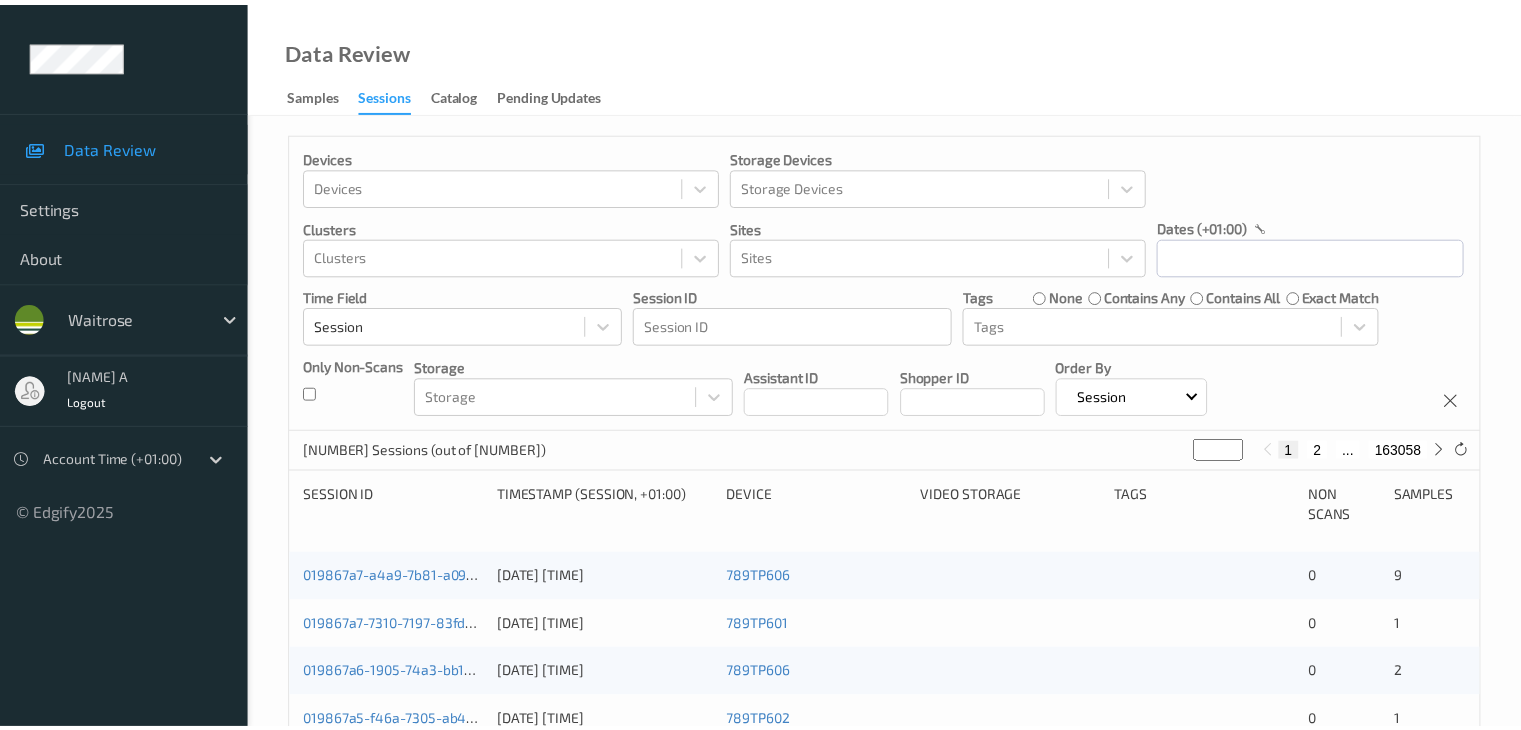 scroll, scrollTop: 0, scrollLeft: 0, axis: both 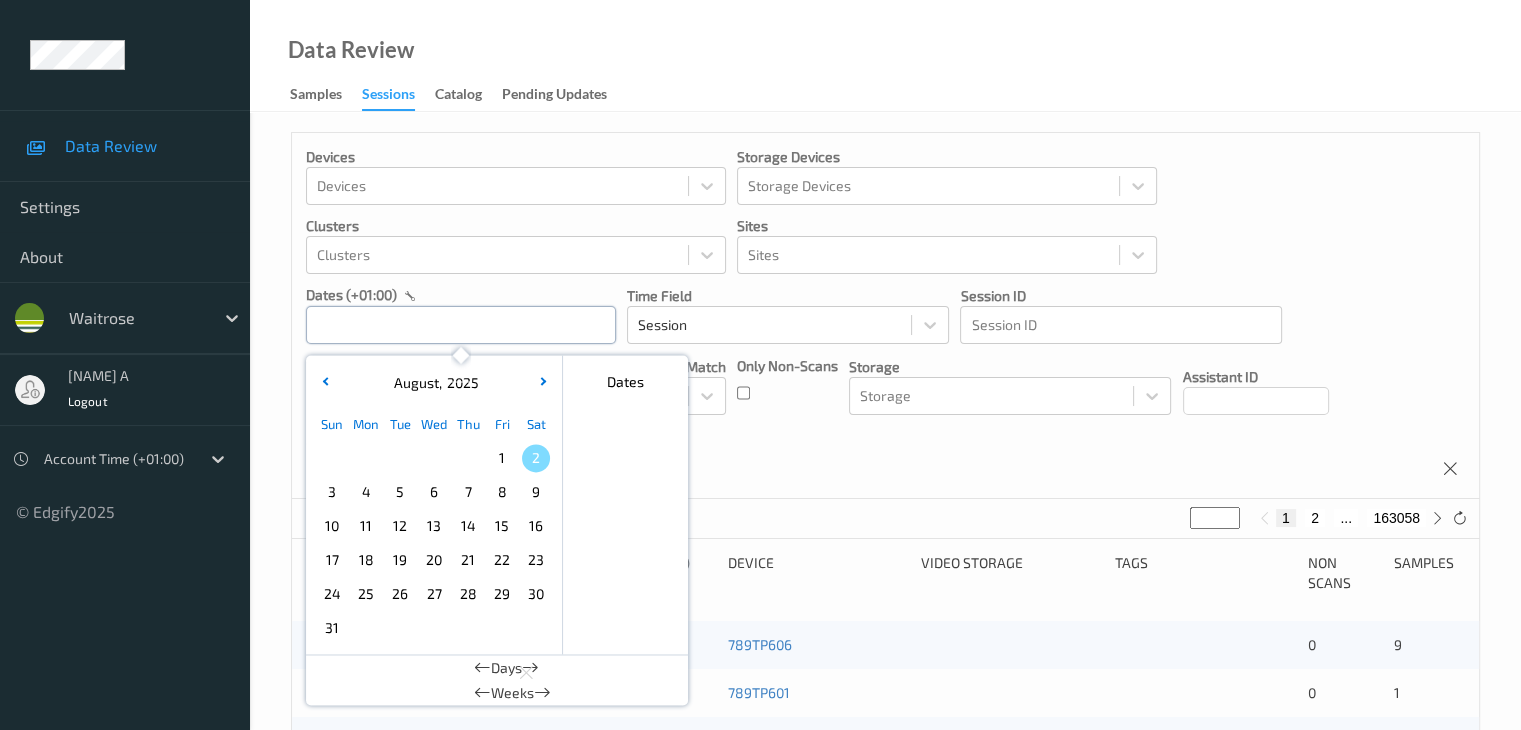 click at bounding box center (461, 325) 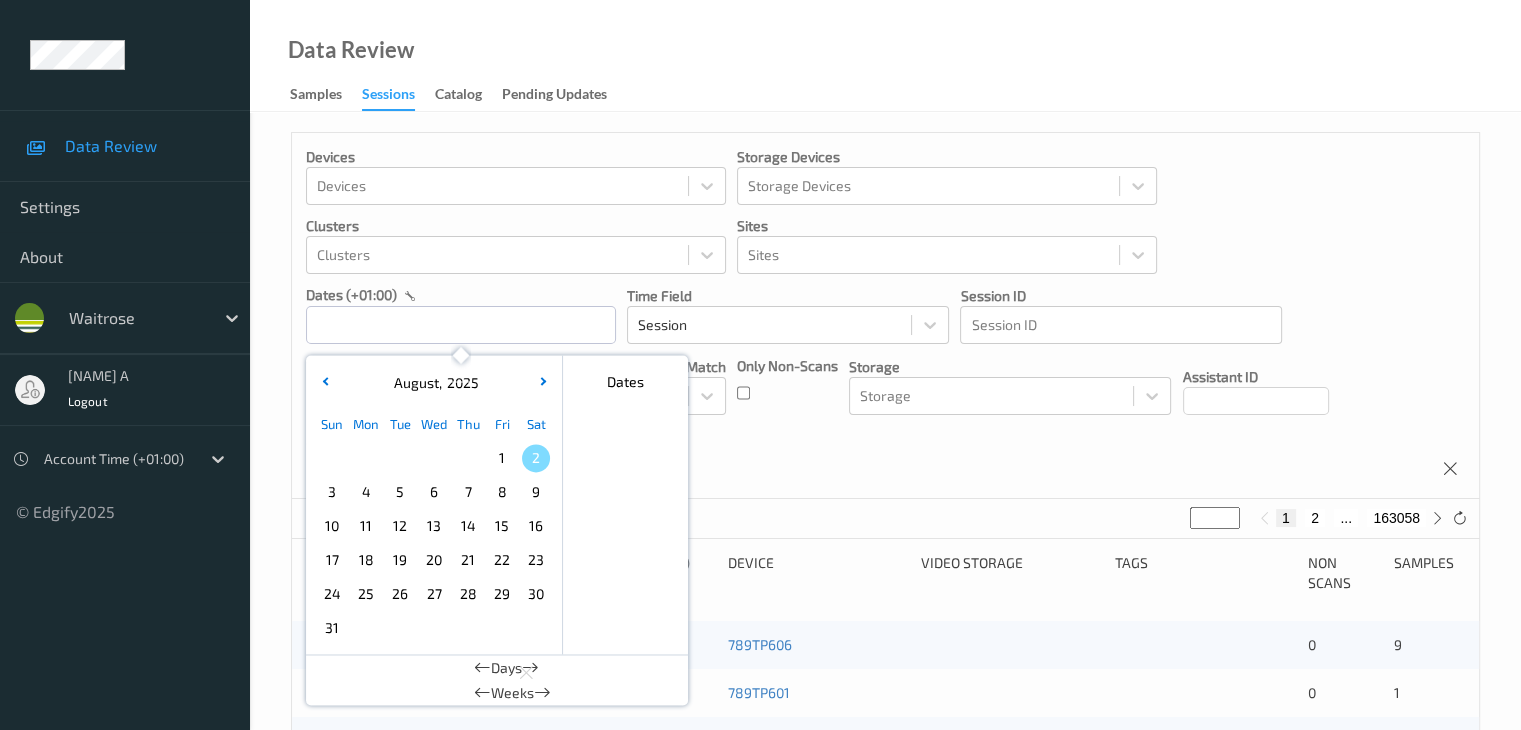 click on "1" at bounding box center (502, 458) 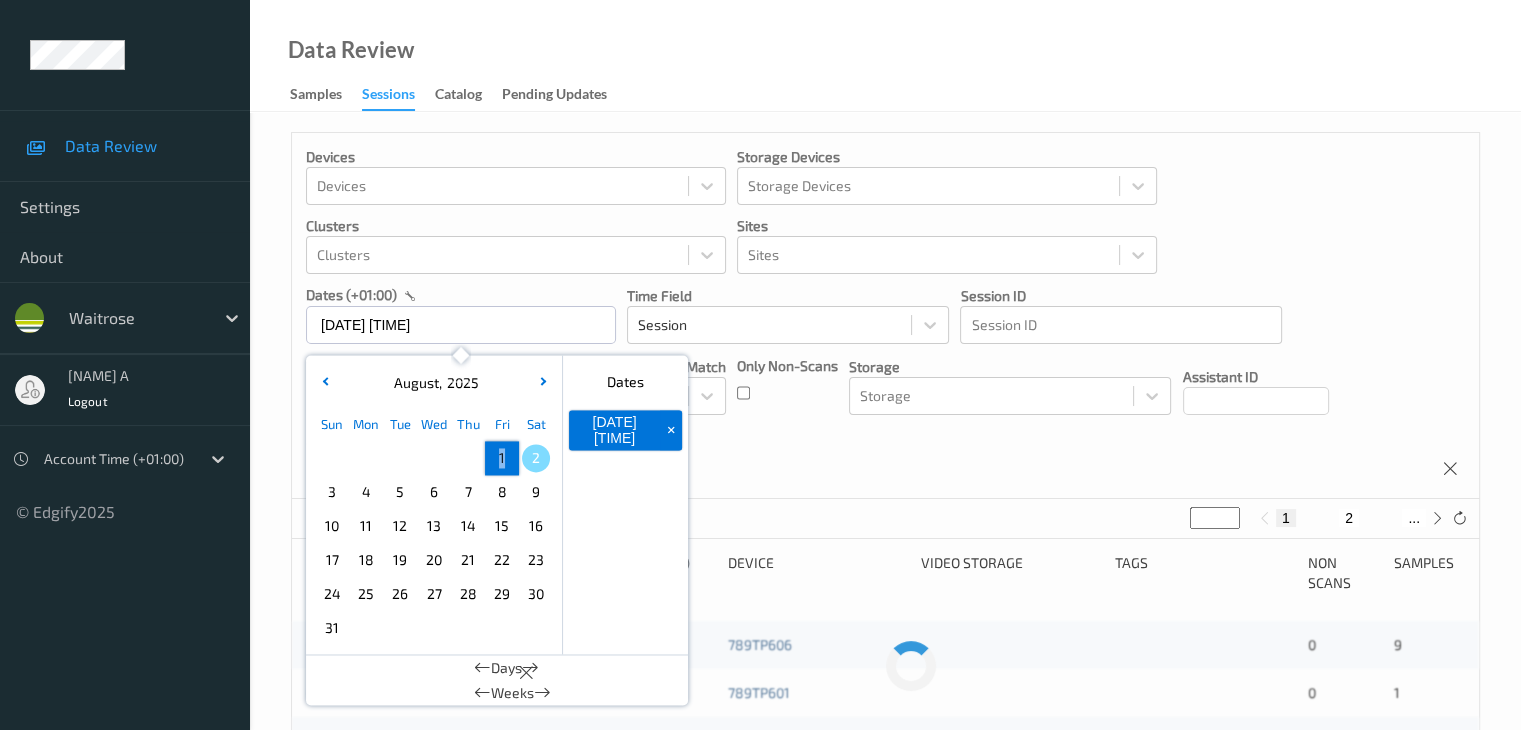 click on "1" at bounding box center (502, 458) 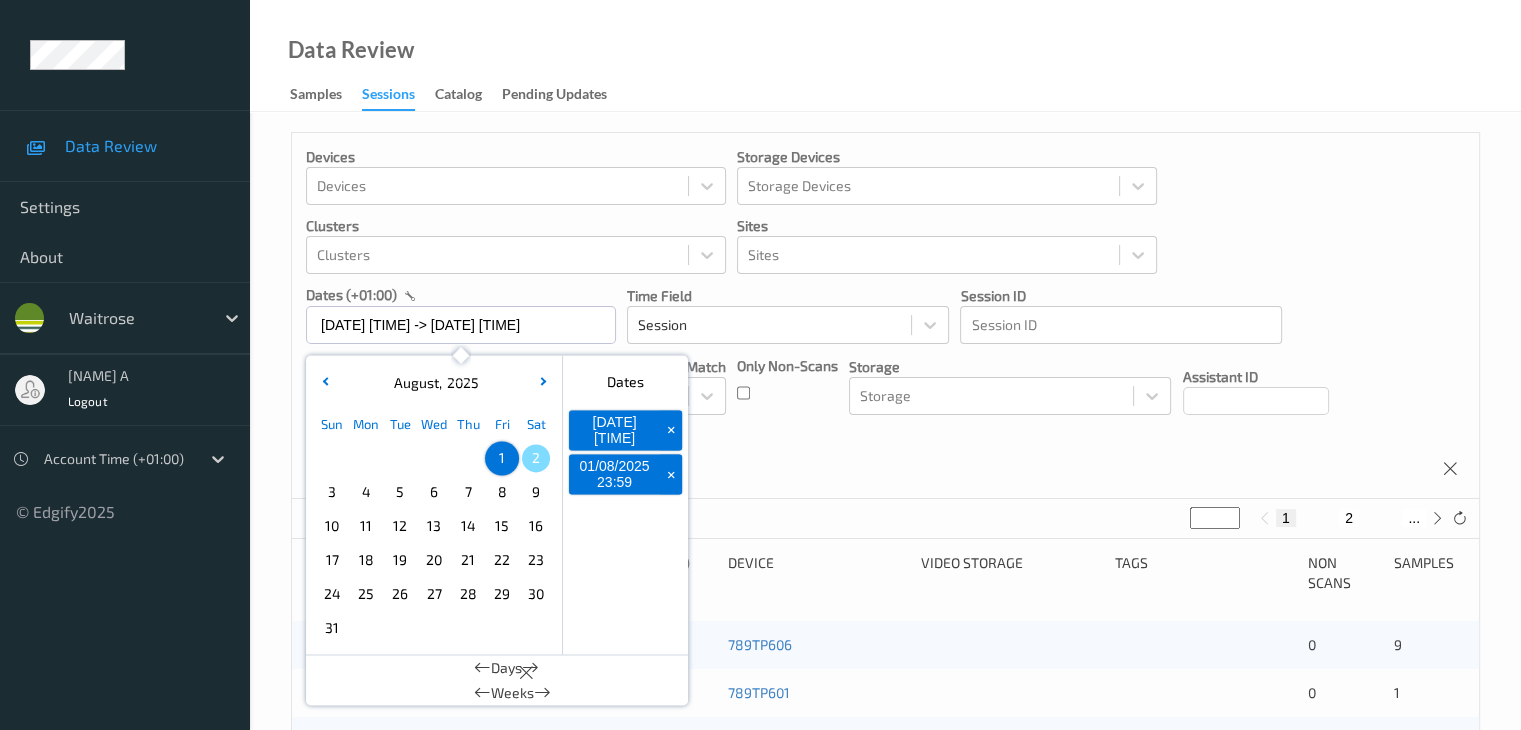 click on "Devices Devices Storage Devices Storage Devices Clusters Clusters Sites Sites dates (+[TIME]) [DATE] [TIME] -> [DATE] [TIME] [MONTH] , [YEAR] Sun Mon Tue Wed Thu Fri Sat 1 2 3 4 5 6 7 8 9 10 11 12 13 14 15 16 17 18 19 20 21 22 23 24 25 26 27 28 29 30 31 [MONTH] [MONTH] [MONTH] [MONTH] [MONTH] [MONTH] [MONTH] [MONTH] [MONTH] [MONTH] [MONTH] [MONTH] [YEAR] [YEAR] [YEAR] [YEAR] [YEAR] [YEAR] [YEAR] [YEAR] [YEAR] [YEAR] Dates [DATE] [TIME] + [DATE] [TIME] + Days Weeks Time Field Session Session ID Session ID Tags none contains any contains all exact match Tags Only Non-Scans Storage Storage Assistant ID Shopper ID Order By Session" at bounding box center (885, 316) 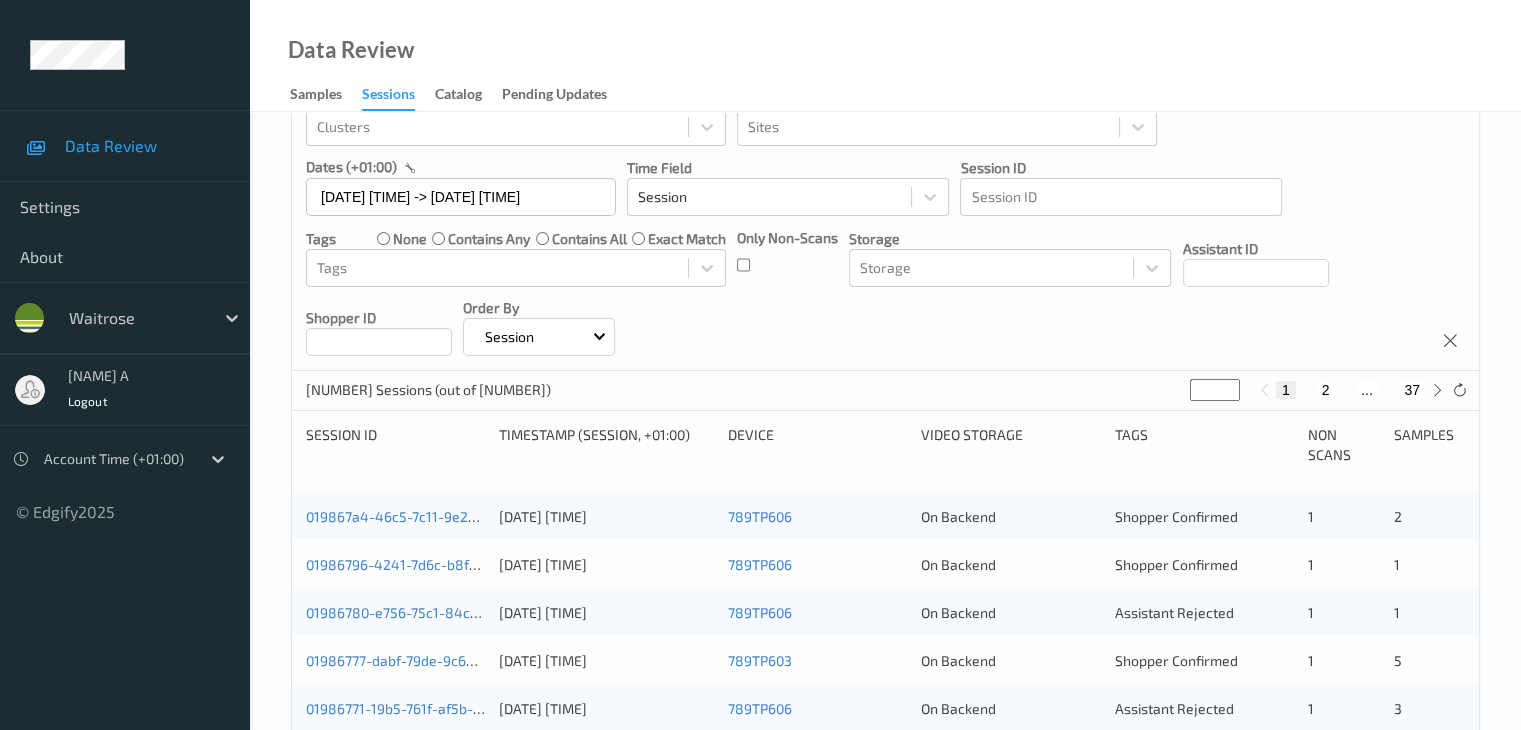 scroll, scrollTop: 300, scrollLeft: 0, axis: vertical 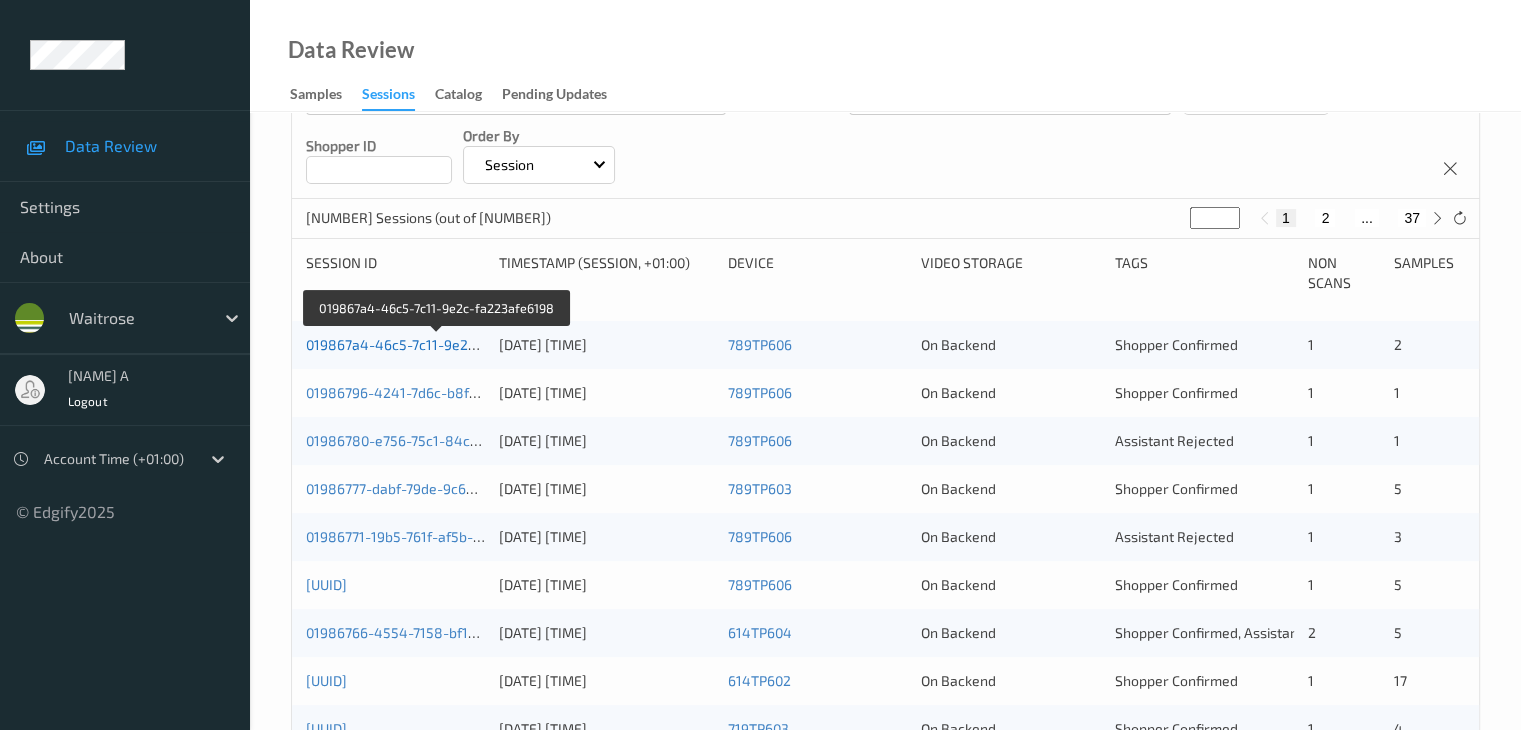 click on "019867a4-46c5-7c11-9e2c-fa223afe6198" at bounding box center [438, 344] 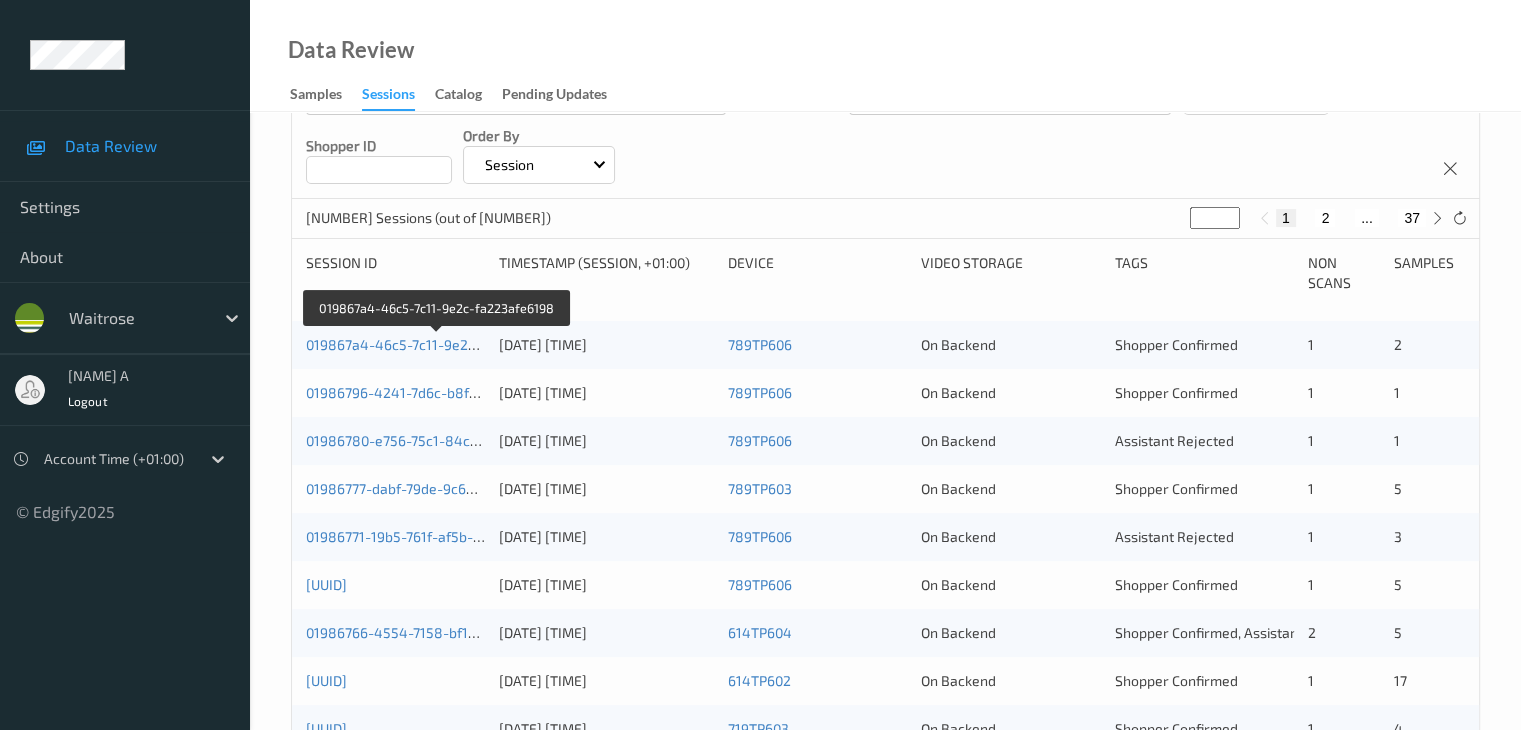scroll, scrollTop: 0, scrollLeft: 0, axis: both 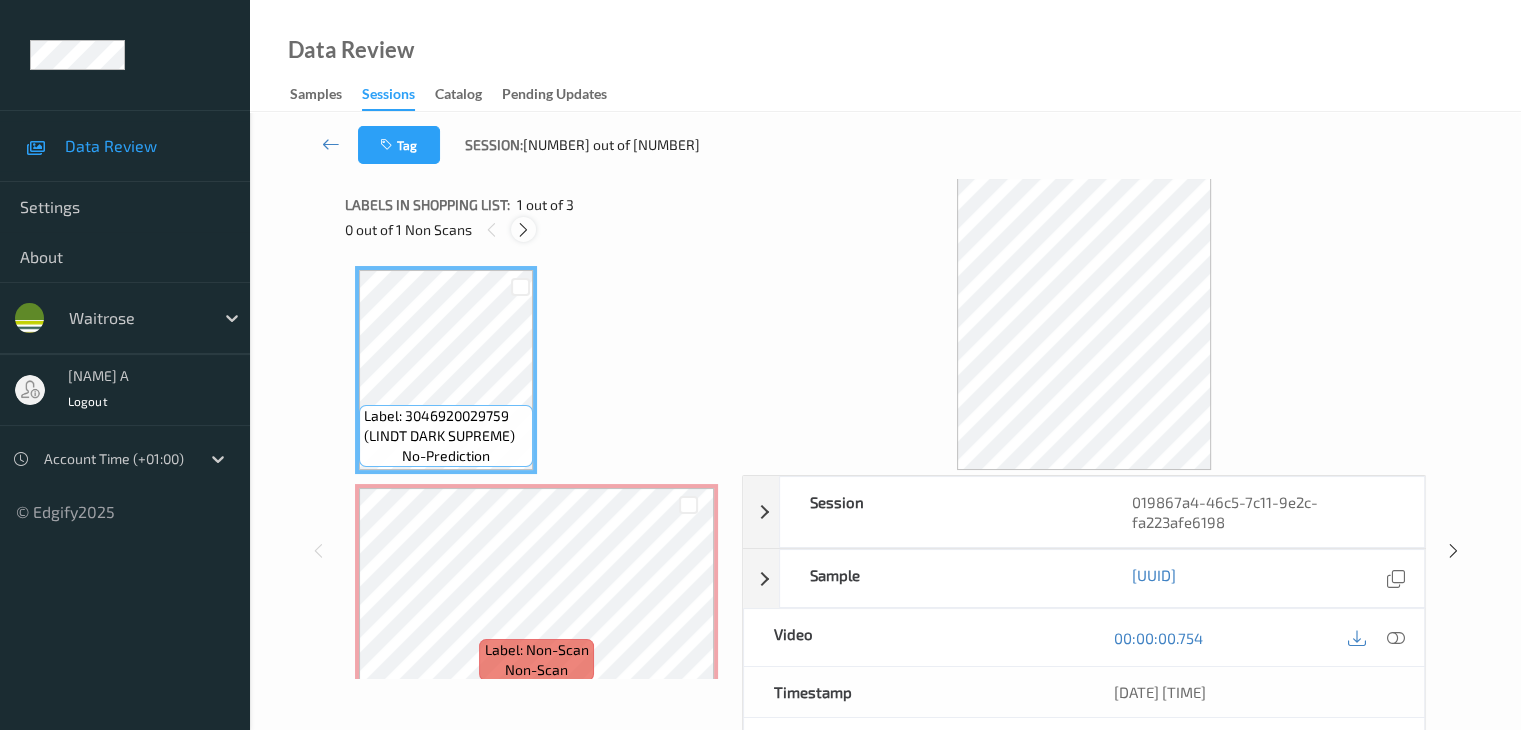 click at bounding box center [523, 230] 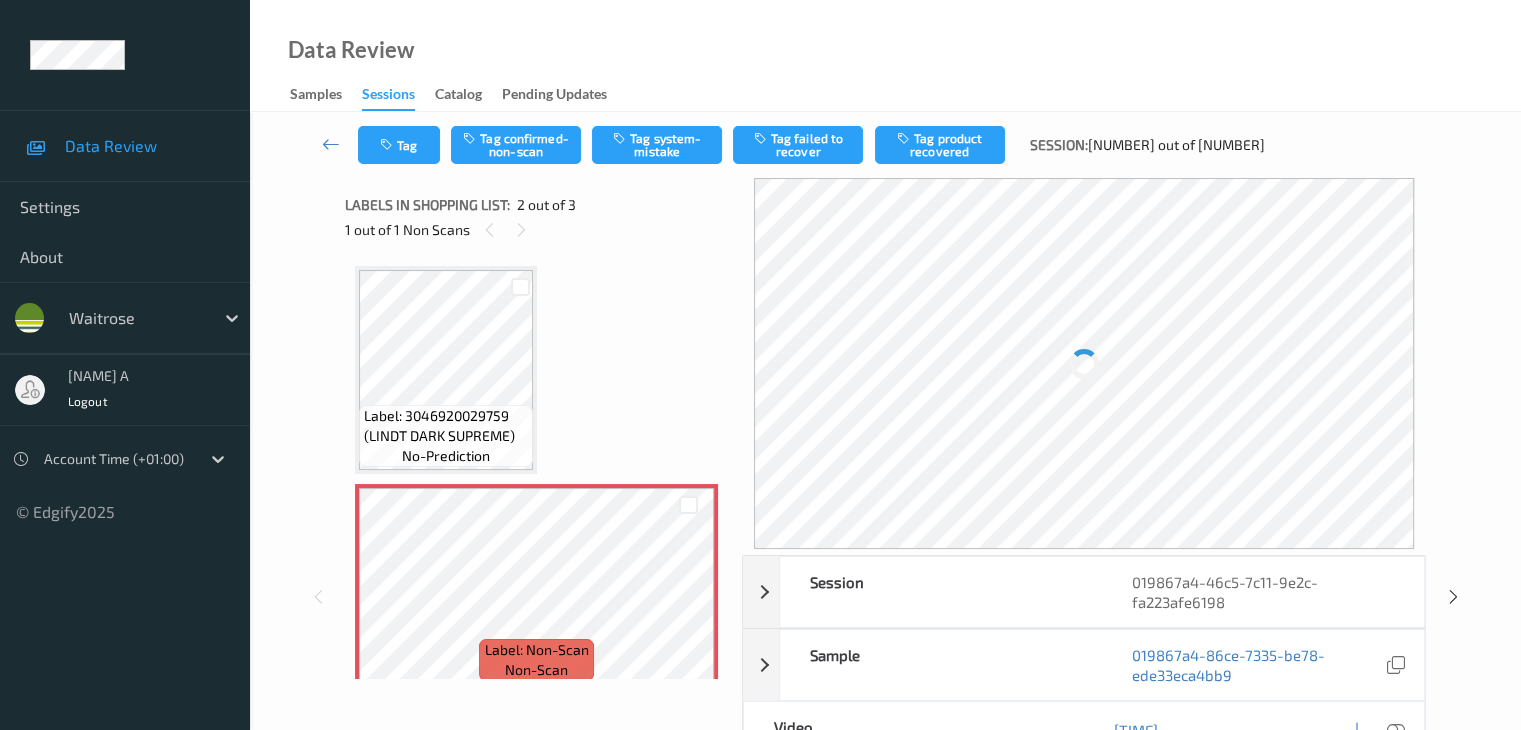 scroll, scrollTop: 10, scrollLeft: 0, axis: vertical 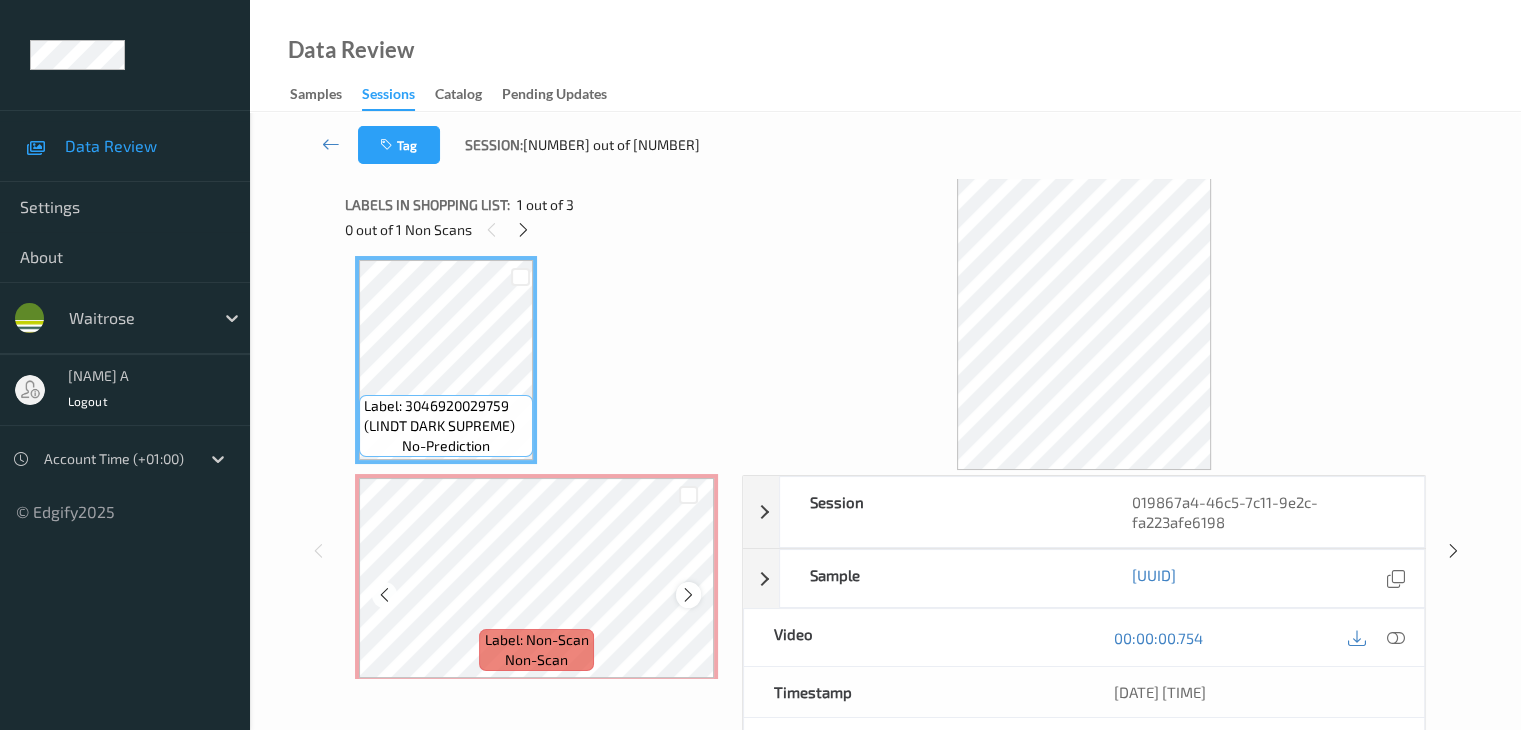 click at bounding box center [688, 595] 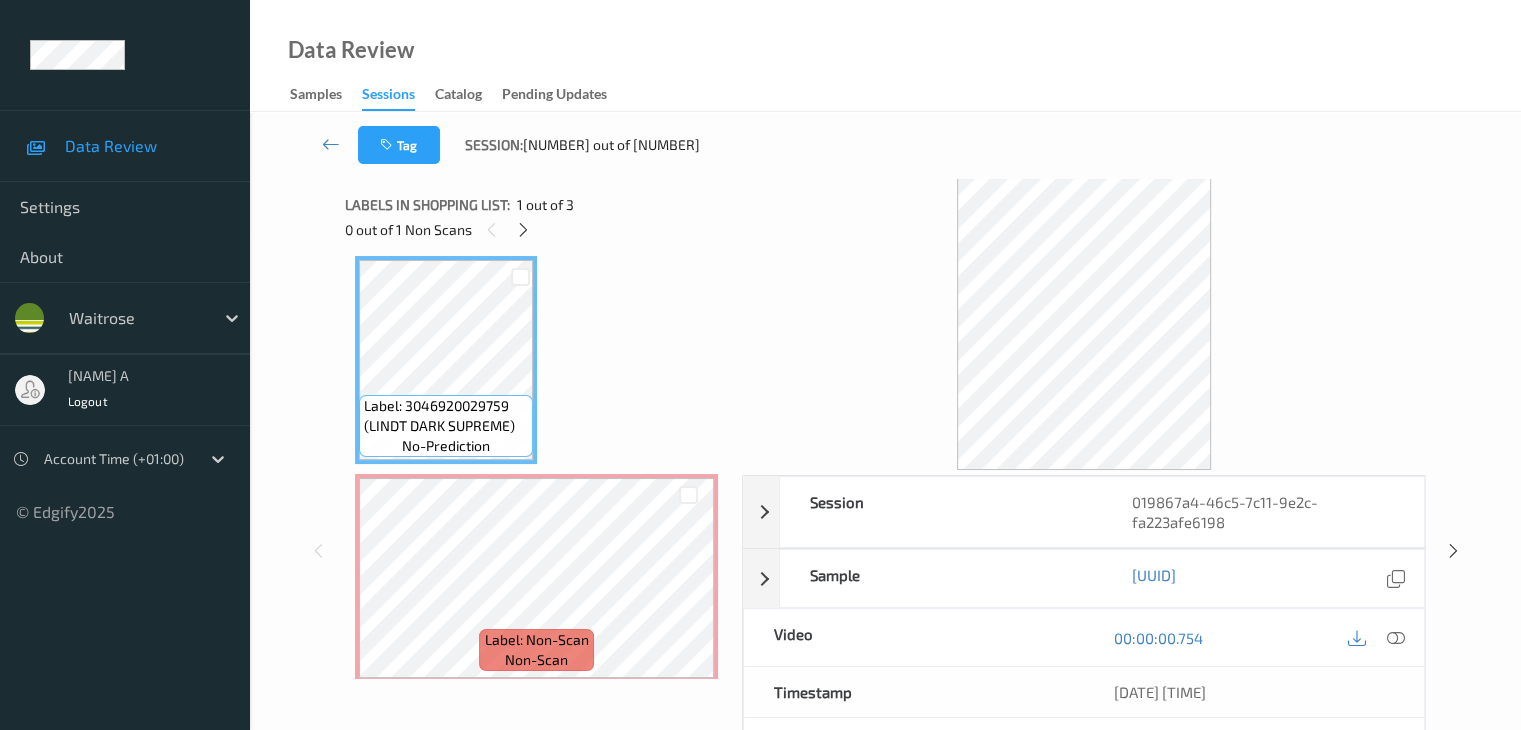 scroll, scrollTop: 0, scrollLeft: 0, axis: both 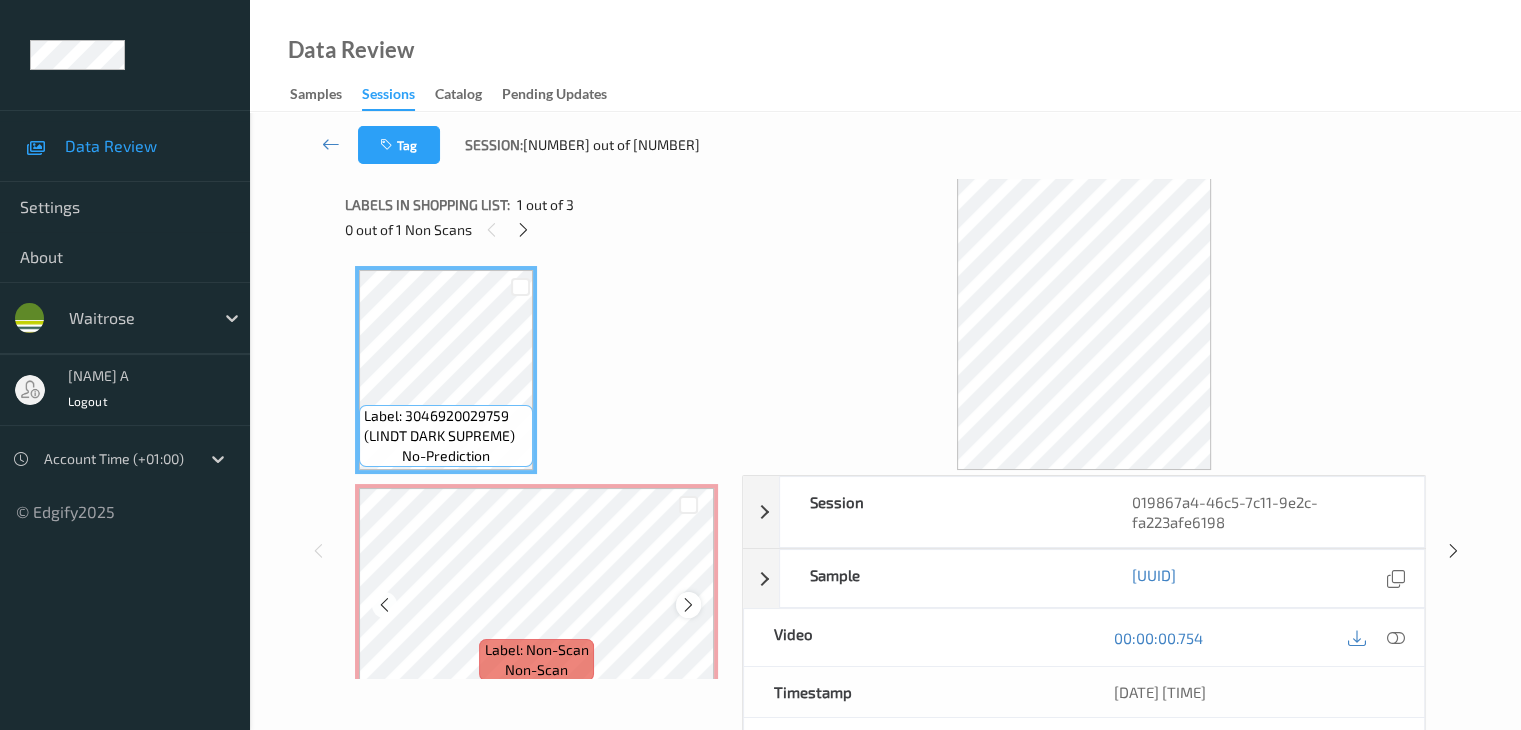 click at bounding box center (688, 604) 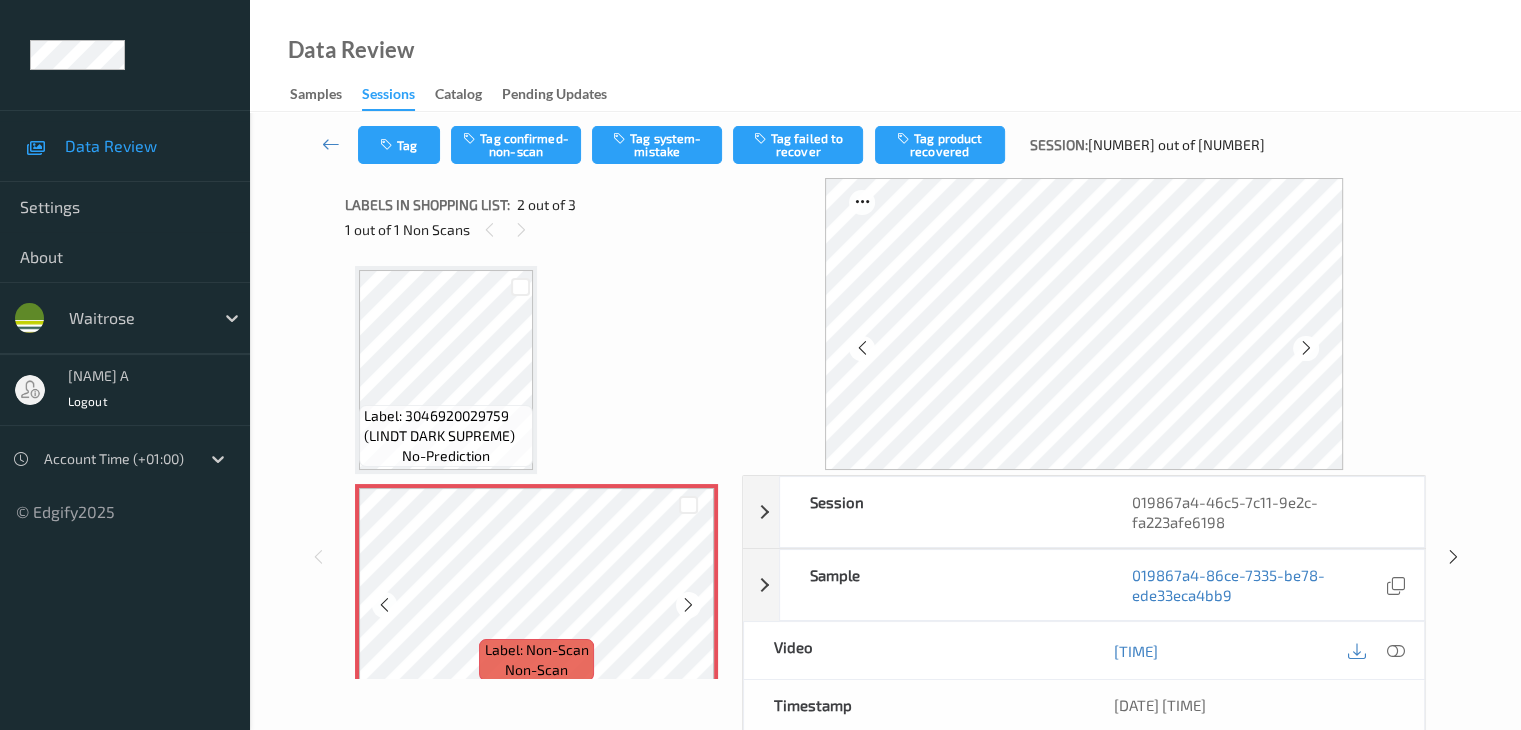 click at bounding box center (688, 604) 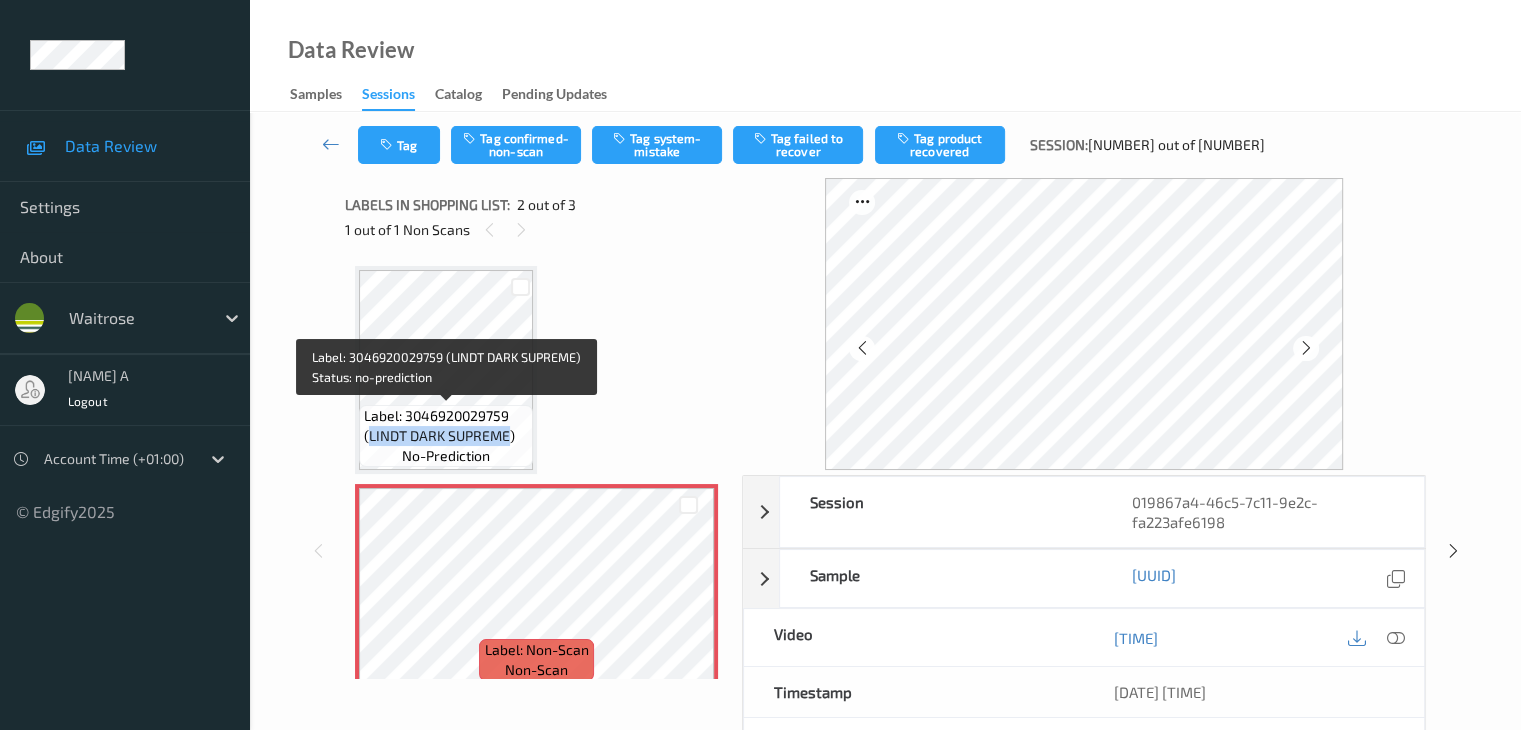 drag, startPoint x: 372, startPoint y: 439, endPoint x: 507, endPoint y: 436, distance: 135.03333 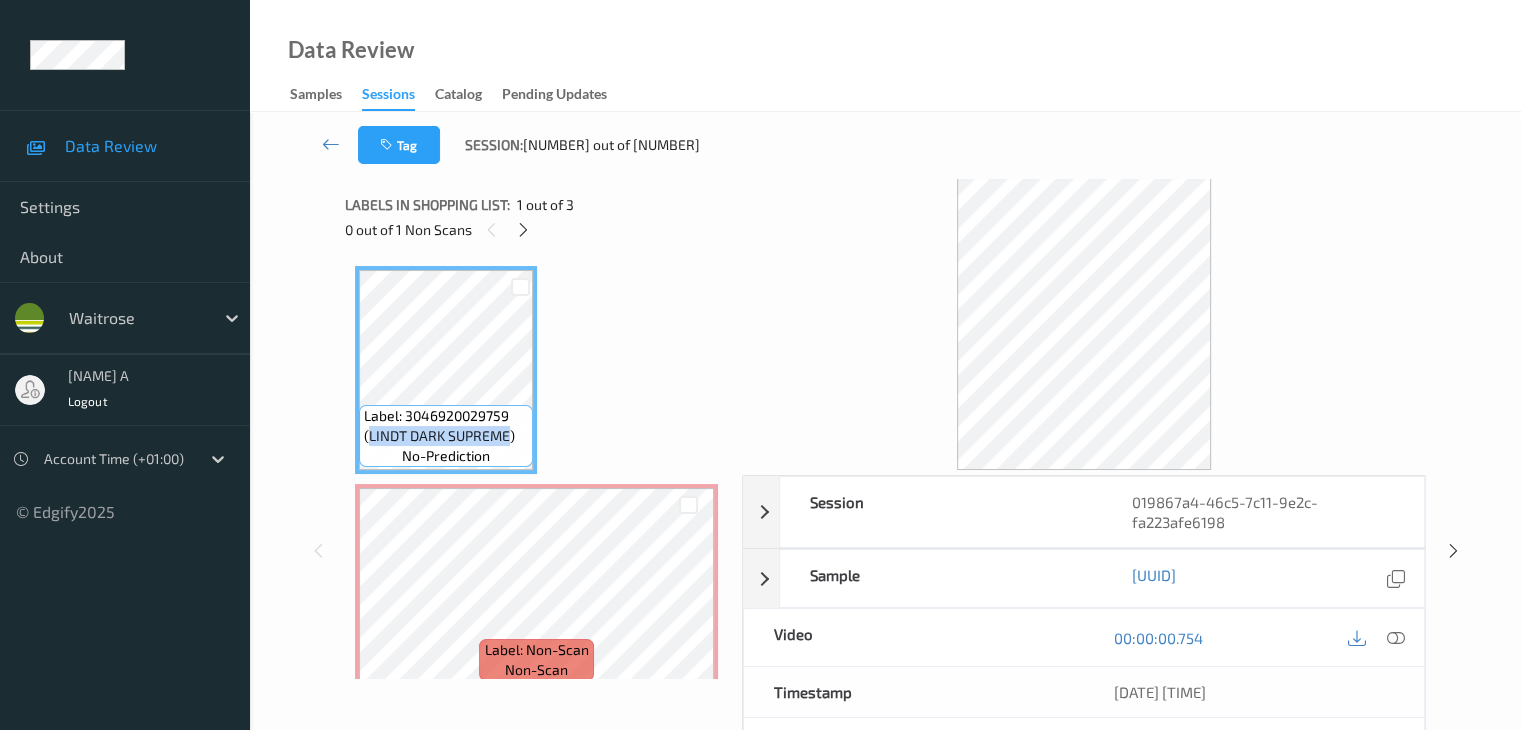 copy on "LINDT DARK SUPREME" 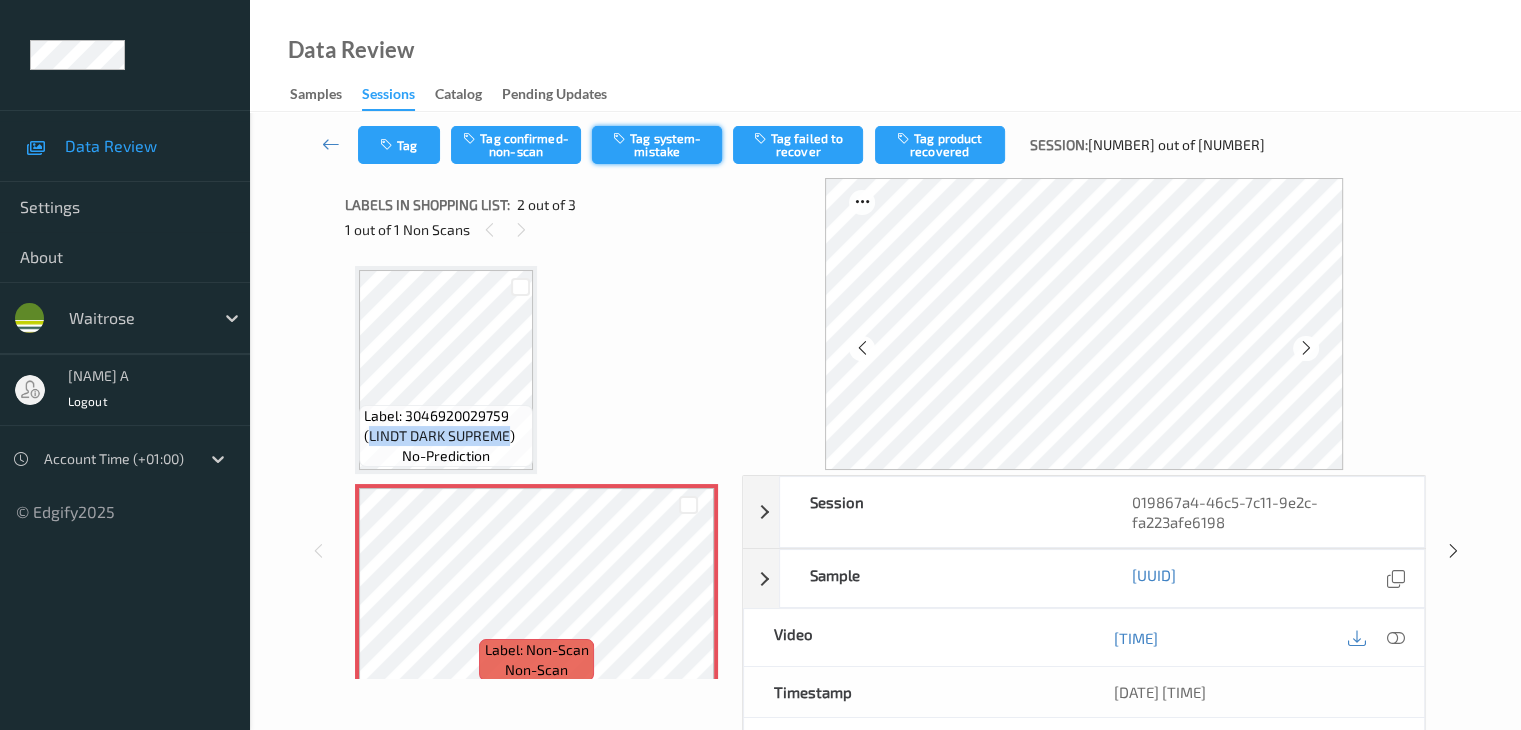 click on "Tag   system-mistake" at bounding box center (657, 145) 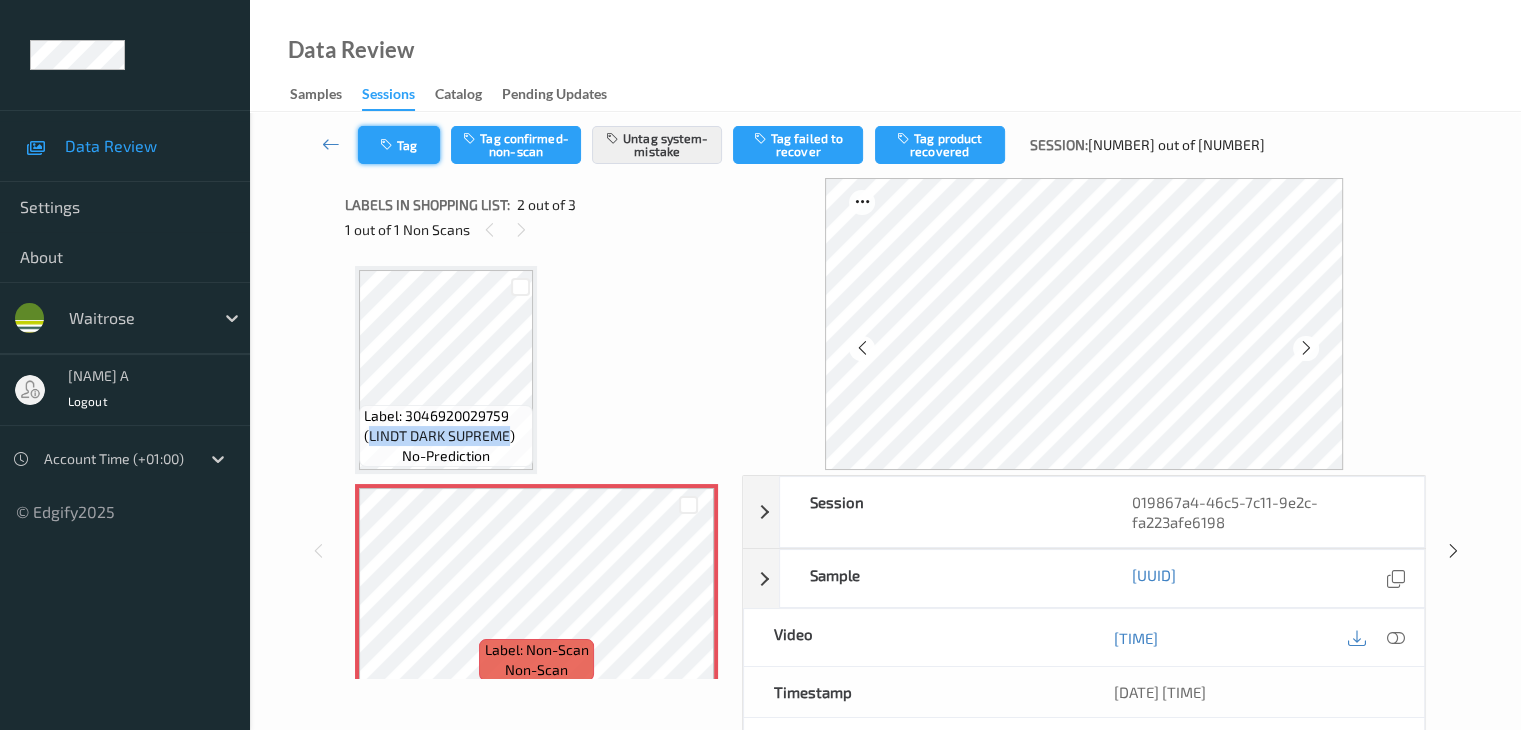 click on "Tag" at bounding box center (399, 145) 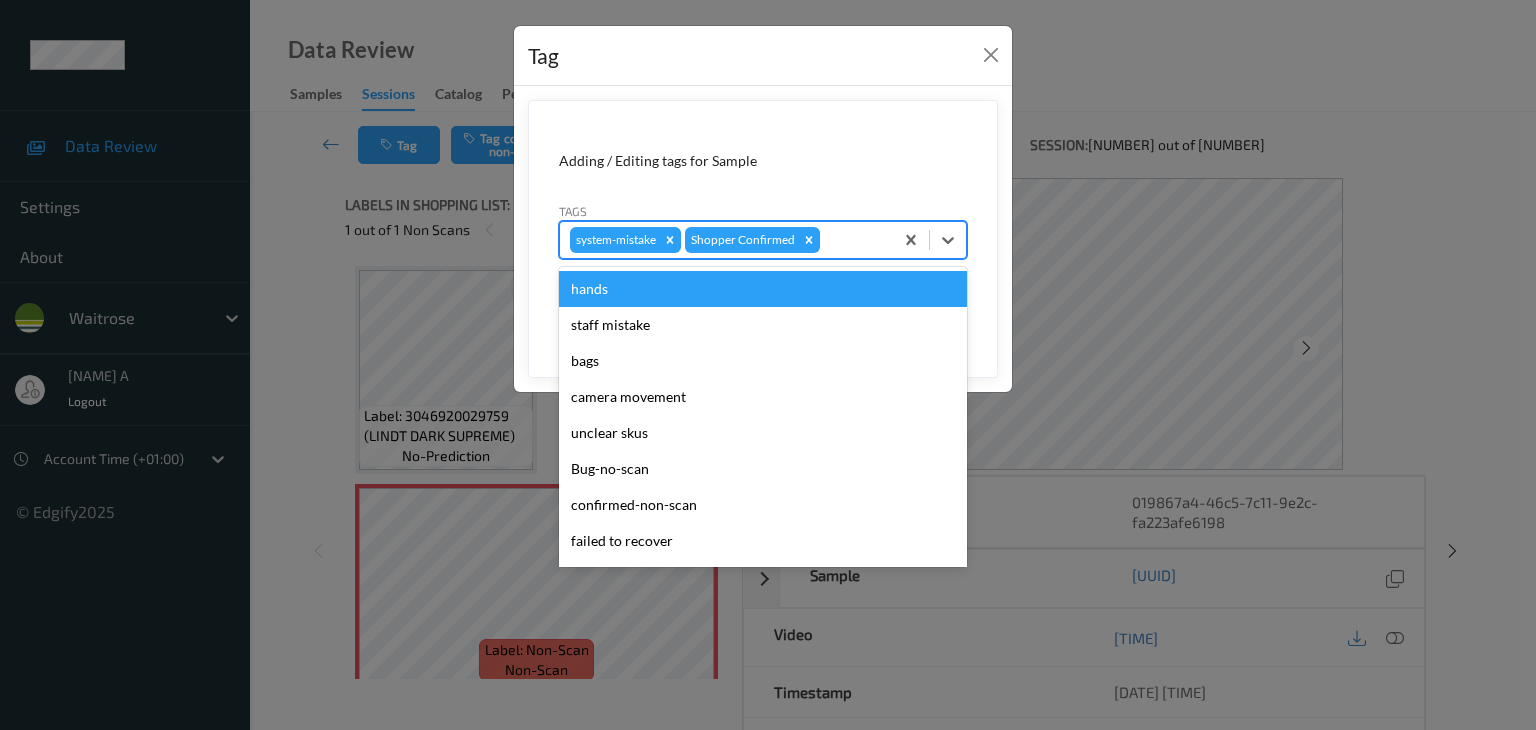 click at bounding box center [853, 240] 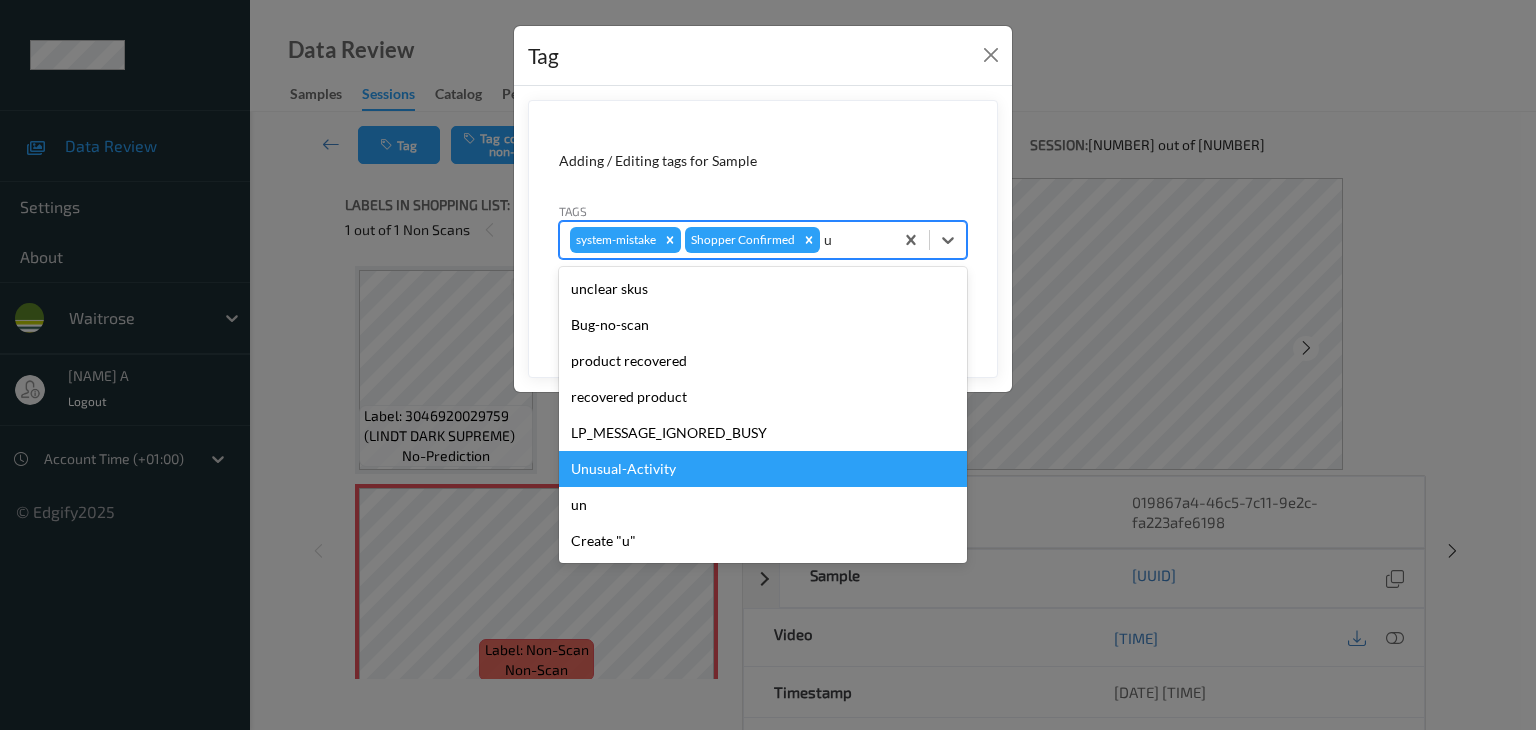 click on "Unusual-Activity" at bounding box center [763, 469] 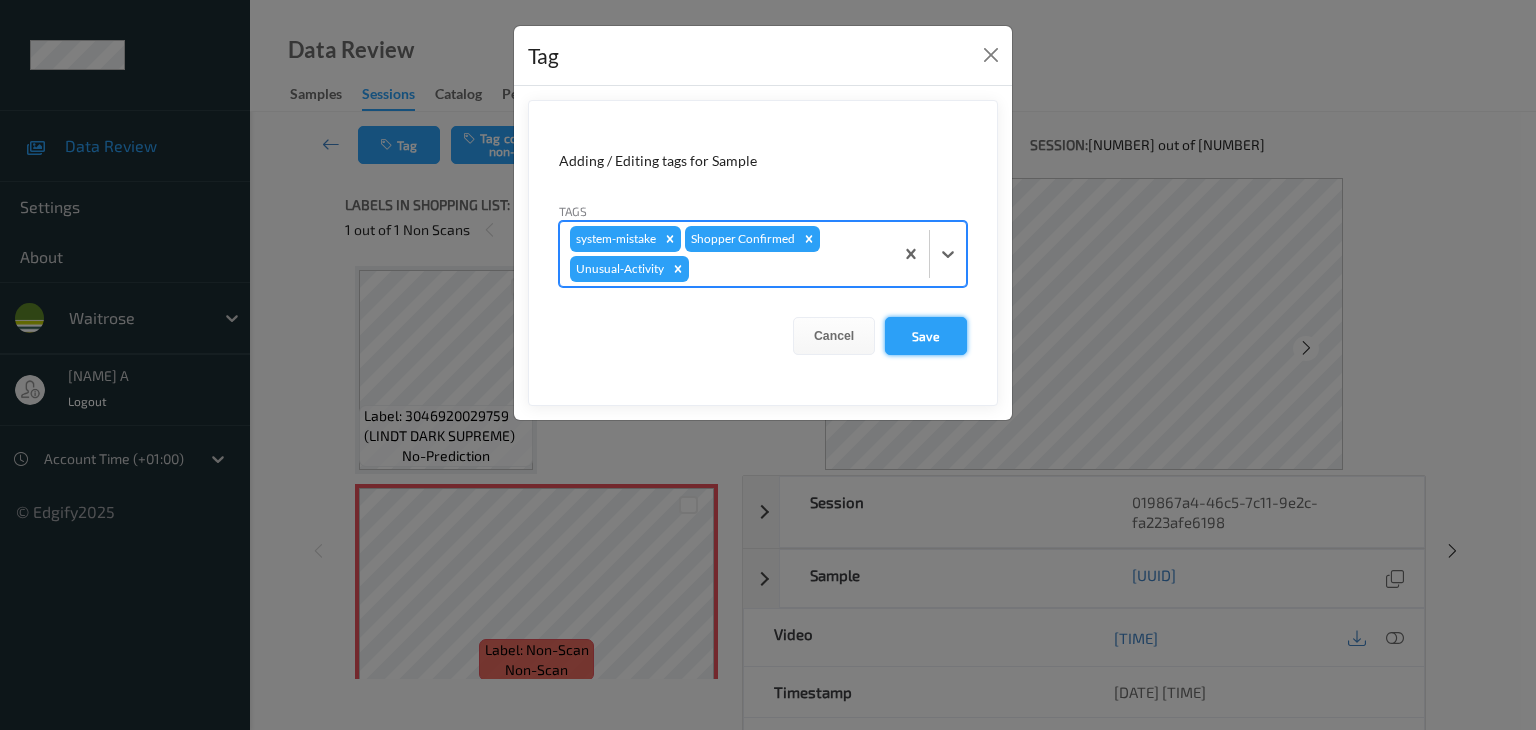 click on "Save" at bounding box center (926, 336) 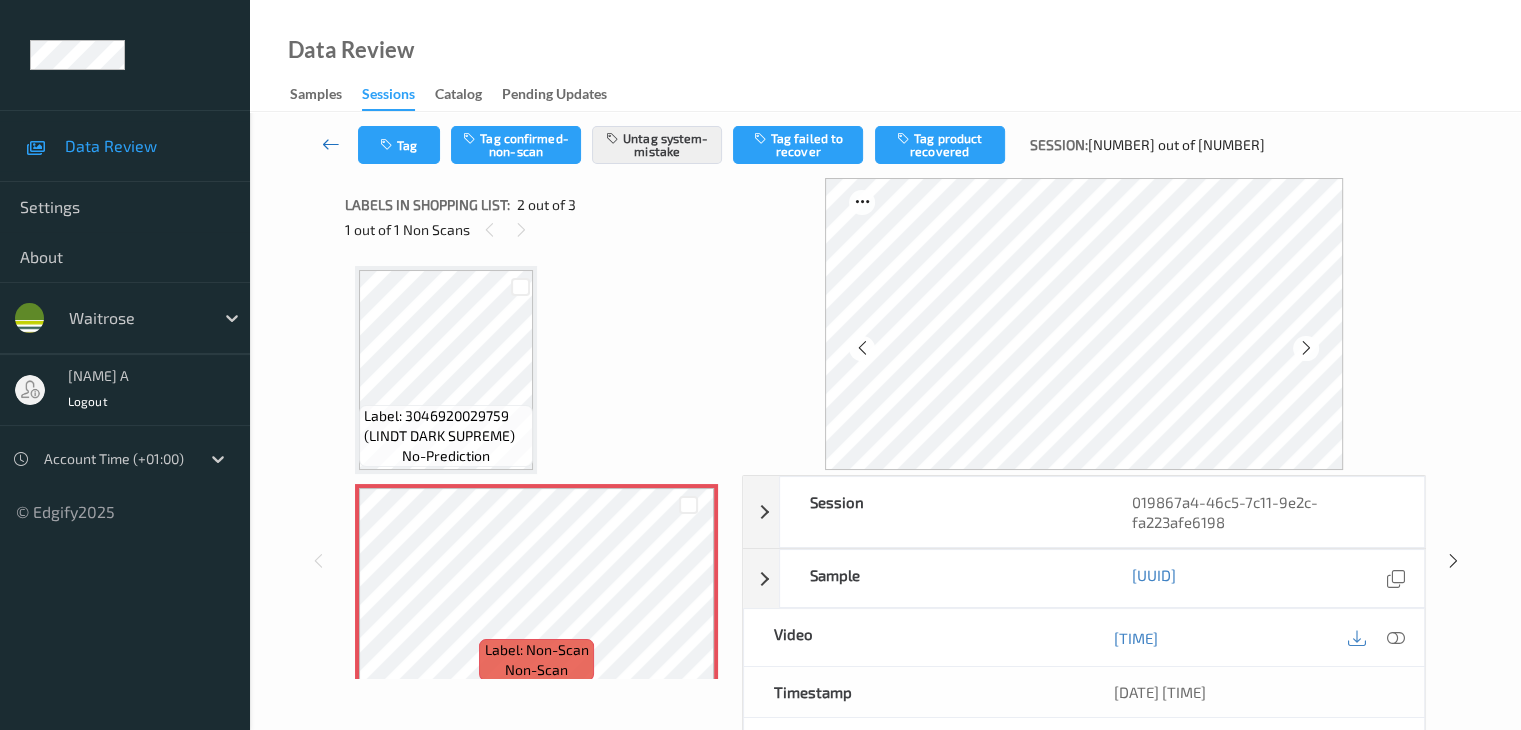 click at bounding box center [331, 144] 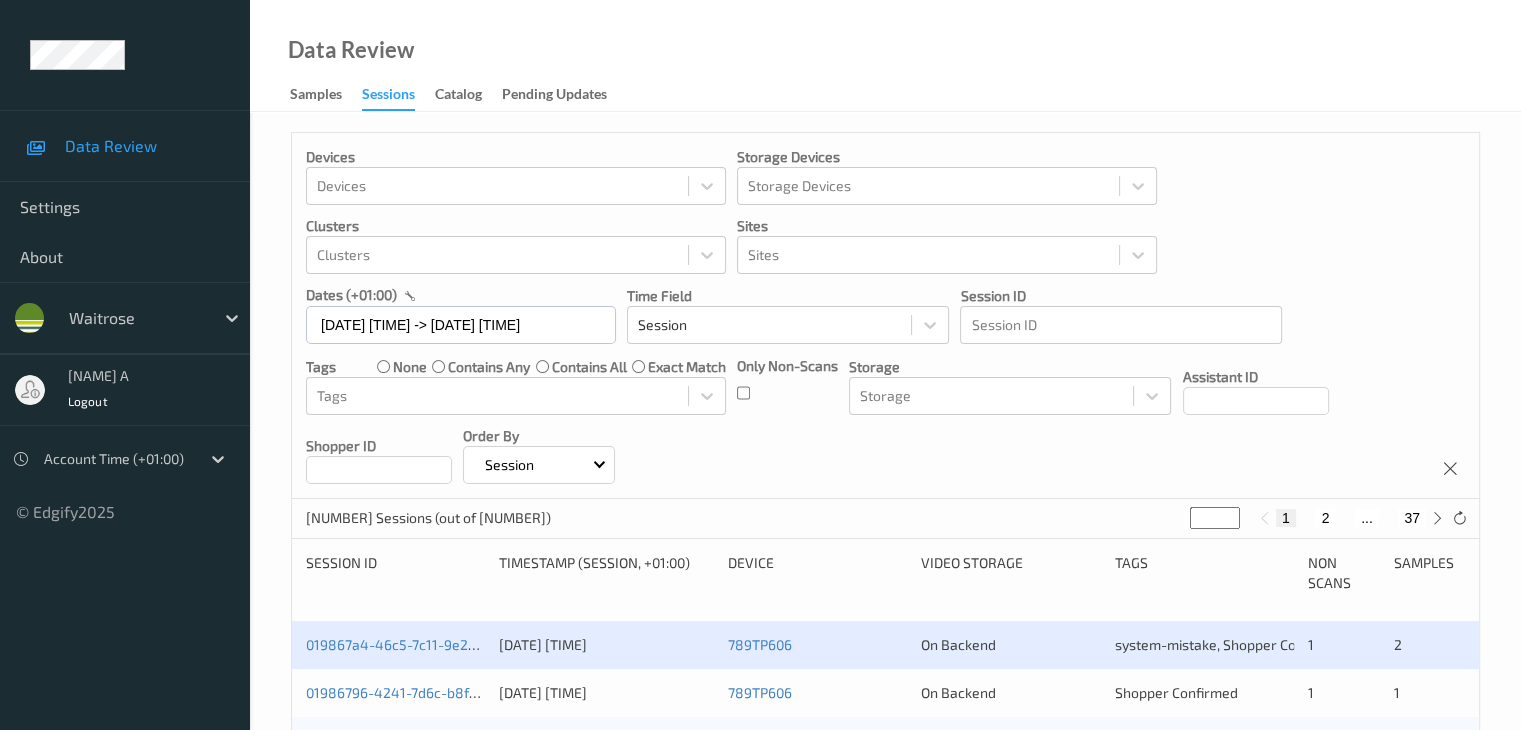 scroll, scrollTop: 300, scrollLeft: 0, axis: vertical 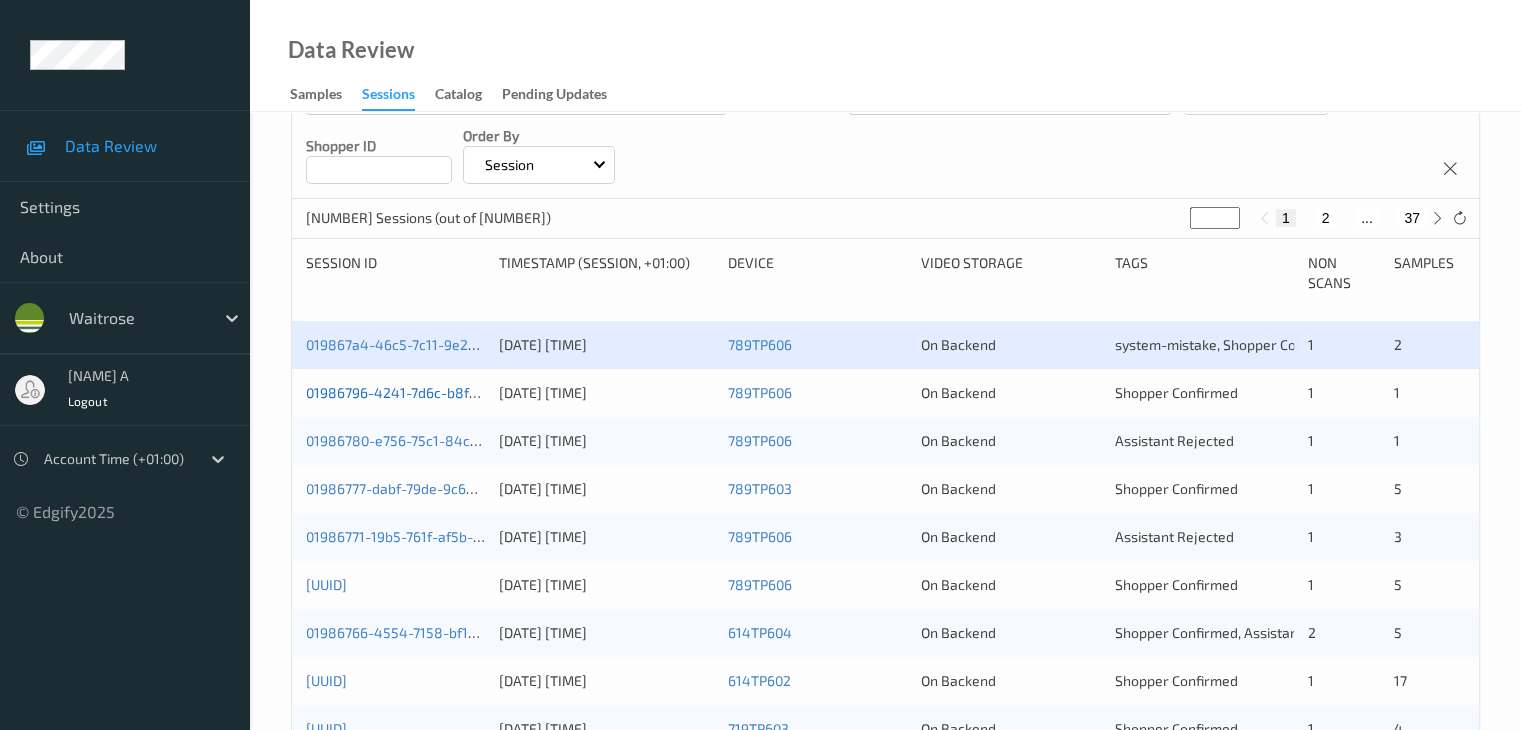 click on "01986796-4241-7d6c-b8fc-eb2f0a62693f" at bounding box center (439, 392) 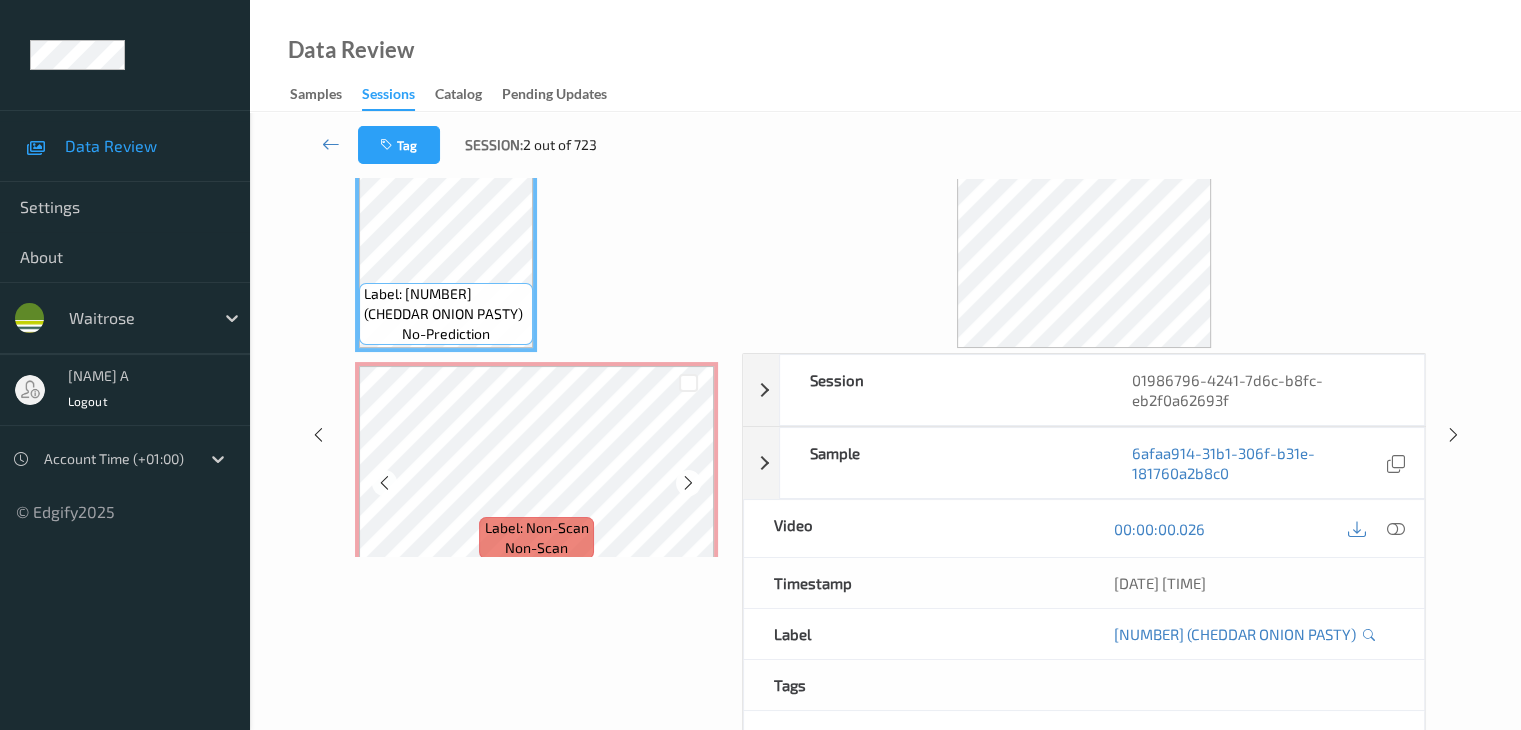 scroll, scrollTop: 0, scrollLeft: 0, axis: both 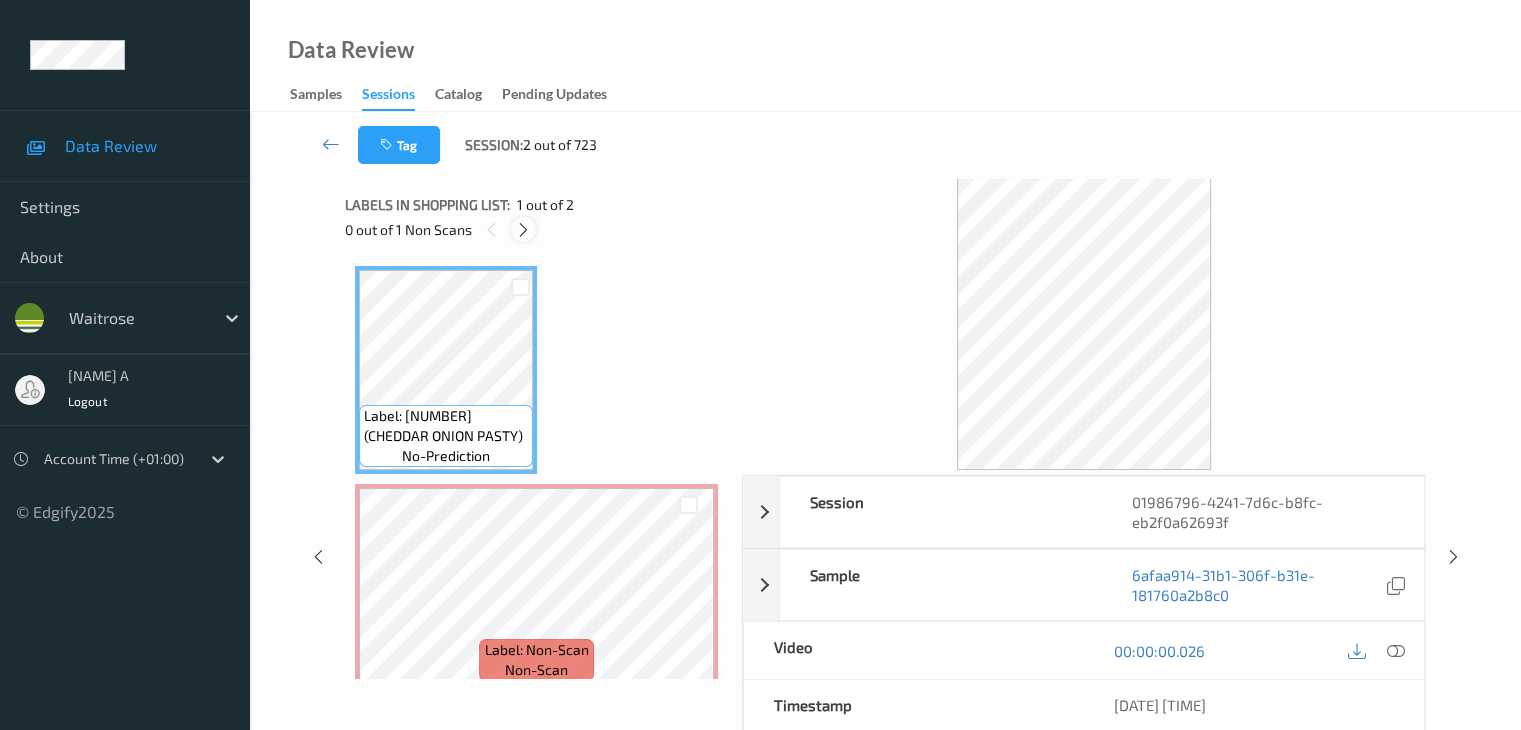 click at bounding box center [523, 230] 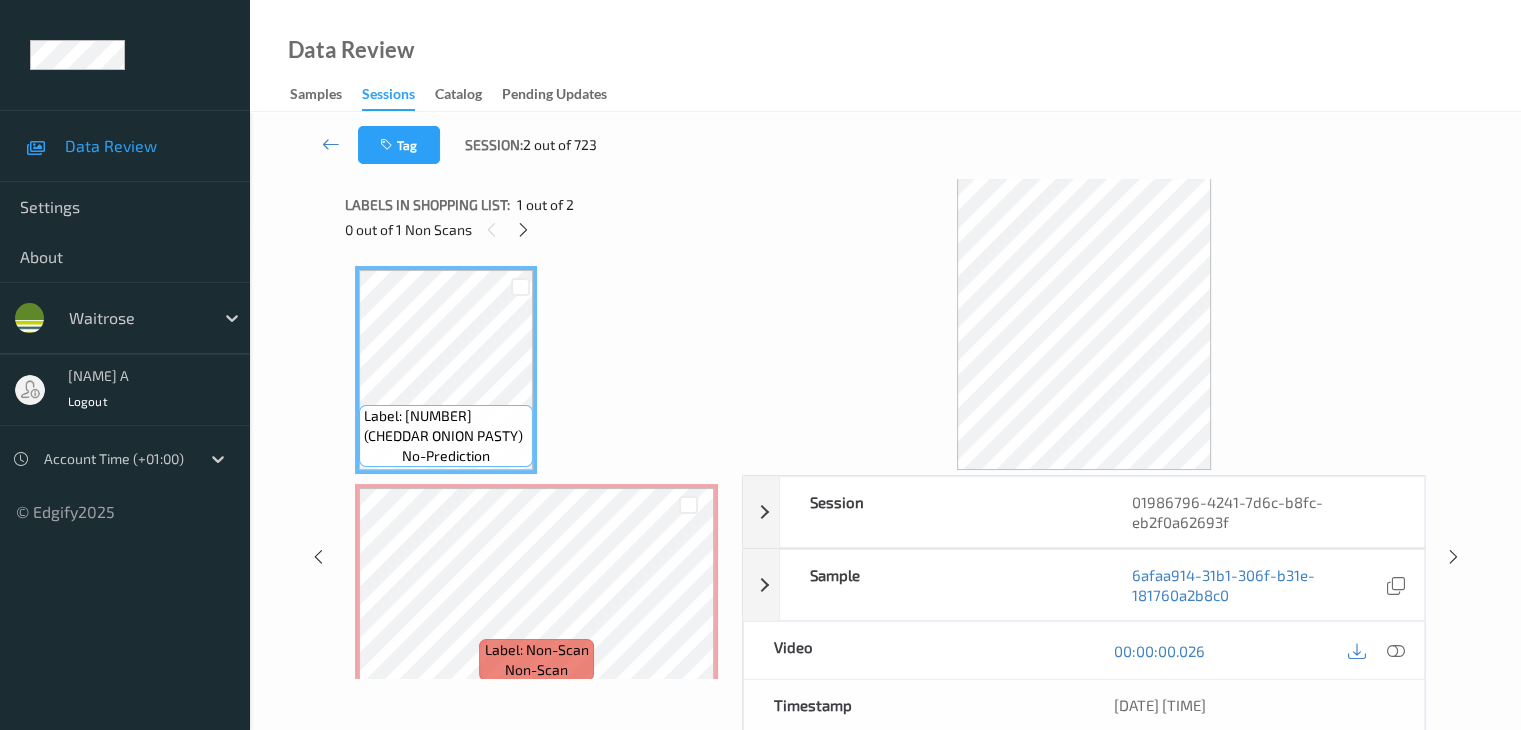 scroll, scrollTop: 10, scrollLeft: 0, axis: vertical 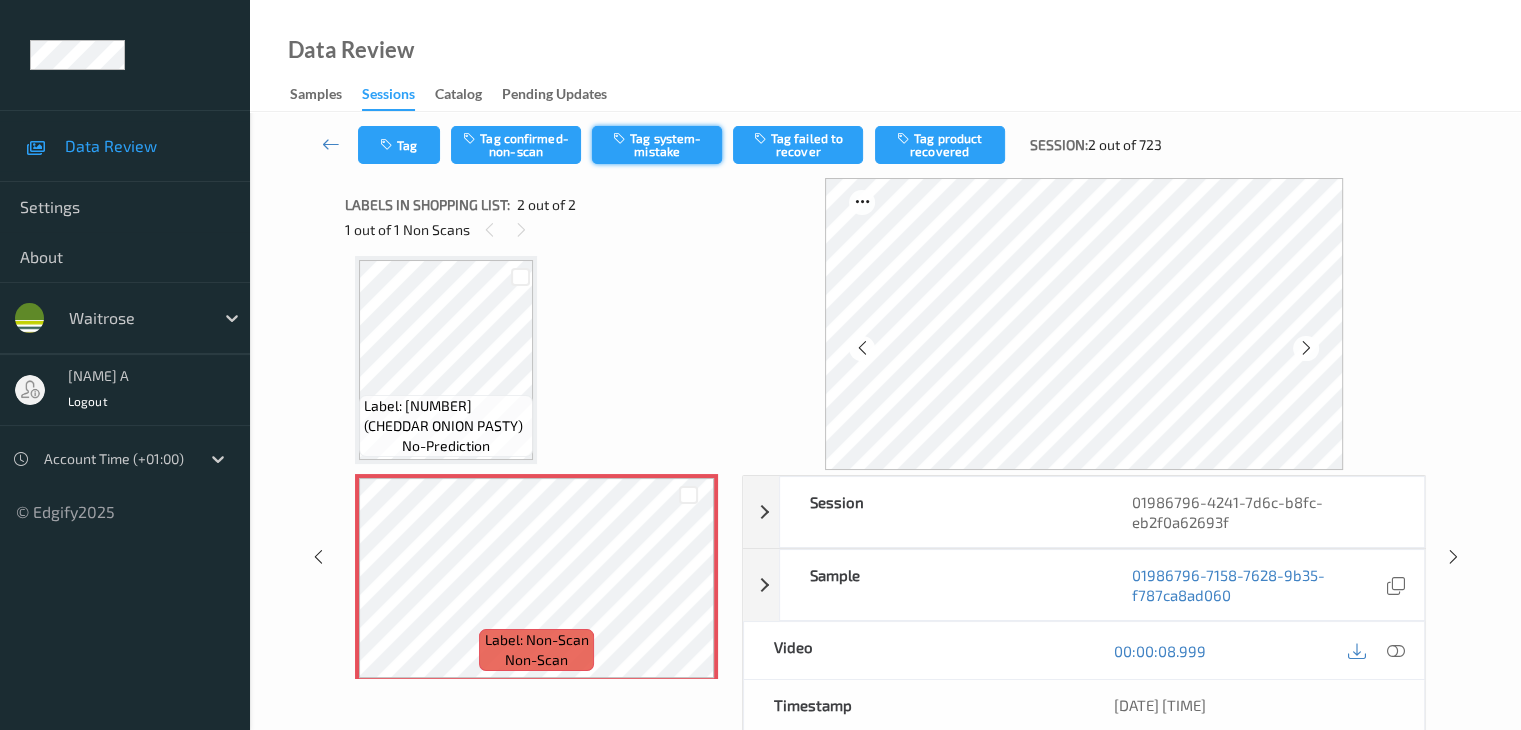 click on "Tag   system-mistake" at bounding box center (657, 145) 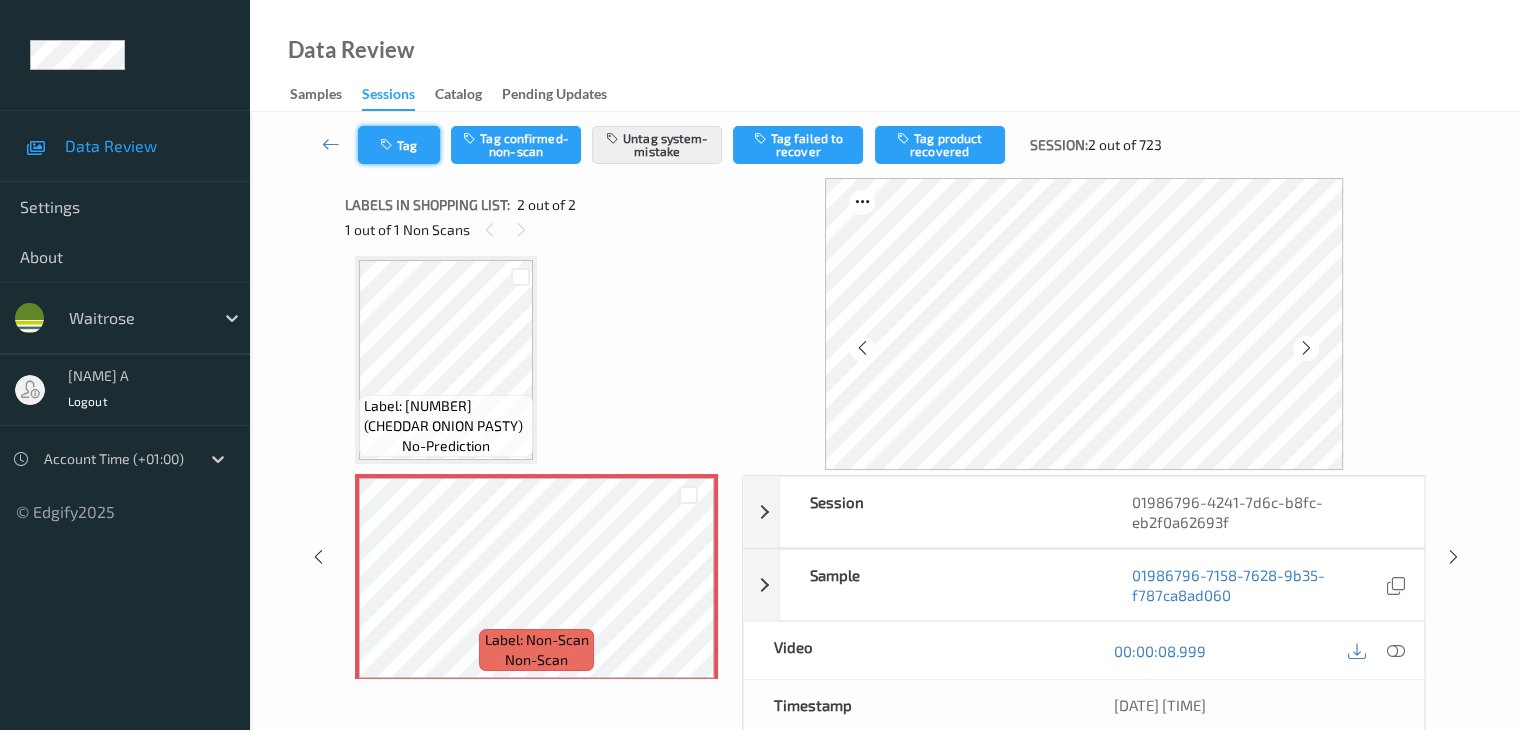 click on "Tag" at bounding box center [399, 145] 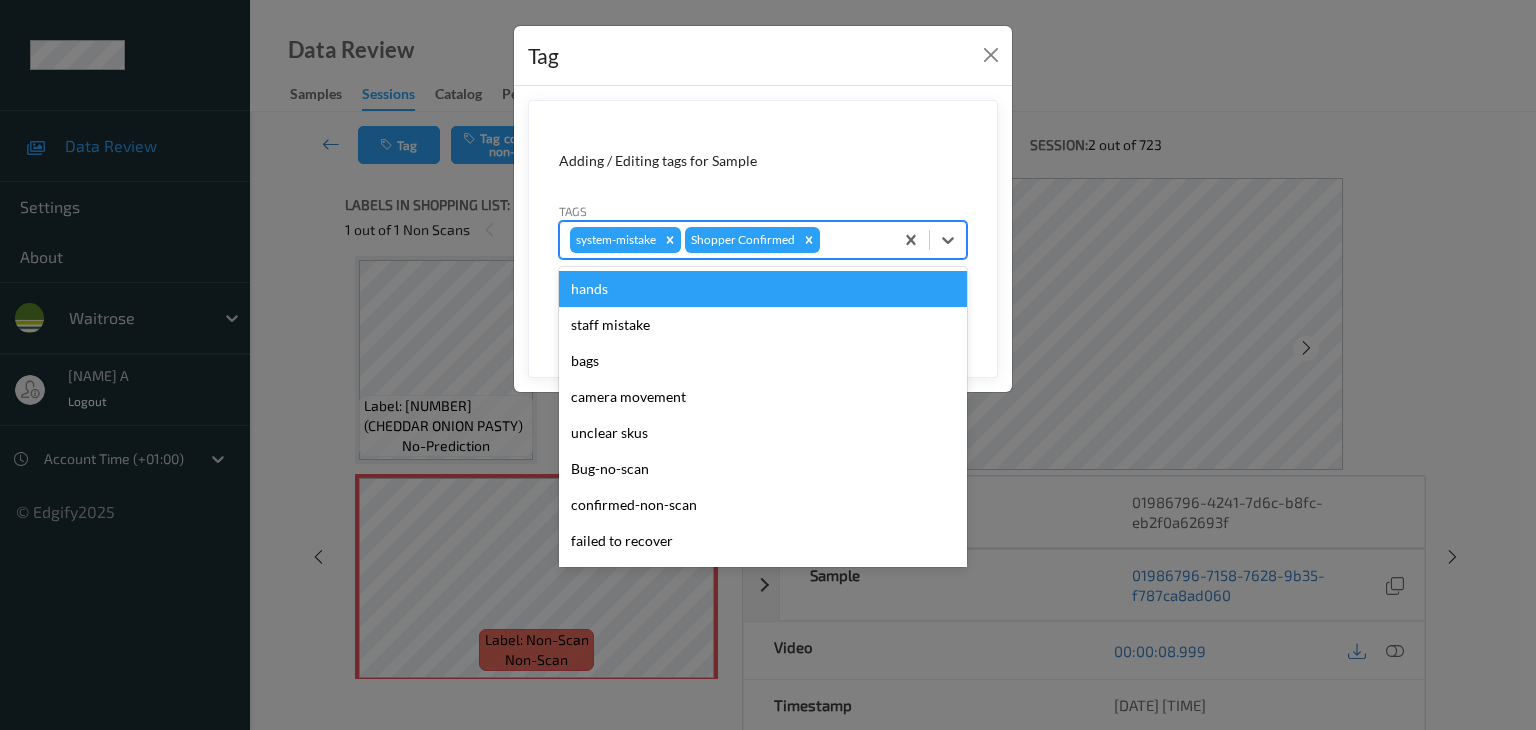 click on "system-mistake Shopper Confirmed" at bounding box center [726, 240] 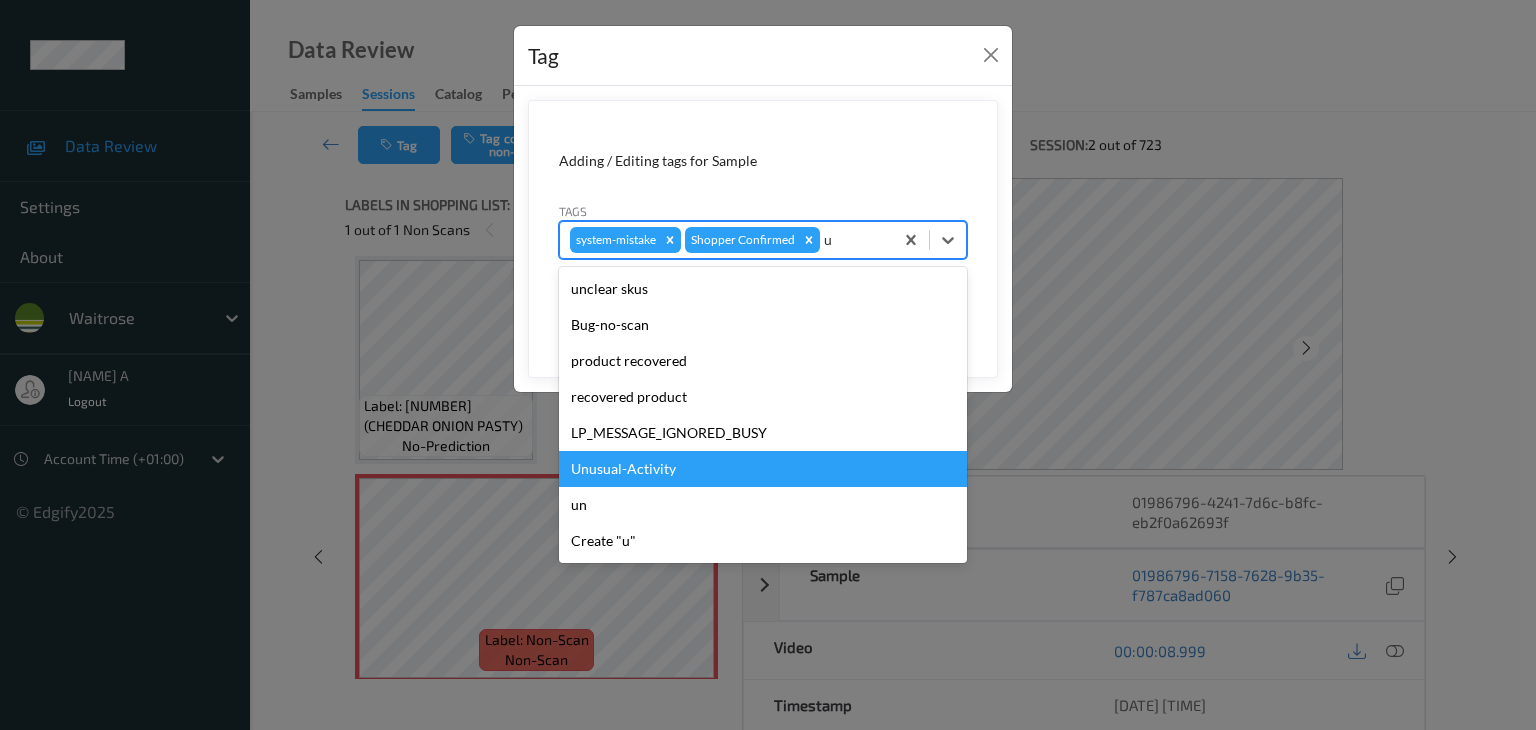 click on "Unusual-Activity" at bounding box center (763, 469) 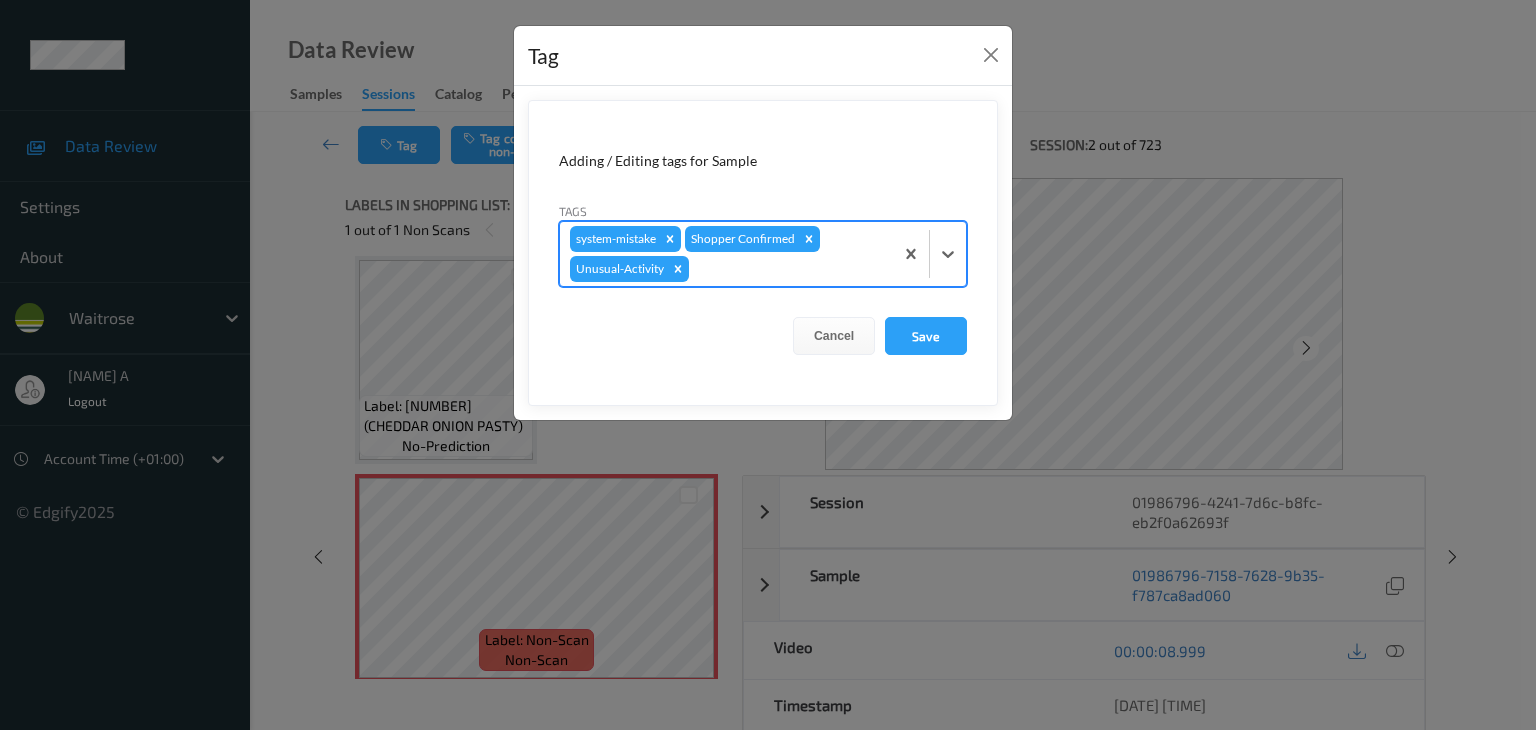 click on "Adding / Editing tags for Sample   Tags option Unusual-Activity, selected.   Select is focused ,type to refine list, press Down to open the menu,  press left to focus selected values system-mistake Shopper Confirmed Unusual-Activity Cancel Save" at bounding box center (763, 253) 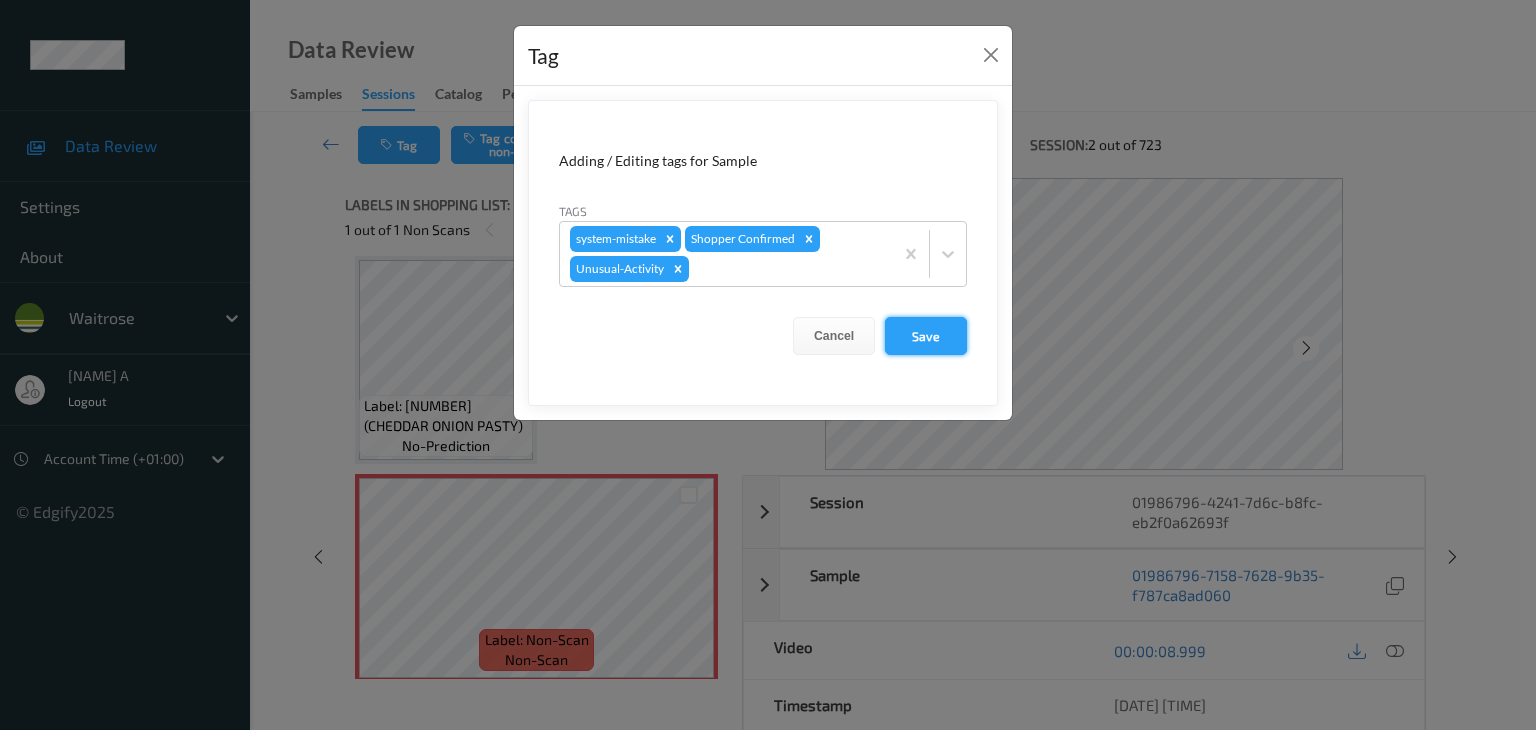 click on "Save" at bounding box center (926, 336) 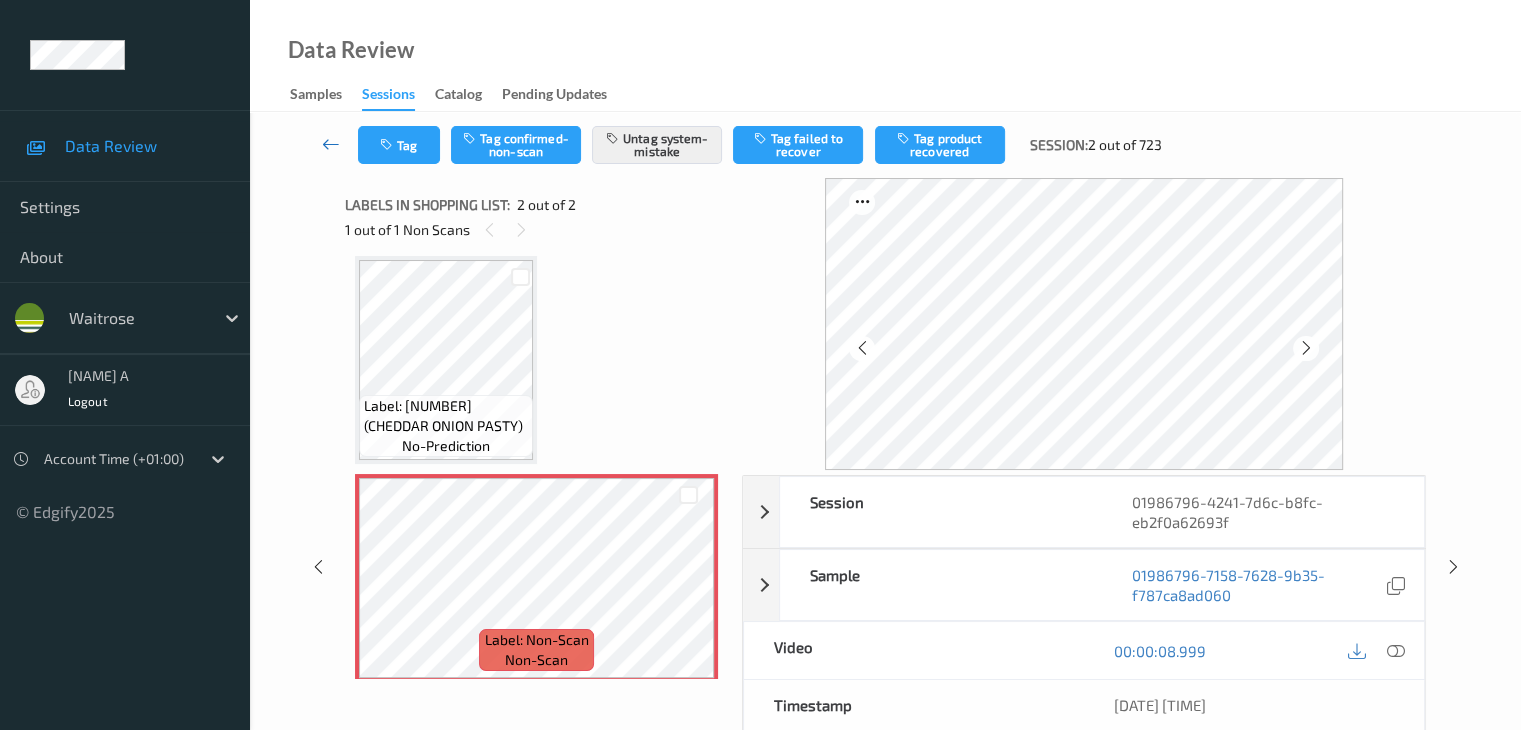 click at bounding box center [331, 144] 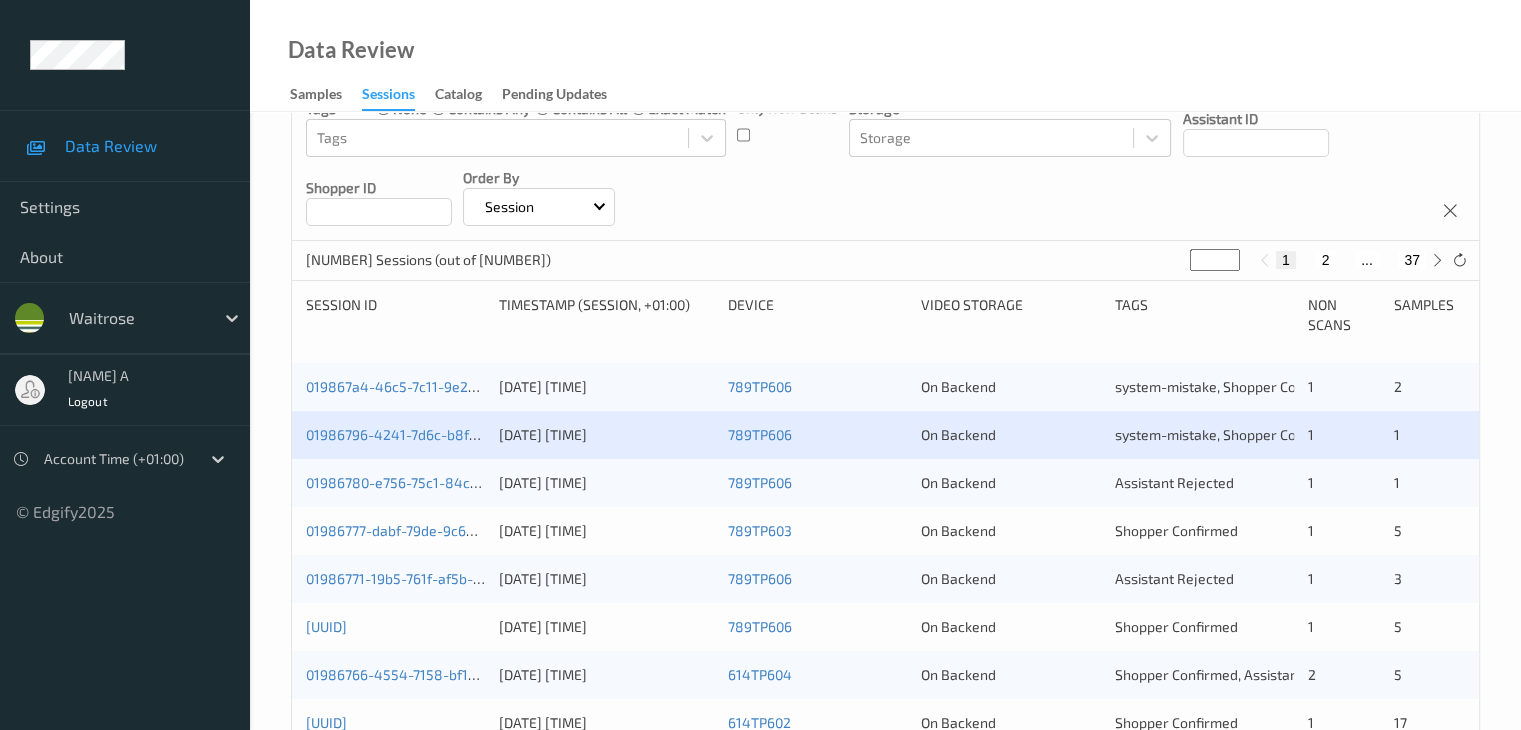 scroll, scrollTop: 300, scrollLeft: 0, axis: vertical 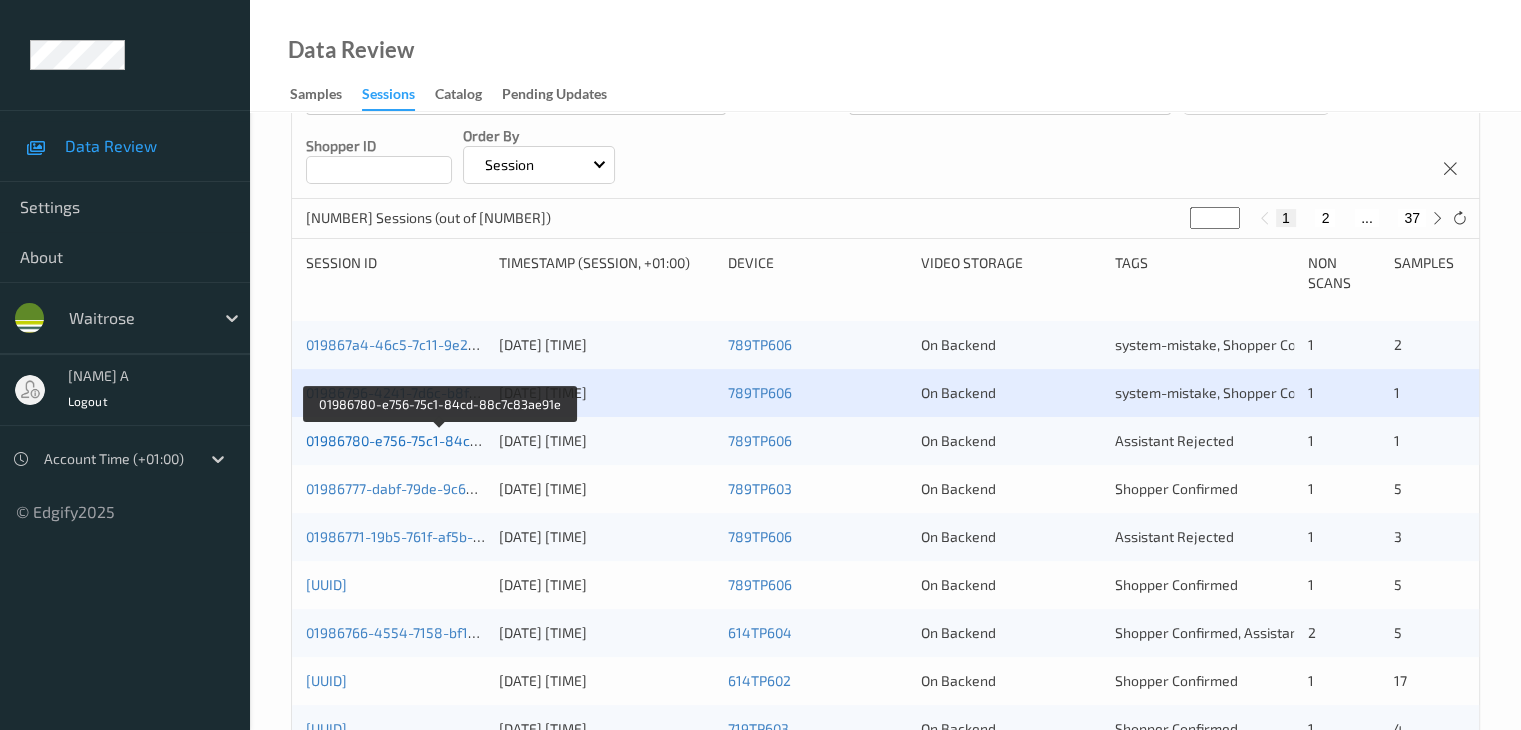 click on "01986780-e756-75c1-84cd-88c7c83ae91e" at bounding box center (442, 440) 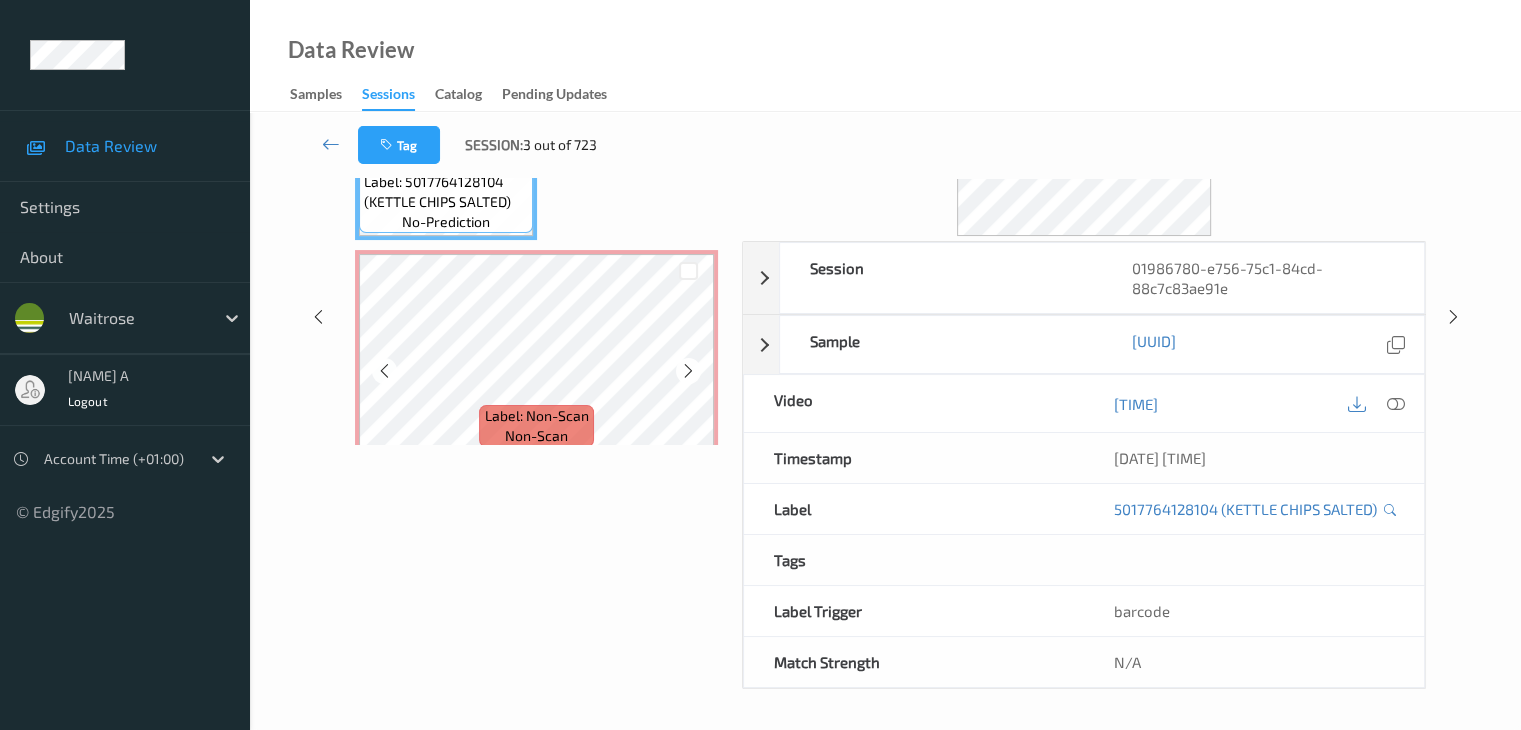 scroll, scrollTop: 64, scrollLeft: 0, axis: vertical 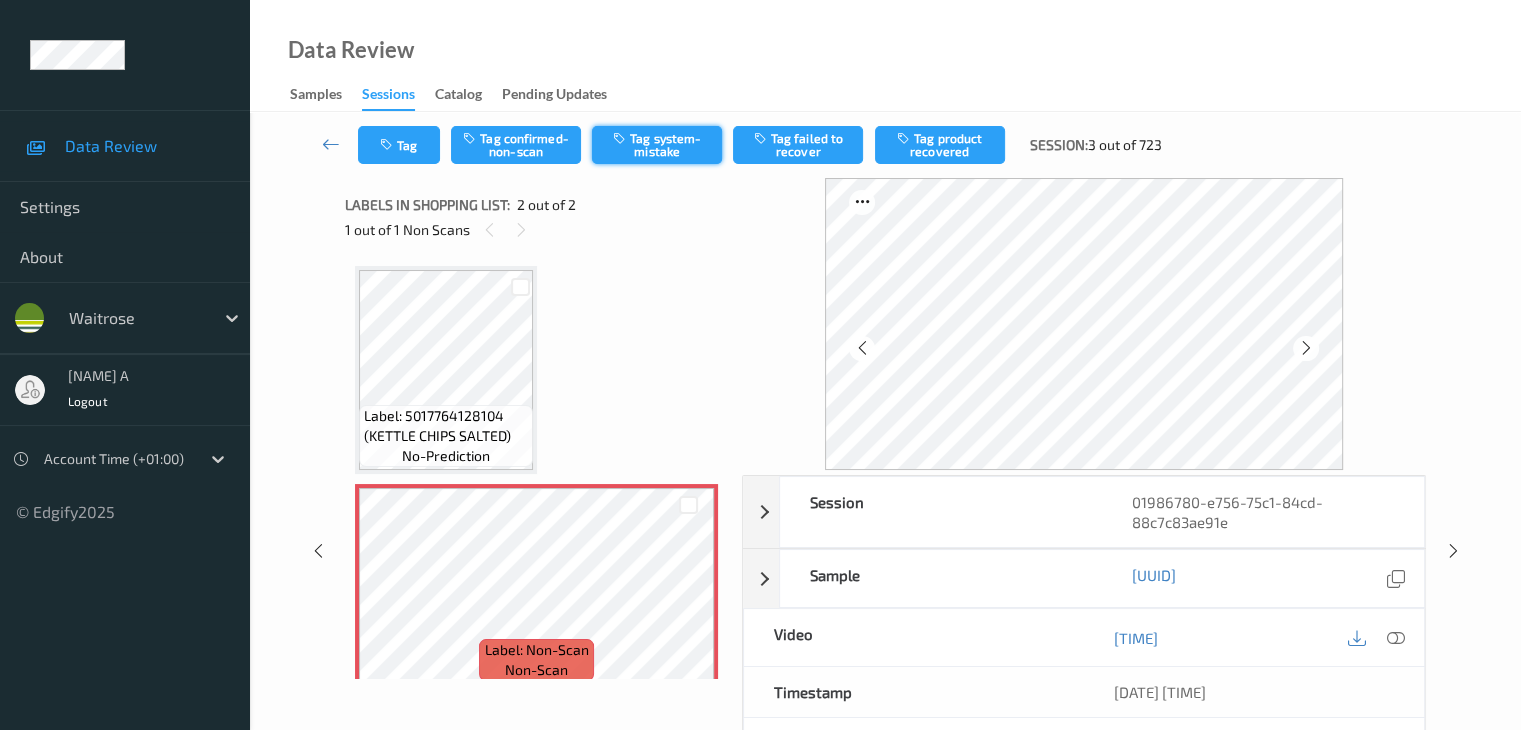 click on "Tag   system-mistake" at bounding box center [657, 145] 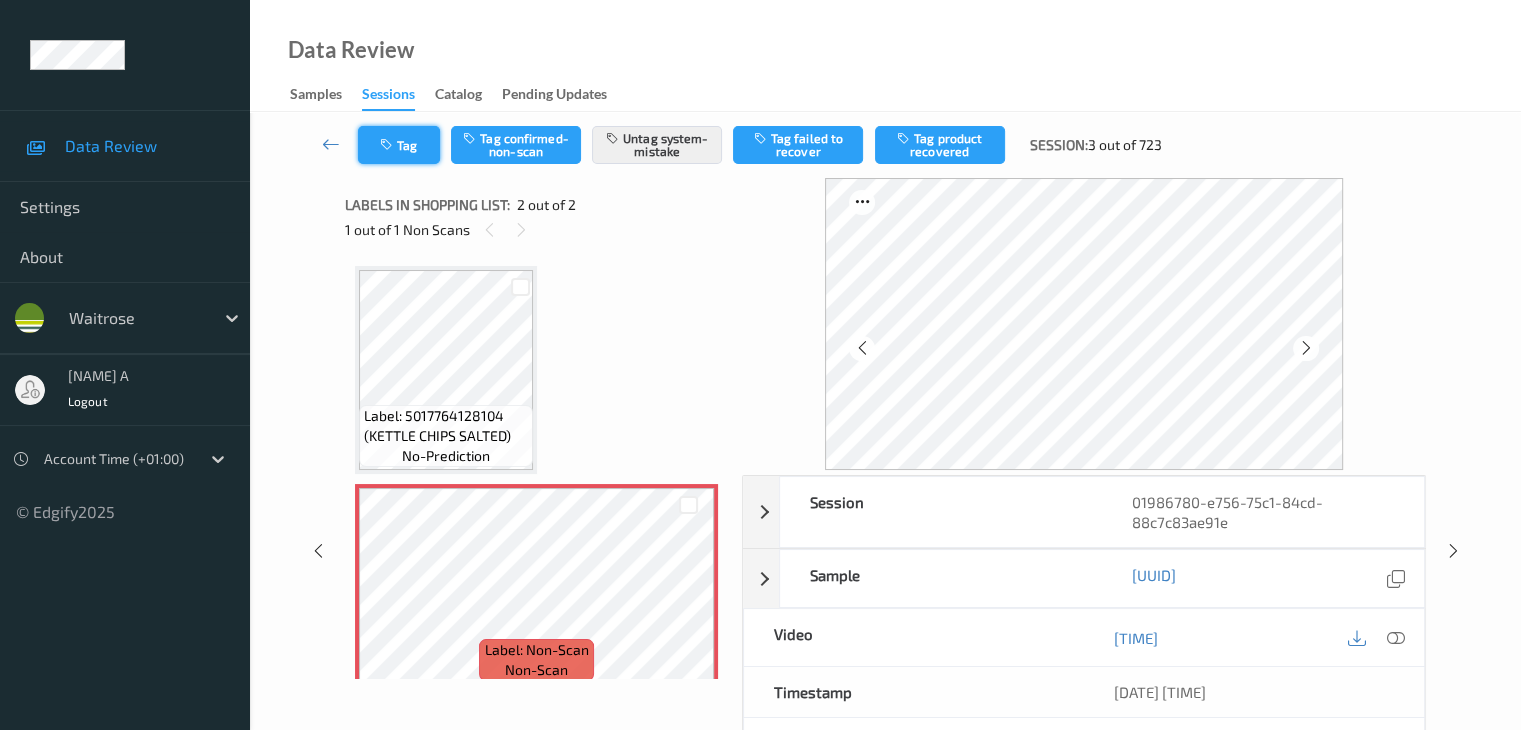 click on "Tag" at bounding box center [399, 145] 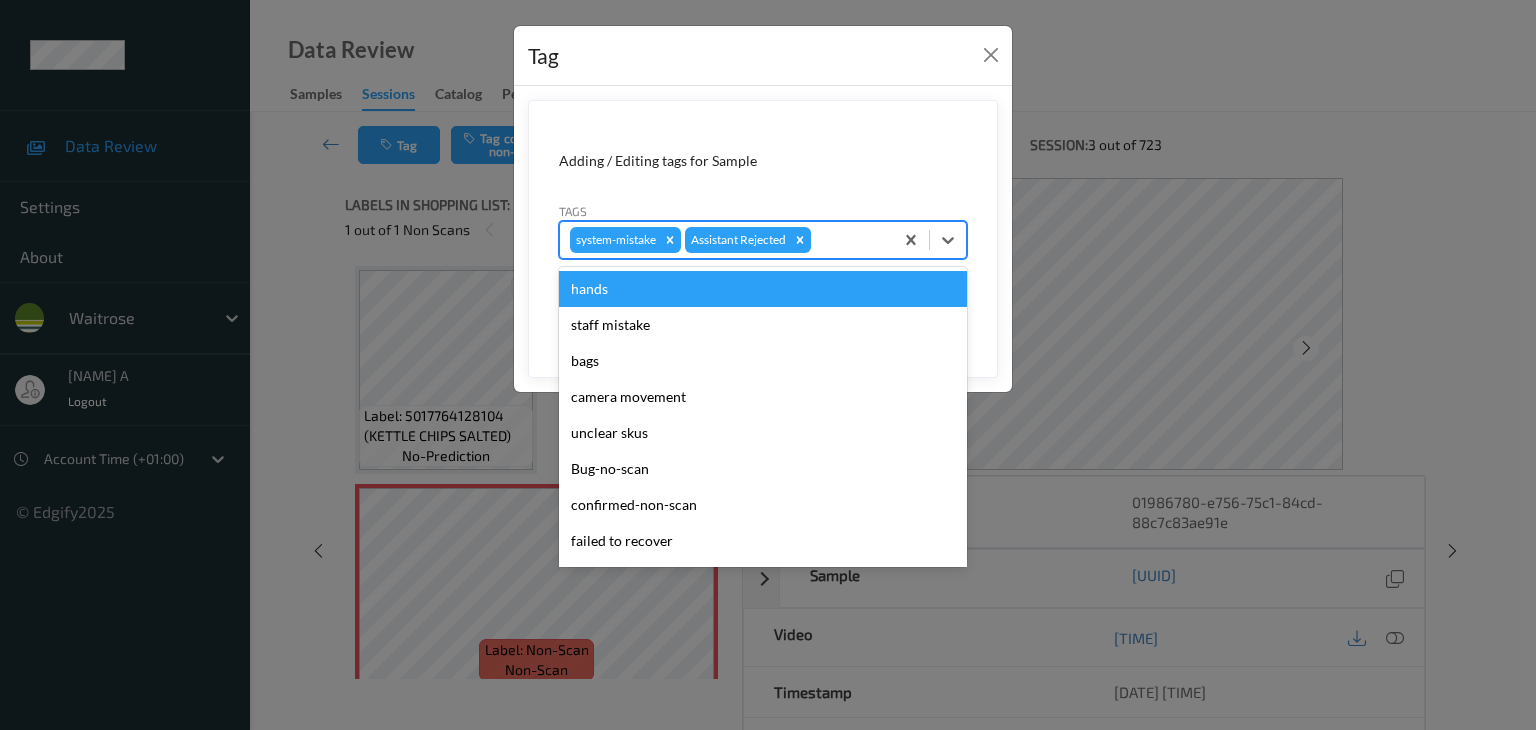 click at bounding box center [849, 240] 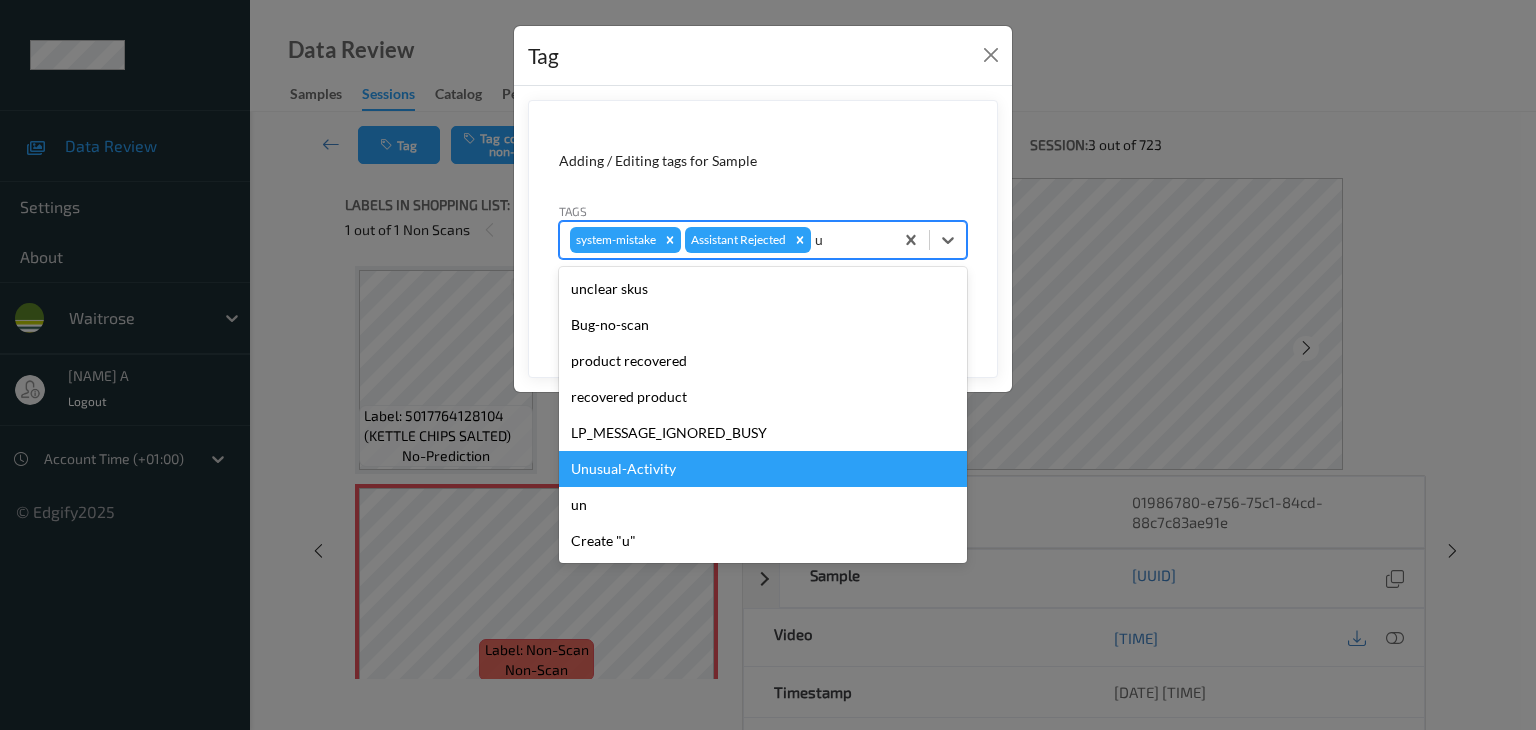 click on "Unusual-Activity" at bounding box center (763, 469) 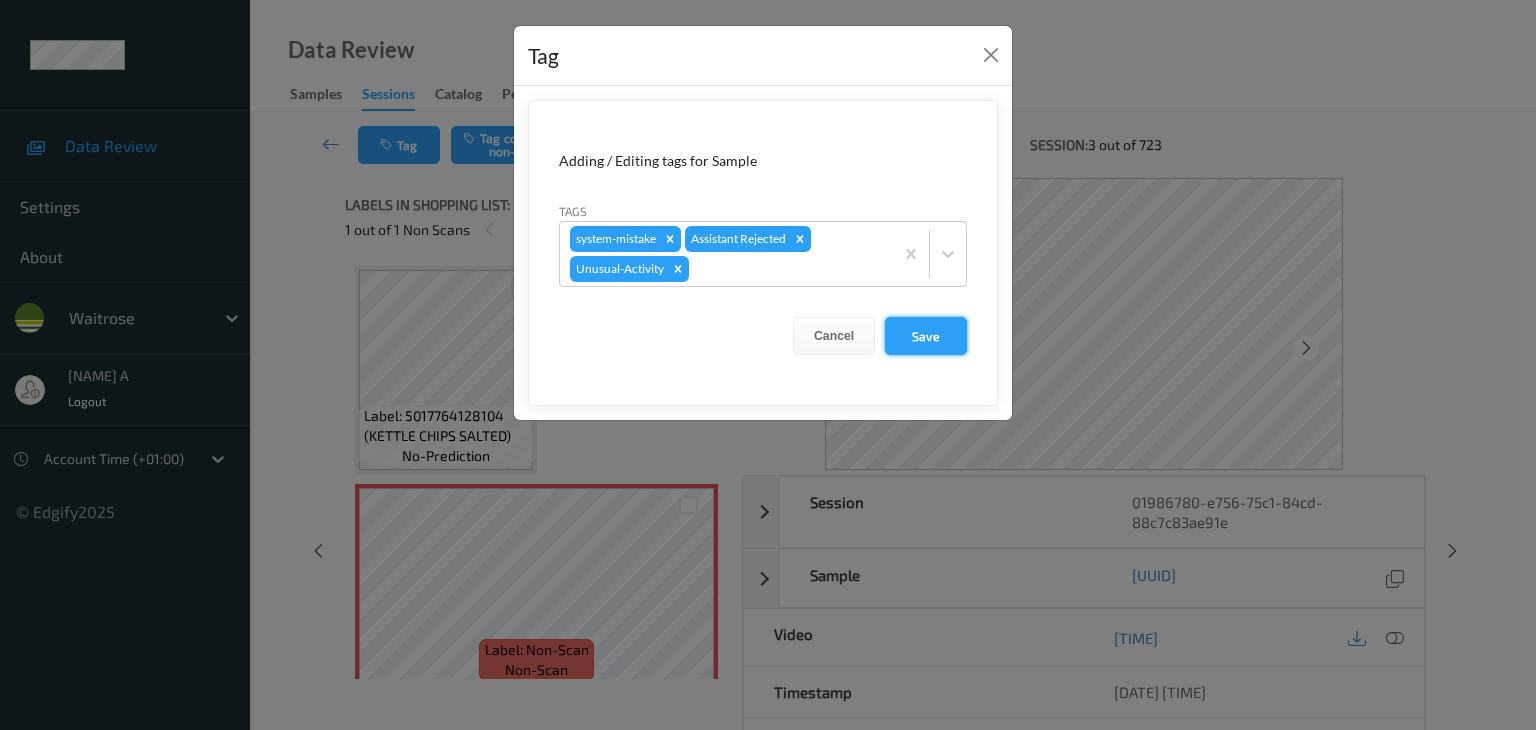 click on "Save" at bounding box center [926, 336] 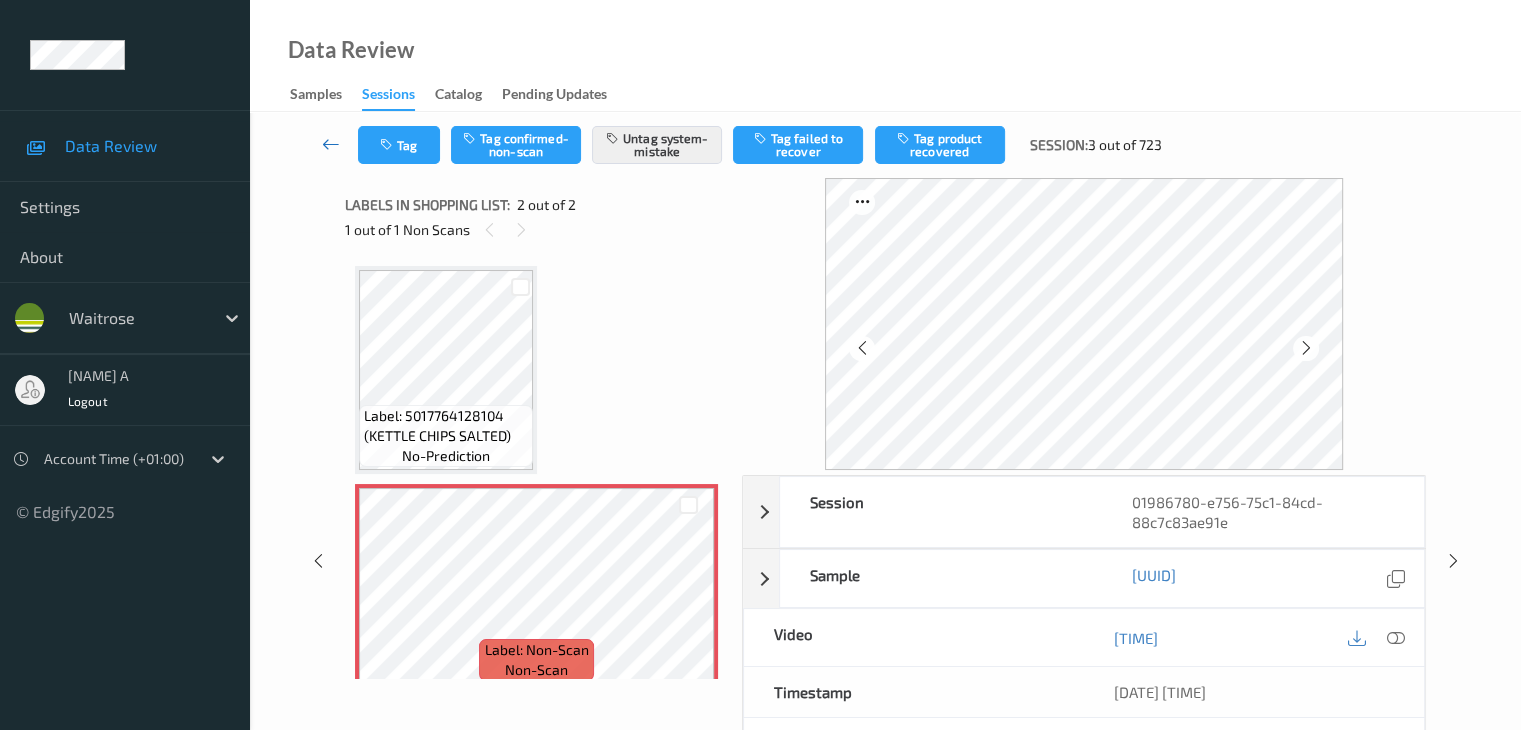 click at bounding box center [331, 144] 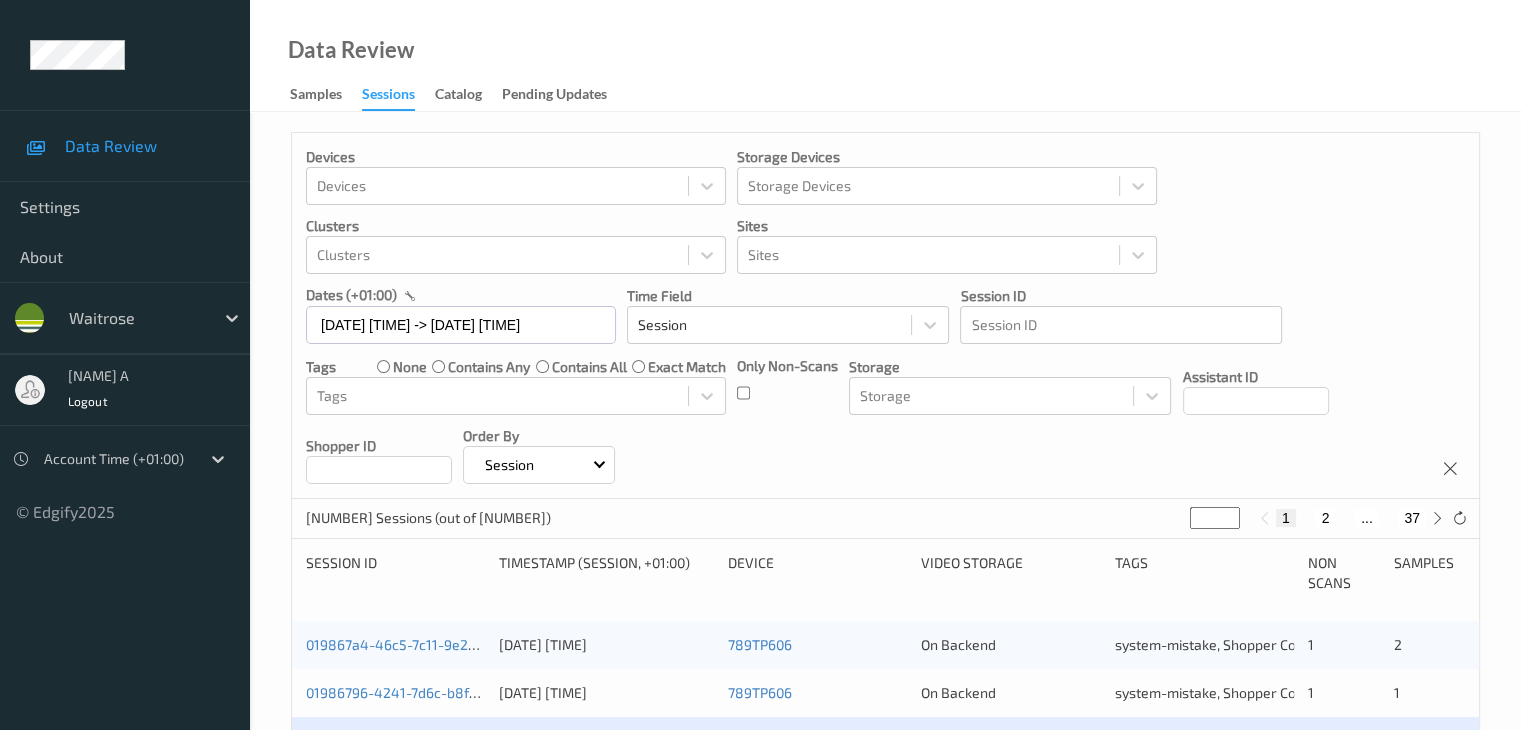 scroll, scrollTop: 300, scrollLeft: 0, axis: vertical 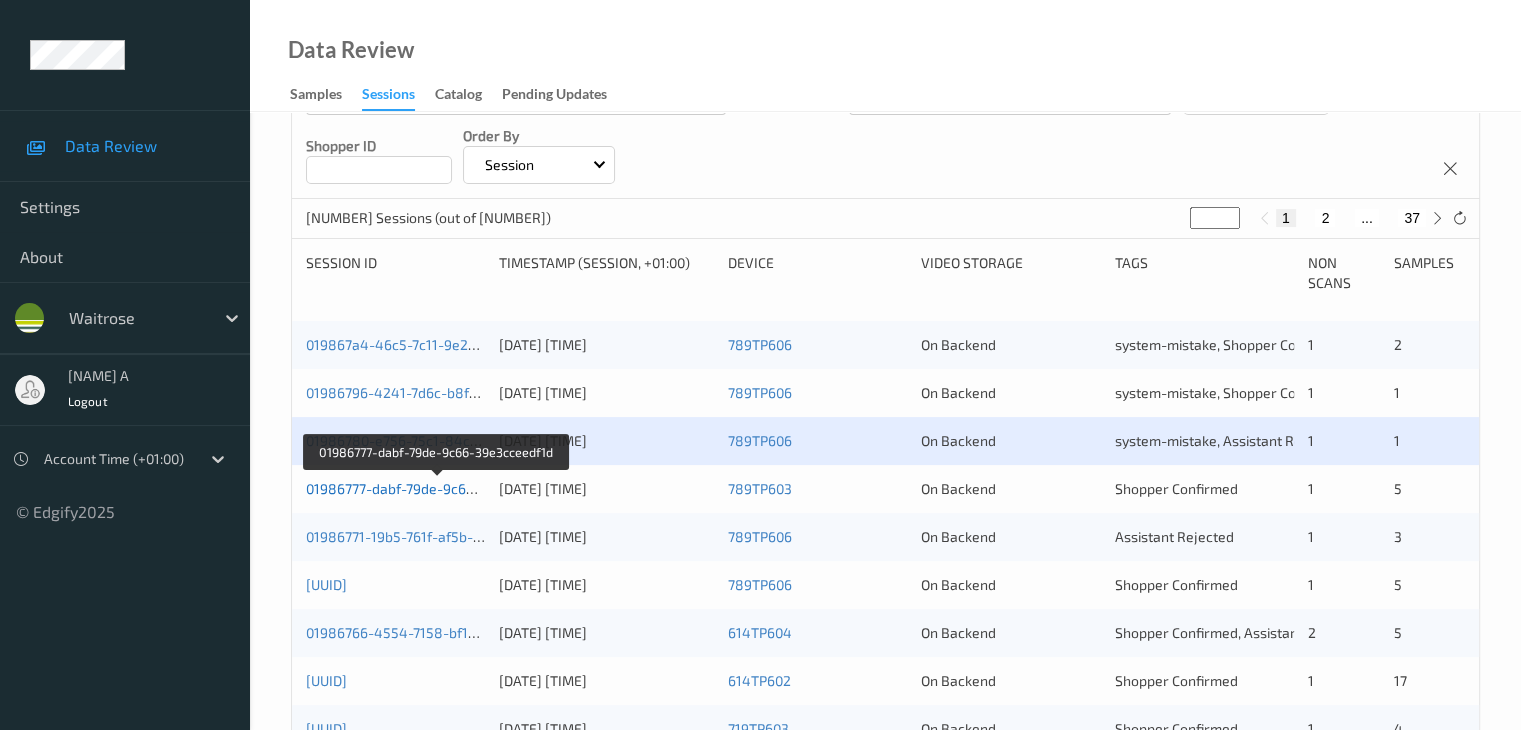 click on "01986777-dabf-79de-9c66-39e3cceedf1d" at bounding box center (437, 488) 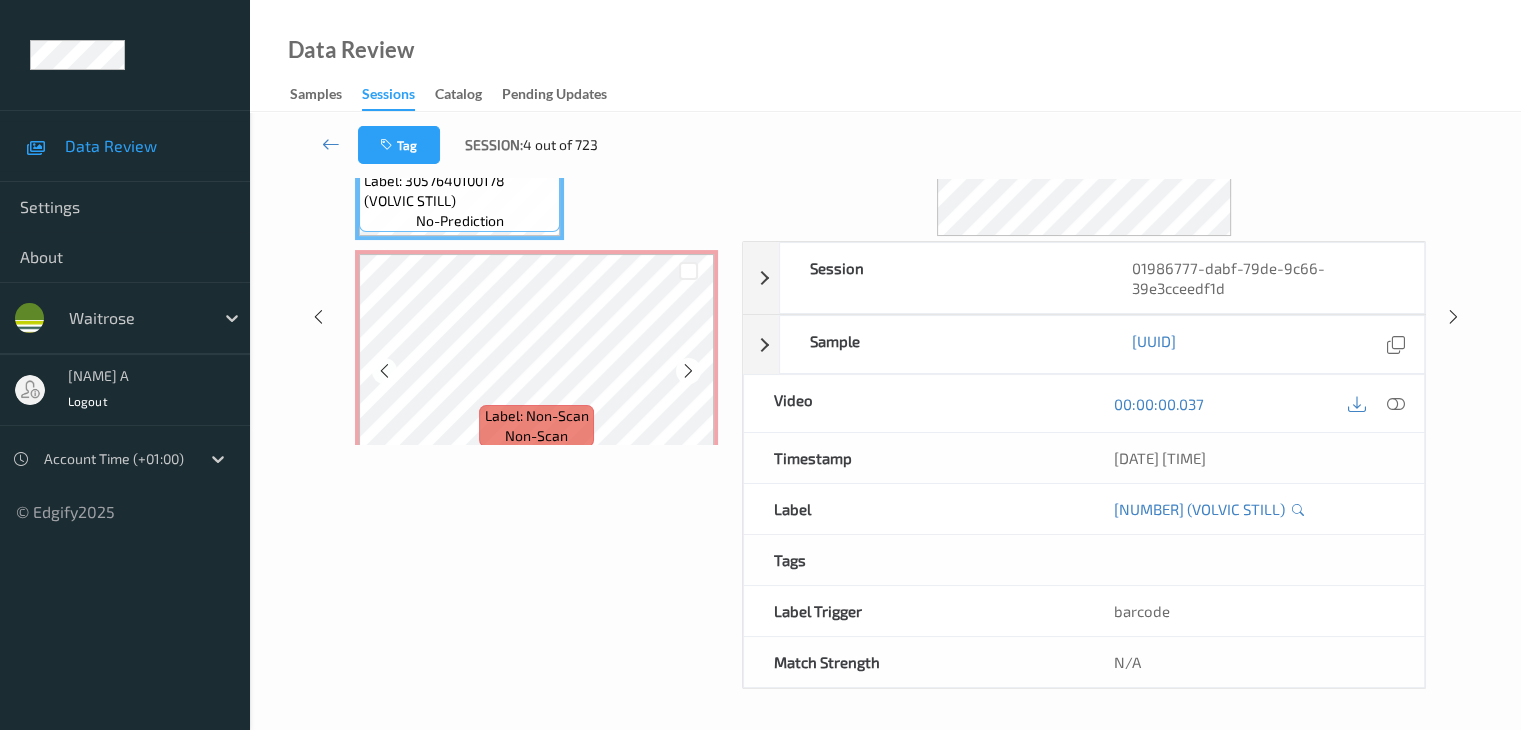 scroll, scrollTop: 0, scrollLeft: 0, axis: both 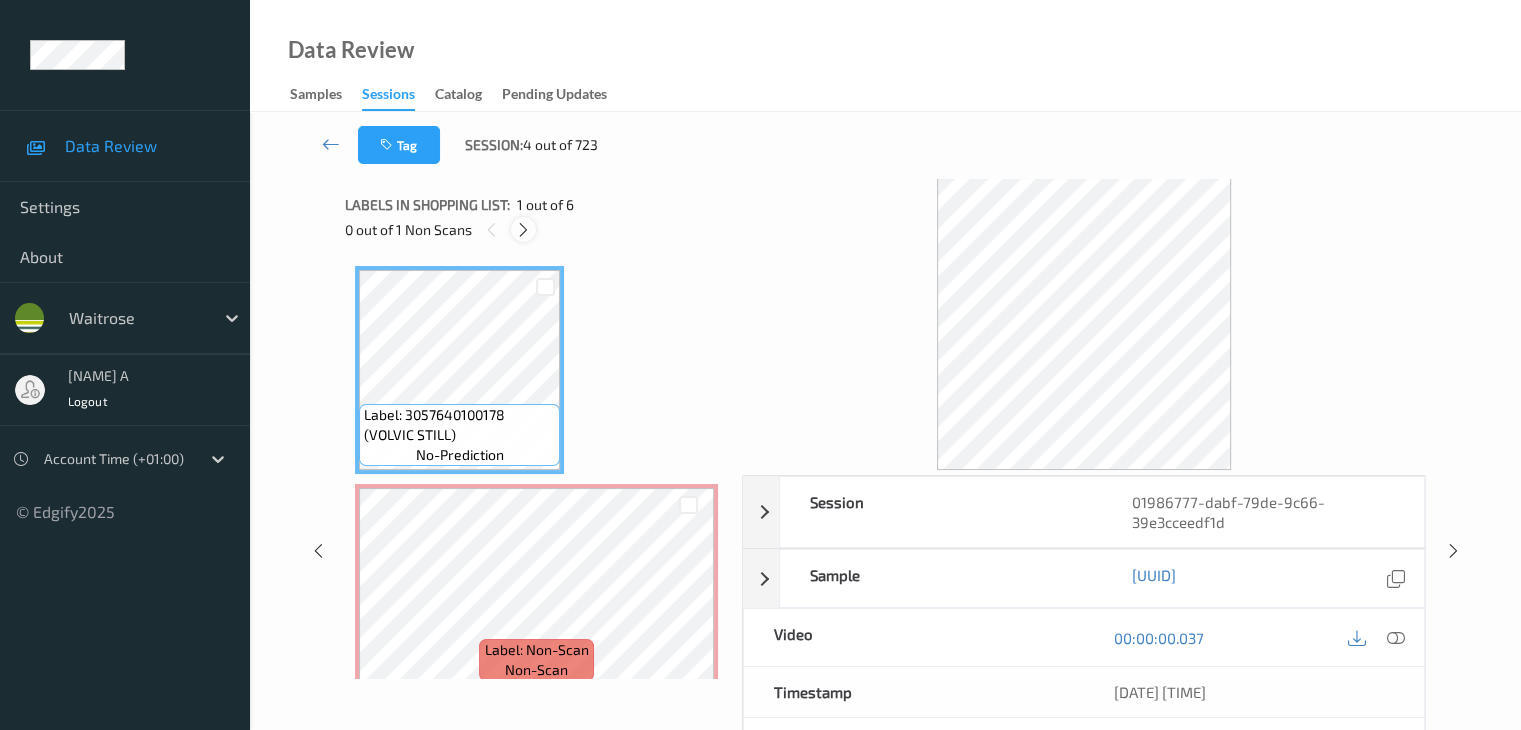 click at bounding box center (523, 230) 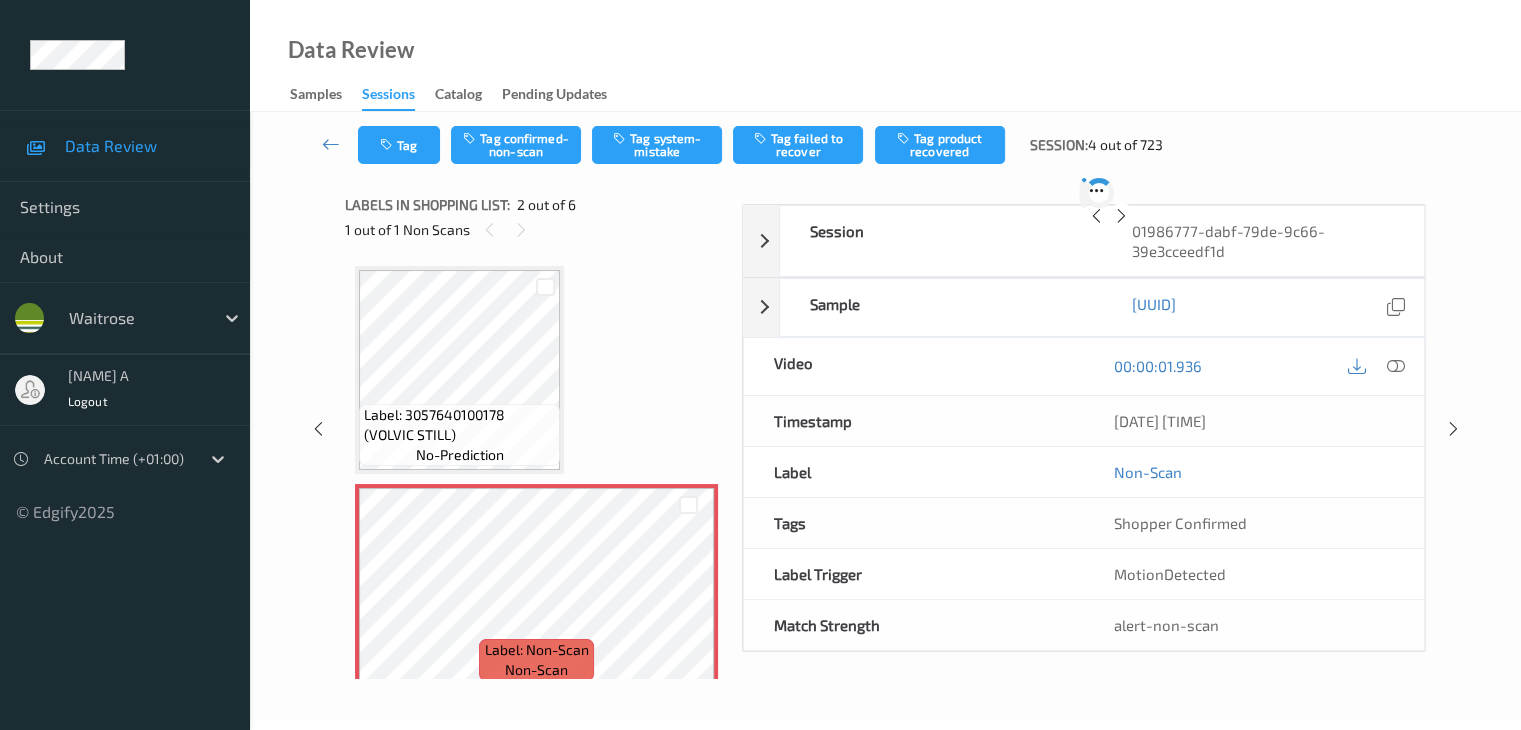 scroll, scrollTop: 10, scrollLeft: 0, axis: vertical 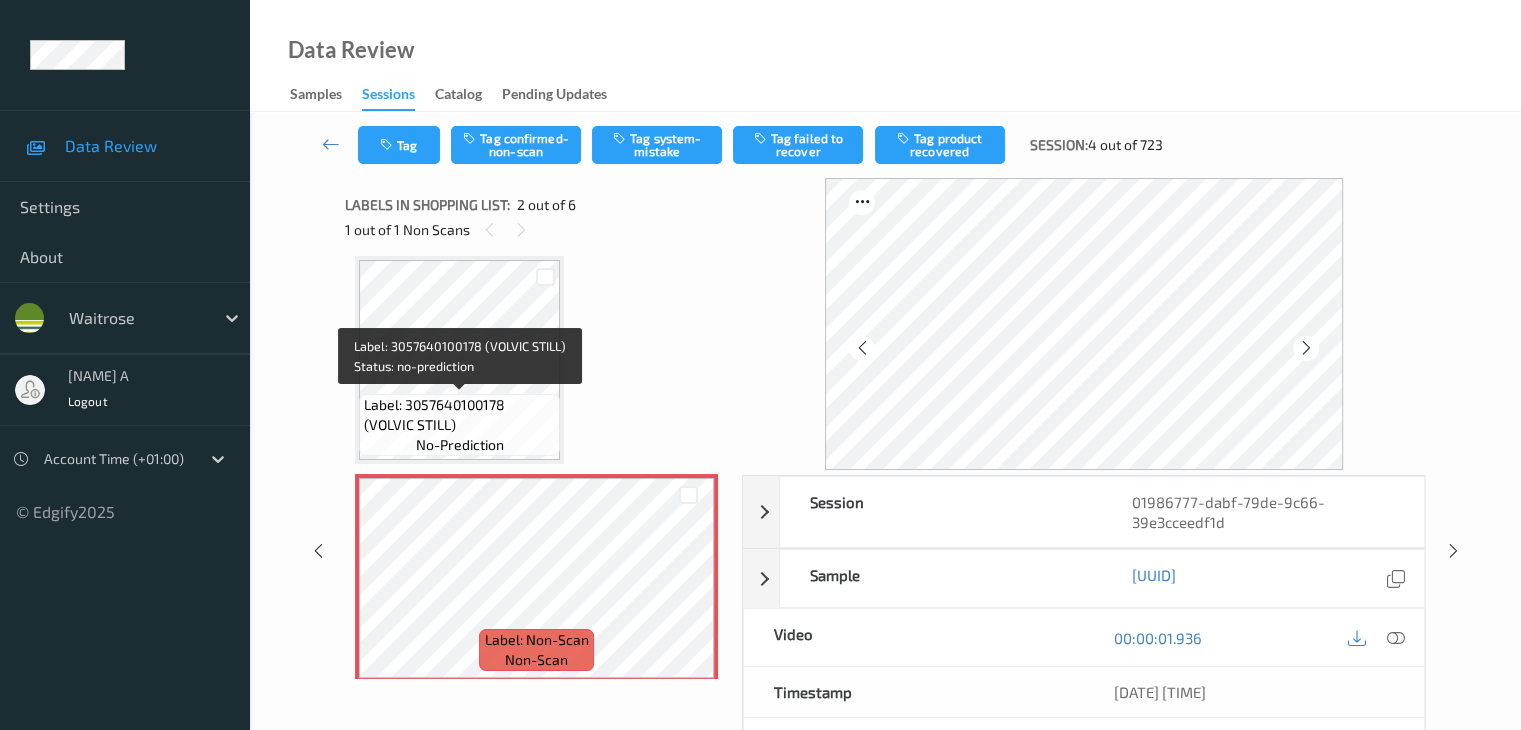 click on "Label: 3057640100178 (VOLVIC STILL)" at bounding box center (459, 415) 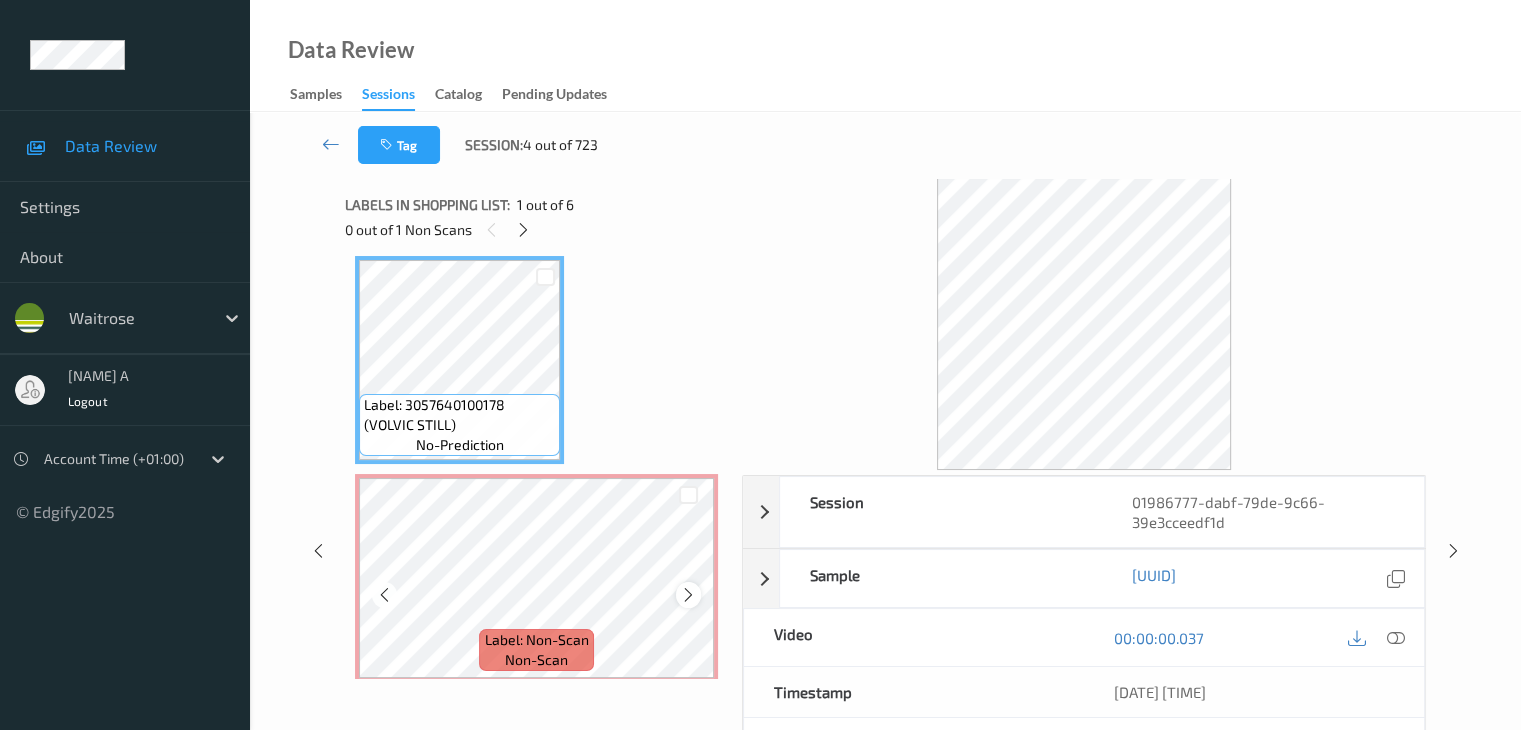 click at bounding box center (688, 595) 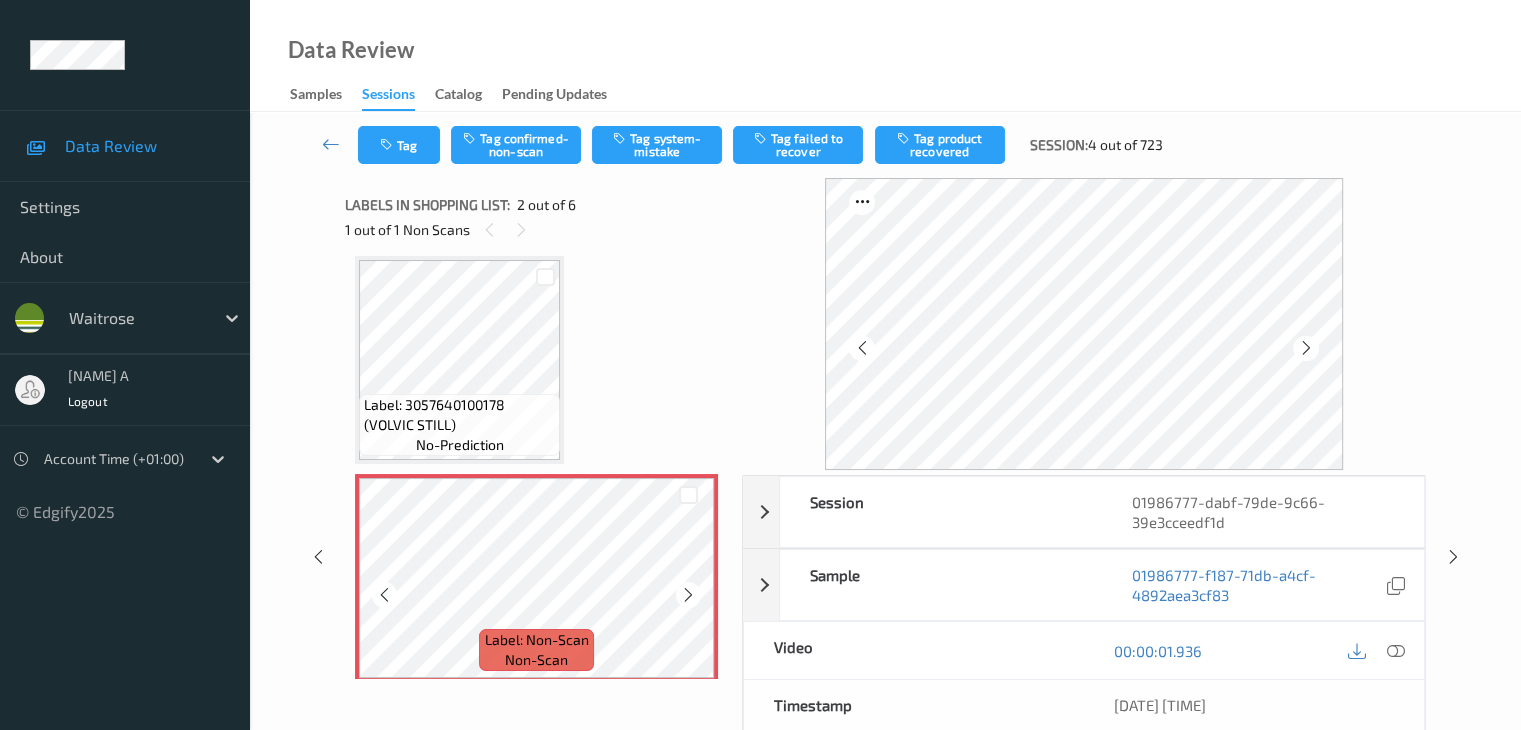 click at bounding box center [688, 595] 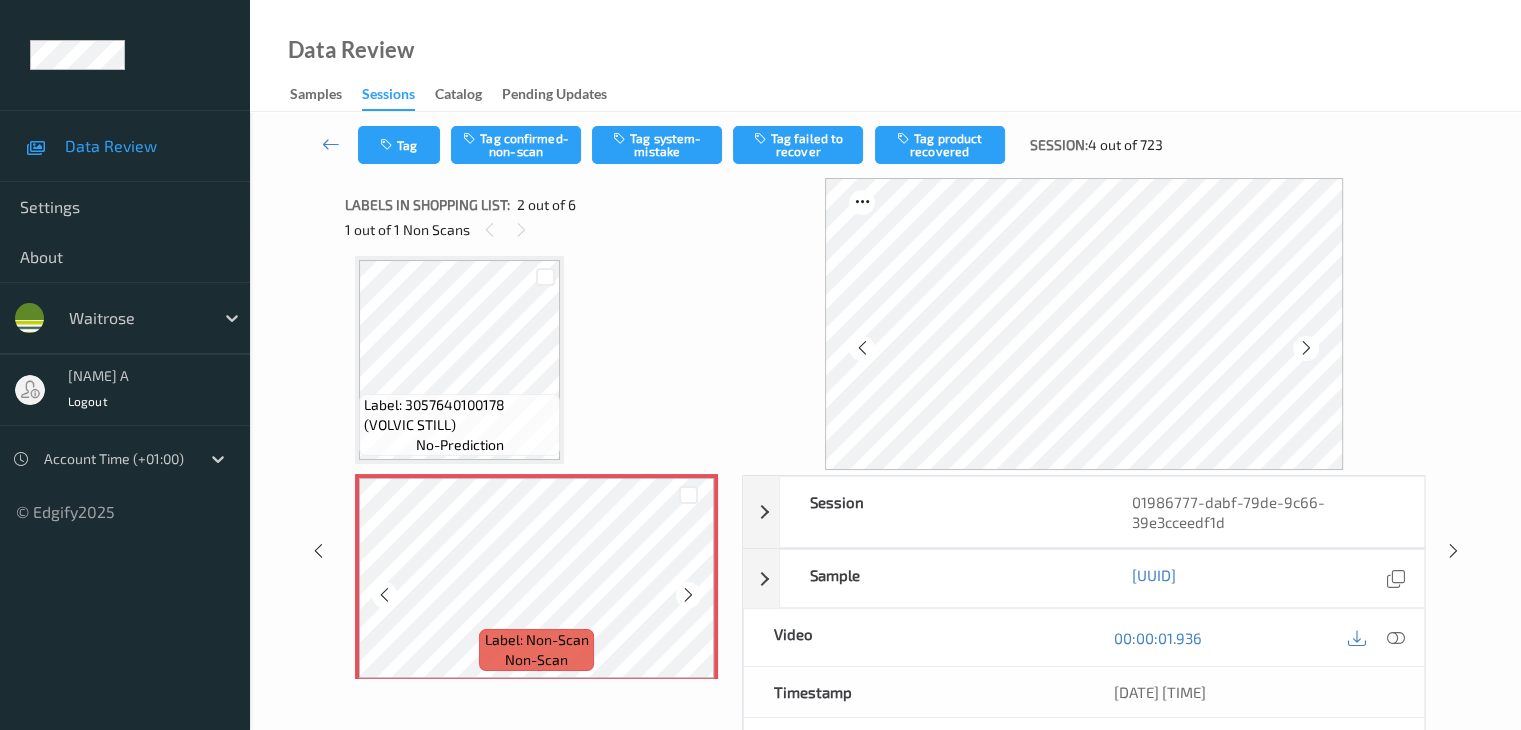 click at bounding box center (688, 595) 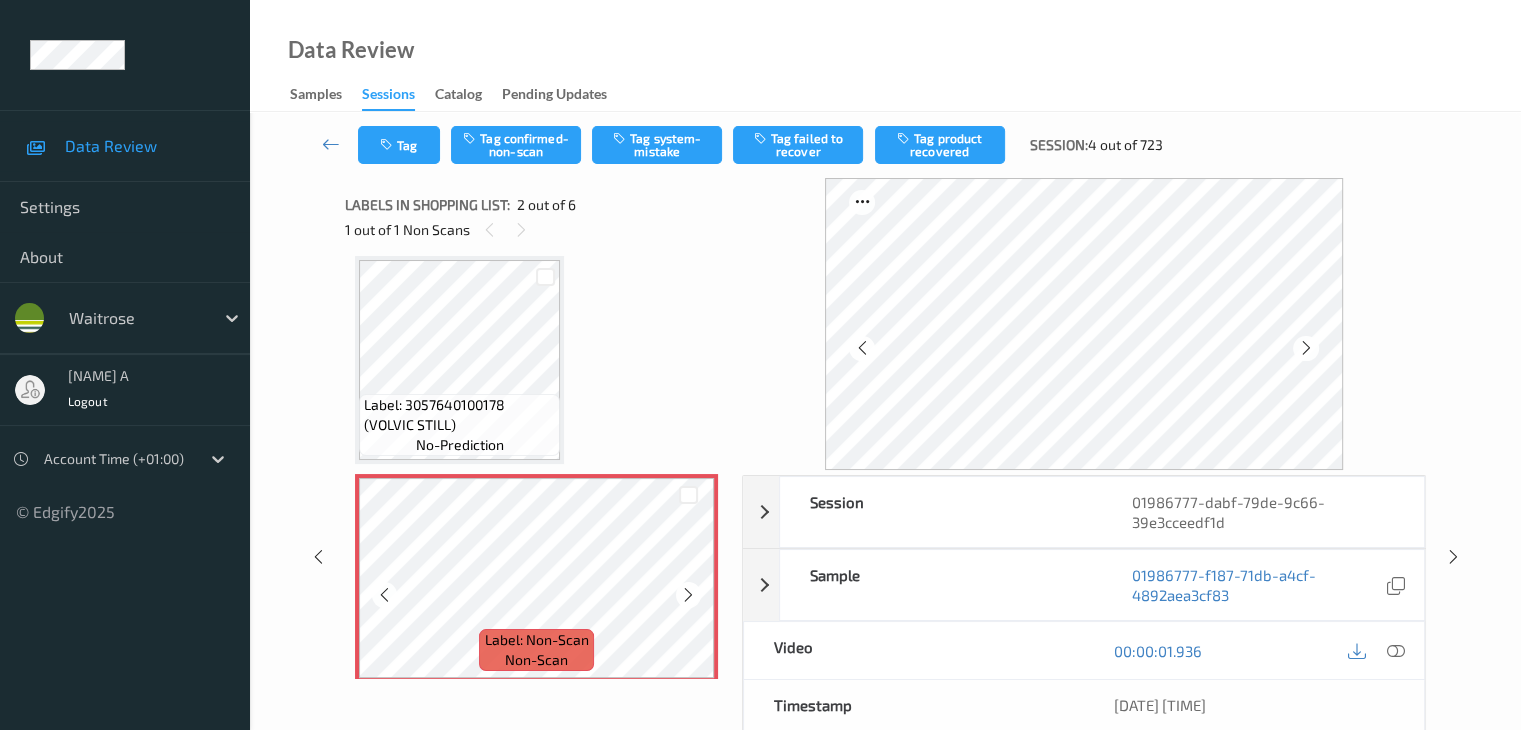 click at bounding box center [688, 595] 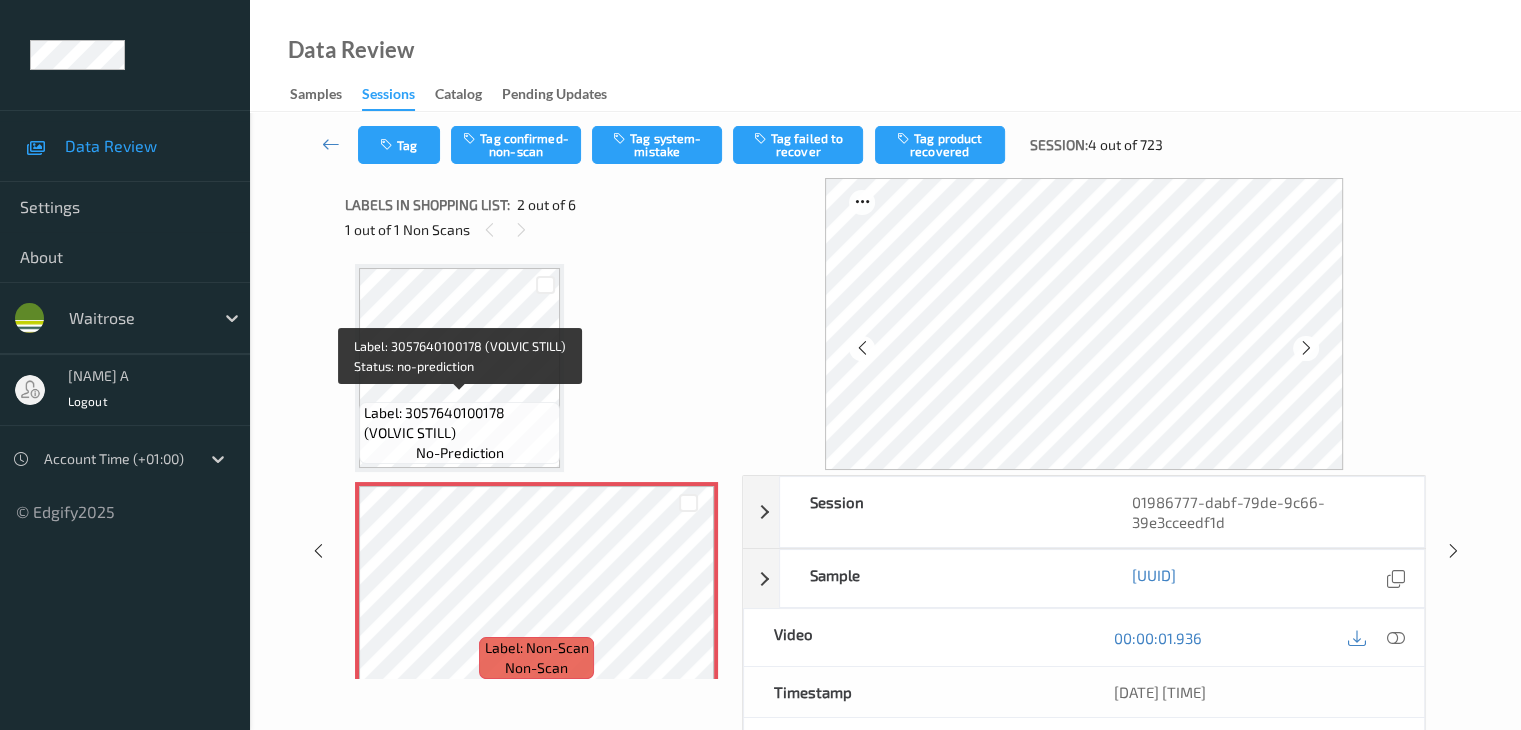 scroll, scrollTop: 0, scrollLeft: 0, axis: both 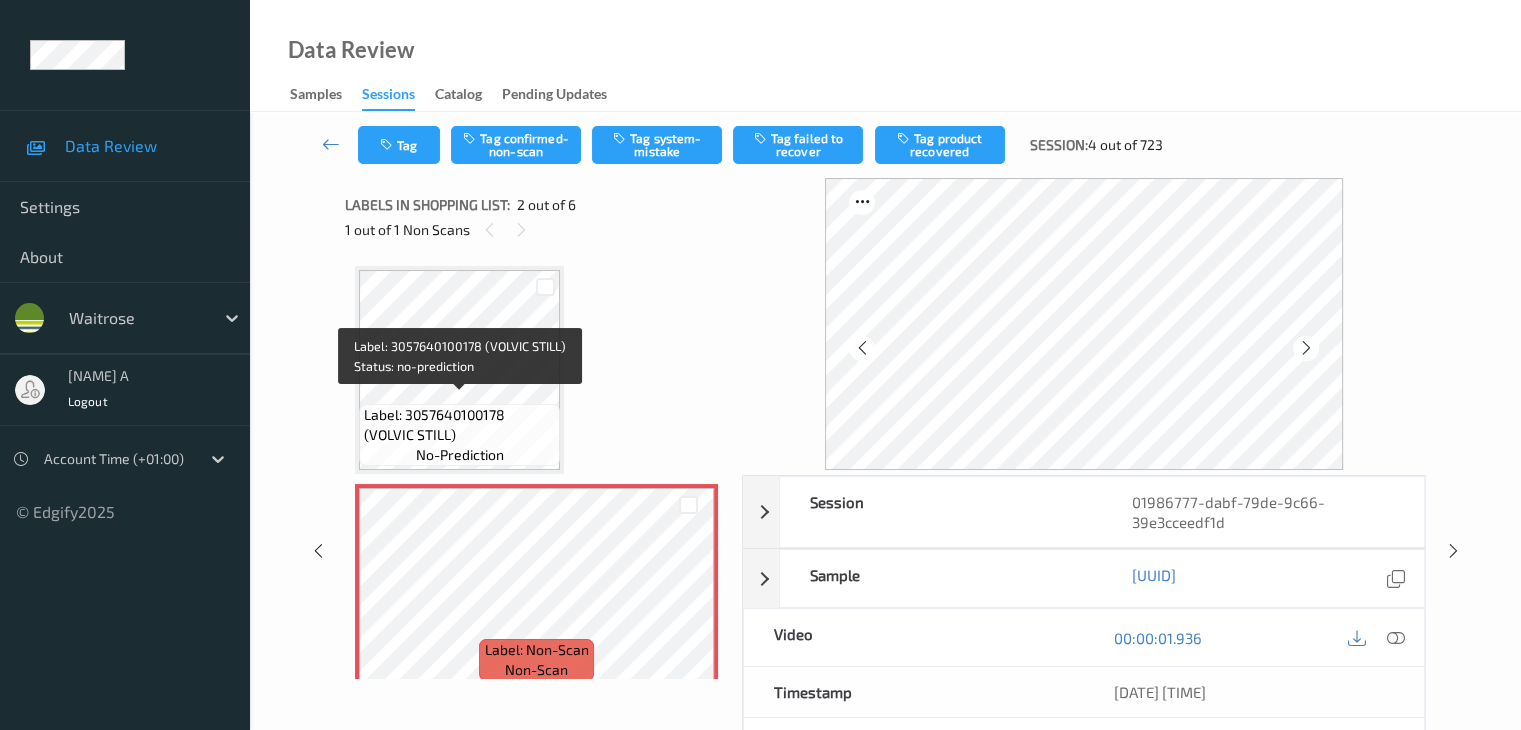 click on "Label: 3057640100178 (VOLVIC STILL)" at bounding box center (459, 425) 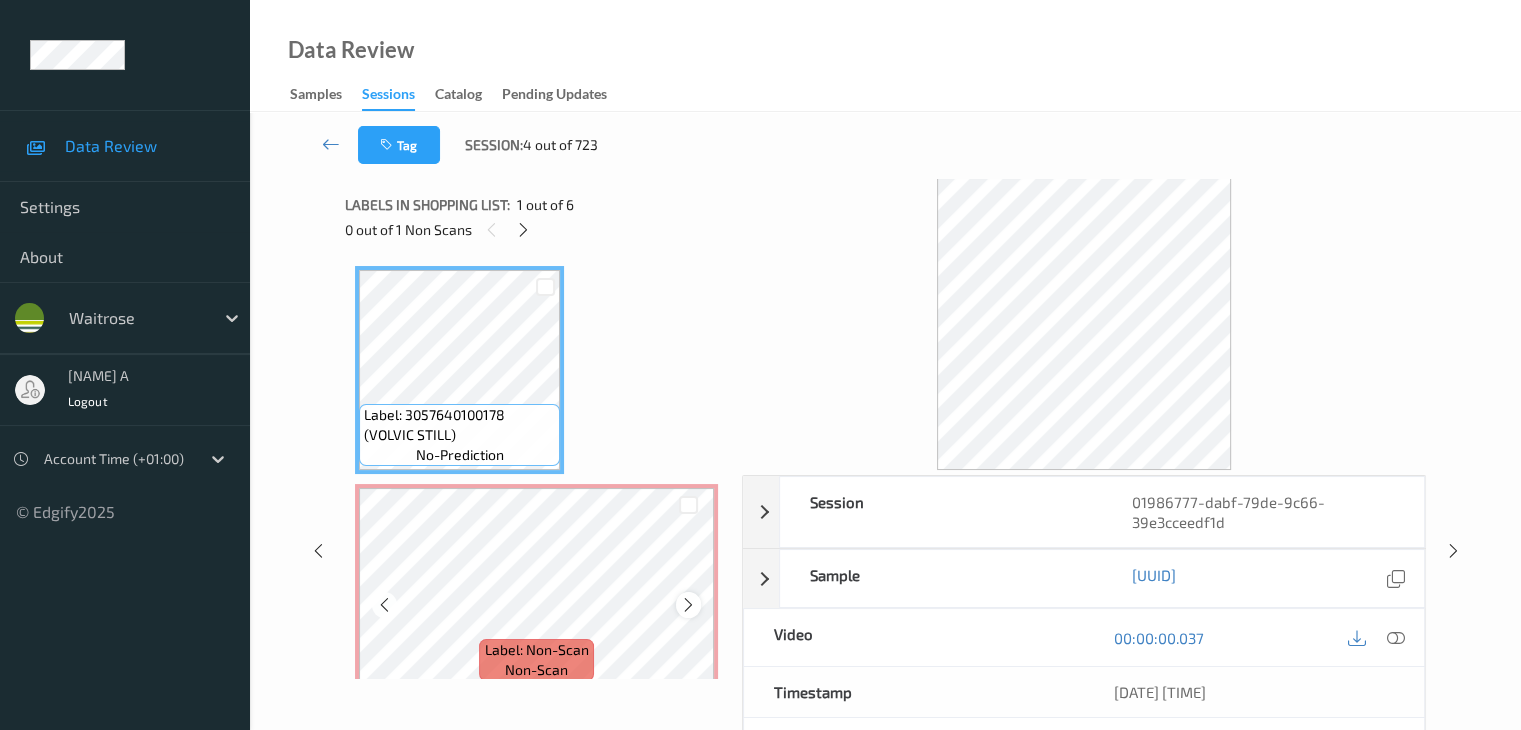 click at bounding box center [688, 605] 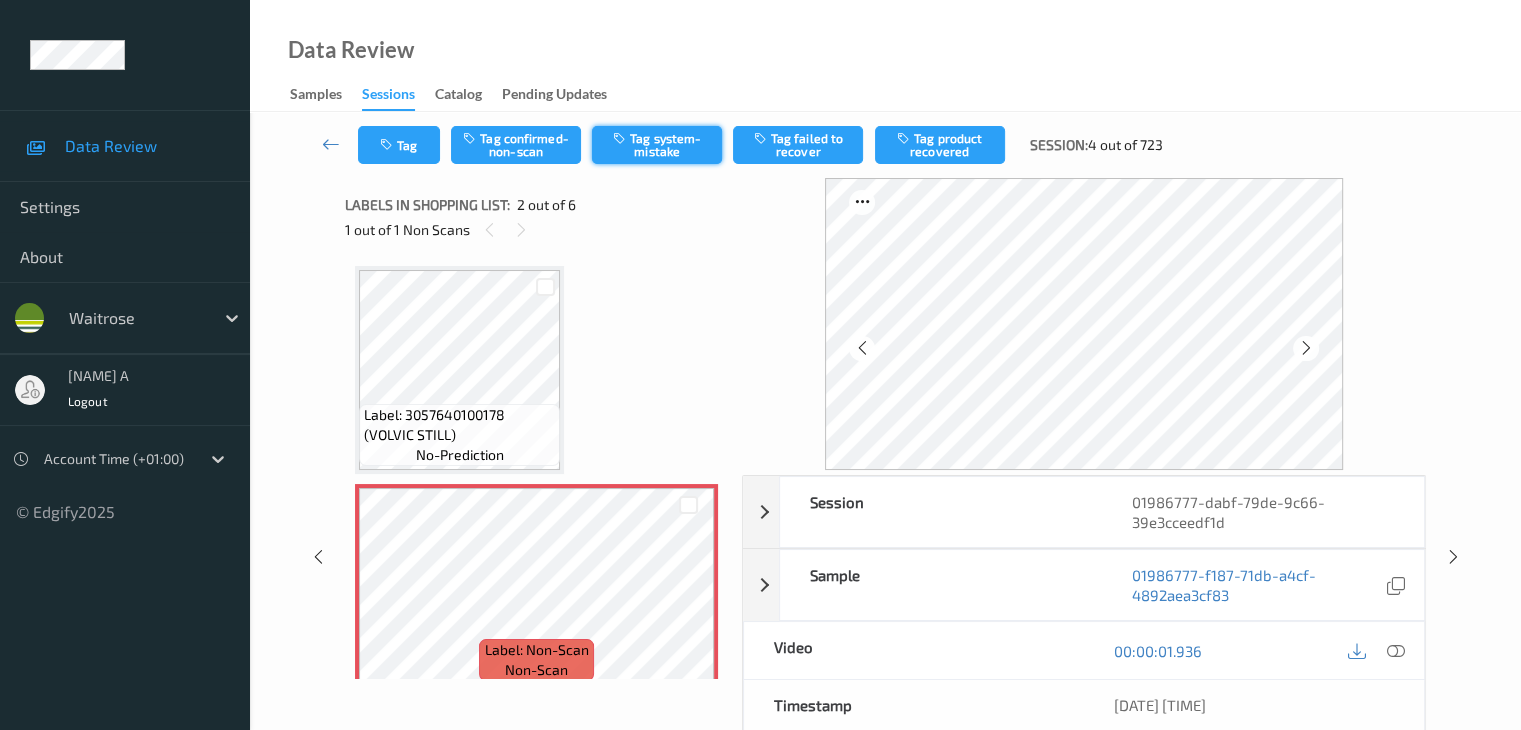 click on "Tag   system-mistake" at bounding box center (657, 145) 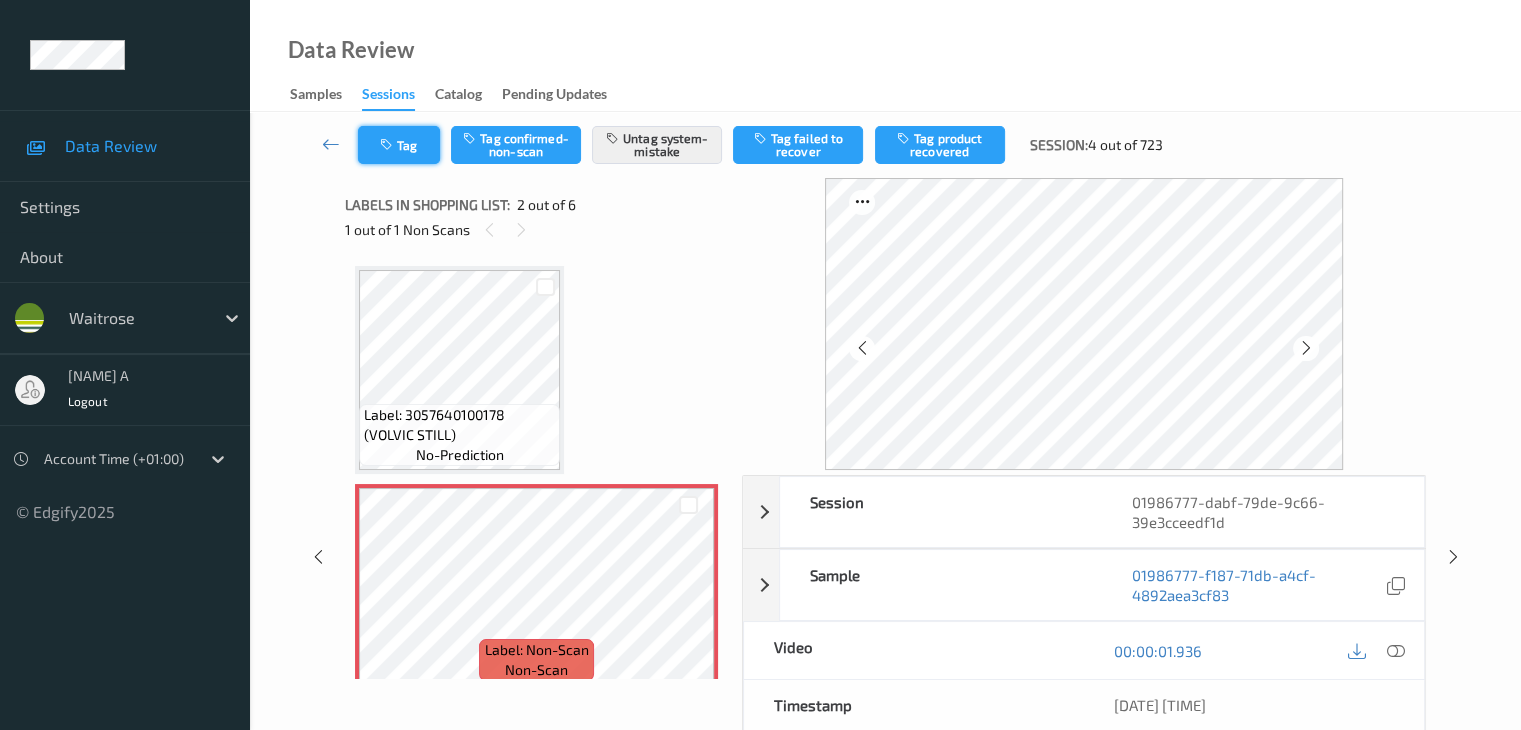 click on "Tag" at bounding box center [399, 145] 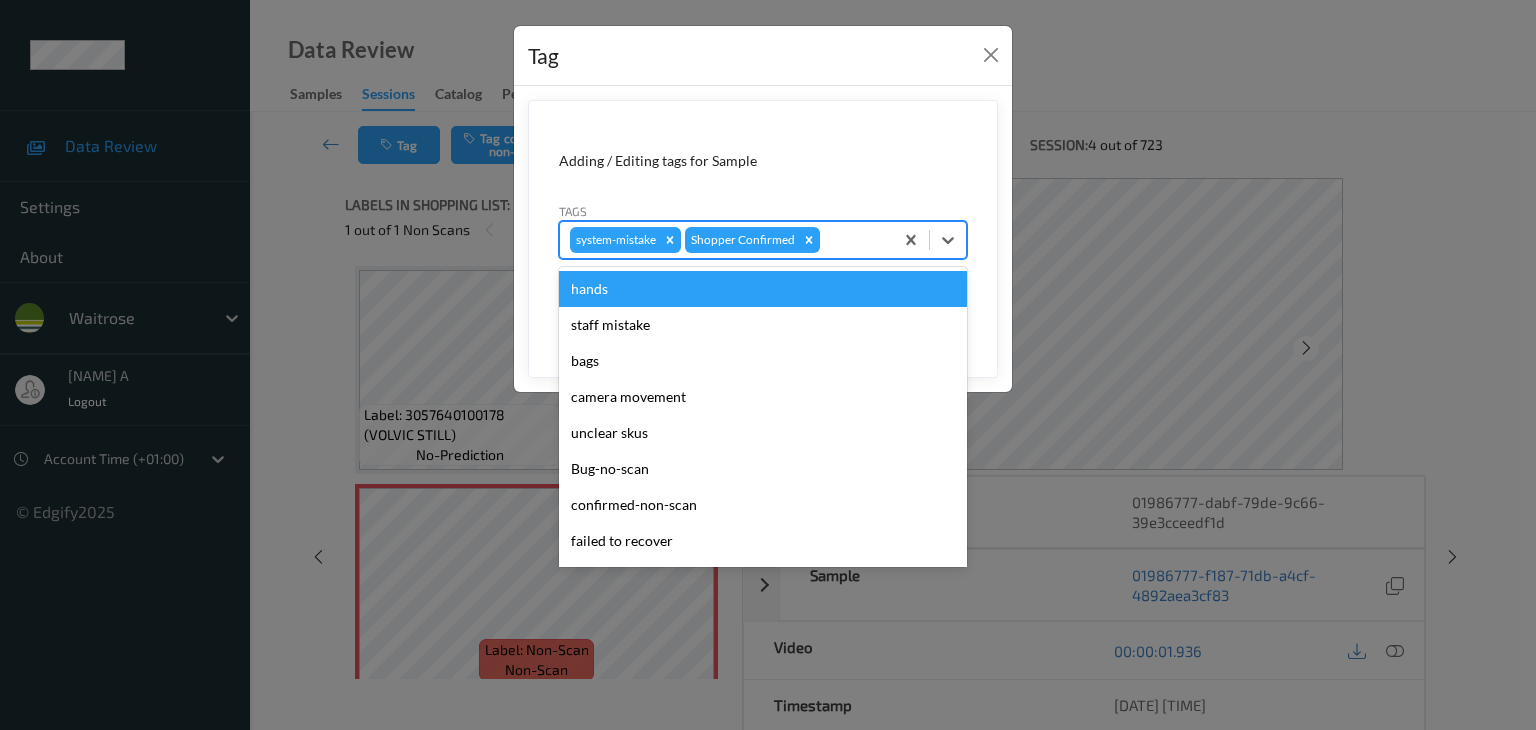 click at bounding box center [853, 240] 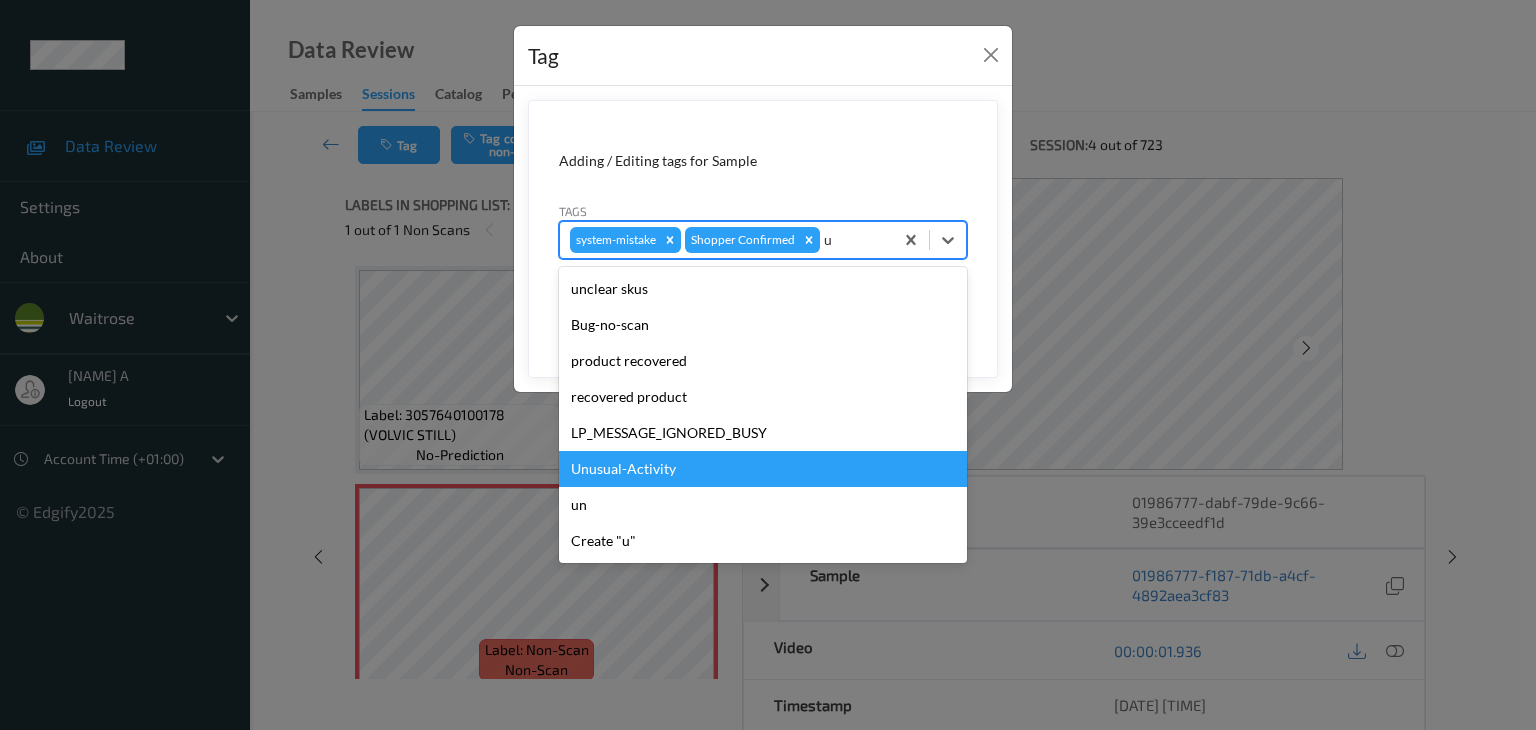 click on "Unusual-Activity" at bounding box center (763, 469) 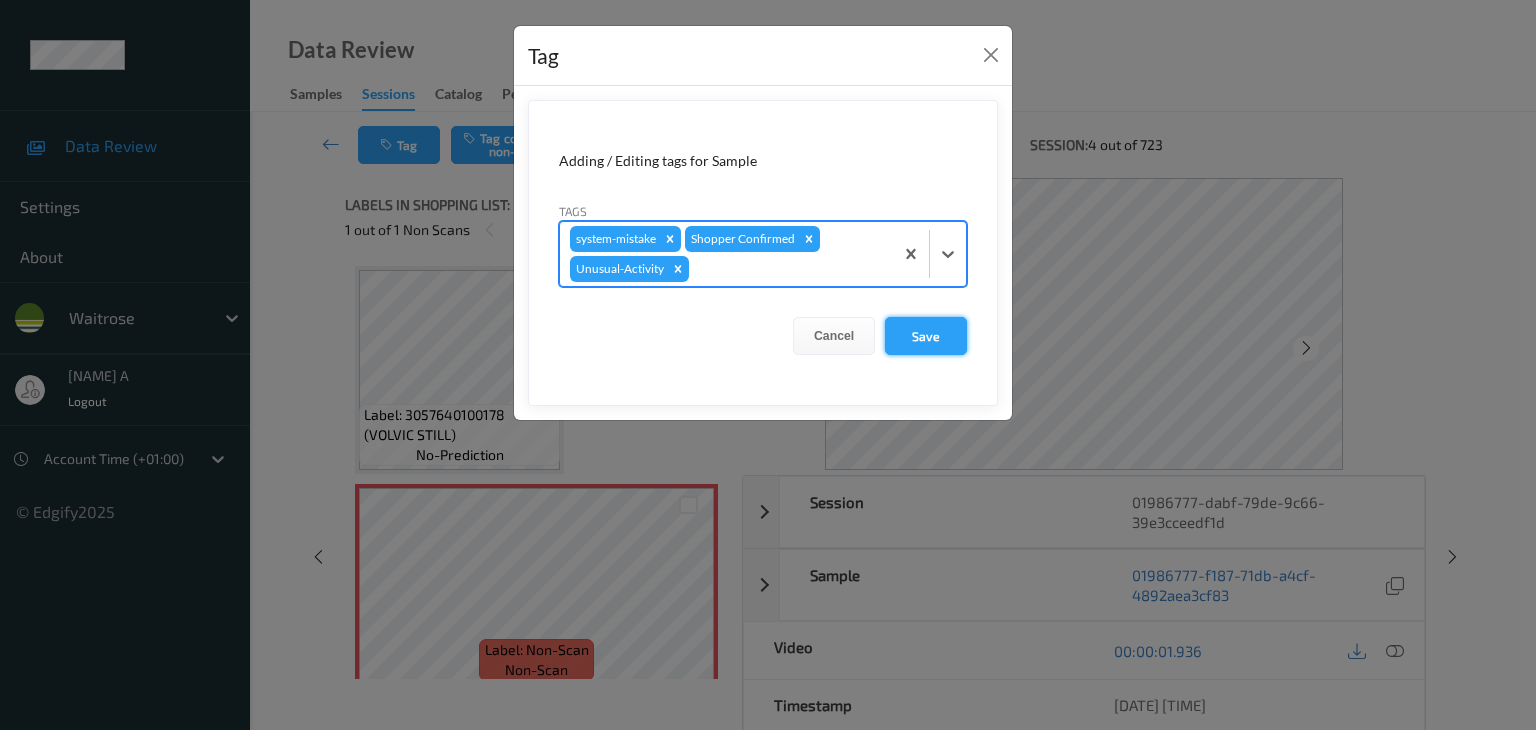 click on "Save" at bounding box center [926, 336] 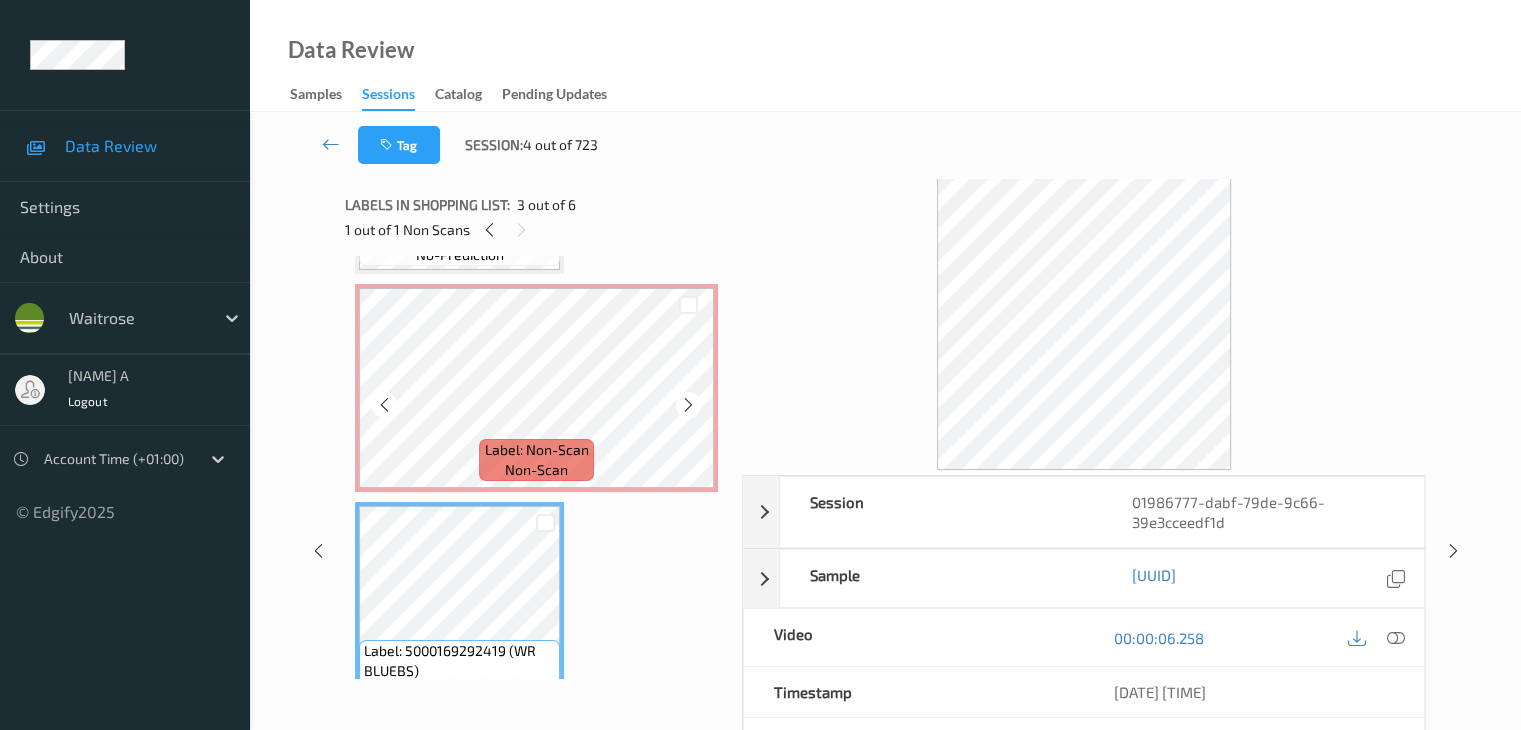 scroll, scrollTop: 0, scrollLeft: 0, axis: both 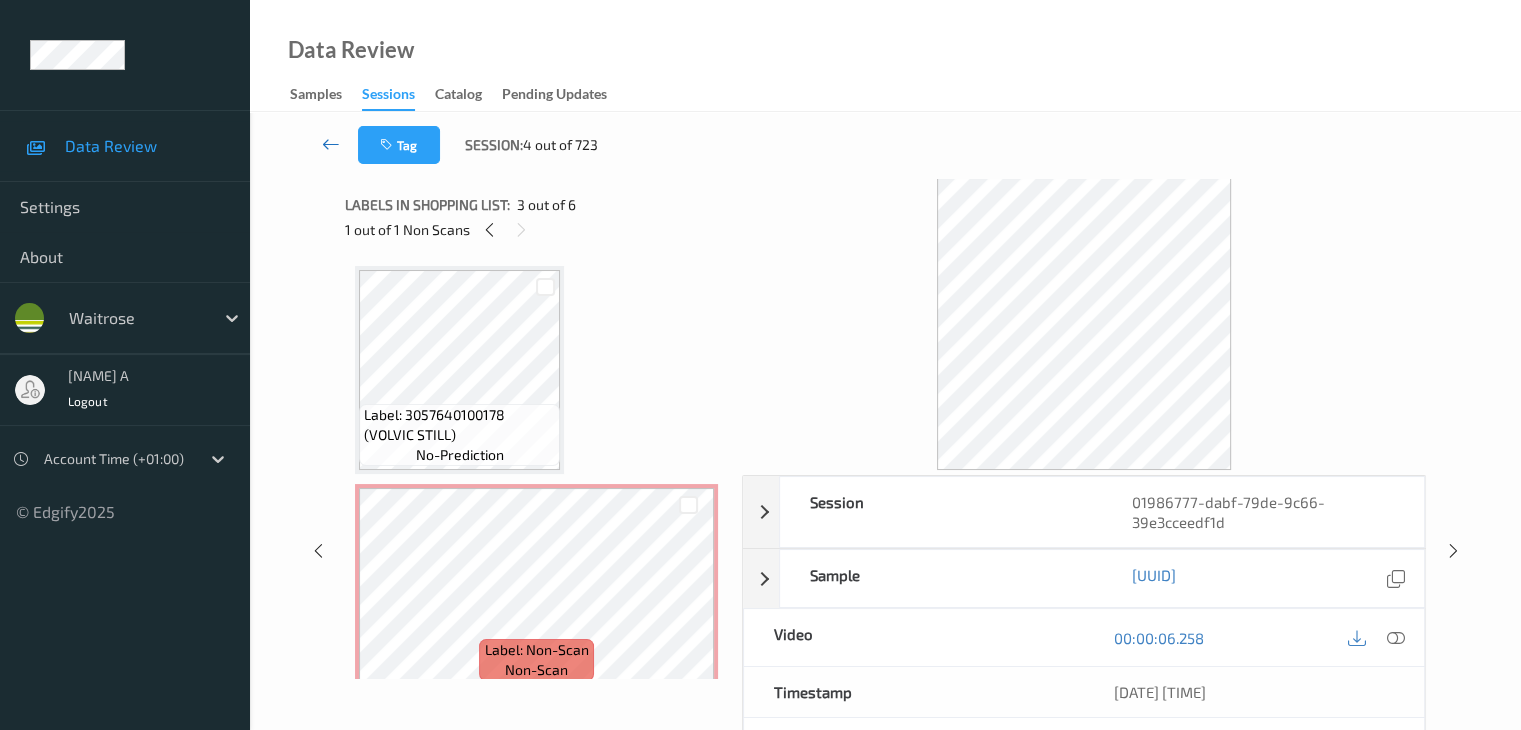 click at bounding box center [331, 144] 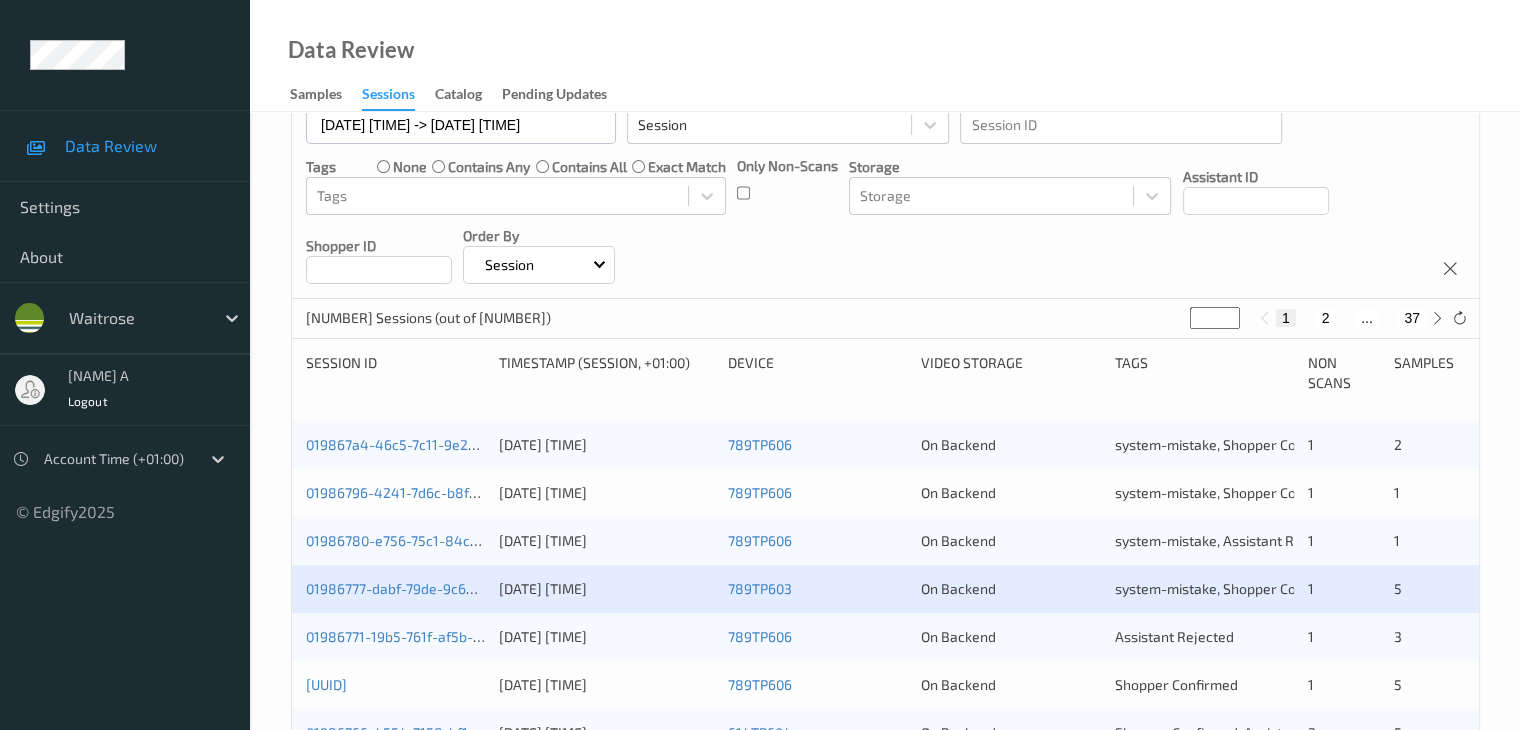 scroll, scrollTop: 300, scrollLeft: 0, axis: vertical 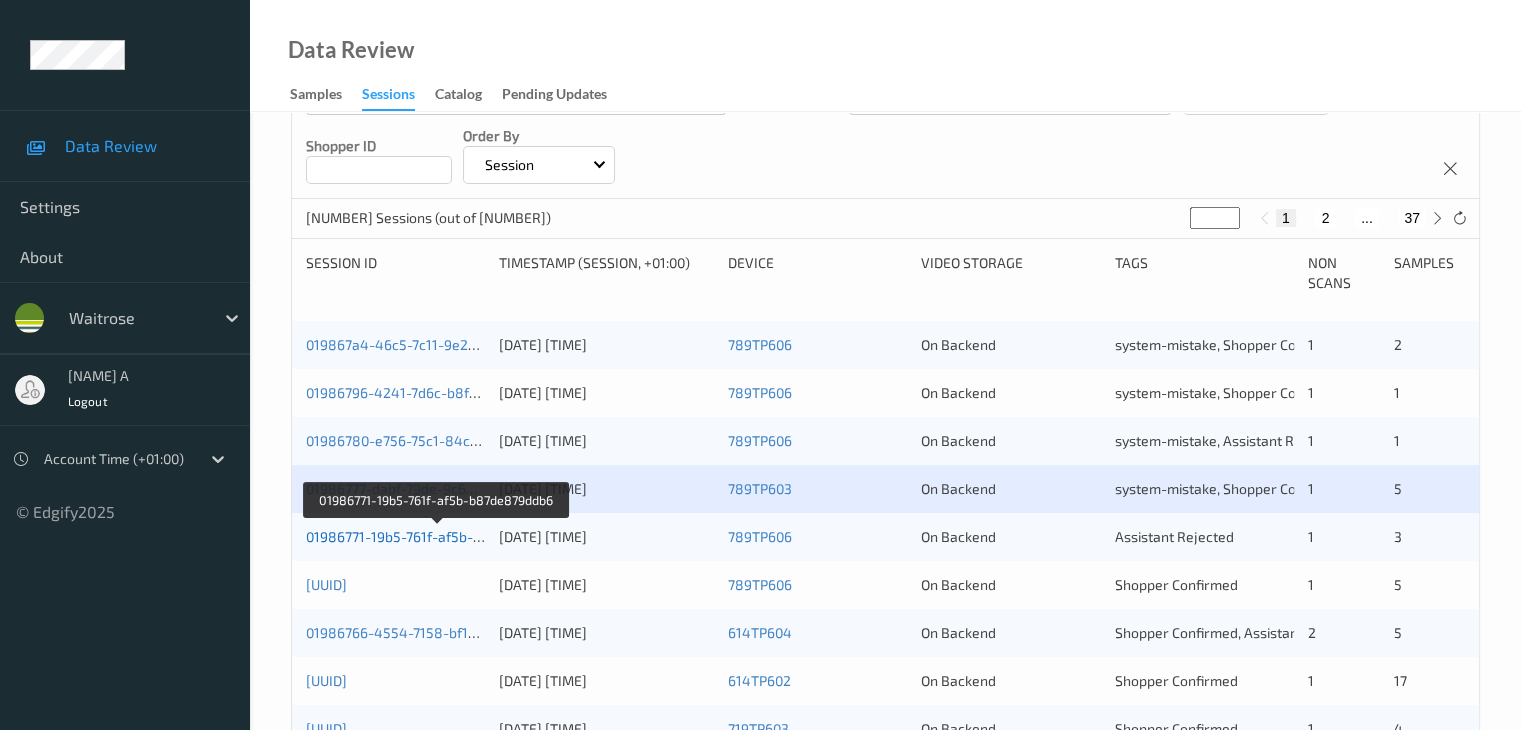 click on "01986771-19b5-761f-af5b-b87de879ddb6" at bounding box center [437, 536] 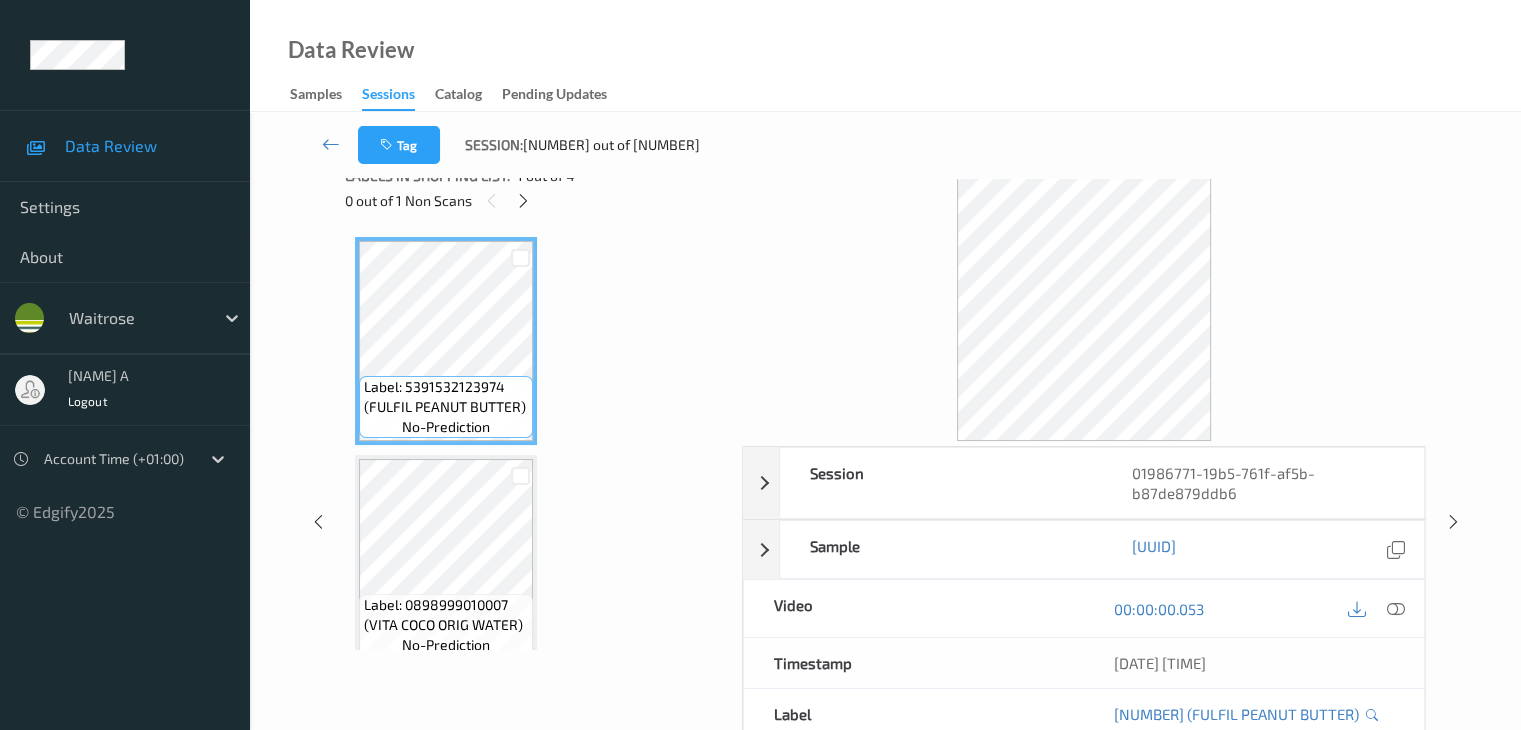 scroll, scrollTop: 0, scrollLeft: 0, axis: both 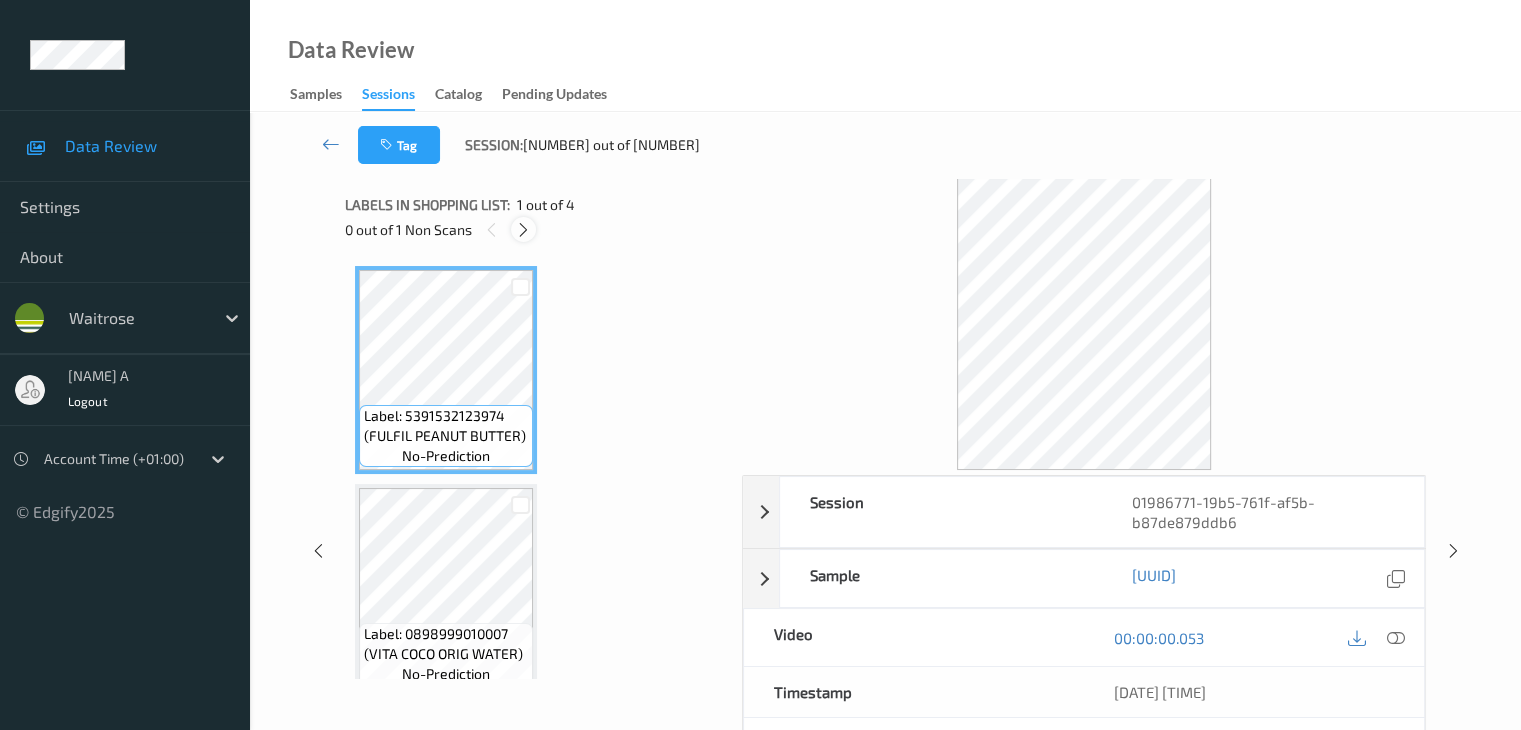 click at bounding box center [523, 230] 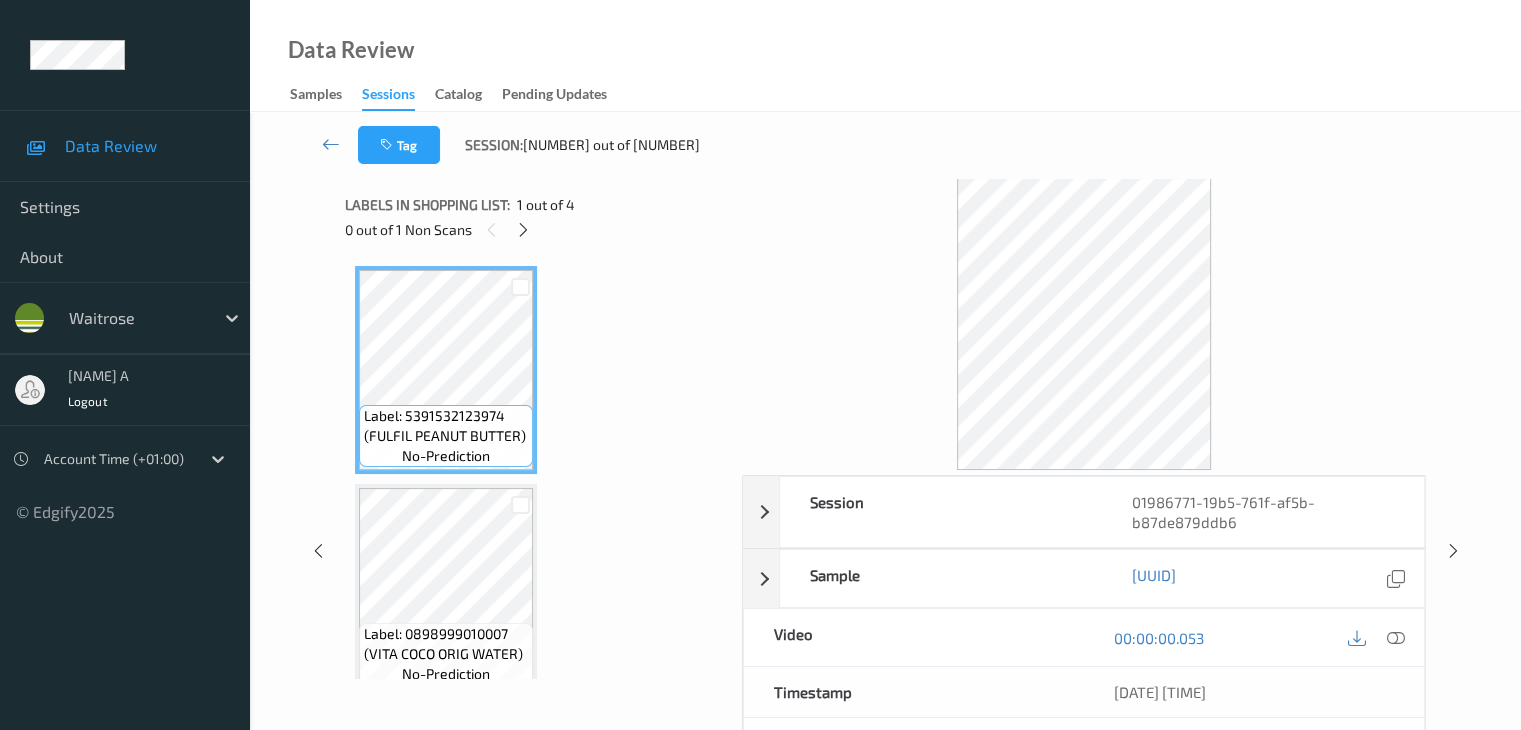 scroll, scrollTop: 228, scrollLeft: 0, axis: vertical 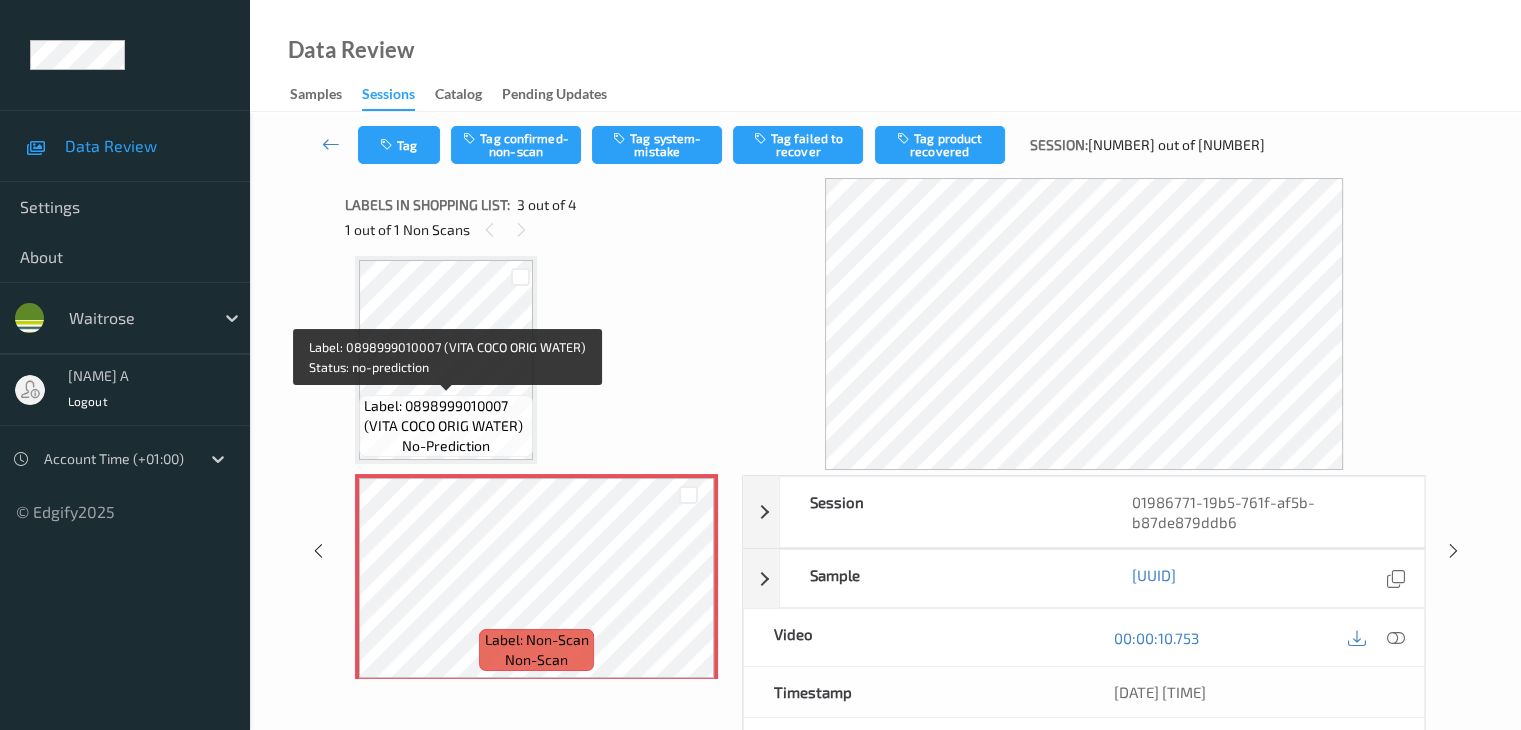 click on "Label: 0898999010007 (VITA COCO ORIG WATER)" at bounding box center (446, 416) 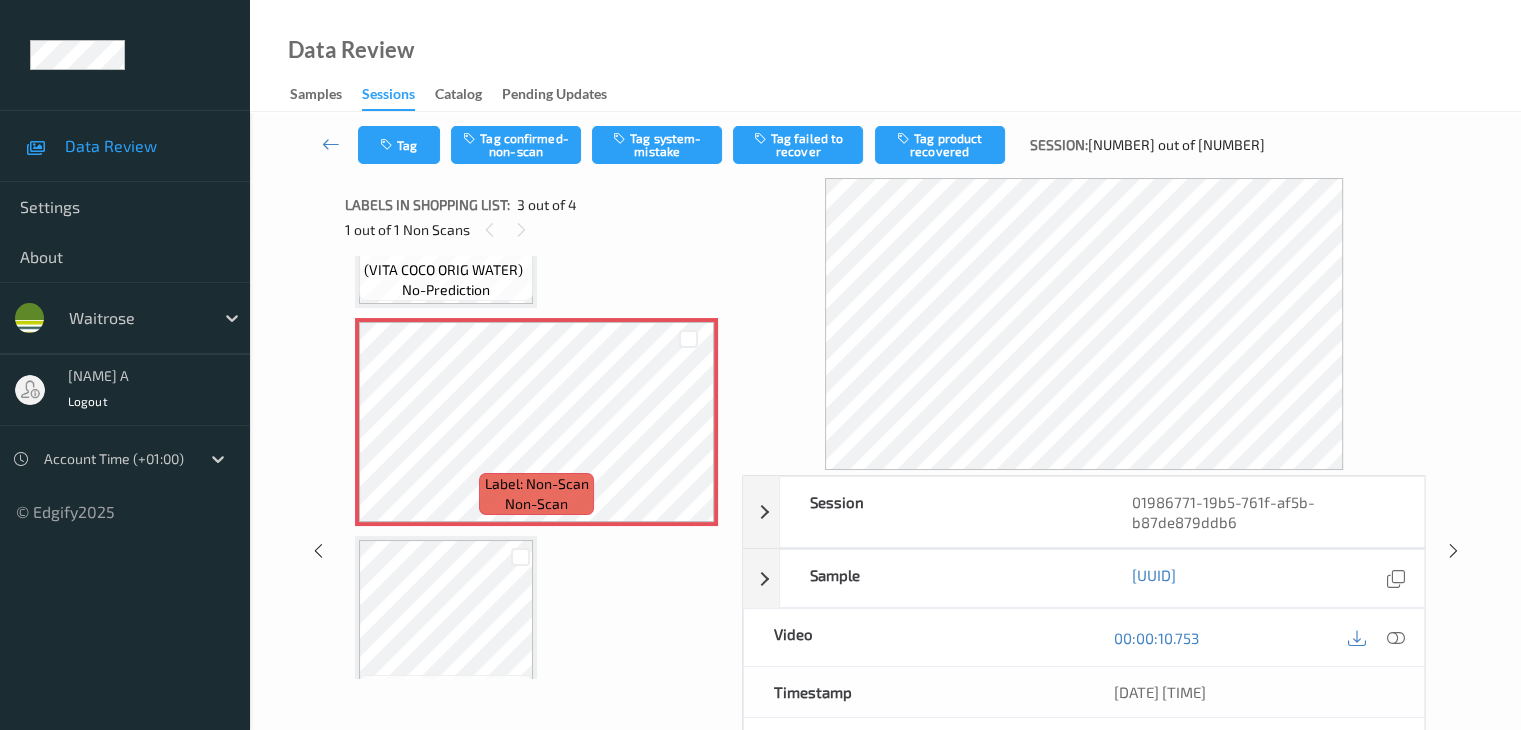 scroll, scrollTop: 459, scrollLeft: 0, axis: vertical 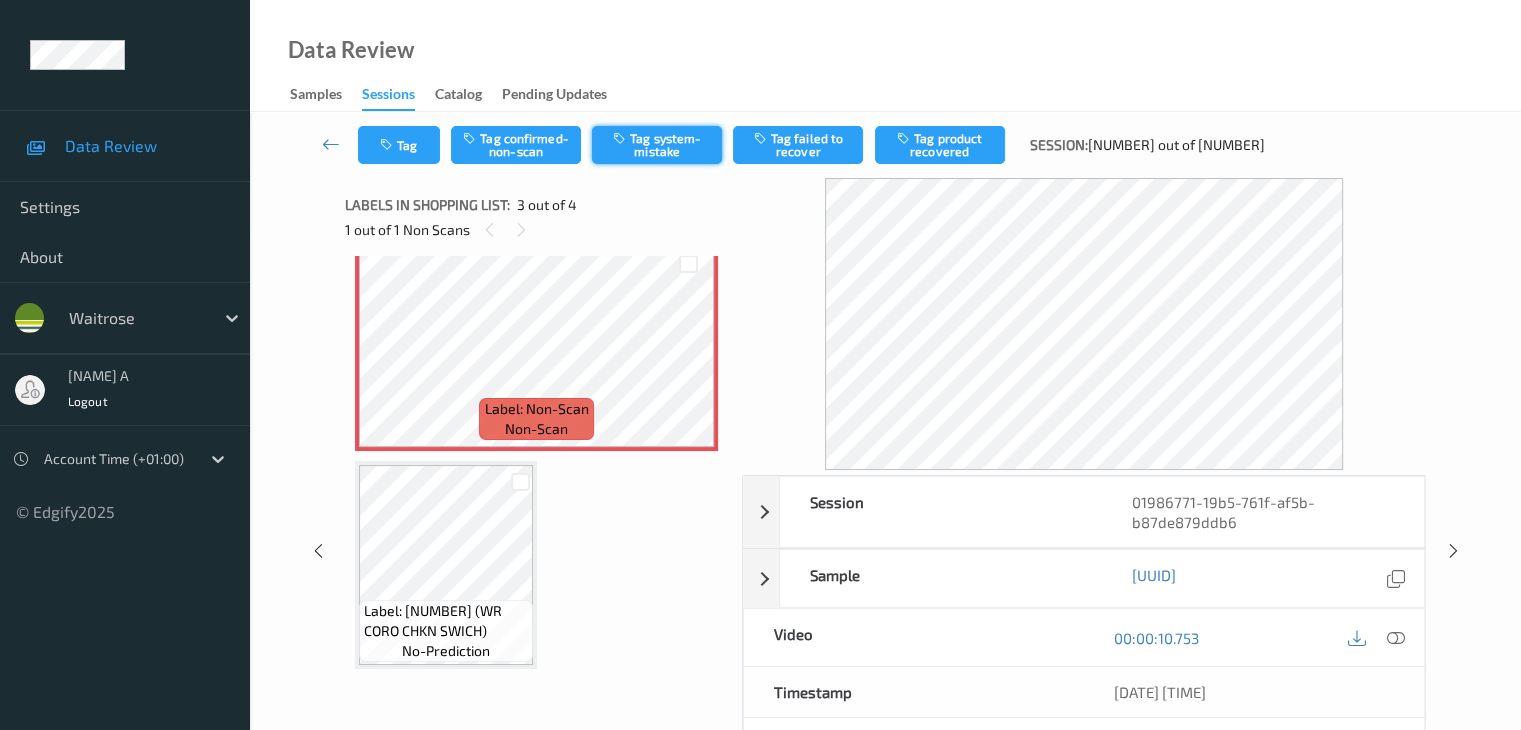 click on "Tag   system-mistake" at bounding box center [657, 145] 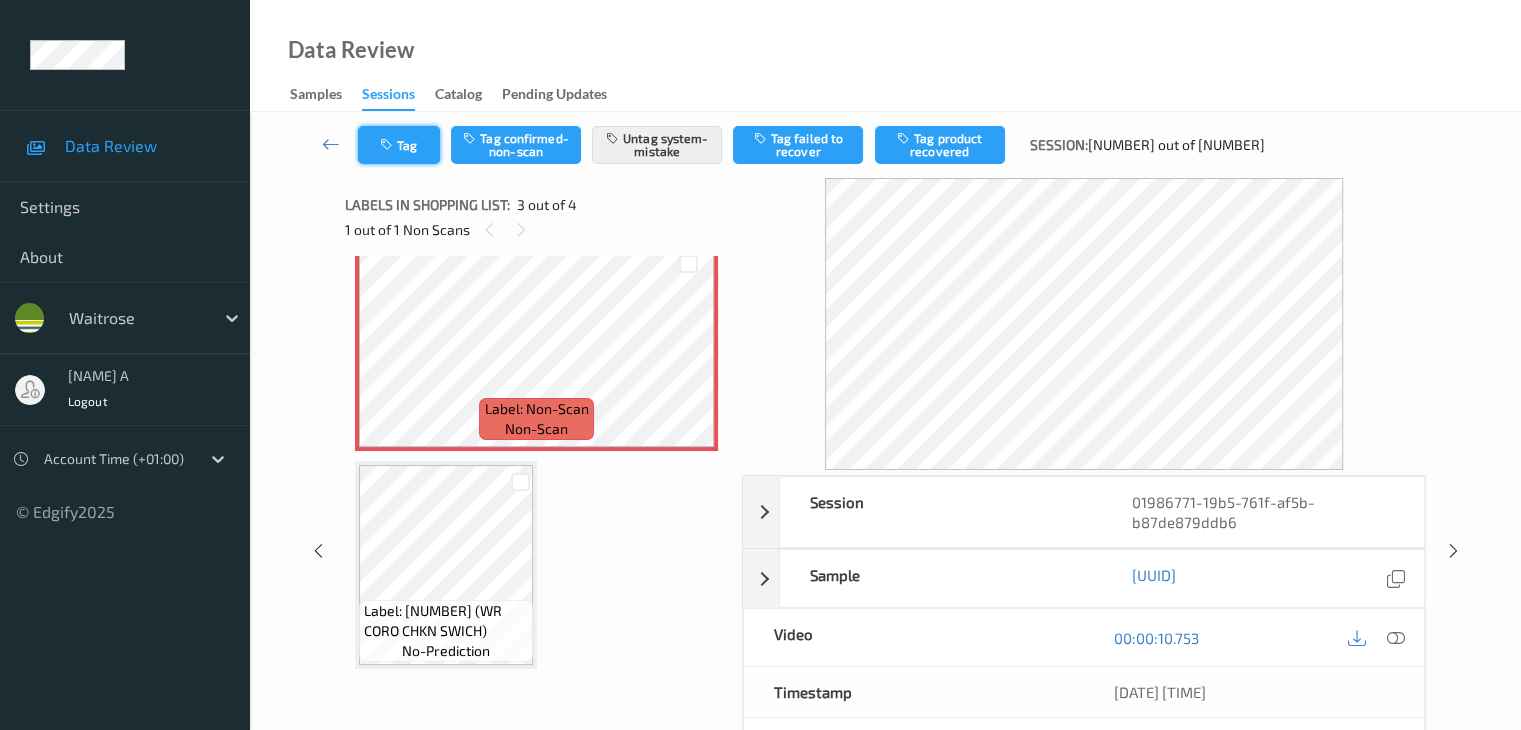 click on "Tag" at bounding box center [399, 145] 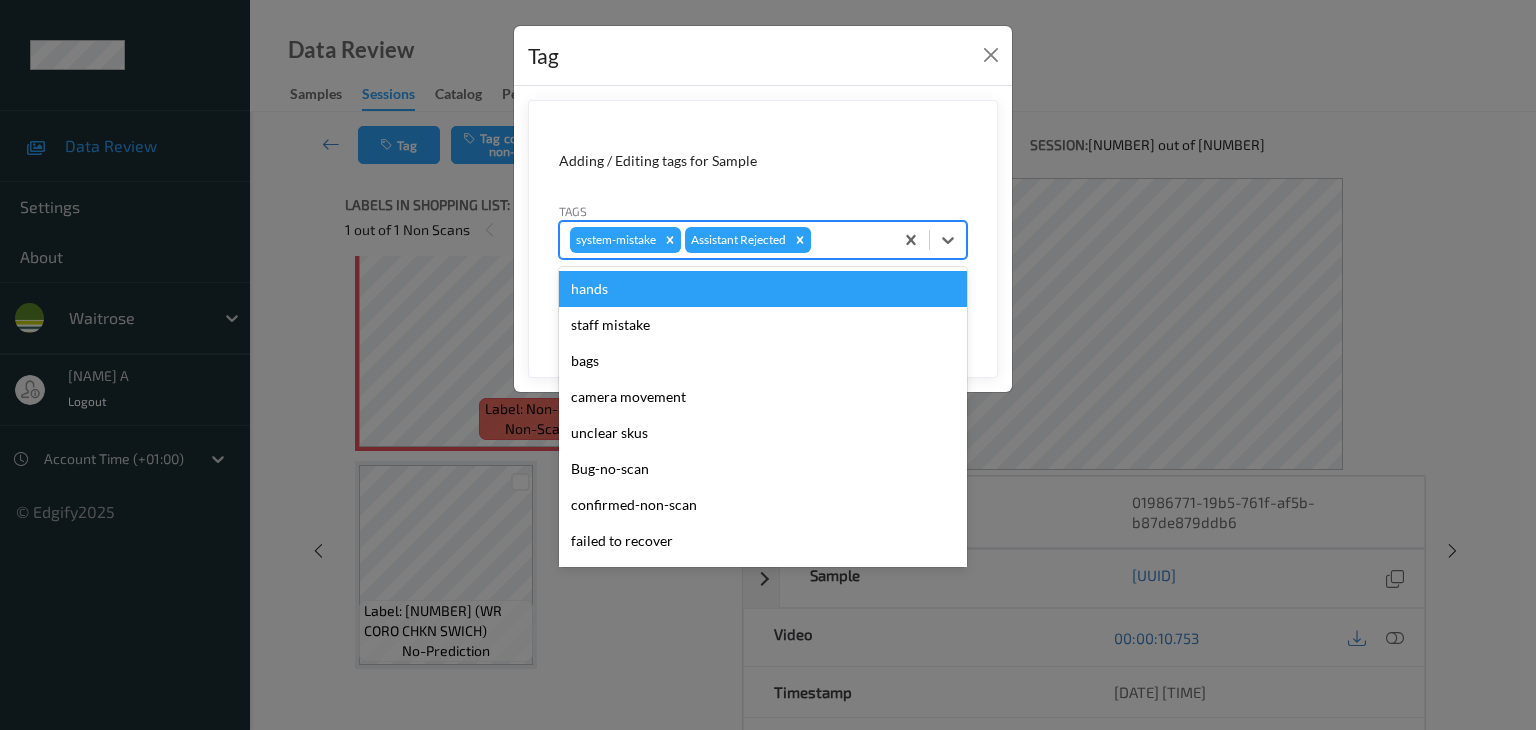click at bounding box center (849, 240) 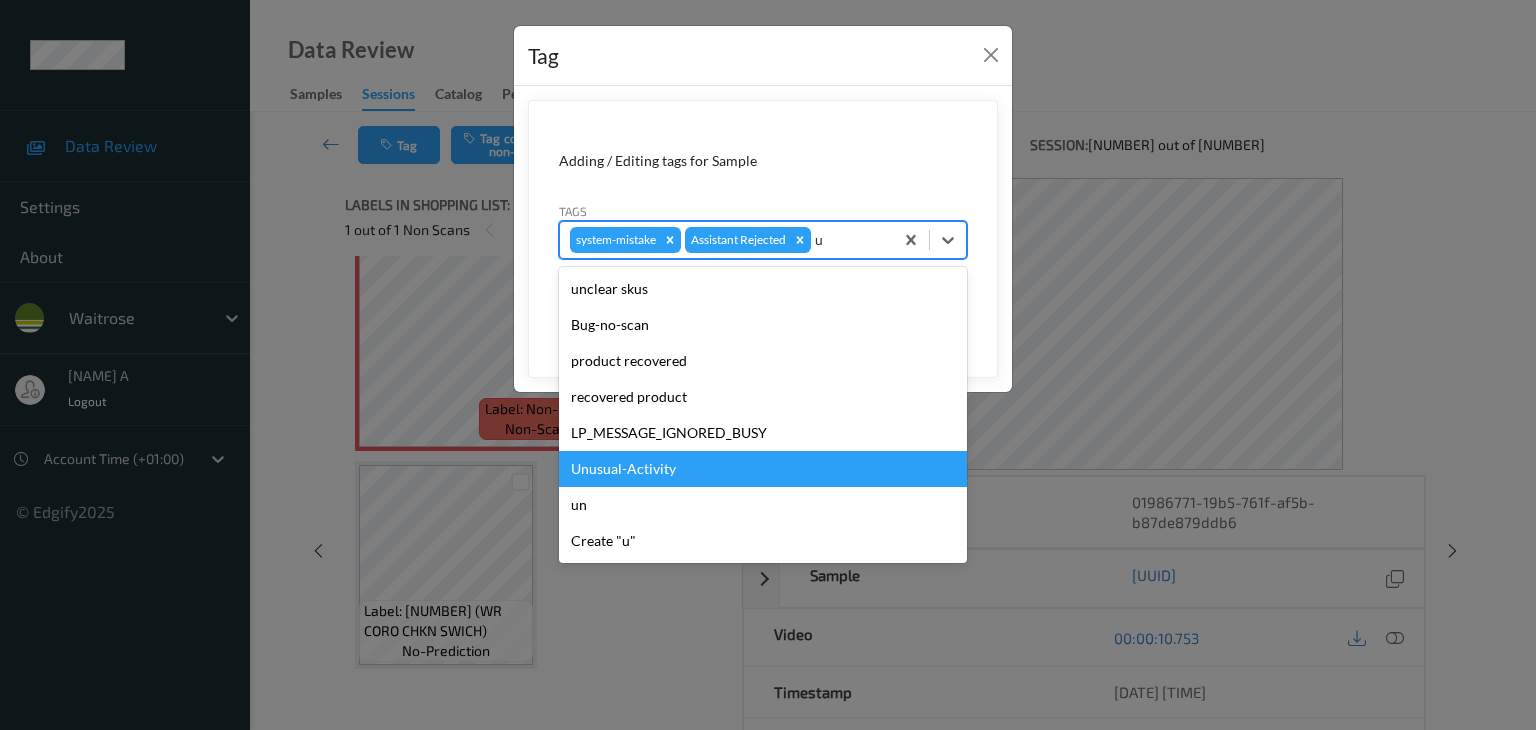 click on "Unusual-Activity" at bounding box center [763, 469] 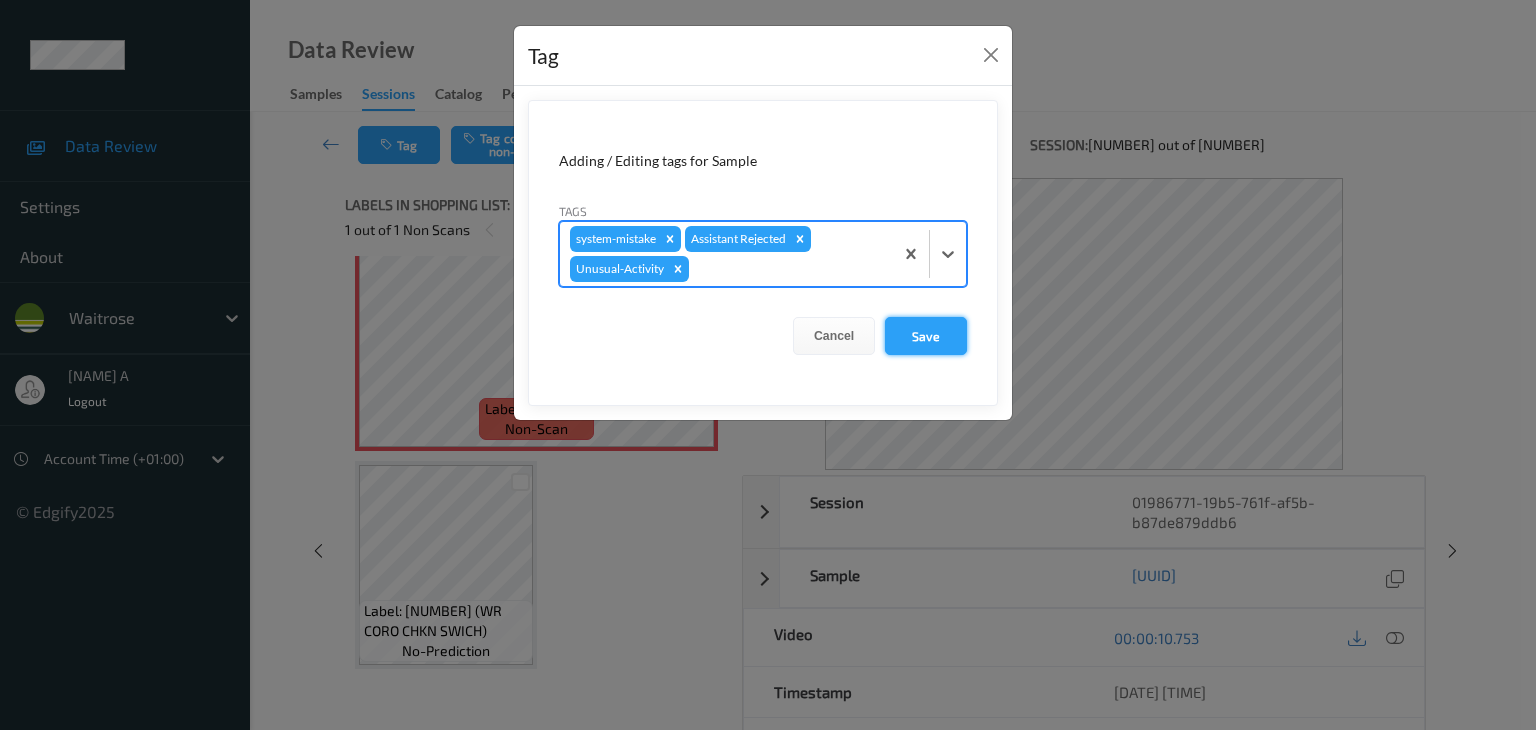 click on "Save" at bounding box center (926, 336) 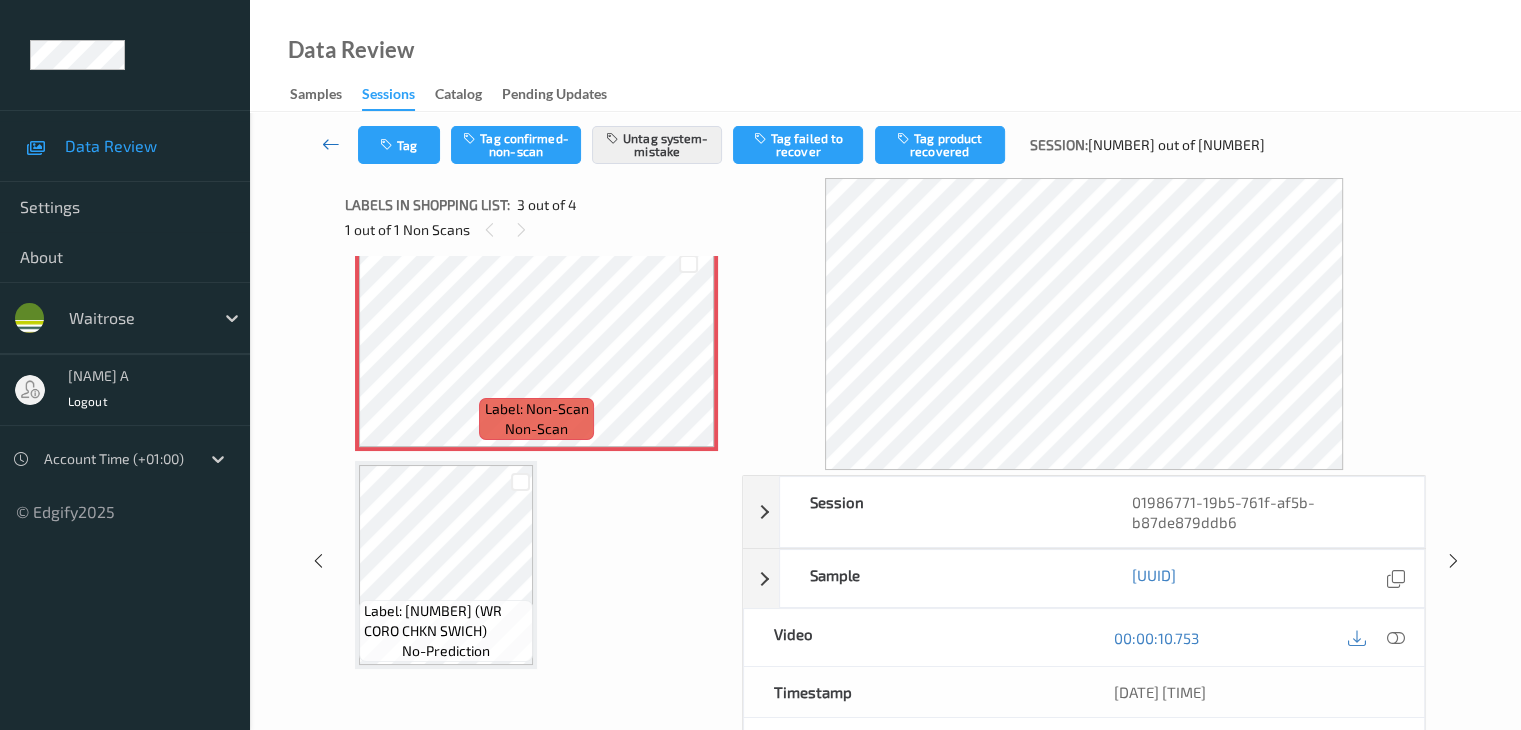 click at bounding box center [331, 144] 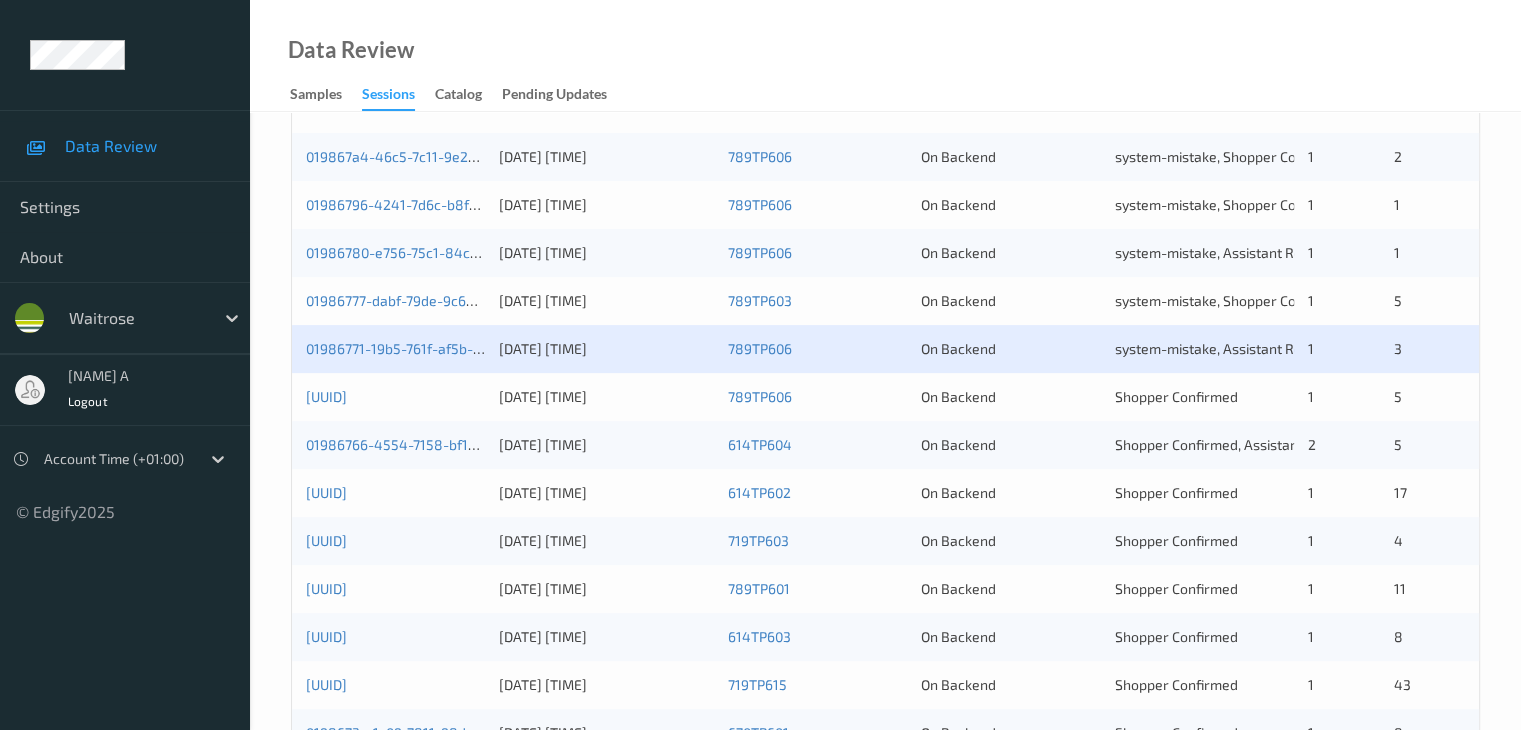 scroll, scrollTop: 500, scrollLeft: 0, axis: vertical 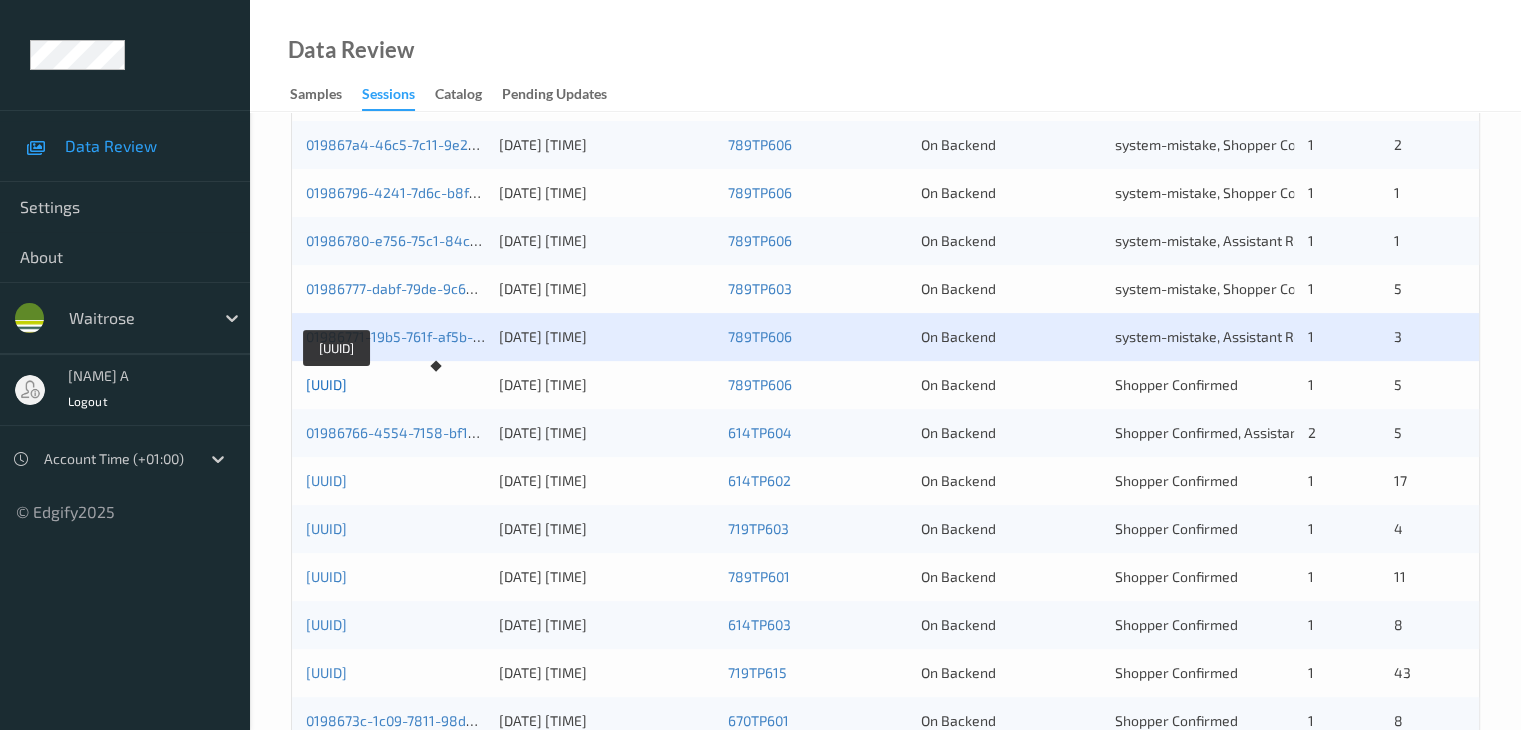 click on "[UUID]" at bounding box center [326, 384] 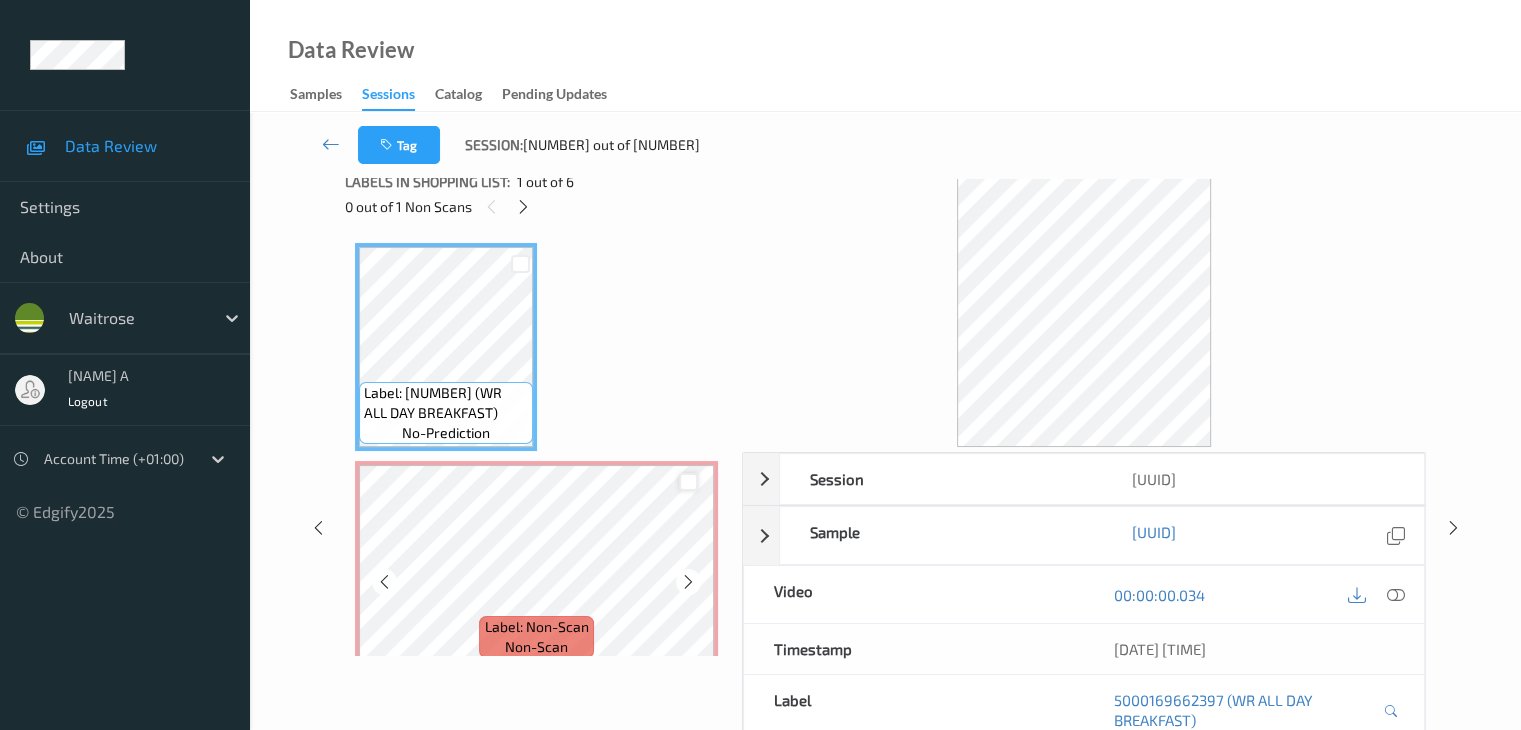 scroll, scrollTop: 0, scrollLeft: 0, axis: both 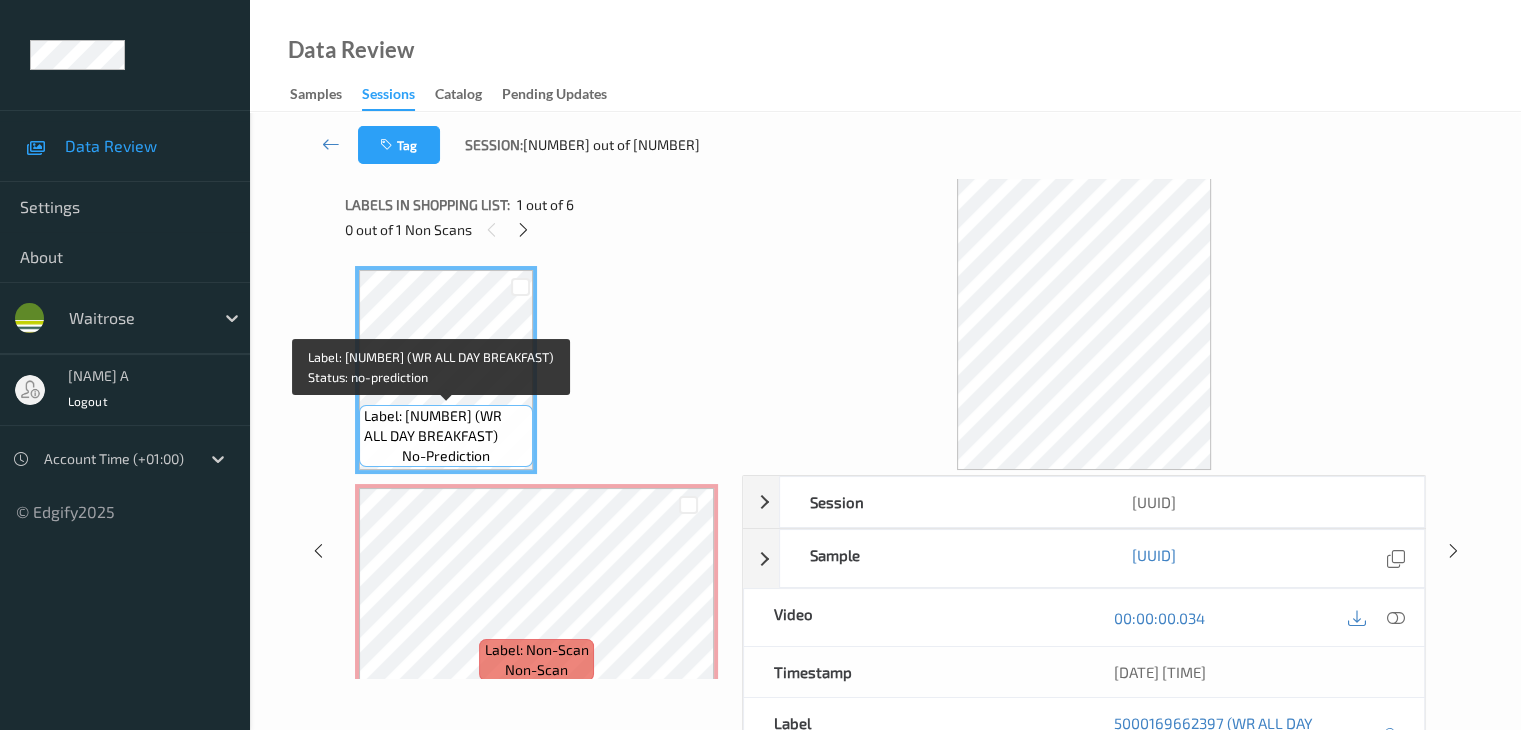 click on "Label: [NUMBER] (WR ALL DAY BREAKFAST)" at bounding box center (446, 426) 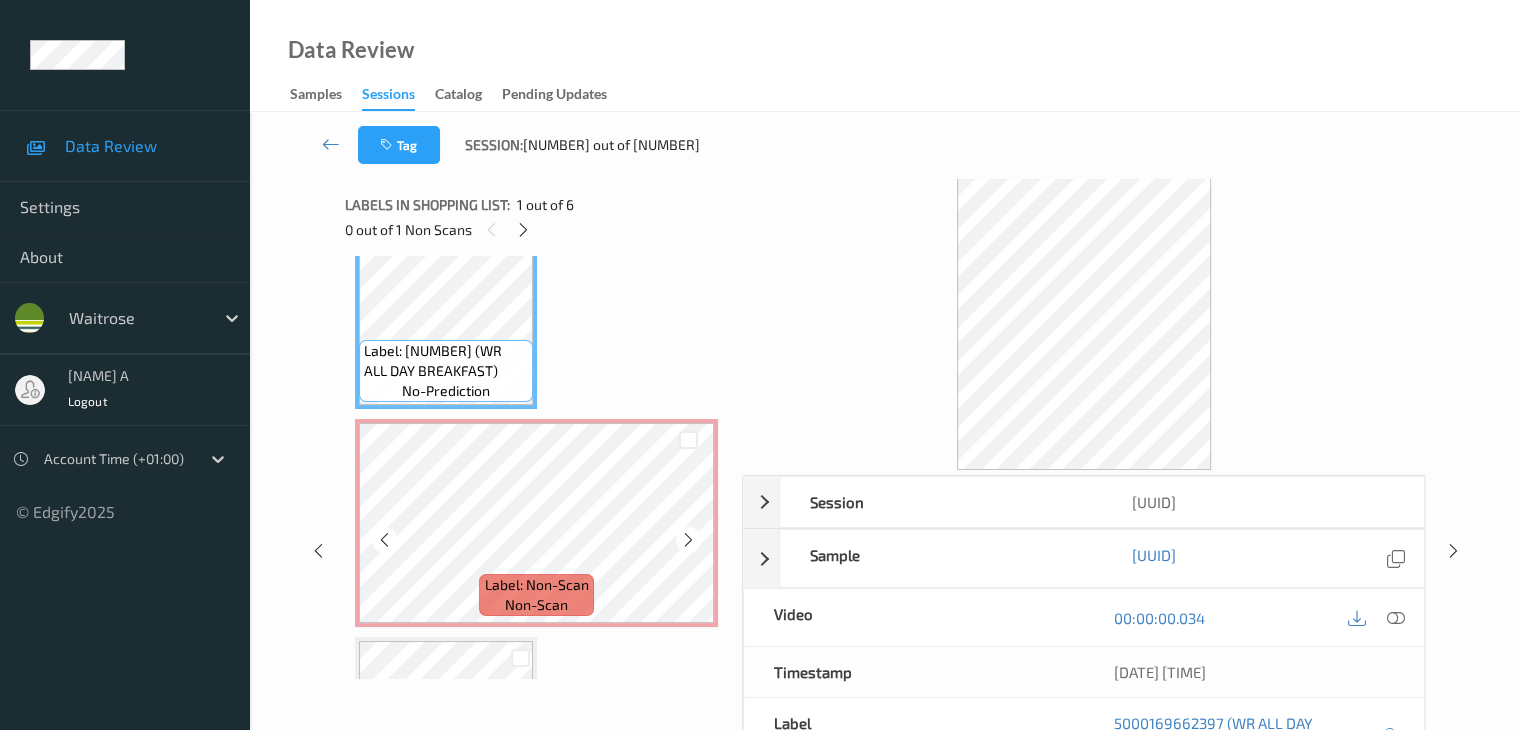 scroll, scrollTop: 100, scrollLeft: 0, axis: vertical 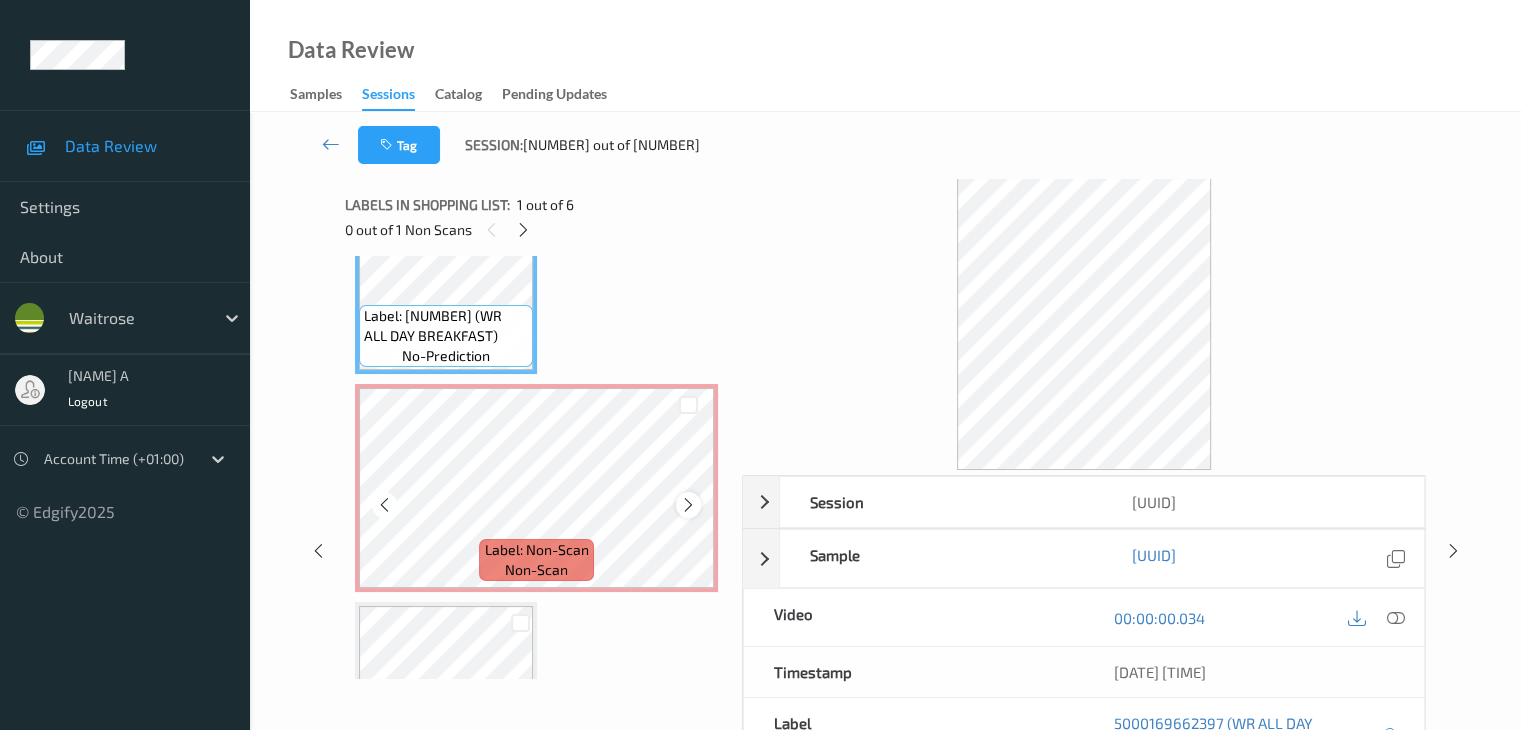 click at bounding box center (688, 505) 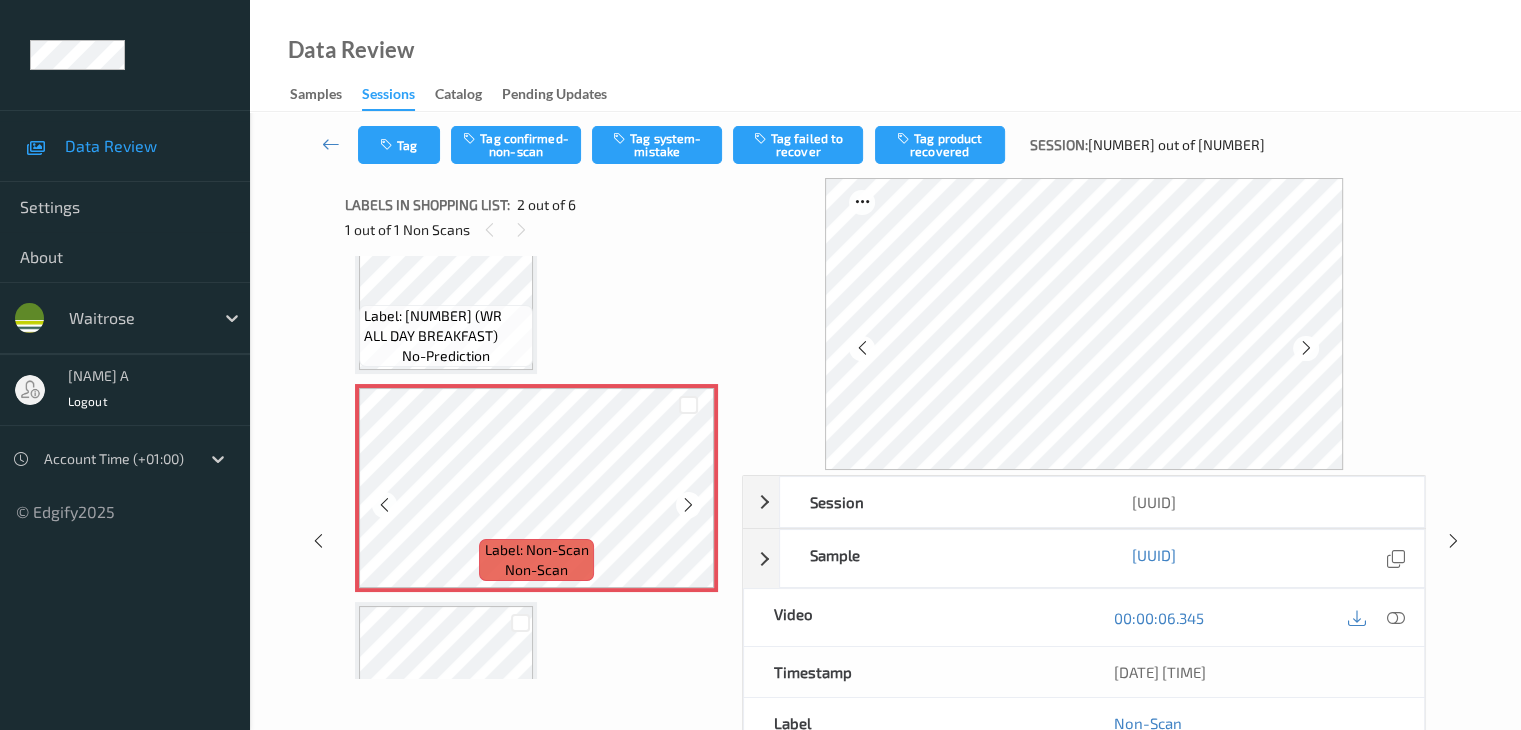 click at bounding box center (688, 505) 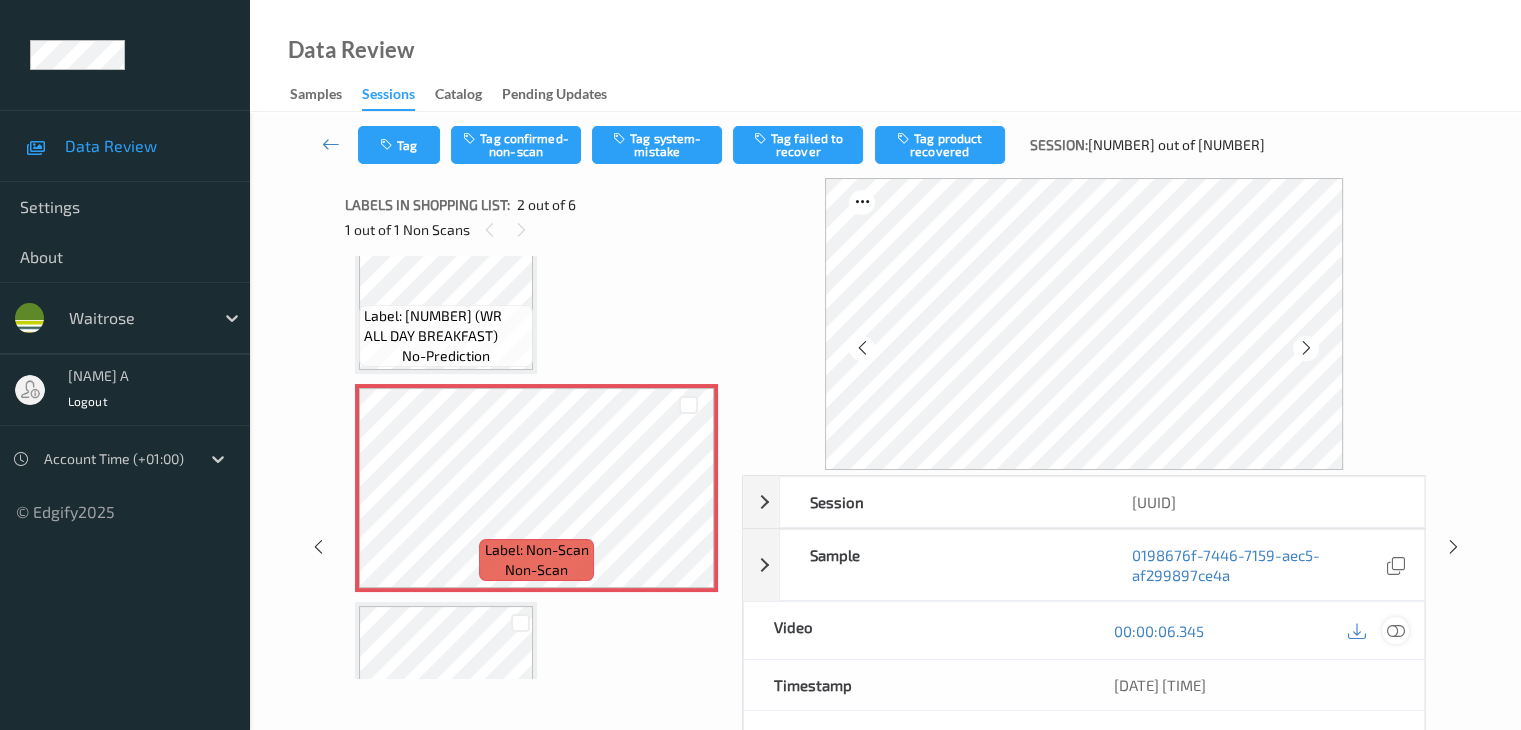 click at bounding box center (1395, 631) 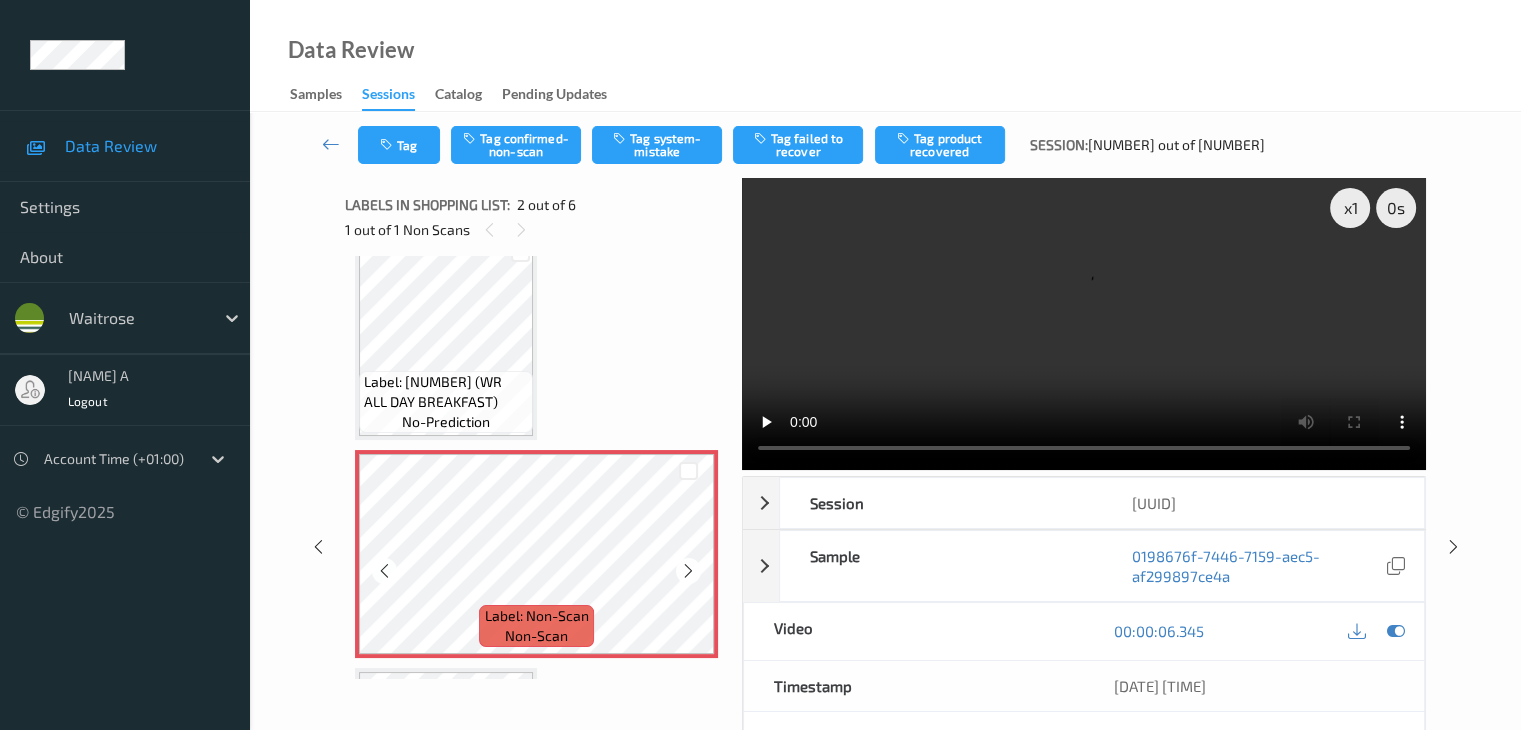 scroll, scrollTop: 0, scrollLeft: 0, axis: both 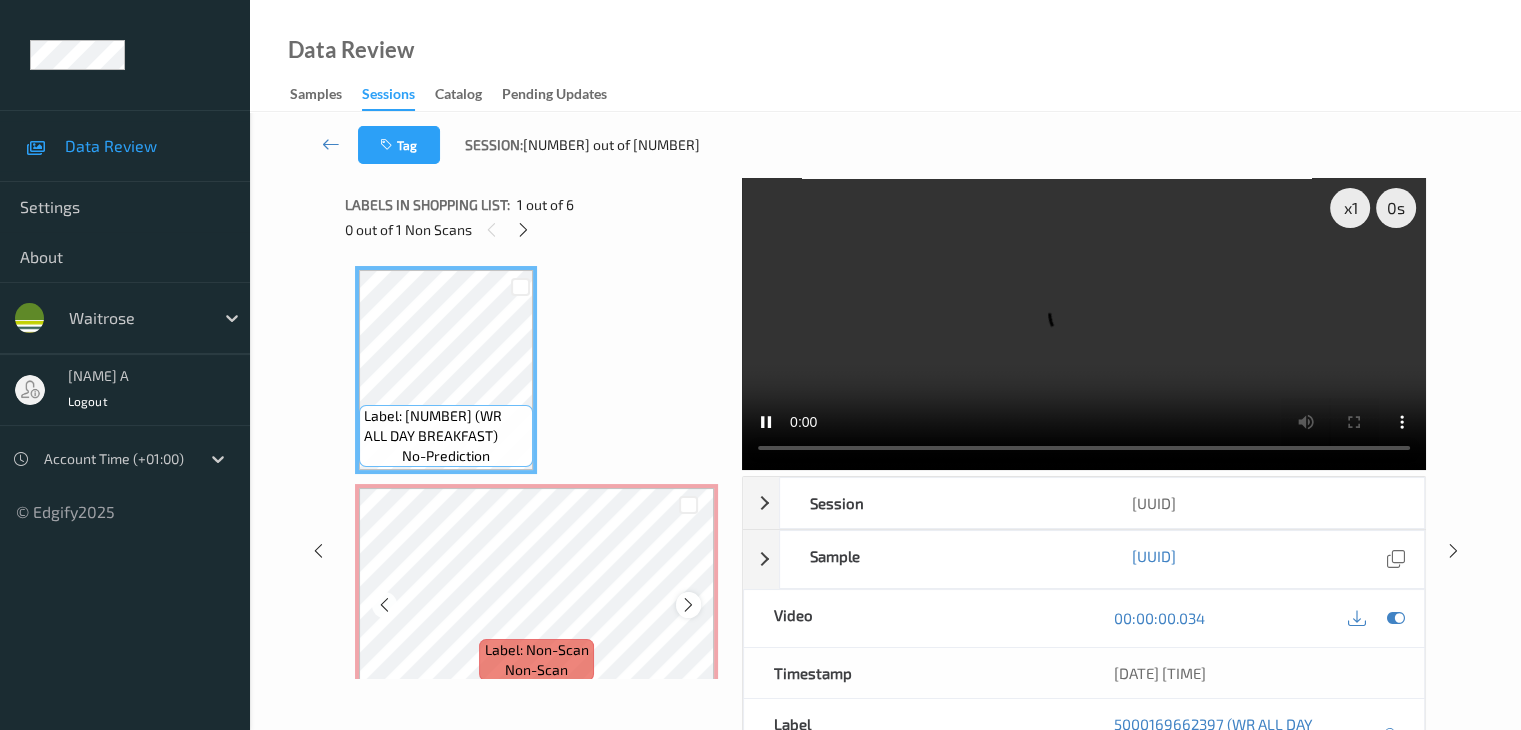 click at bounding box center (688, 604) 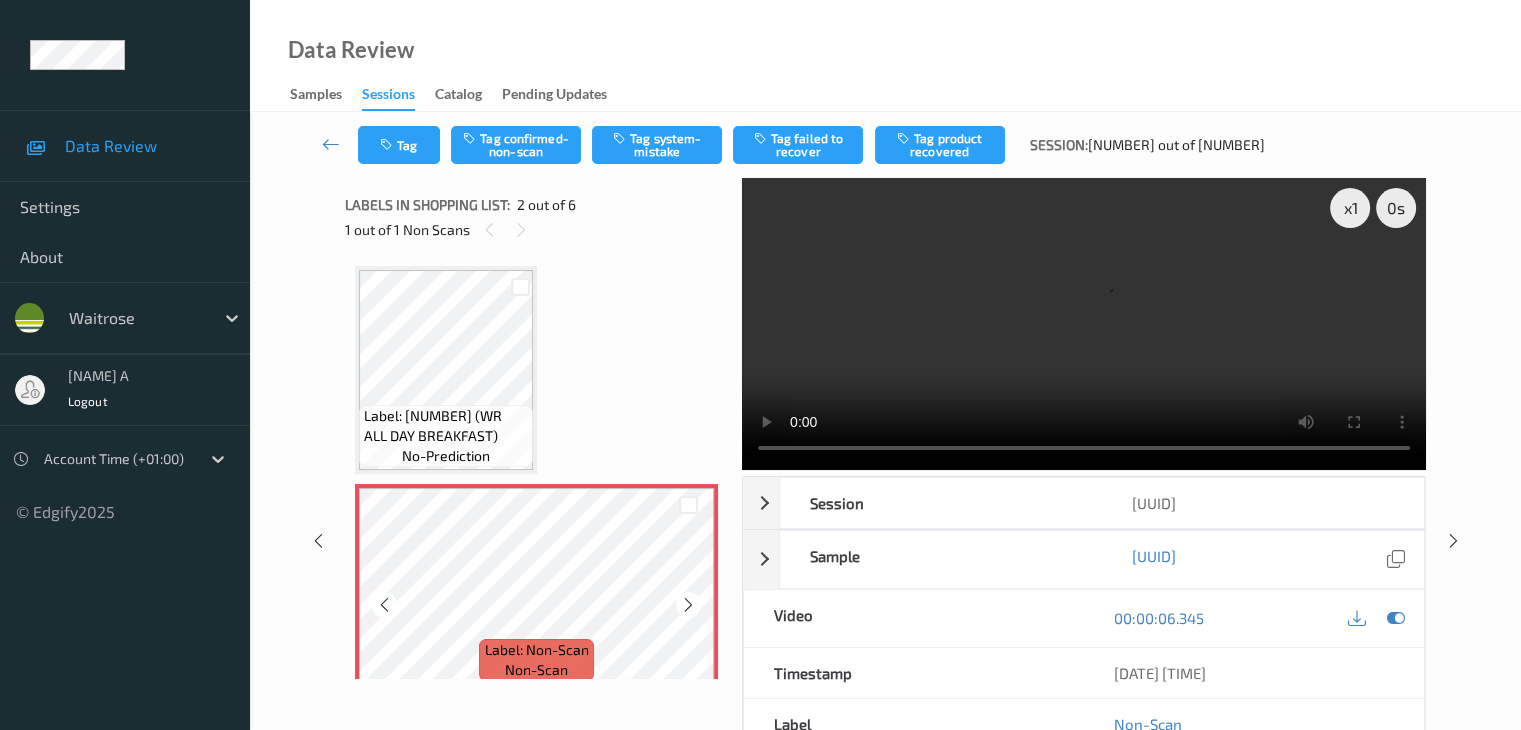 click at bounding box center (688, 604) 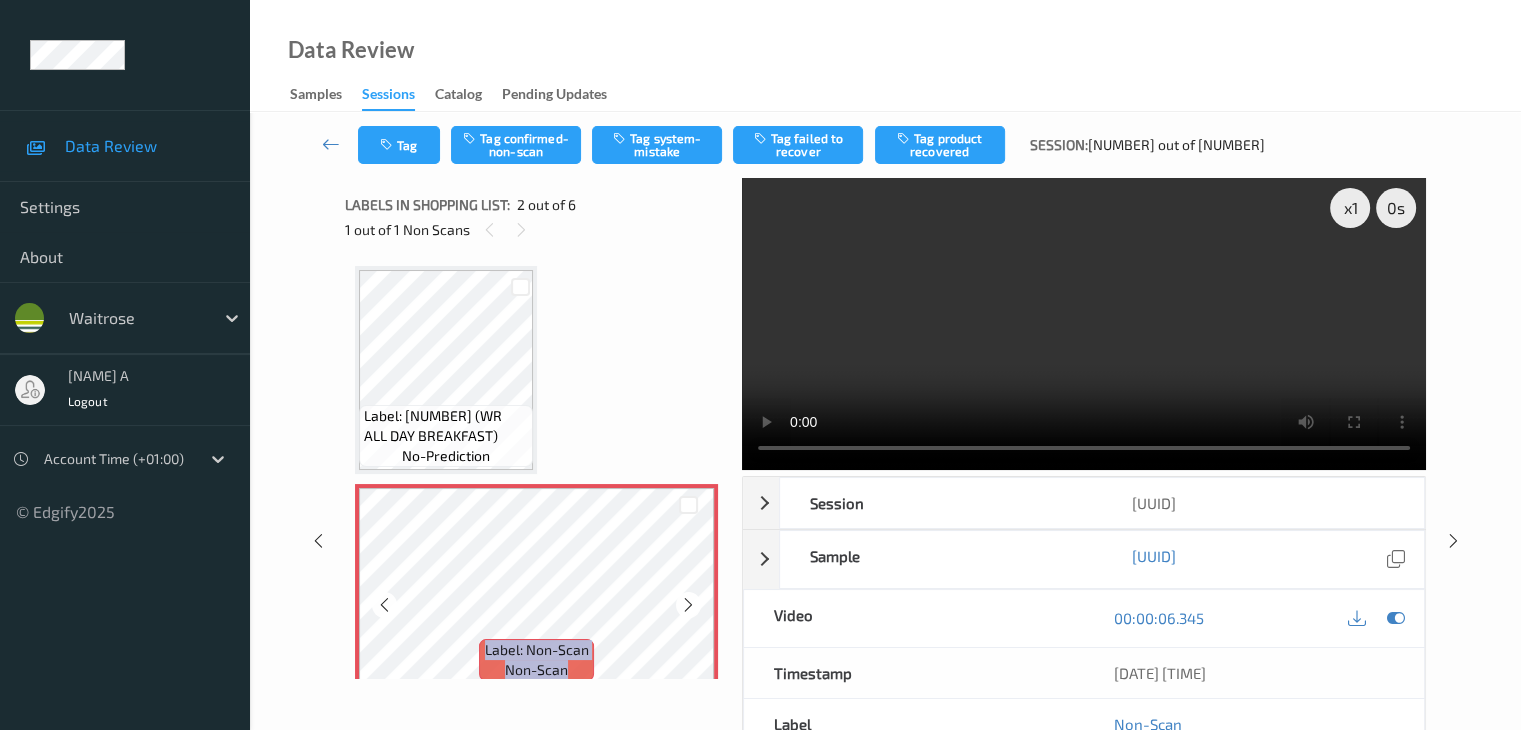 click at bounding box center (688, 604) 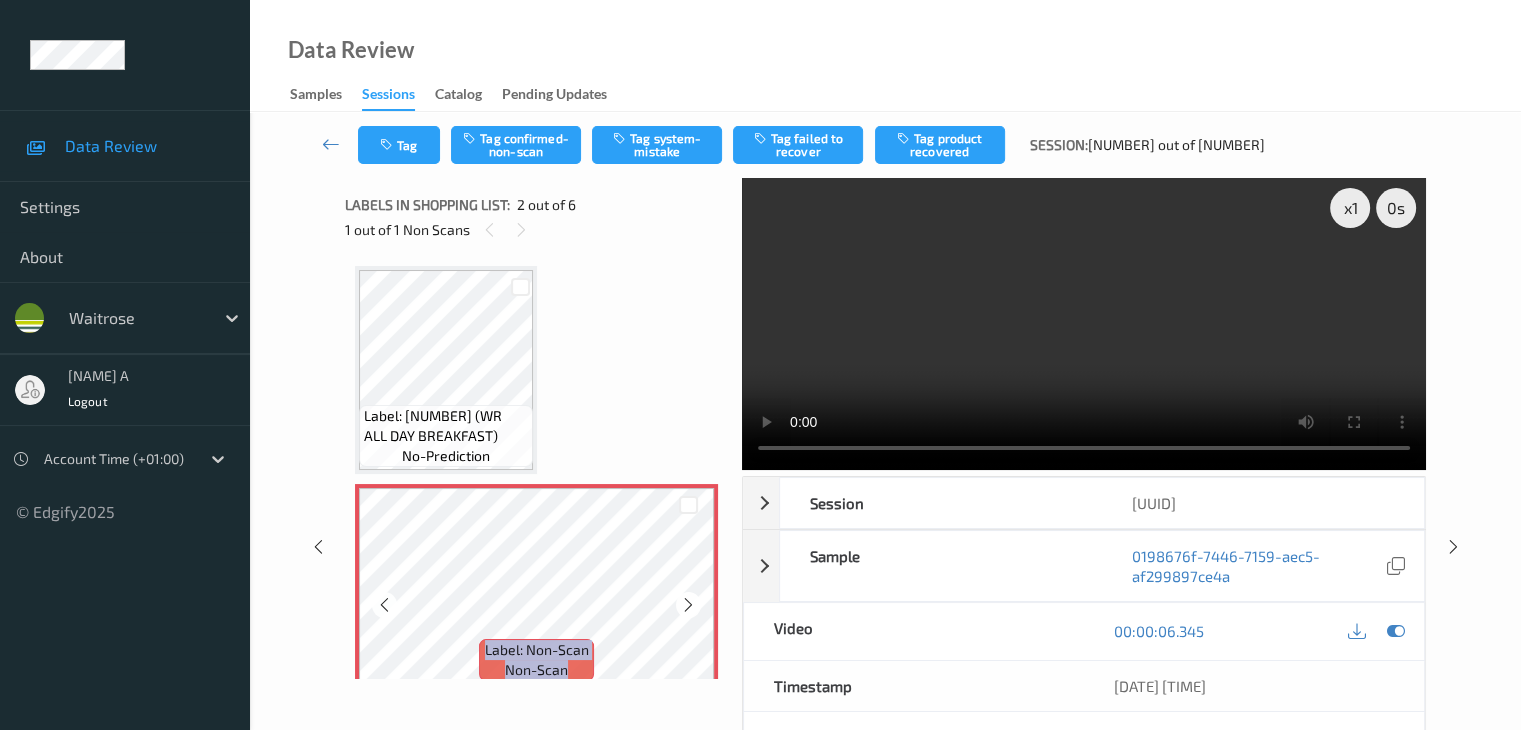 click at bounding box center (688, 604) 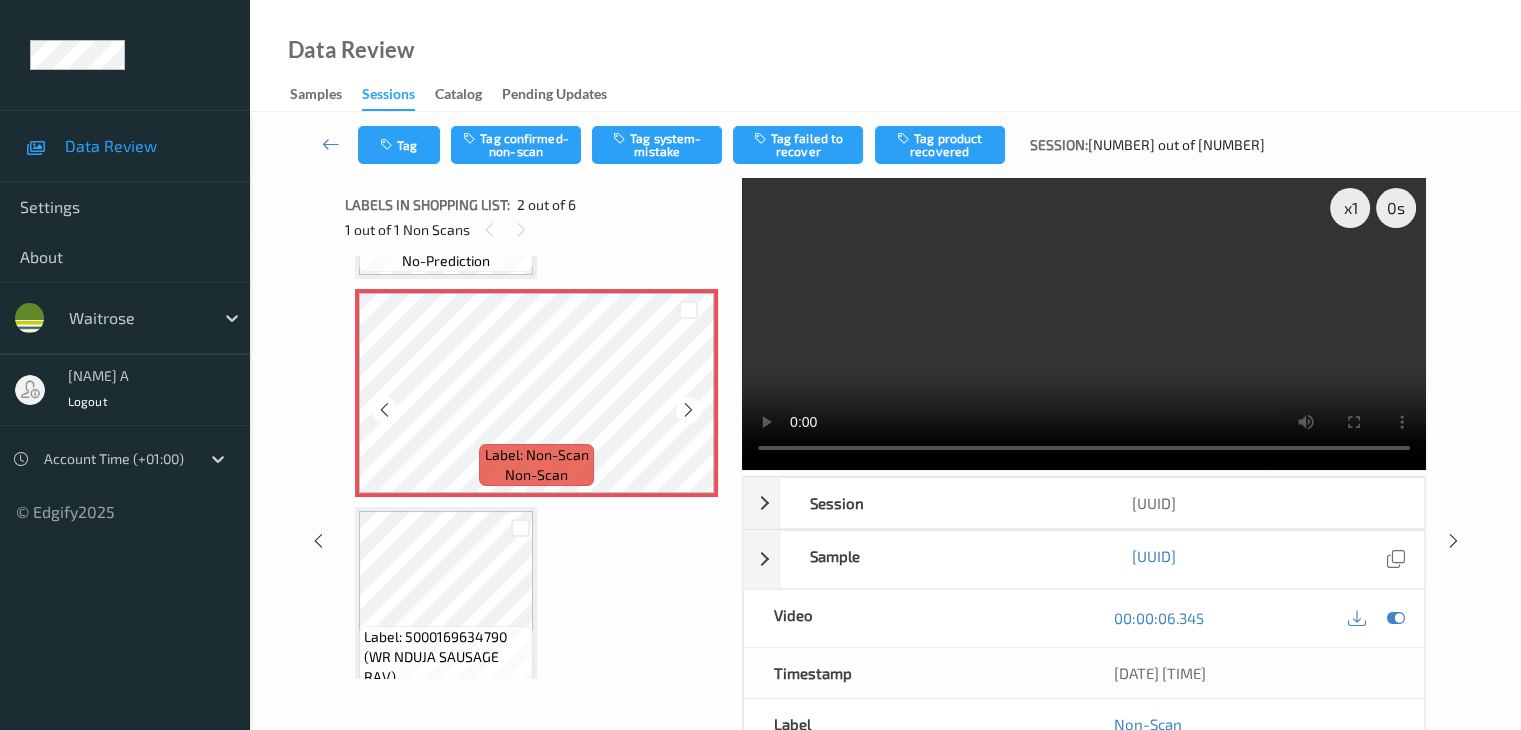 scroll, scrollTop: 200, scrollLeft: 0, axis: vertical 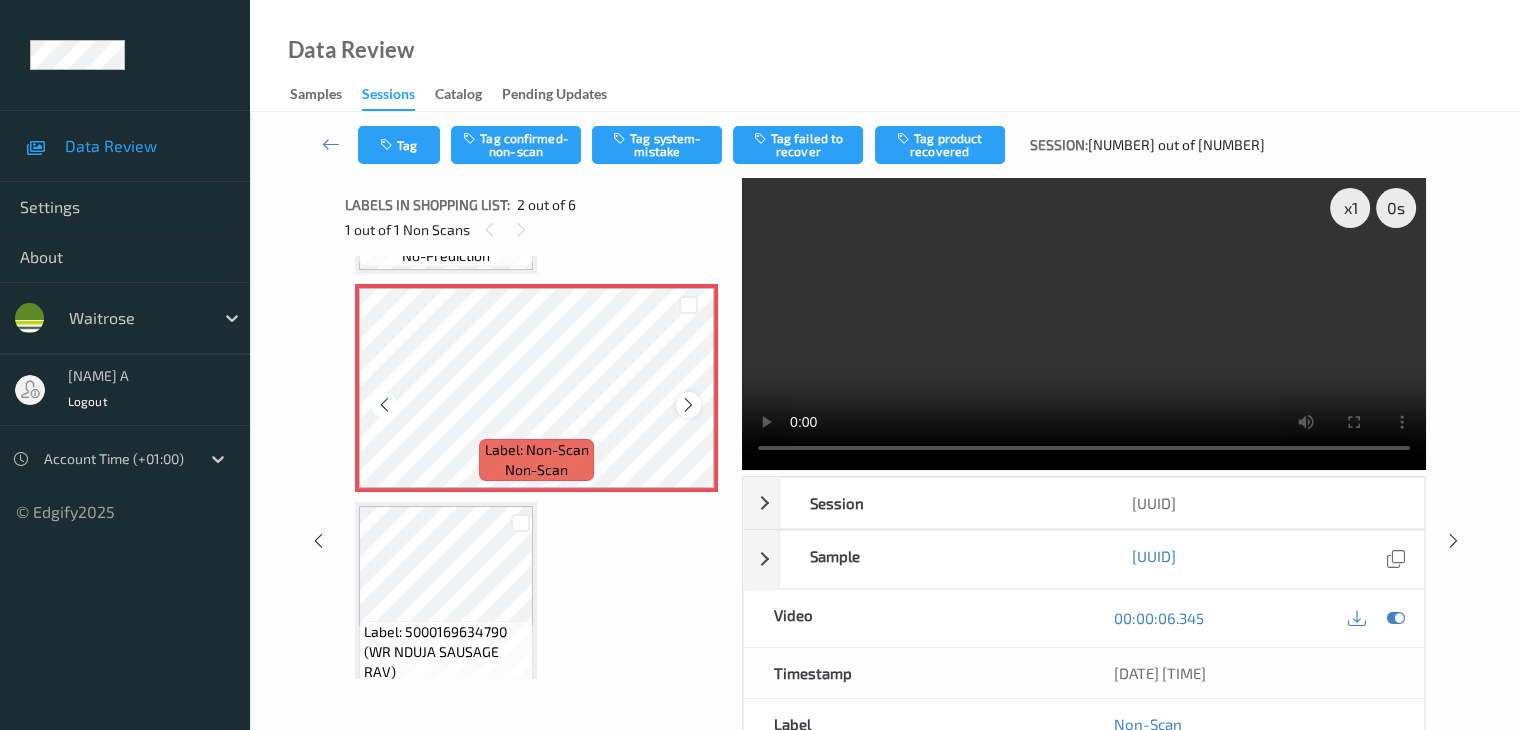 click at bounding box center [688, 405] 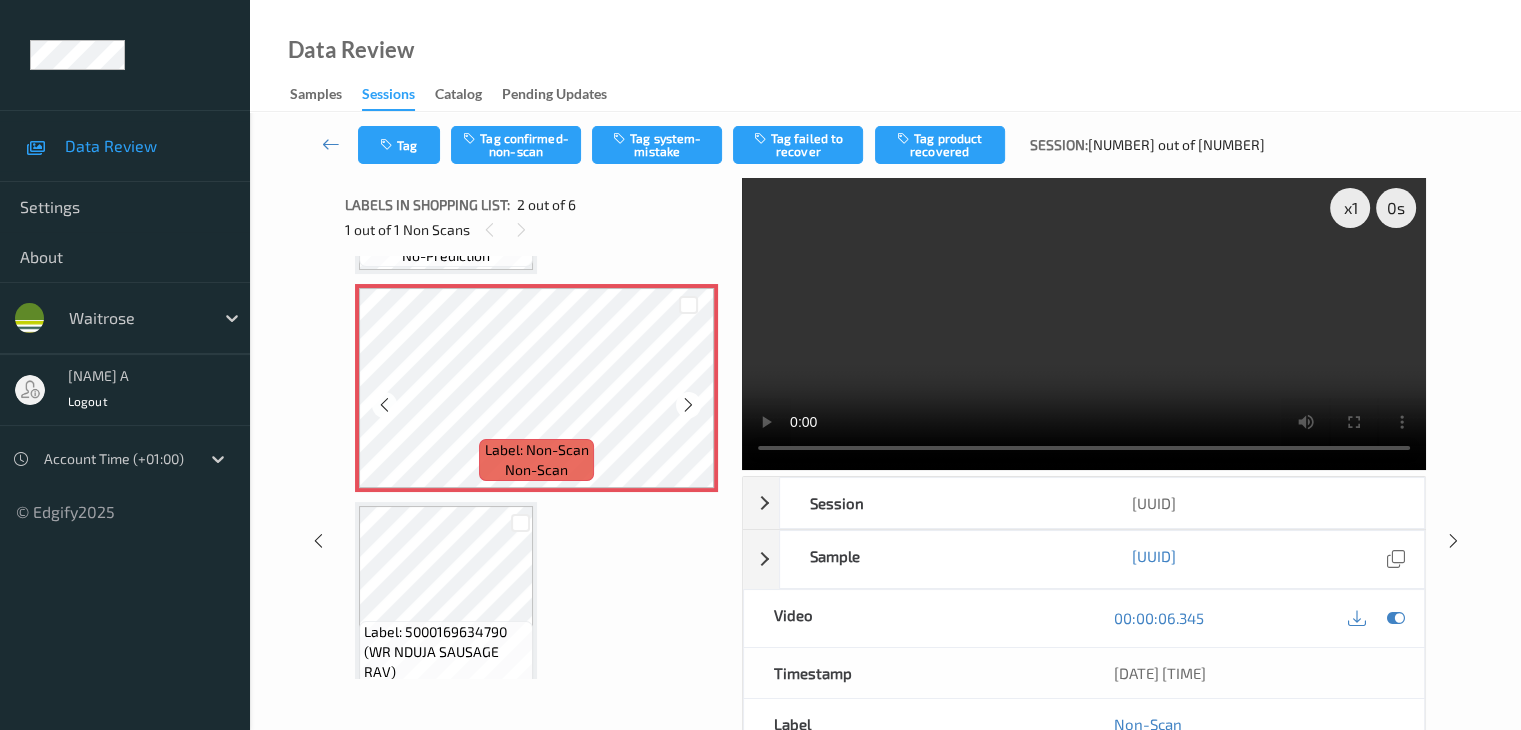 click at bounding box center (688, 405) 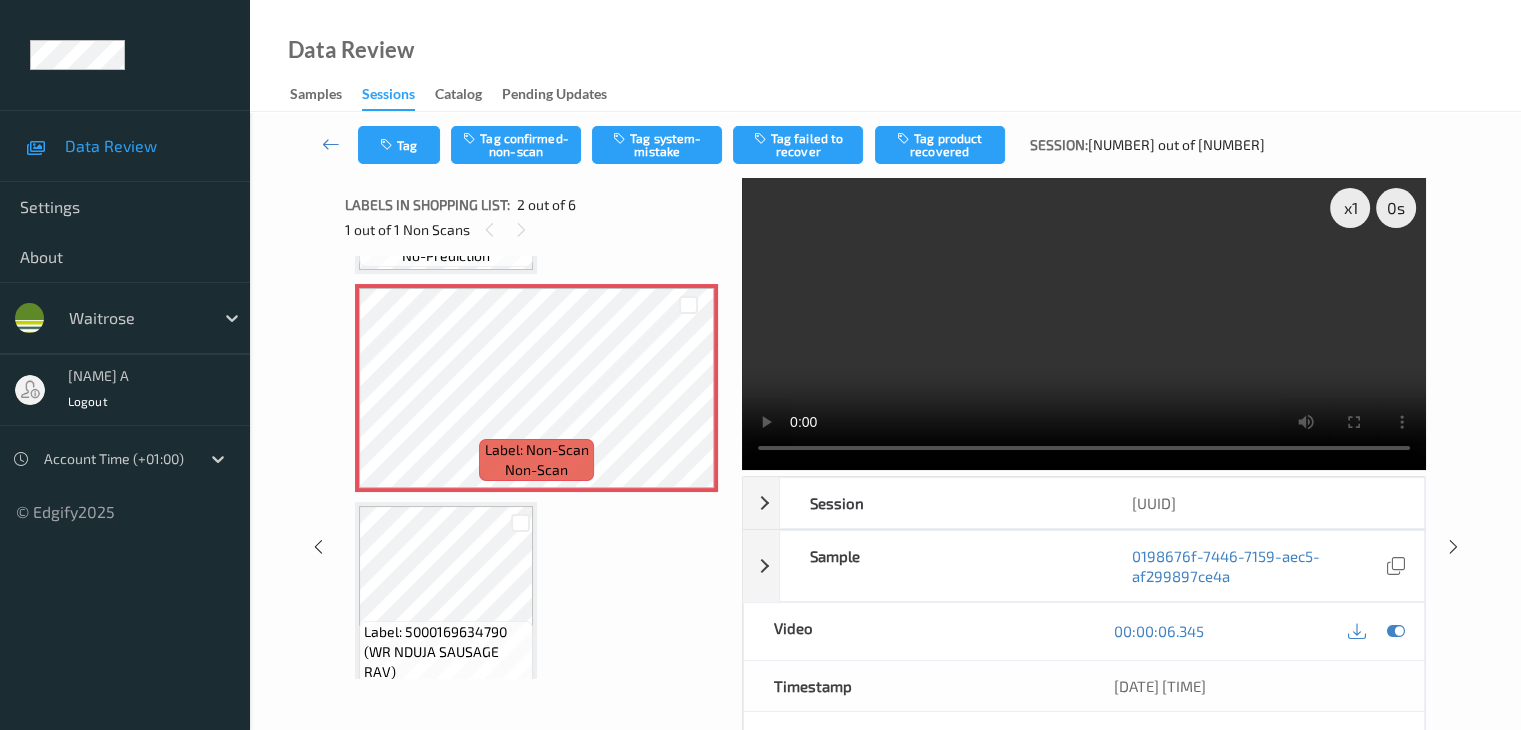 type 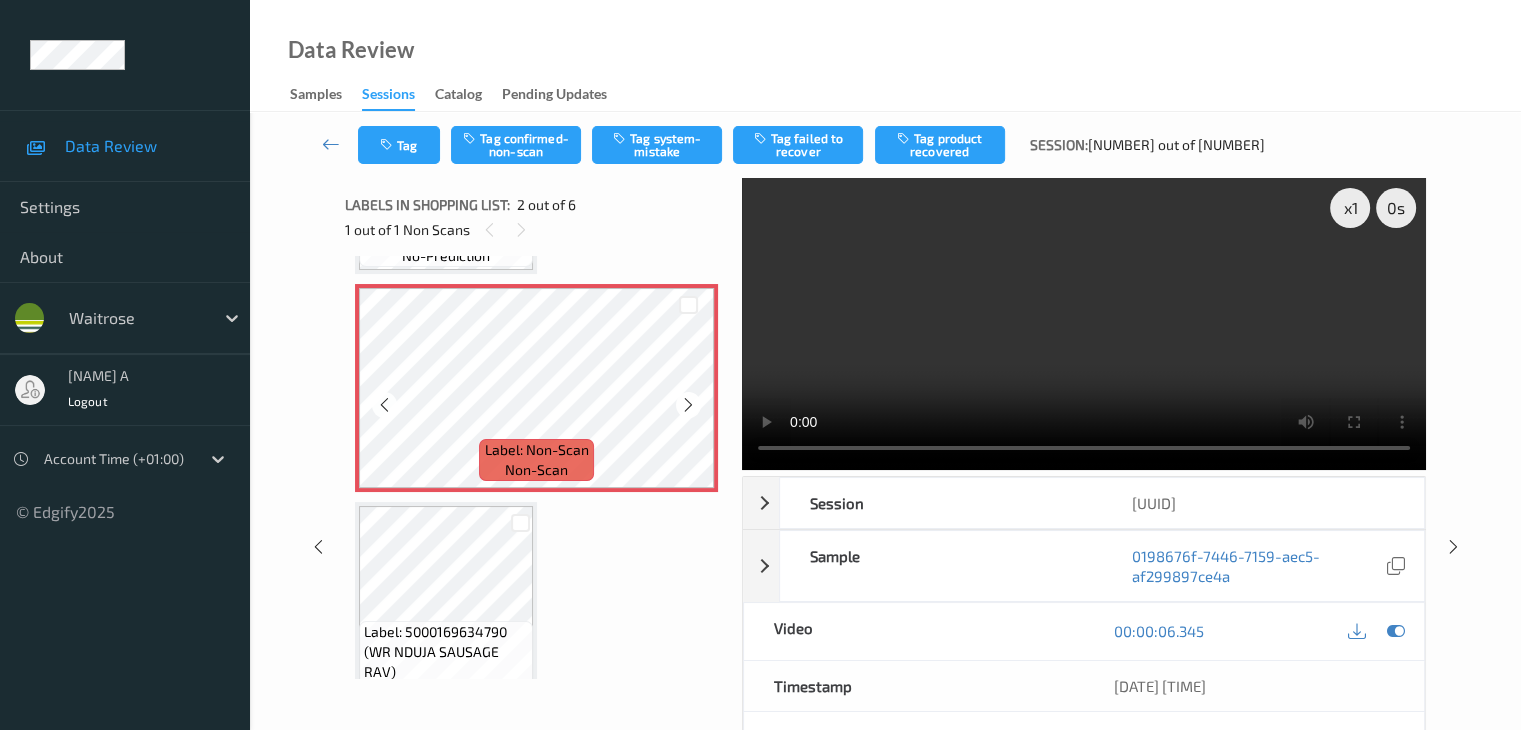 scroll, scrollTop: 0, scrollLeft: 0, axis: both 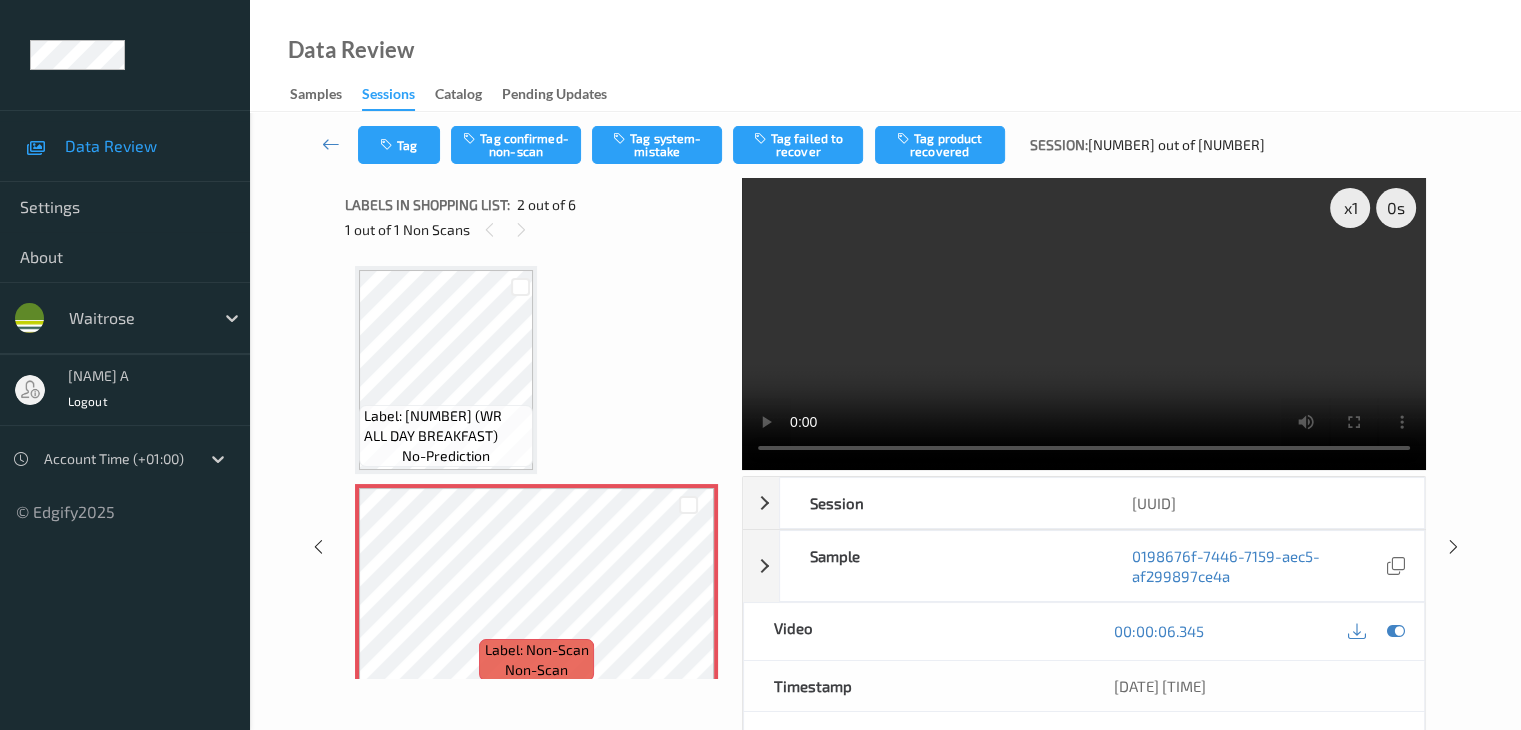 click on "Tag Tag confirmed-non-scan Tag system-mistake Tag failed to recover Tag product recovered Session: [NUMBER] out of [NUMBER]" at bounding box center [885, 145] 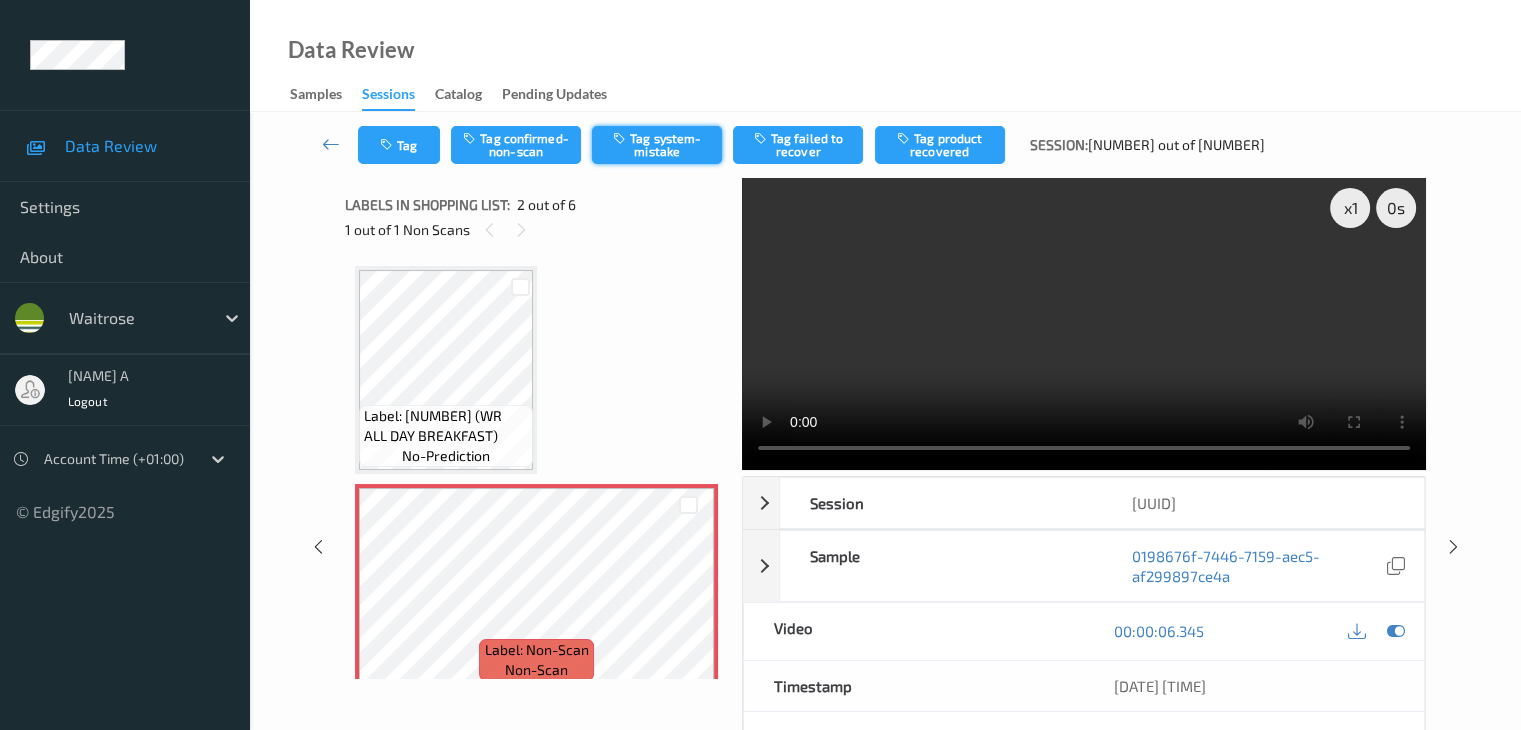 click on "Tag   system-mistake" at bounding box center [657, 145] 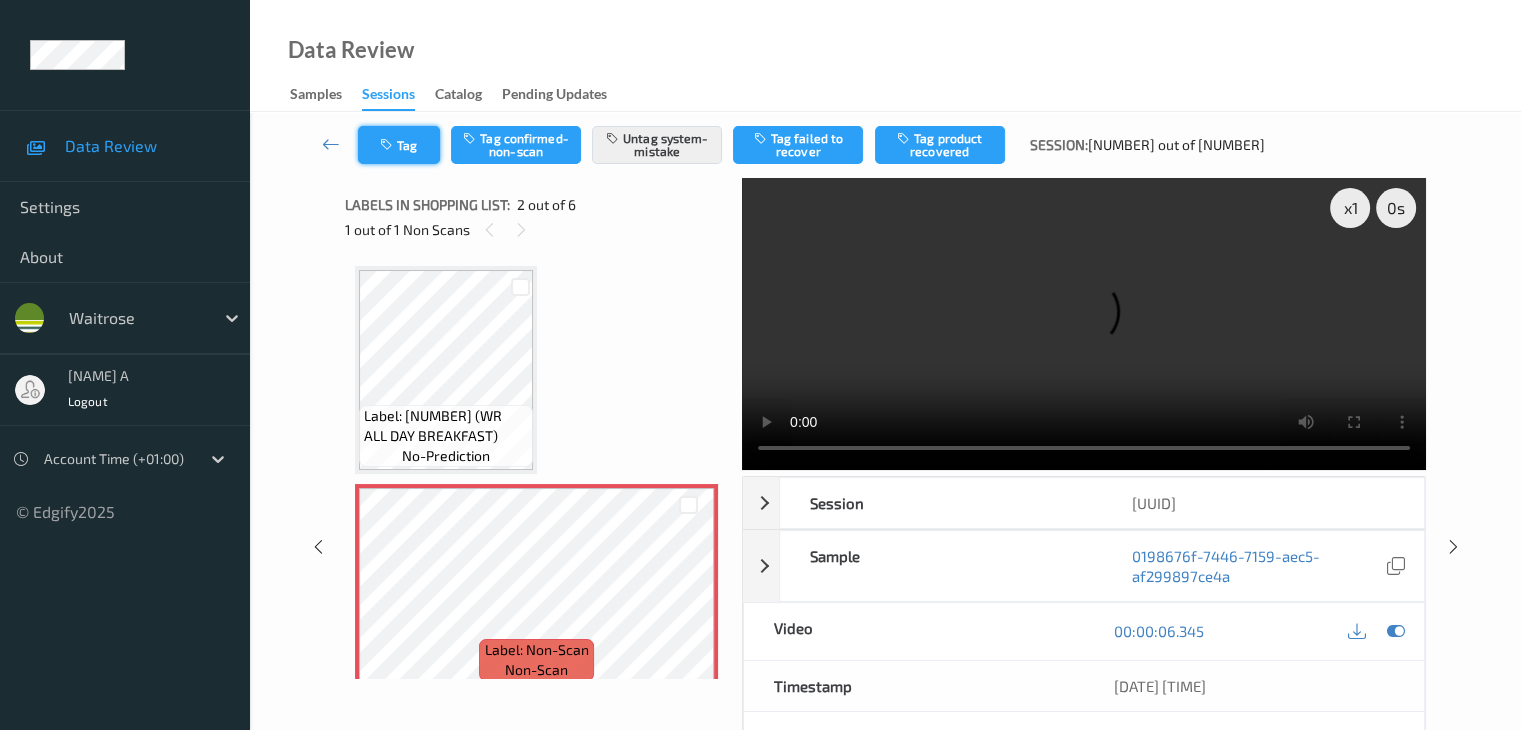 click on "Tag" at bounding box center [399, 145] 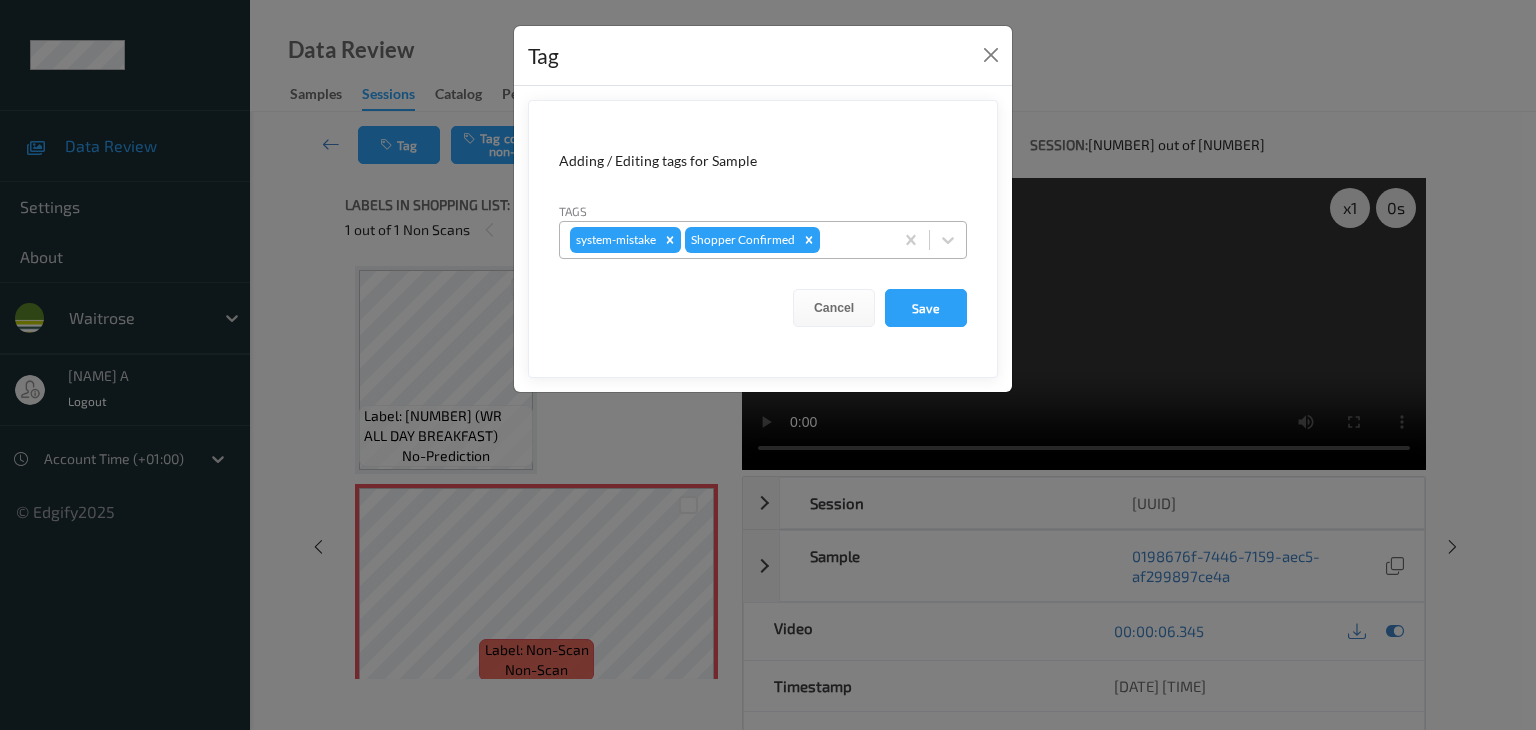 click at bounding box center (853, 240) 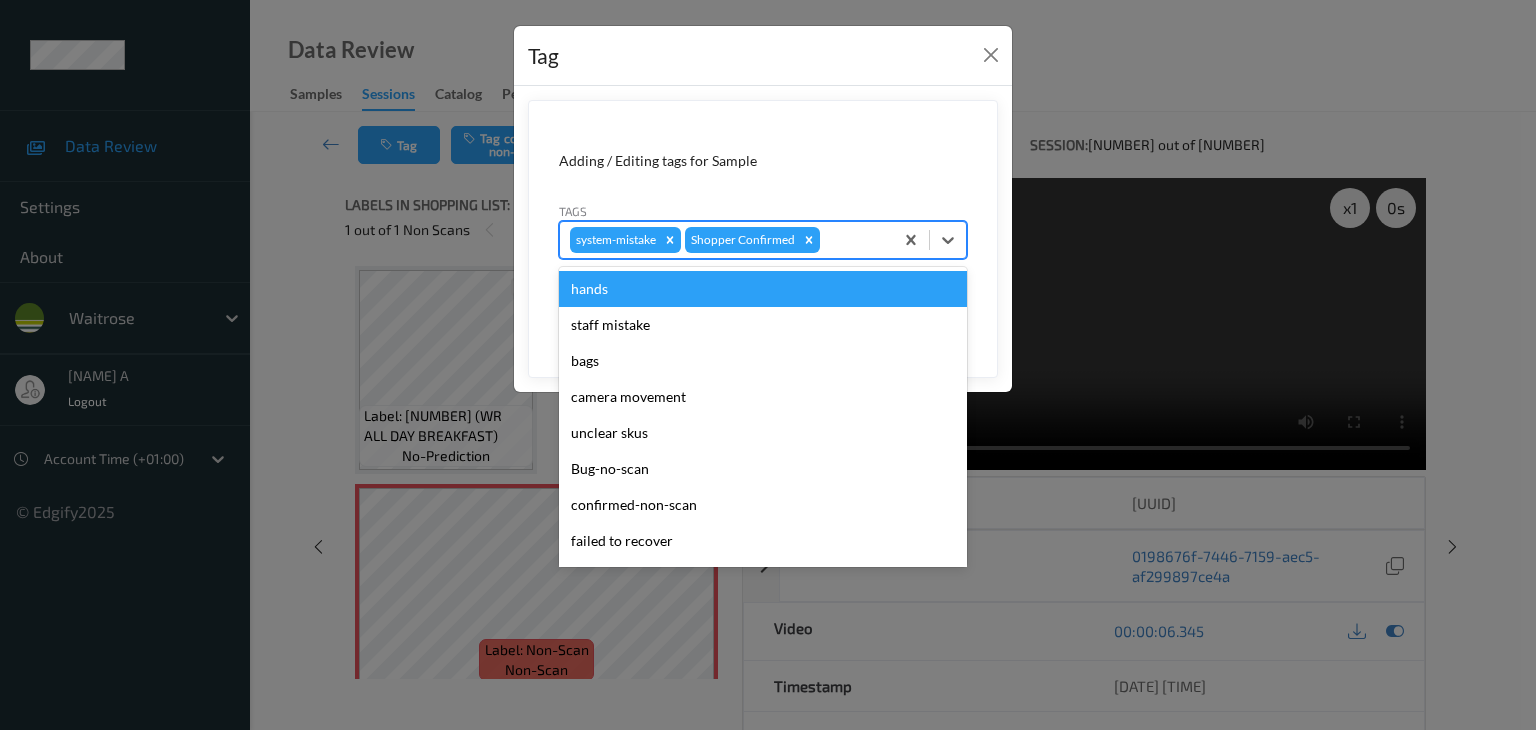 type on "u" 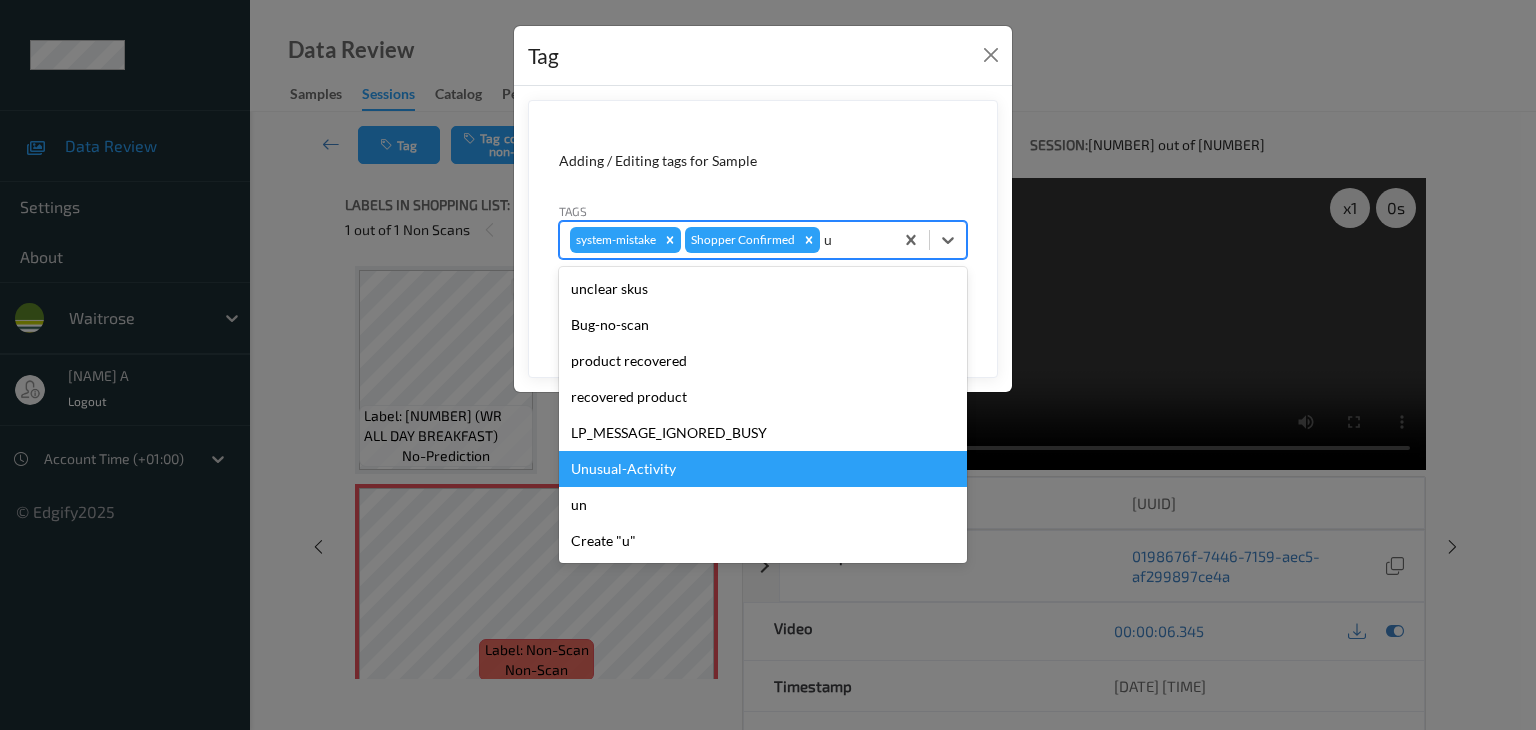 click on "Unusual-Activity" at bounding box center (763, 469) 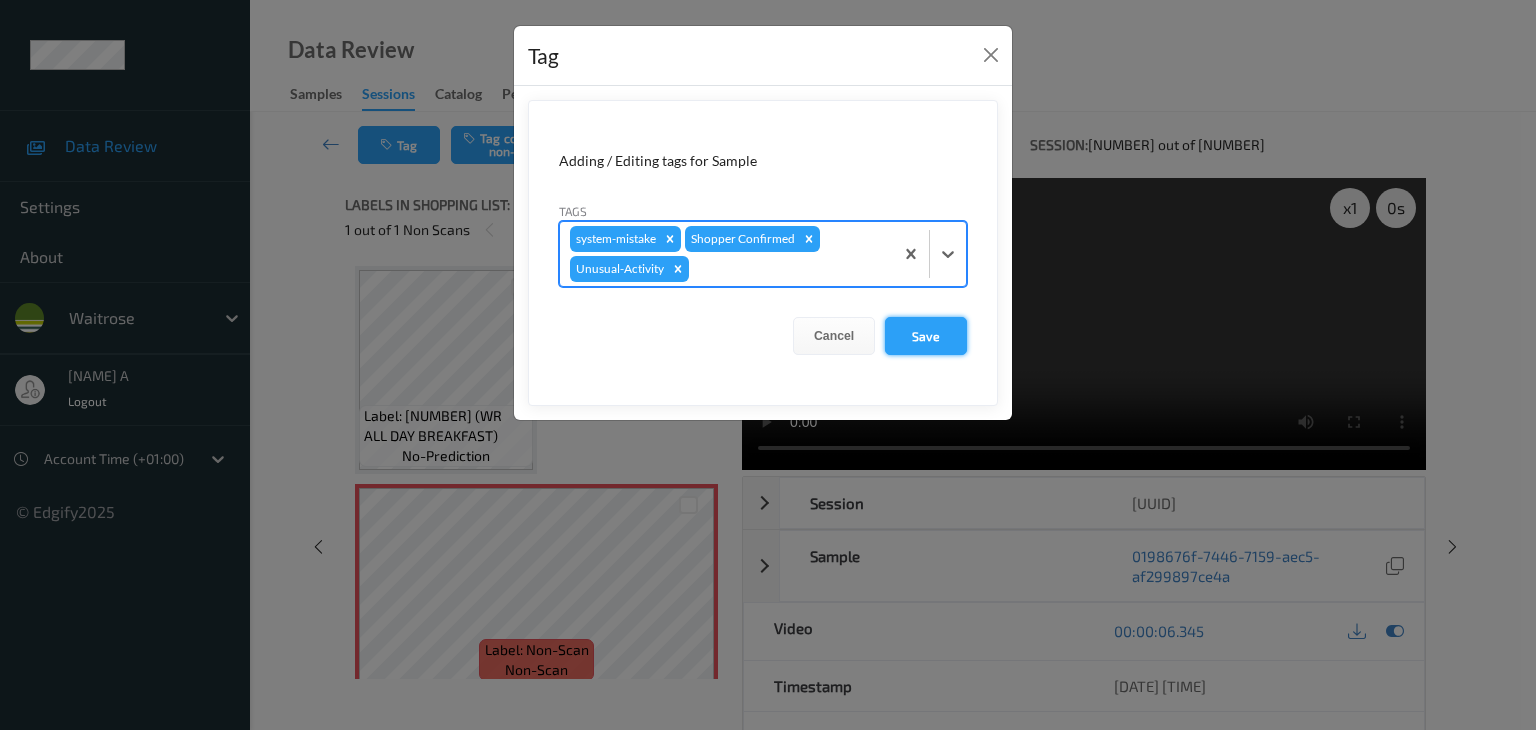 click on "Save" at bounding box center [926, 336] 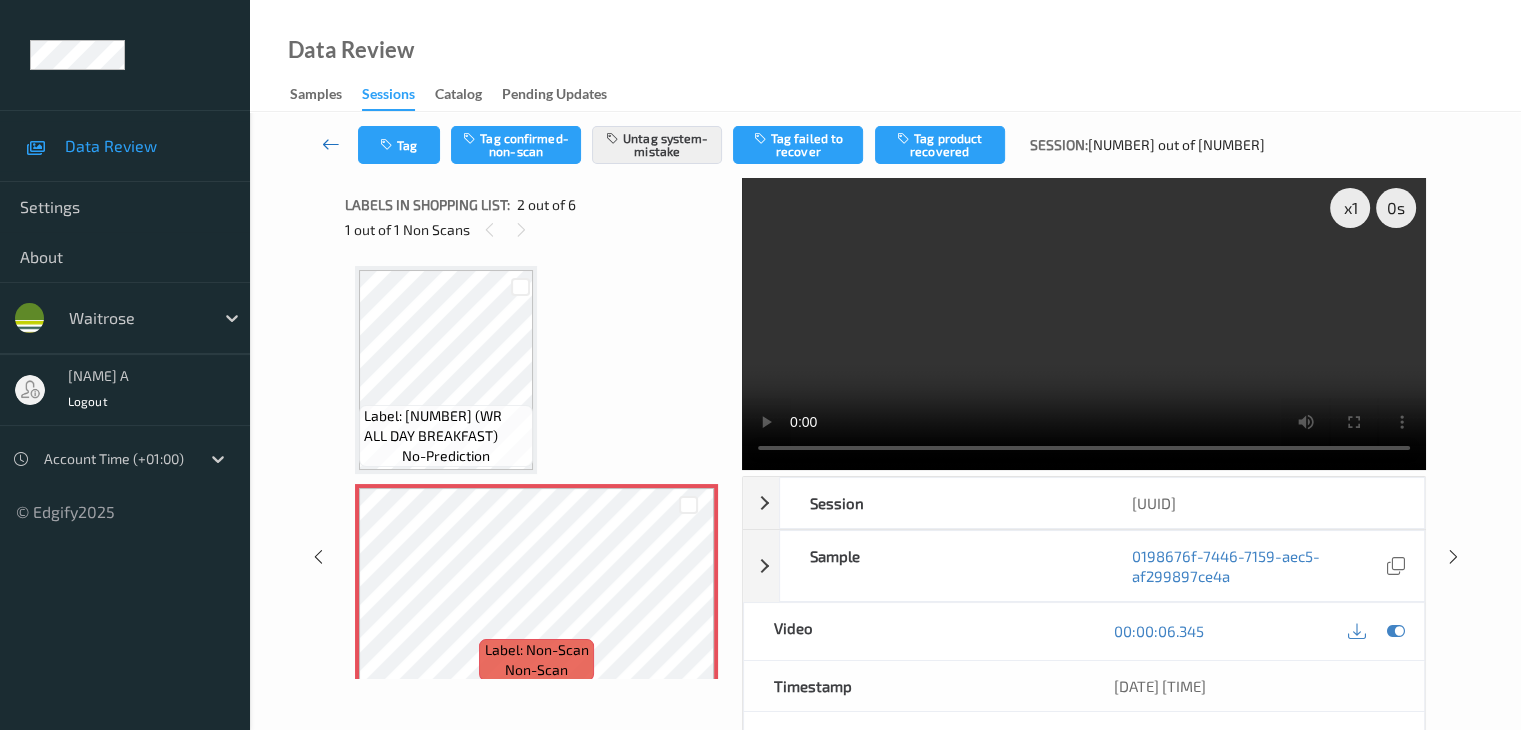 click at bounding box center [331, 144] 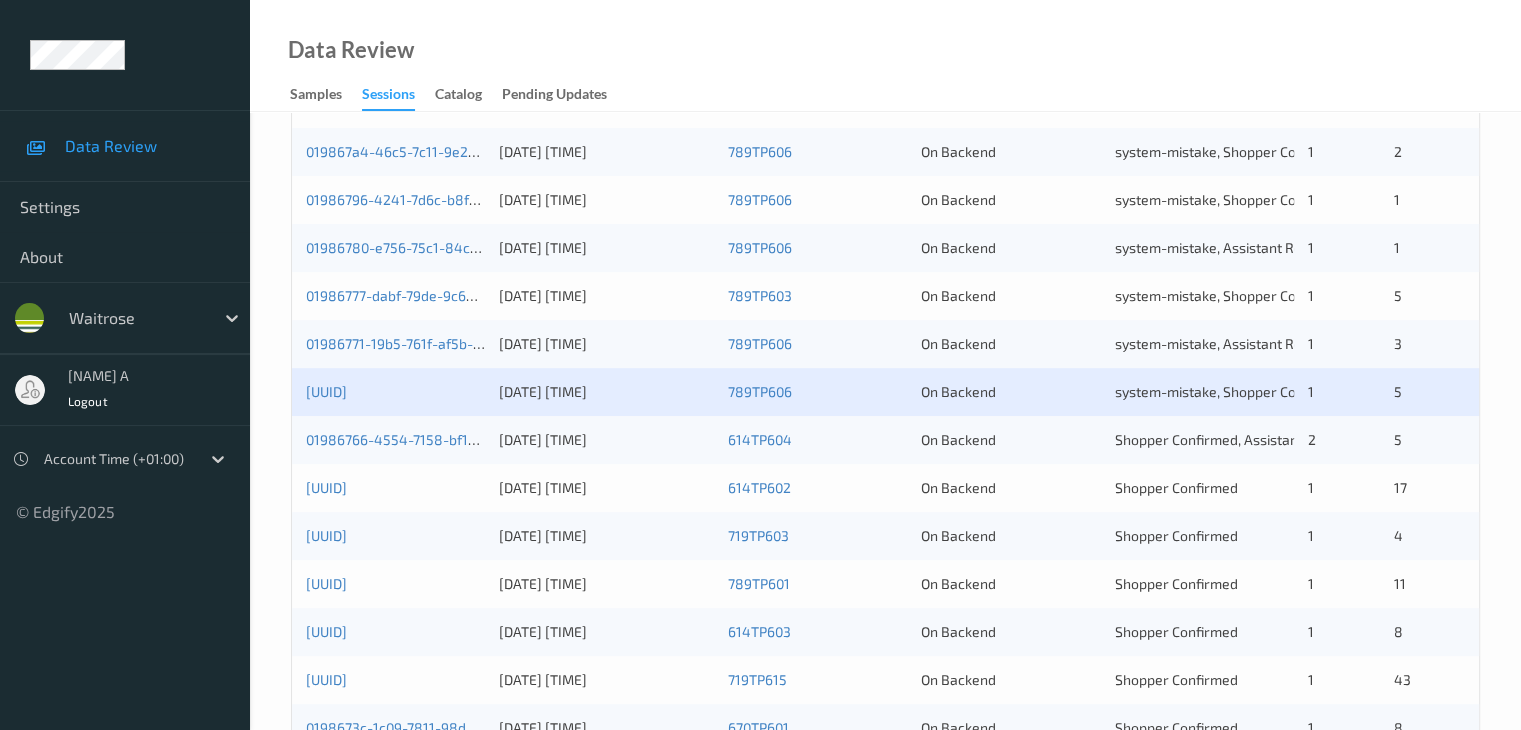 scroll, scrollTop: 500, scrollLeft: 0, axis: vertical 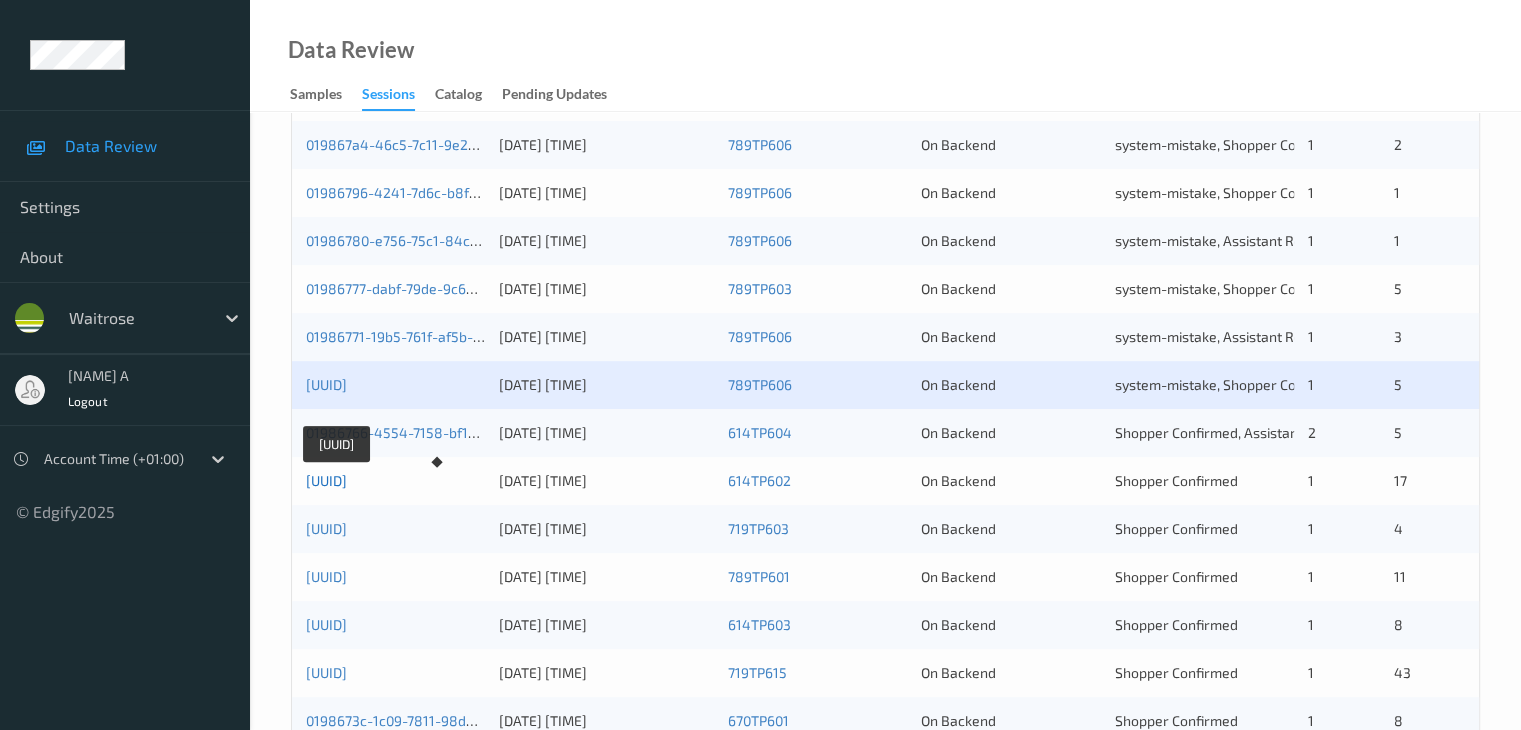 click on "[UUID]" at bounding box center [326, 480] 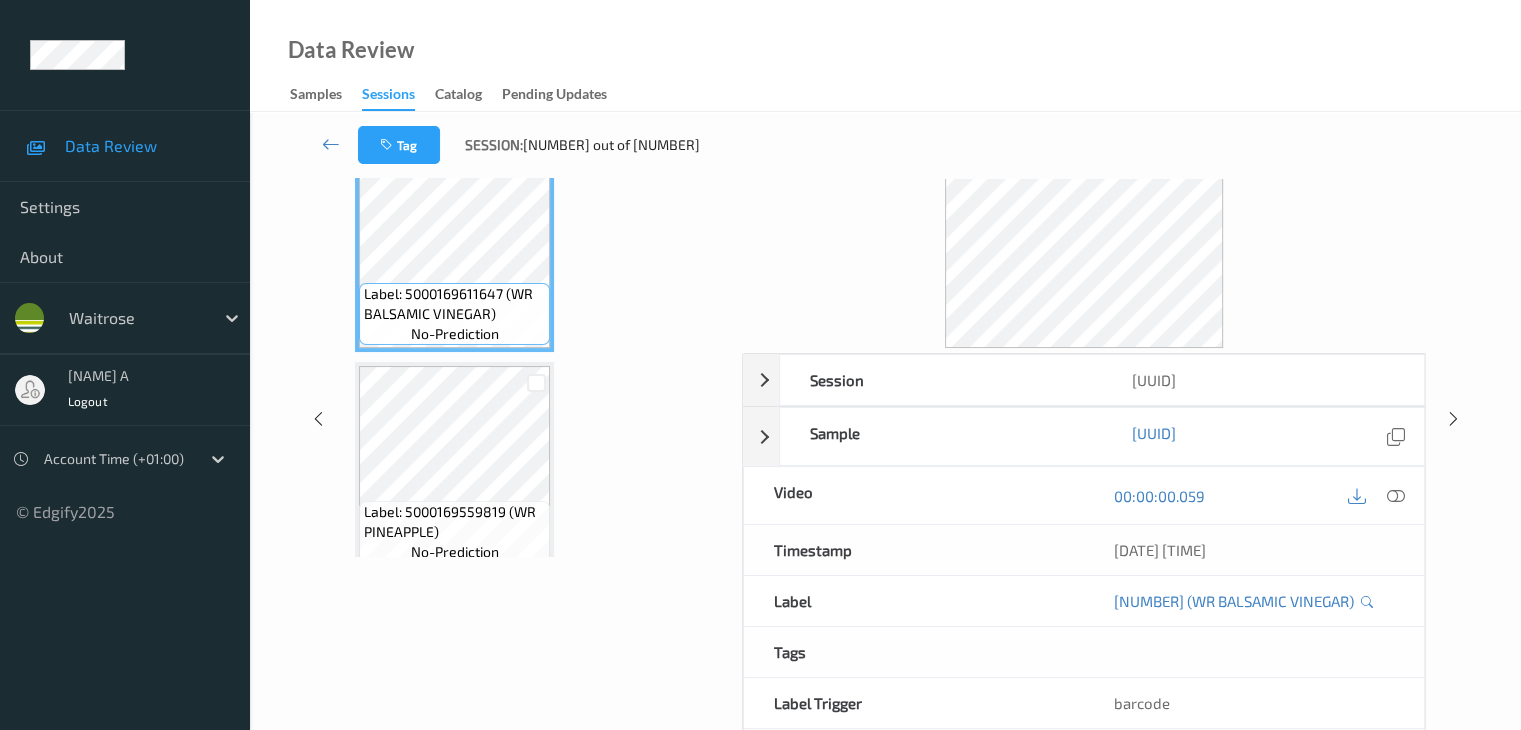 scroll, scrollTop: 0, scrollLeft: 0, axis: both 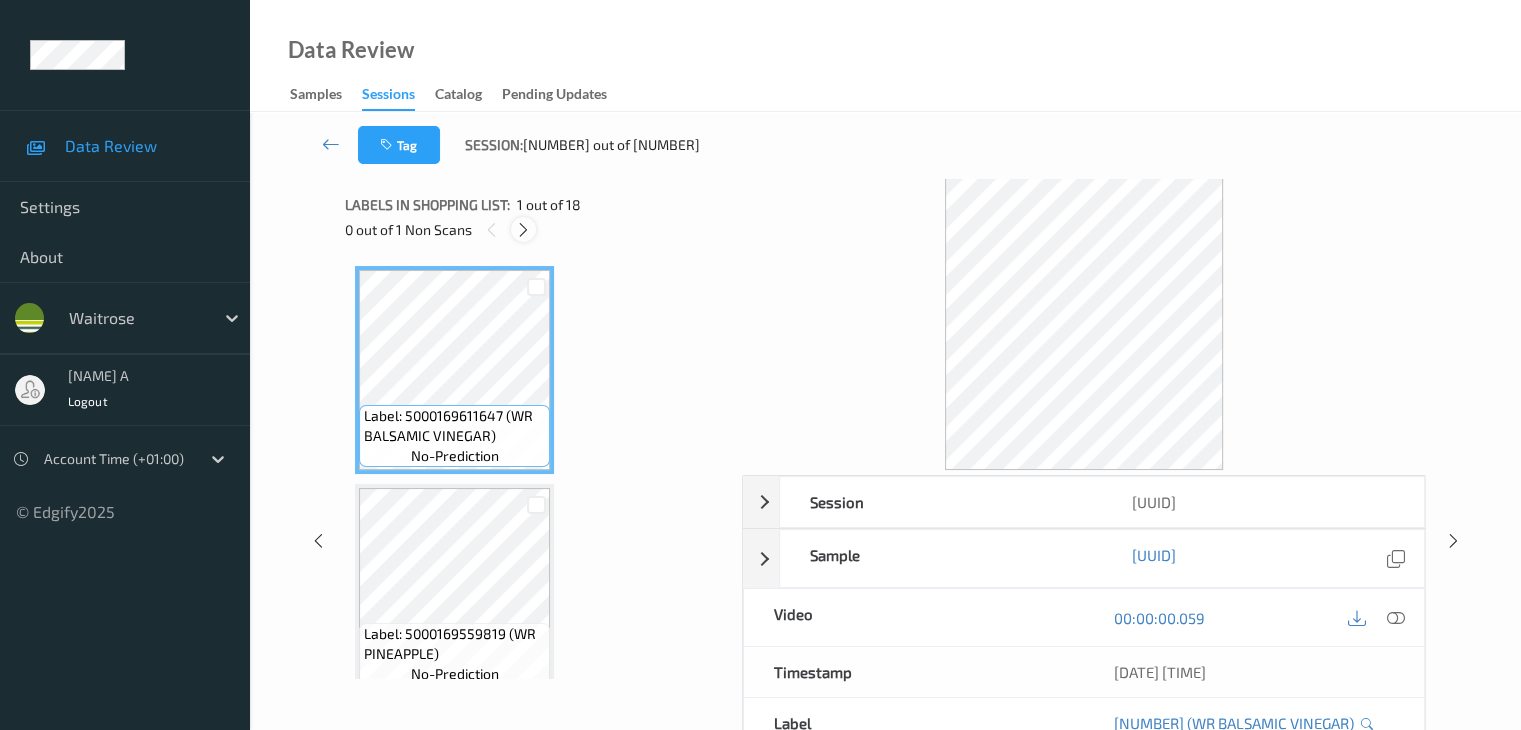 click at bounding box center [523, 230] 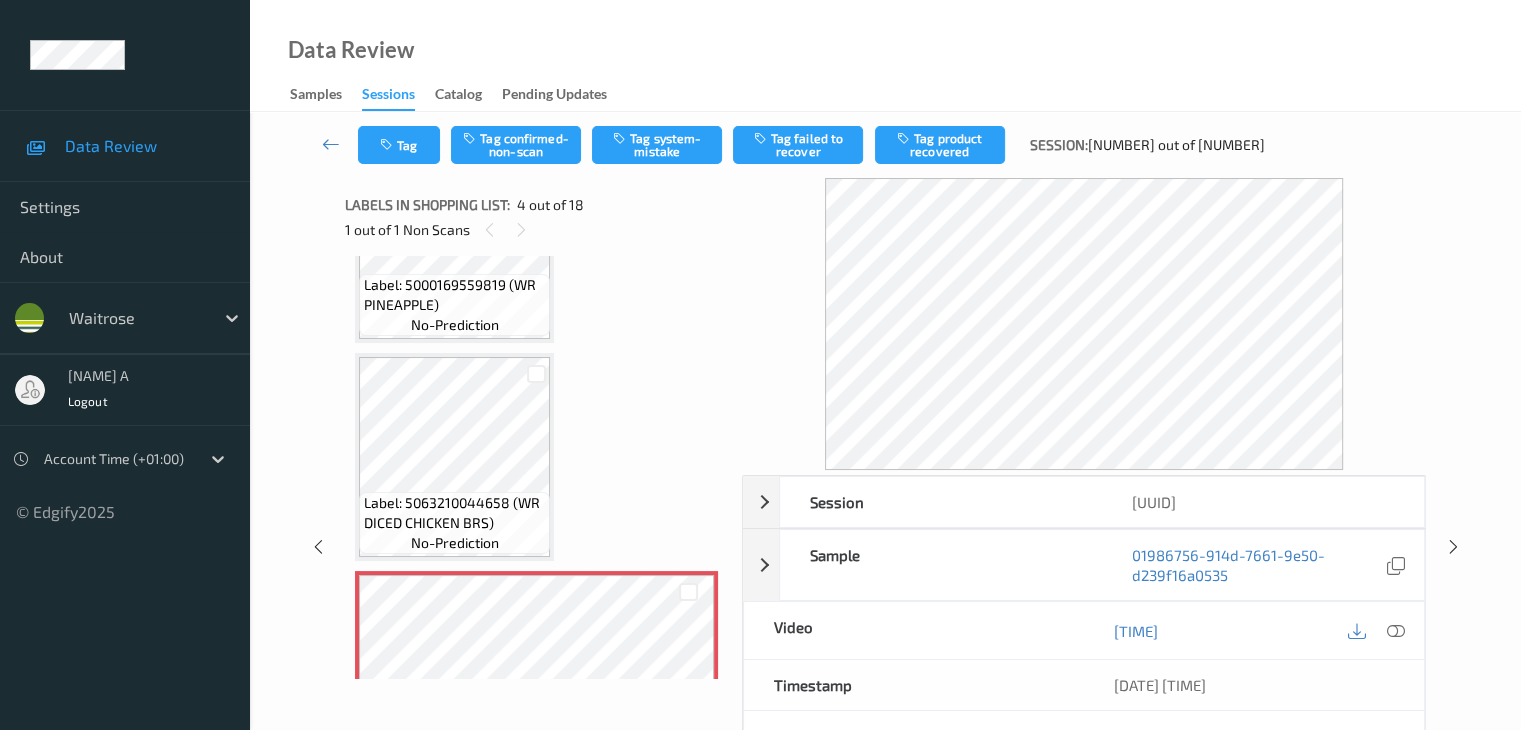scroll, scrollTop: 246, scrollLeft: 0, axis: vertical 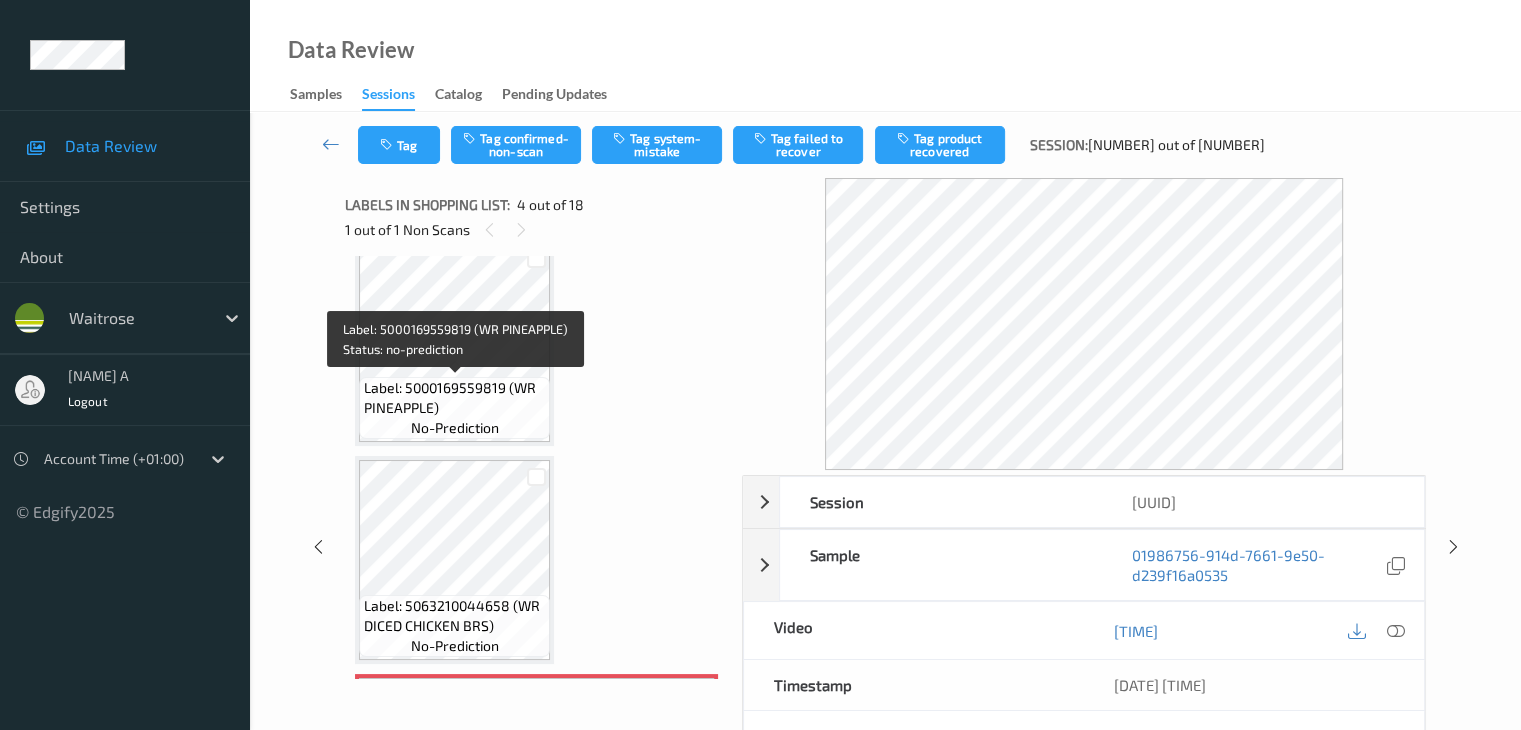 click on "Label: 5000169559819 (WR PINEAPPLE)" at bounding box center (454, 398) 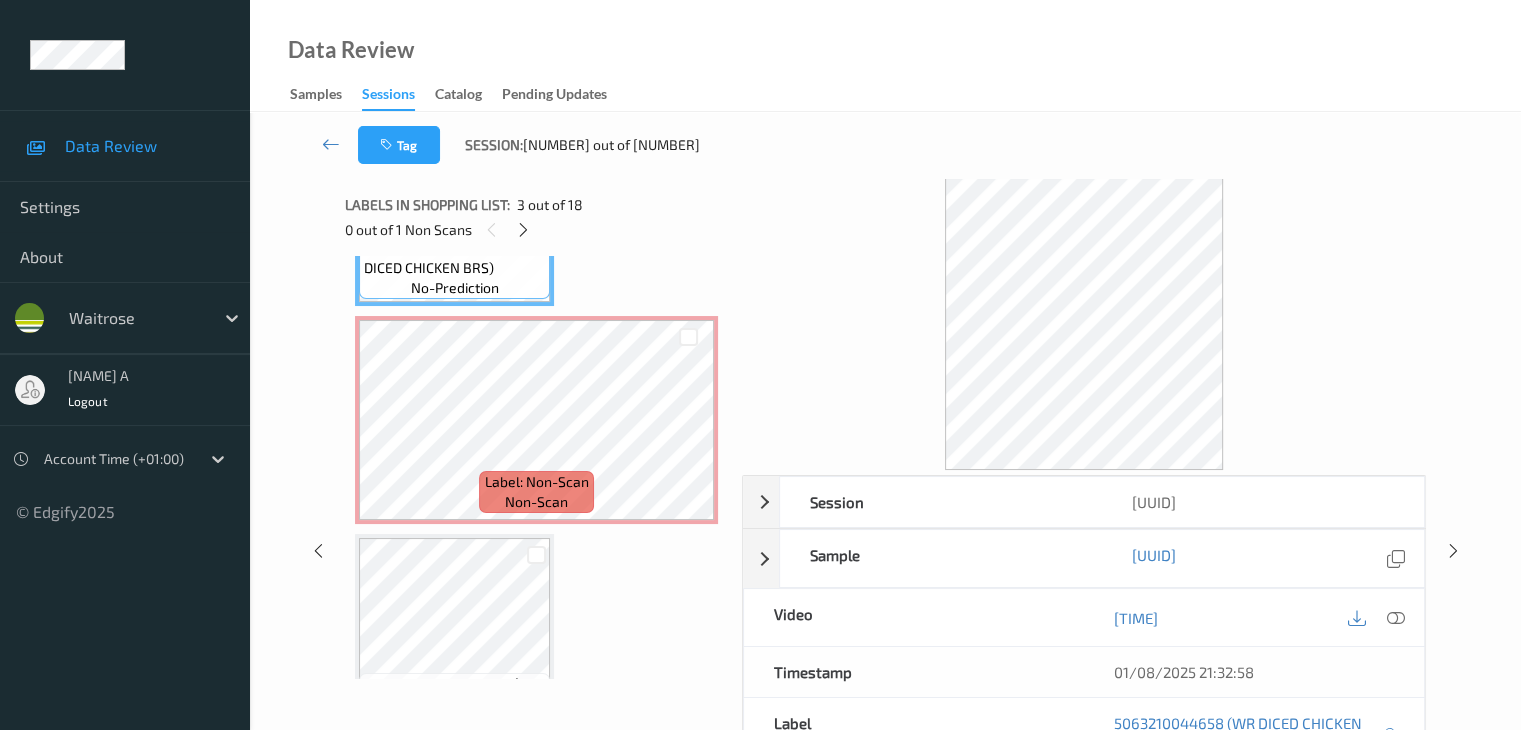 scroll, scrollTop: 646, scrollLeft: 0, axis: vertical 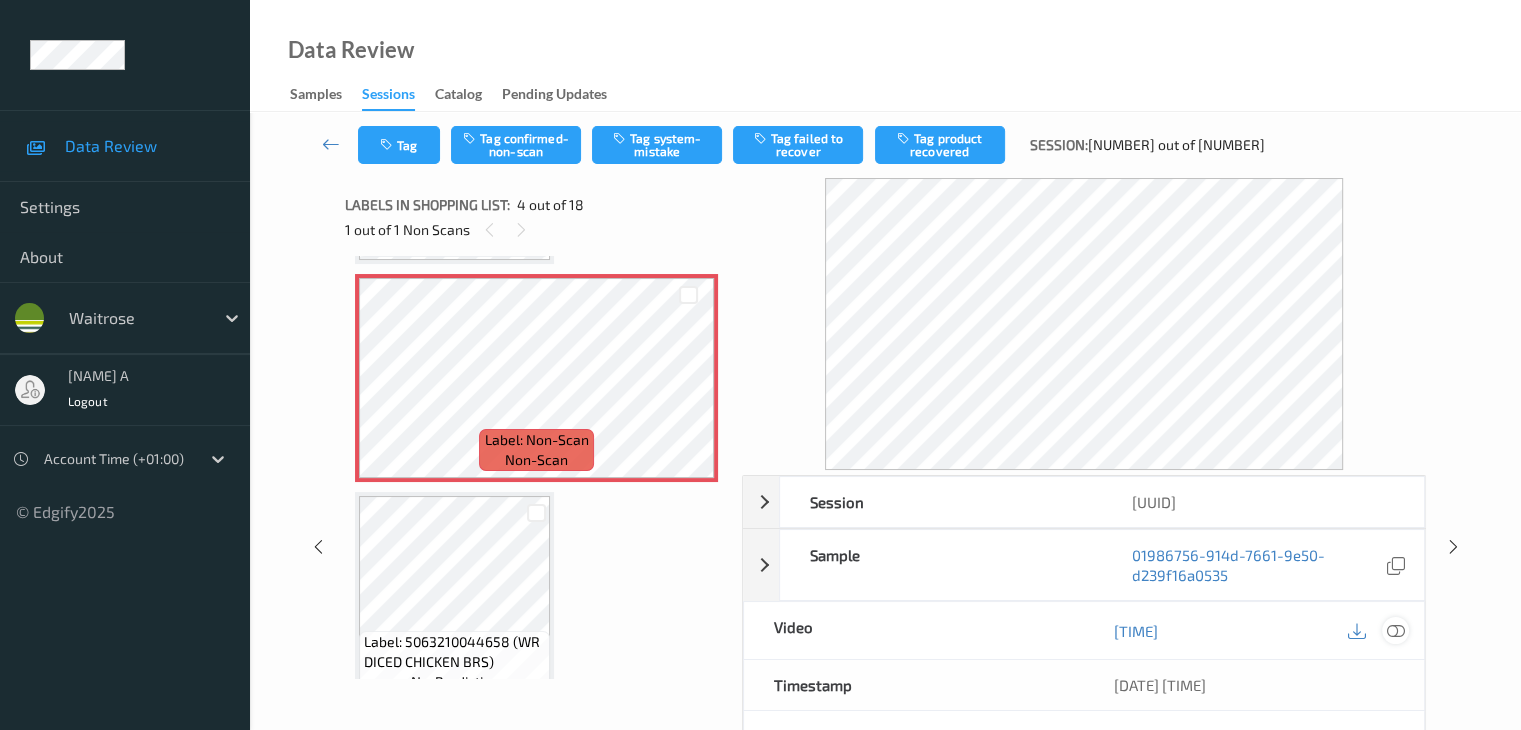 click at bounding box center (1395, 631) 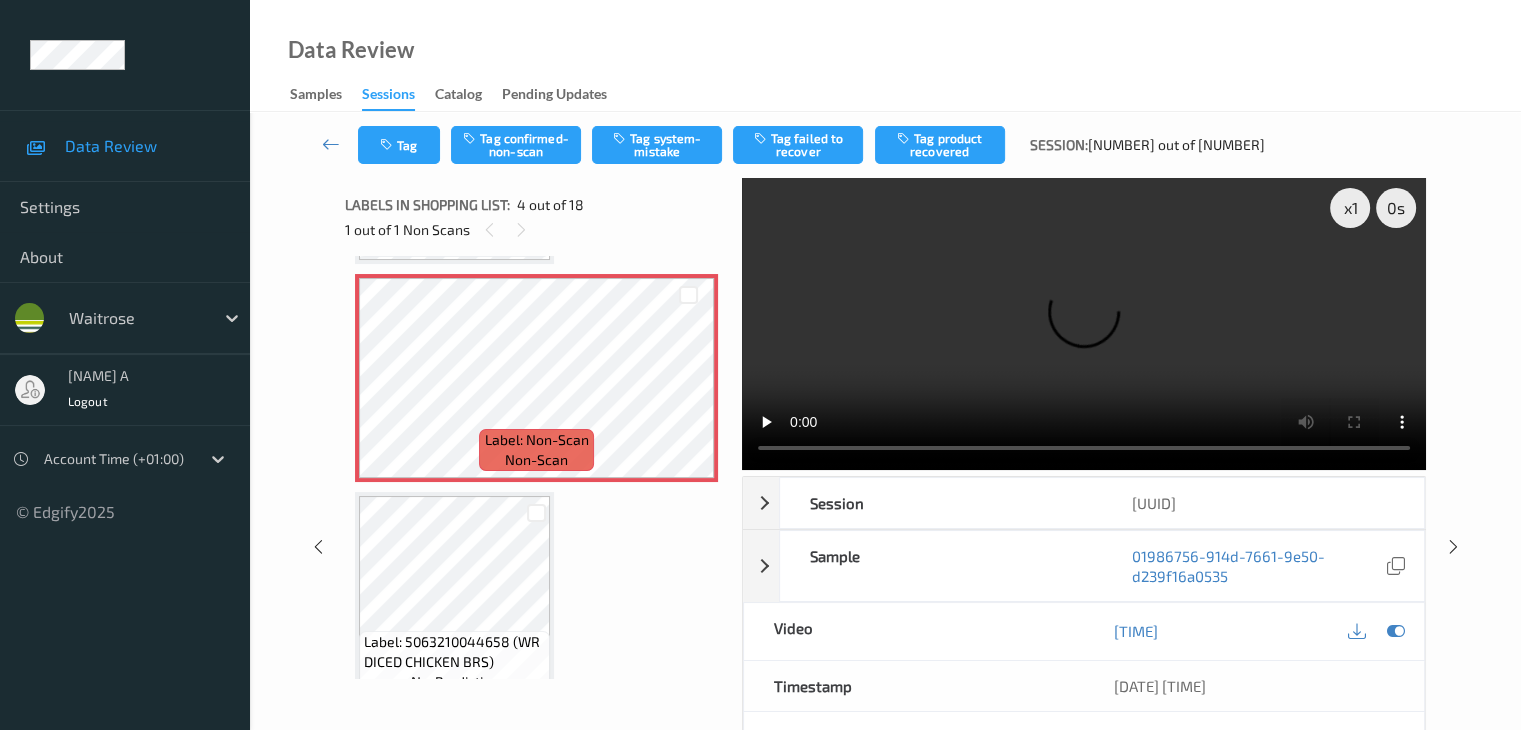 type 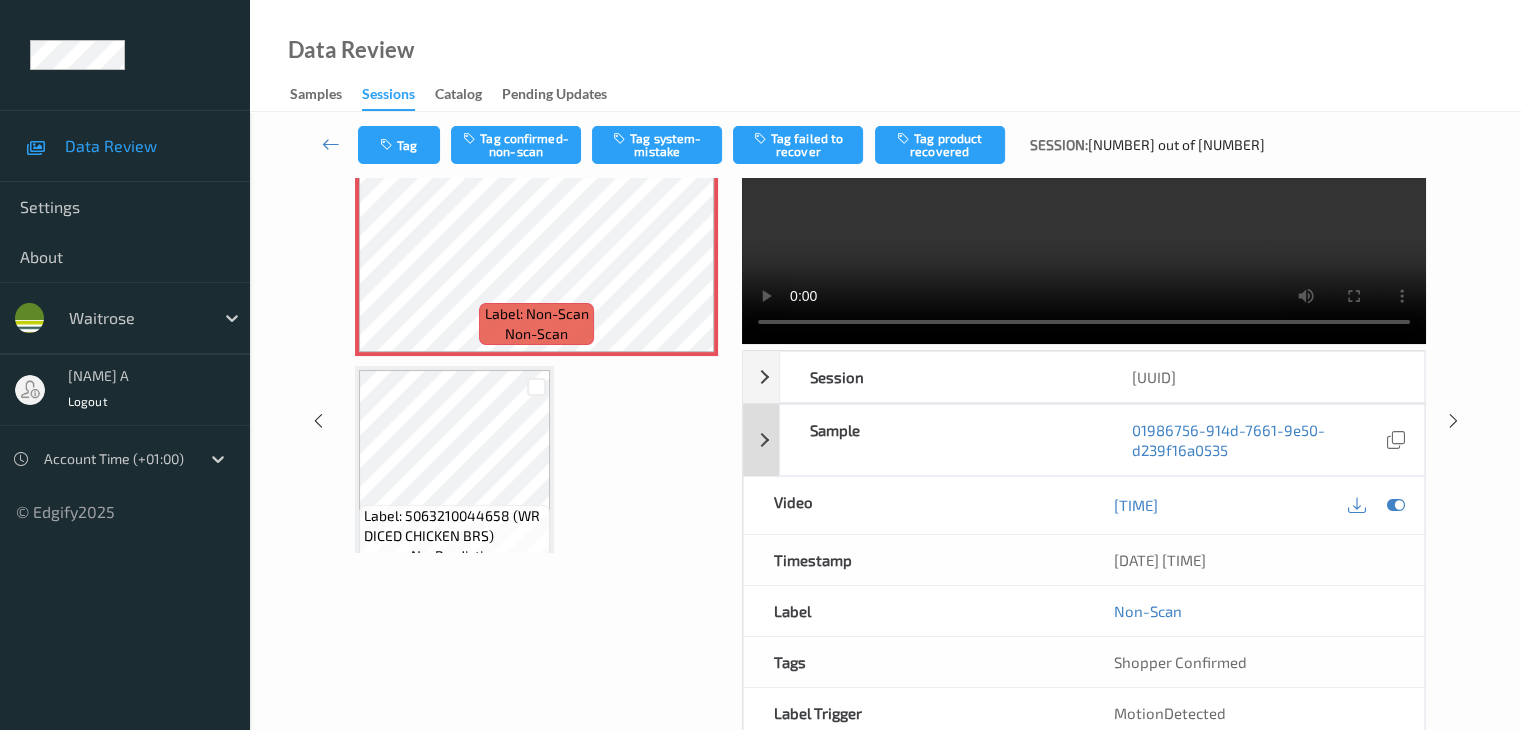 scroll, scrollTop: 244, scrollLeft: 0, axis: vertical 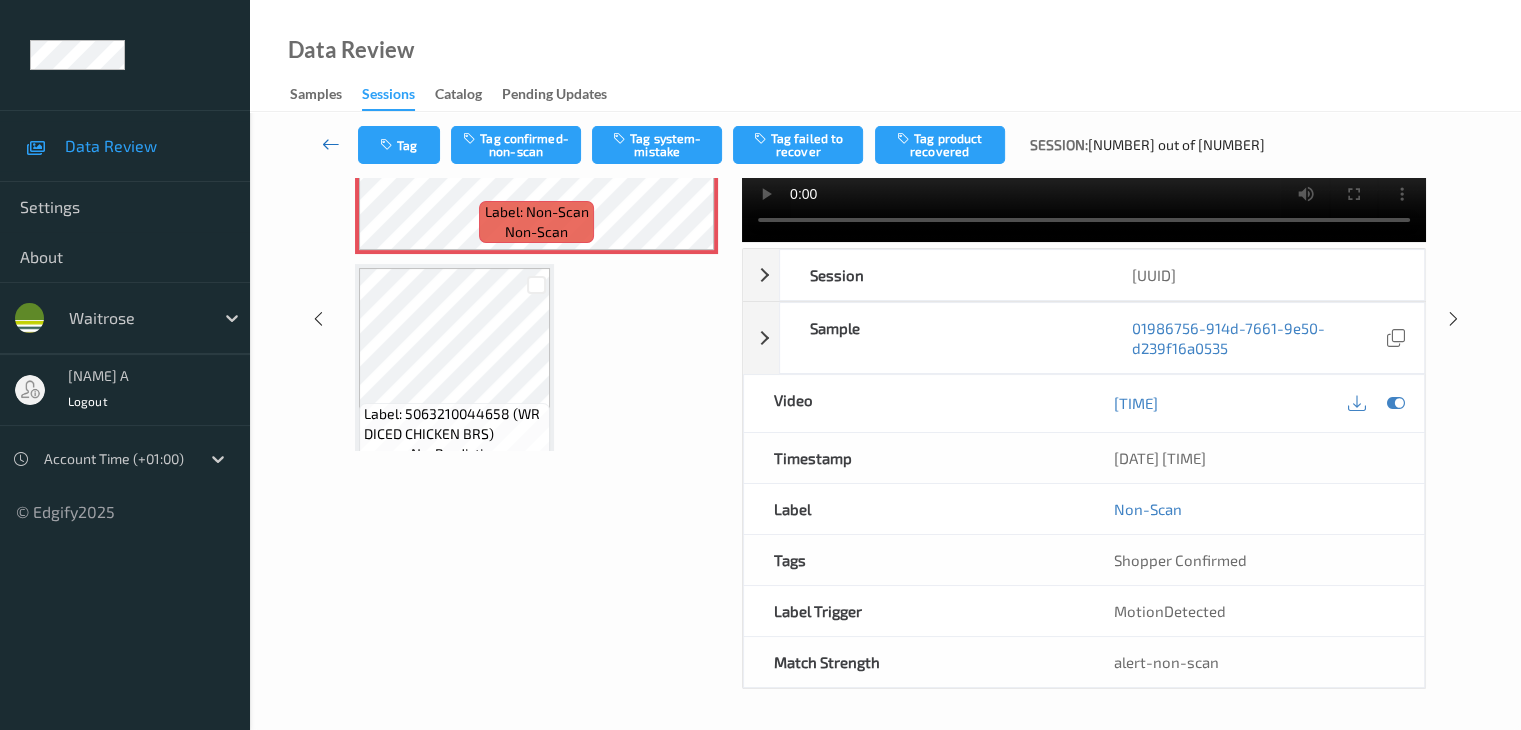click at bounding box center [331, 144] 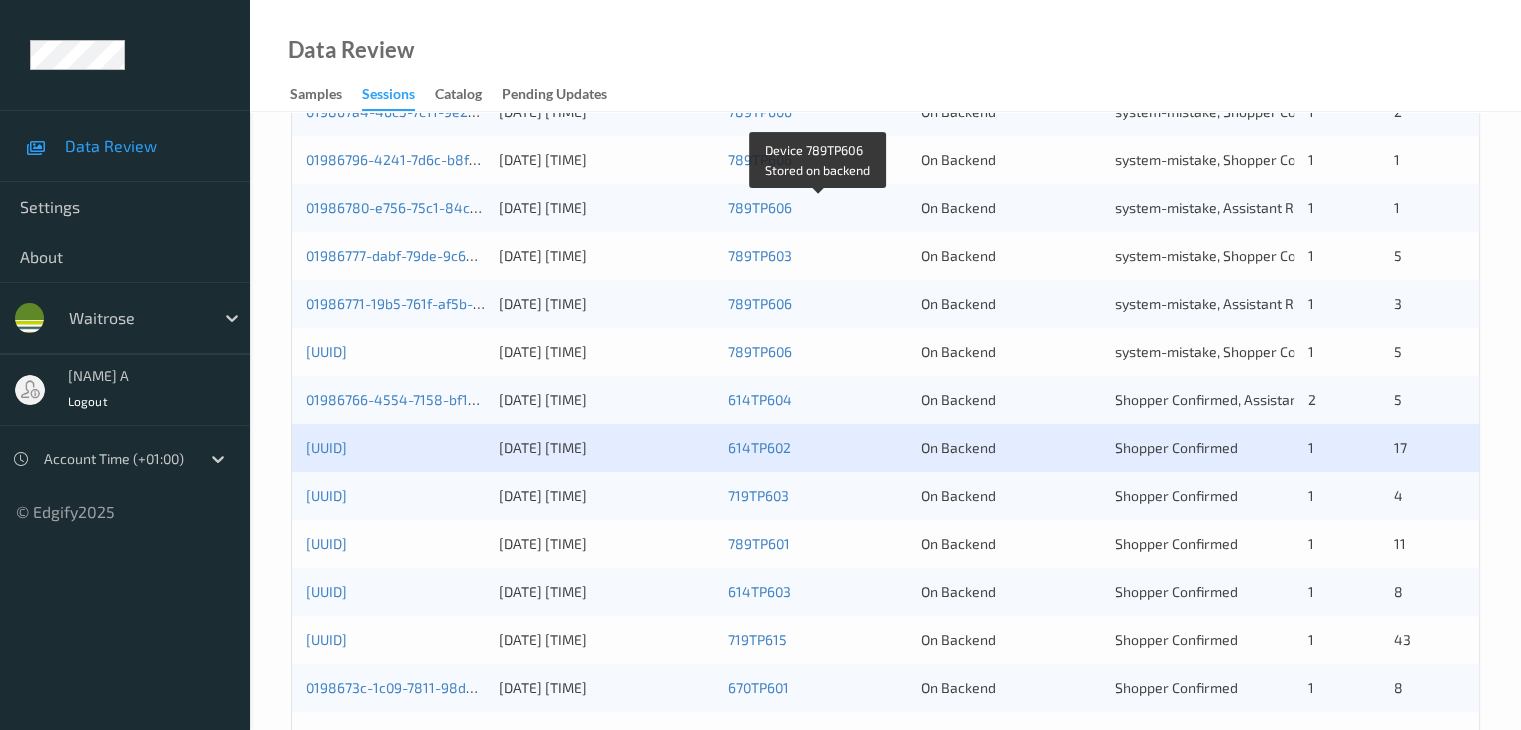 scroll, scrollTop: 700, scrollLeft: 0, axis: vertical 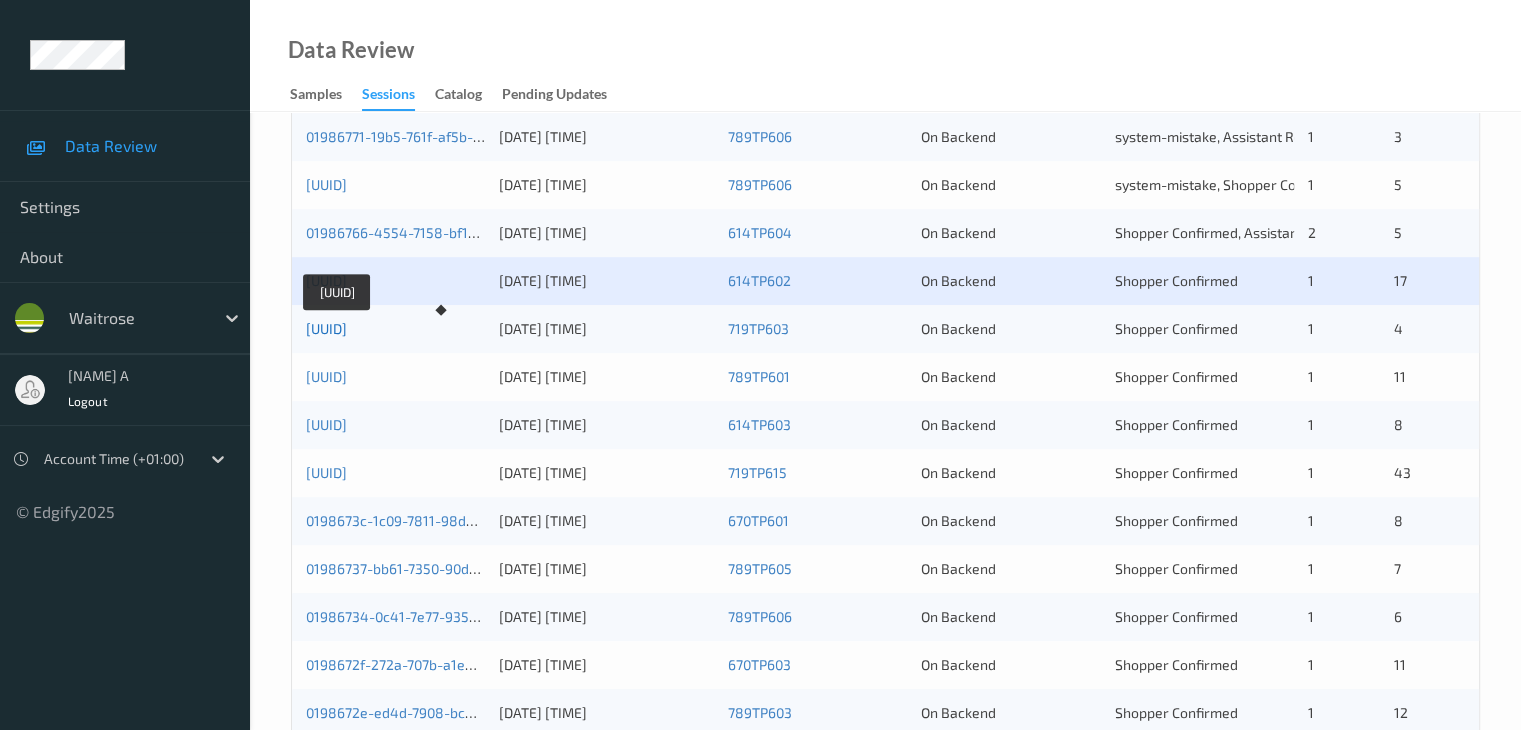 click on "[UUID]" at bounding box center (326, 328) 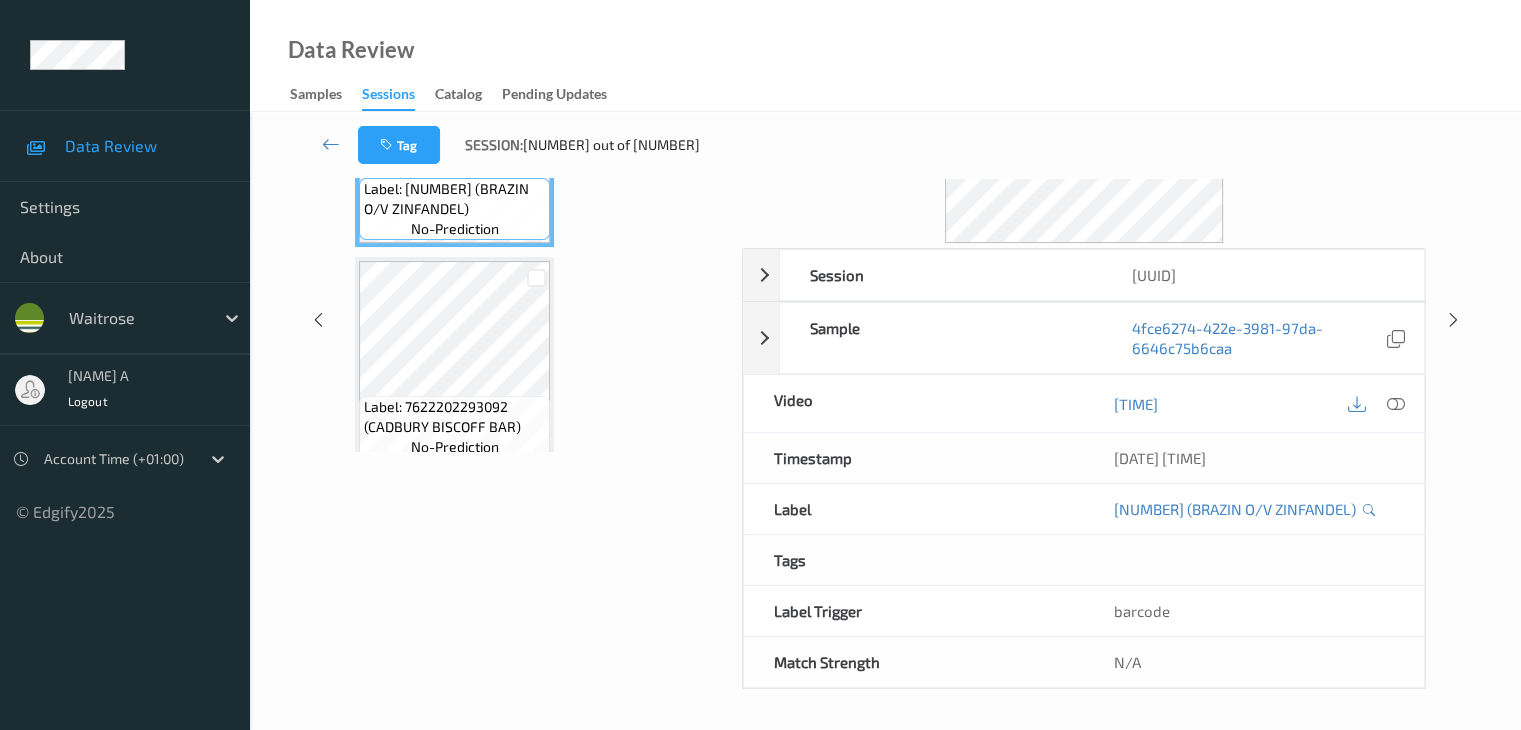 scroll, scrollTop: 0, scrollLeft: 0, axis: both 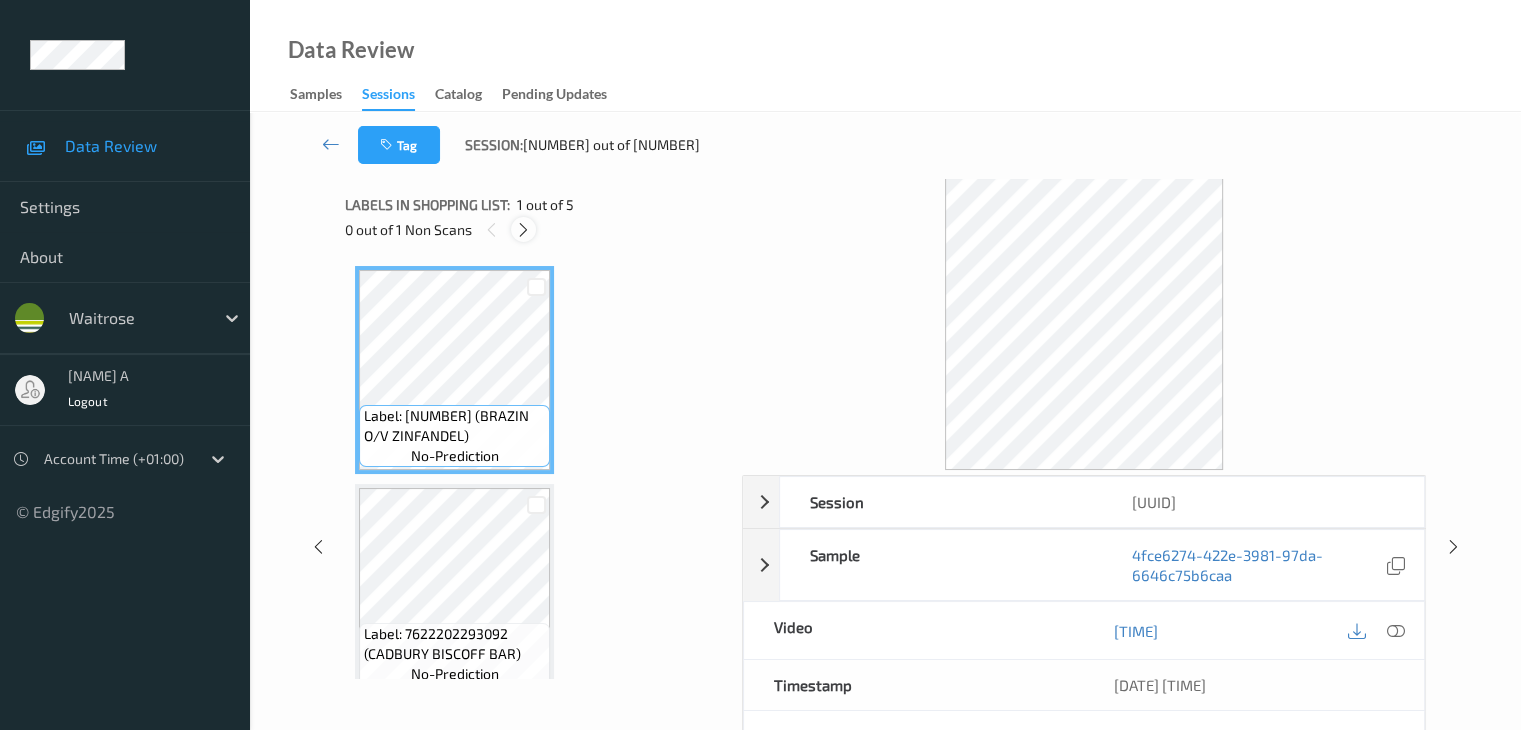 click at bounding box center (523, 230) 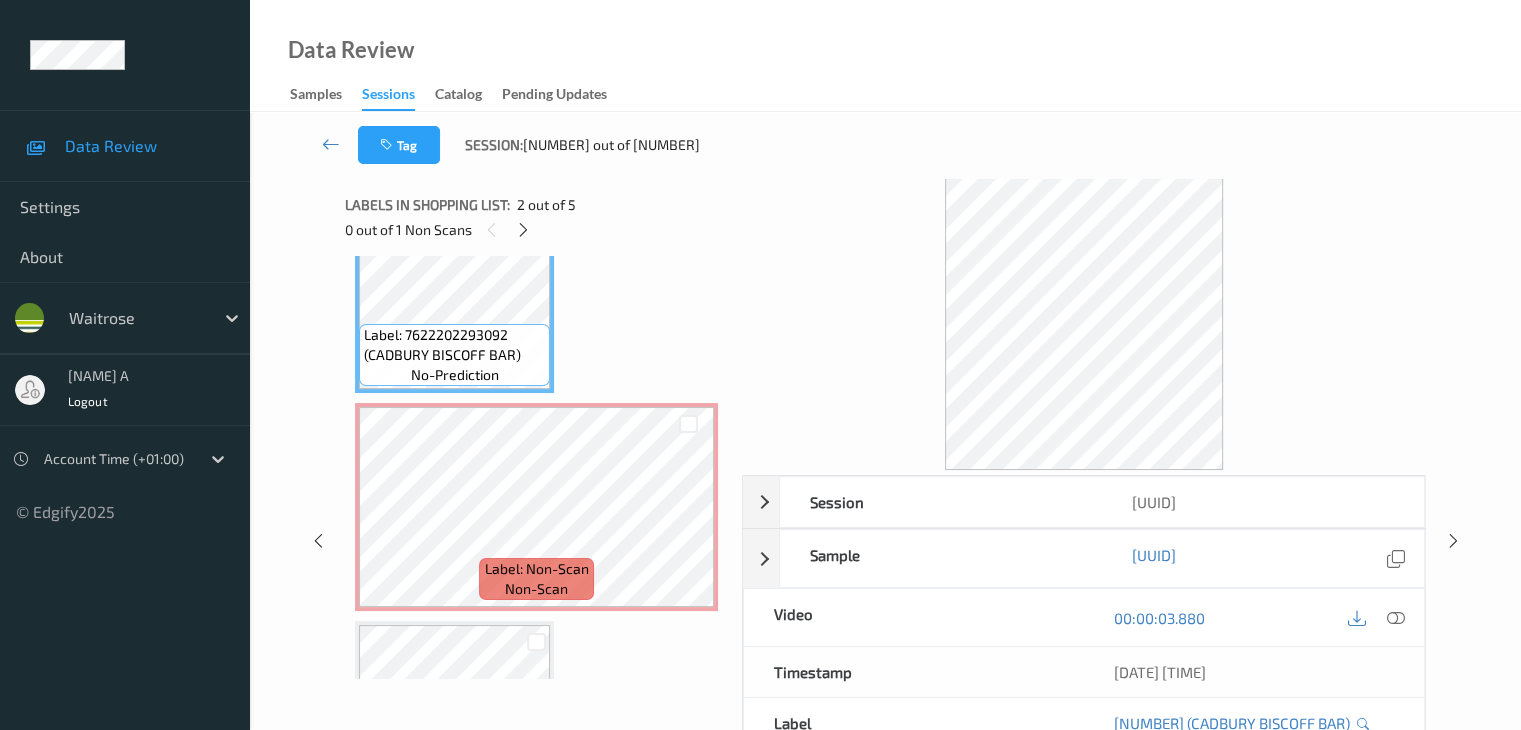 scroll, scrollTop: 300, scrollLeft: 0, axis: vertical 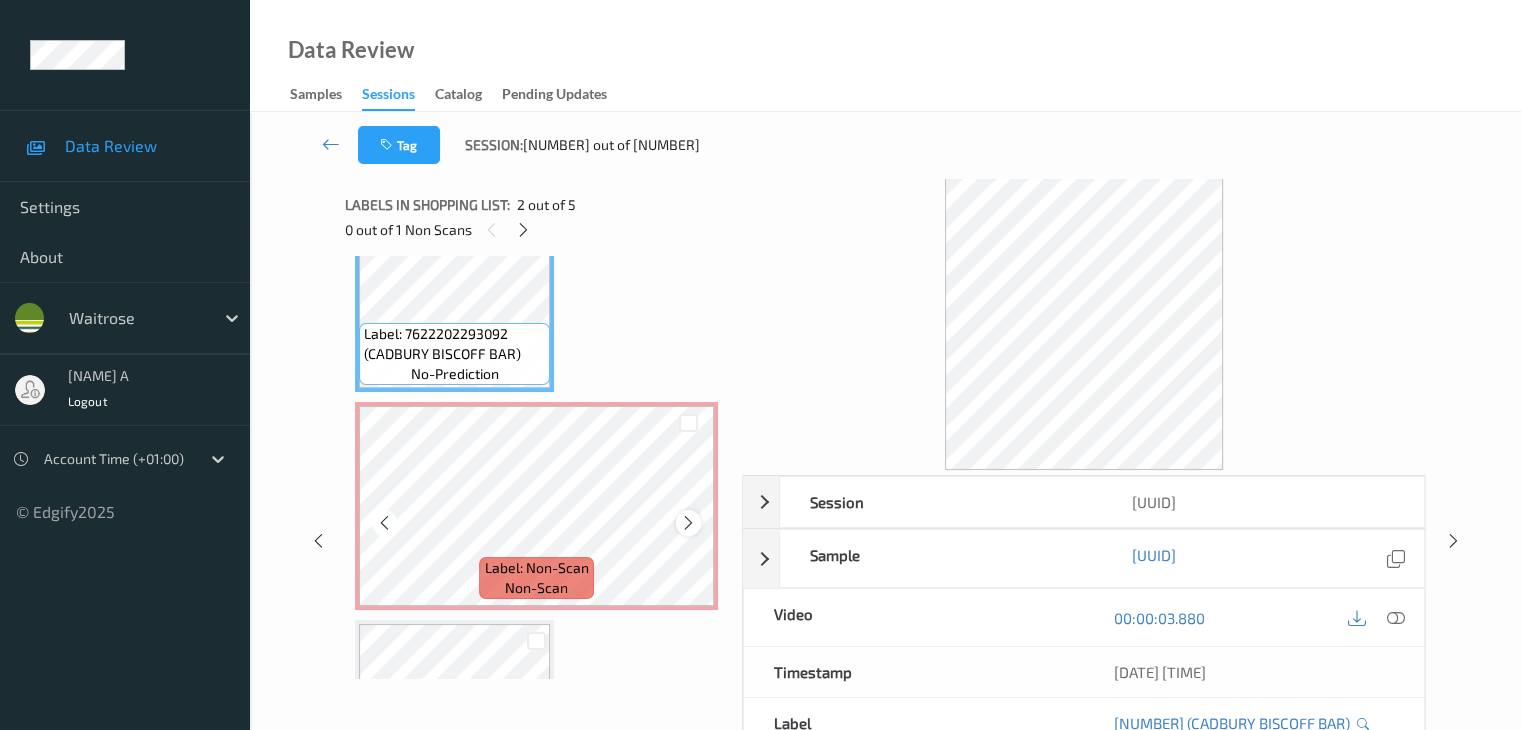 click at bounding box center (688, 523) 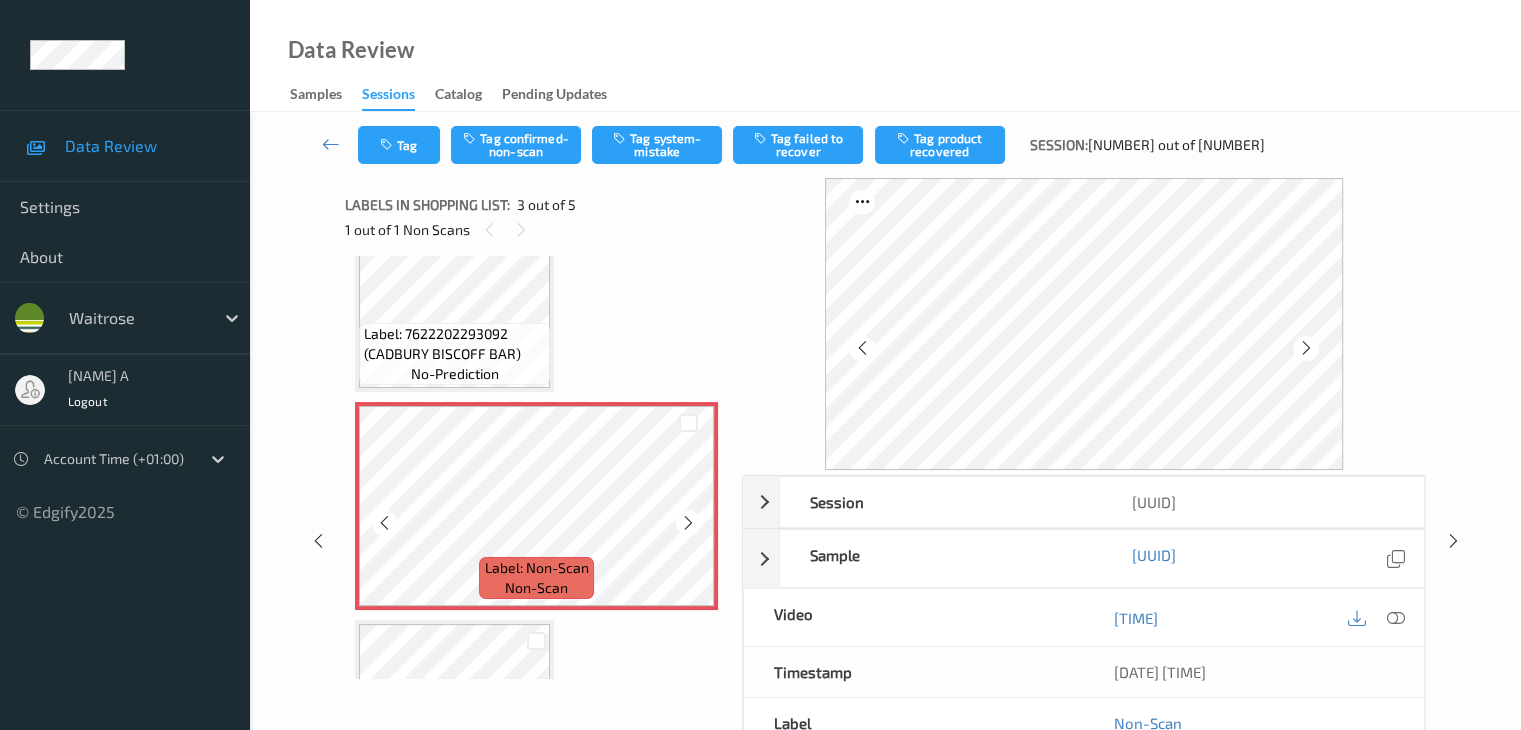click at bounding box center (688, 523) 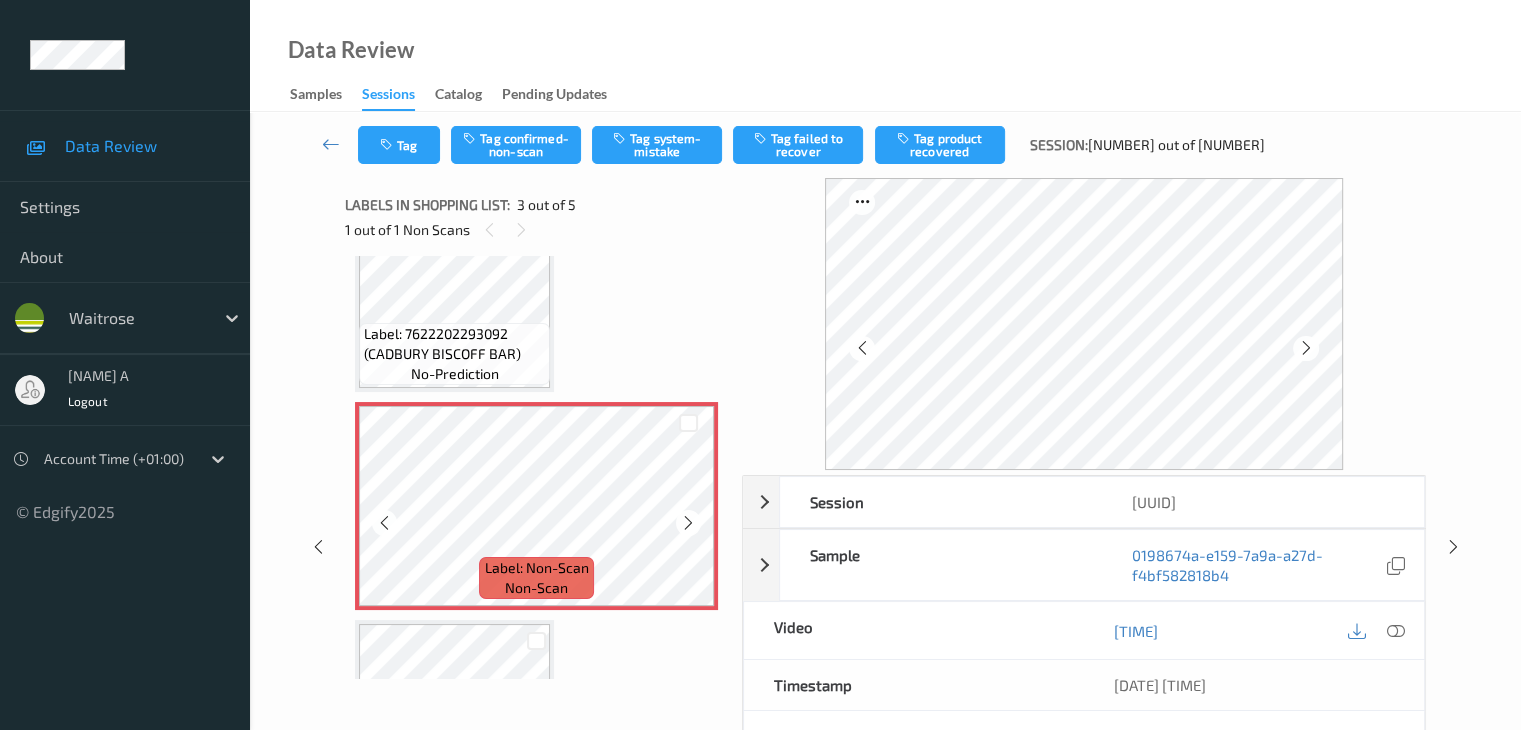 click at bounding box center (688, 523) 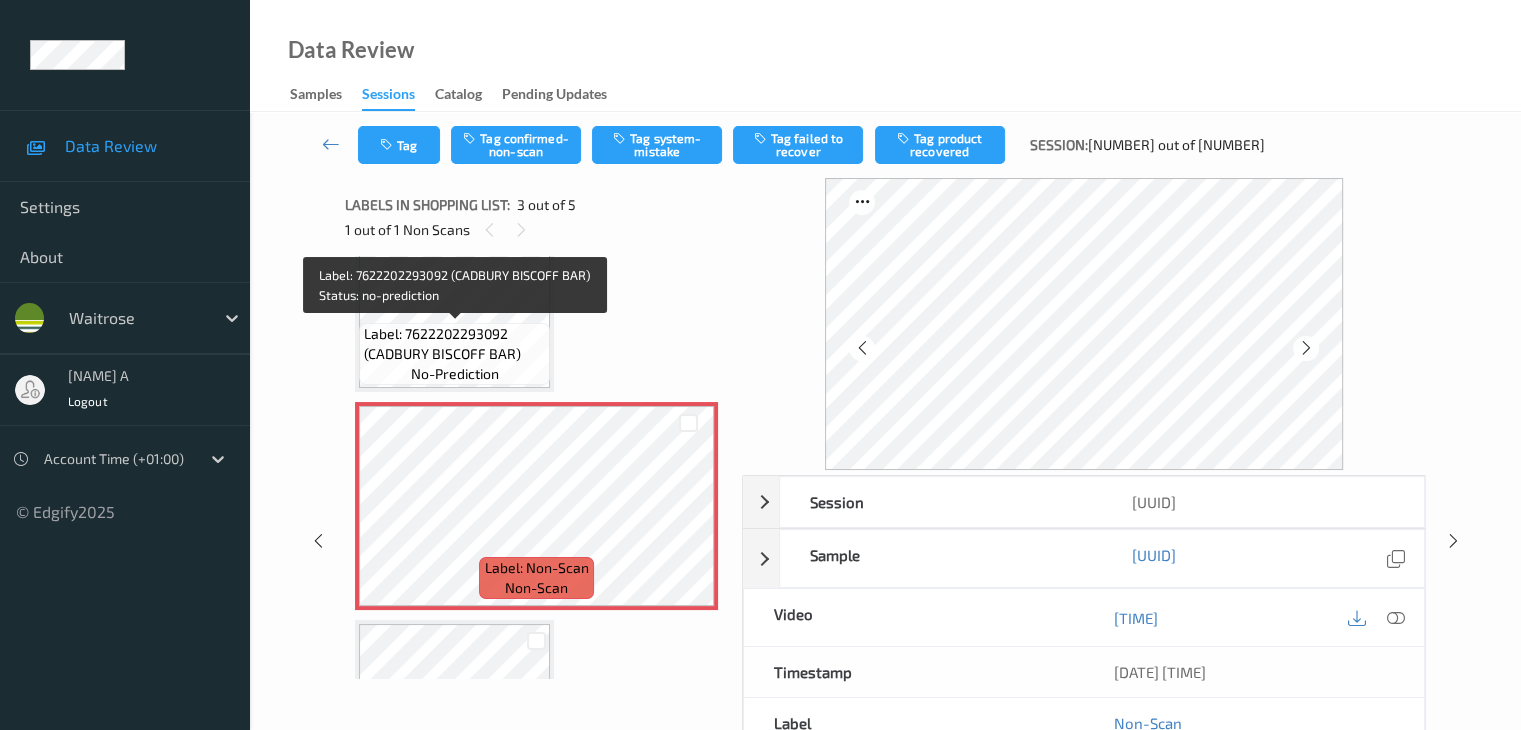 click on "Label: 7622202293092 (CADBURY BISCOFF BAR)" at bounding box center [454, 344] 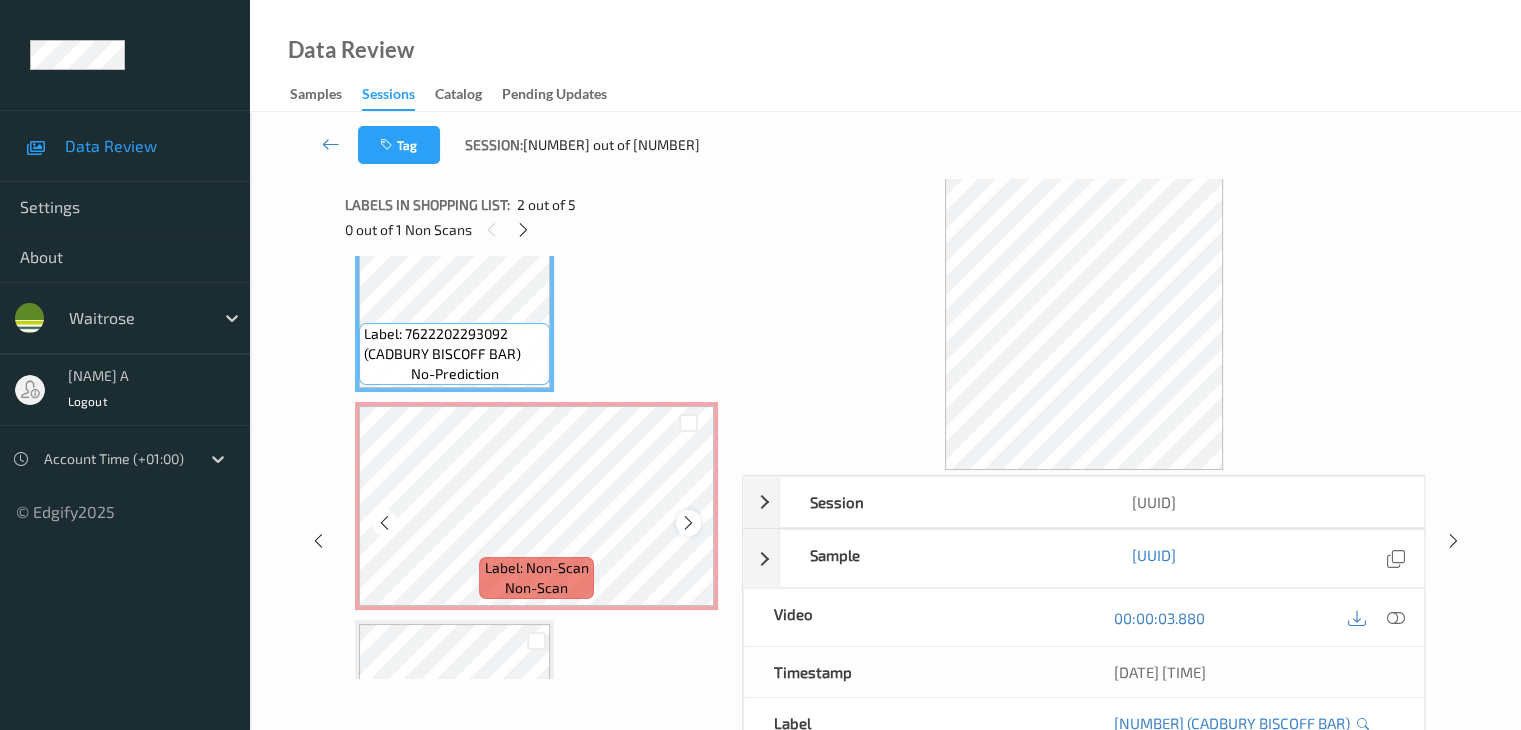 click at bounding box center [688, 523] 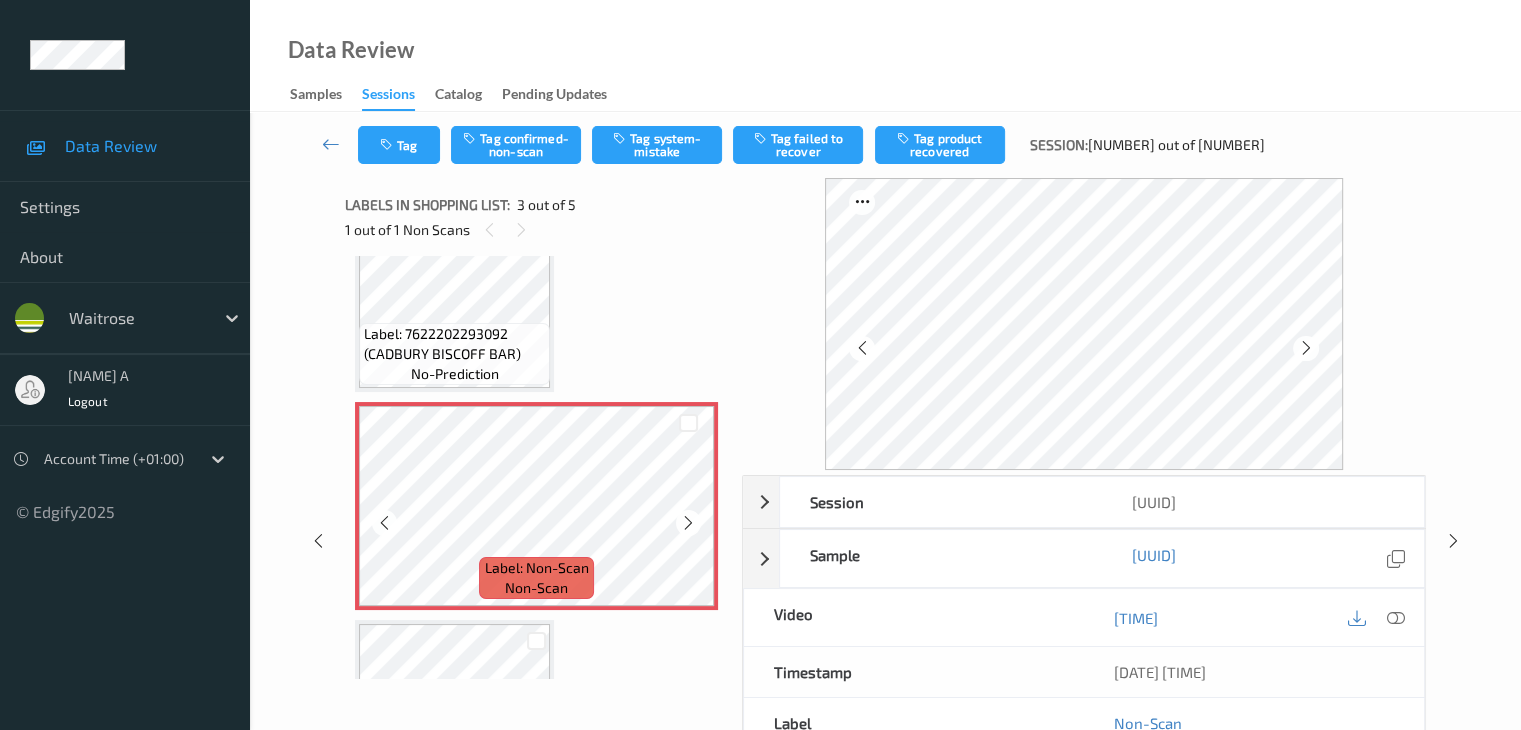 click at bounding box center [688, 523] 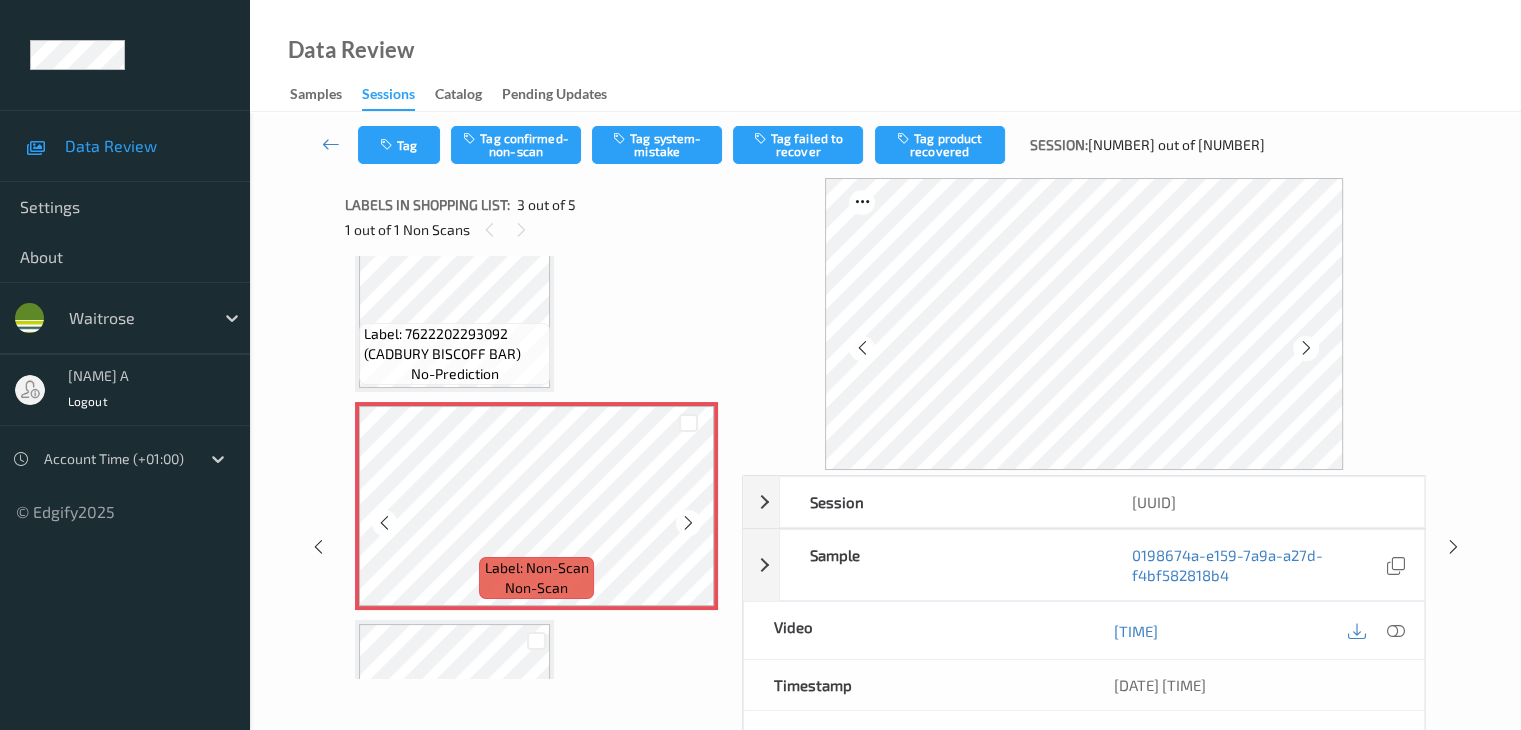 click at bounding box center [688, 523] 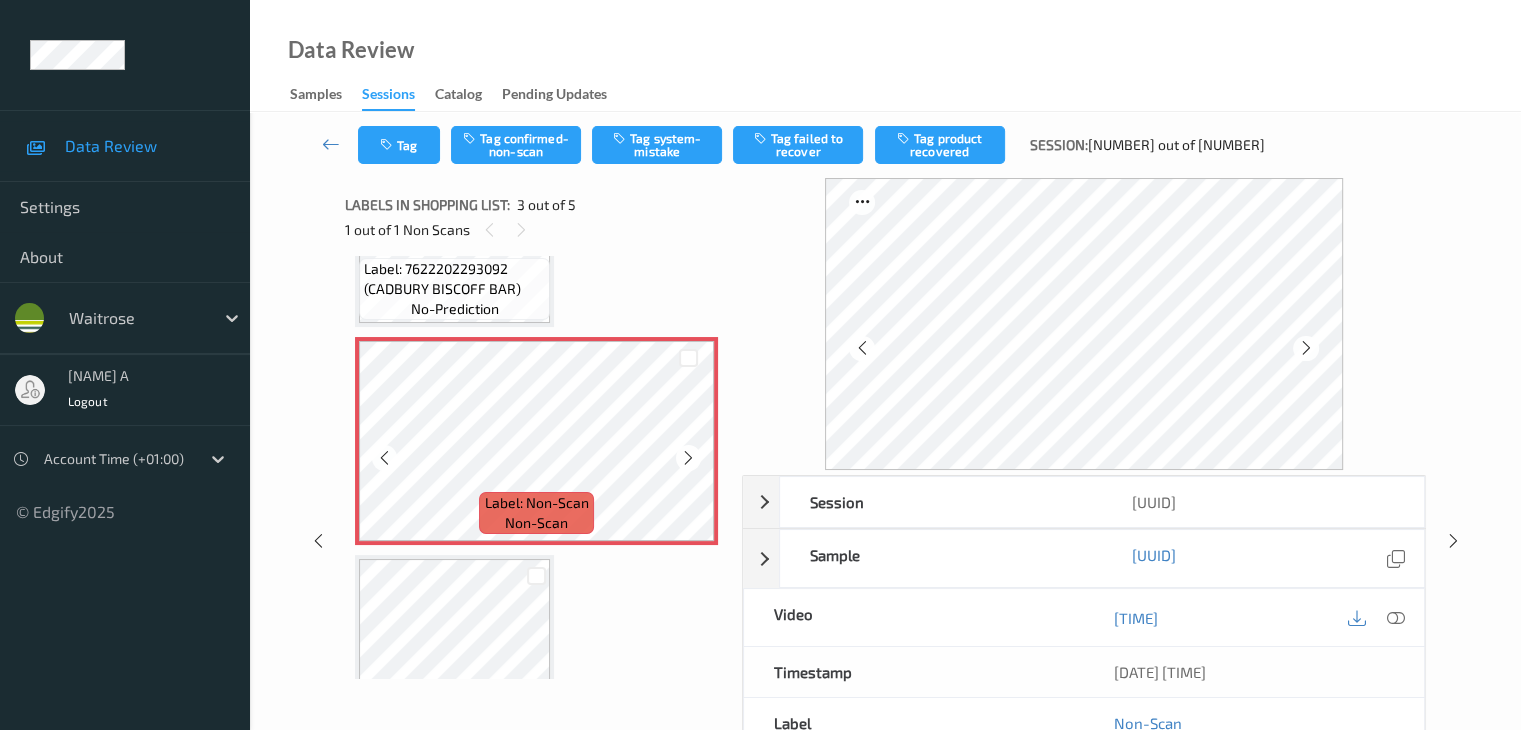 scroll, scrollTop: 400, scrollLeft: 0, axis: vertical 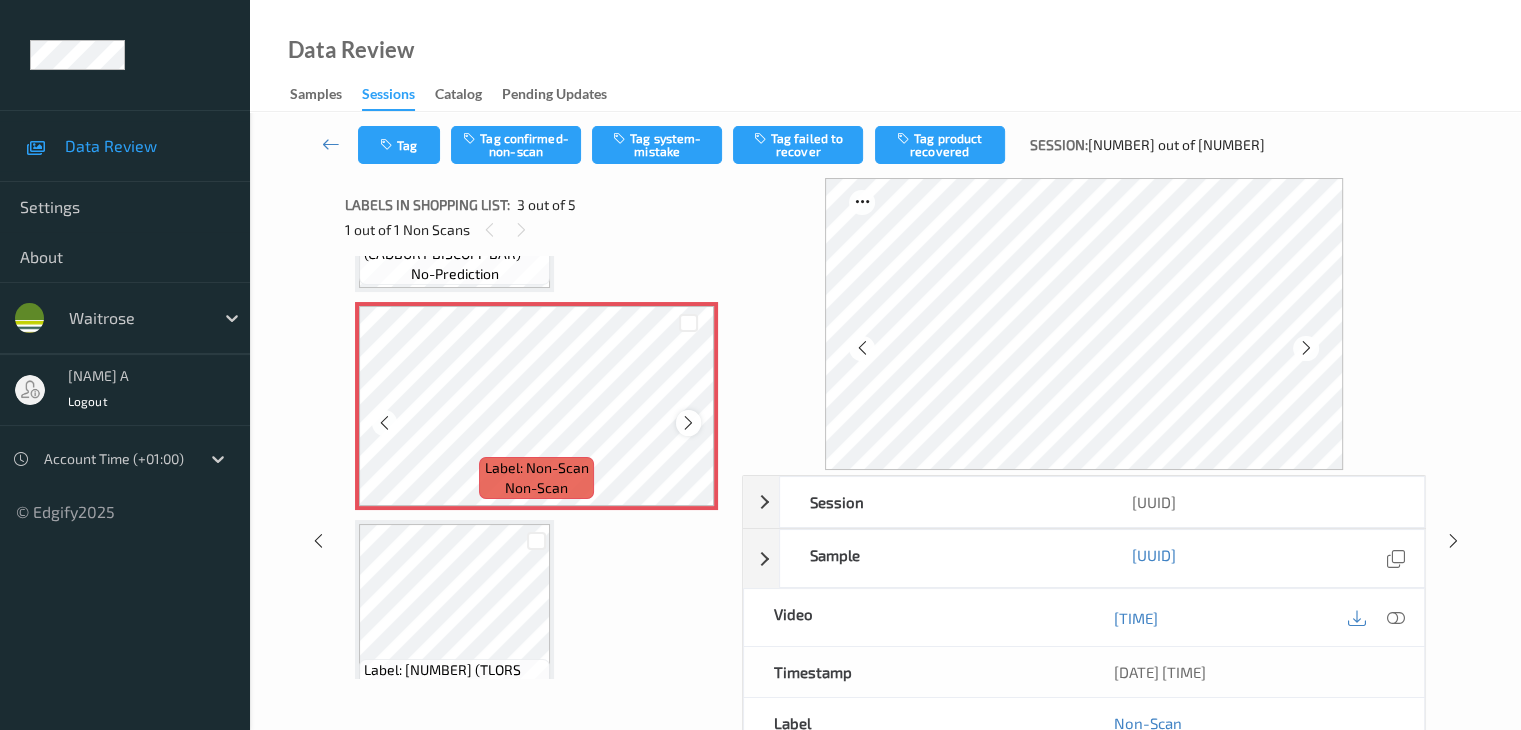 click at bounding box center [688, 422] 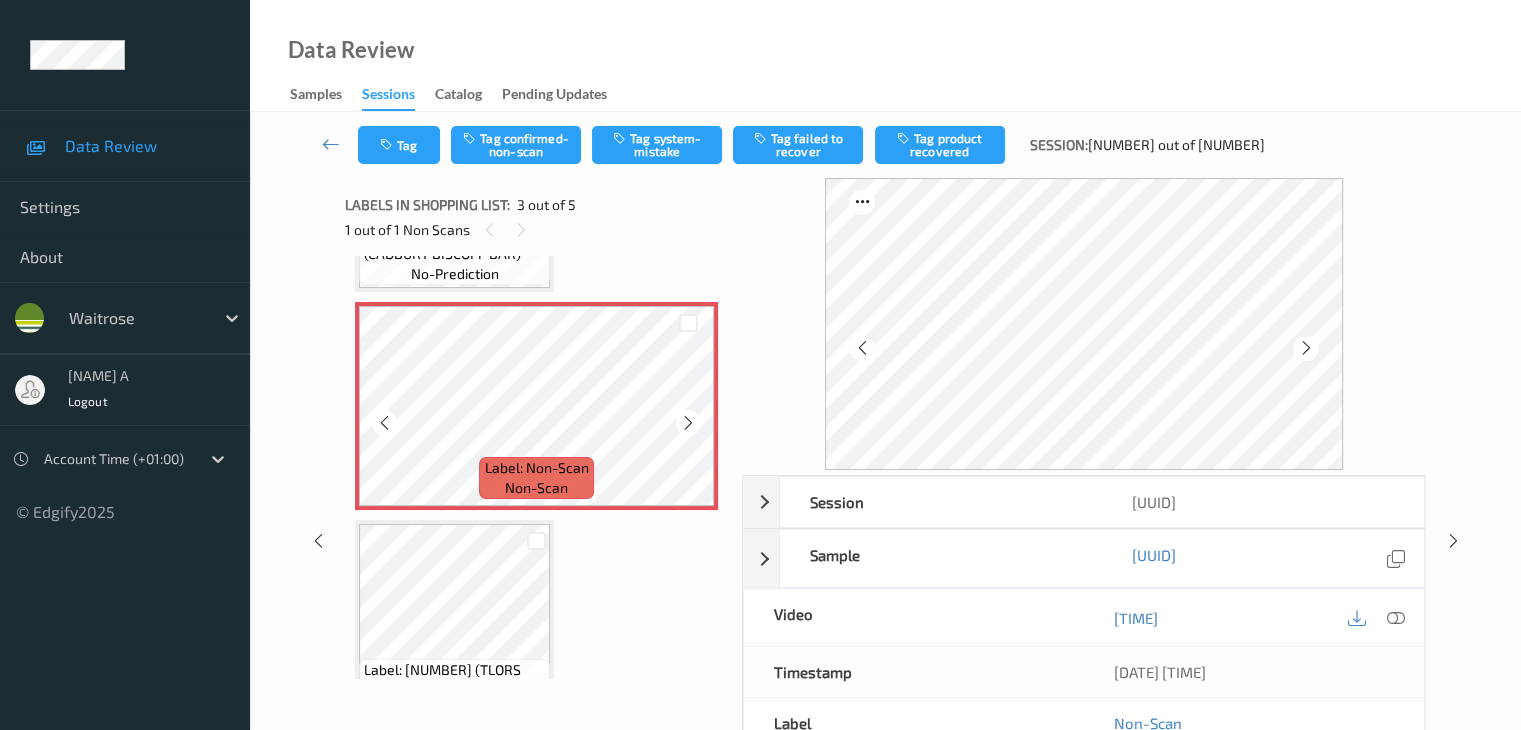 click at bounding box center (688, 422) 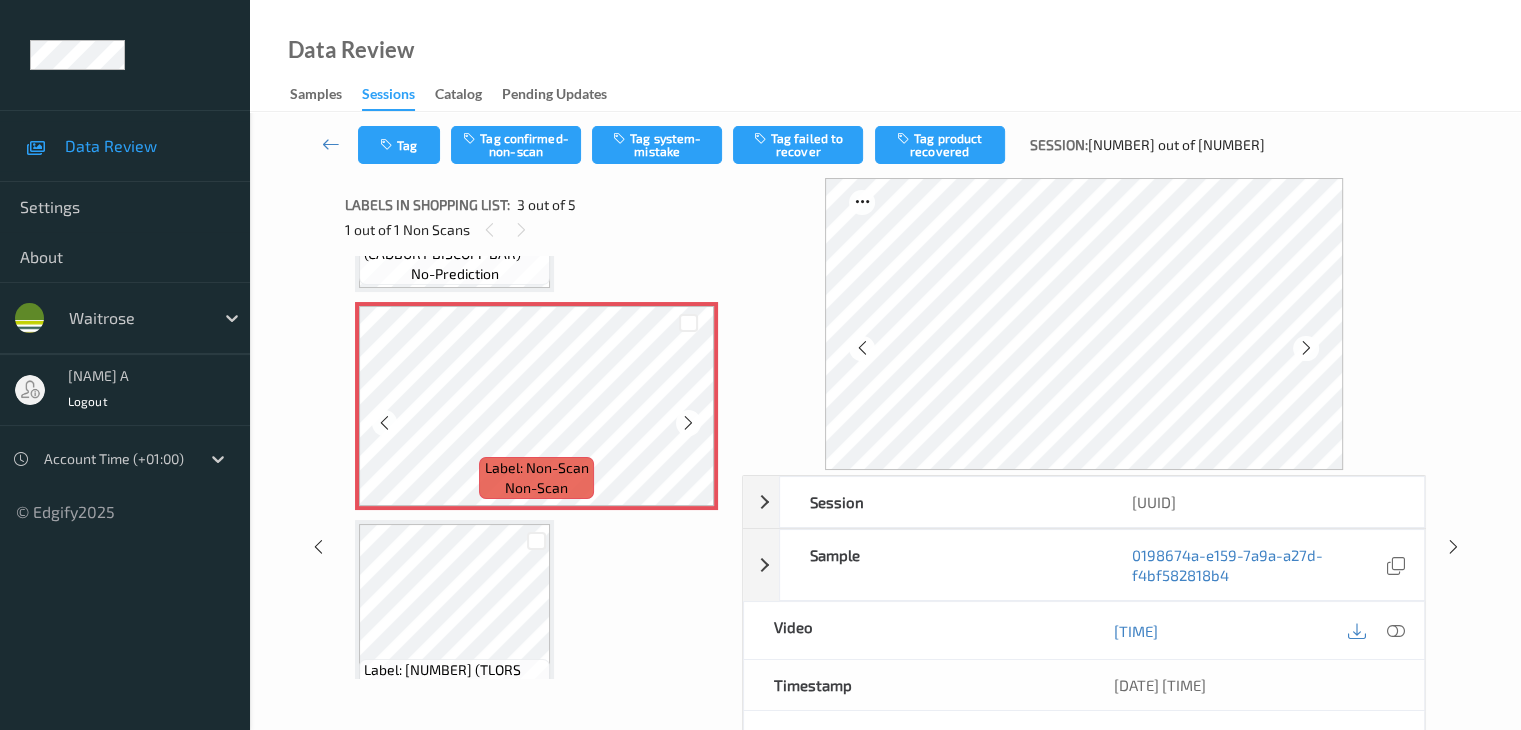 click at bounding box center (688, 422) 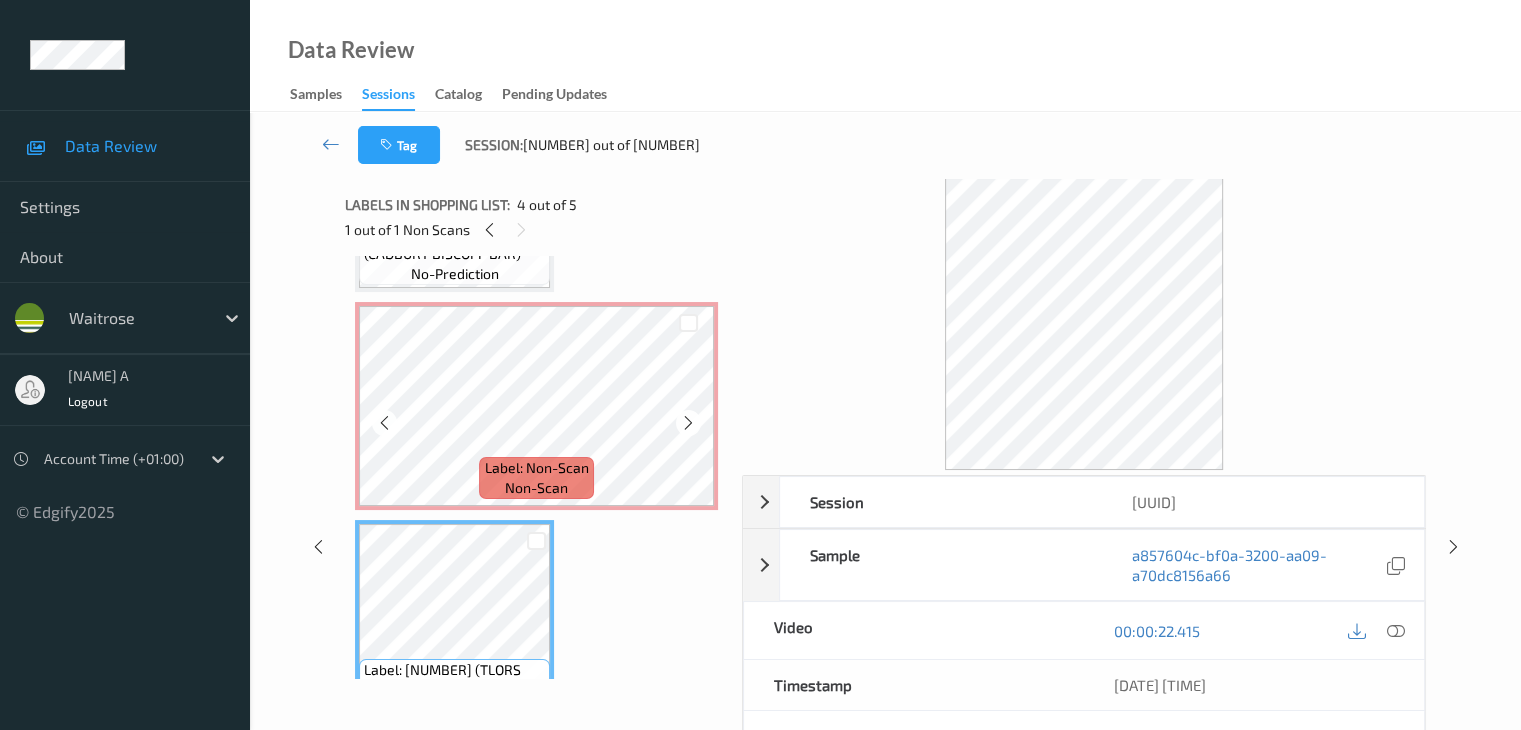 scroll, scrollTop: 400, scrollLeft: 0, axis: vertical 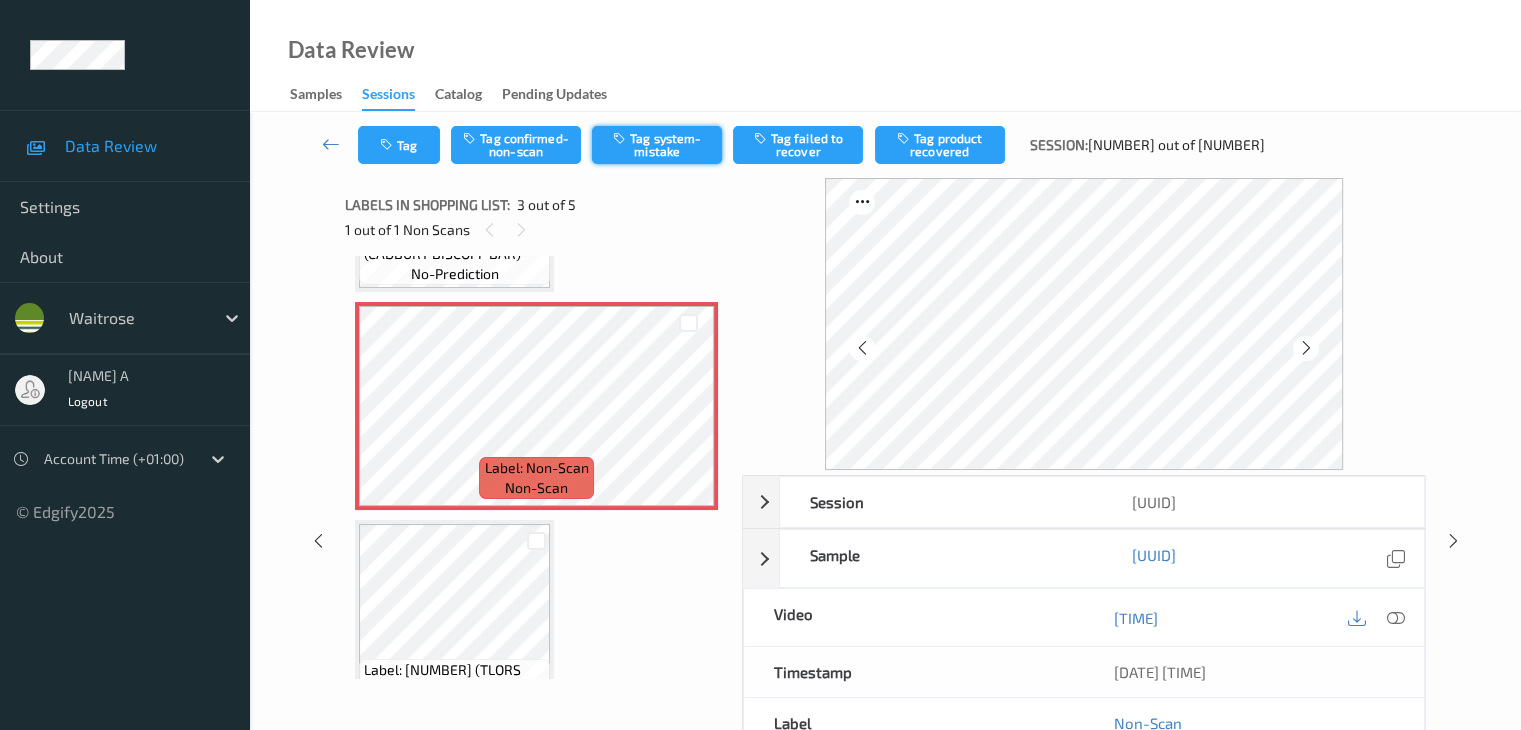click on "Tag   system-mistake" at bounding box center [657, 145] 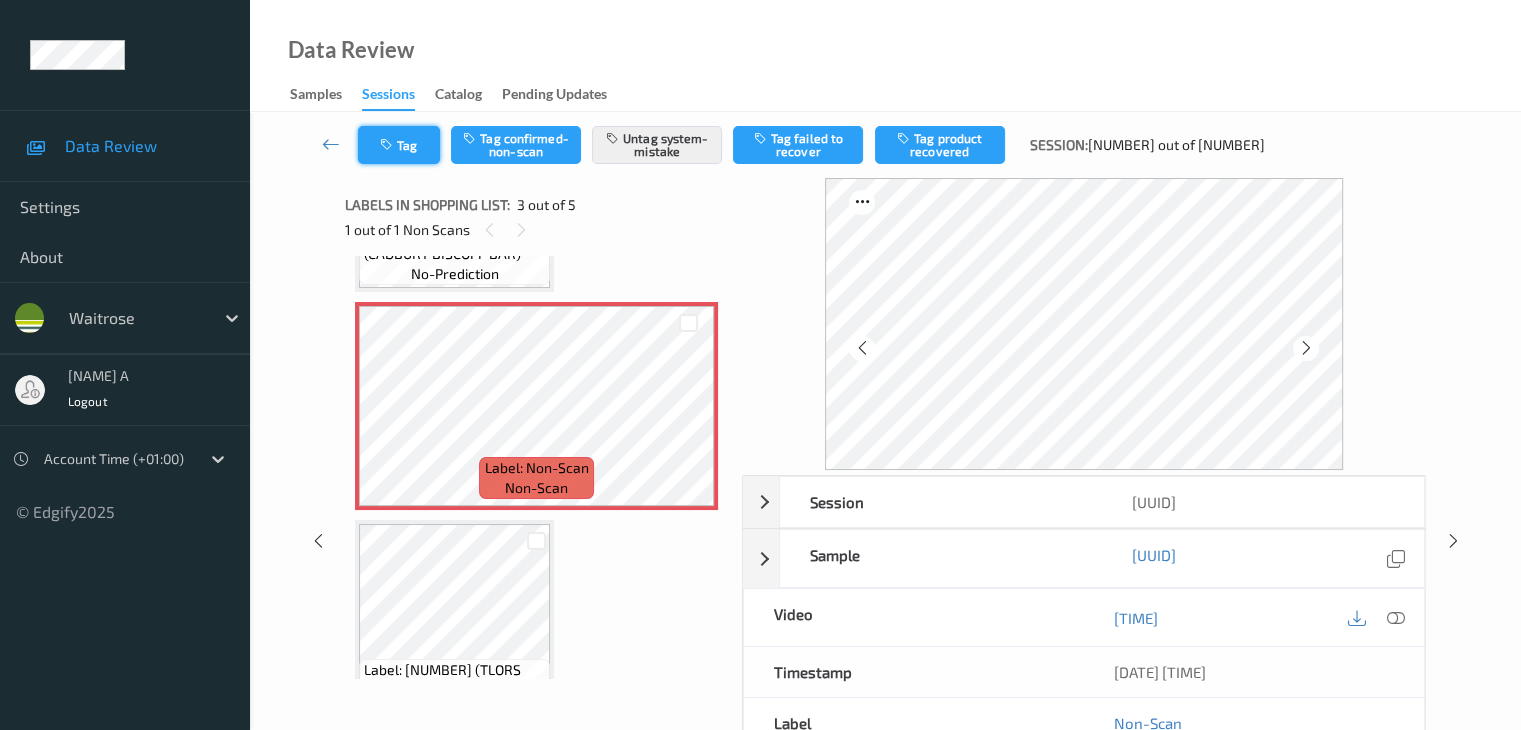 click at bounding box center (388, 145) 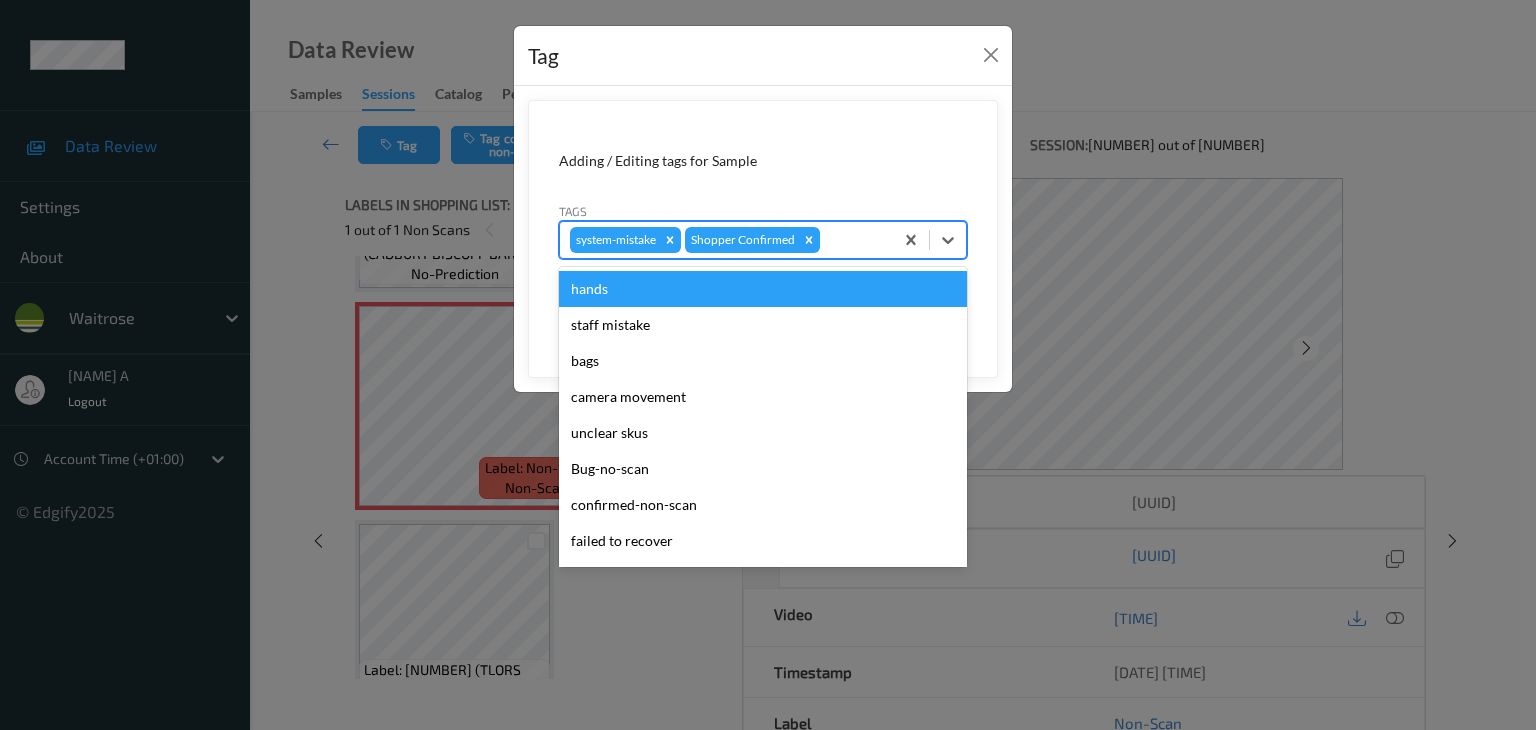 click at bounding box center (853, 240) 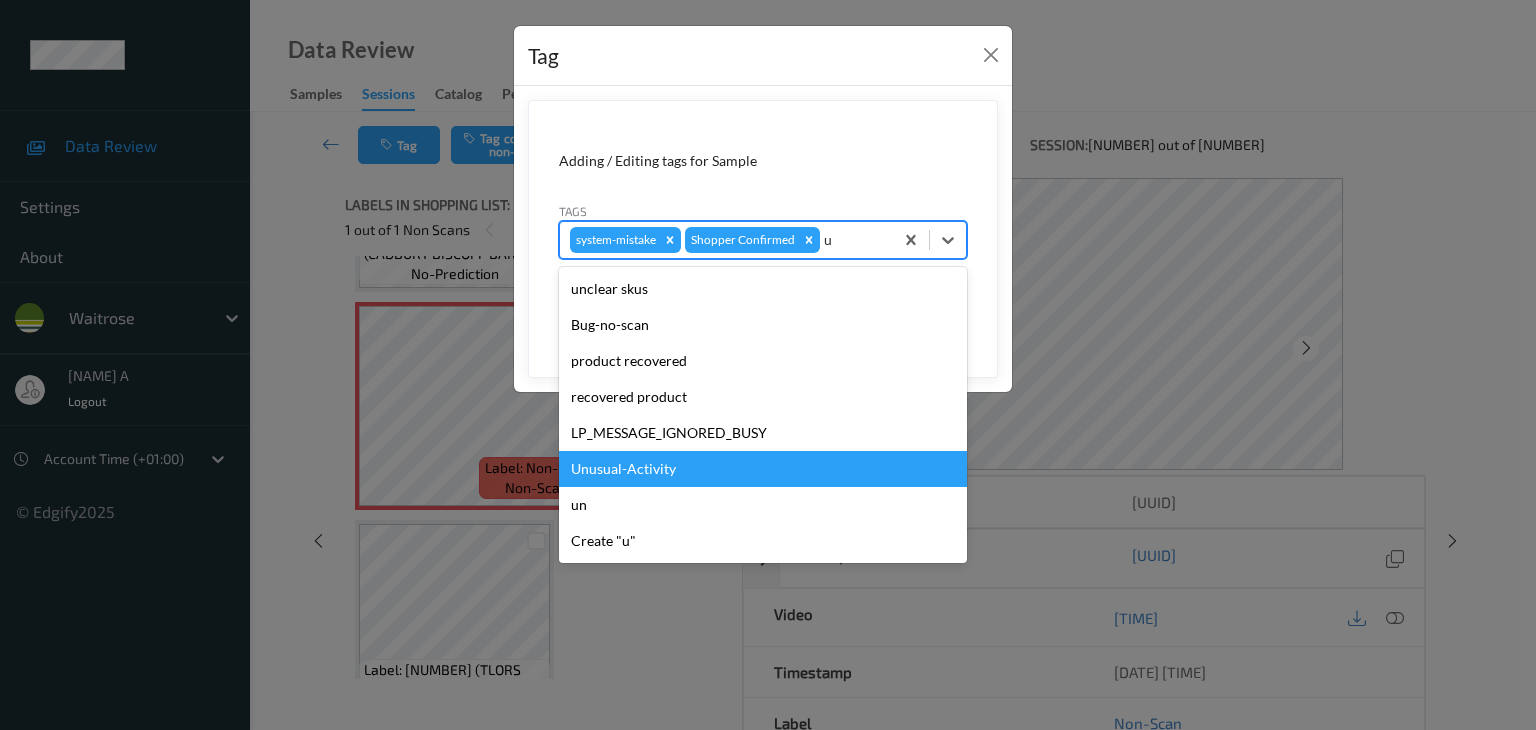 click on "Unusual-Activity" at bounding box center (763, 469) 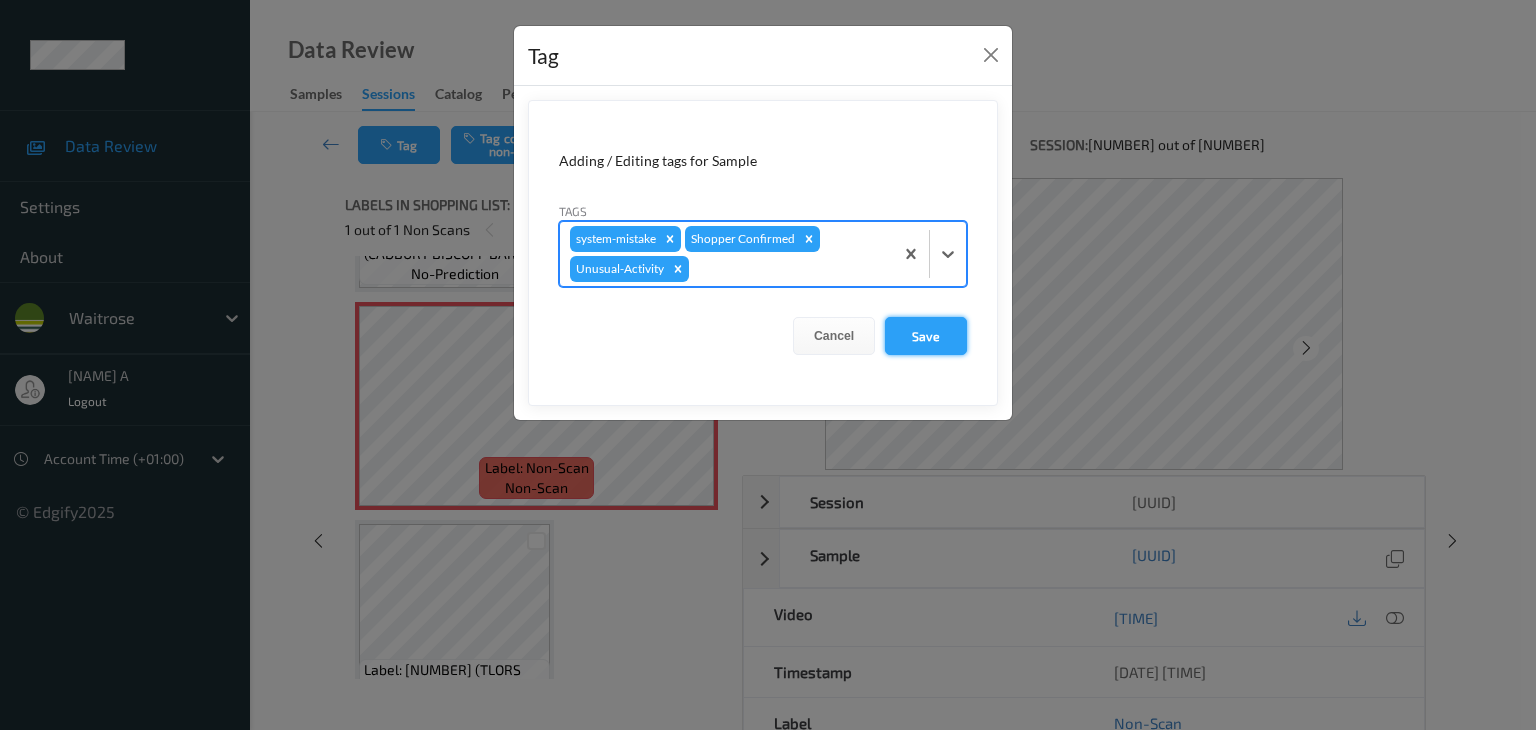 click on "Save" at bounding box center [926, 336] 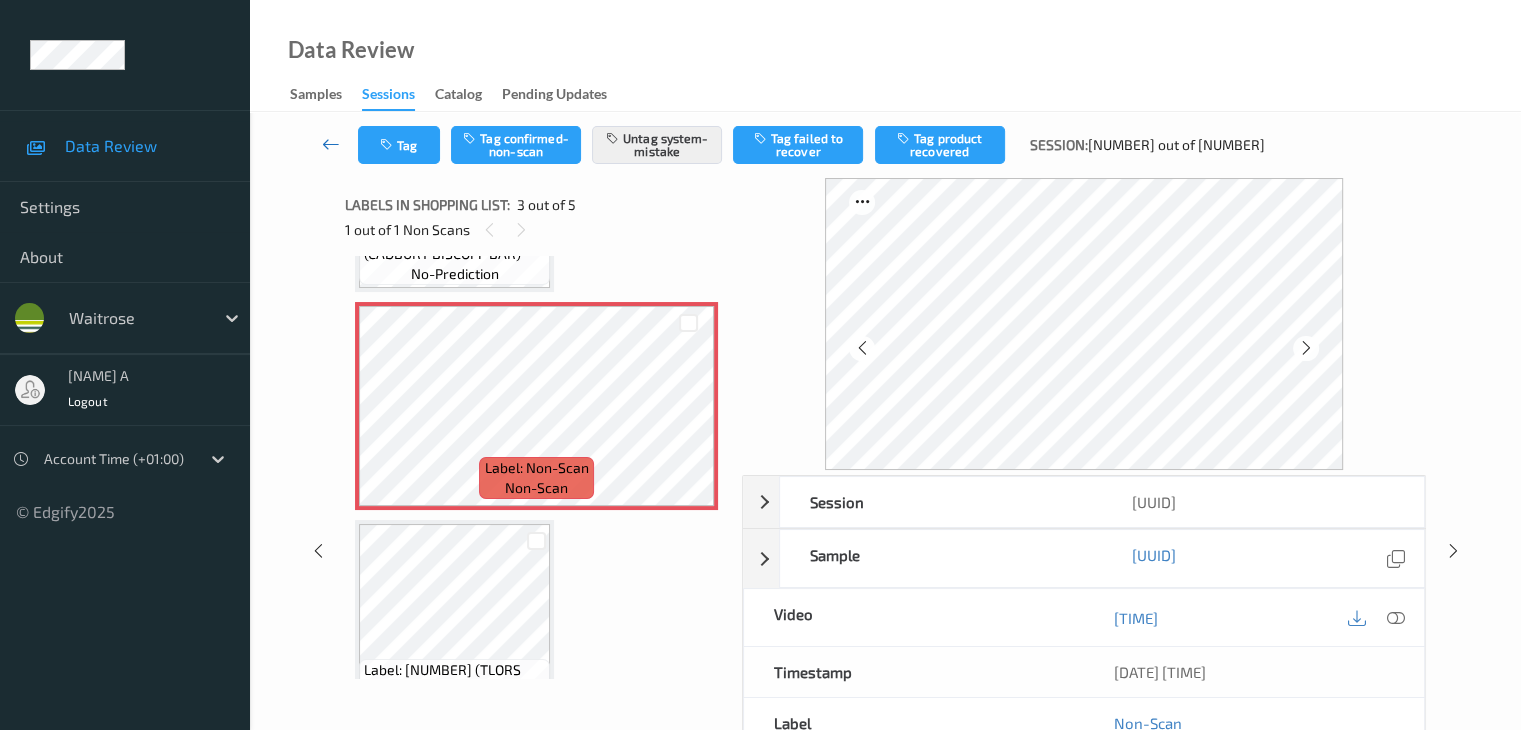 click at bounding box center (331, 144) 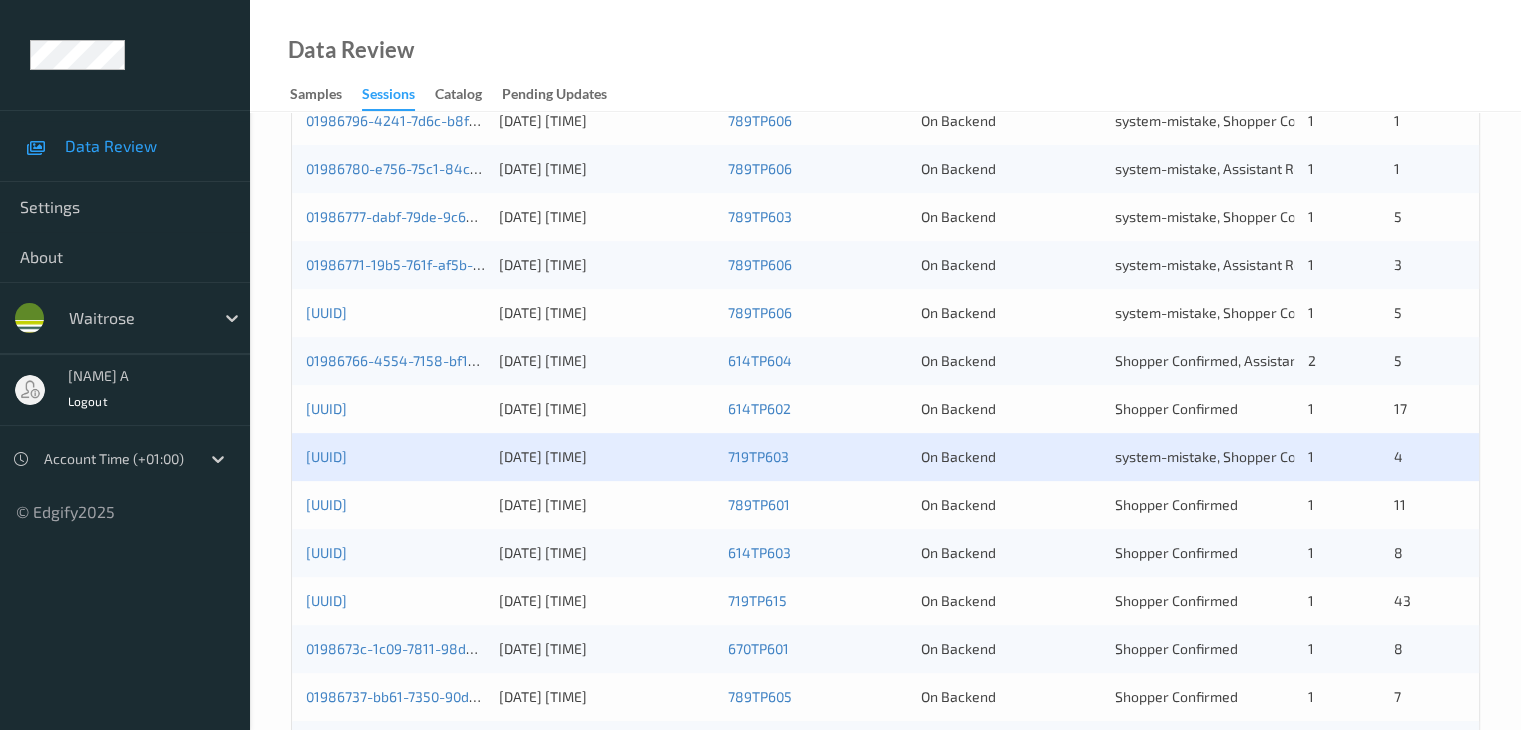 scroll, scrollTop: 600, scrollLeft: 0, axis: vertical 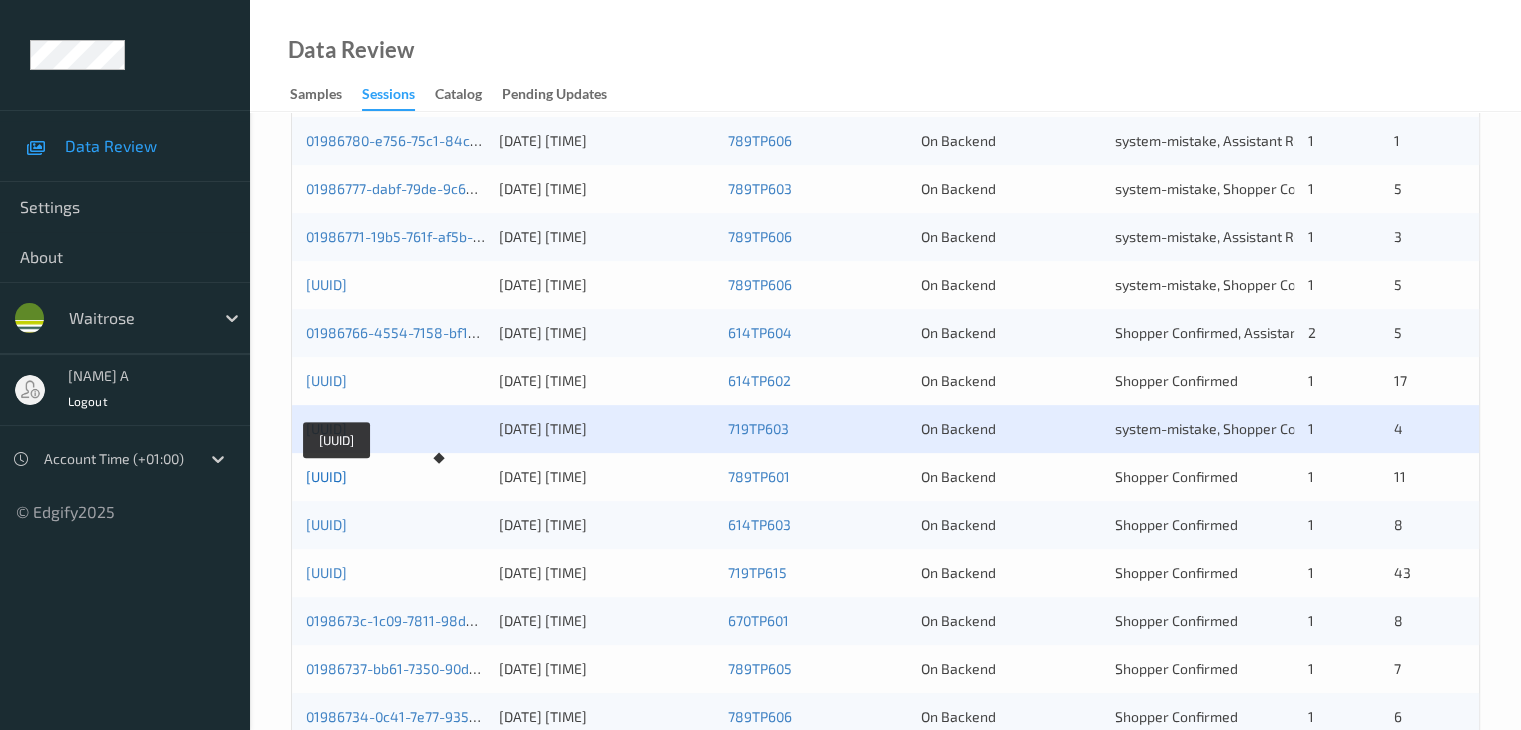 click on "[UUID]" at bounding box center (326, 476) 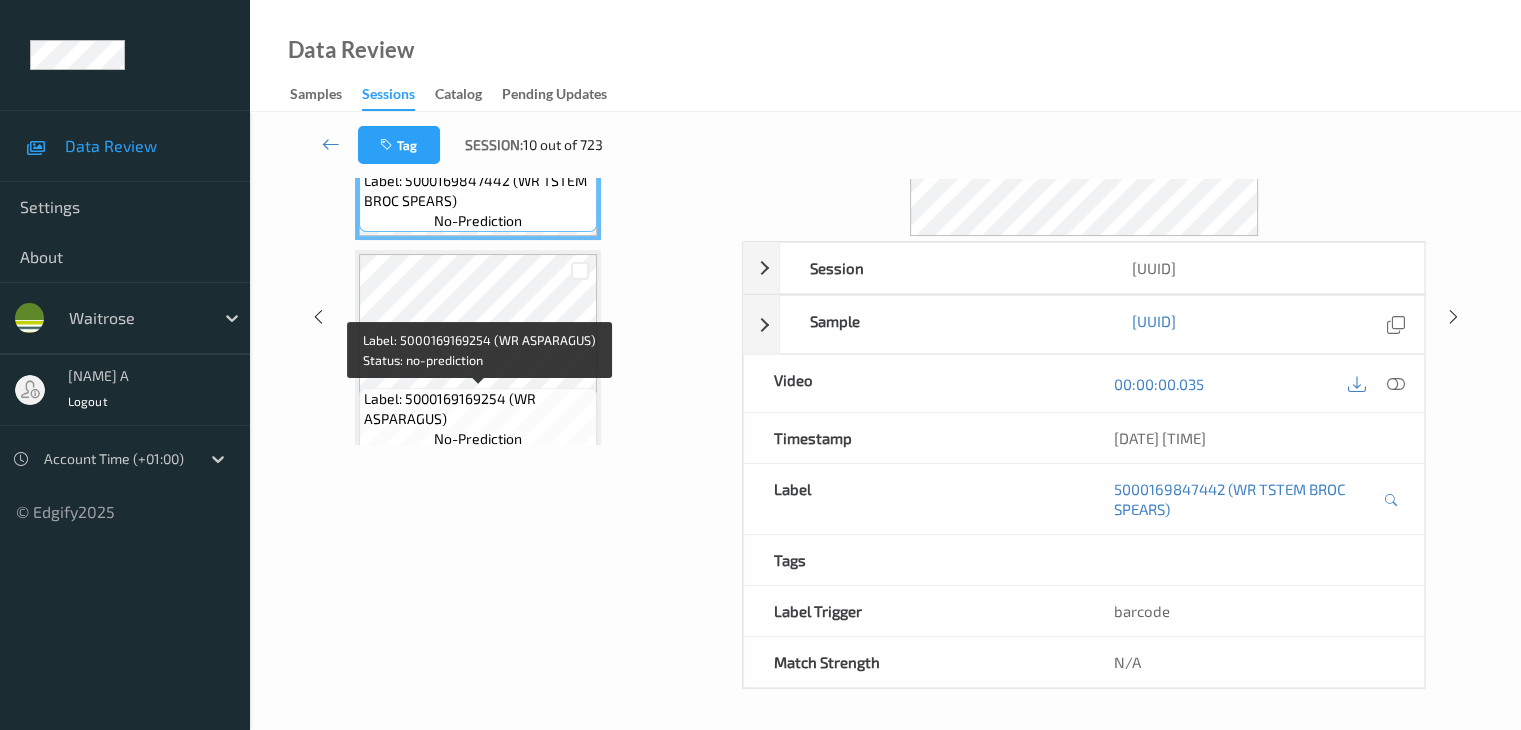 scroll, scrollTop: 0, scrollLeft: 0, axis: both 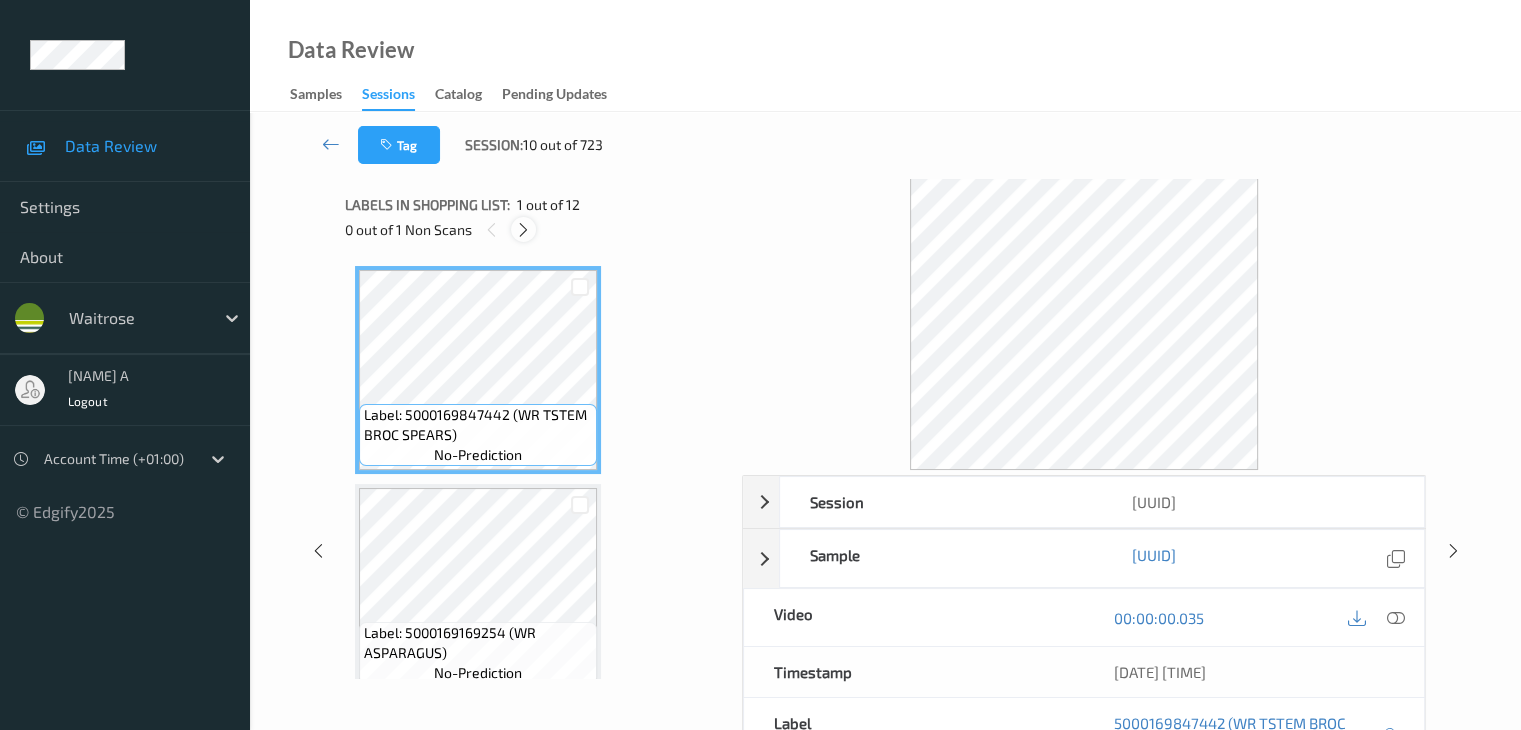 click at bounding box center (523, 230) 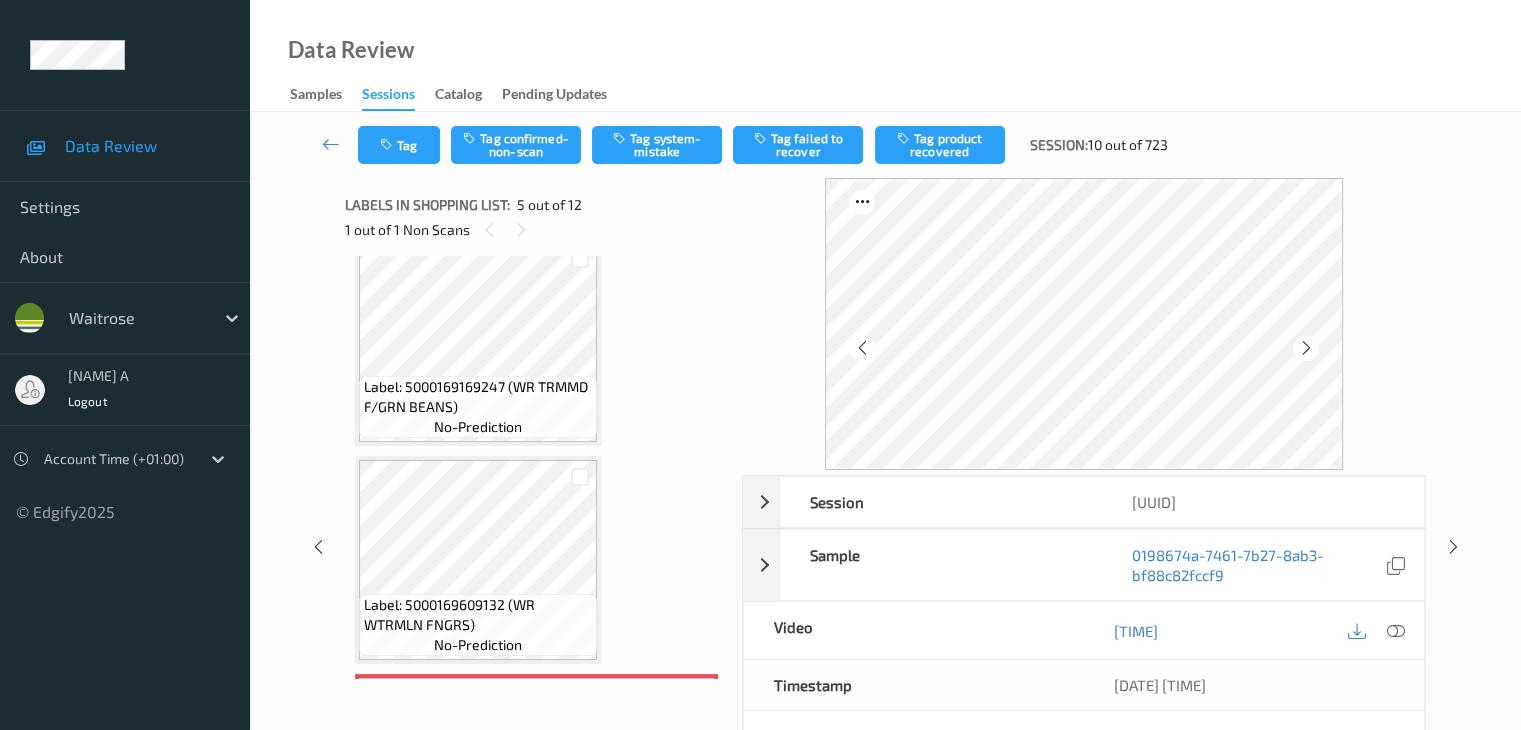 scroll, scrollTop: 300, scrollLeft: 0, axis: vertical 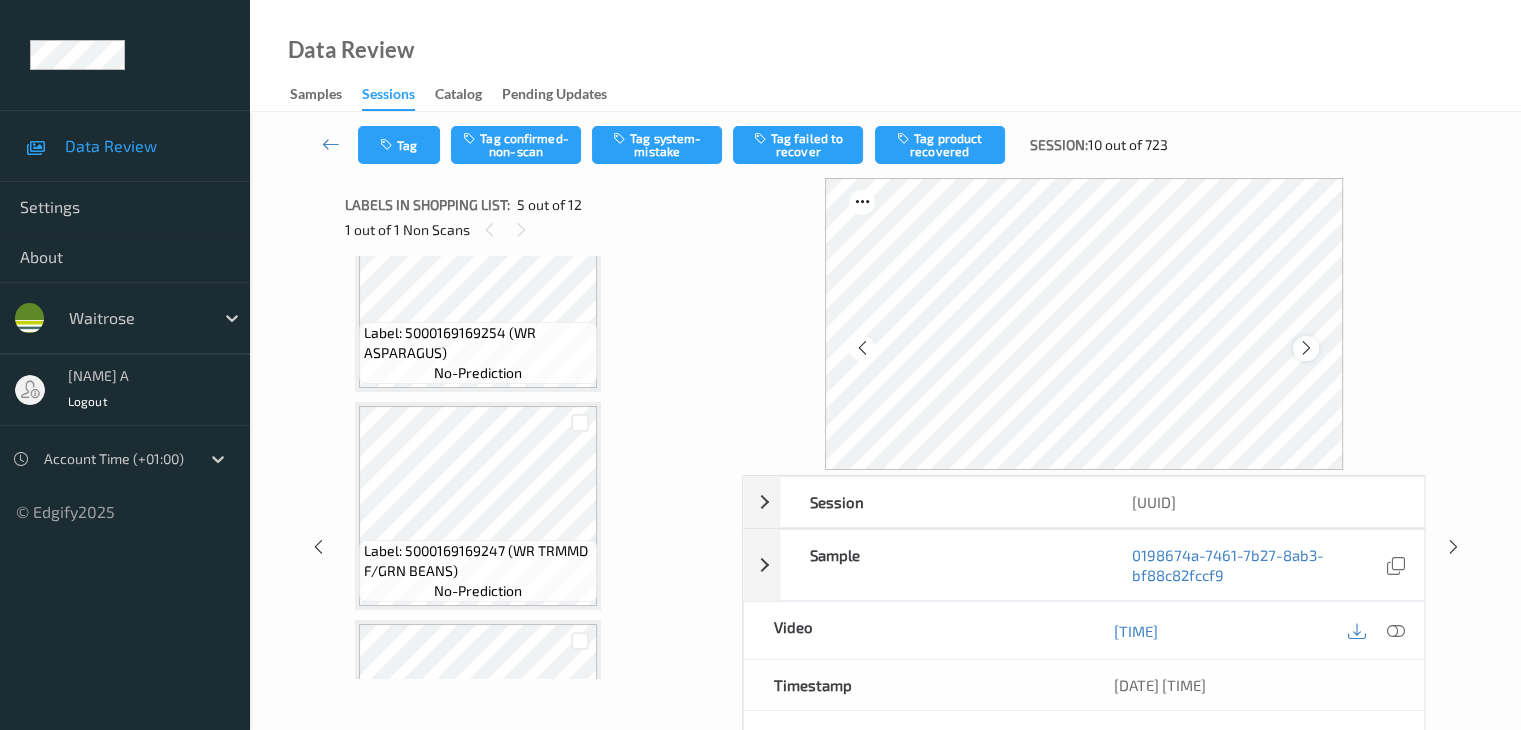 click at bounding box center [1306, 348] 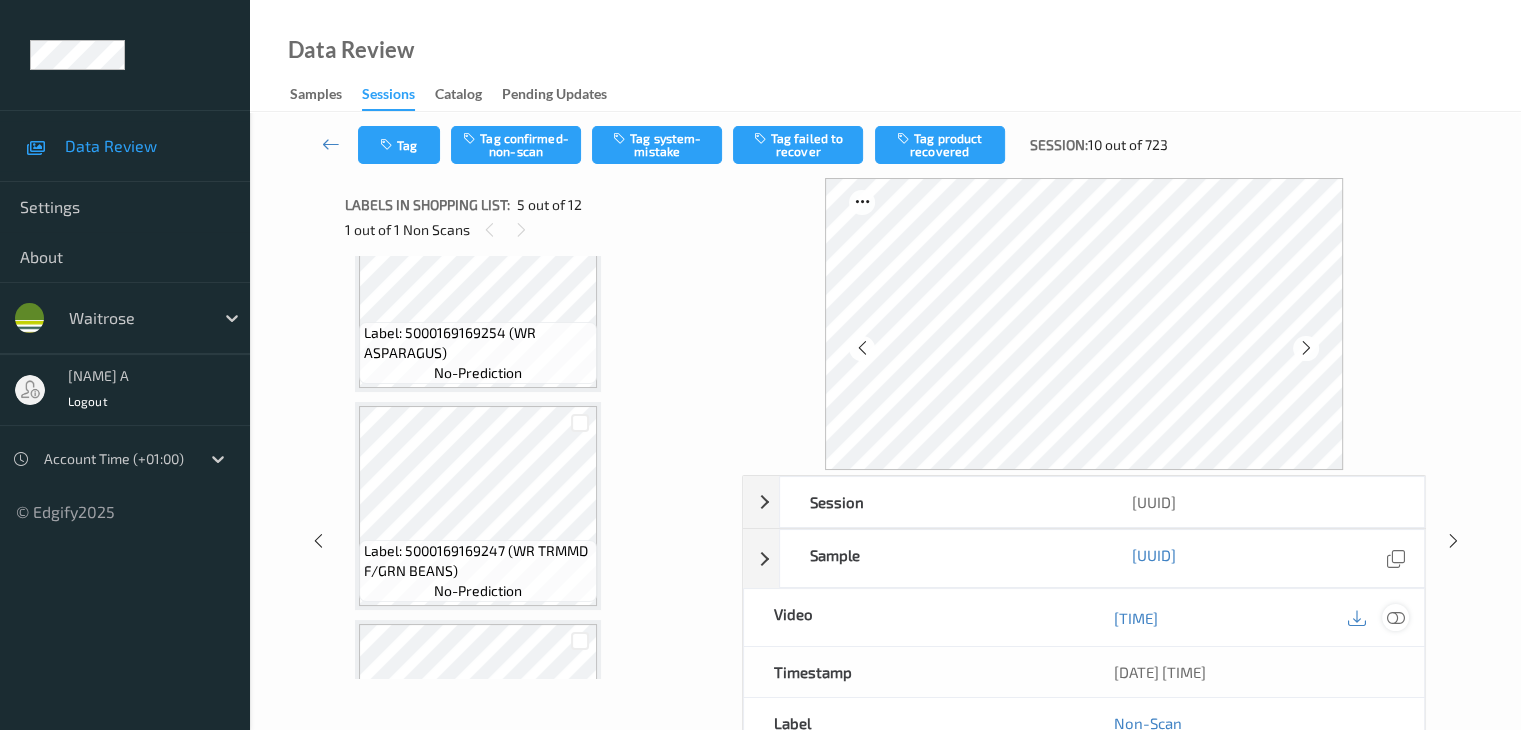 click at bounding box center (1395, 618) 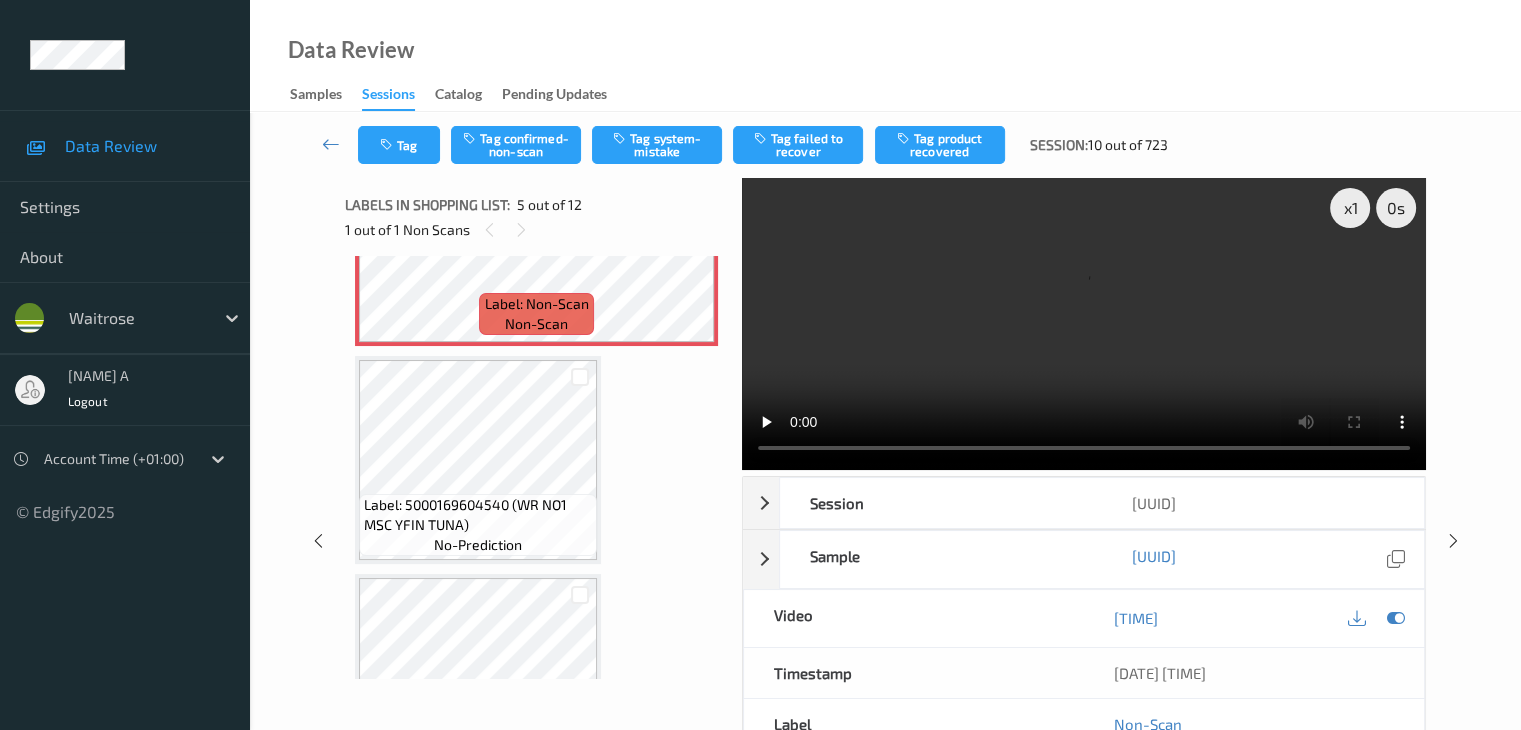 scroll, scrollTop: 700, scrollLeft: 0, axis: vertical 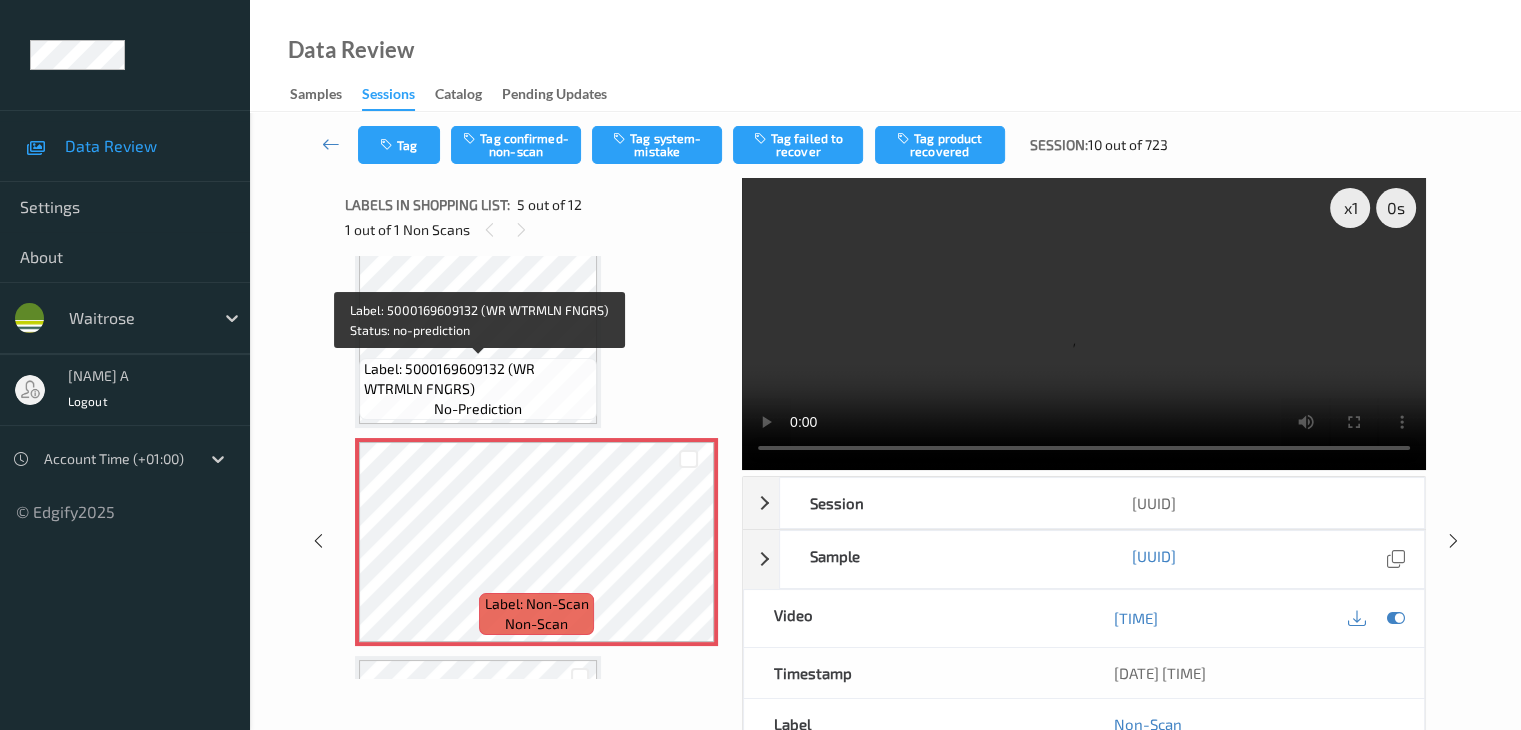click on "Label: 5000169609132 (WR WTRMLN FNGRS)" at bounding box center (478, 379) 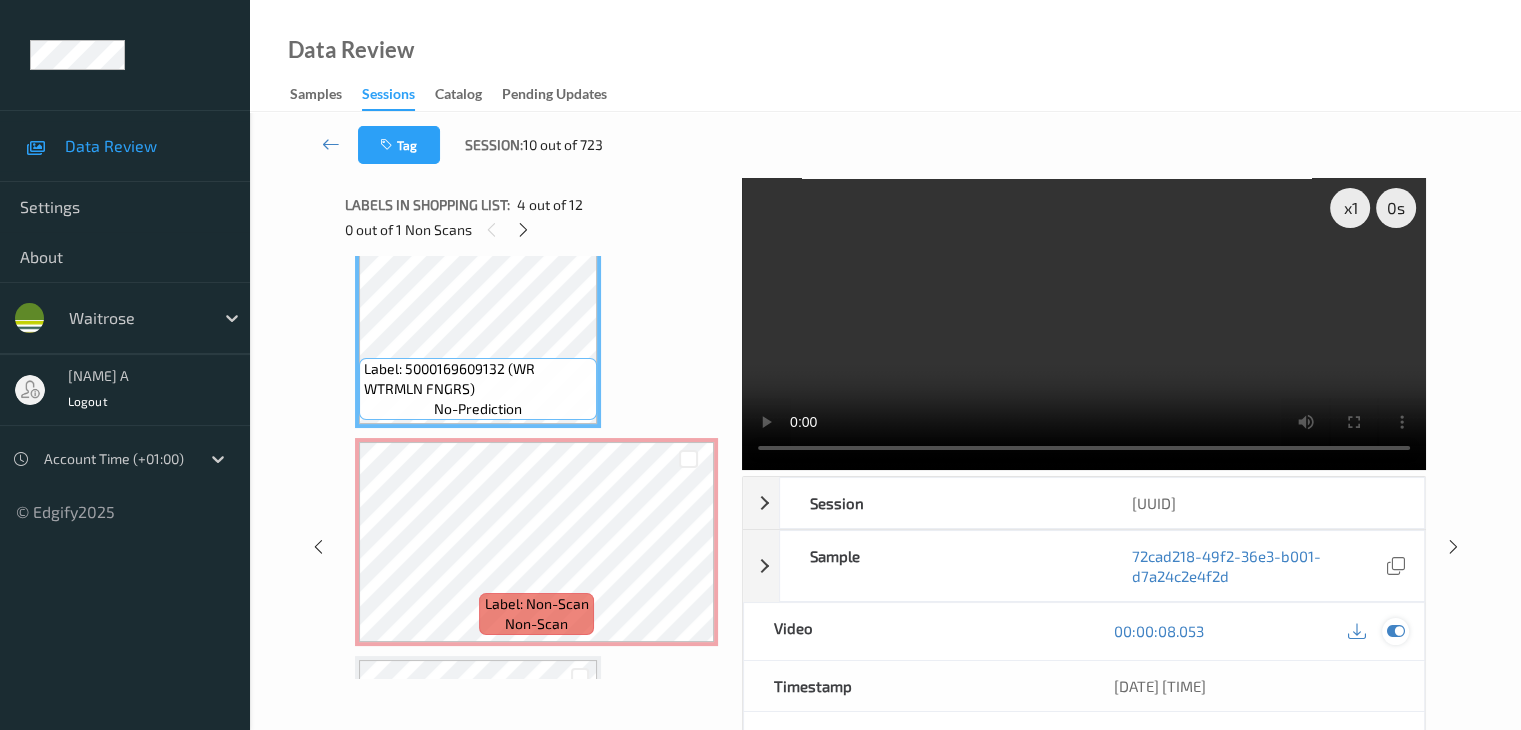 click at bounding box center (1395, 631) 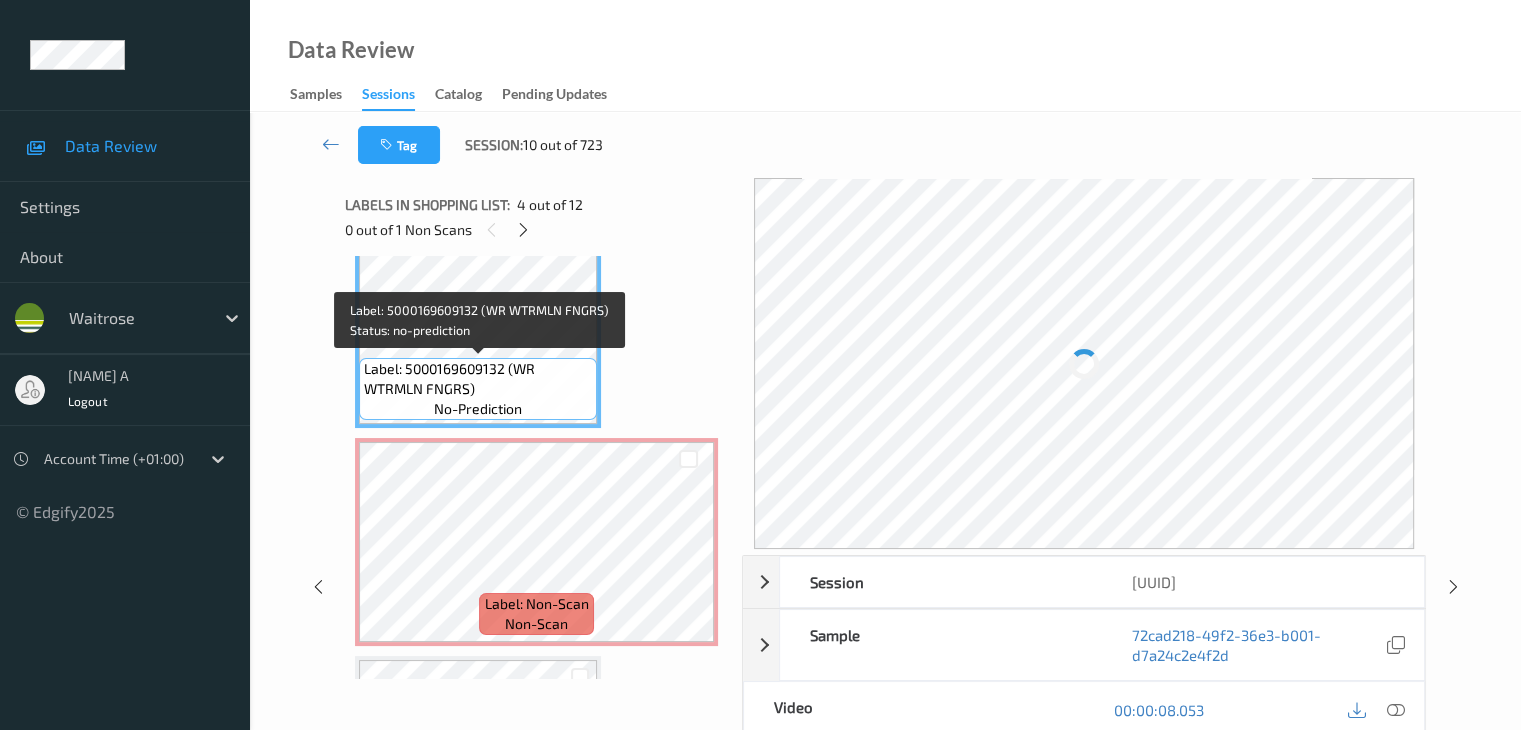 click on "Label: 5000169609132 (WR WTRMLN FNGRS)" at bounding box center [478, 379] 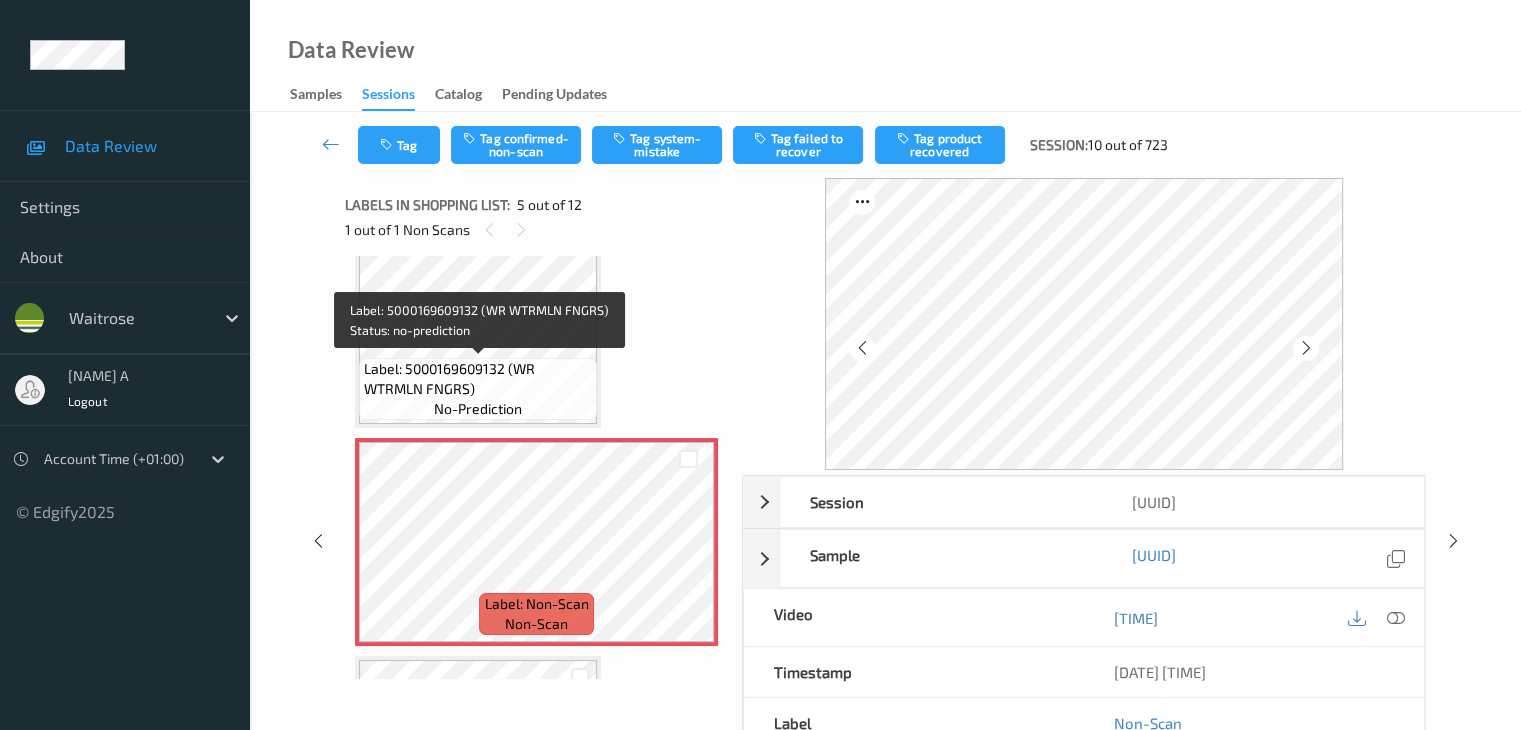 click on "Label: 5000169609132 (WR WTRMLN FNGRS)" at bounding box center (478, 379) 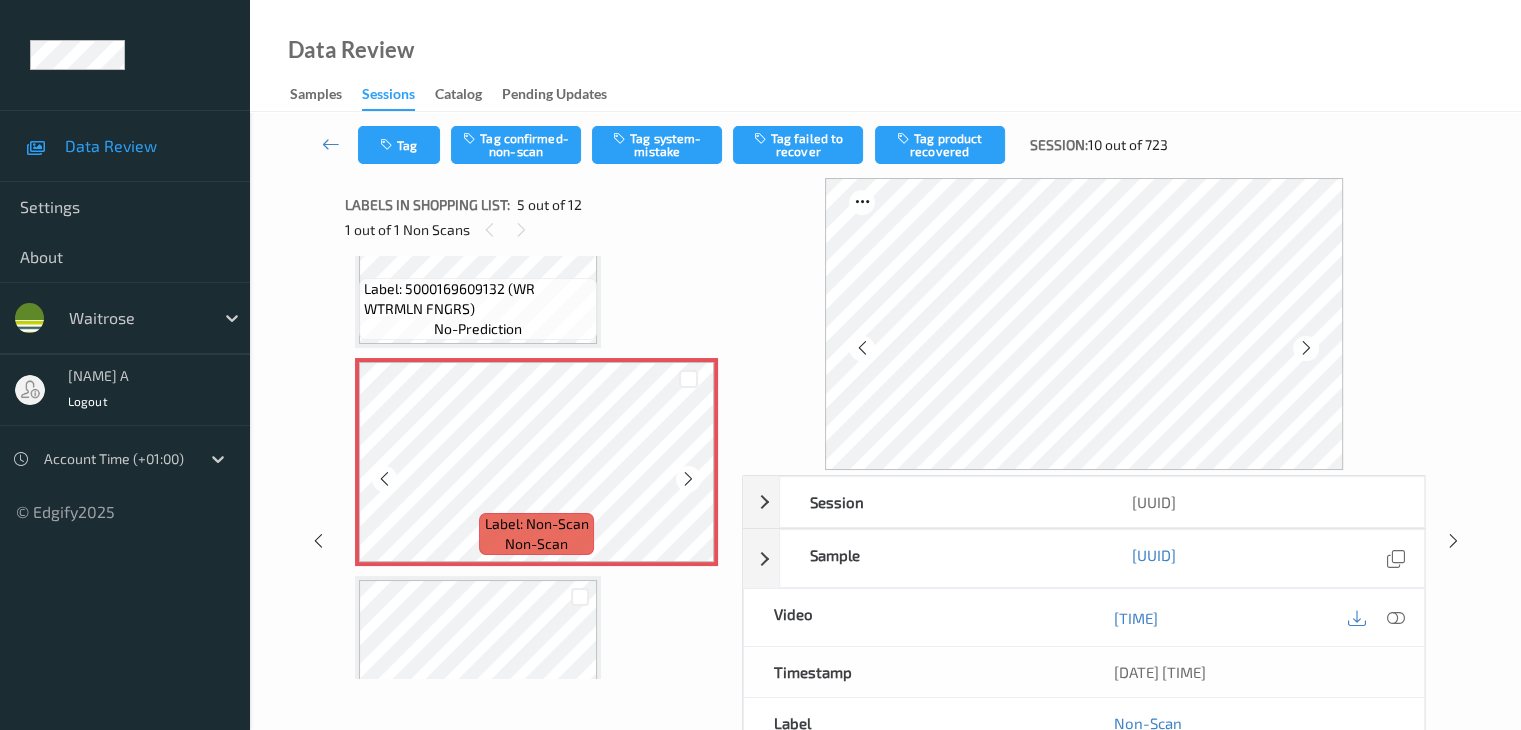 scroll, scrollTop: 900, scrollLeft: 0, axis: vertical 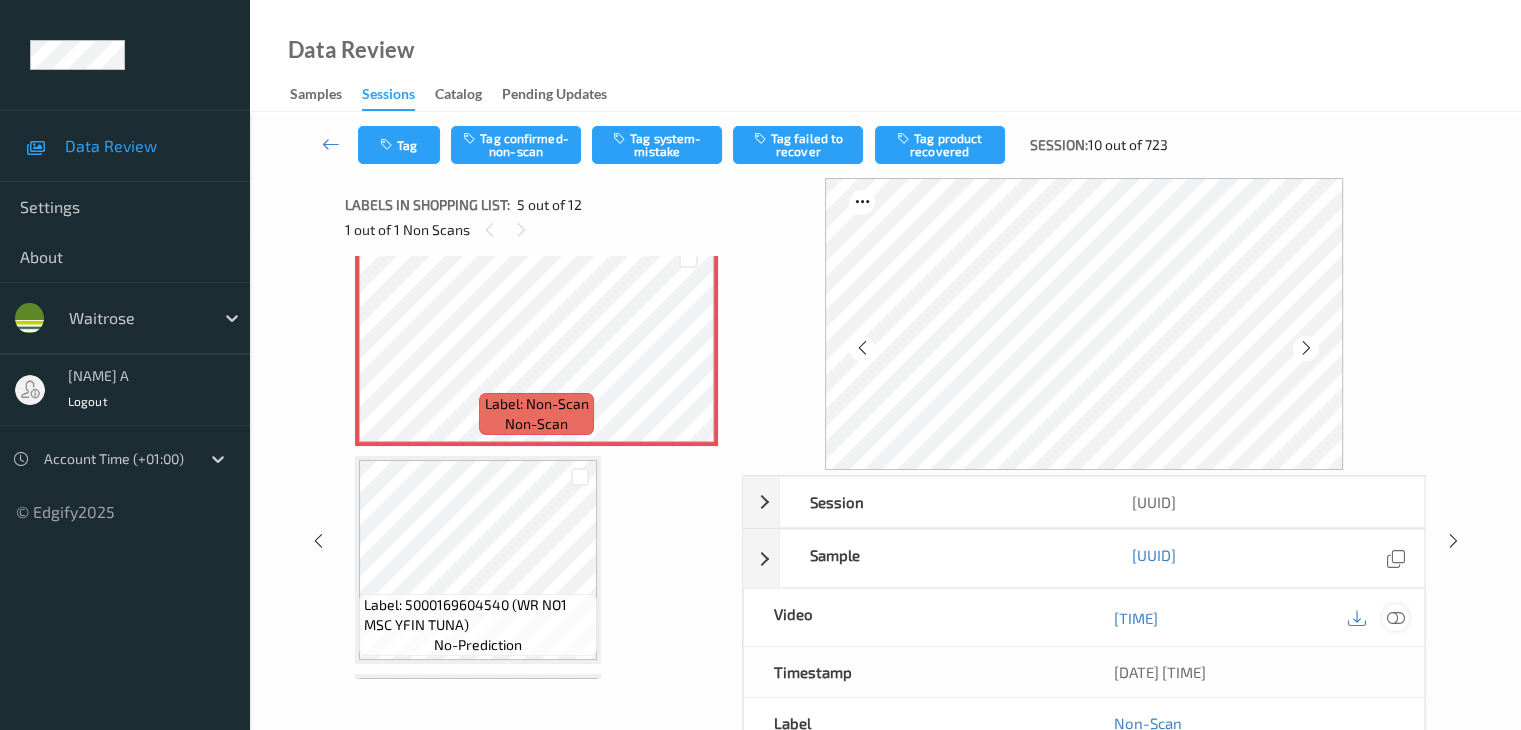 click at bounding box center [1395, 618] 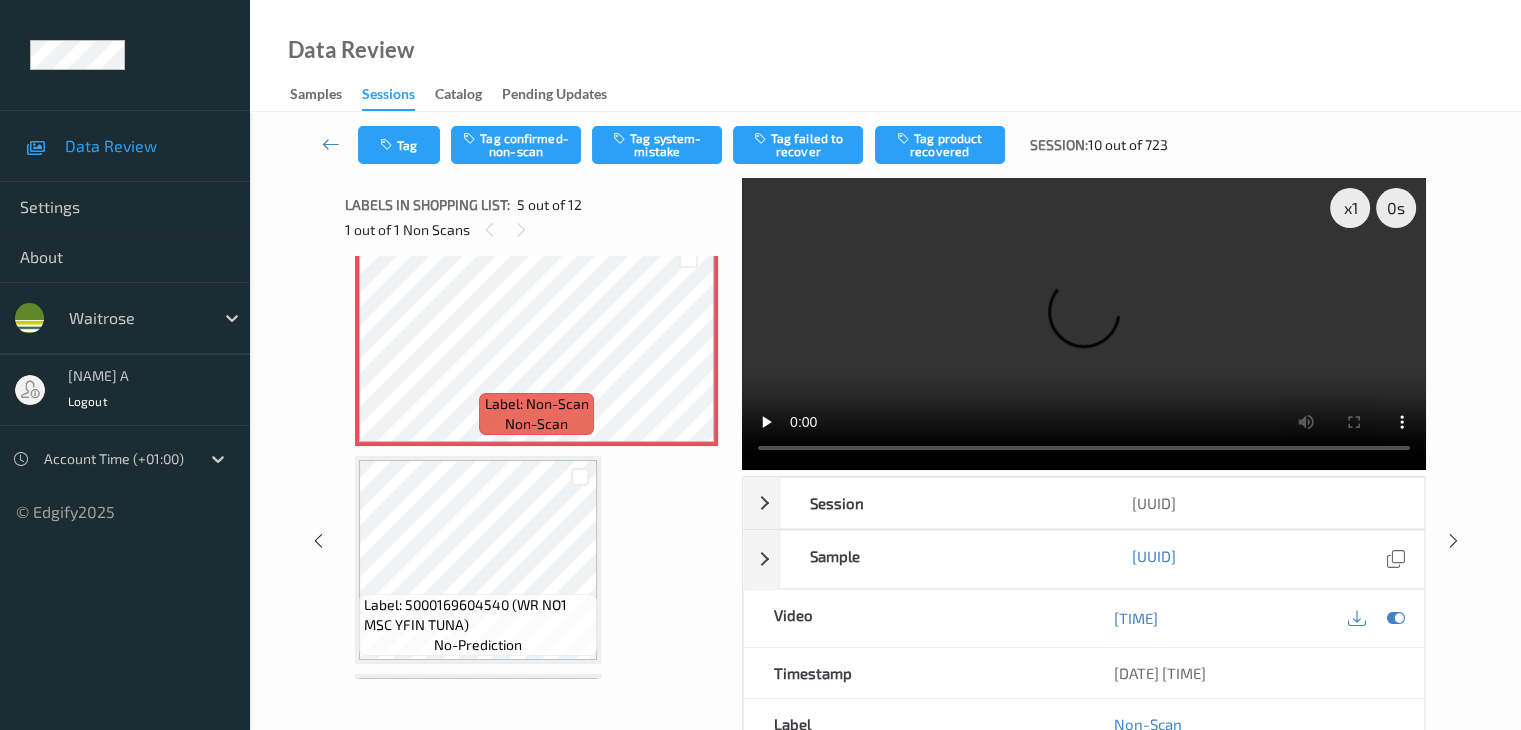 type 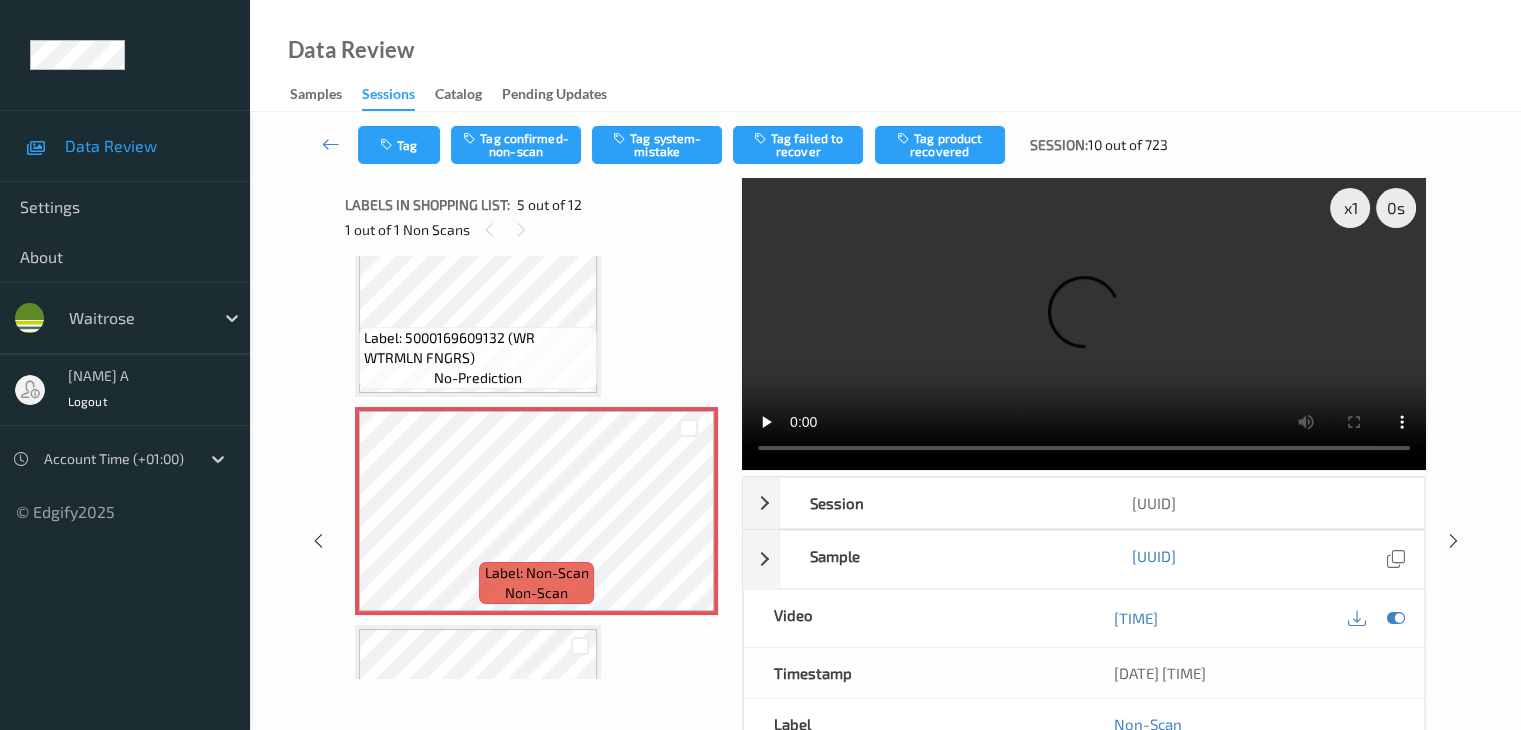 scroll, scrollTop: 700, scrollLeft: 0, axis: vertical 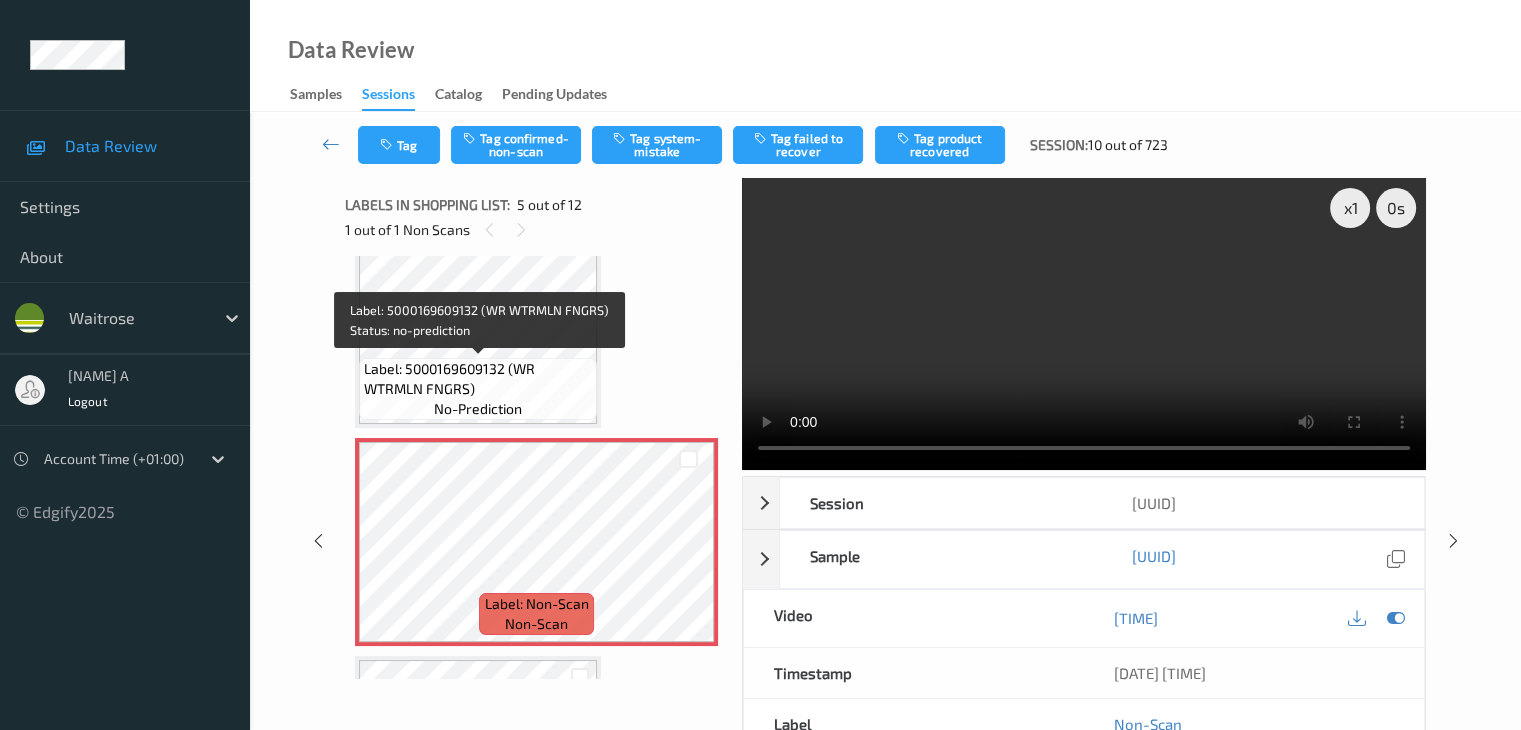 click on "Label: 5000169609132 (WR WTRMLN FNGRS)" at bounding box center [478, 379] 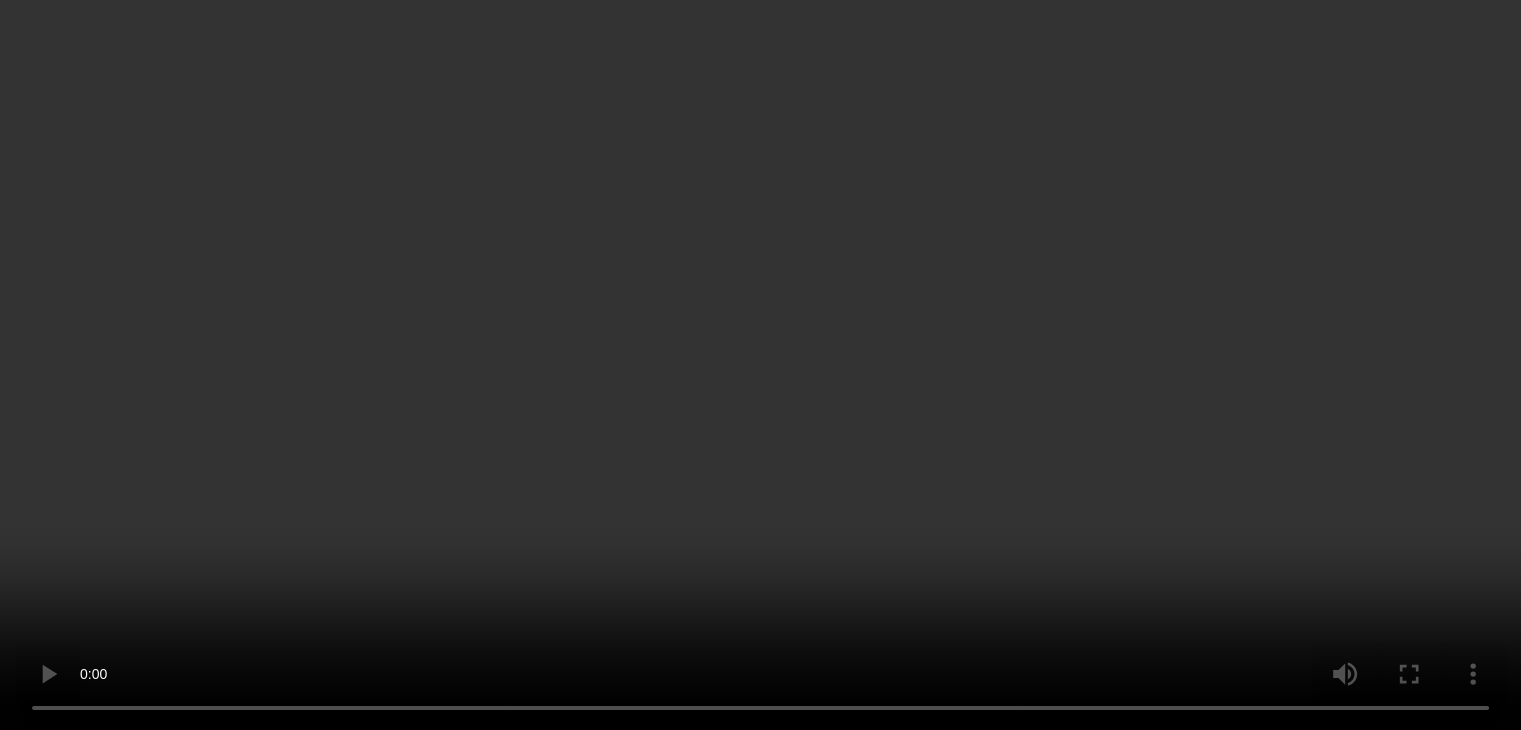 scroll, scrollTop: 800, scrollLeft: 0, axis: vertical 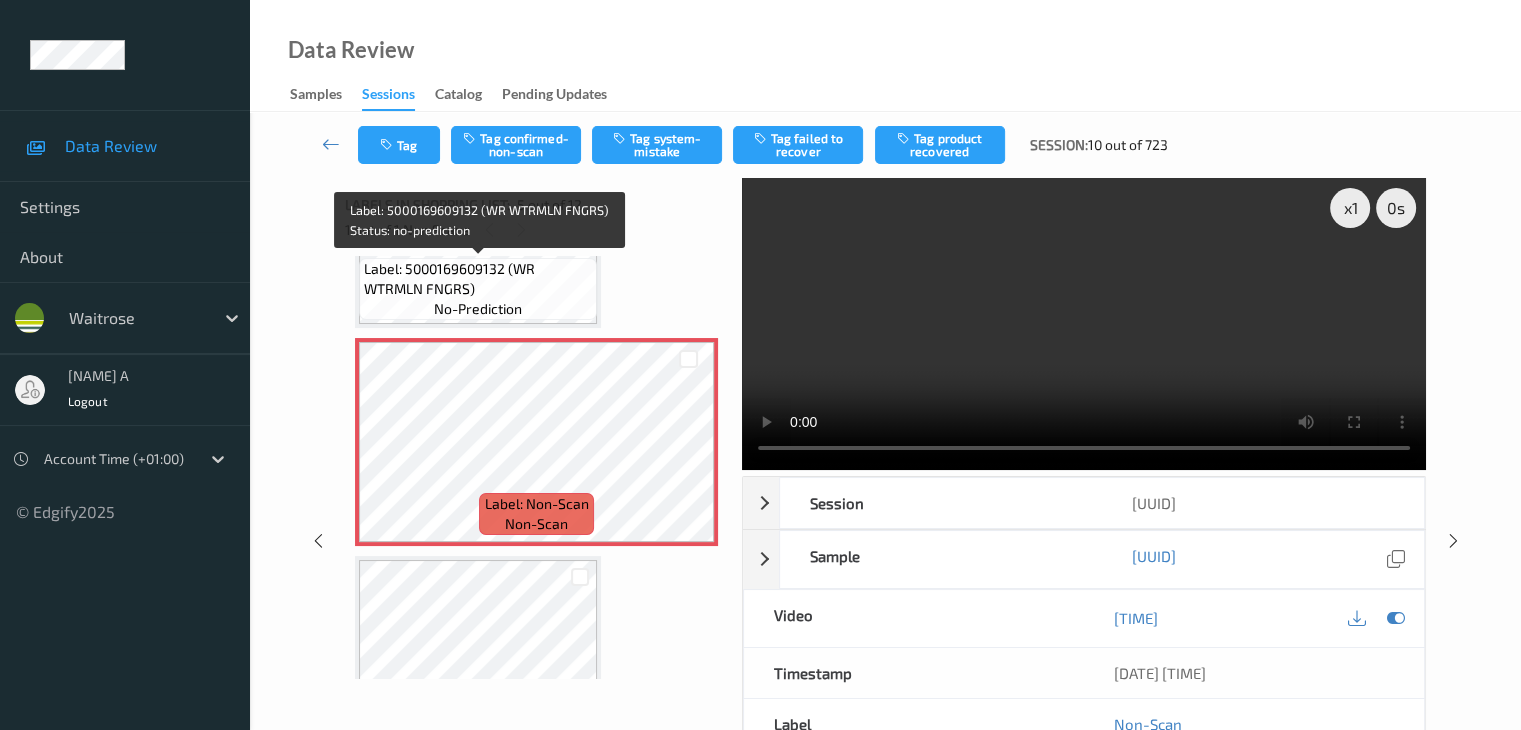 click on "Label: [NUMBER] (WR WTRMLN FNGRS) no-prediction" at bounding box center [478, 289] 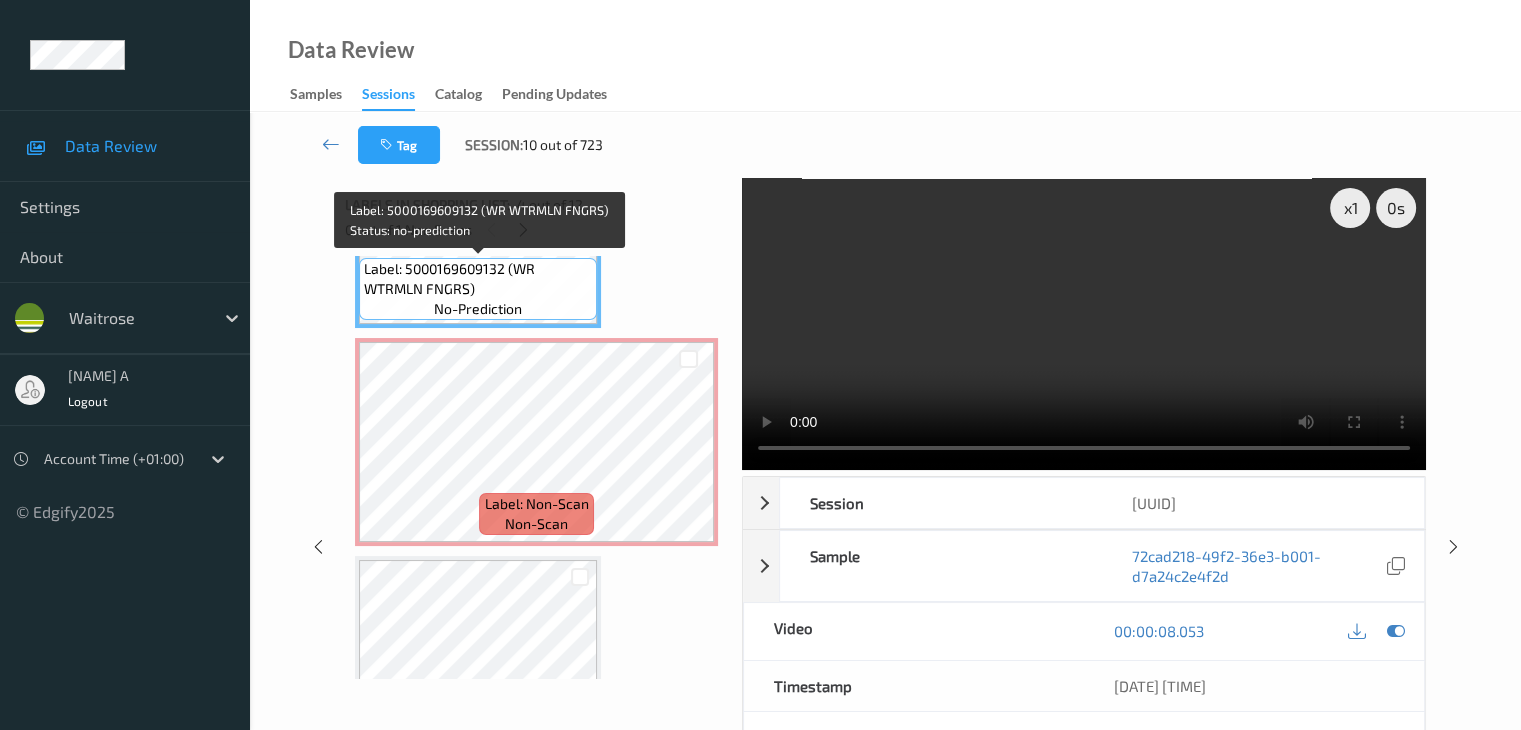 click on "Label: 5000169609132 (WR WTRMLN FNGRS)" at bounding box center (478, 279) 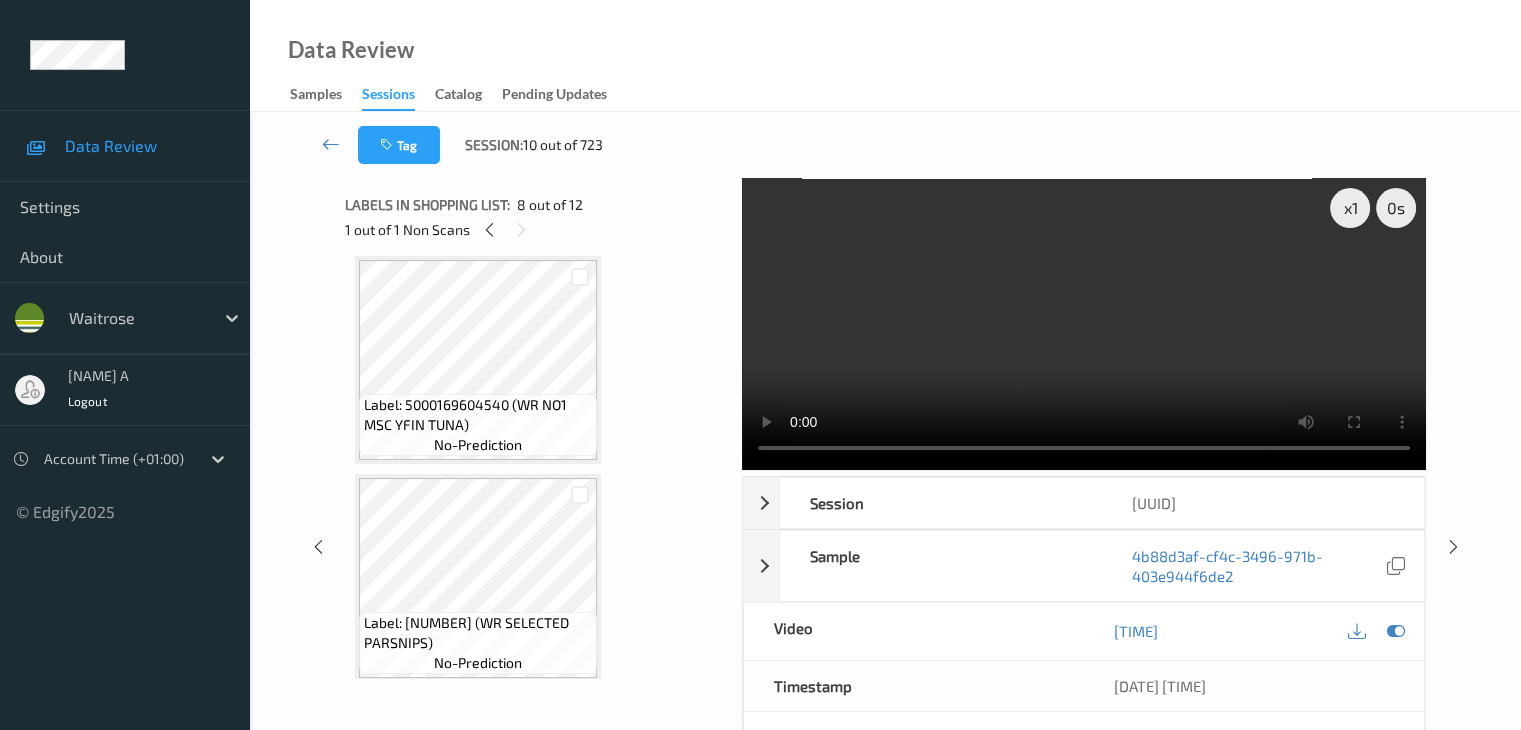 scroll, scrollTop: 900, scrollLeft: 0, axis: vertical 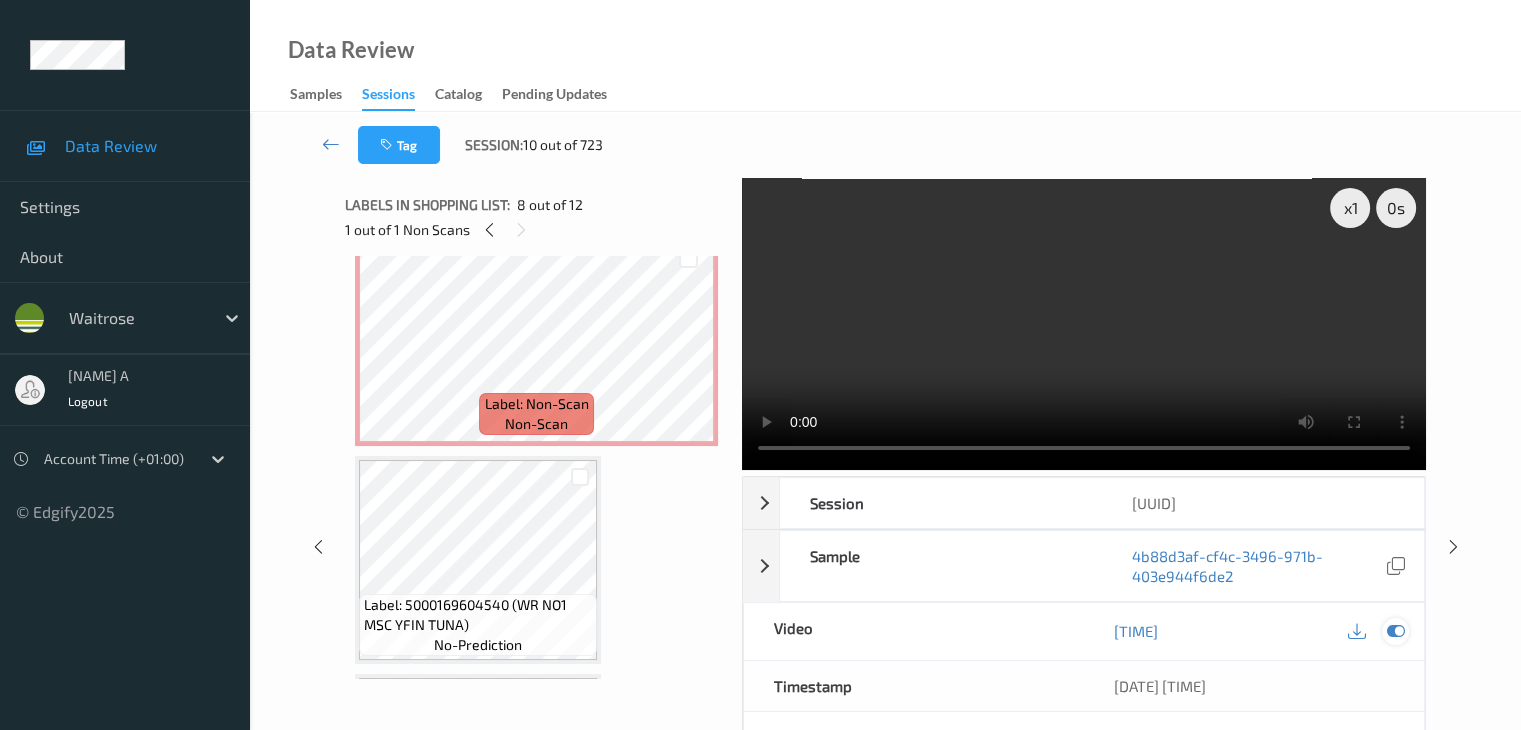 click at bounding box center (1395, 631) 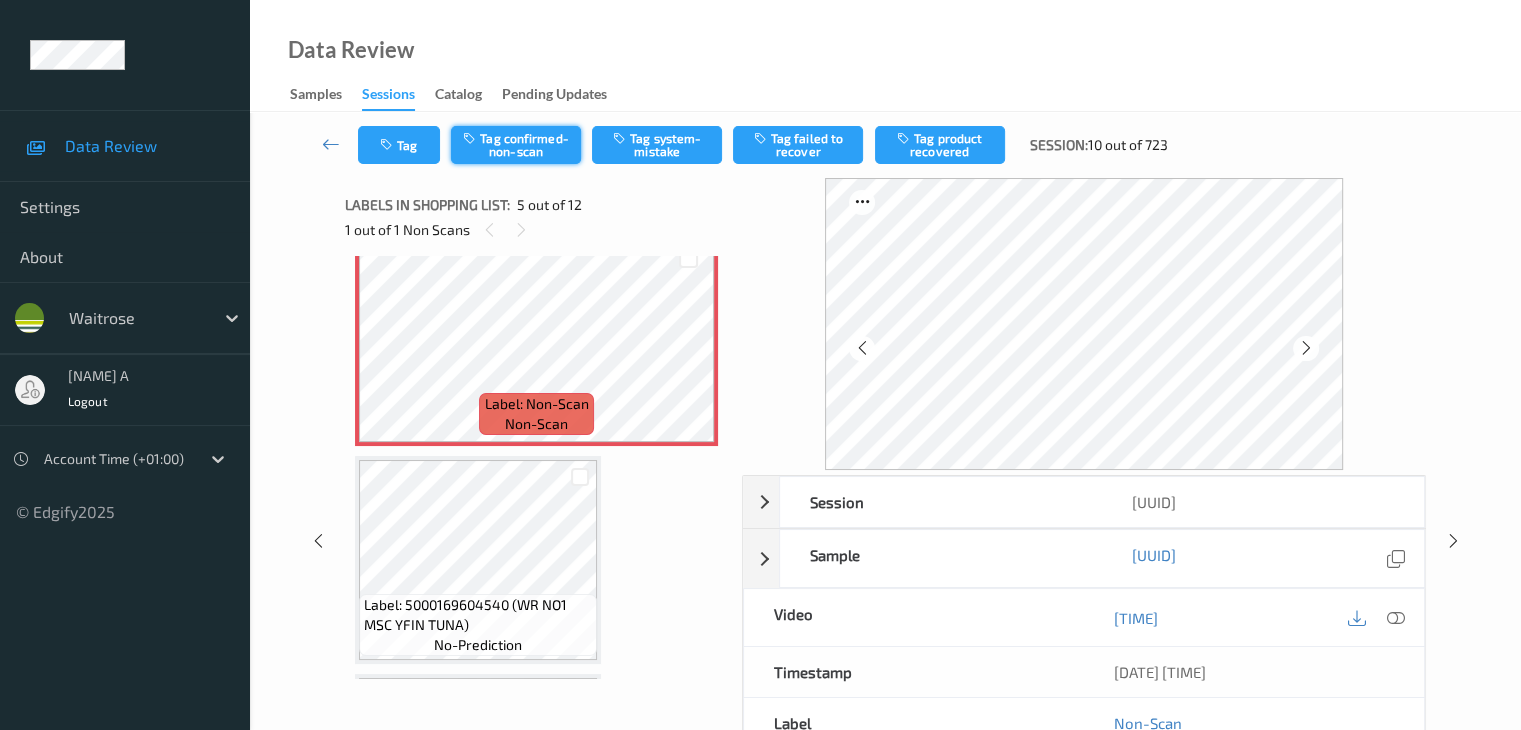 click on "Tag   confirmed-non-scan" at bounding box center [516, 145] 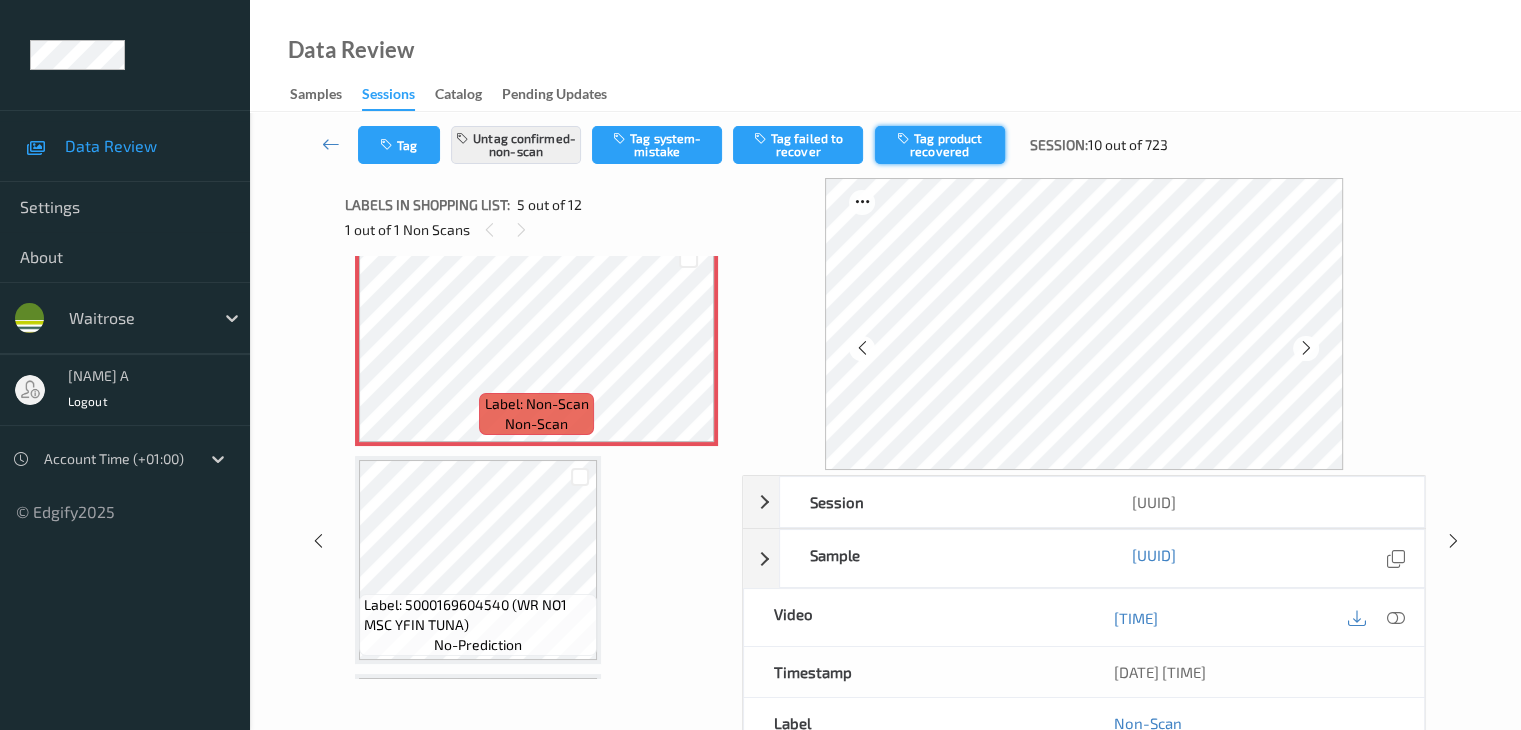 click on "Tag   product recovered" at bounding box center (940, 145) 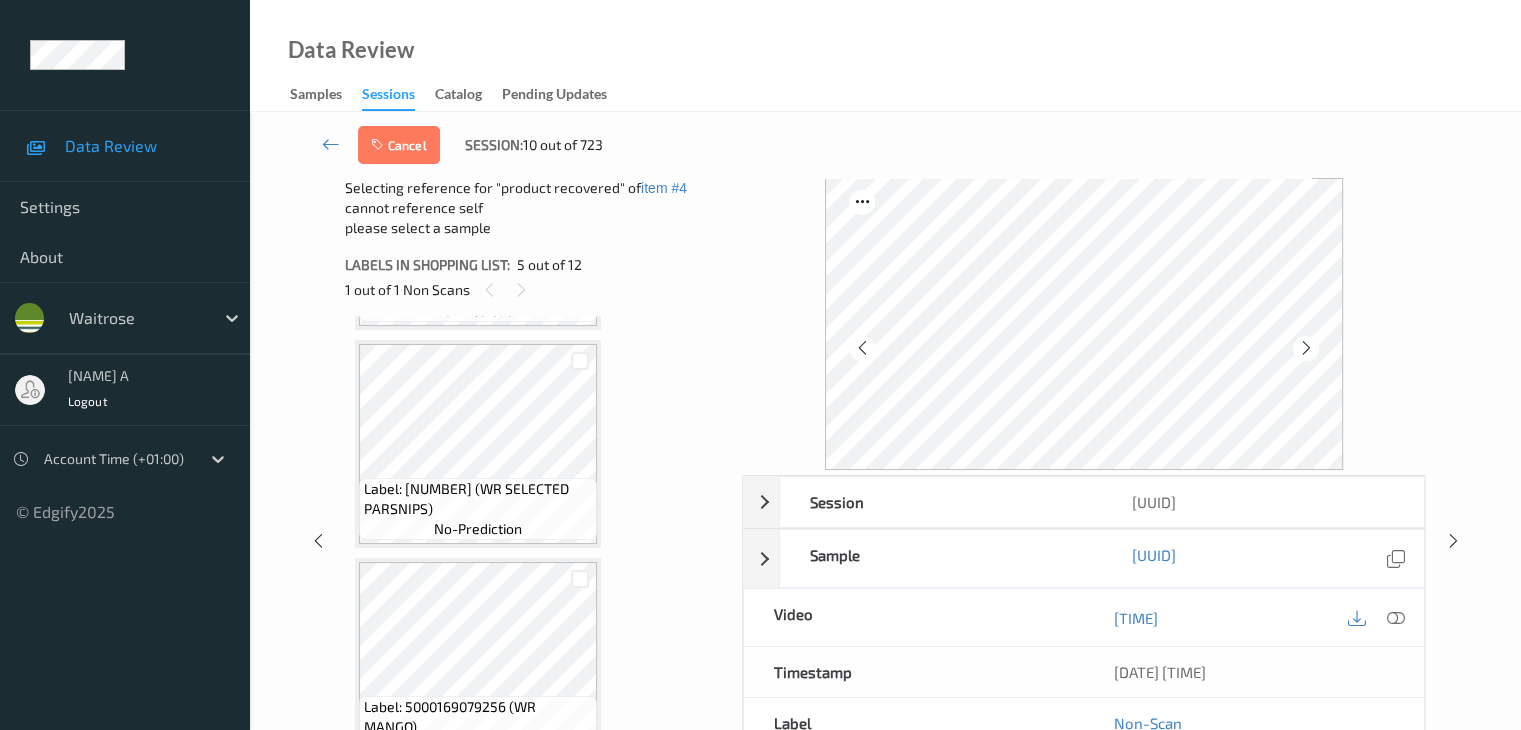 scroll, scrollTop: 1400, scrollLeft: 0, axis: vertical 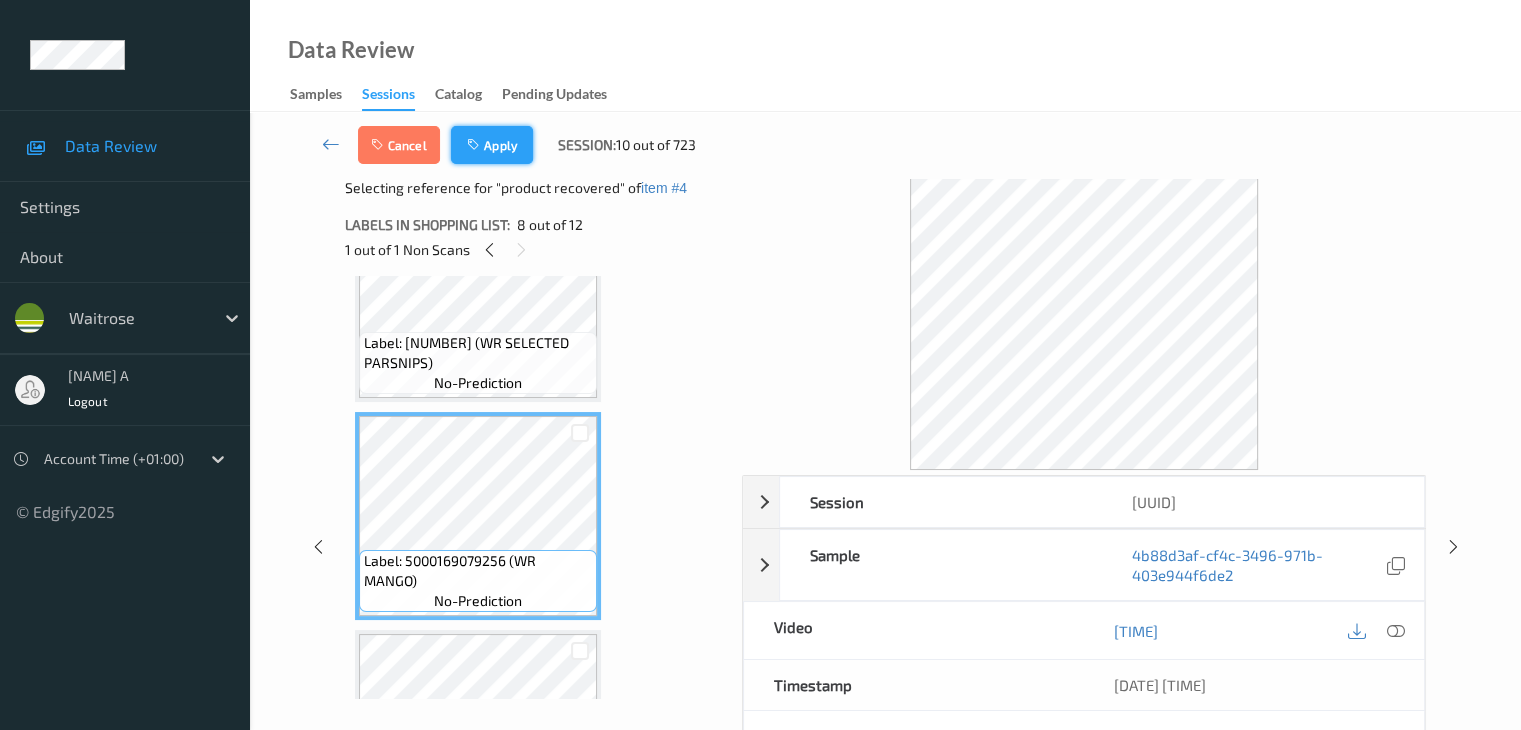 click on "Apply" at bounding box center (492, 145) 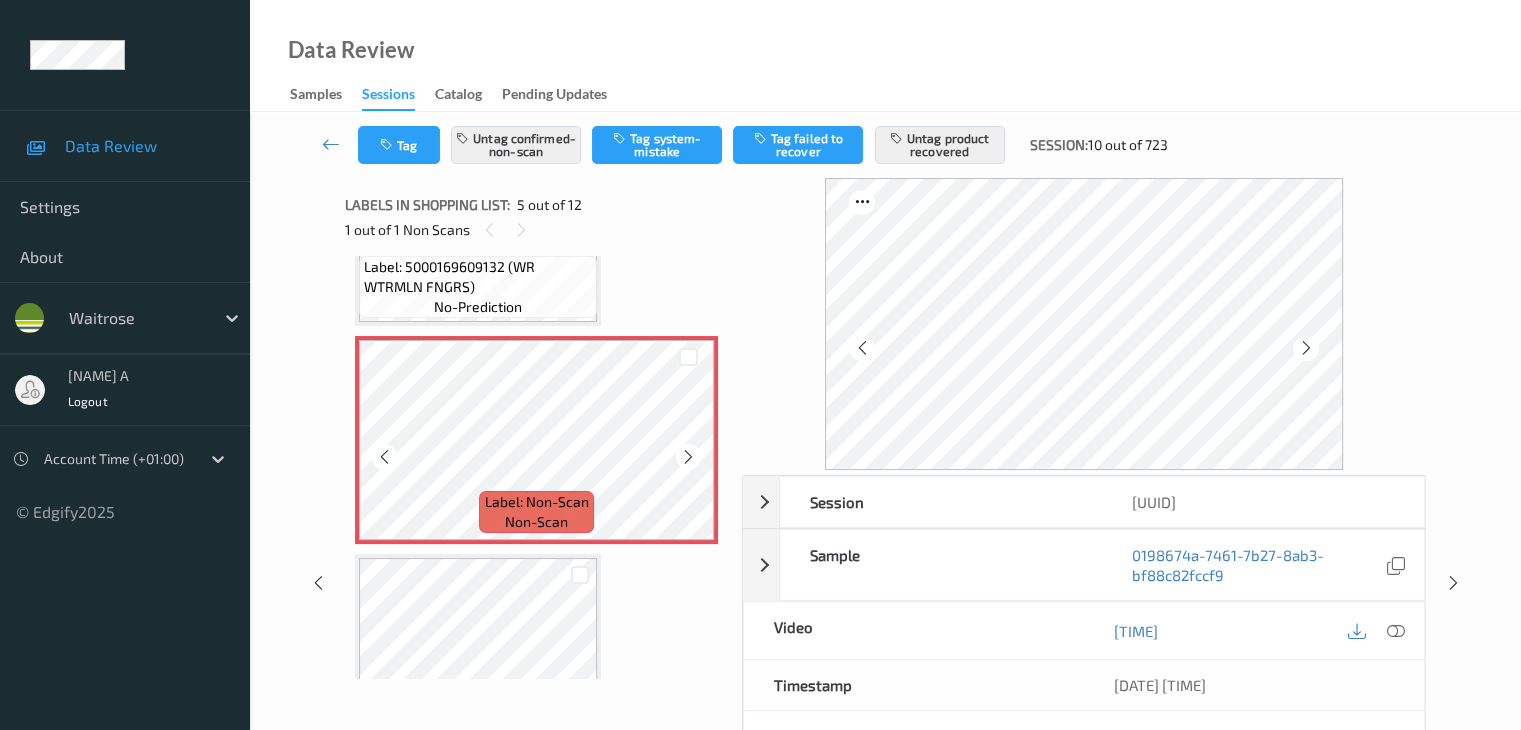 scroll, scrollTop: 800, scrollLeft: 0, axis: vertical 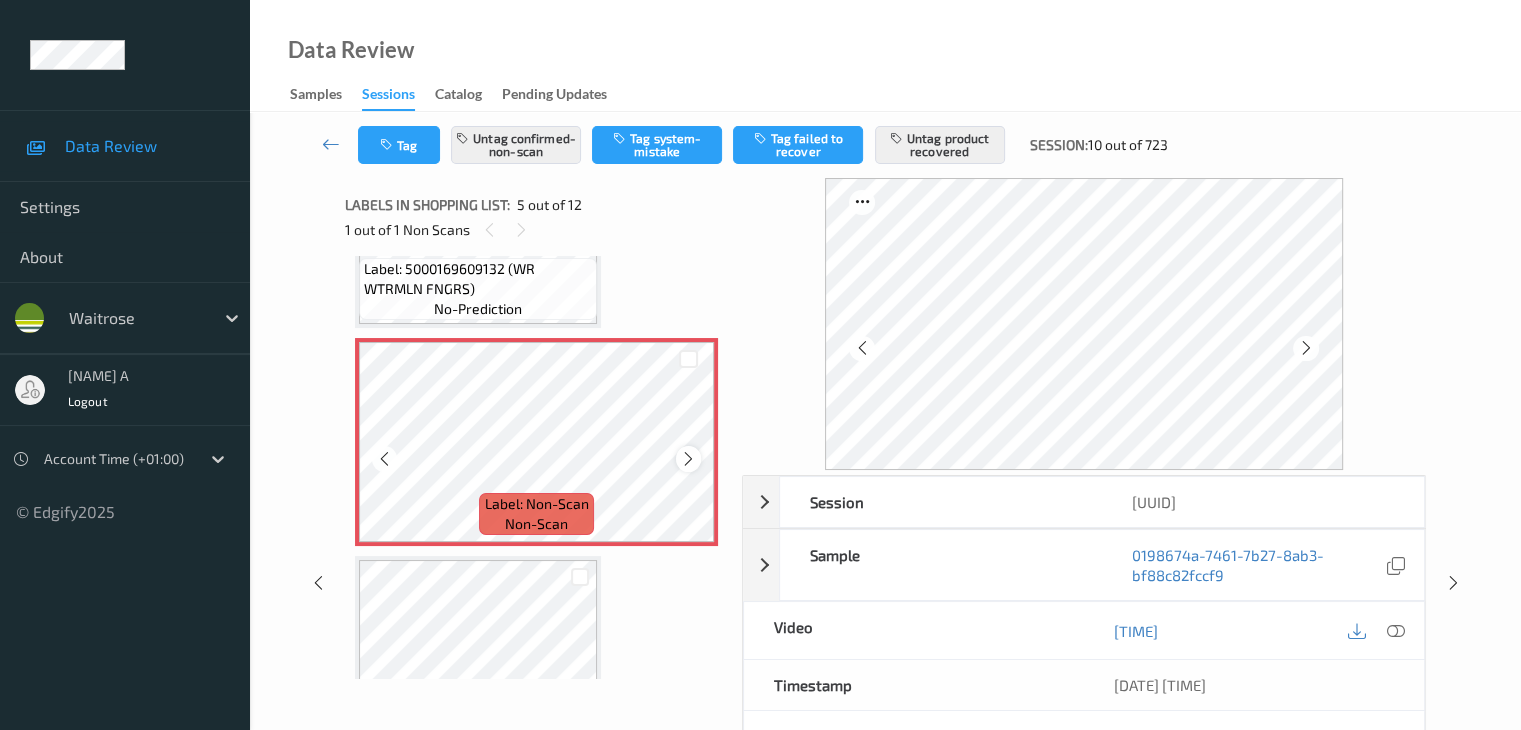 click at bounding box center [688, 459] 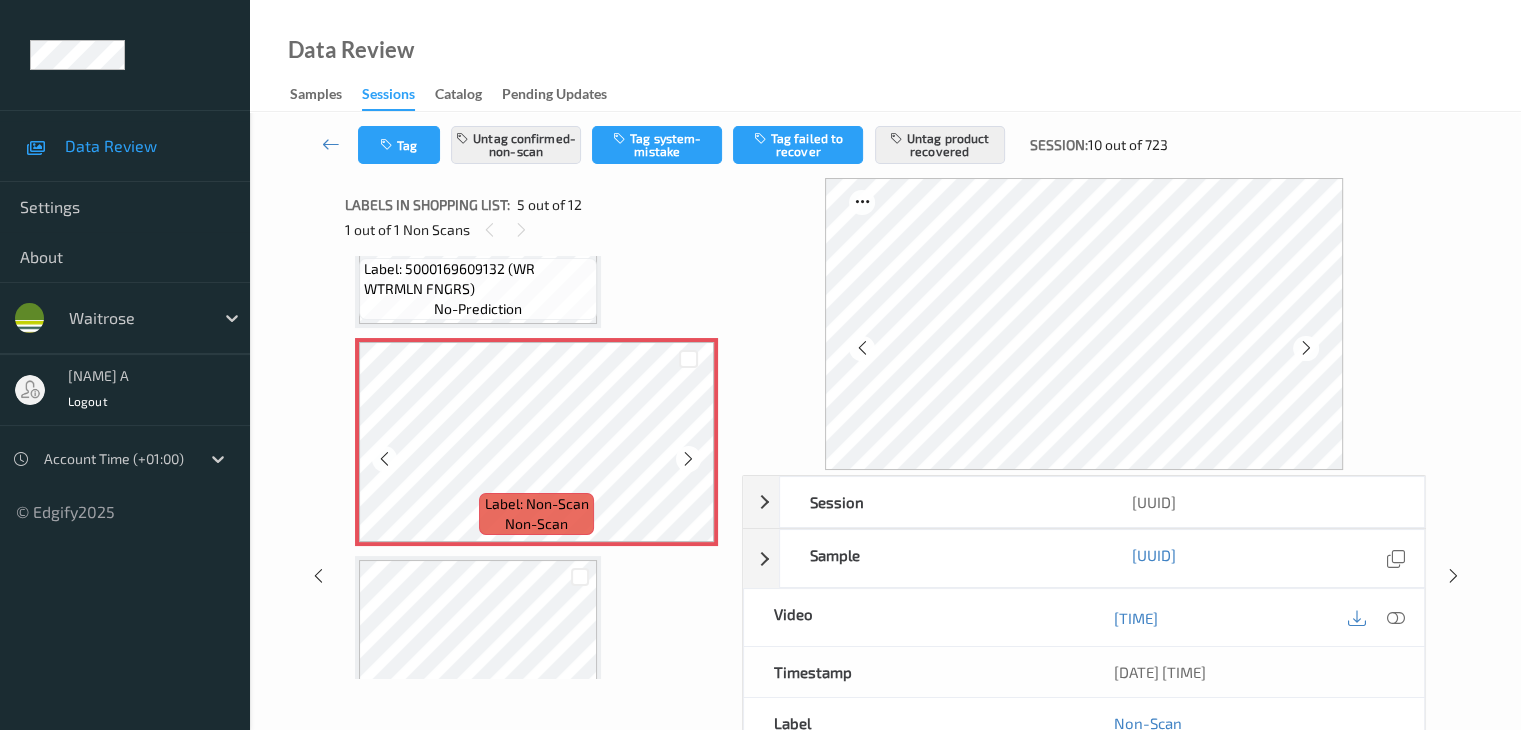 click at bounding box center [688, 459] 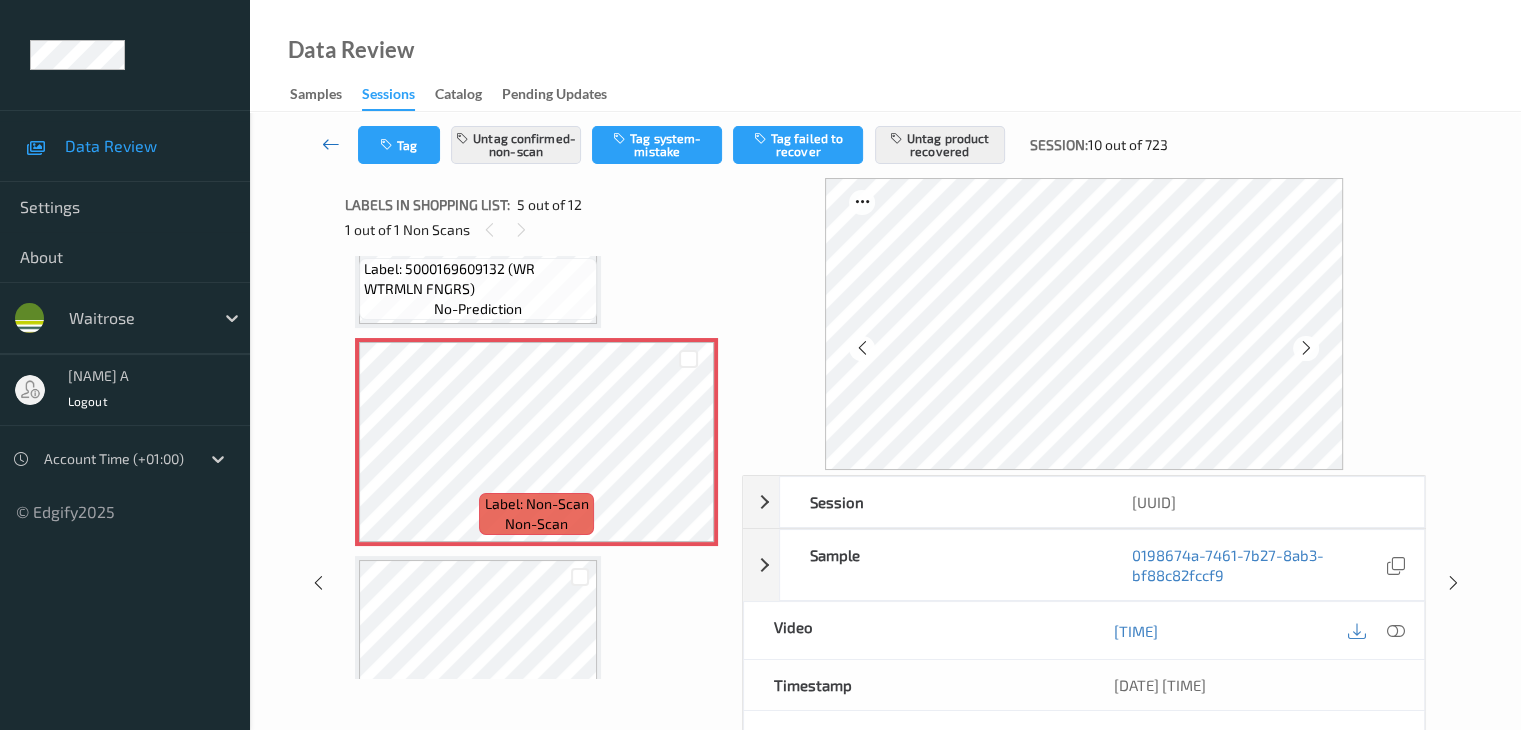 click at bounding box center [331, 144] 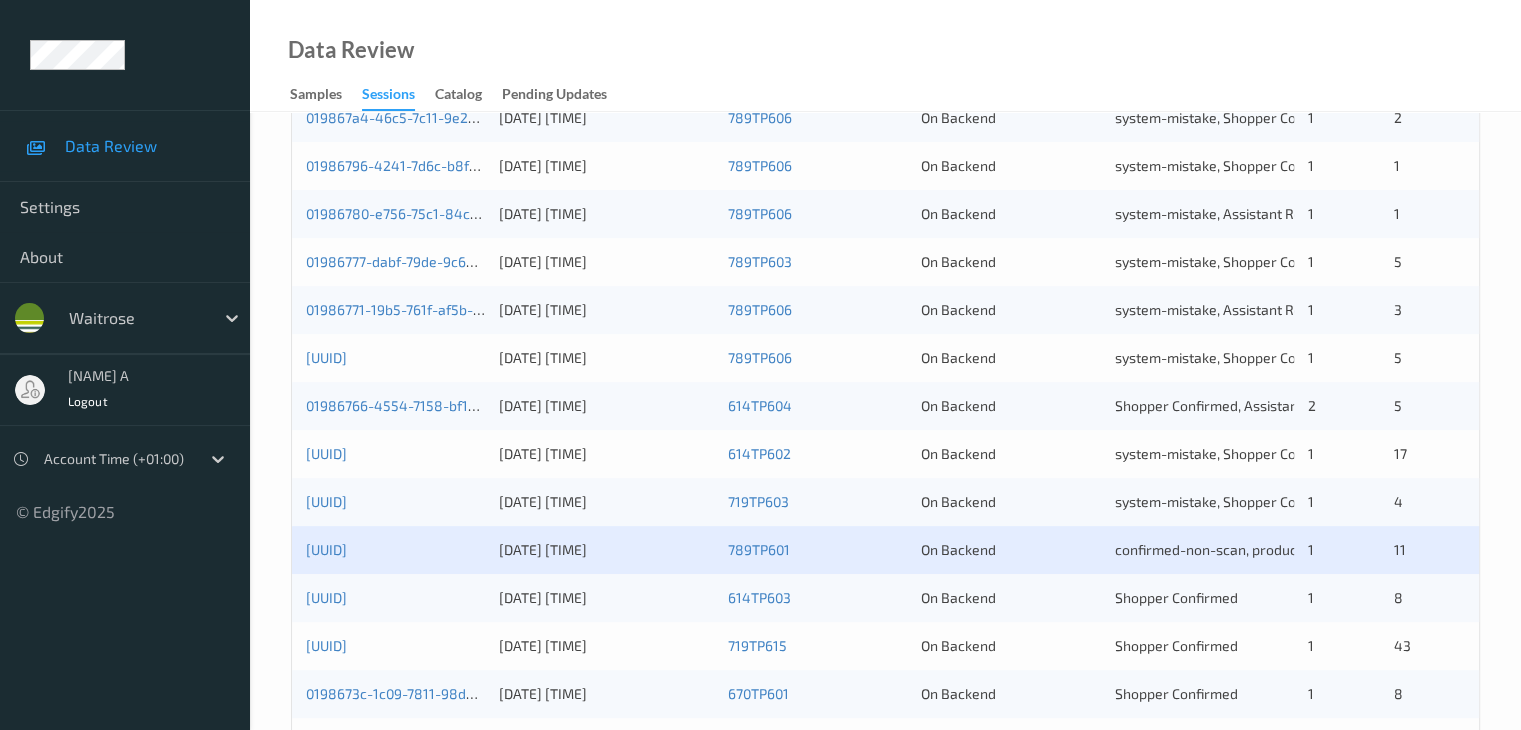 scroll, scrollTop: 700, scrollLeft: 0, axis: vertical 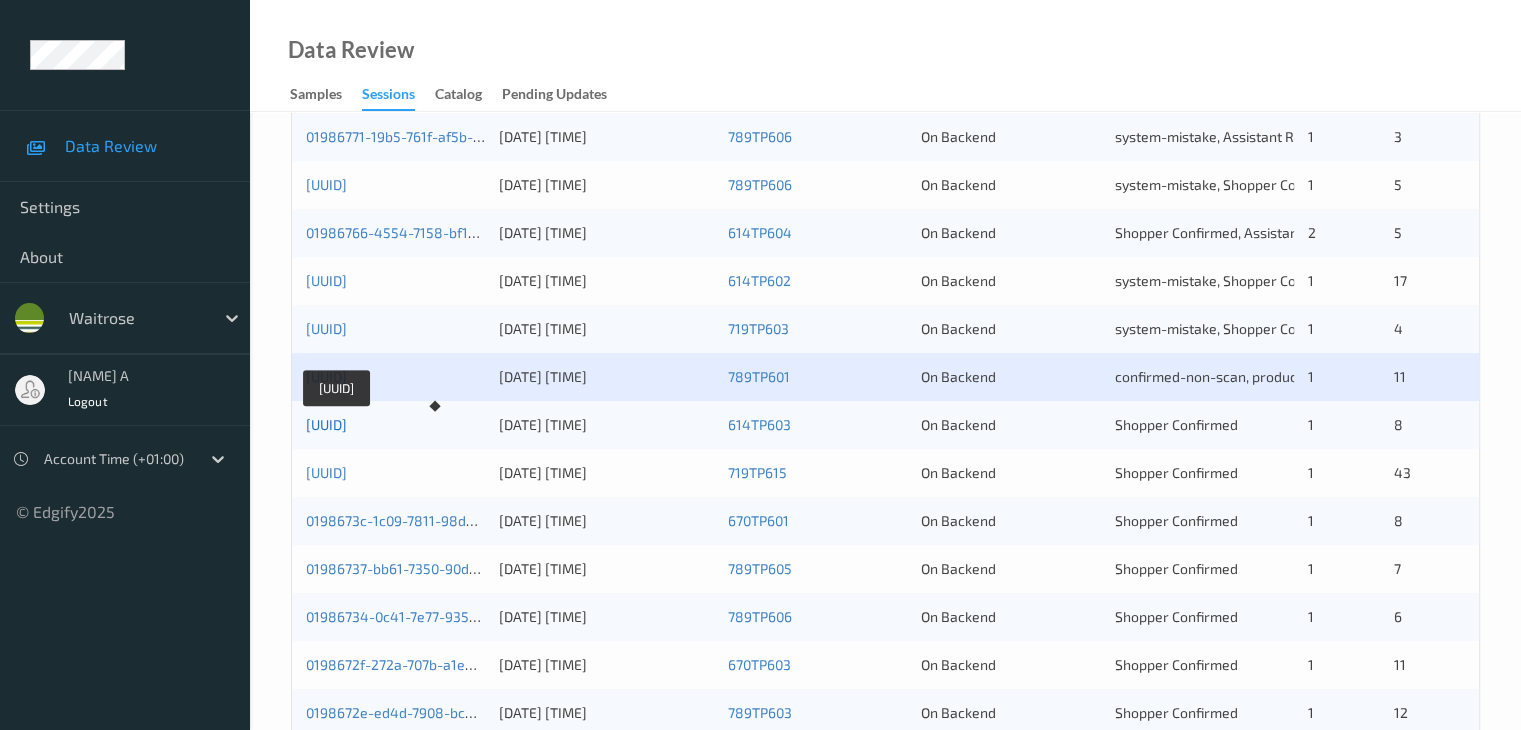 click on "[UUID]" at bounding box center [326, 424] 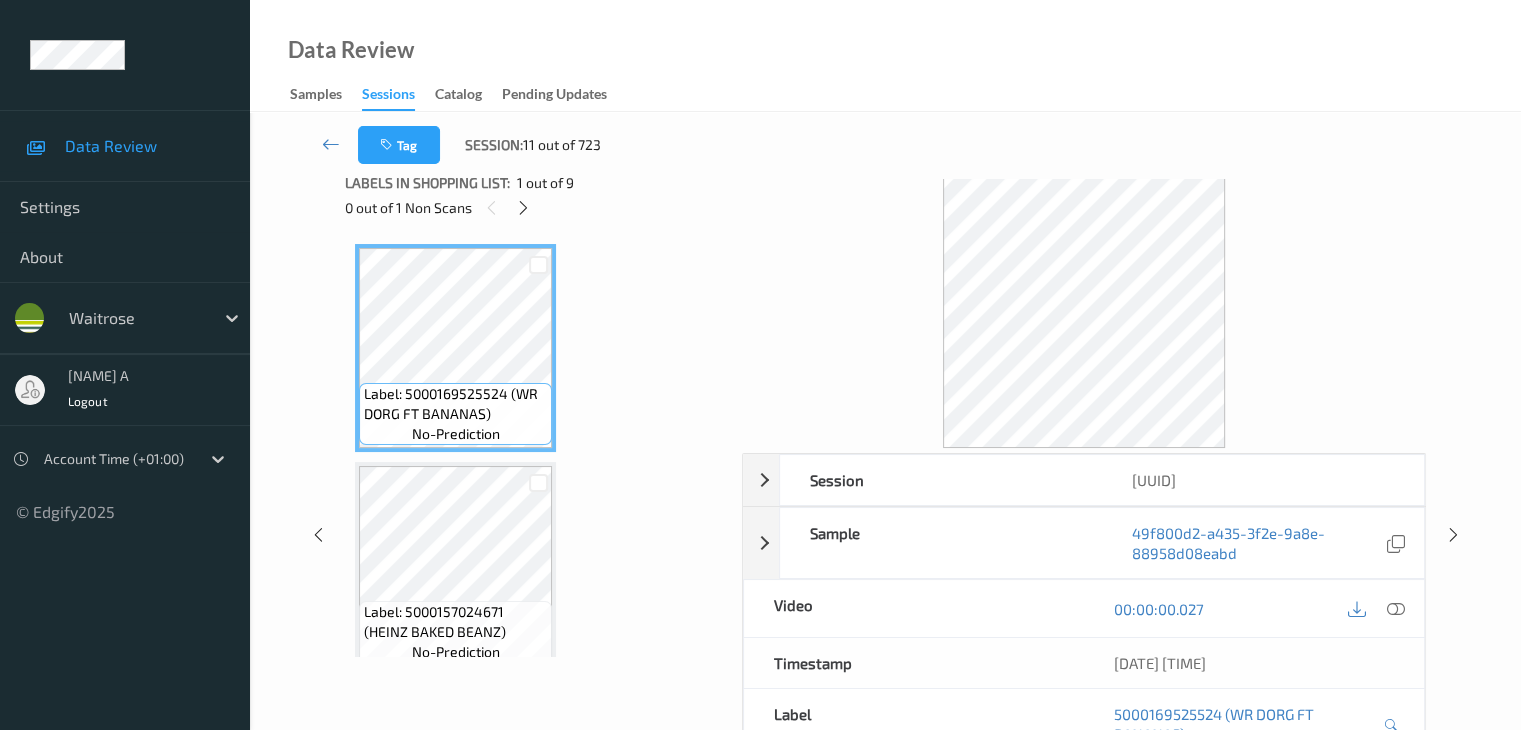 scroll, scrollTop: 0, scrollLeft: 0, axis: both 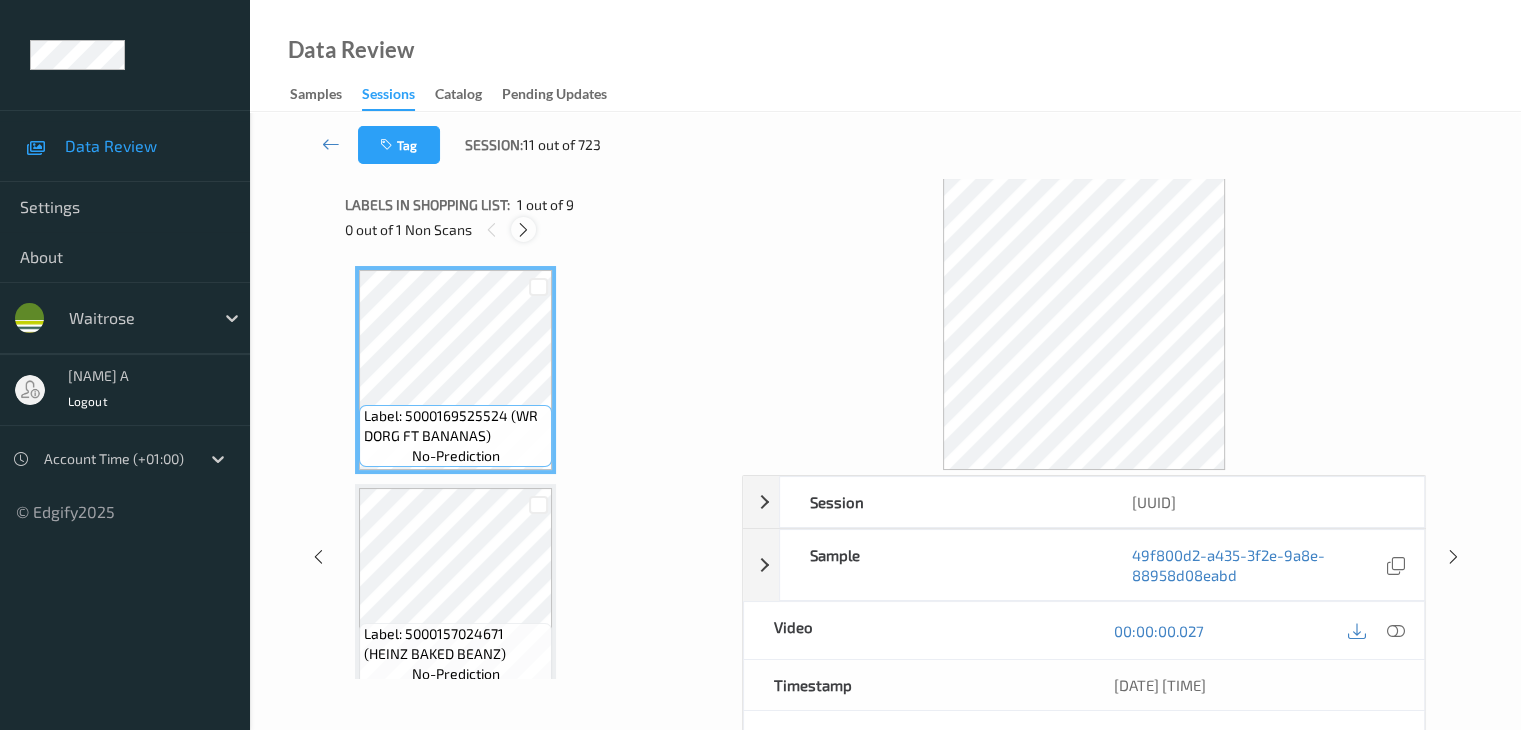 click at bounding box center (523, 230) 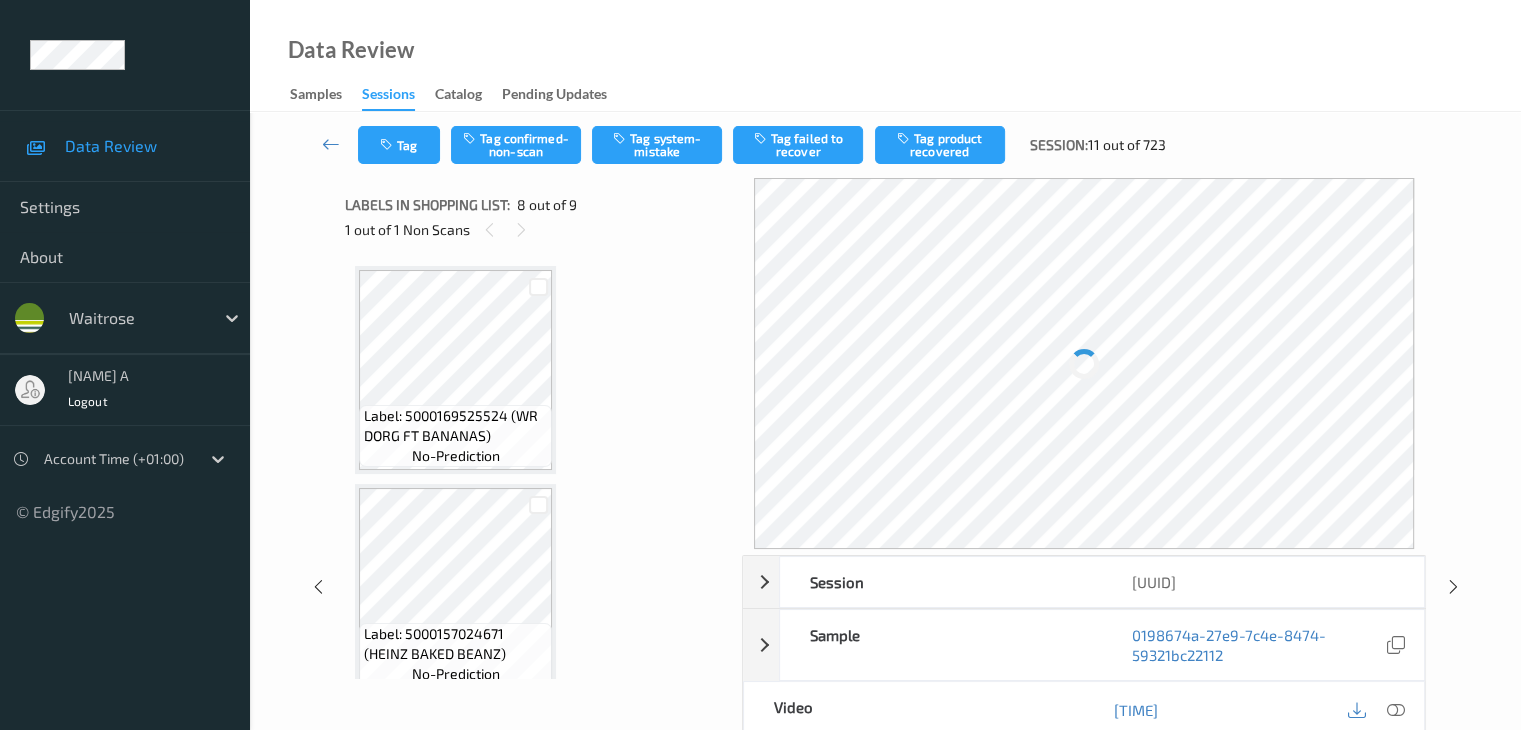 scroll, scrollTop: 1318, scrollLeft: 0, axis: vertical 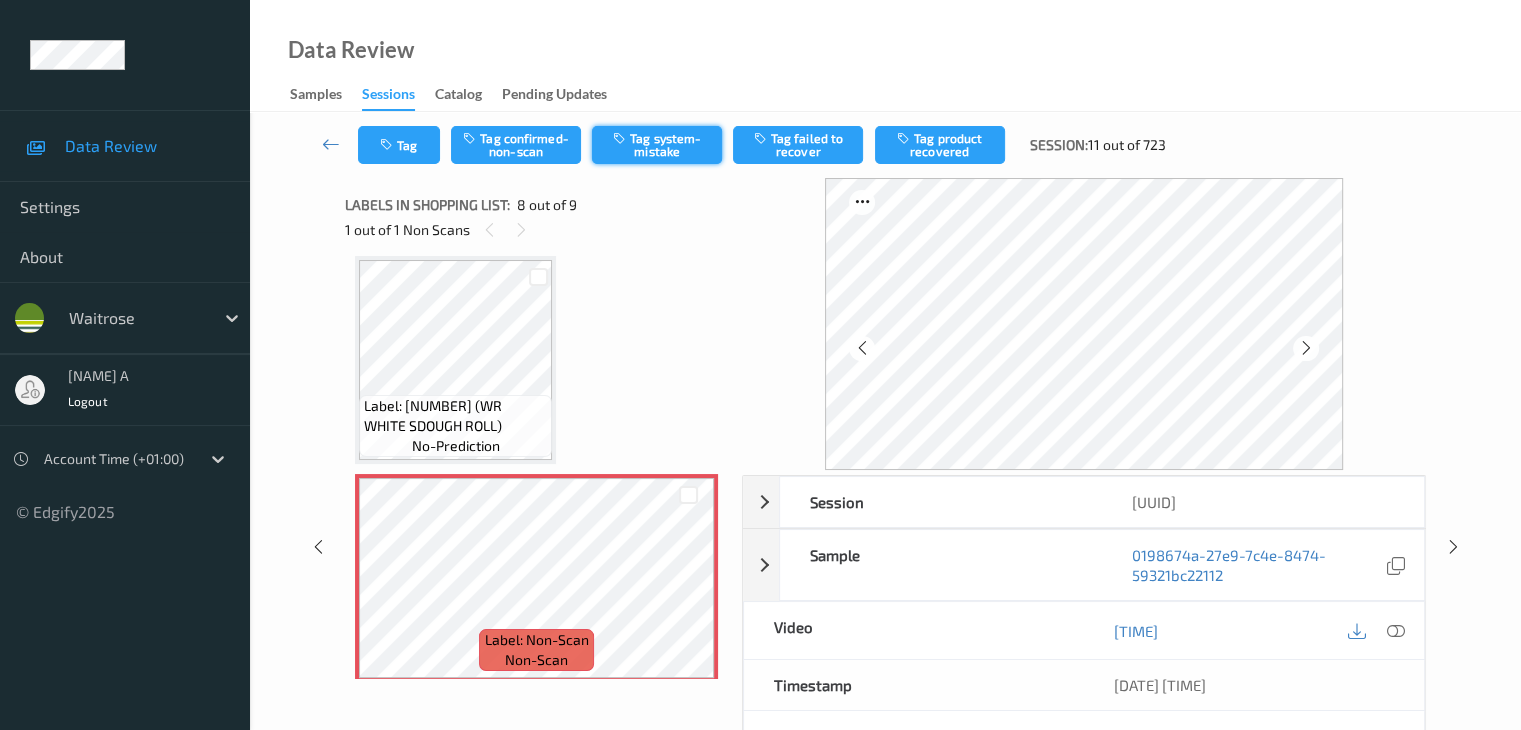 click on "Tag   system-mistake" at bounding box center [657, 145] 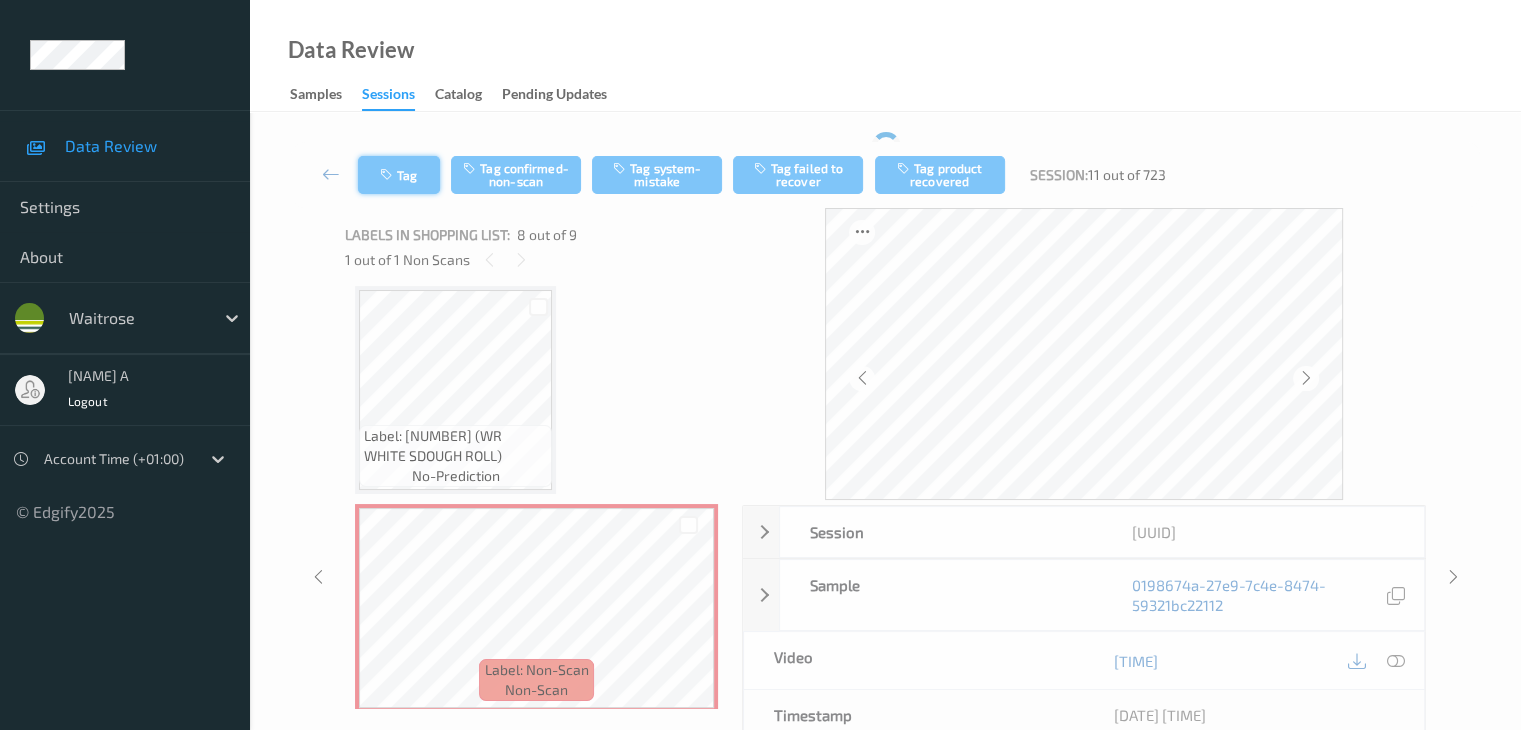 click on "Tag" at bounding box center [399, 175] 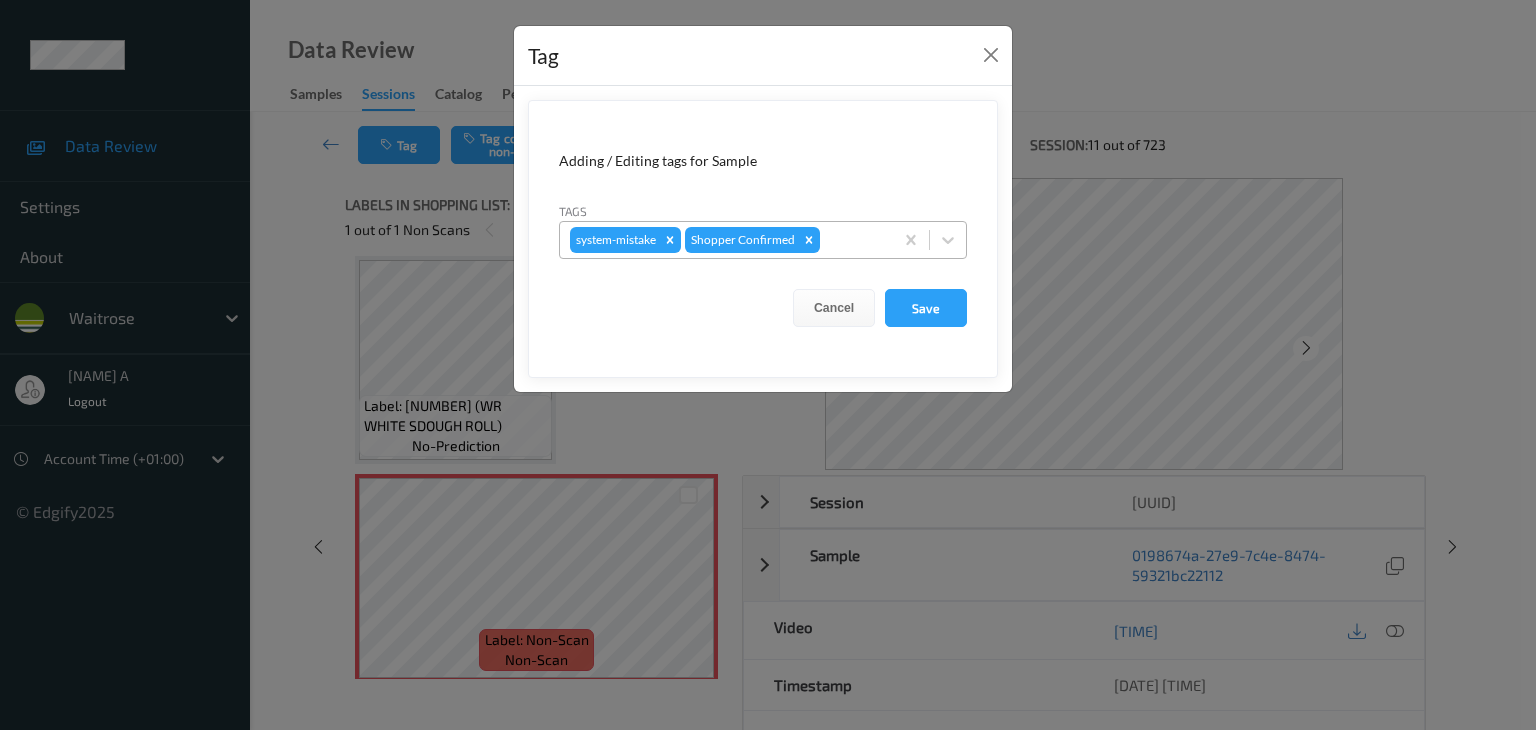 click at bounding box center [853, 240] 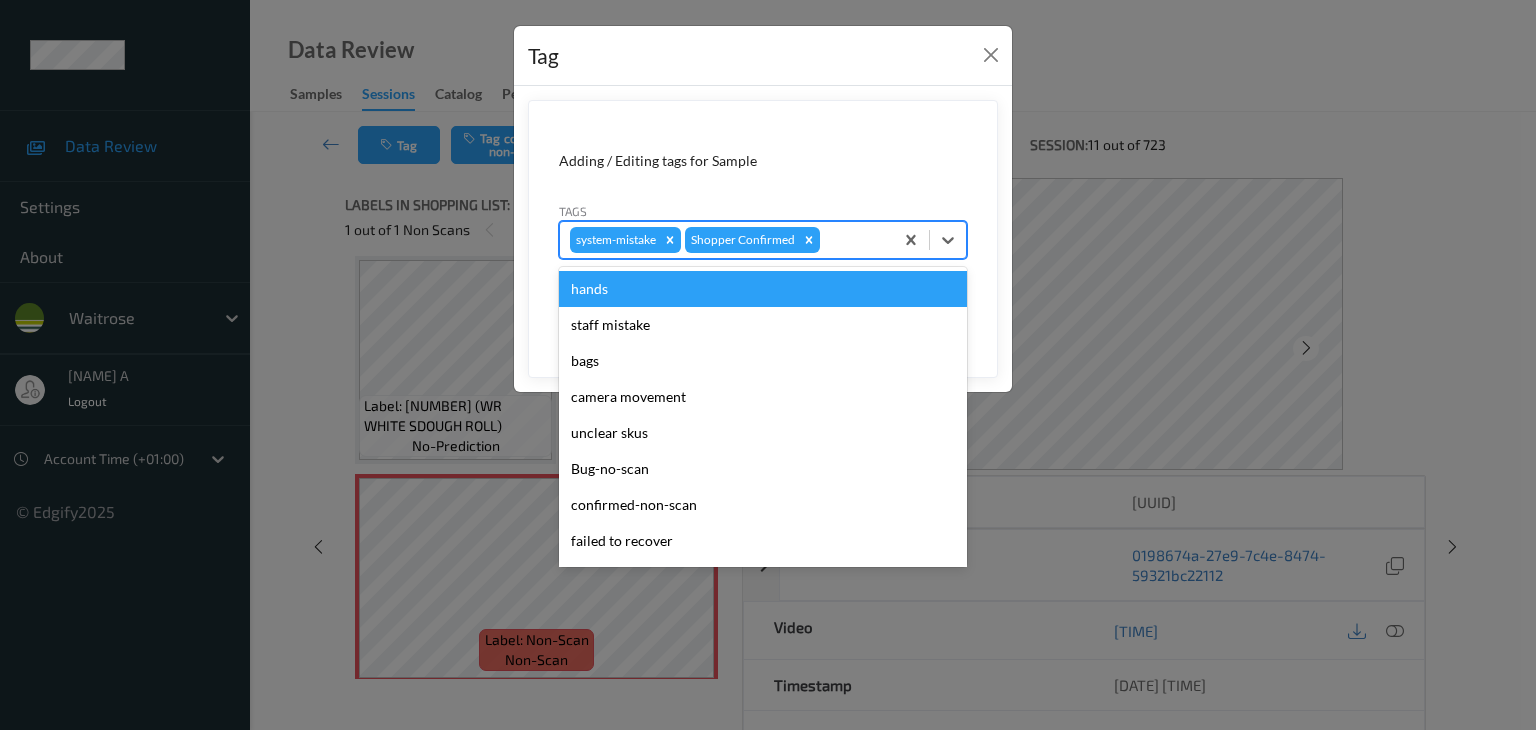 type on "u" 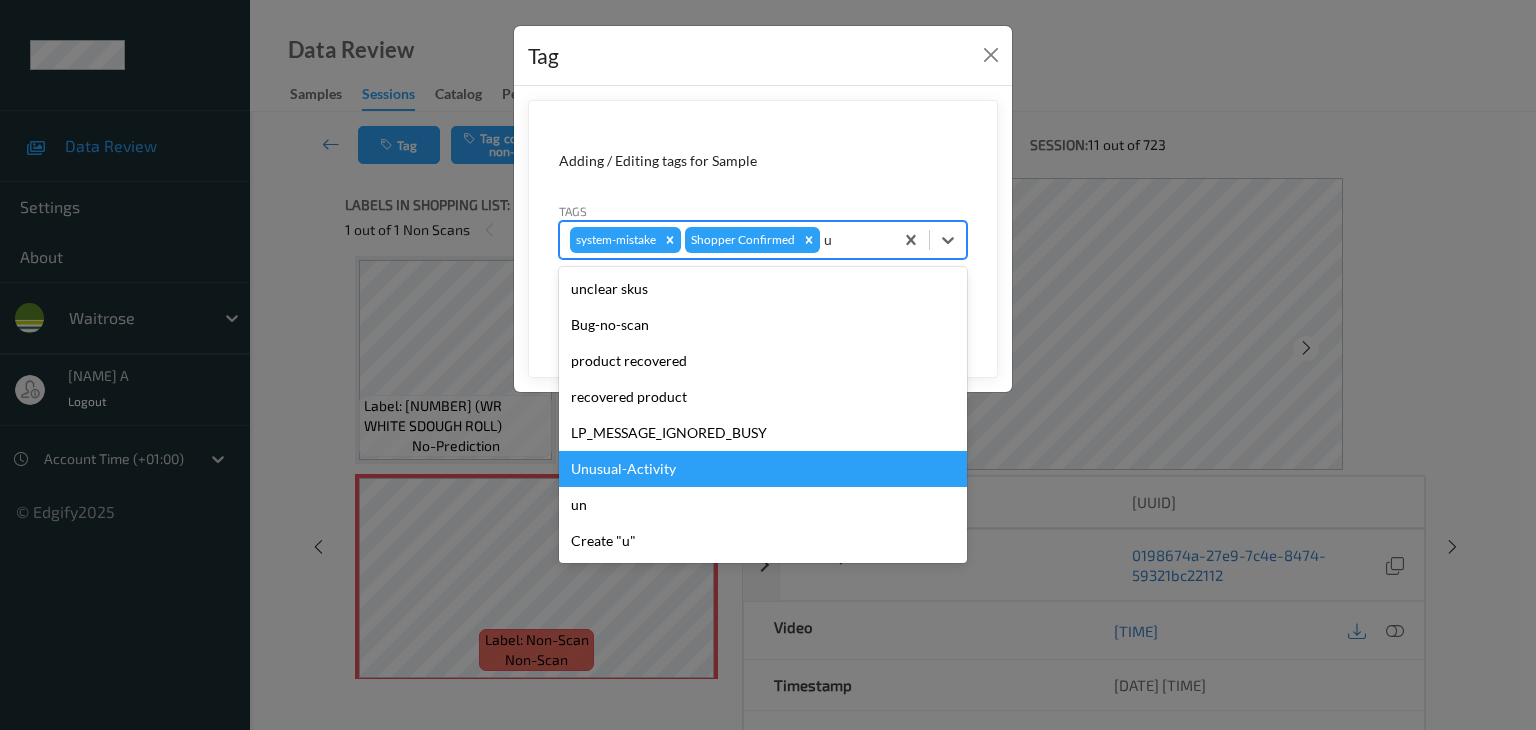 click on "Unusual-Activity" at bounding box center (763, 469) 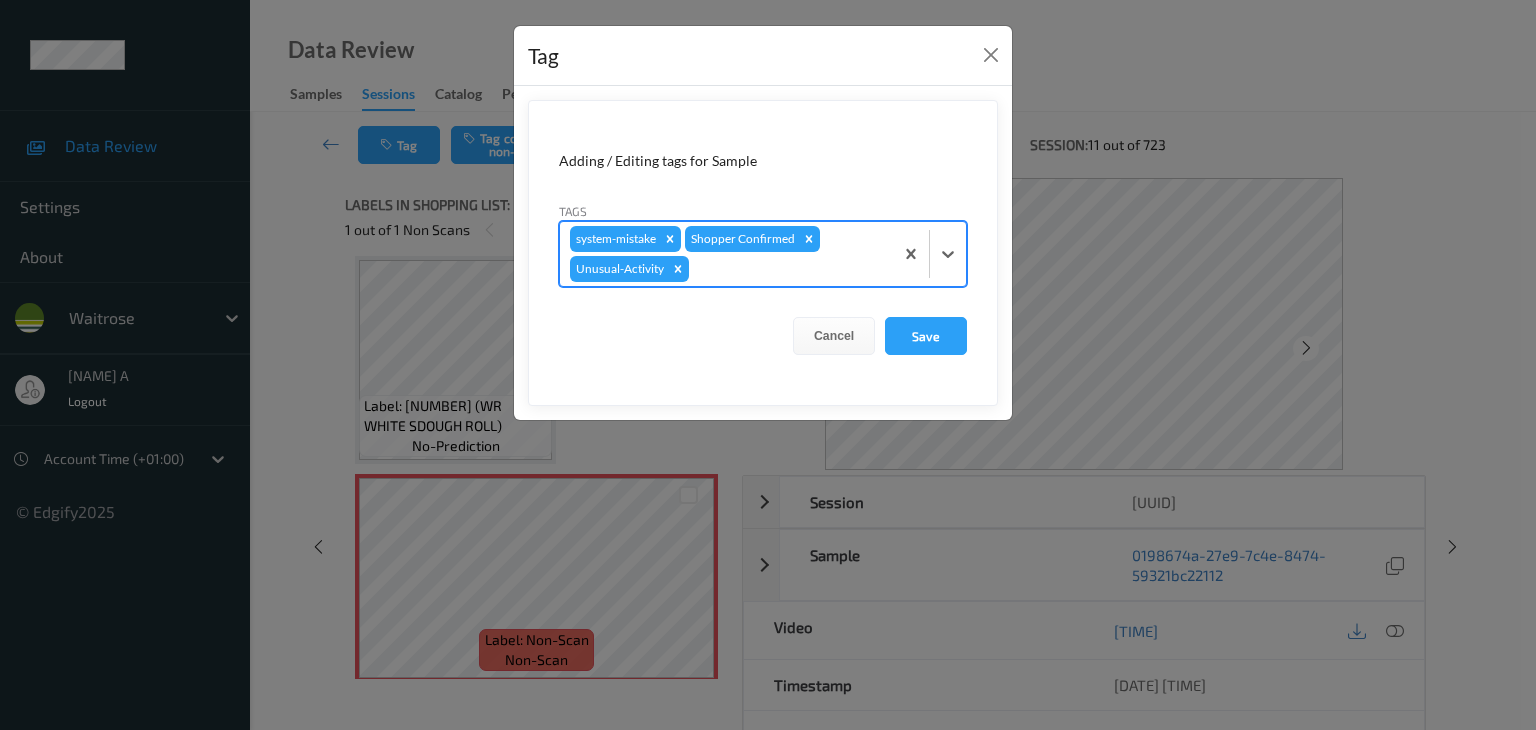type on "p" 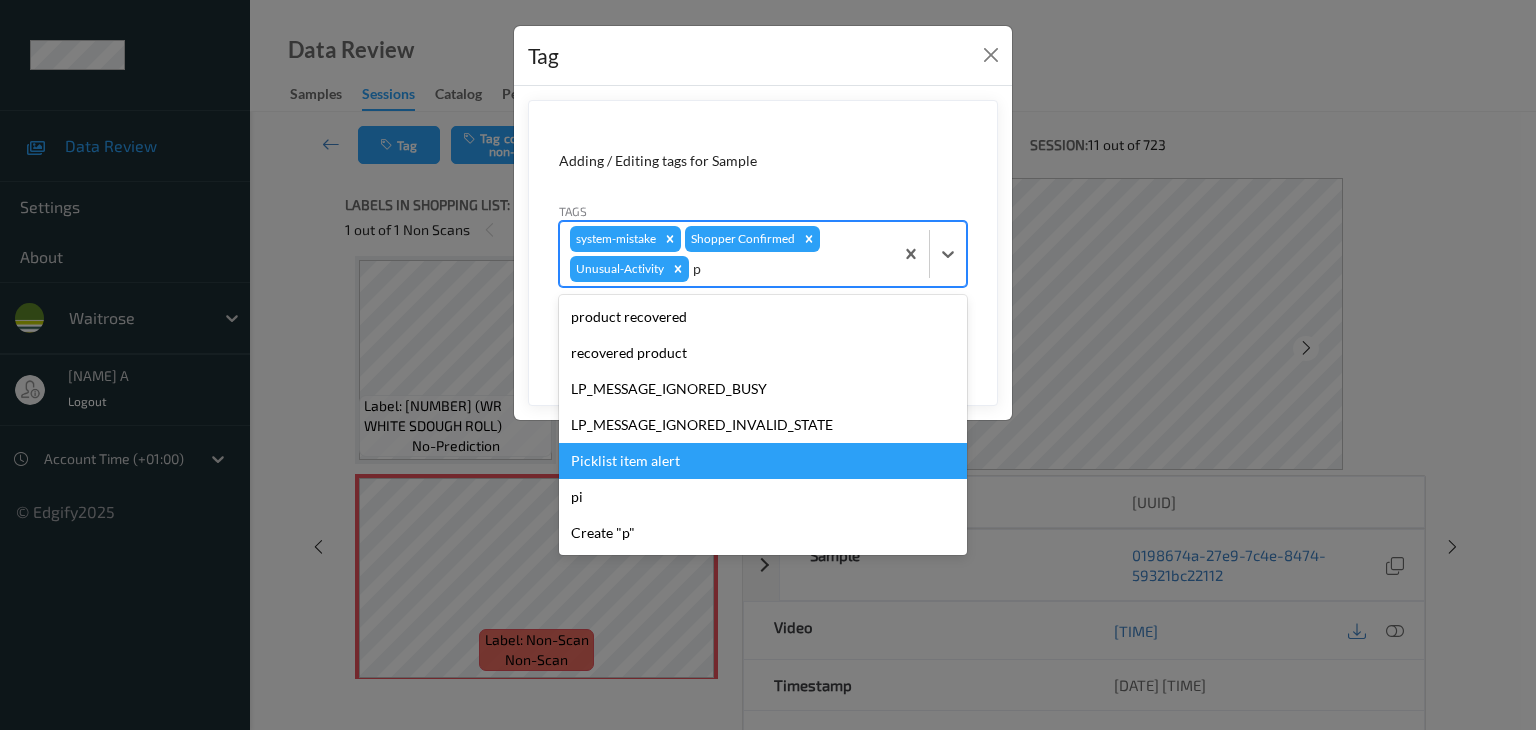 click on "Picklist item alert" at bounding box center (763, 461) 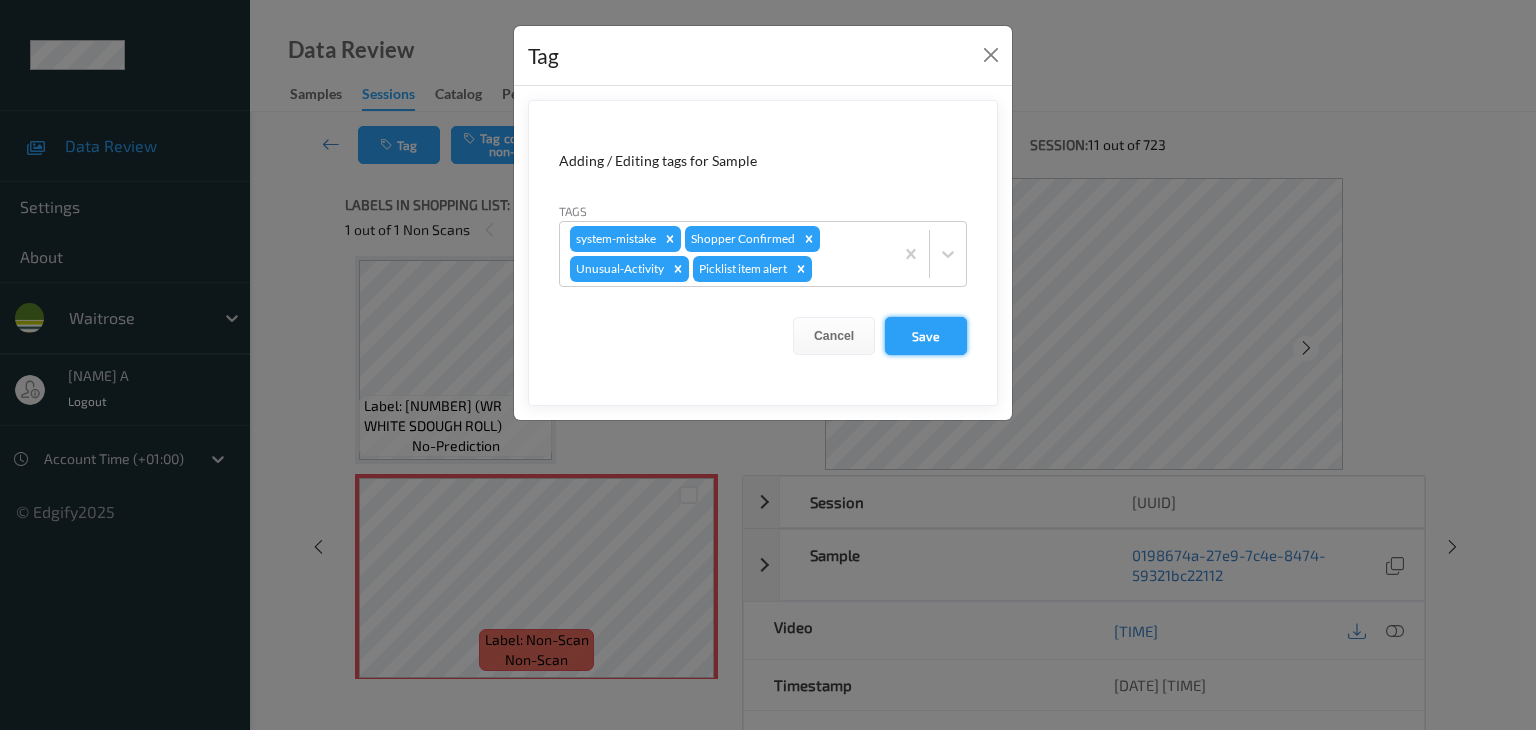 click on "Save" at bounding box center (926, 336) 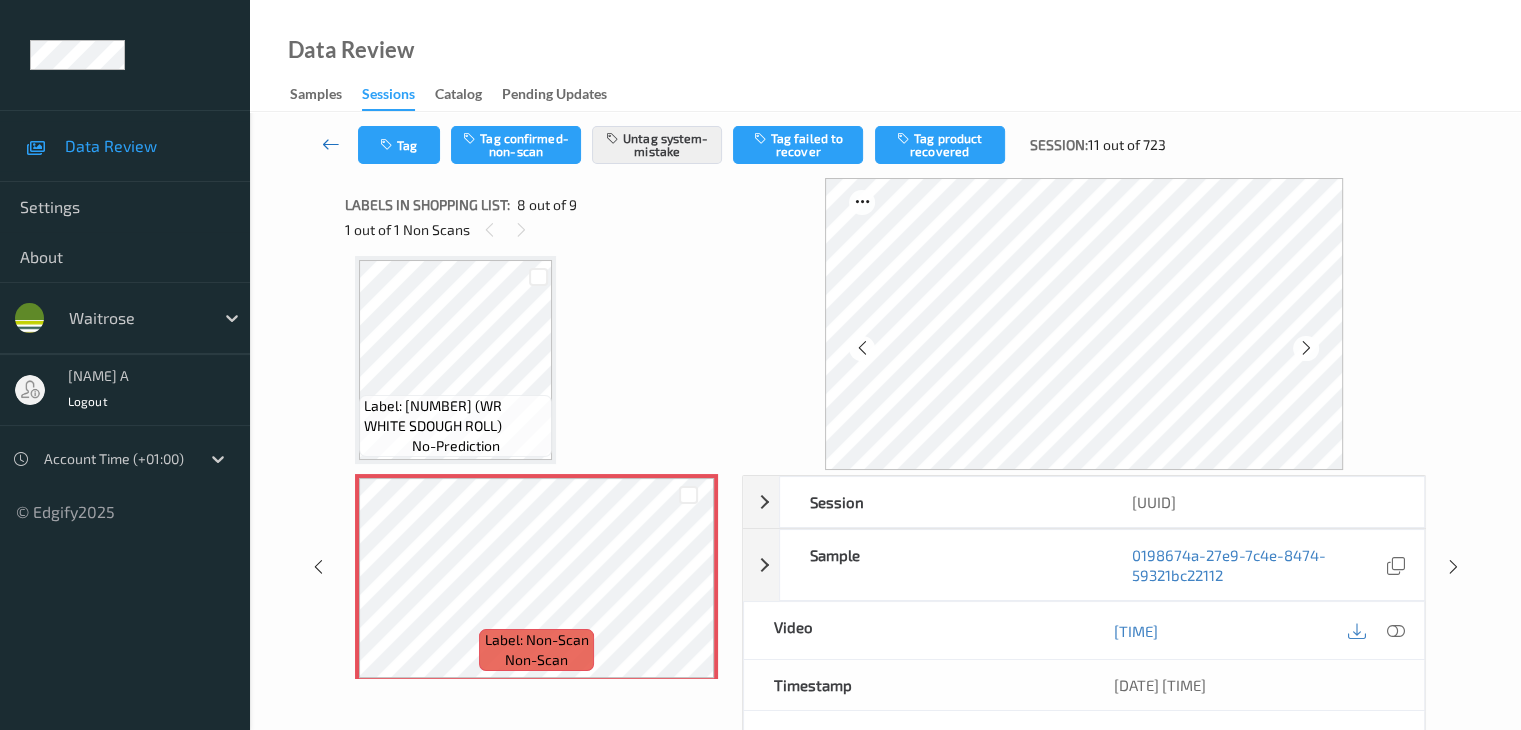 click at bounding box center (331, 144) 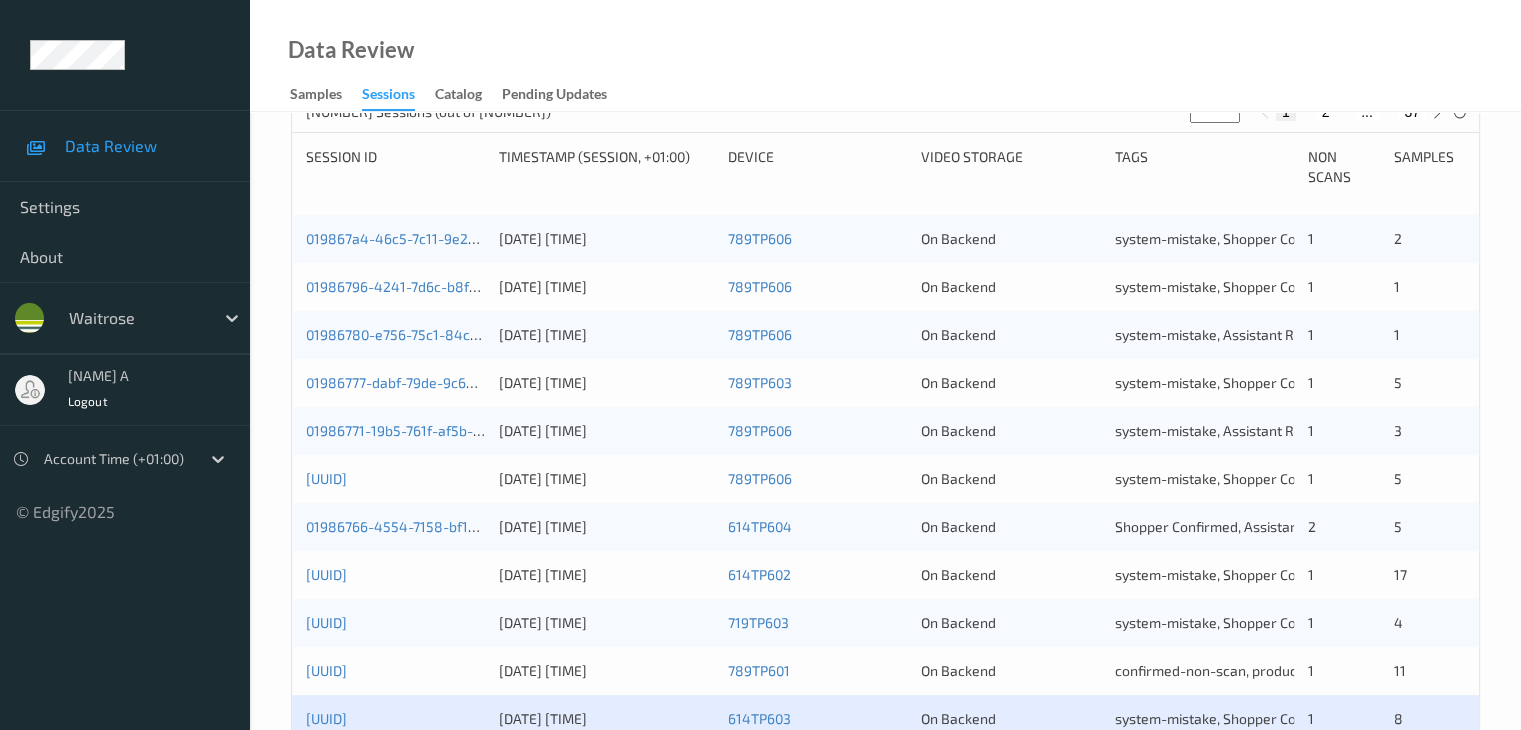 scroll, scrollTop: 600, scrollLeft: 0, axis: vertical 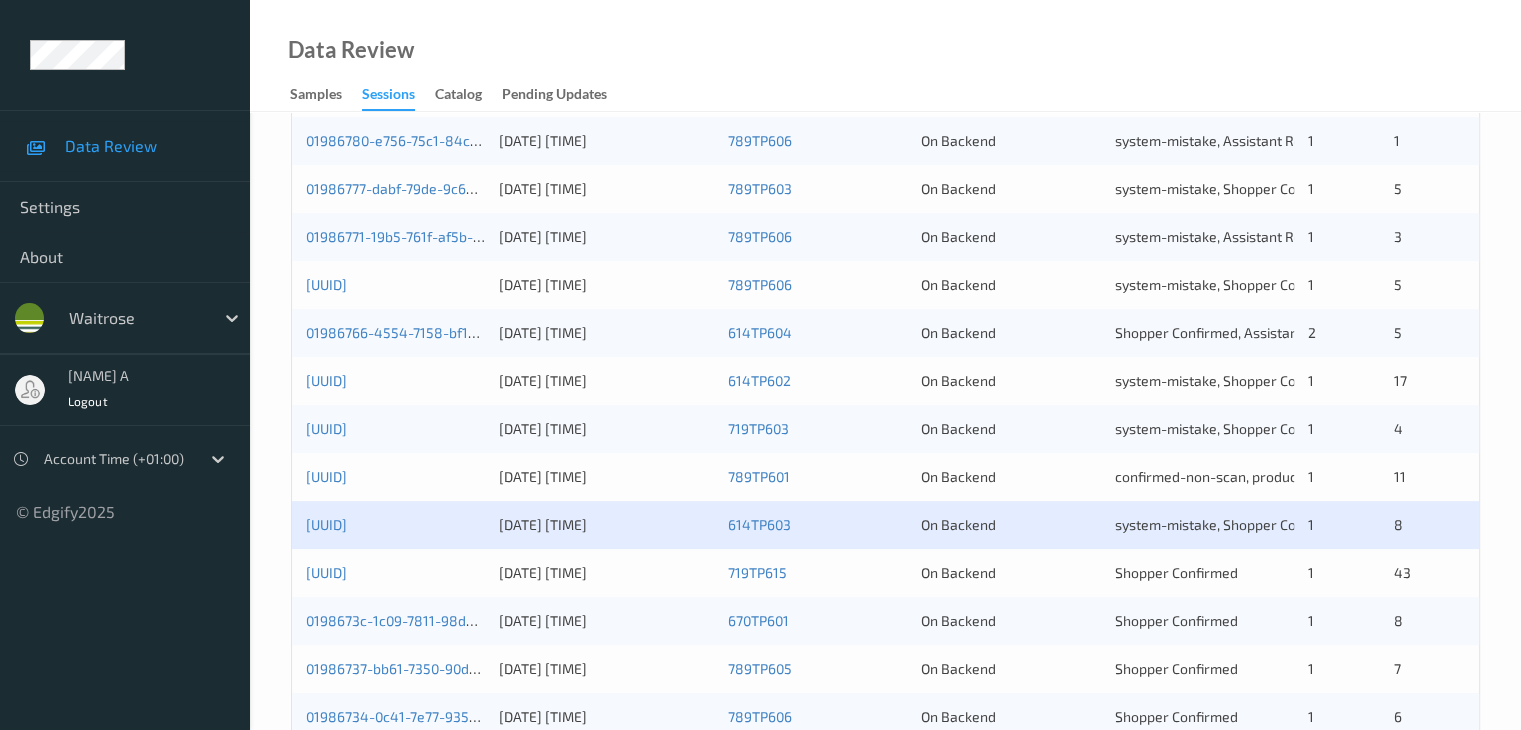 click on "[UUID]" at bounding box center (395, 573) 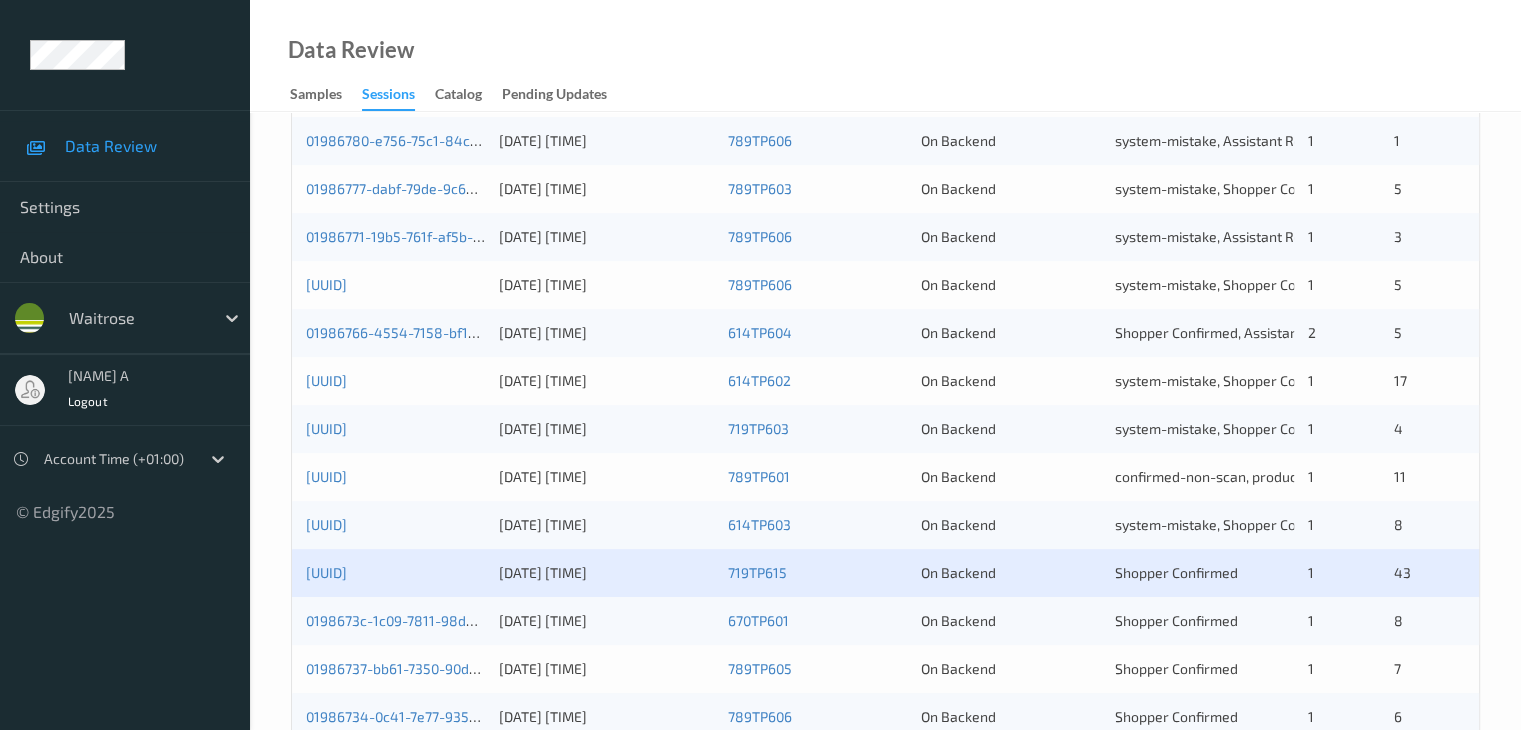 click on "[UUID]" at bounding box center [395, 573] 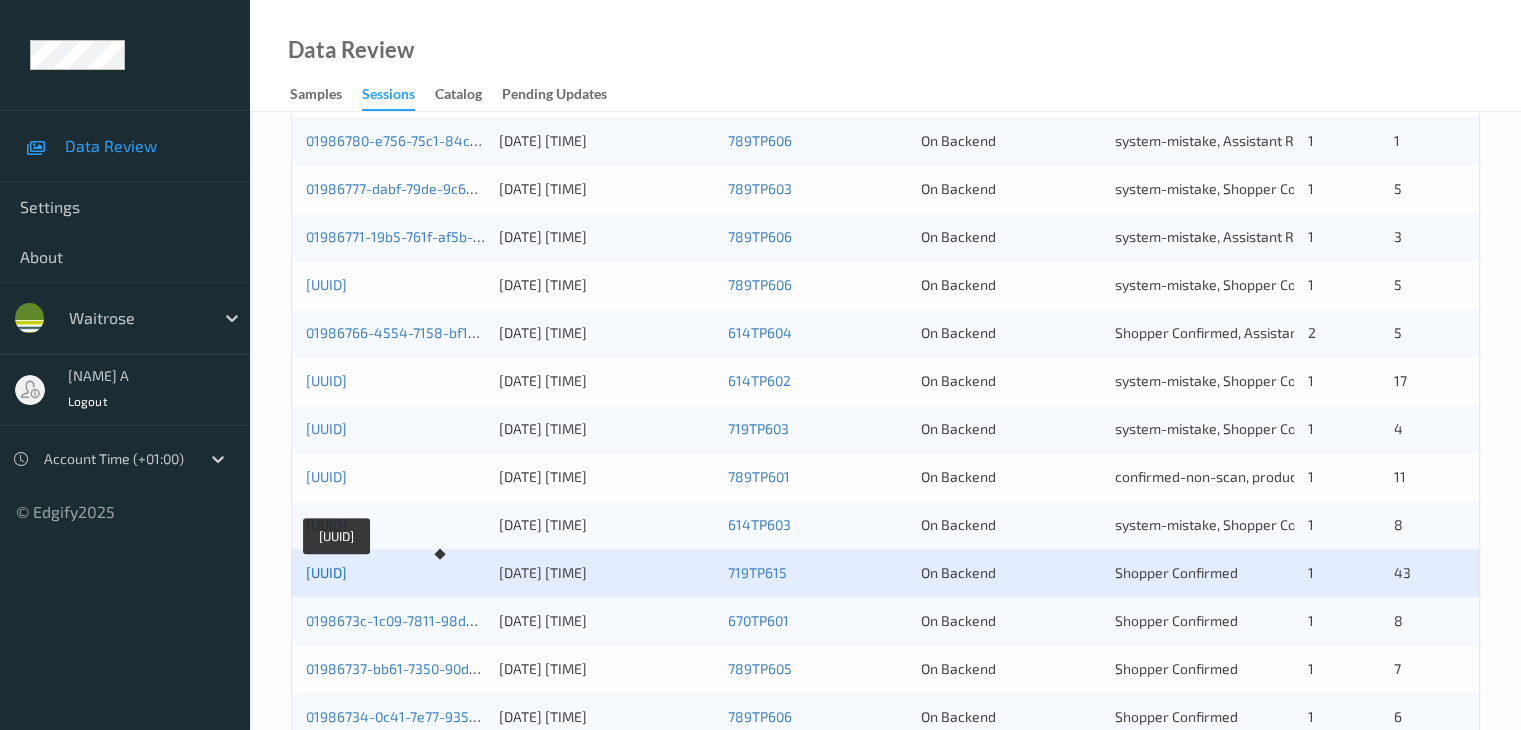 click on "[UUID]" at bounding box center (326, 572) 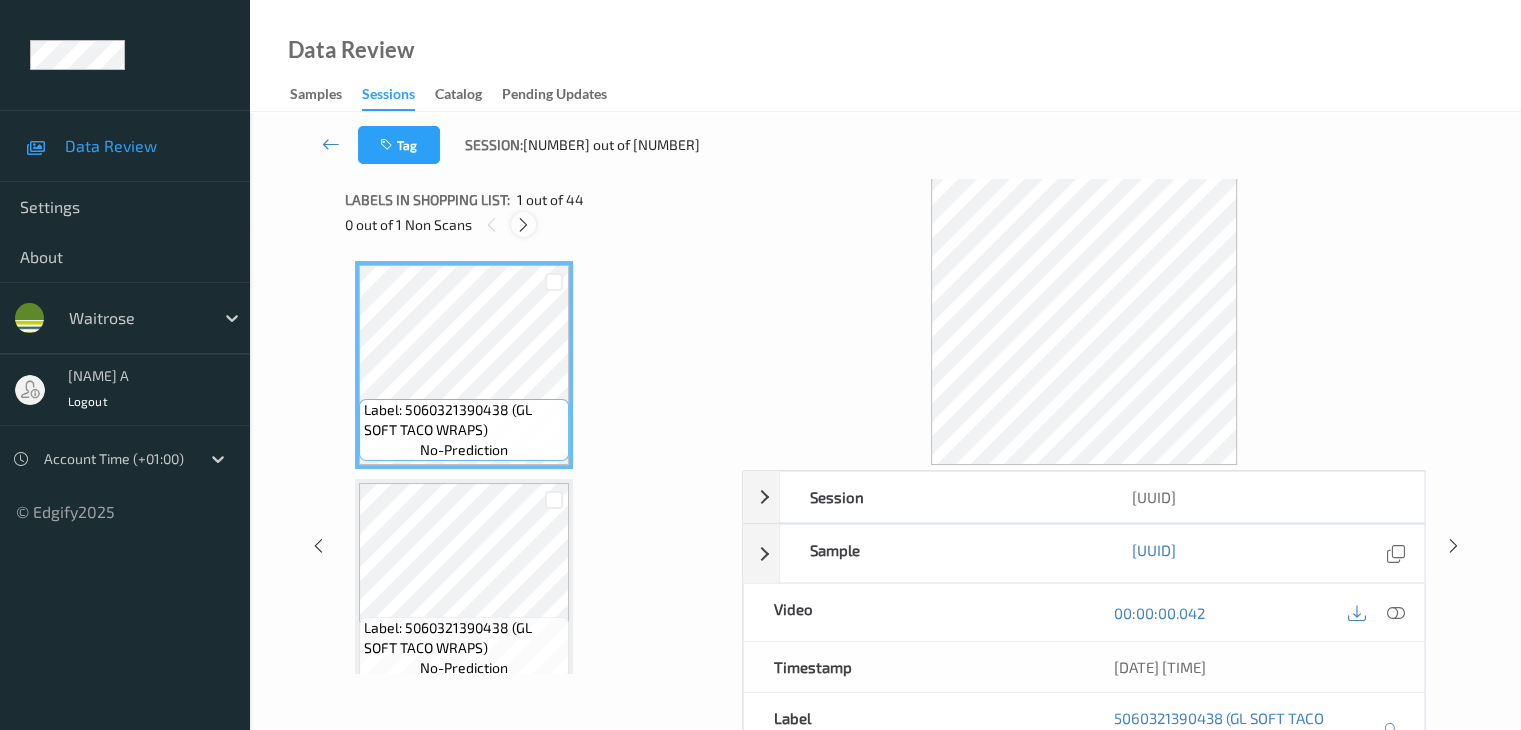 scroll, scrollTop: 0, scrollLeft: 0, axis: both 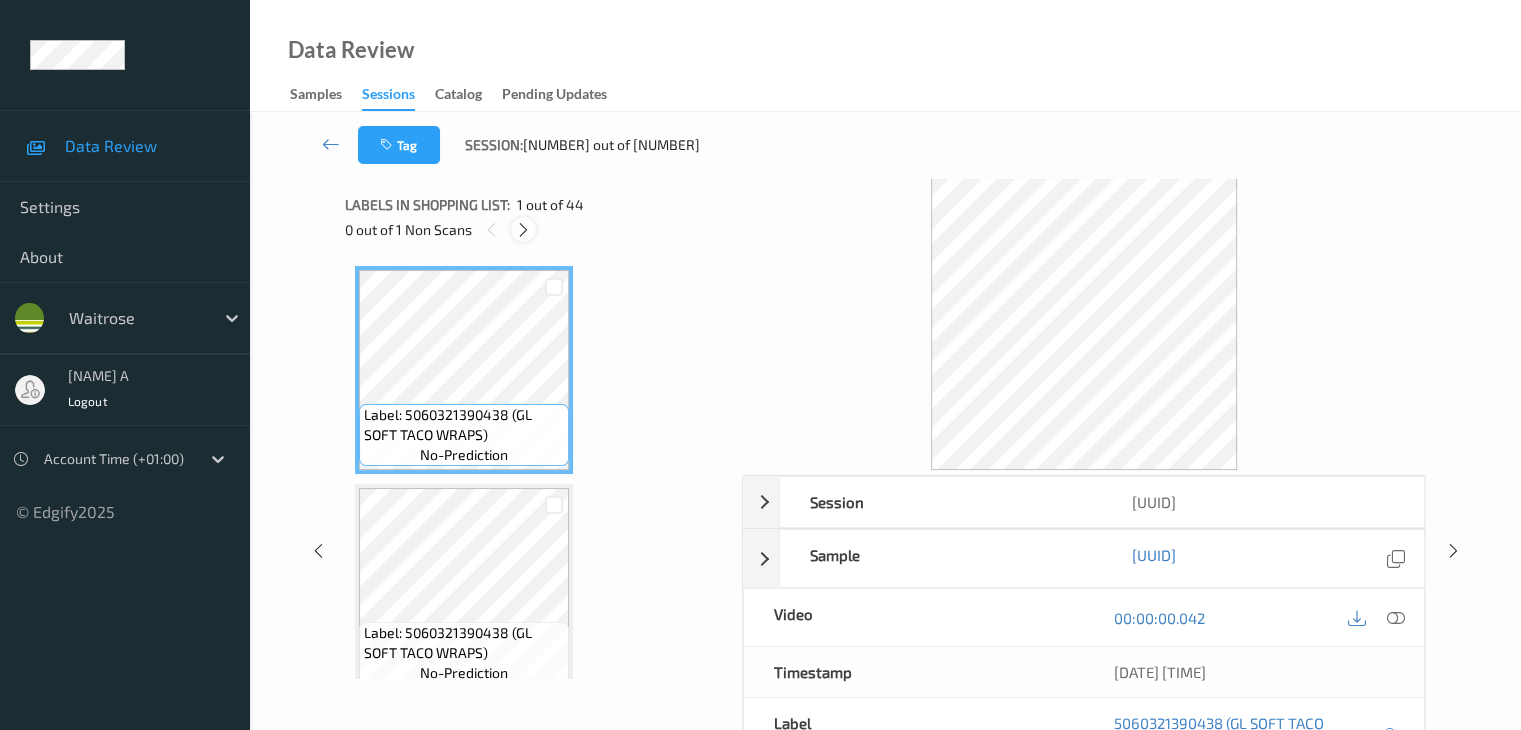 click at bounding box center [523, 230] 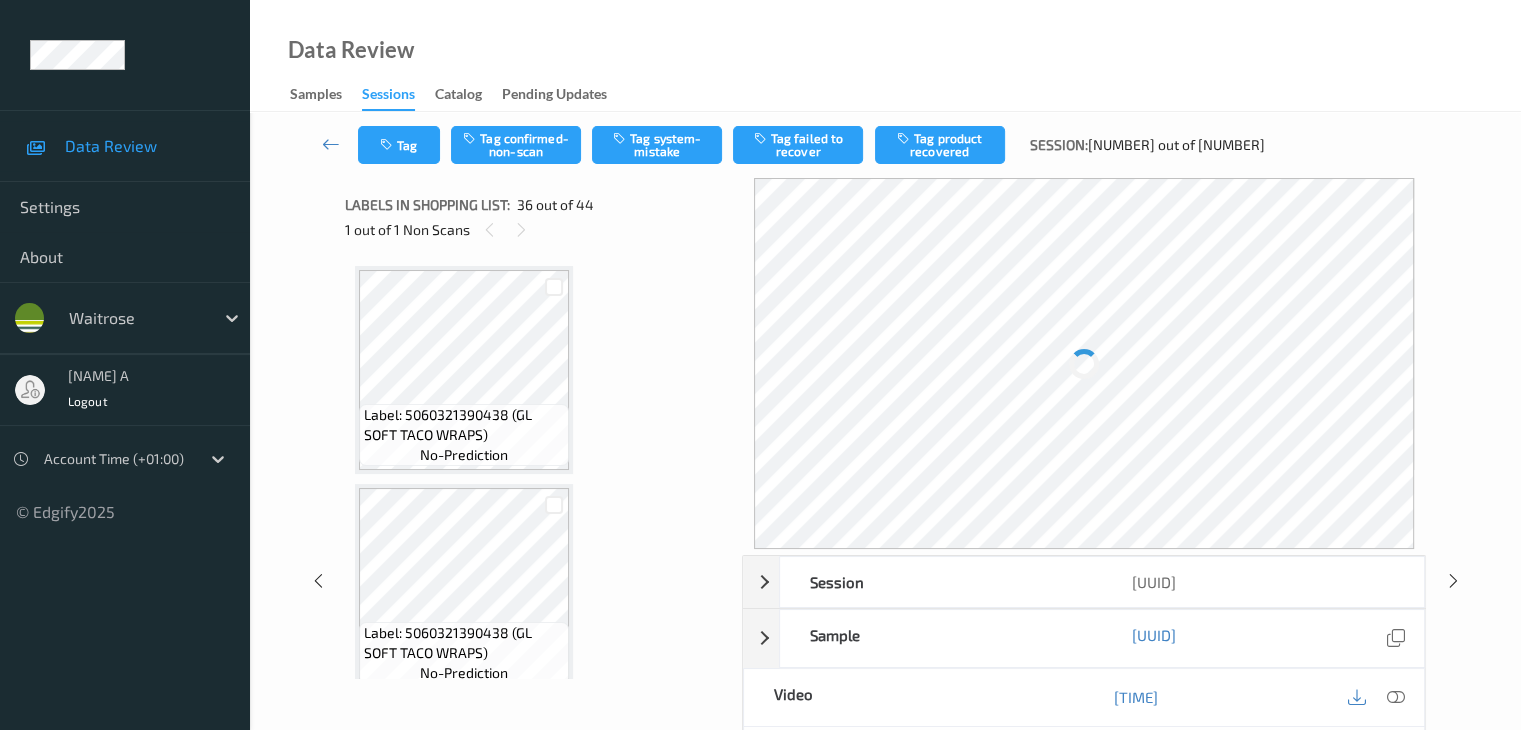 scroll, scrollTop: 7422, scrollLeft: 0, axis: vertical 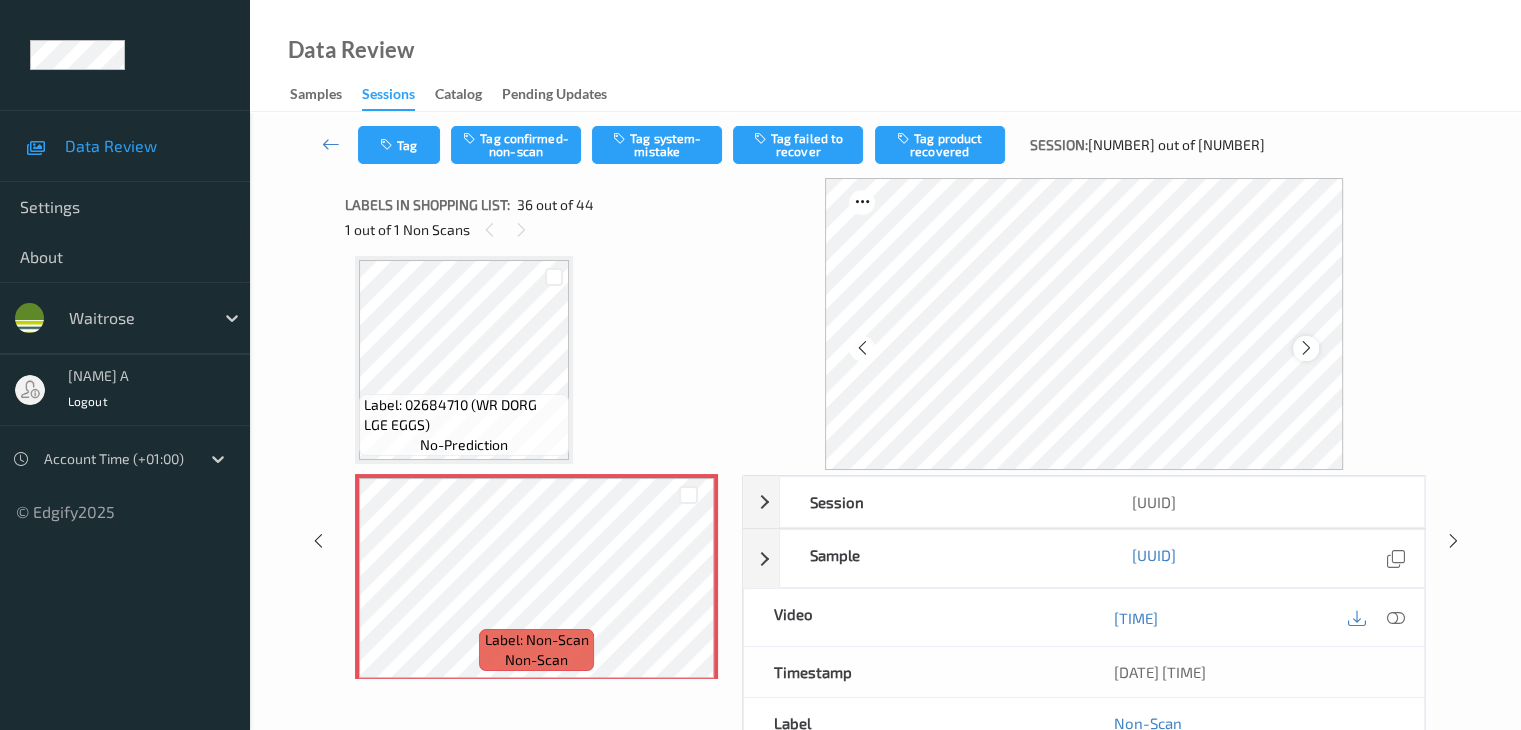 click at bounding box center (1306, 348) 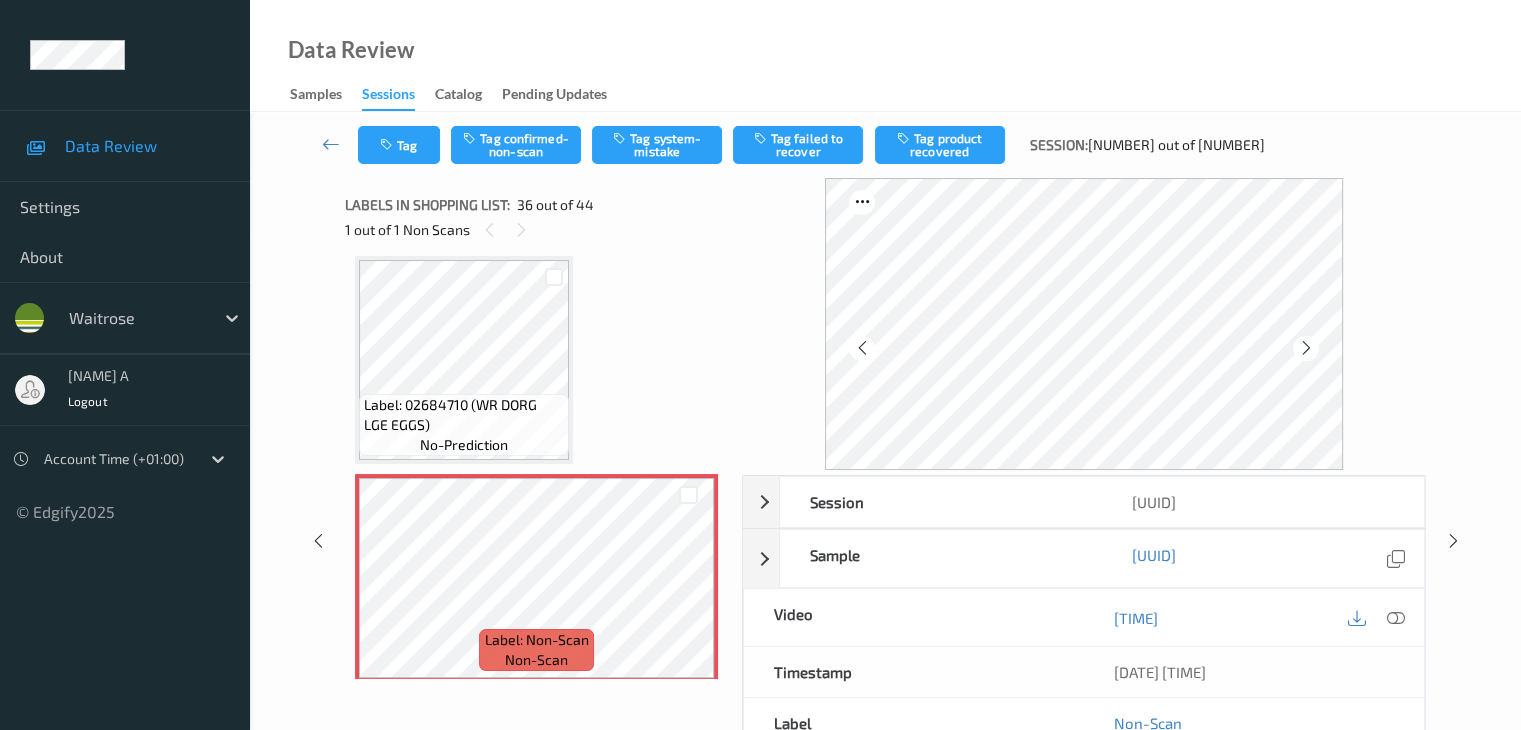 click at bounding box center (1306, 348) 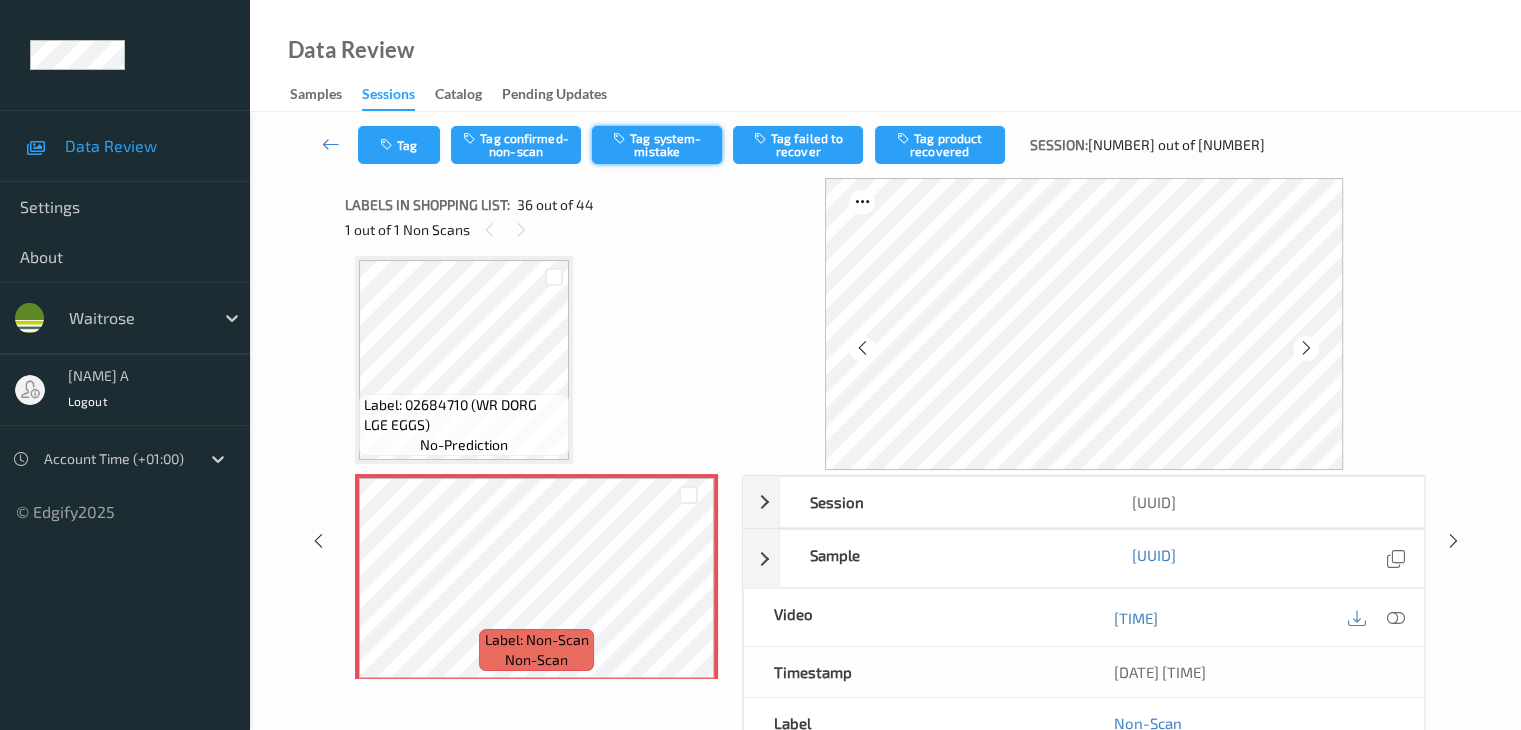 click on "Tag   system-mistake" at bounding box center [657, 145] 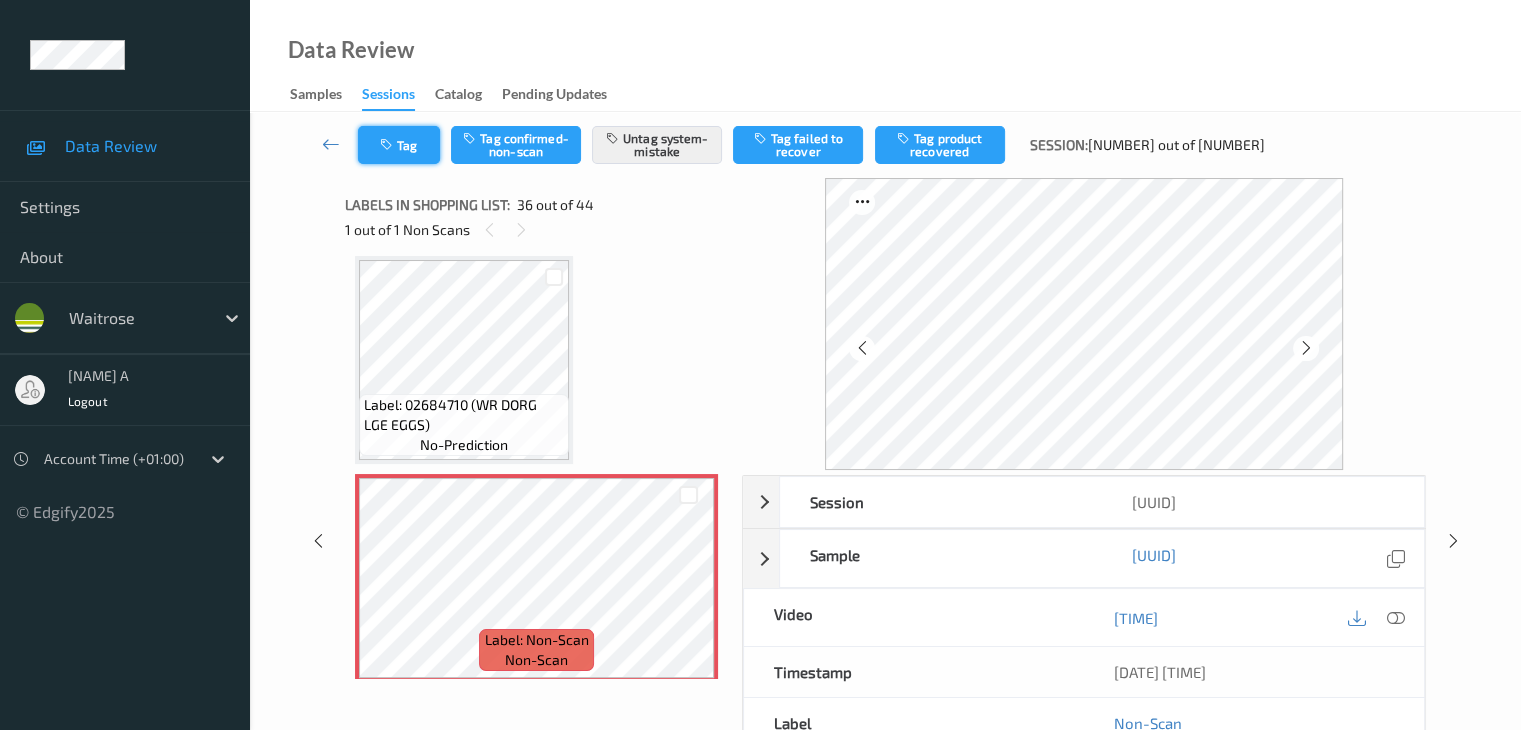 click on "Tag" at bounding box center (399, 145) 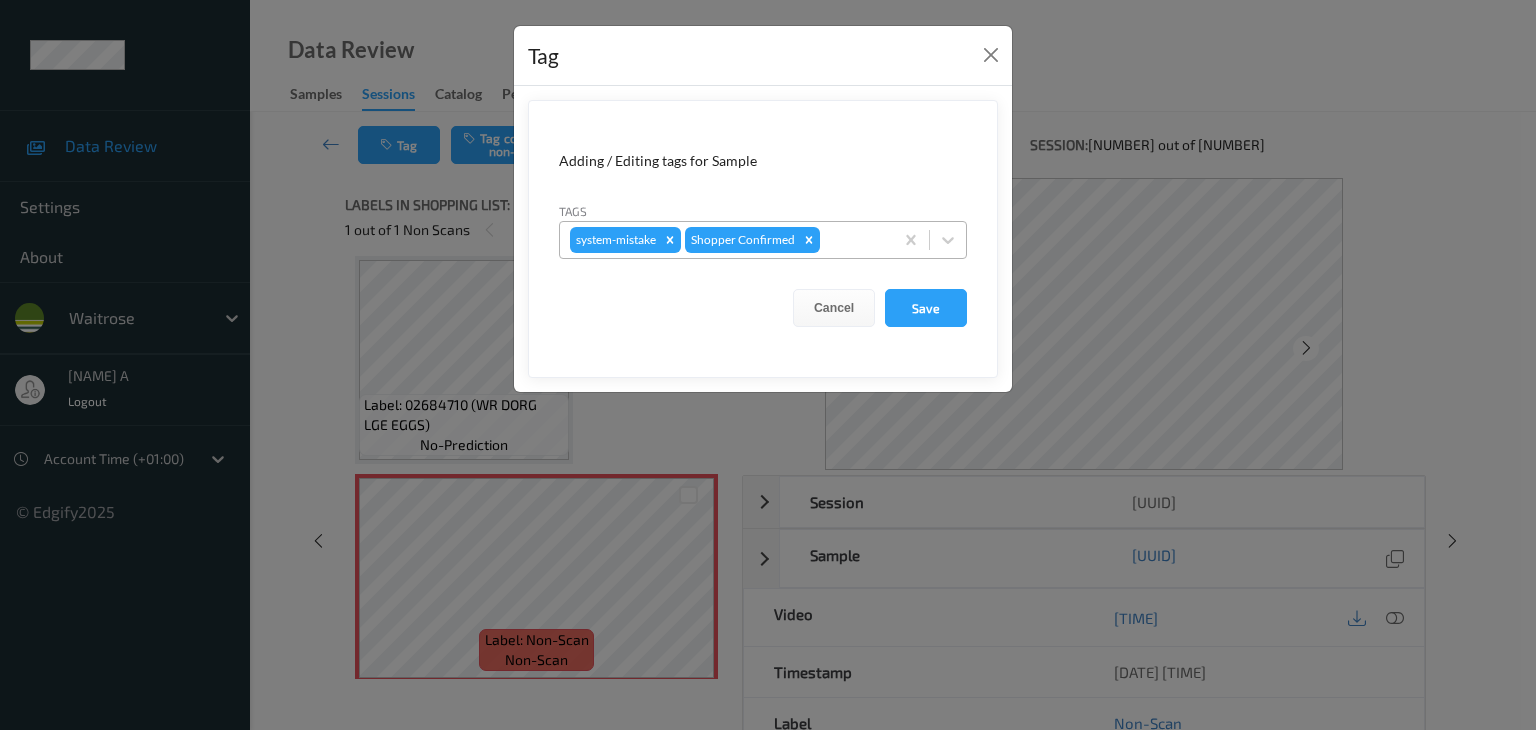 click at bounding box center (853, 240) 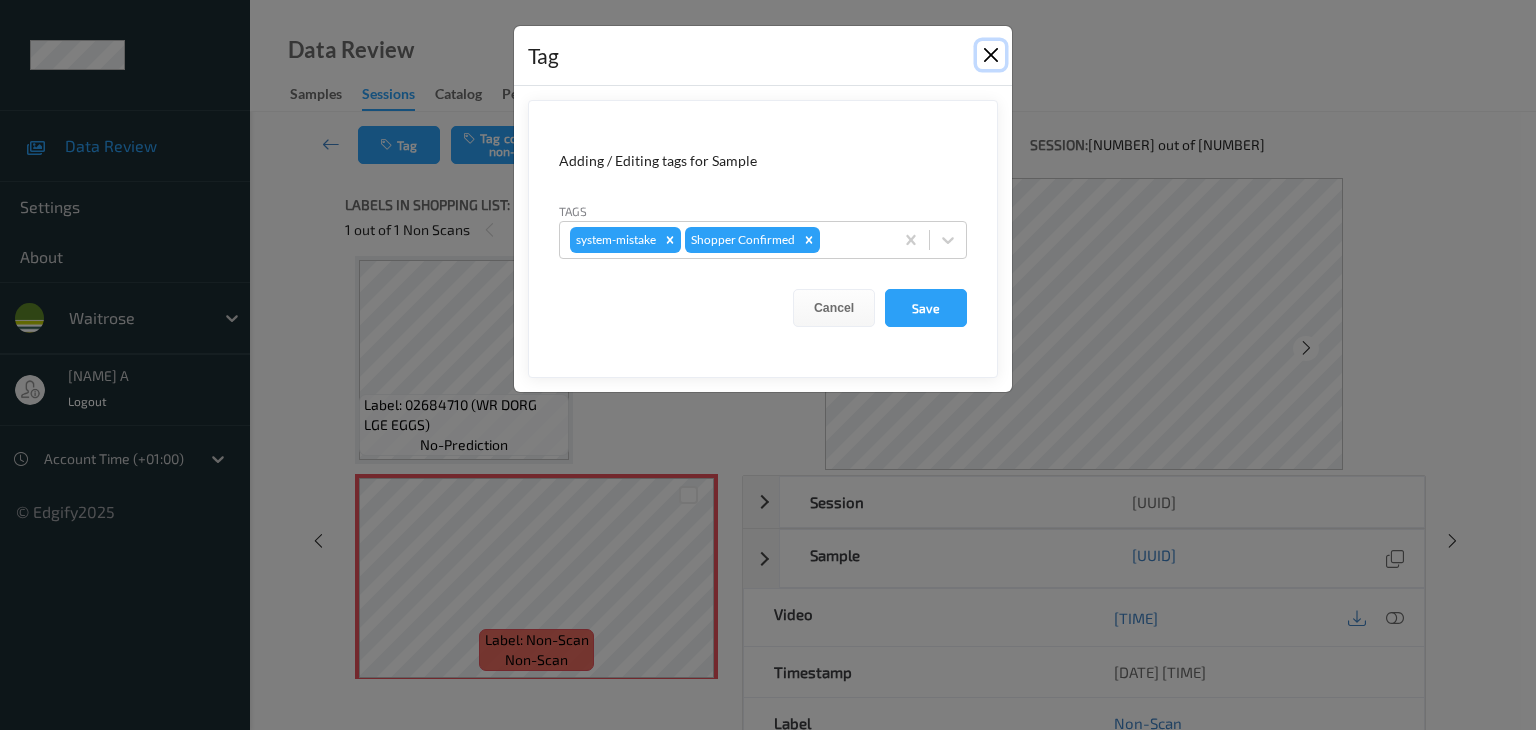 click at bounding box center (991, 55) 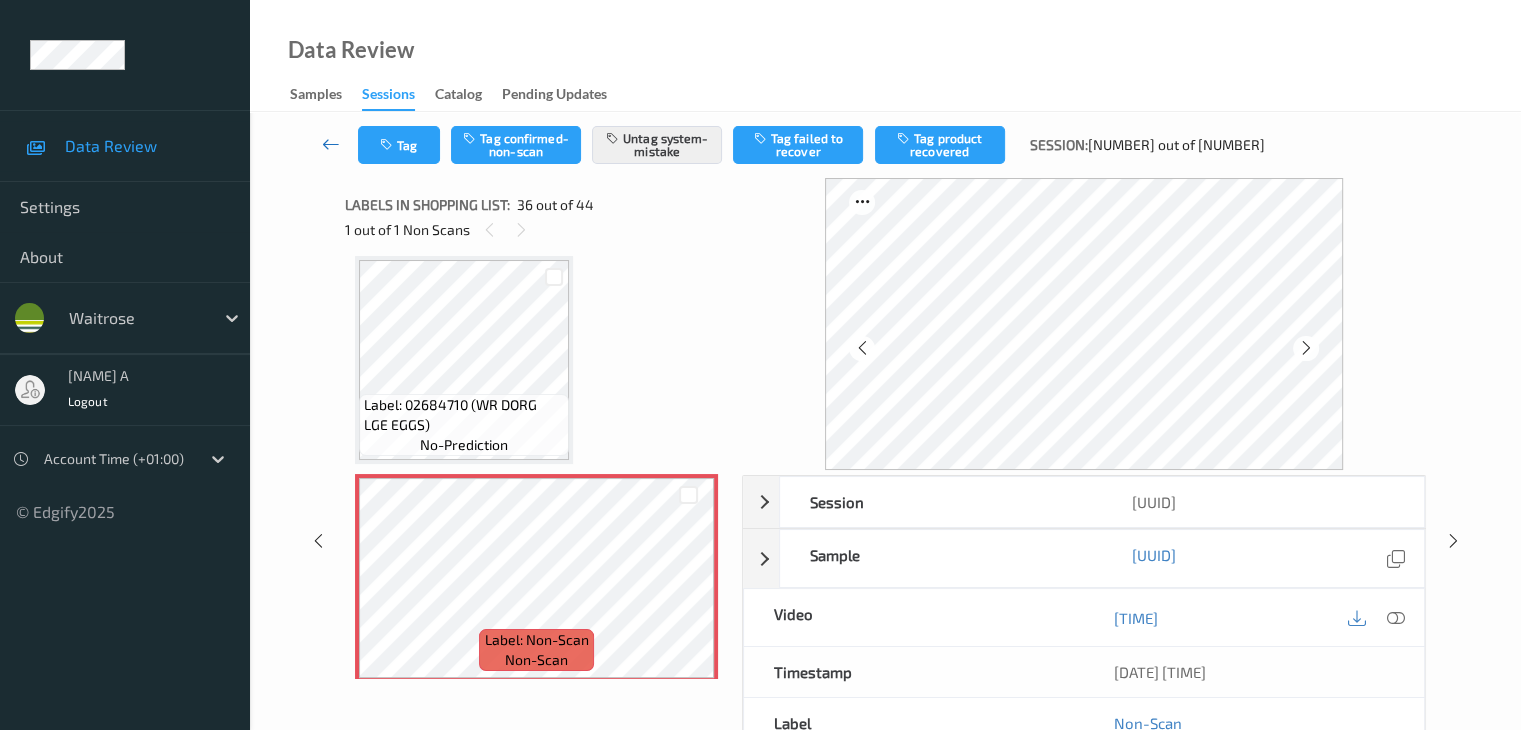 click at bounding box center [331, 144] 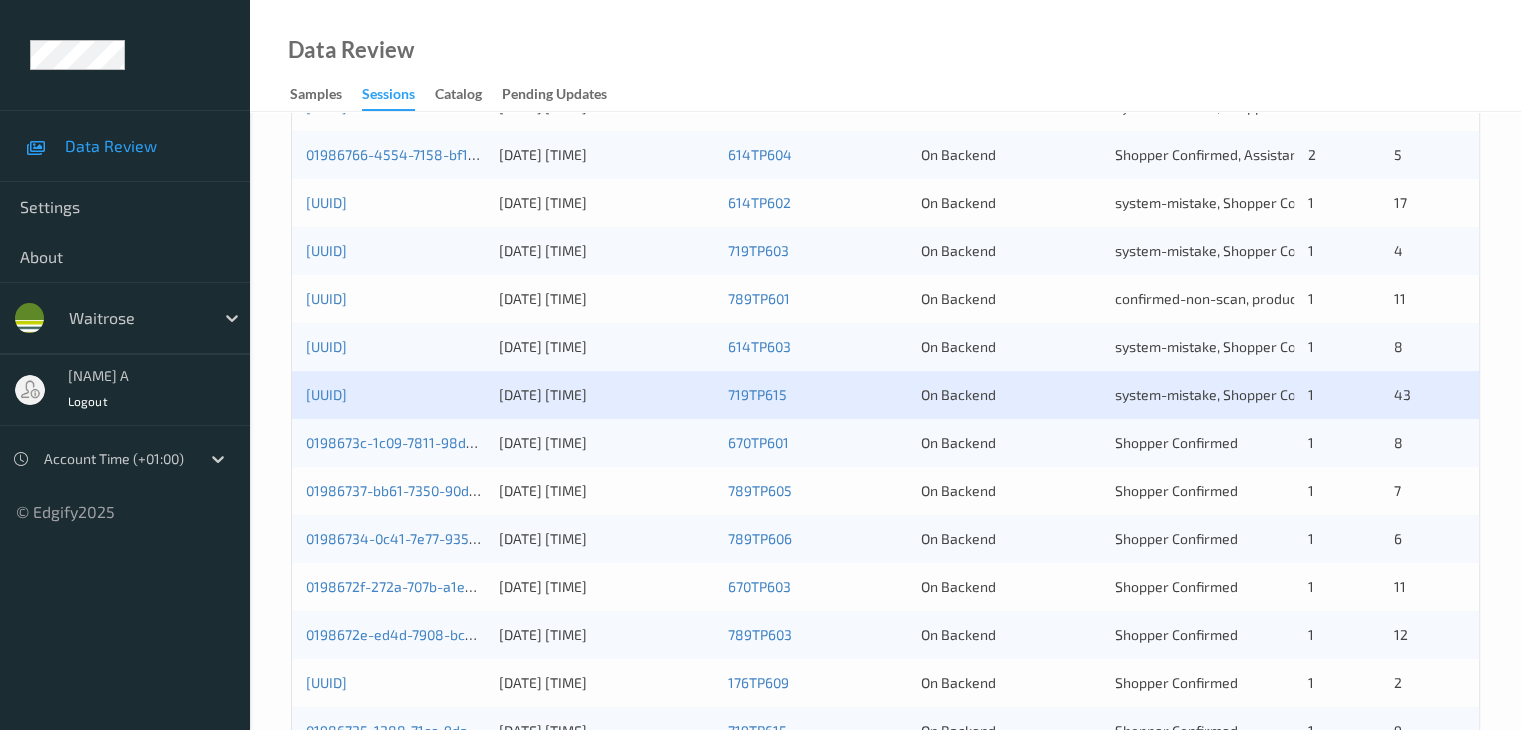 scroll, scrollTop: 800, scrollLeft: 0, axis: vertical 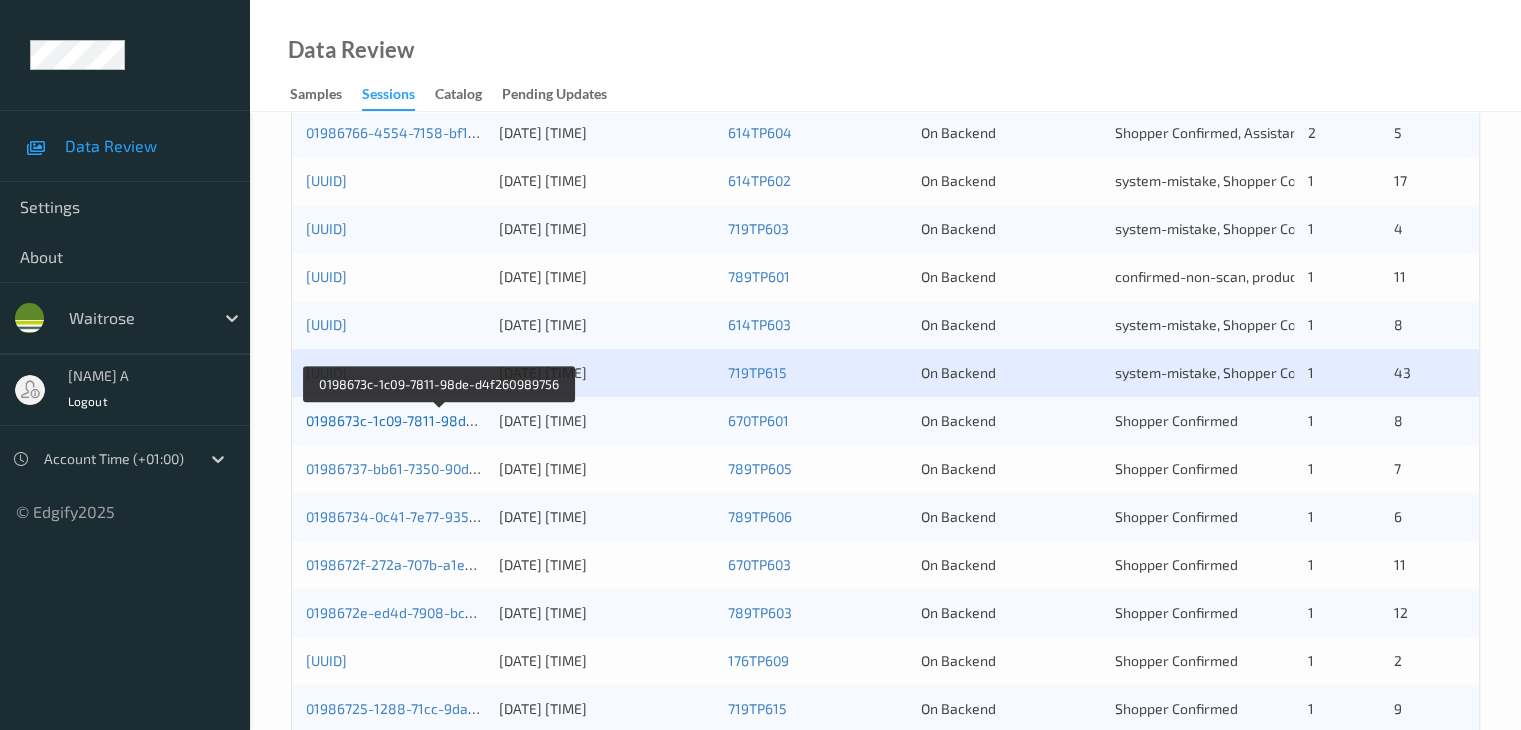 click on "0198673c-1c09-7811-98de-d4f260989756" at bounding box center (440, 420) 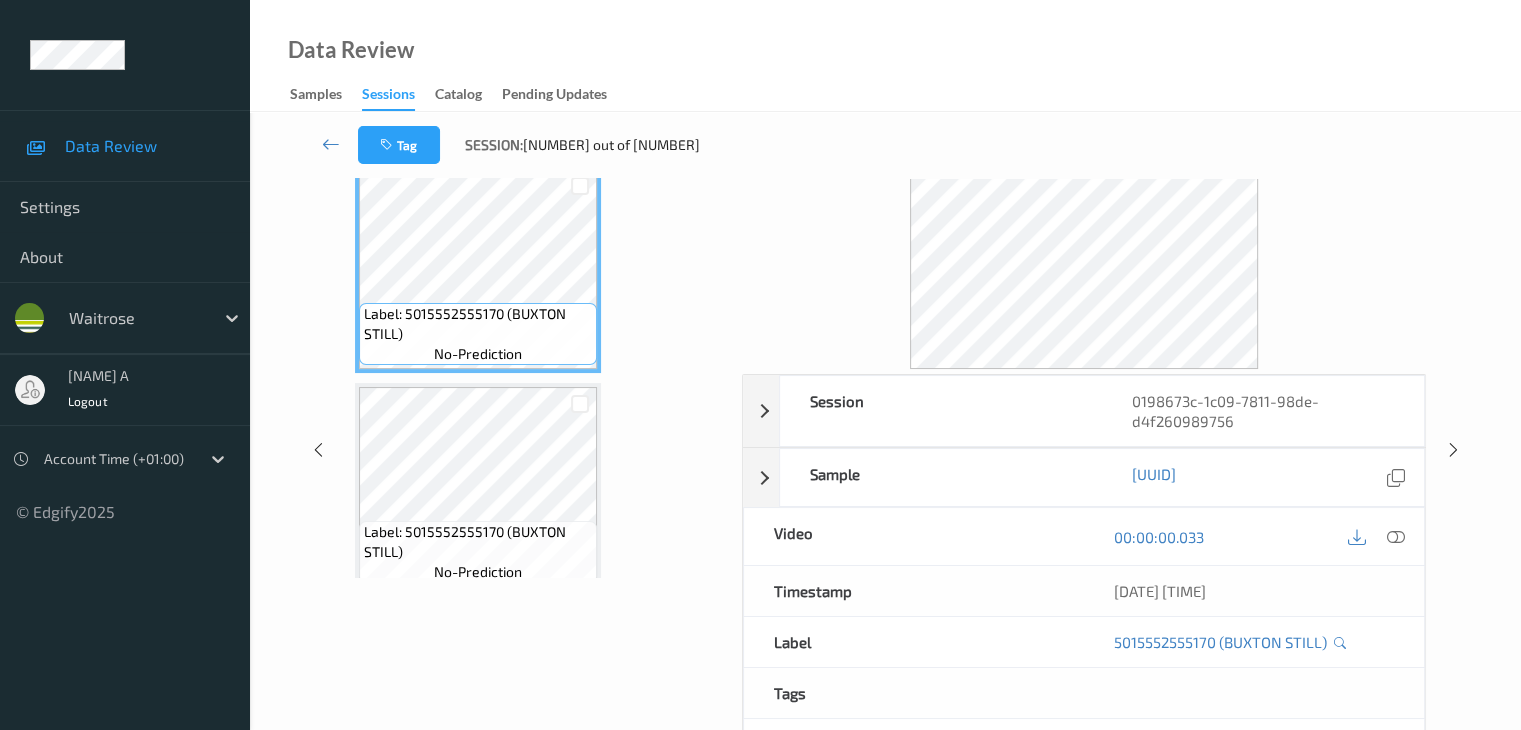 scroll, scrollTop: 44, scrollLeft: 0, axis: vertical 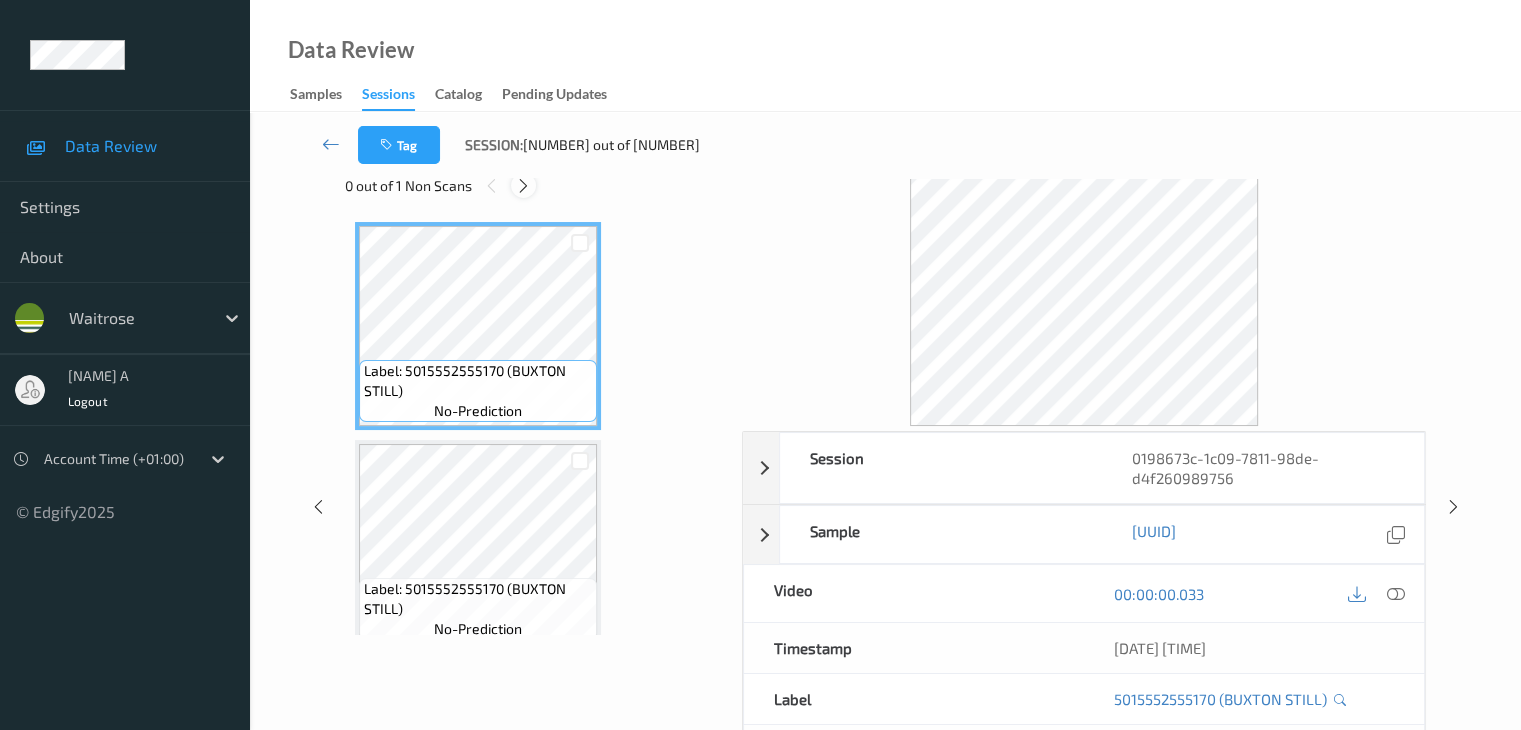 click at bounding box center [523, 186] 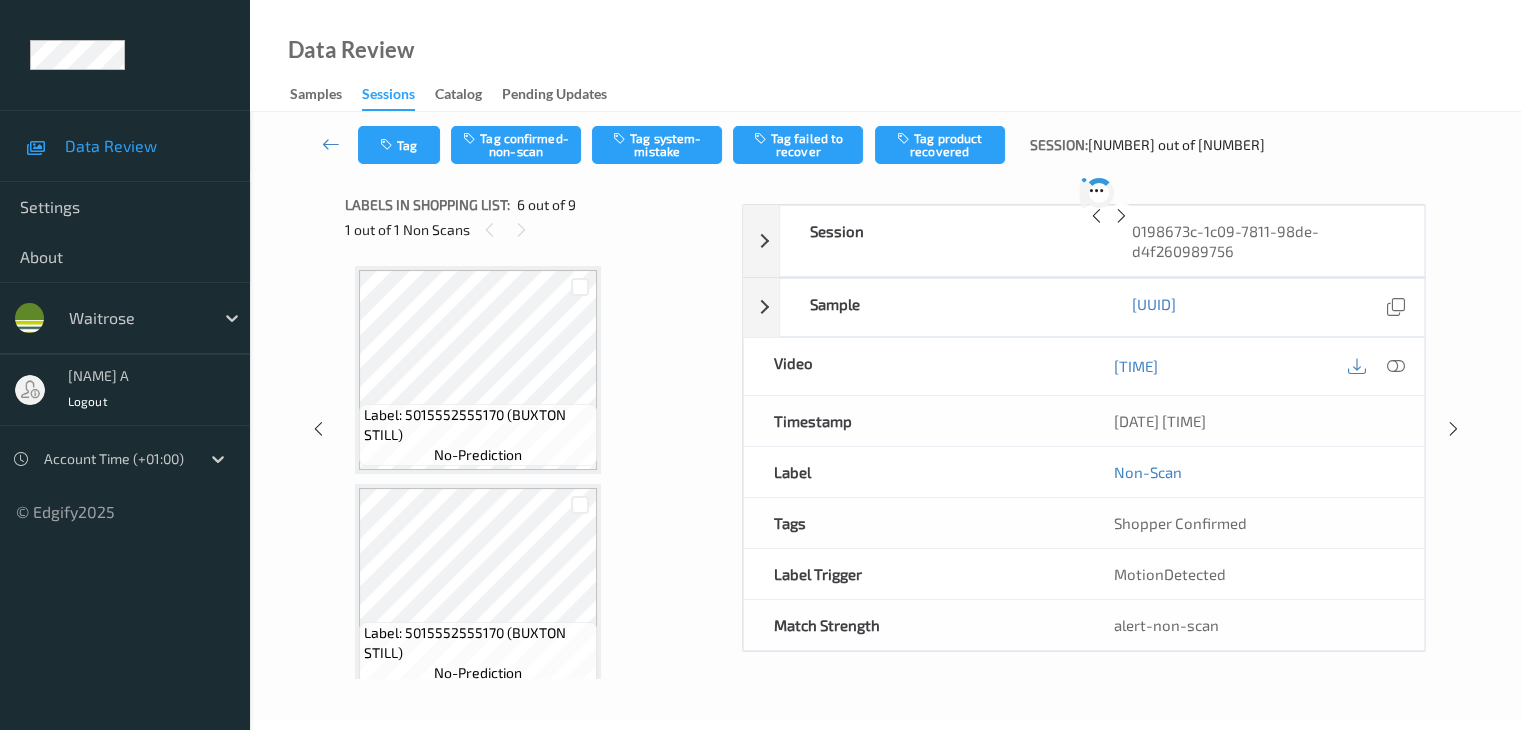 scroll, scrollTop: 882, scrollLeft: 0, axis: vertical 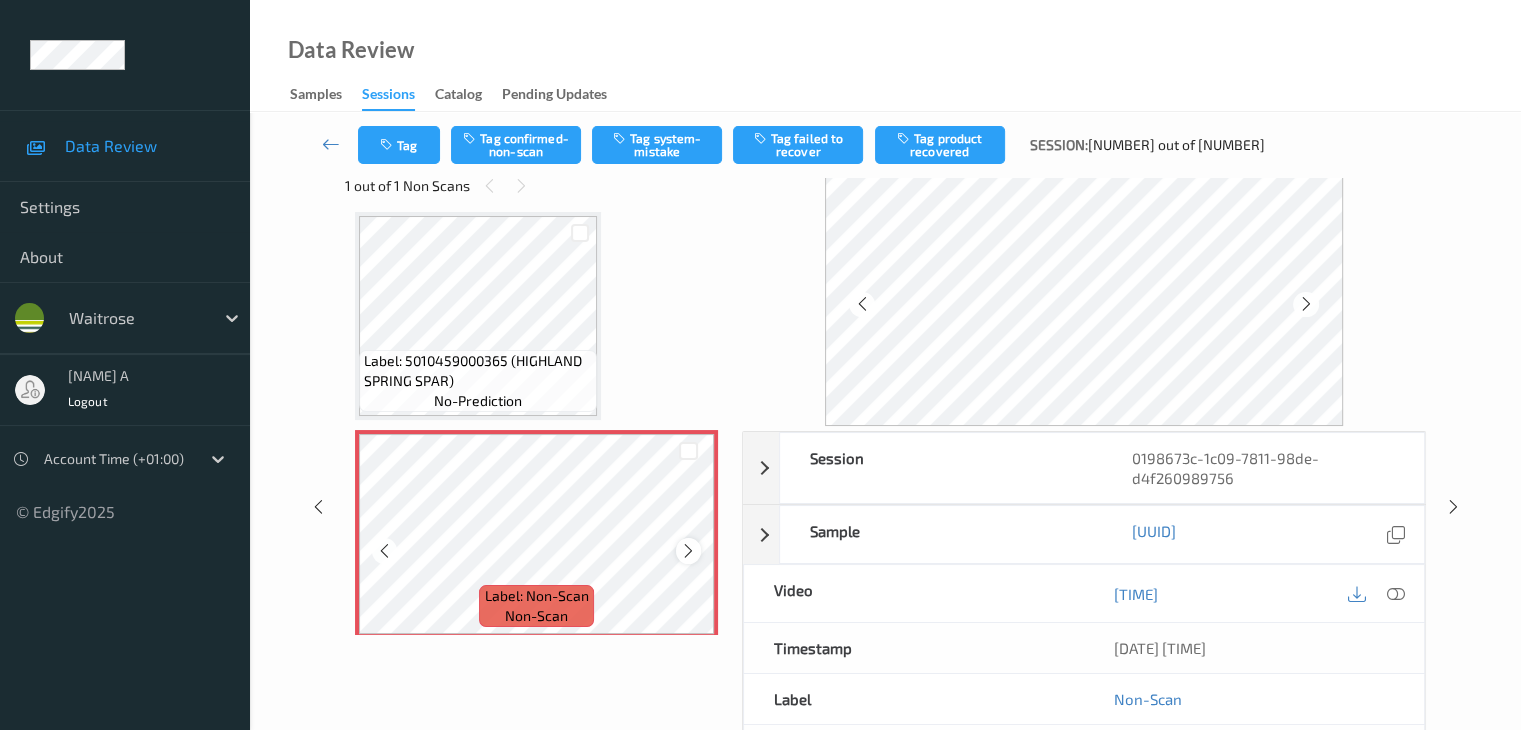 click at bounding box center (688, 551) 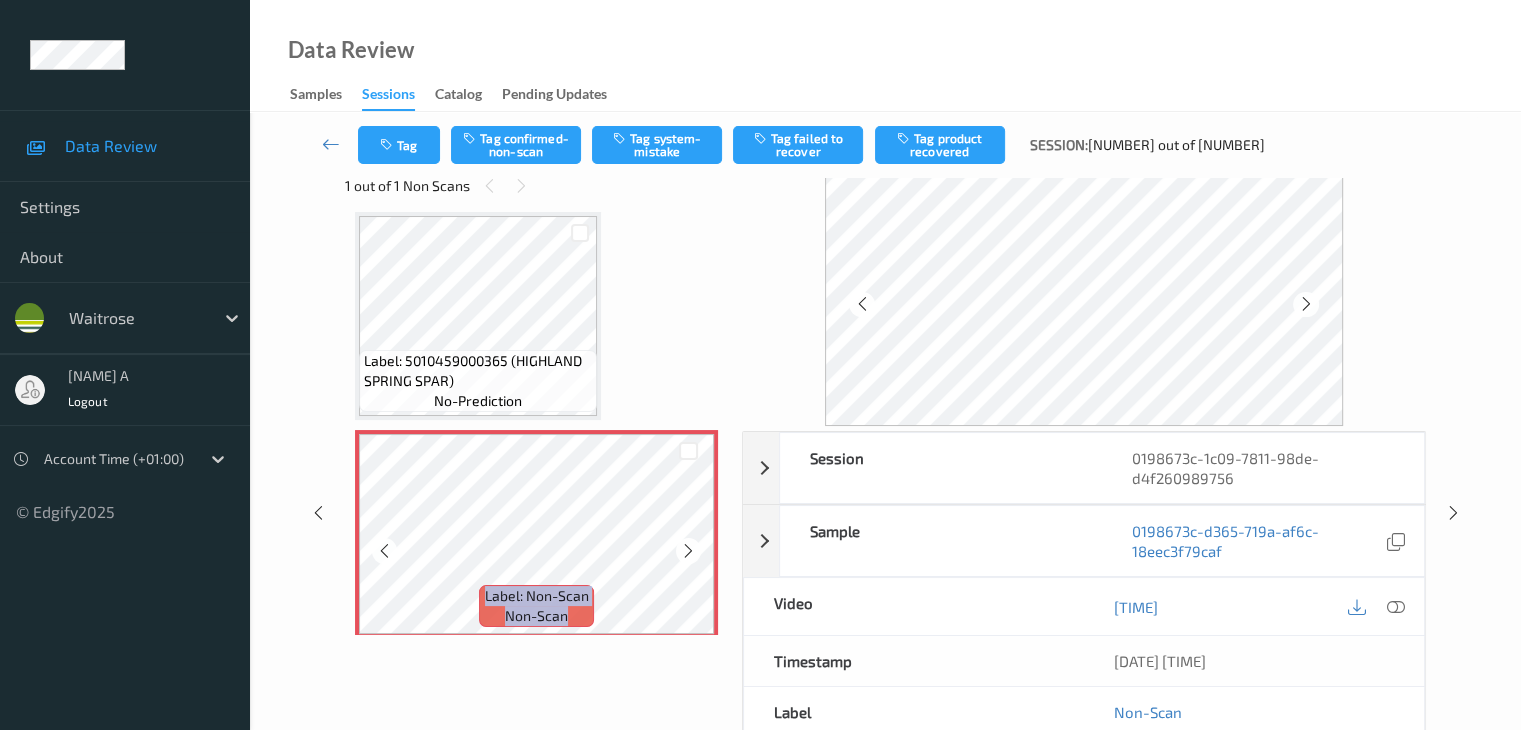 click at bounding box center [688, 551] 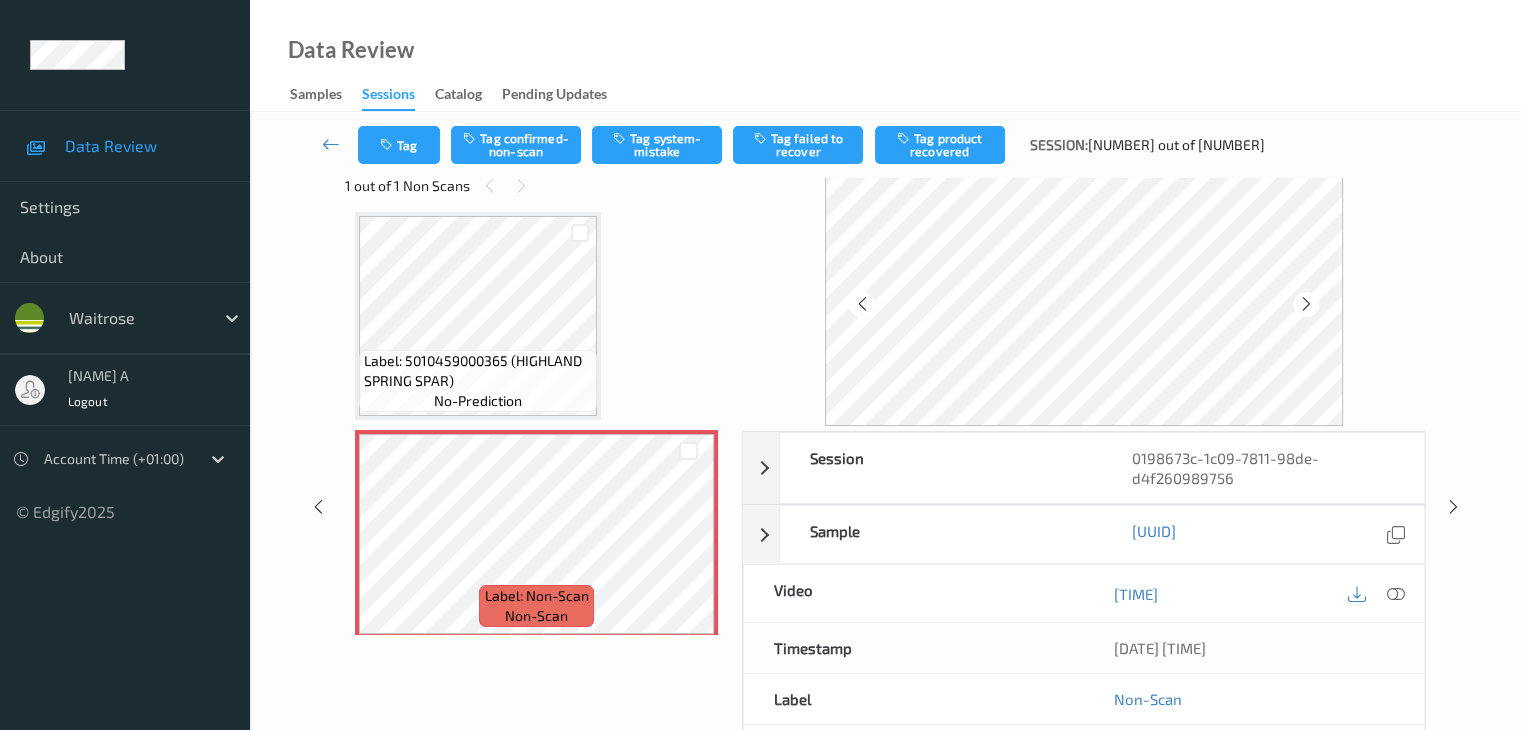 click on "Label: 5010459000365 (HIGHLAND SPRING SPAR)" at bounding box center [478, 371] 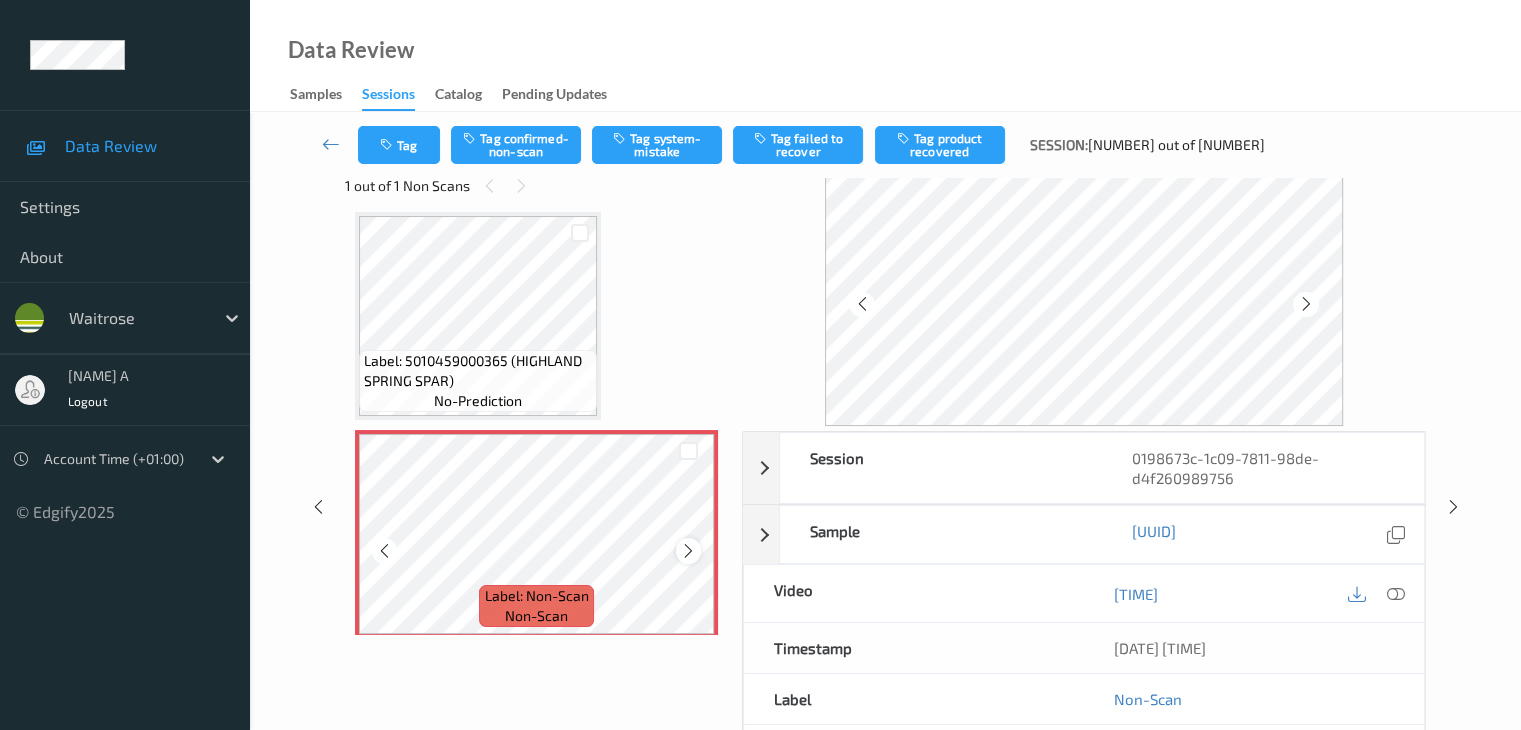 click at bounding box center (688, 551) 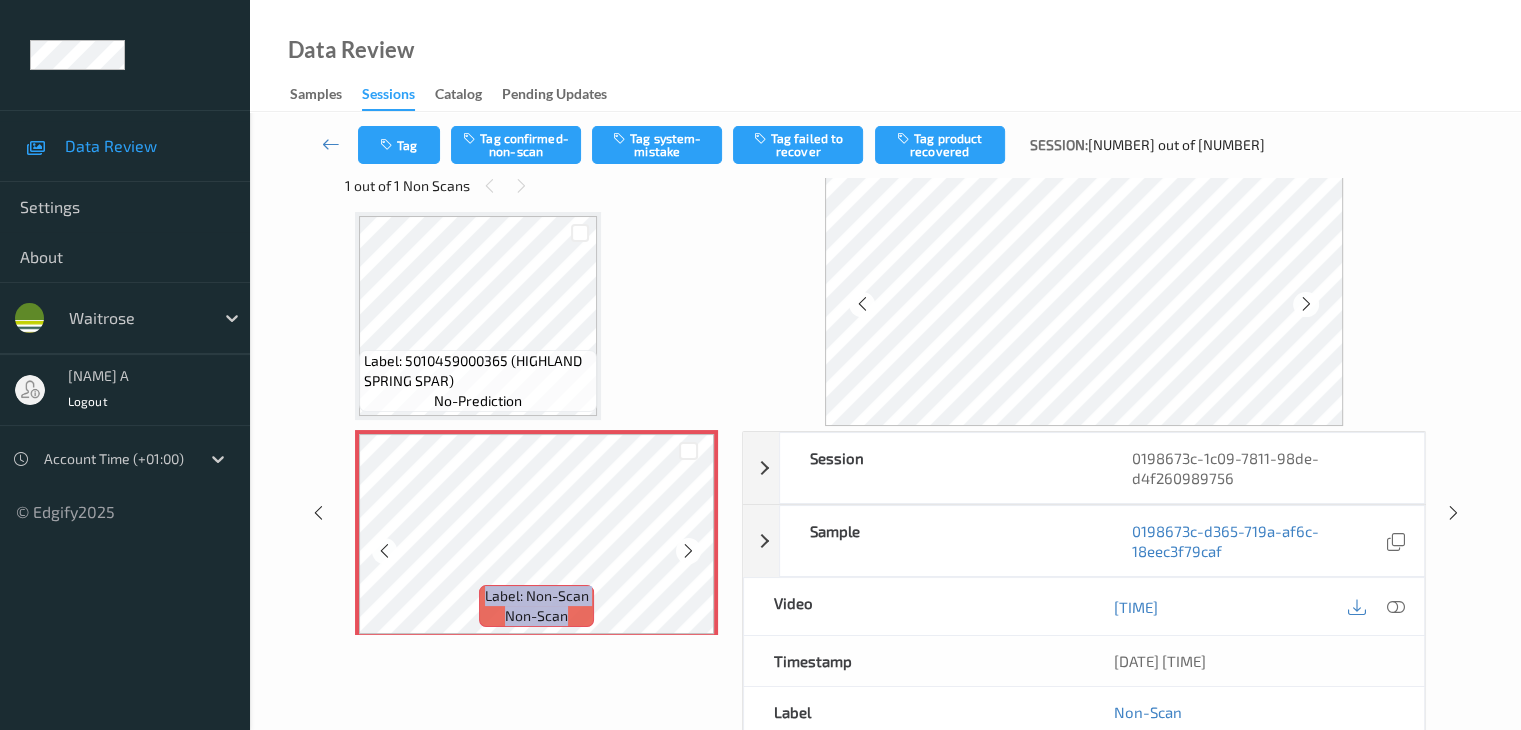 click at bounding box center (688, 551) 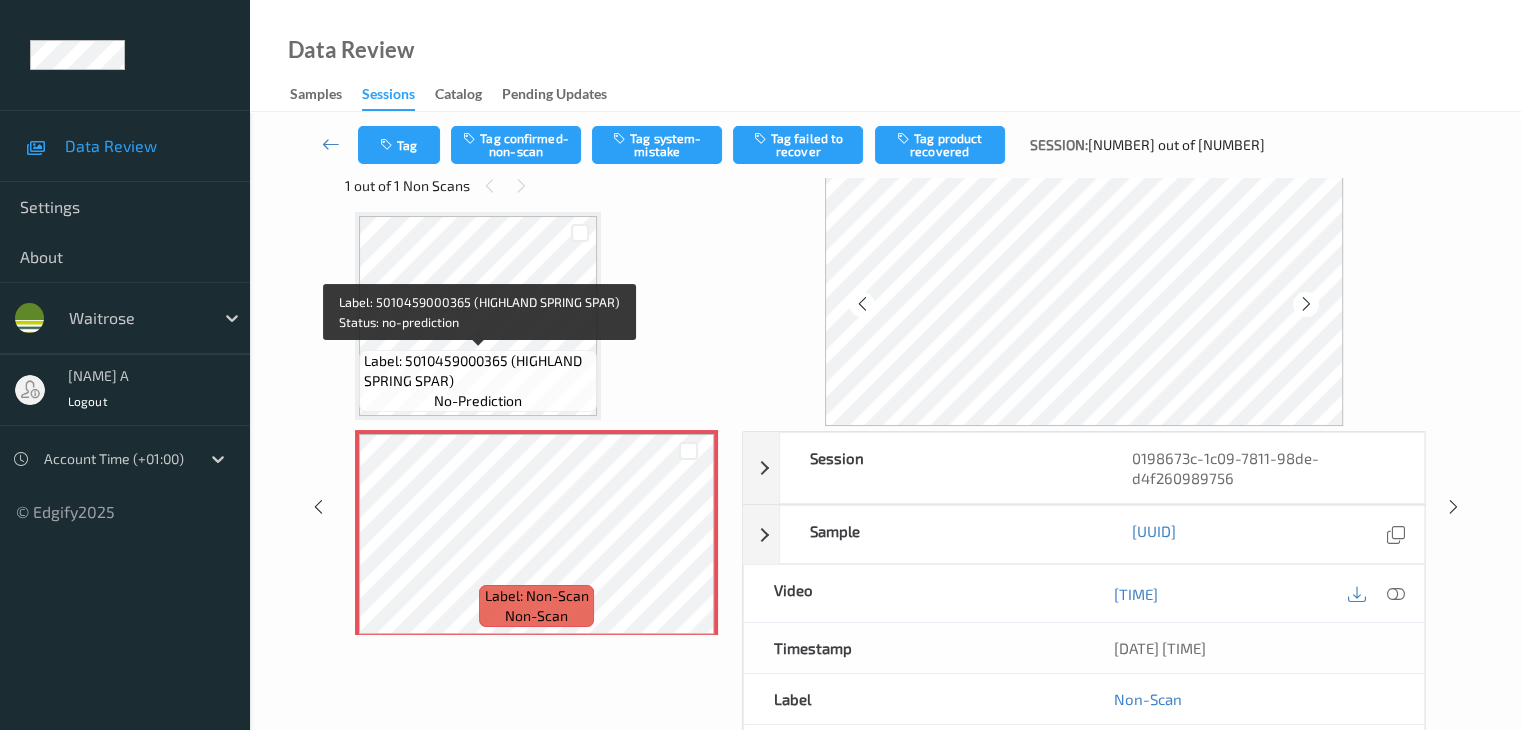 click on "Label: 5010459000365 (HIGHLAND SPRING SPAR)" at bounding box center [478, 371] 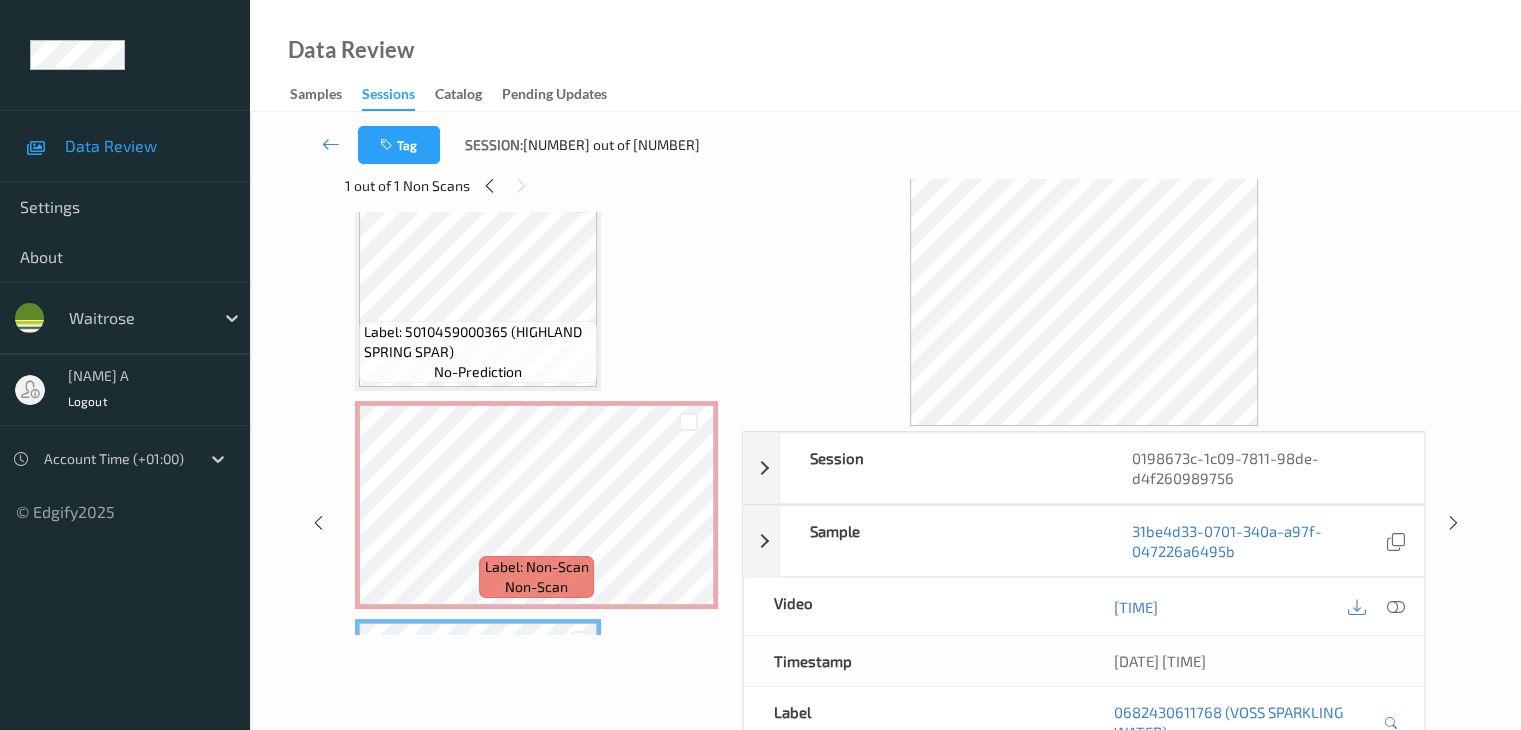 scroll, scrollTop: 882, scrollLeft: 0, axis: vertical 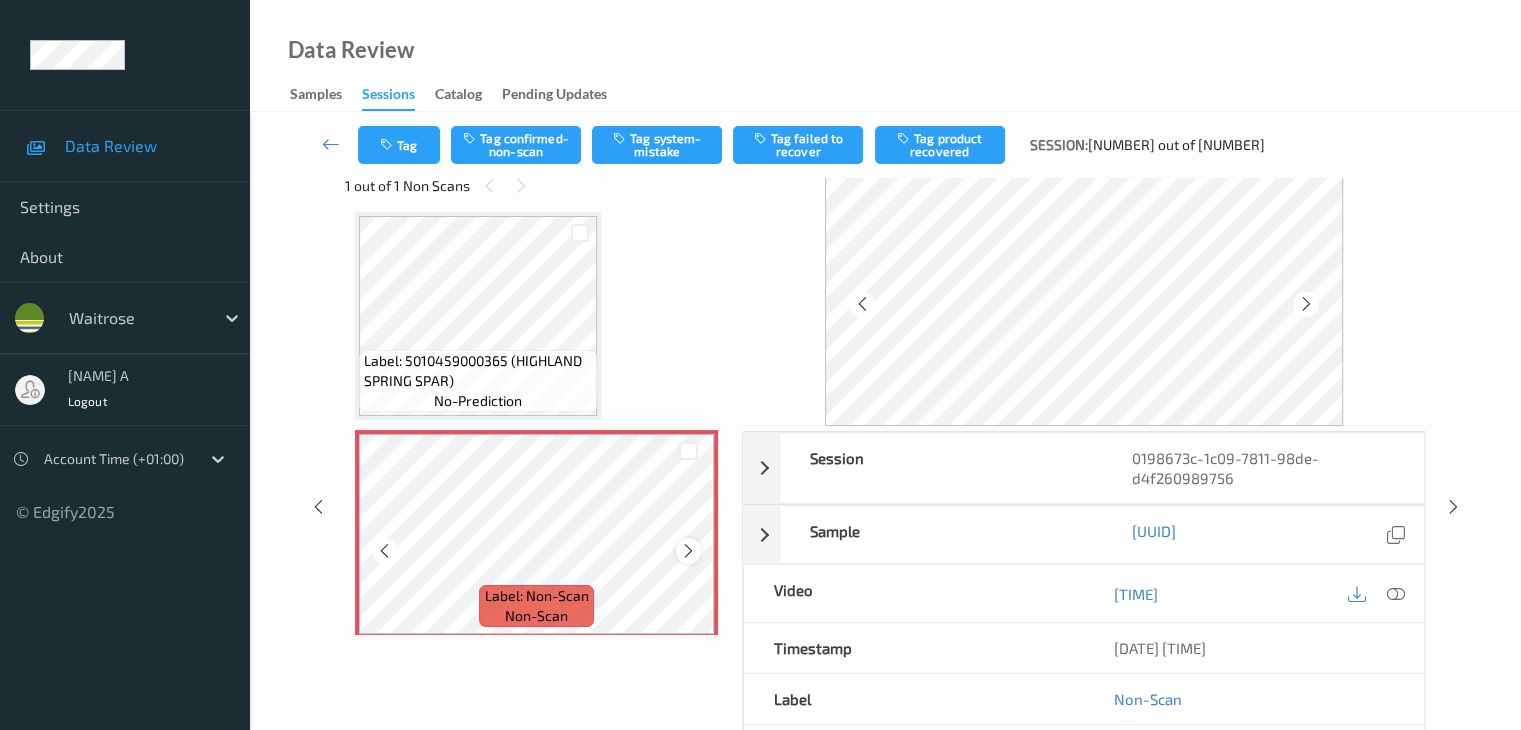 click at bounding box center (688, 550) 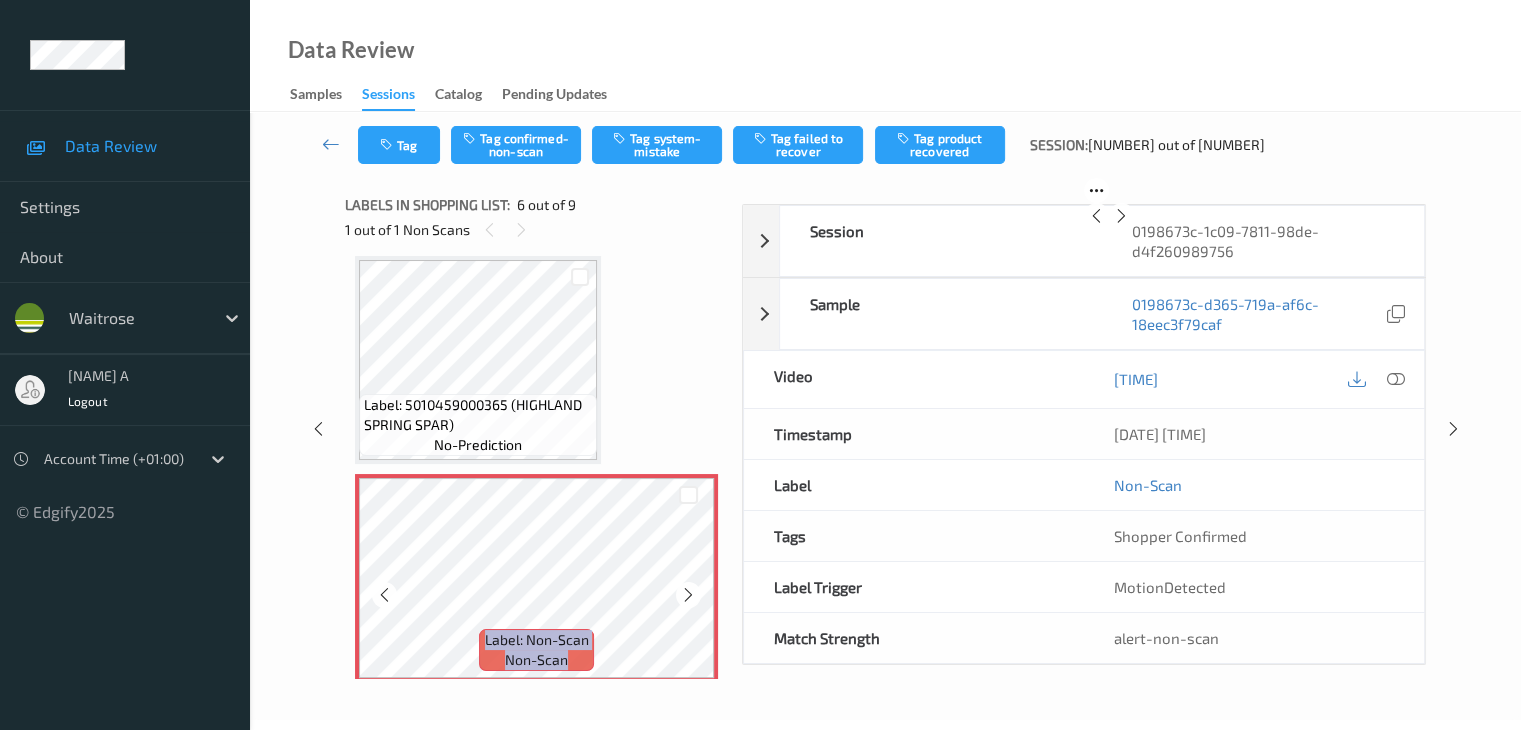 click at bounding box center (688, 594) 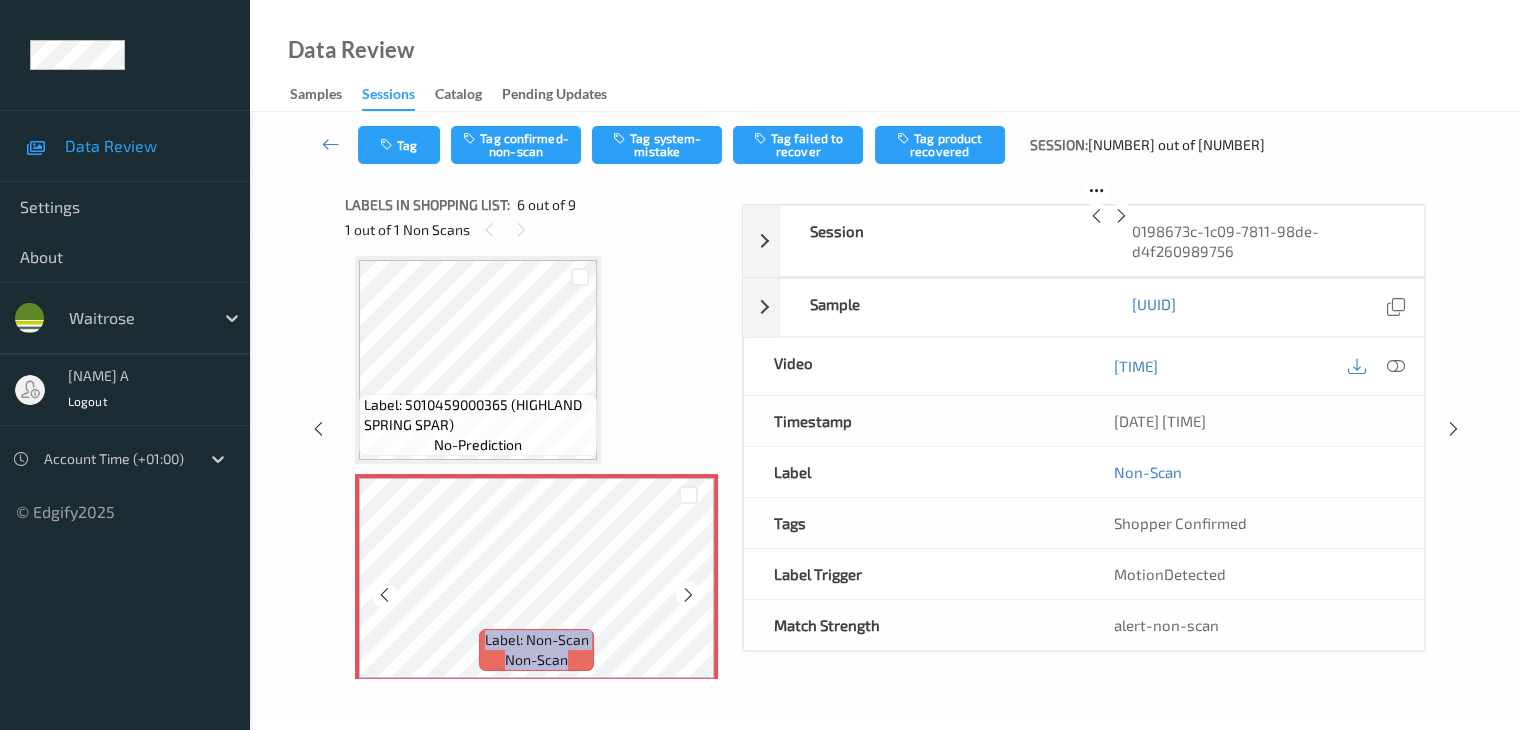 click at bounding box center (688, 594) 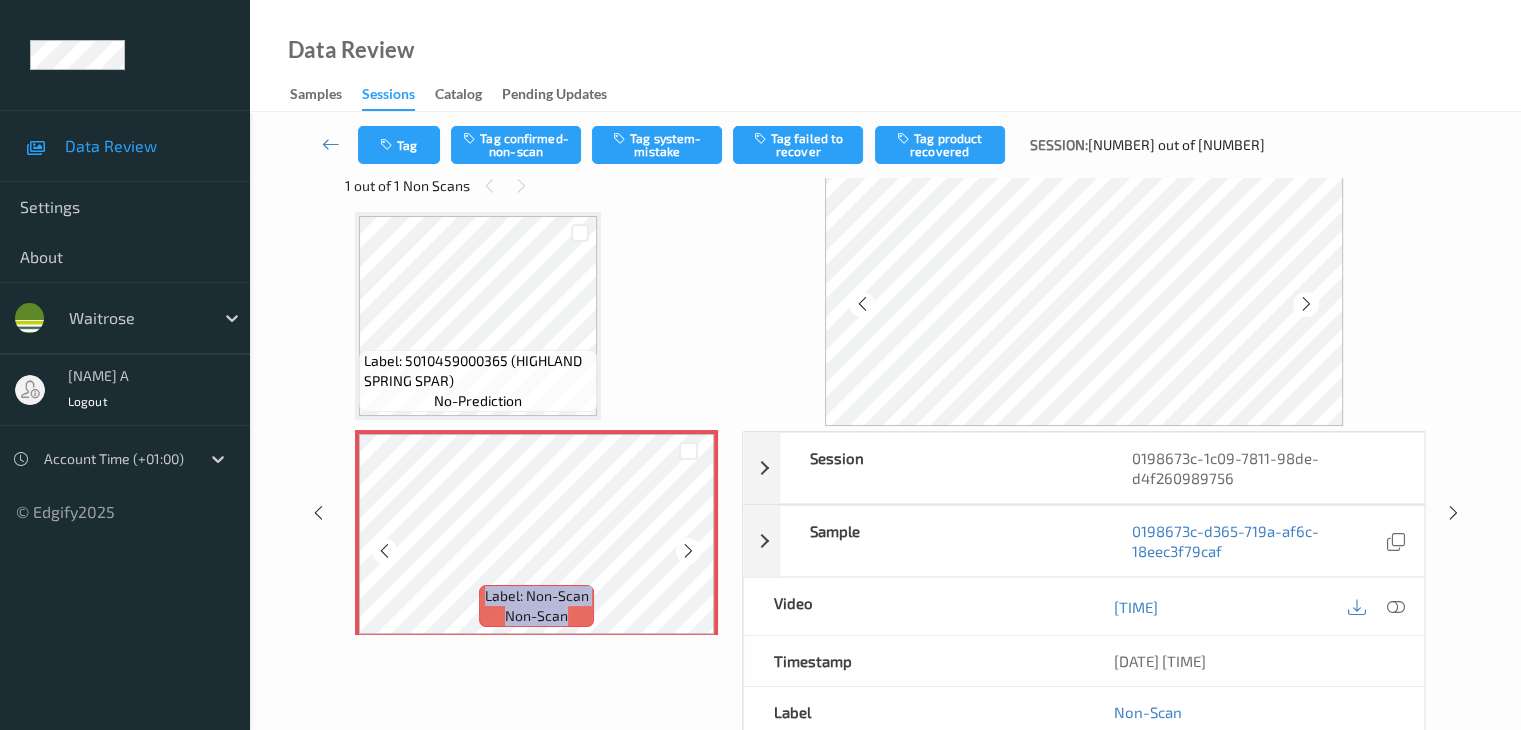 click at bounding box center [688, 550] 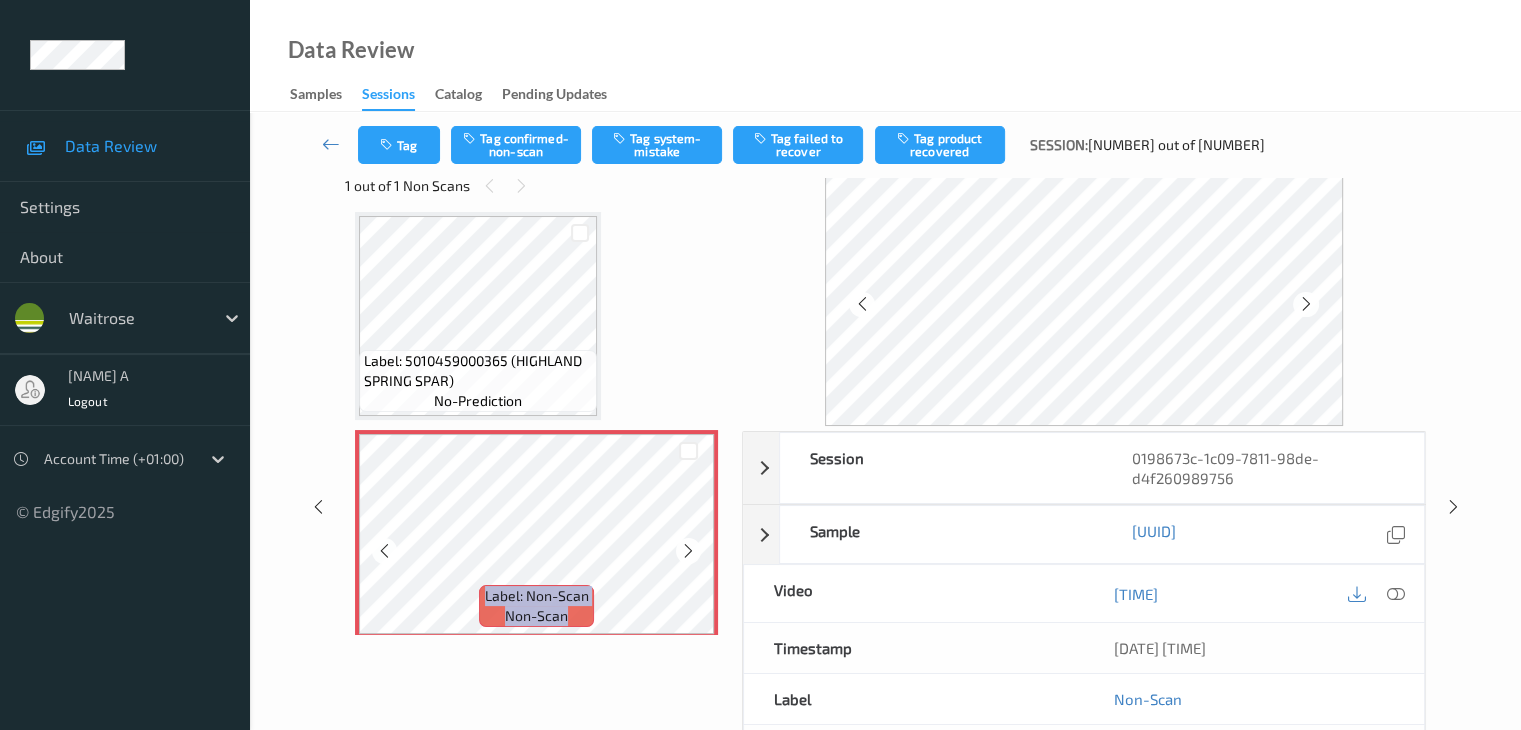 click at bounding box center [688, 550] 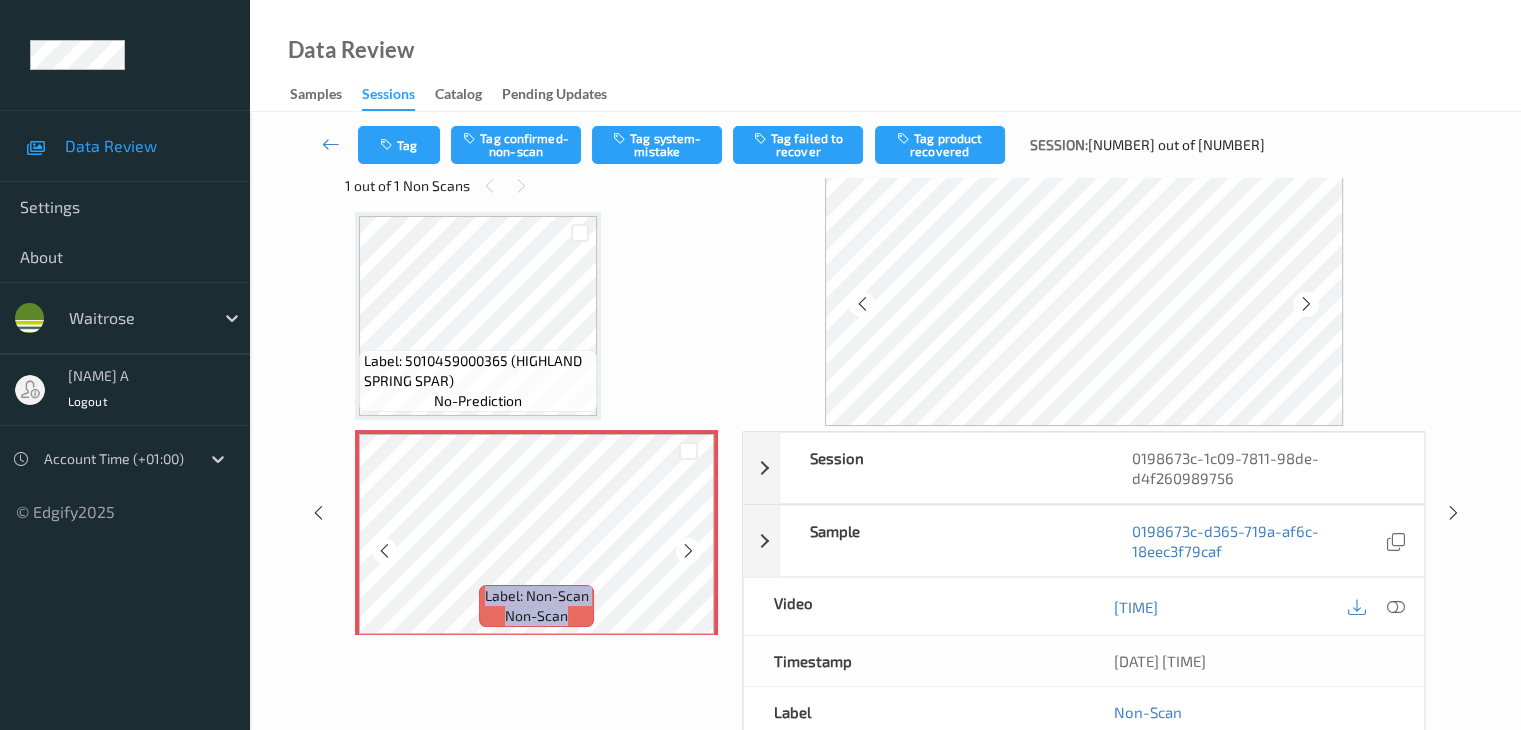 click at bounding box center [688, 550] 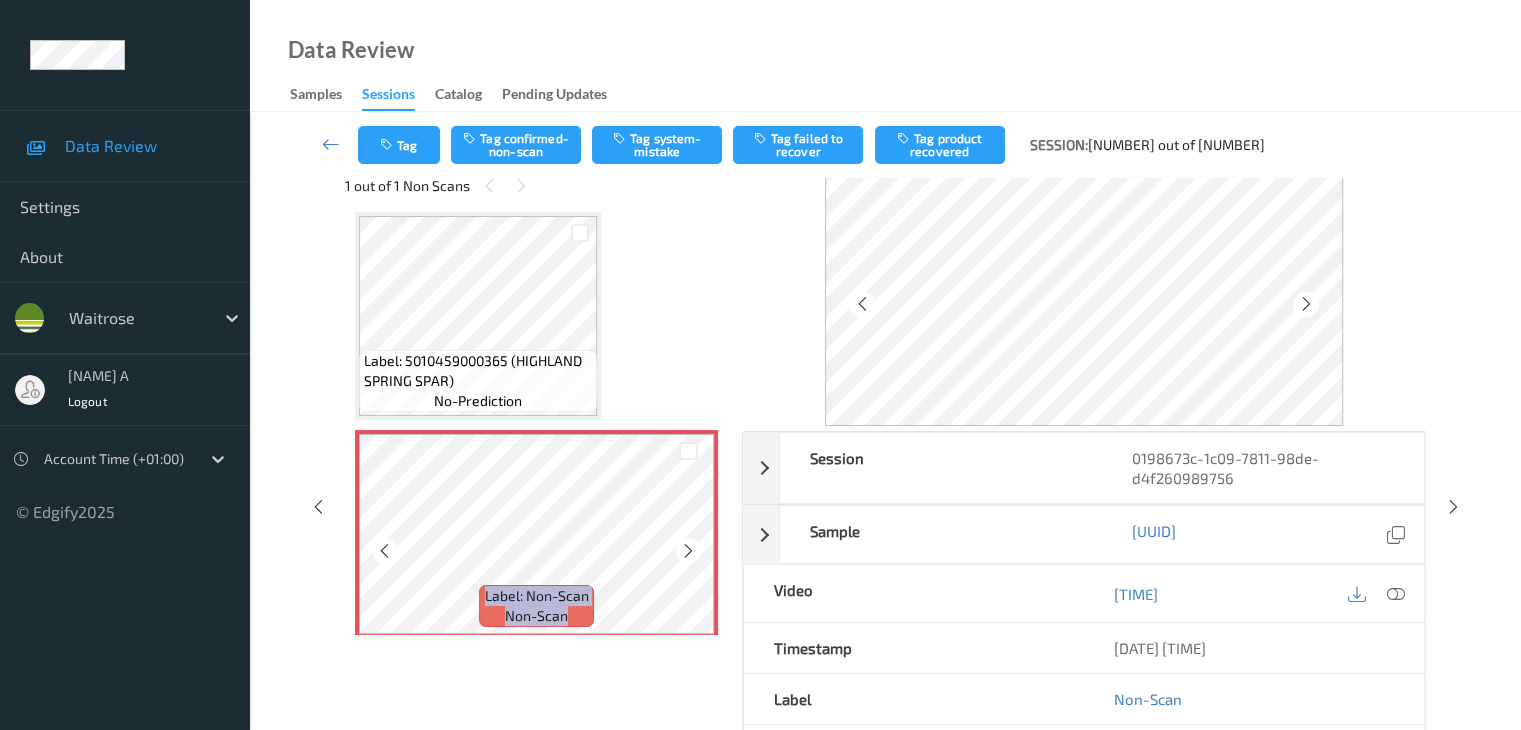 click at bounding box center [688, 550] 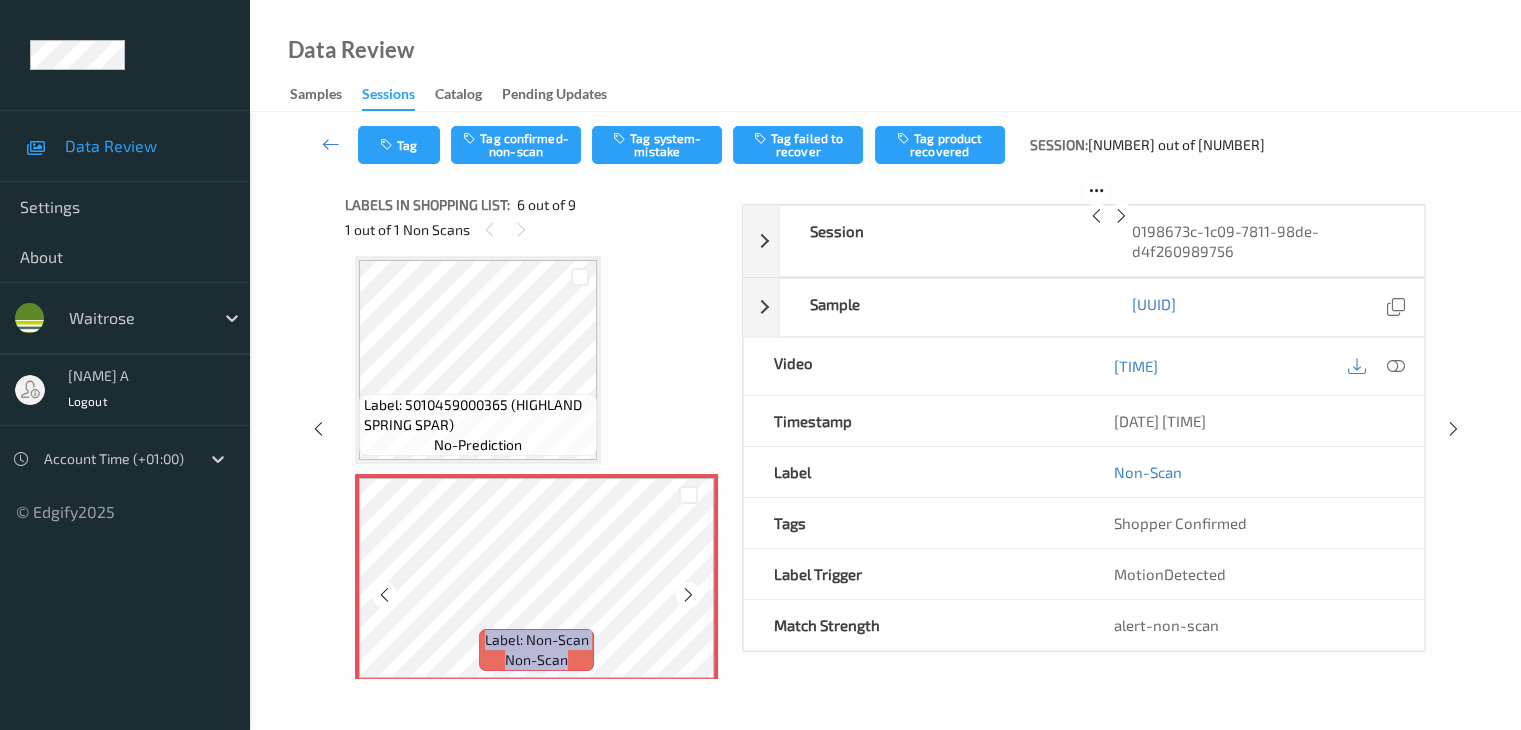 click at bounding box center [688, 594] 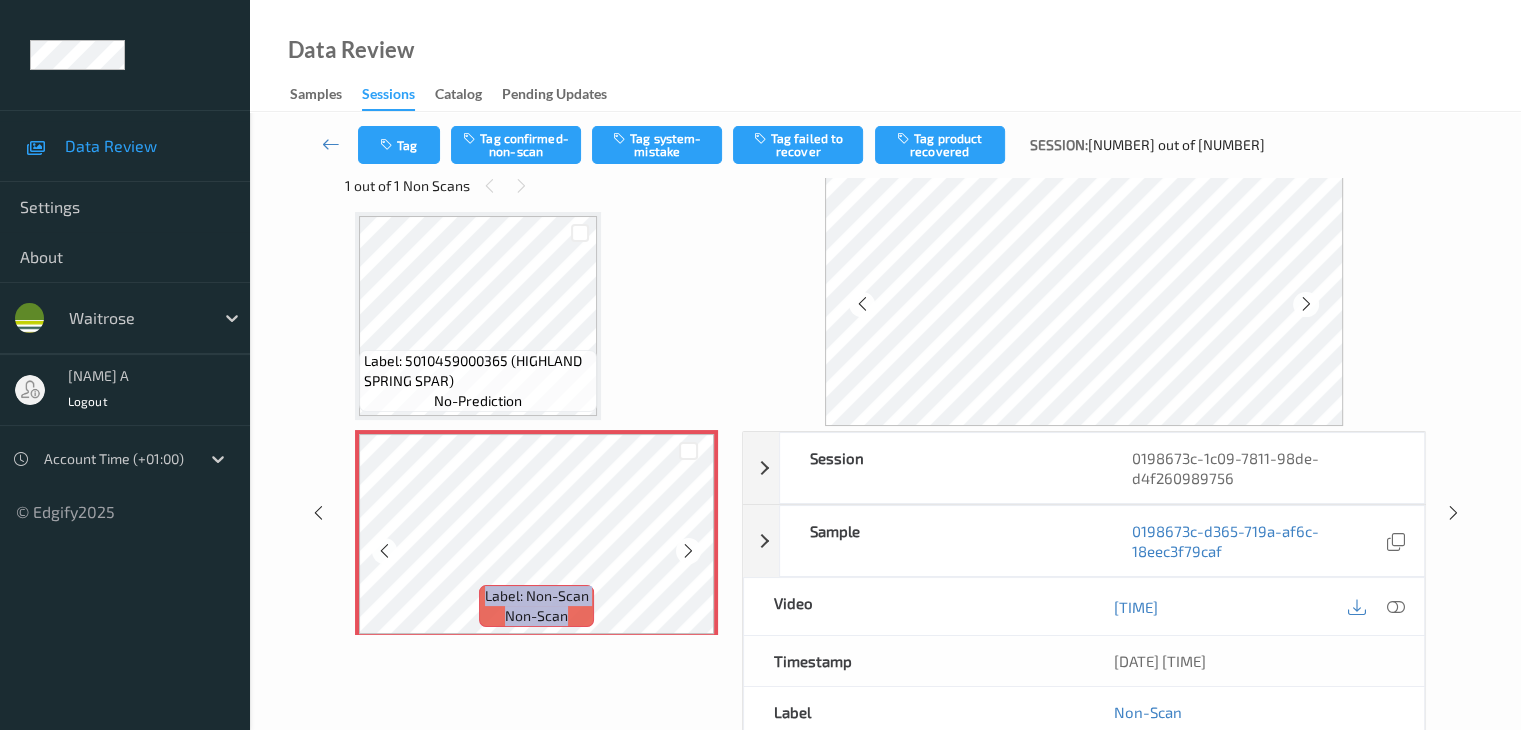 click at bounding box center [688, 550] 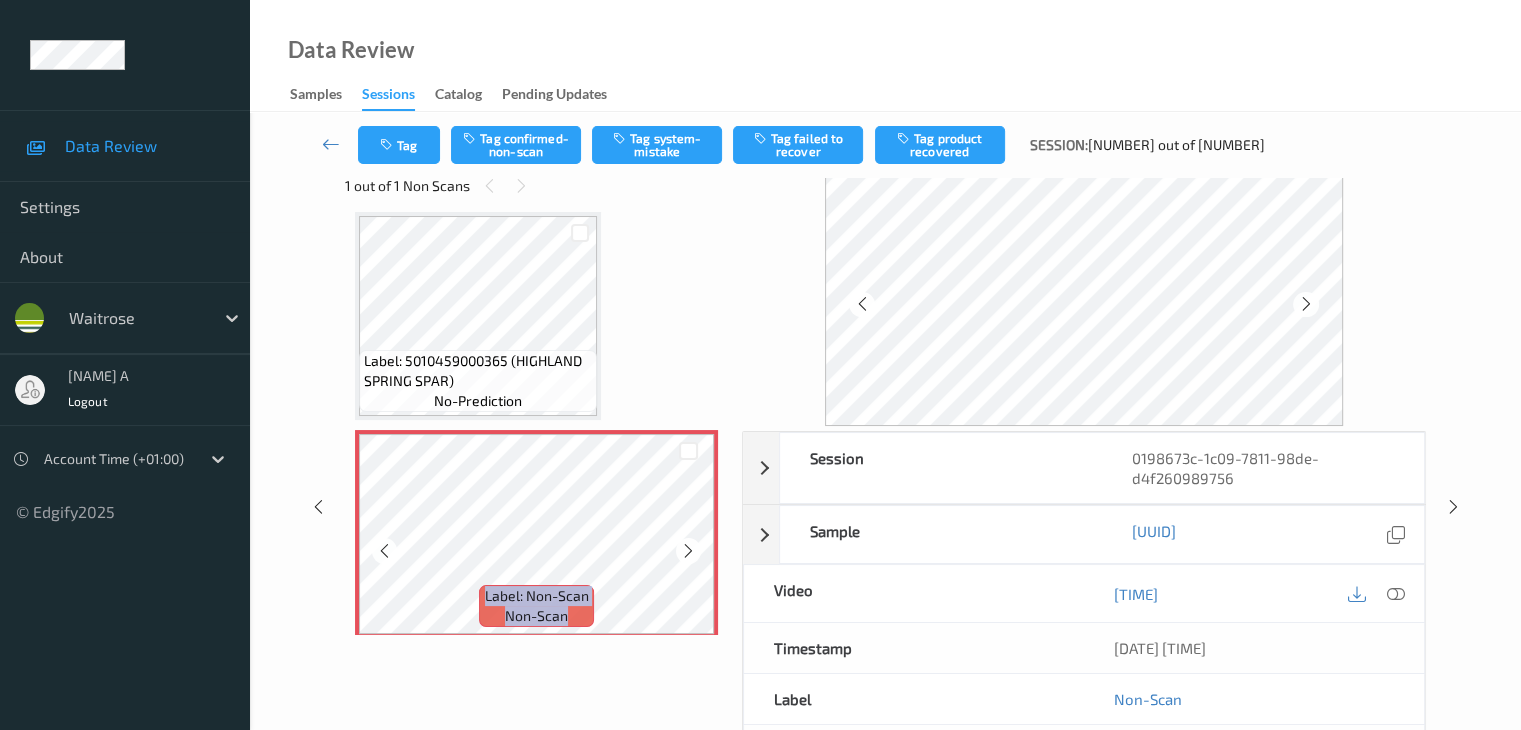 click at bounding box center [688, 550] 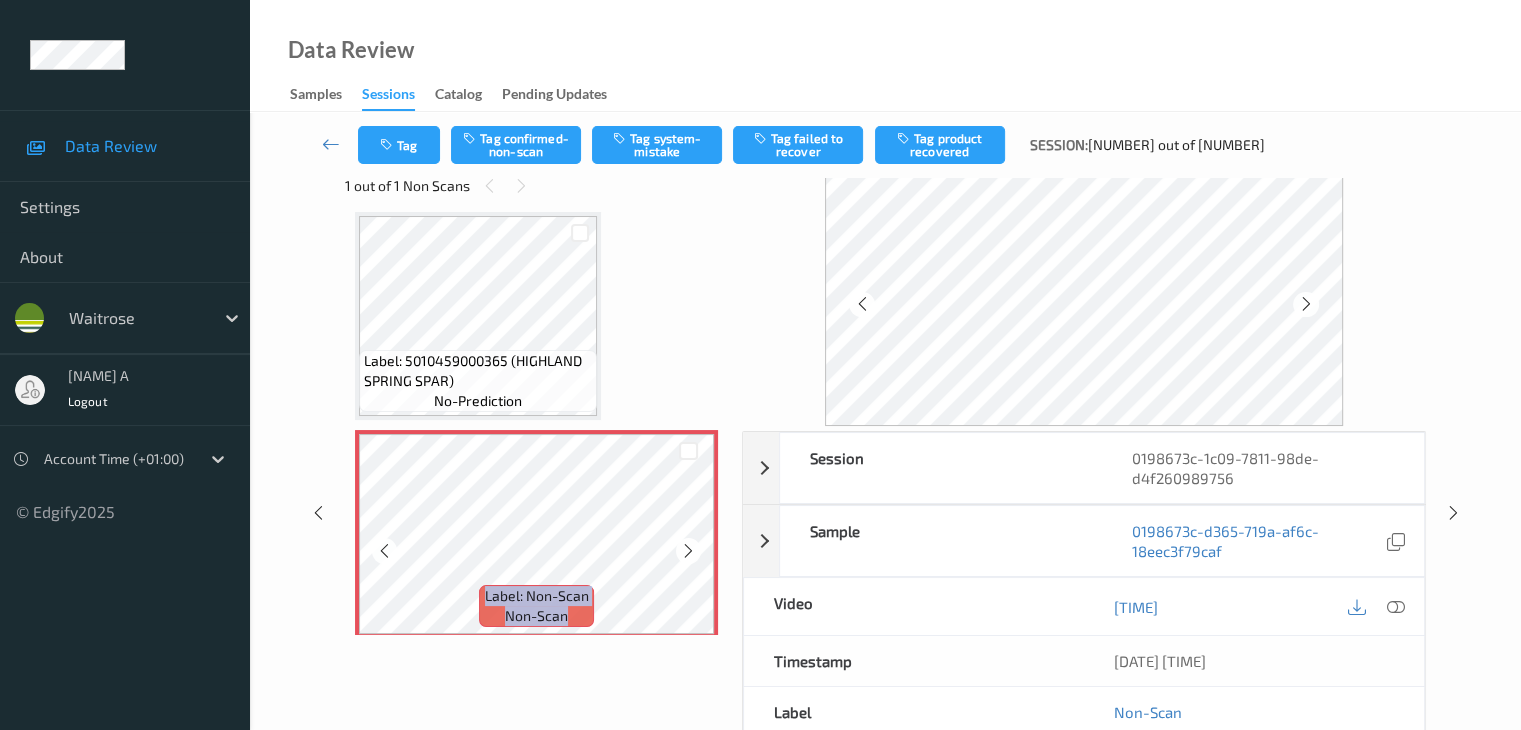 click at bounding box center [688, 550] 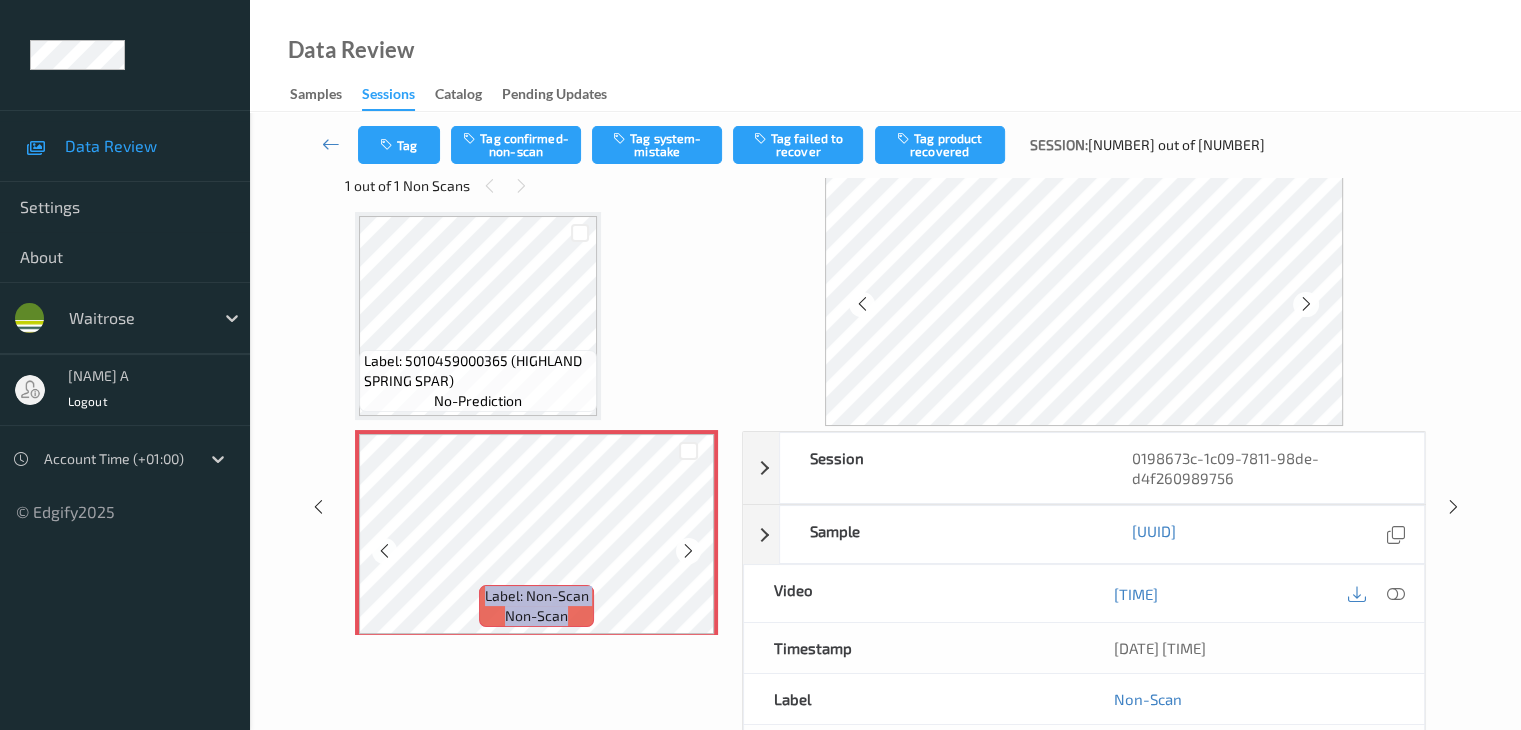 click at bounding box center (688, 550) 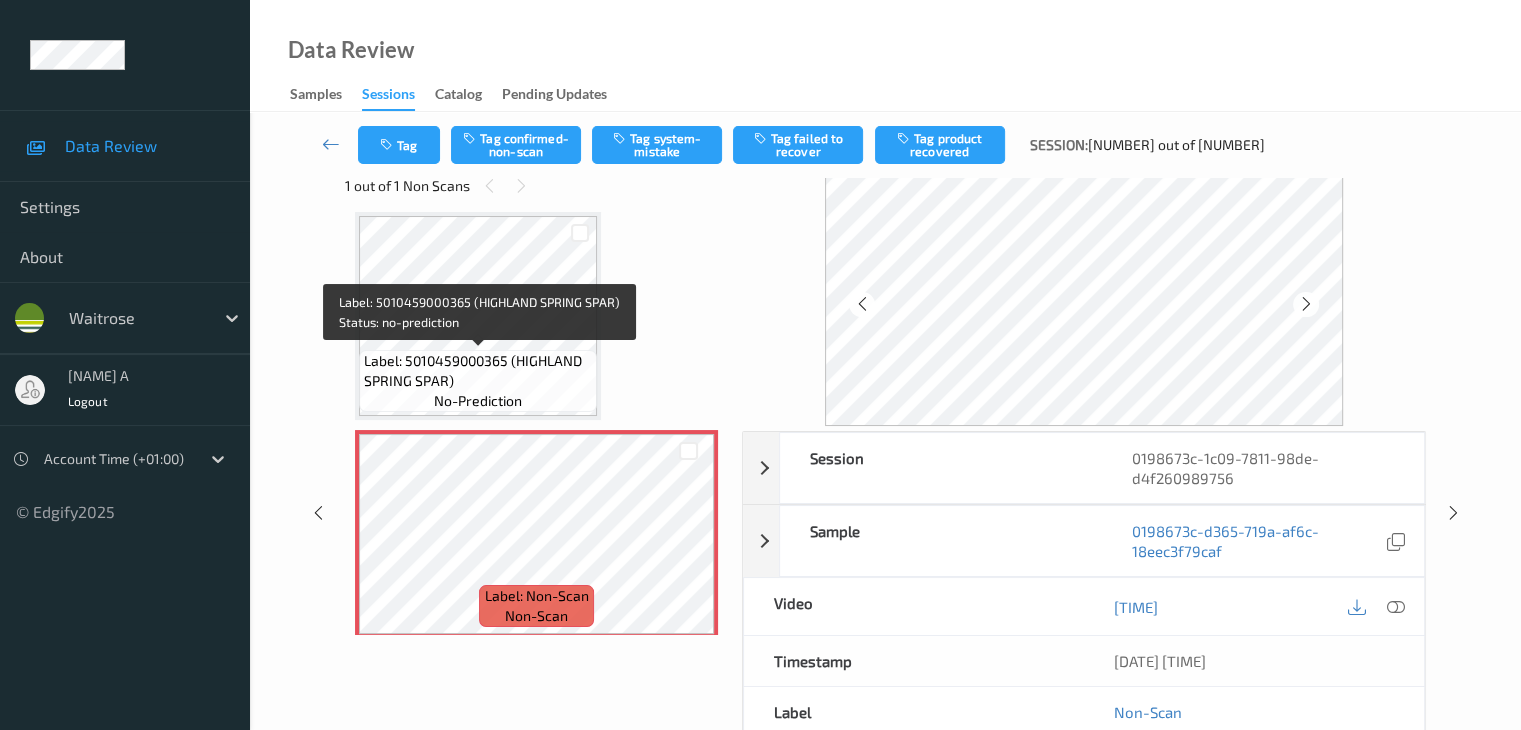 click on "Label: 5010459000365 (HIGHLAND SPRING SPAR)" at bounding box center (478, 371) 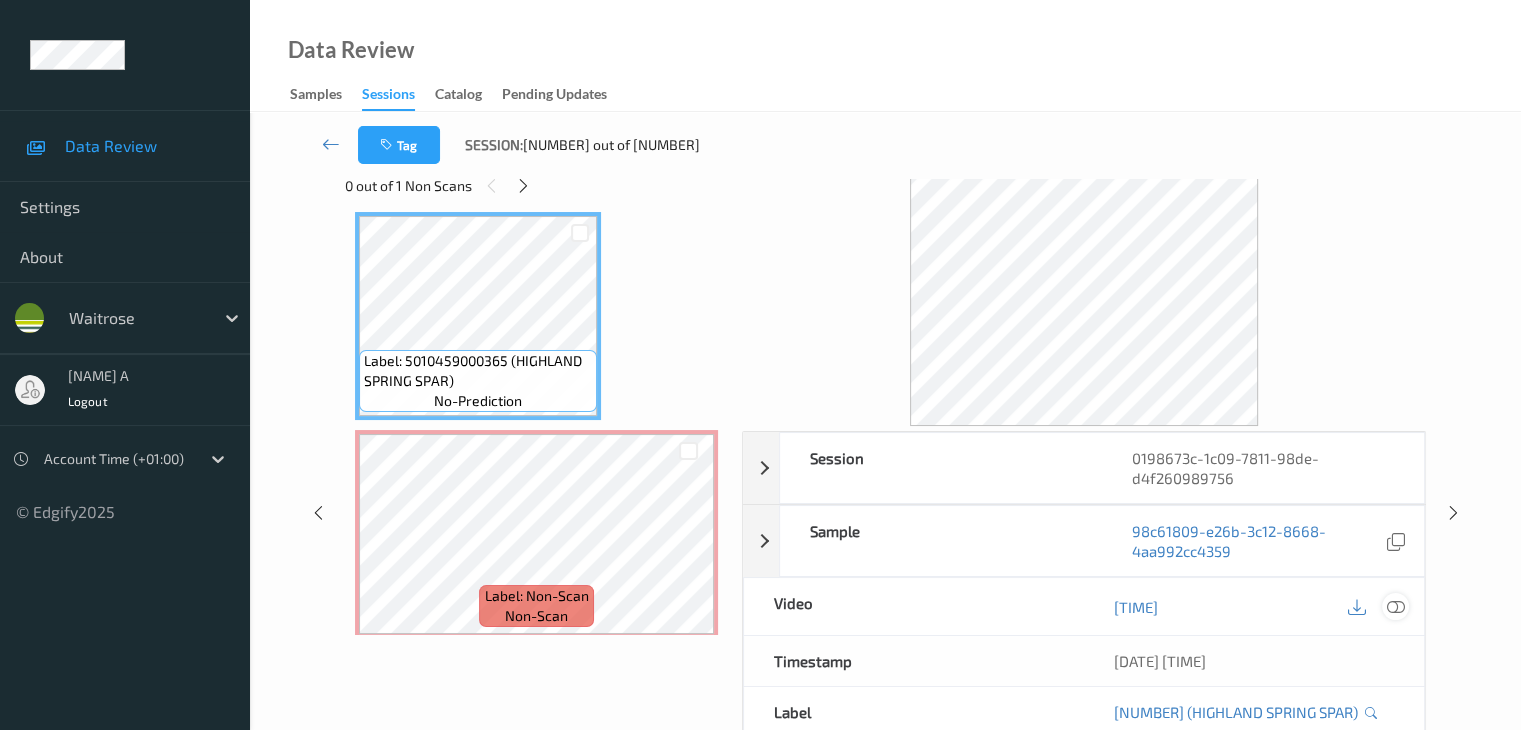 click at bounding box center [1395, 607] 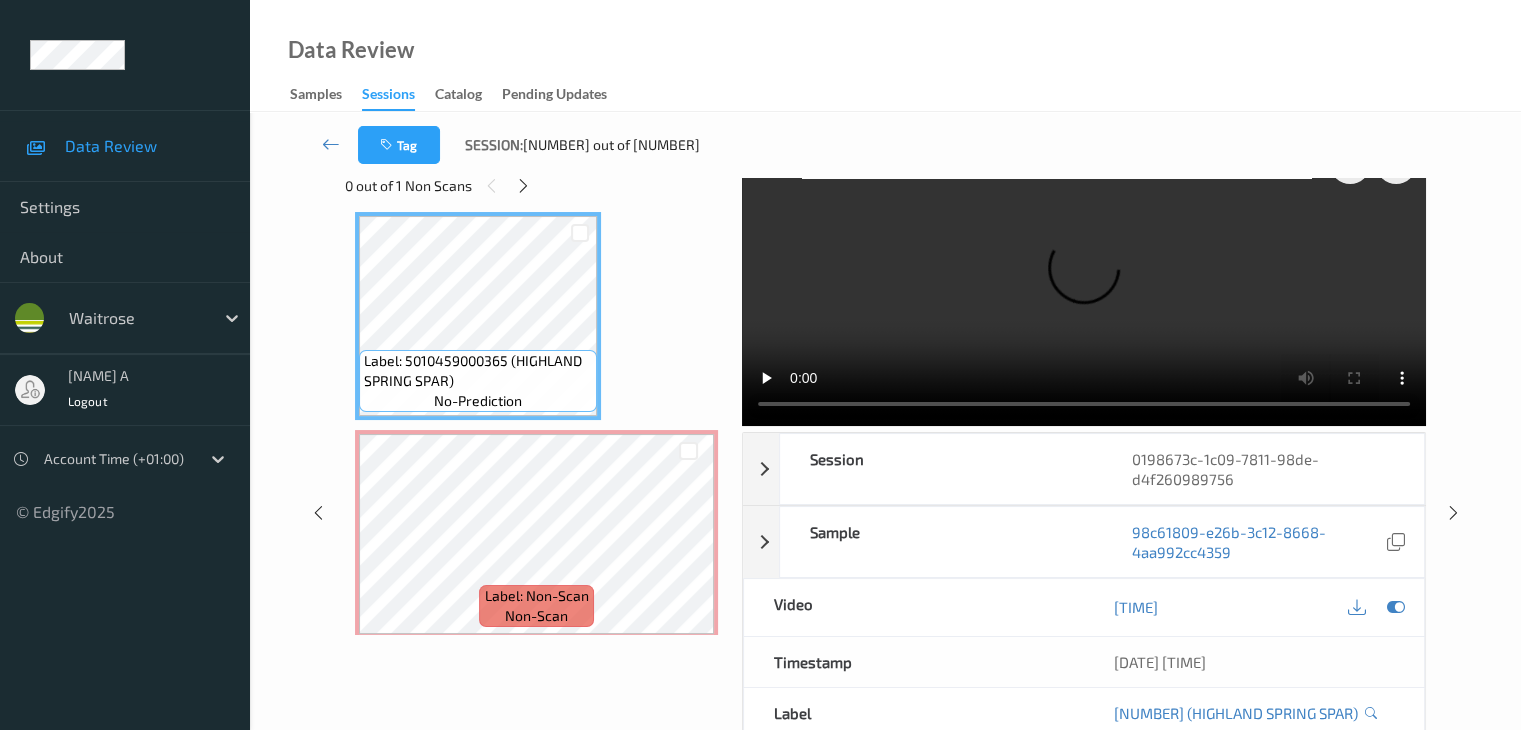 type 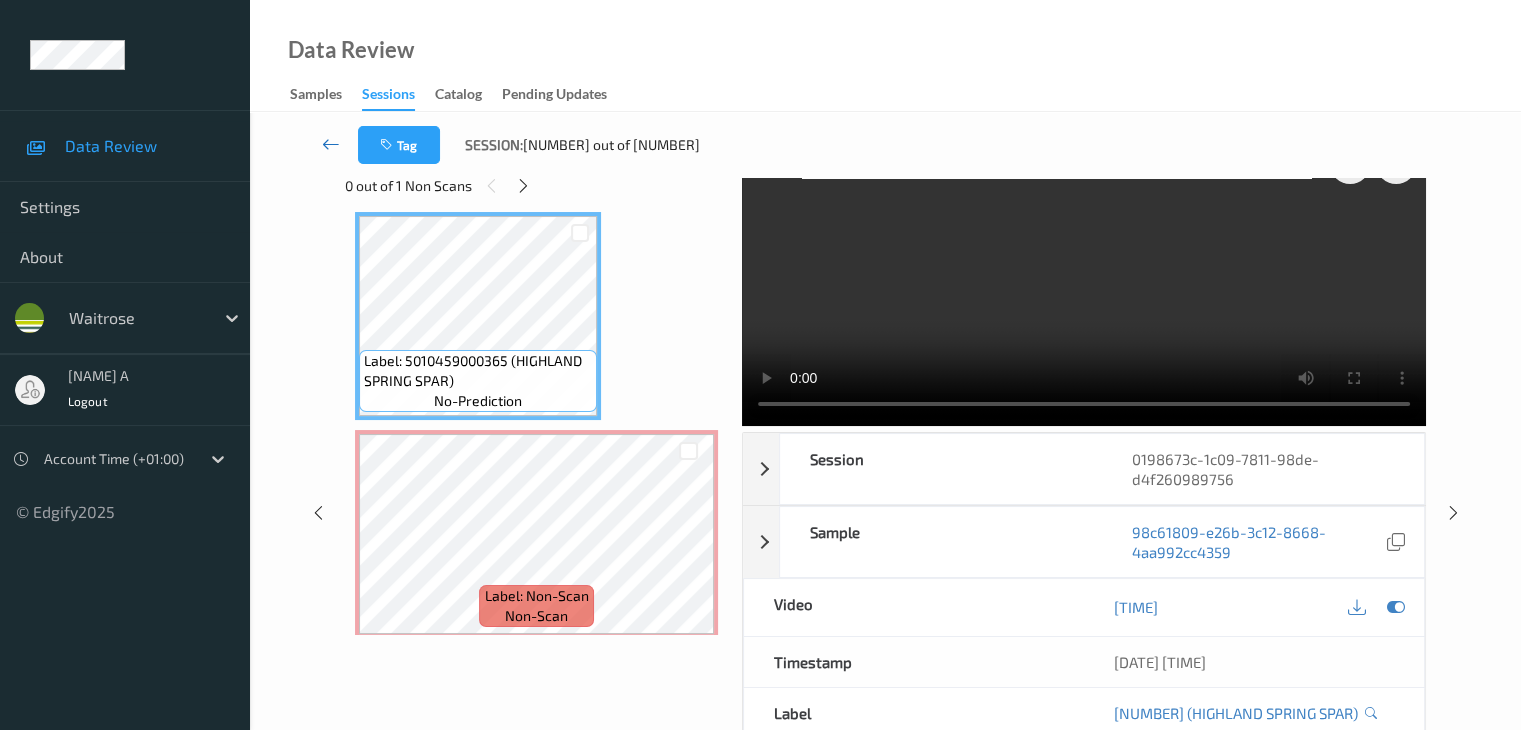 click at bounding box center [331, 144] 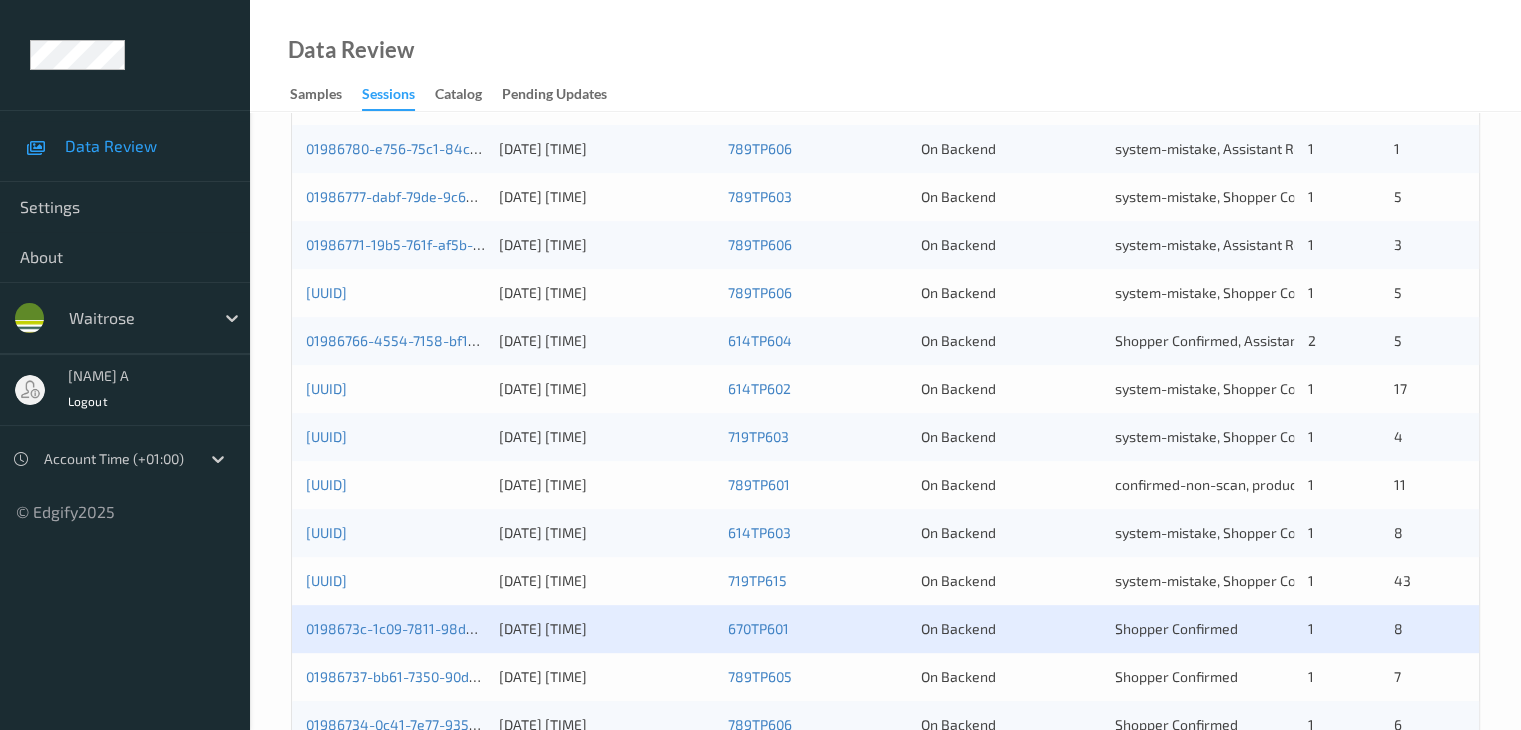 scroll, scrollTop: 800, scrollLeft: 0, axis: vertical 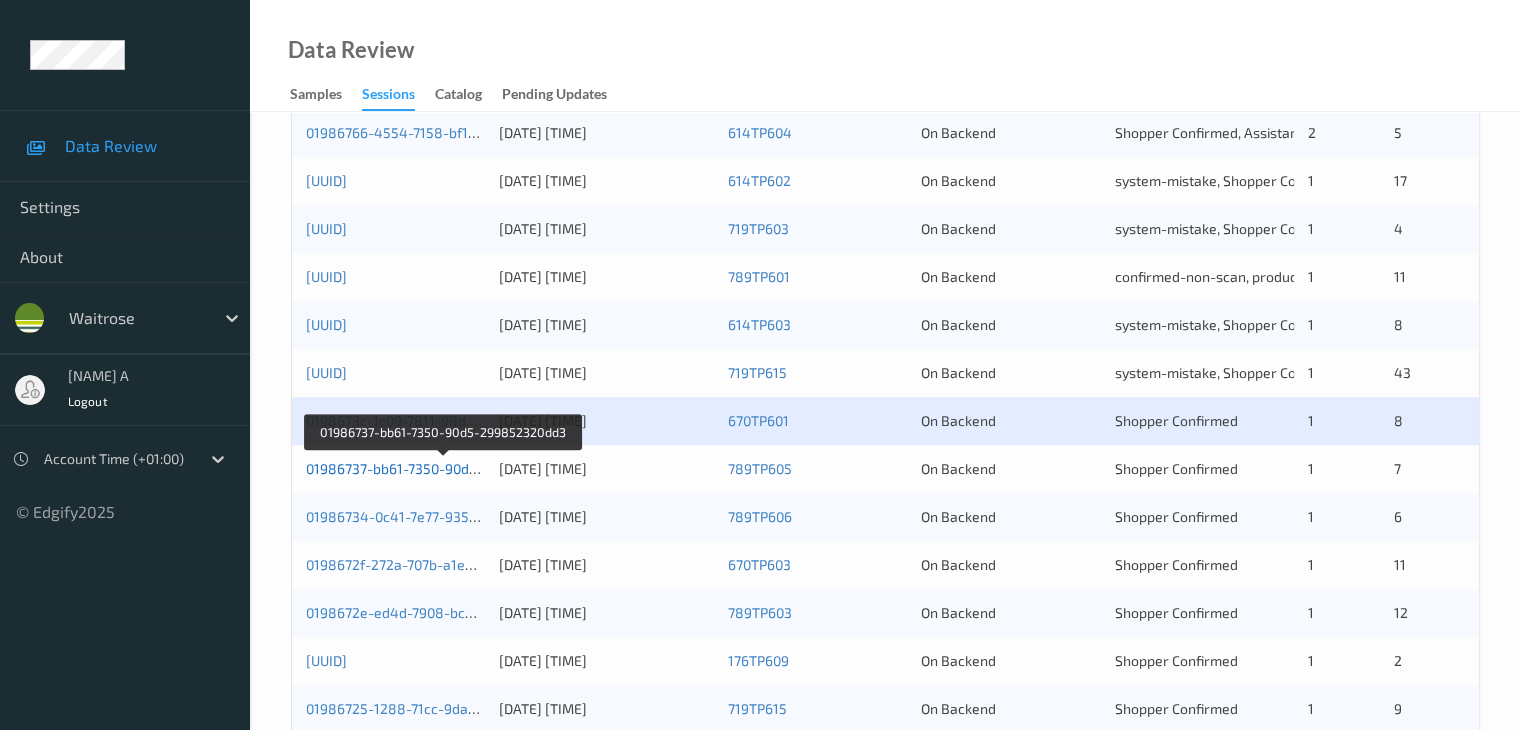click on "01986737-bb61-7350-90d5-299852320dd3" at bounding box center (443, 468) 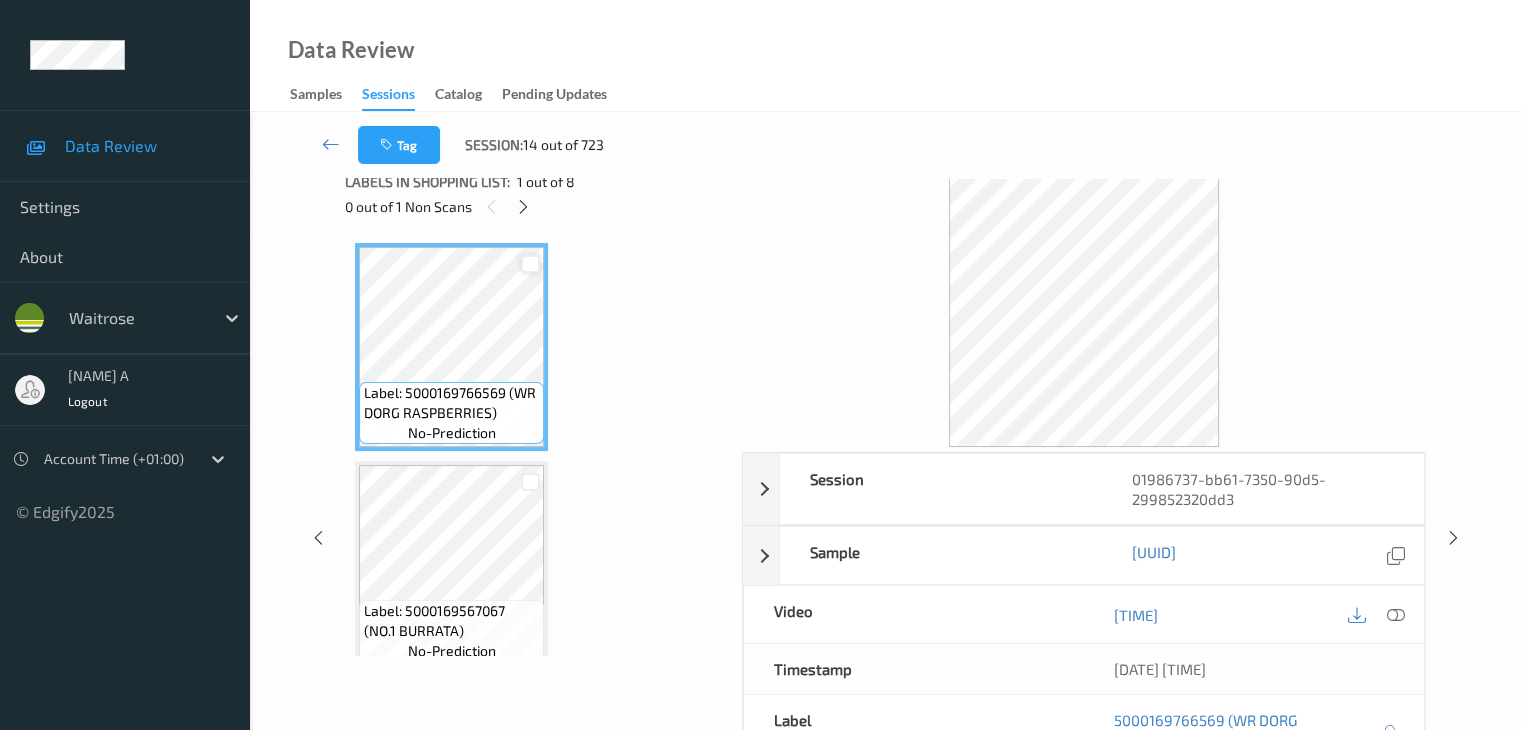 scroll, scrollTop: 0, scrollLeft: 0, axis: both 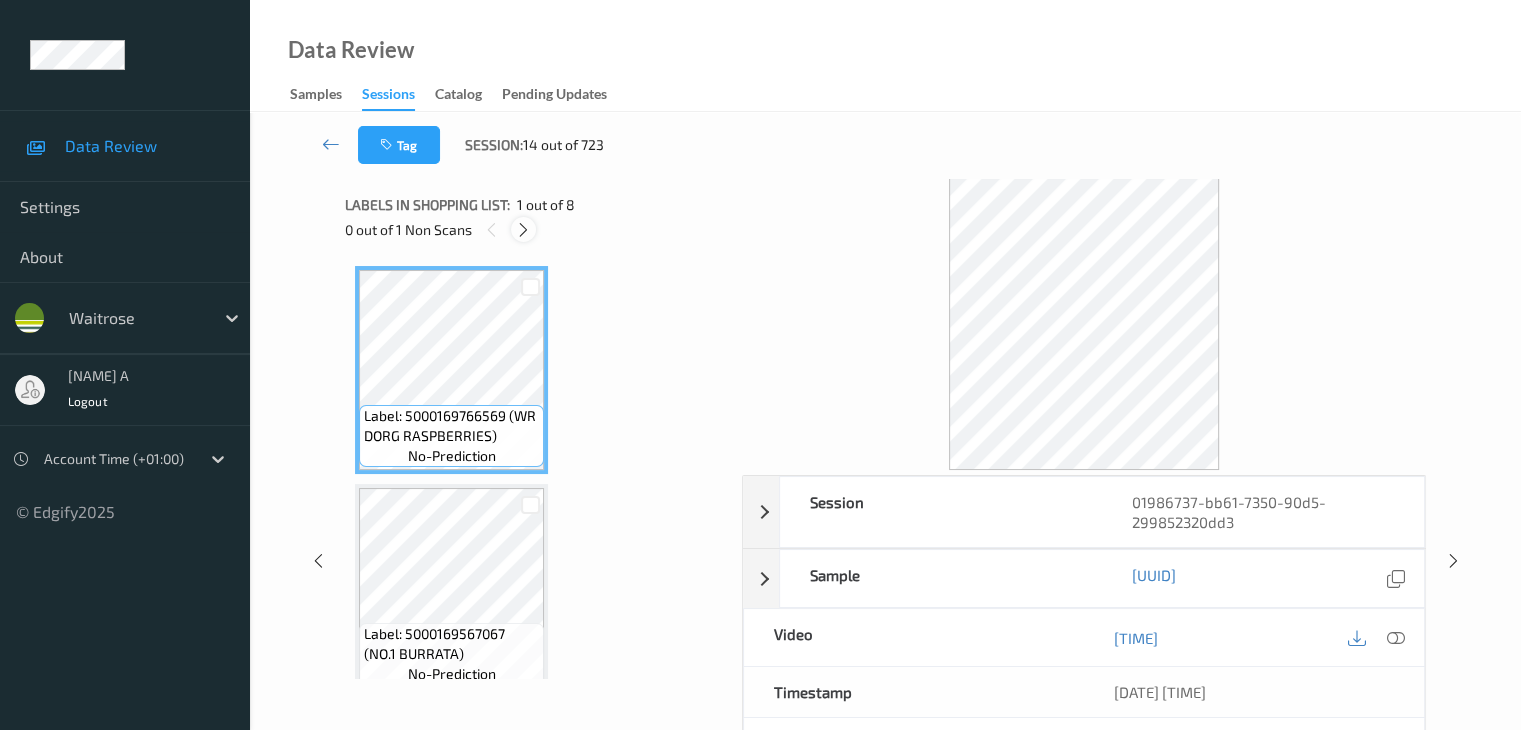 click at bounding box center (523, 229) 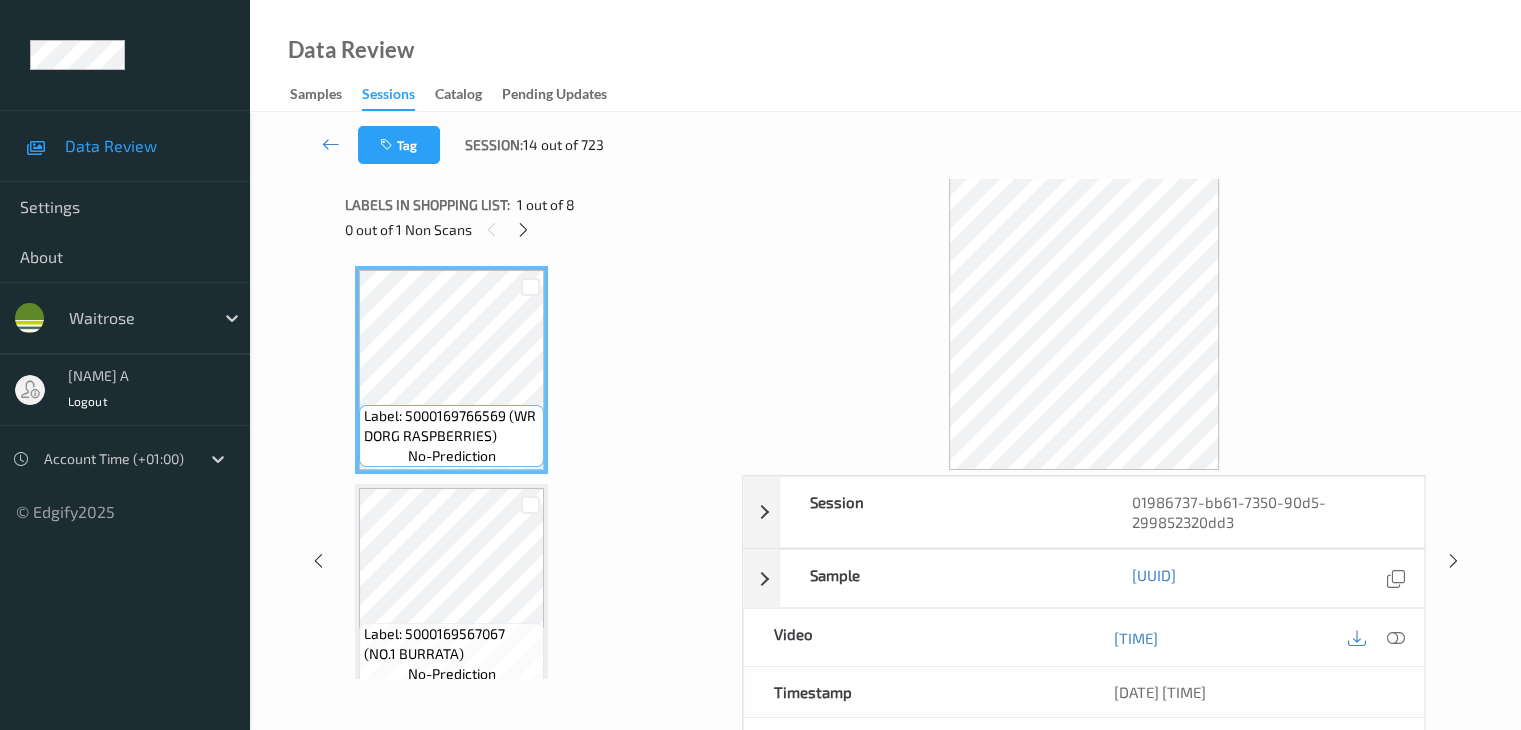 scroll, scrollTop: 882, scrollLeft: 0, axis: vertical 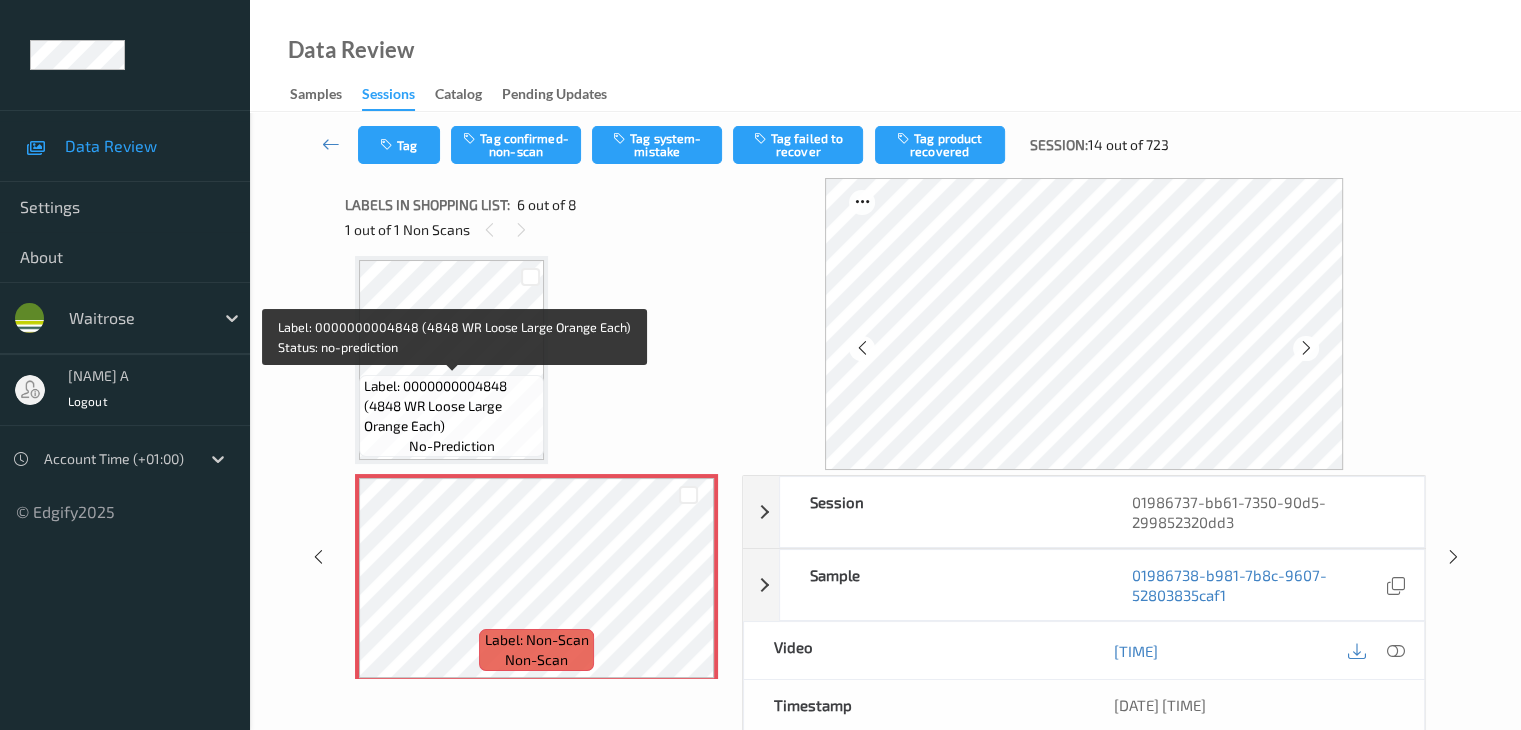 click on "Label: 0000000004848 (4848 WR Loose Large Orange Each)" at bounding box center [451, 406] 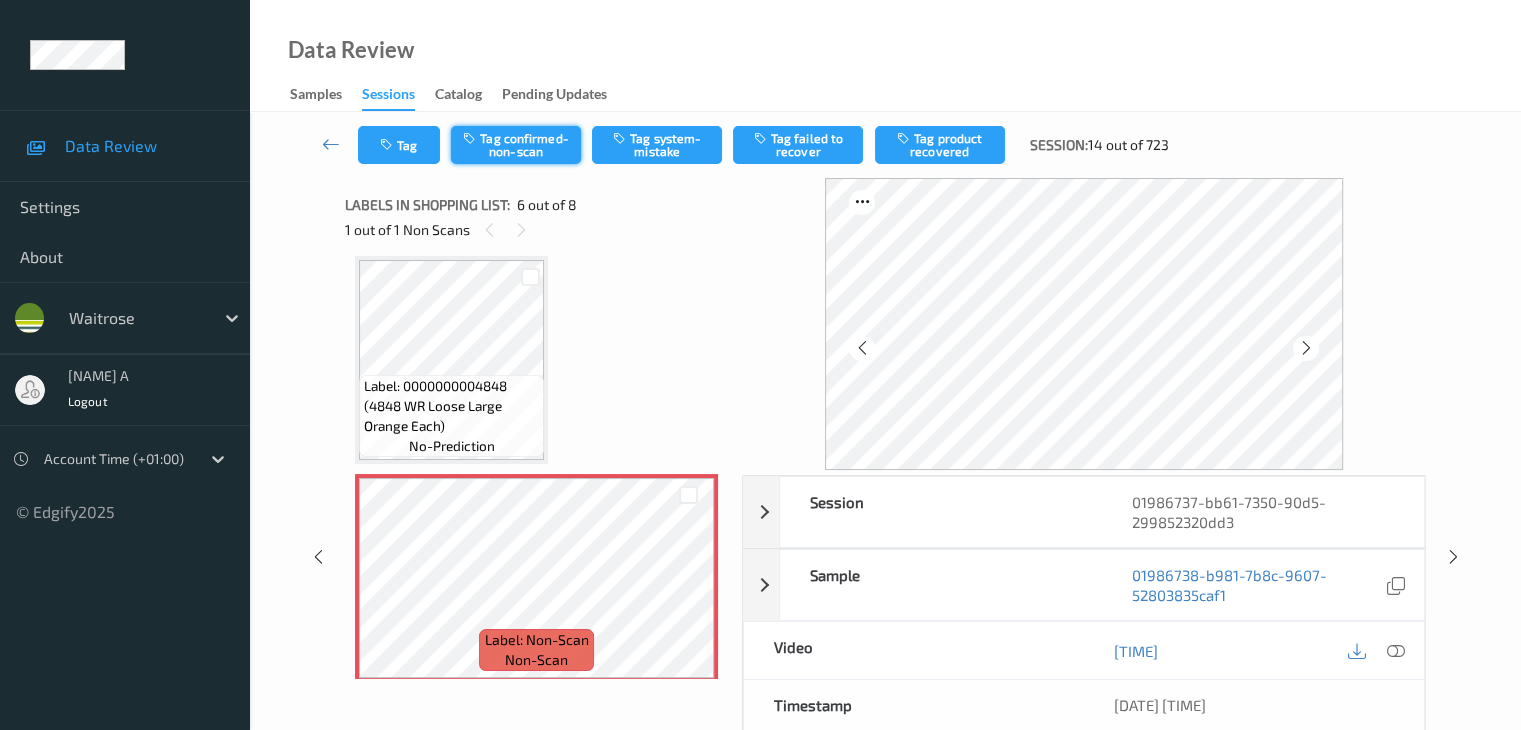 click on "Tag   confirmed-non-scan" at bounding box center (516, 145) 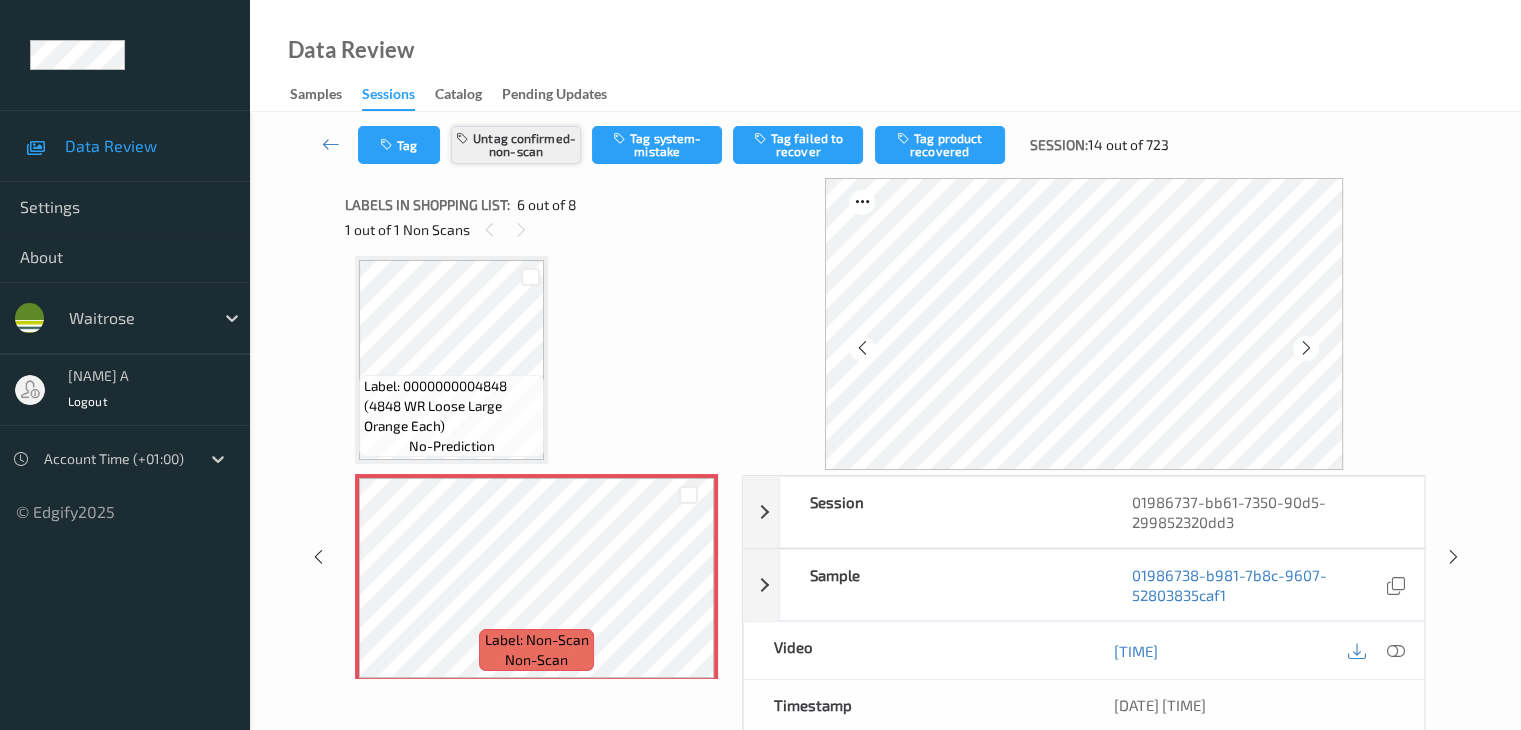 click on "Untag   confirmed-non-scan" at bounding box center [516, 145] 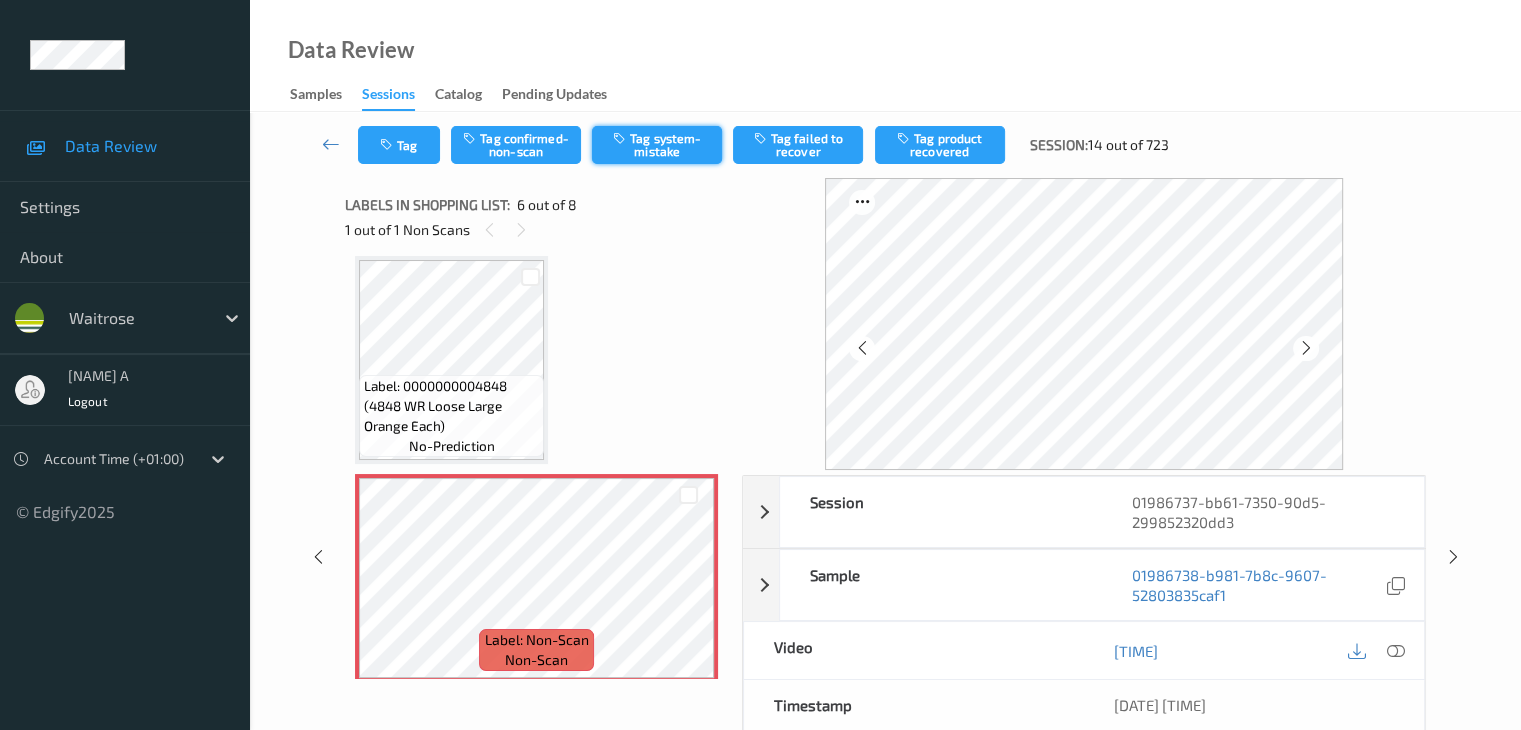 click on "Tag   system-mistake" at bounding box center (657, 145) 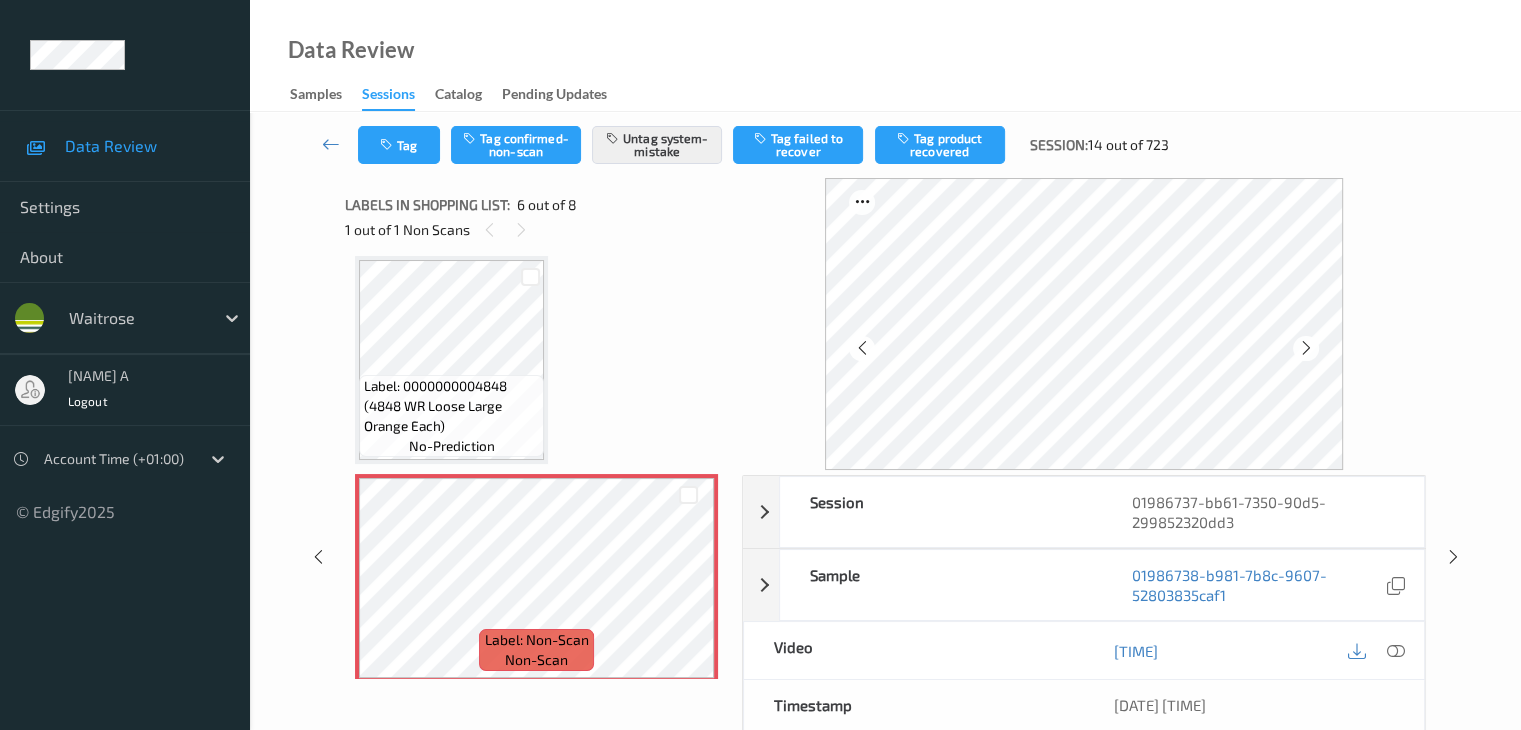 click on "Tag Tag confirmed-non-scan Untag system-mistake Tag failed to recover Tag product recovered Session: [NUMBER] out of [NUMBER]" at bounding box center (885, 145) 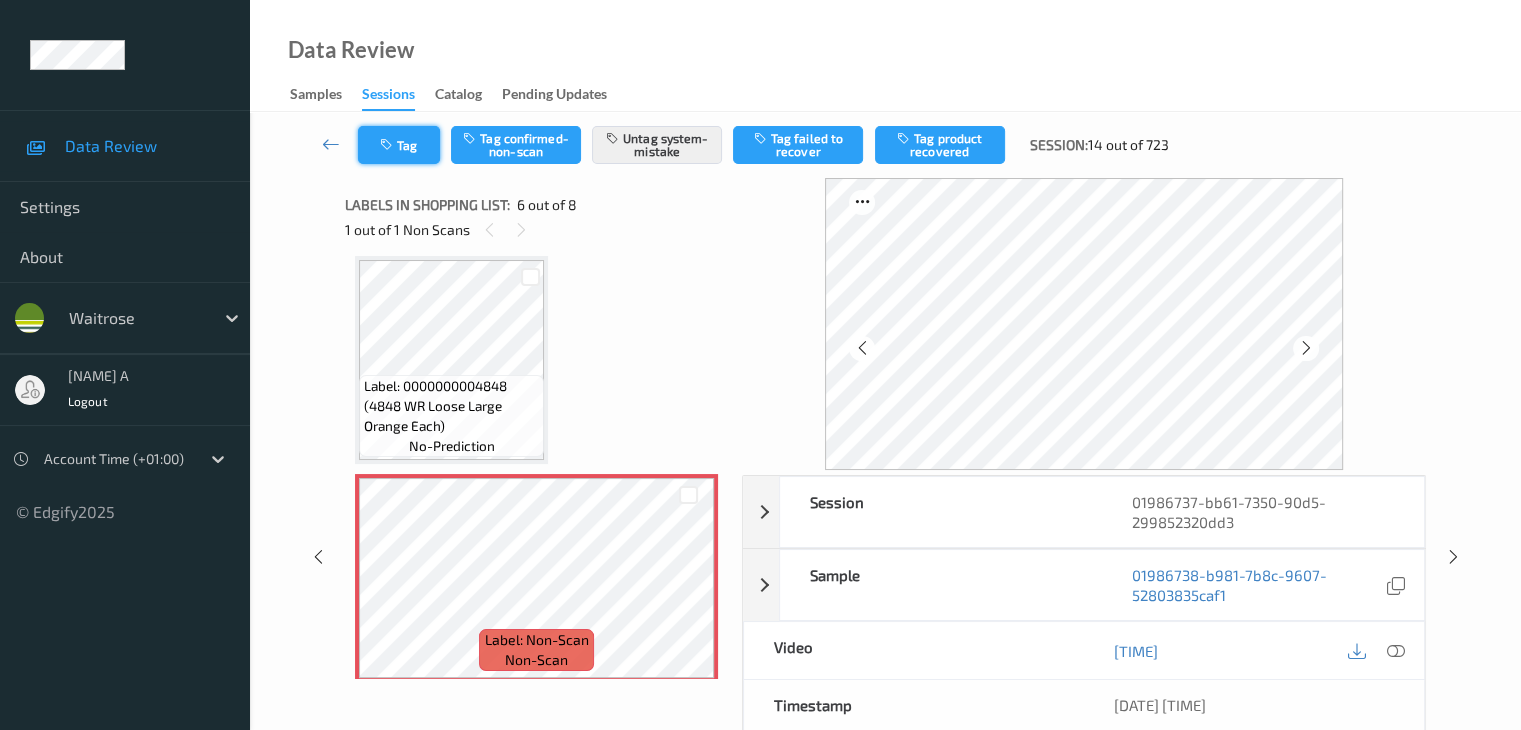 click on "Tag" at bounding box center [399, 145] 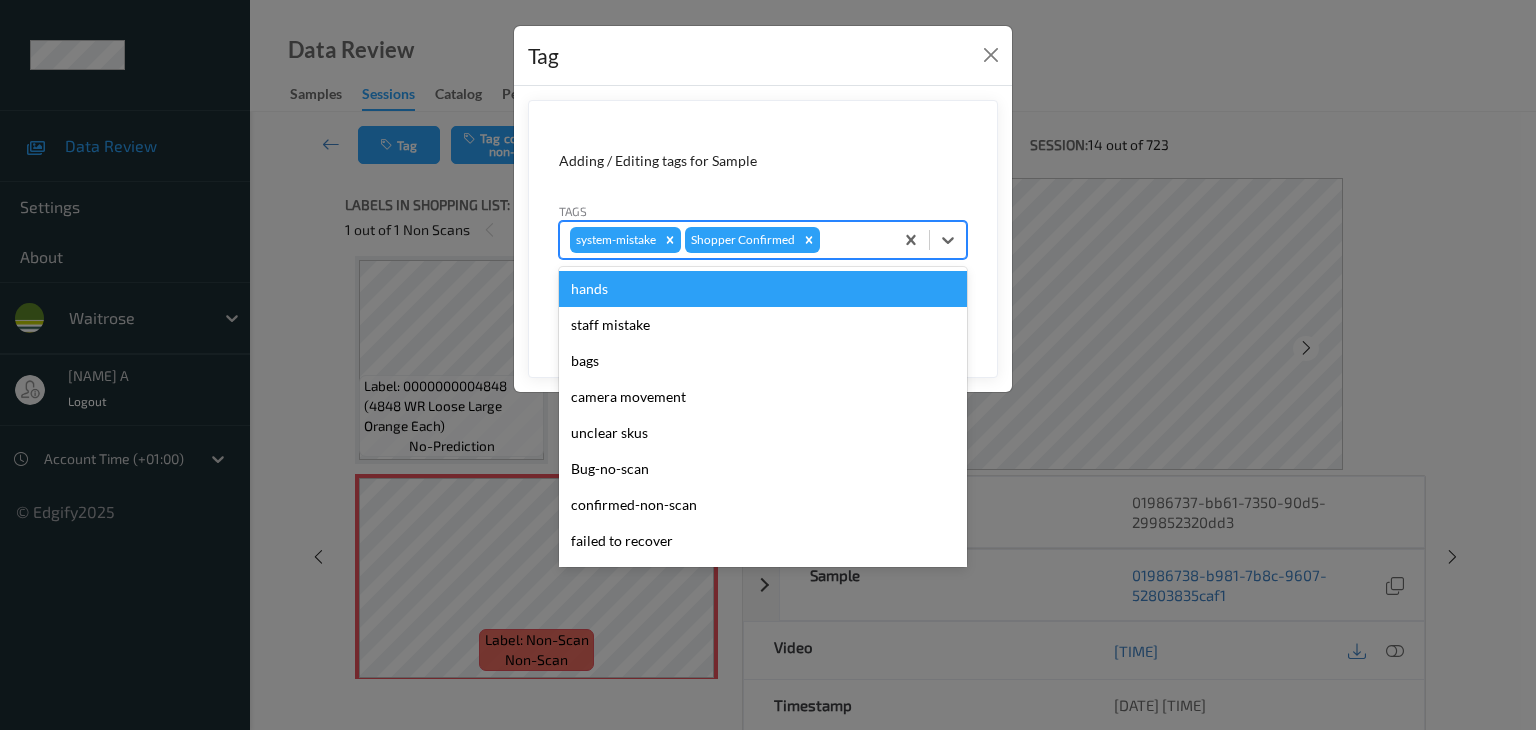click at bounding box center (853, 240) 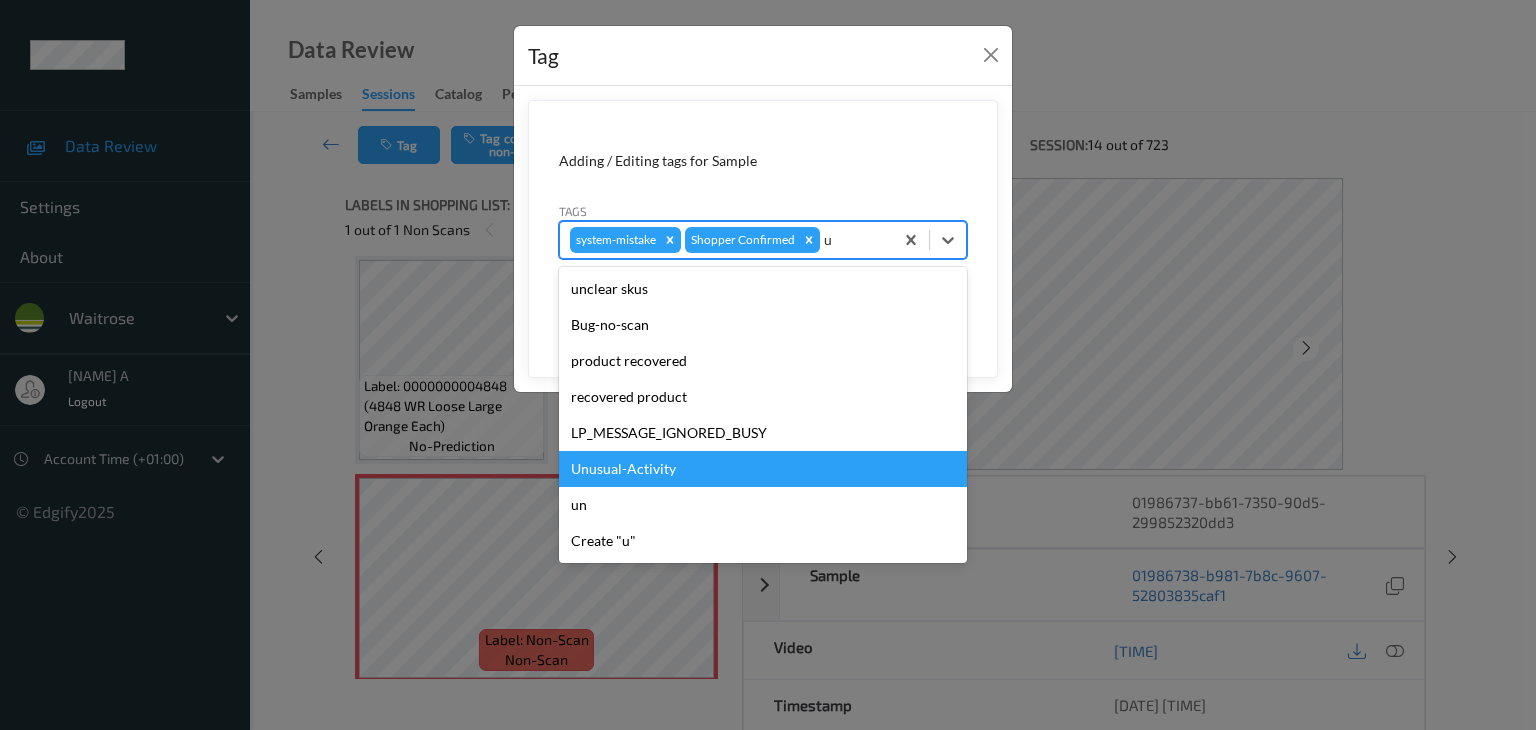 click on "Unusual-Activity" at bounding box center [763, 469] 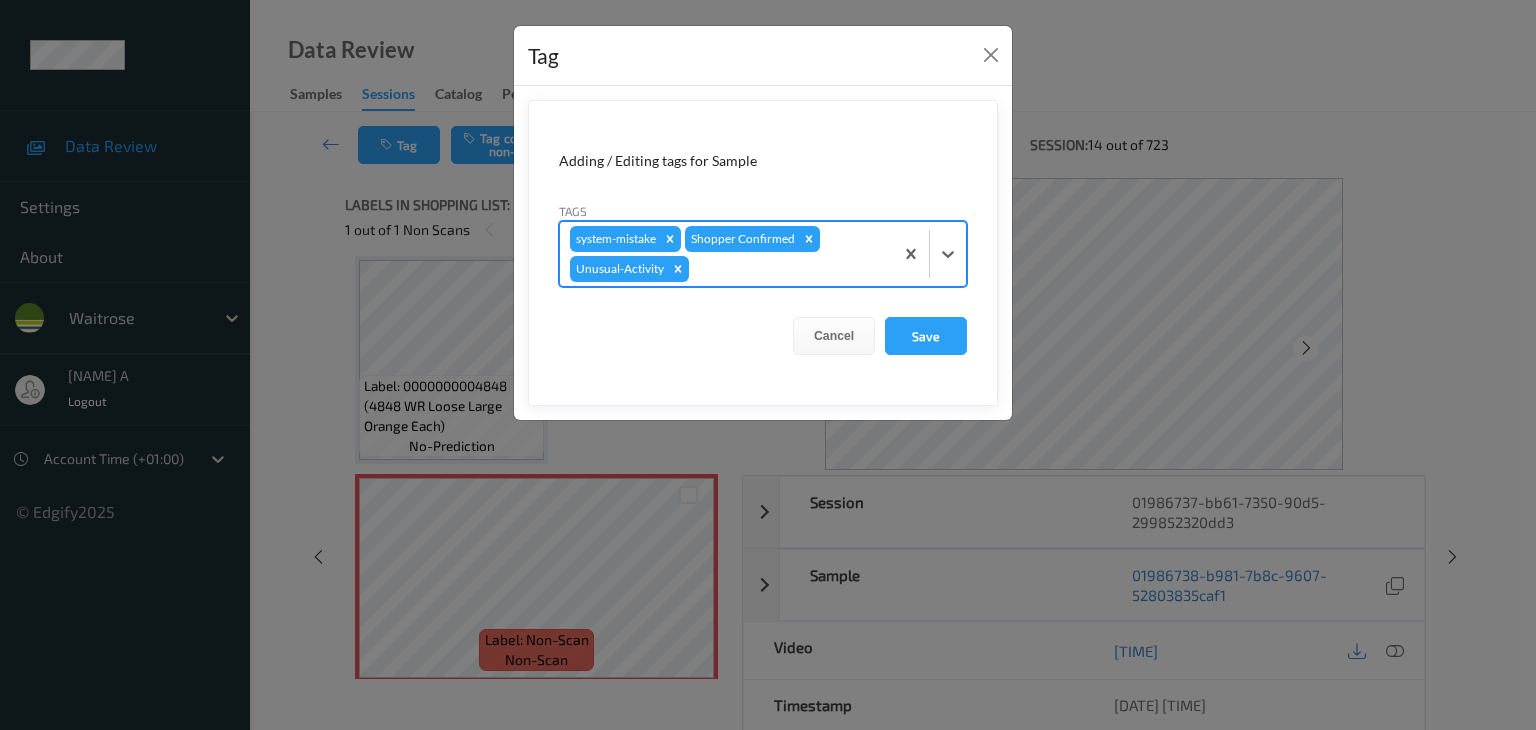 type on "p" 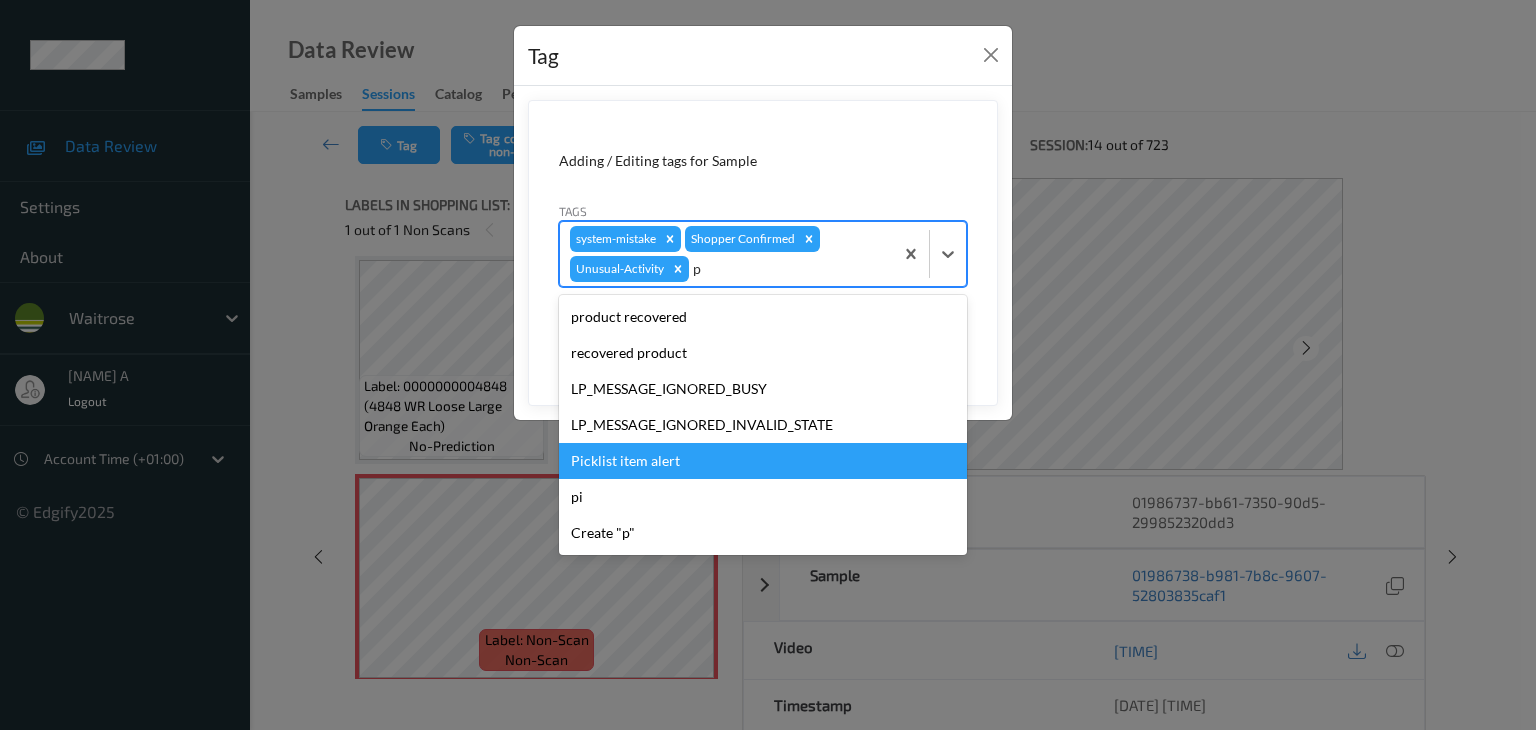 click on "Picklist item alert" at bounding box center [763, 461] 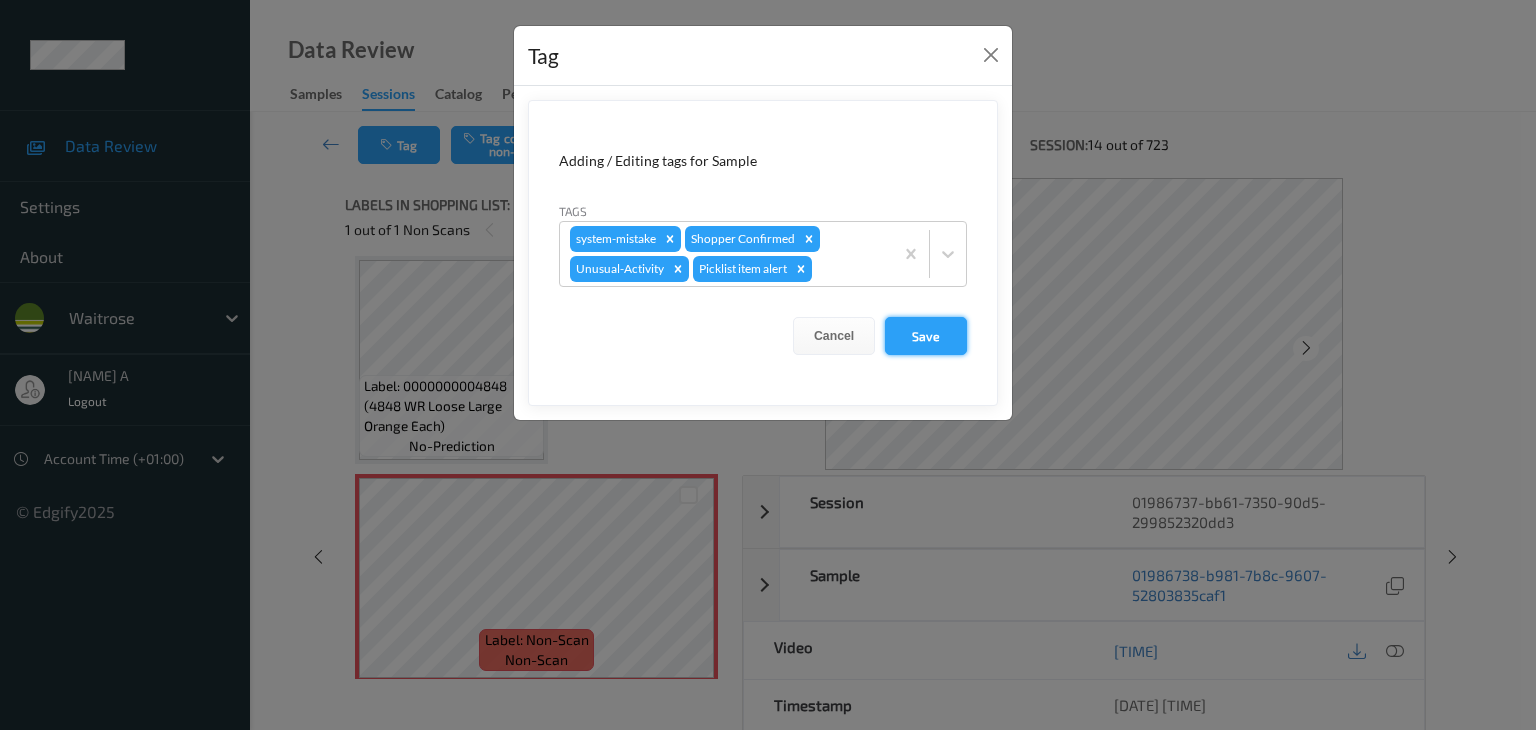 click on "Save" at bounding box center [926, 336] 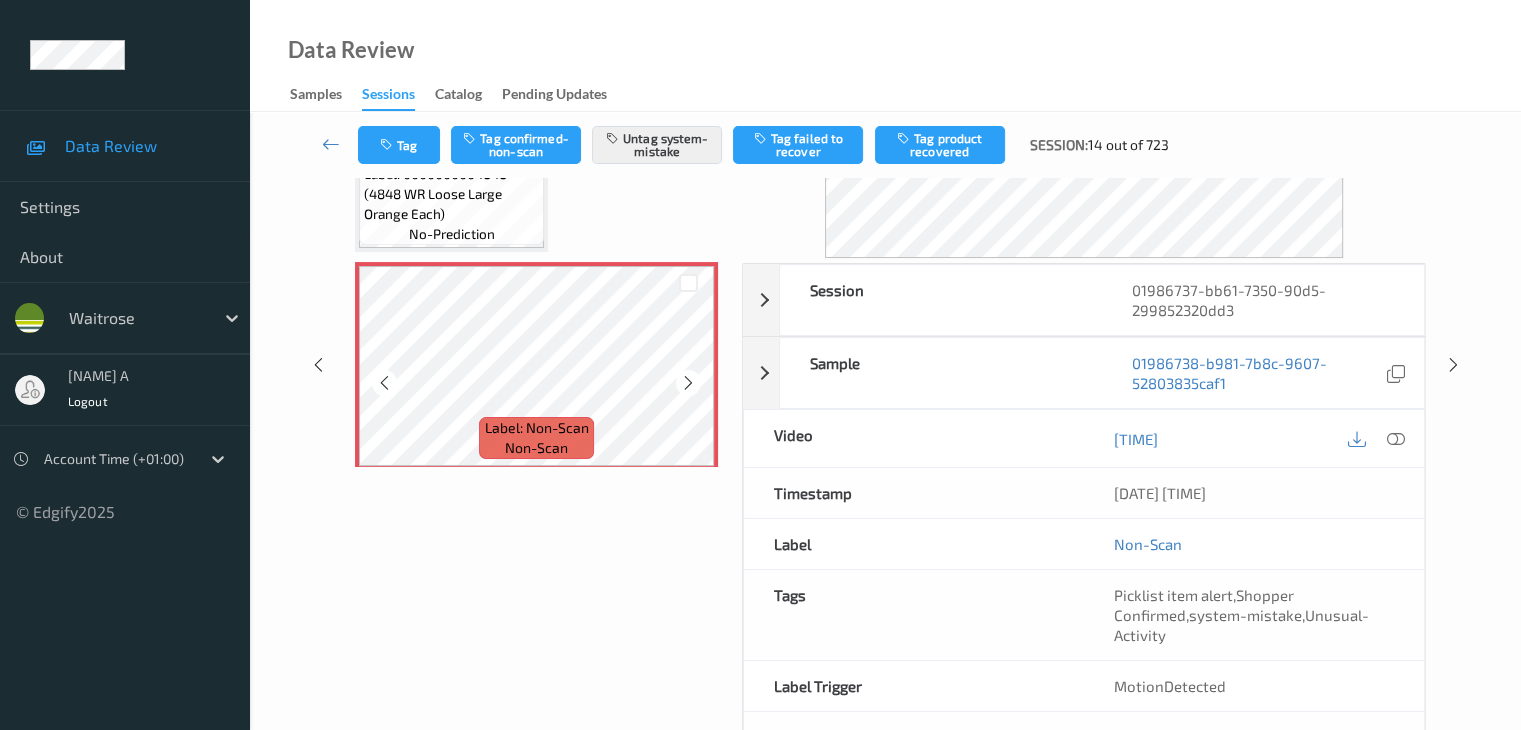 scroll, scrollTop: 284, scrollLeft: 0, axis: vertical 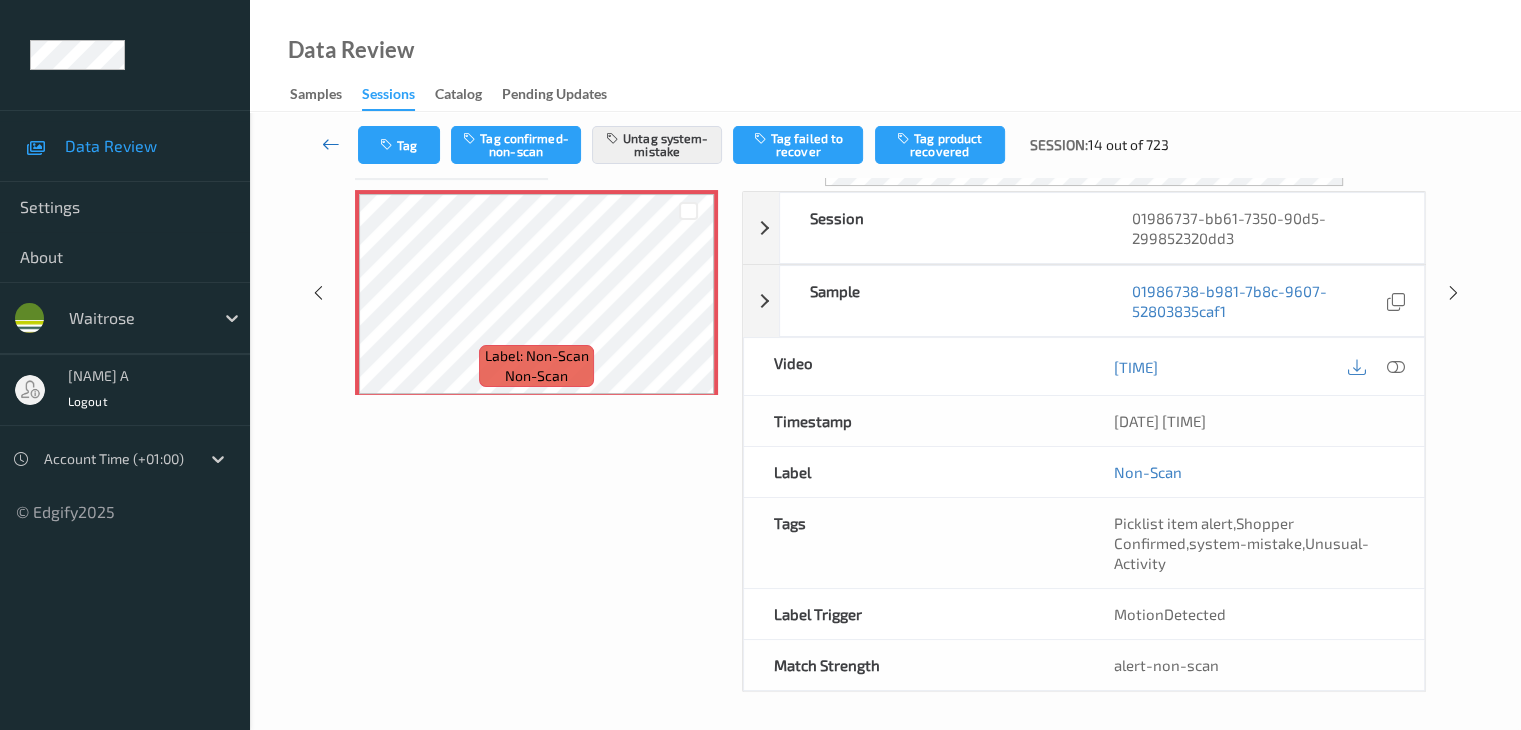 click at bounding box center [331, 144] 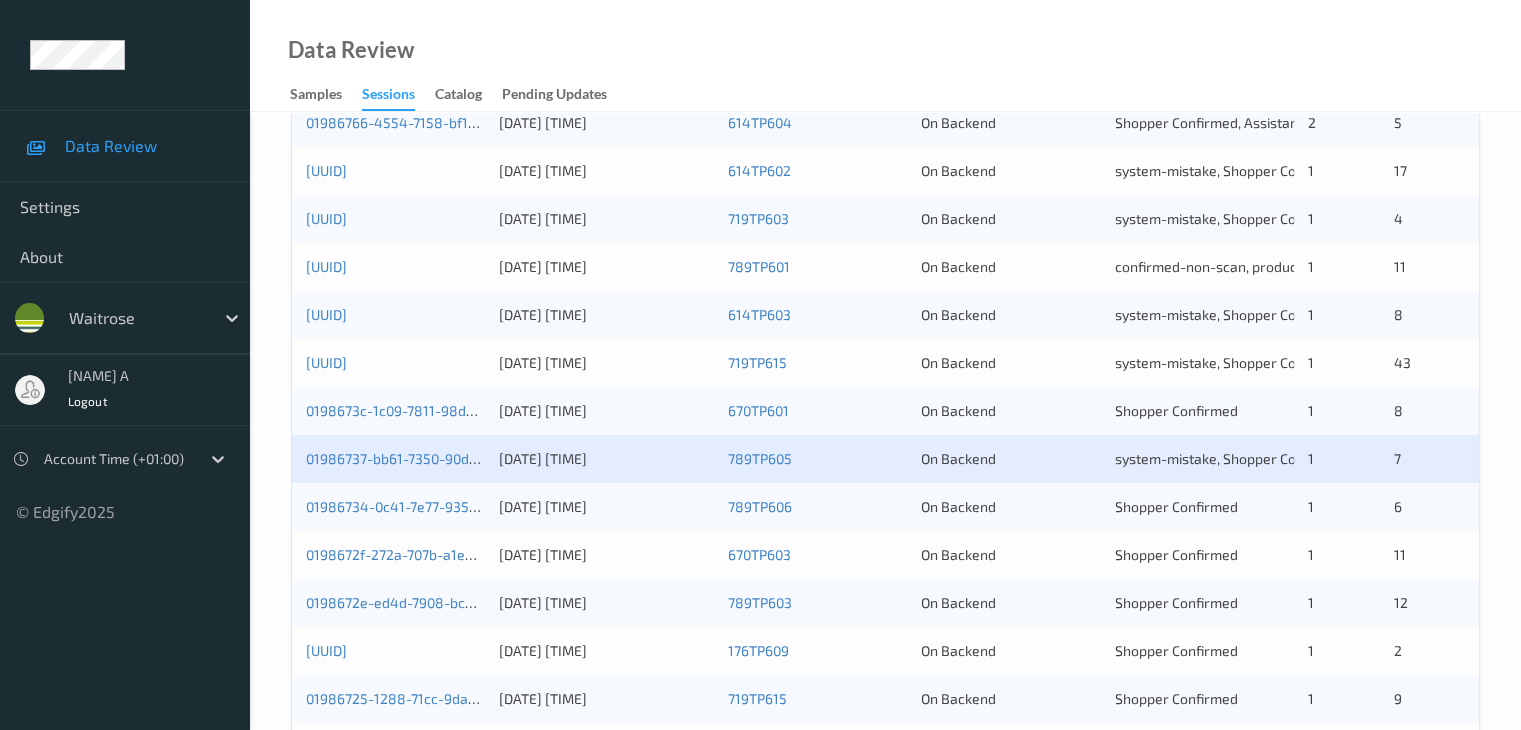 scroll, scrollTop: 900, scrollLeft: 0, axis: vertical 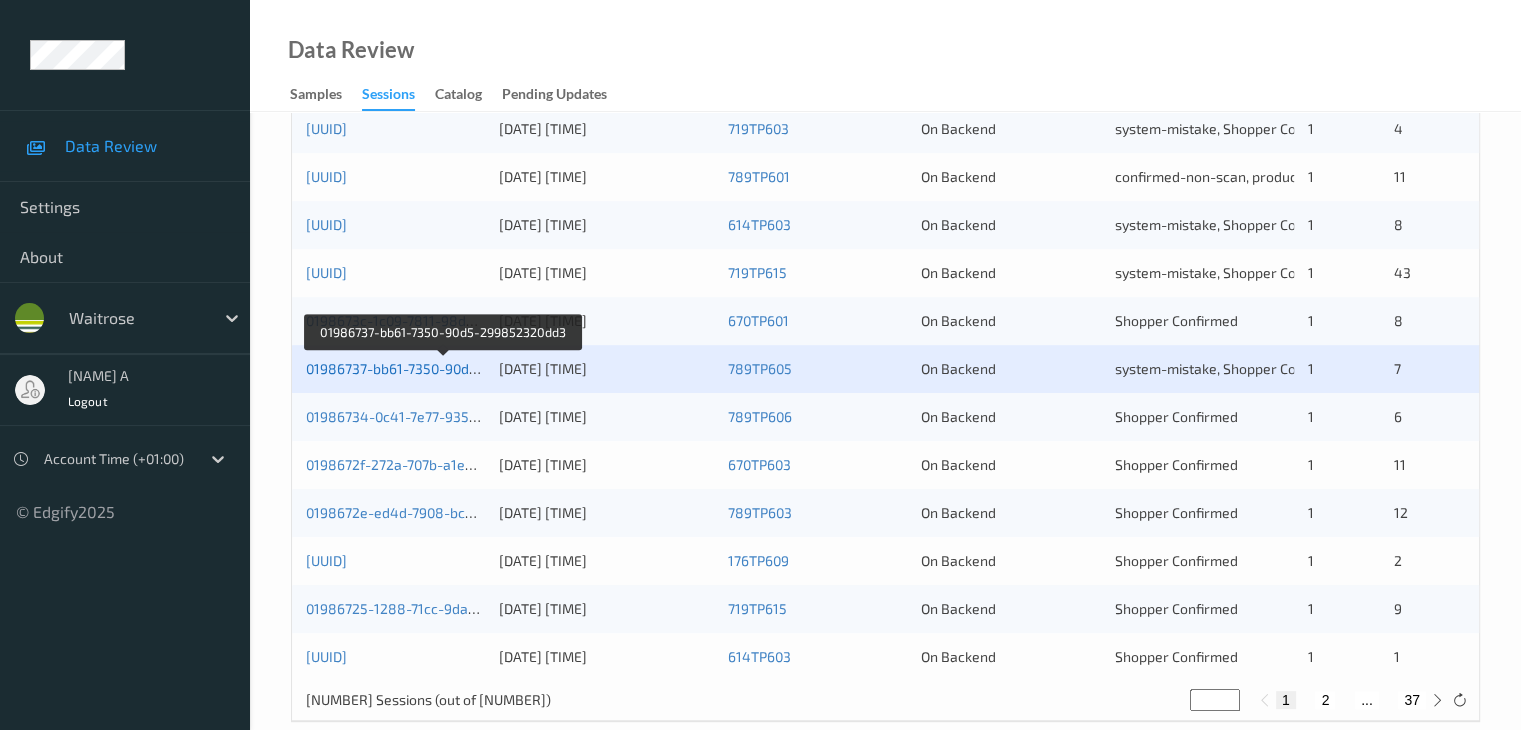 click on "01986737-bb61-7350-90d5-299852320dd3" at bounding box center [443, 368] 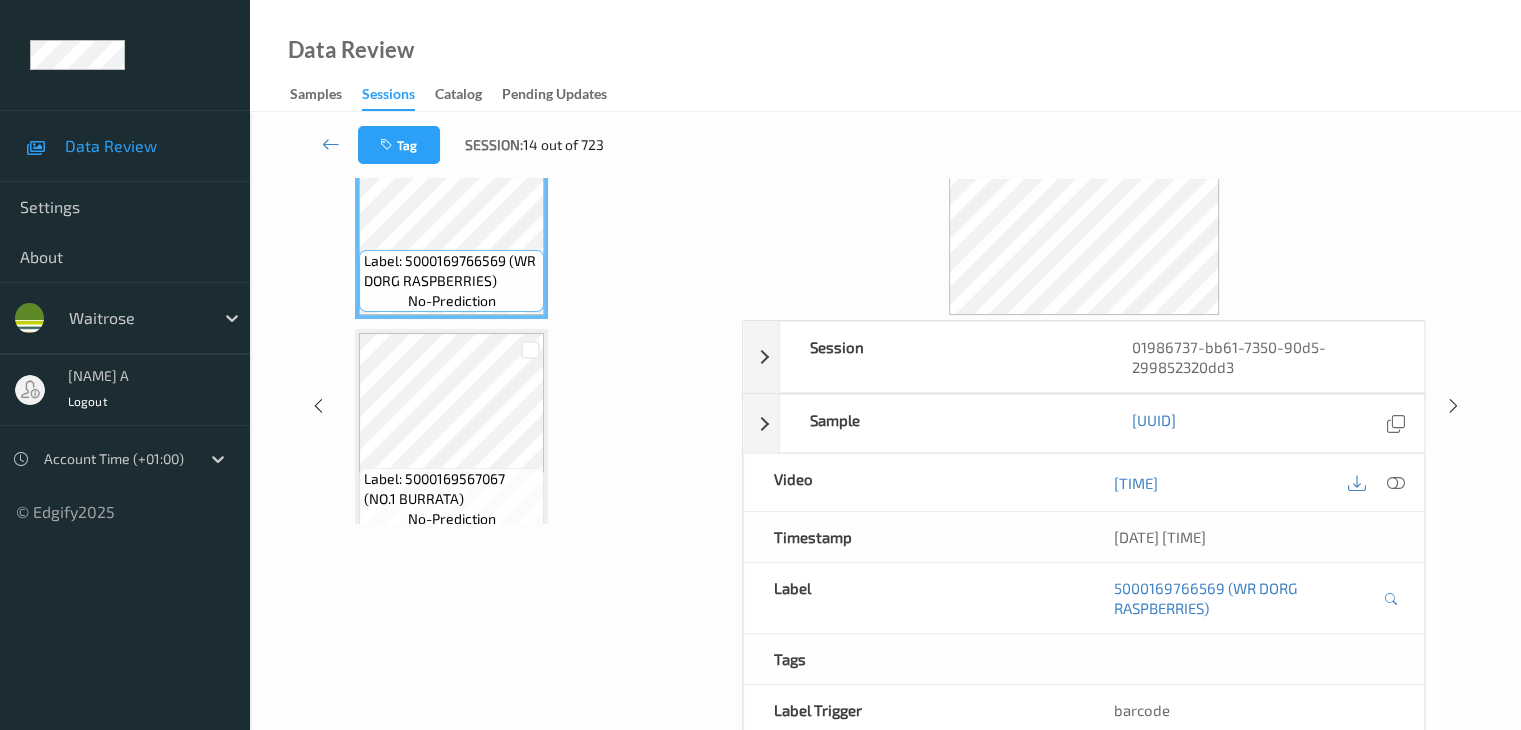 scroll, scrollTop: 0, scrollLeft: 0, axis: both 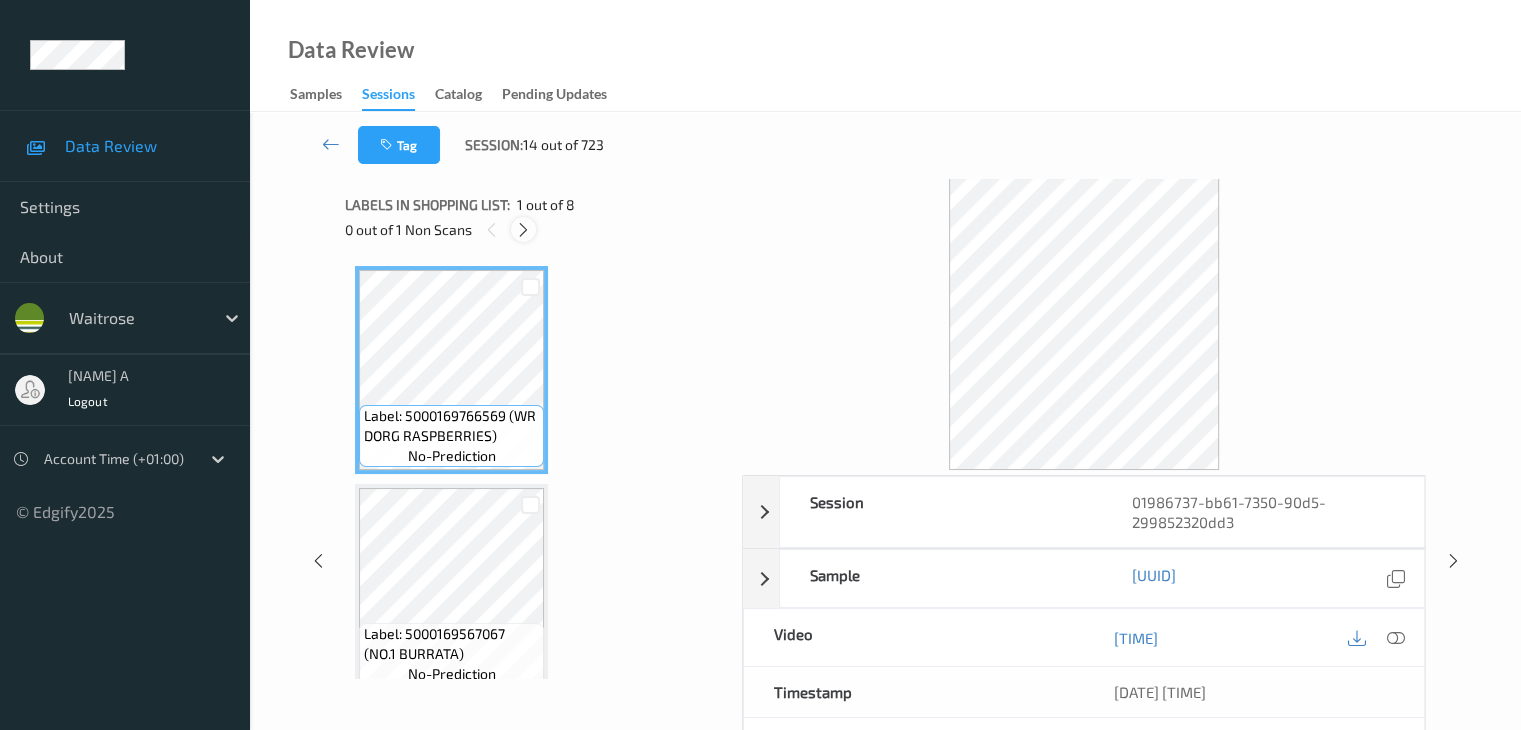 click at bounding box center [523, 230] 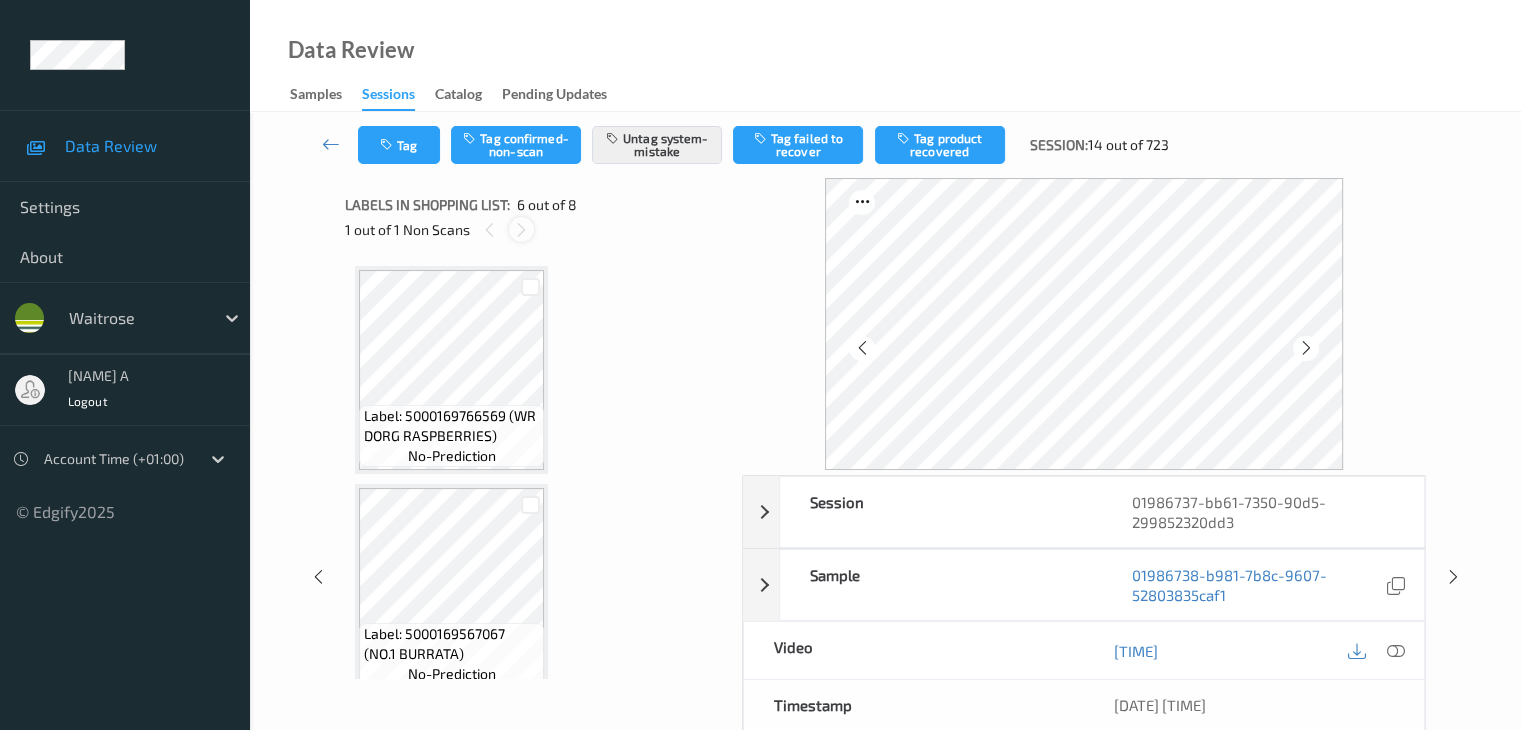 scroll, scrollTop: 882, scrollLeft: 0, axis: vertical 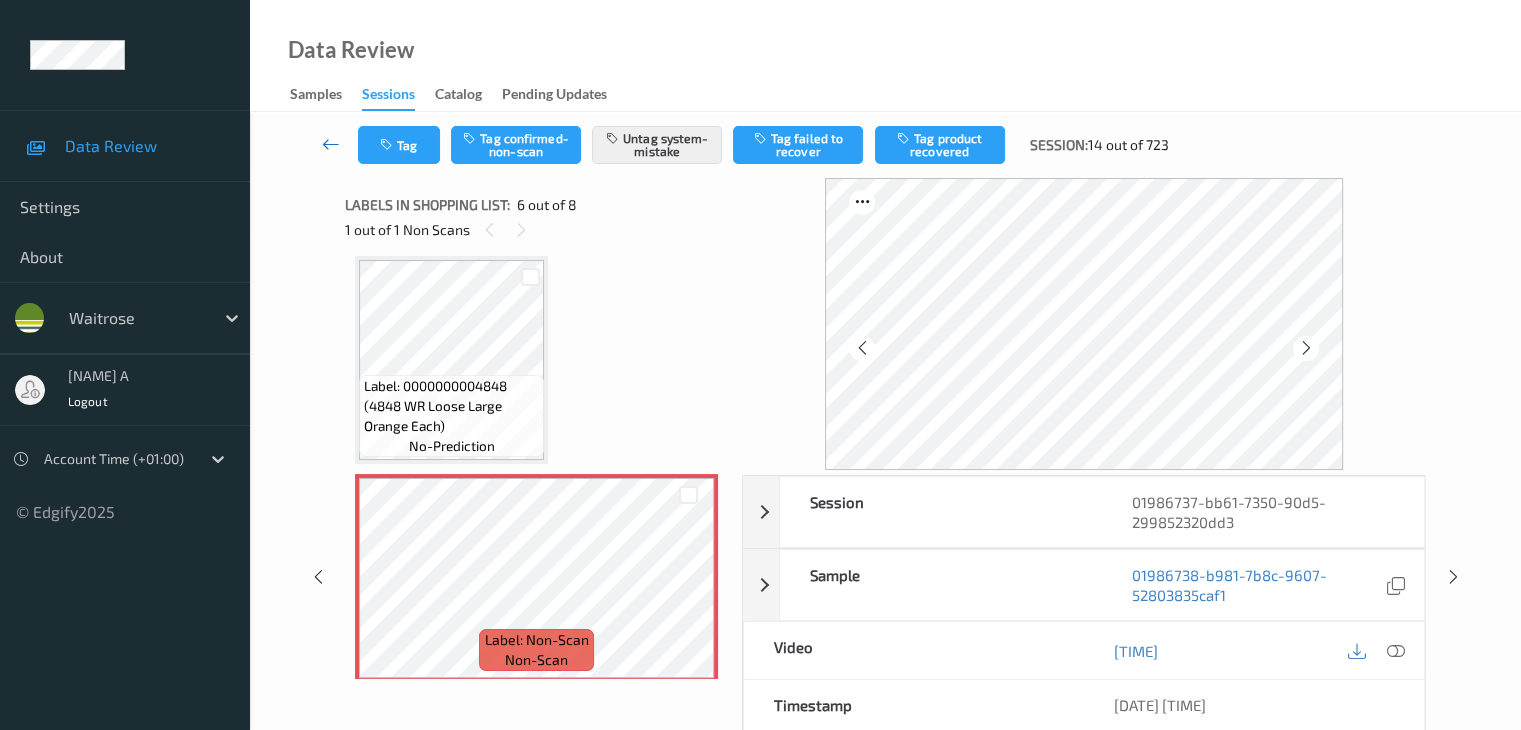 click at bounding box center (331, 144) 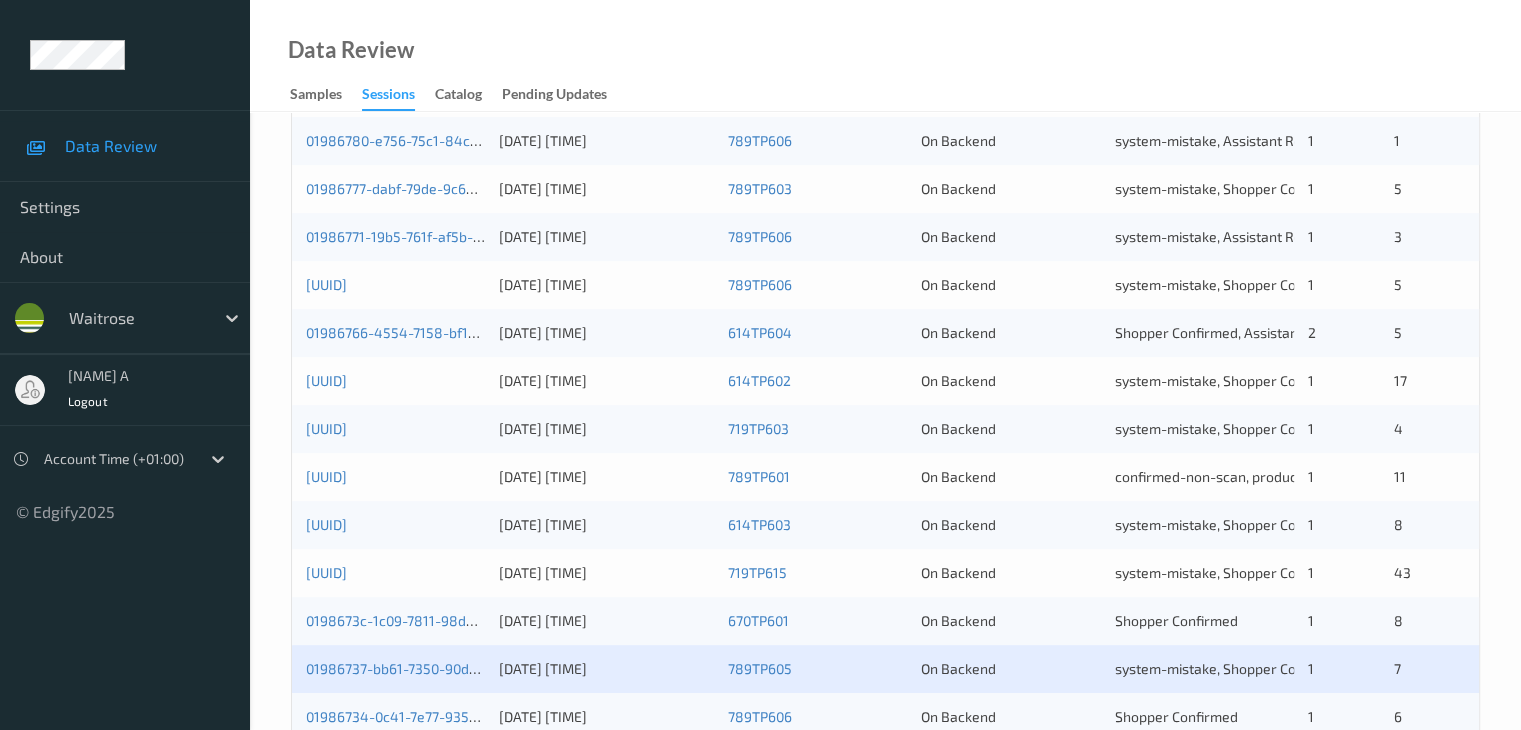 scroll, scrollTop: 800, scrollLeft: 0, axis: vertical 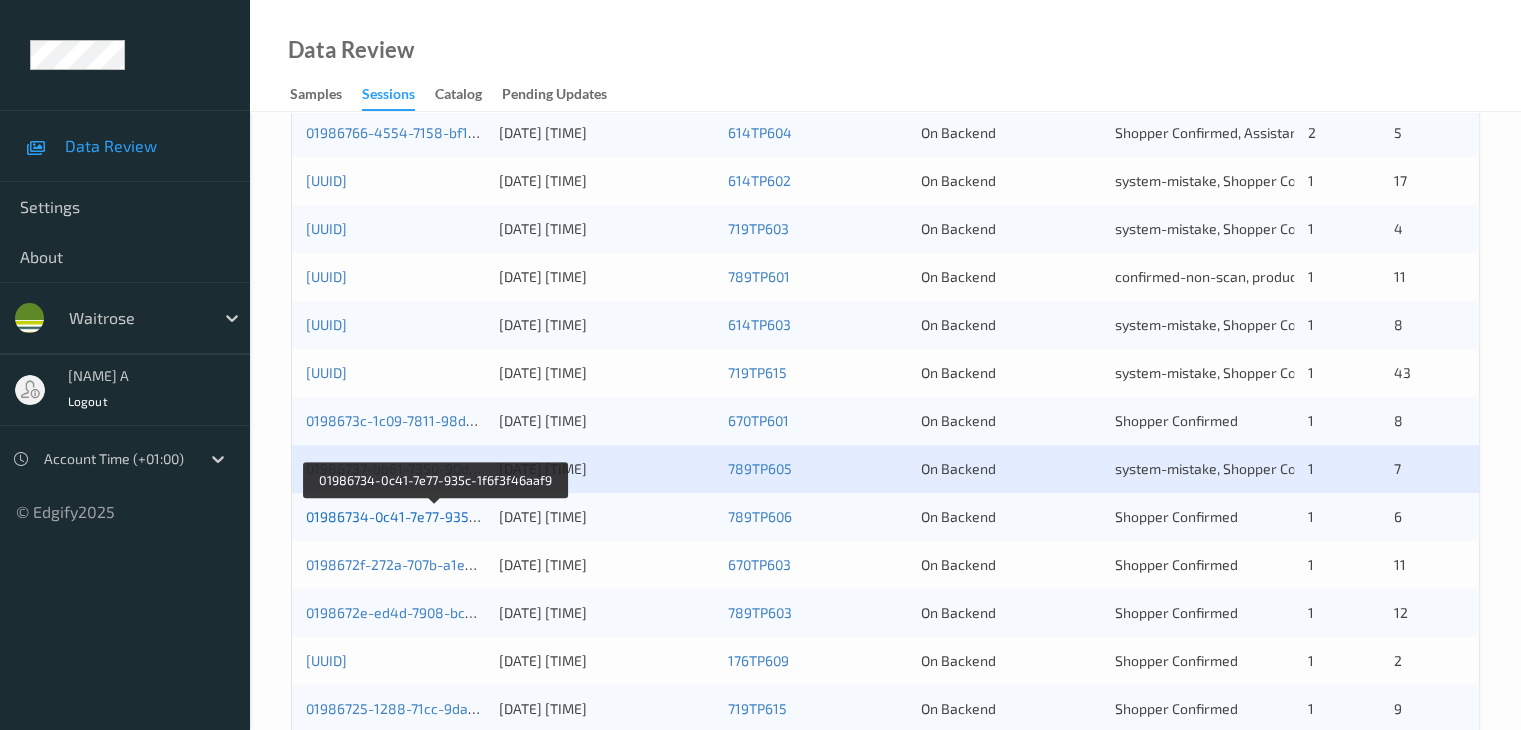 click on "01986734-0c41-7e77-935c-1f6f3f46aaf9" at bounding box center [435, 516] 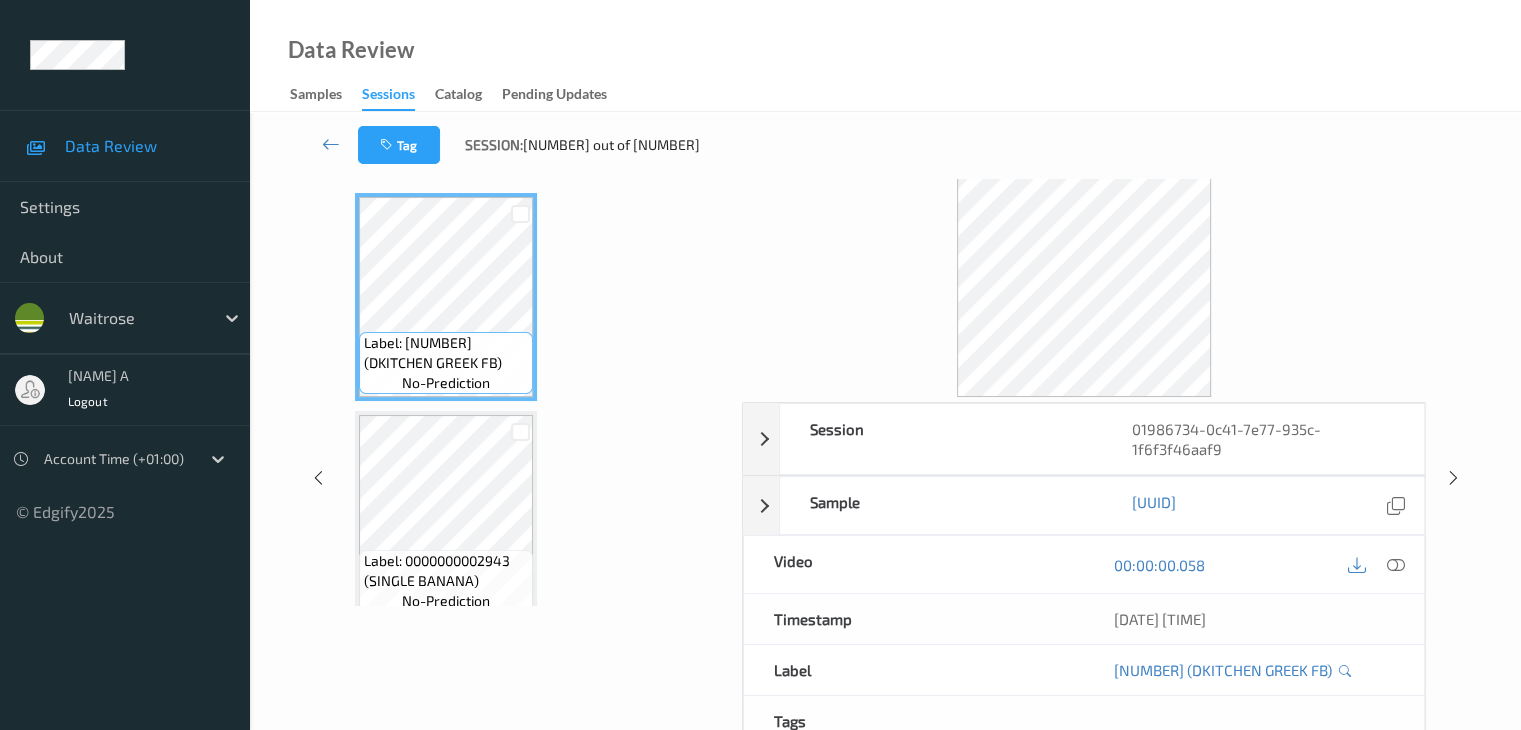 scroll, scrollTop: 0, scrollLeft: 0, axis: both 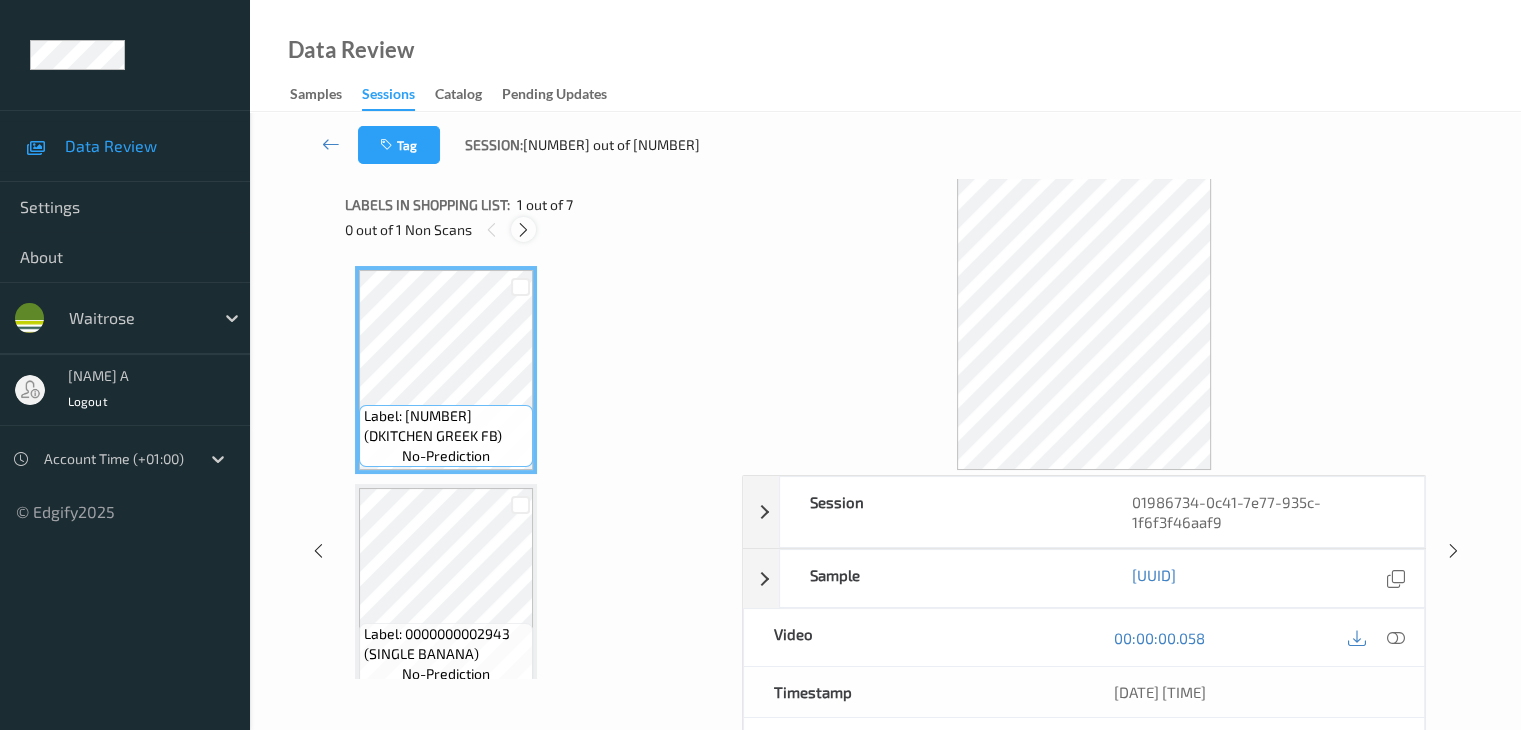 click at bounding box center (523, 230) 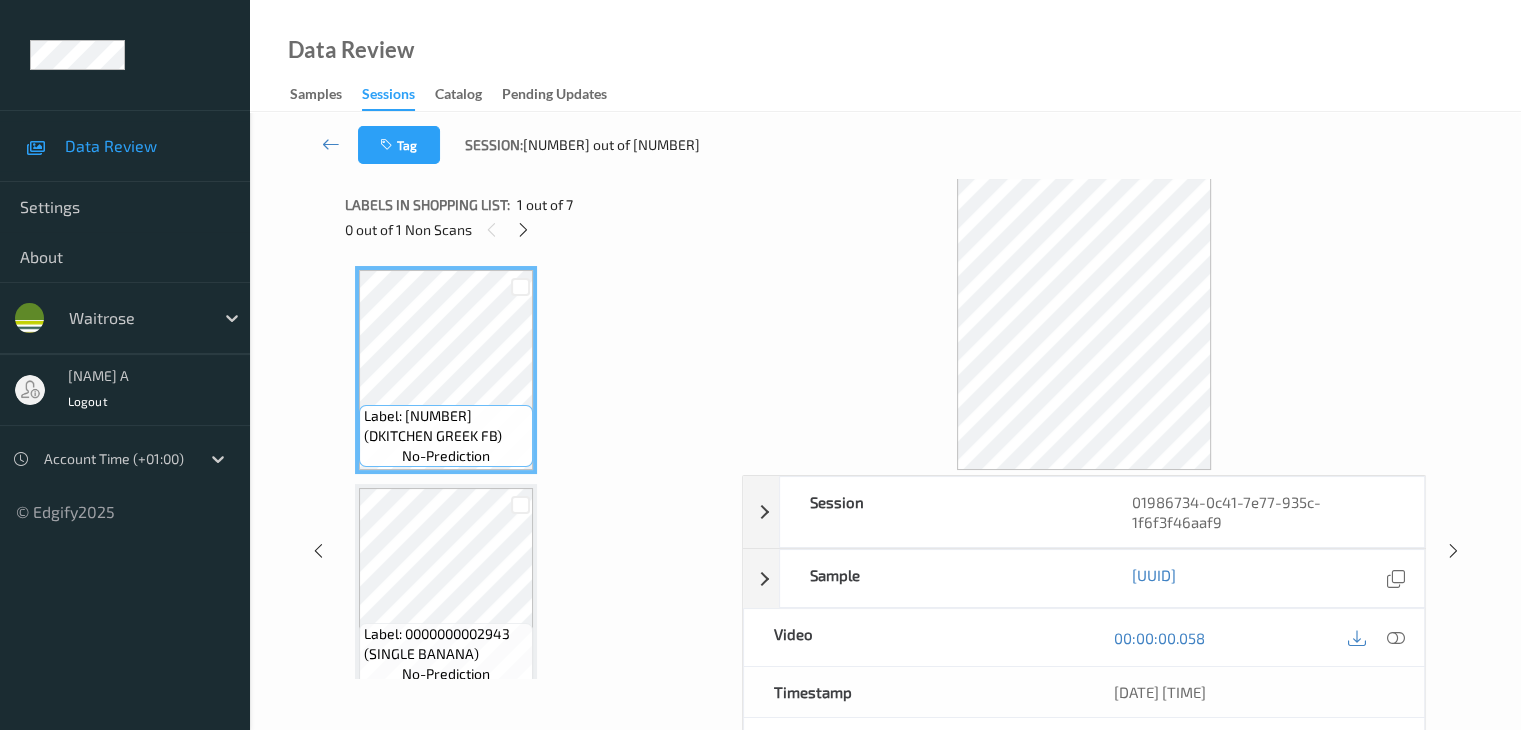 scroll, scrollTop: 446, scrollLeft: 0, axis: vertical 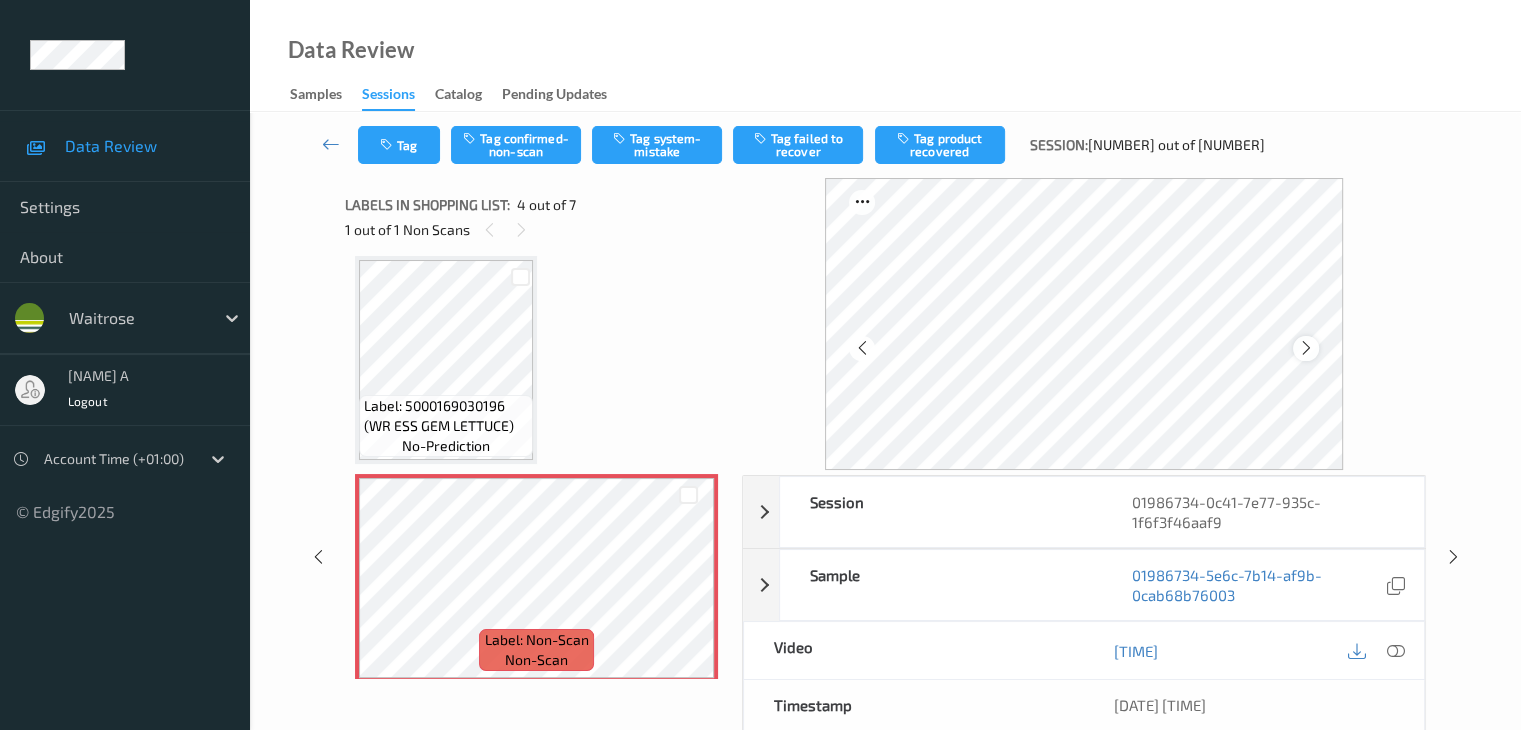 click at bounding box center [1305, 348] 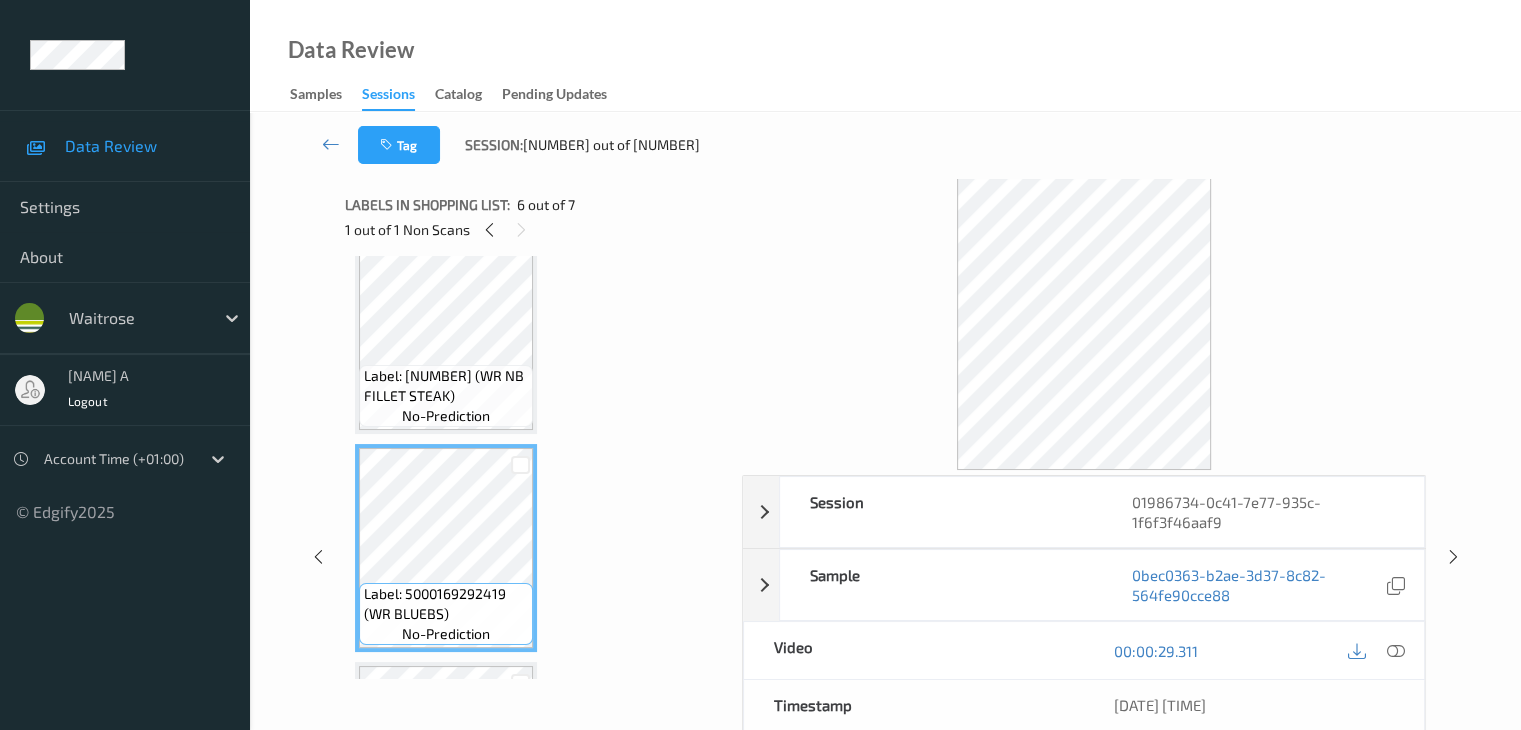 scroll, scrollTop: 946, scrollLeft: 0, axis: vertical 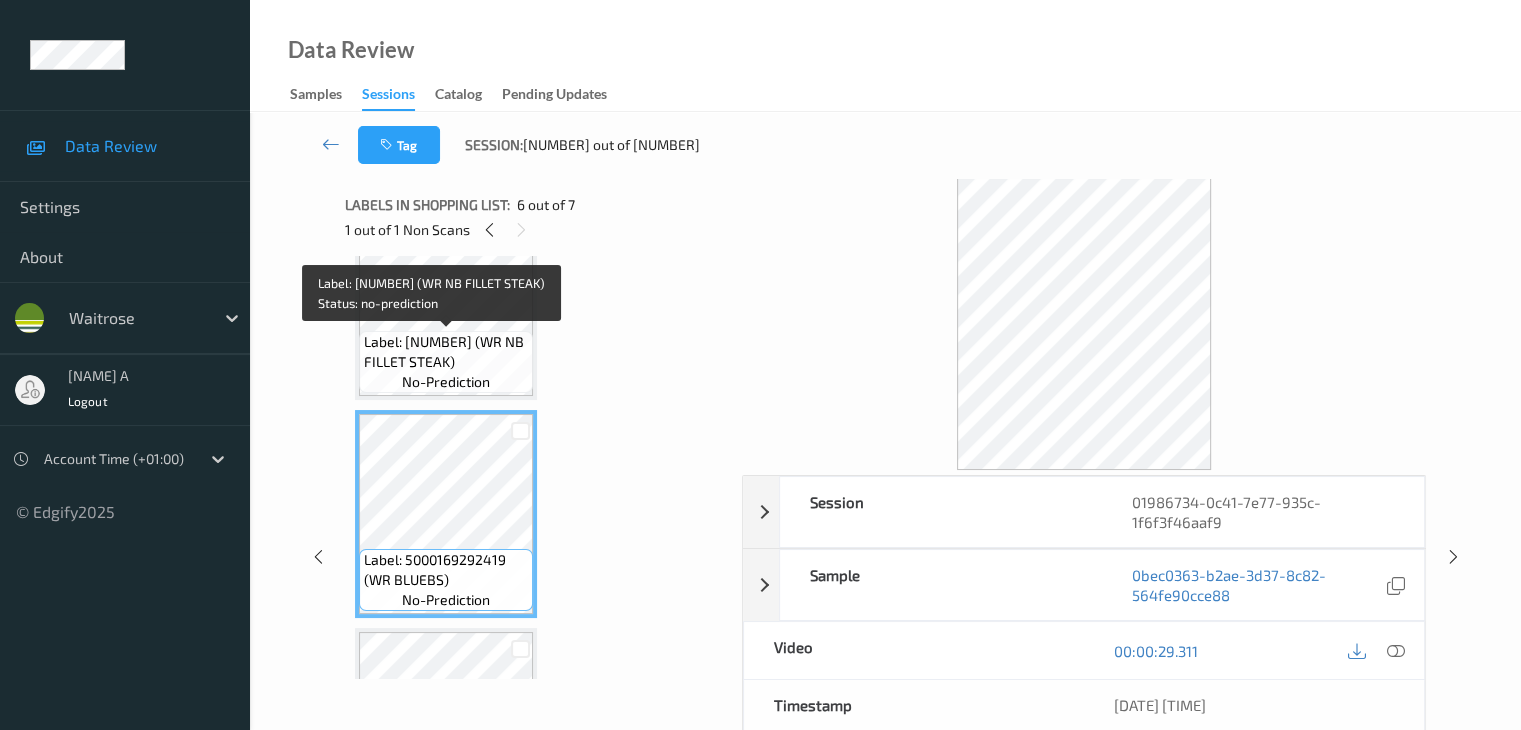 click on "Label: [NUMBER] (WR NB FILLET STEAK) no-prediction" at bounding box center (446, 362) 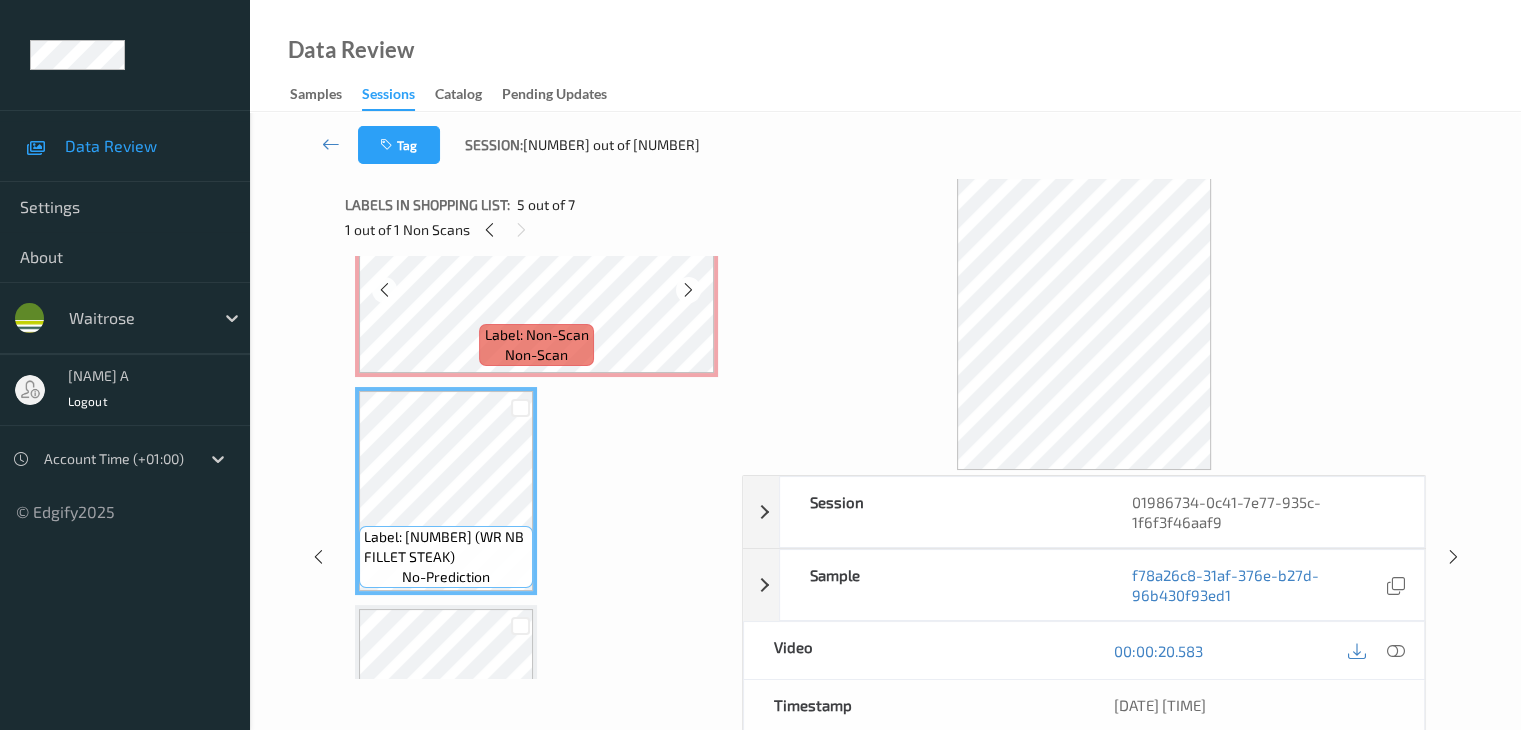 scroll, scrollTop: 646, scrollLeft: 0, axis: vertical 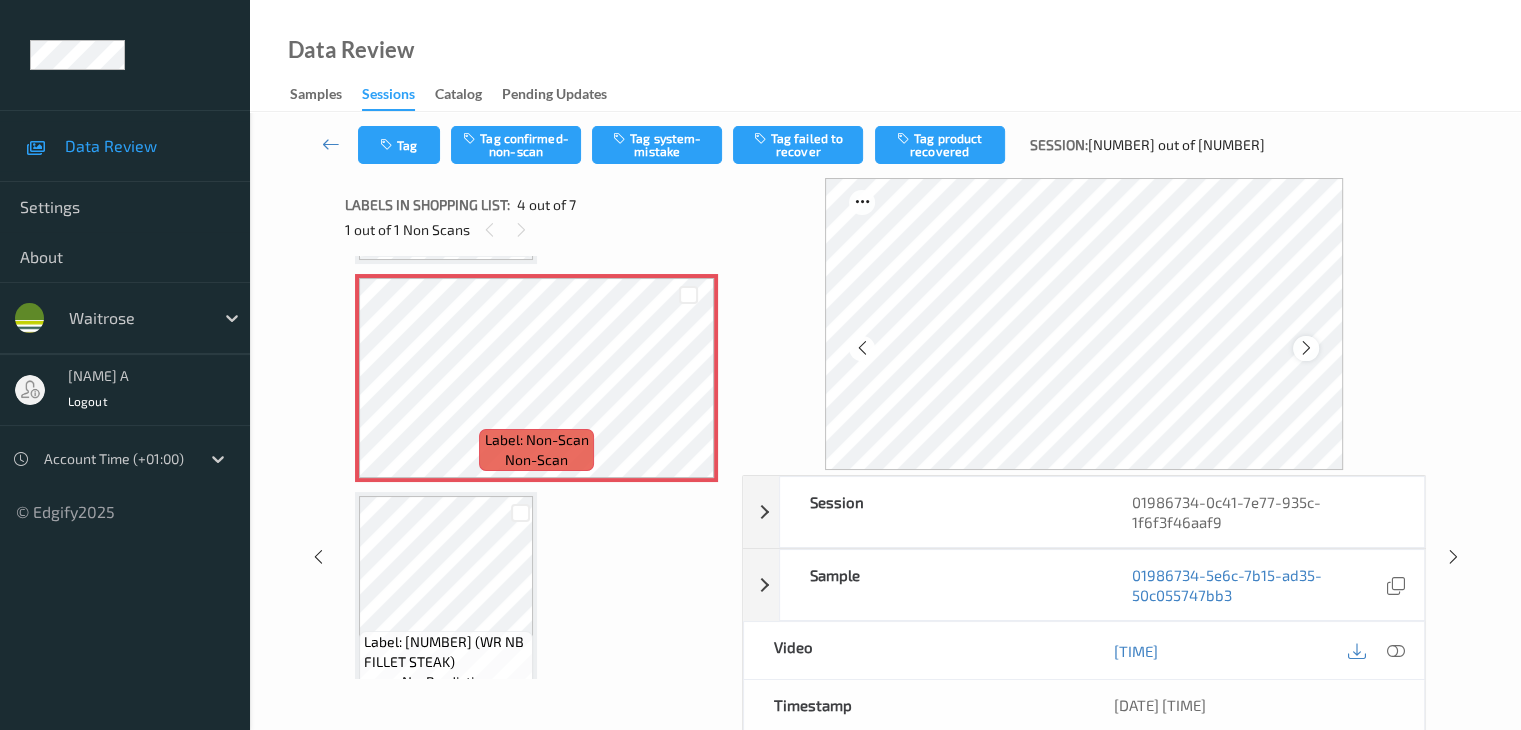 click at bounding box center (1306, 348) 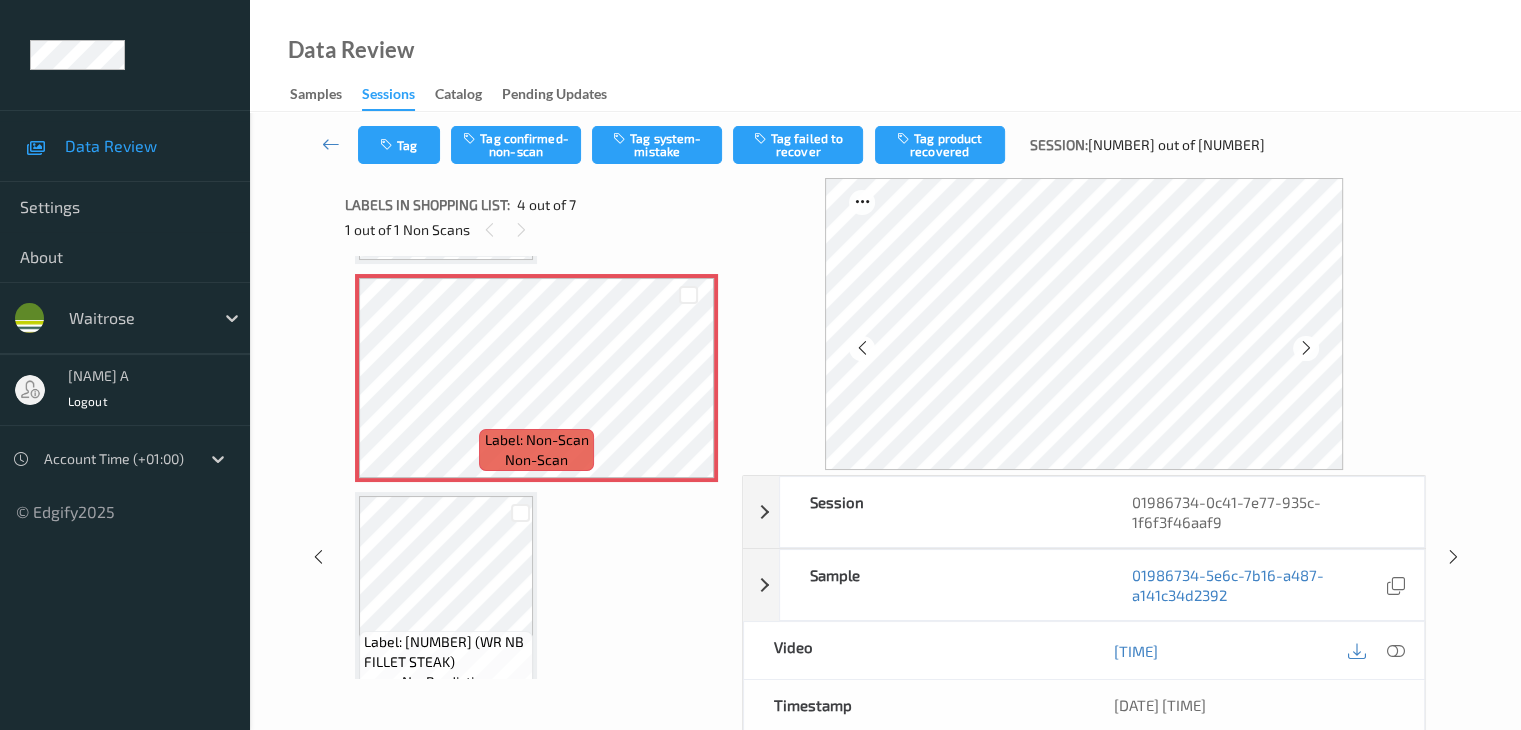 click at bounding box center [1306, 348] 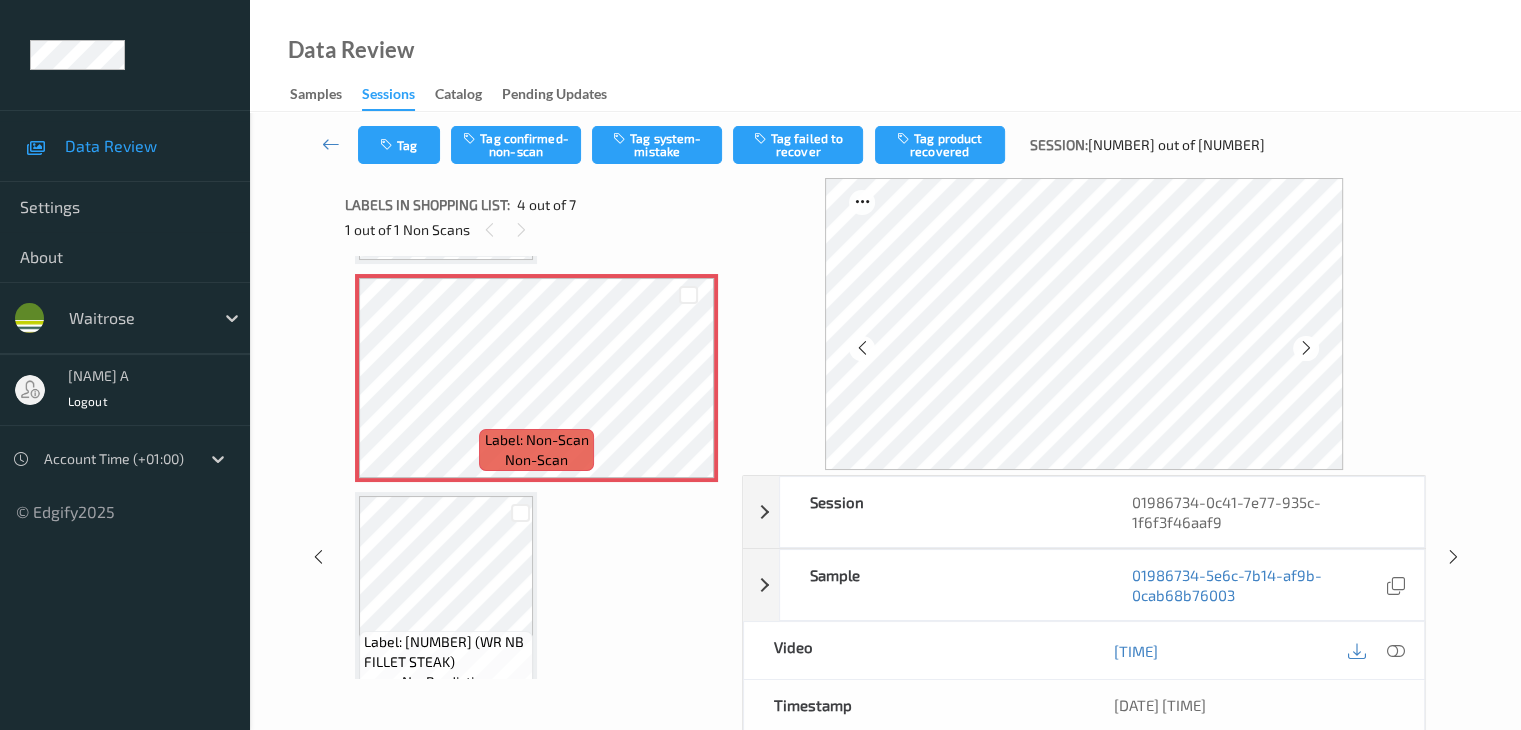 click at bounding box center [1306, 348] 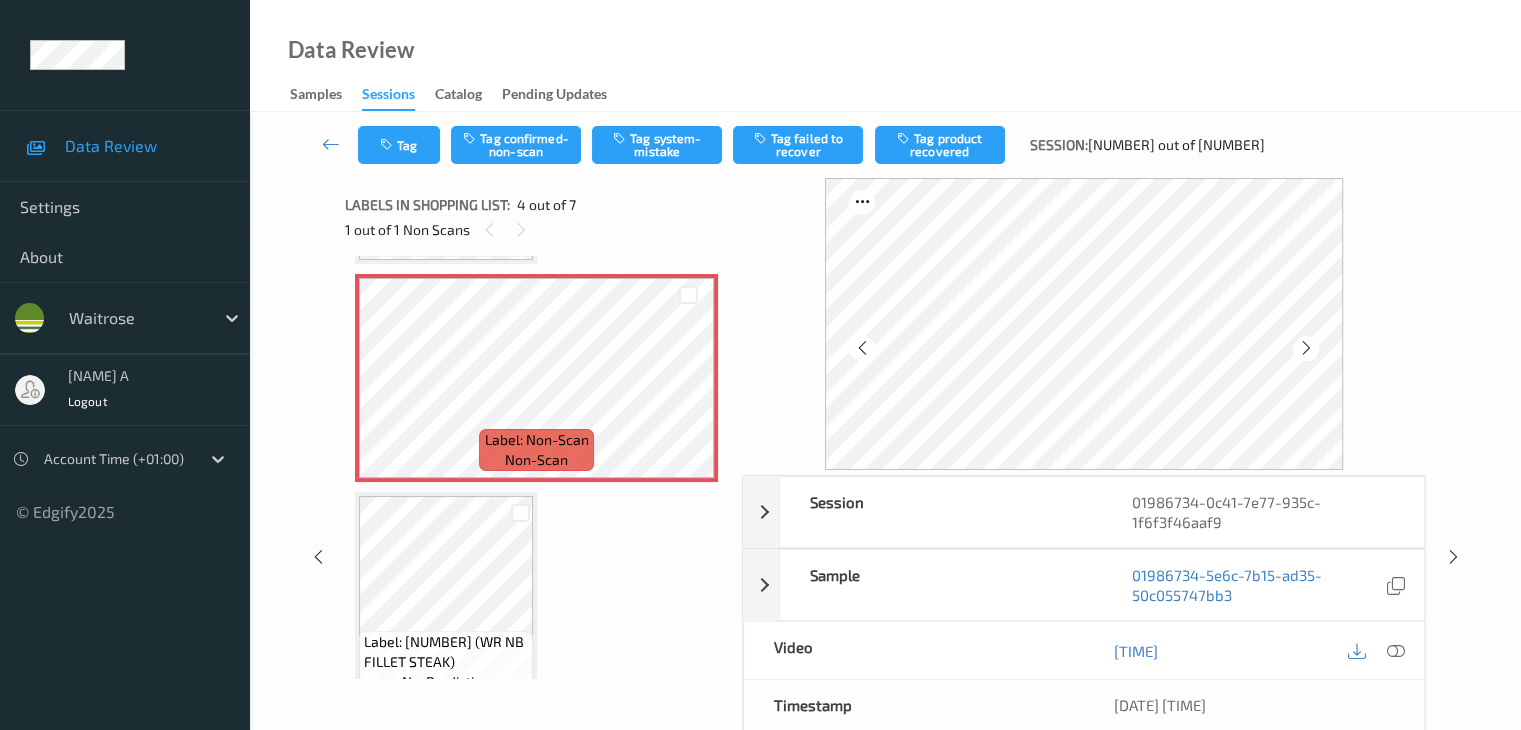 click at bounding box center (1306, 348) 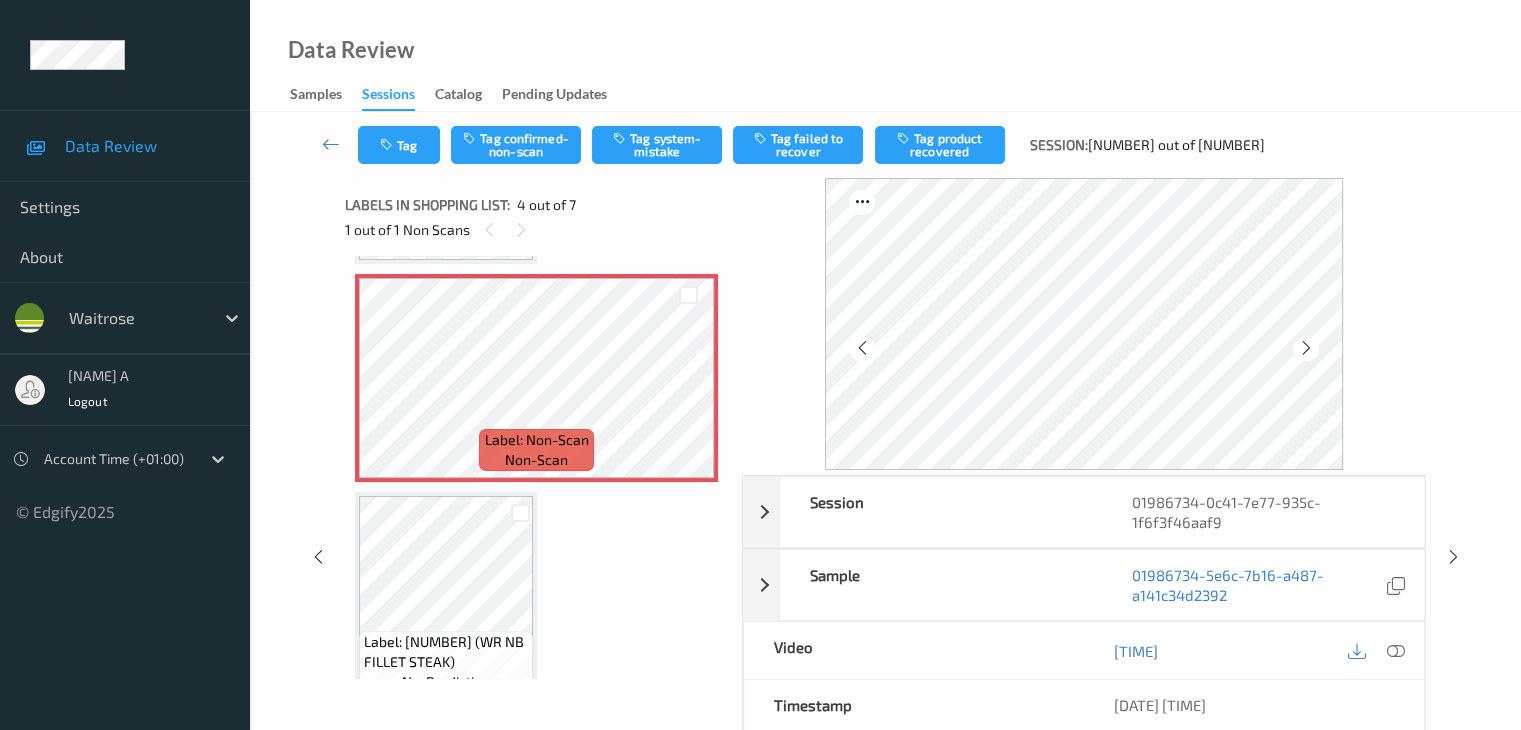 click at bounding box center (1306, 348) 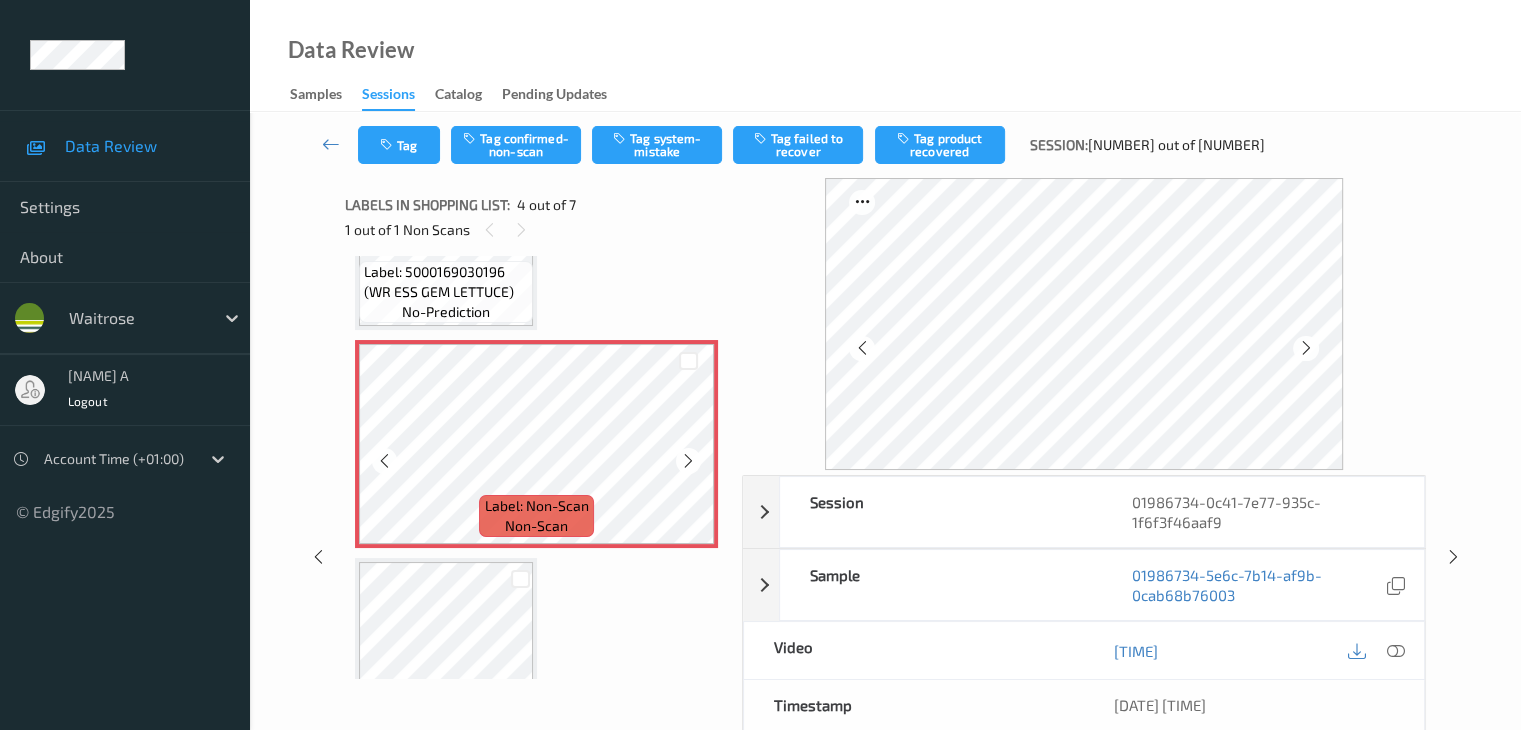 scroll, scrollTop: 546, scrollLeft: 0, axis: vertical 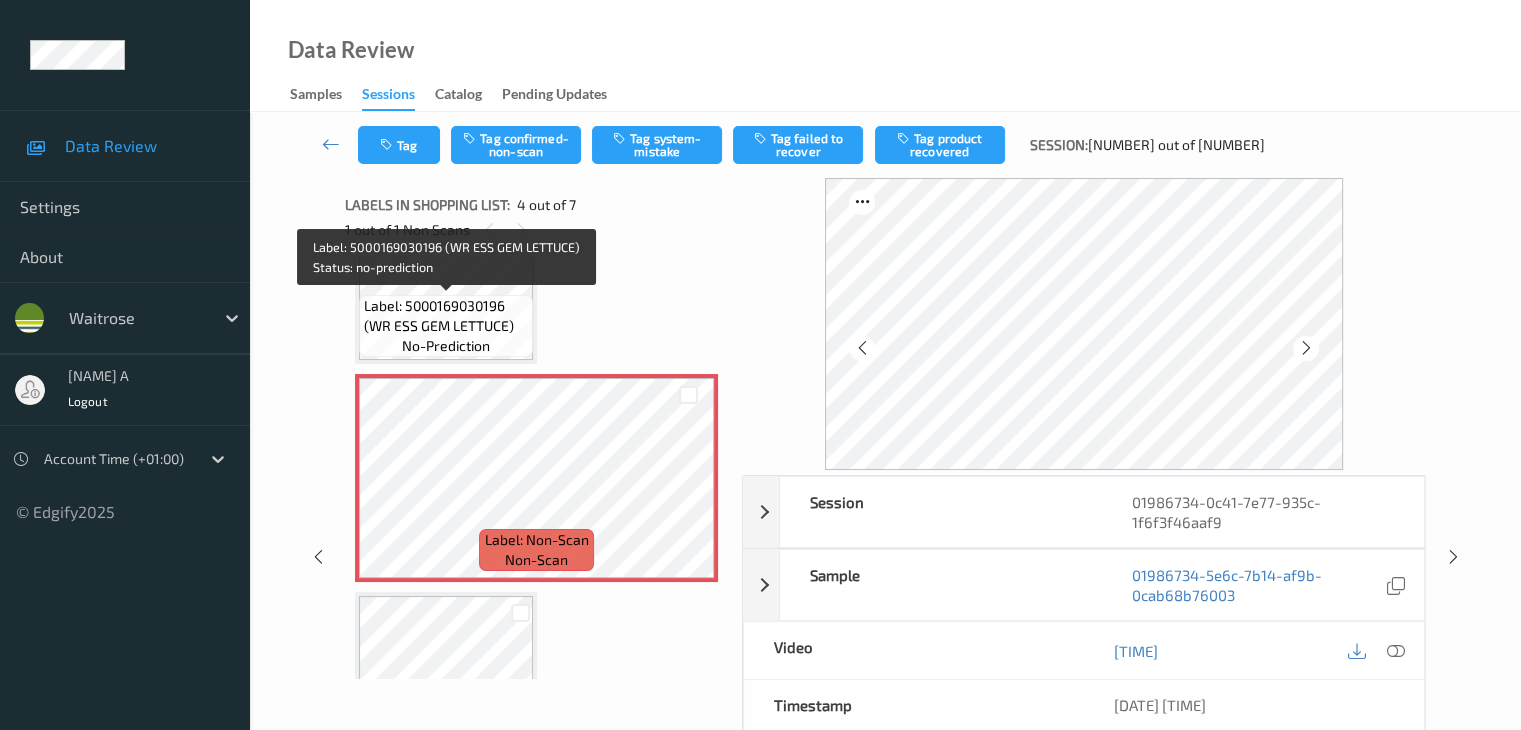click on "Label: 5000169030196 (WR ESS GEM LETTUCE)" at bounding box center (446, 316) 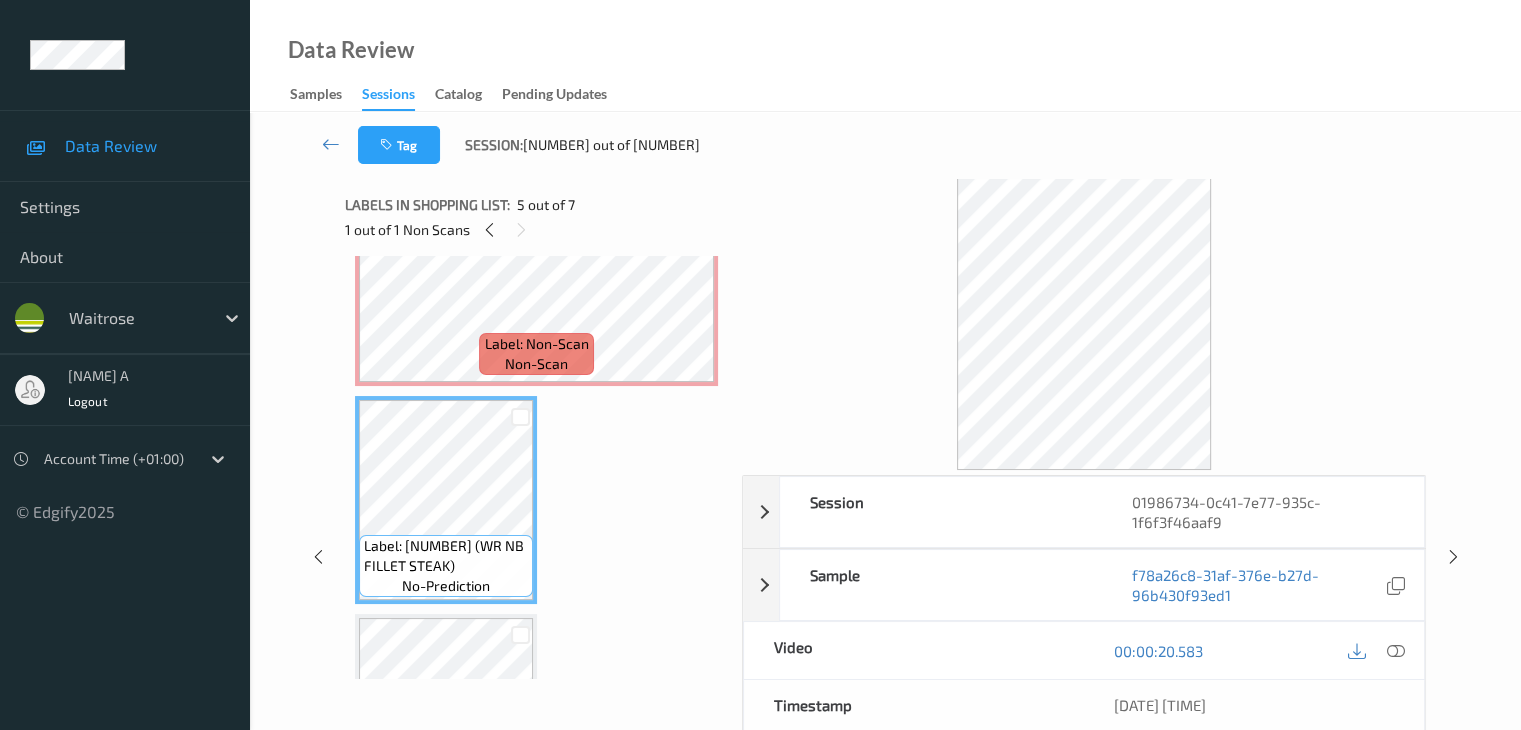 scroll, scrollTop: 746, scrollLeft: 0, axis: vertical 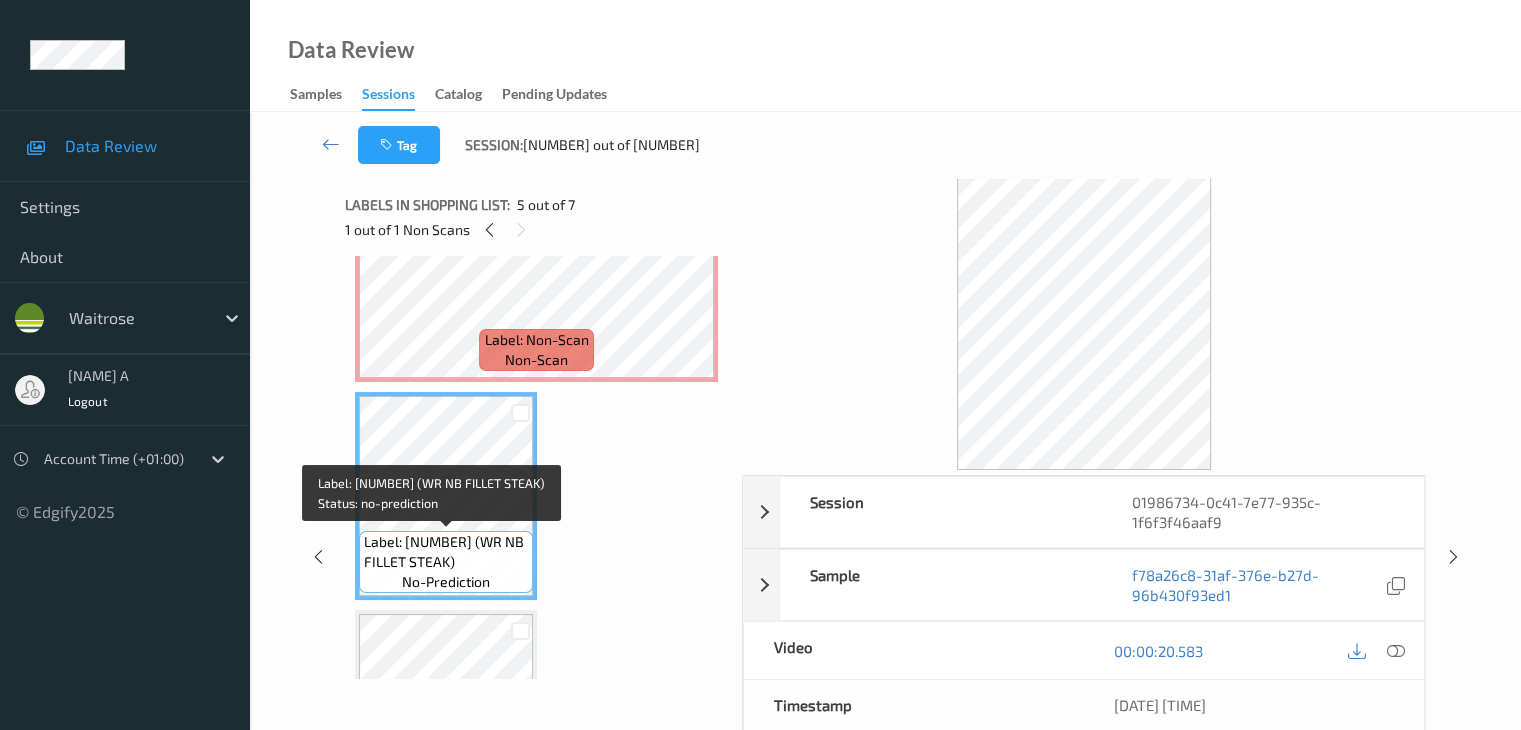 drag, startPoint x: 367, startPoint y: 562, endPoint x: 512, endPoint y: 562, distance: 145 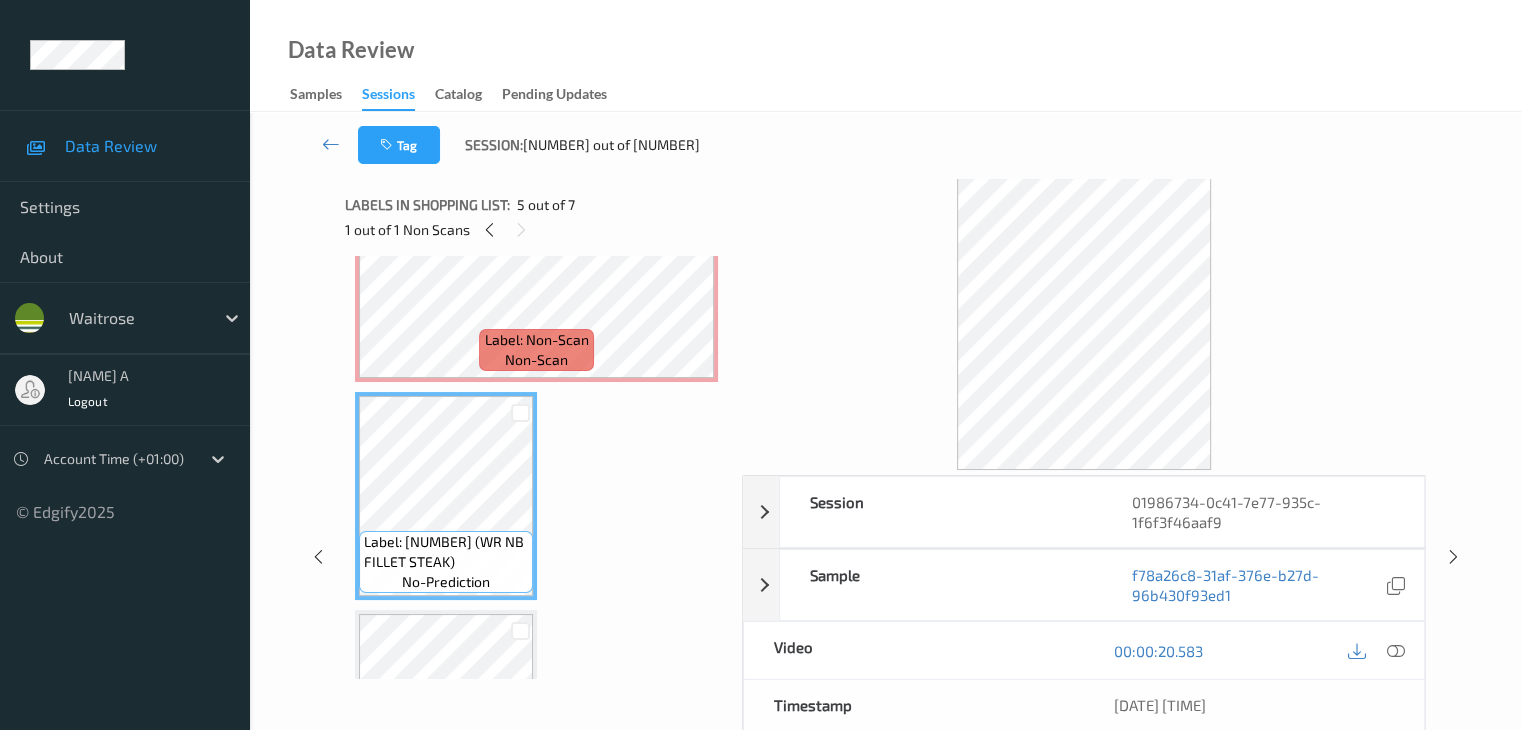 copy on "(WR NB FILLET STEAK)" 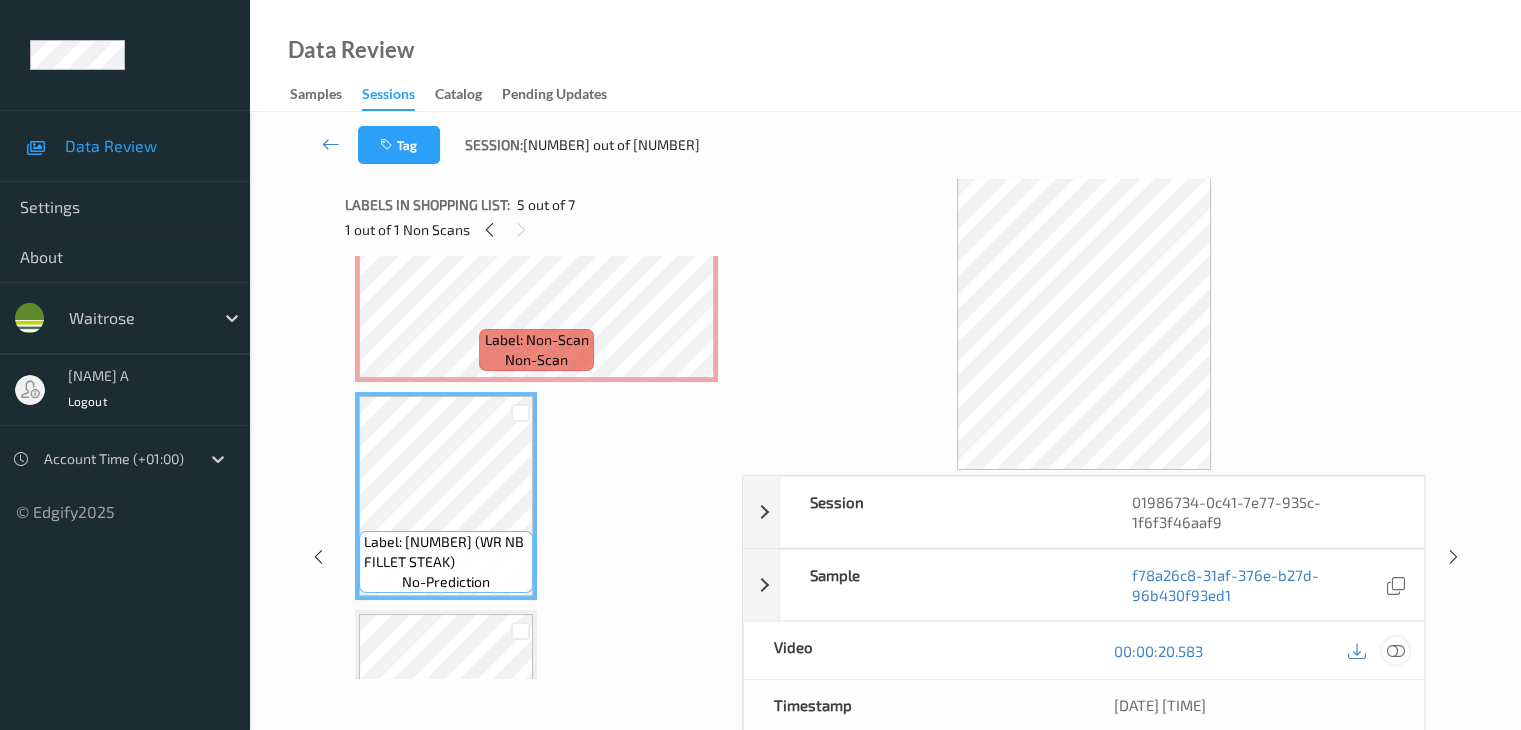 click at bounding box center [1395, 651] 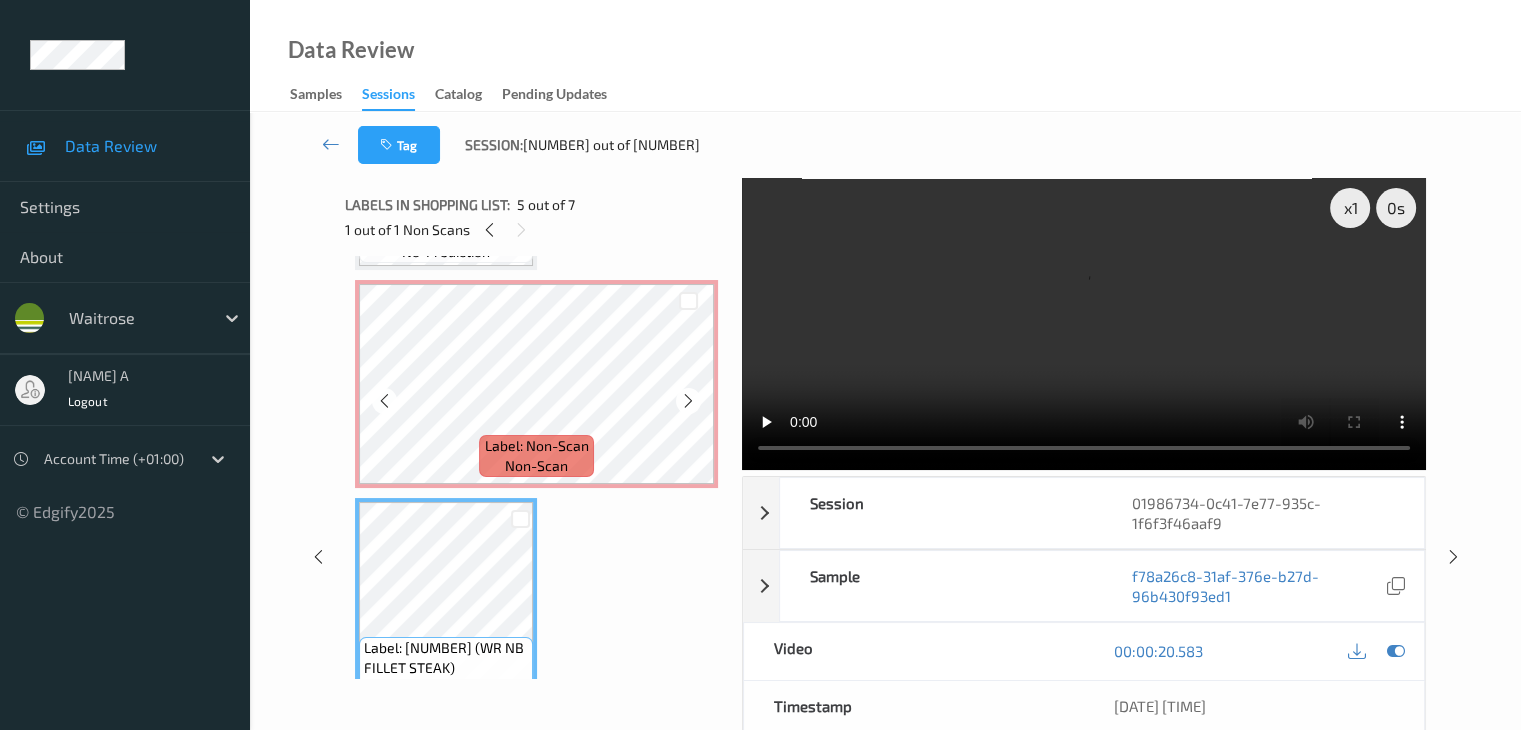 scroll, scrollTop: 546, scrollLeft: 0, axis: vertical 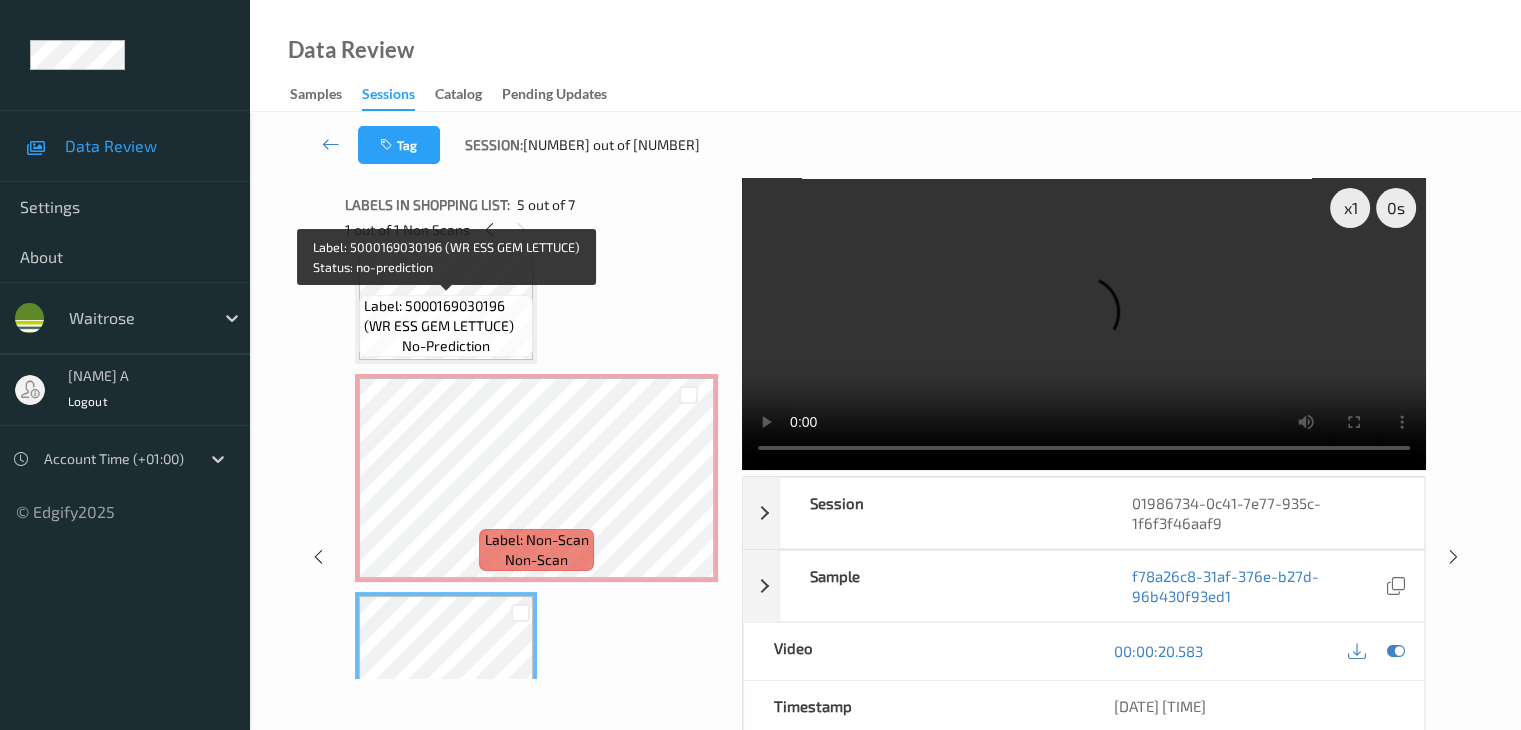click on "Label: 5000169030196 (WR ESS GEM LETTUCE)" at bounding box center (446, 316) 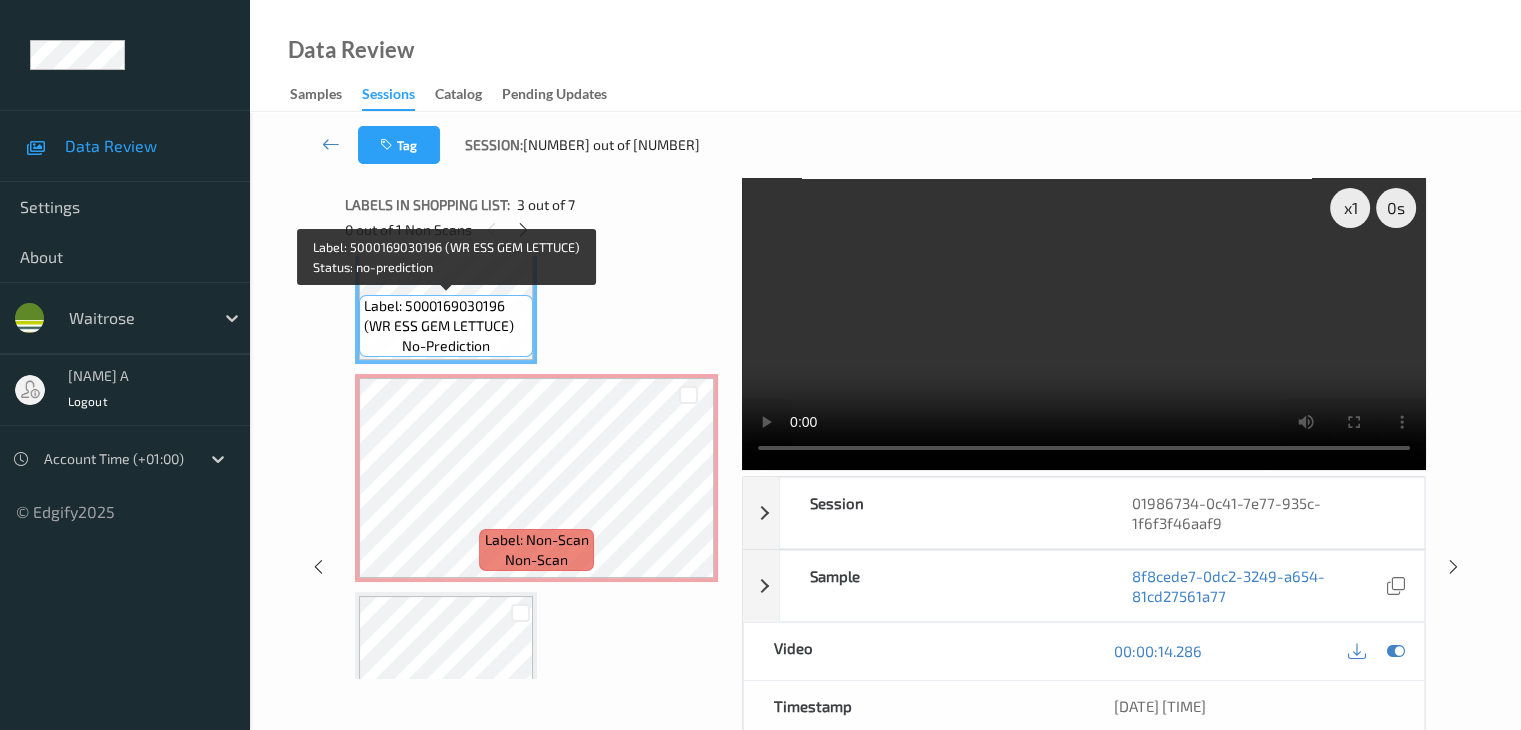 click on "Label: 5000169030196 (WR ESS GEM LETTUCE)" at bounding box center [446, 316] 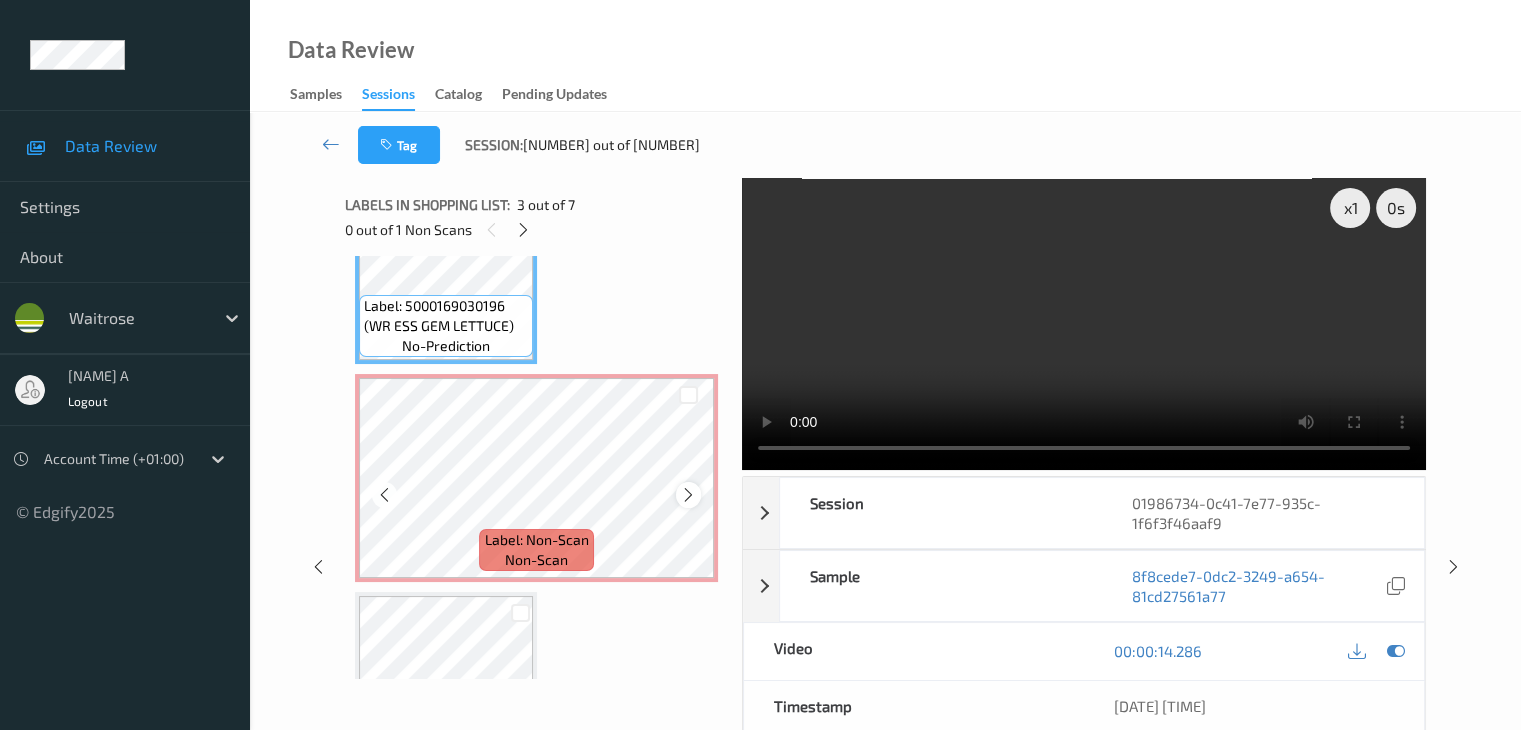 click at bounding box center [688, 495] 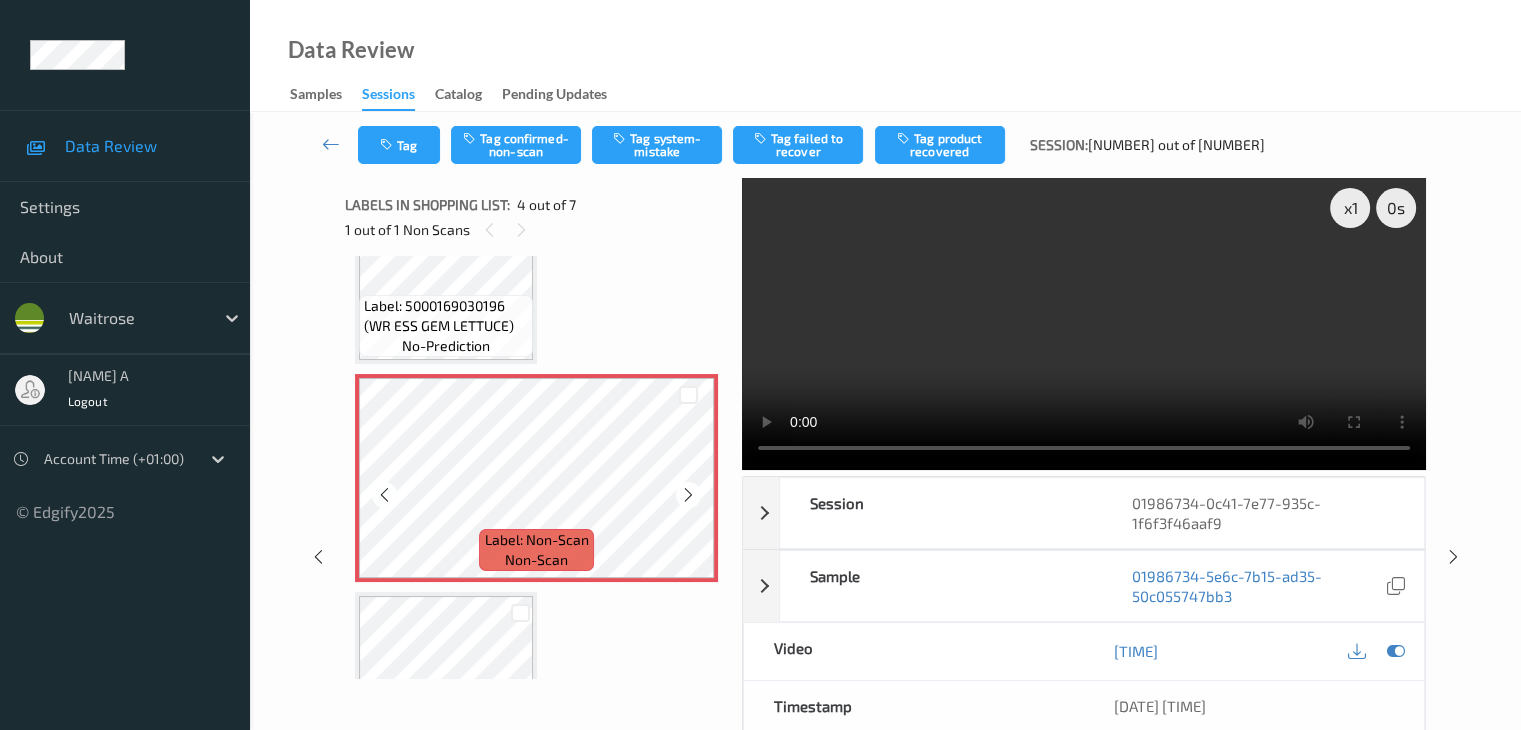 click at bounding box center [688, 495] 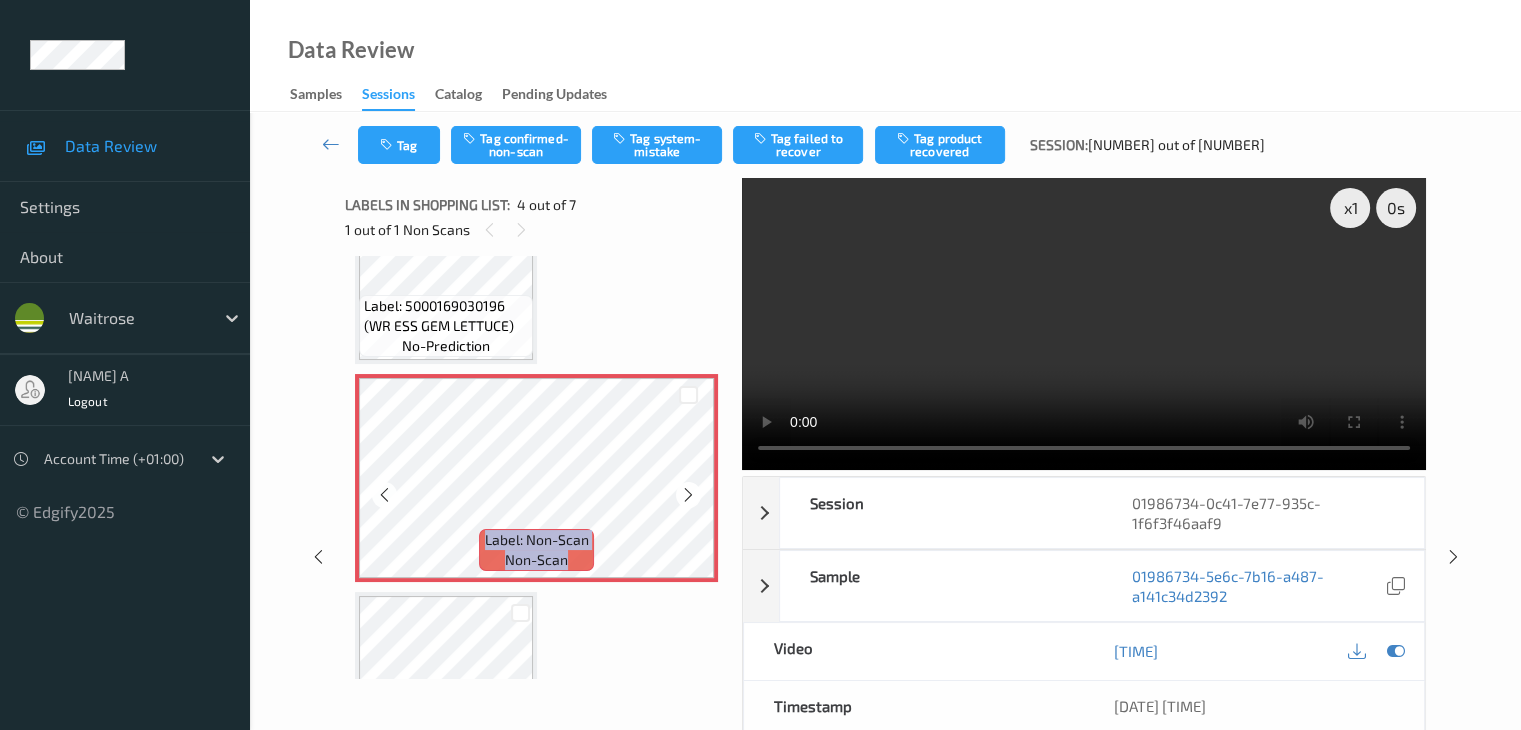click at bounding box center [688, 495] 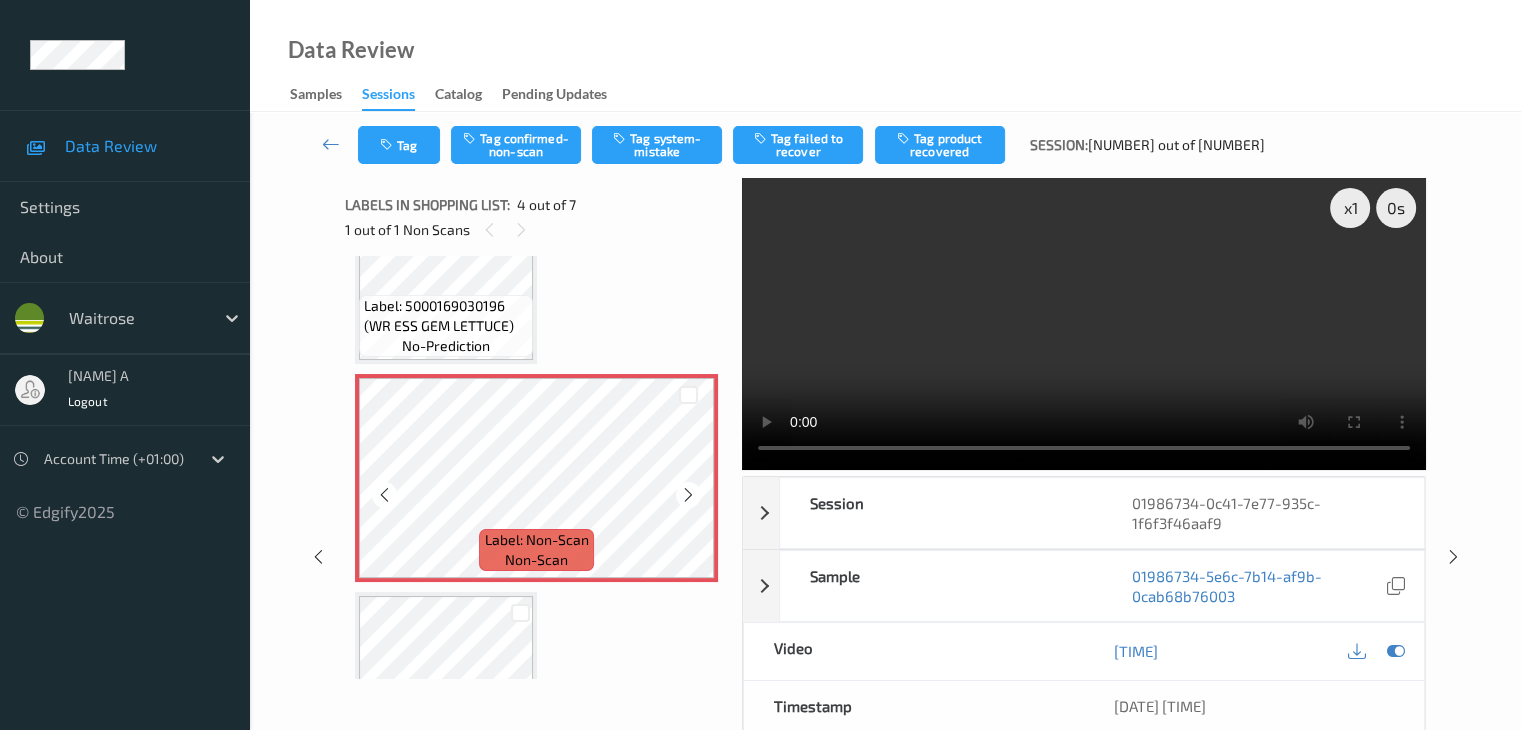 click at bounding box center [688, 495] 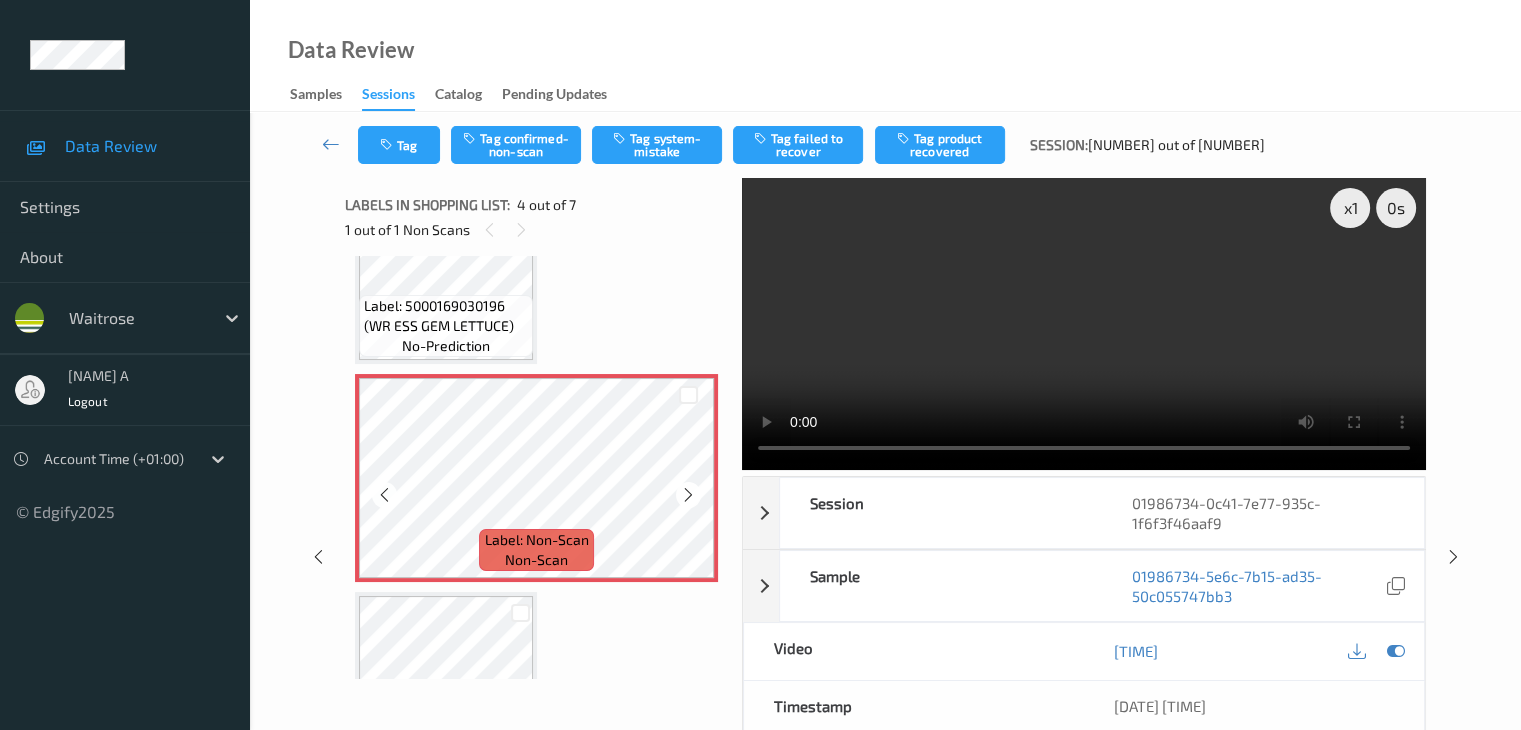 click at bounding box center (688, 495) 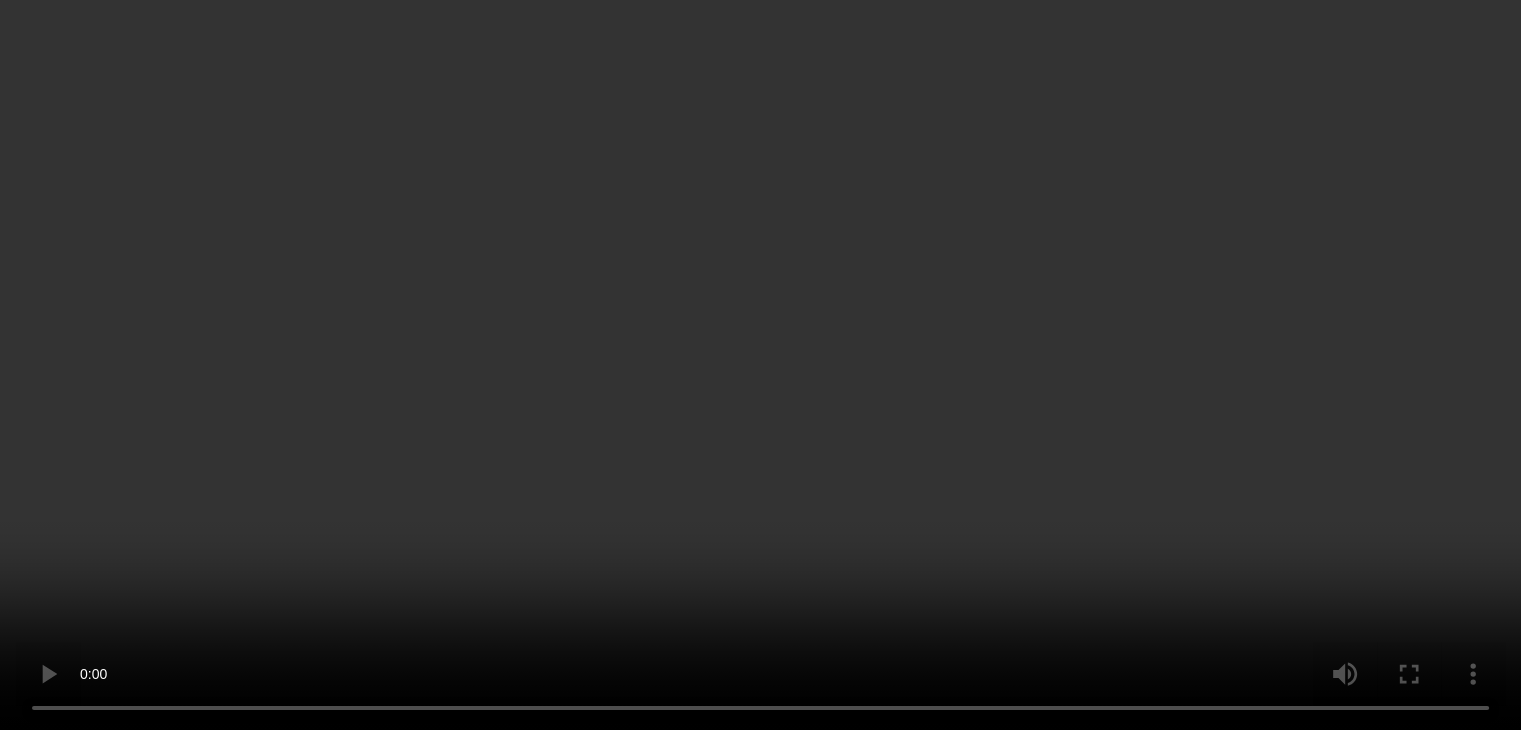 scroll, scrollTop: 200, scrollLeft: 0, axis: vertical 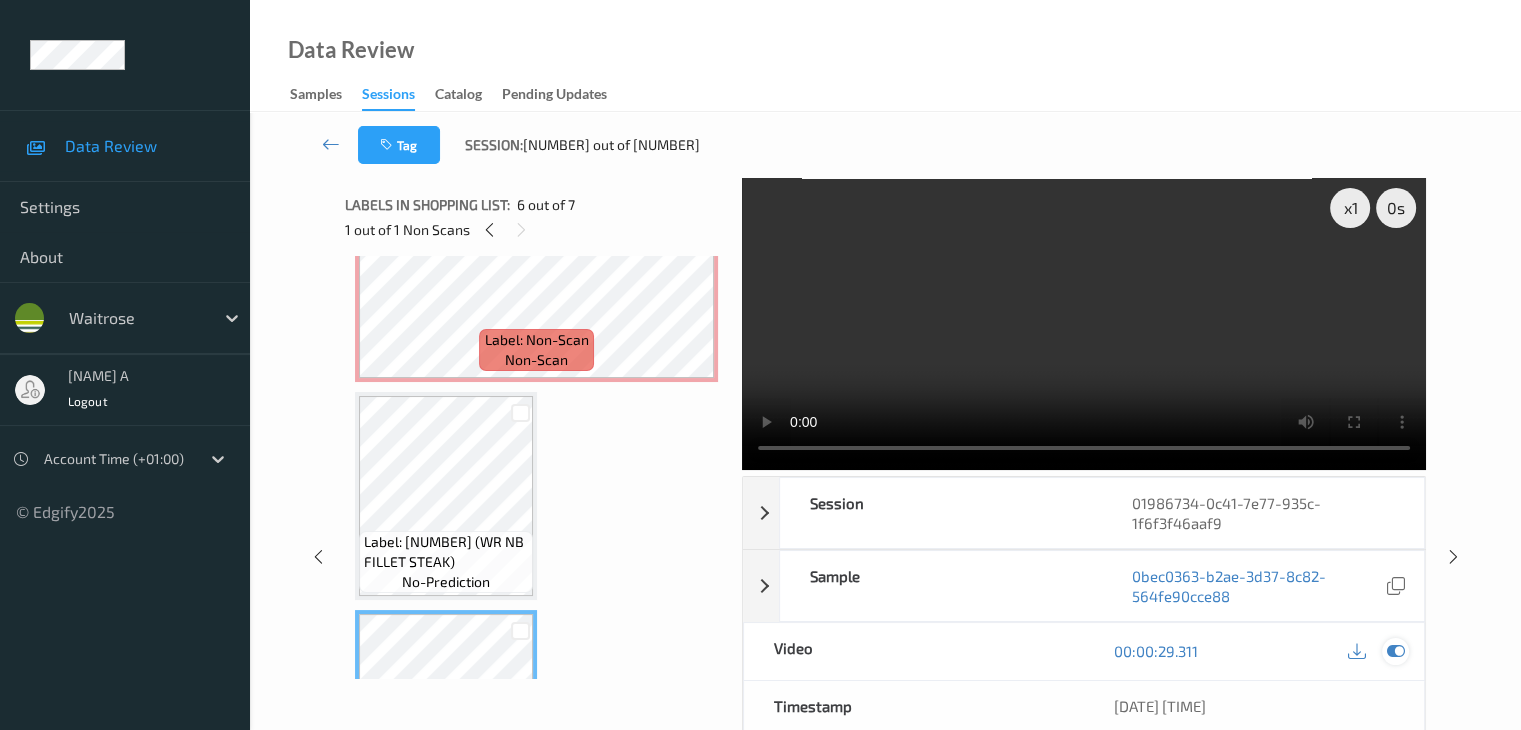 click at bounding box center [1395, 651] 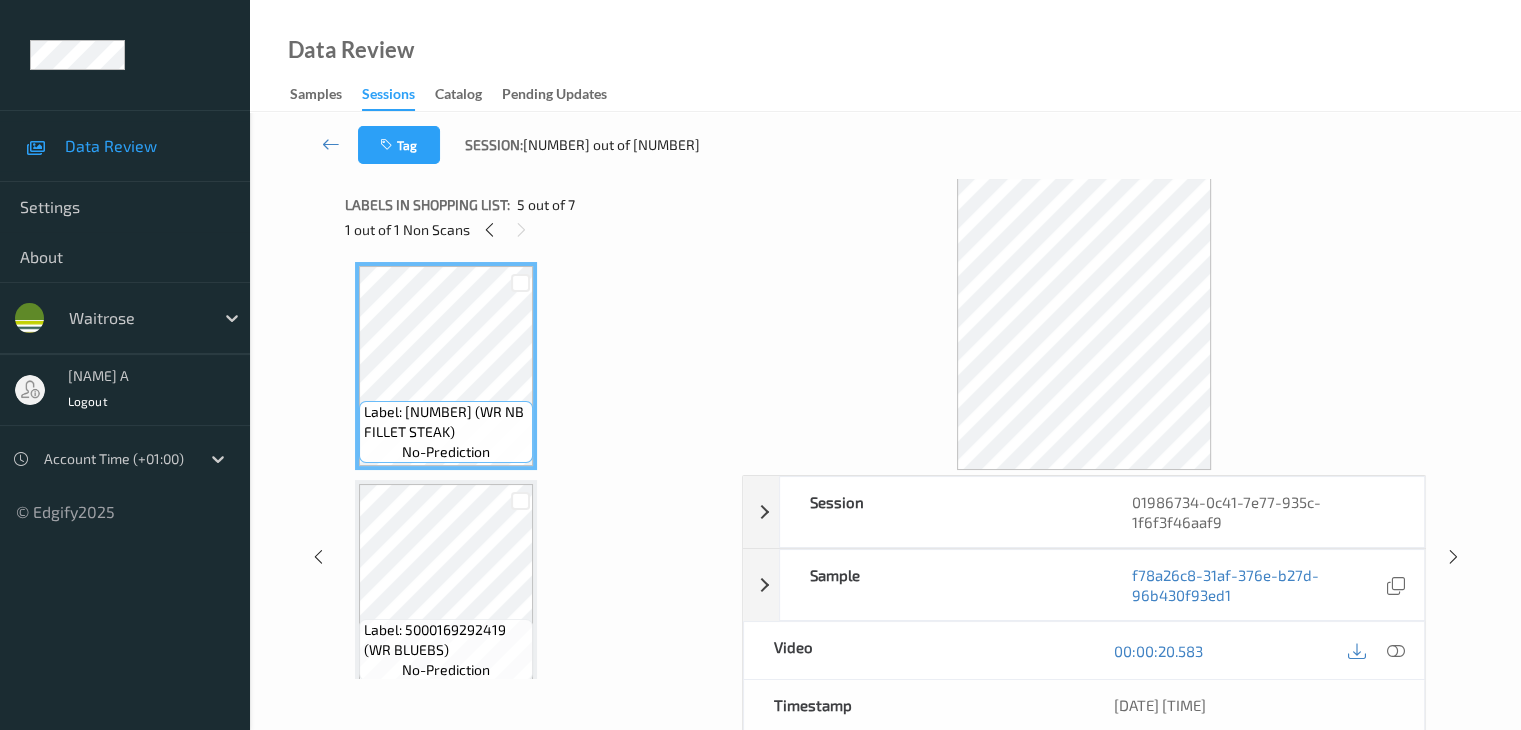 scroll, scrollTop: 746, scrollLeft: 0, axis: vertical 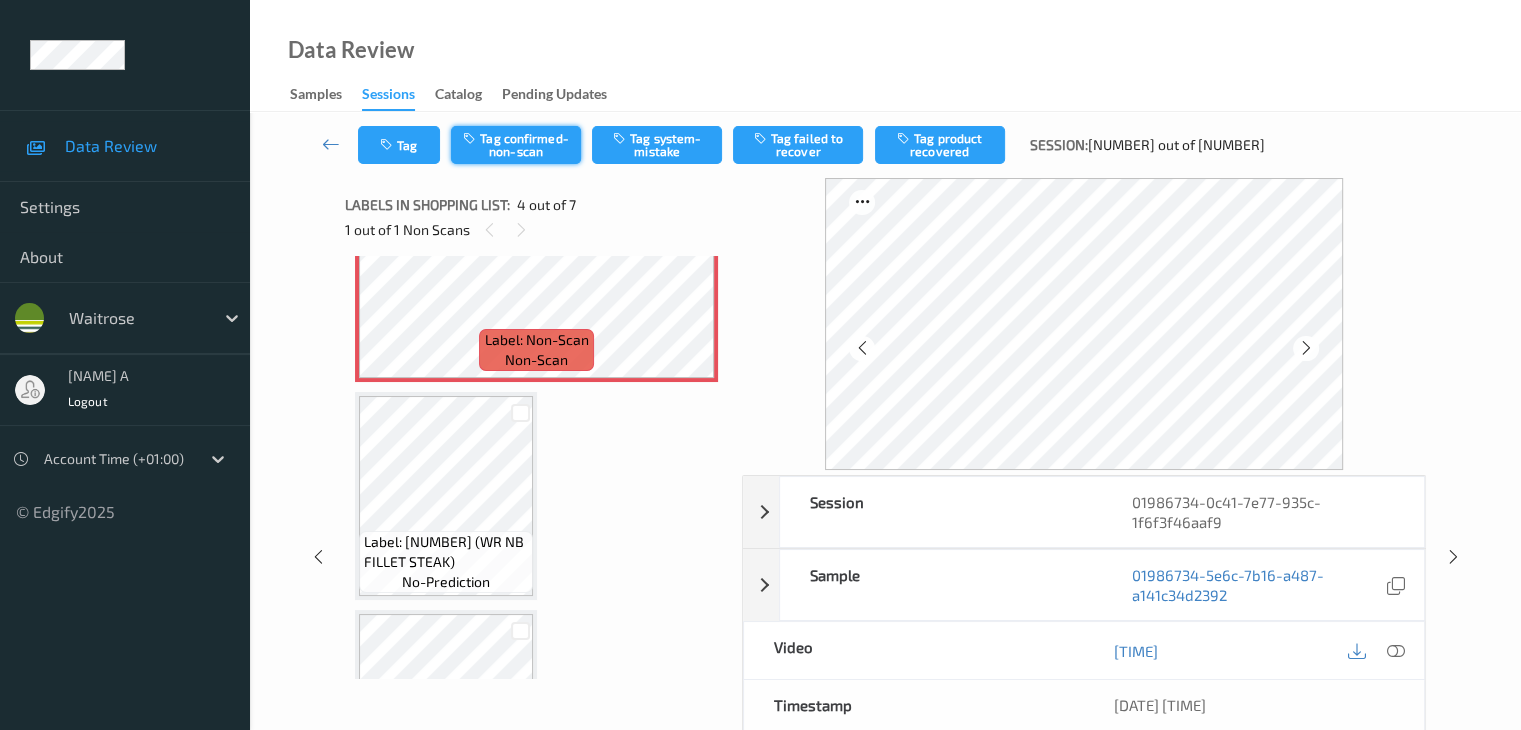 click on "Tag   confirmed-non-scan" at bounding box center [516, 145] 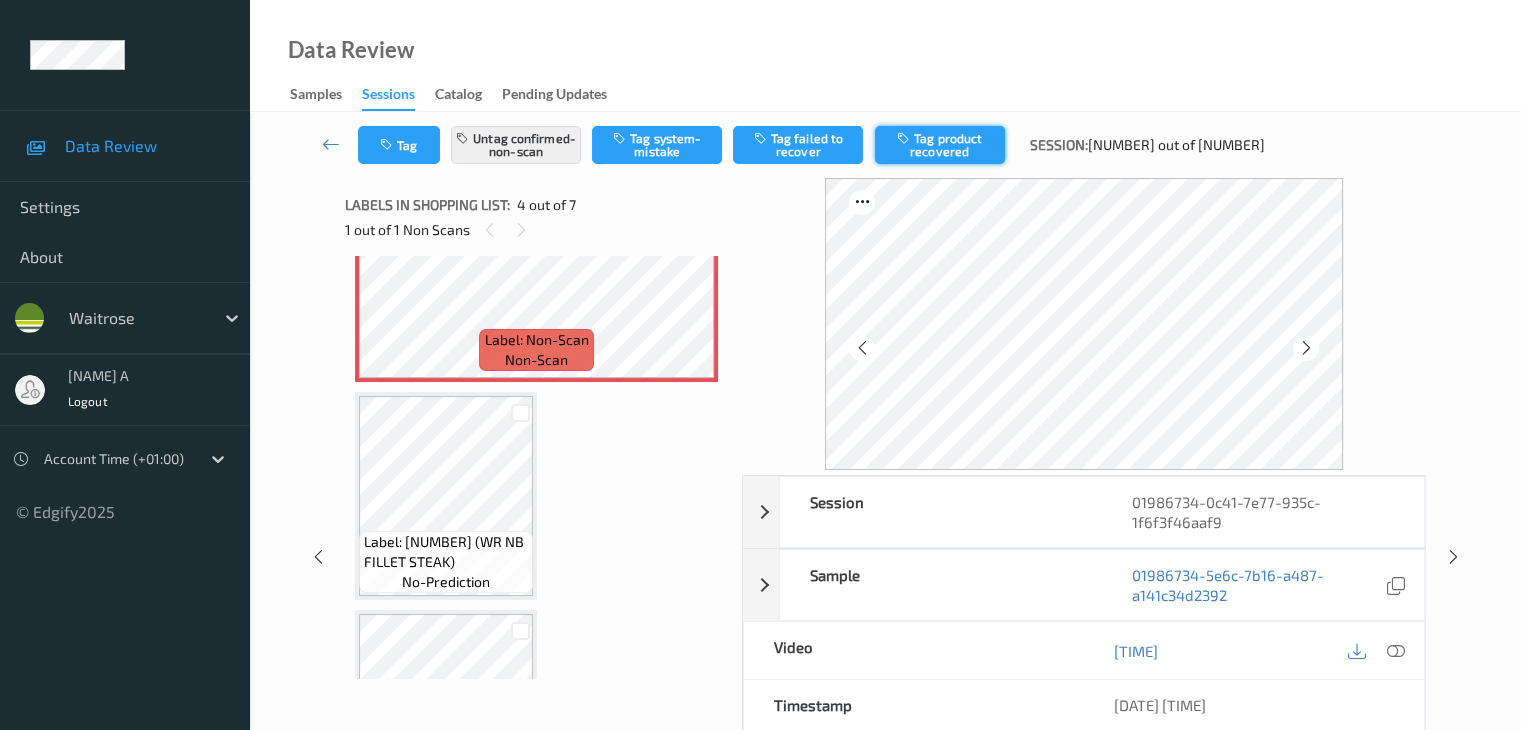 click on "Tag   product recovered" at bounding box center [940, 145] 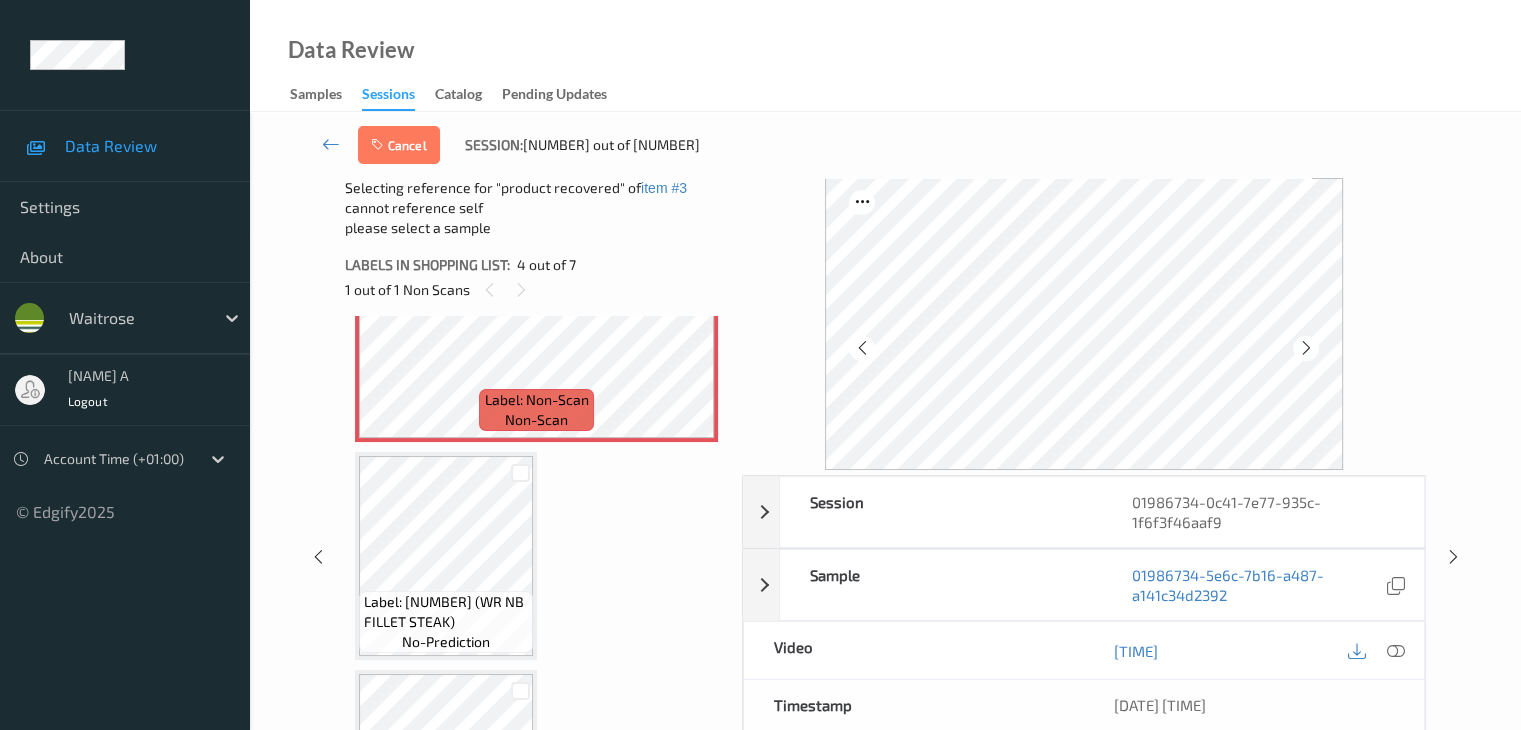 scroll, scrollTop: 946, scrollLeft: 0, axis: vertical 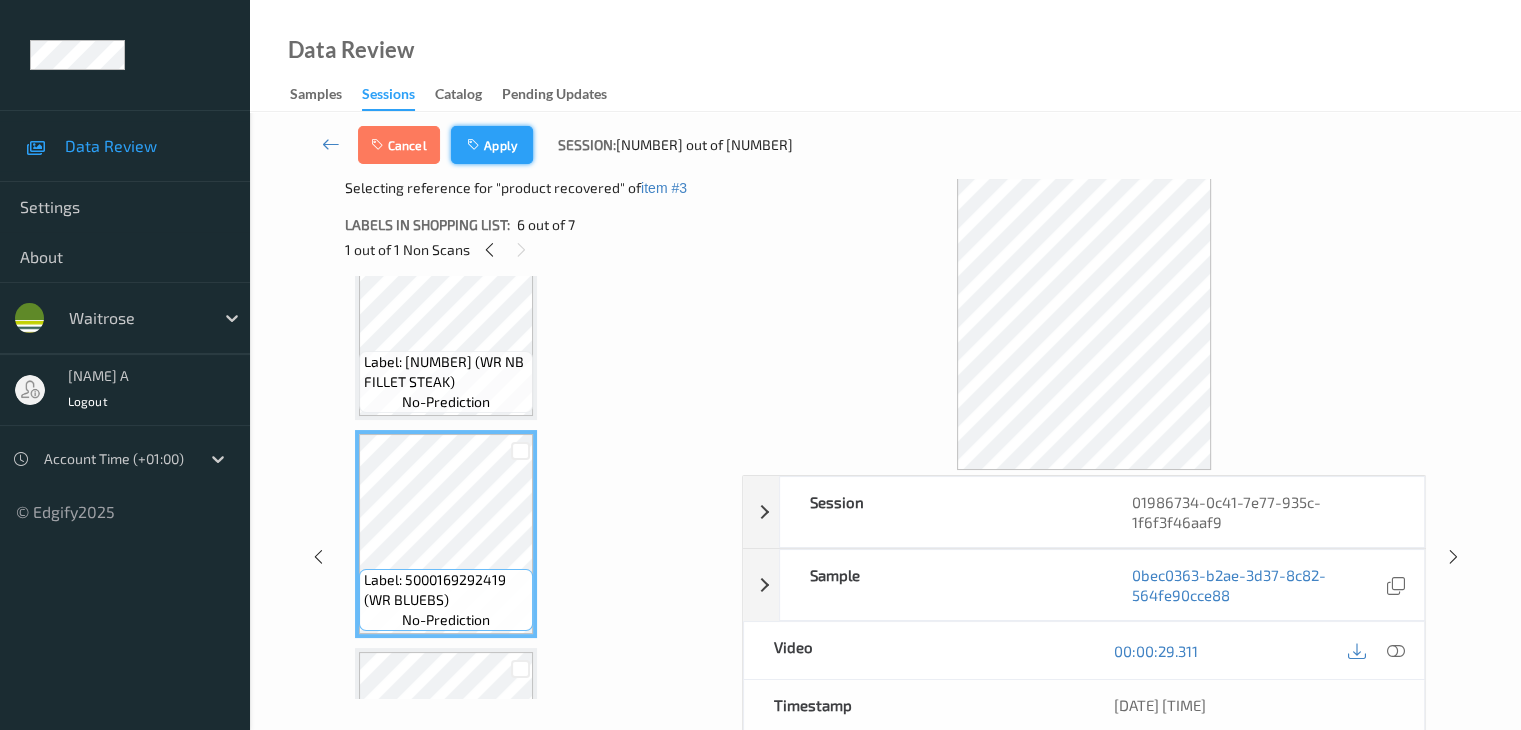 click on "Apply" at bounding box center [492, 145] 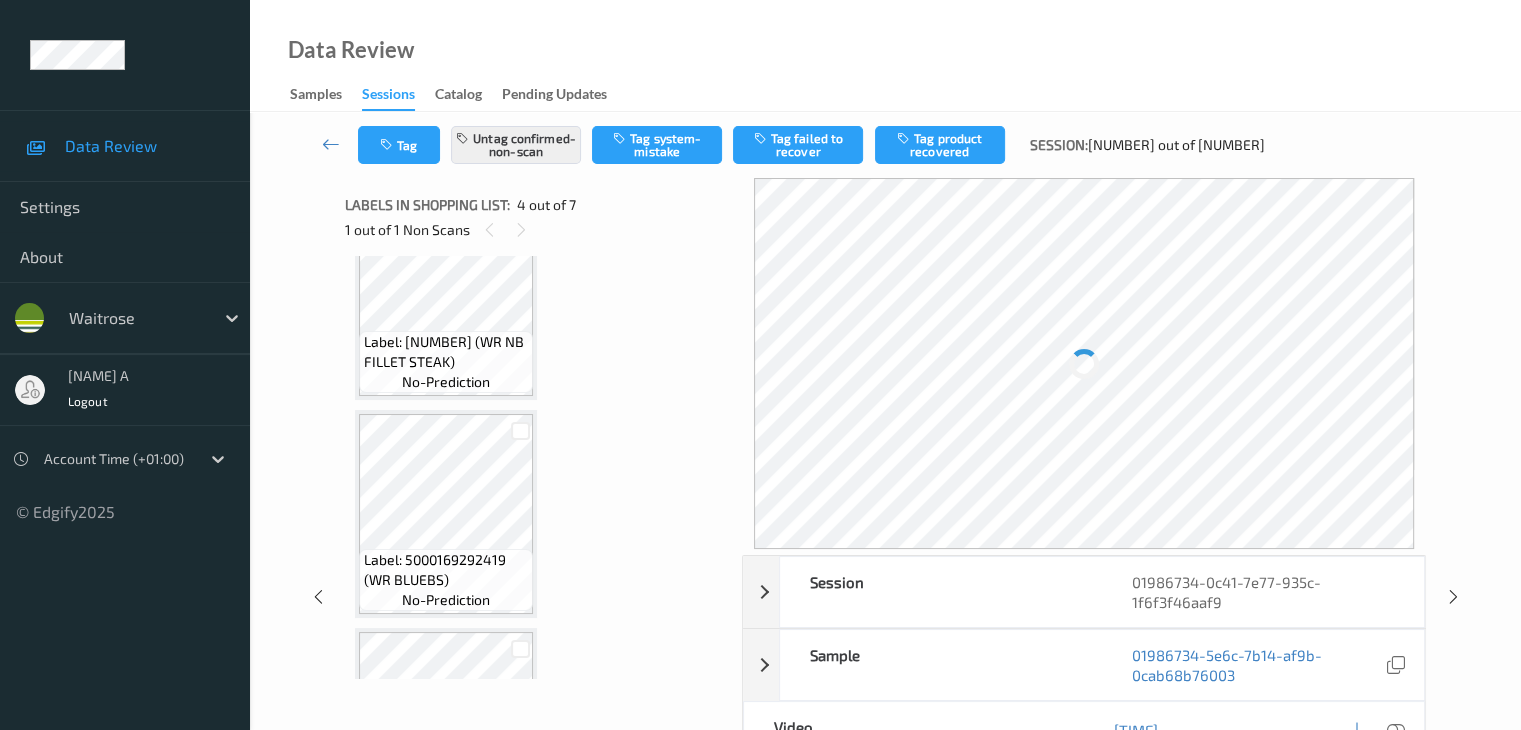 scroll, scrollTop: 446, scrollLeft: 0, axis: vertical 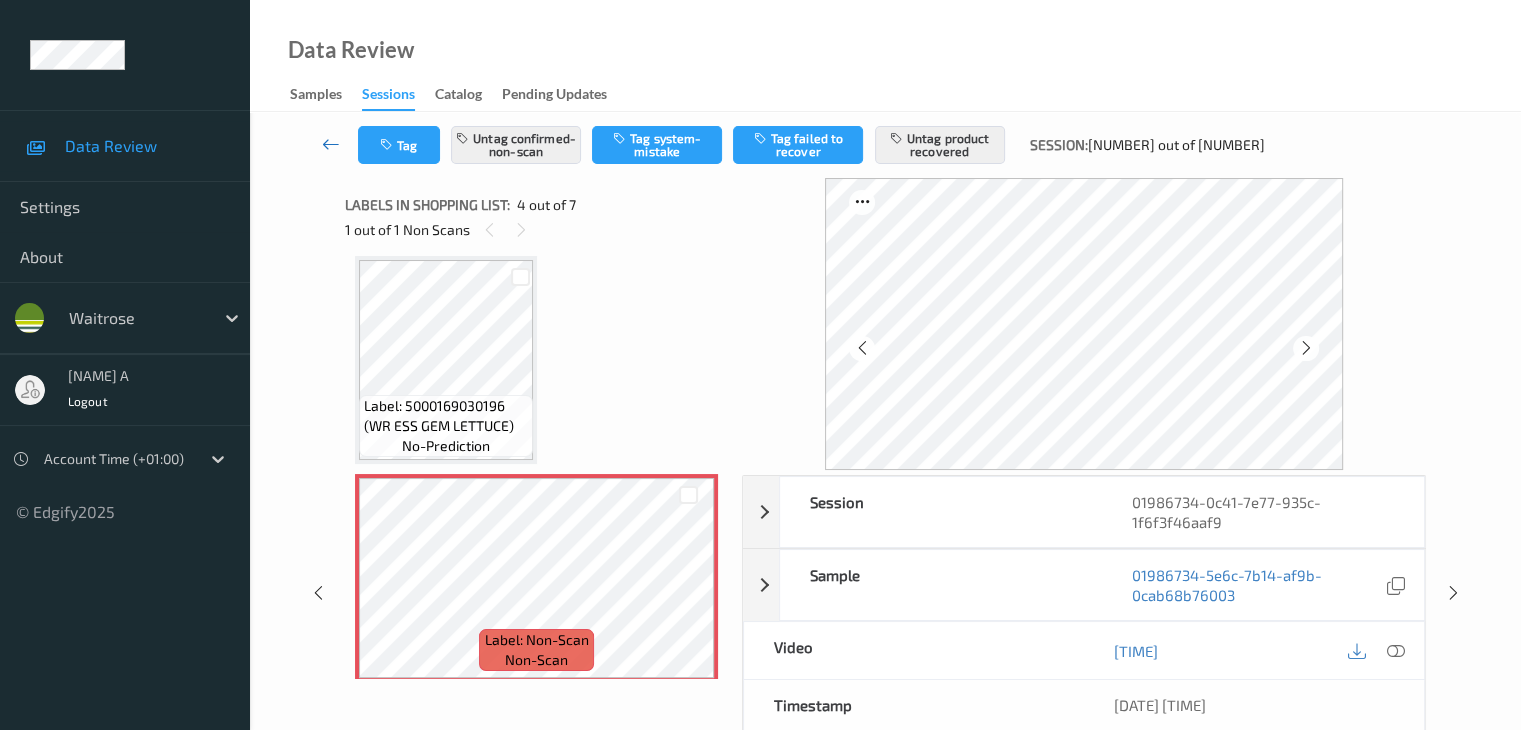 click at bounding box center (331, 144) 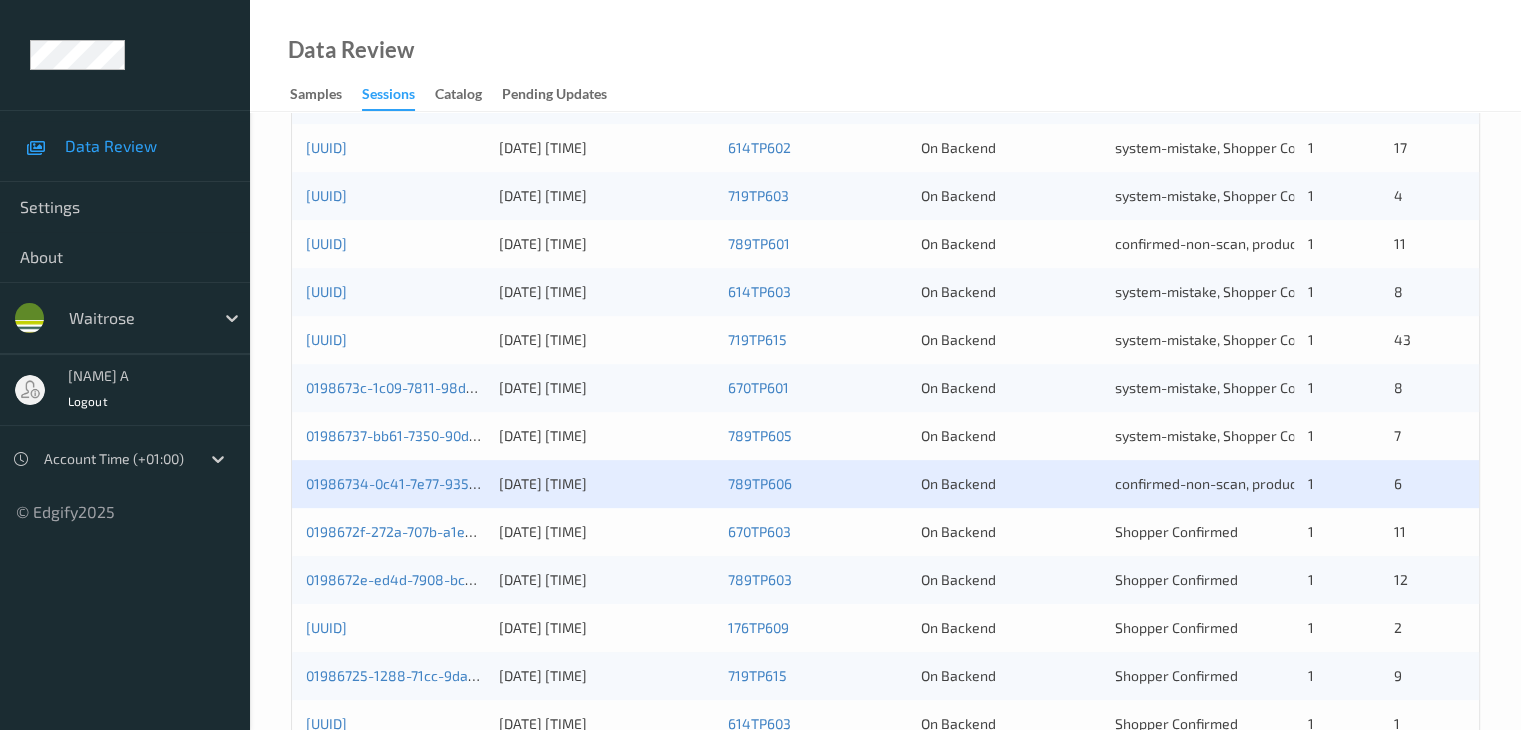 scroll, scrollTop: 800, scrollLeft: 0, axis: vertical 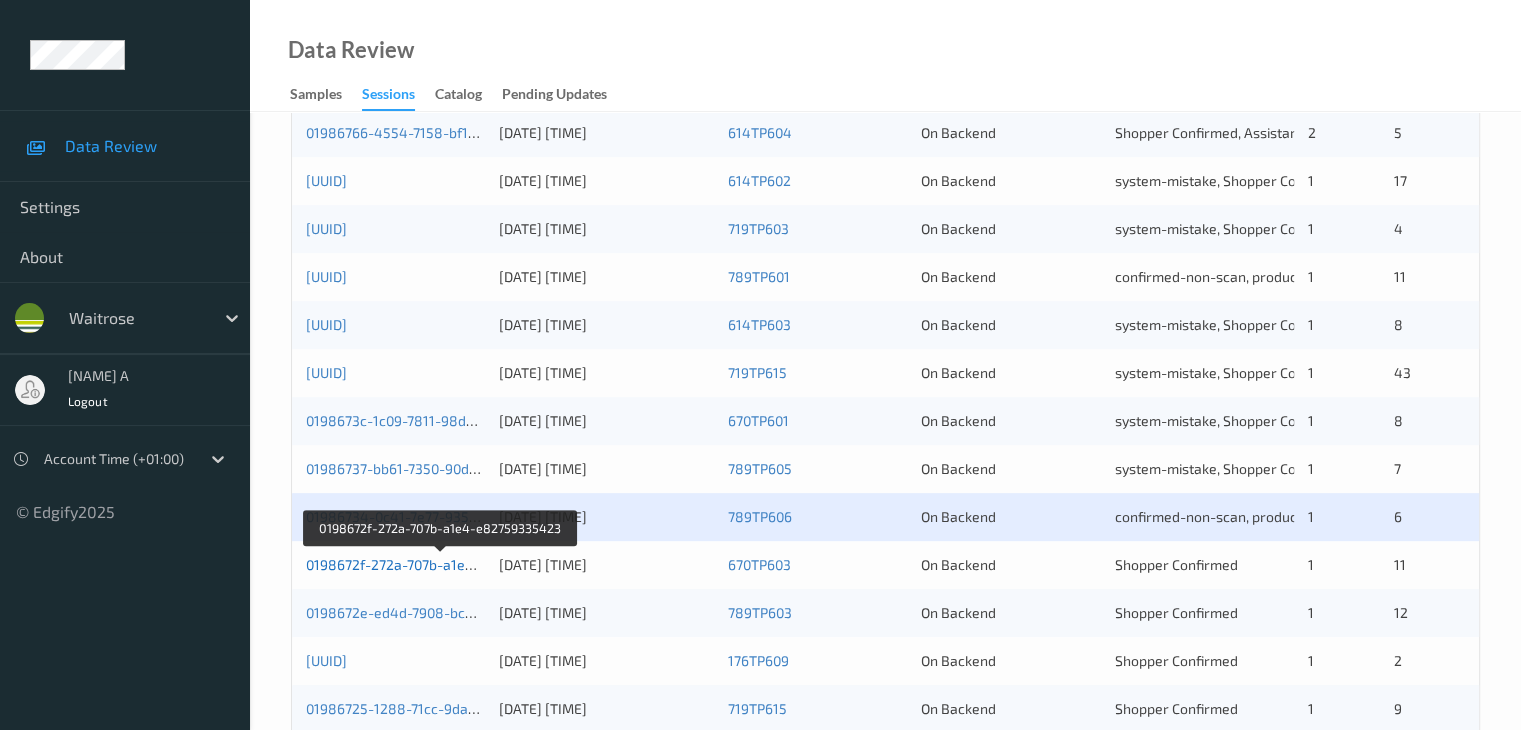 click on "0198672f-272a-707b-a1e4-e82759335423" at bounding box center (441, 564) 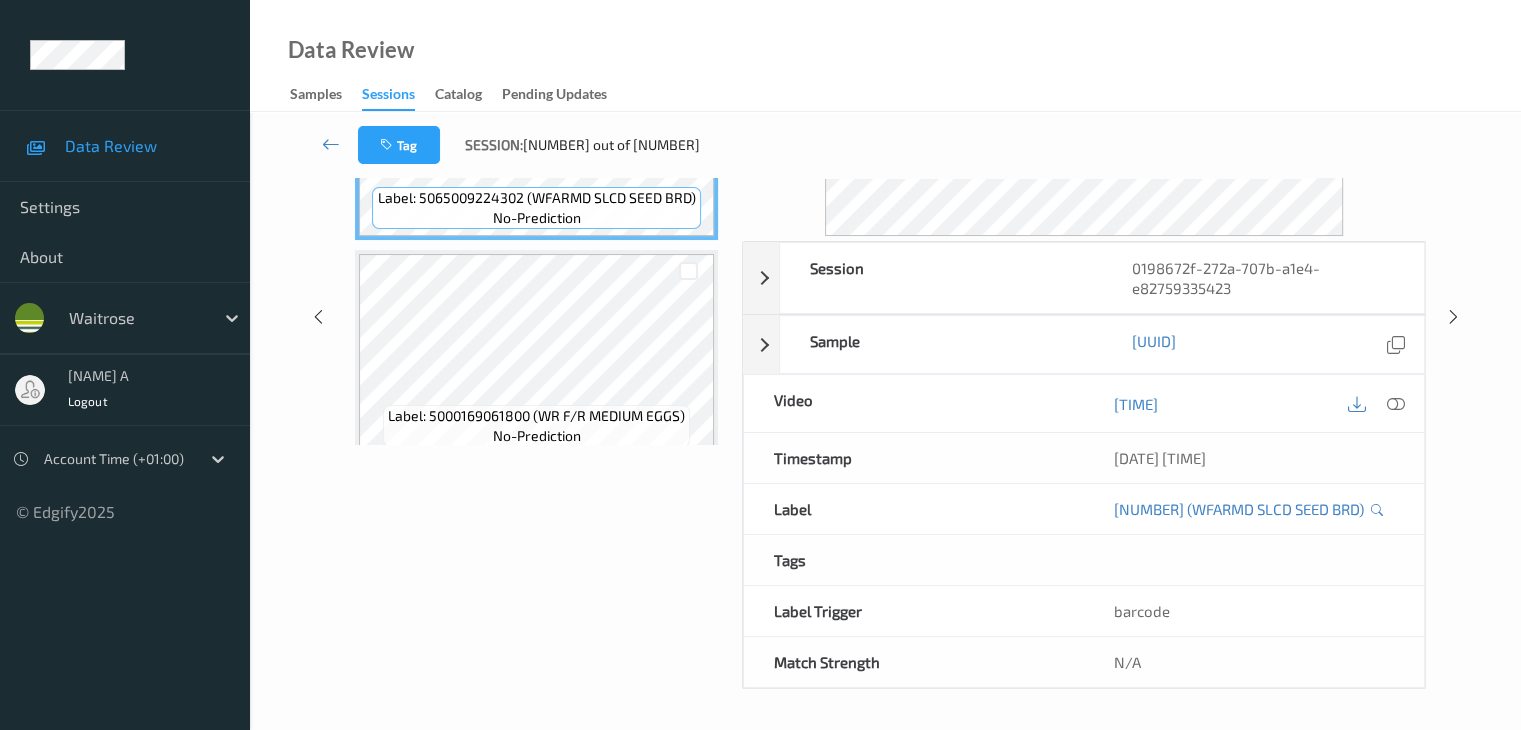 scroll, scrollTop: 0, scrollLeft: 0, axis: both 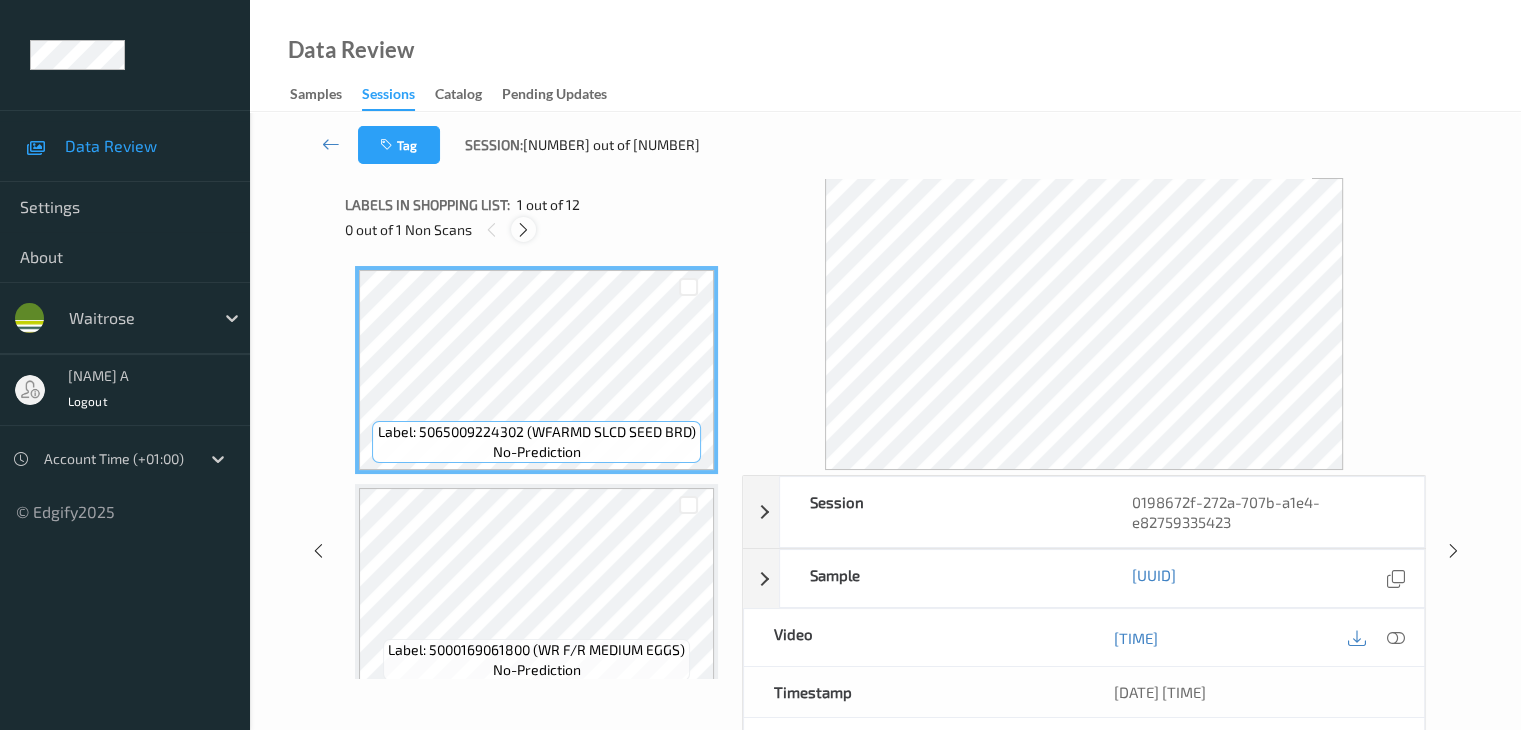click at bounding box center [523, 230] 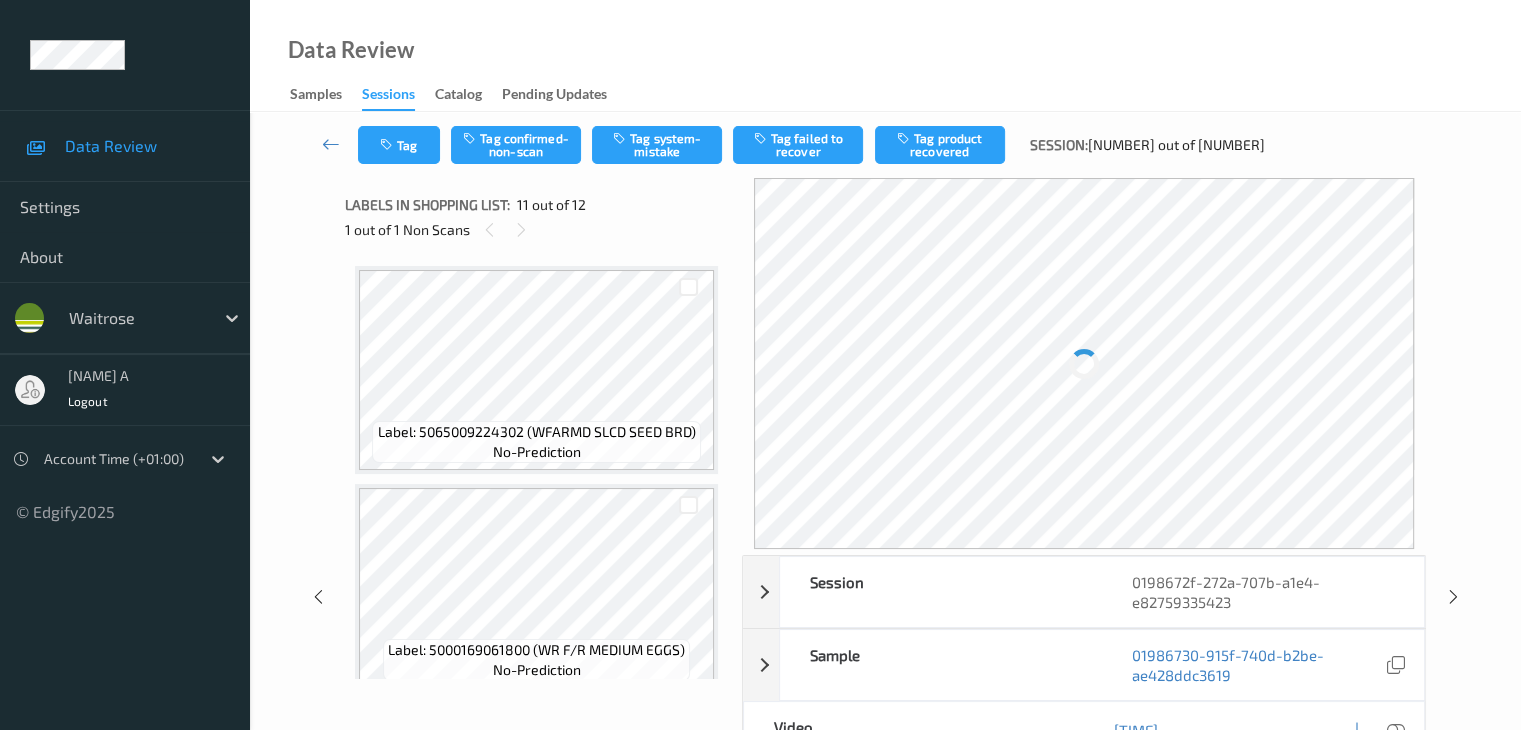 scroll, scrollTop: 1972, scrollLeft: 0, axis: vertical 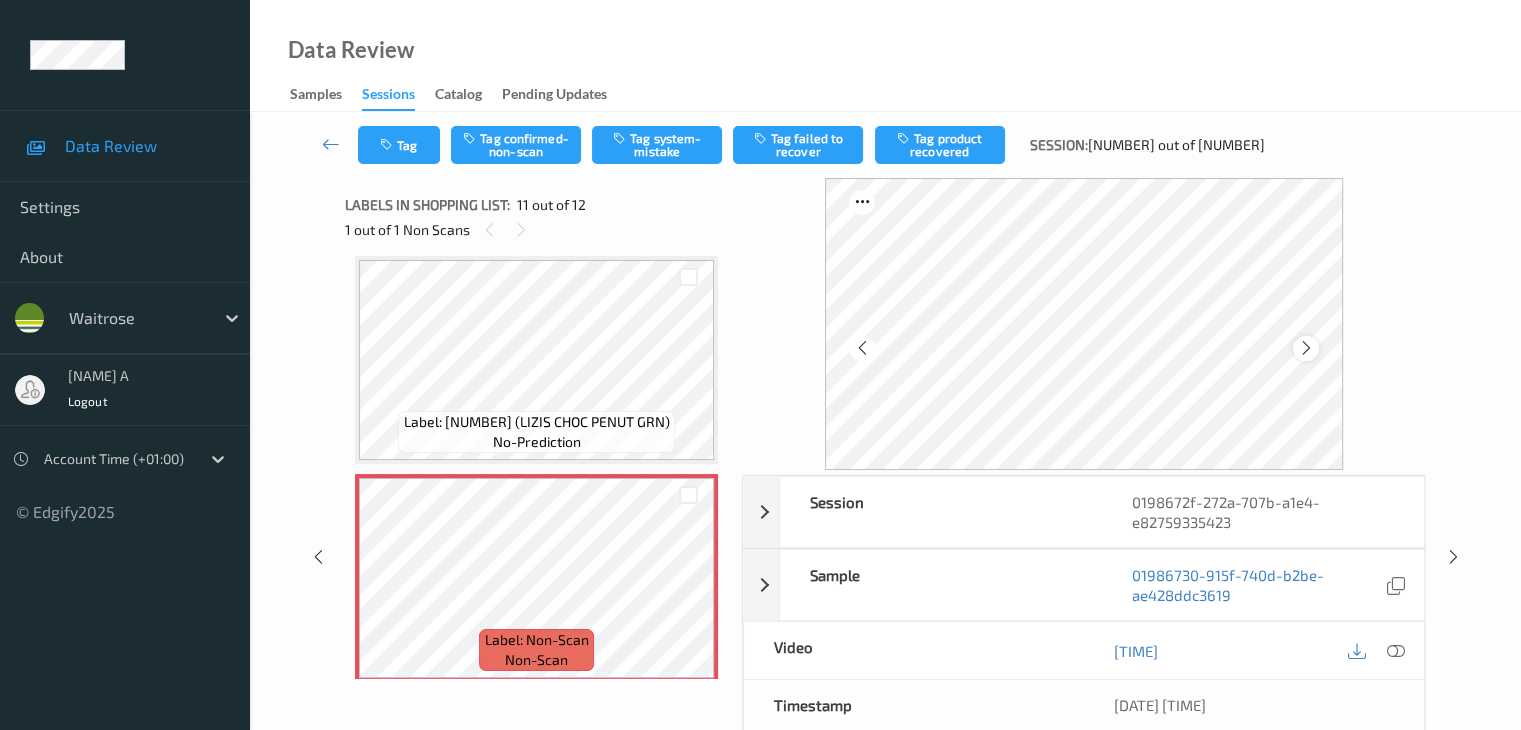 click at bounding box center [1306, 348] 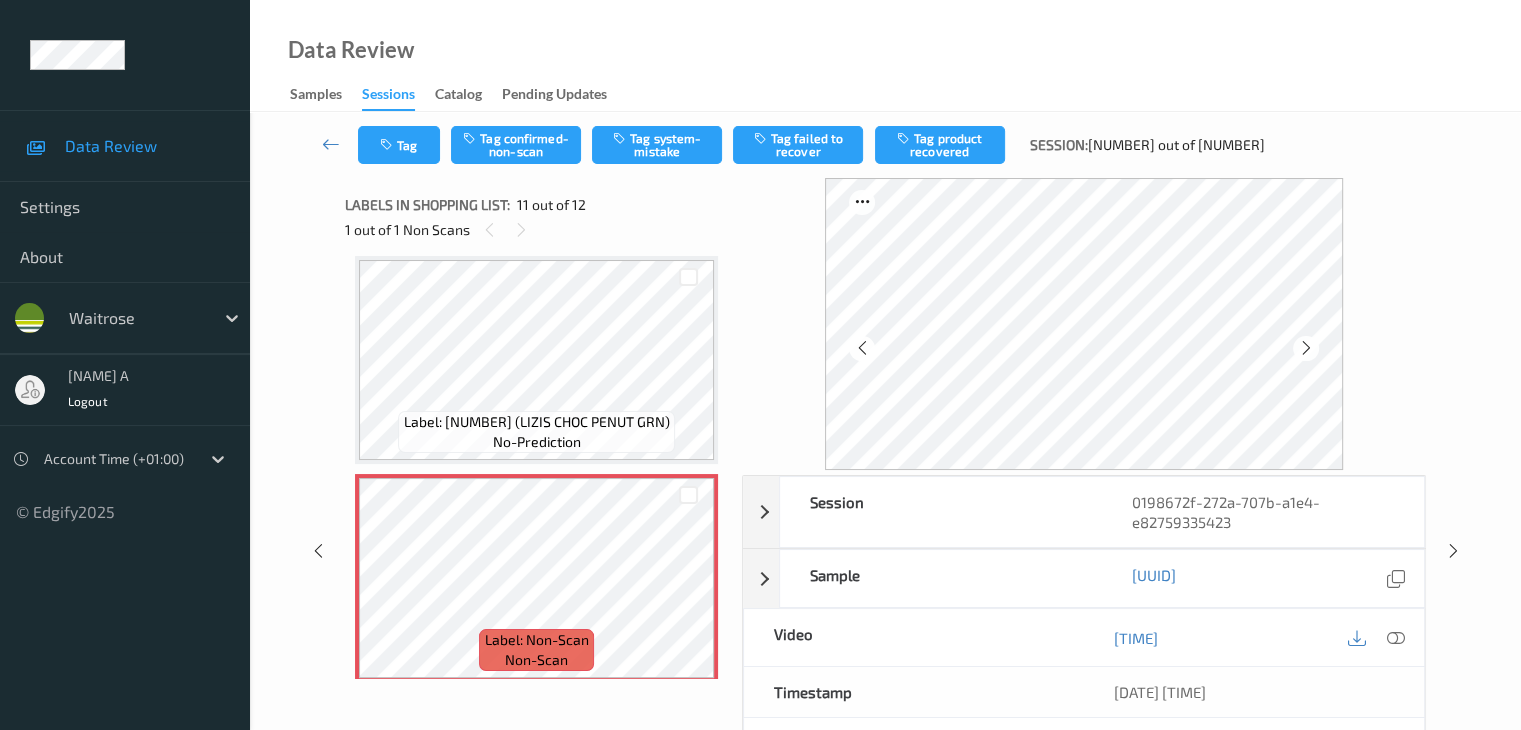 click at bounding box center [1306, 348] 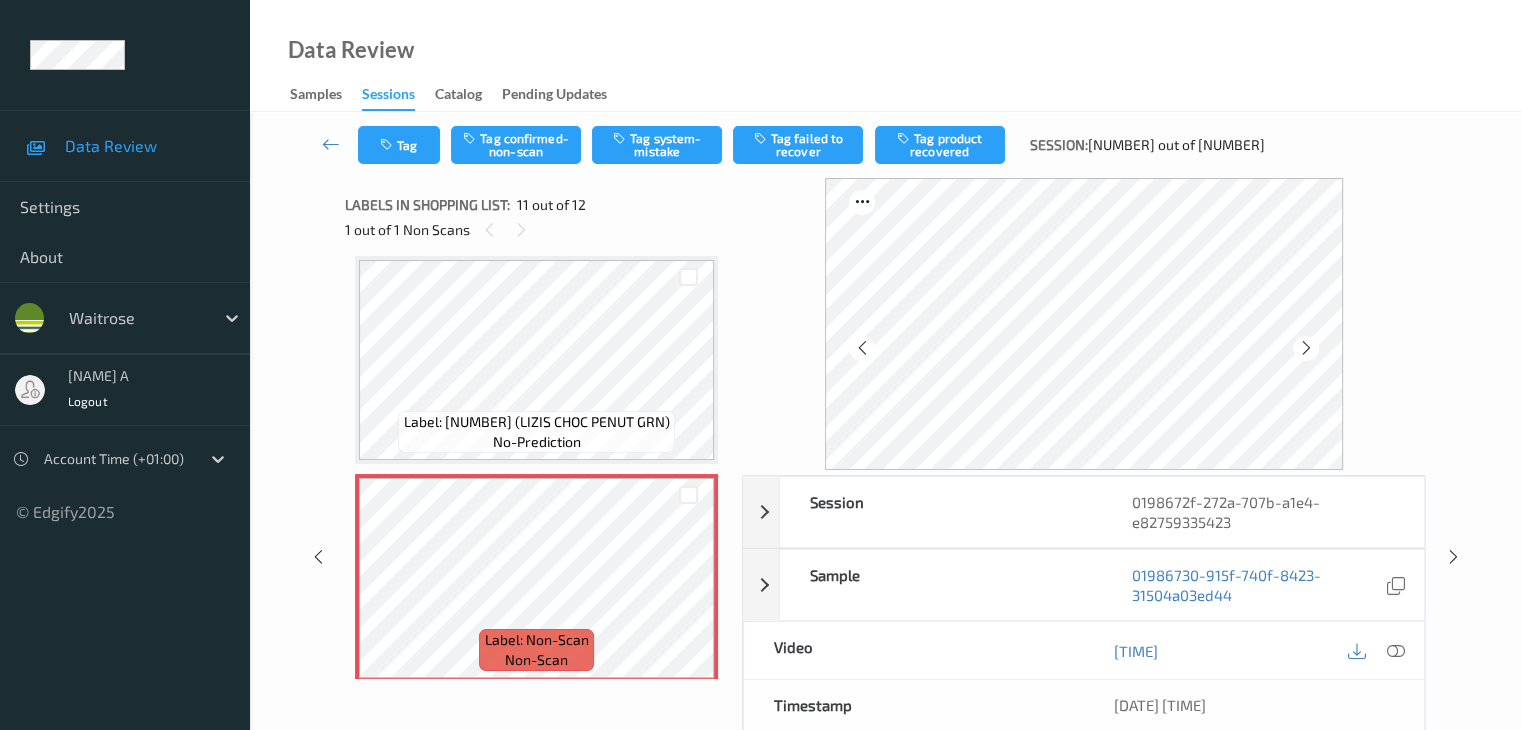 click at bounding box center [1306, 348] 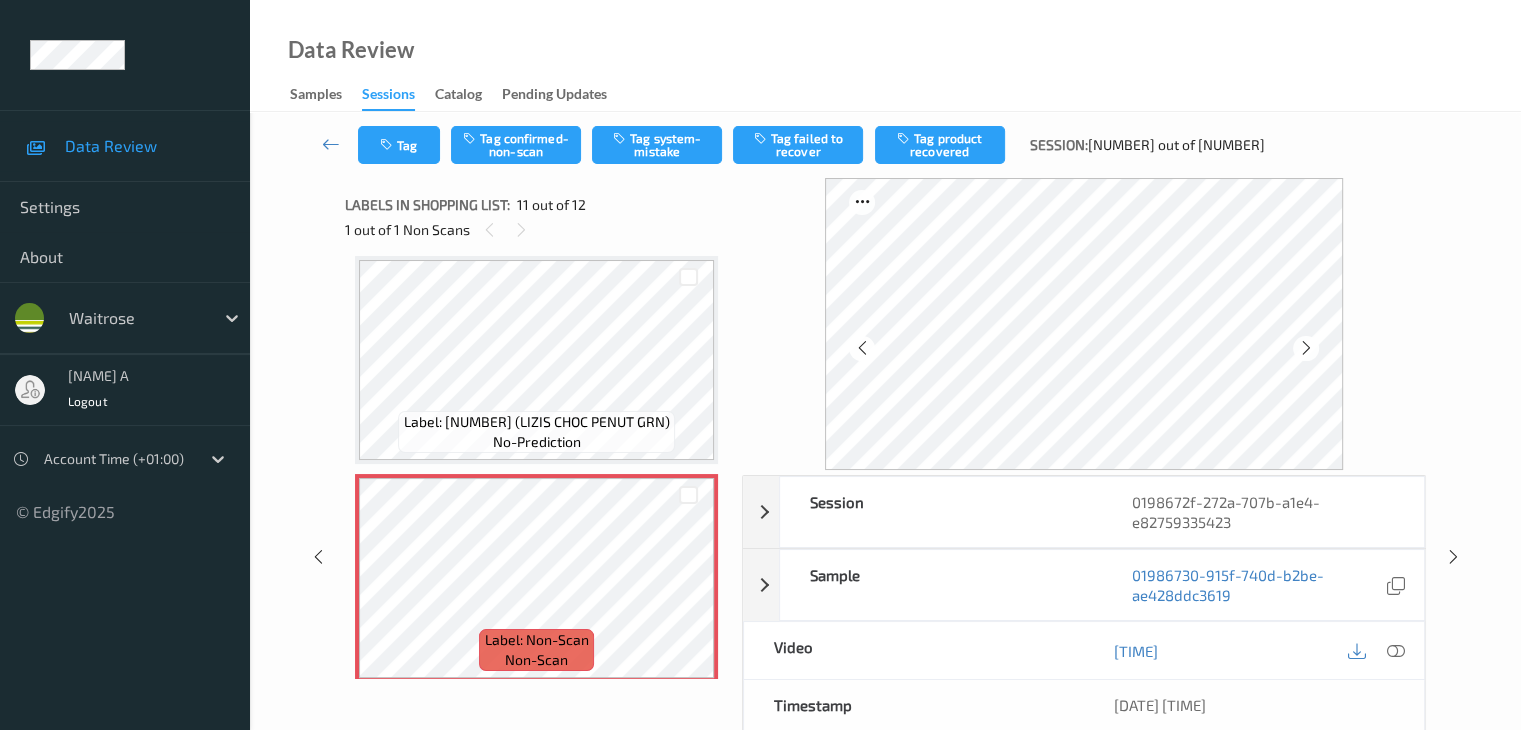 click at bounding box center (1306, 348) 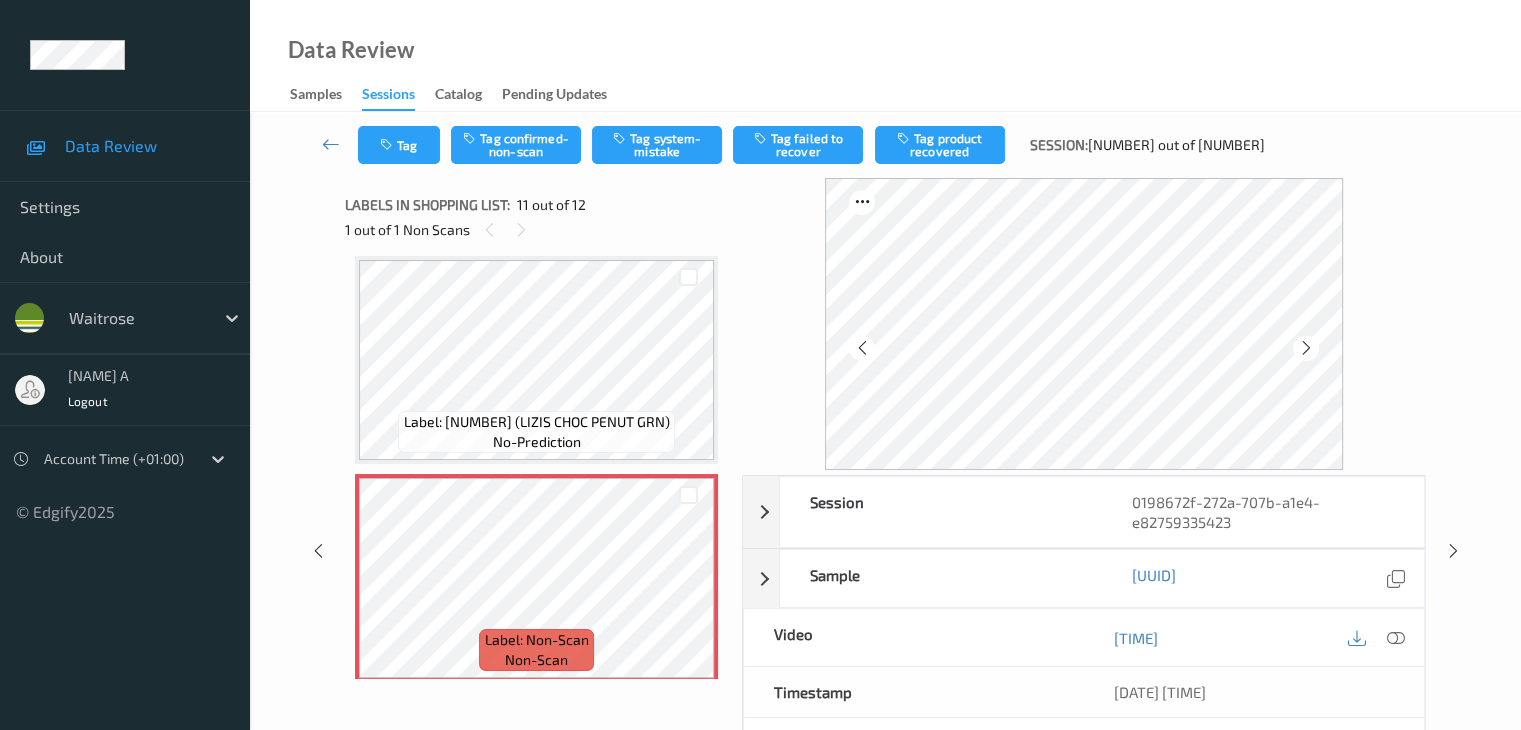 click at bounding box center (1306, 348) 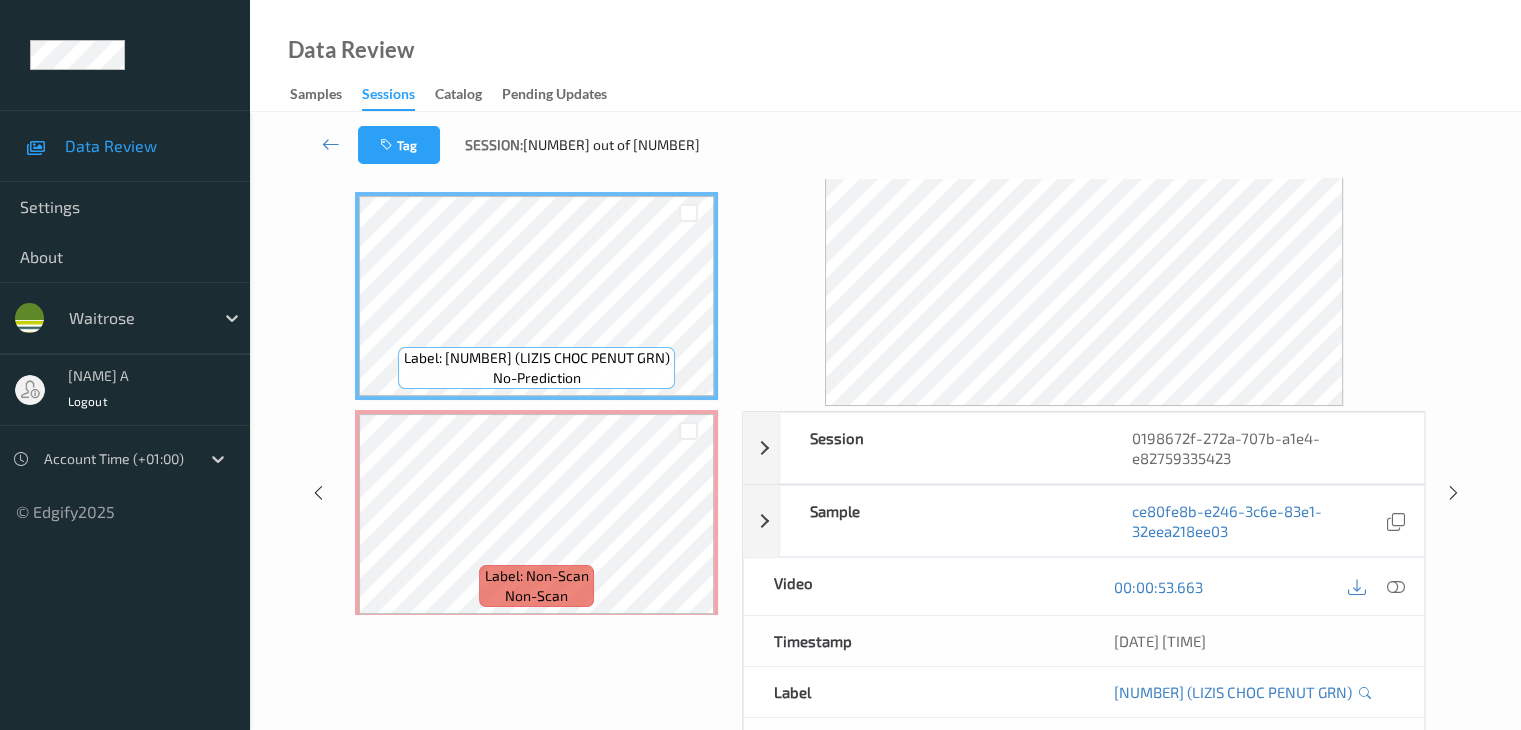 scroll, scrollTop: 100, scrollLeft: 0, axis: vertical 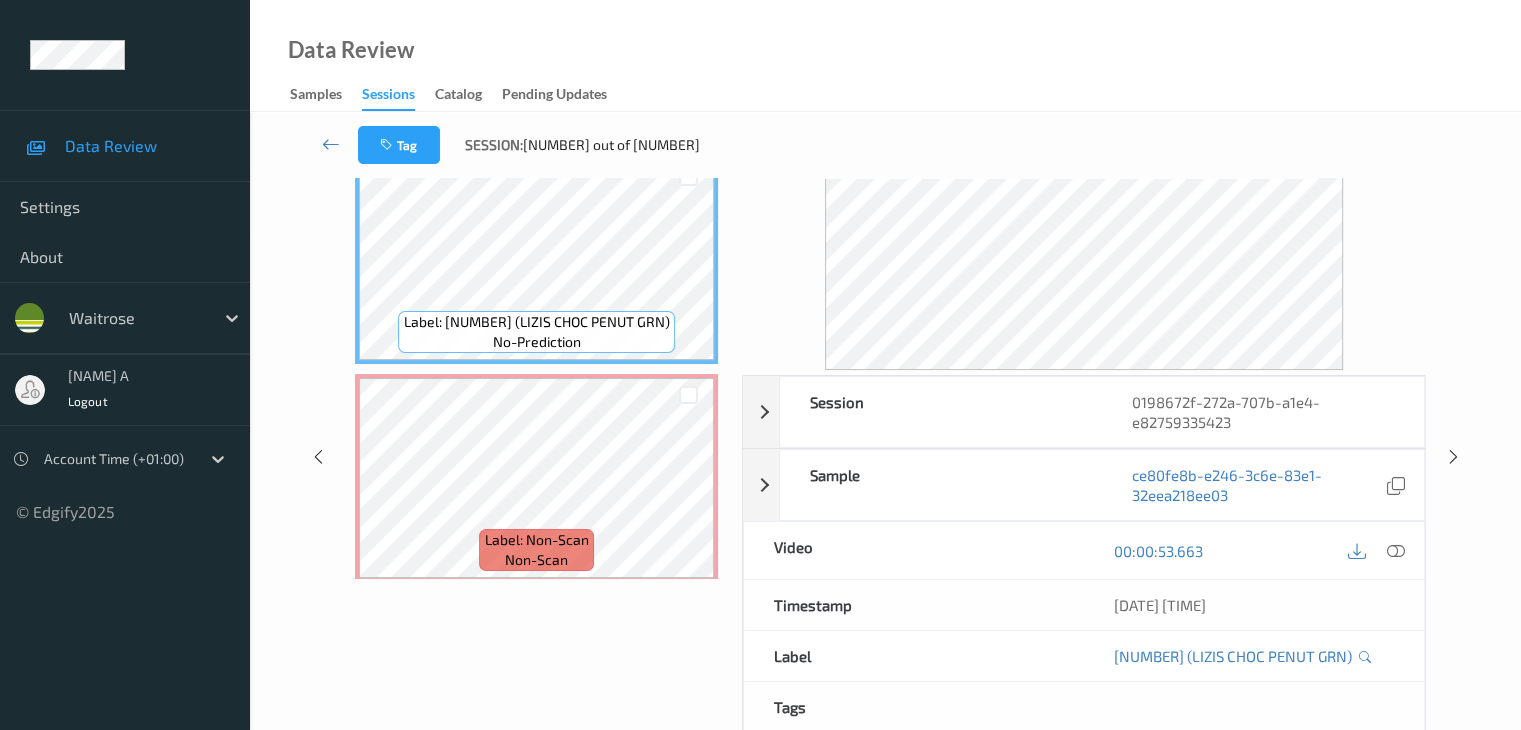 drag, startPoint x: 1395, startPoint y: 545, endPoint x: 1414, endPoint y: 554, distance: 21.023796 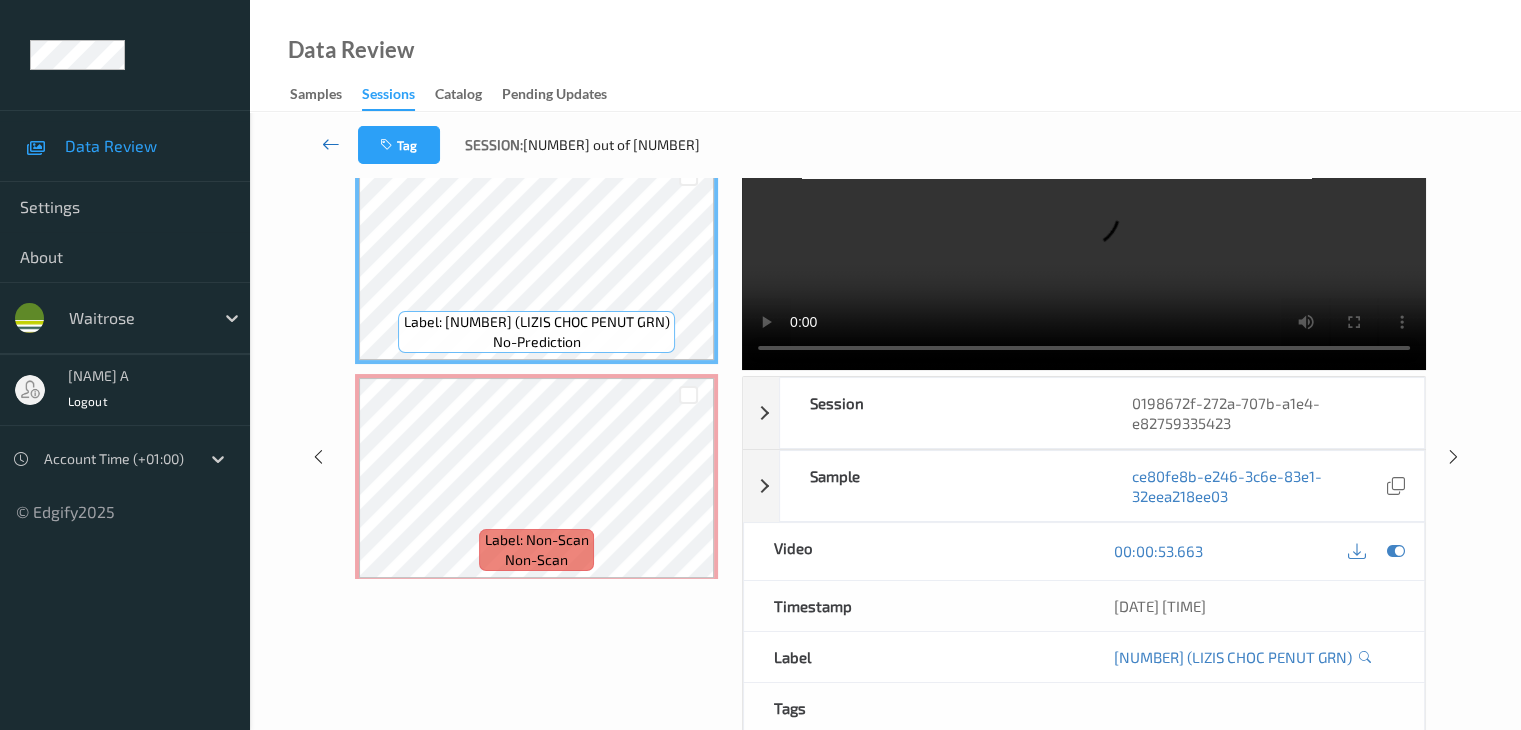click at bounding box center (331, 144) 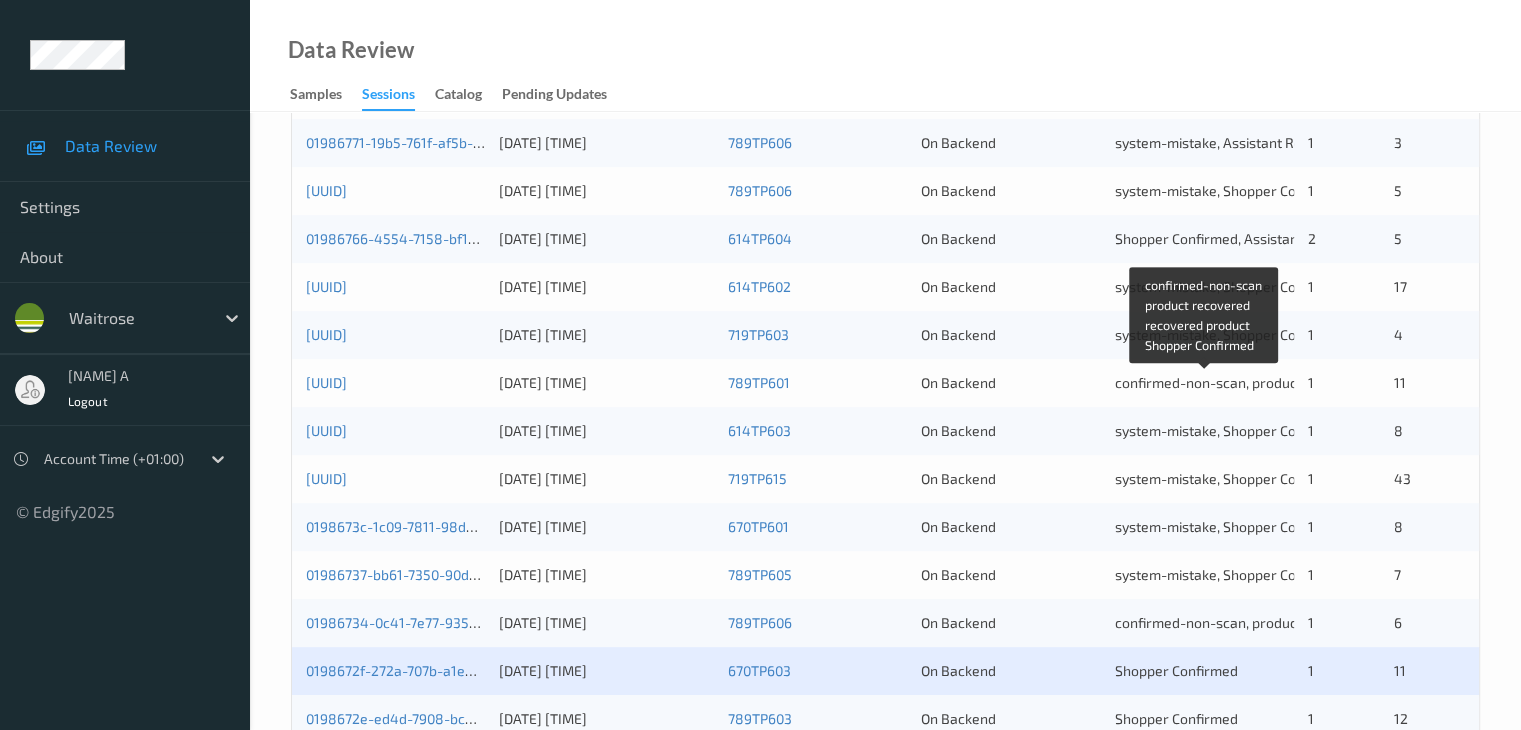 scroll, scrollTop: 800, scrollLeft: 0, axis: vertical 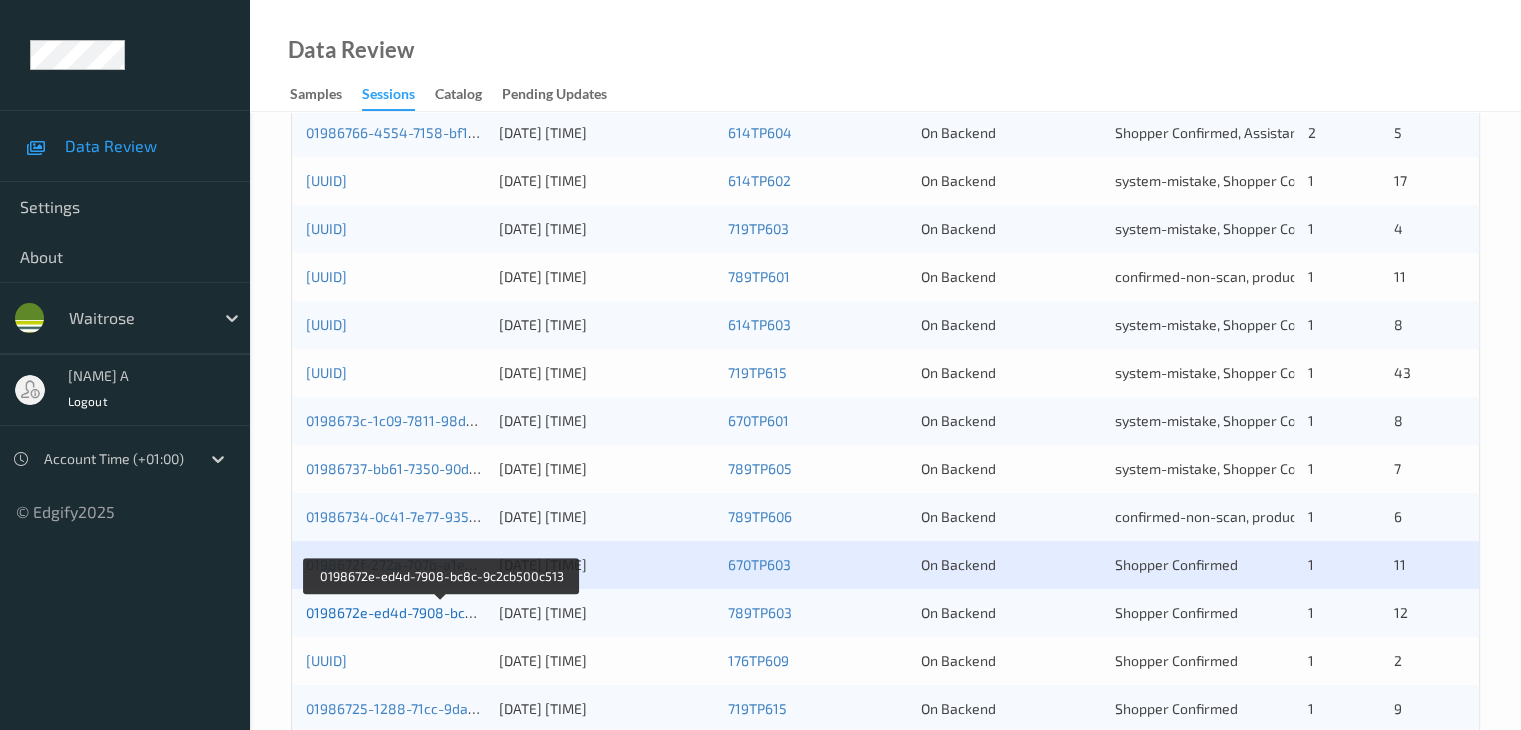 click on "0198672e-ed4d-7908-bc8c-9c2cb500c513" at bounding box center [442, 612] 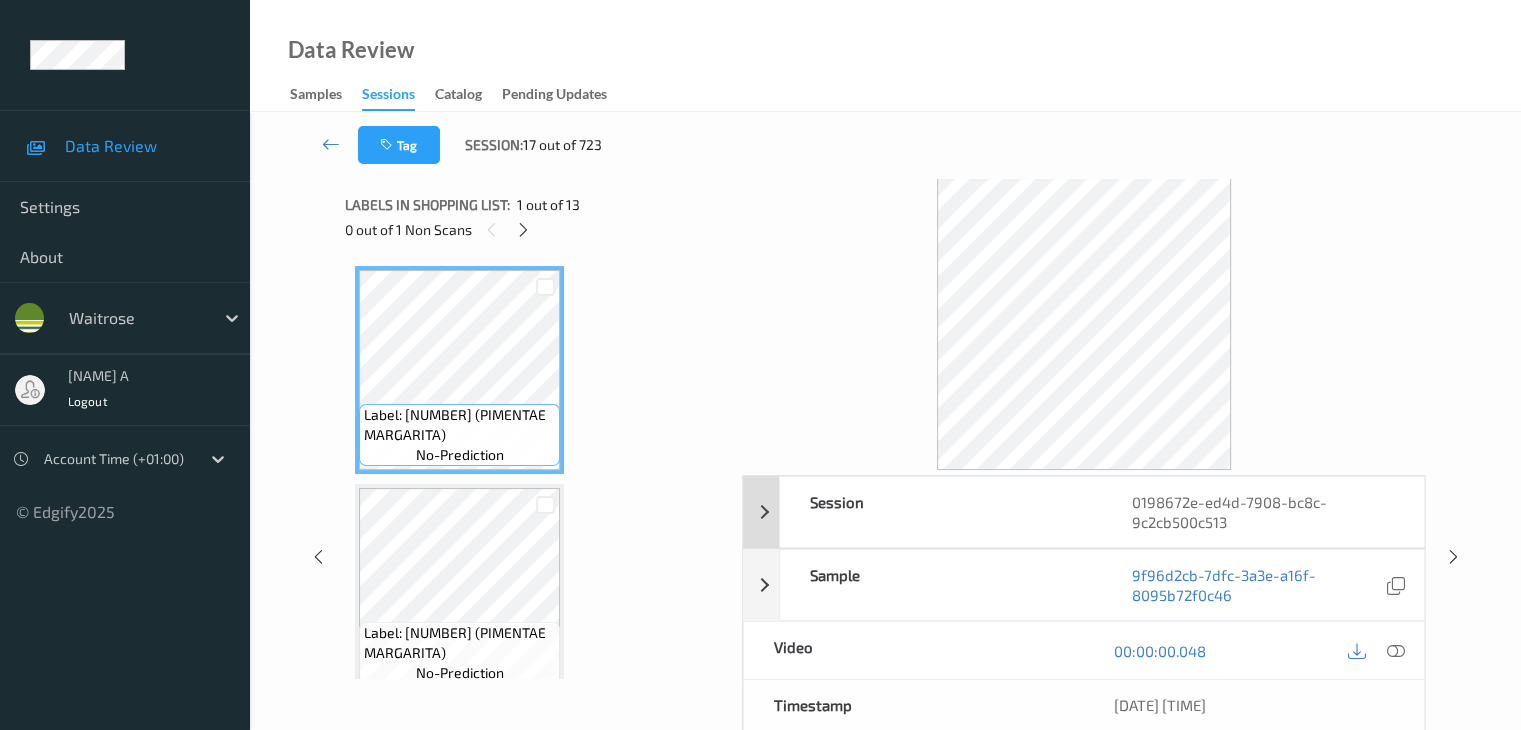 scroll, scrollTop: 0, scrollLeft: 0, axis: both 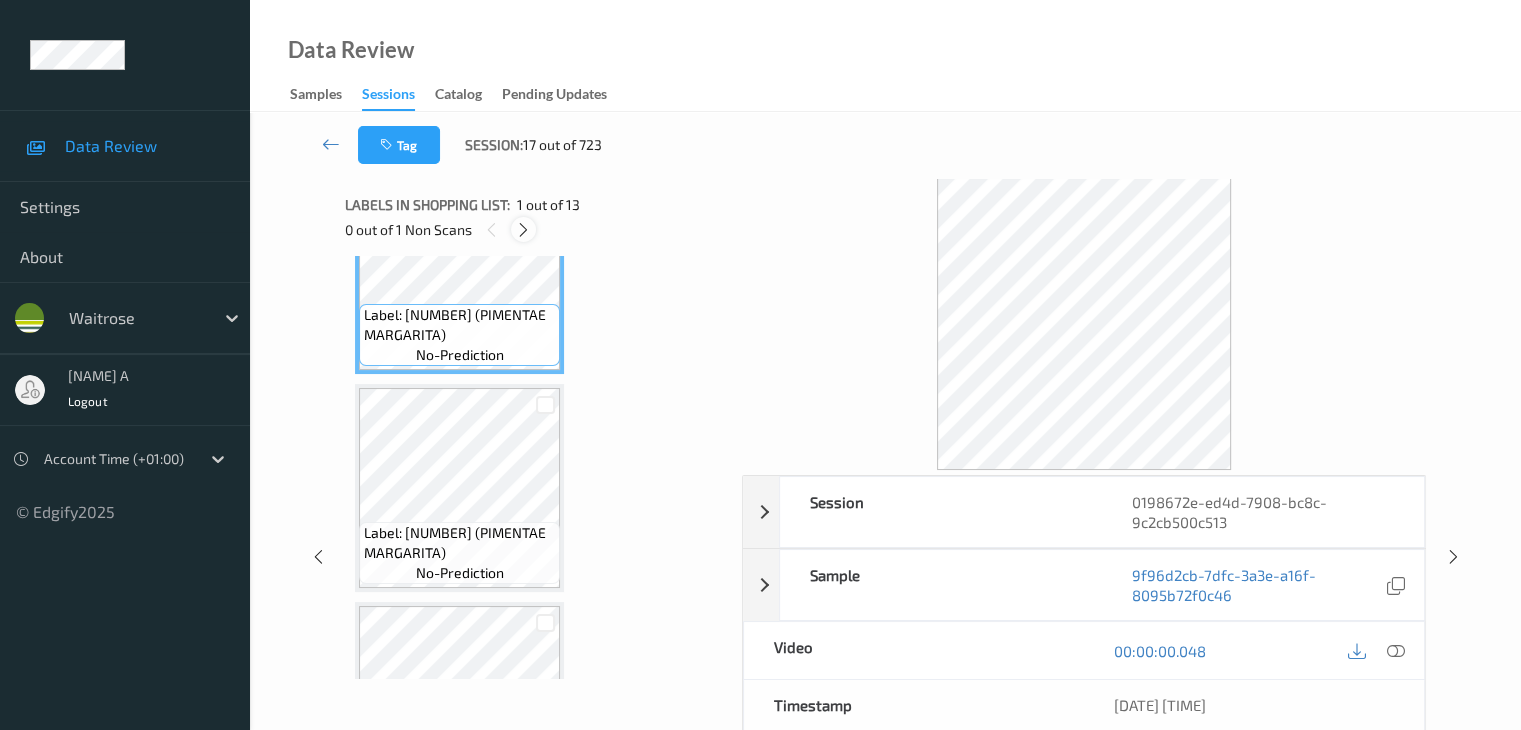 click at bounding box center (523, 229) 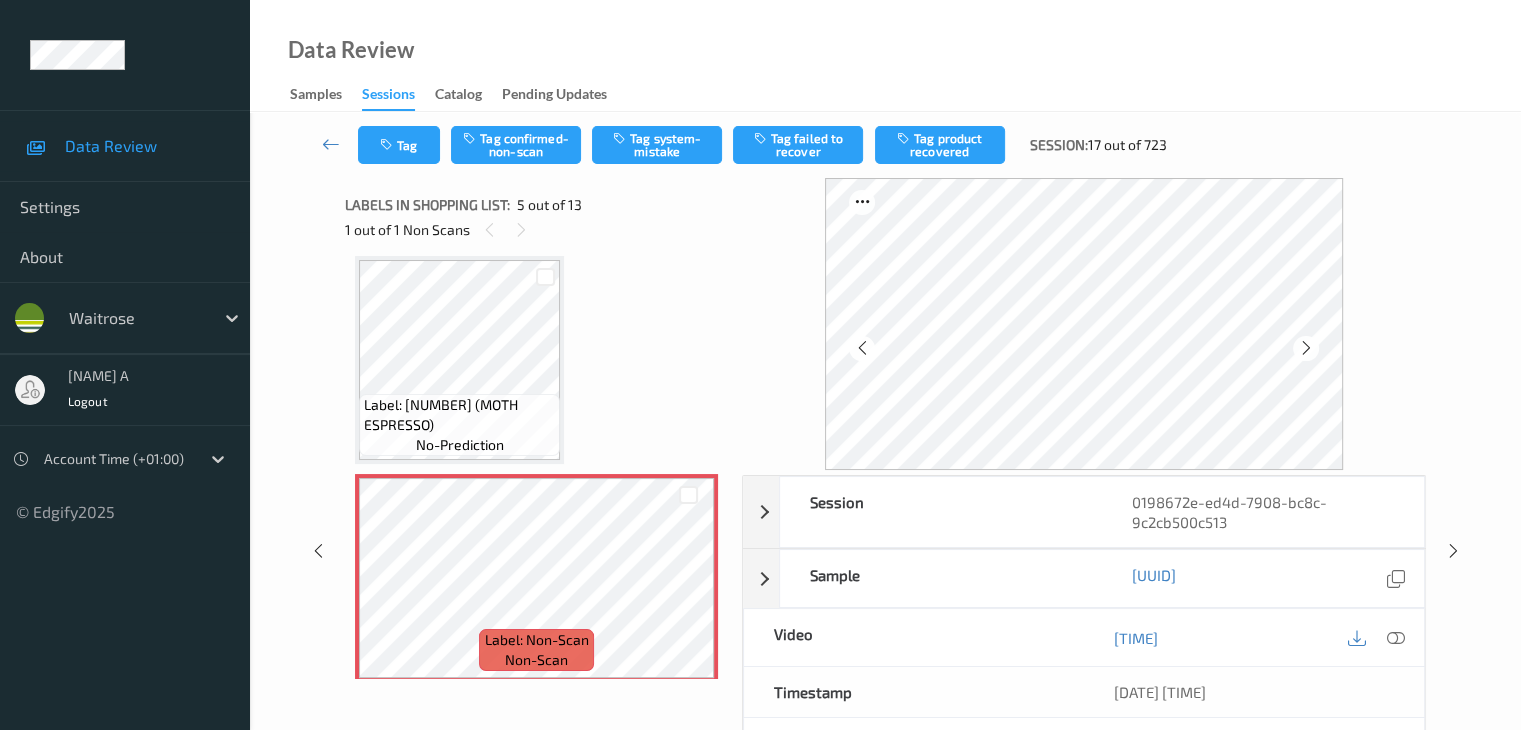 scroll, scrollTop: 764, scrollLeft: 0, axis: vertical 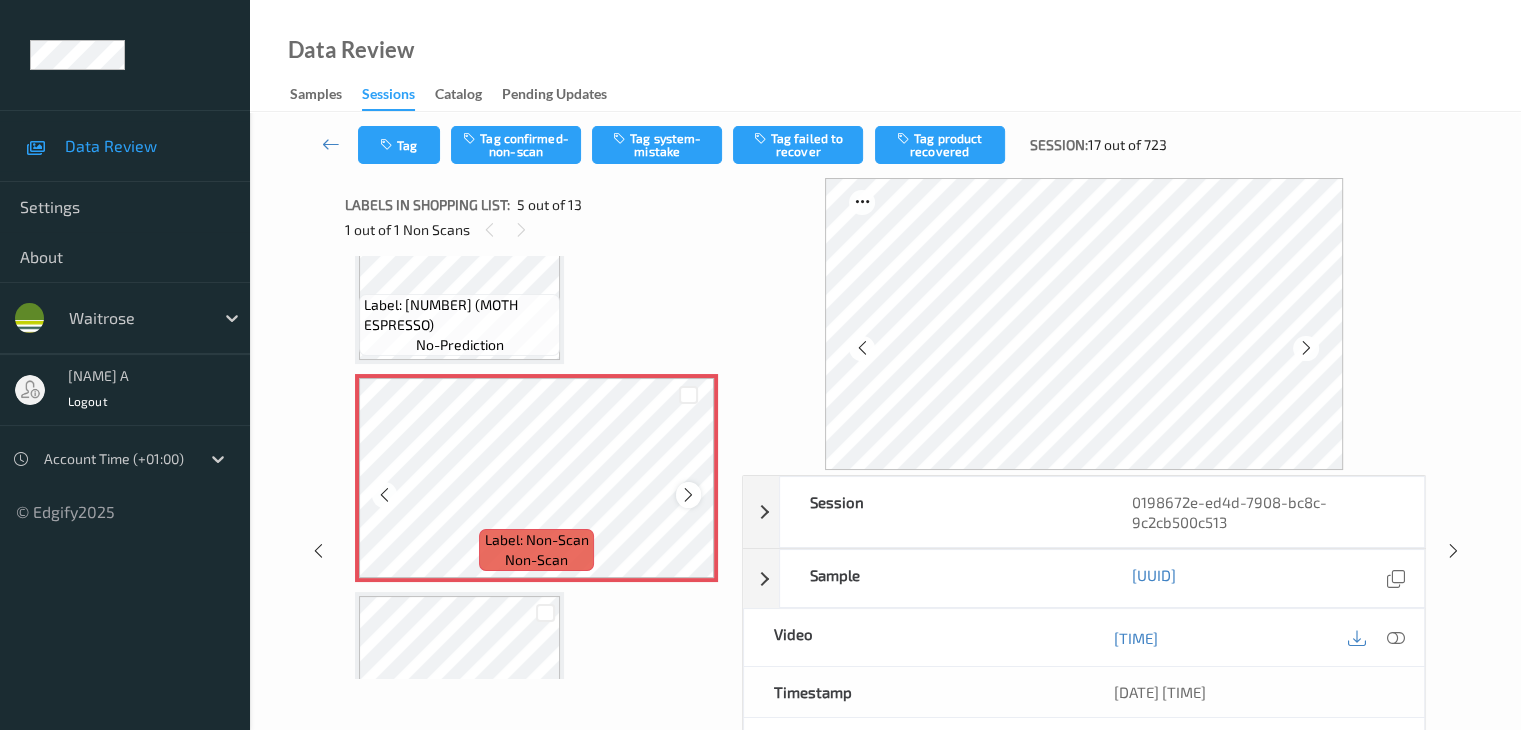 click at bounding box center [688, 495] 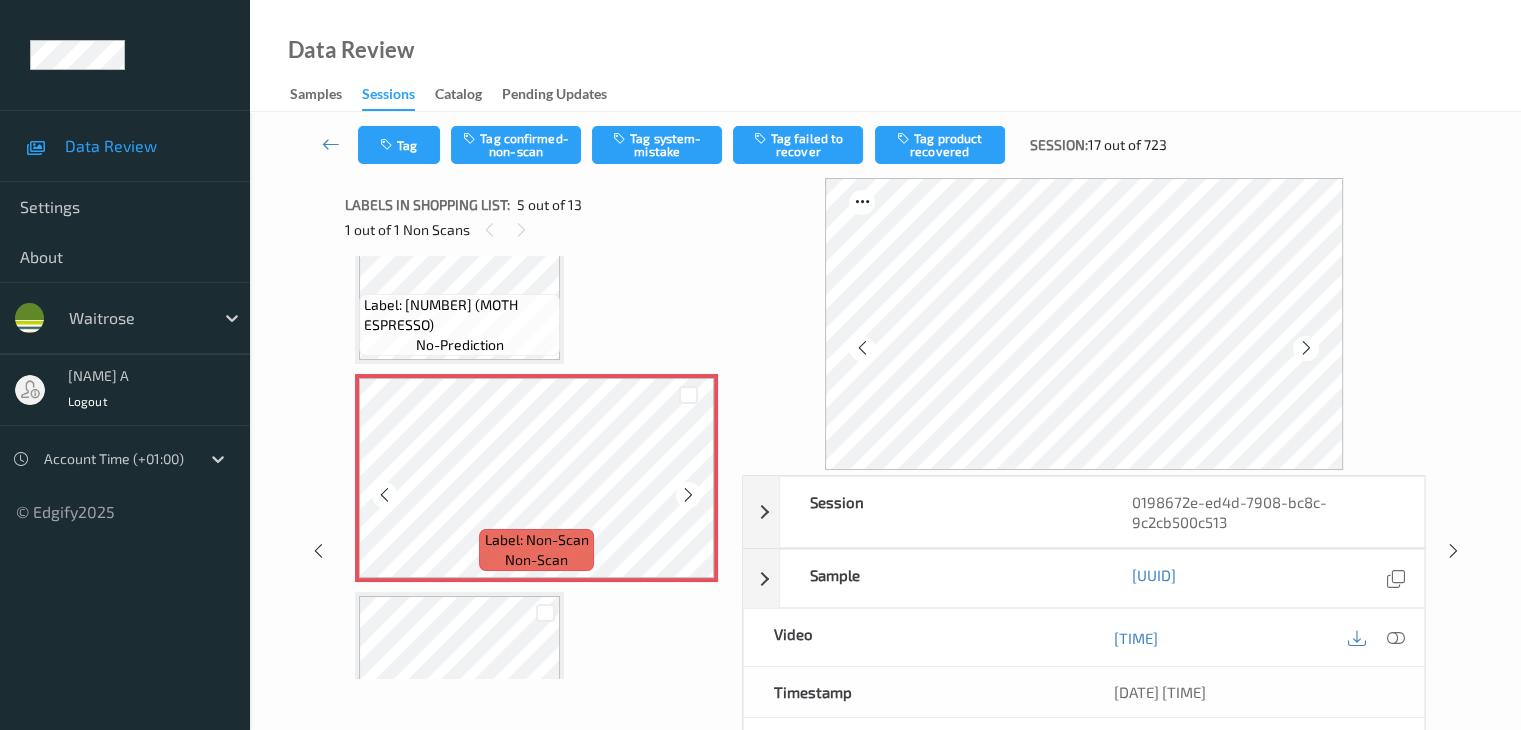 click at bounding box center (688, 495) 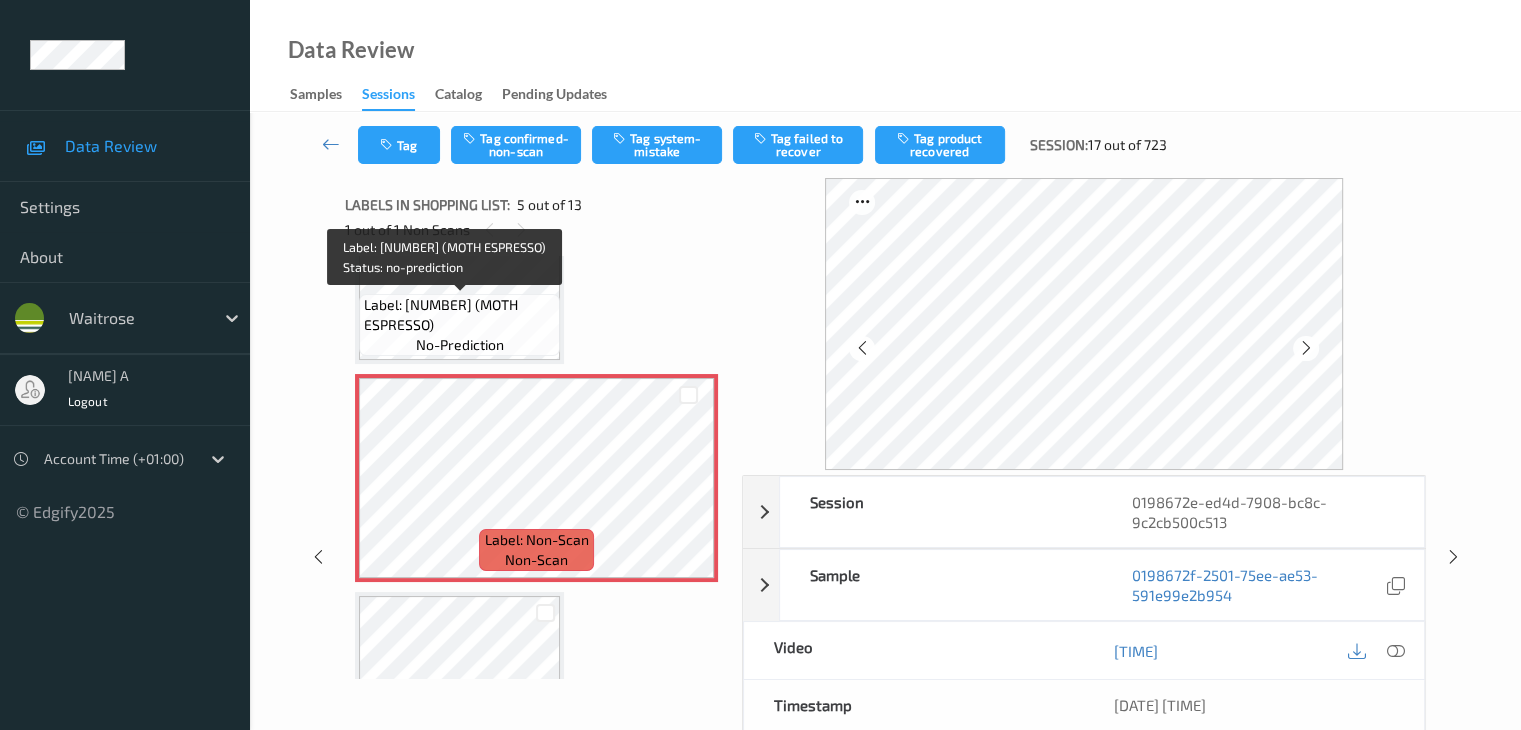 click on "Label: [NUMBER] (MOTH ESPRESSO)" at bounding box center (459, 315) 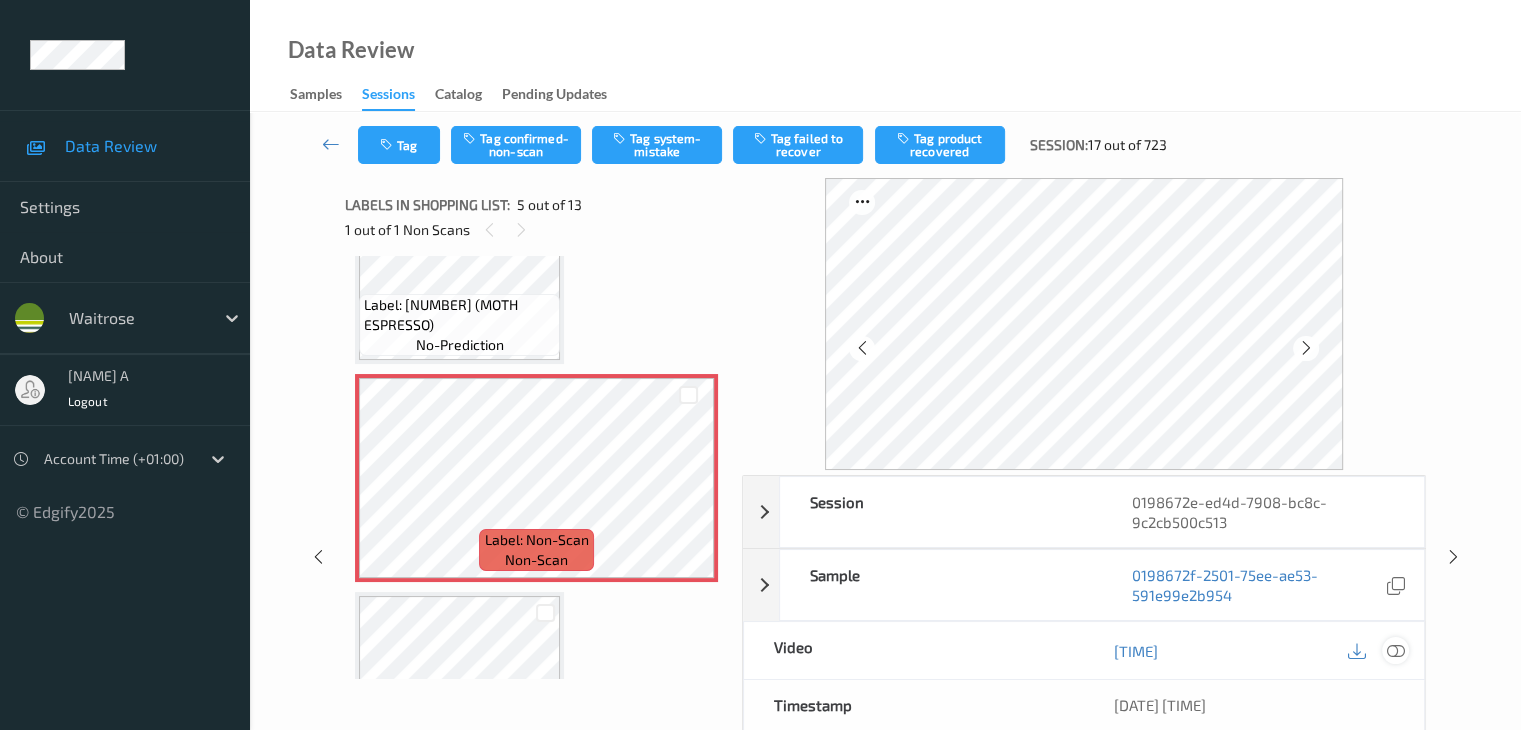 click at bounding box center [1395, 651] 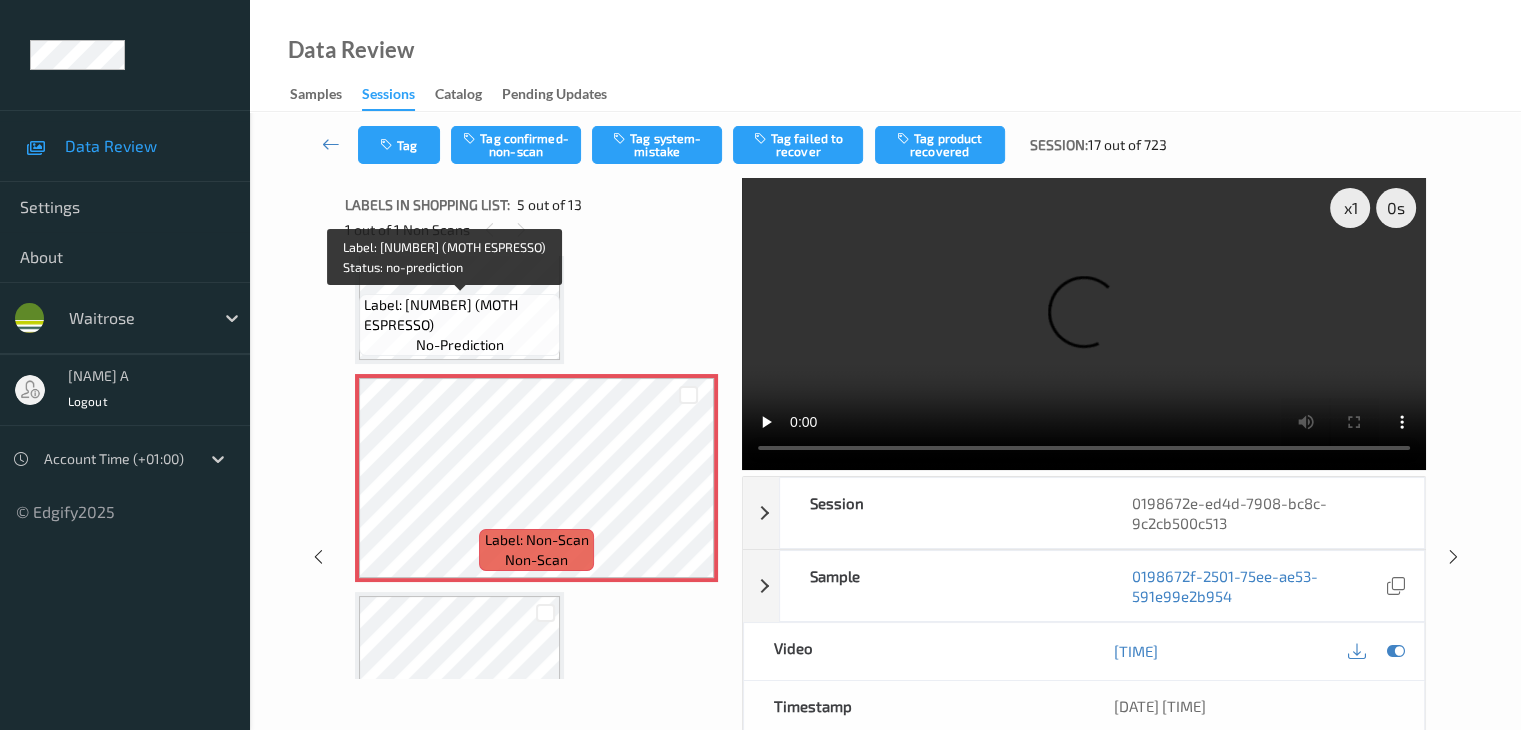 click on "Label: [NUMBER] (MOTH ESPRESSO)" at bounding box center (459, 315) 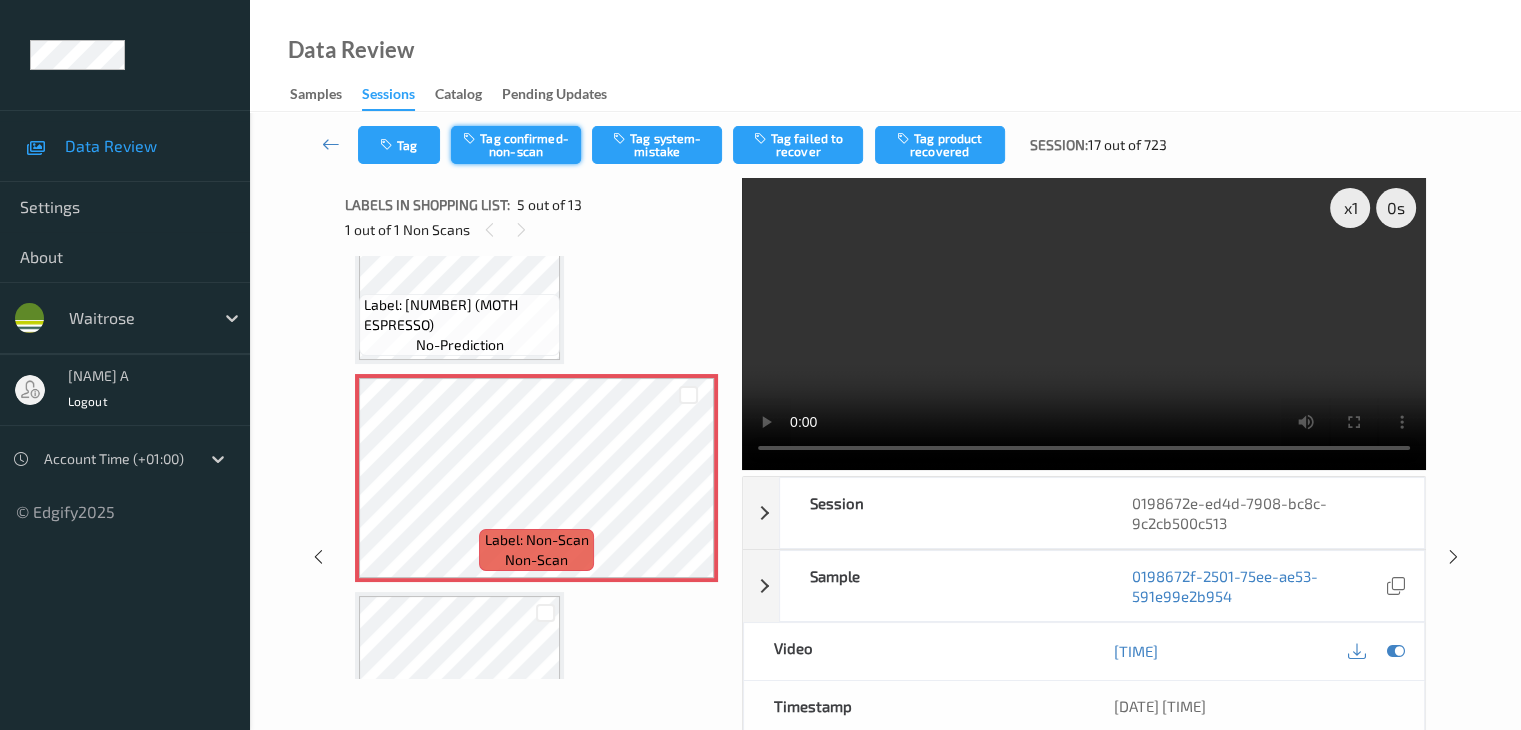 click on "Tag   confirmed-non-scan" at bounding box center [516, 145] 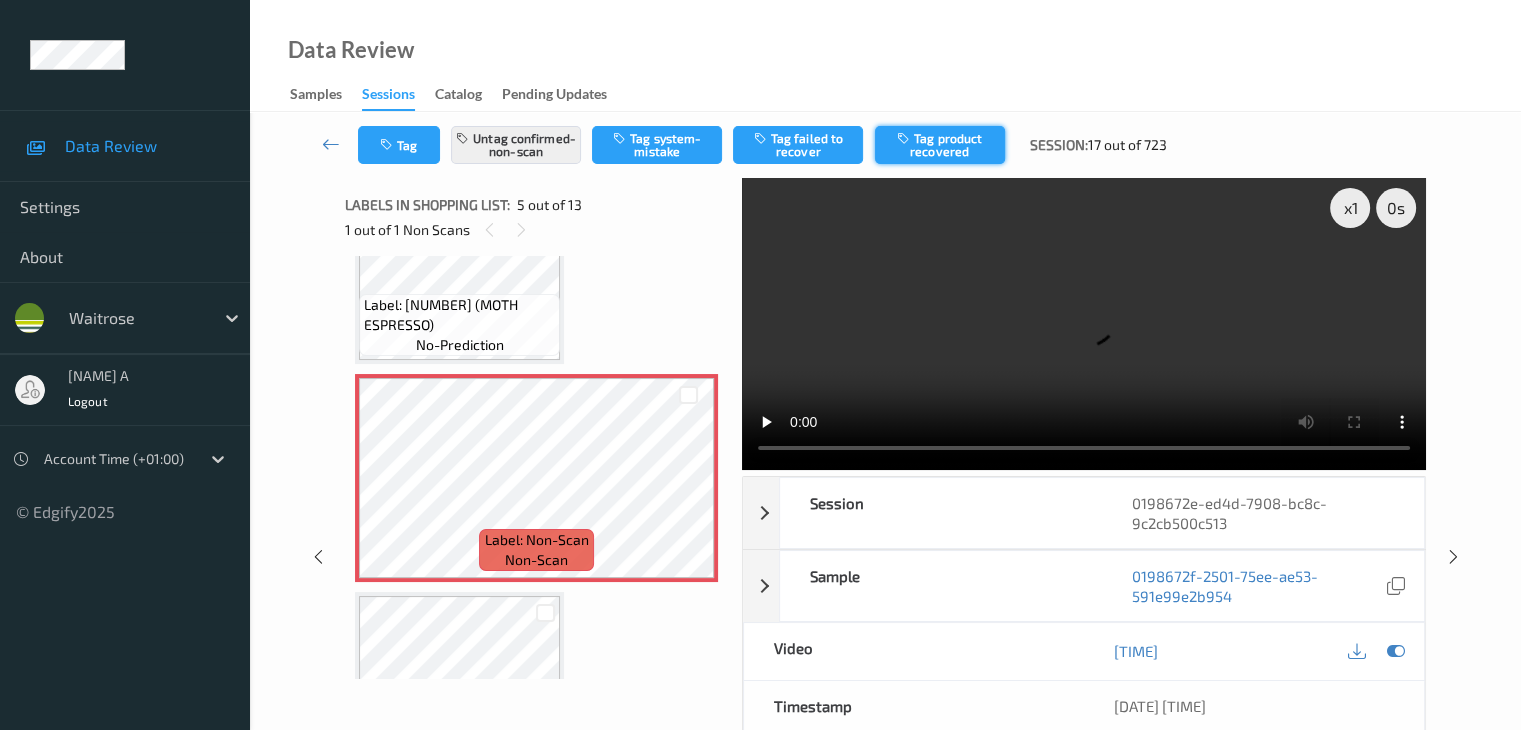 click on "Tag   product recovered" at bounding box center [940, 145] 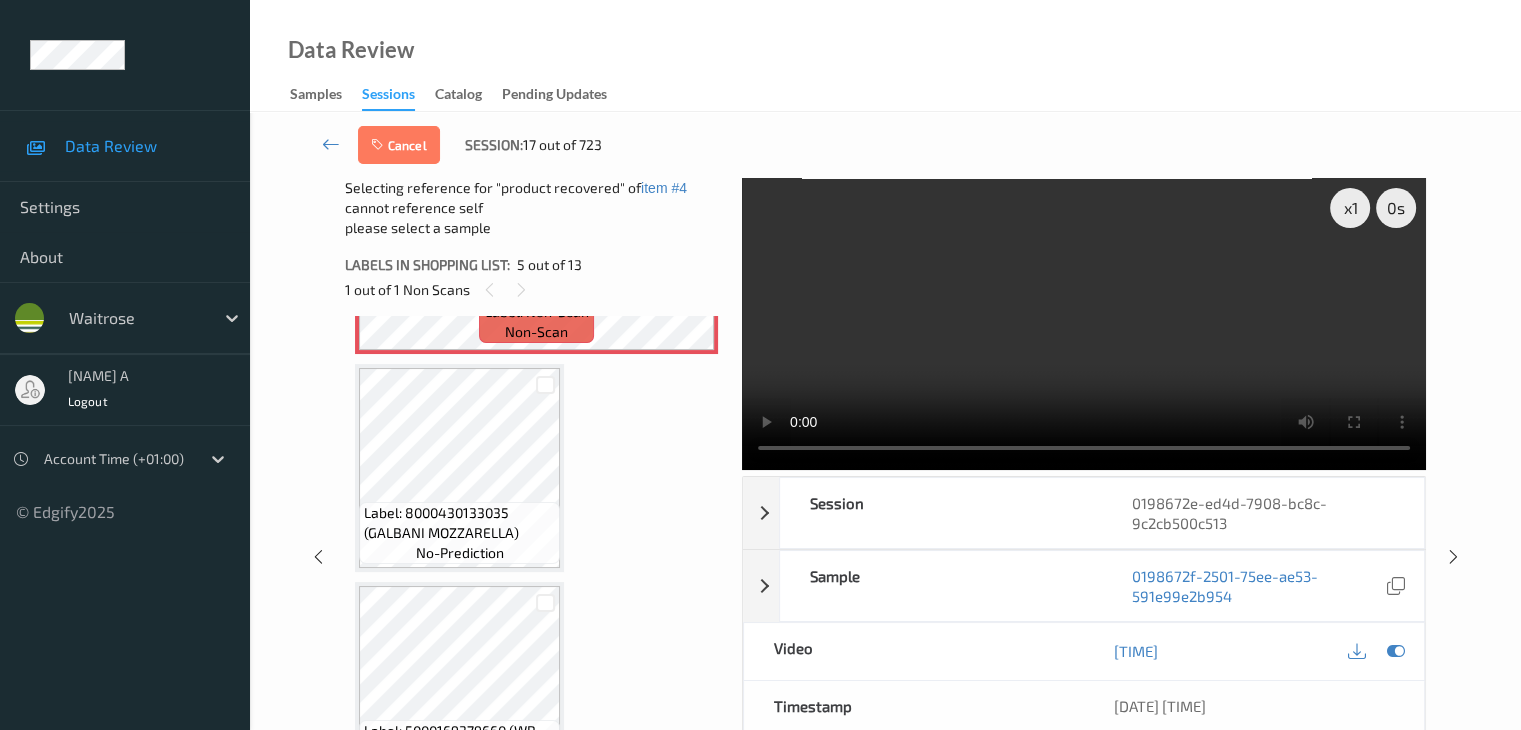 scroll, scrollTop: 1064, scrollLeft: 0, axis: vertical 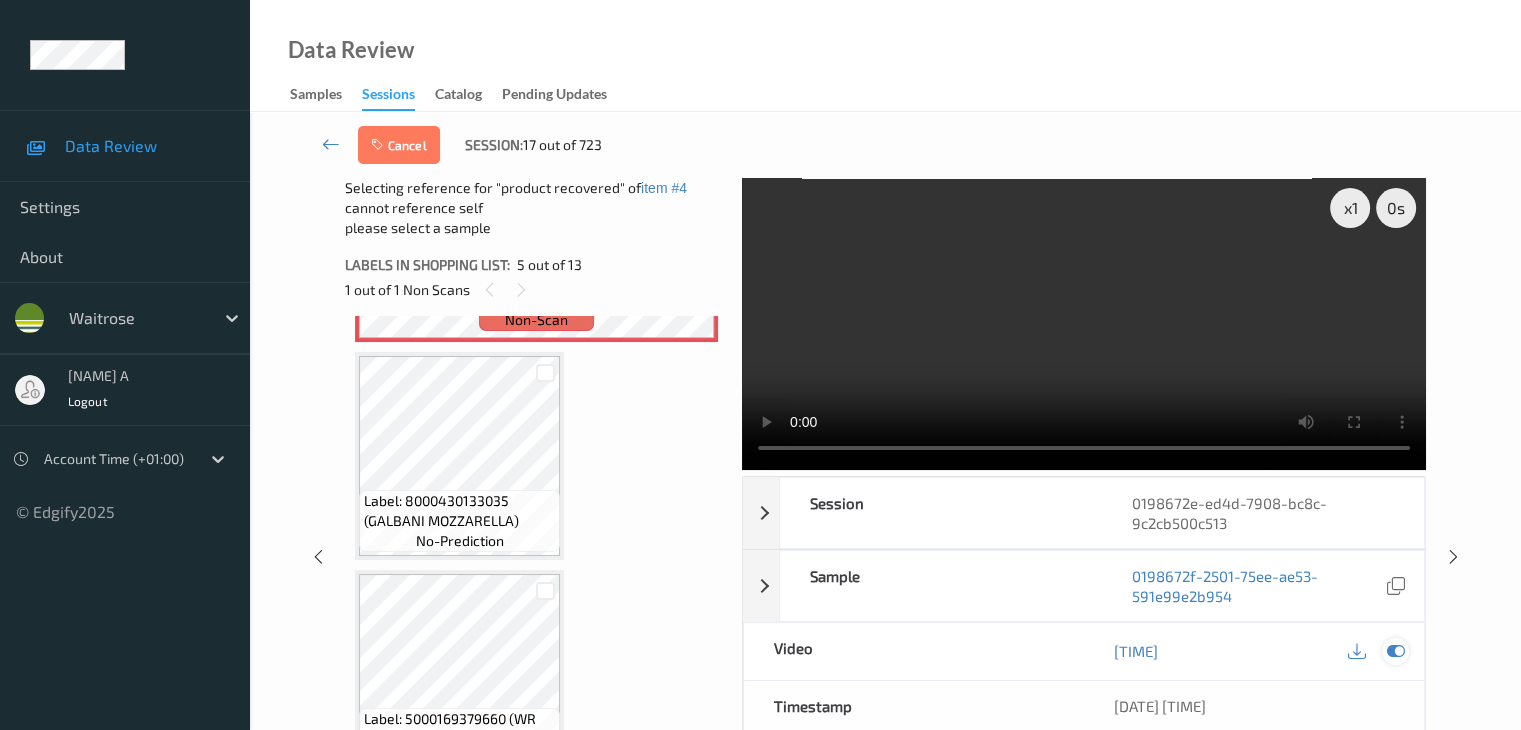click at bounding box center [1395, 651] 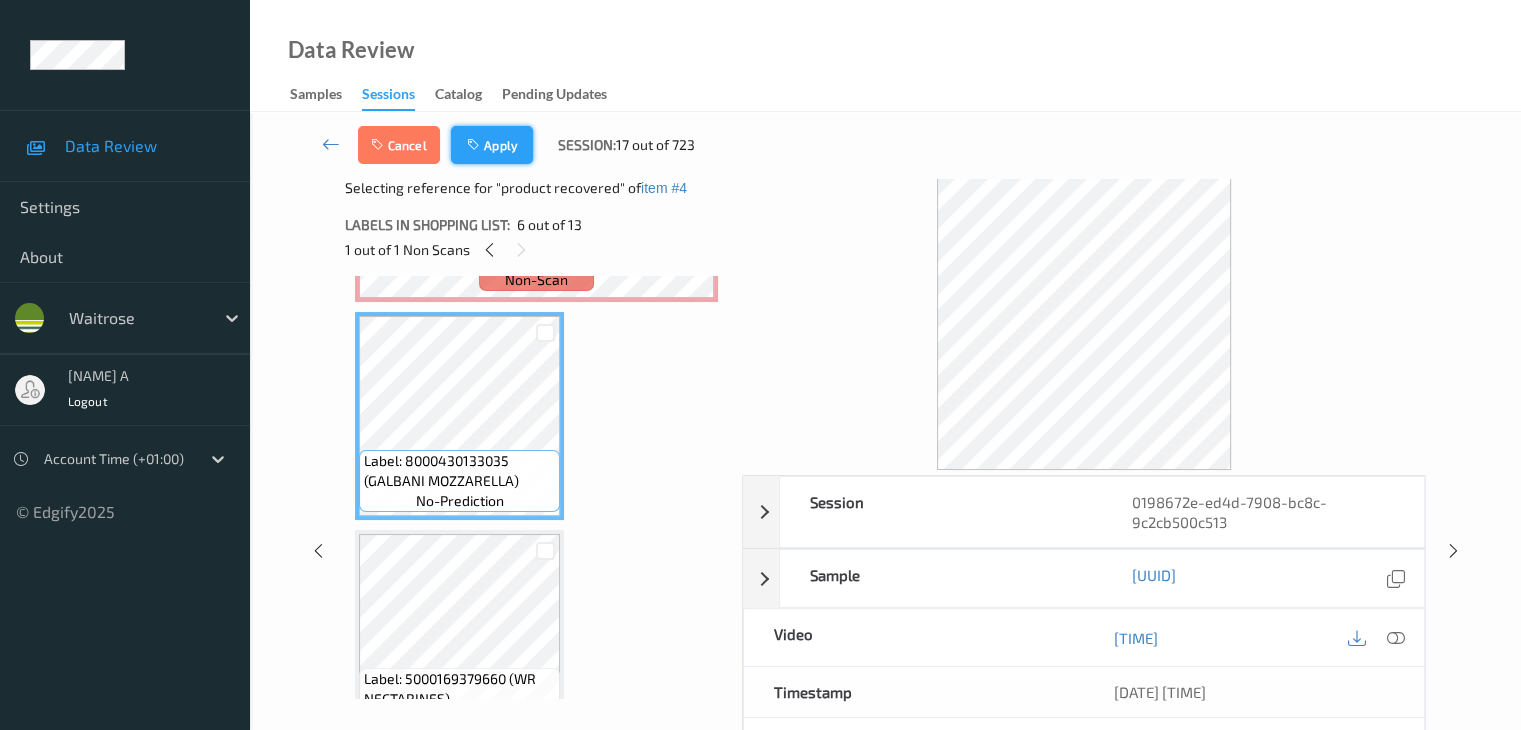 click on "Apply" at bounding box center (492, 145) 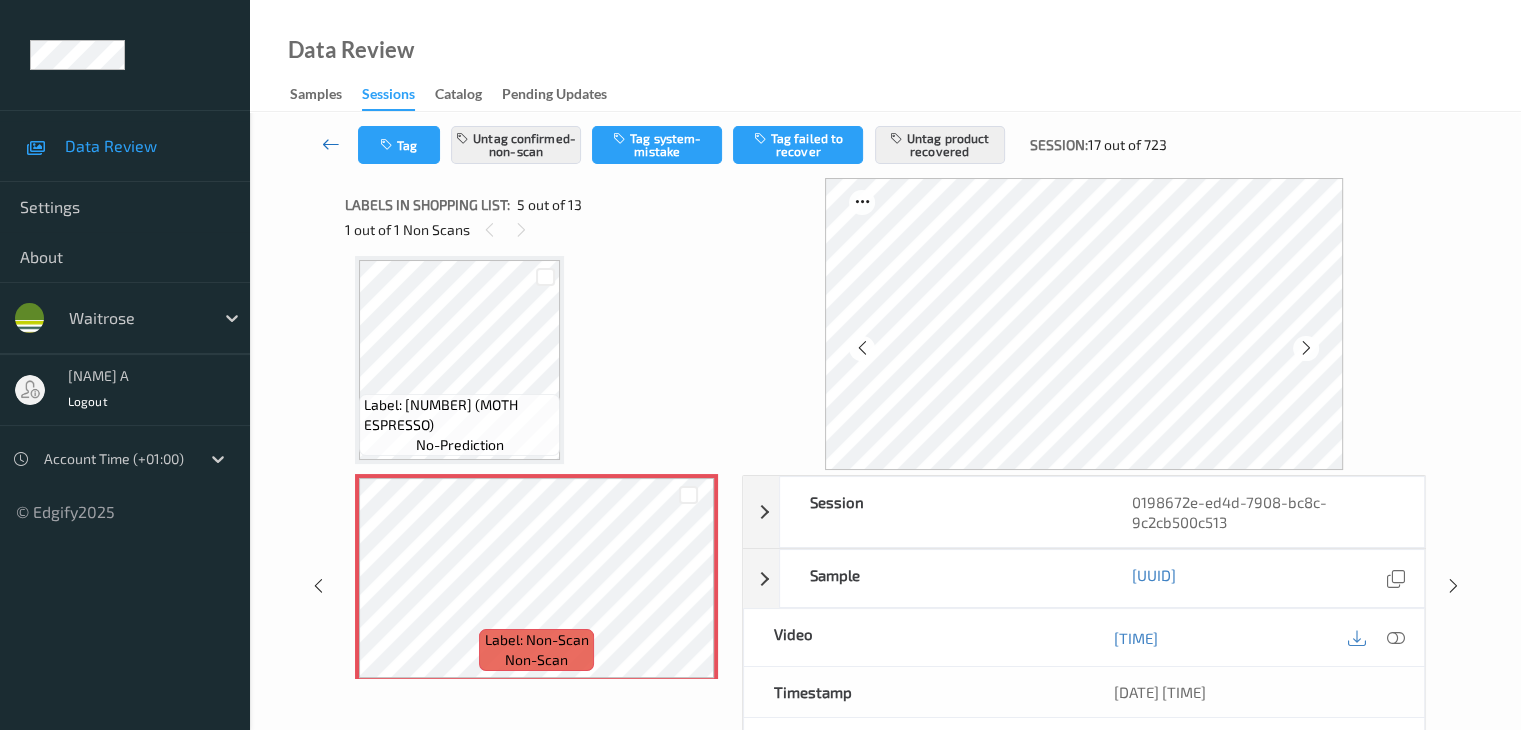 click at bounding box center (331, 144) 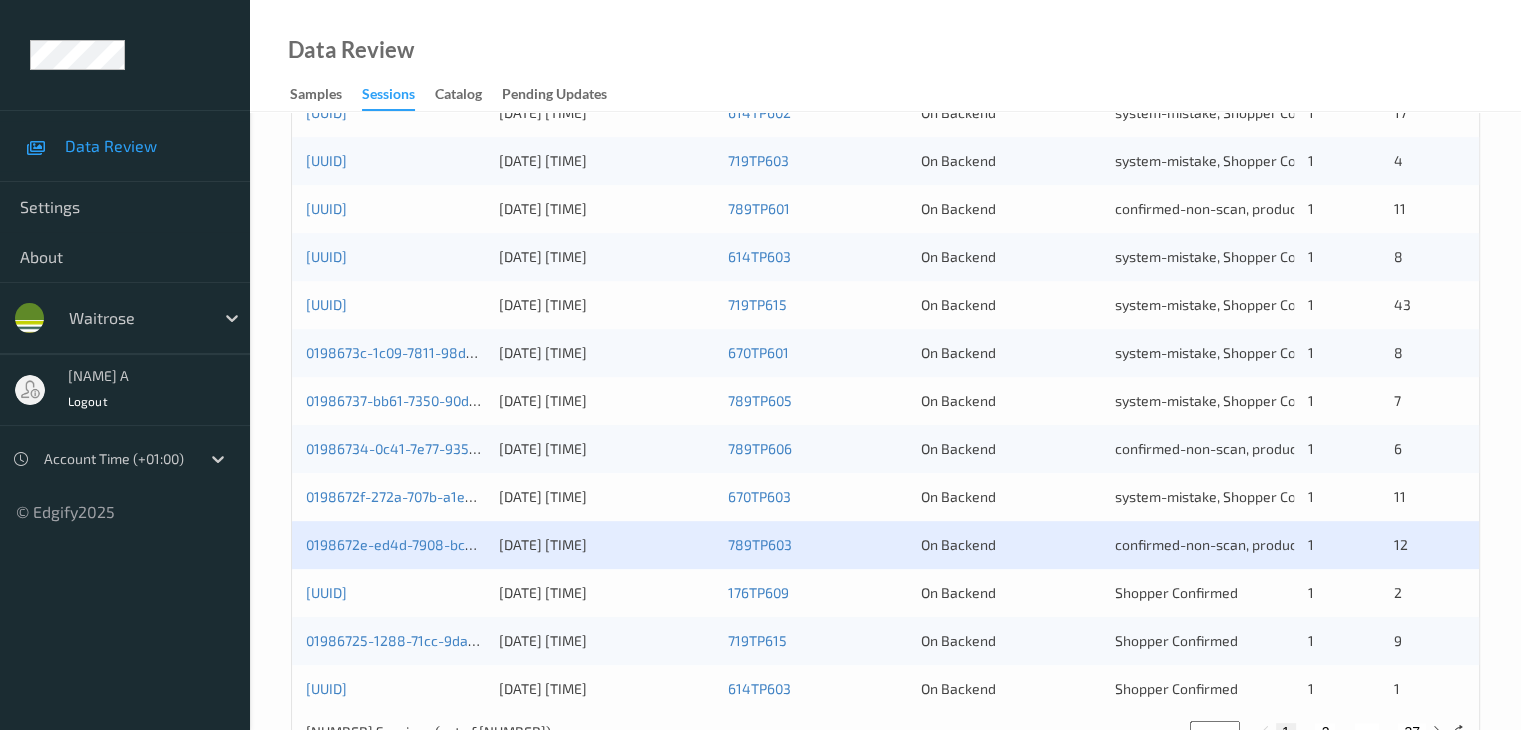 scroll, scrollTop: 900, scrollLeft: 0, axis: vertical 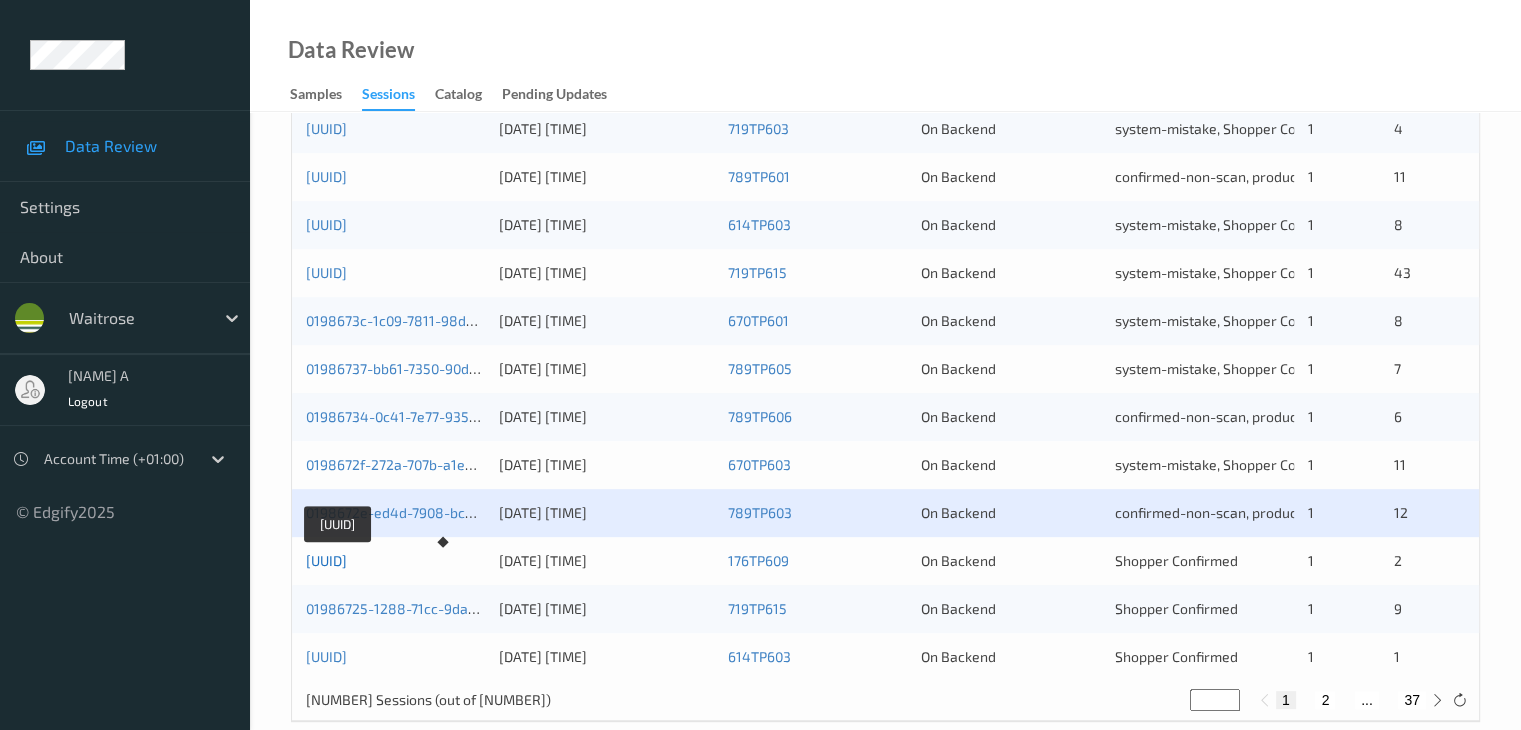 click on "[UUID]" at bounding box center (326, 560) 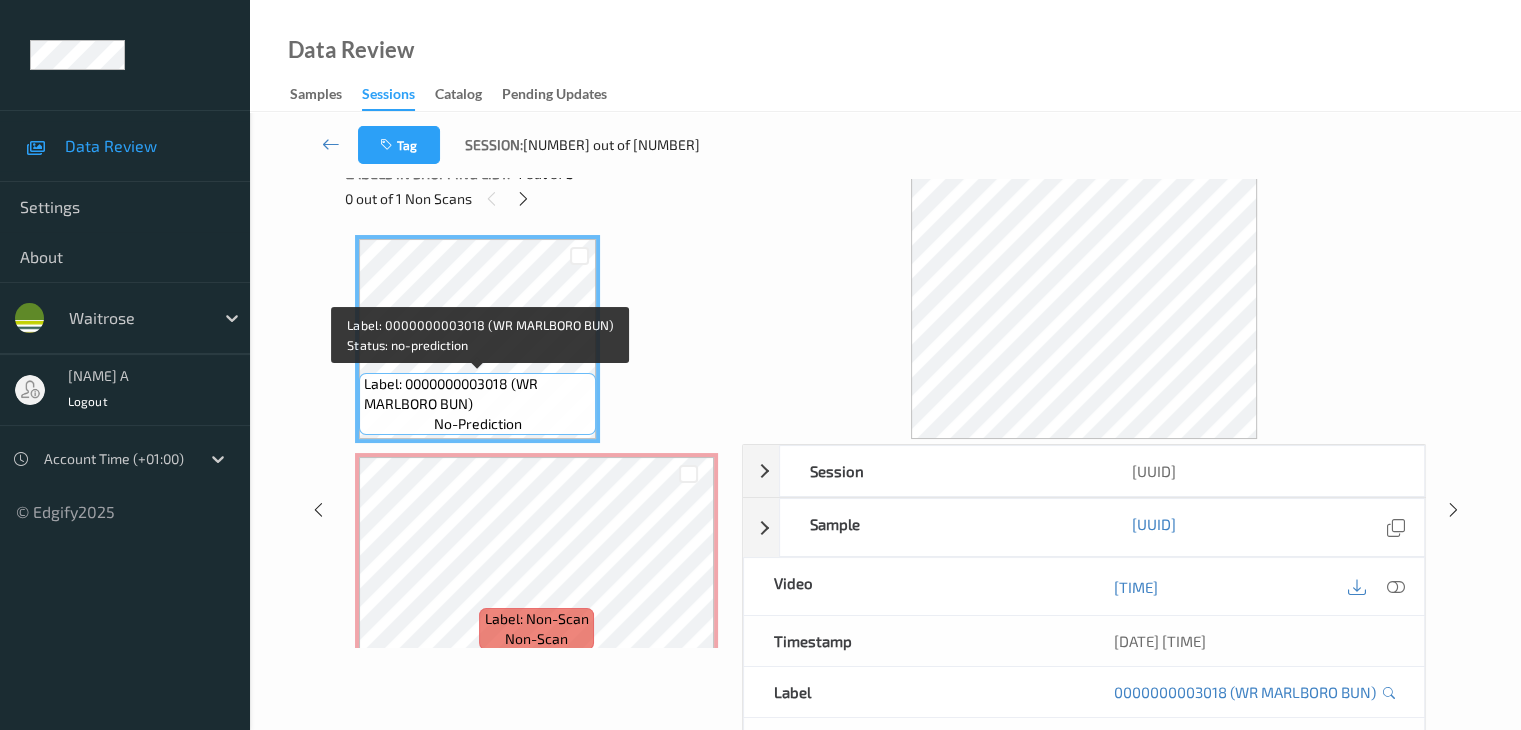 scroll, scrollTop: 0, scrollLeft: 0, axis: both 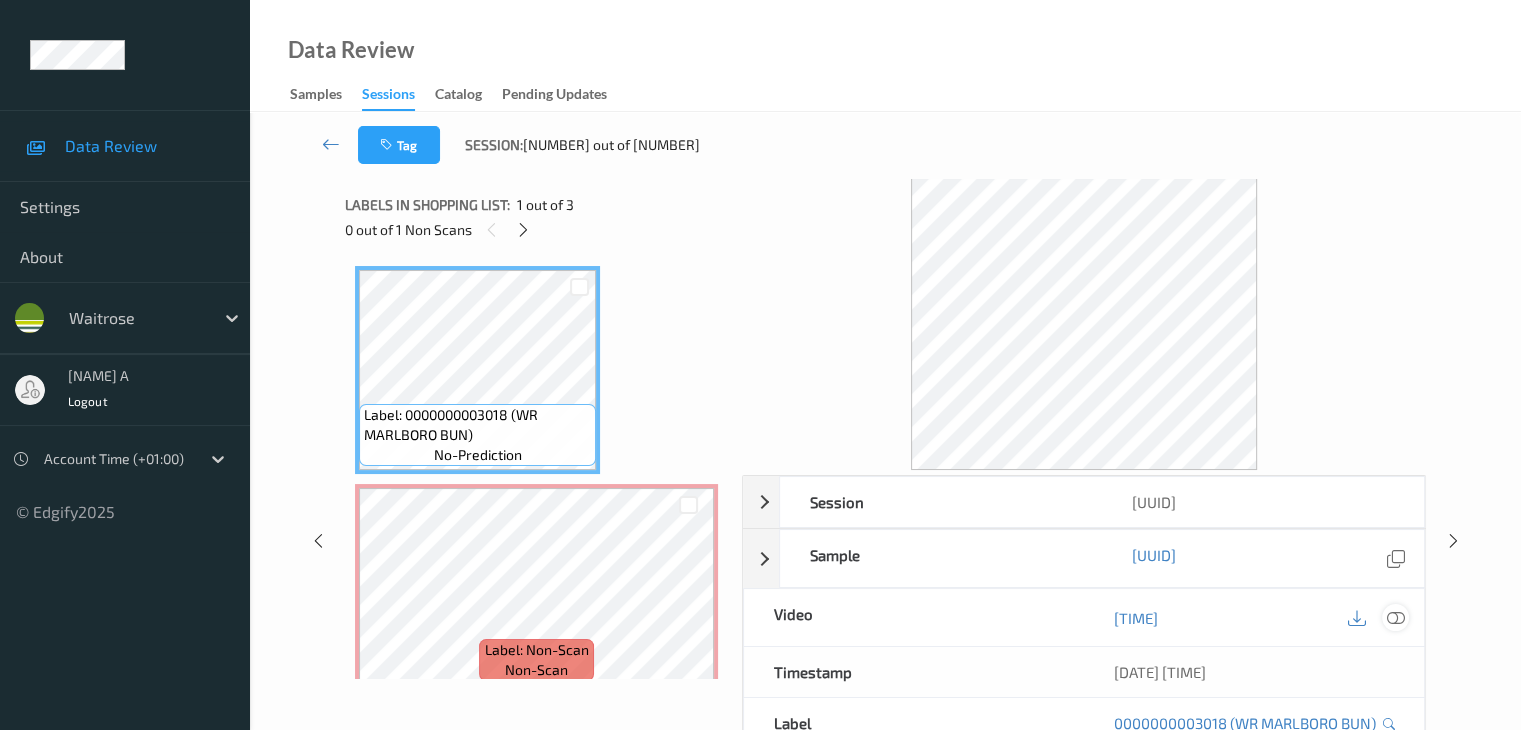 click at bounding box center [1395, 617] 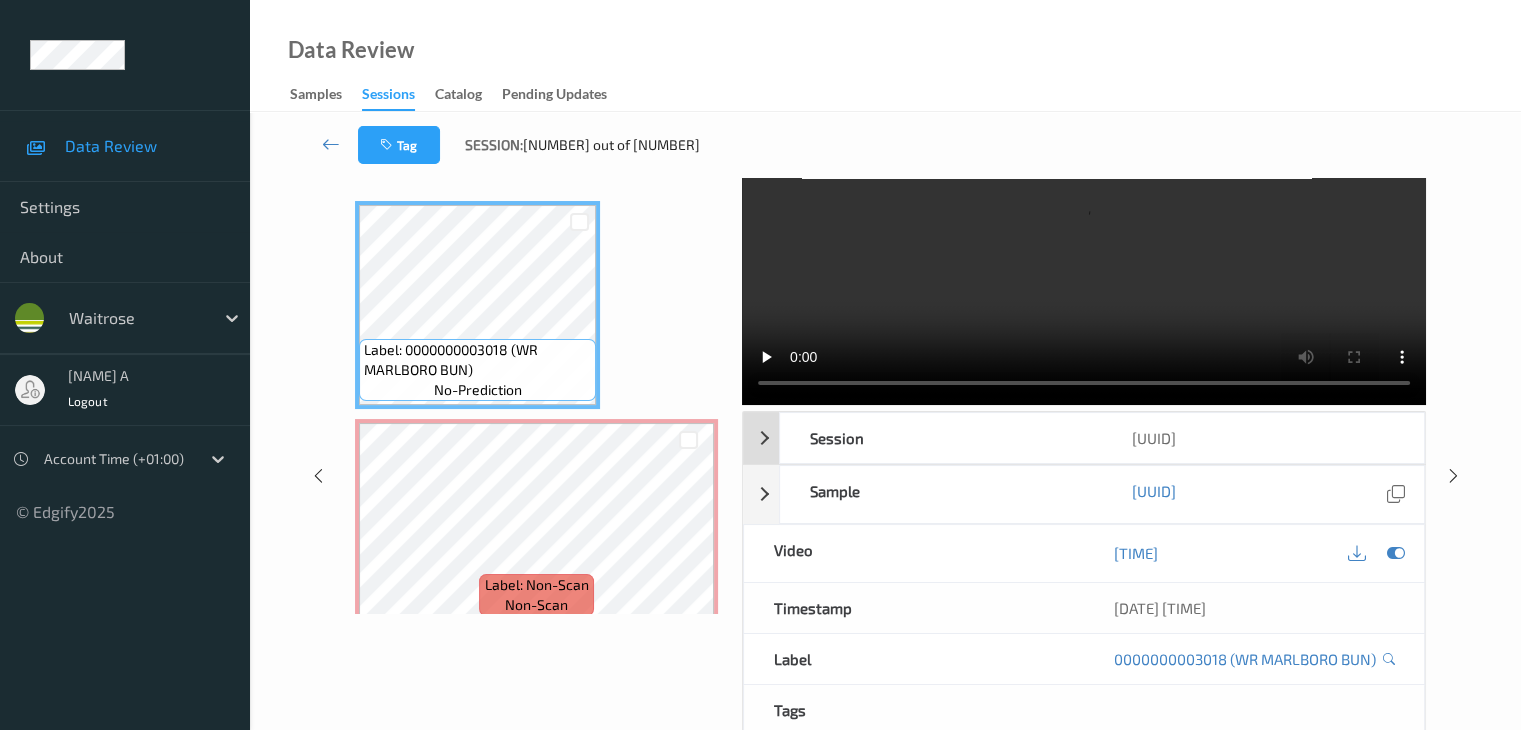 scroll, scrollTop: 100, scrollLeft: 0, axis: vertical 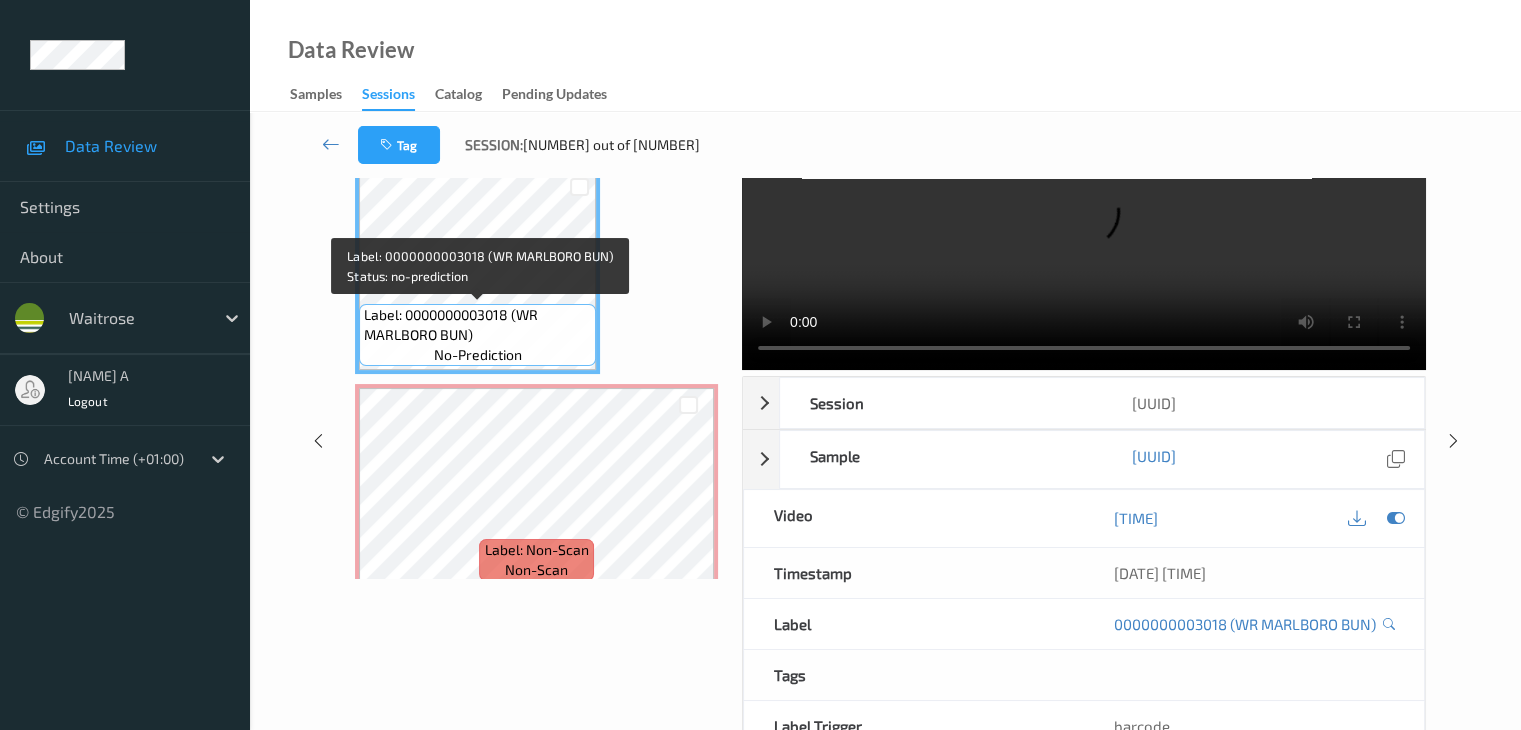 click on "Label: 0000000003018 (WR MARLBORO BUN)" at bounding box center [477, 325] 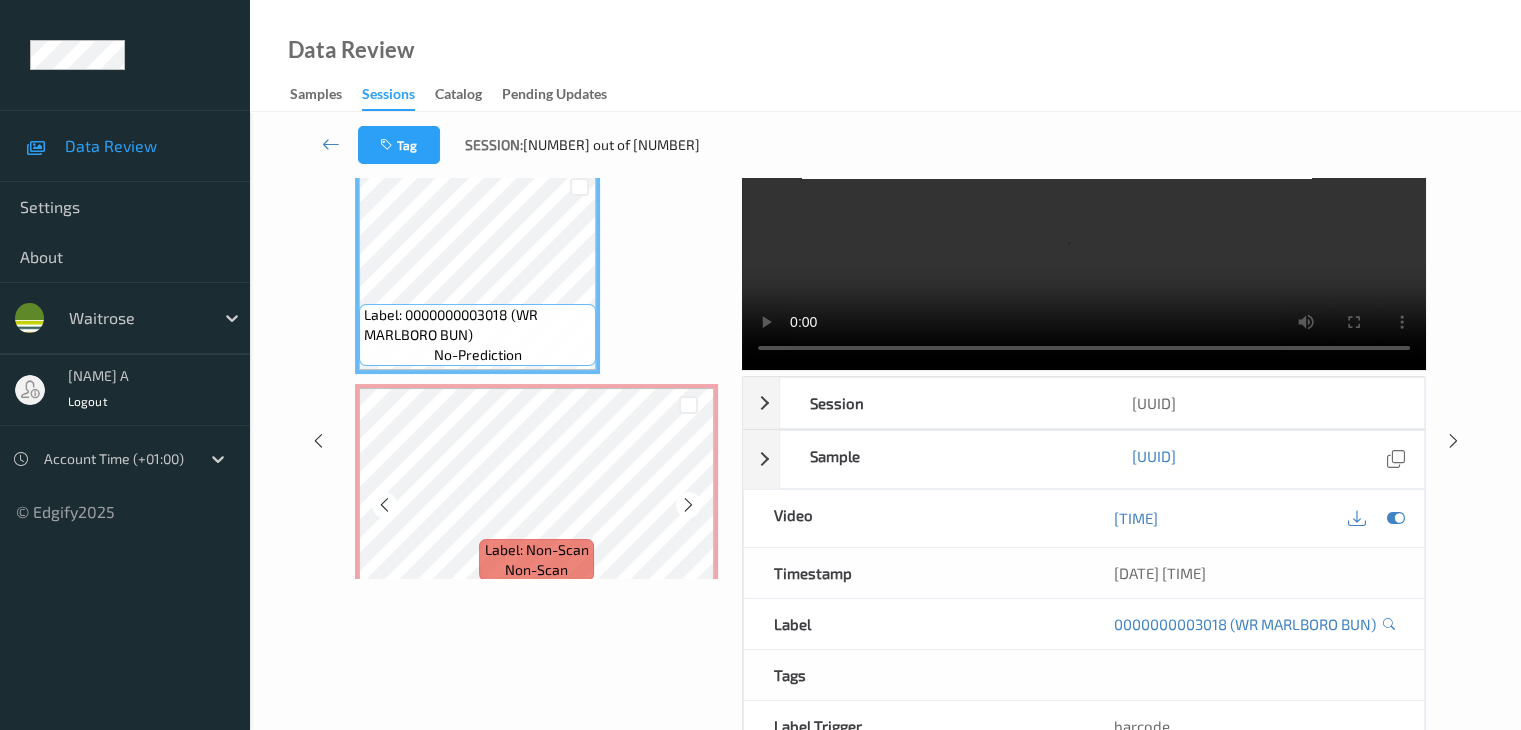scroll, scrollTop: 0, scrollLeft: 0, axis: both 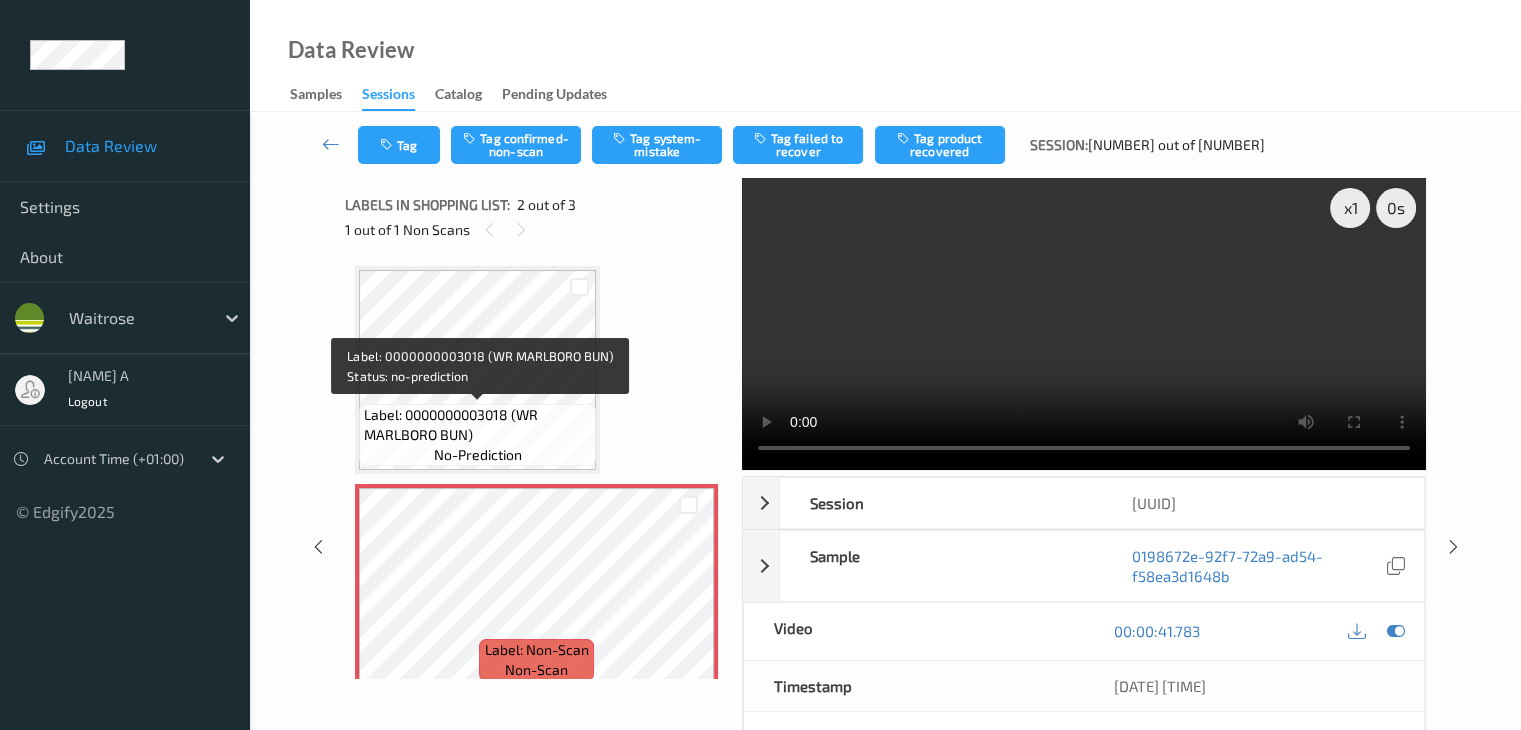 click on "Label: 0000000003018 (WR MARLBORO BUN)" at bounding box center (477, 425) 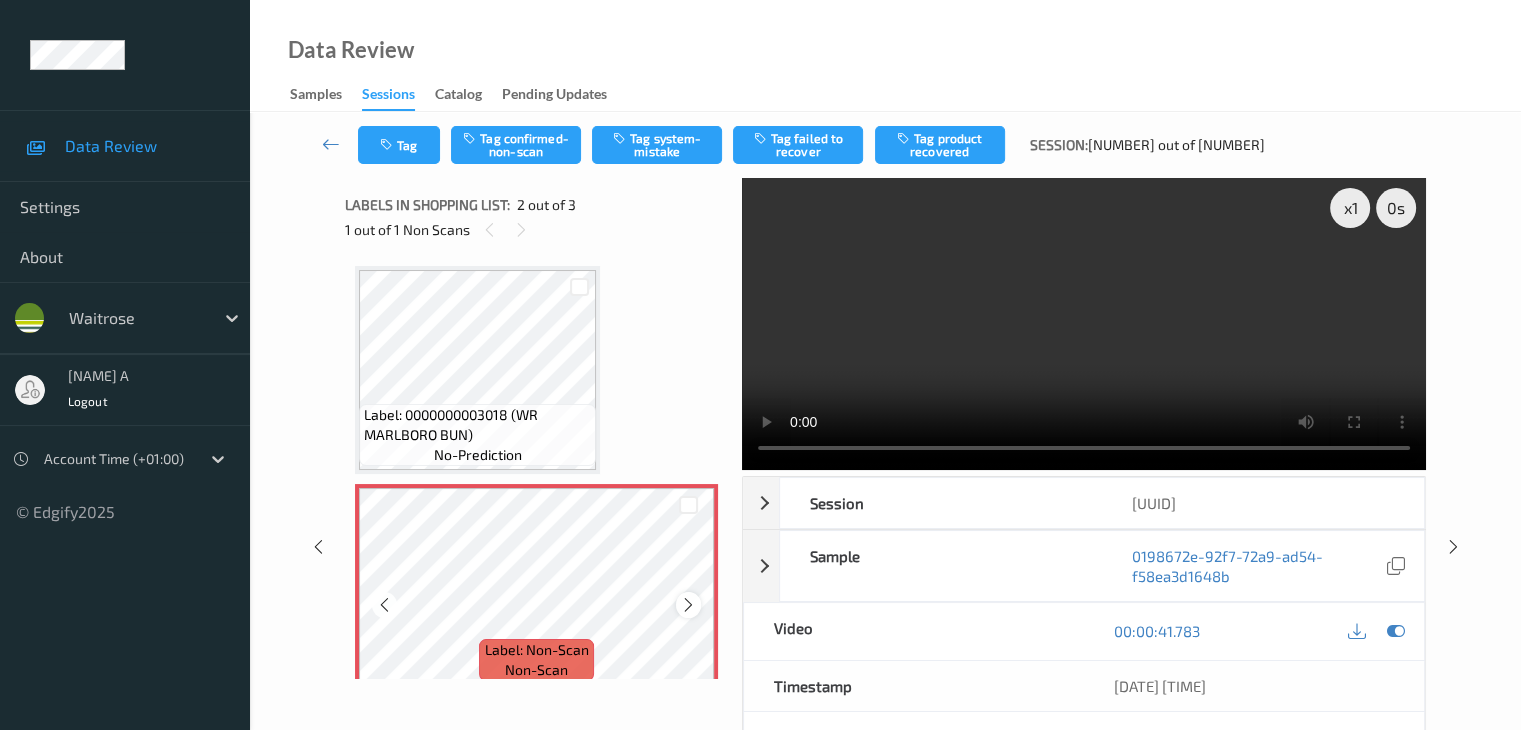 click at bounding box center (688, 605) 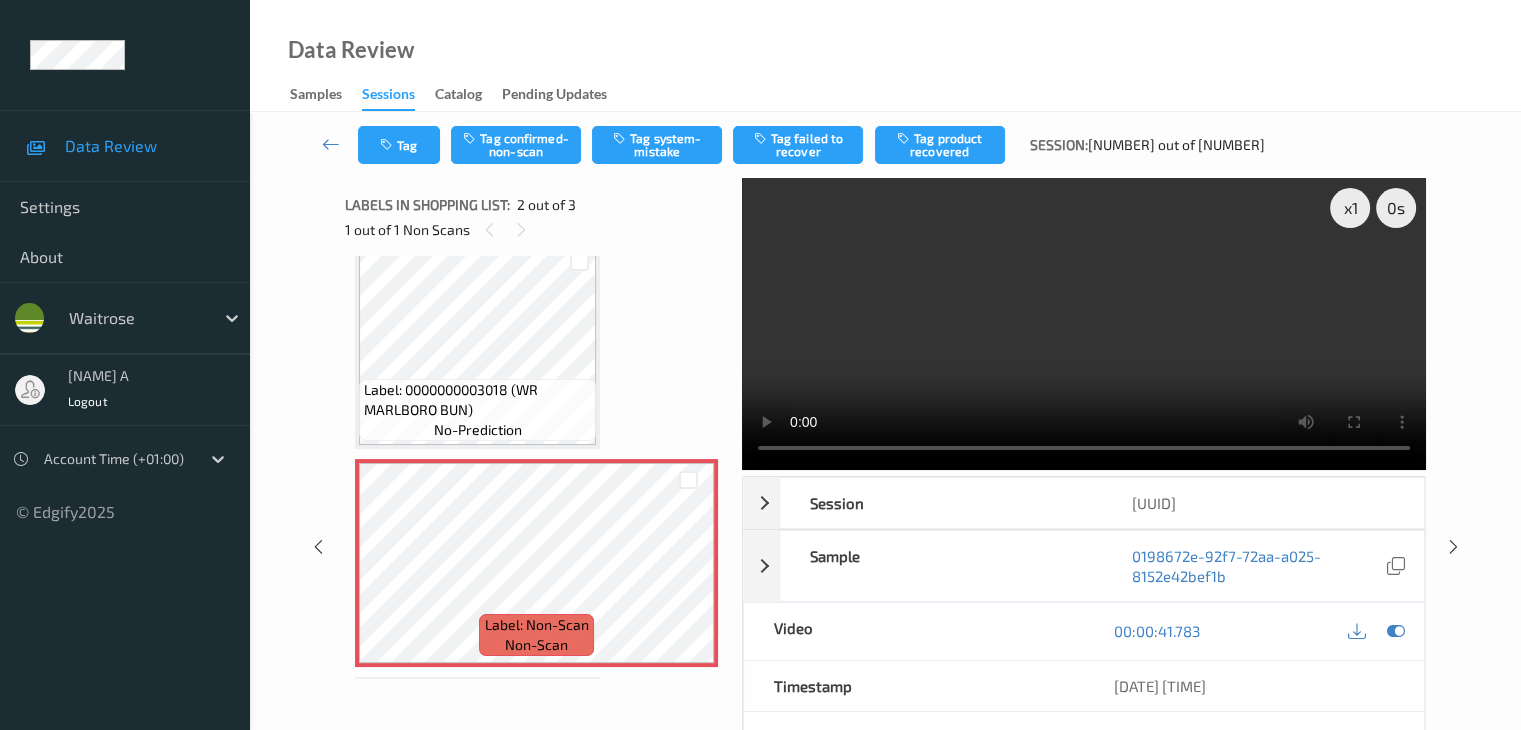scroll, scrollTop: 0, scrollLeft: 0, axis: both 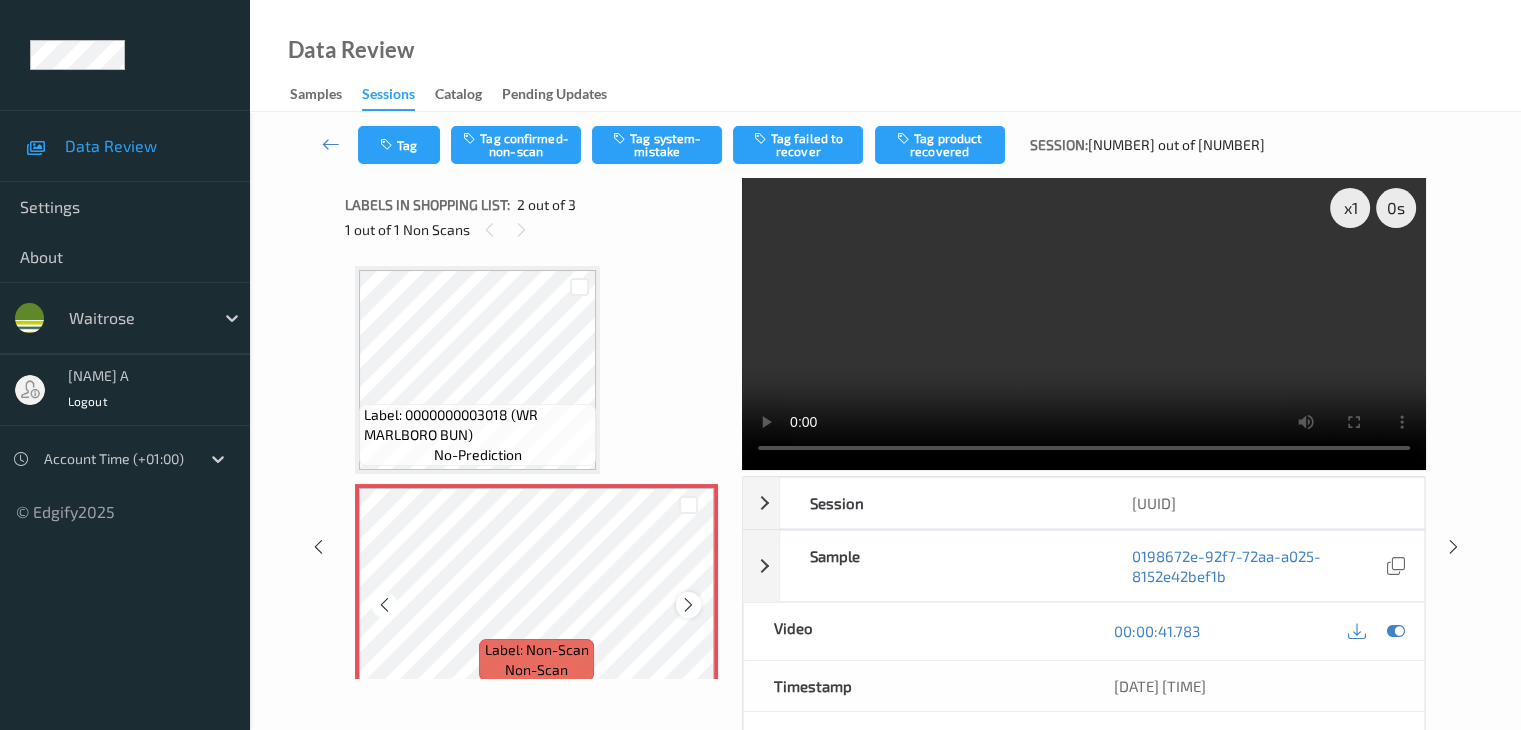 click at bounding box center [688, 605] 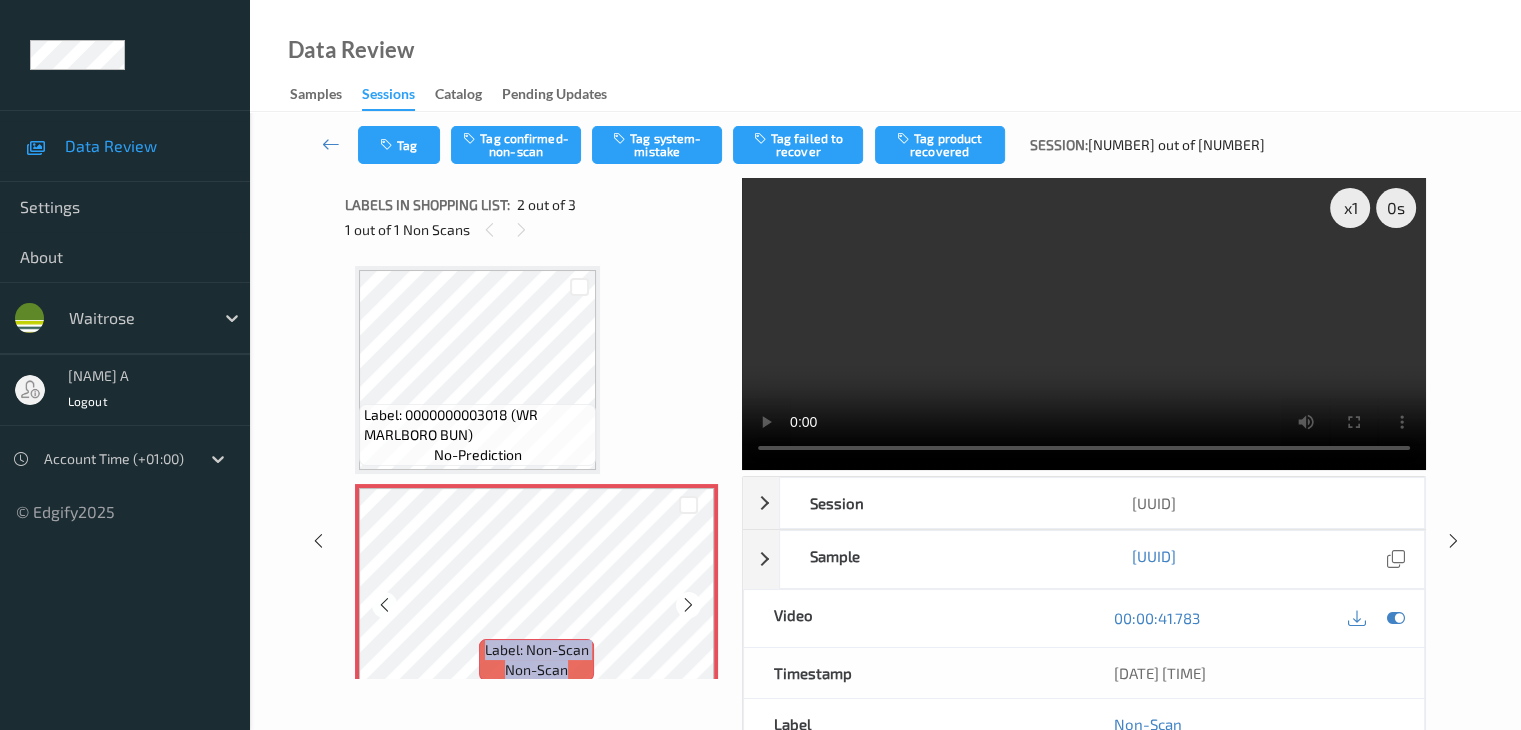click at bounding box center [688, 605] 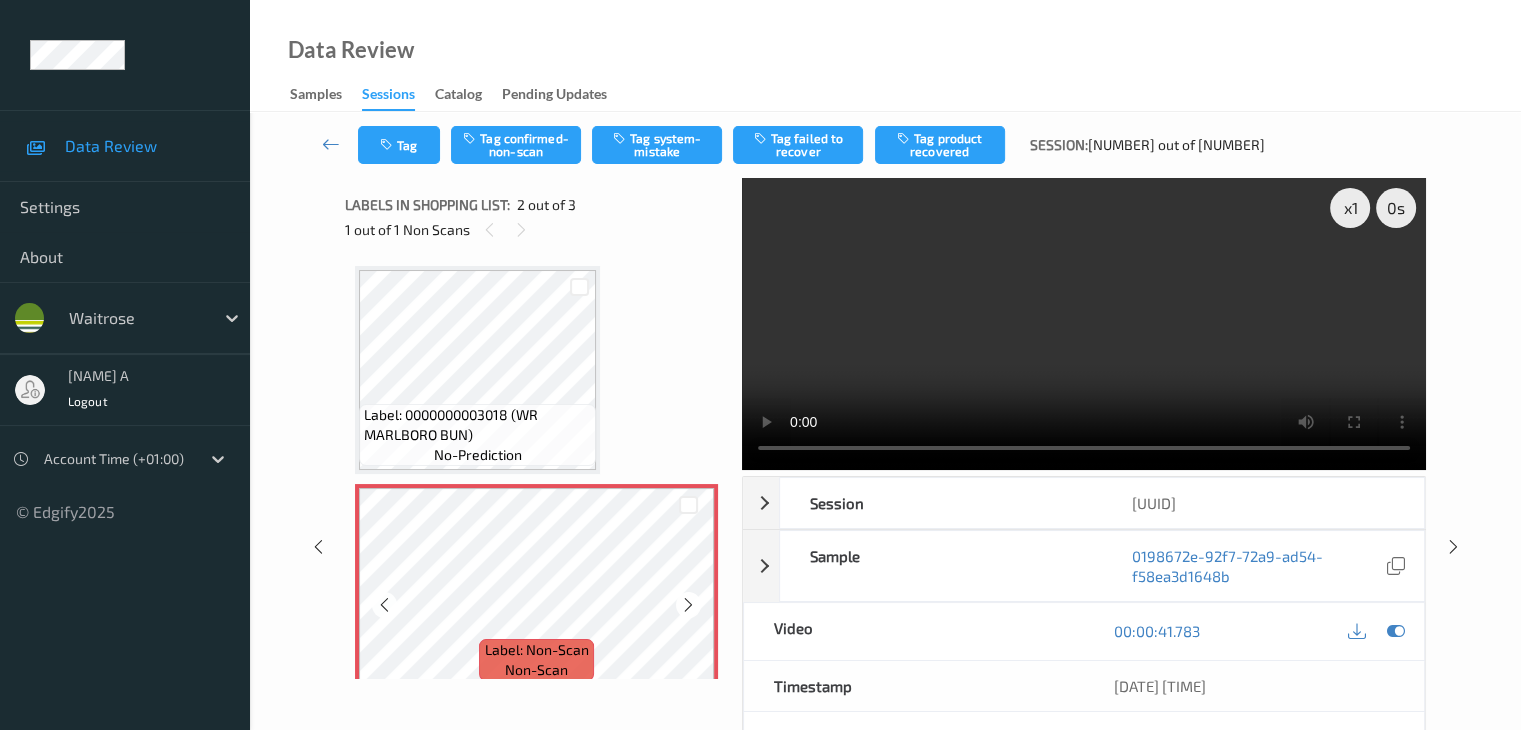 click at bounding box center (688, 605) 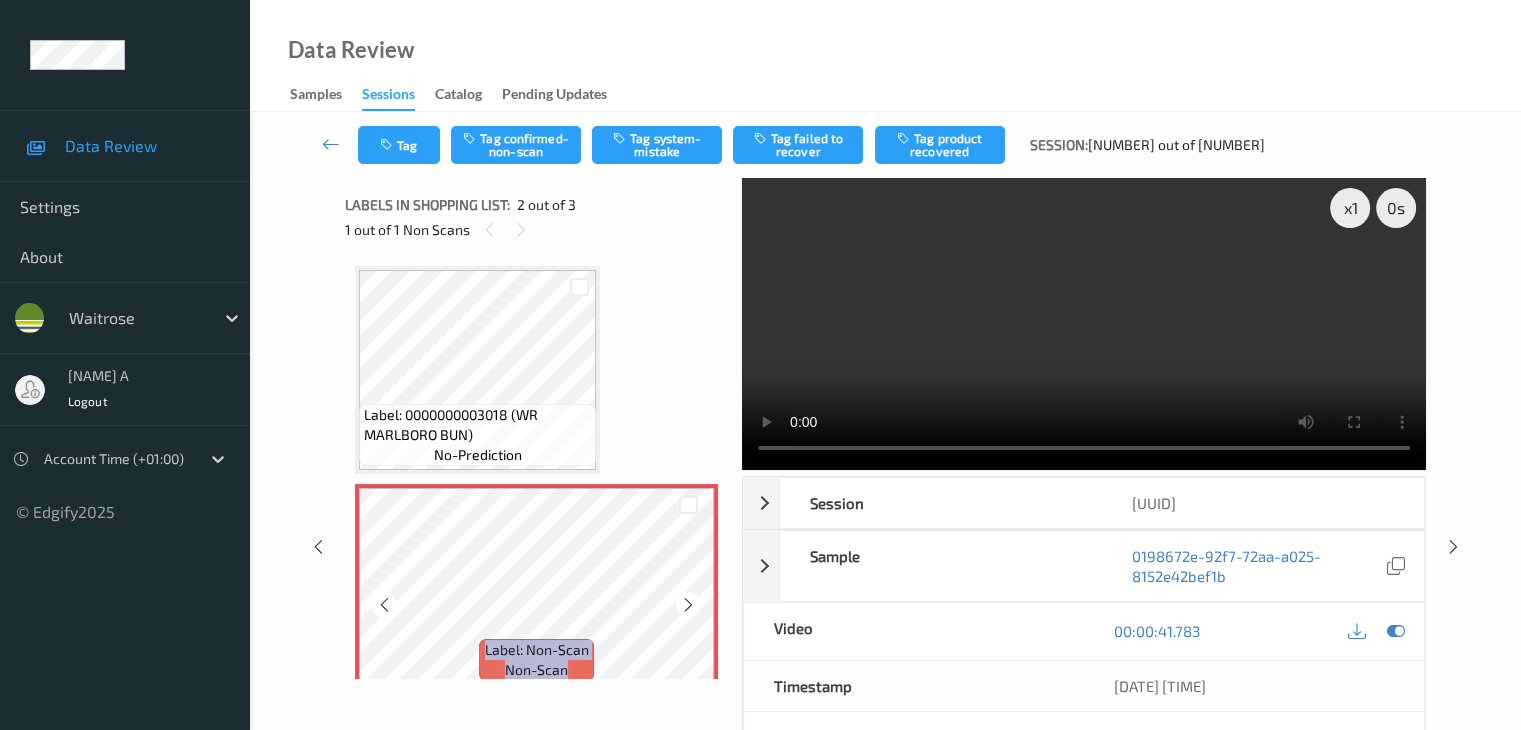 click at bounding box center [688, 605] 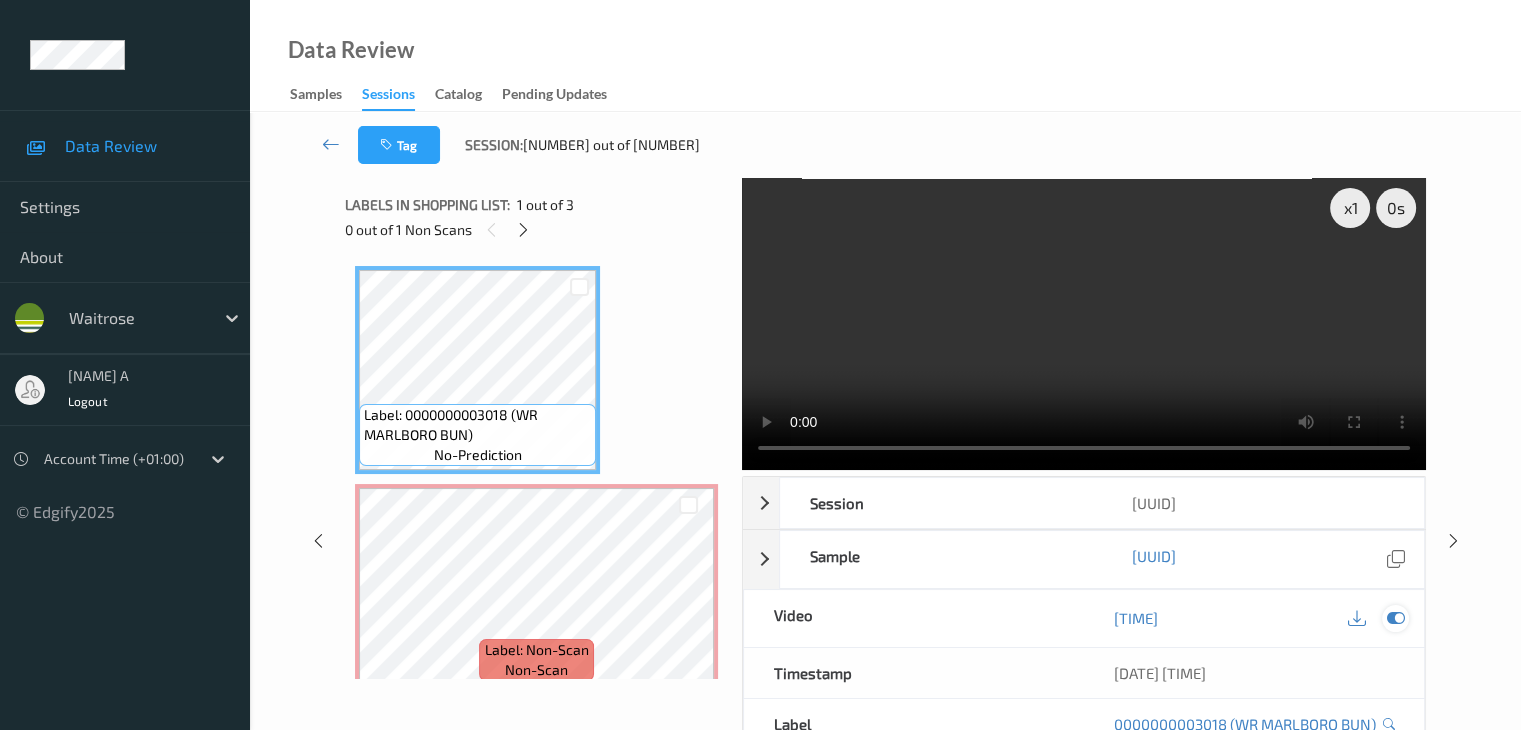 click at bounding box center [1395, 618] 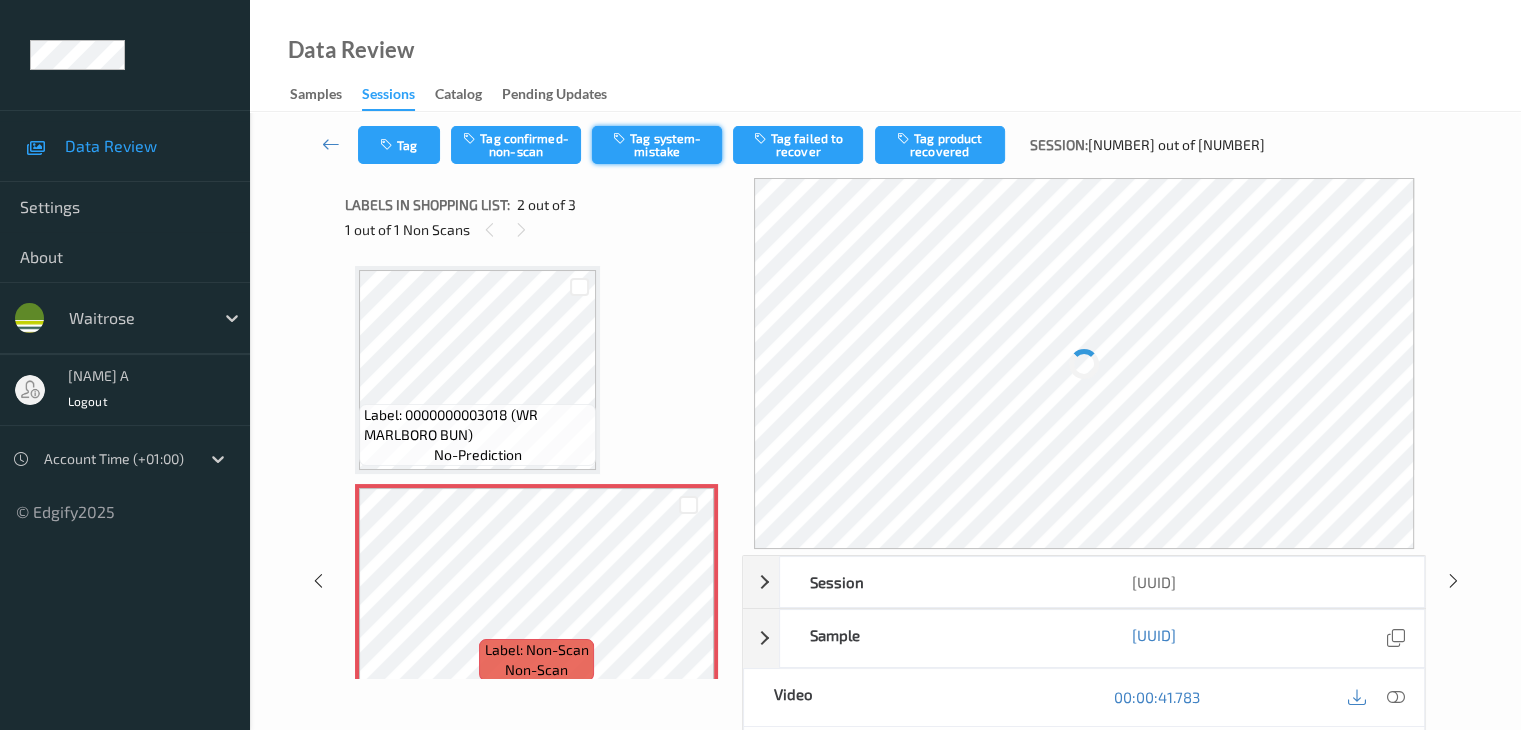 click on "Tag   system-mistake" at bounding box center (657, 145) 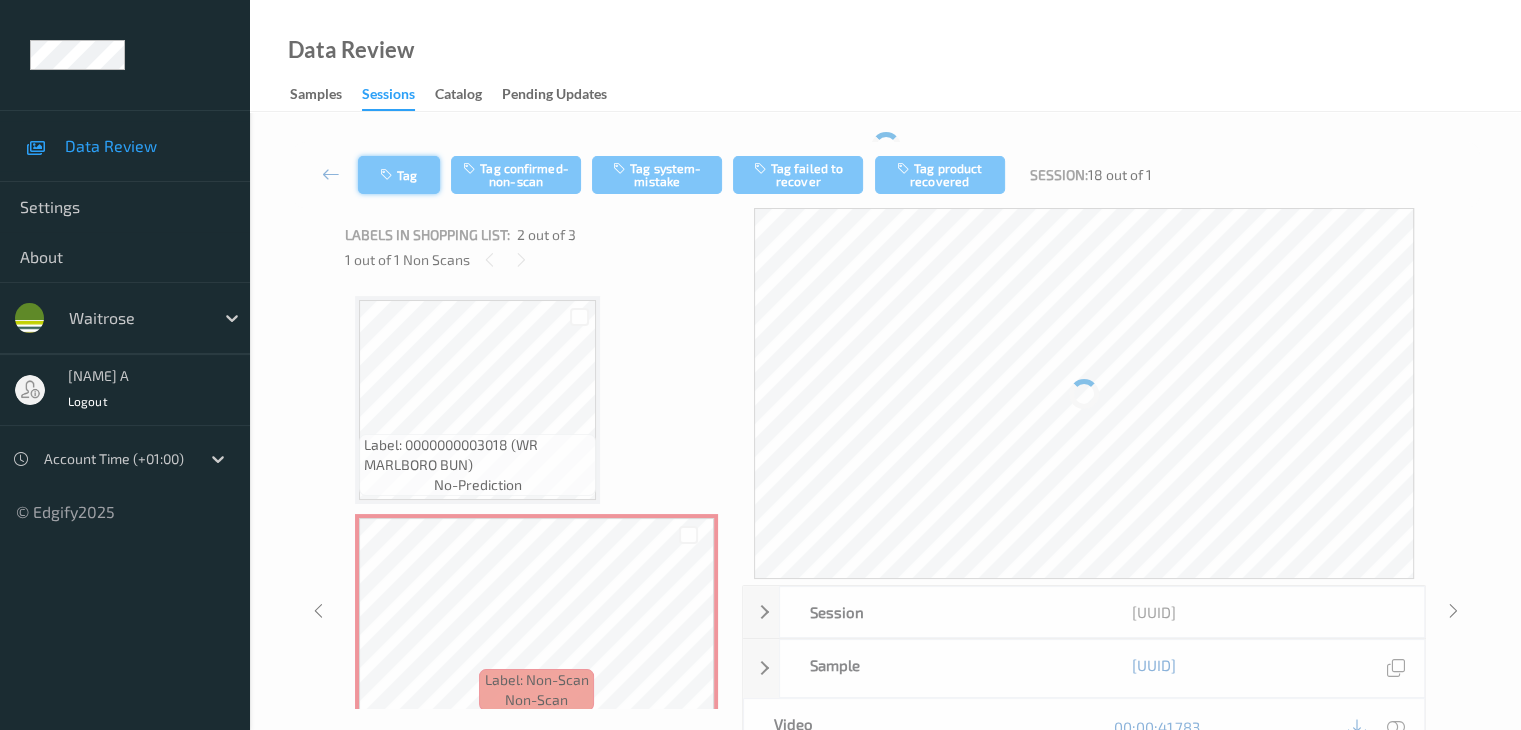 click on "Tag" at bounding box center [399, 175] 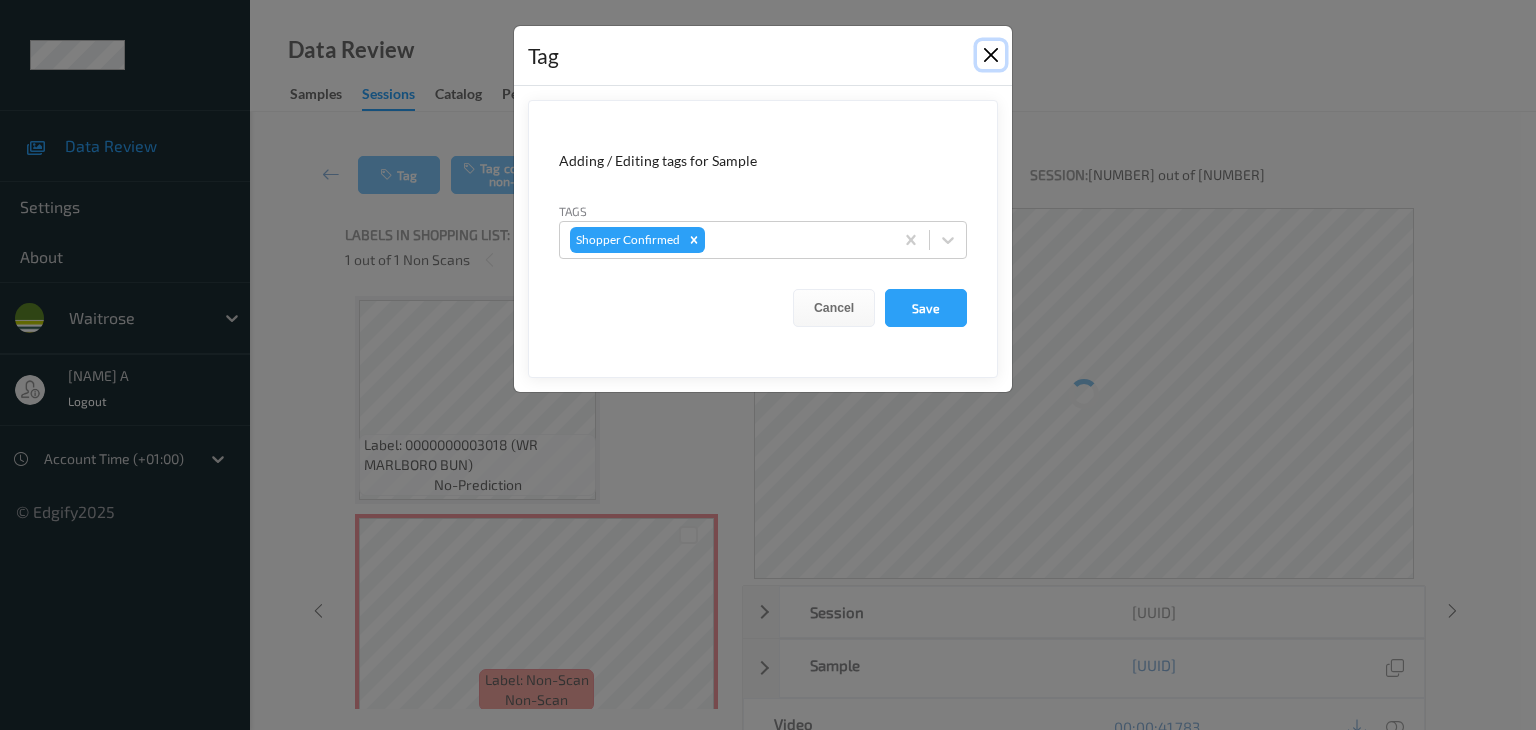 click at bounding box center [991, 55] 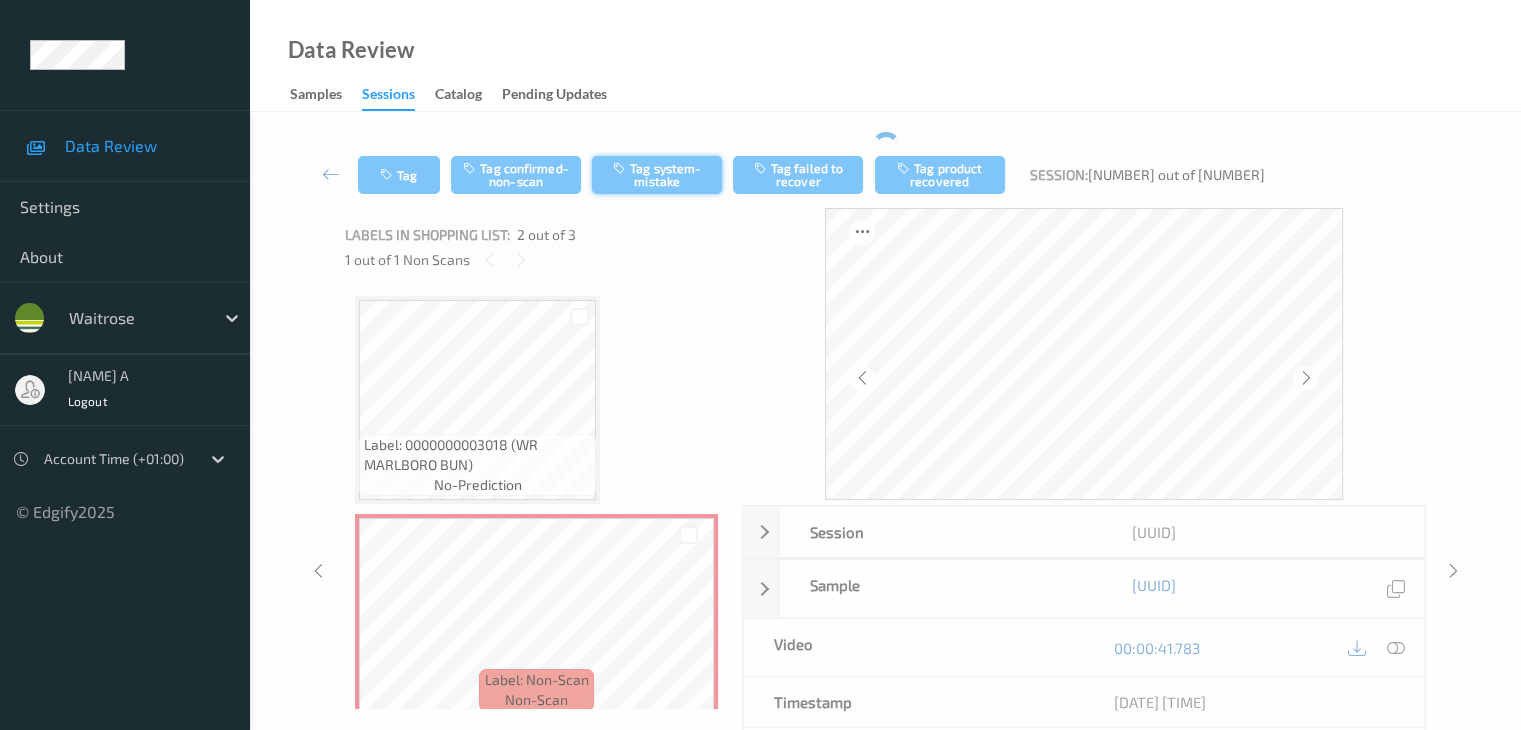 click on "Tag Tag confirmed-non-scan Tag failed to recover Tag product recovered Session: [NUMBER] out of [NUMBER]" at bounding box center [885, 175] 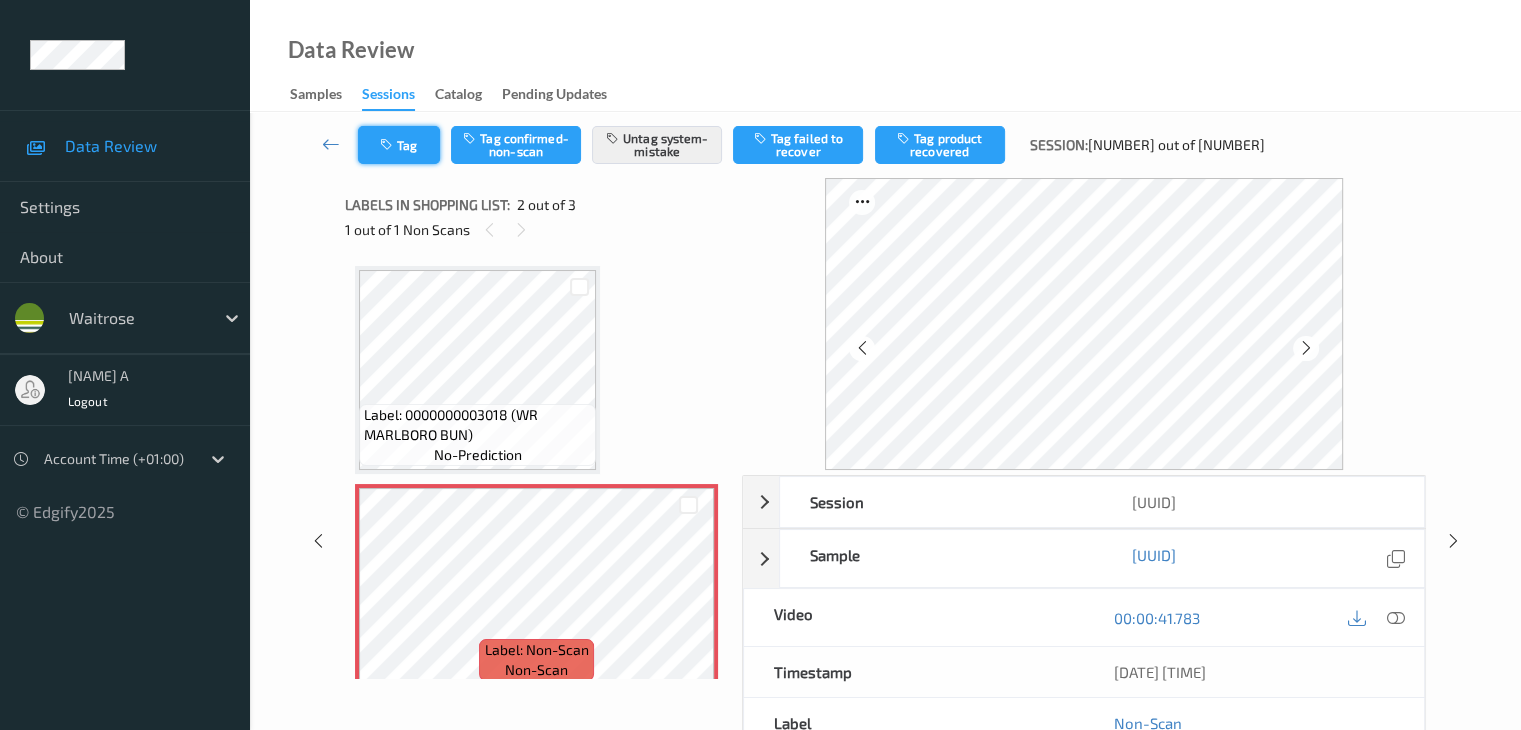 click on "Tag" at bounding box center [399, 145] 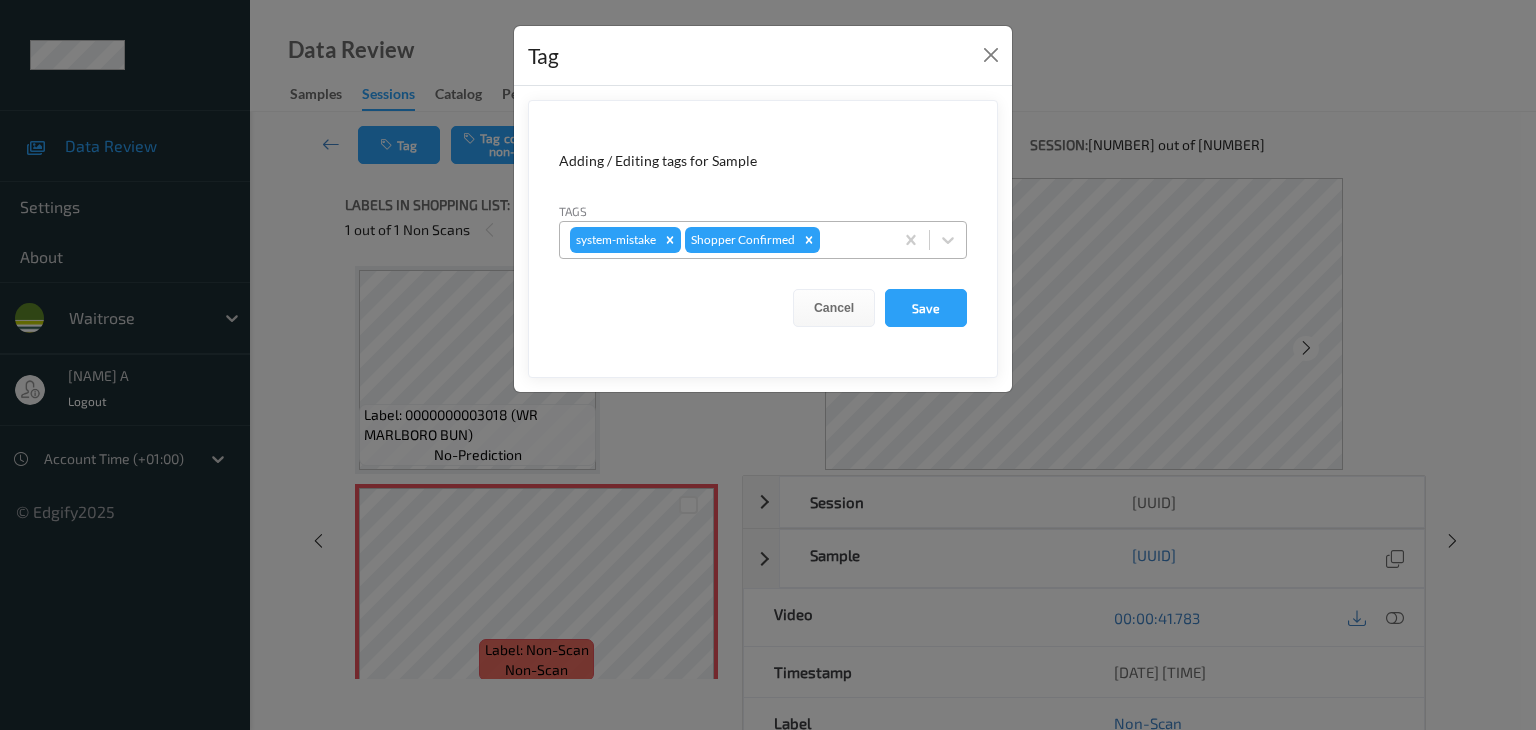 click at bounding box center [853, 240] 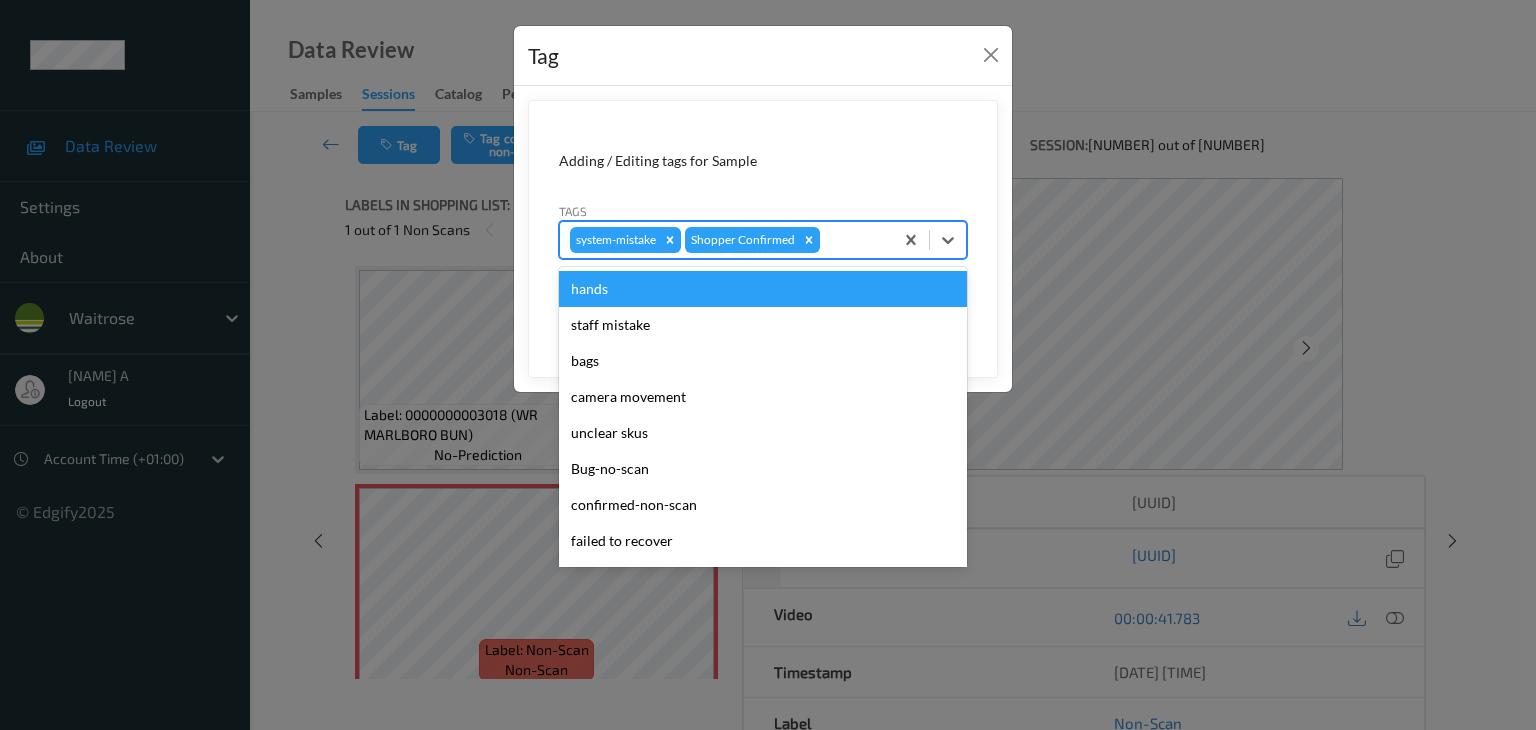 type on "u" 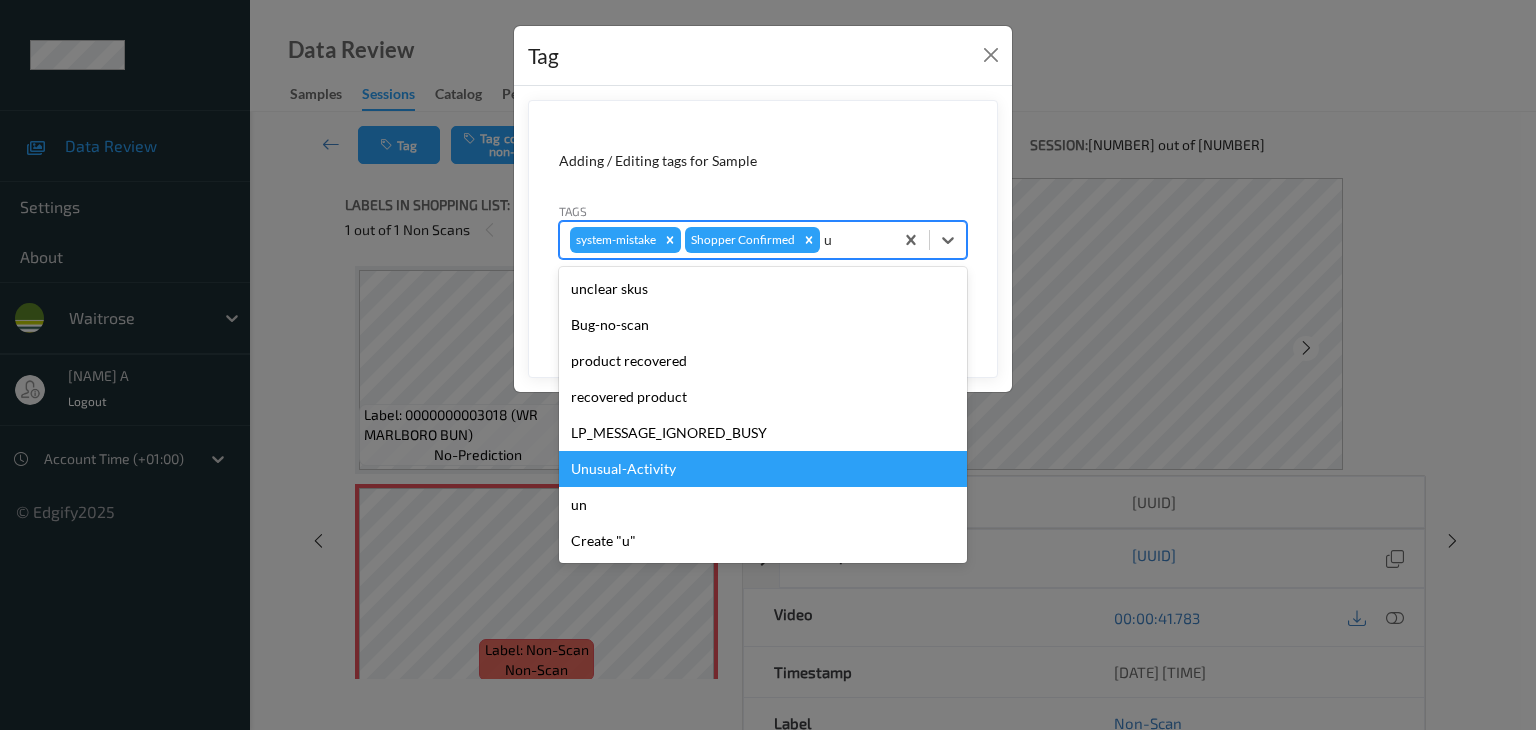 click on "Unusual-Activity" at bounding box center (763, 469) 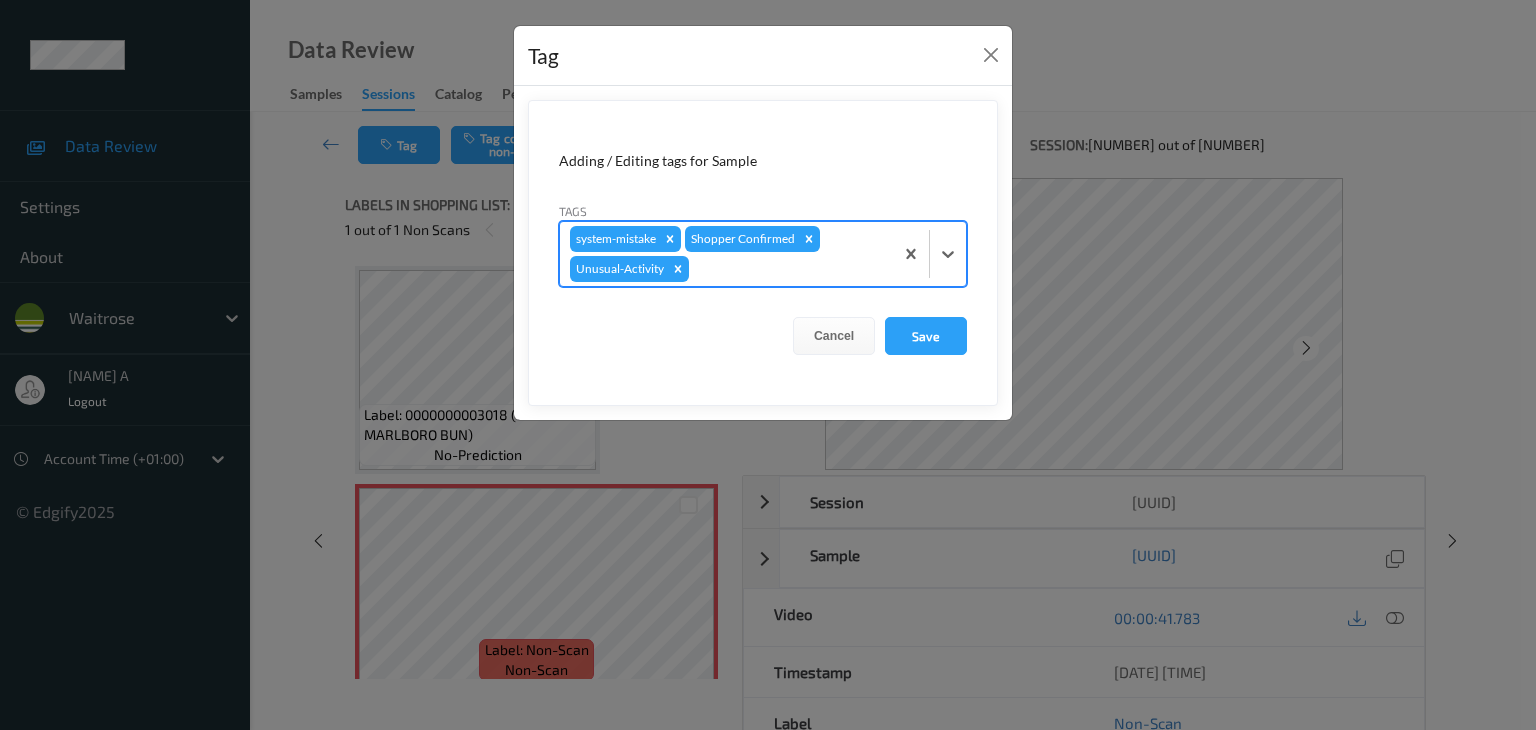 type on "p" 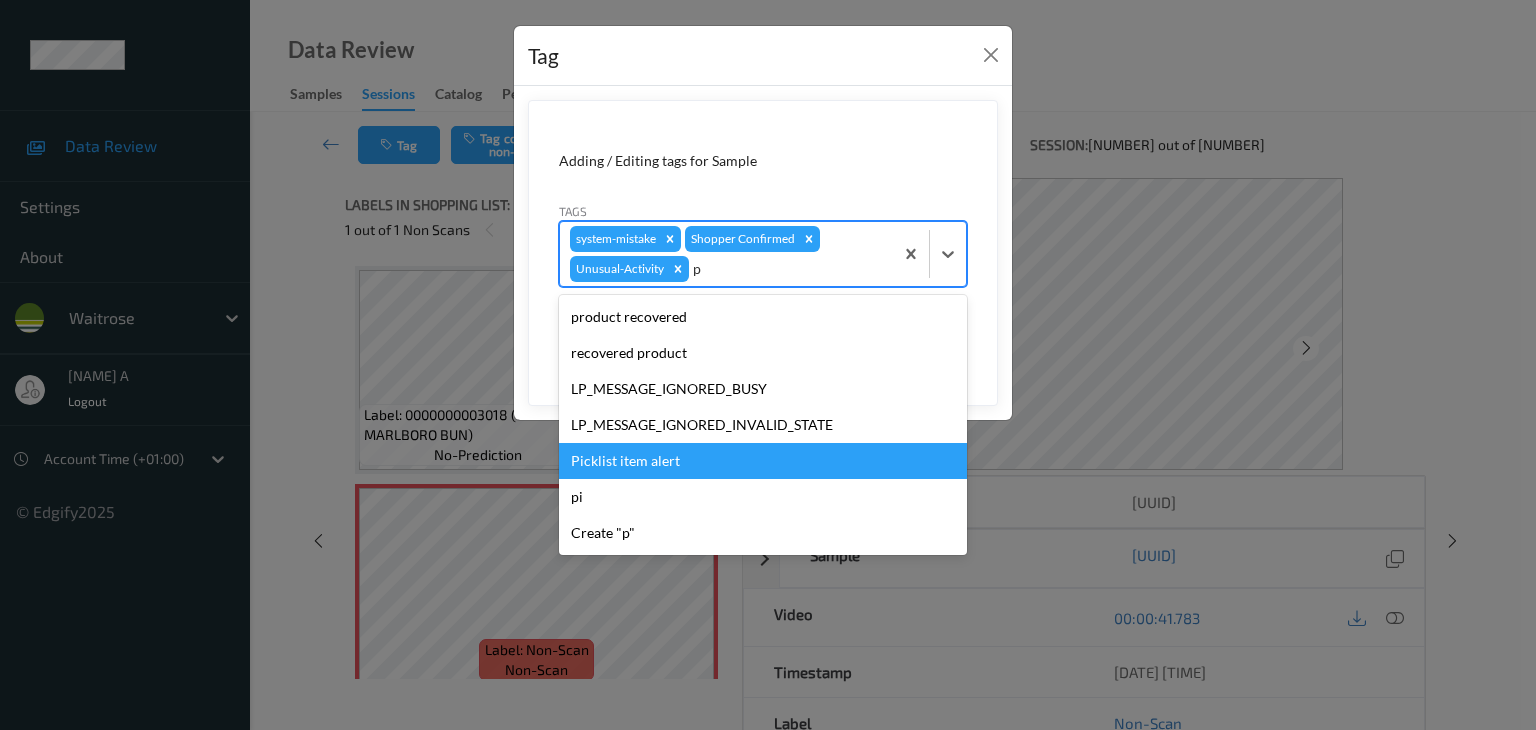 click on "Picklist item alert" at bounding box center [763, 461] 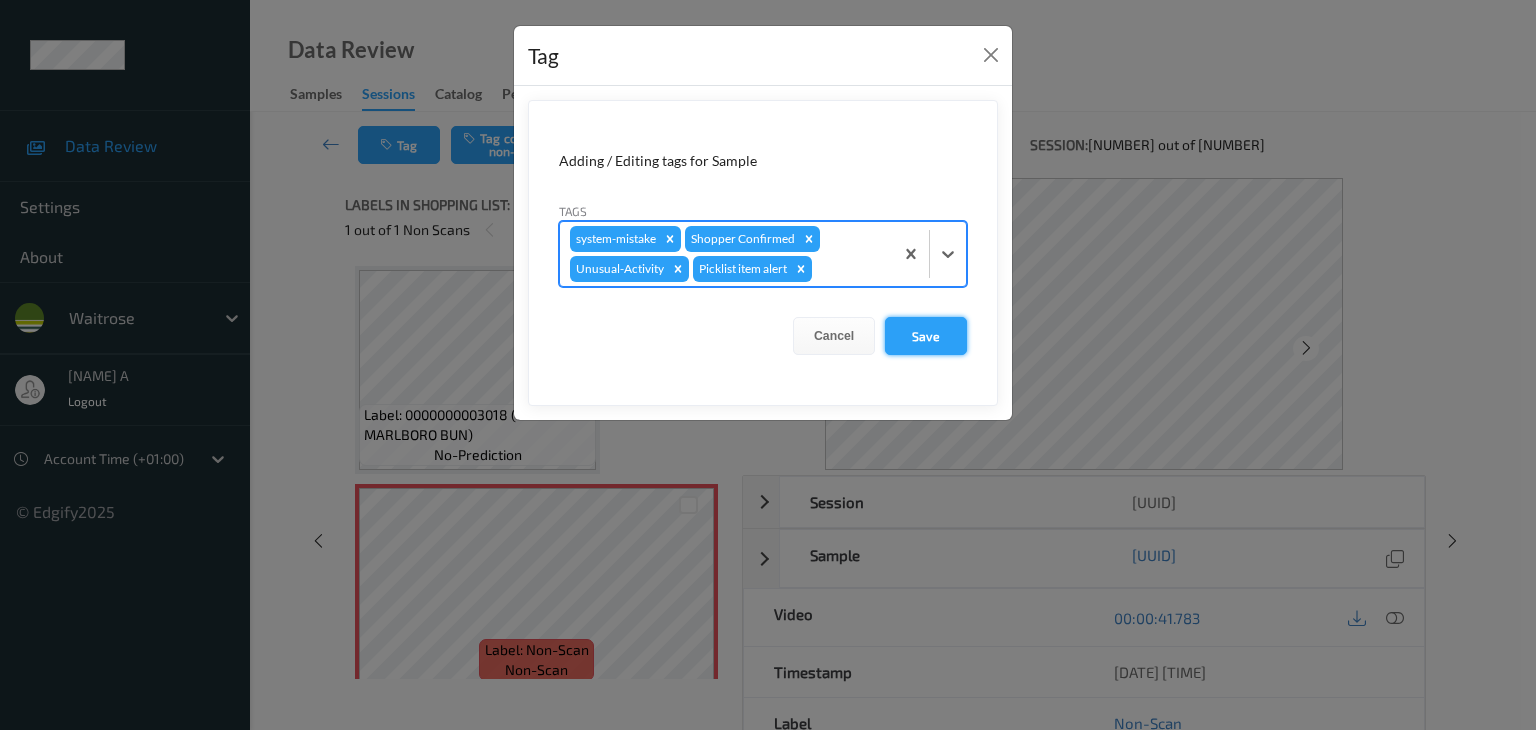 click on "Save" at bounding box center [926, 336] 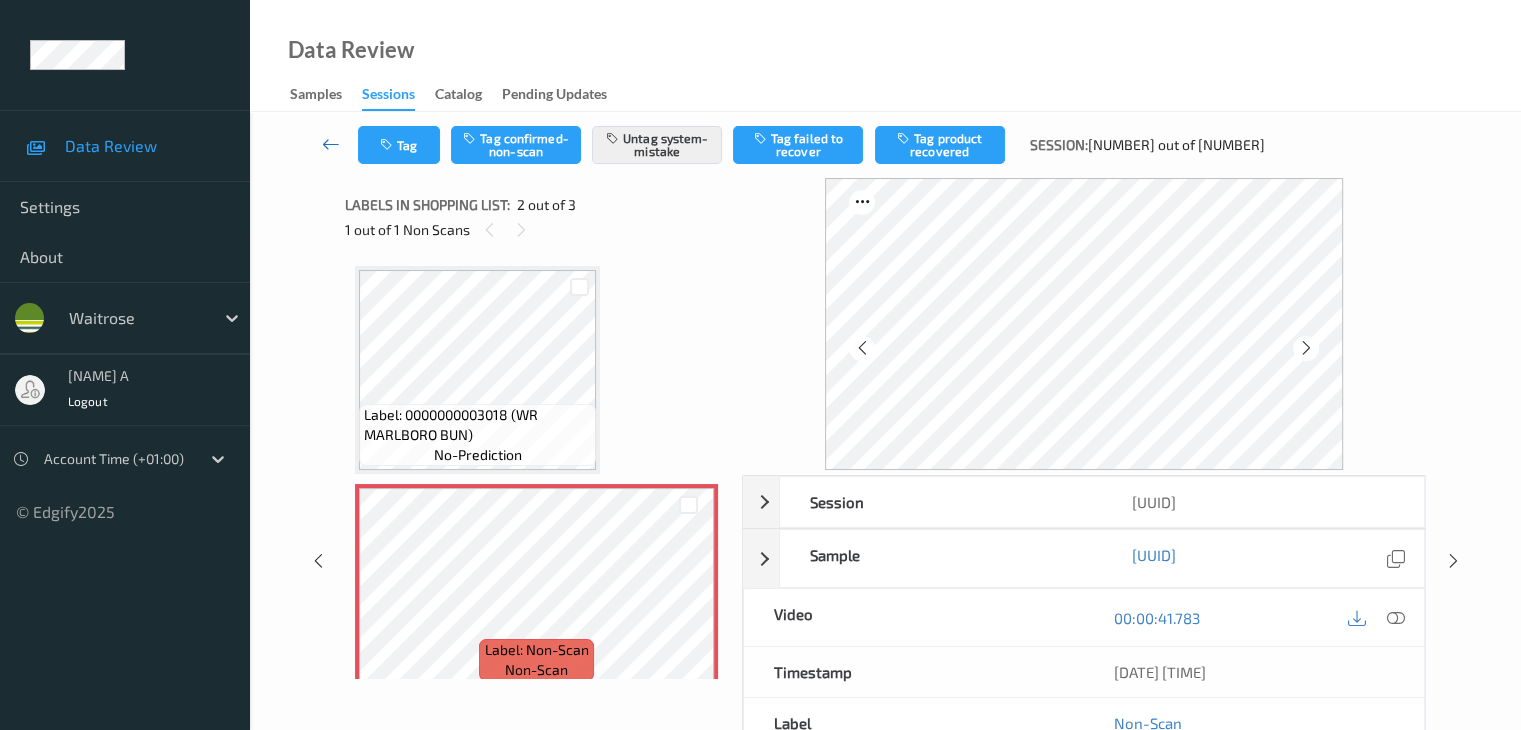 click at bounding box center (331, 144) 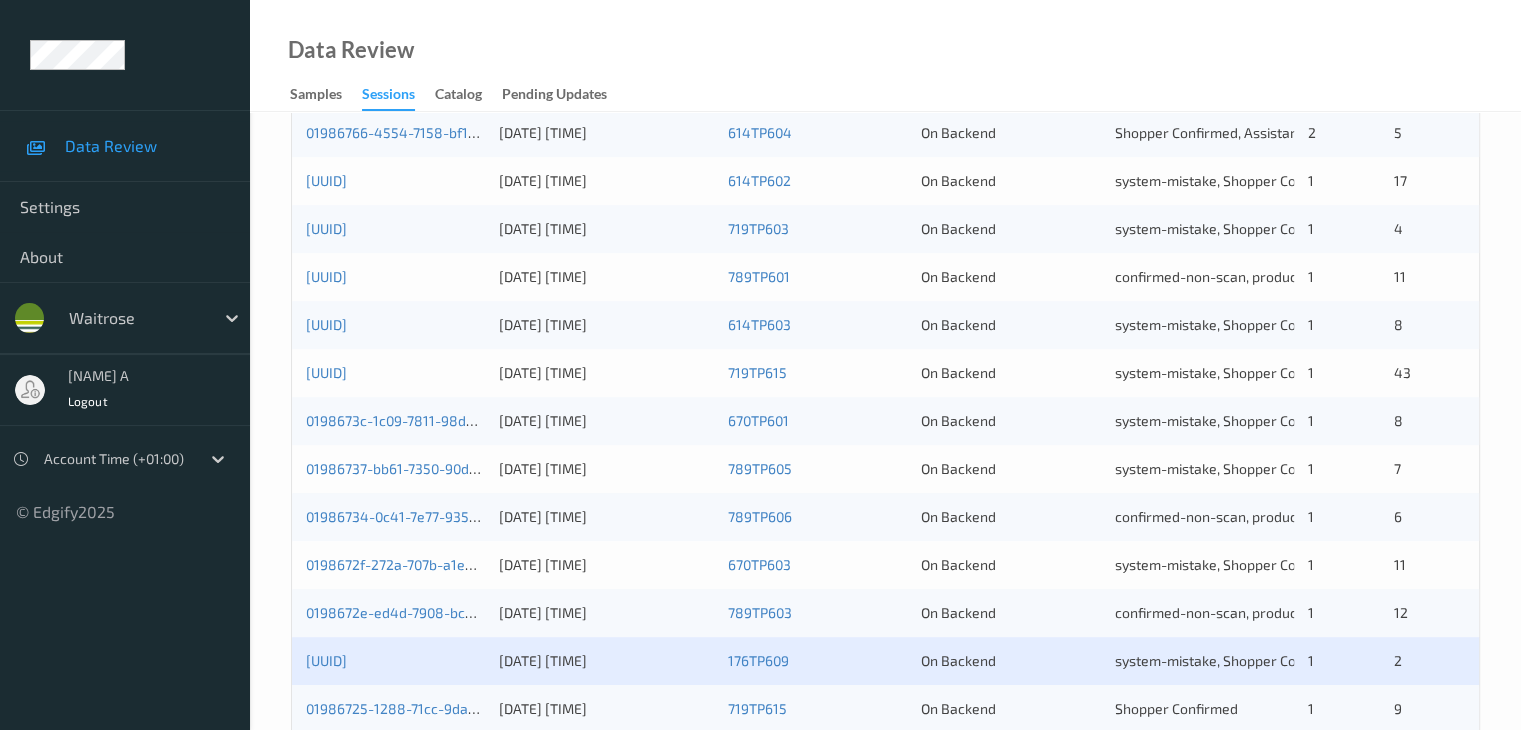 scroll, scrollTop: 932, scrollLeft: 0, axis: vertical 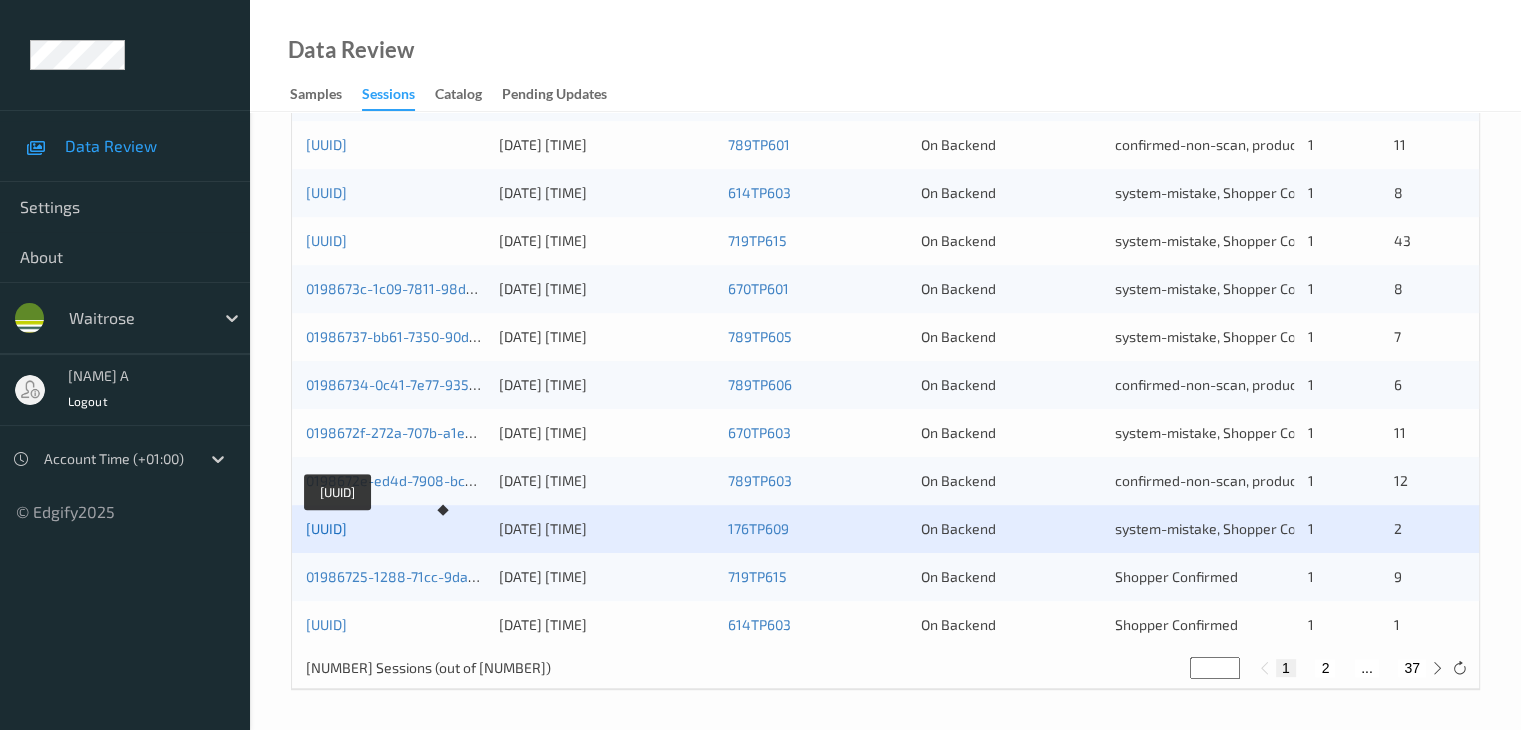 click on "[UUID]" at bounding box center (326, 528) 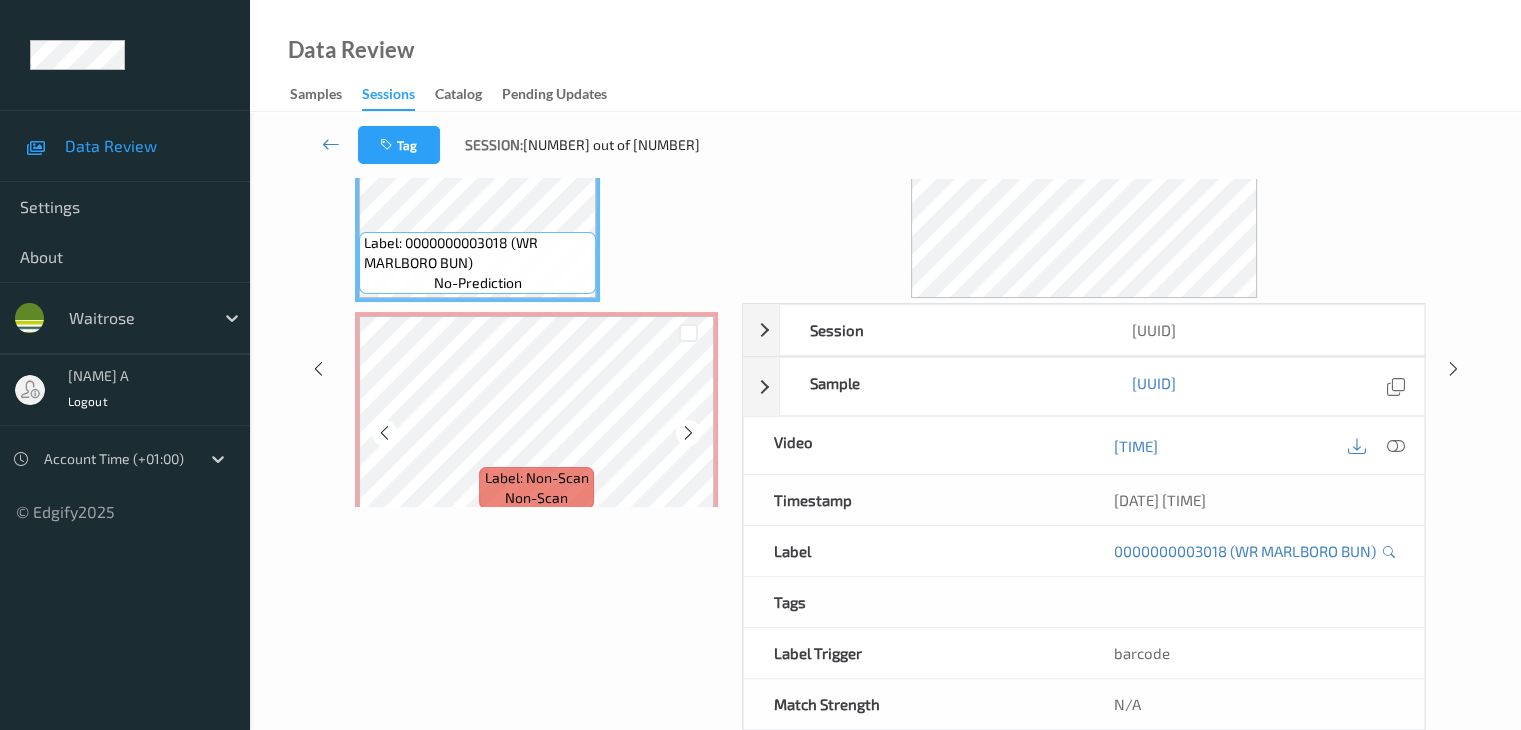 scroll, scrollTop: 64, scrollLeft: 0, axis: vertical 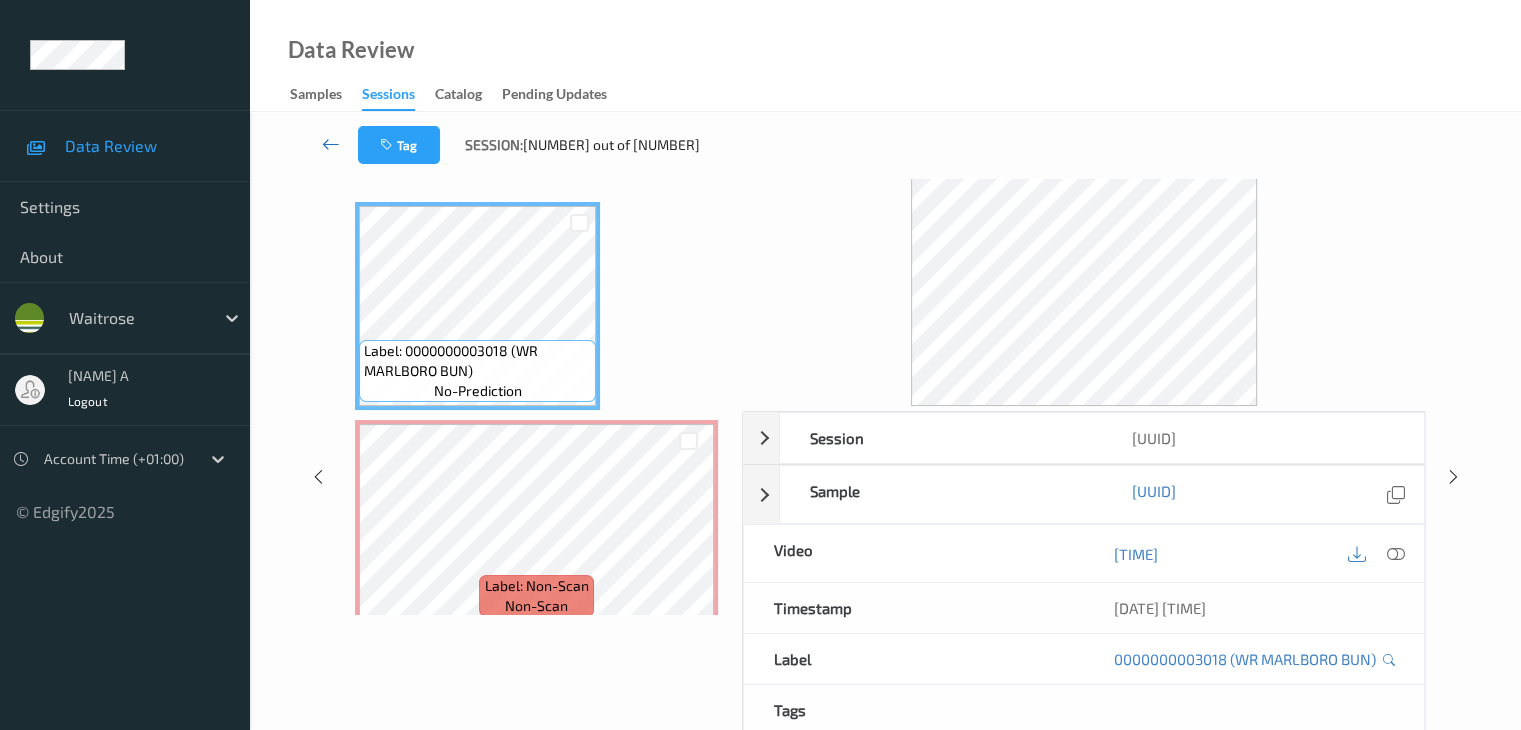 click at bounding box center (331, 144) 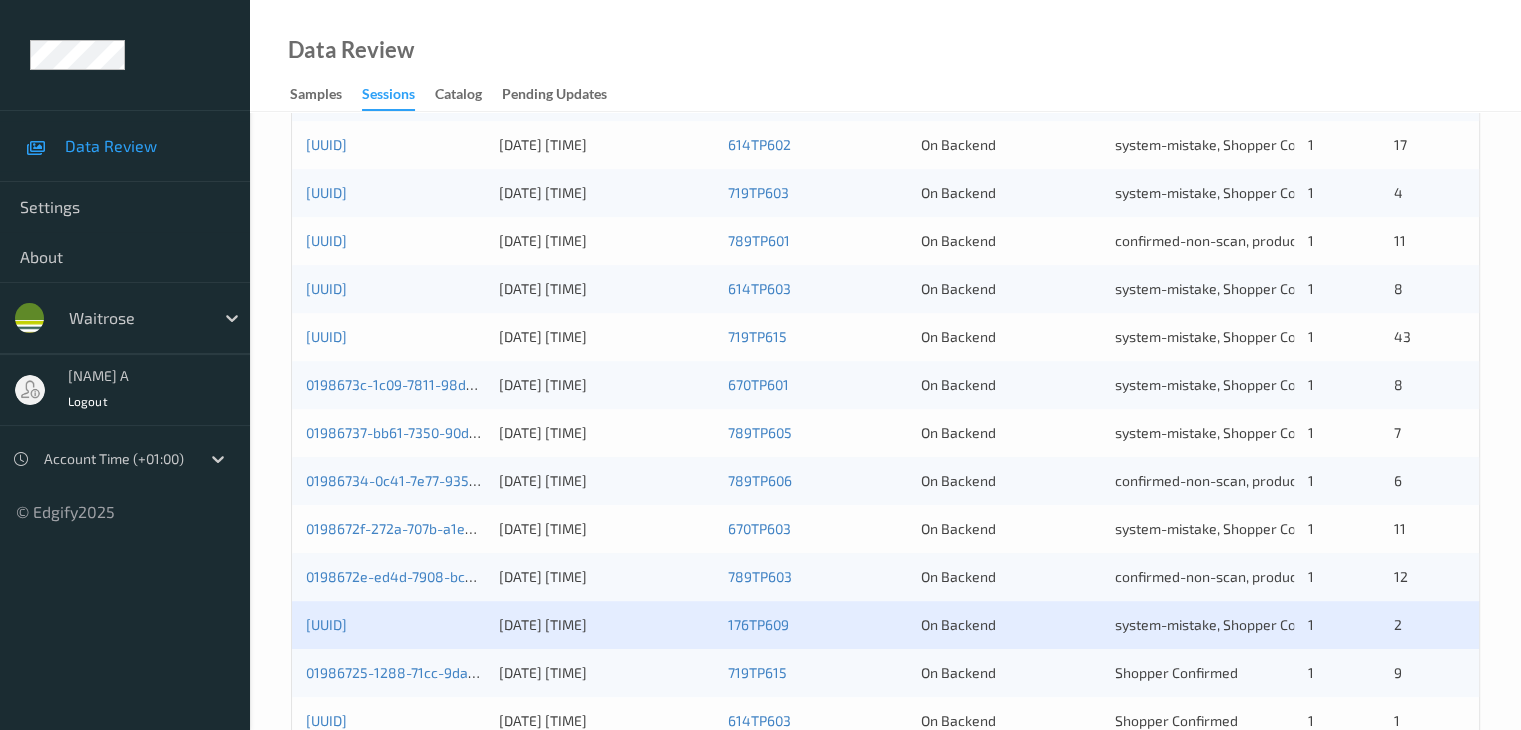 scroll, scrollTop: 932, scrollLeft: 0, axis: vertical 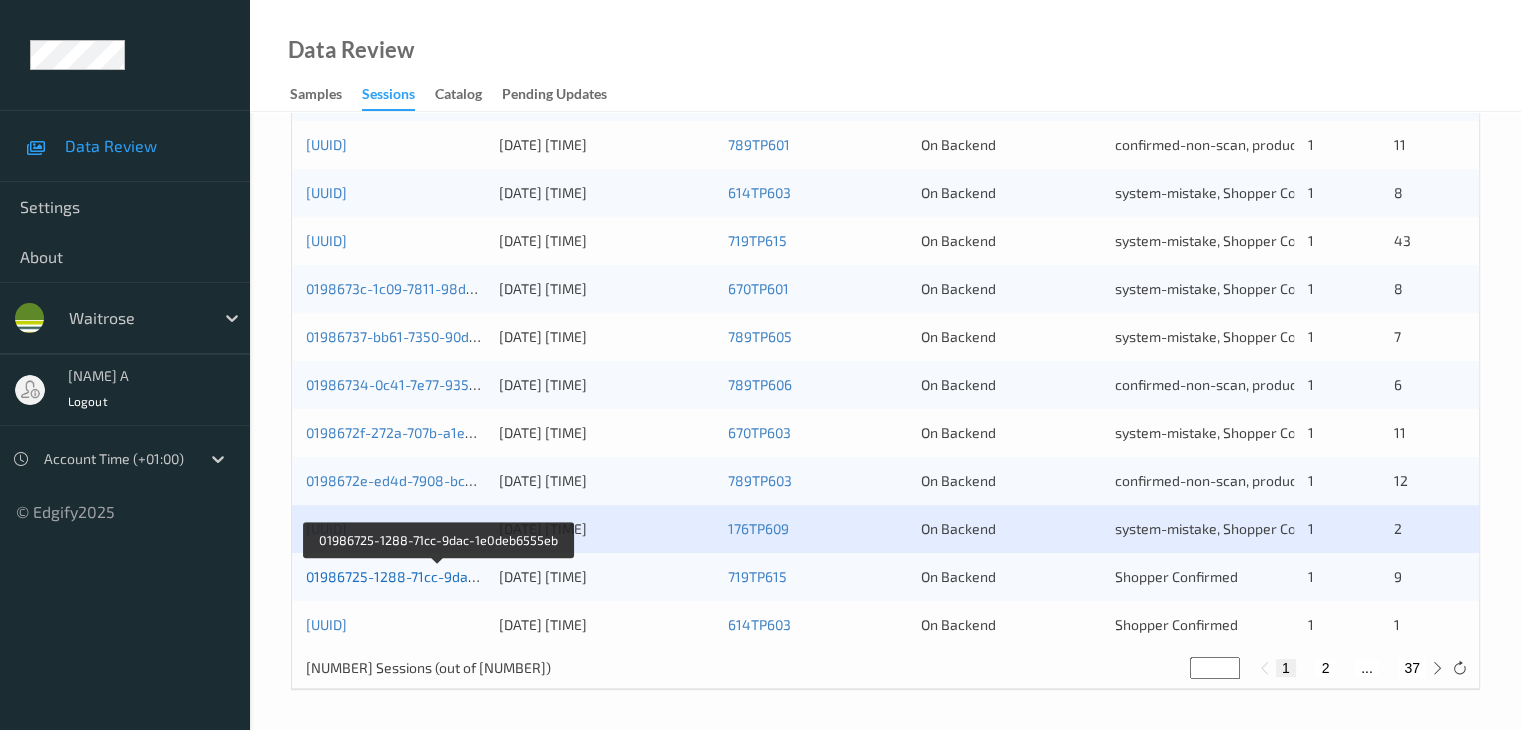 click on "01986725-1288-71cc-9dac-1e0deb6555eb" at bounding box center (440, 576) 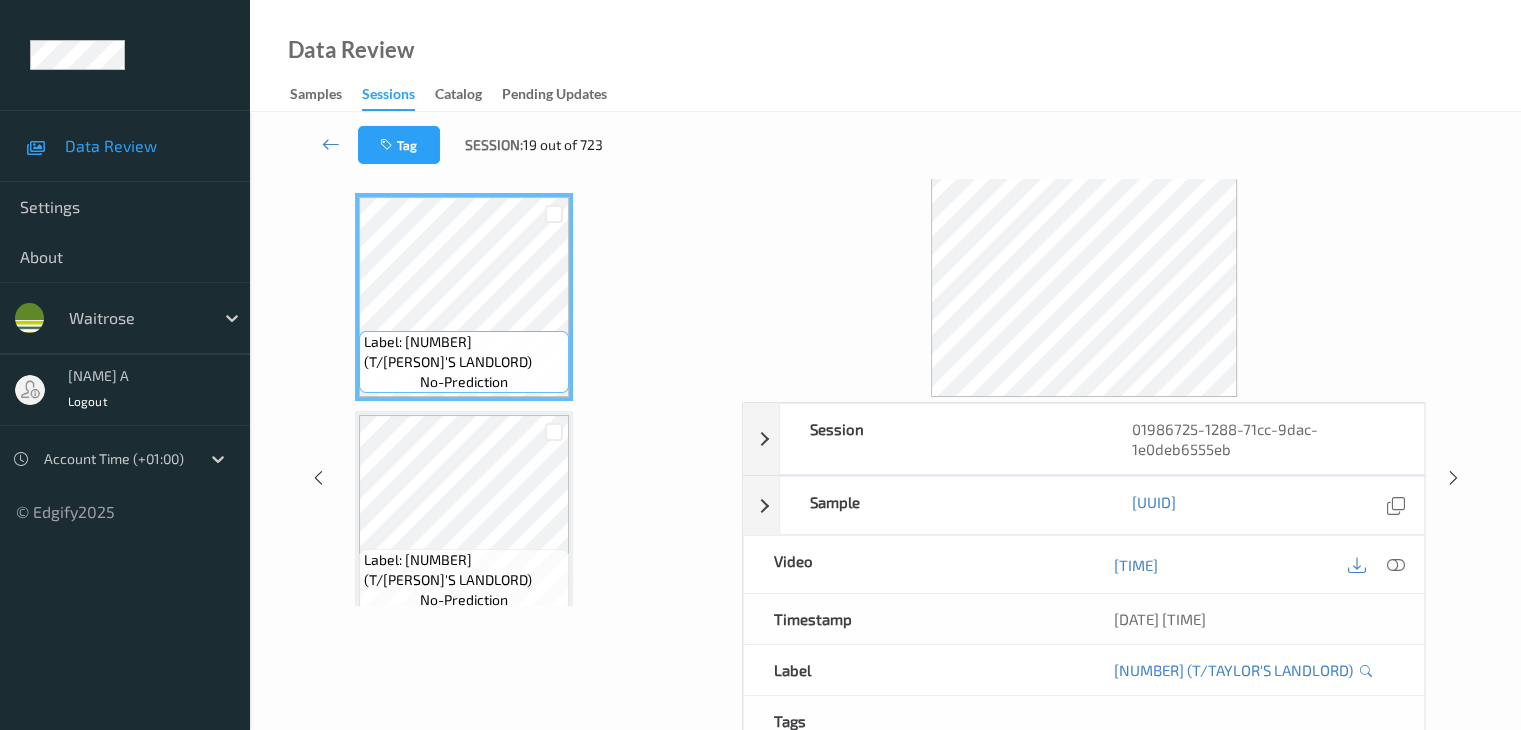 scroll, scrollTop: 0, scrollLeft: 0, axis: both 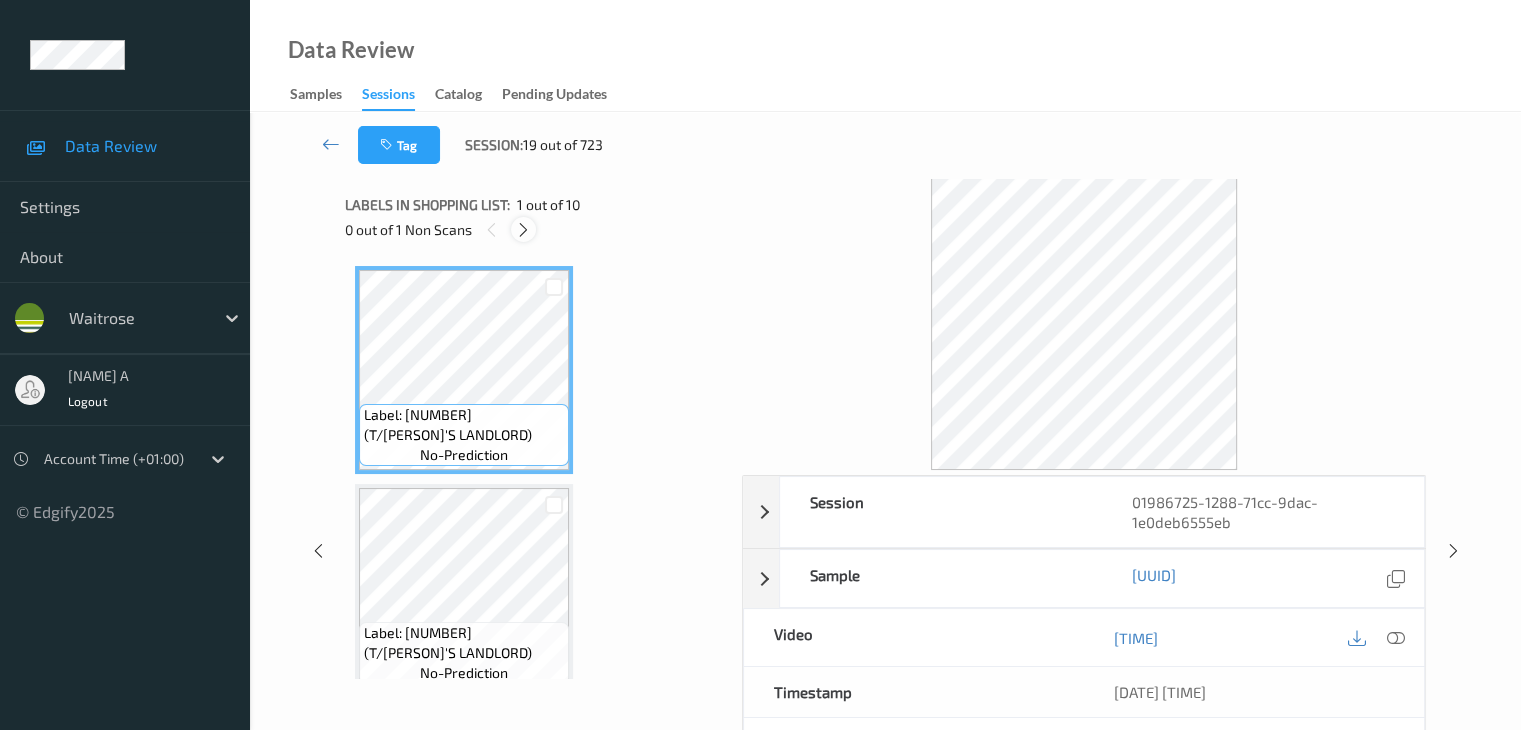 click at bounding box center [523, 230] 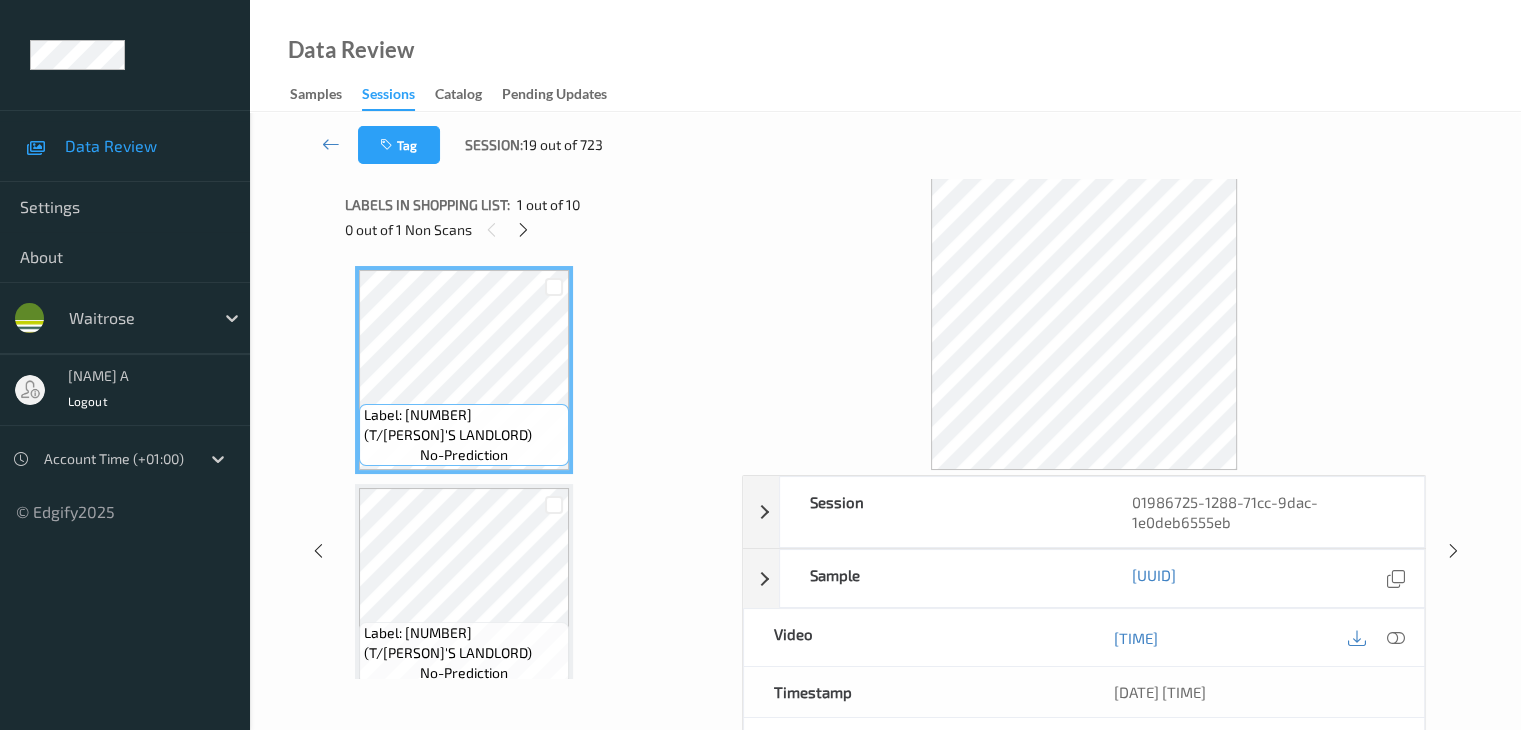 scroll, scrollTop: 882, scrollLeft: 0, axis: vertical 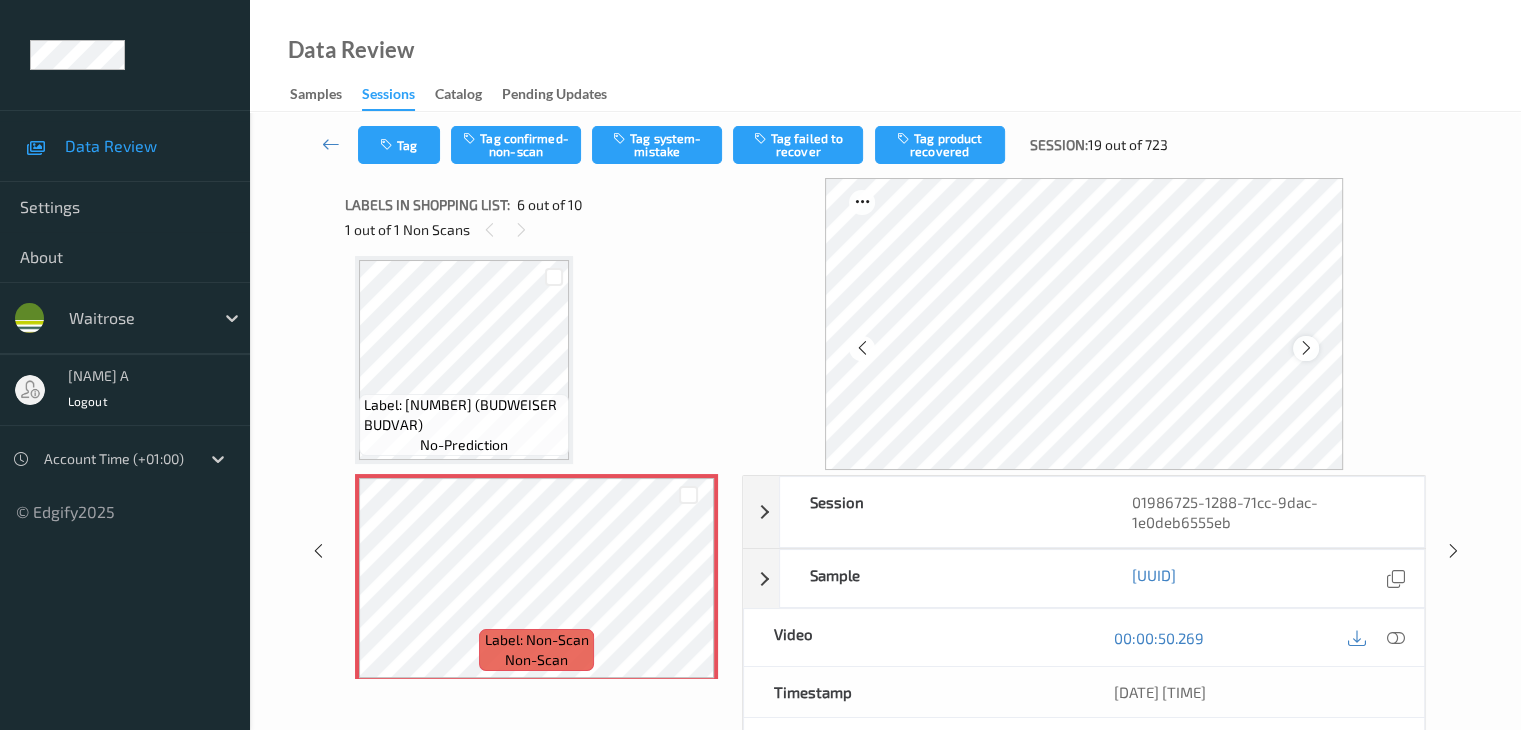 click at bounding box center (1306, 348) 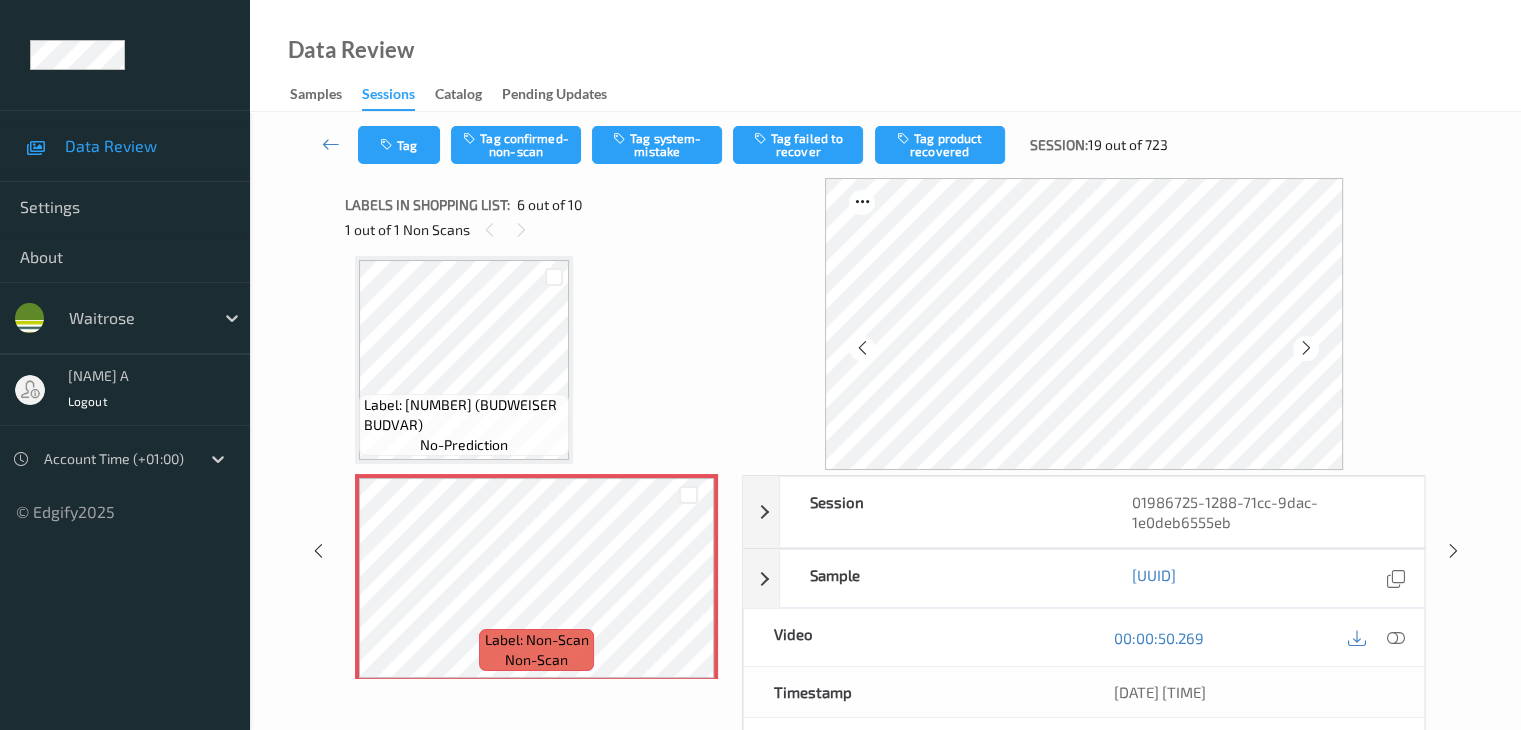 click at bounding box center [1306, 348] 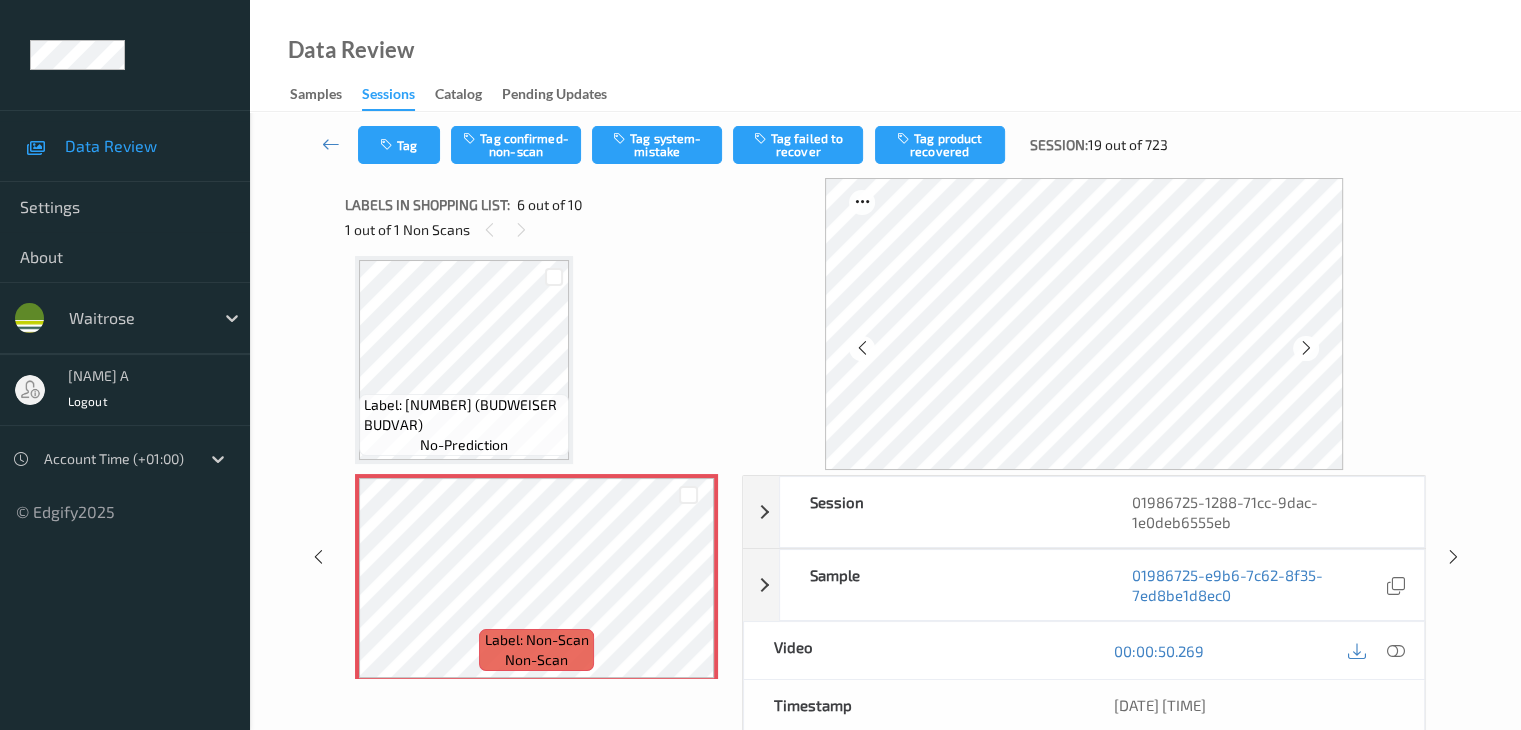 click at bounding box center [1306, 348] 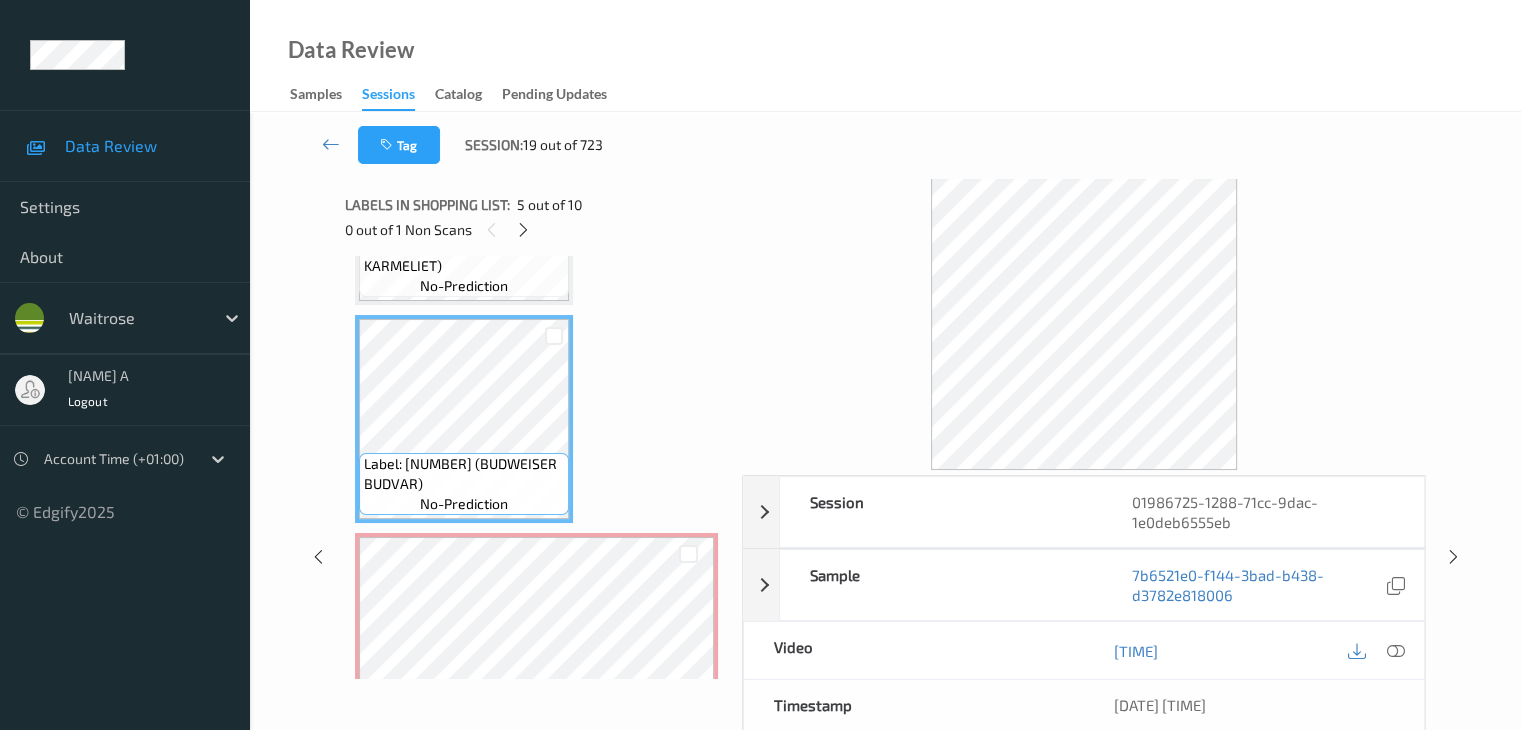 scroll, scrollTop: 782, scrollLeft: 0, axis: vertical 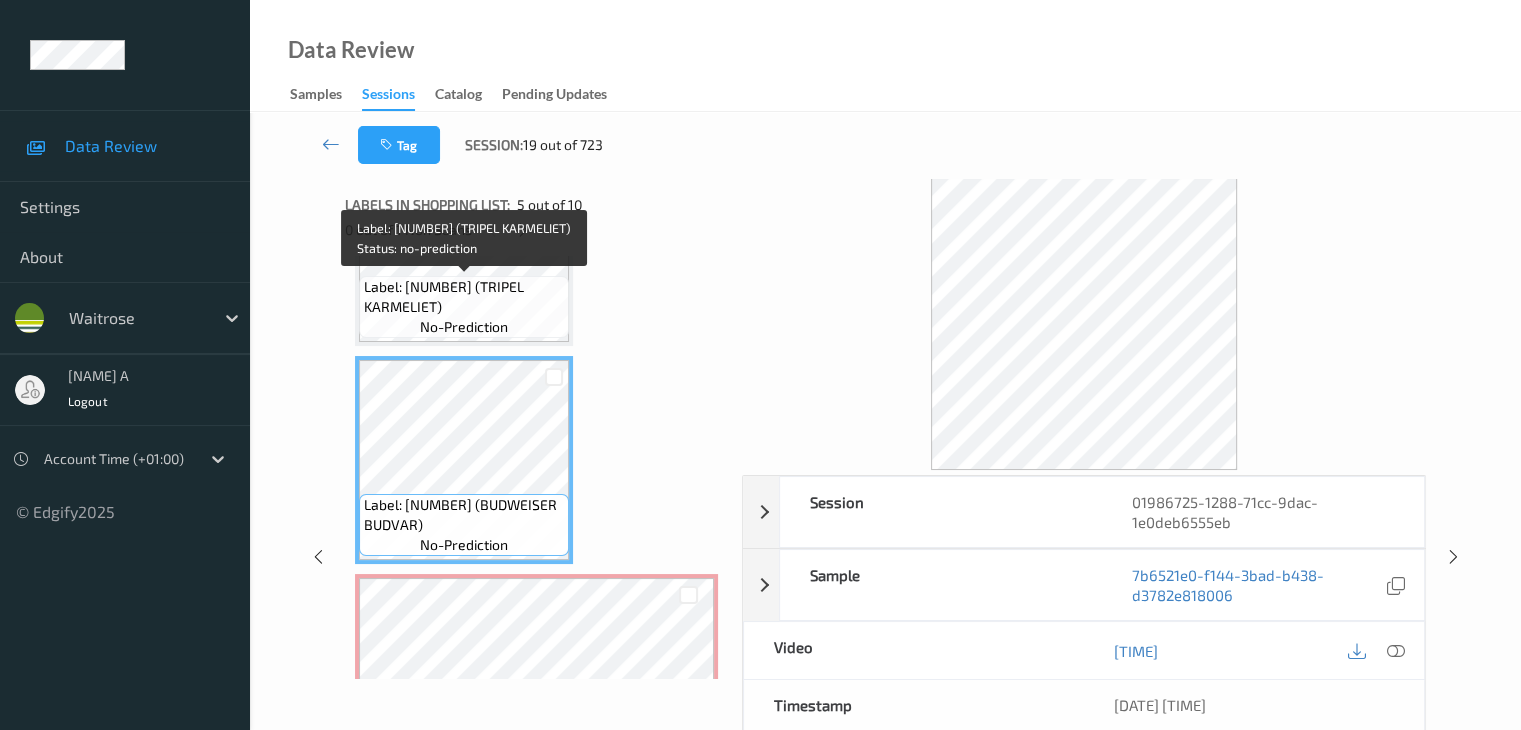 click on "Label: [NUMBER] (TRIPEL KARMELIET)" at bounding box center (464, 297) 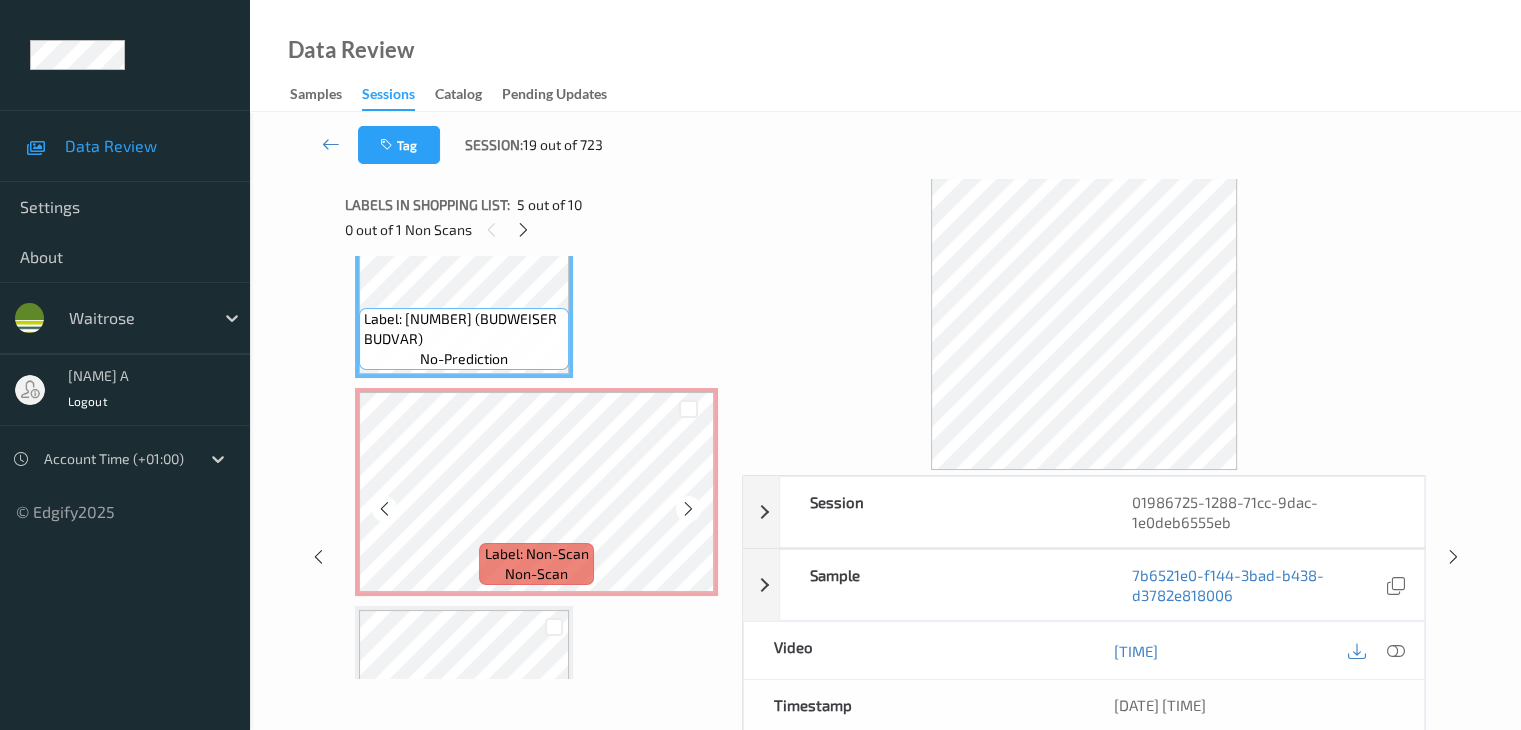 scroll, scrollTop: 982, scrollLeft: 0, axis: vertical 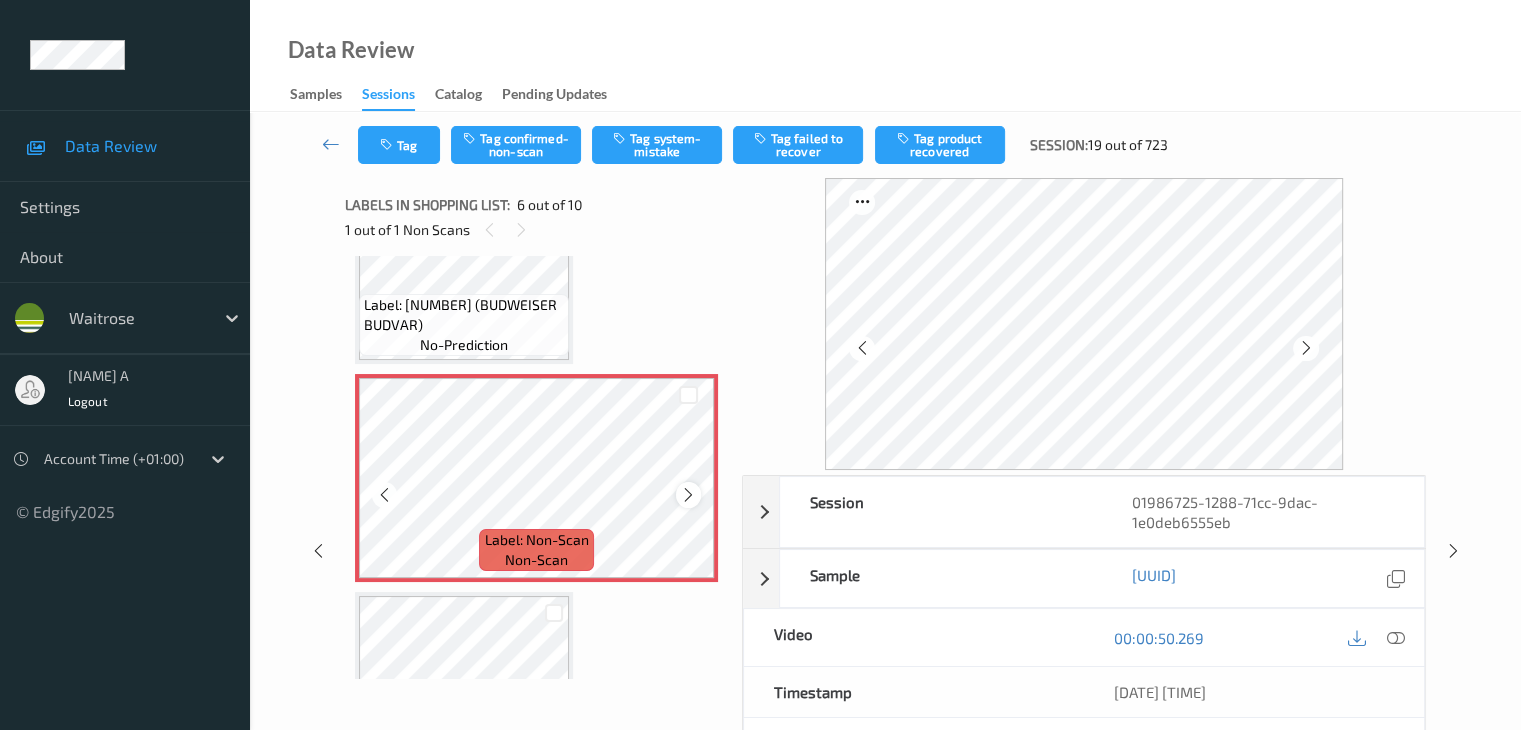 click at bounding box center [688, 495] 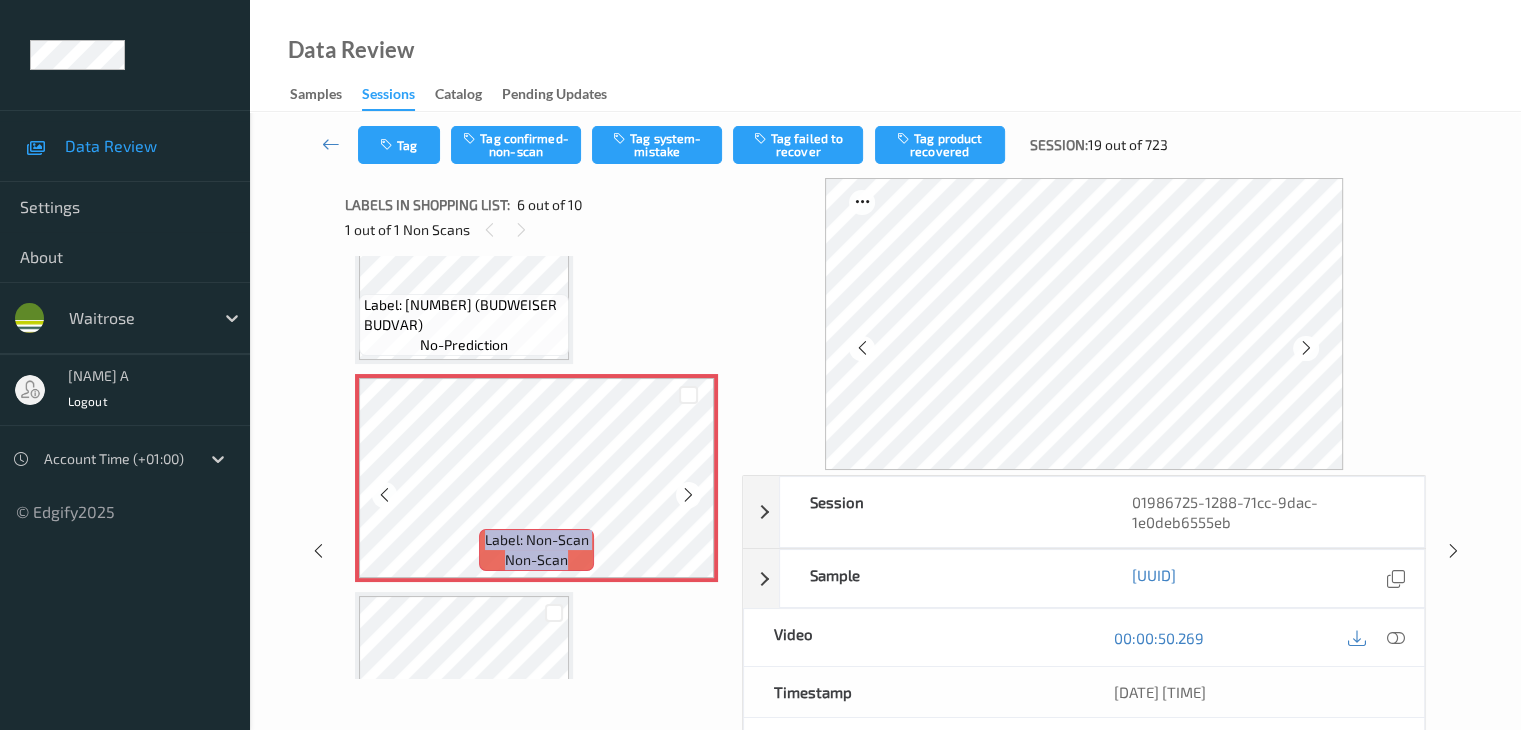 click at bounding box center (688, 495) 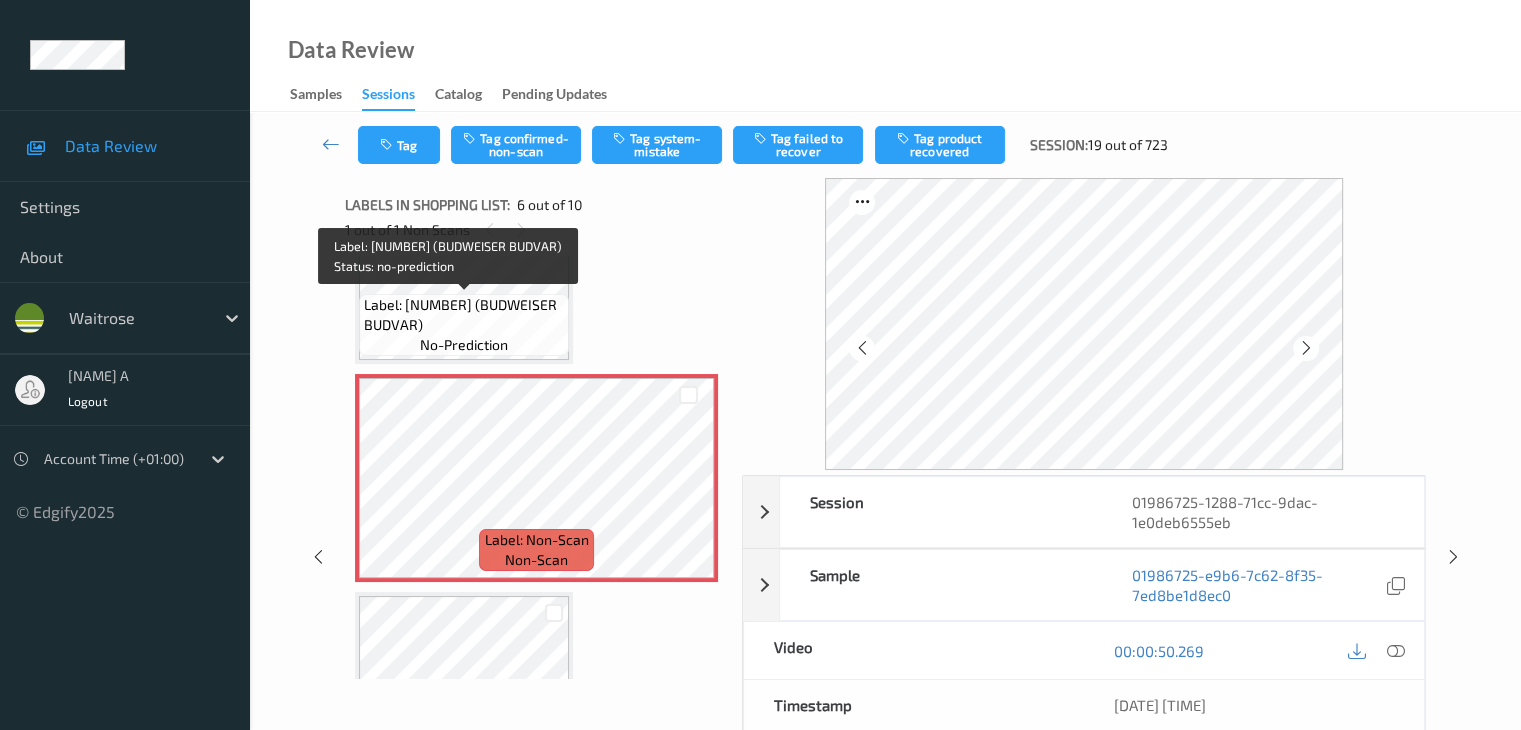 click on "Label: [NUMBER] (BUDWEISER BUDVAR)" at bounding box center (464, 315) 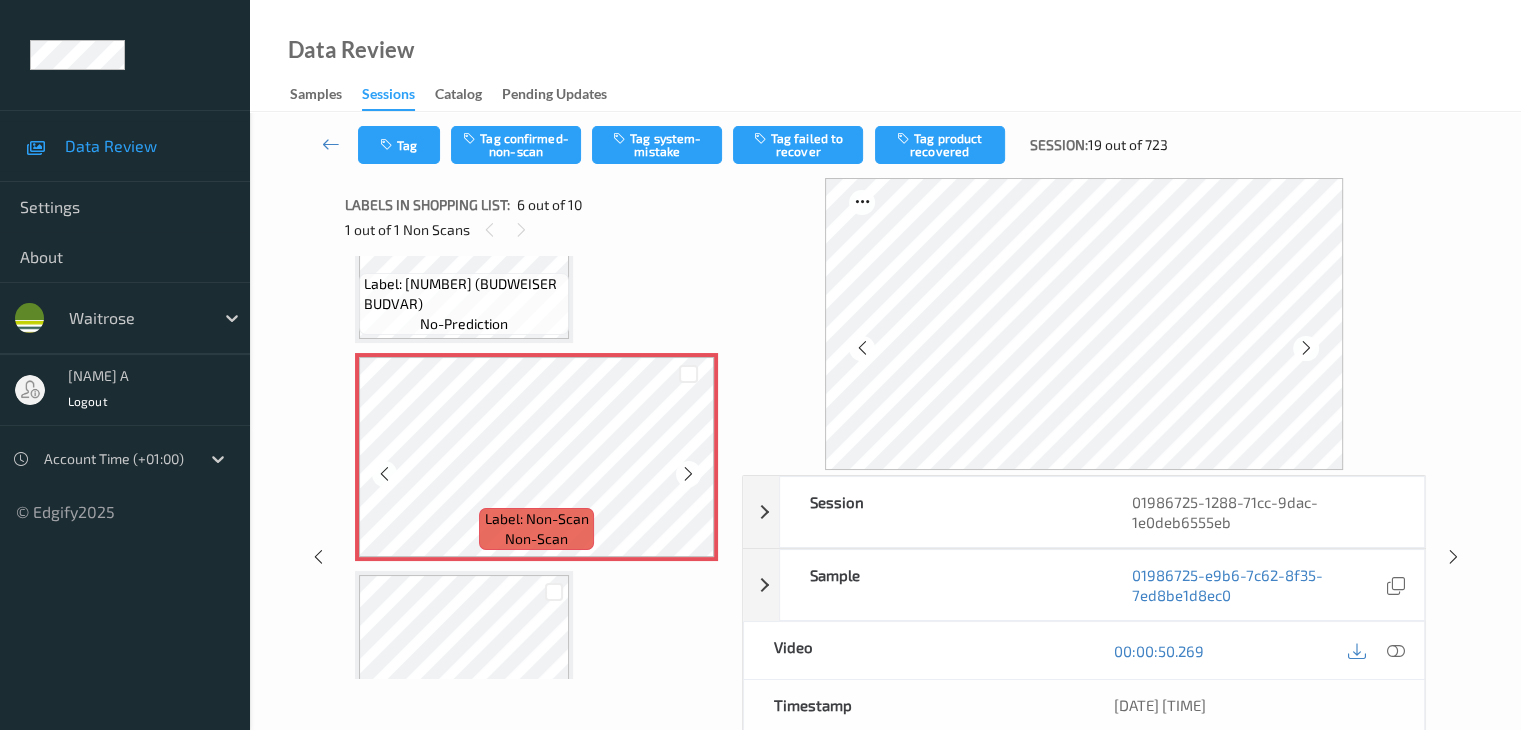 scroll, scrollTop: 982, scrollLeft: 0, axis: vertical 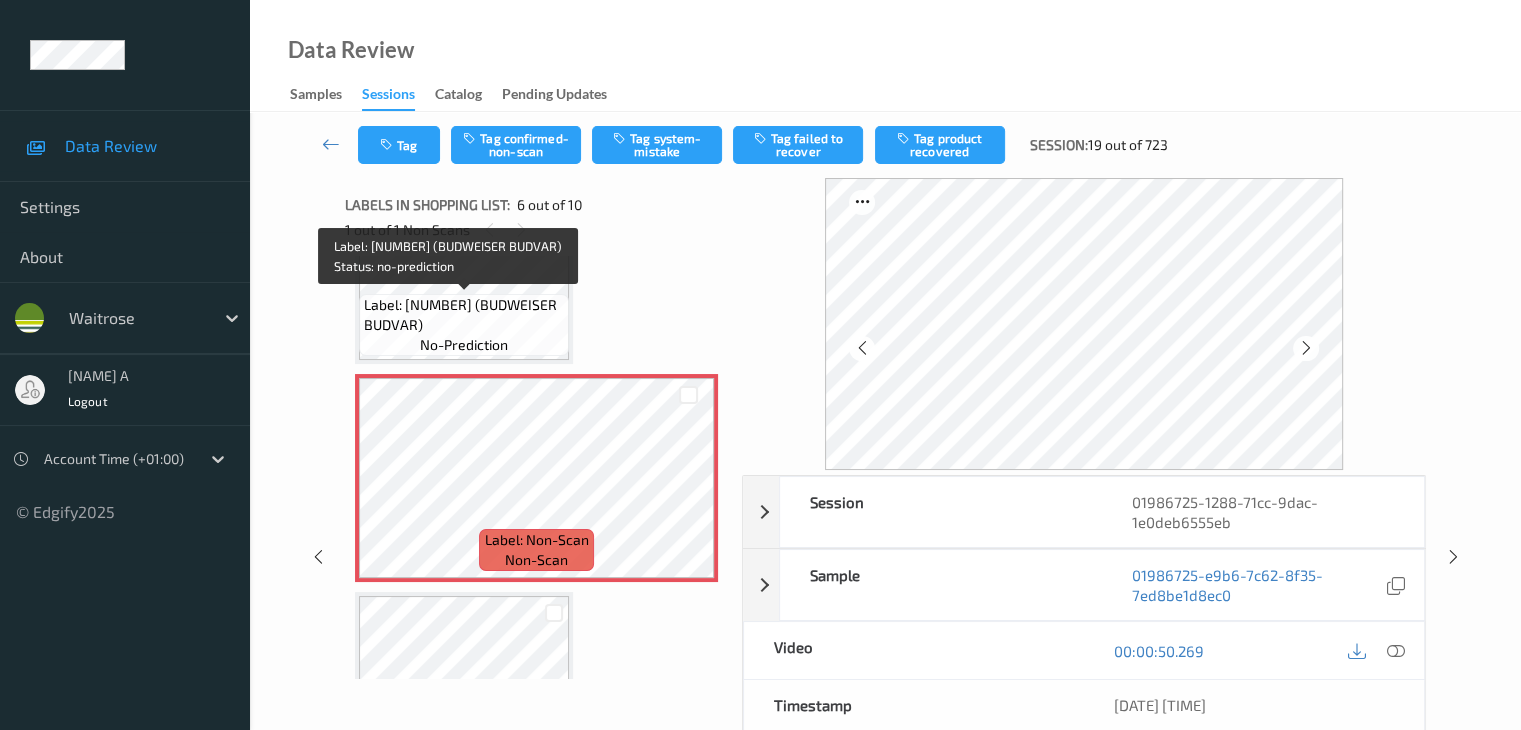 click on "Label: [NUMBER] (BUDWEISER BUDVAR)" at bounding box center [464, 315] 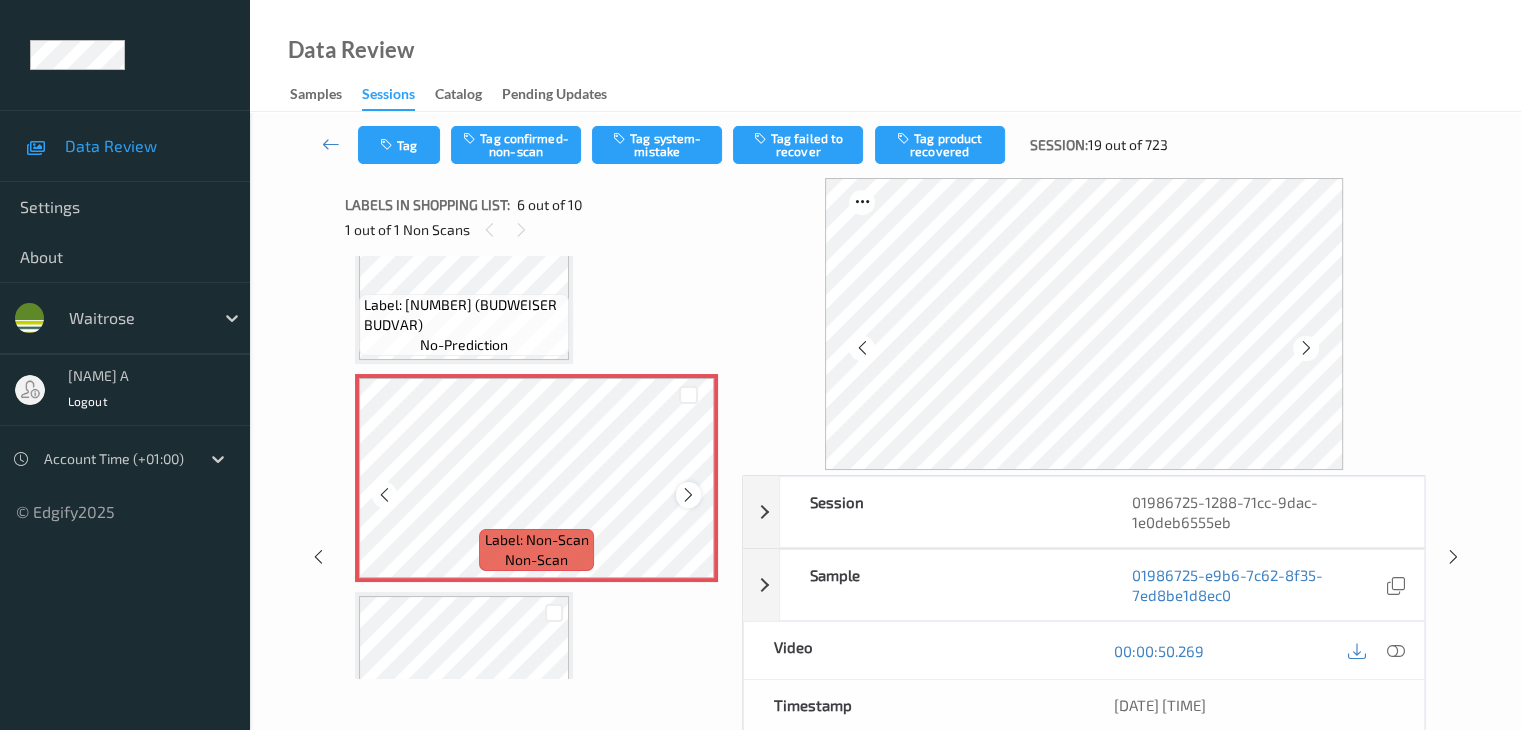 click at bounding box center (688, 495) 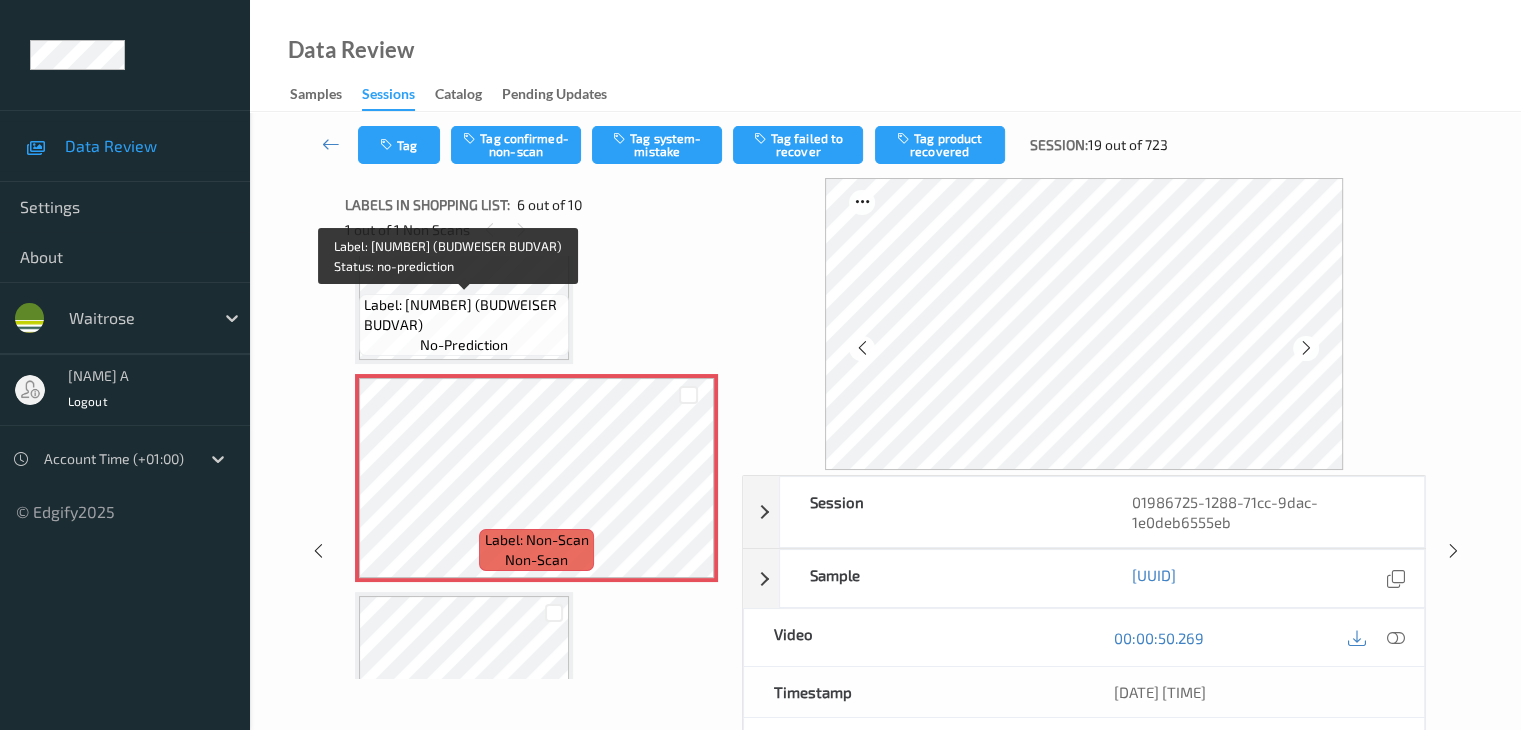 click on "Label: [NUMBER] (BUDWEISER BUDVAR) no-prediction" at bounding box center (464, 325) 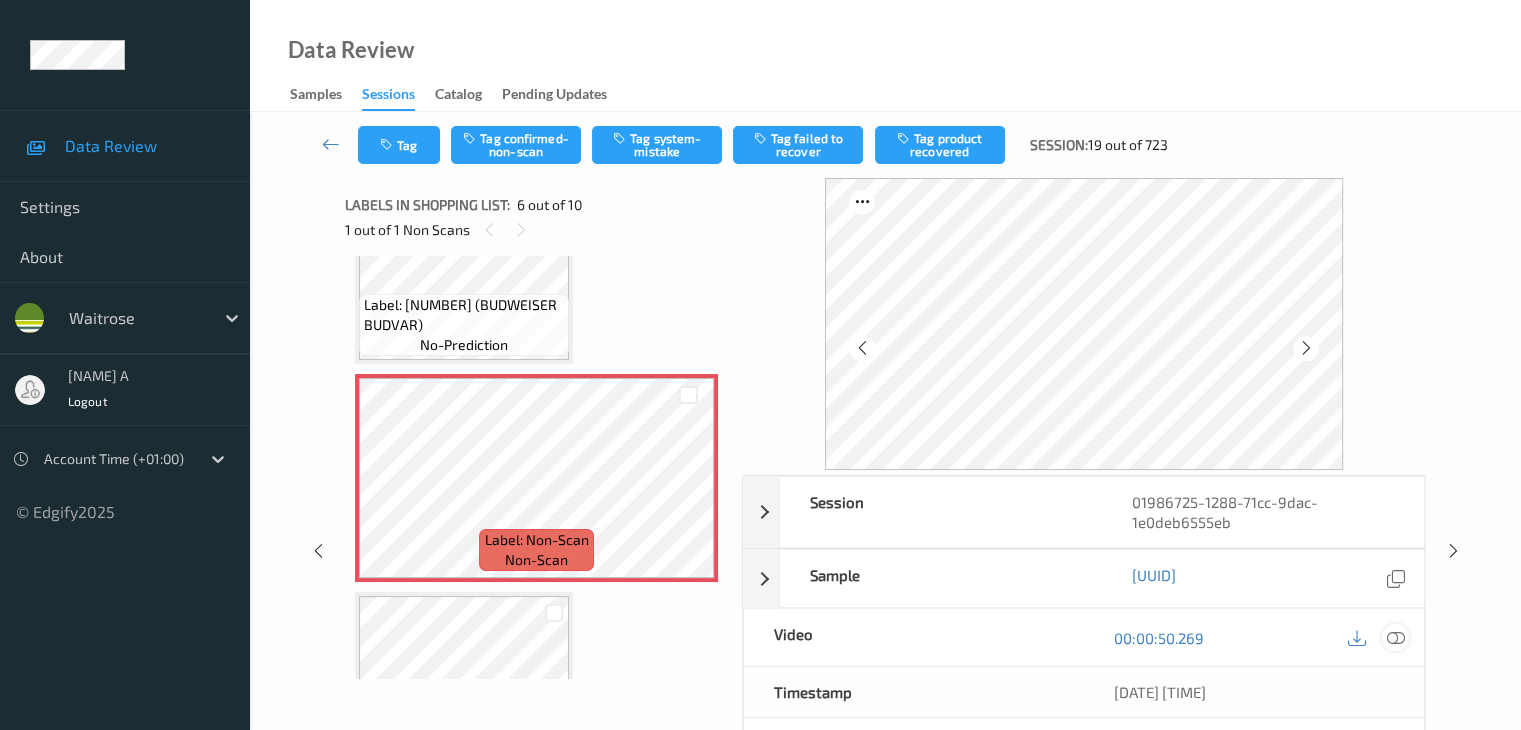 click at bounding box center [1395, 637] 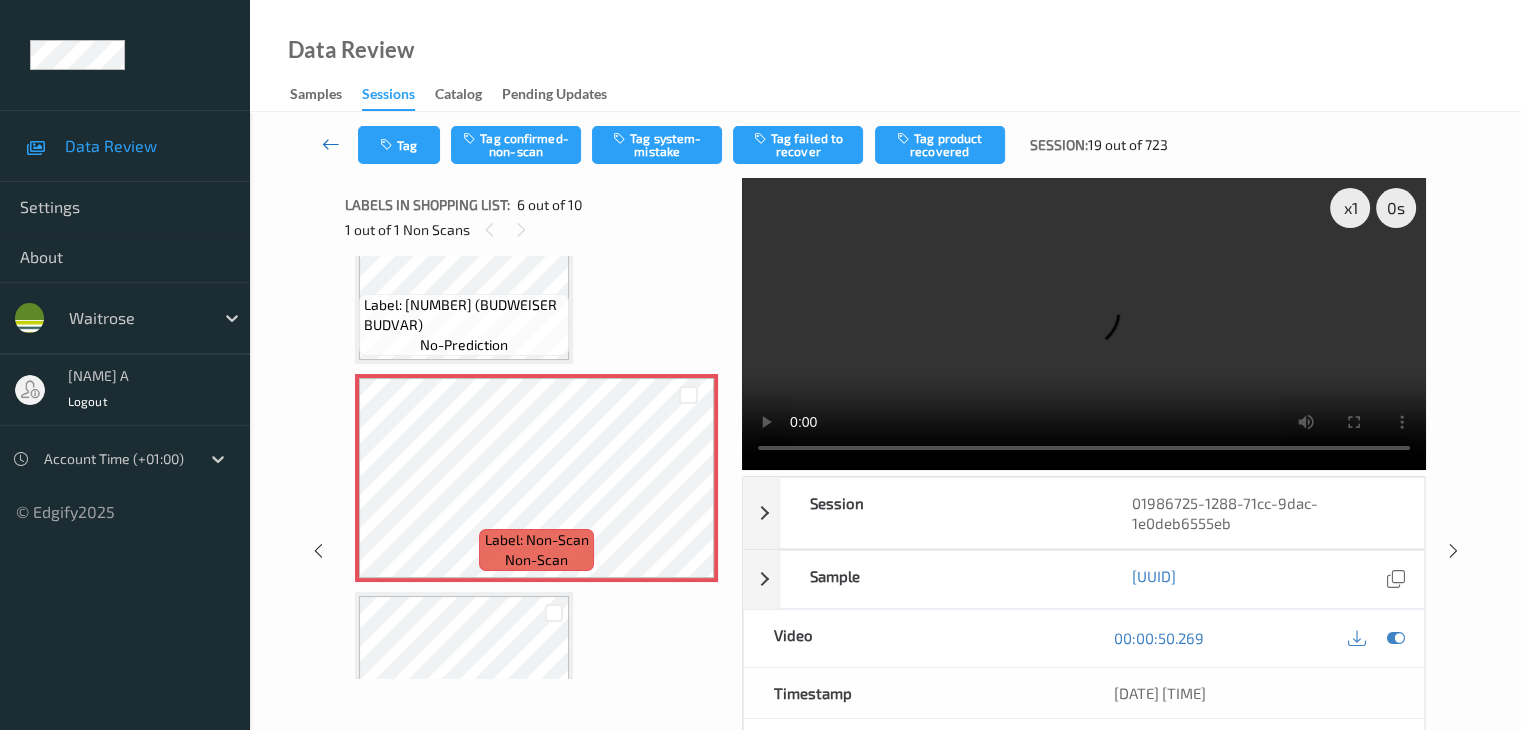 click at bounding box center (331, 144) 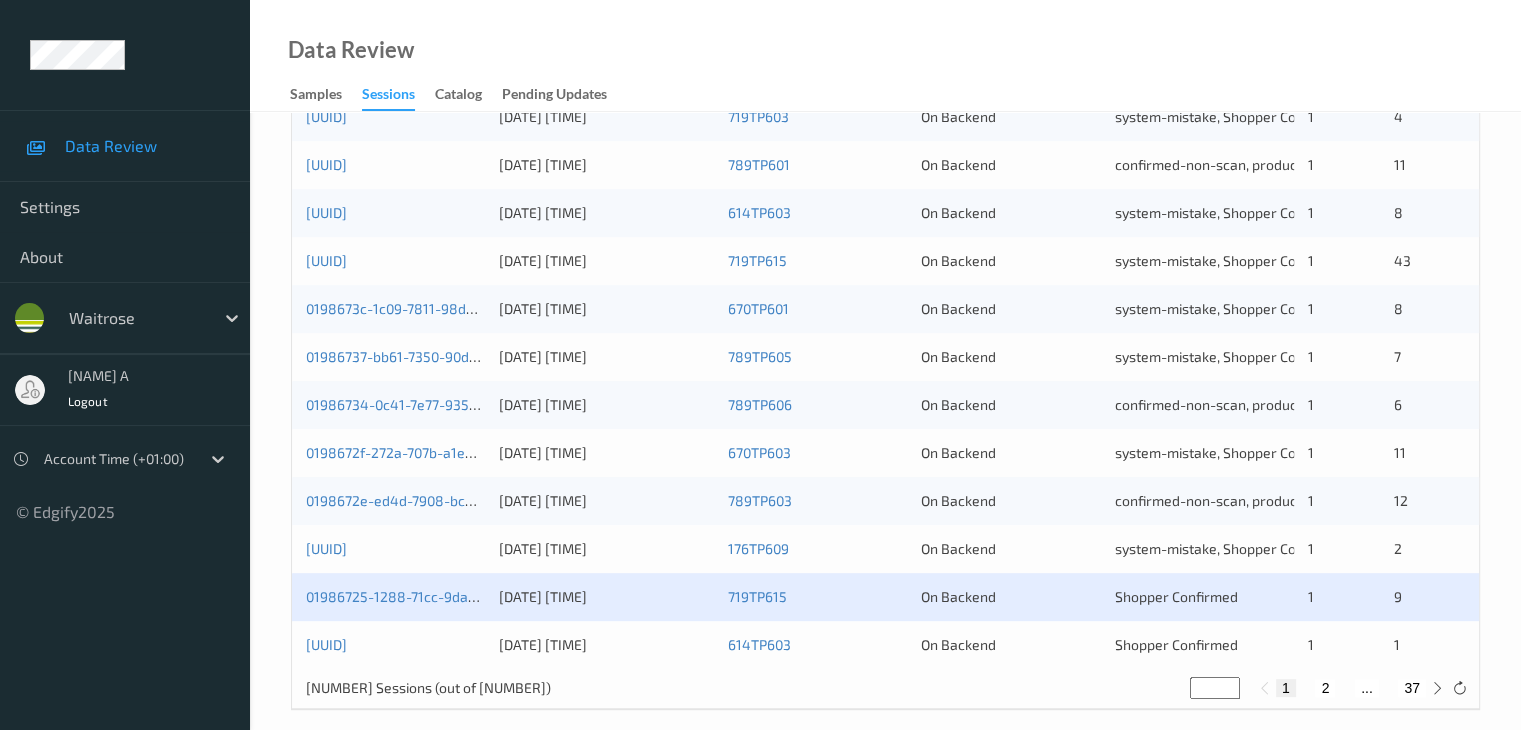 scroll, scrollTop: 932, scrollLeft: 0, axis: vertical 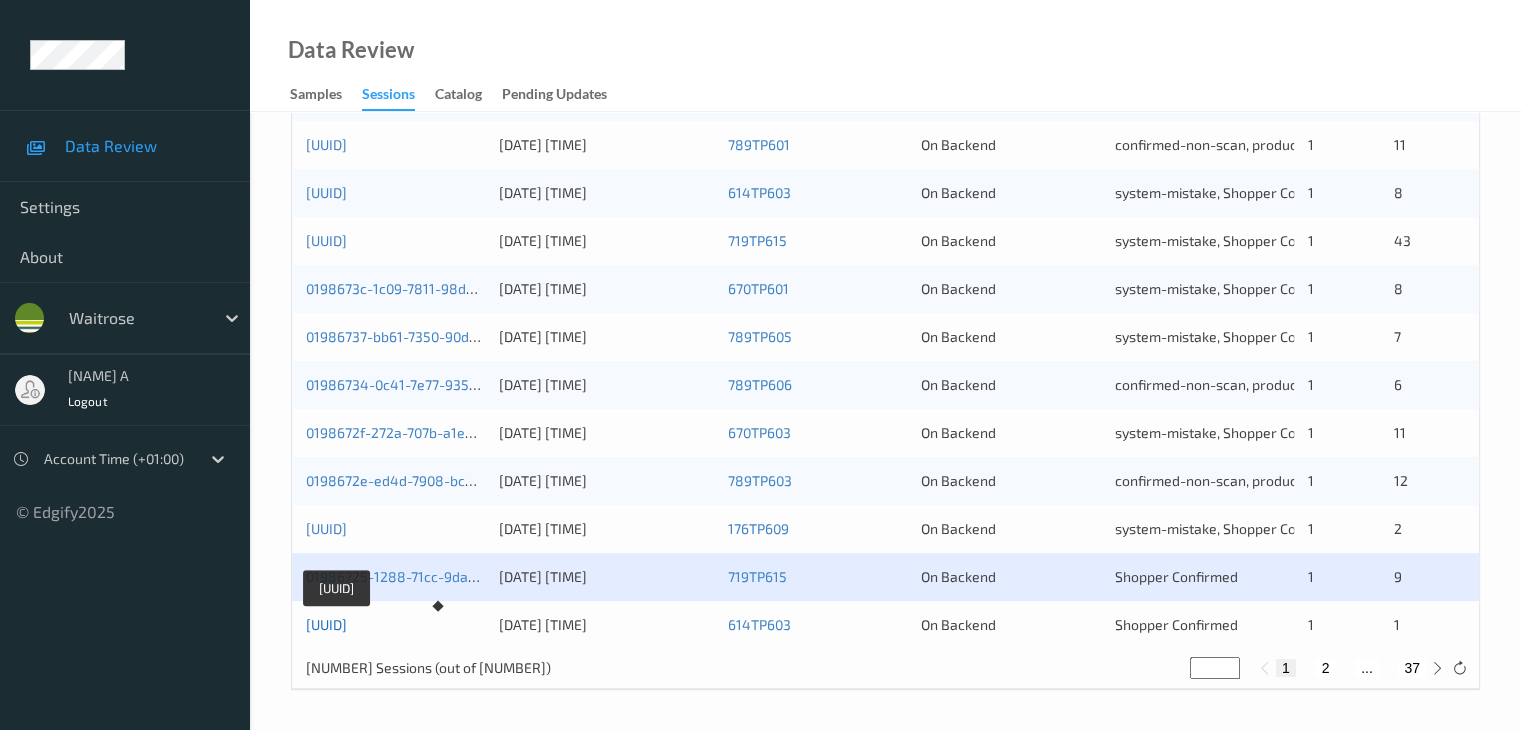 click on "[UUID]" at bounding box center [326, 624] 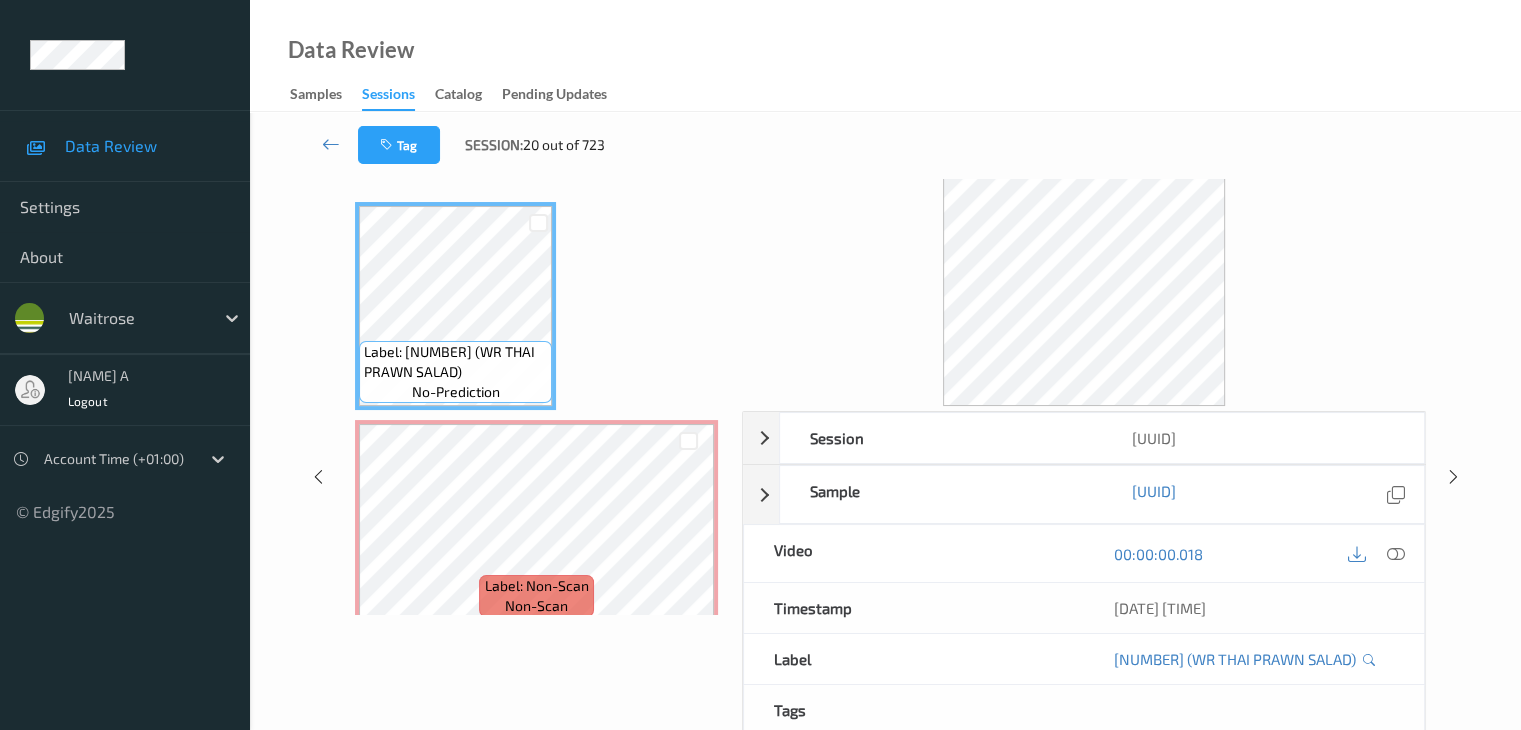 scroll, scrollTop: 0, scrollLeft: 0, axis: both 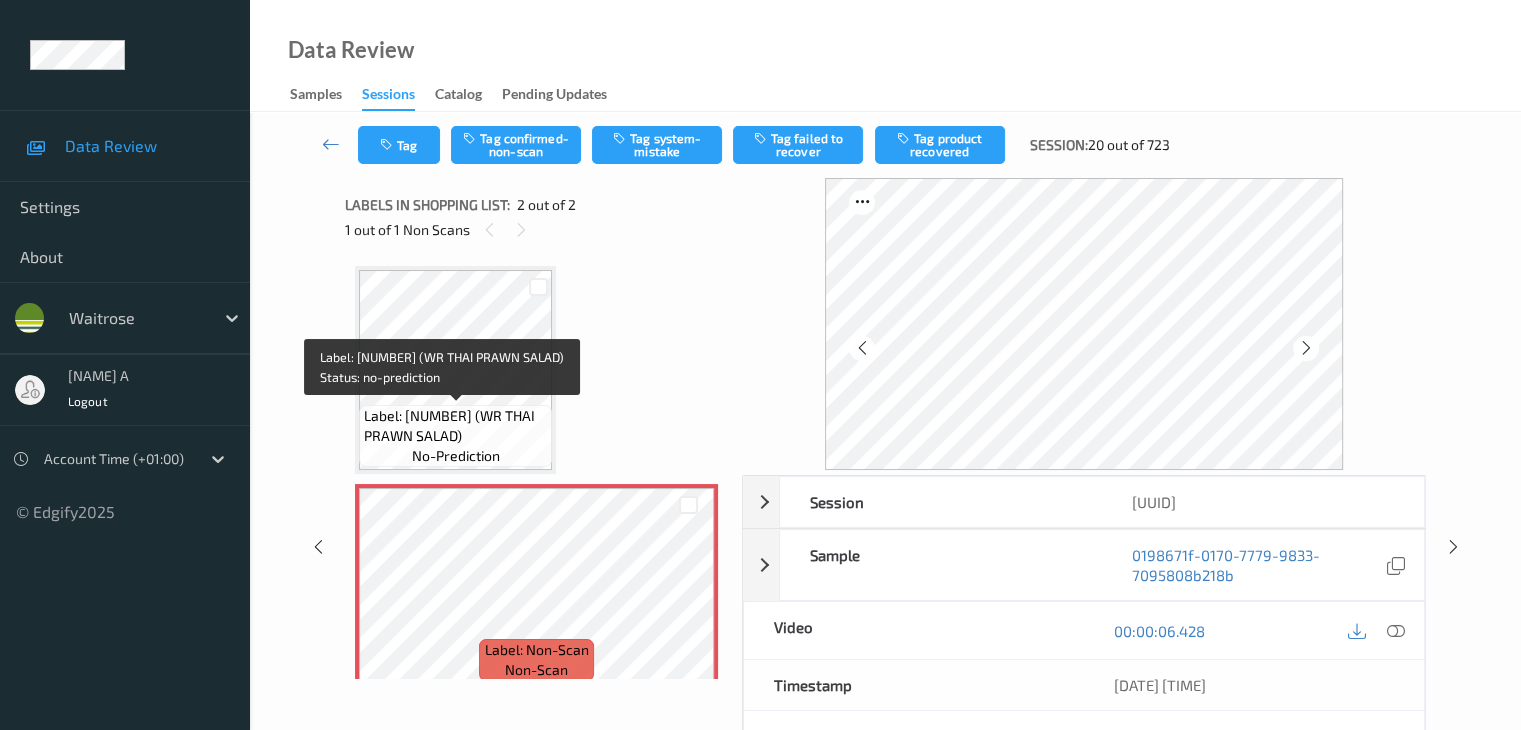 click on "Label: [NUMBER] (WR THAI PRAWN SALAD)" at bounding box center (455, 426) 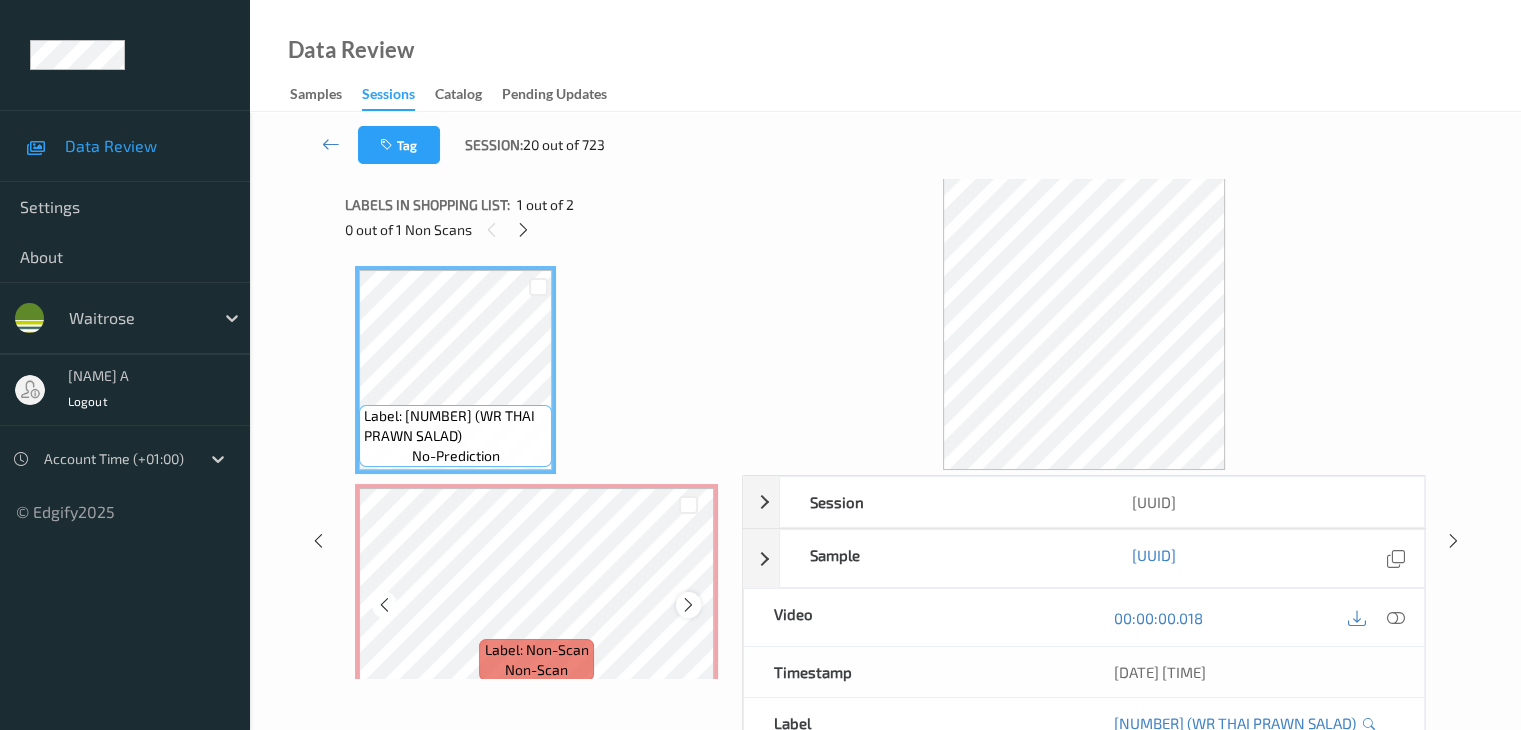 click at bounding box center (688, 605) 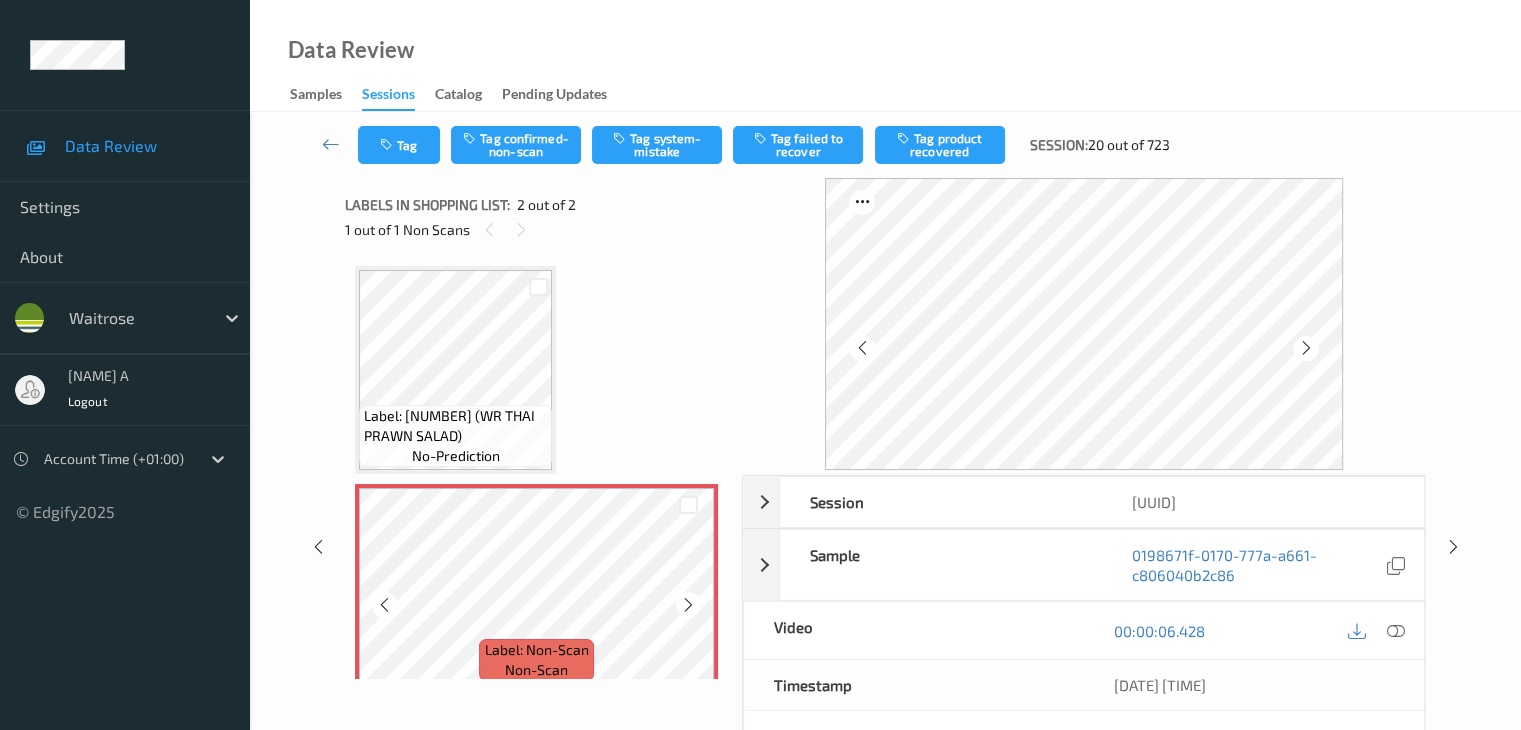 click at bounding box center (688, 605) 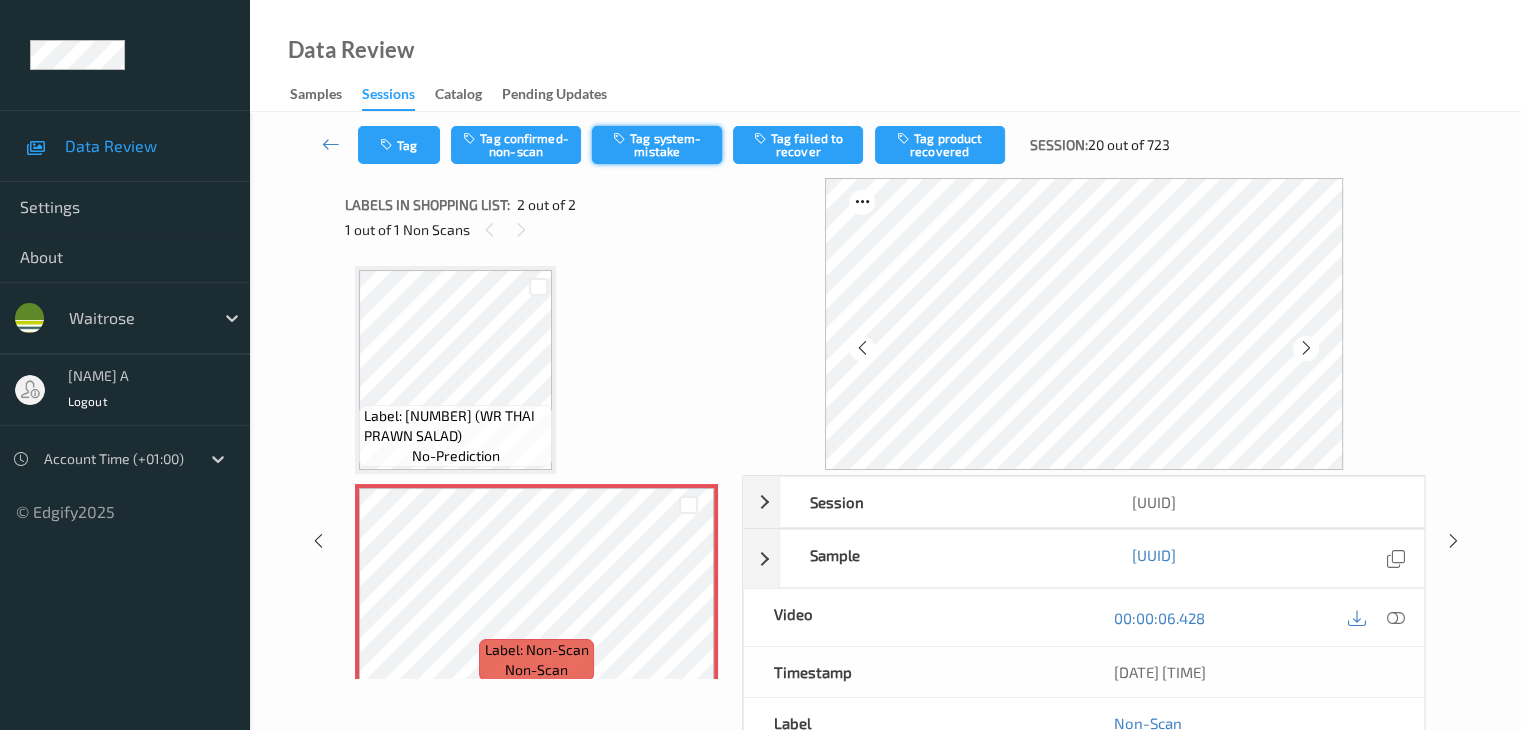 click on "Tag   system-mistake" at bounding box center [657, 145] 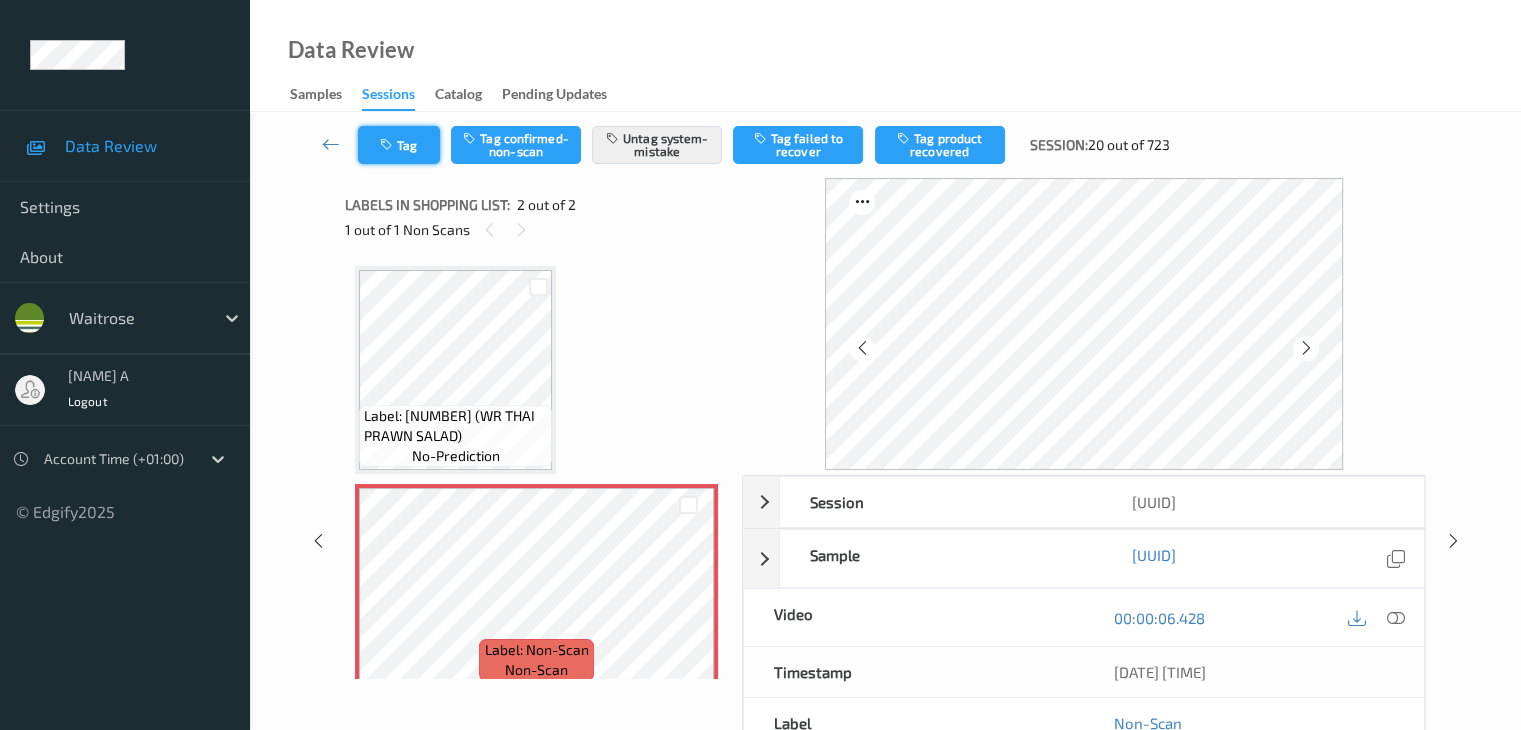 click on "Tag" at bounding box center (399, 145) 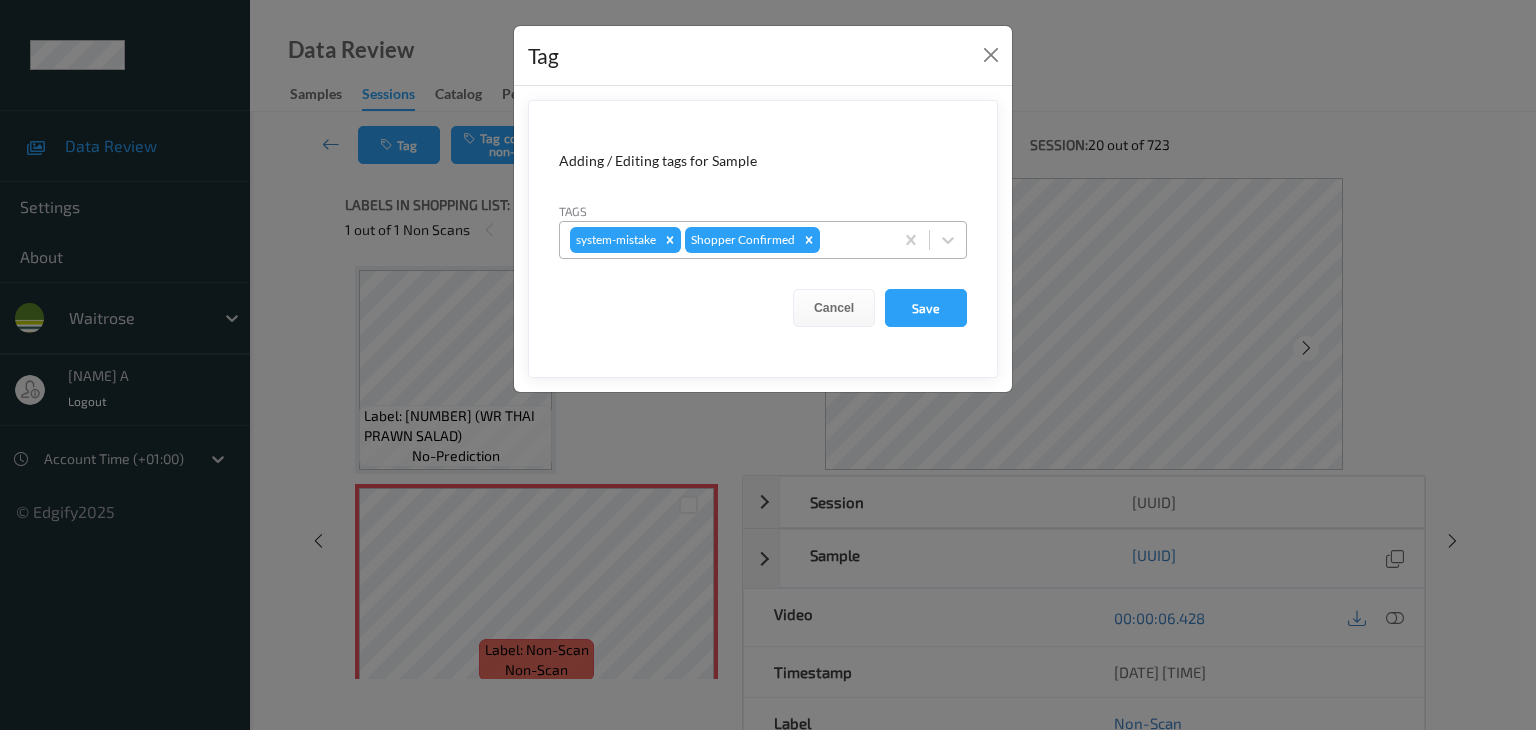 click at bounding box center [853, 240] 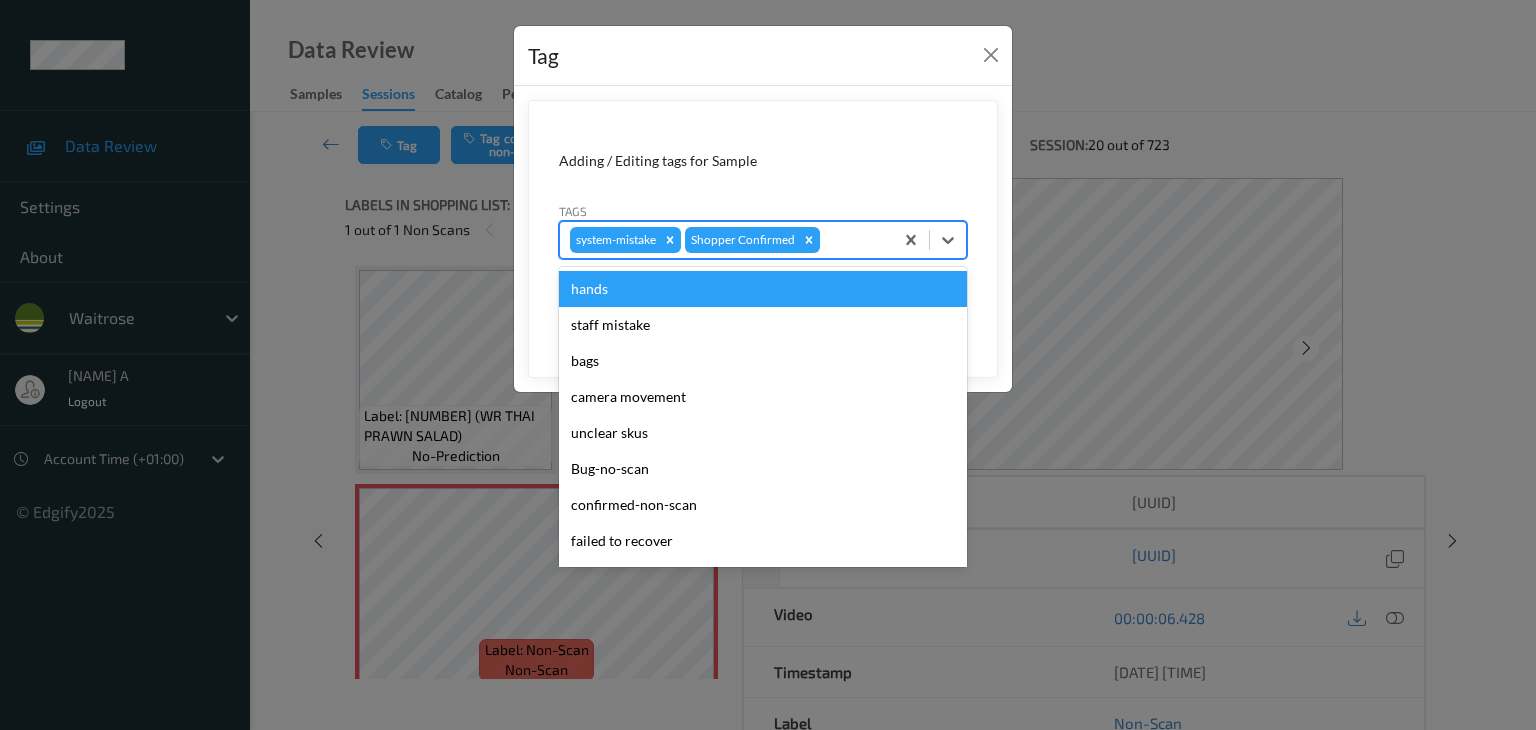 type on "u" 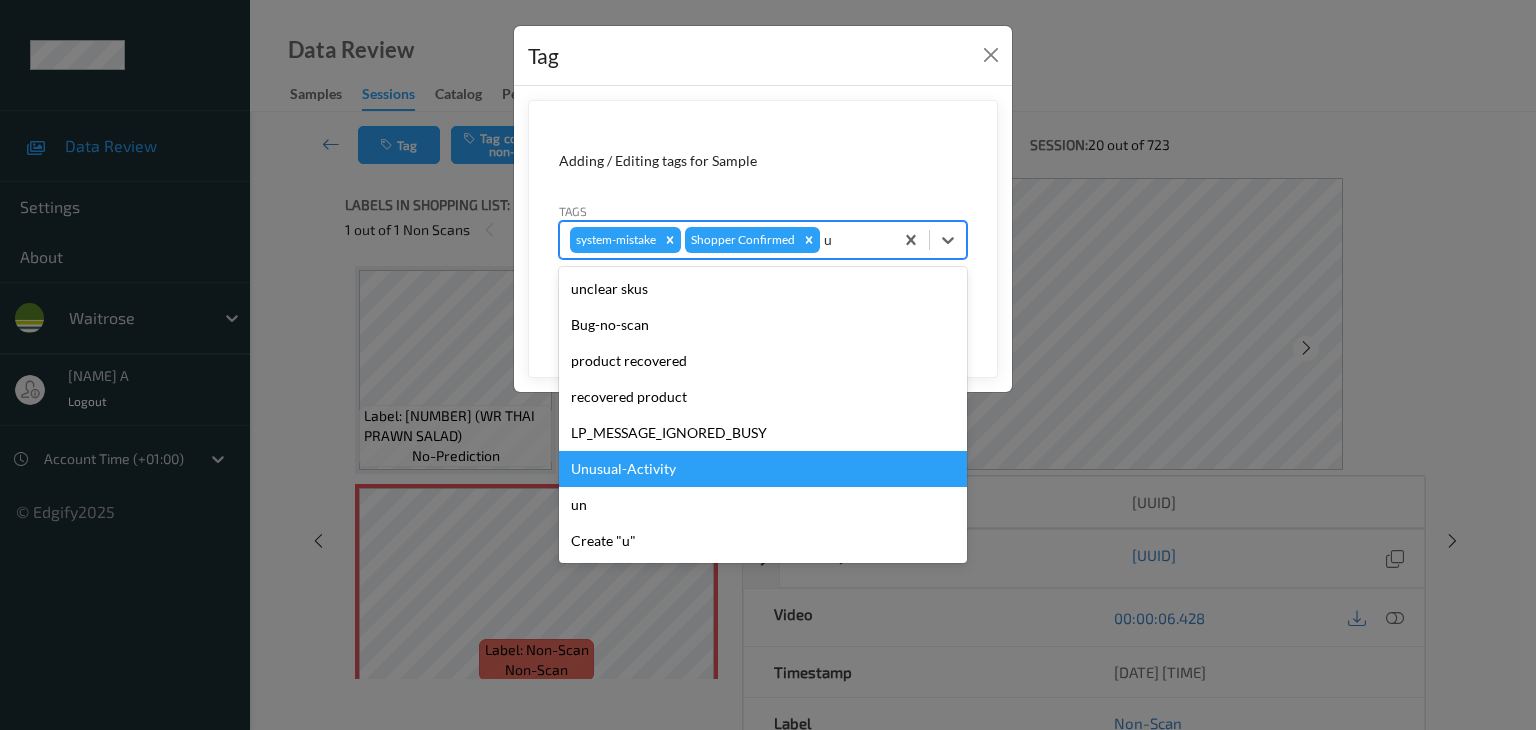 click on "Unusual-Activity" at bounding box center (763, 469) 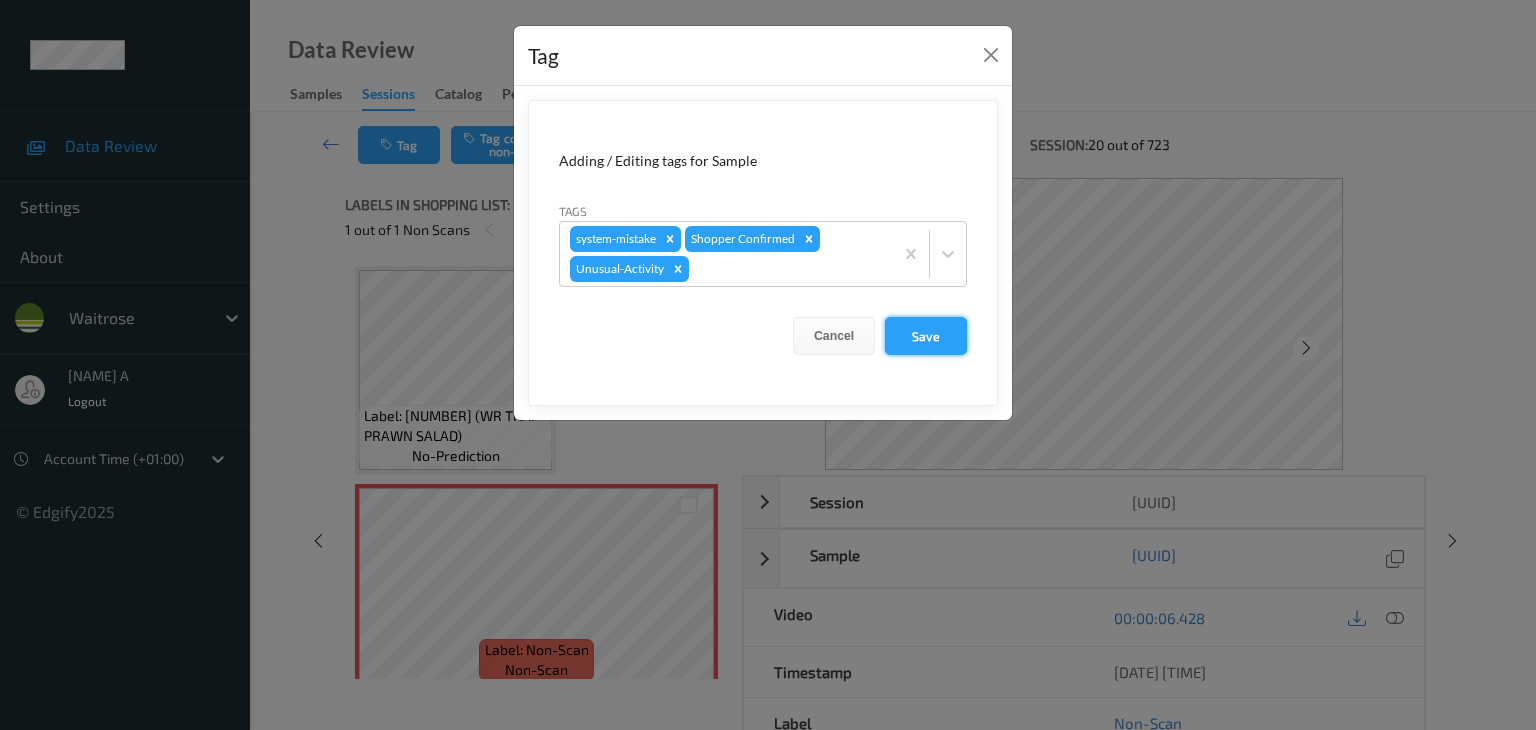 click on "Save" at bounding box center (926, 336) 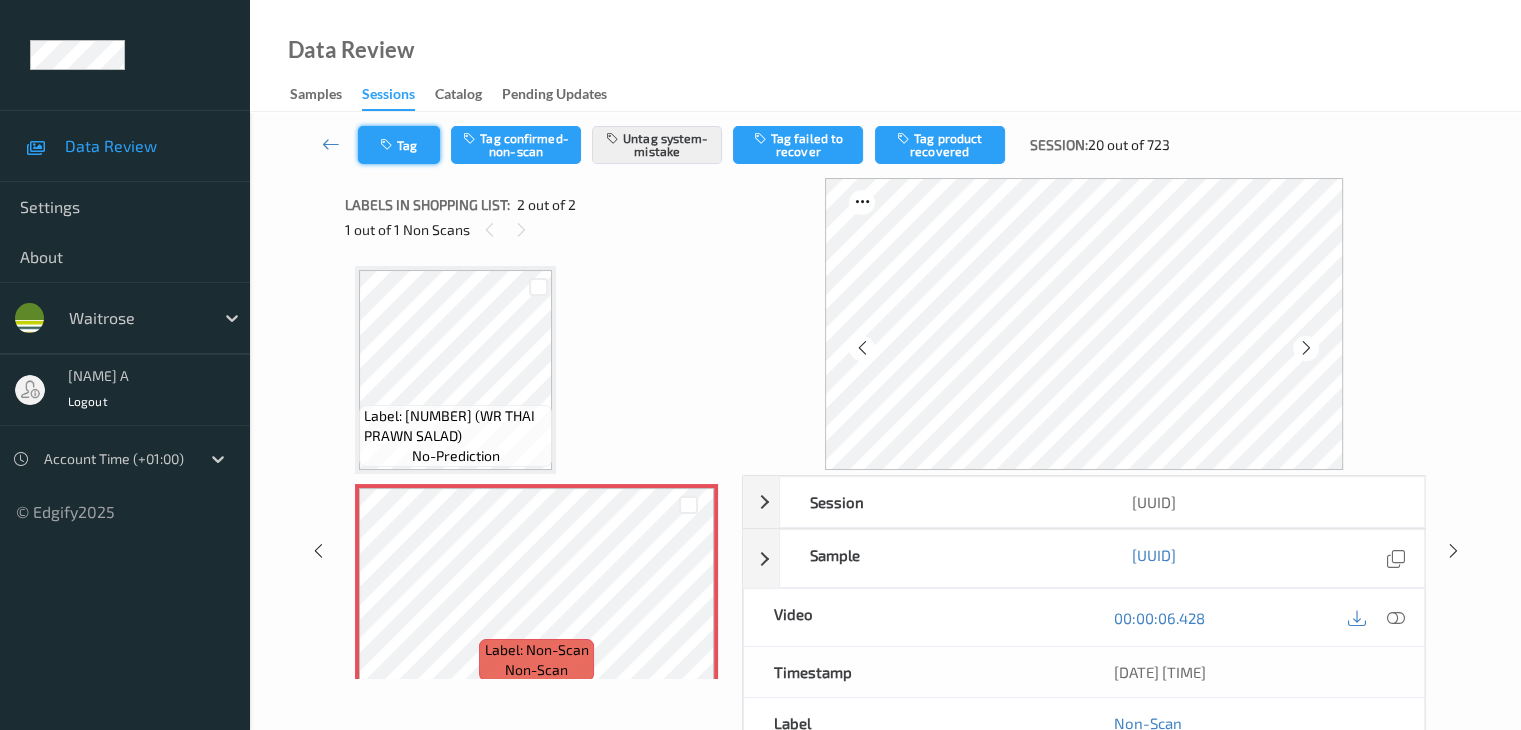click on "Tag" at bounding box center (399, 145) 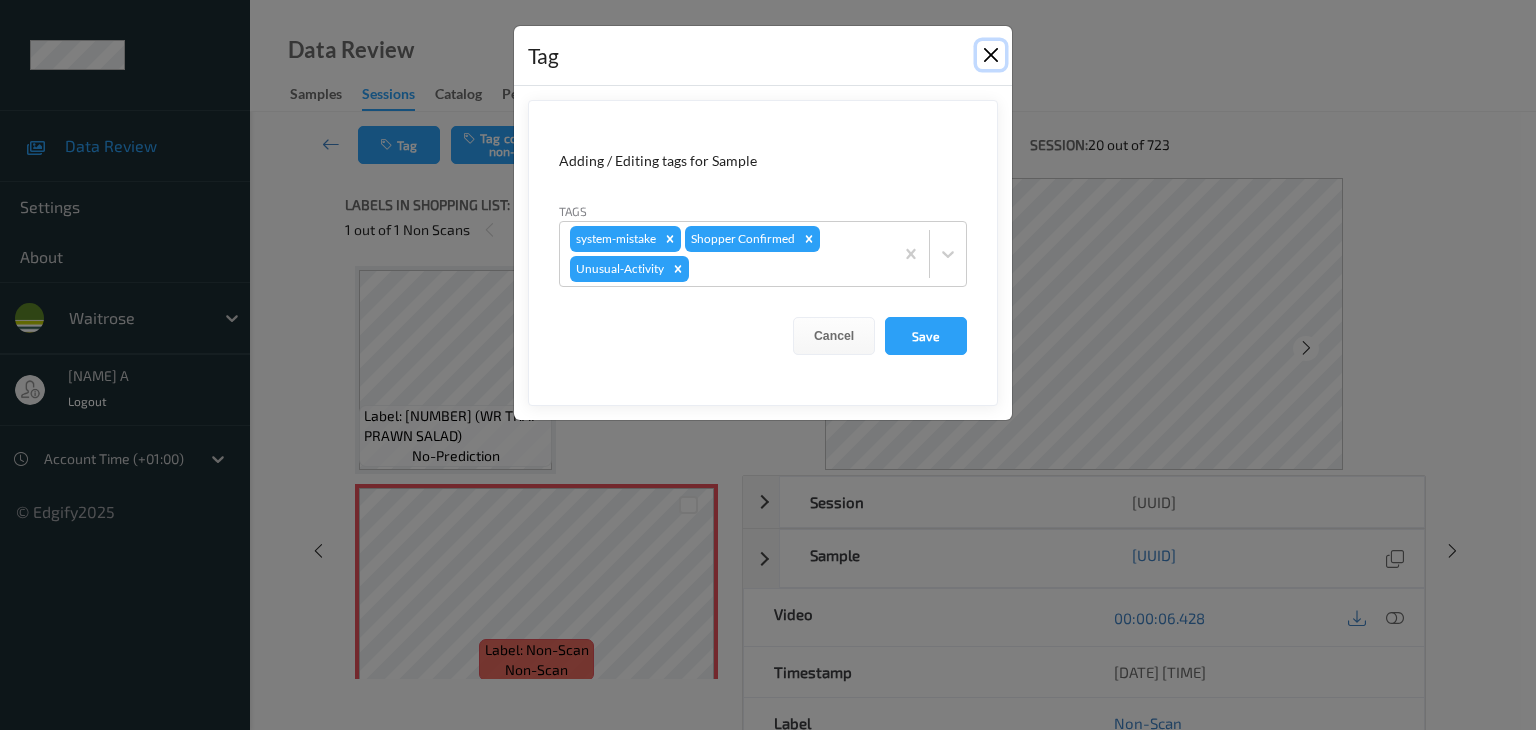 click at bounding box center [991, 55] 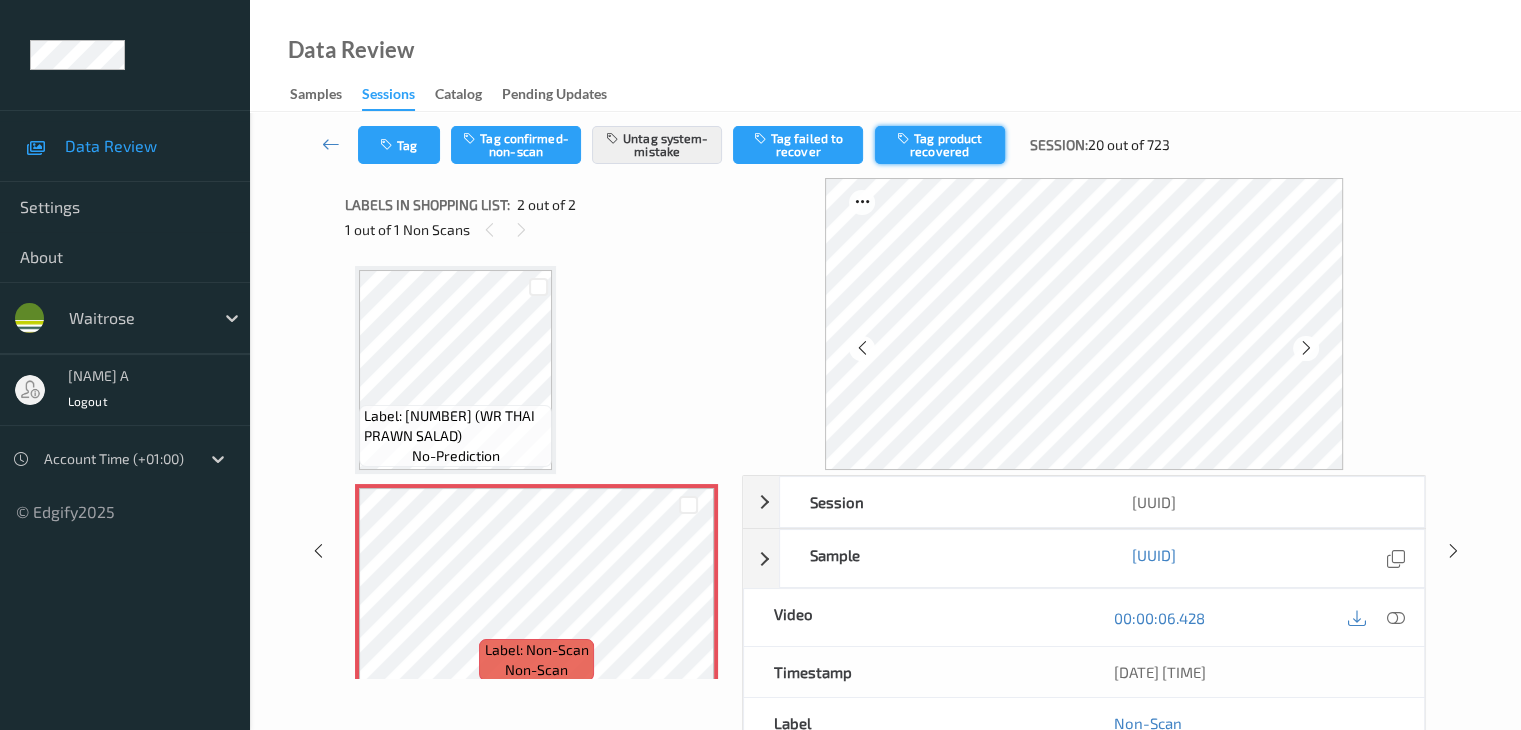 type 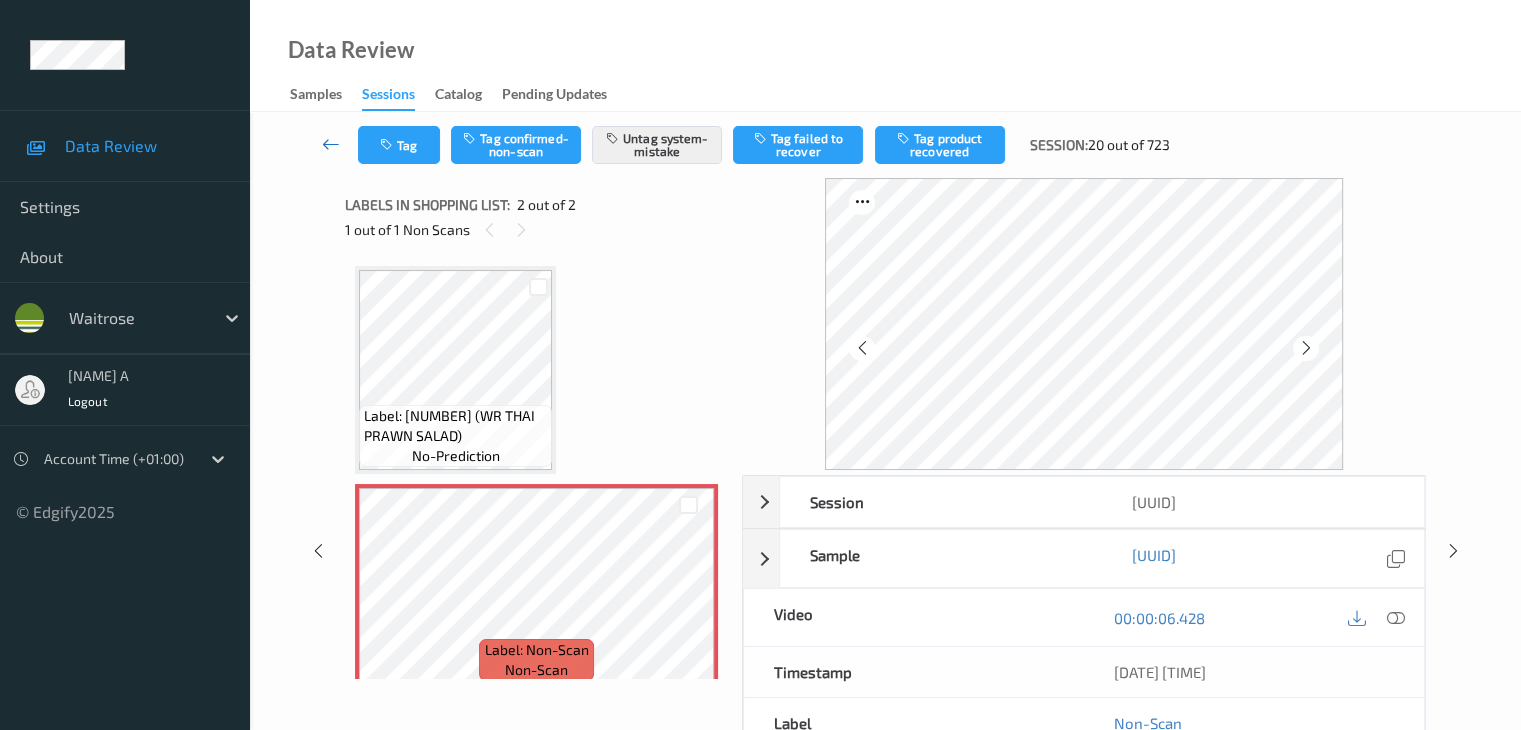 click at bounding box center (331, 144) 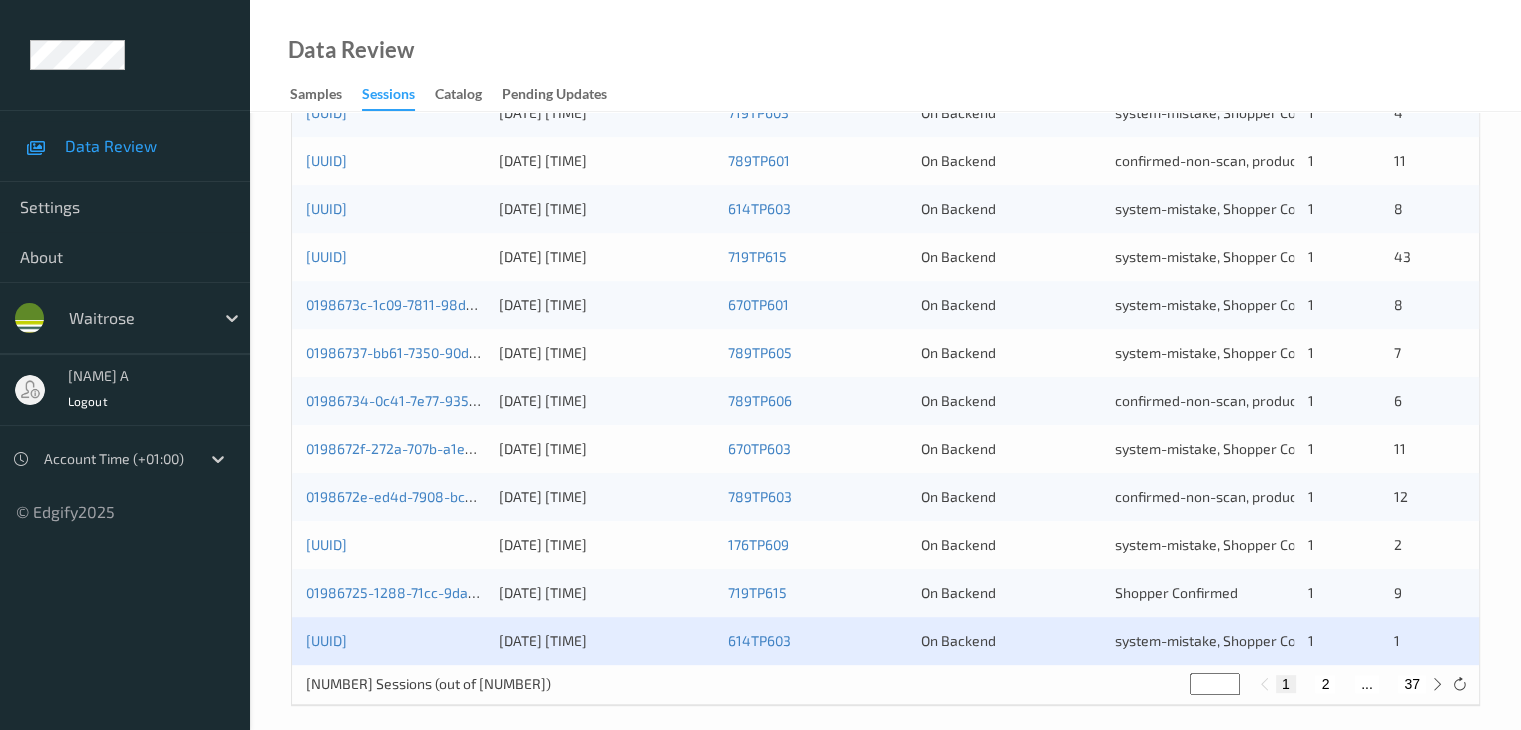 scroll, scrollTop: 932, scrollLeft: 0, axis: vertical 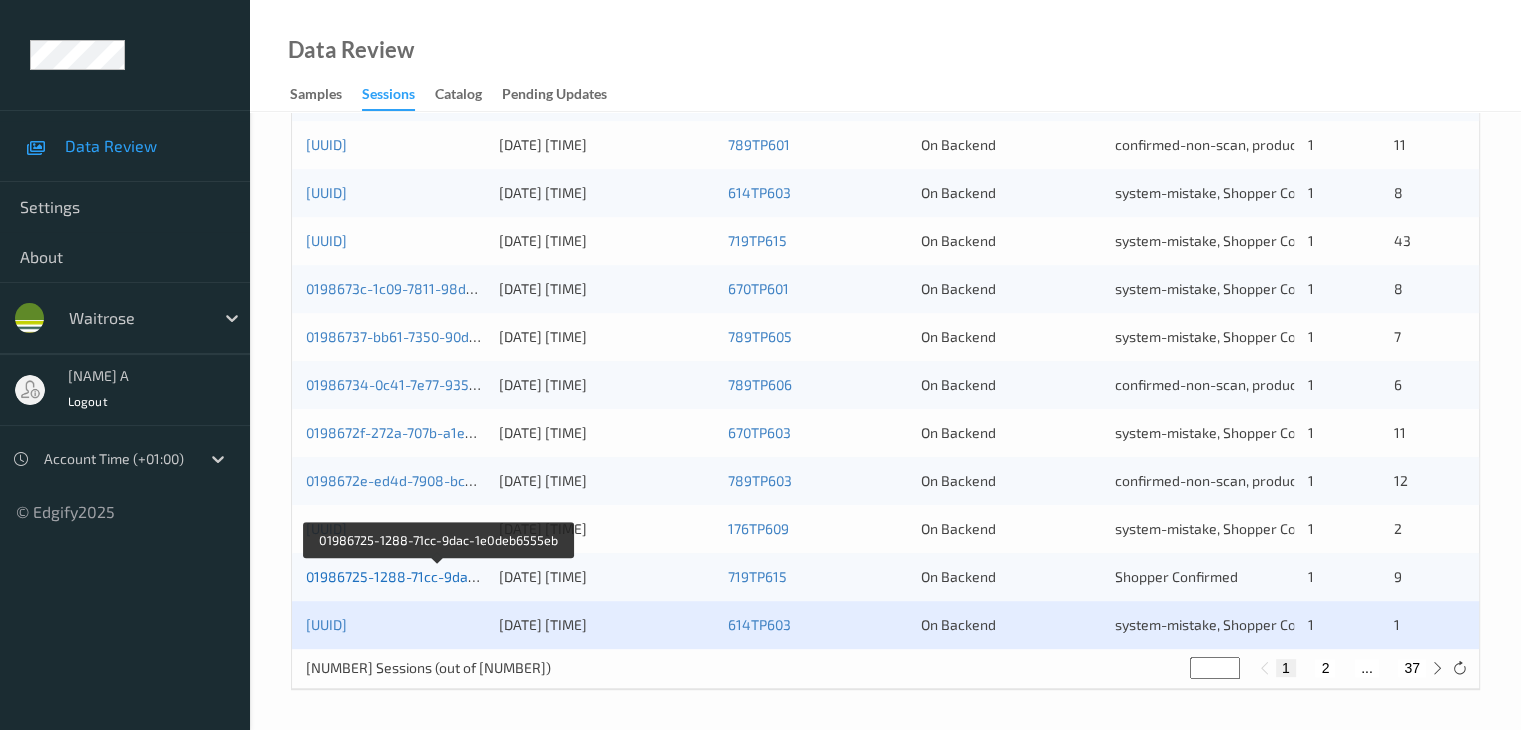click on "01986725-1288-71cc-9dac-1e0deb6555eb" at bounding box center [440, 576] 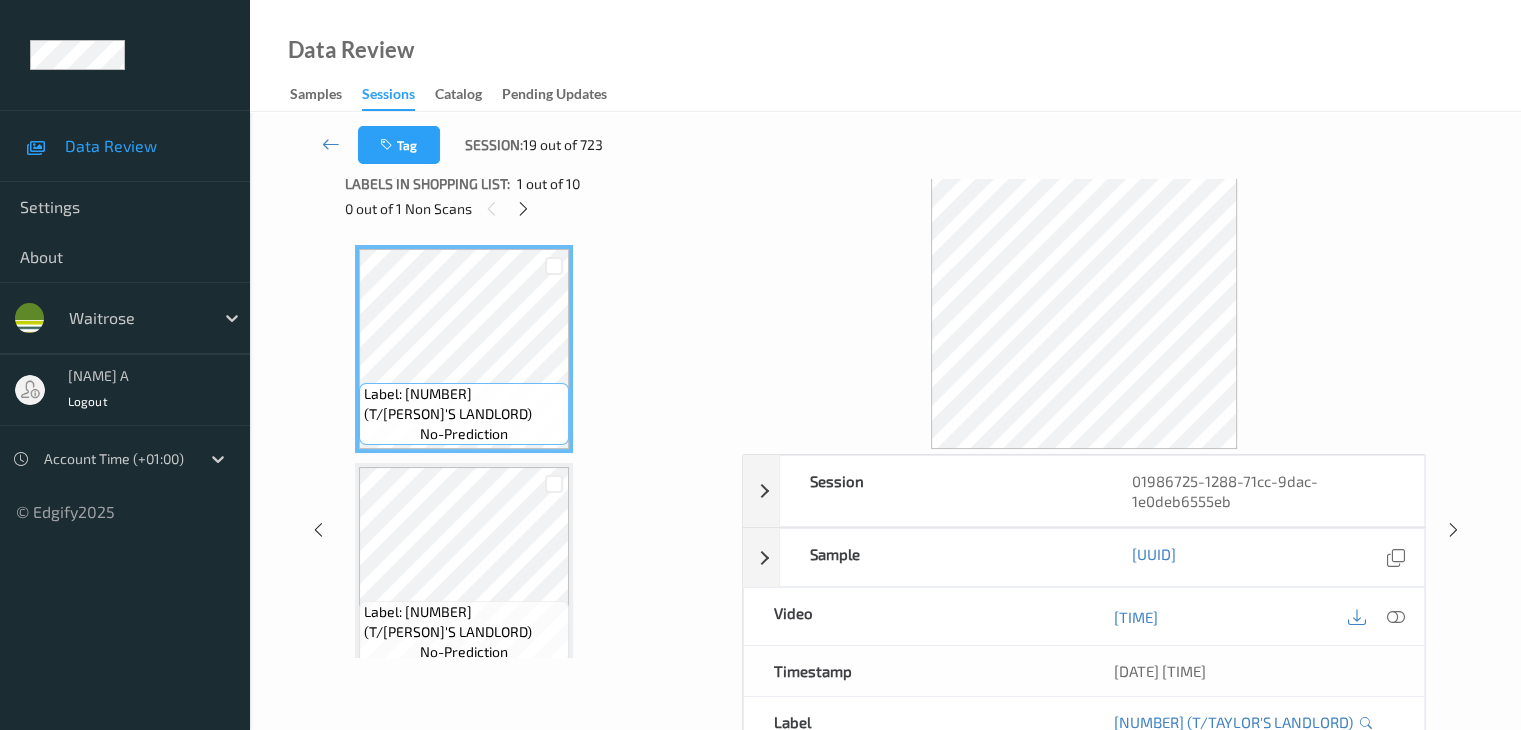 scroll, scrollTop: 0, scrollLeft: 0, axis: both 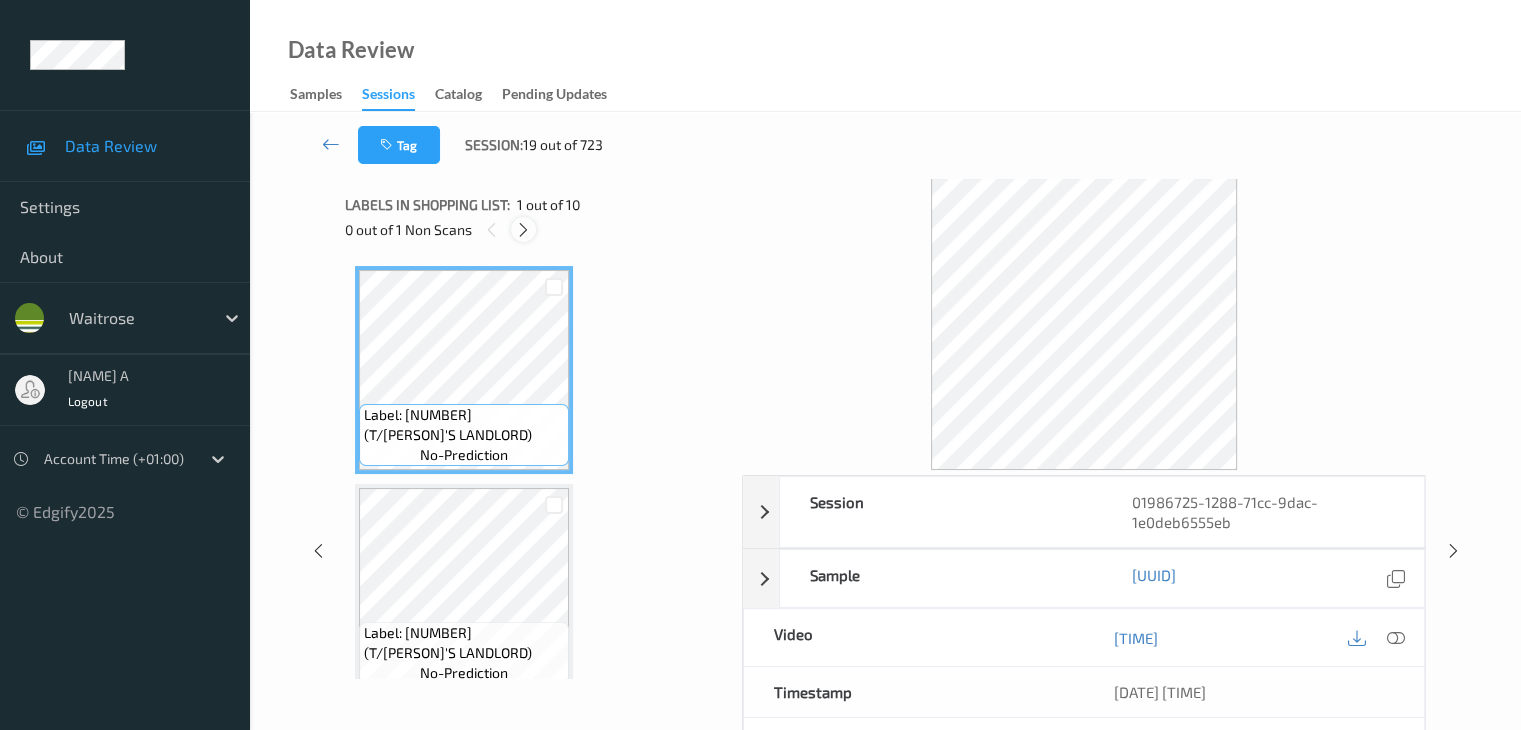 click at bounding box center [523, 230] 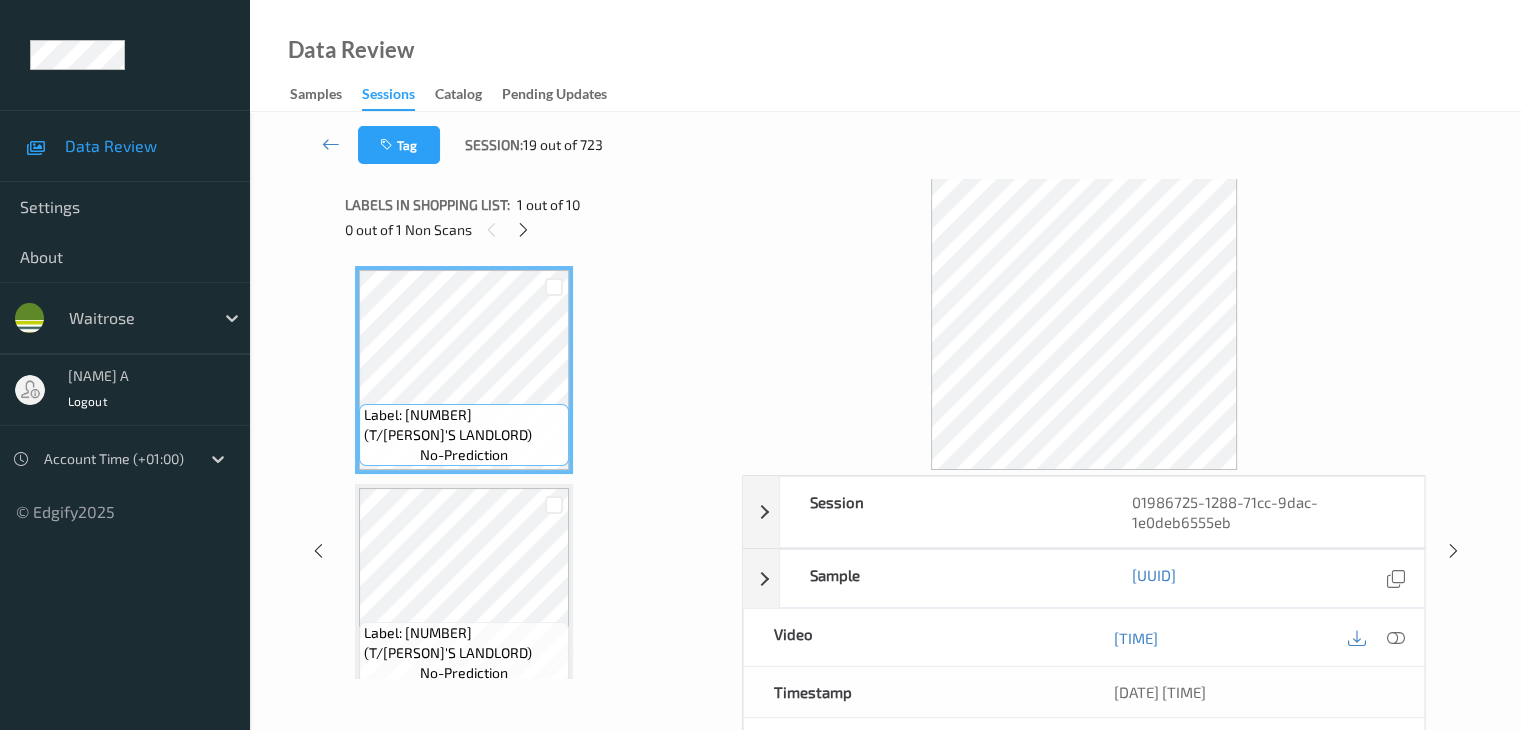 scroll, scrollTop: 882, scrollLeft: 0, axis: vertical 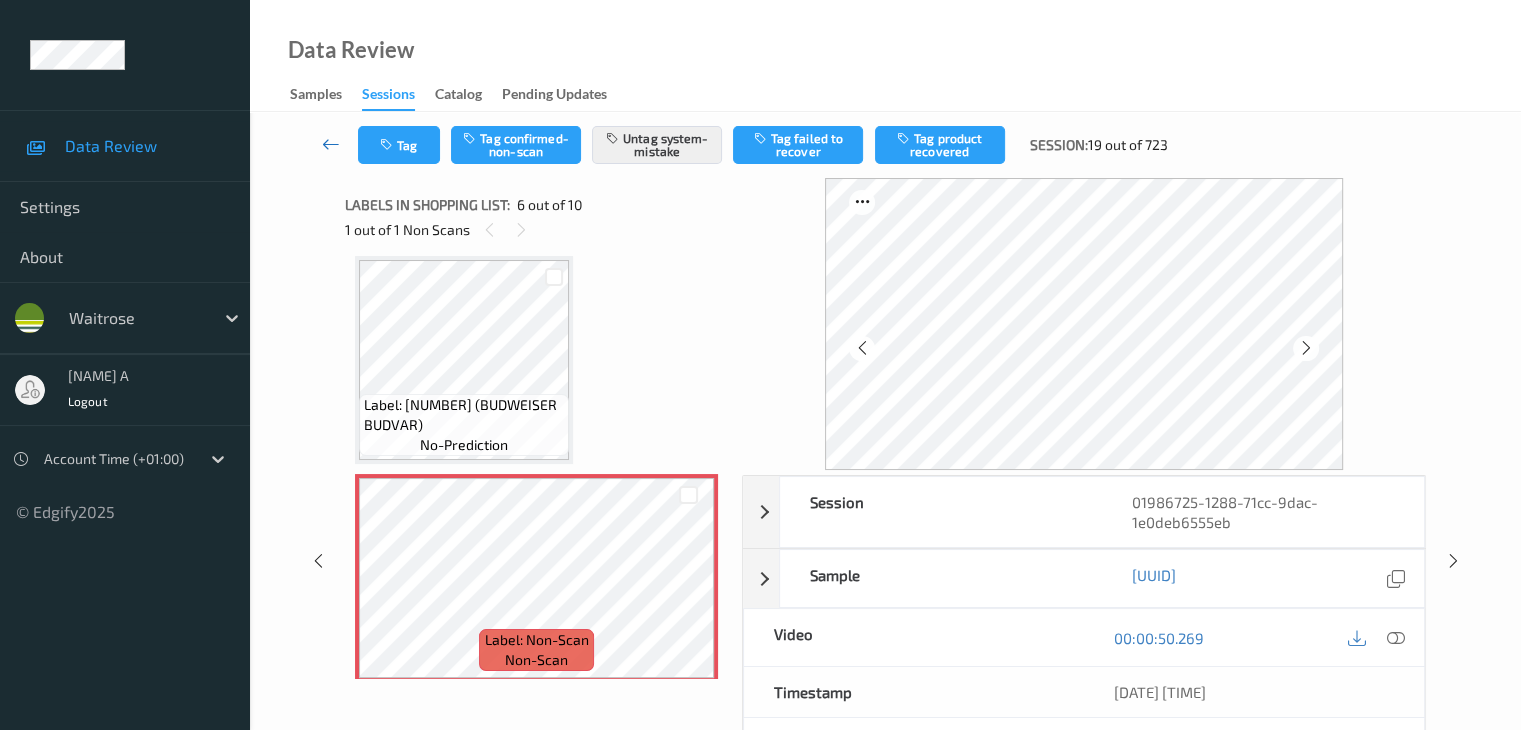 click at bounding box center (331, 144) 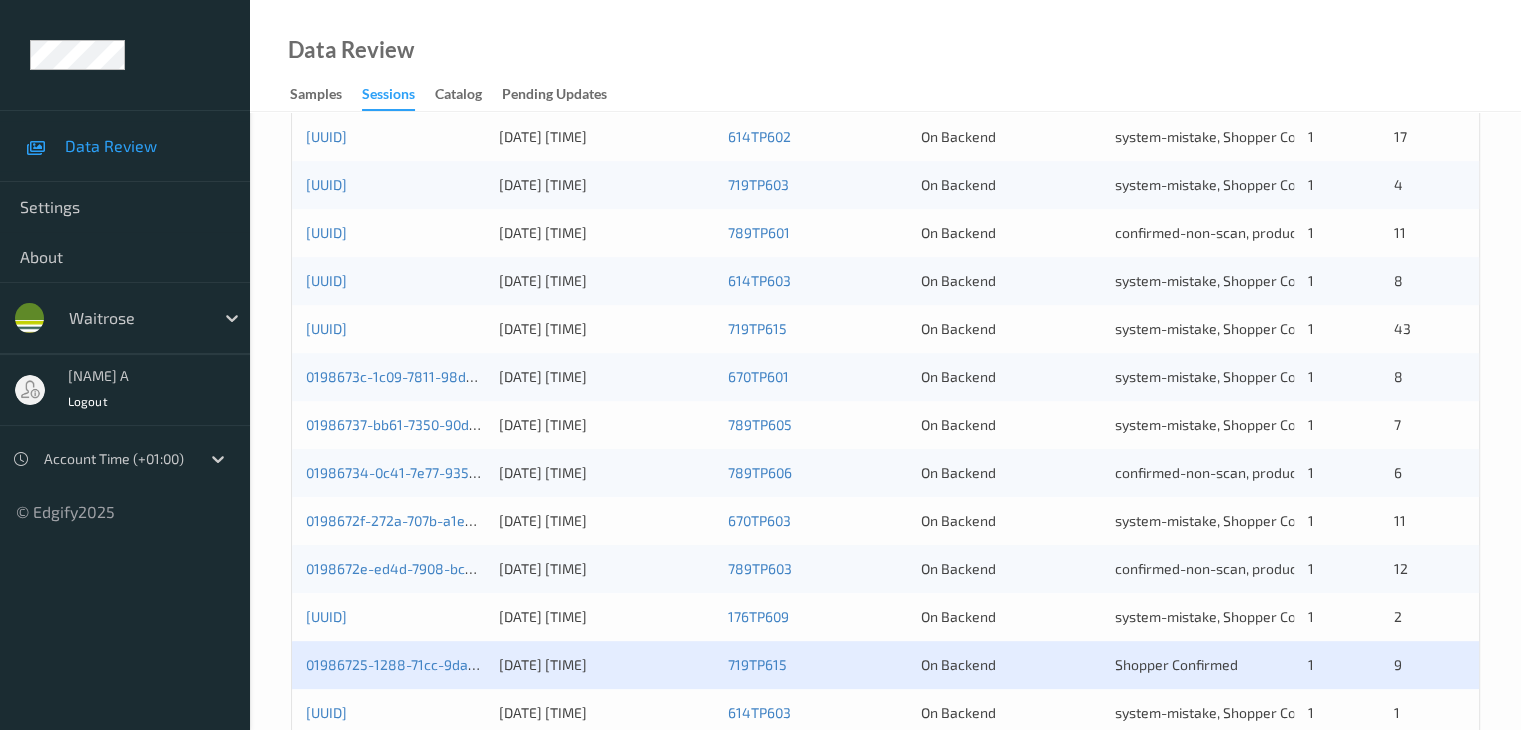 scroll, scrollTop: 832, scrollLeft: 0, axis: vertical 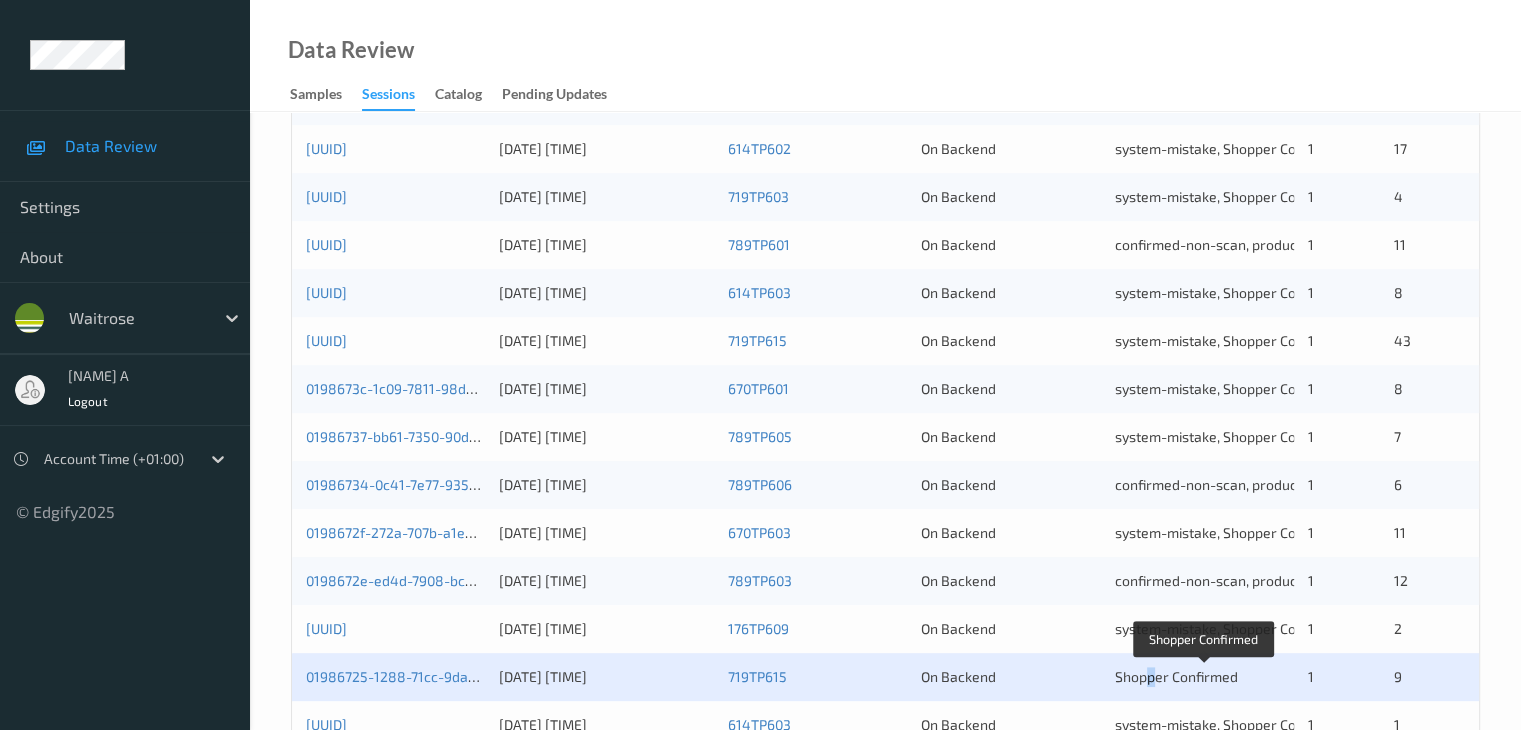 click on "Shopper Confirmed" at bounding box center [1176, 676] 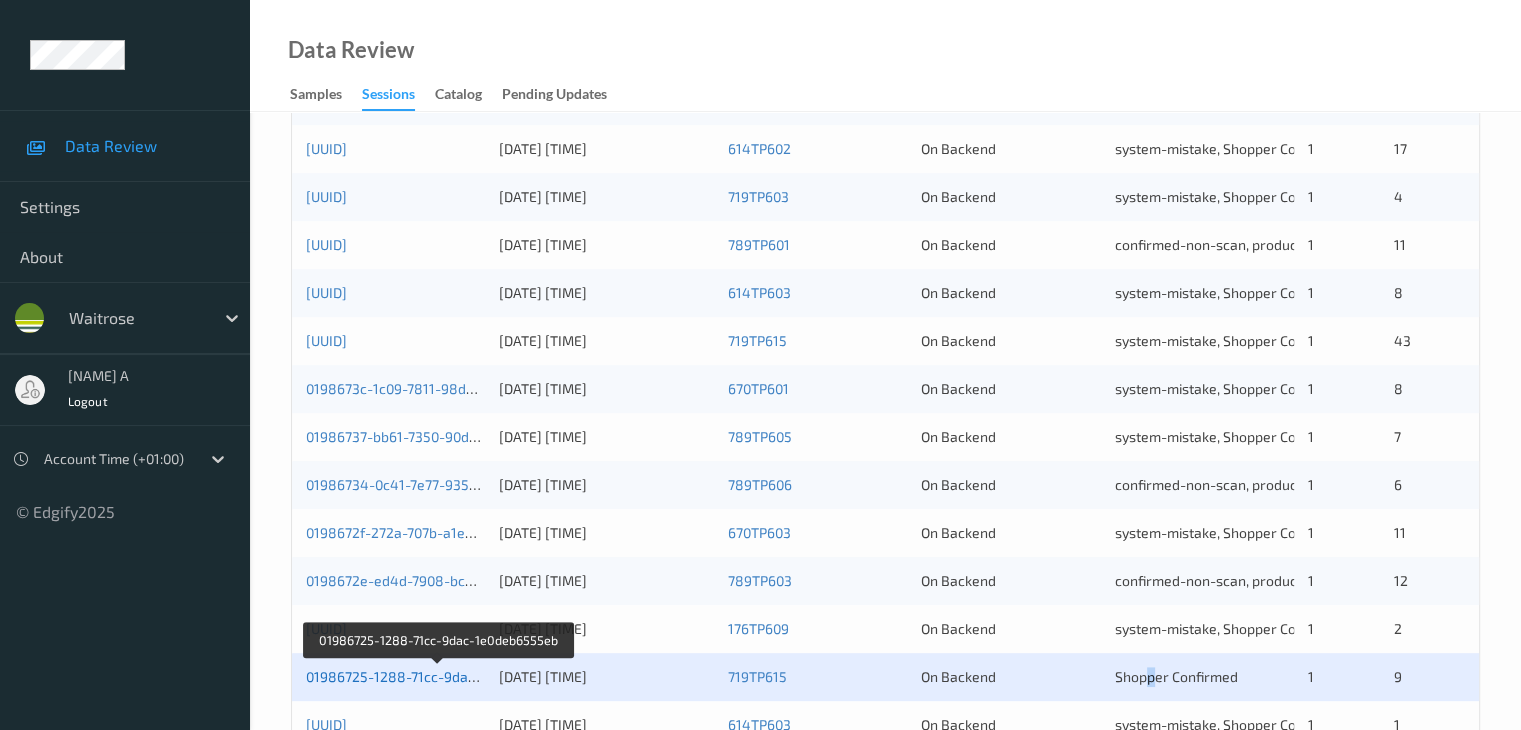 click on "01986725-1288-71cc-9dac-1e0deb6555eb" at bounding box center (440, 676) 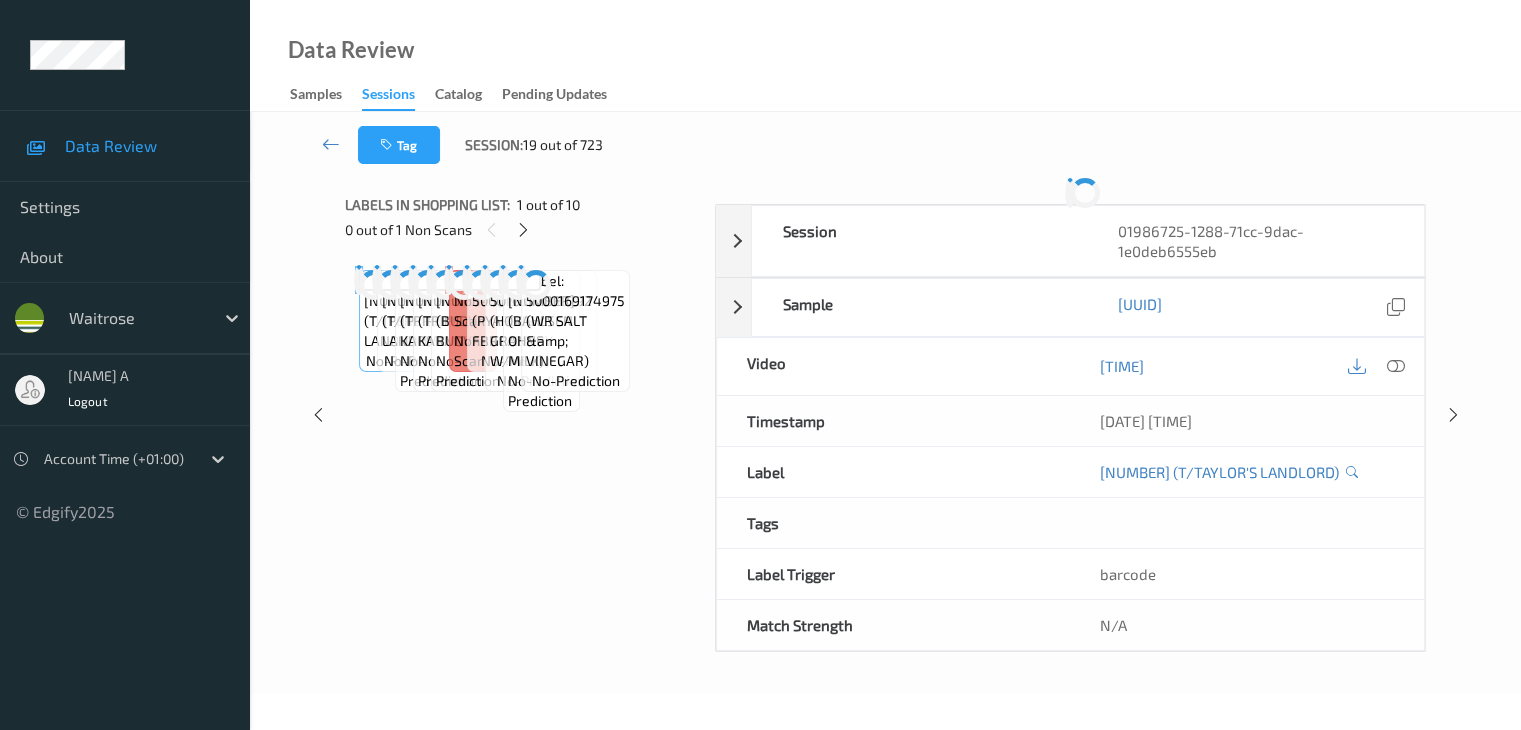 scroll, scrollTop: 264, scrollLeft: 0, axis: vertical 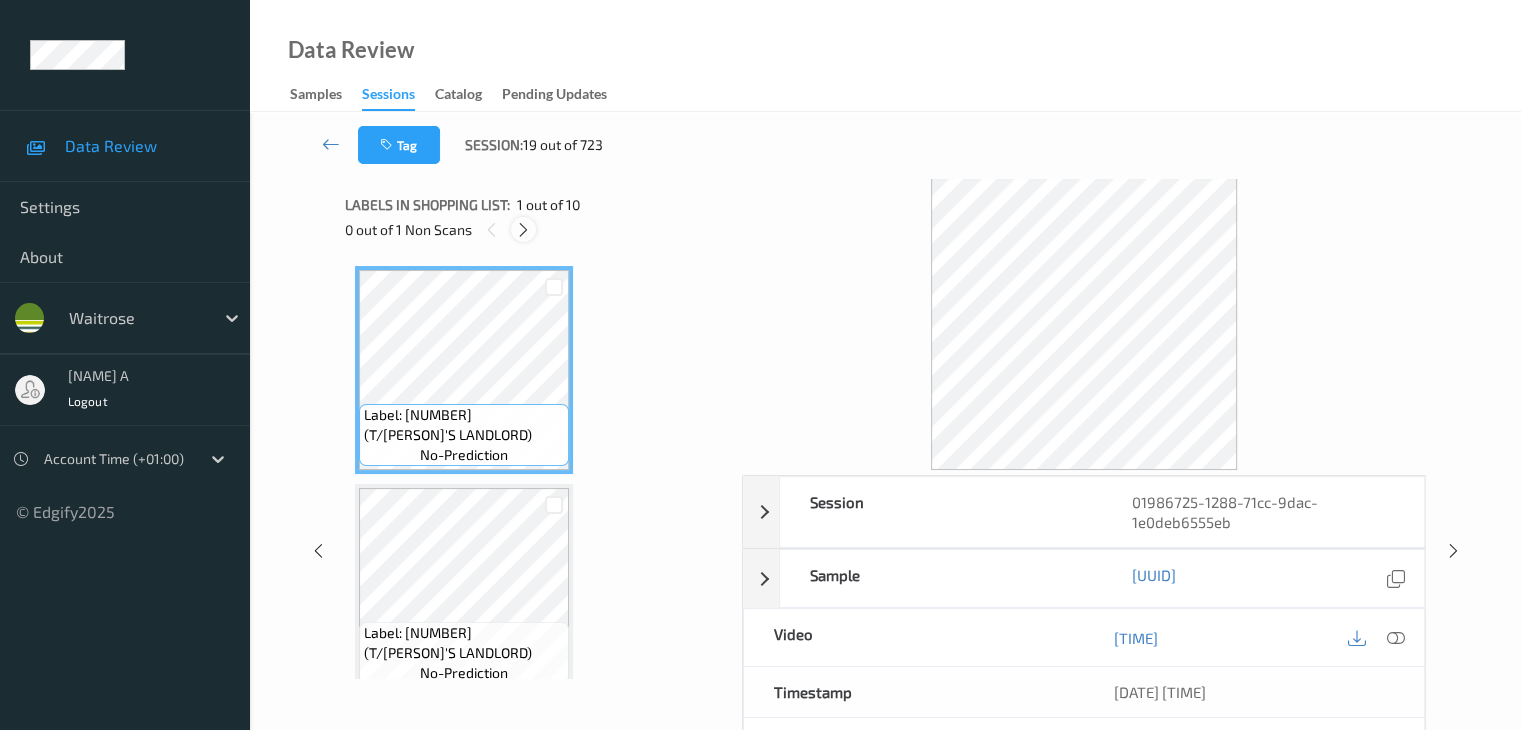 click at bounding box center [523, 229] 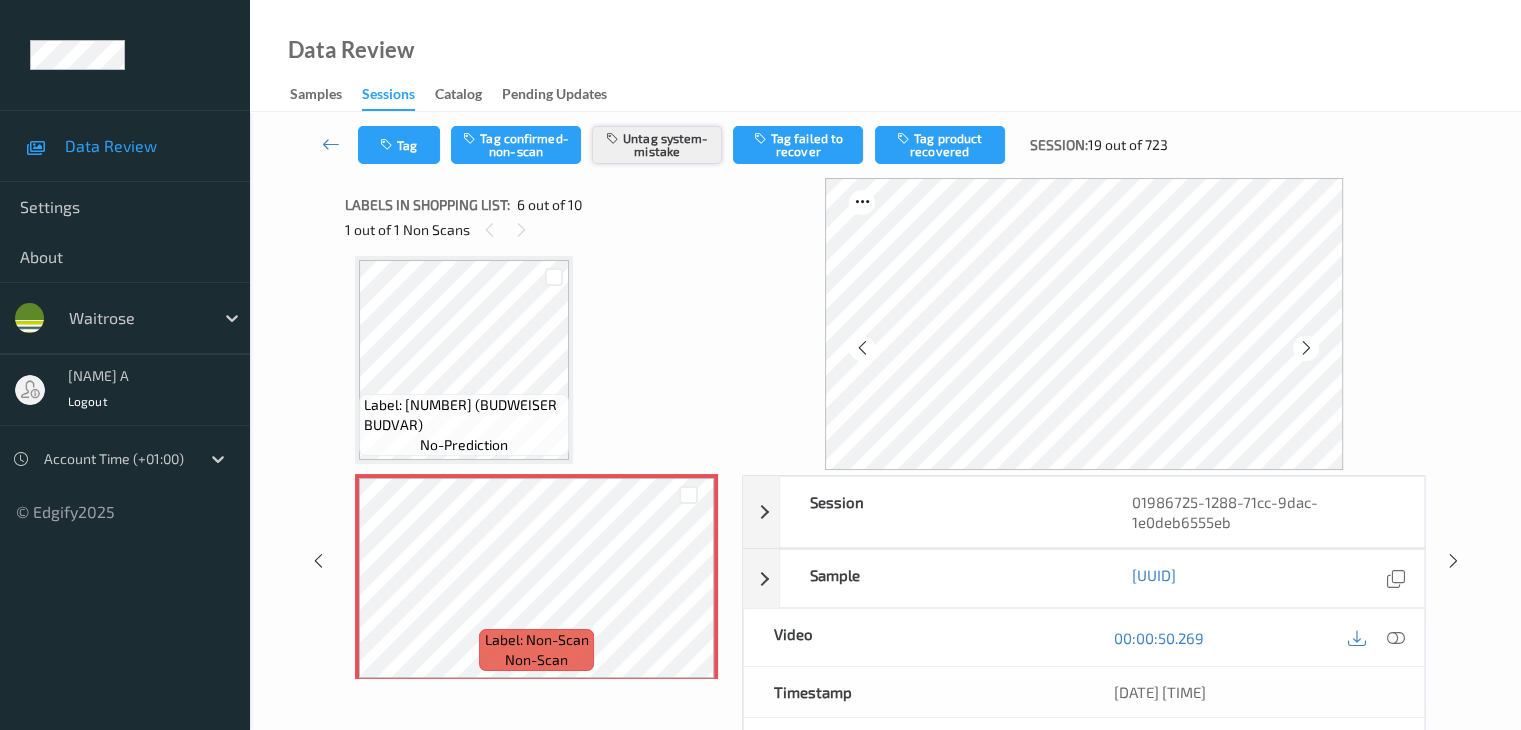click on "Untag   system-mistake" at bounding box center (657, 145) 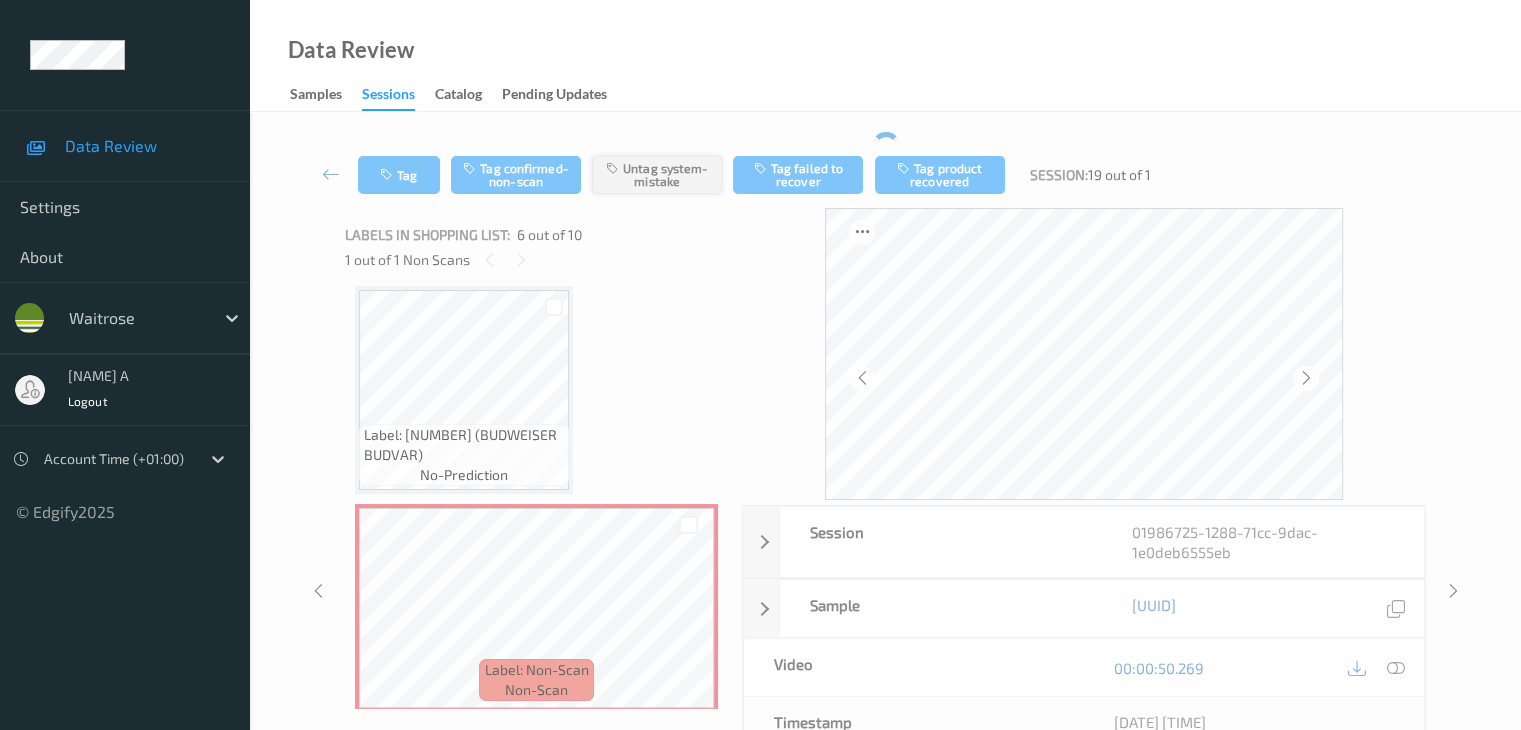 click on "Untag   system-mistake" at bounding box center (657, 175) 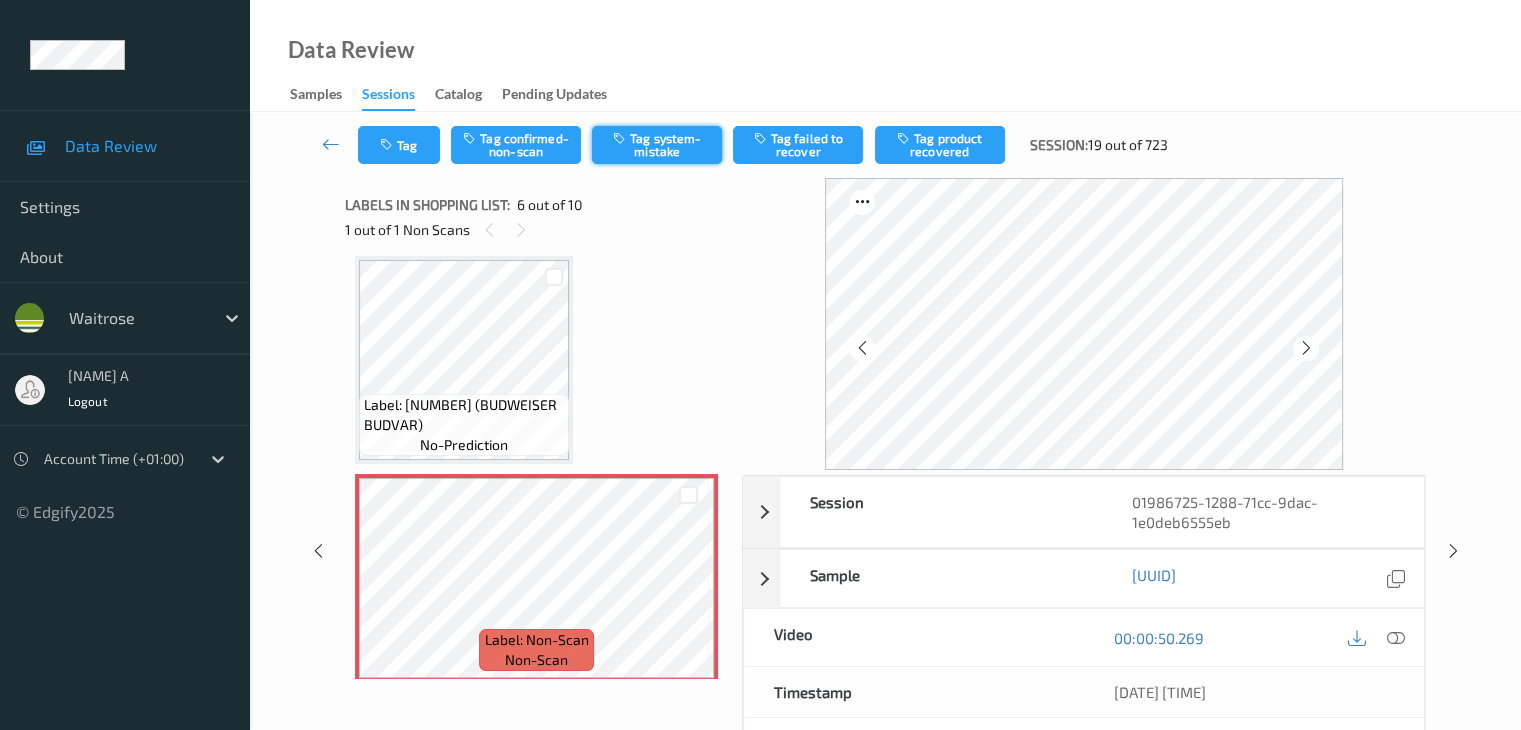 click on "Tag   system-mistake" at bounding box center [657, 145] 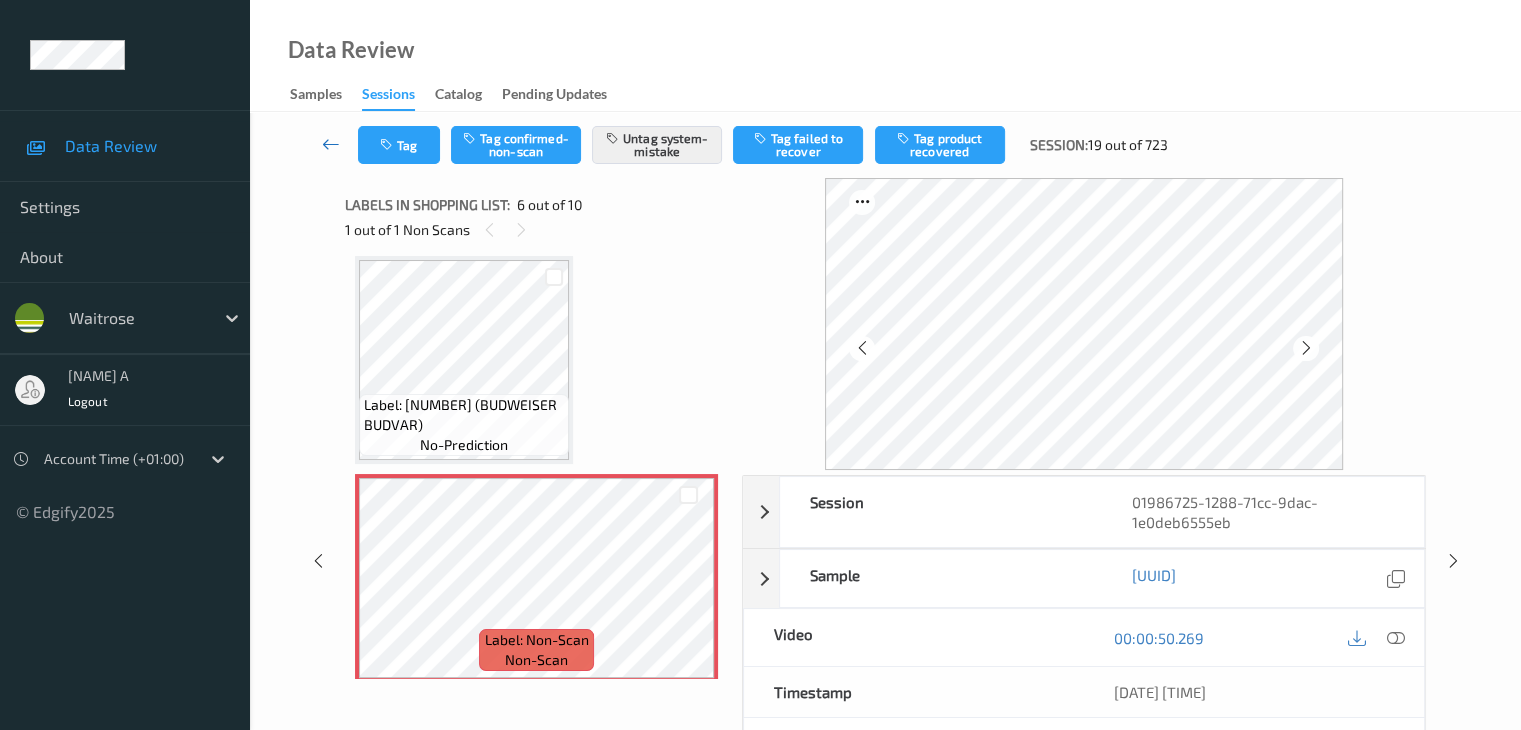 click at bounding box center (331, 144) 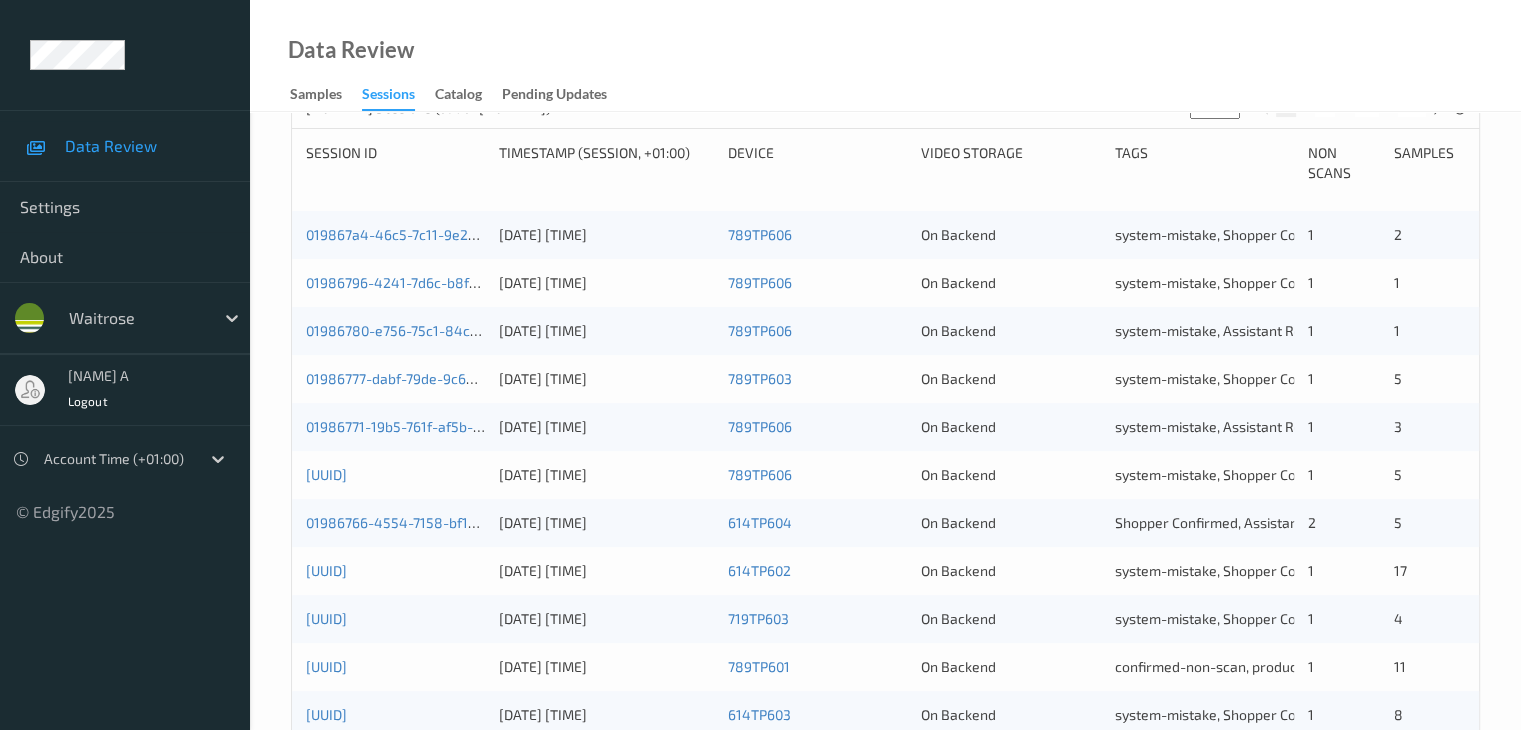 scroll, scrollTop: 532, scrollLeft: 0, axis: vertical 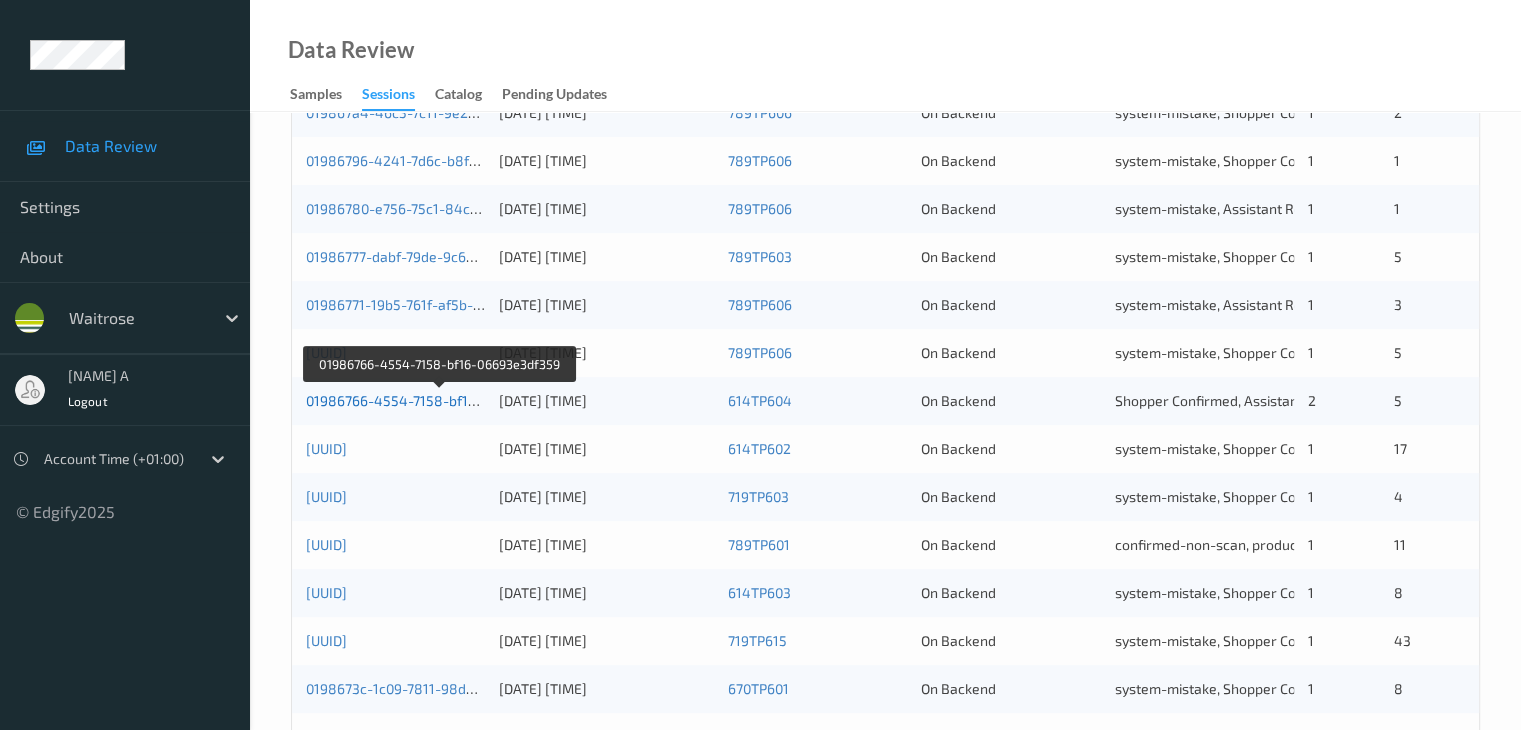 click on "01986766-4554-7158-bf16-06693e3df359" at bounding box center [440, 400] 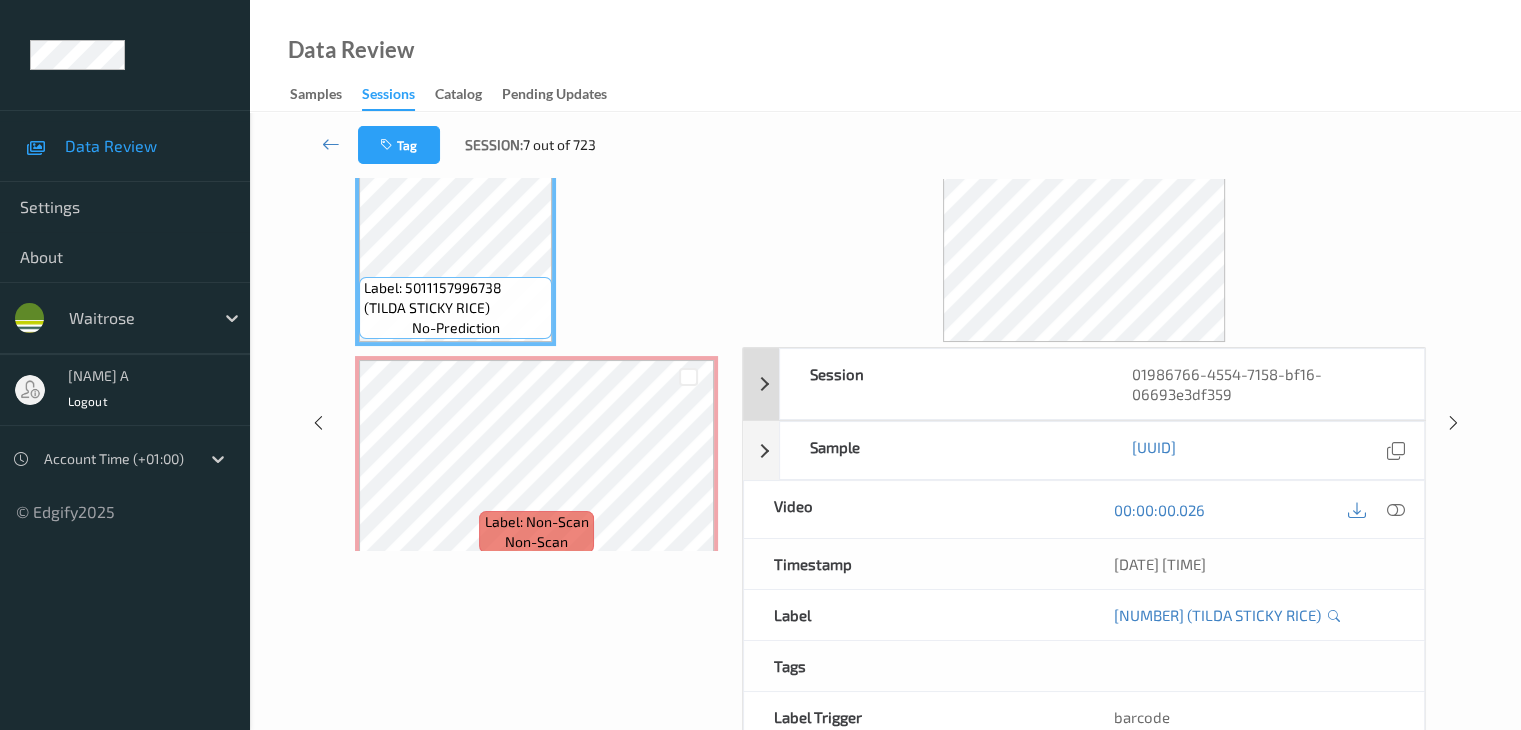 scroll, scrollTop: 0, scrollLeft: 0, axis: both 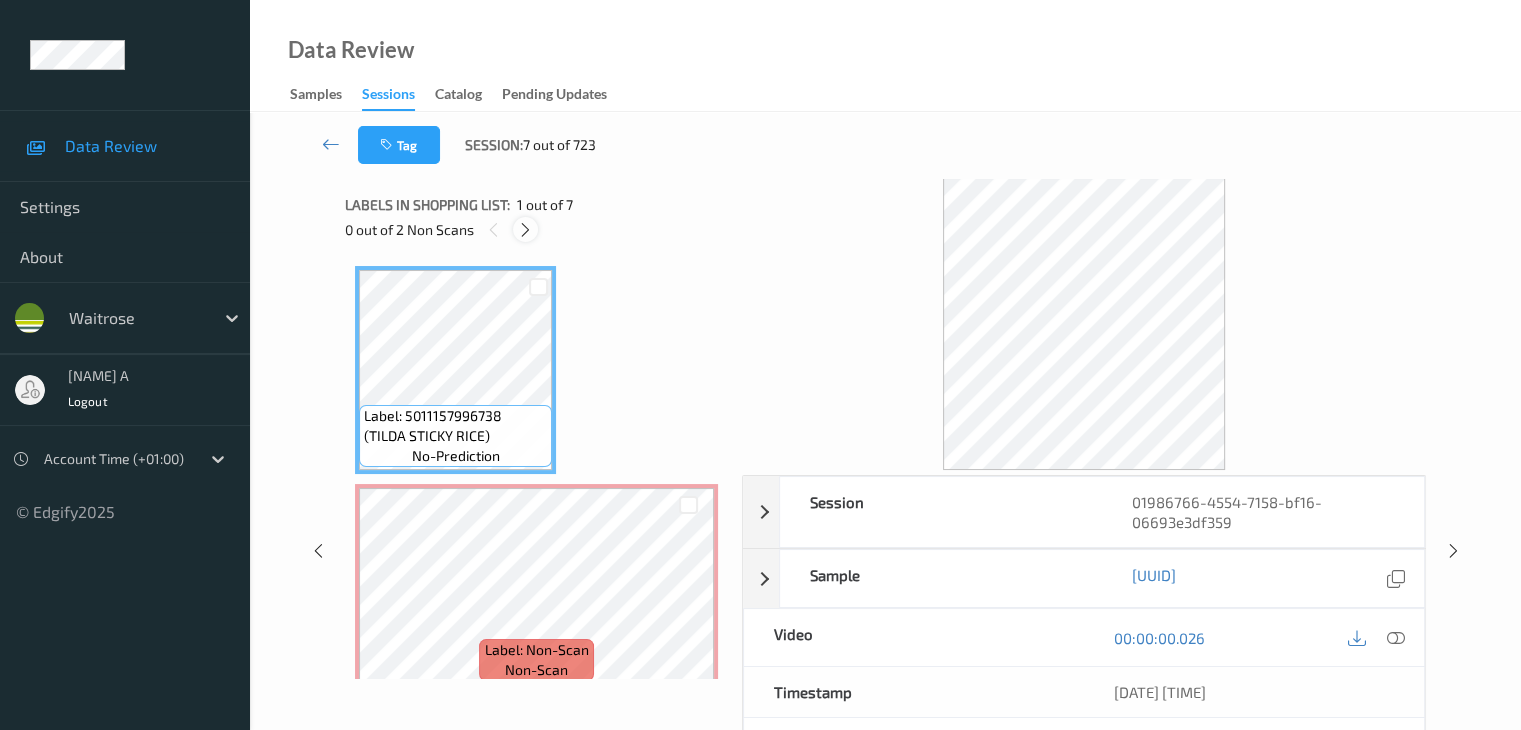 click at bounding box center (525, 230) 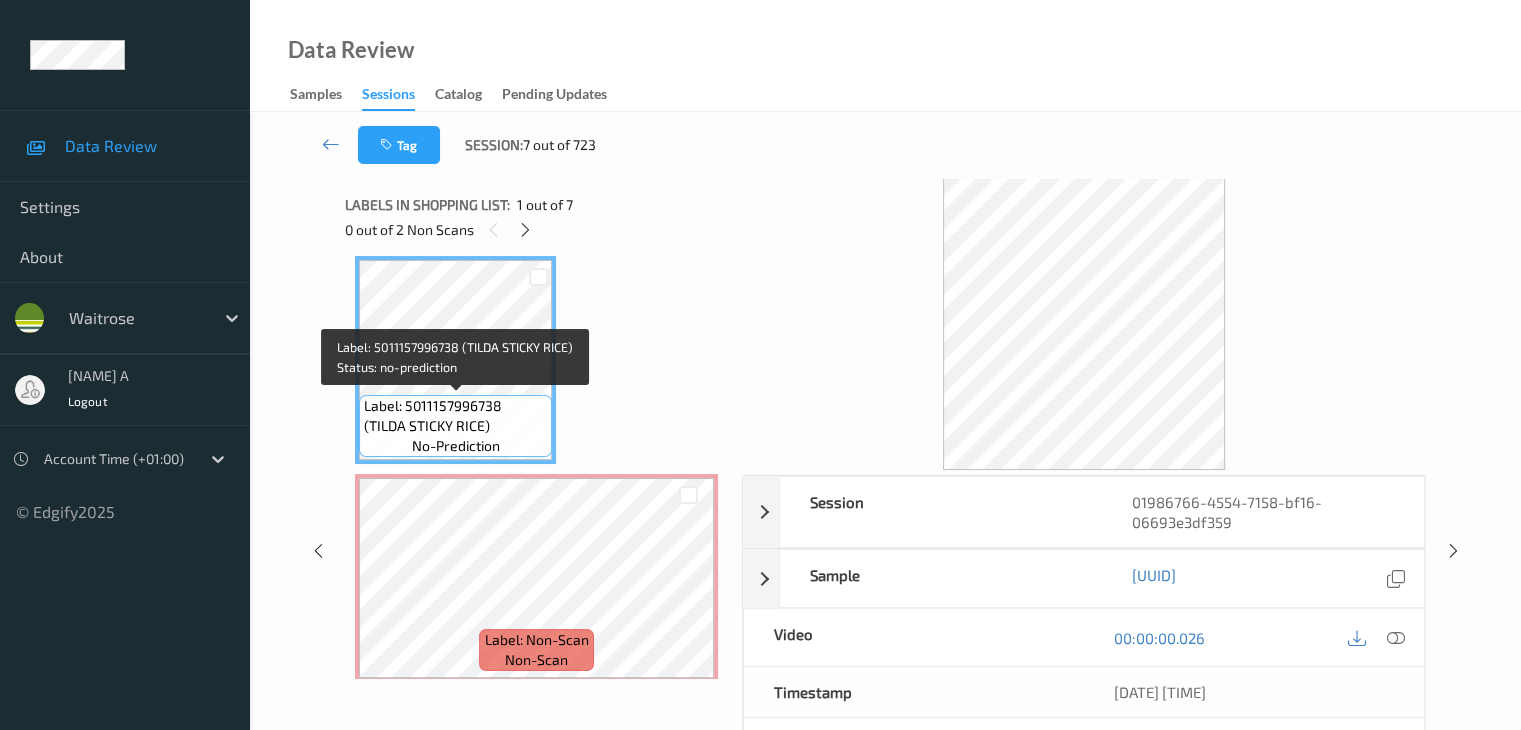 scroll, scrollTop: 0, scrollLeft: 0, axis: both 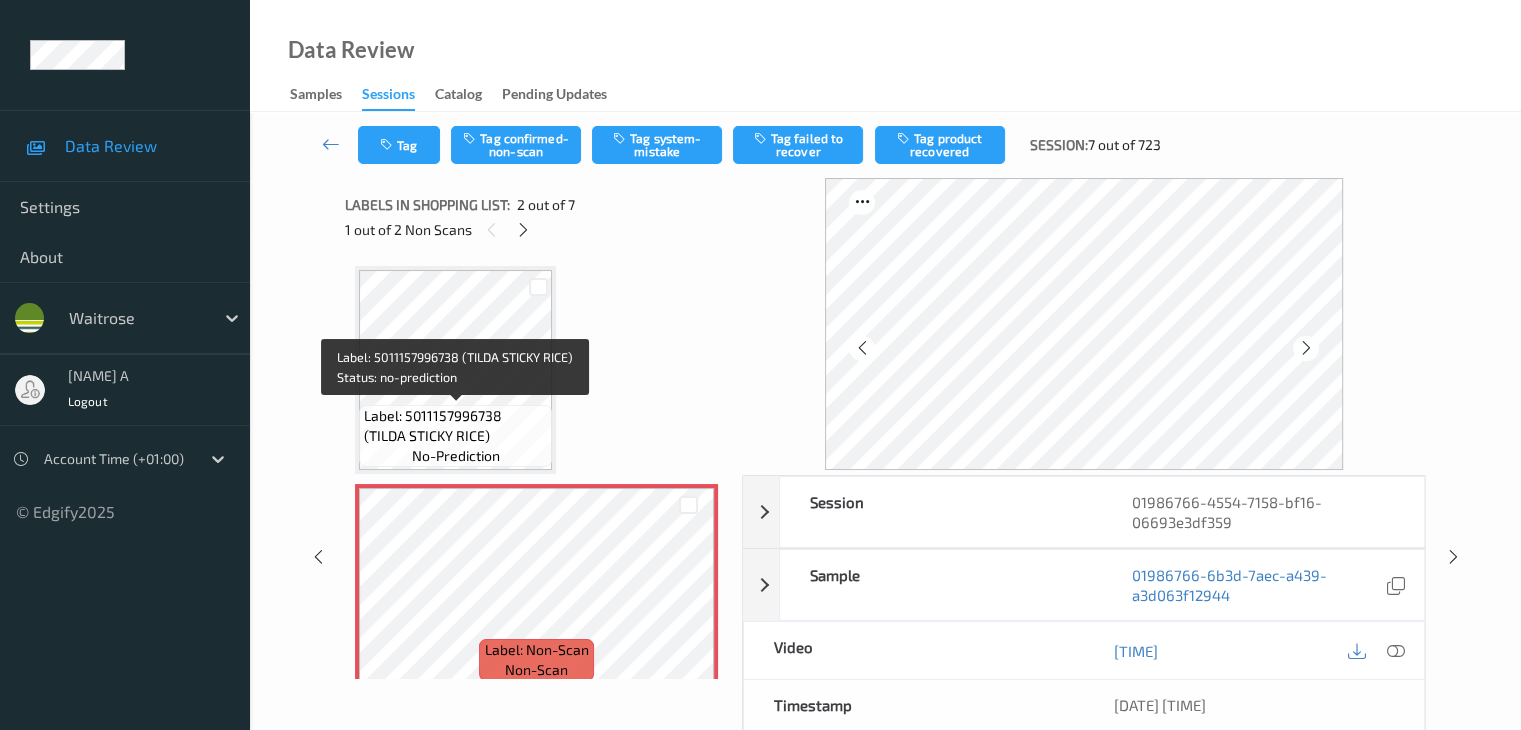click on "Label: 5011157996738 (TILDA STICKY RICE)" at bounding box center [455, 426] 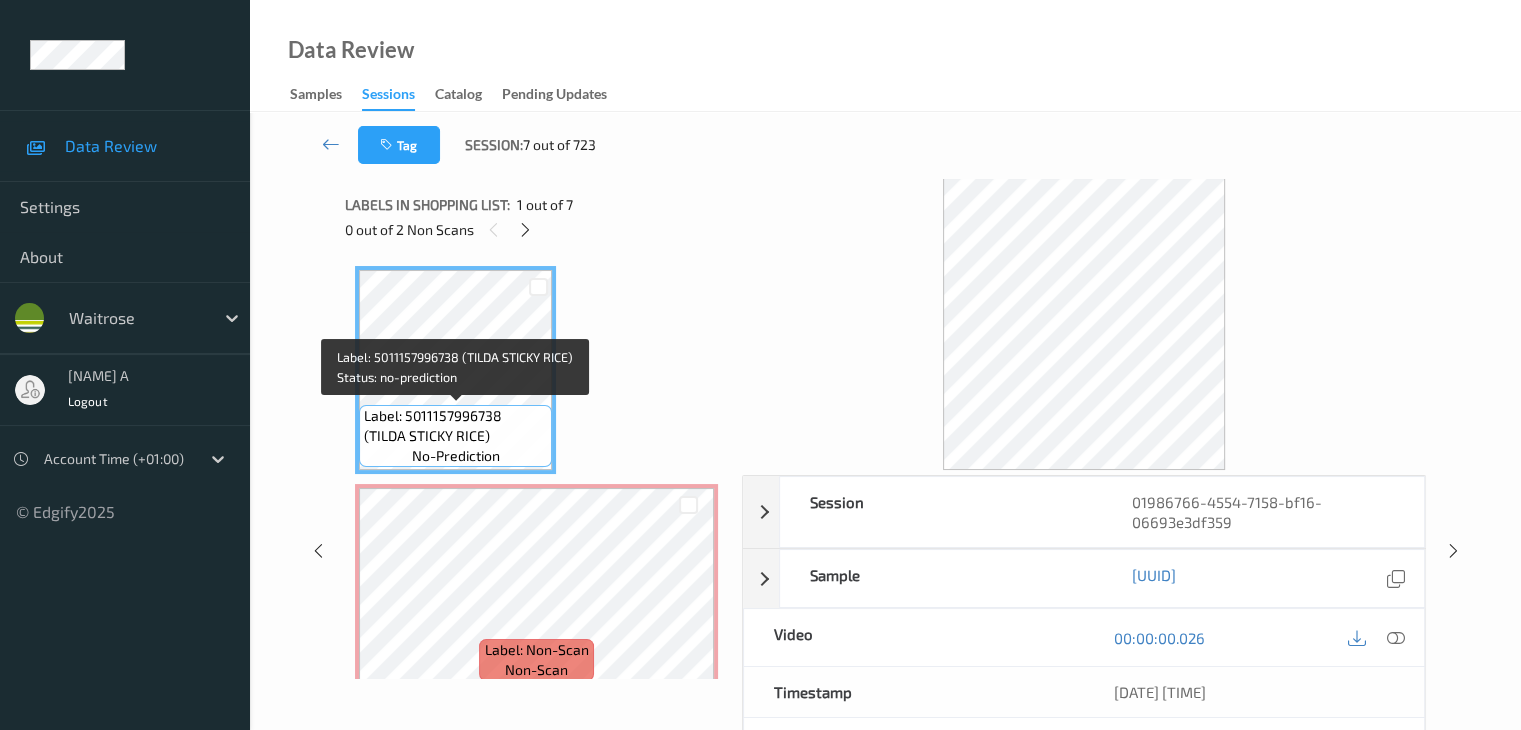 click on "Label: 5011157996738 (TILDA STICKY RICE)" at bounding box center (455, 426) 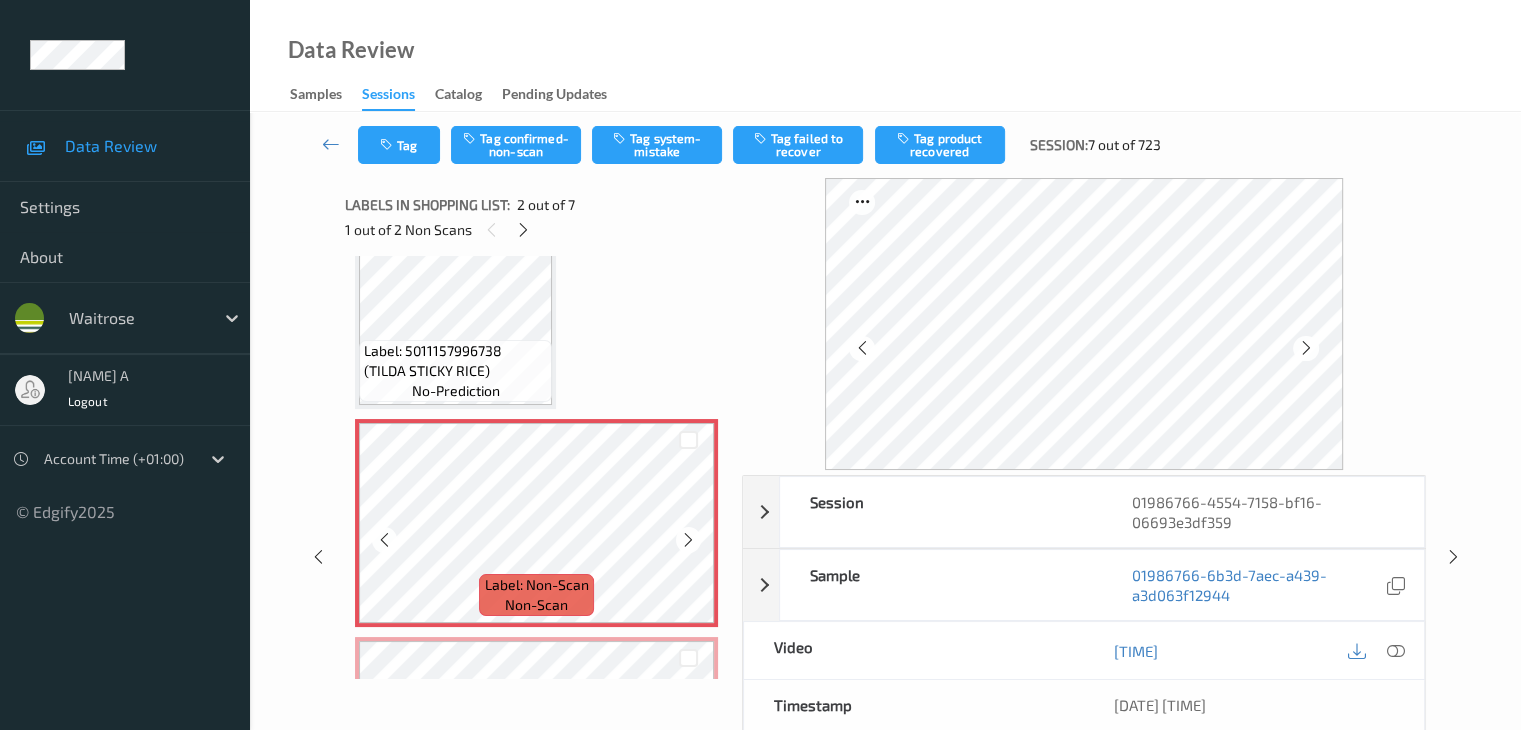 scroll, scrollTop: 100, scrollLeft: 0, axis: vertical 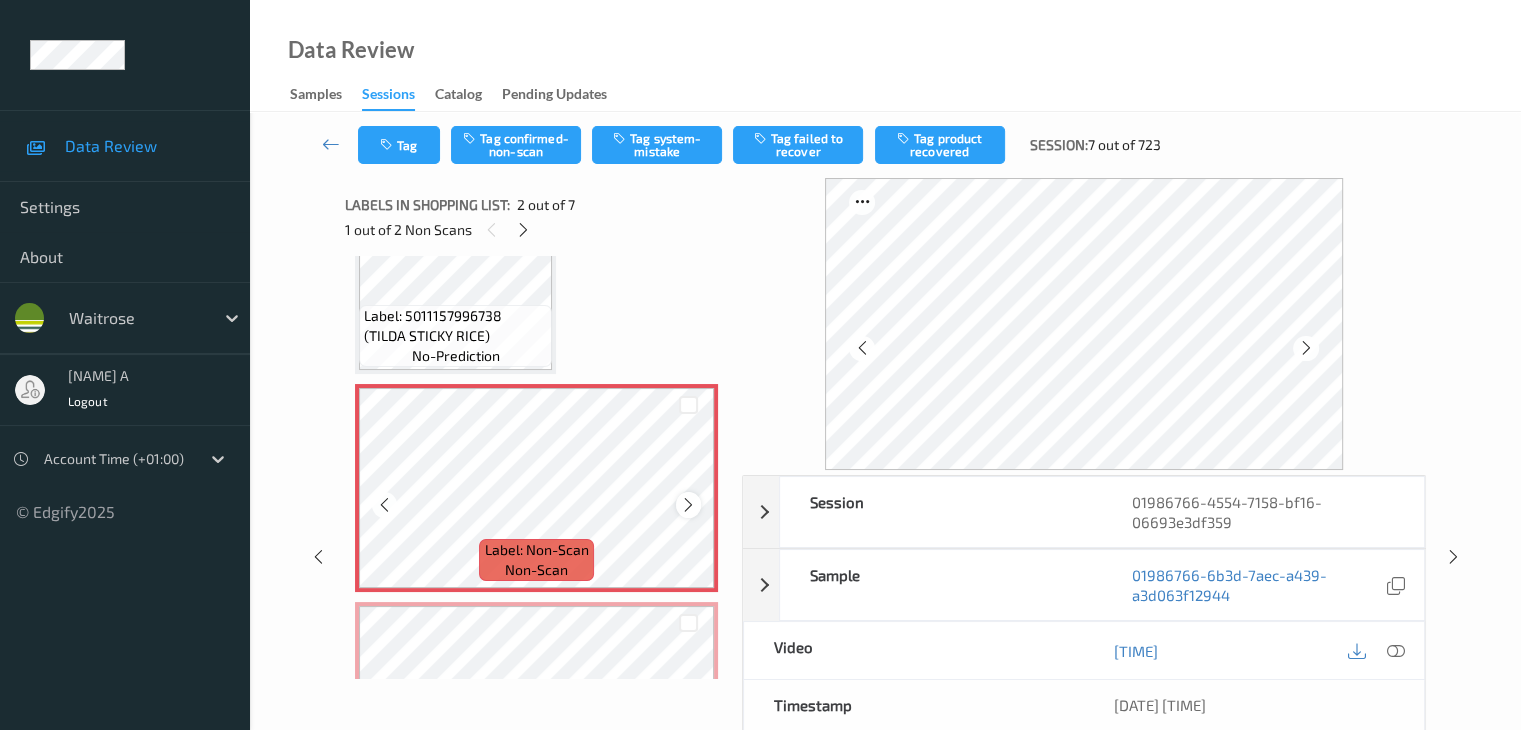 click at bounding box center (688, 505) 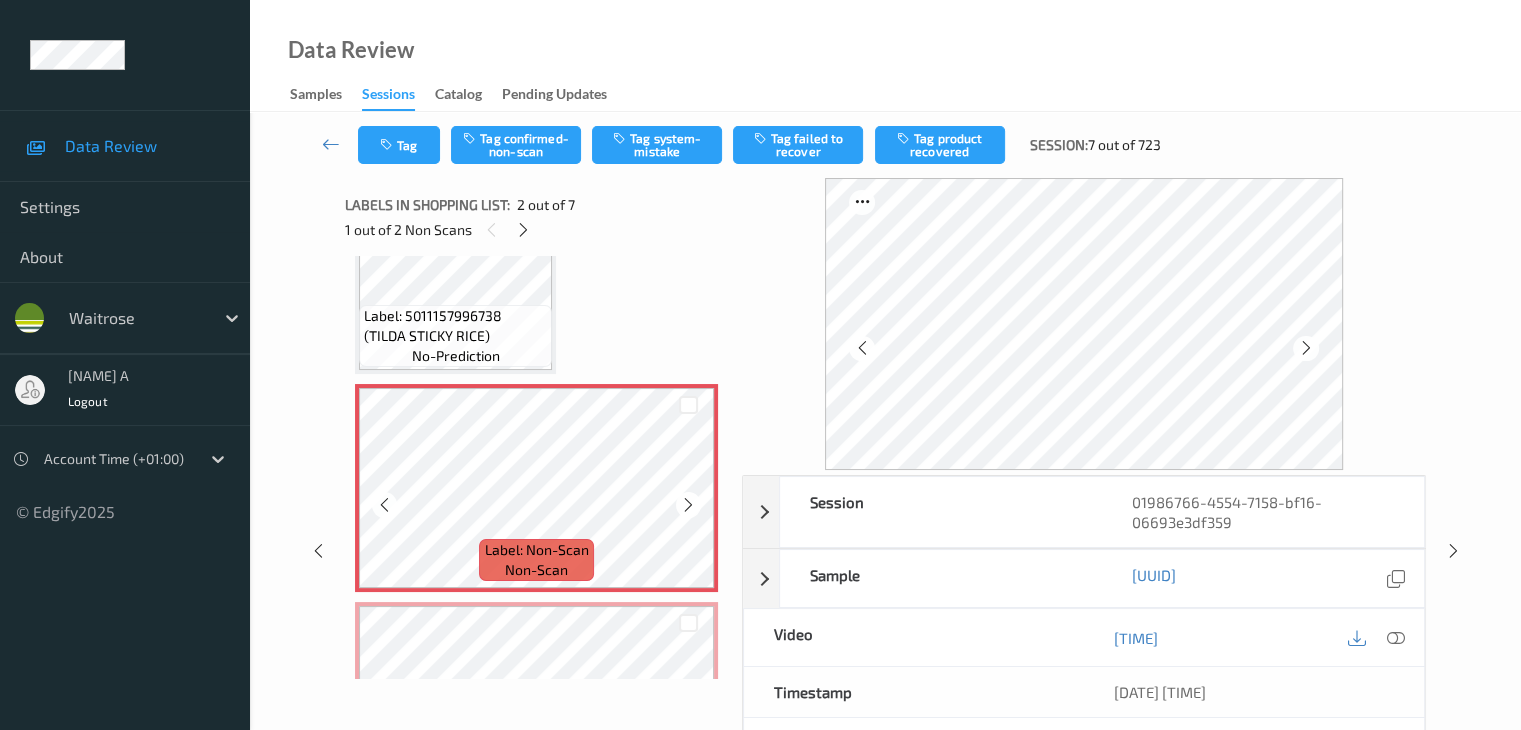 click at bounding box center (688, 505) 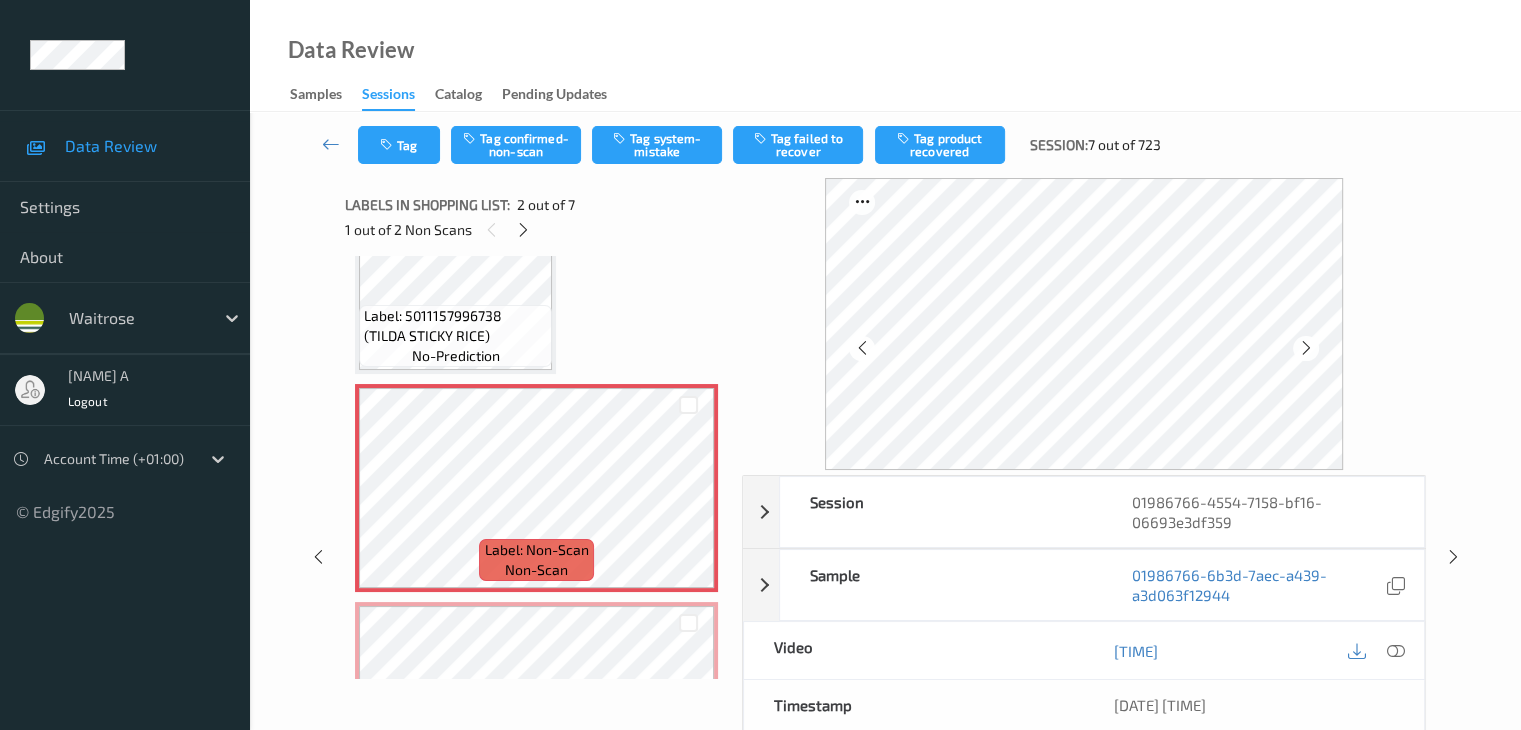 click on "Label: [NUMBER] (TILDA STICKY RICE) no-prediction" at bounding box center [455, 336] 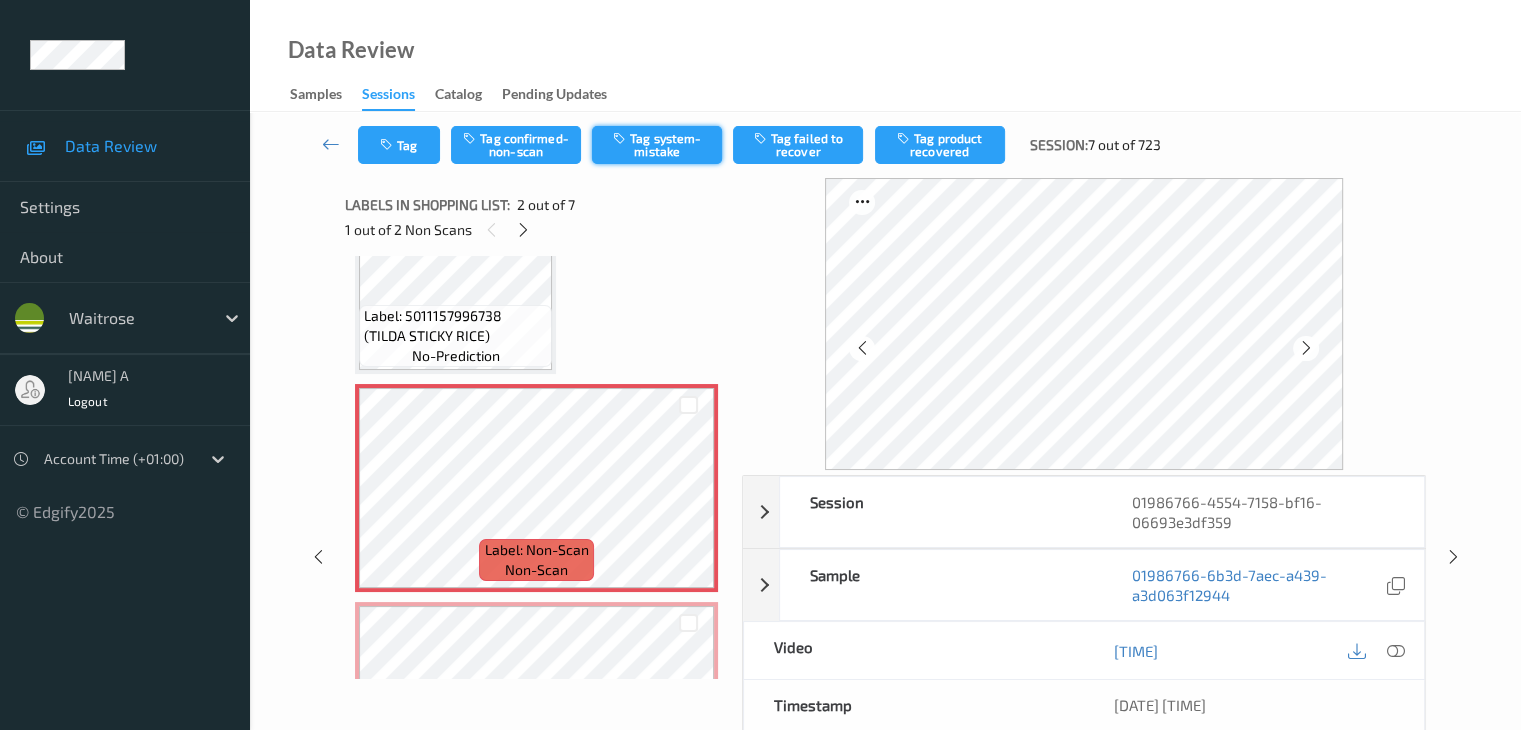 click on "Tag   system-mistake" at bounding box center [657, 145] 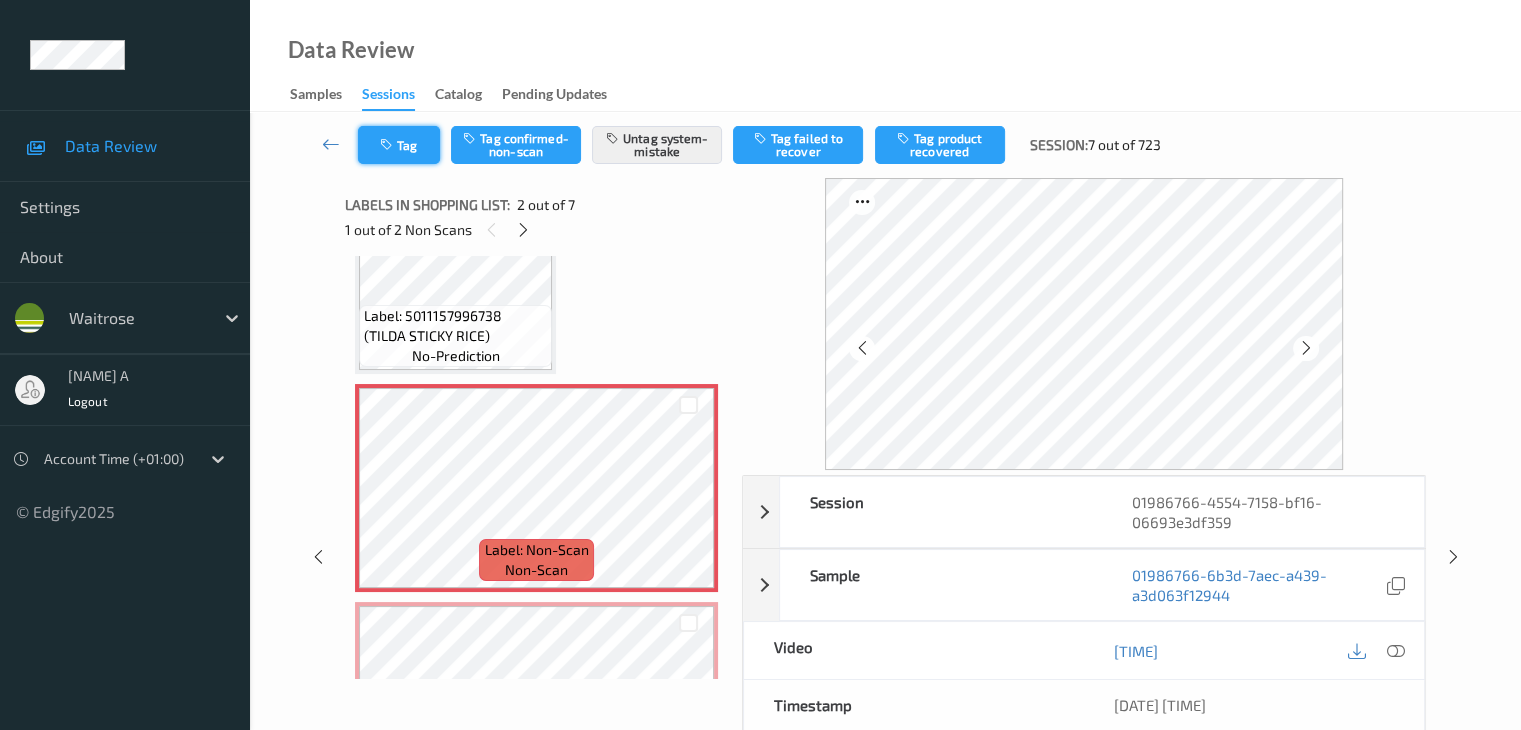 click on "Tag" at bounding box center [399, 145] 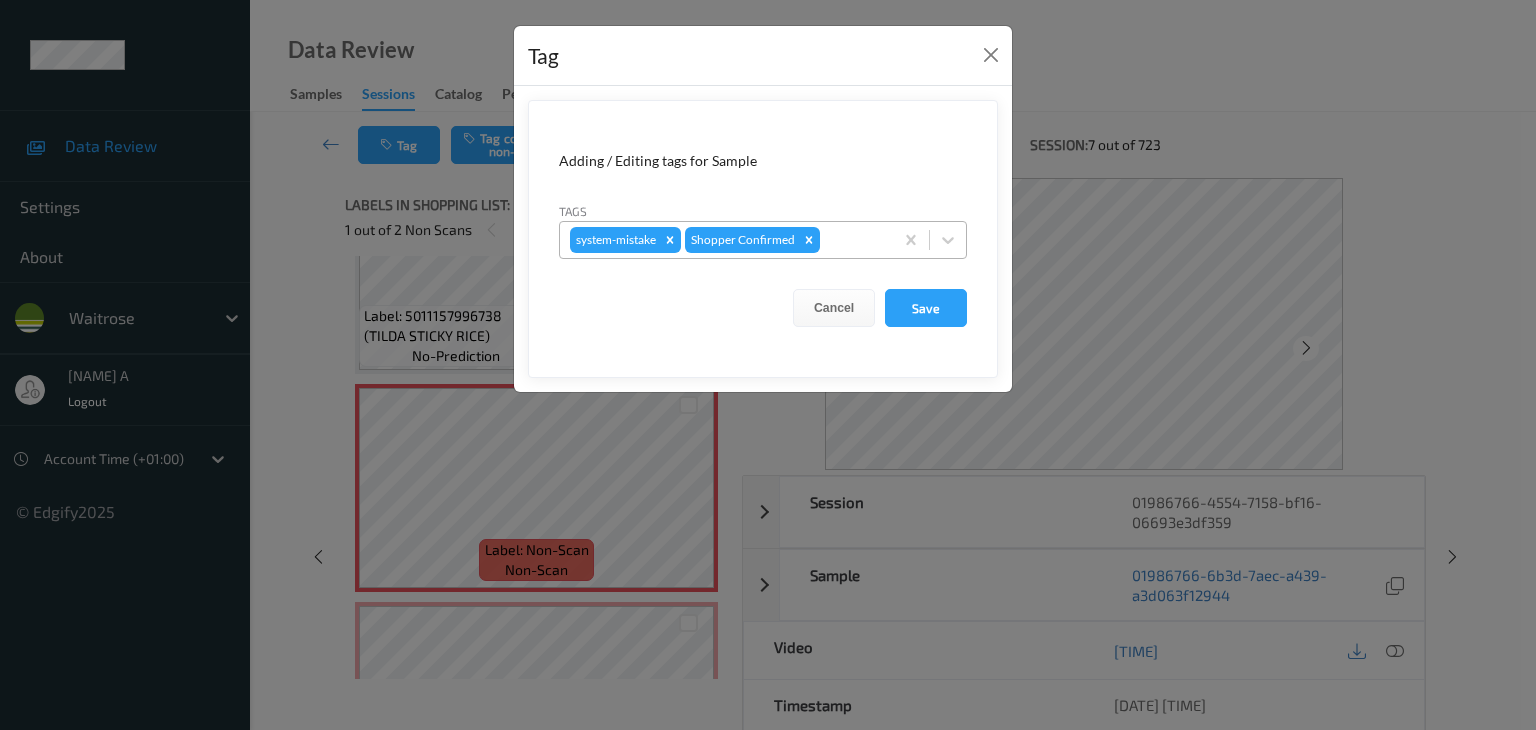 click at bounding box center (853, 240) 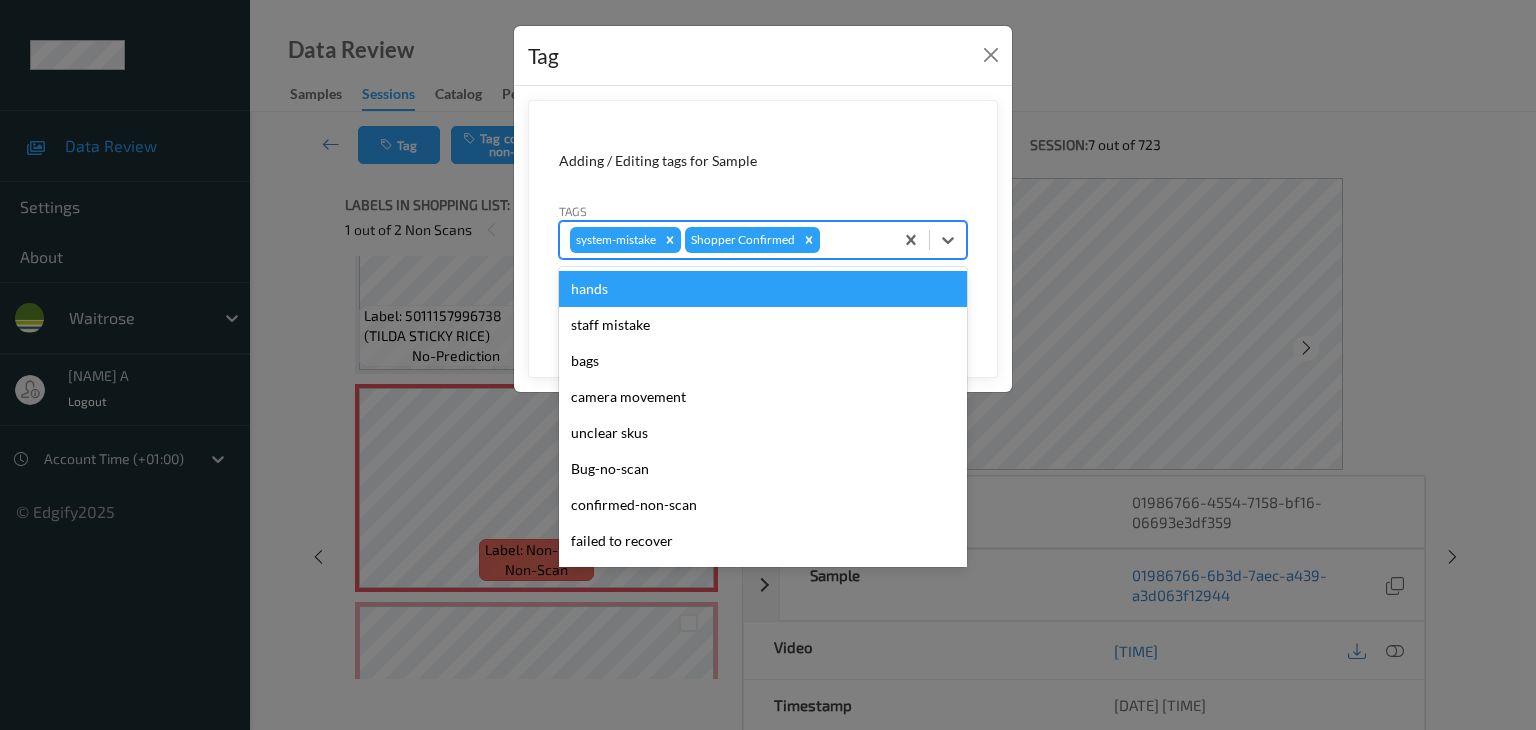 type on "u" 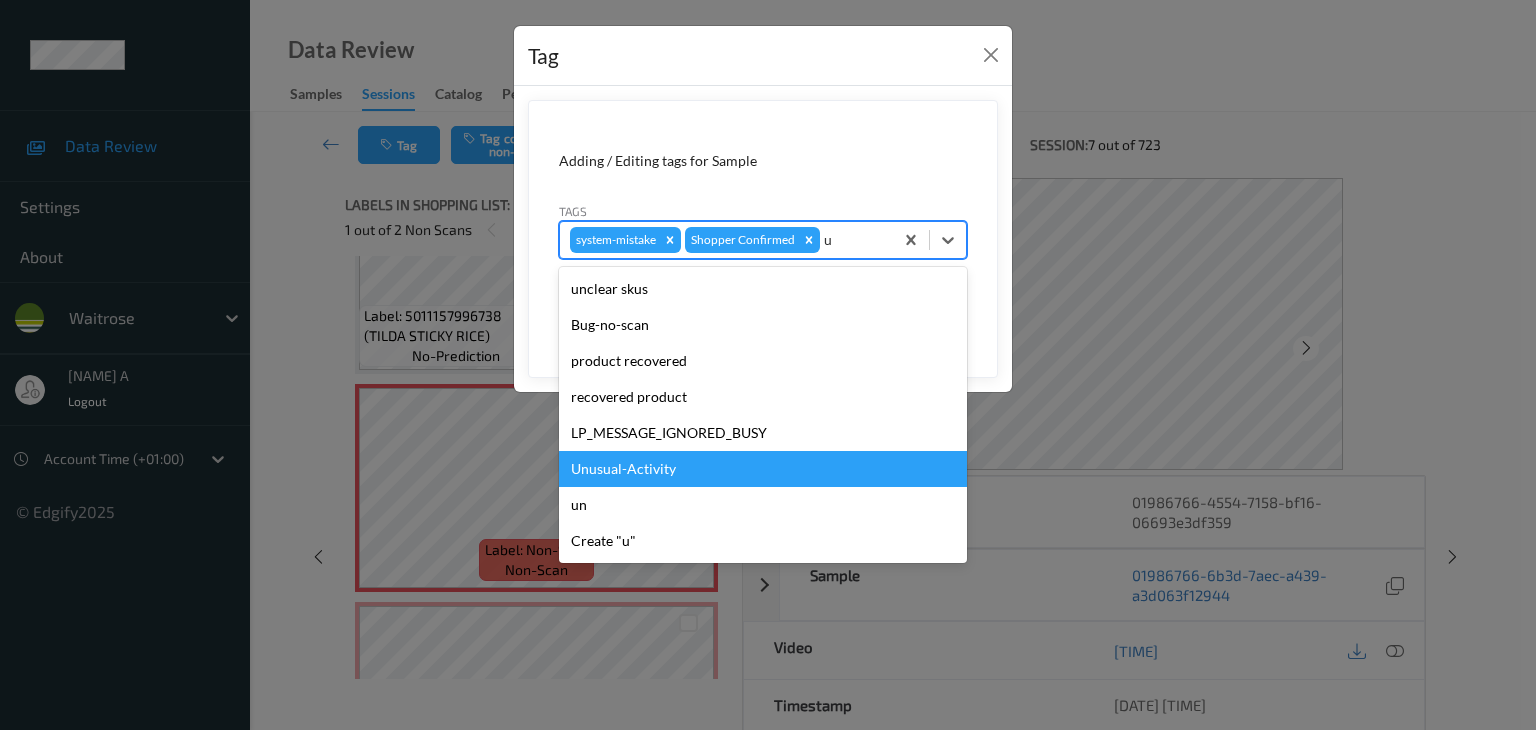 click on "Unusual-Activity" at bounding box center (763, 469) 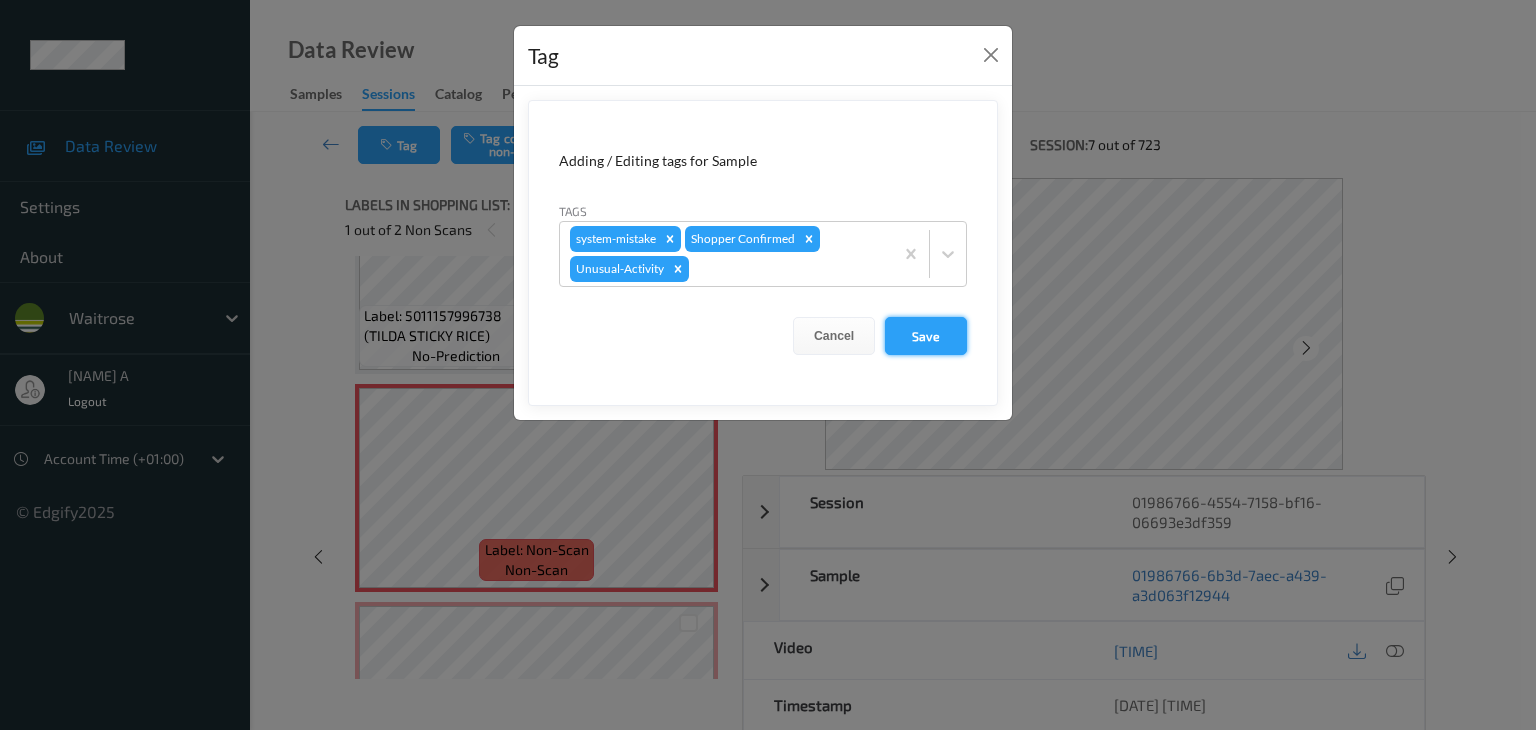 click on "Save" at bounding box center [926, 336] 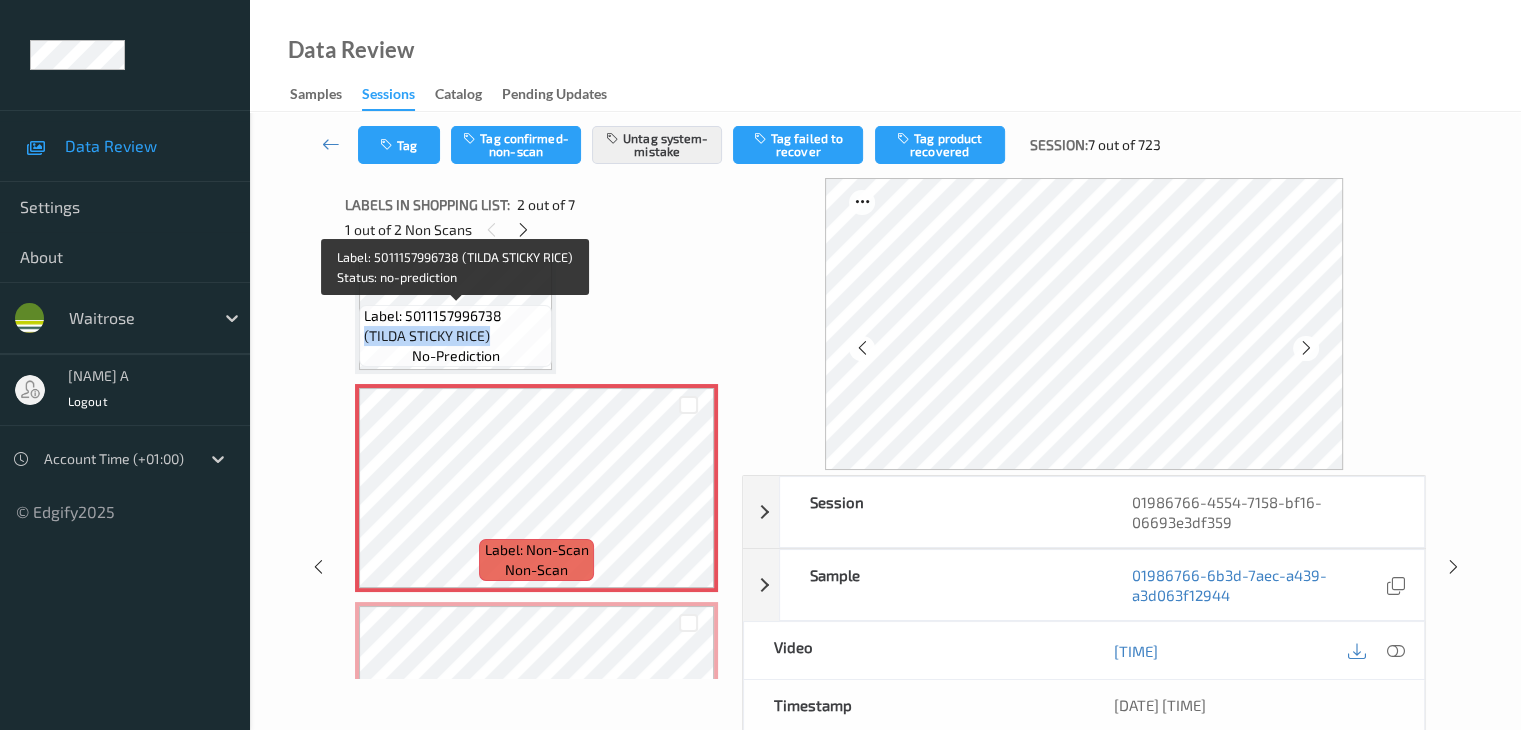 drag, startPoint x: 503, startPoint y: 315, endPoint x: 509, endPoint y: 327, distance: 13.416408 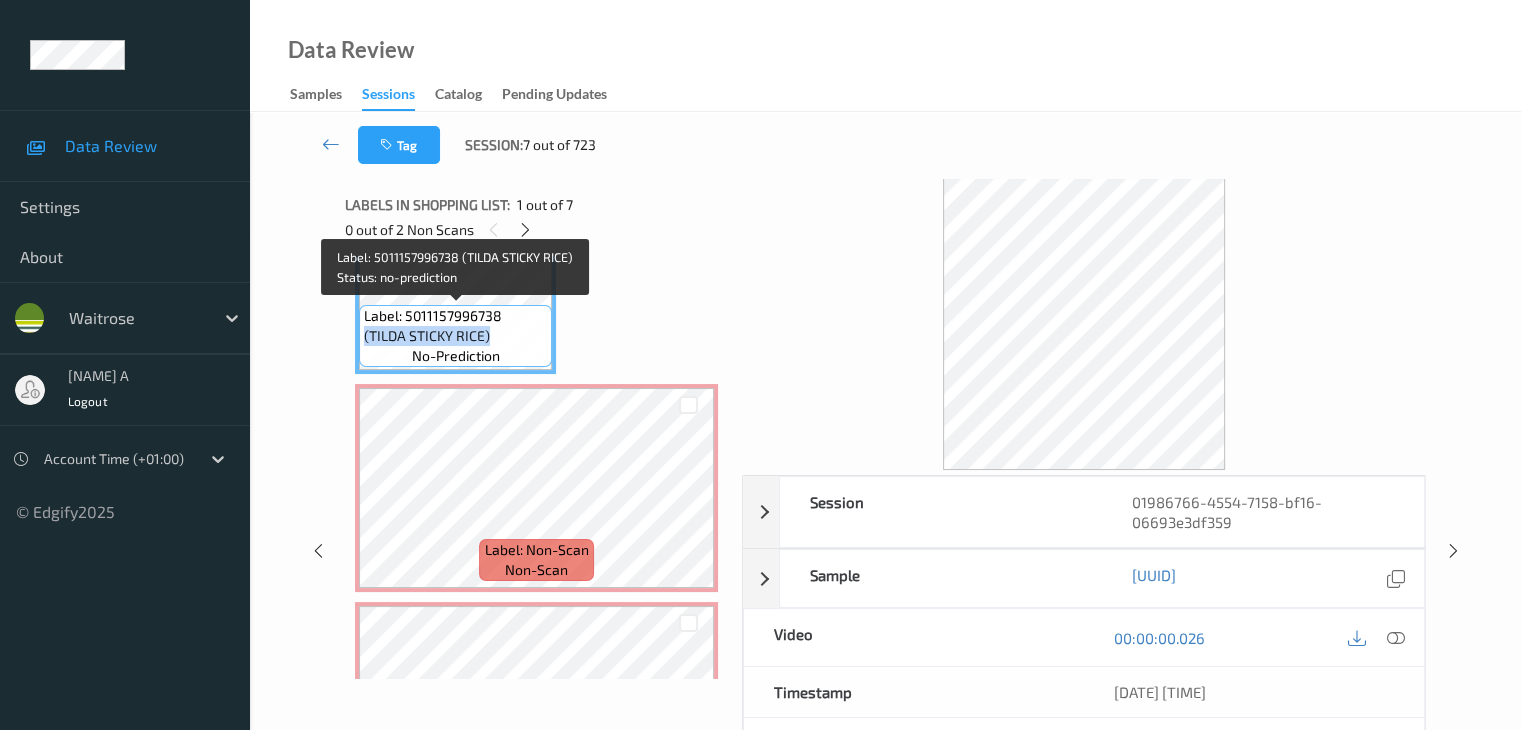 copy on "(TILDA STICKY RICE)" 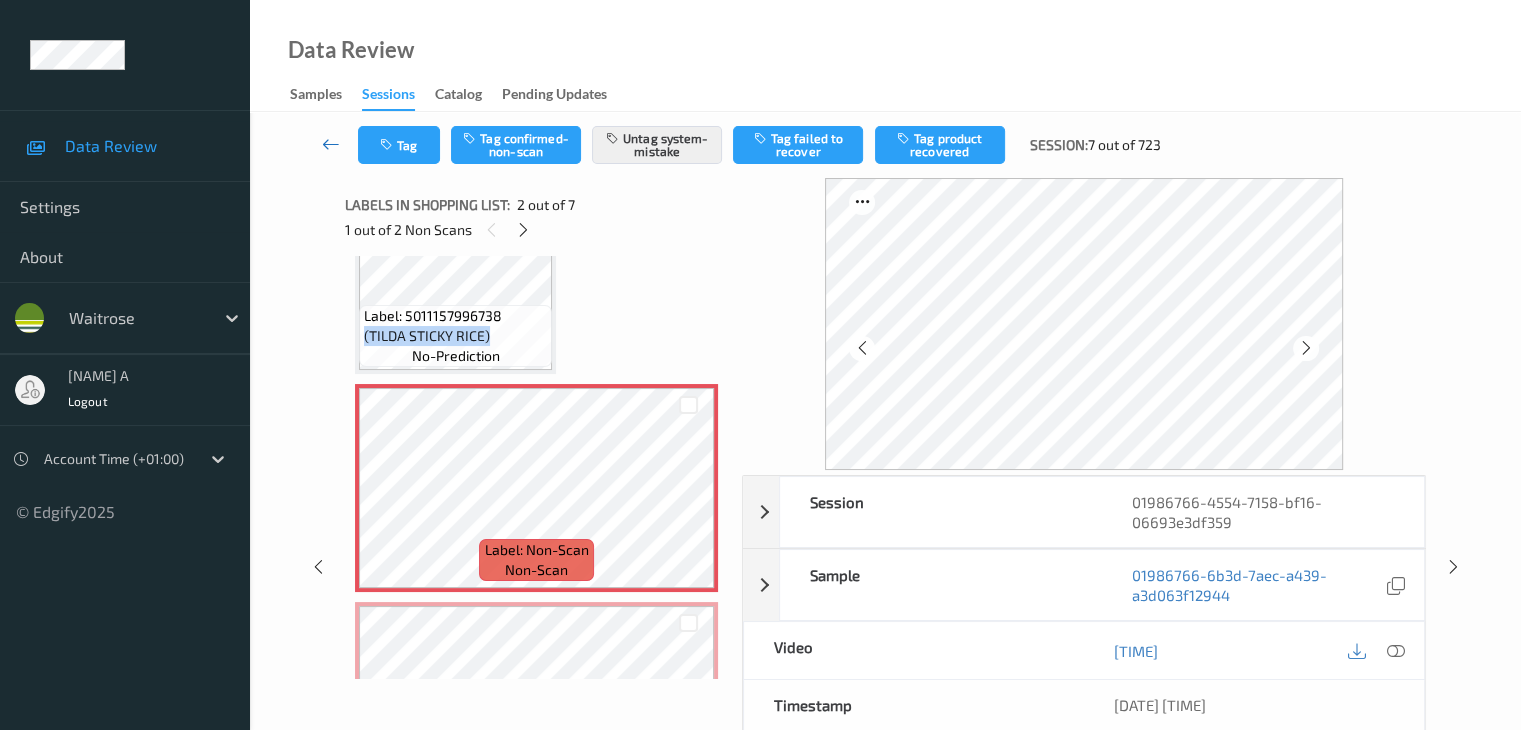 click at bounding box center (331, 144) 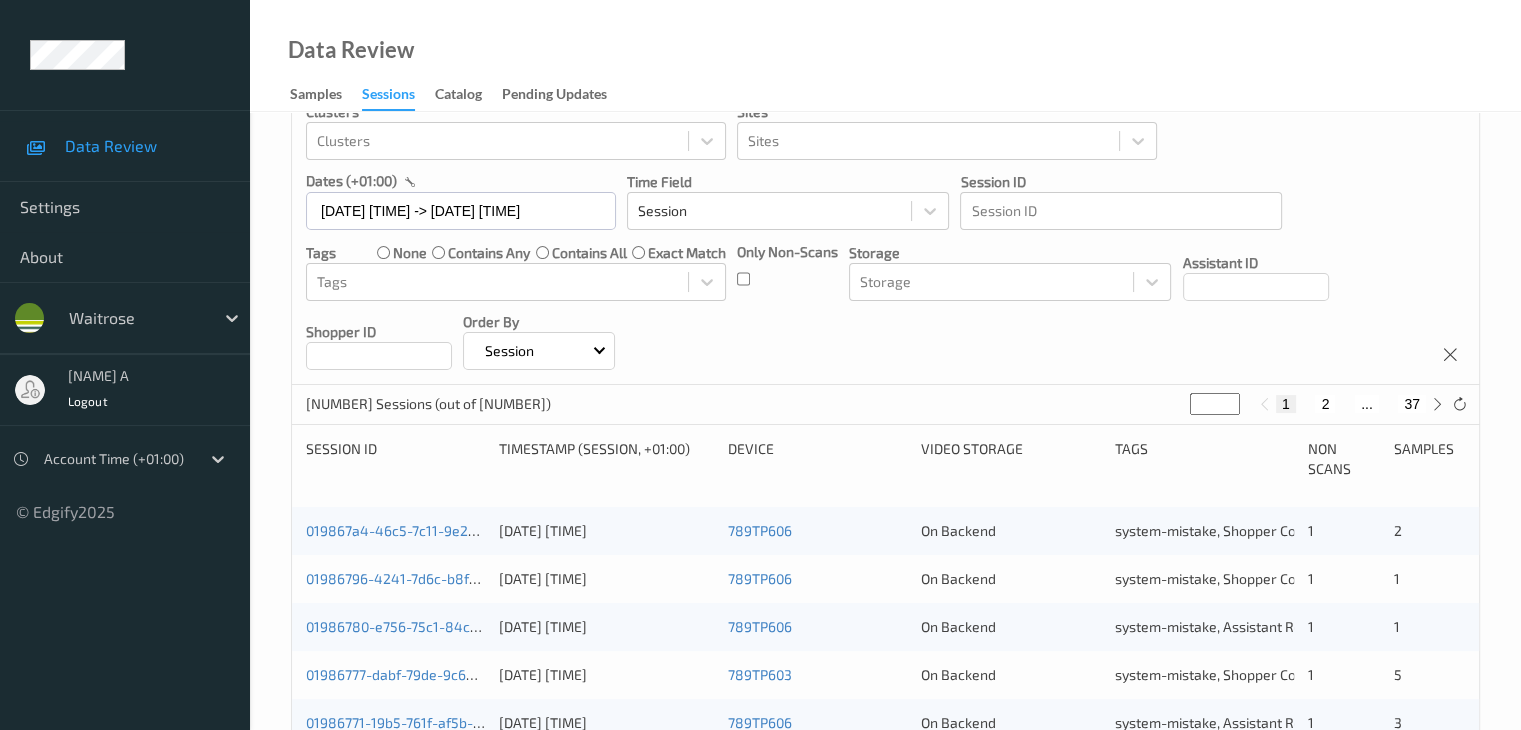 scroll, scrollTop: 400, scrollLeft: 0, axis: vertical 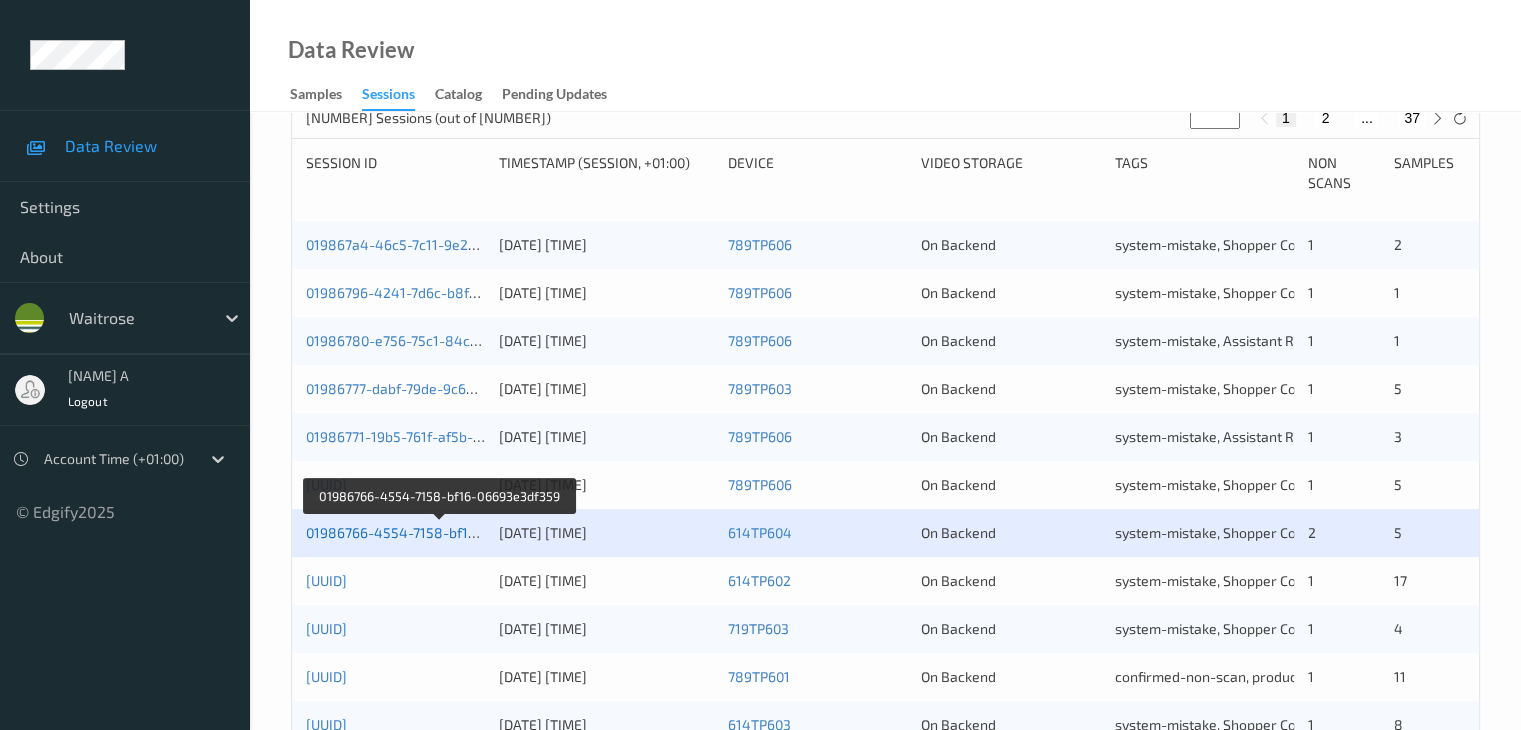 click on "01986766-4554-7158-bf16-06693e3df359" at bounding box center [440, 532] 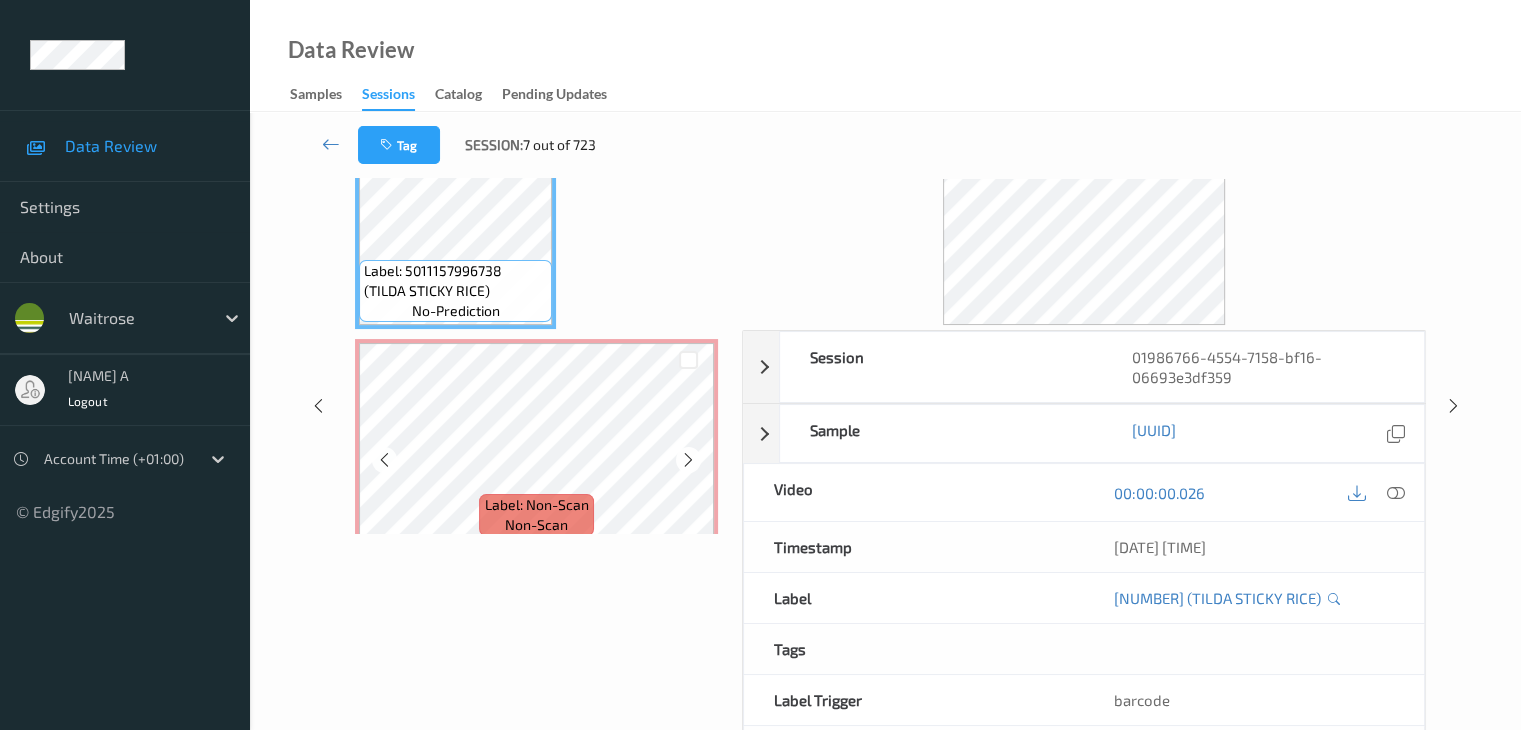 scroll, scrollTop: 44, scrollLeft: 0, axis: vertical 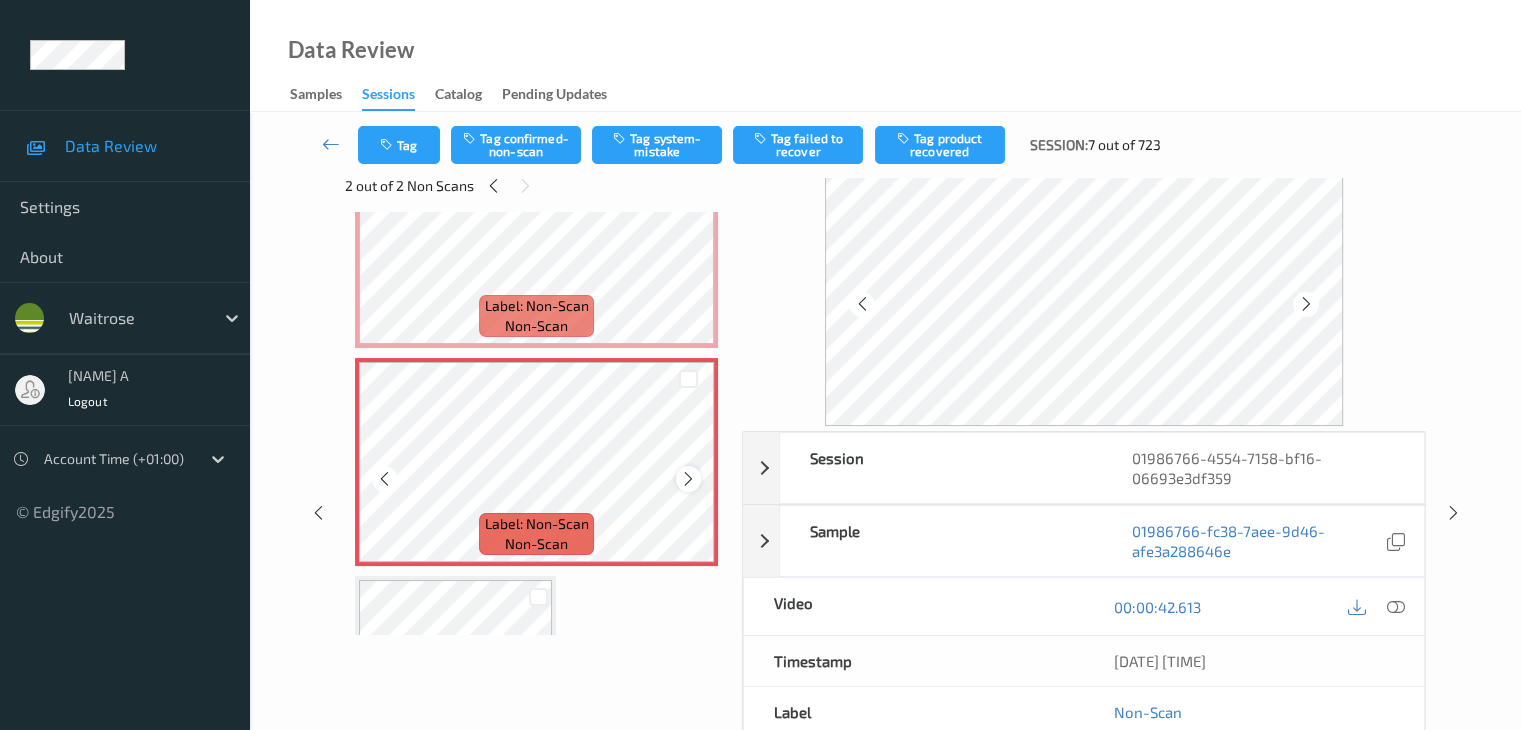 click at bounding box center [688, 479] 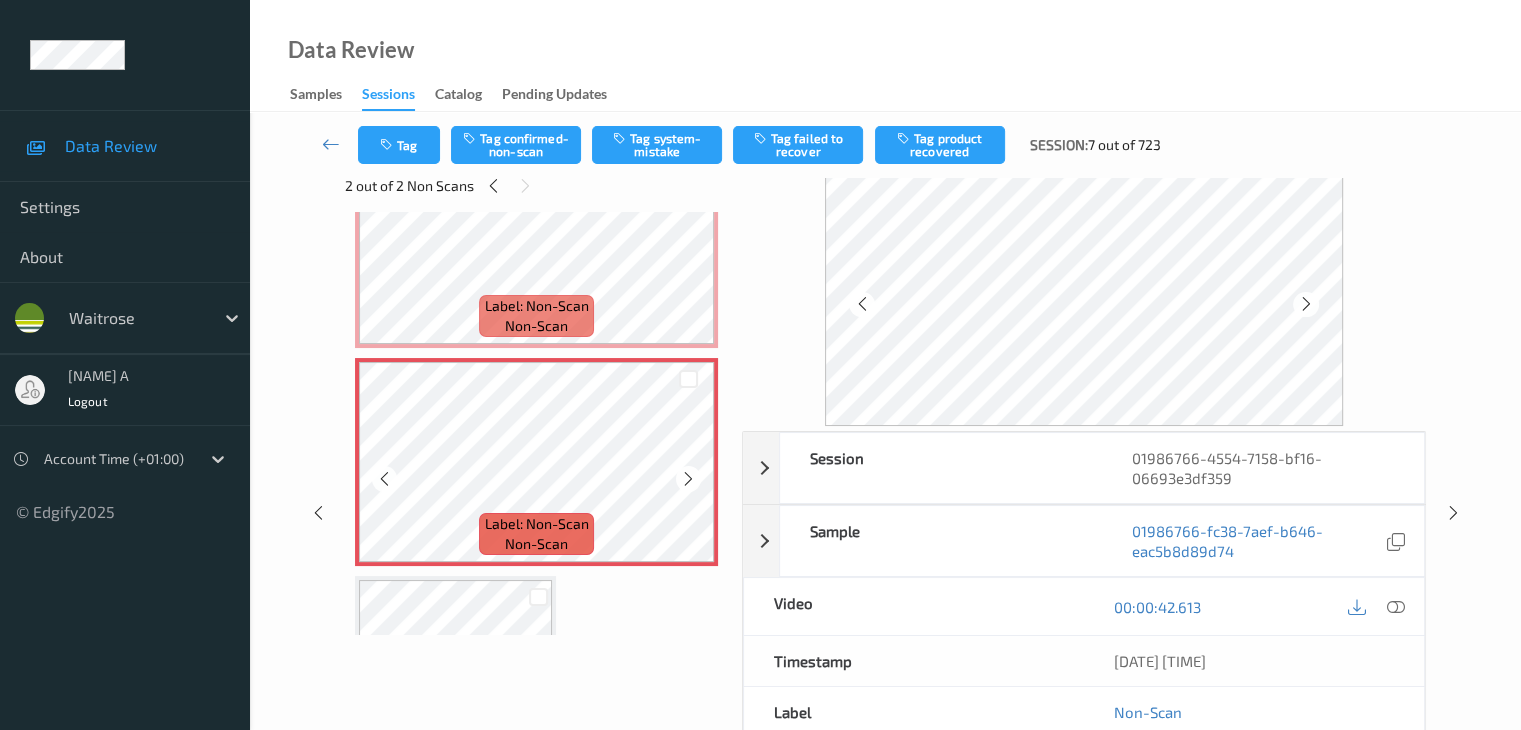 click at bounding box center (688, 479) 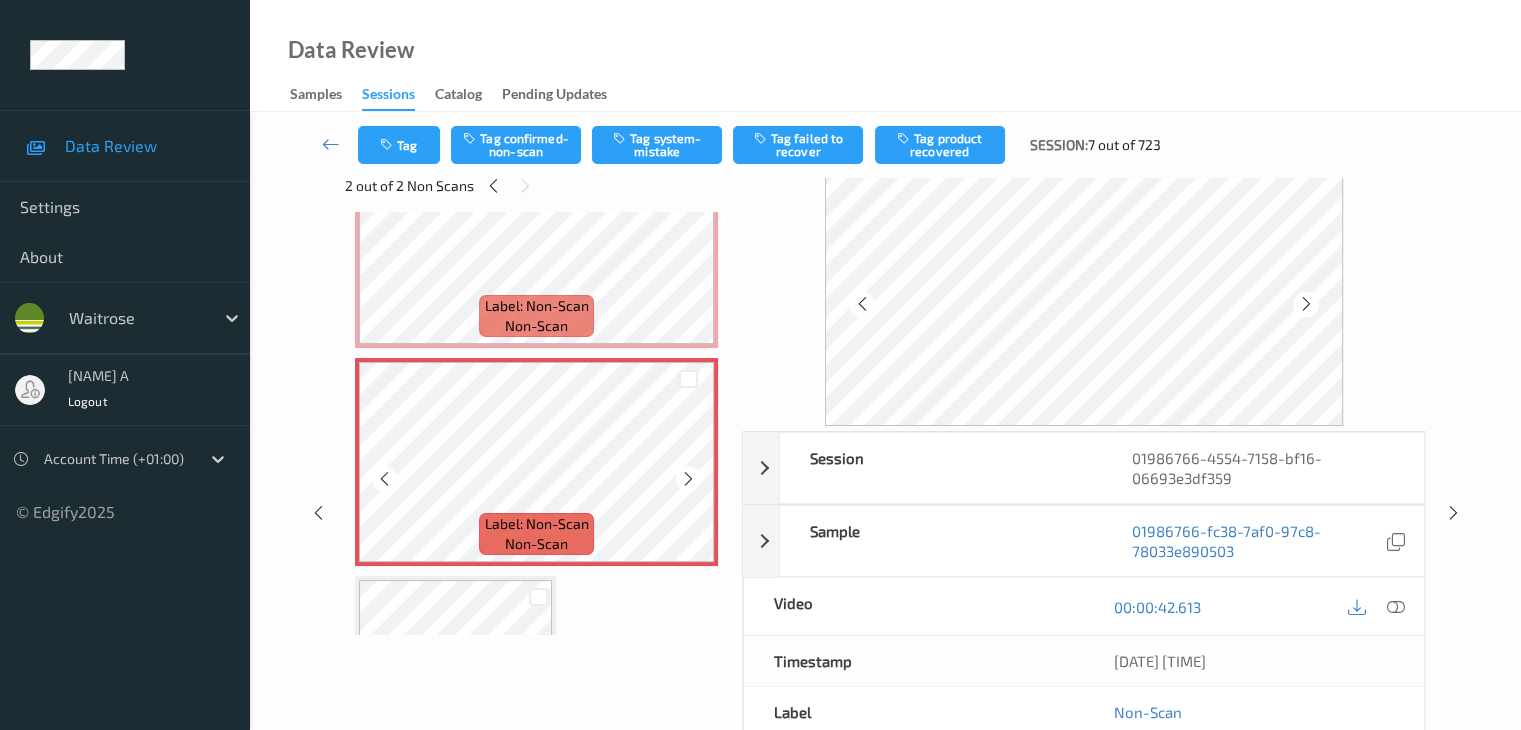 click at bounding box center [688, 479] 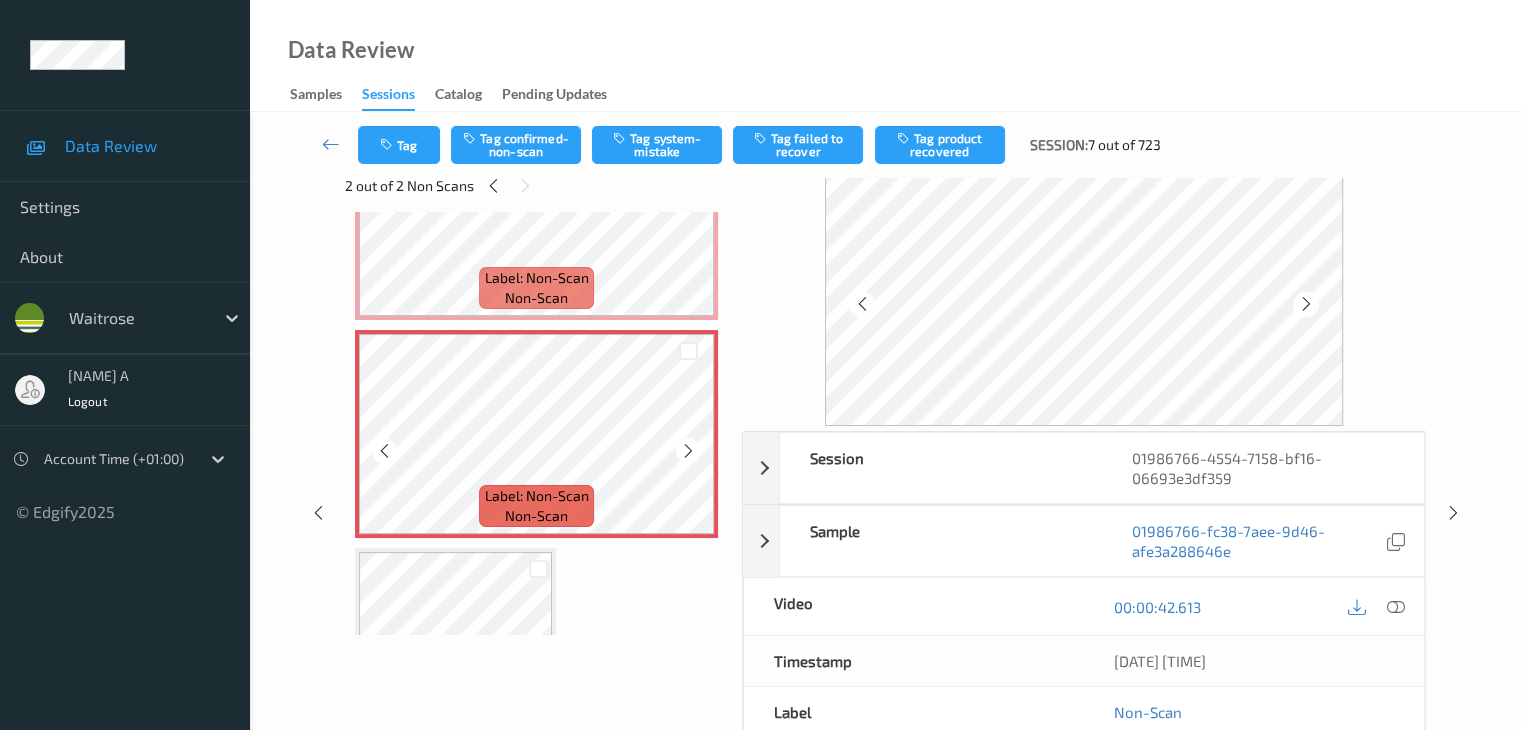 scroll, scrollTop: 300, scrollLeft: 0, axis: vertical 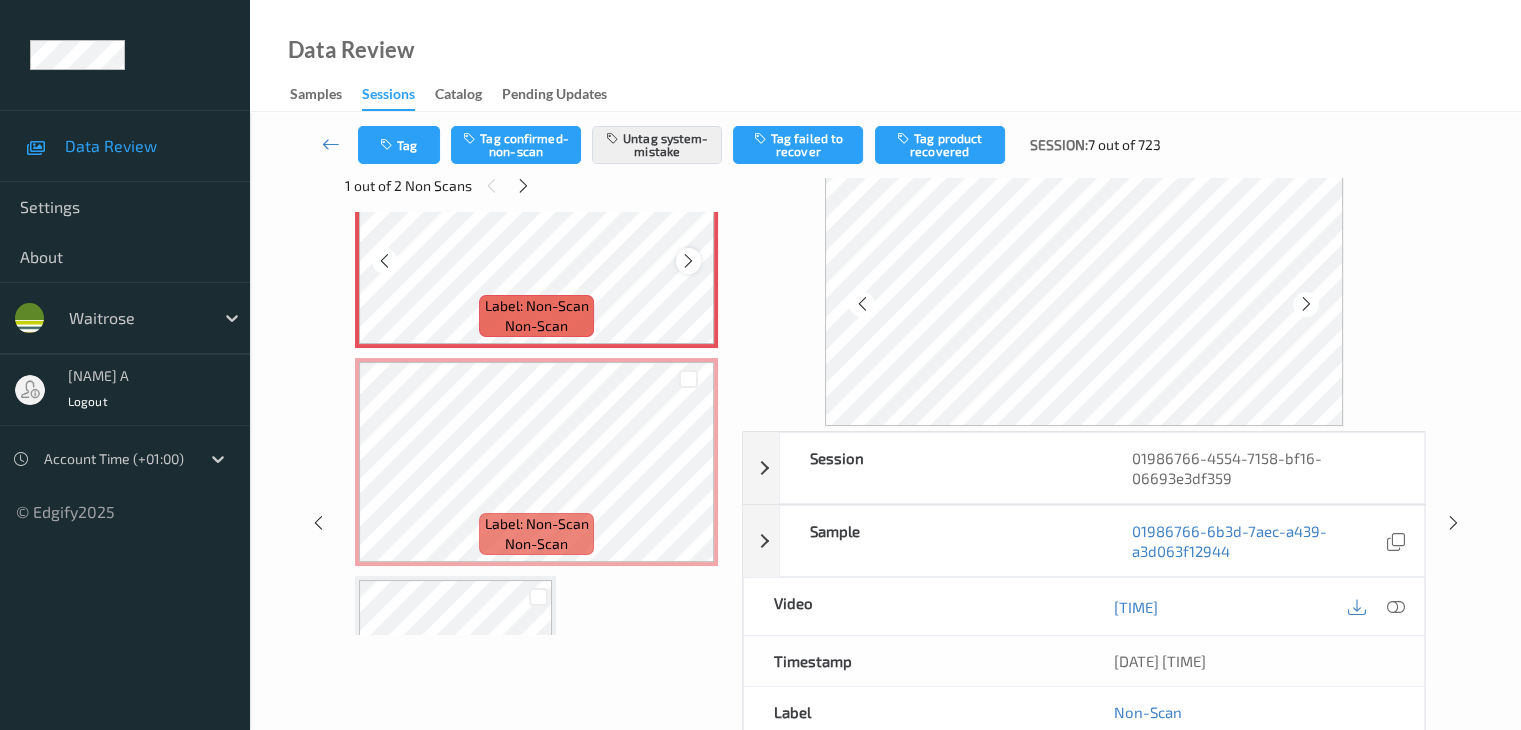 click at bounding box center (688, 261) 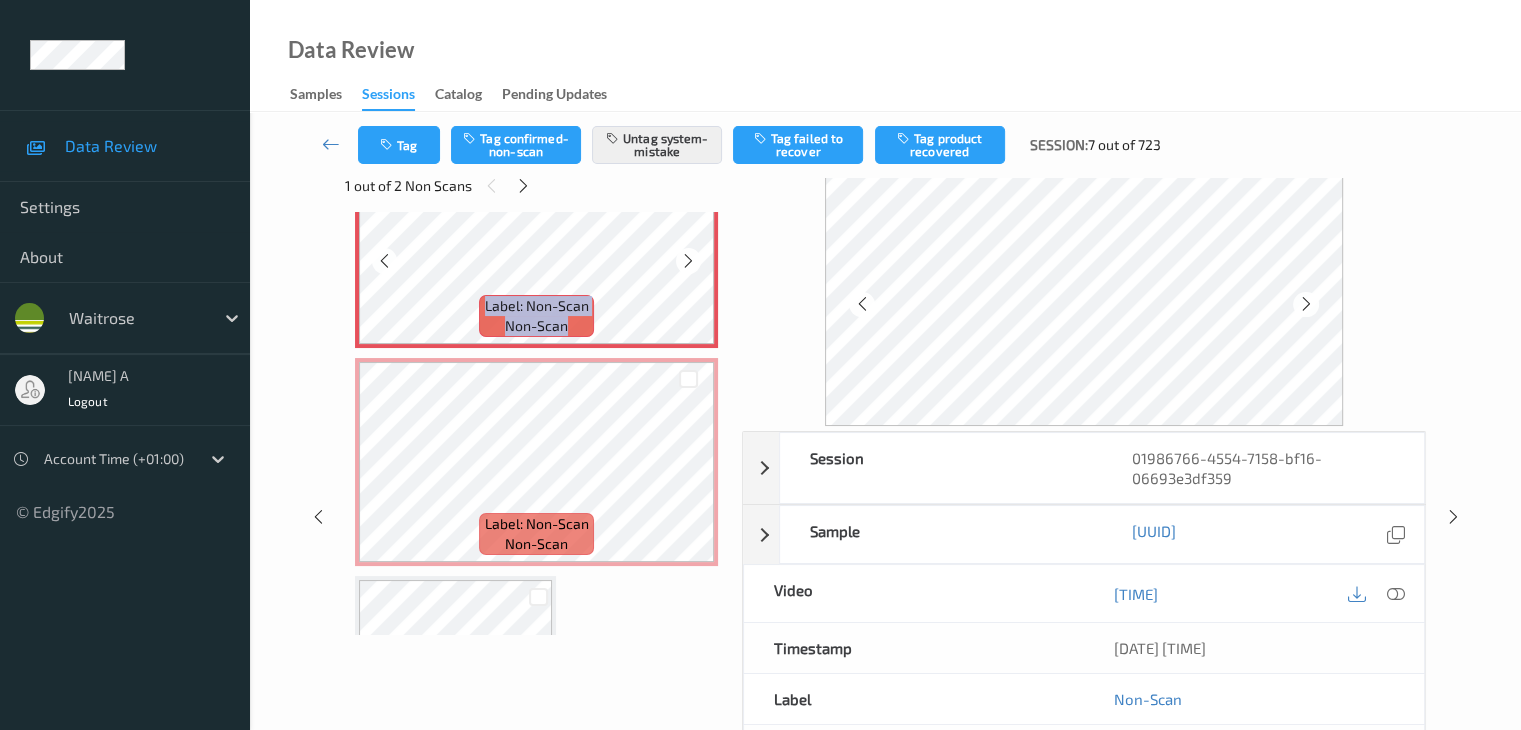 click at bounding box center (688, 261) 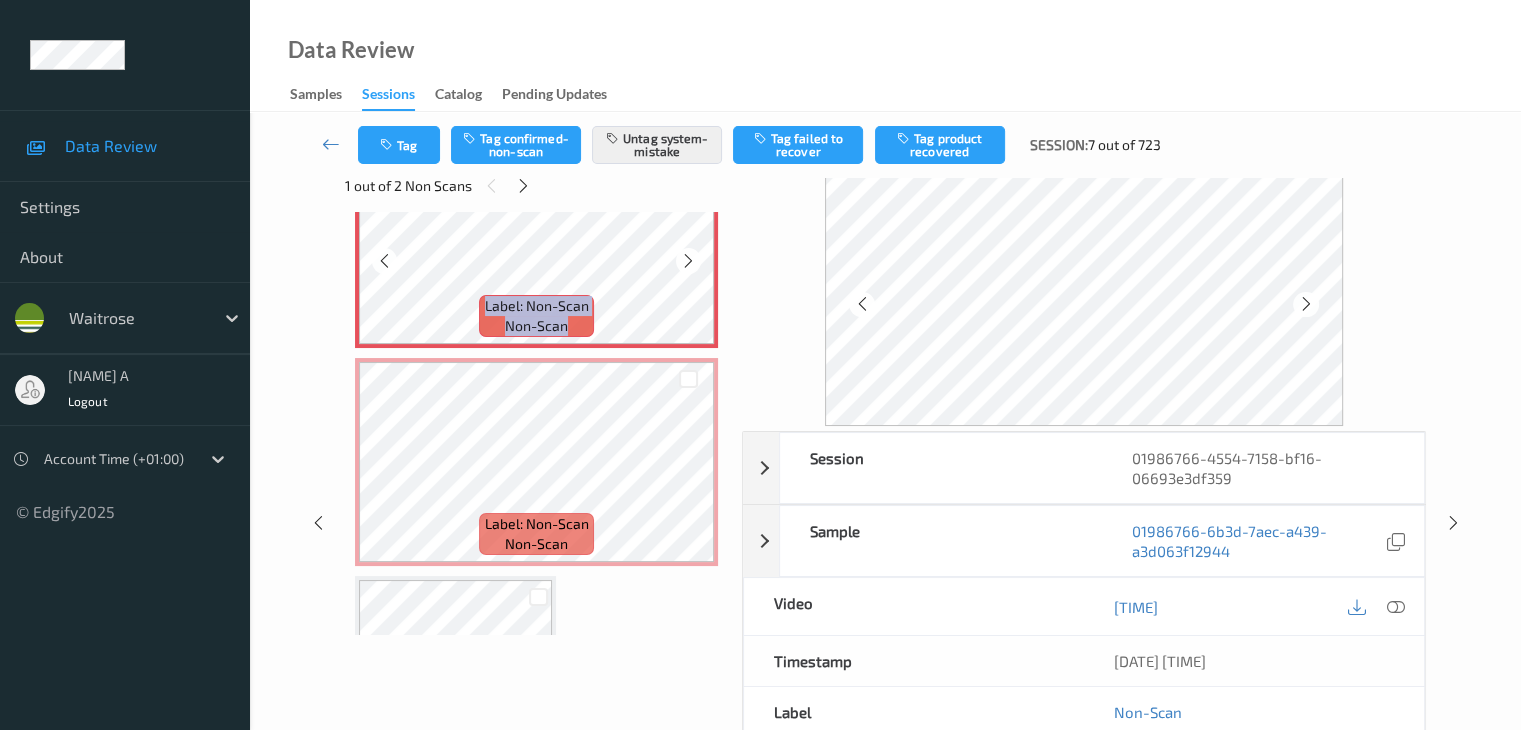 click at bounding box center (688, 261) 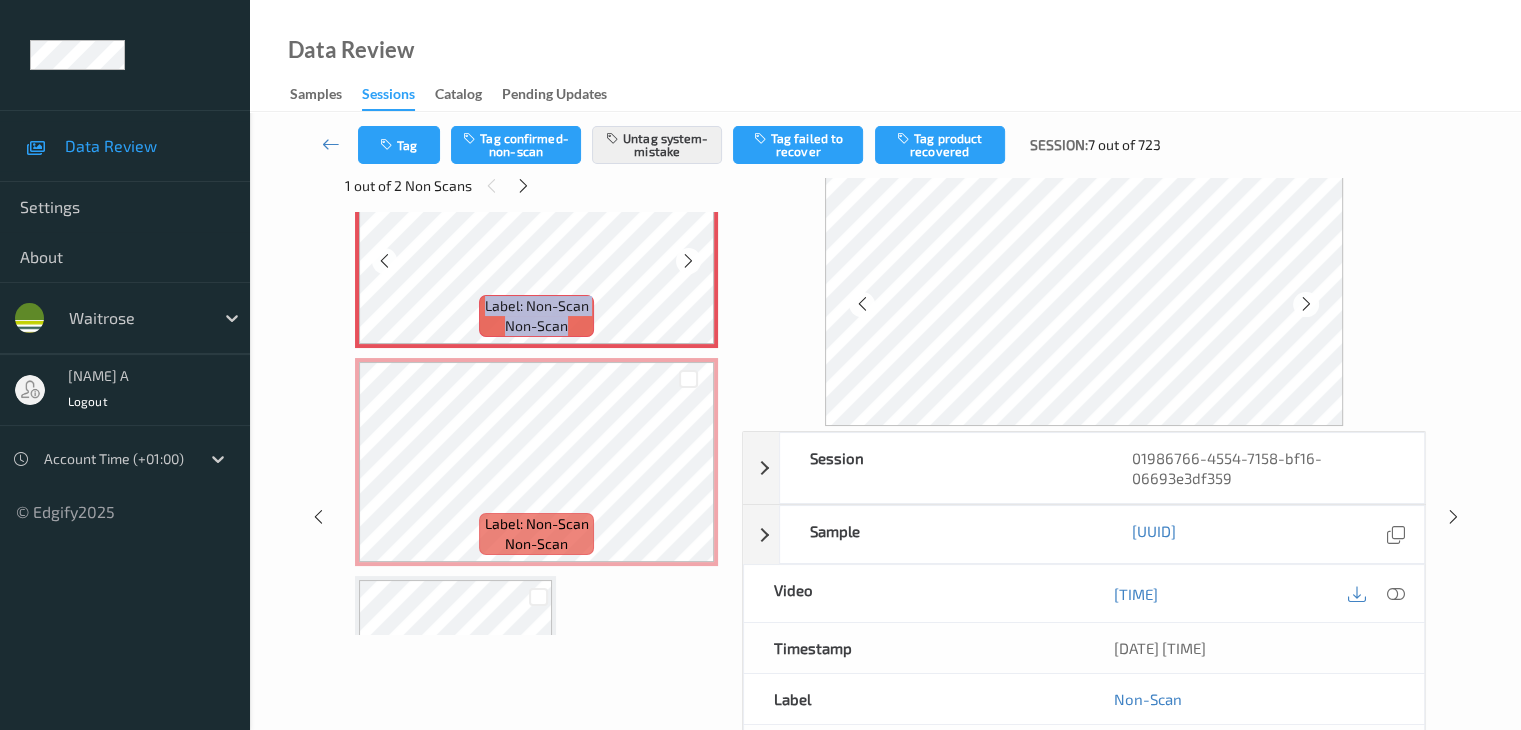 click at bounding box center (688, 261) 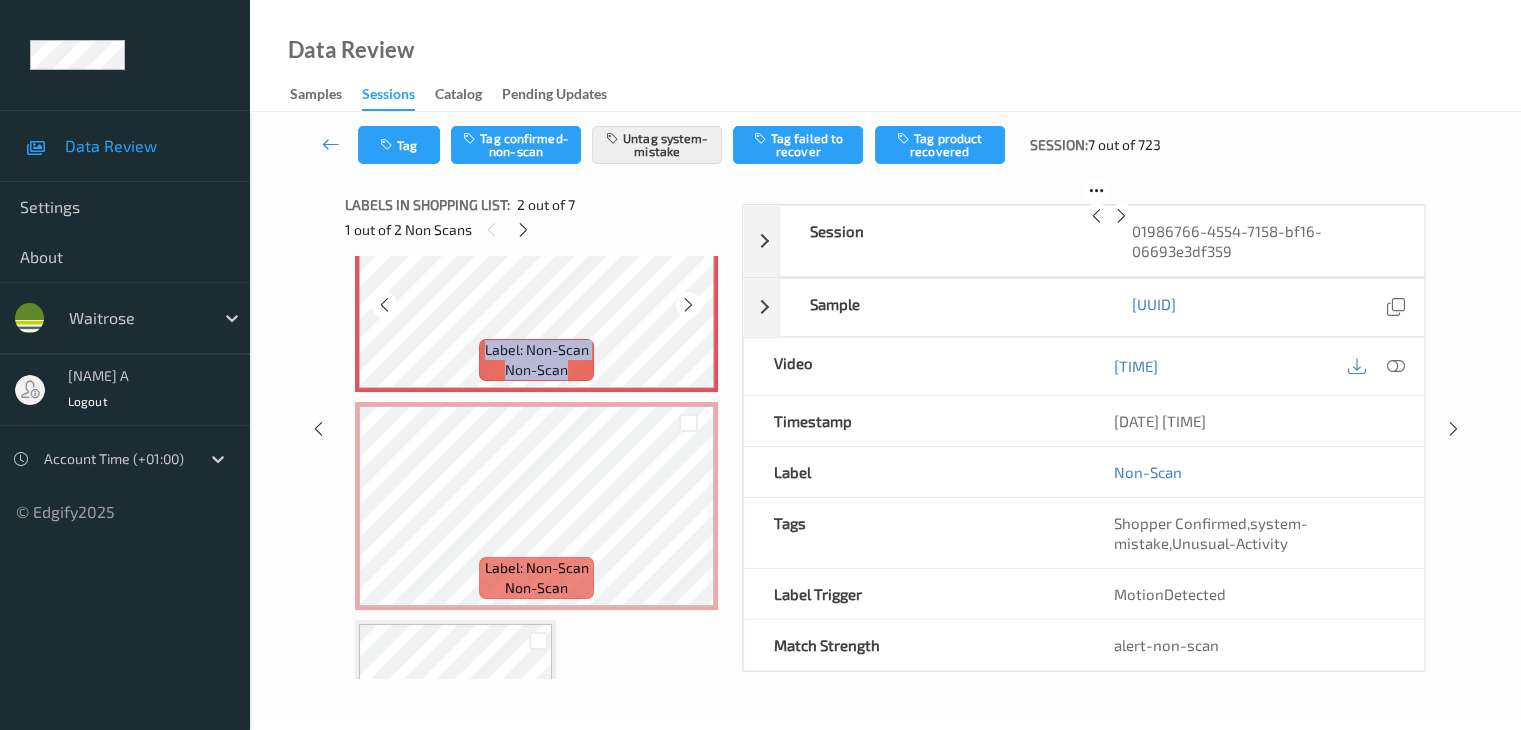 click at bounding box center (688, 305) 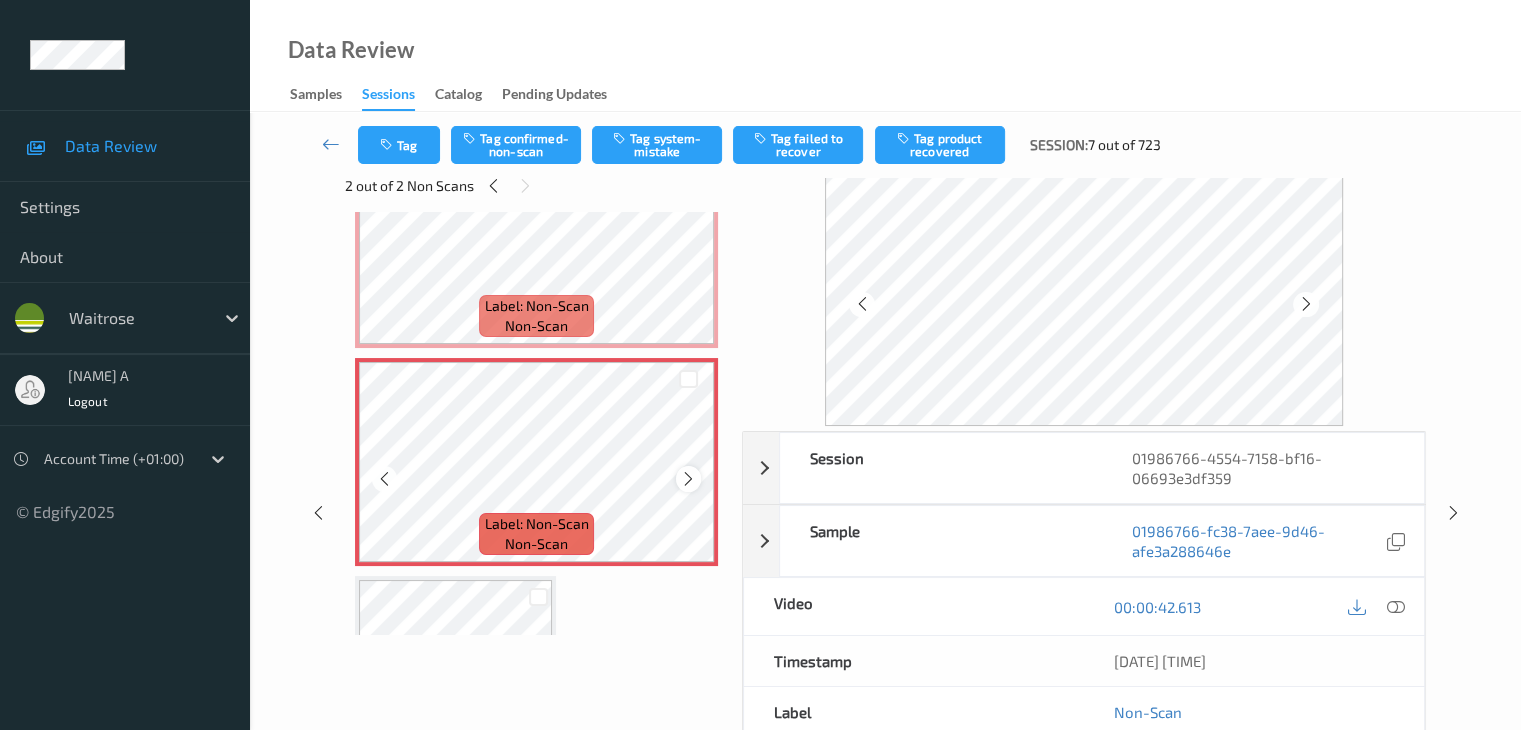 click at bounding box center [688, 479] 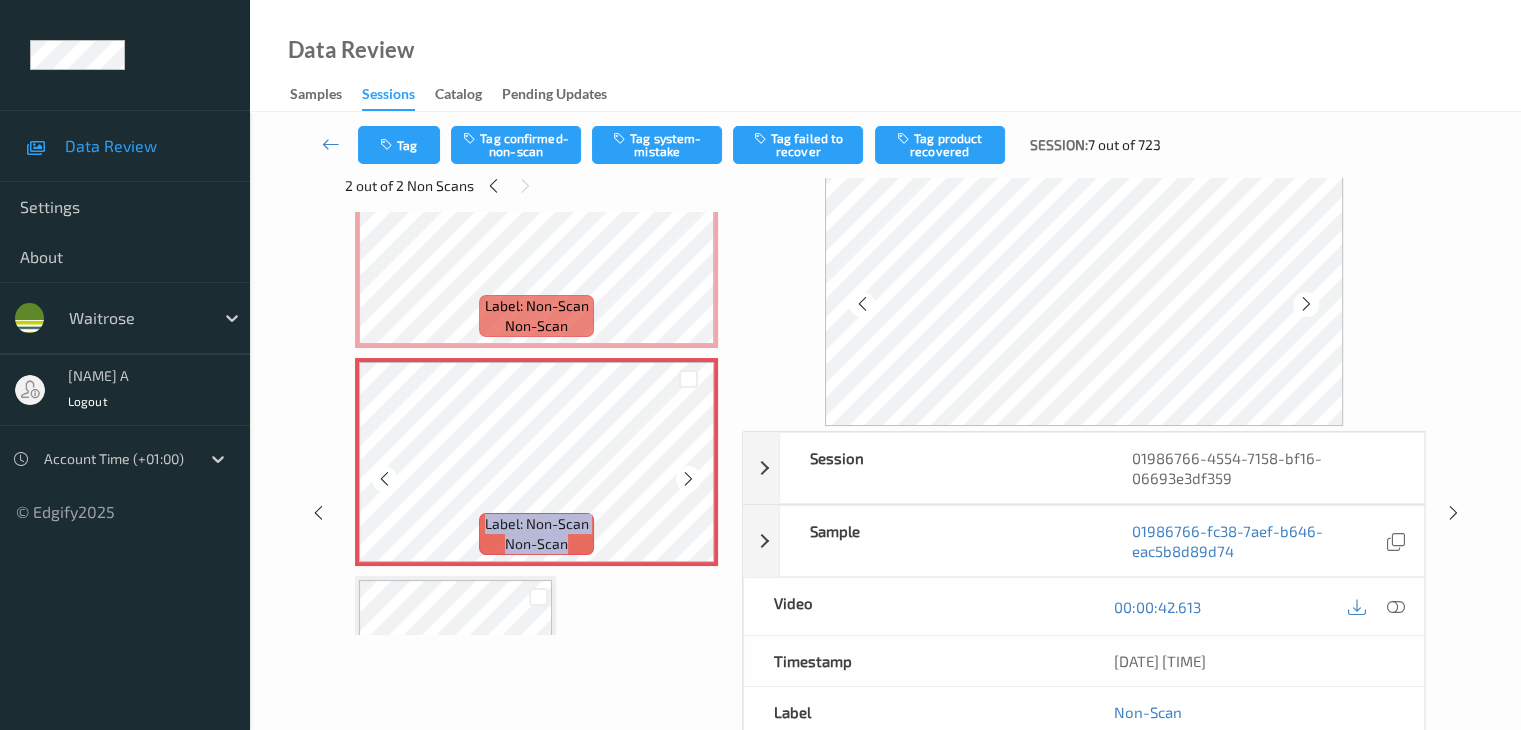 click at bounding box center [688, 479] 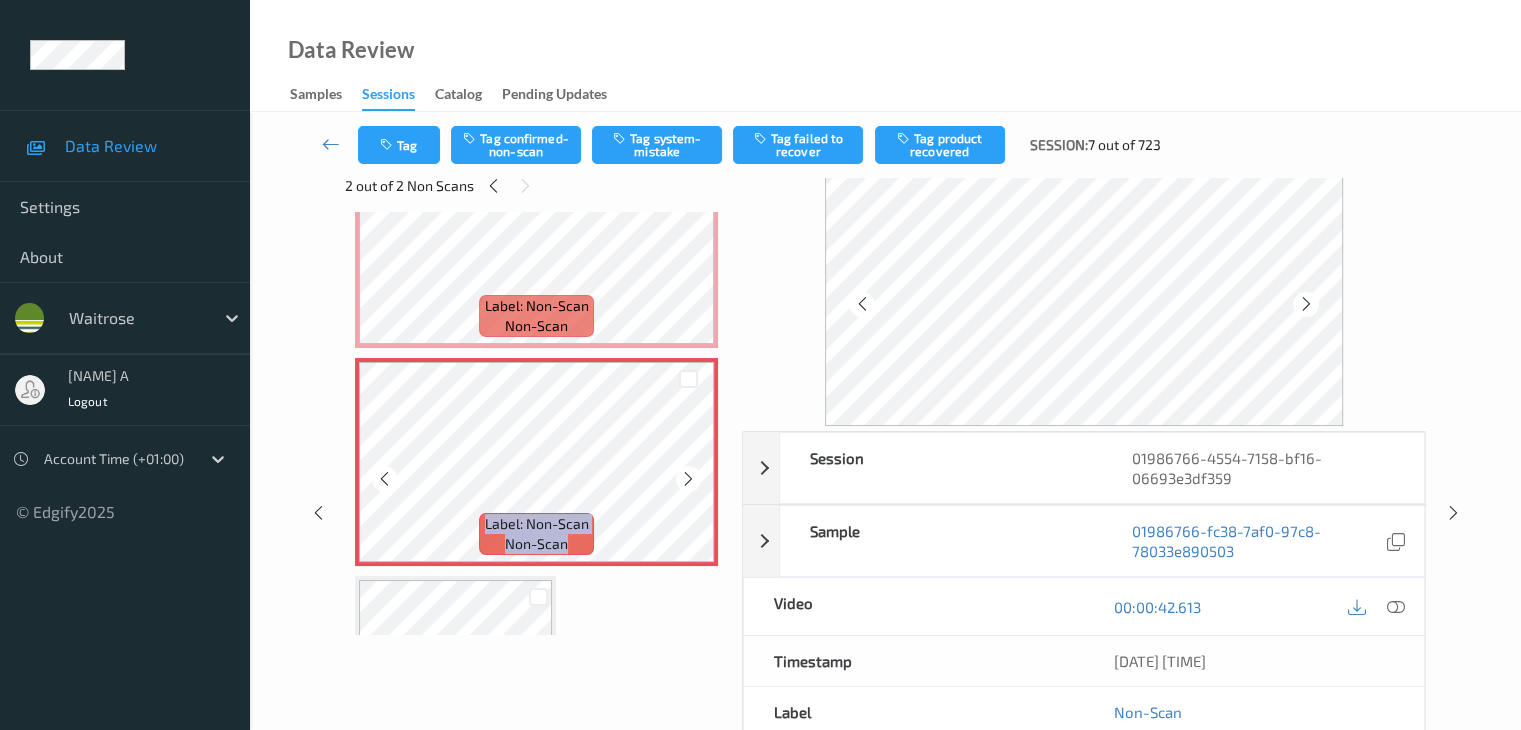 click at bounding box center [688, 479] 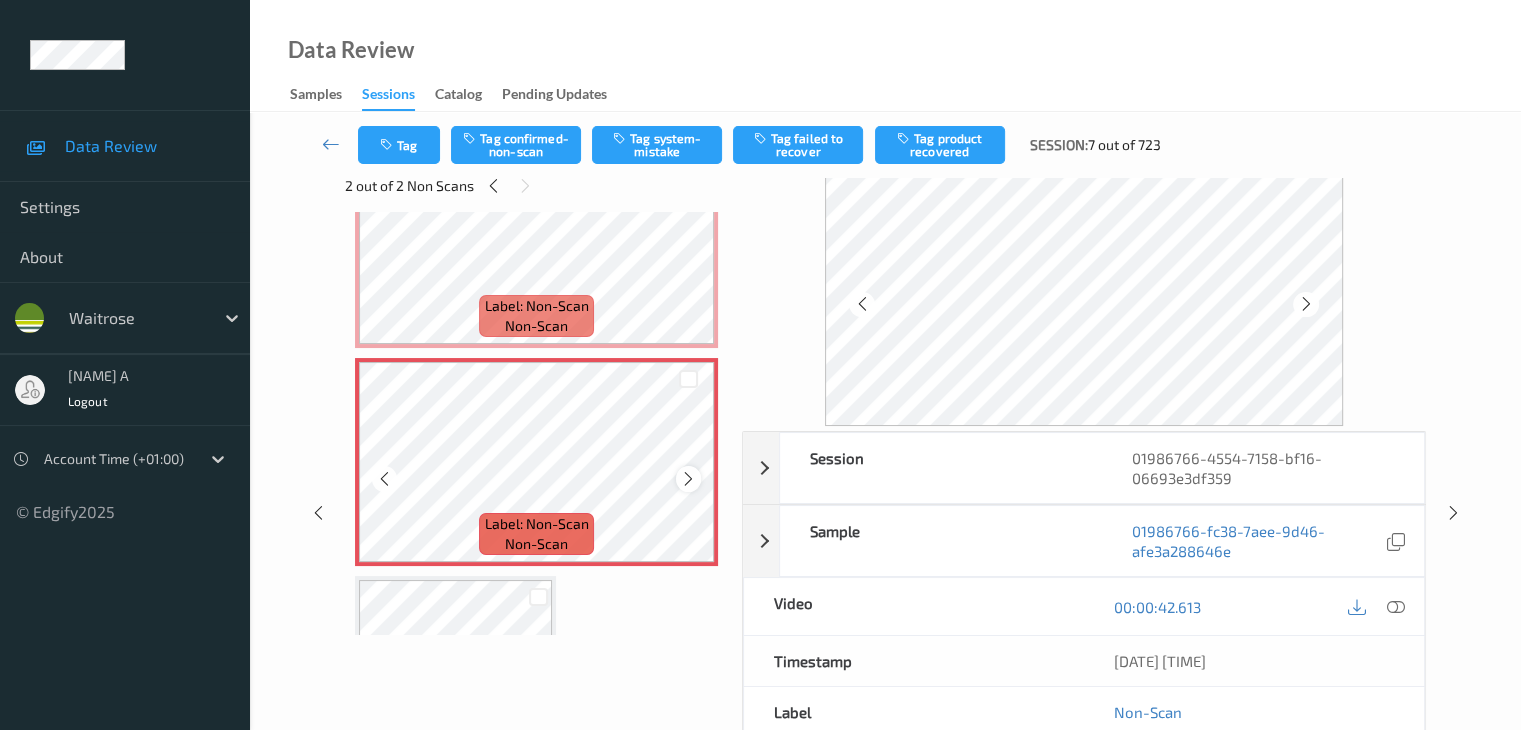 scroll, scrollTop: 400, scrollLeft: 0, axis: vertical 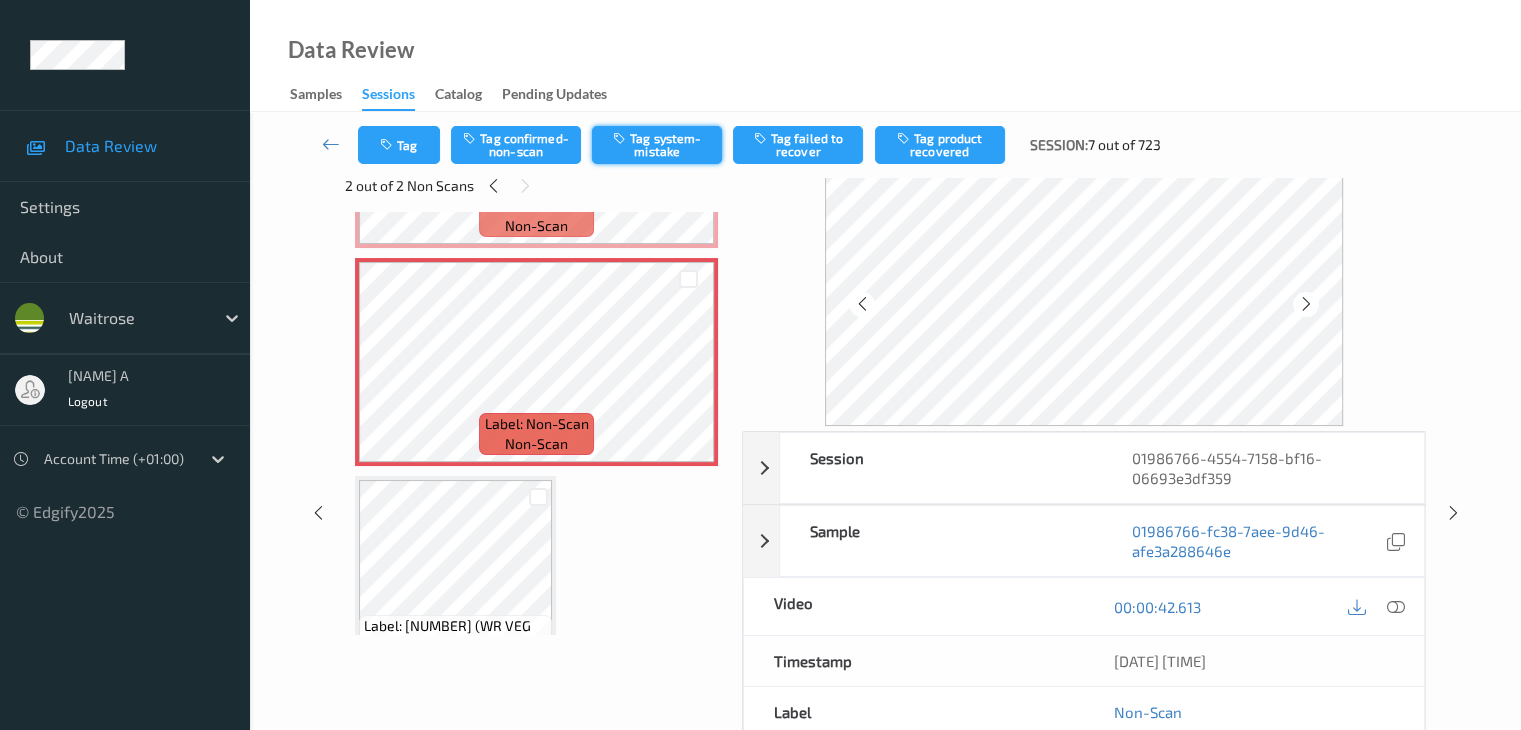 click on "Tag   system-mistake" at bounding box center (657, 145) 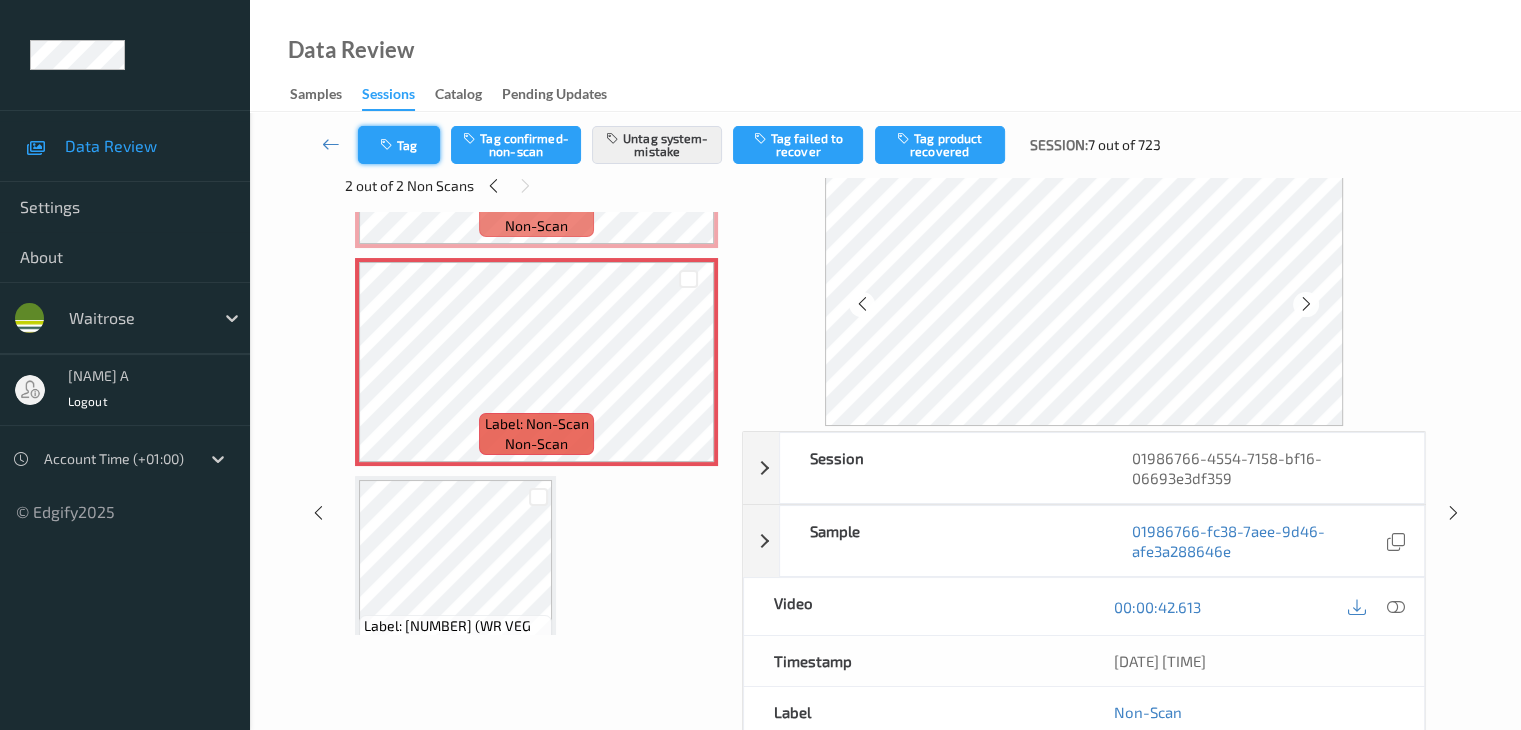 click on "Tag" at bounding box center [399, 145] 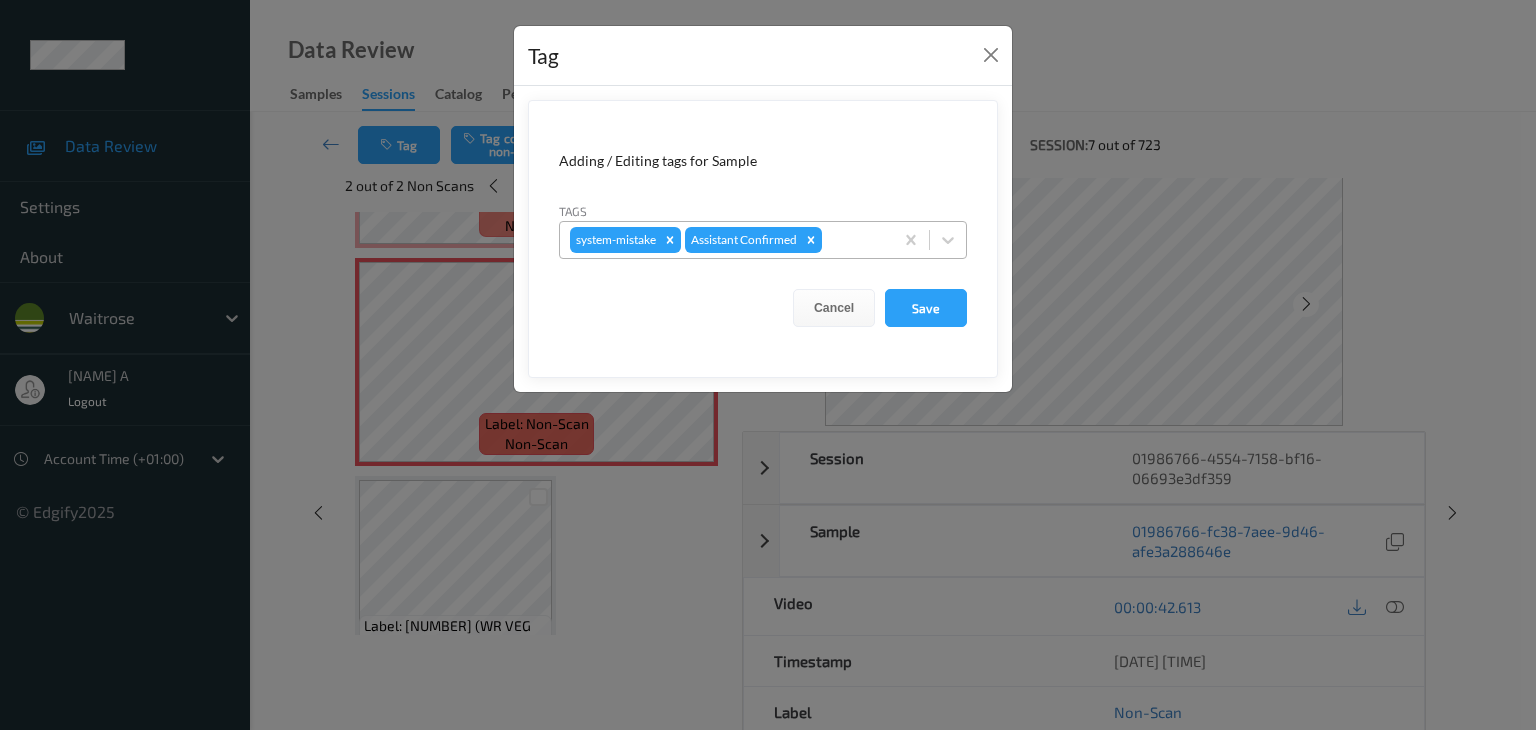 click at bounding box center [854, 240] 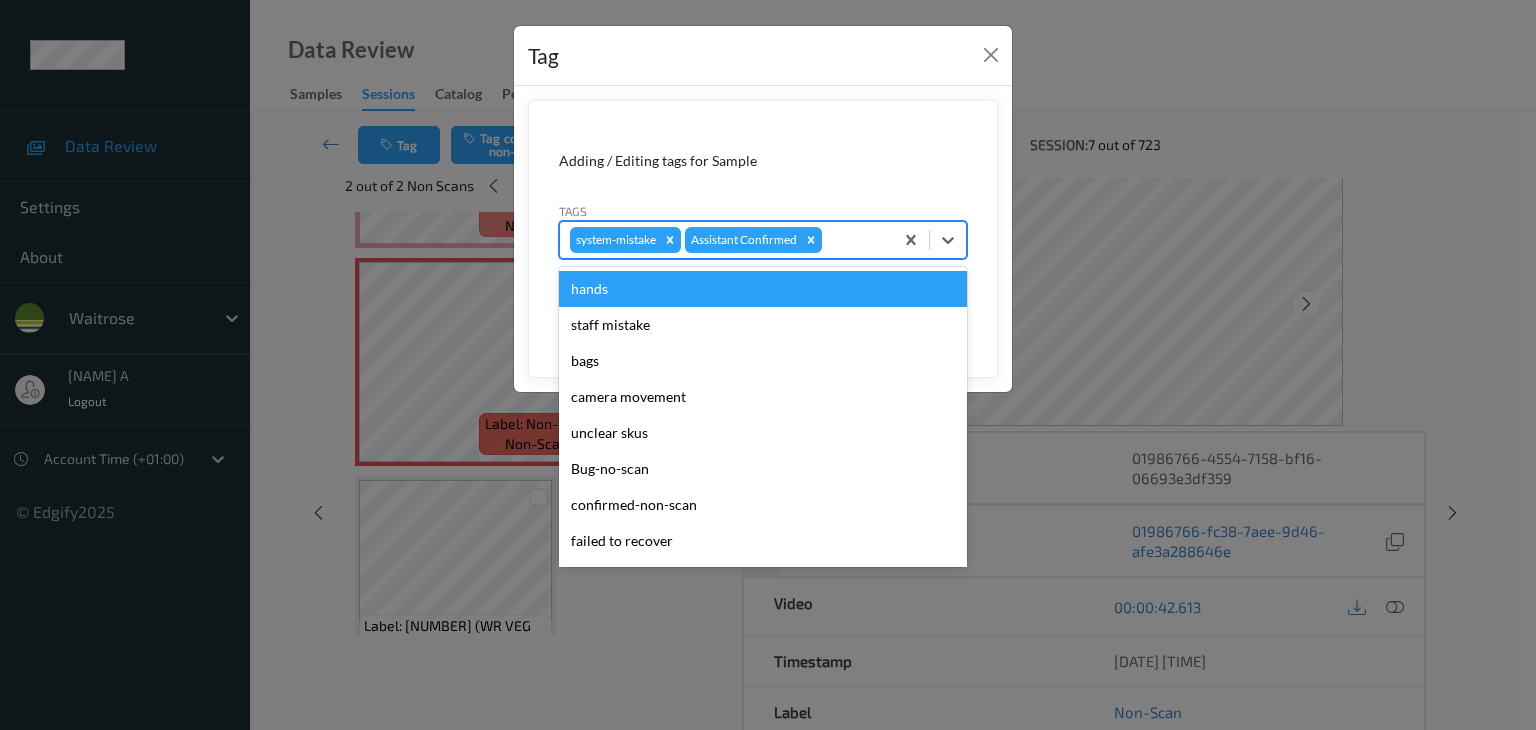 type on "u" 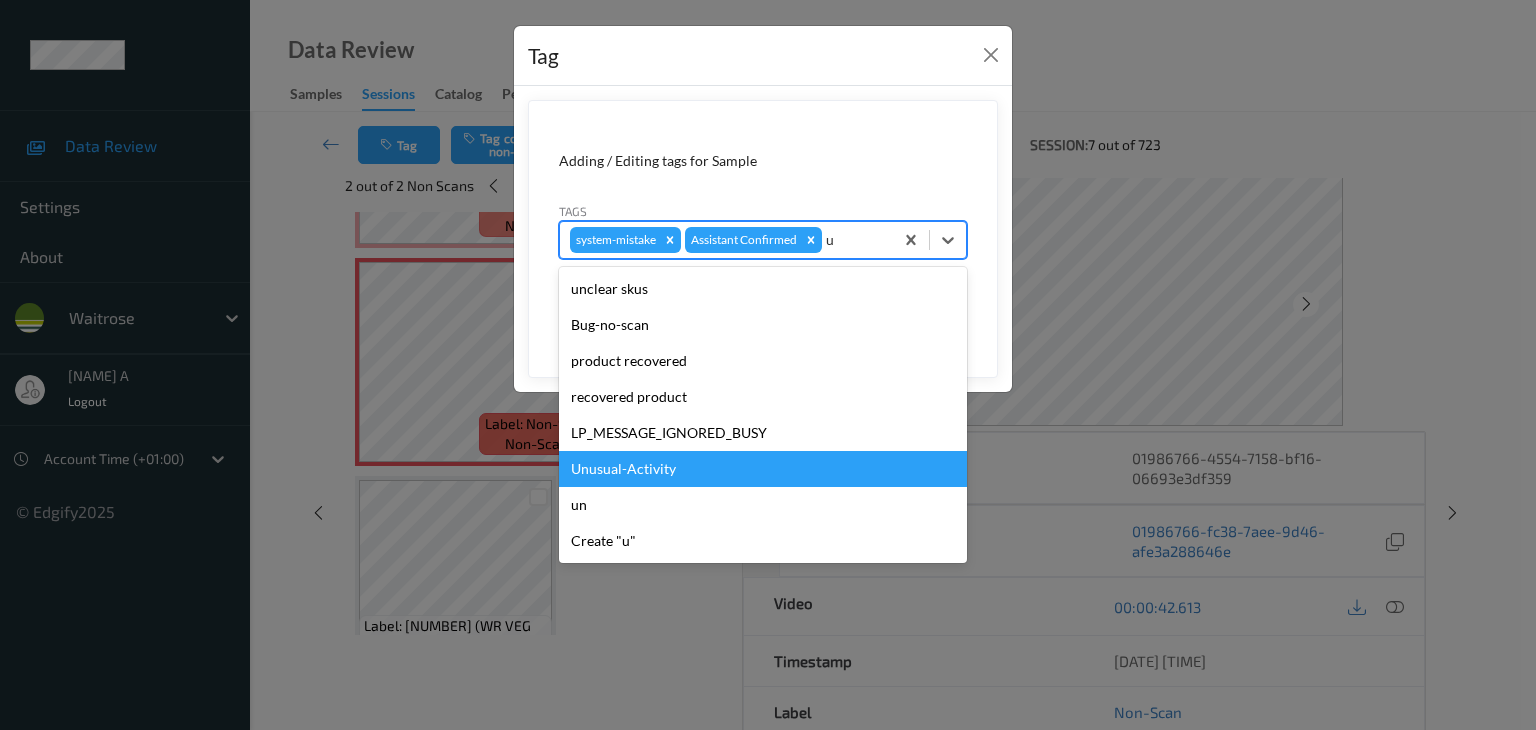 click on "Unusual-Activity" at bounding box center (763, 469) 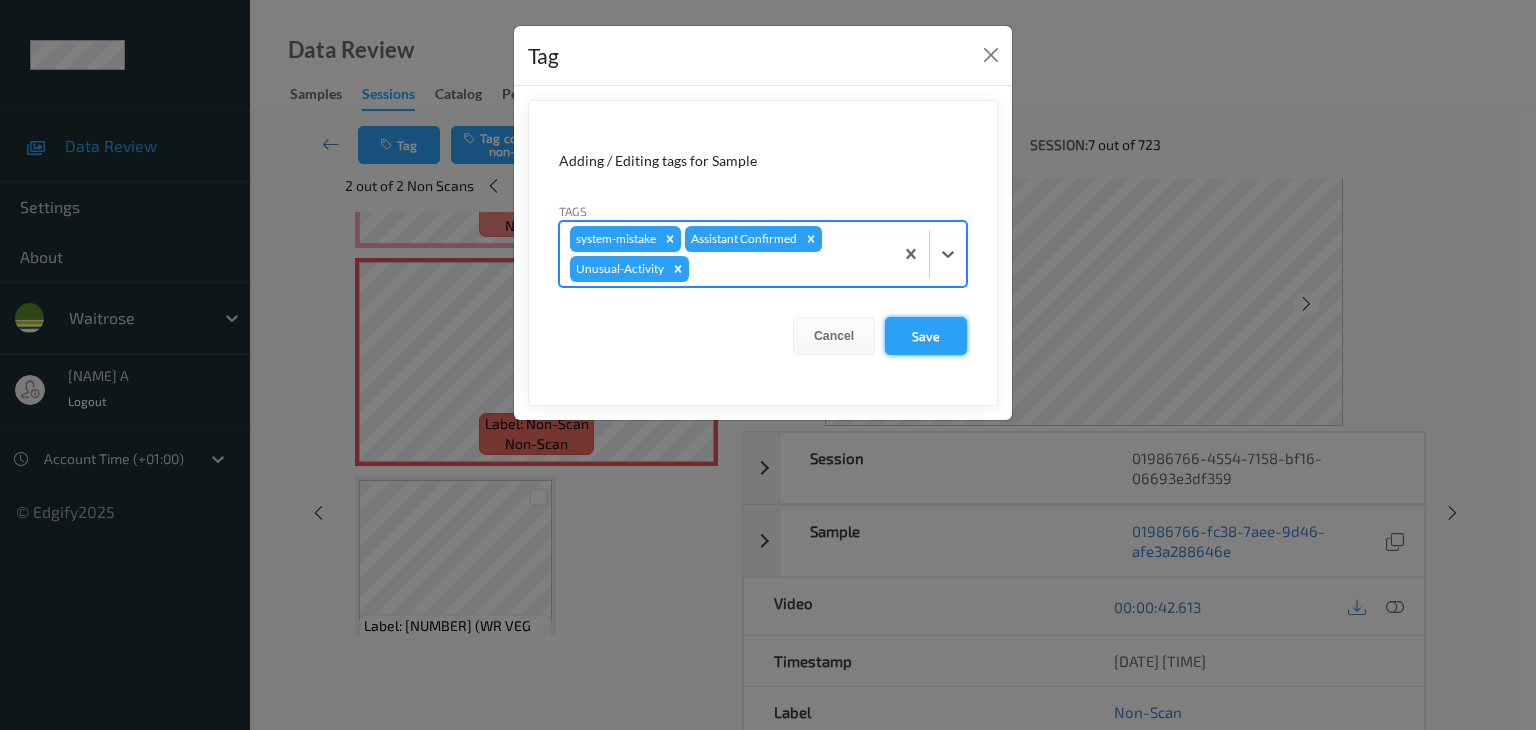 click on "Save" at bounding box center [926, 336] 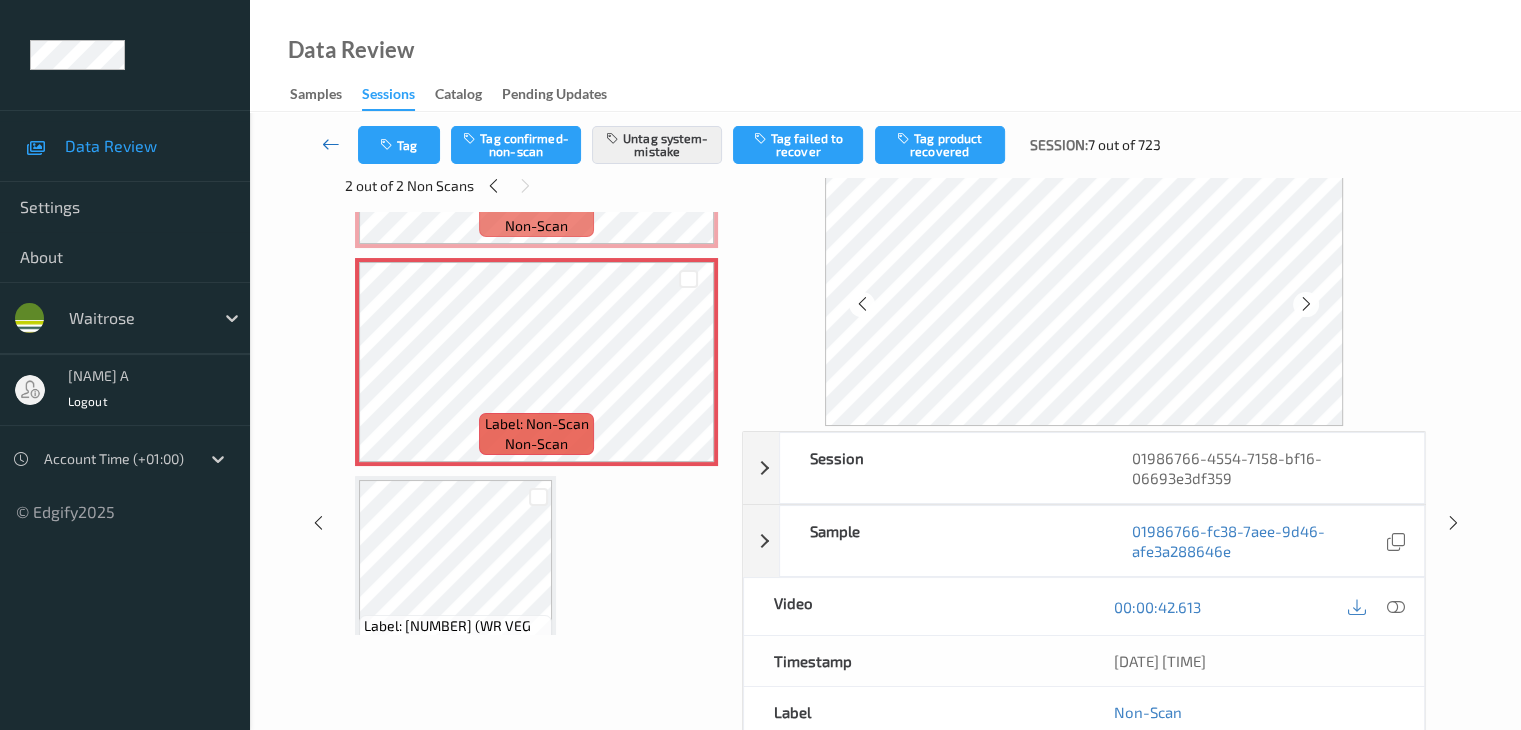 click at bounding box center (331, 144) 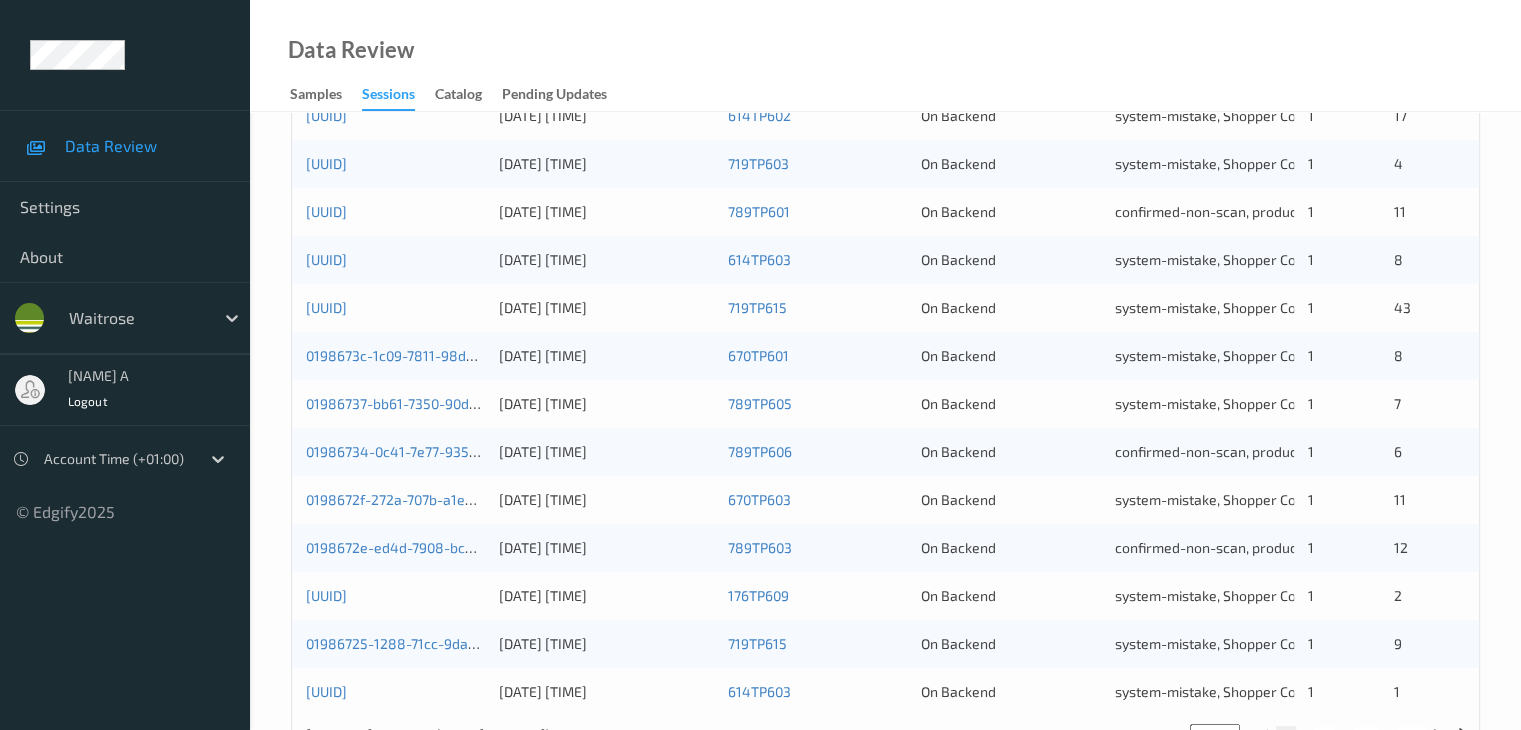 scroll, scrollTop: 900, scrollLeft: 0, axis: vertical 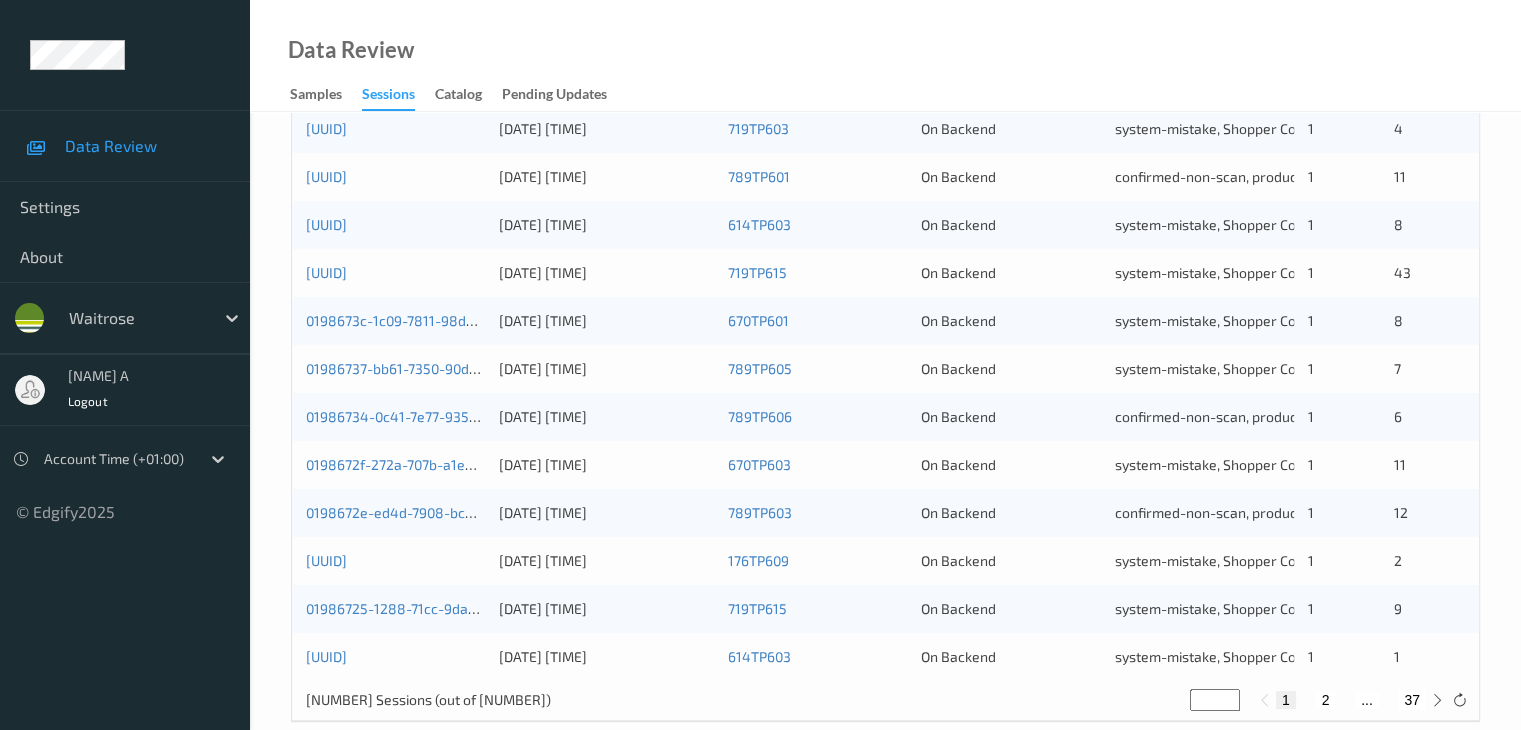 click on "2" at bounding box center (1325, 700) 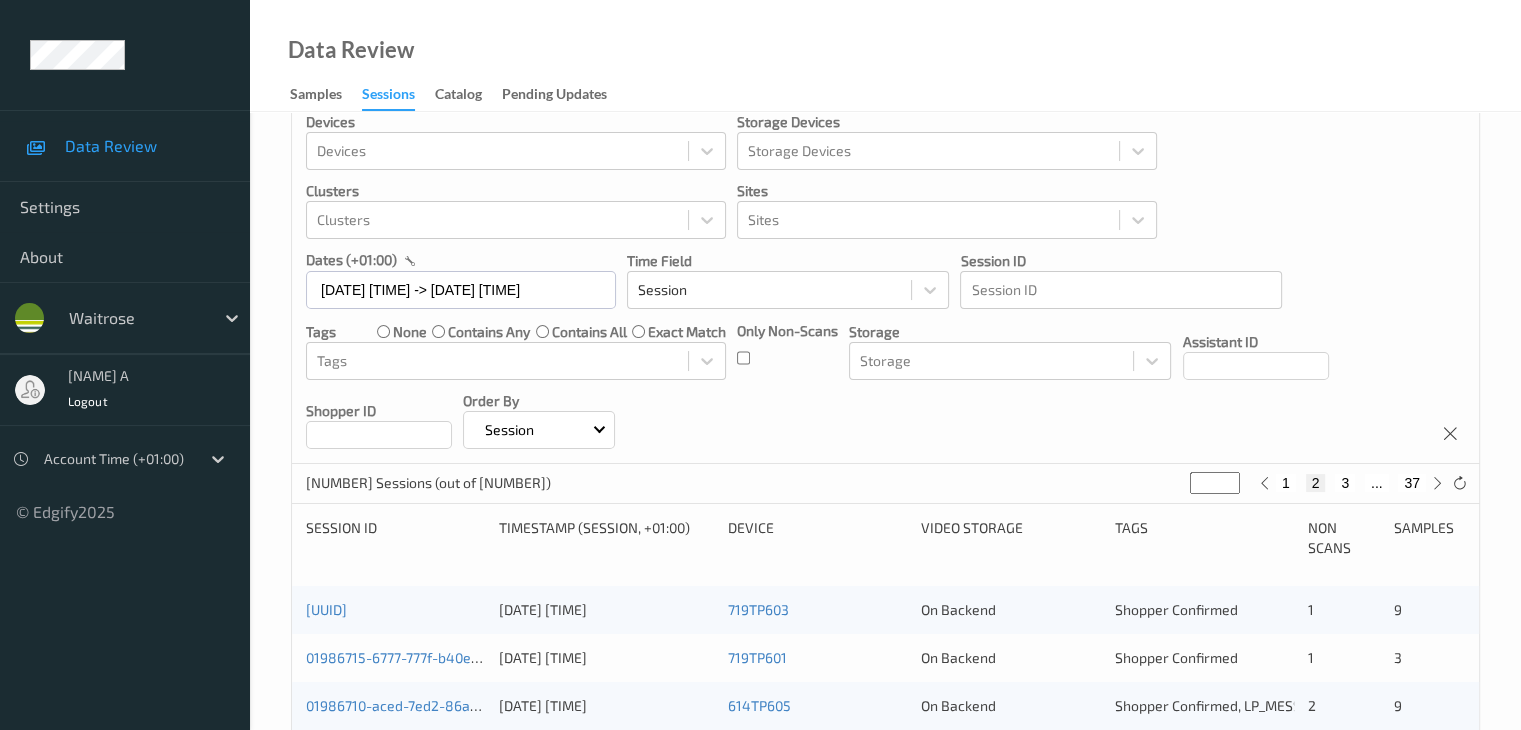 scroll, scrollTop: 0, scrollLeft: 0, axis: both 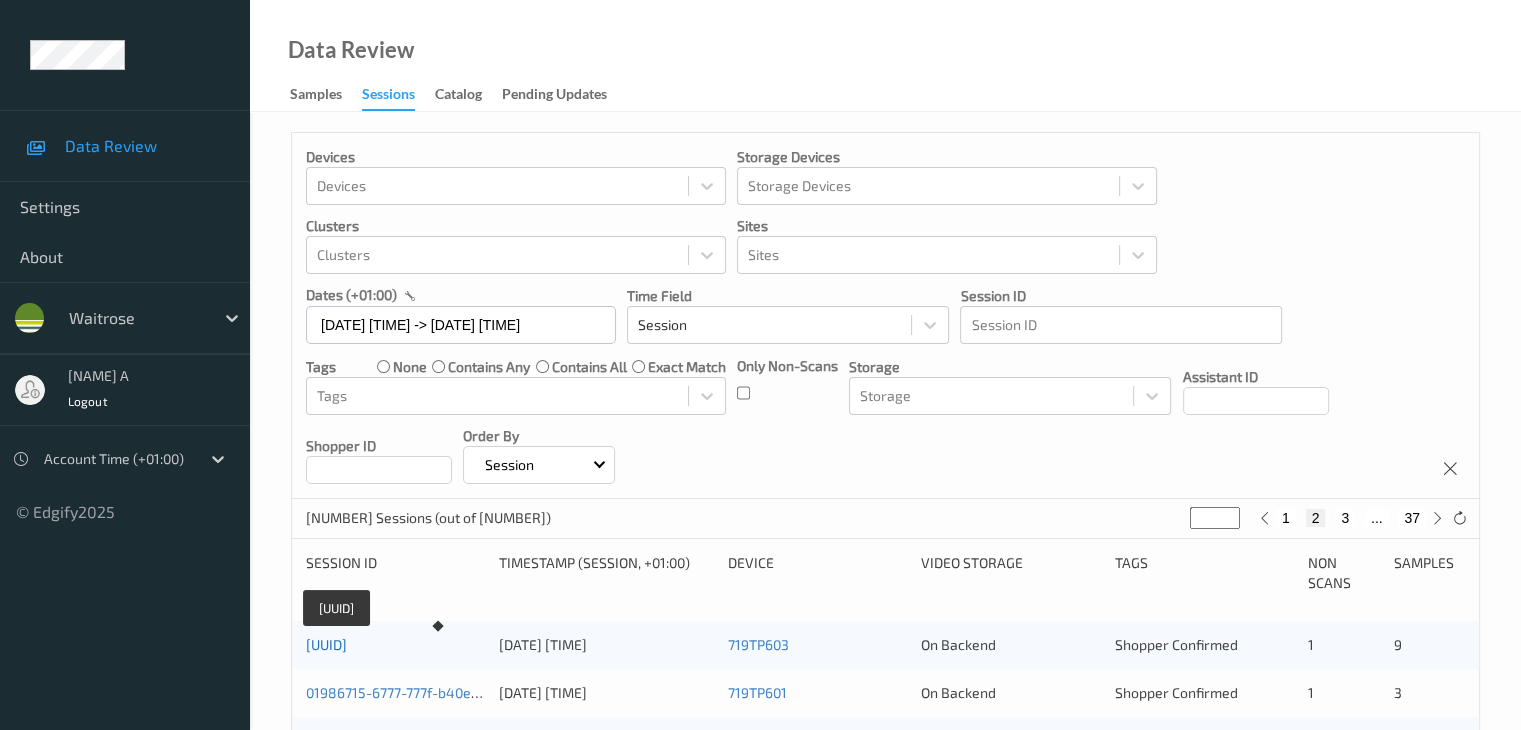 click on "[UUID]" at bounding box center (326, 644) 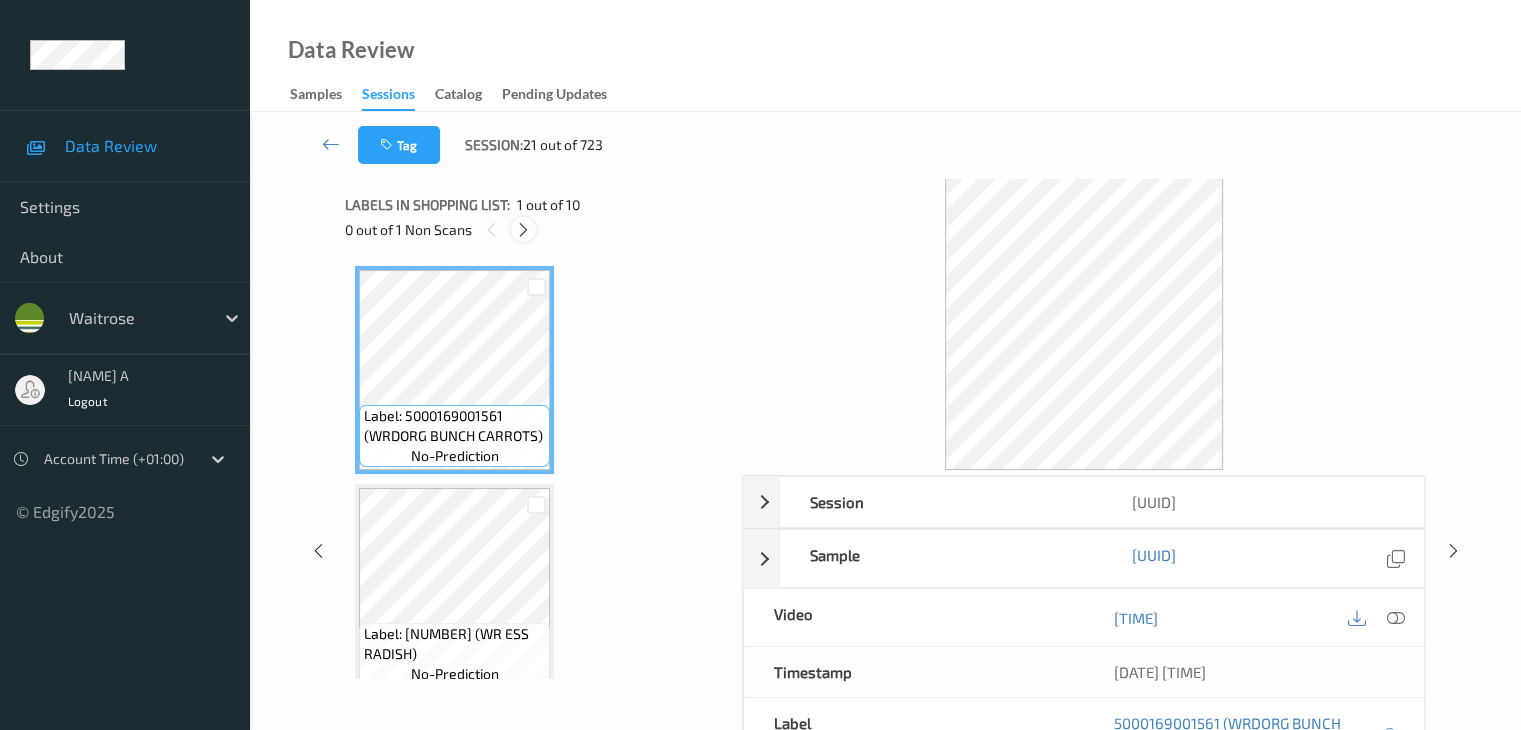 click at bounding box center (523, 229) 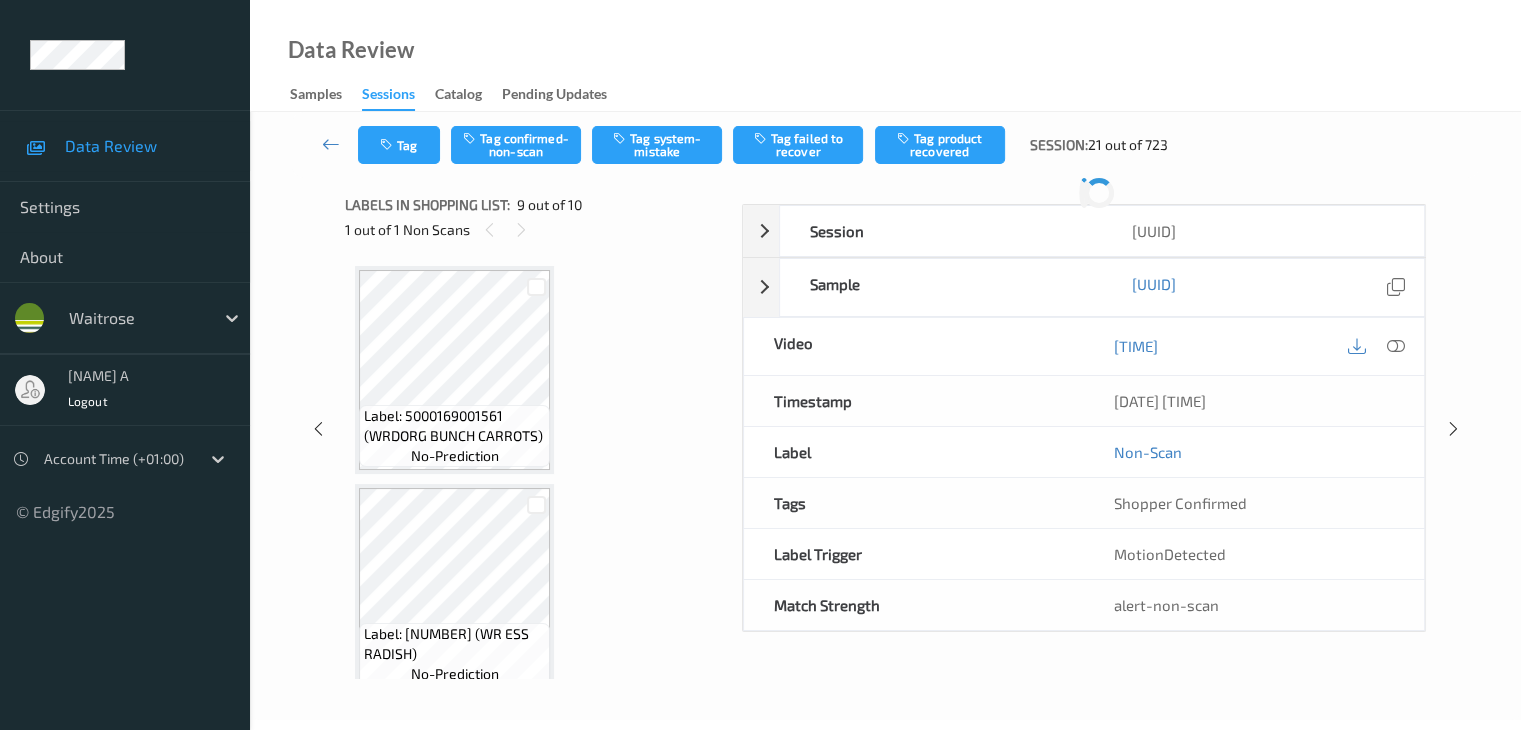 scroll, scrollTop: 1536, scrollLeft: 0, axis: vertical 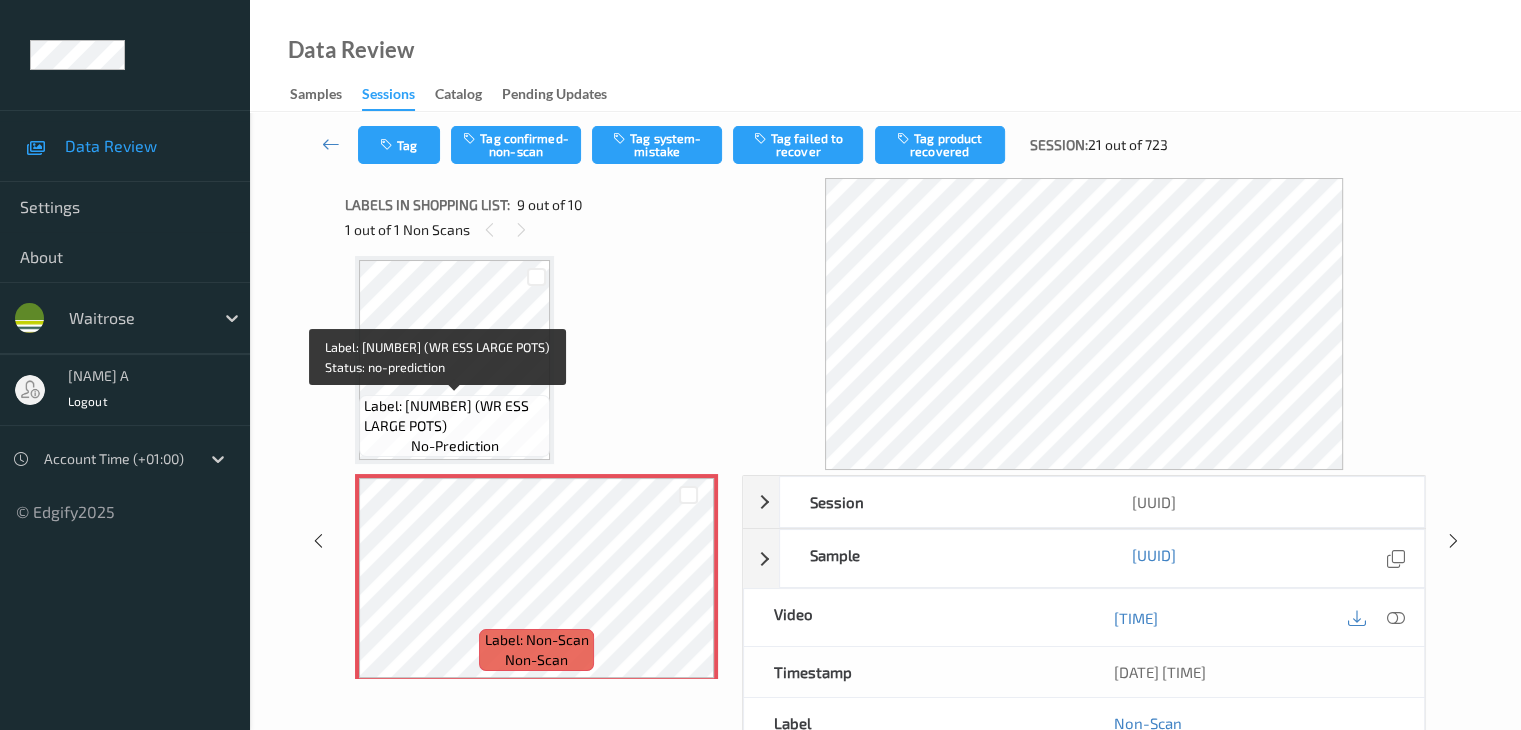 click on "Label: [NUMBER] (WR ESS LARGE POTS)" at bounding box center [454, 416] 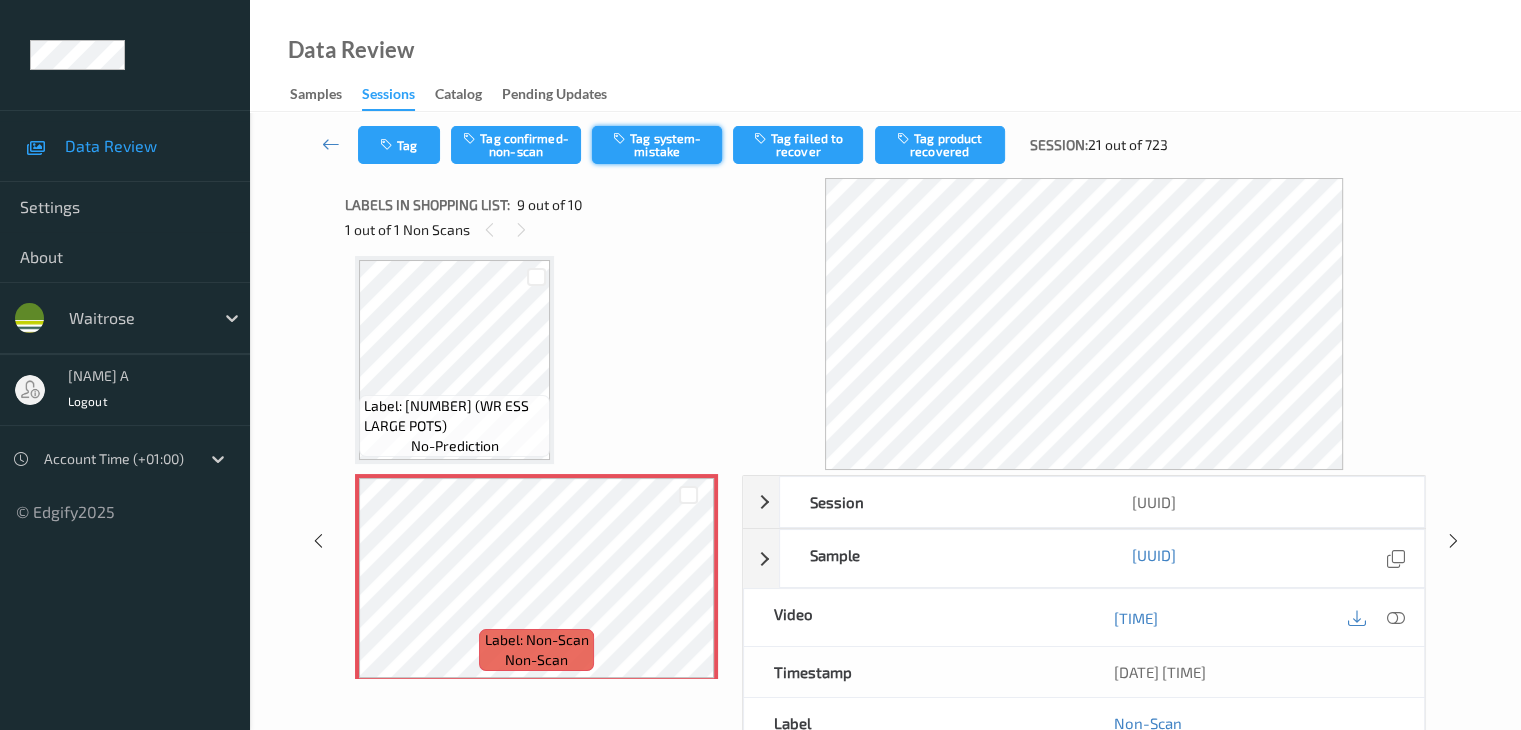 click on "Tag   system-mistake" at bounding box center (657, 145) 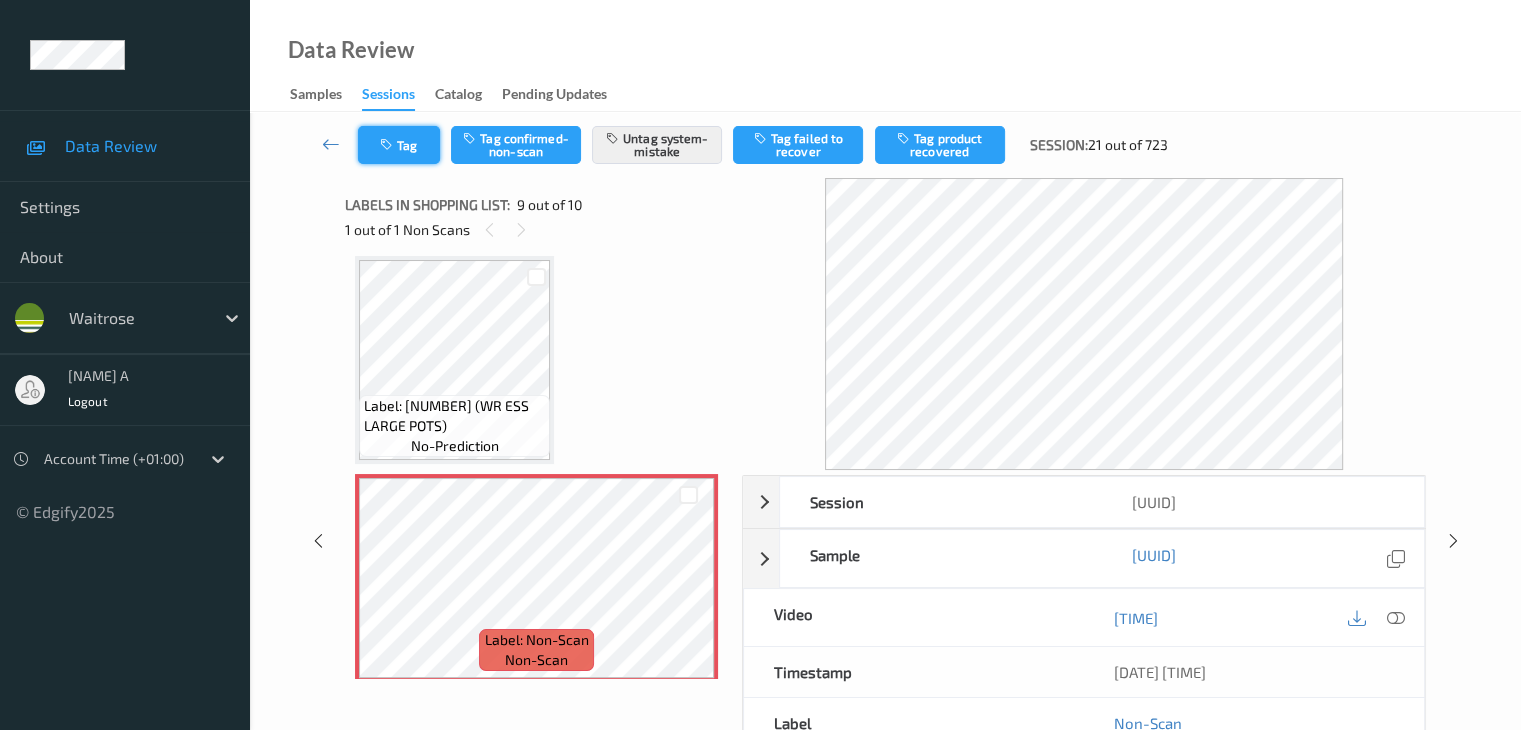 click on "Tag" at bounding box center (399, 145) 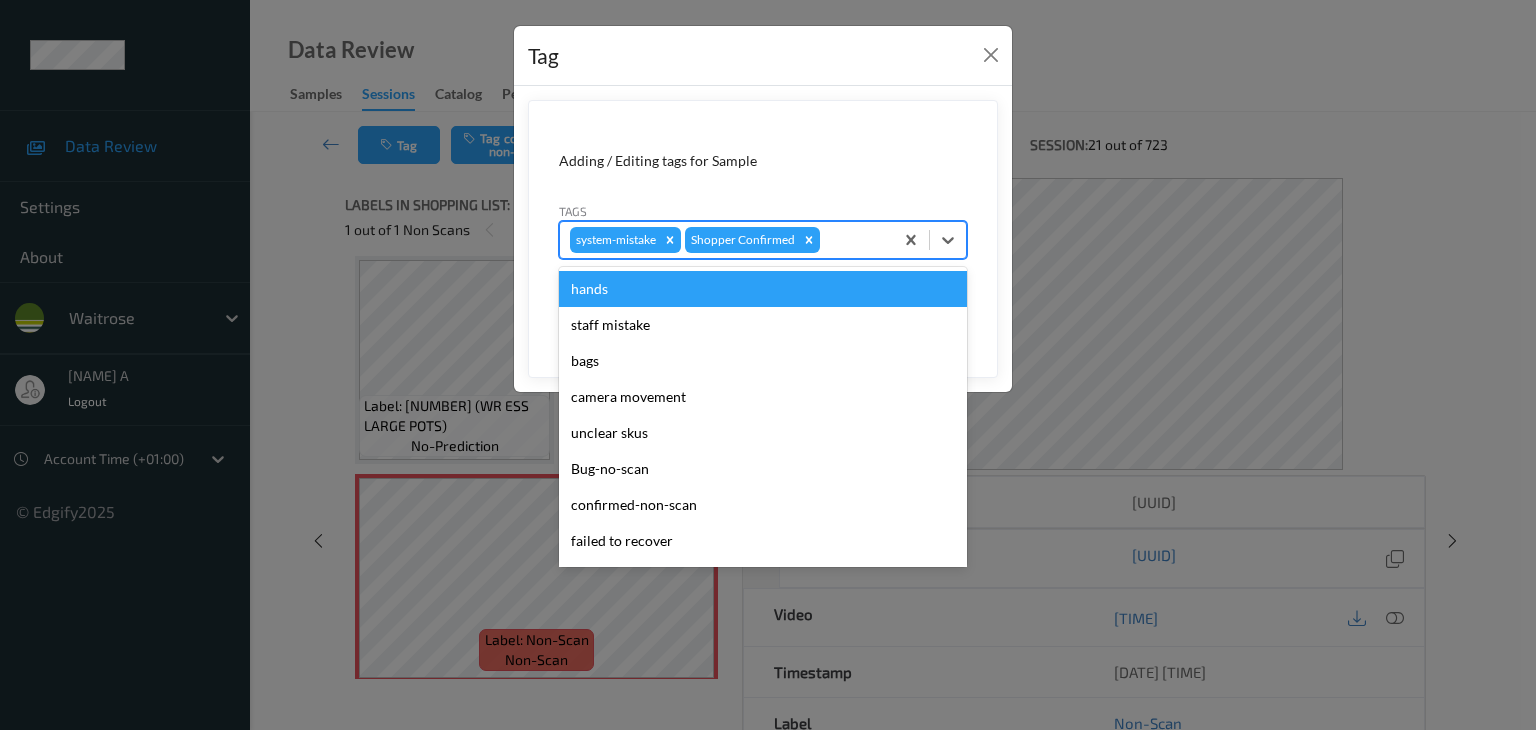 click at bounding box center [853, 240] 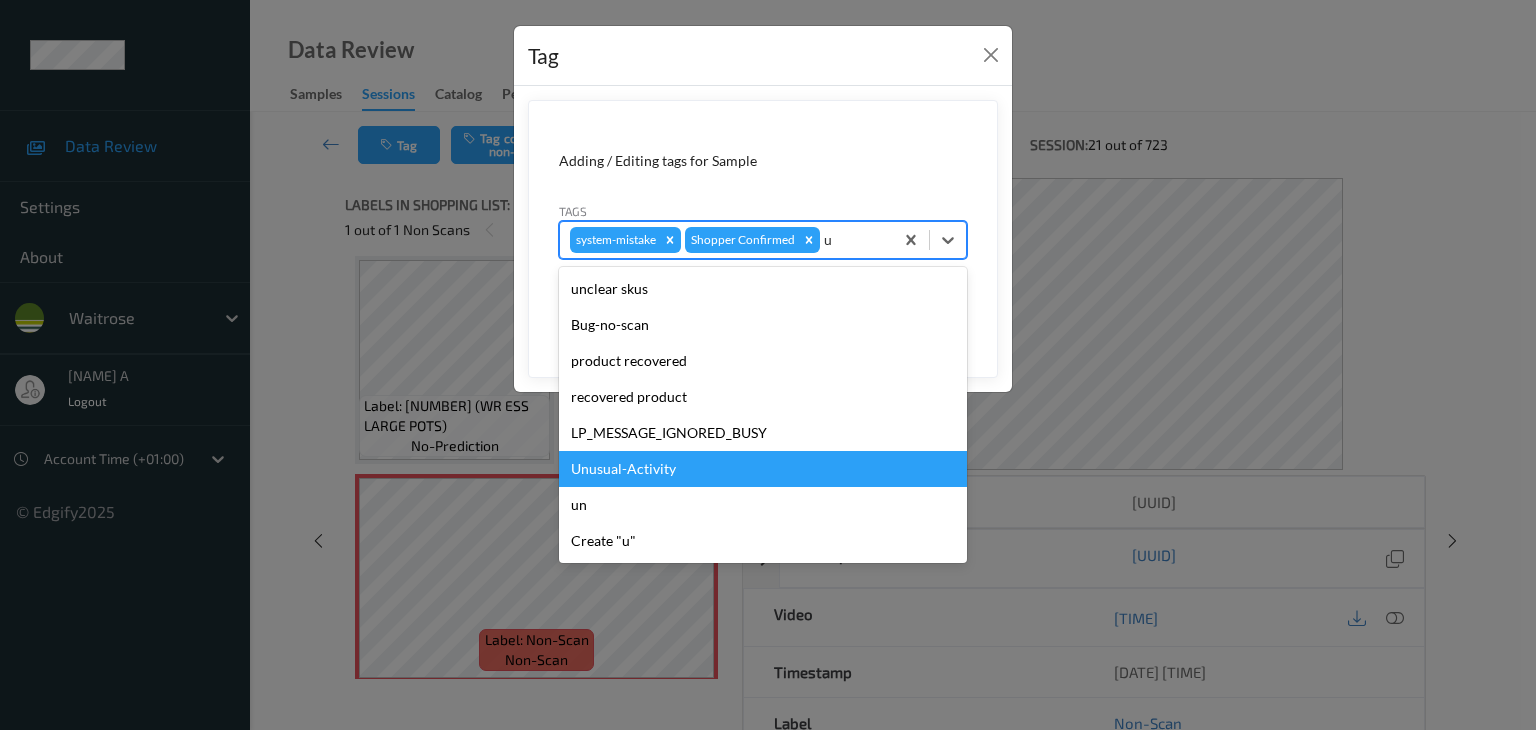click on "Unusual-Activity" at bounding box center [763, 469] 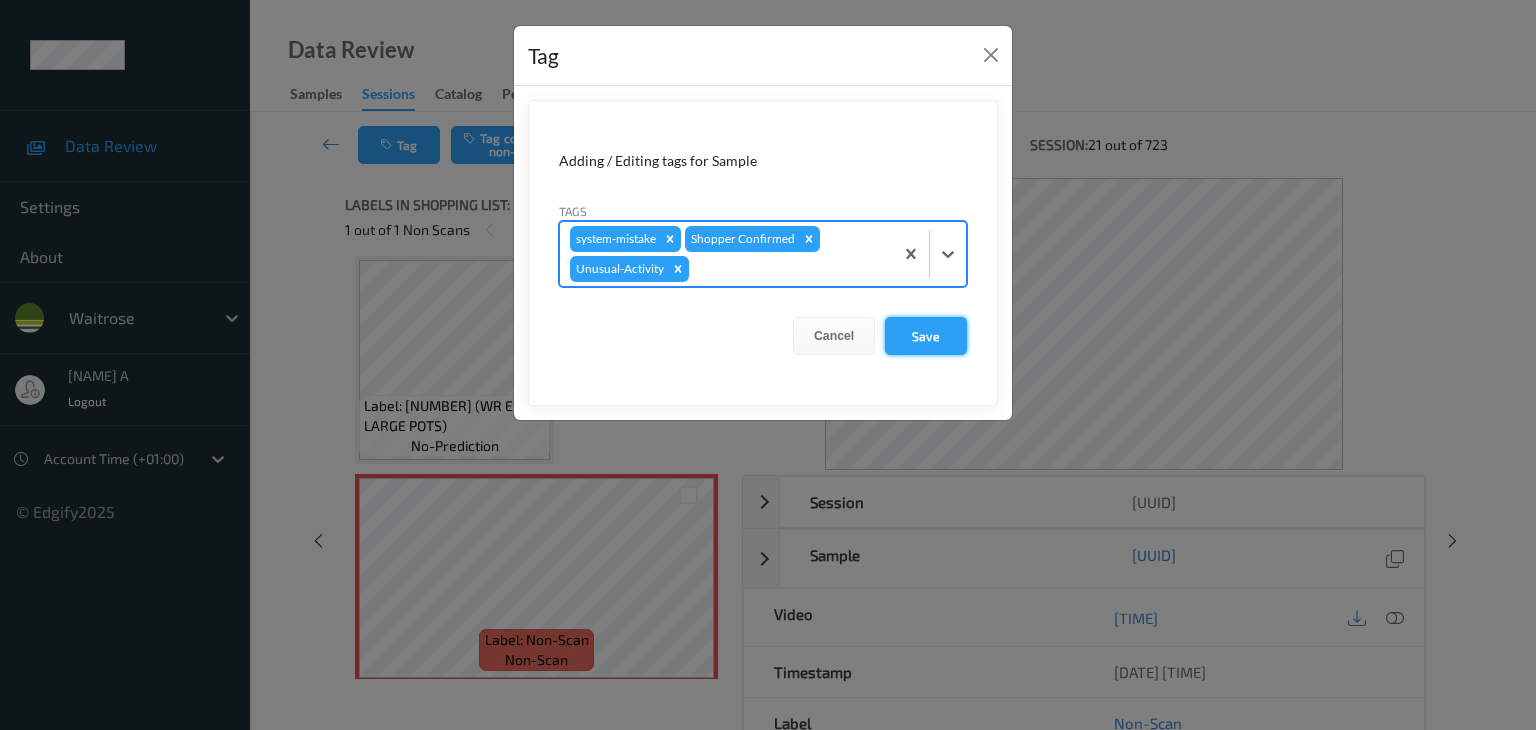 click on "Save" at bounding box center [926, 336] 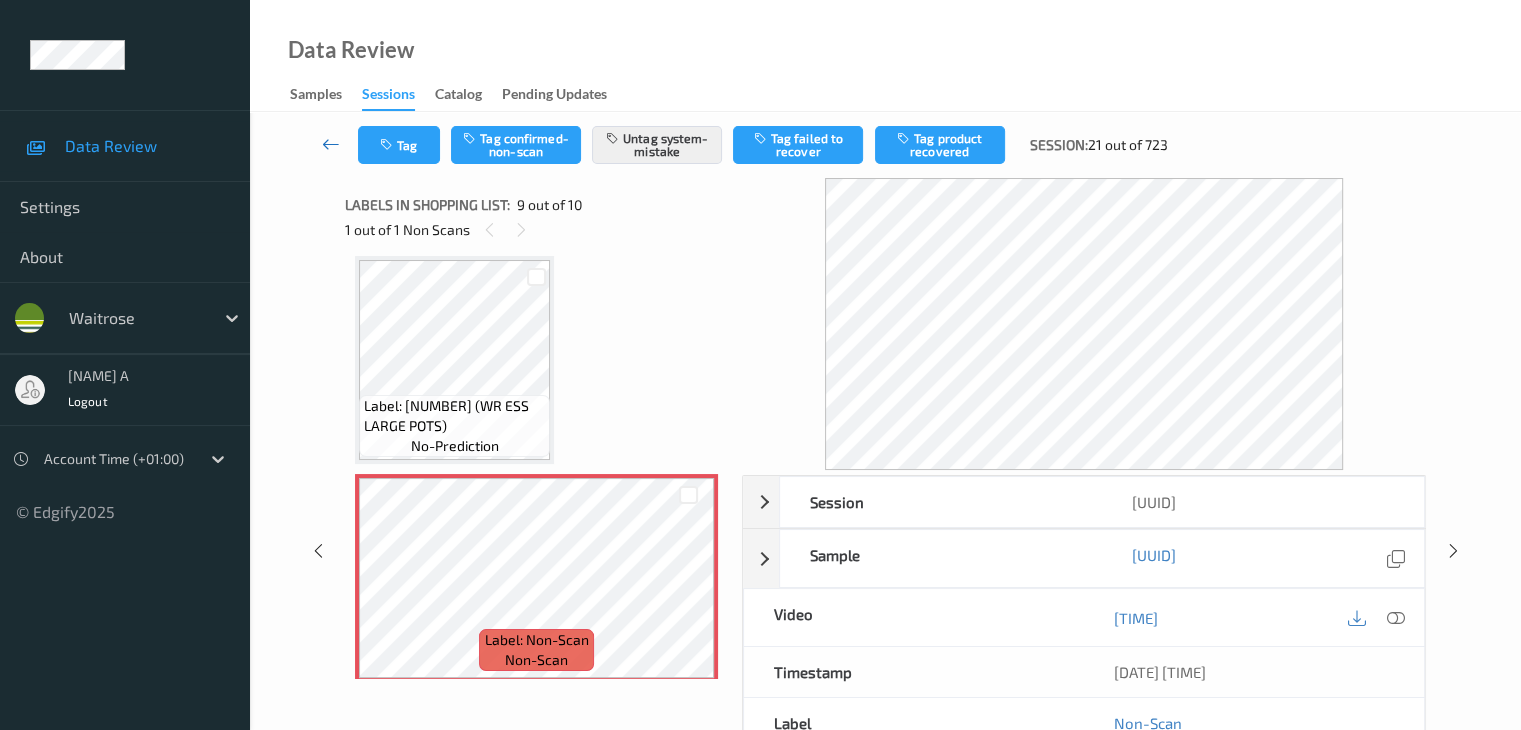 click at bounding box center [331, 144] 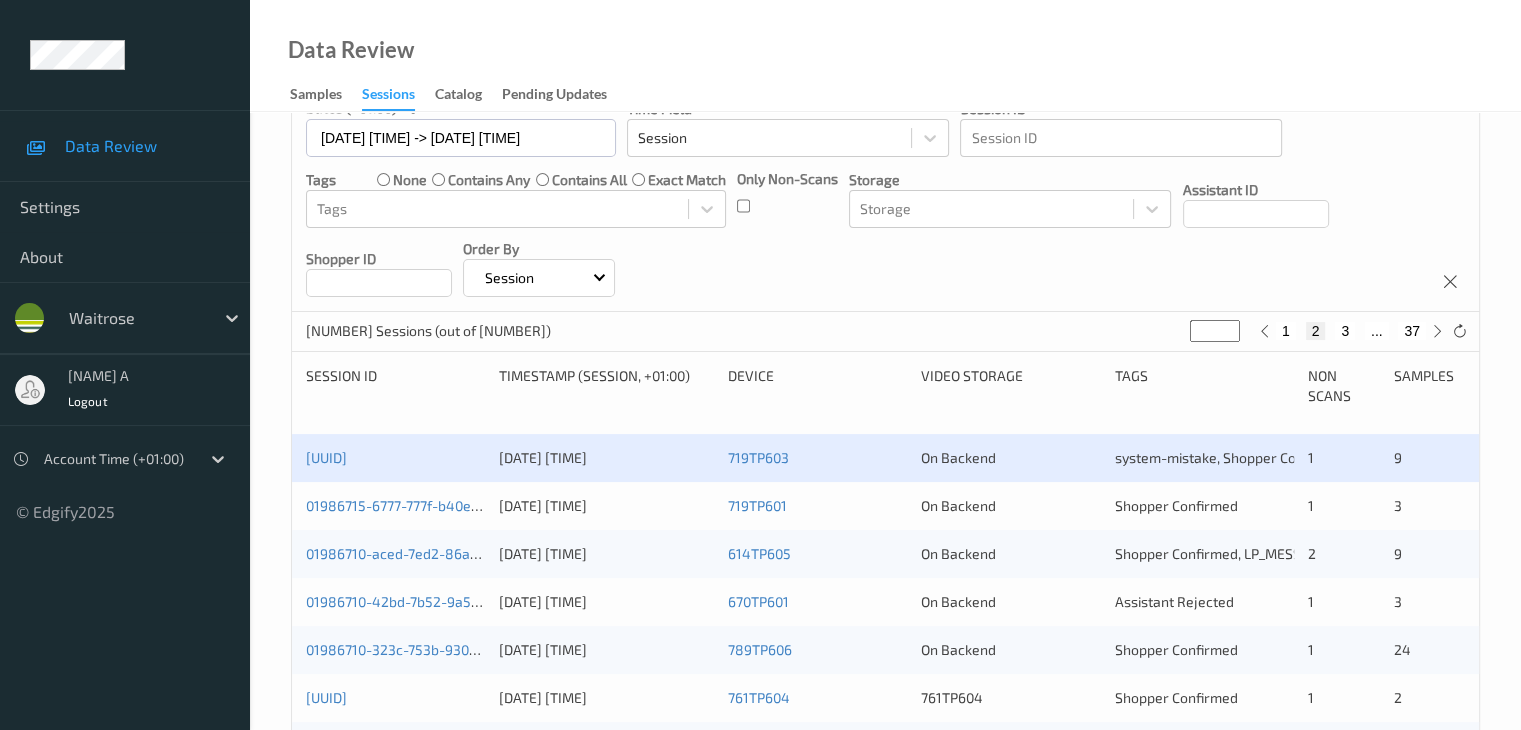 scroll, scrollTop: 400, scrollLeft: 0, axis: vertical 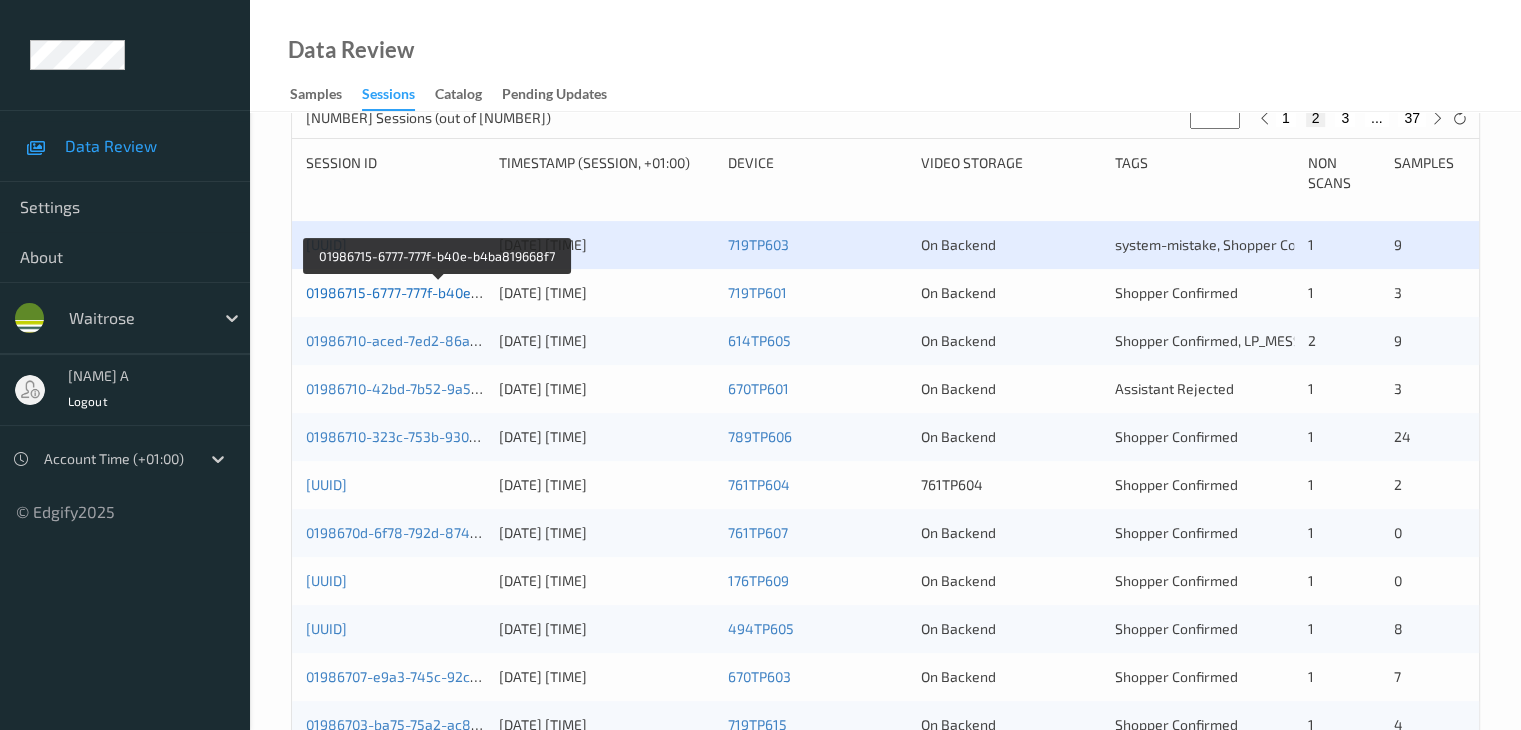 click on "01986715-6777-777f-b40e-b4ba819668f7" at bounding box center (438, 292) 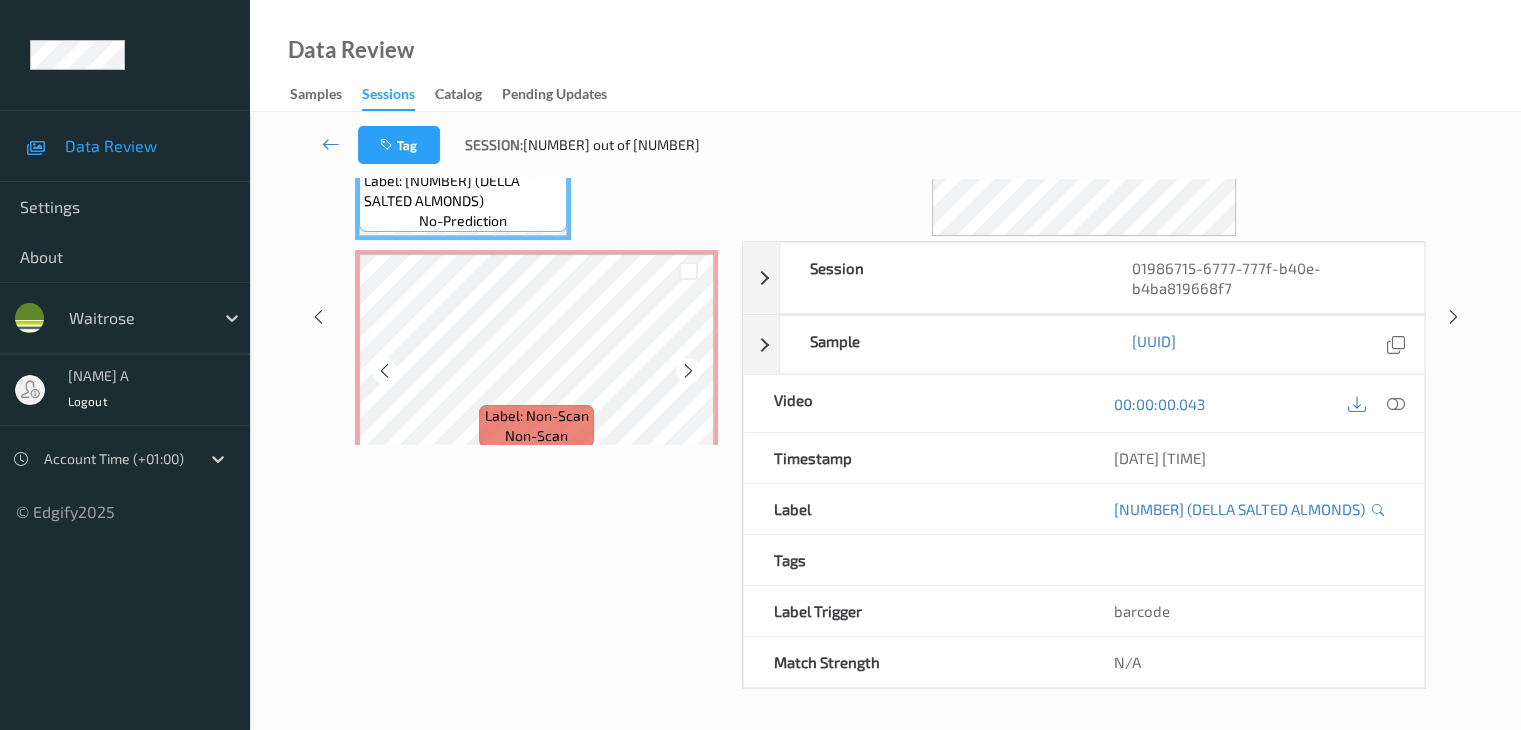 scroll, scrollTop: 0, scrollLeft: 0, axis: both 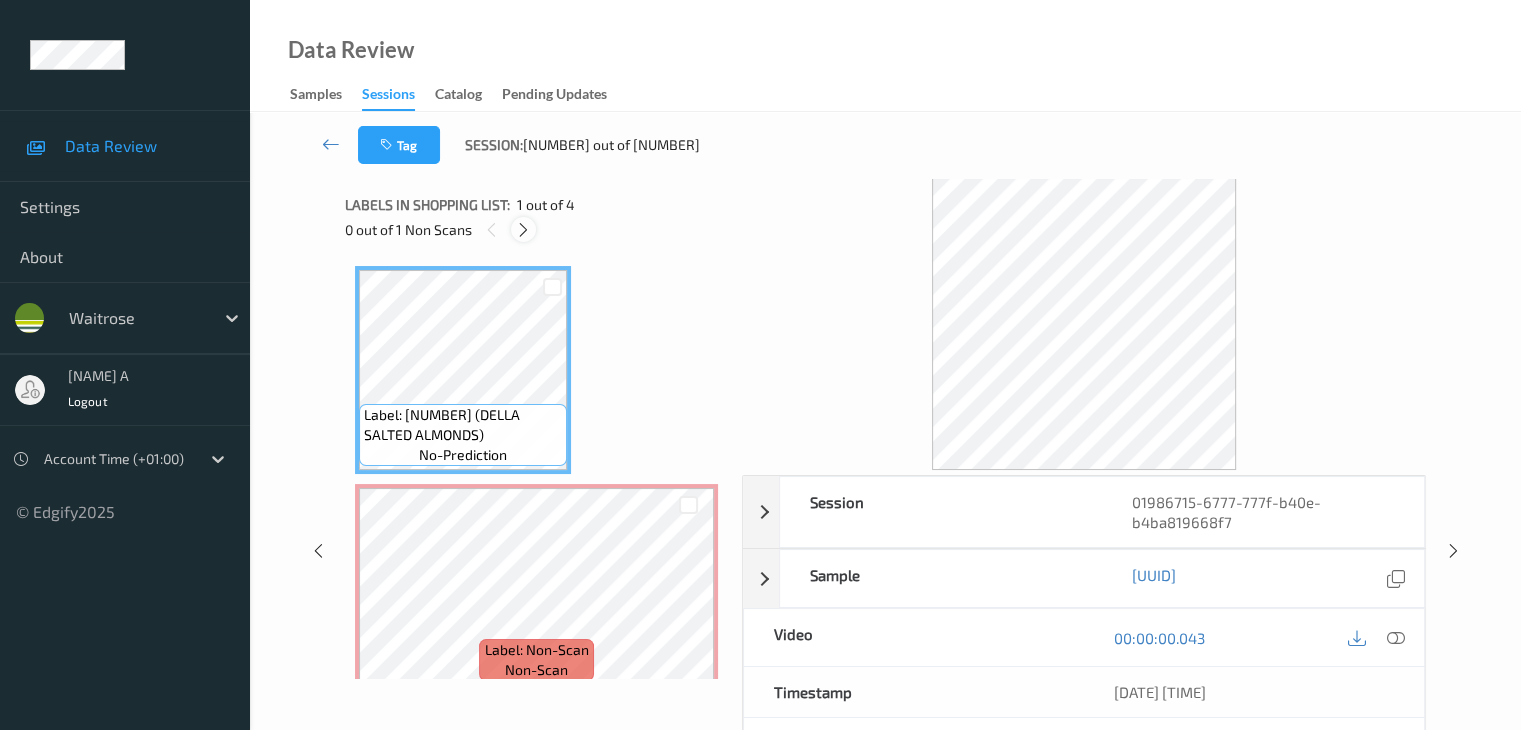 click at bounding box center (523, 230) 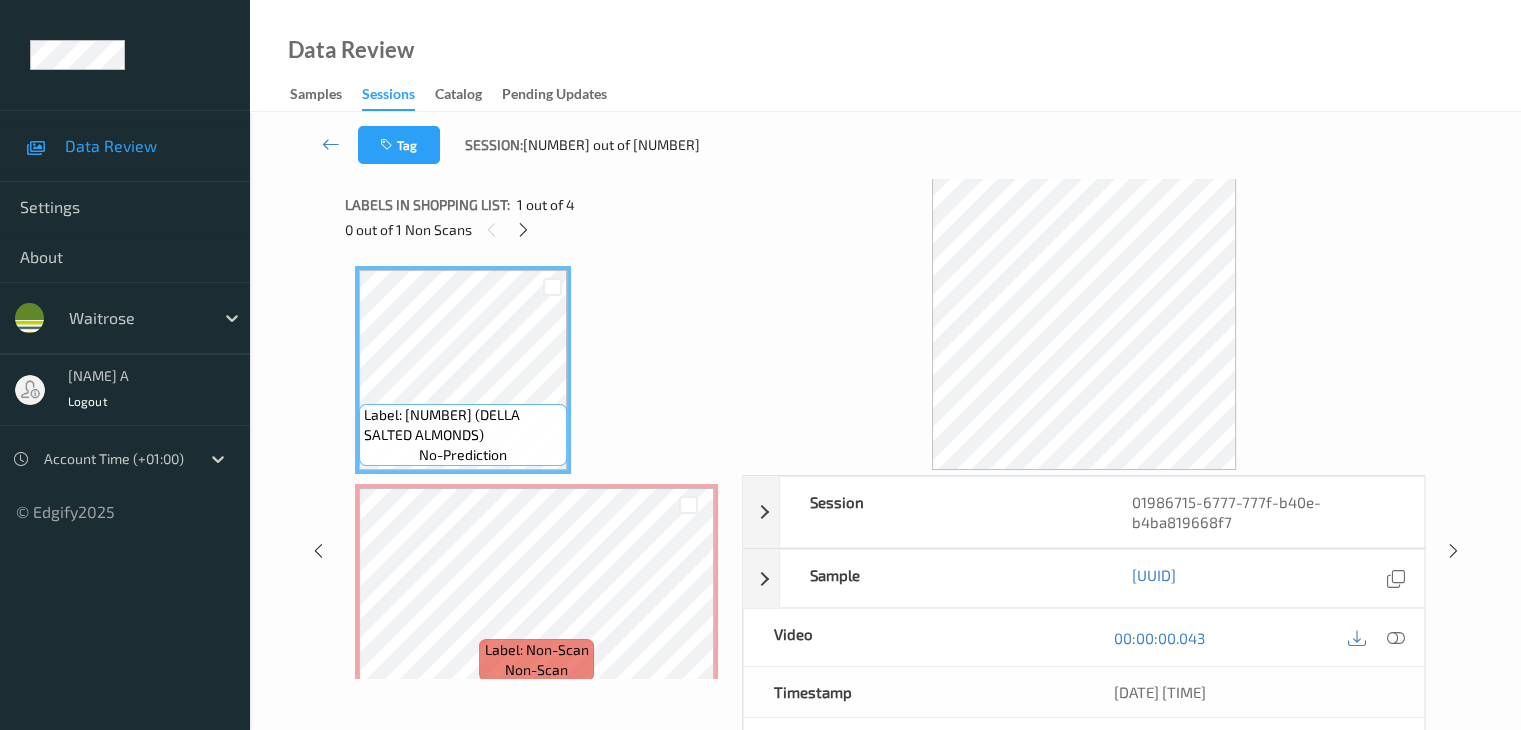 scroll, scrollTop: 10, scrollLeft: 0, axis: vertical 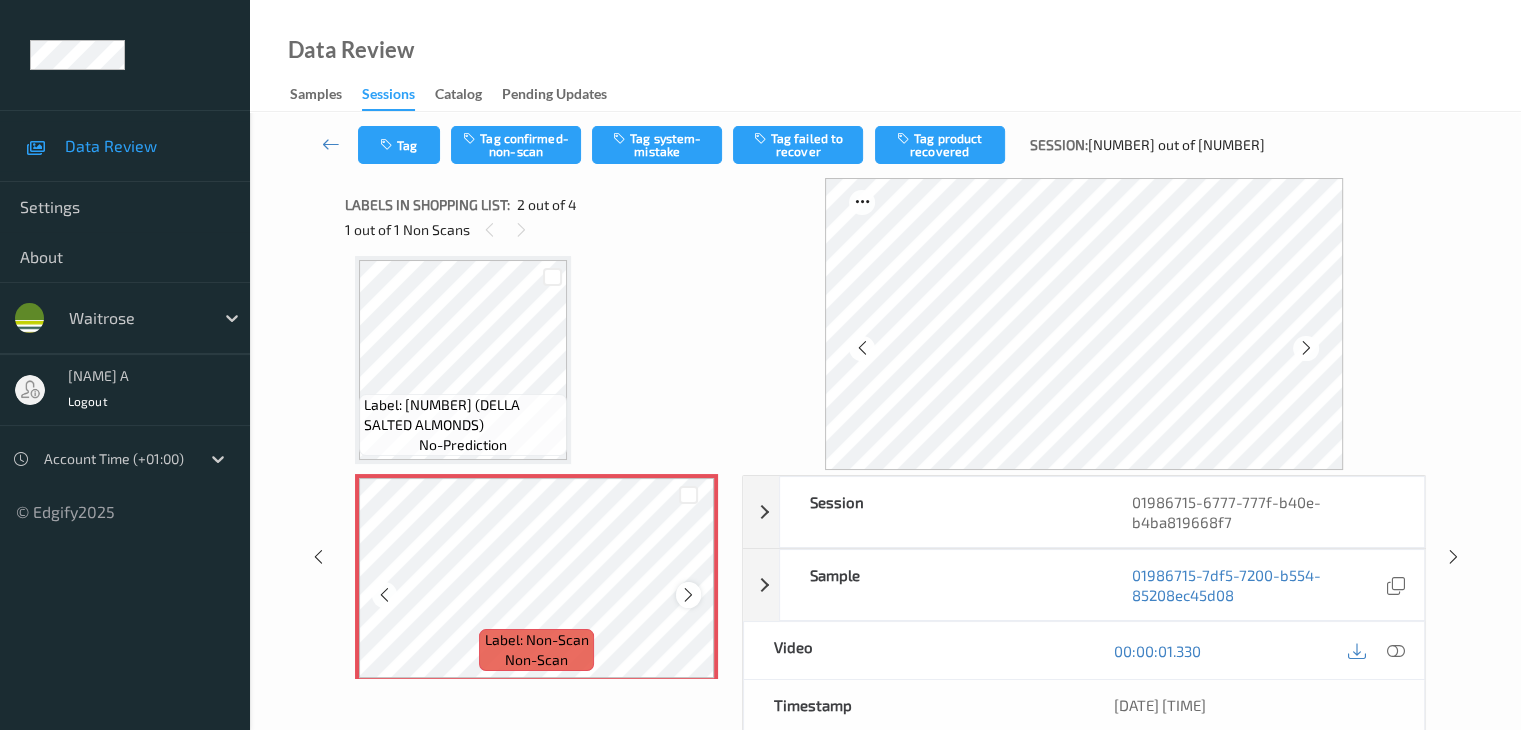 click at bounding box center [688, 595] 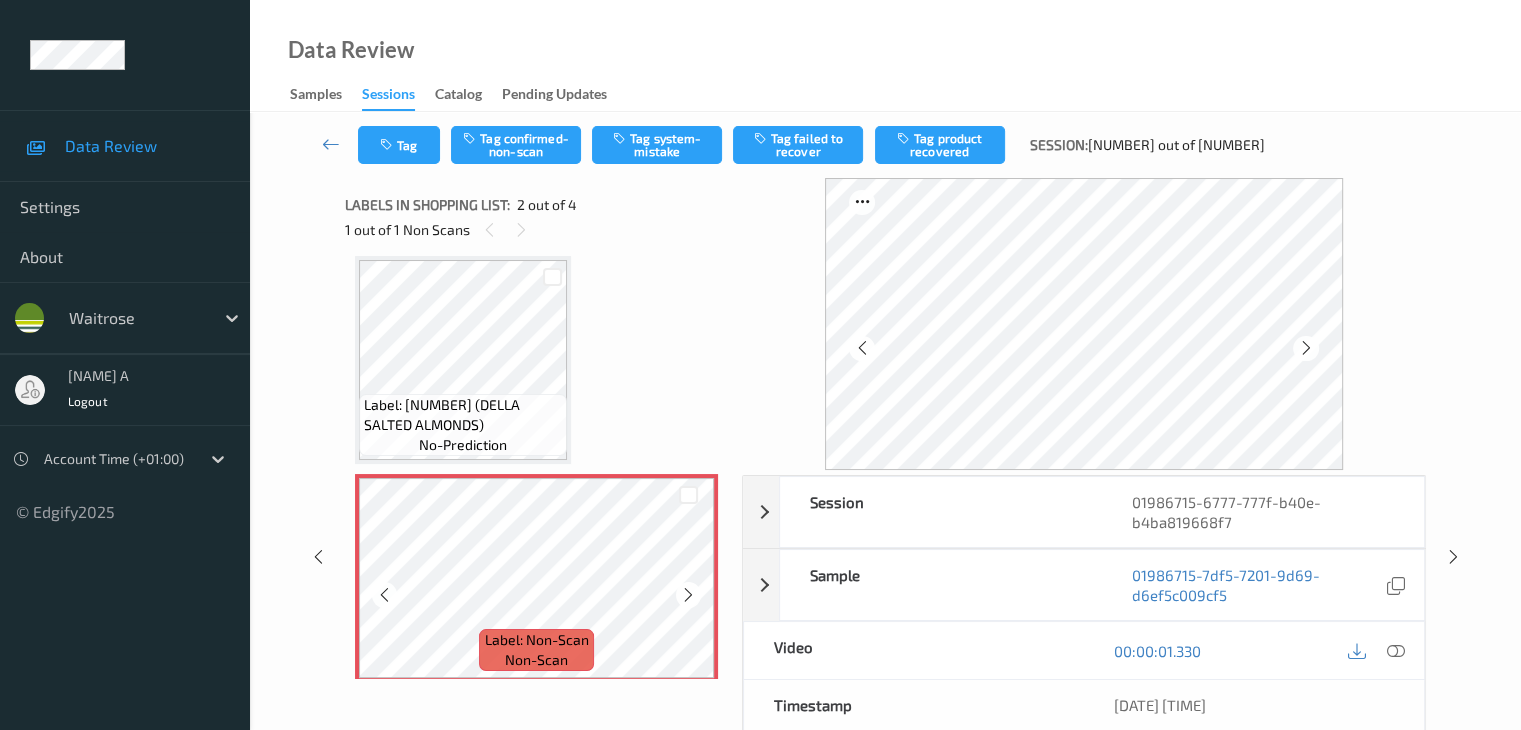 click at bounding box center [688, 595] 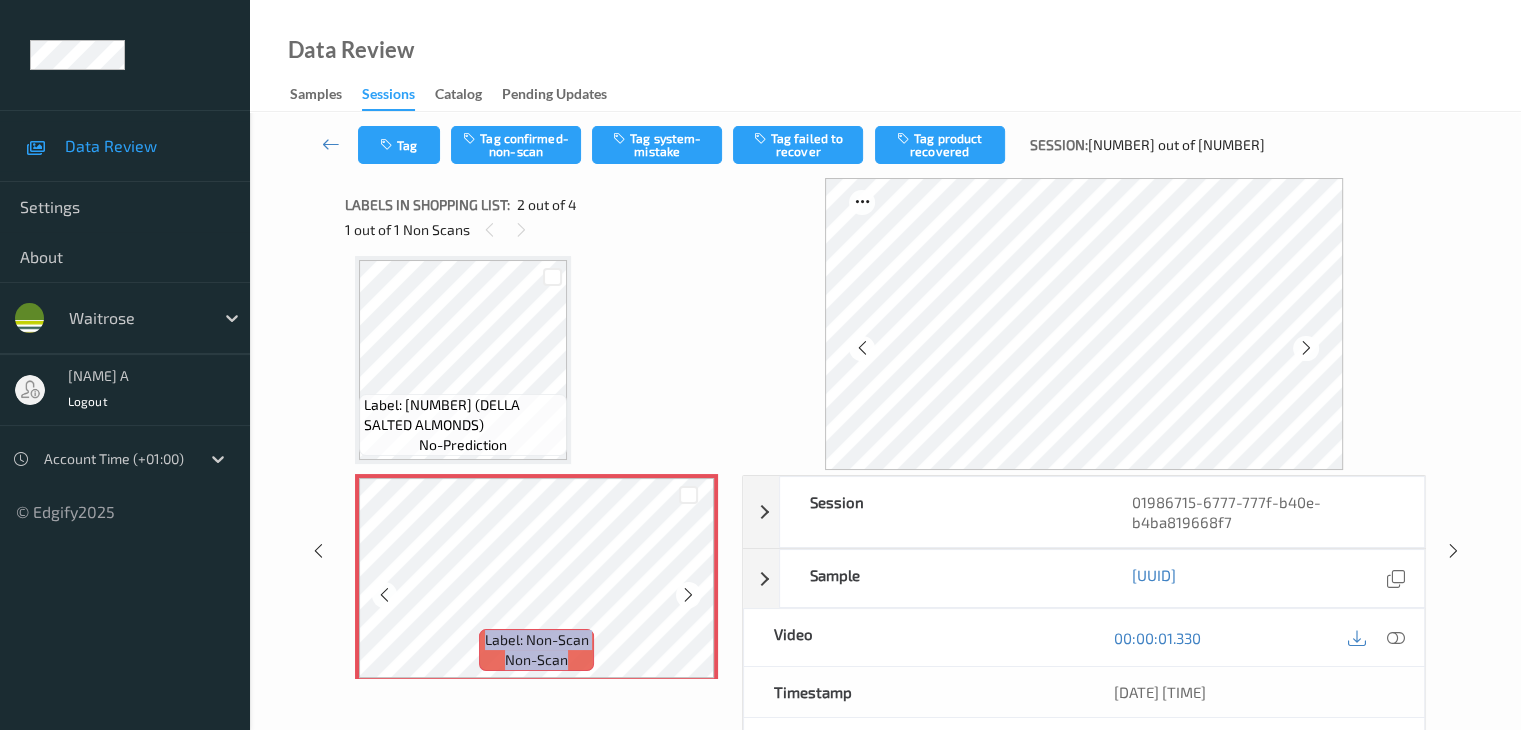 click at bounding box center (688, 595) 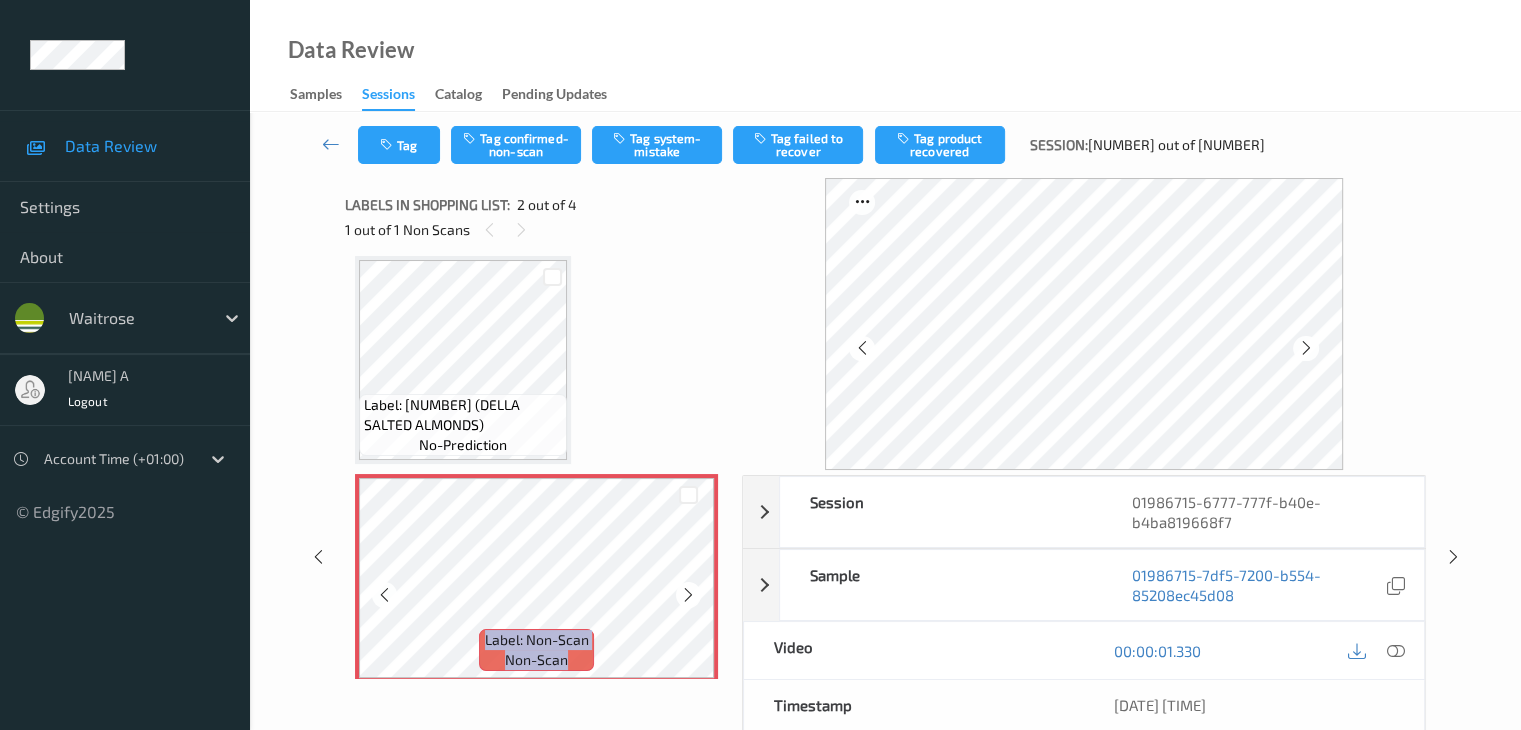 click at bounding box center (688, 595) 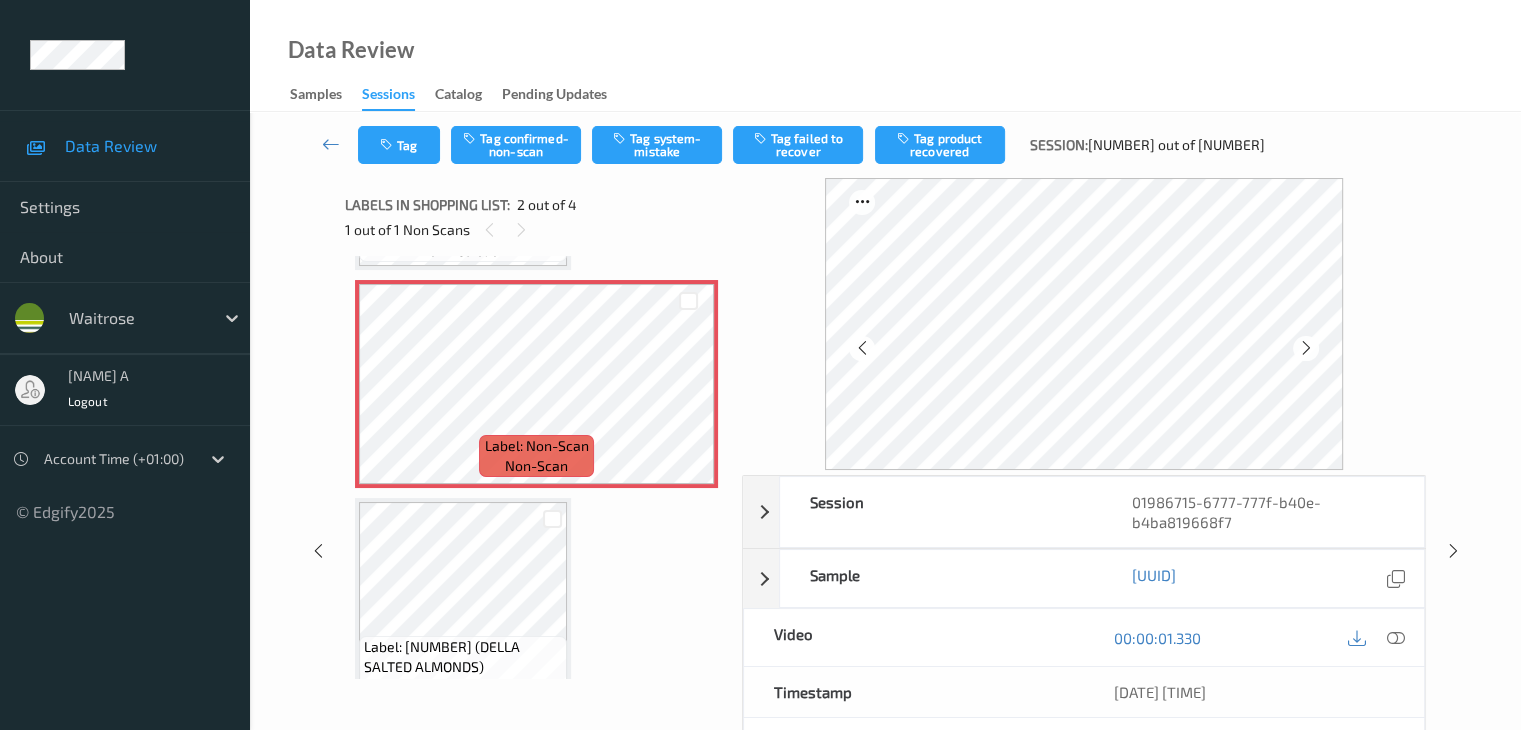 scroll, scrollTop: 210, scrollLeft: 0, axis: vertical 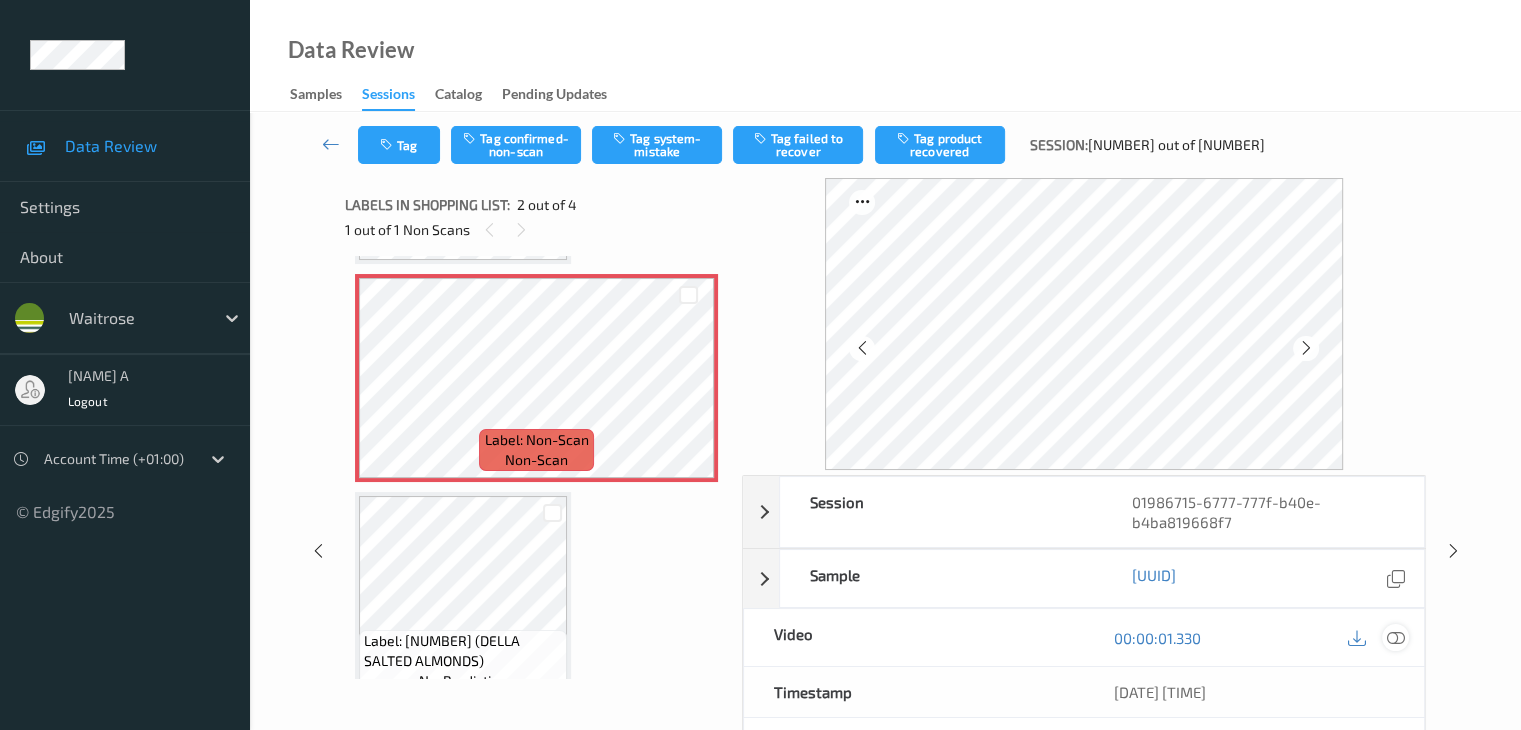 click at bounding box center [1395, 638] 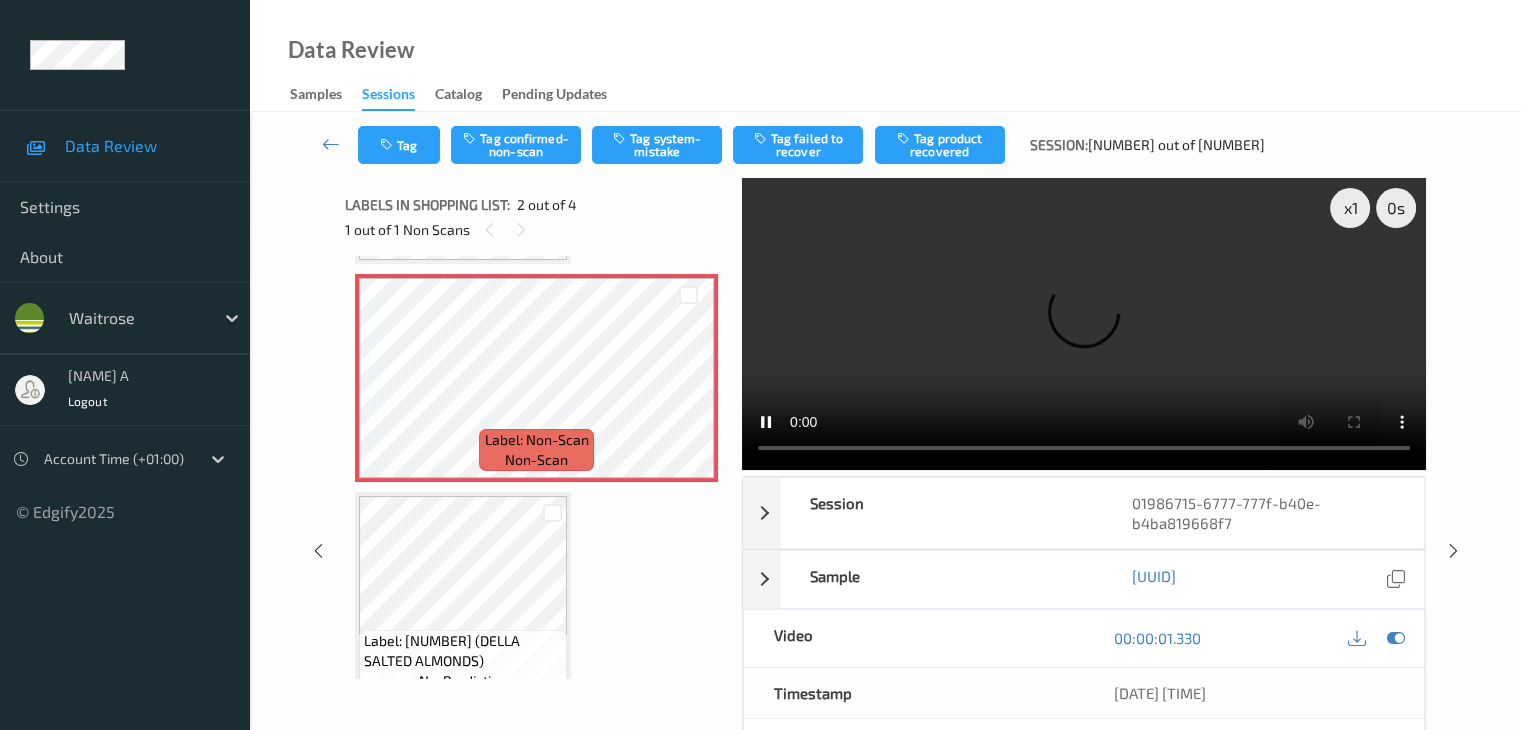 type 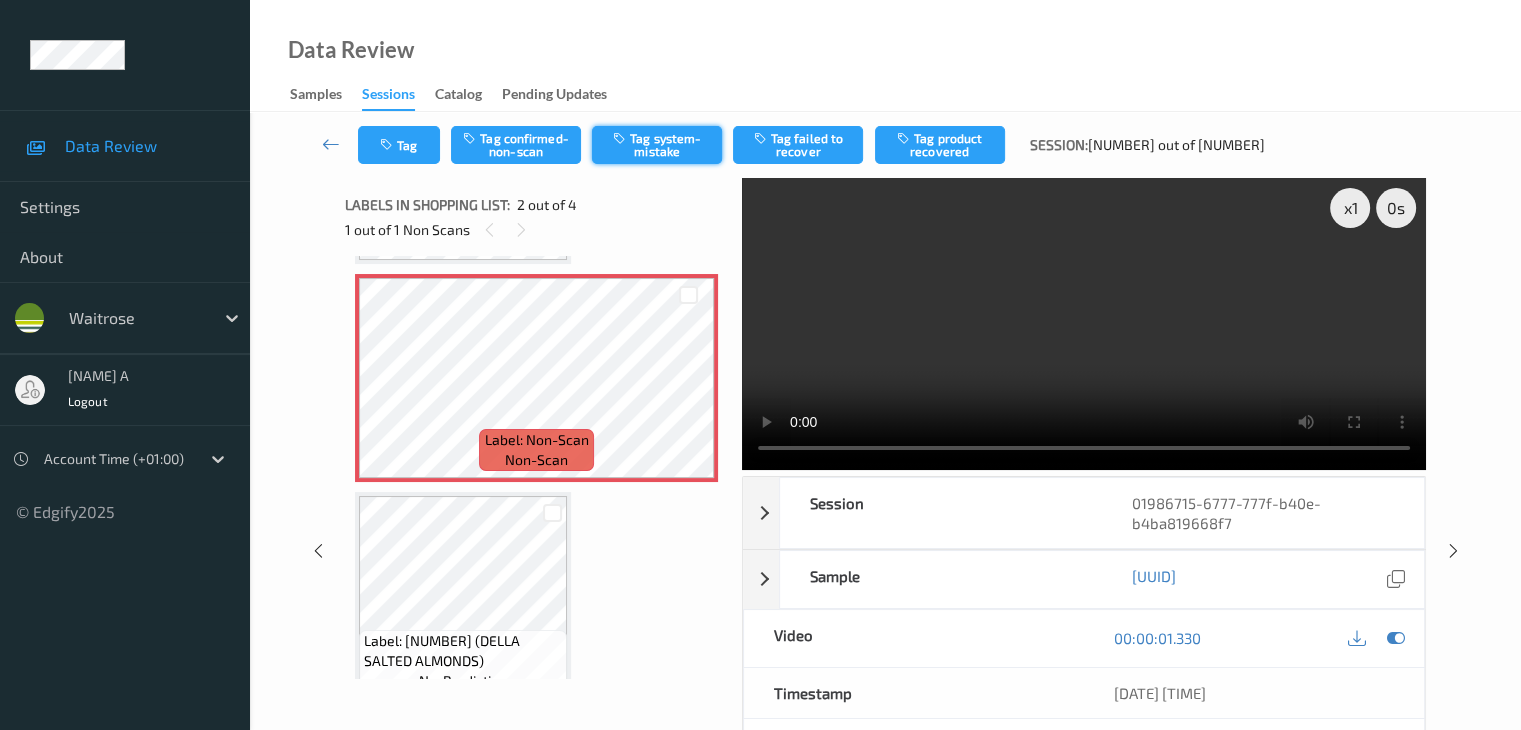 click on "Tag   system-mistake" at bounding box center [657, 145] 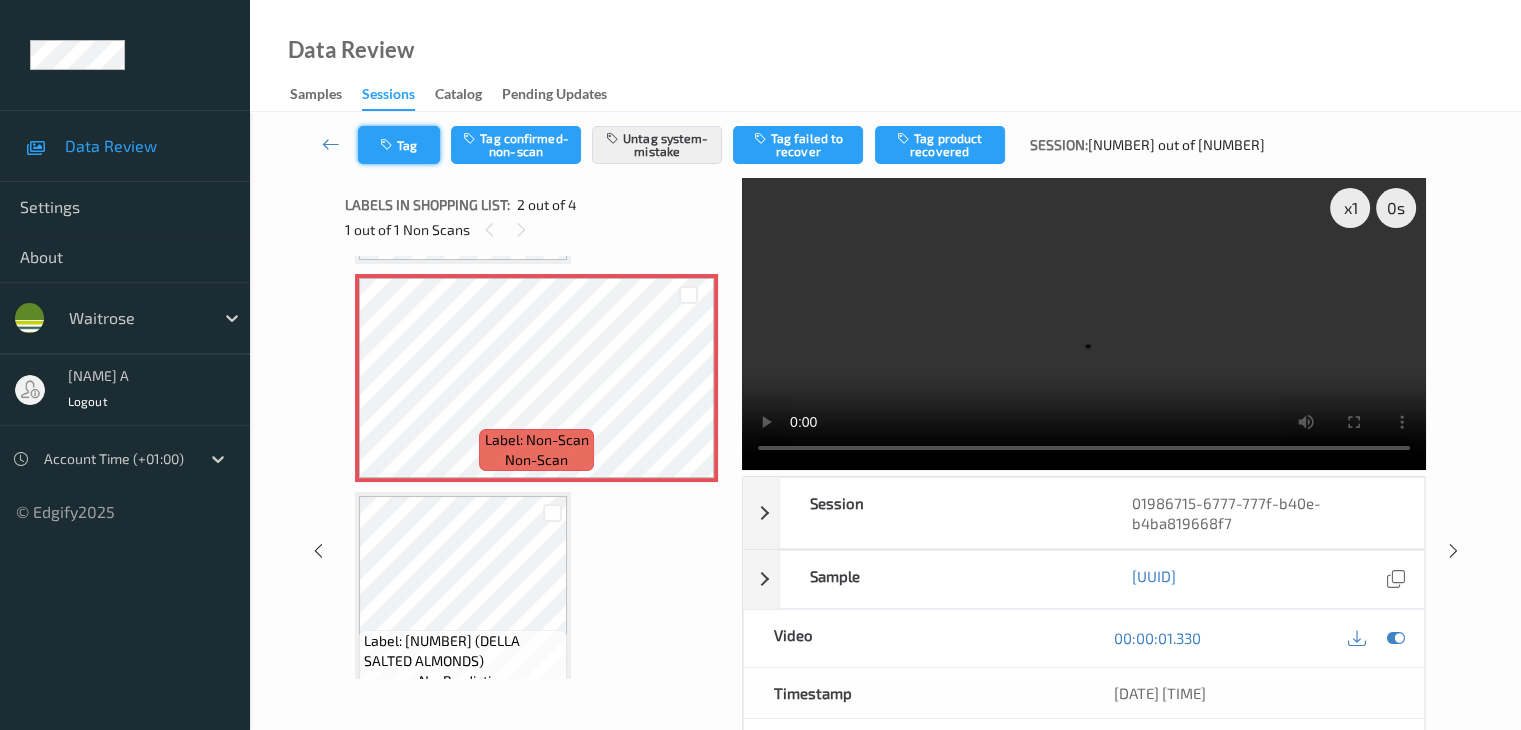click on "Tag" at bounding box center [399, 145] 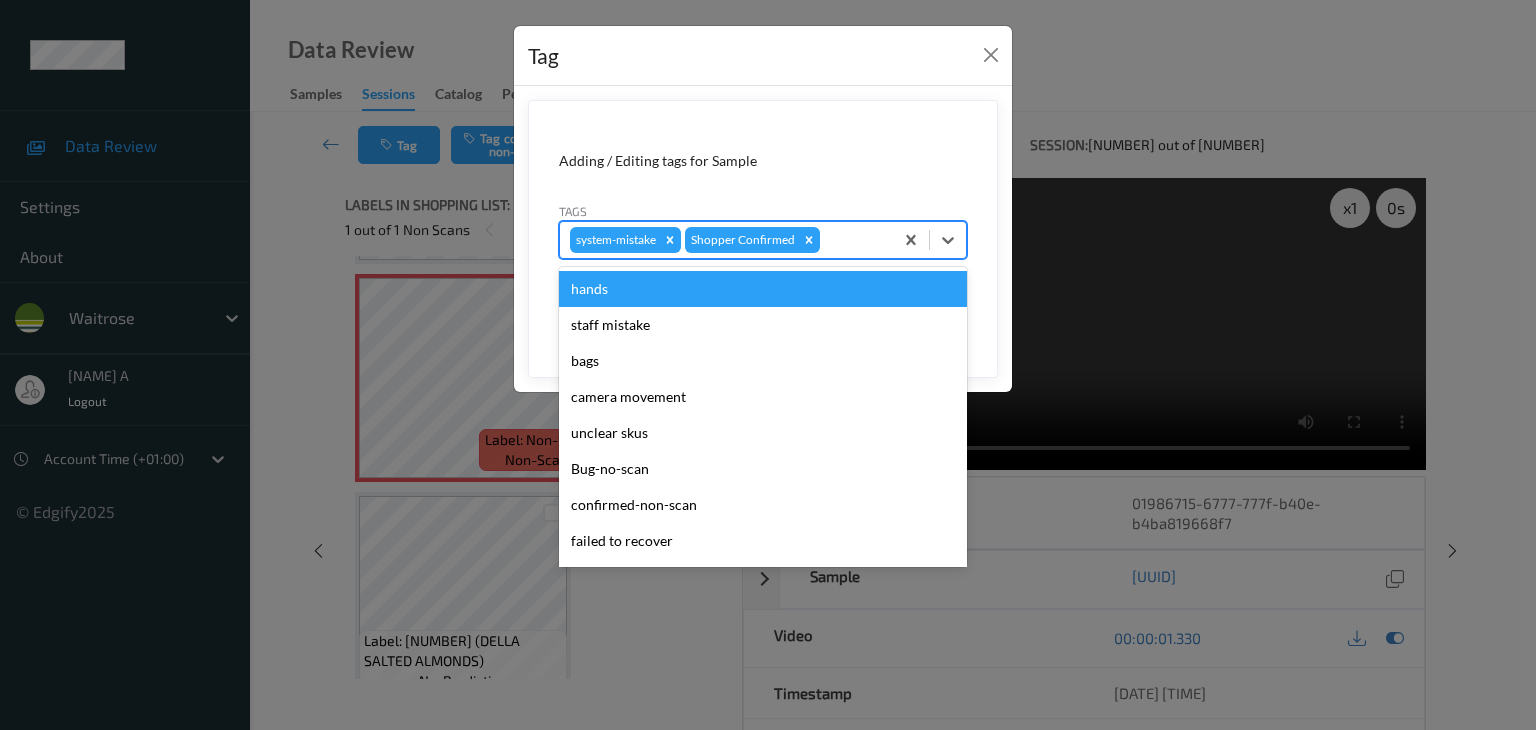 click at bounding box center (853, 240) 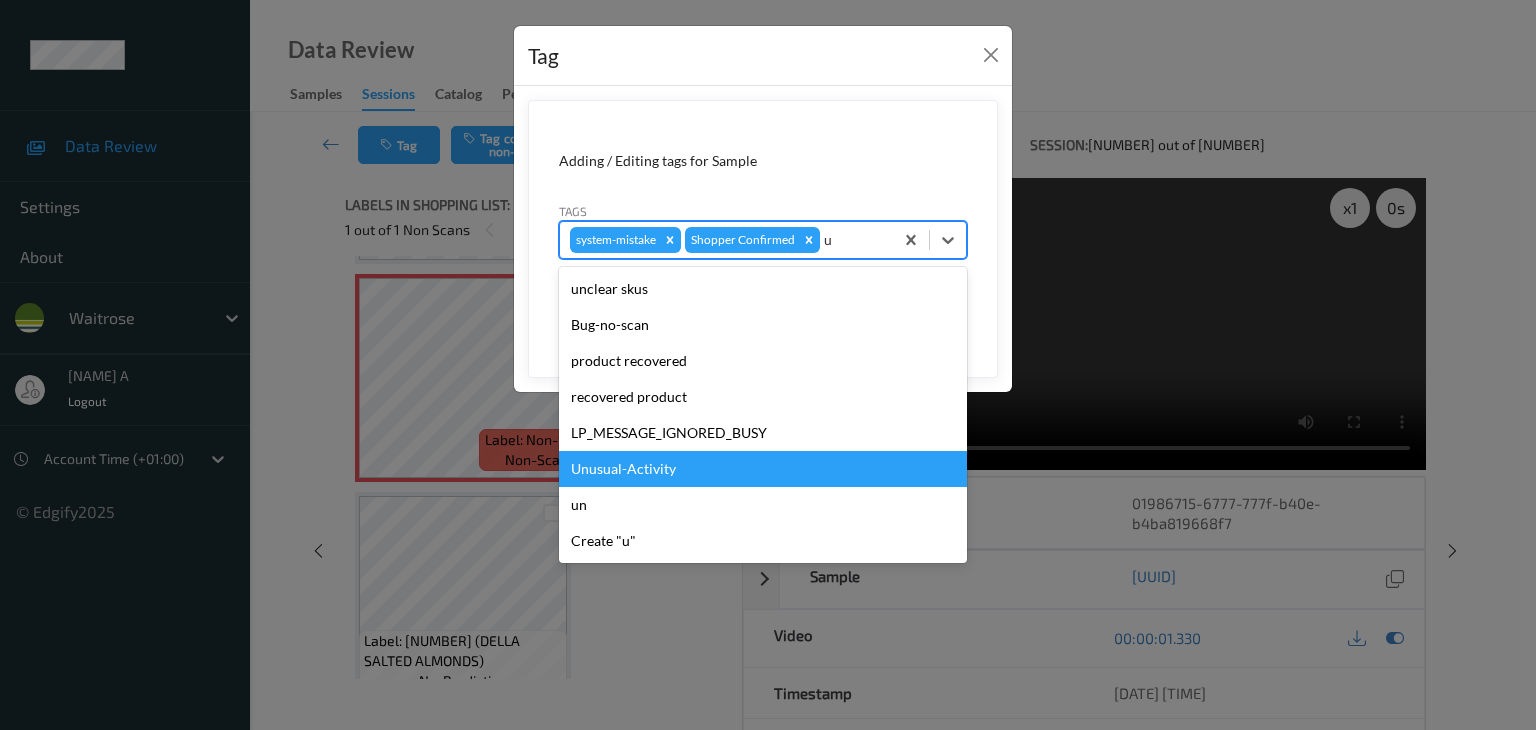 click on "Unusual-Activity" at bounding box center [763, 469] 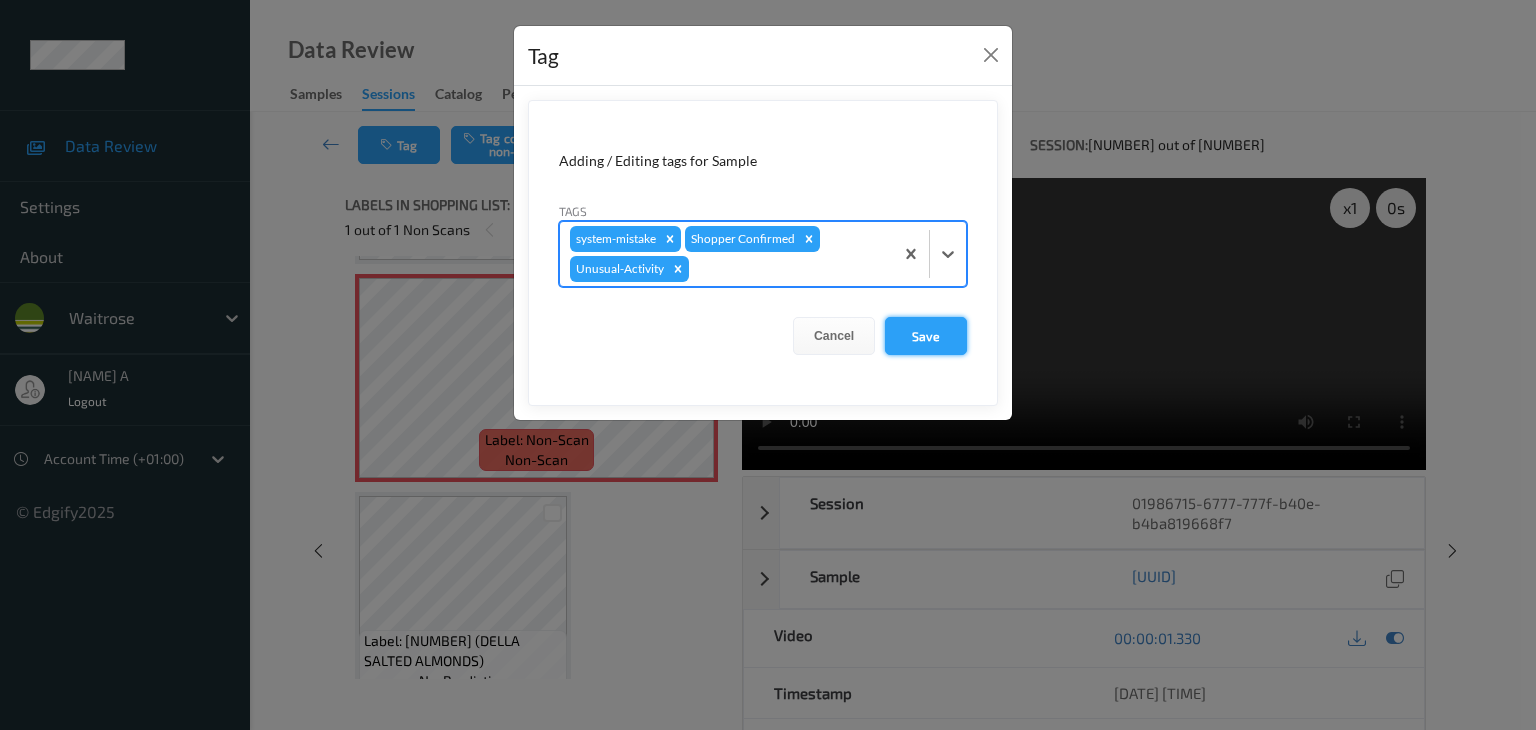 click on "Save" at bounding box center [926, 336] 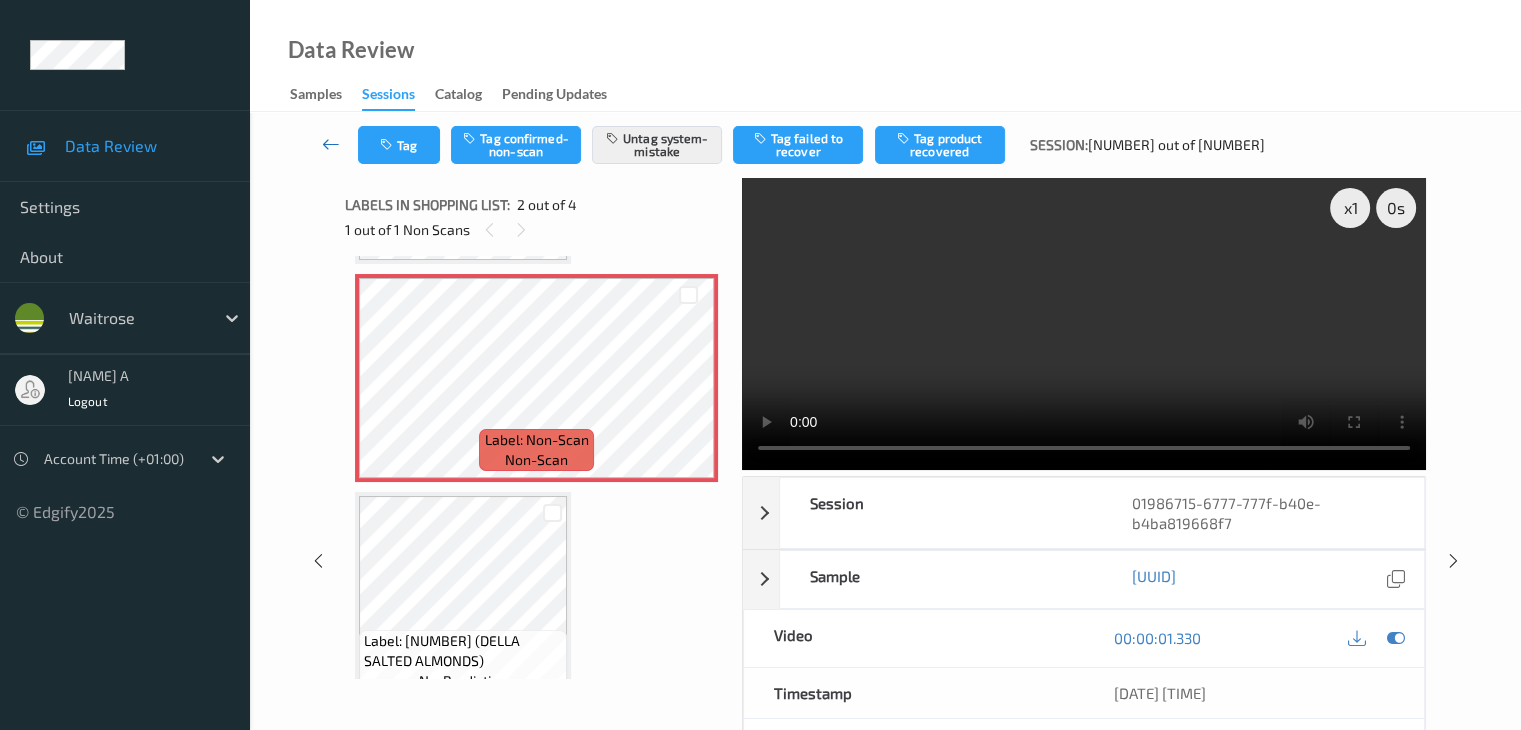 click at bounding box center [331, 144] 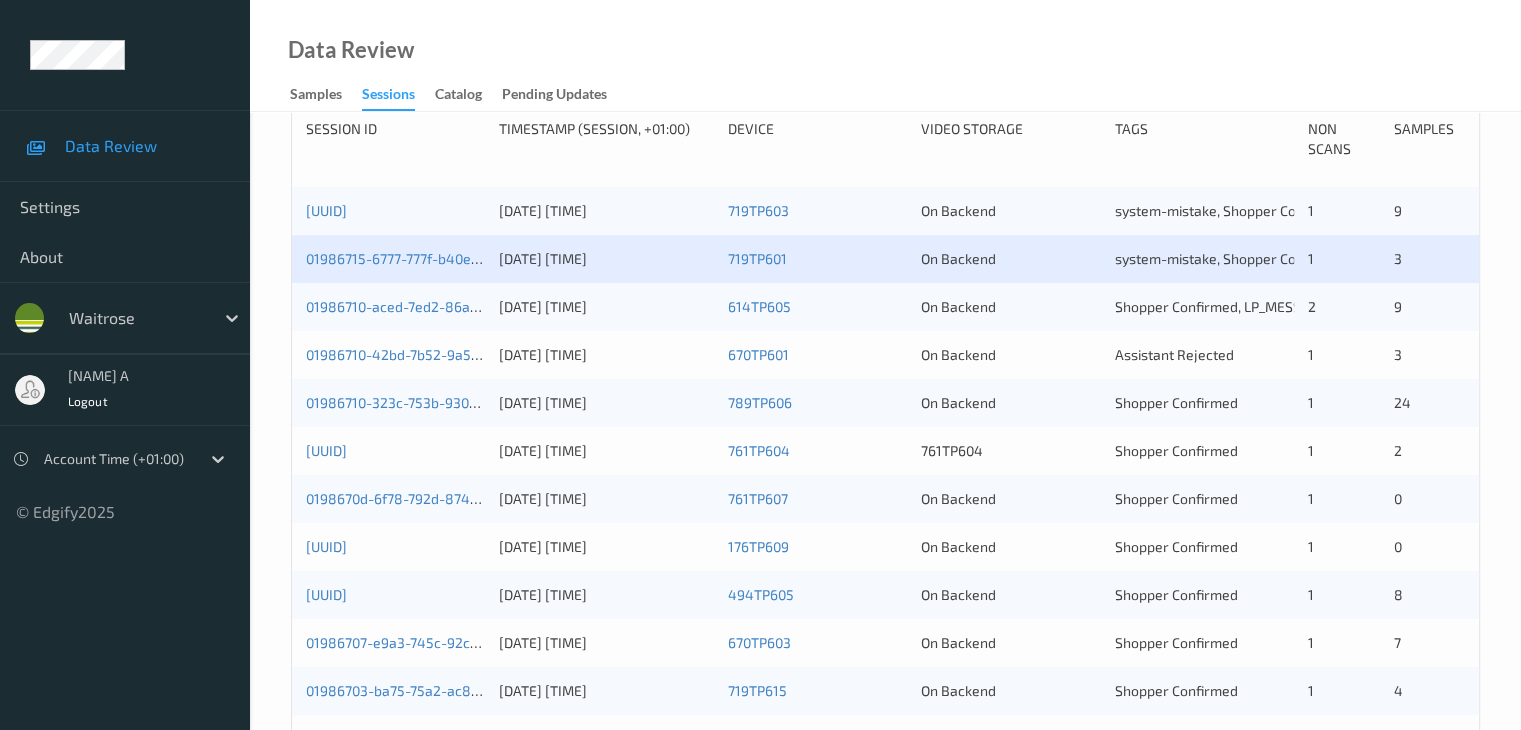 scroll, scrollTop: 400, scrollLeft: 0, axis: vertical 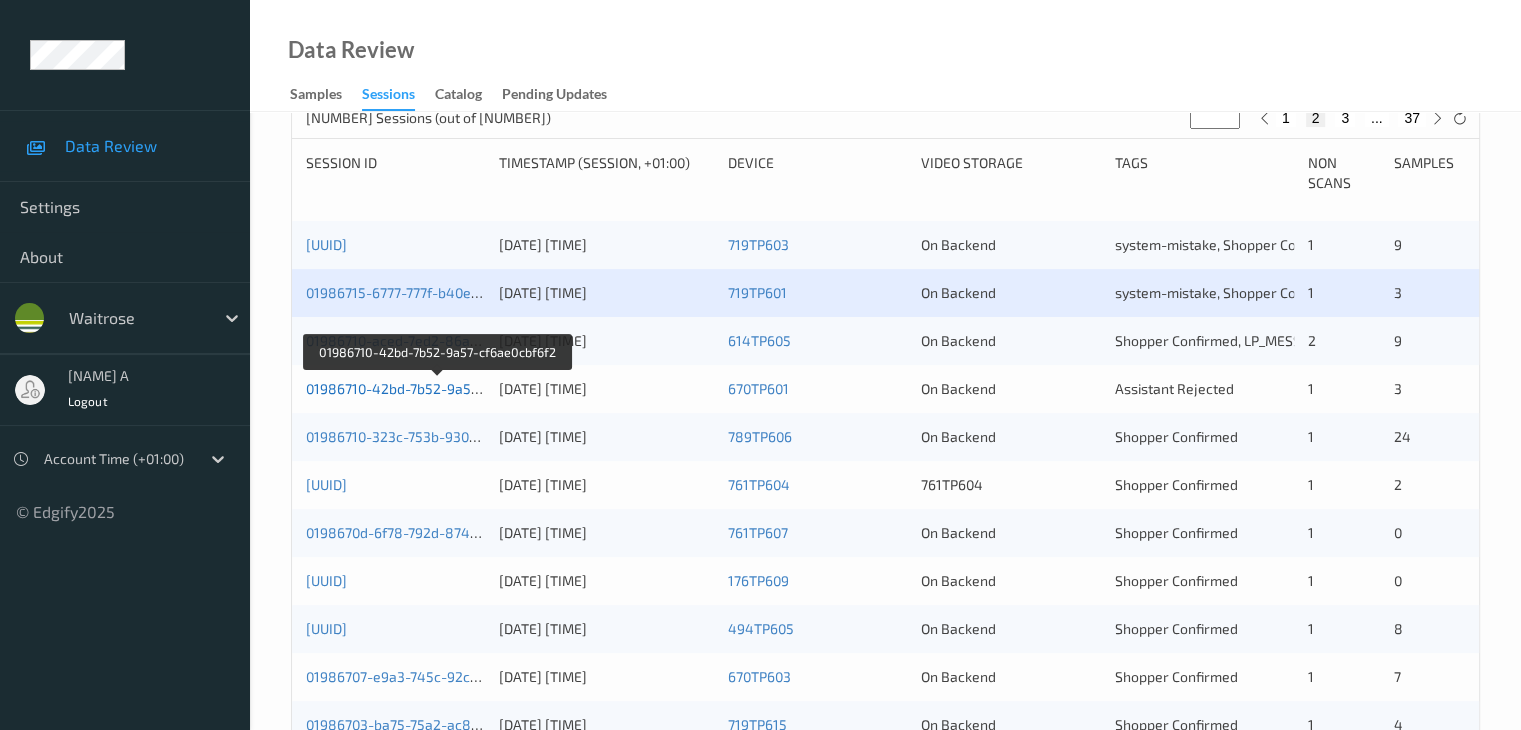 click on "01986710-42bd-7b52-9a57-cf6ae0cbf6f2" at bounding box center [437, 388] 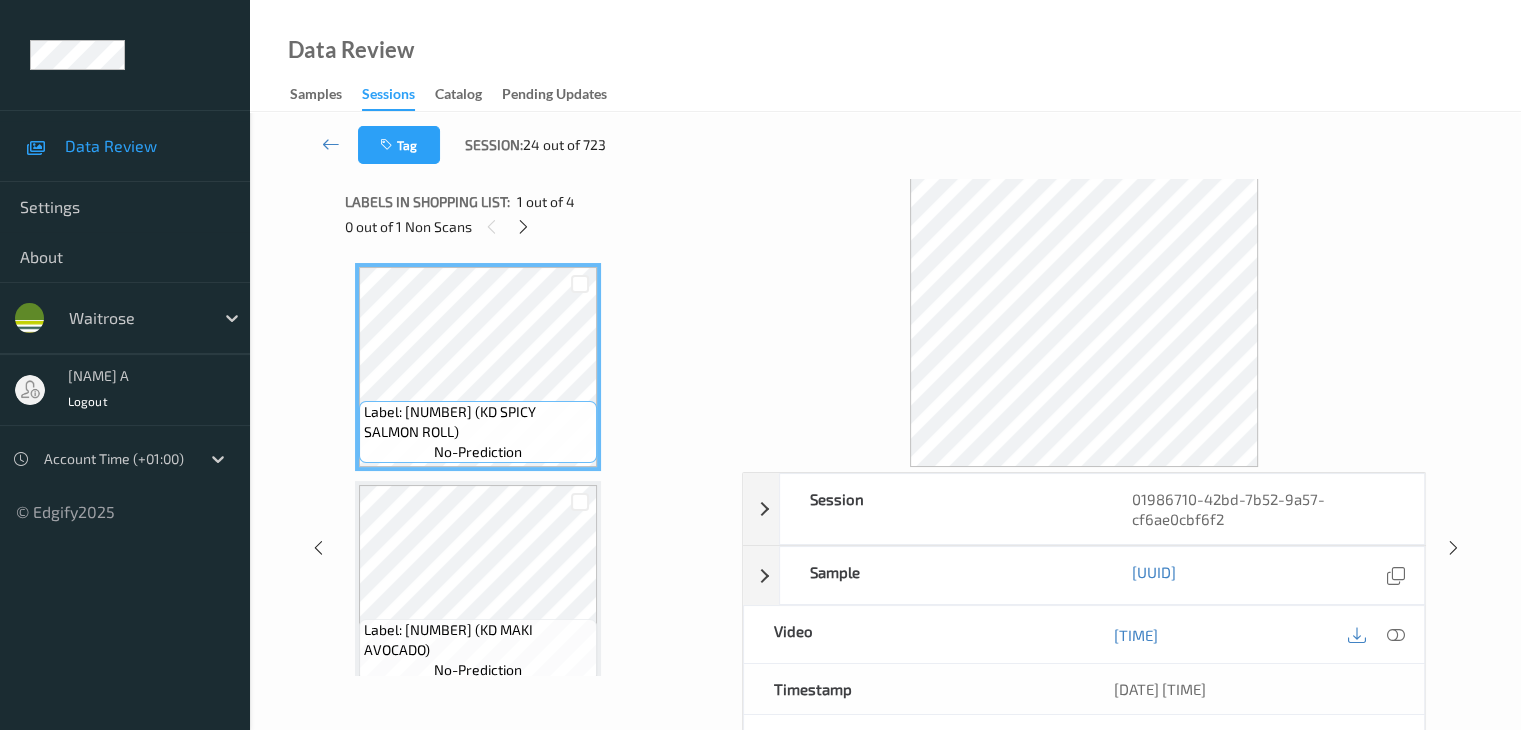 scroll, scrollTop: 0, scrollLeft: 0, axis: both 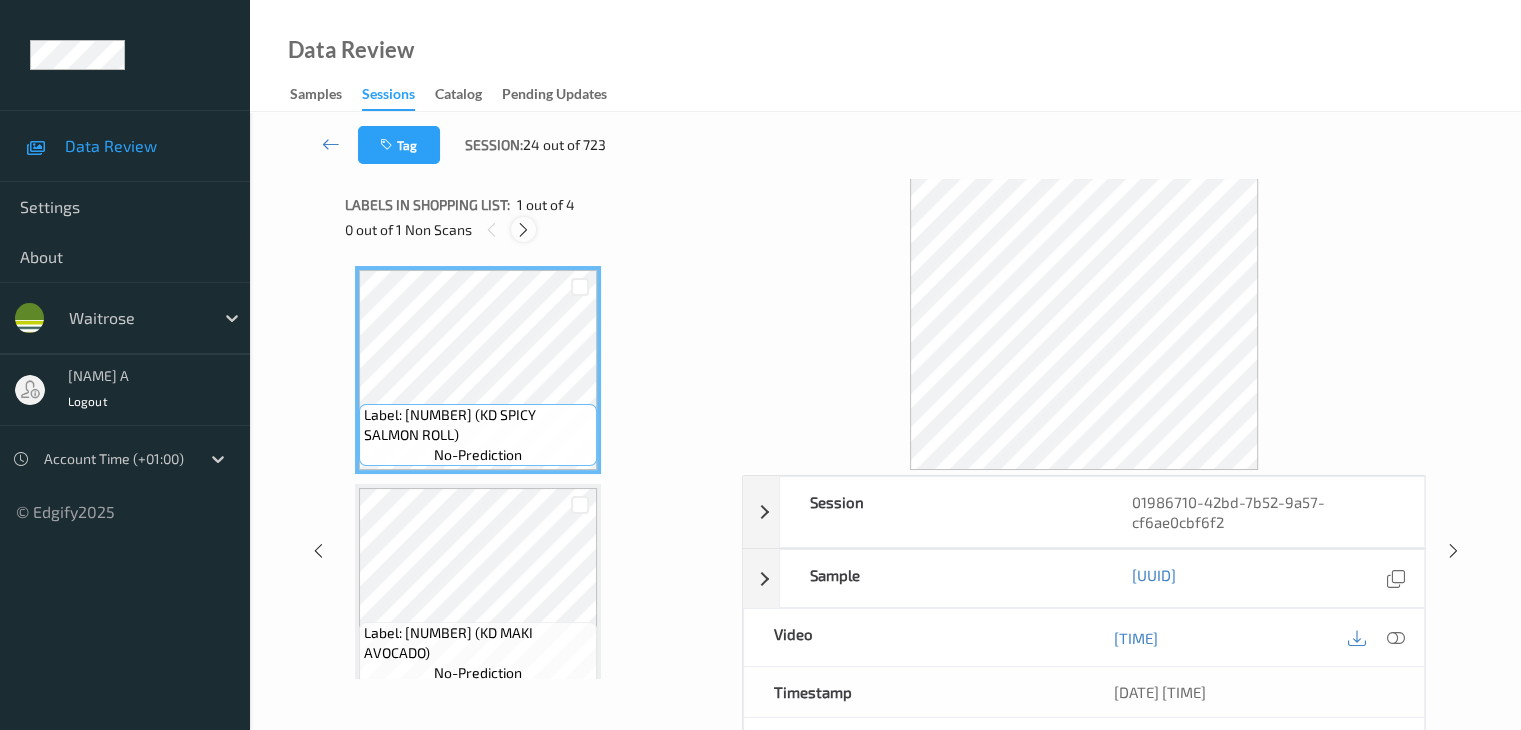 click at bounding box center (523, 230) 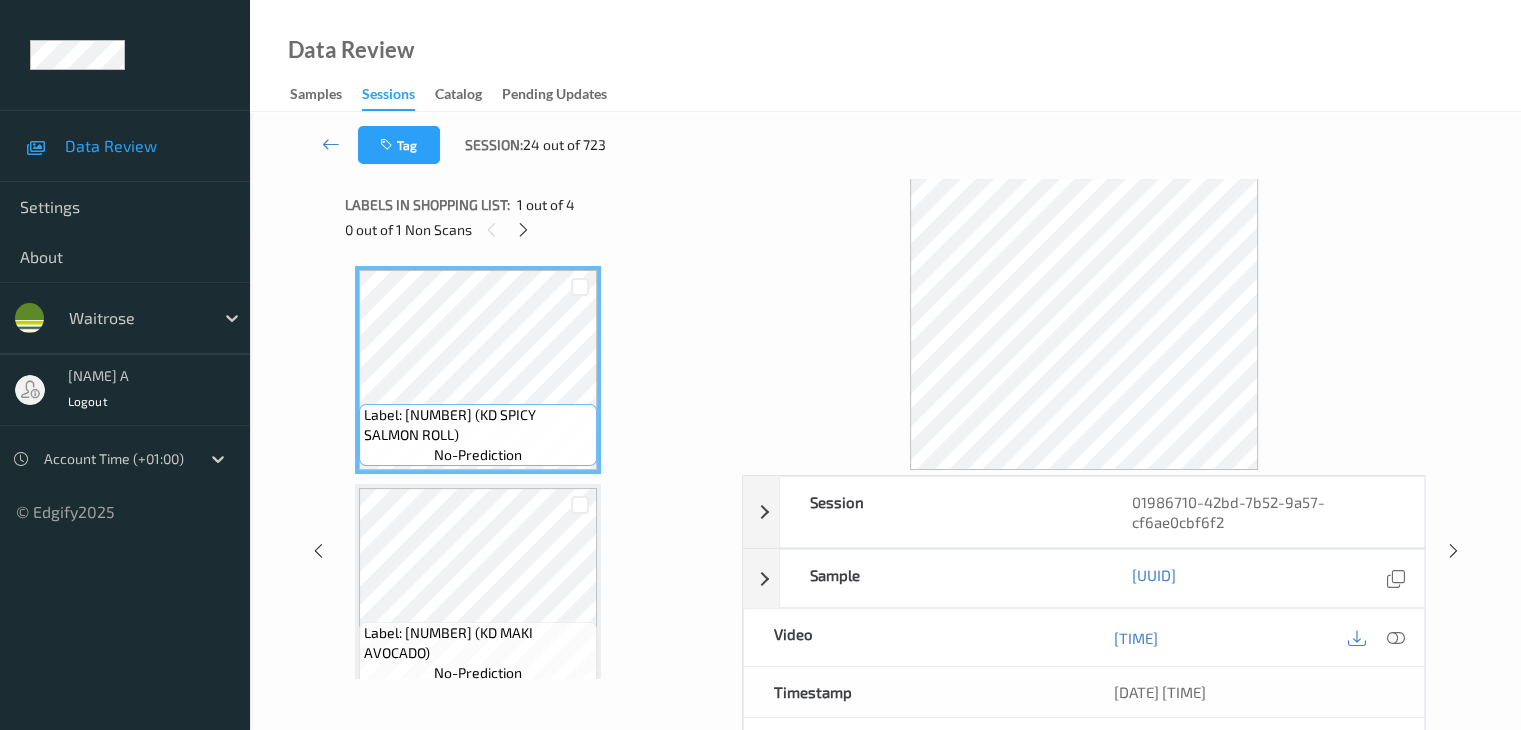 scroll, scrollTop: 446, scrollLeft: 0, axis: vertical 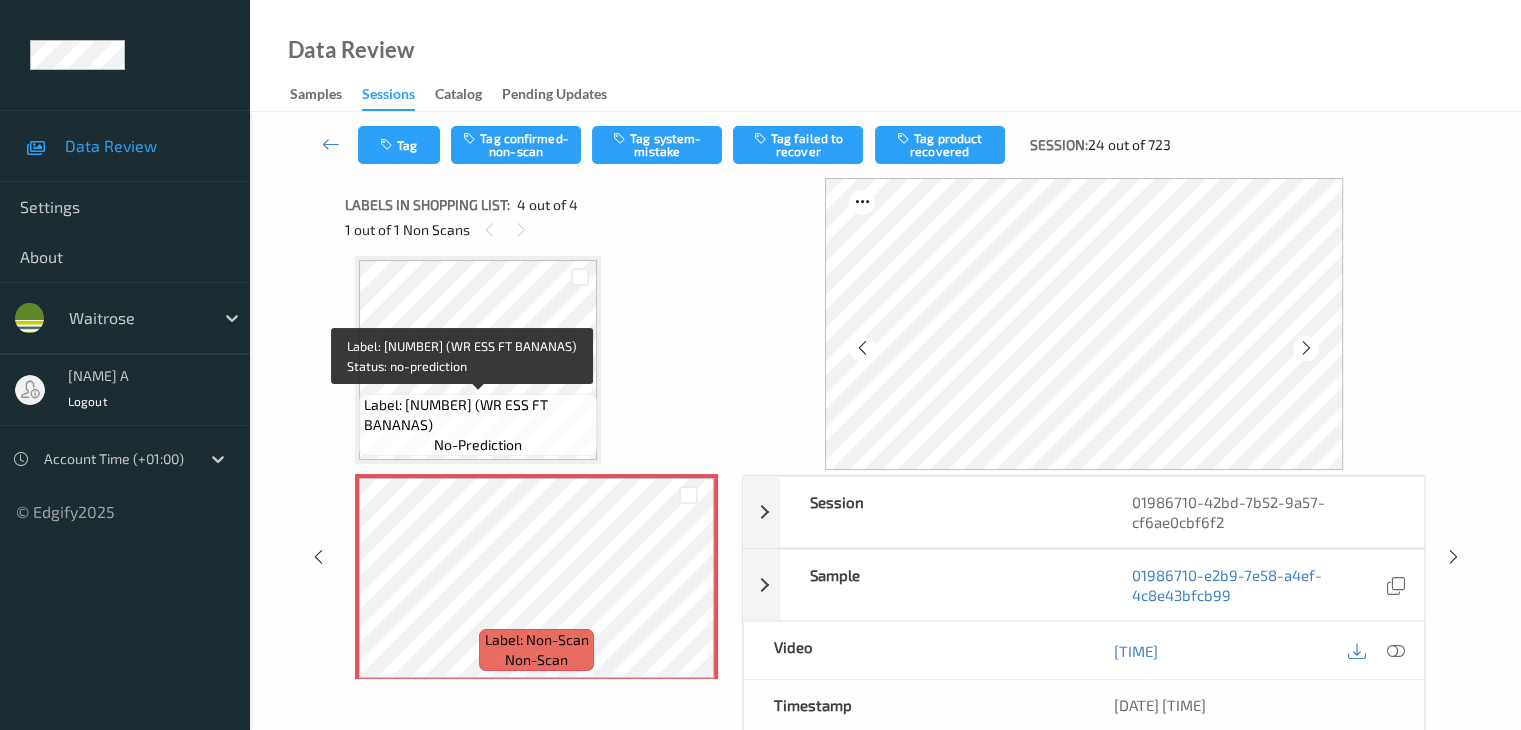 click on "Label: [NUMBER] (WR ESS FT BANANAS) no-prediction" at bounding box center (478, 425) 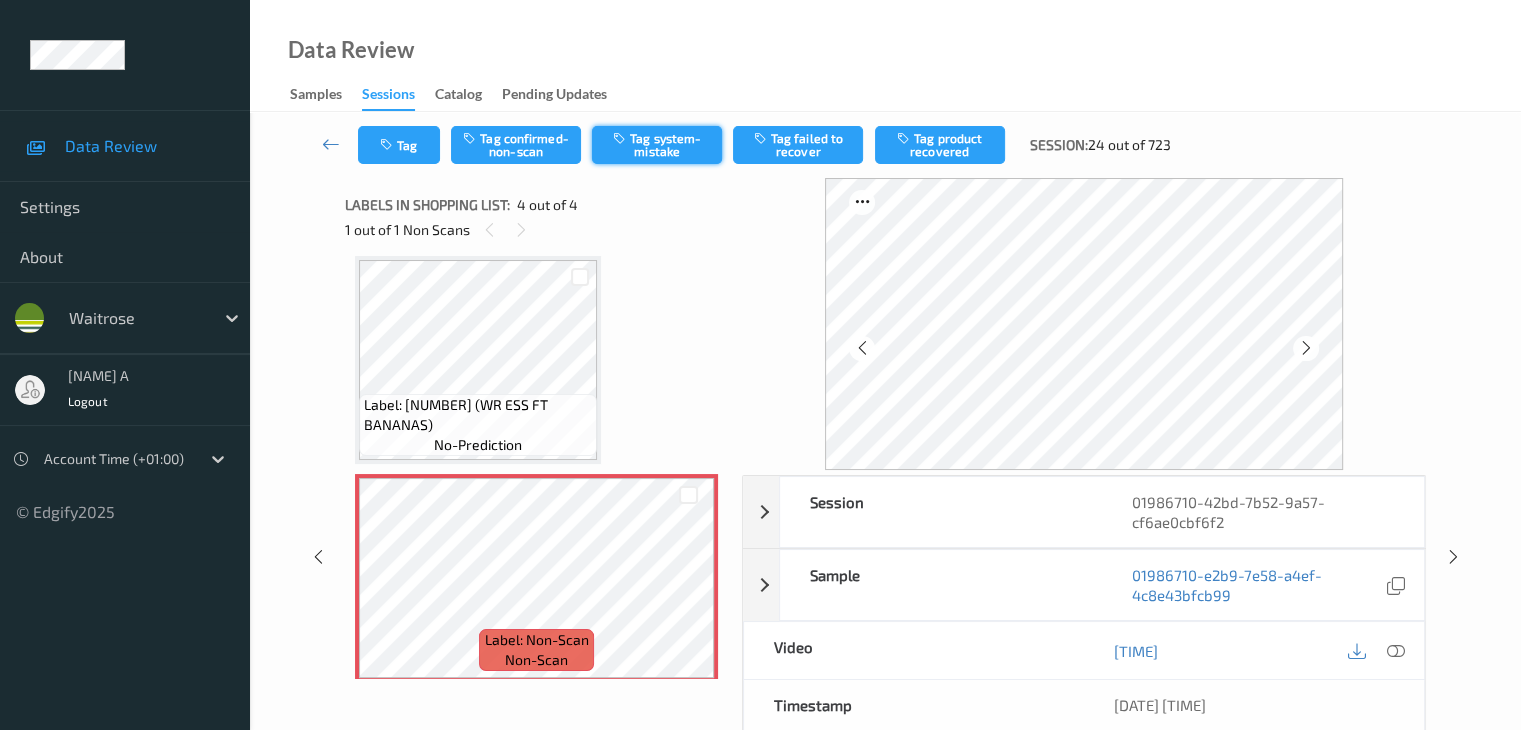 click on "Tag   system-mistake" at bounding box center (657, 145) 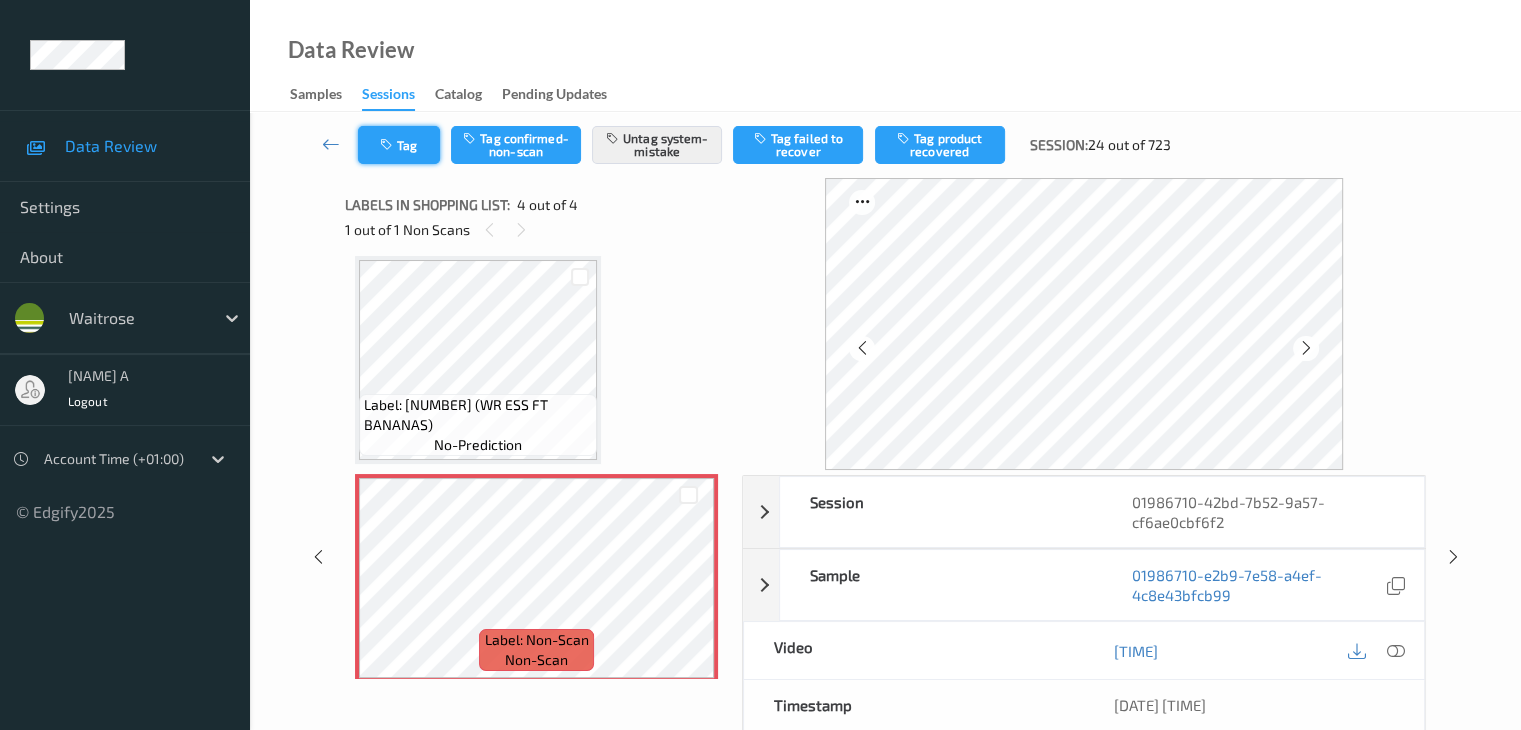 click on "Tag" at bounding box center (399, 145) 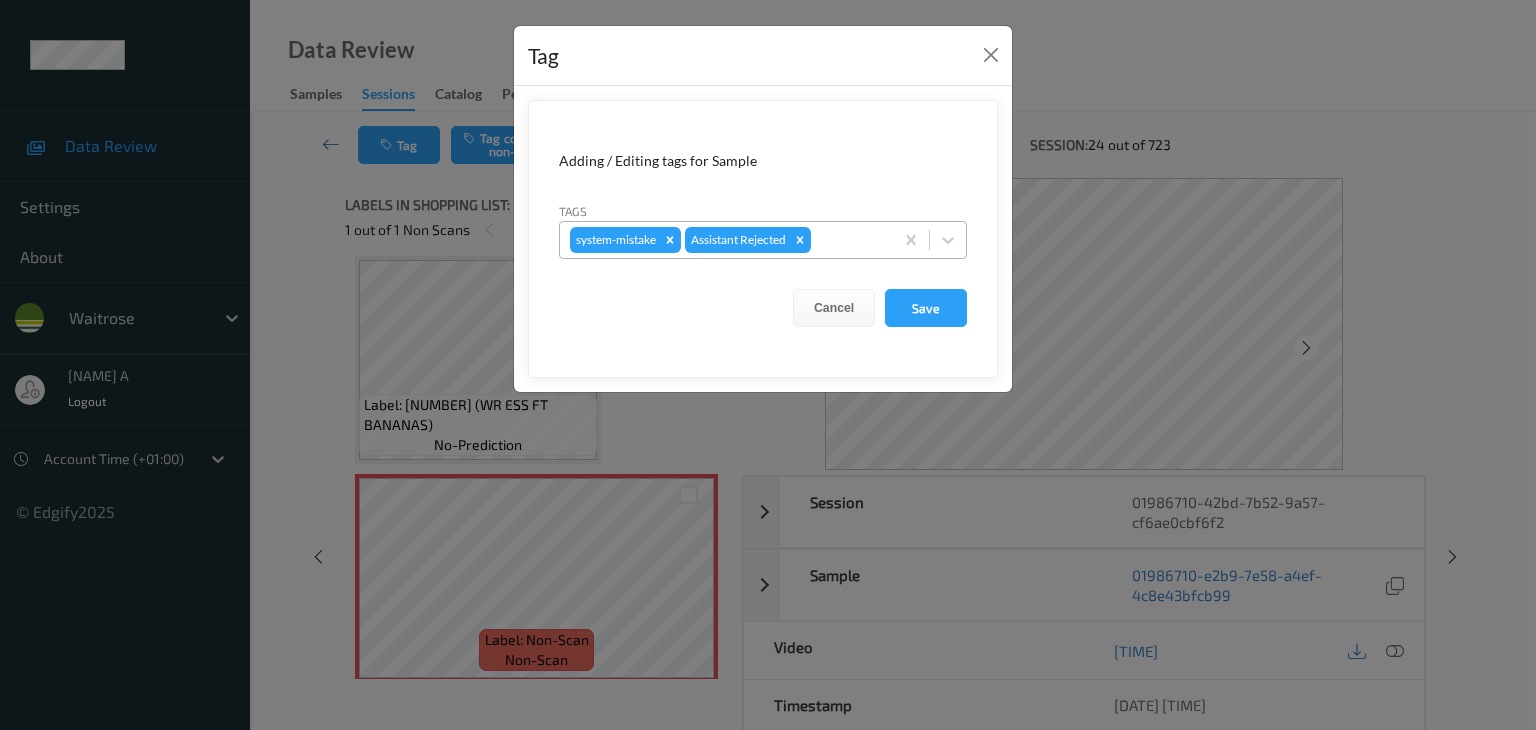 click at bounding box center [849, 240] 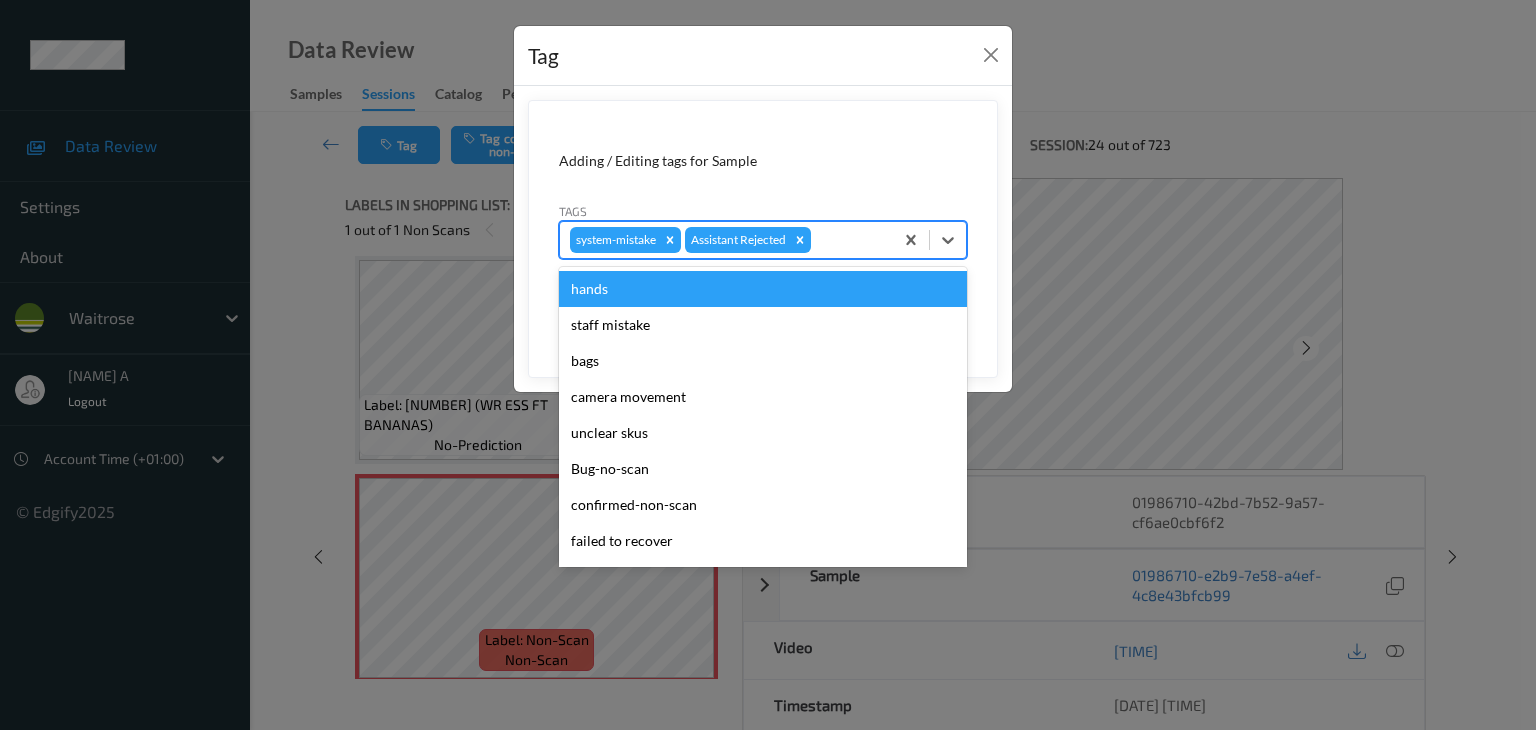 type on "u" 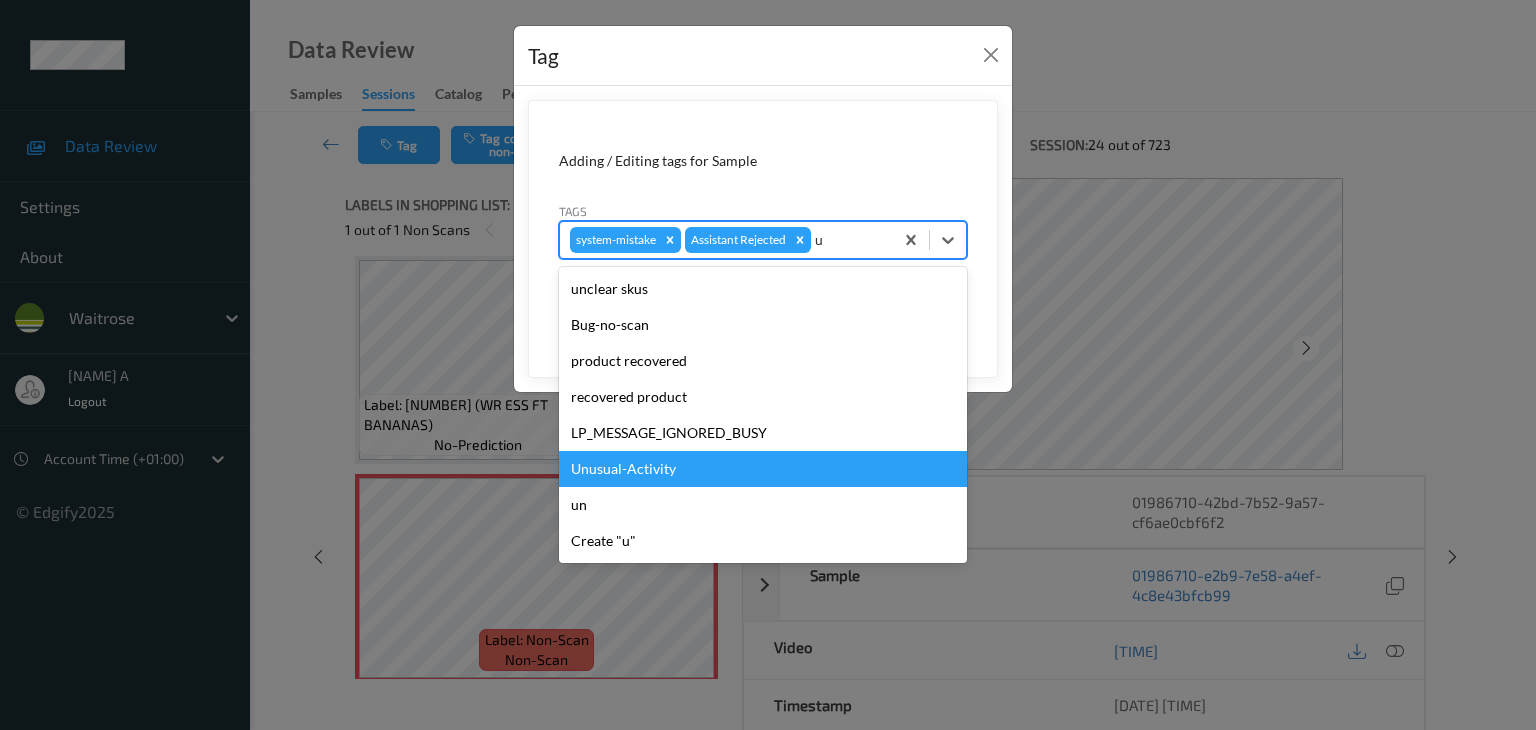 click on "Unusual-Activity" at bounding box center (763, 469) 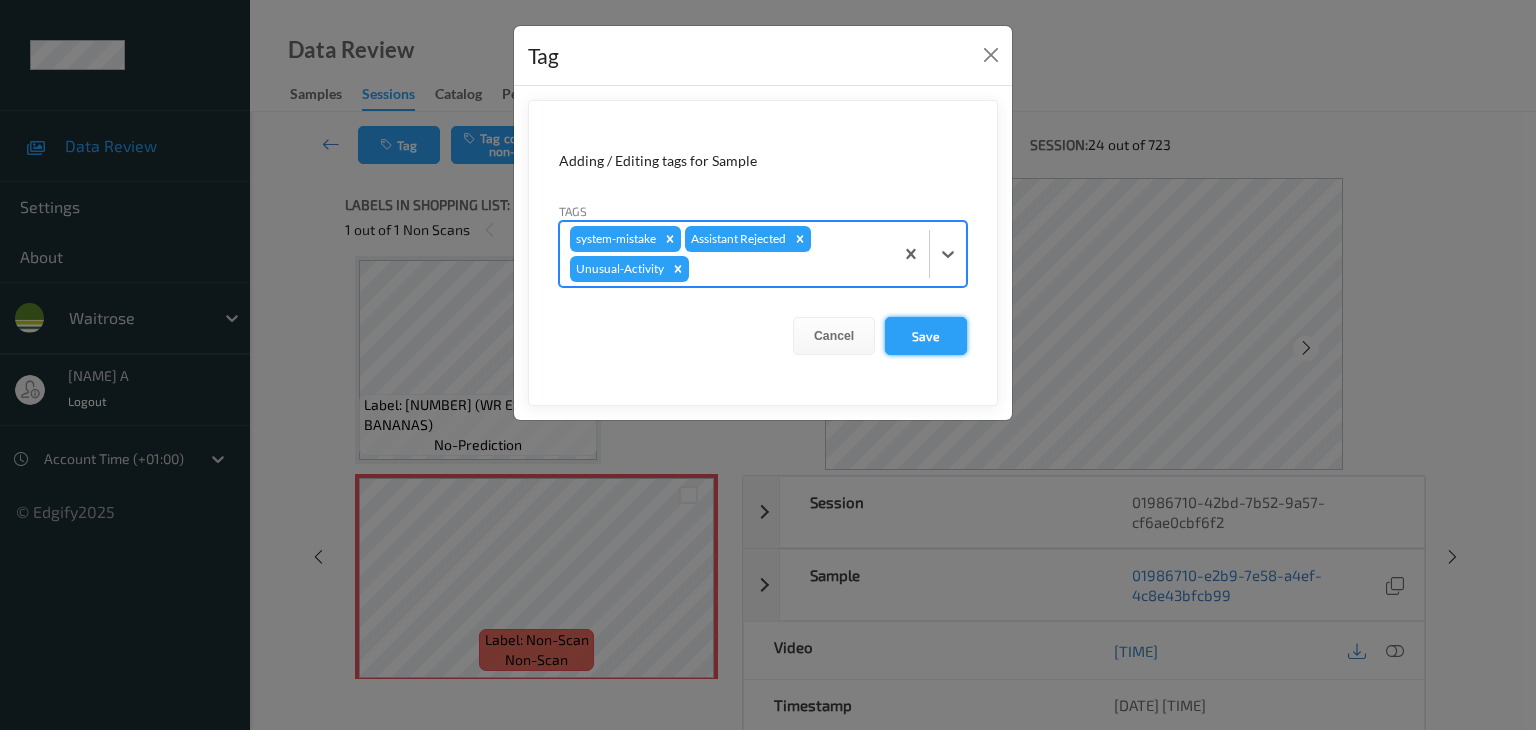 click on "Save" at bounding box center (926, 336) 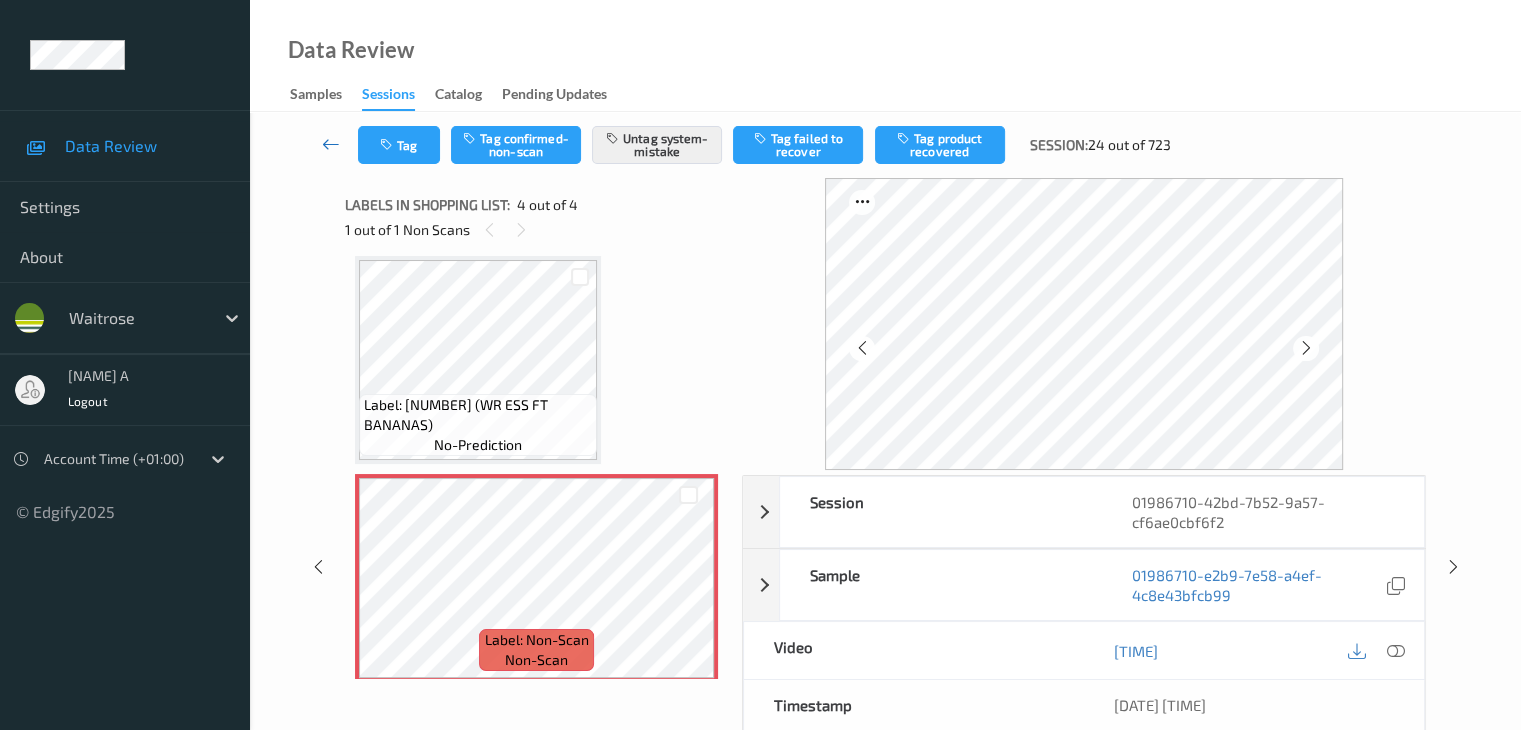click at bounding box center (331, 144) 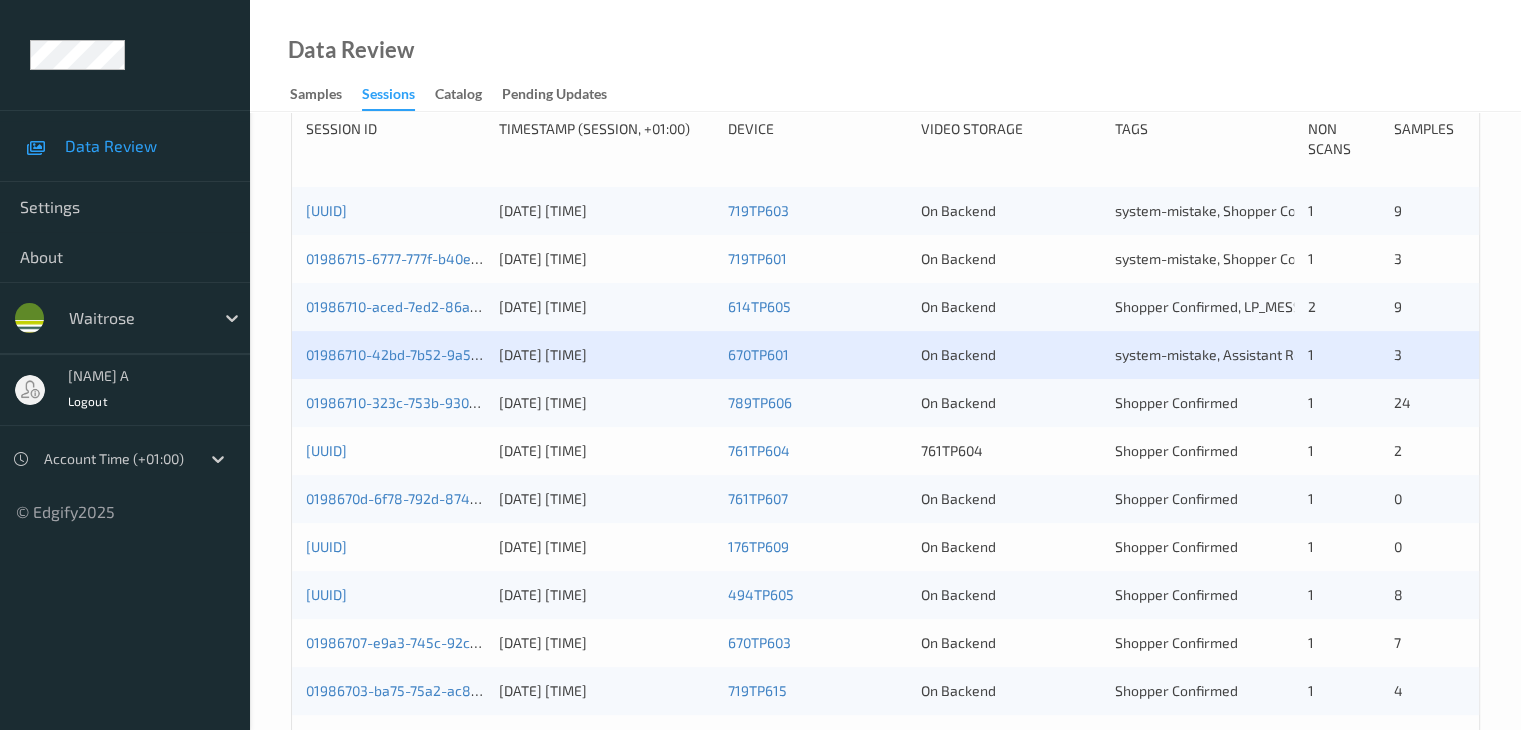 scroll, scrollTop: 400, scrollLeft: 0, axis: vertical 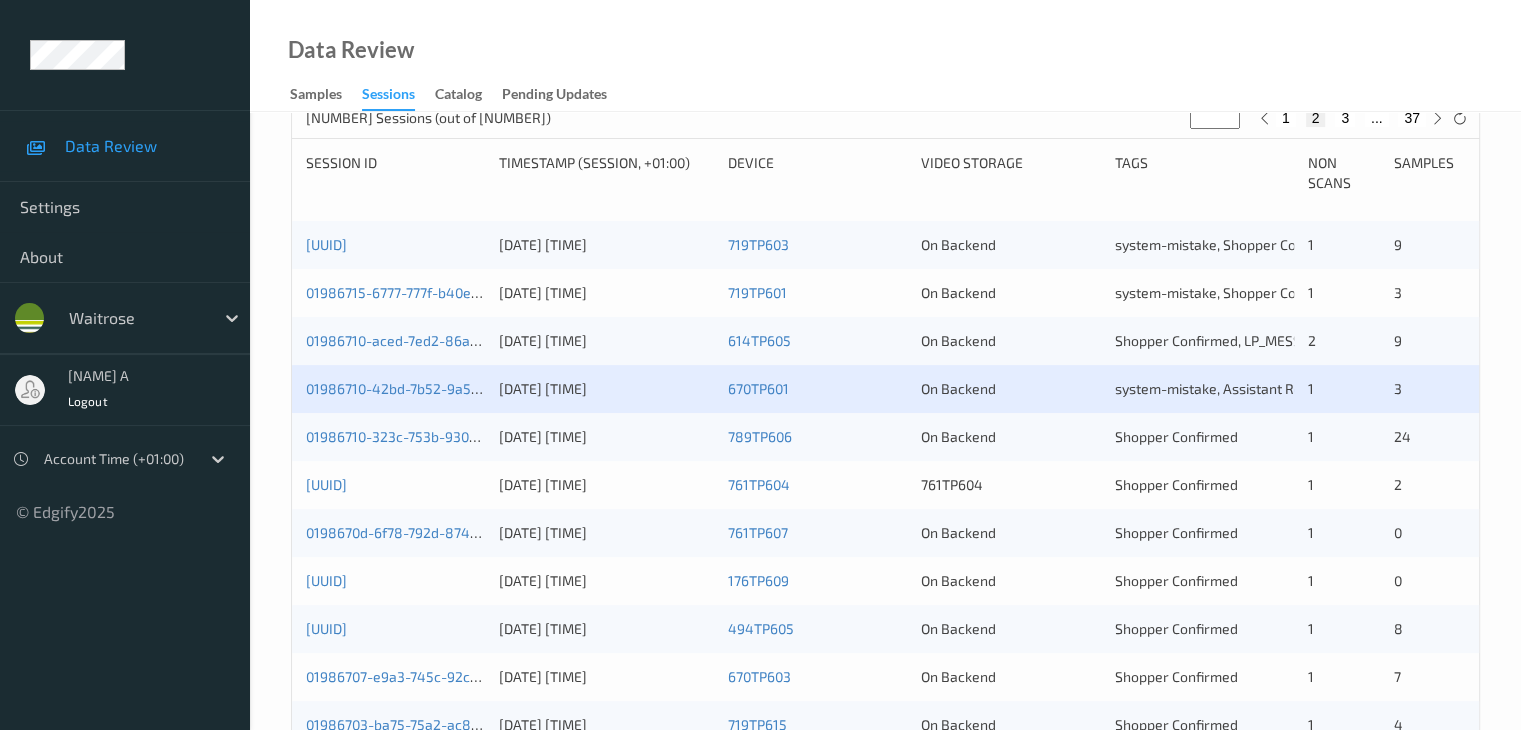 click on "[UUID] [DATE] [TIME] [NUMBER] On Backend system-mistake, Assistant Rejected, Unusual-Activity [NUMBER] [NUMBER]" at bounding box center [885, 389] 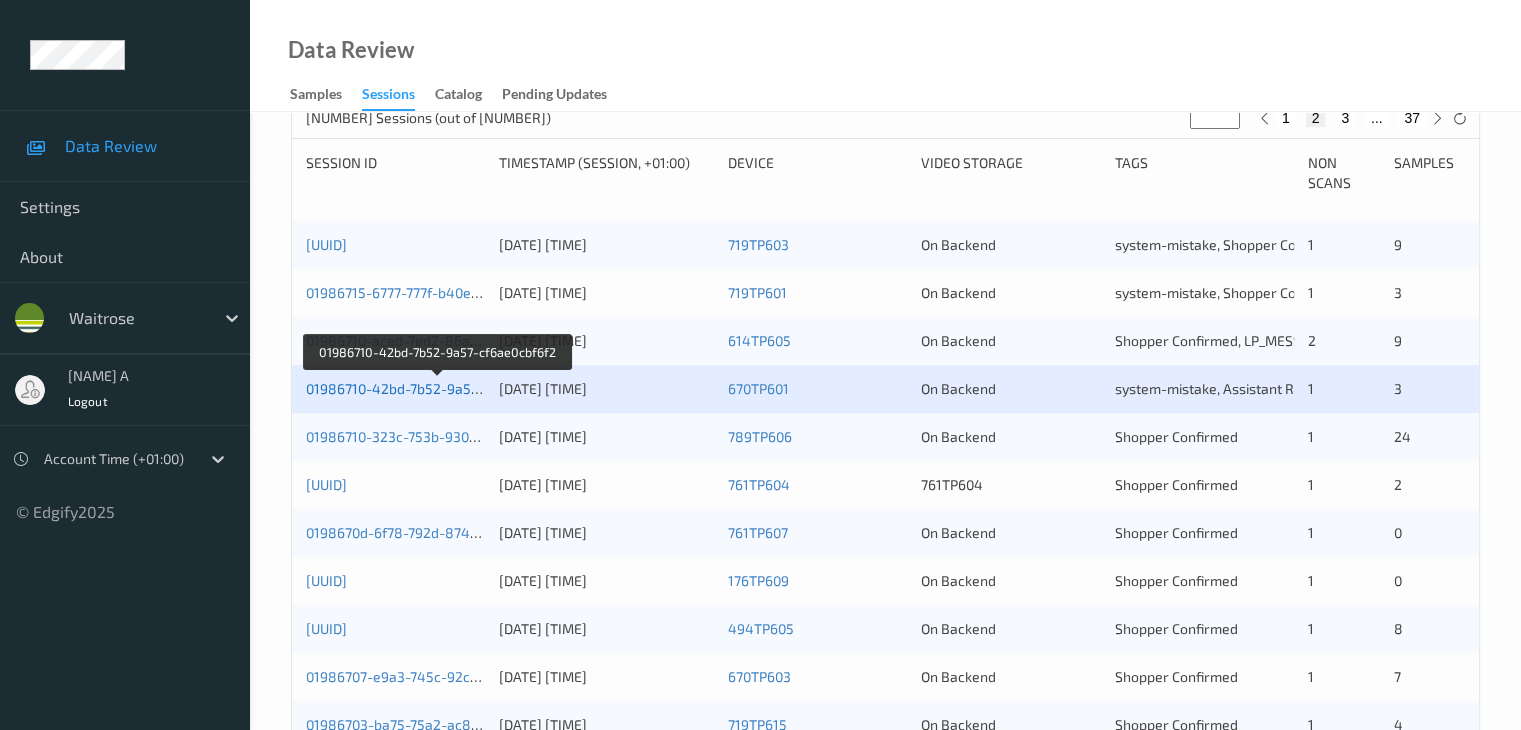 click on "01986710-42bd-7b52-9a57-cf6ae0cbf6f2" at bounding box center (437, 388) 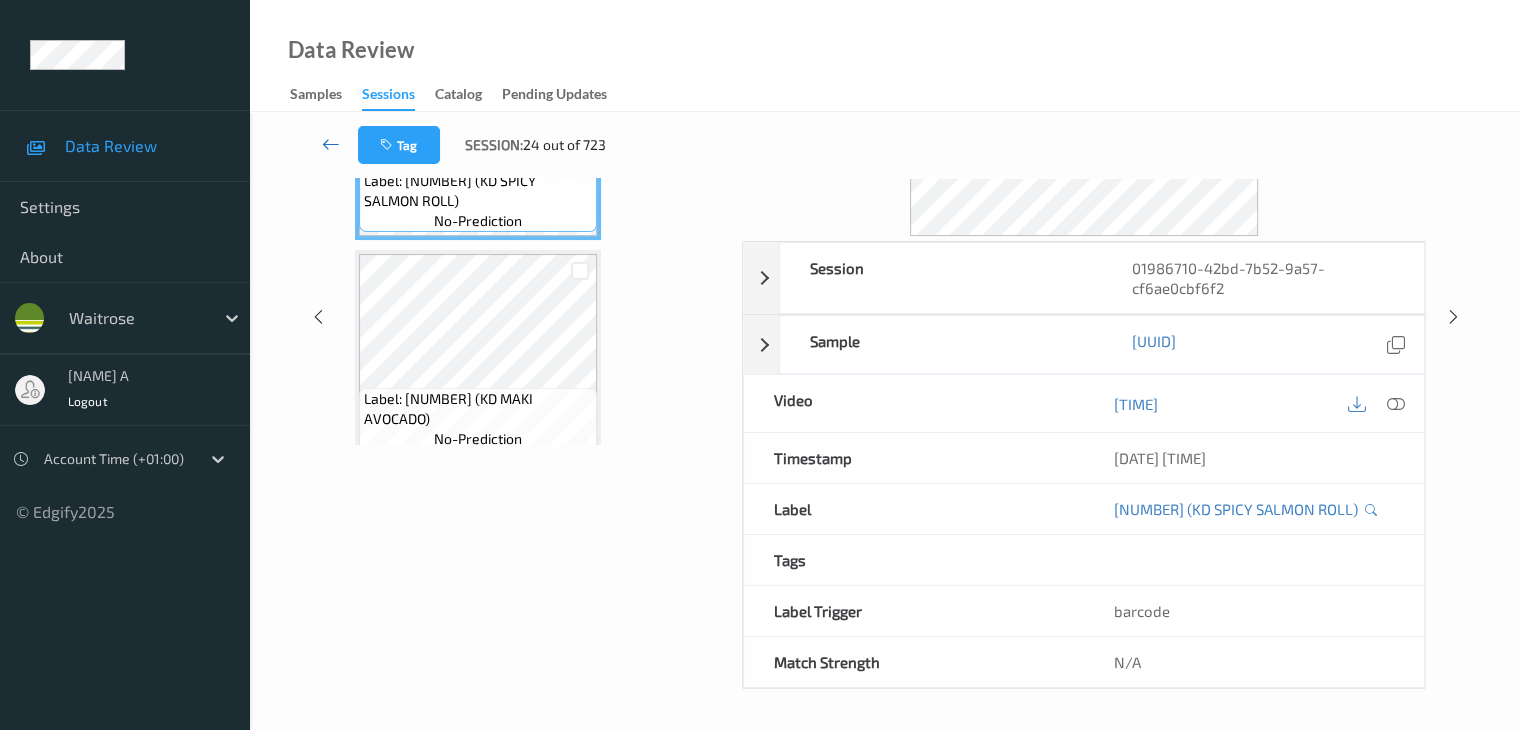 click at bounding box center (331, 144) 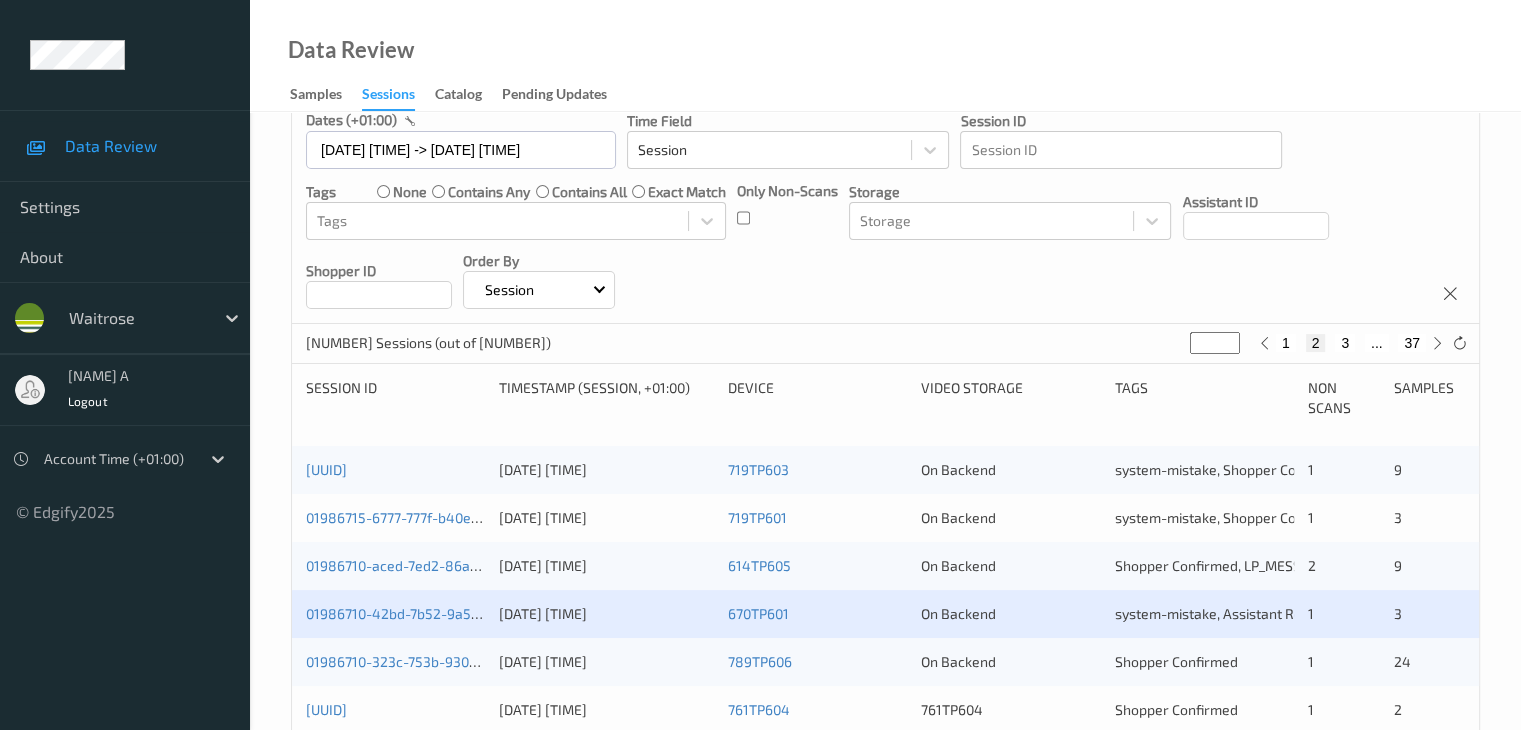 scroll, scrollTop: 300, scrollLeft: 0, axis: vertical 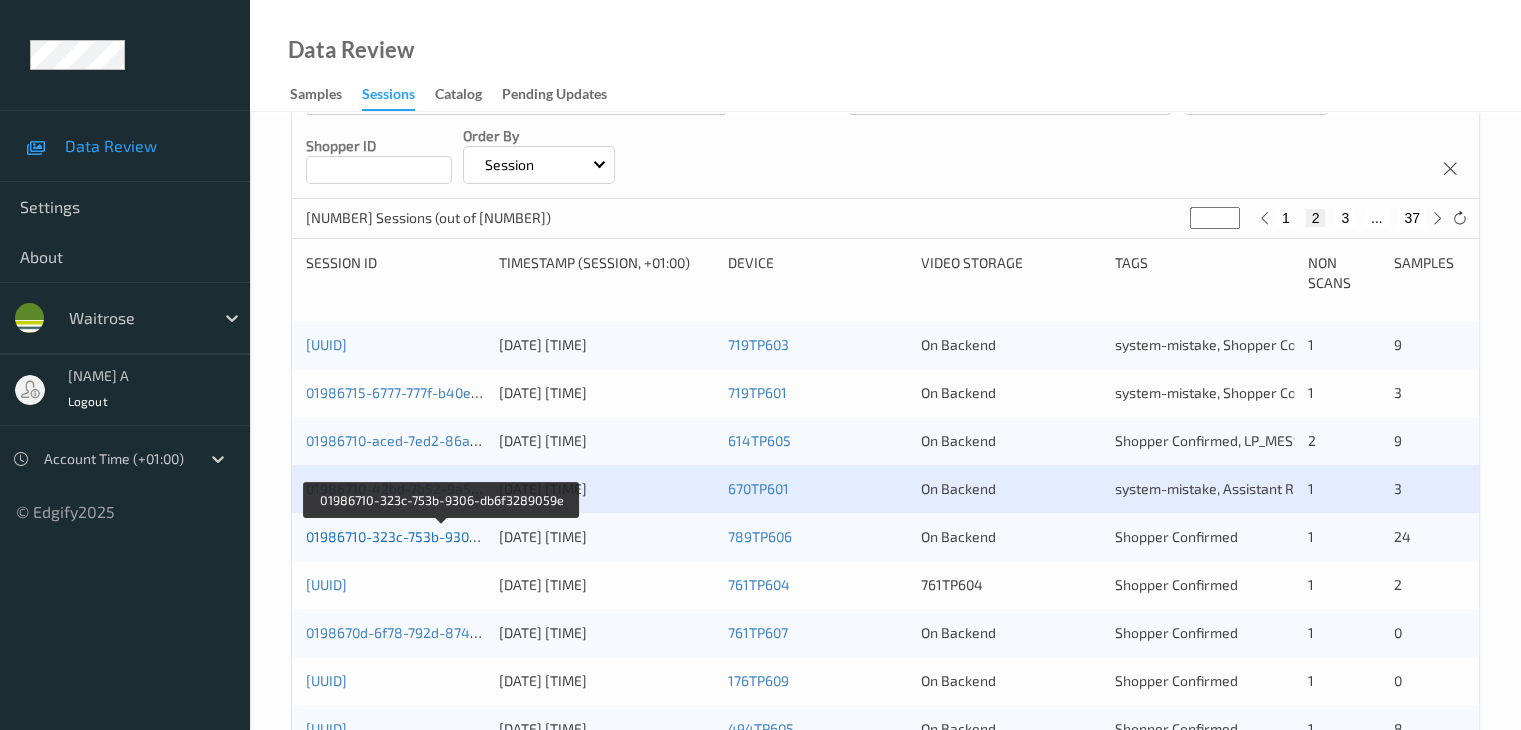 click on "01986710-323c-753b-9306-db6f3289059e" at bounding box center (441, 536) 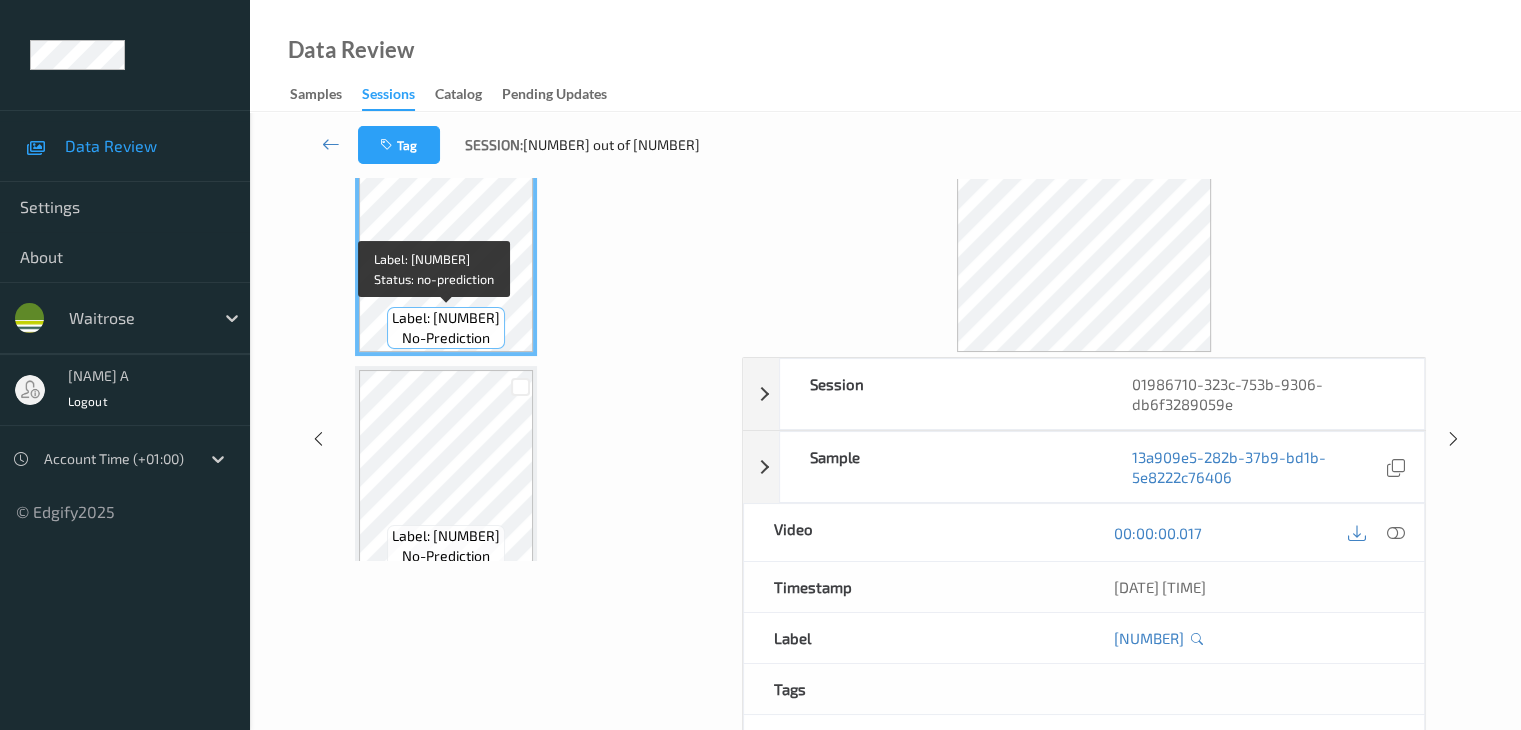 scroll, scrollTop: 0, scrollLeft: 0, axis: both 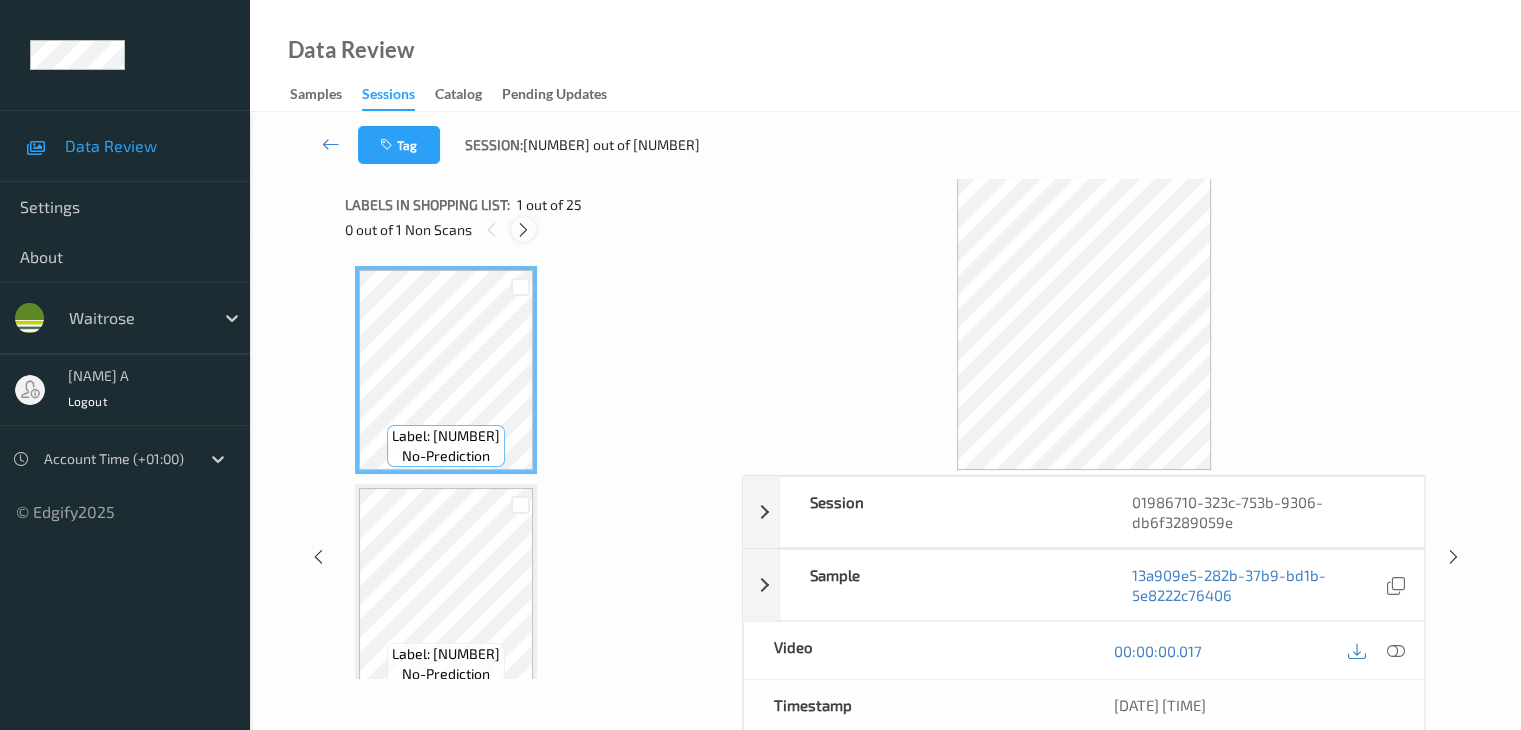 click at bounding box center [523, 230] 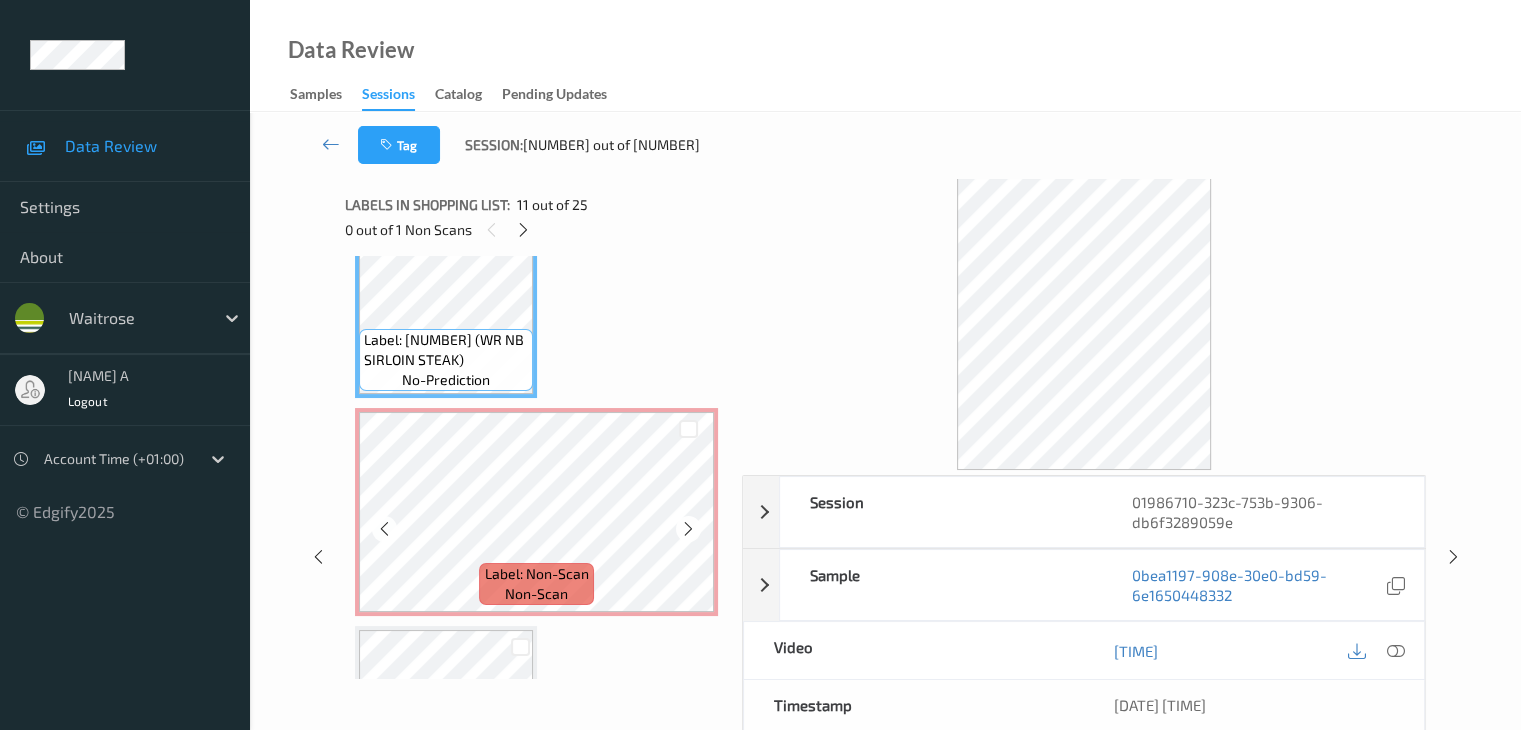 scroll, scrollTop: 2290, scrollLeft: 0, axis: vertical 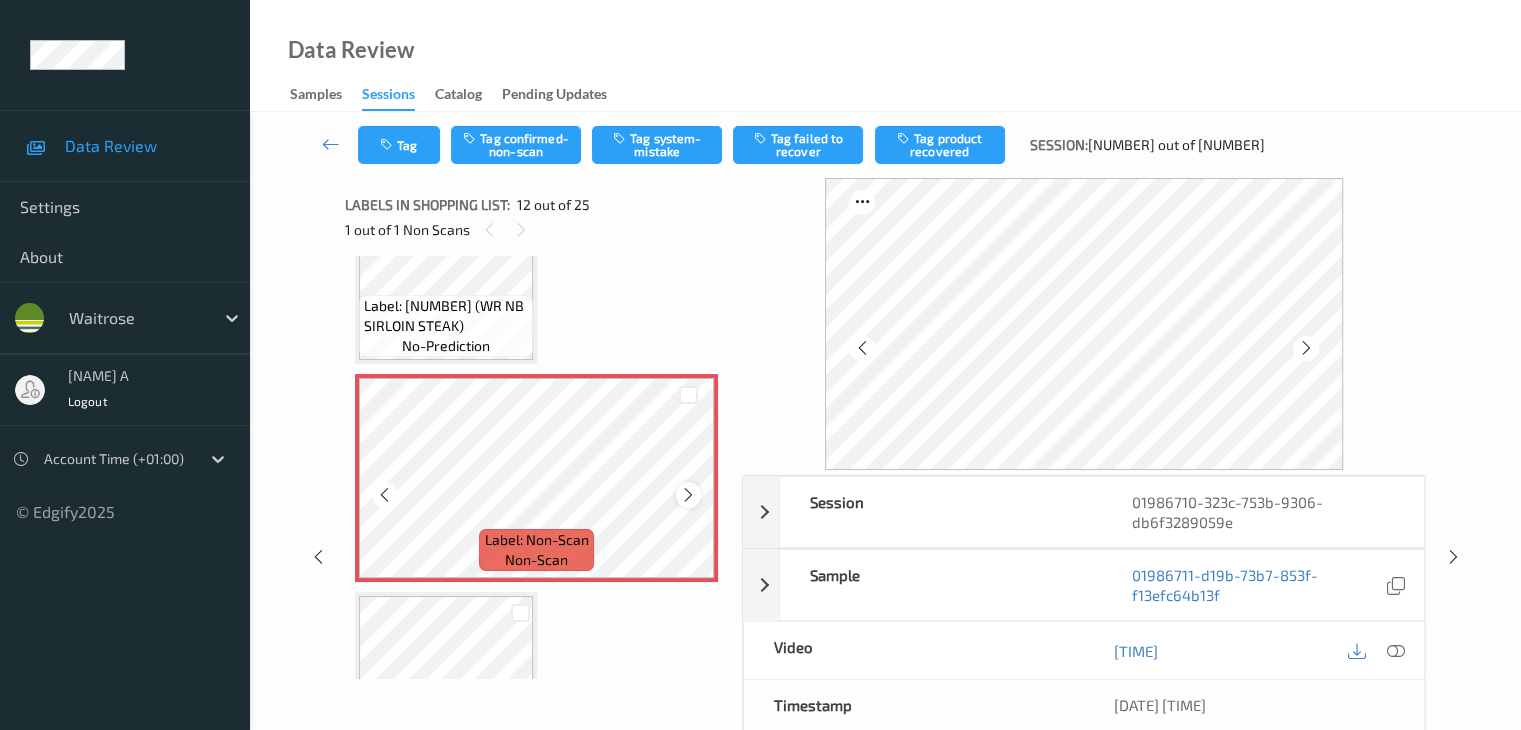click at bounding box center (688, 495) 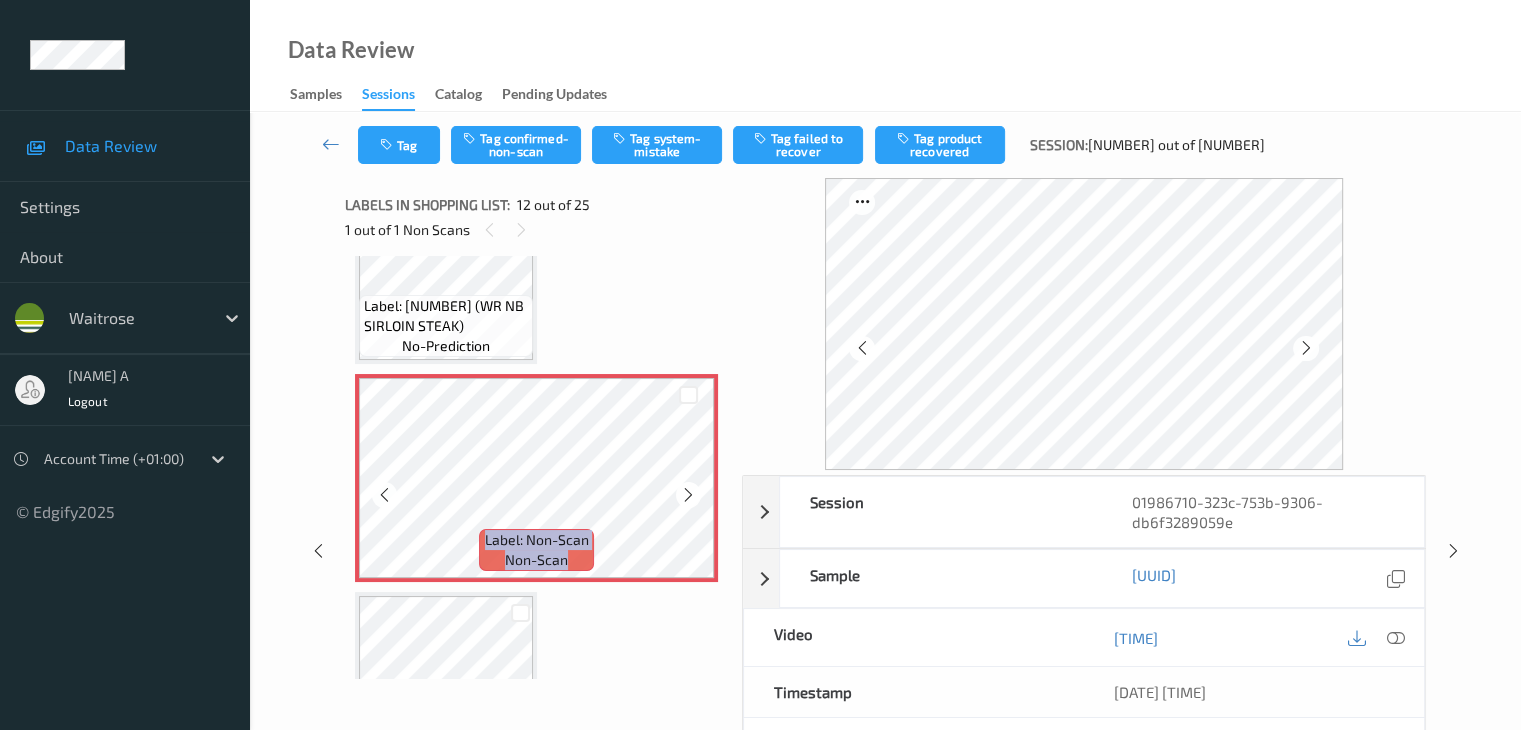 click at bounding box center (688, 495) 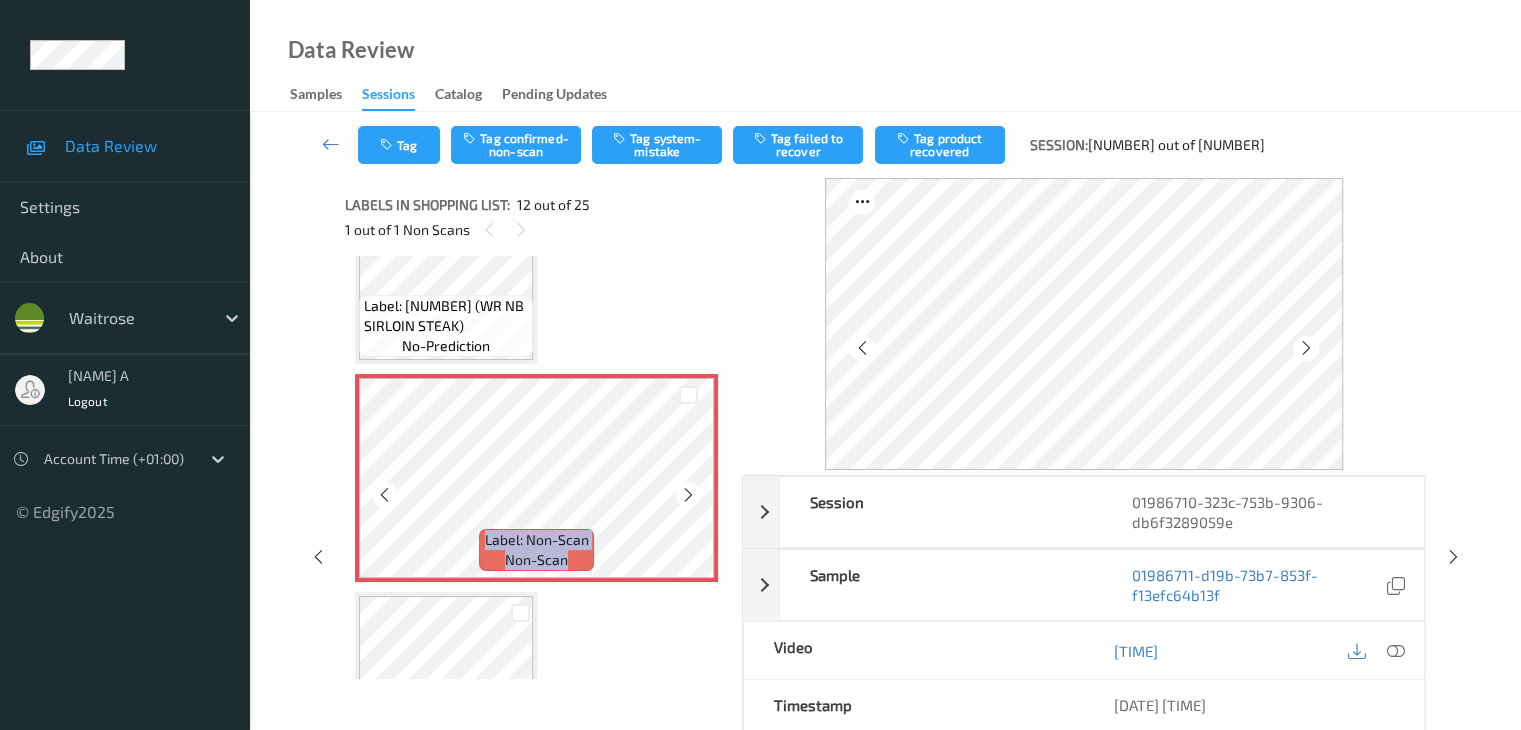 click at bounding box center [688, 495] 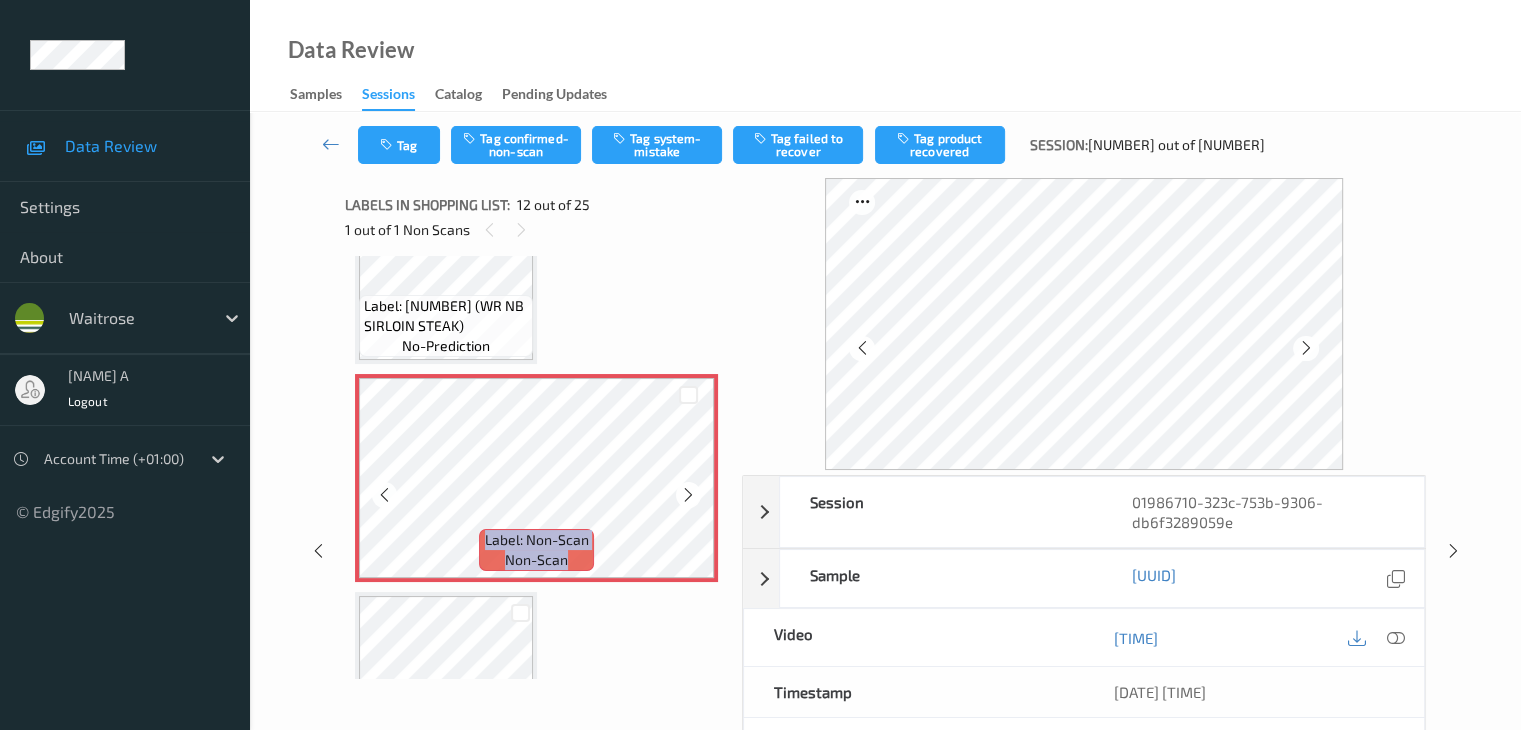 click at bounding box center [688, 495] 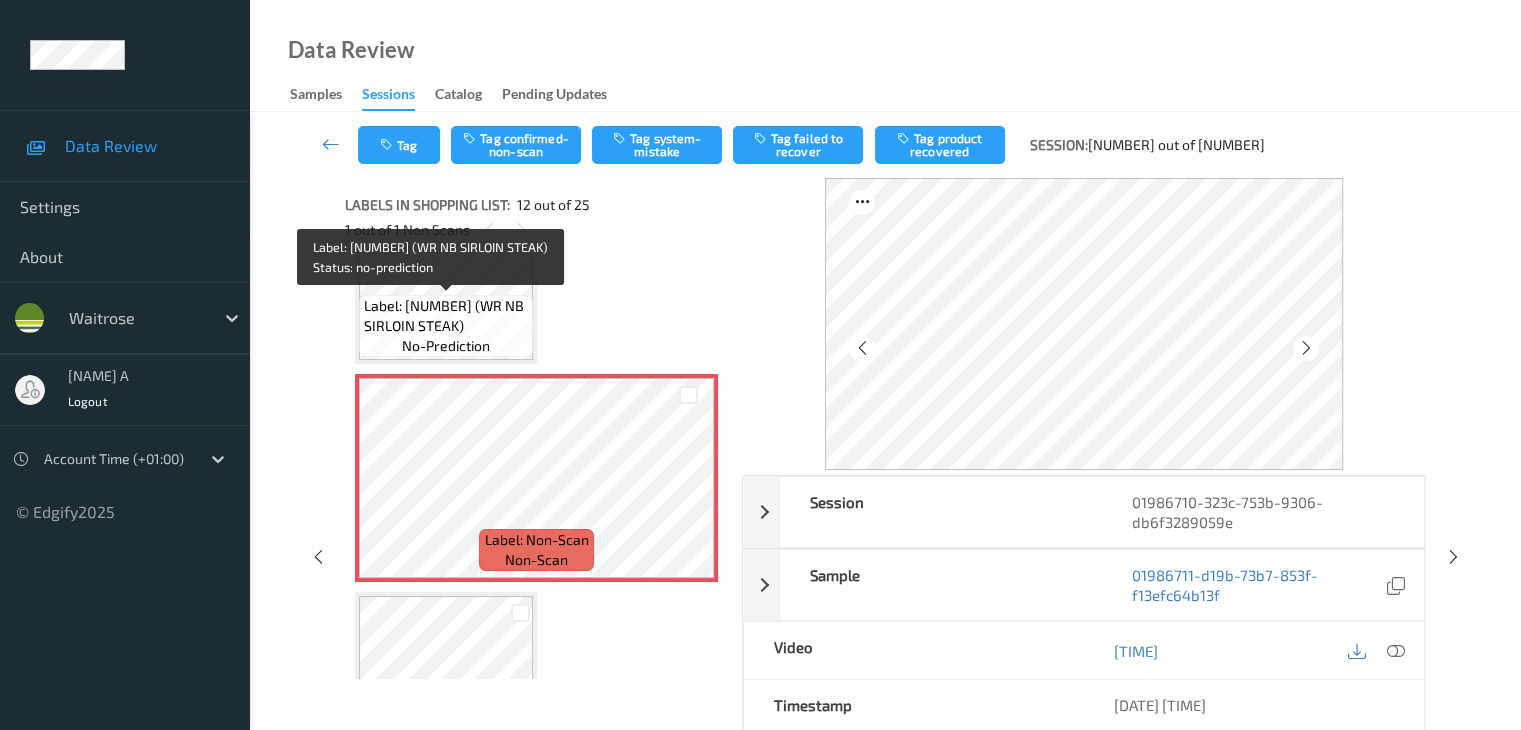 click on "Label: [NUMBER] (WR NB SIRLOIN STEAK)" at bounding box center (446, 316) 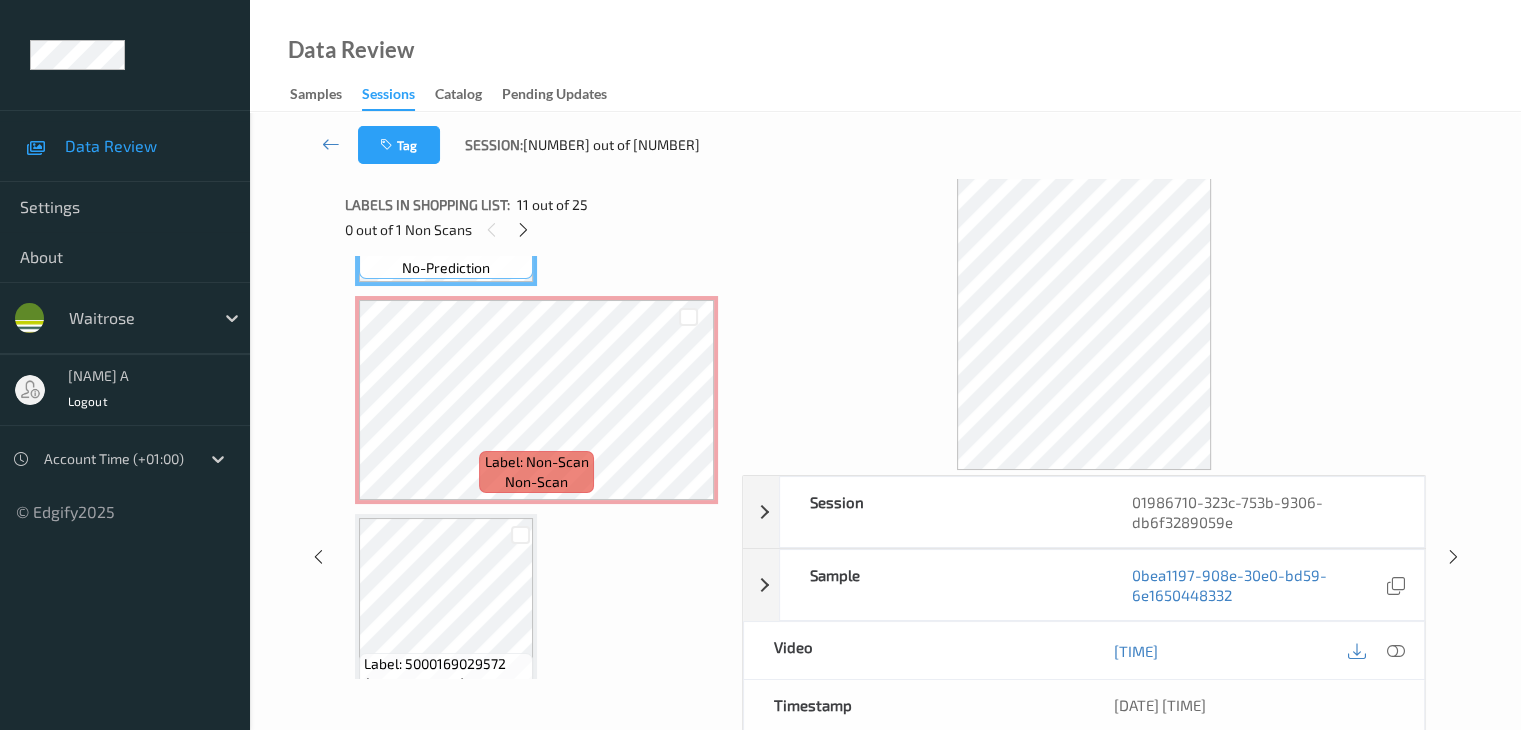 scroll, scrollTop: 2490, scrollLeft: 0, axis: vertical 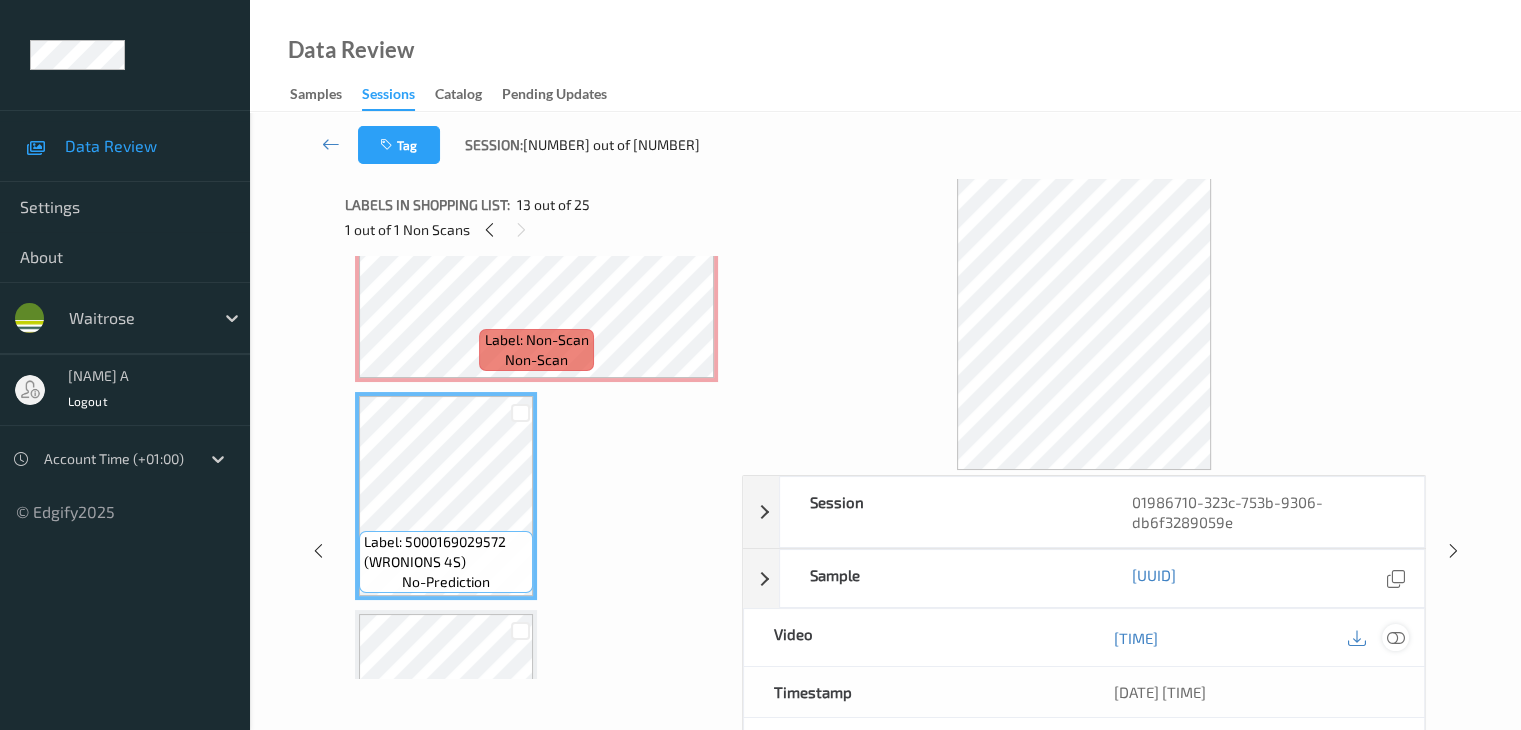 click at bounding box center (1395, 638) 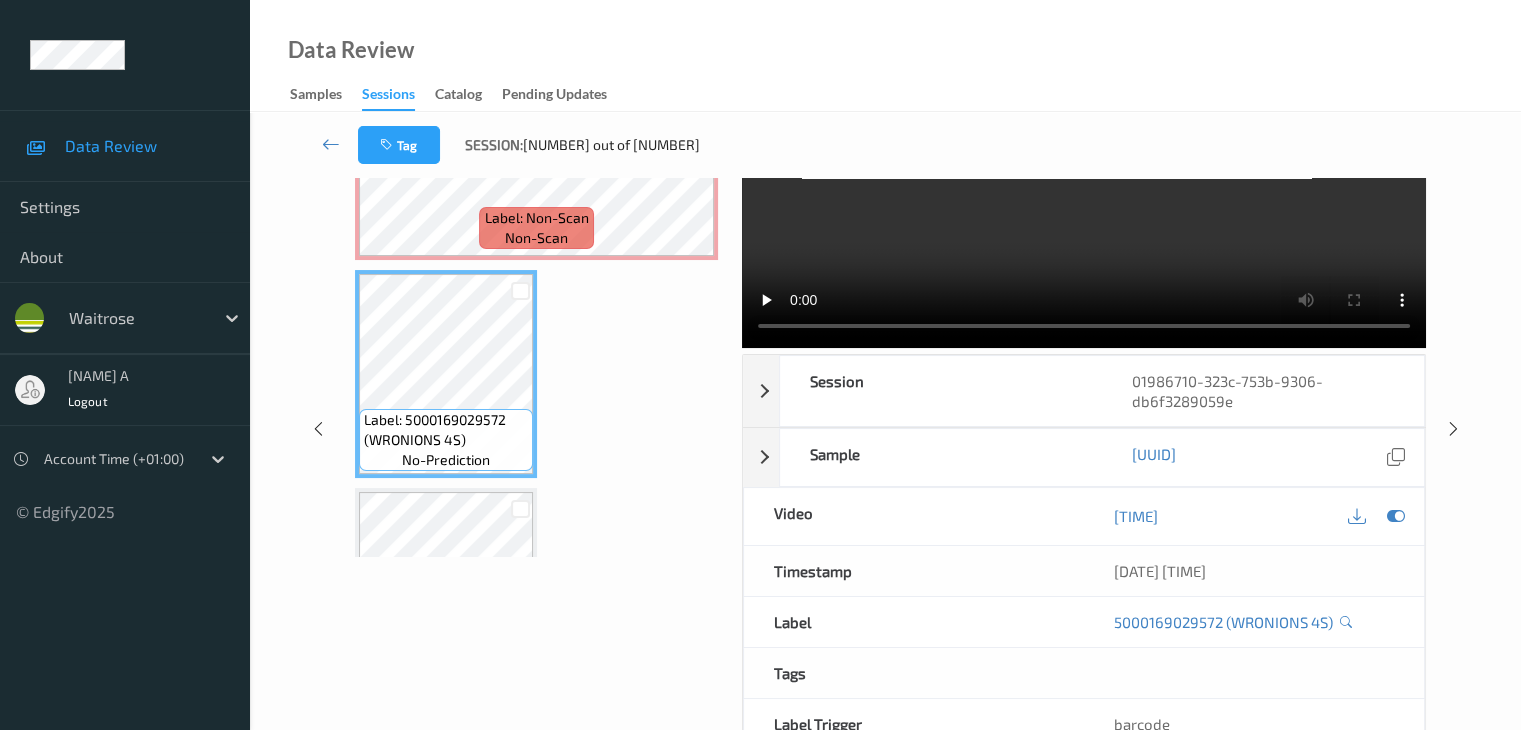 scroll, scrollTop: 0, scrollLeft: 0, axis: both 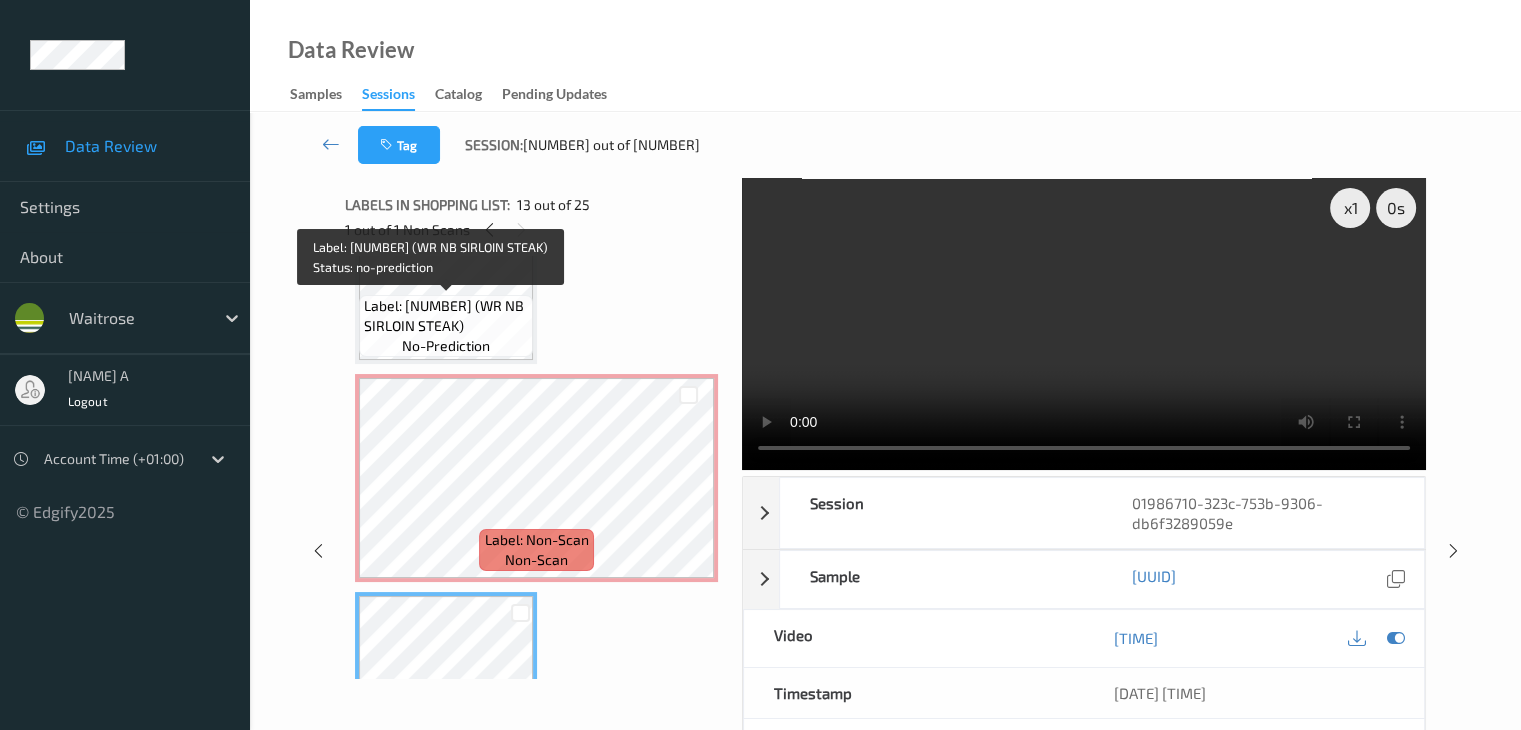 click on "Label: [NUMBER] (WR NB SIRLOIN STEAK)" at bounding box center (446, 316) 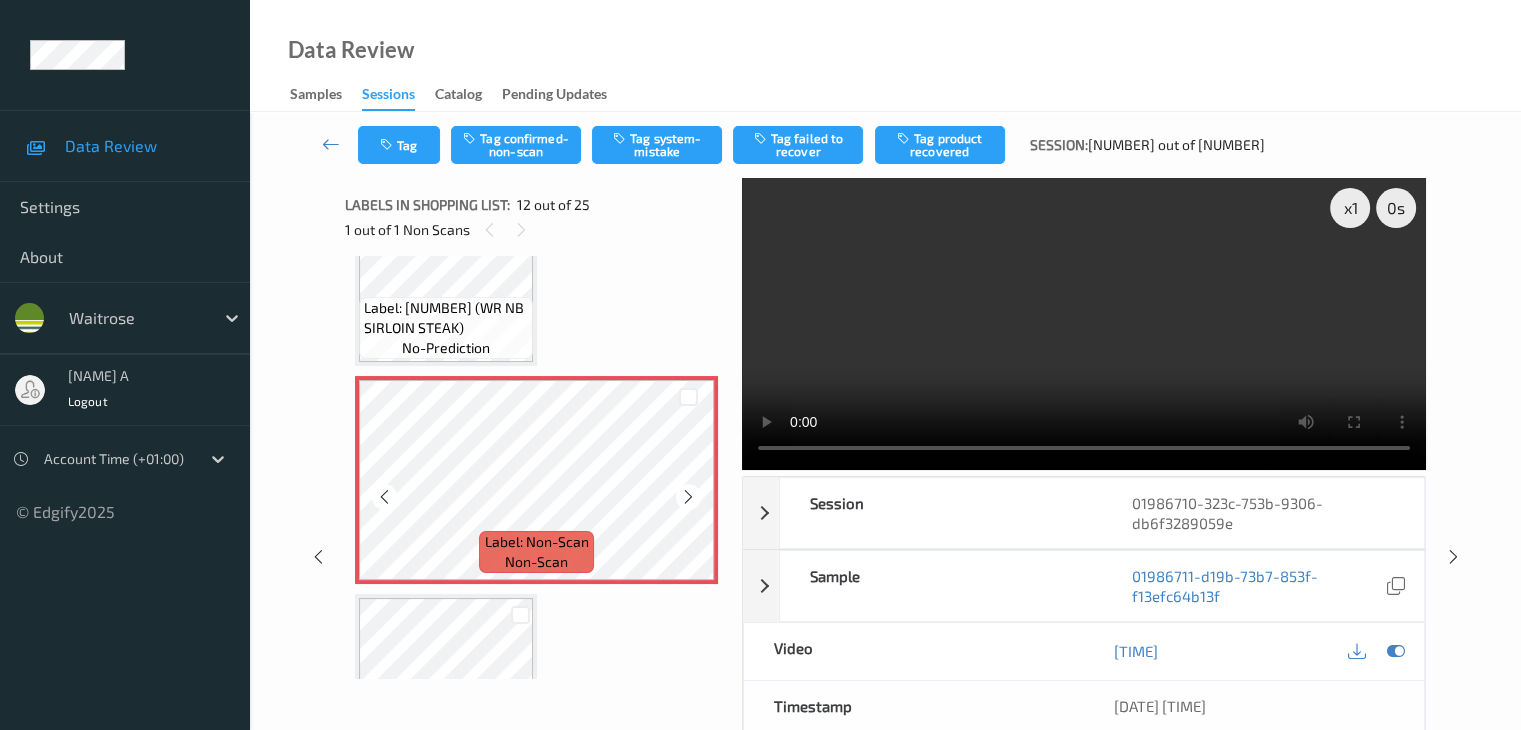 scroll, scrollTop: 2290, scrollLeft: 0, axis: vertical 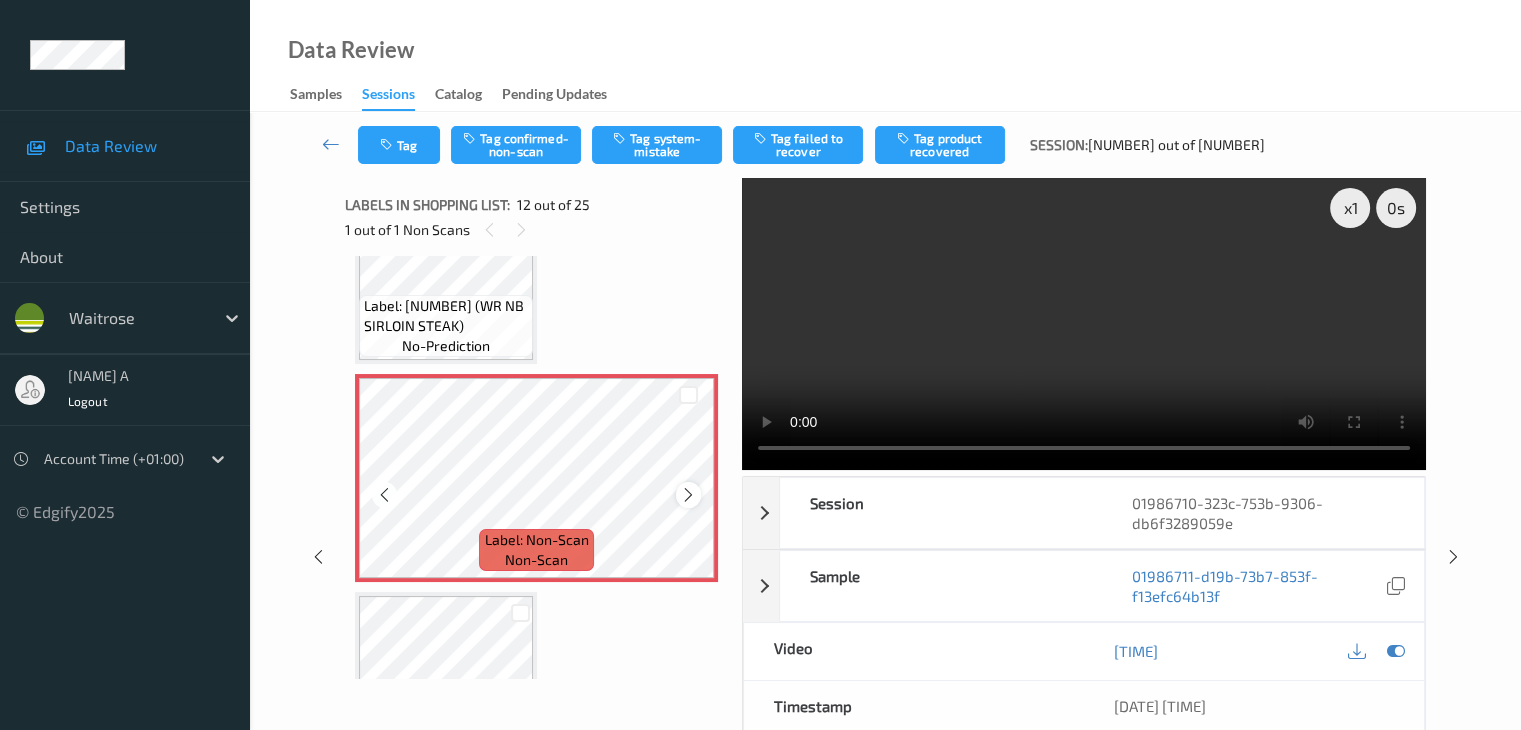 click at bounding box center [688, 495] 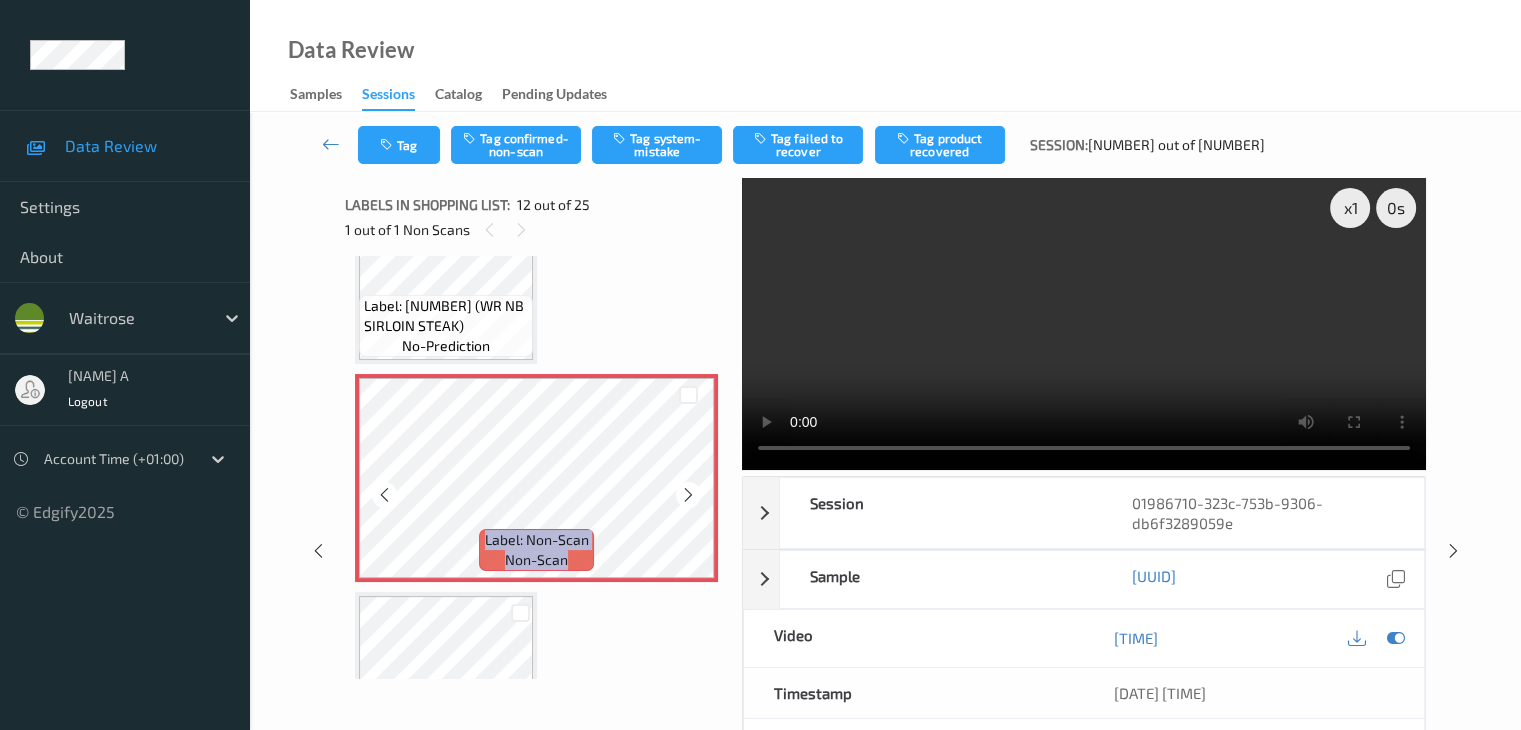 click at bounding box center [688, 495] 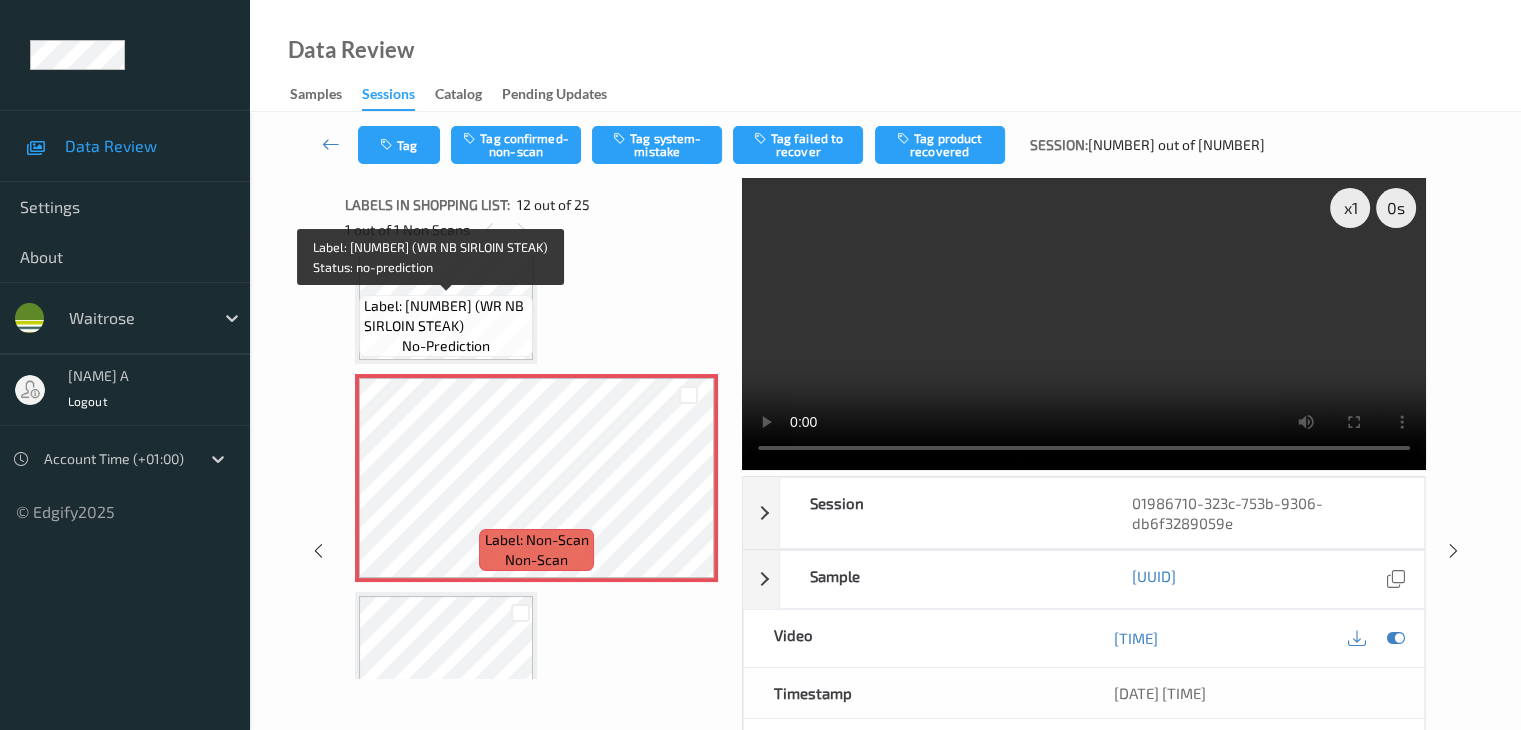 click on "Label: [NUMBER] (WR NB SIRLOIN STEAK)" at bounding box center [446, 316] 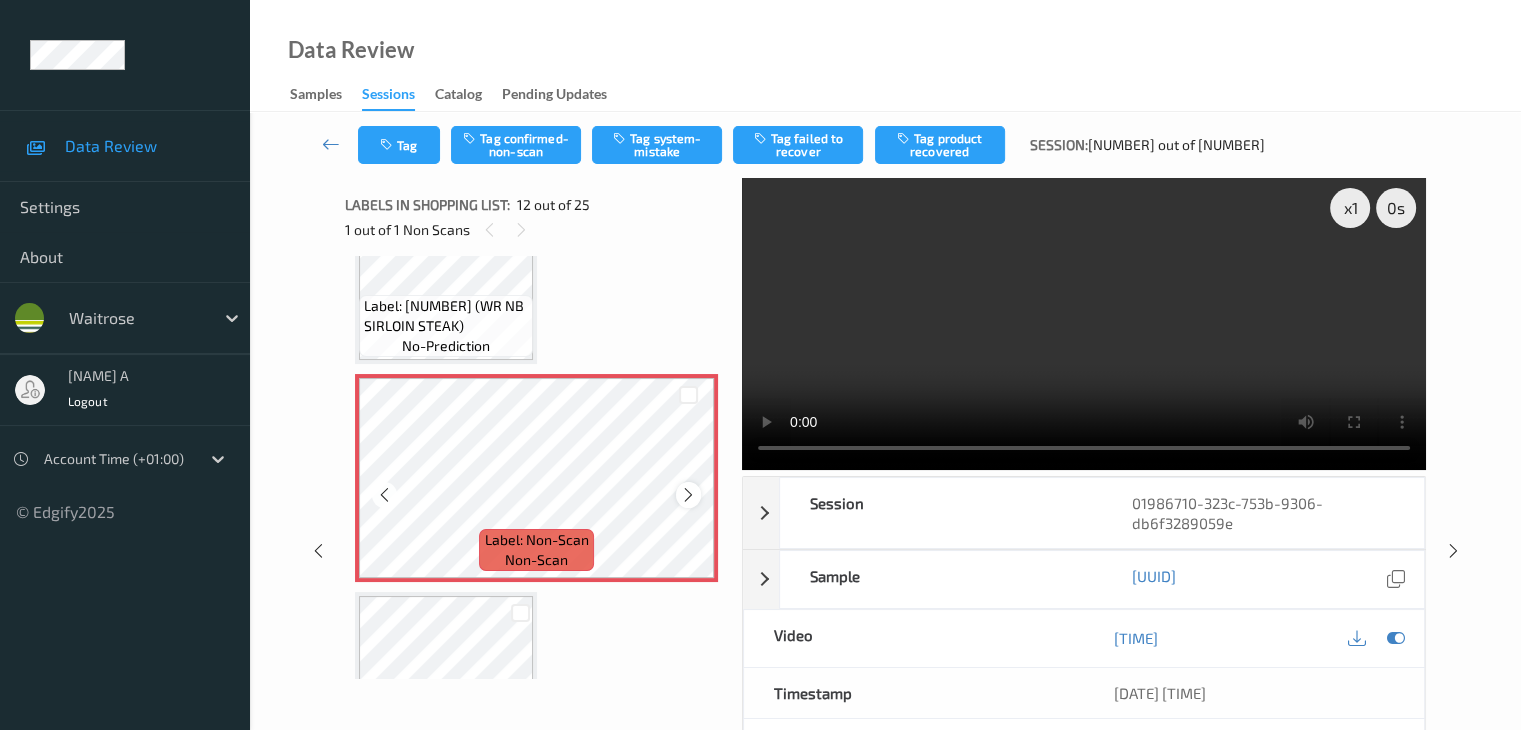 click at bounding box center (688, 495) 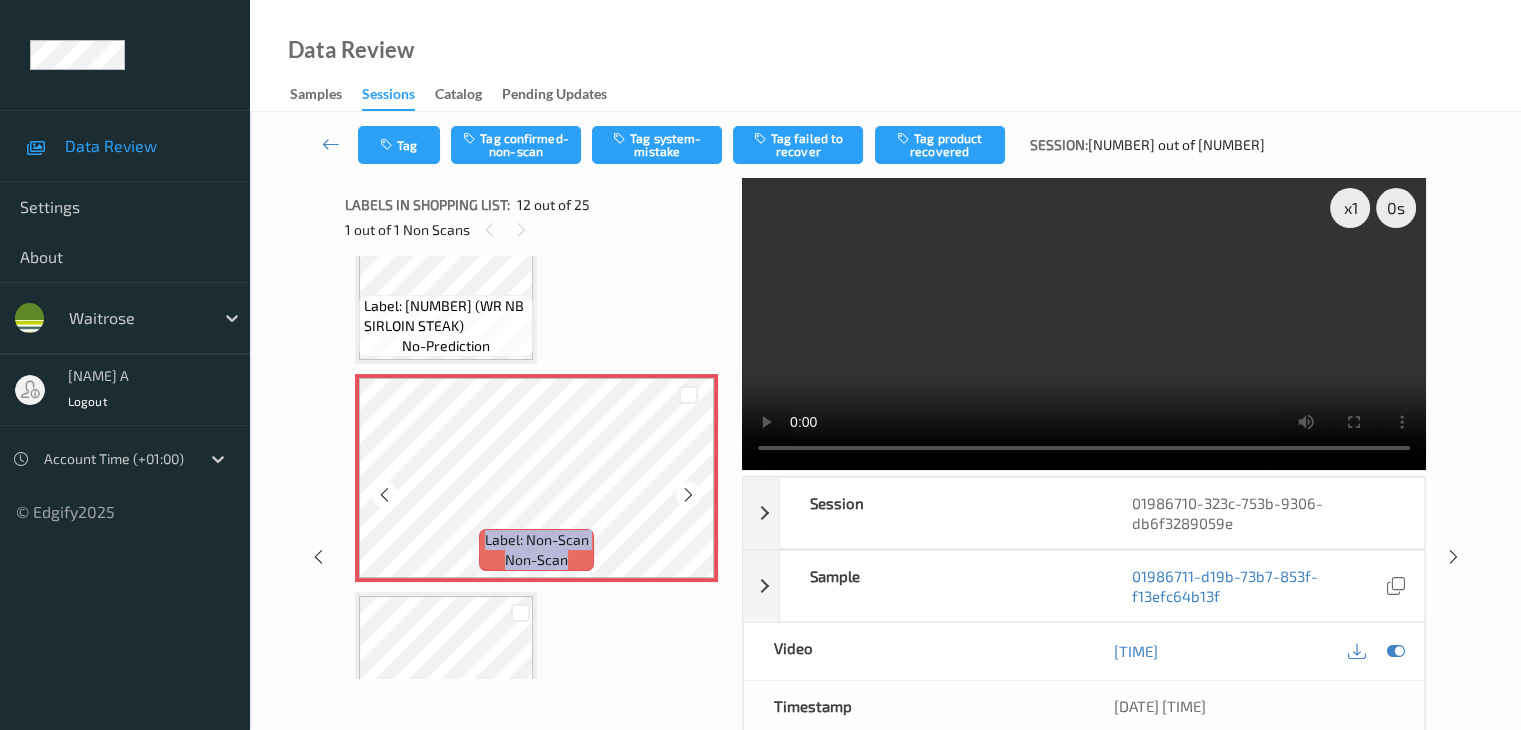 click at bounding box center [688, 495] 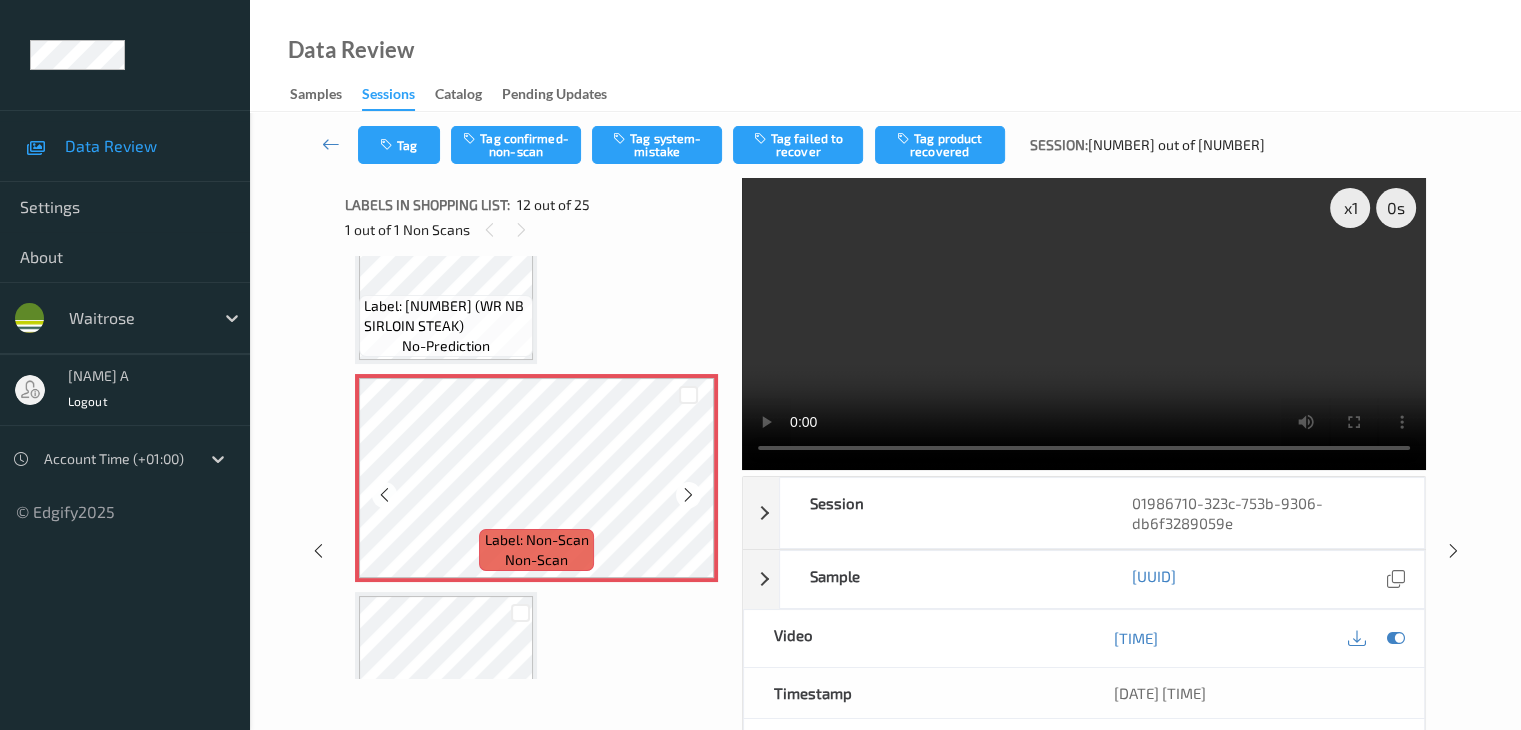 click at bounding box center [688, 495] 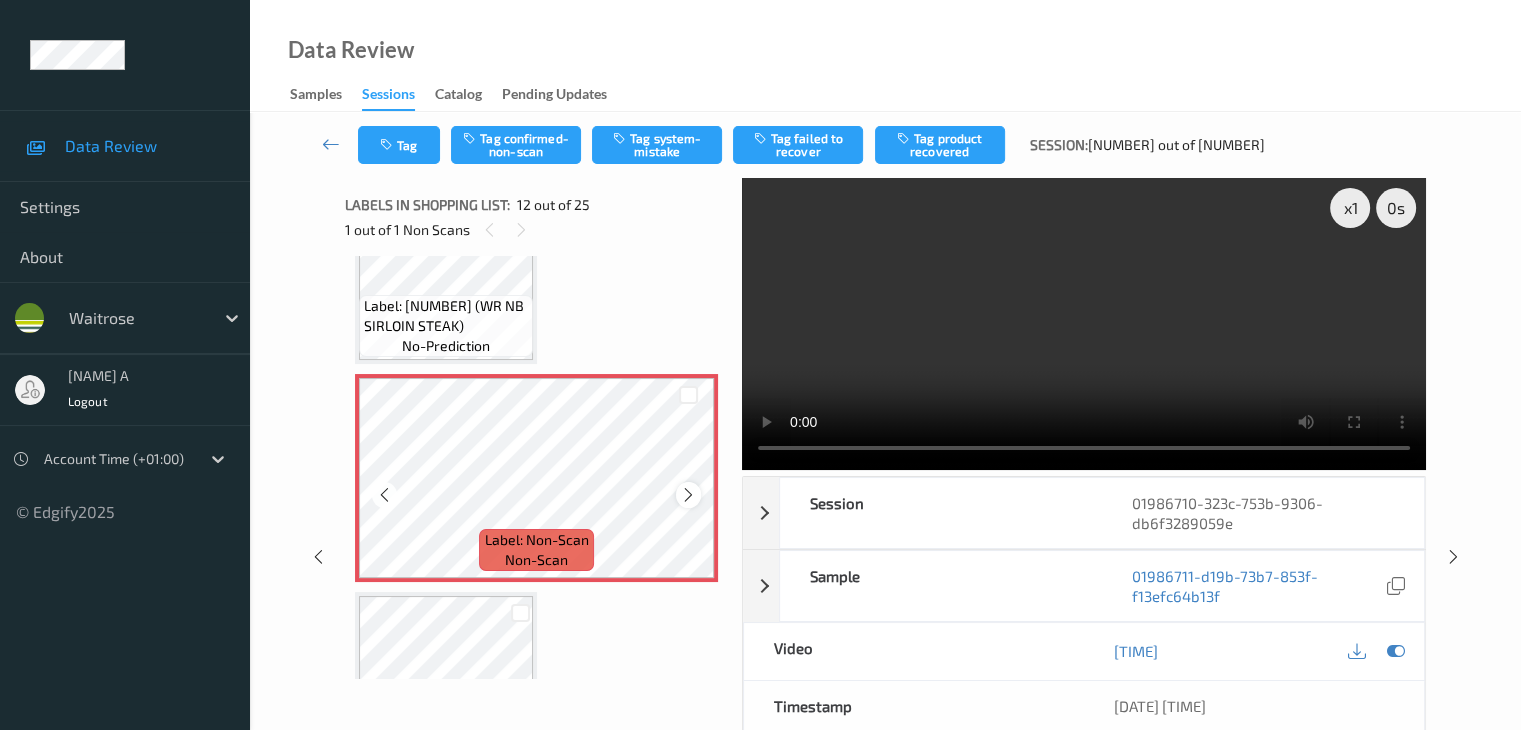 click at bounding box center (688, 495) 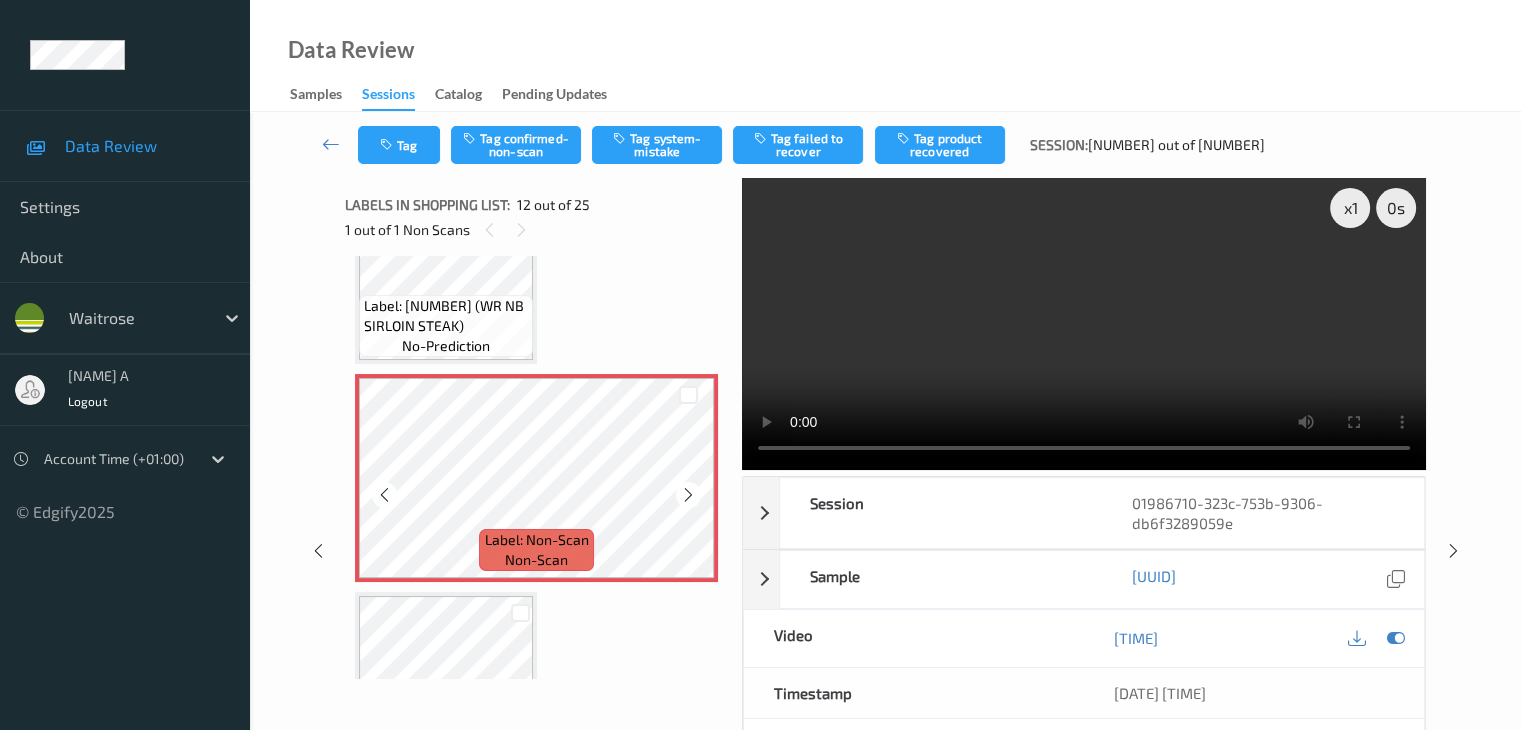 click at bounding box center (688, 495) 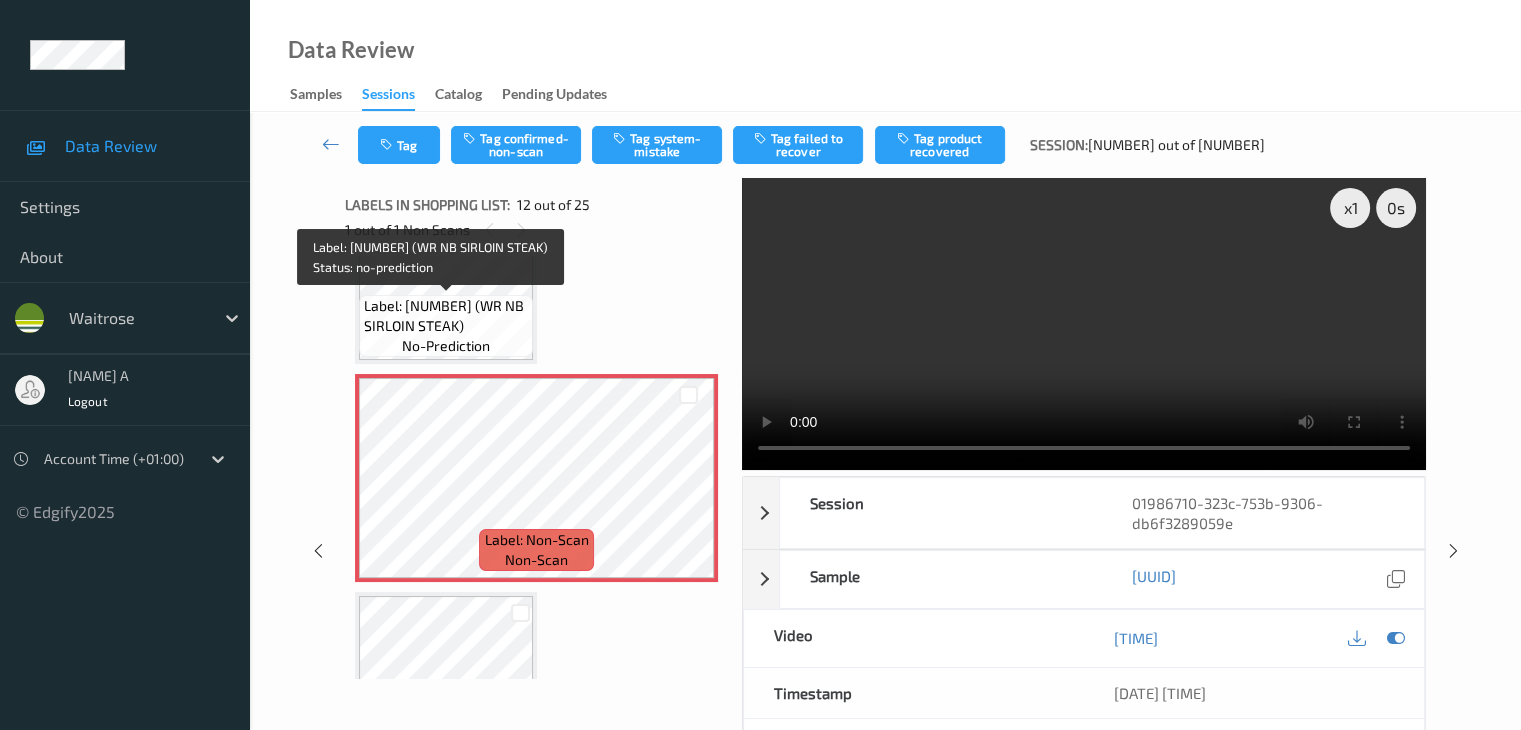 click on "Label: [NUMBER] (WR NB SIRLOIN STEAK)" at bounding box center [446, 316] 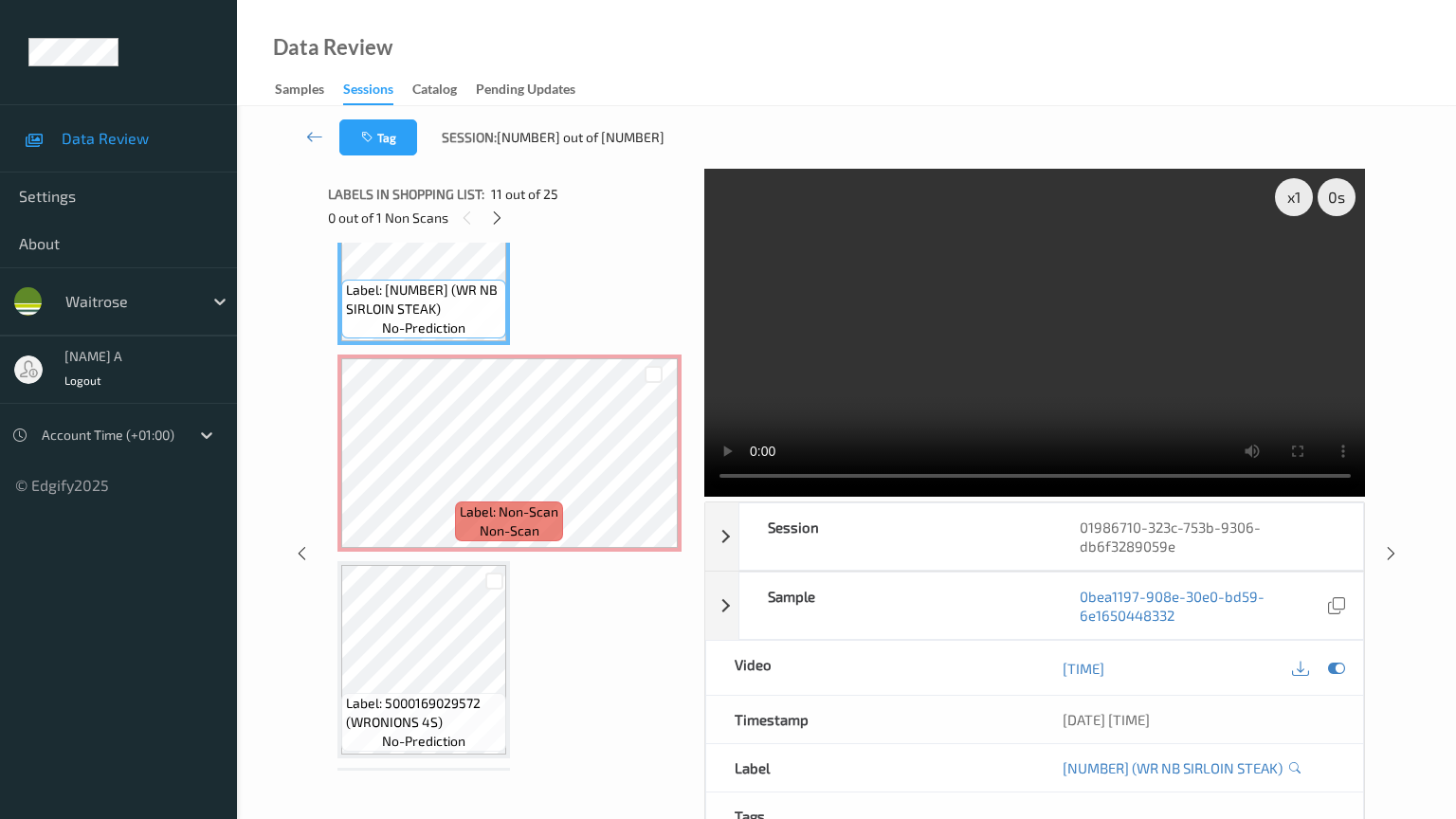 type 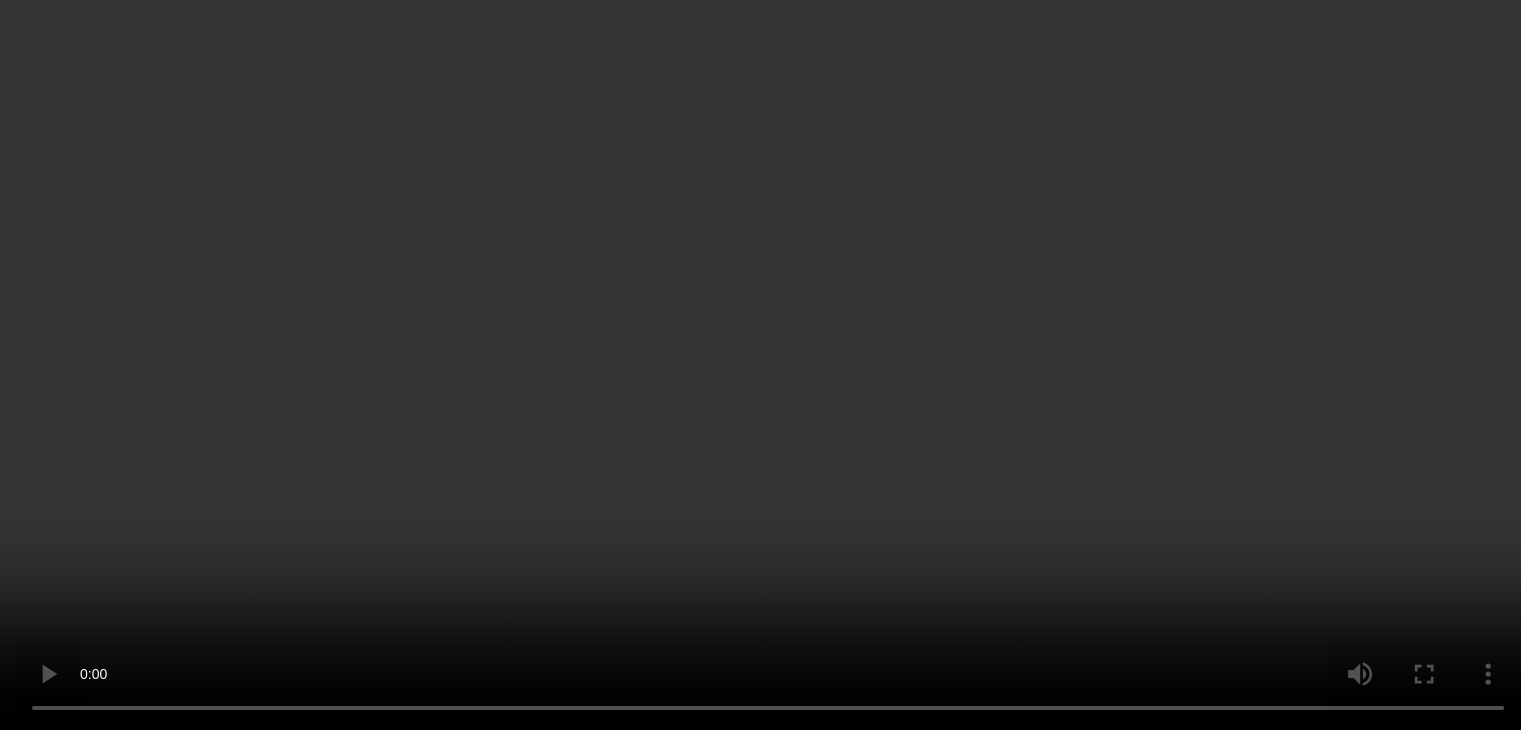 scroll, scrollTop: 2490, scrollLeft: 0, axis: vertical 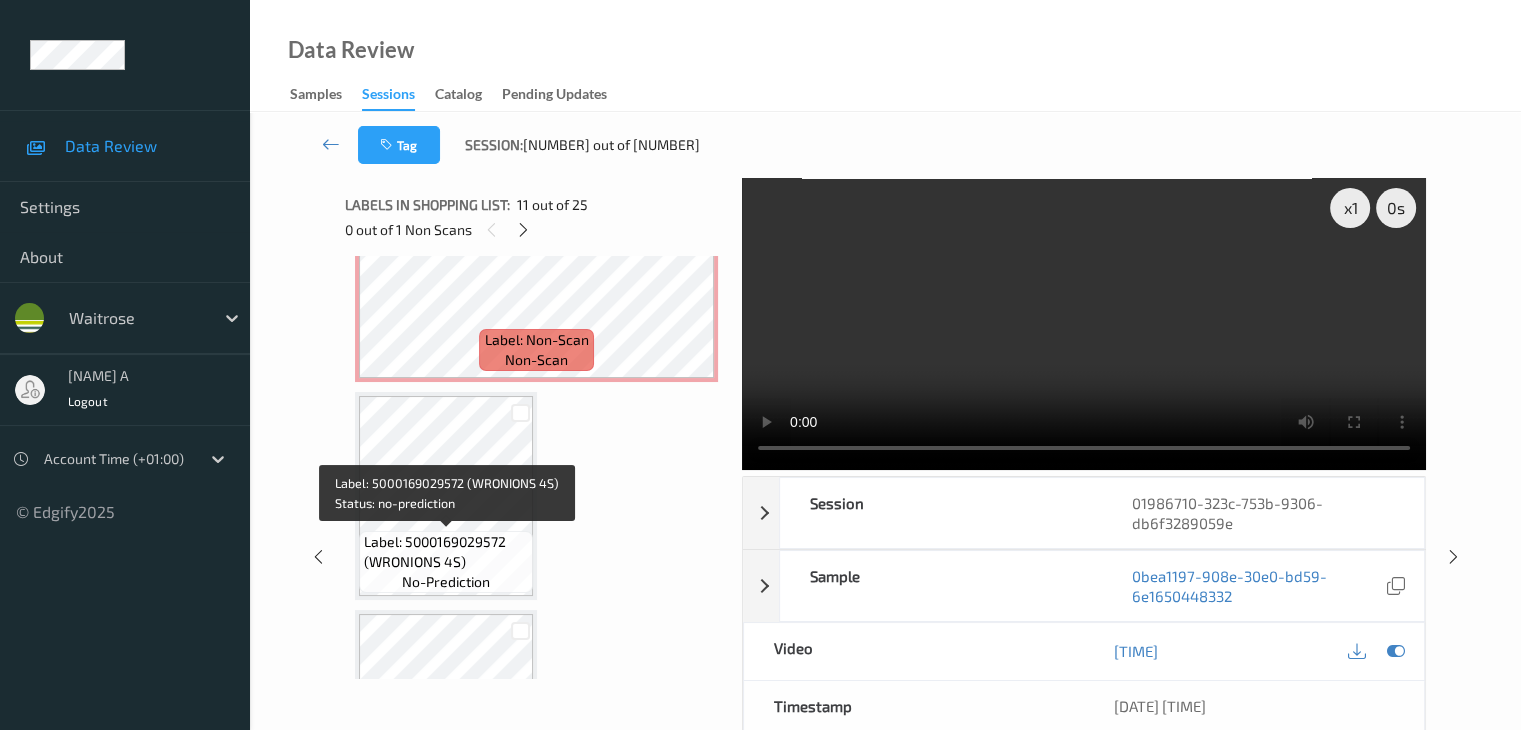 click on "Label: 5000169029572 (WRONIONS 4S)" at bounding box center [446, 552] 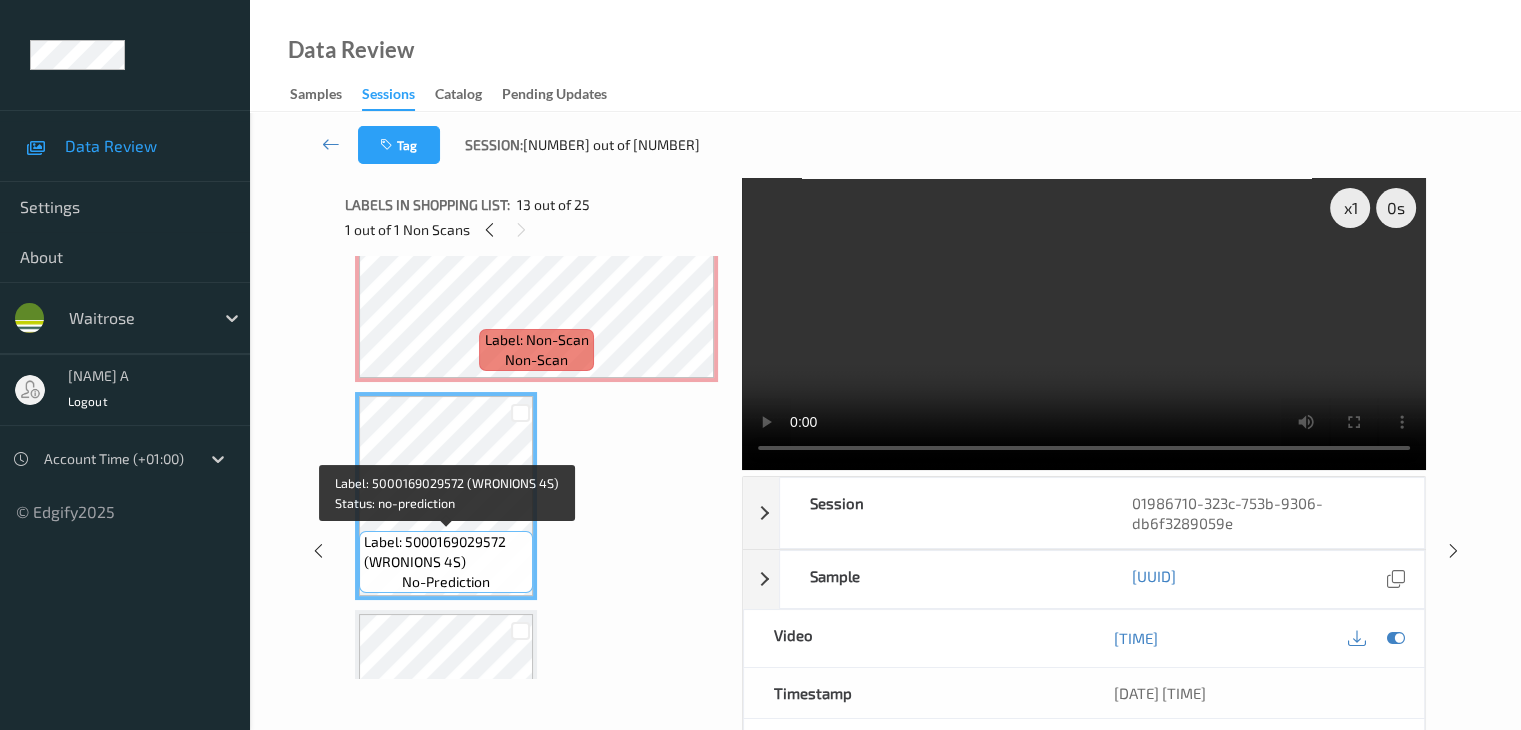 click on "Label: 5000169029572 (WRONIONS 4S)" at bounding box center [446, 552] 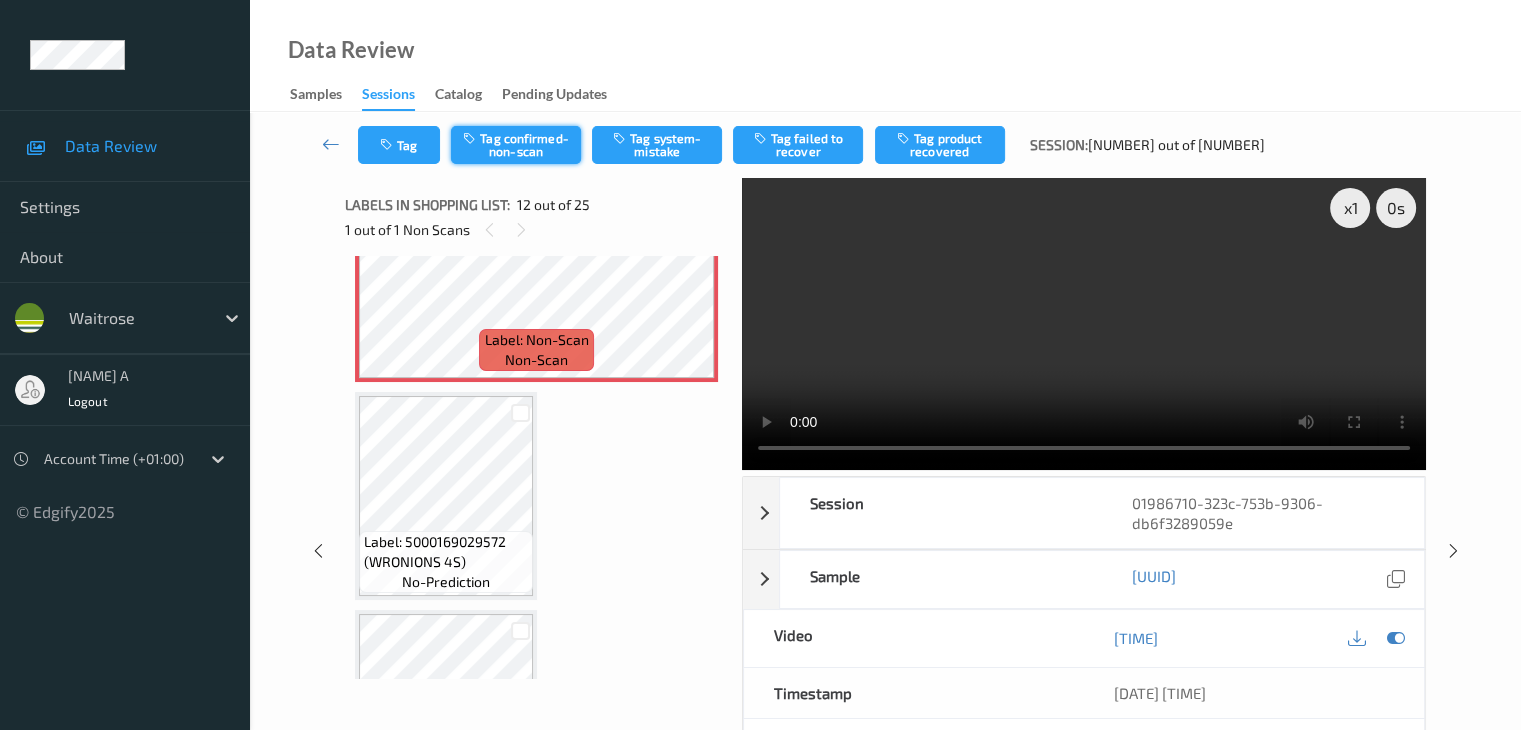 drag, startPoint x: 532, startPoint y: 163, endPoint x: 684, endPoint y: 138, distance: 154.0422 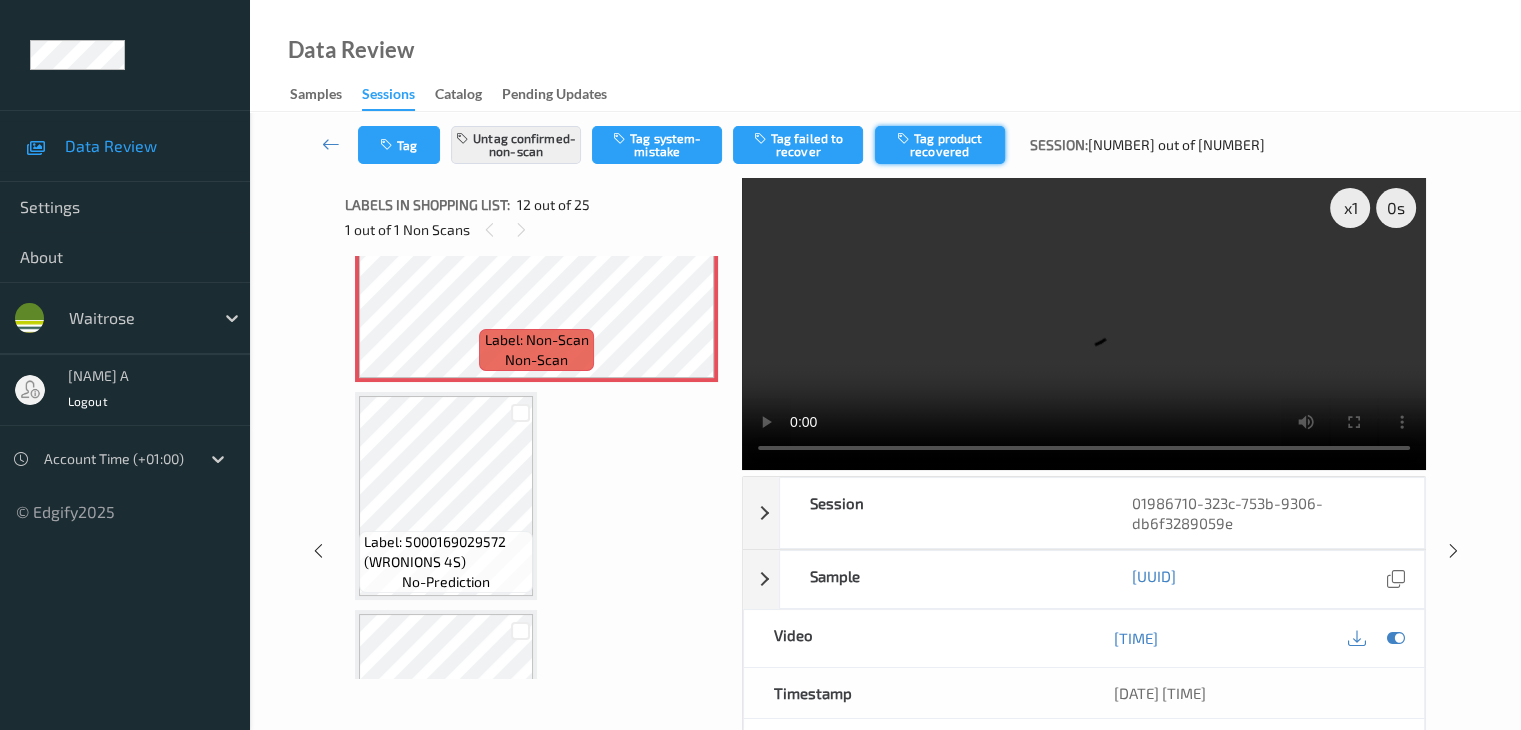 click on "Tag   product recovered" at bounding box center (940, 145) 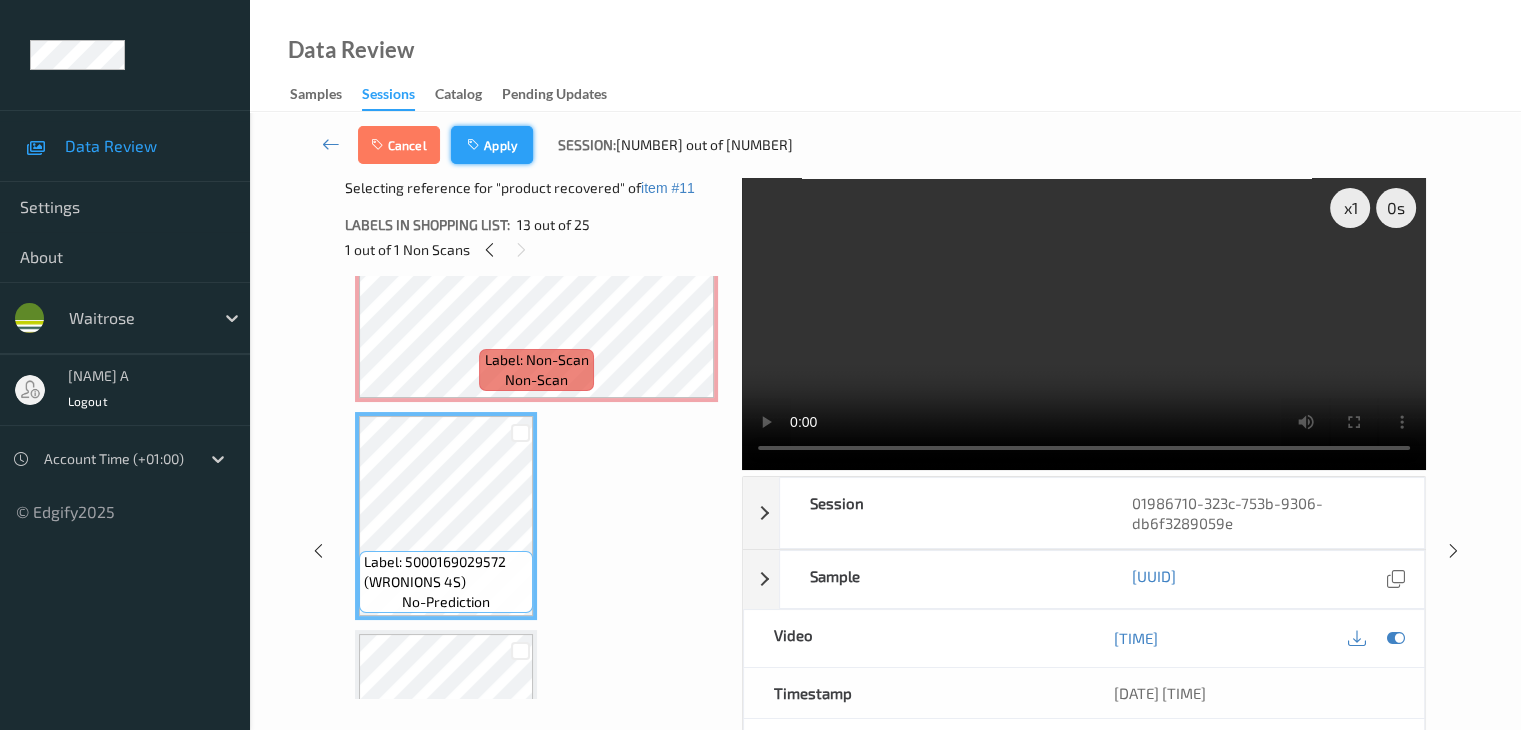 click on "Apply" at bounding box center [492, 145] 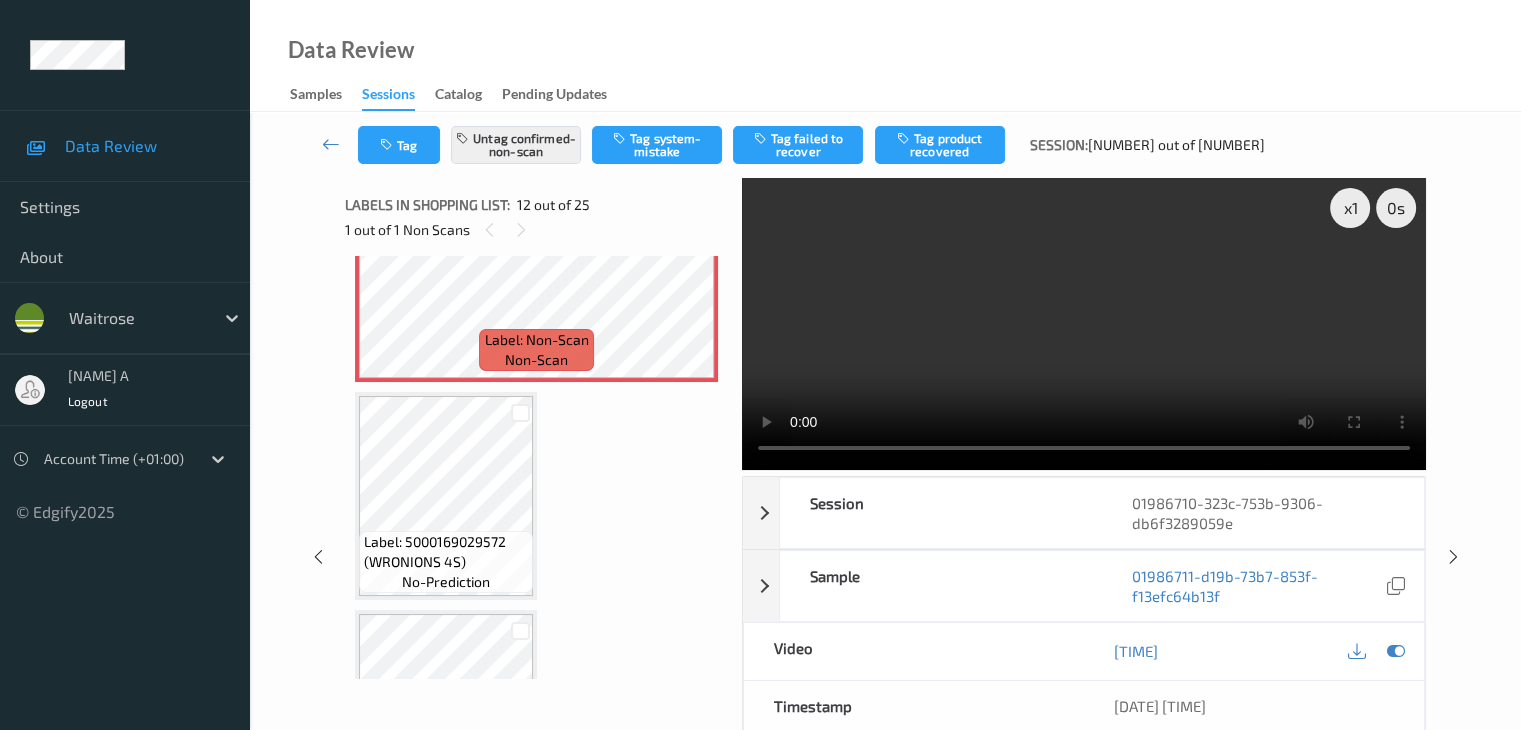 scroll, scrollTop: 2190, scrollLeft: 0, axis: vertical 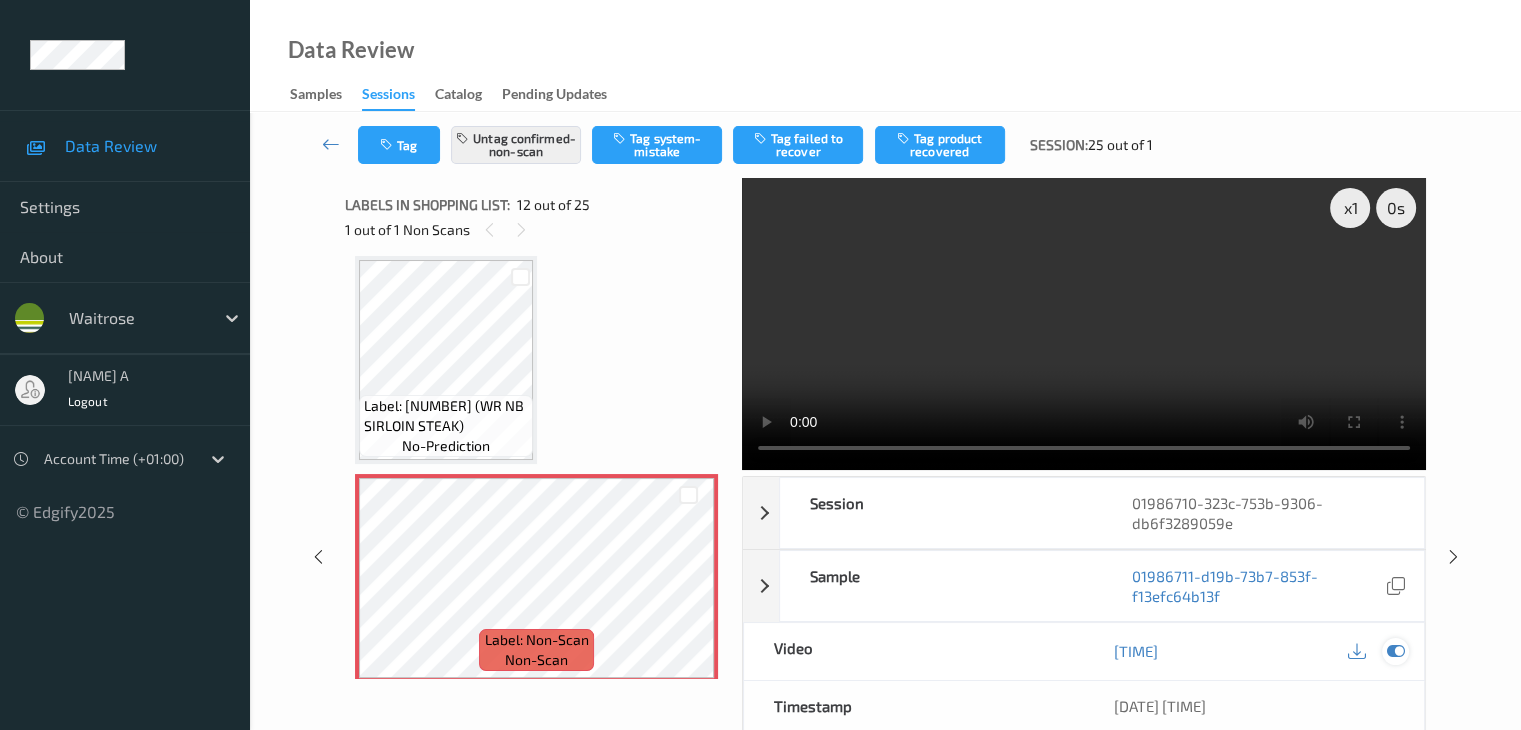 click at bounding box center [1395, 651] 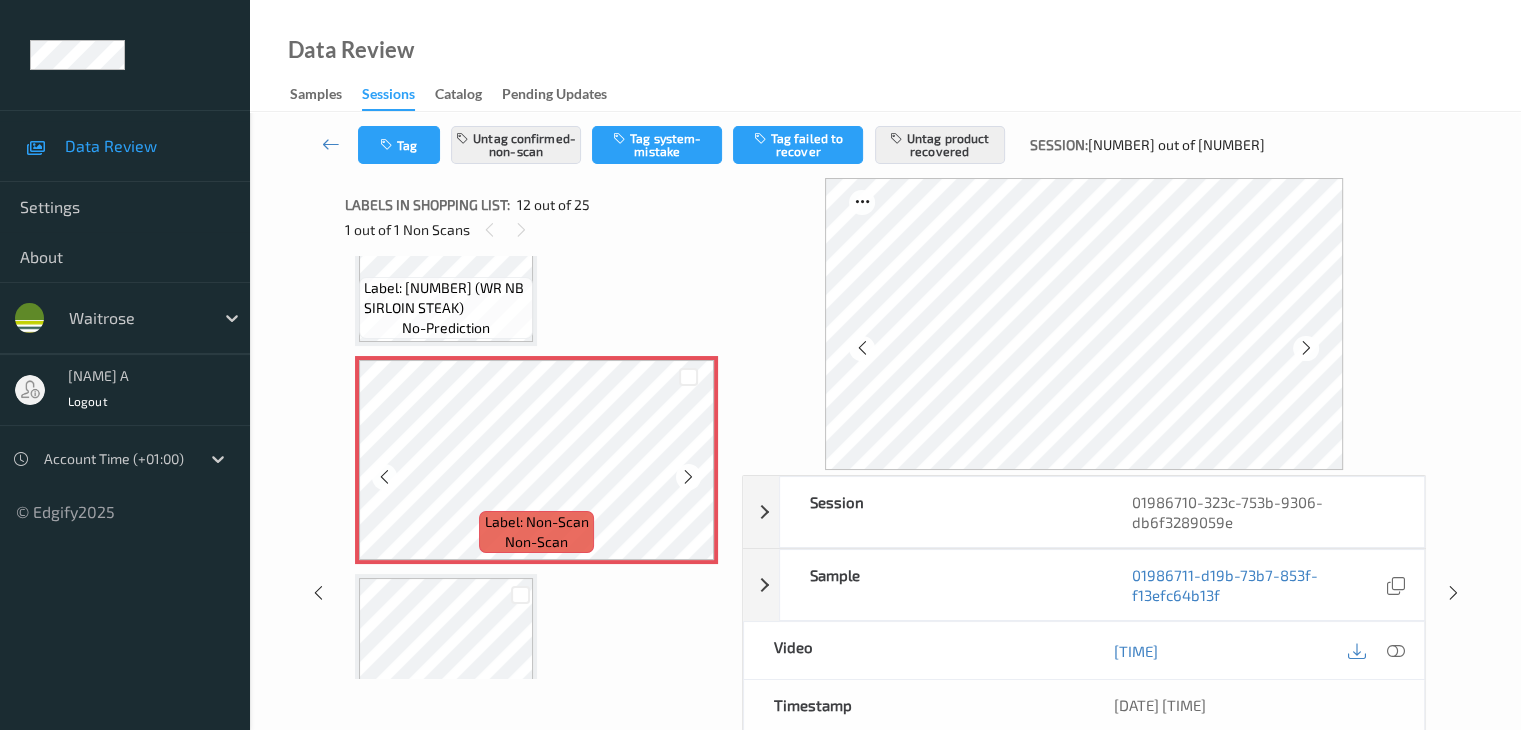 scroll, scrollTop: 2390, scrollLeft: 0, axis: vertical 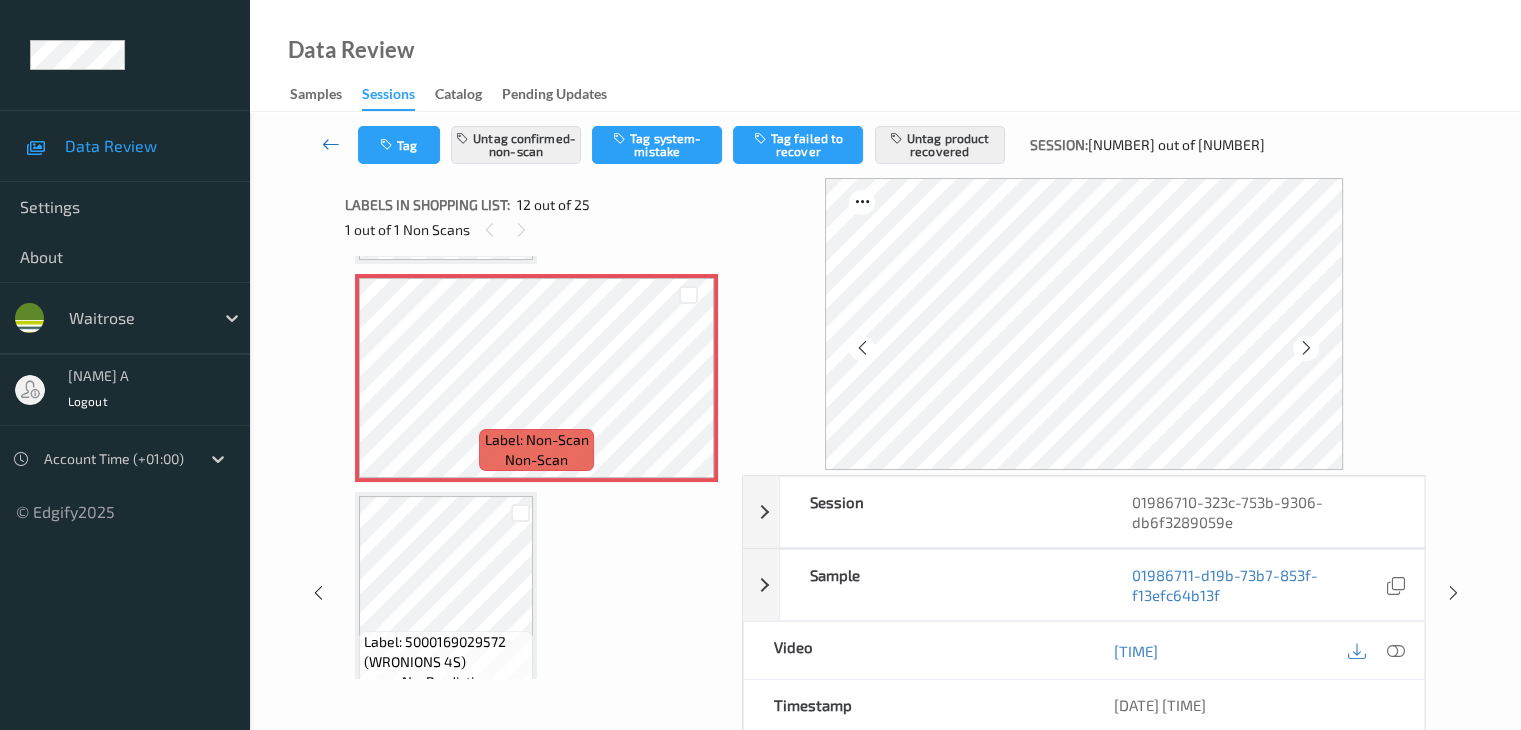click at bounding box center [331, 145] 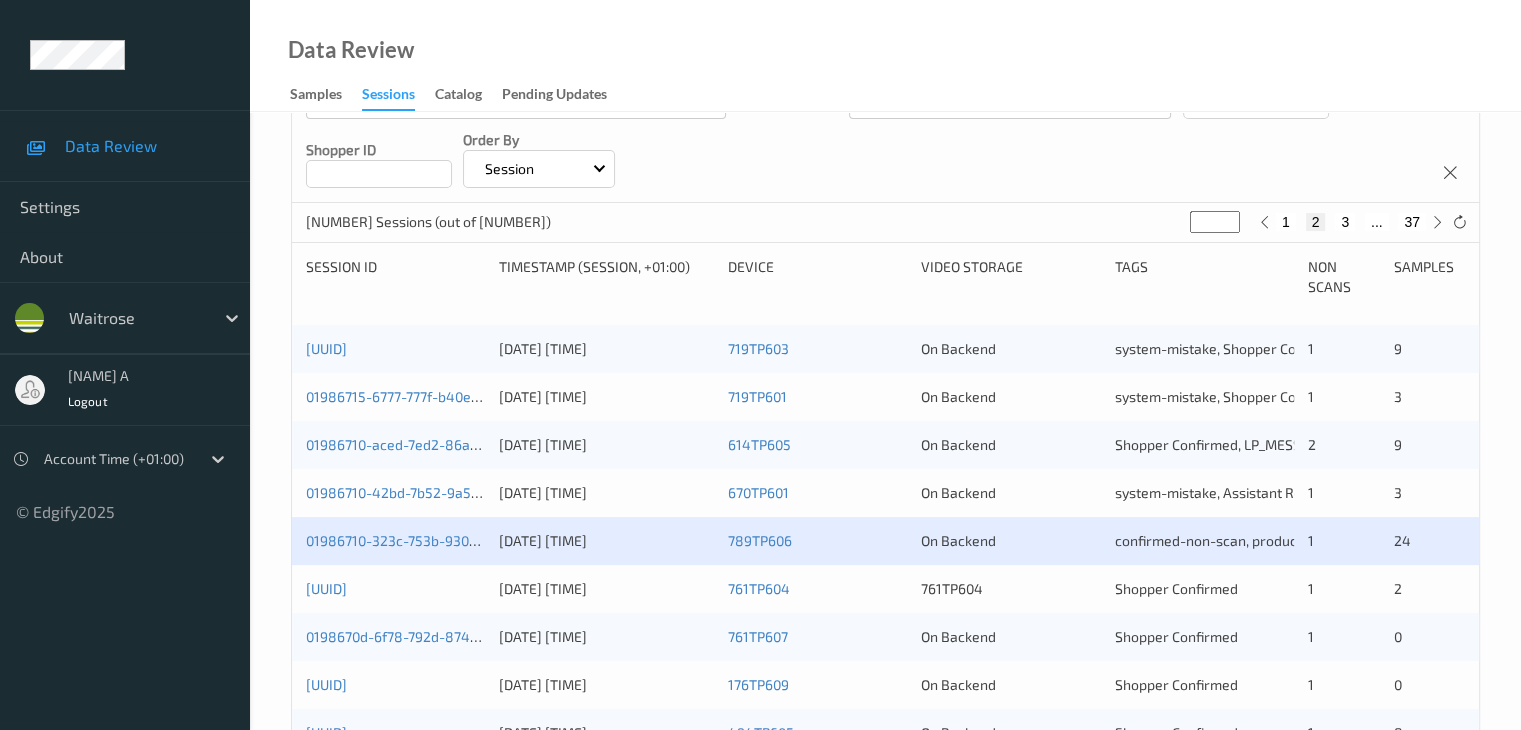 scroll, scrollTop: 300, scrollLeft: 0, axis: vertical 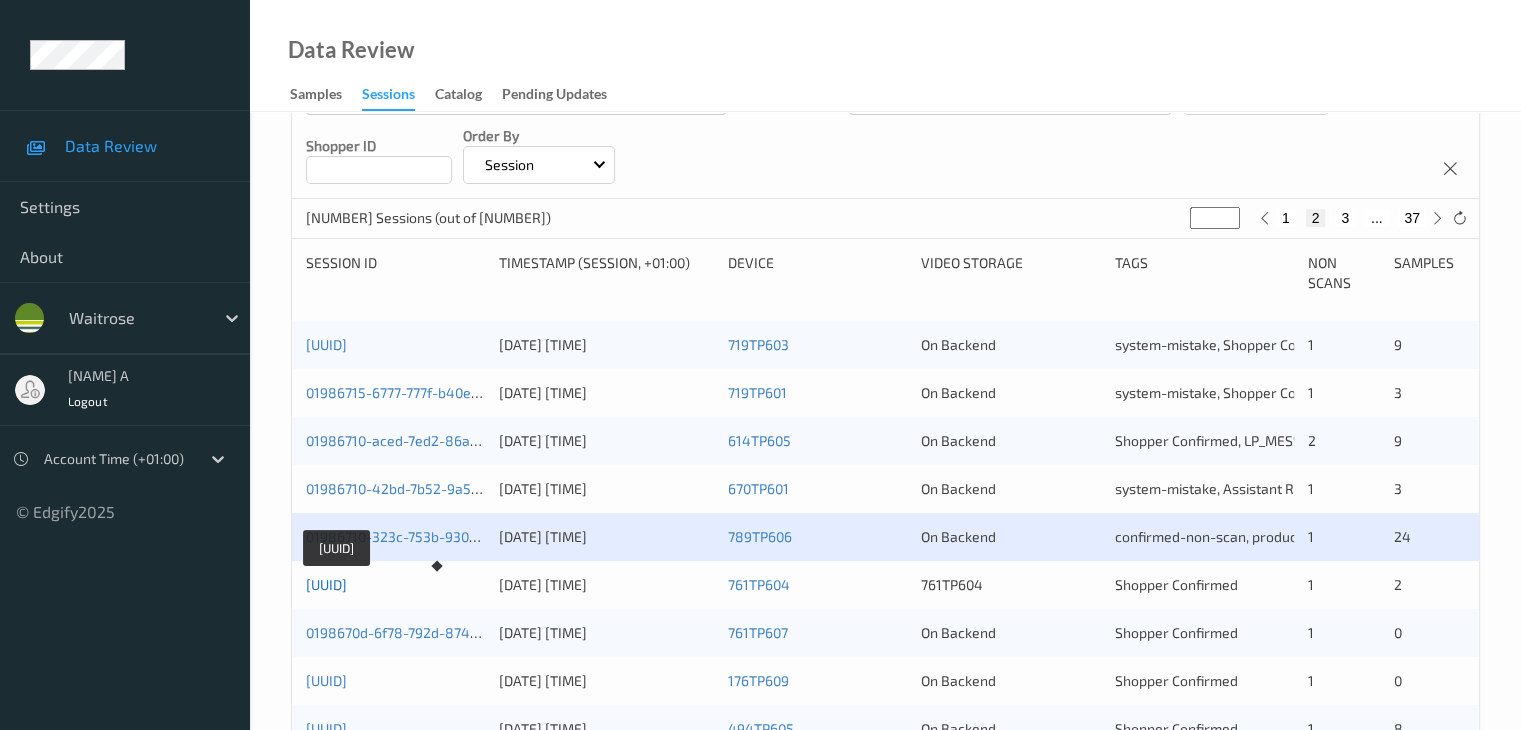 click on "[UUID]" at bounding box center (326, 584) 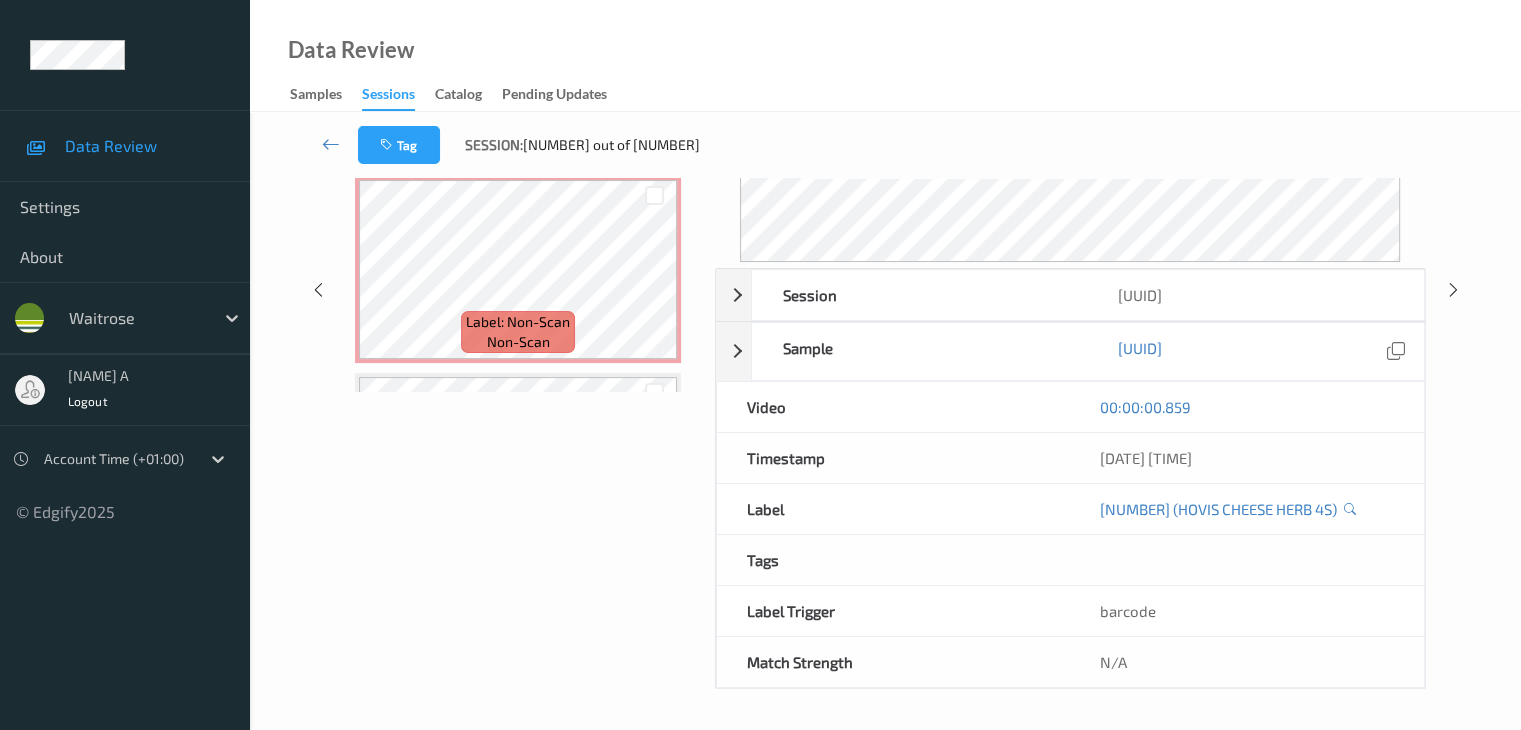 click on "Data Review Samples Sessions Catalog Pending Updates" at bounding box center [885, 56] 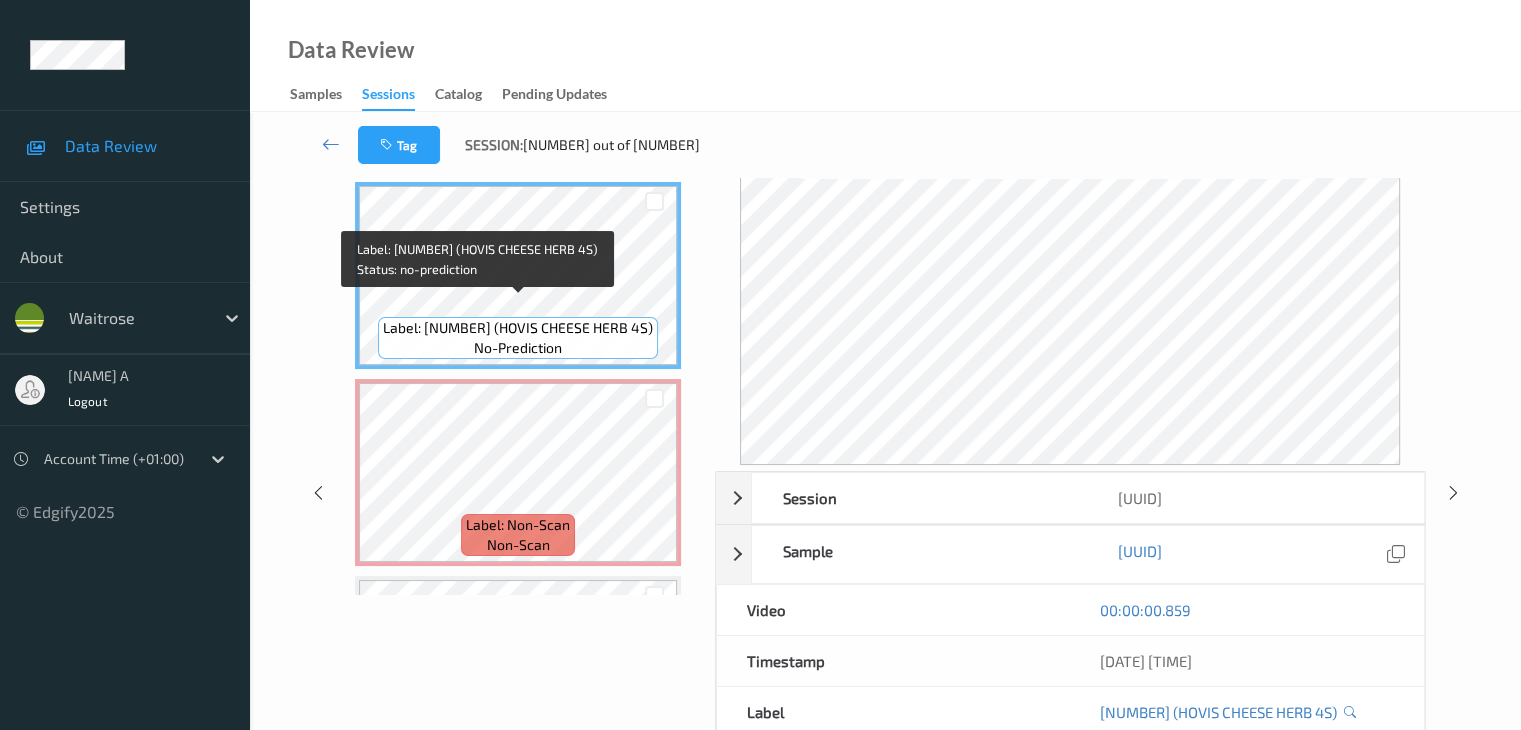 scroll, scrollTop: 0, scrollLeft: 0, axis: both 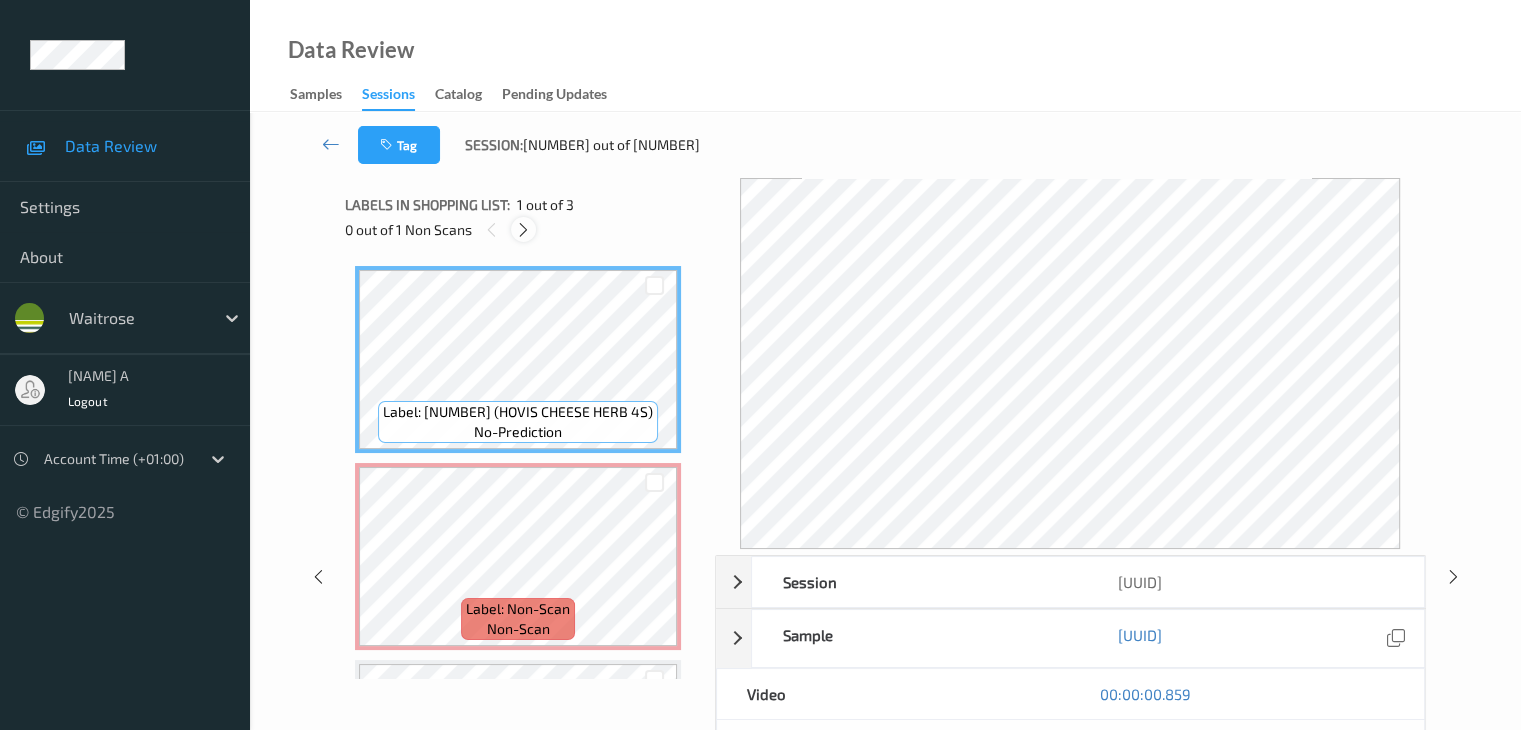click at bounding box center (523, 230) 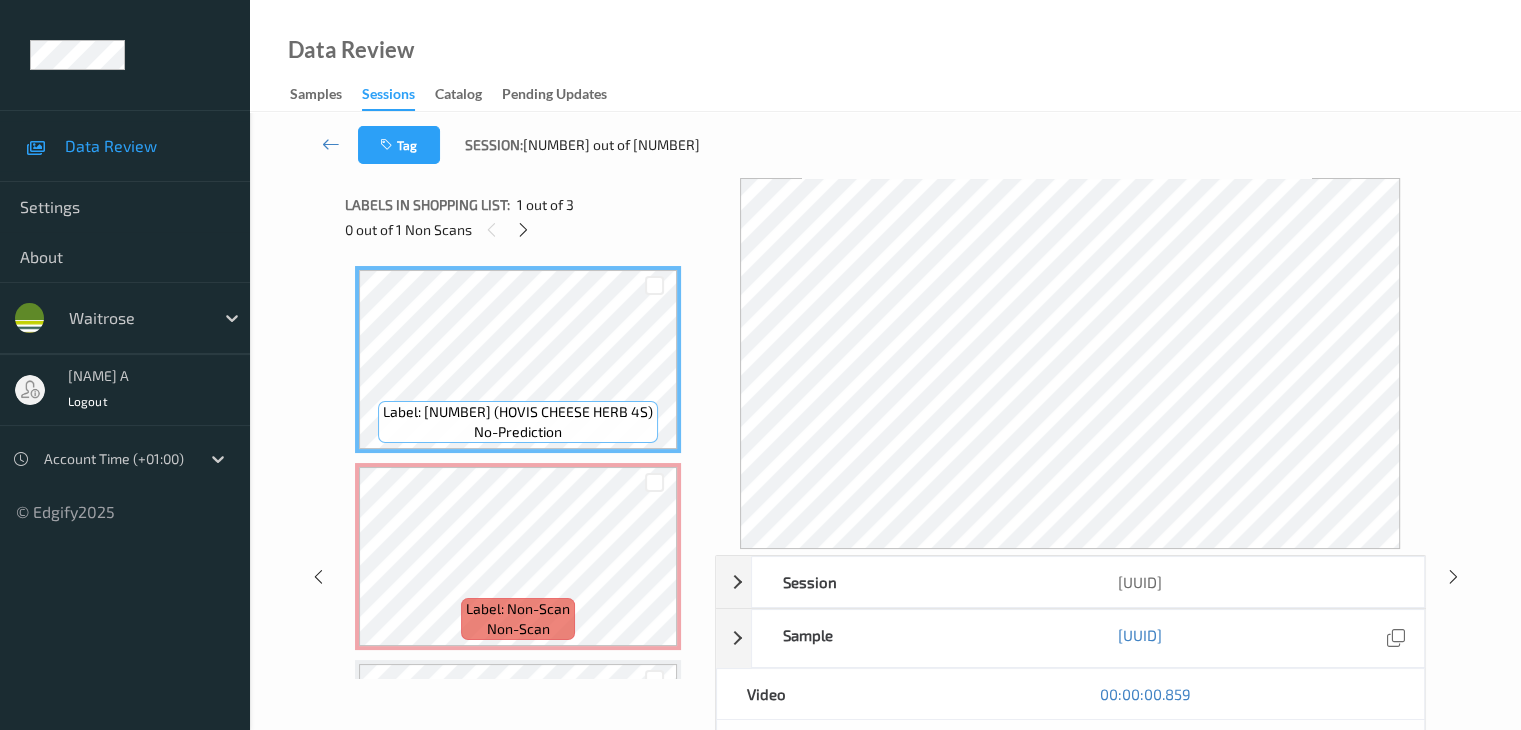 scroll, scrollTop: 10, scrollLeft: 0, axis: vertical 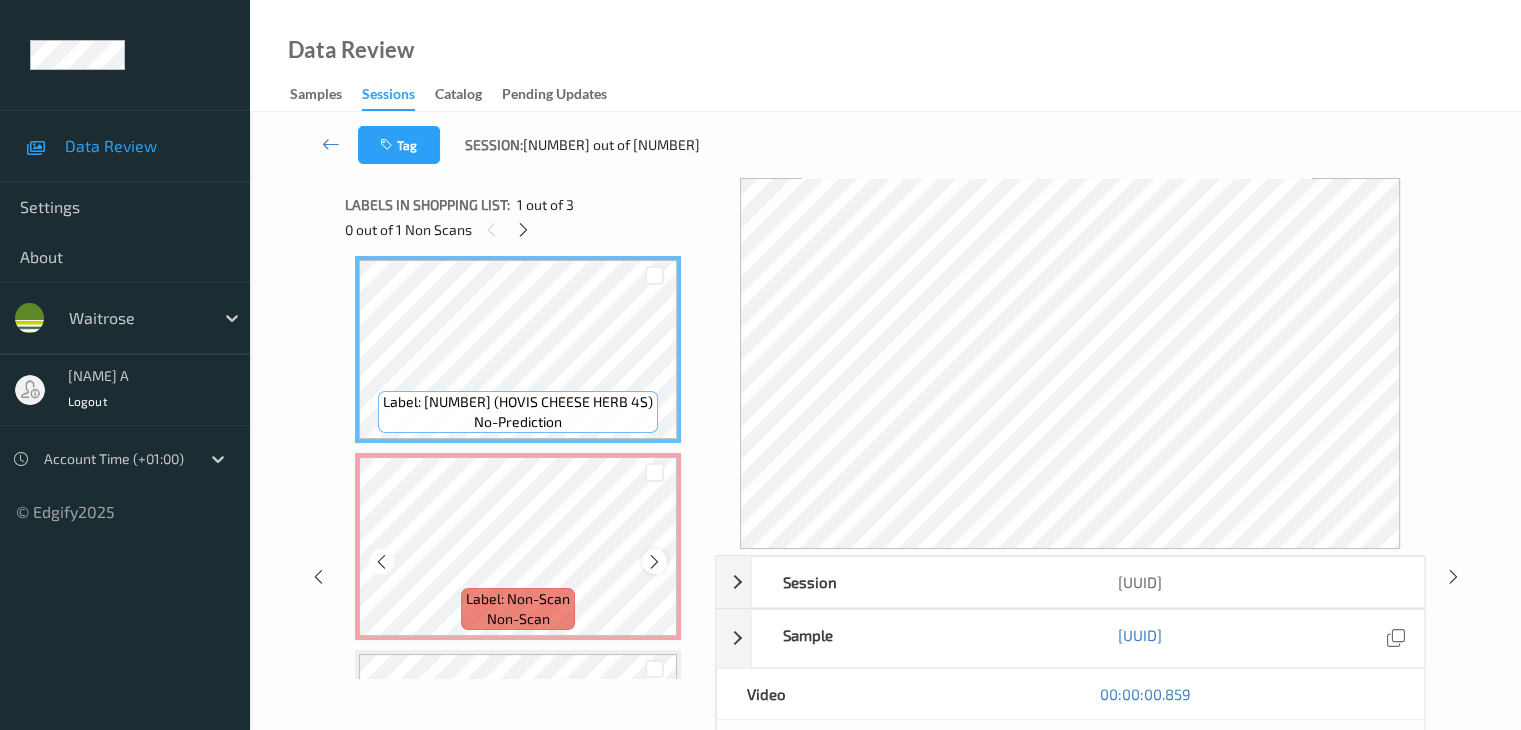 click at bounding box center [654, 561] 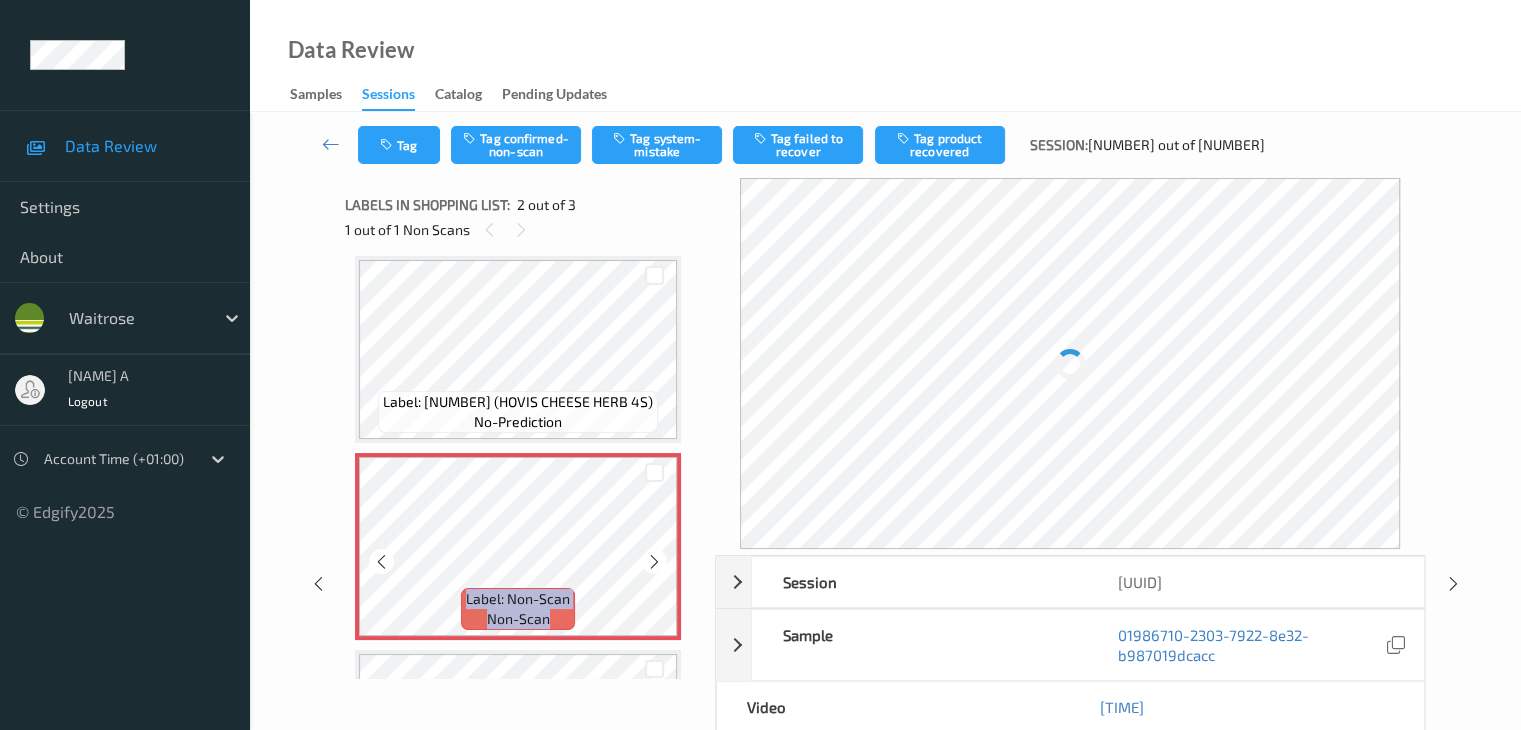 click at bounding box center (654, 561) 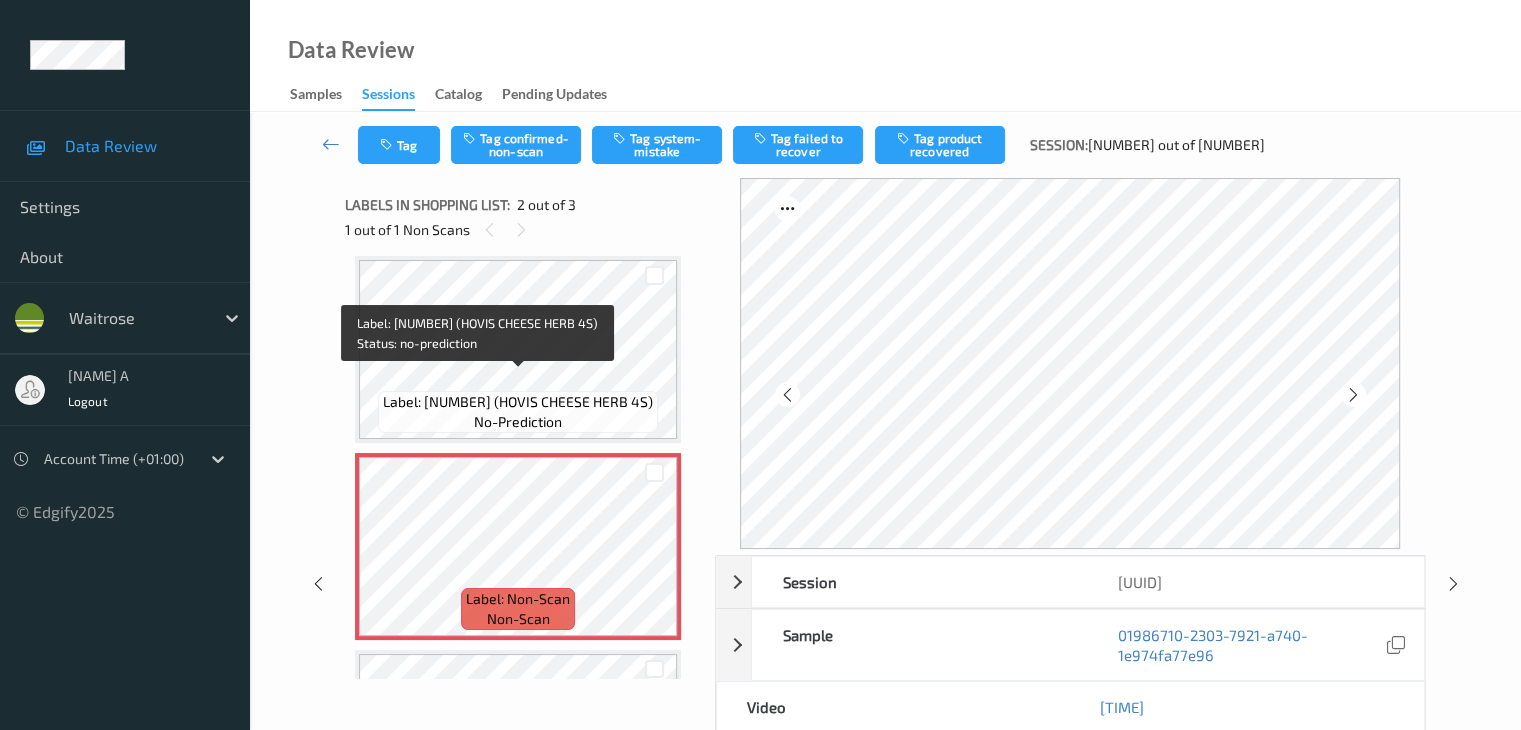 click on "Label: [NUMBER] (HOVIS CHEESE HERB 4S)" at bounding box center (518, 402) 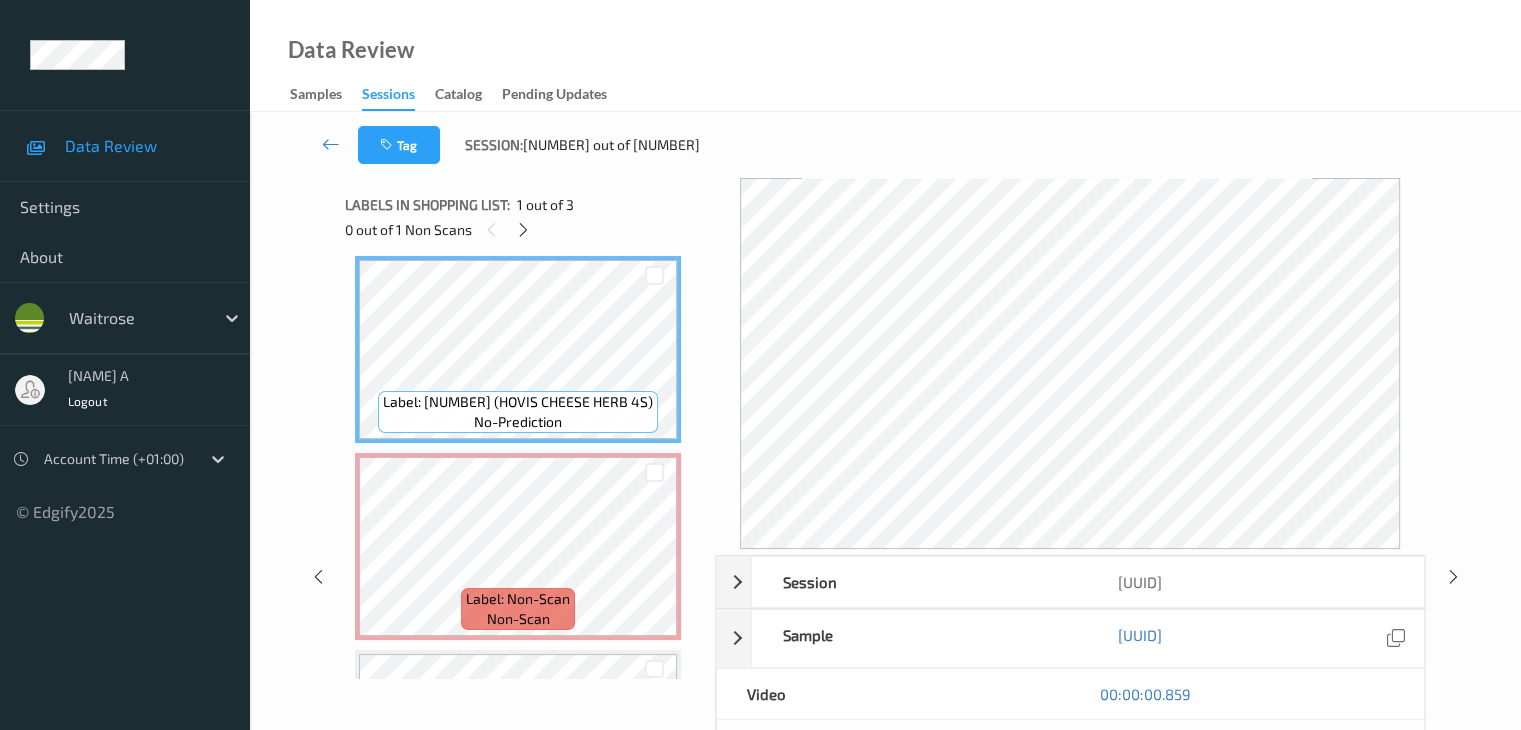 scroll, scrollTop: 0, scrollLeft: 0, axis: both 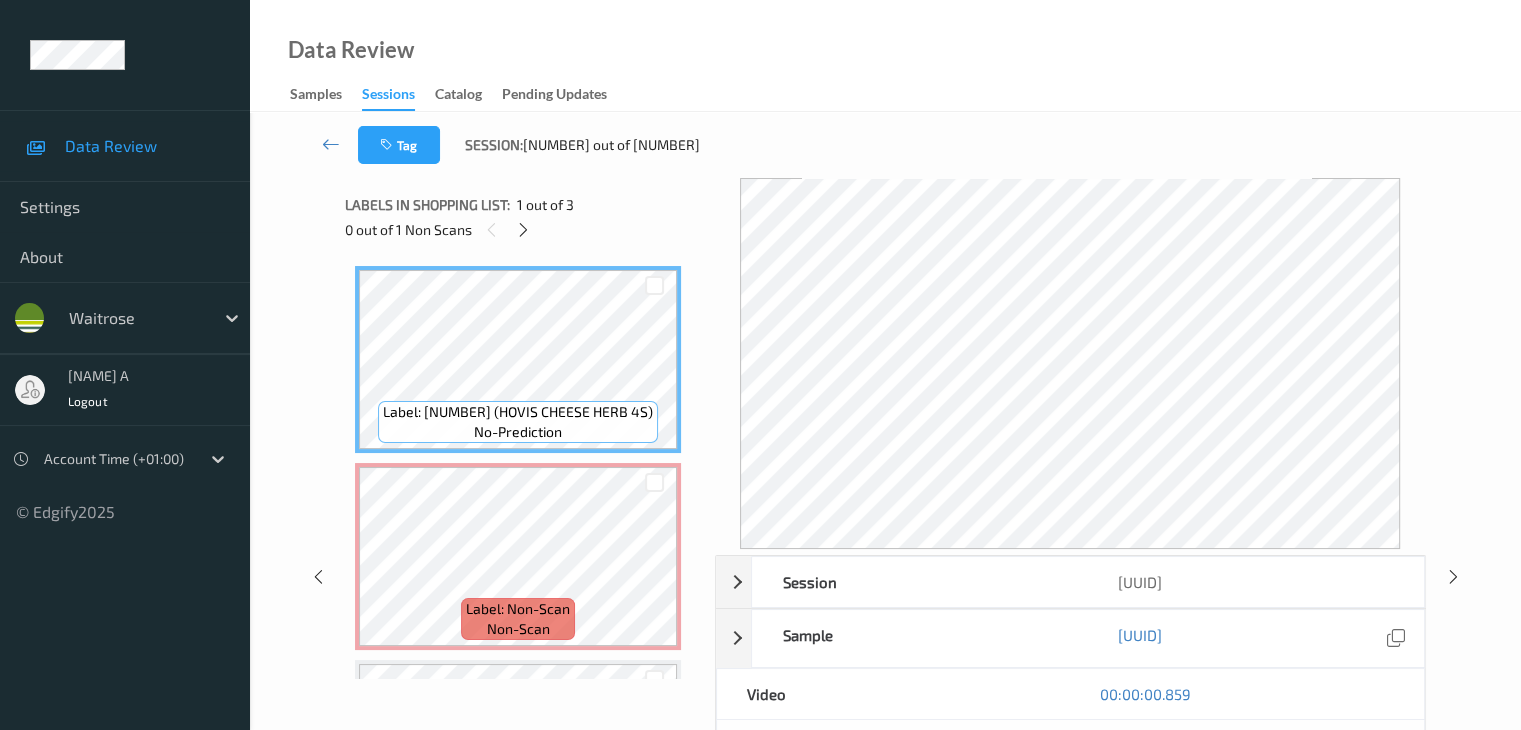 drag, startPoint x: 516, startPoint y: 234, endPoint x: 537, endPoint y: 250, distance: 26.400757 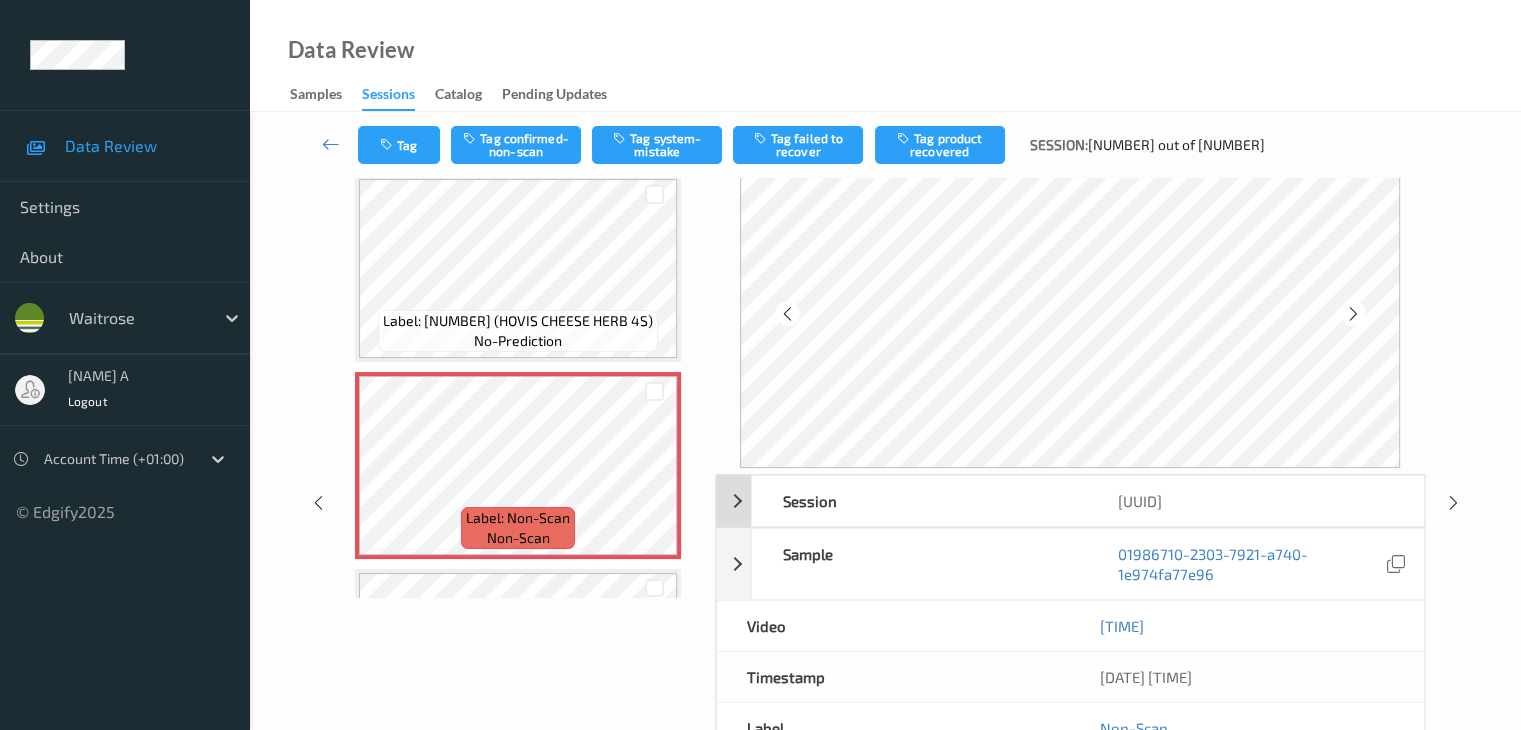 scroll, scrollTop: 0, scrollLeft: 0, axis: both 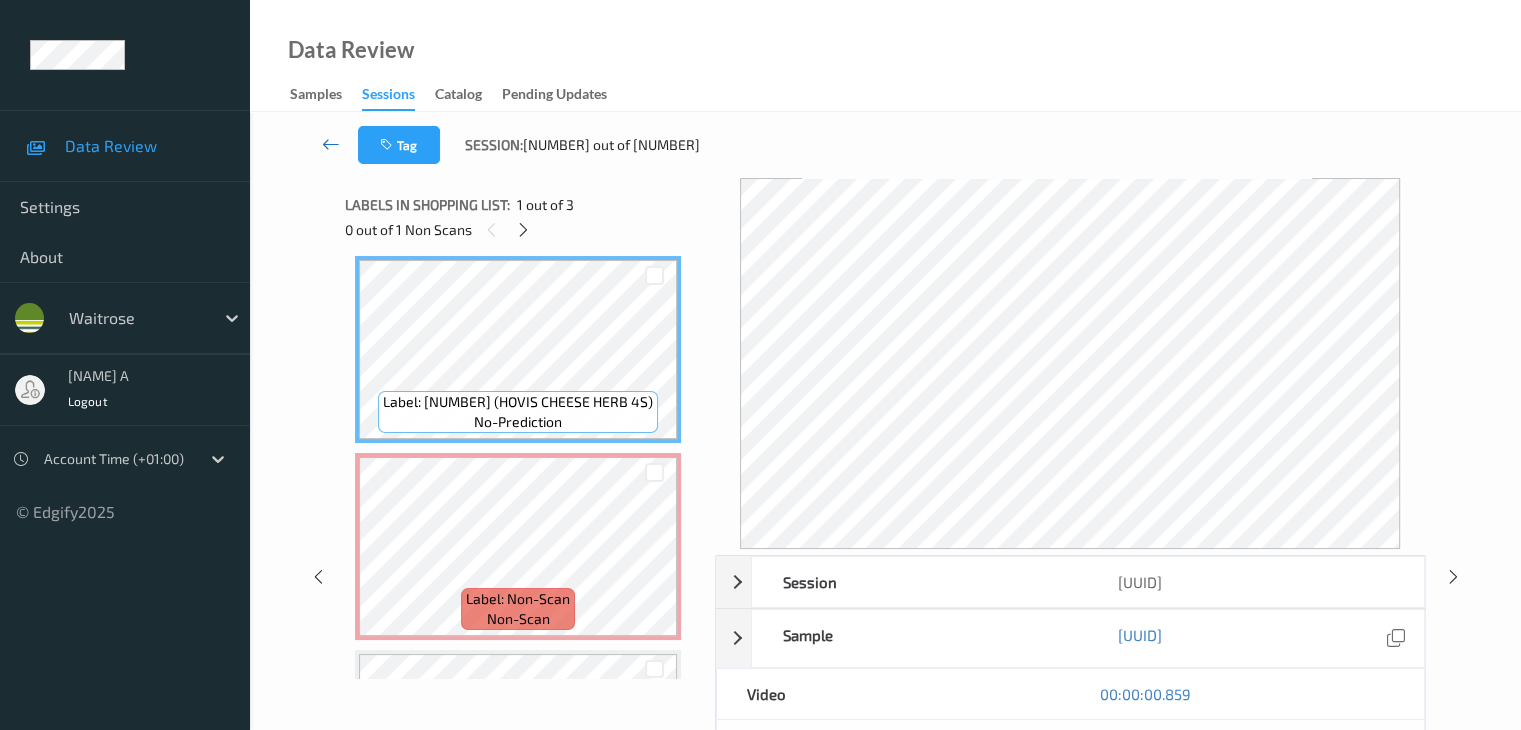 click at bounding box center (331, 144) 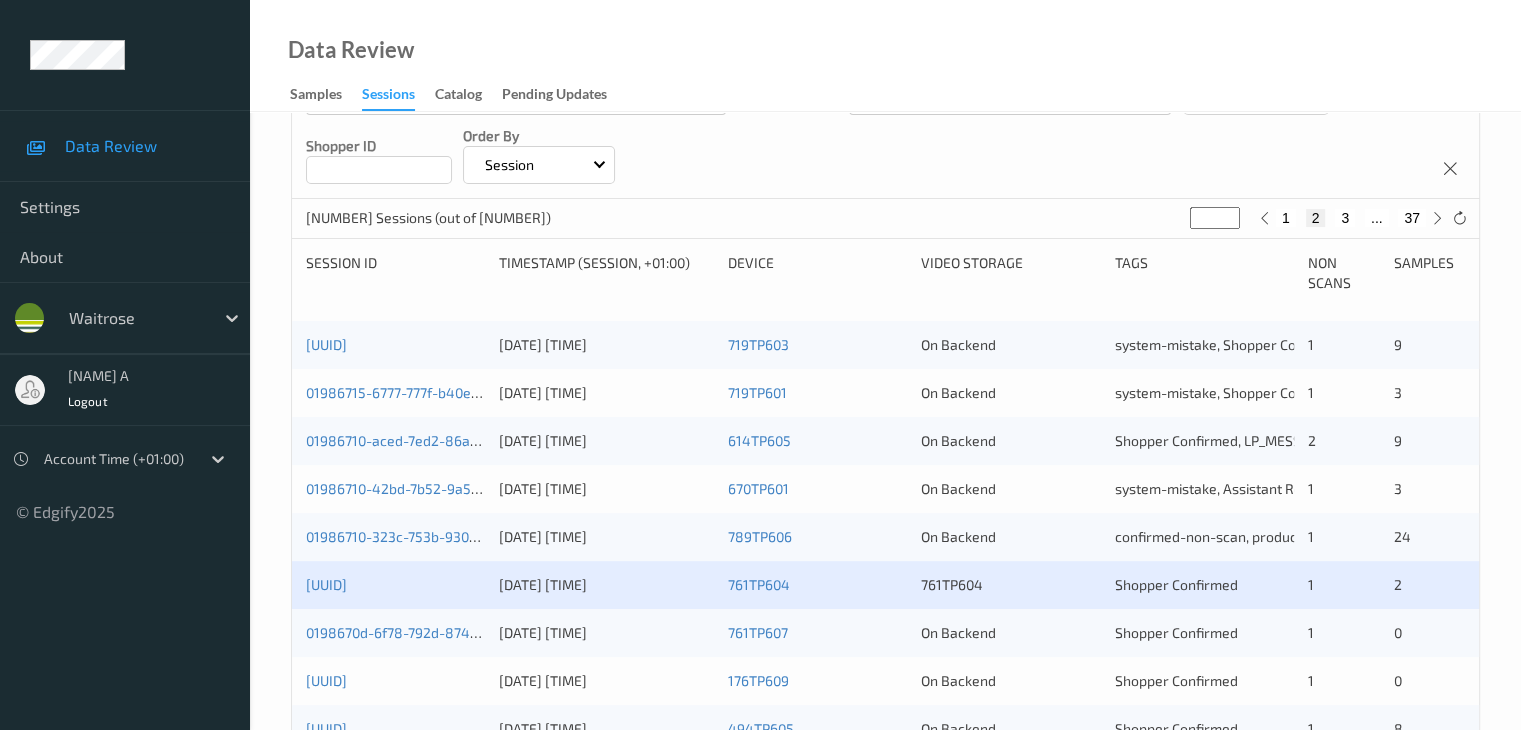 scroll, scrollTop: 400, scrollLeft: 0, axis: vertical 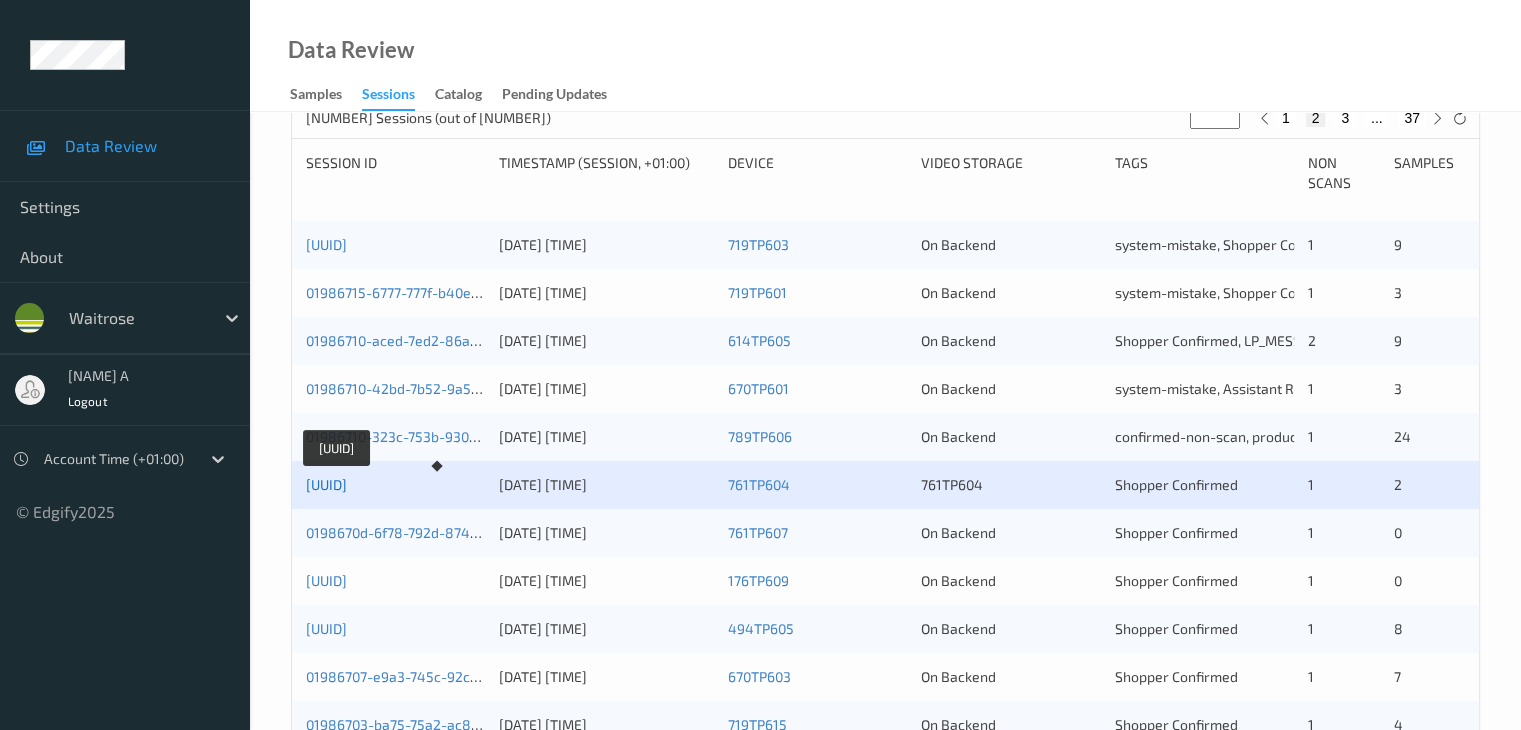 click on "[UUID]" at bounding box center [326, 484] 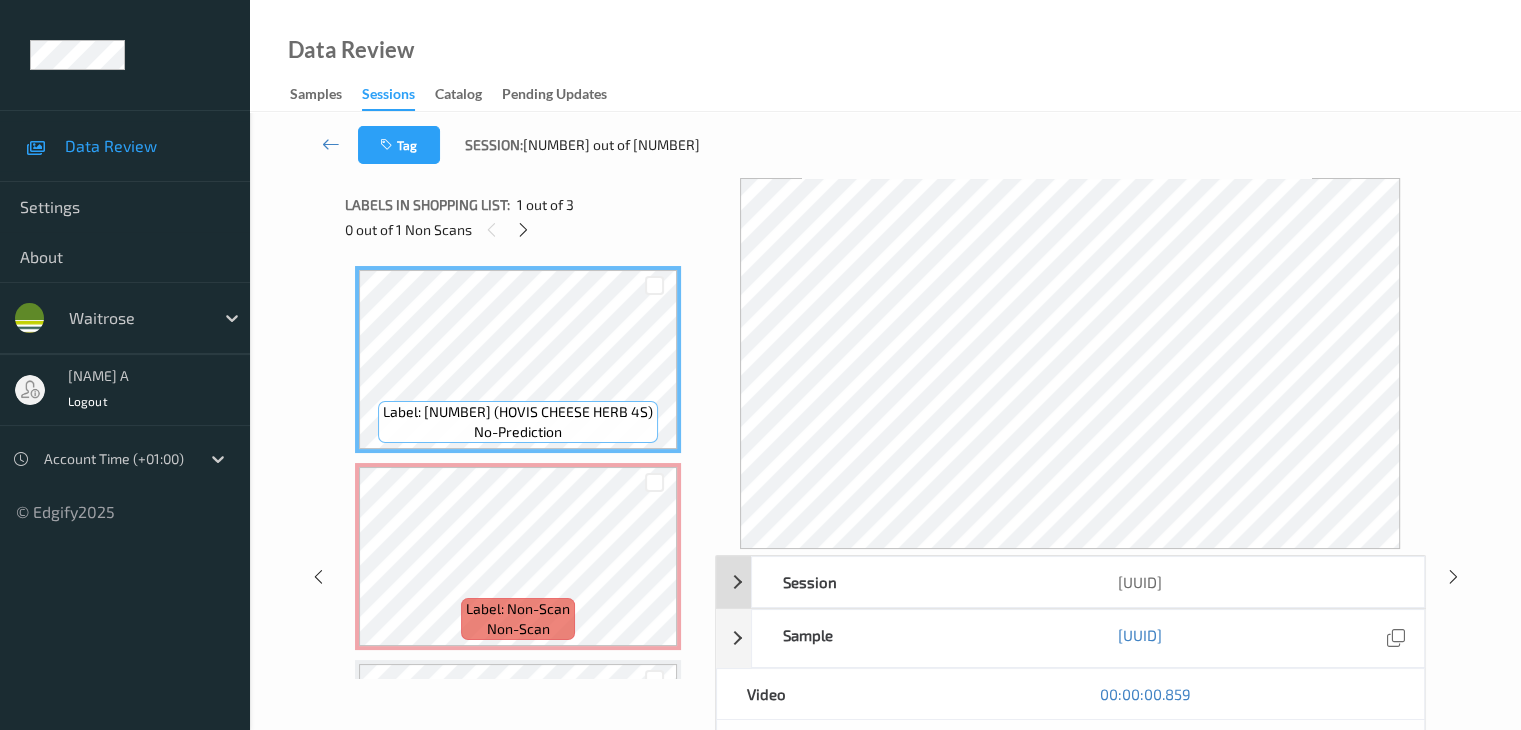 scroll, scrollTop: 0, scrollLeft: 0, axis: both 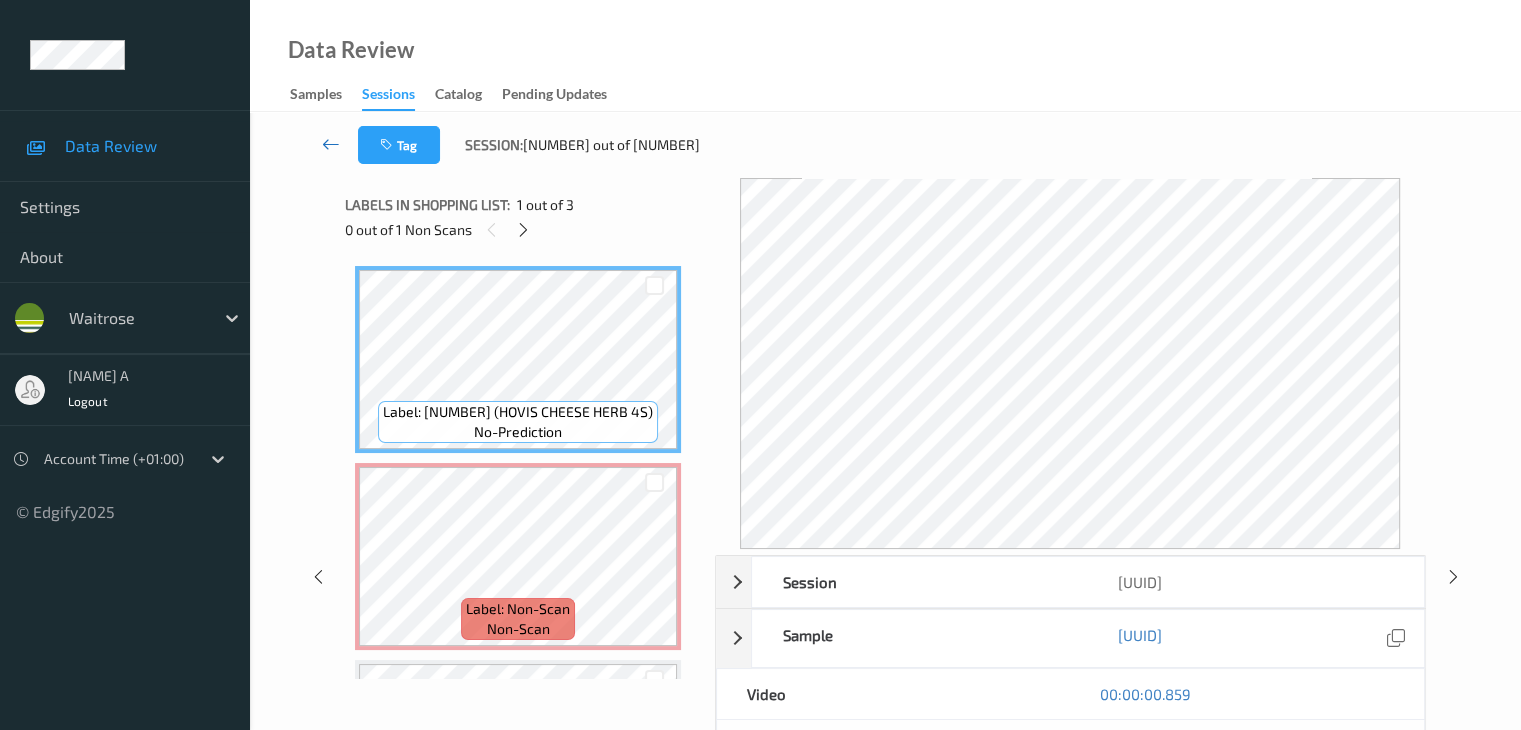 click at bounding box center [331, 144] 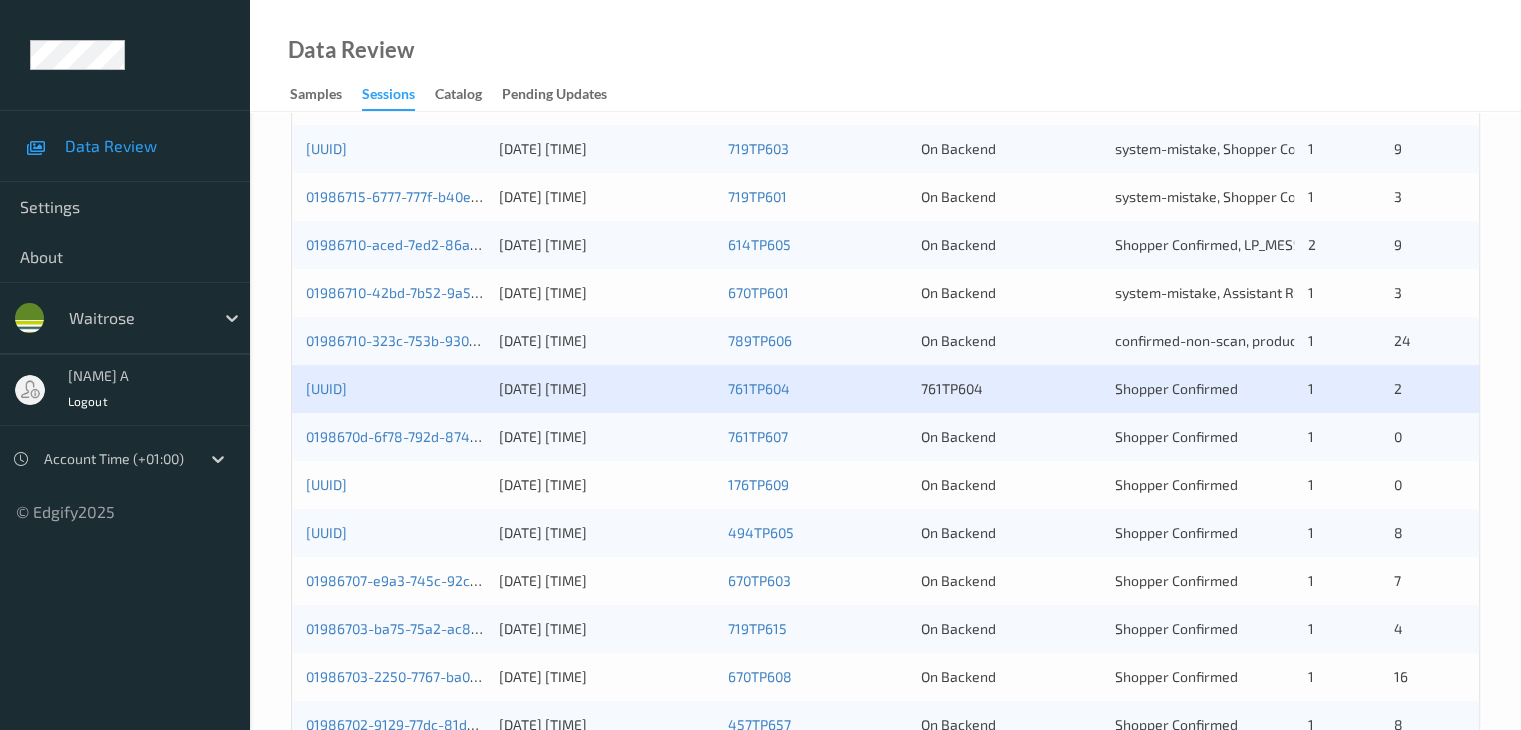 scroll, scrollTop: 500, scrollLeft: 0, axis: vertical 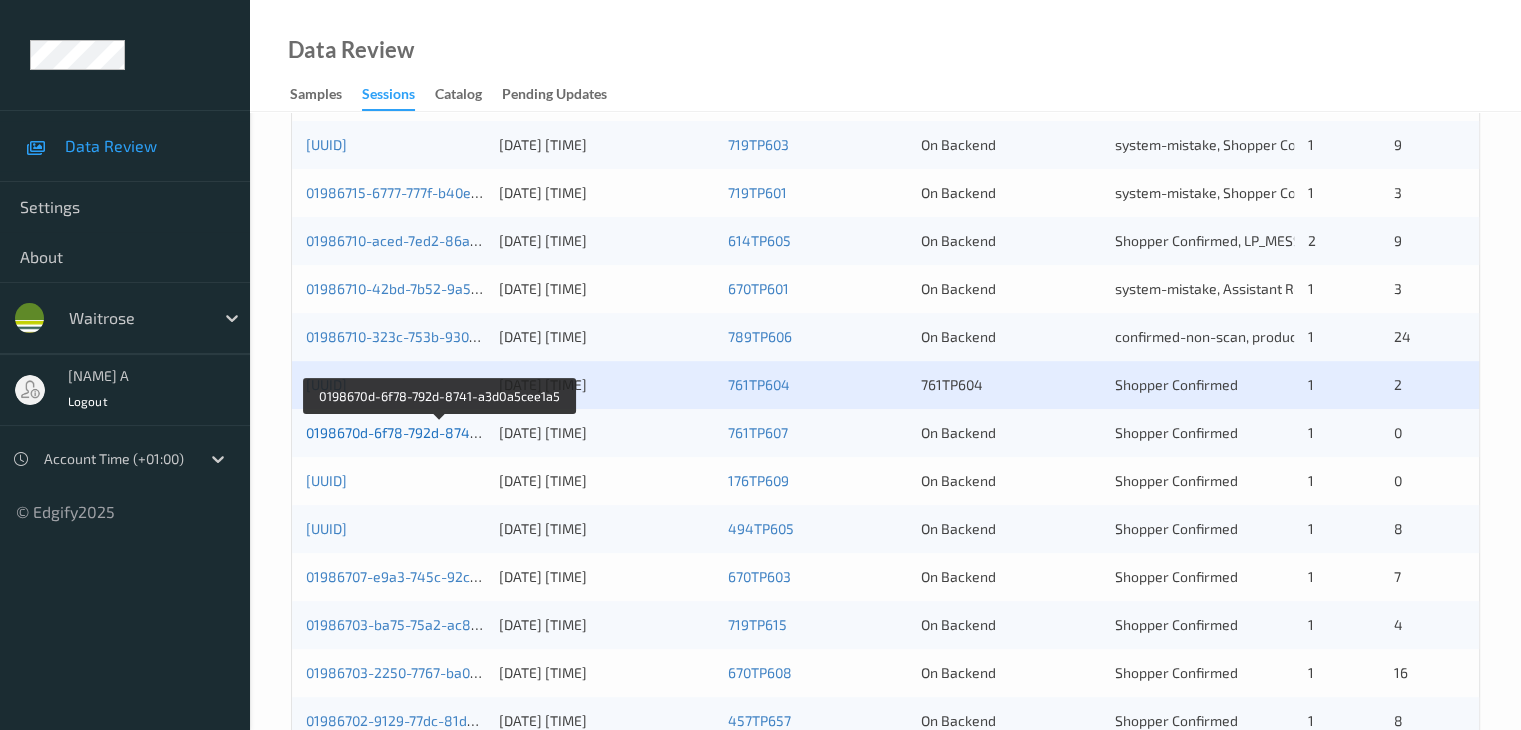 click on "0198670d-6f78-792d-8741-a3d0a5cee1a5" at bounding box center [440, 432] 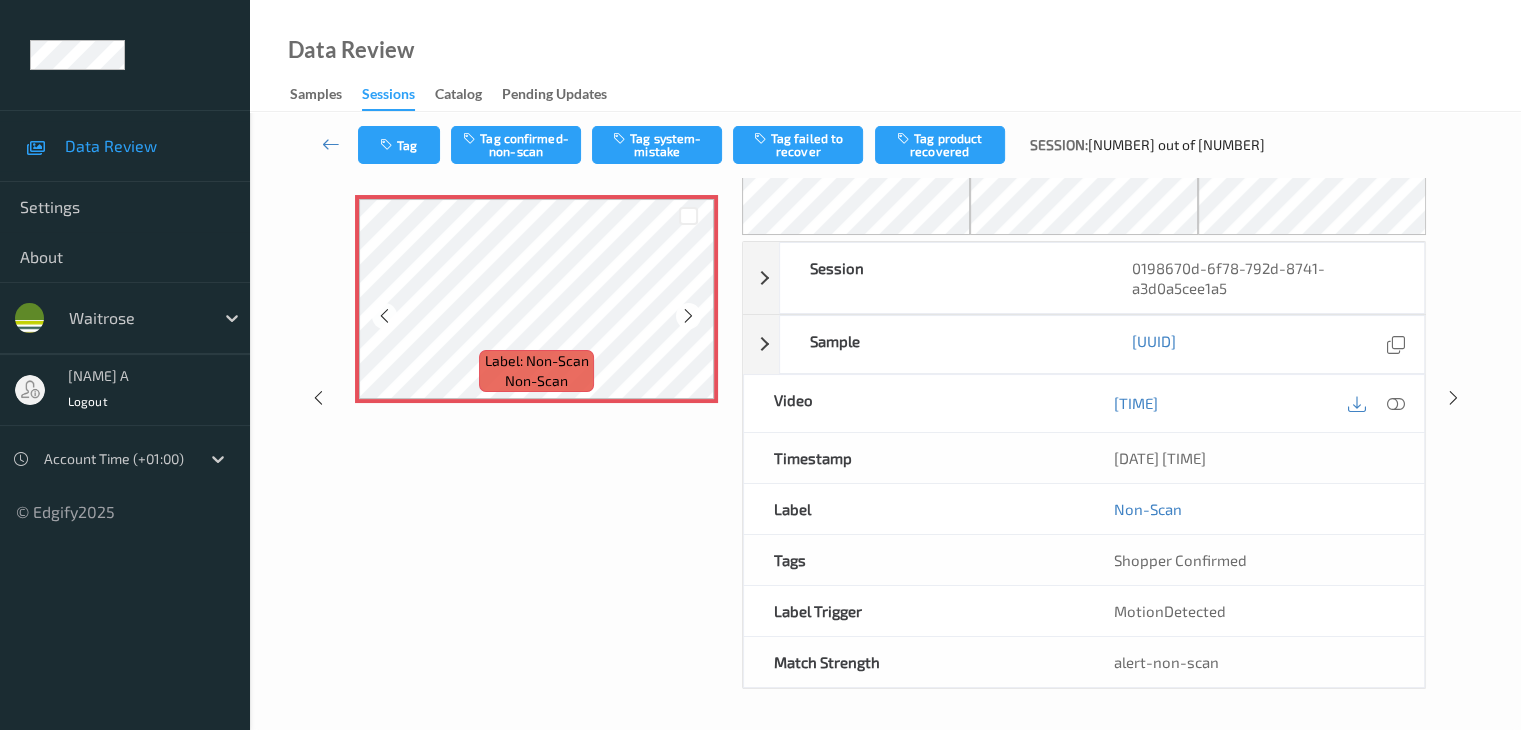 scroll, scrollTop: 0, scrollLeft: 0, axis: both 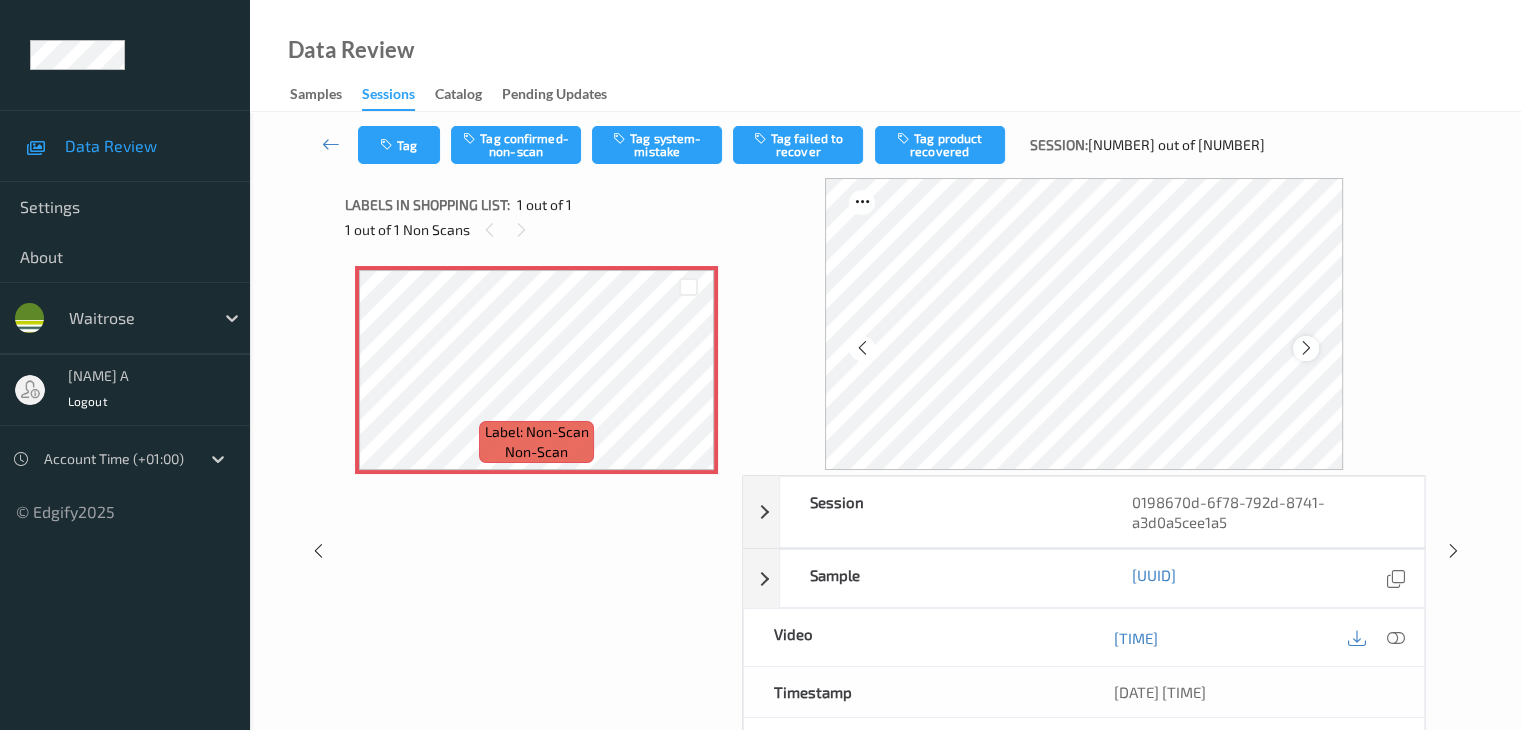click at bounding box center [1306, 348] 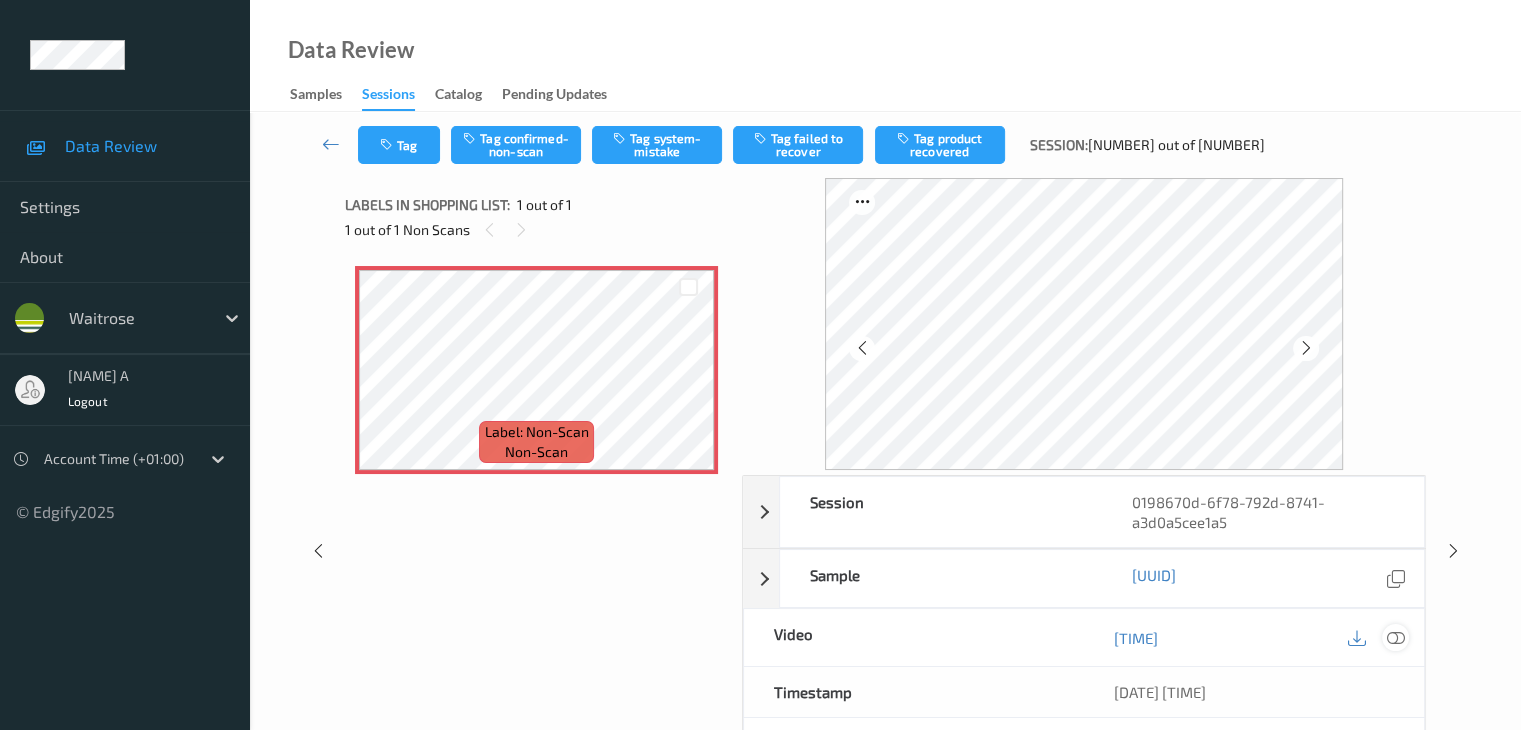 click at bounding box center [1395, 638] 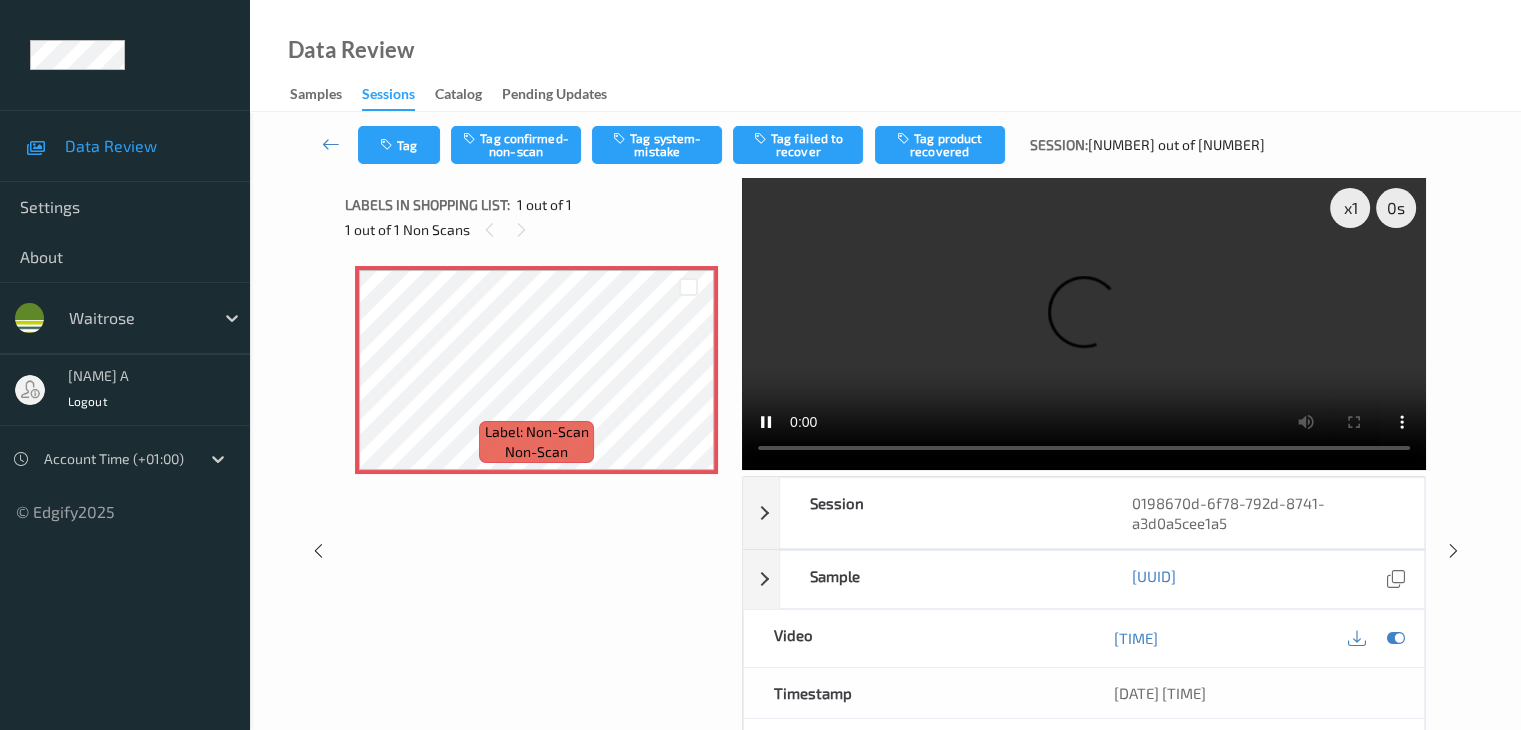 type 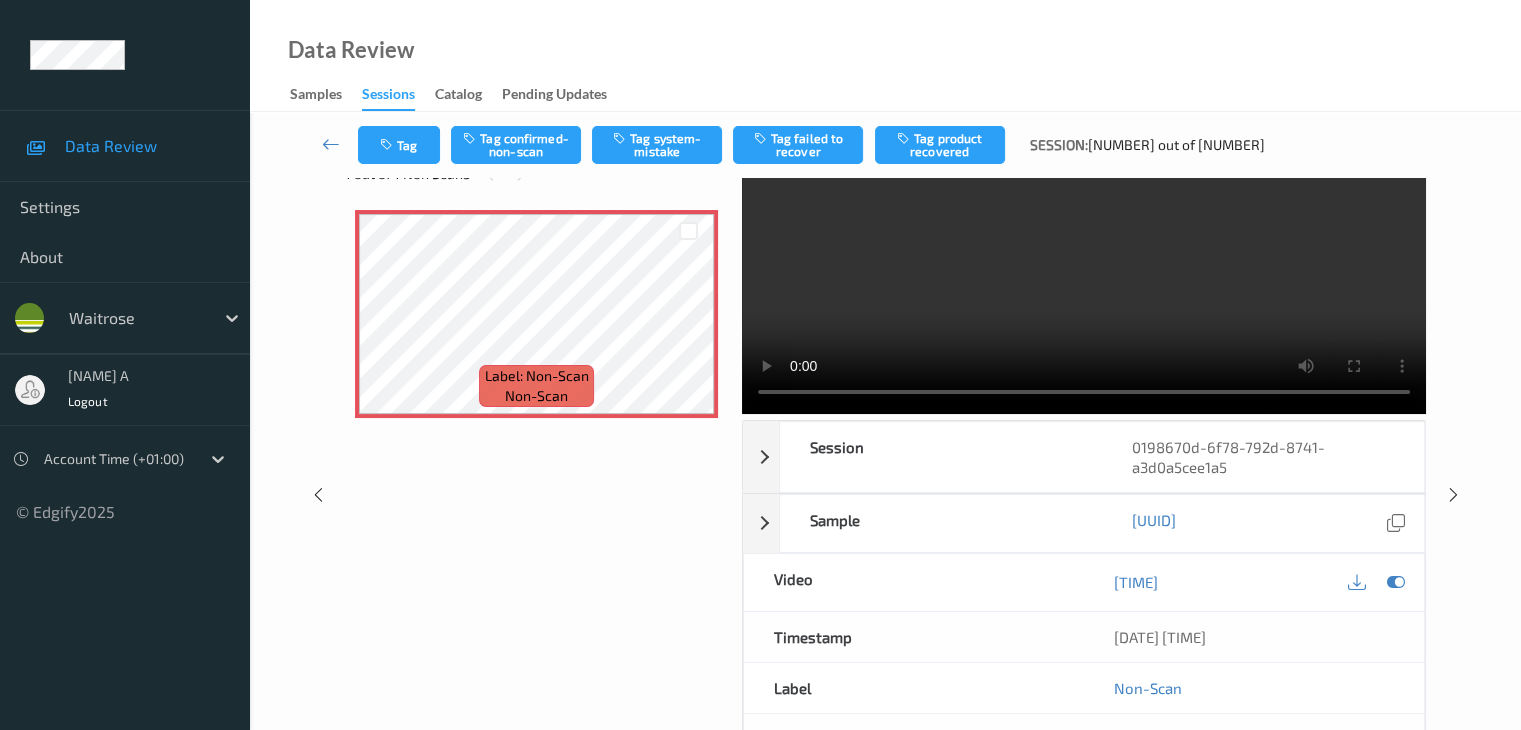 scroll, scrollTop: 244, scrollLeft: 0, axis: vertical 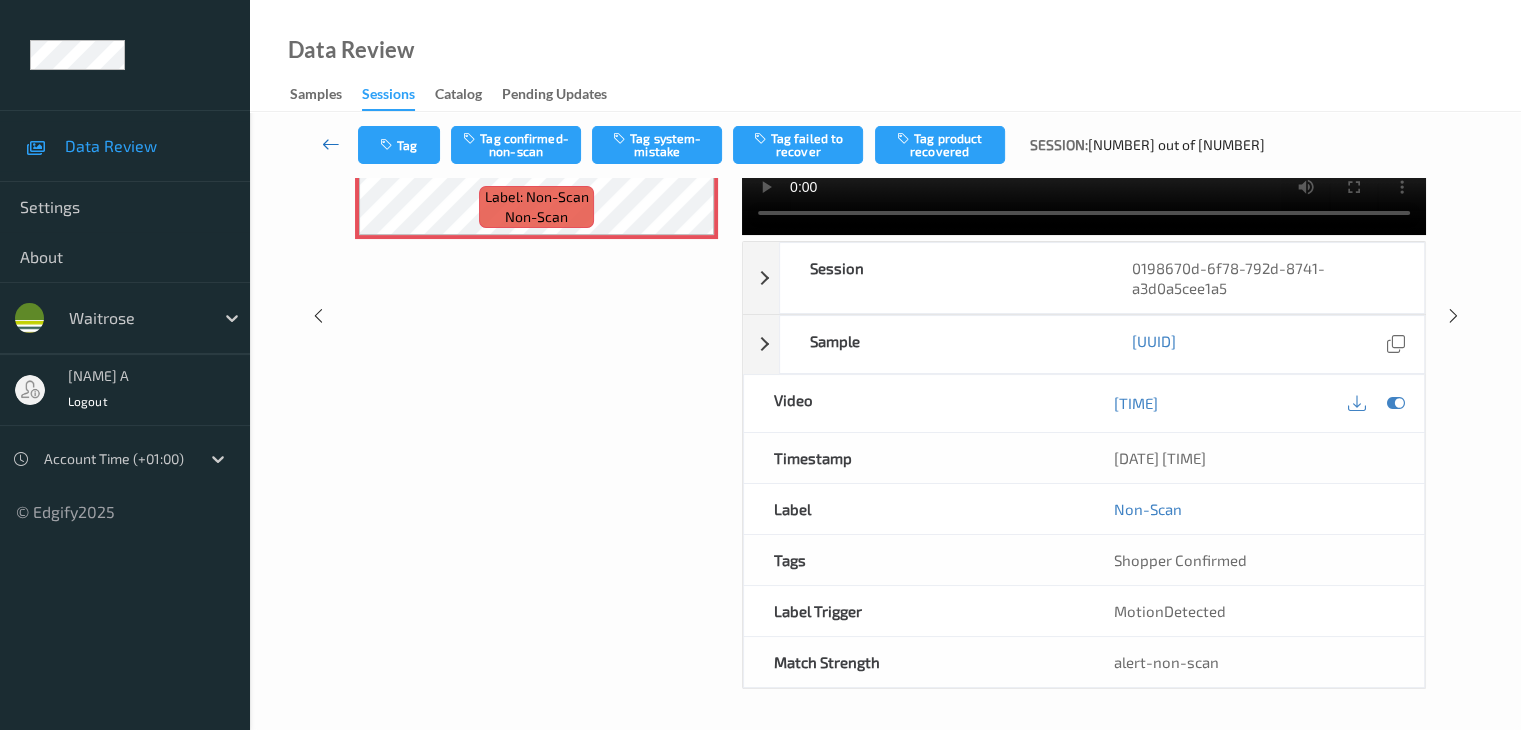 click at bounding box center [331, 144] 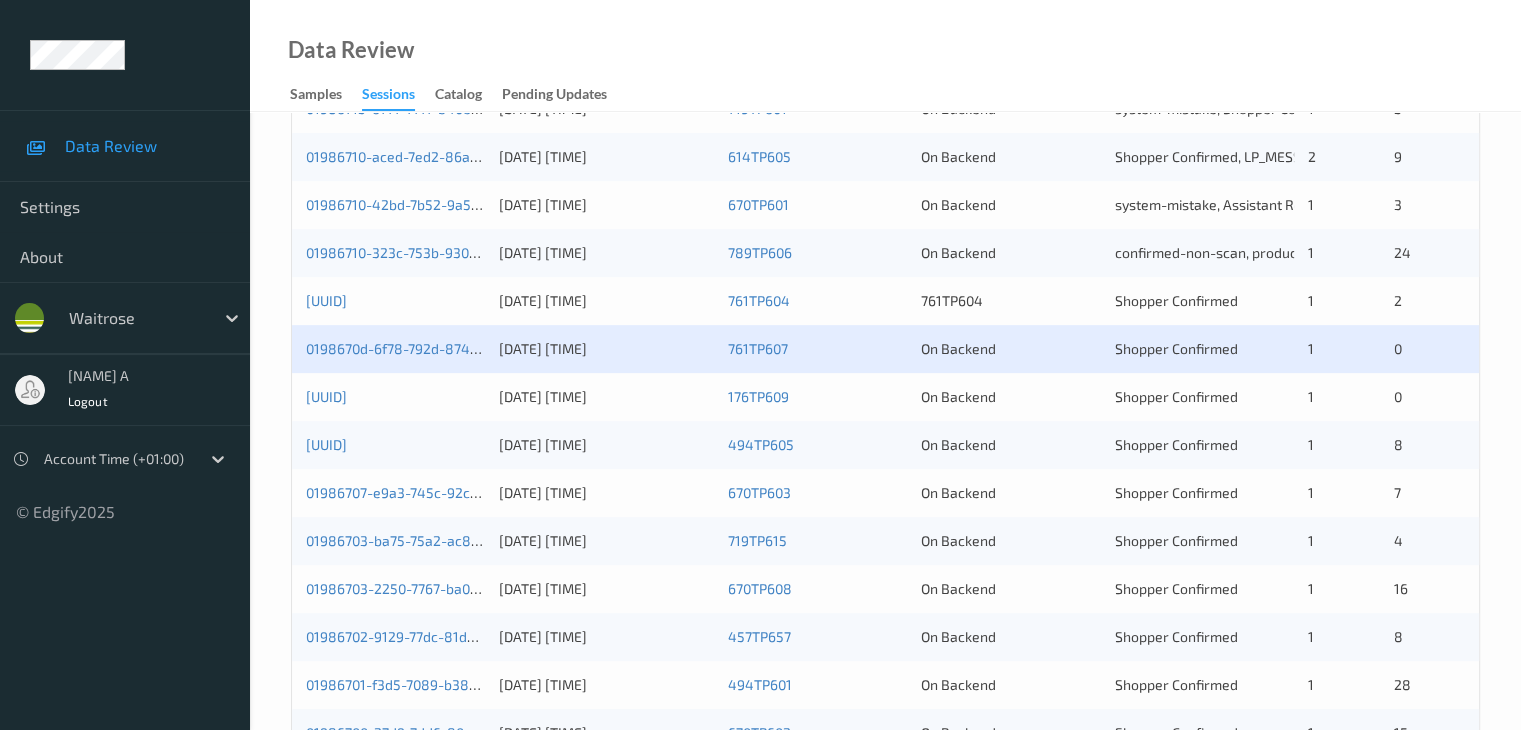 scroll, scrollTop: 600, scrollLeft: 0, axis: vertical 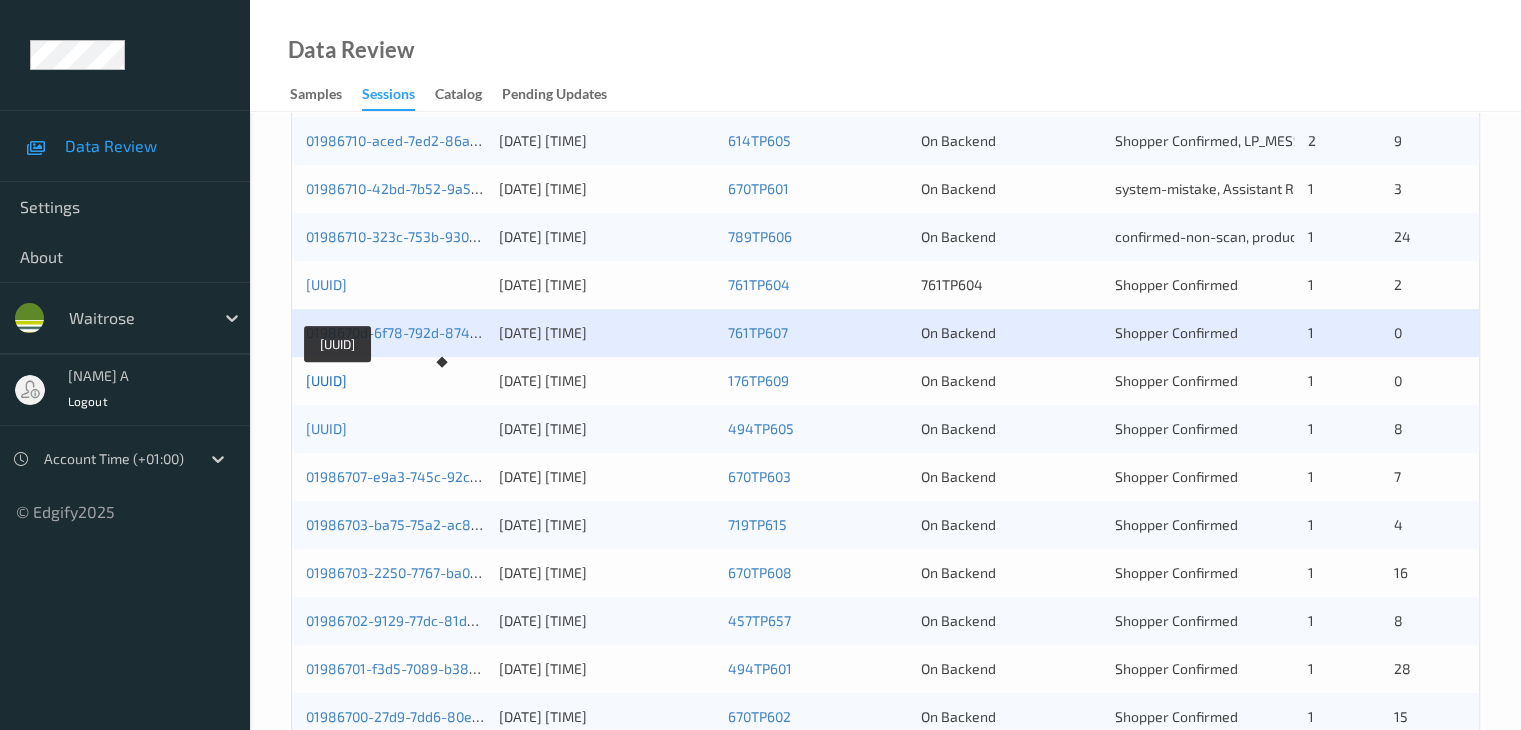 click on "[UUID]" at bounding box center (326, 380) 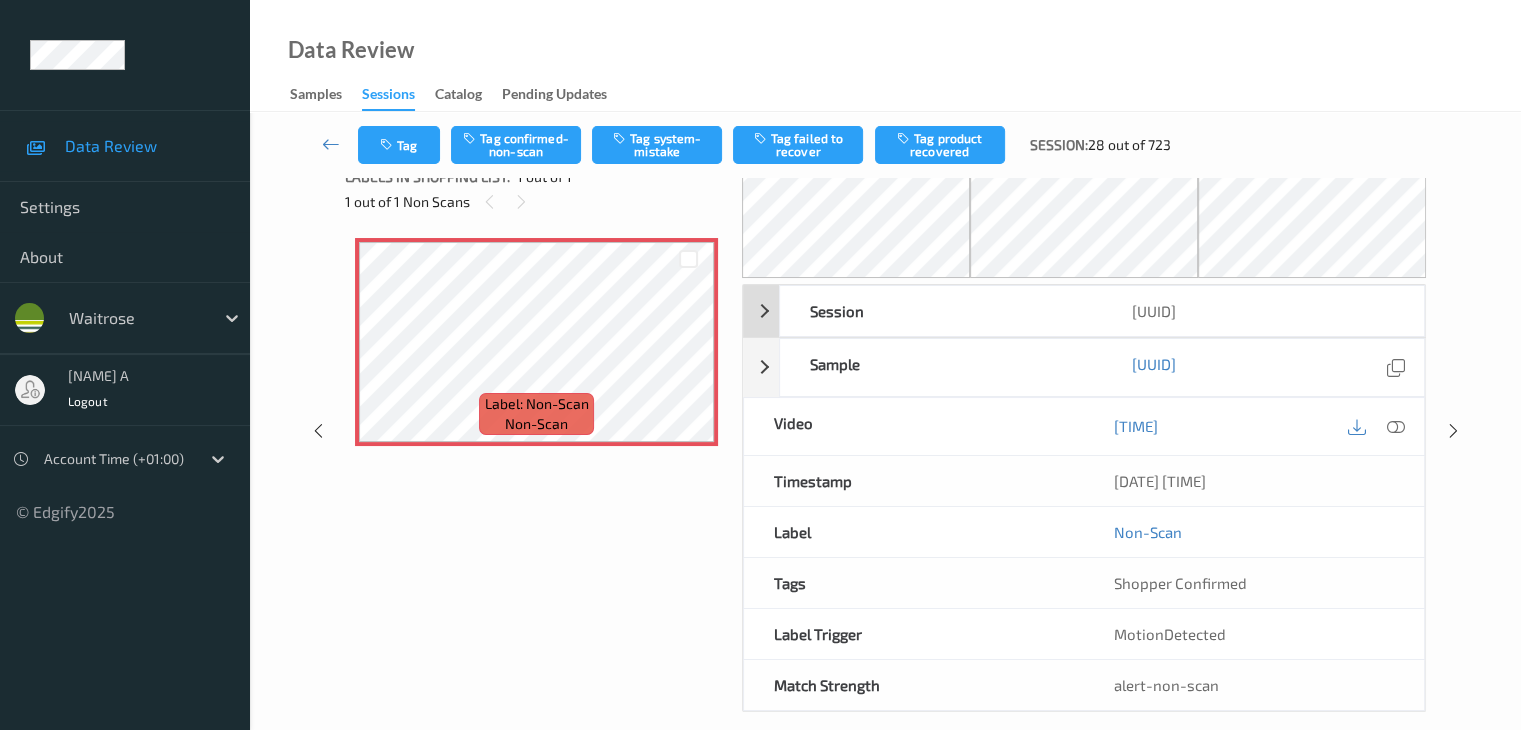 scroll, scrollTop: 0, scrollLeft: 0, axis: both 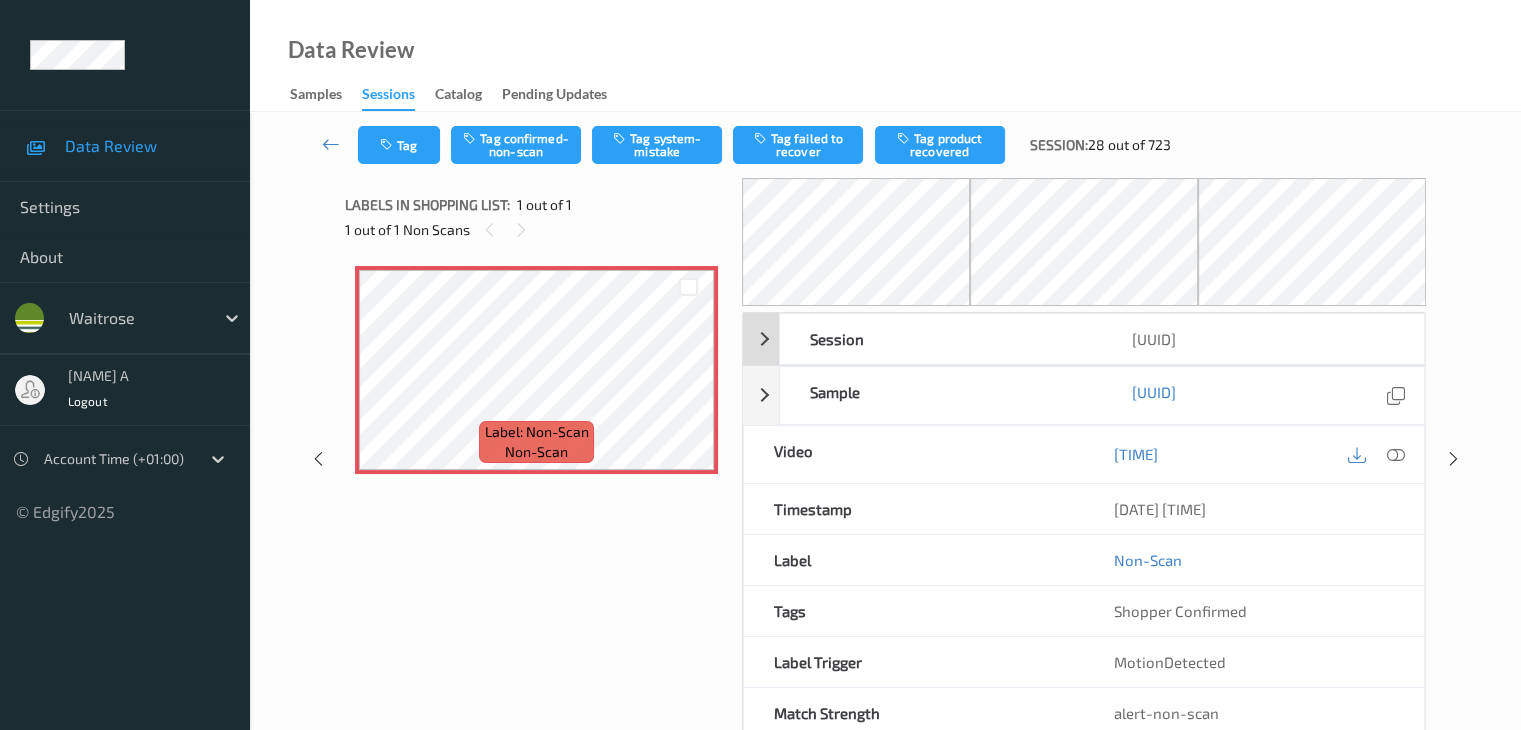 click at bounding box center [1395, 454] 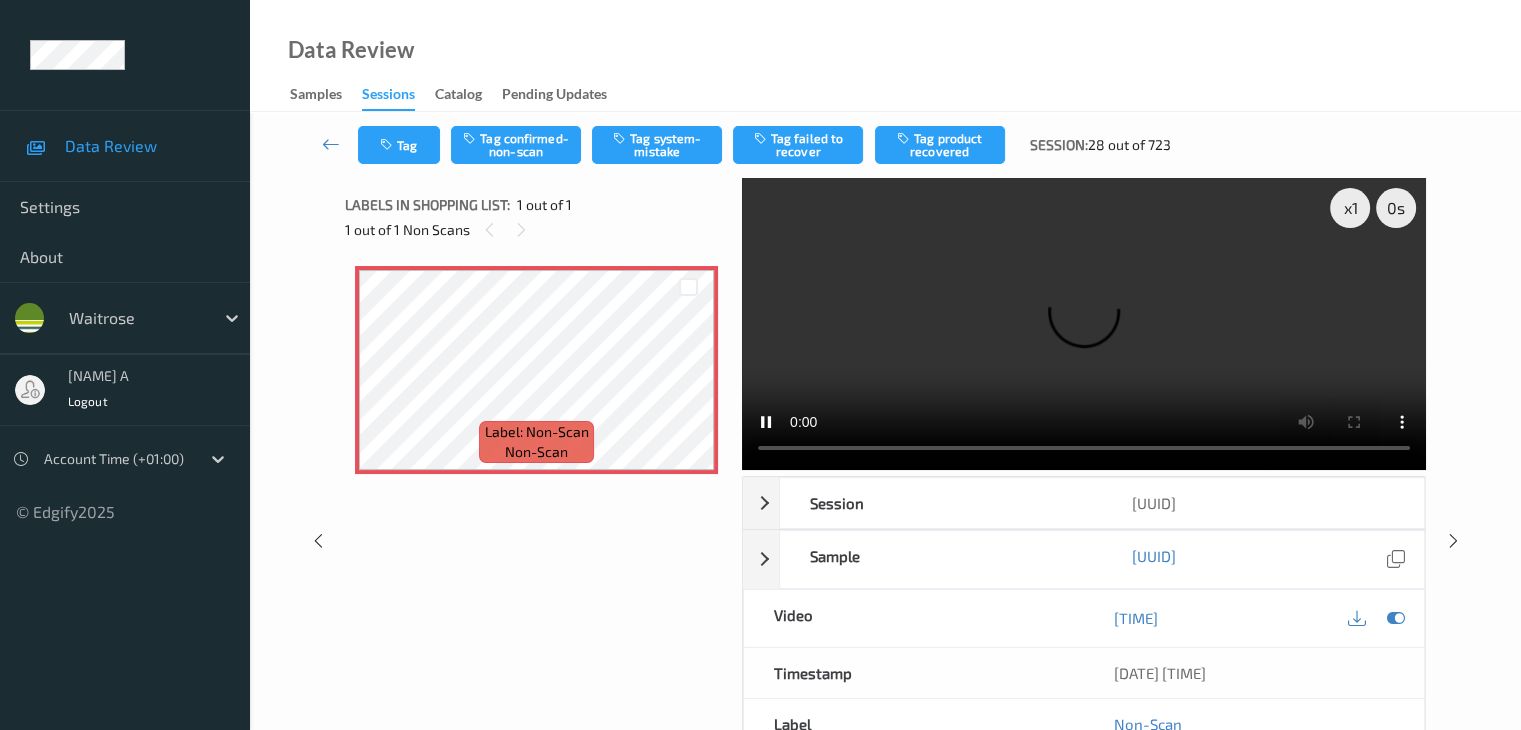 type 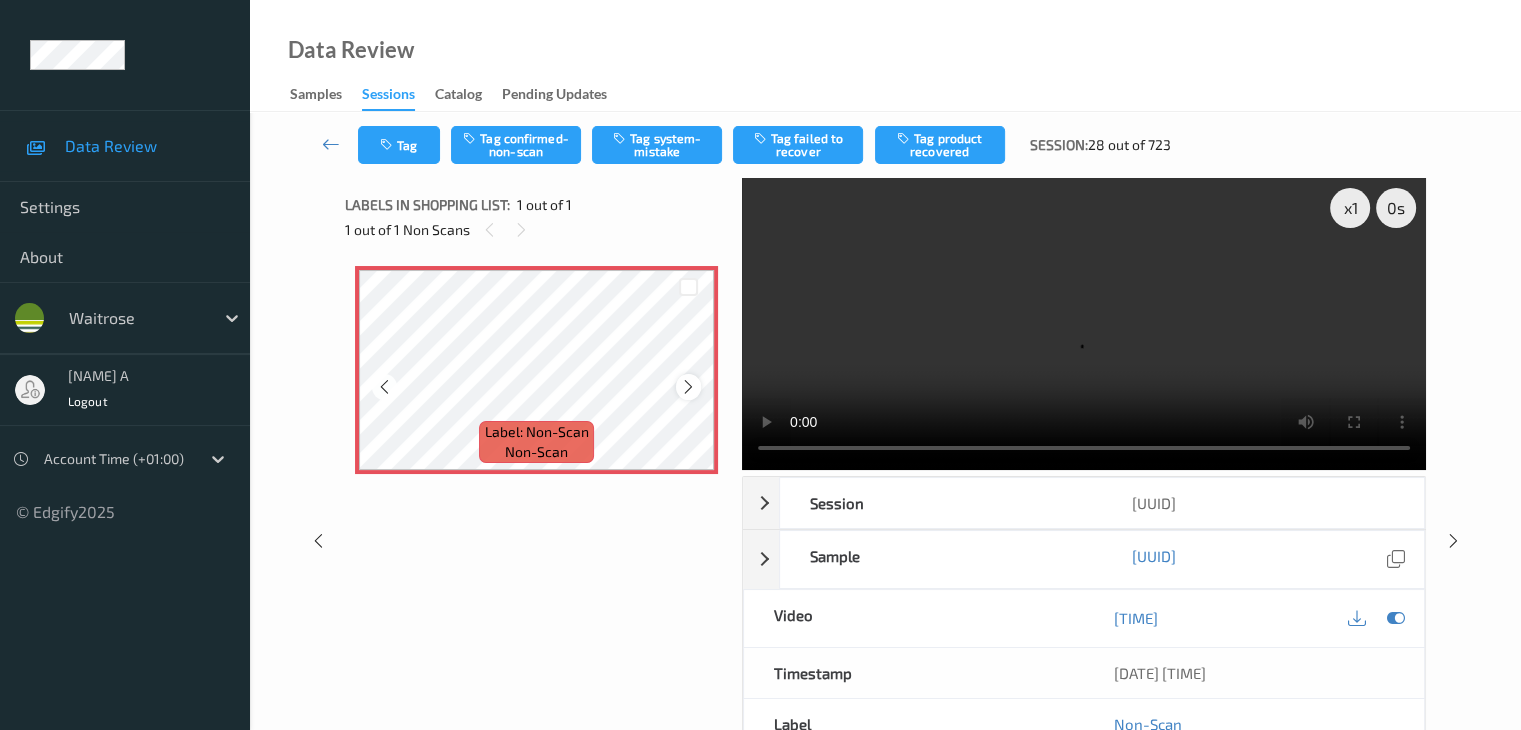 click at bounding box center [688, 387] 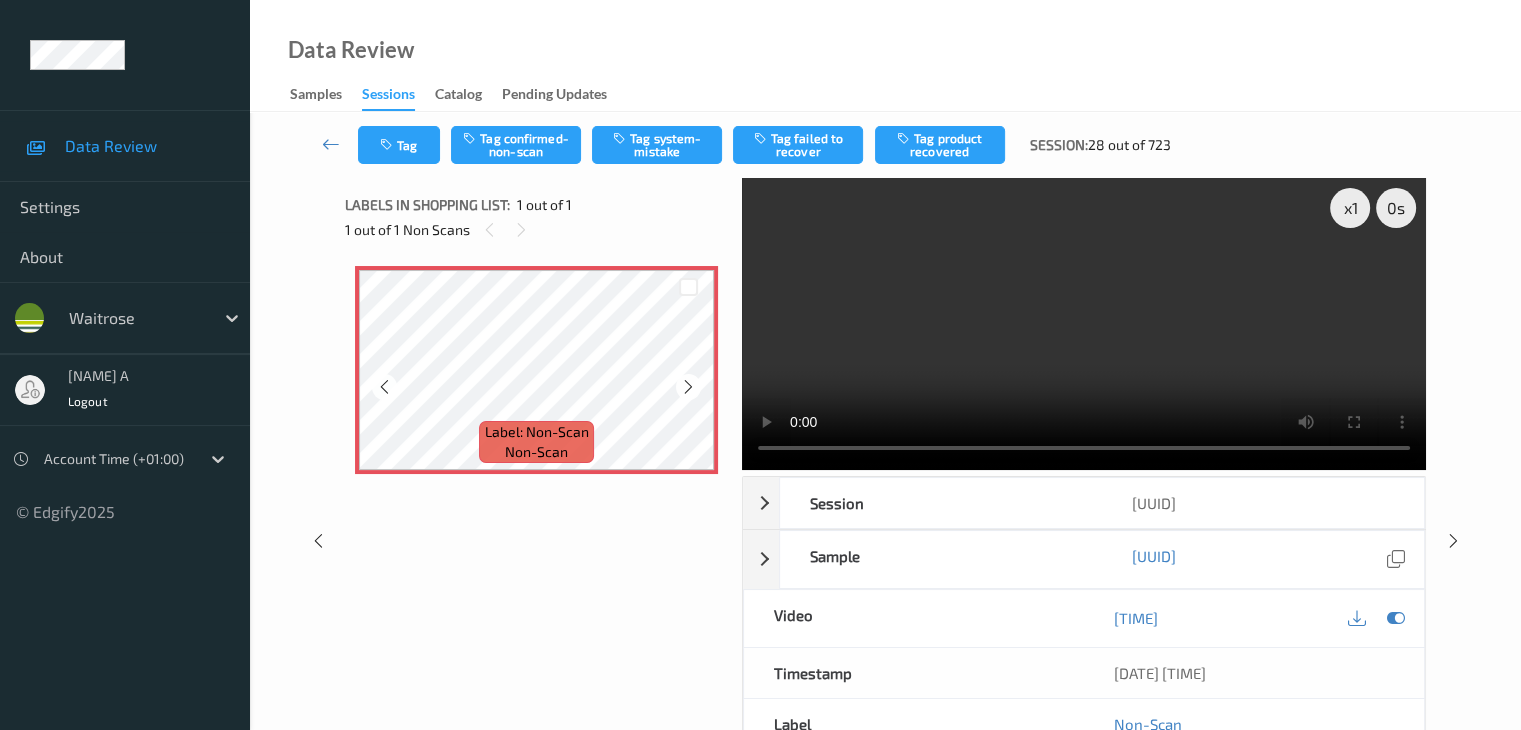 click at bounding box center [688, 387] 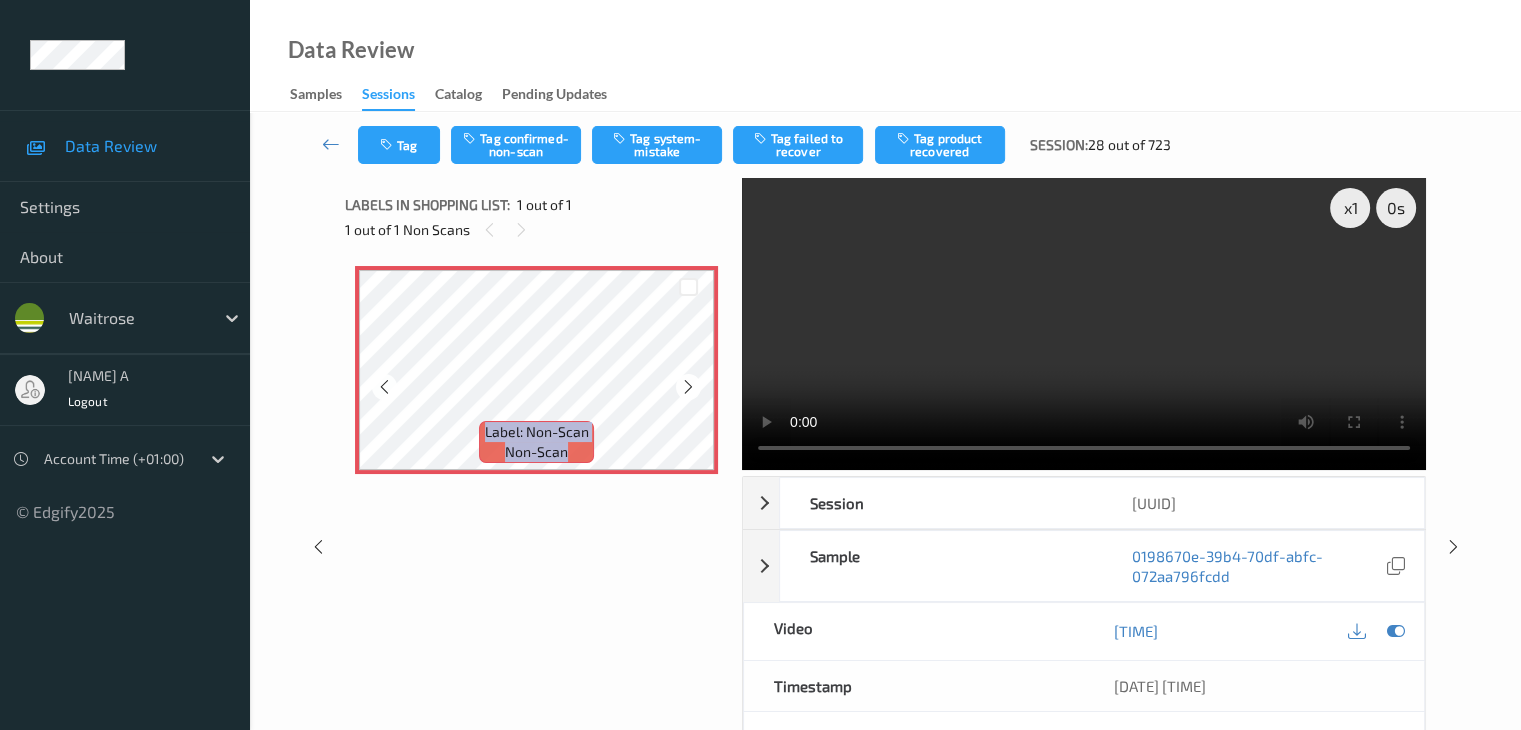 click at bounding box center (688, 387) 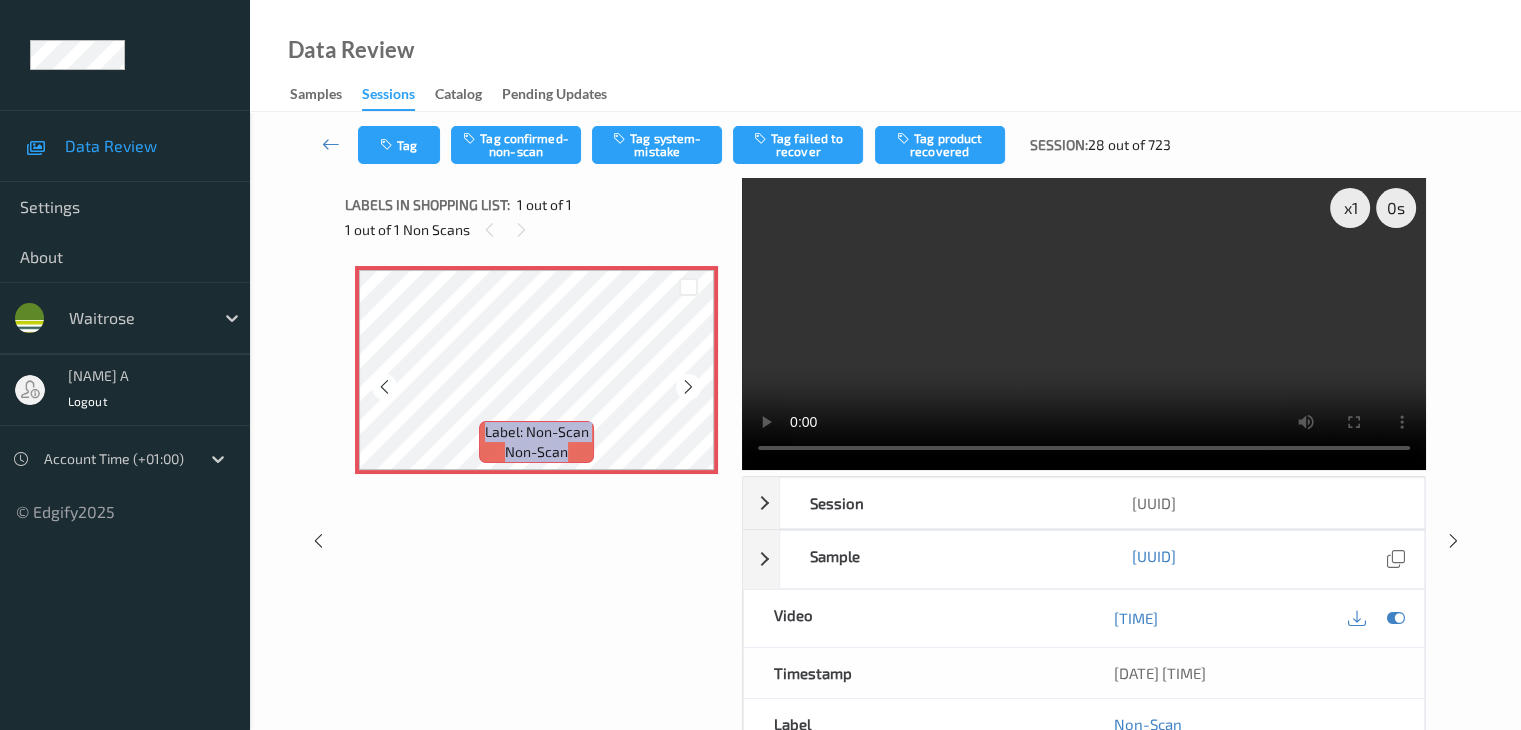 click at bounding box center (688, 387) 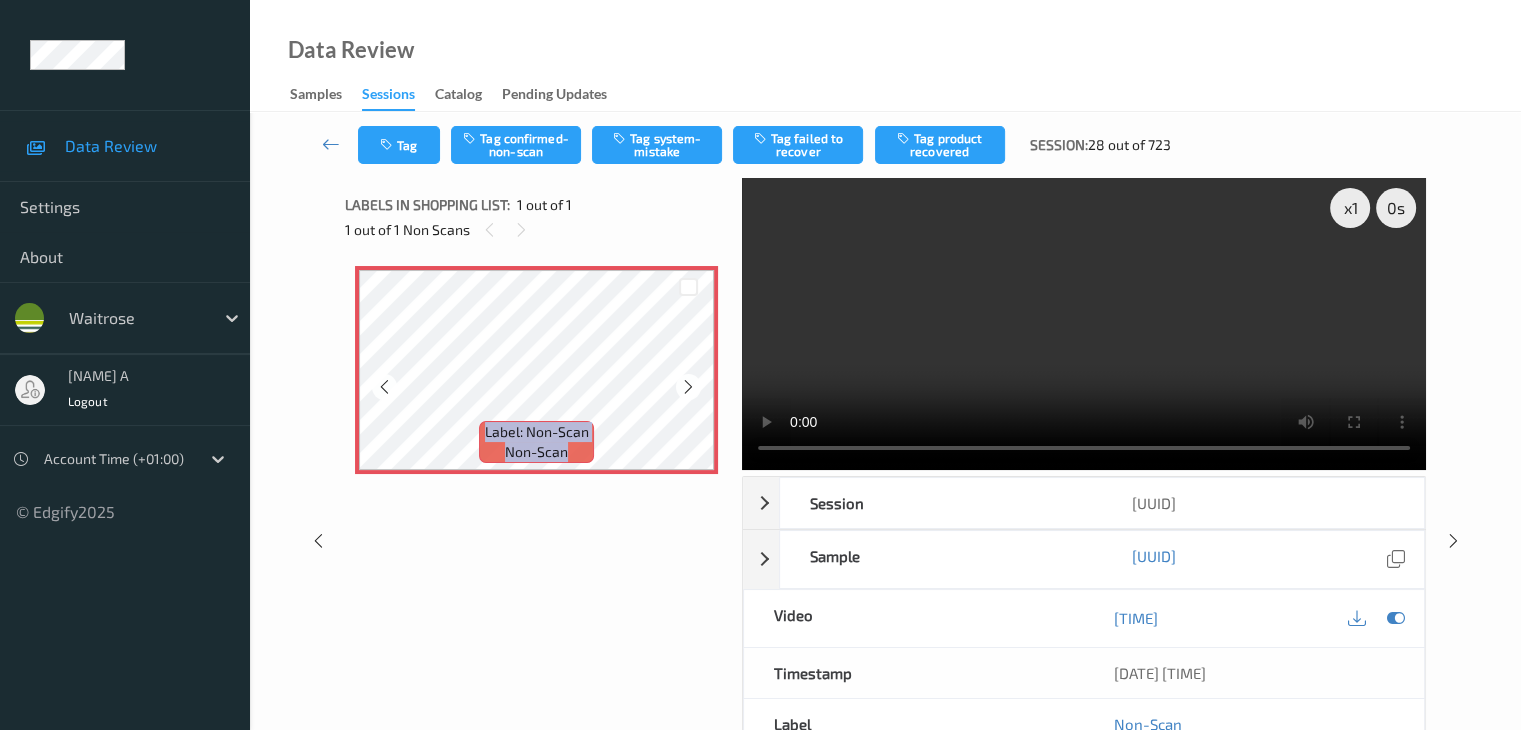 click at bounding box center [688, 387] 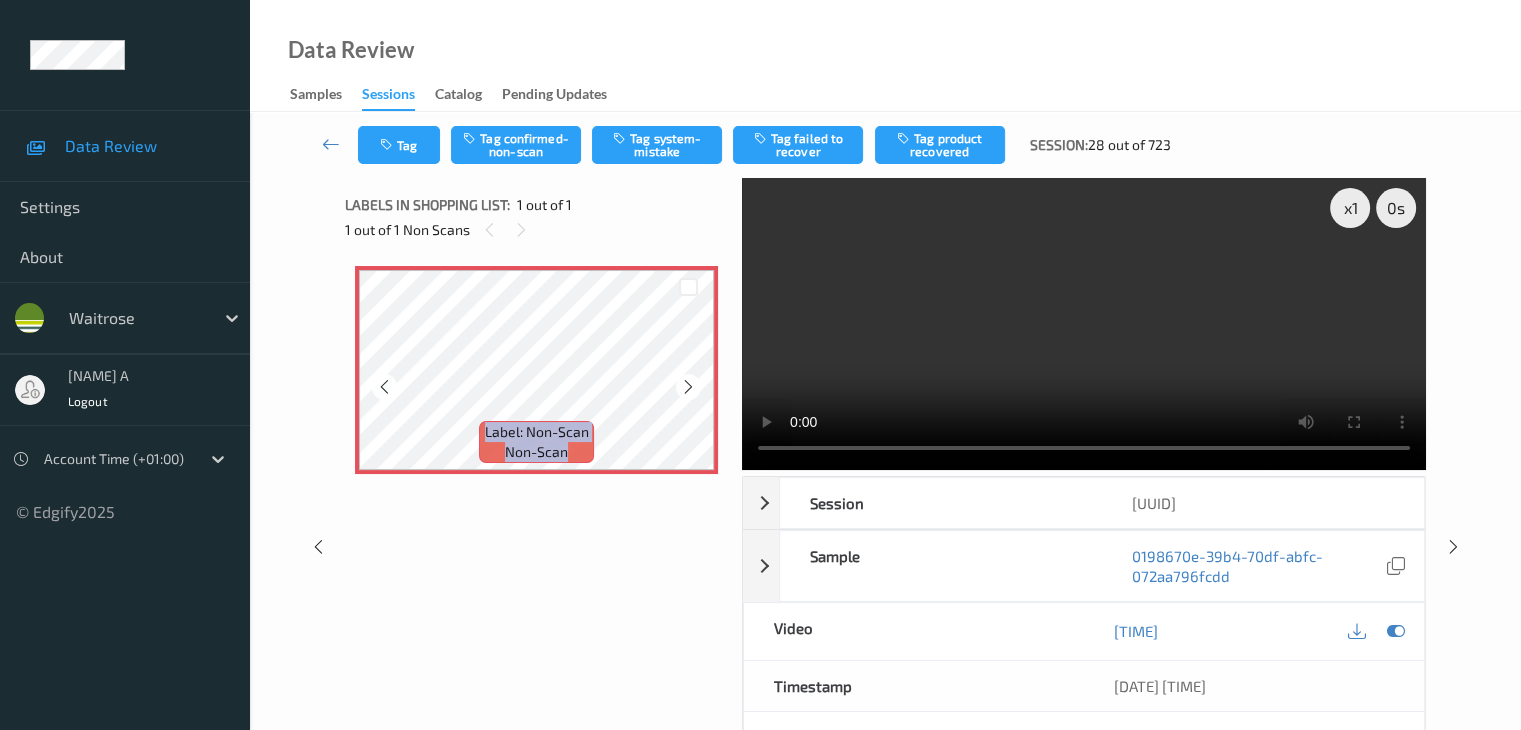 click at bounding box center [688, 387] 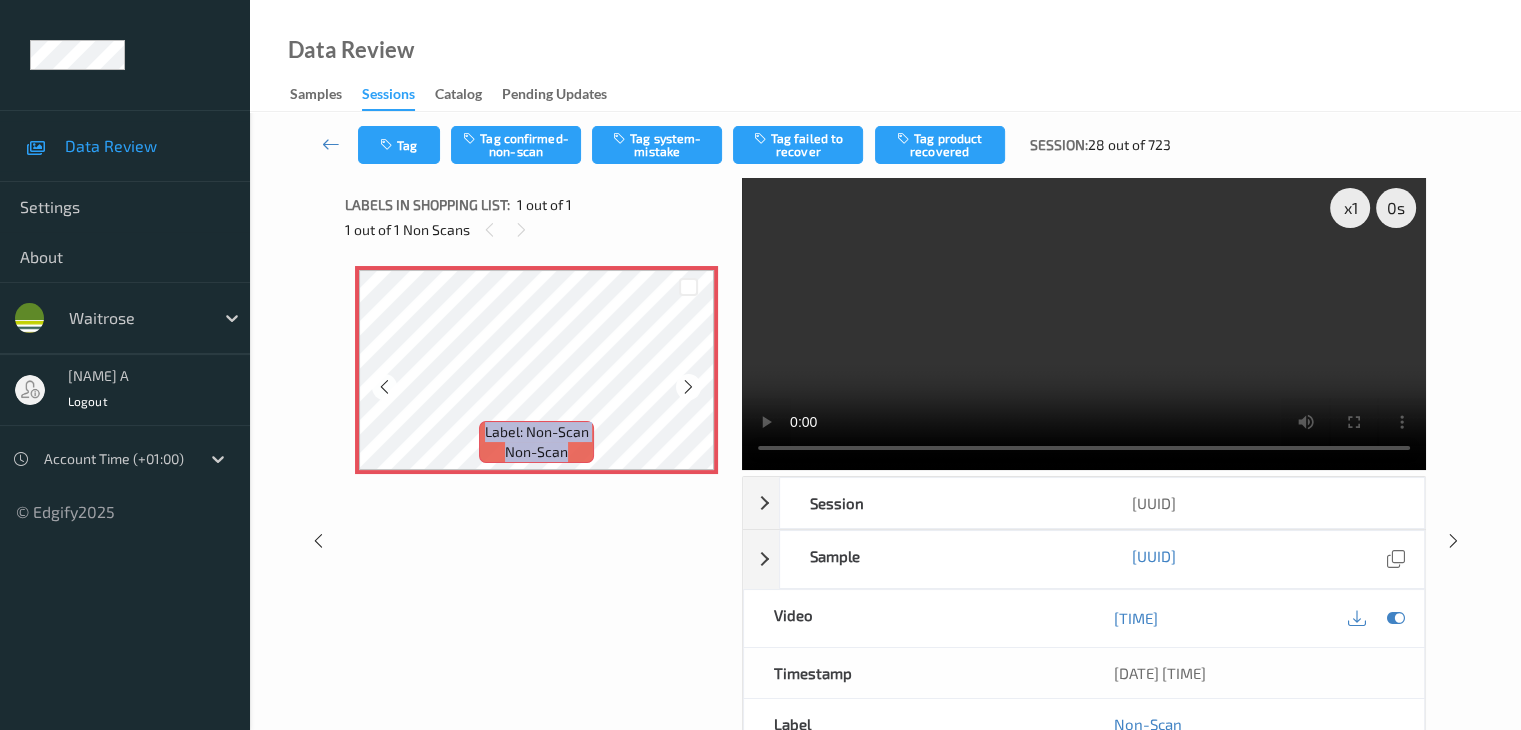 click at bounding box center [688, 387] 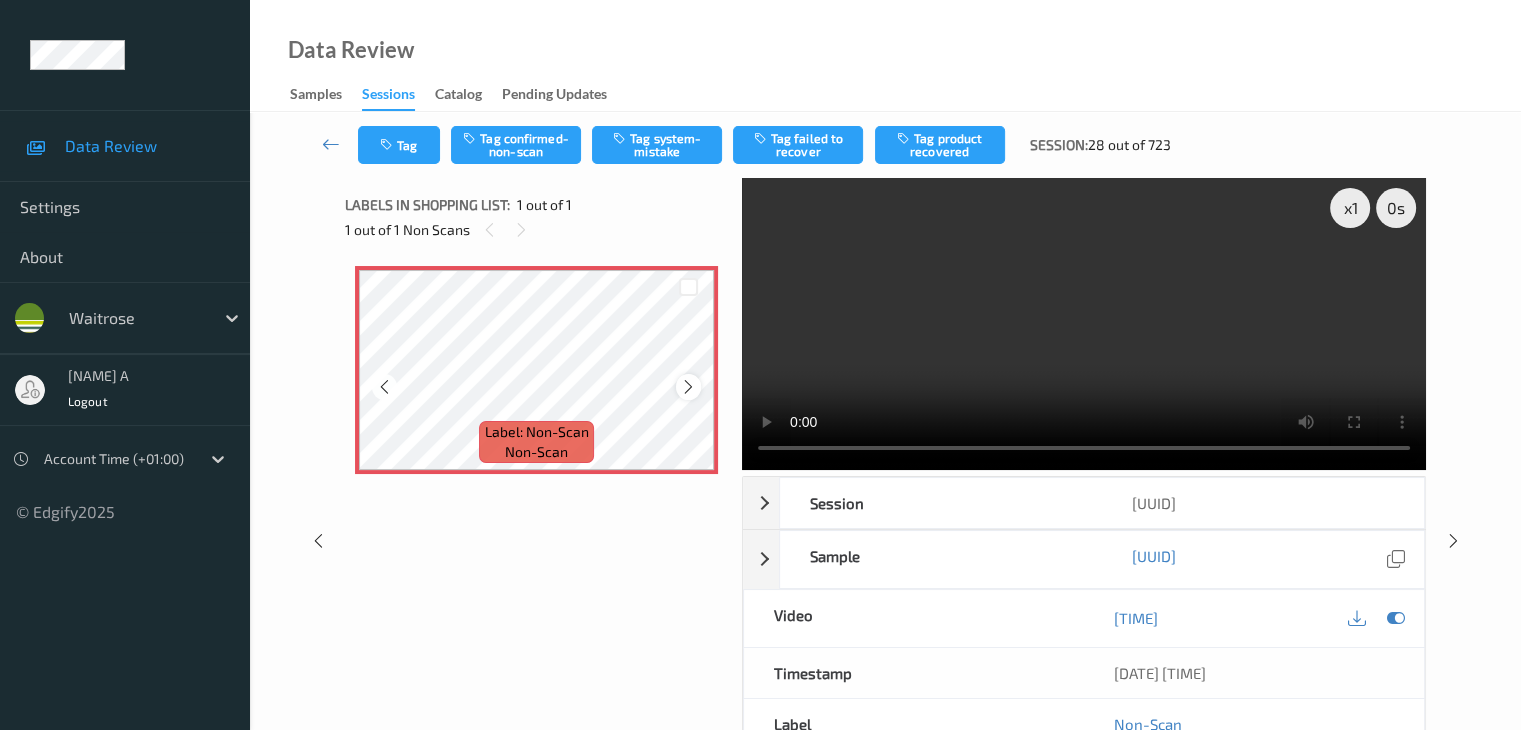 click at bounding box center (688, 387) 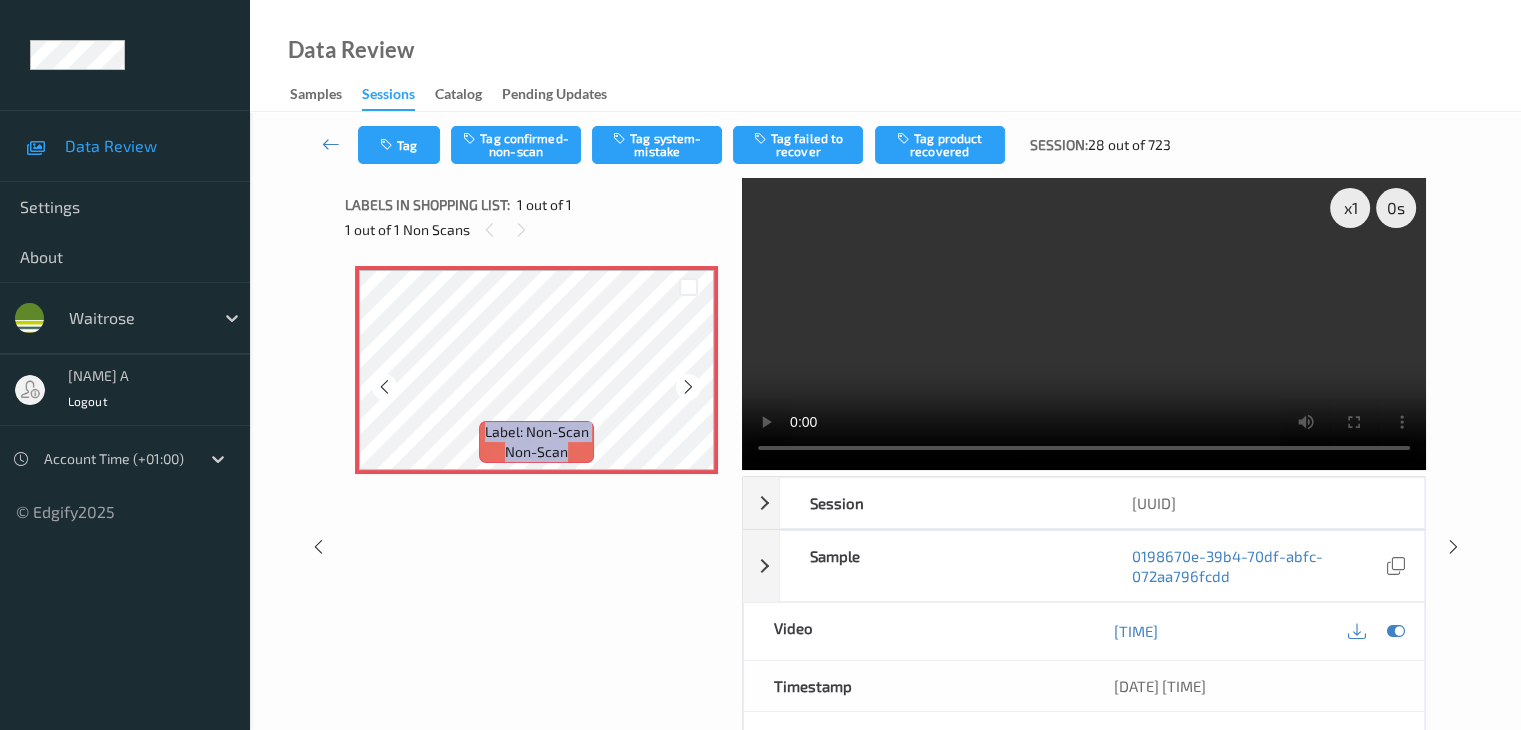 click at bounding box center [688, 387] 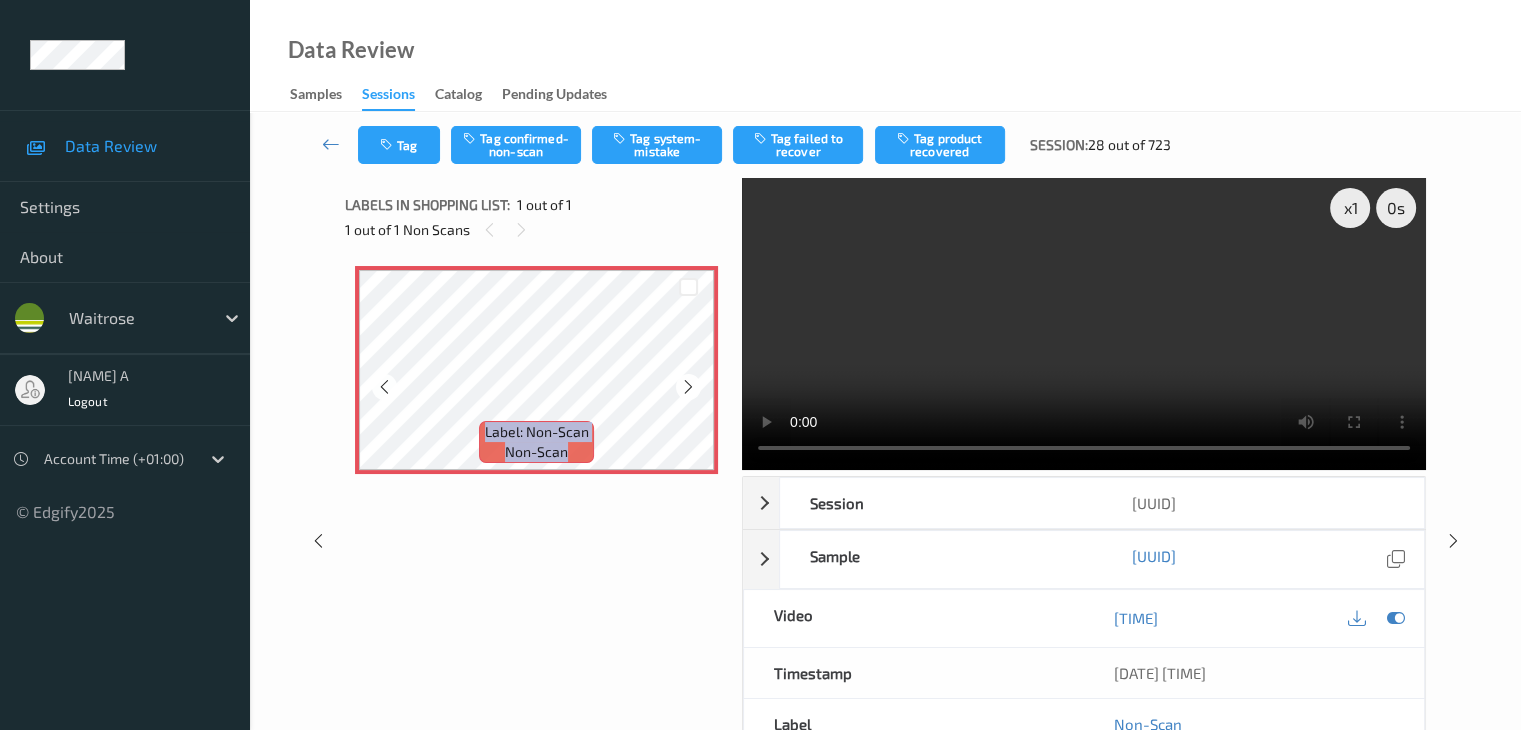 click at bounding box center (688, 387) 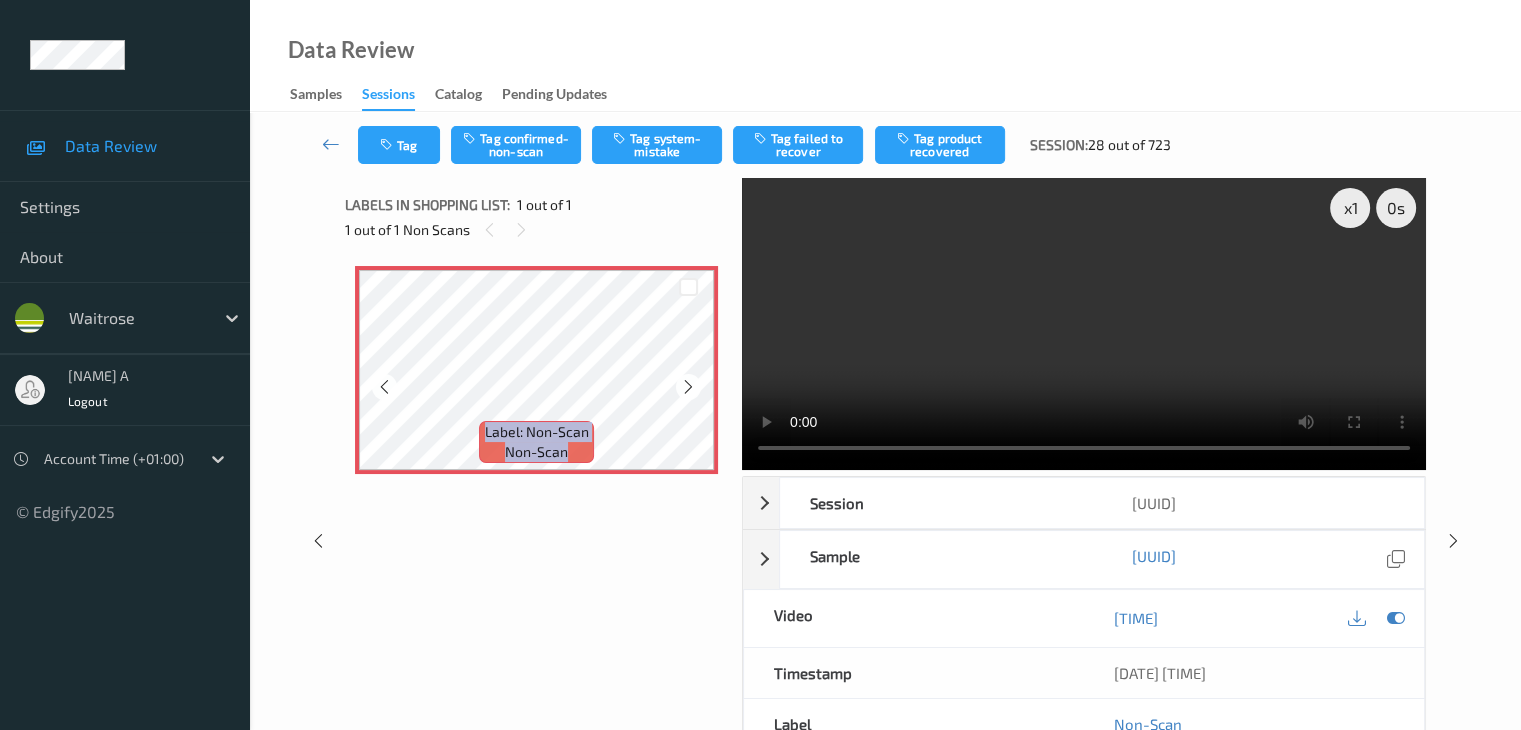 click at bounding box center [688, 387] 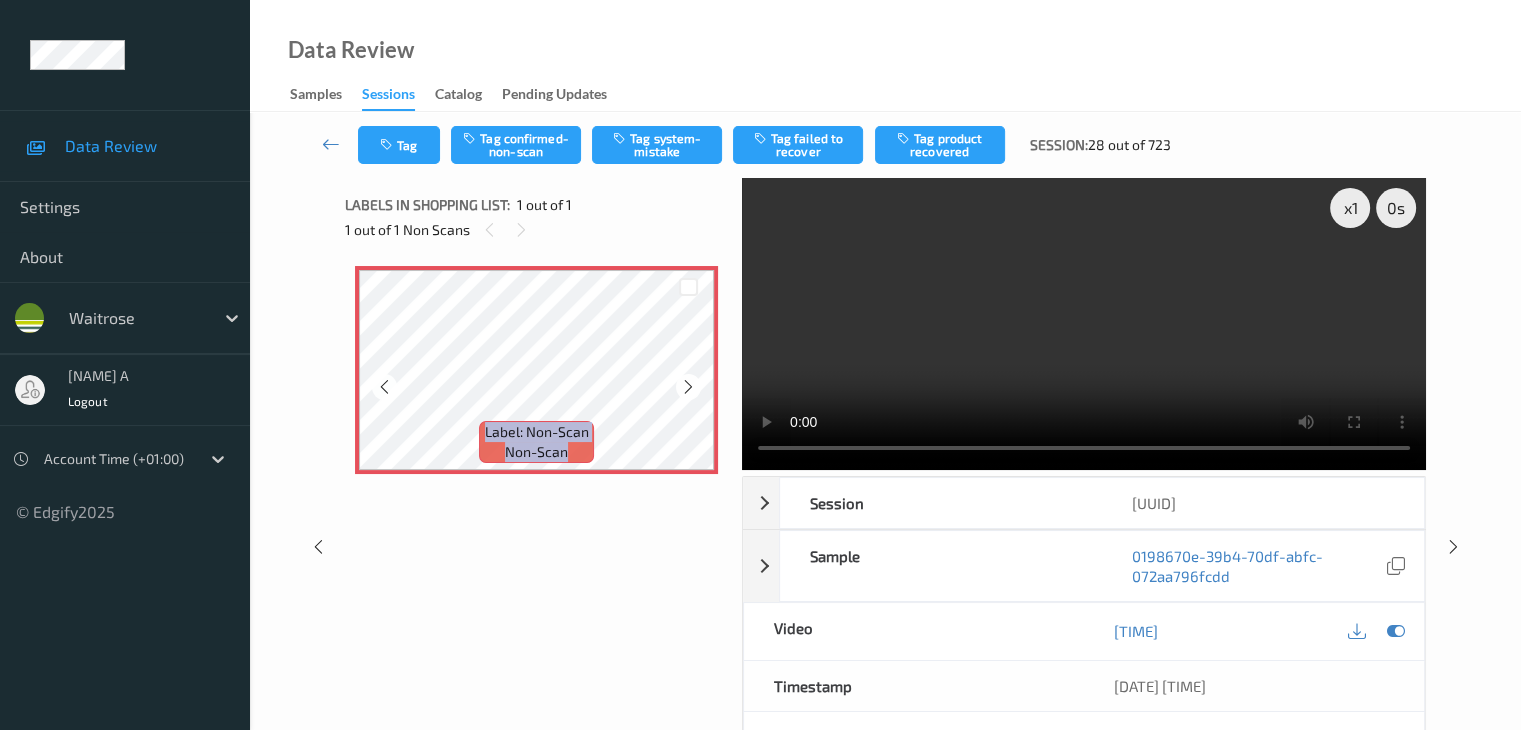 click at bounding box center (688, 387) 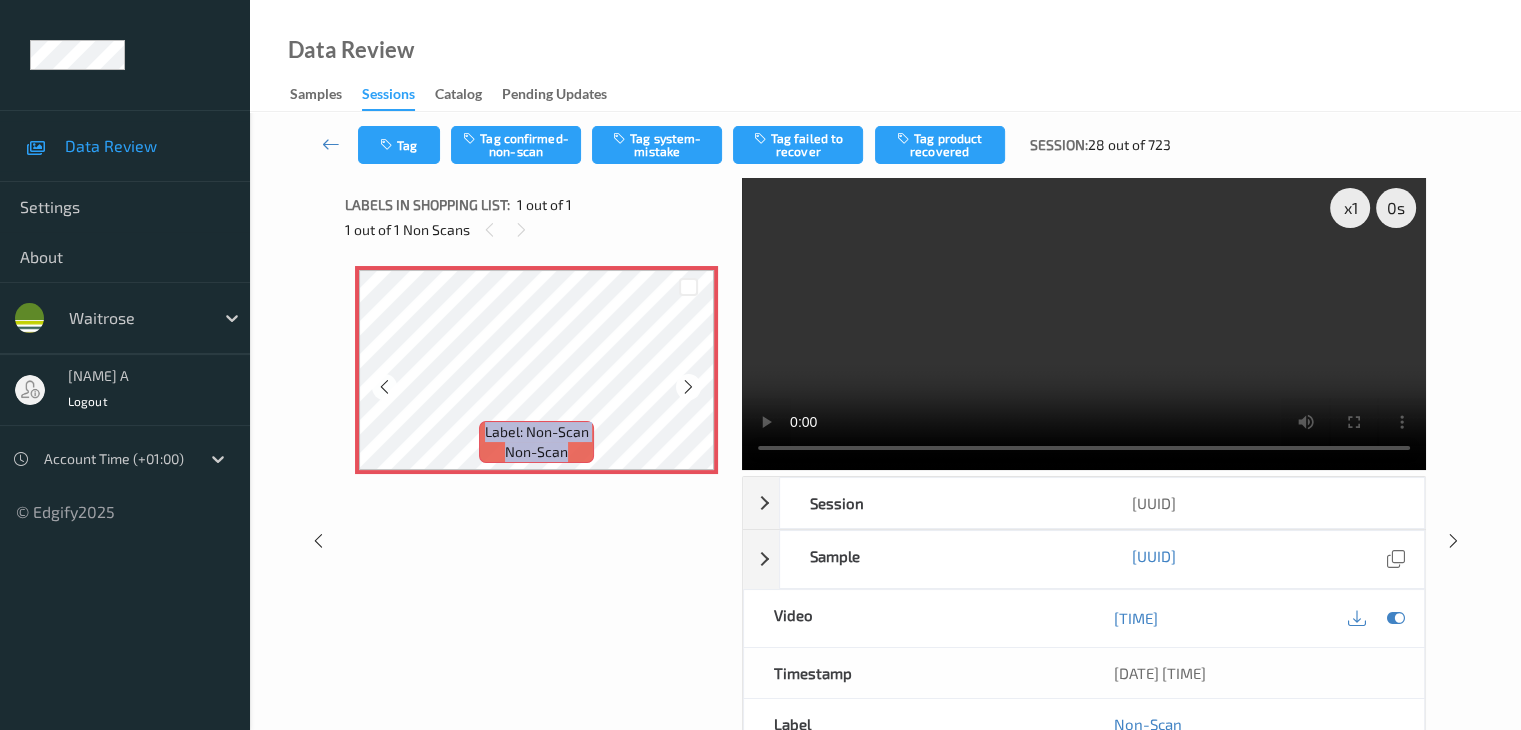 click at bounding box center [688, 387] 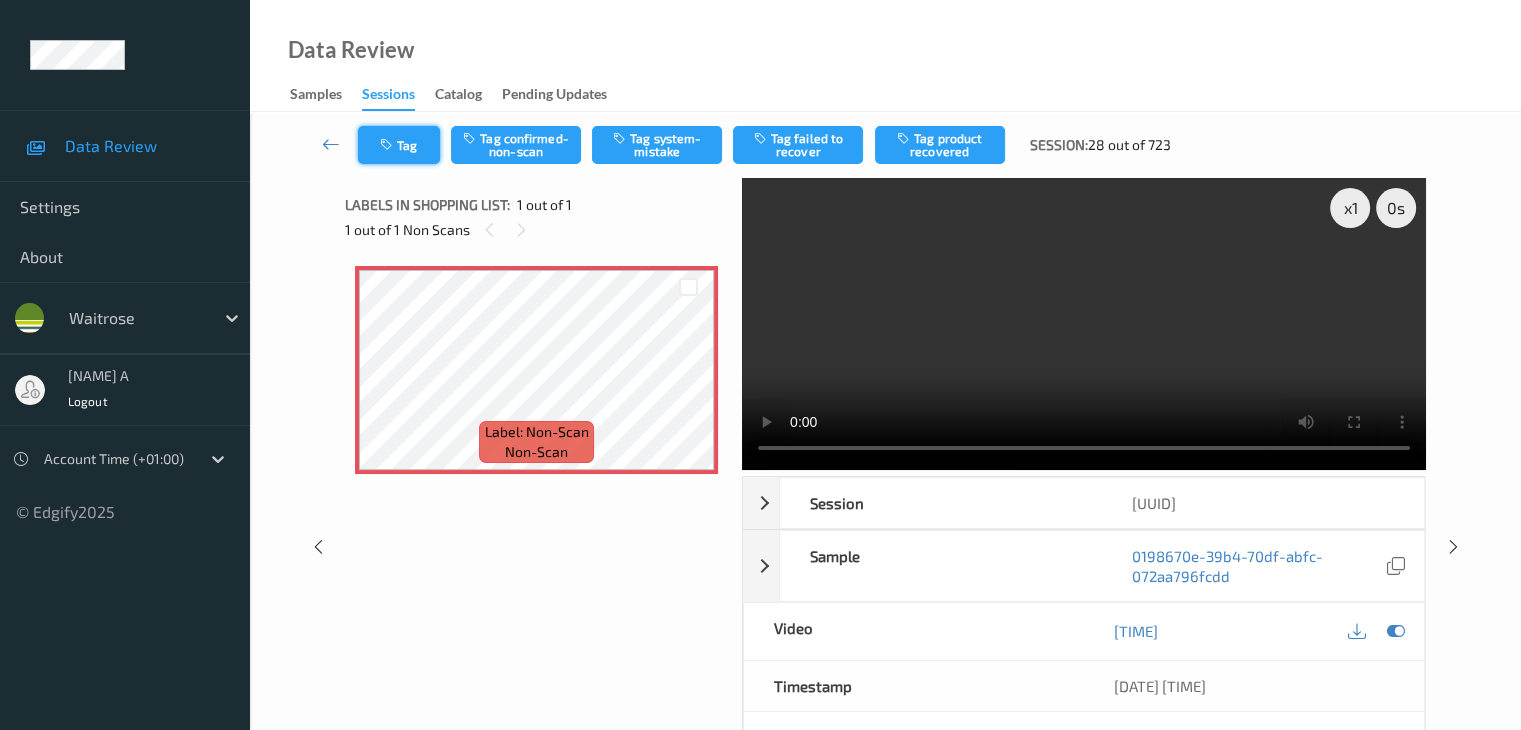 click on "Tag" at bounding box center [399, 145] 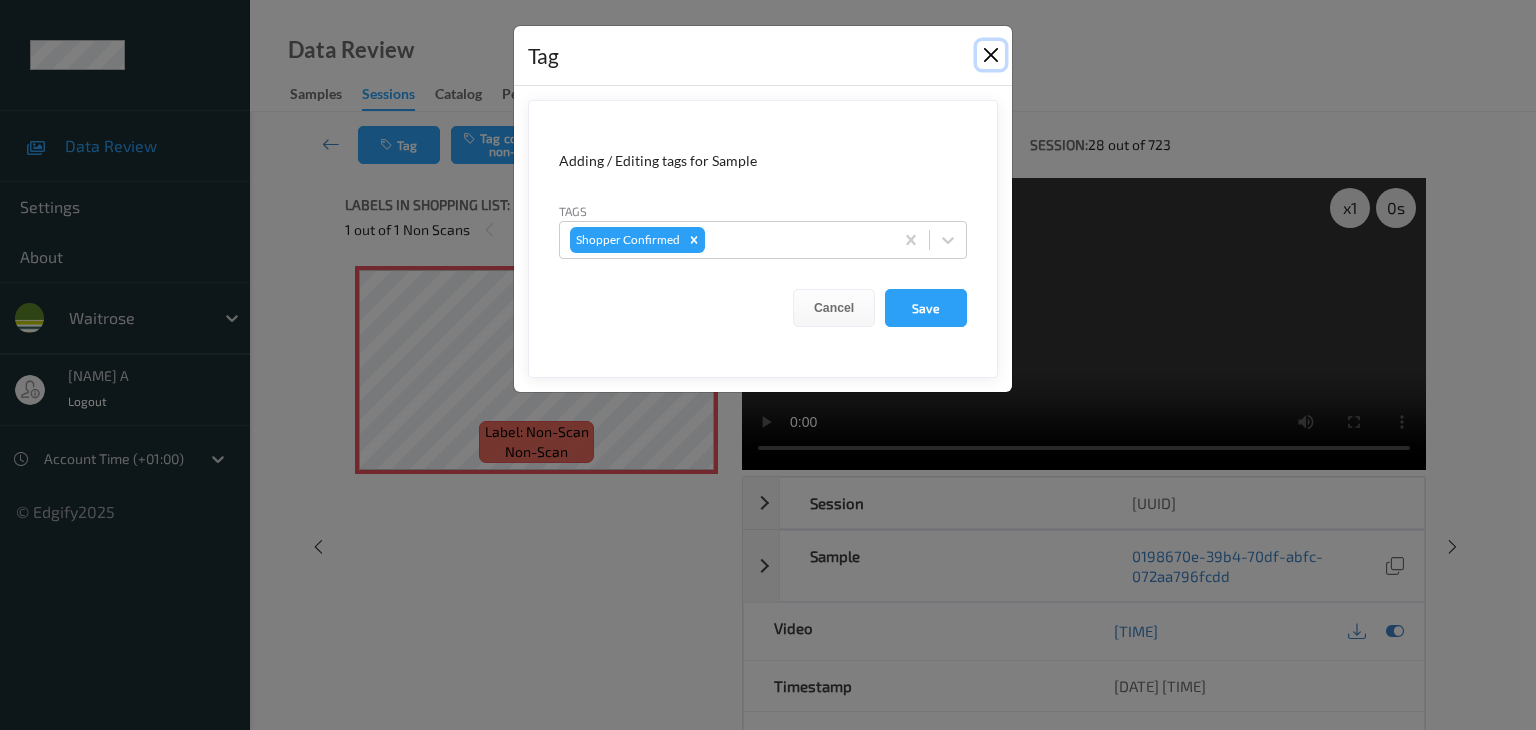 click at bounding box center [991, 55] 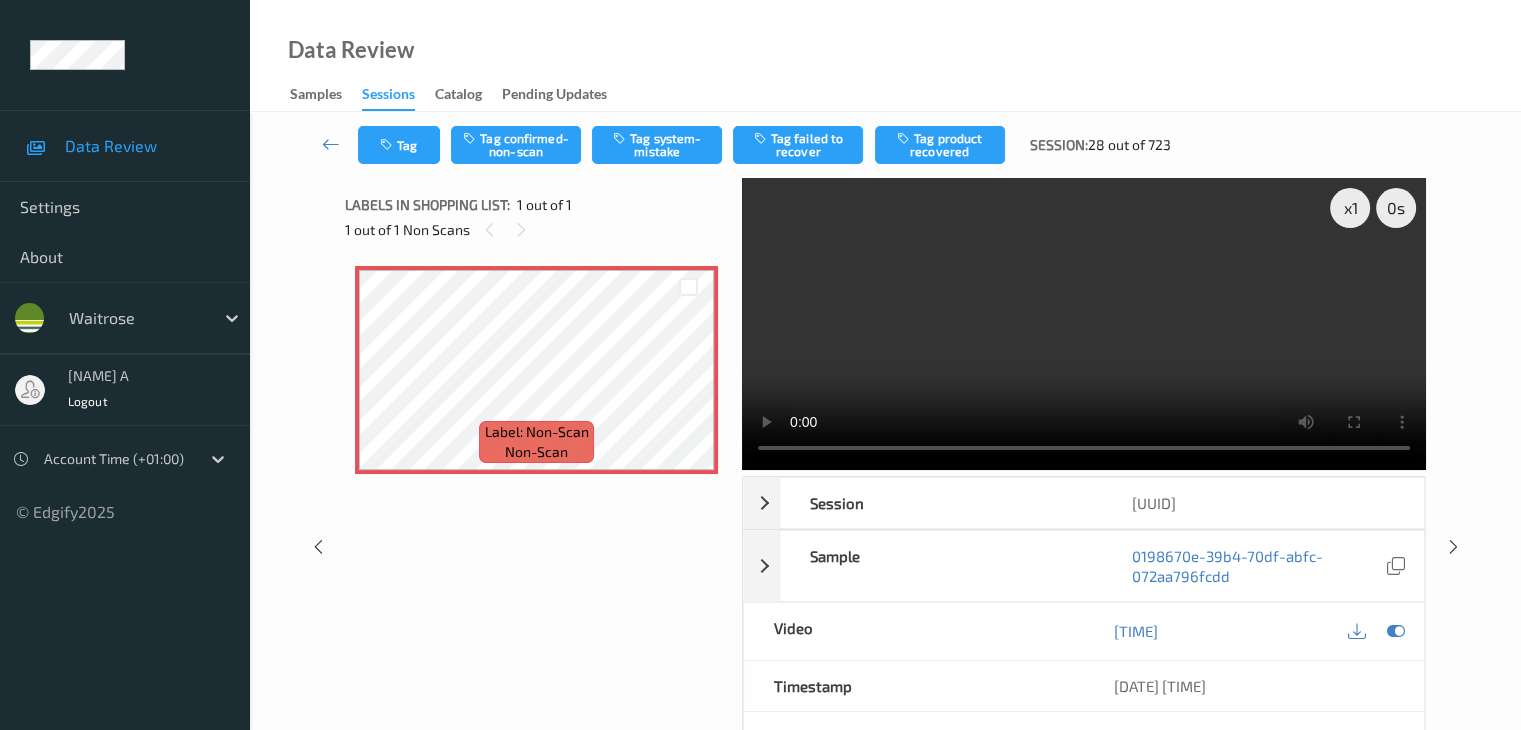type 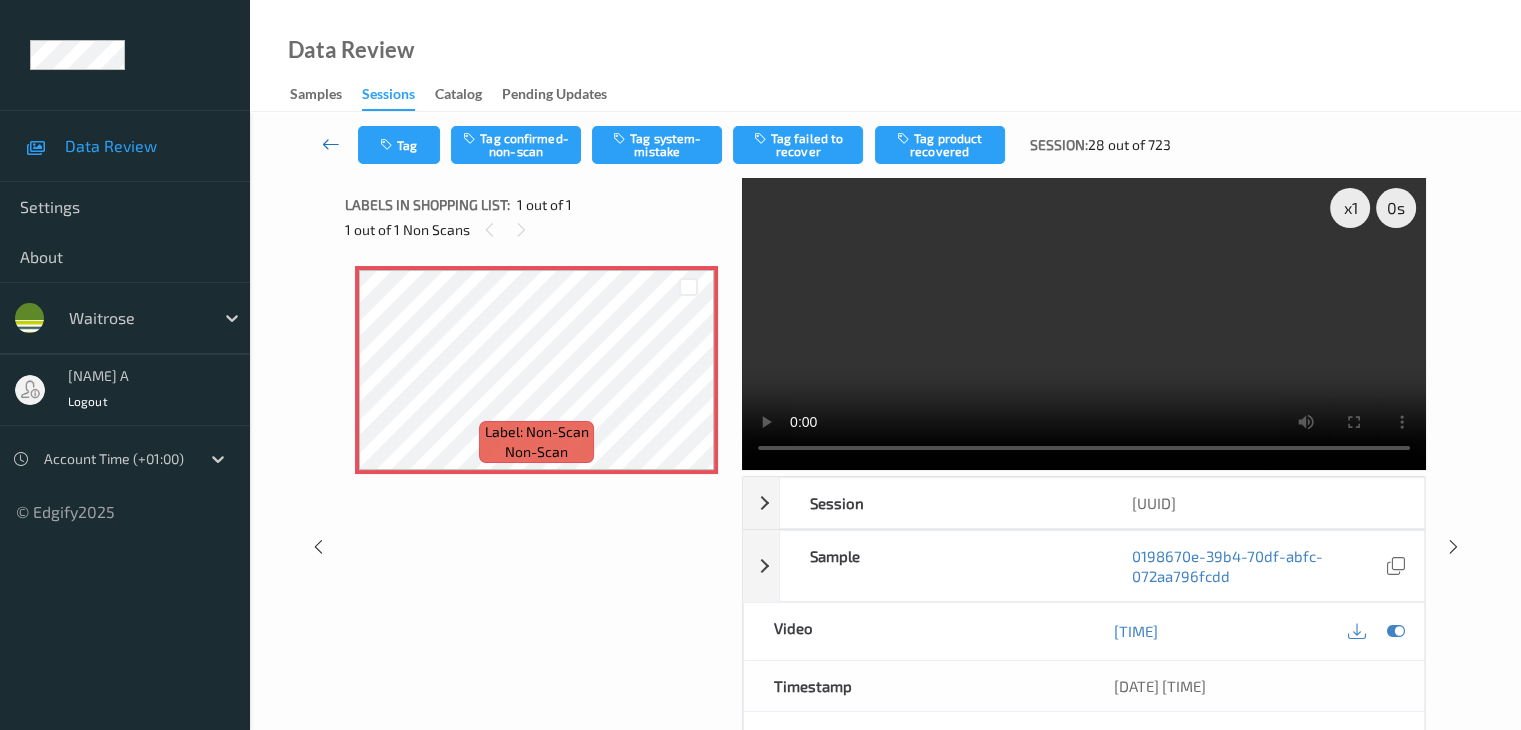 click at bounding box center [331, 144] 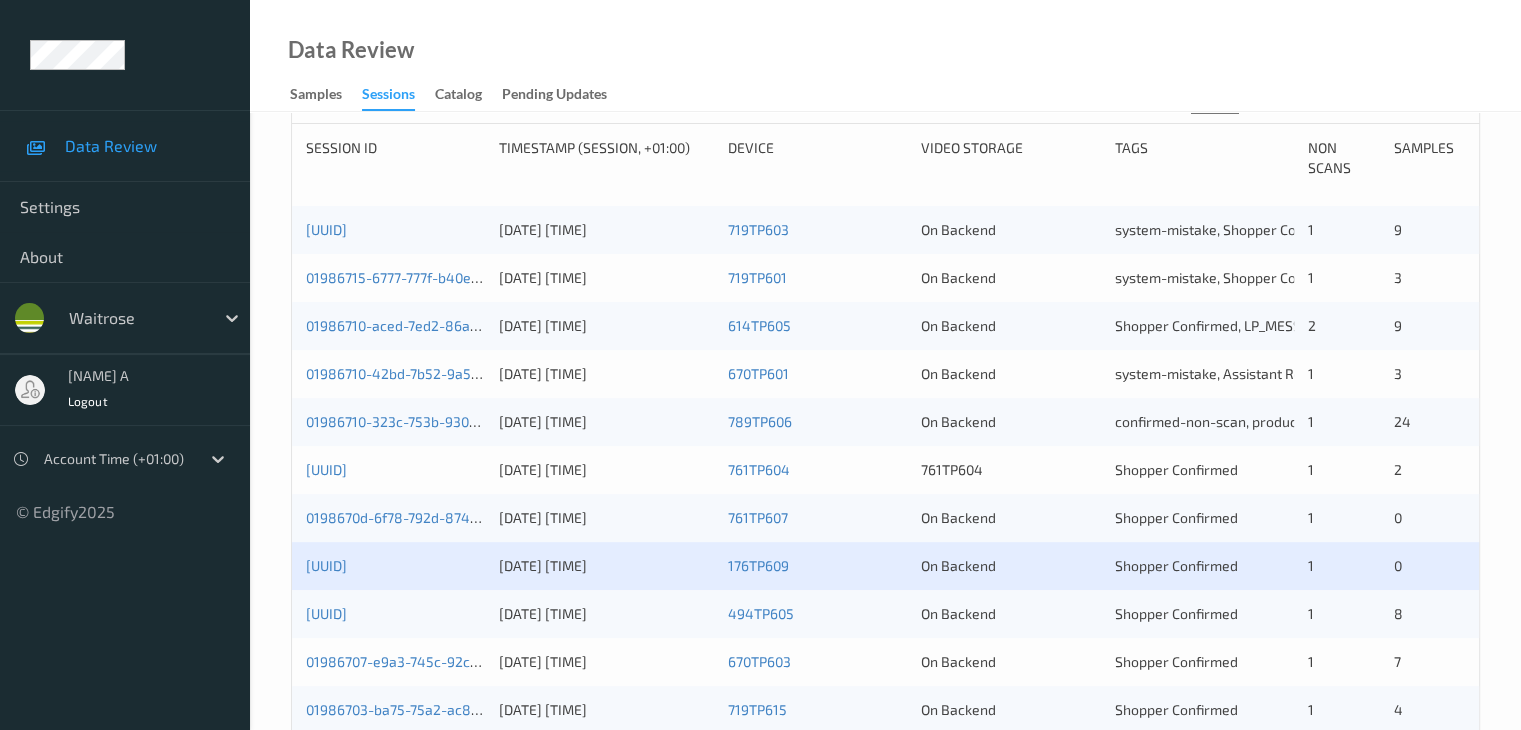 scroll, scrollTop: 700, scrollLeft: 0, axis: vertical 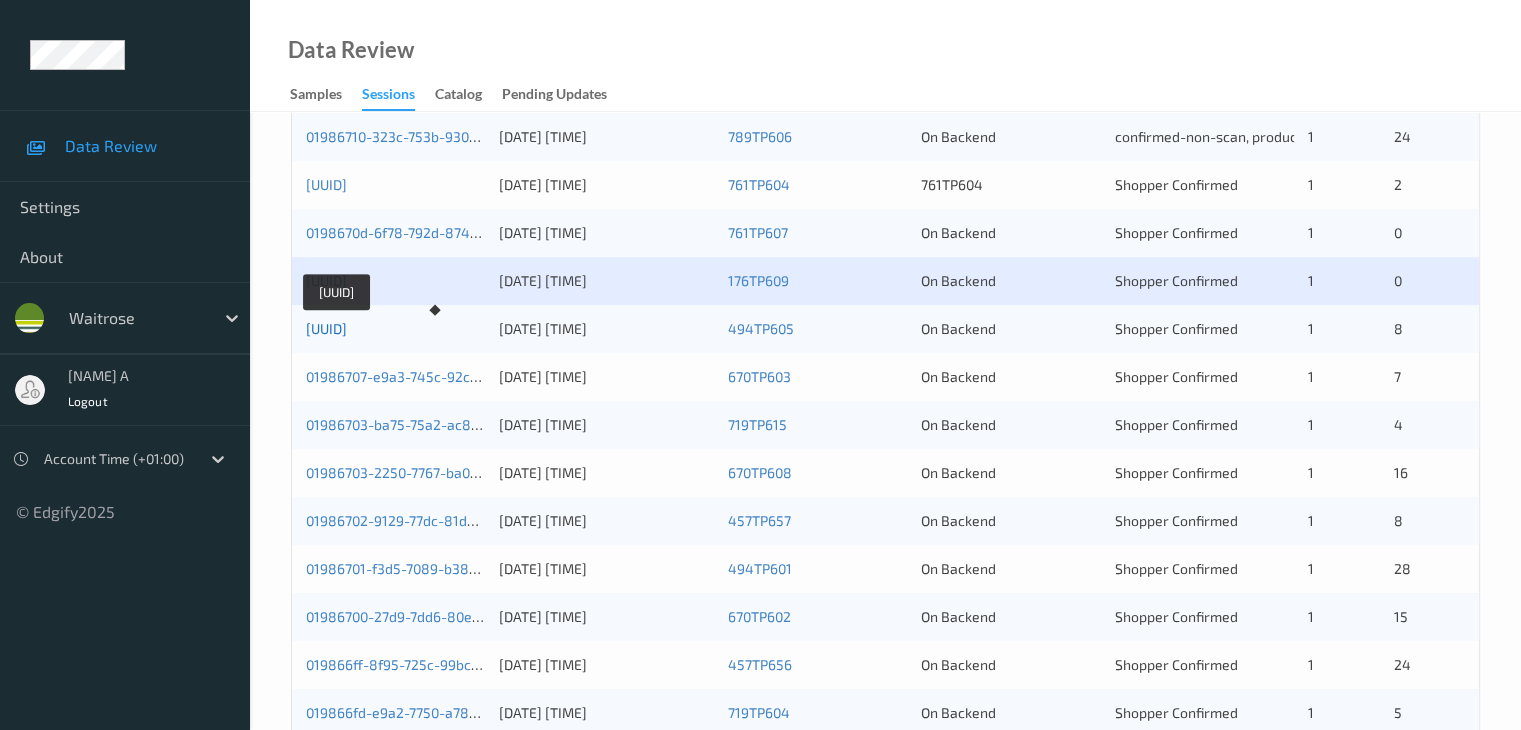 click on "[UUID]" at bounding box center (326, 328) 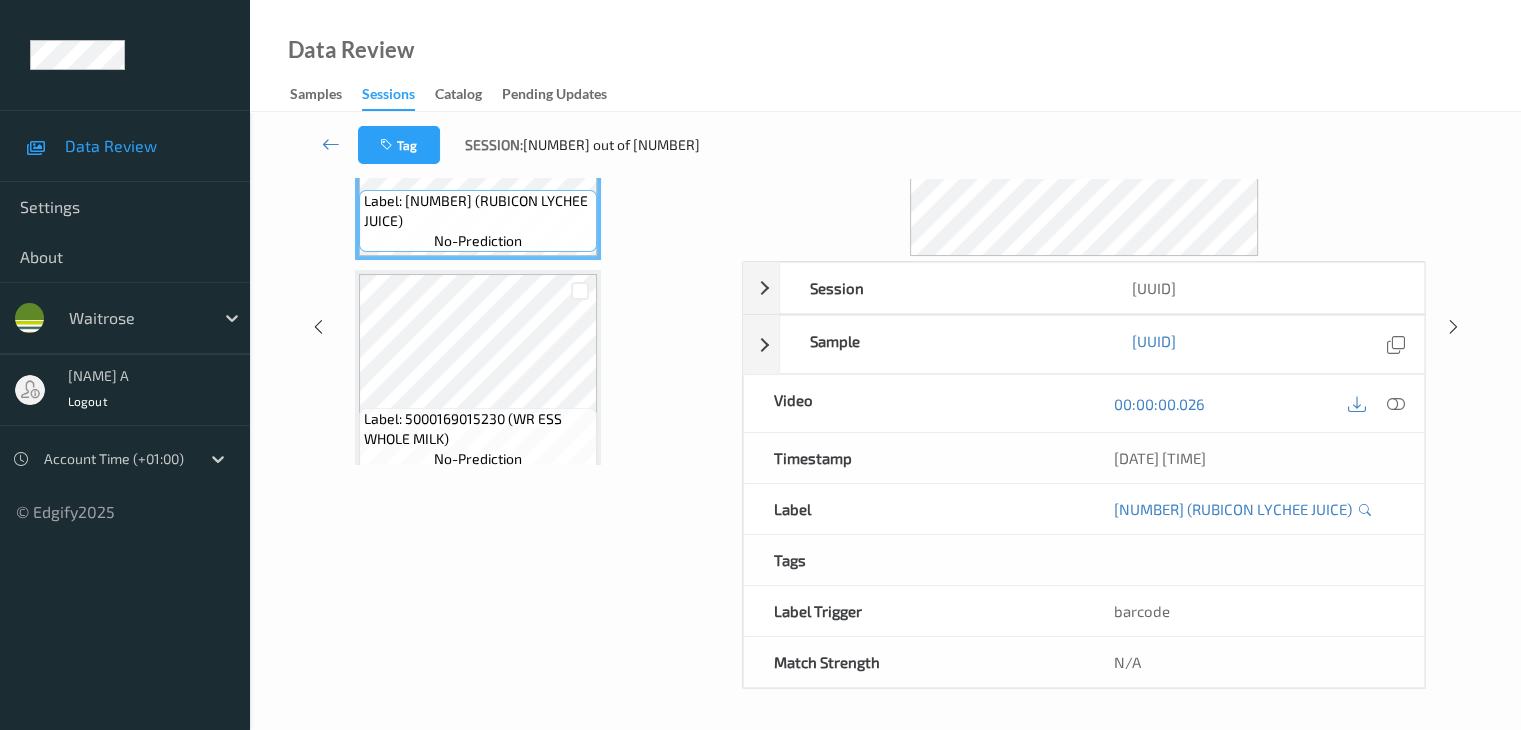 scroll, scrollTop: 0, scrollLeft: 0, axis: both 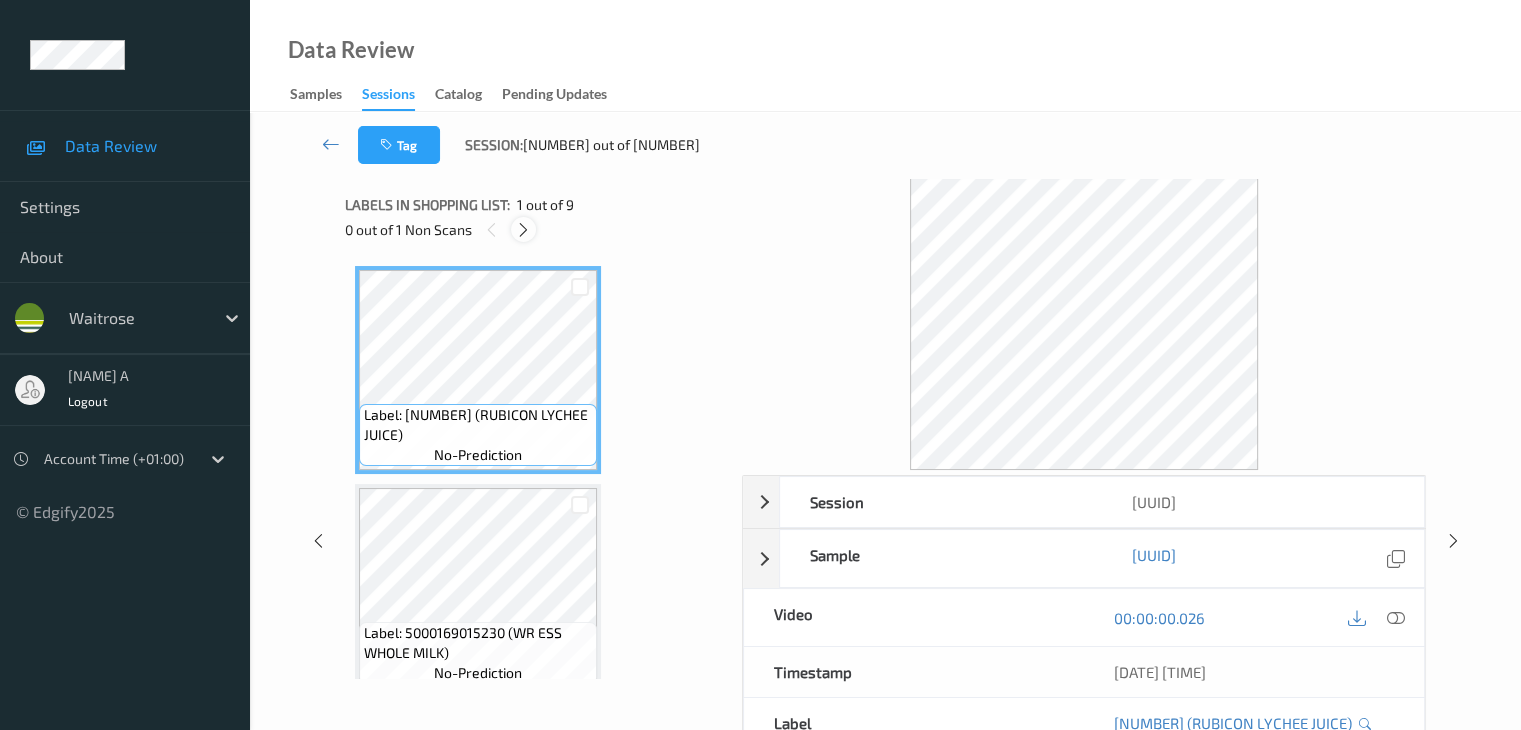 click at bounding box center (523, 230) 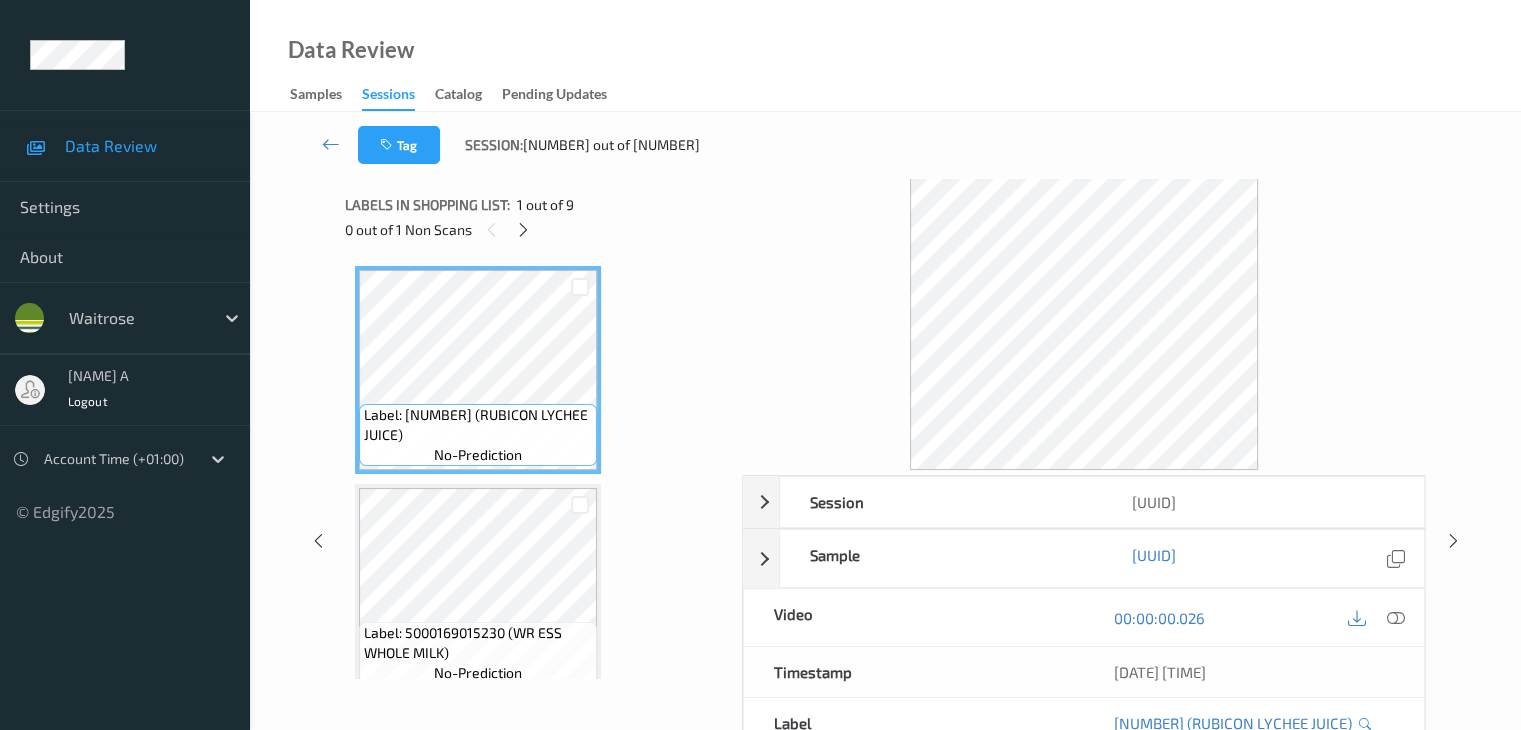 scroll, scrollTop: 1536, scrollLeft: 0, axis: vertical 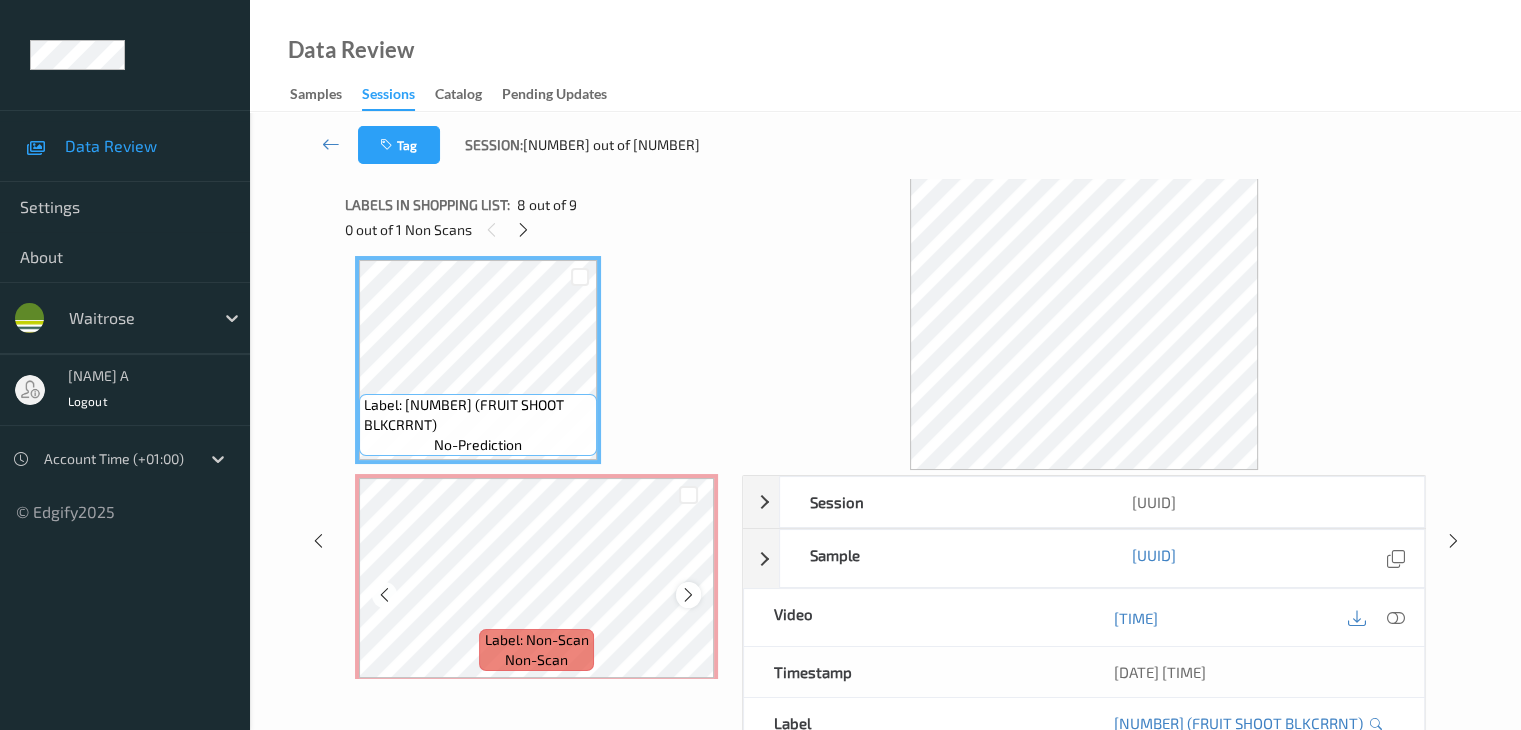 click at bounding box center [688, 595] 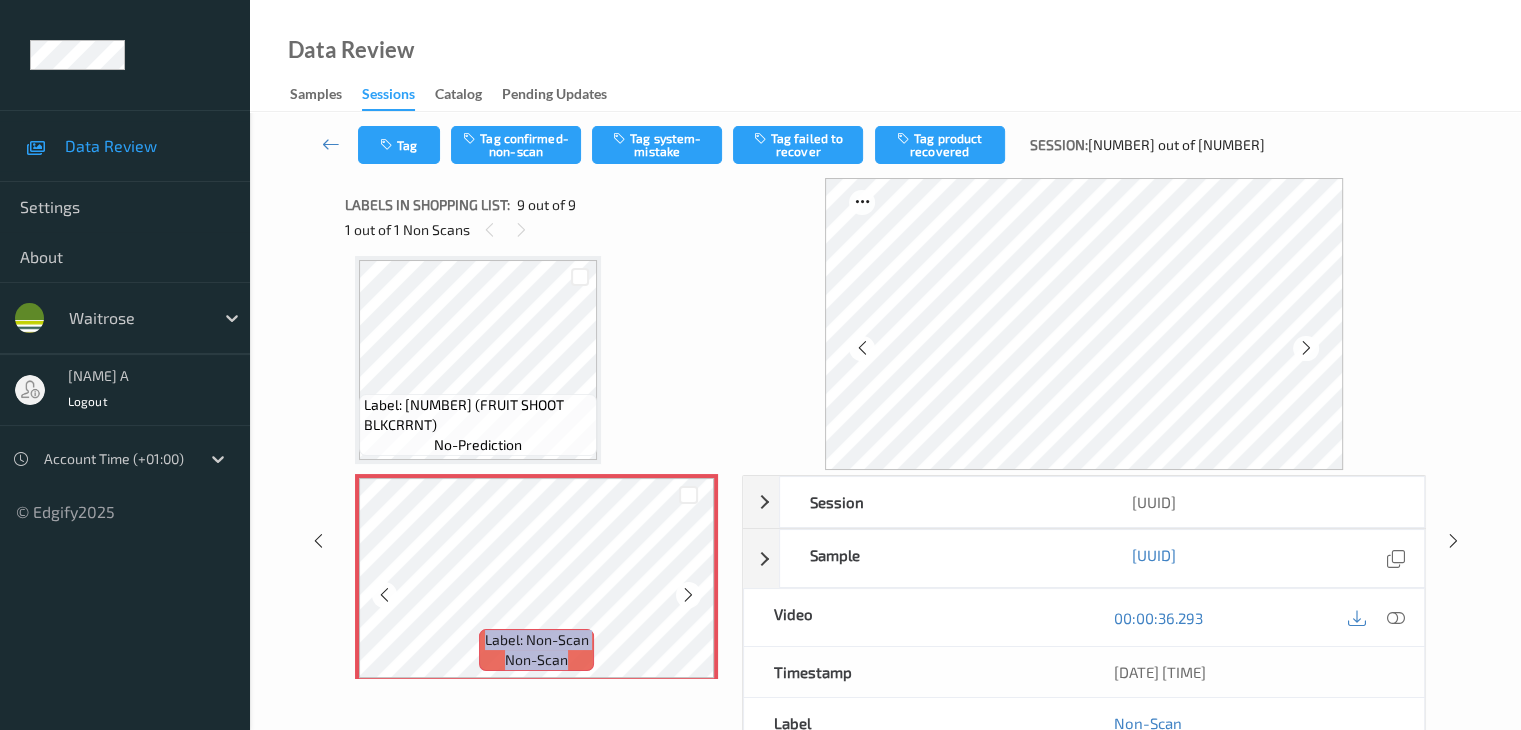 click at bounding box center (688, 595) 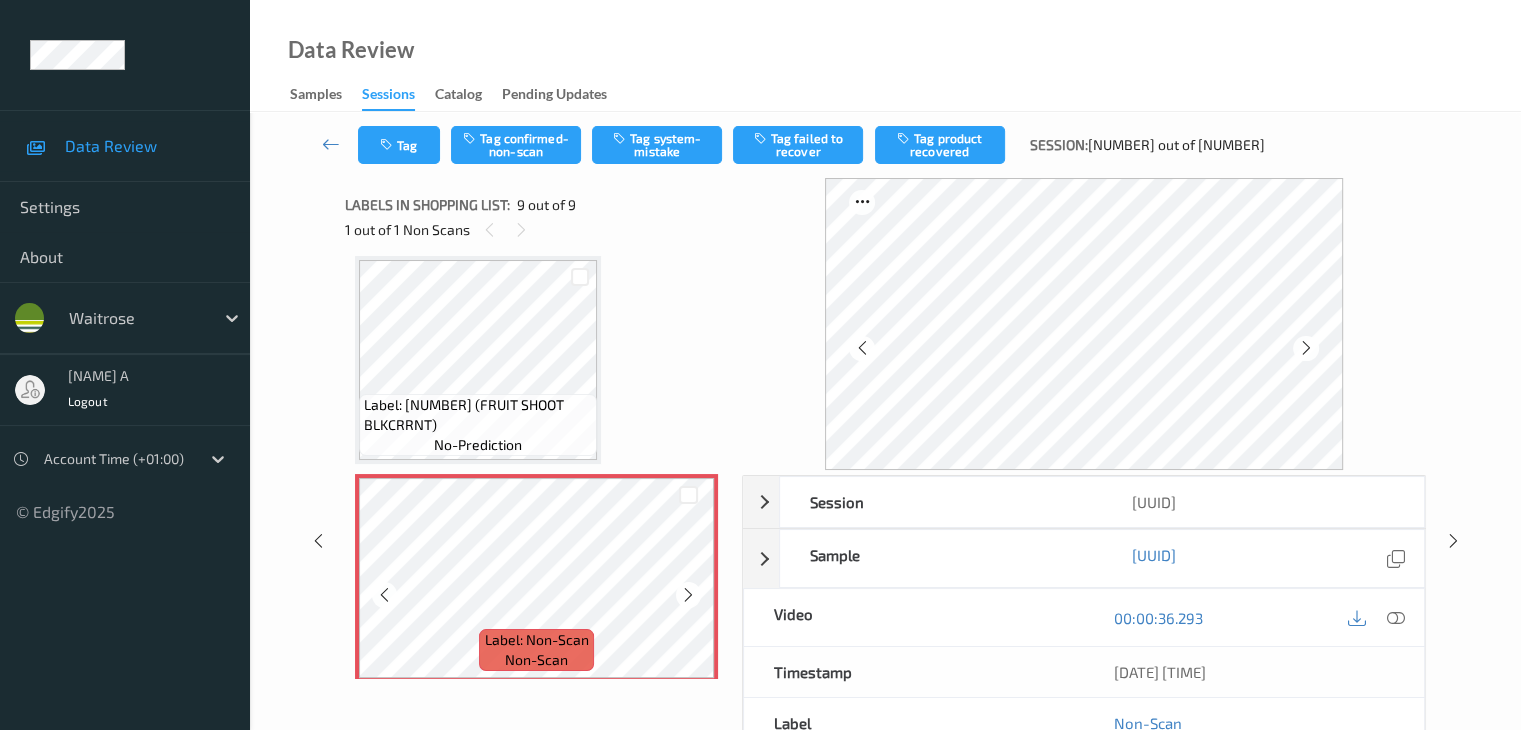 click at bounding box center (688, 595) 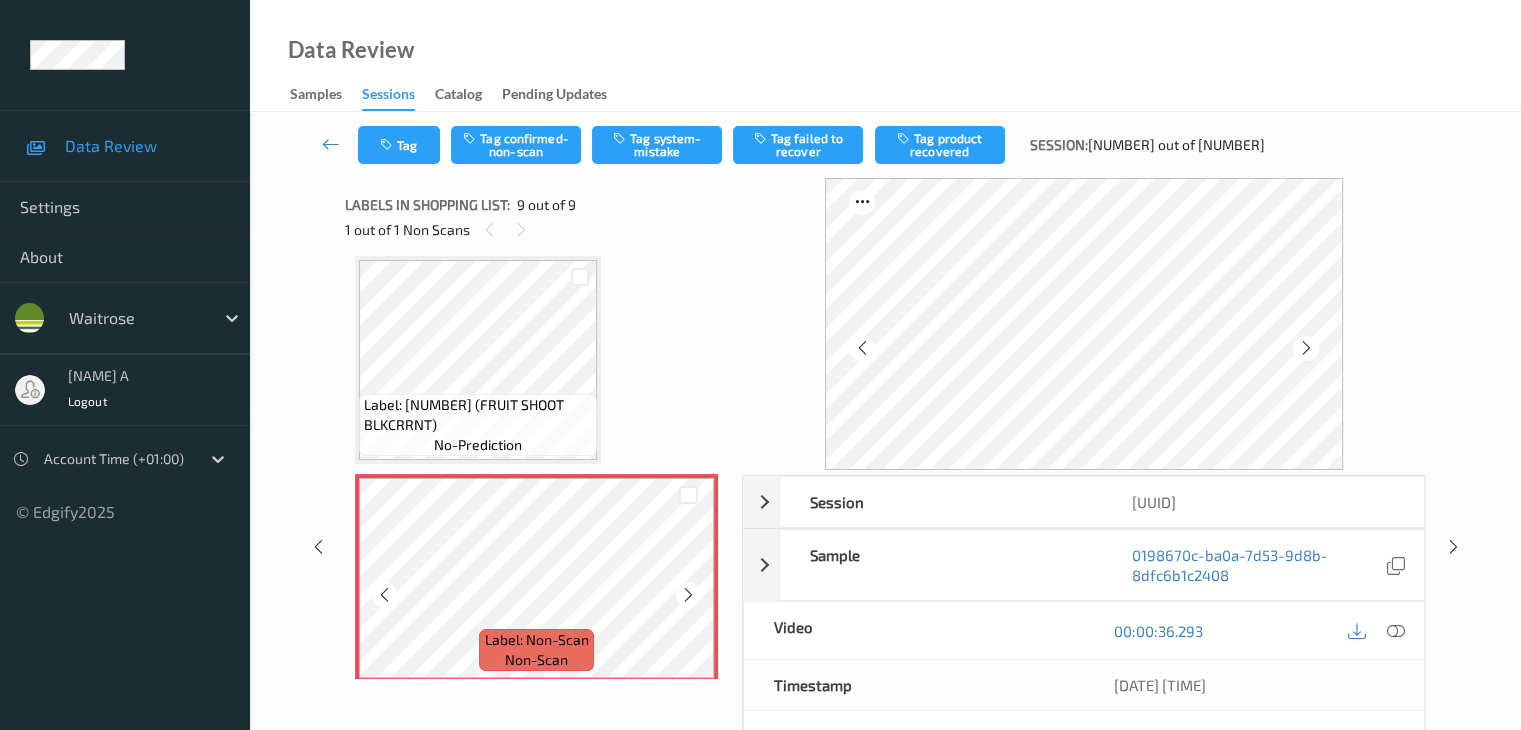 click at bounding box center [688, 595] 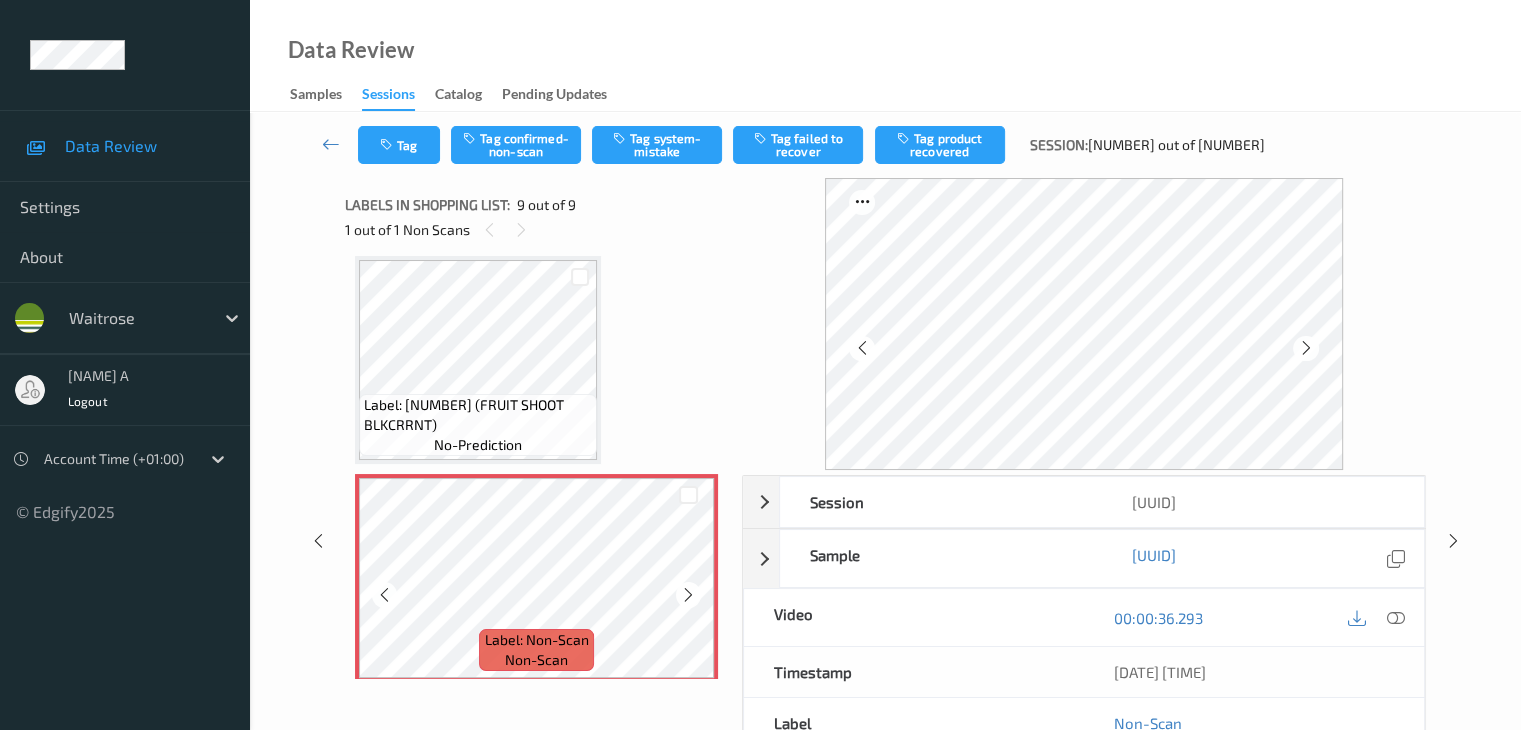 click at bounding box center (688, 595) 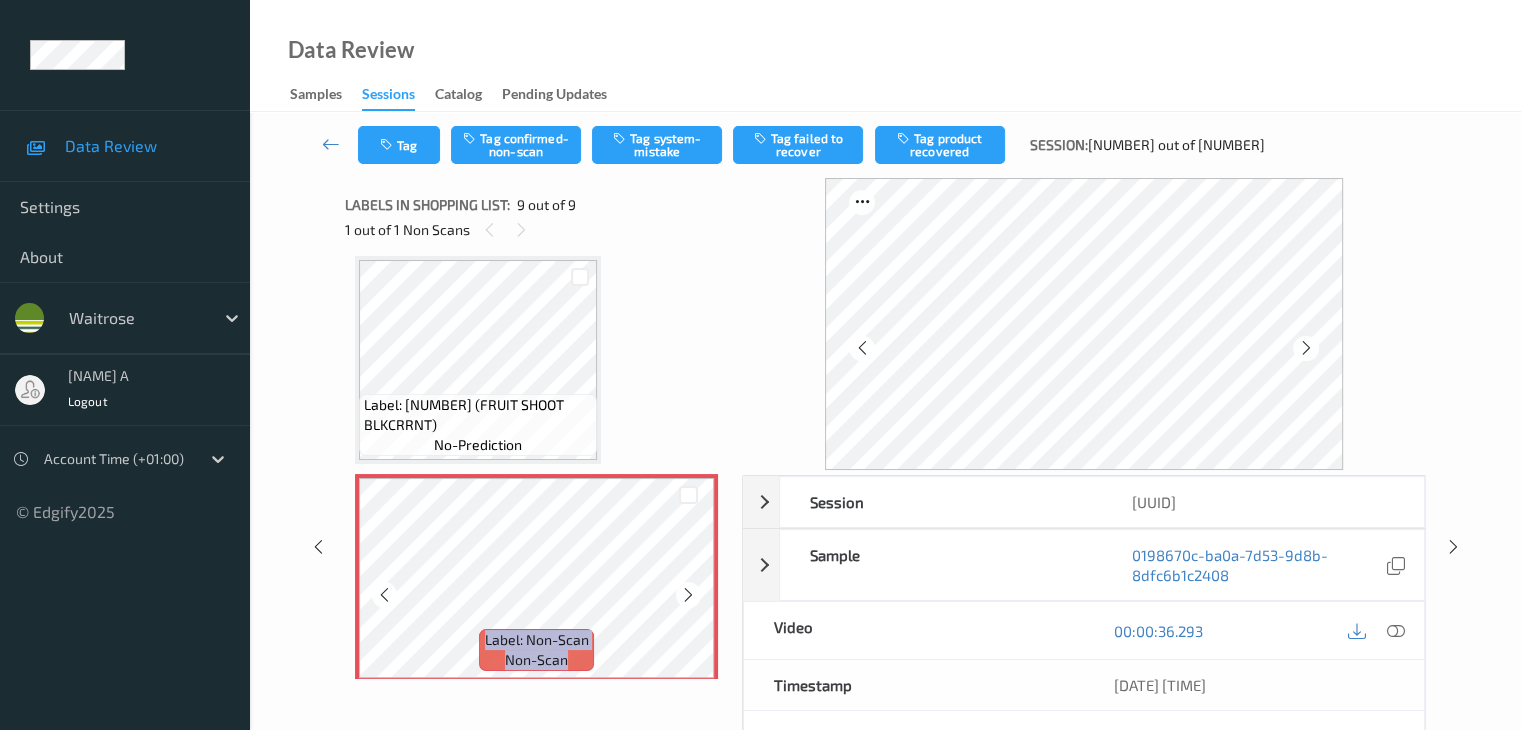 click at bounding box center (688, 595) 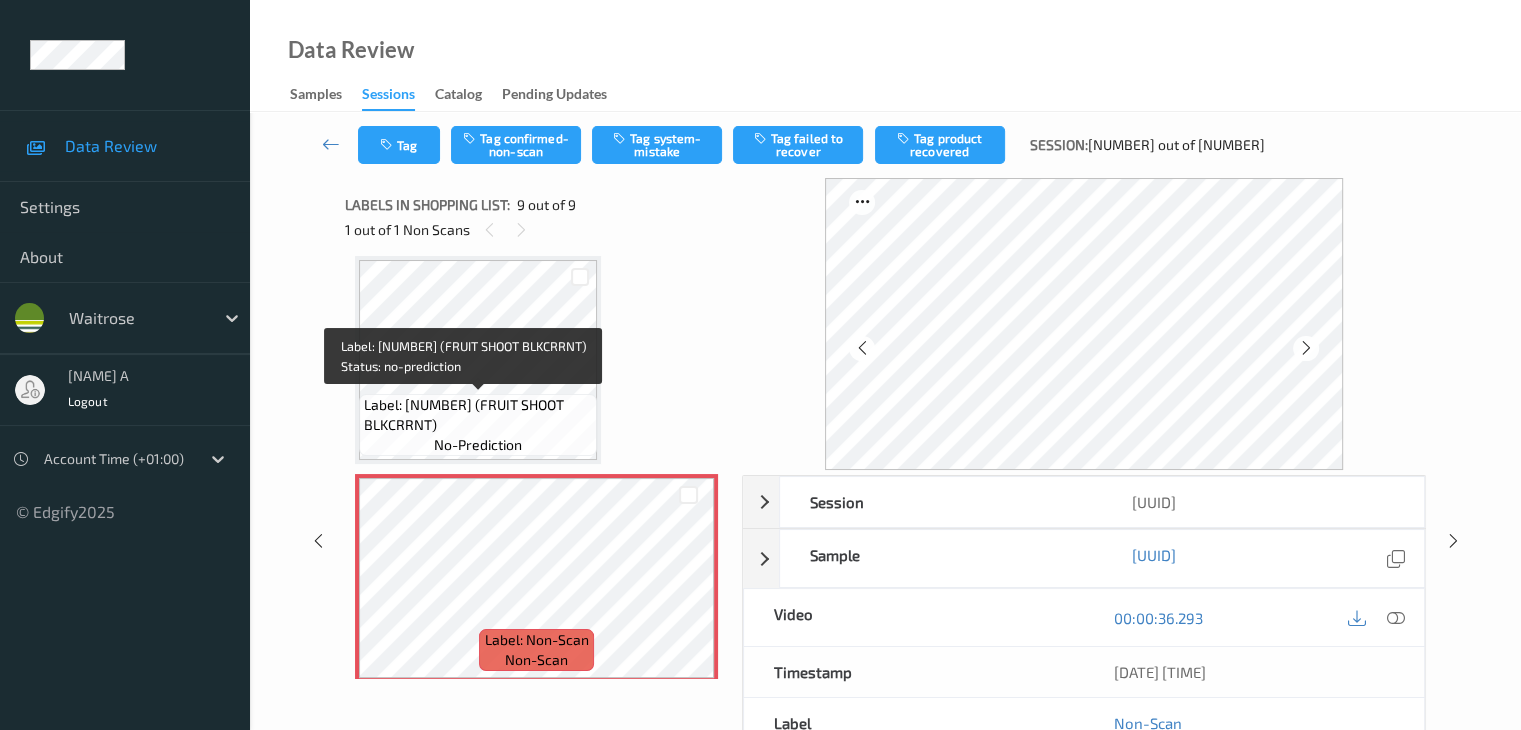 click on "Label: [NUMBER] (FRUIT SHOOT BLKCRRNT)" at bounding box center [478, 415] 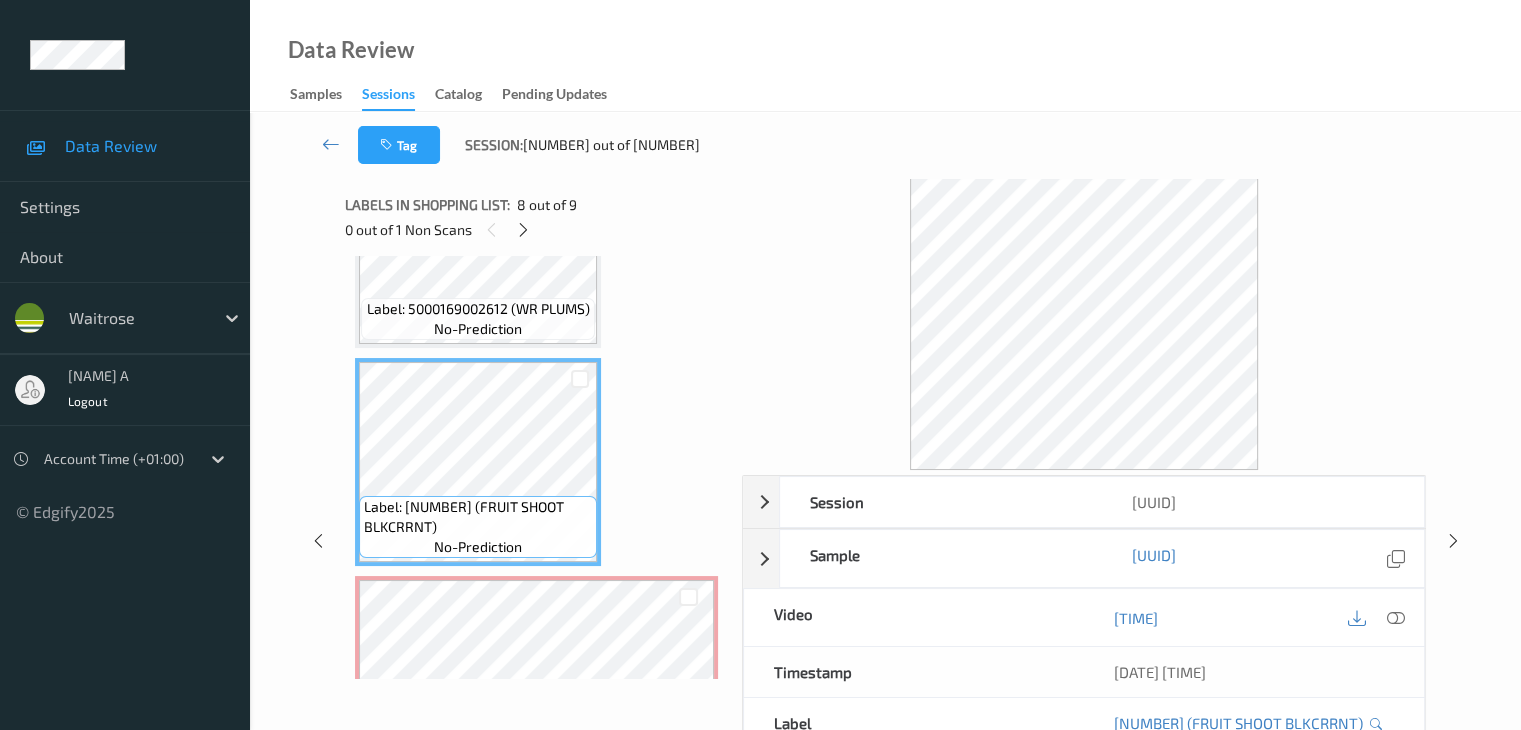scroll, scrollTop: 1336, scrollLeft: 0, axis: vertical 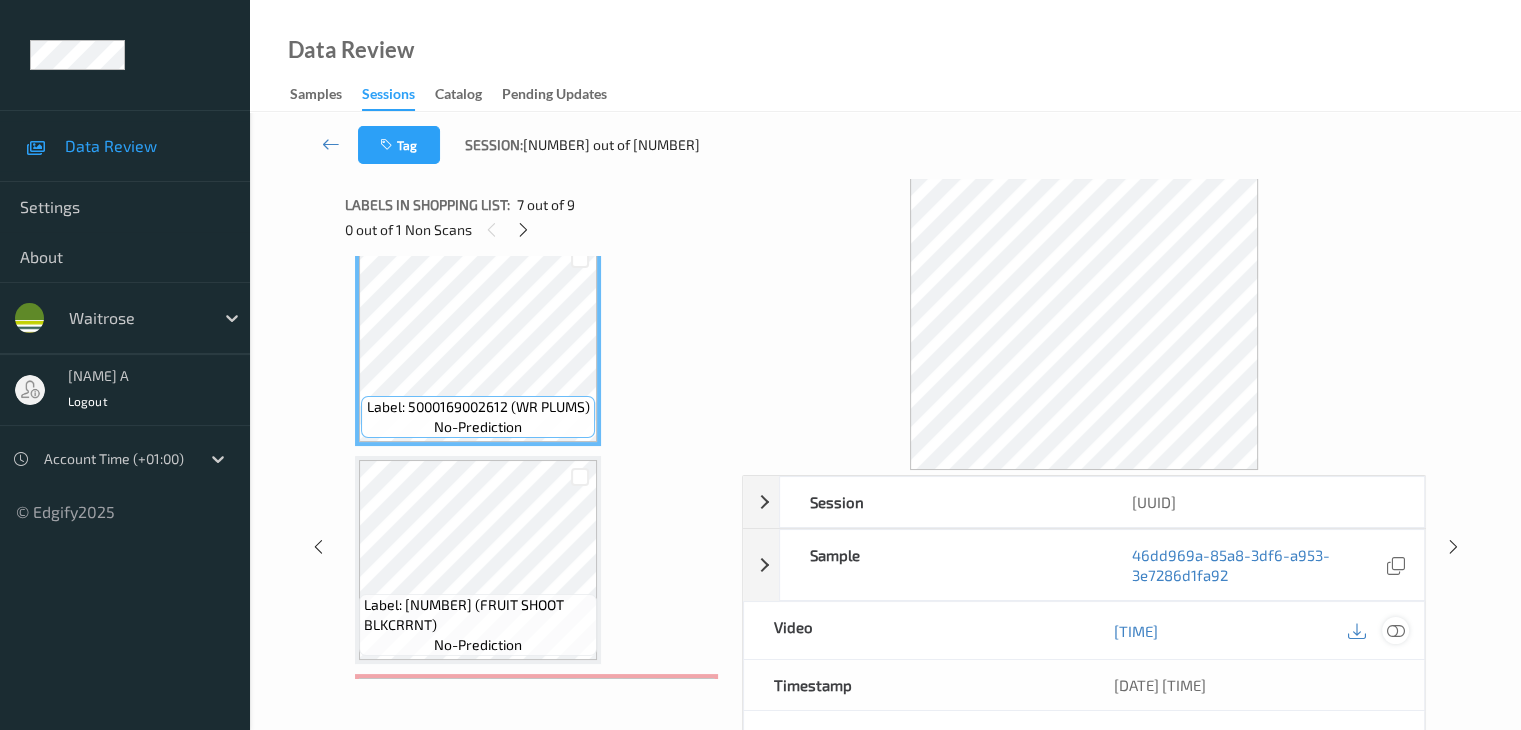 click at bounding box center [1395, 631] 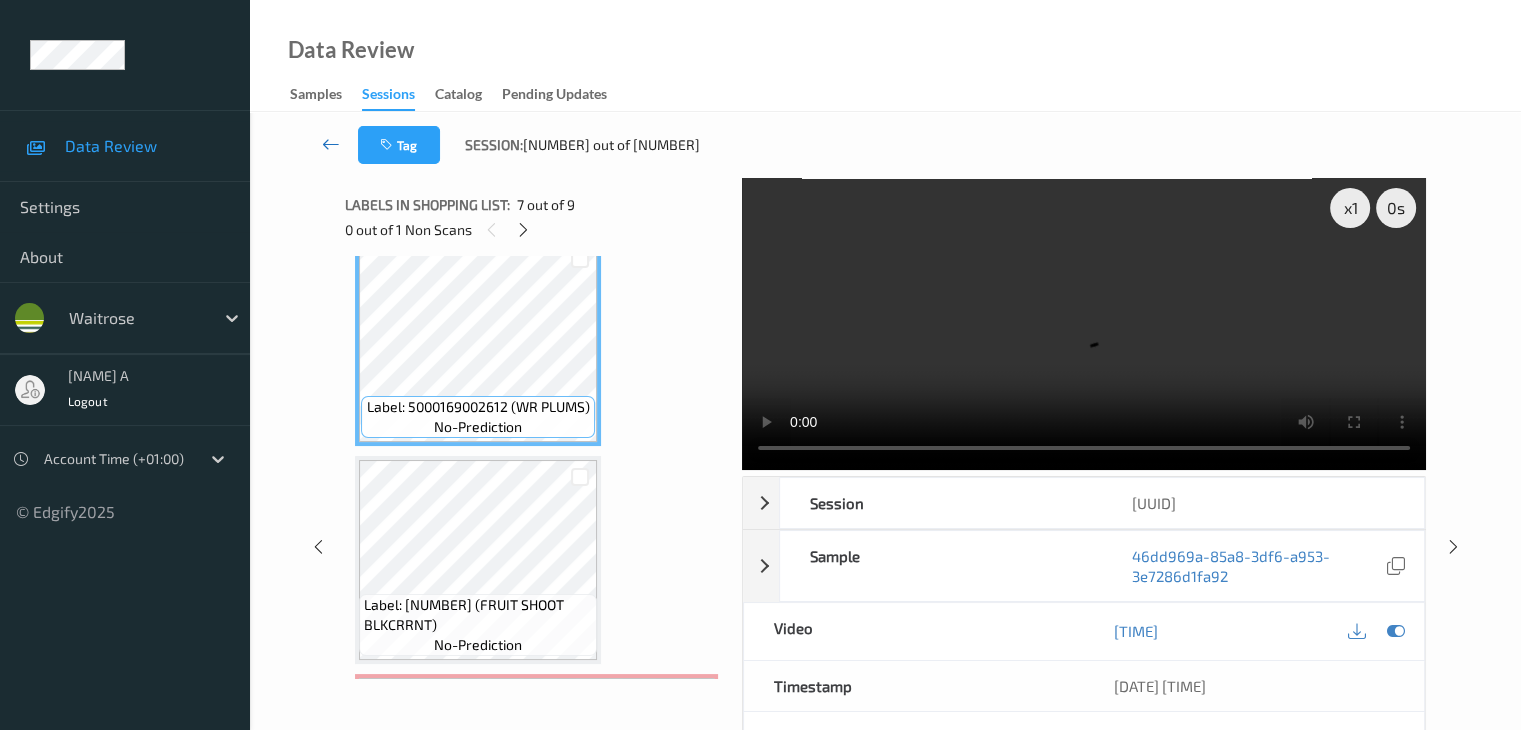 click at bounding box center (331, 144) 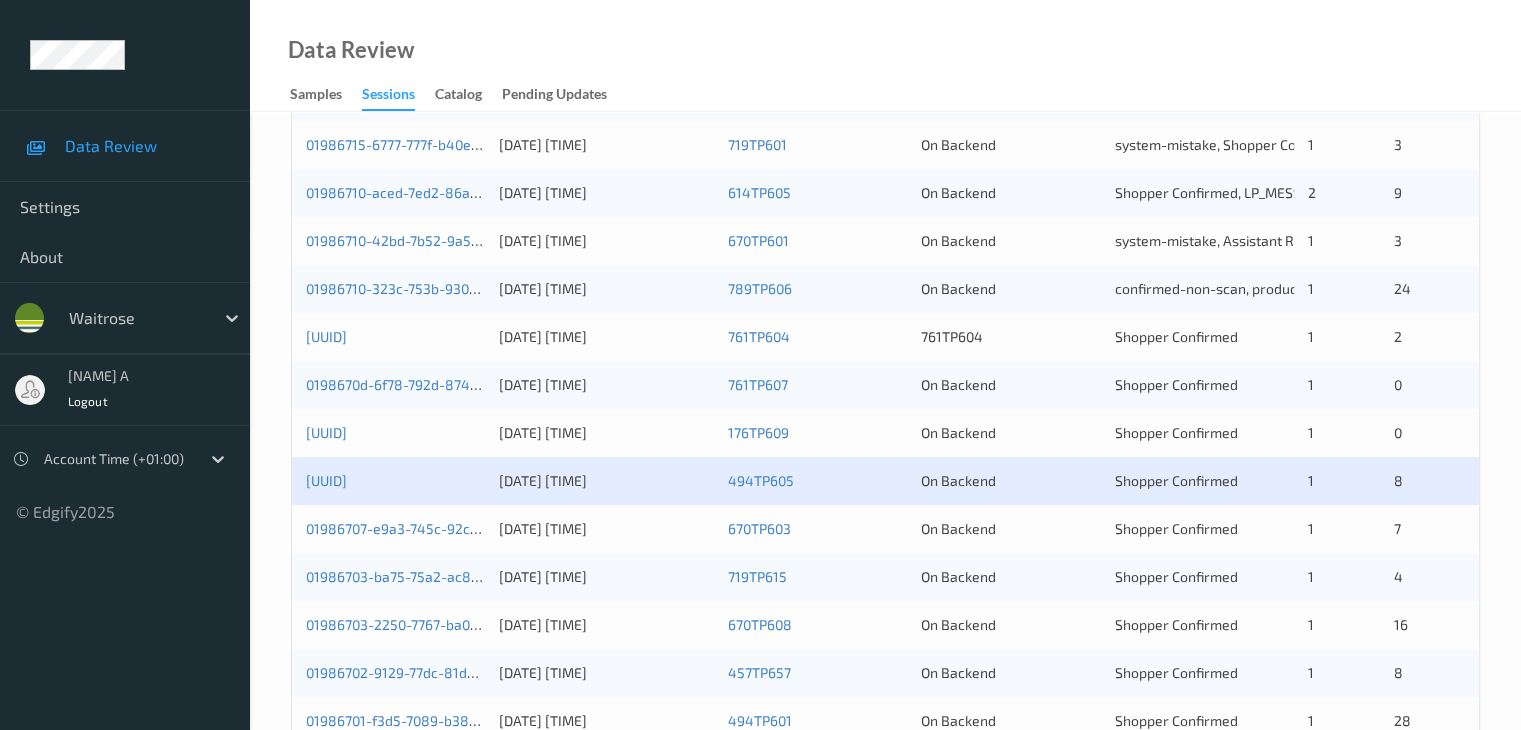 scroll, scrollTop: 600, scrollLeft: 0, axis: vertical 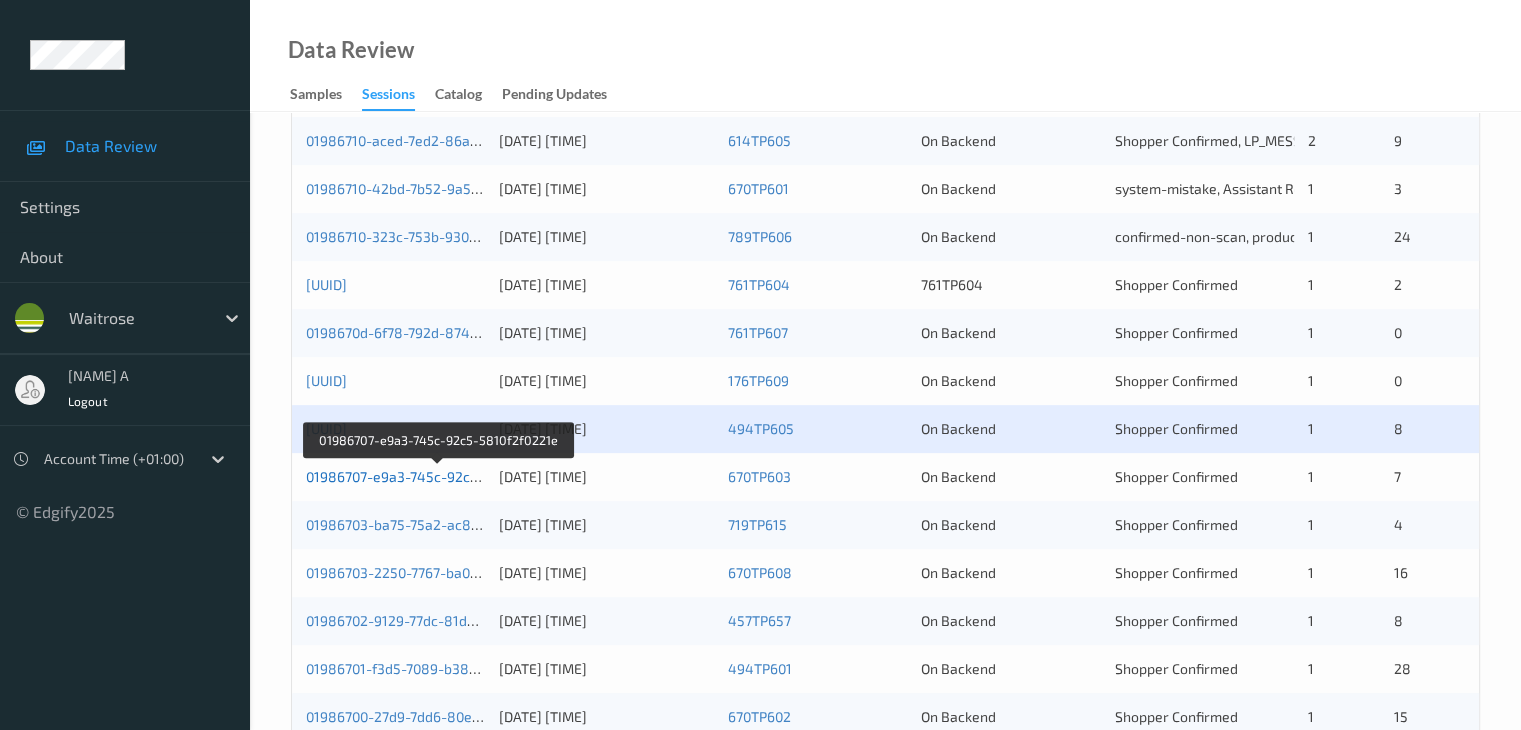 click on "01986707-e9a3-745c-92c5-5810f2f0221e" at bounding box center [438, 476] 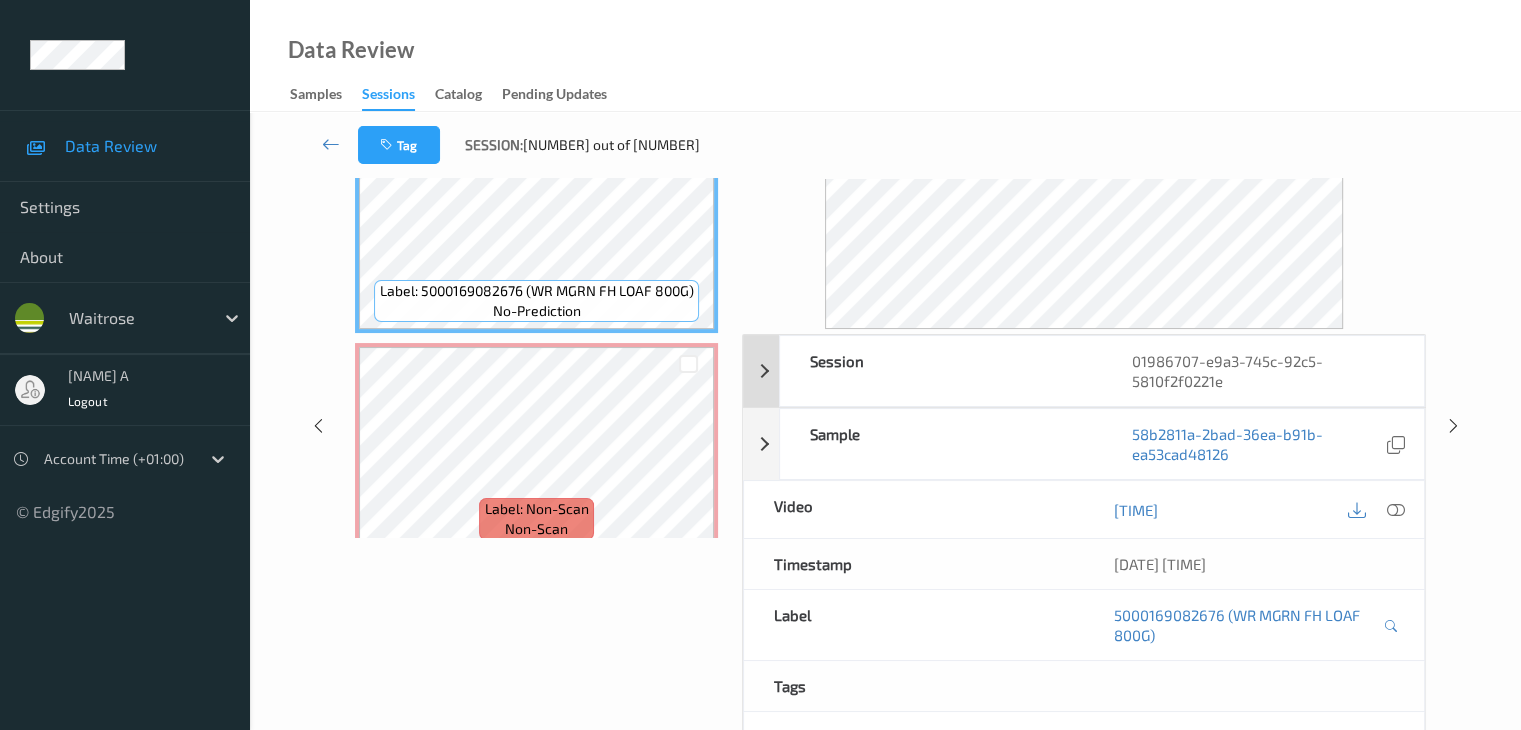 scroll, scrollTop: 0, scrollLeft: 0, axis: both 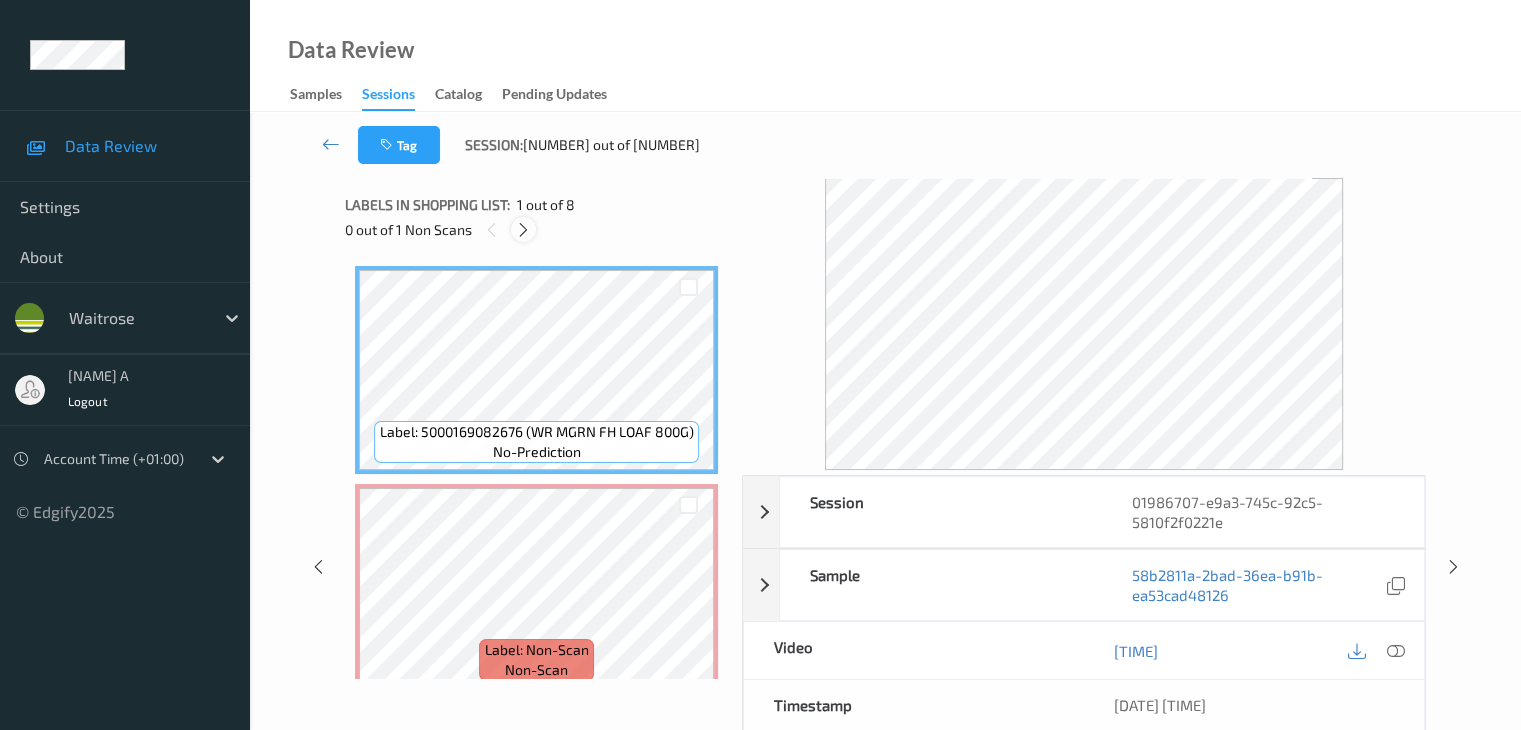 click at bounding box center (523, 230) 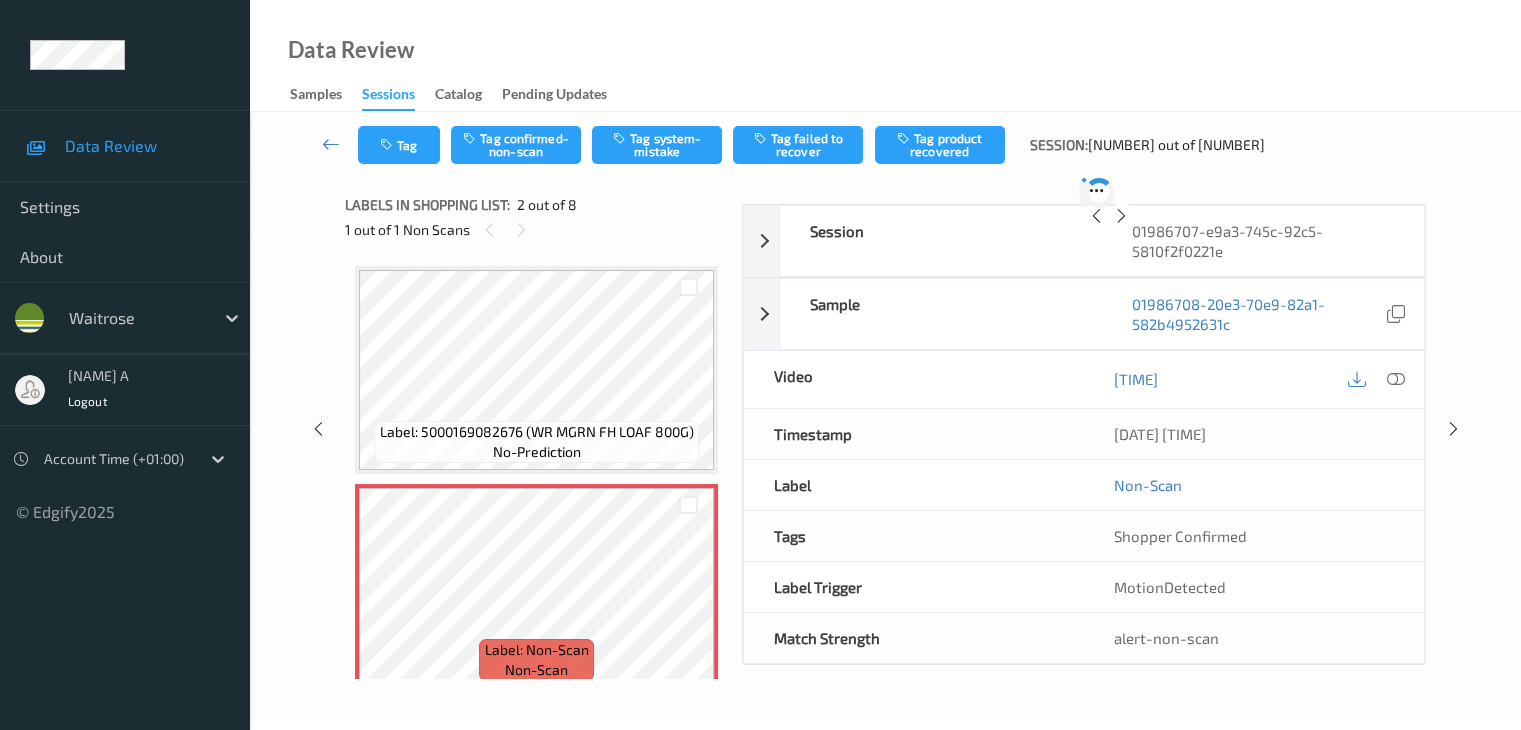 scroll, scrollTop: 10, scrollLeft: 0, axis: vertical 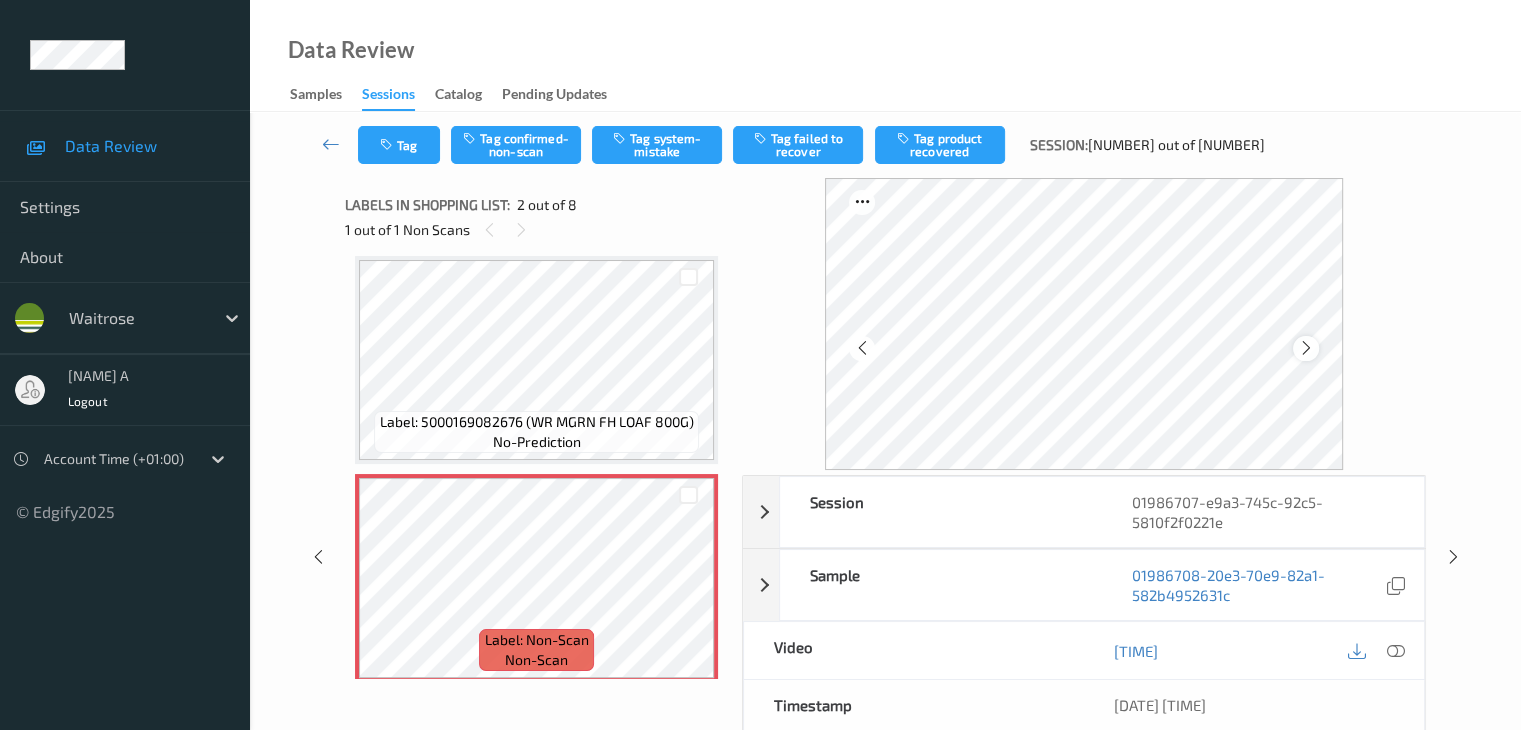 click at bounding box center (1306, 348) 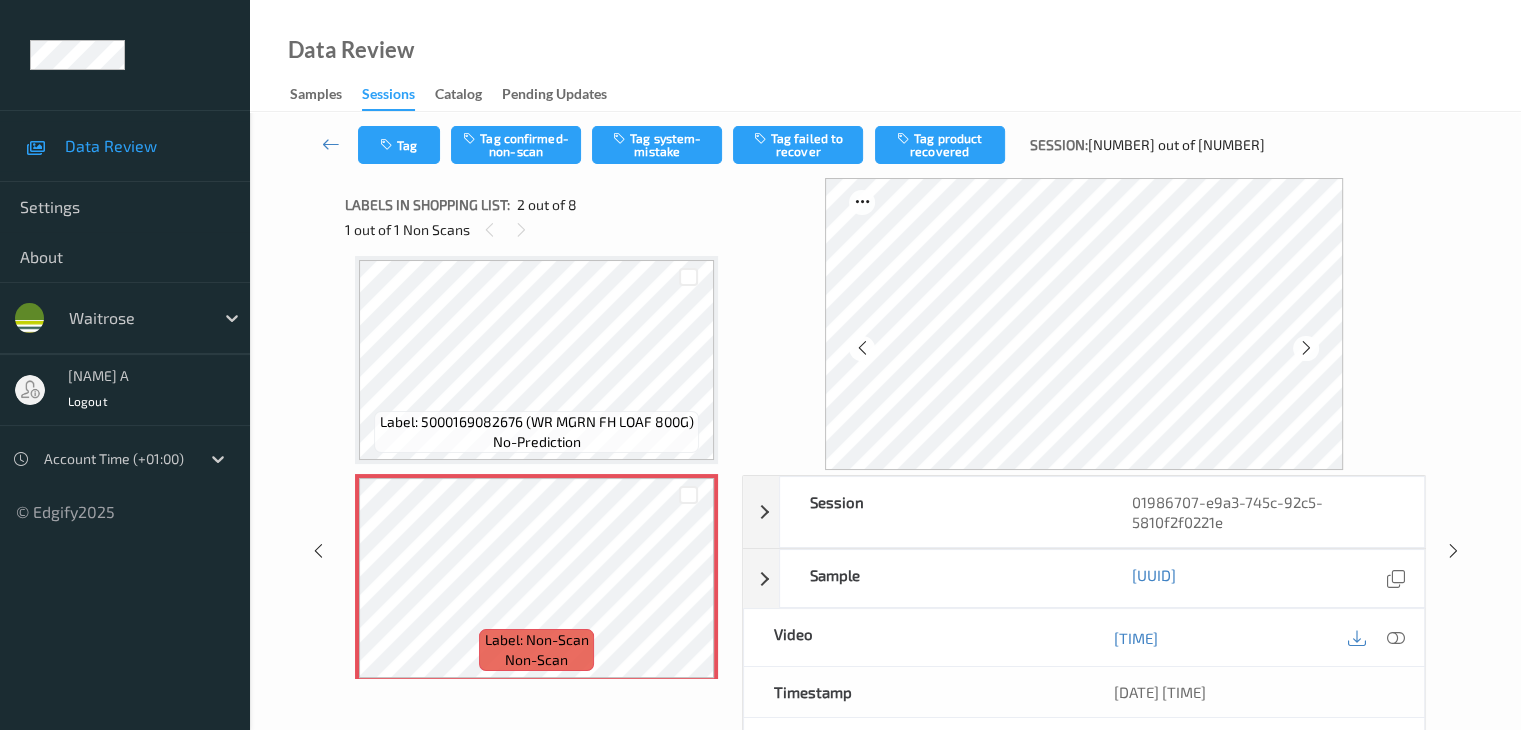 click at bounding box center [1306, 348] 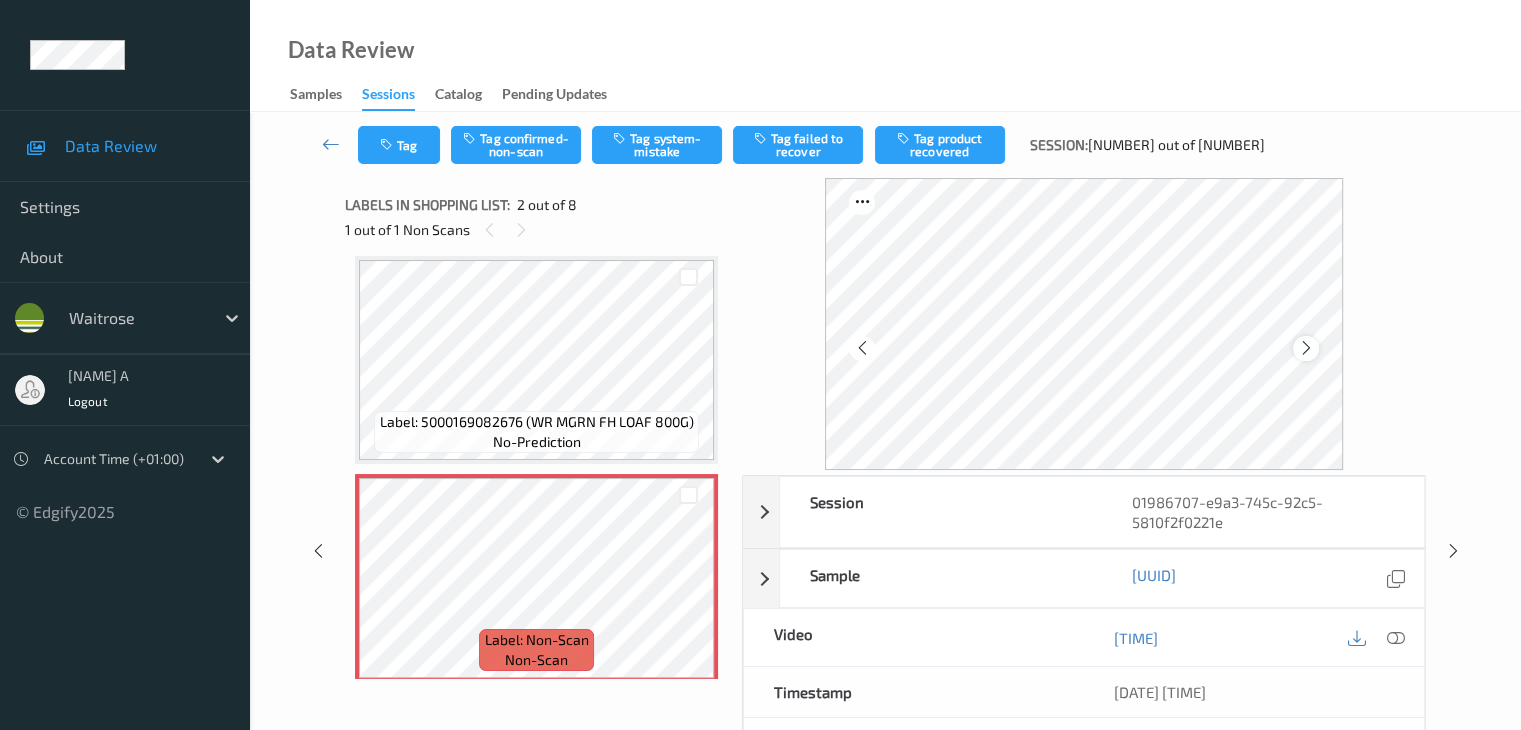 click at bounding box center [1306, 348] 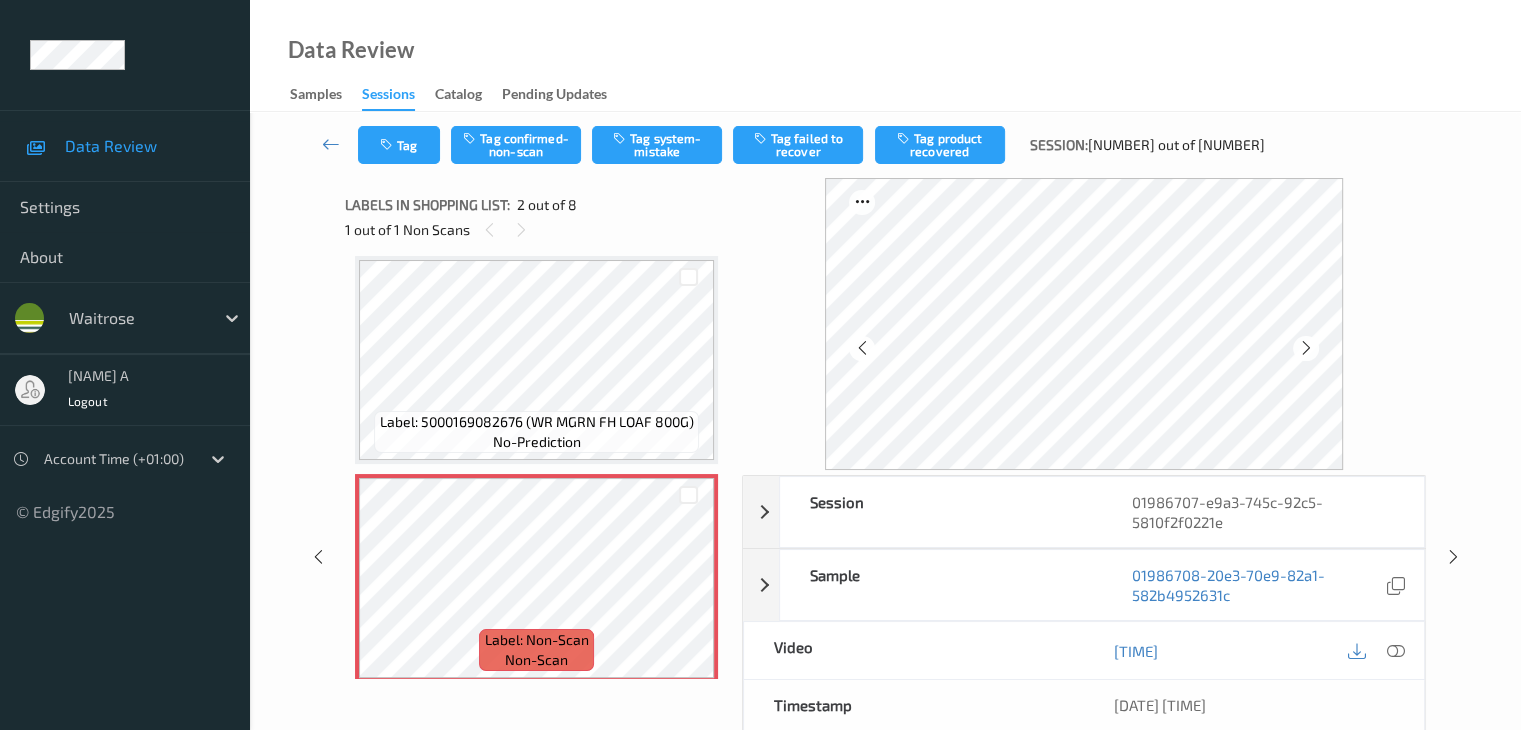 click at bounding box center [1306, 348] 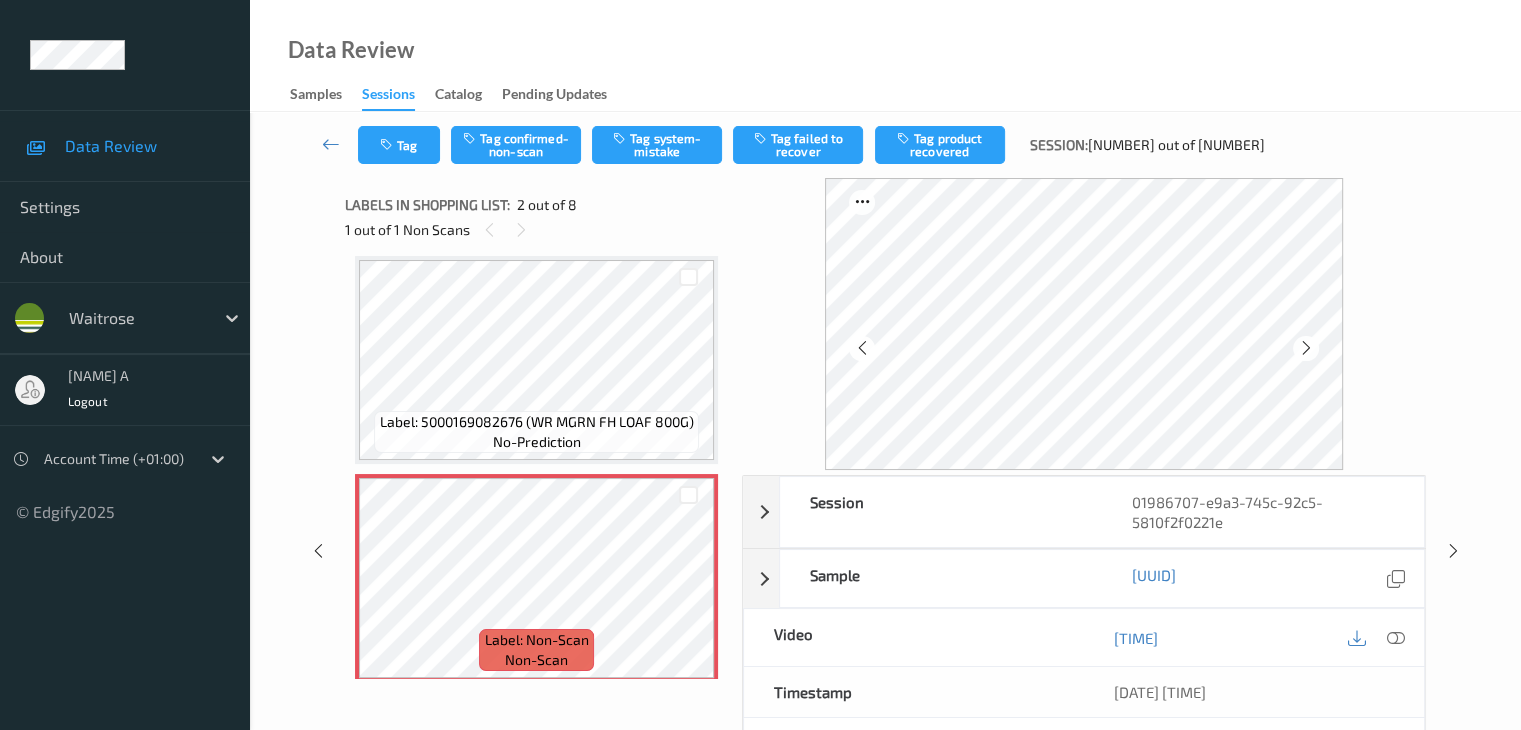 click at bounding box center (1306, 348) 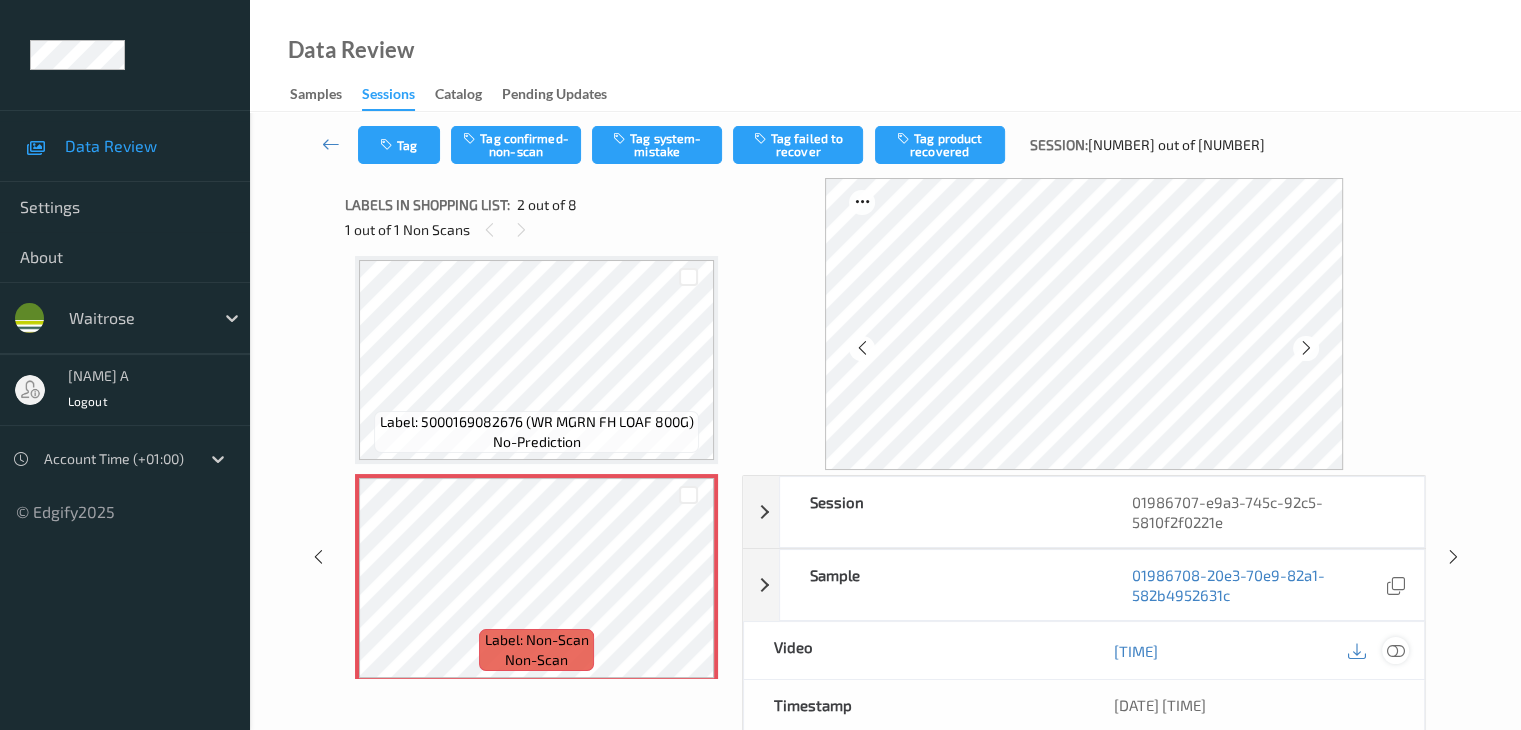 click at bounding box center (1395, 650) 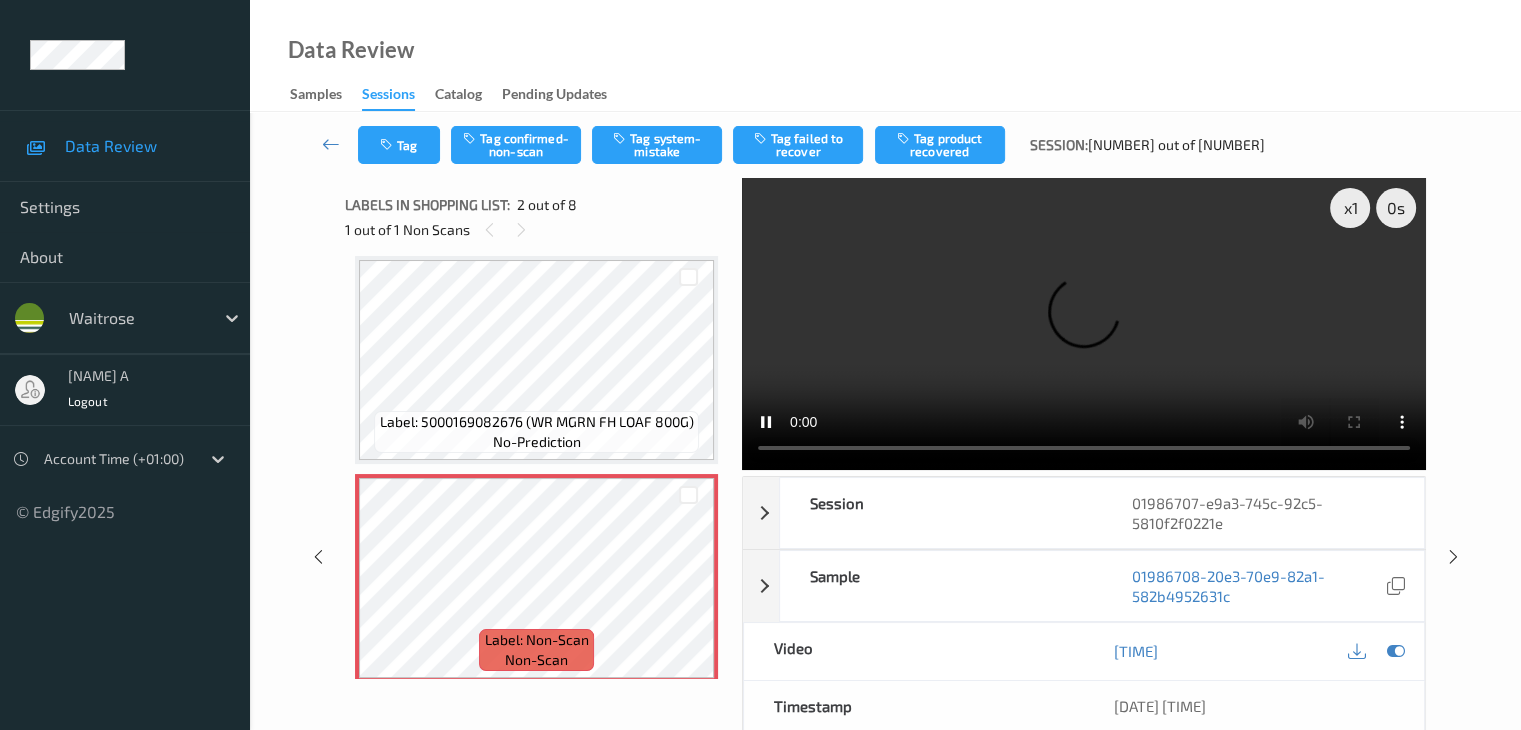type 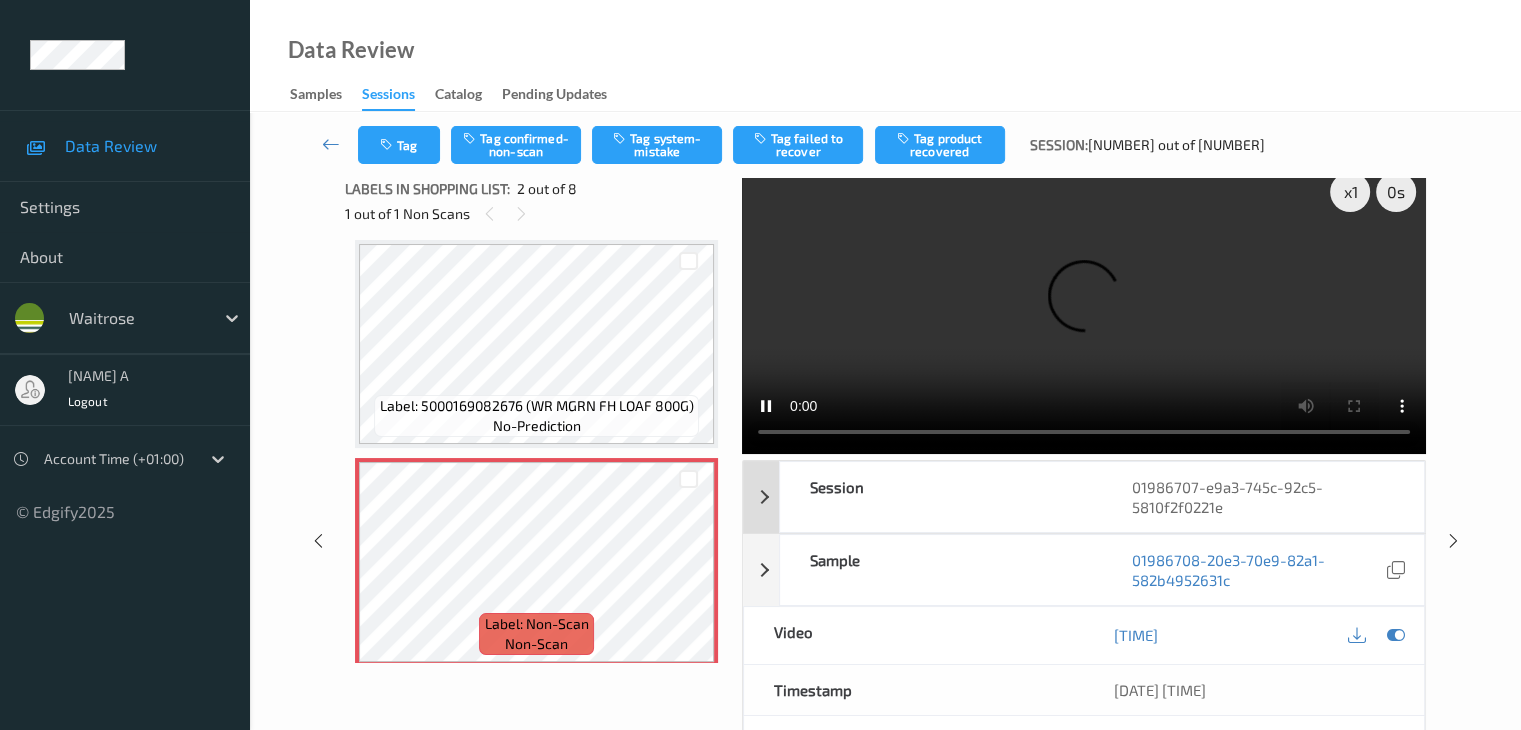 scroll, scrollTop: 0, scrollLeft: 0, axis: both 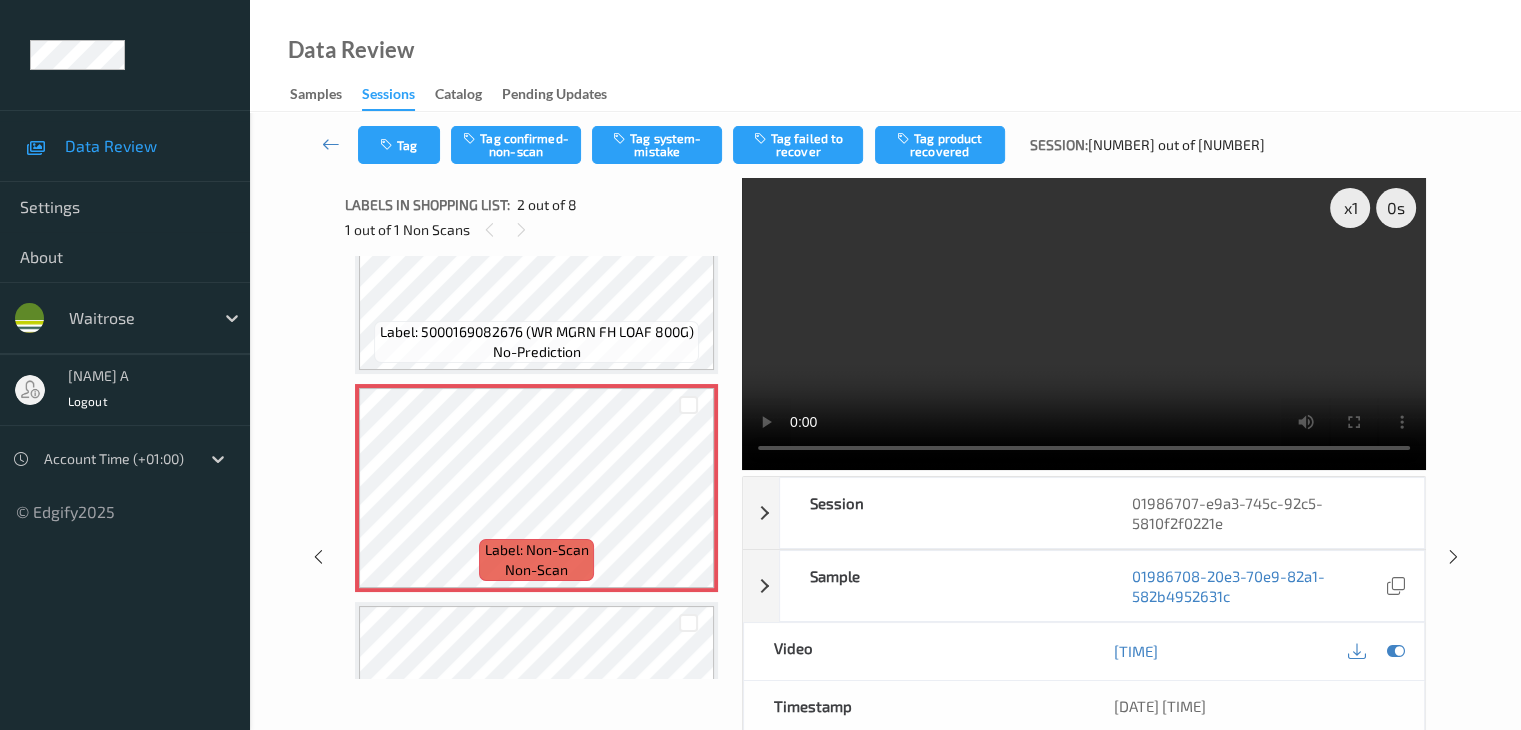 click on "Label: [NUMBER] (WR MGRN FH LOAF 800G) no-prediction" at bounding box center [536, 342] 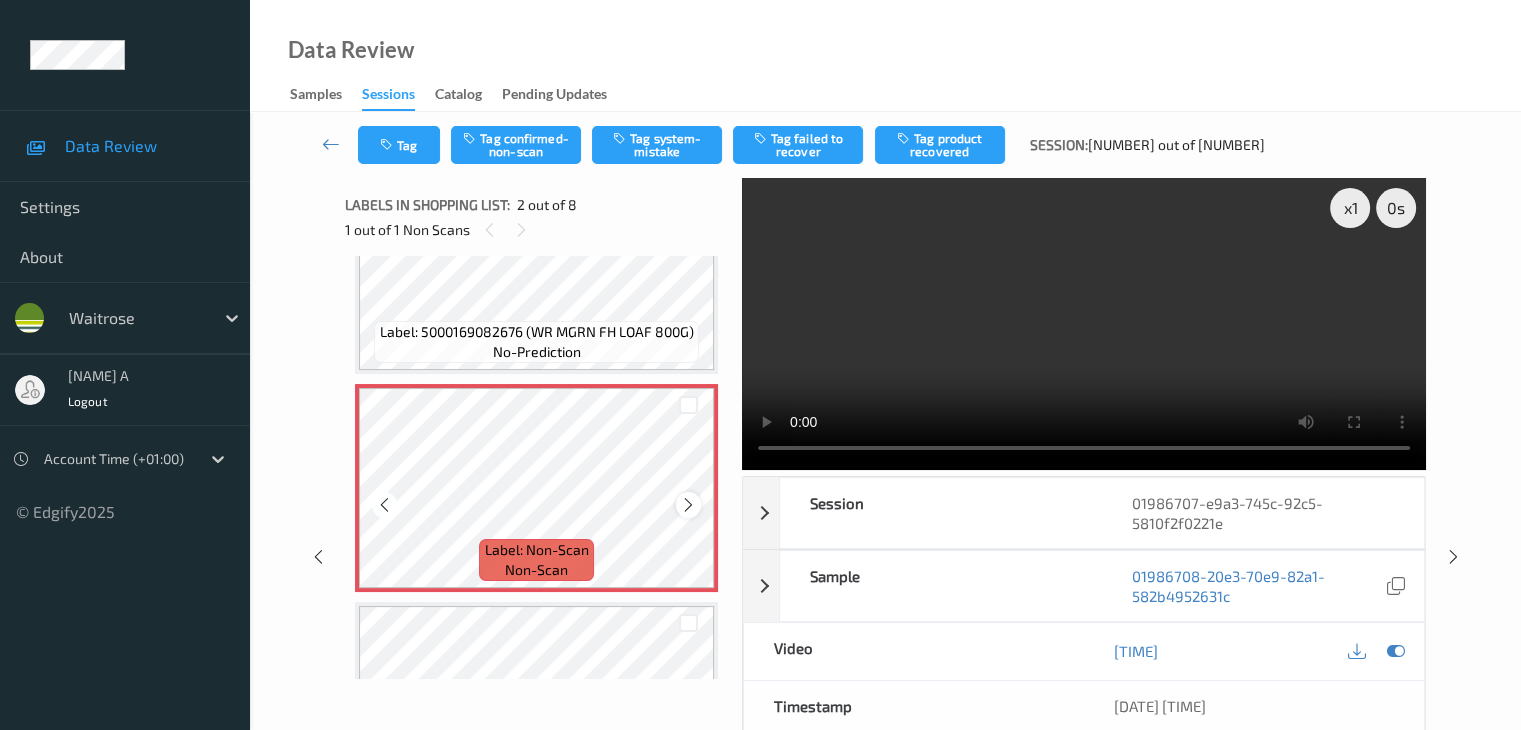 click at bounding box center [688, 505] 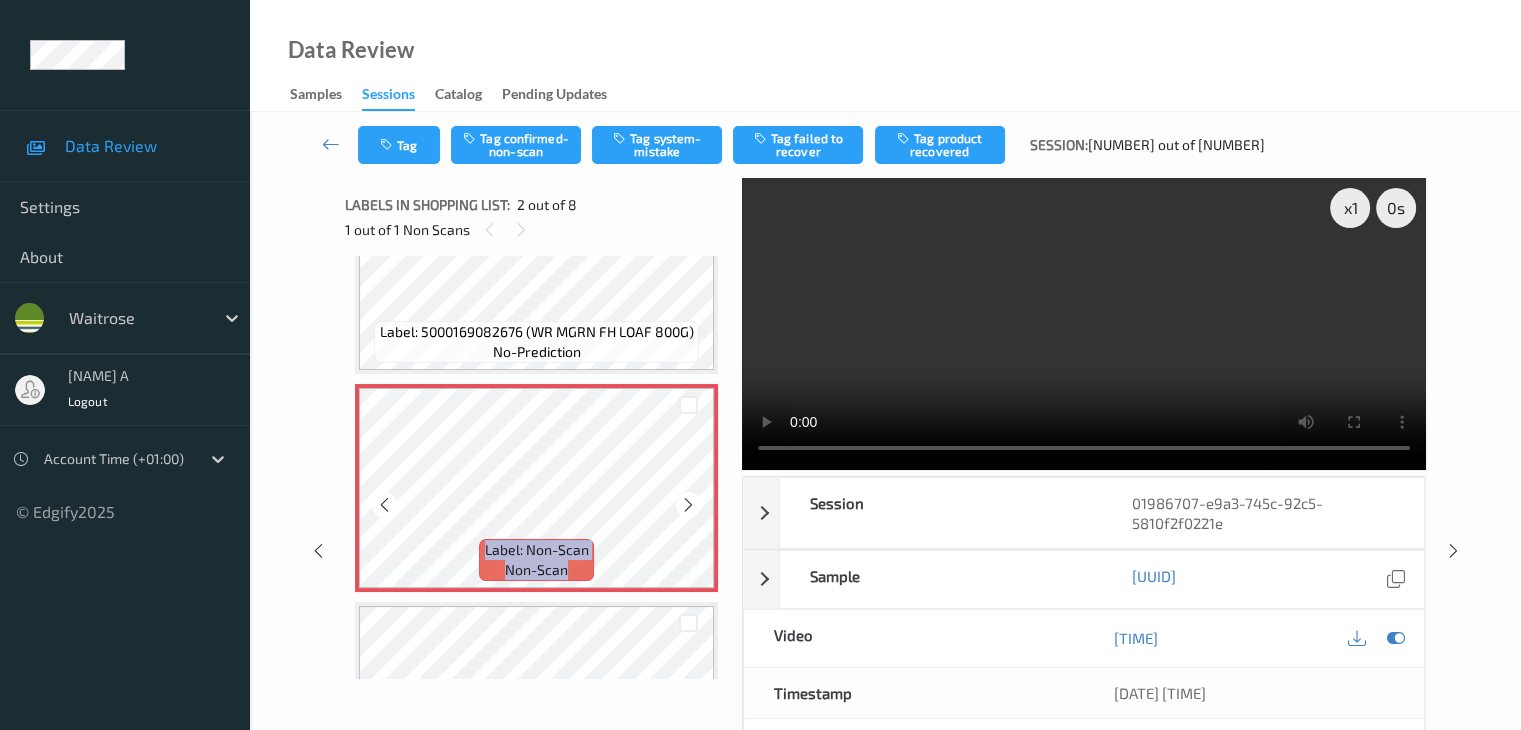 click at bounding box center (688, 505) 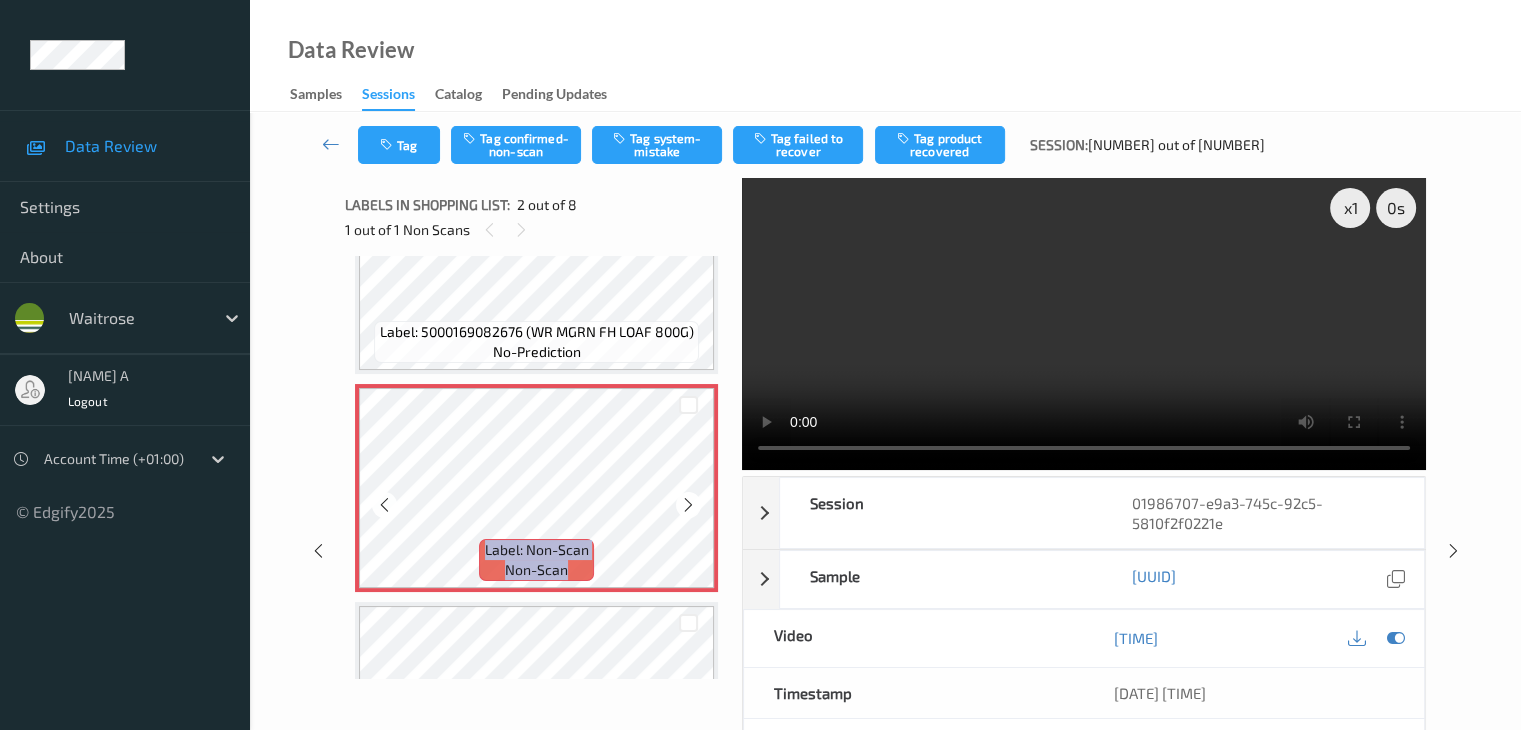 click at bounding box center [688, 505] 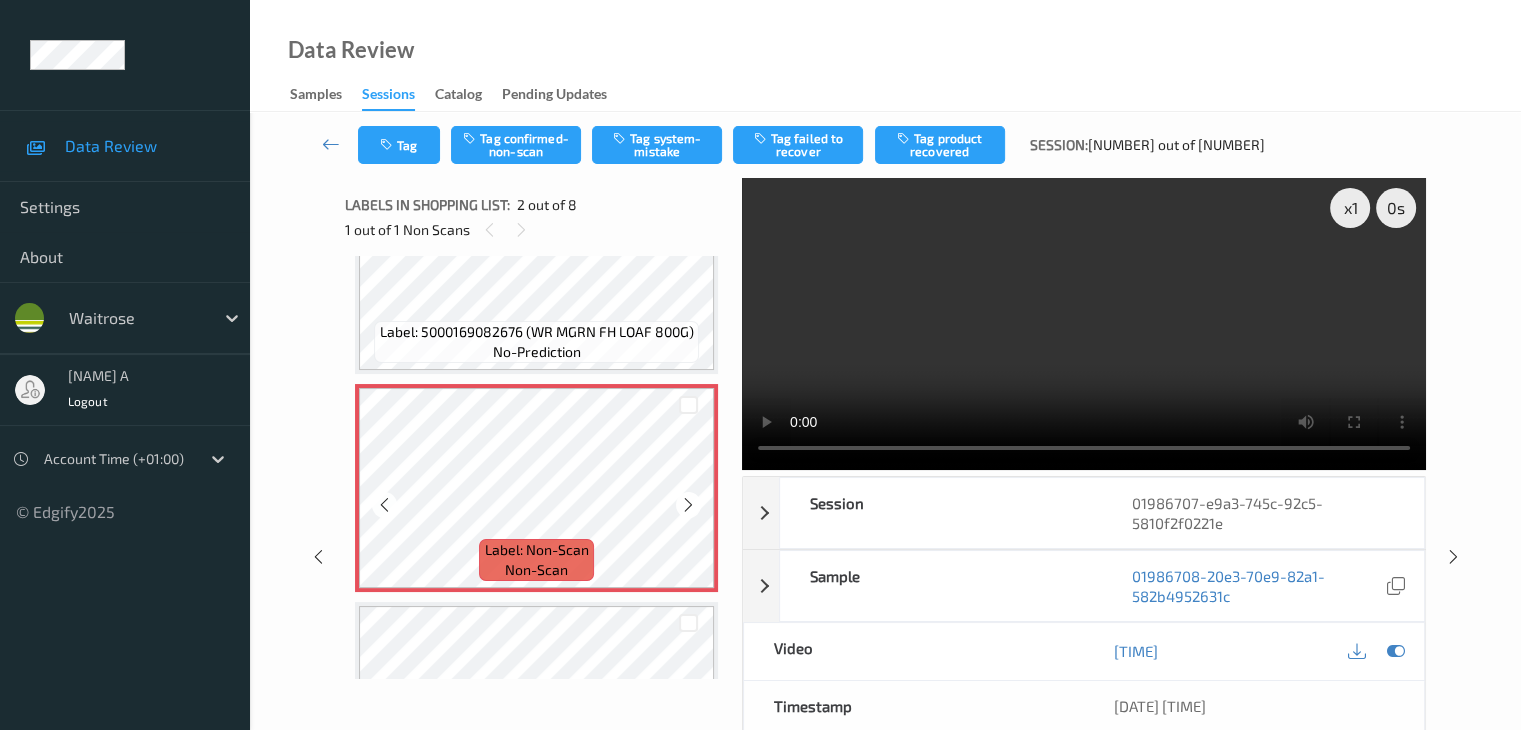 click at bounding box center (688, 505) 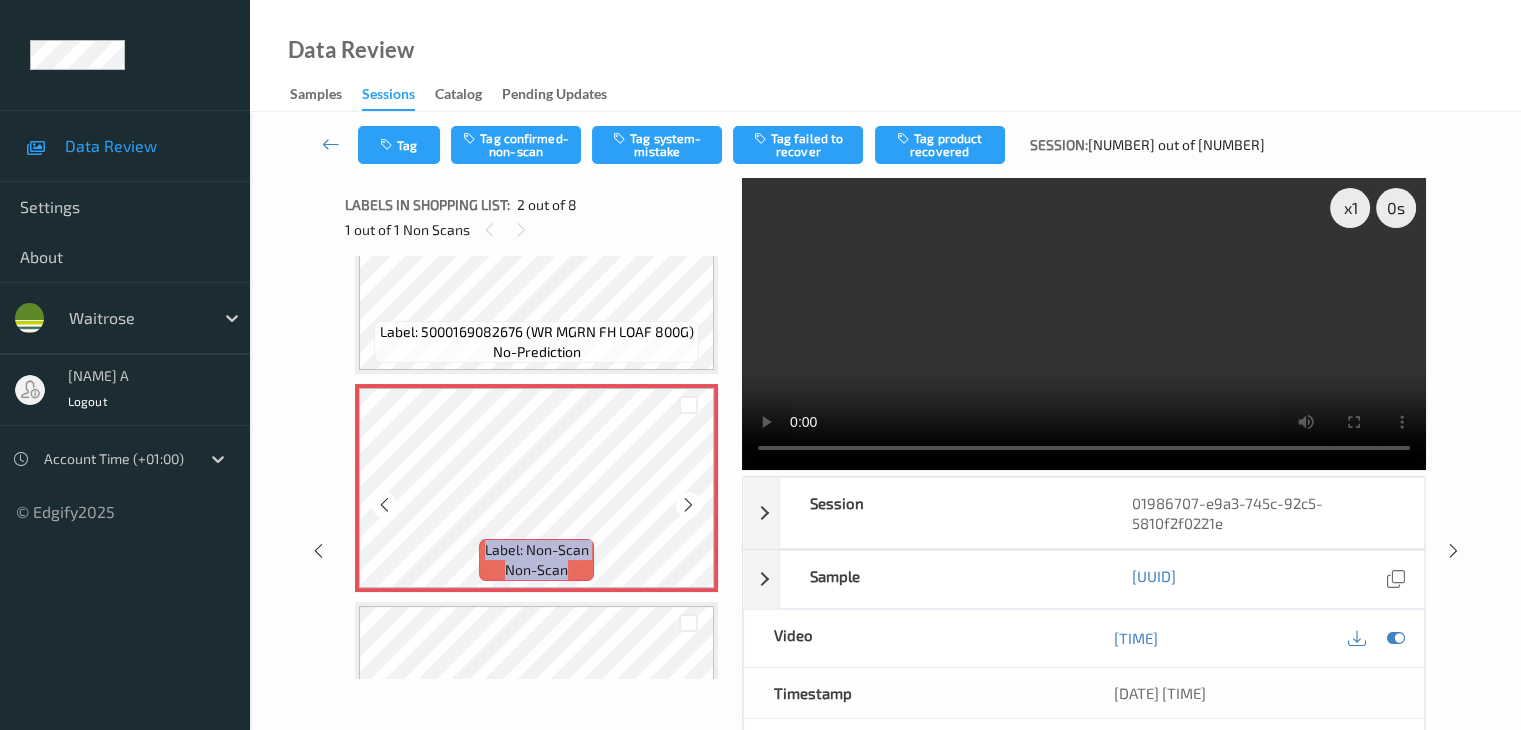 click at bounding box center (688, 505) 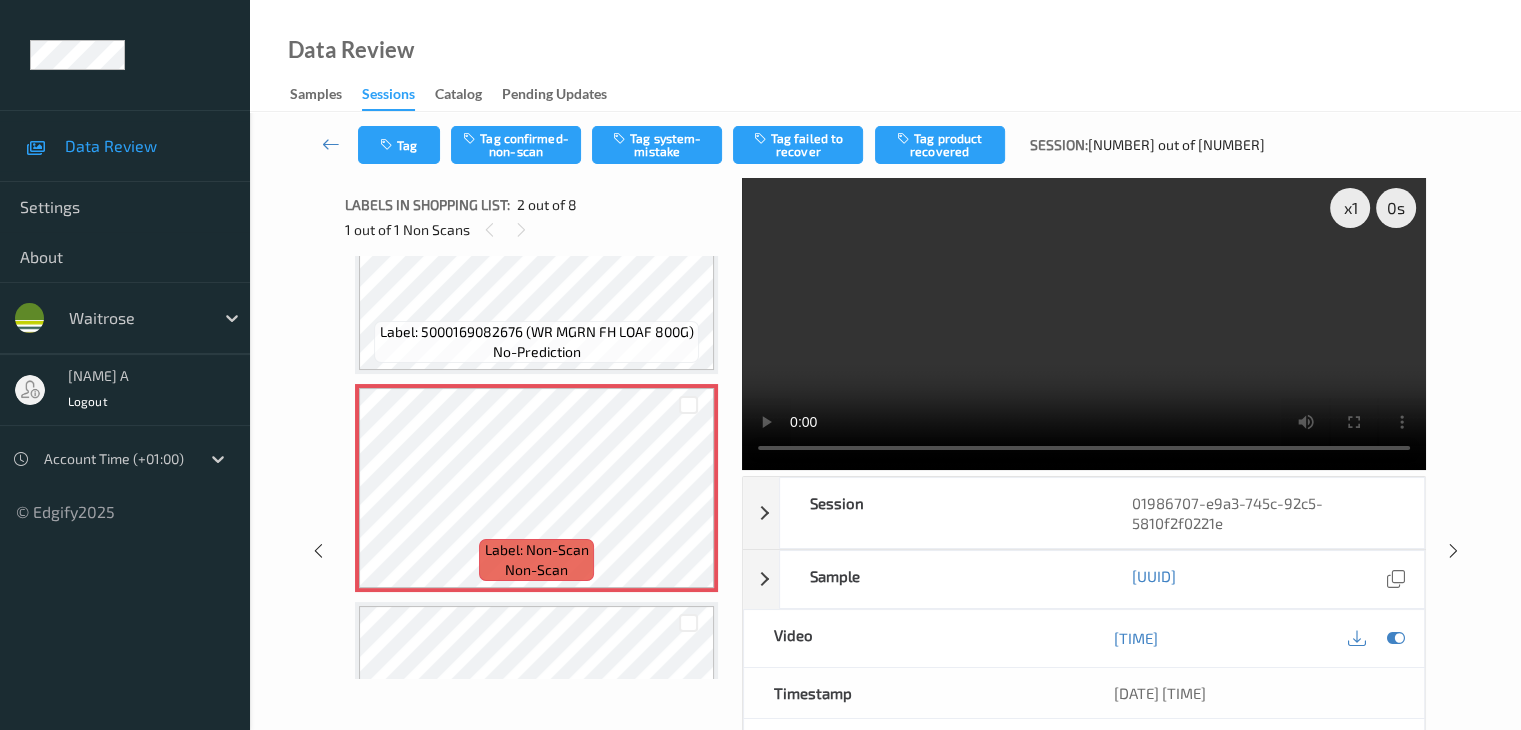 click on "no-prediction" at bounding box center (537, 352) 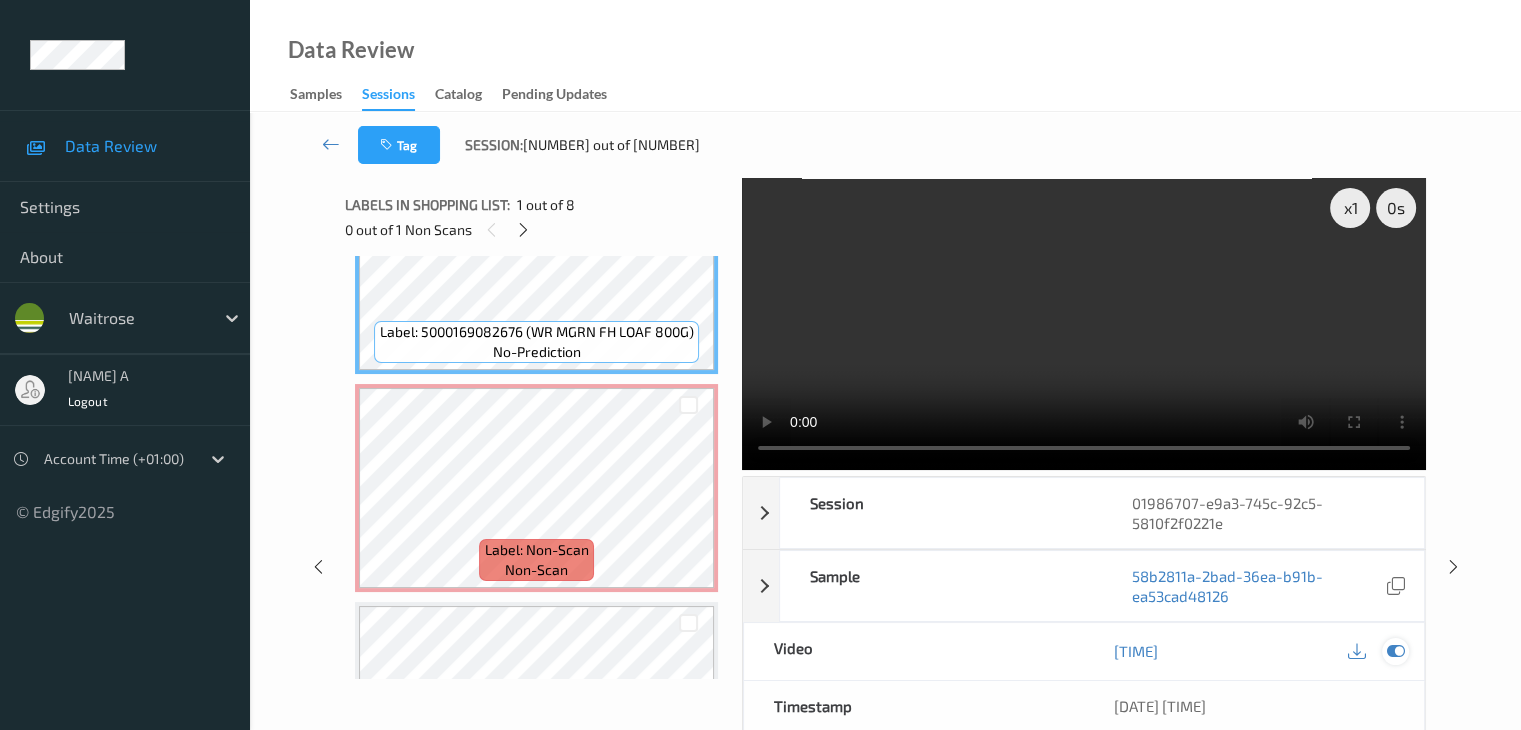 drag, startPoint x: 1393, startPoint y: 636, endPoint x: 1393, endPoint y: 651, distance: 15 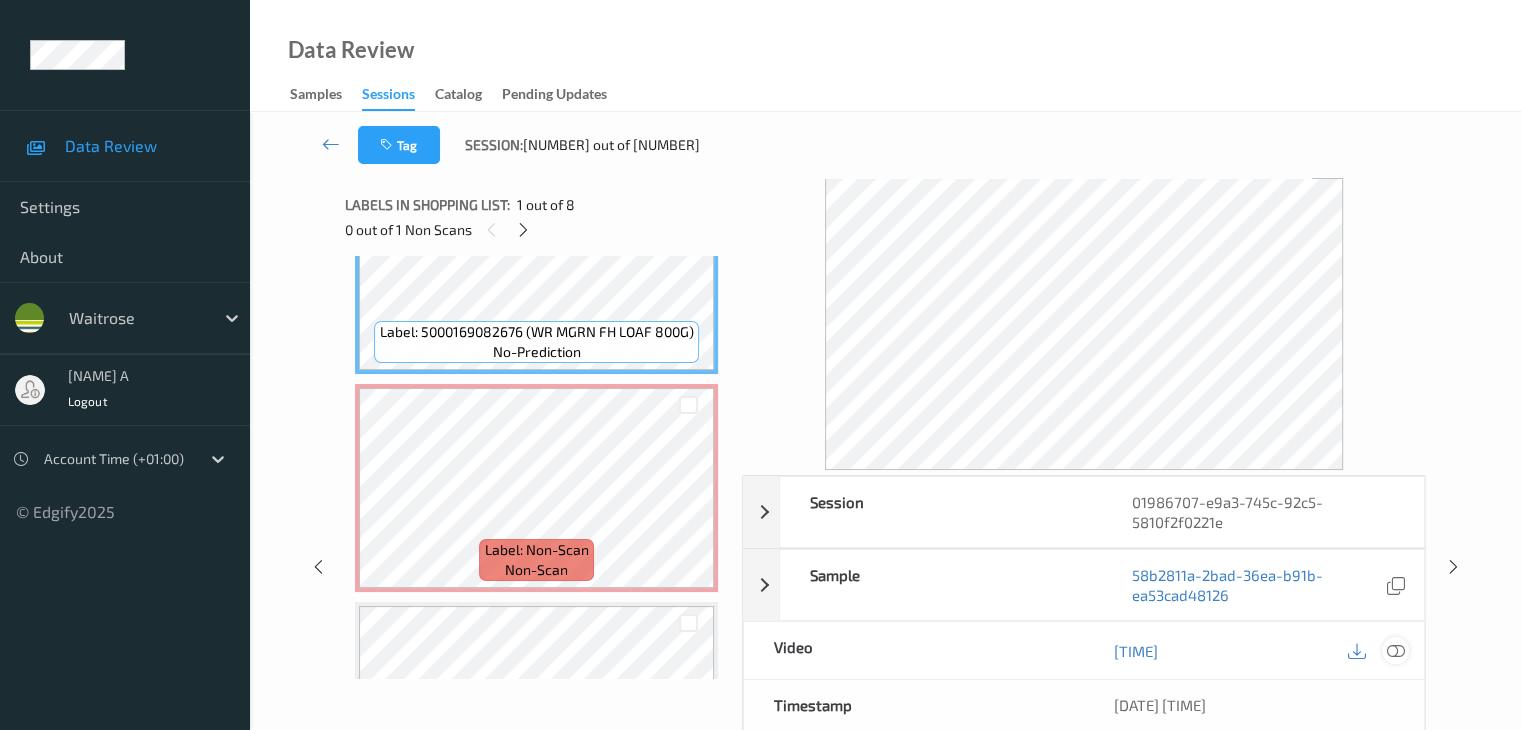 click at bounding box center (1395, 651) 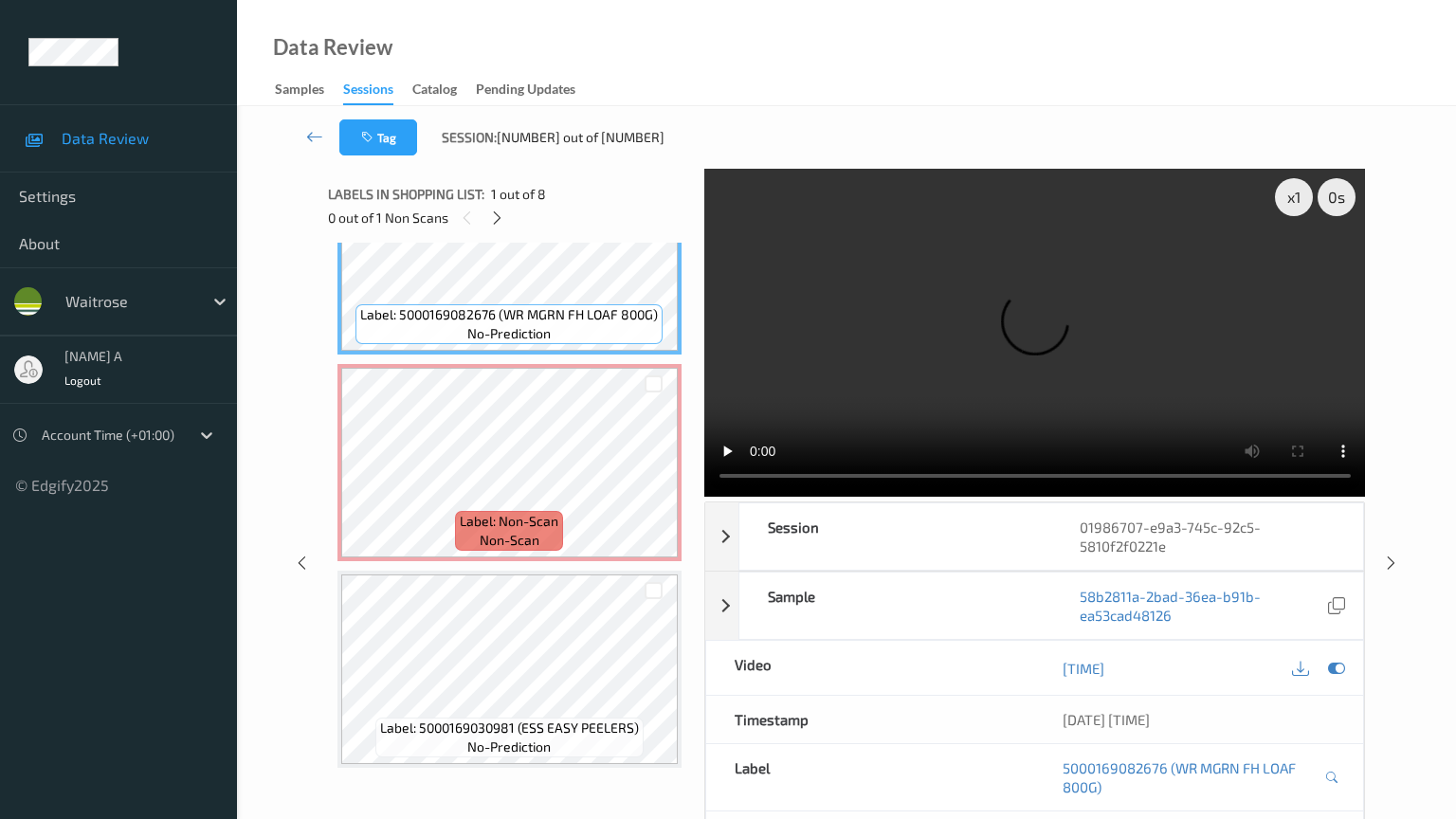 type 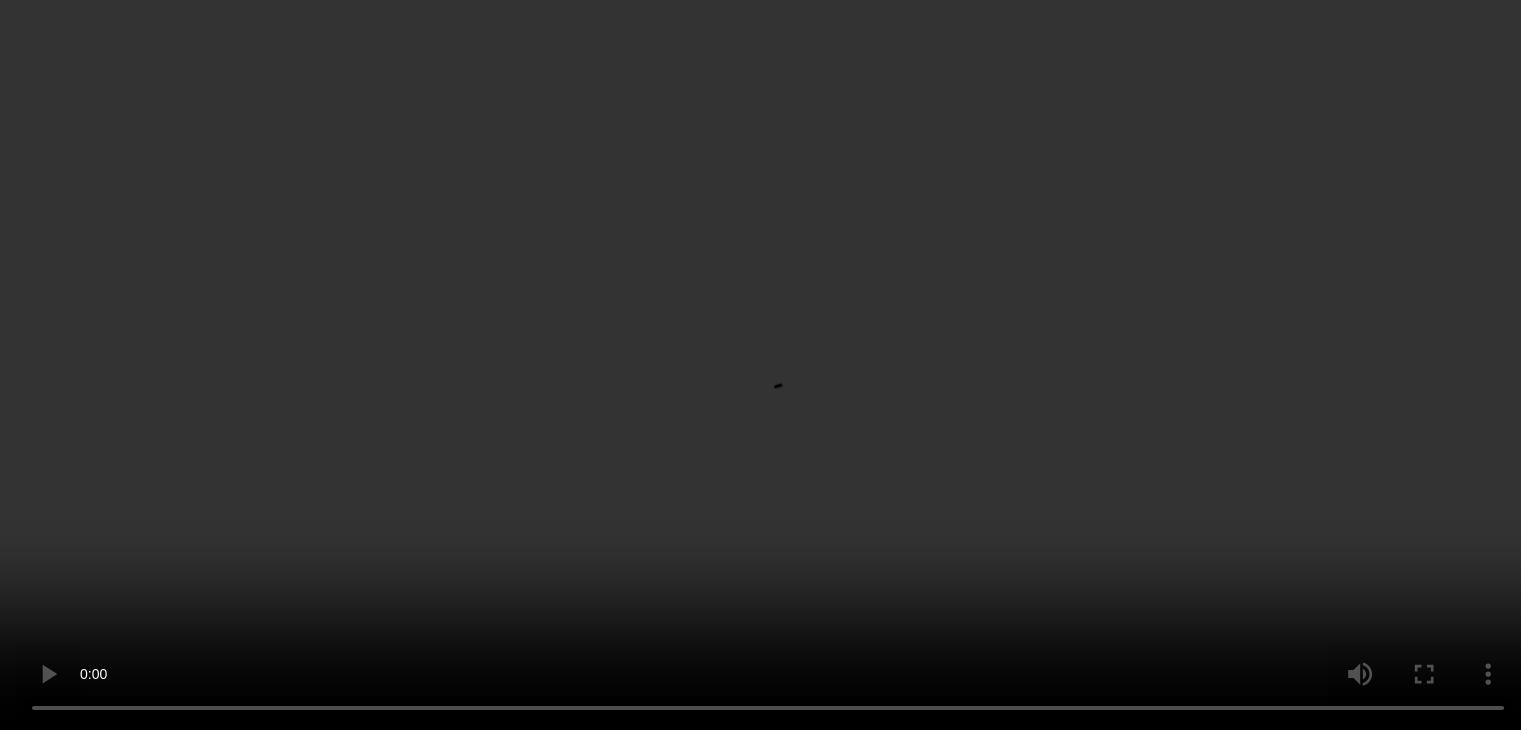 scroll, scrollTop: 200, scrollLeft: 0, axis: vertical 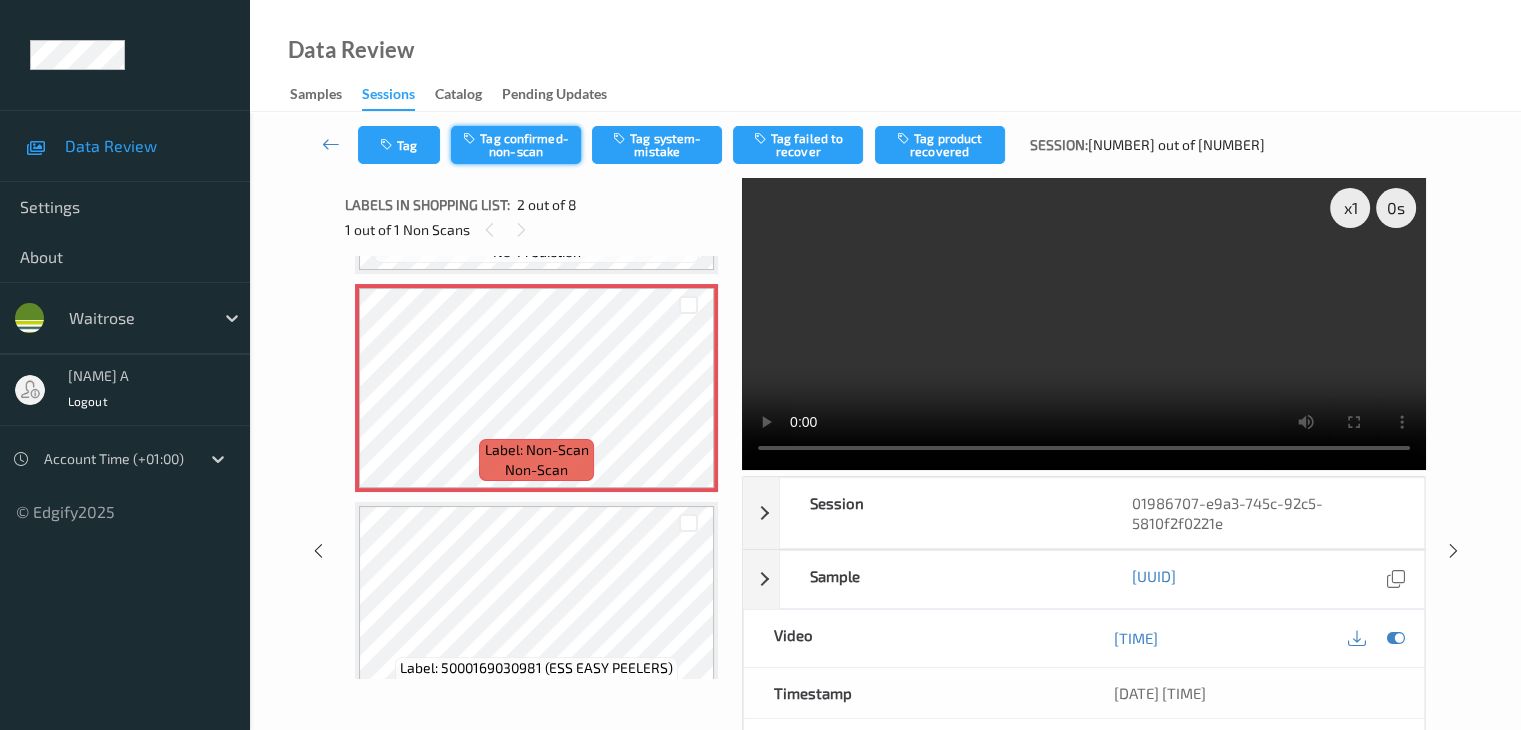click on "Tag   confirmed-non-scan" at bounding box center [516, 145] 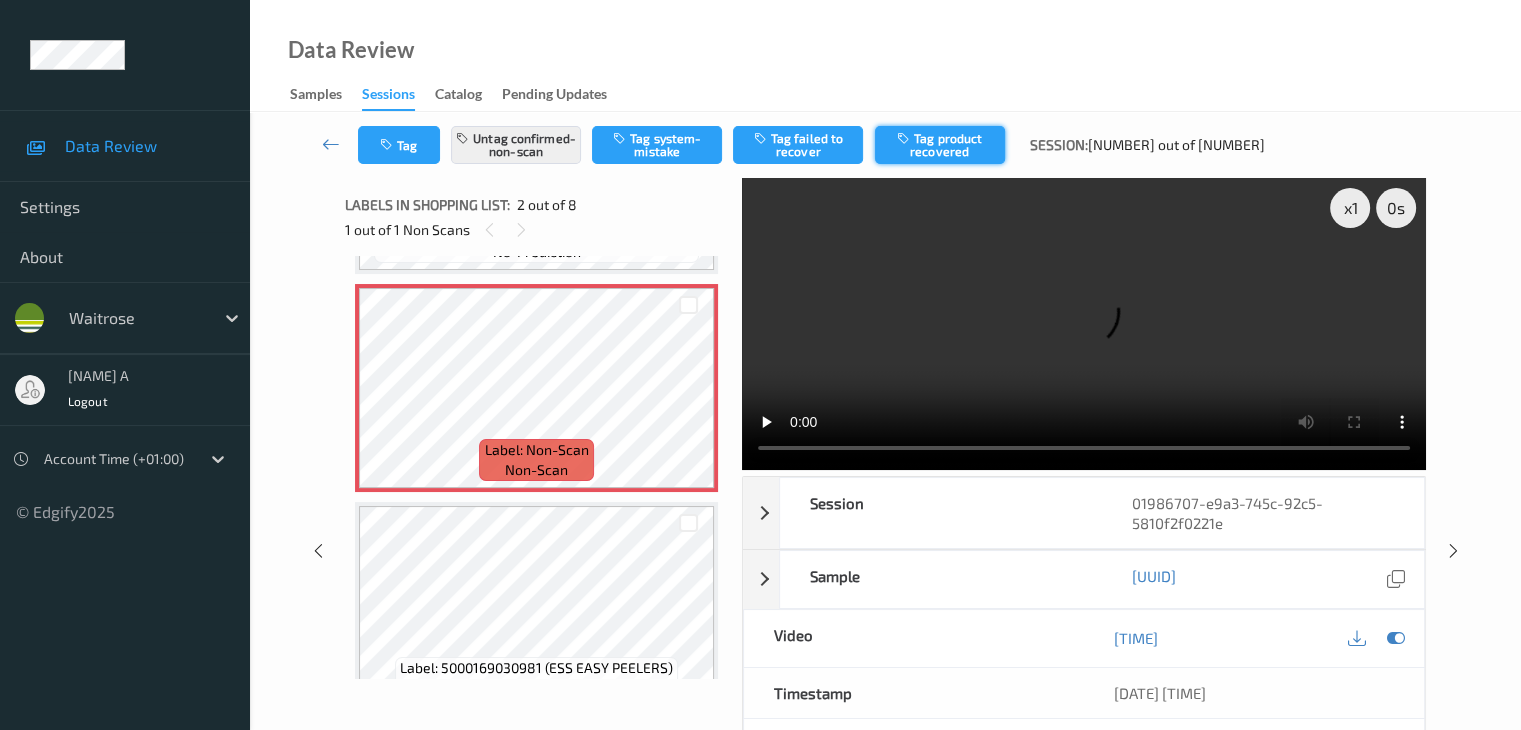 click on "Tag   product recovered" at bounding box center [940, 145] 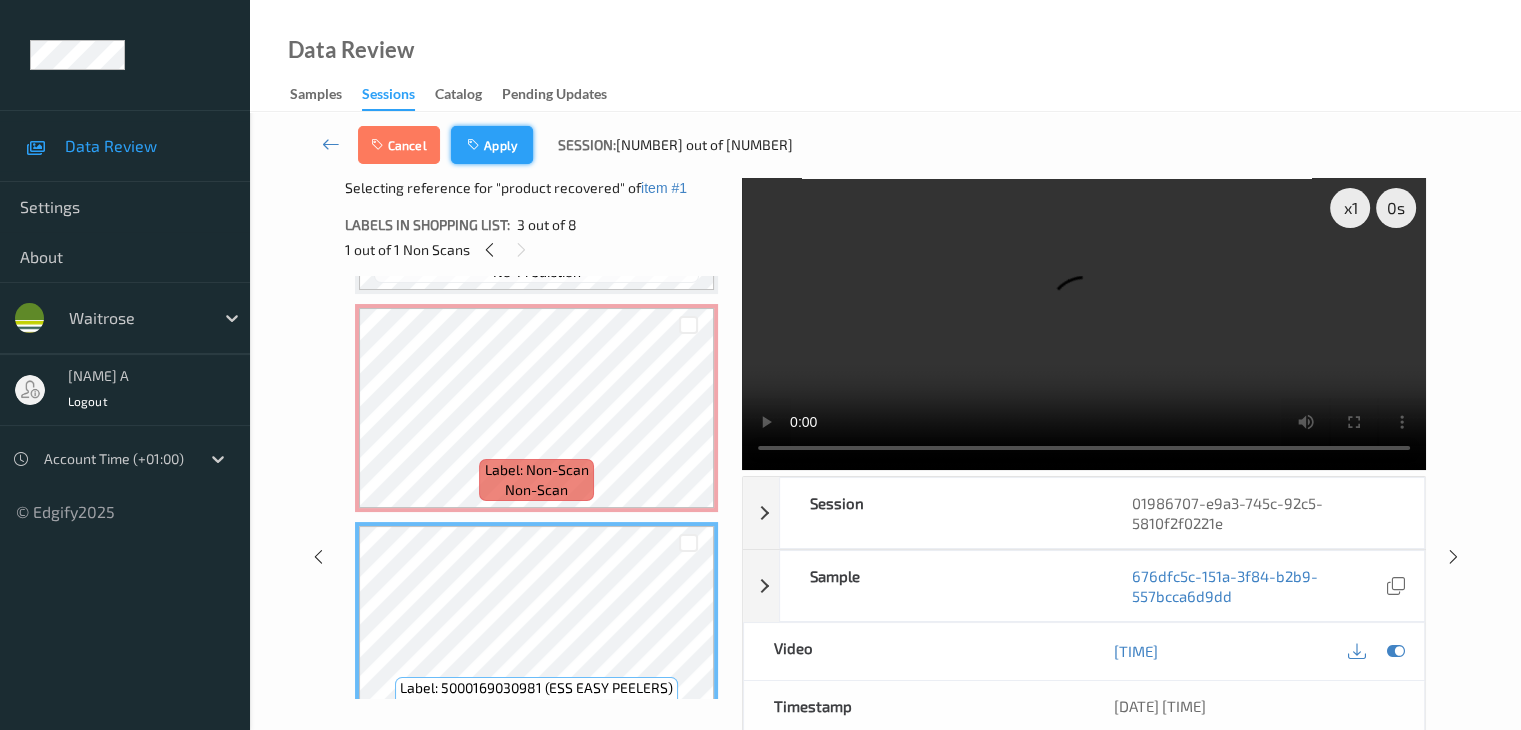 click on "Apply" at bounding box center [492, 145] 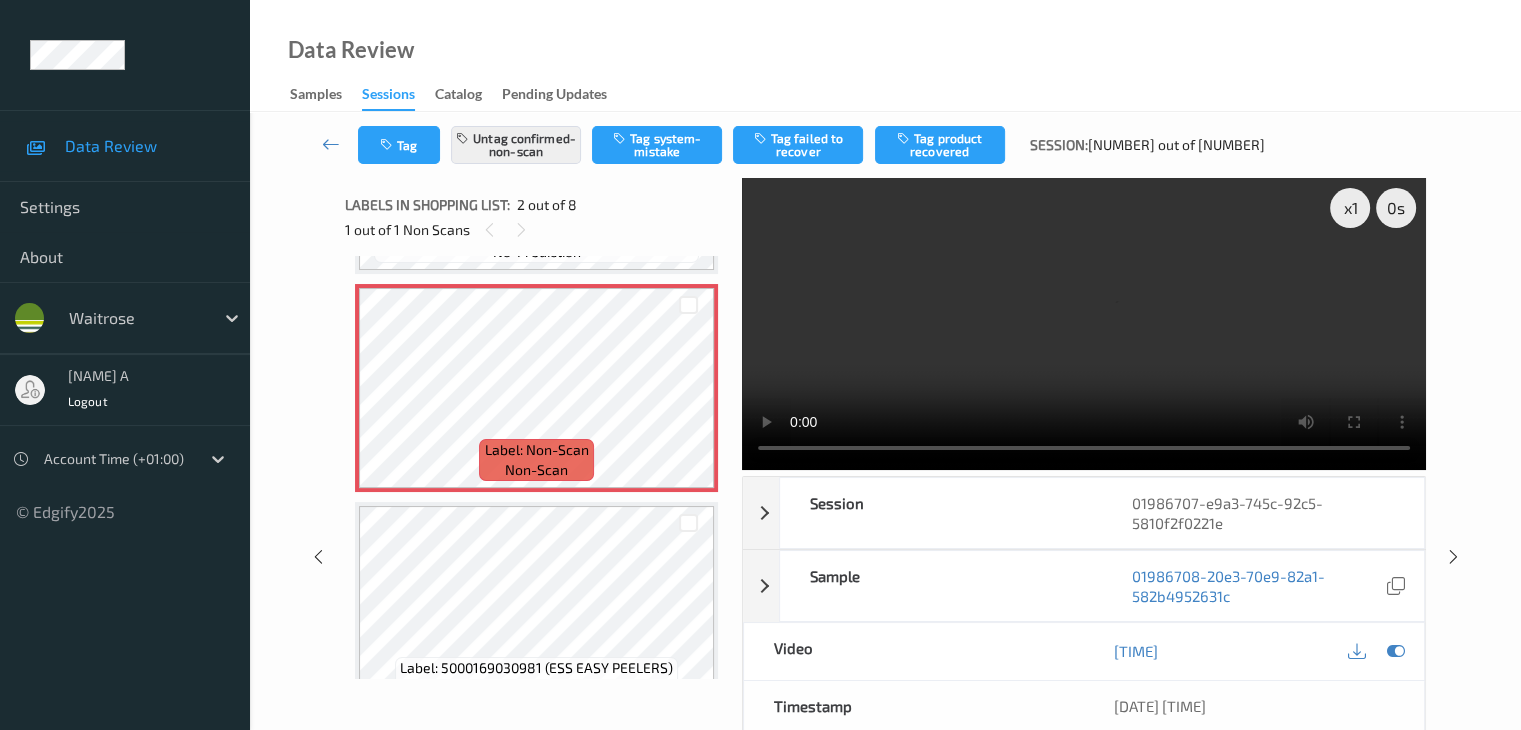 scroll, scrollTop: 10, scrollLeft: 0, axis: vertical 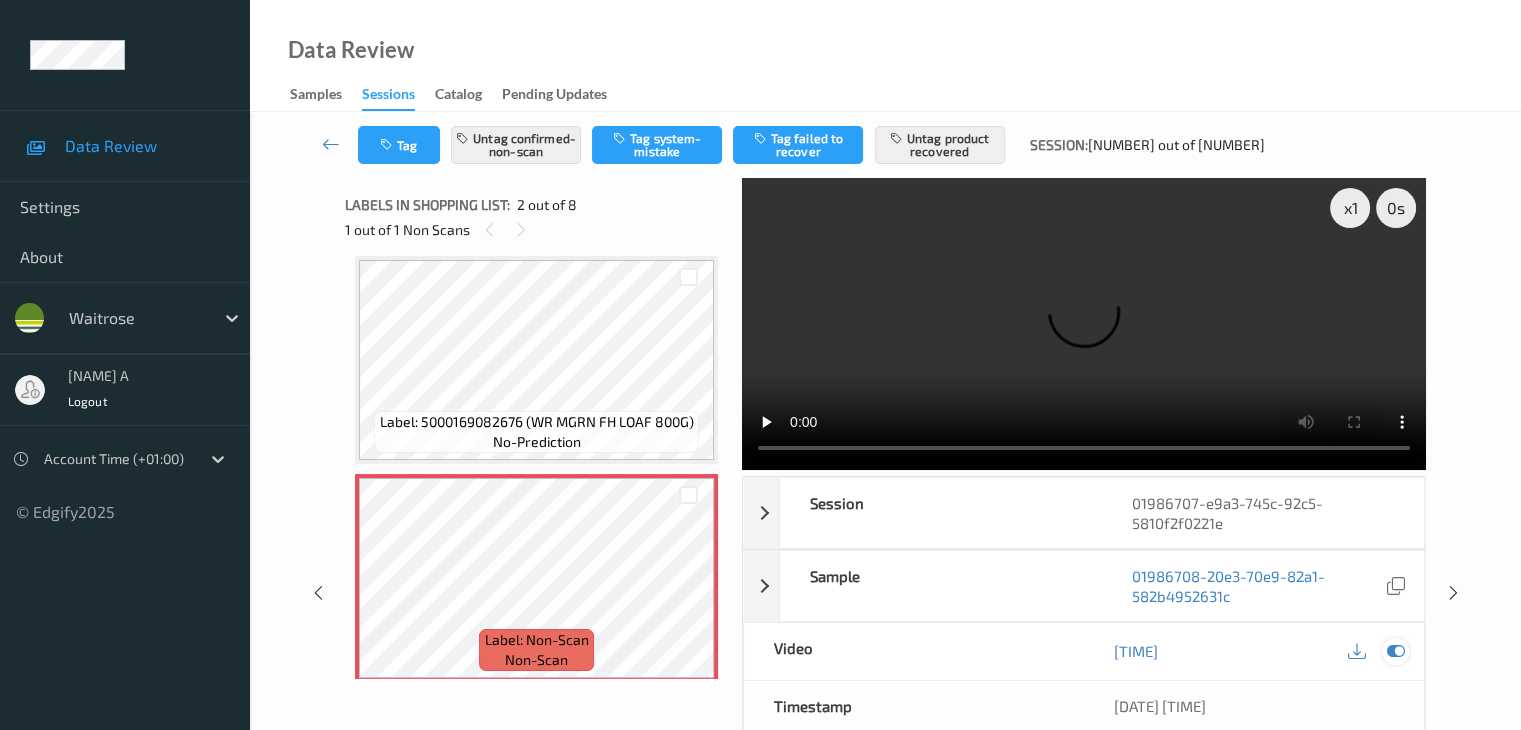 drag, startPoint x: 1383, startPoint y: 650, endPoint x: 1393, endPoint y: 659, distance: 13.453624 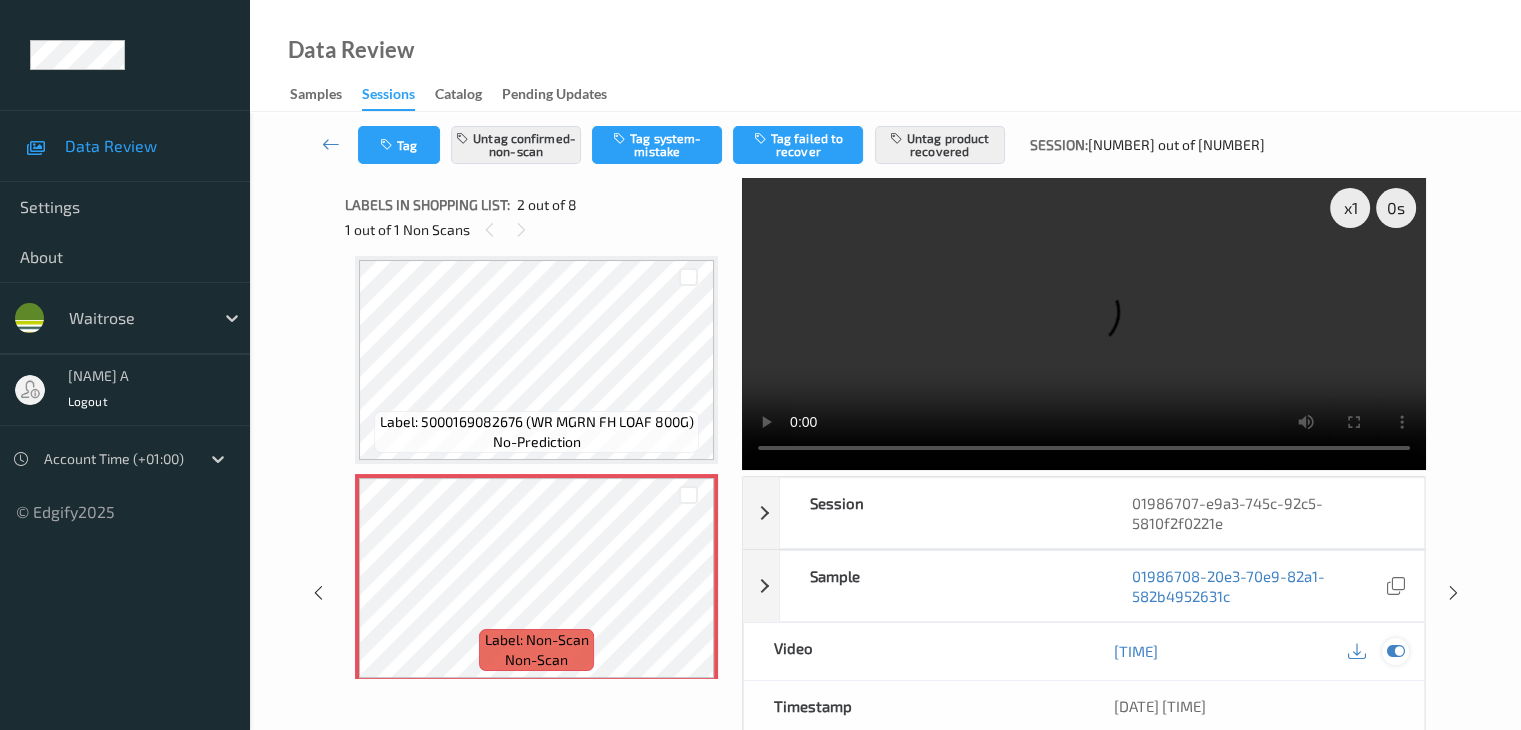 click at bounding box center [1395, 651] 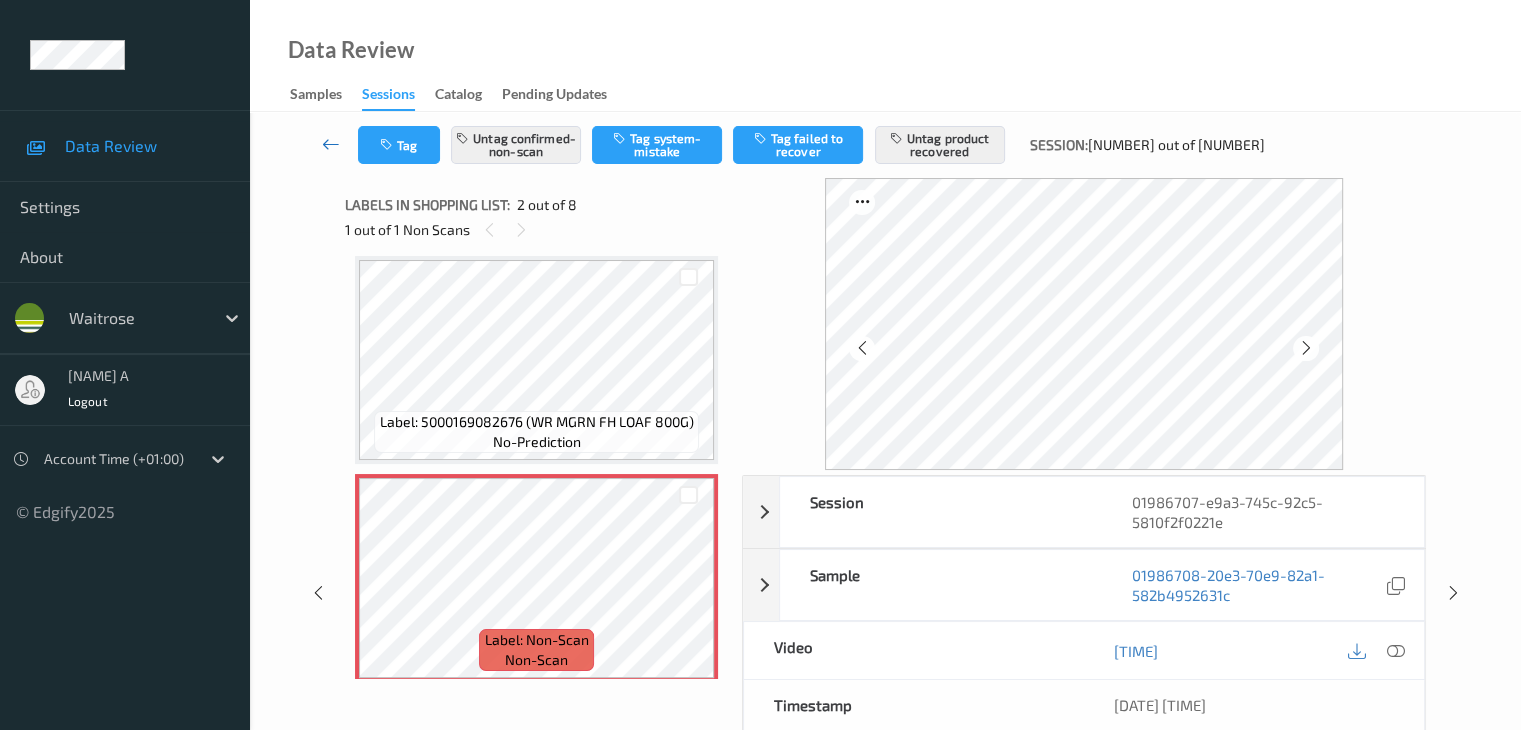 click at bounding box center (331, 144) 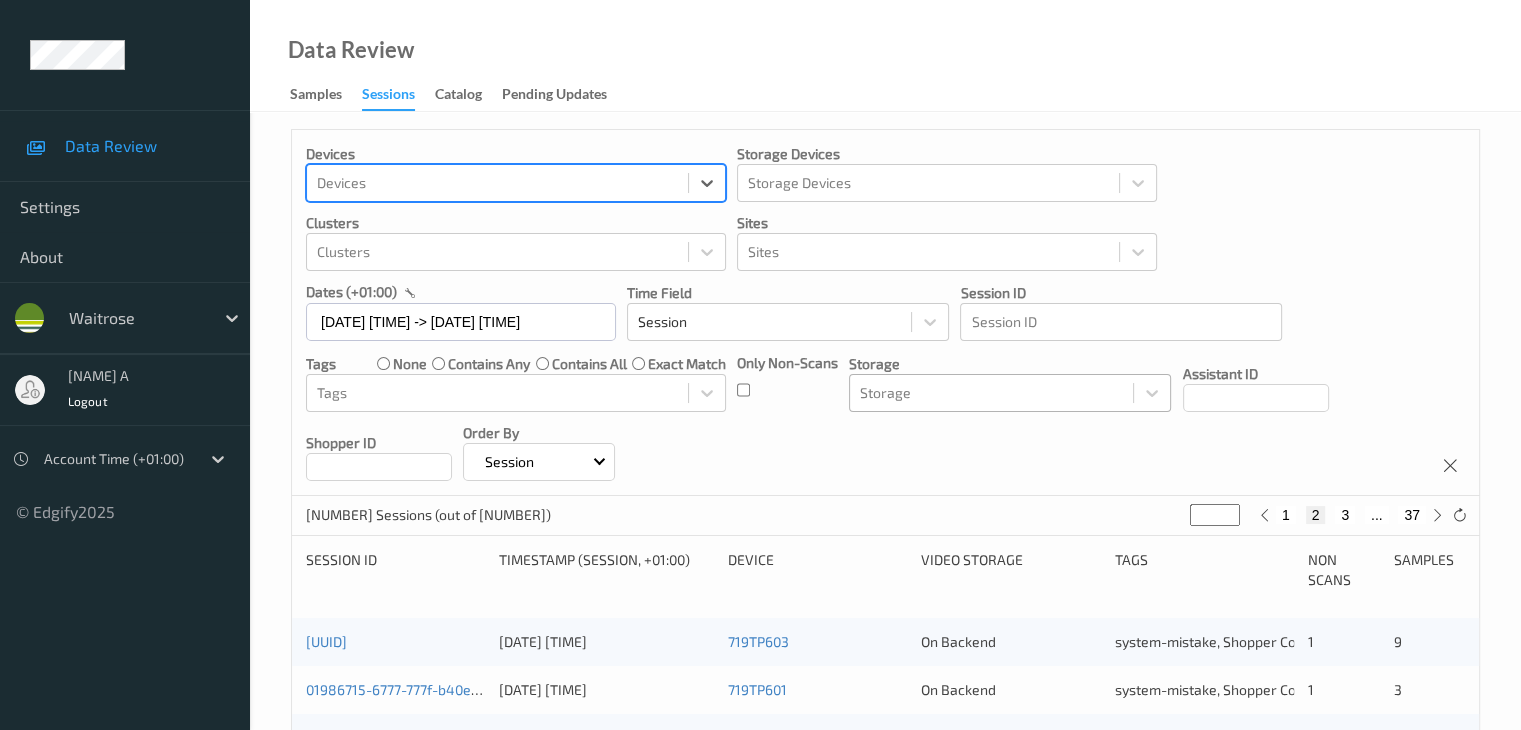 scroll, scrollTop: 0, scrollLeft: 0, axis: both 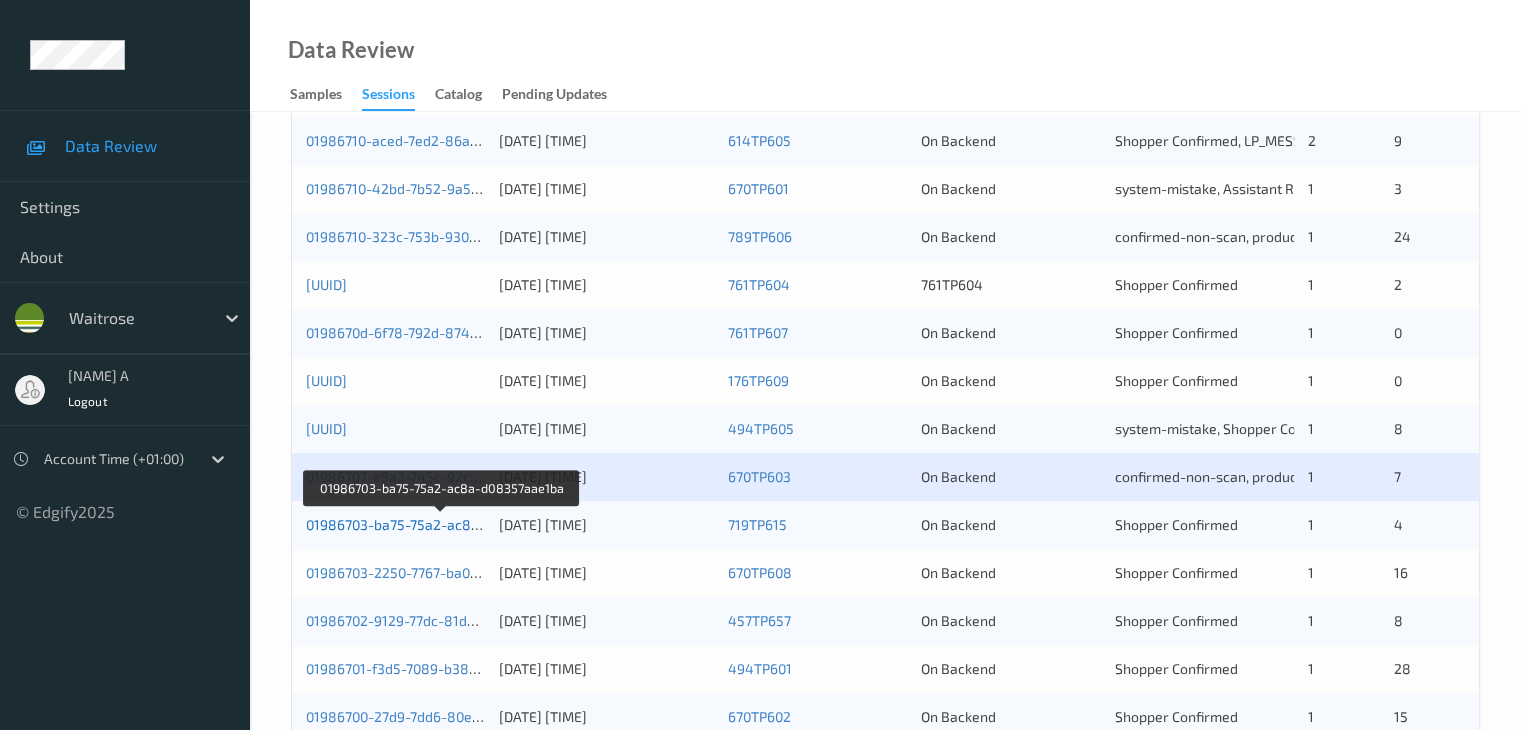 click on "01986703-ba75-75a2-ac8a-d08357aae1ba" at bounding box center [442, 524] 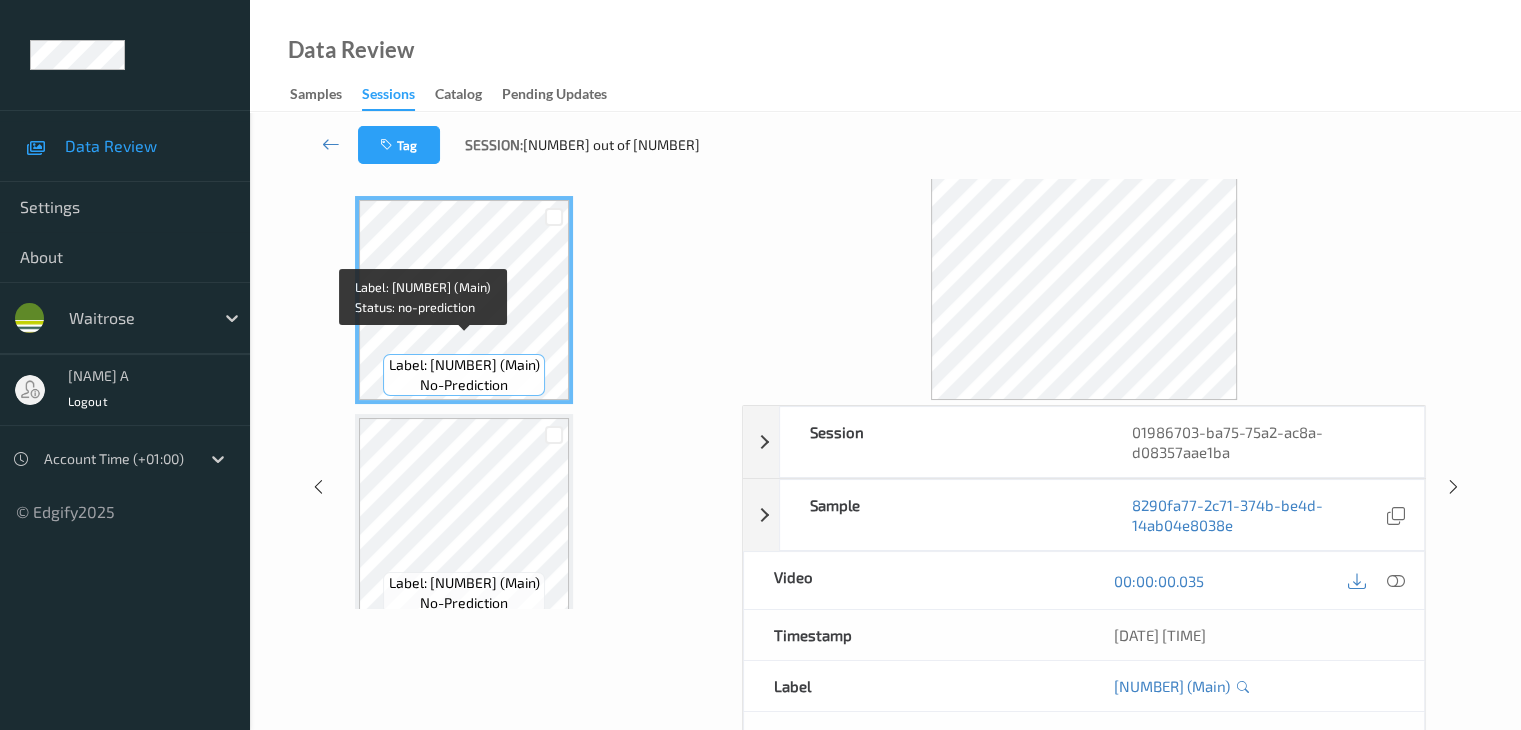 scroll, scrollTop: 0, scrollLeft: 0, axis: both 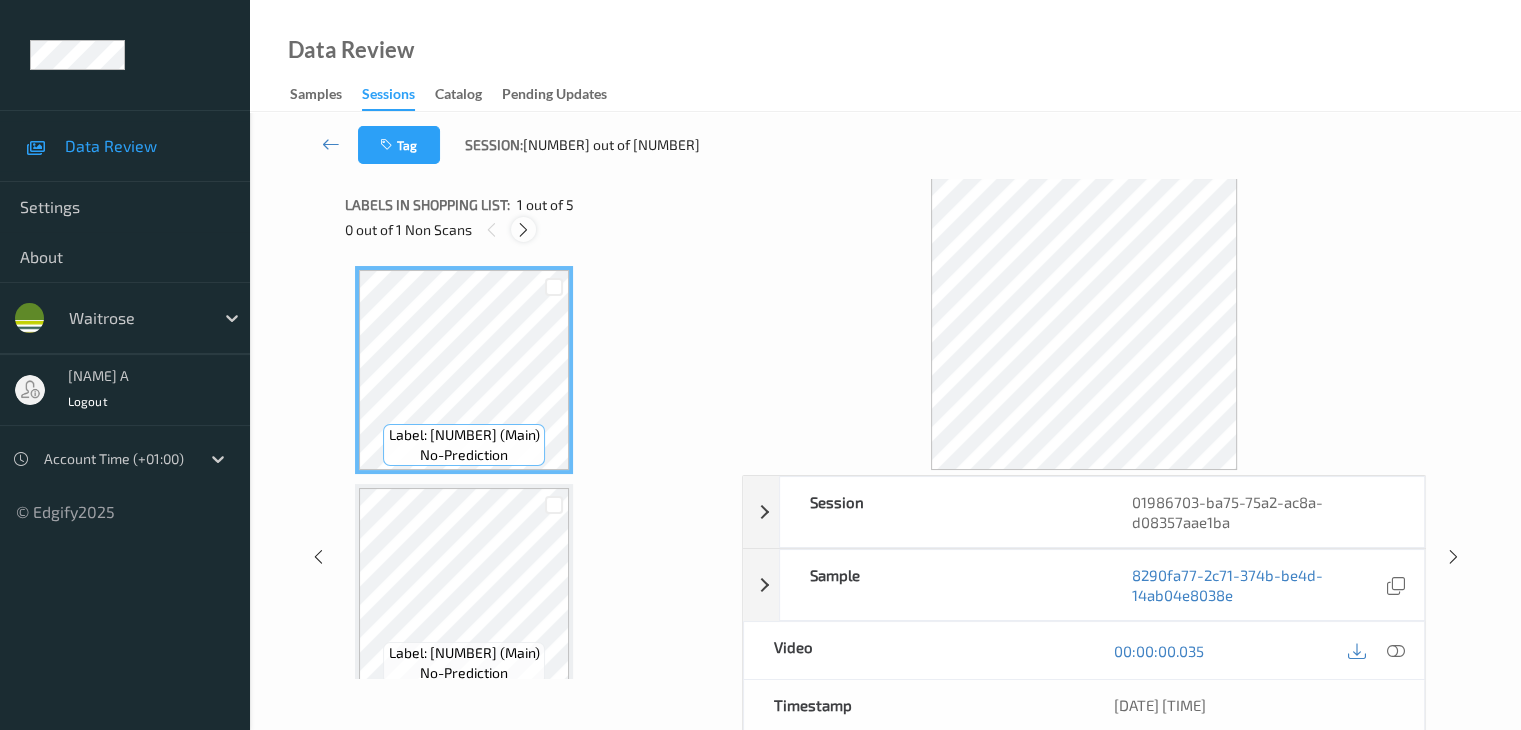 drag, startPoint x: 523, startPoint y: 217, endPoint x: 564, endPoint y: 266, distance: 63.89053 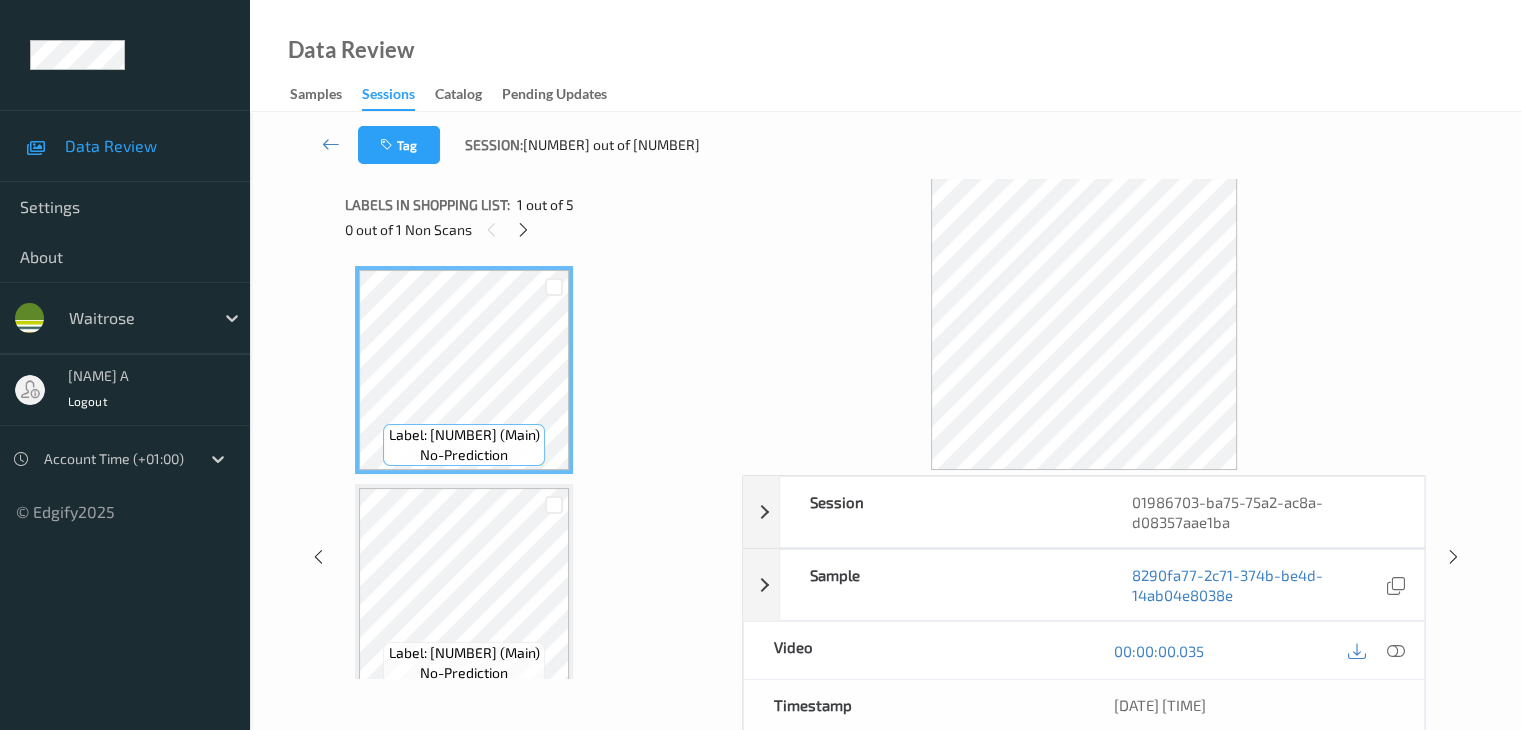 scroll, scrollTop: 446, scrollLeft: 0, axis: vertical 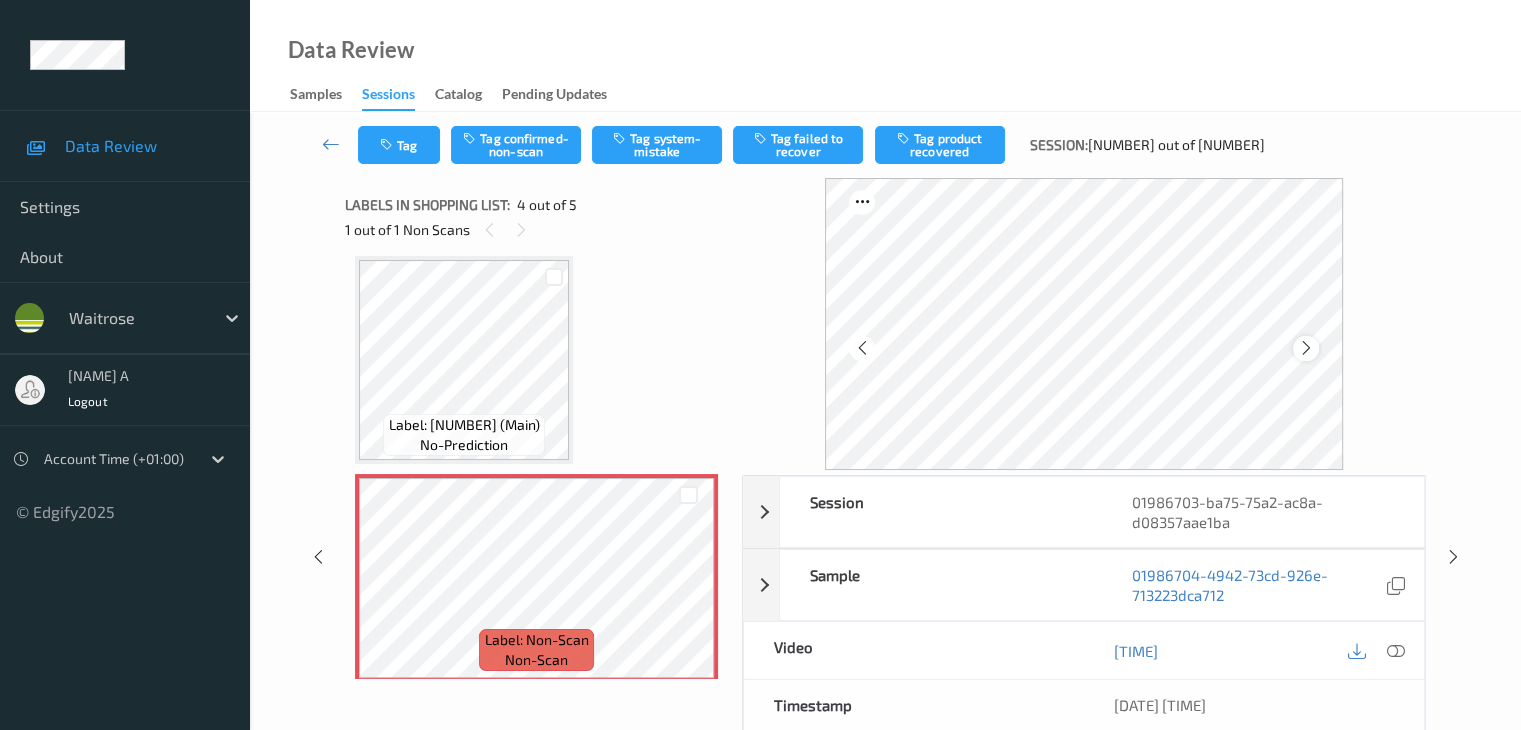 click at bounding box center (1306, 348) 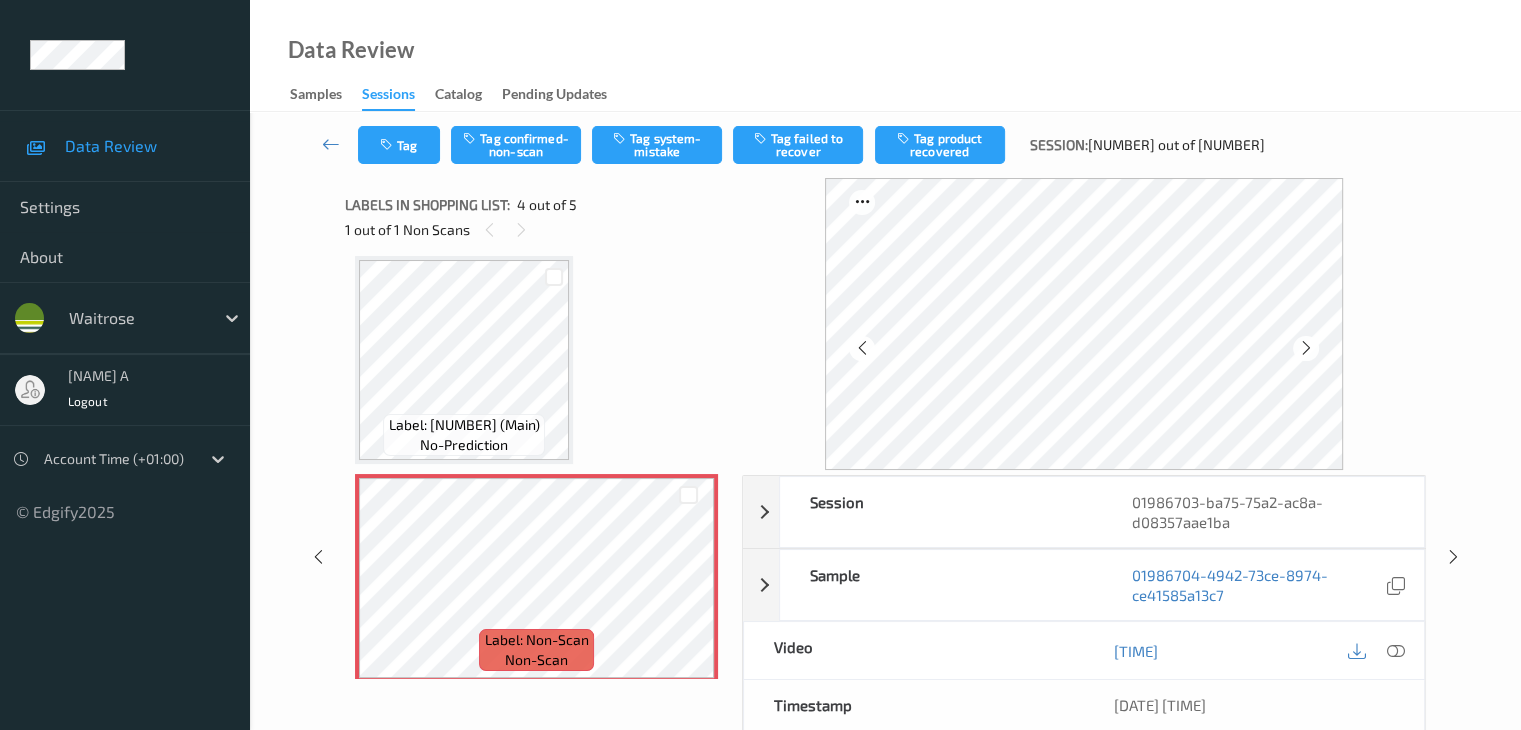 click at bounding box center (1306, 348) 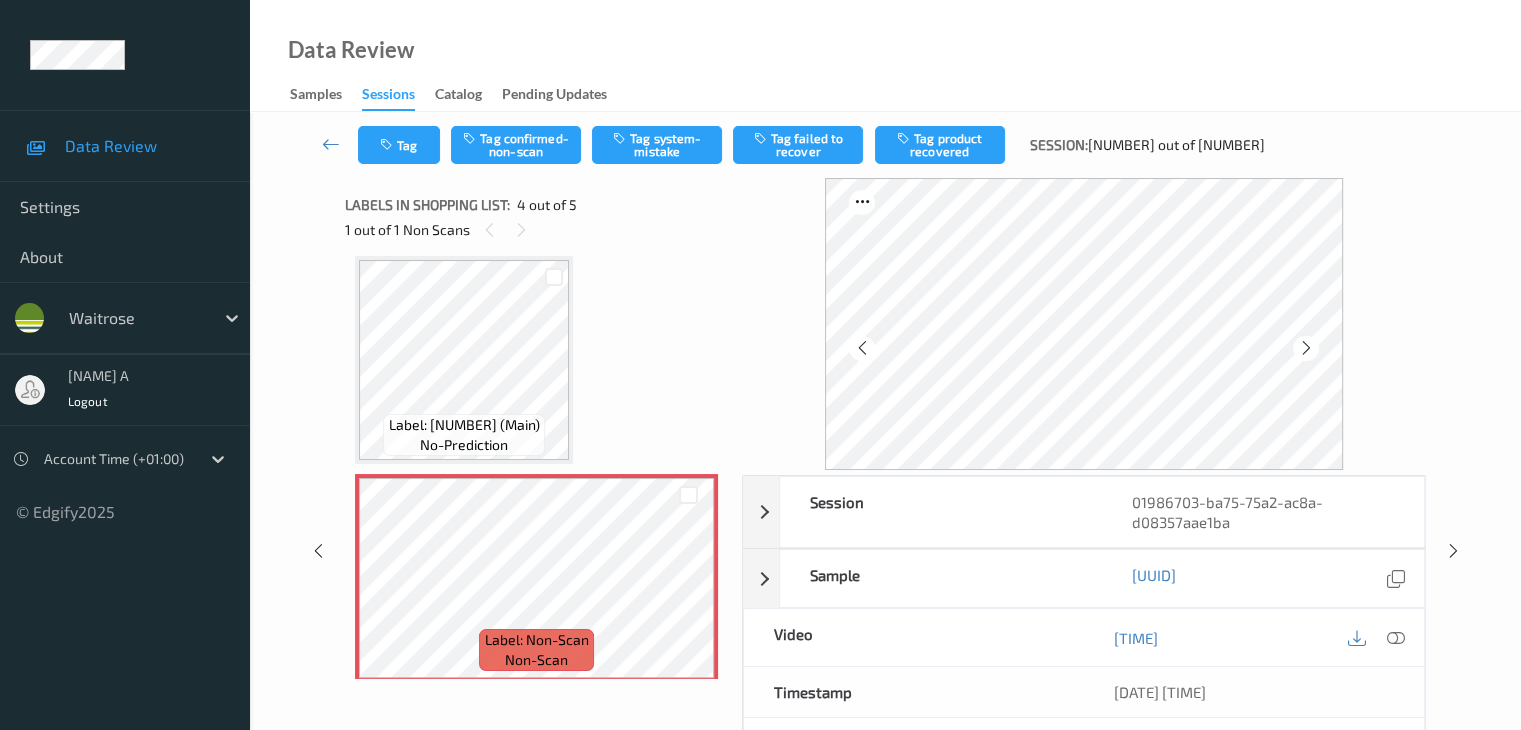 click at bounding box center [1306, 348] 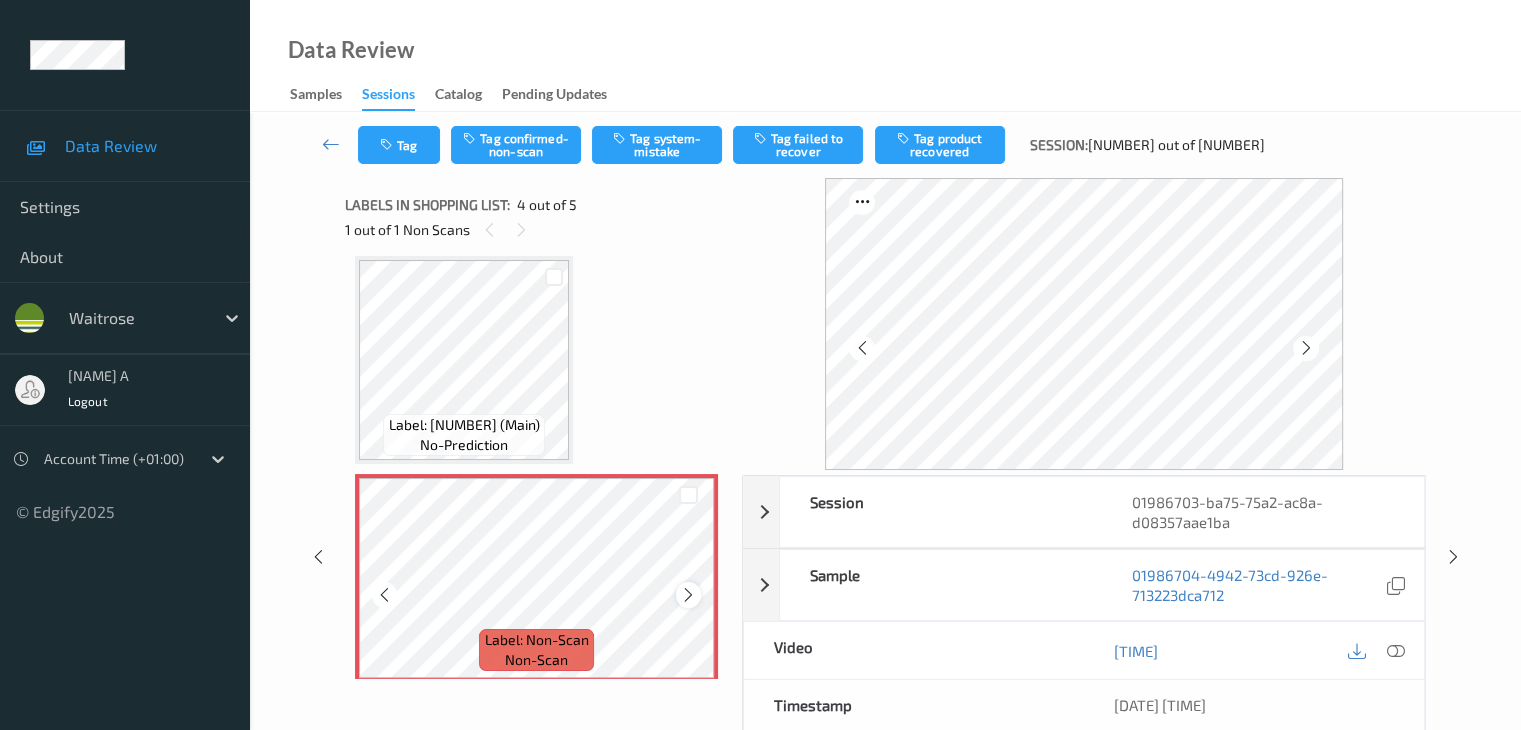 click at bounding box center (688, 595) 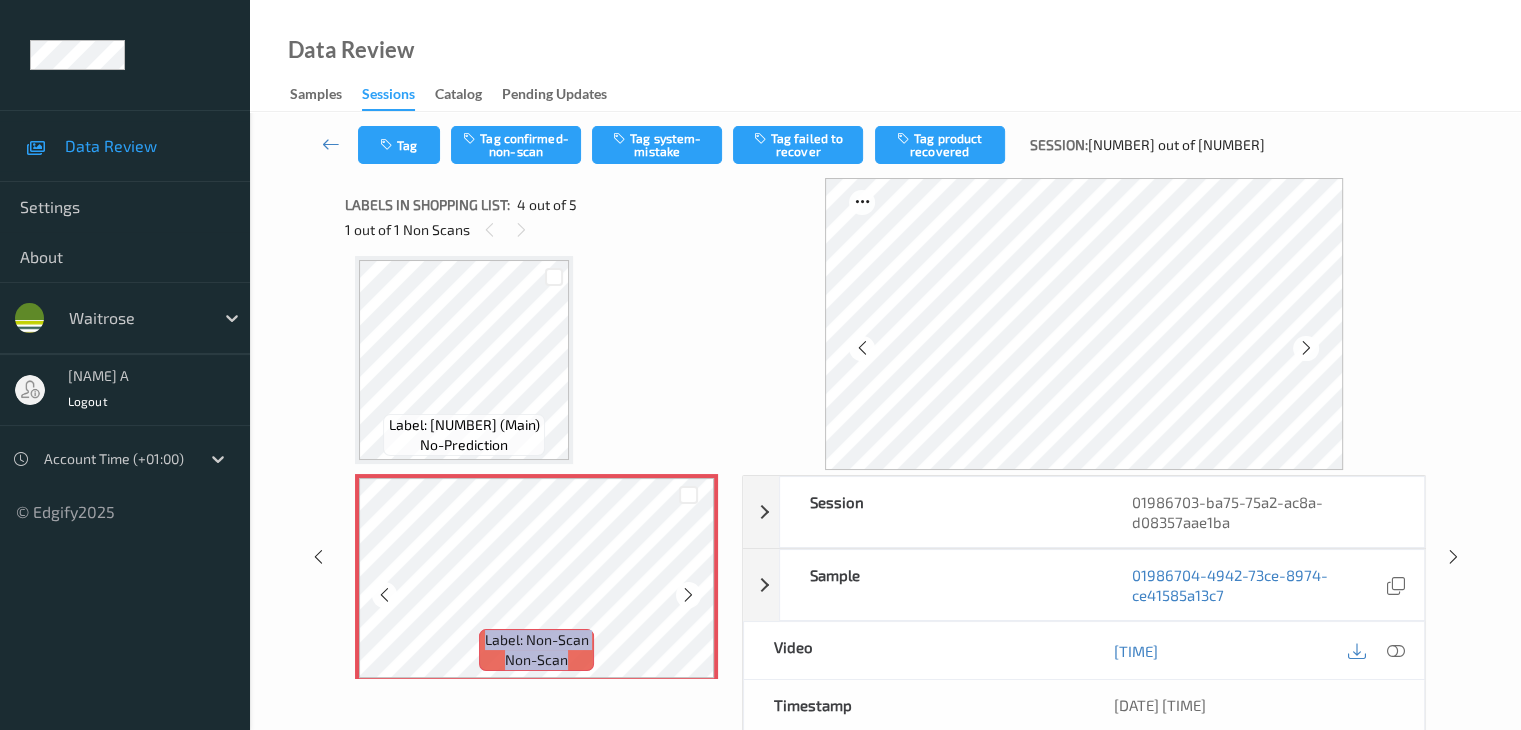 click at bounding box center [688, 595] 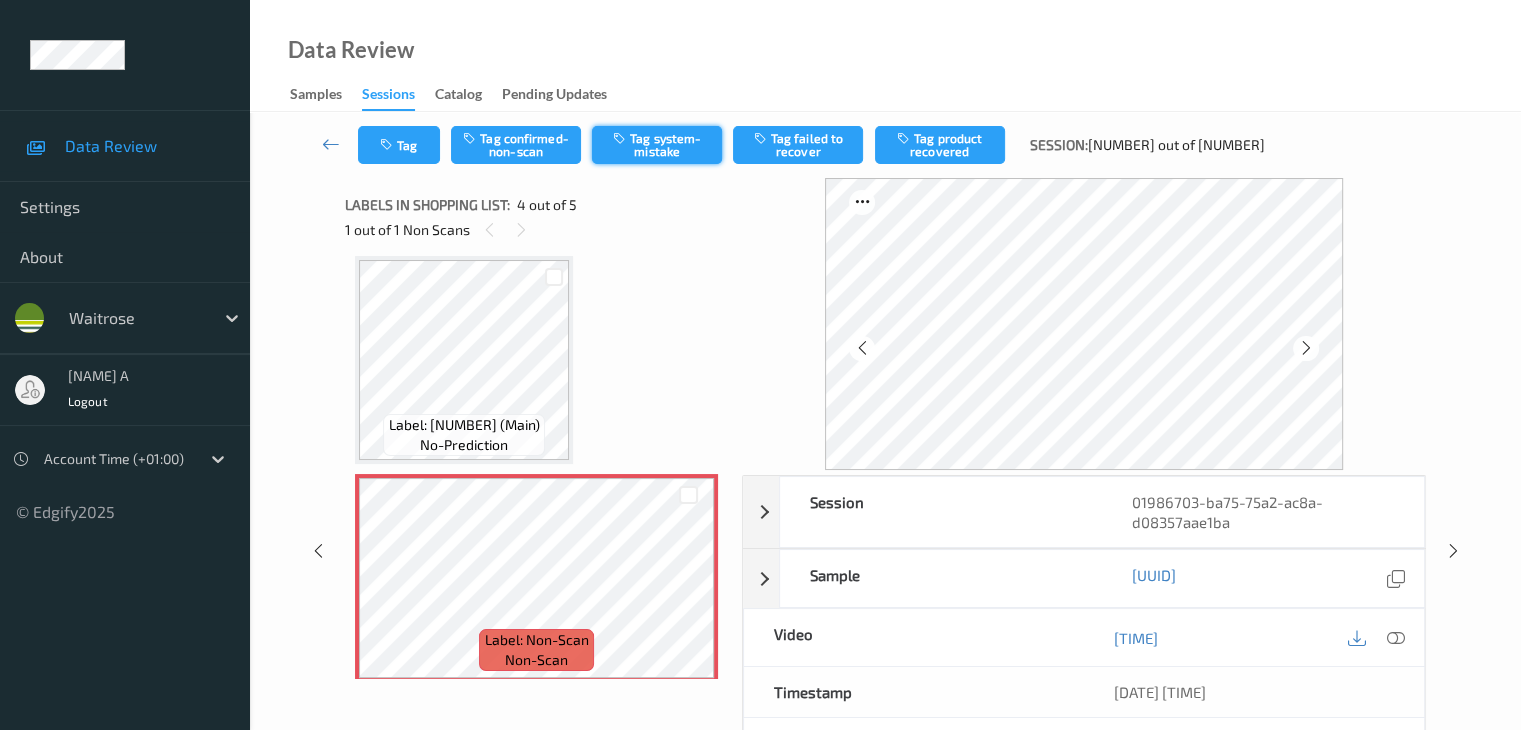 click on "Tag   system-mistake" at bounding box center (657, 145) 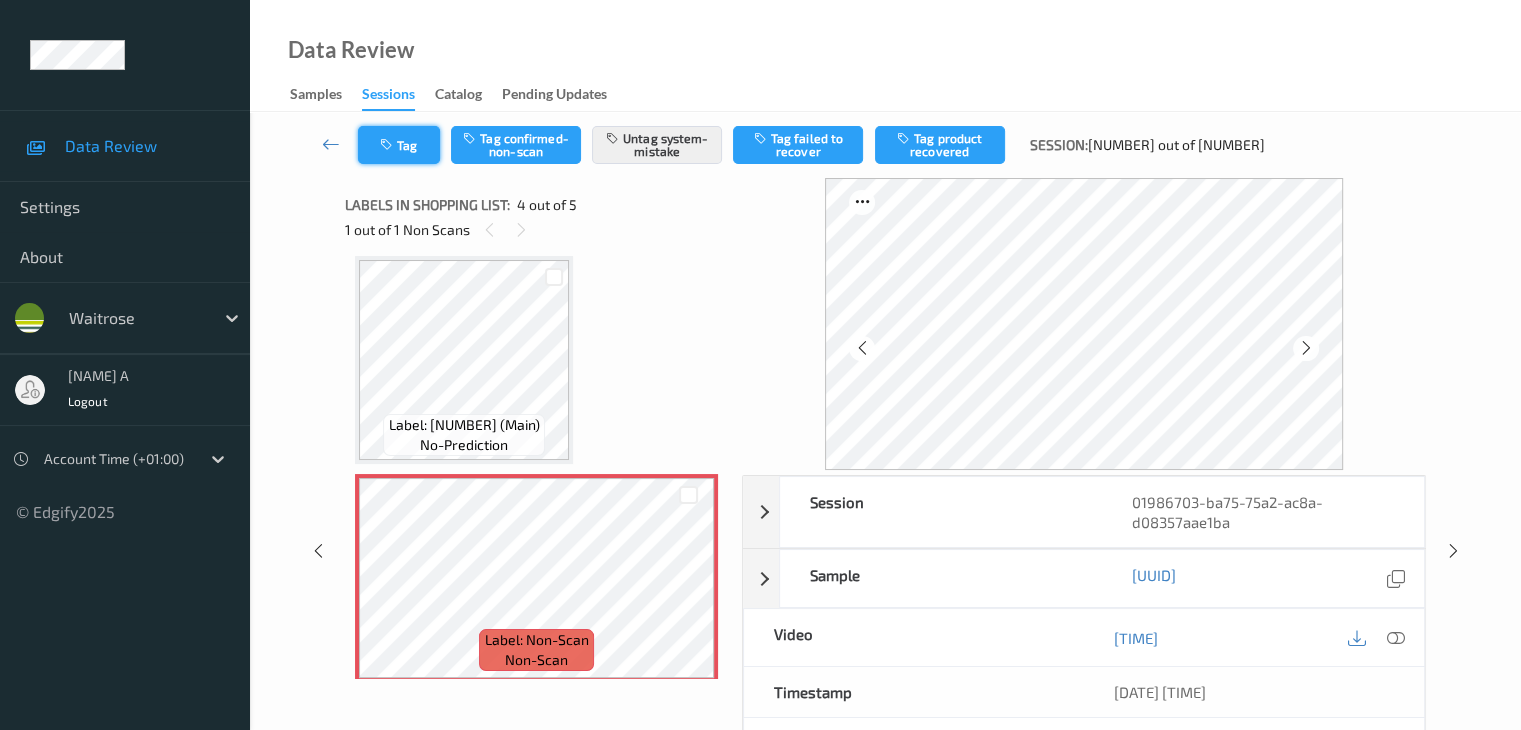 click on "Tag" at bounding box center [399, 145] 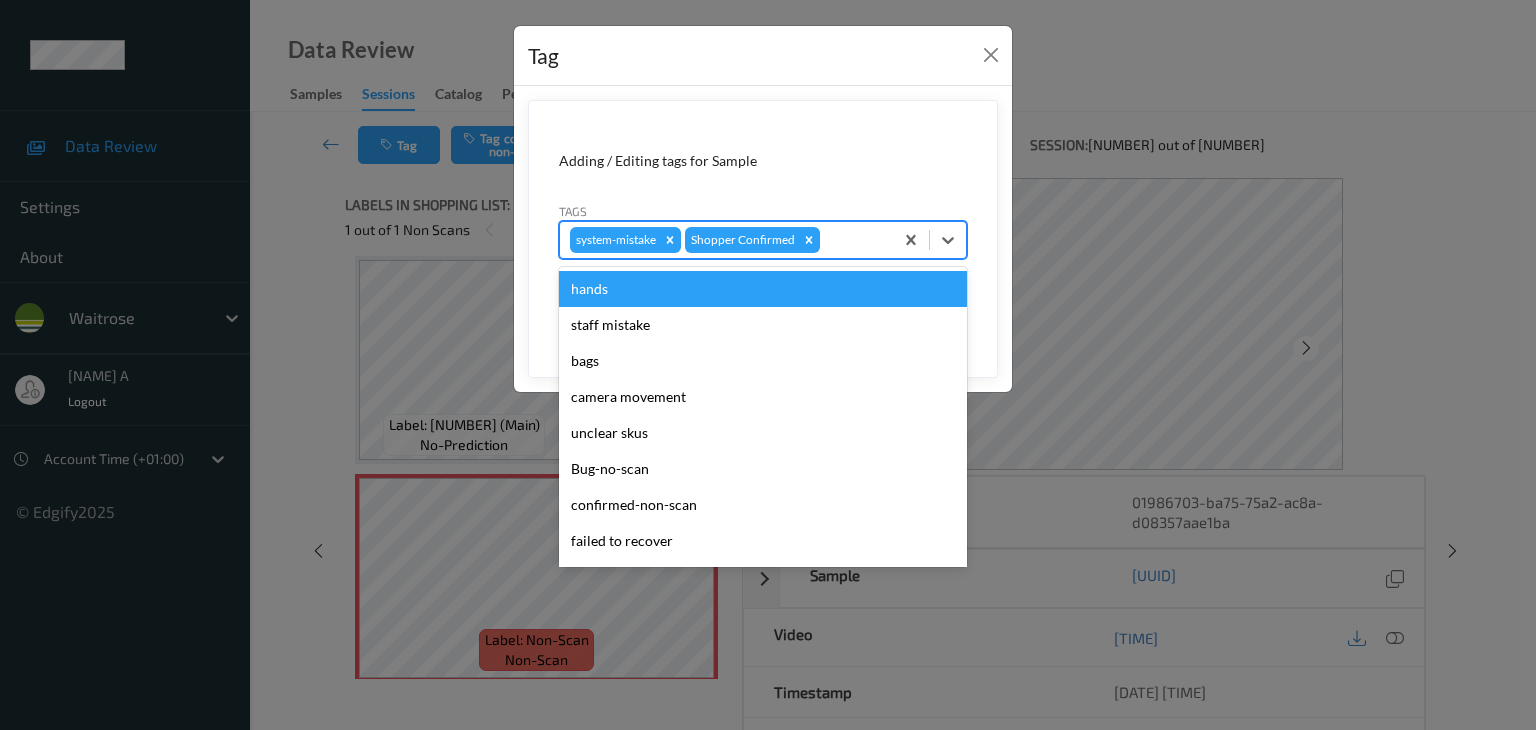 click on "system-mistake Shopper Confirmed" at bounding box center (726, 240) 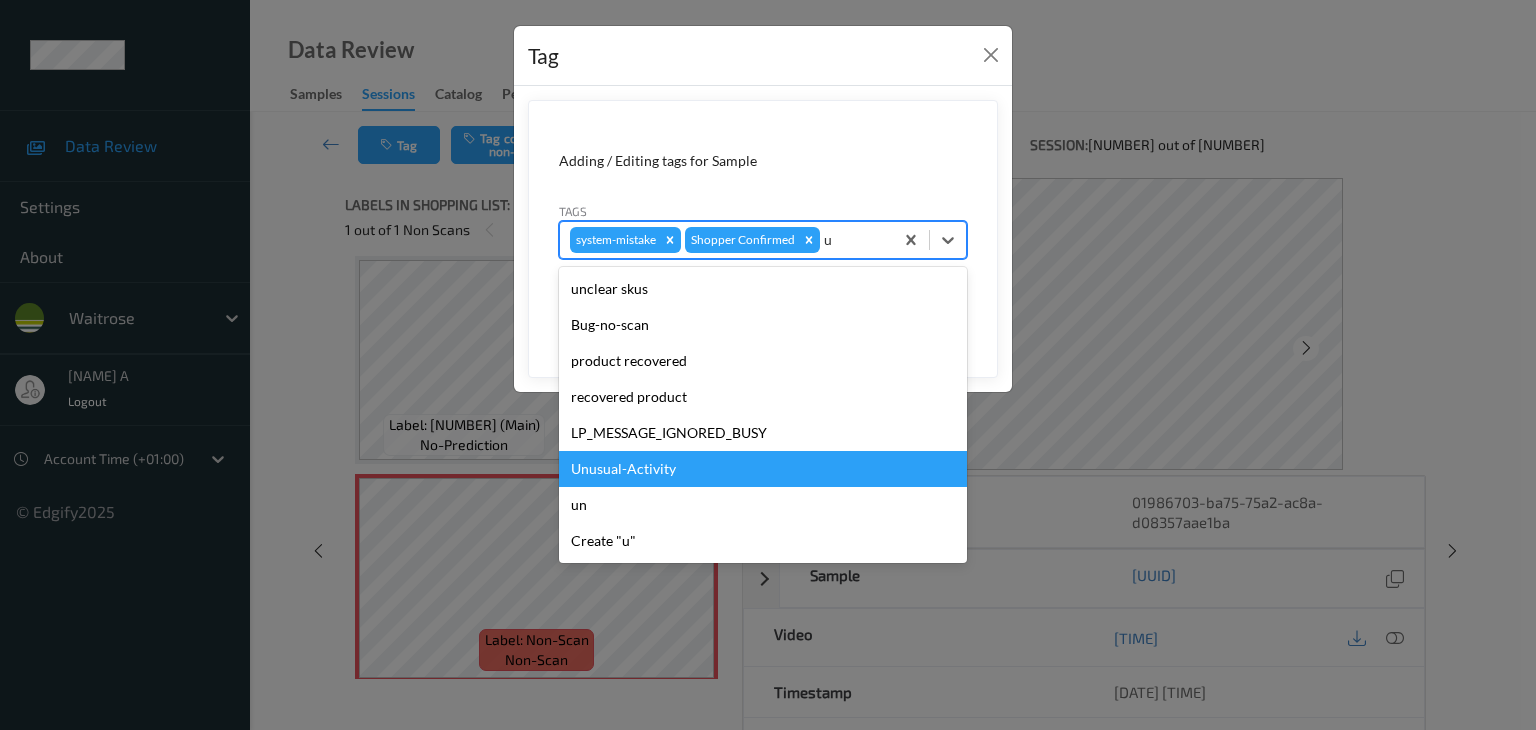 click on "un" at bounding box center [763, 505] 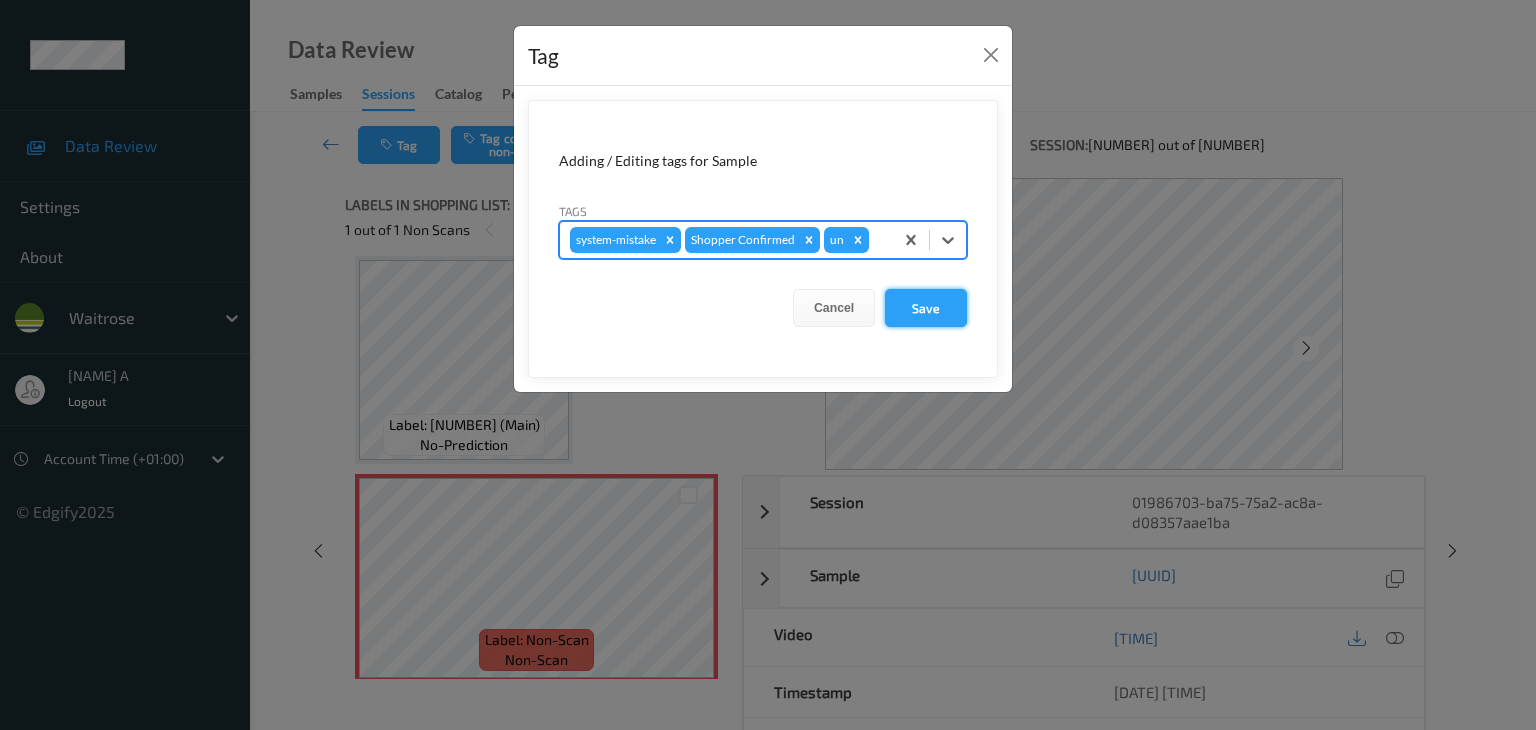 click on "Save" at bounding box center (926, 308) 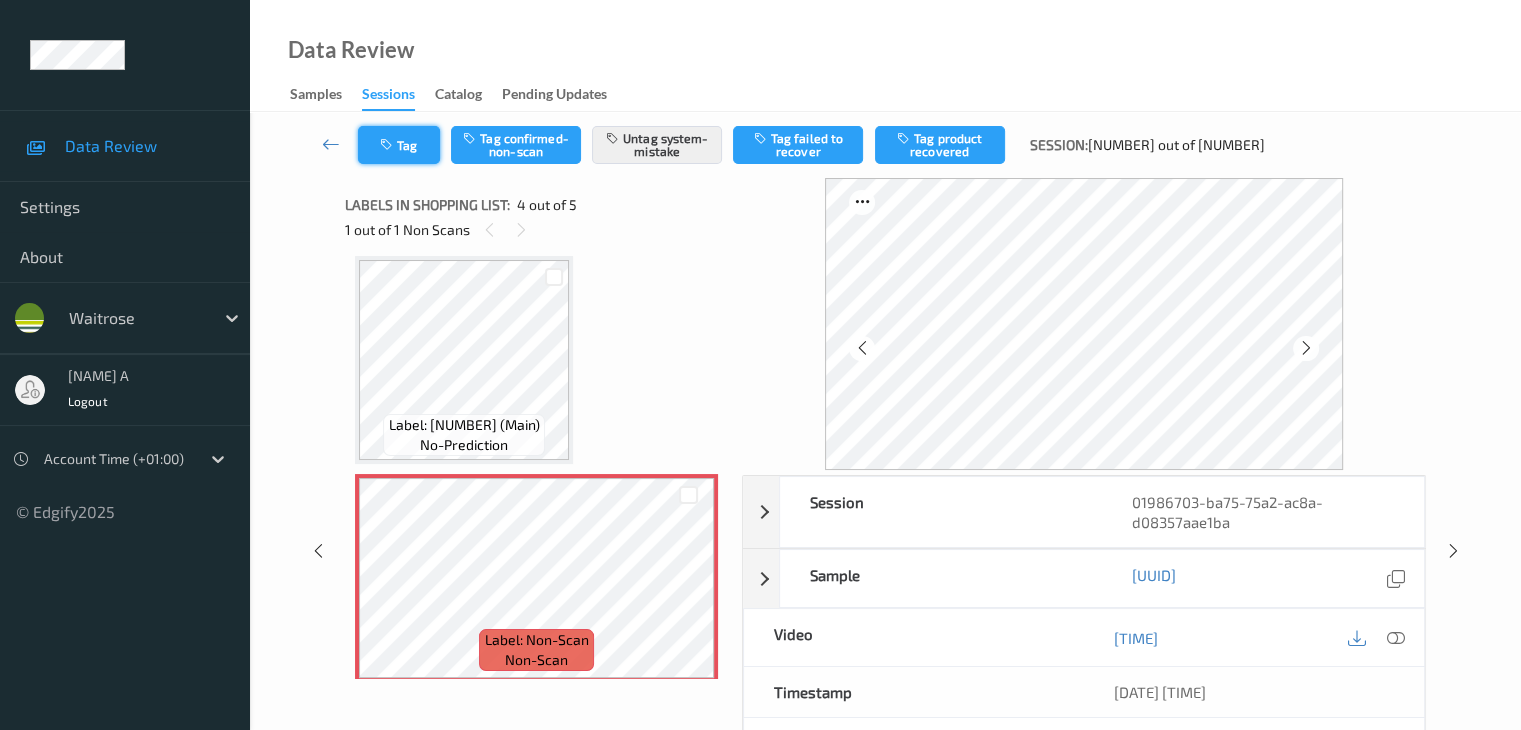 click on "Tag" at bounding box center (399, 145) 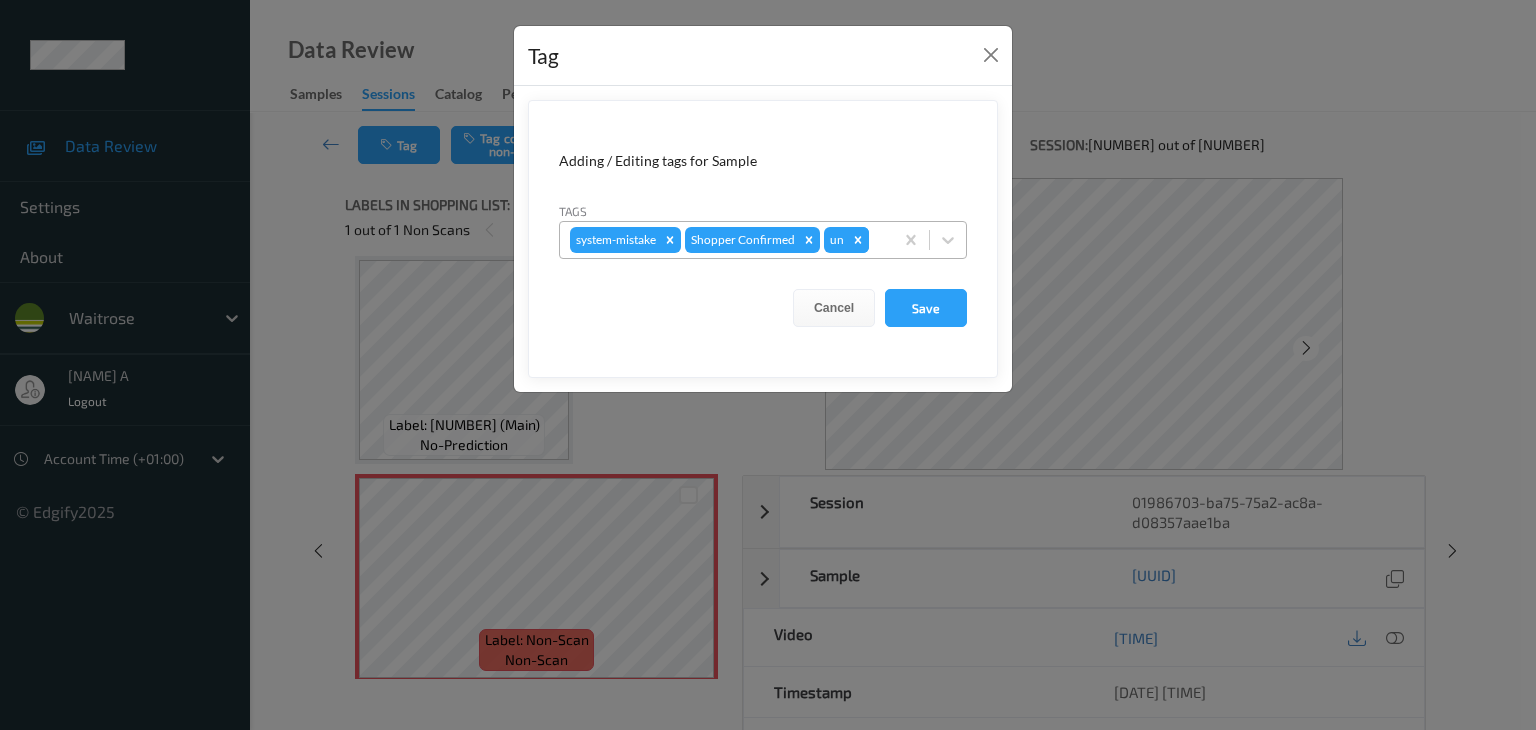 click 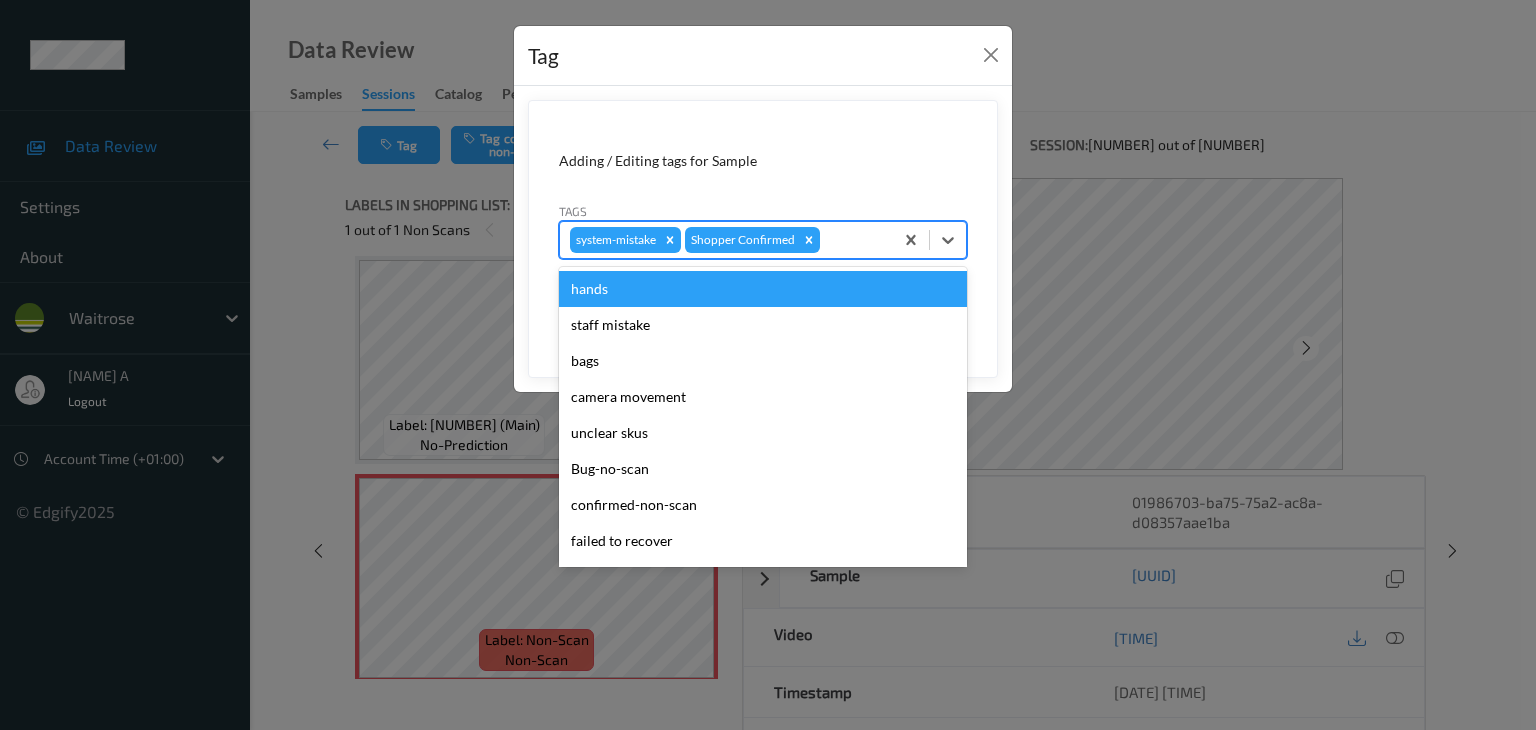 click at bounding box center [853, 240] 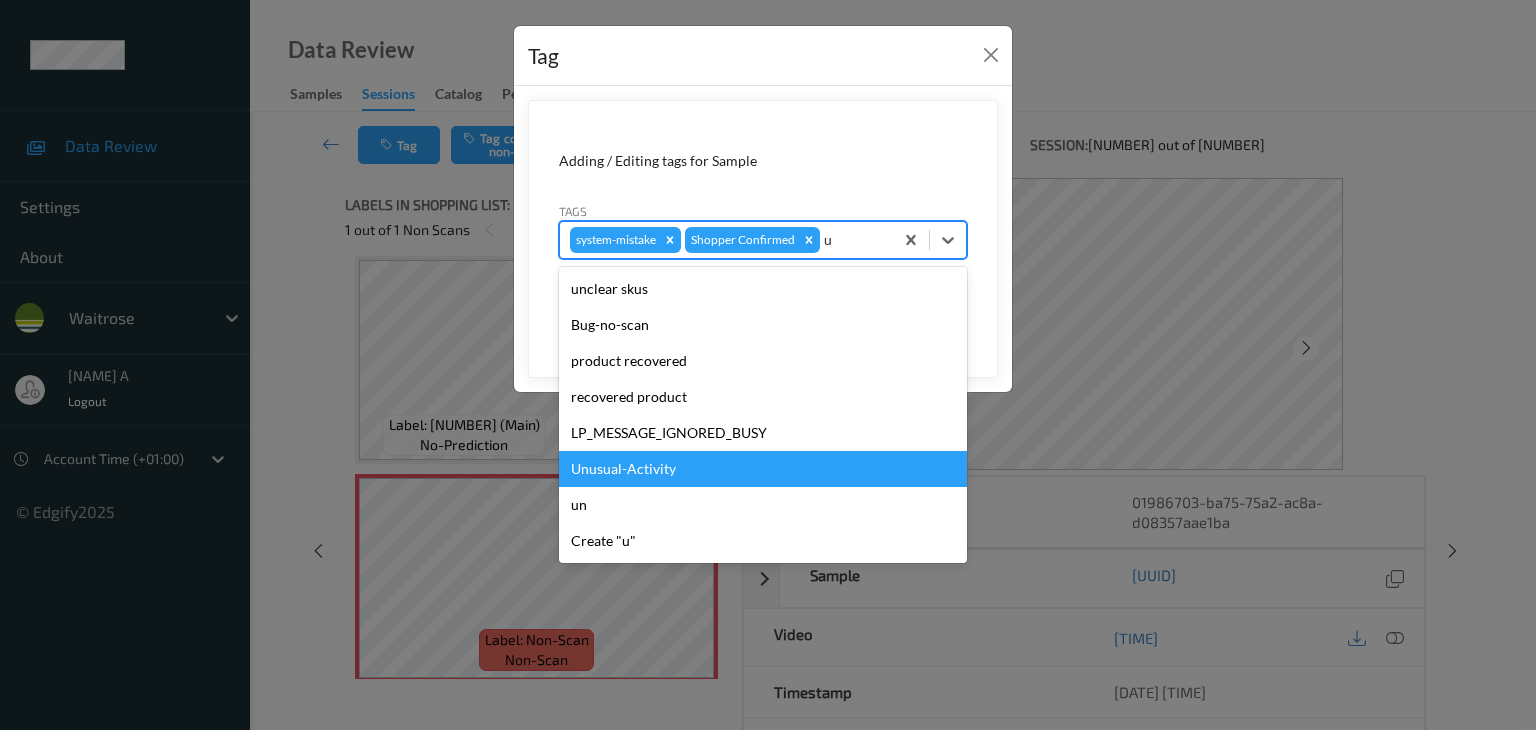 click on "Unusual-Activity" at bounding box center (763, 469) 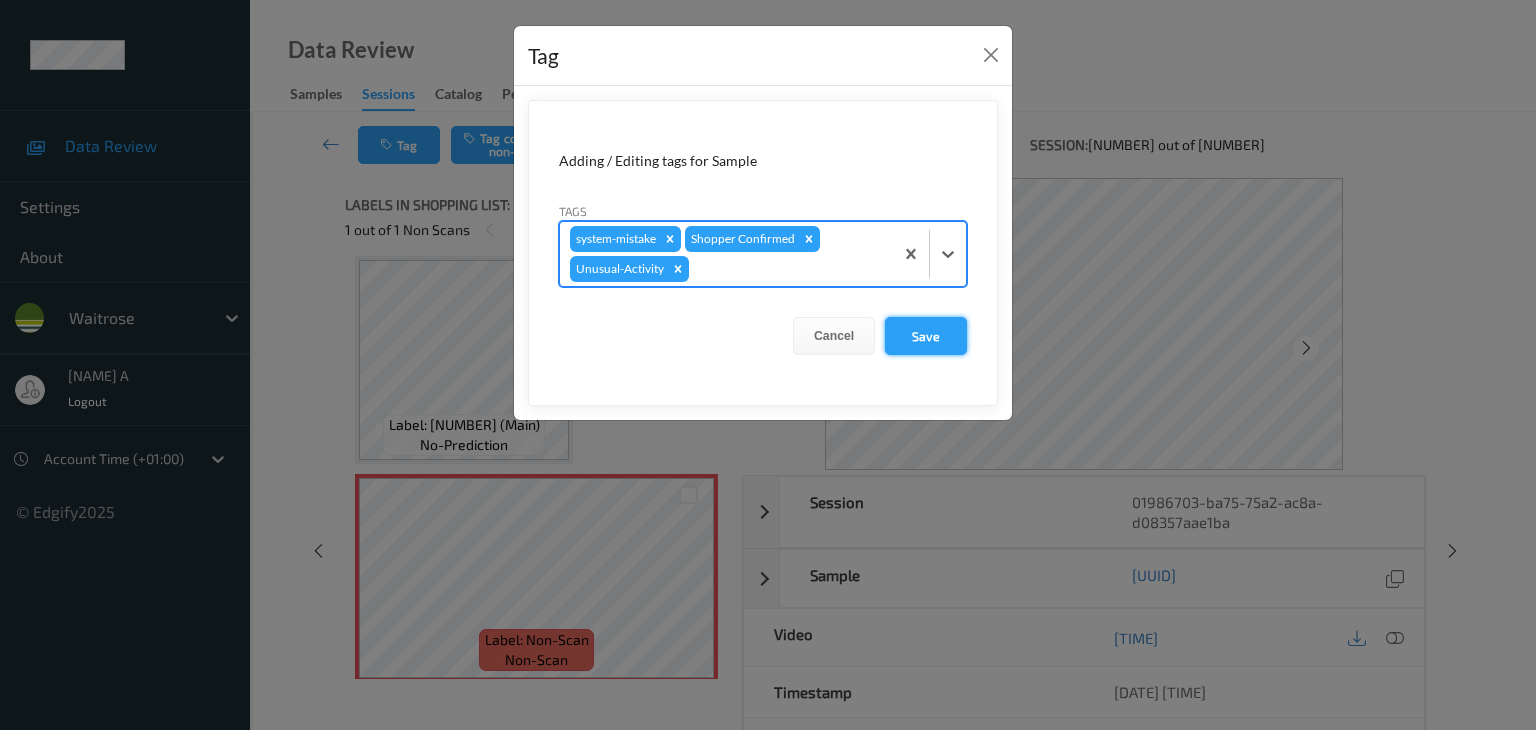 click on "Save" at bounding box center (926, 336) 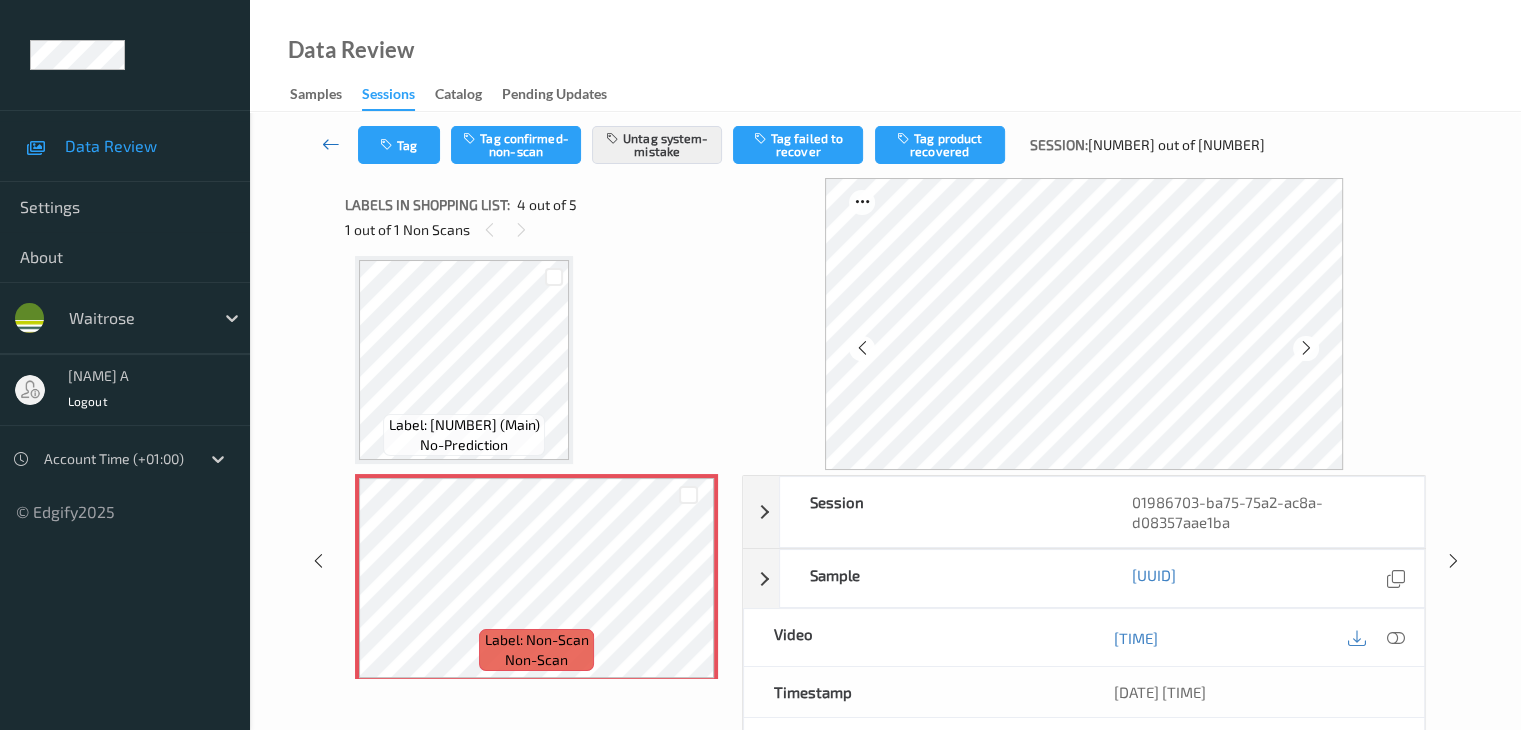 click at bounding box center (331, 144) 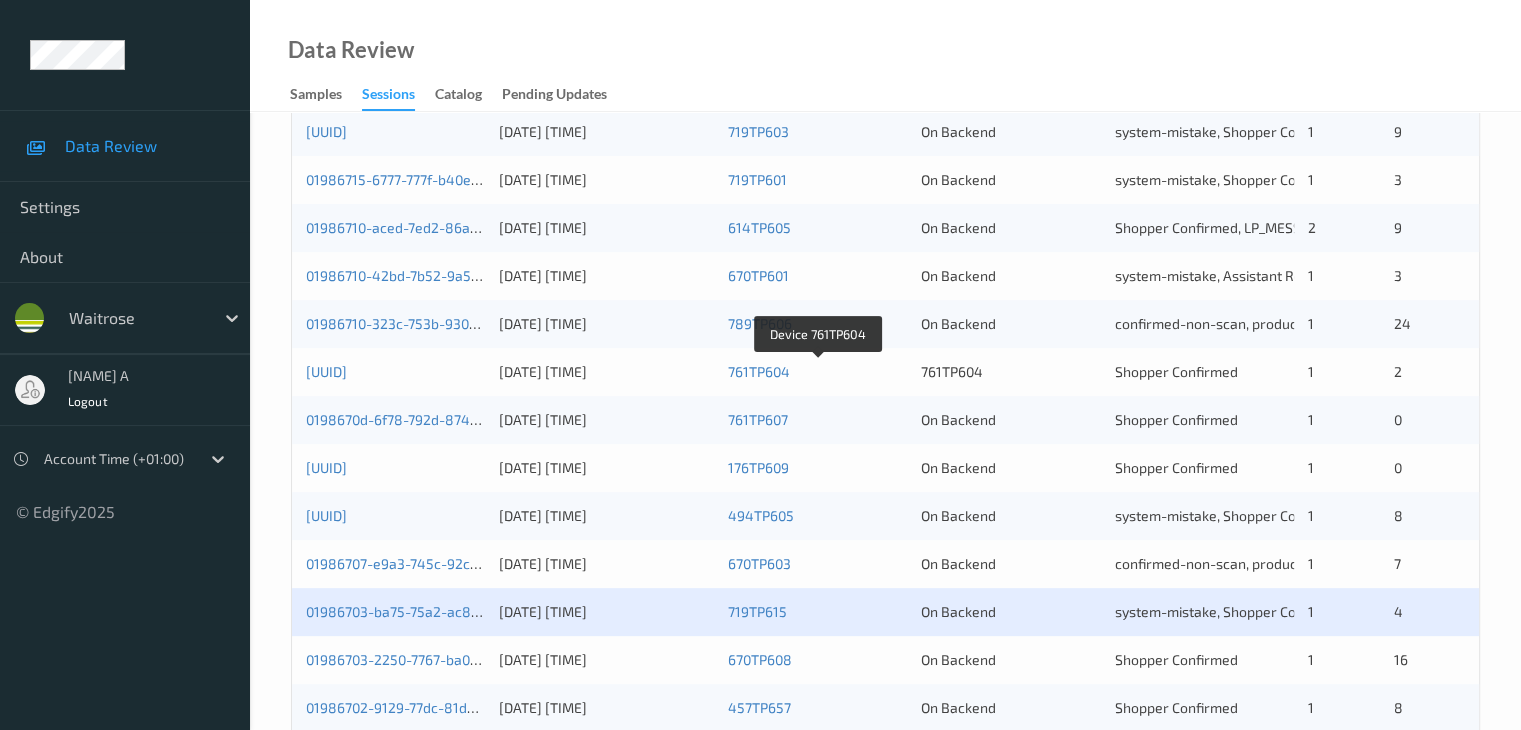 scroll, scrollTop: 800, scrollLeft: 0, axis: vertical 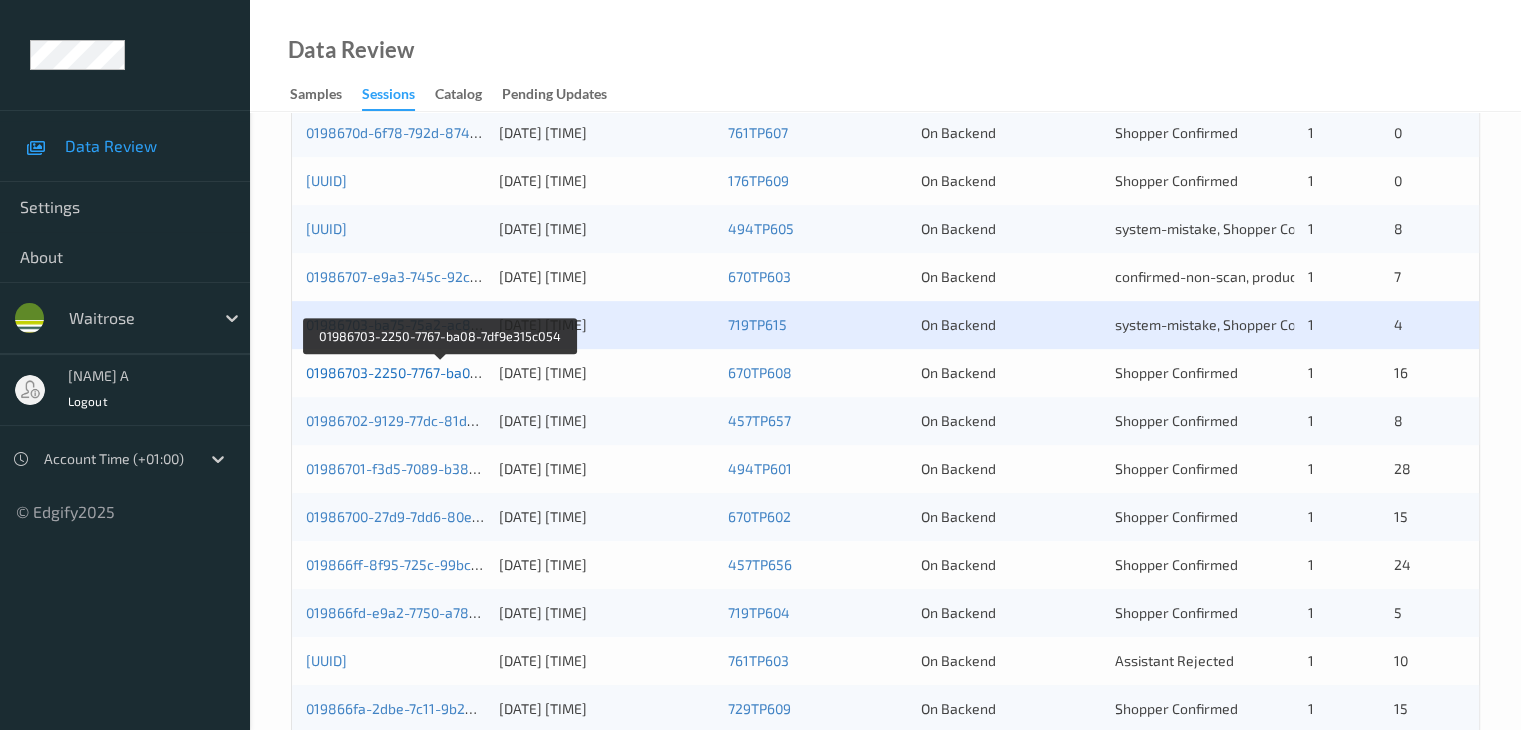 click on "01986703-2250-7767-ba08-7df9e315c054" at bounding box center [440, 372] 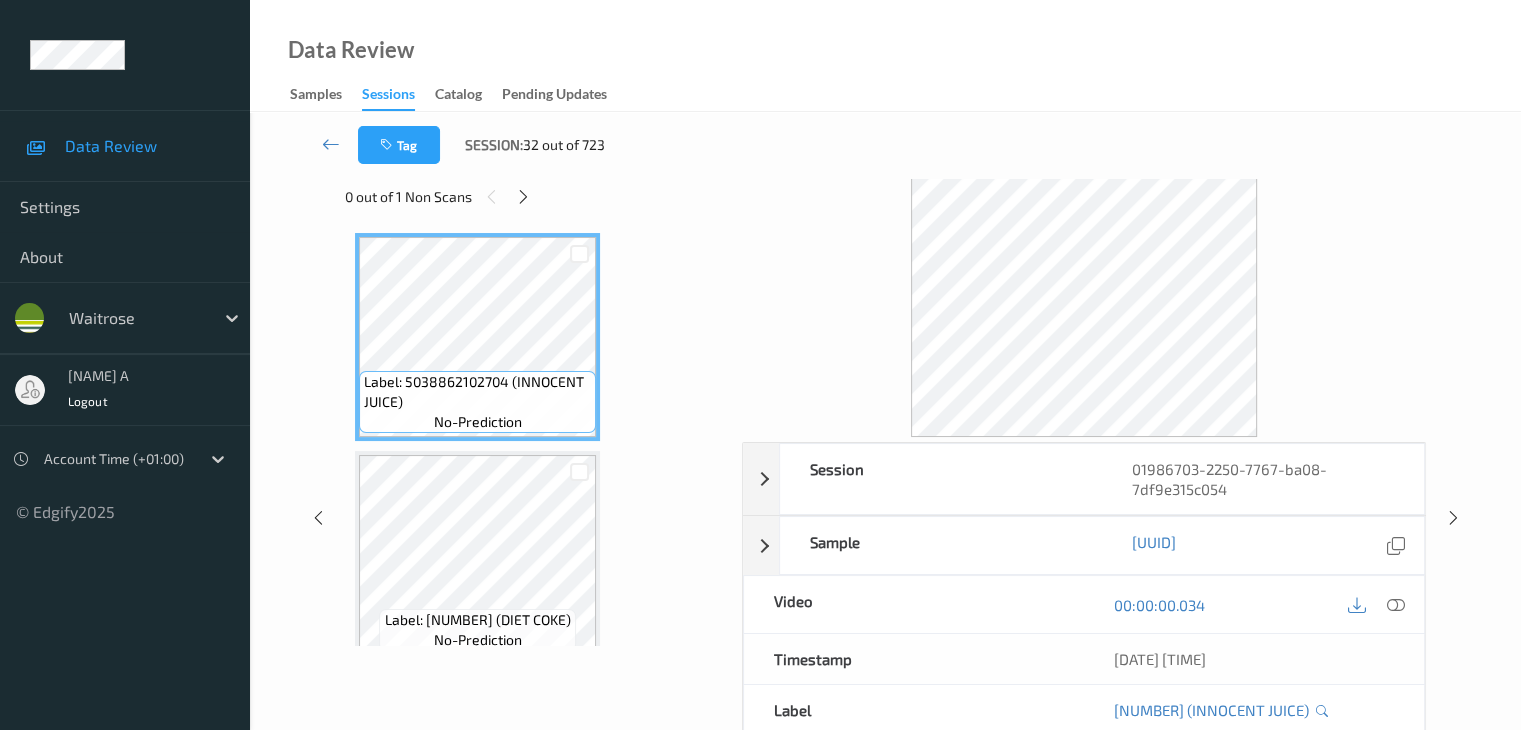 scroll, scrollTop: 0, scrollLeft: 0, axis: both 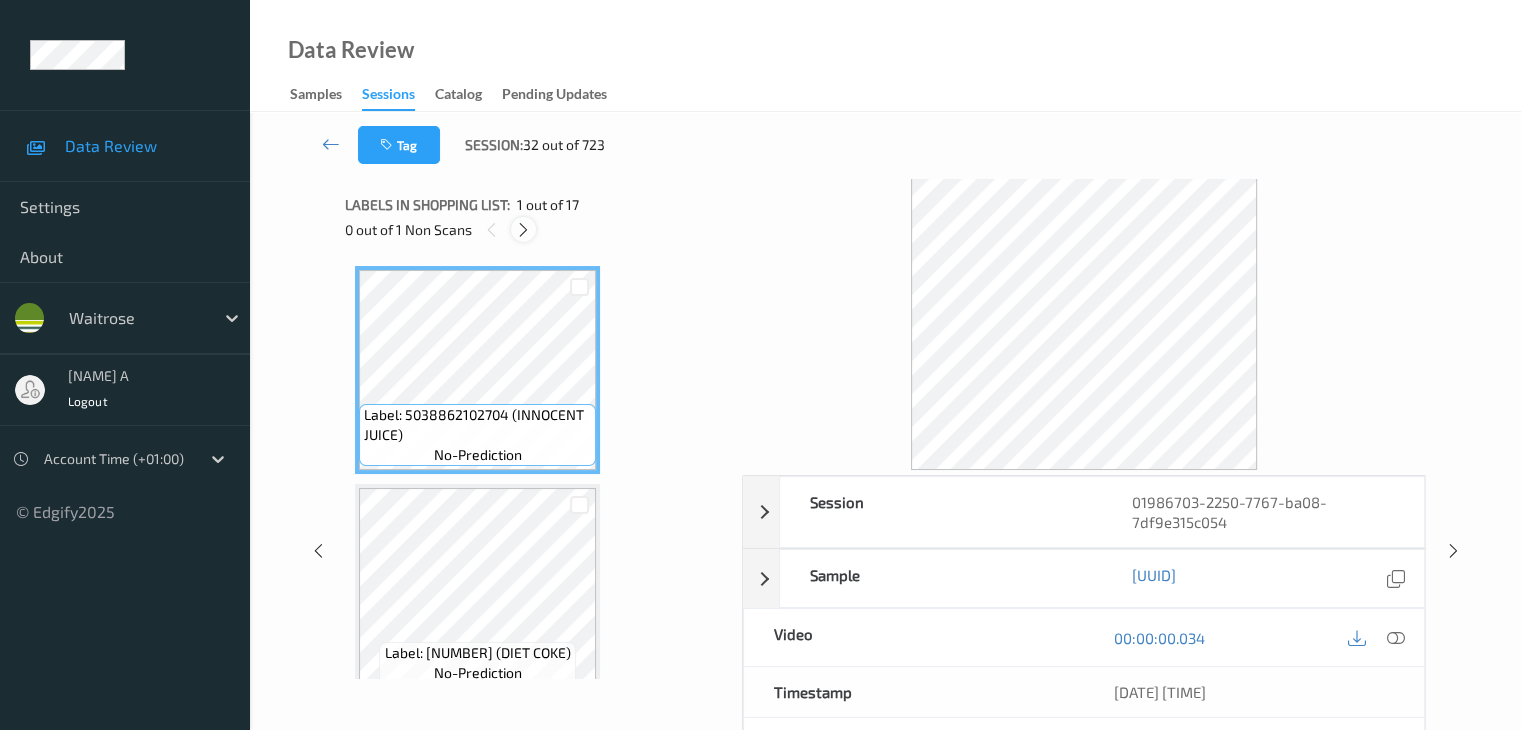 click at bounding box center [523, 230] 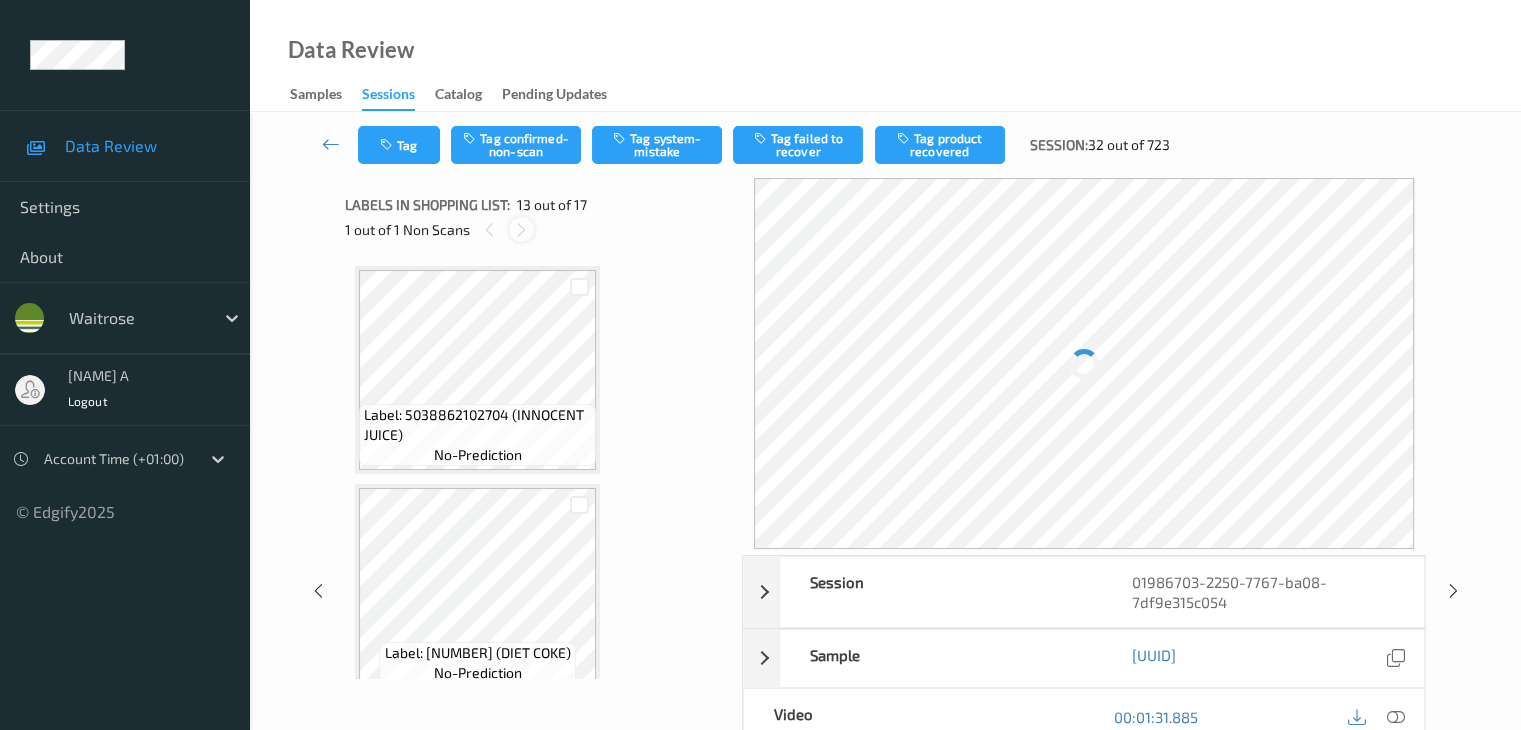 scroll, scrollTop: 2408, scrollLeft: 0, axis: vertical 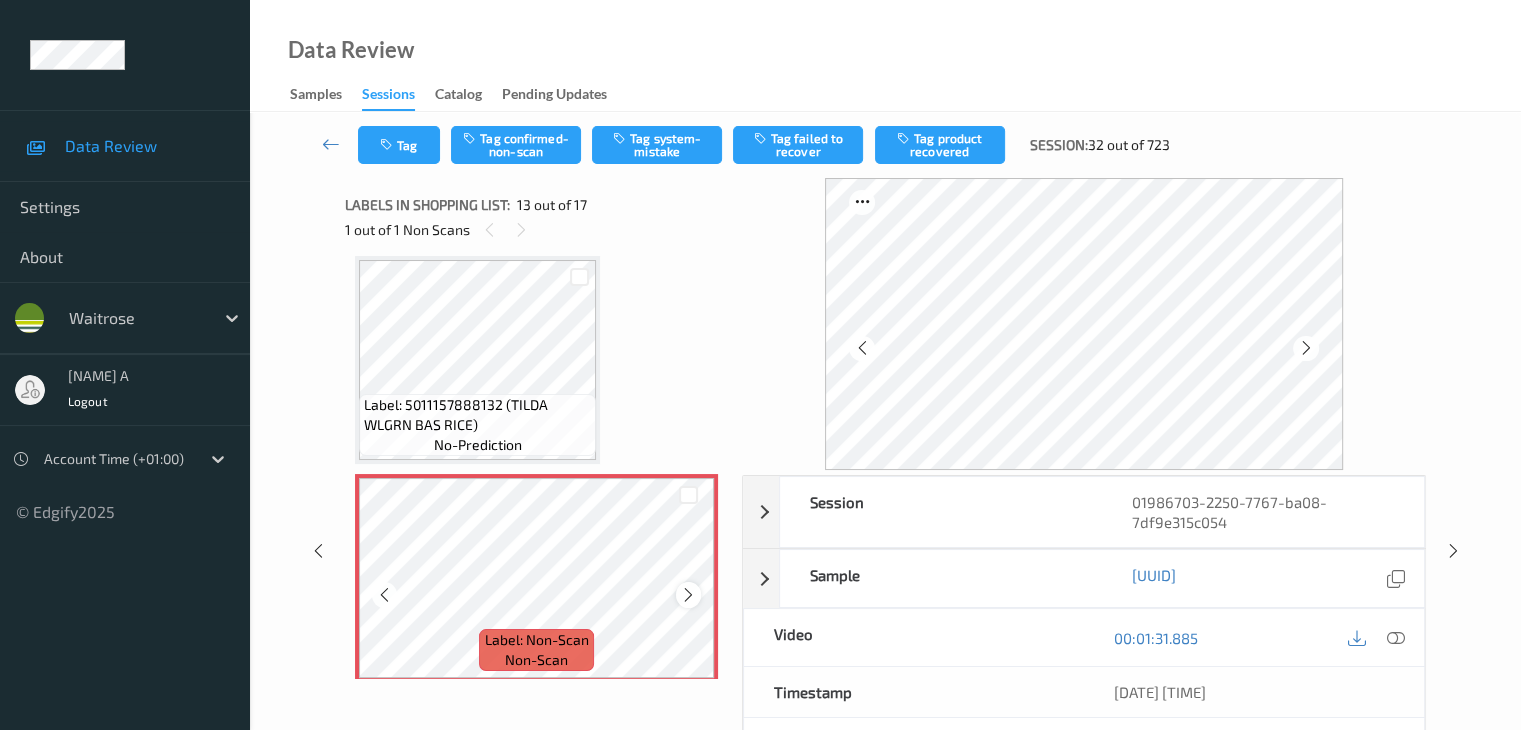 click at bounding box center (688, 595) 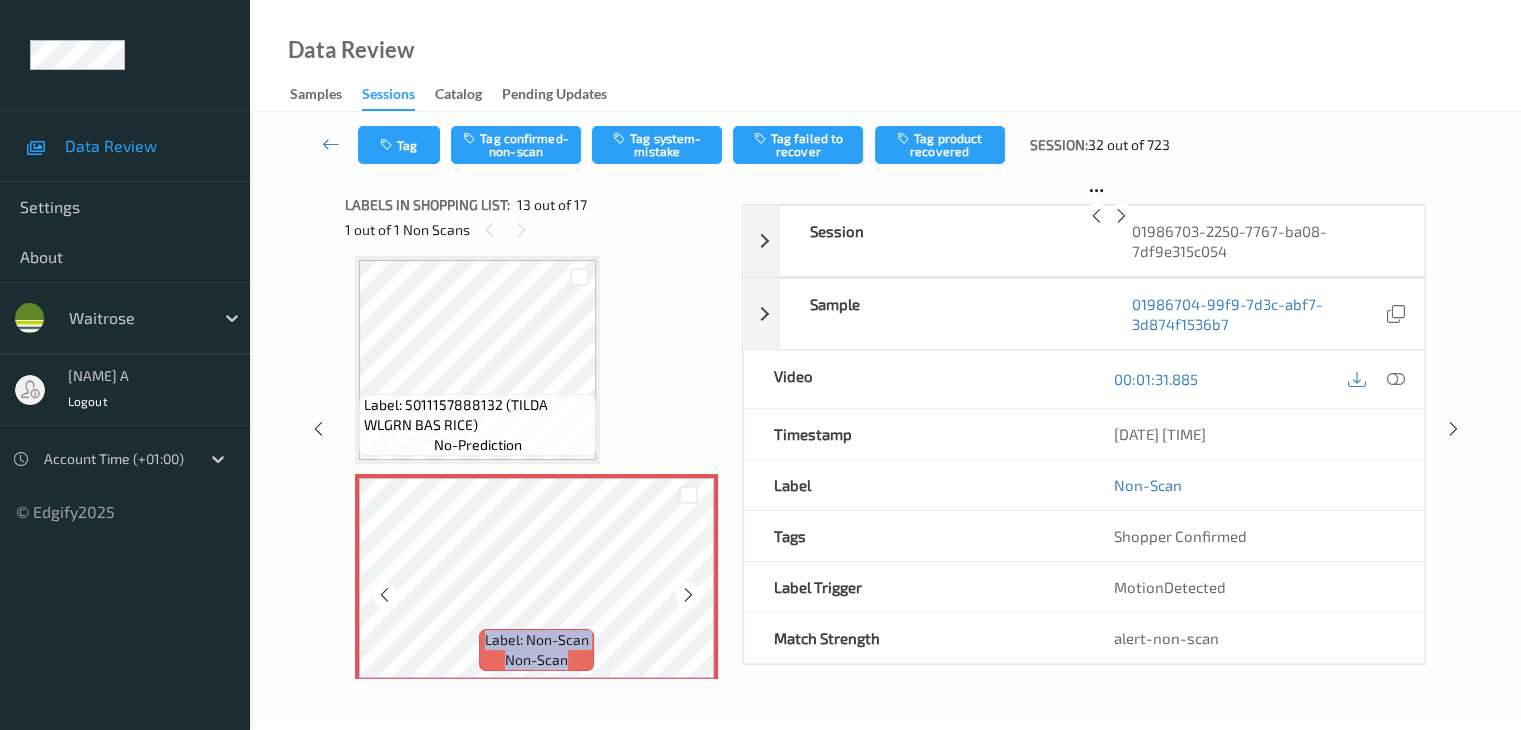 click at bounding box center [688, 595] 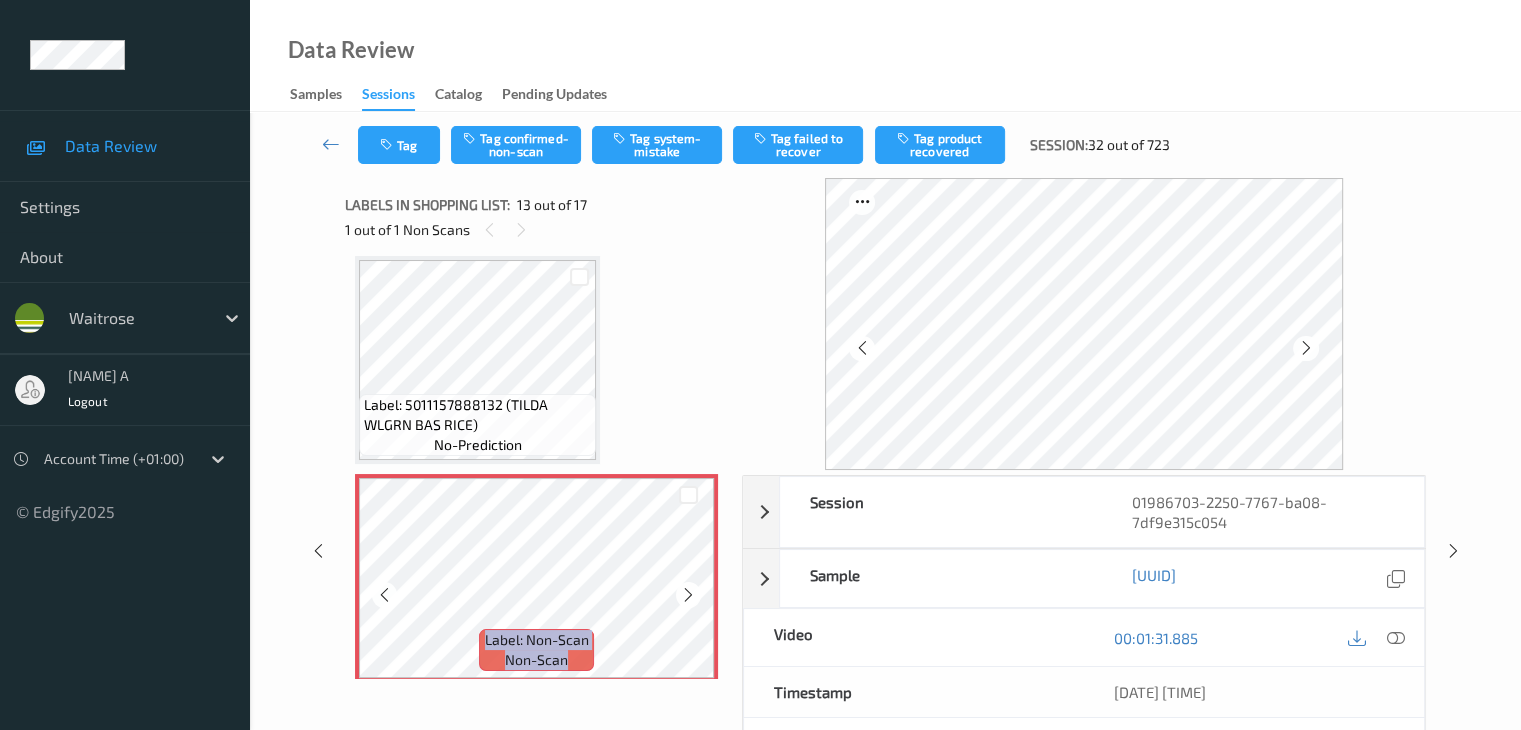 click at bounding box center (688, 595) 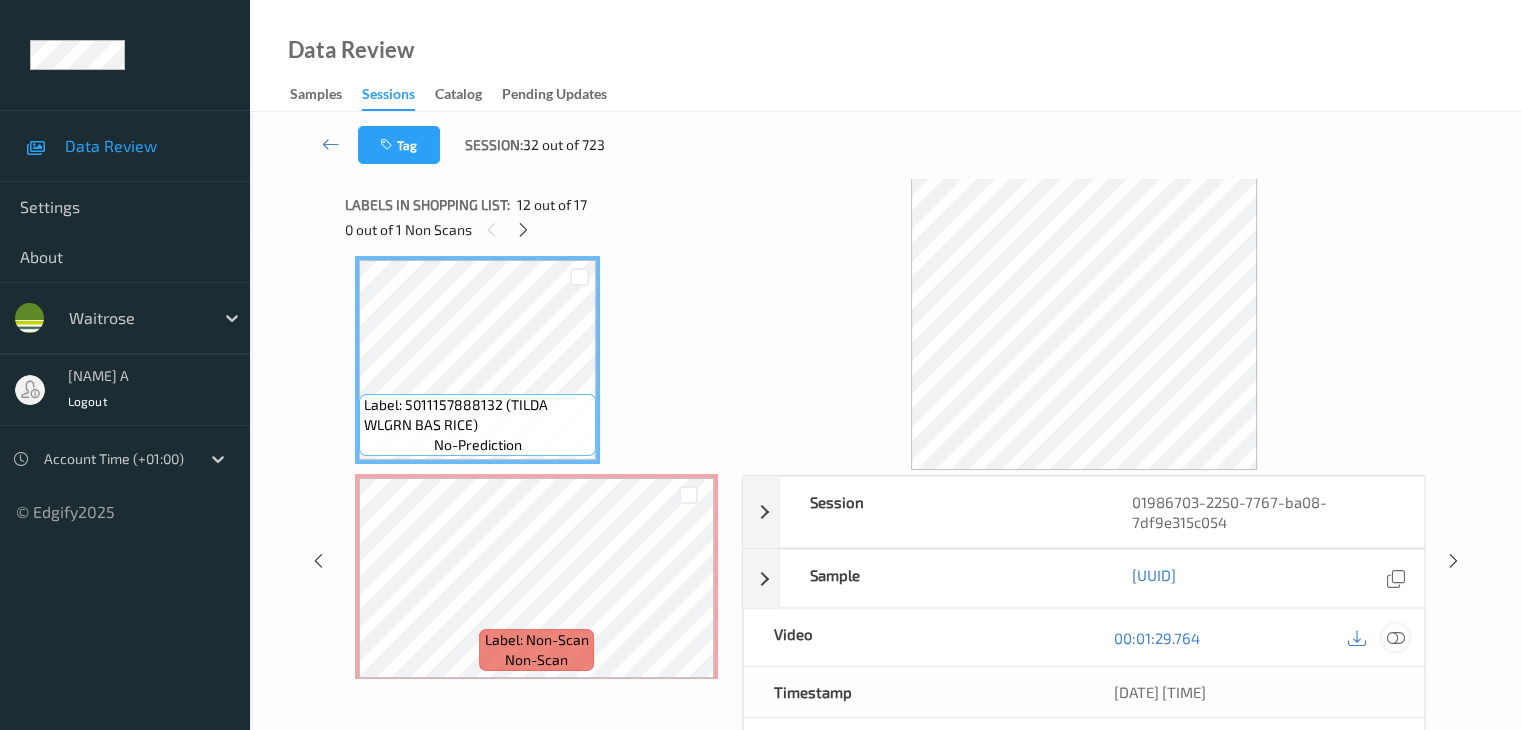 click at bounding box center [1395, 638] 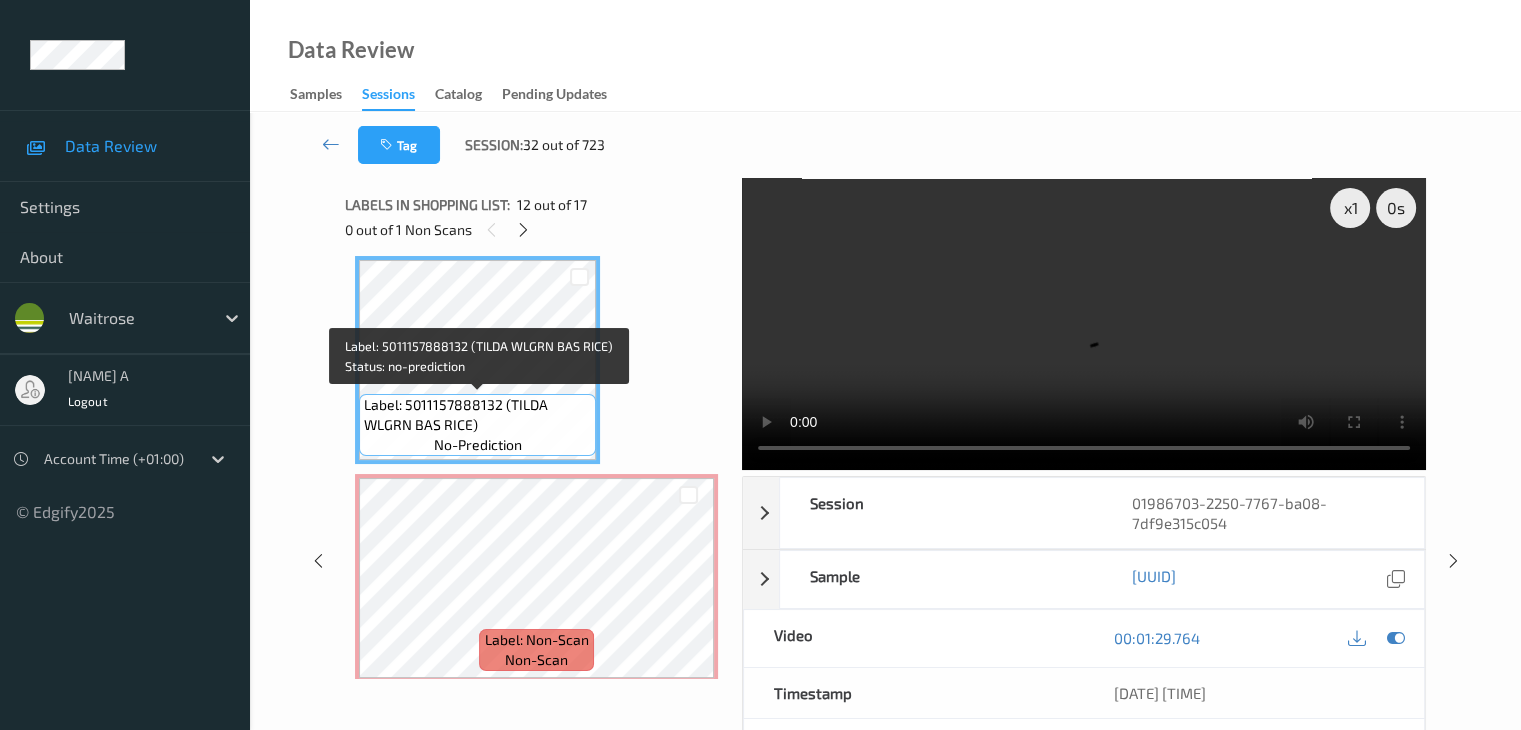 click on "Label: 5011157888132 (TILDA WLGRN BAS RICE)" at bounding box center (477, 415) 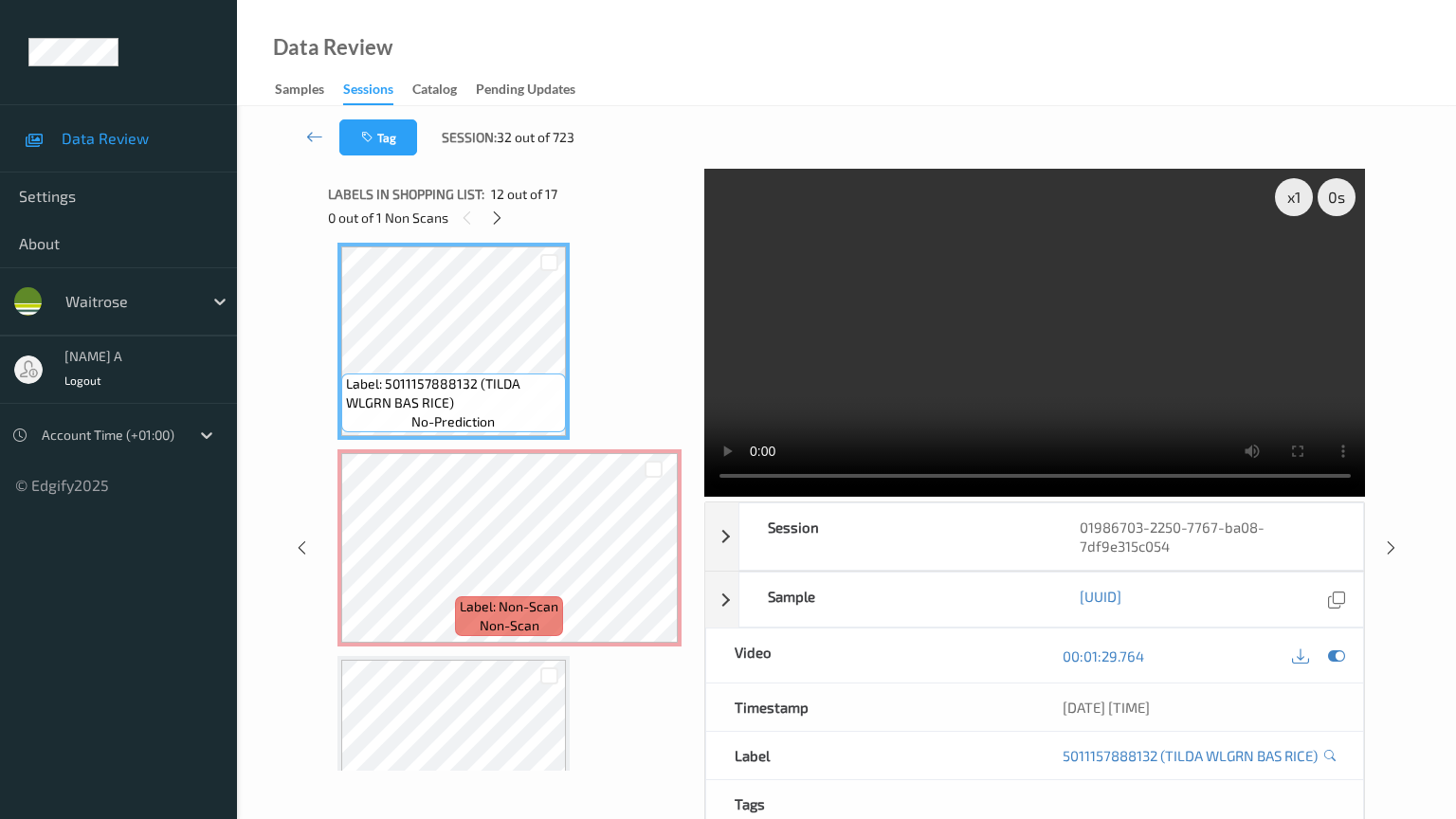 type 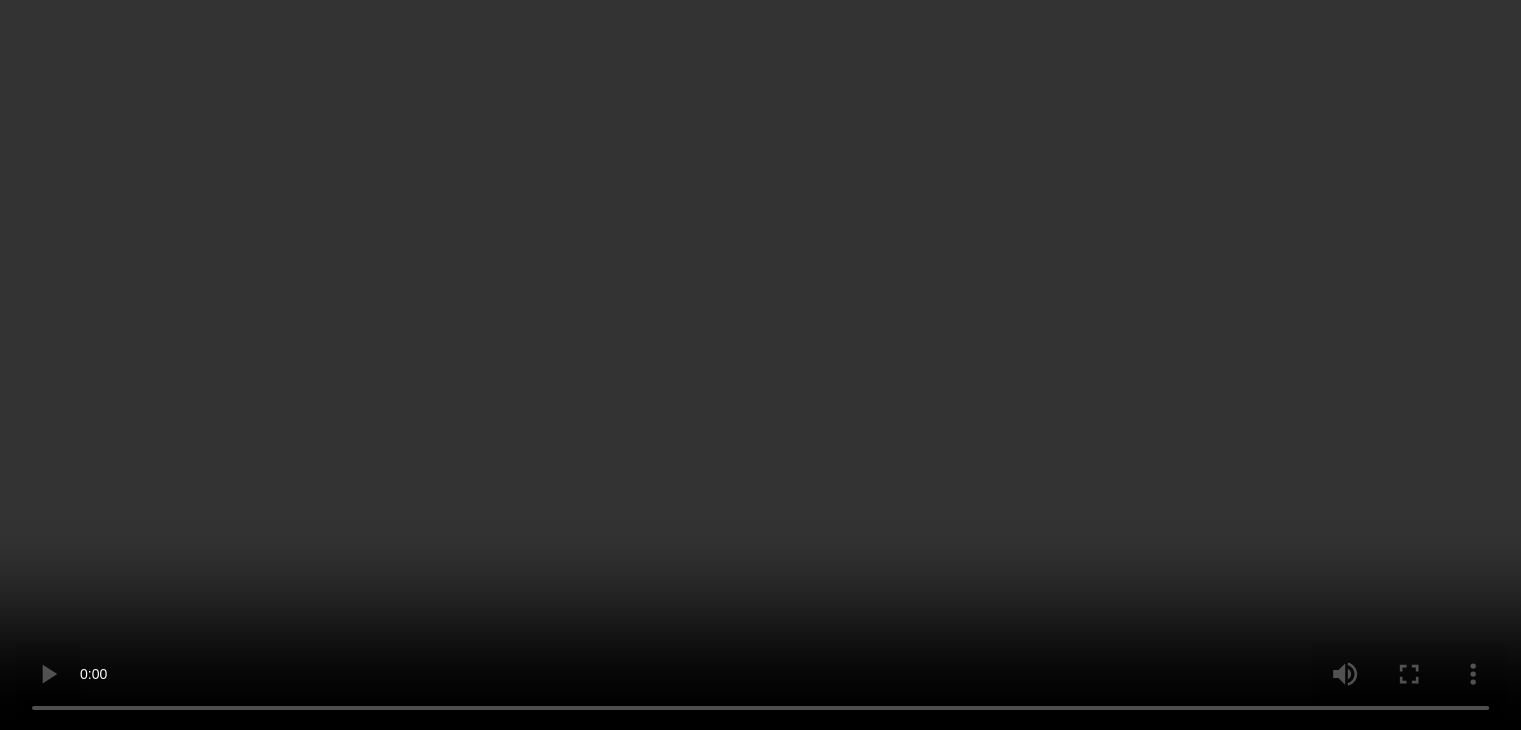 scroll, scrollTop: 2608, scrollLeft: 0, axis: vertical 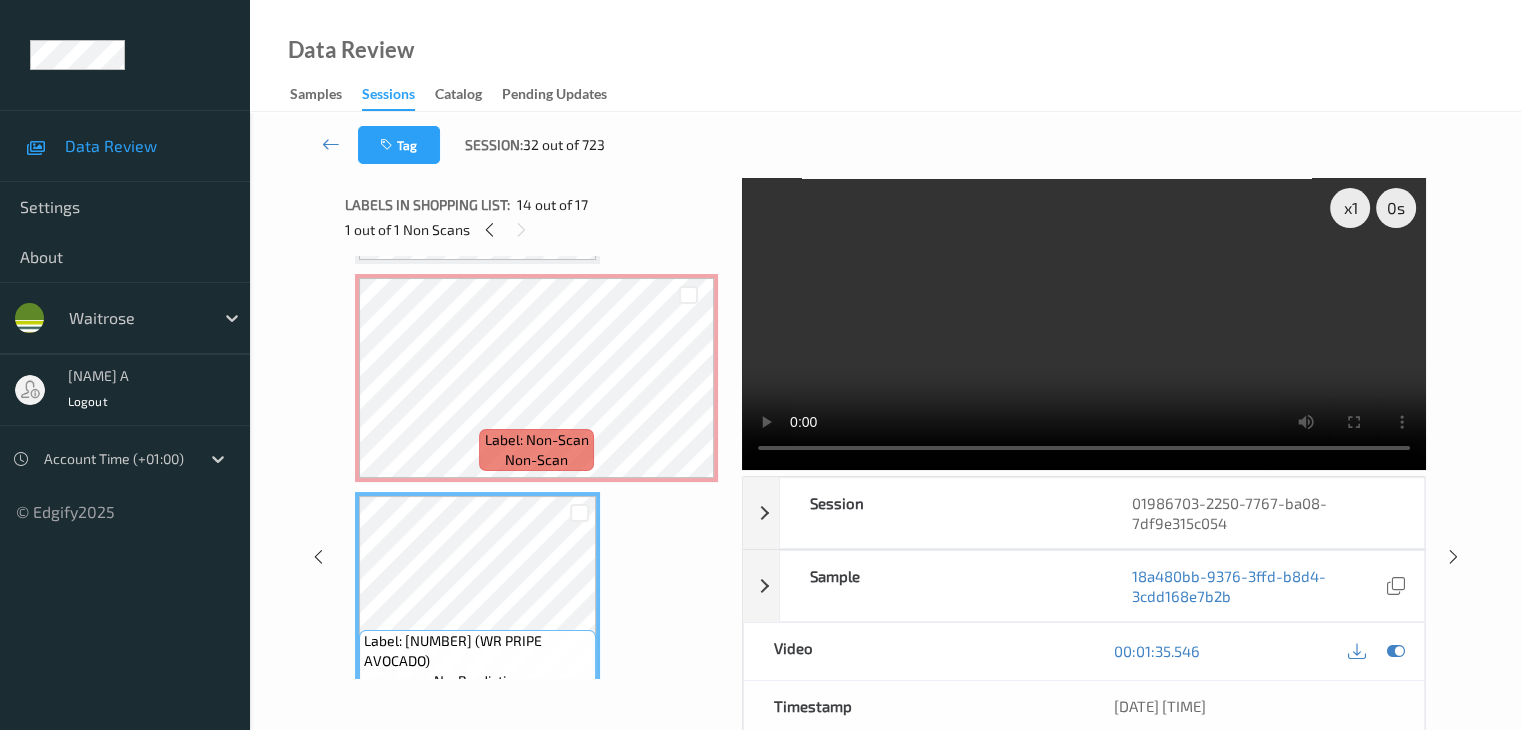 click on "Label: [NUMBER] (WR PRIPE AVOCADO) no-prediction" at bounding box center [477, 596] 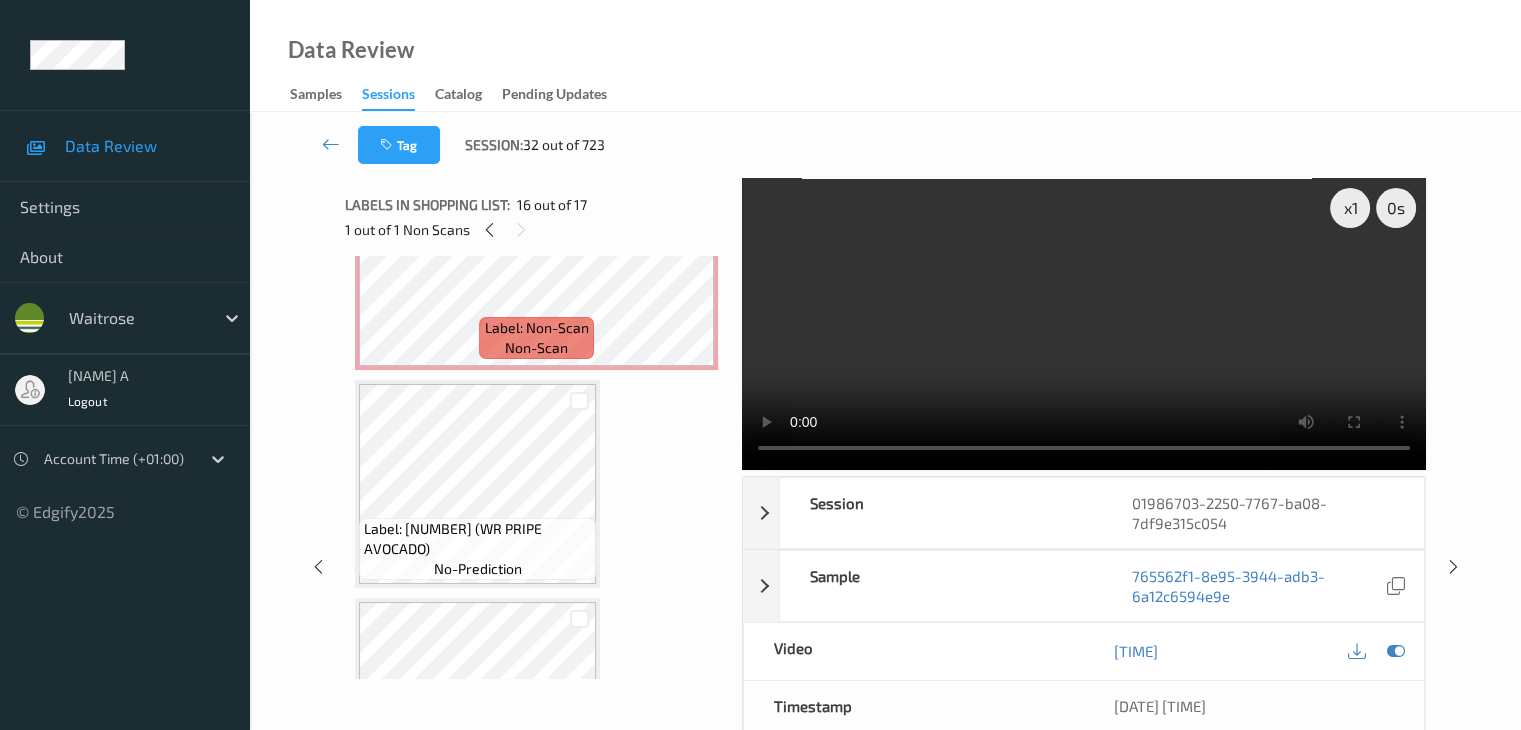 scroll, scrollTop: 2608, scrollLeft: 0, axis: vertical 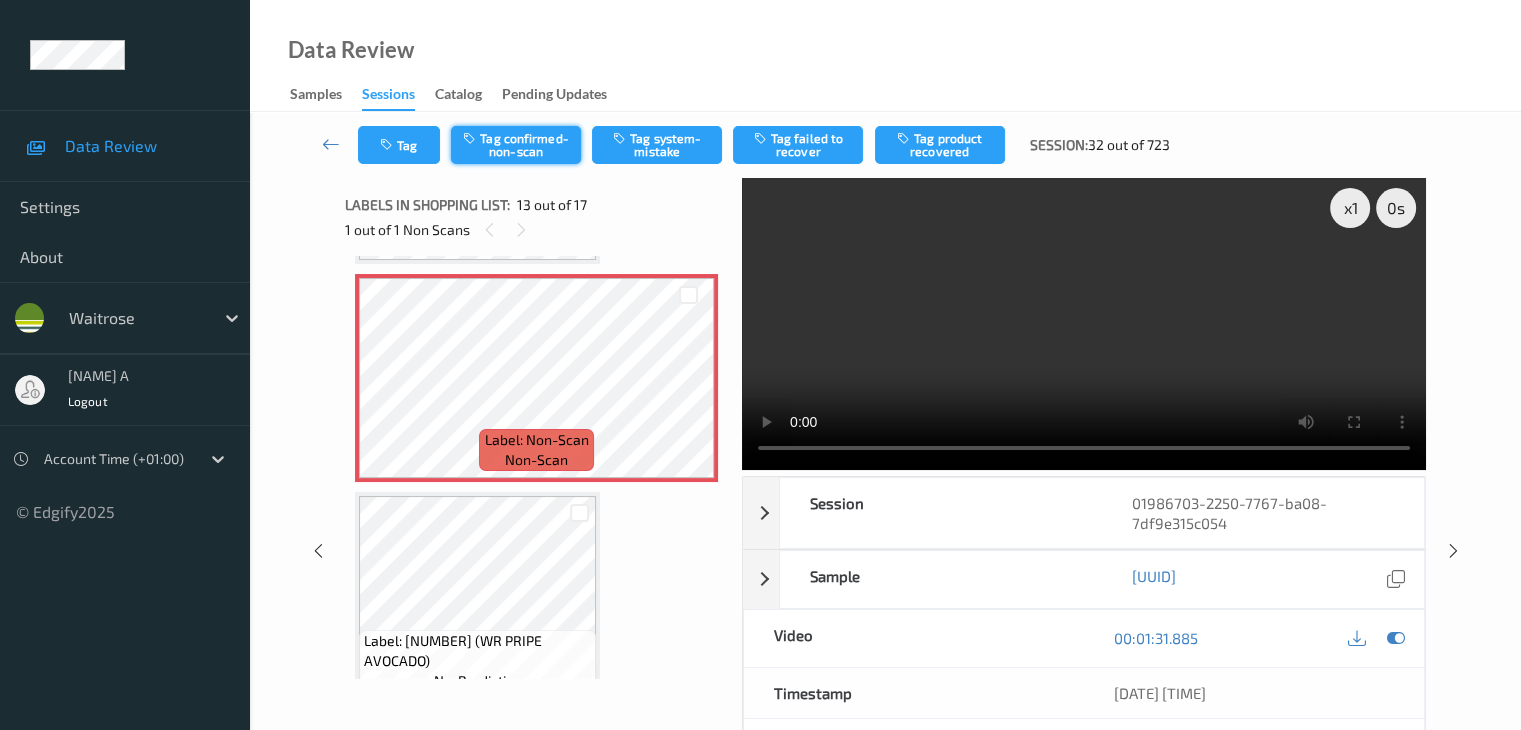 click on "Tag   confirmed-non-scan" at bounding box center (516, 145) 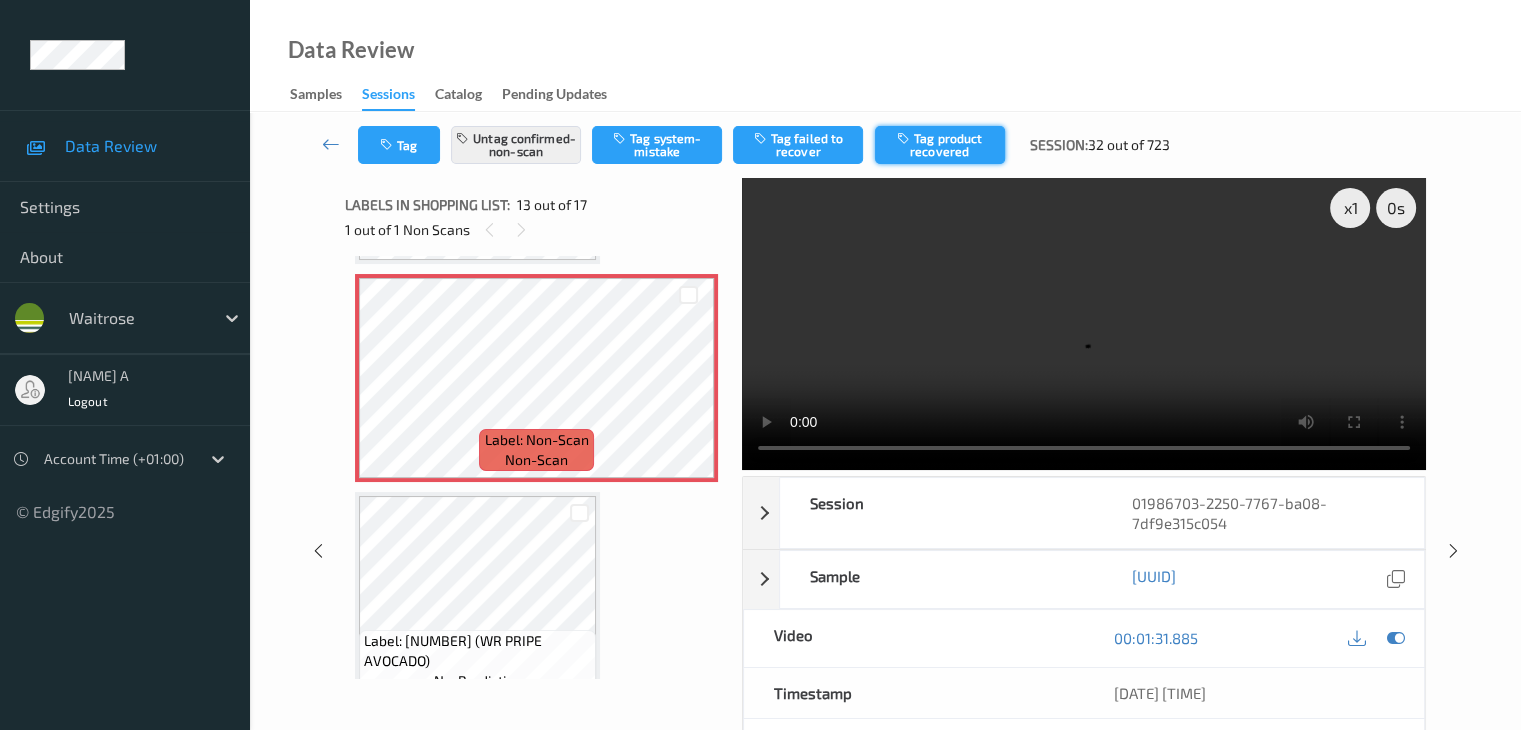 click on "Tag   product recovered" at bounding box center (940, 145) 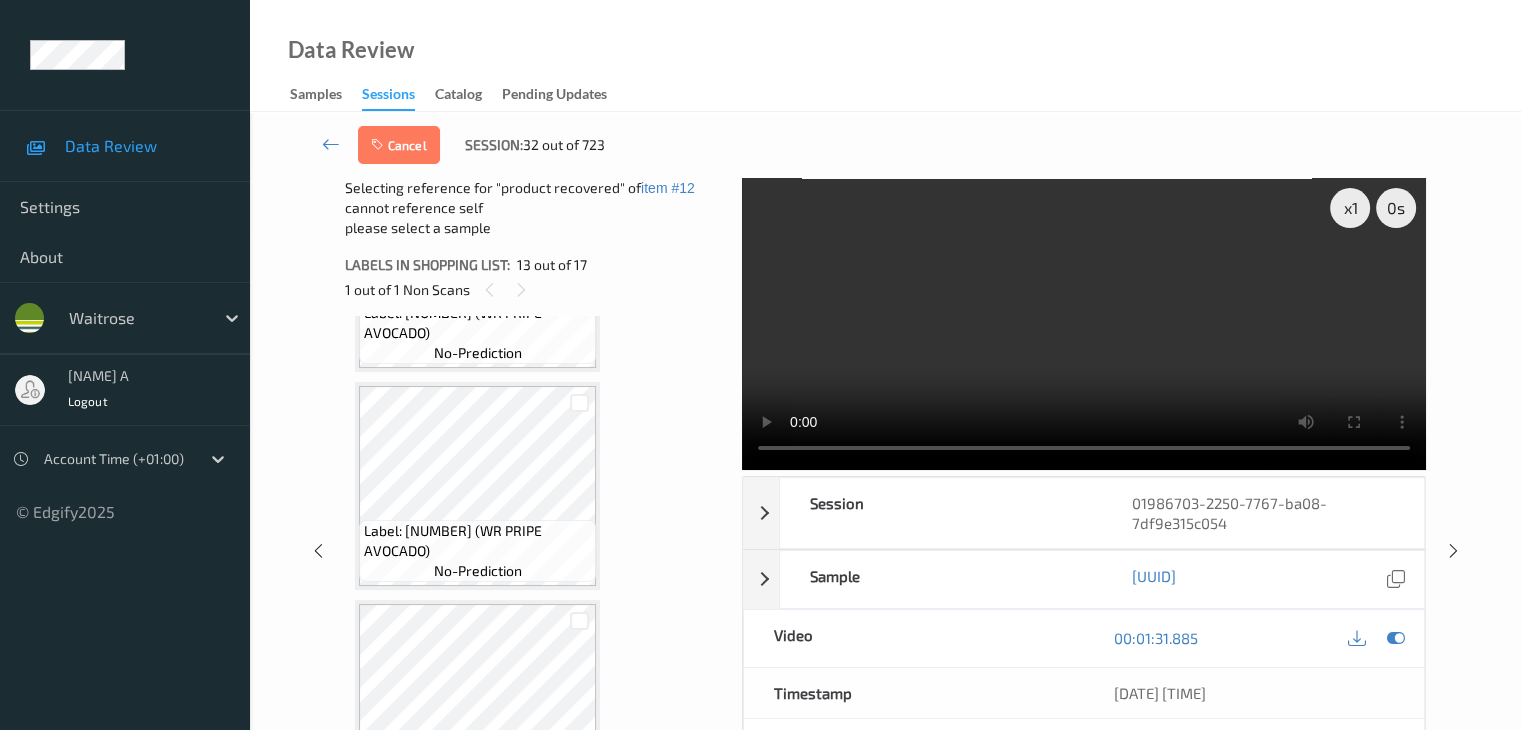 scroll, scrollTop: 3008, scrollLeft: 0, axis: vertical 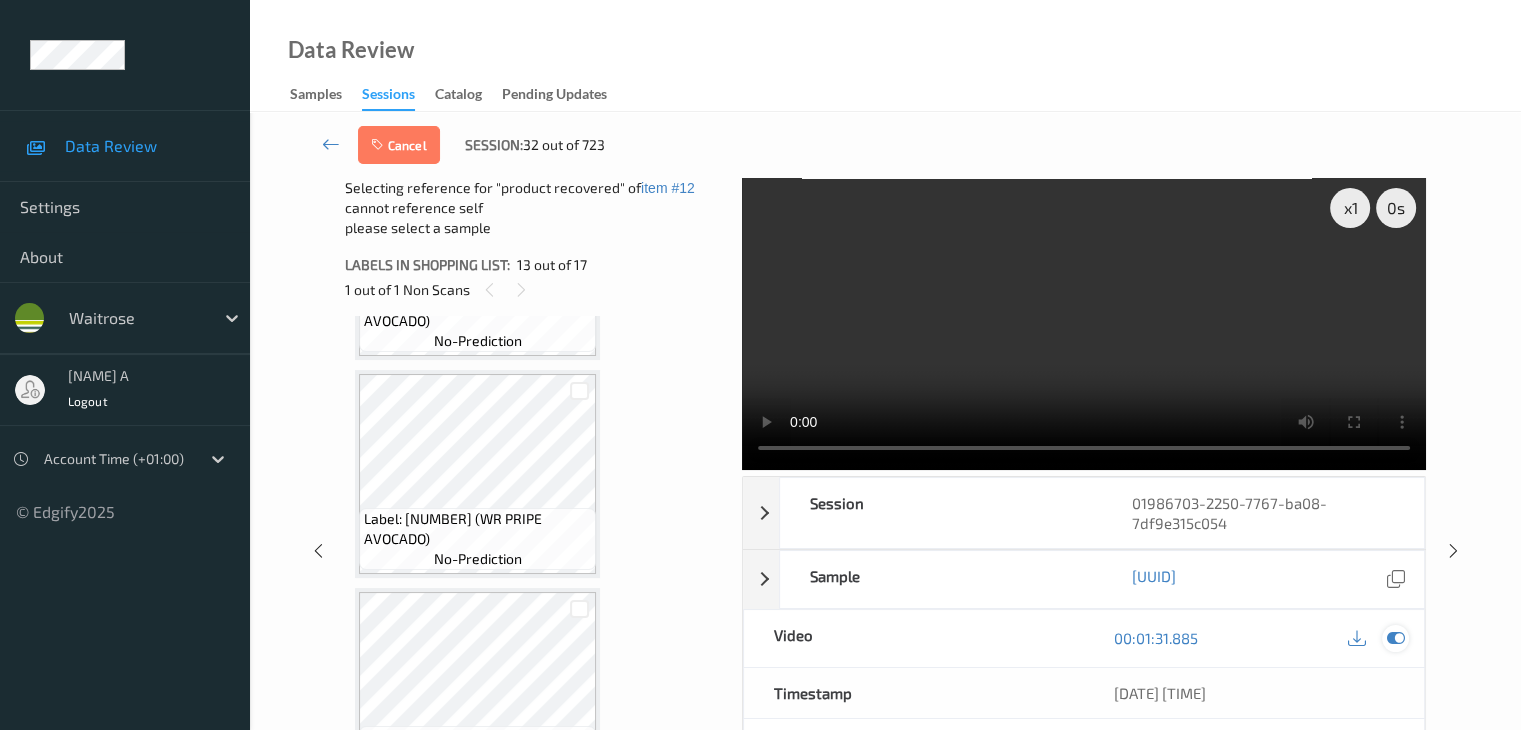 click at bounding box center [1395, 638] 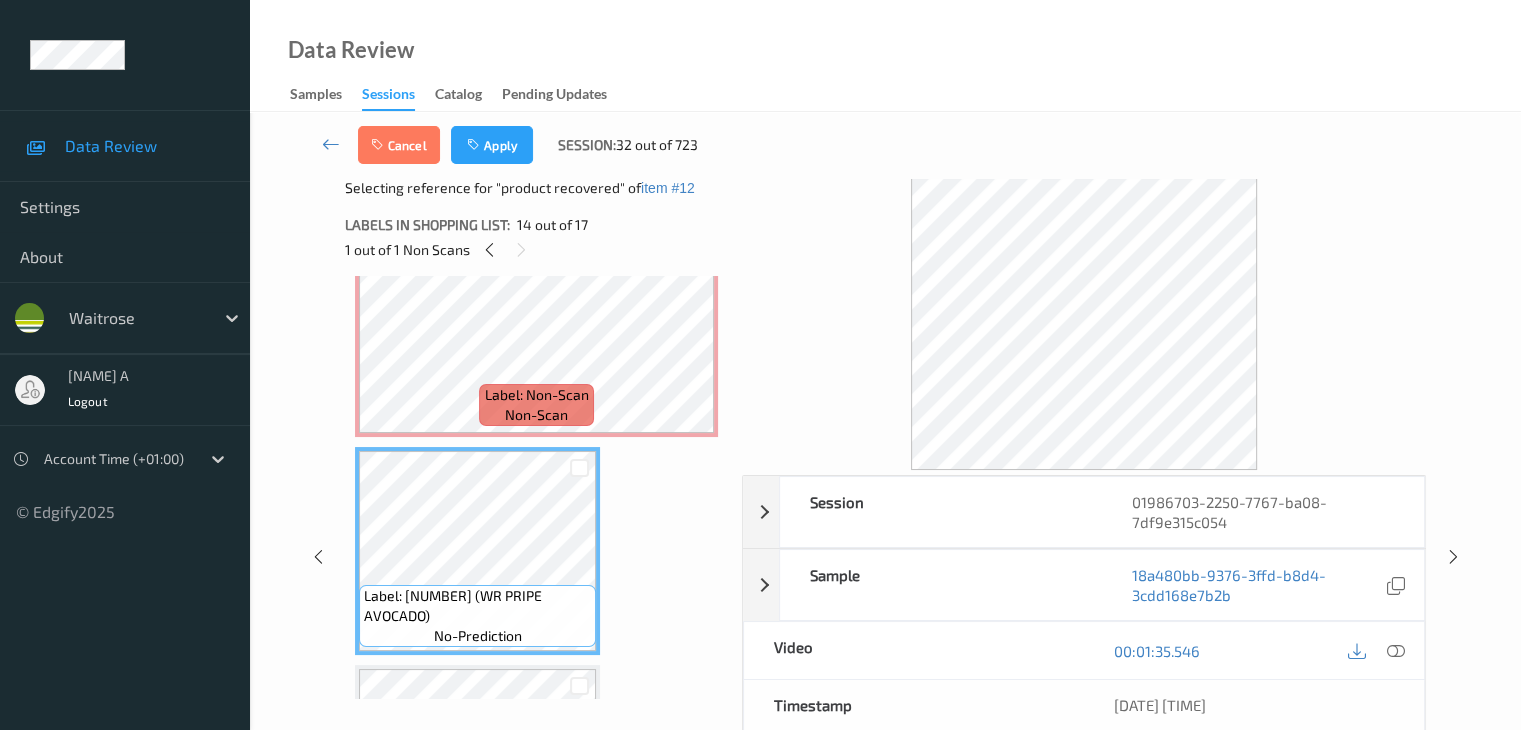 scroll, scrollTop: 2708, scrollLeft: 0, axis: vertical 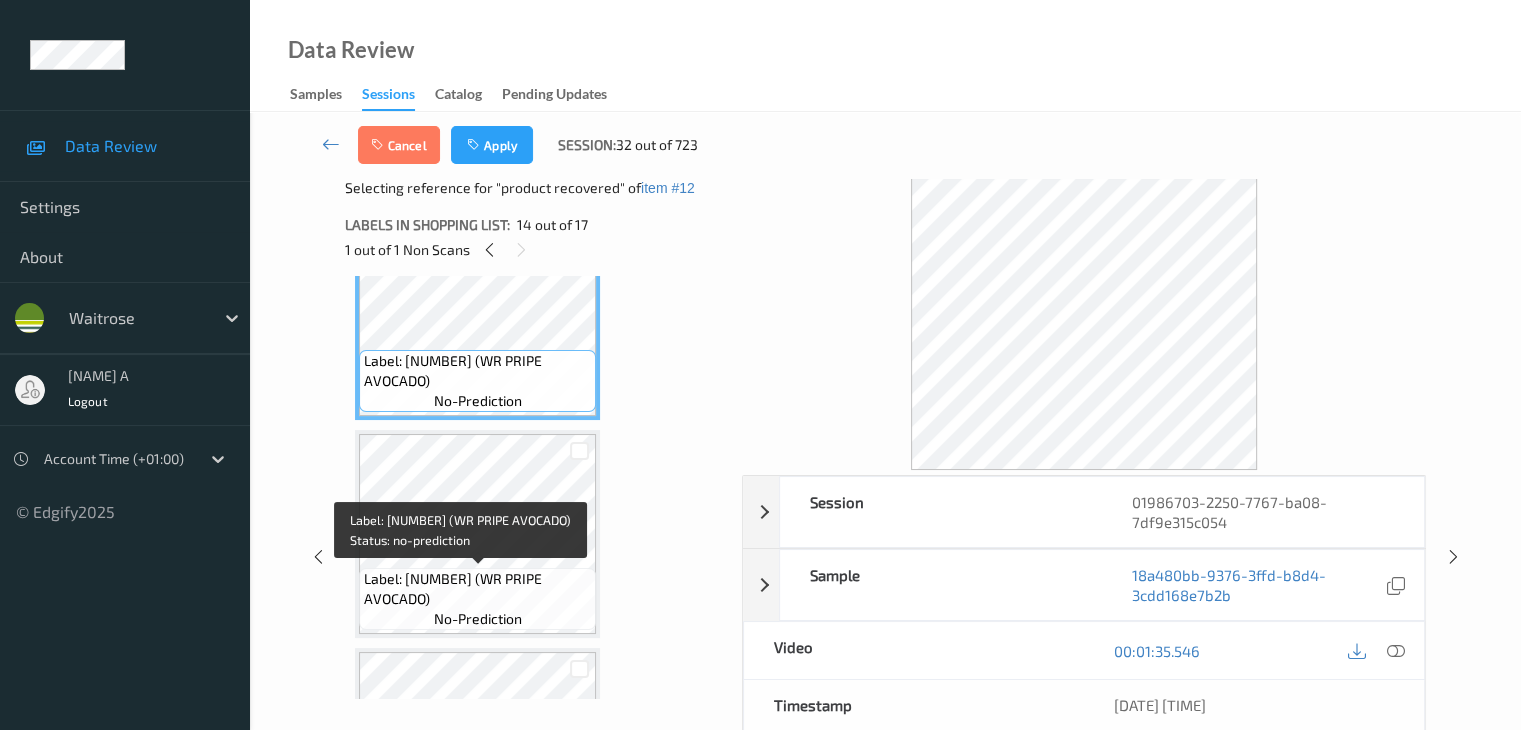 click on "Label: [NUMBER] (WR PRIPE AVOCADO)" at bounding box center [477, 589] 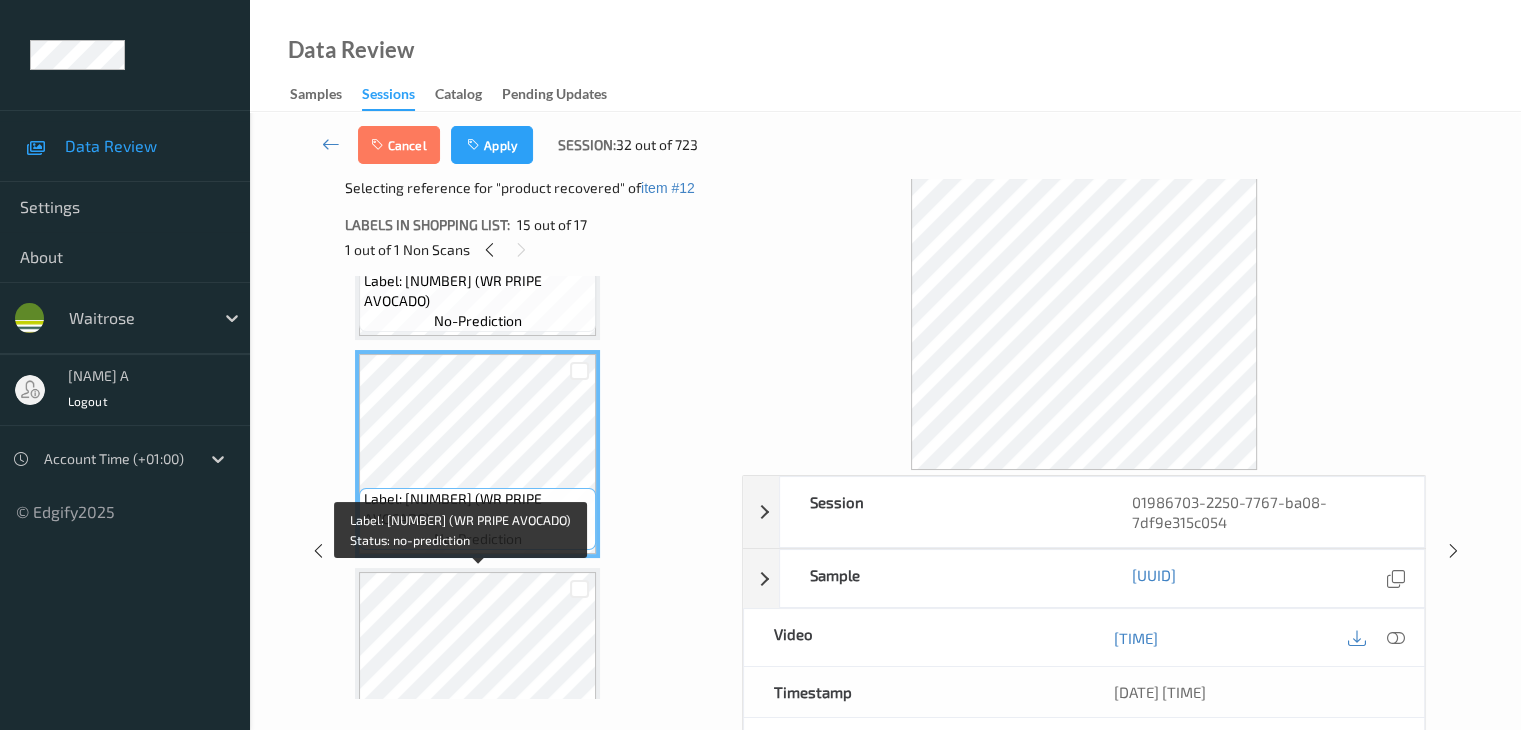 scroll, scrollTop: 3108, scrollLeft: 0, axis: vertical 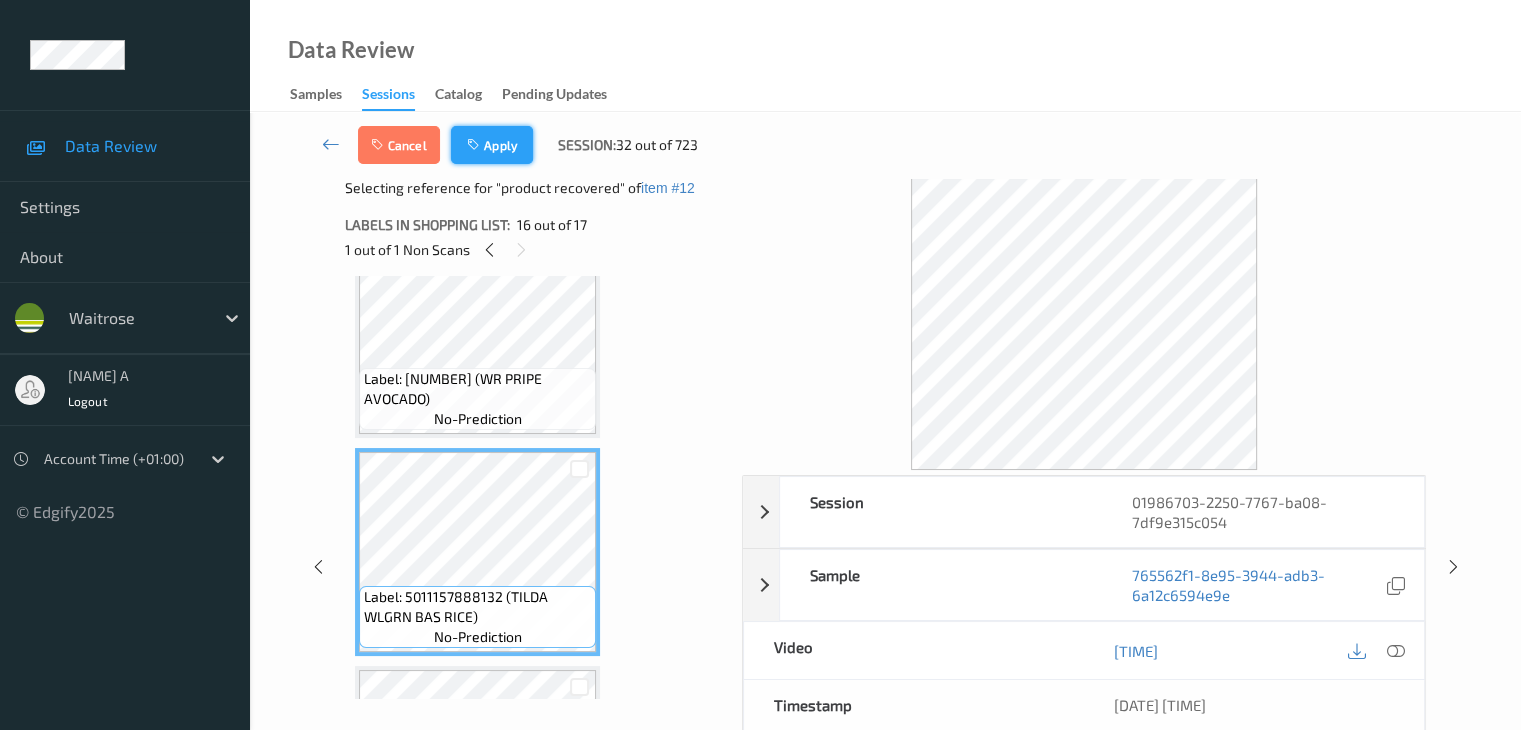 click on "Apply" at bounding box center [492, 145] 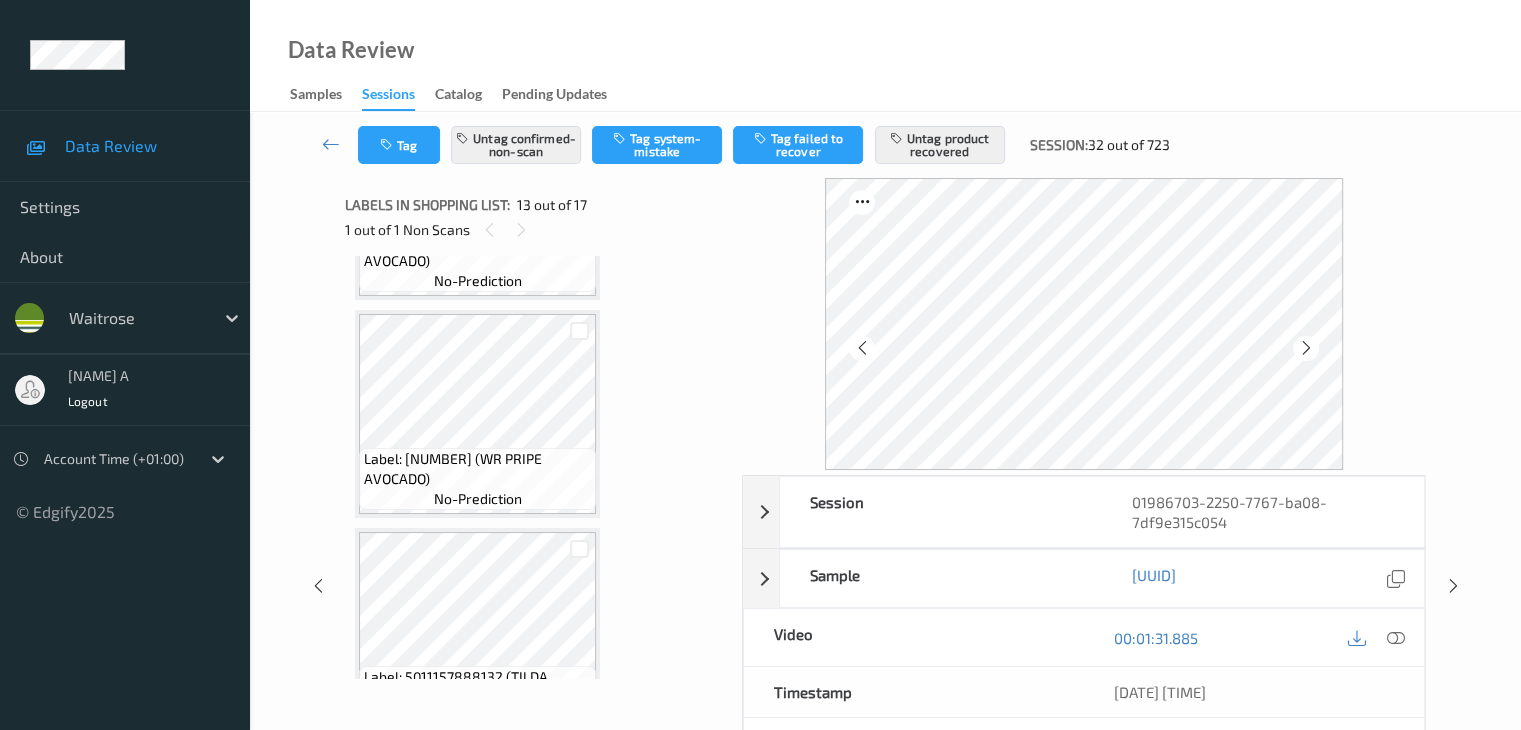 scroll, scrollTop: 3208, scrollLeft: 0, axis: vertical 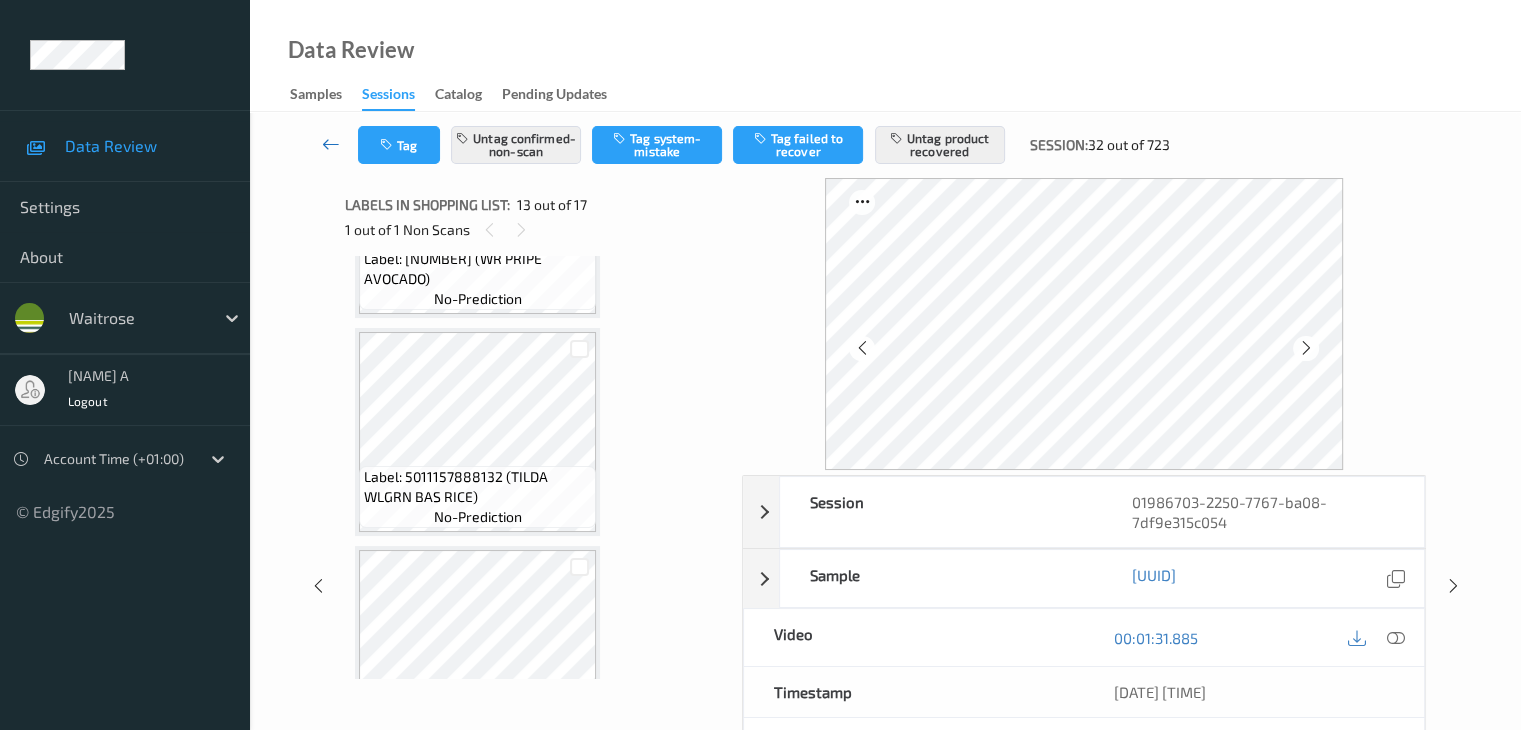 click at bounding box center (331, 144) 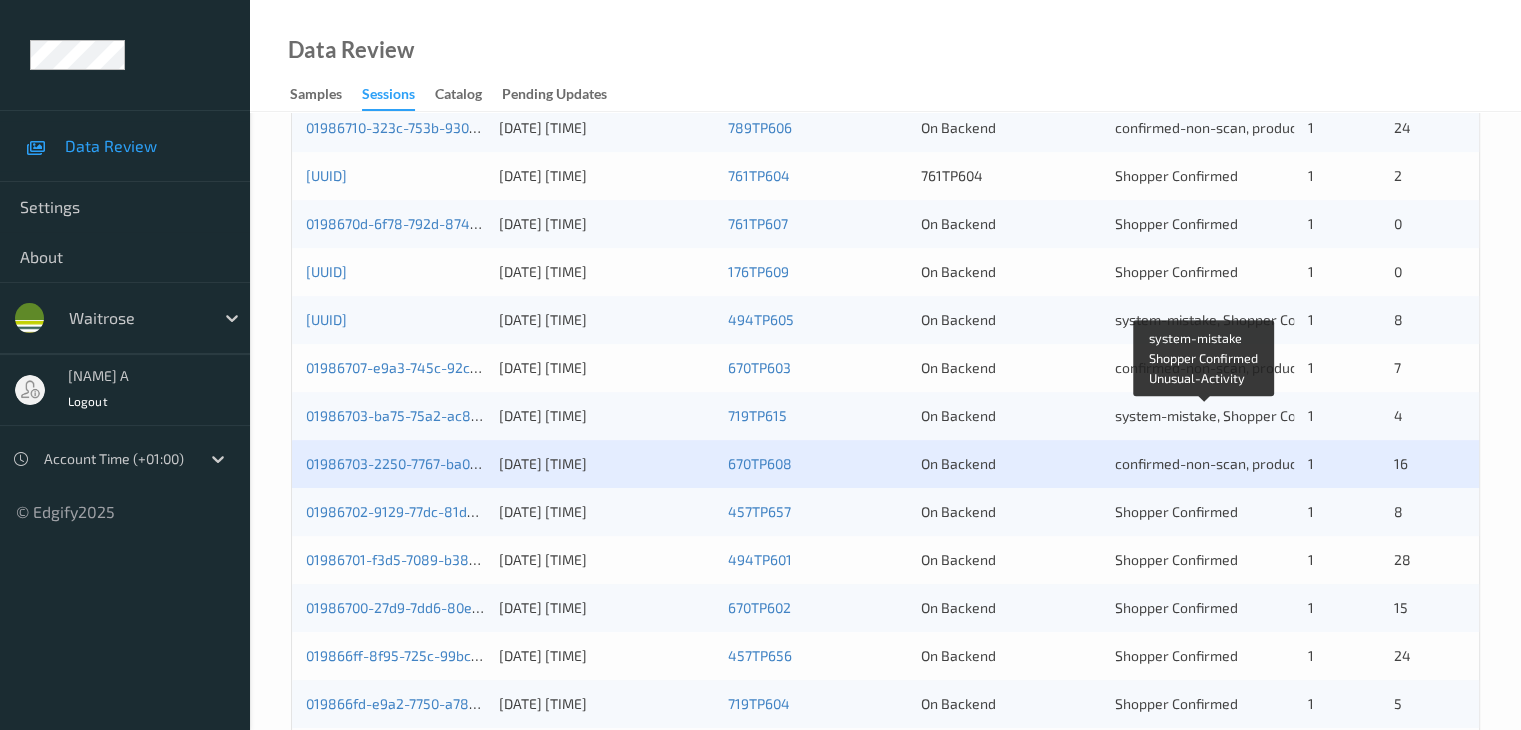 scroll, scrollTop: 800, scrollLeft: 0, axis: vertical 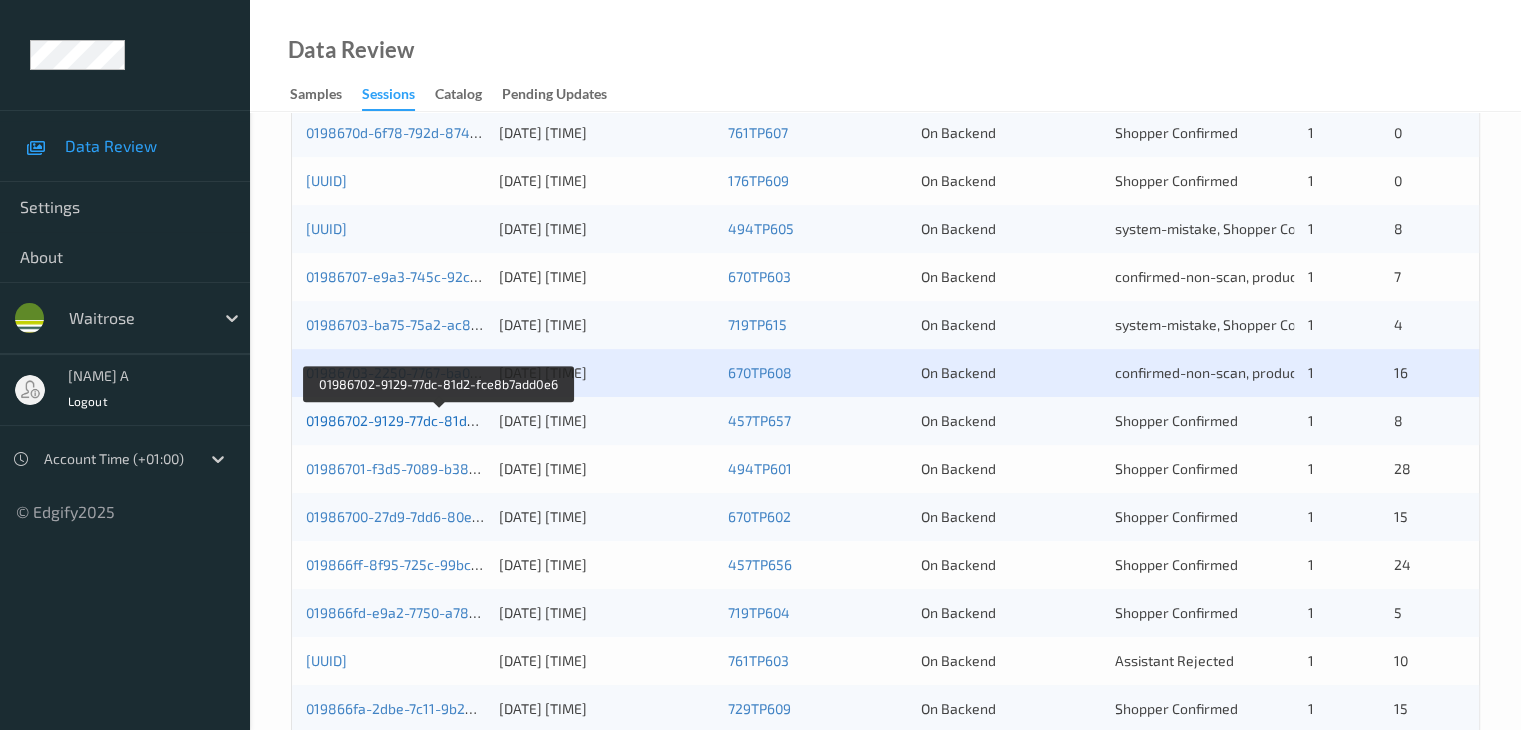click on "01986702-9129-77dc-81d2-fce8b7add0e6" at bounding box center (439, 420) 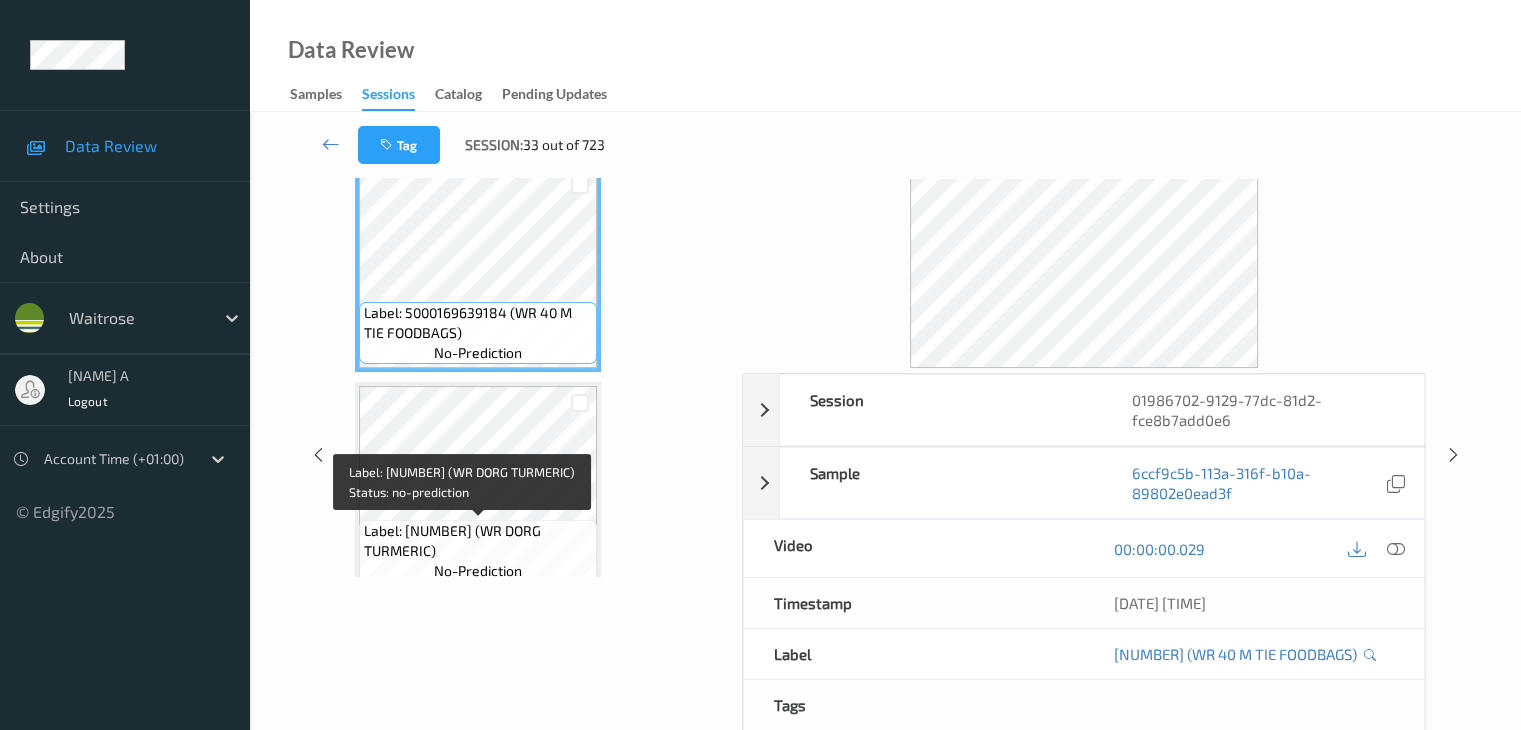 scroll, scrollTop: 0, scrollLeft: 0, axis: both 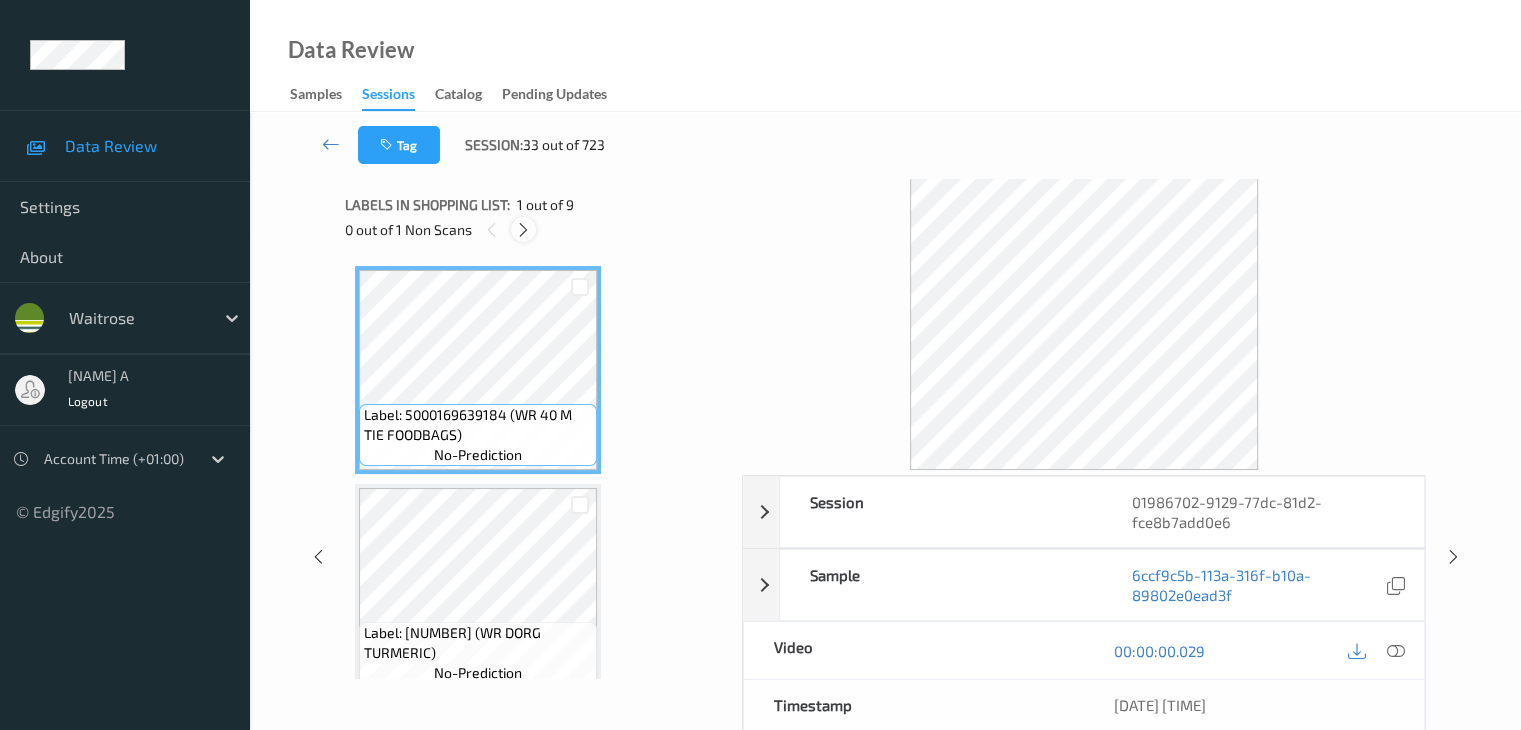 click at bounding box center (523, 230) 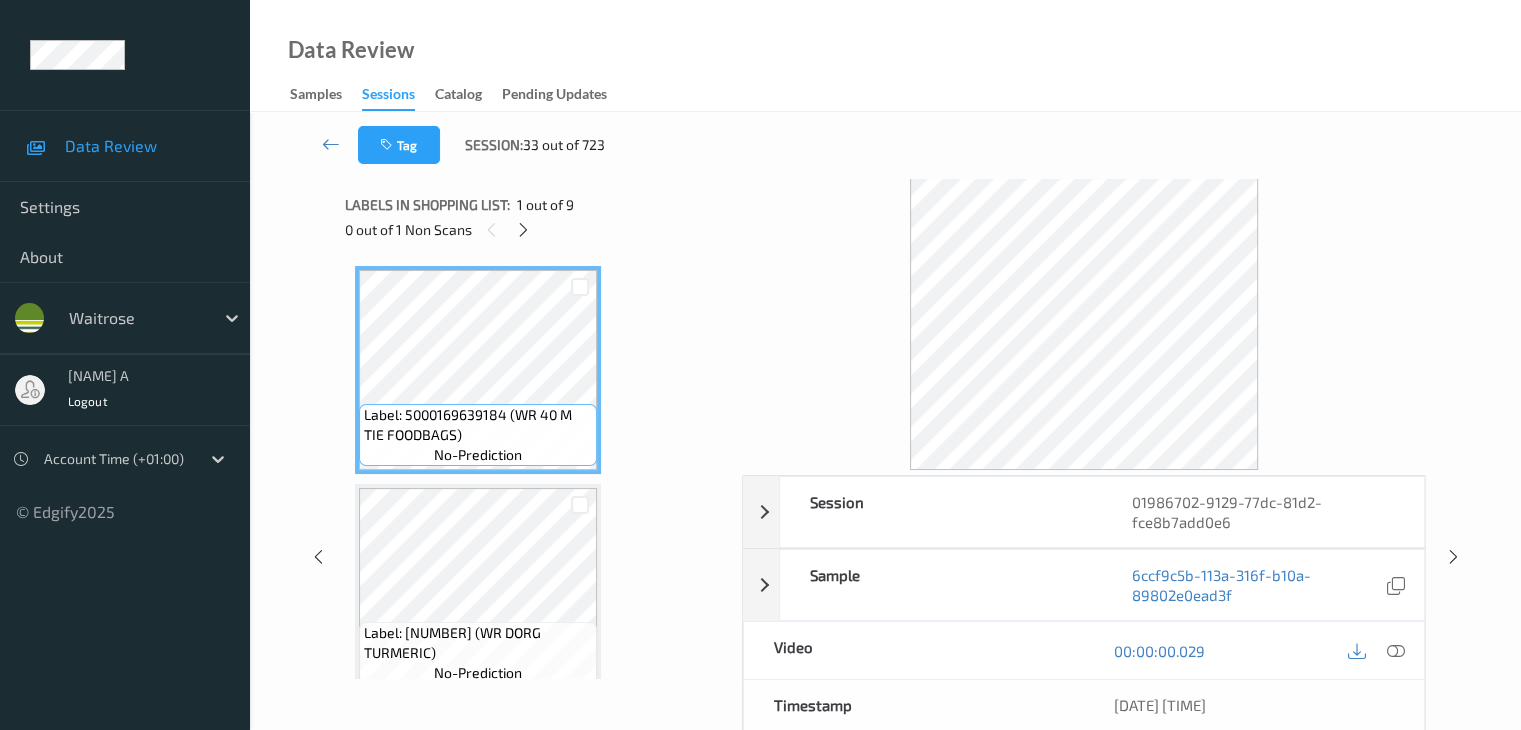 scroll, scrollTop: 664, scrollLeft: 0, axis: vertical 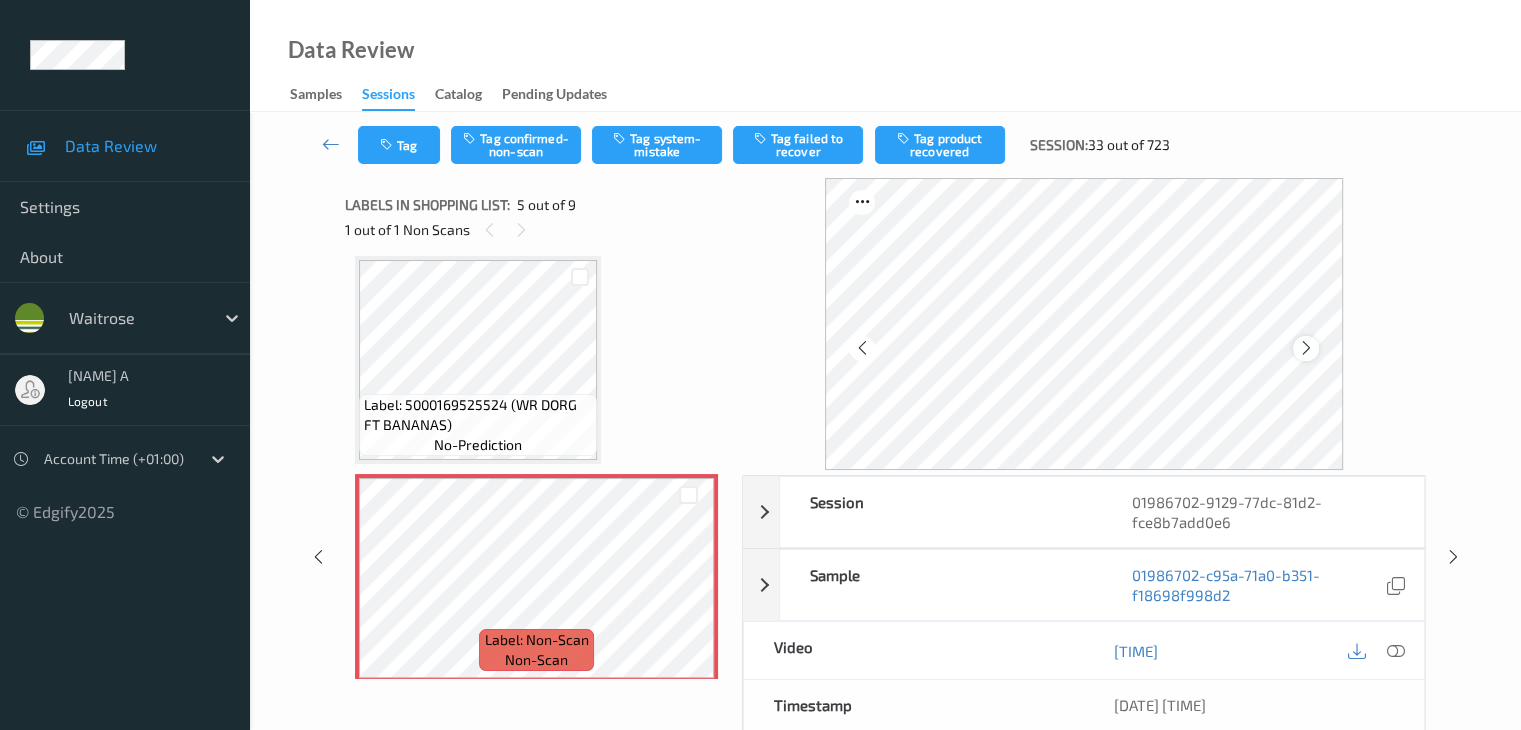 click at bounding box center [1306, 348] 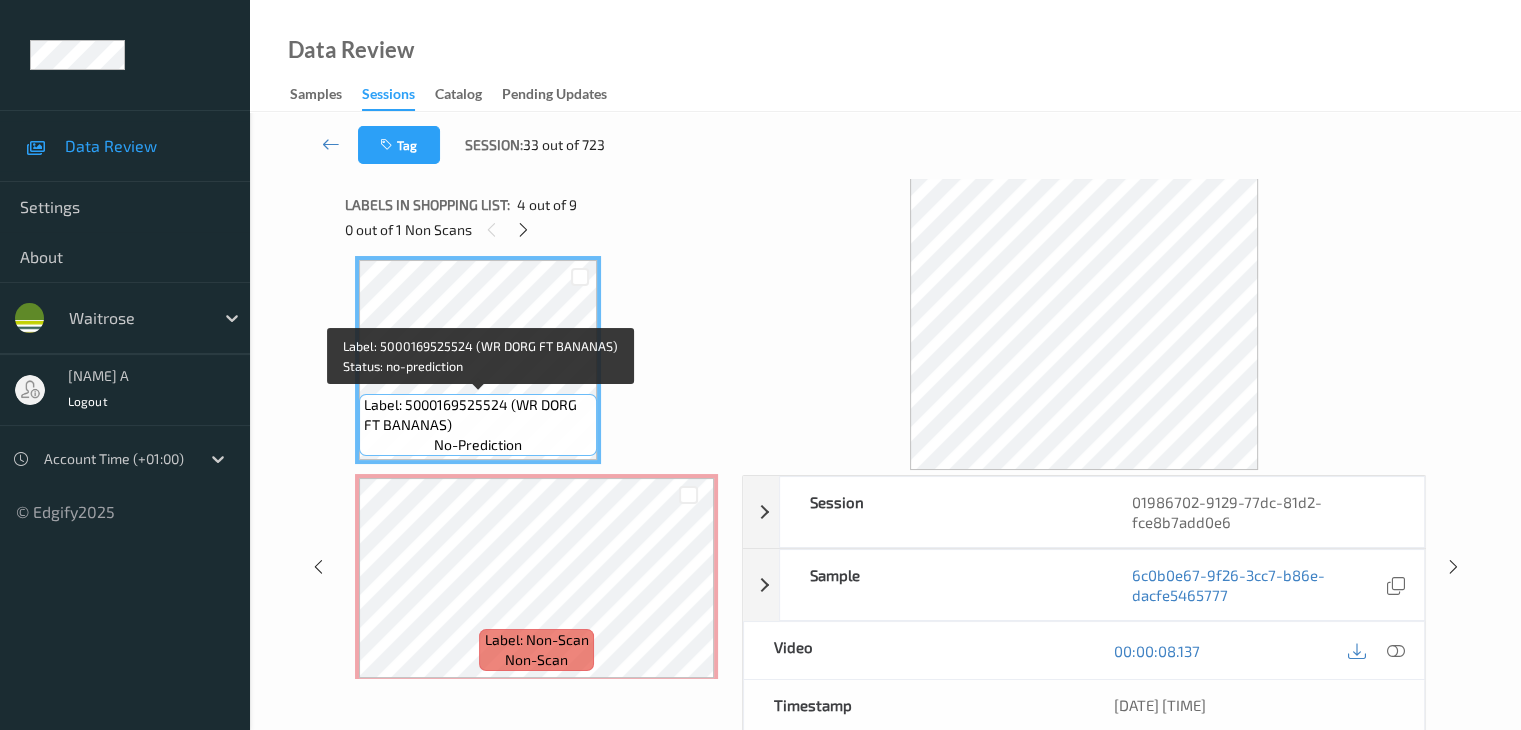 drag, startPoint x: 453, startPoint y: 394, endPoint x: 464, endPoint y: 397, distance: 11.401754 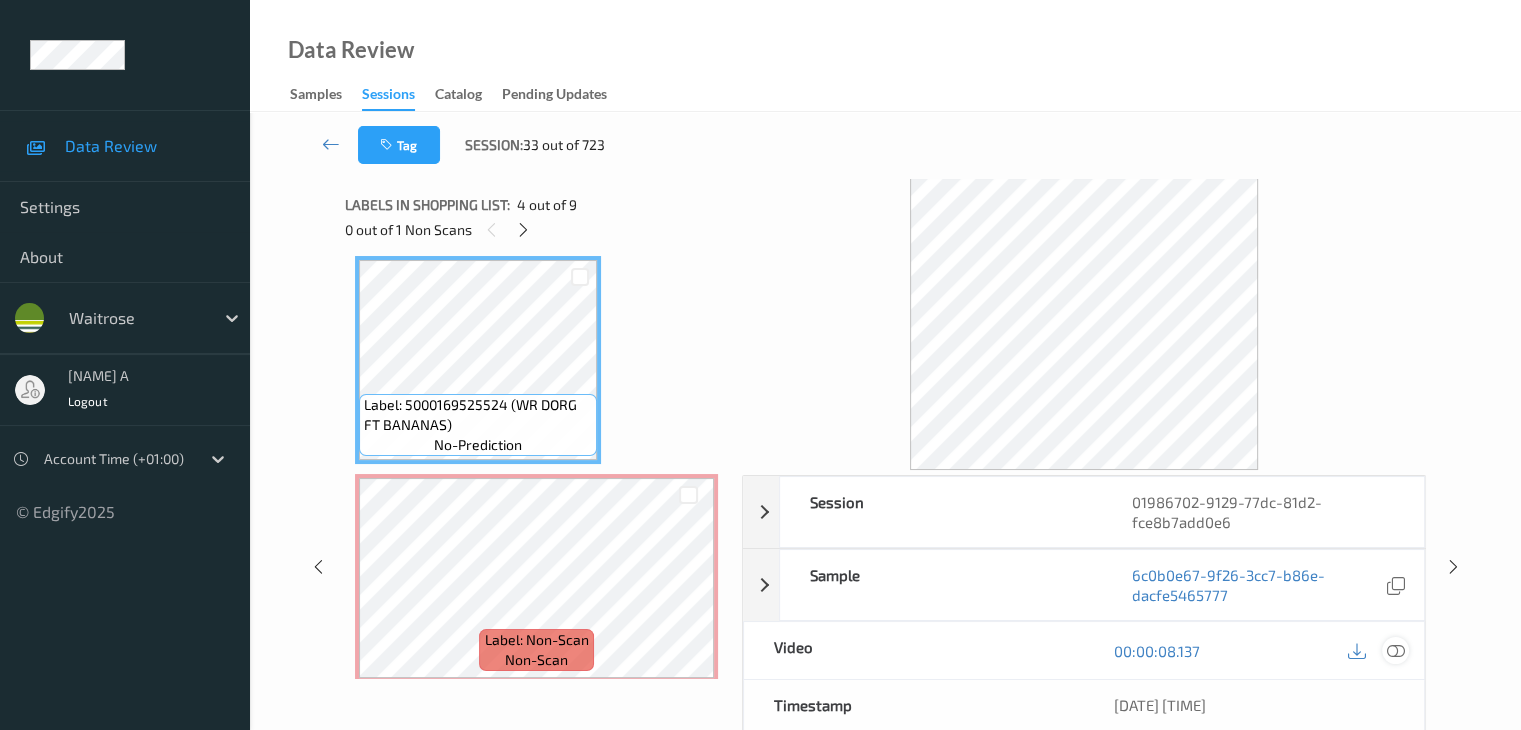 click at bounding box center [1395, 650] 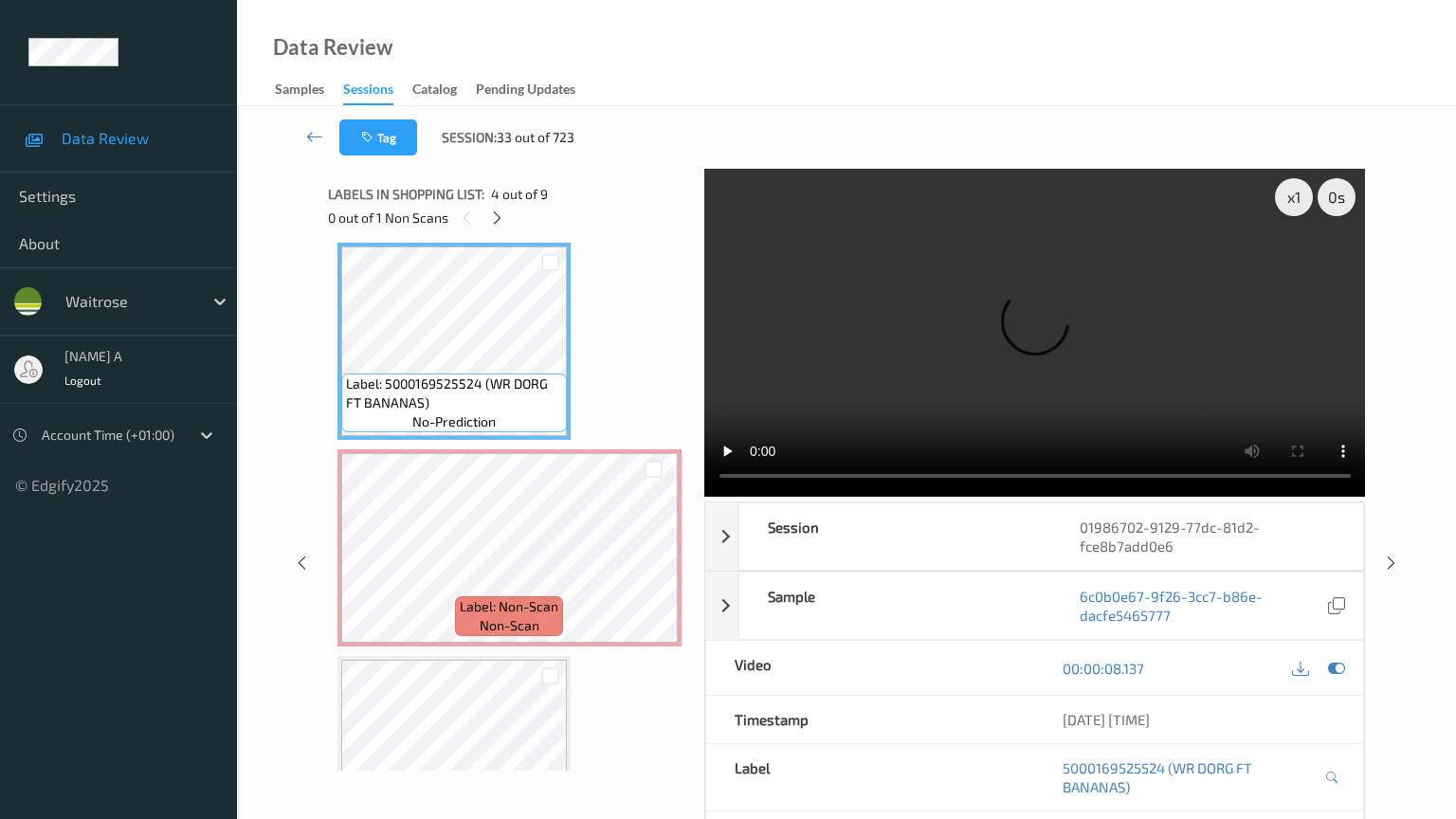 type 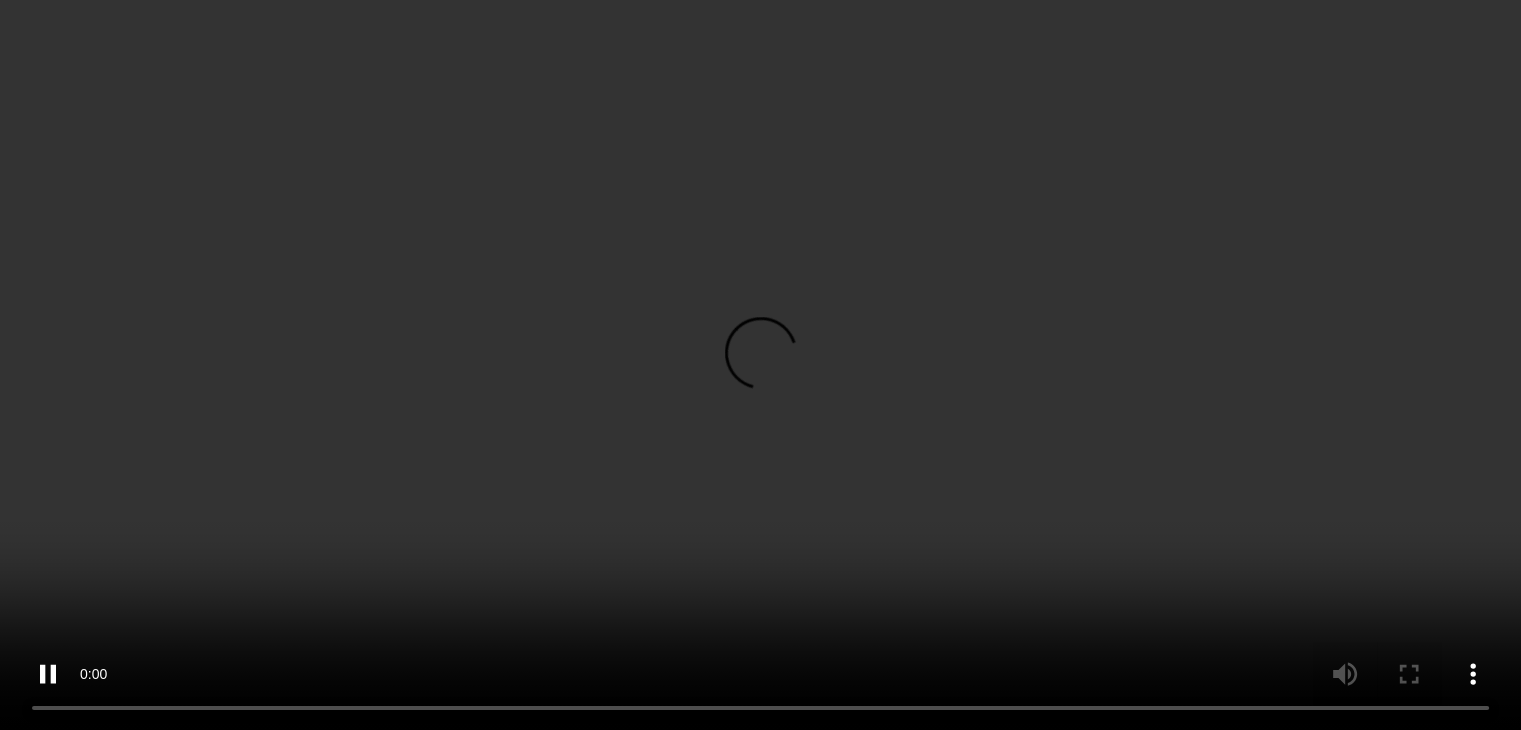 scroll, scrollTop: 764, scrollLeft: 0, axis: vertical 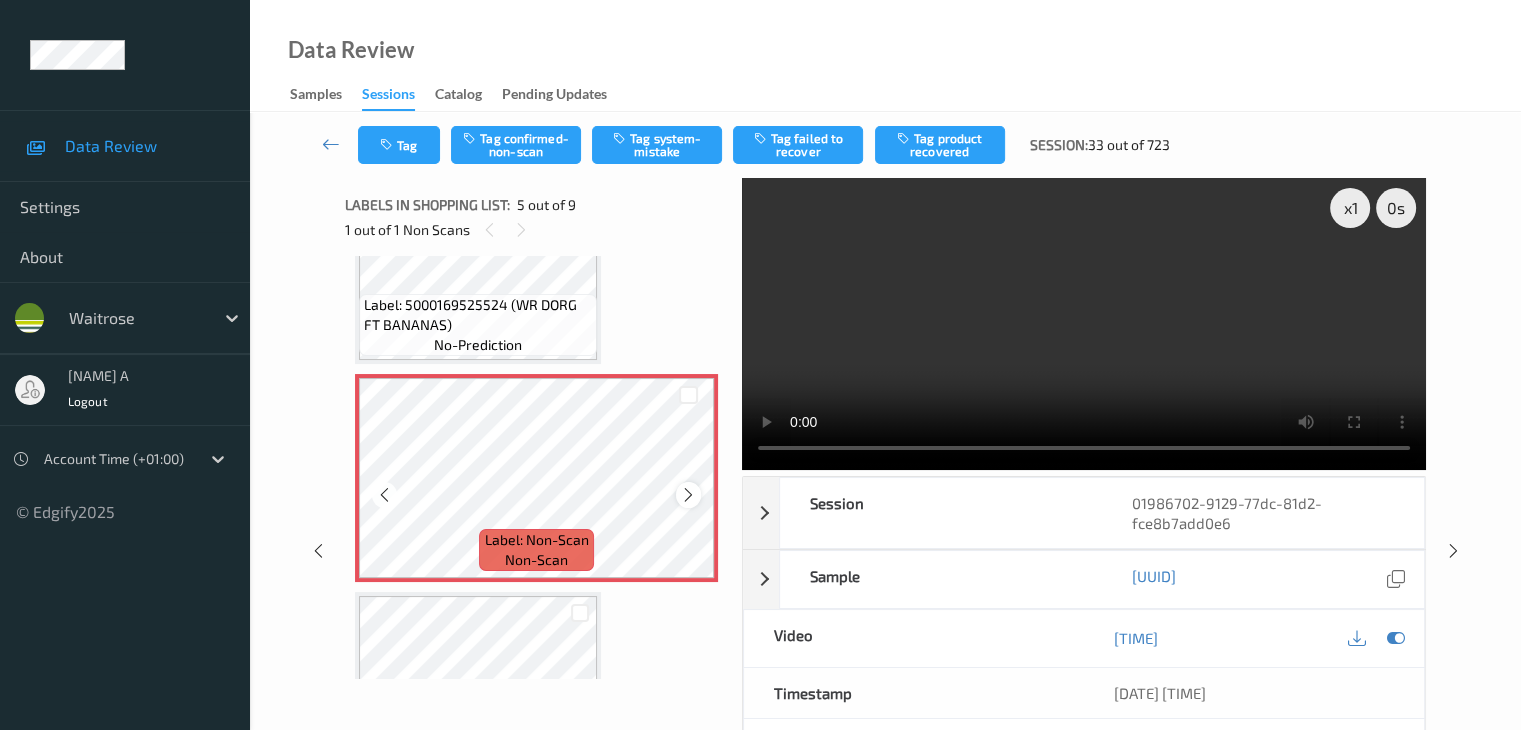 click at bounding box center (688, 495) 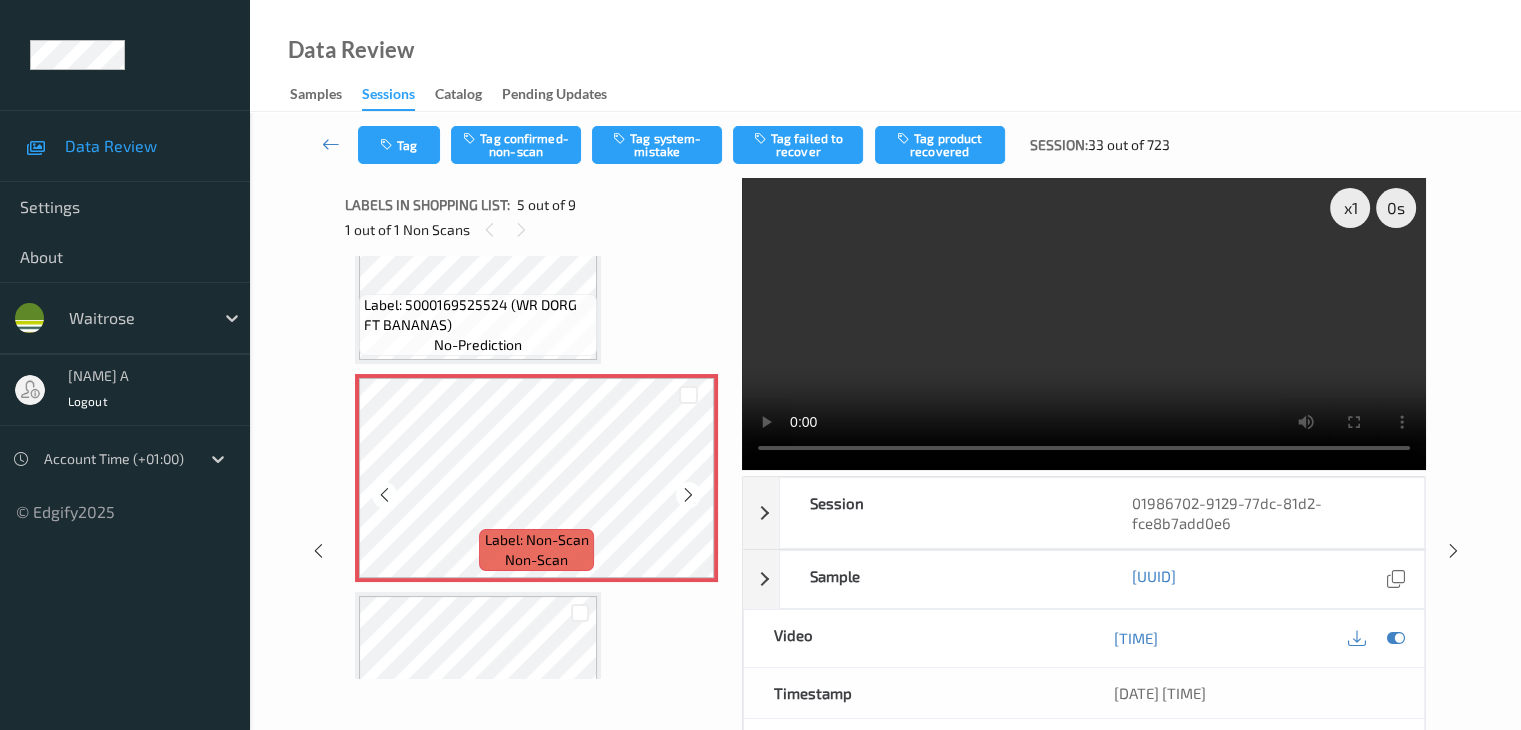 click at bounding box center [688, 495] 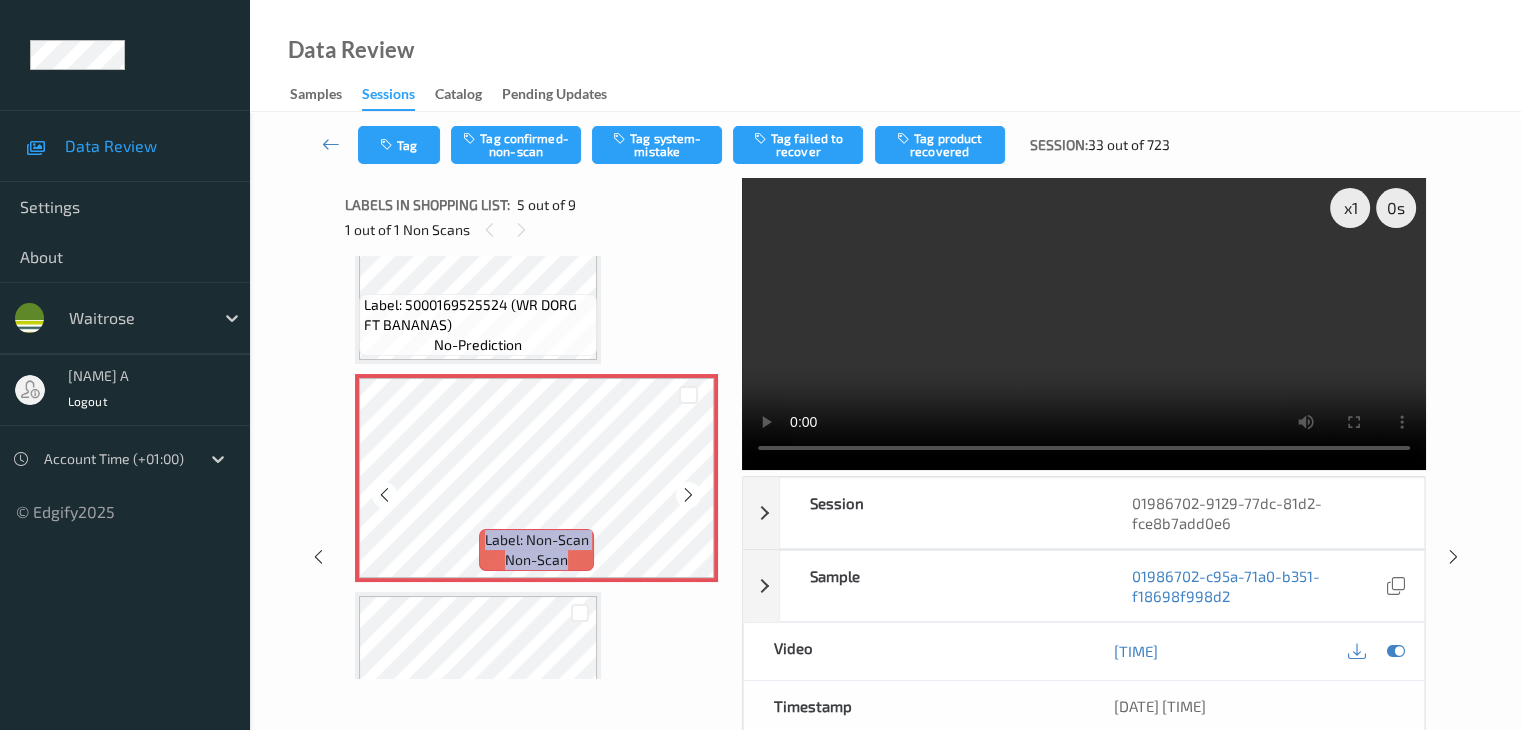 click at bounding box center [688, 495] 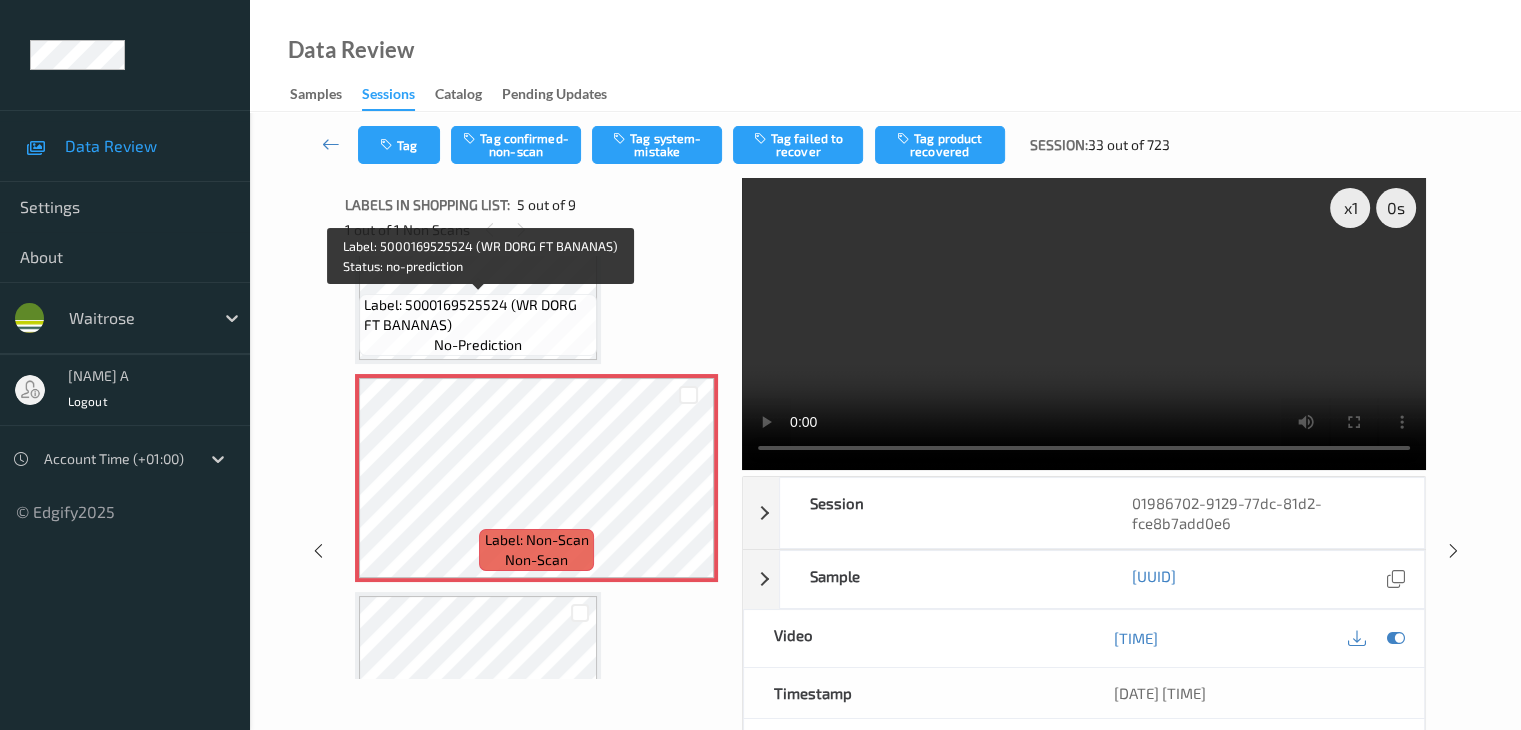 click on "Label: 5000169525524 (WR DORG FT BANANAS)" at bounding box center (478, 315) 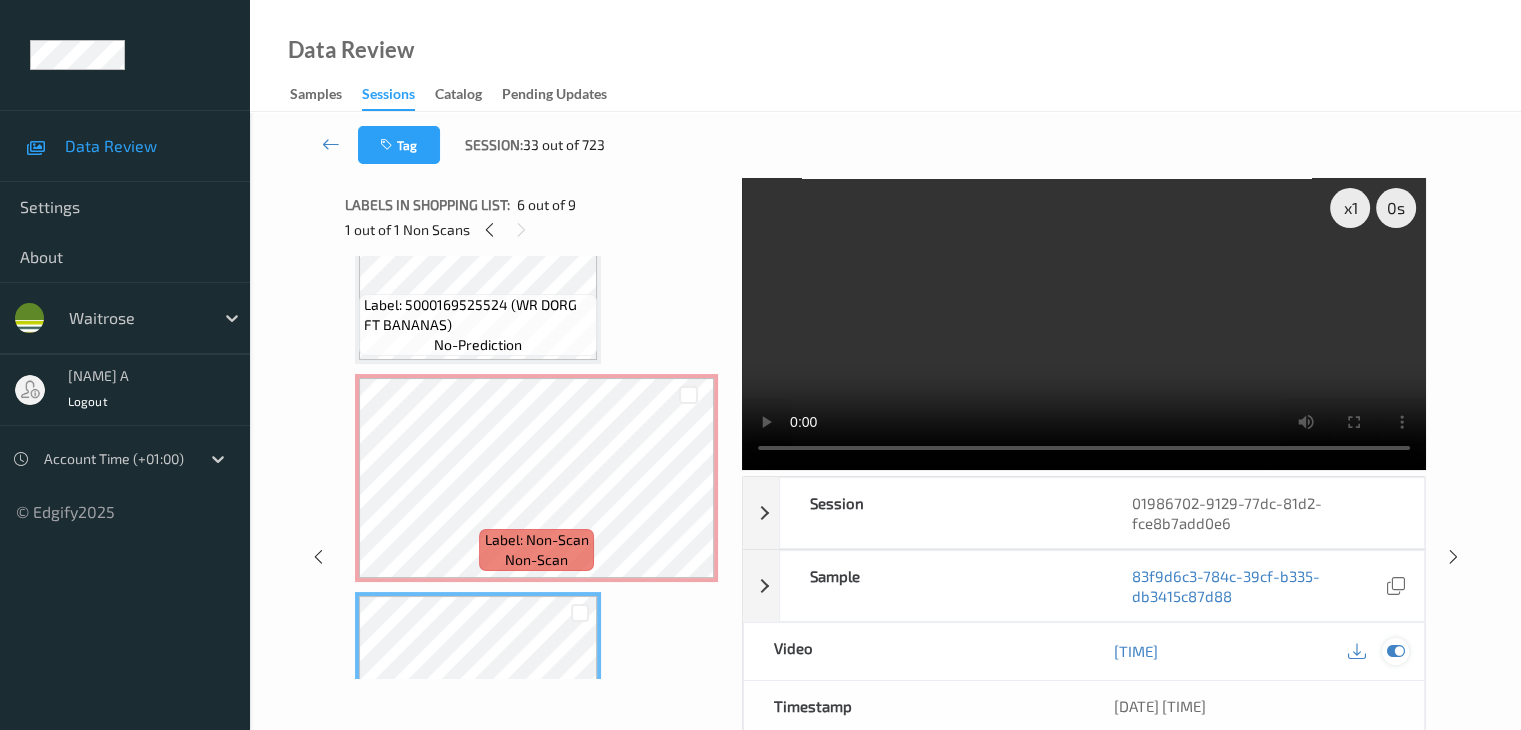 click at bounding box center [1395, 651] 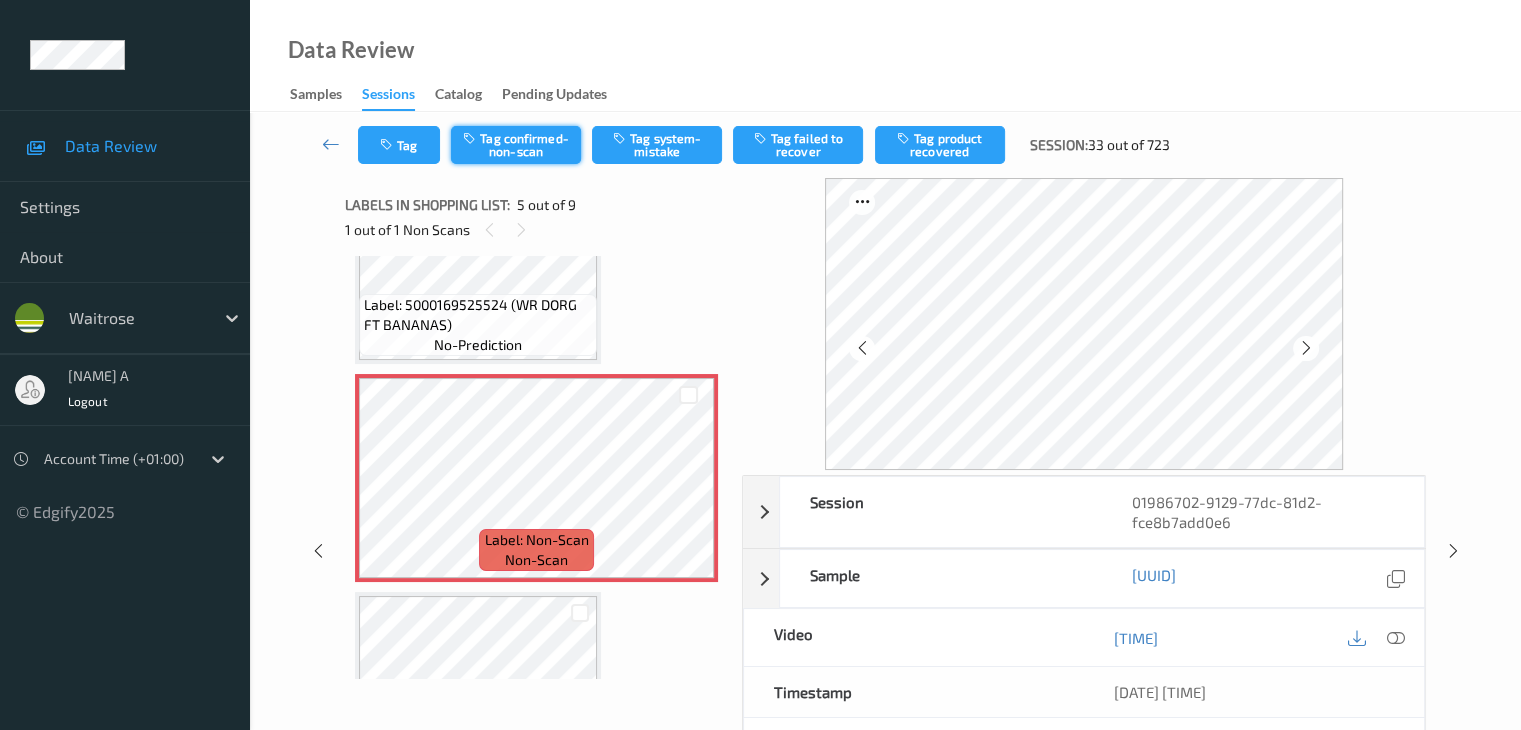 click on "Tag   confirmed-non-scan" at bounding box center (516, 145) 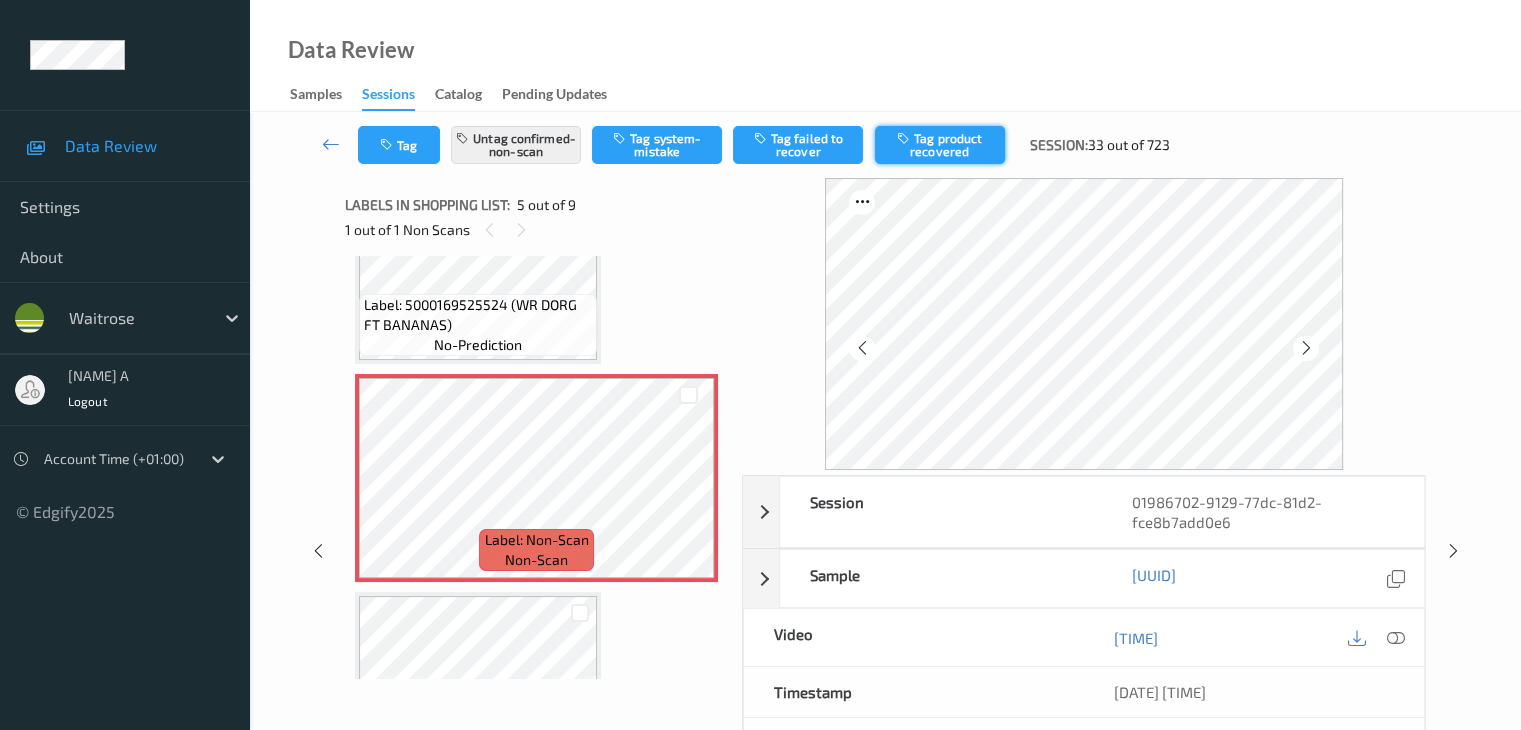 click on "Tag   product recovered" at bounding box center [940, 145] 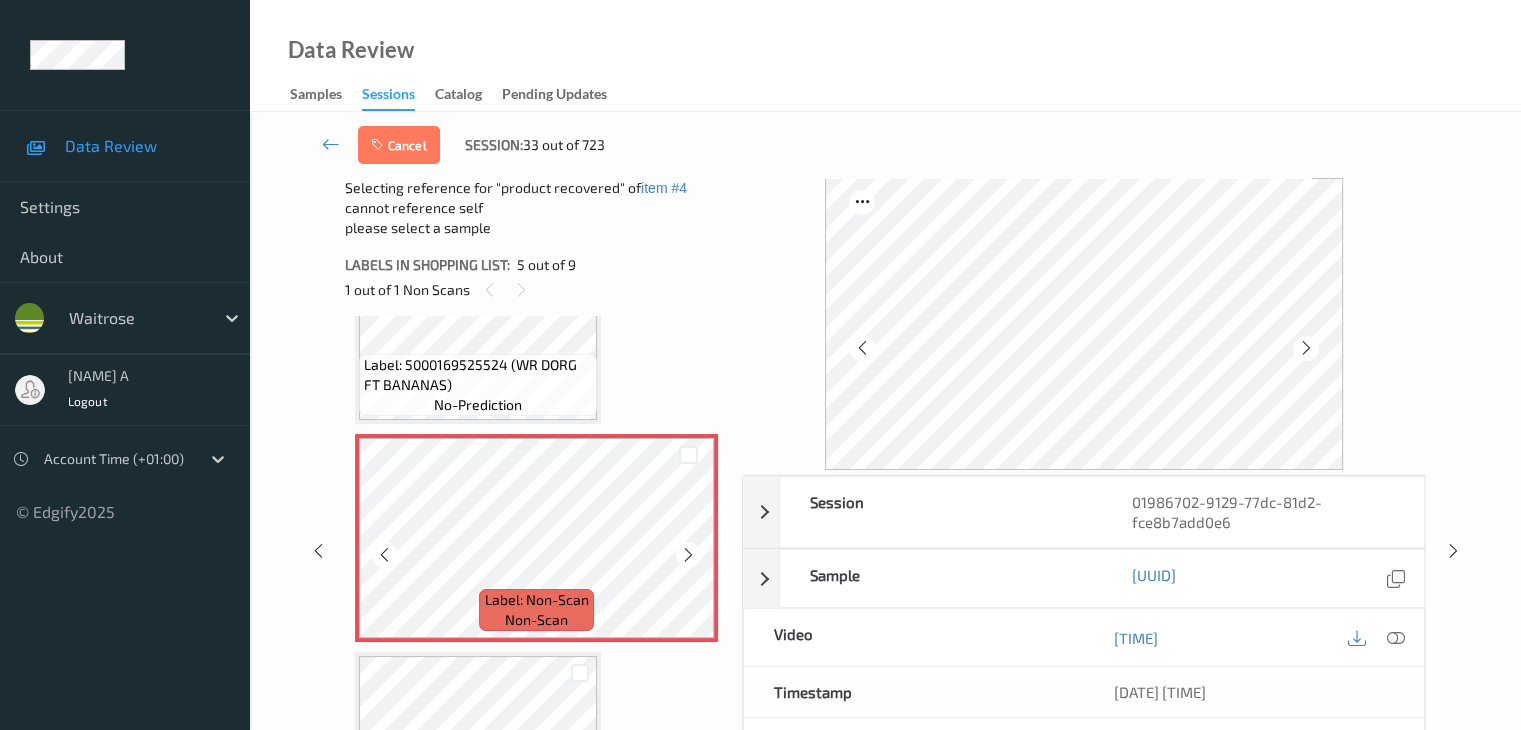 scroll, scrollTop: 1064, scrollLeft: 0, axis: vertical 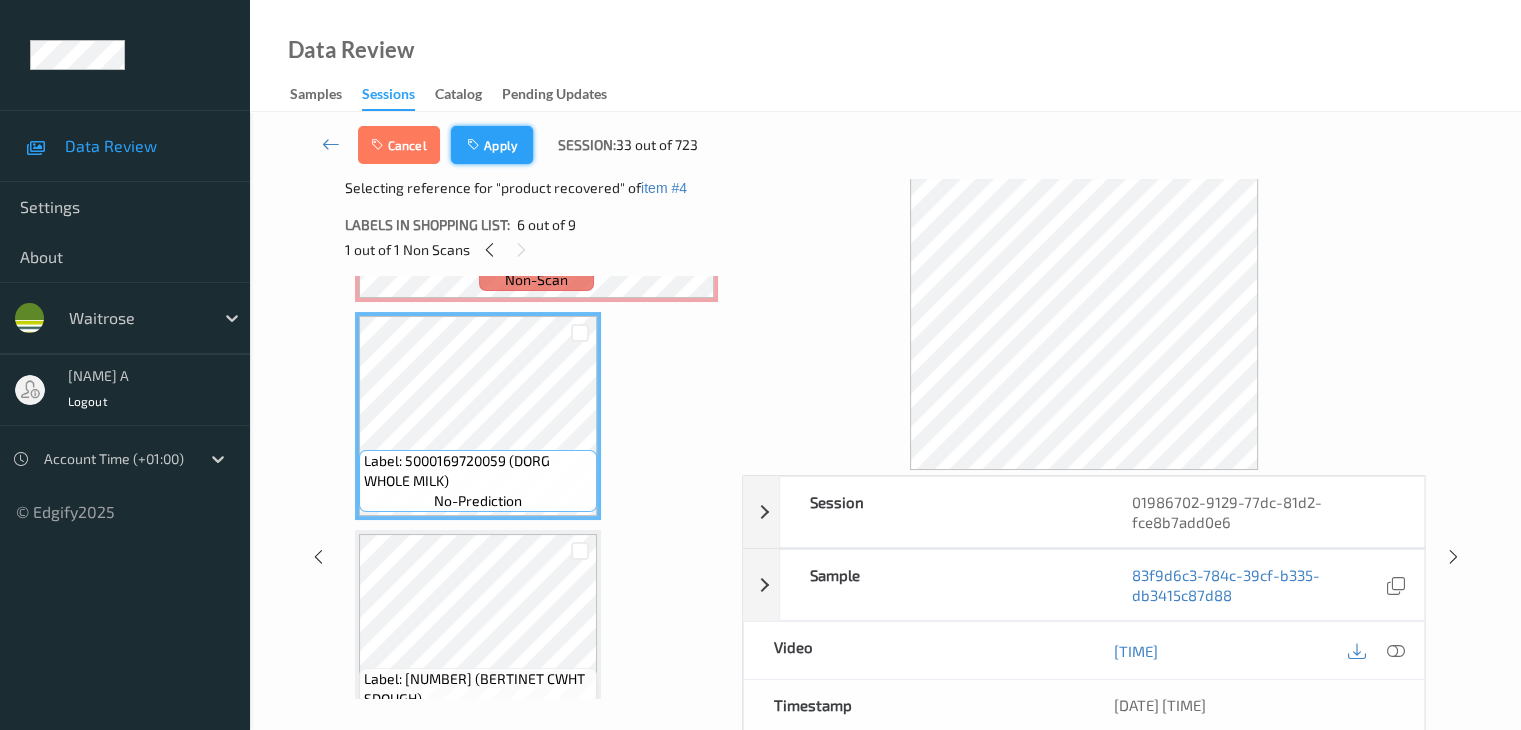 click on "Apply" at bounding box center (492, 145) 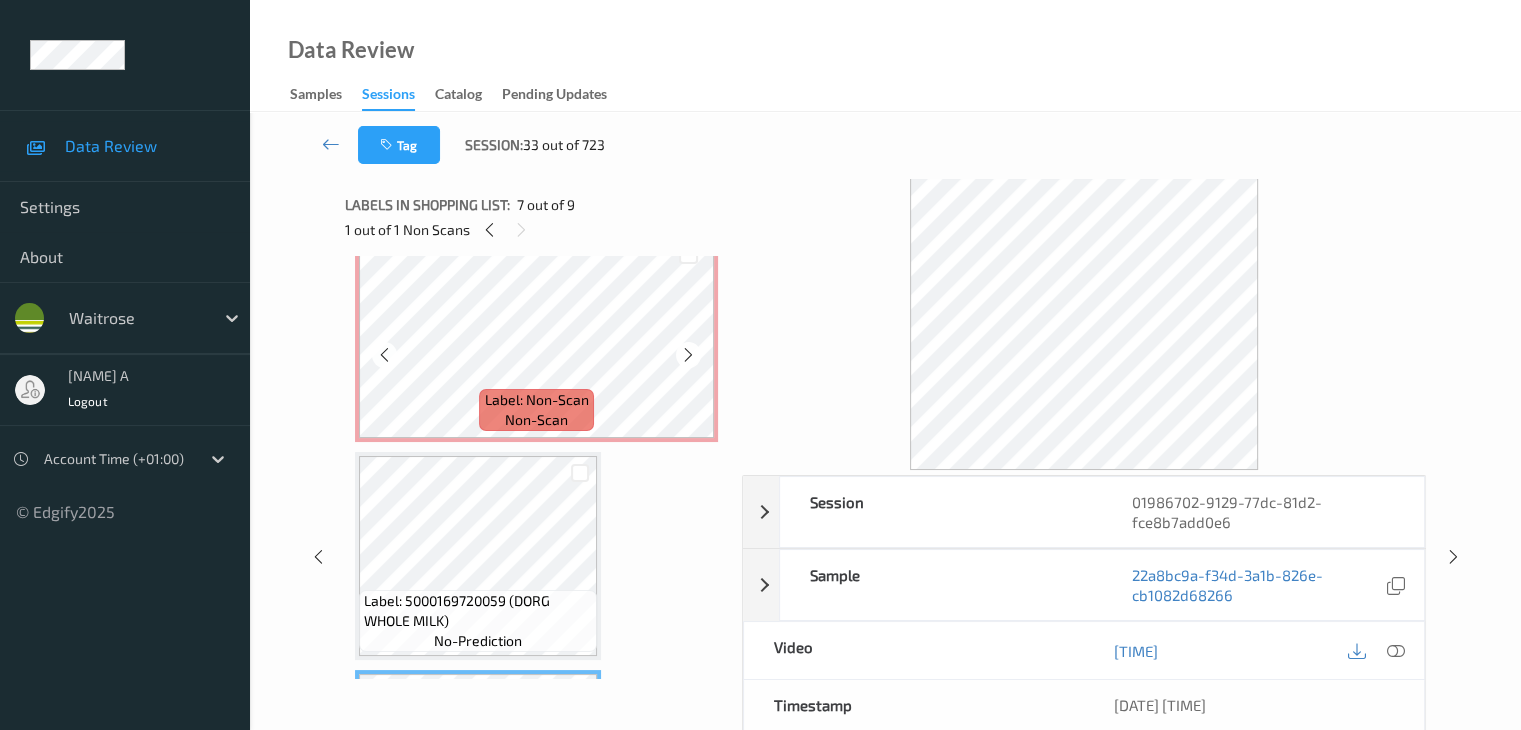 scroll, scrollTop: 764, scrollLeft: 0, axis: vertical 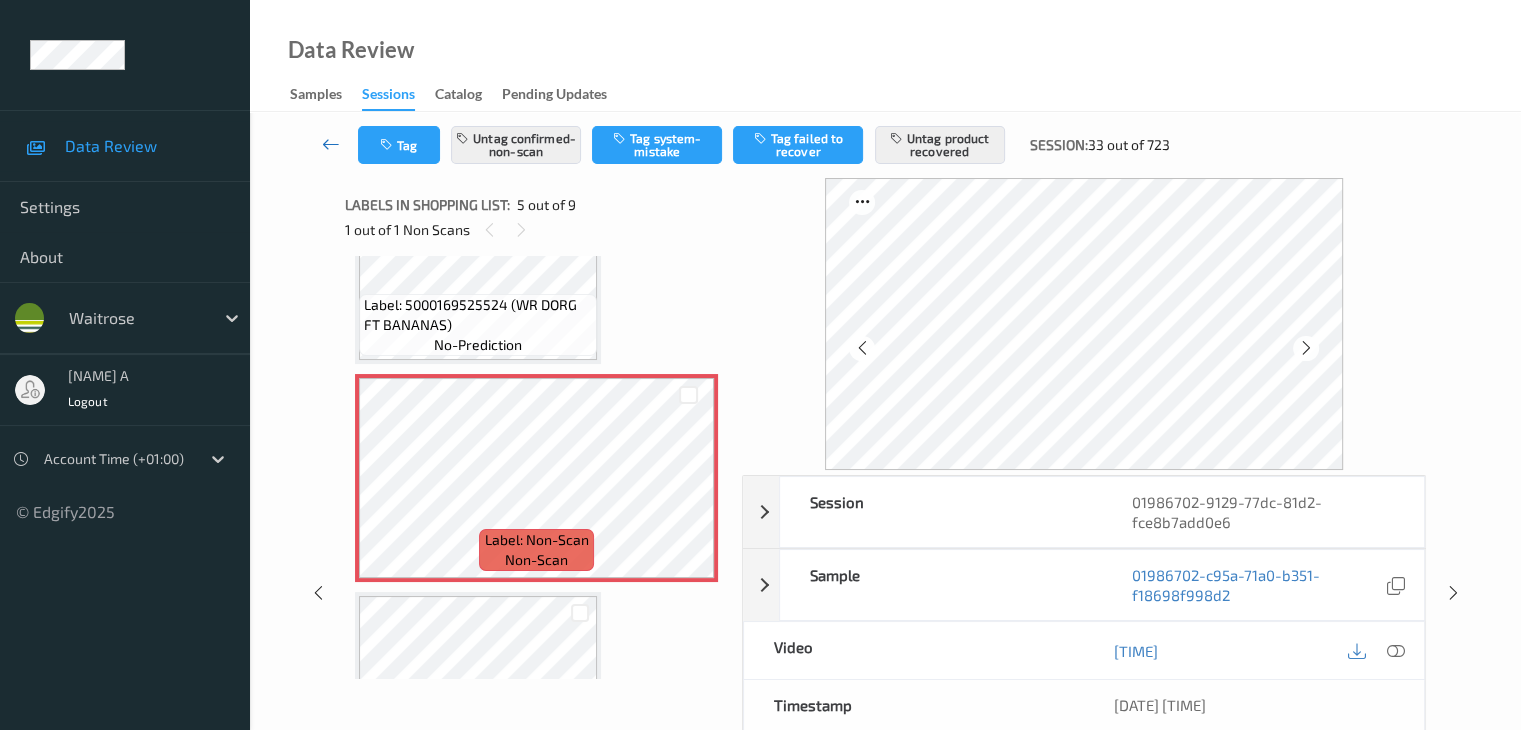 click at bounding box center (331, 144) 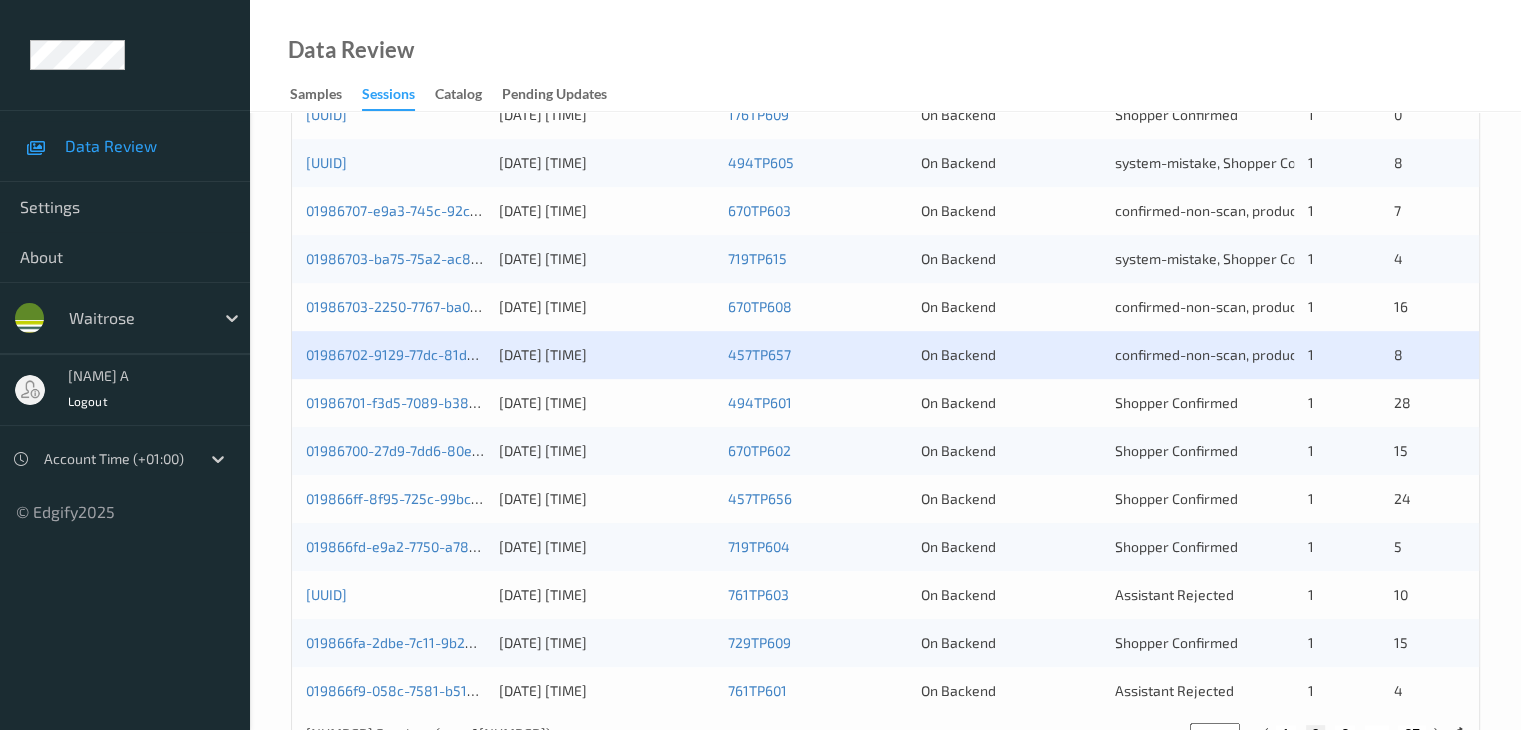 scroll, scrollTop: 932, scrollLeft: 0, axis: vertical 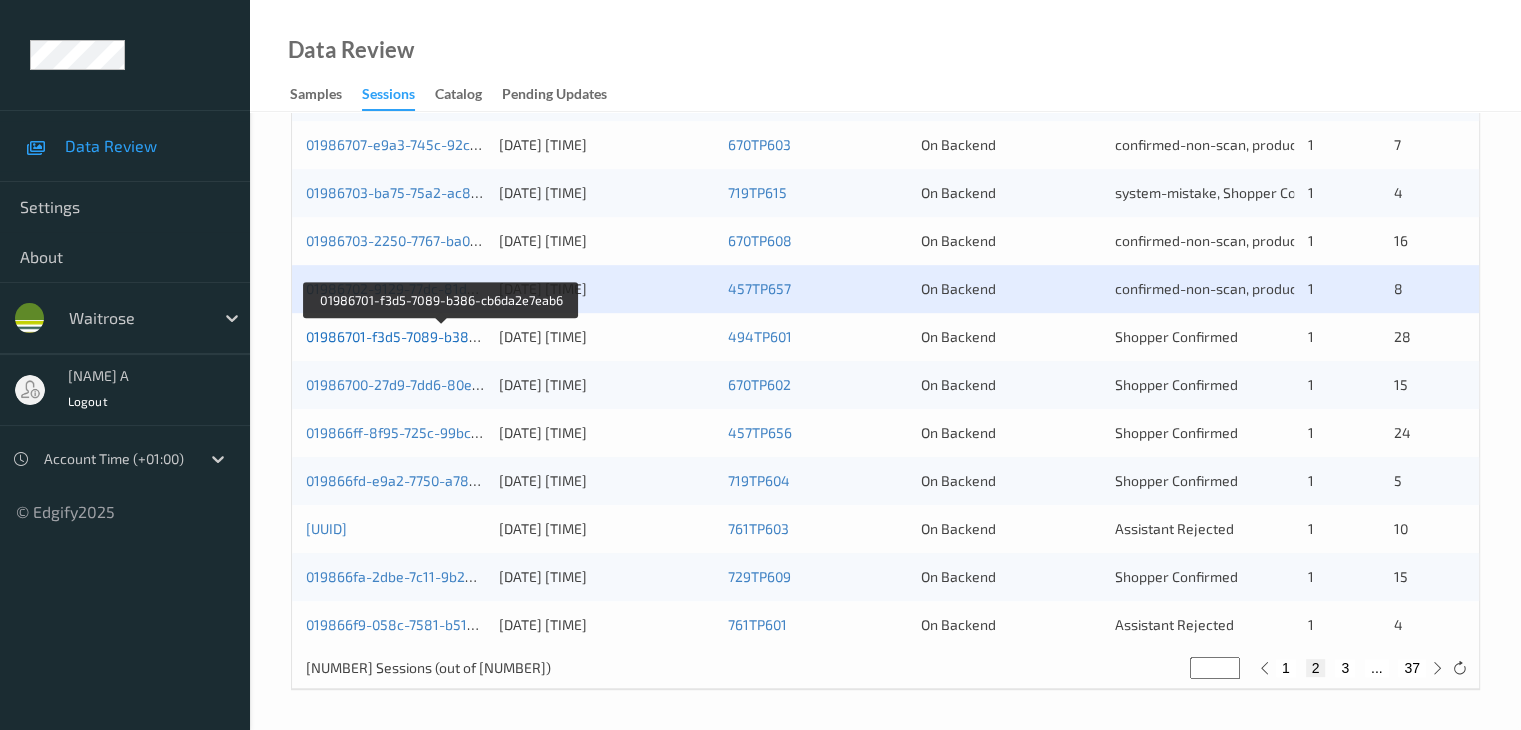 click on "01986701-f3d5-7089-b386-cb6da2e7eab6" at bounding box center (441, 336) 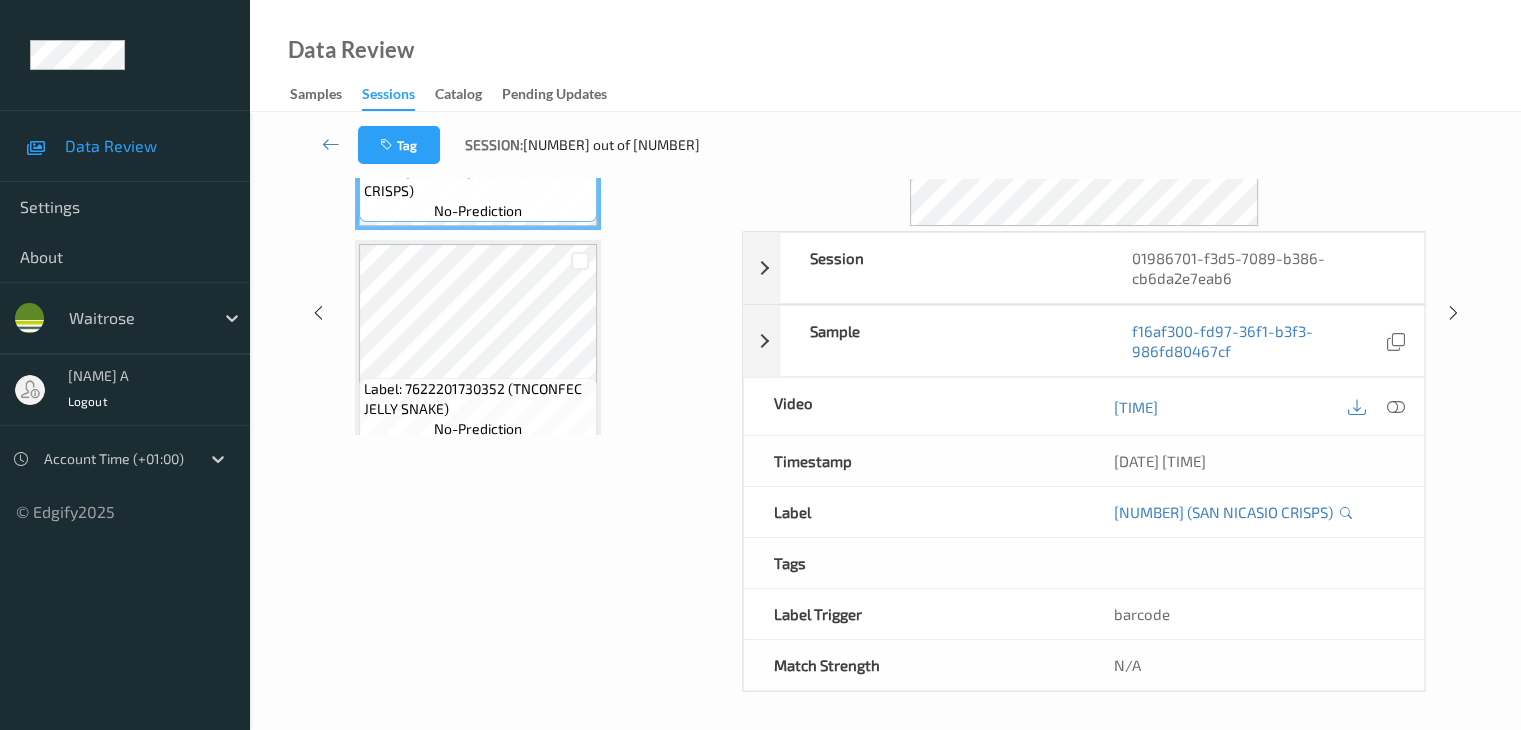 scroll, scrollTop: 0, scrollLeft: 0, axis: both 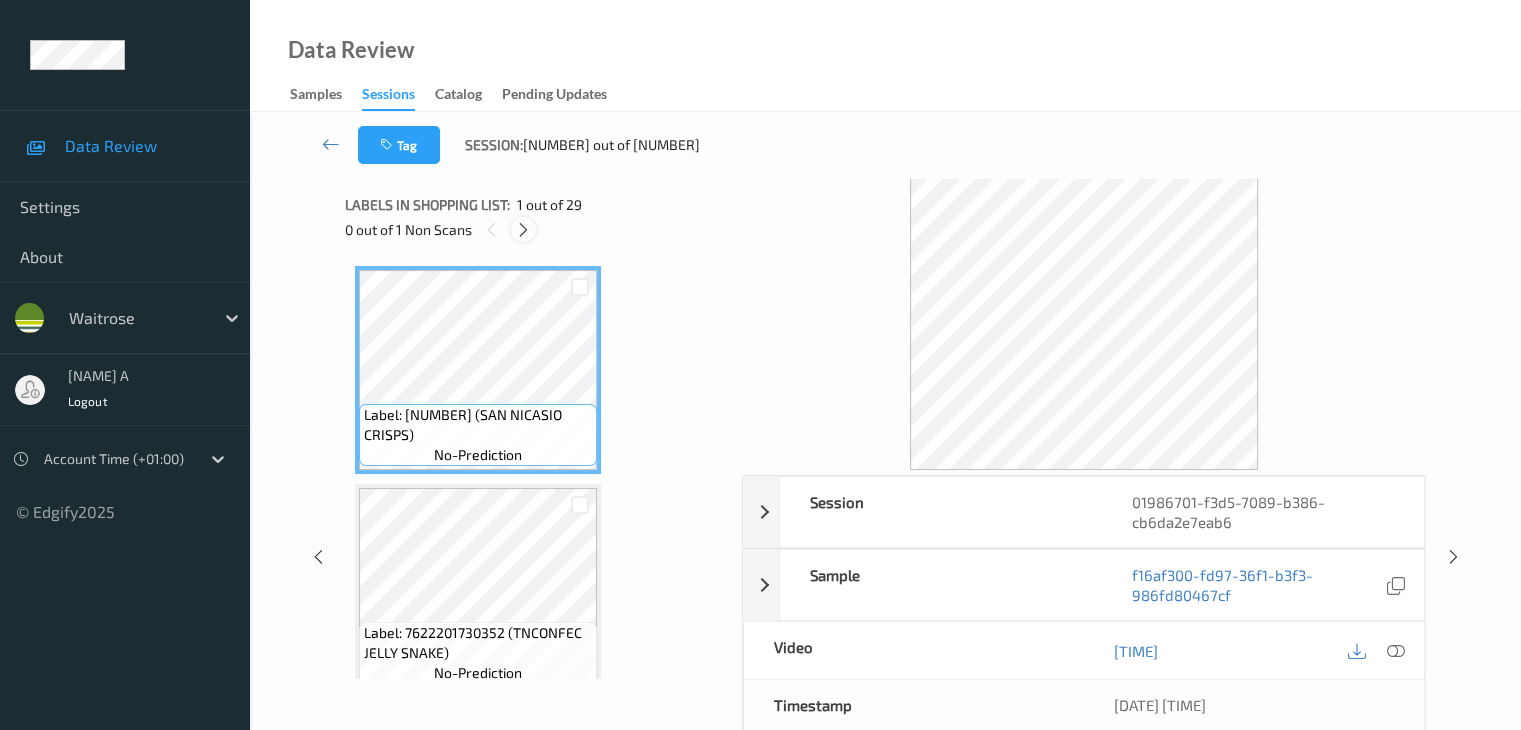 click at bounding box center [523, 230] 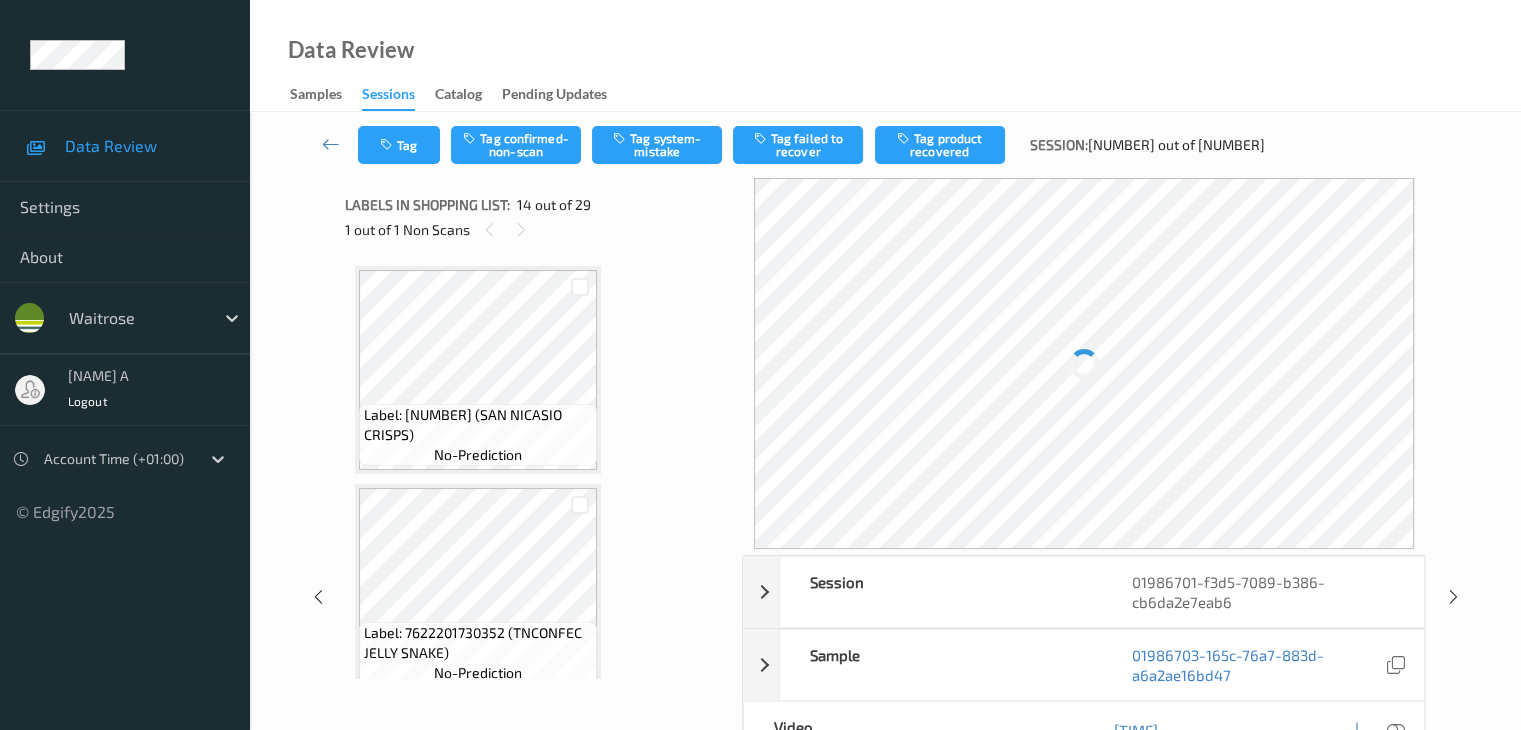 scroll, scrollTop: 2626, scrollLeft: 0, axis: vertical 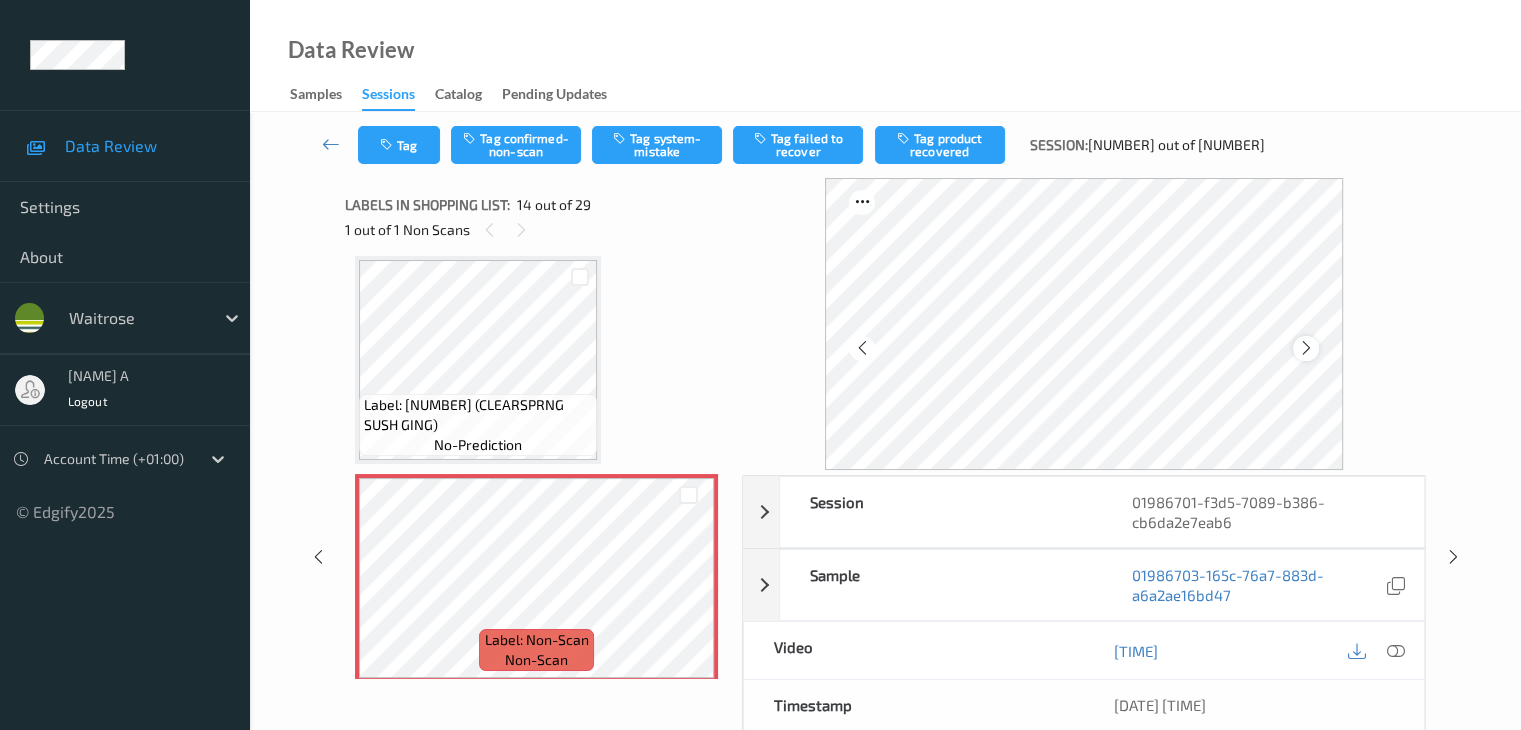 click at bounding box center [1305, 348] 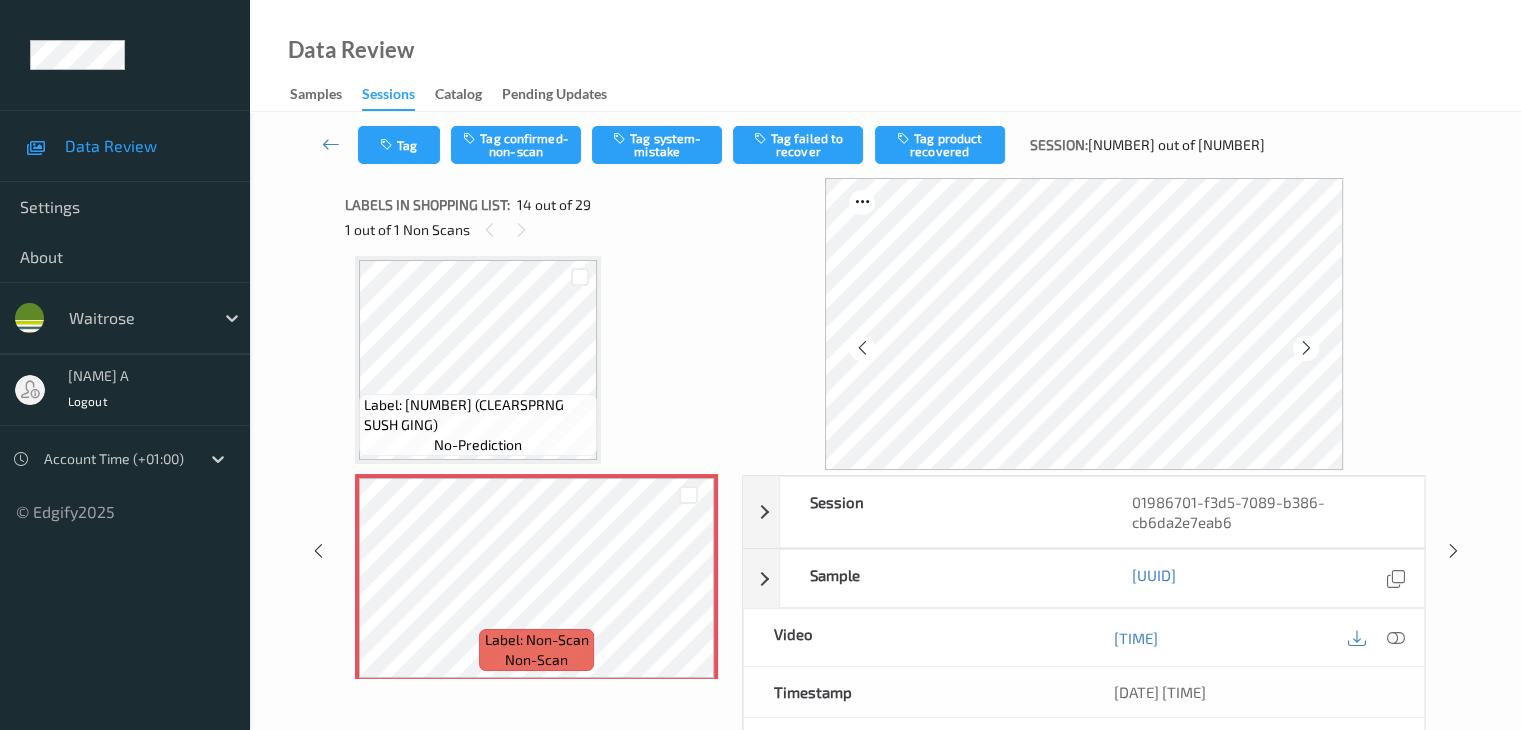 click at bounding box center (1305, 348) 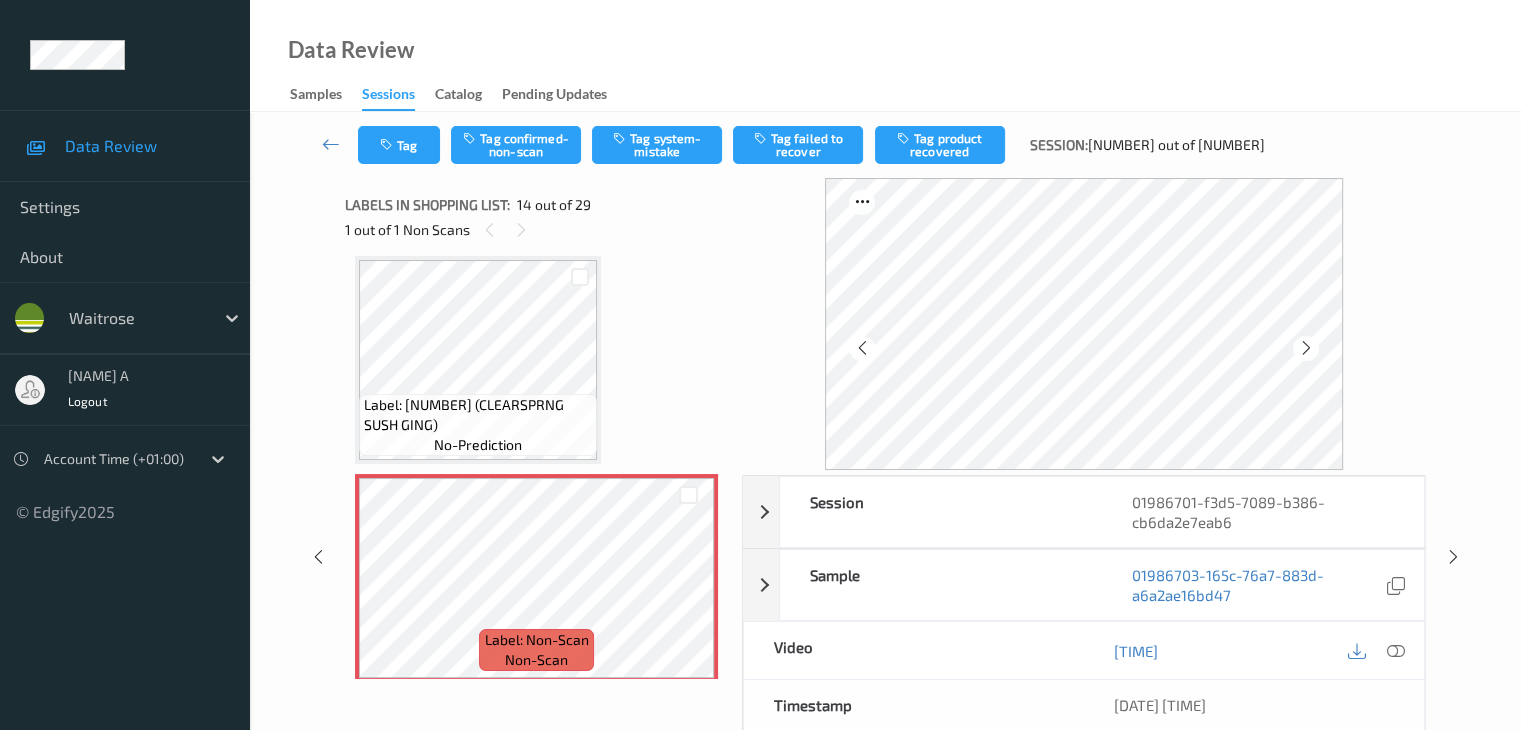 click at bounding box center [1305, 348] 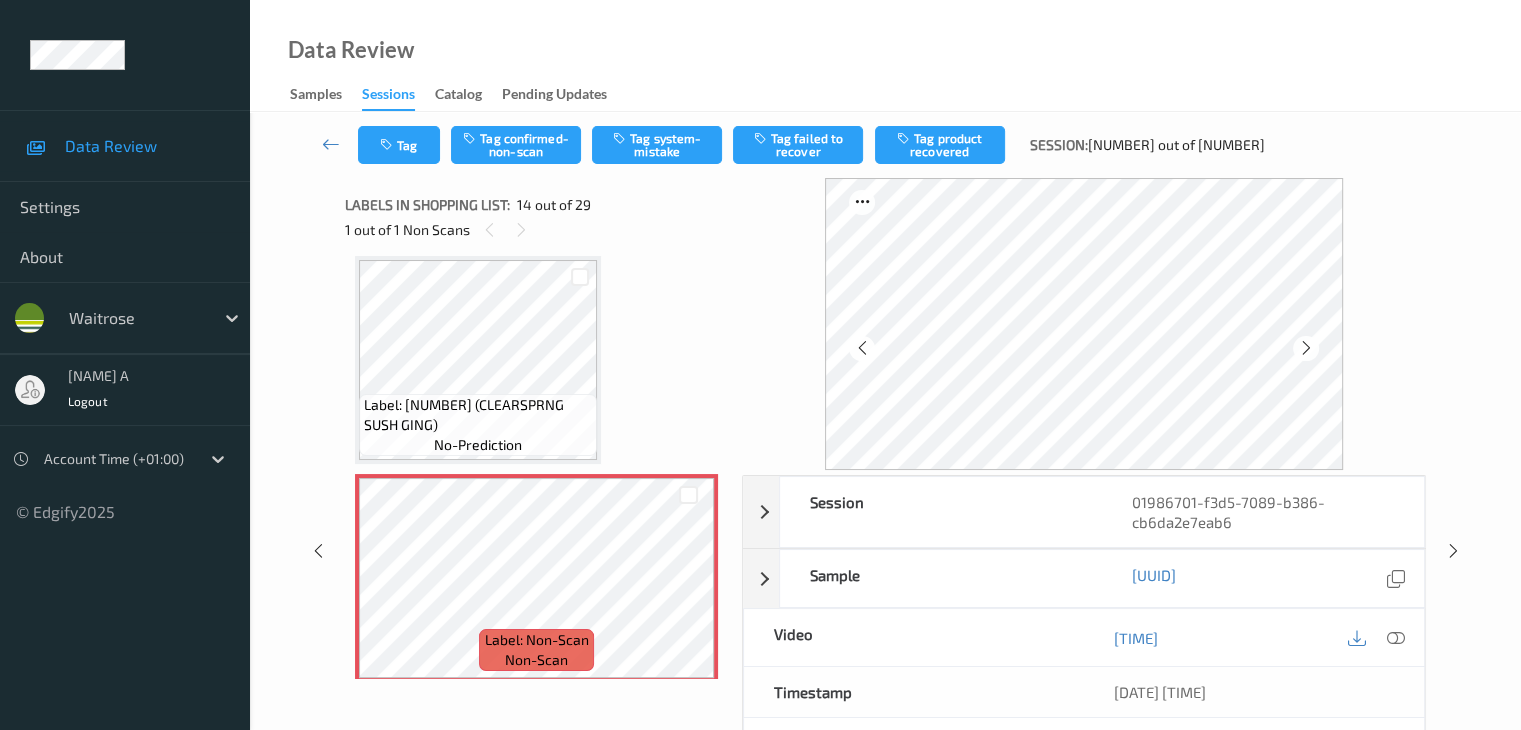 click at bounding box center [1305, 348] 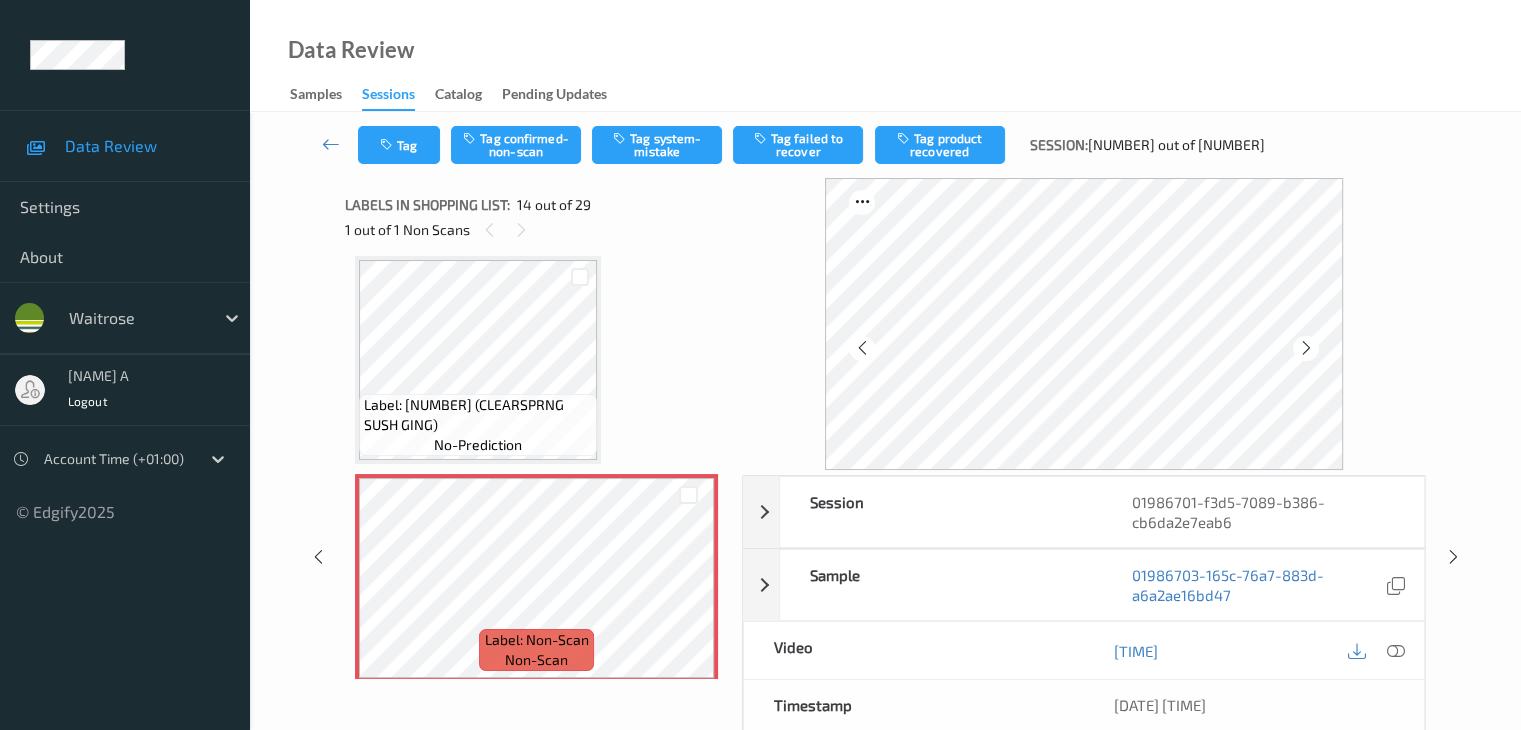 click at bounding box center [1305, 348] 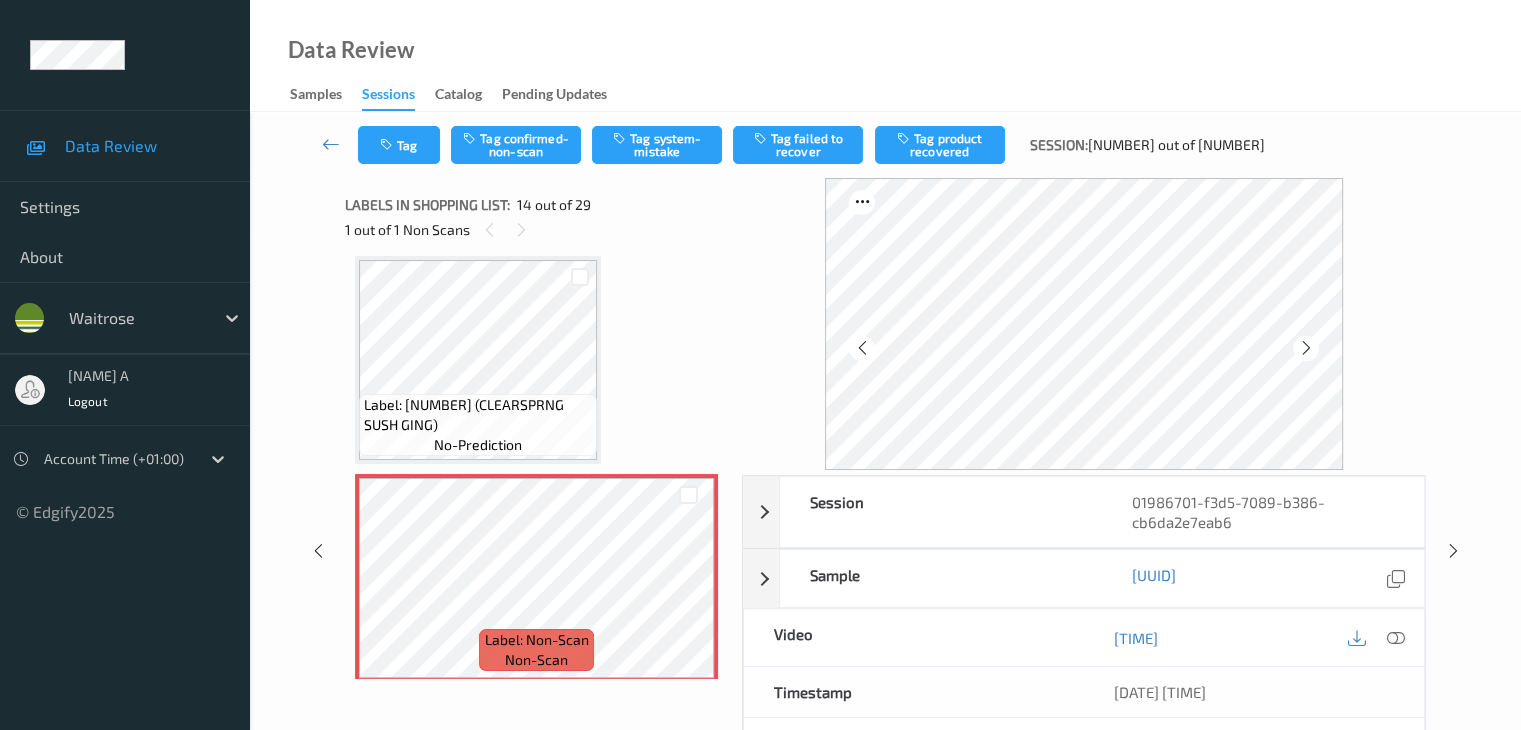 click at bounding box center (1305, 348) 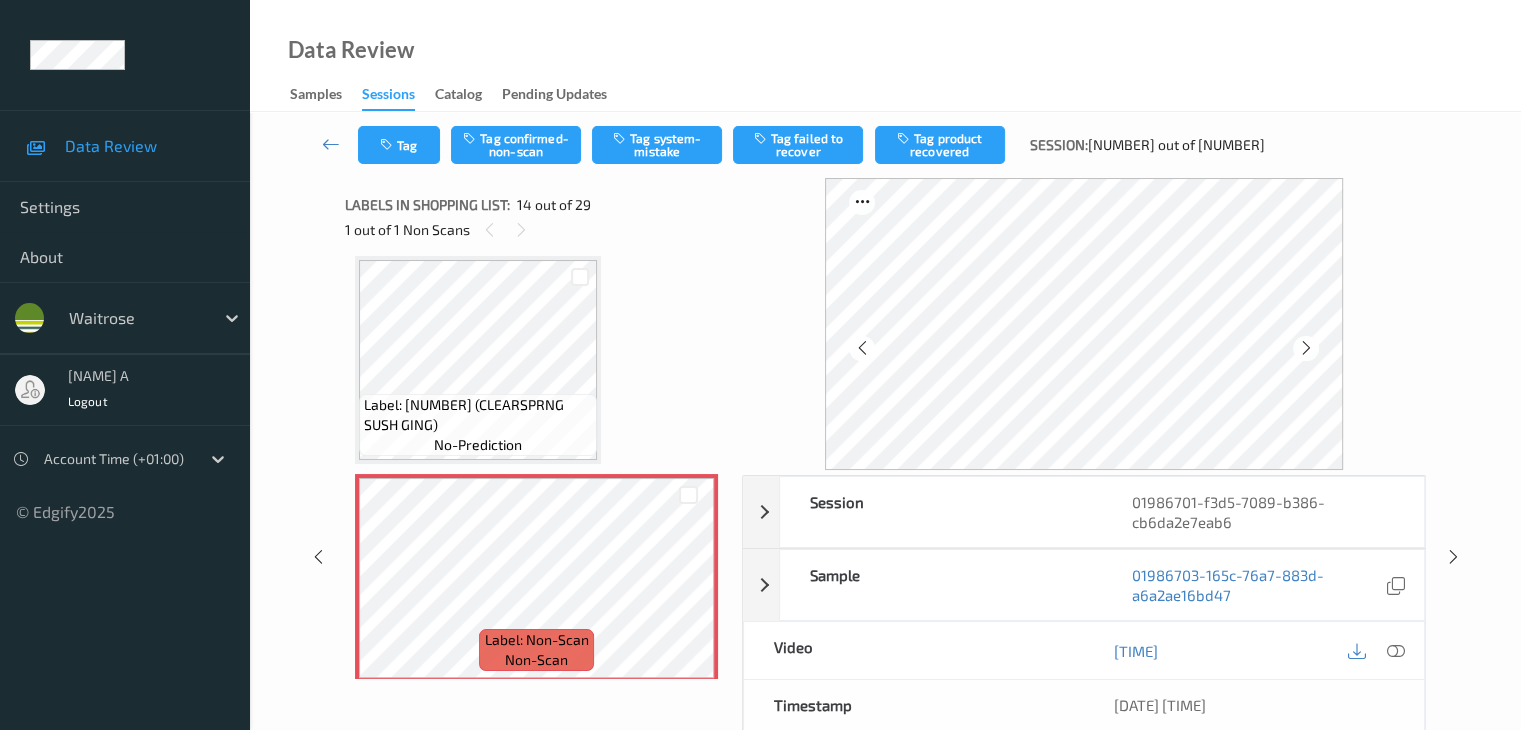 click at bounding box center (1305, 348) 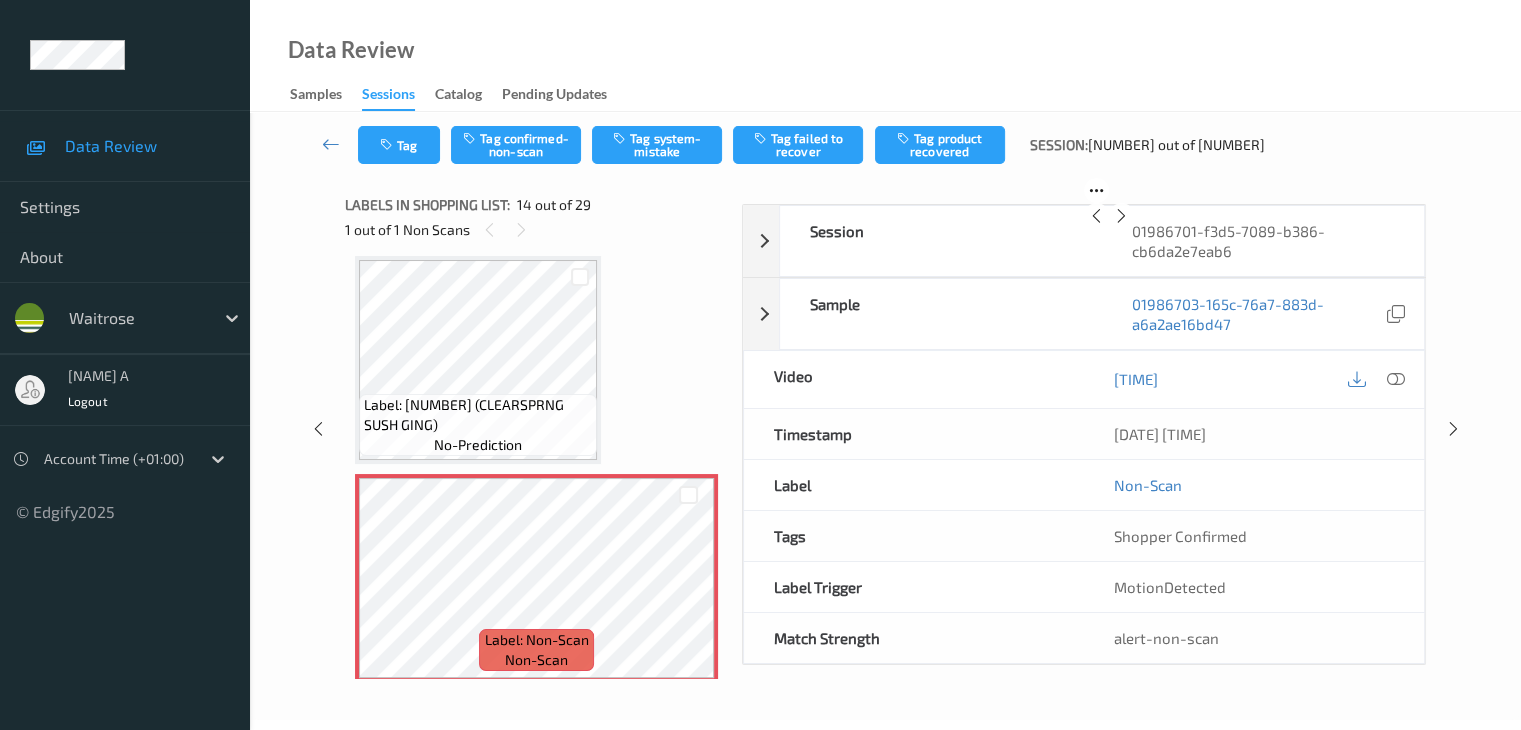 click at bounding box center (1121, 215) 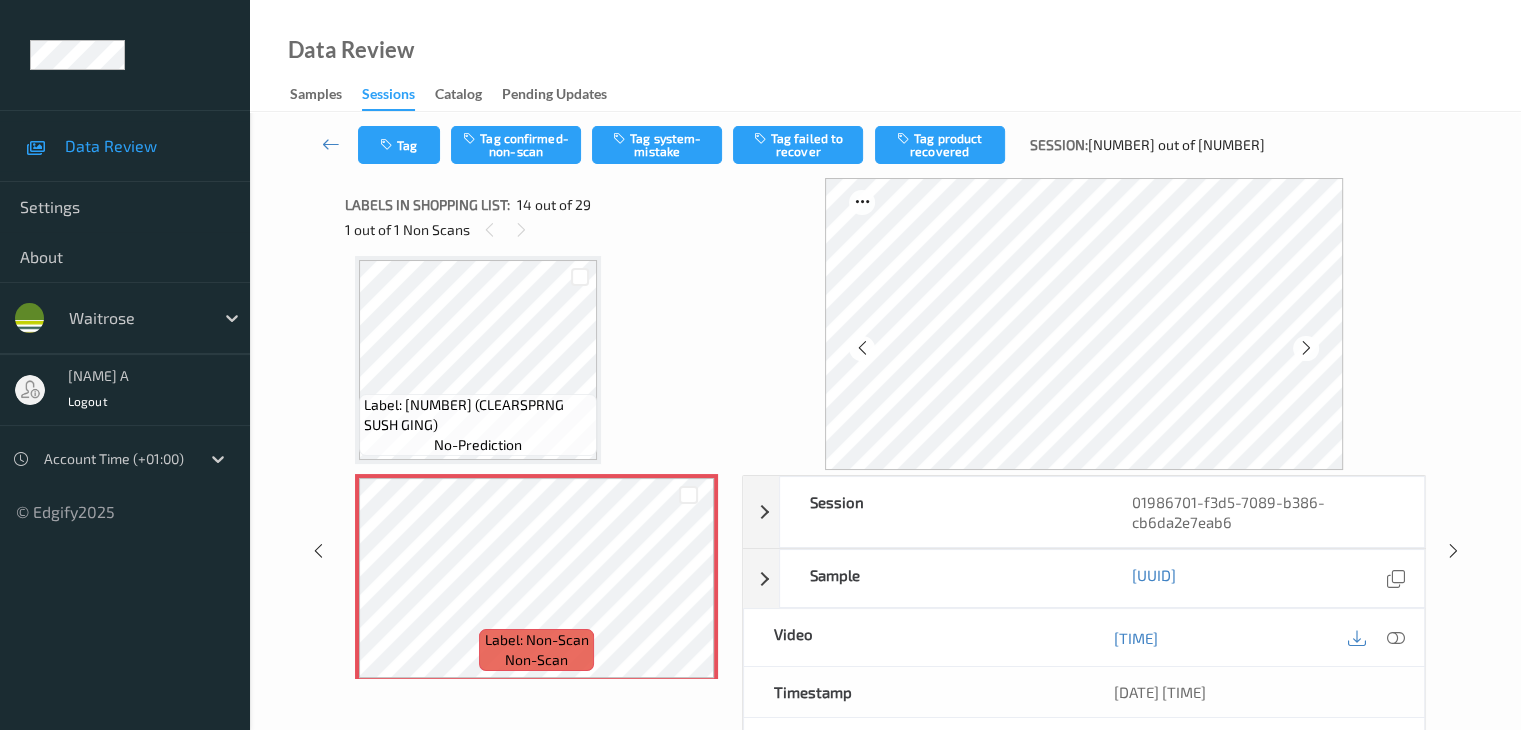 click at bounding box center [1305, 348] 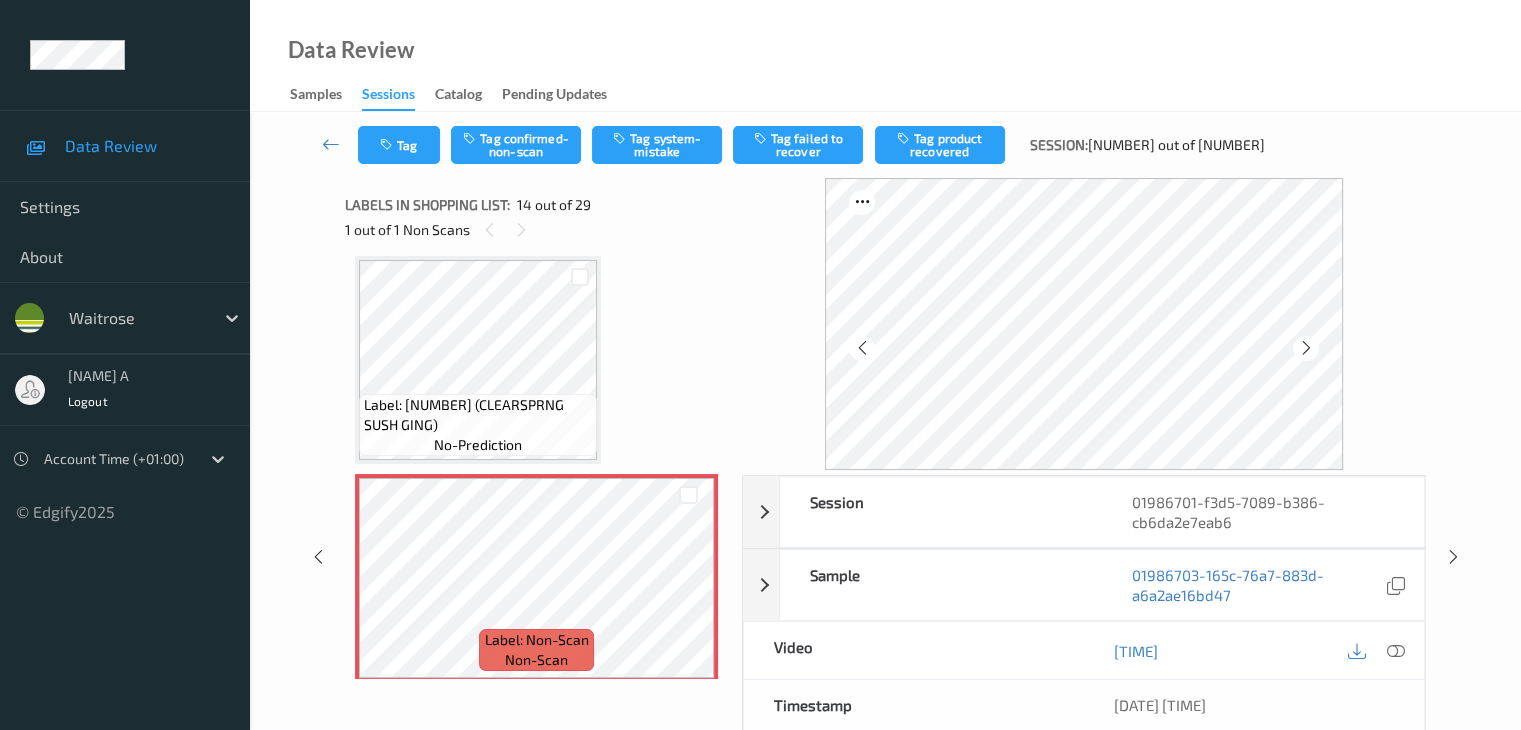 click at bounding box center (1305, 348) 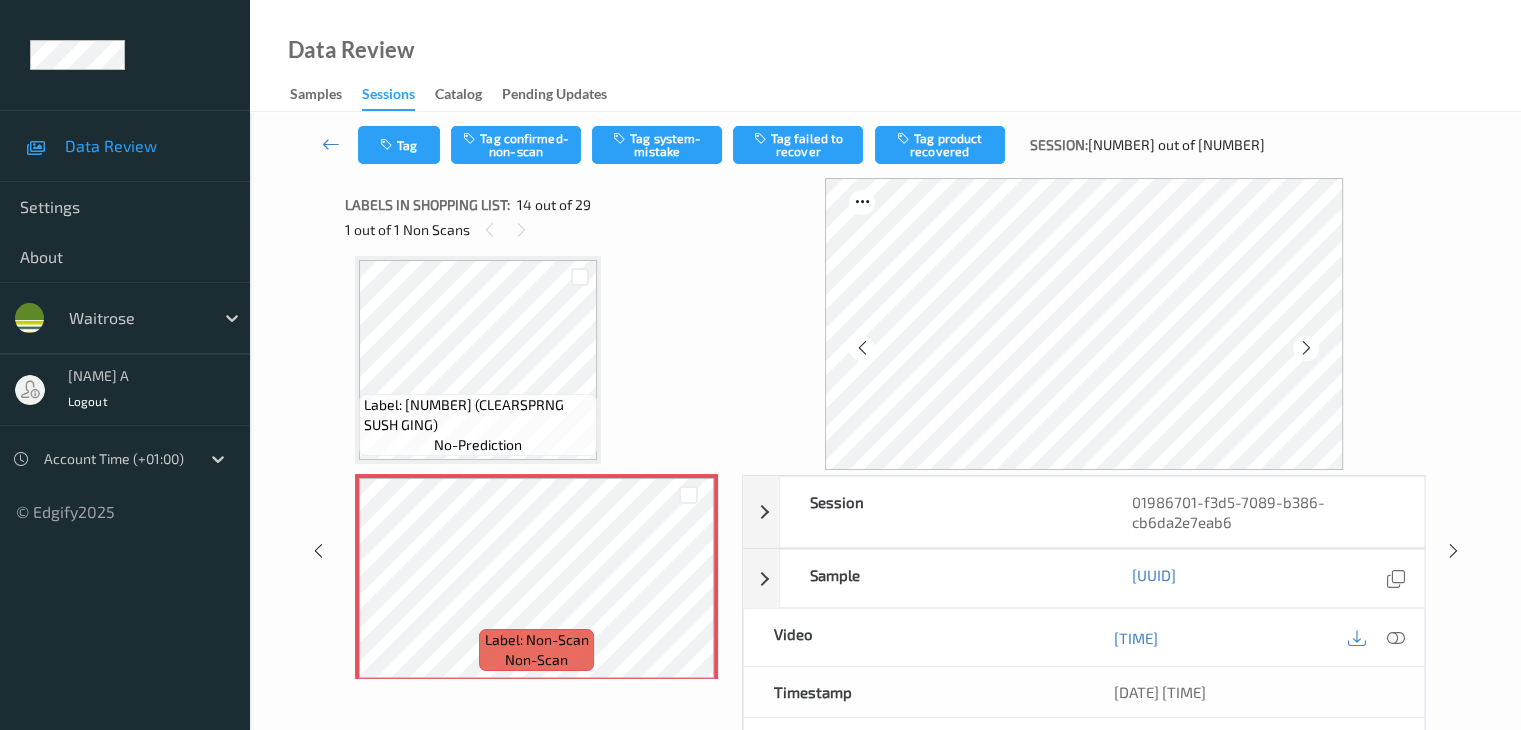 click at bounding box center [1305, 348] 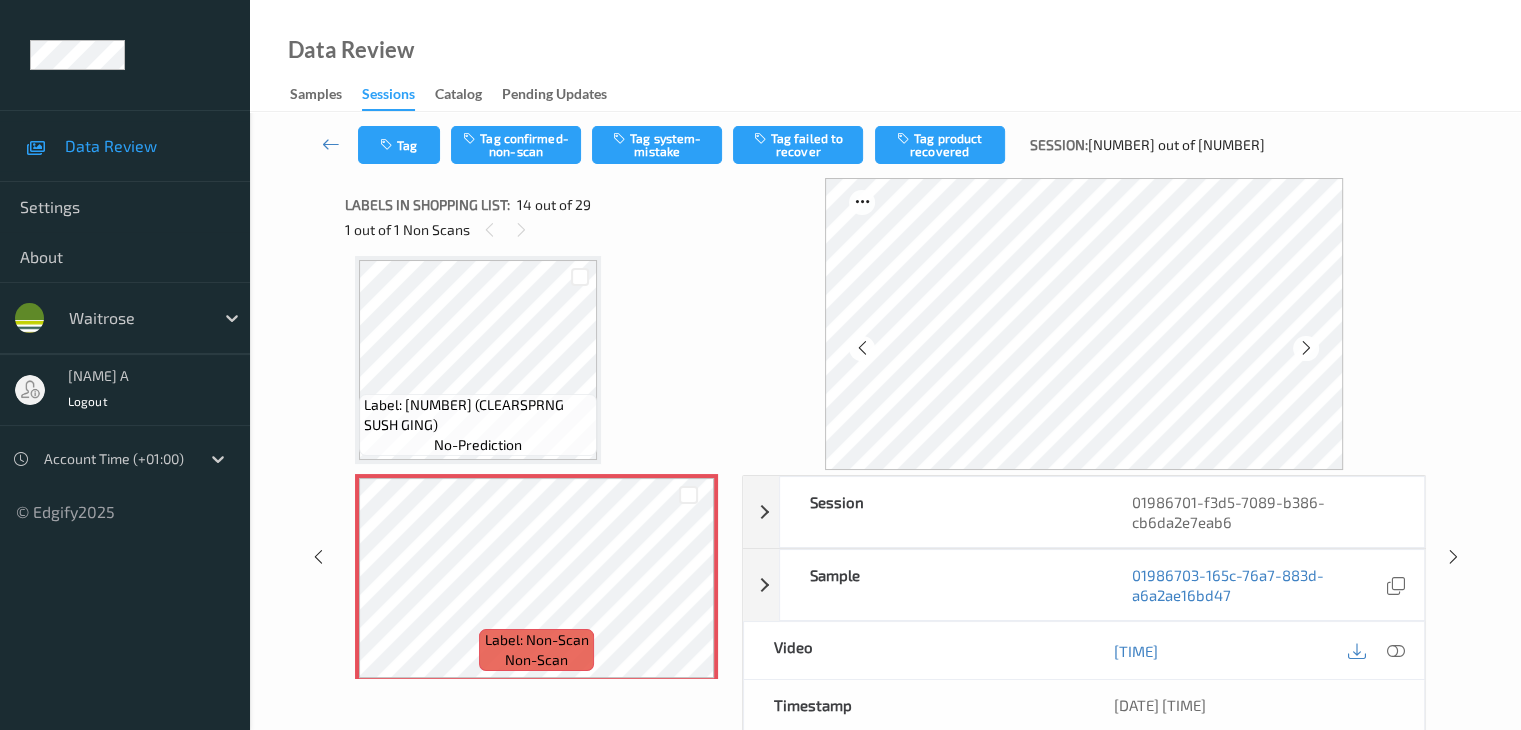 click at bounding box center (1305, 348) 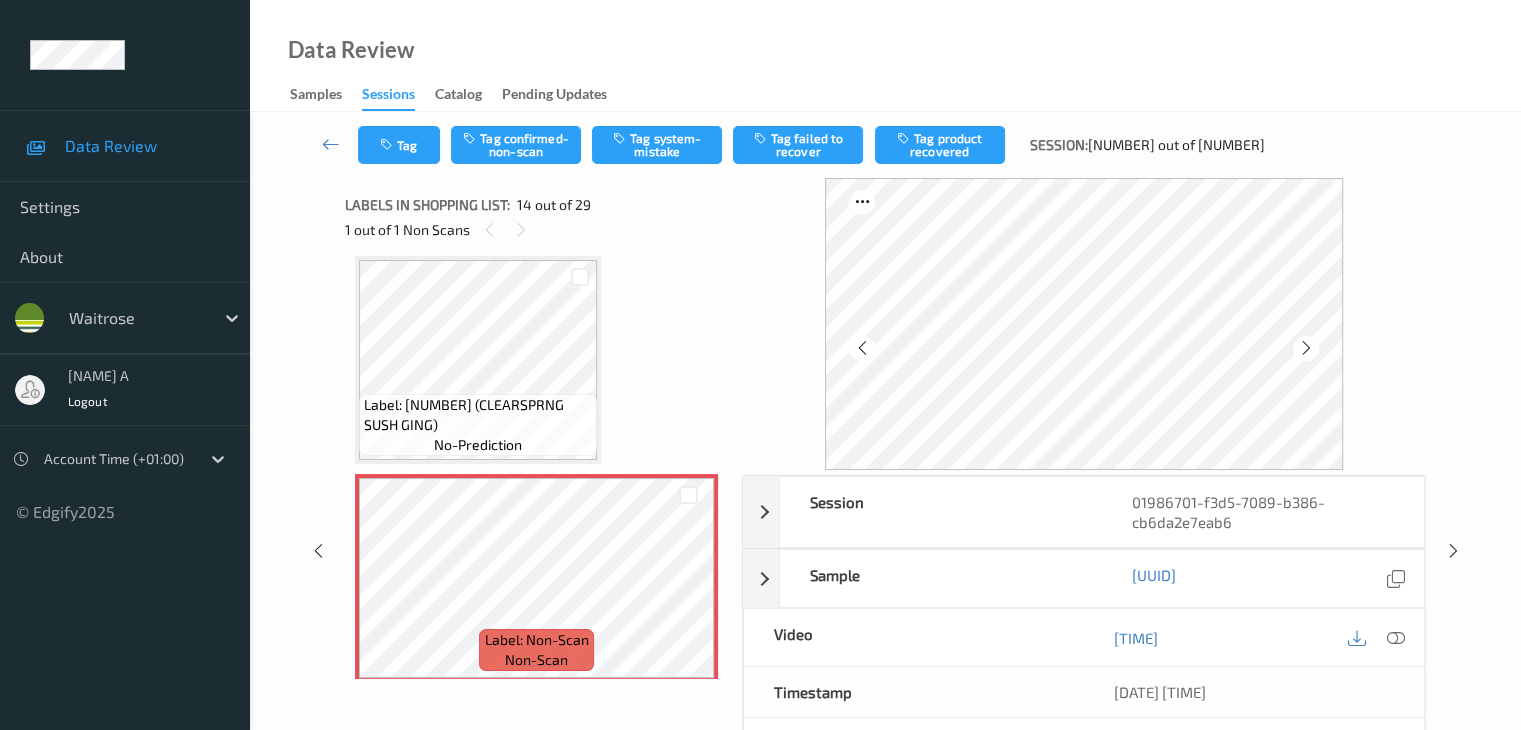 click at bounding box center (1305, 348) 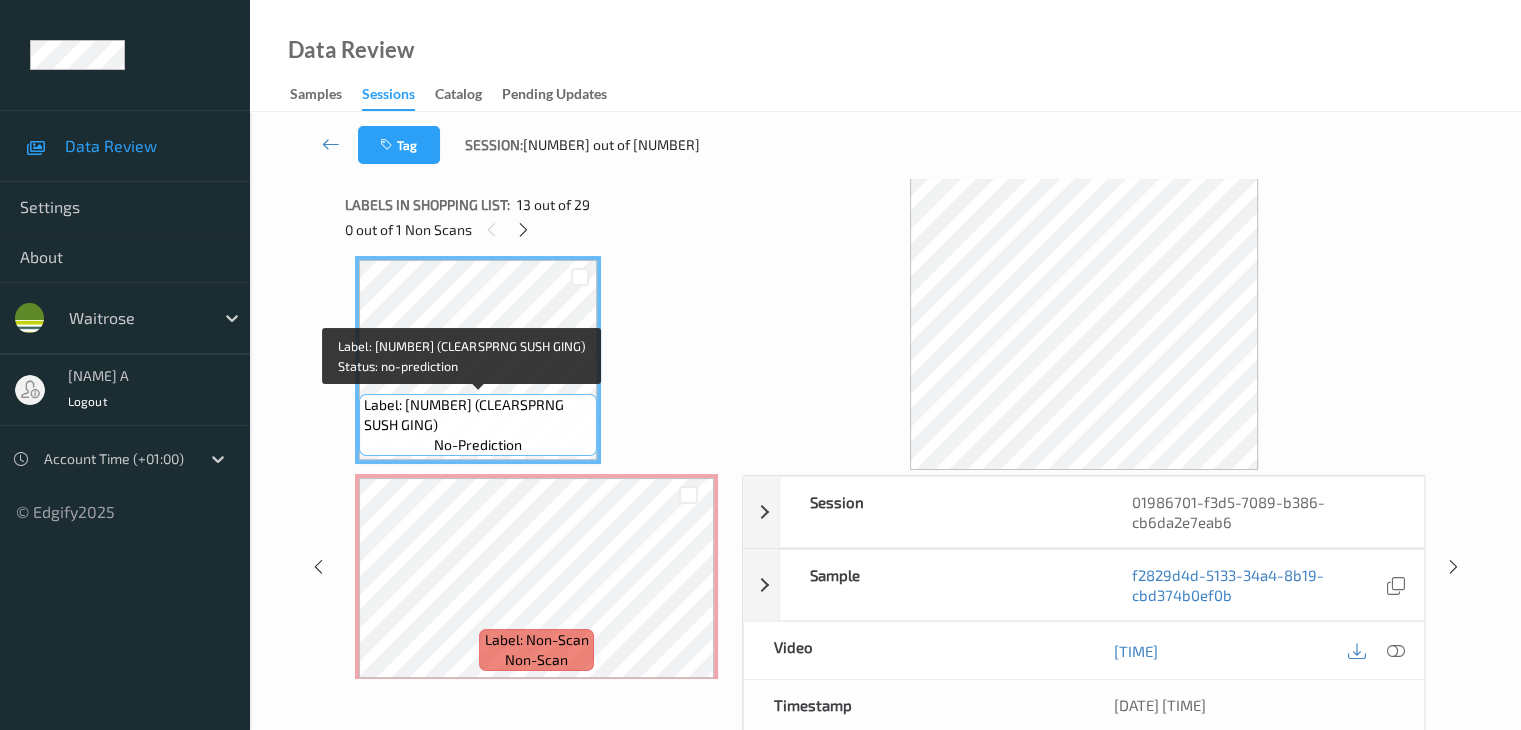 click on "Label: Non-Scan non-scan" at bounding box center [536, 578] 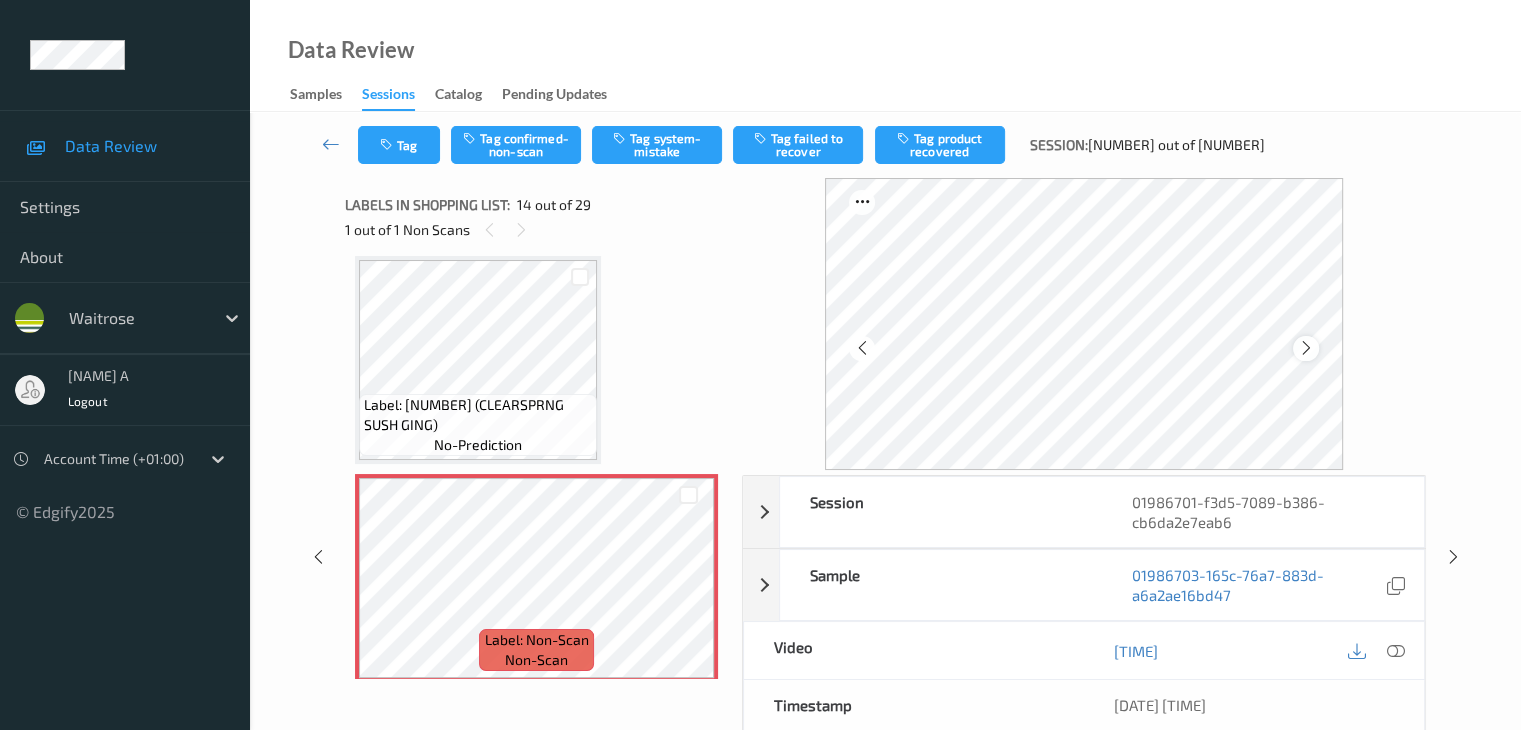 click at bounding box center (1305, 348) 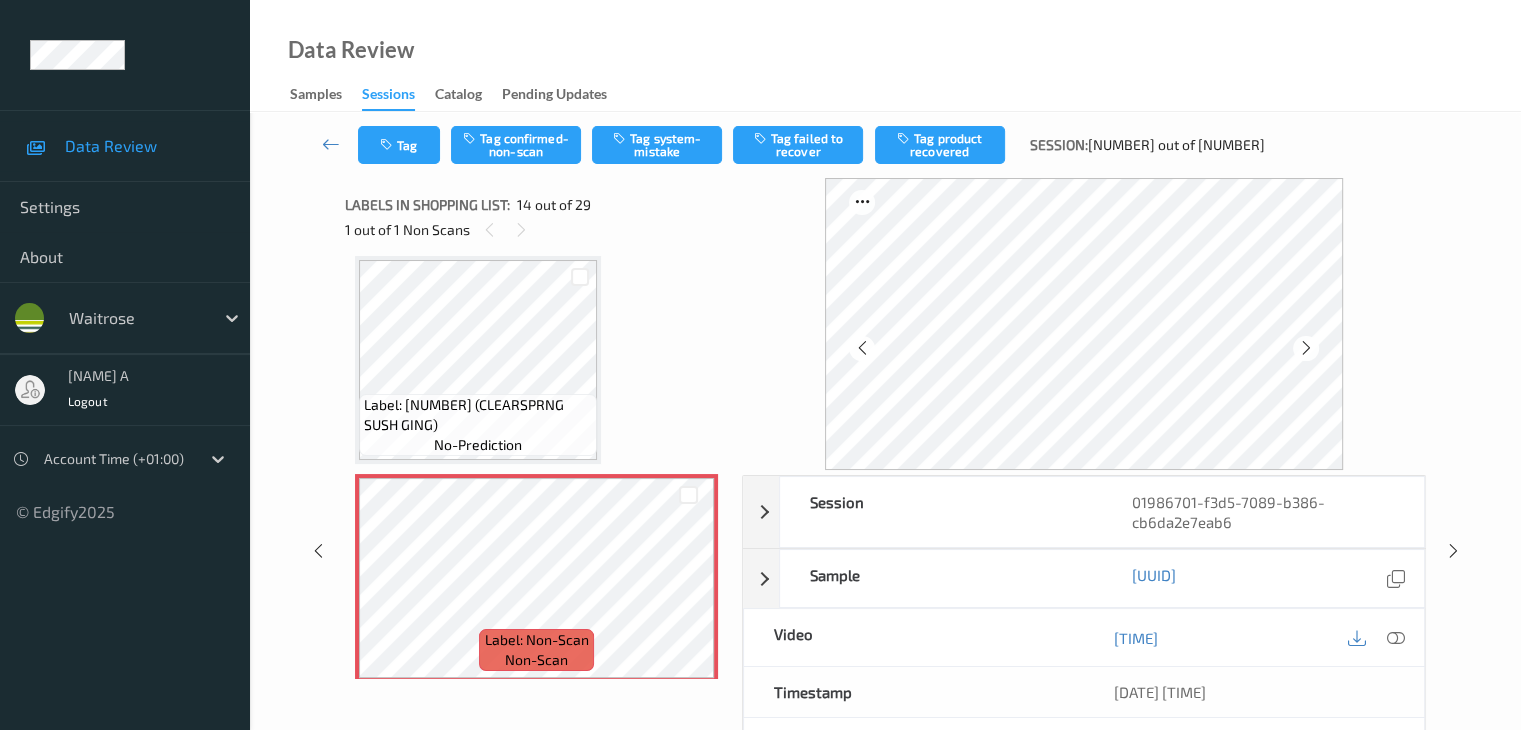 click at bounding box center (1305, 348) 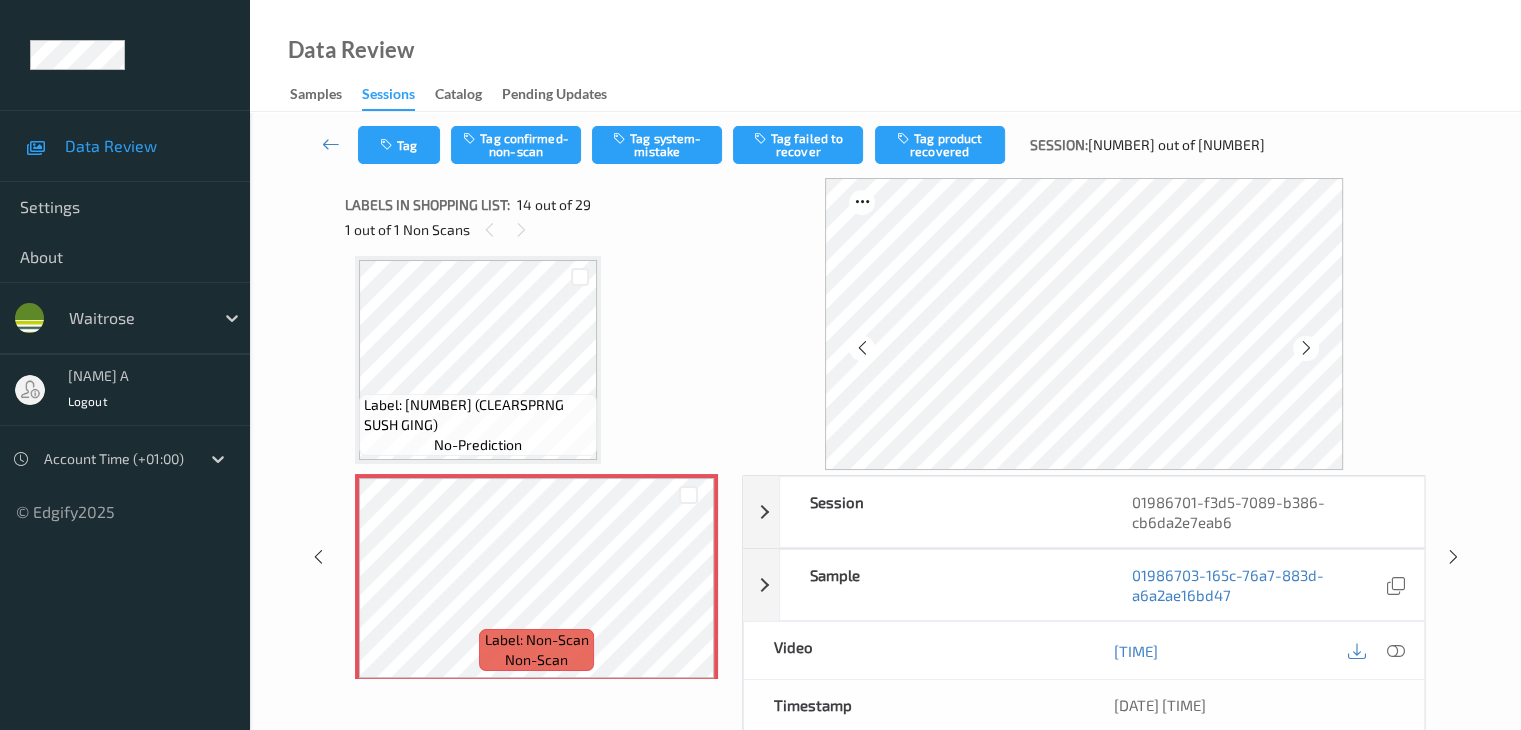 click at bounding box center [1305, 348] 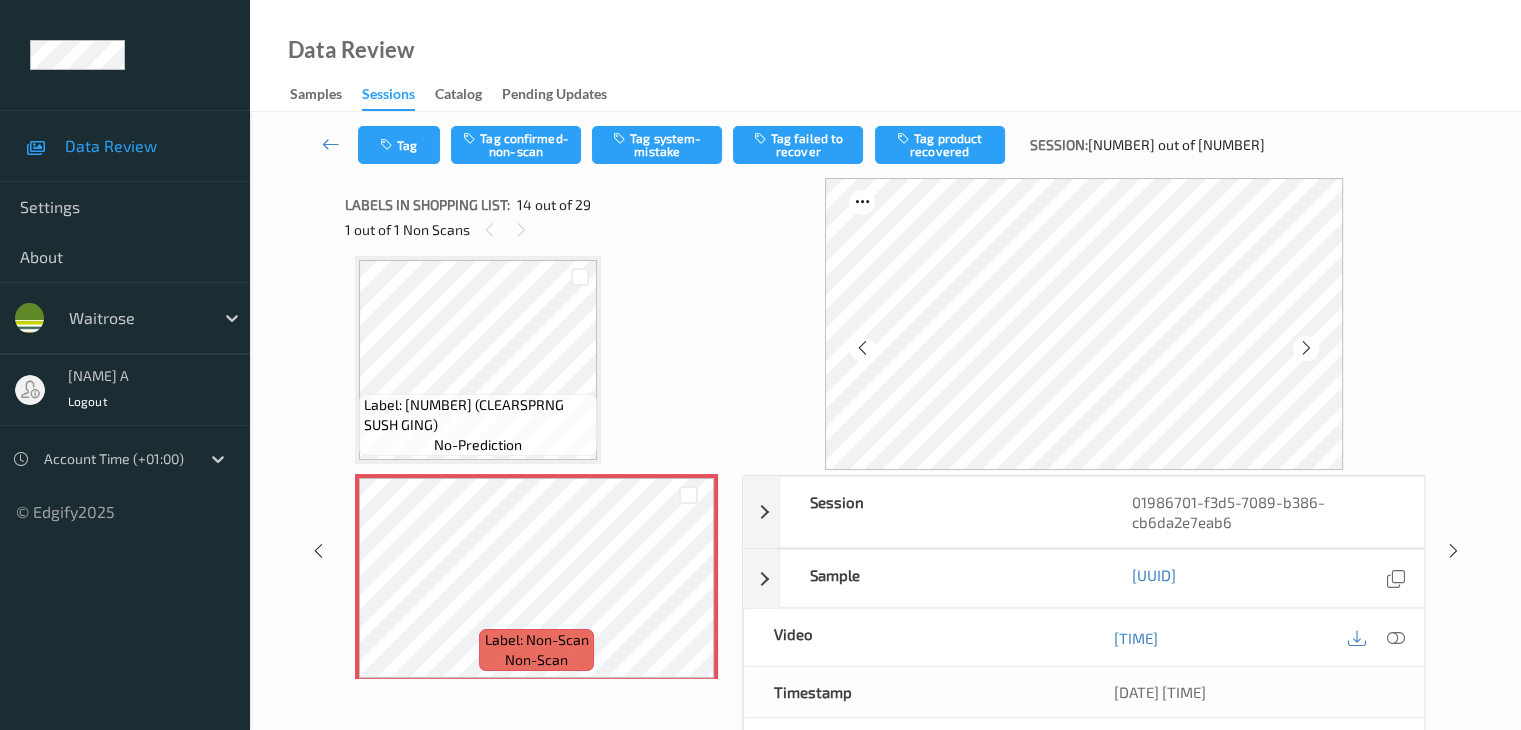 click at bounding box center [1305, 348] 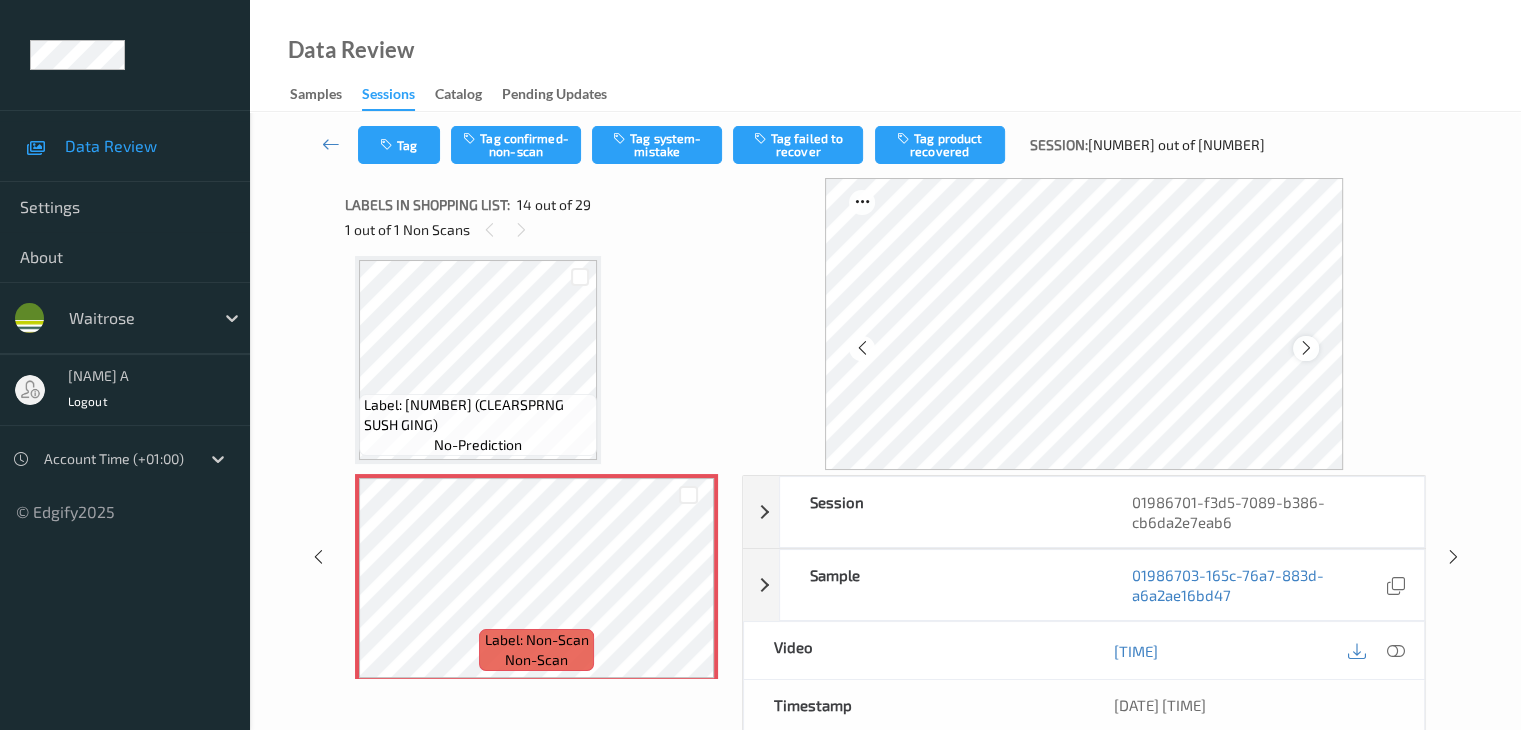 click at bounding box center (1306, 348) 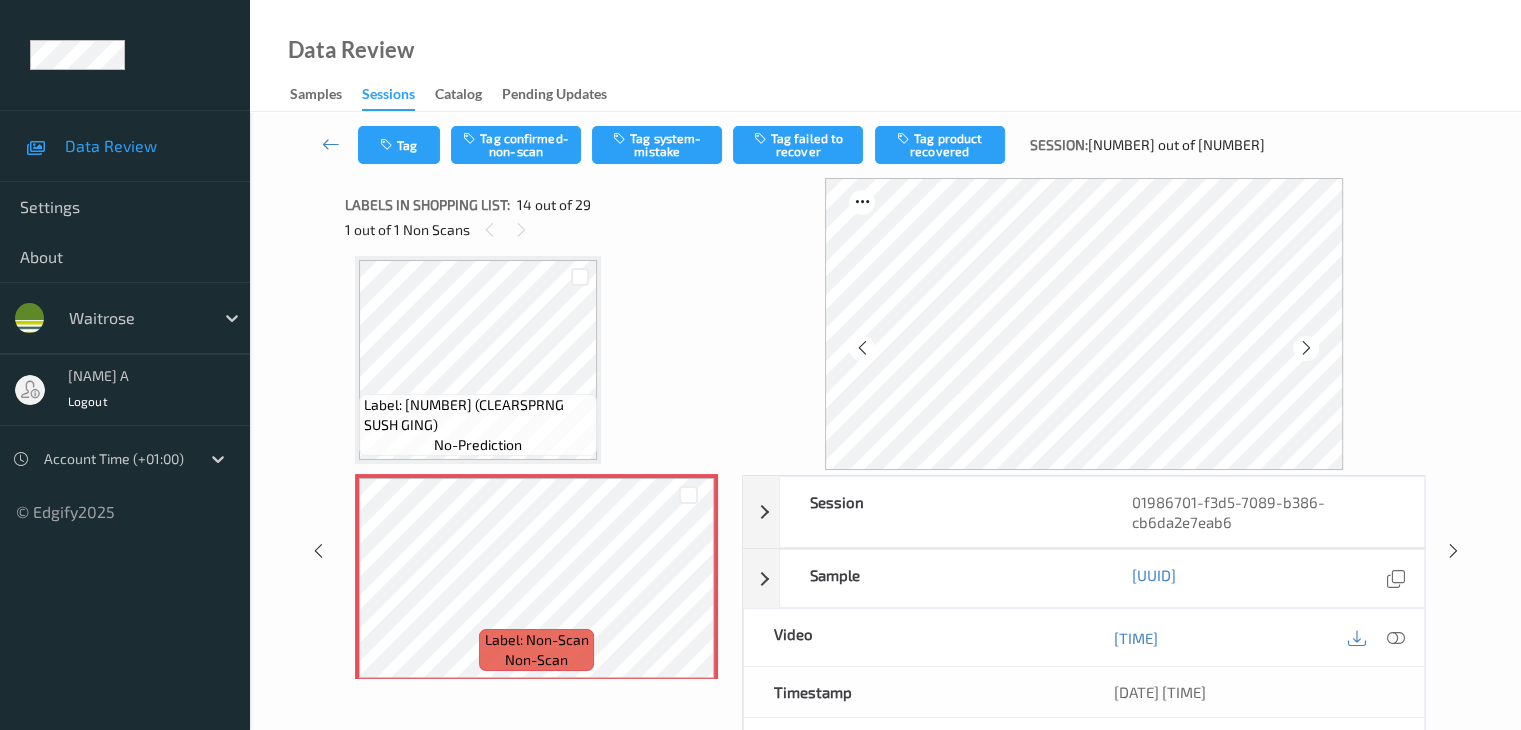click at bounding box center [1306, 348] 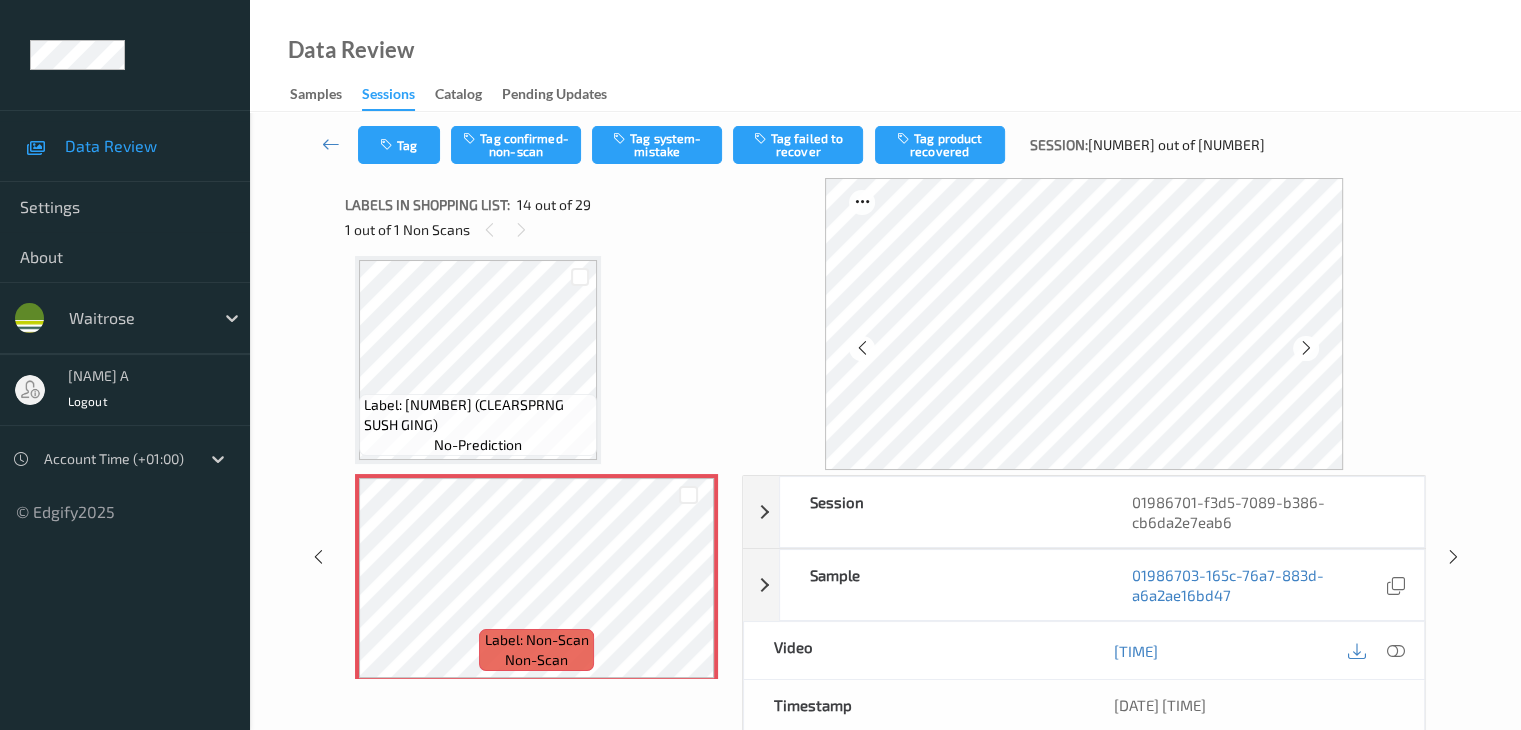 click at bounding box center (1306, 348) 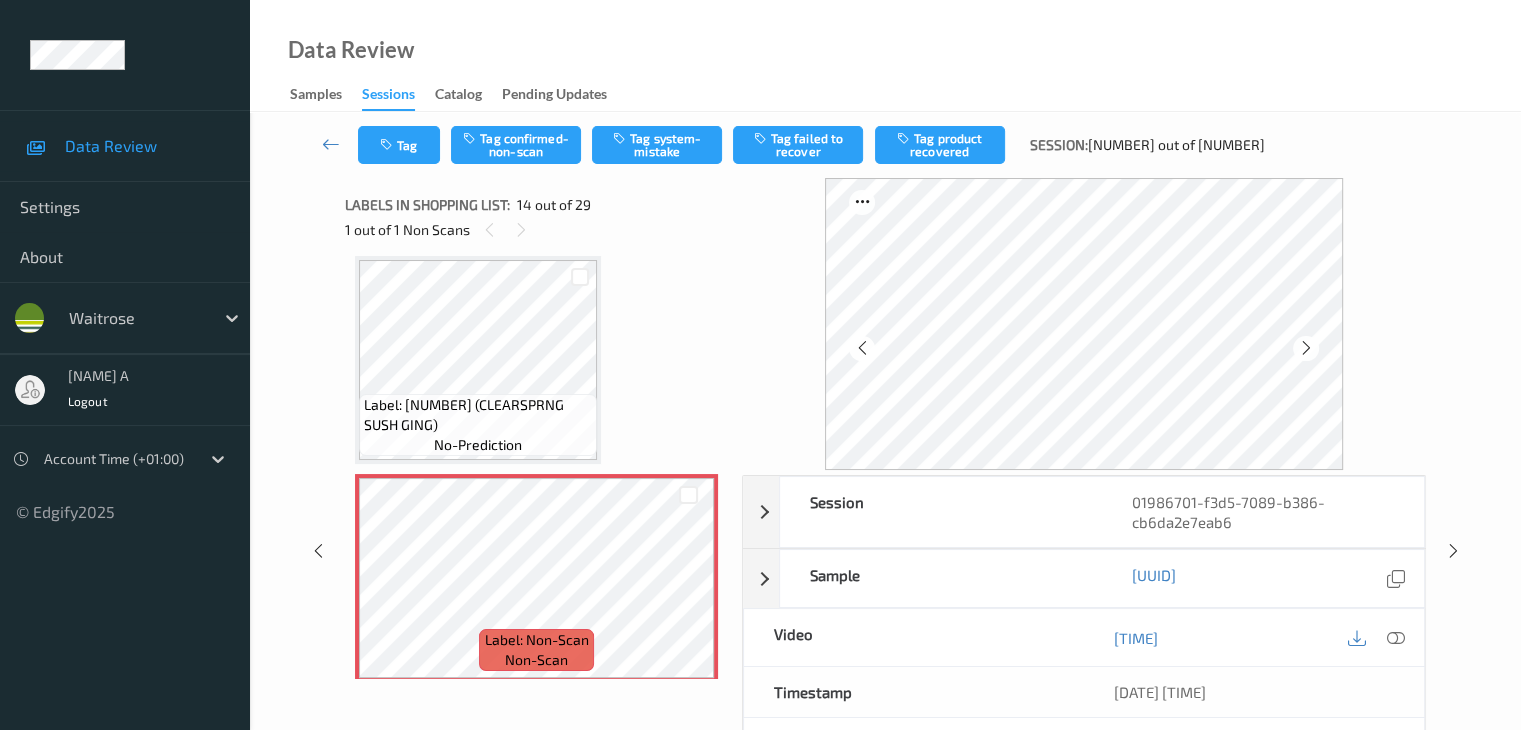 click at bounding box center [1306, 348] 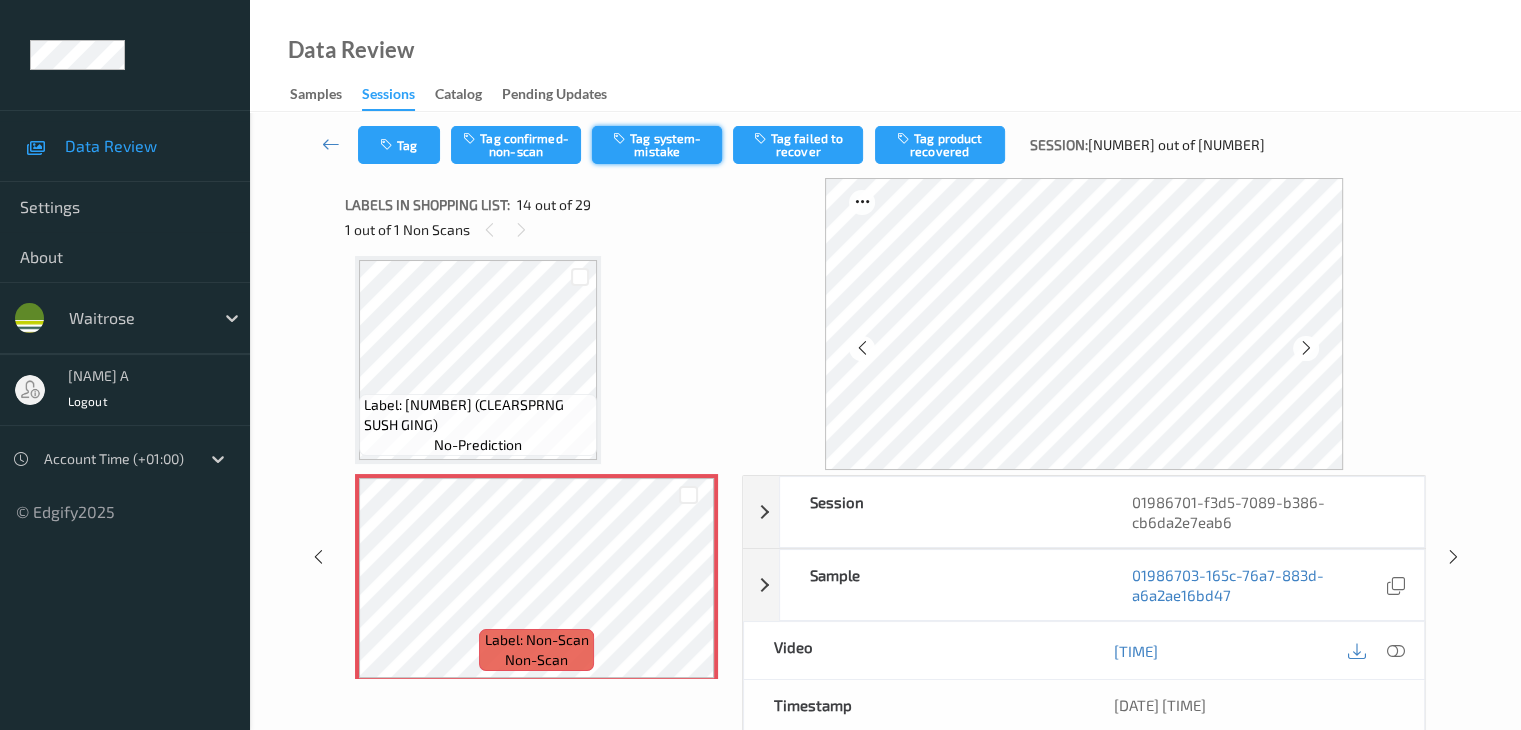 click on "Tag   system-mistake" at bounding box center [657, 145] 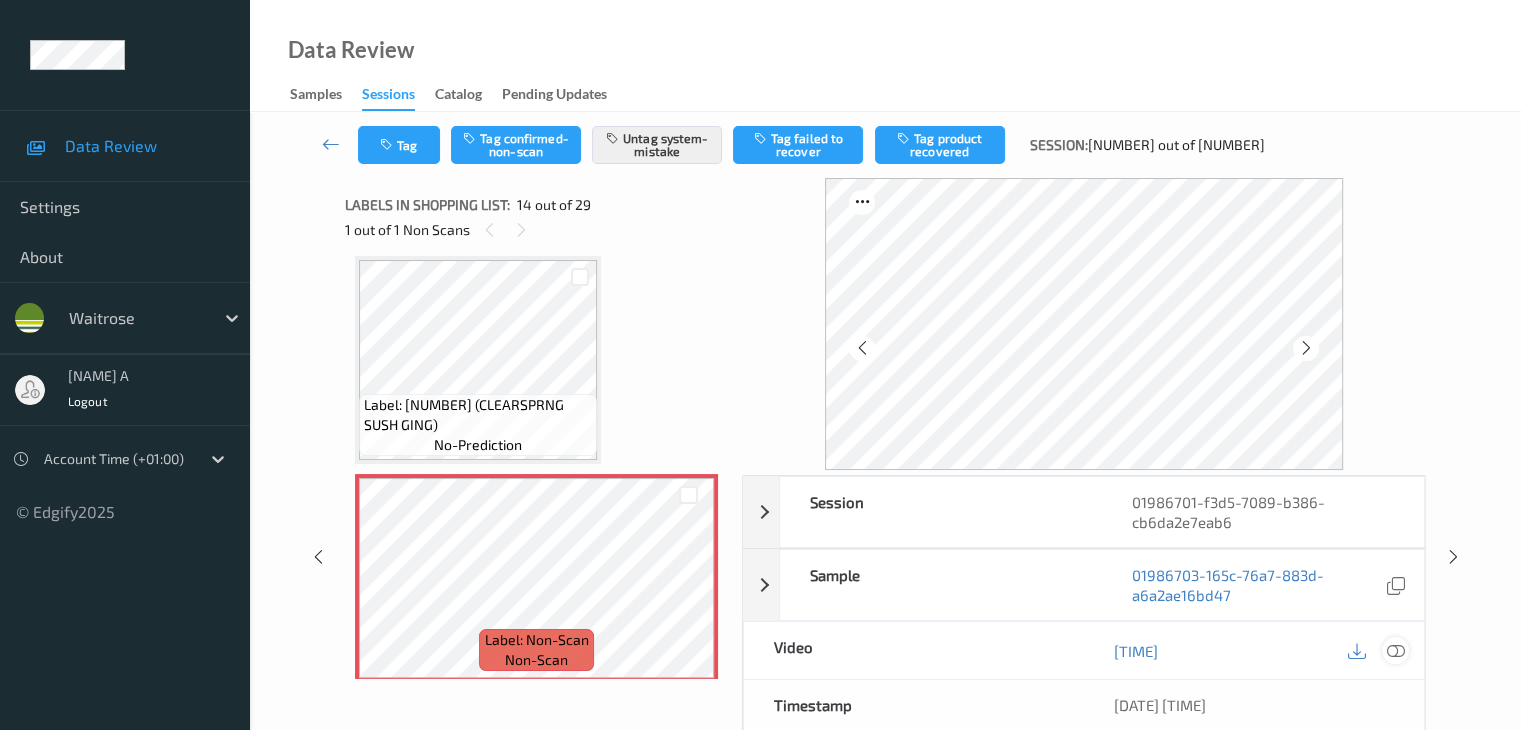 click at bounding box center [1395, 651] 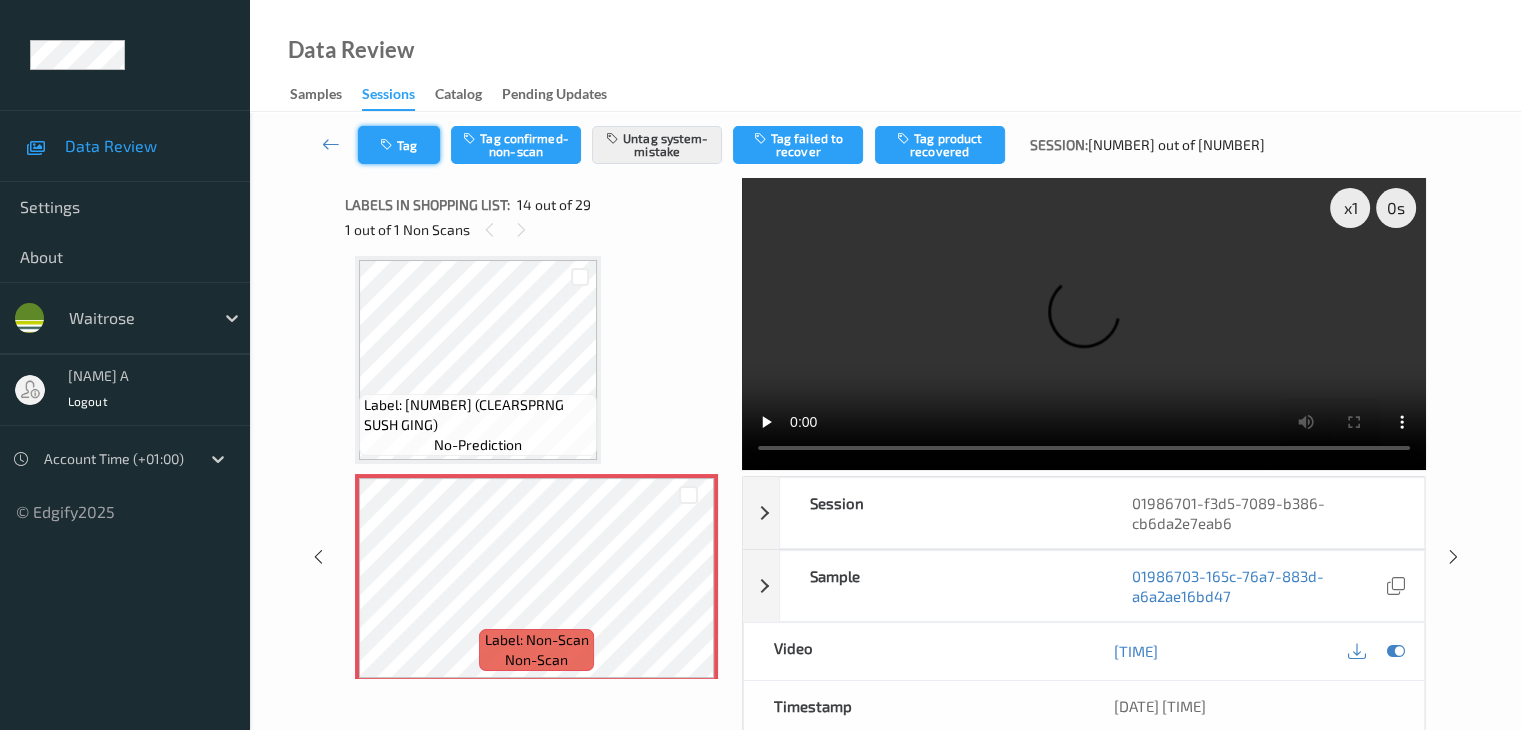 click on "Tag" at bounding box center [399, 145] 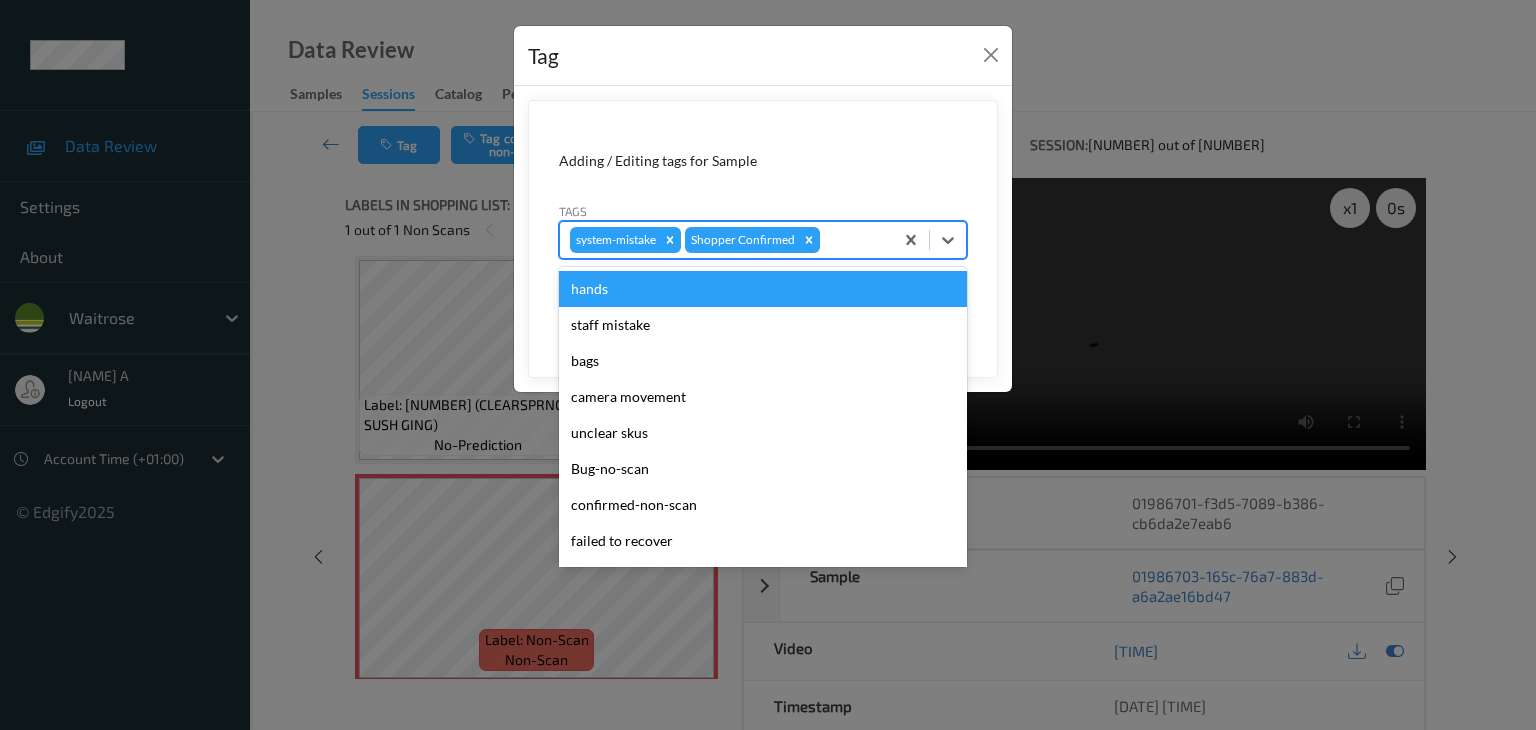 click on "system-mistake Shopper Confirmed" at bounding box center (726, 240) 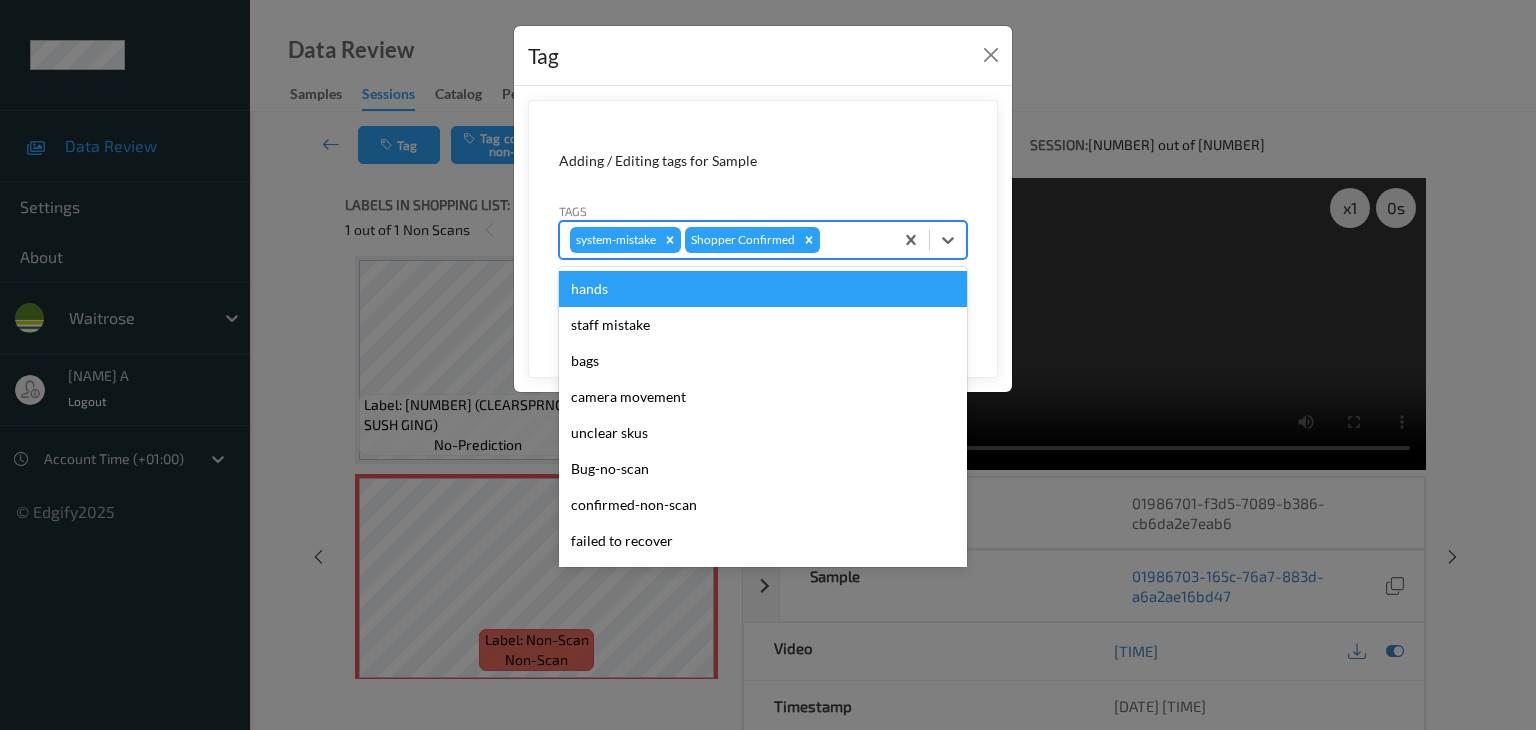 type on "u" 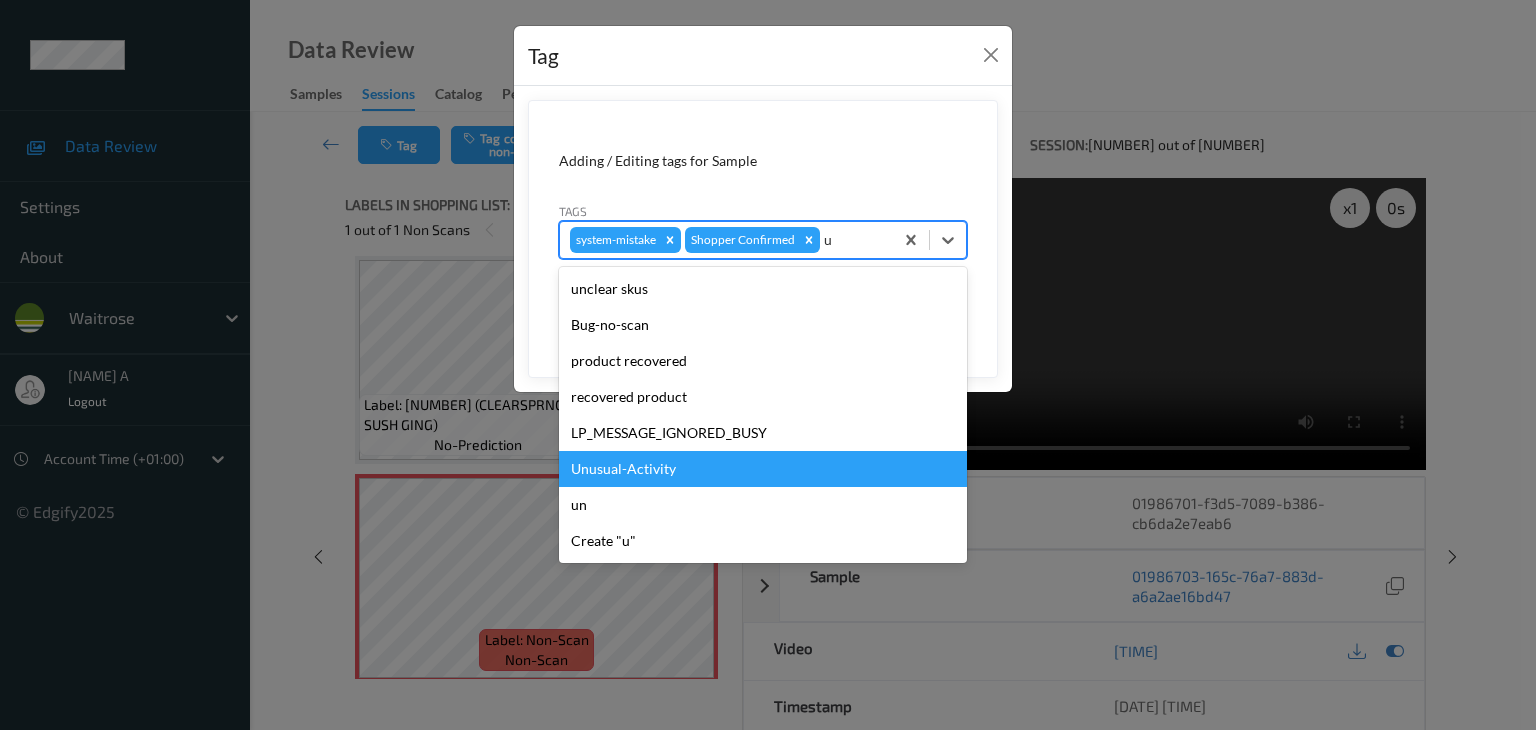 click on "Unusual-Activity" at bounding box center [763, 469] 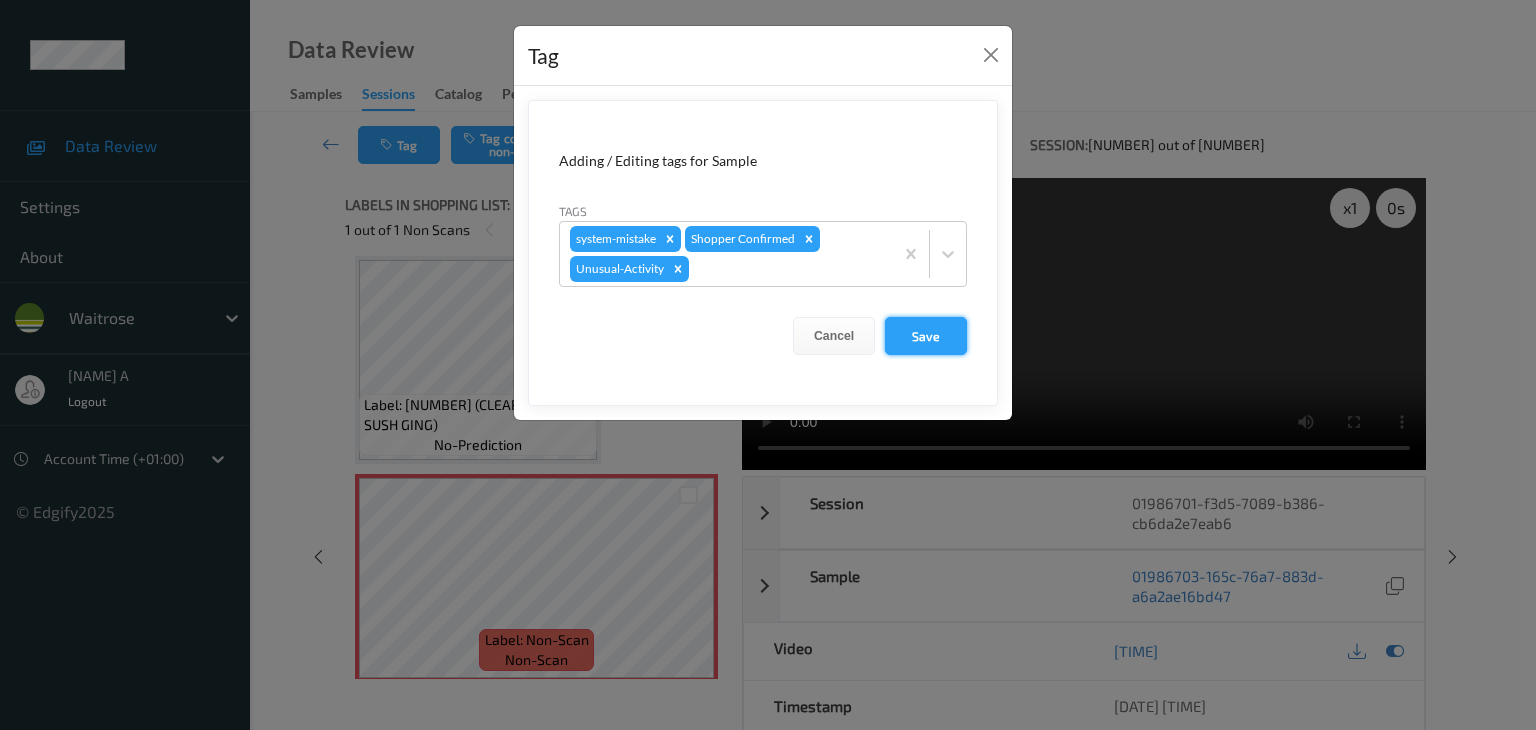 click on "Save" at bounding box center (926, 336) 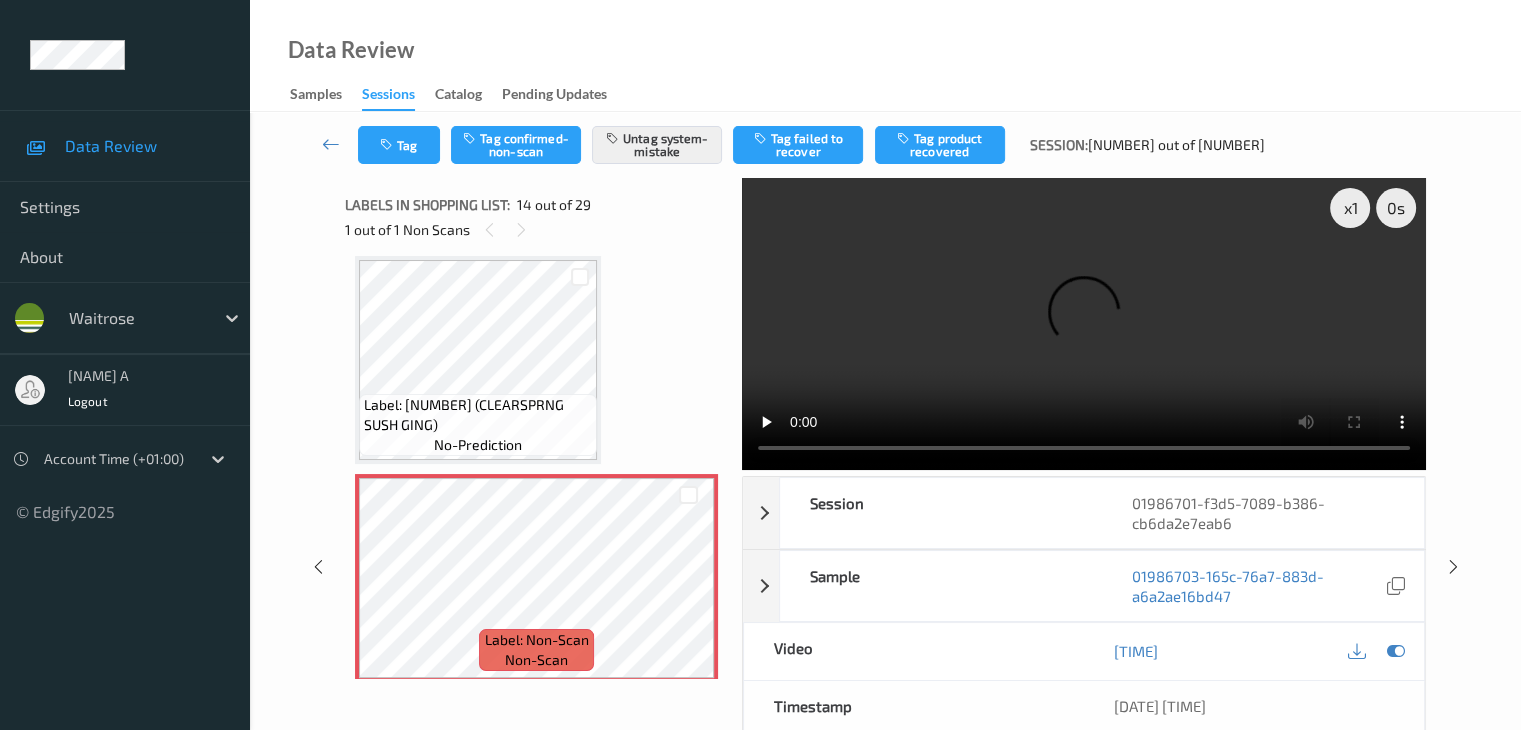 type 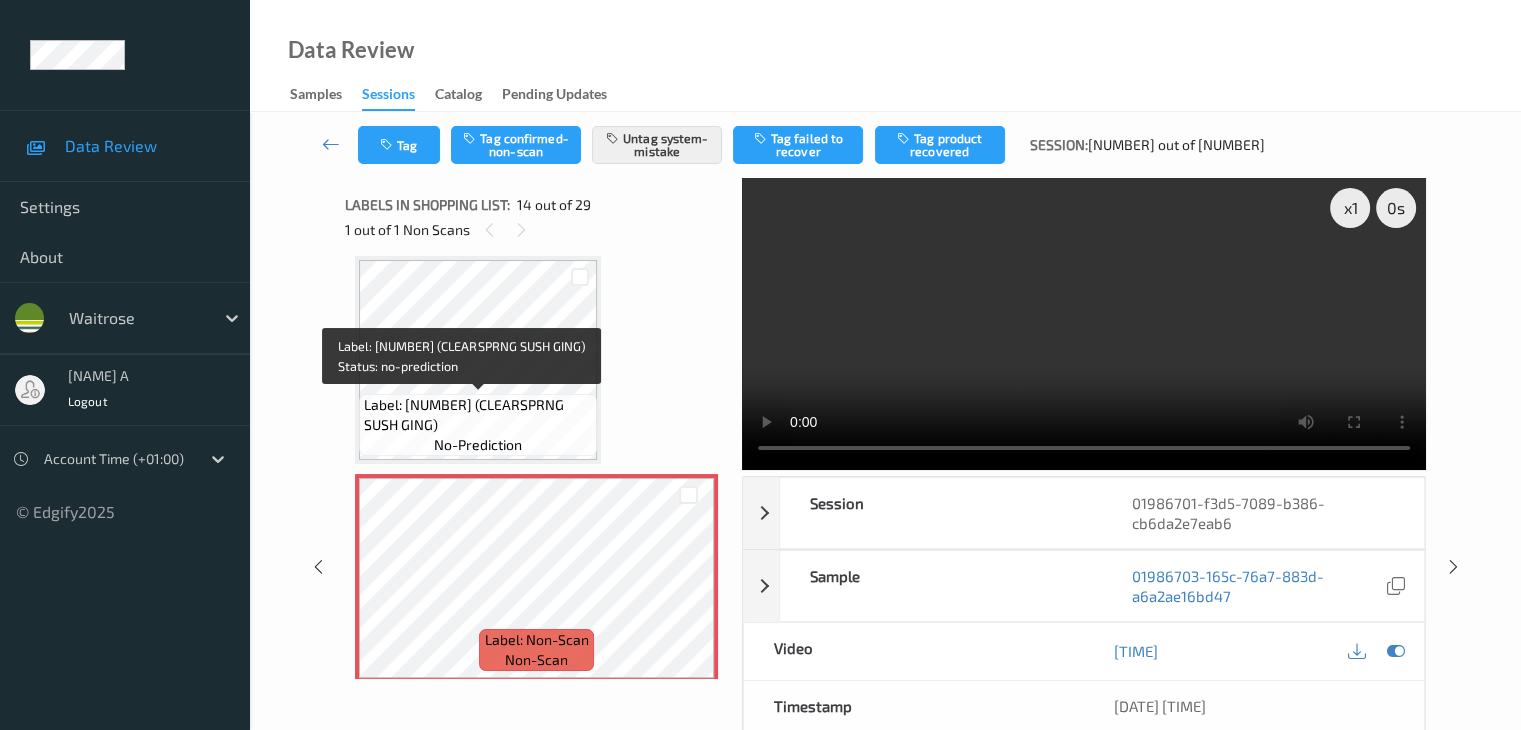 click on "Label: [NUMBER] (CLEARSPRNG SUSH GING)" at bounding box center [478, 415] 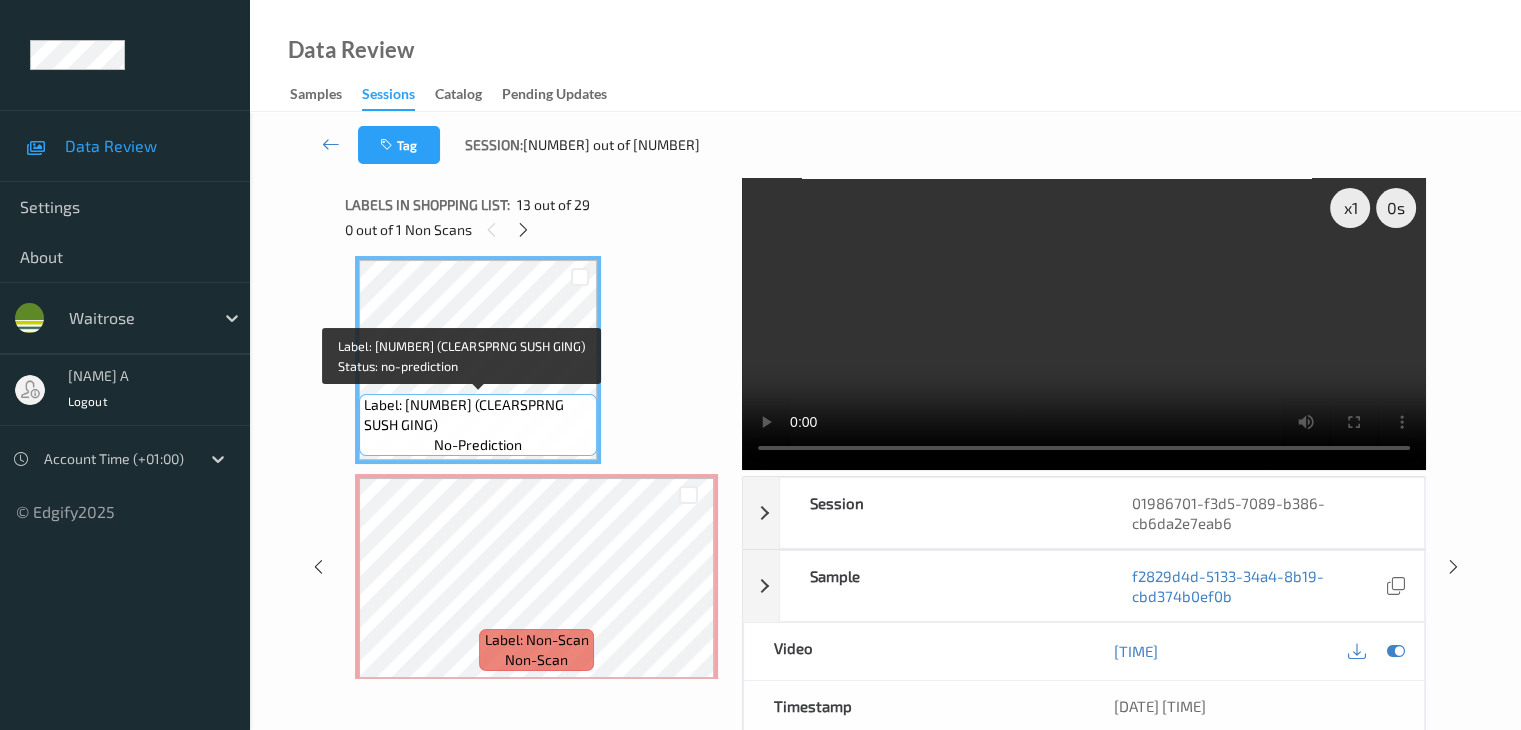 click on "Label: [NUMBER] (CLEARSPRNG SUSH GING)" at bounding box center (478, 415) 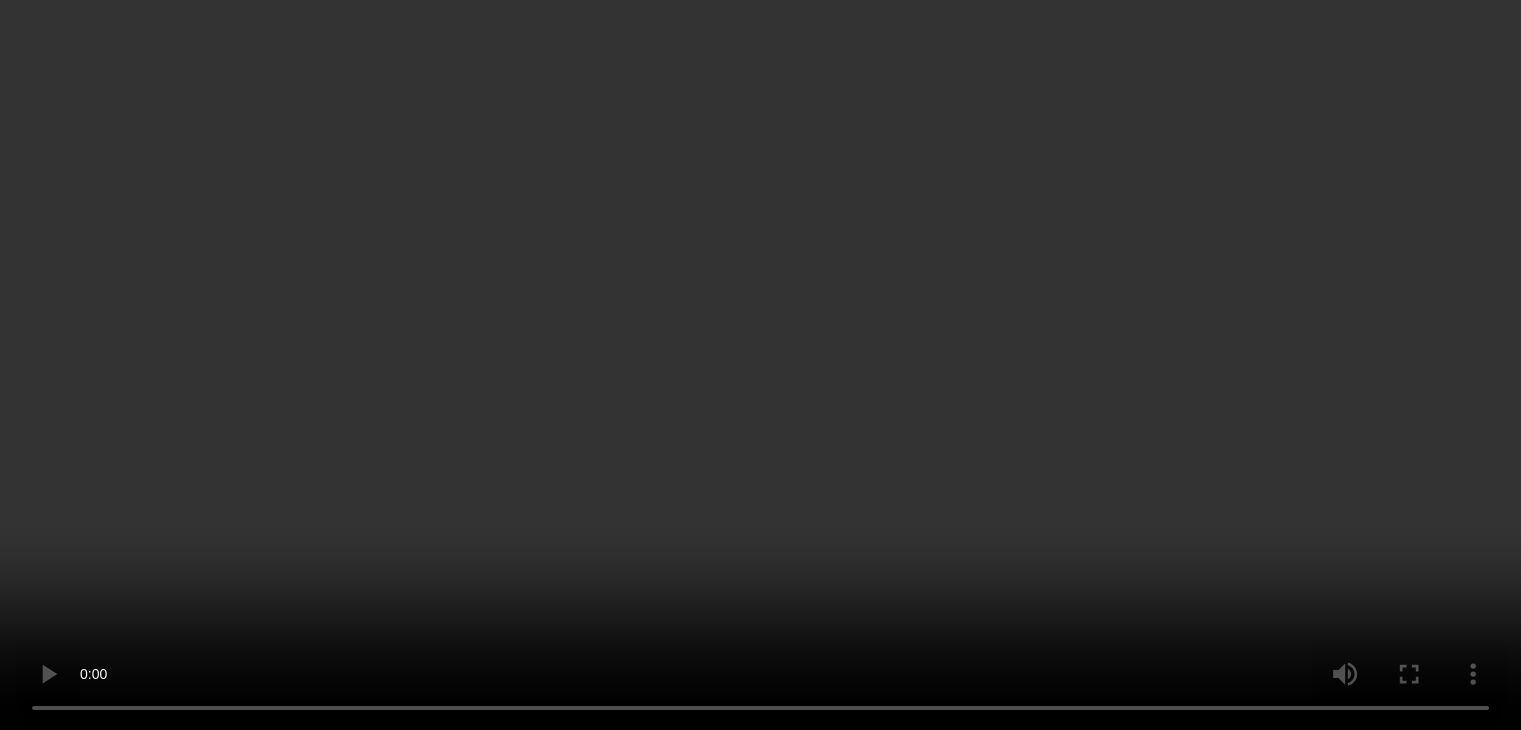 scroll, scrollTop: 2926, scrollLeft: 0, axis: vertical 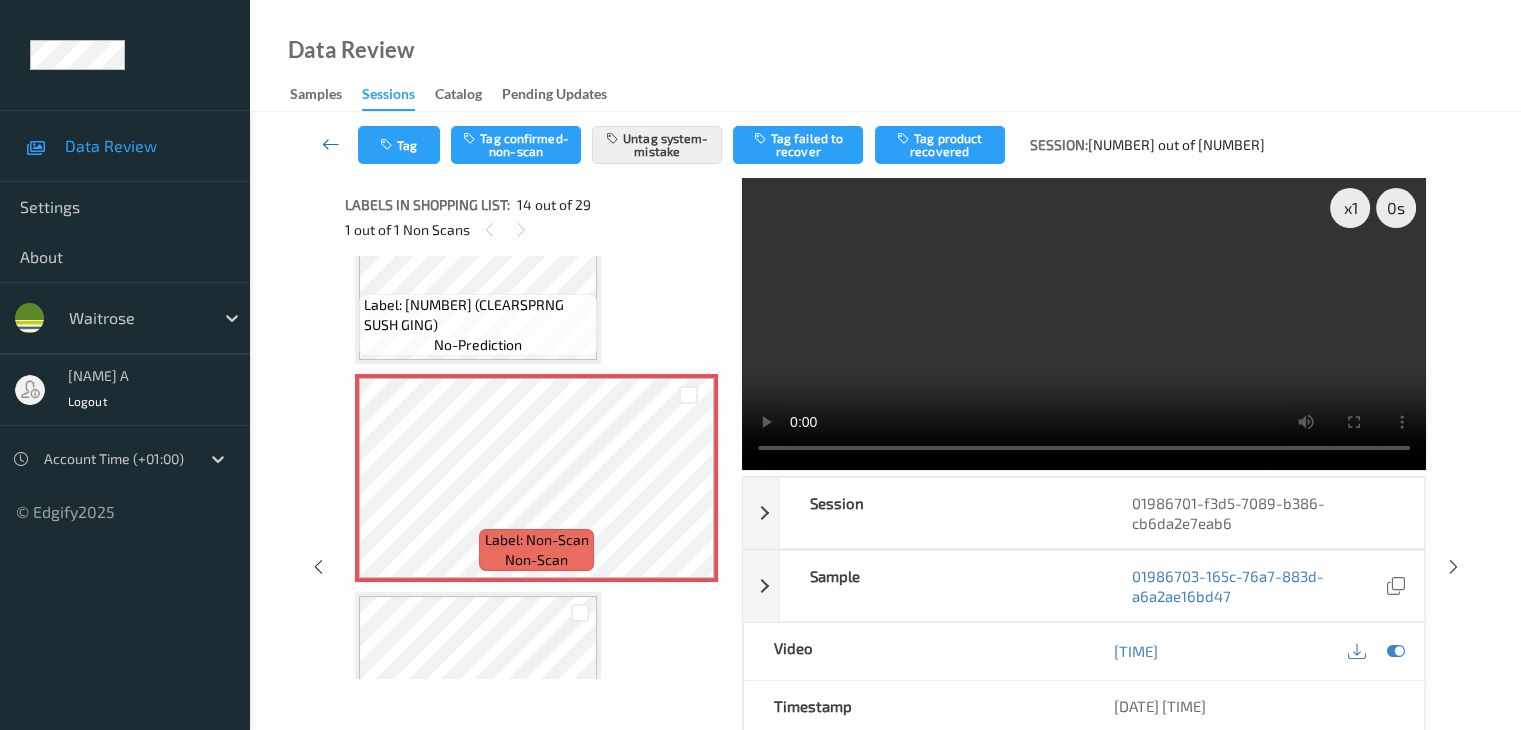 click at bounding box center (331, 145) 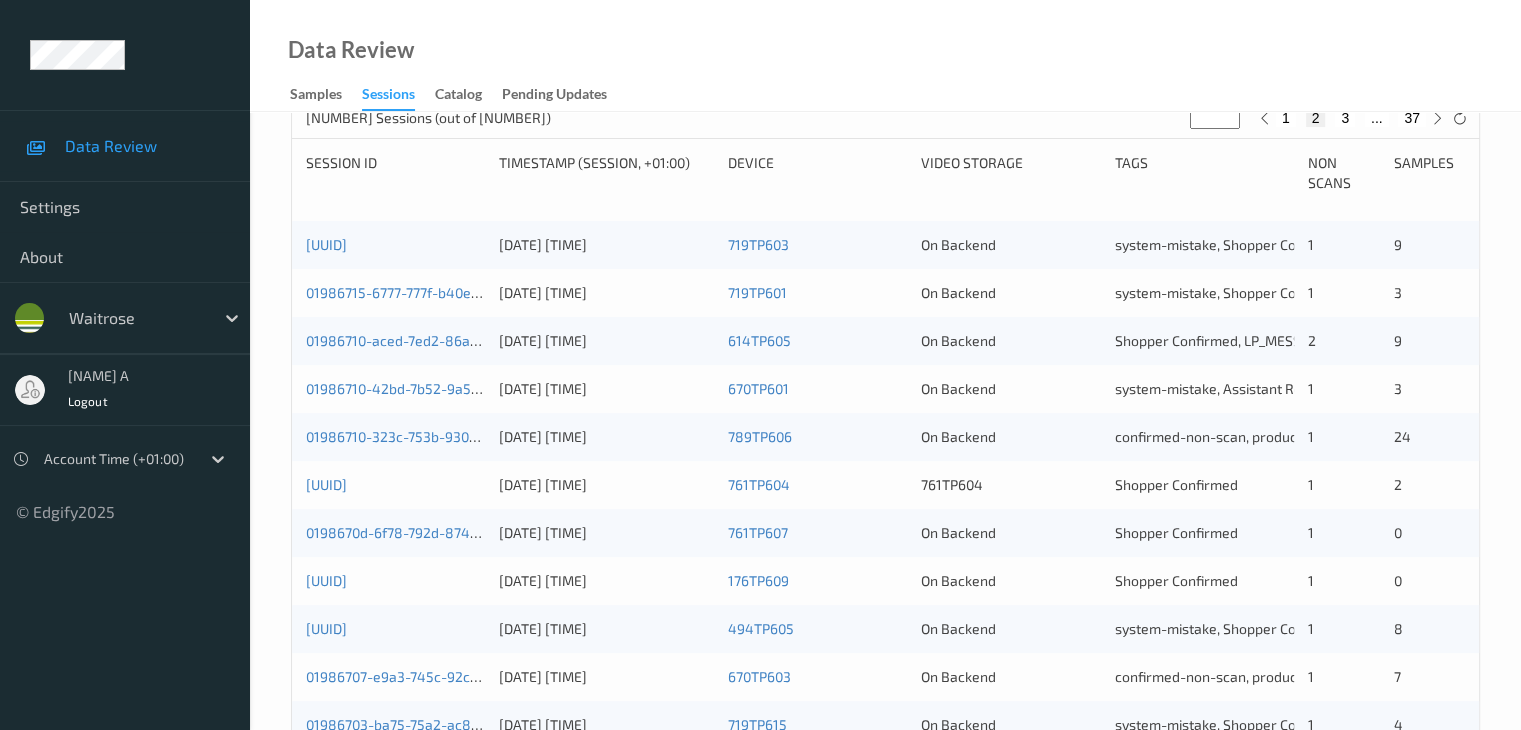 scroll, scrollTop: 800, scrollLeft: 0, axis: vertical 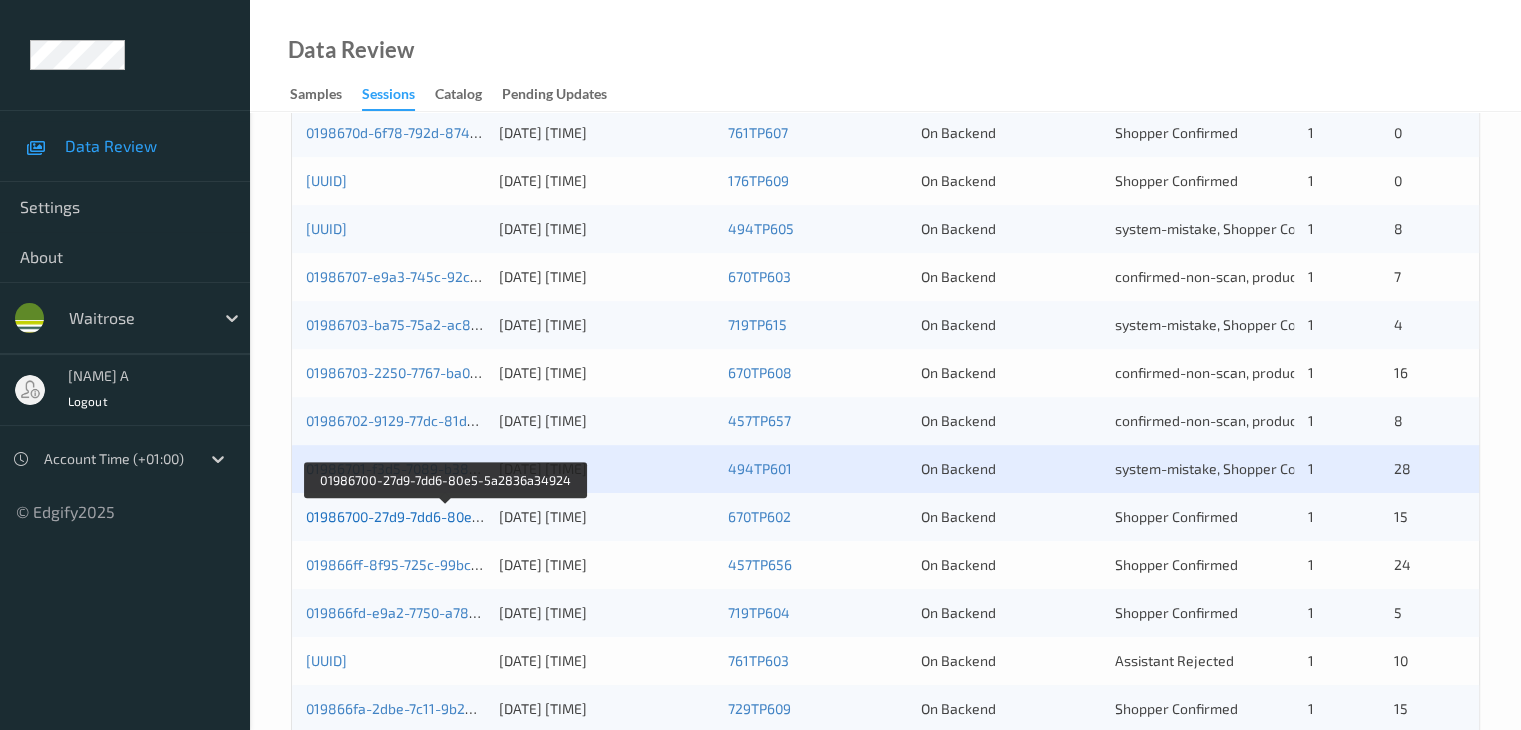 click on "01986700-27d9-7dd6-80e5-5a2836a34924" at bounding box center (445, 516) 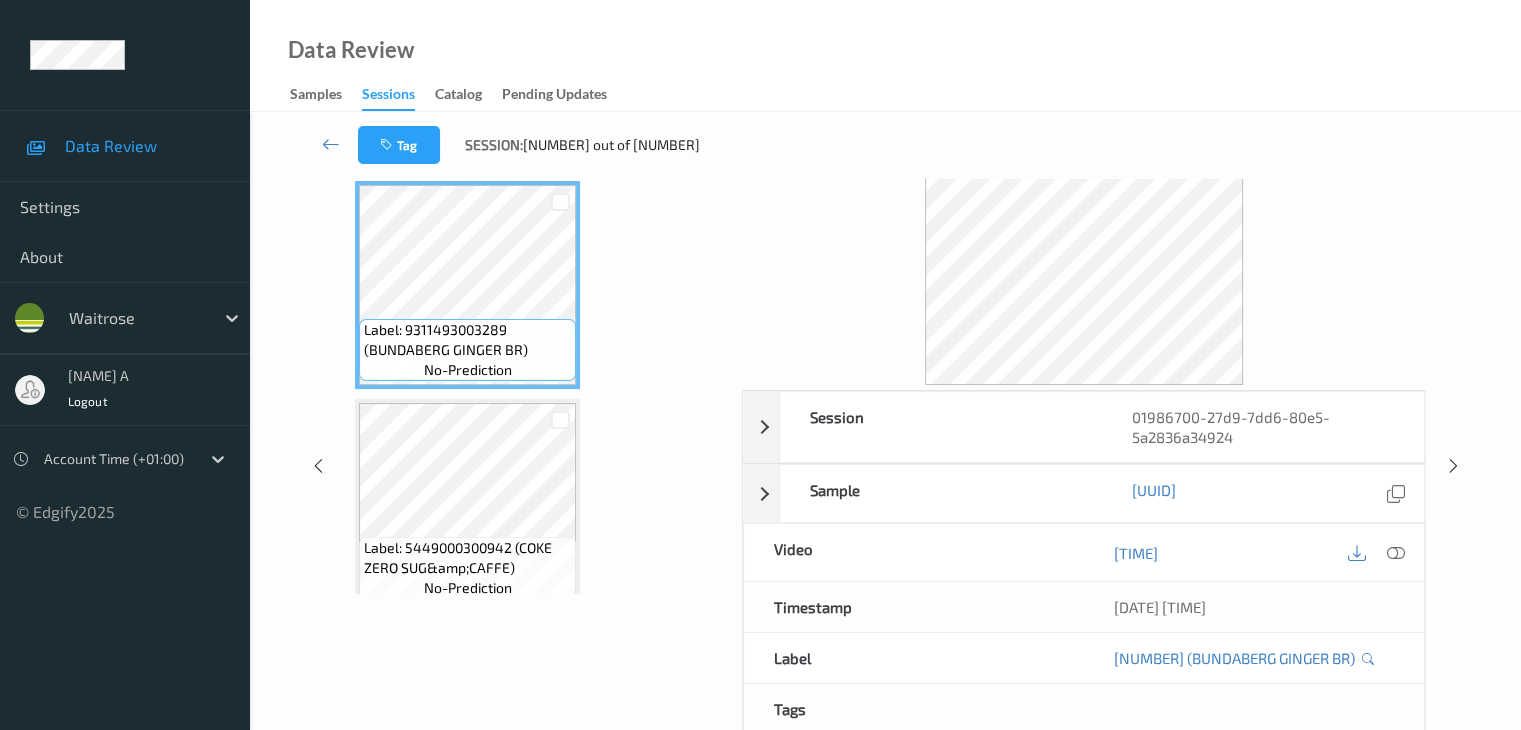 scroll, scrollTop: 0, scrollLeft: 0, axis: both 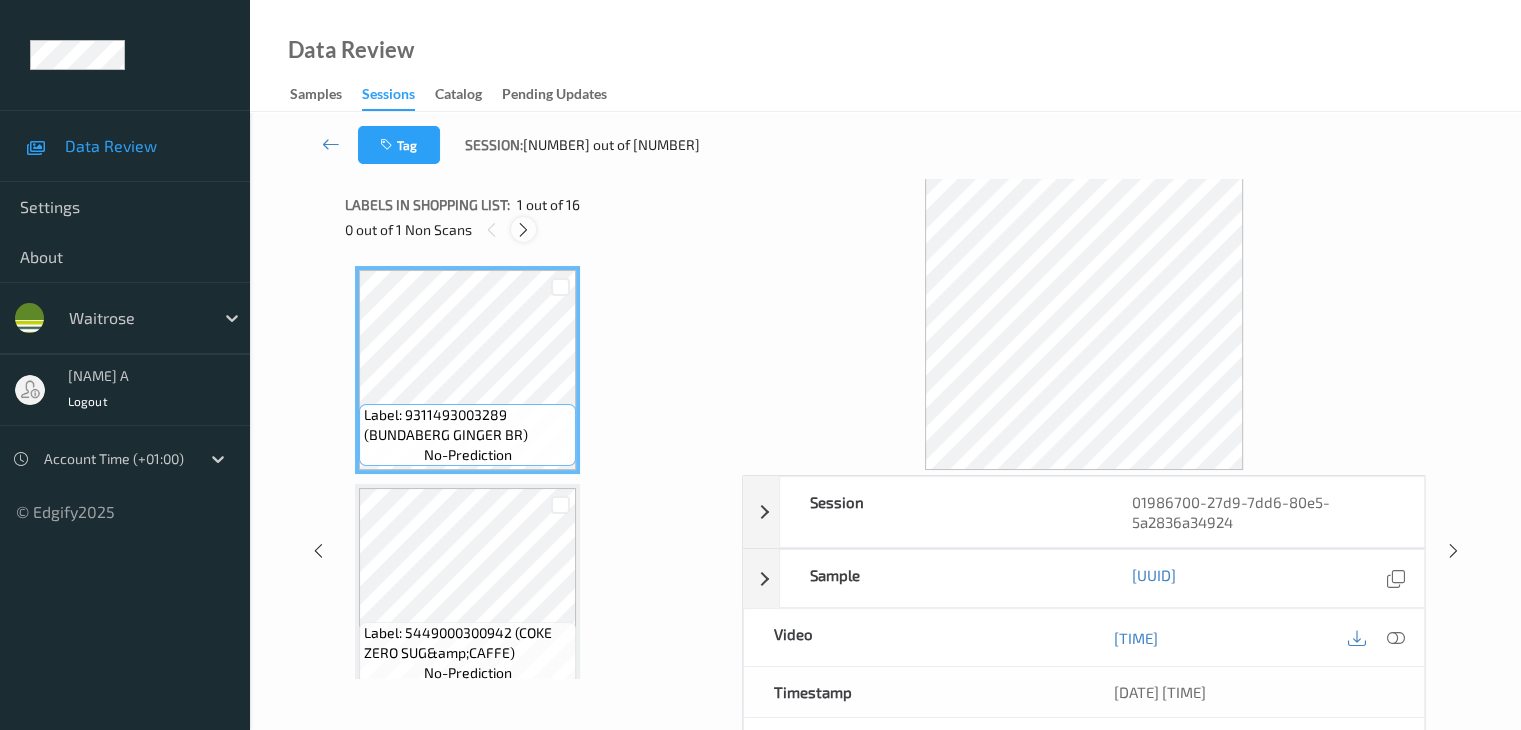 click at bounding box center (523, 230) 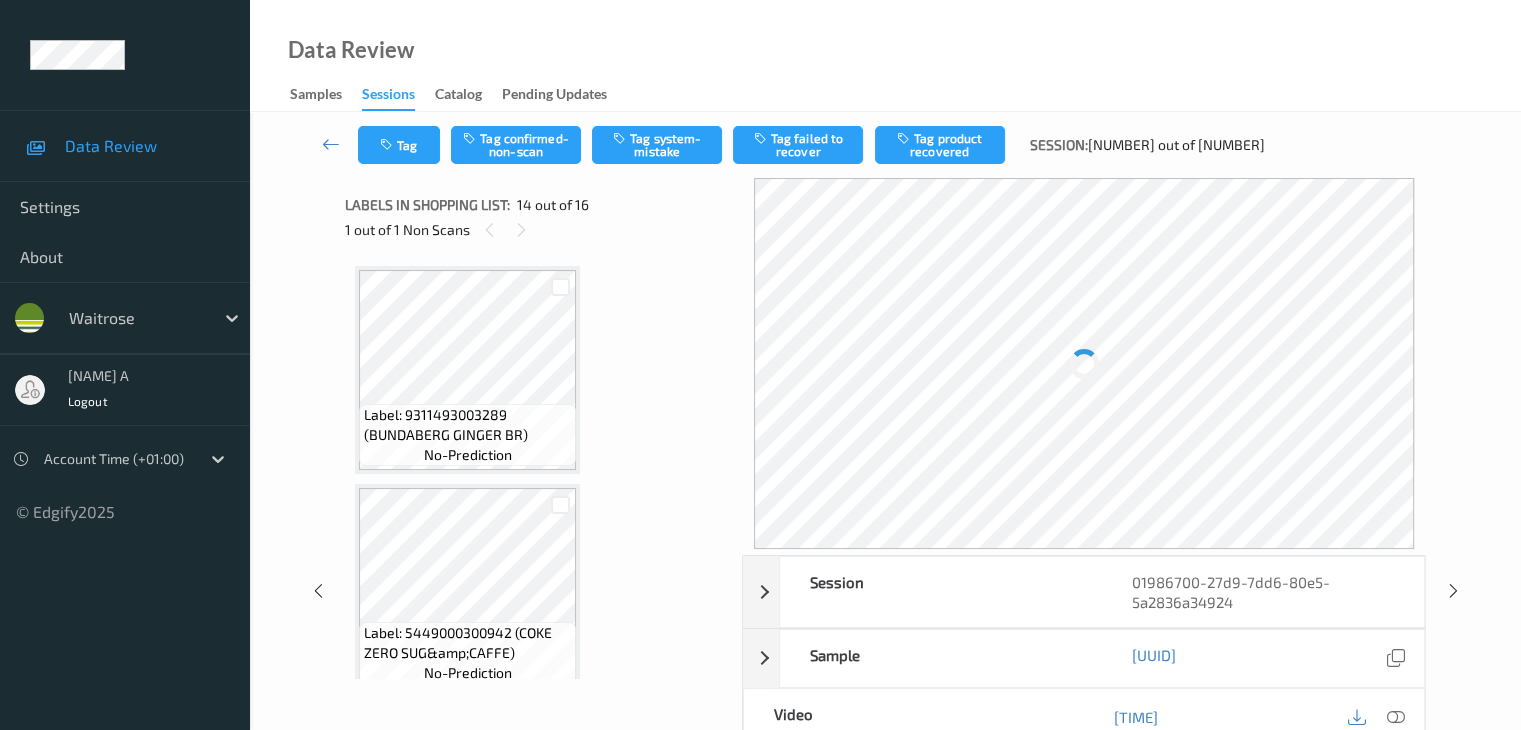 scroll, scrollTop: 2626, scrollLeft: 0, axis: vertical 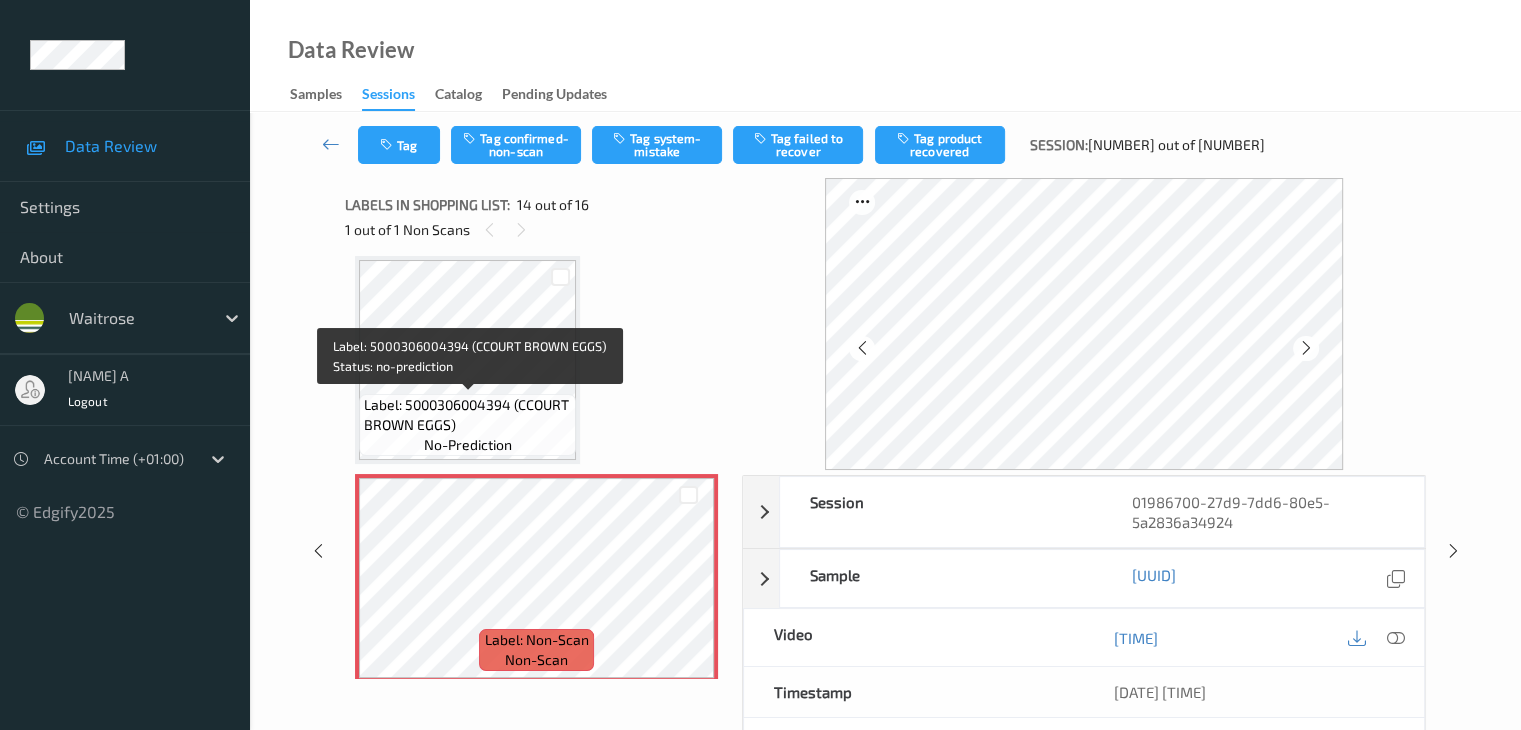click on "Label: 5000306004394 (CCOURT BROWN EGGS)" at bounding box center [467, 415] 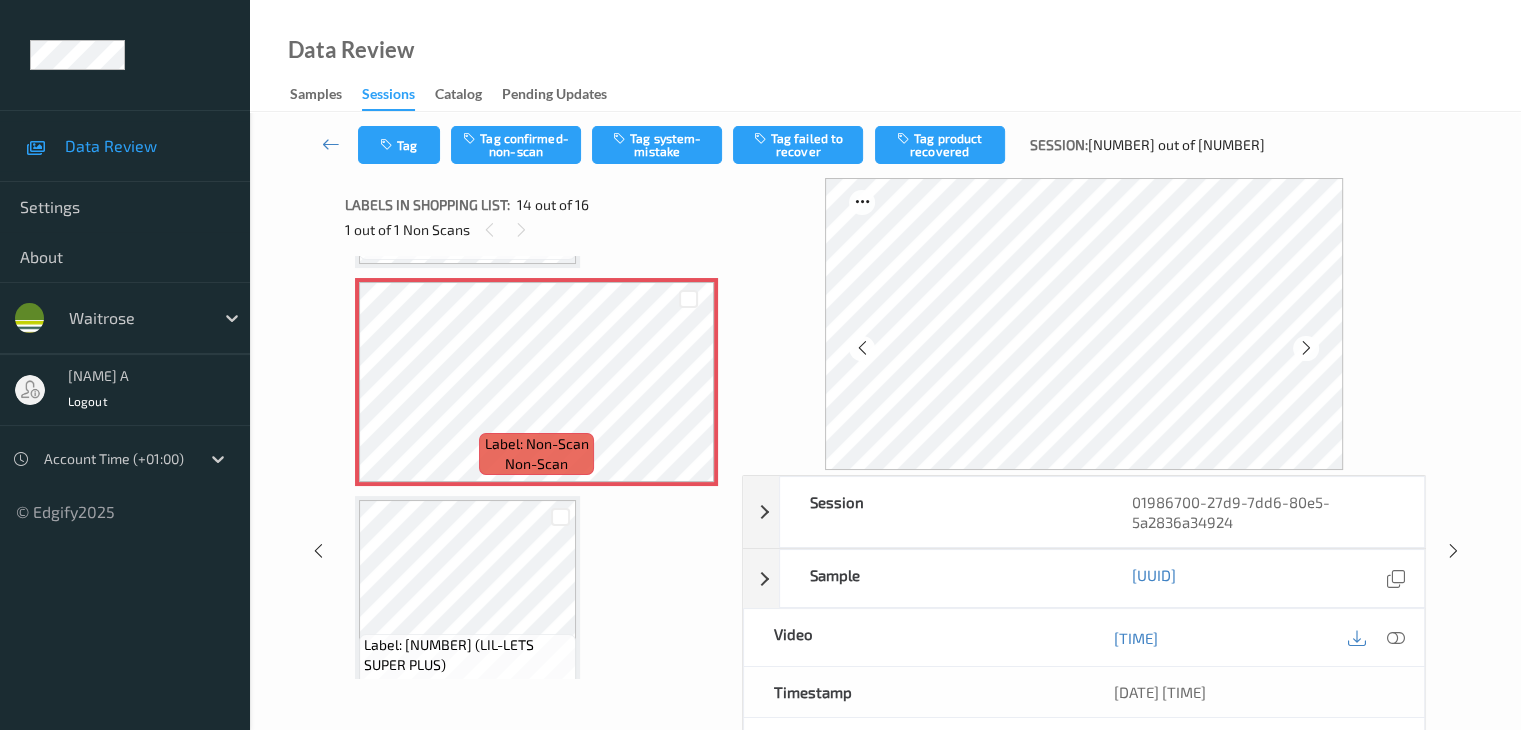 scroll, scrollTop: 2826, scrollLeft: 0, axis: vertical 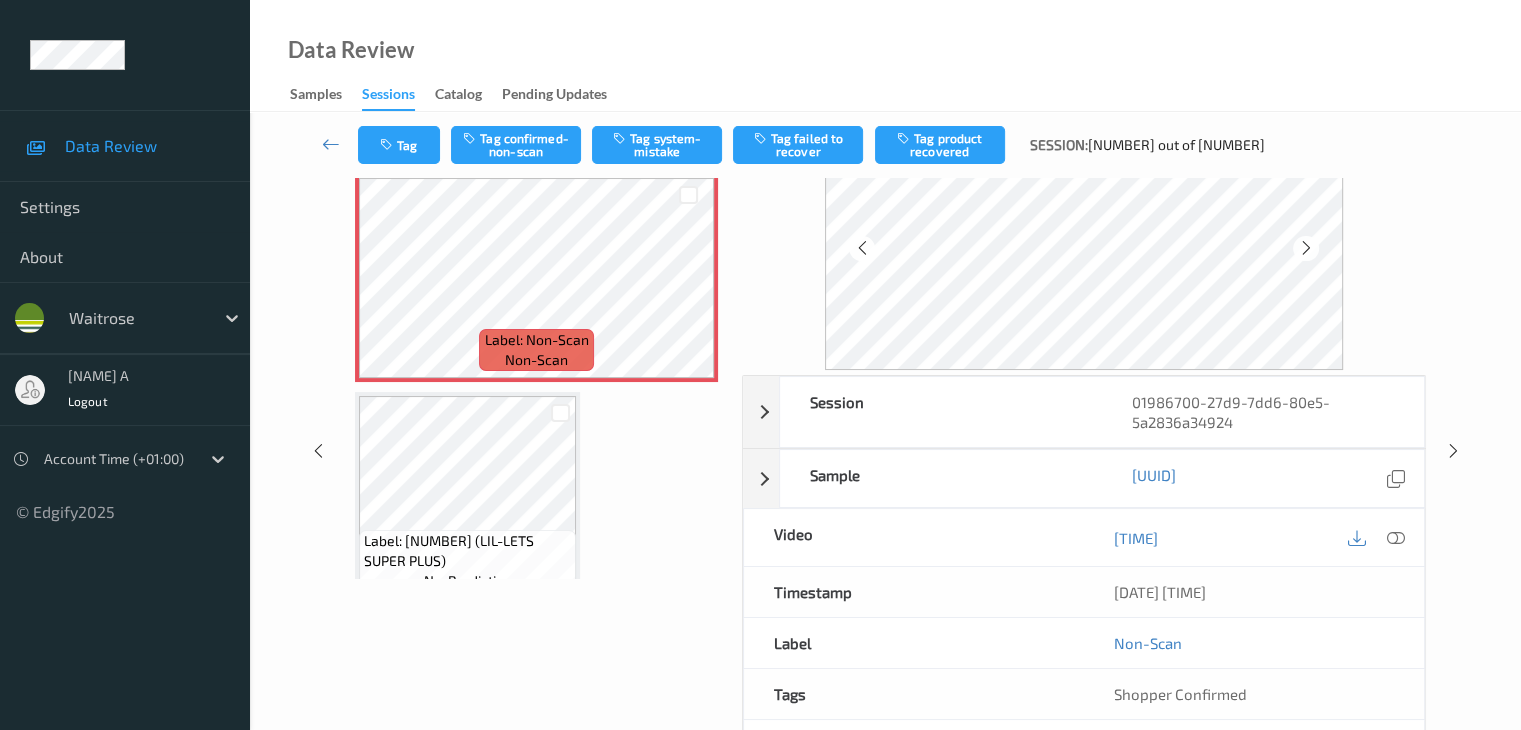 click at bounding box center (1376, 537) 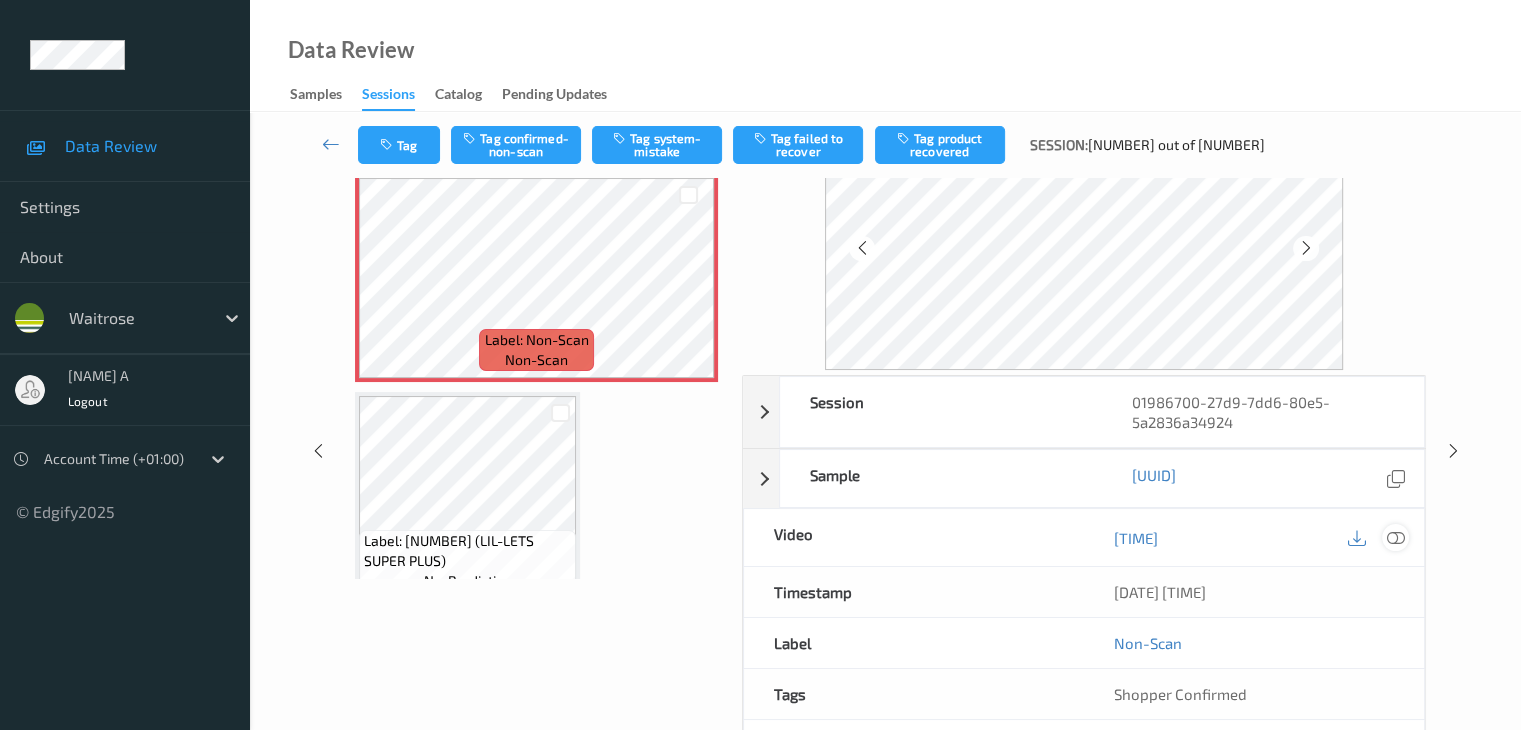 click at bounding box center (1395, 538) 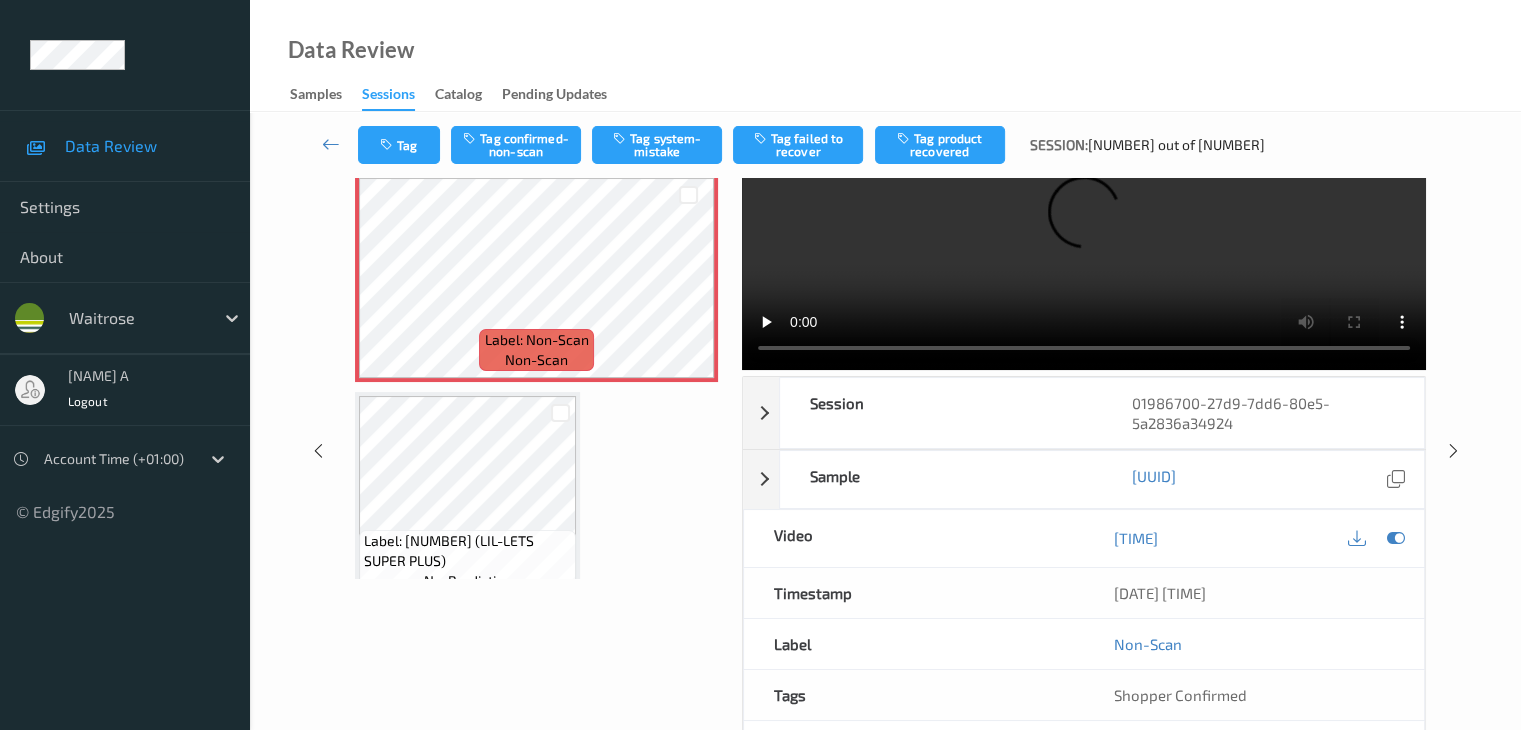 click on "Data Review Samples Sessions Catalog Pending Updates" at bounding box center [885, 56] 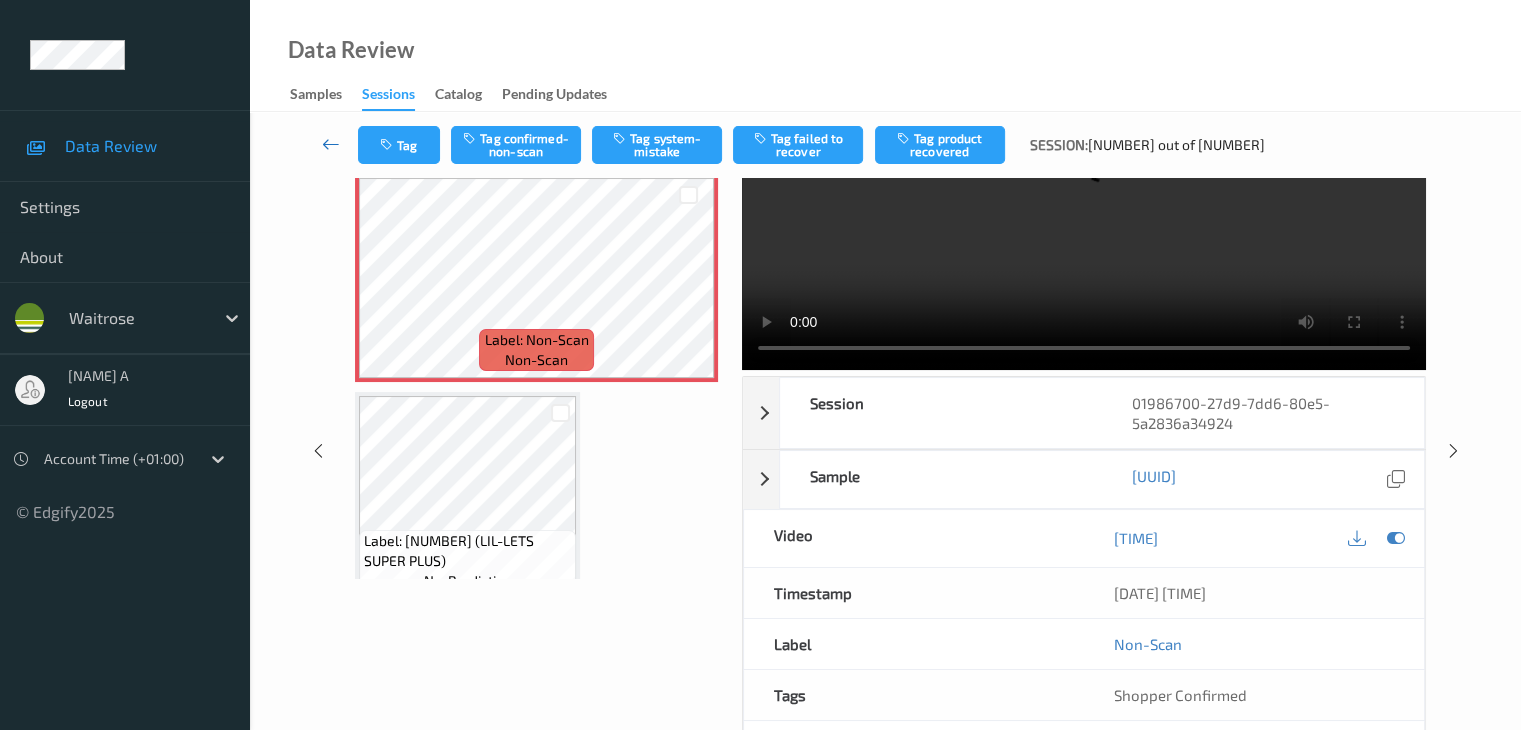 click at bounding box center (331, 144) 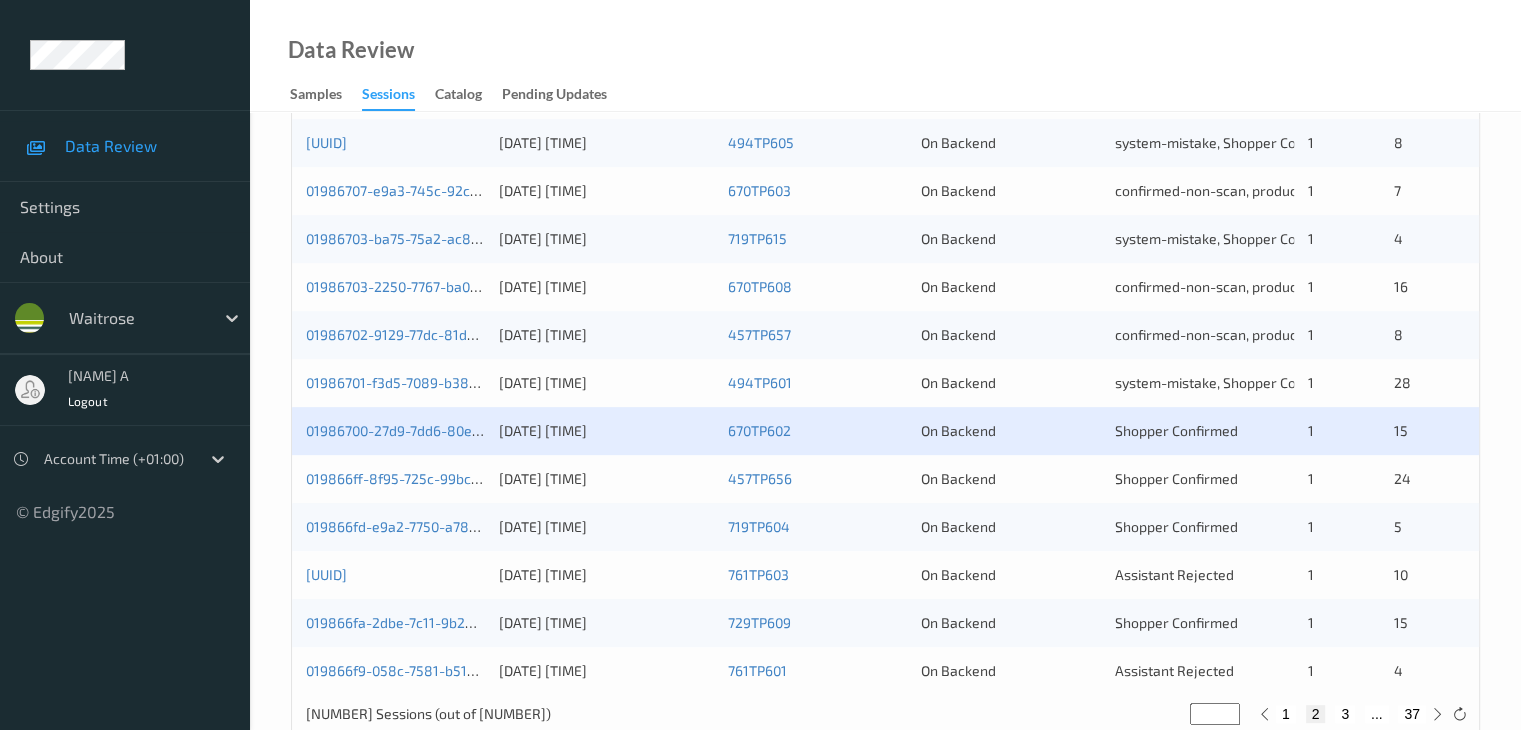 scroll, scrollTop: 900, scrollLeft: 0, axis: vertical 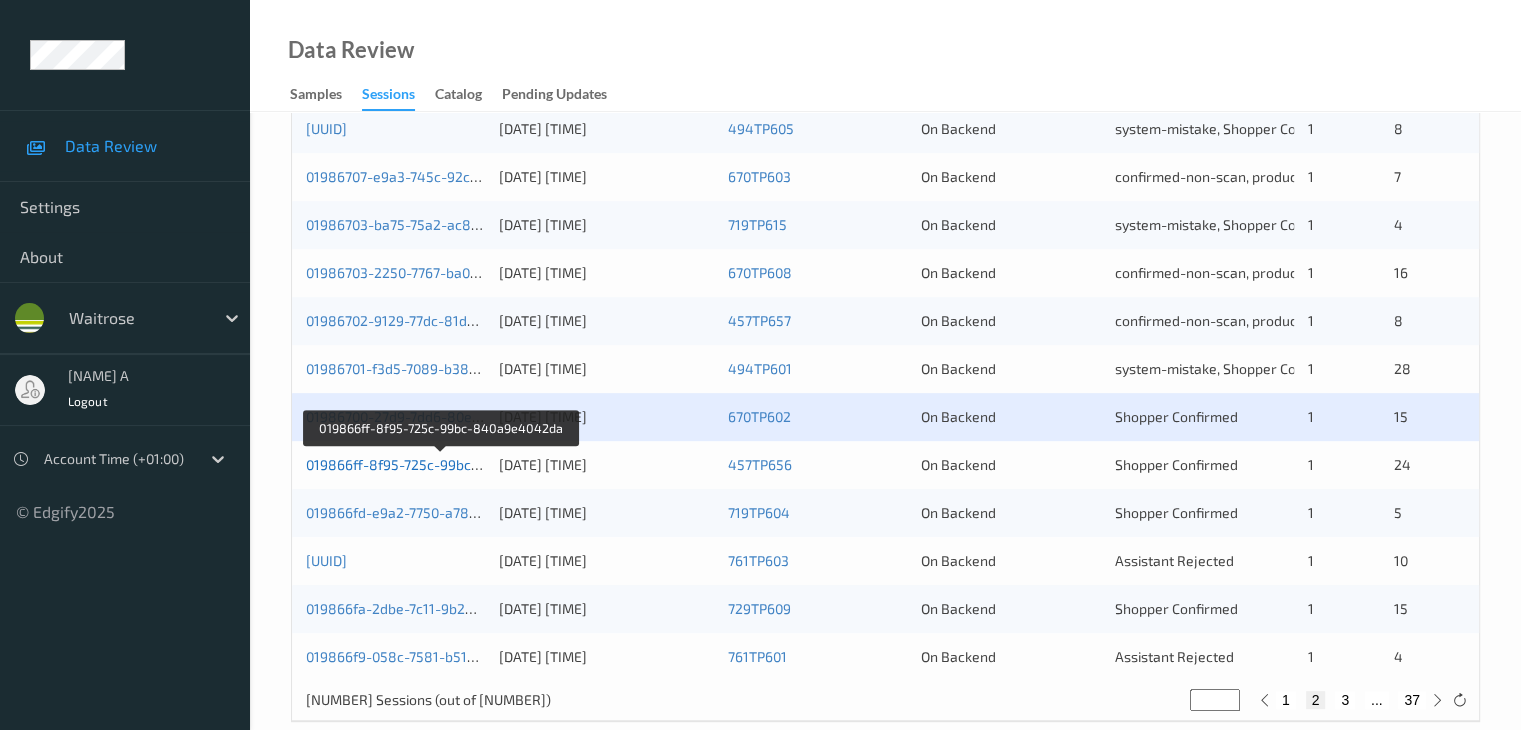 click on "019866ff-8f95-725c-99bc-840a9e4042da" at bounding box center (441, 464) 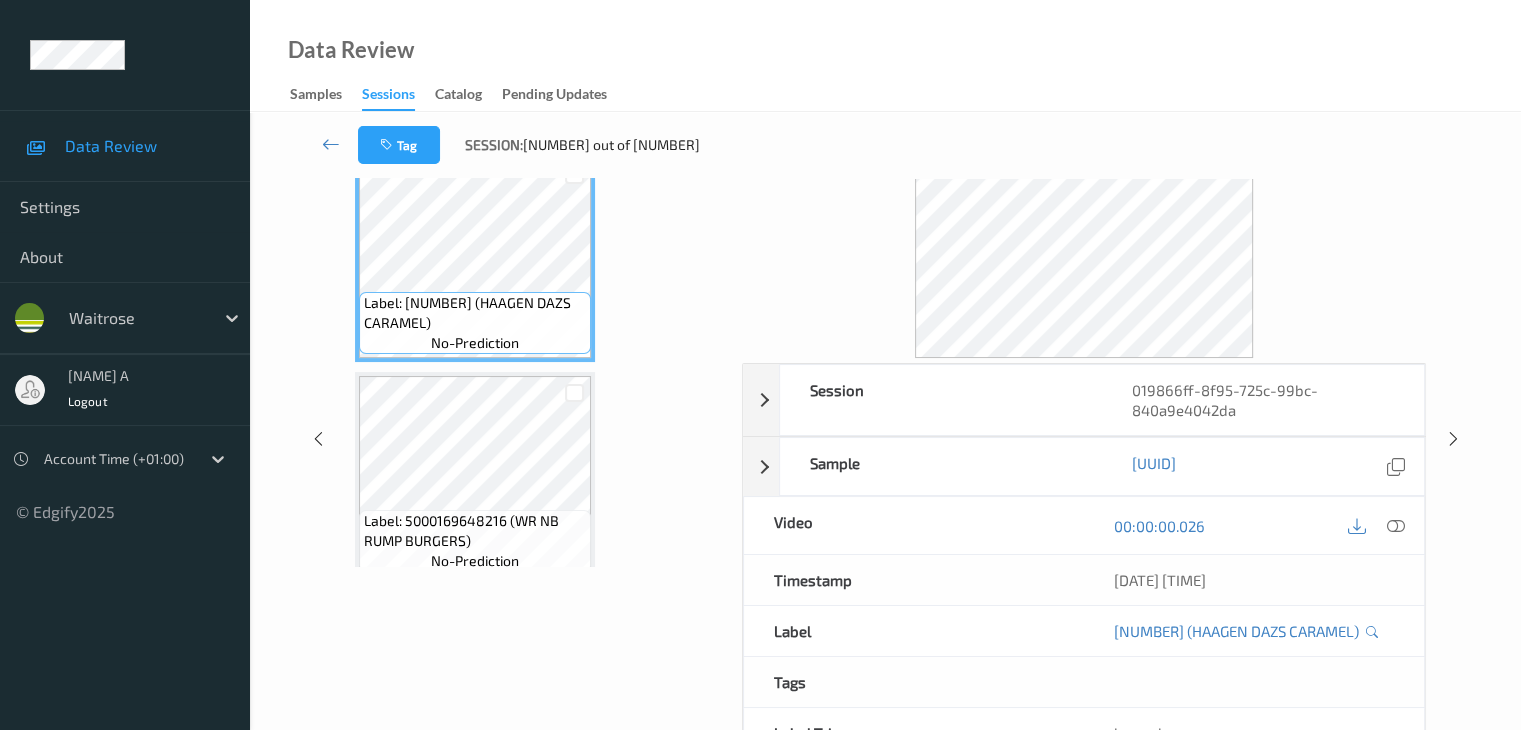 scroll, scrollTop: 0, scrollLeft: 0, axis: both 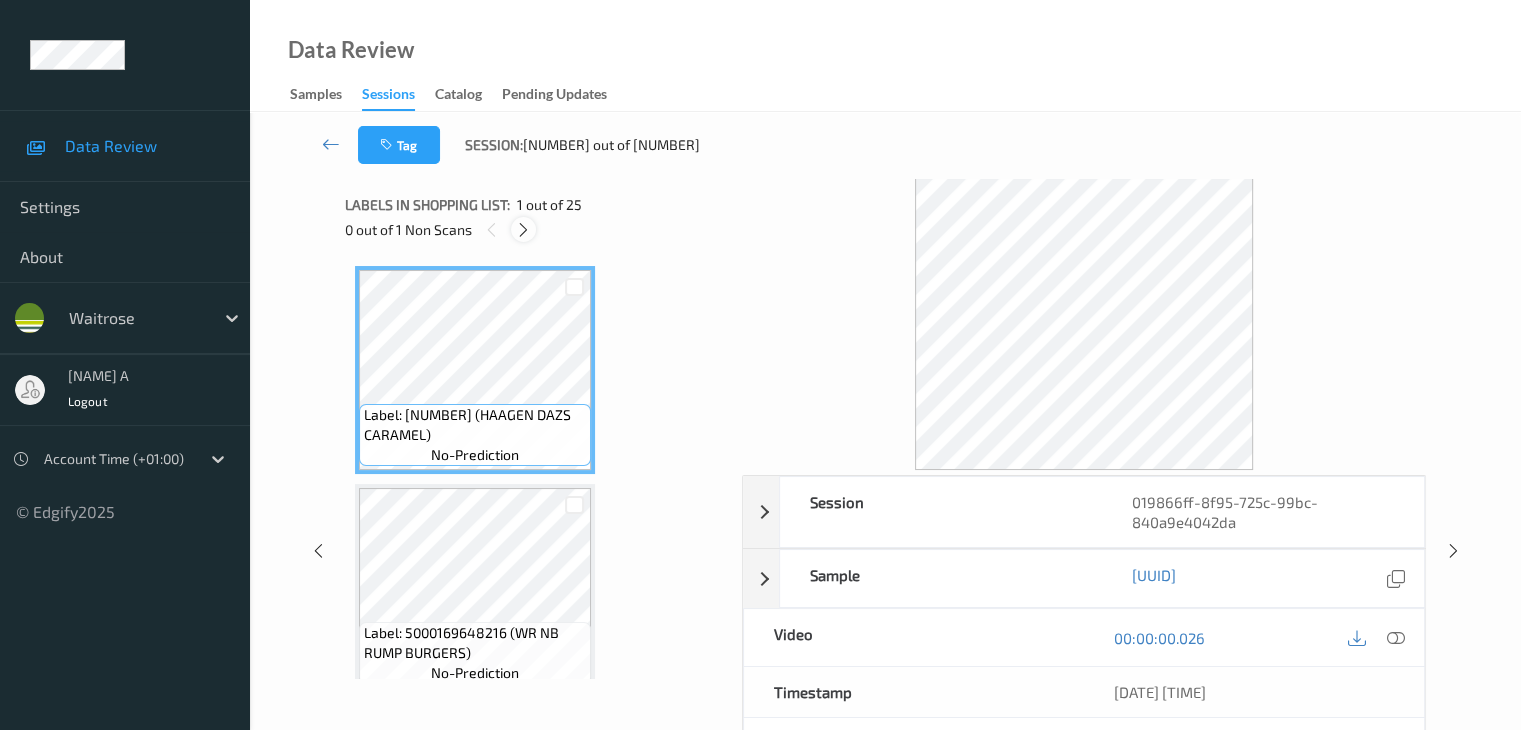 click at bounding box center (523, 230) 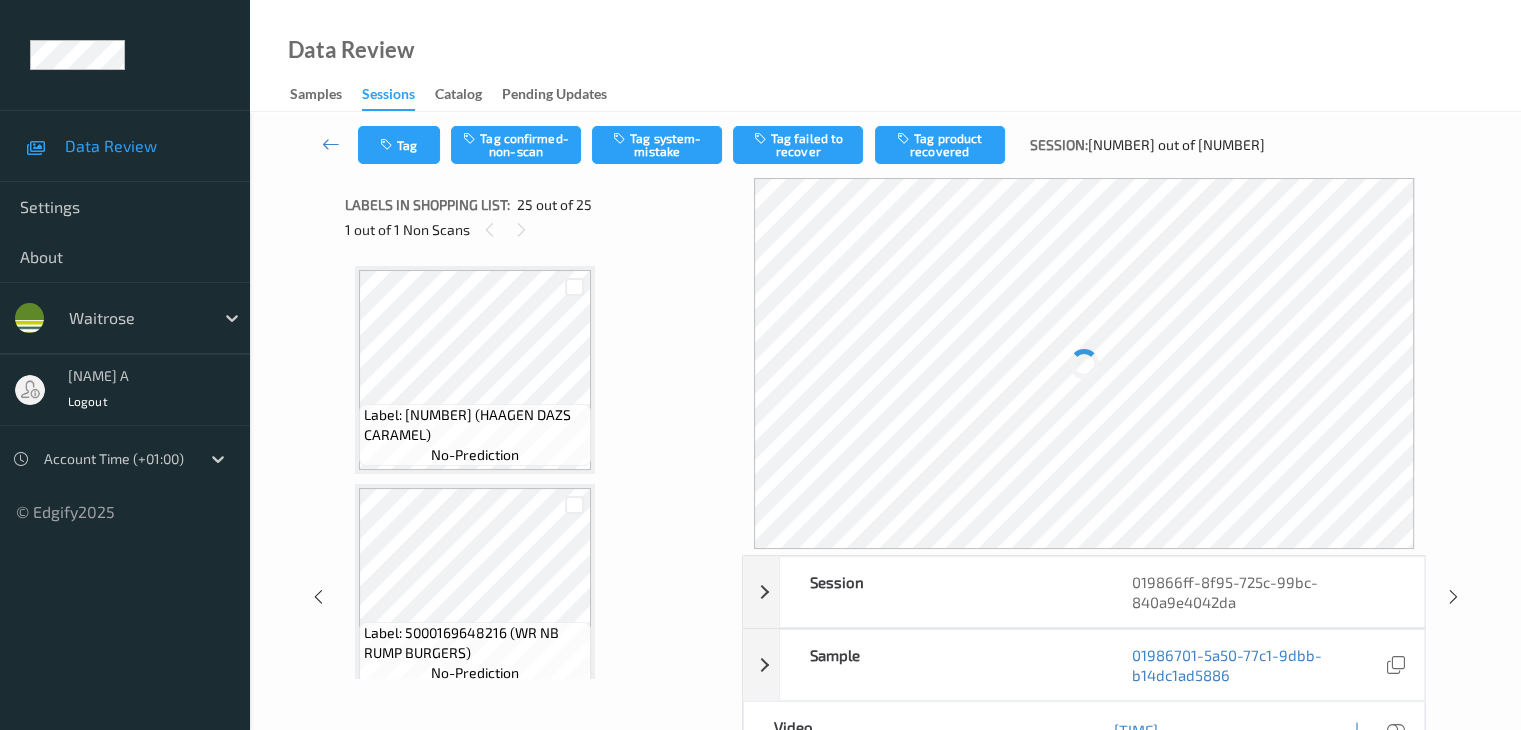scroll, scrollTop: 5024, scrollLeft: 0, axis: vertical 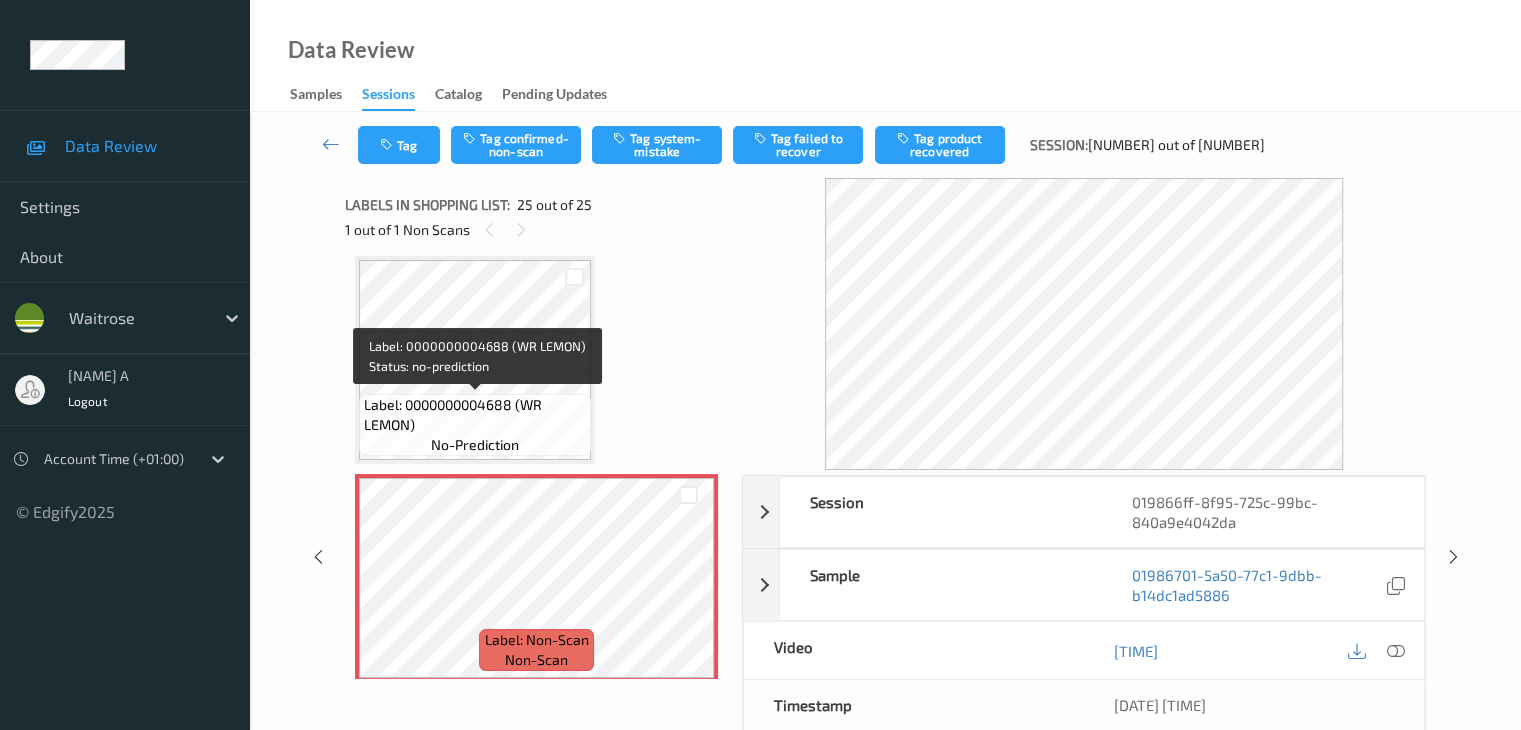click on "Label: 0000000004688 (WR LEMON)" at bounding box center [475, 415] 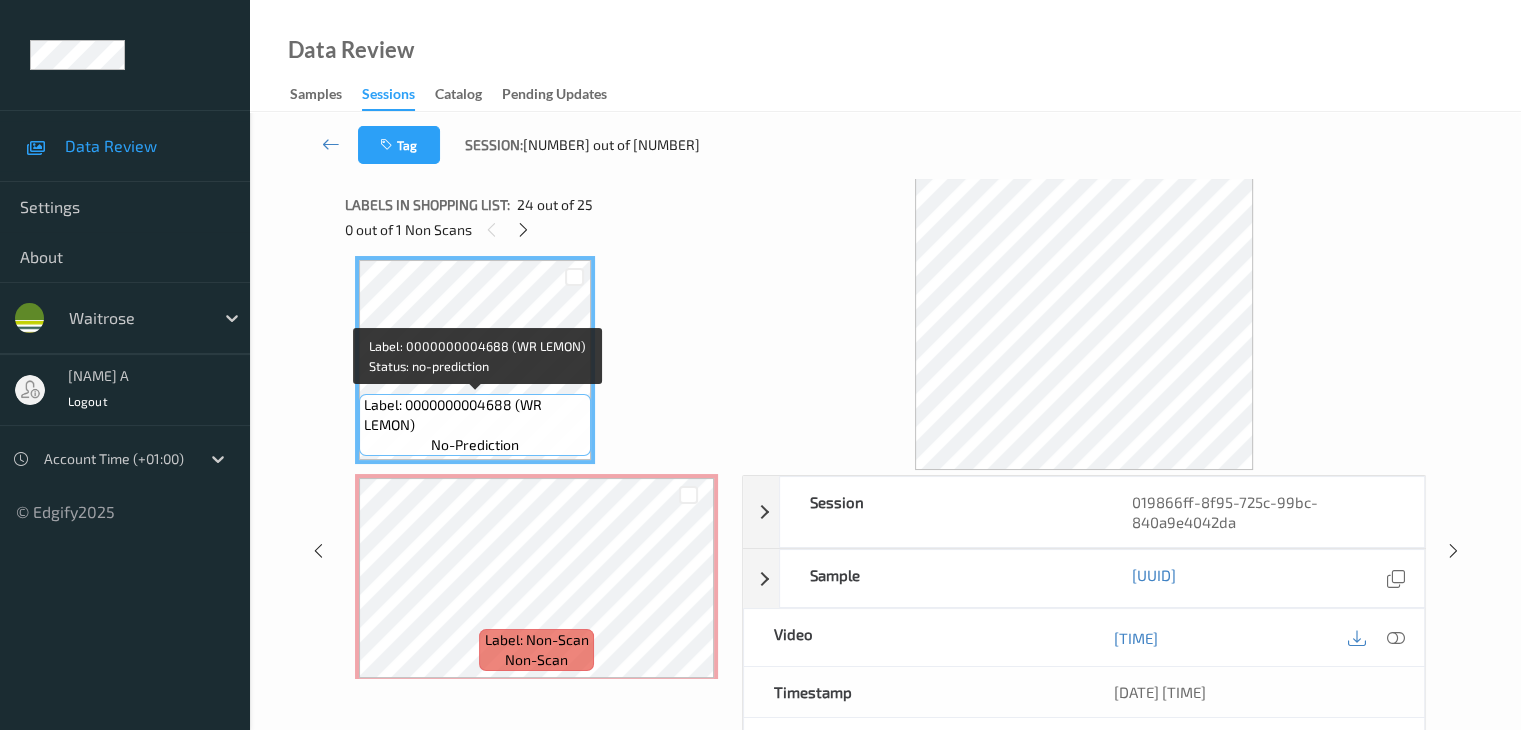 click on "Label: 0000000004688 (WR LEMON) no-prediction" at bounding box center (475, 425) 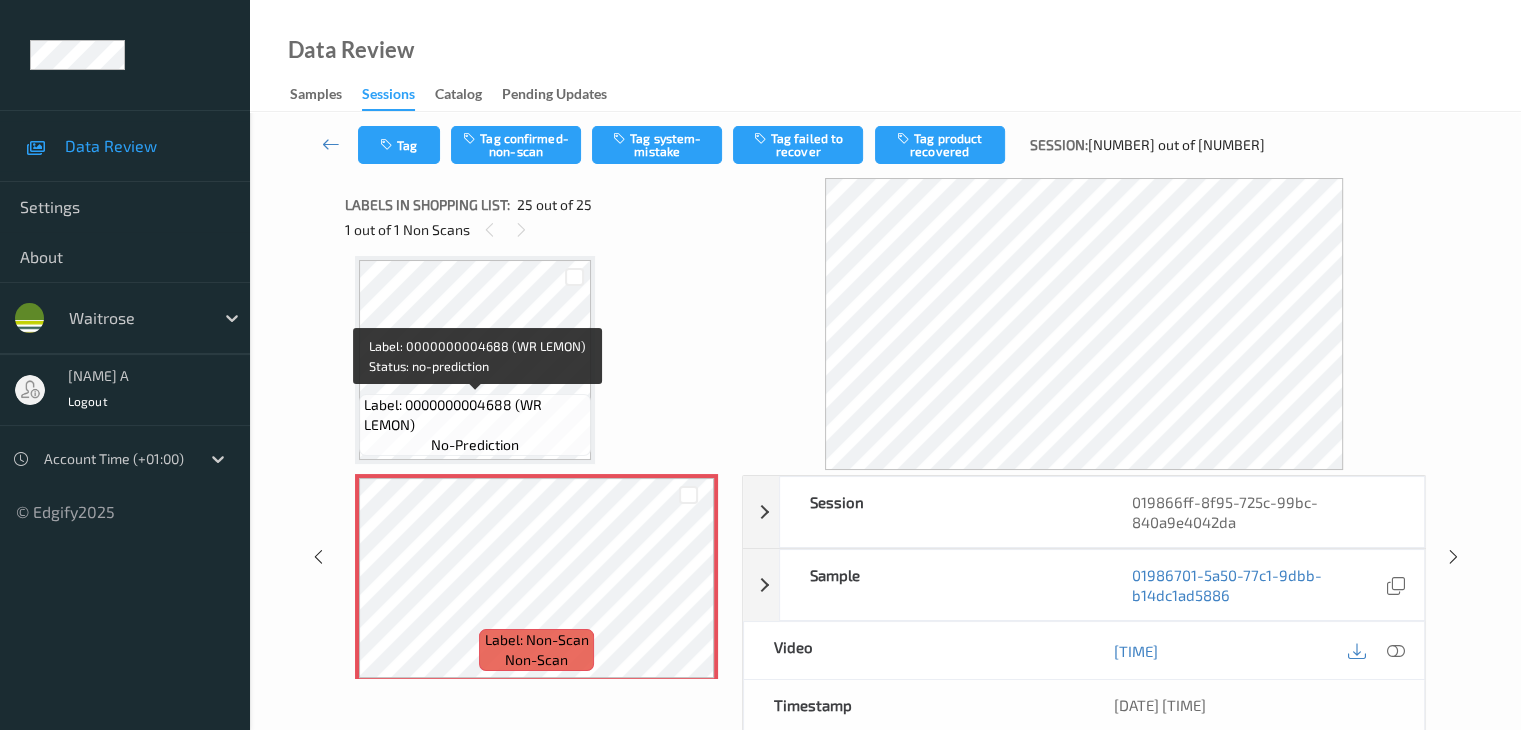 click on "Label: 0000000004688 (WR LEMON)" at bounding box center (475, 415) 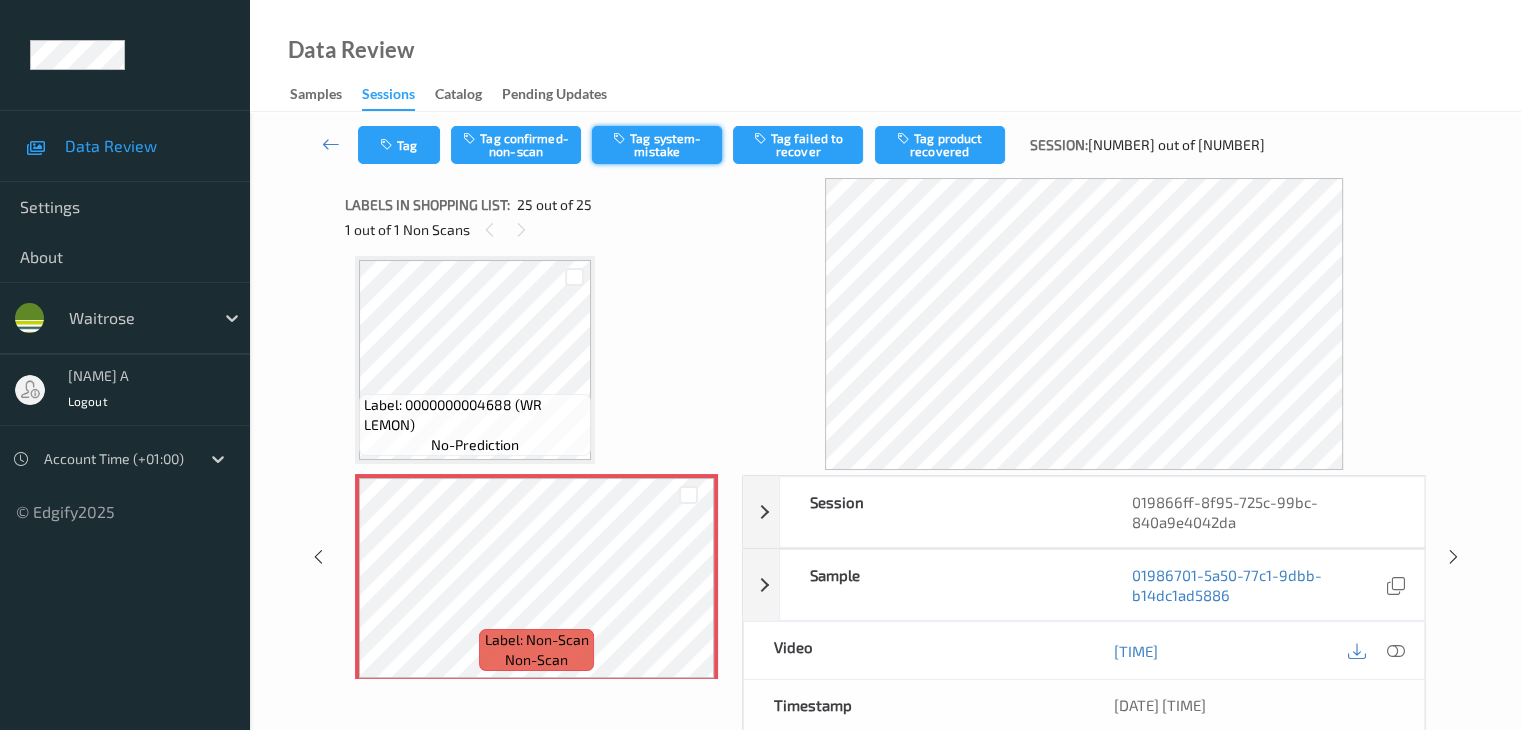click on "Tag   system-mistake" at bounding box center [657, 145] 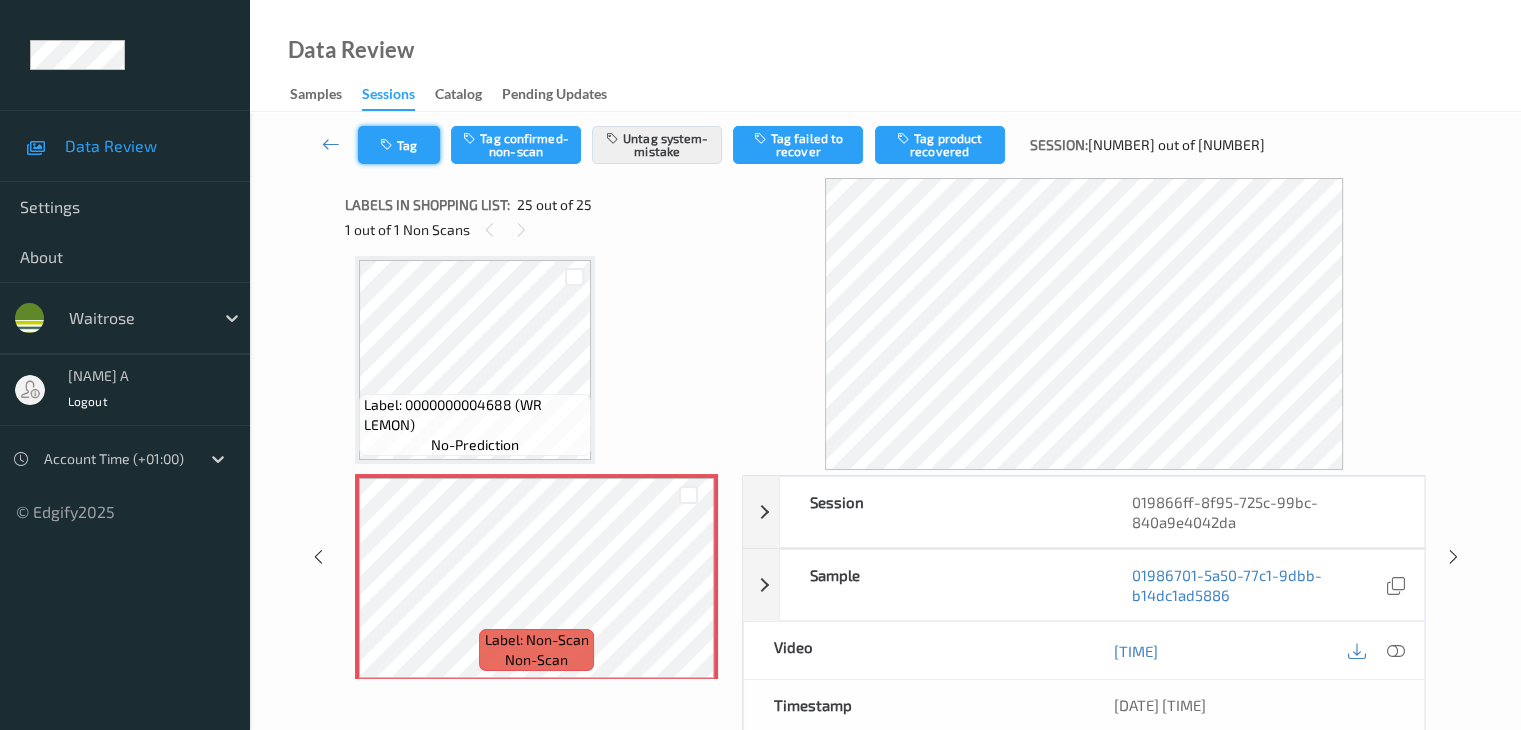 click on "Tag" at bounding box center (399, 145) 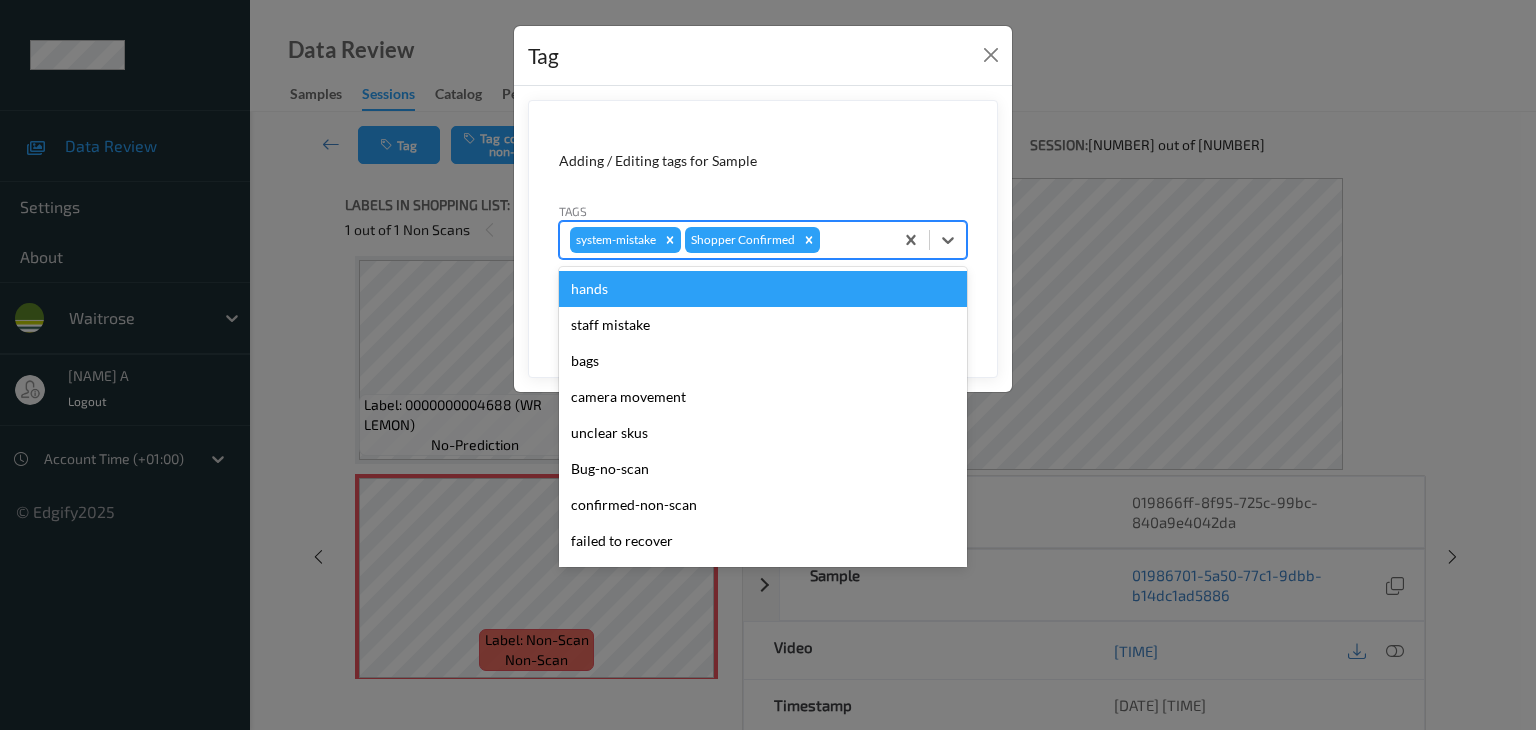 click at bounding box center (853, 240) 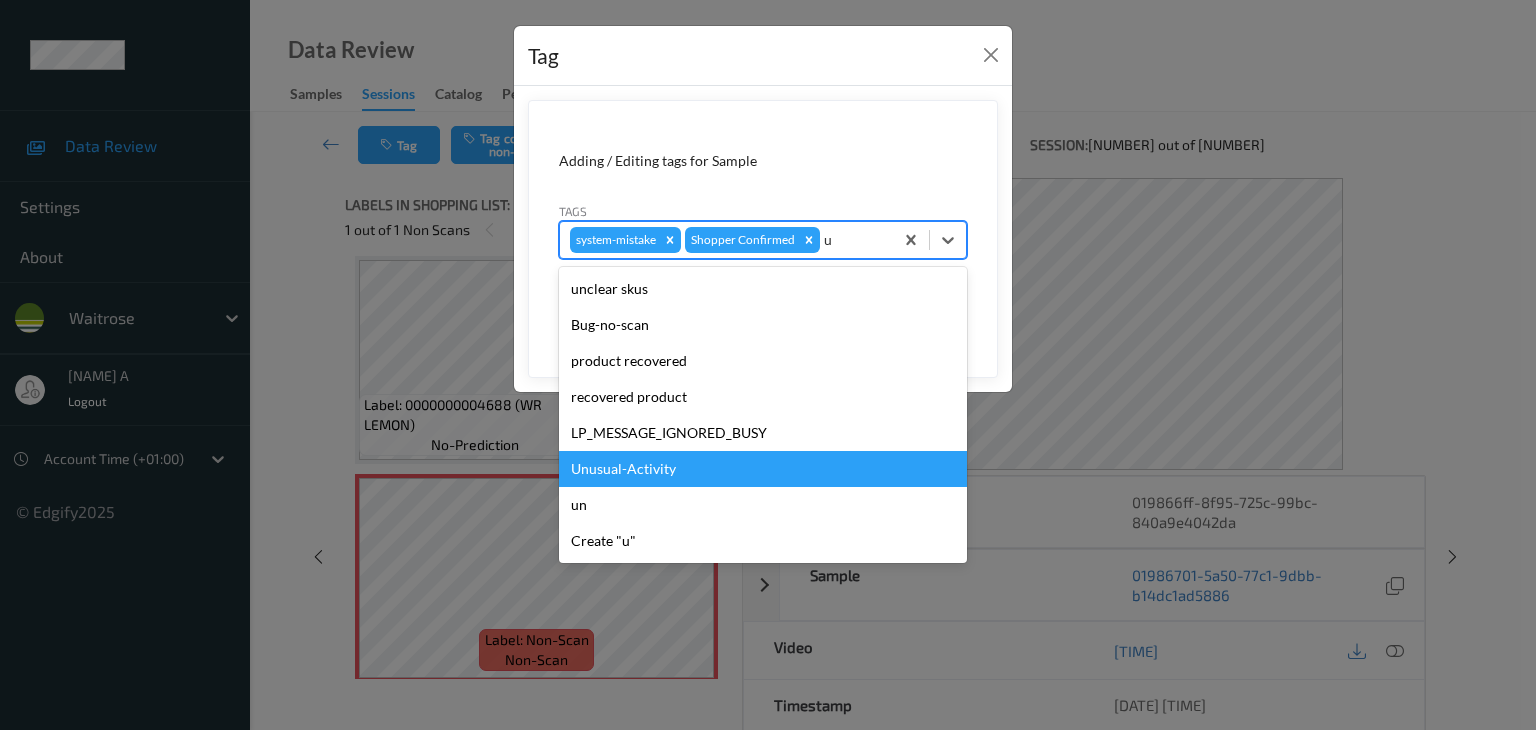click on "Unusual-Activity" at bounding box center [763, 469] 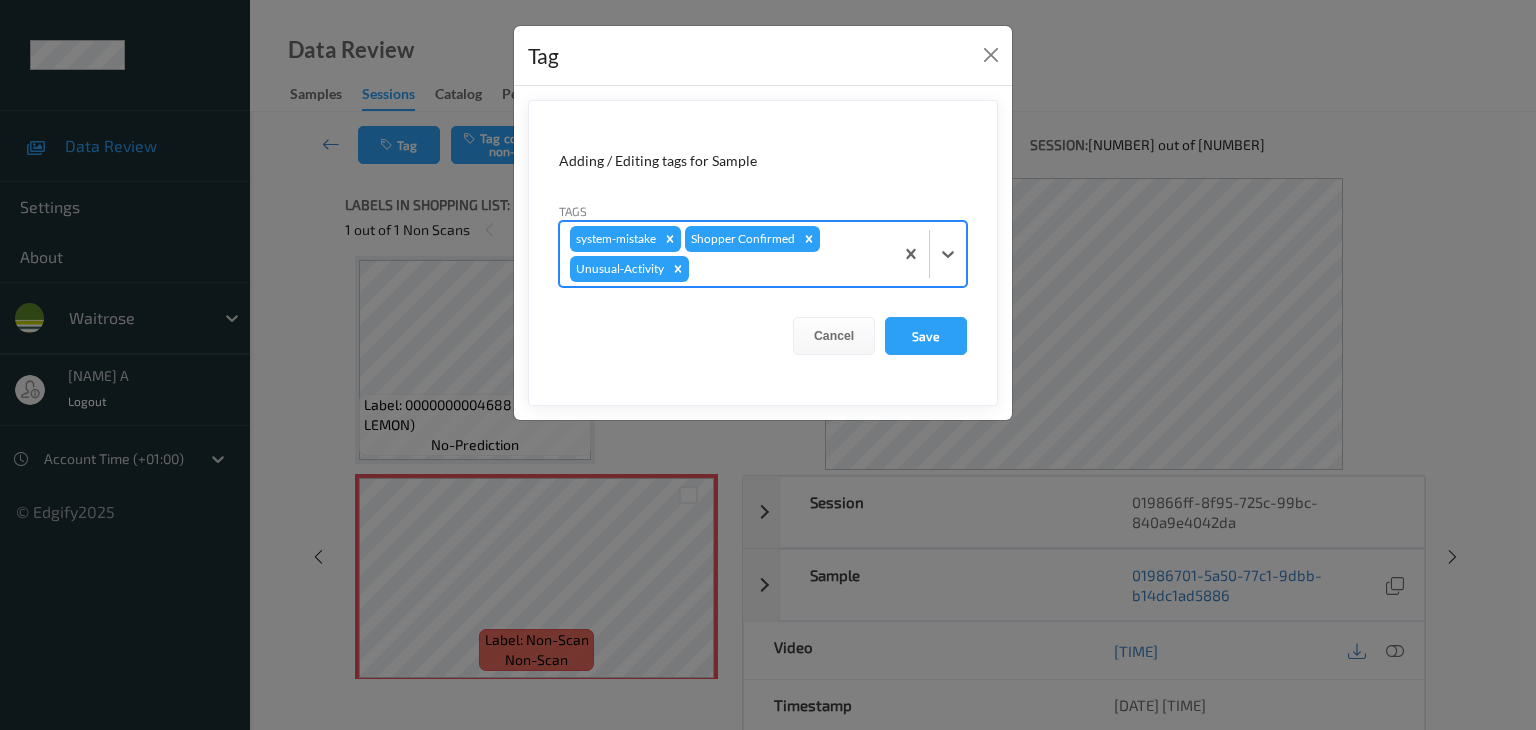 type on "p" 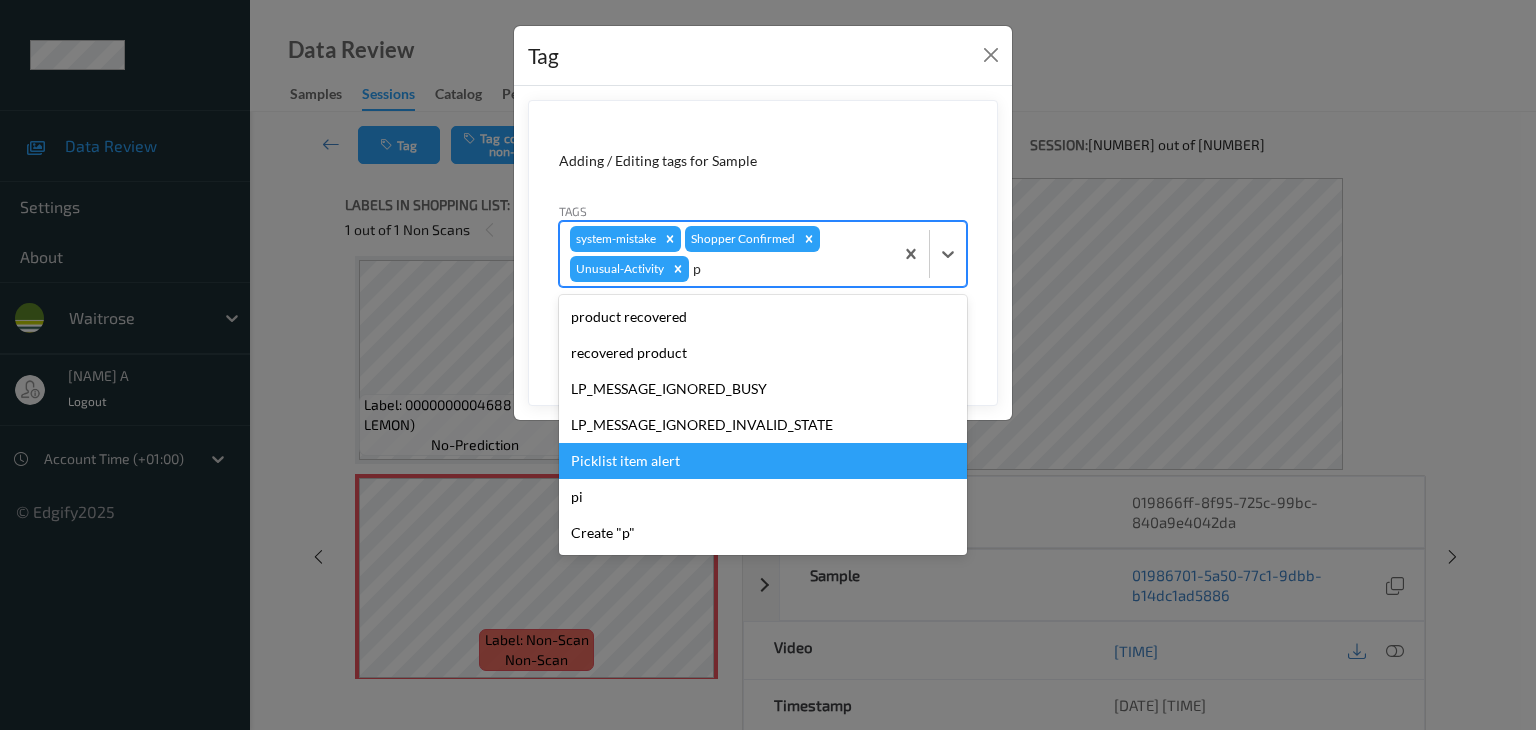 click on "Picklist item alert" at bounding box center (763, 461) 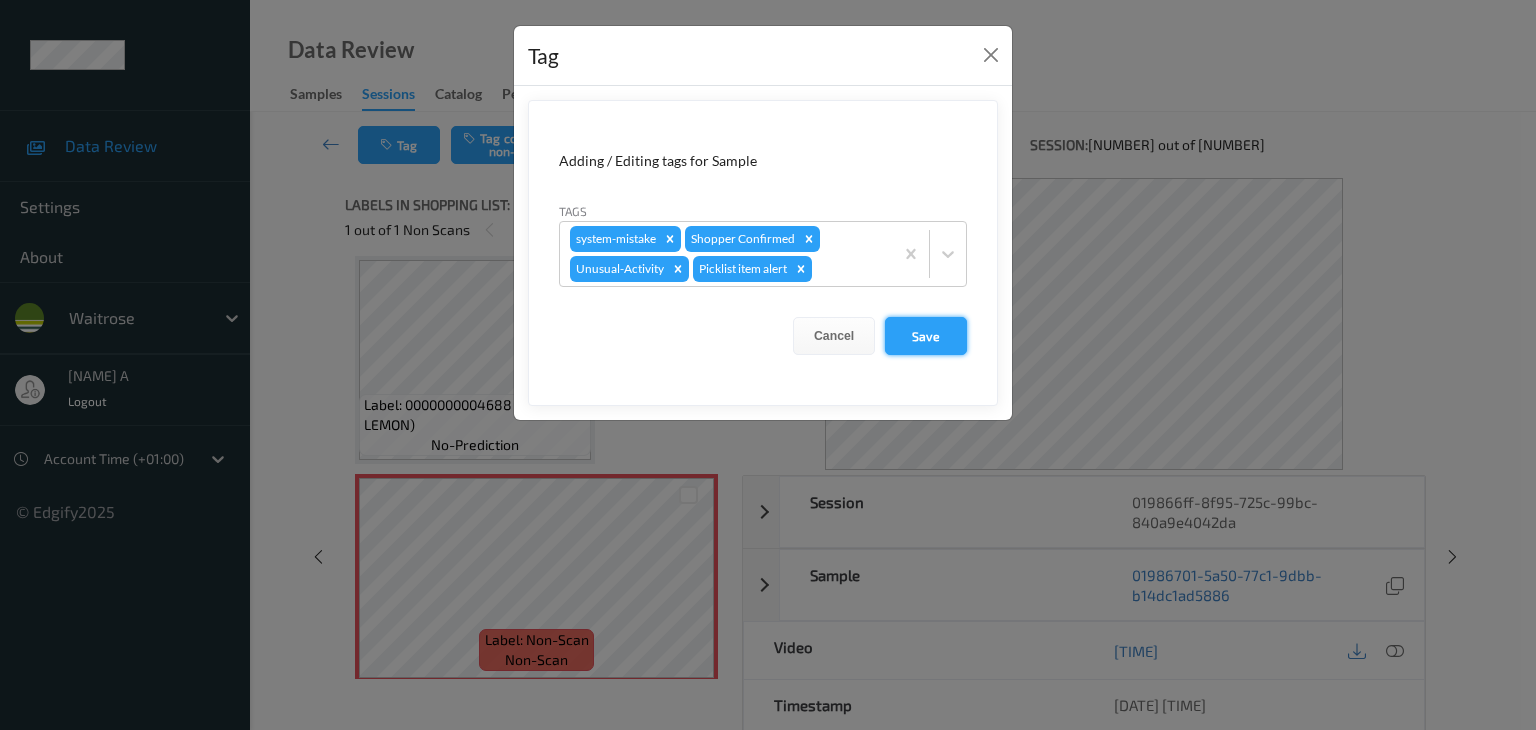 click on "Save" at bounding box center [926, 336] 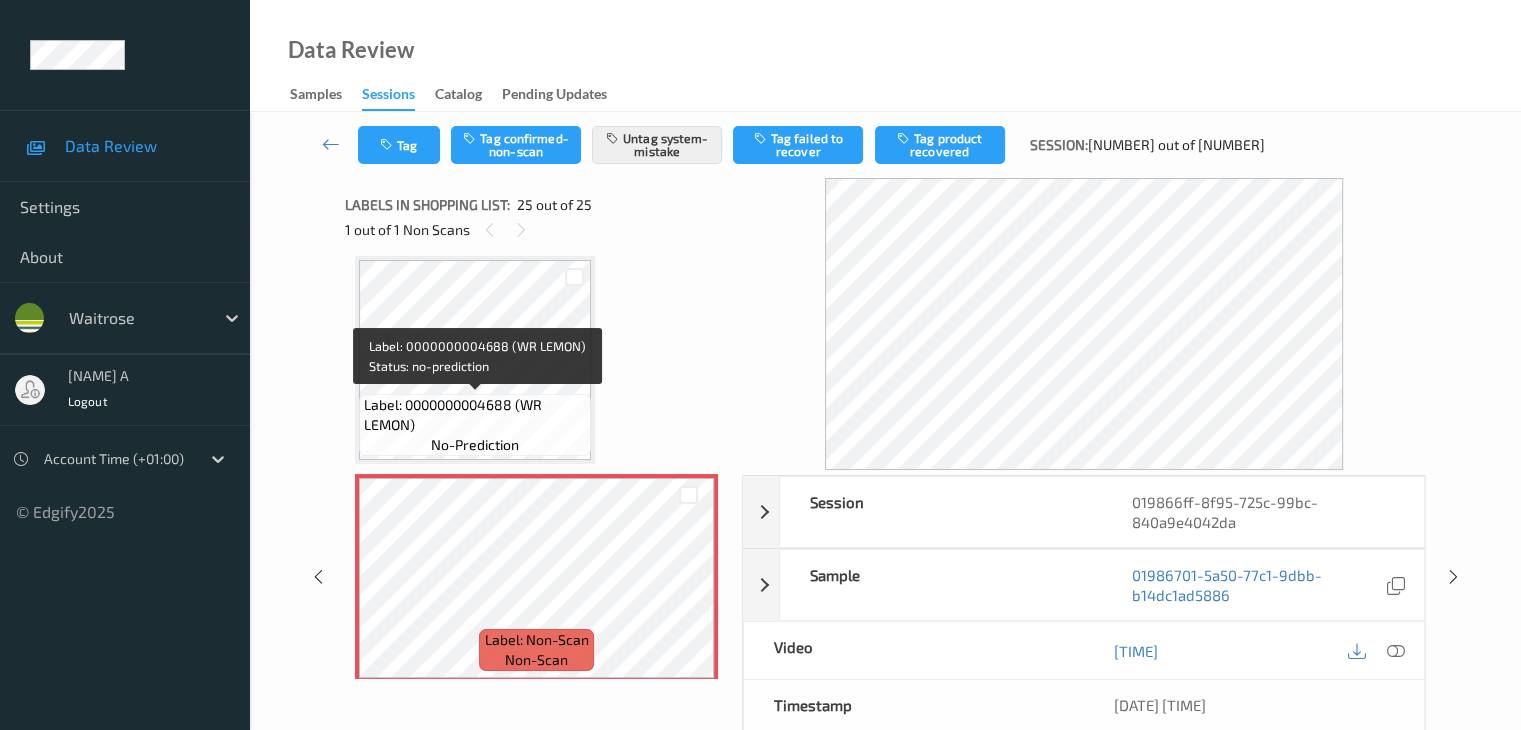 click on "Label: 0000000004688 (WR LEMON)" at bounding box center (475, 415) 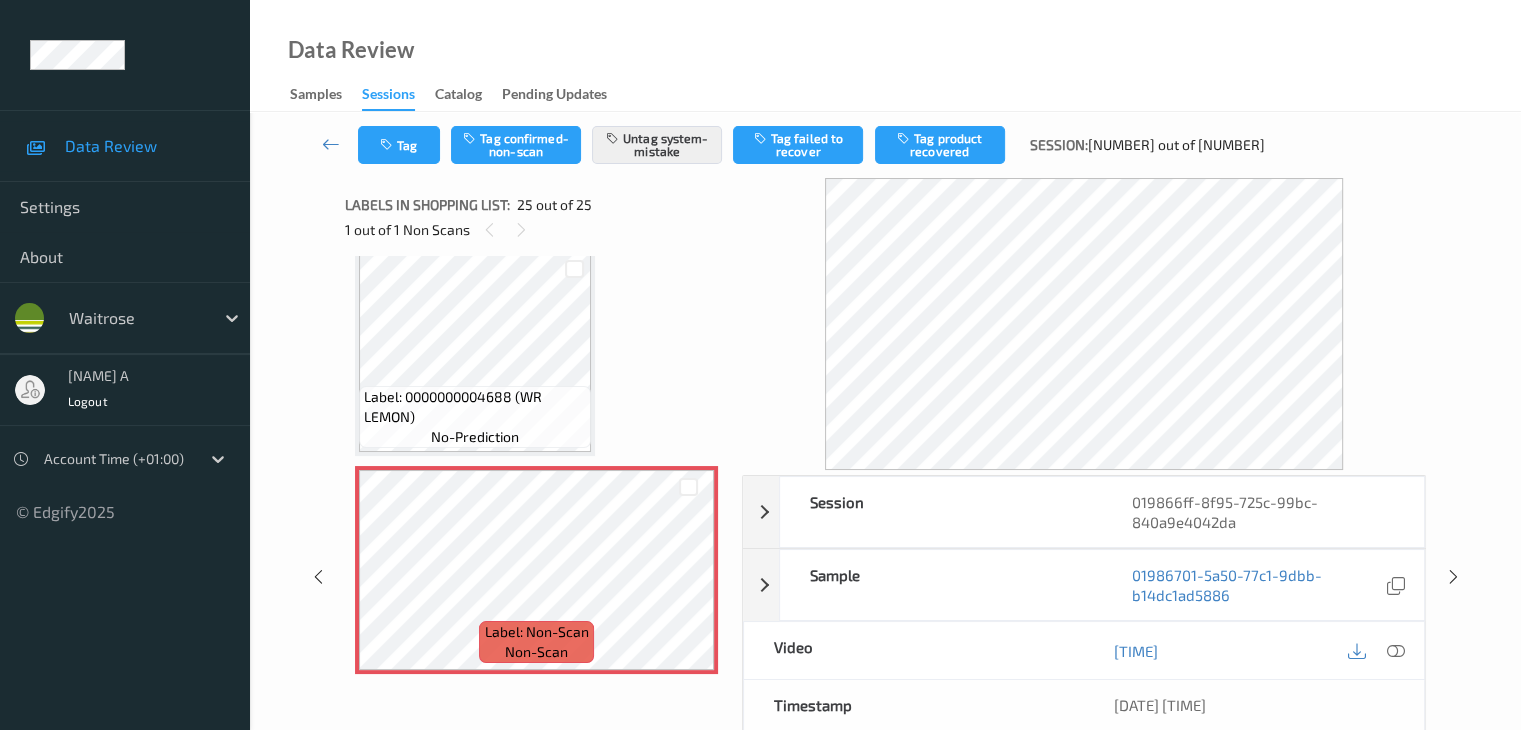 scroll, scrollTop: 5037, scrollLeft: 0, axis: vertical 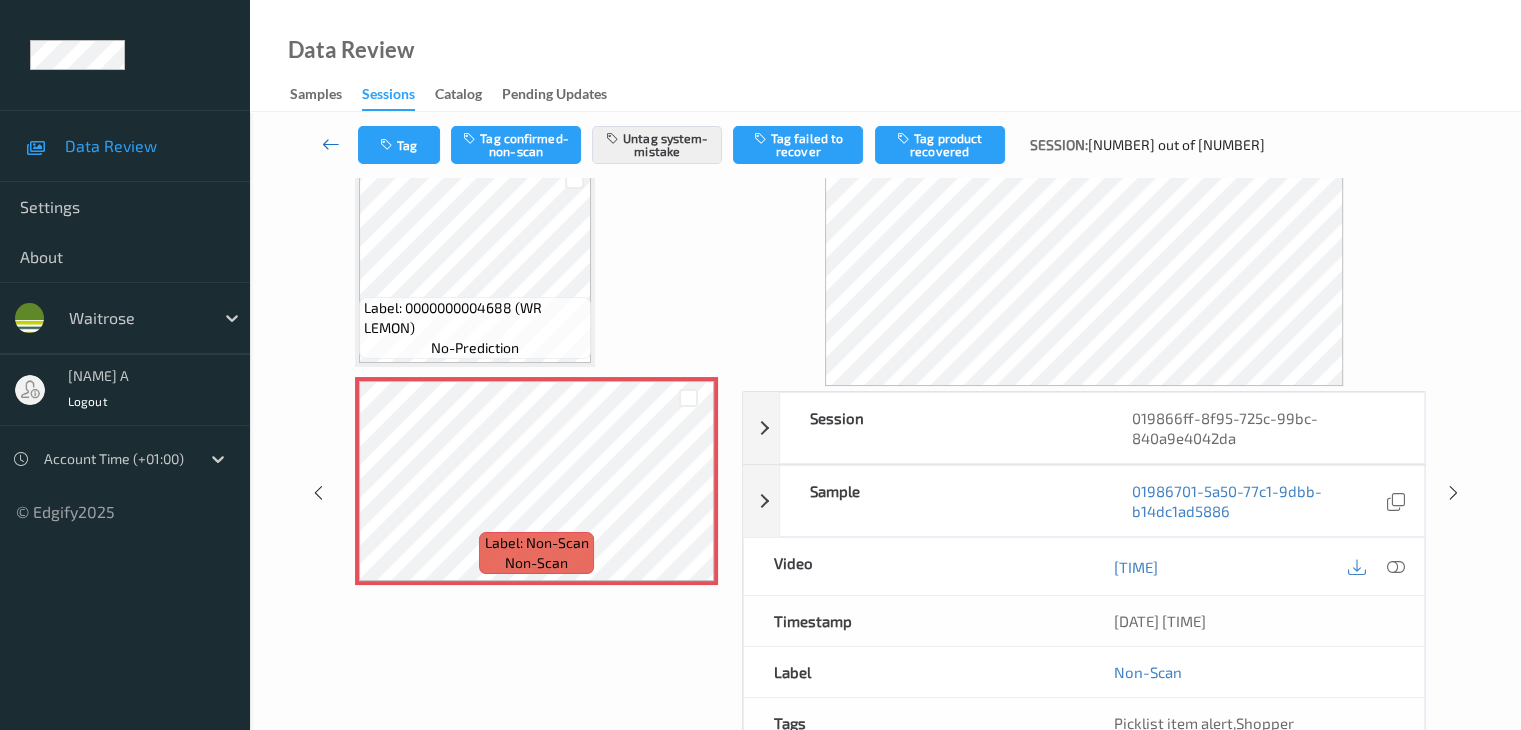 click at bounding box center (331, 144) 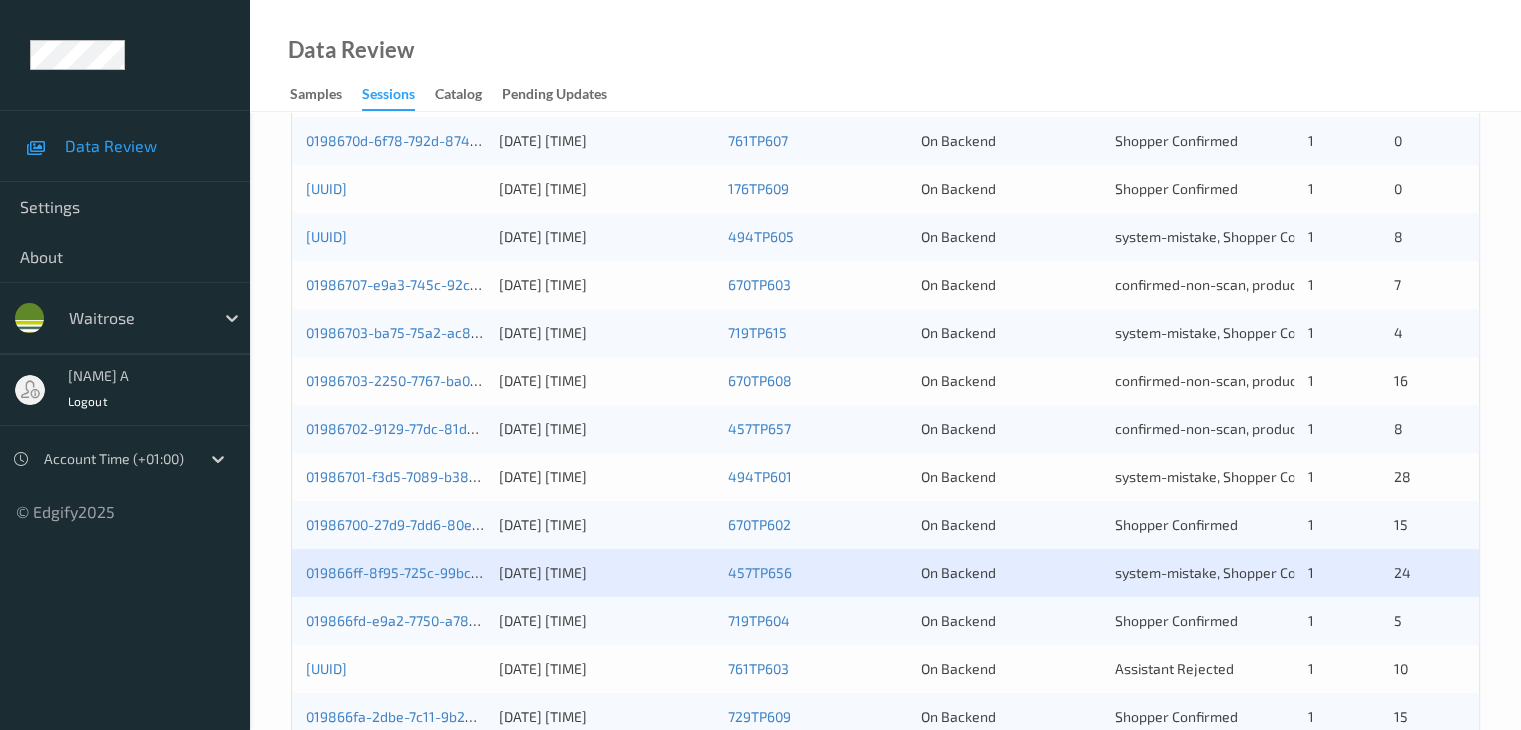 scroll, scrollTop: 800, scrollLeft: 0, axis: vertical 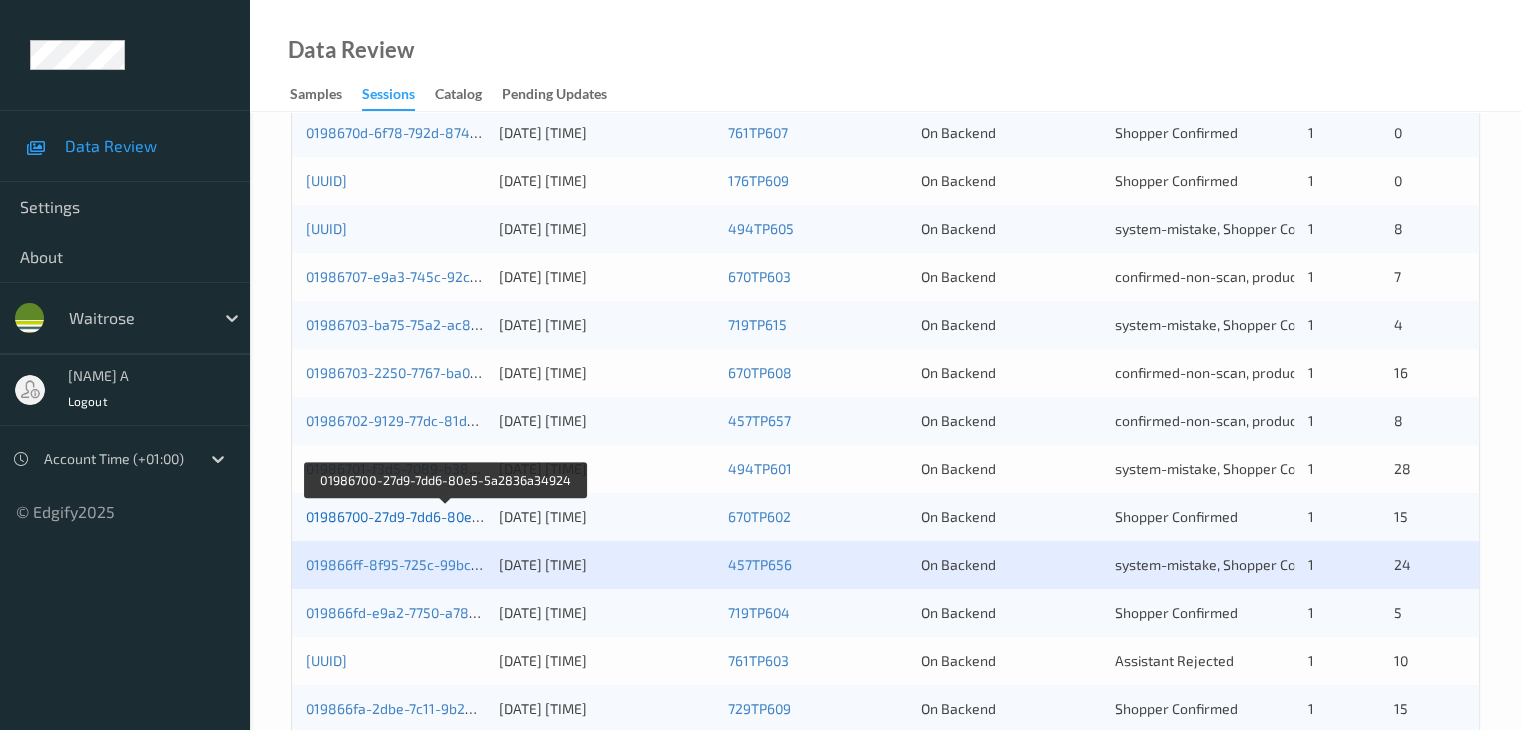 click on "01986700-27d9-7dd6-80e5-5a2836a34924" at bounding box center (445, 516) 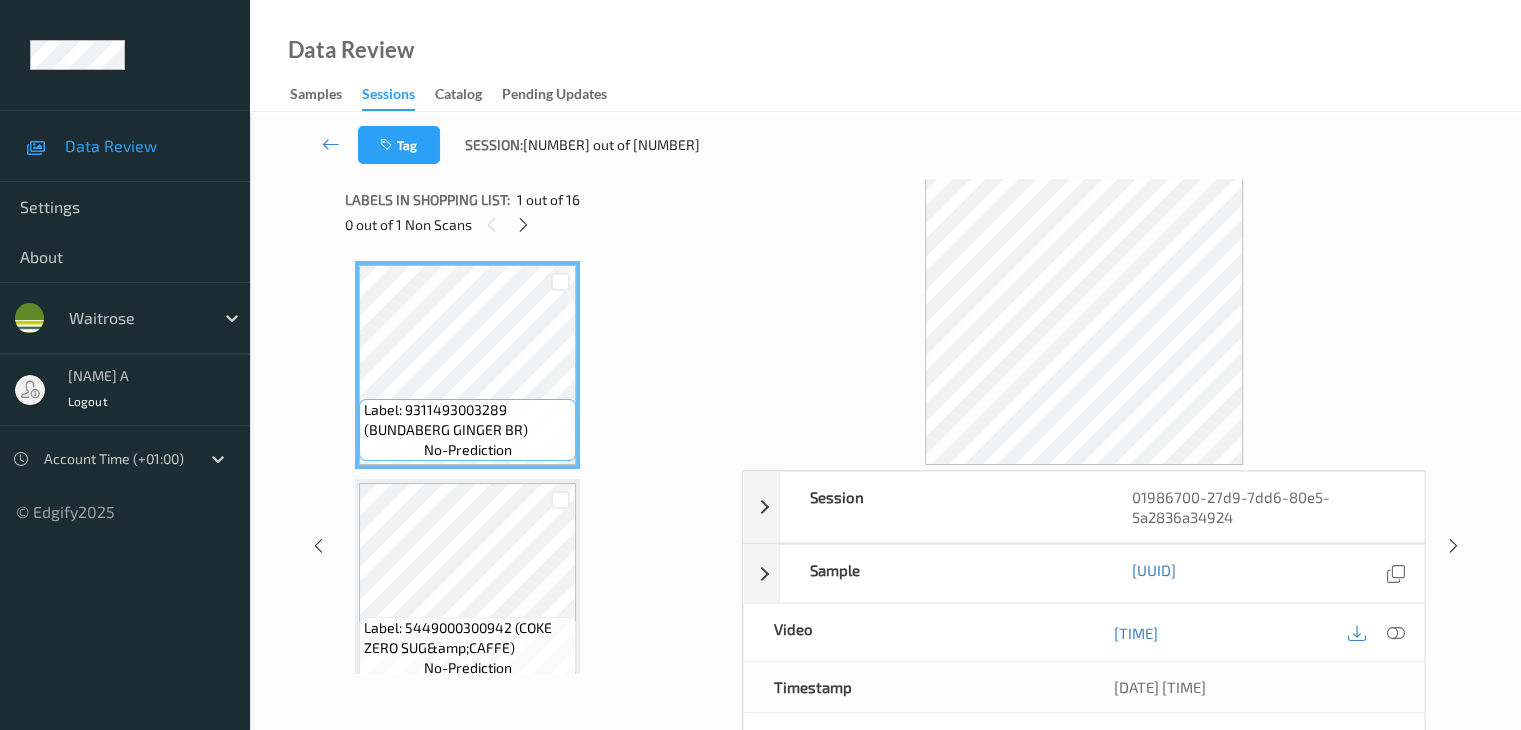 scroll, scrollTop: 0, scrollLeft: 0, axis: both 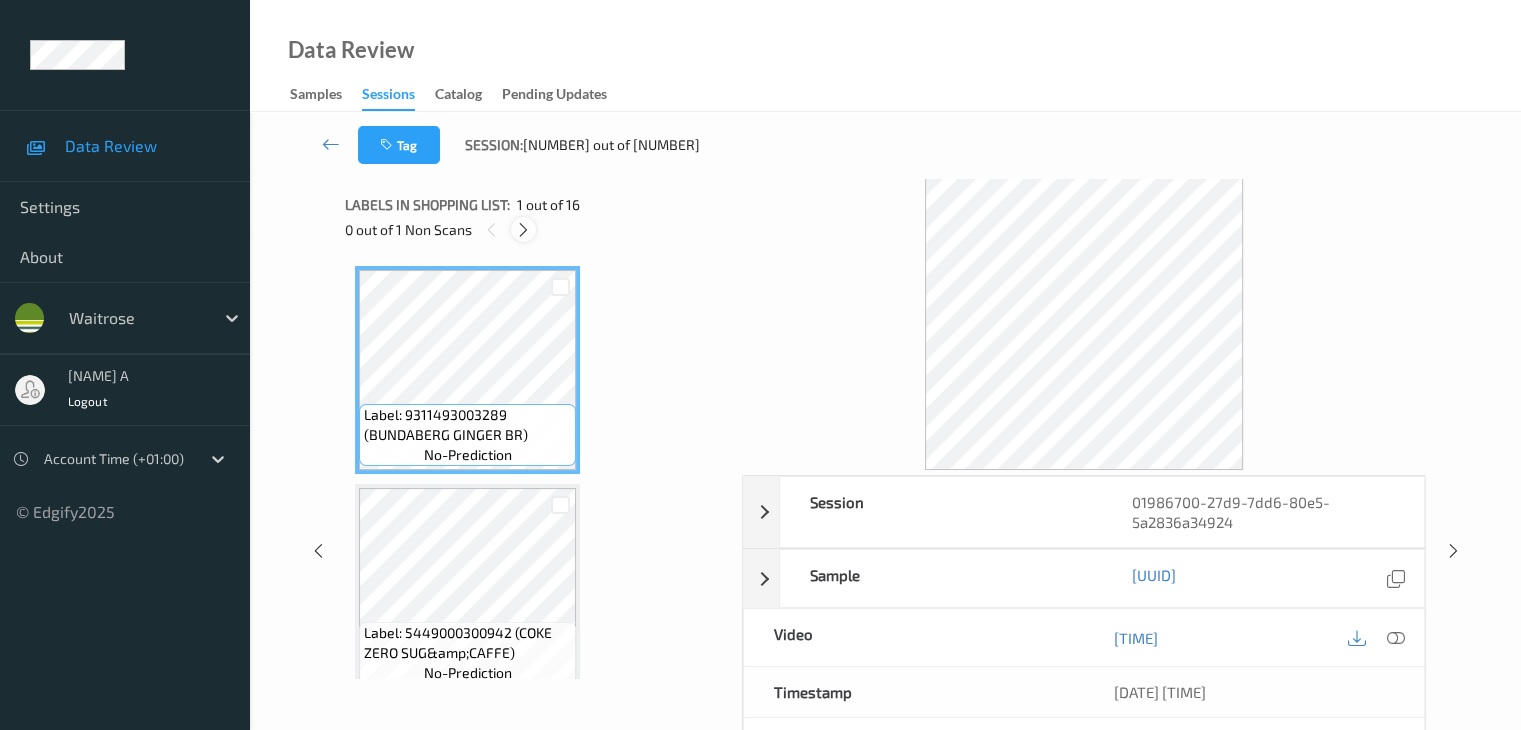 click at bounding box center (523, 229) 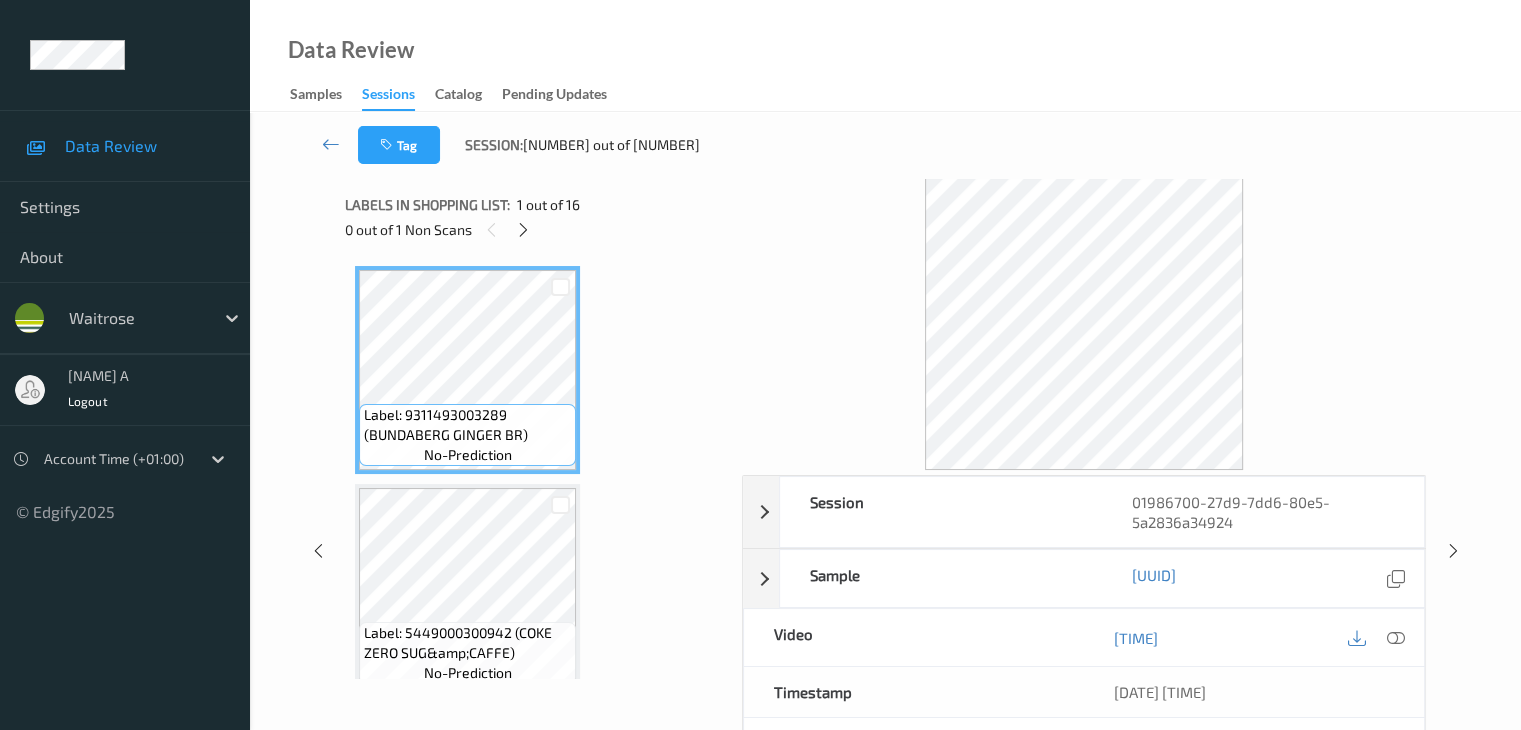scroll, scrollTop: 2626, scrollLeft: 0, axis: vertical 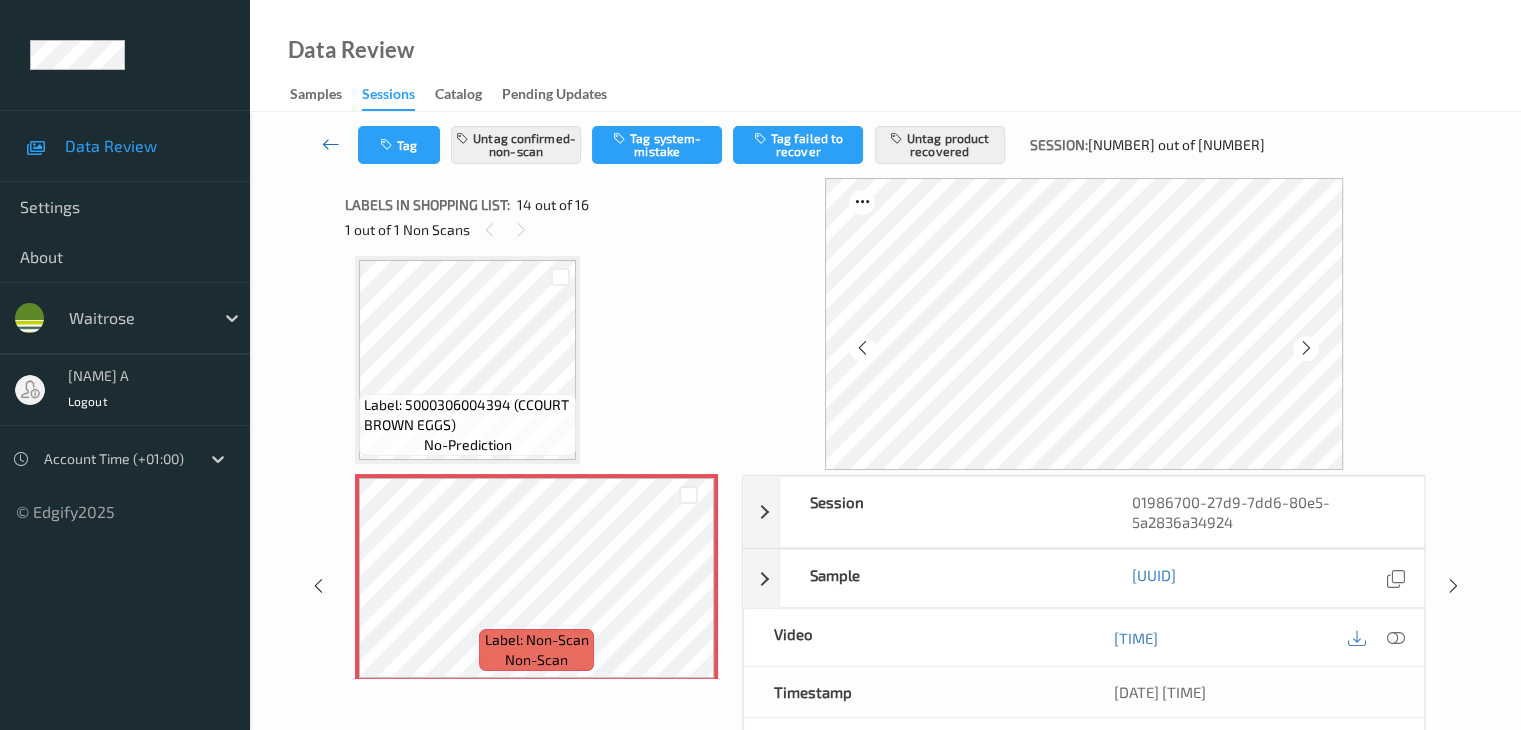 click at bounding box center [331, 145] 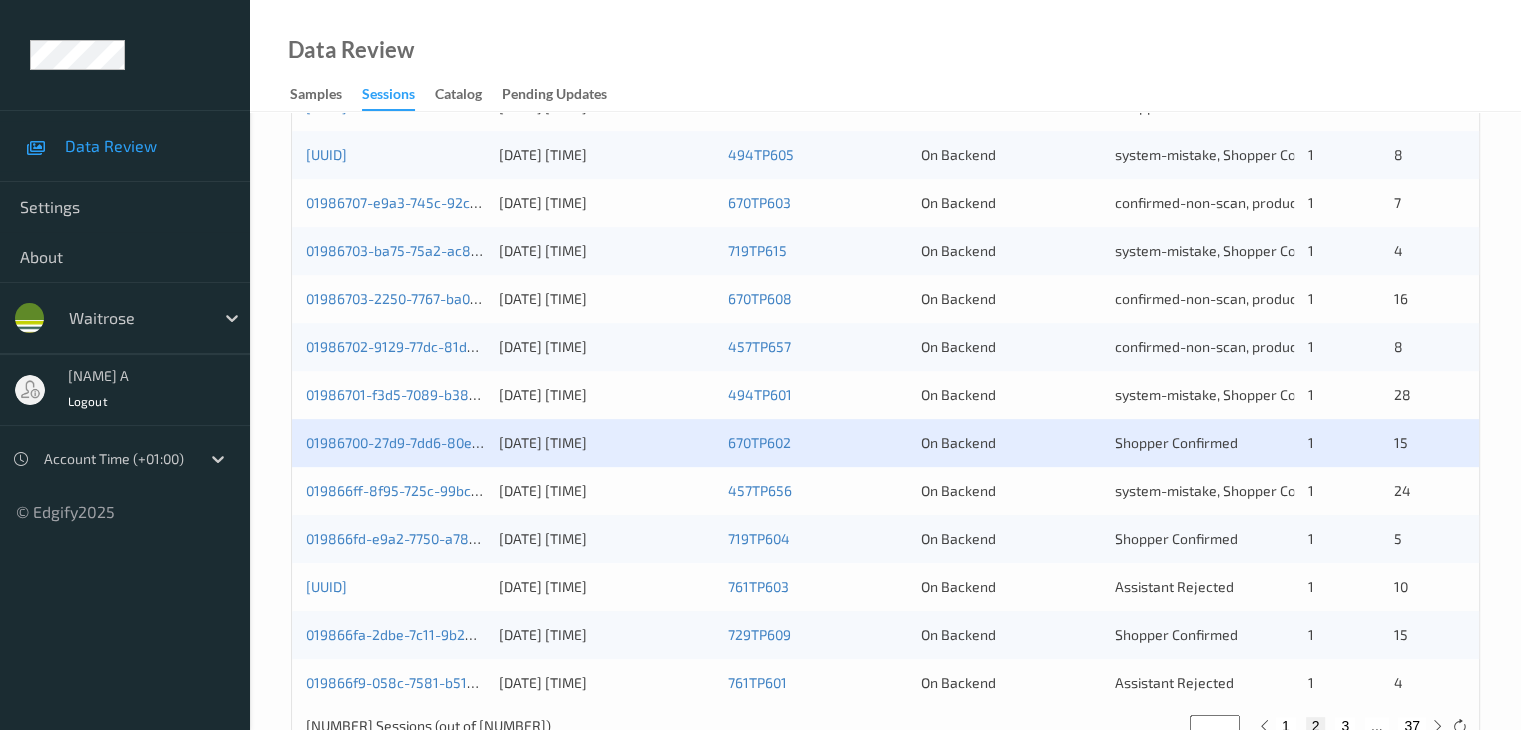 scroll, scrollTop: 932, scrollLeft: 0, axis: vertical 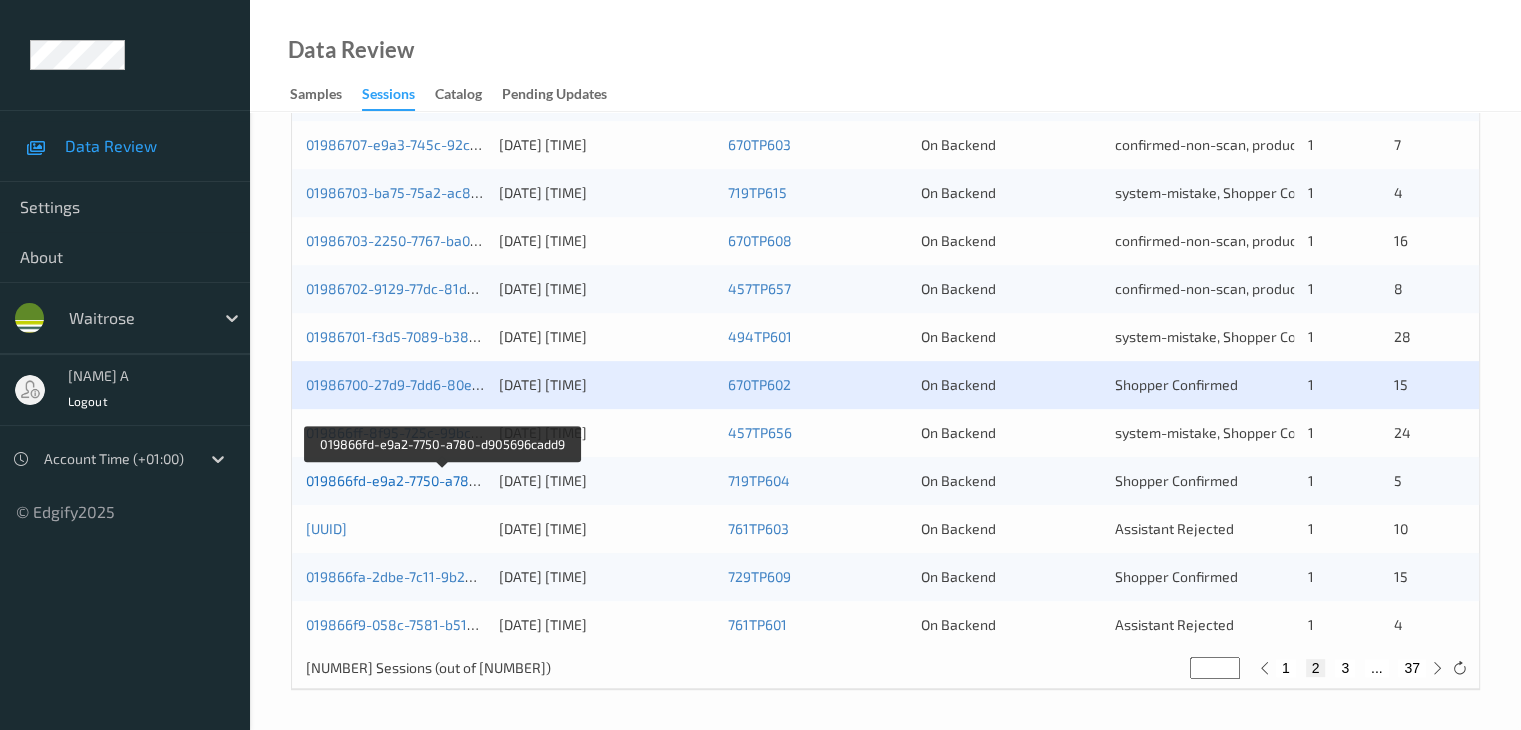 click on "019866fd-e9a2-7750-a780-d905696cadd9" at bounding box center (442, 480) 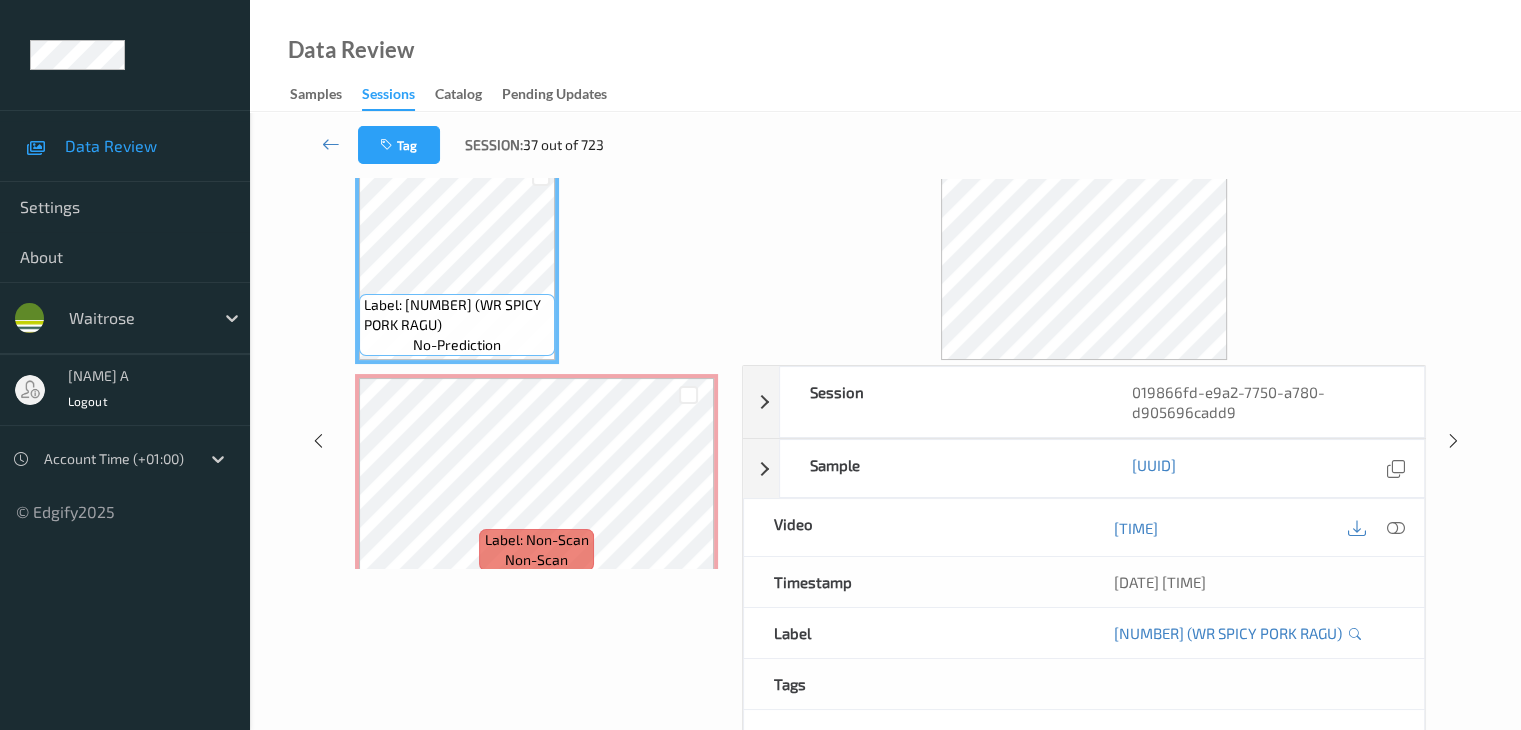 scroll, scrollTop: 0, scrollLeft: 0, axis: both 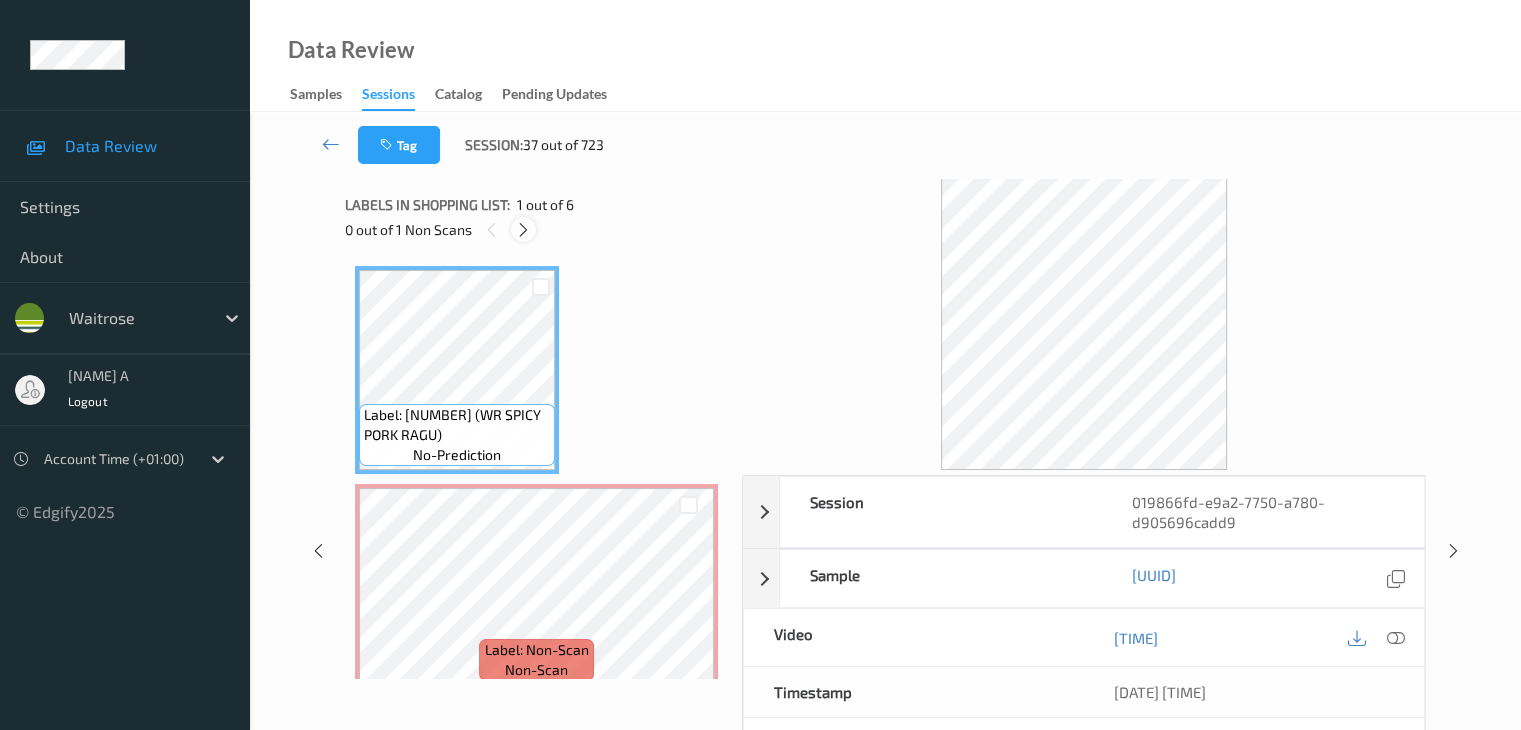 click at bounding box center [523, 230] 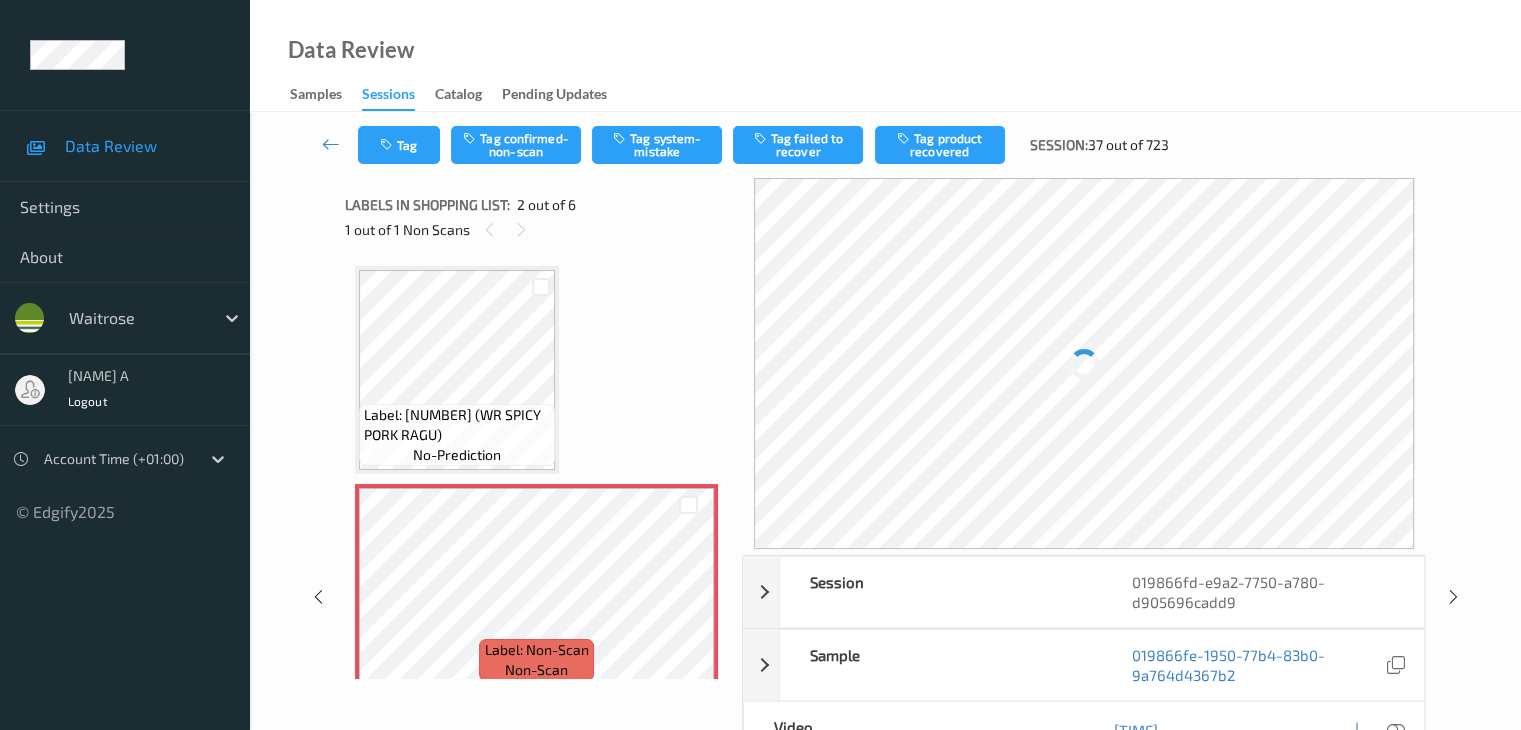 scroll, scrollTop: 10, scrollLeft: 0, axis: vertical 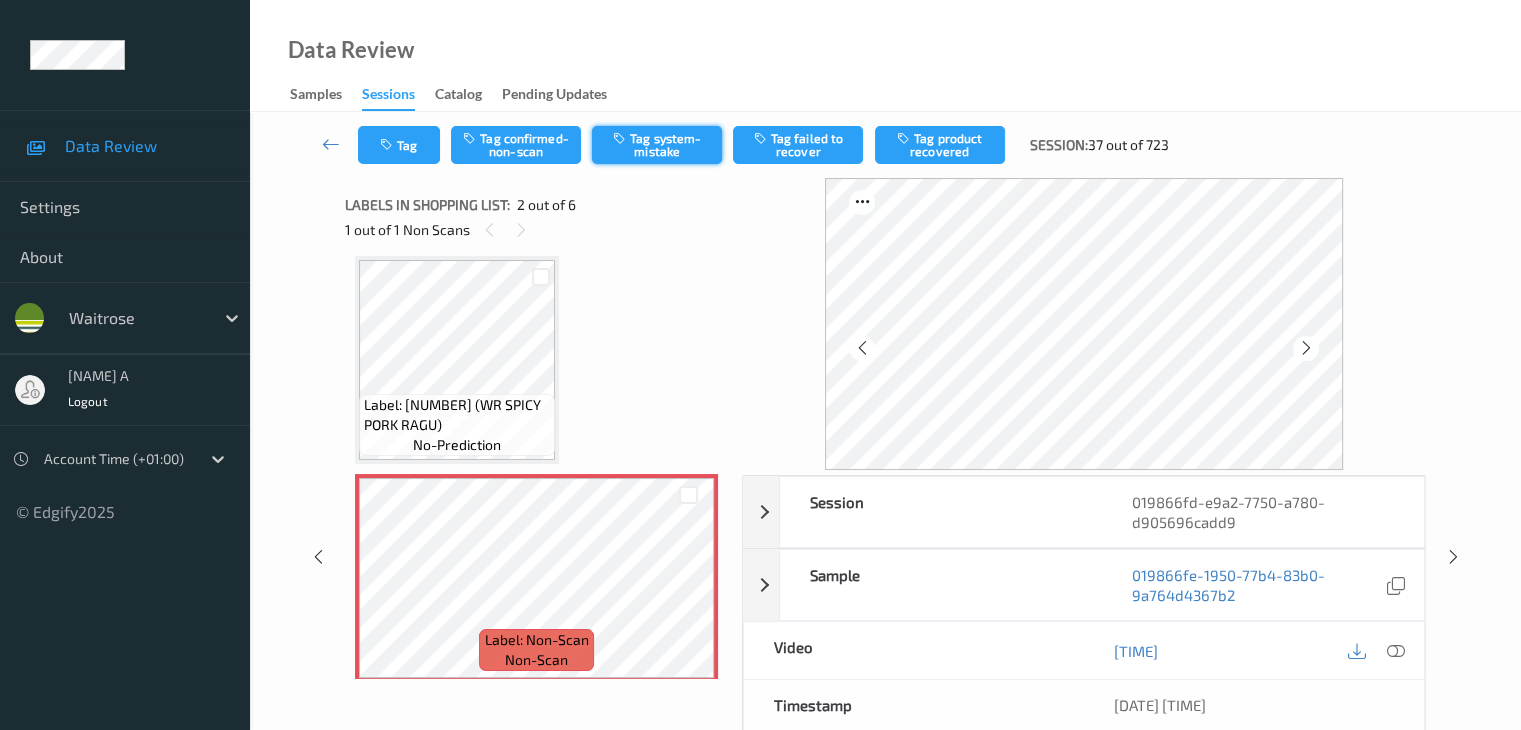 click on "Tag   system-mistake" at bounding box center (657, 145) 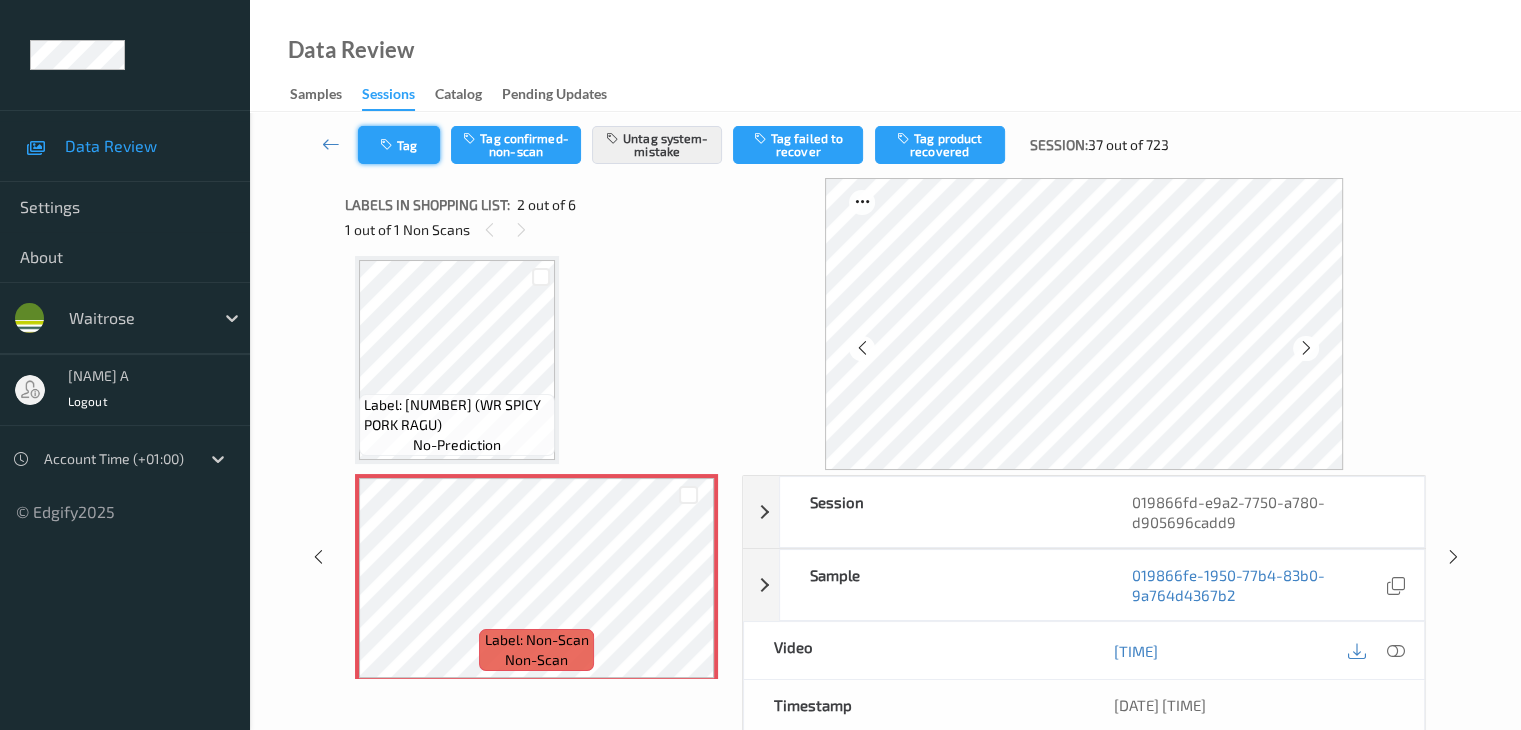 click on "Tag" at bounding box center [399, 145] 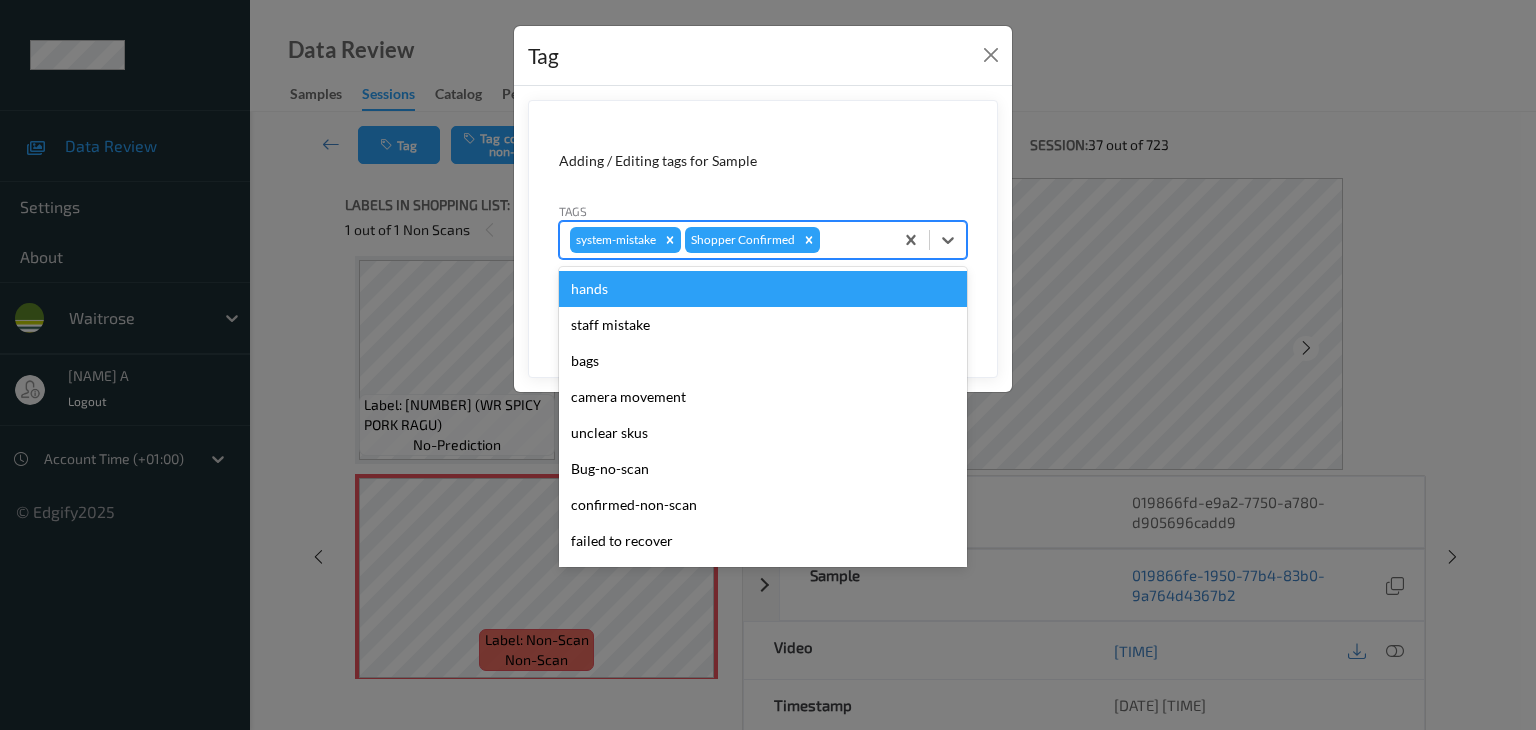 click at bounding box center [853, 240] 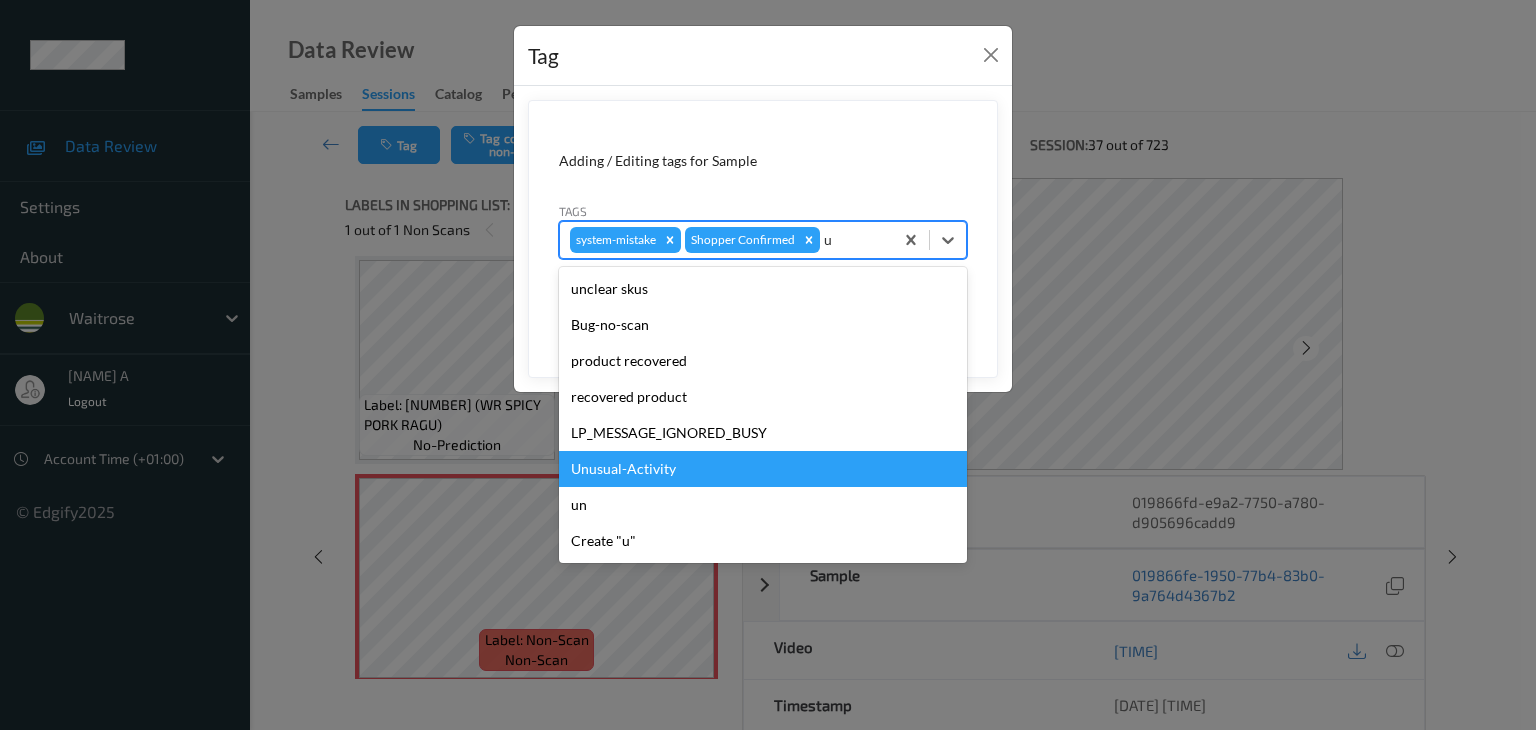 click on "Unusual-Activity" at bounding box center (763, 469) 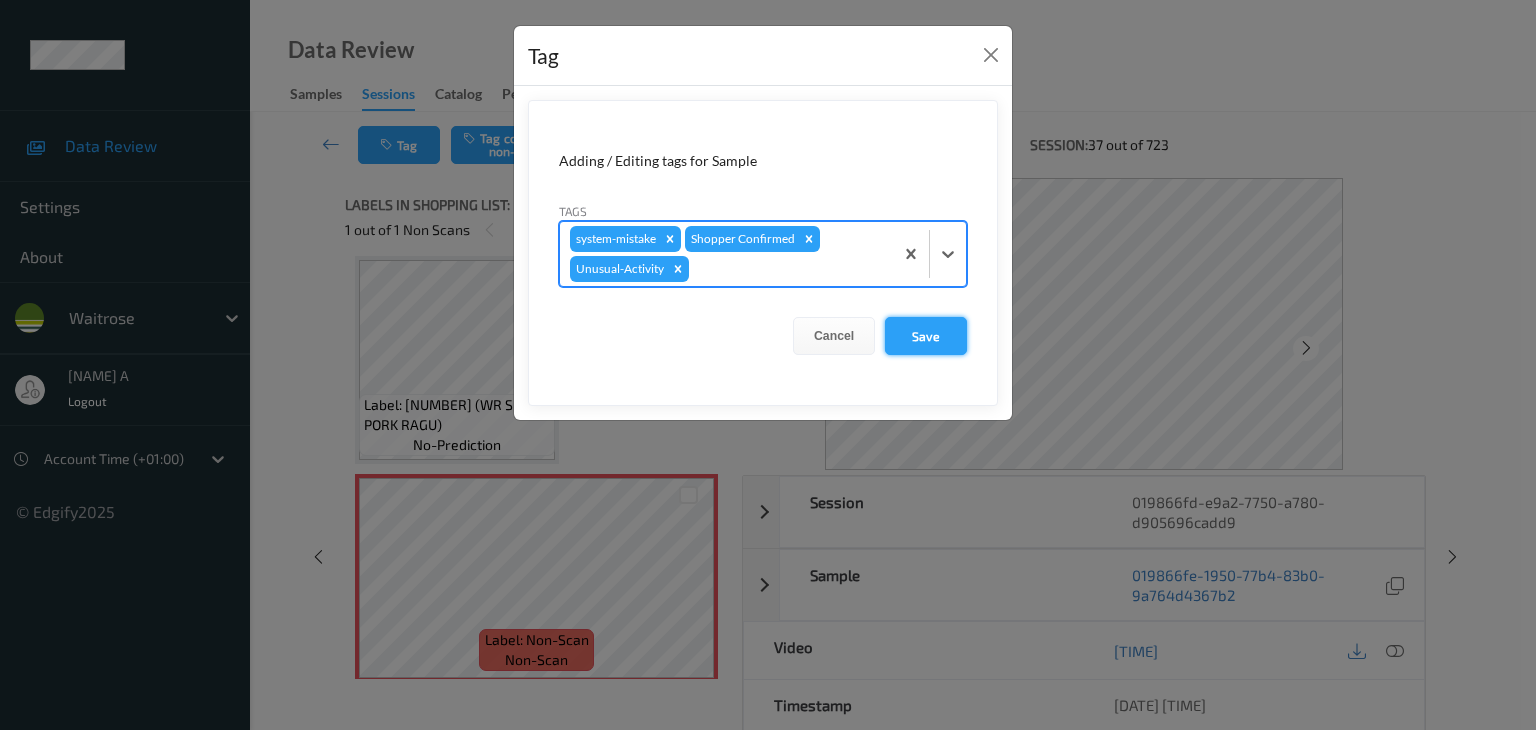 click on "Save" at bounding box center (926, 336) 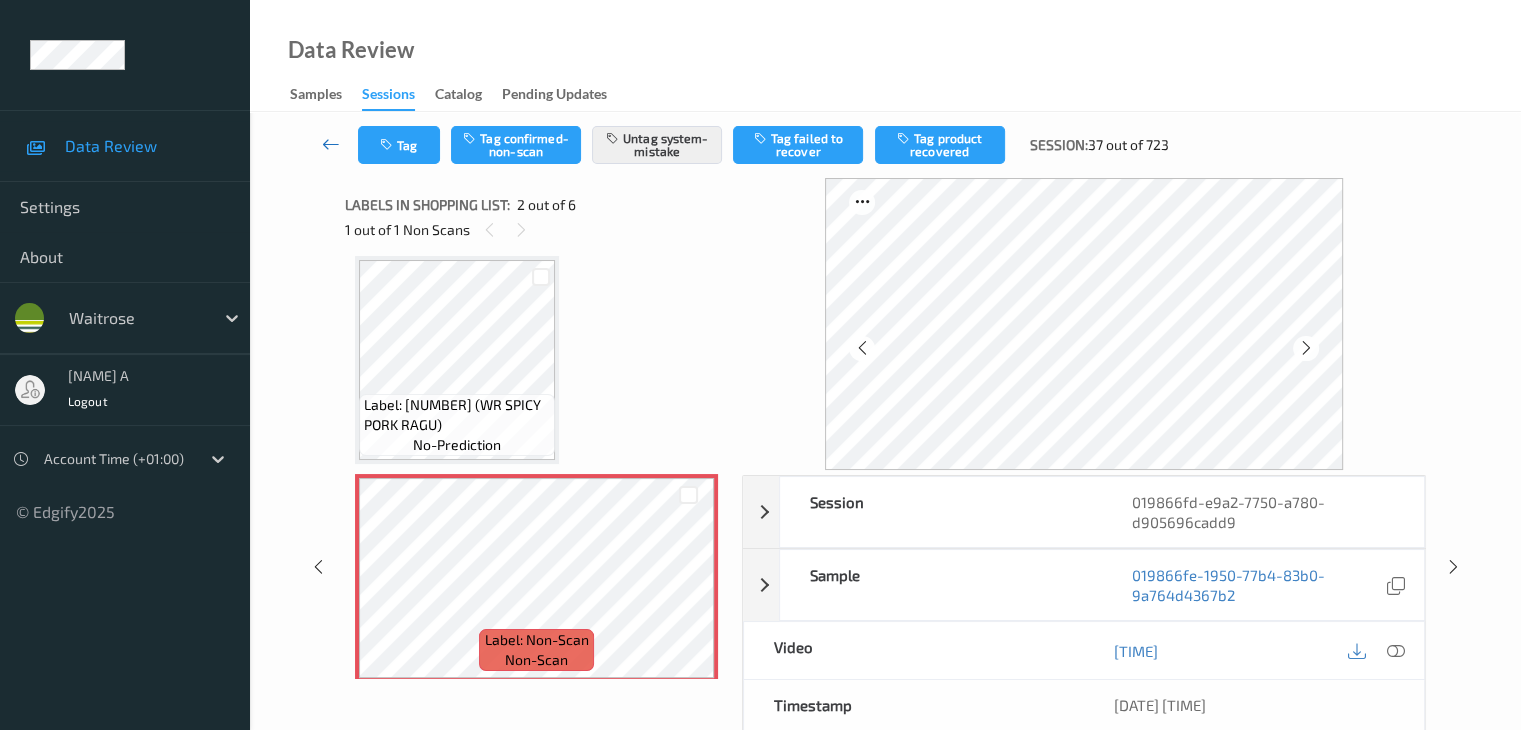 click at bounding box center (331, 144) 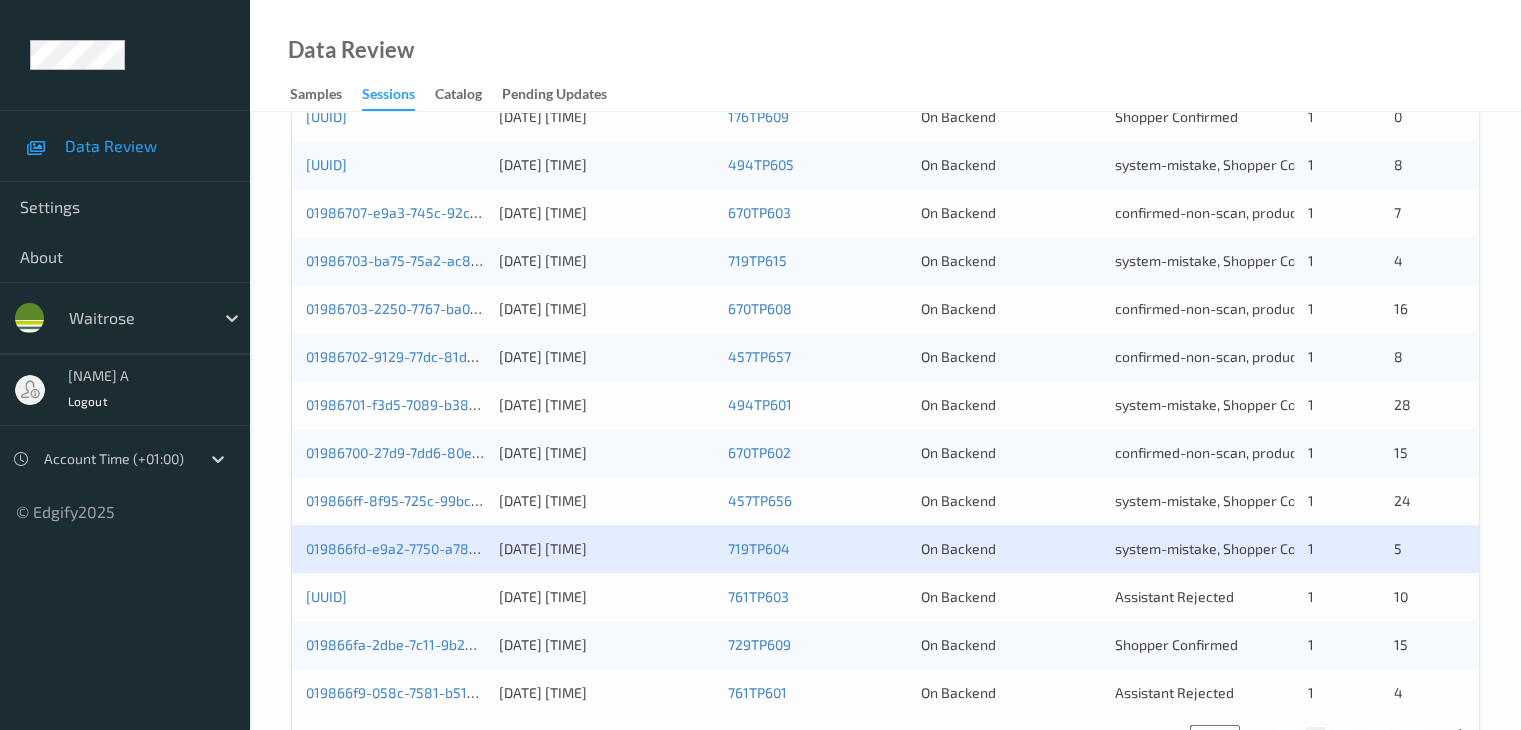 scroll, scrollTop: 932, scrollLeft: 0, axis: vertical 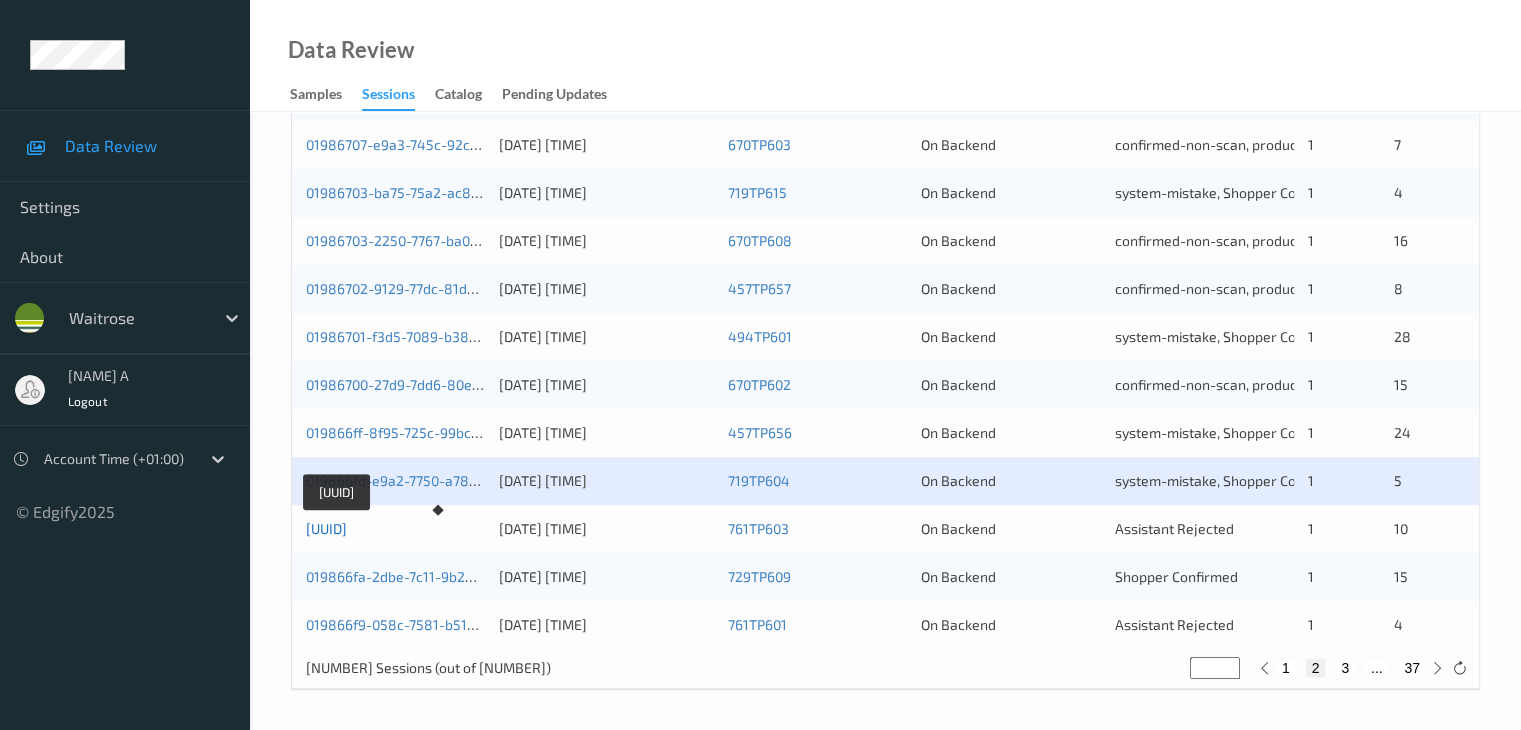 click on "[UUID]" at bounding box center (326, 528) 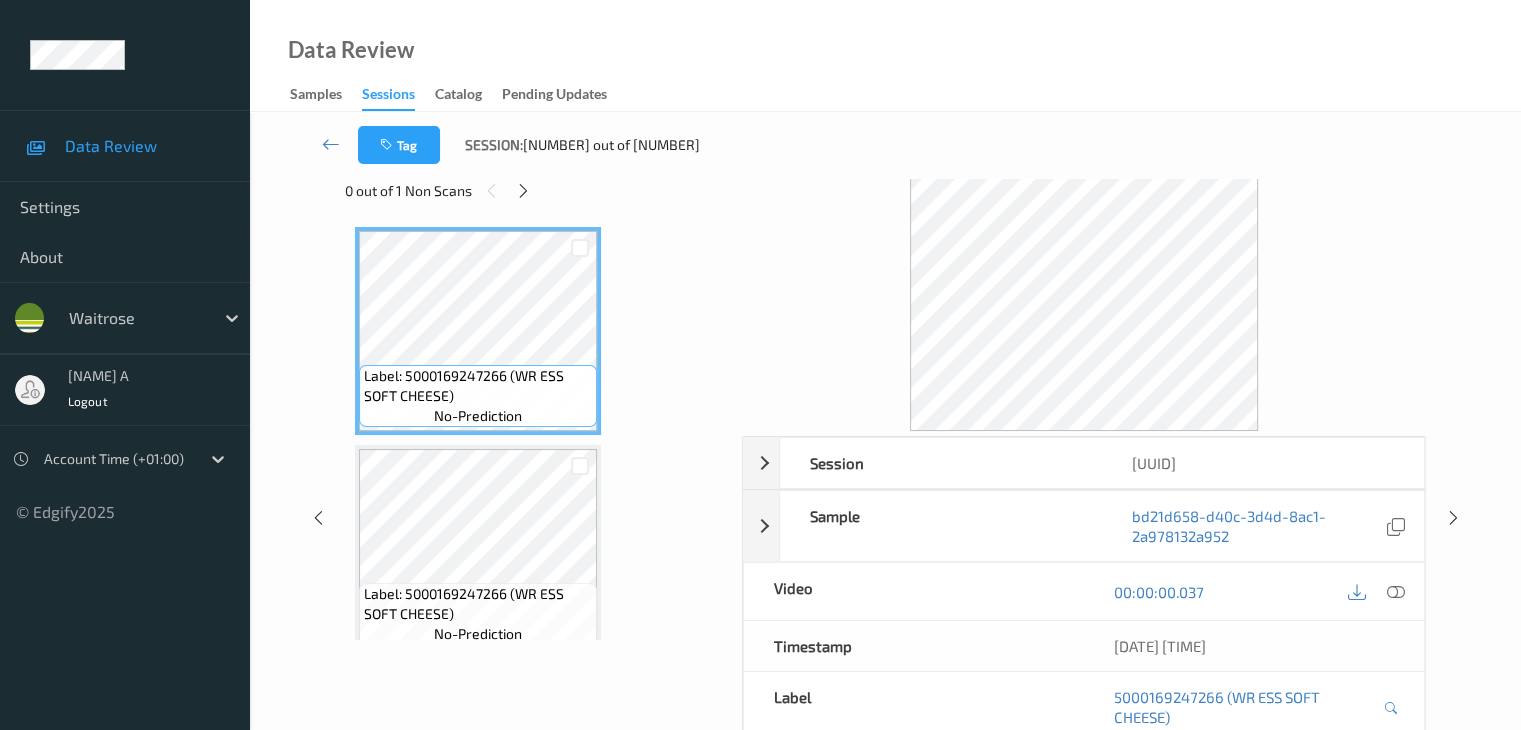 scroll, scrollTop: 0, scrollLeft: 0, axis: both 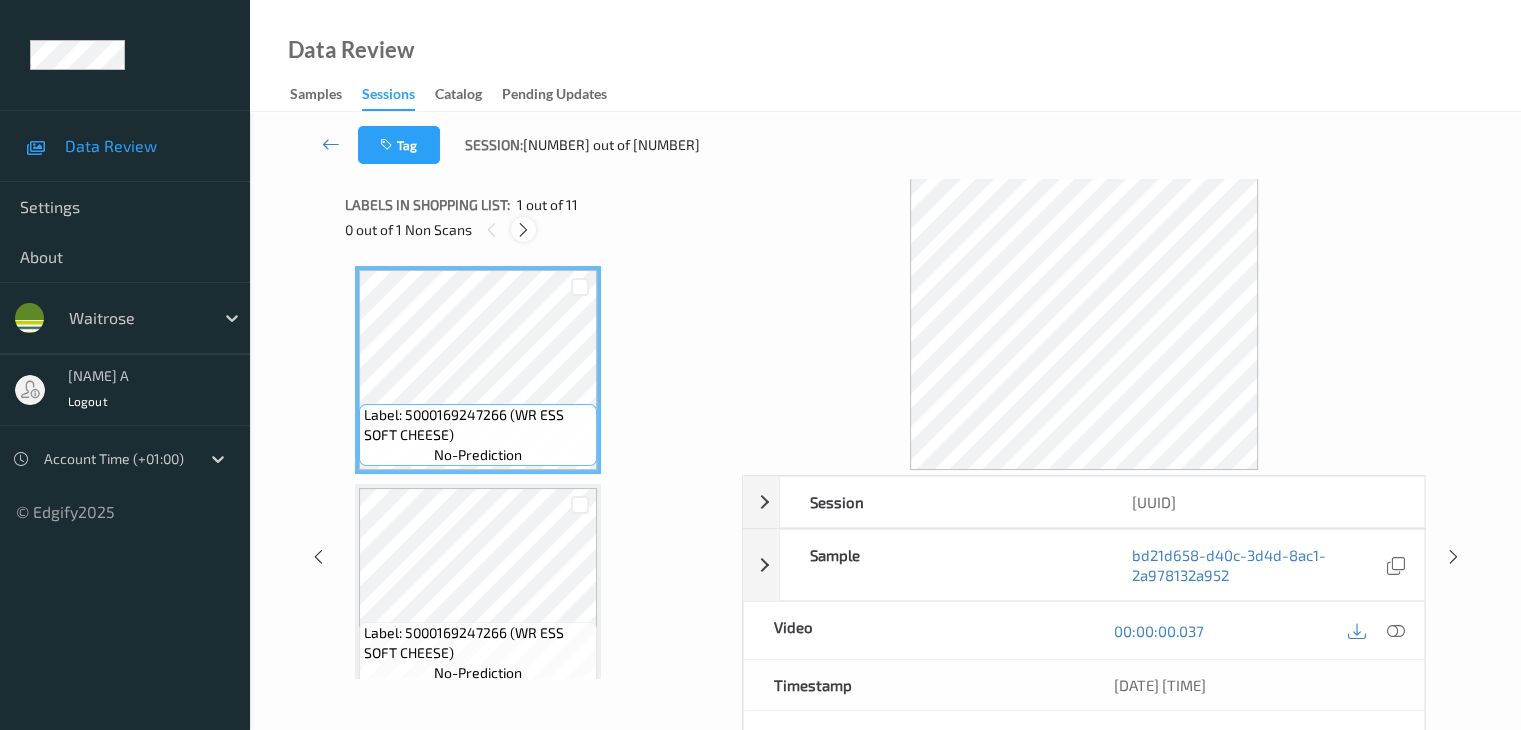 click at bounding box center (523, 230) 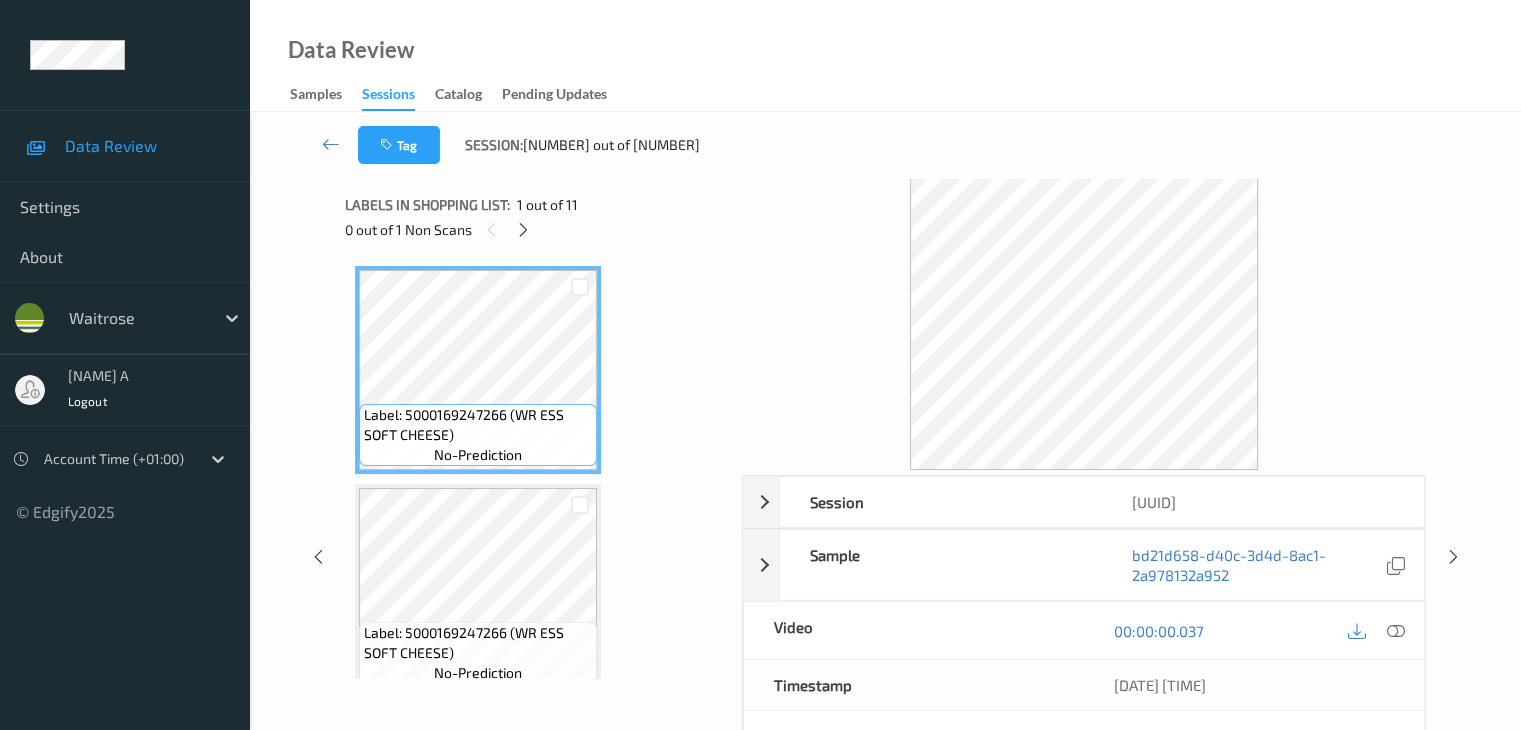 scroll, scrollTop: 1972, scrollLeft: 0, axis: vertical 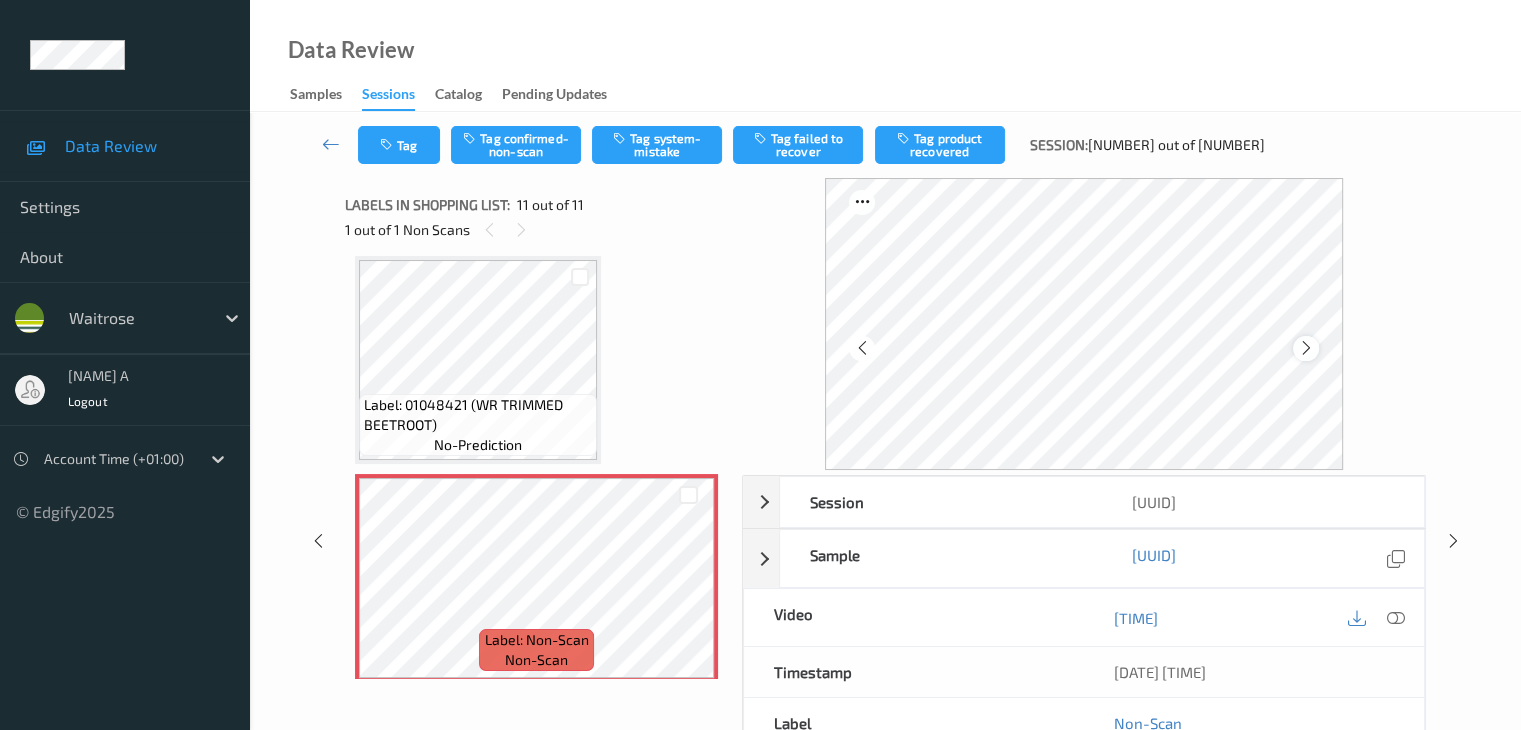 click at bounding box center (1306, 348) 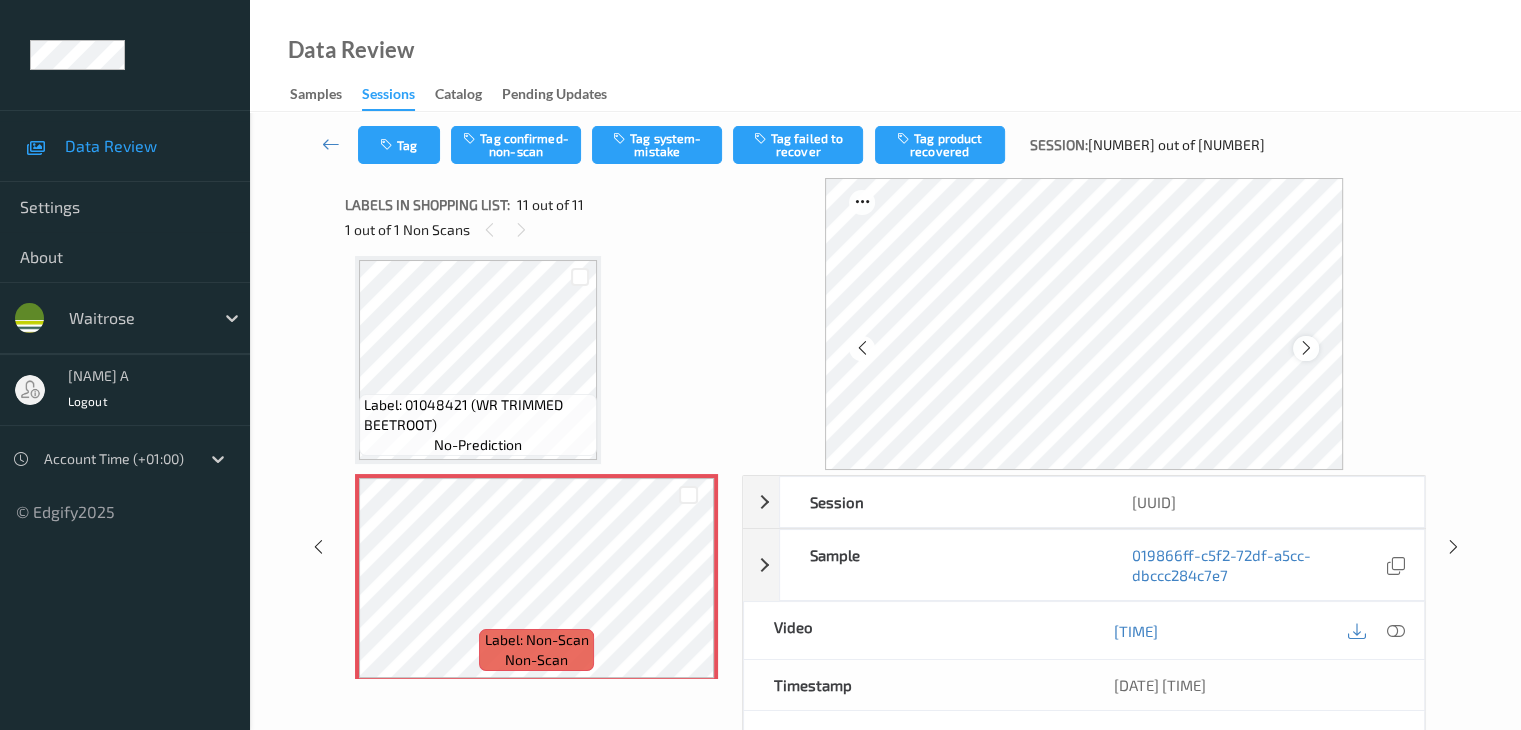 click at bounding box center (1305, 348) 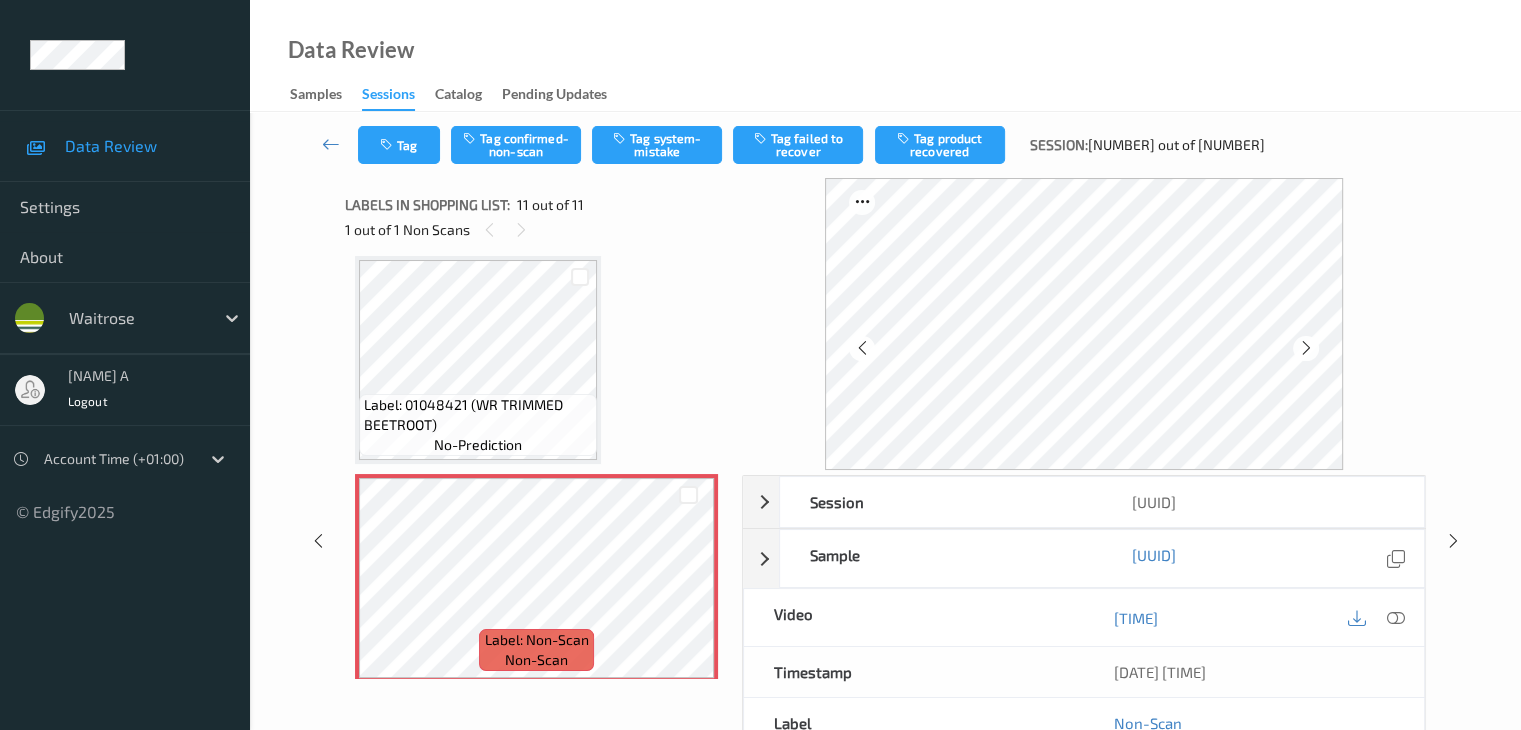 click at bounding box center [1305, 348] 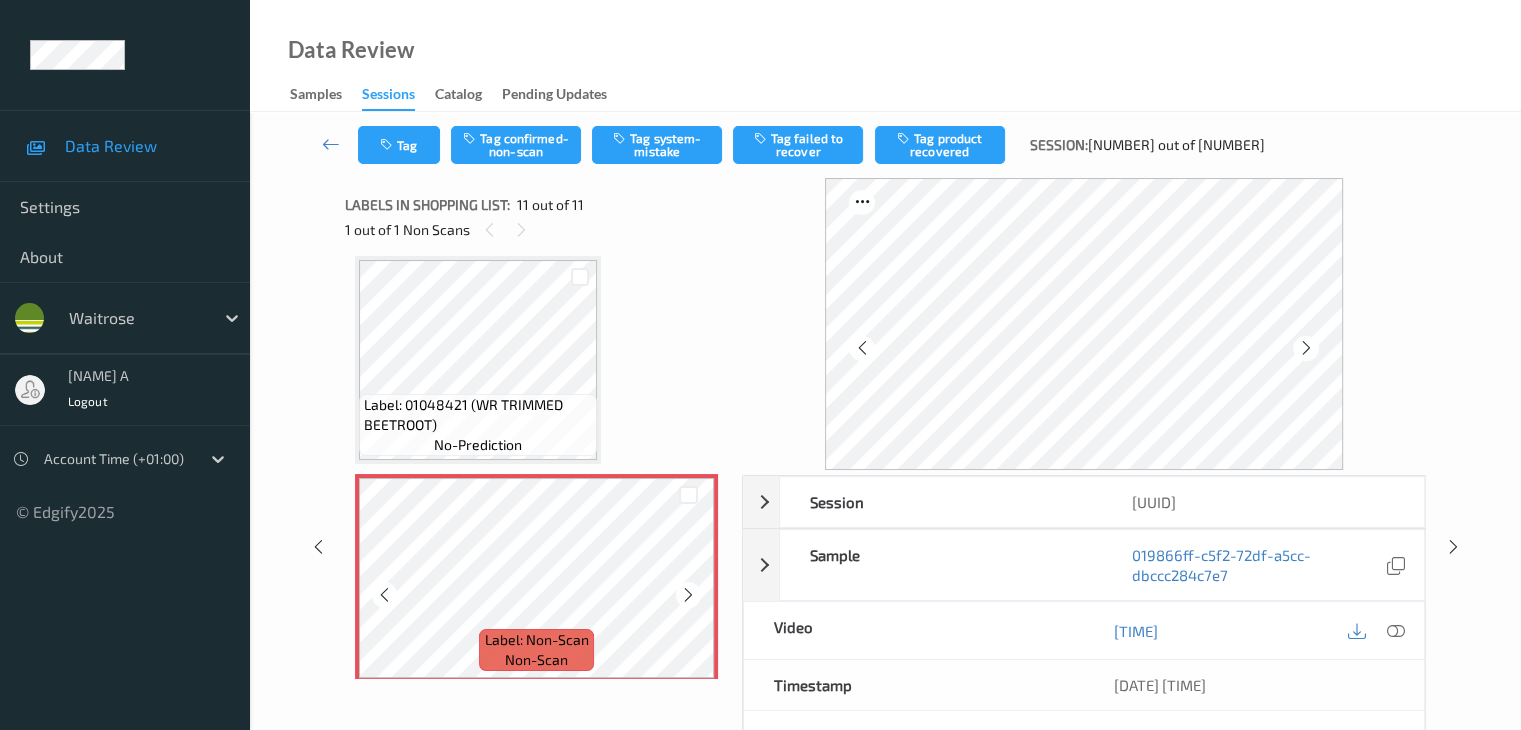 scroll, scrollTop: 1985, scrollLeft: 0, axis: vertical 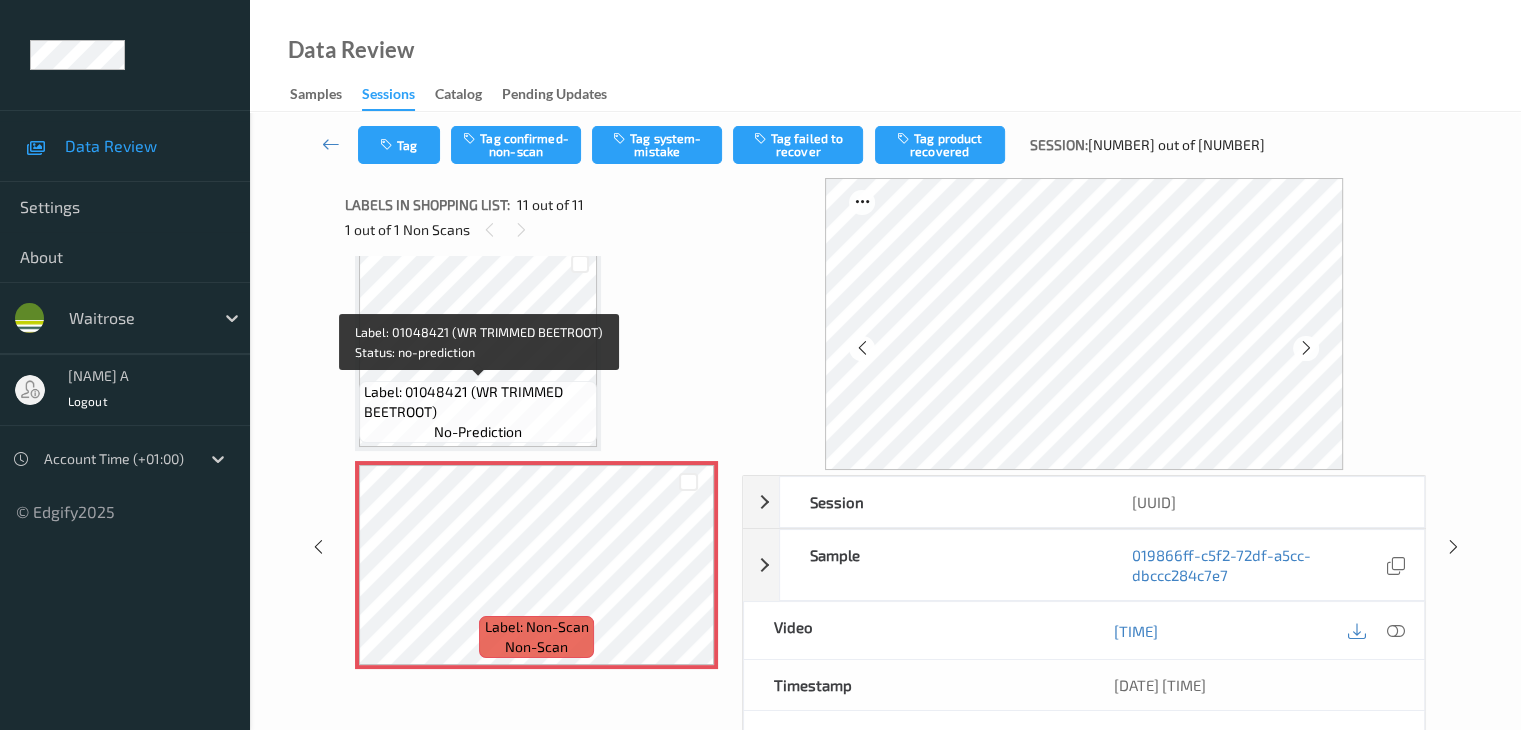 click on "Label: 01048421 (WR TRIMMED BEETROOT)" at bounding box center (478, 402) 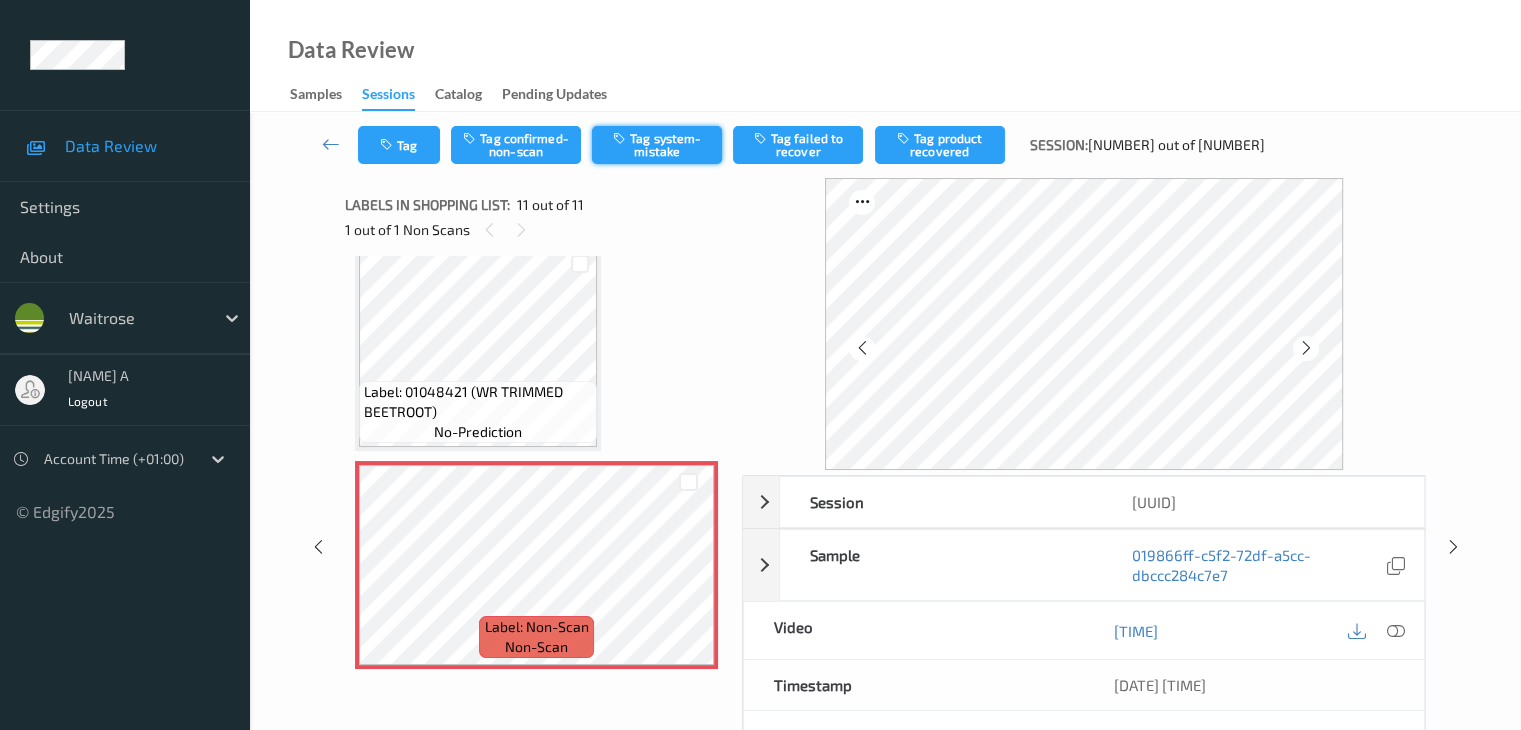 click on "Tag   system-mistake" at bounding box center (657, 145) 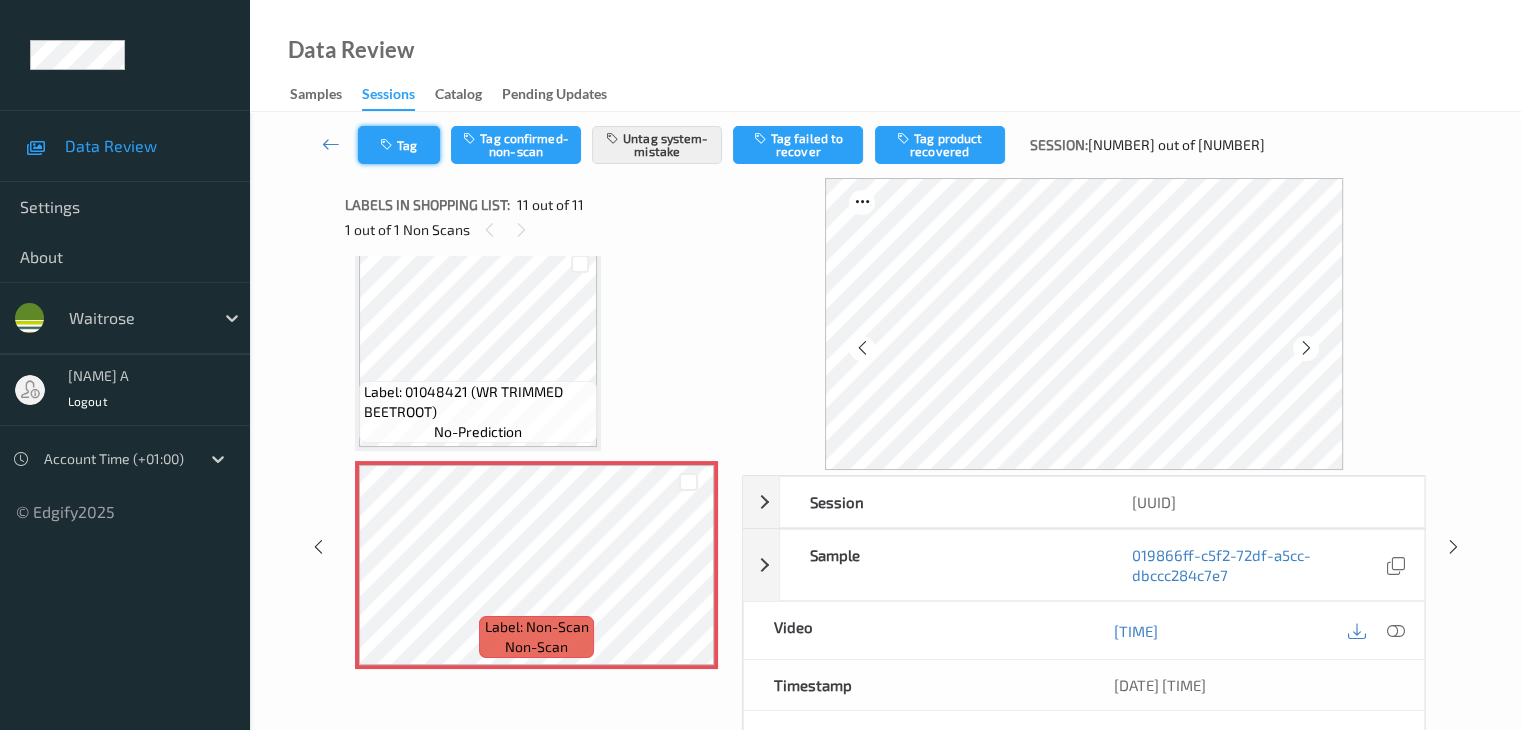 click on "Tag" at bounding box center [399, 145] 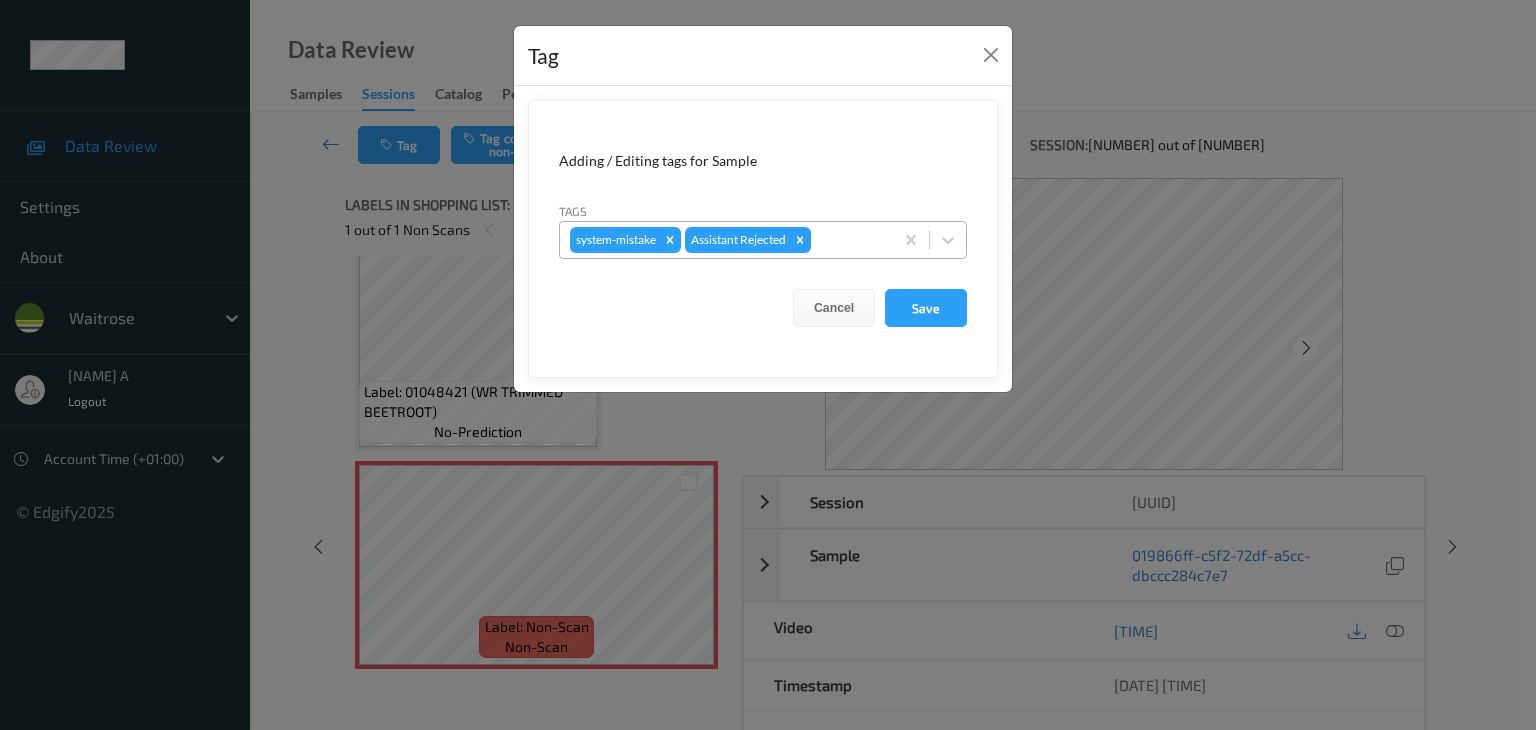click at bounding box center (849, 240) 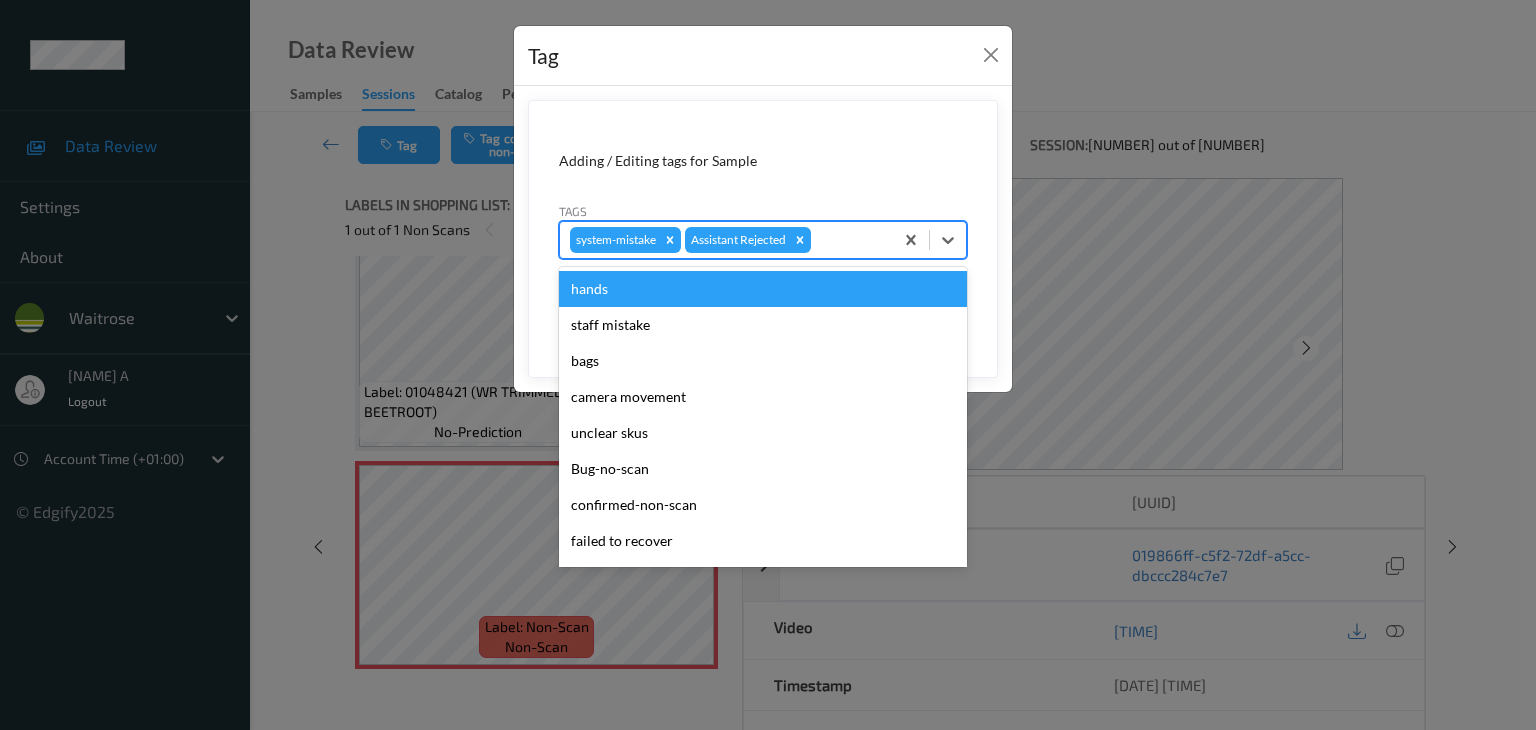 type on "u" 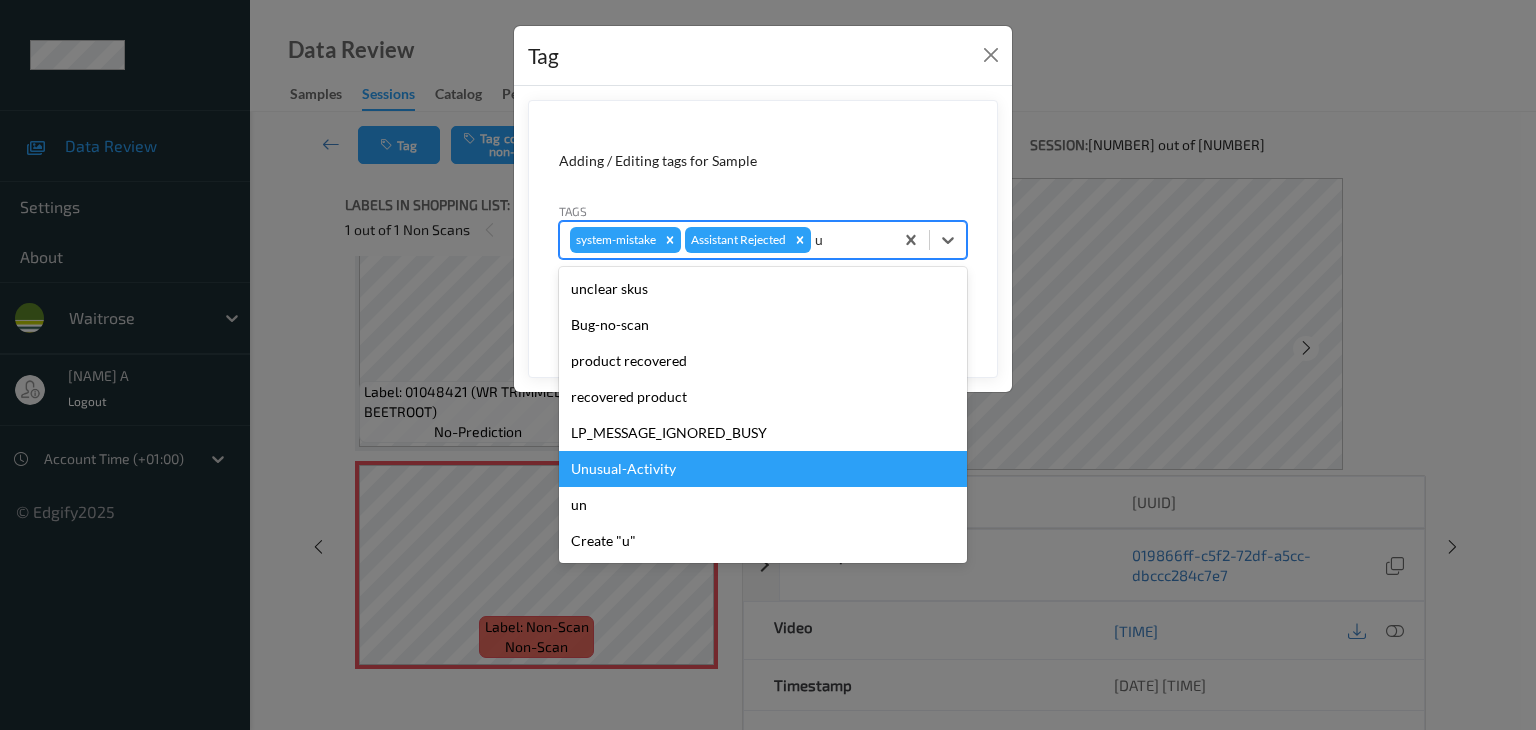 click on "Unusual-Activity" at bounding box center [763, 469] 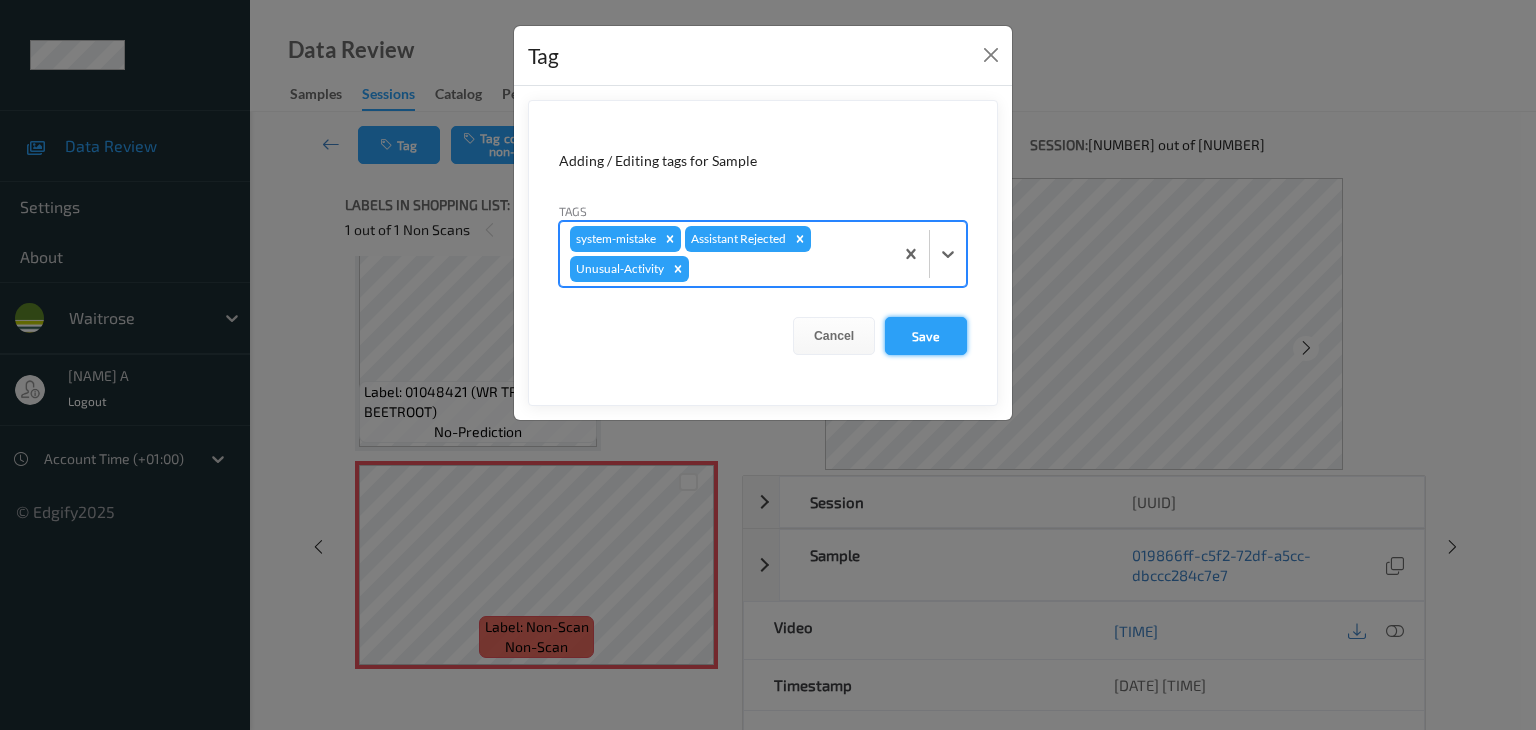 click on "Save" at bounding box center [926, 336] 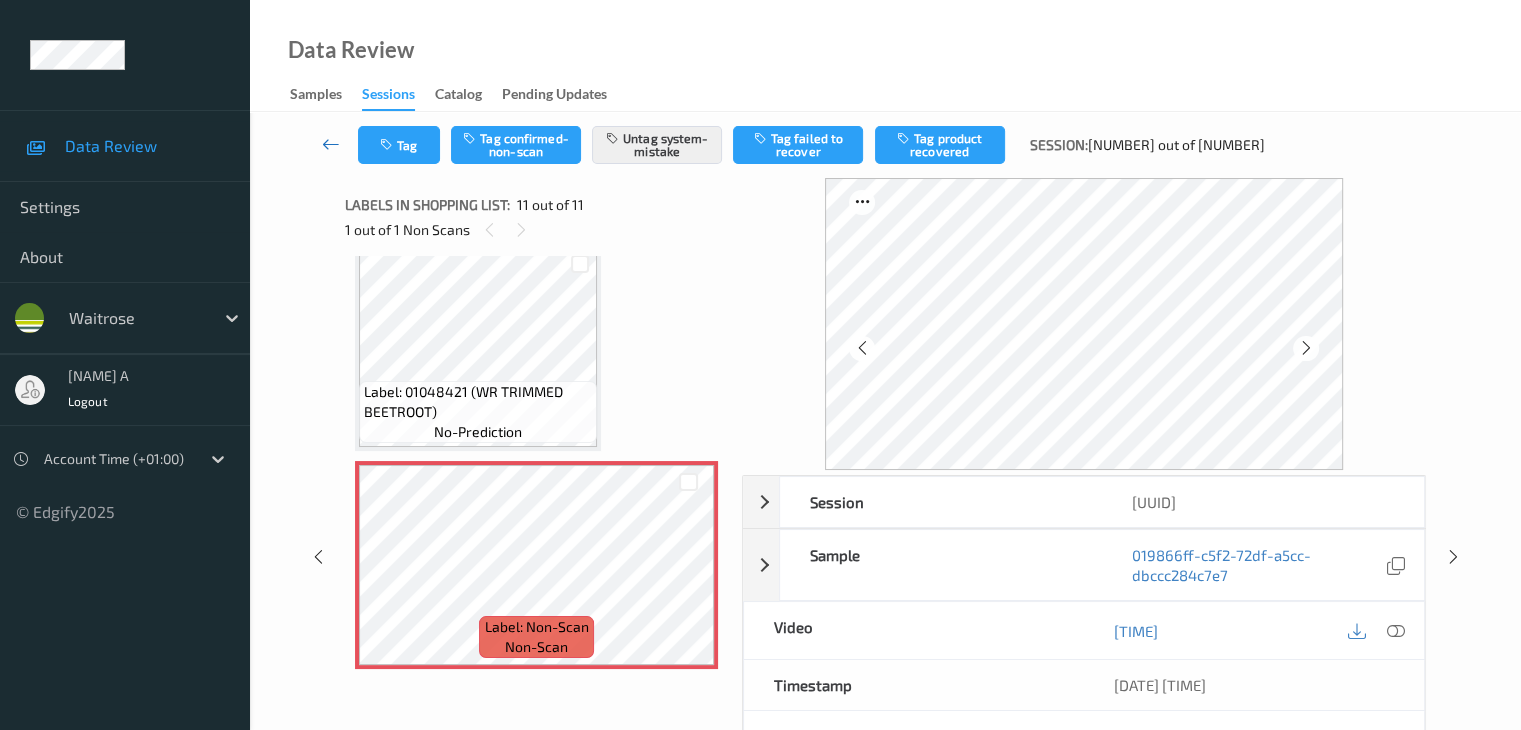 click at bounding box center (331, 144) 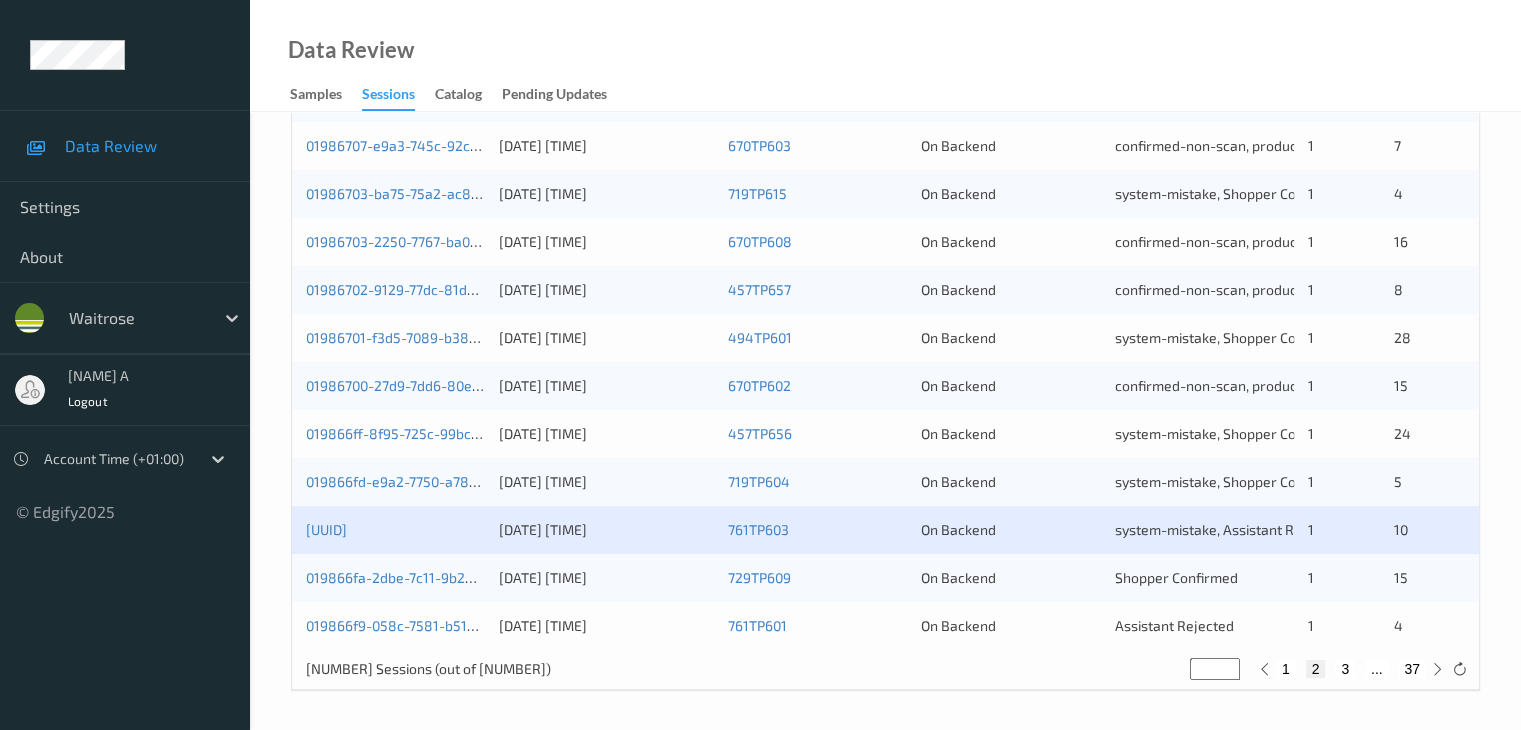 scroll, scrollTop: 932, scrollLeft: 0, axis: vertical 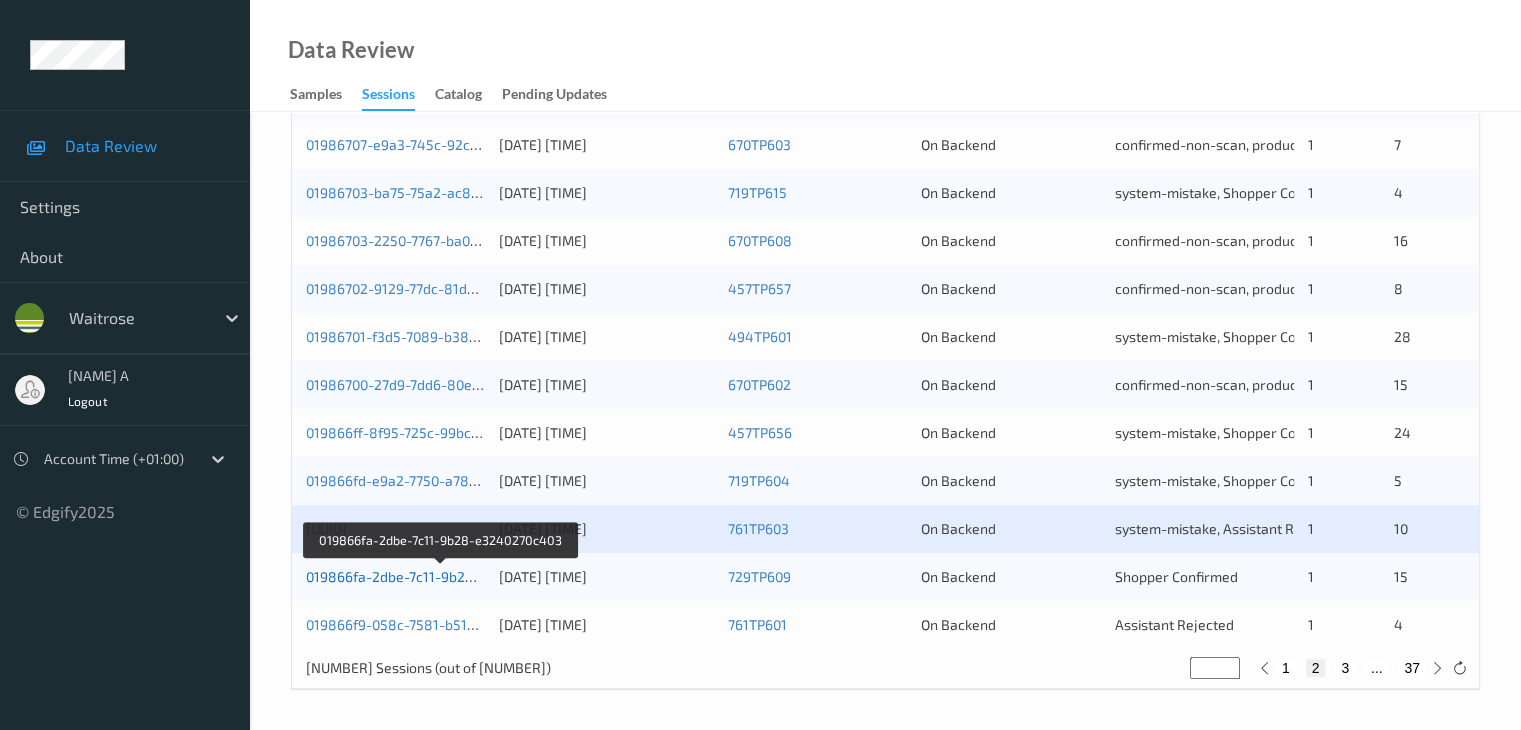 click on "019866fa-2dbe-7c11-9b28-e3240270c403" at bounding box center (441, 576) 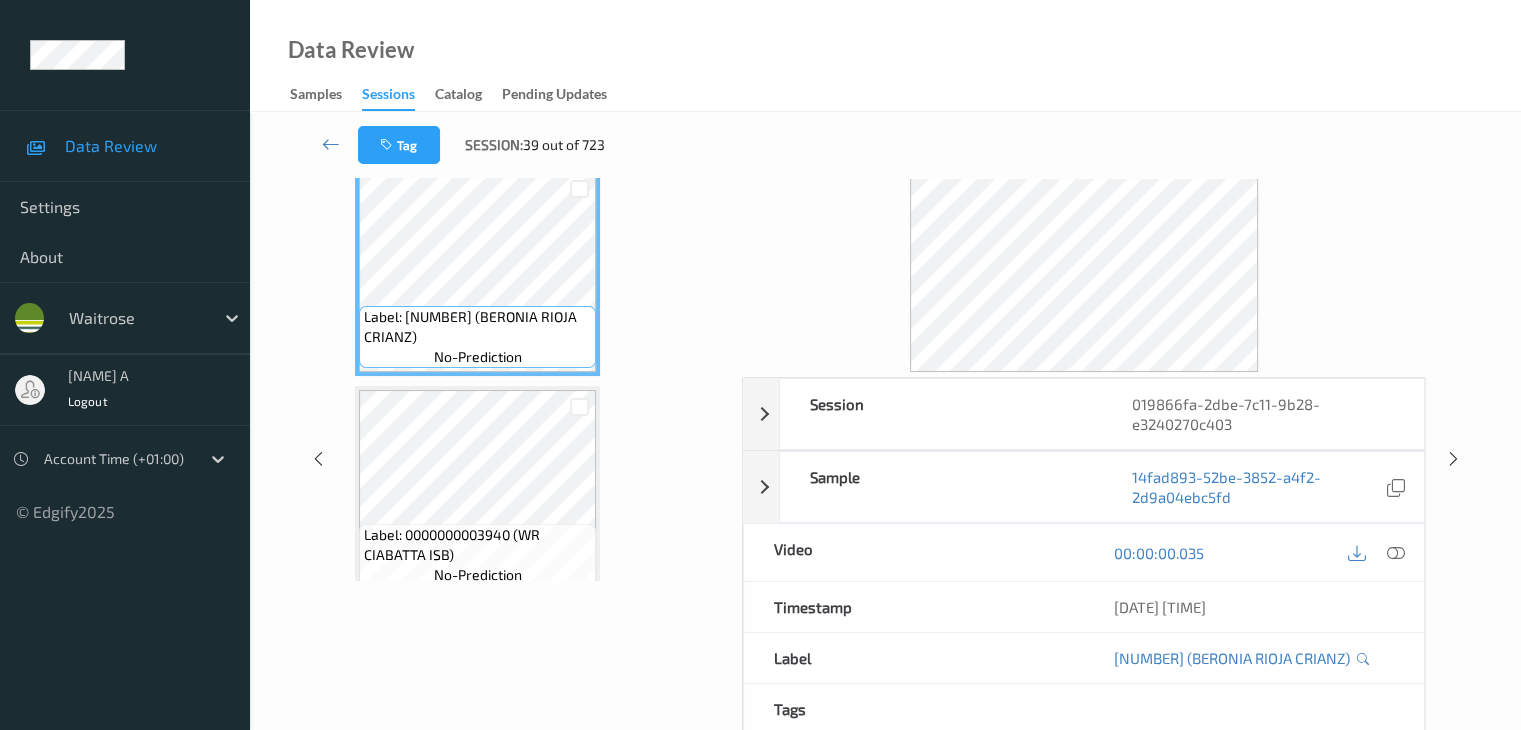 scroll, scrollTop: 0, scrollLeft: 0, axis: both 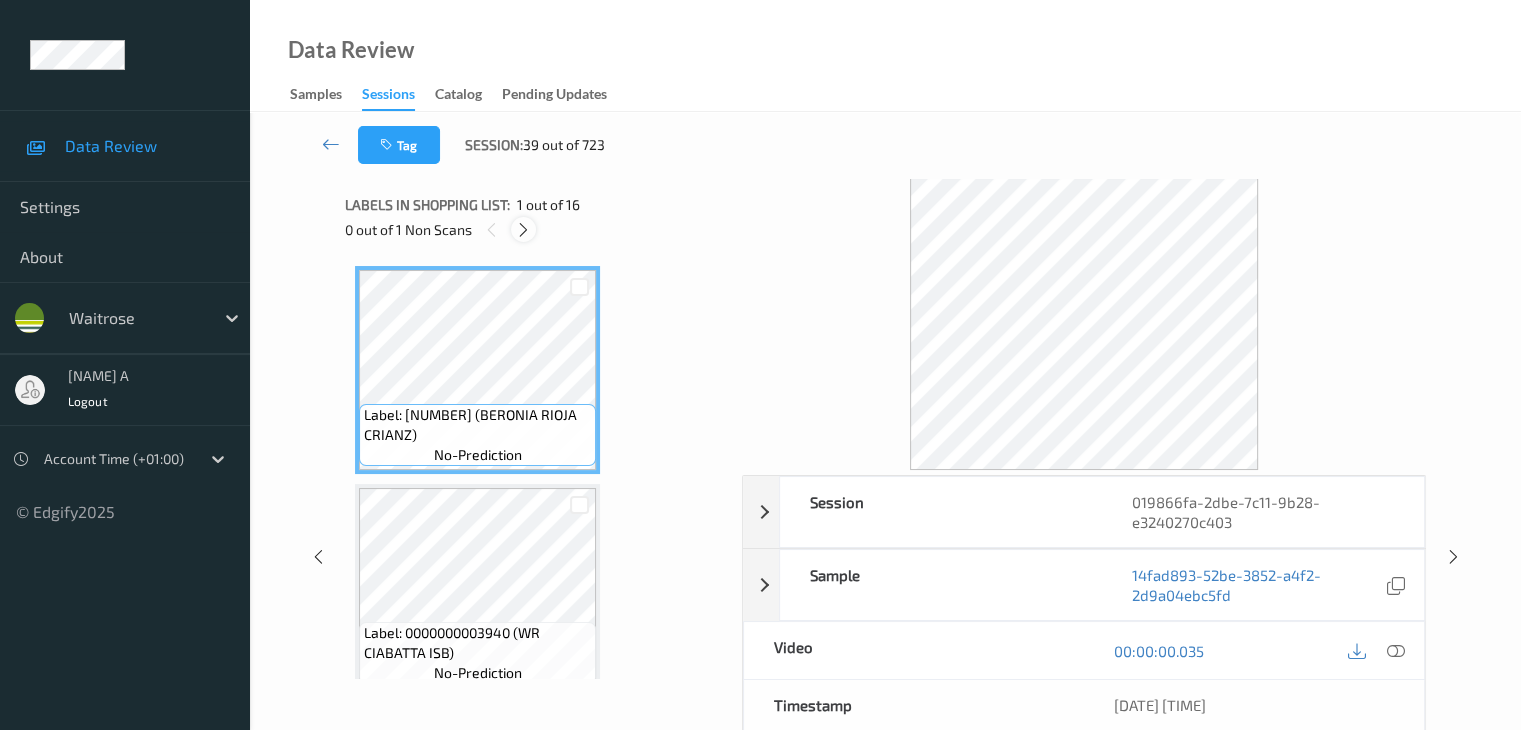 click at bounding box center [523, 230] 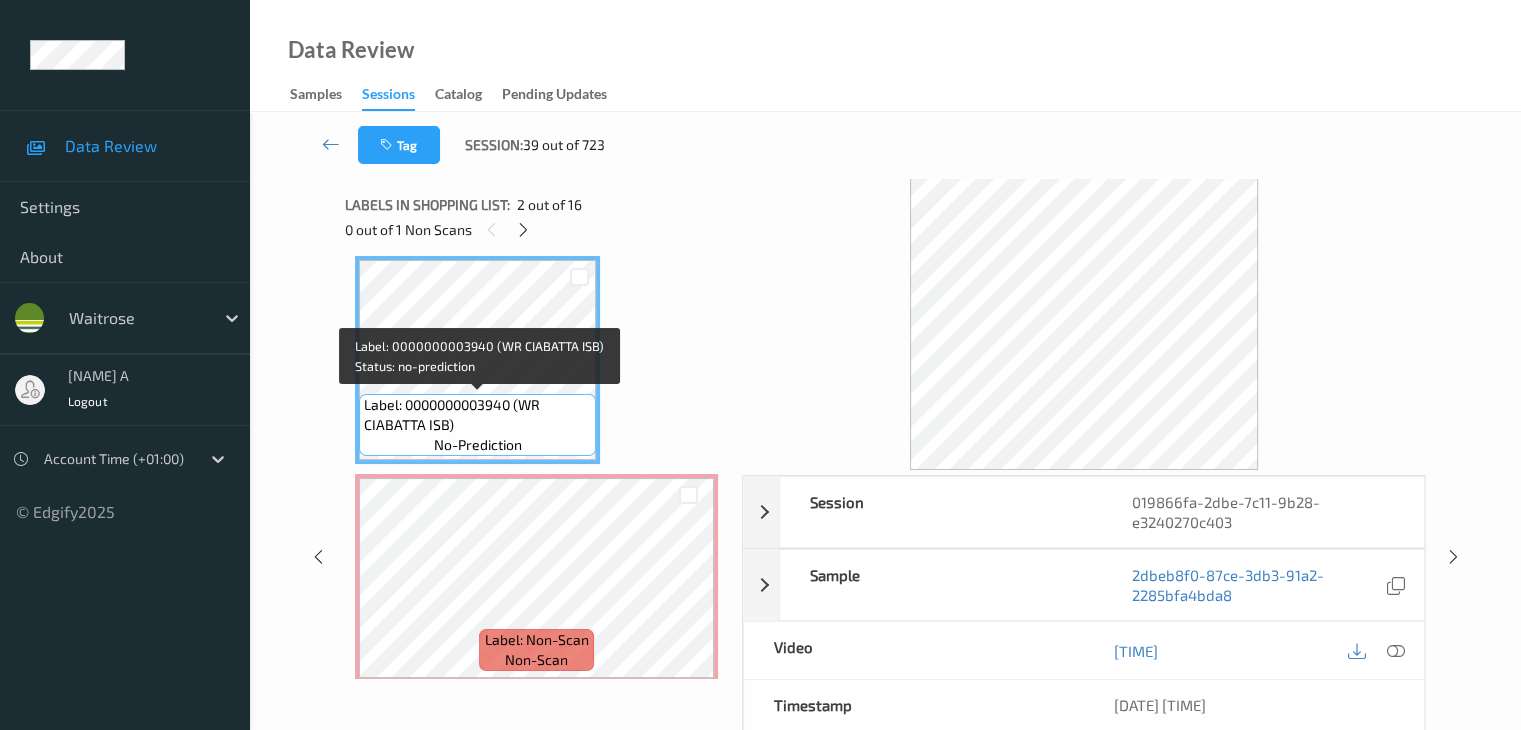 scroll, scrollTop: 28, scrollLeft: 0, axis: vertical 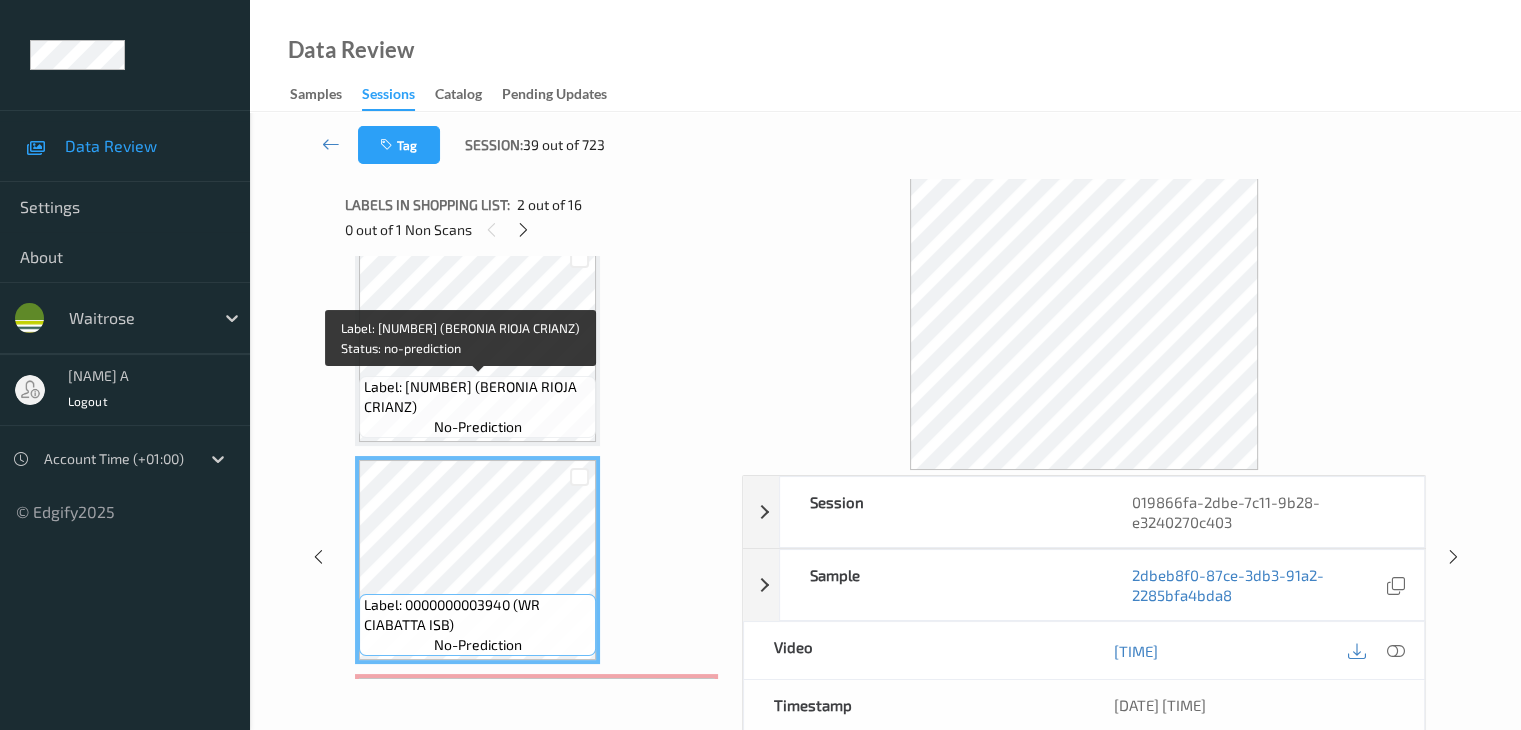 click on "Label: [NUMBER] (BERONIA RIOJA CRIANZ)" at bounding box center (477, 397) 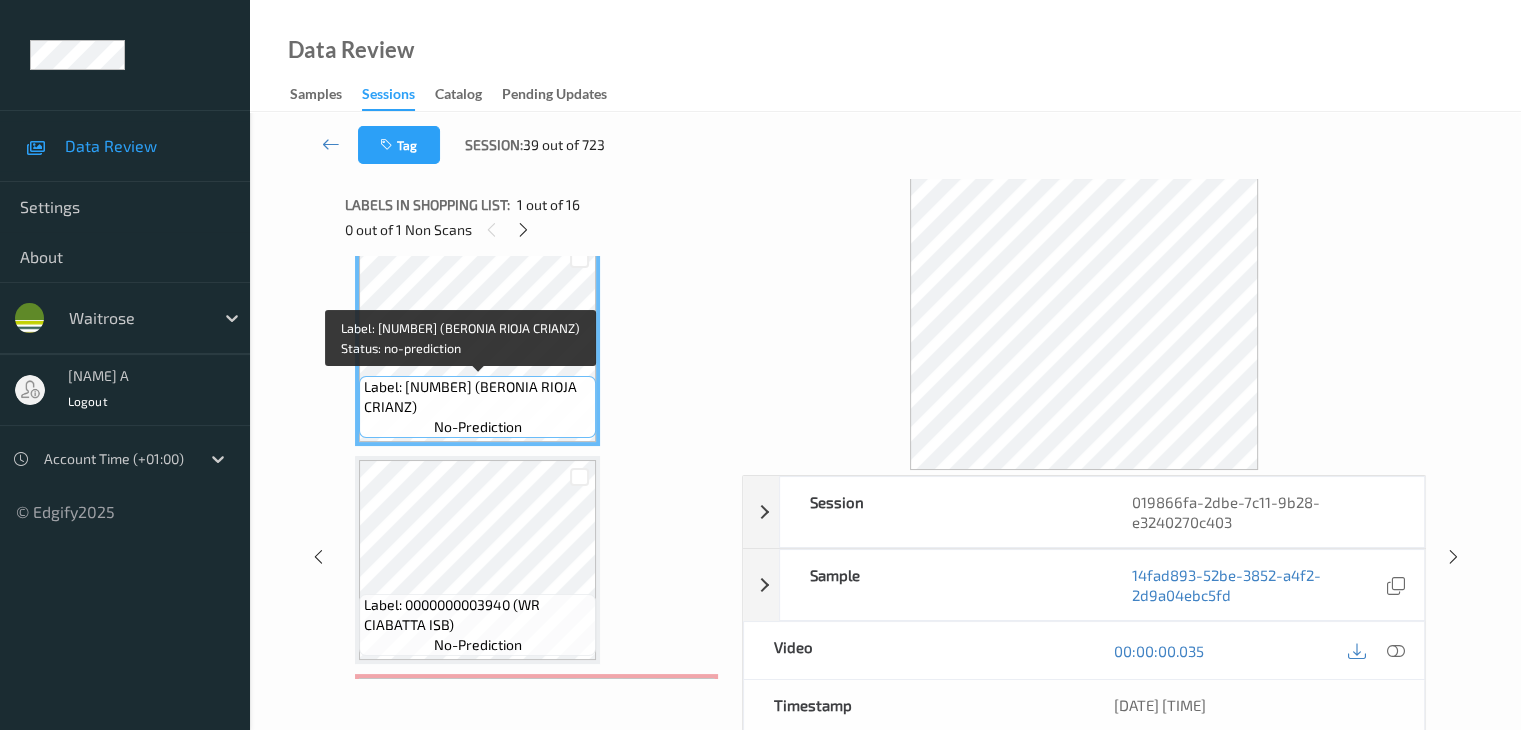 click on "Label: [NUMBER] (BERONIA RIOJA CRIANZ)" at bounding box center (477, 397) 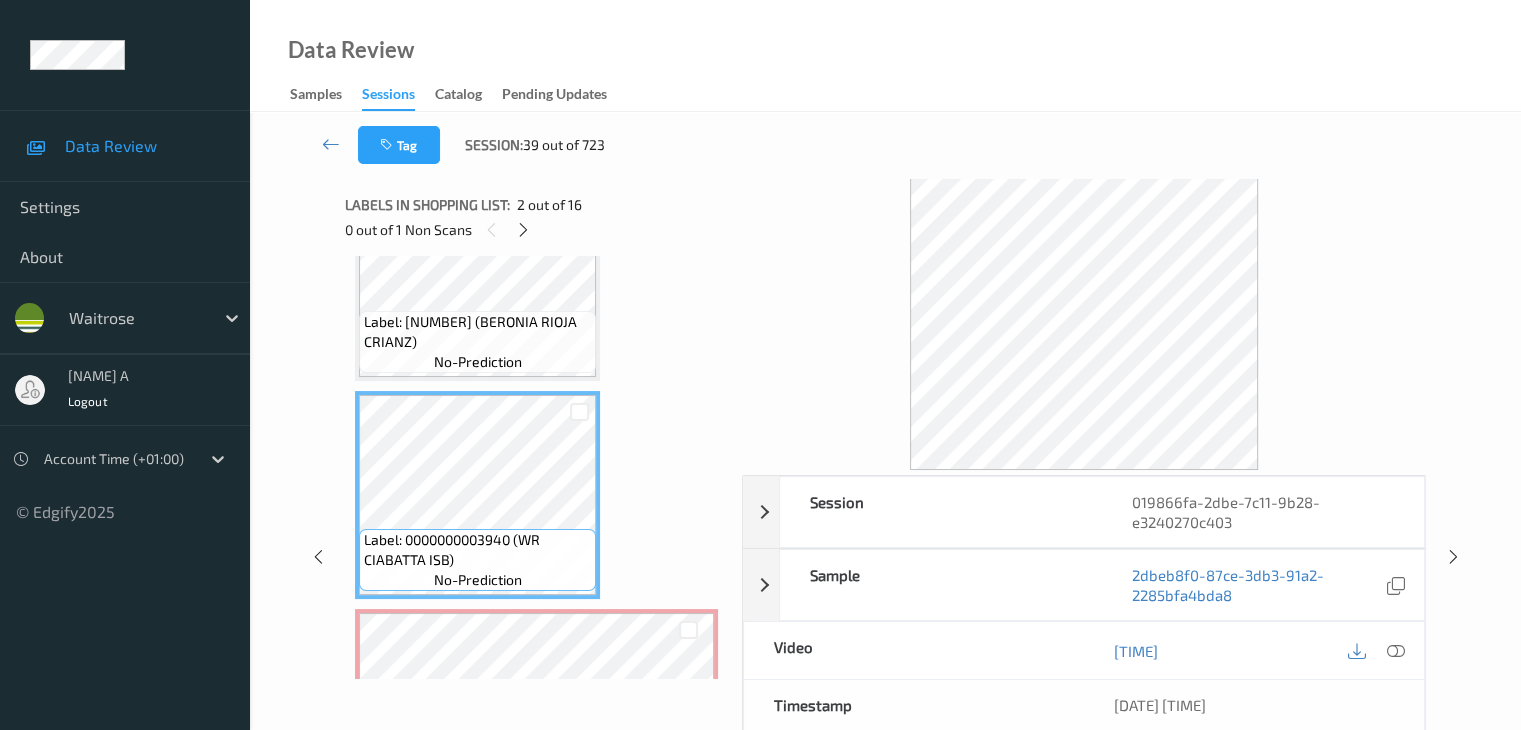 scroll, scrollTop: 128, scrollLeft: 0, axis: vertical 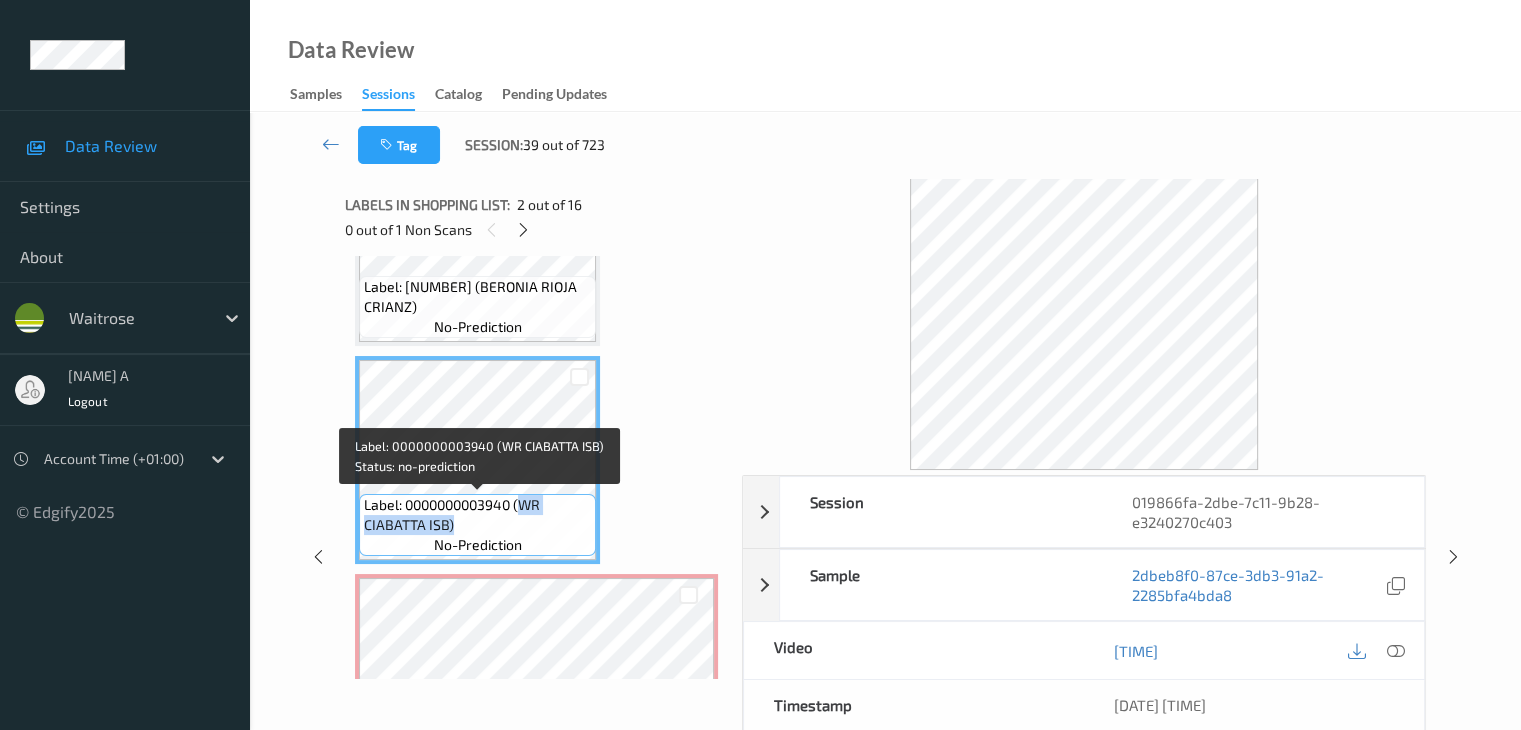 drag, startPoint x: 523, startPoint y: 505, endPoint x: 531, endPoint y: 522, distance: 18.788294 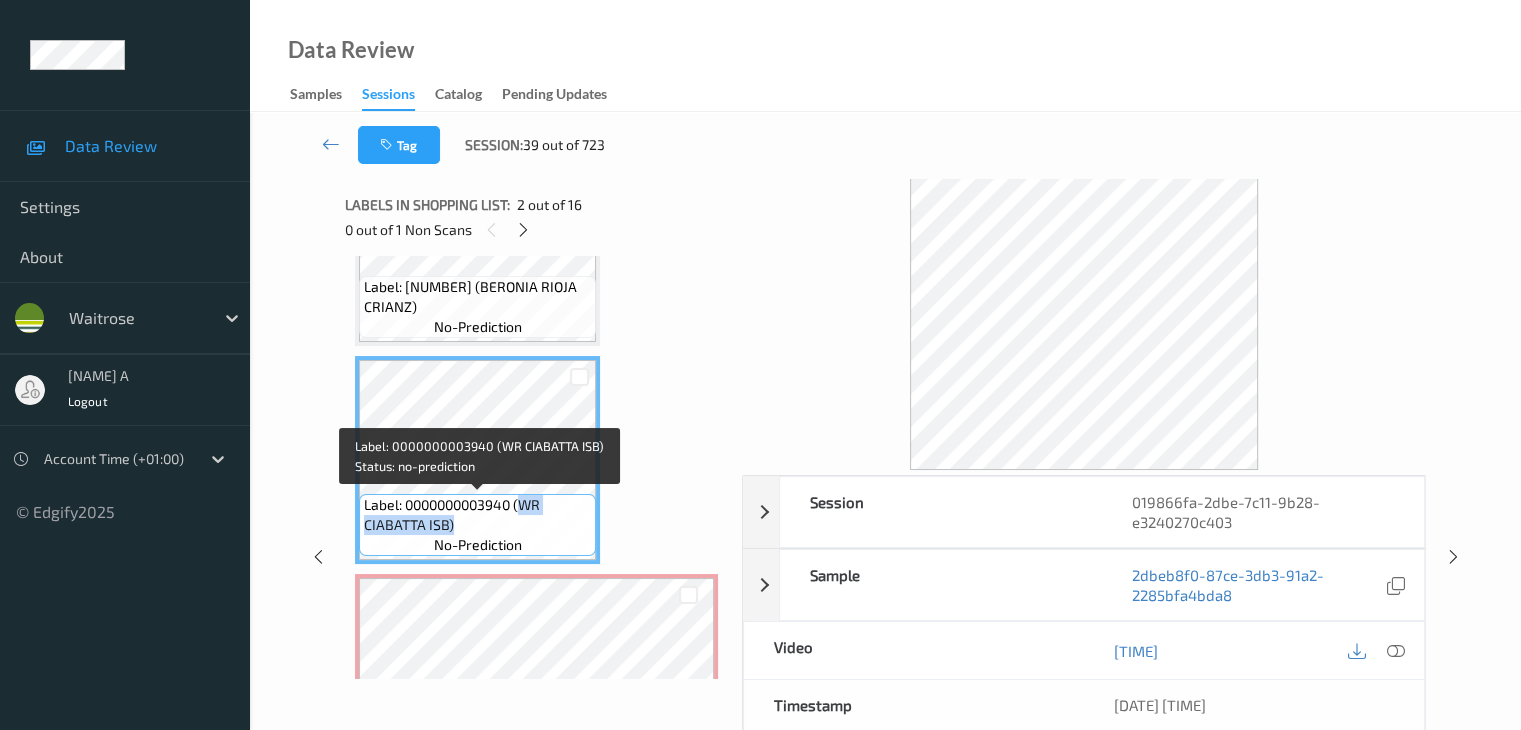 copy on "WR CIABATTA ISB)" 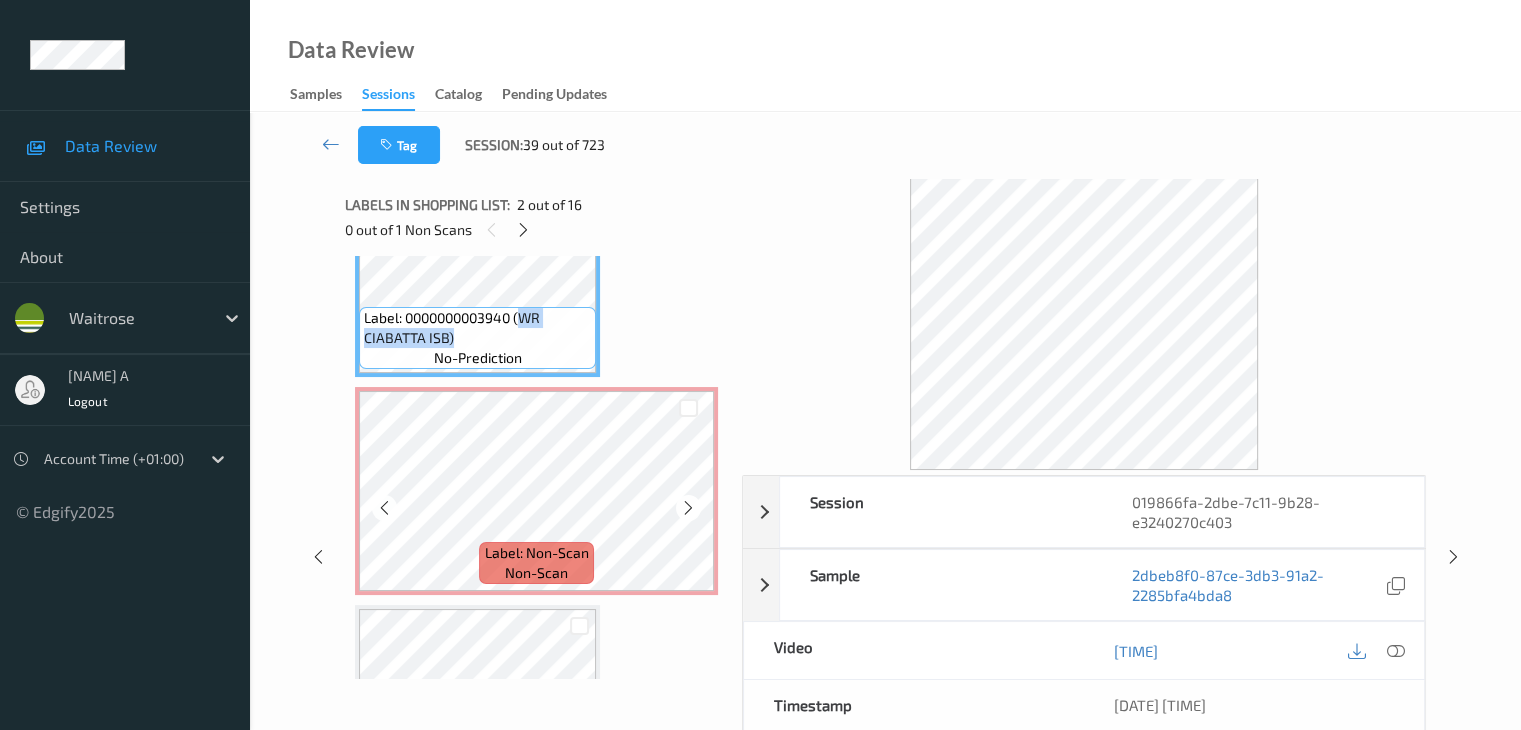 scroll, scrollTop: 328, scrollLeft: 0, axis: vertical 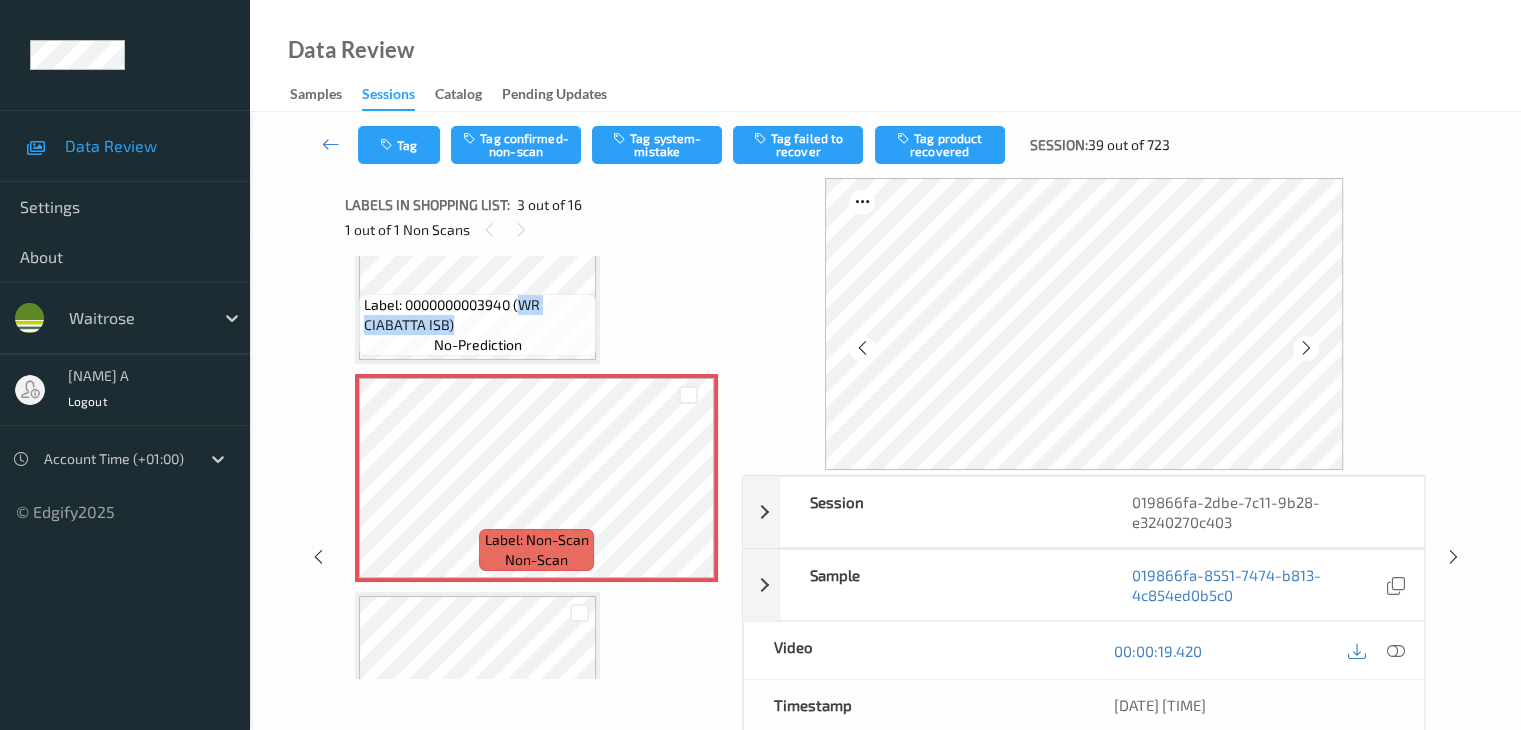 drag, startPoint x: 632, startPoint y: 153, endPoint x: 673, endPoint y: 212, distance: 71.84706 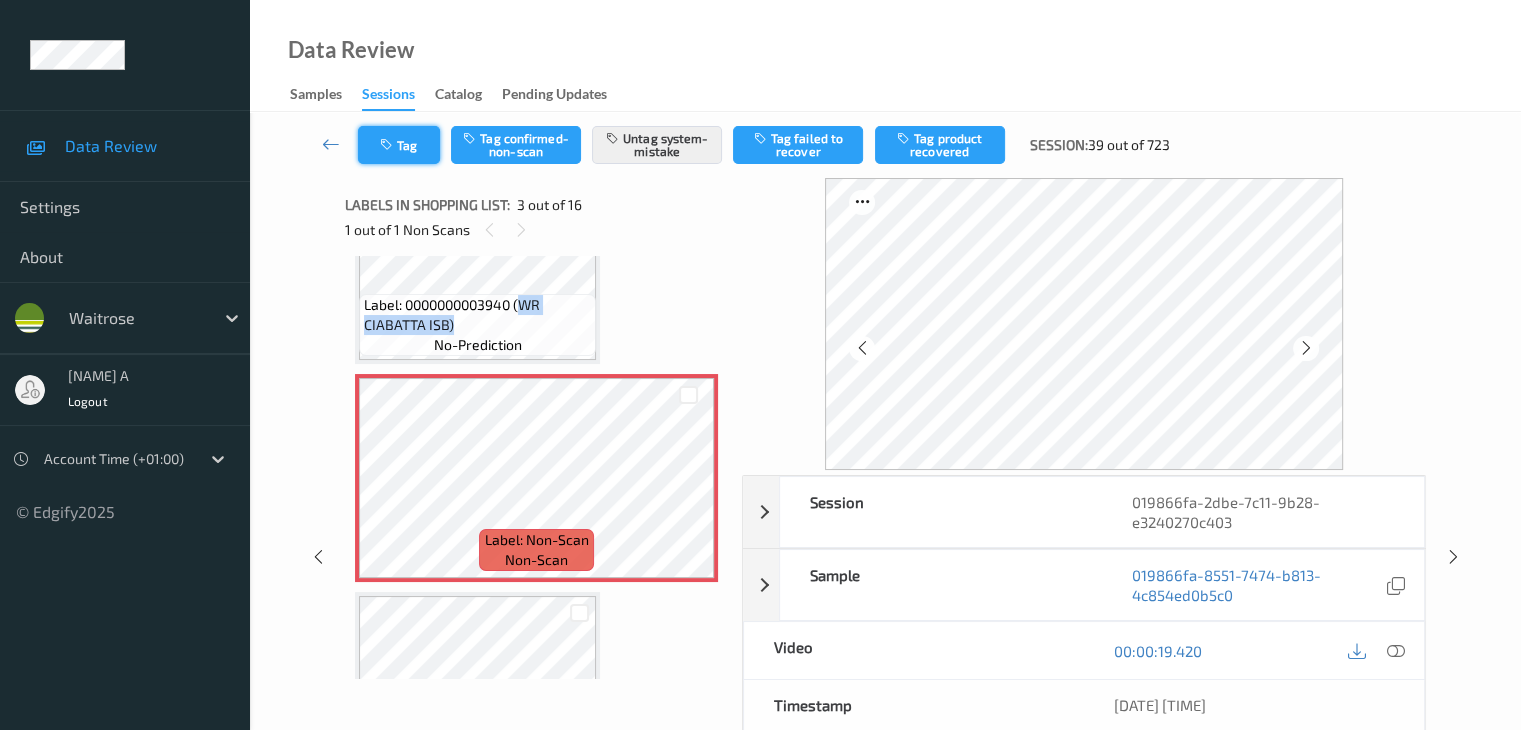 click on "Tag" at bounding box center (399, 145) 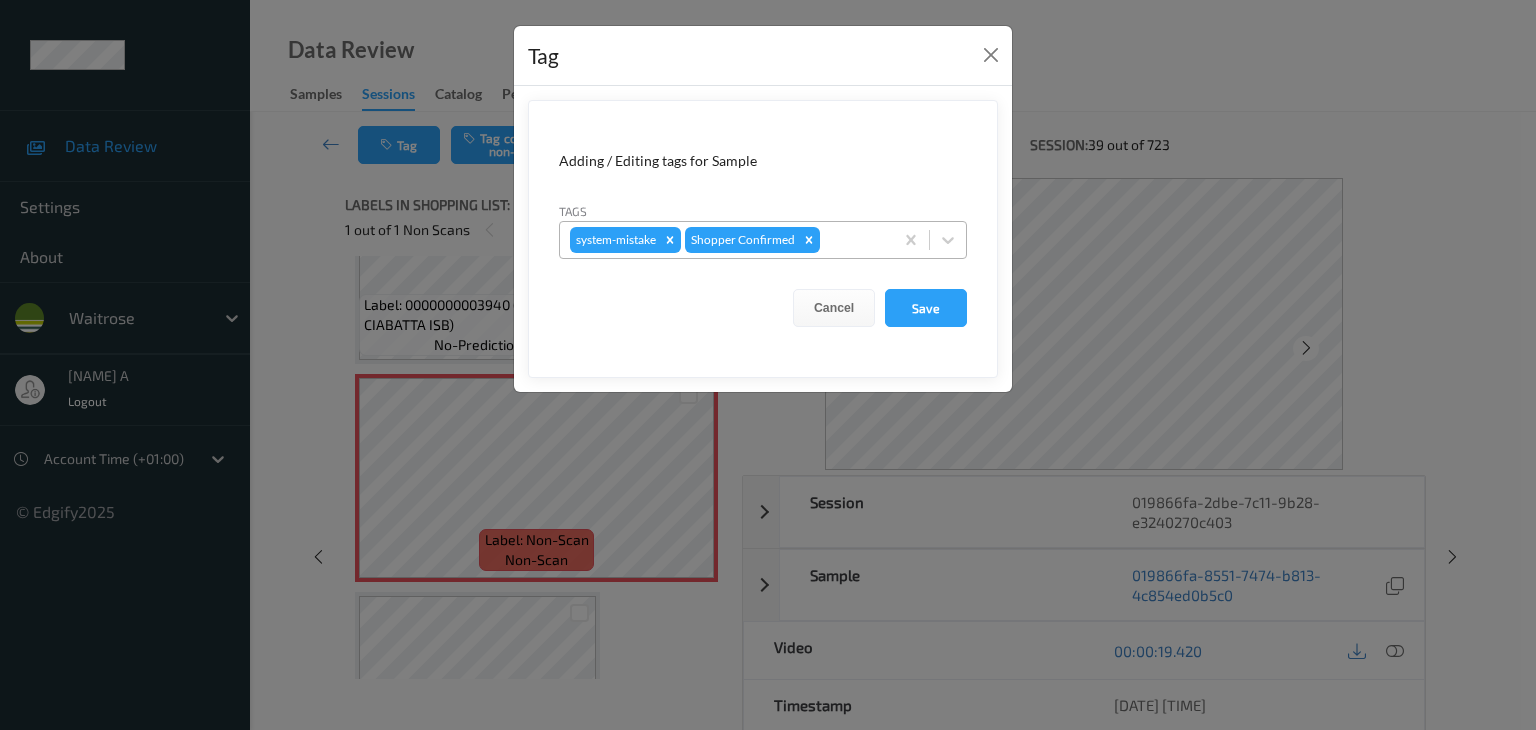 click at bounding box center [853, 240] 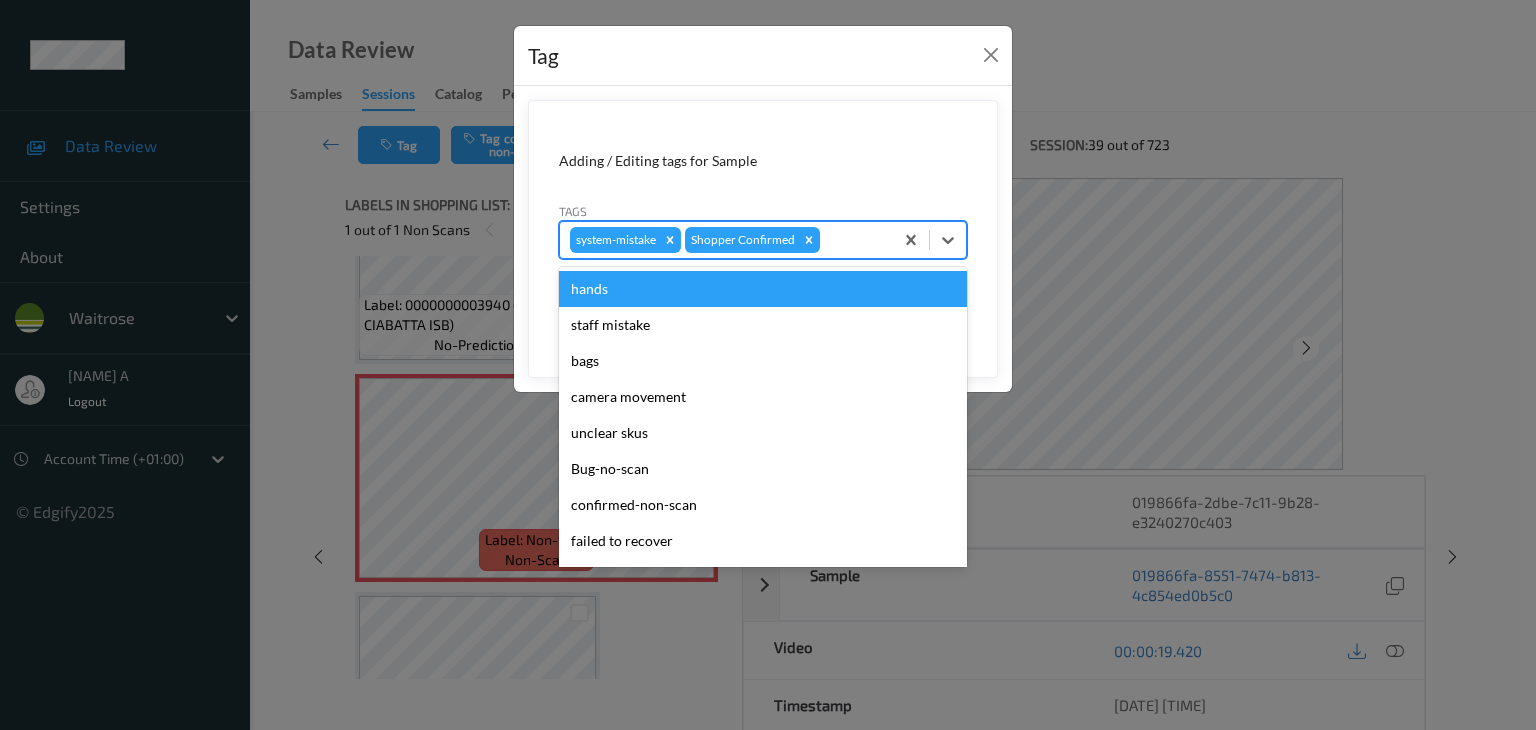 type on "u" 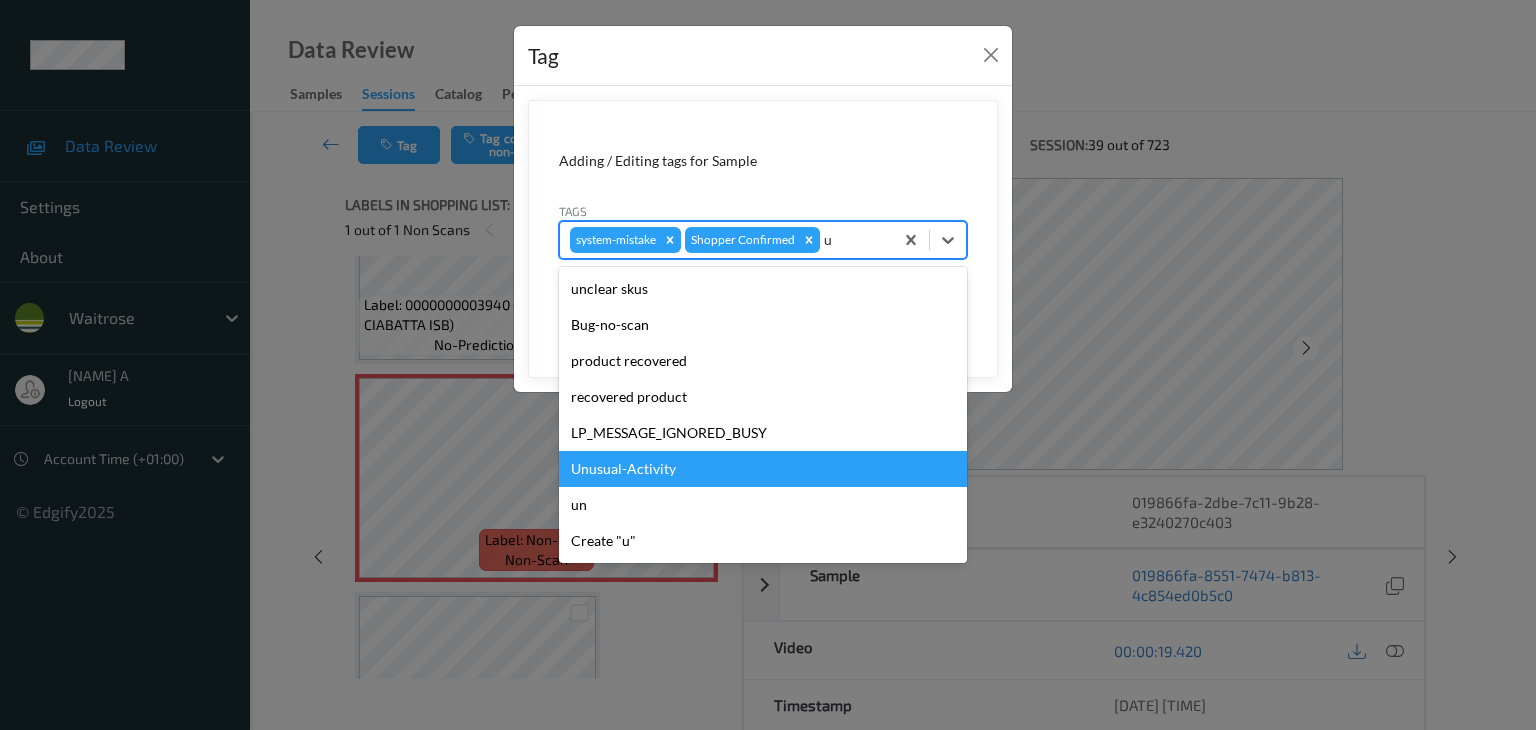 click on "Unusual-Activity" at bounding box center (763, 469) 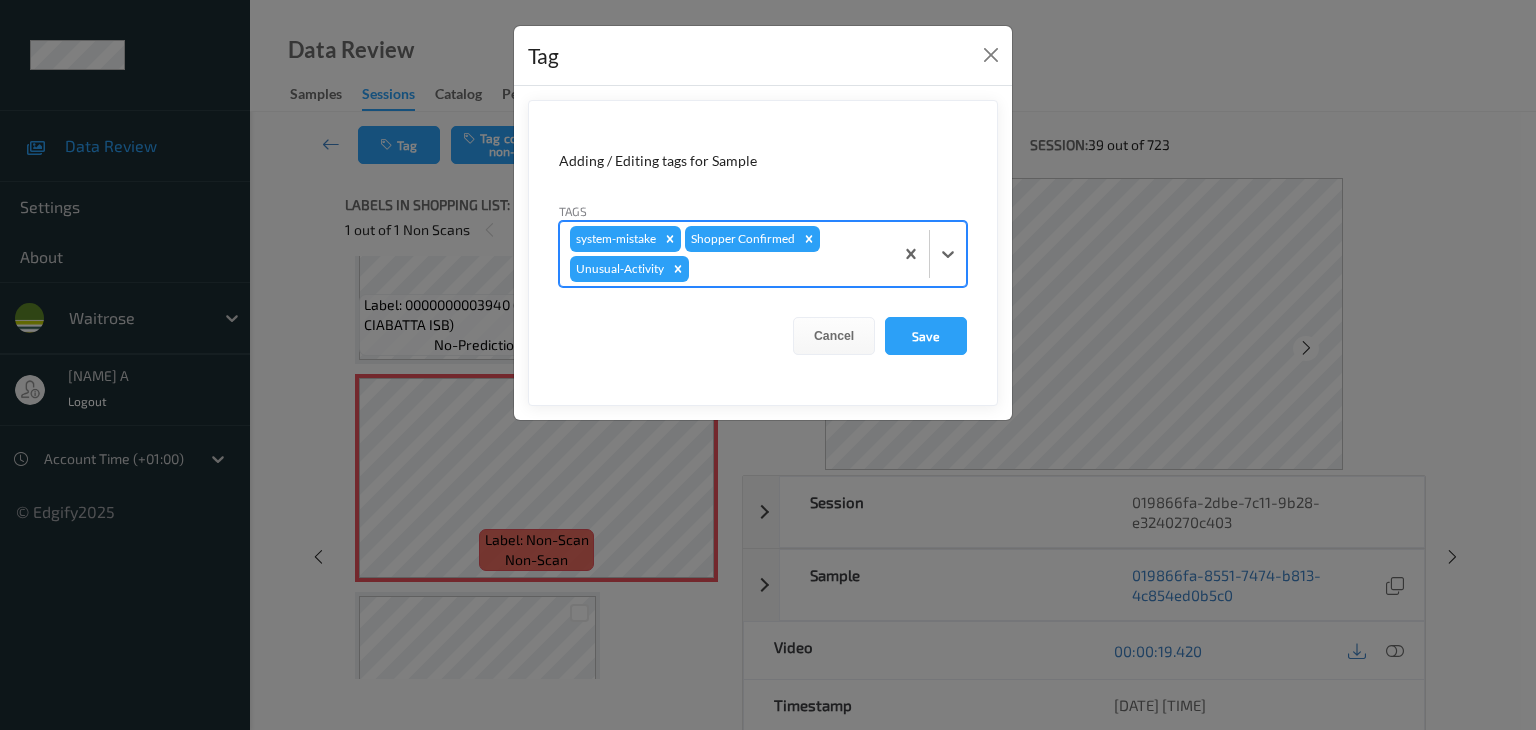 type on "p" 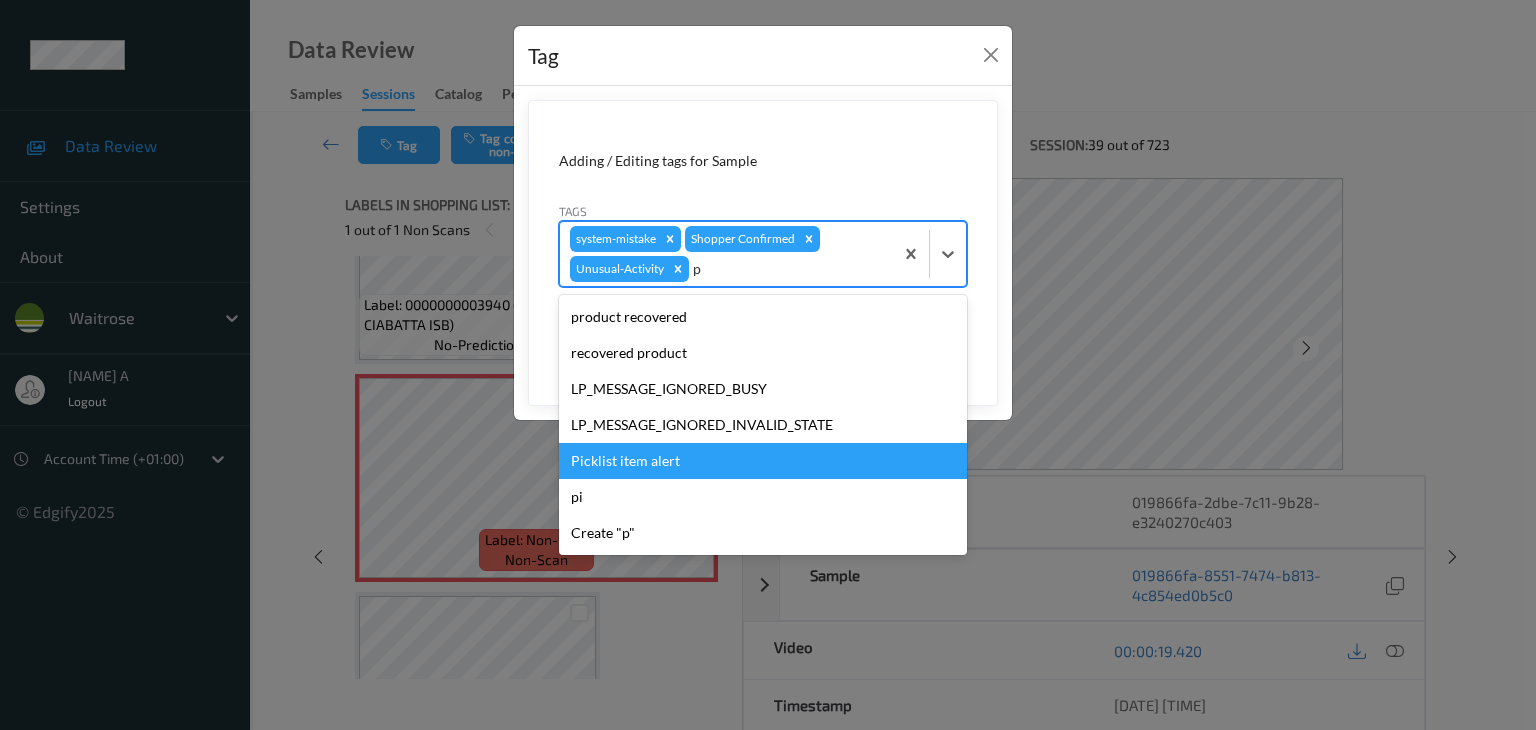 click on "Picklist item alert" at bounding box center (763, 461) 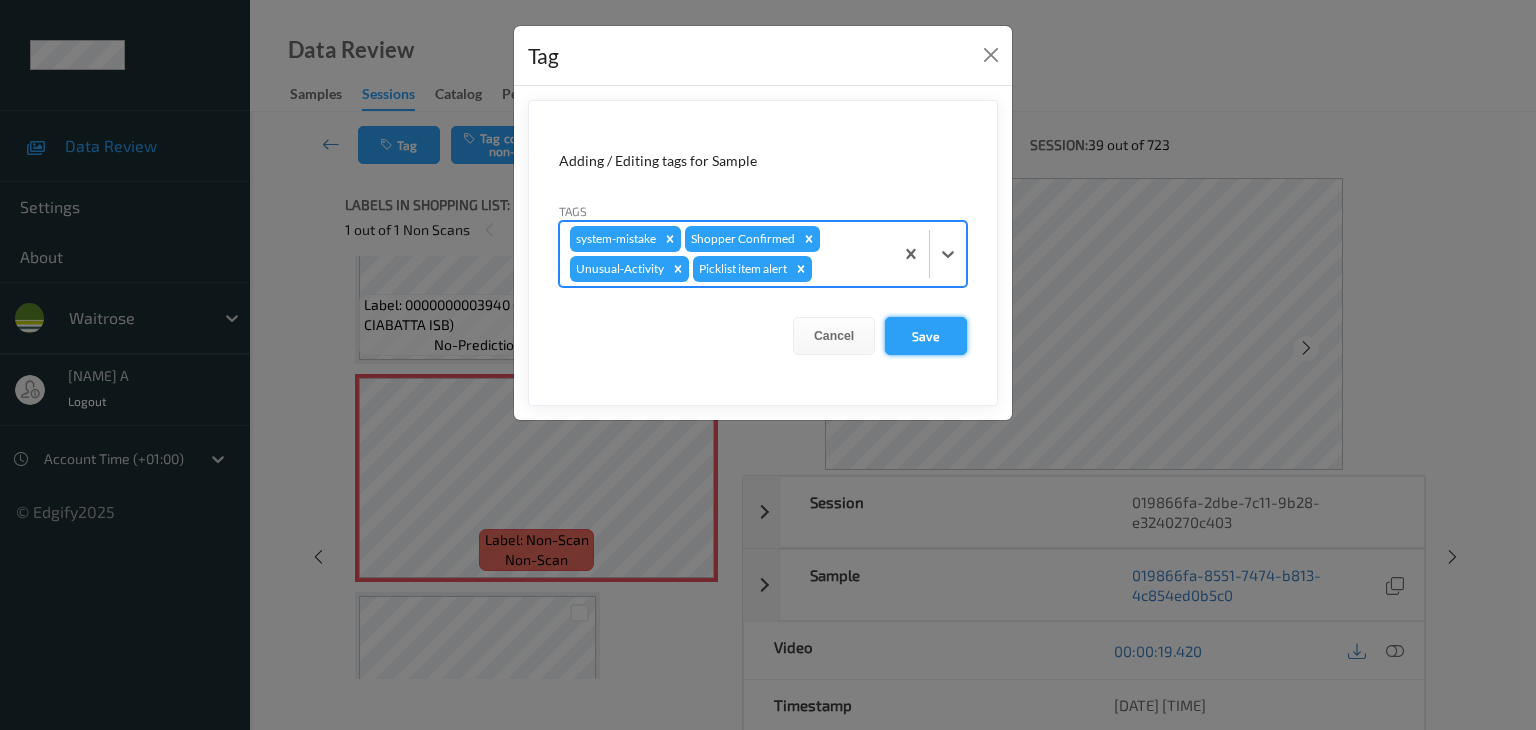 click on "Save" at bounding box center [926, 336] 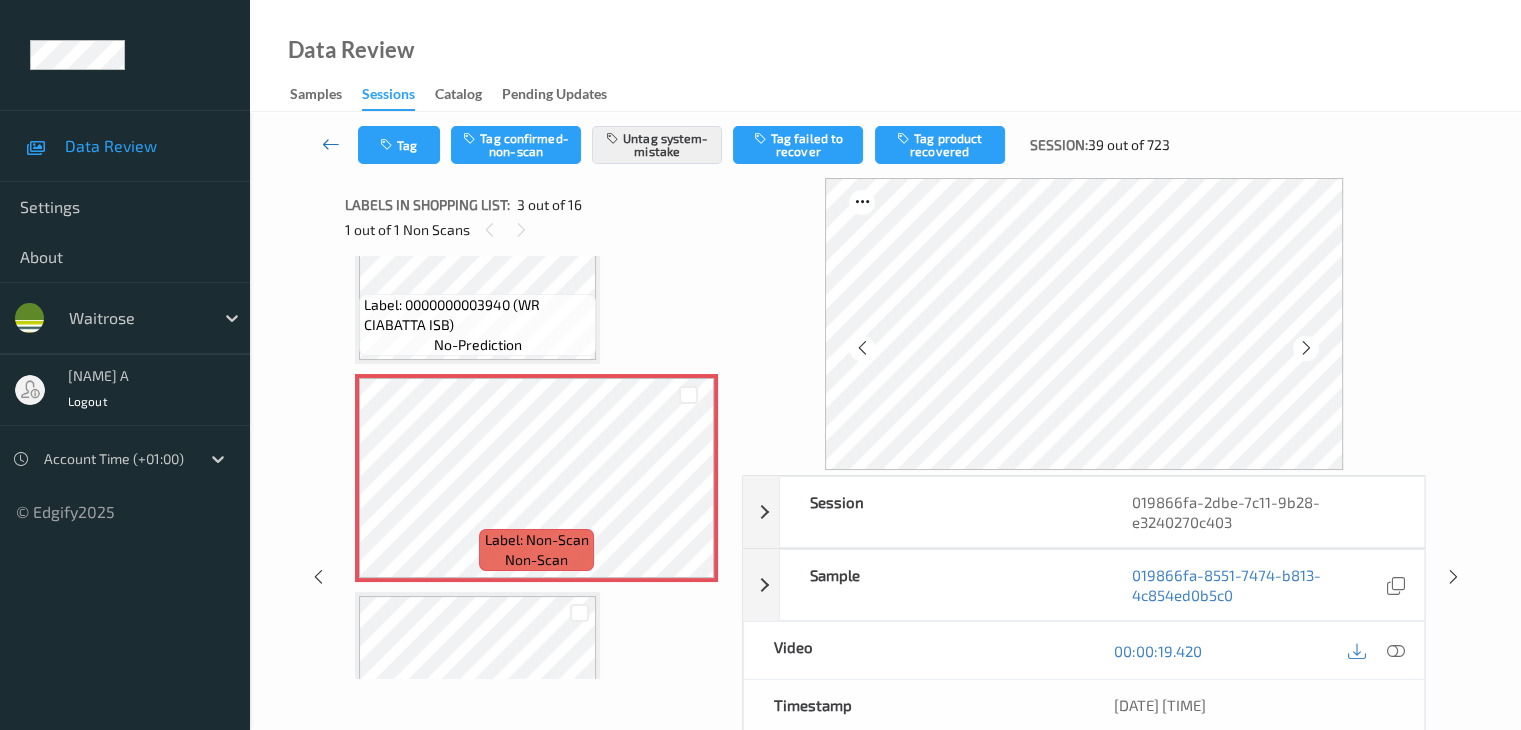 click at bounding box center [331, 144] 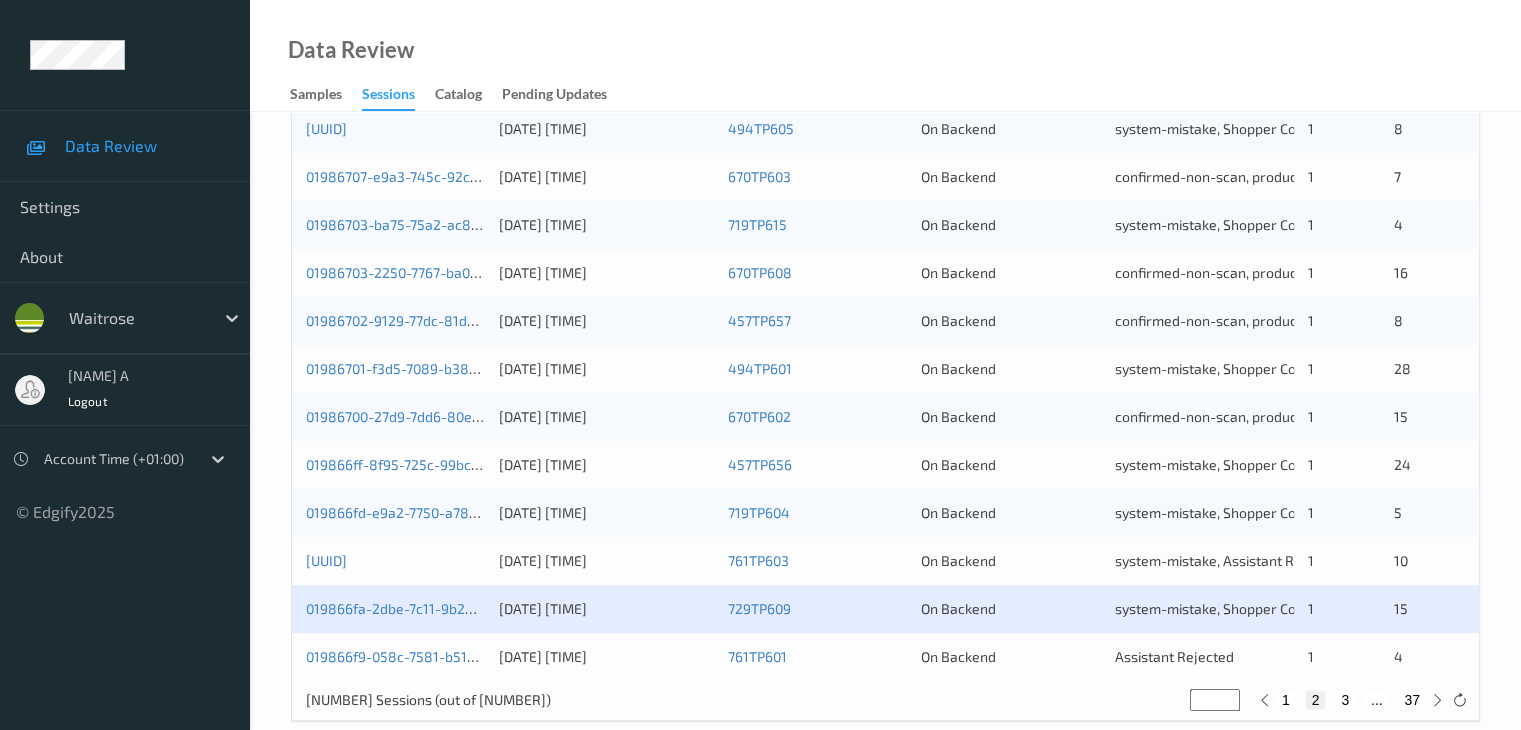 scroll, scrollTop: 932, scrollLeft: 0, axis: vertical 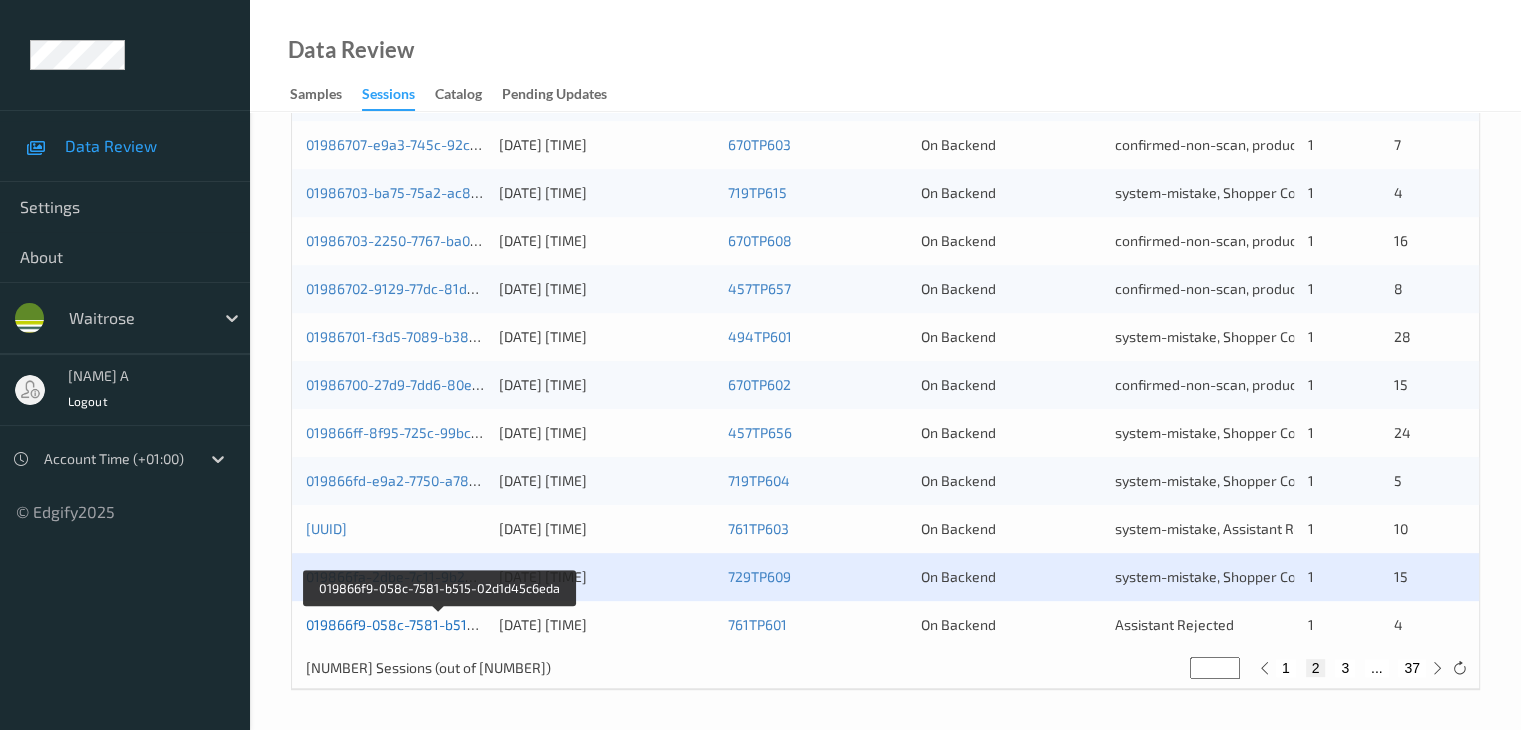 click on "019866f9-058c-7581-b515-02d1d45c6eda" at bounding box center [440, 624] 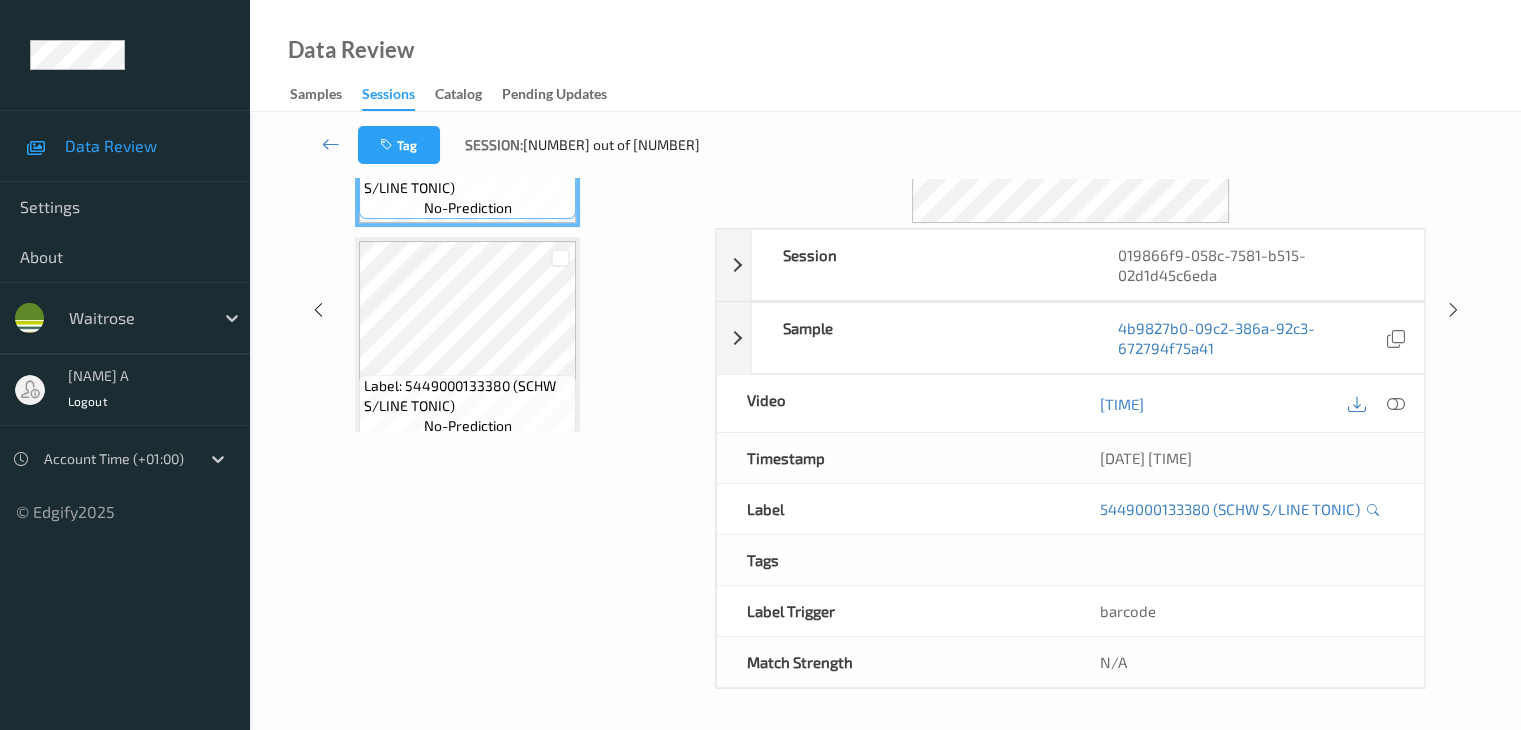 scroll, scrollTop: 264, scrollLeft: 0, axis: vertical 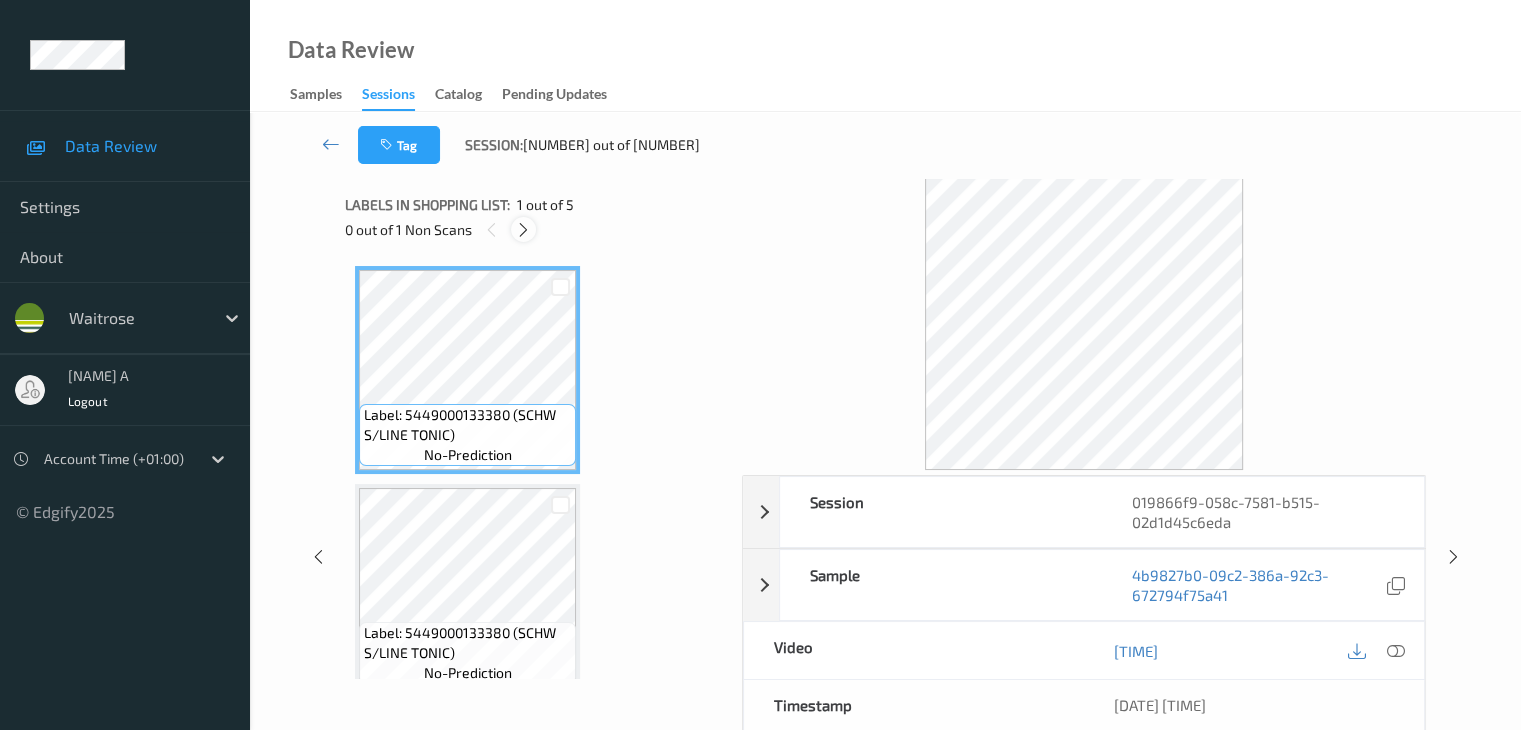 click at bounding box center [523, 230] 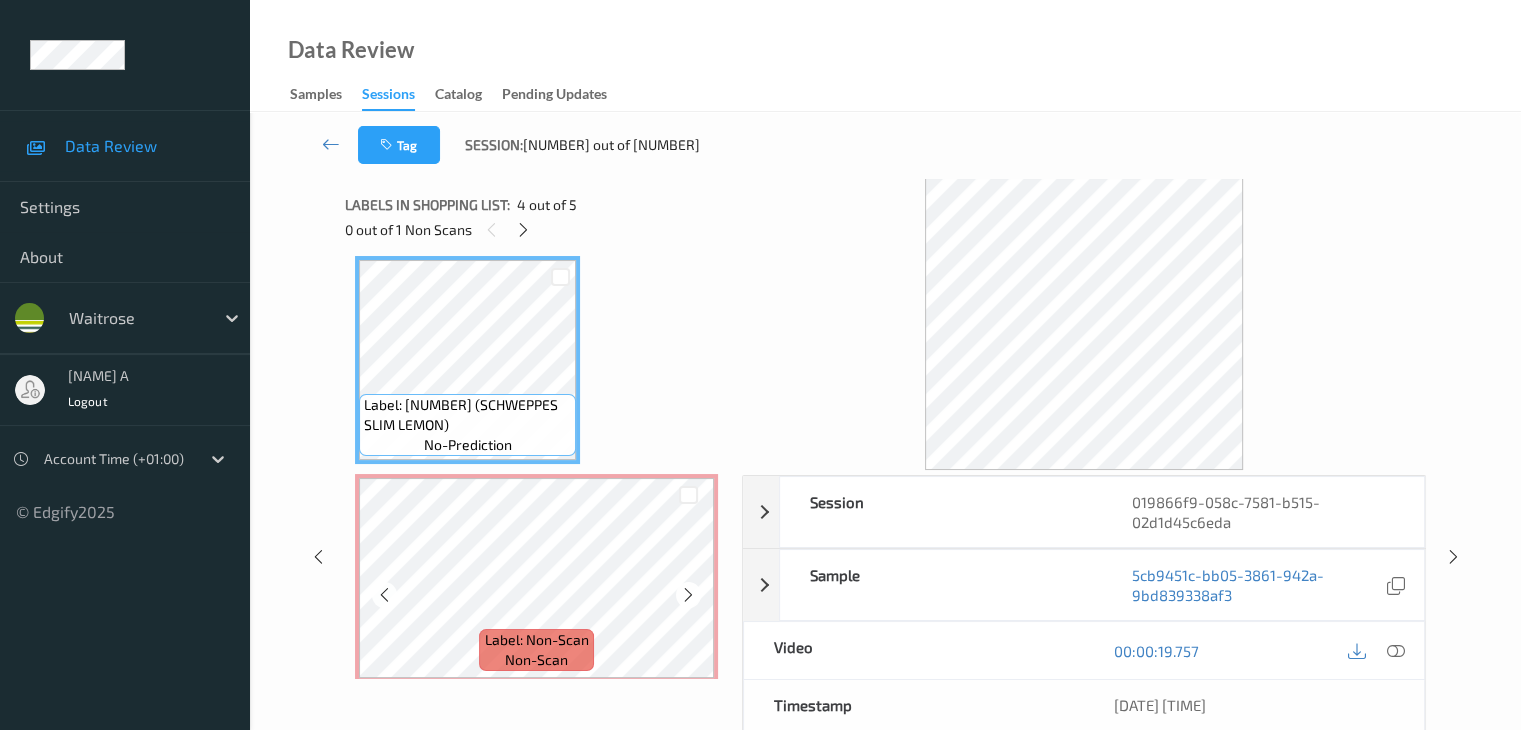 scroll, scrollTop: 677, scrollLeft: 0, axis: vertical 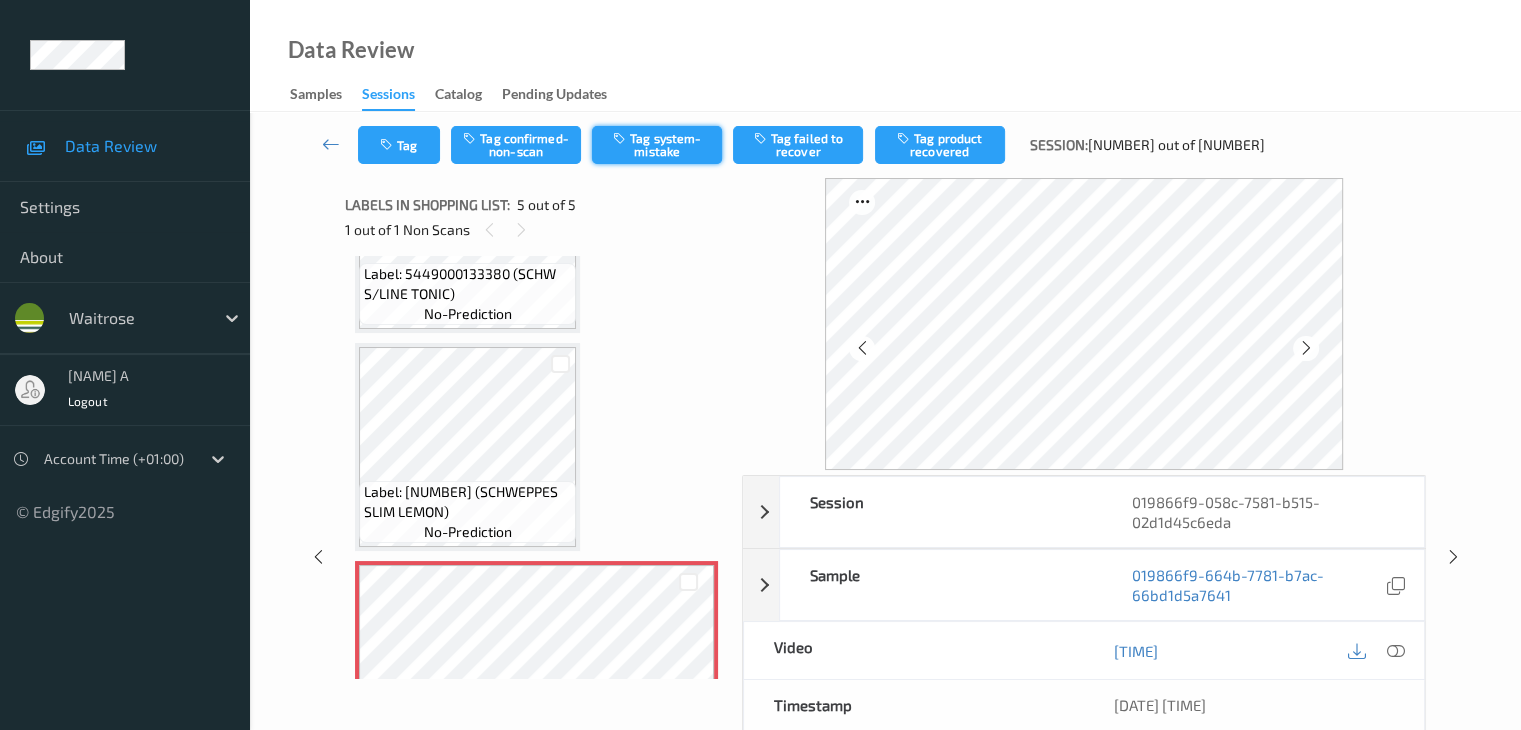 click on "Tag   system-mistake" at bounding box center (657, 145) 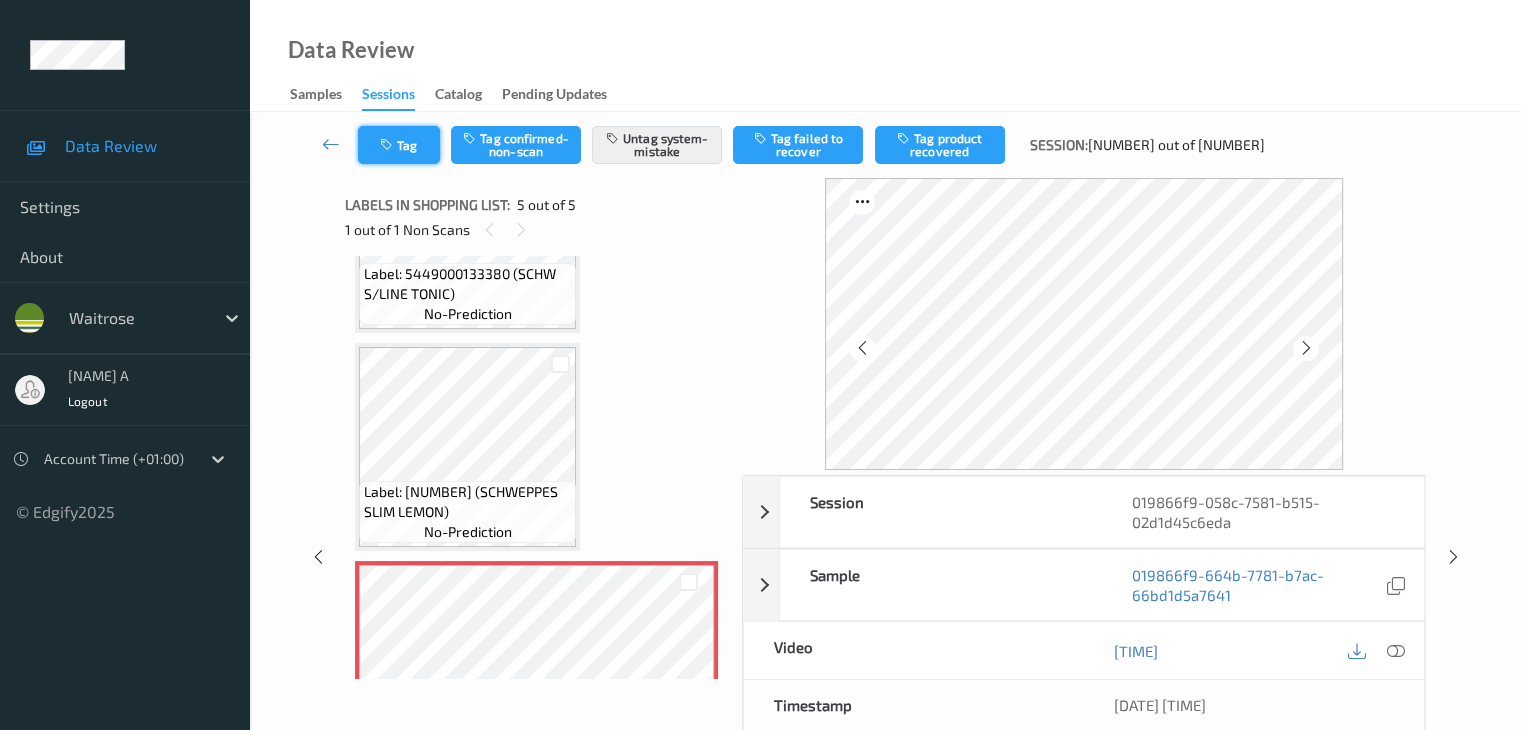 click at bounding box center (388, 145) 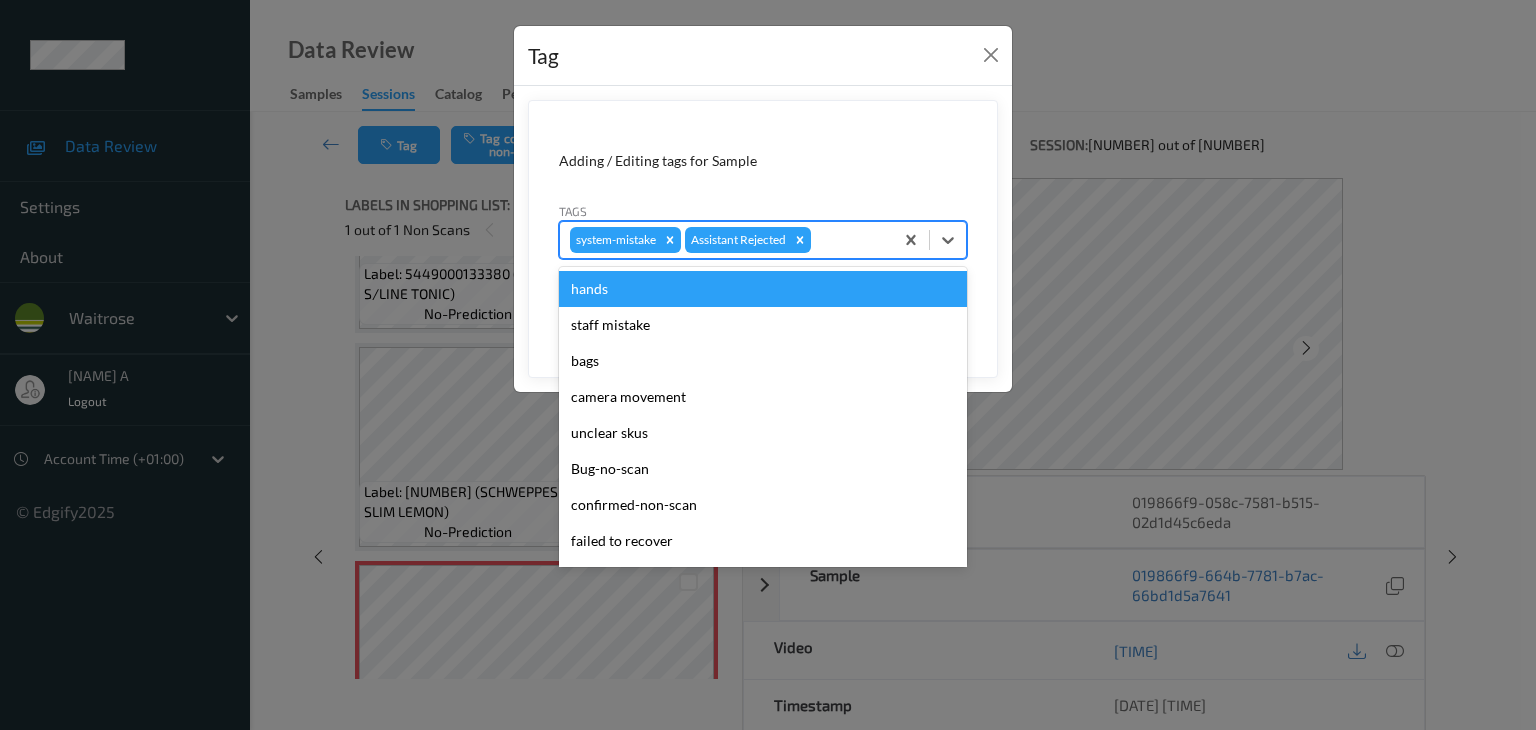 click at bounding box center [849, 240] 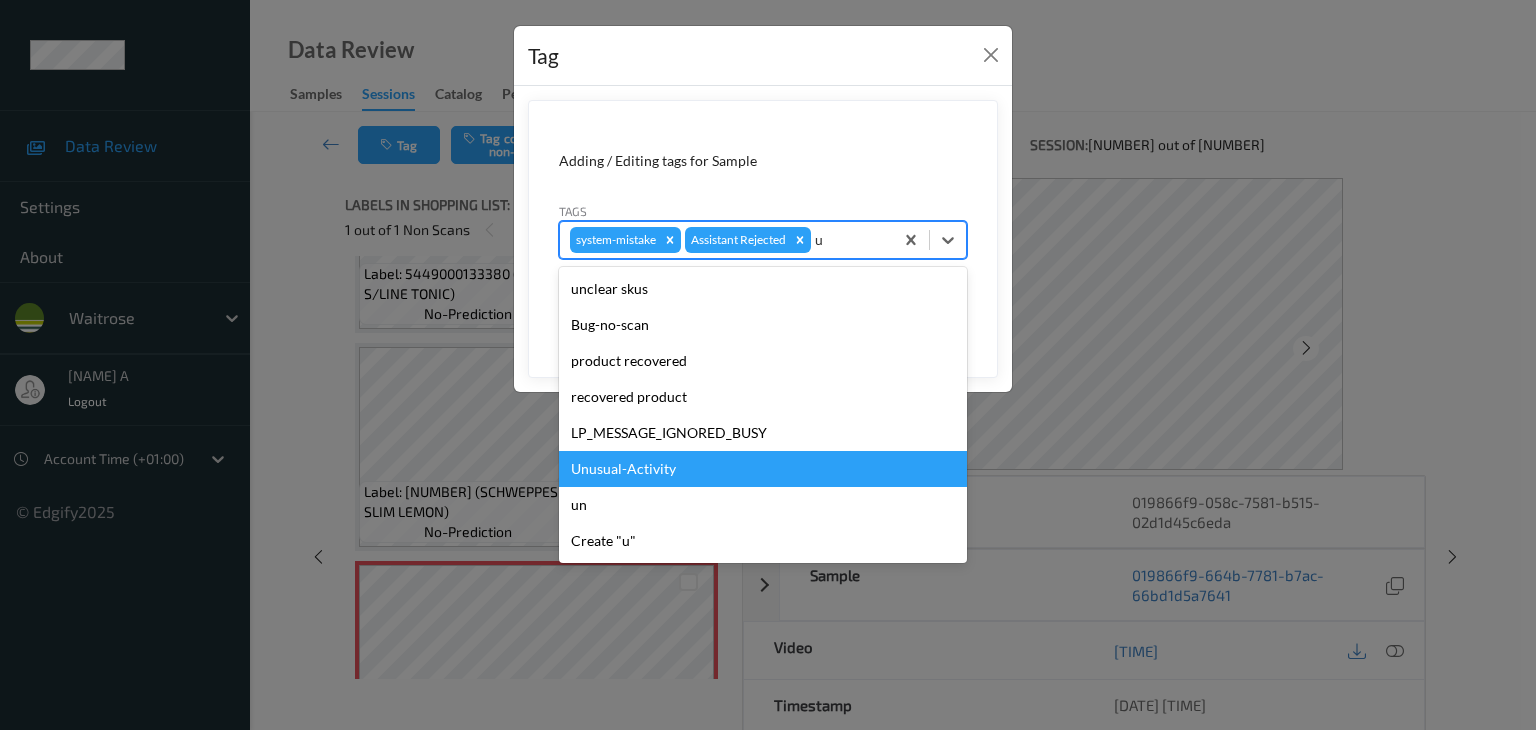 click on "Unusual-Activity" at bounding box center (763, 469) 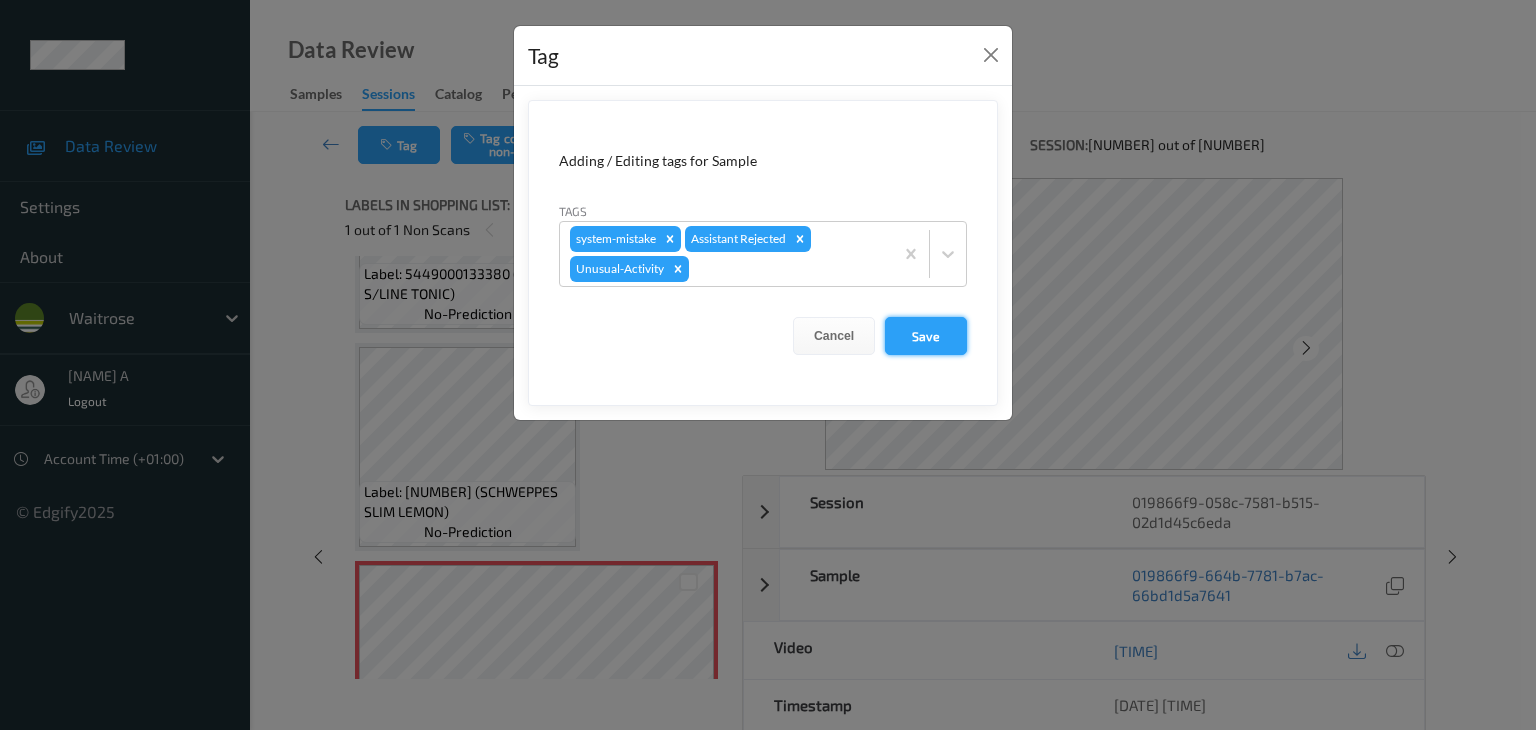 click on "Save" at bounding box center [926, 336] 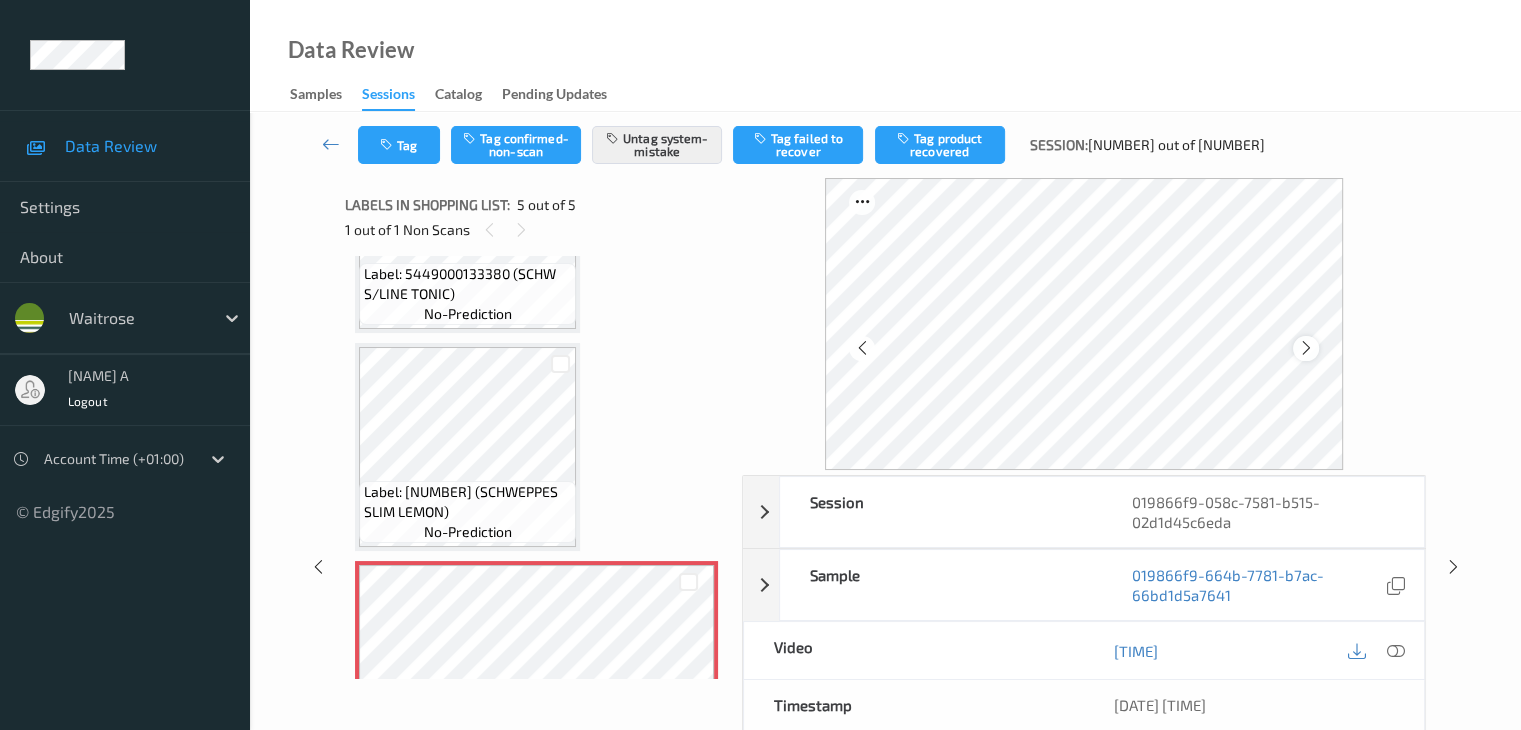 click at bounding box center (1306, 348) 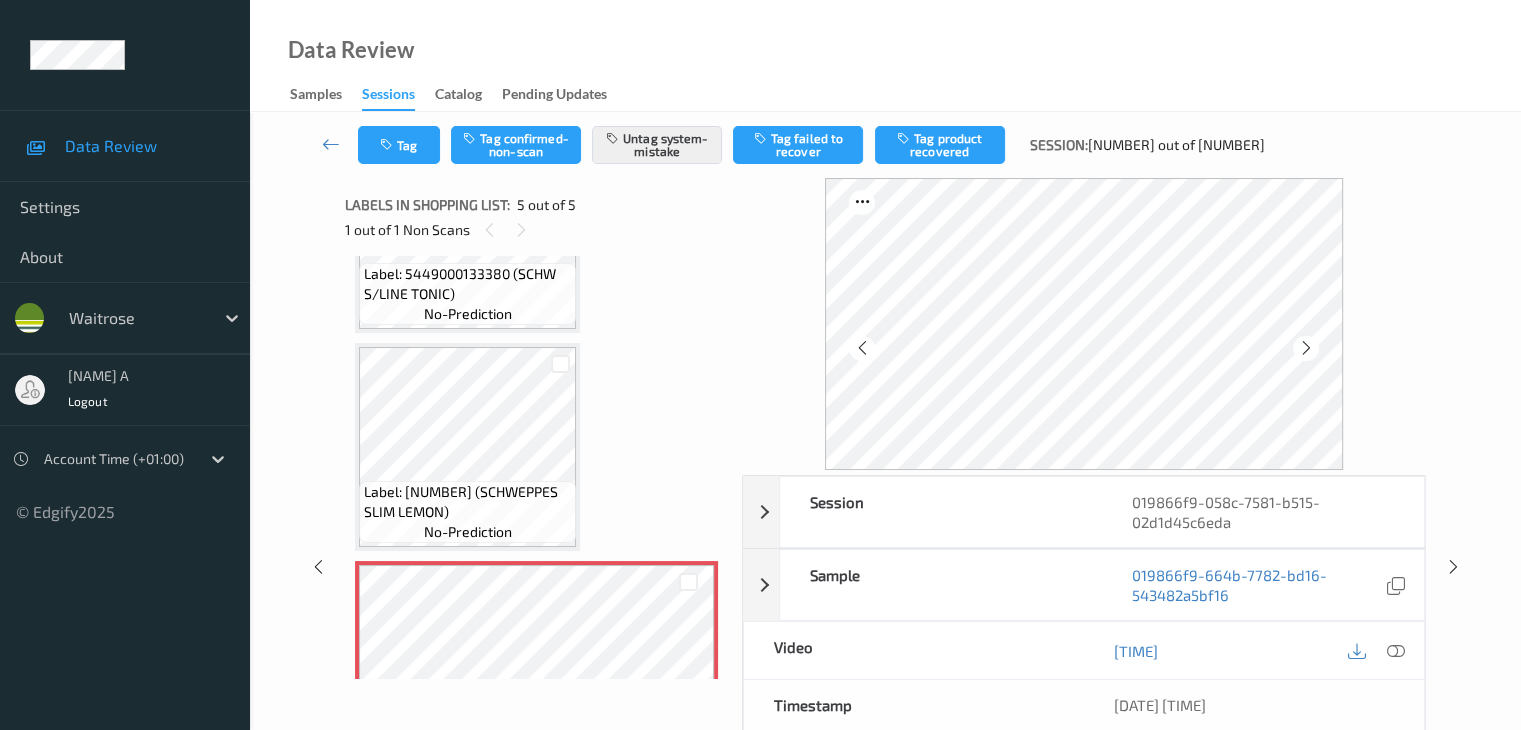 click at bounding box center [1306, 348] 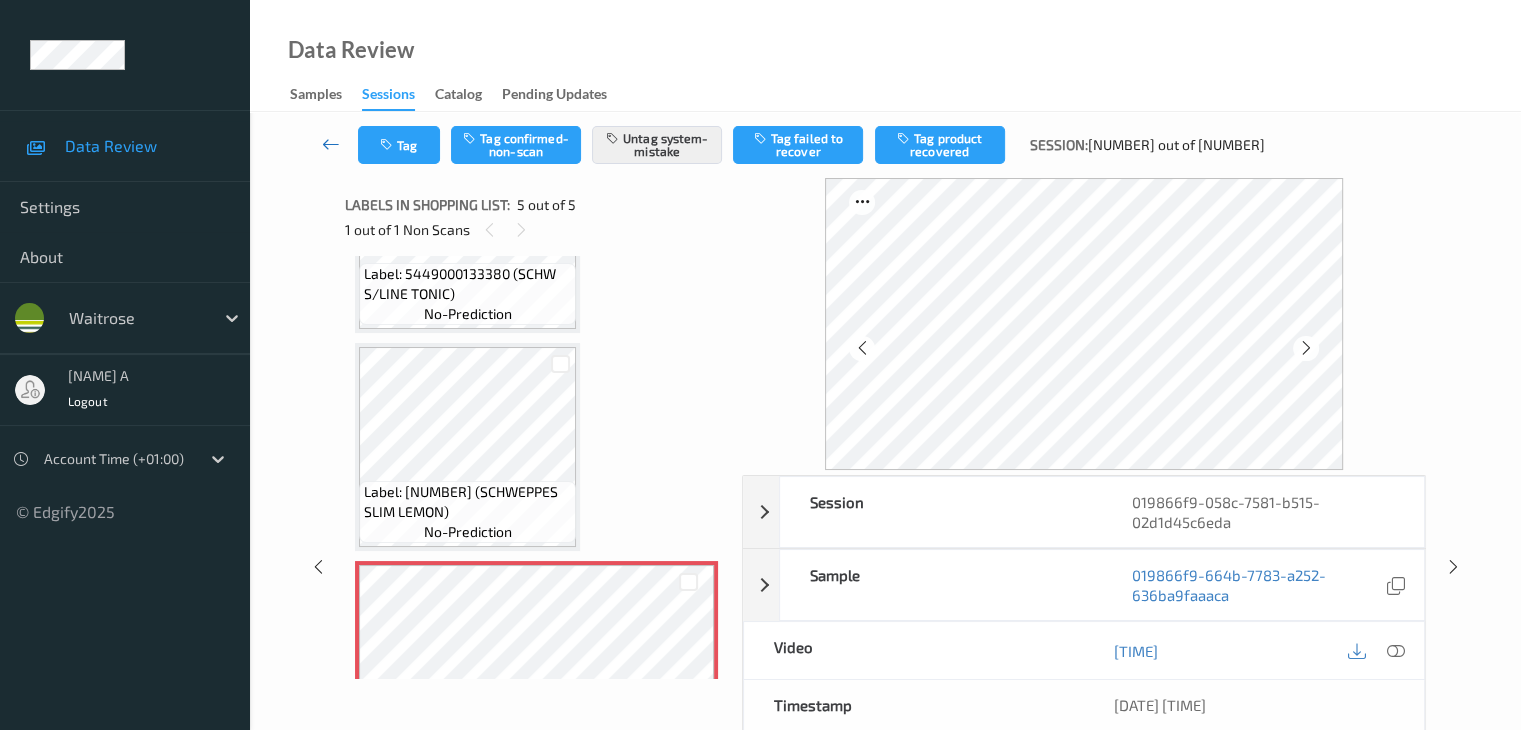 click at bounding box center [331, 144] 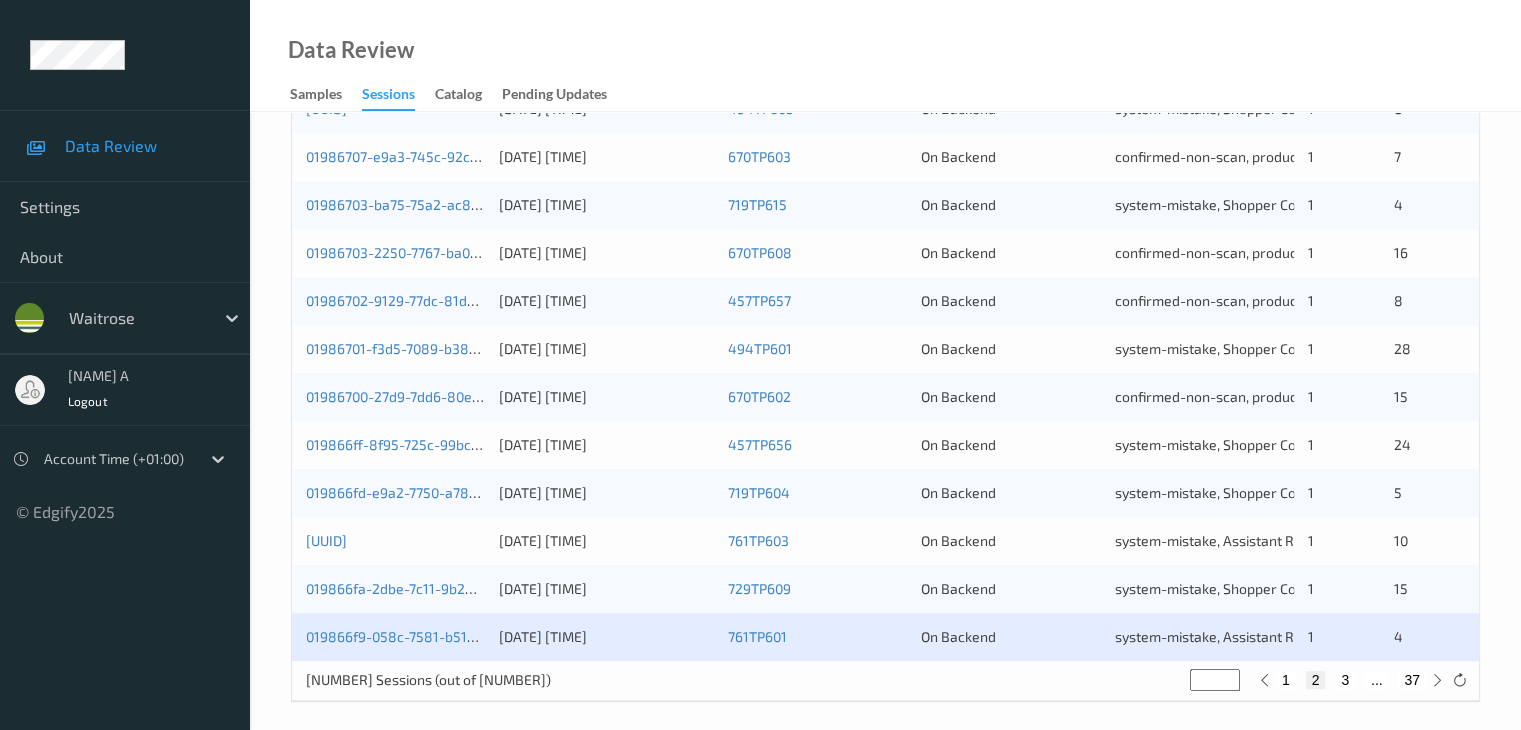 scroll, scrollTop: 932, scrollLeft: 0, axis: vertical 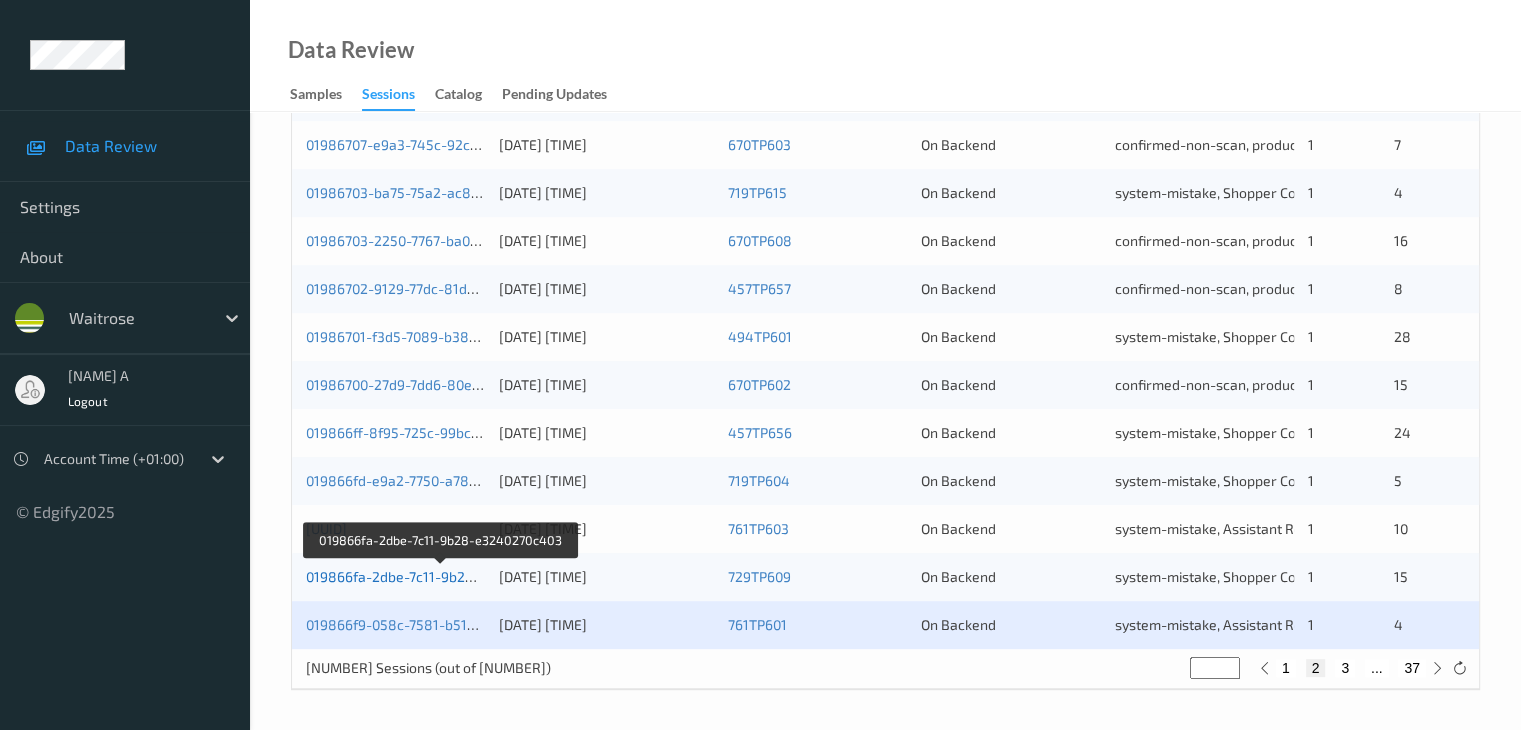 click on "019866fa-2dbe-7c11-9b28-e3240270c403" at bounding box center [441, 576] 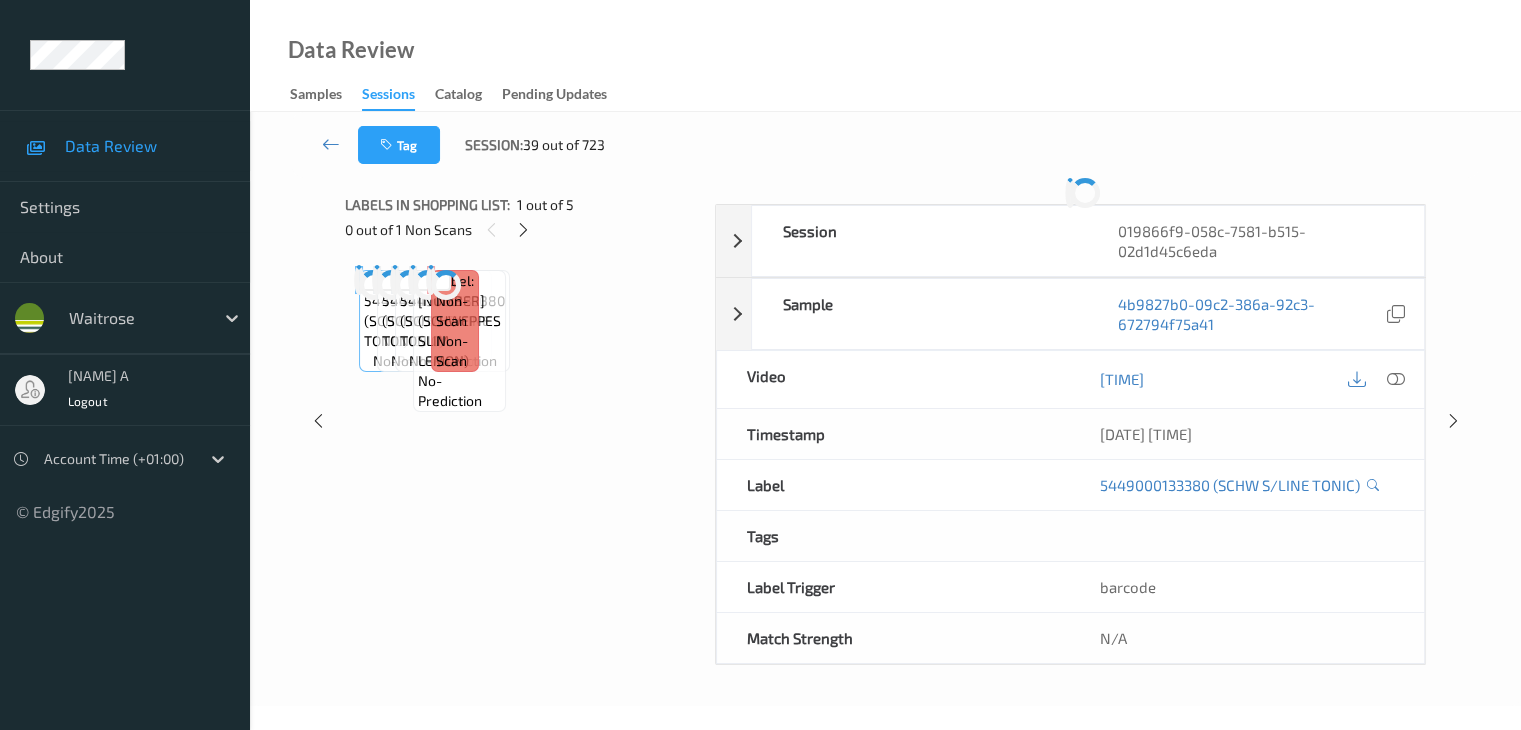 scroll, scrollTop: 264, scrollLeft: 0, axis: vertical 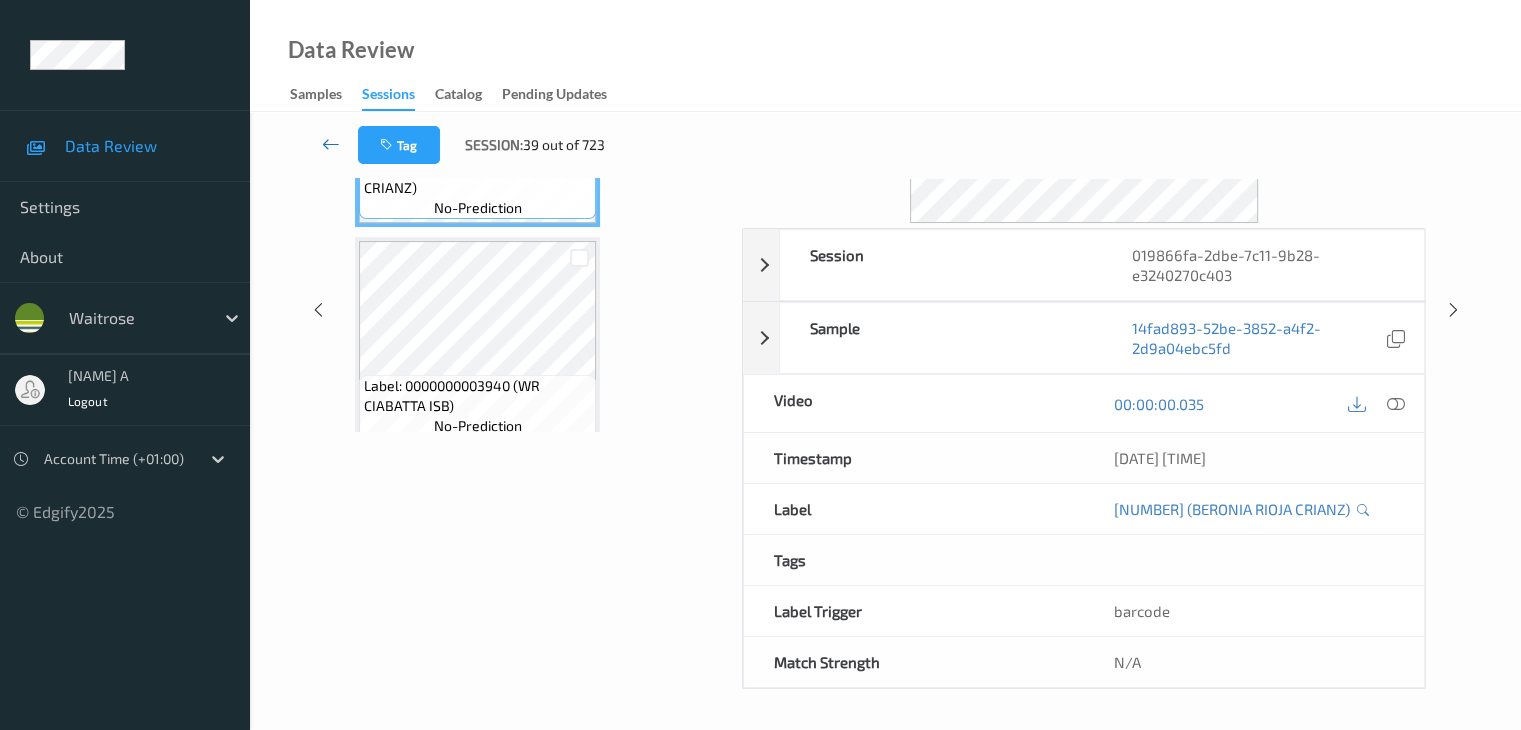 click at bounding box center (331, 145) 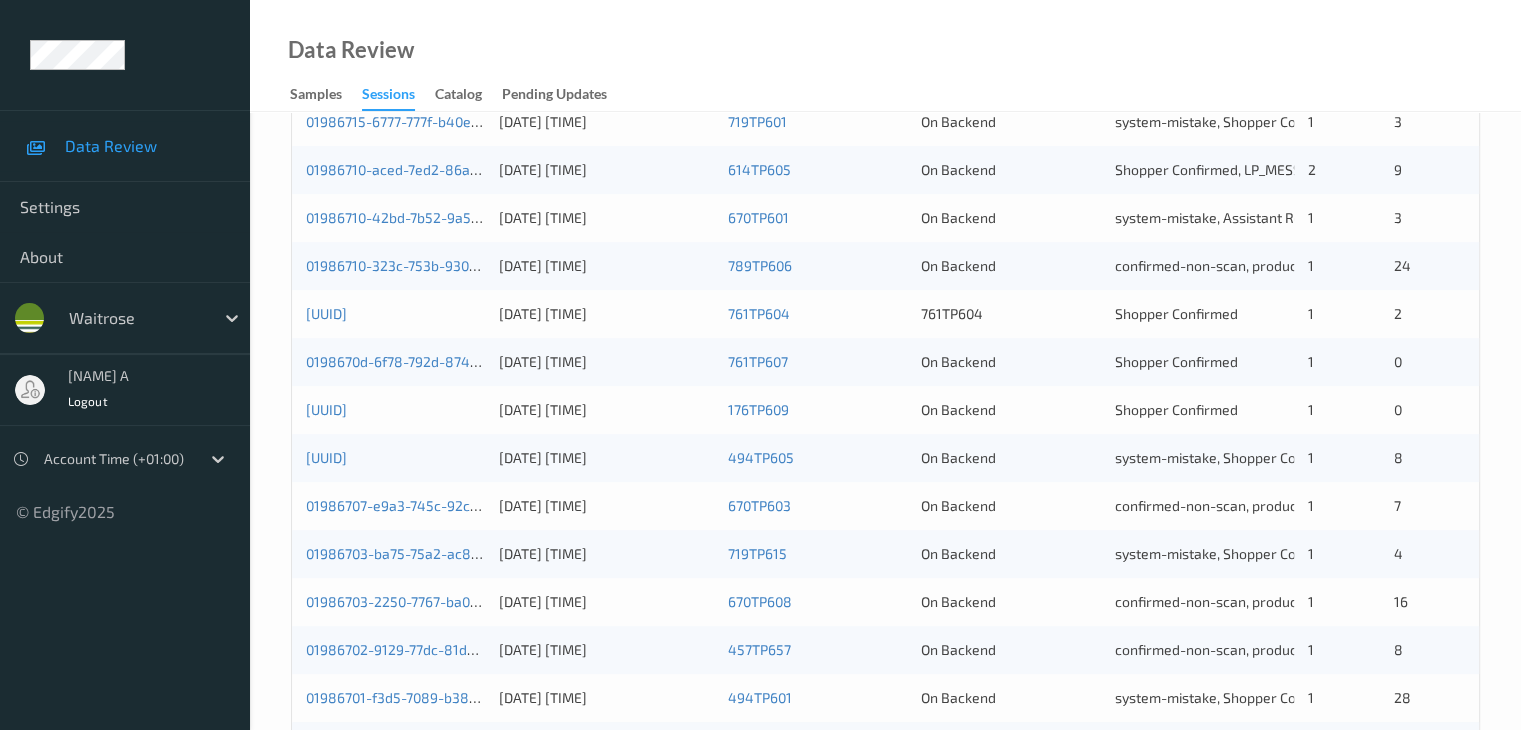 scroll, scrollTop: 332, scrollLeft: 0, axis: vertical 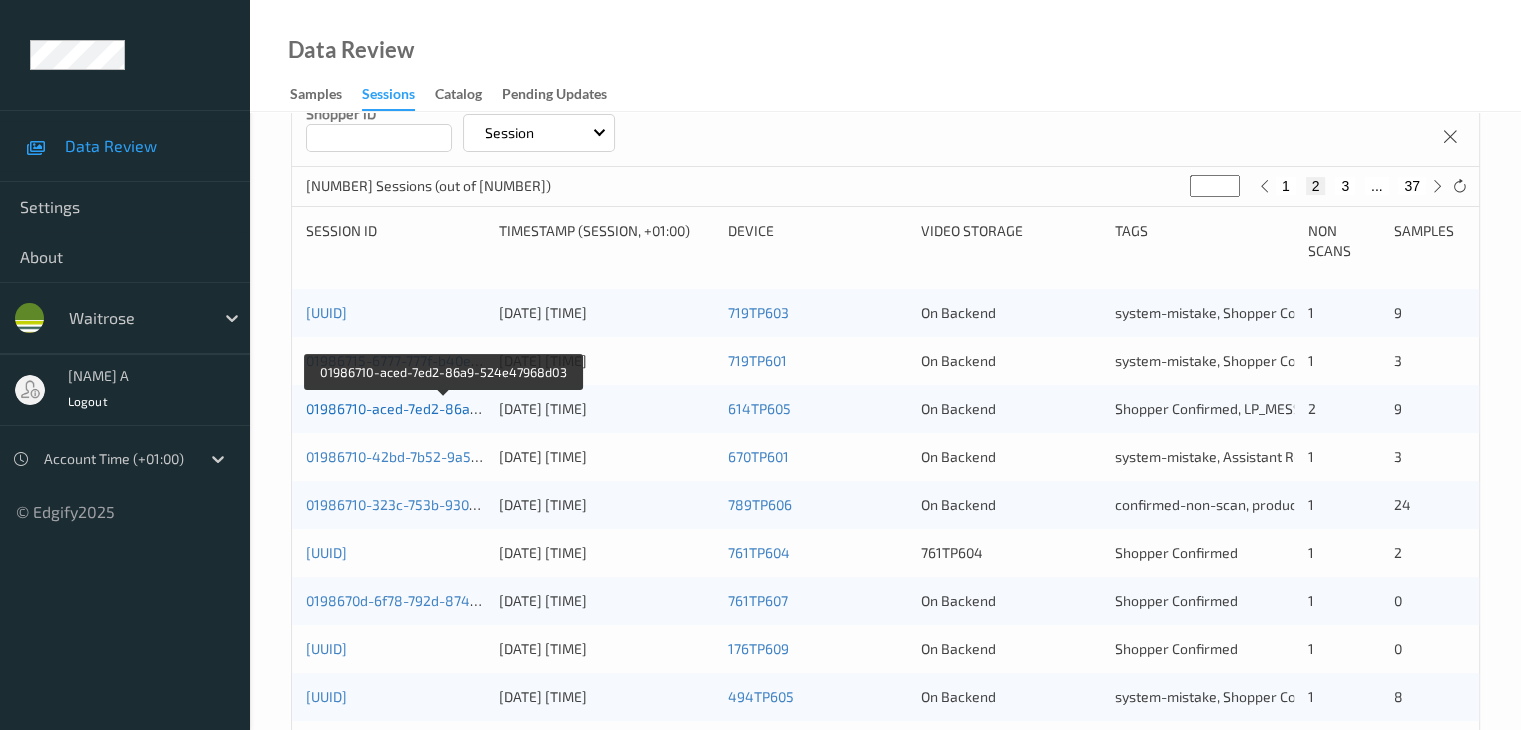 click on "01986710-aced-7ed2-86a9-524e47968d03" at bounding box center (444, 408) 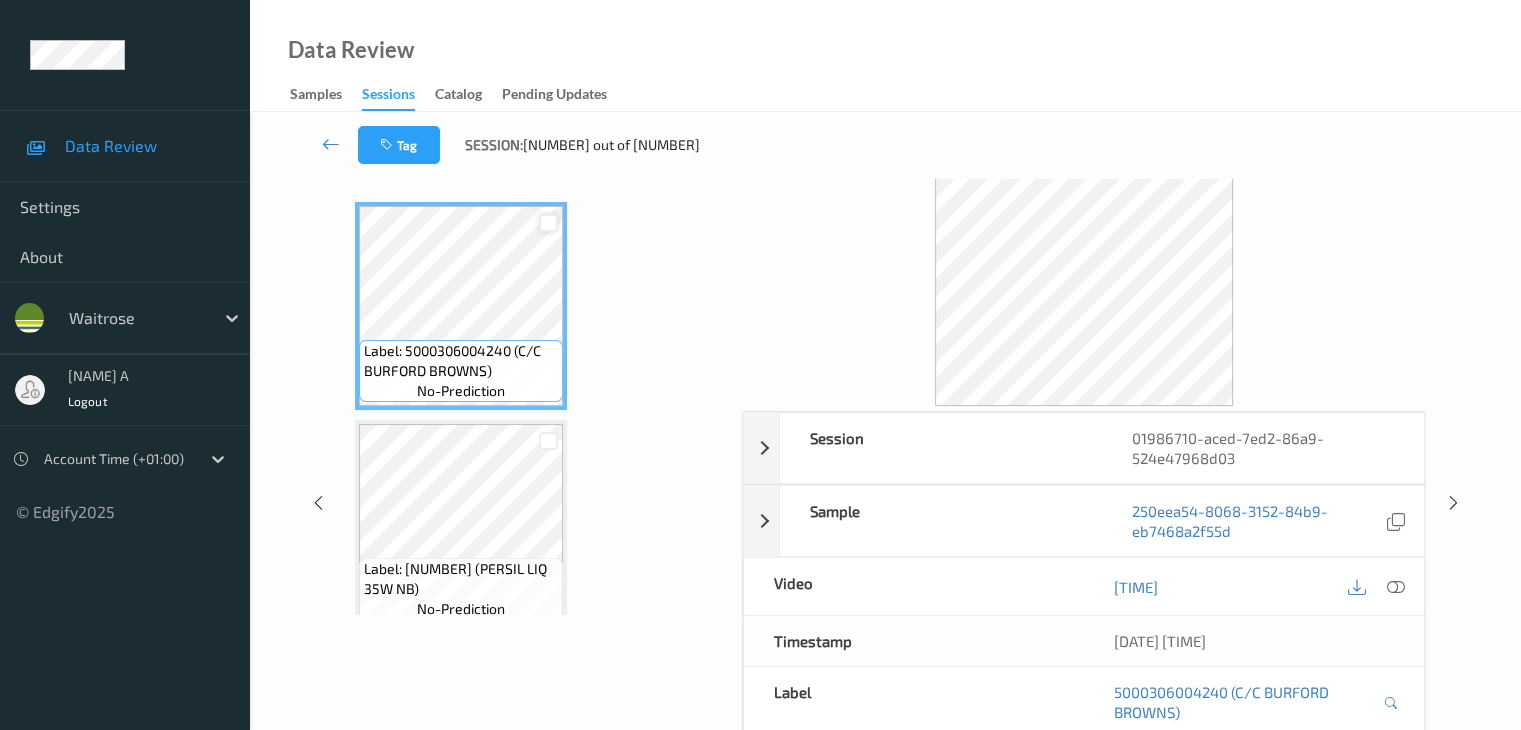 scroll, scrollTop: 0, scrollLeft: 0, axis: both 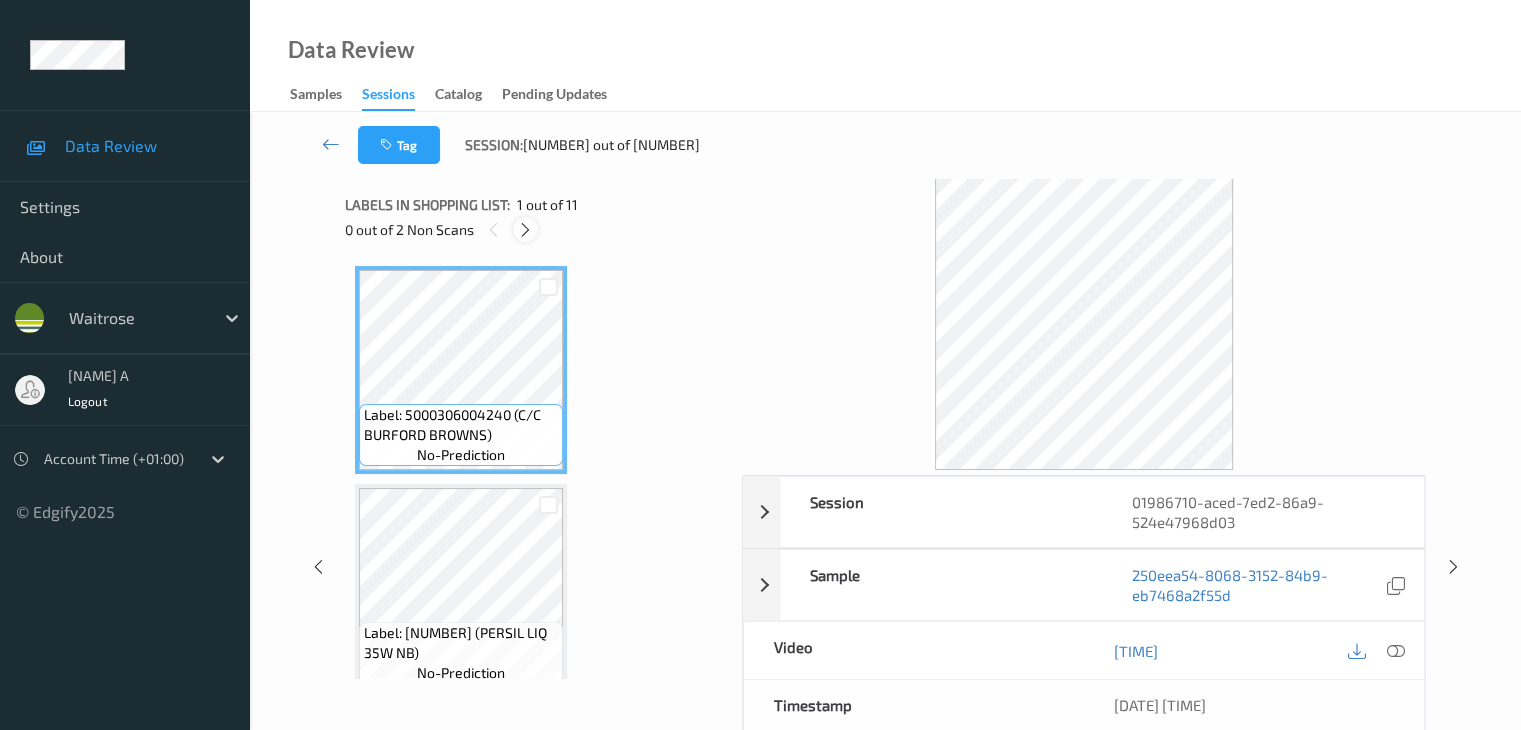 click at bounding box center (525, 230) 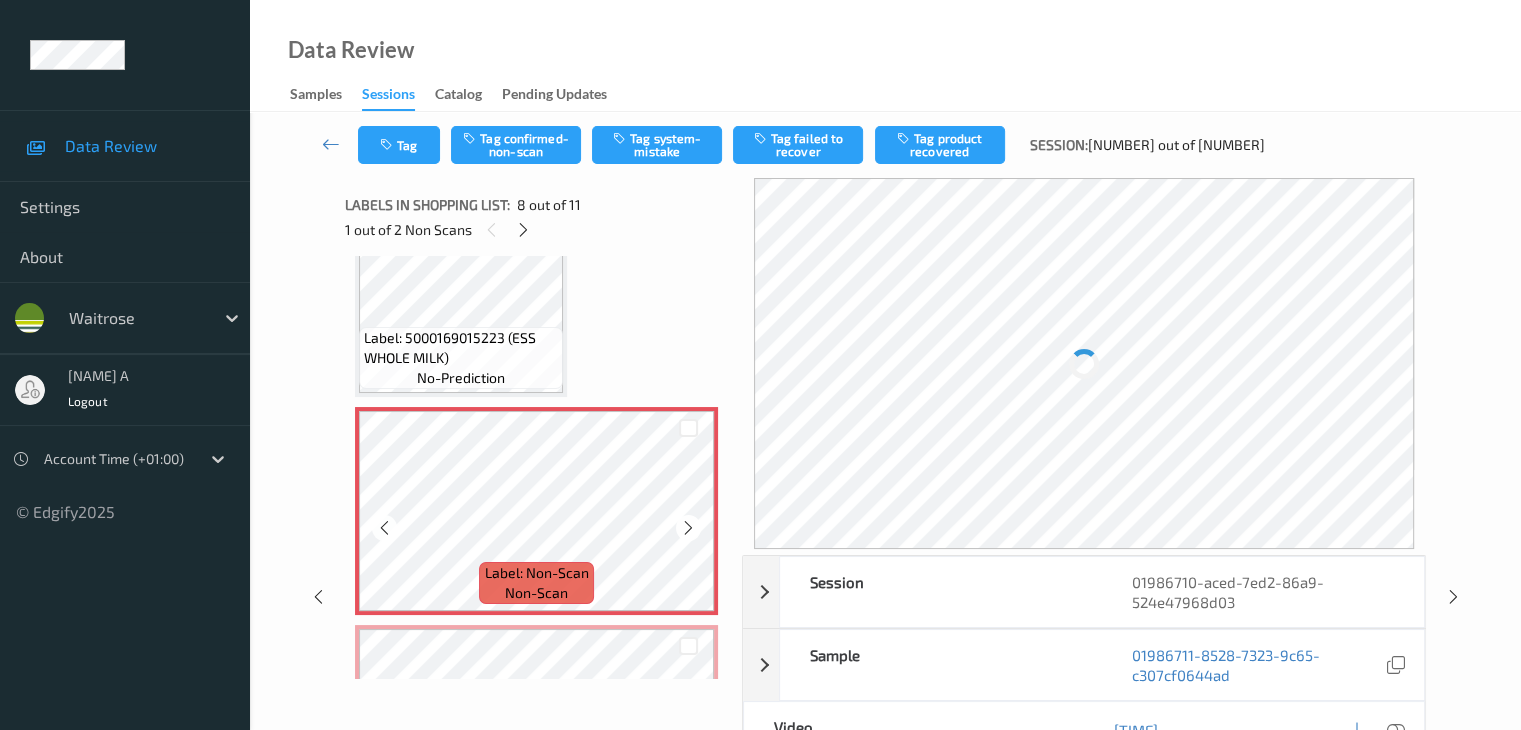 scroll, scrollTop: 1518, scrollLeft: 0, axis: vertical 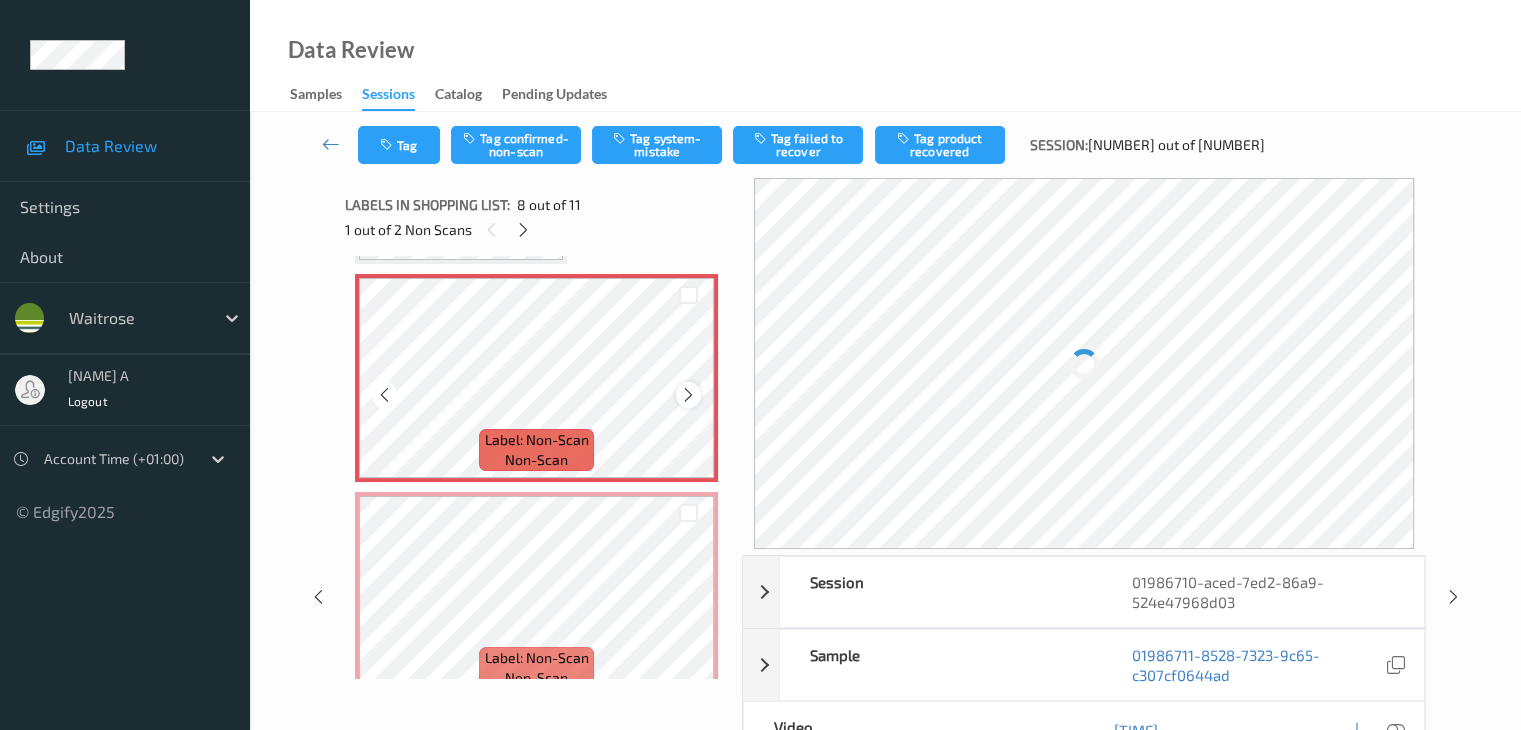 click at bounding box center [688, 395] 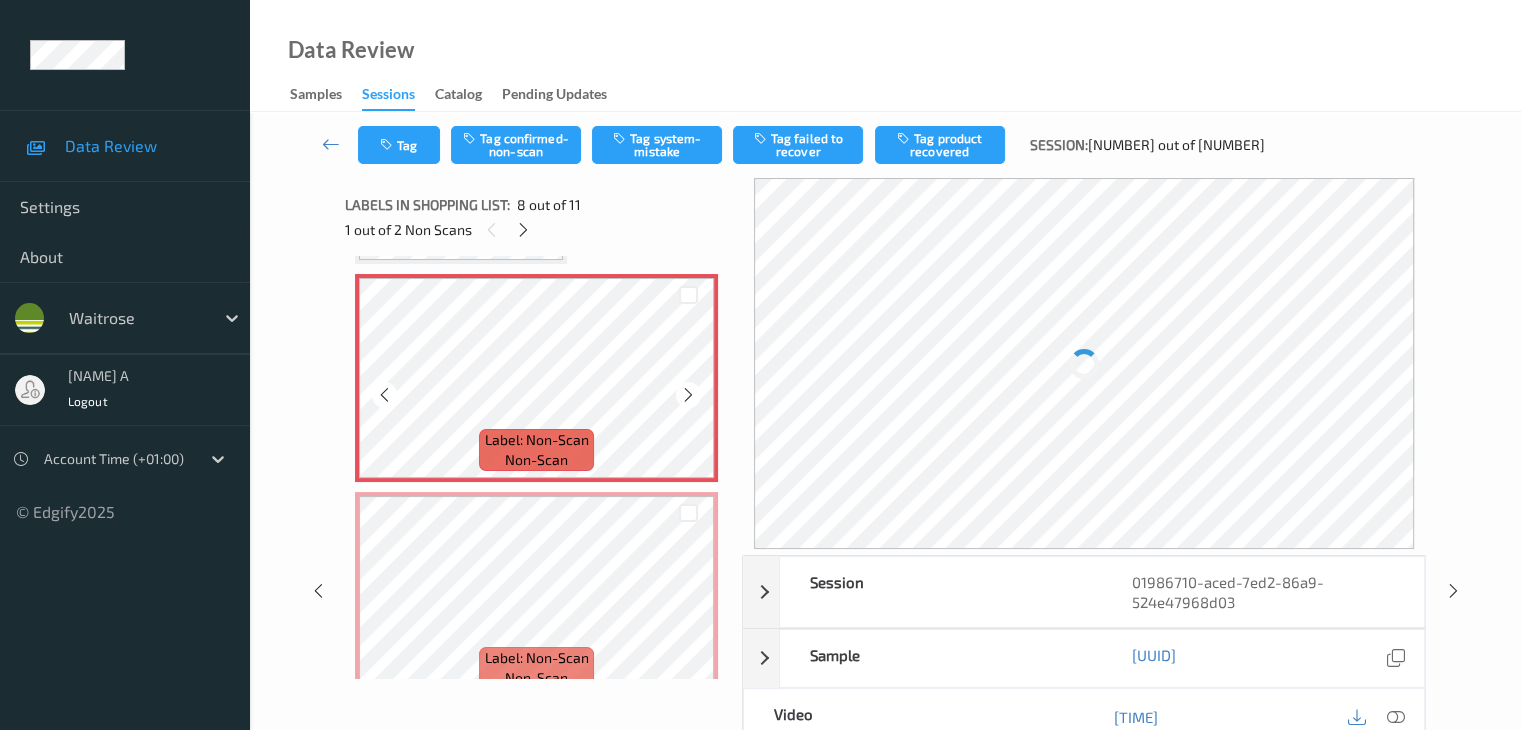 click at bounding box center (688, 395) 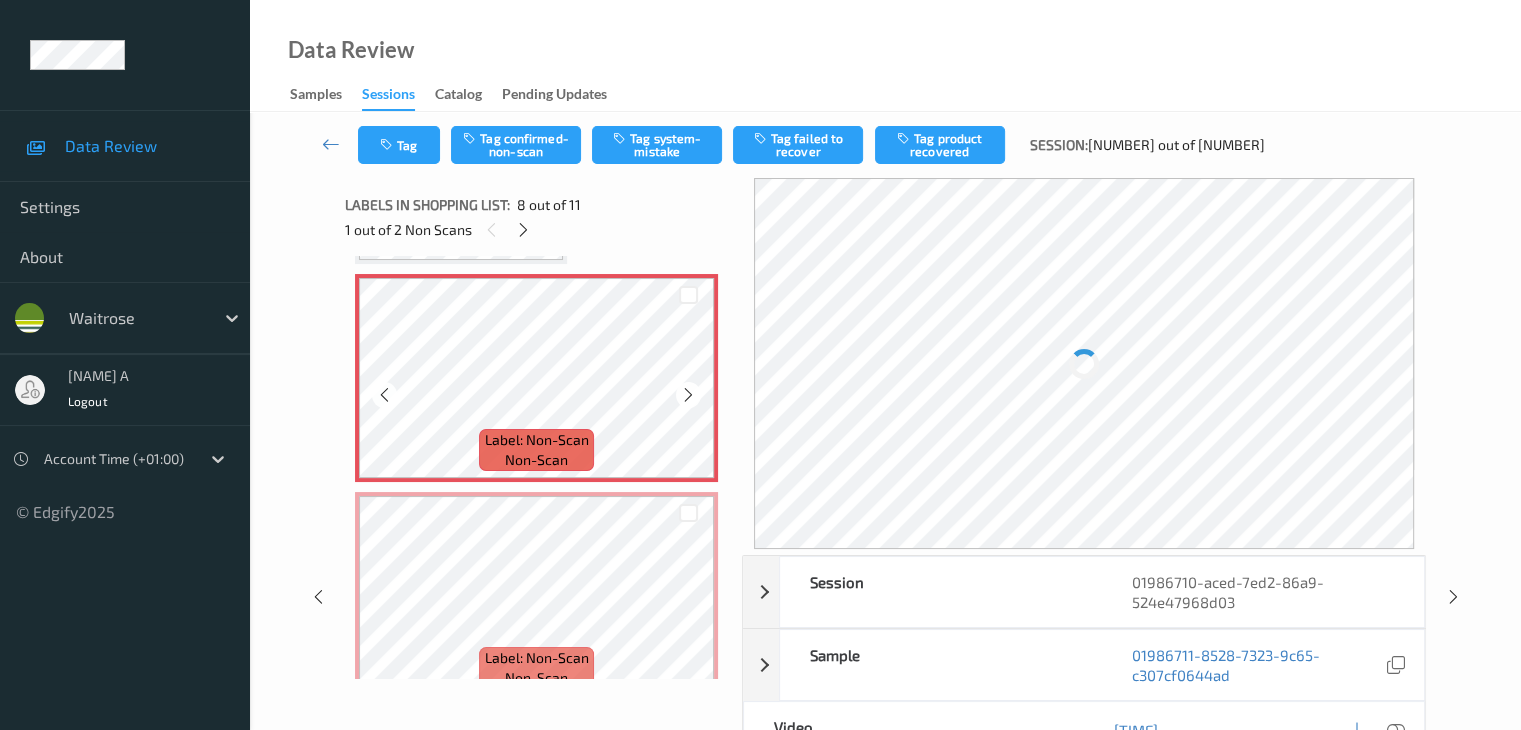 click at bounding box center [688, 395] 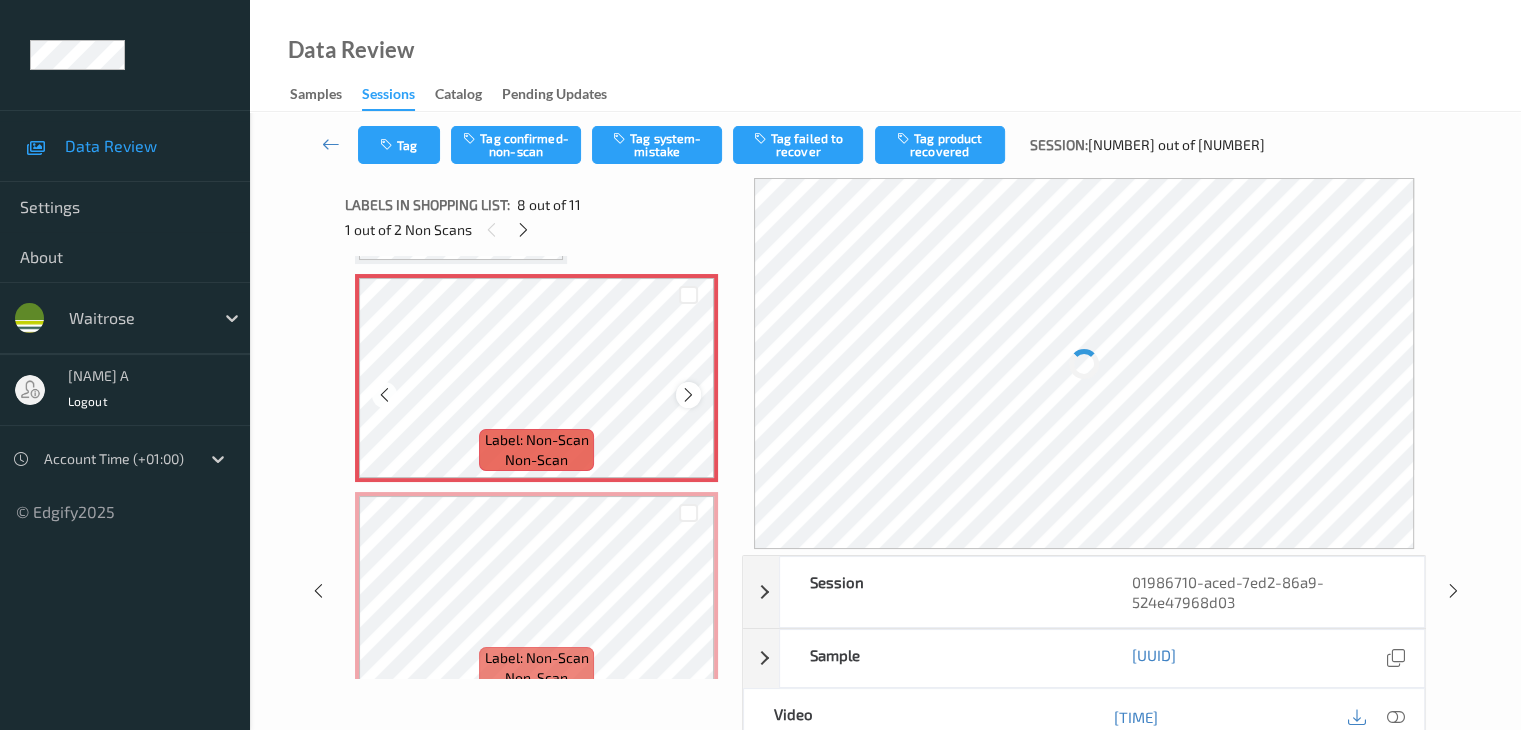 click at bounding box center (688, 395) 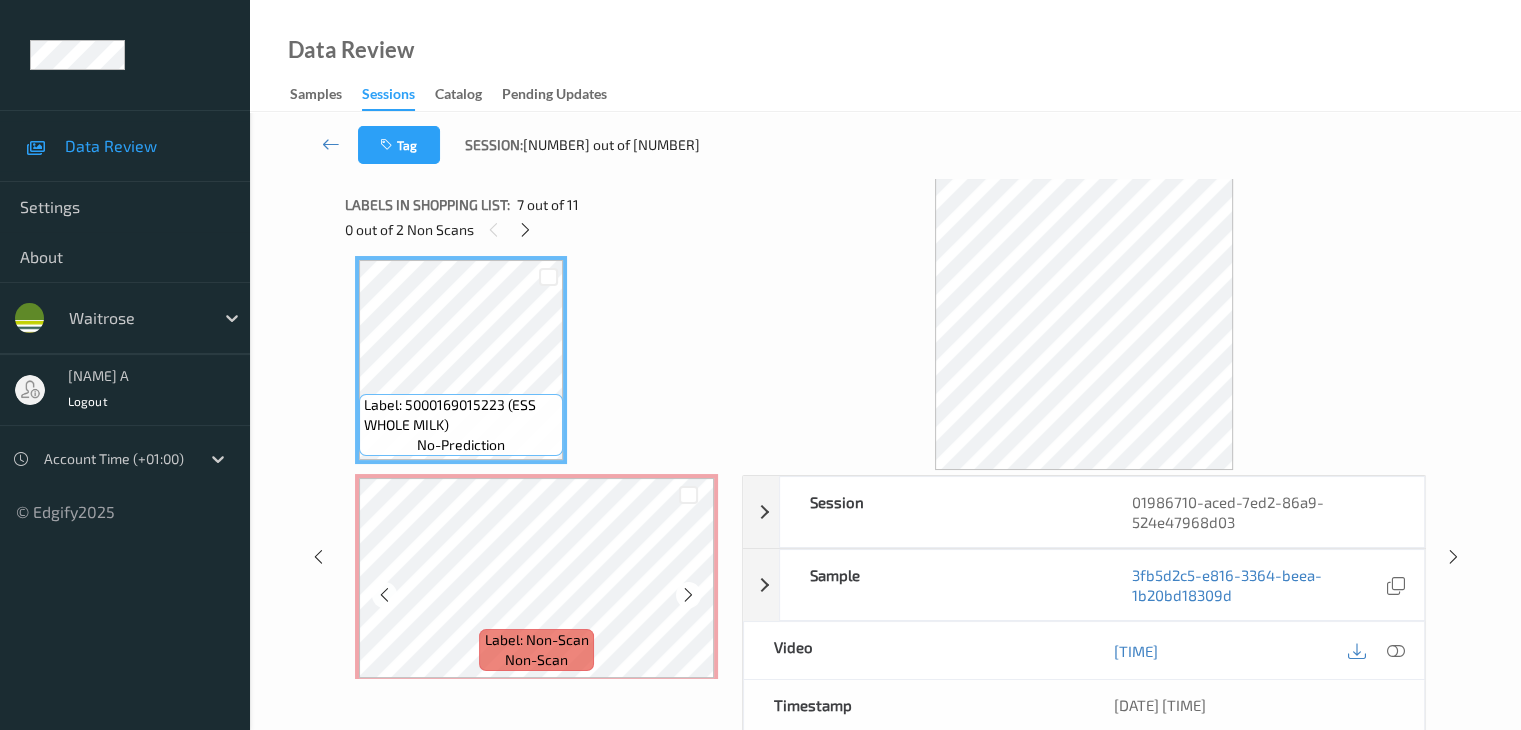 click on "Label: Non-Scan non-scan" at bounding box center (536, 578) 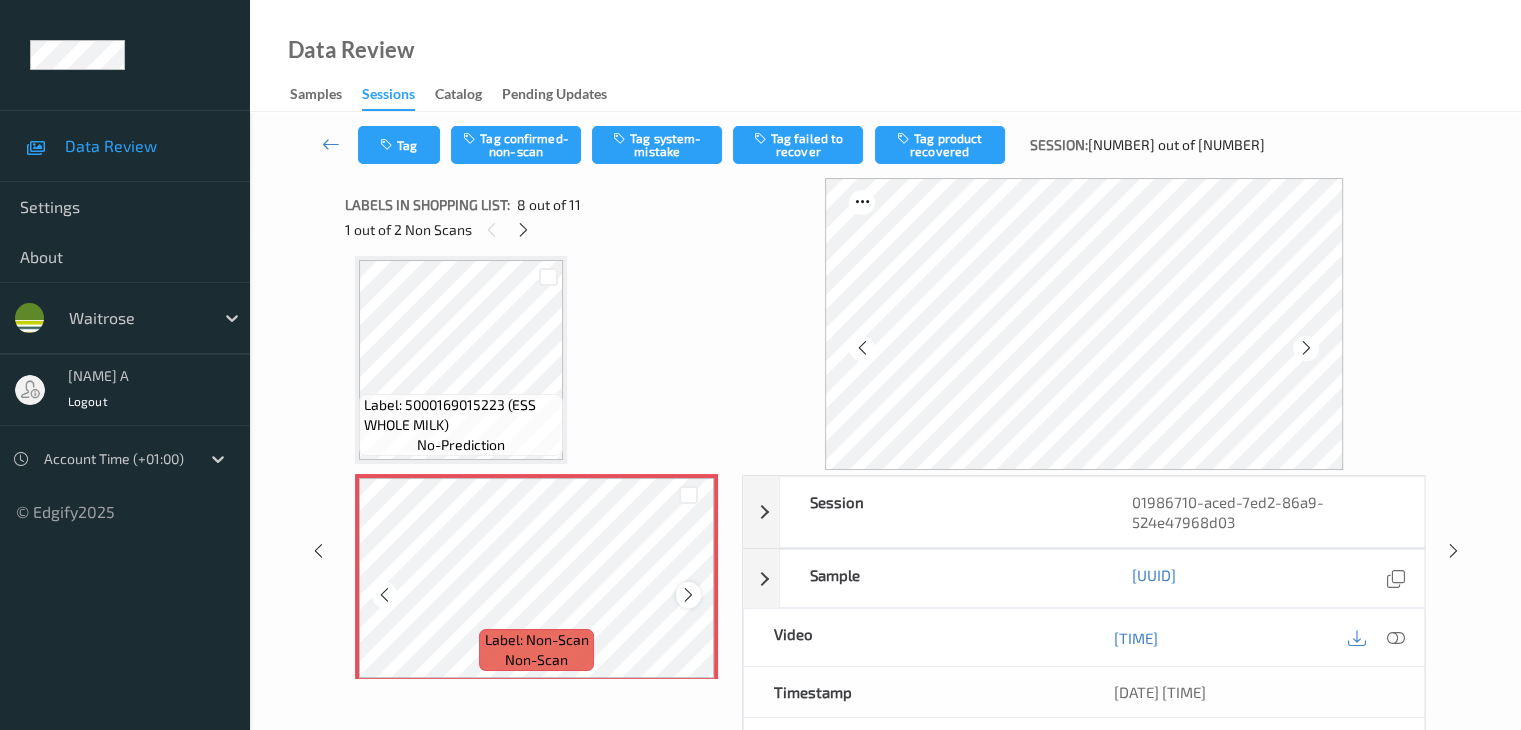 click at bounding box center [688, 595] 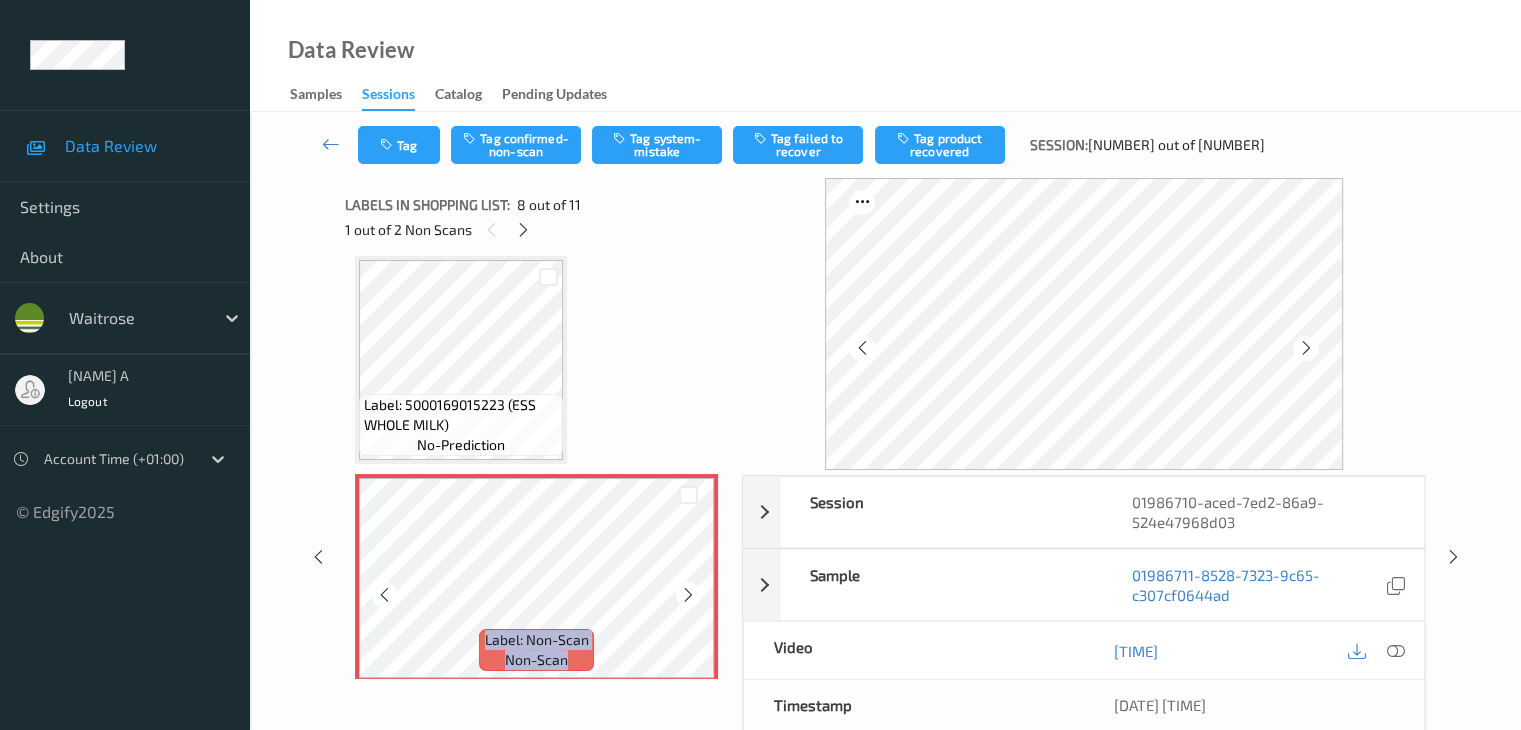 click at bounding box center [688, 595] 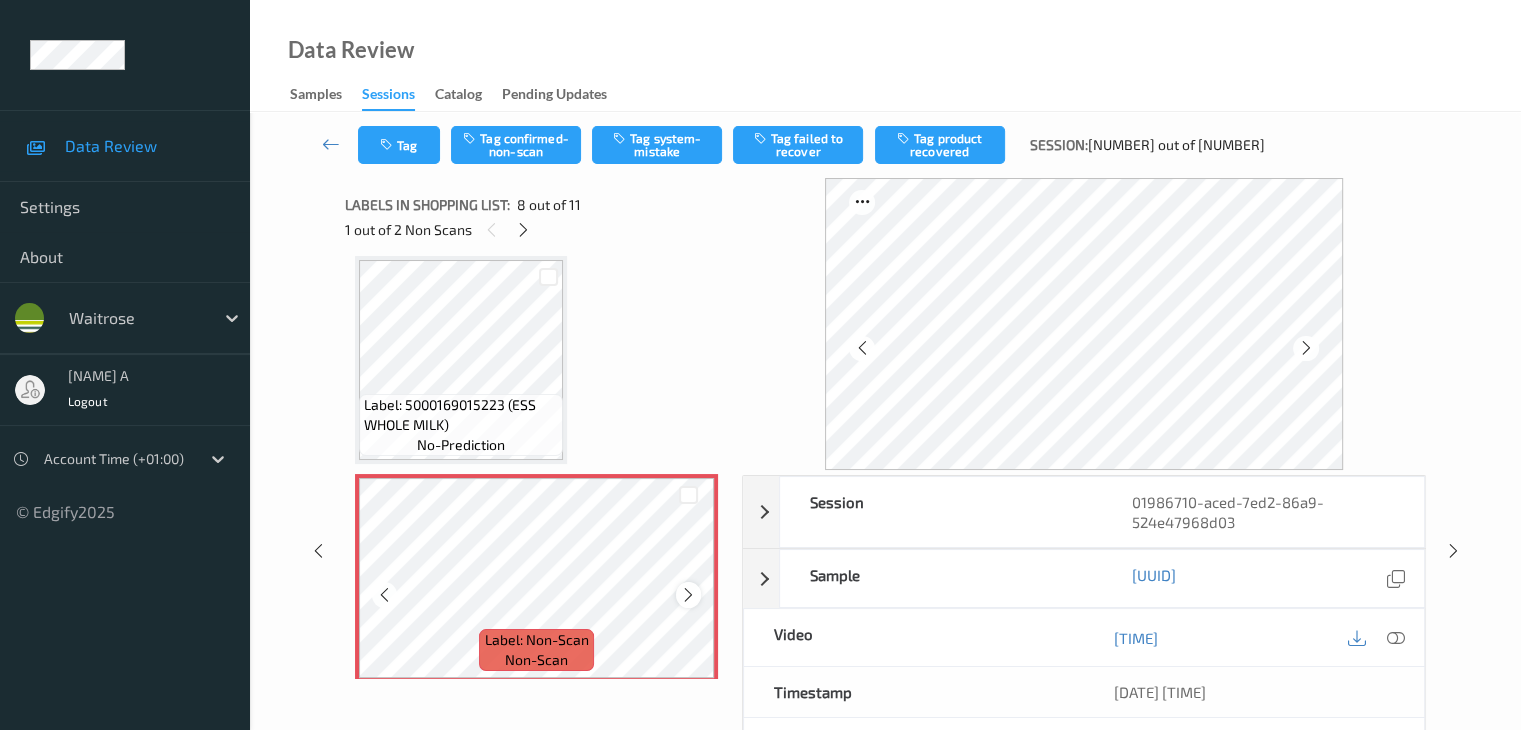 click at bounding box center [688, 595] 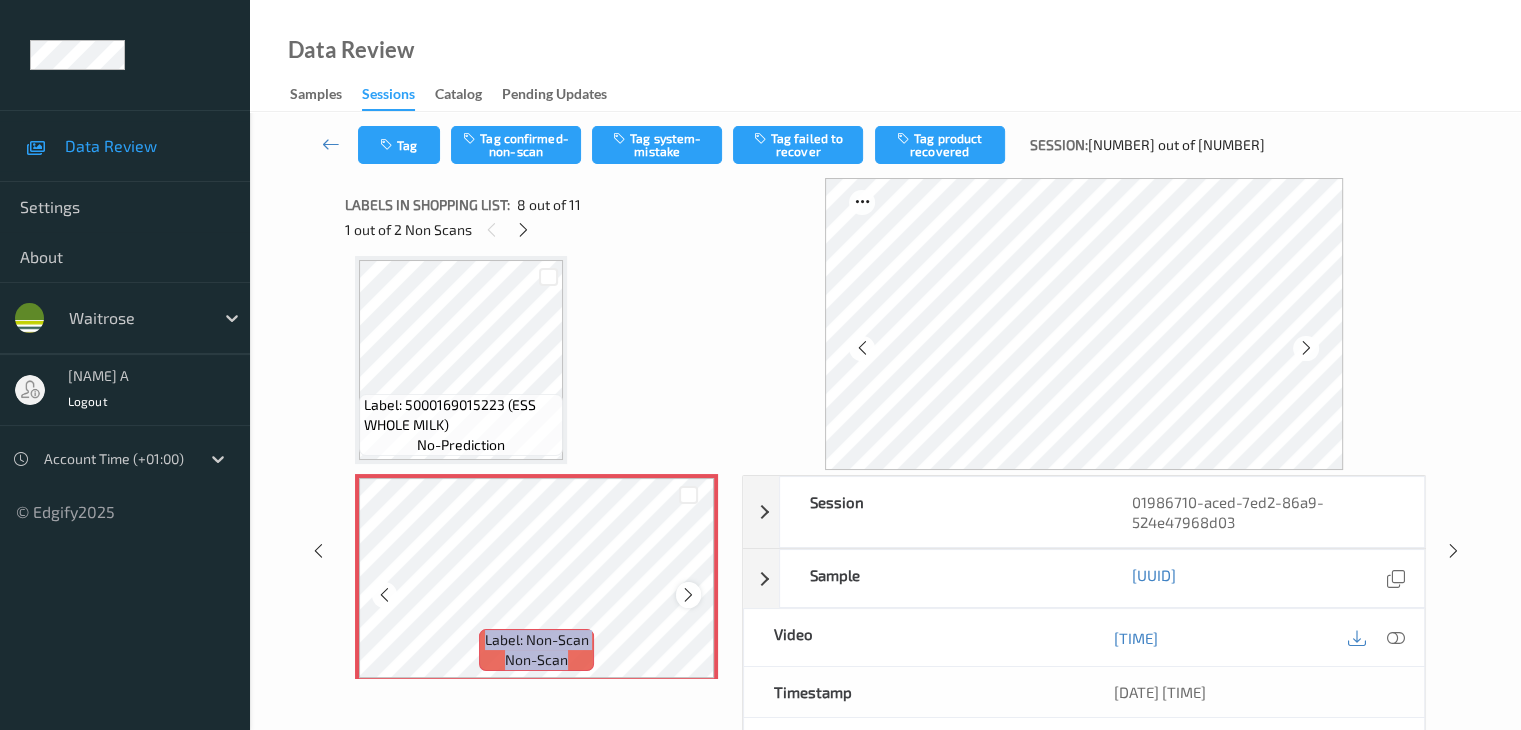 click at bounding box center (688, 595) 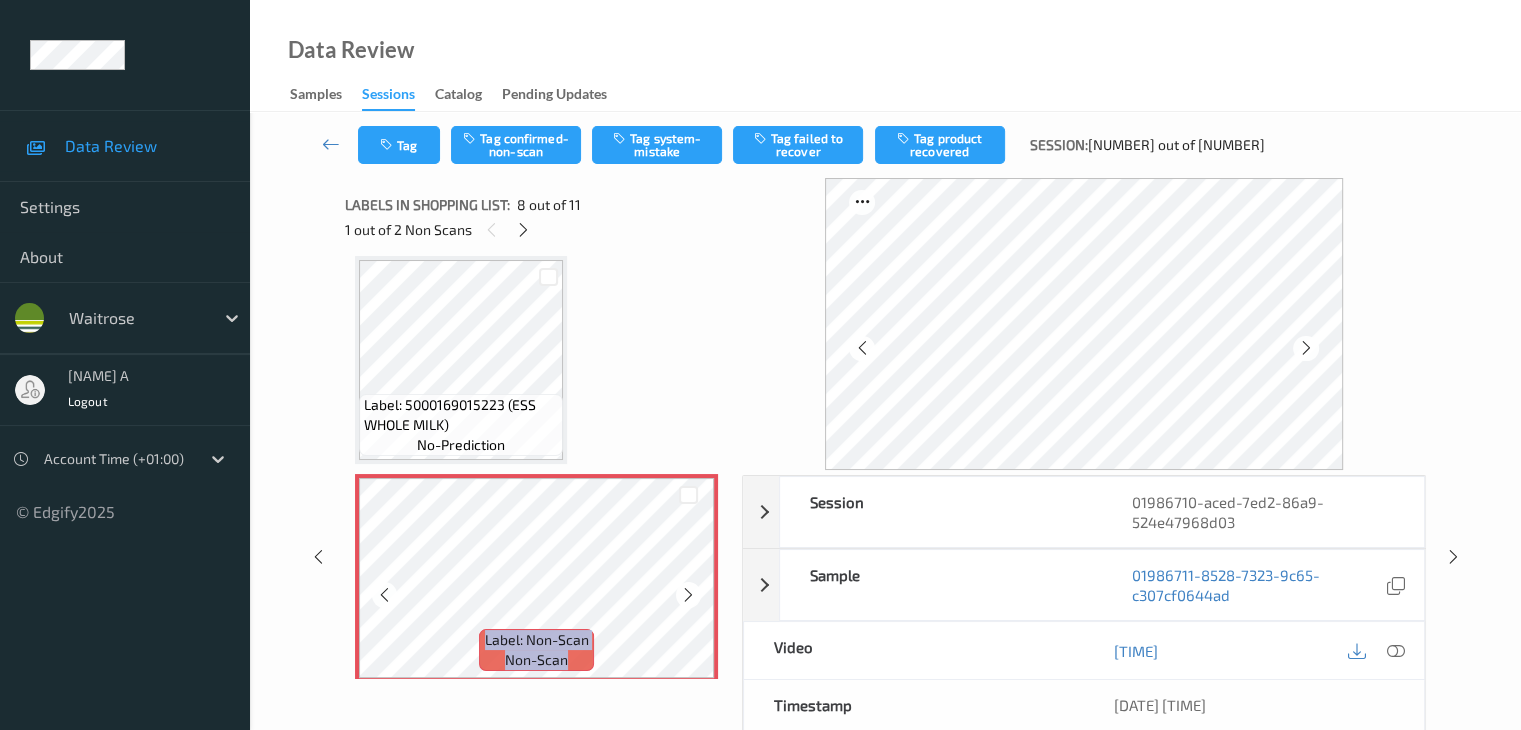 click at bounding box center [688, 595] 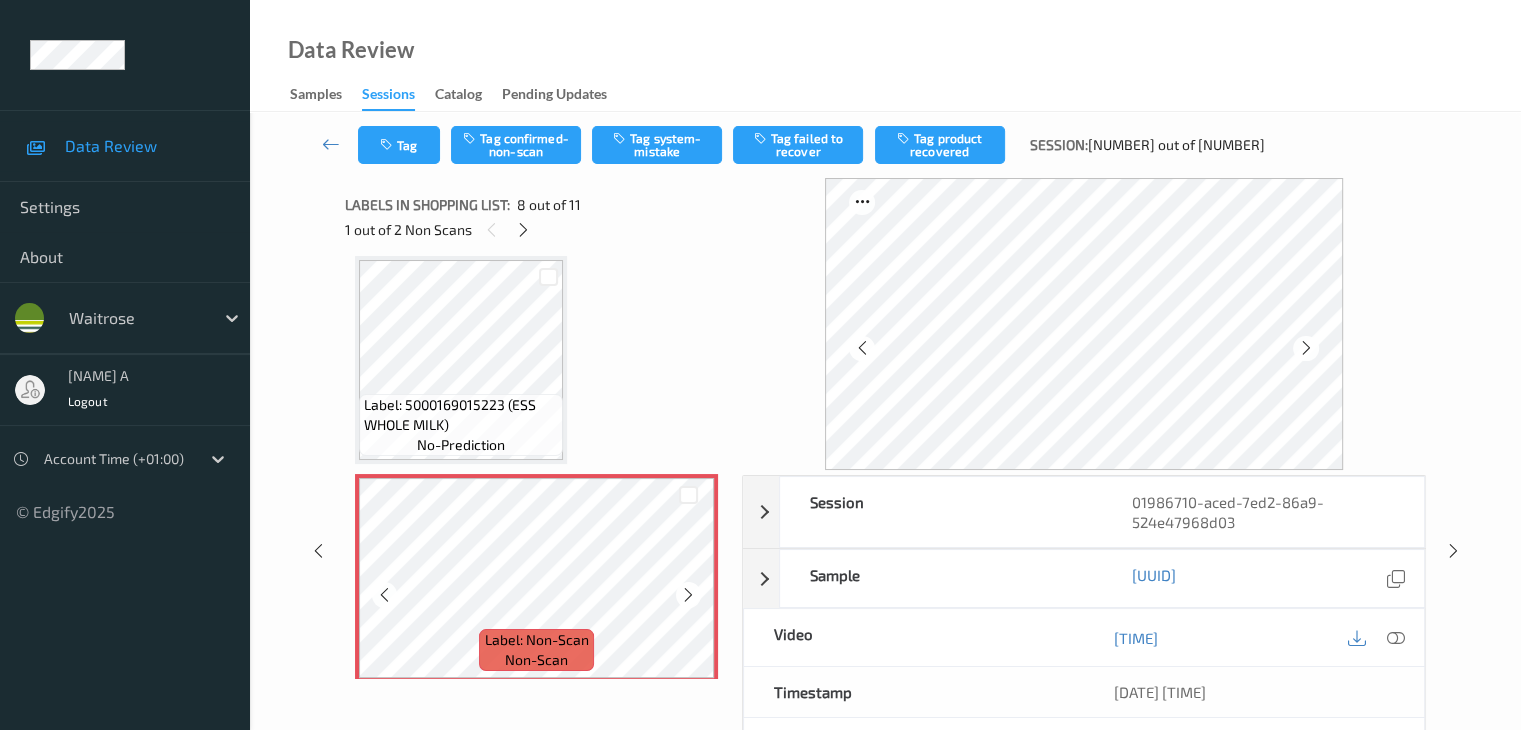 click at bounding box center (688, 595) 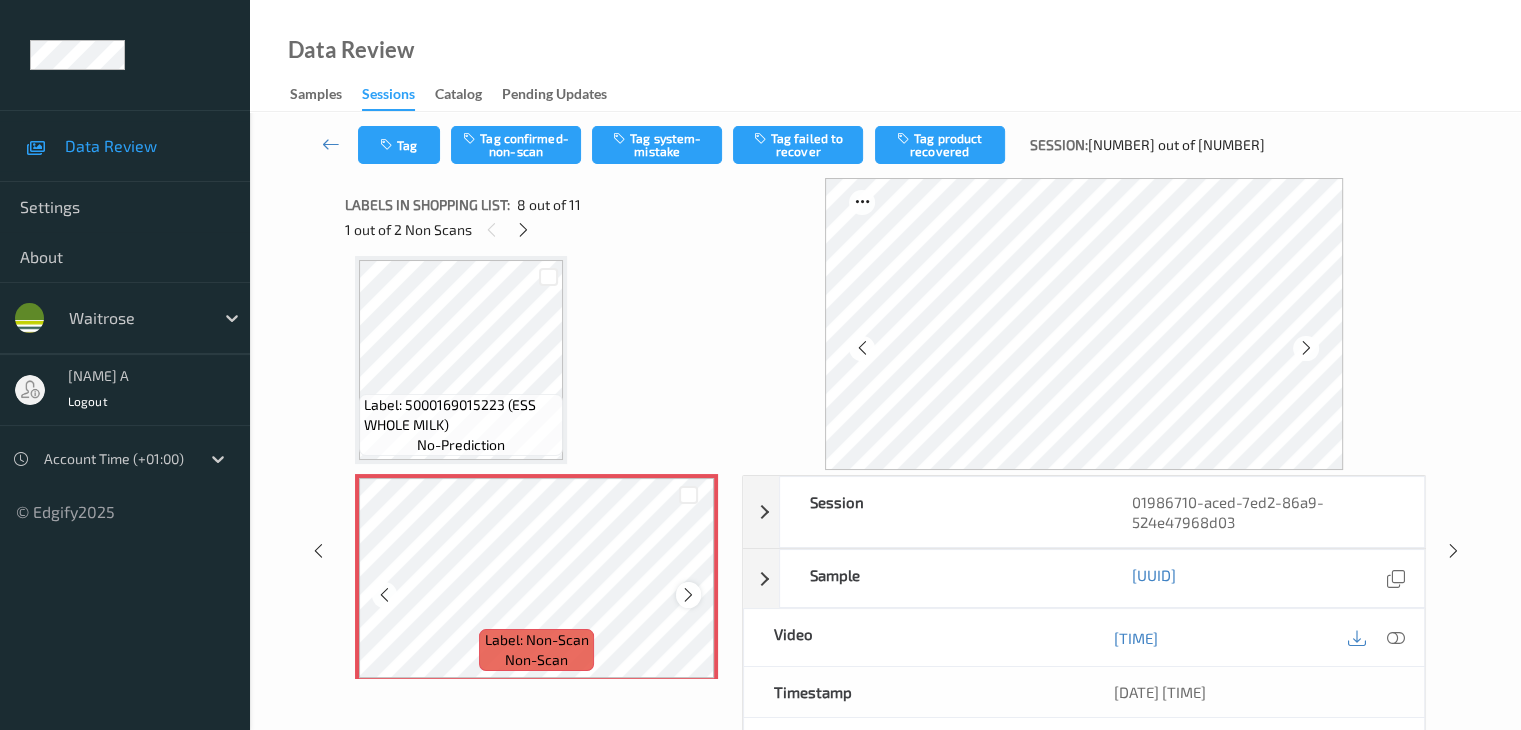 click at bounding box center [688, 595] 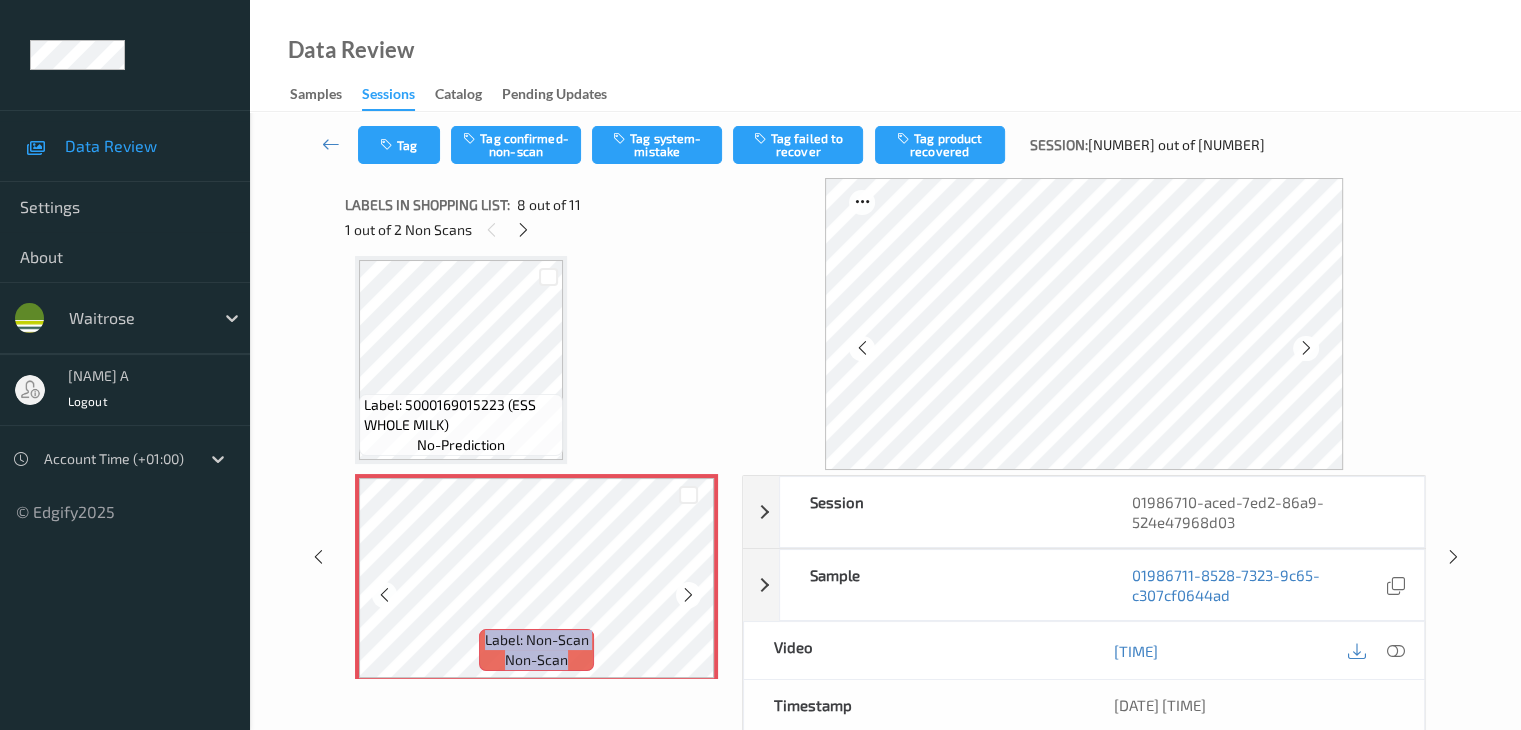 click at bounding box center (688, 595) 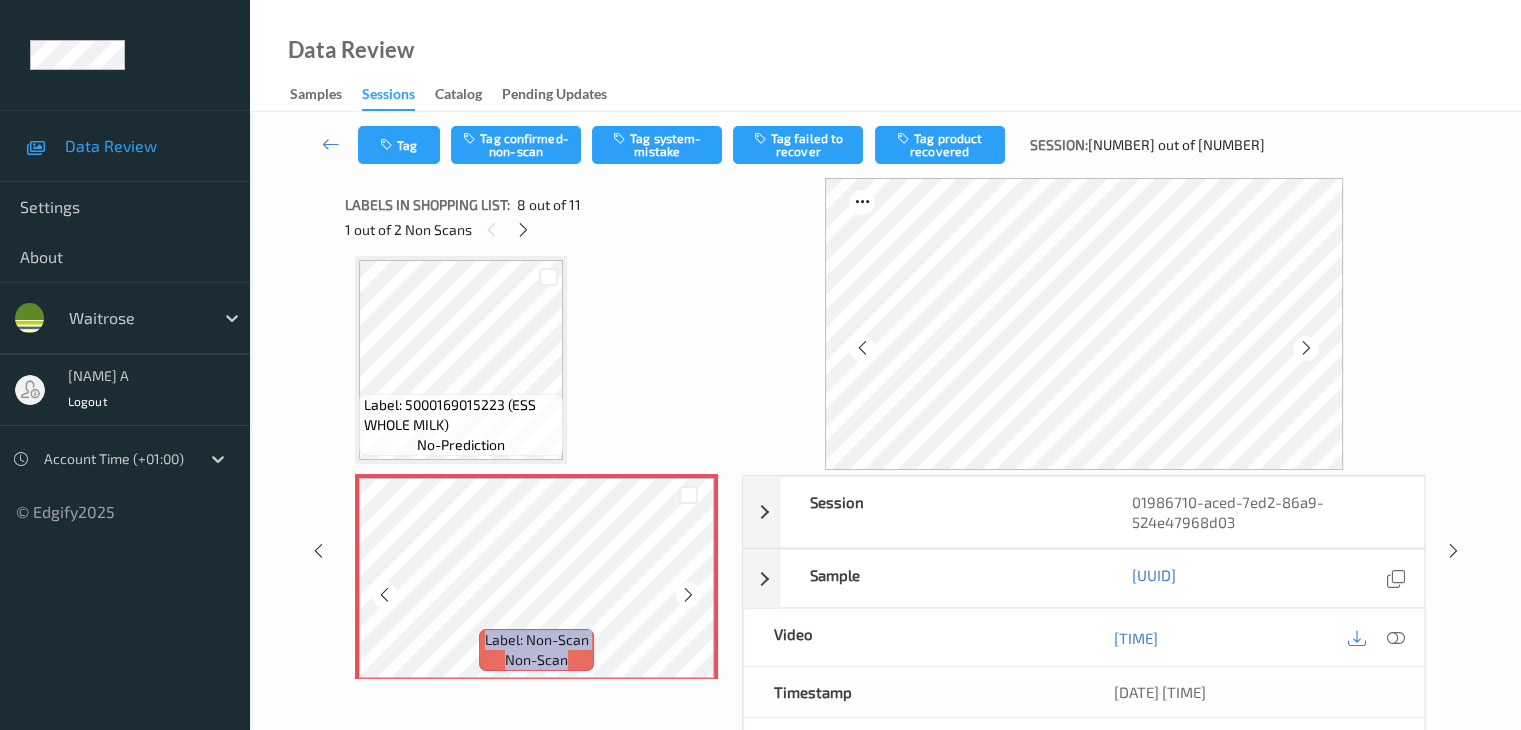 click at bounding box center (688, 595) 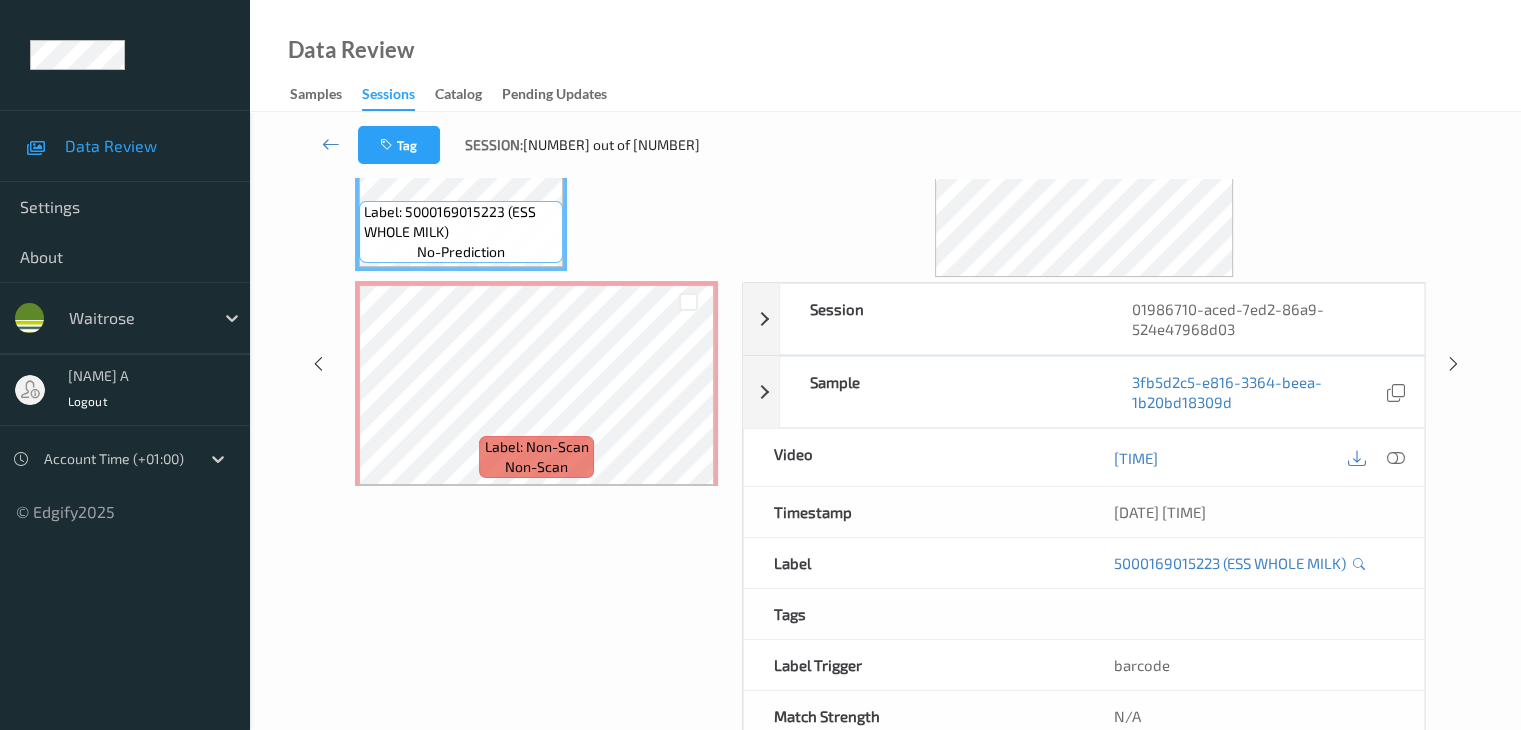 scroll, scrollTop: 200, scrollLeft: 0, axis: vertical 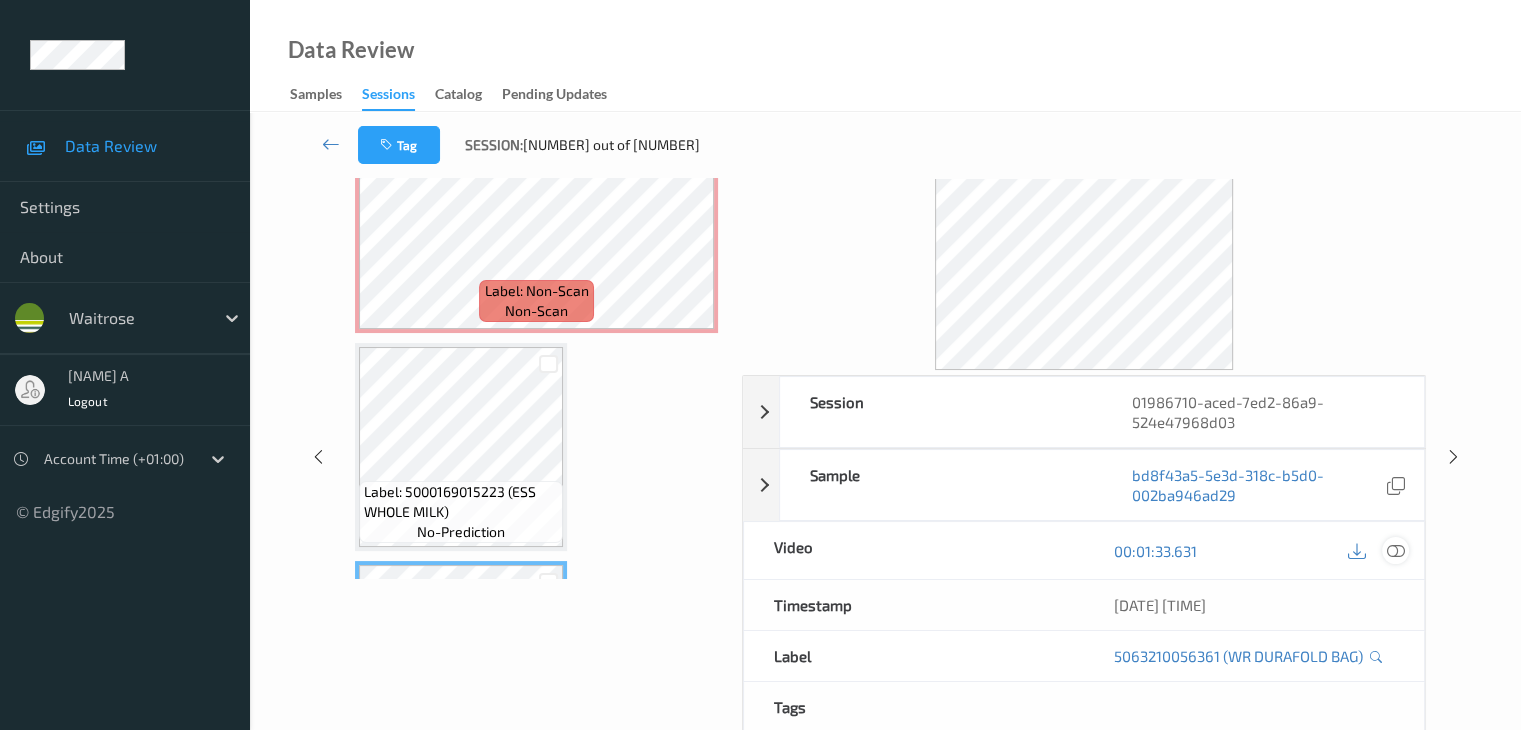 click at bounding box center (1395, 551) 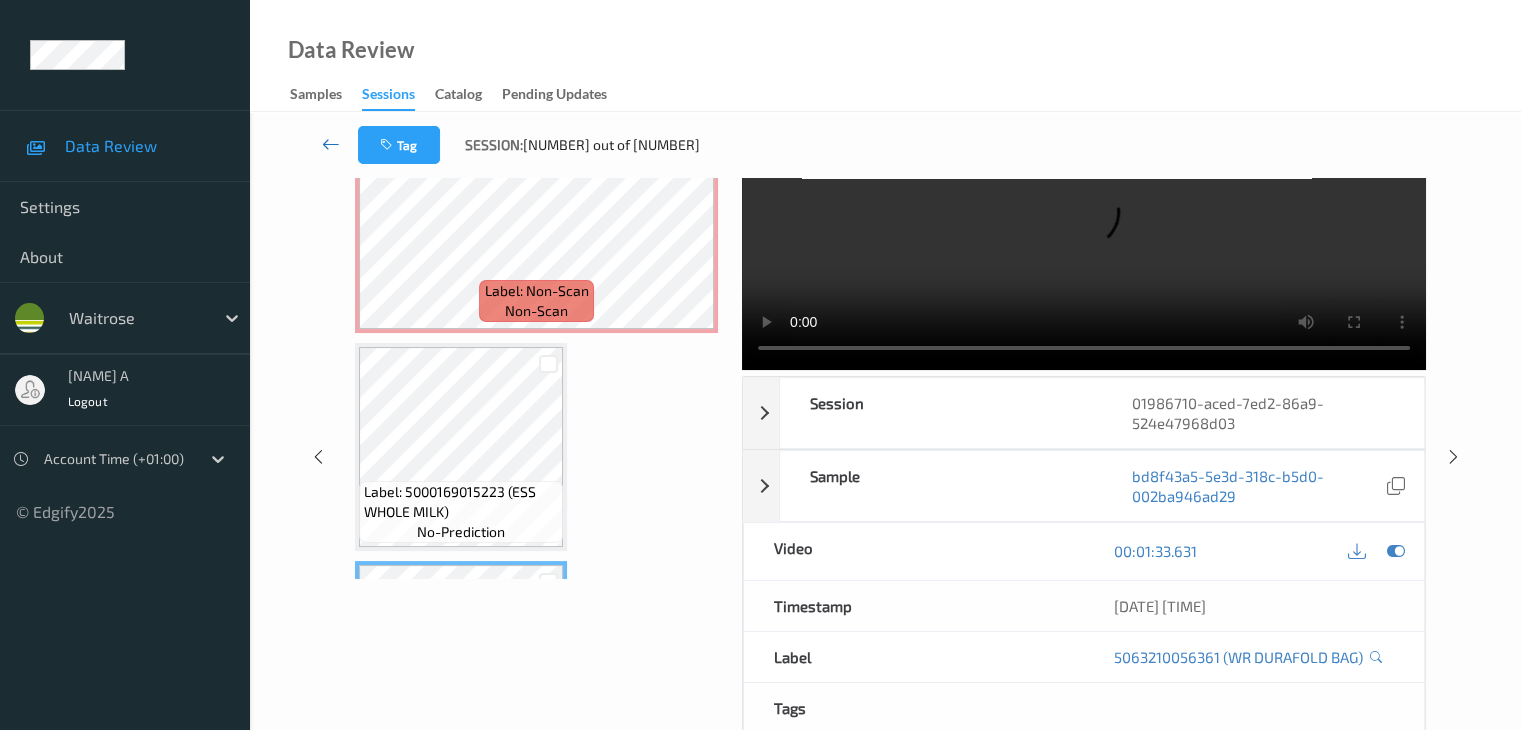 click at bounding box center (331, 144) 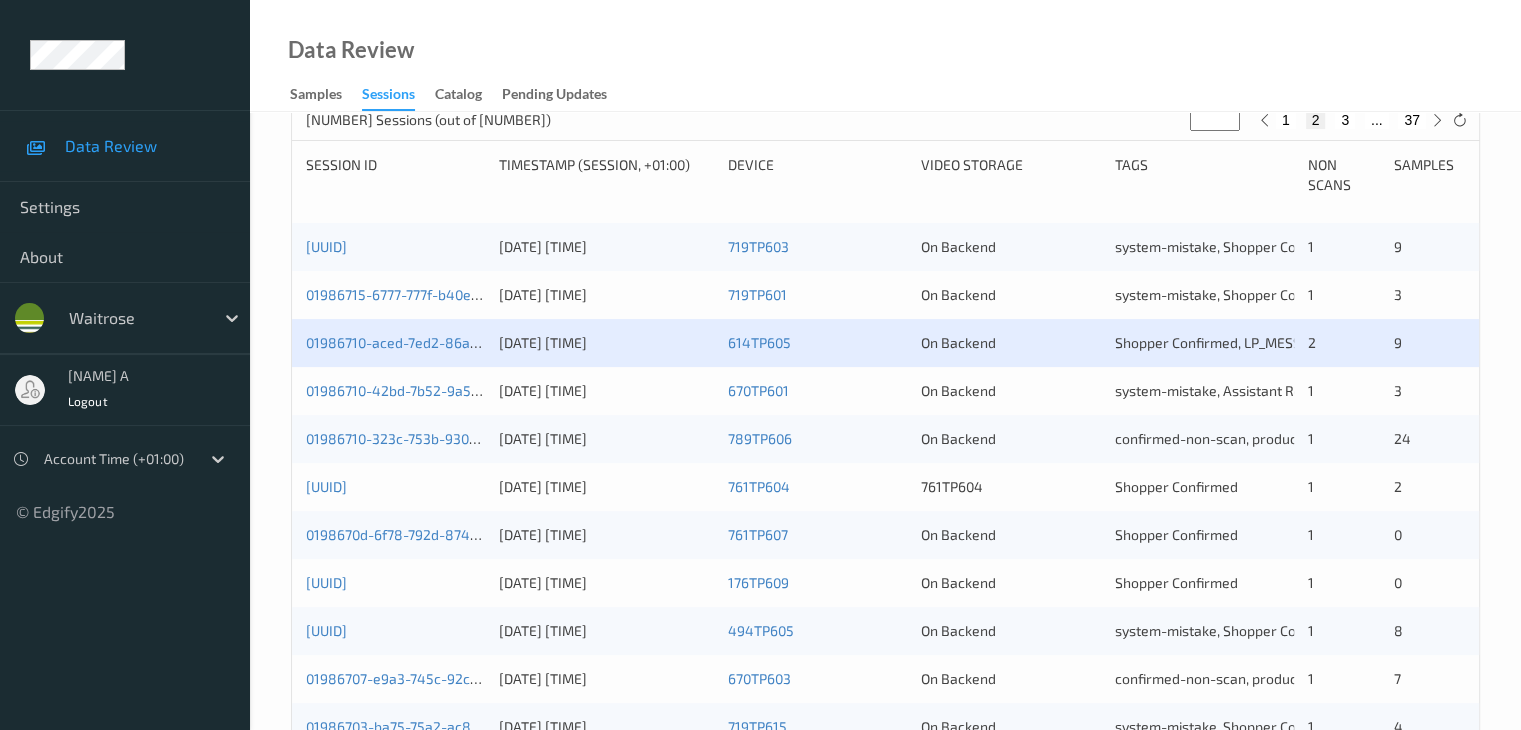 scroll, scrollTop: 432, scrollLeft: 0, axis: vertical 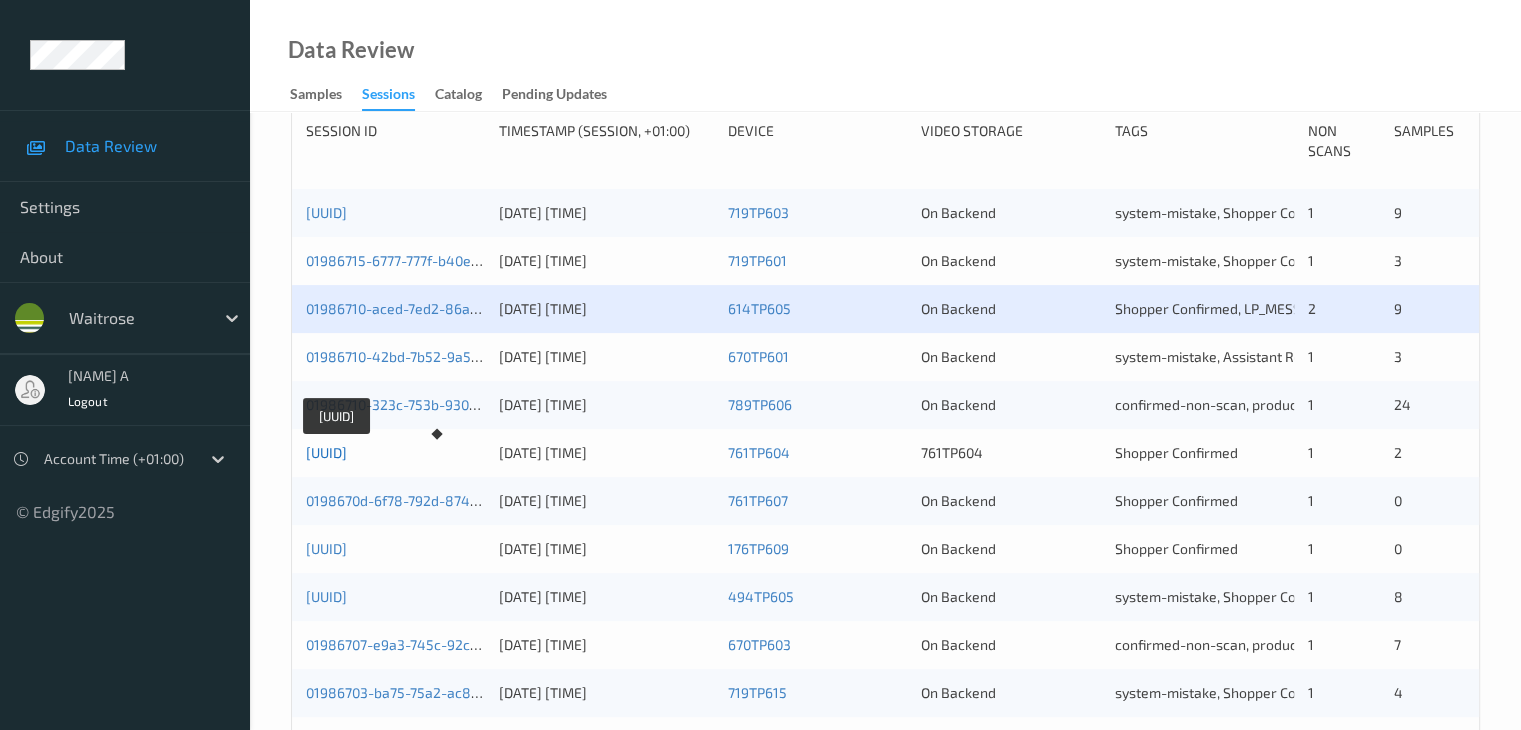 click on "[UUID]" at bounding box center [326, 452] 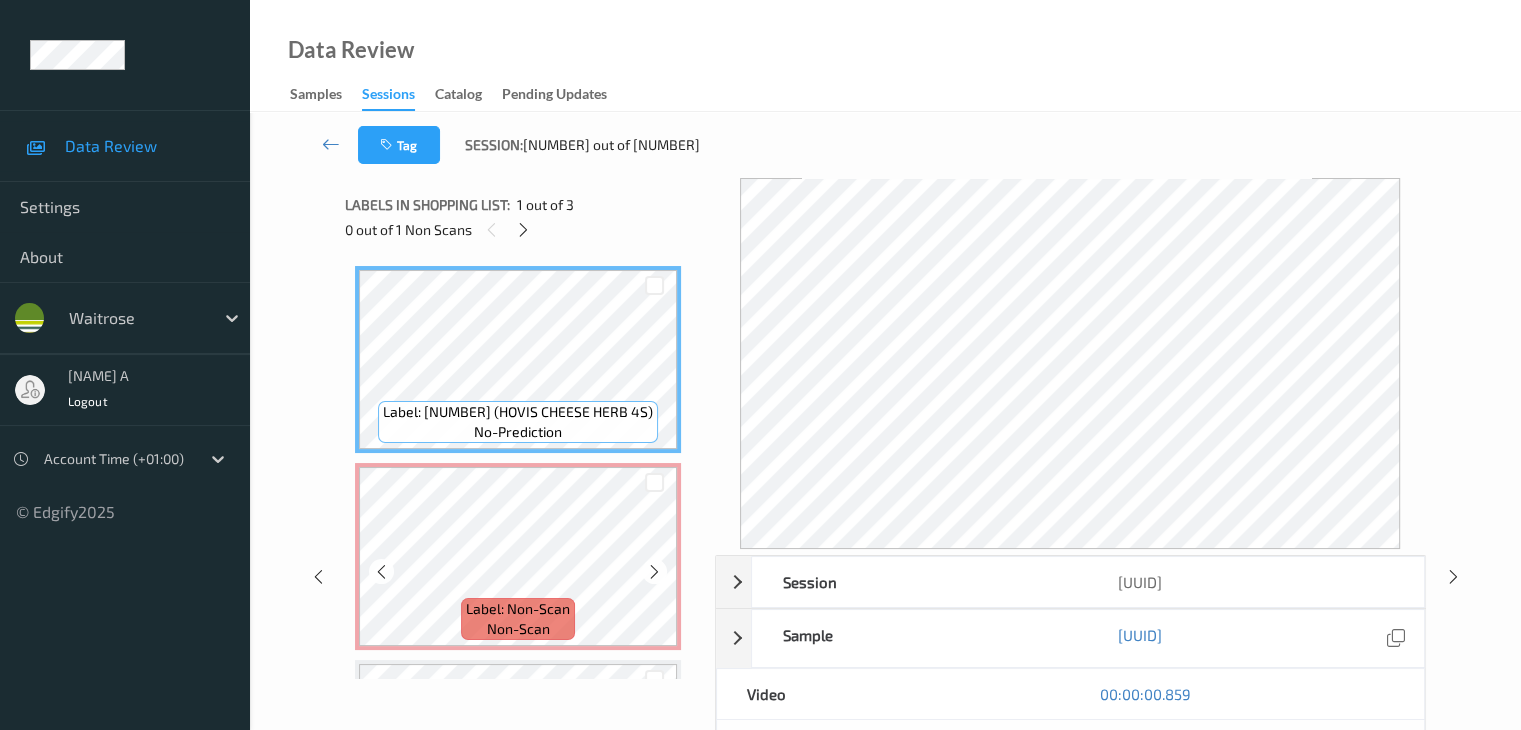 scroll, scrollTop: 0, scrollLeft: 0, axis: both 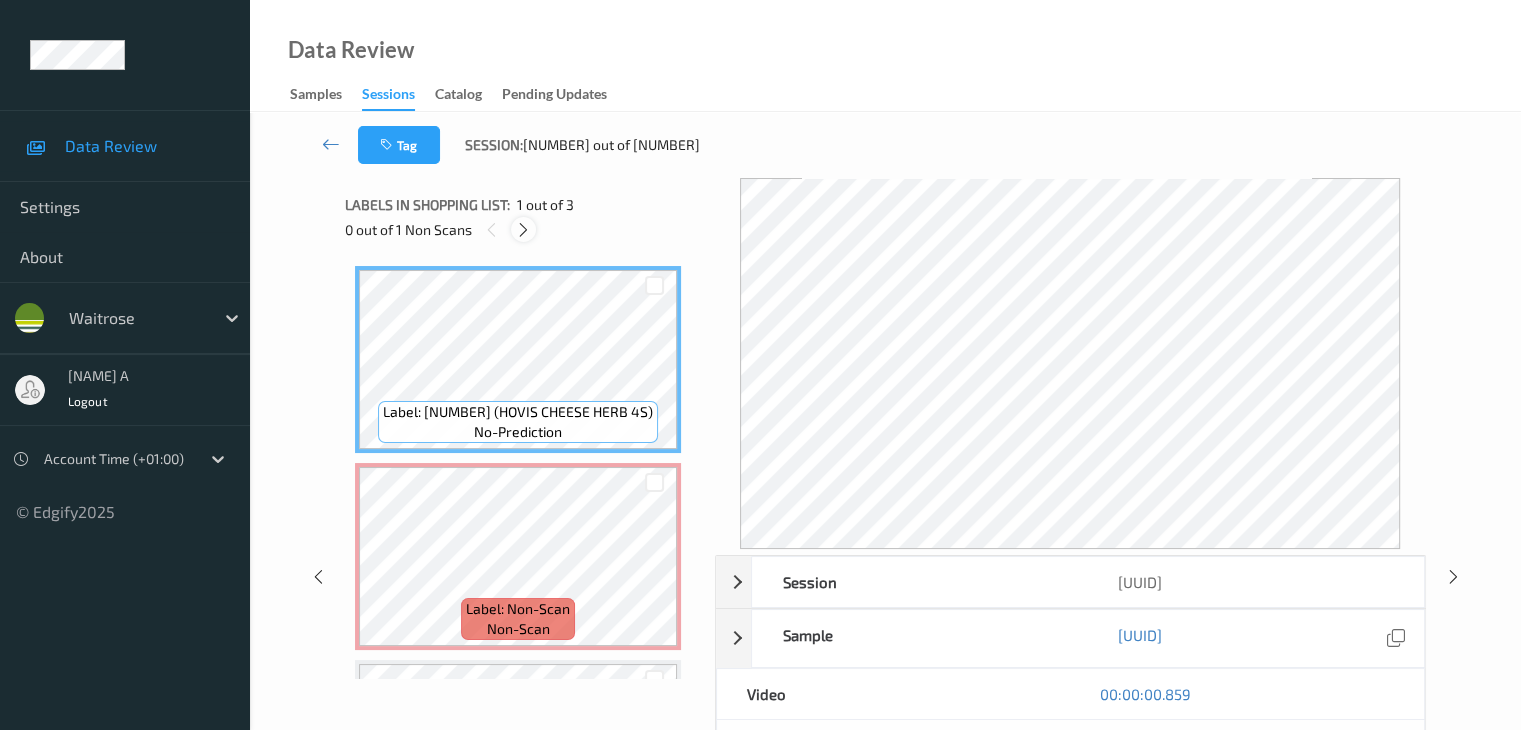 click at bounding box center [523, 230] 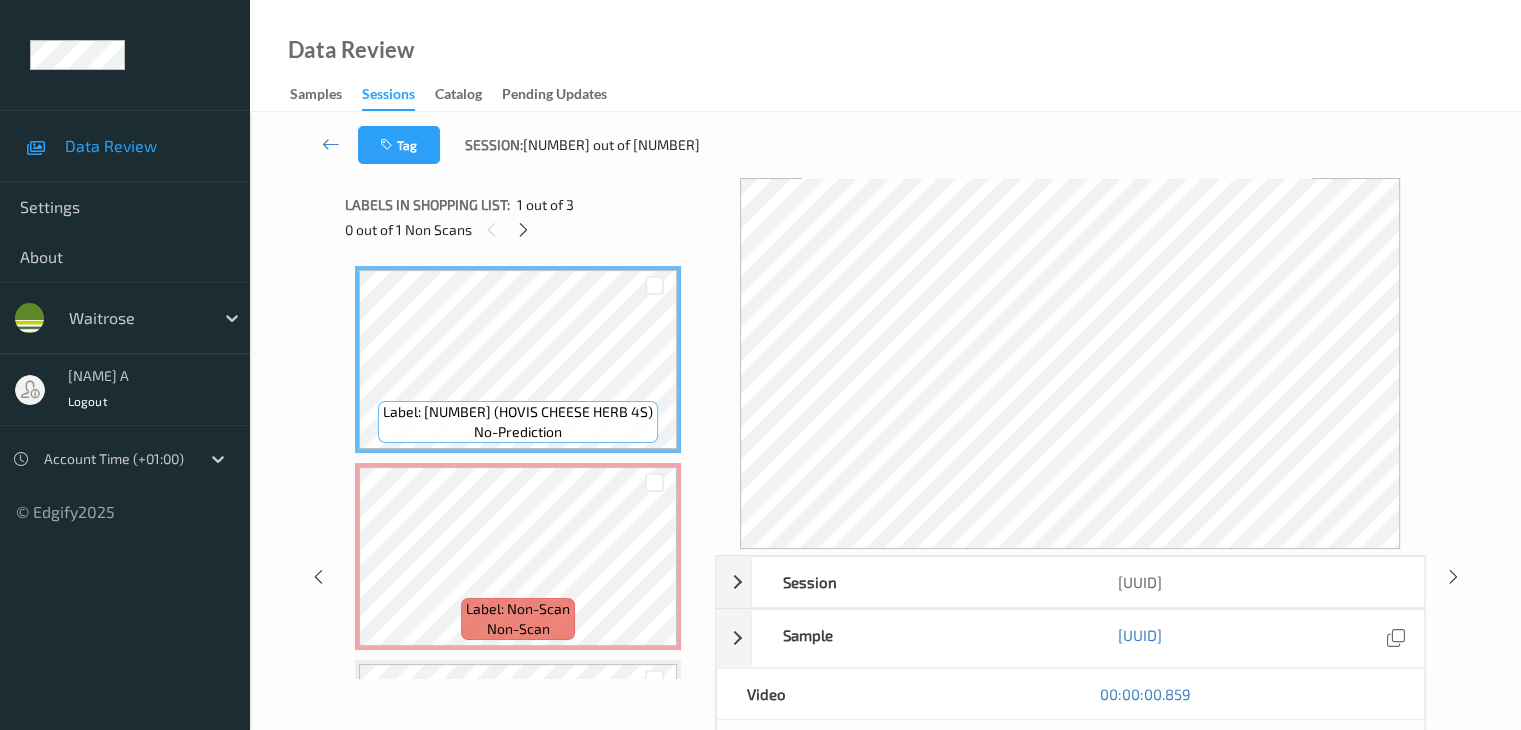 scroll, scrollTop: 10, scrollLeft: 0, axis: vertical 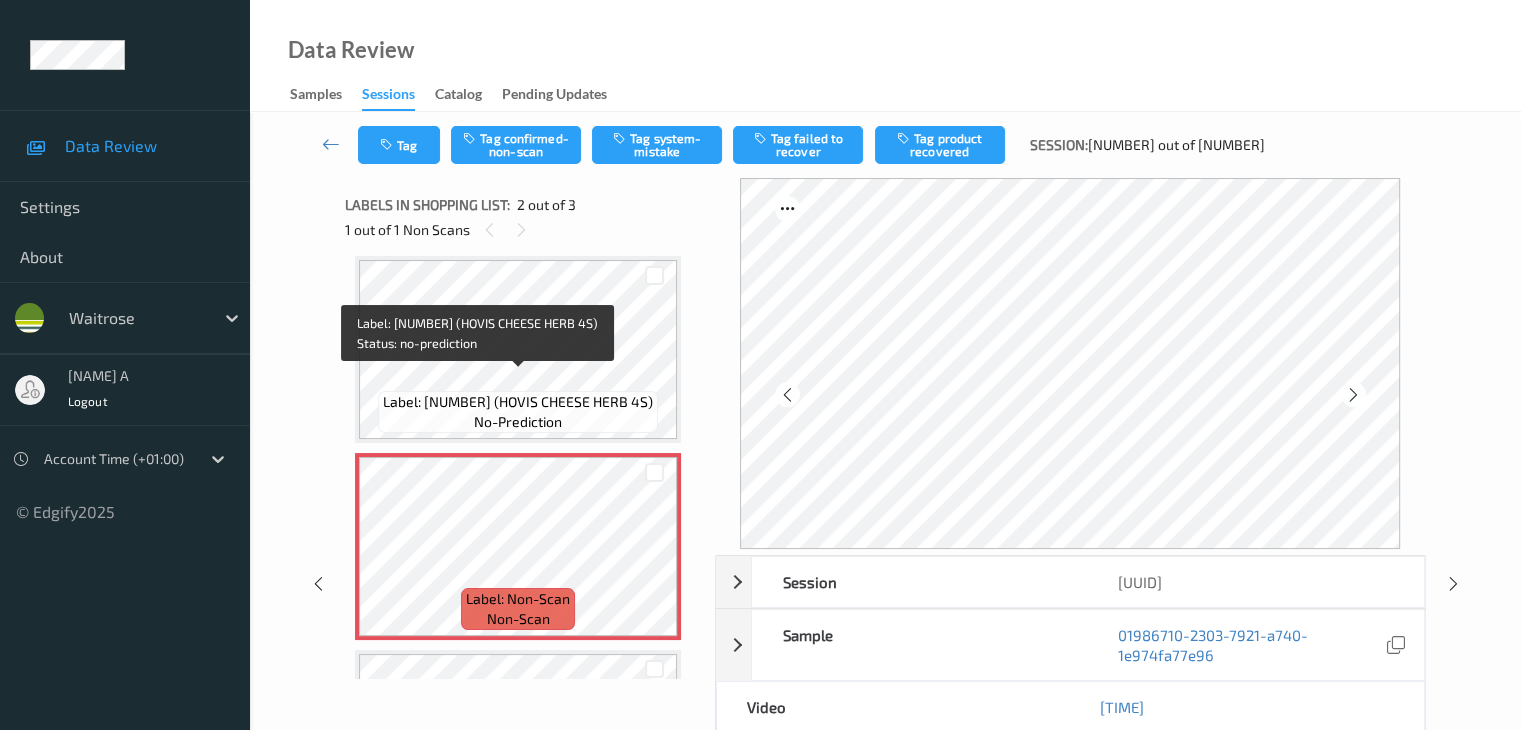 click on "Label: [NUMBER] (HOVIS CHEESE HERB 4S)" at bounding box center (518, 402) 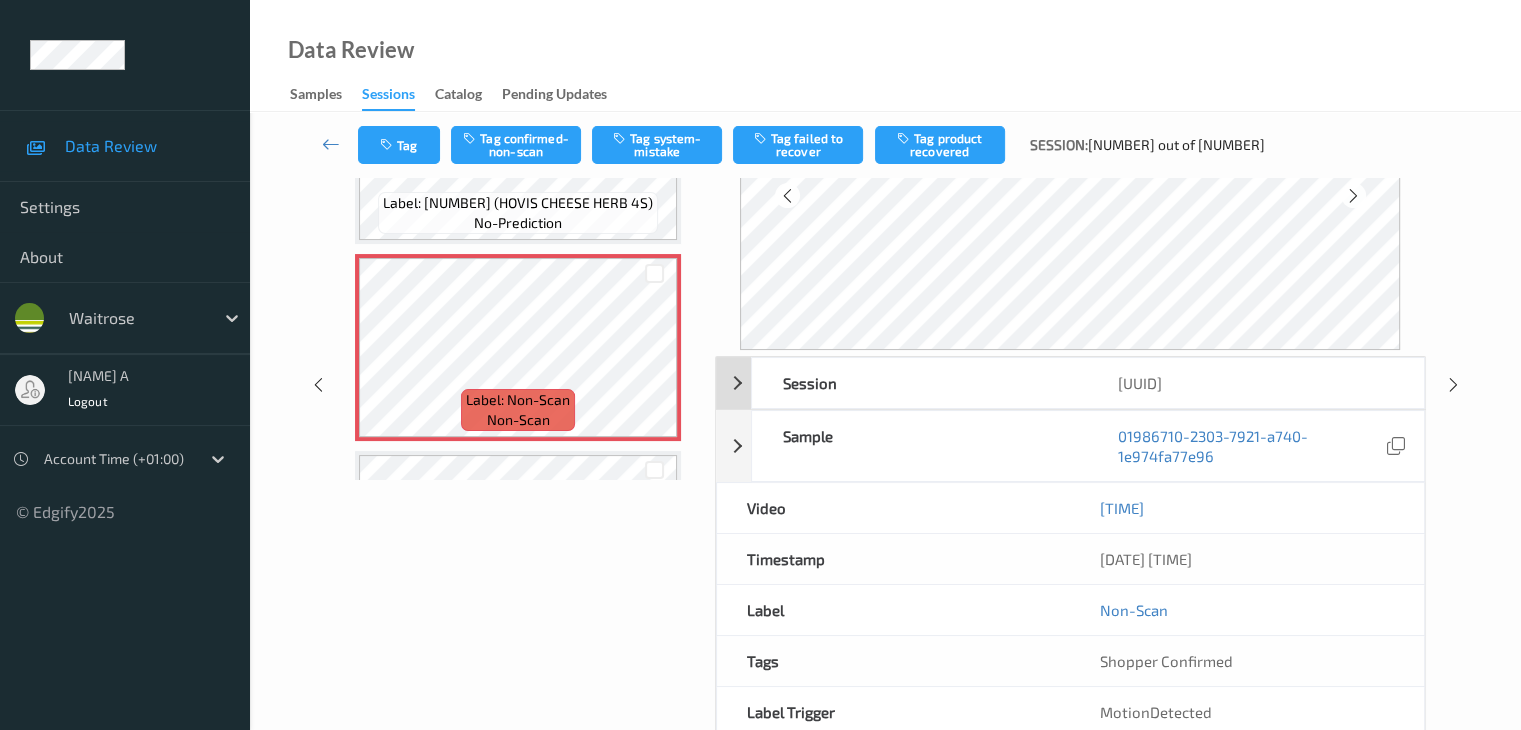 scroll, scrollTop: 100, scrollLeft: 0, axis: vertical 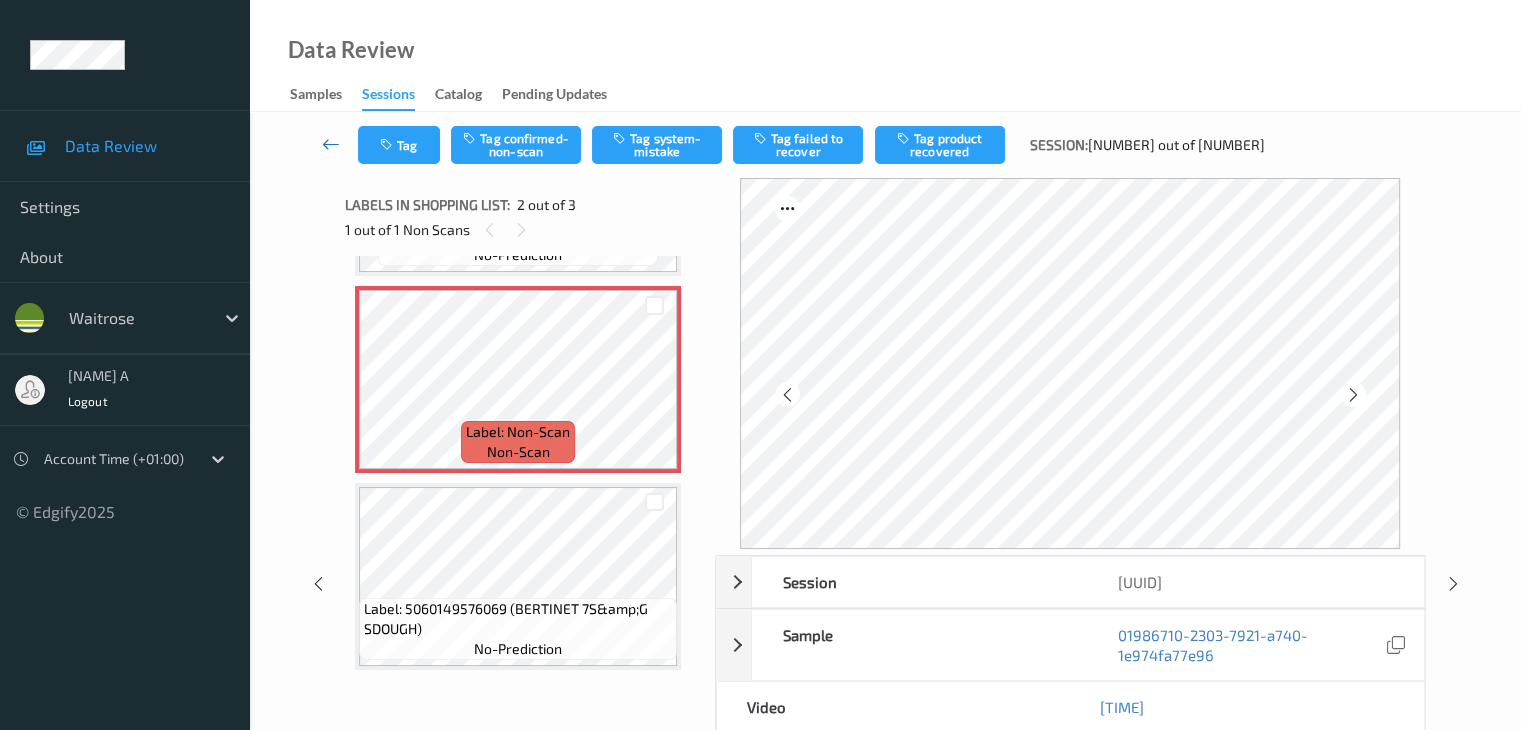 click at bounding box center (331, 144) 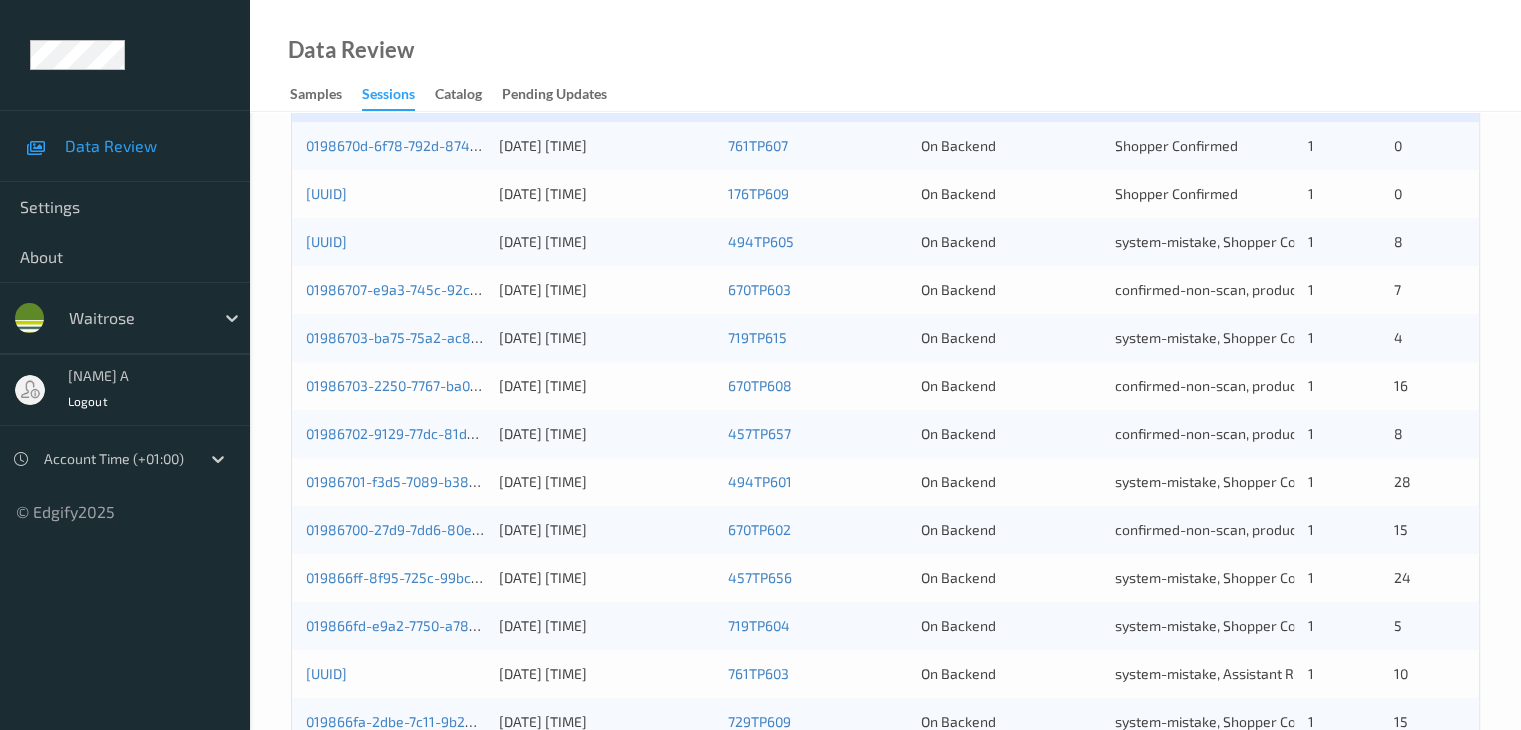 scroll, scrollTop: 932, scrollLeft: 0, axis: vertical 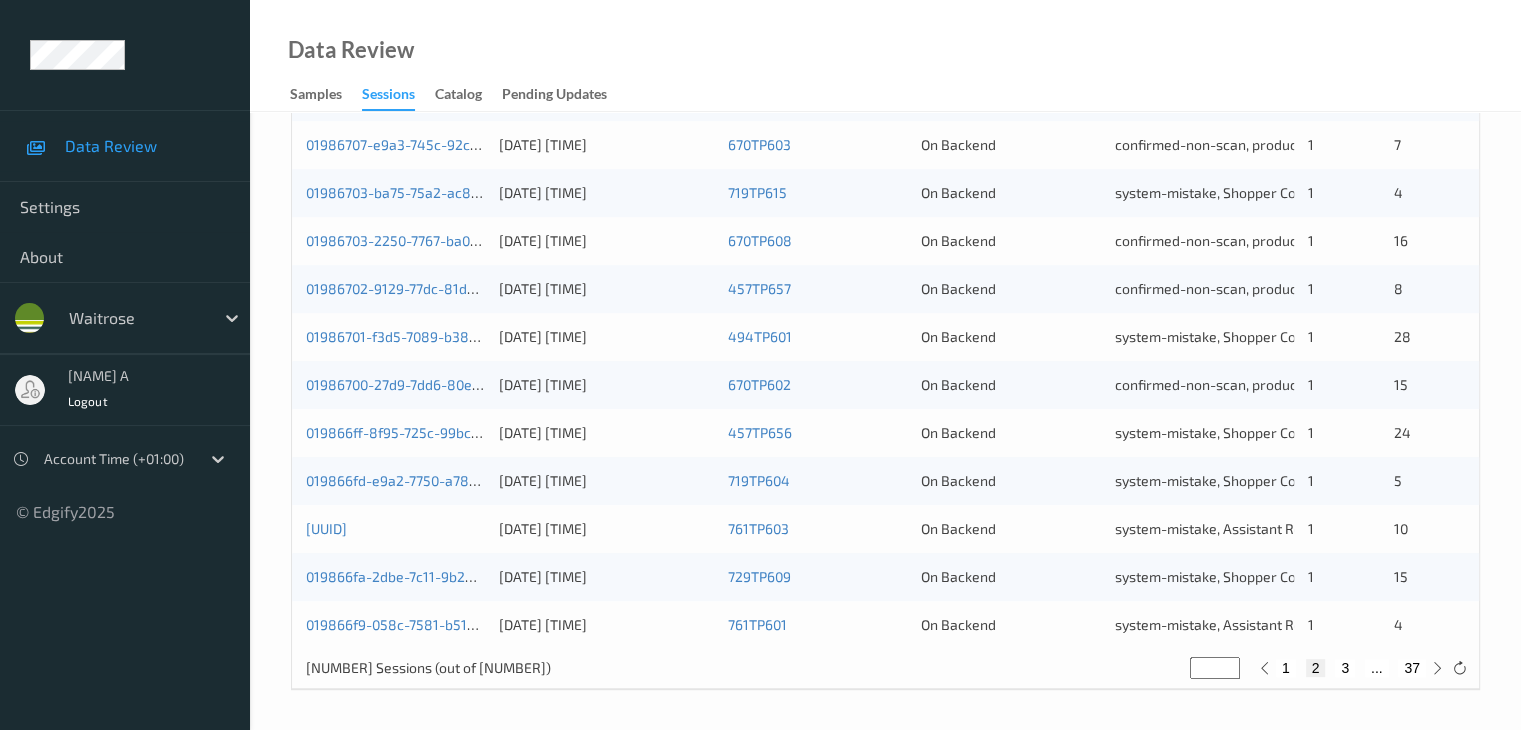 click on "3" at bounding box center [1345, 668] 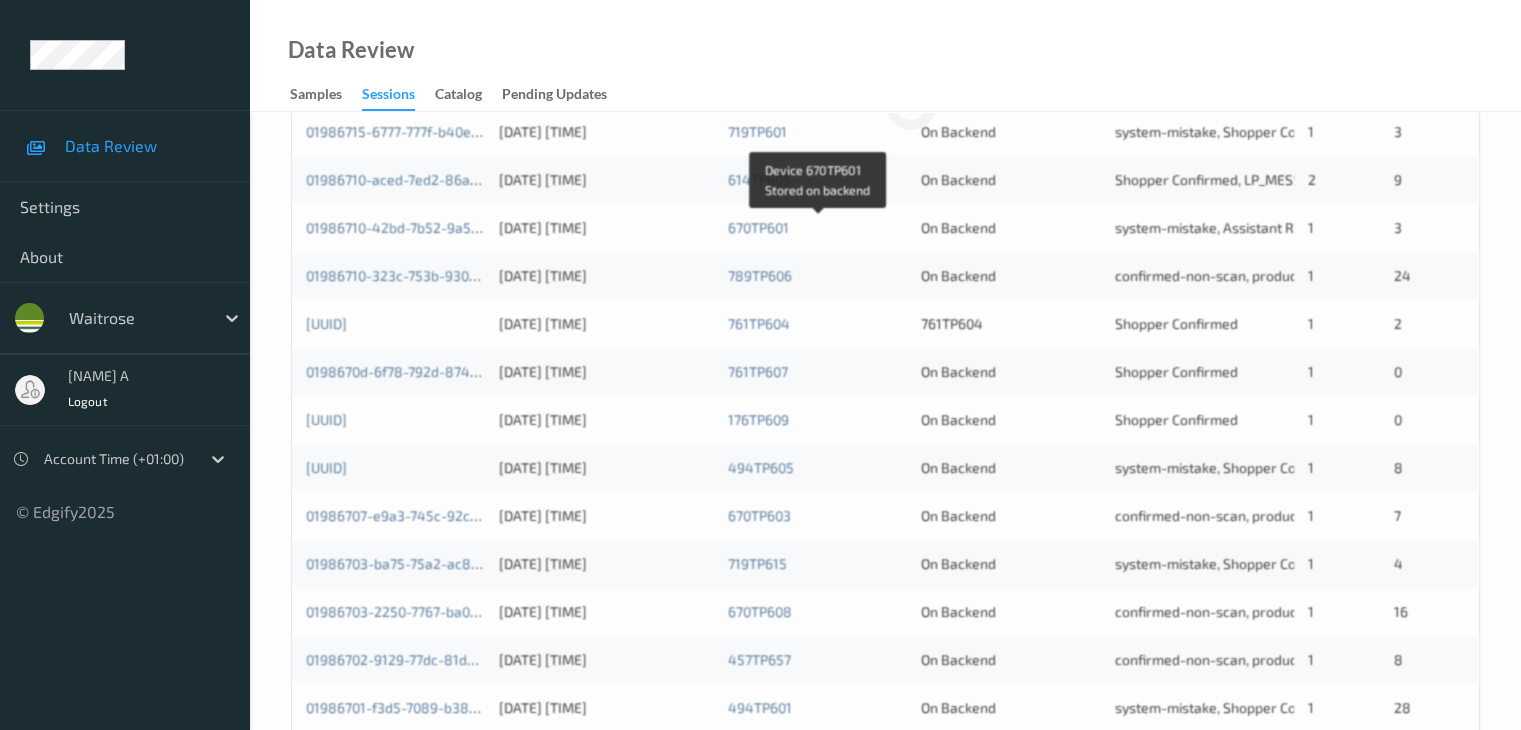 scroll, scrollTop: 27, scrollLeft: 0, axis: vertical 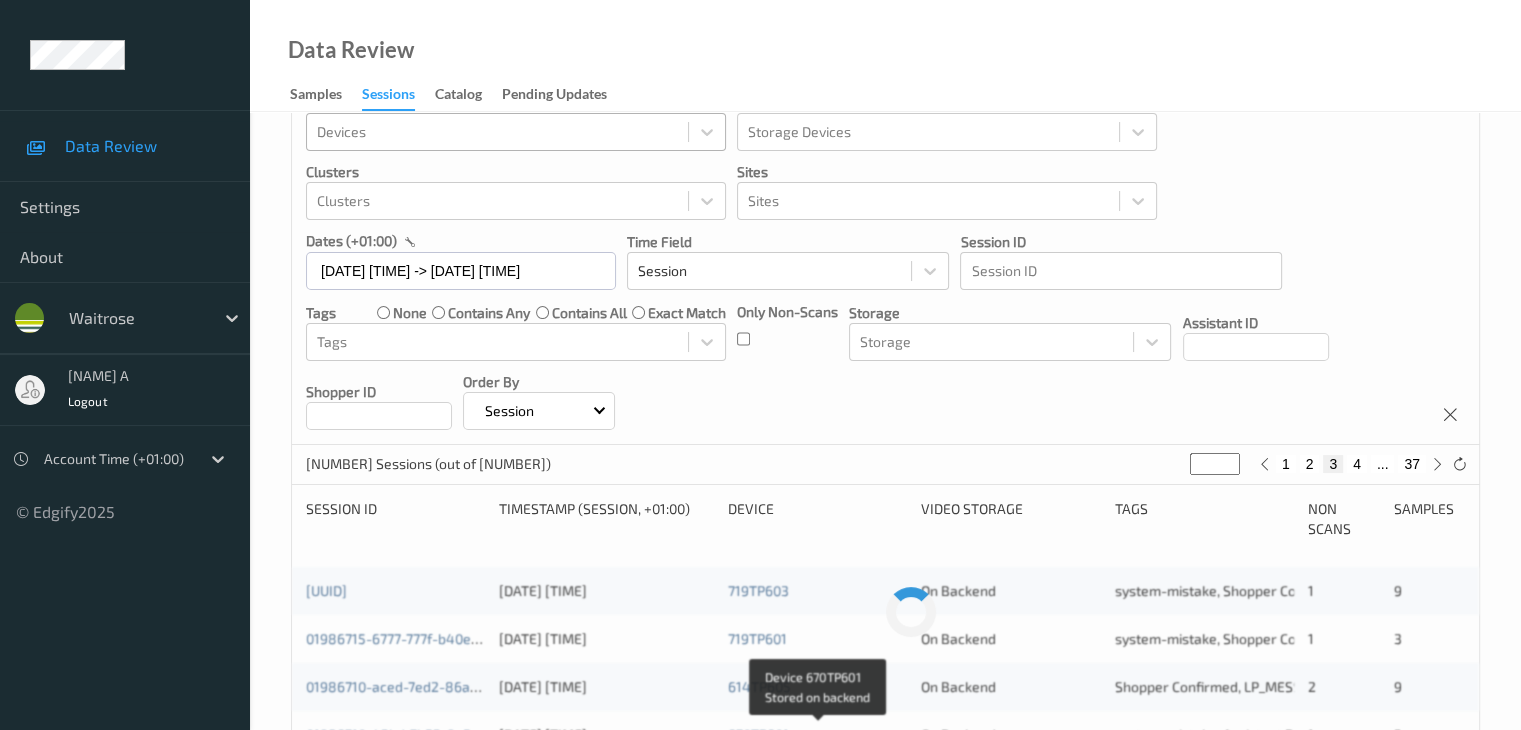 type 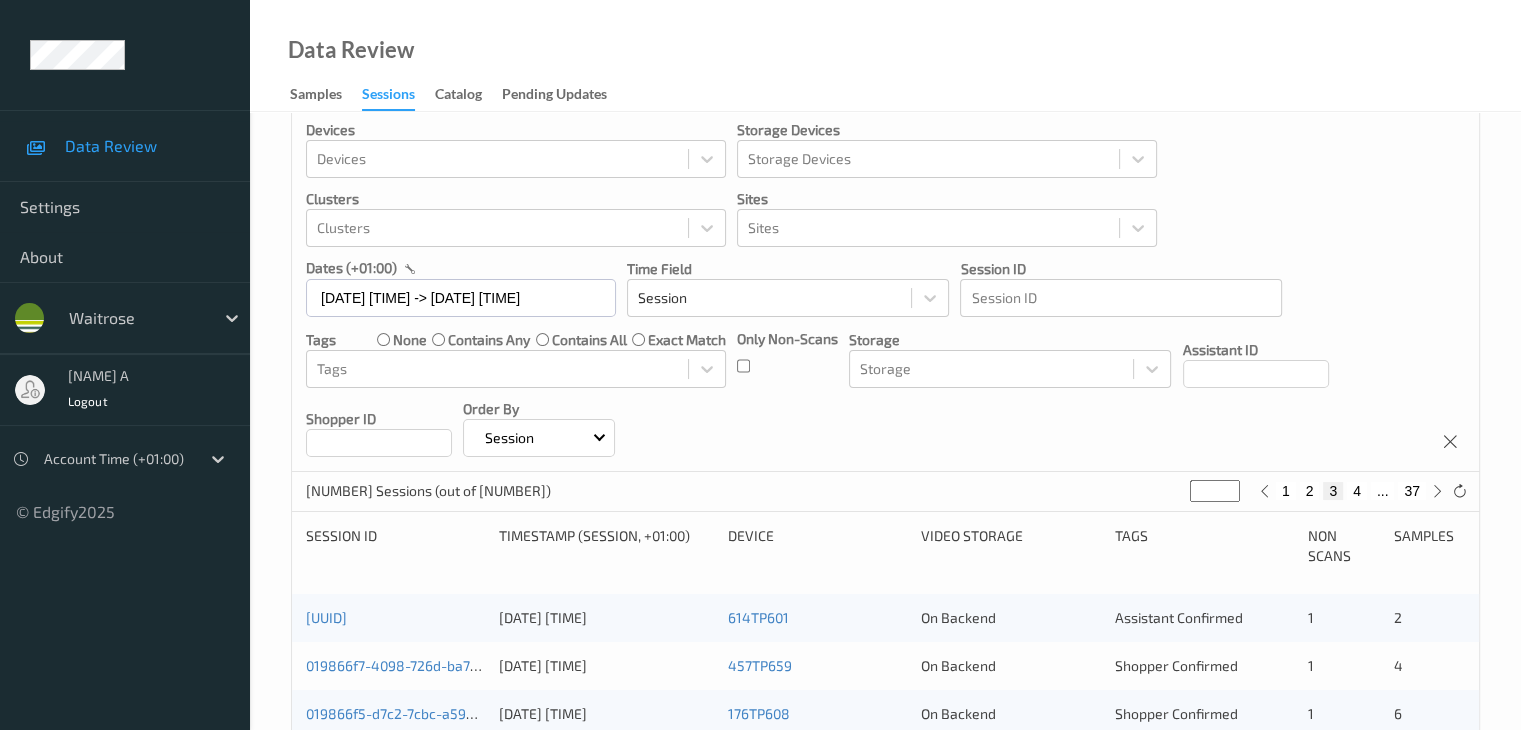scroll, scrollTop: 0, scrollLeft: 0, axis: both 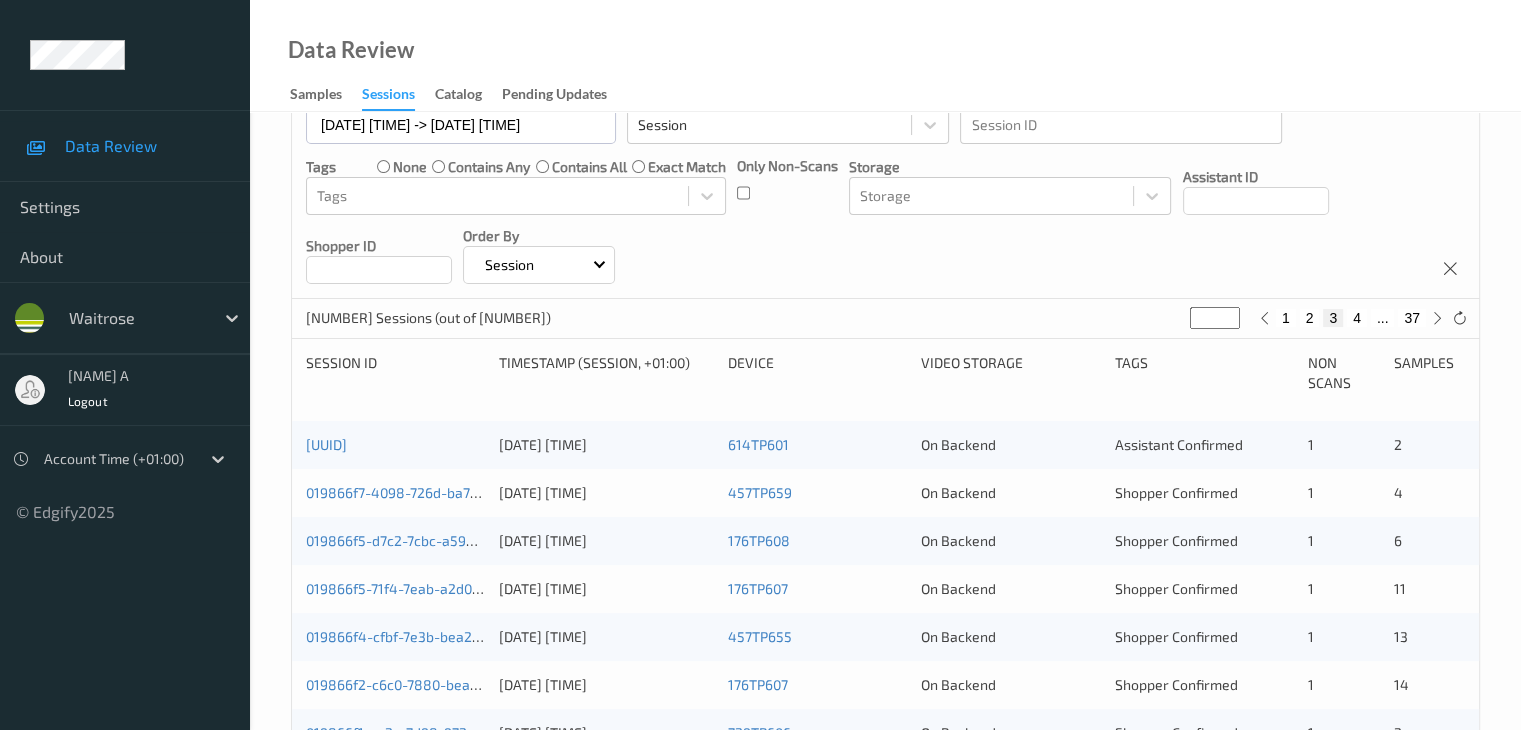 click on "2" at bounding box center (1310, 318) 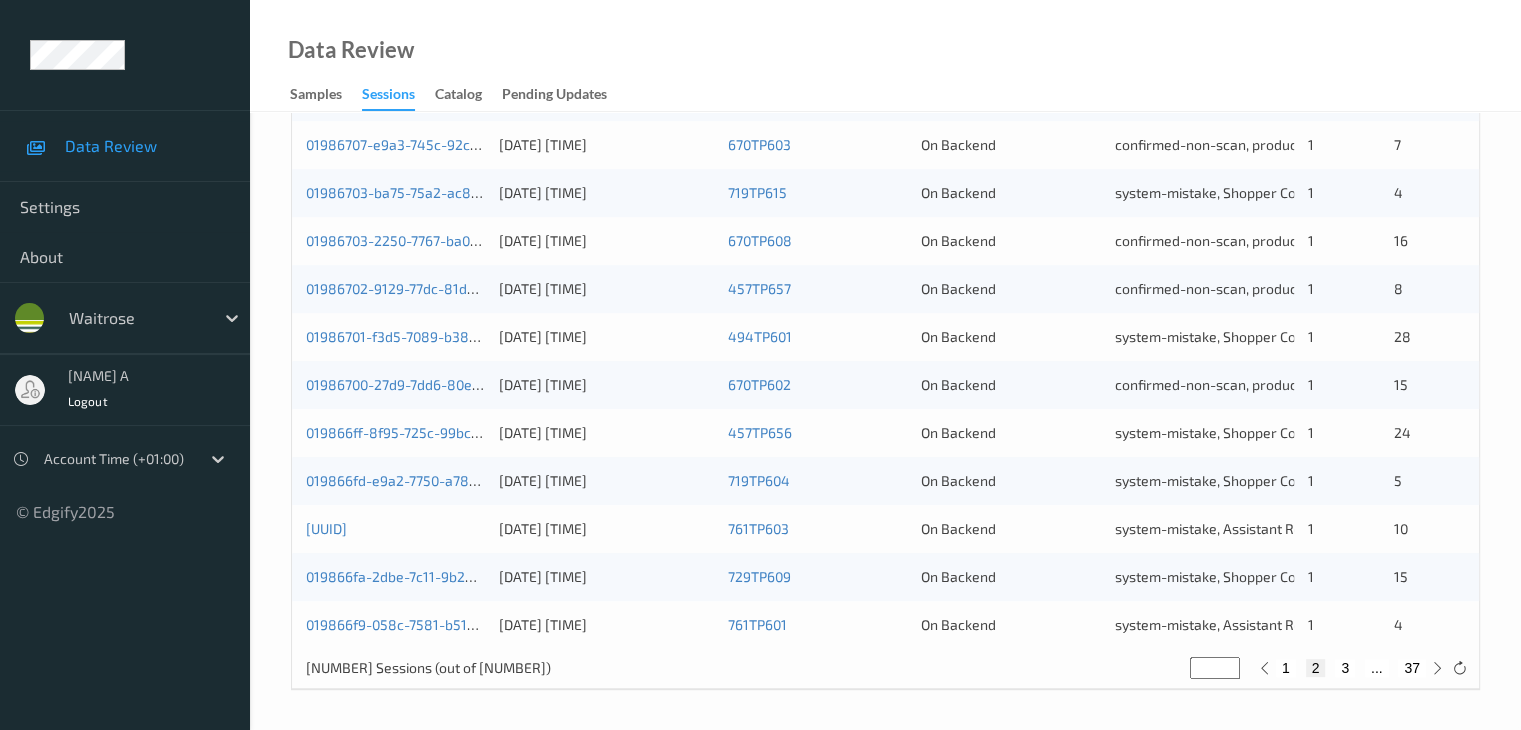 scroll, scrollTop: 932, scrollLeft: 0, axis: vertical 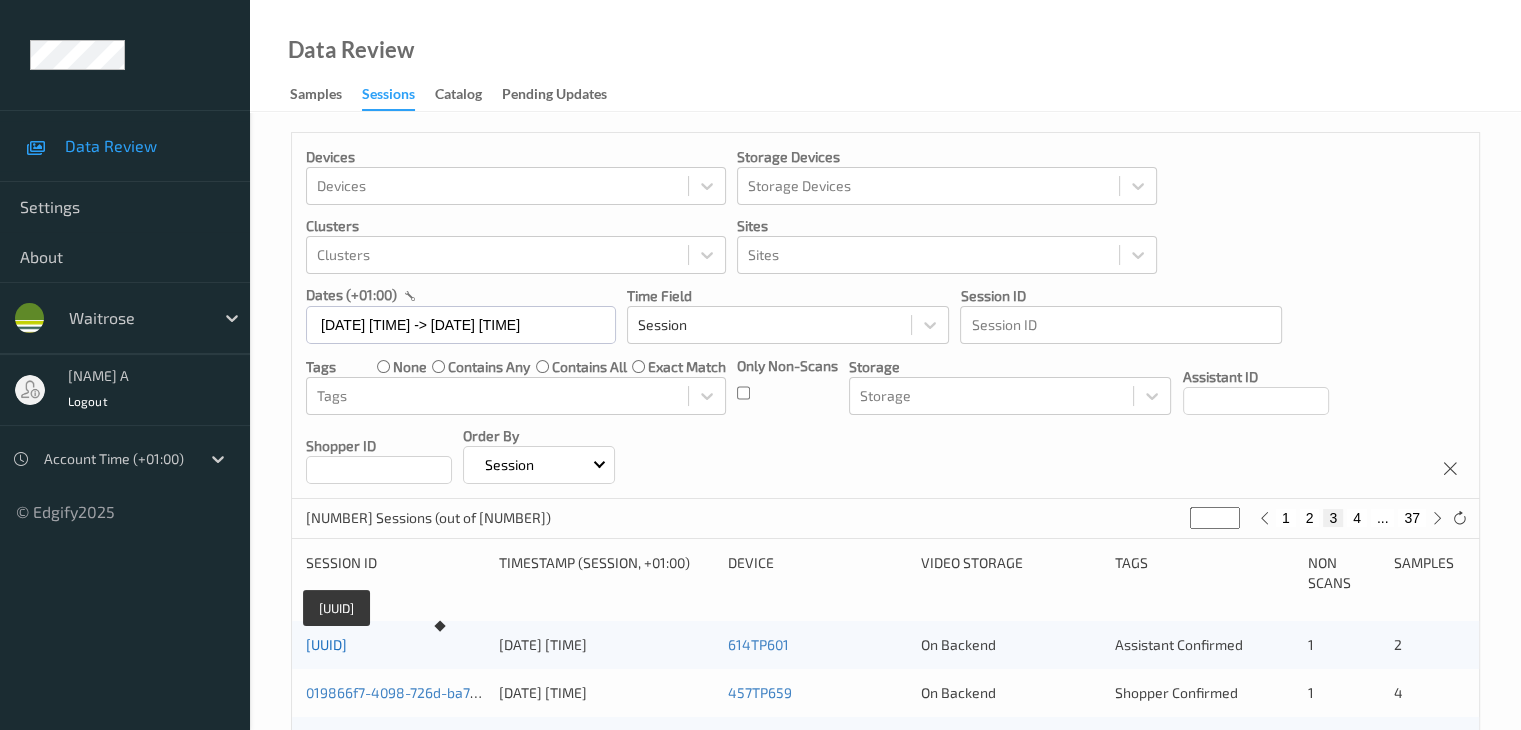 click on "[UUID]" at bounding box center [326, 644] 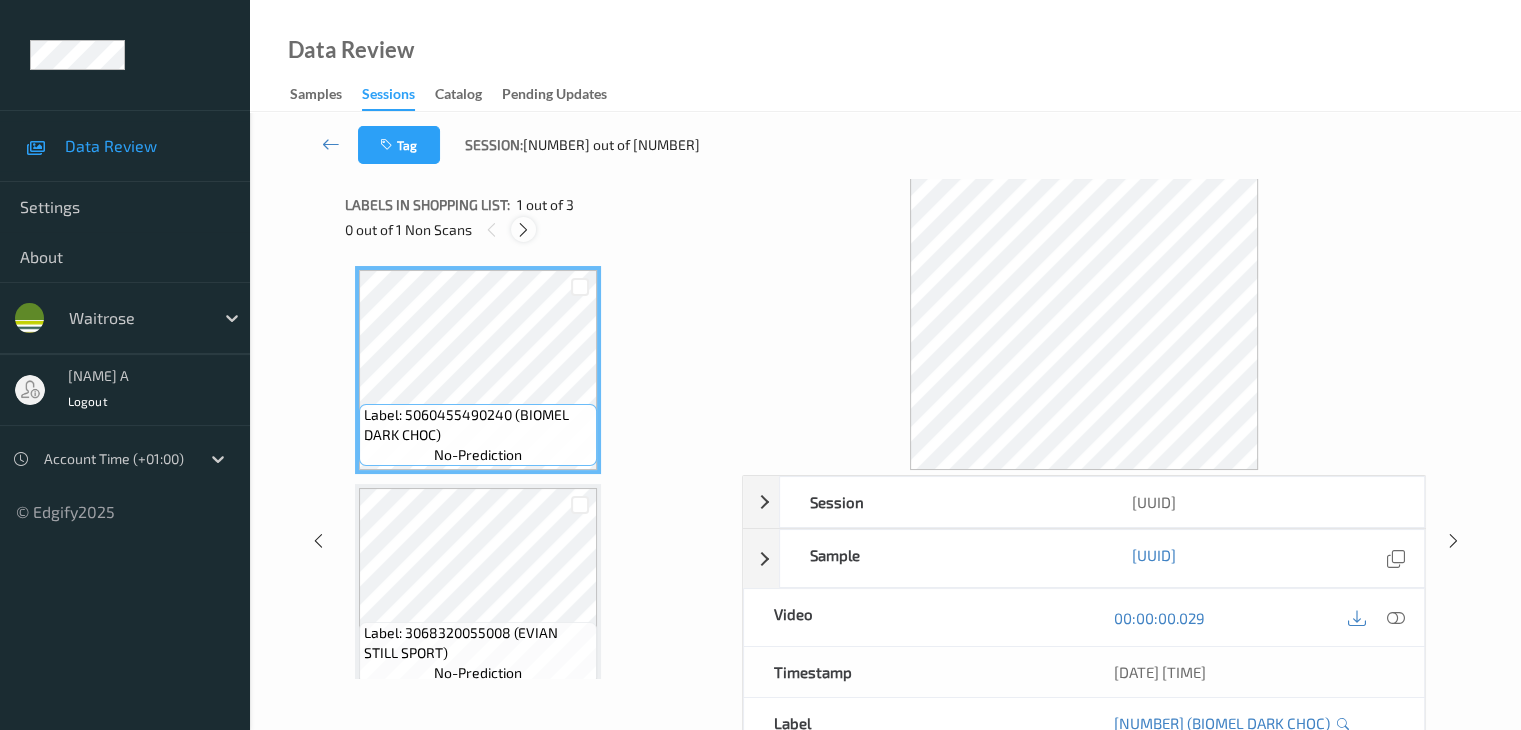 click at bounding box center [523, 230] 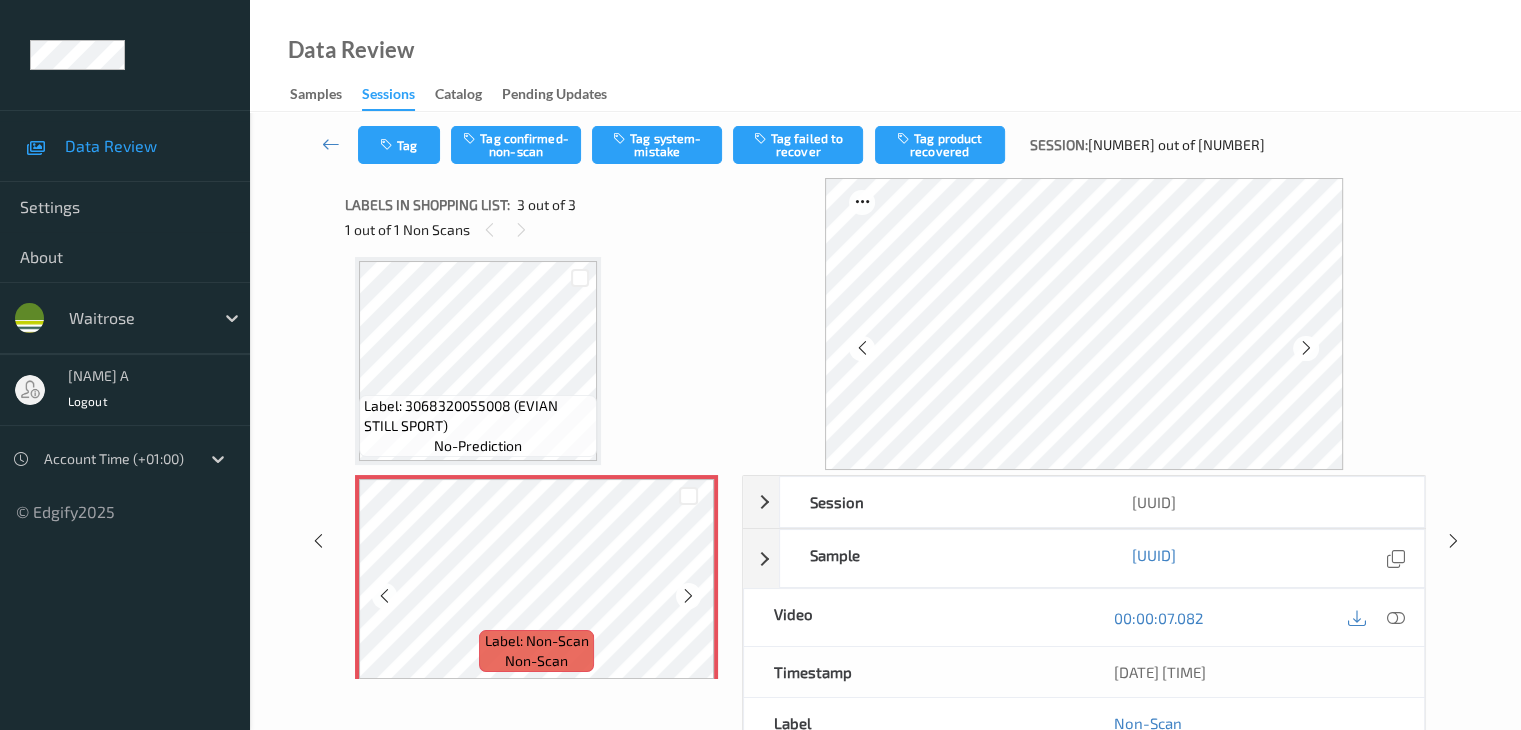 scroll, scrollTop: 241, scrollLeft: 0, axis: vertical 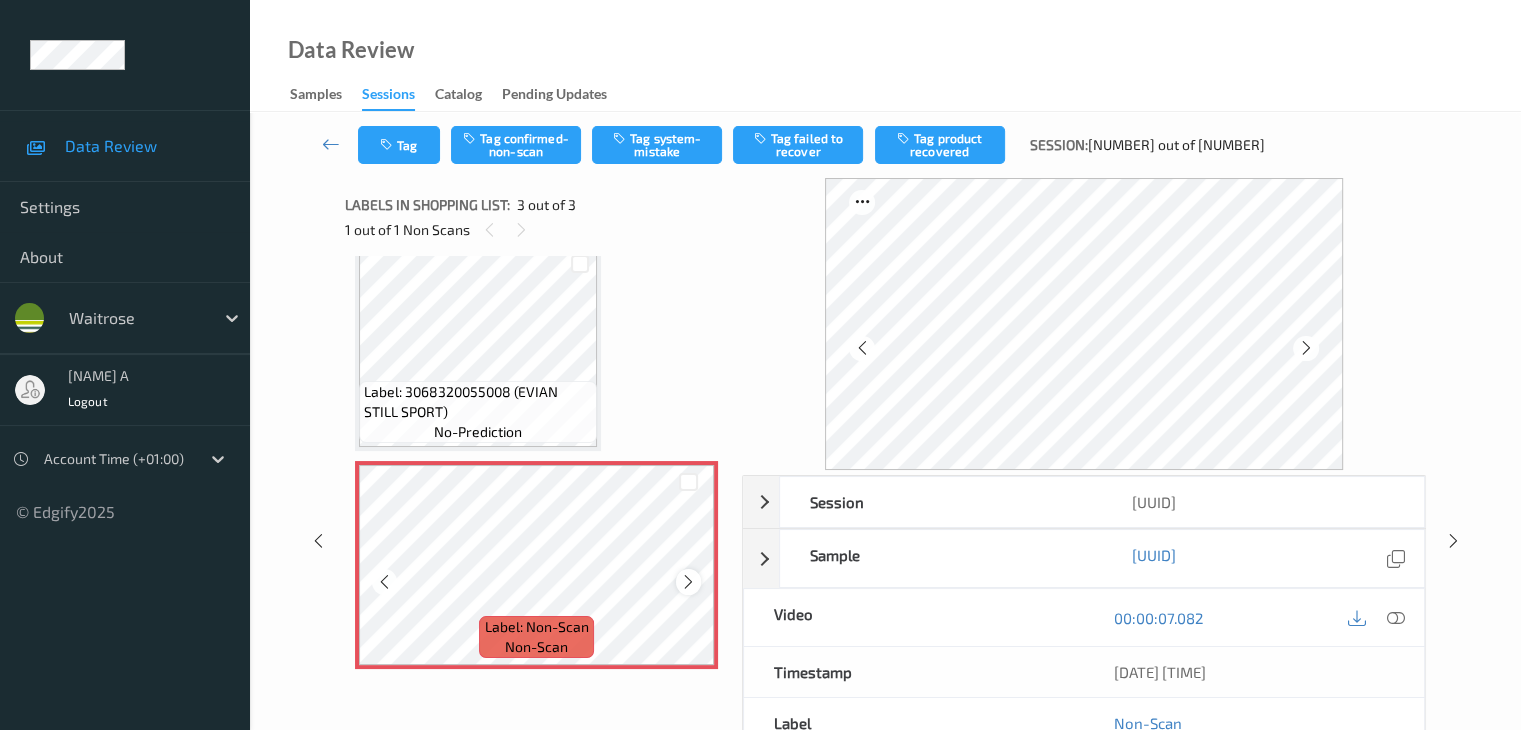 click at bounding box center (688, 582) 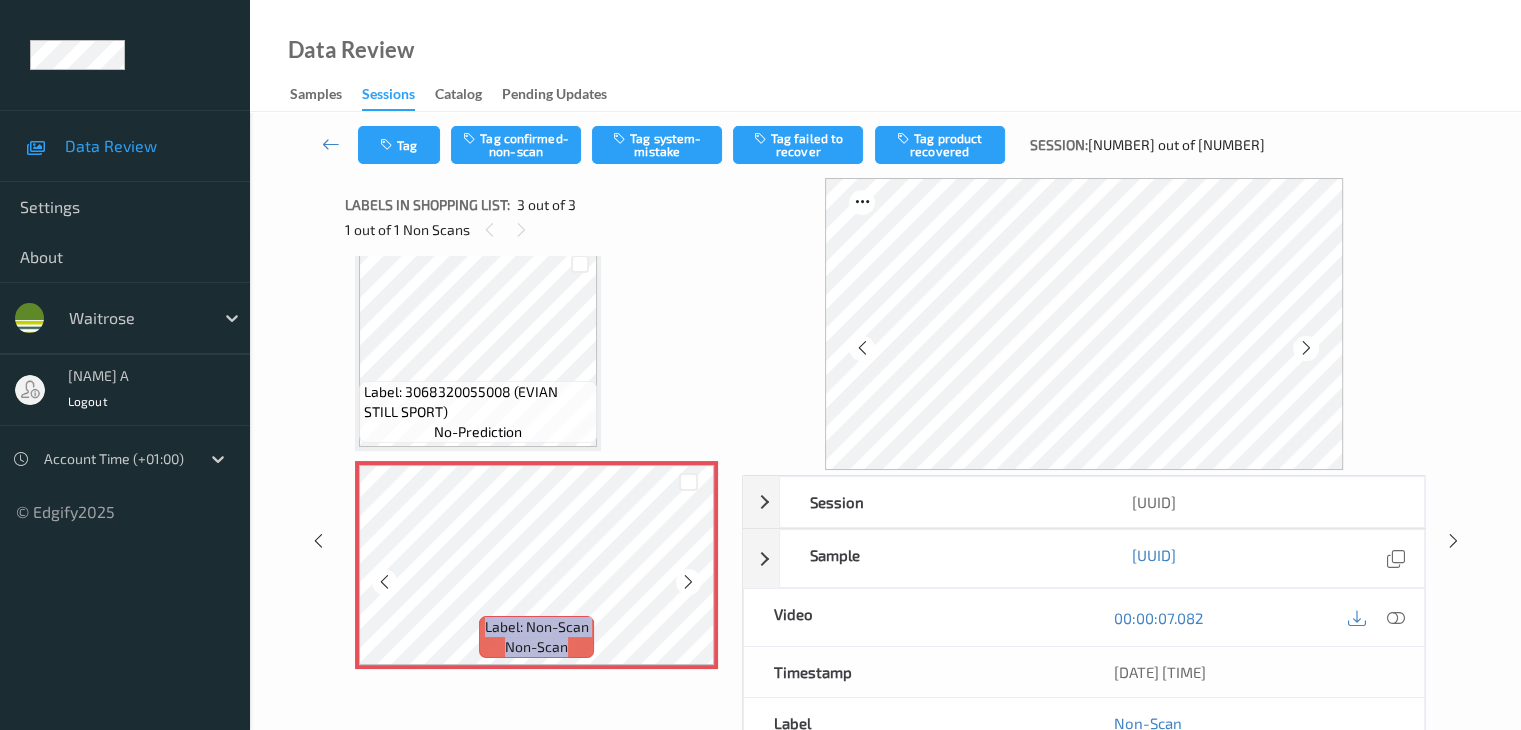 click at bounding box center [688, 582] 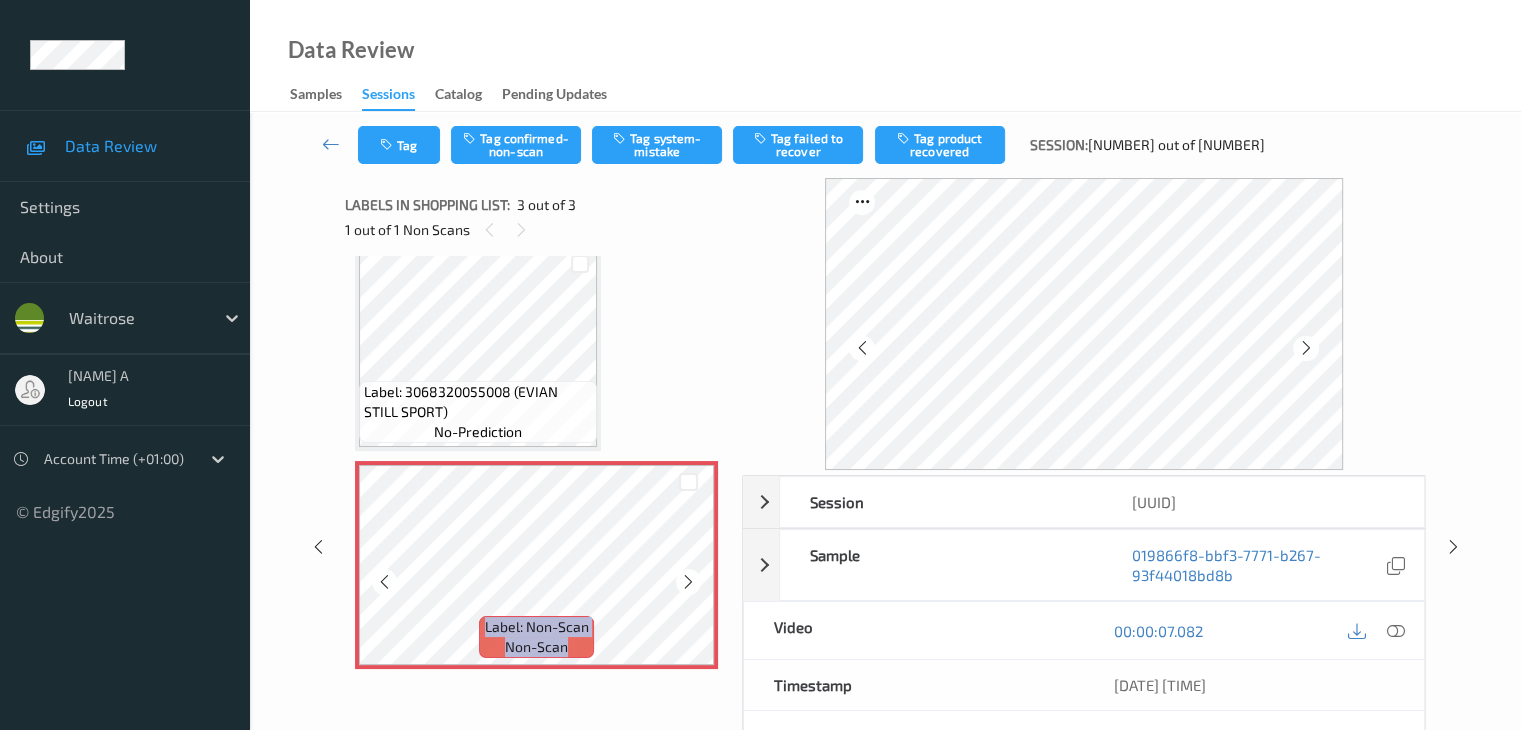 click at bounding box center (688, 582) 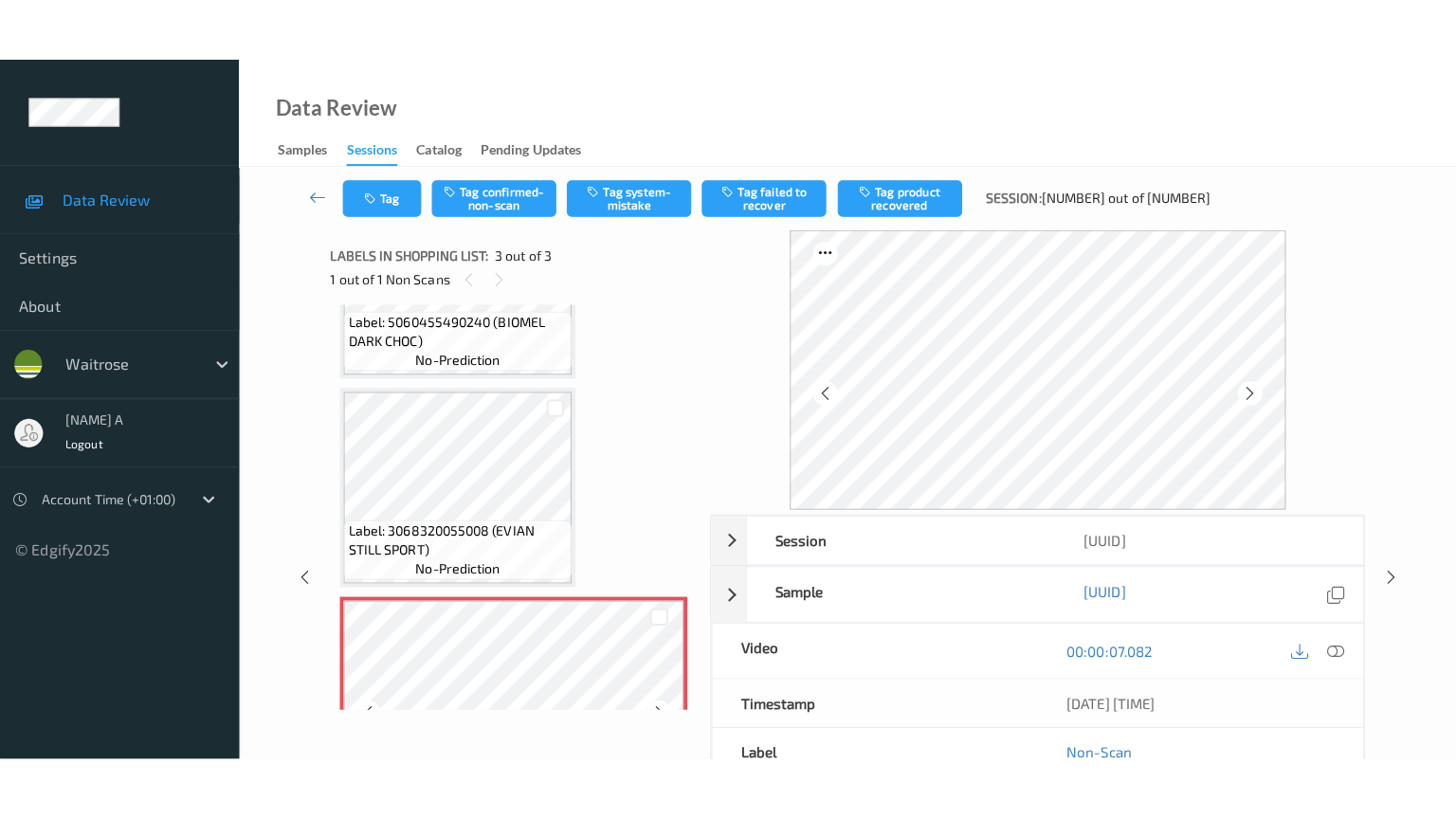scroll, scrollTop: 228, scrollLeft: 0, axis: vertical 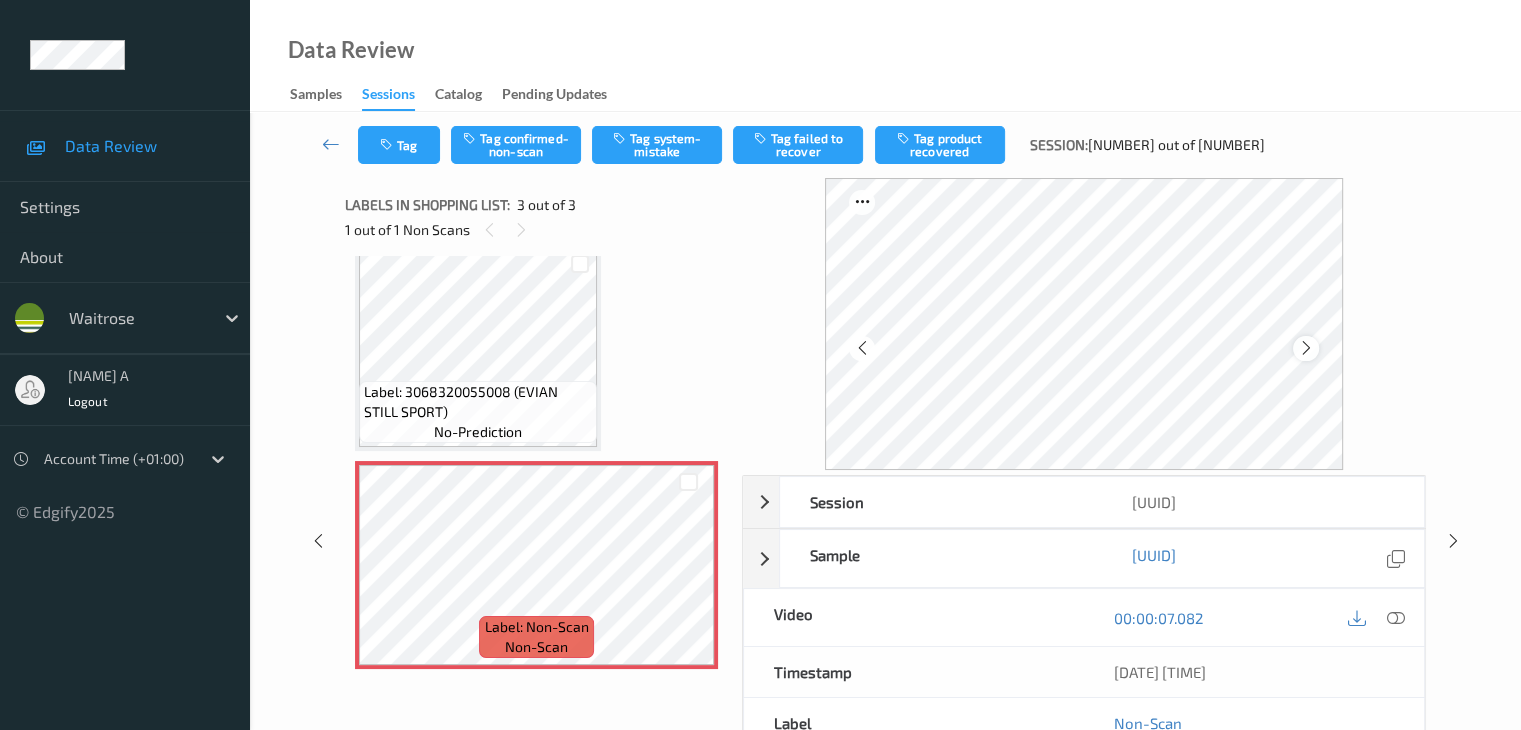 click at bounding box center [1306, 348] 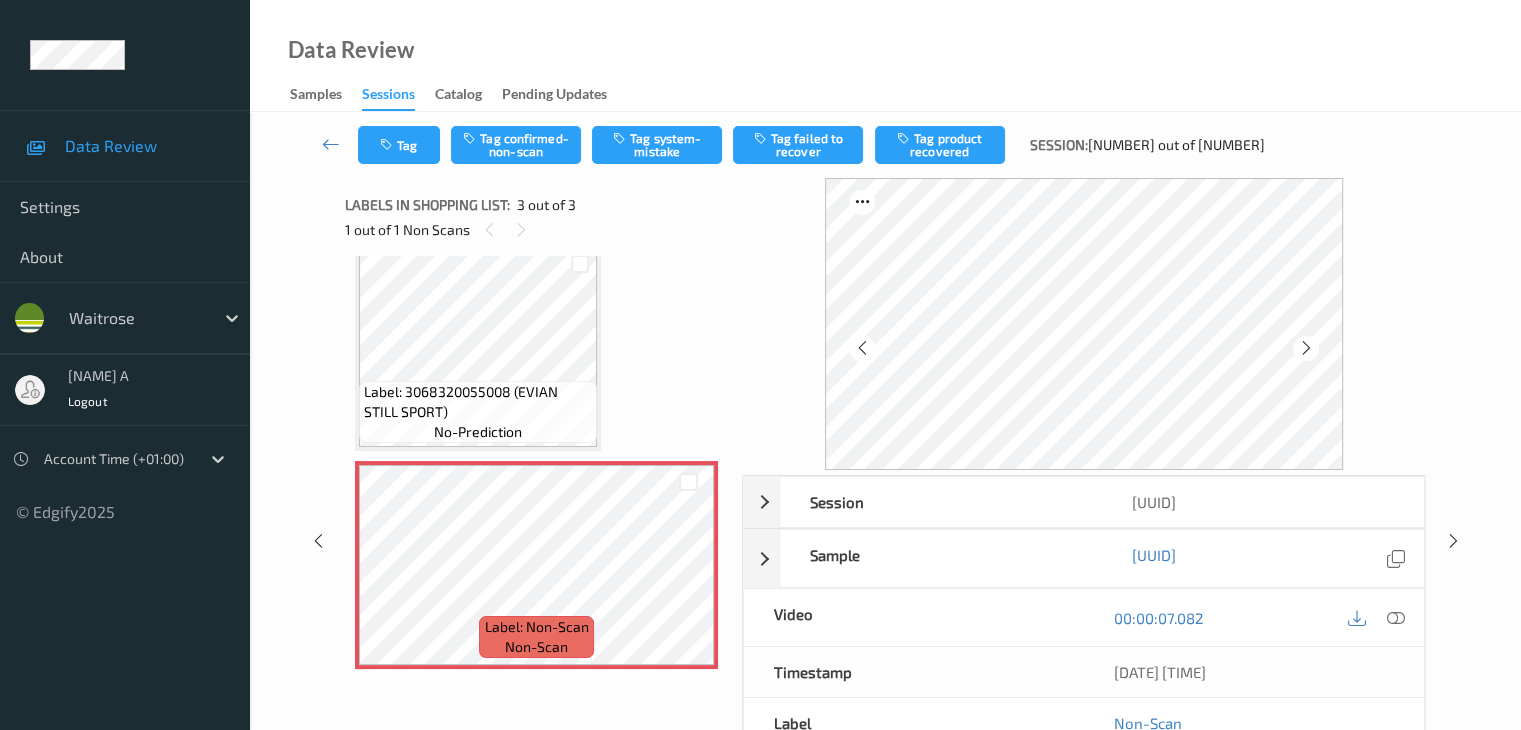 click at bounding box center [1306, 348] 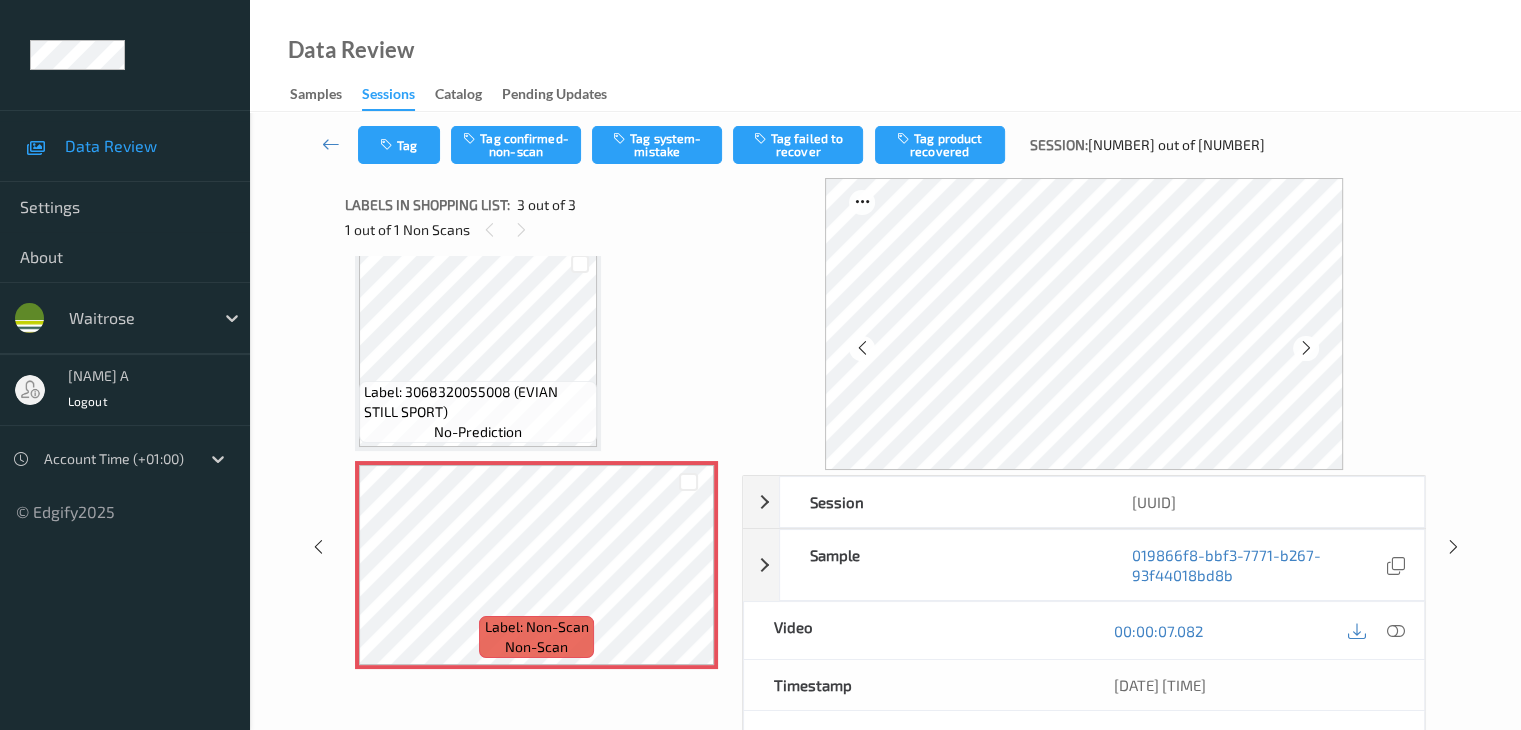 click at bounding box center (1306, 348) 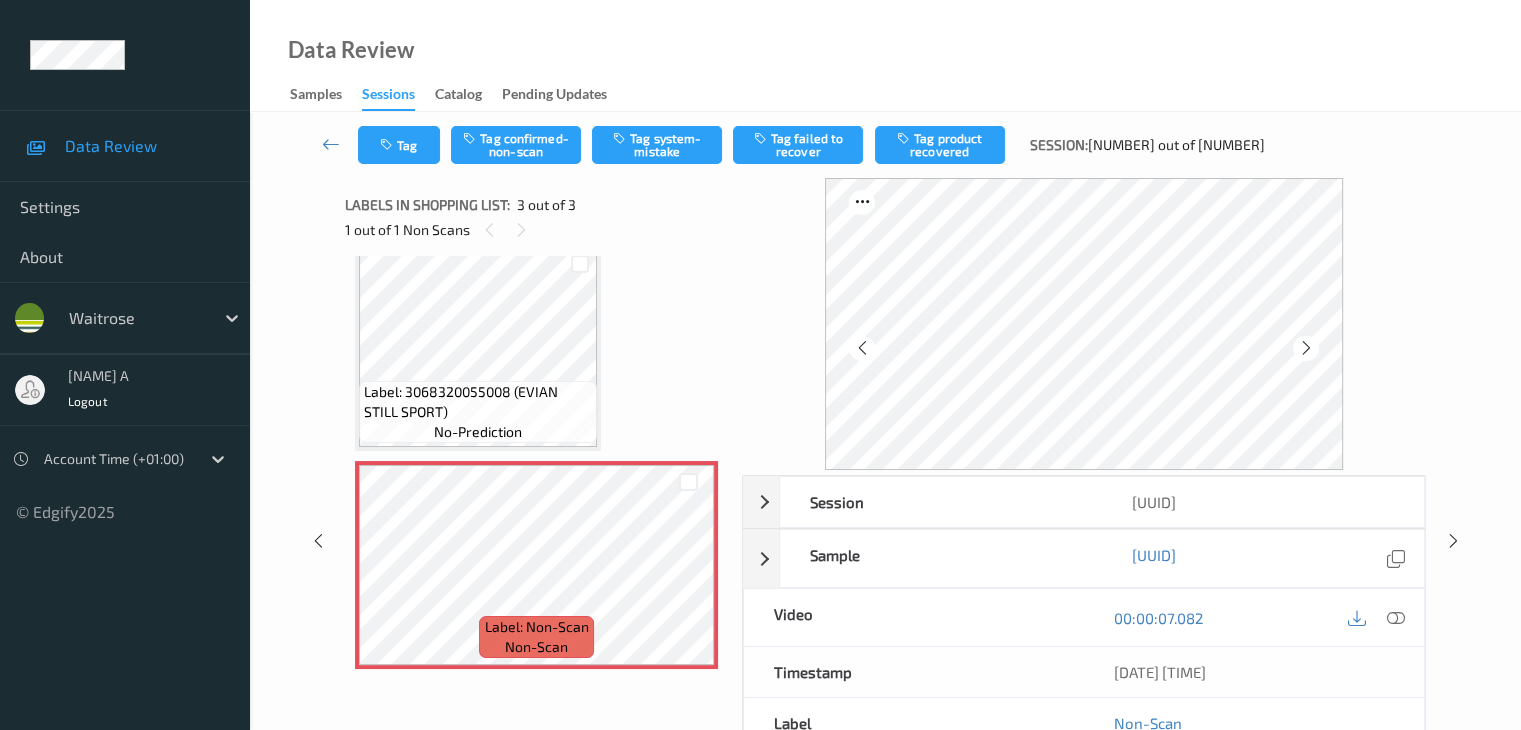 click on "Label: [NUMBER] (EVIAN STILL SPORT) no-prediction" at bounding box center [478, 347] 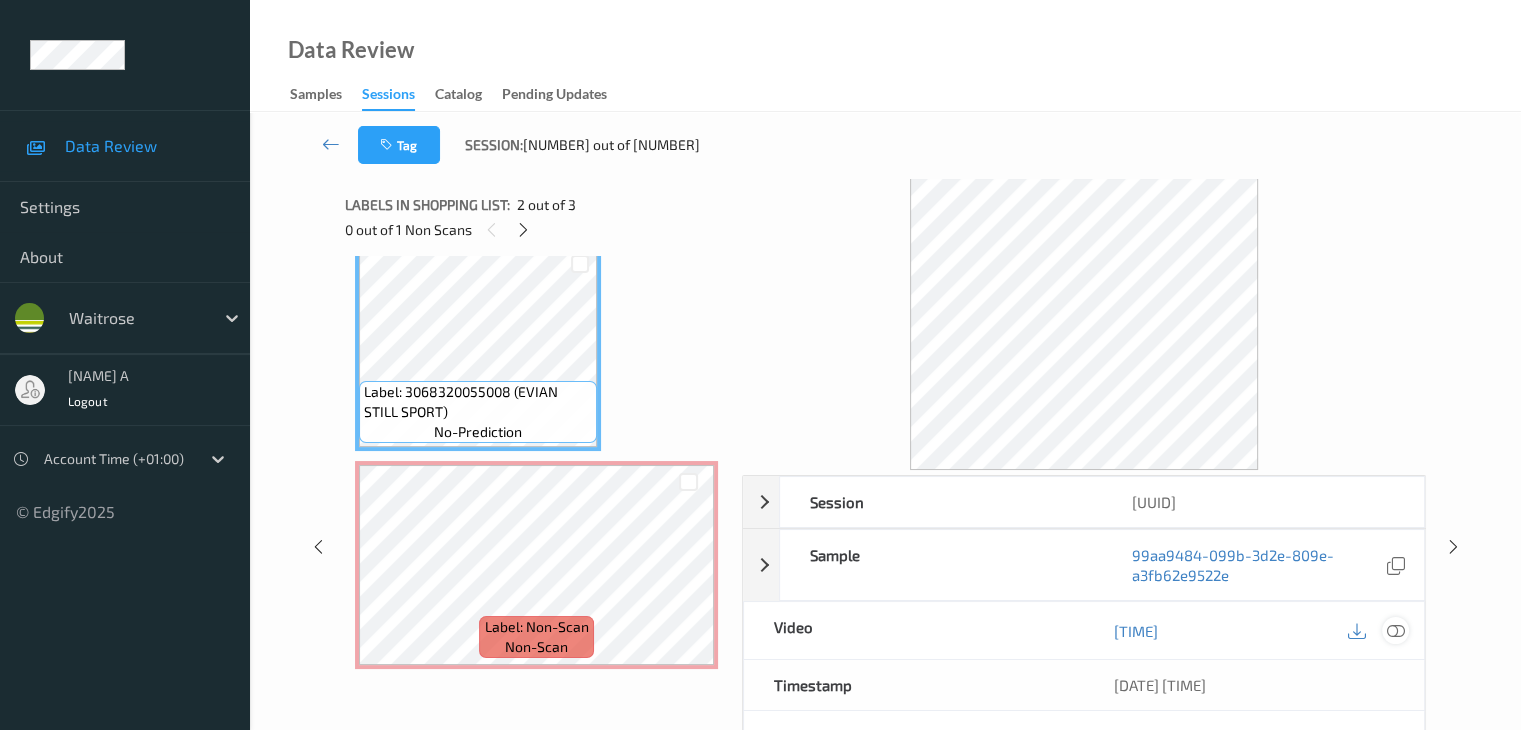 click at bounding box center (1395, 631) 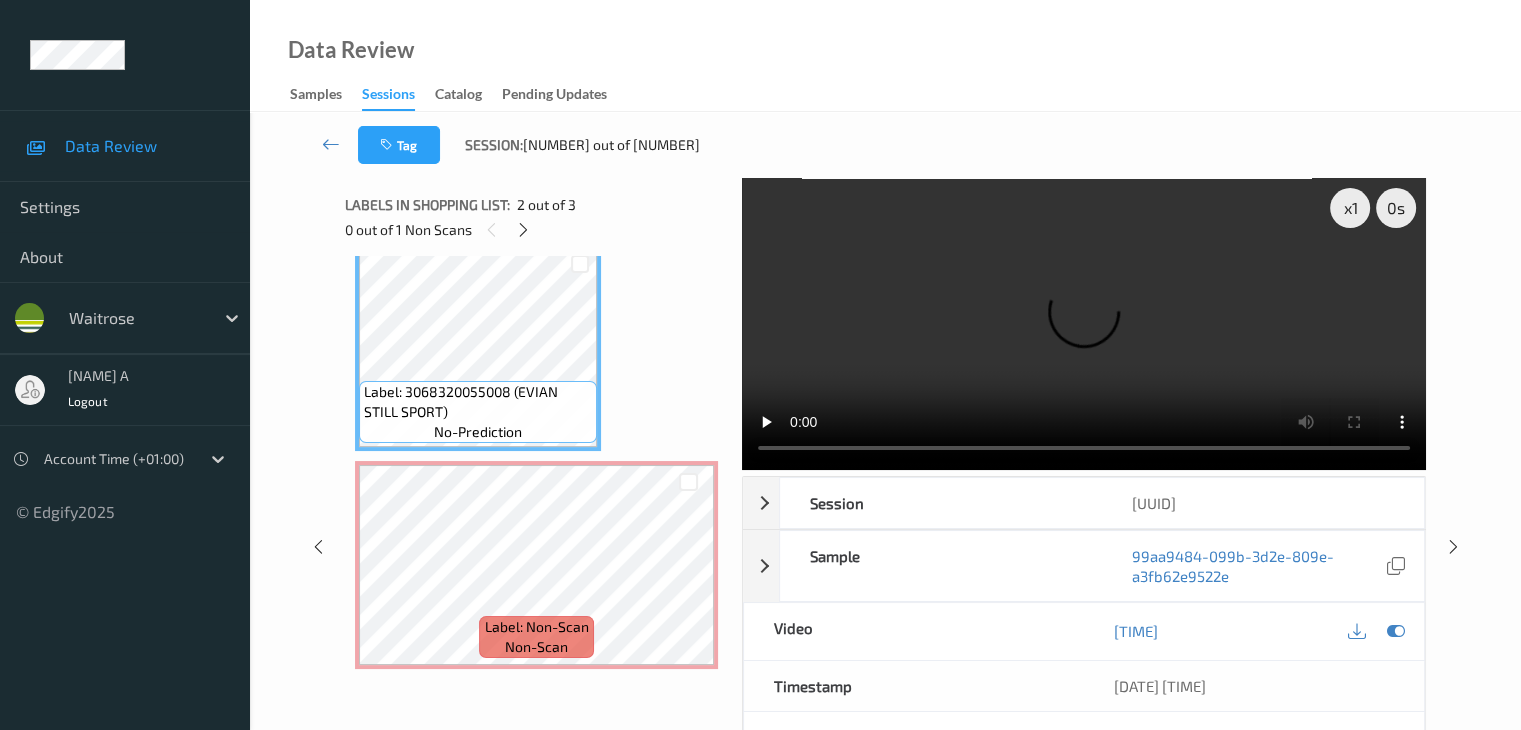 type 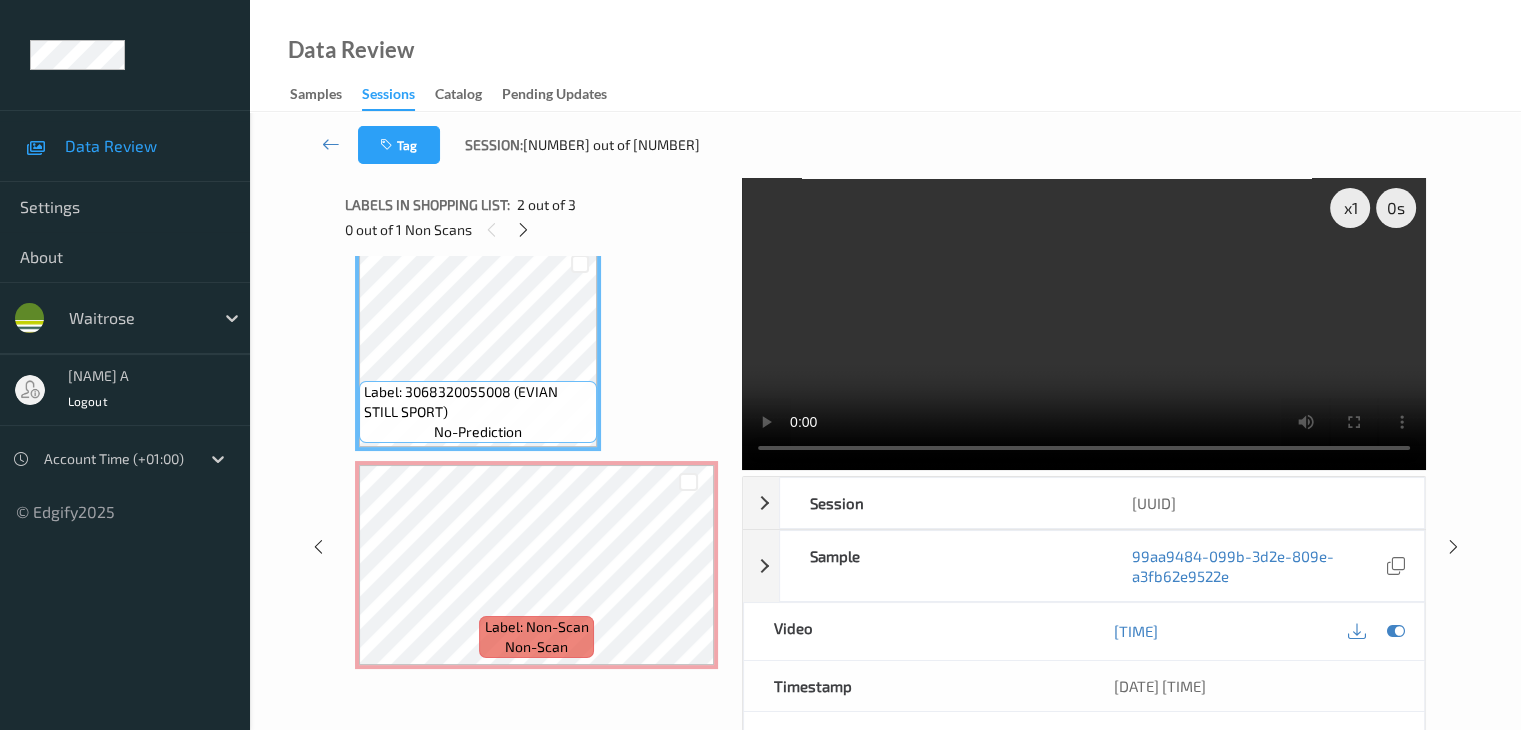 scroll, scrollTop: 107, scrollLeft: 0, axis: vertical 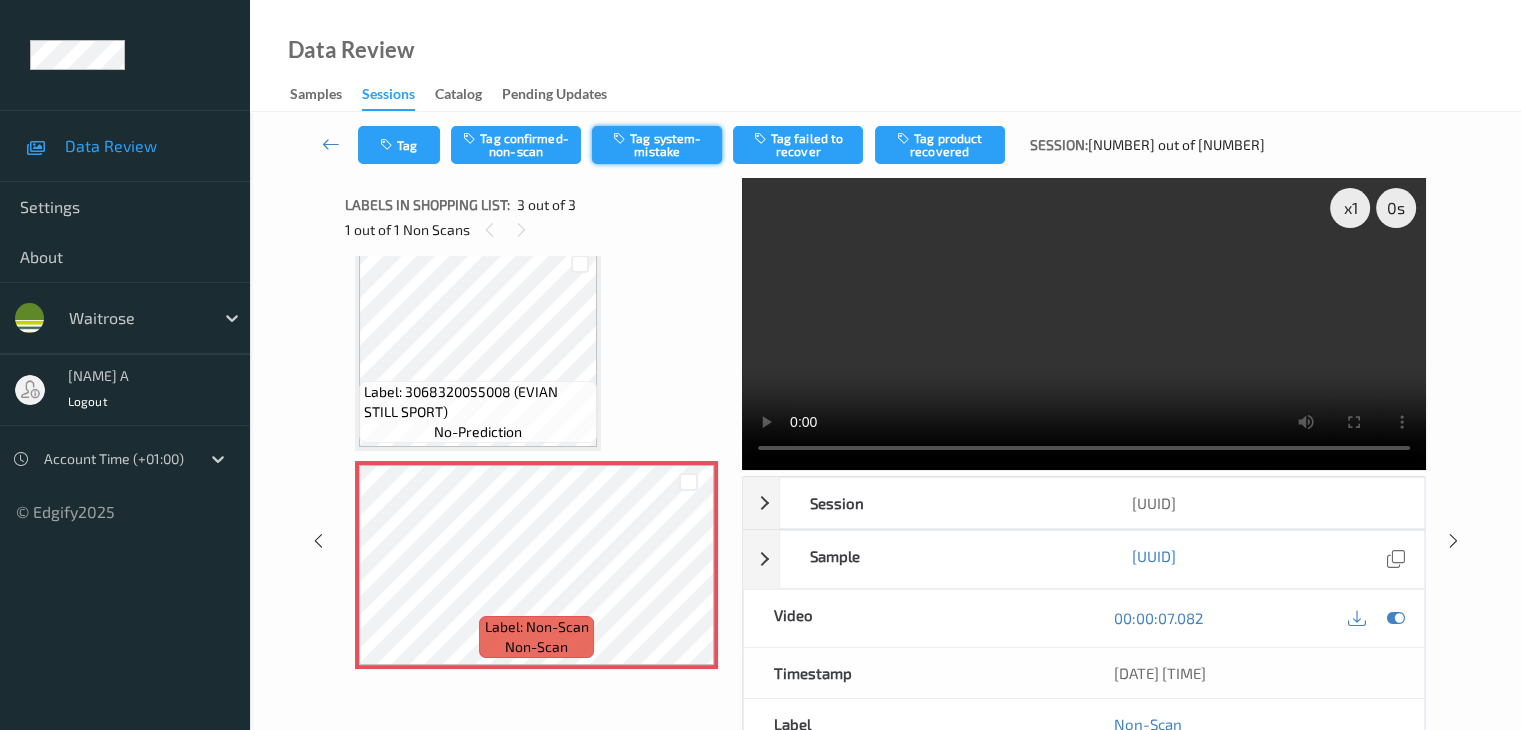 click on "Tag   system-mistake" at bounding box center [657, 145] 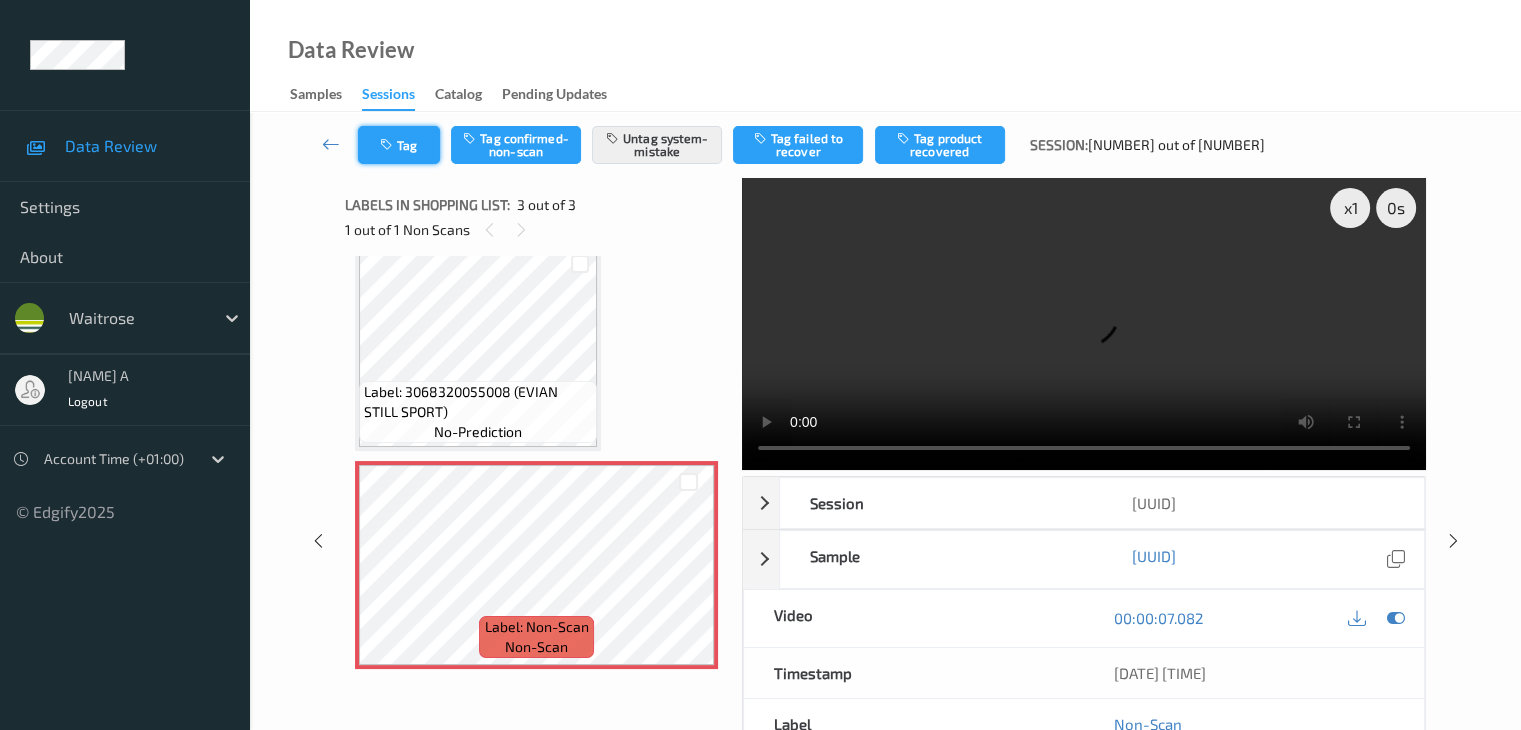 click on "Tag" at bounding box center [399, 145] 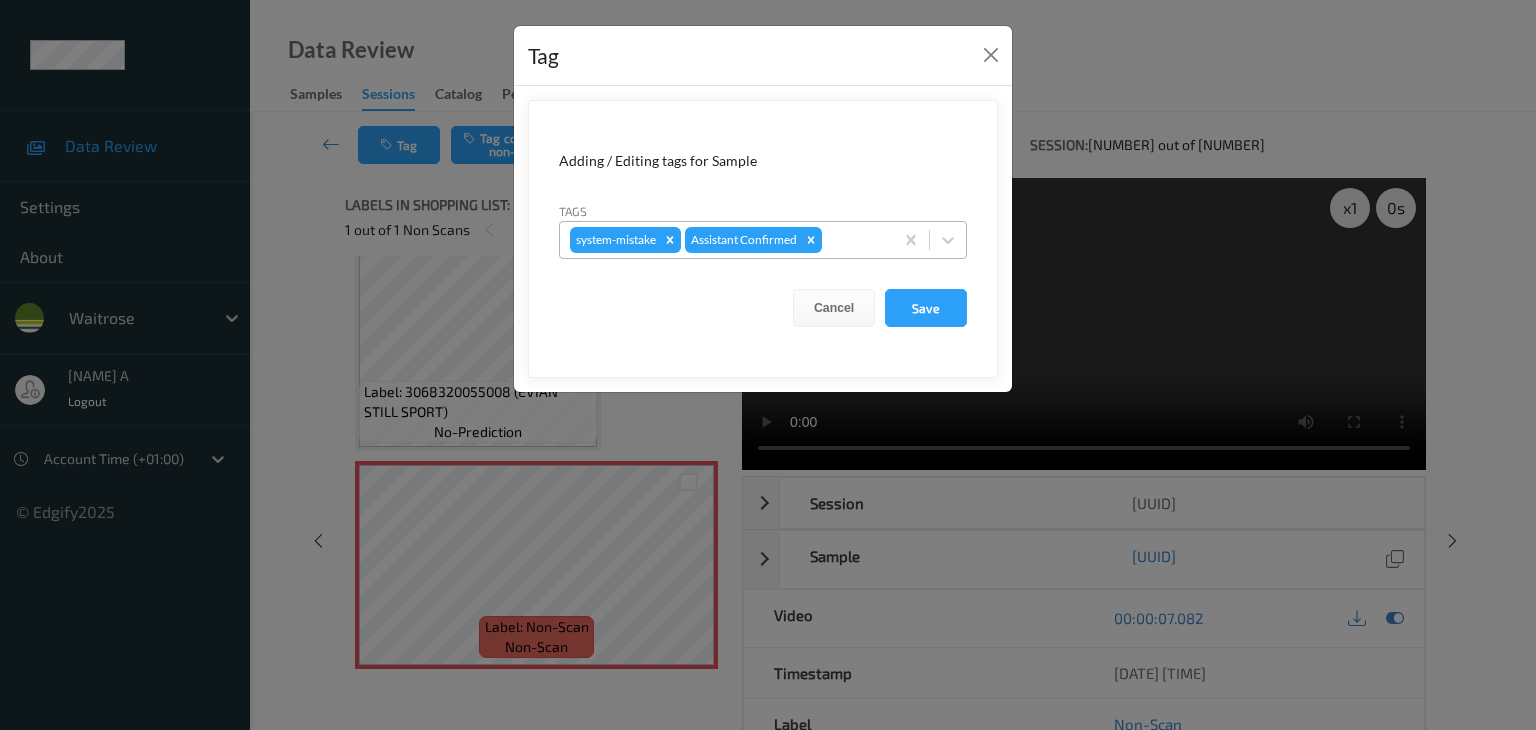 click at bounding box center (854, 240) 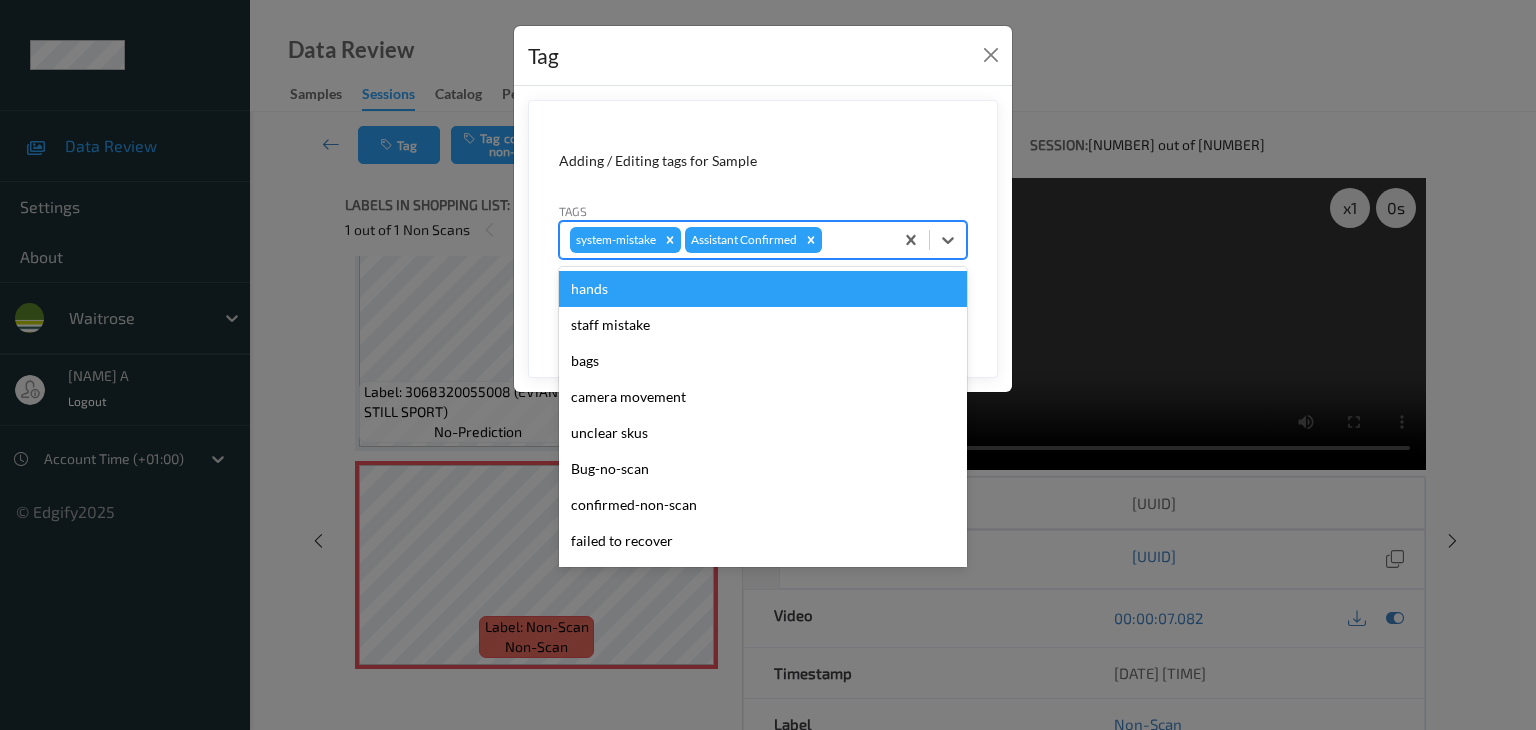 type on "u" 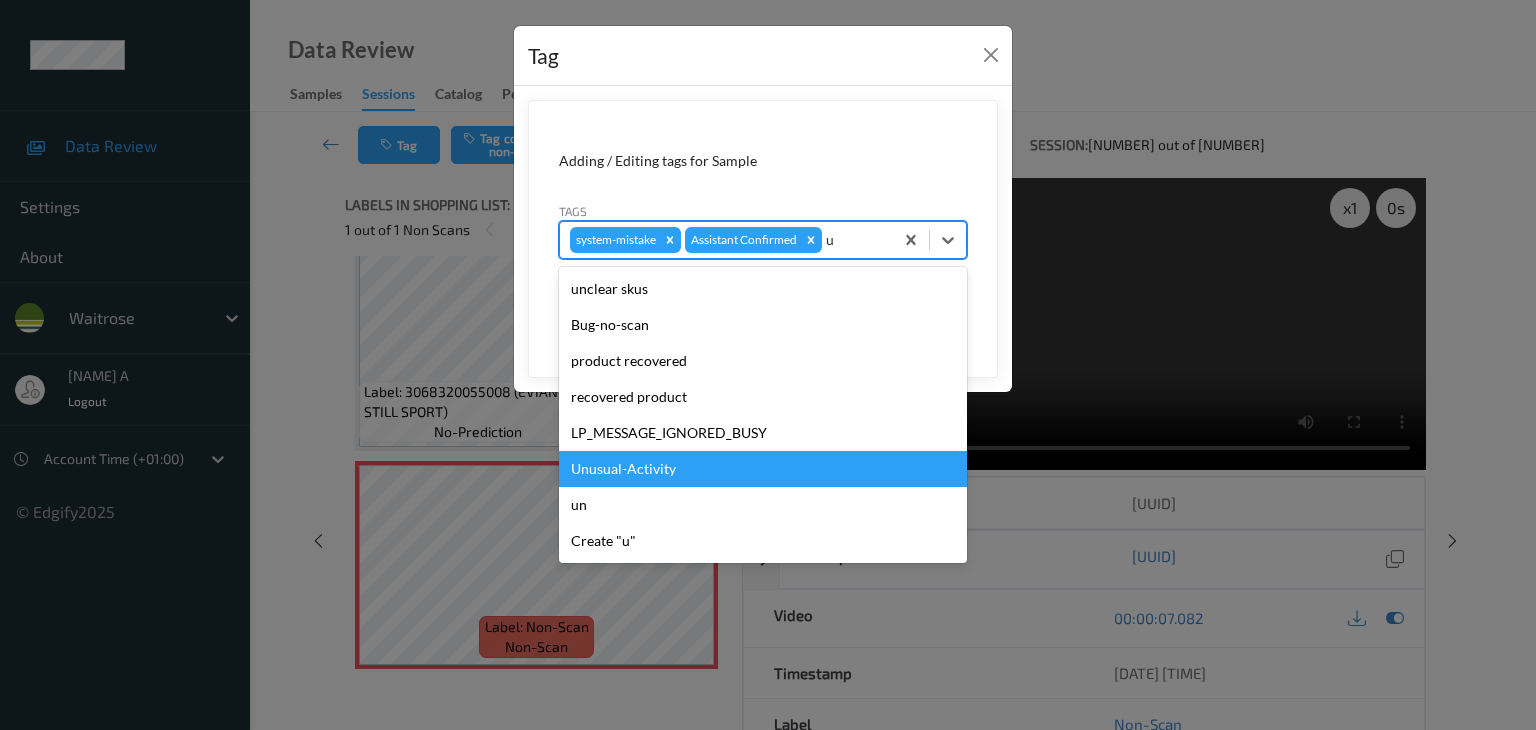 click on "Unusual-Activity" at bounding box center (763, 469) 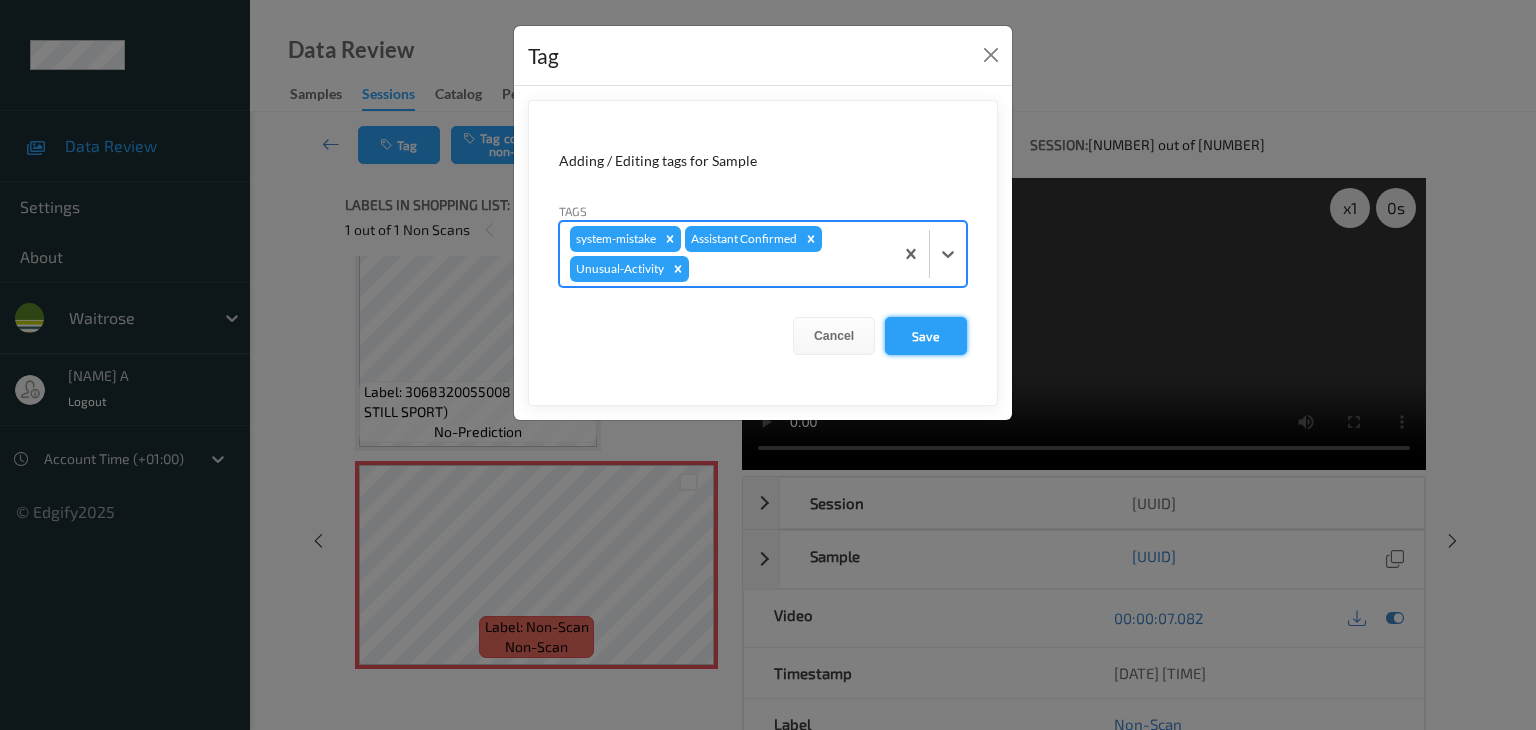 click on "Save" at bounding box center (926, 336) 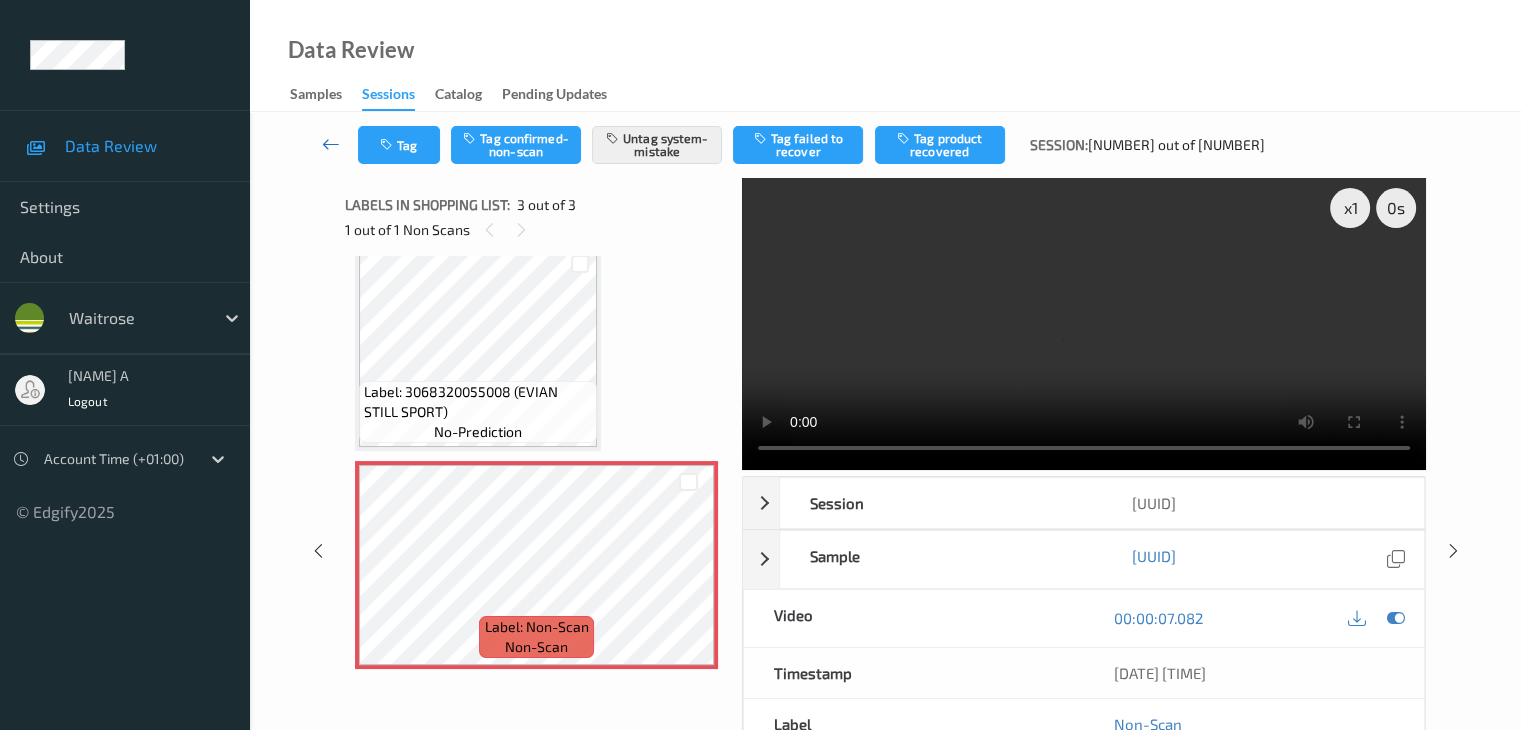 click at bounding box center [331, 144] 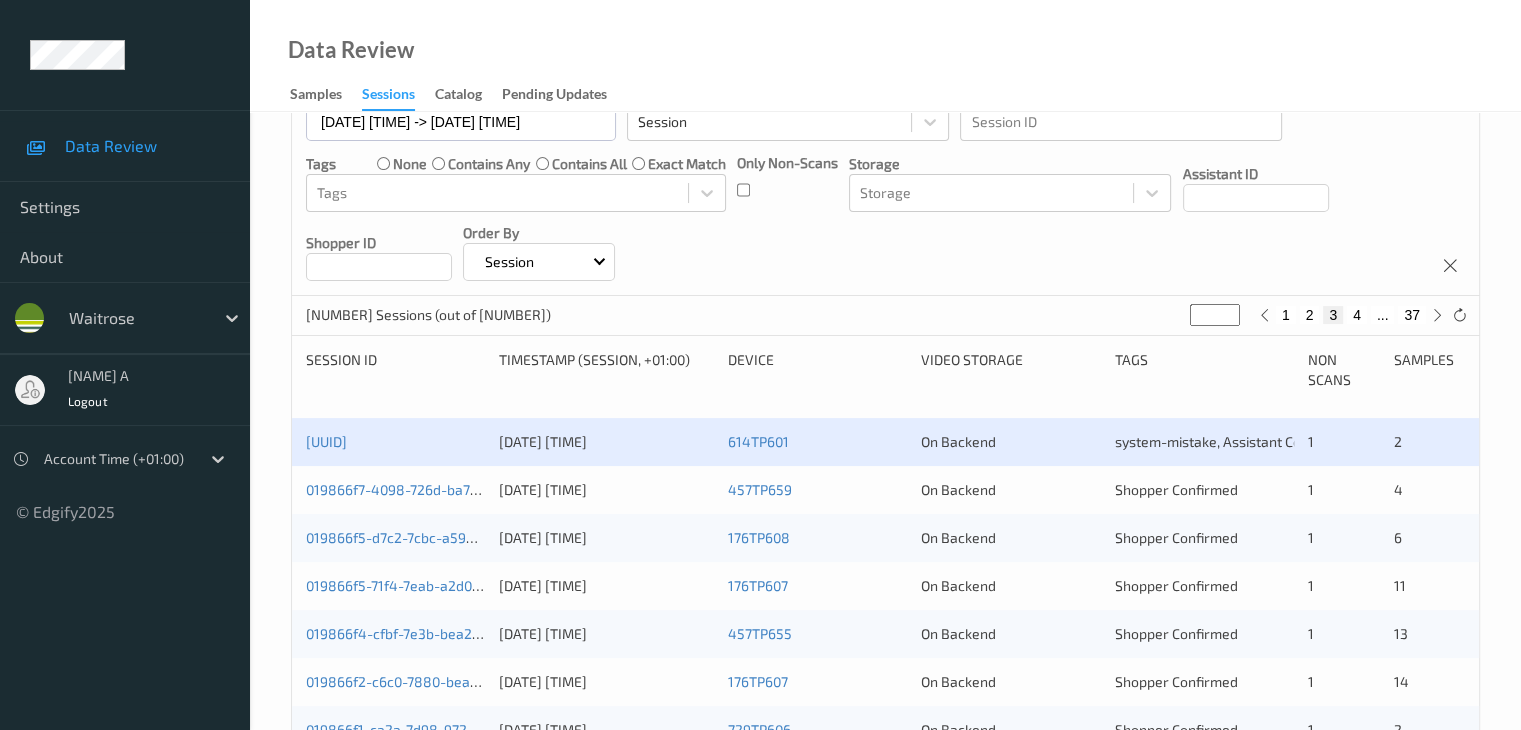 scroll, scrollTop: 200, scrollLeft: 0, axis: vertical 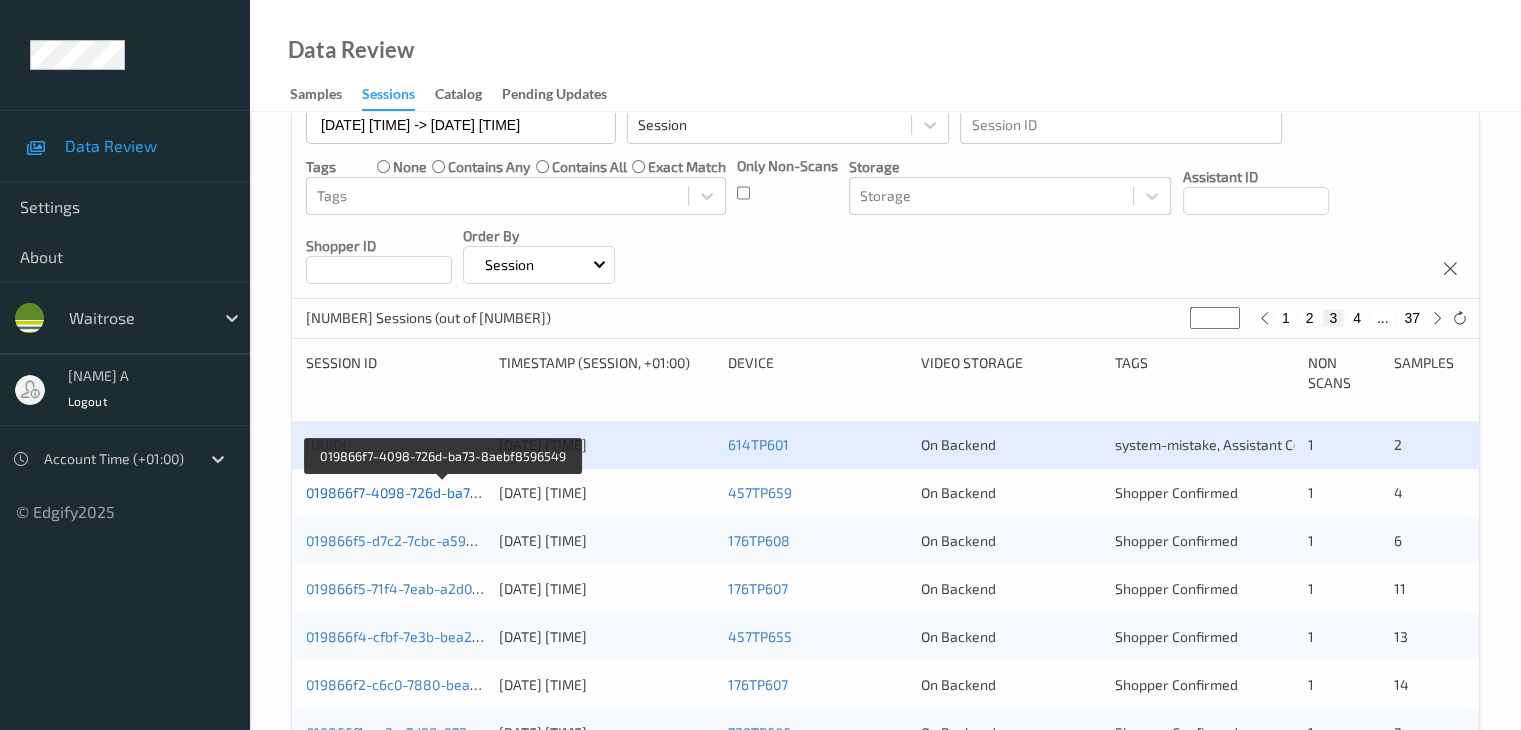 click on "019866f7-4098-726d-ba73-8aebf8596549" at bounding box center (443, 492) 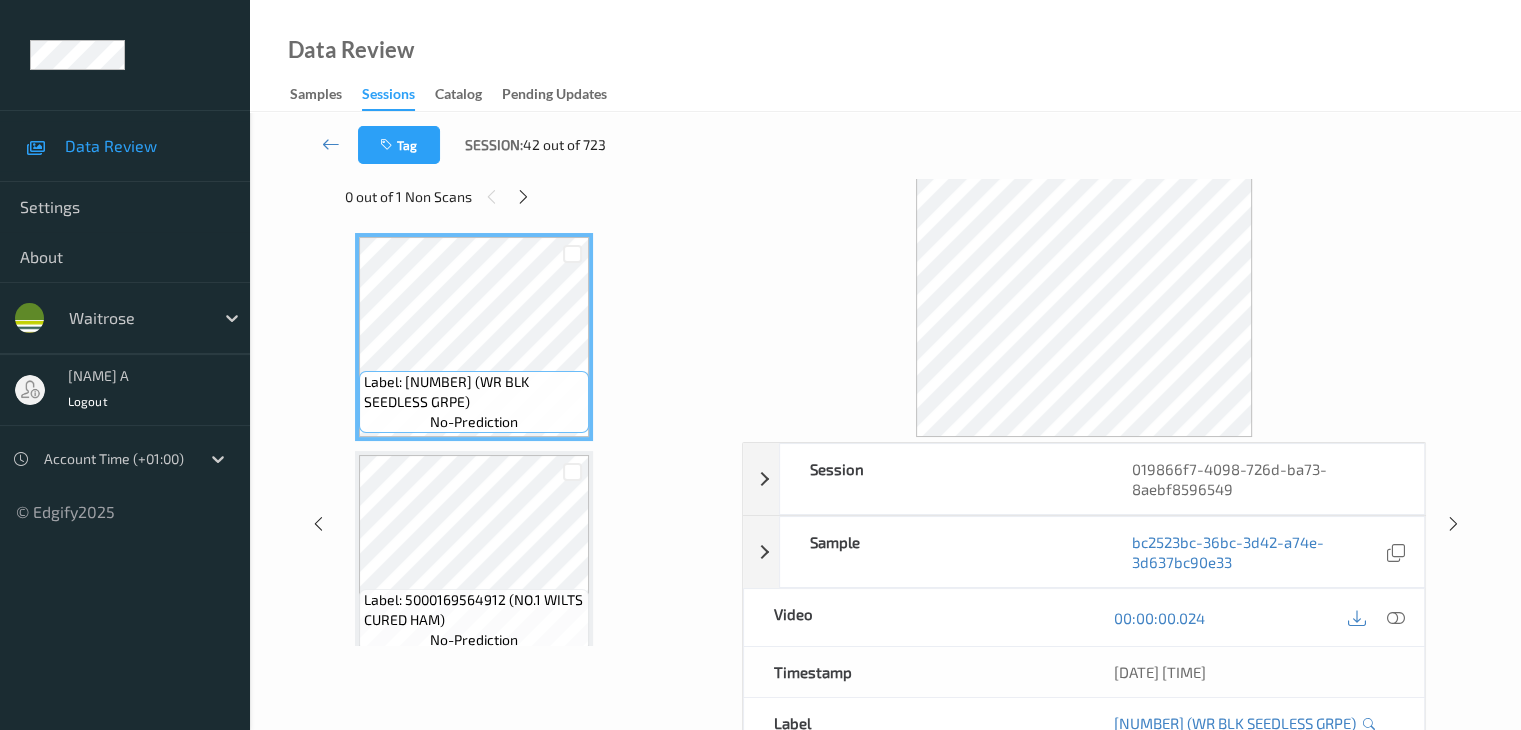 scroll, scrollTop: 0, scrollLeft: 0, axis: both 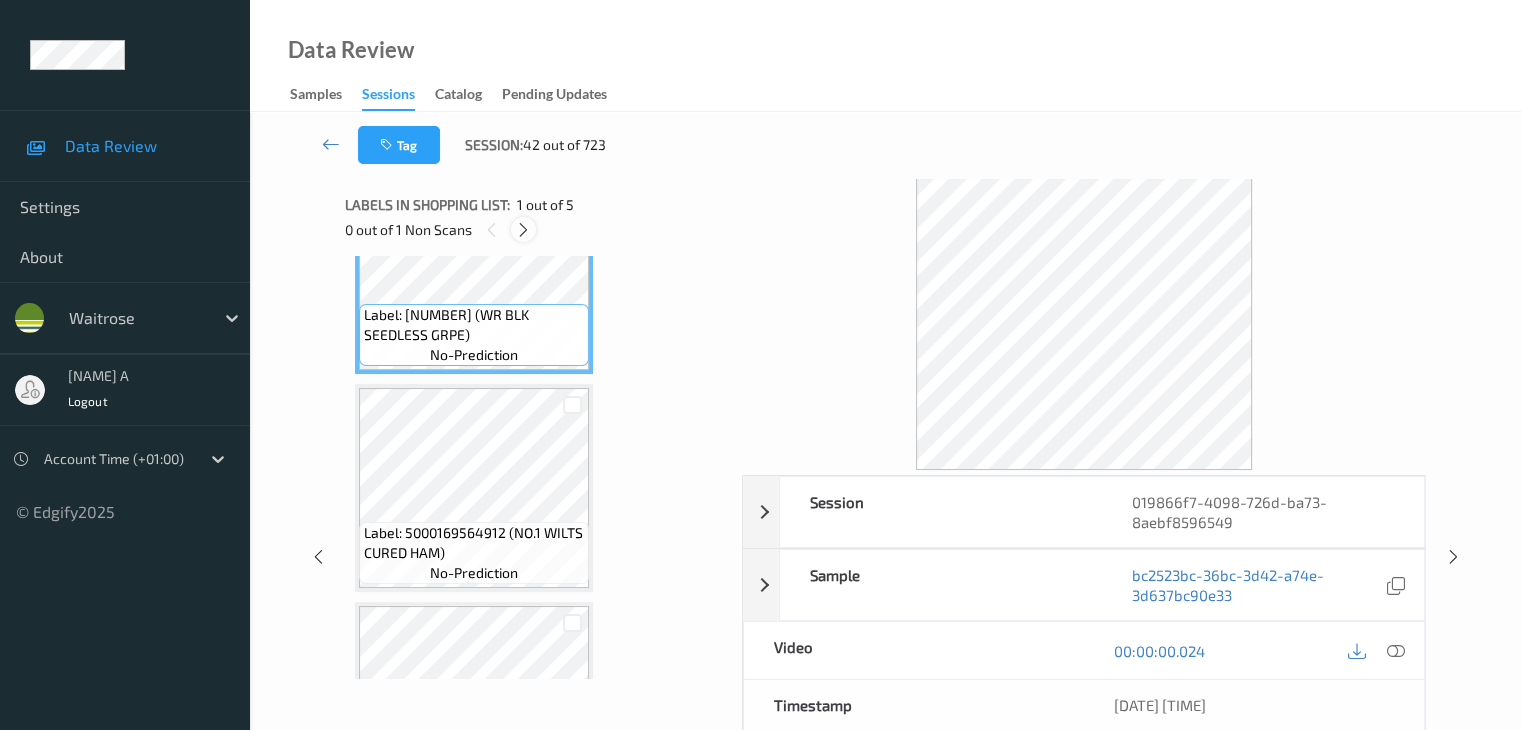 click at bounding box center [523, 230] 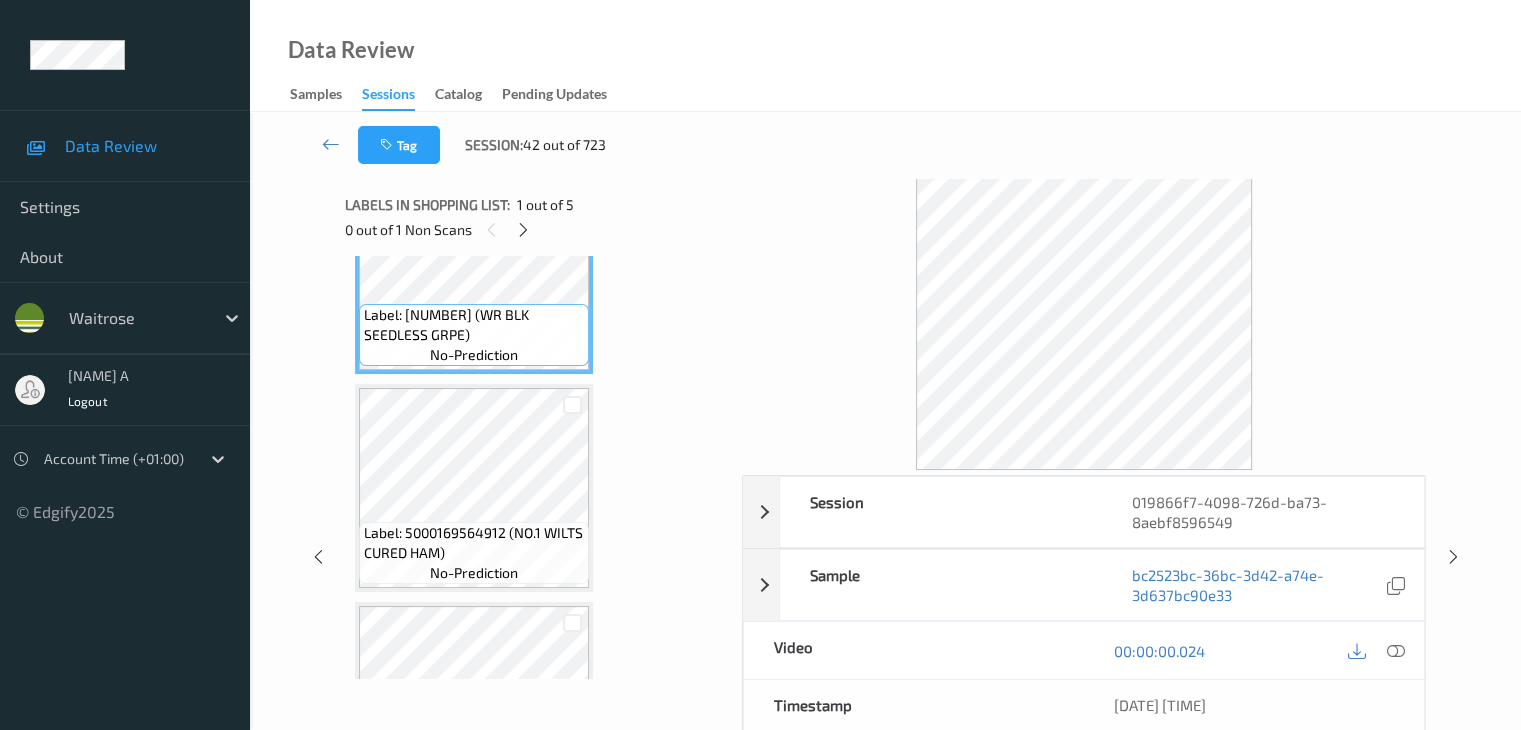 scroll, scrollTop: 664, scrollLeft: 0, axis: vertical 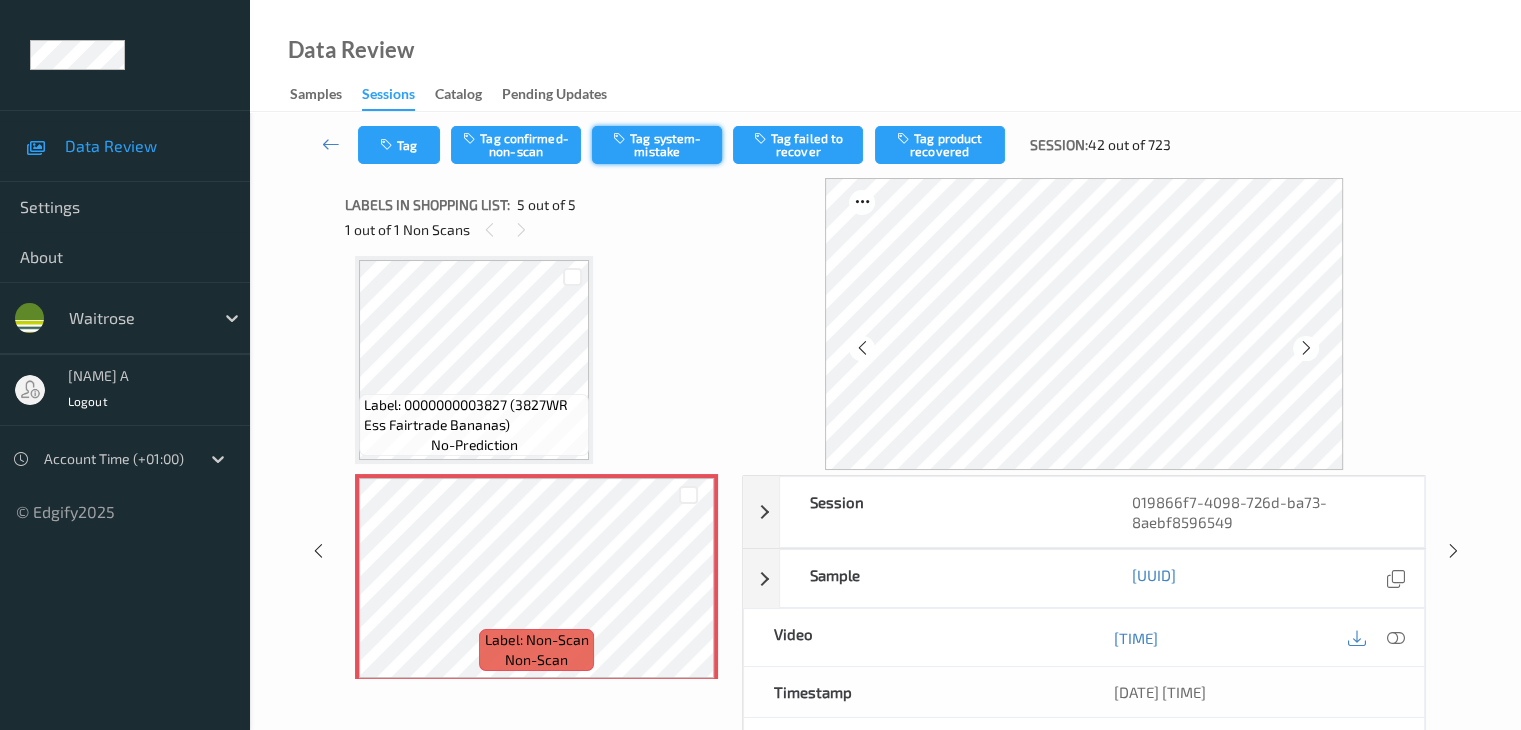 click on "Tag   system-mistake" at bounding box center [657, 145] 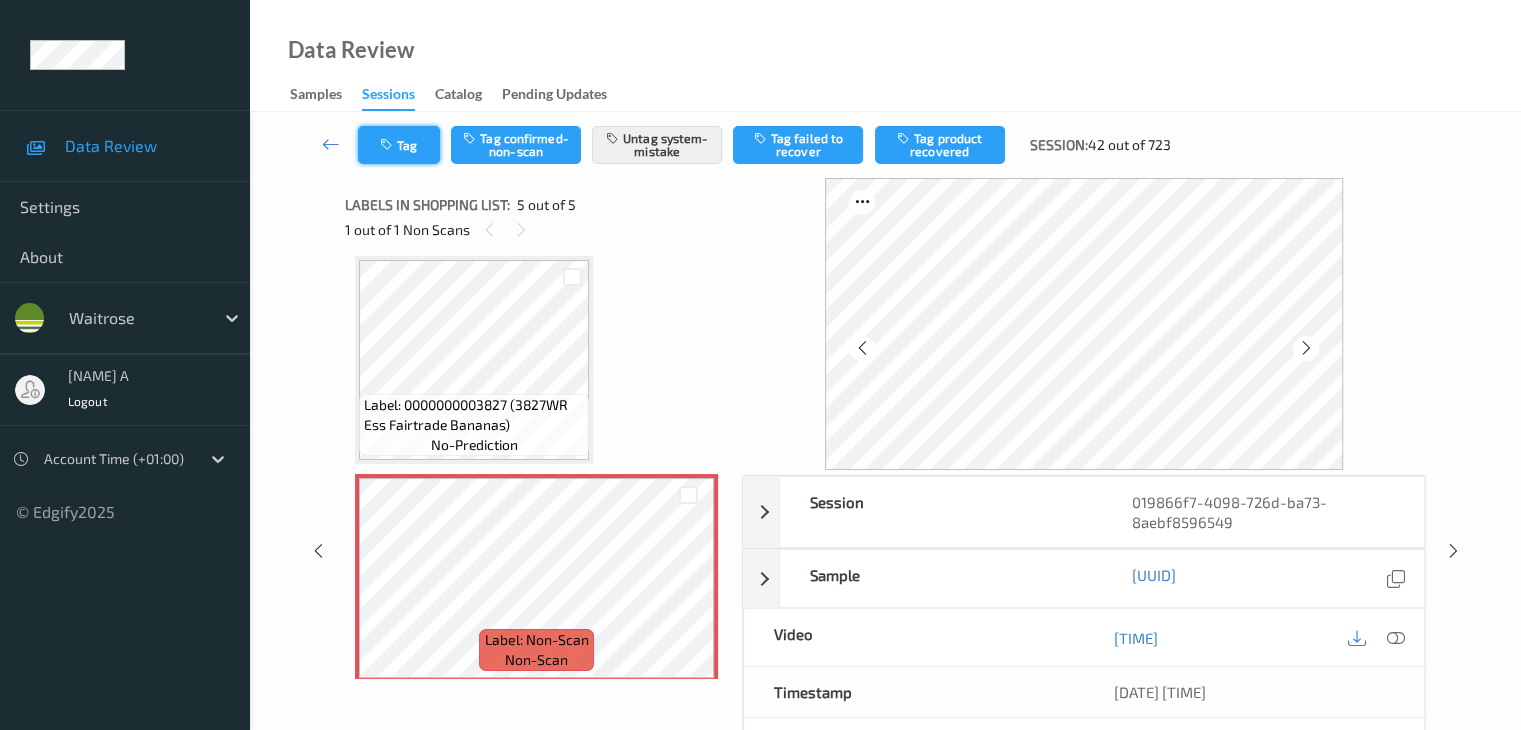 click on "Tag" at bounding box center [399, 145] 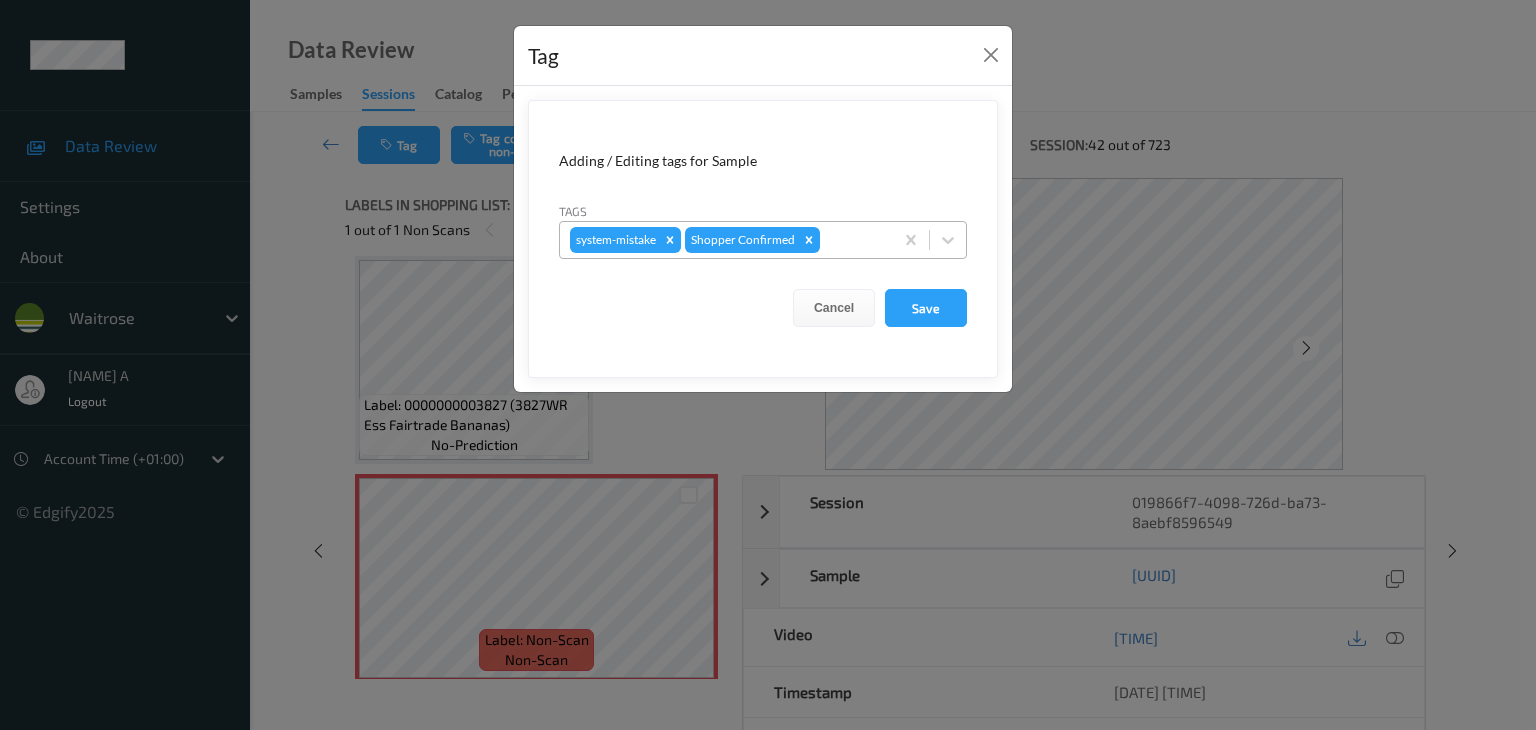 click at bounding box center [853, 240] 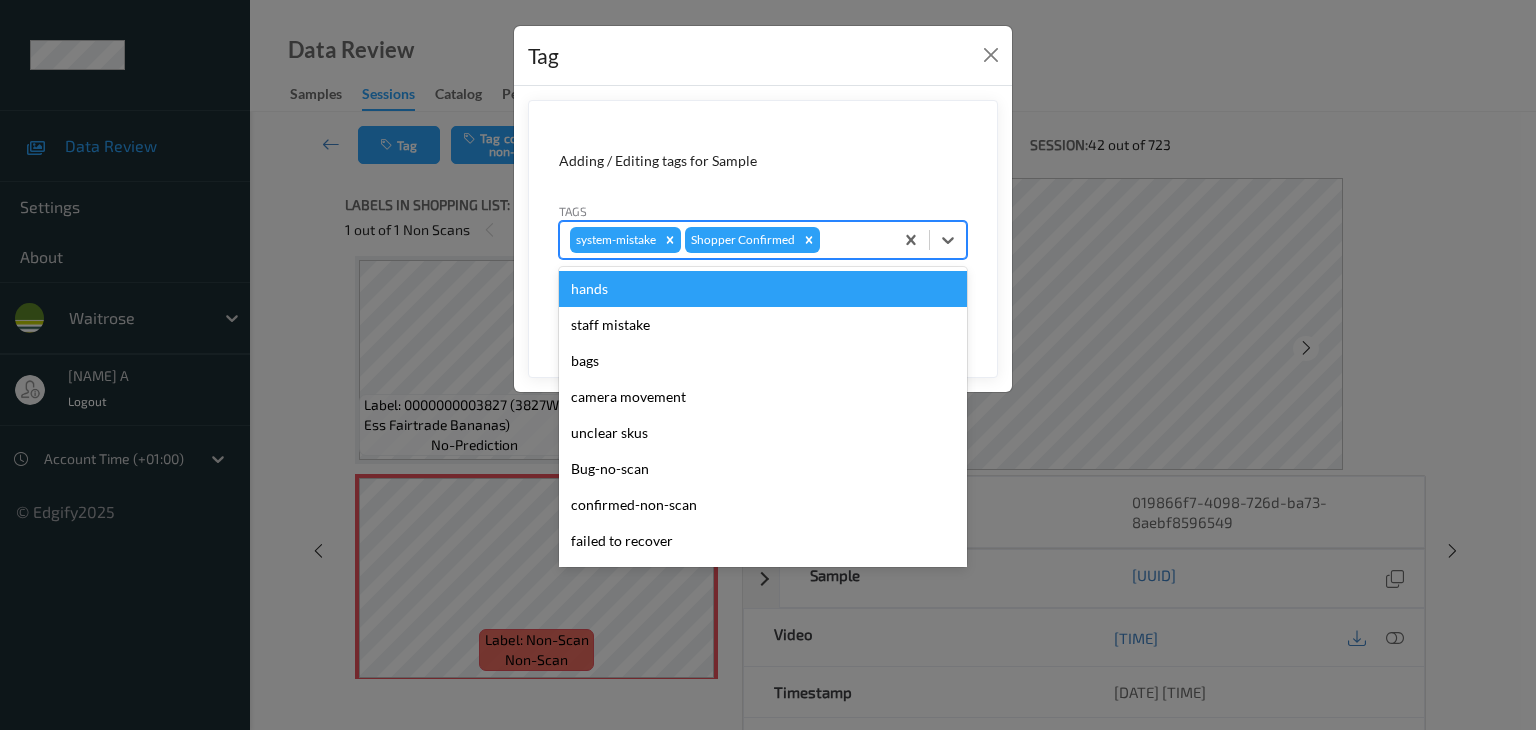 type on "u" 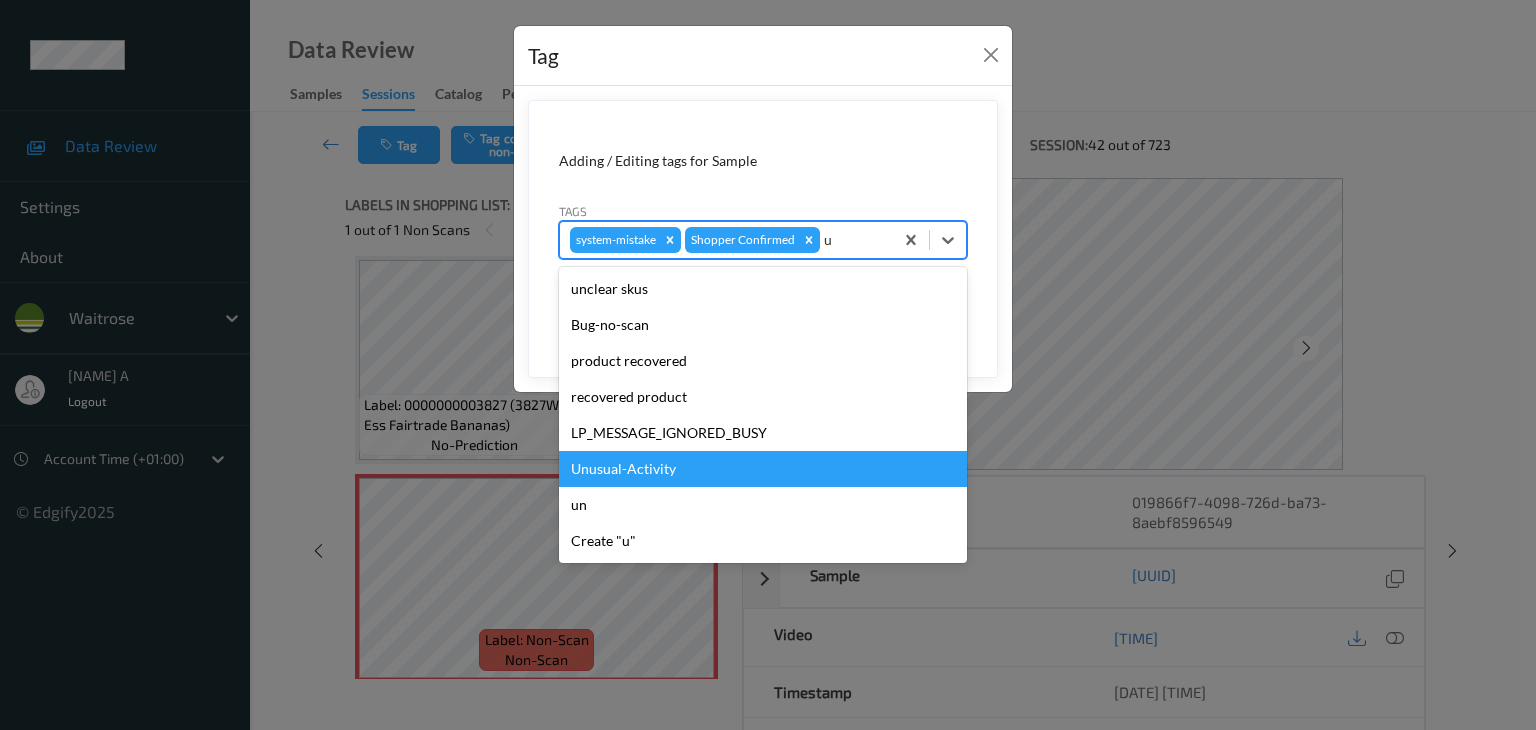 click on "Unusual-Activity" at bounding box center [763, 469] 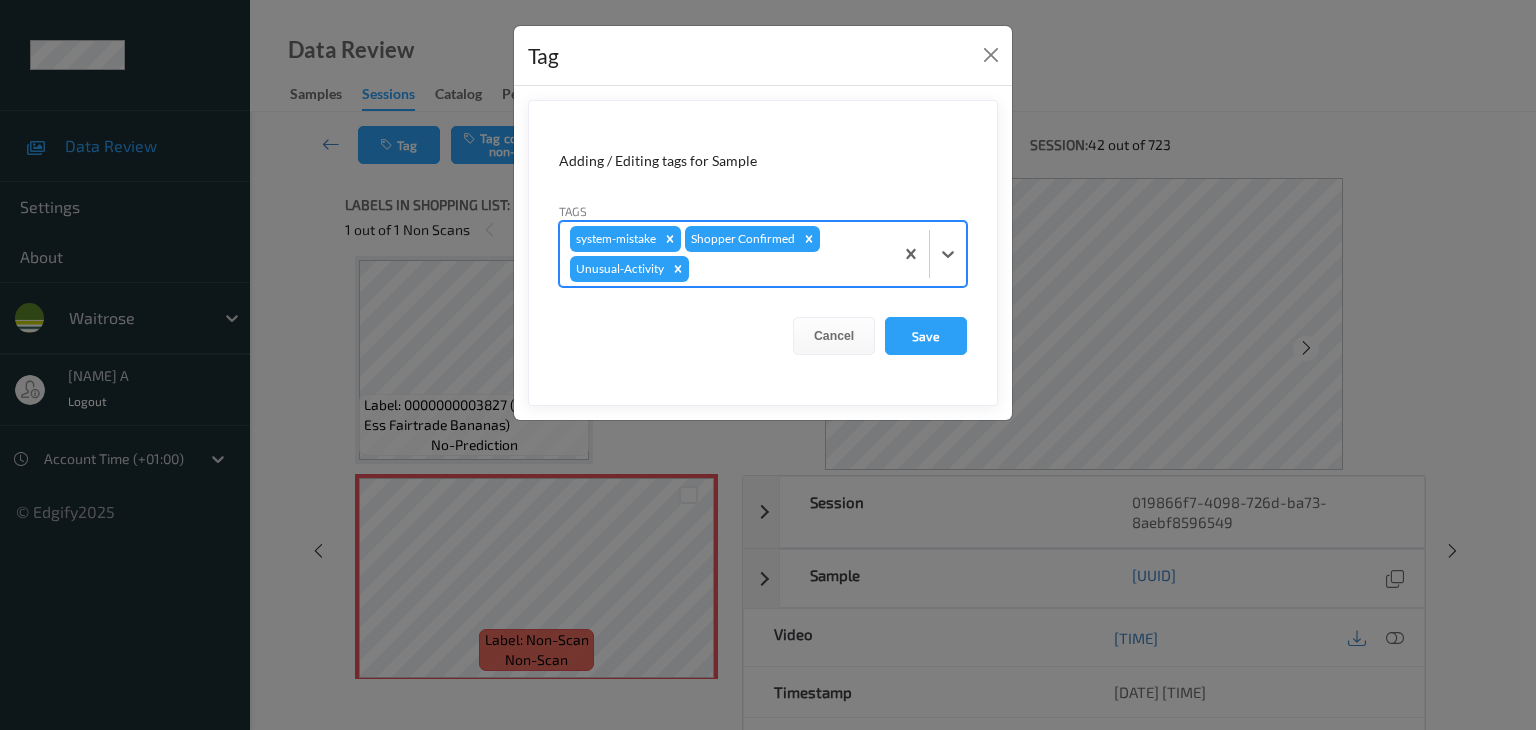 type on "p" 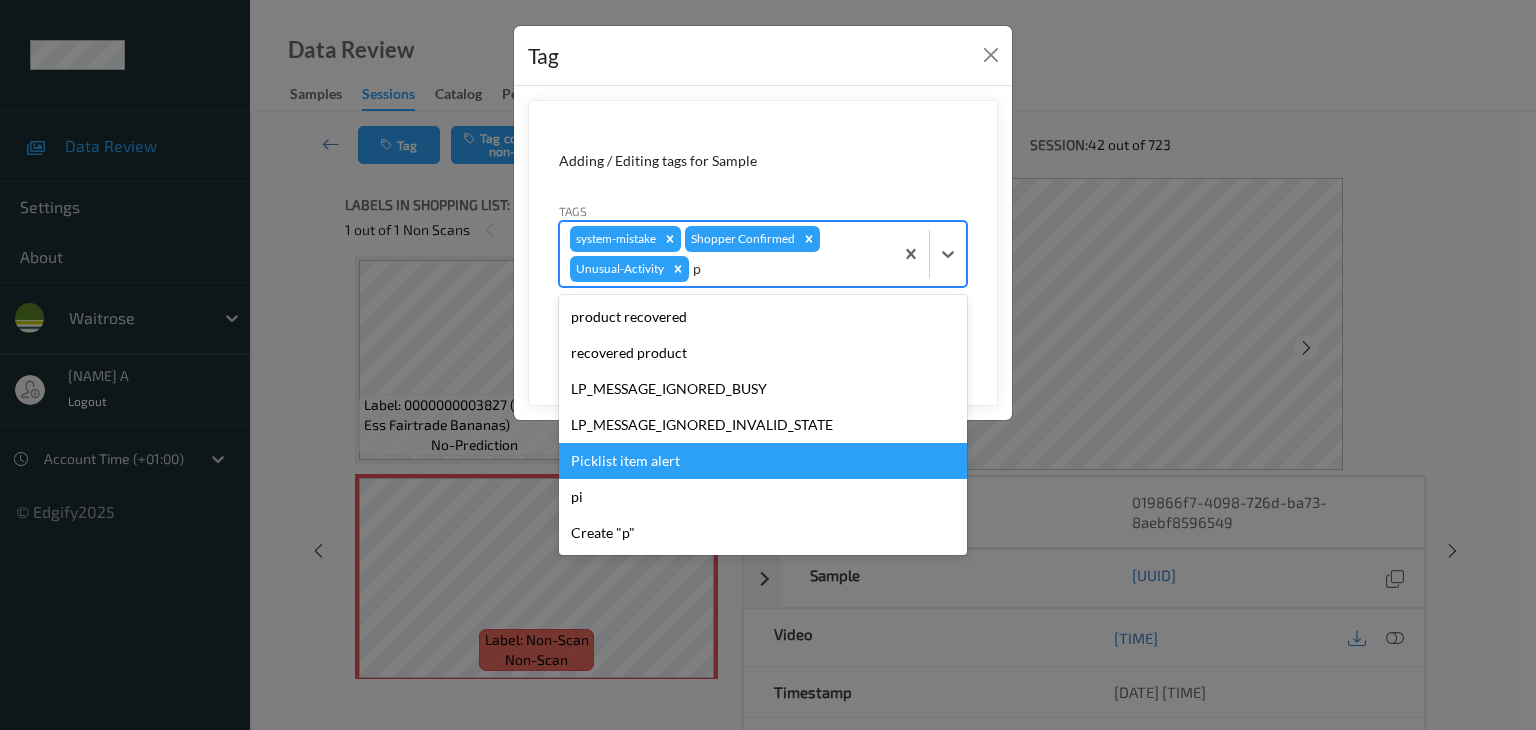 click on "Picklist item alert" at bounding box center [763, 461] 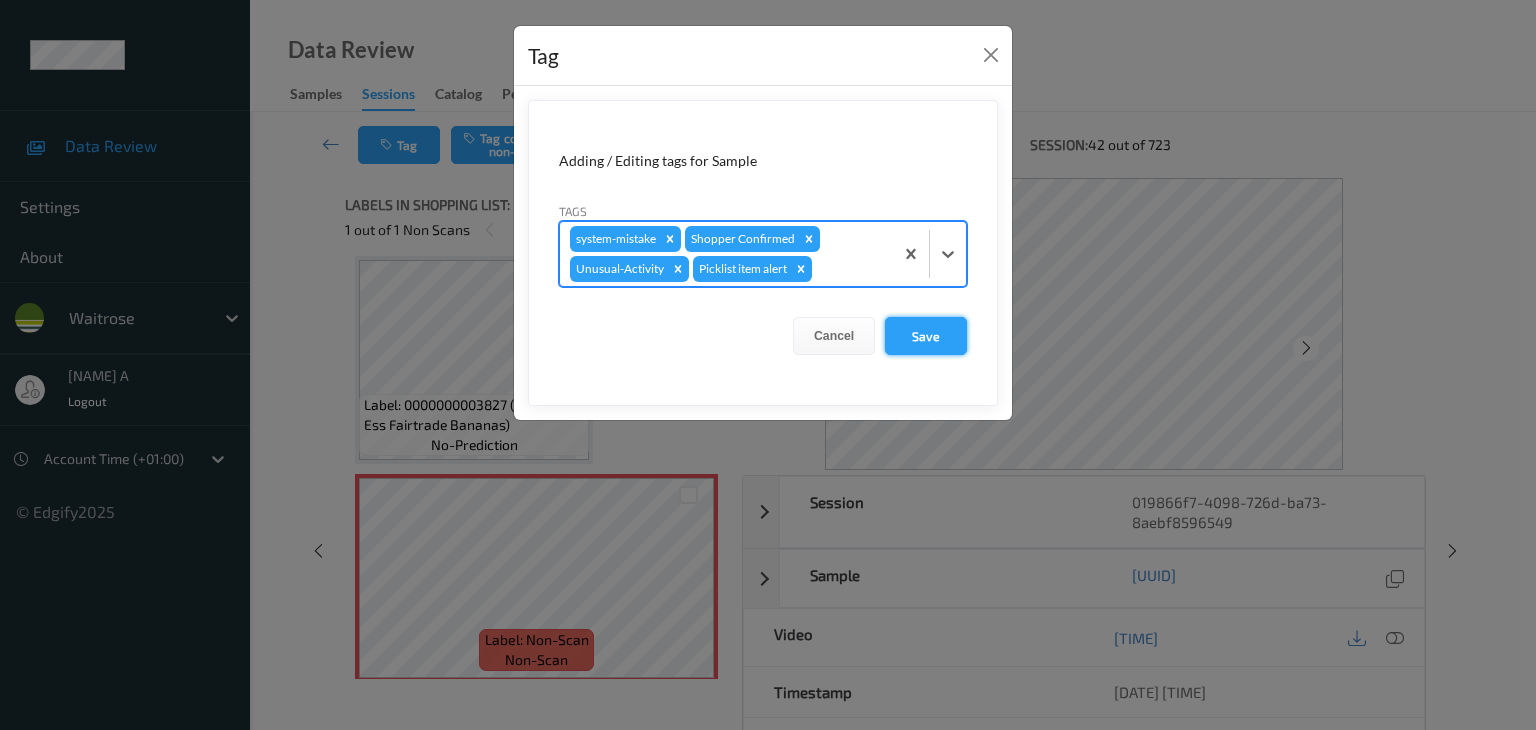 click on "Save" at bounding box center [926, 336] 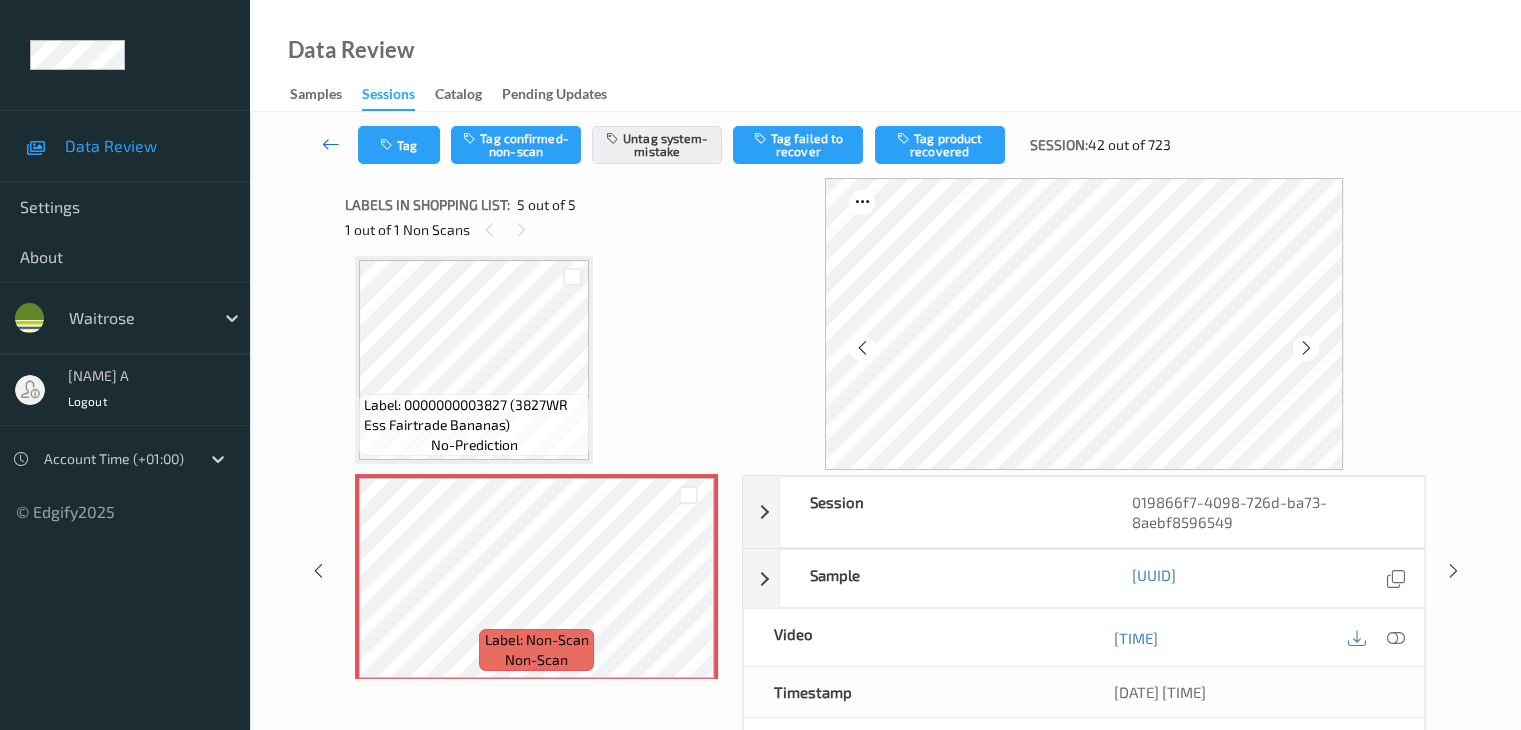 click at bounding box center (331, 144) 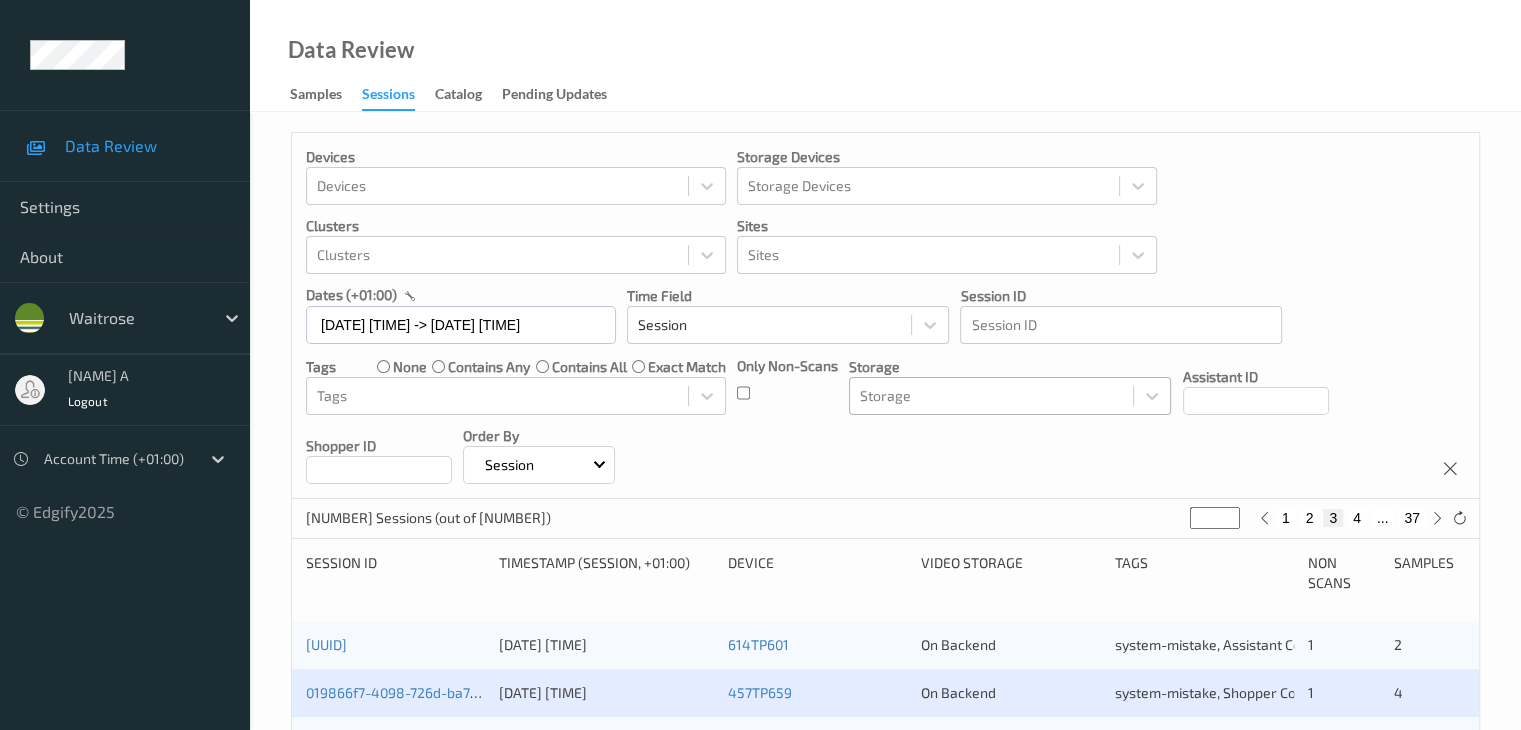 scroll, scrollTop: 200, scrollLeft: 0, axis: vertical 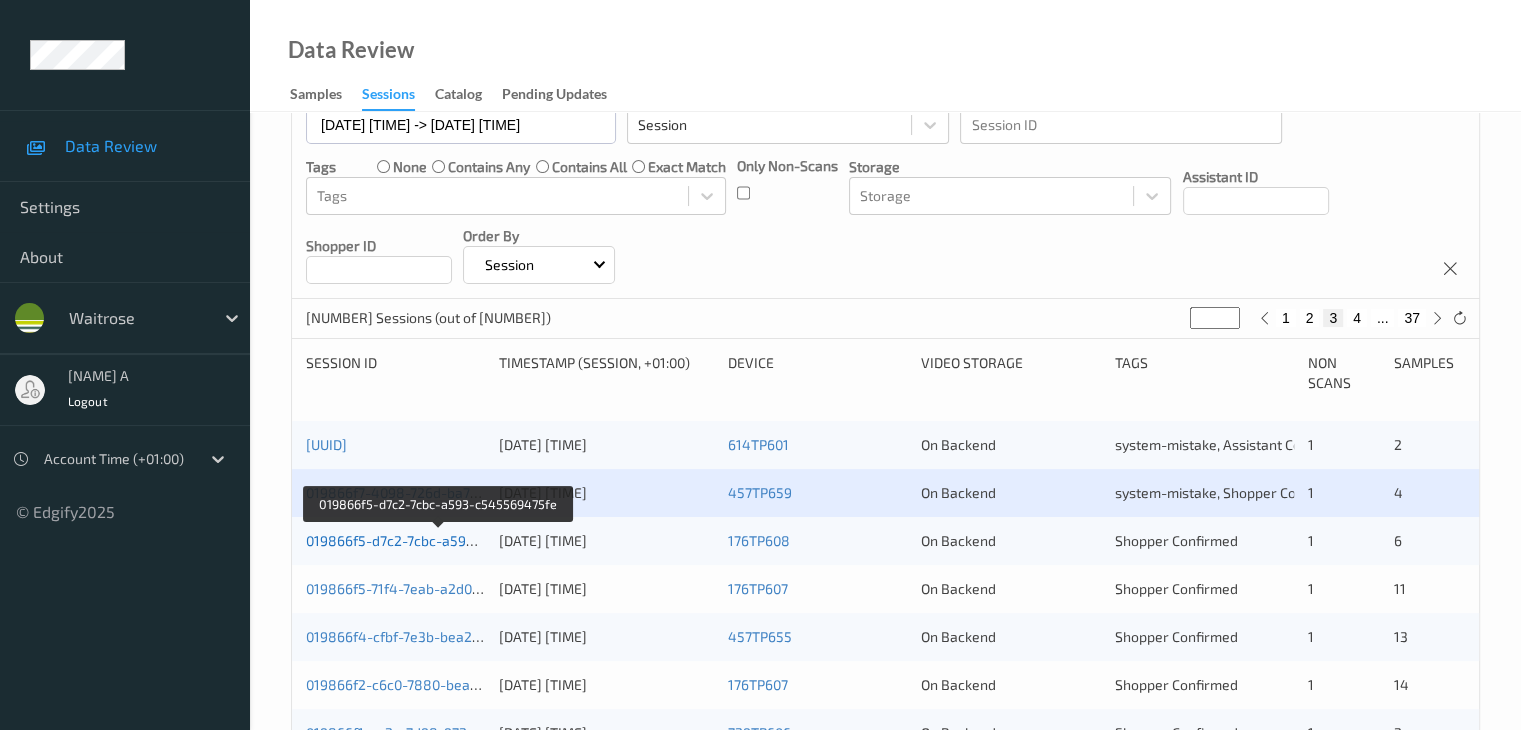 click on "019866f5-d7c2-7cbc-a593-c545569475fe" at bounding box center (439, 540) 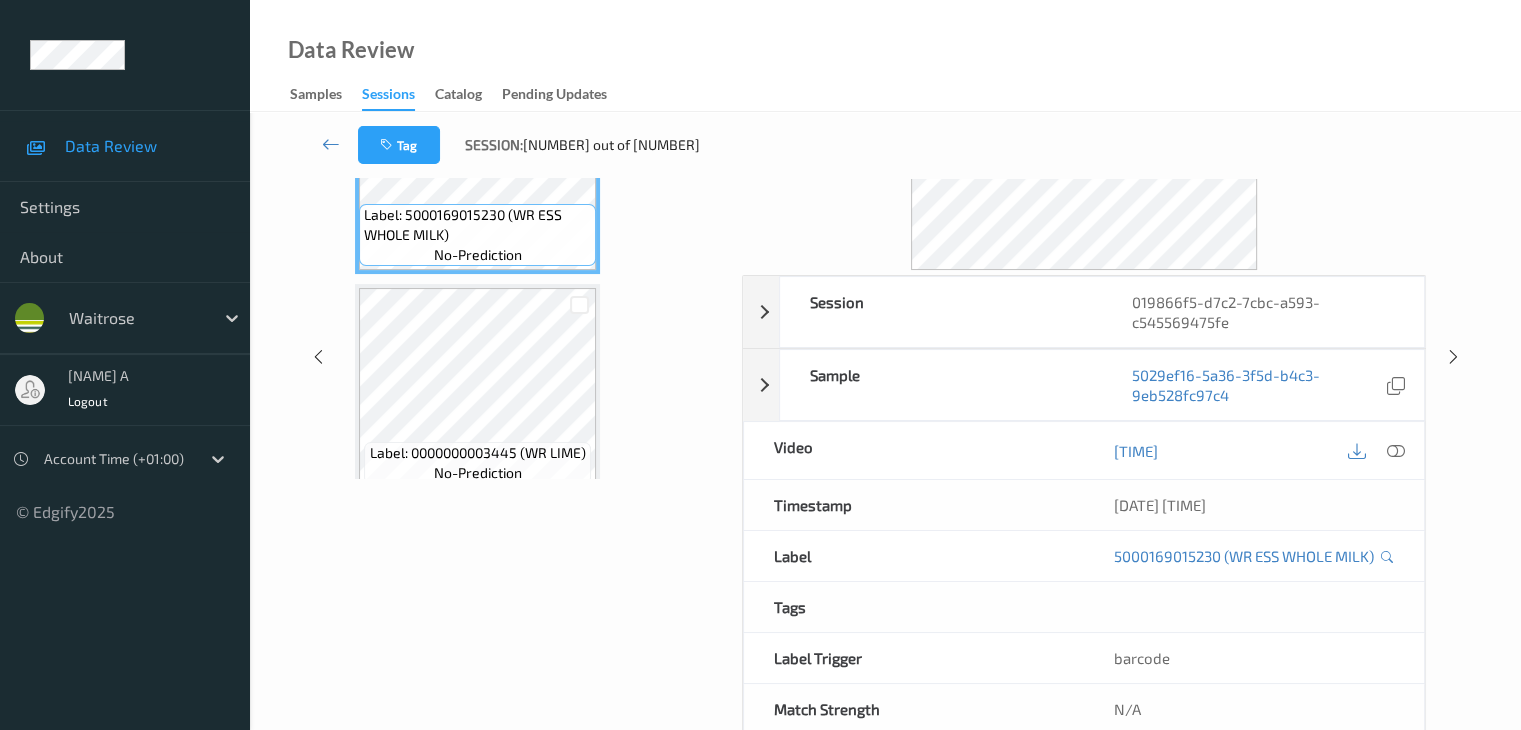 scroll, scrollTop: 0, scrollLeft: 0, axis: both 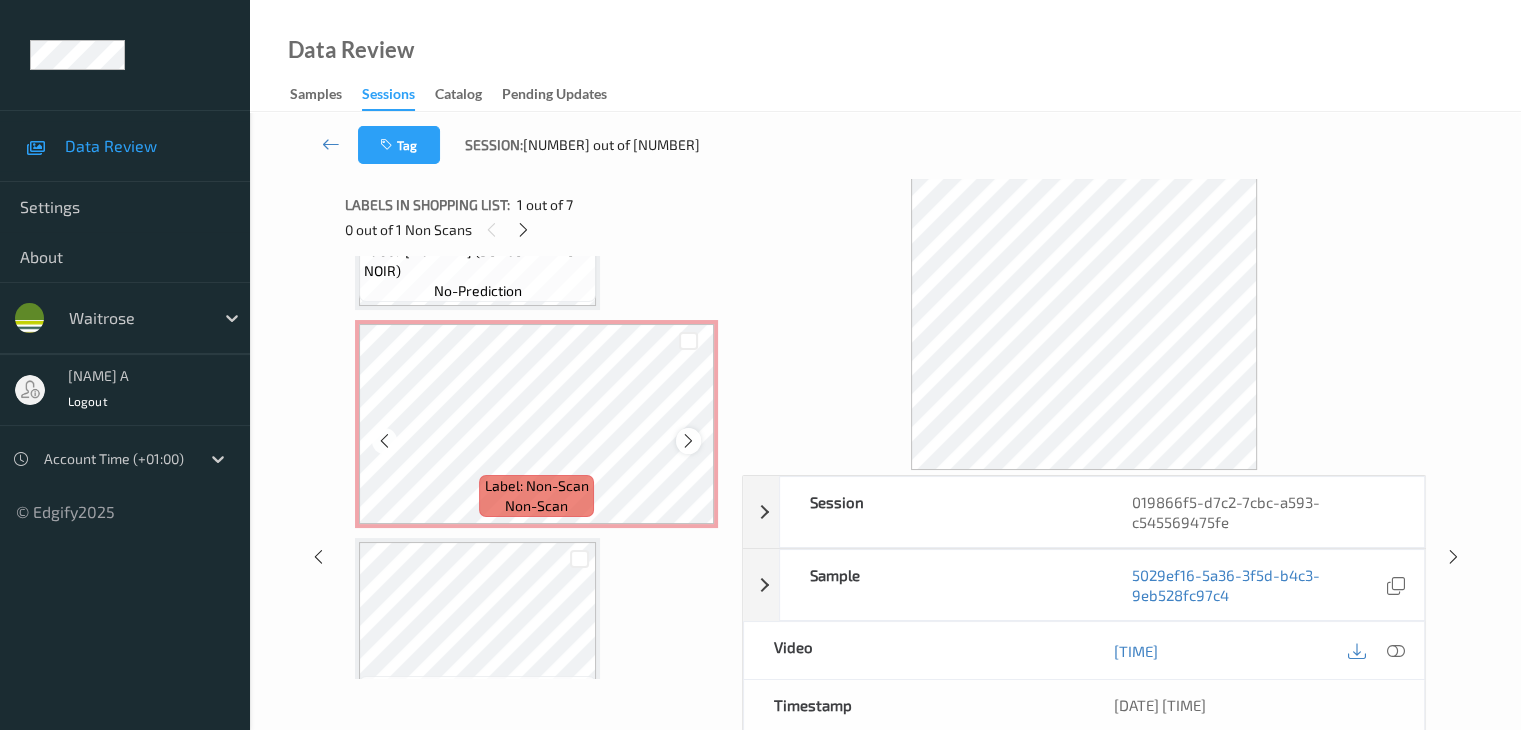 click at bounding box center (688, 441) 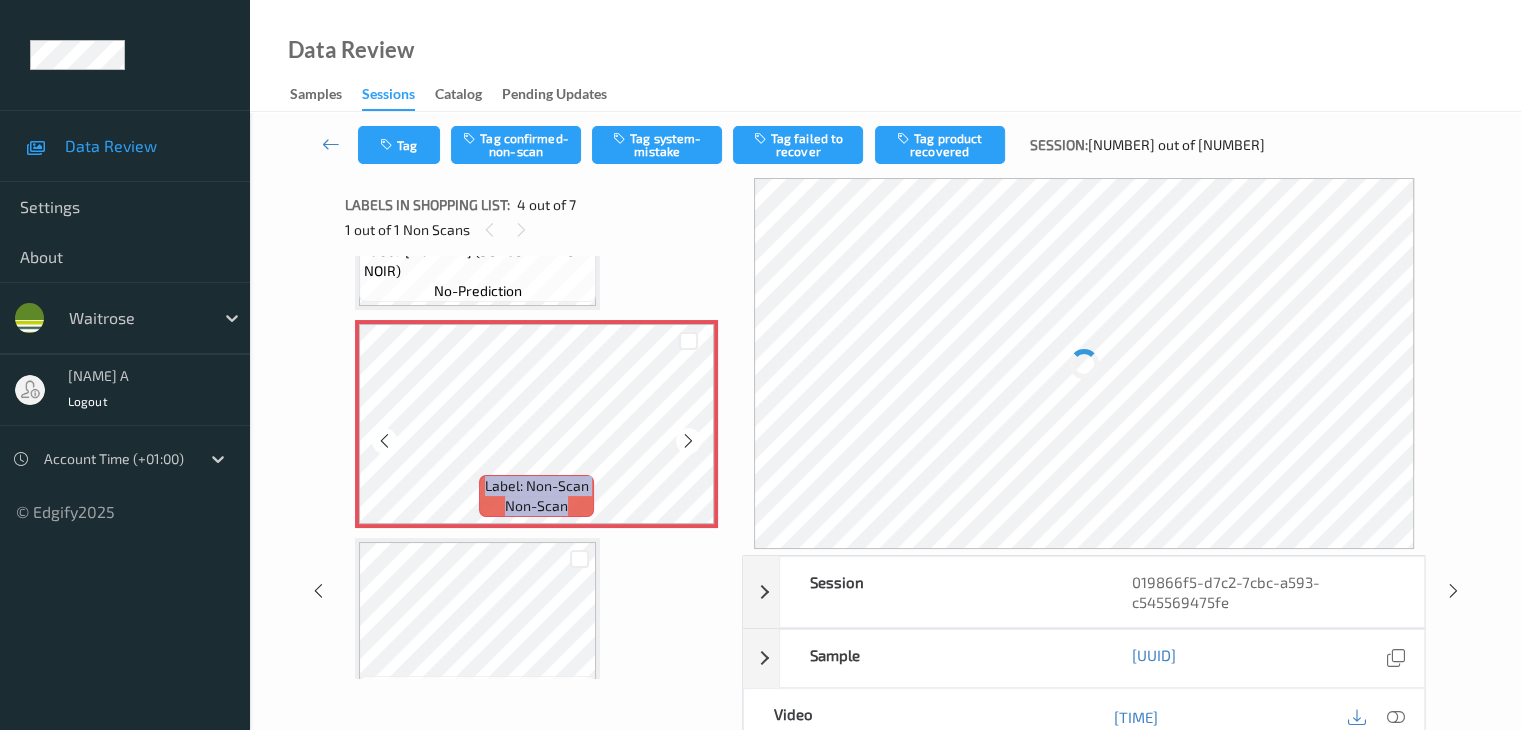 click at bounding box center [688, 441] 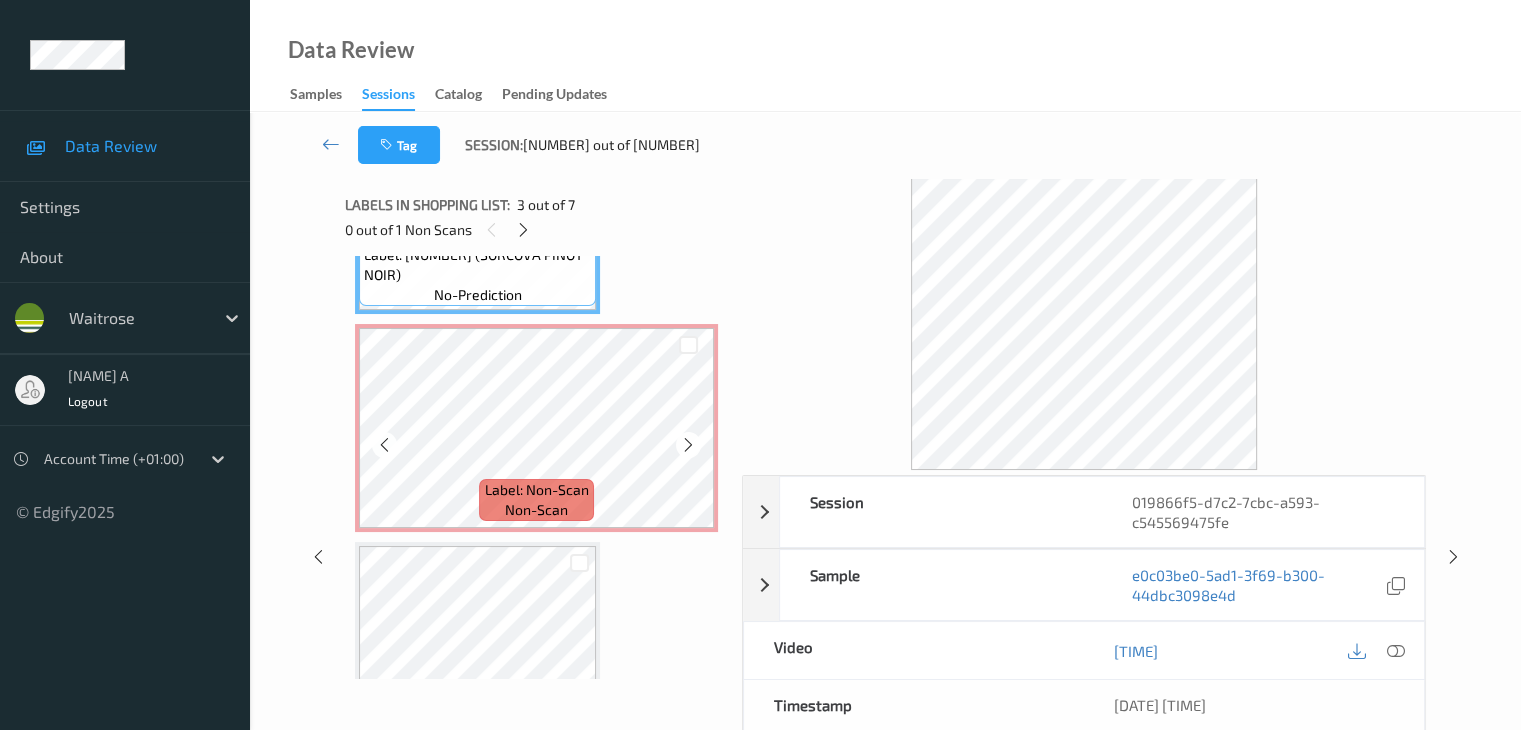 scroll, scrollTop: 600, scrollLeft: 0, axis: vertical 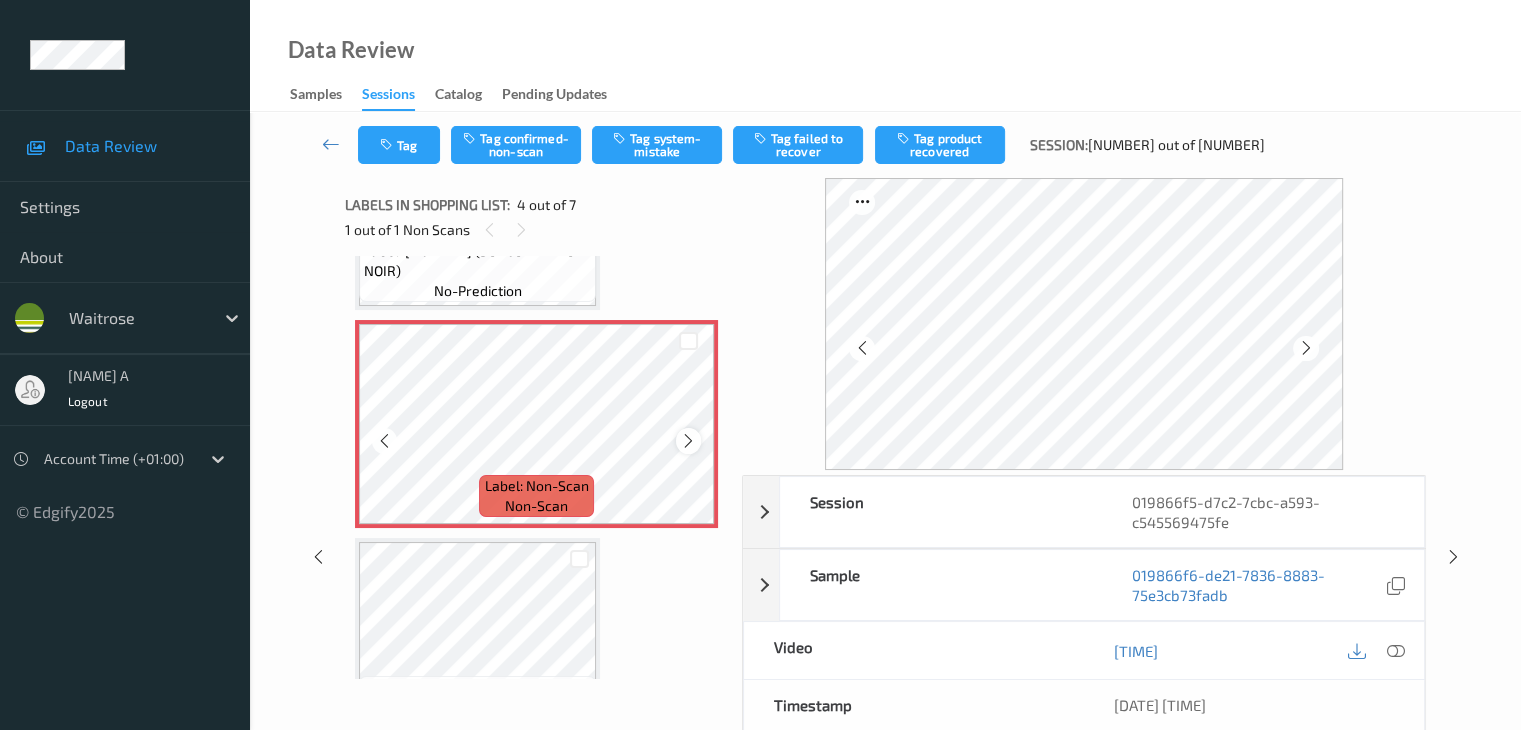 click at bounding box center (688, 441) 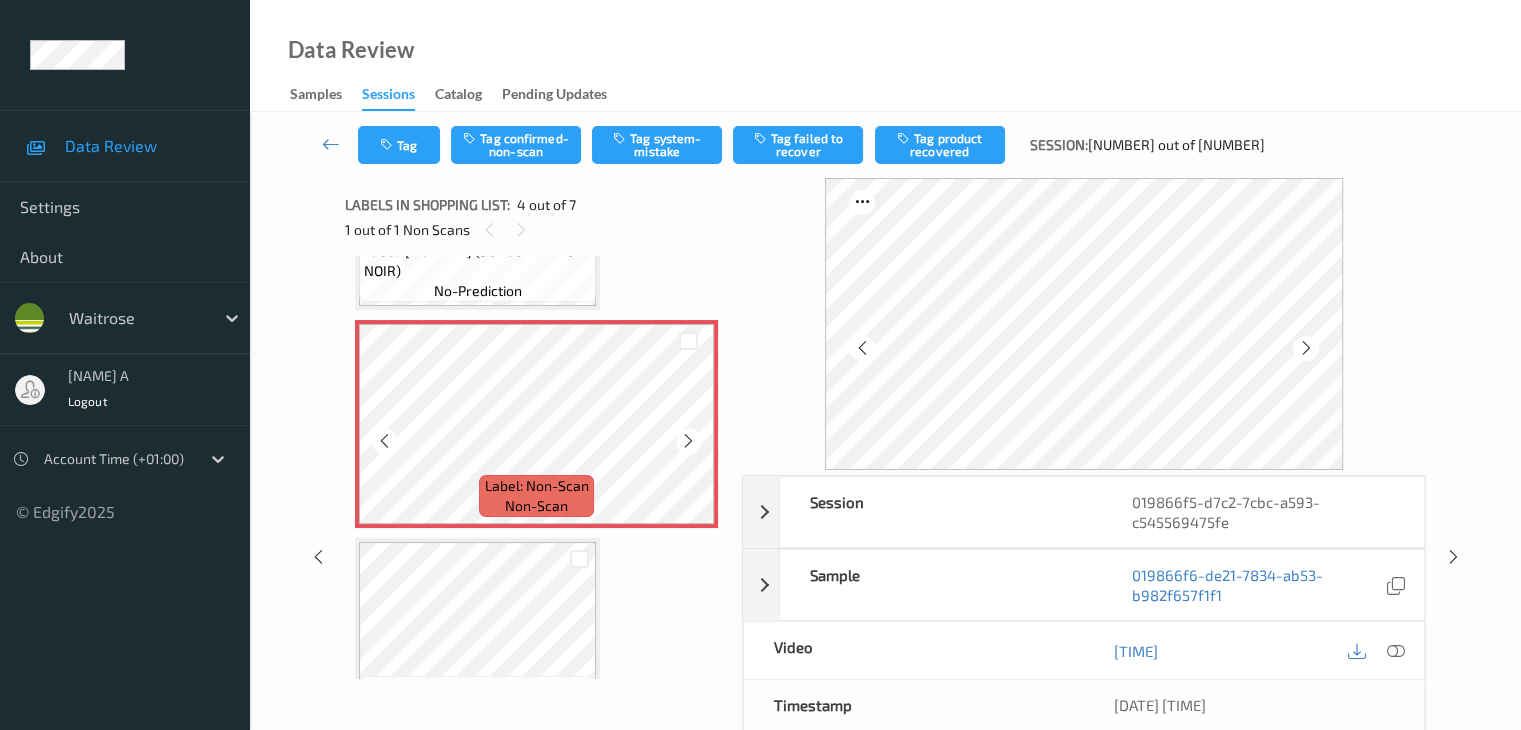 click at bounding box center [688, 441] 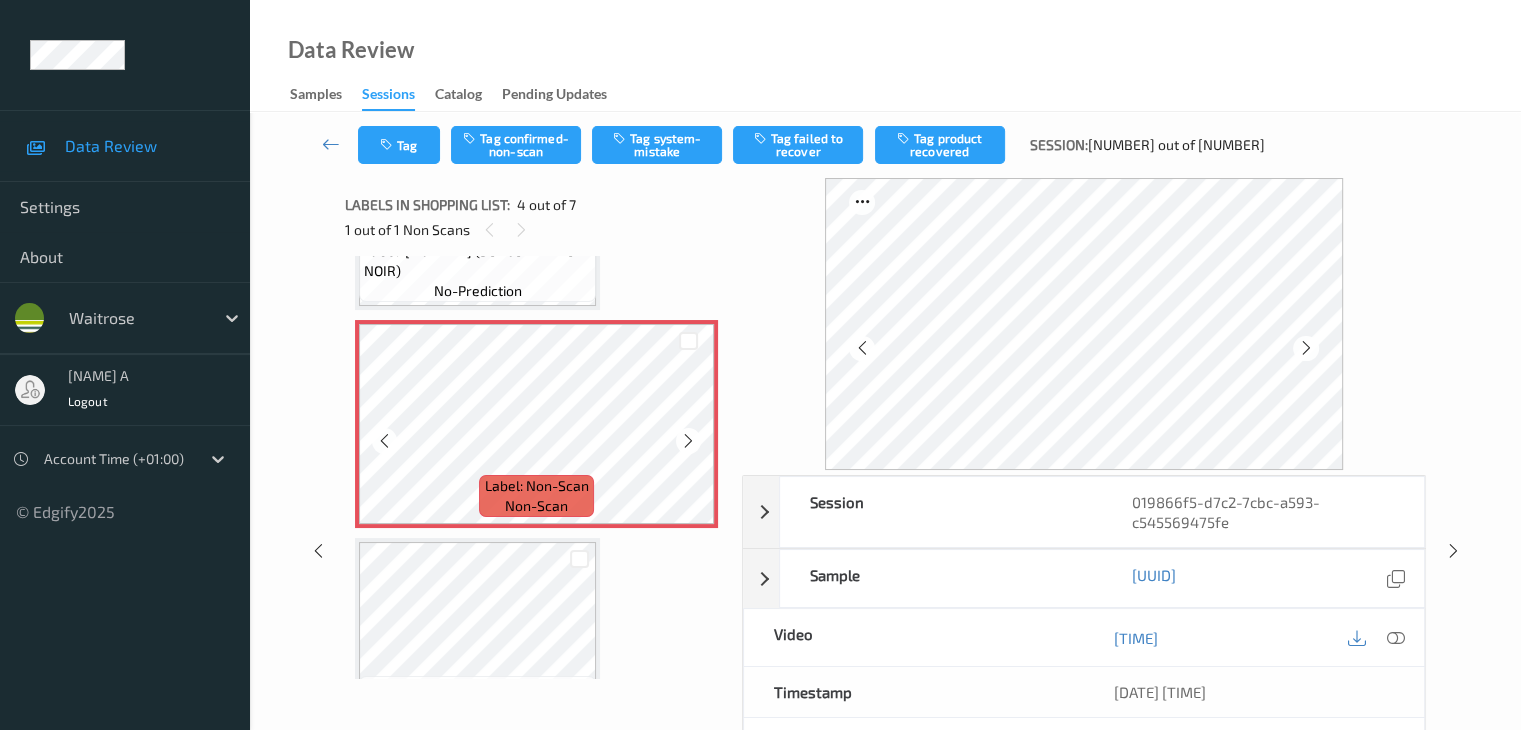 click at bounding box center (688, 441) 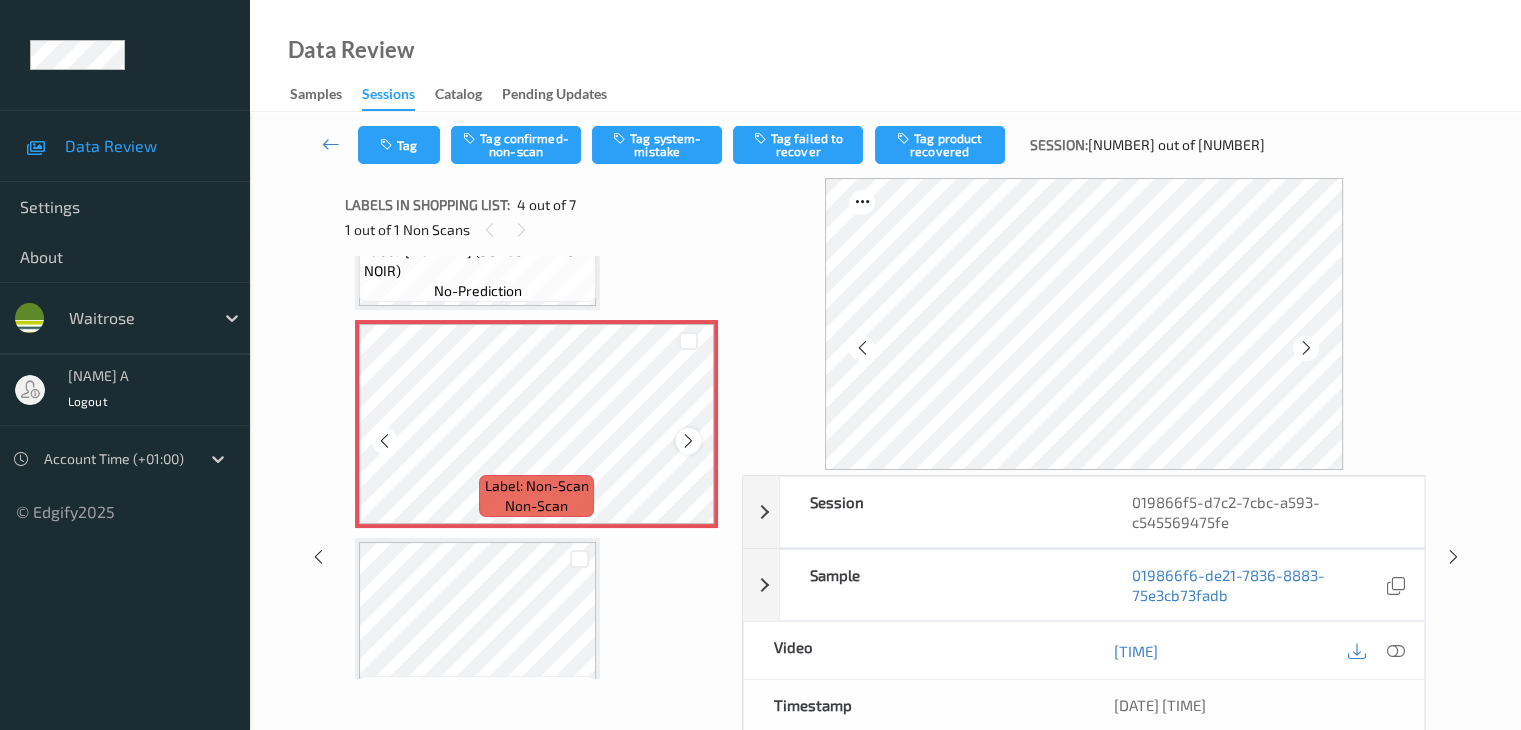 scroll, scrollTop: 500, scrollLeft: 0, axis: vertical 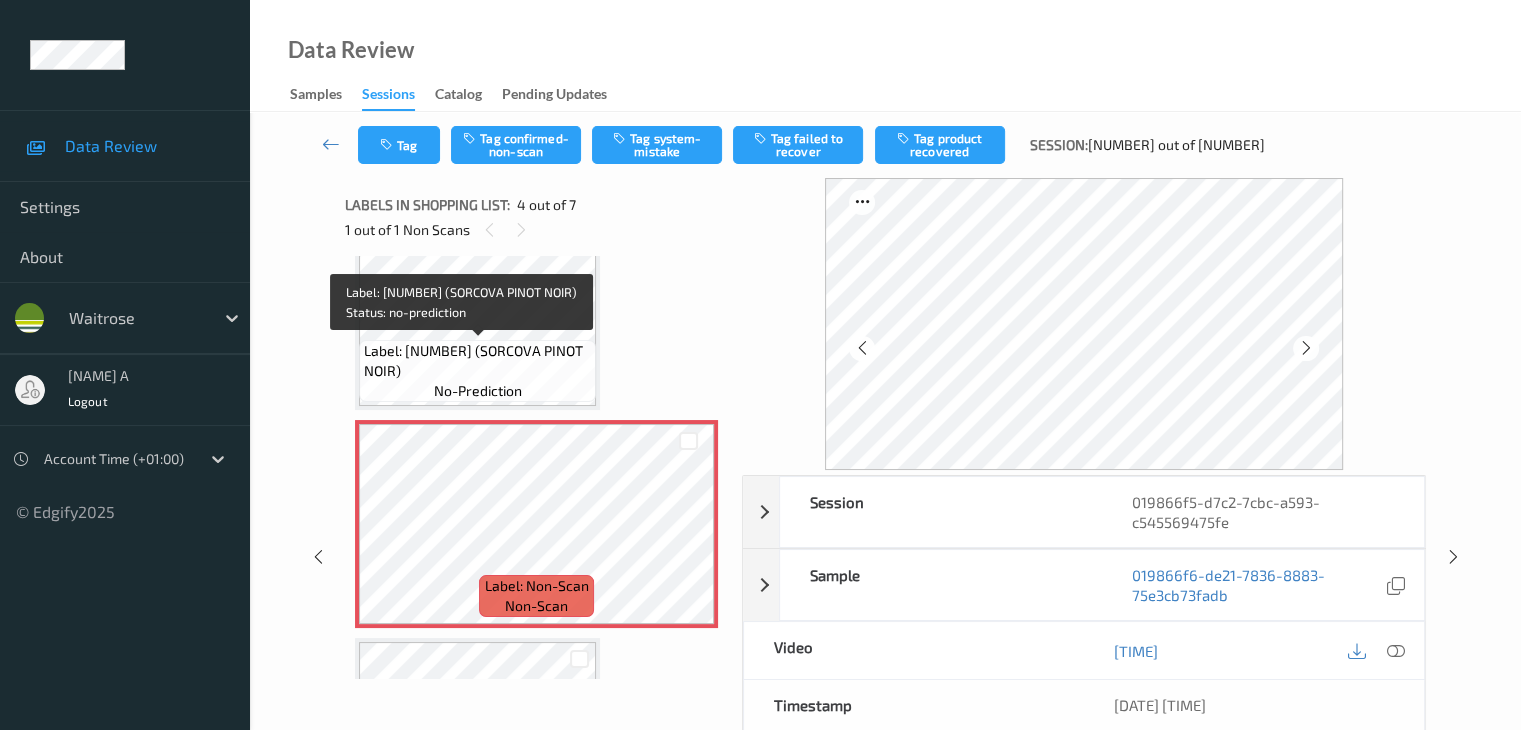 click on "Label: [NUMBER] (SORCOVA PINOT NOIR) no-prediction" at bounding box center (477, 371) 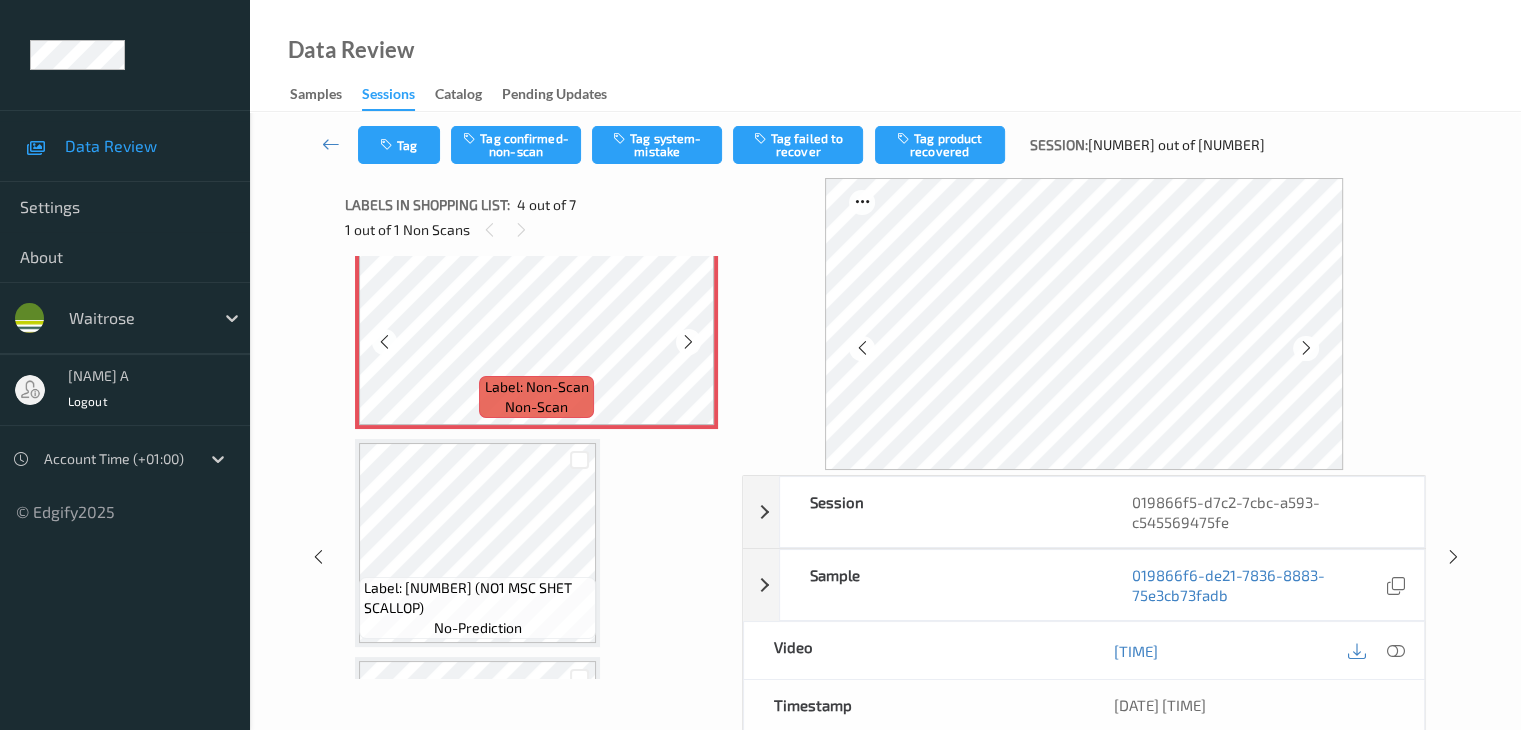 scroll, scrollTop: 700, scrollLeft: 0, axis: vertical 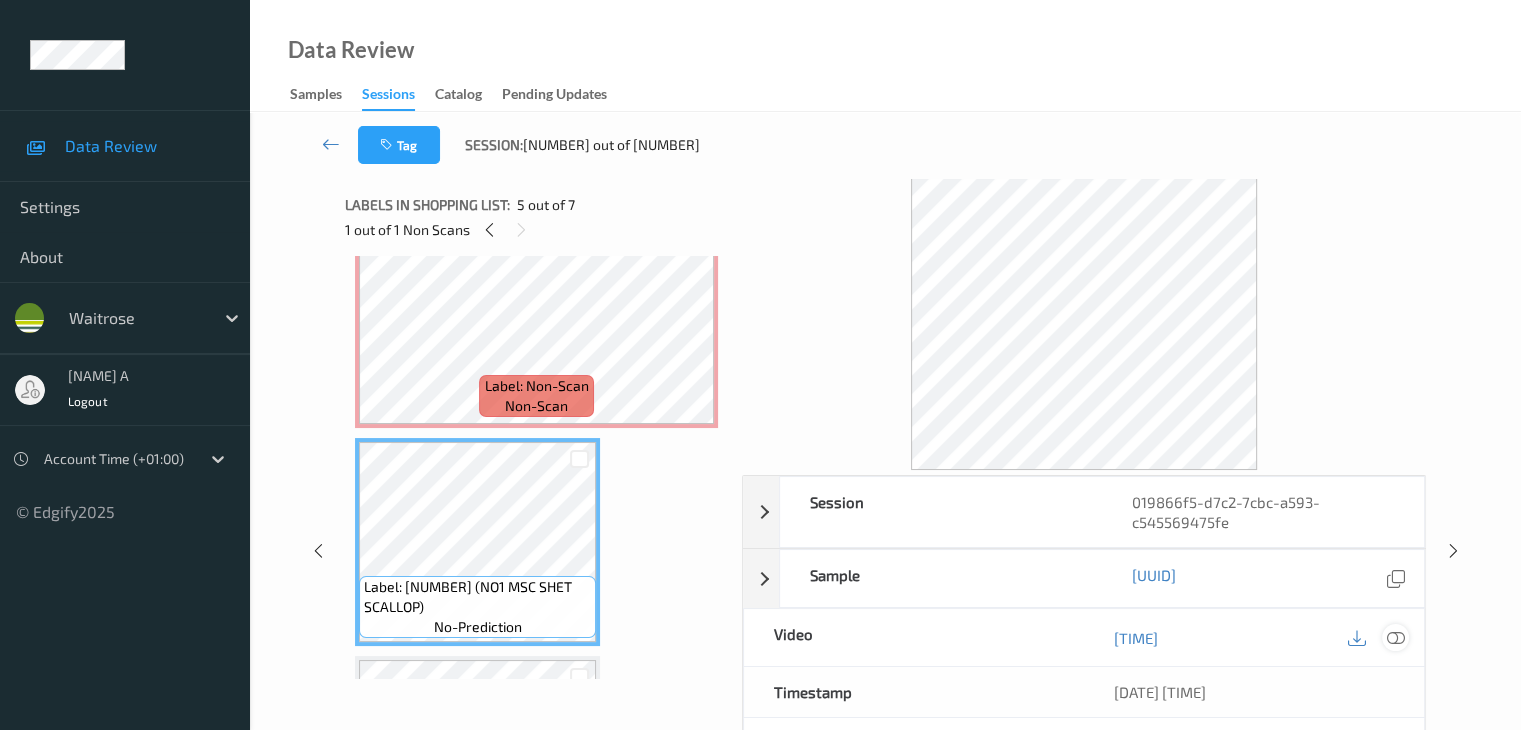 click at bounding box center (1395, 638) 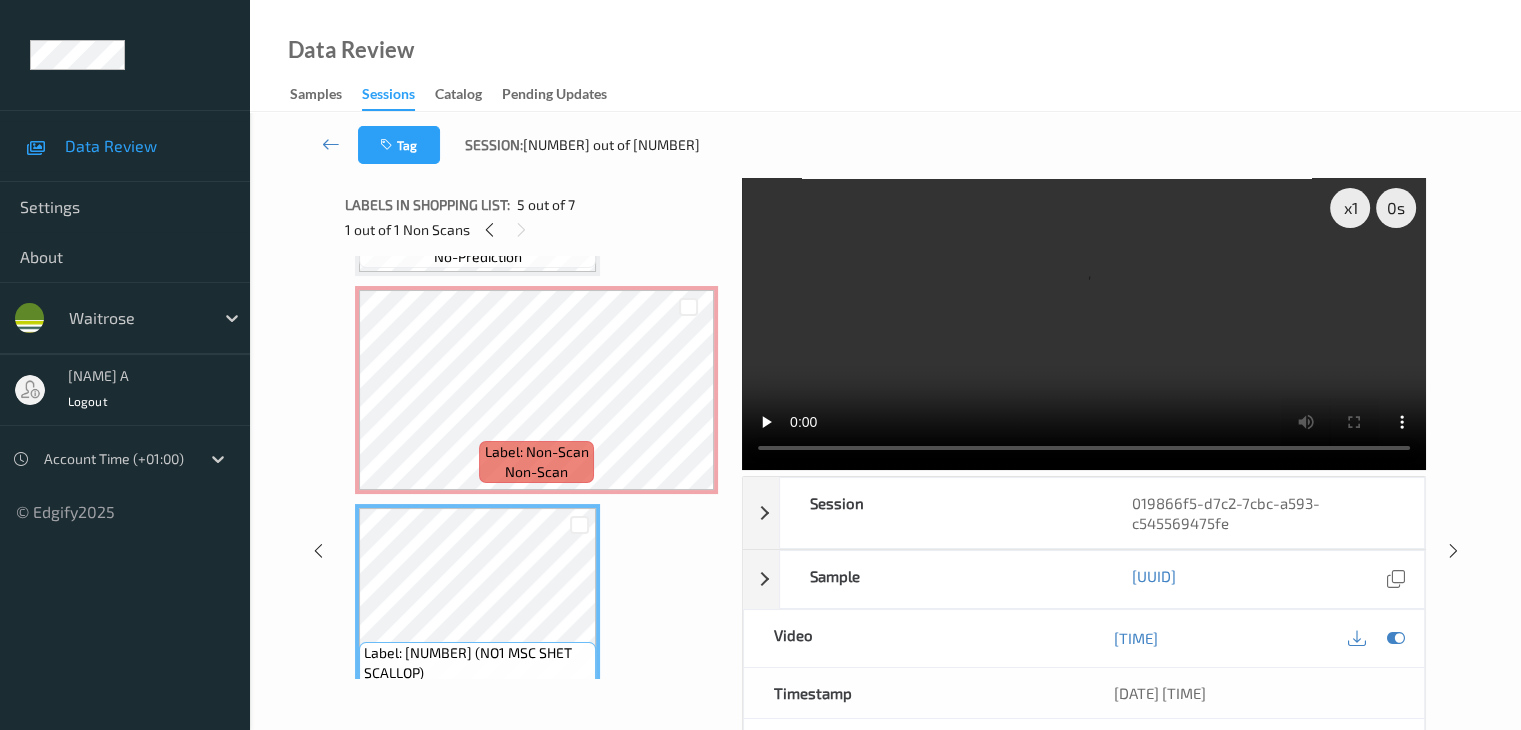 scroll, scrollTop: 600, scrollLeft: 0, axis: vertical 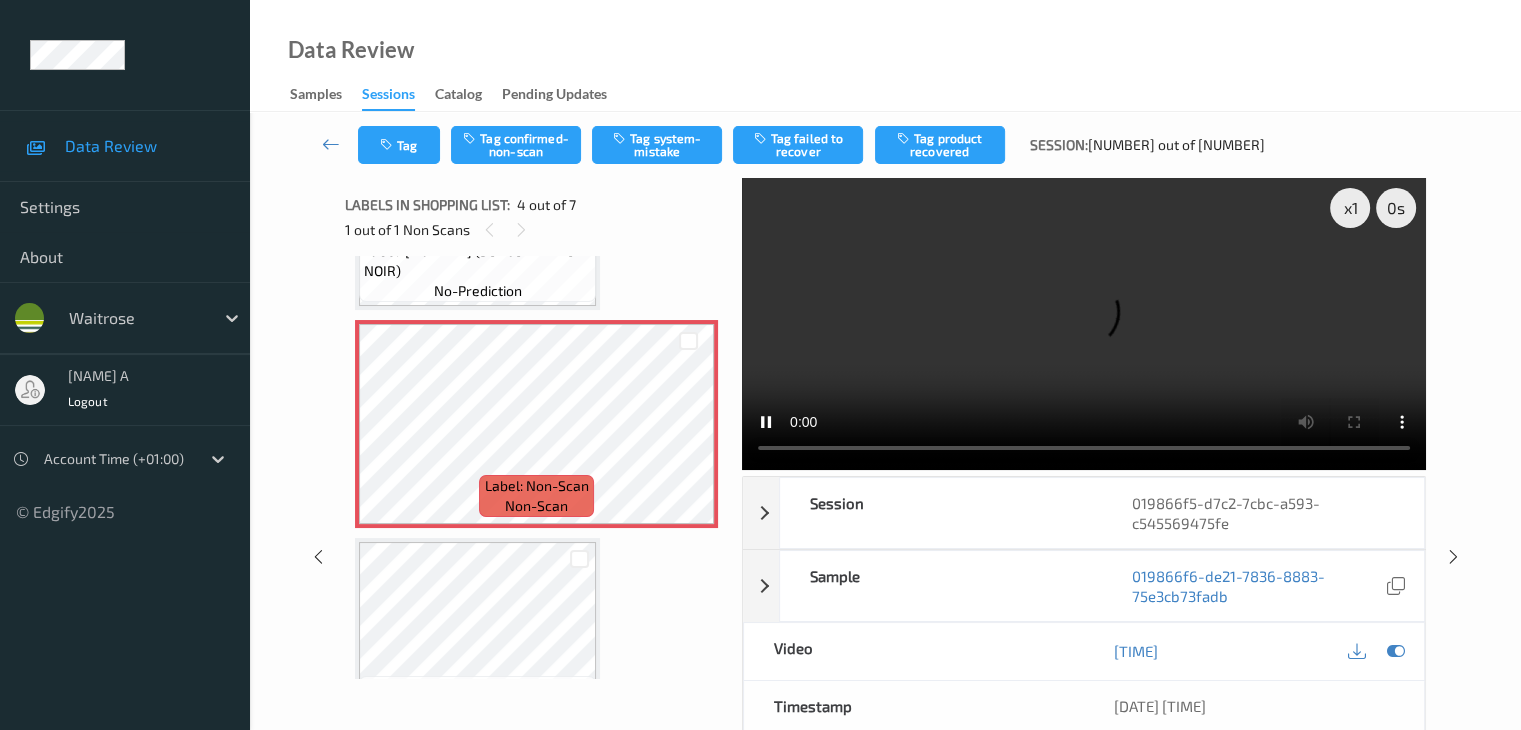 type 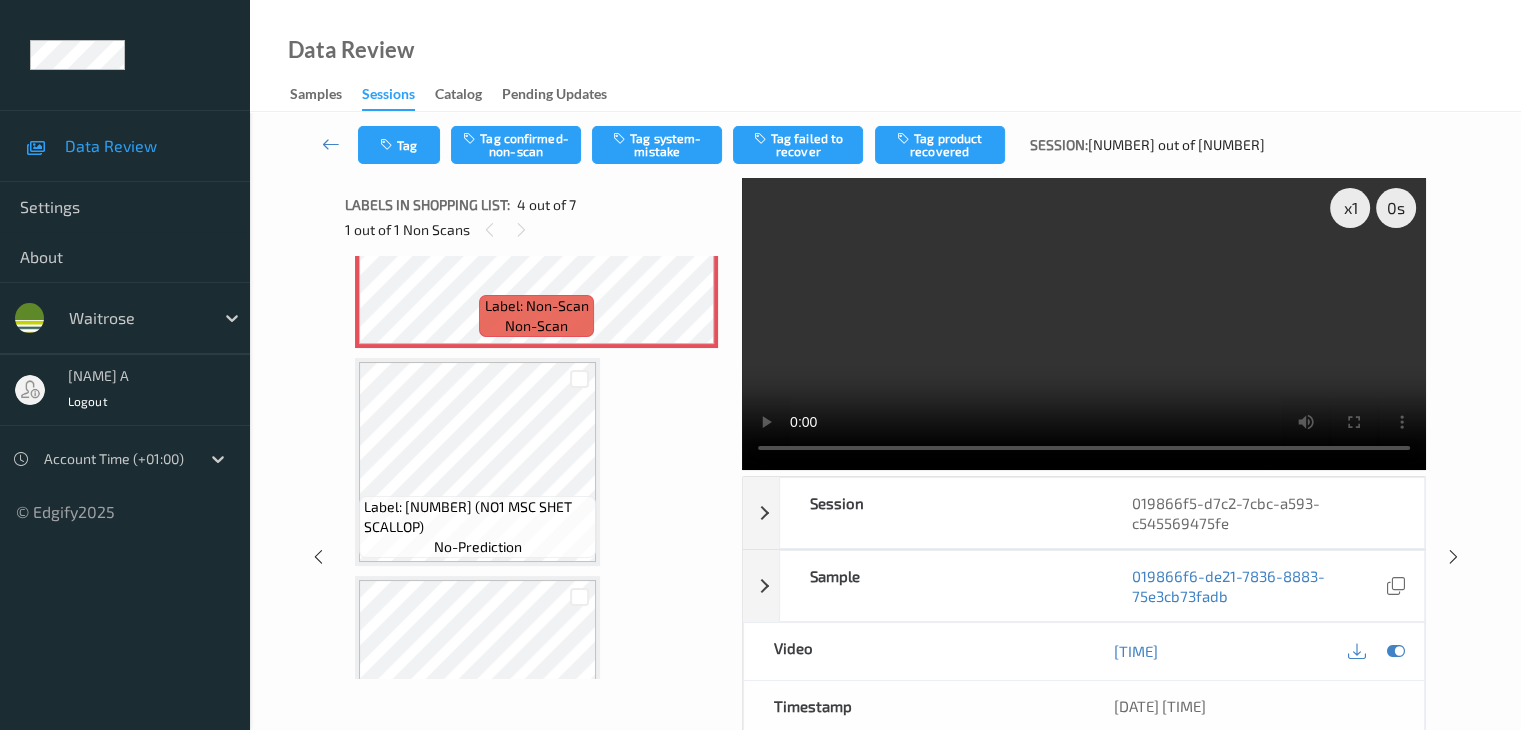 scroll, scrollTop: 800, scrollLeft: 0, axis: vertical 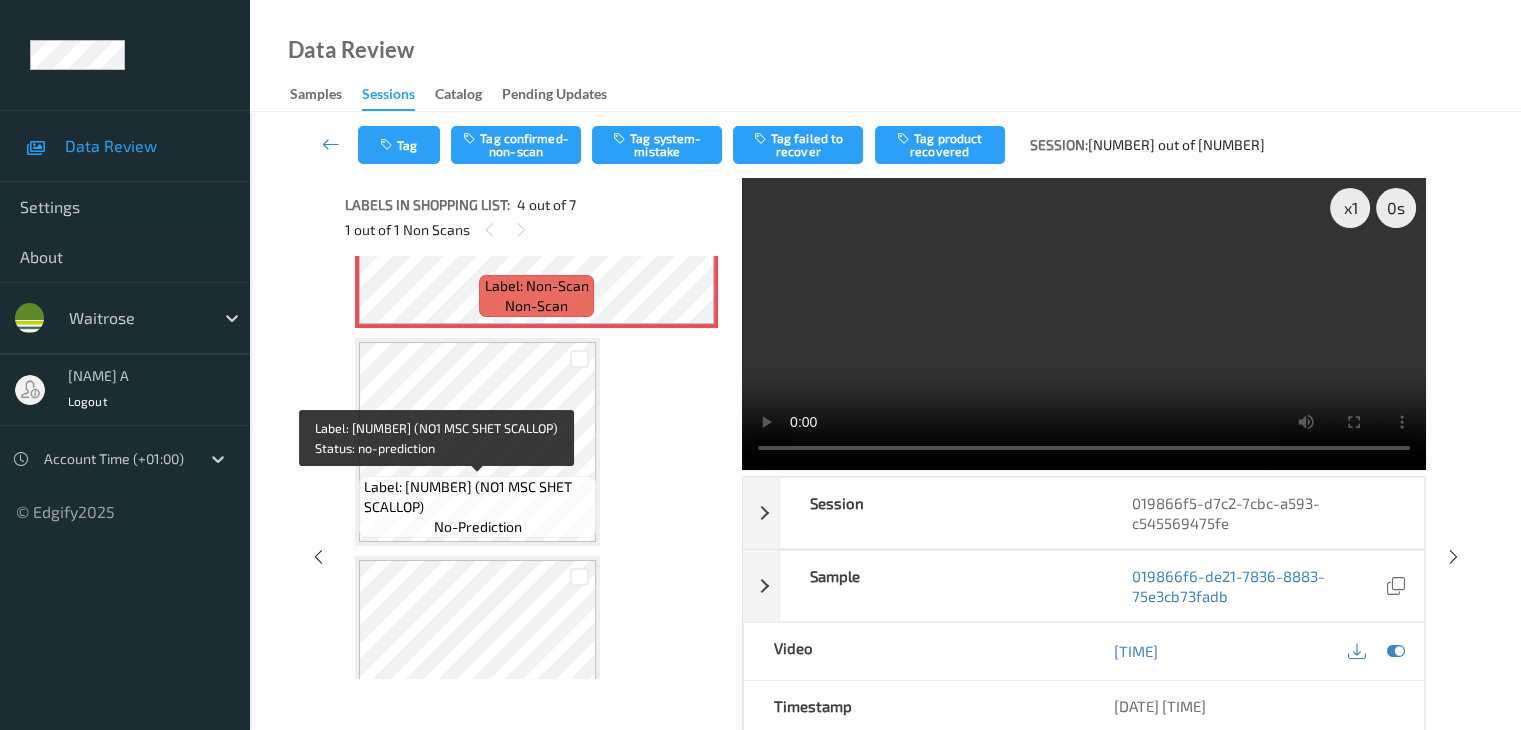 click on "Label: [NUMBER] (NO1 MSC SHET SCALLOP)" at bounding box center [477, 497] 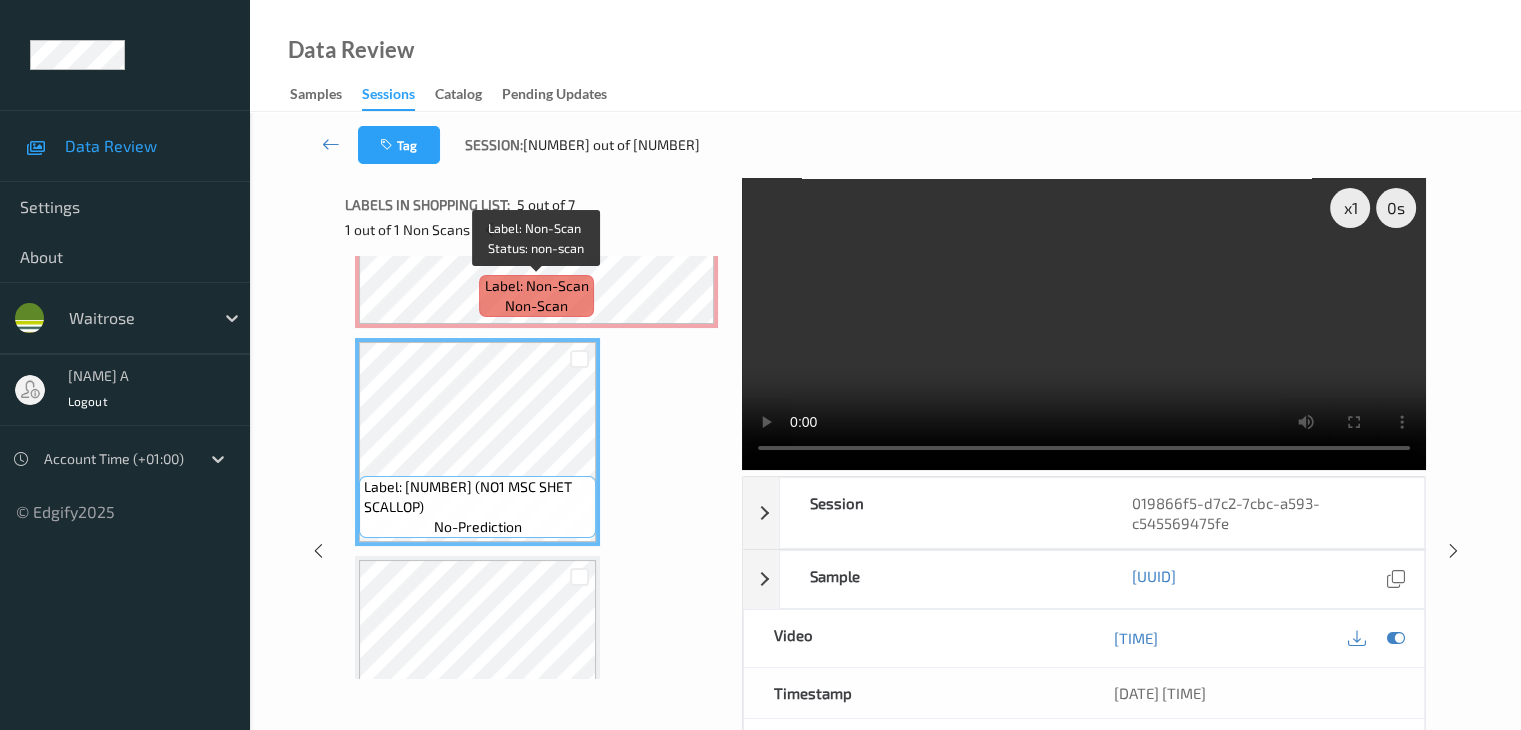 click on "Label: Non-Scan non-scan" at bounding box center [536, 296] 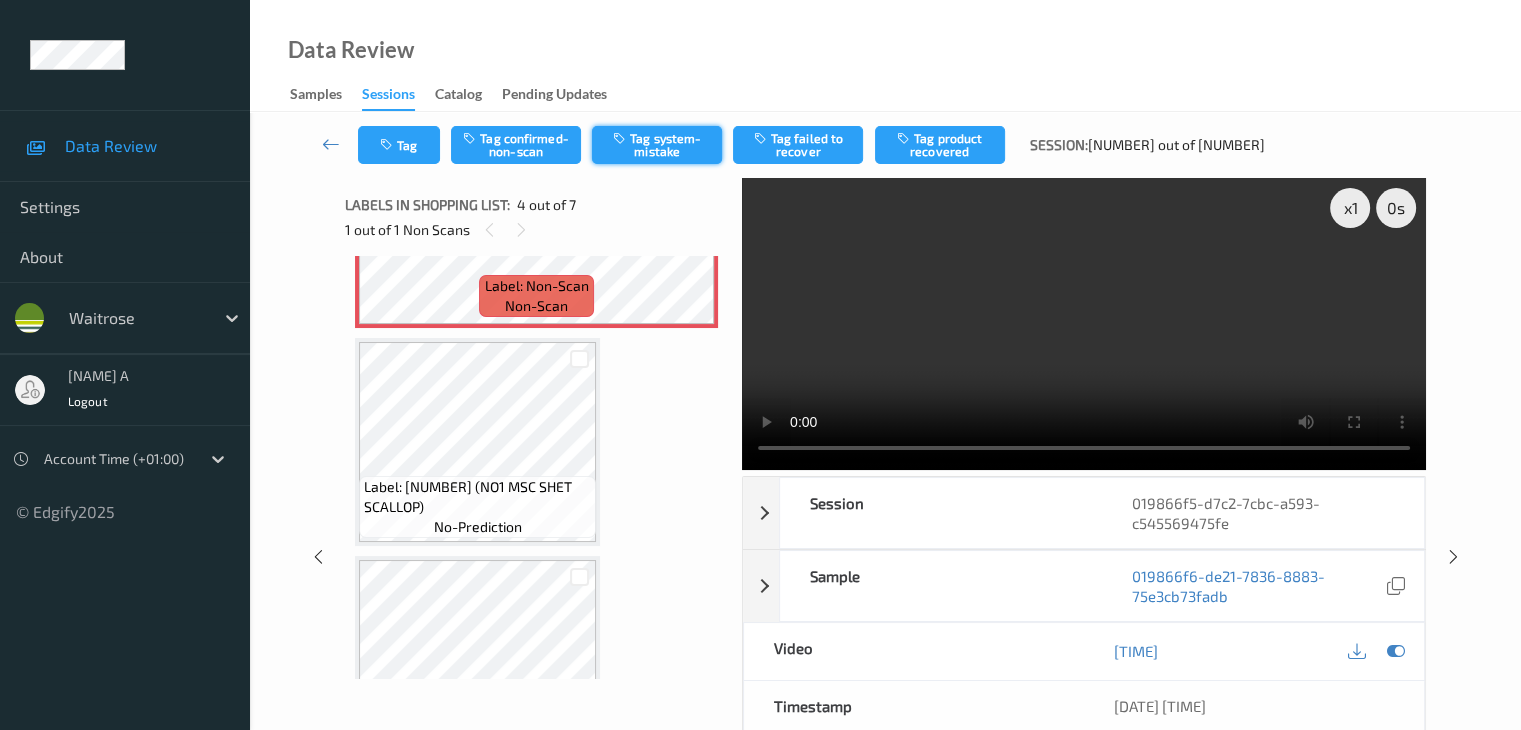 click on "Tag   confirmed-non-scan" at bounding box center (516, 145) 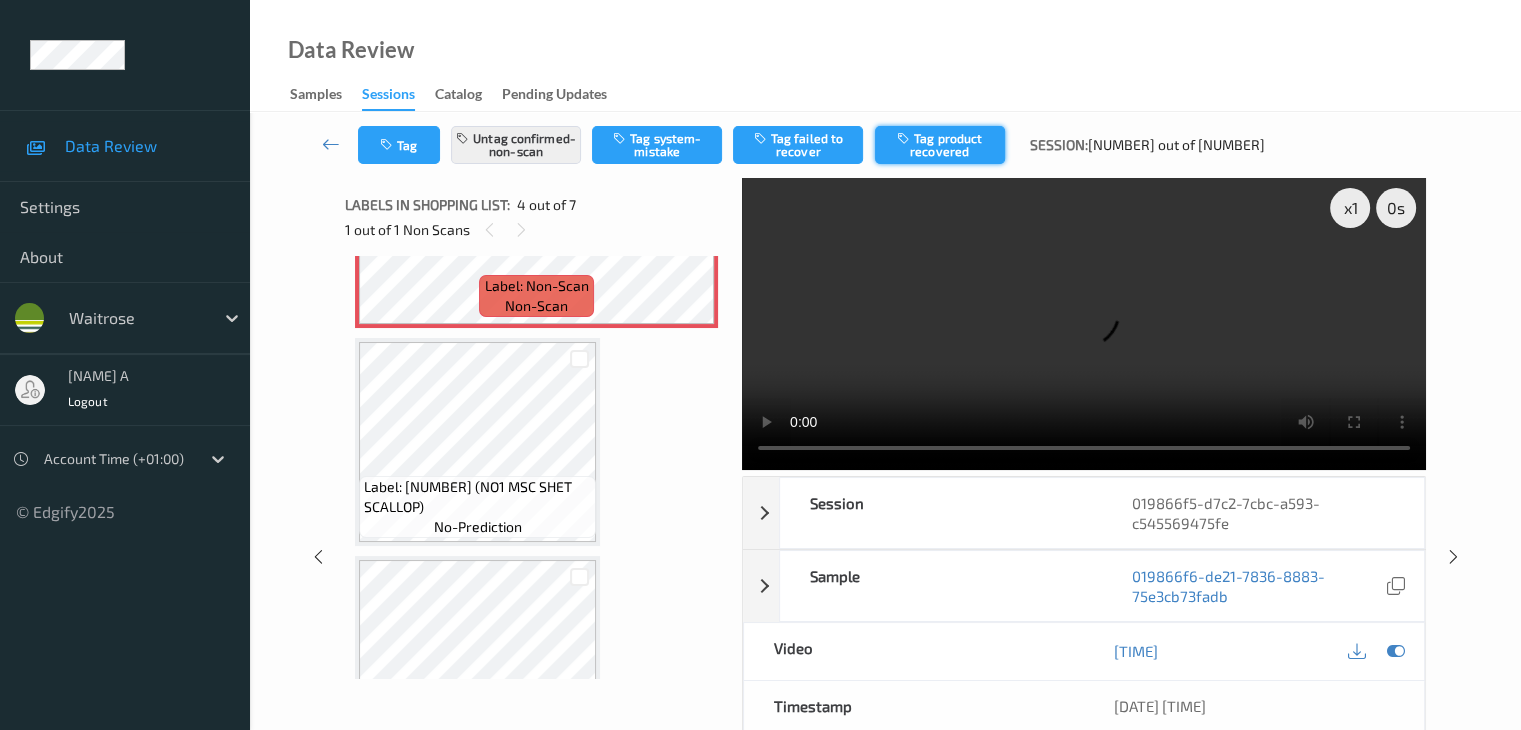 click on "Tag   product recovered" at bounding box center (940, 145) 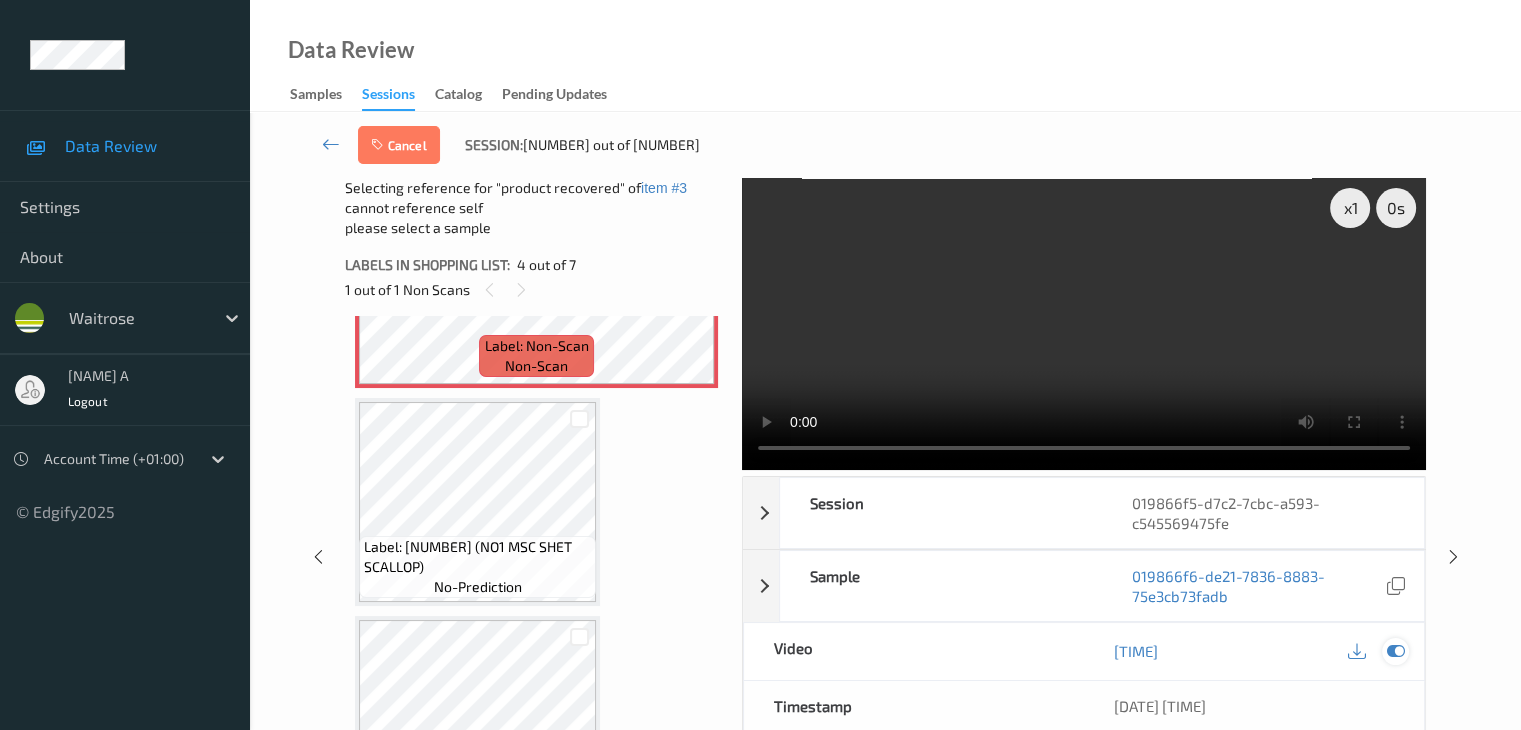 click at bounding box center [1395, 651] 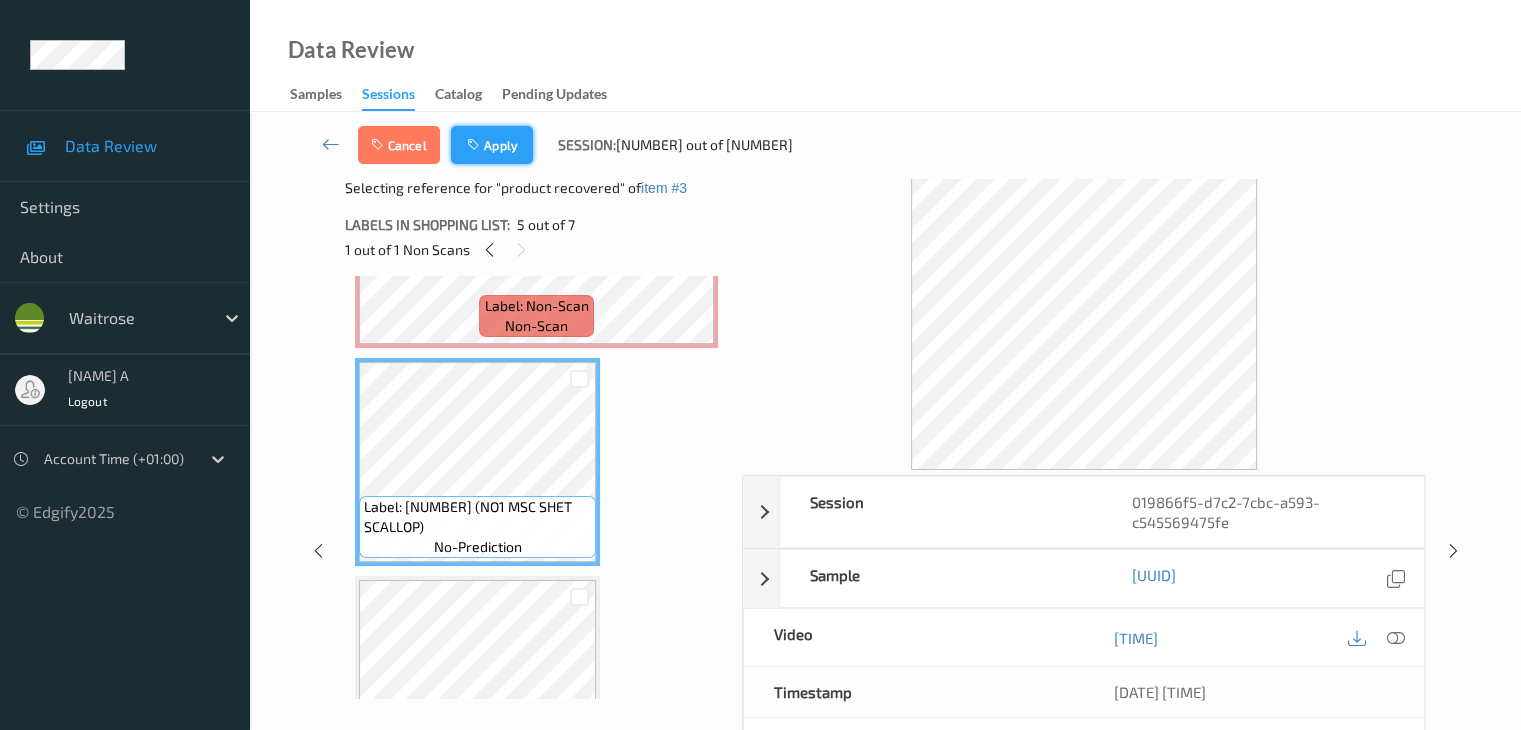 click at bounding box center (475, 145) 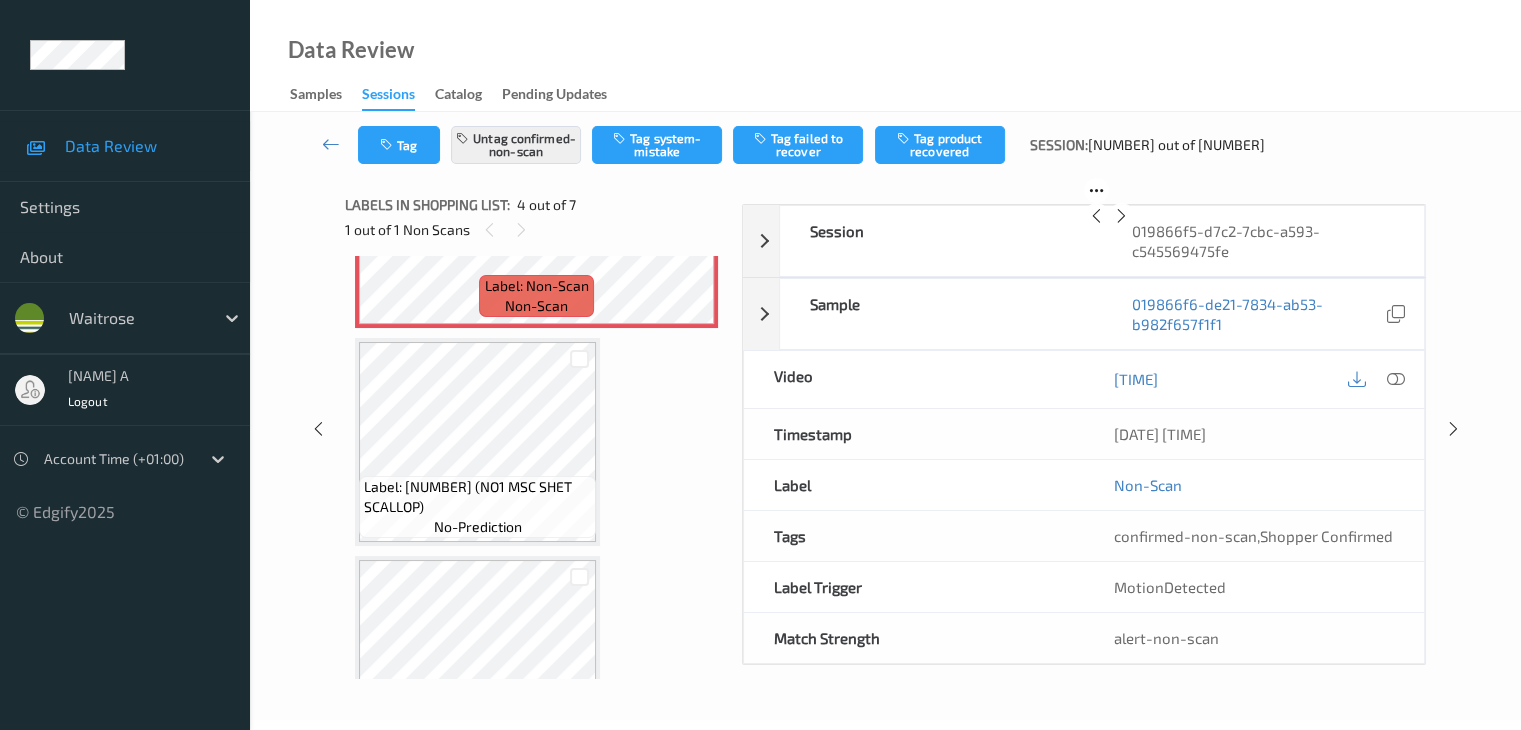 scroll, scrollTop: 446, scrollLeft: 0, axis: vertical 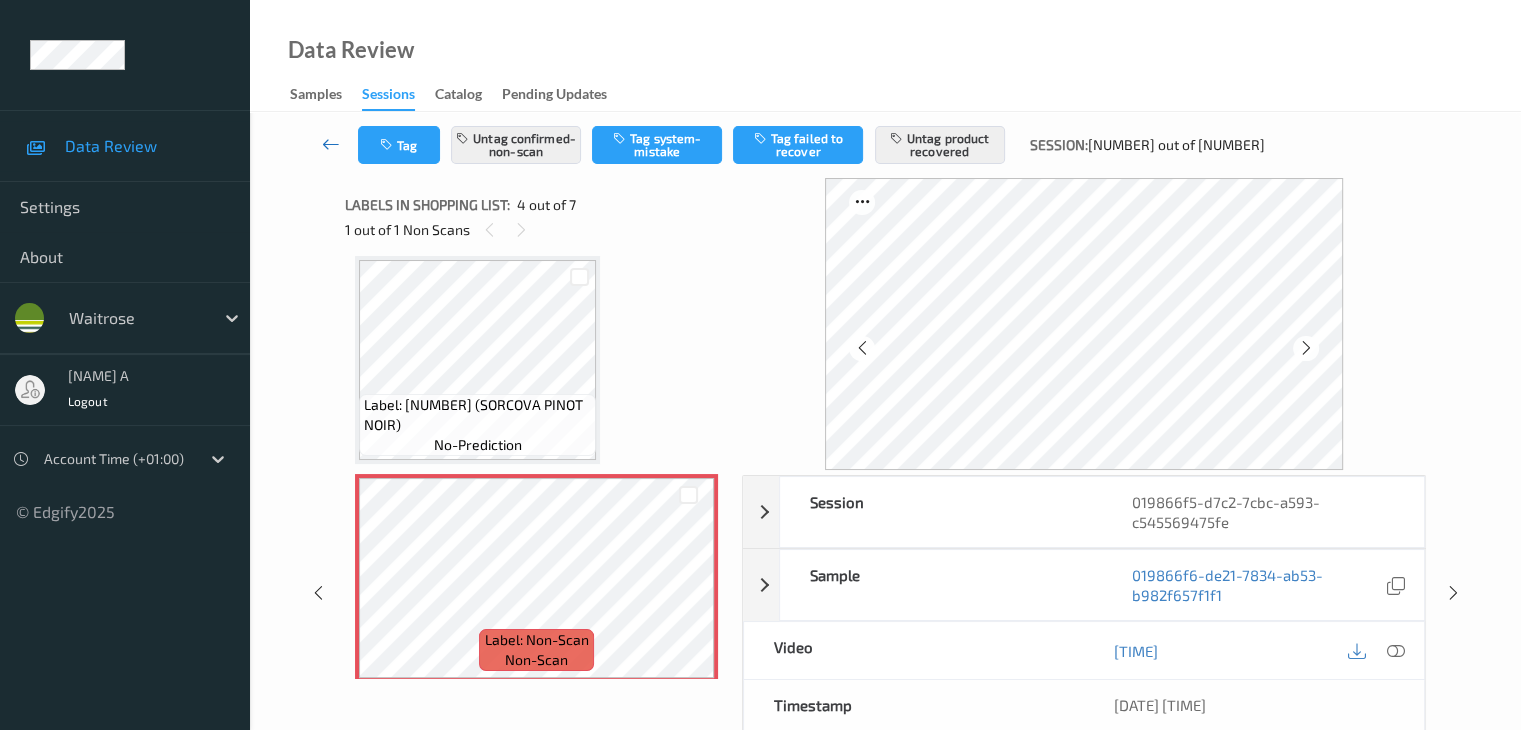 click at bounding box center (331, 144) 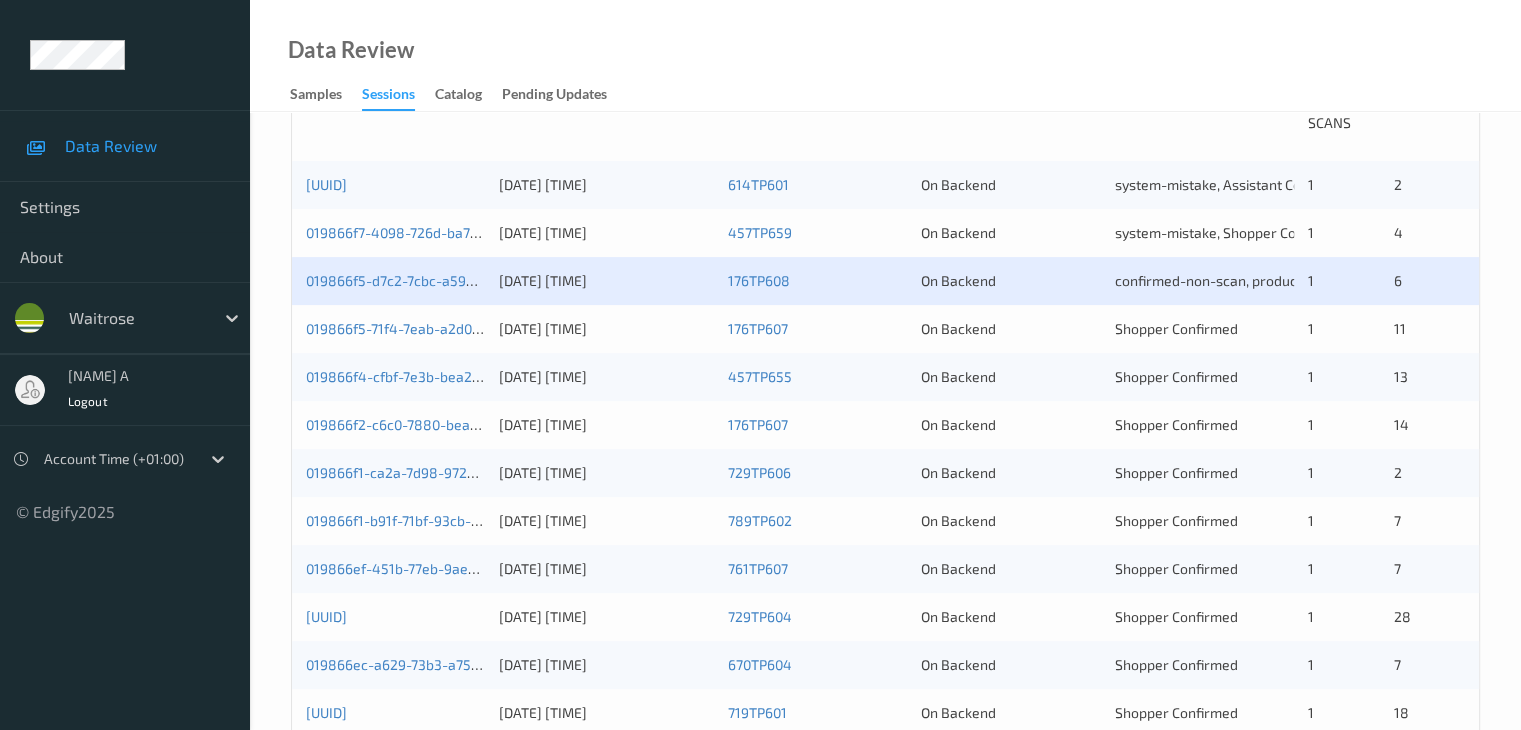 scroll, scrollTop: 500, scrollLeft: 0, axis: vertical 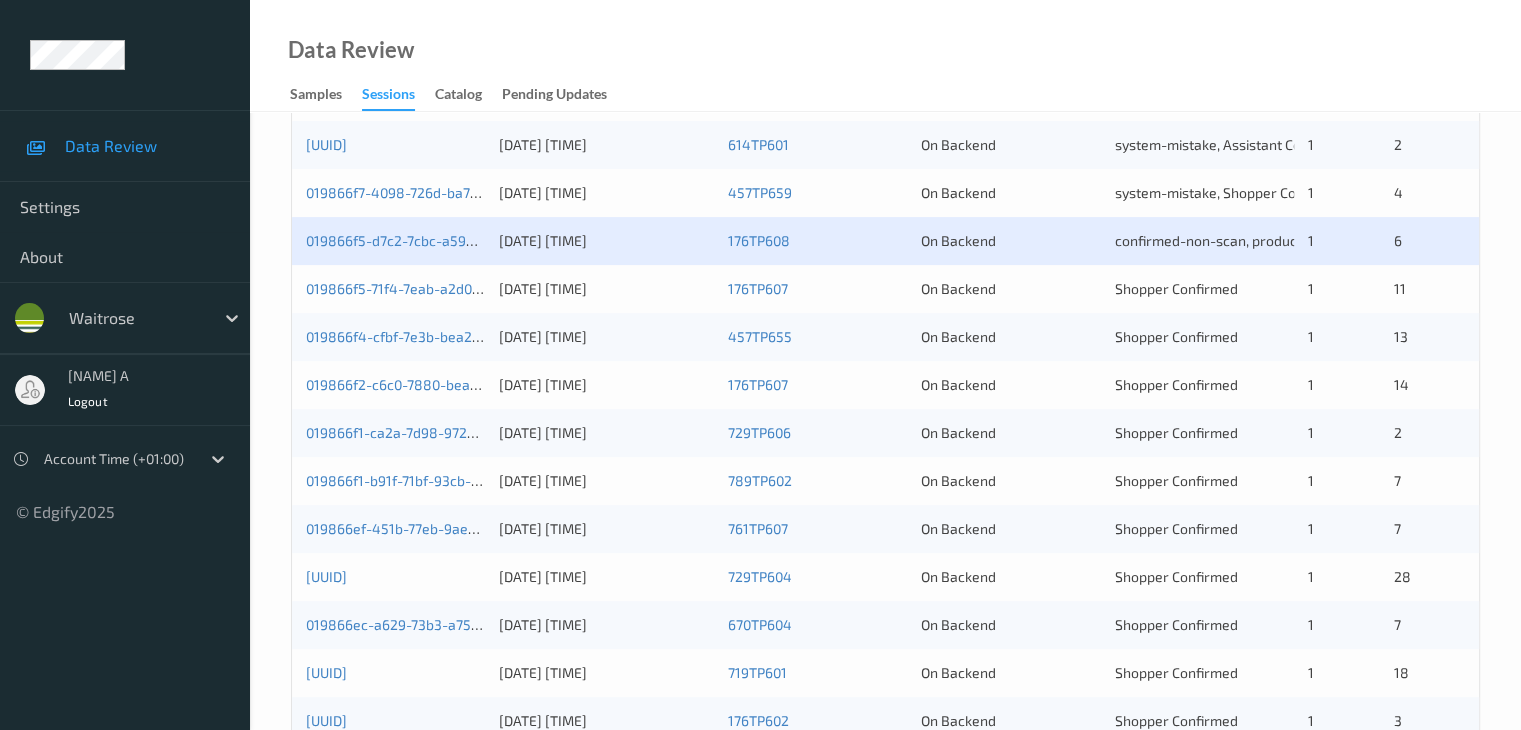 click on "019866f5-d7c2-7cbc-a593-c545569475fe" at bounding box center (395, 241) 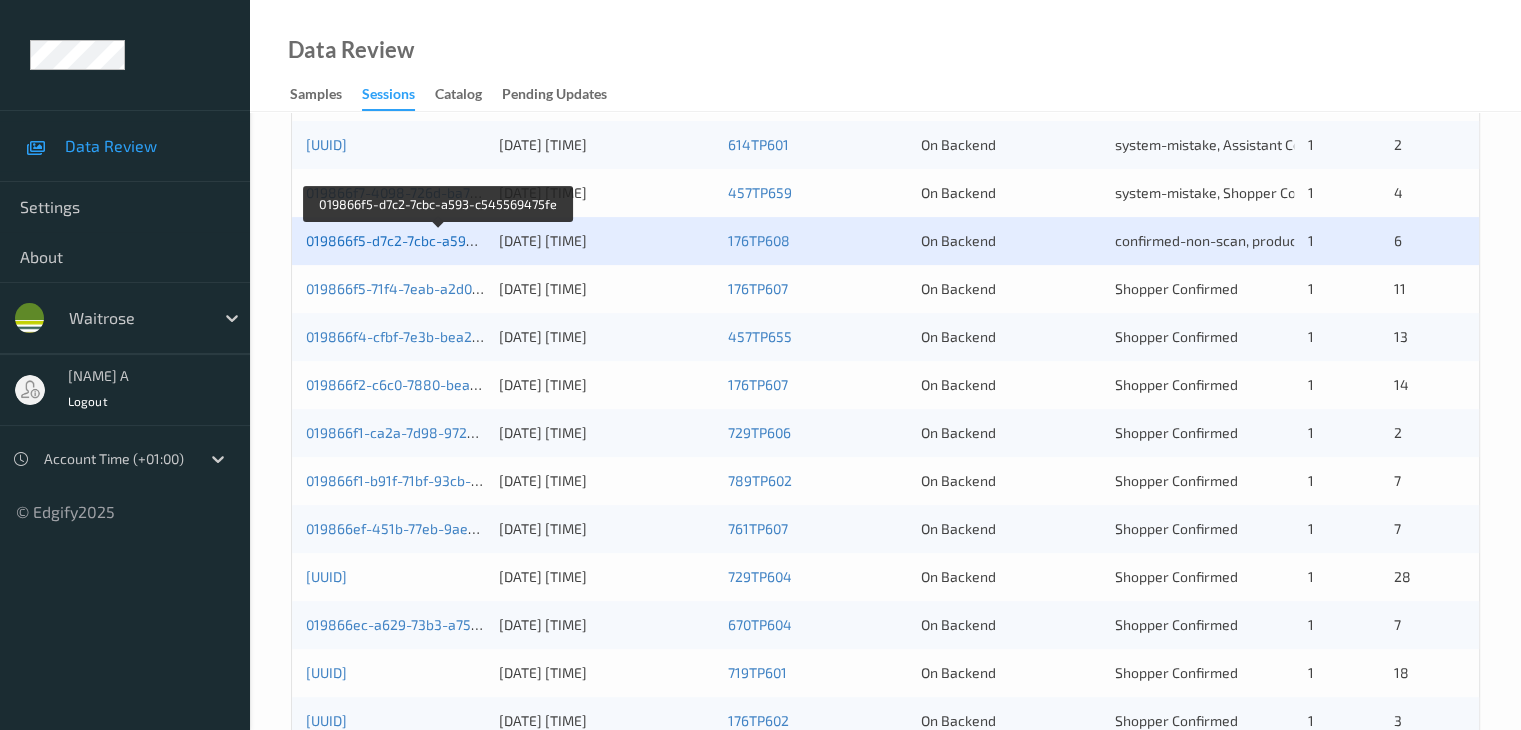 click on "019866f5-d7c2-7cbc-a593-c545569475fe" at bounding box center (439, 240) 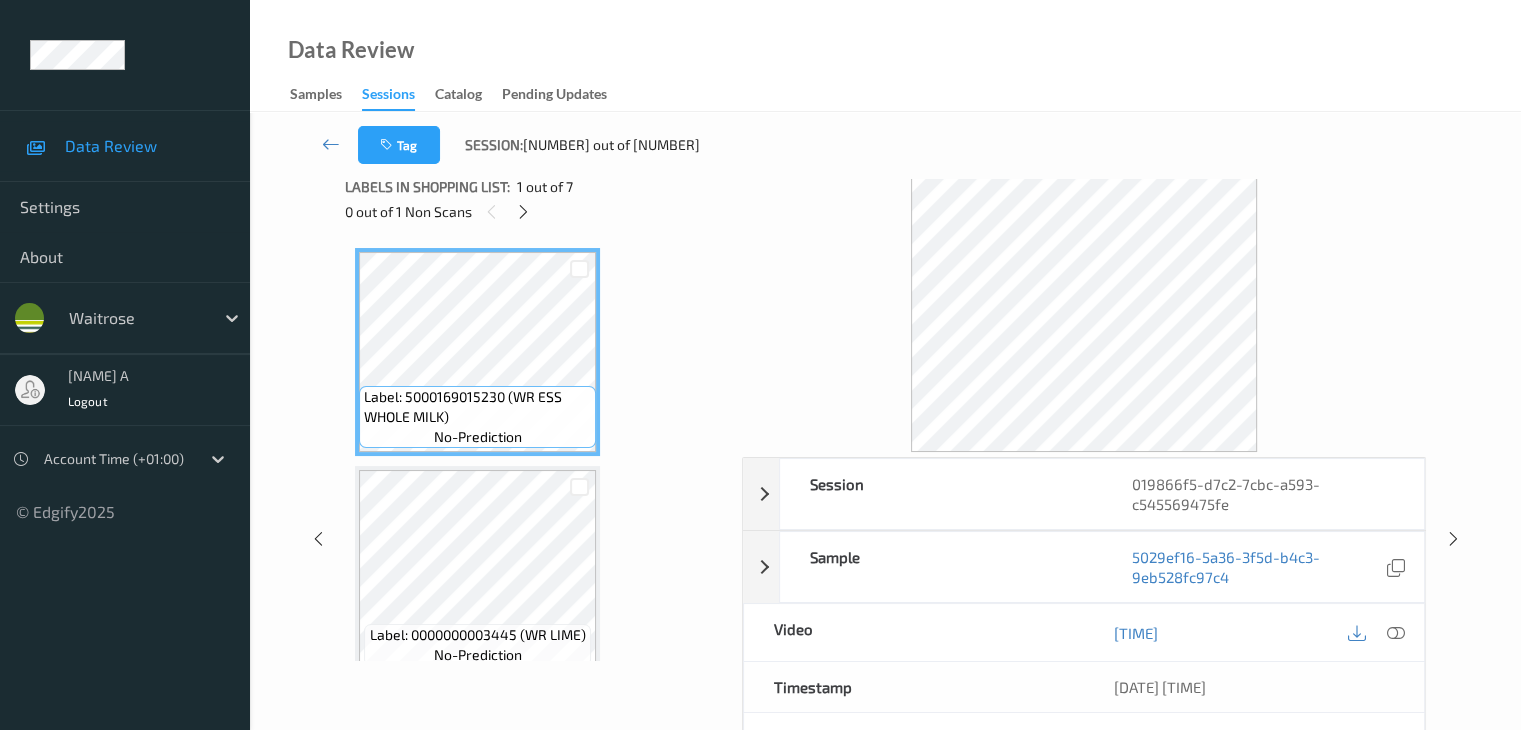 scroll, scrollTop: 0, scrollLeft: 0, axis: both 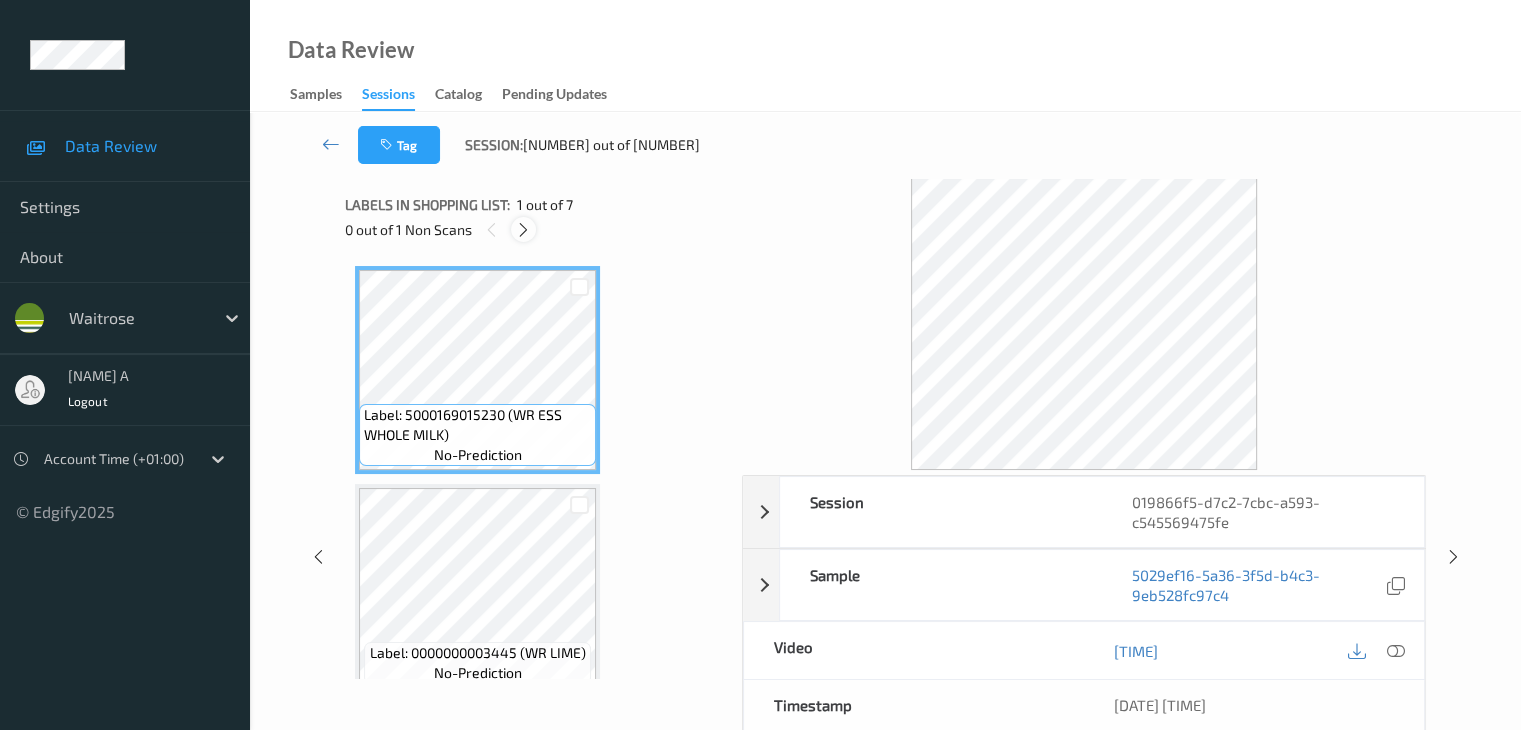 click at bounding box center (523, 230) 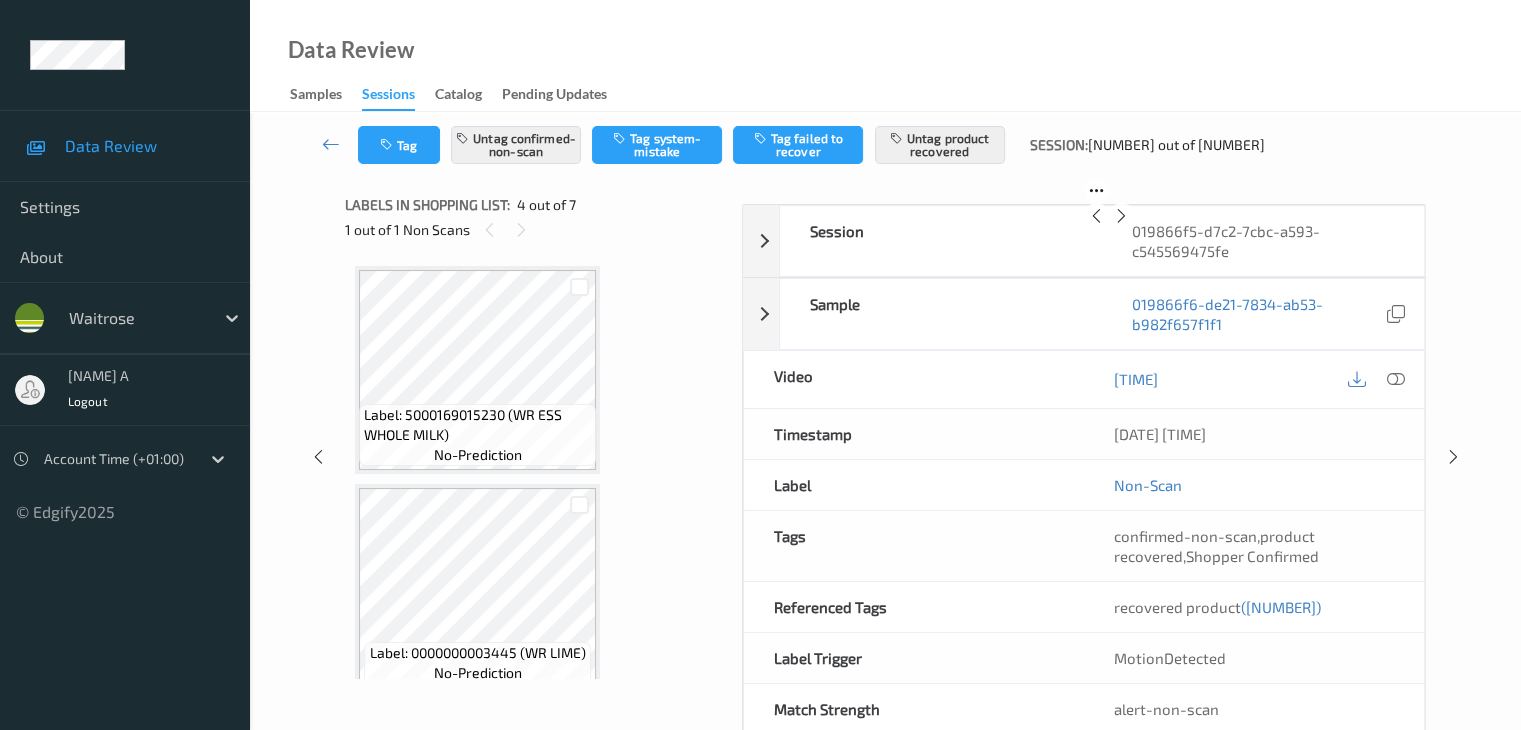scroll, scrollTop: 446, scrollLeft: 0, axis: vertical 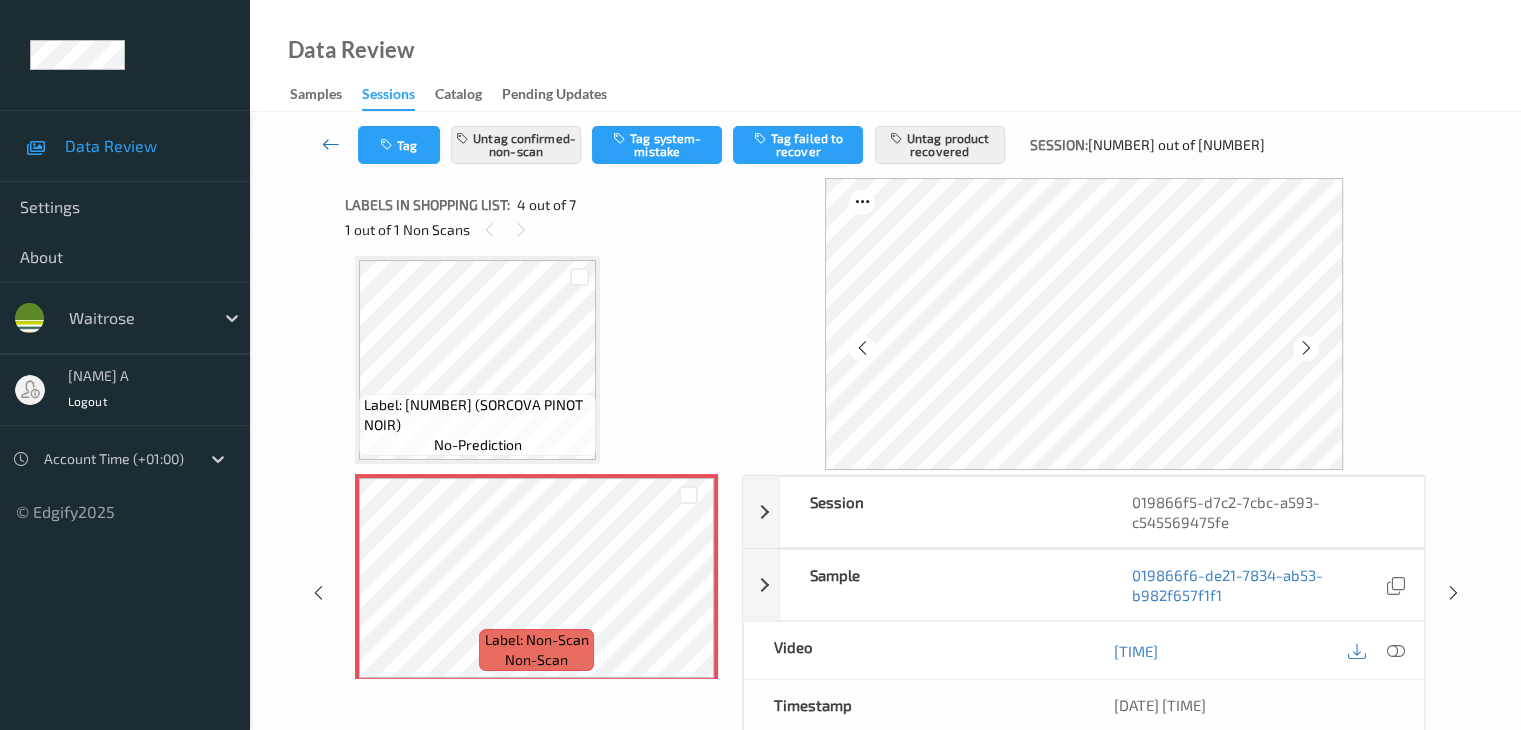 click at bounding box center [331, 144] 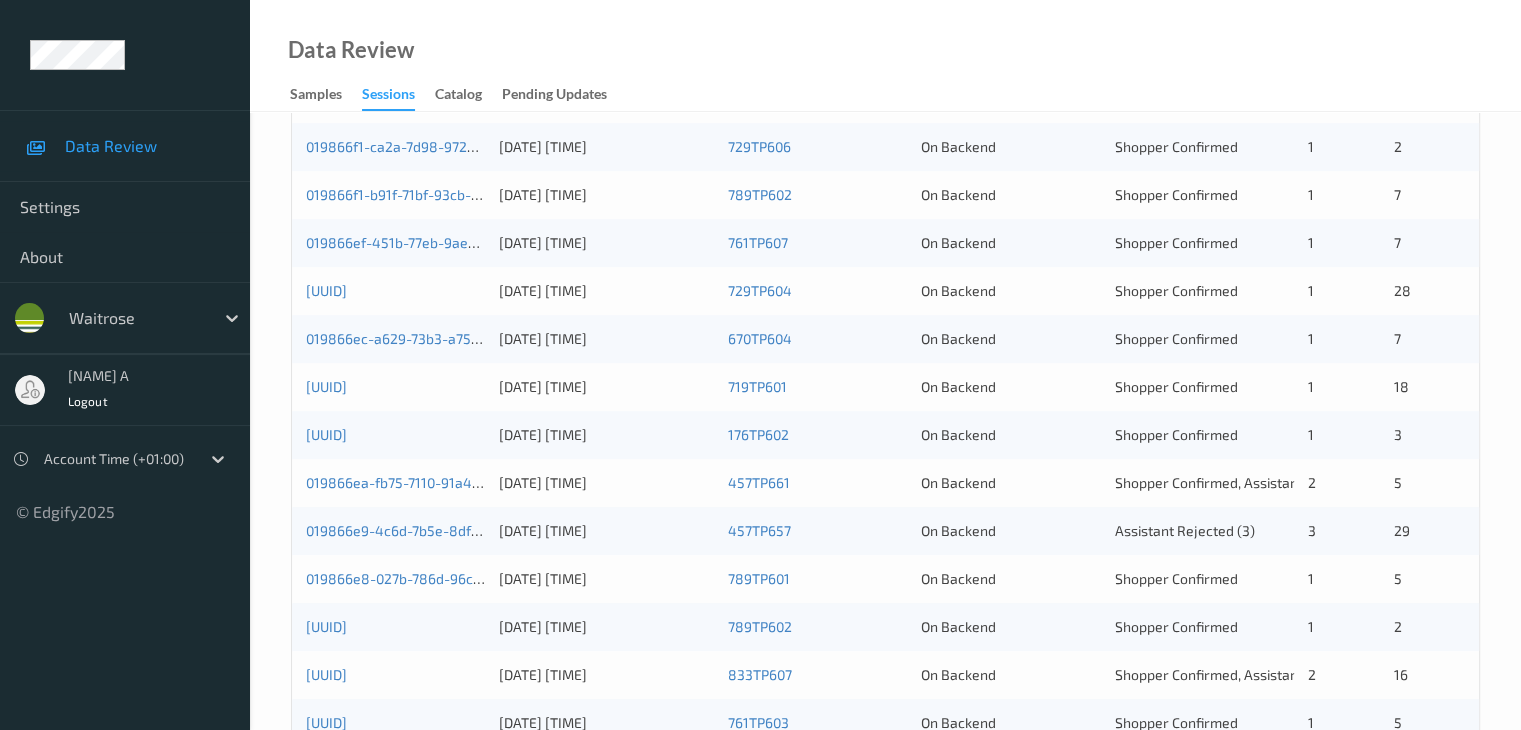 scroll, scrollTop: 500, scrollLeft: 0, axis: vertical 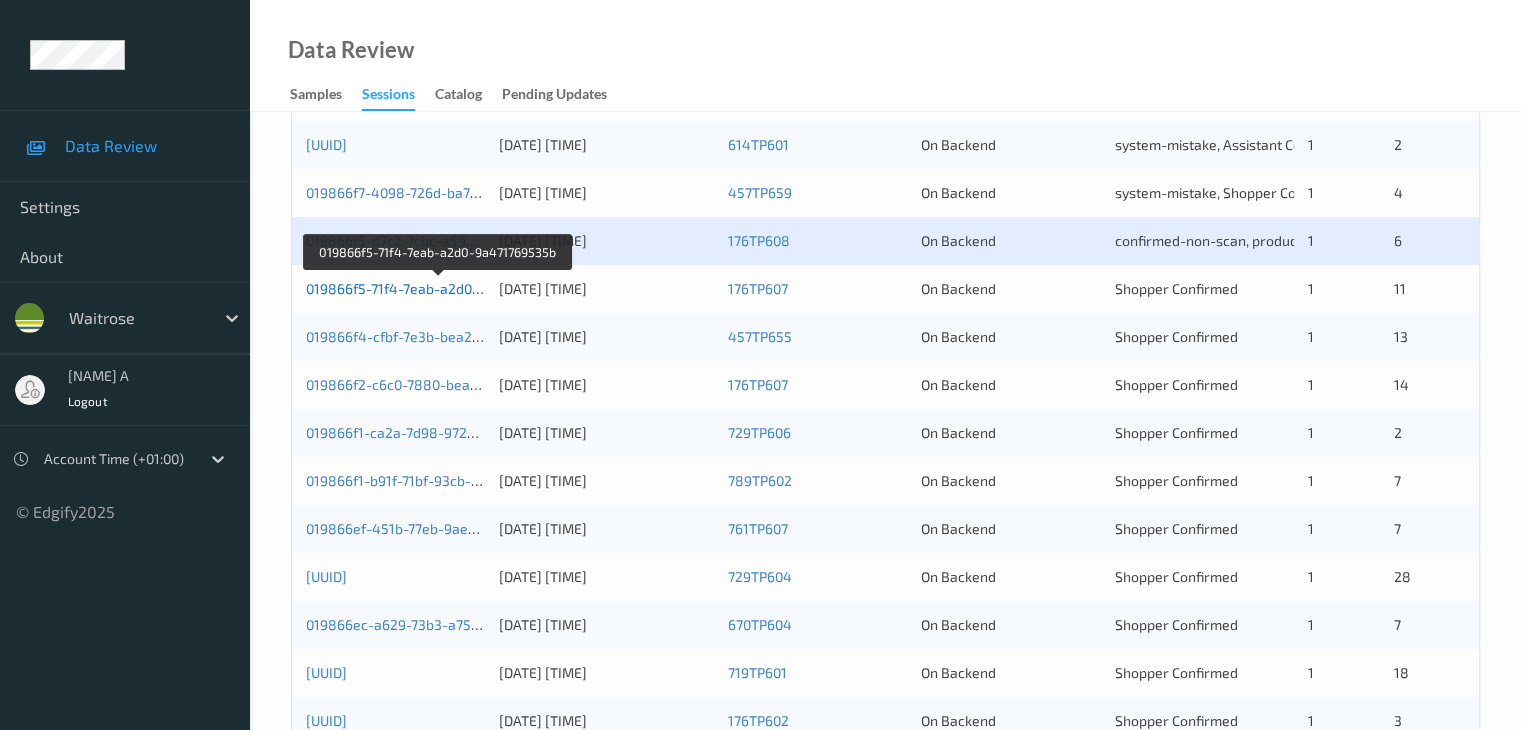 click on "019866f5-71f4-7eab-a2d0-9a471769535b" at bounding box center [438, 288] 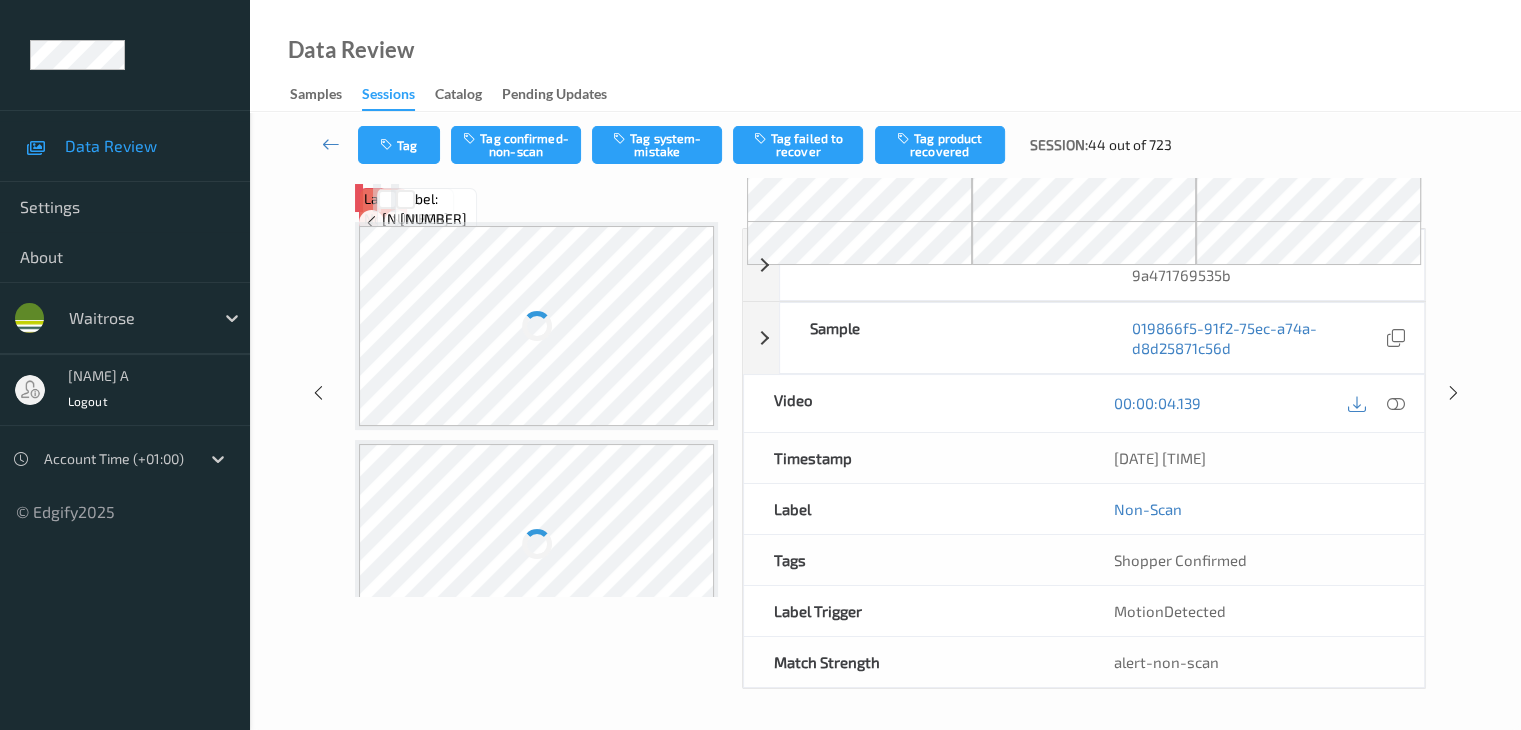 scroll, scrollTop: 0, scrollLeft: 0, axis: both 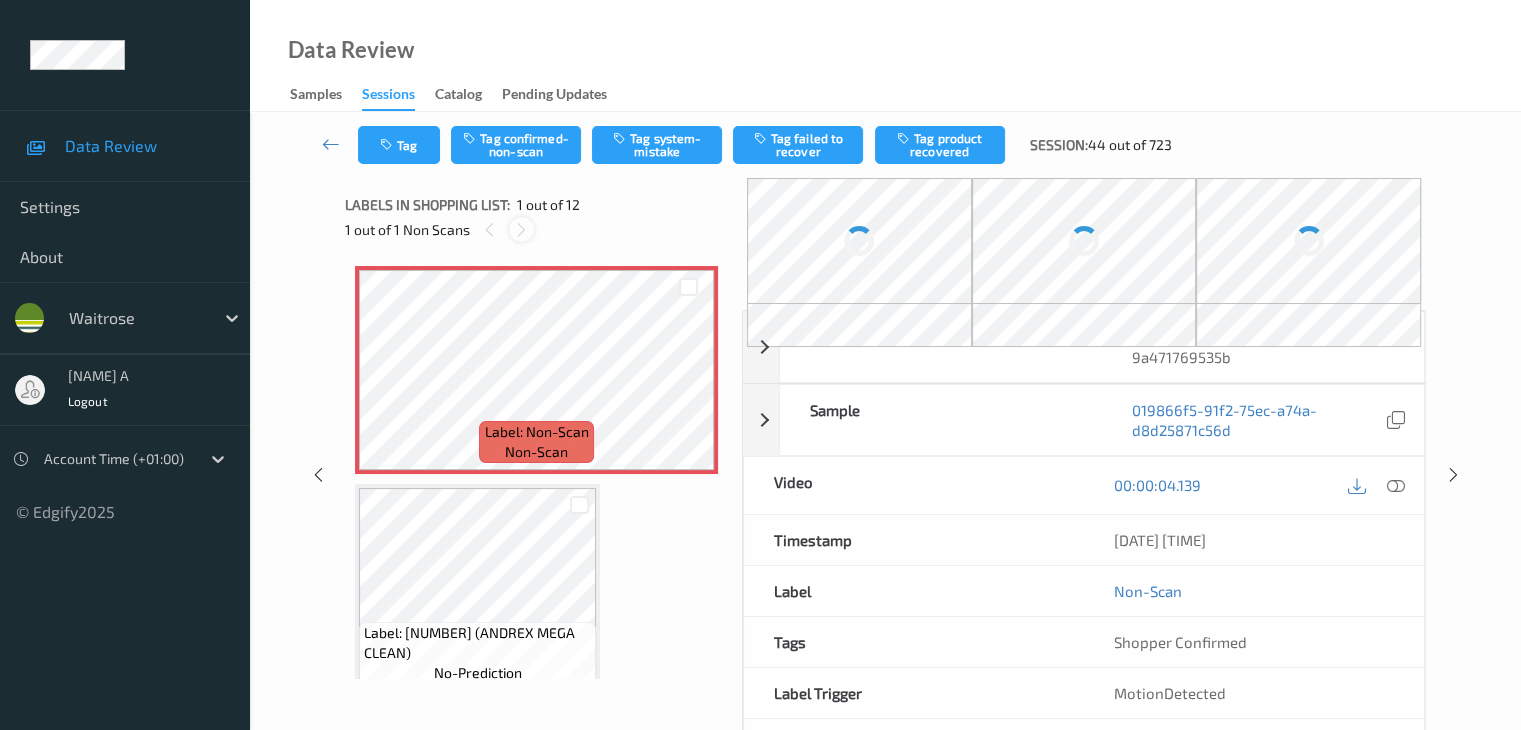 click at bounding box center (521, 230) 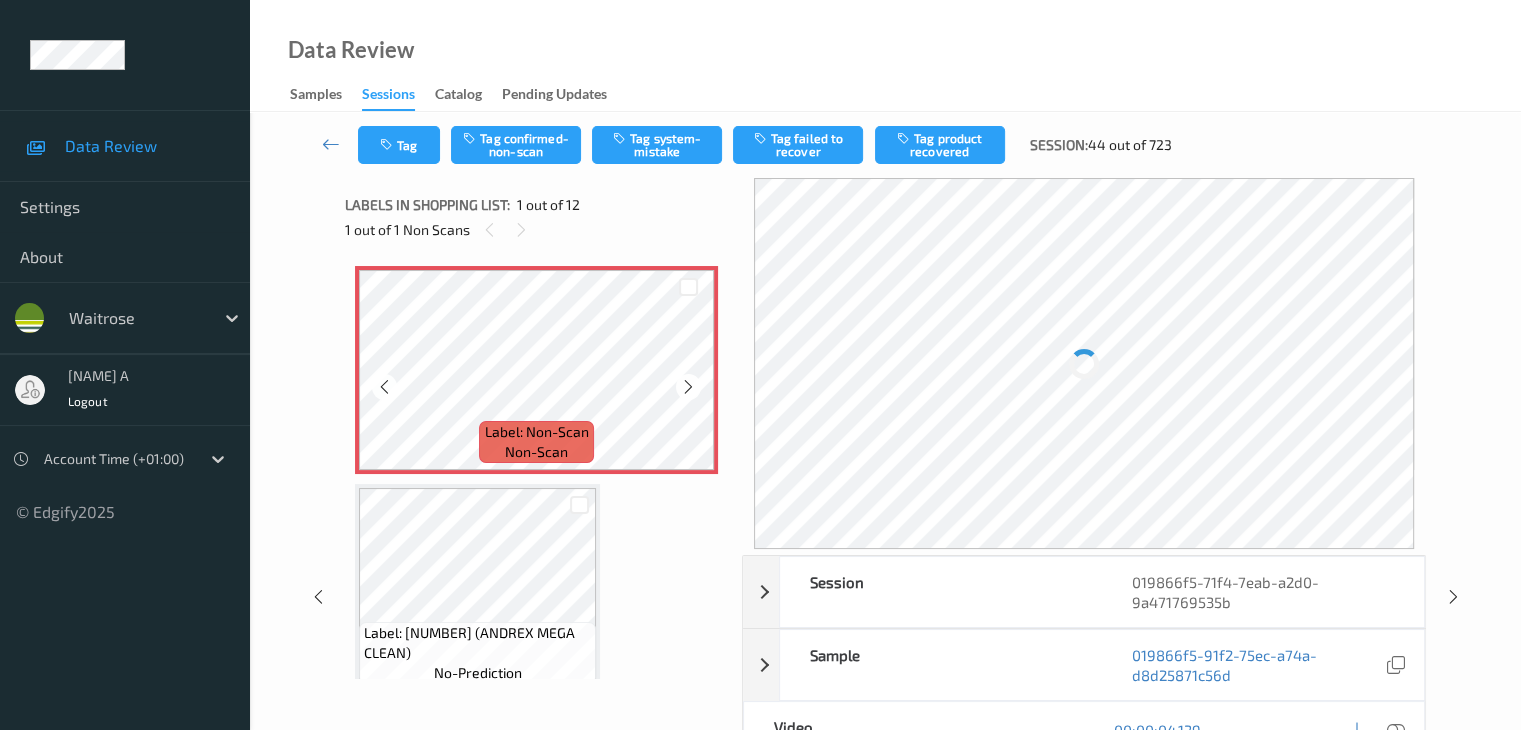 click at bounding box center [688, 387] 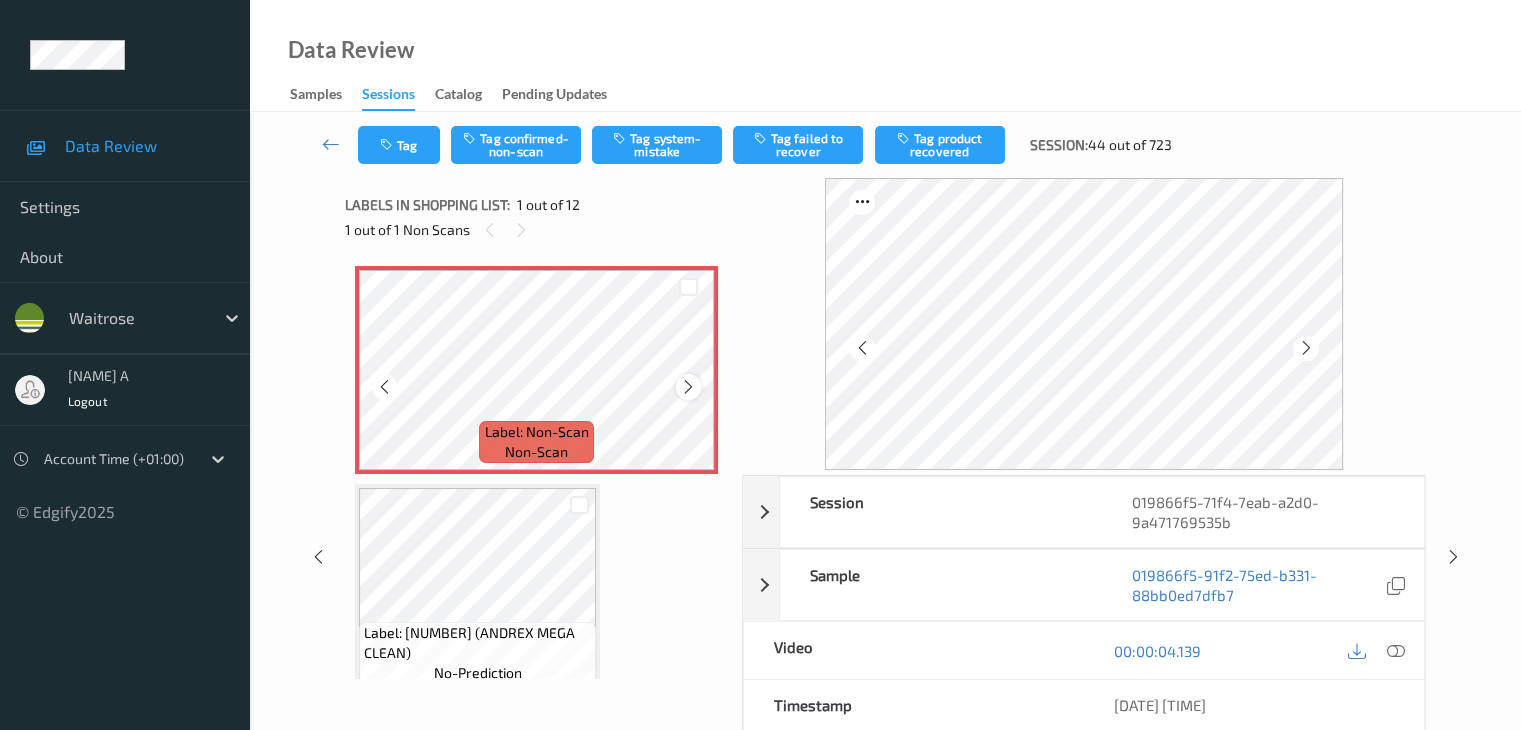 click at bounding box center (688, 387) 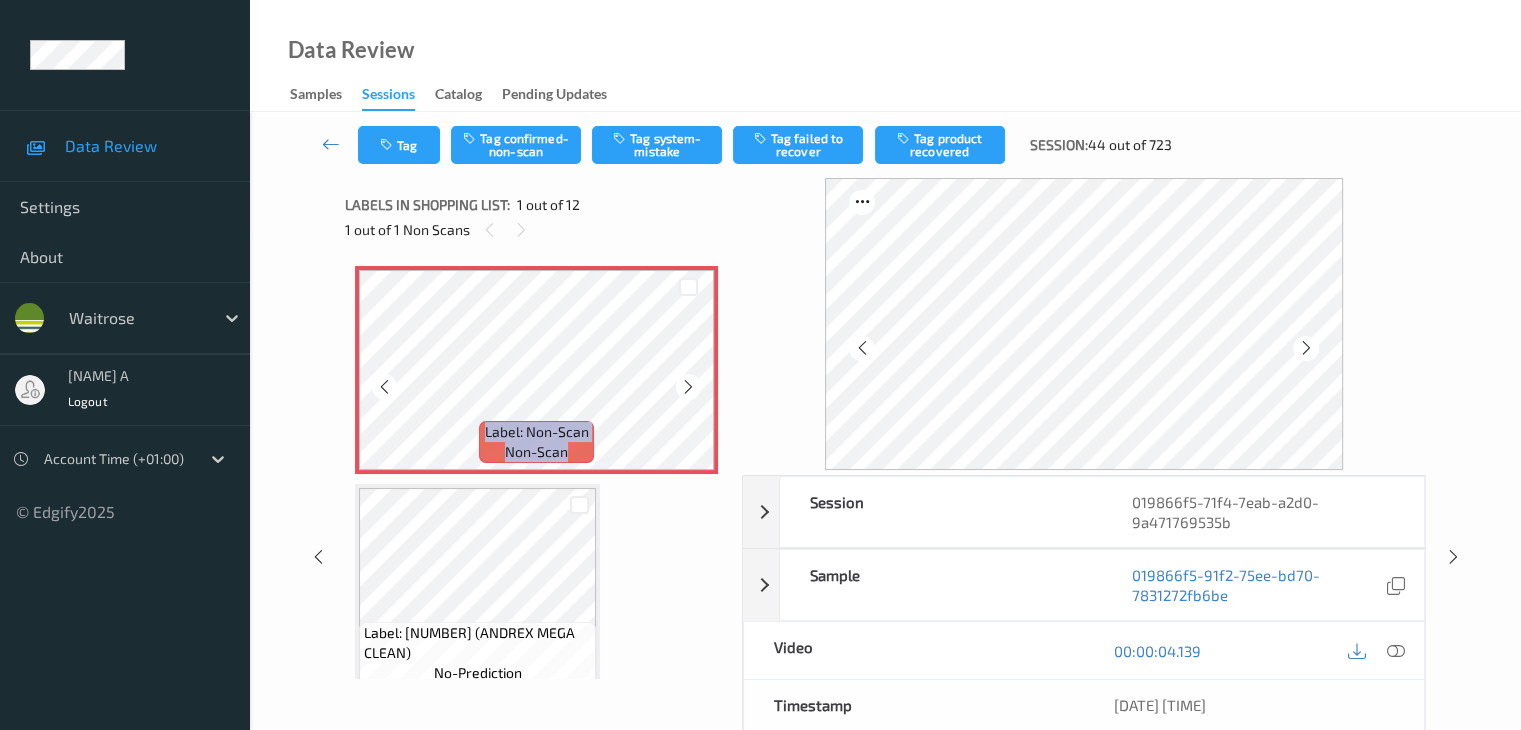 click at bounding box center (688, 387) 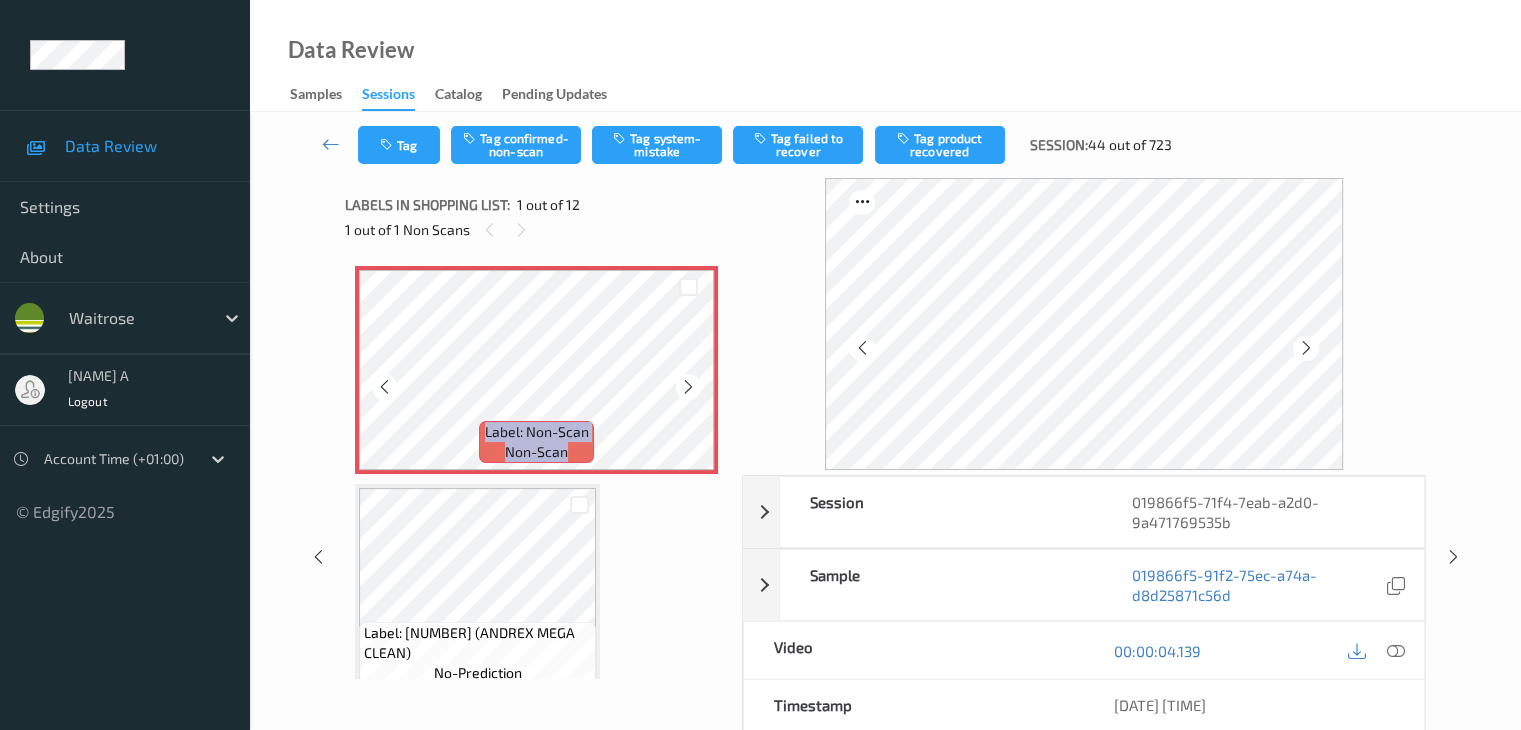 click at bounding box center [688, 387] 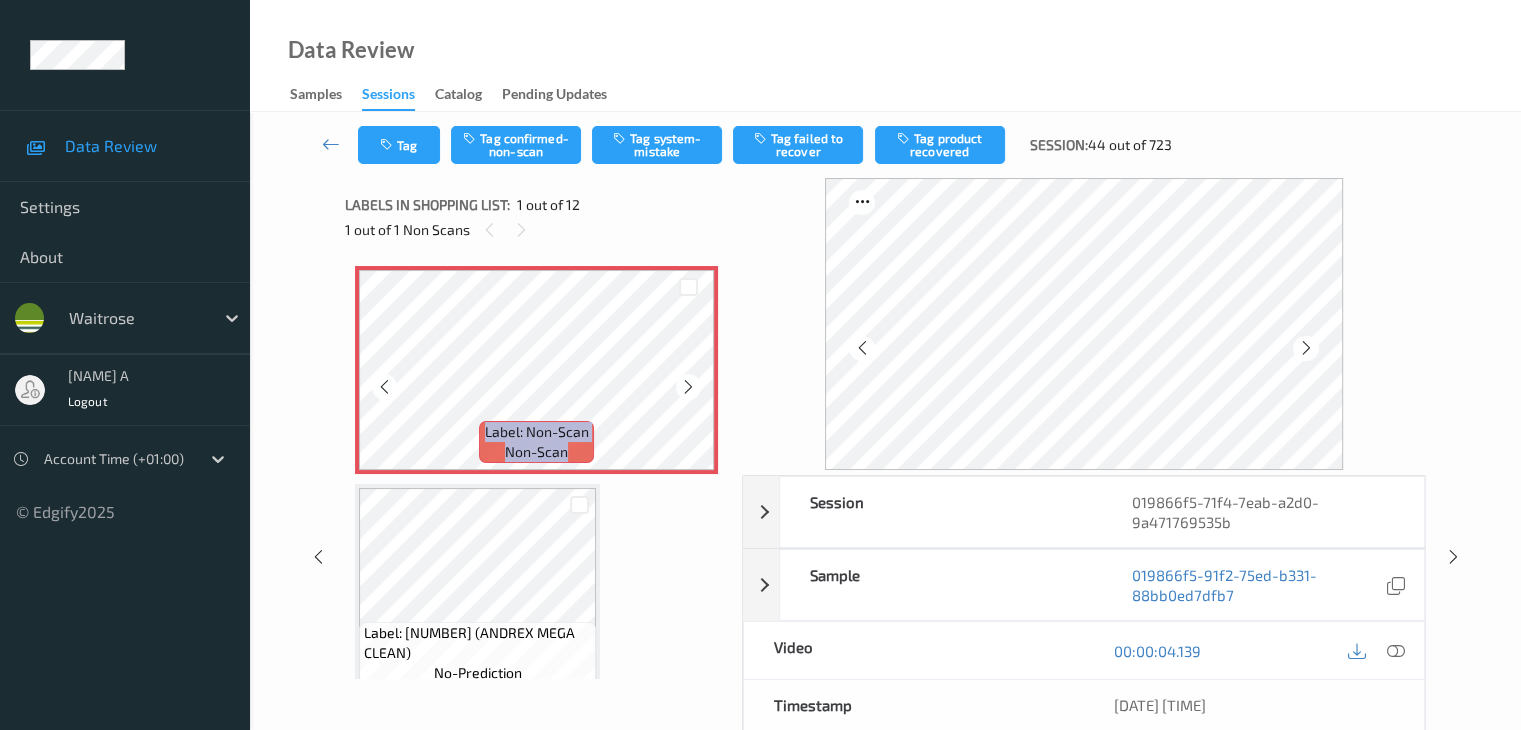 click at bounding box center (688, 387) 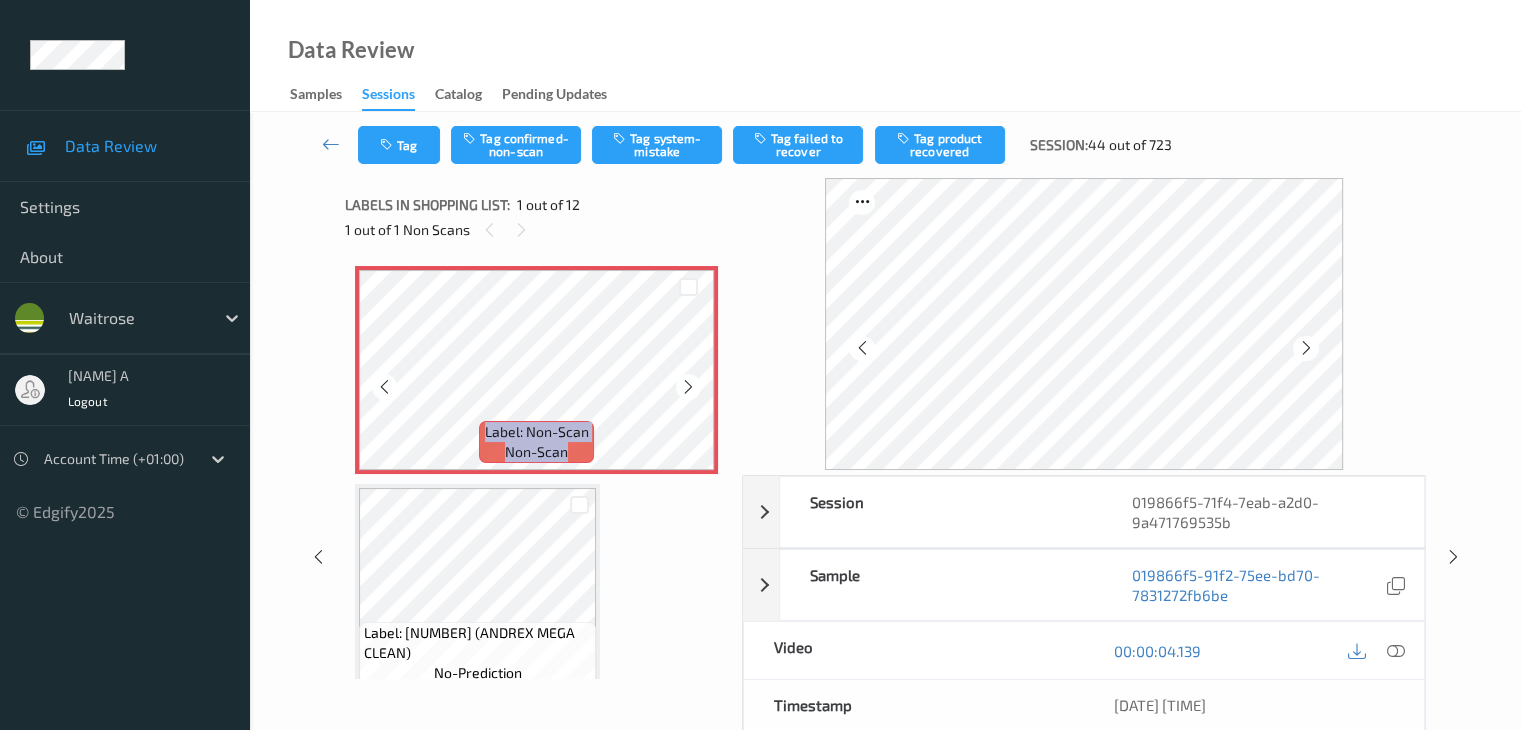 click at bounding box center [688, 387] 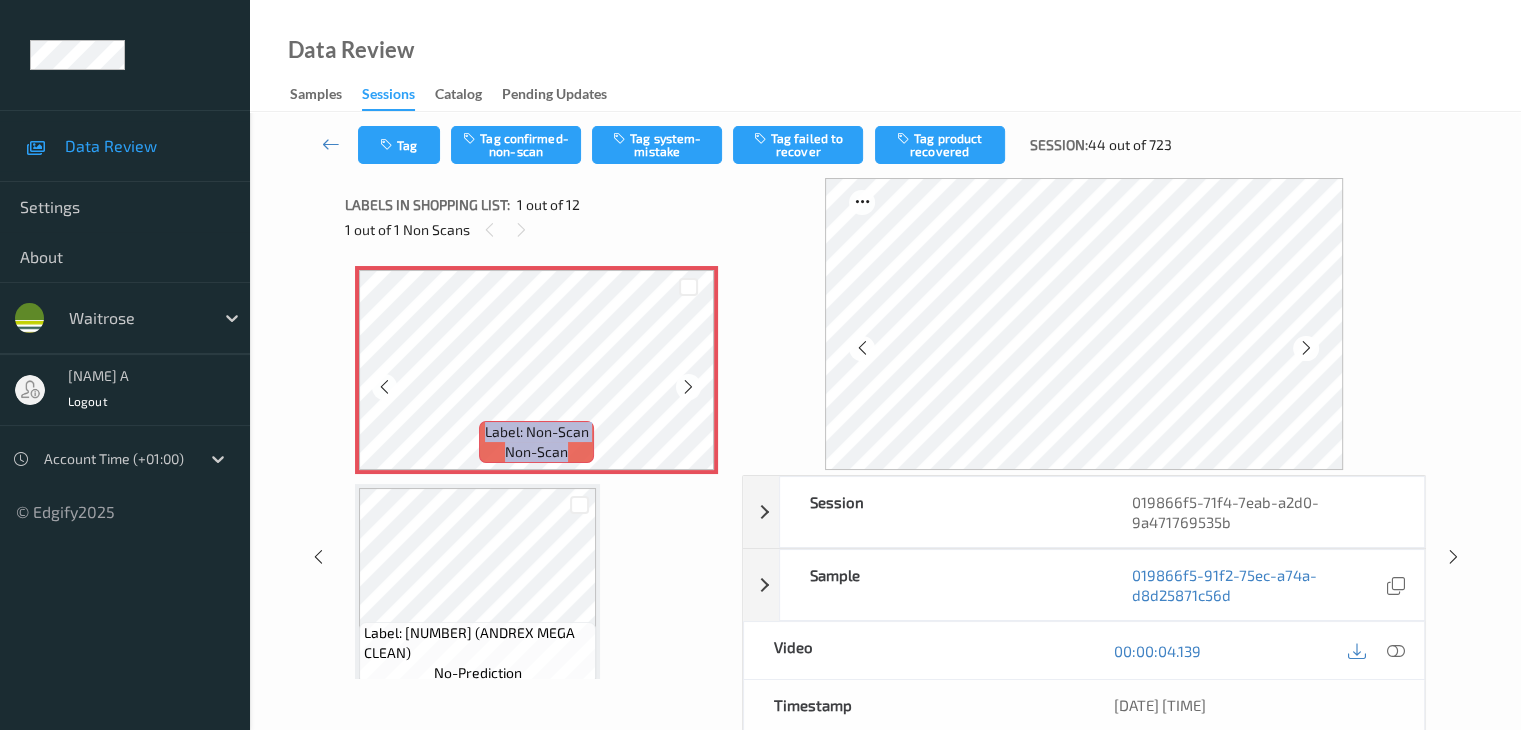 click at bounding box center (688, 387) 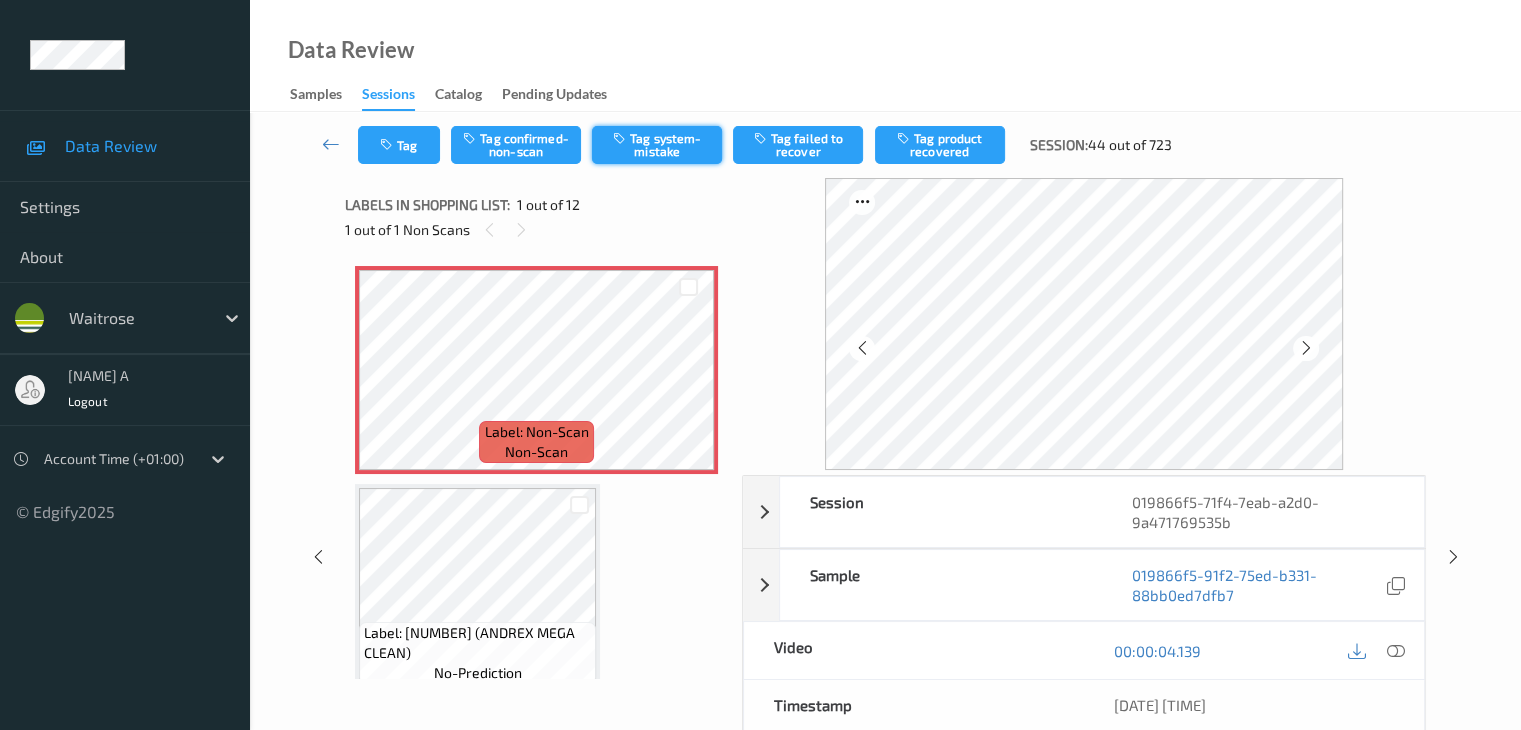 click on "Tag   system-mistake" at bounding box center [657, 145] 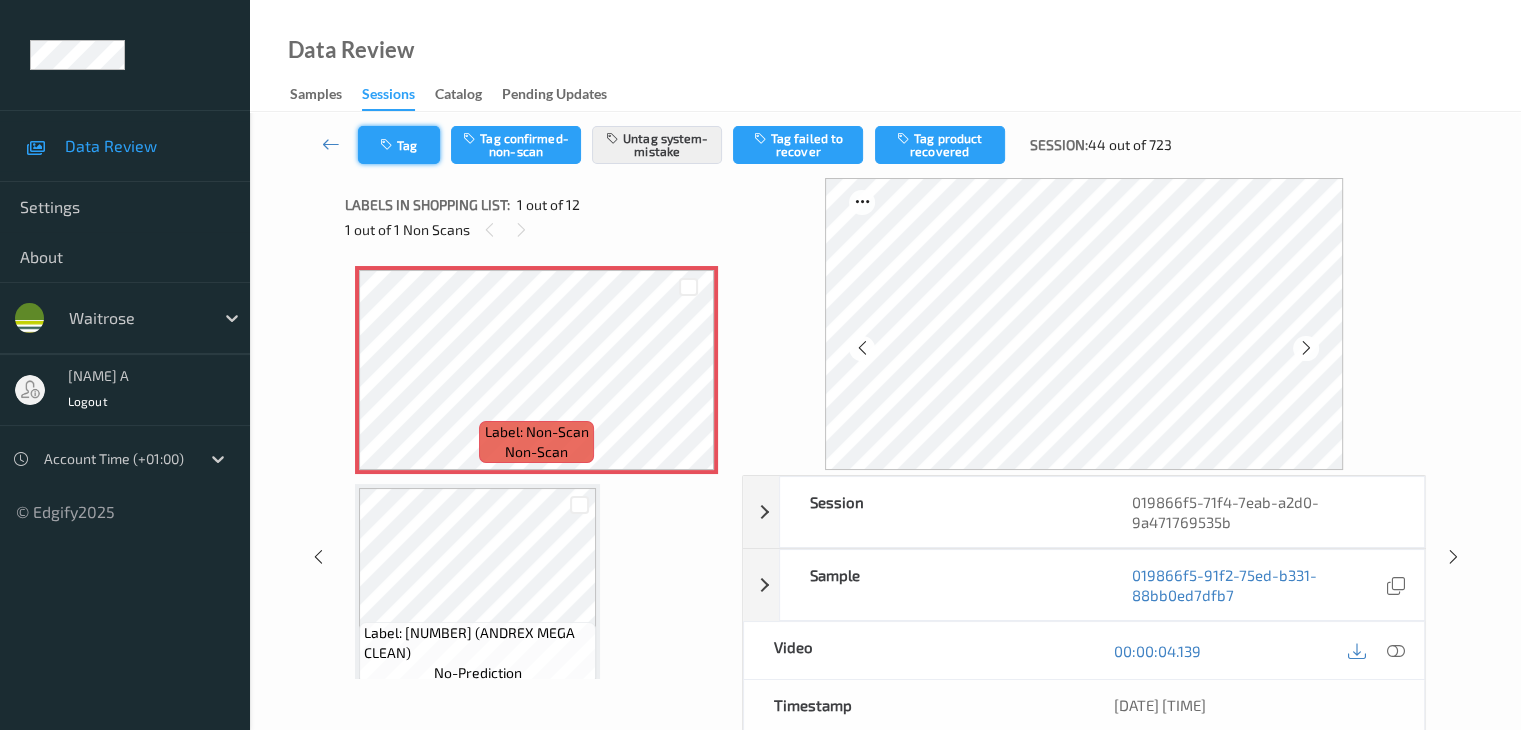 click on "Tag" at bounding box center (399, 145) 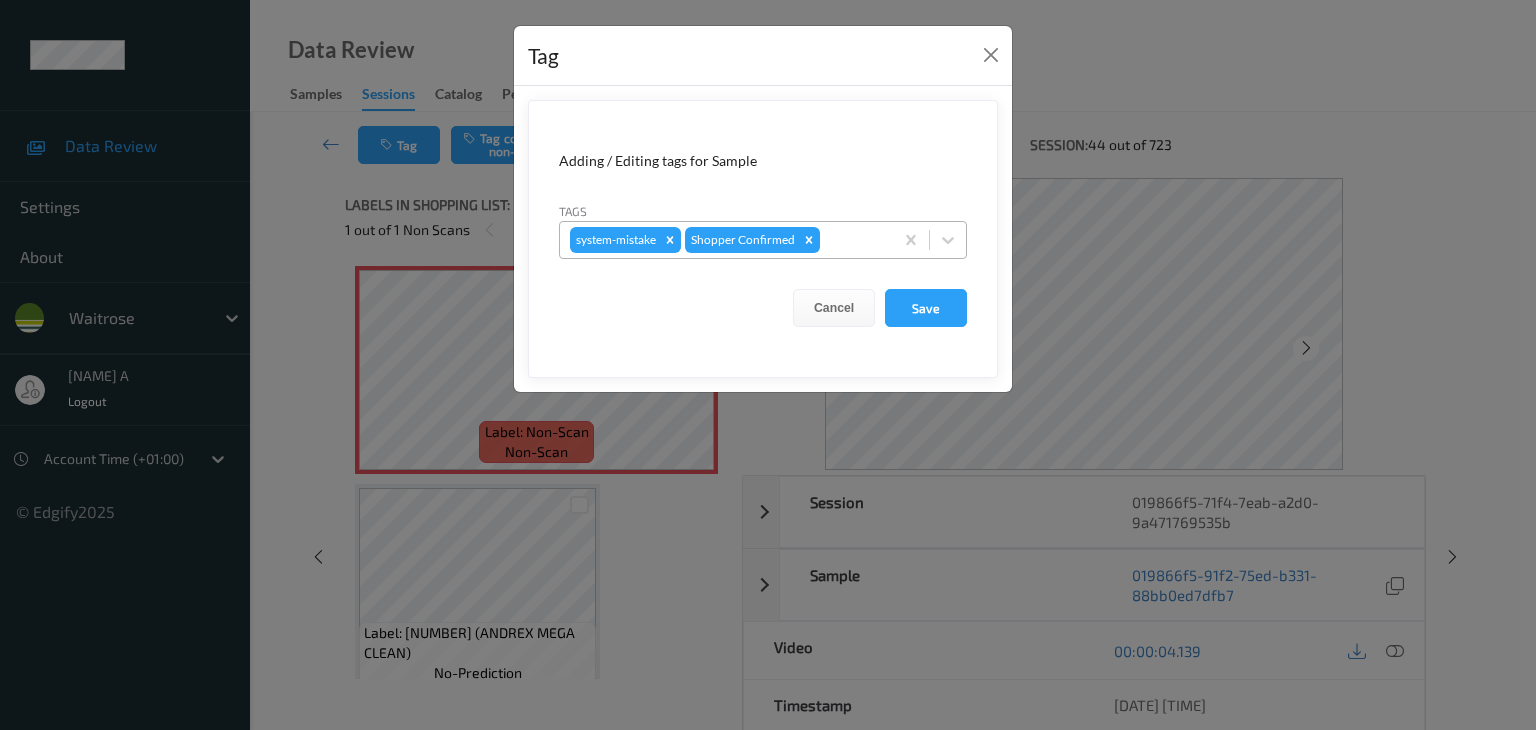 click at bounding box center [853, 240] 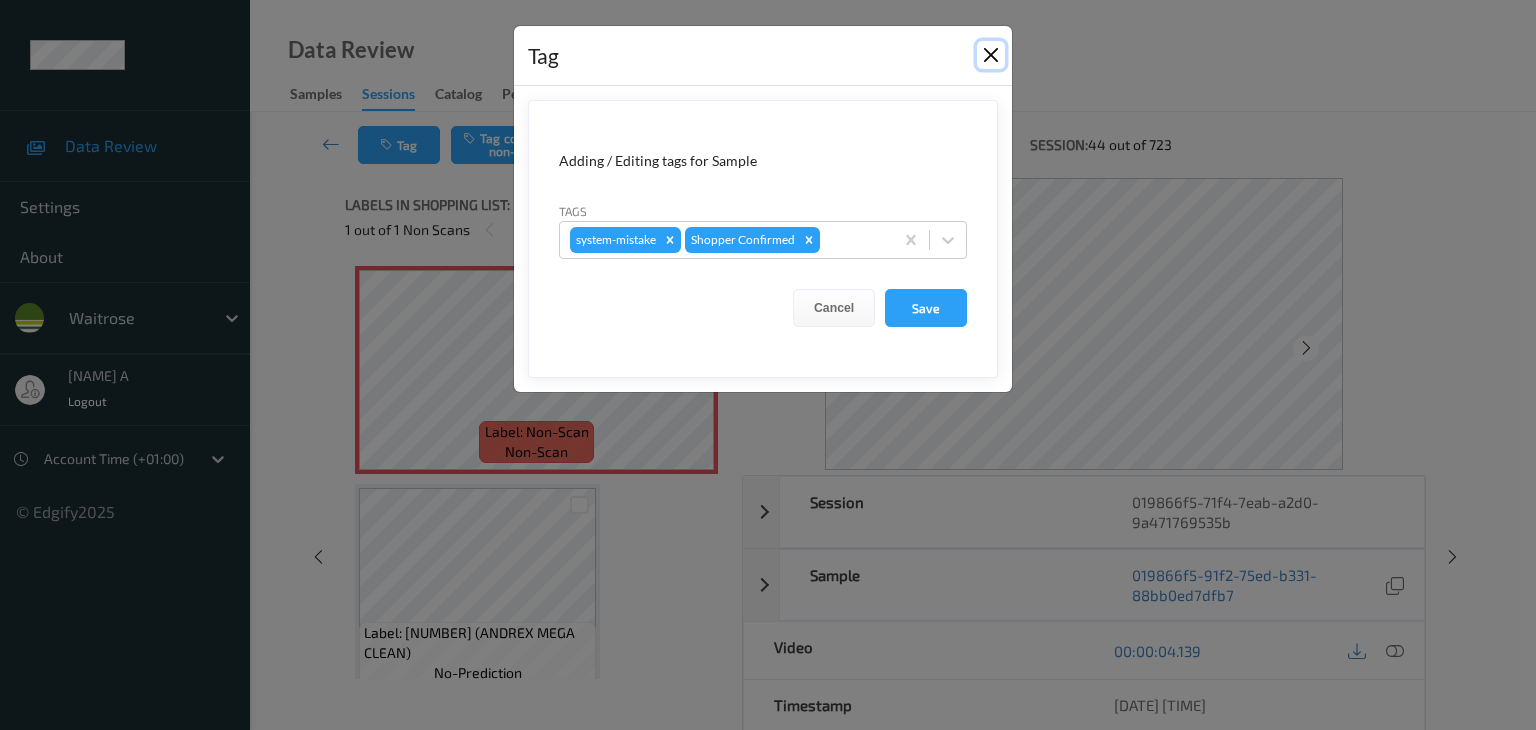 click at bounding box center (991, 55) 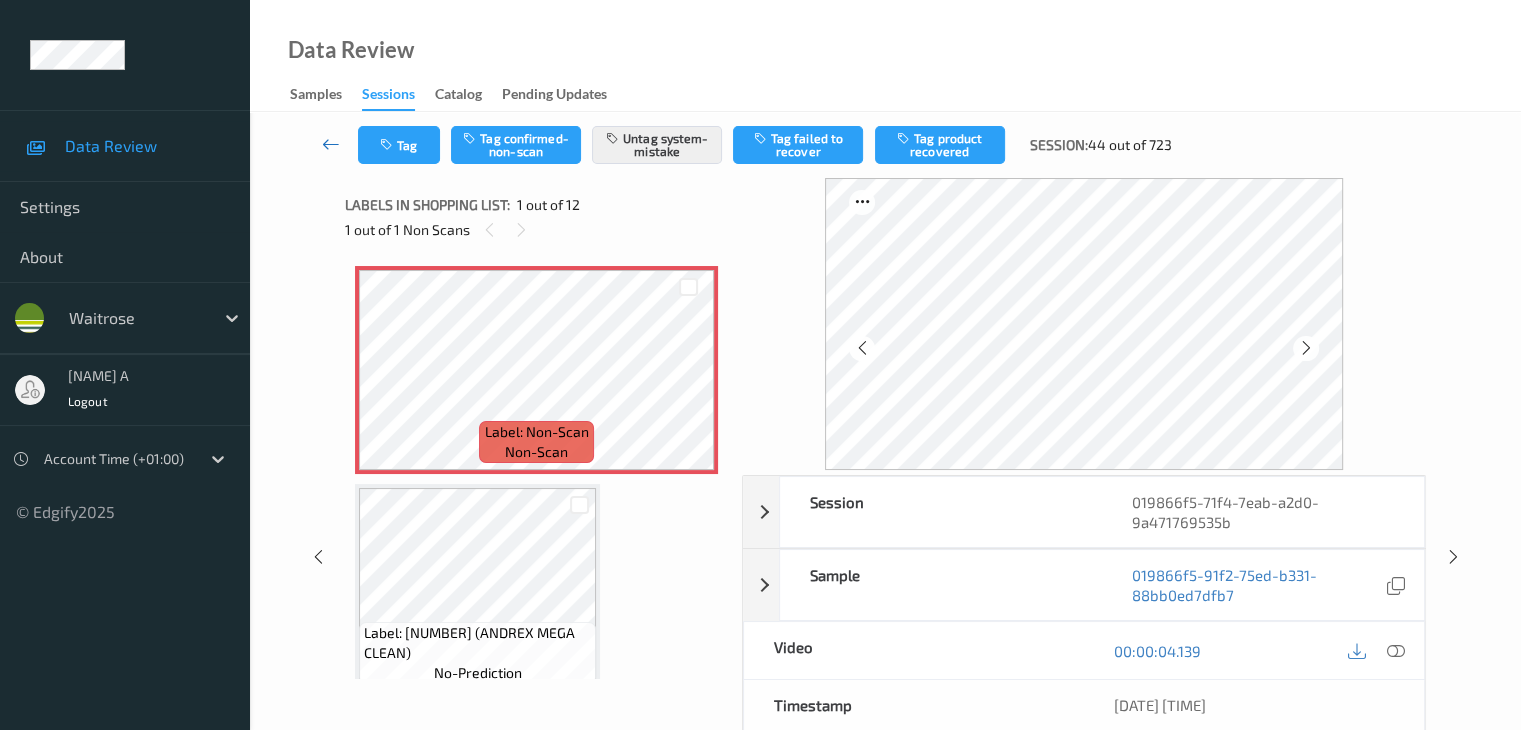 click at bounding box center (331, 144) 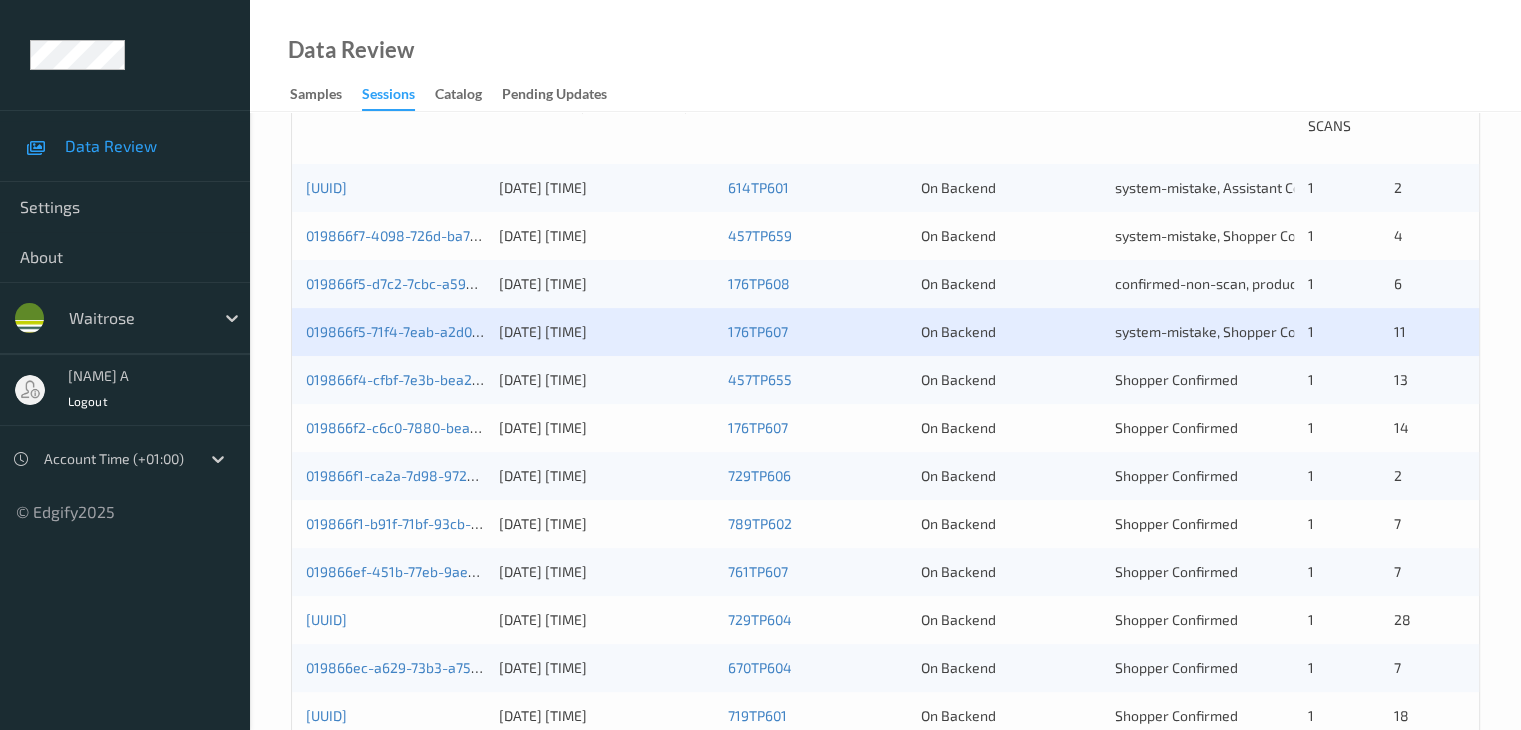 scroll, scrollTop: 600, scrollLeft: 0, axis: vertical 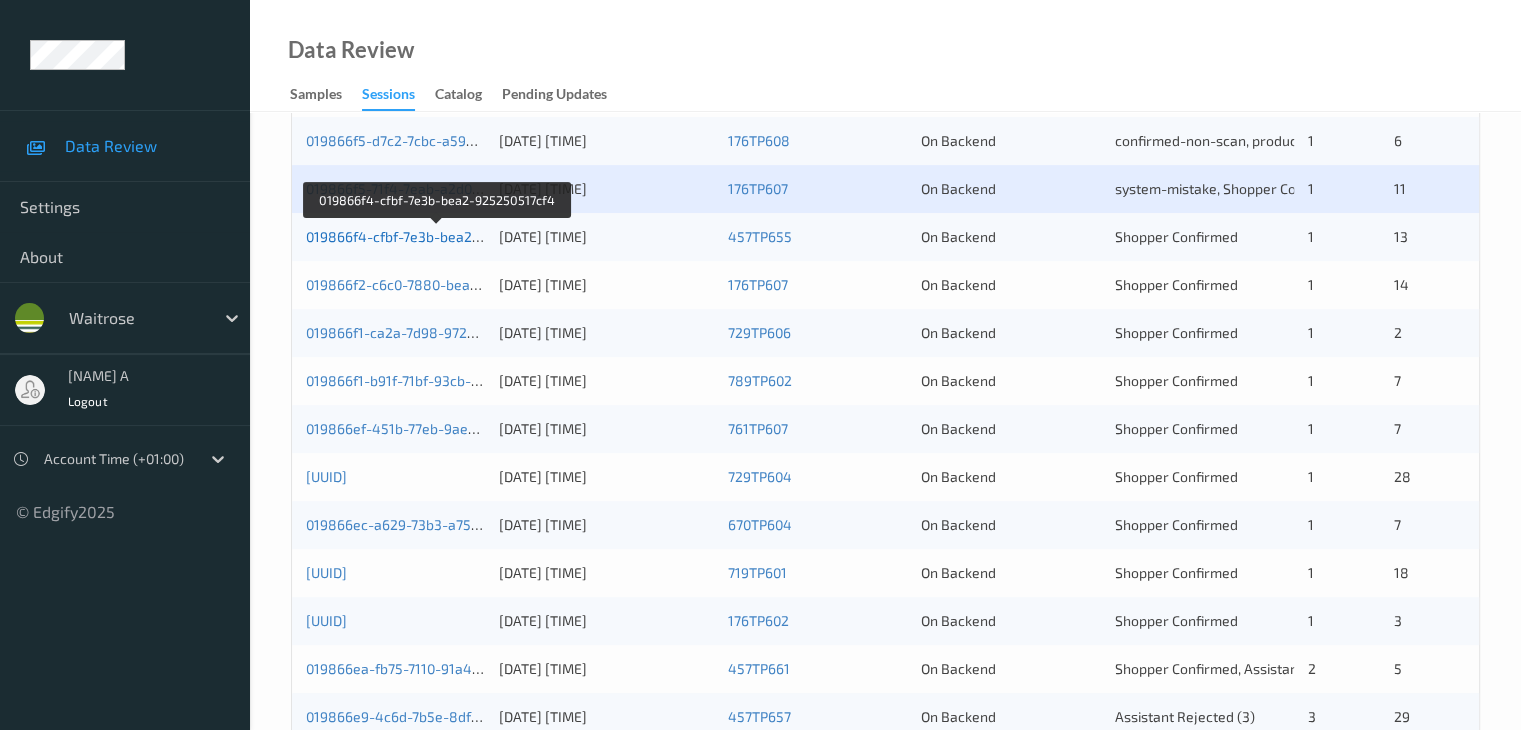 click on "019866f4-cfbf-7e3b-bea2-925250517cf4" at bounding box center (437, 236) 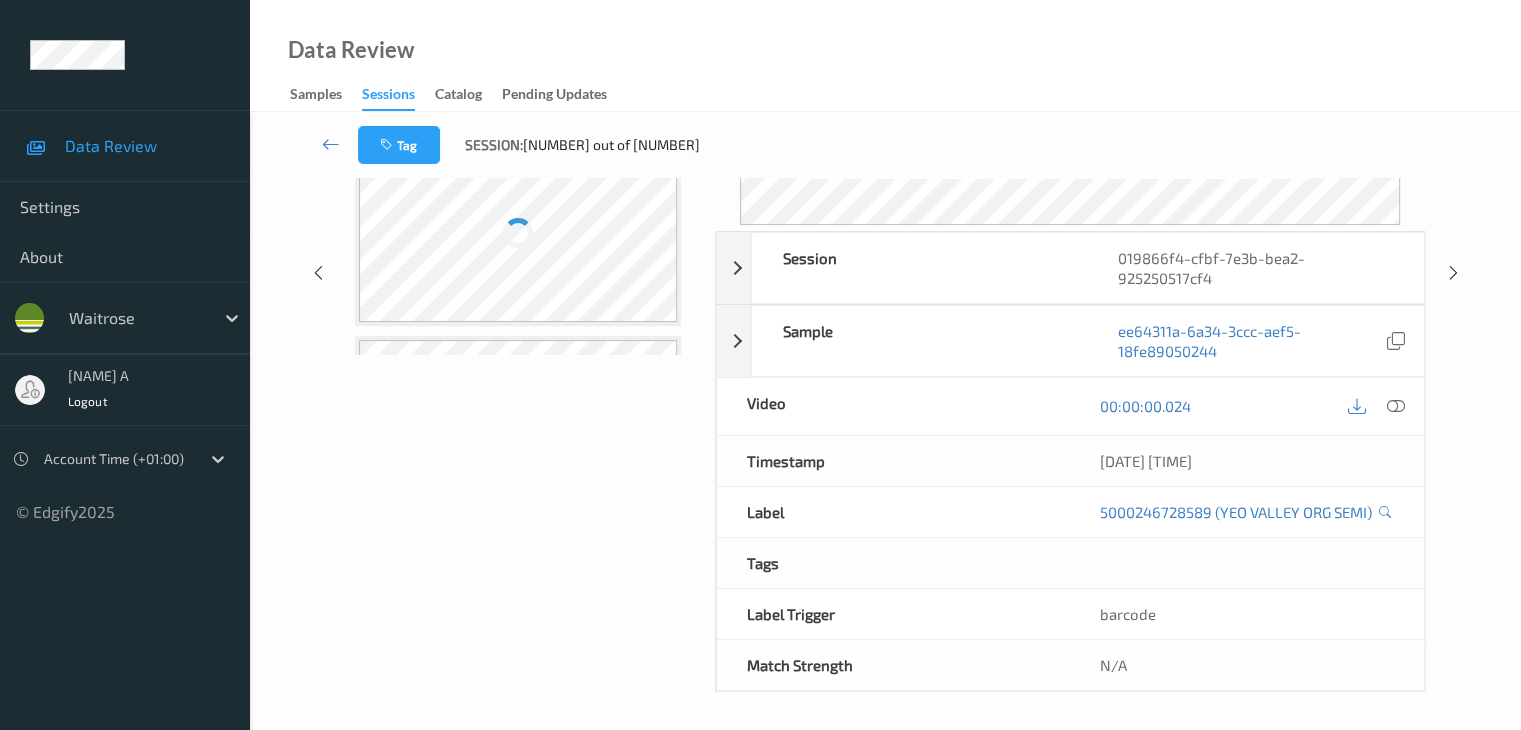 scroll, scrollTop: 264, scrollLeft: 0, axis: vertical 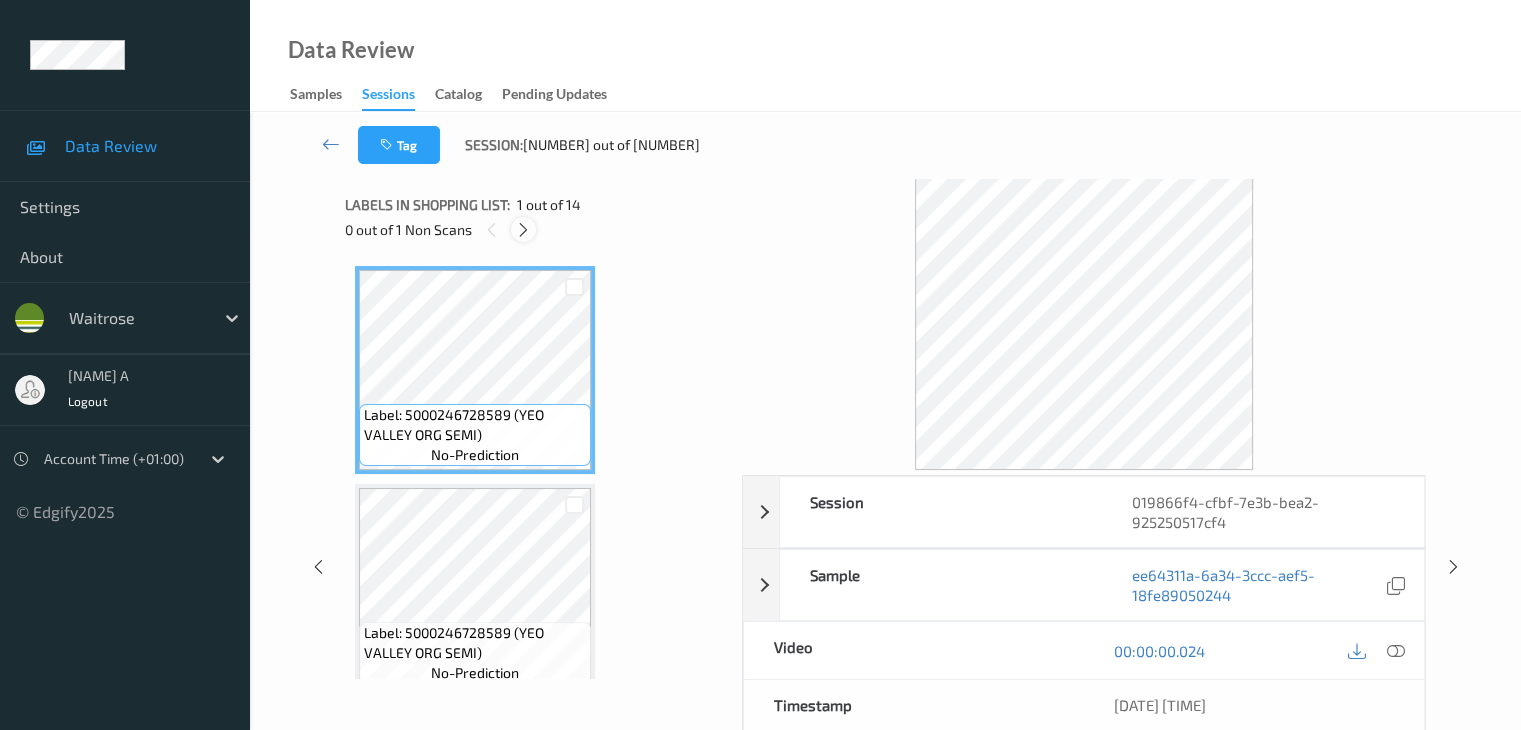 click at bounding box center [523, 230] 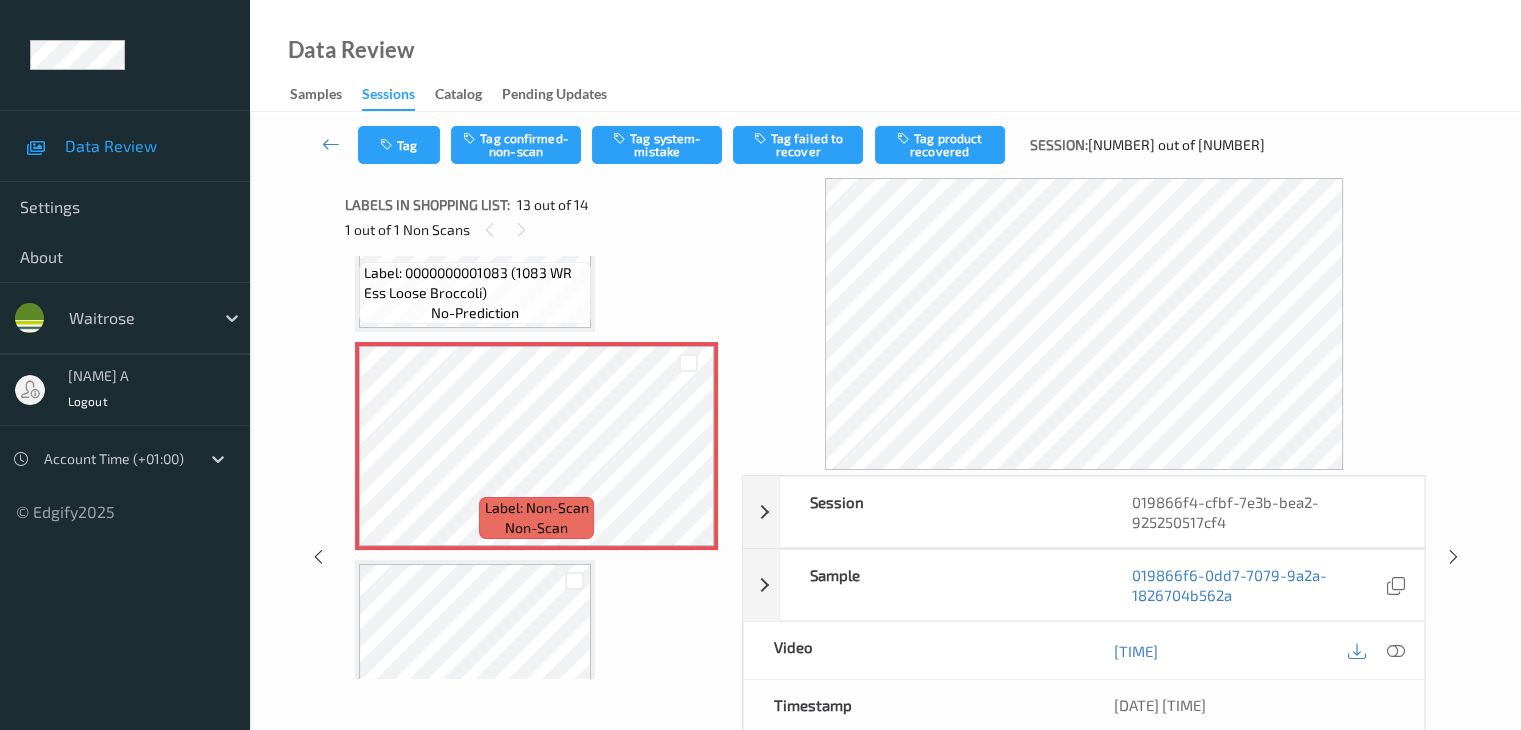 scroll, scrollTop: 2539, scrollLeft: 0, axis: vertical 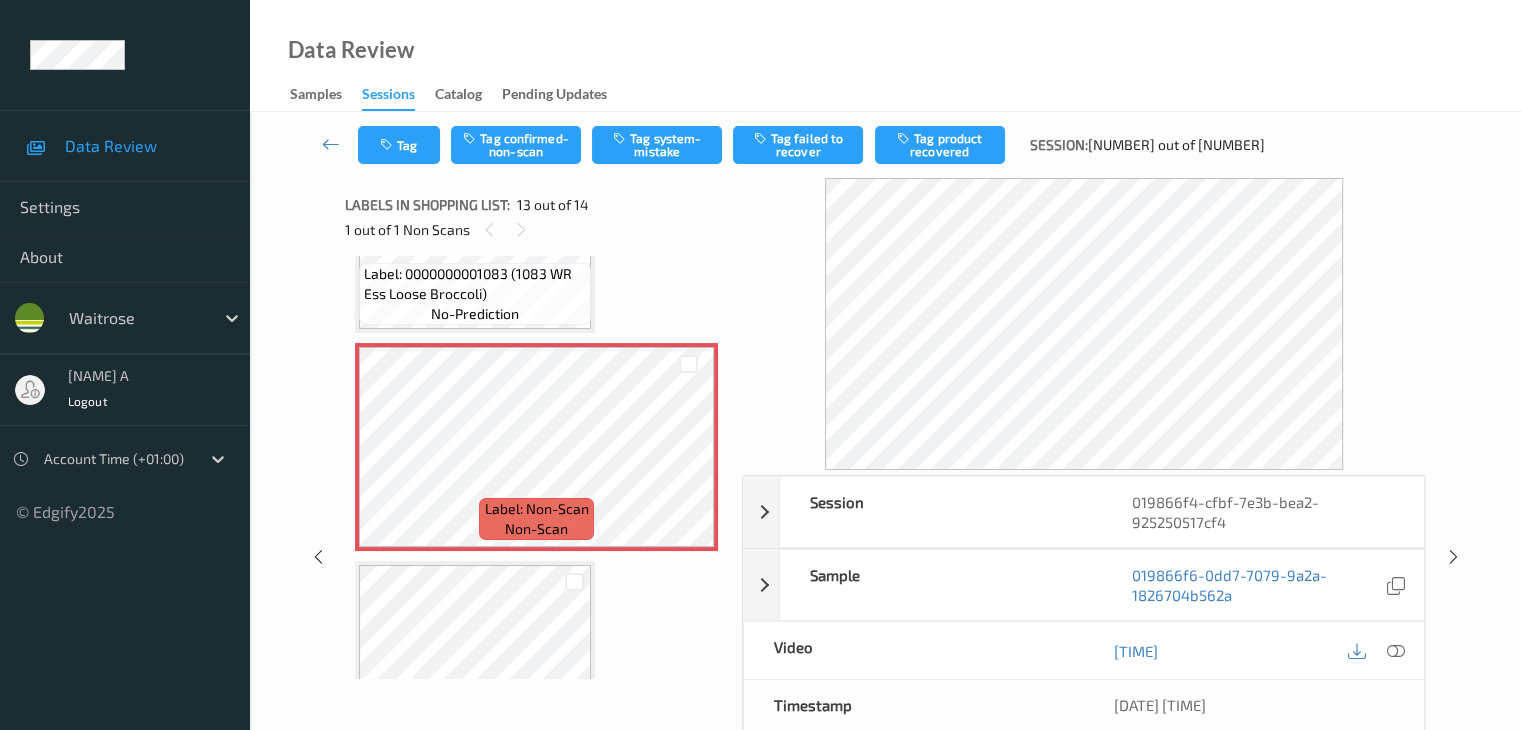 click on "Label: [NUMBER] (WR PEM Loose Early Potatoes) no-prediction" at bounding box center [475, 229] 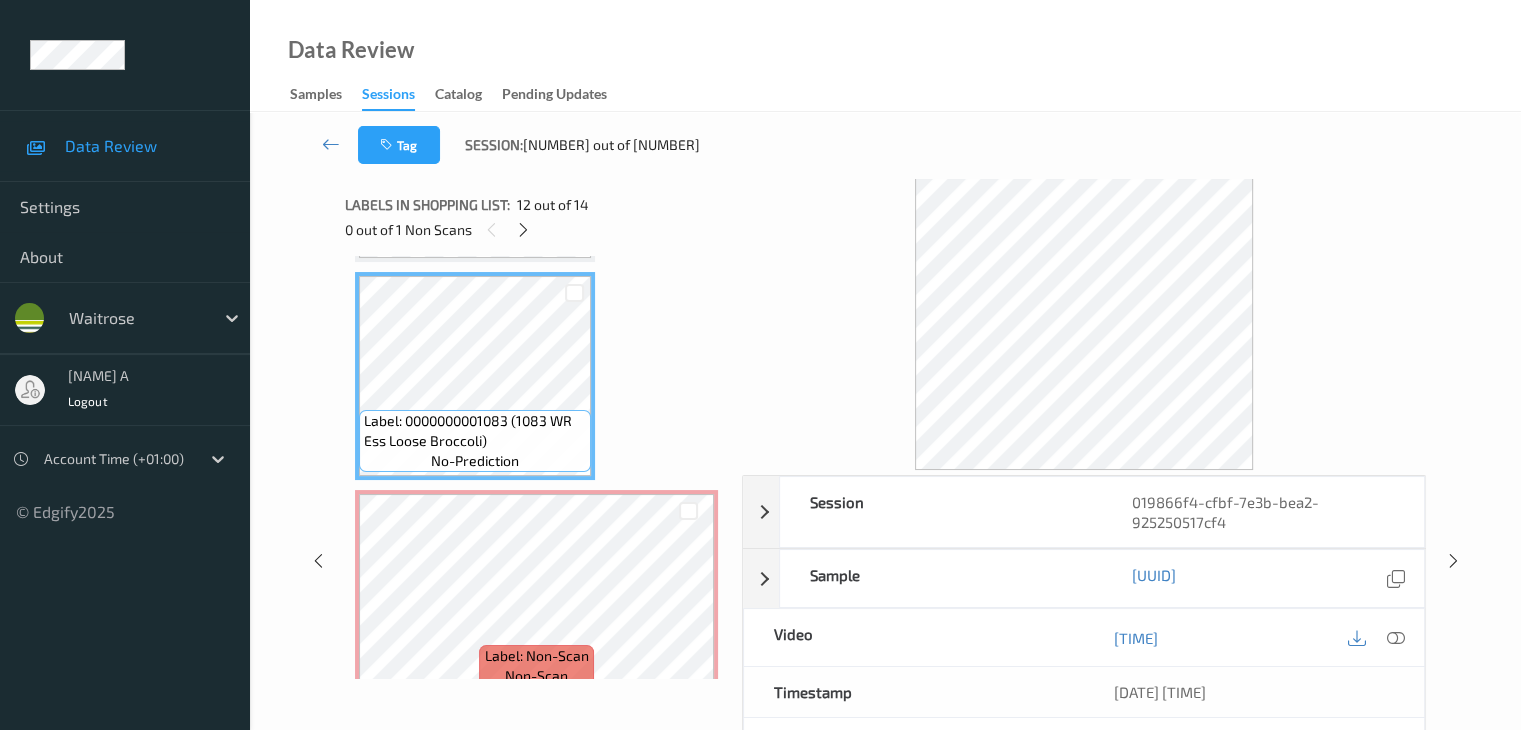 scroll, scrollTop: 2339, scrollLeft: 0, axis: vertical 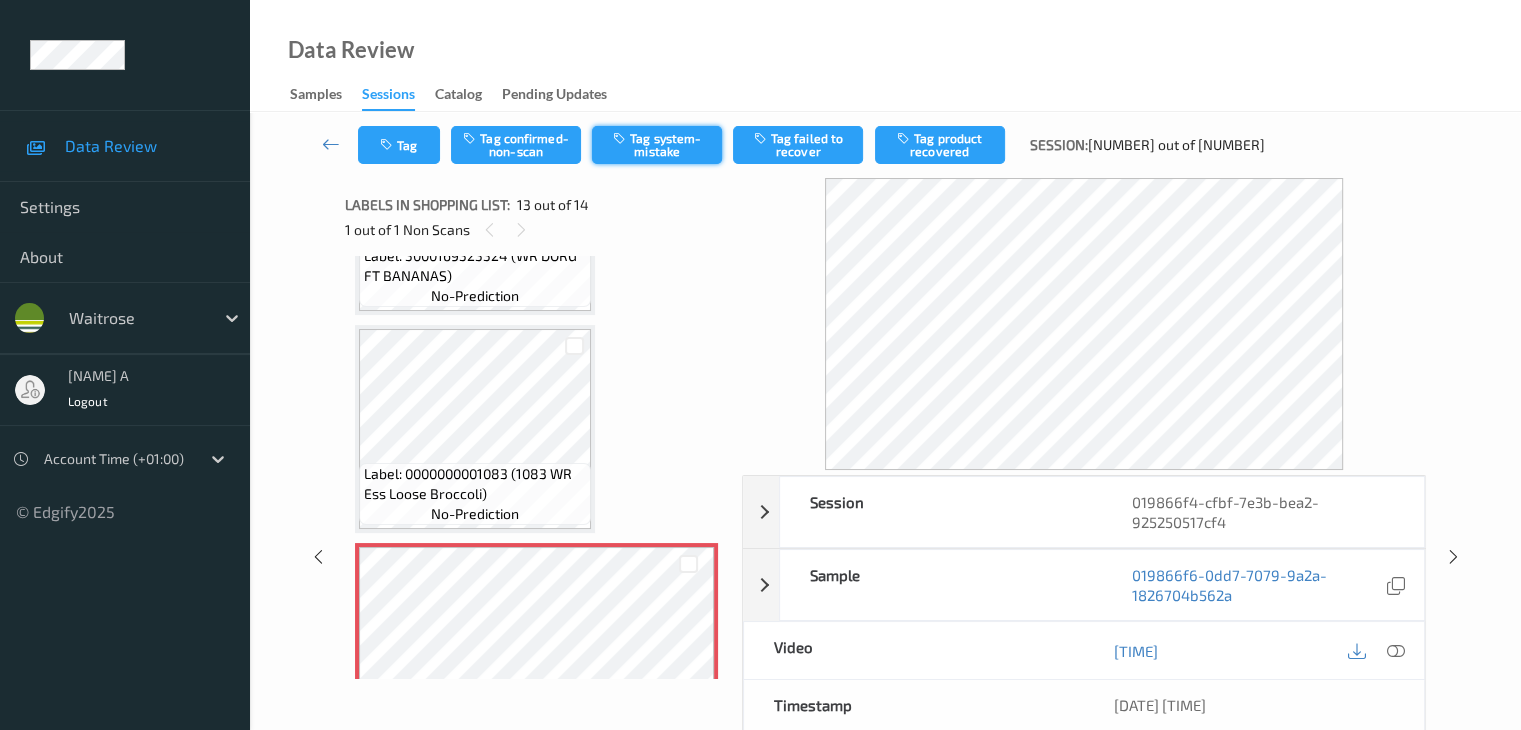 click on "Tag   system-mistake" at bounding box center [657, 145] 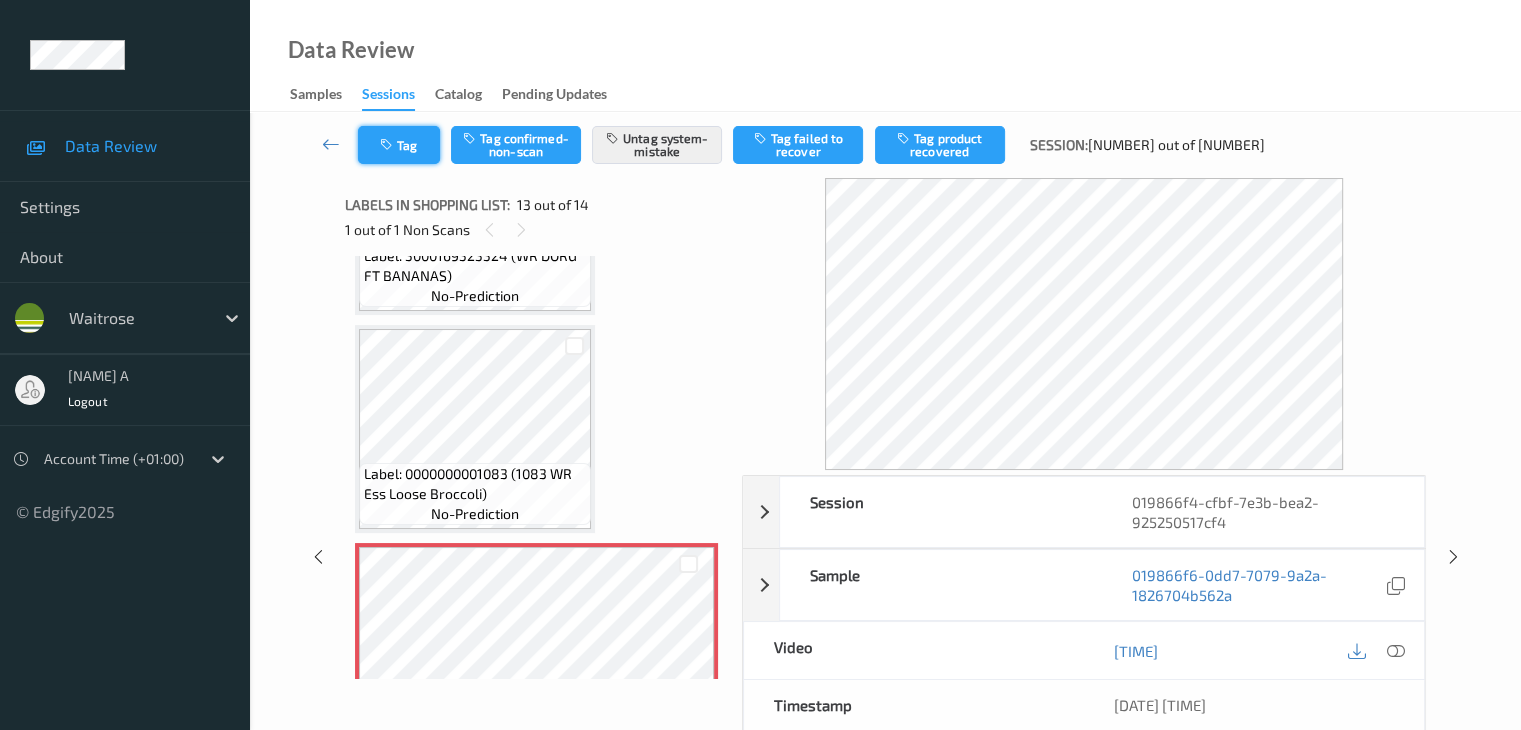 click on "Tag" at bounding box center (399, 145) 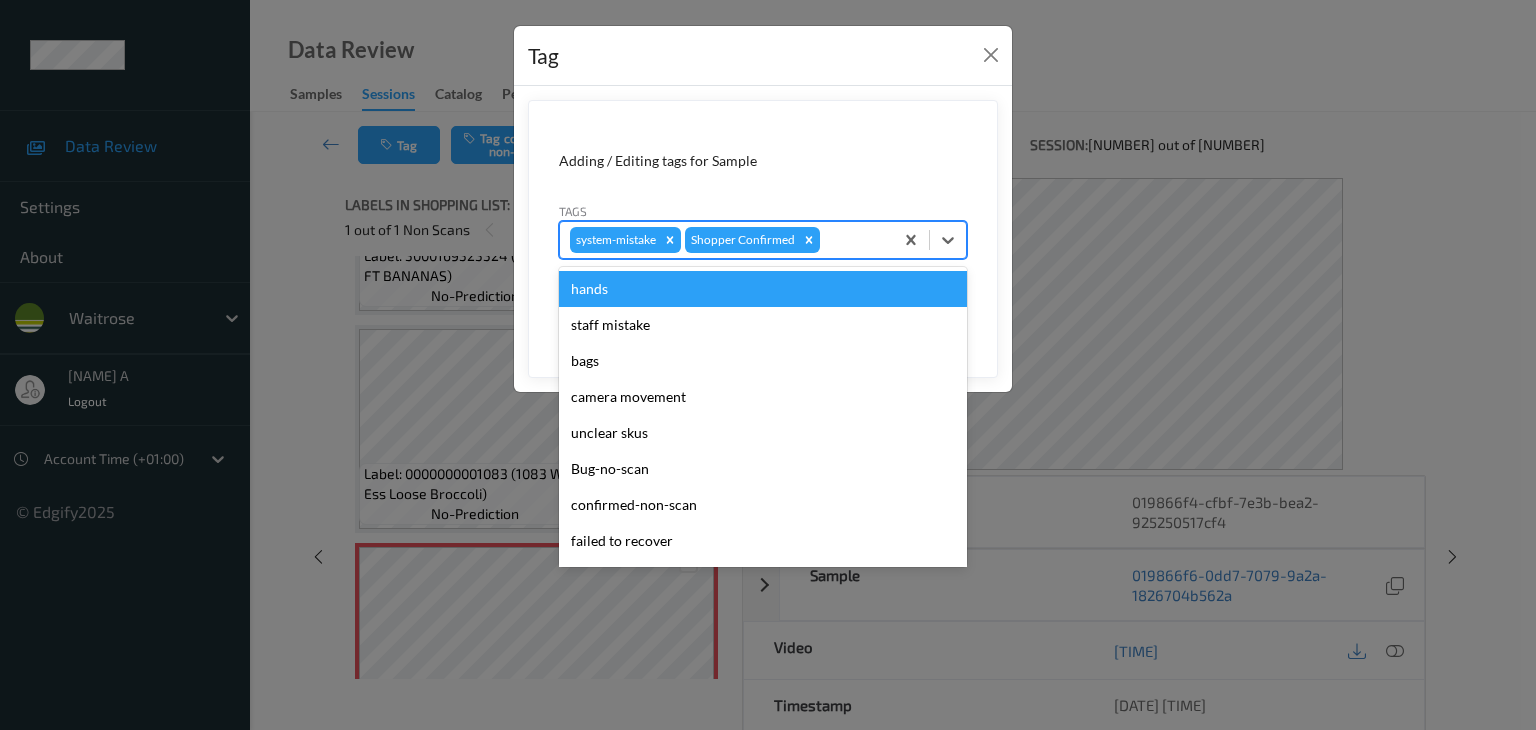 click at bounding box center [853, 240] 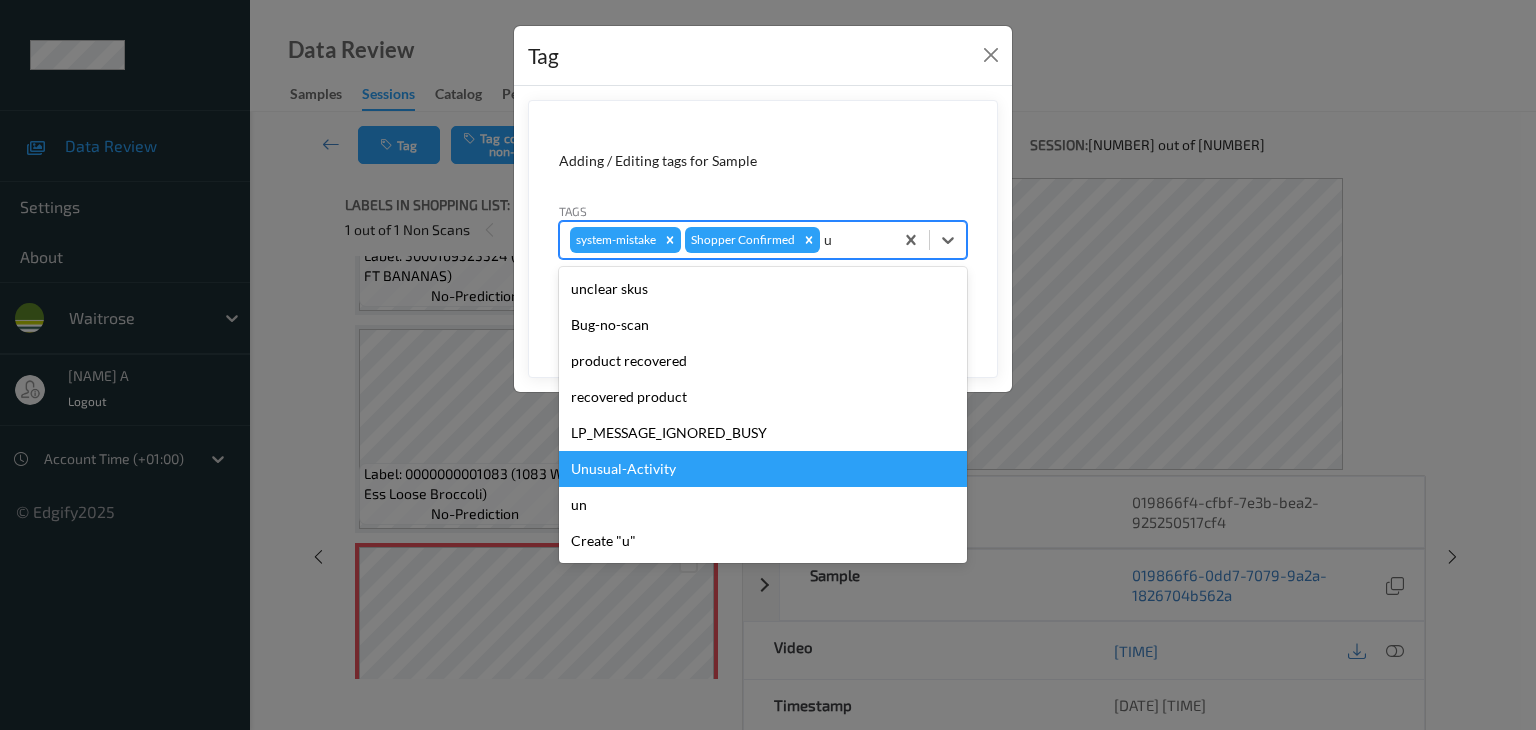 click on "Unusual-Activity" at bounding box center (763, 469) 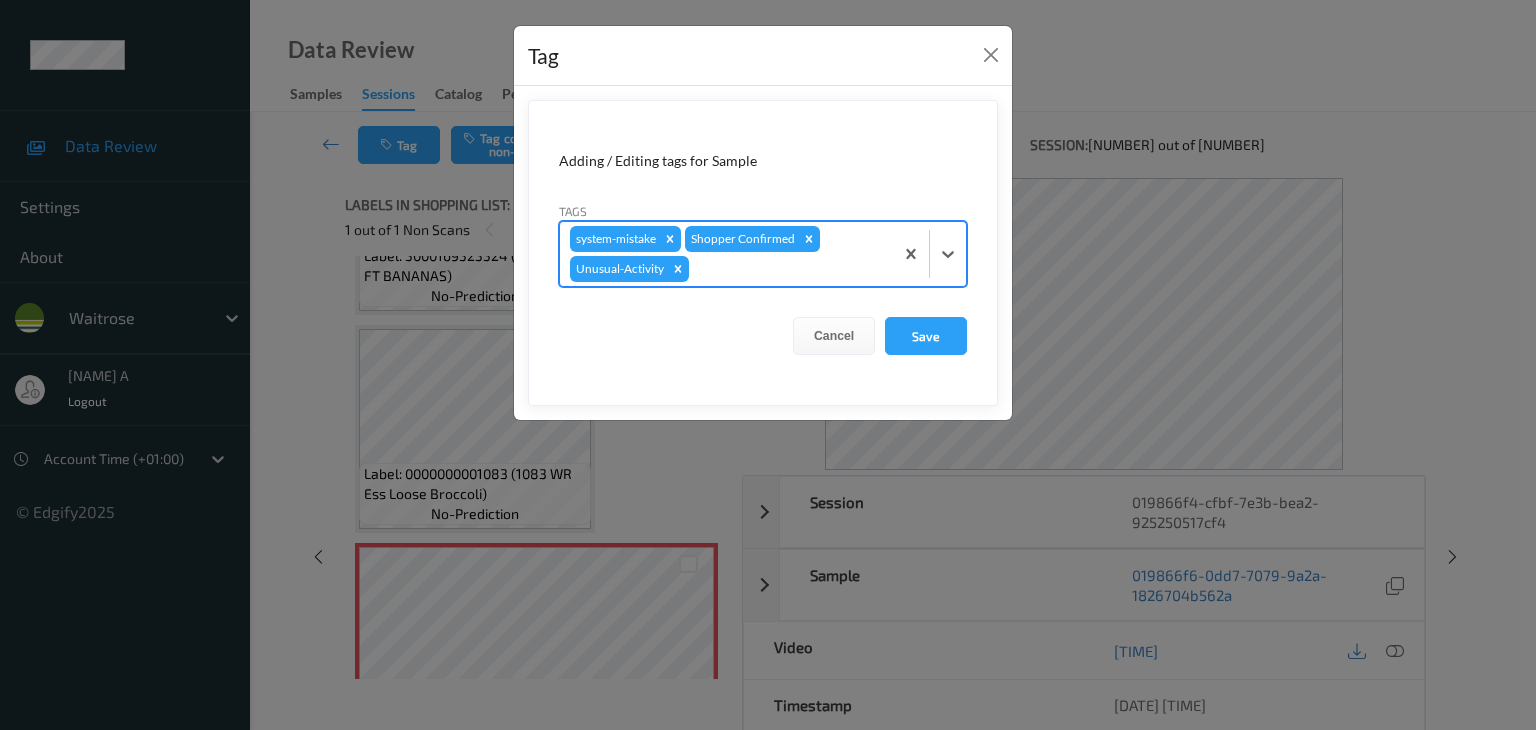 type on "p" 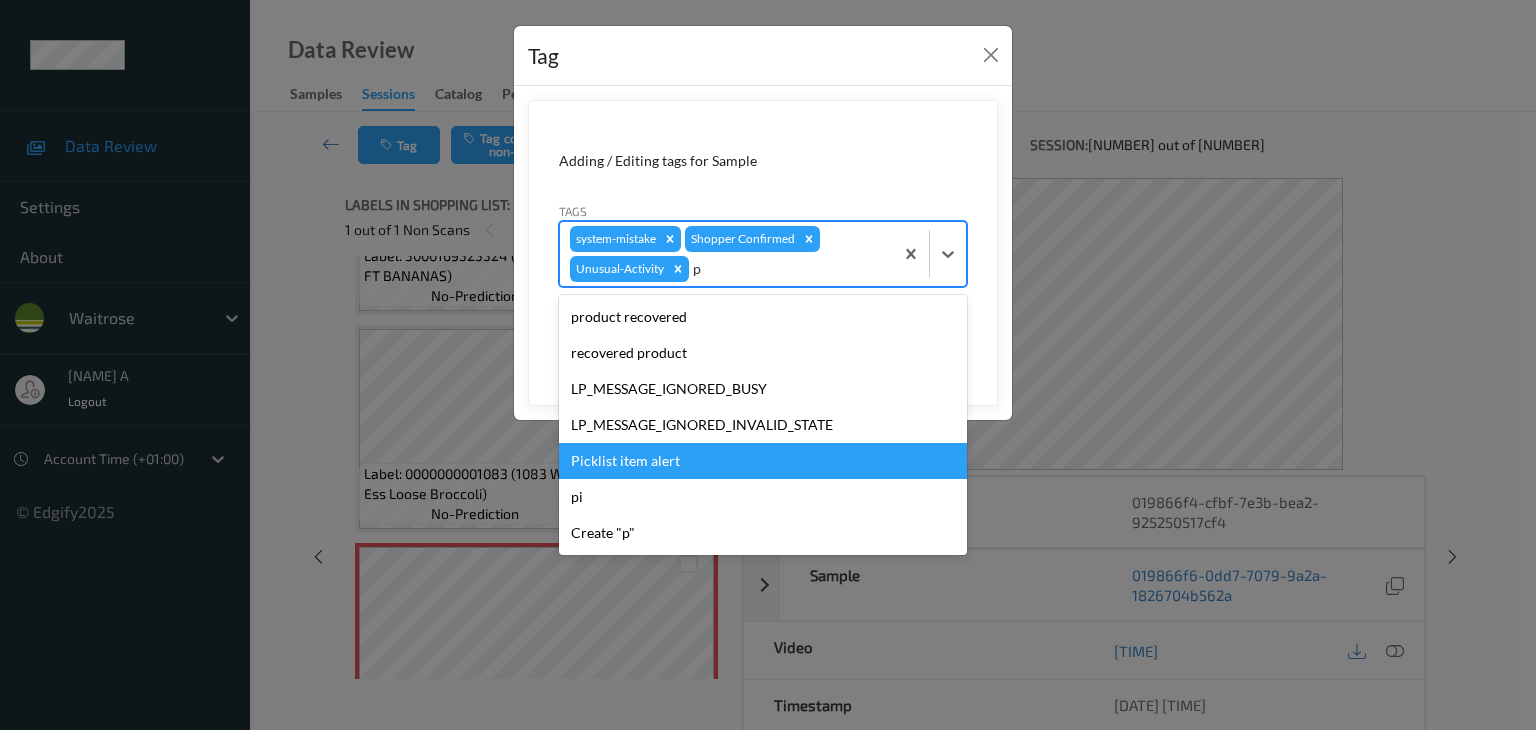 click on "Picklist item alert" at bounding box center (763, 461) 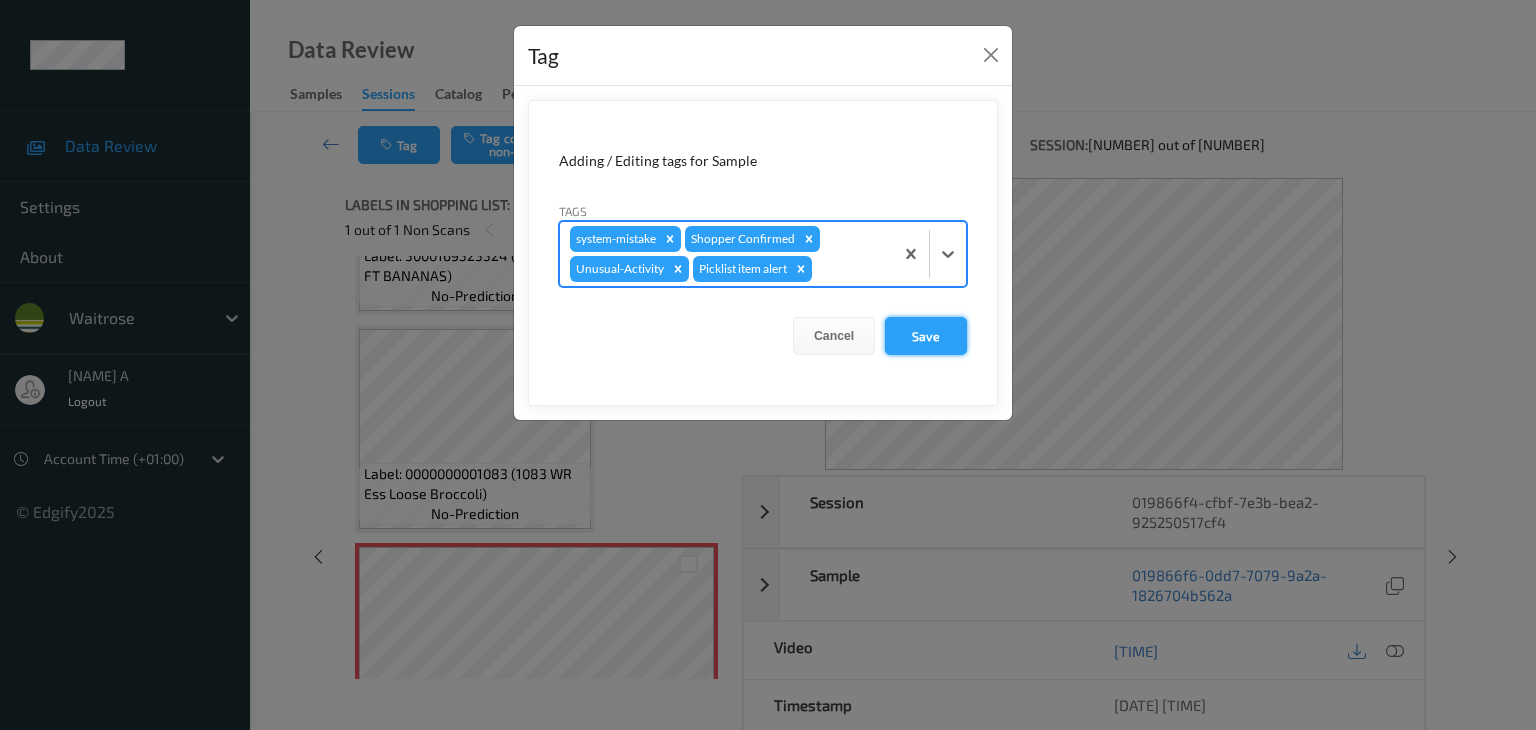 click on "Save" at bounding box center (926, 336) 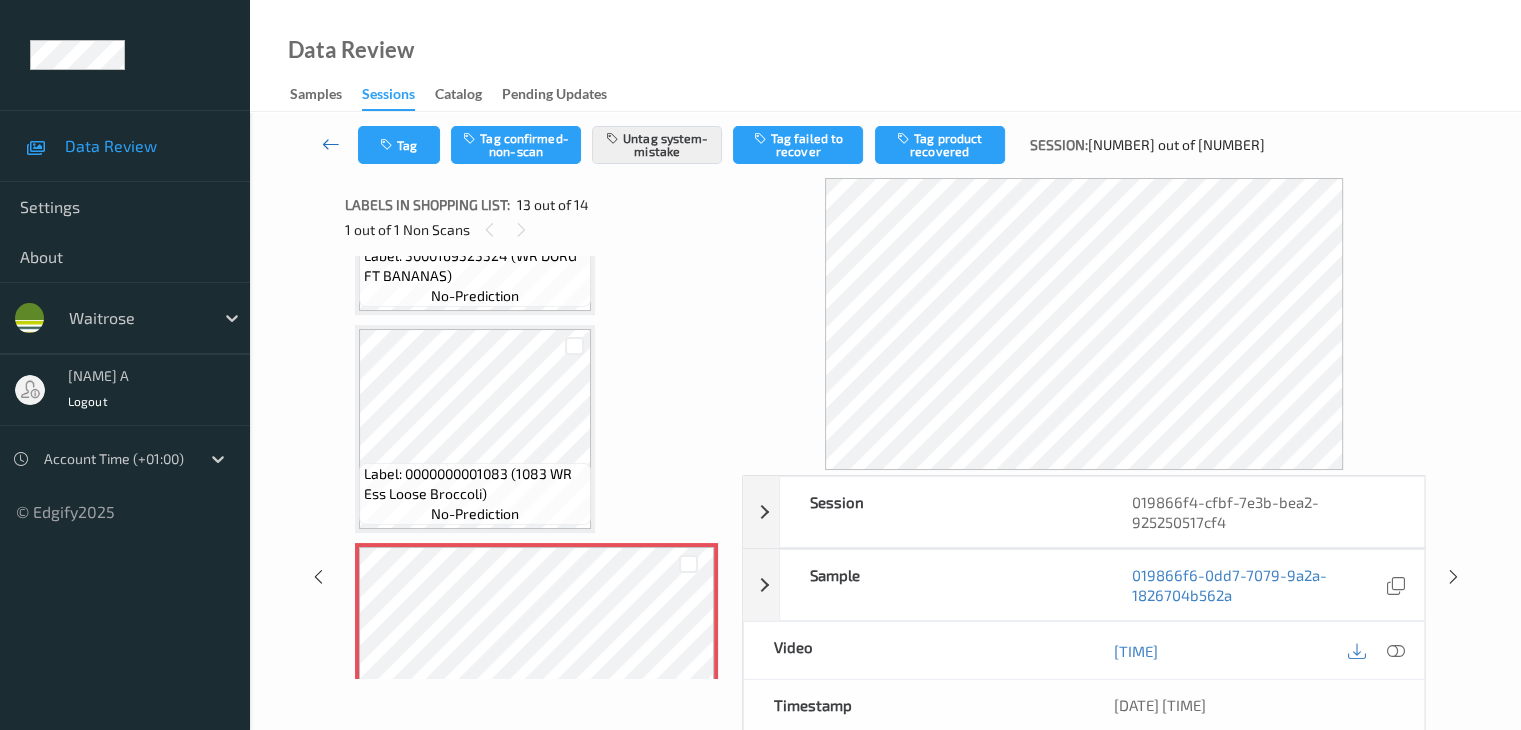 click at bounding box center [331, 144] 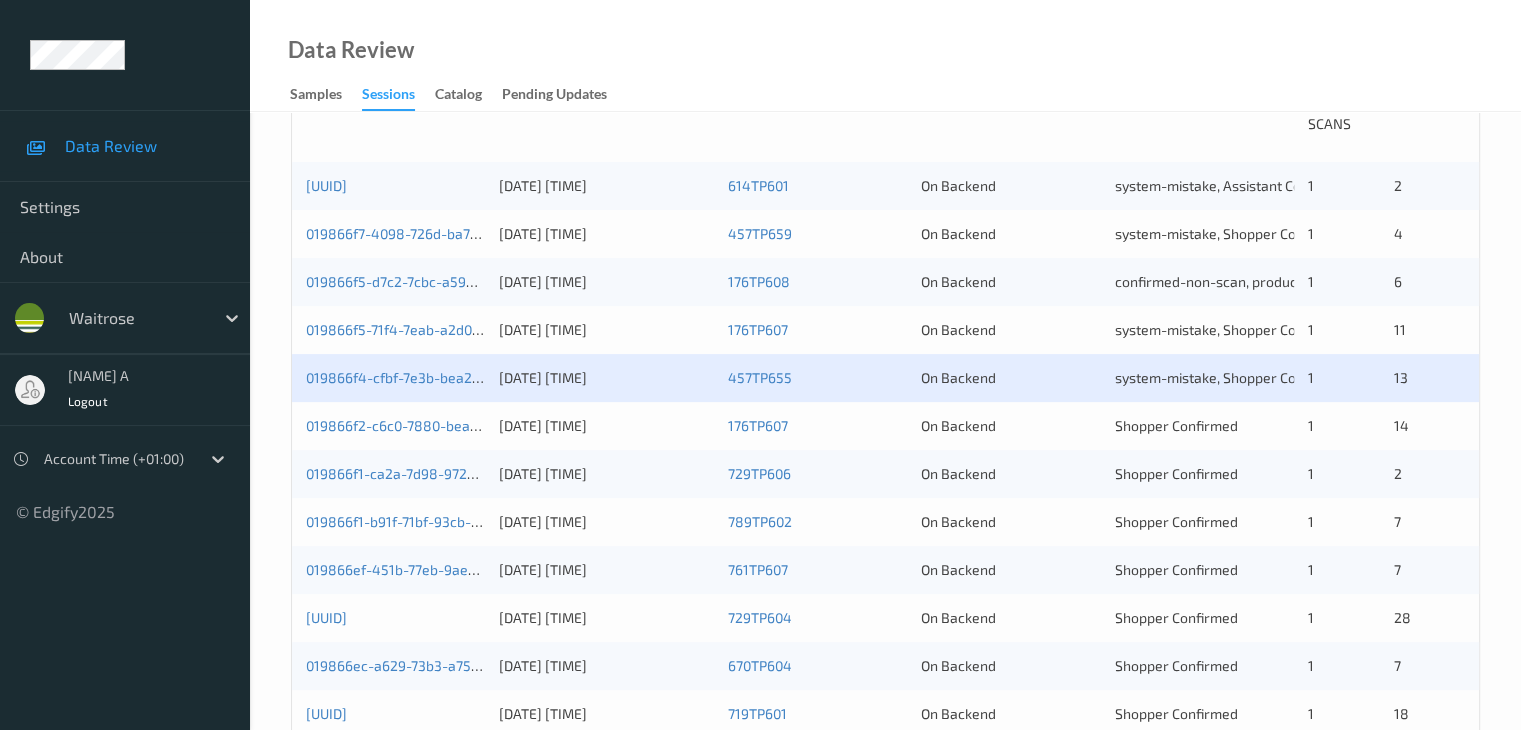 scroll, scrollTop: 500, scrollLeft: 0, axis: vertical 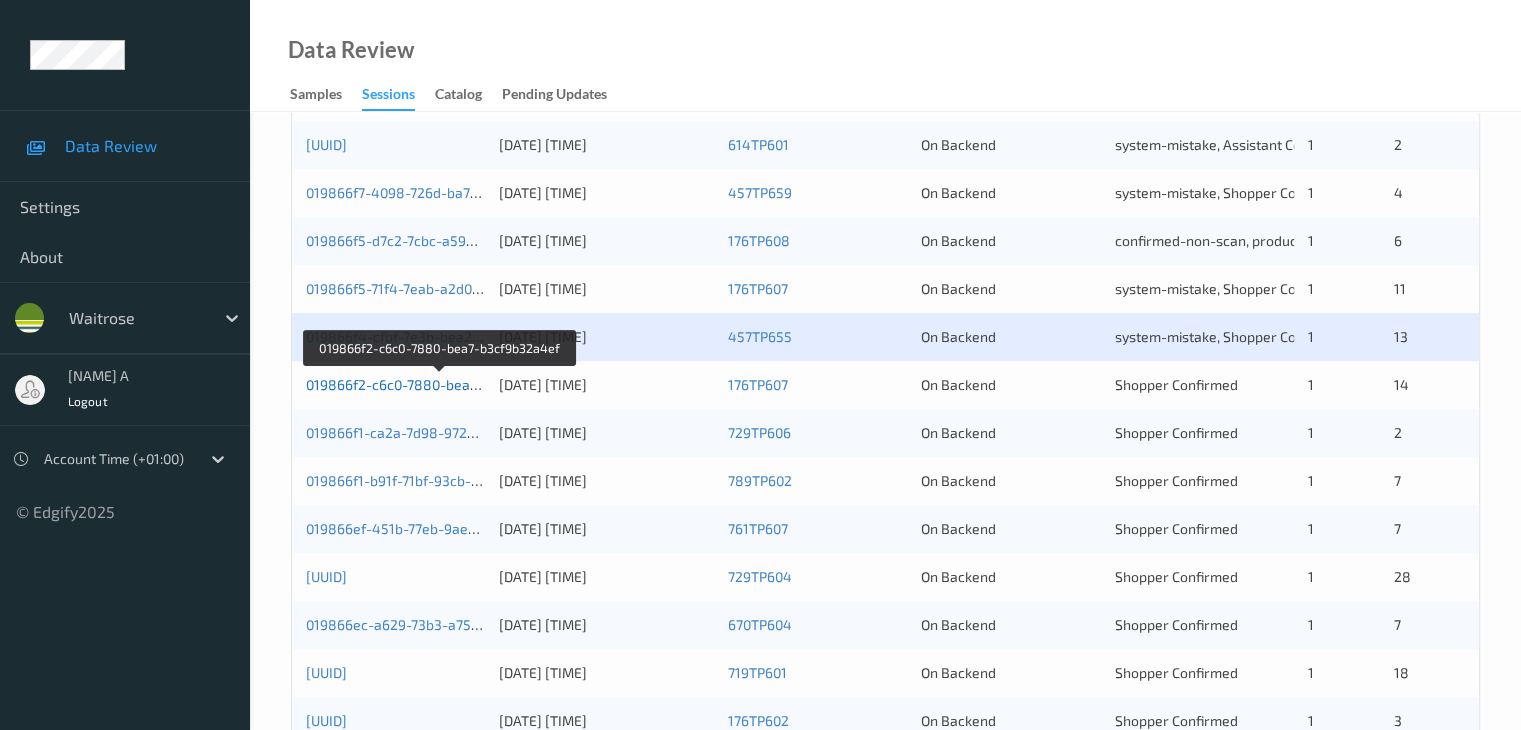 click on "019866f2-c6c0-7880-bea7-b3cf9b32a4ef" at bounding box center (439, 384) 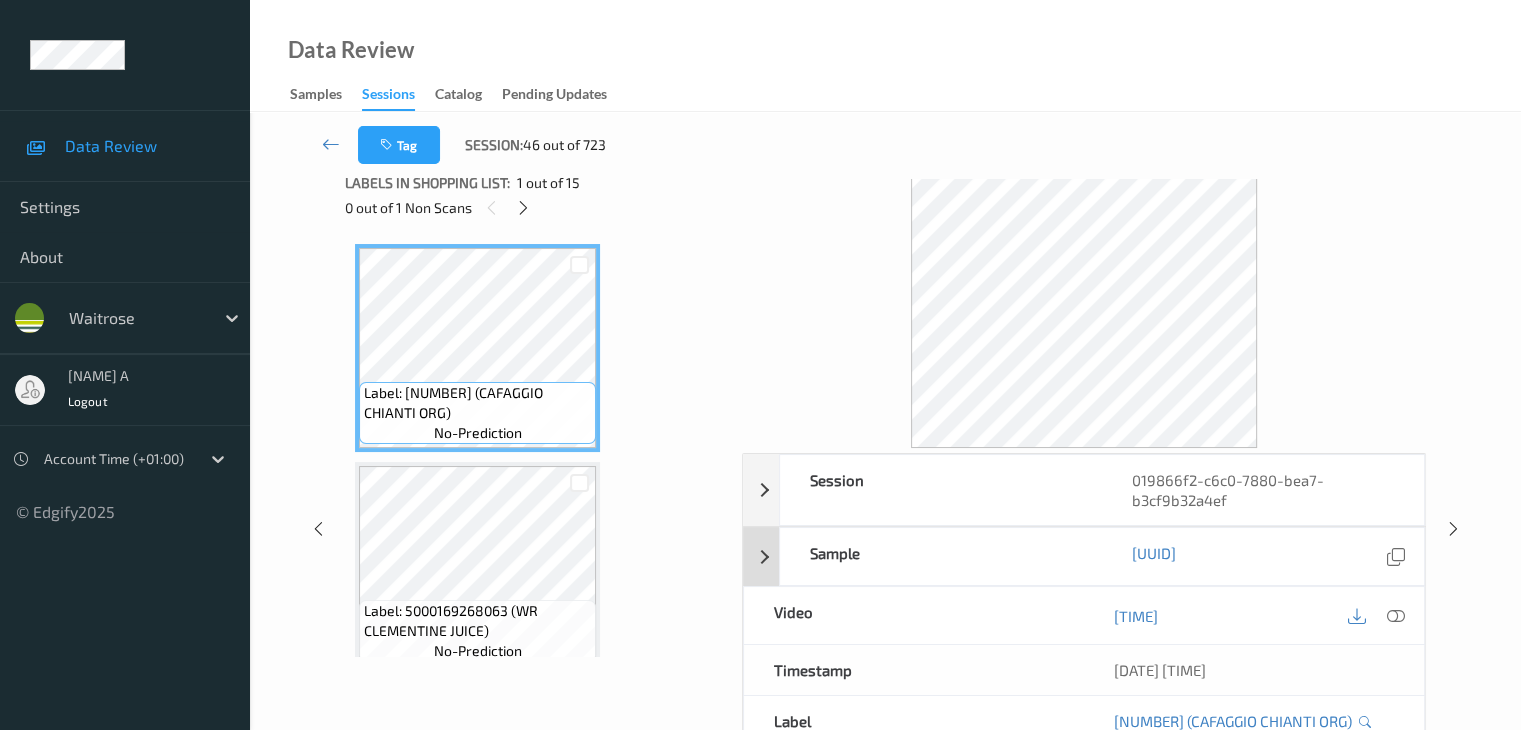 scroll, scrollTop: 0, scrollLeft: 0, axis: both 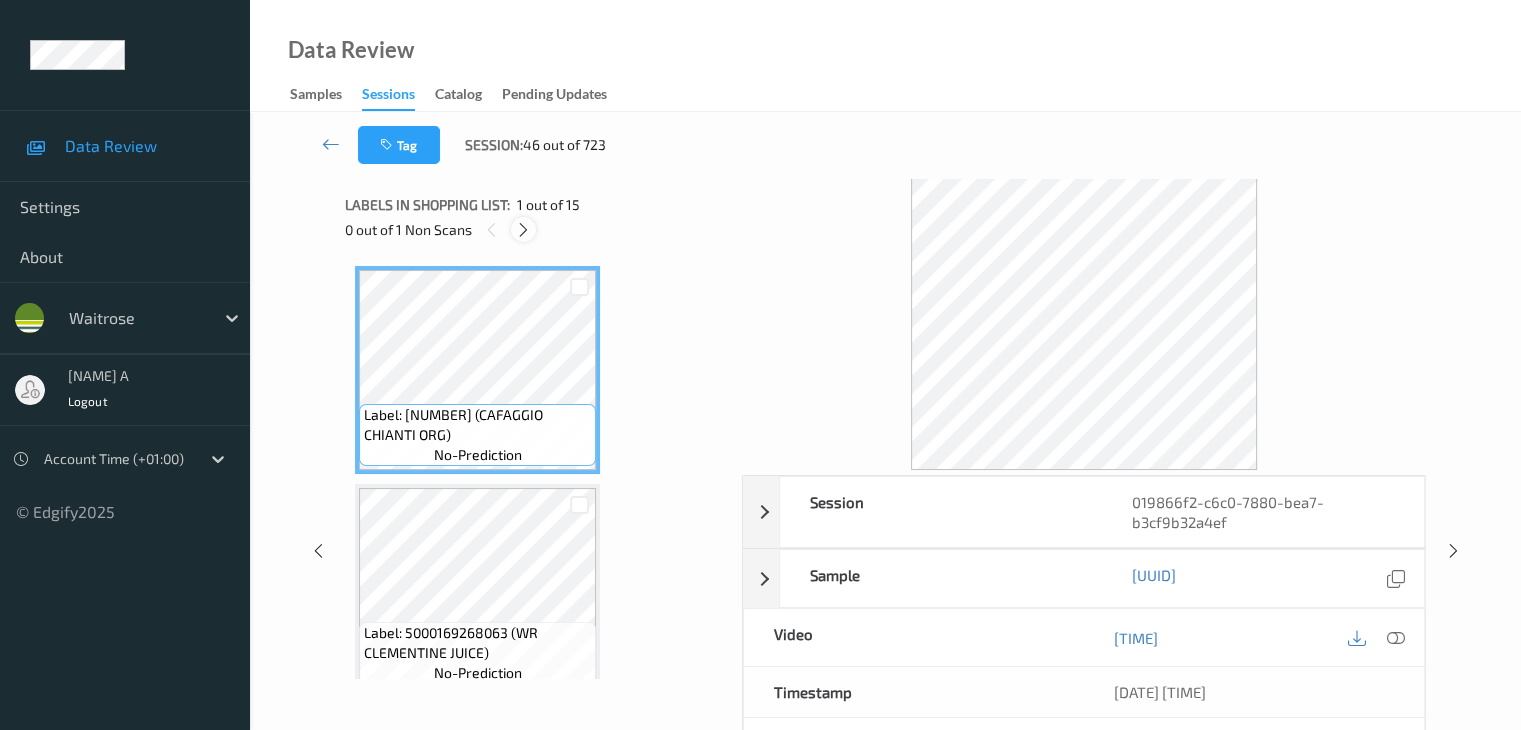 click at bounding box center (523, 230) 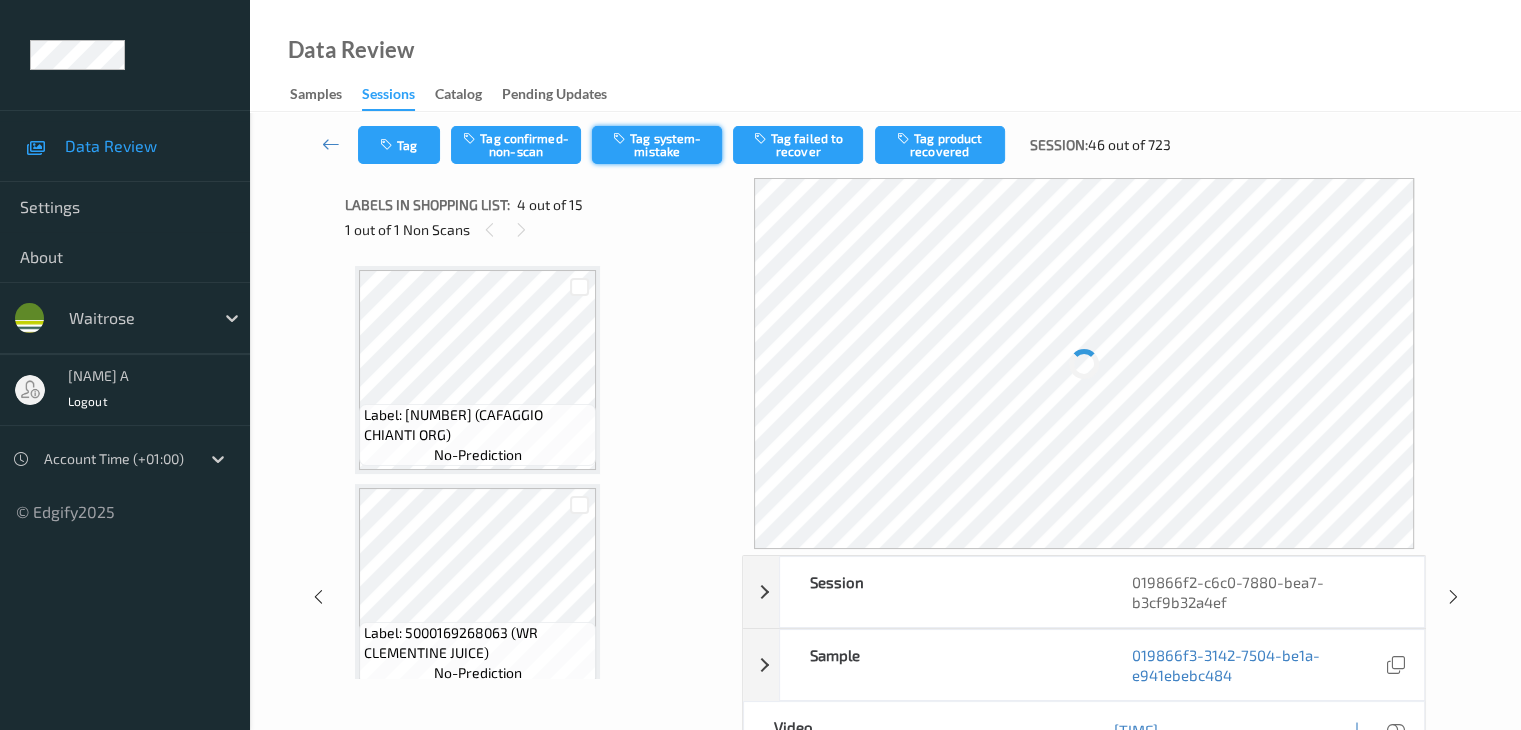 scroll, scrollTop: 446, scrollLeft: 0, axis: vertical 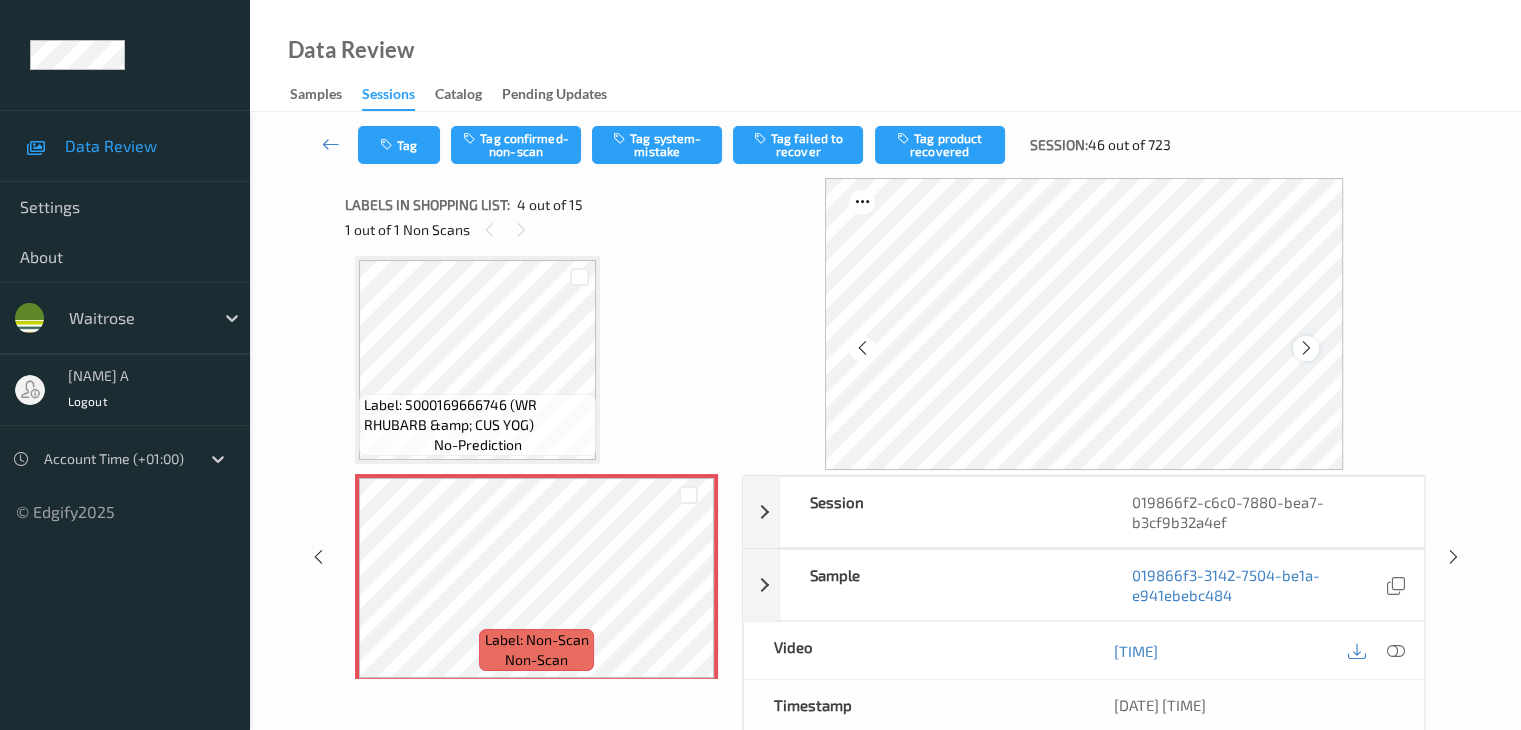 click at bounding box center [1306, 348] 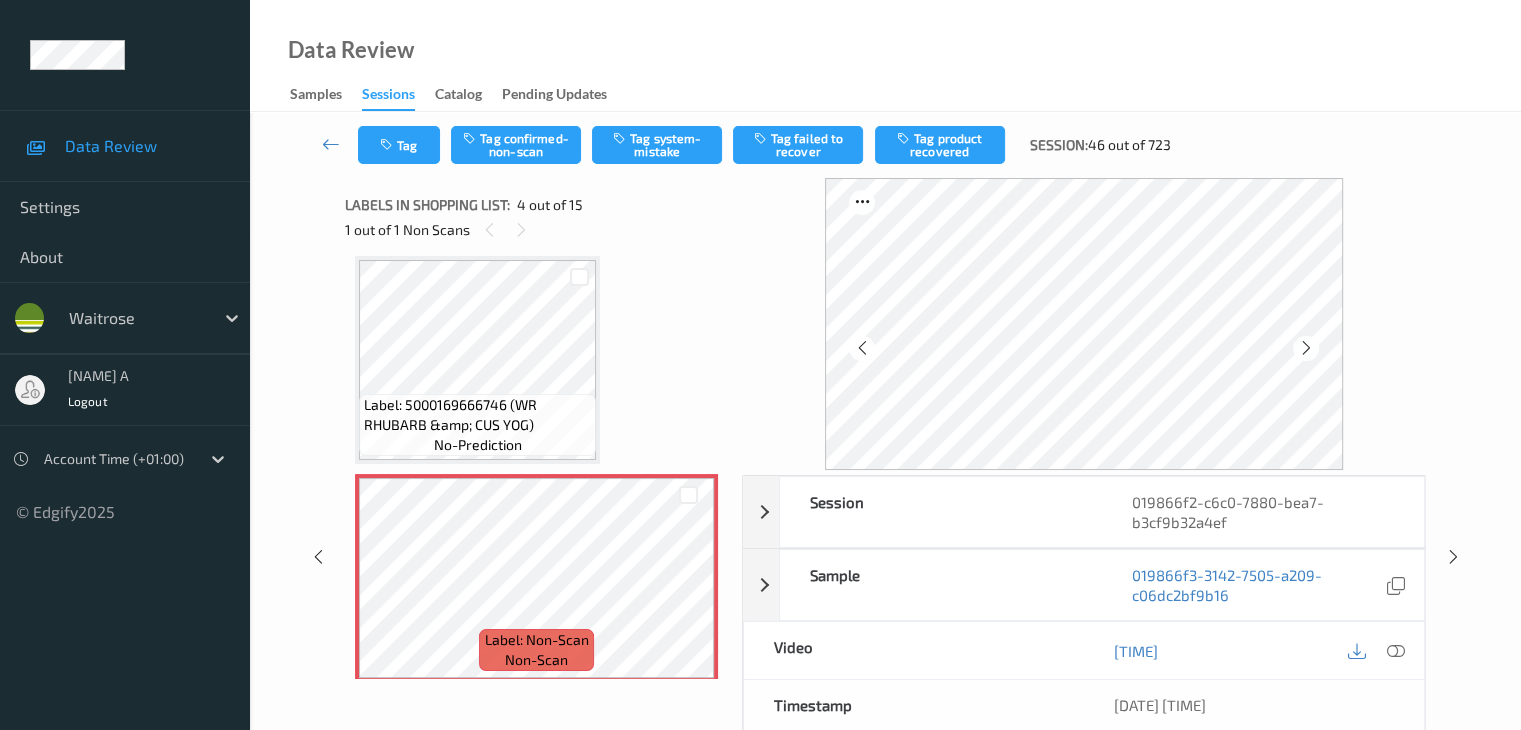click at bounding box center (1306, 348) 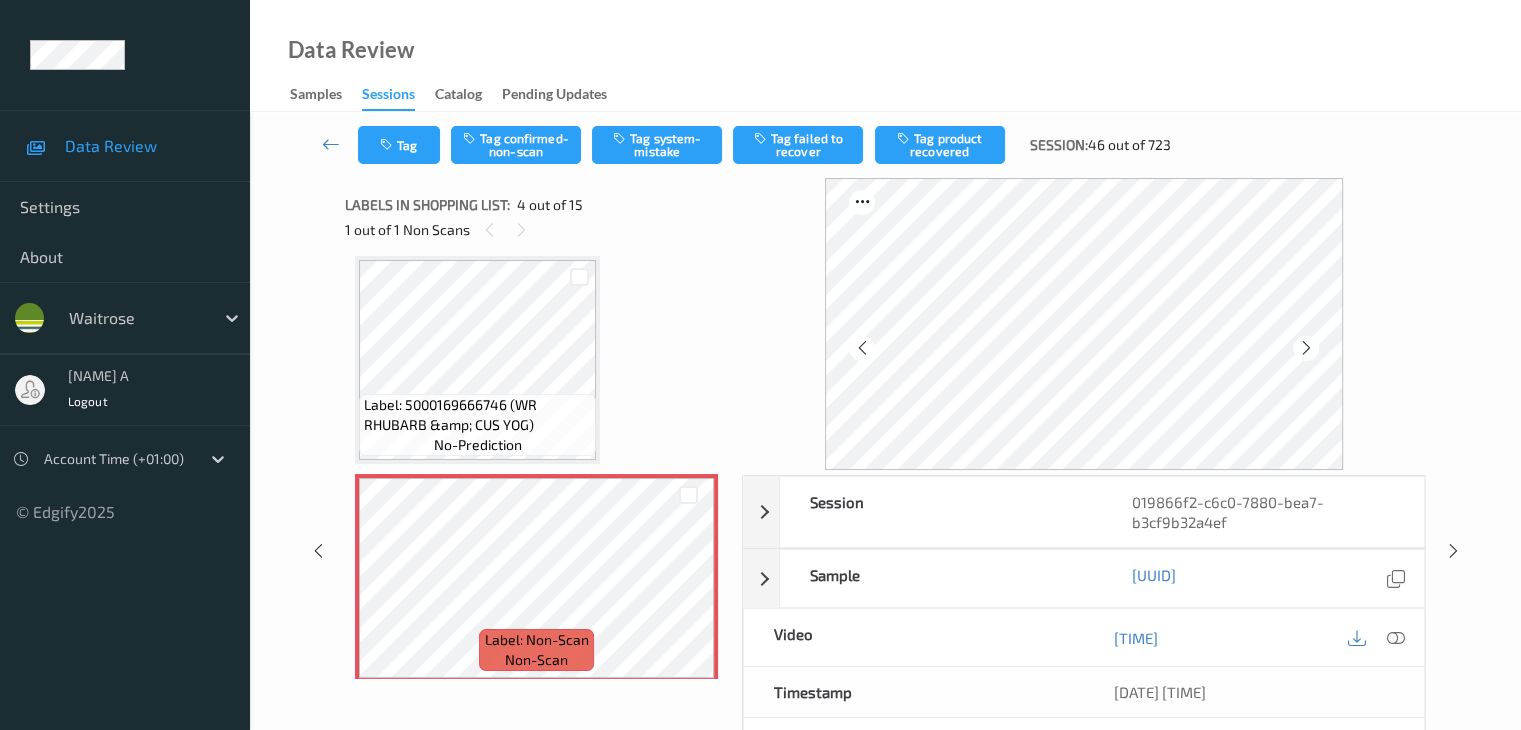 click at bounding box center (1306, 348) 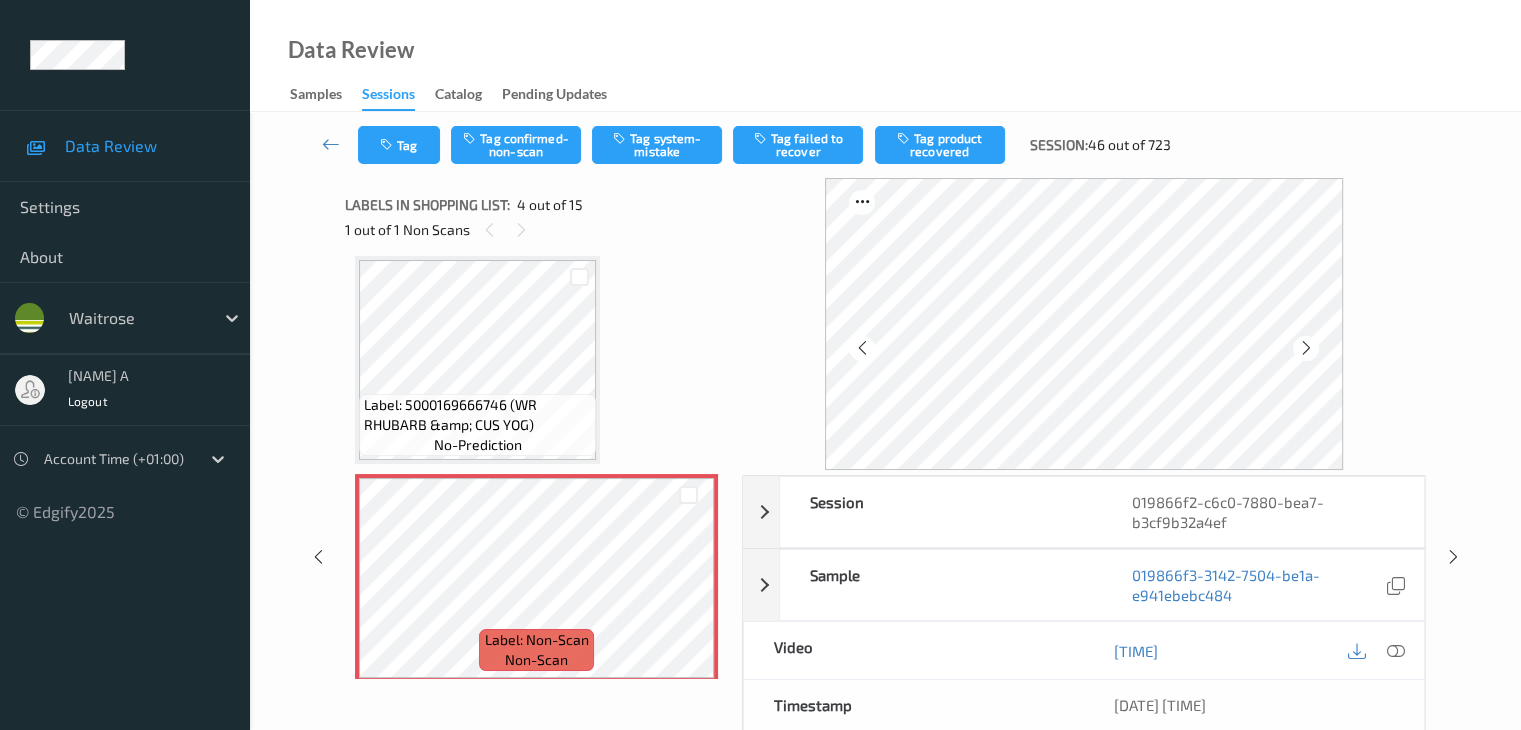 click at bounding box center (1306, 348) 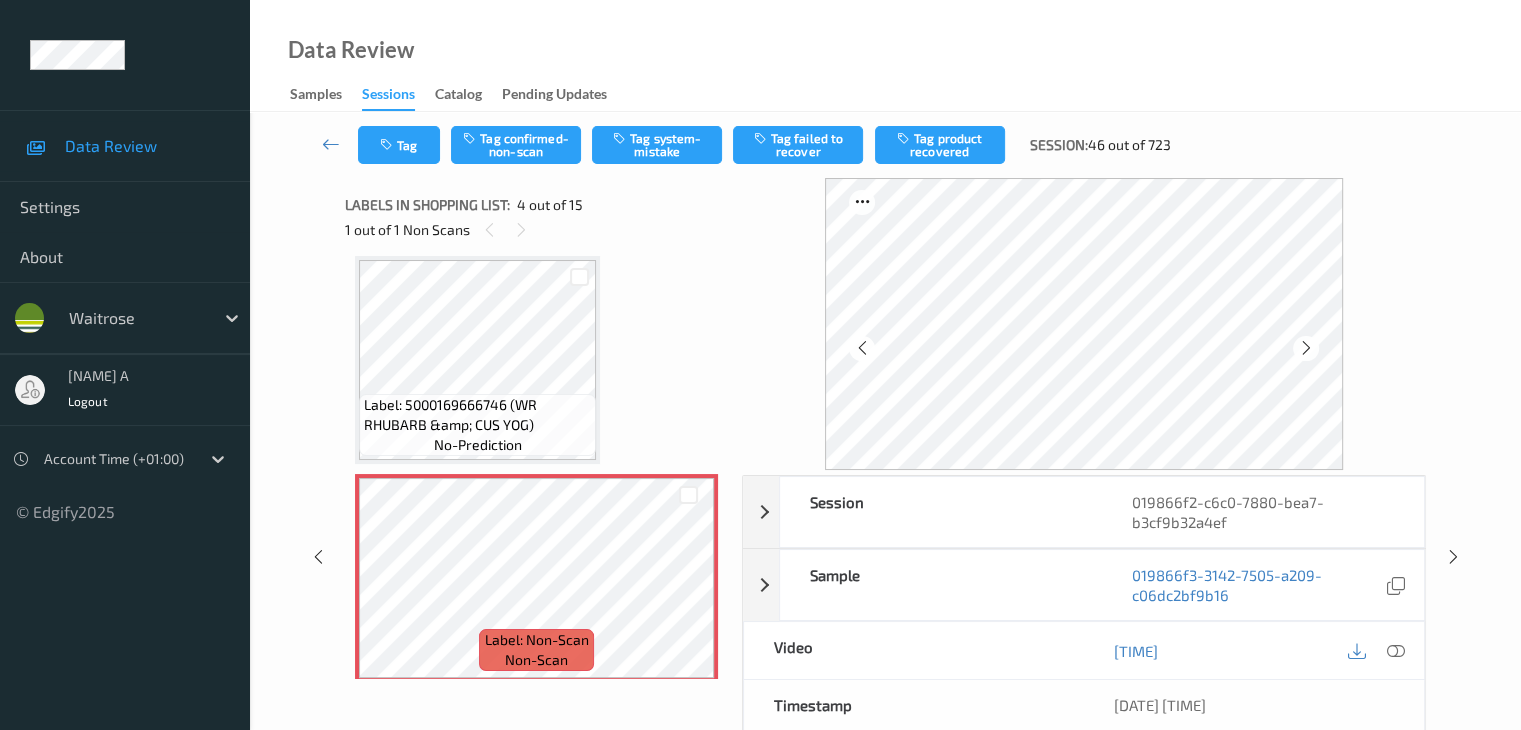 click at bounding box center (1306, 348) 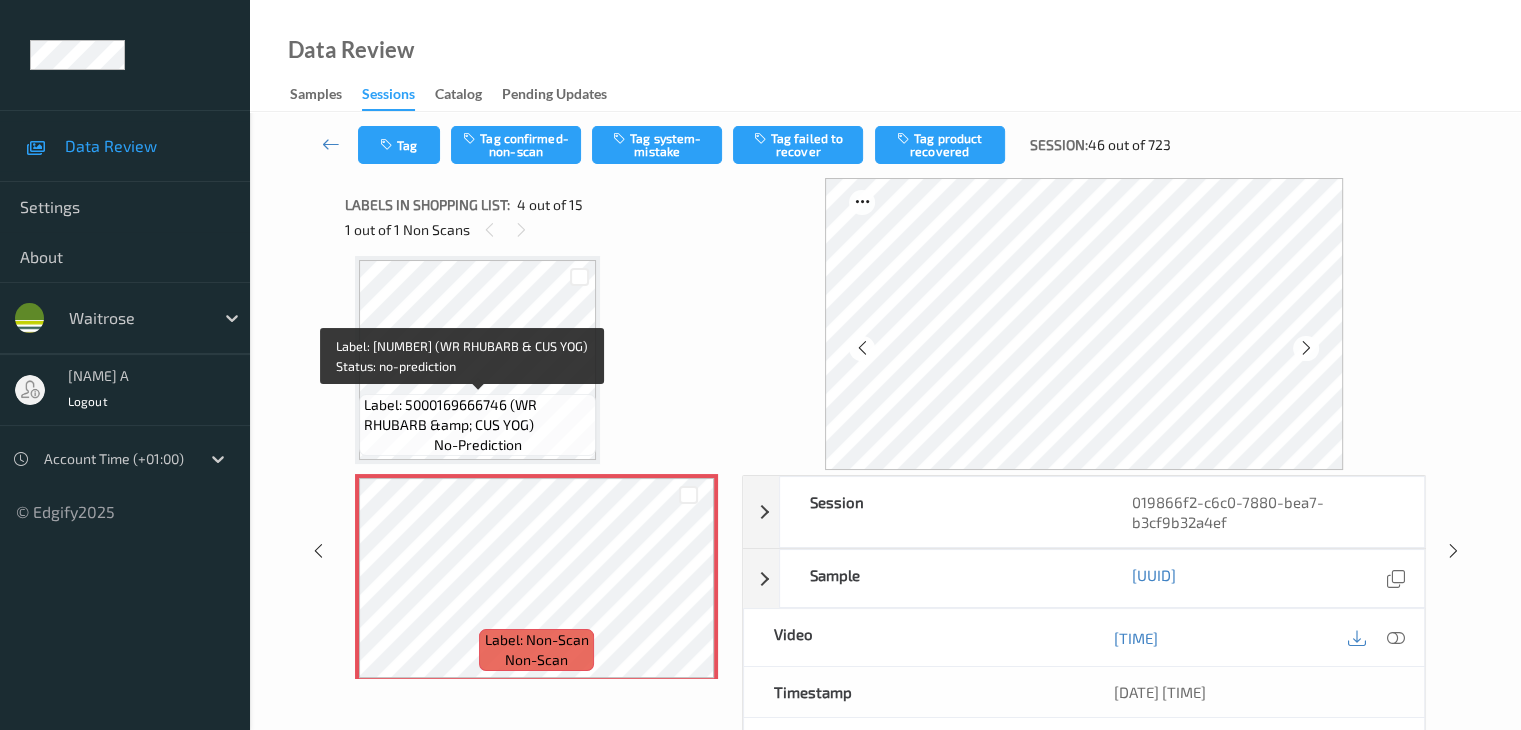 click on "Label: 5000169666746 (WR RHUBARB &amp; CUS YOG)" at bounding box center (477, 415) 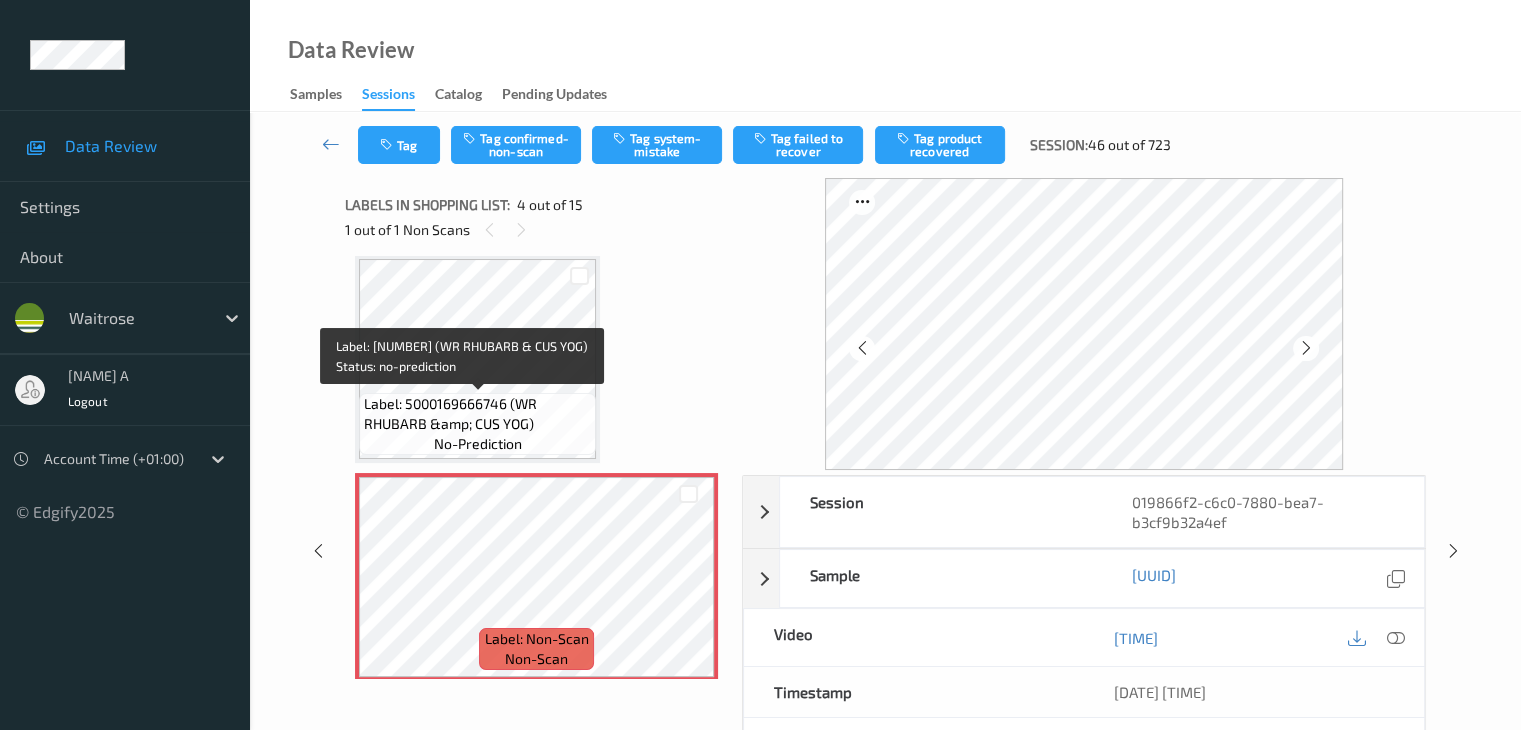scroll, scrollTop: 446, scrollLeft: 0, axis: vertical 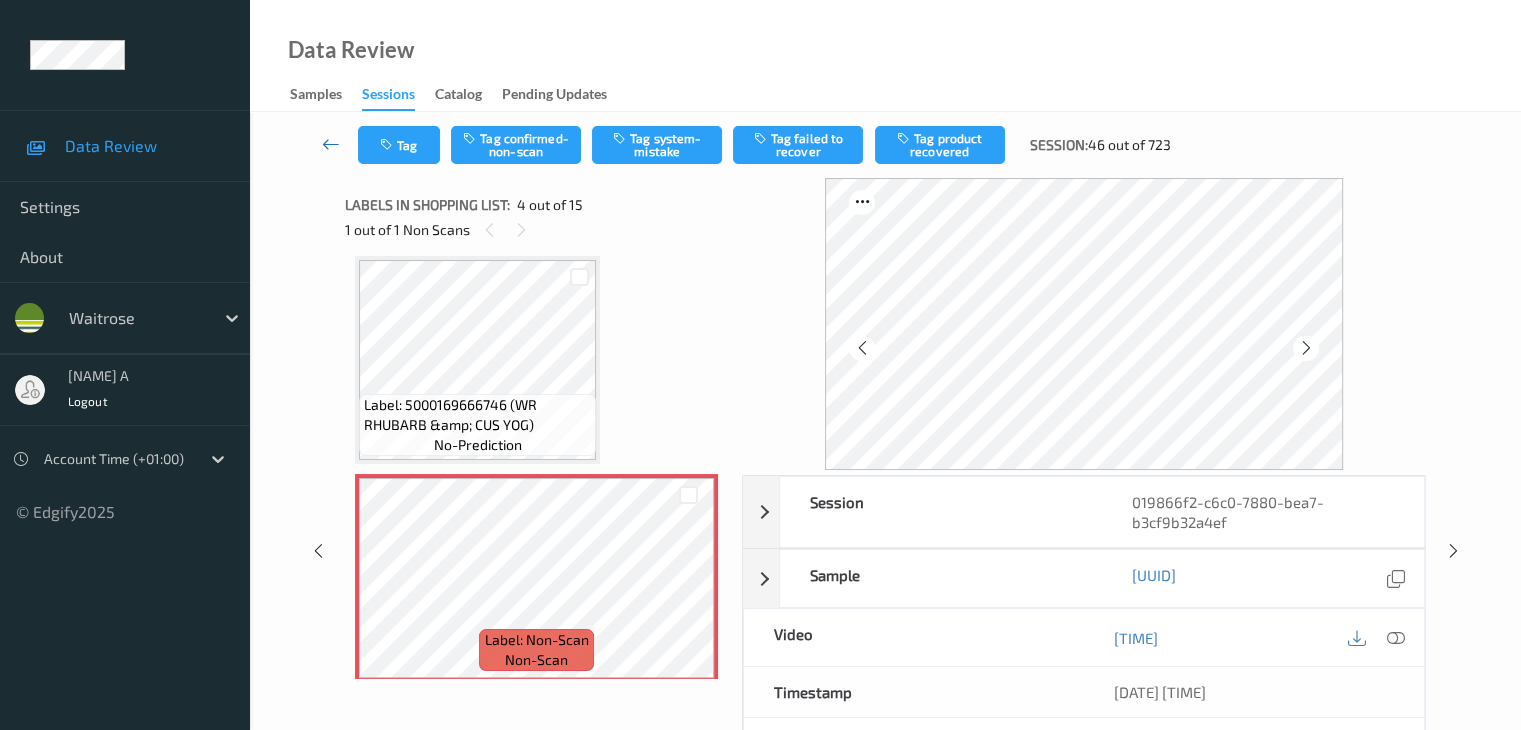 click at bounding box center (331, 144) 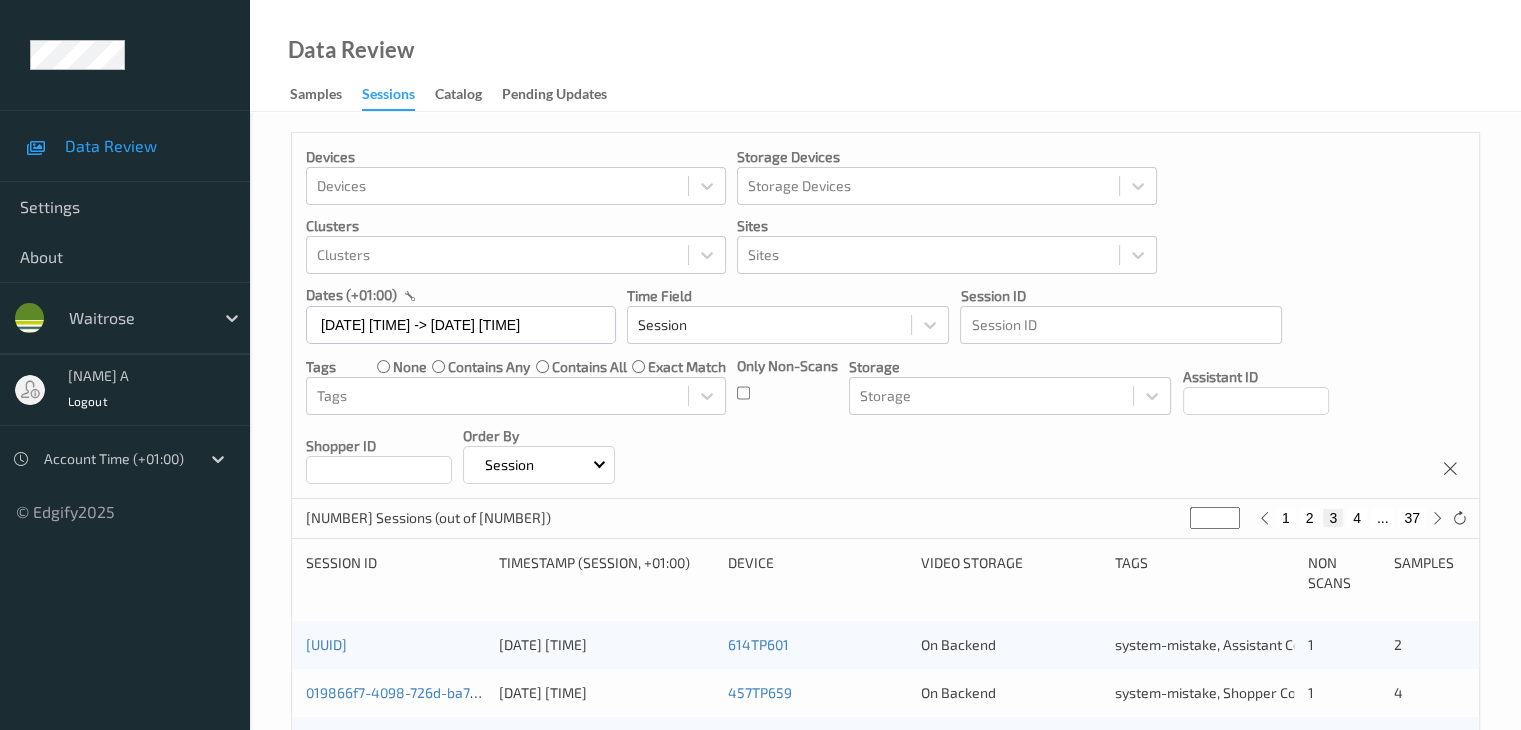 scroll, scrollTop: 400, scrollLeft: 0, axis: vertical 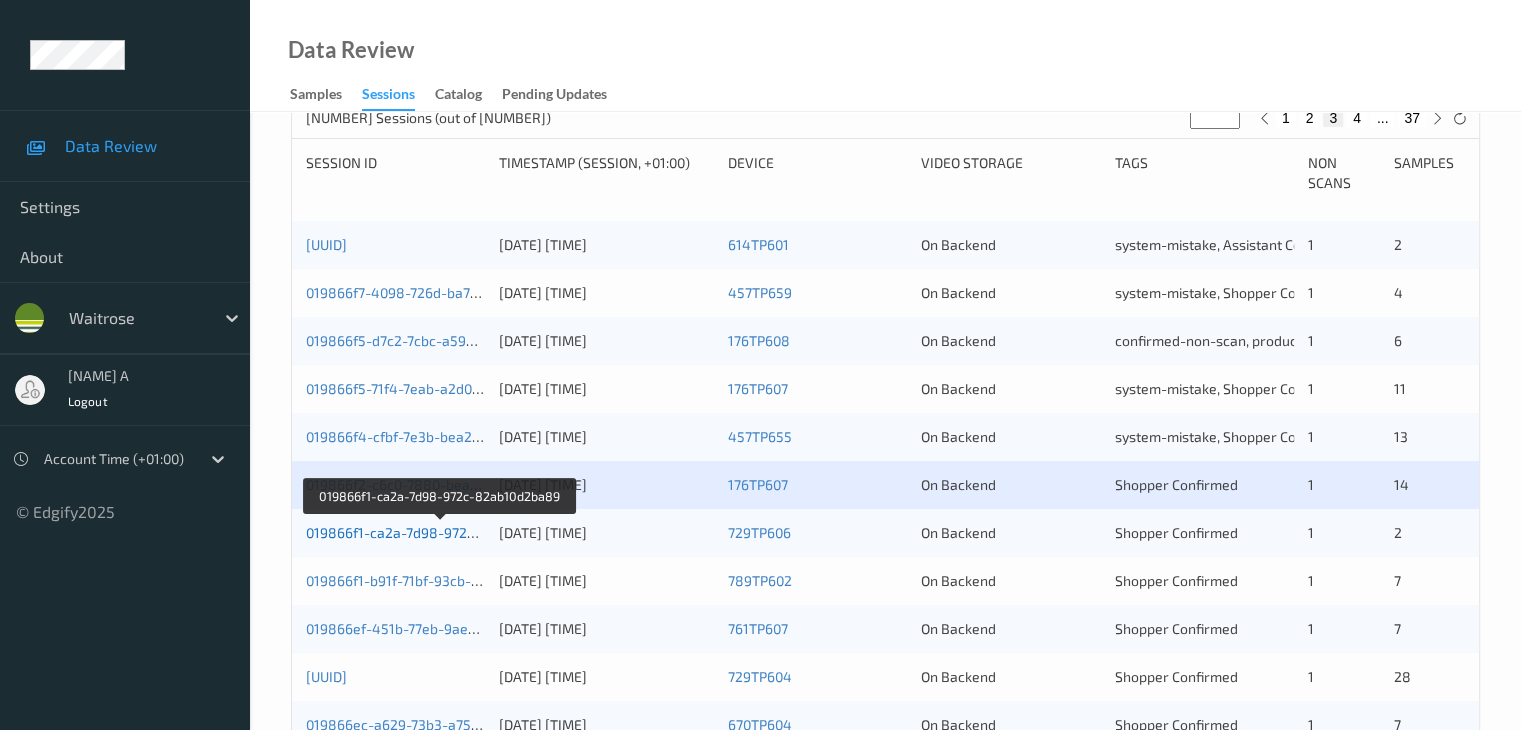 click on "019866f1-ca2a-7d98-972c-82ab10d2ba89" at bounding box center [441, 532] 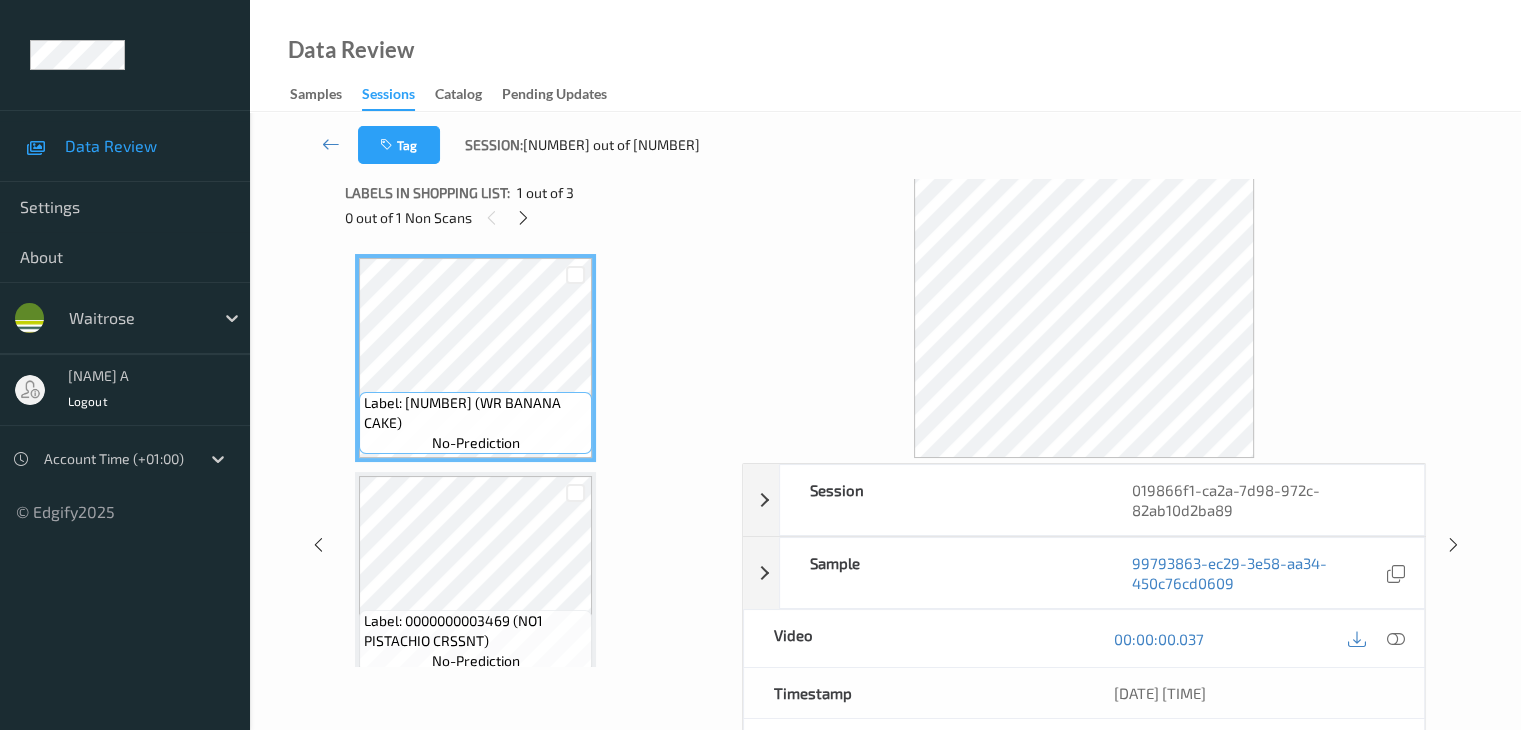 scroll, scrollTop: 0, scrollLeft: 0, axis: both 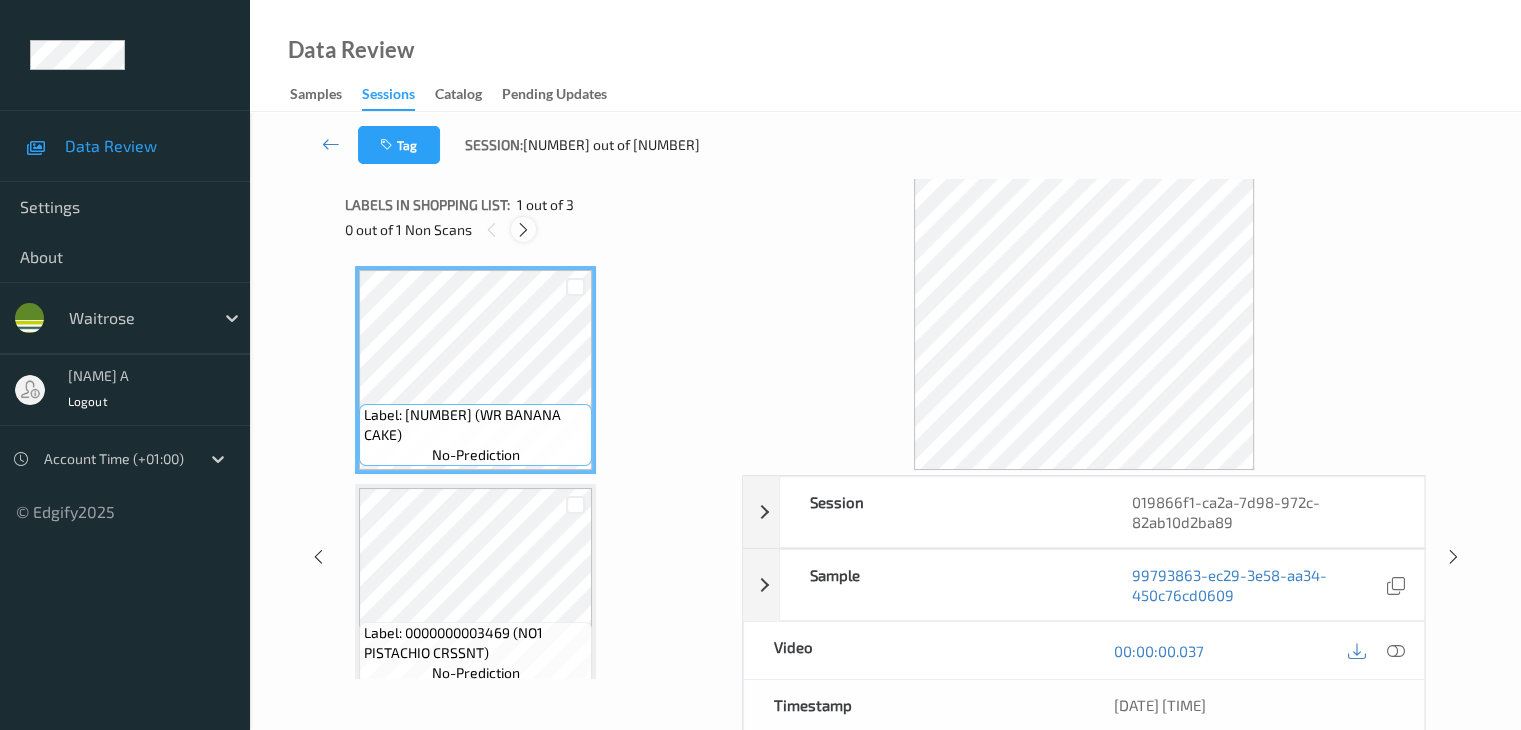 click at bounding box center (523, 230) 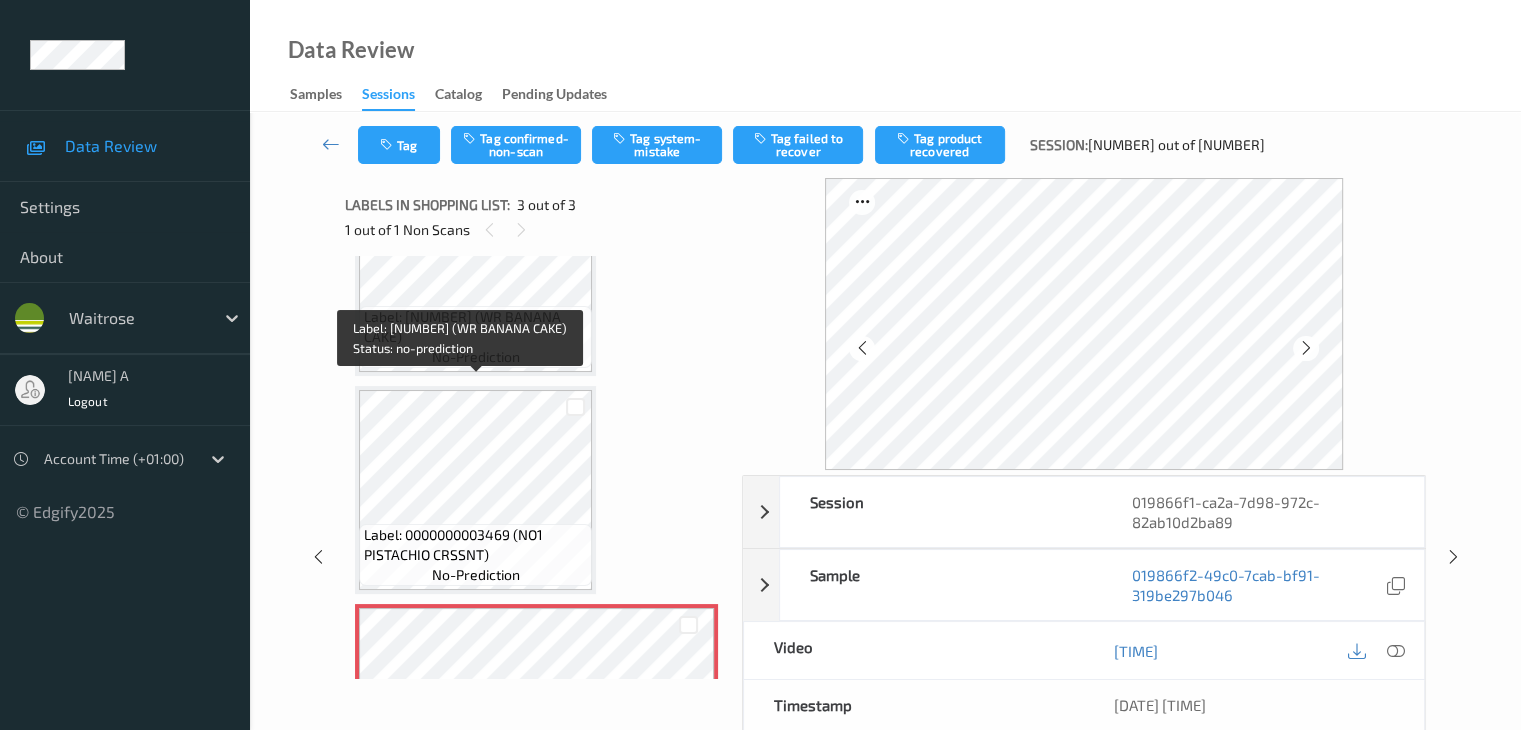 scroll, scrollTop: 100, scrollLeft: 0, axis: vertical 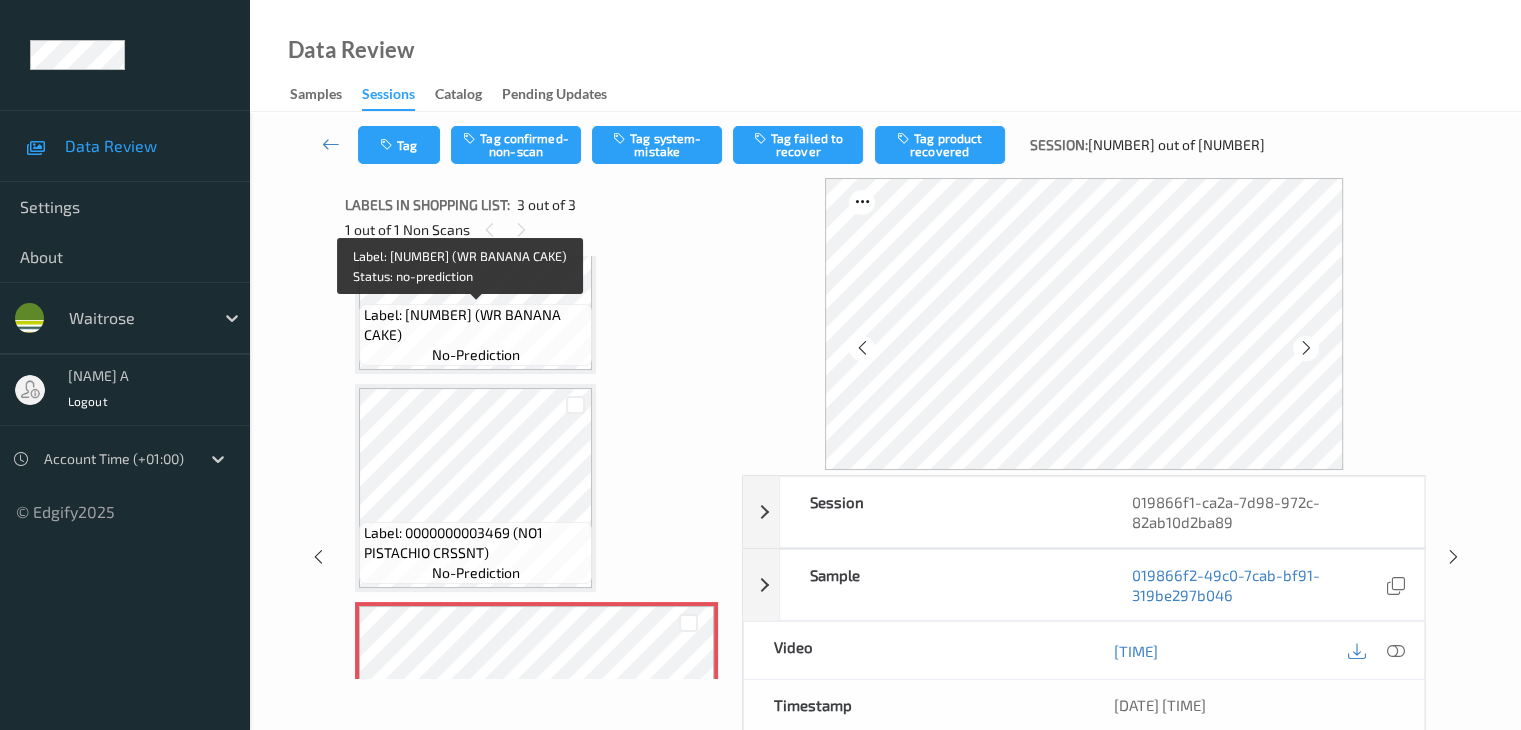 click on "Label: [NUMBER] (WR BANANA CAKE) no-prediction" at bounding box center [475, 335] 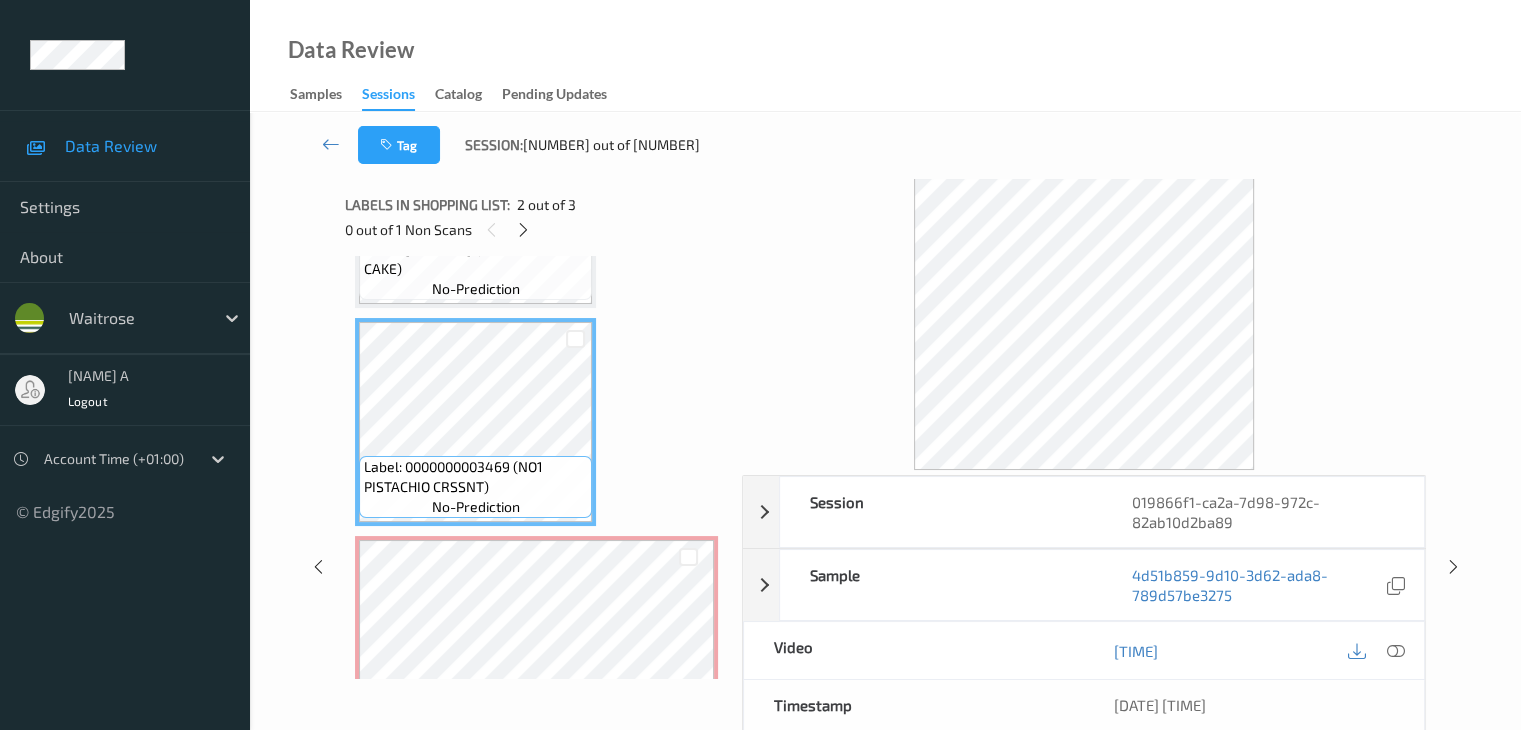 scroll, scrollTop: 200, scrollLeft: 0, axis: vertical 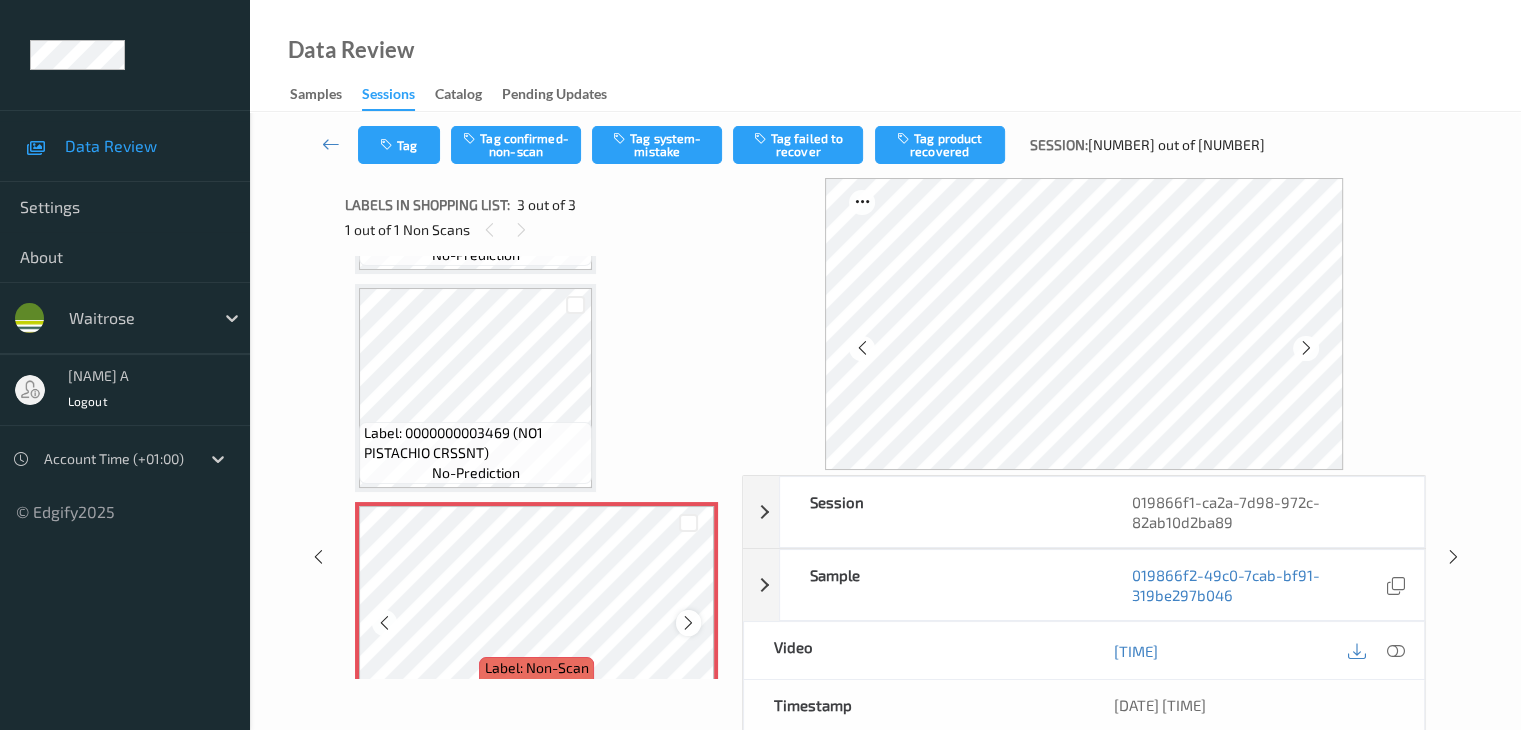 click at bounding box center [688, 623] 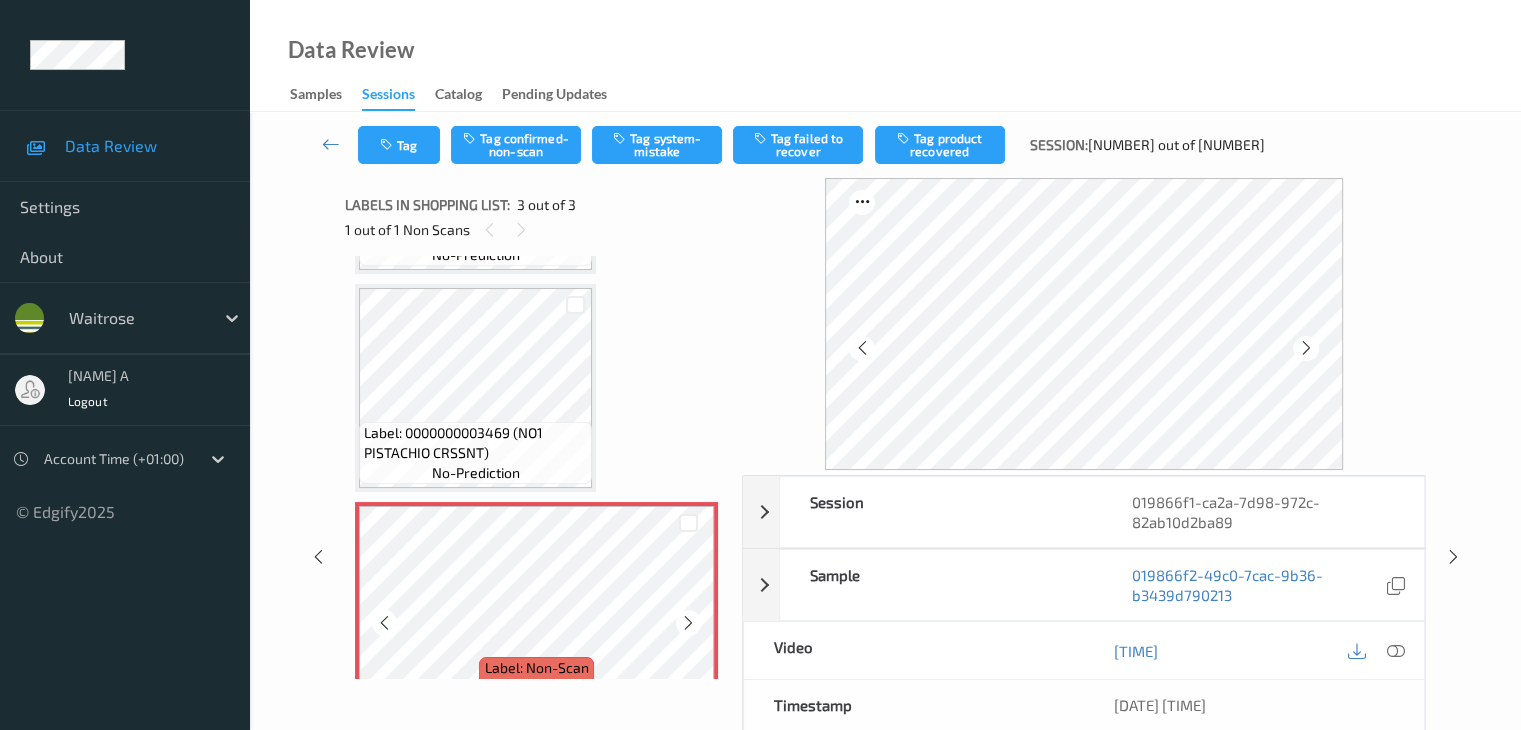 click at bounding box center [688, 623] 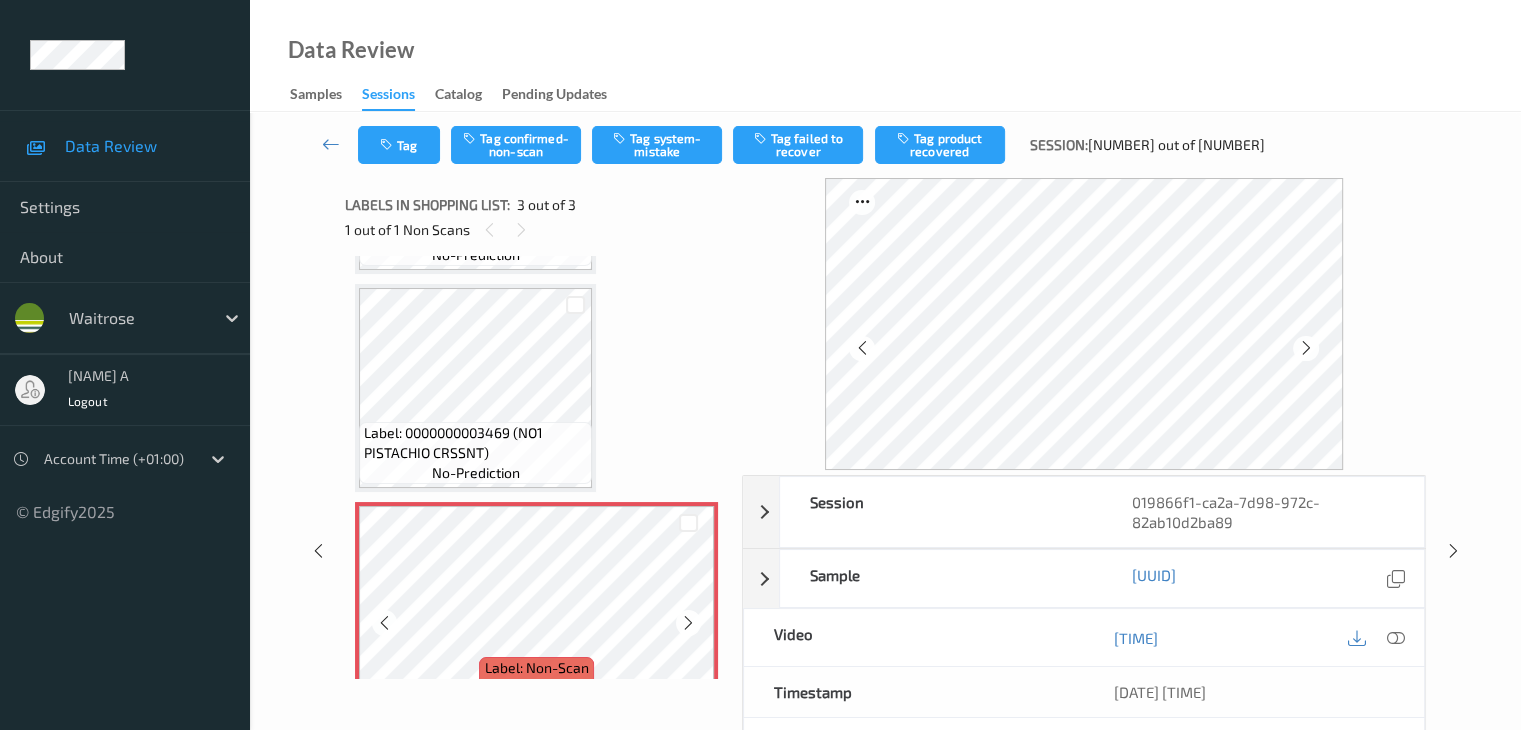 click at bounding box center (688, 623) 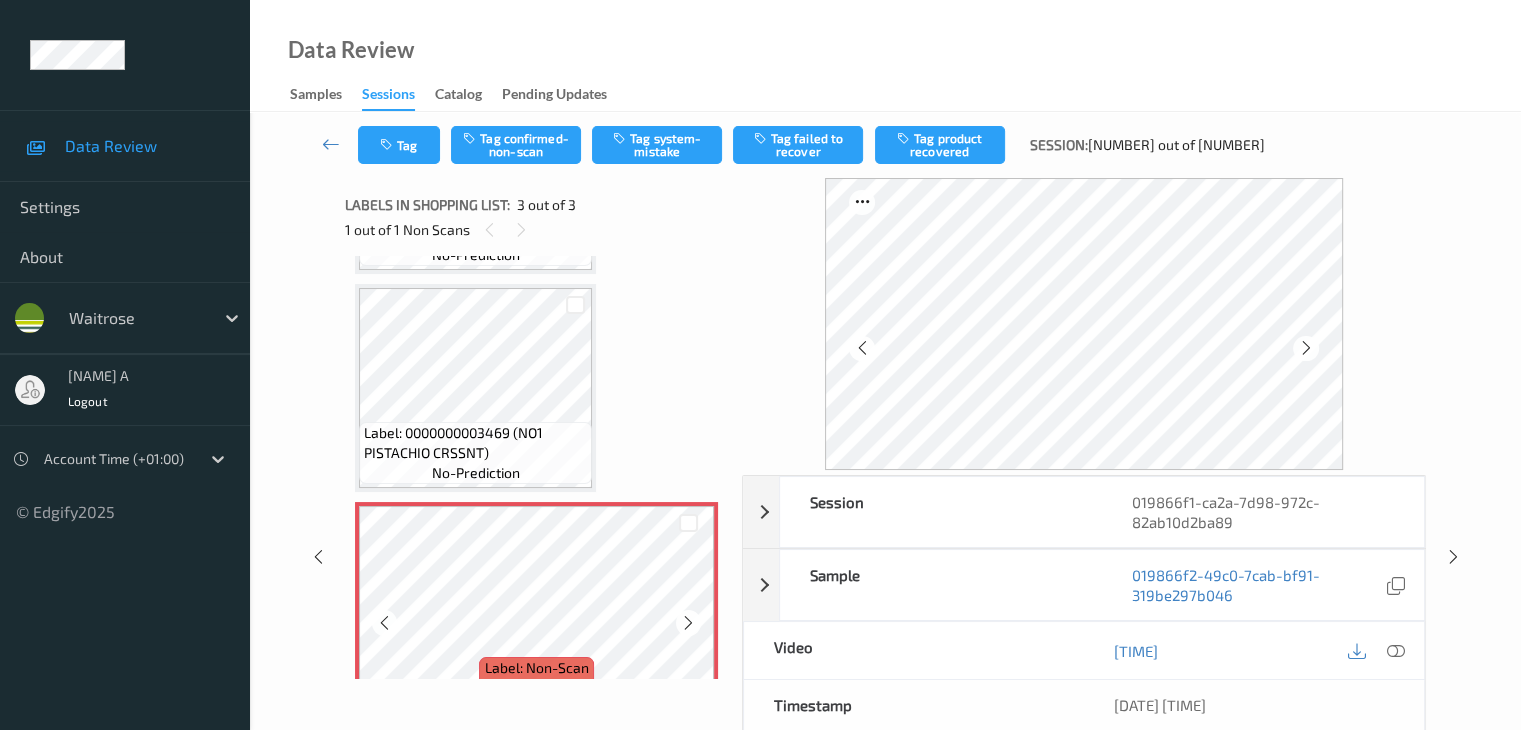 click at bounding box center [688, 623] 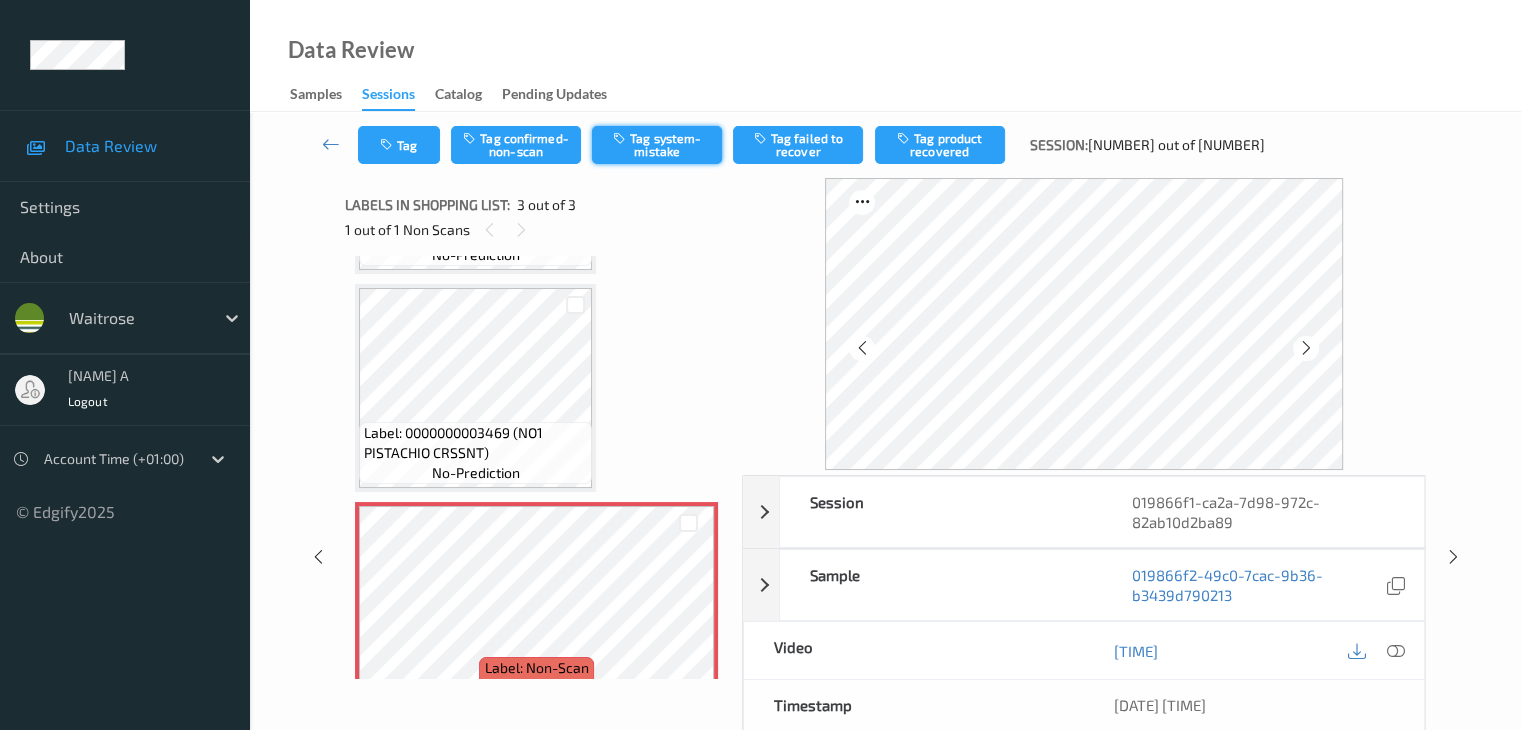 click on "Tag   system-mistake" at bounding box center (657, 145) 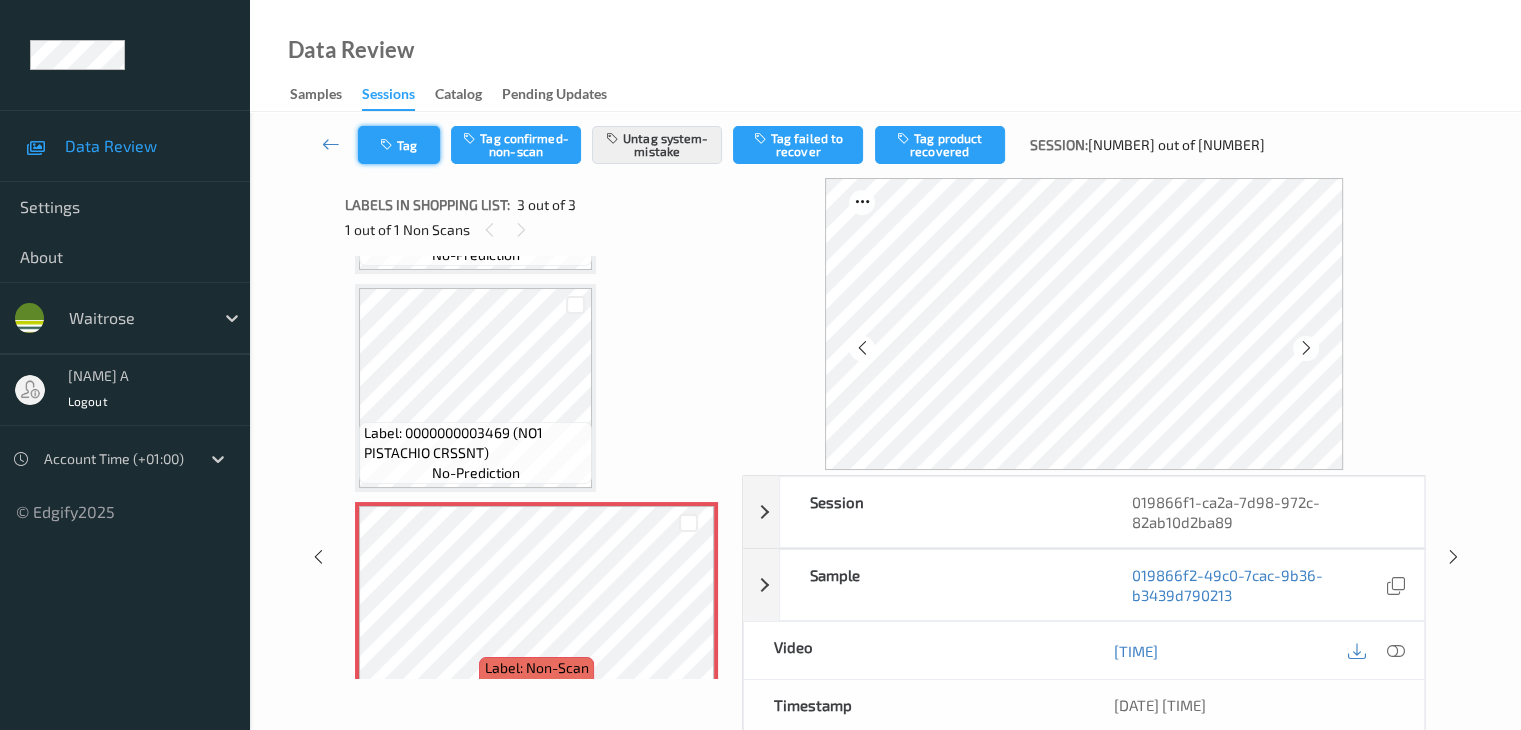 click at bounding box center (388, 145) 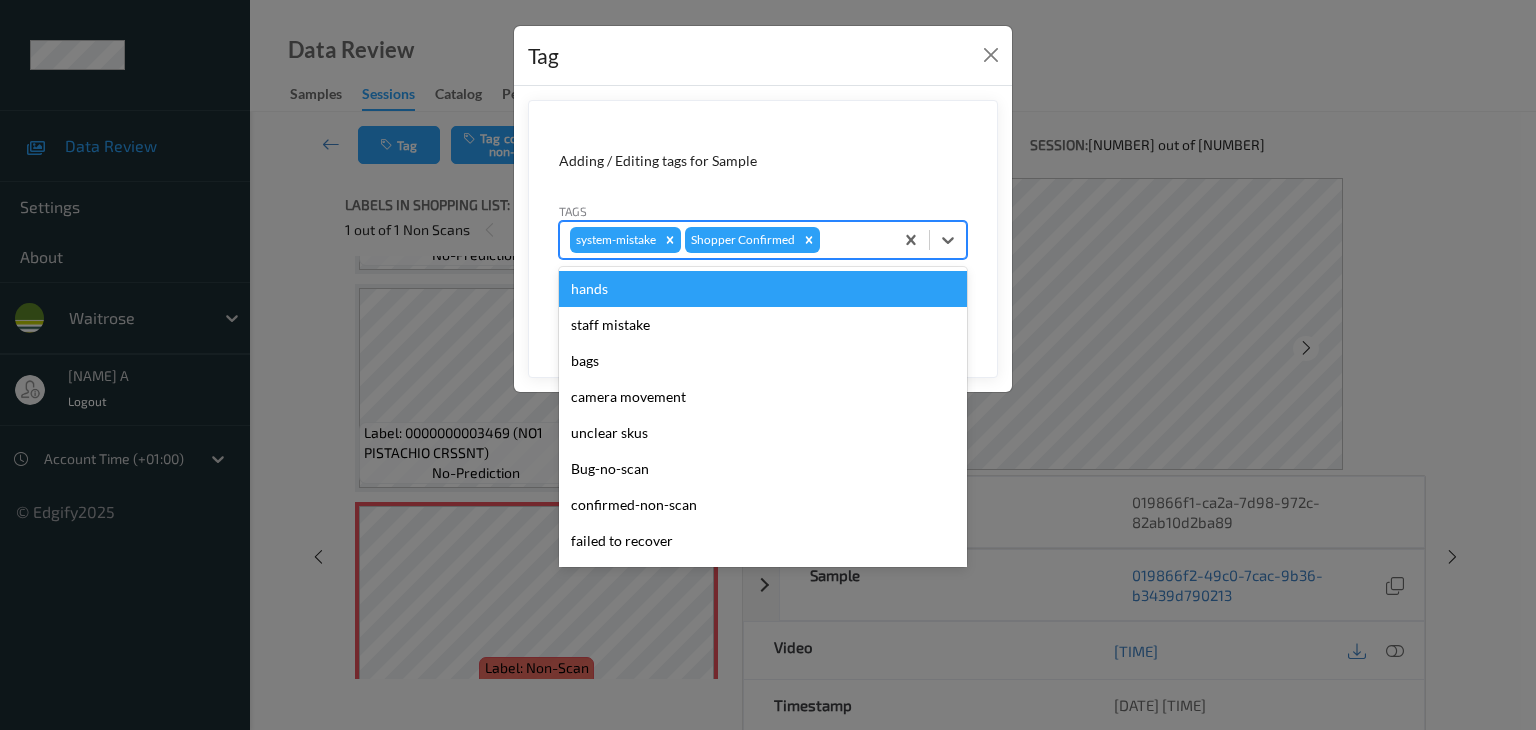 click at bounding box center (853, 240) 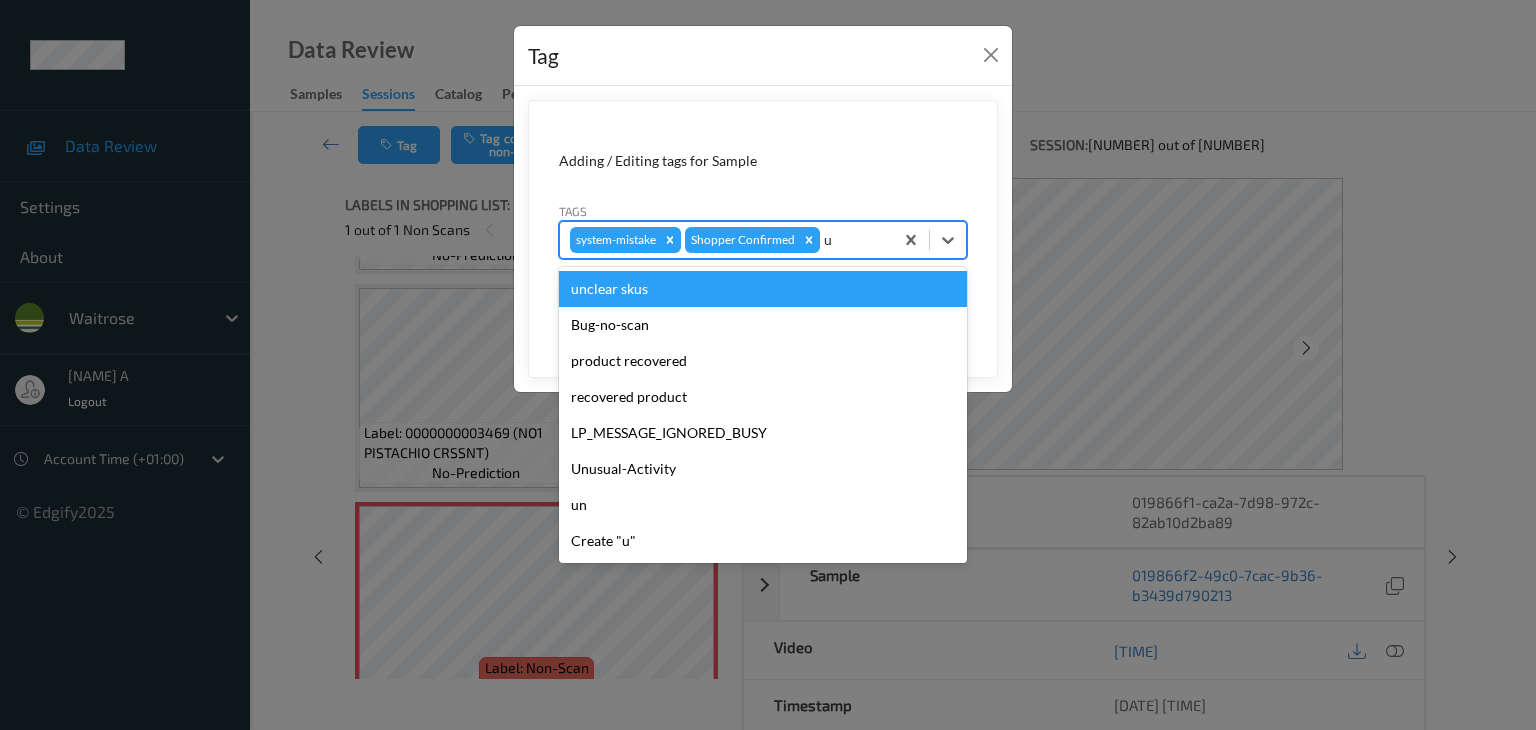 type 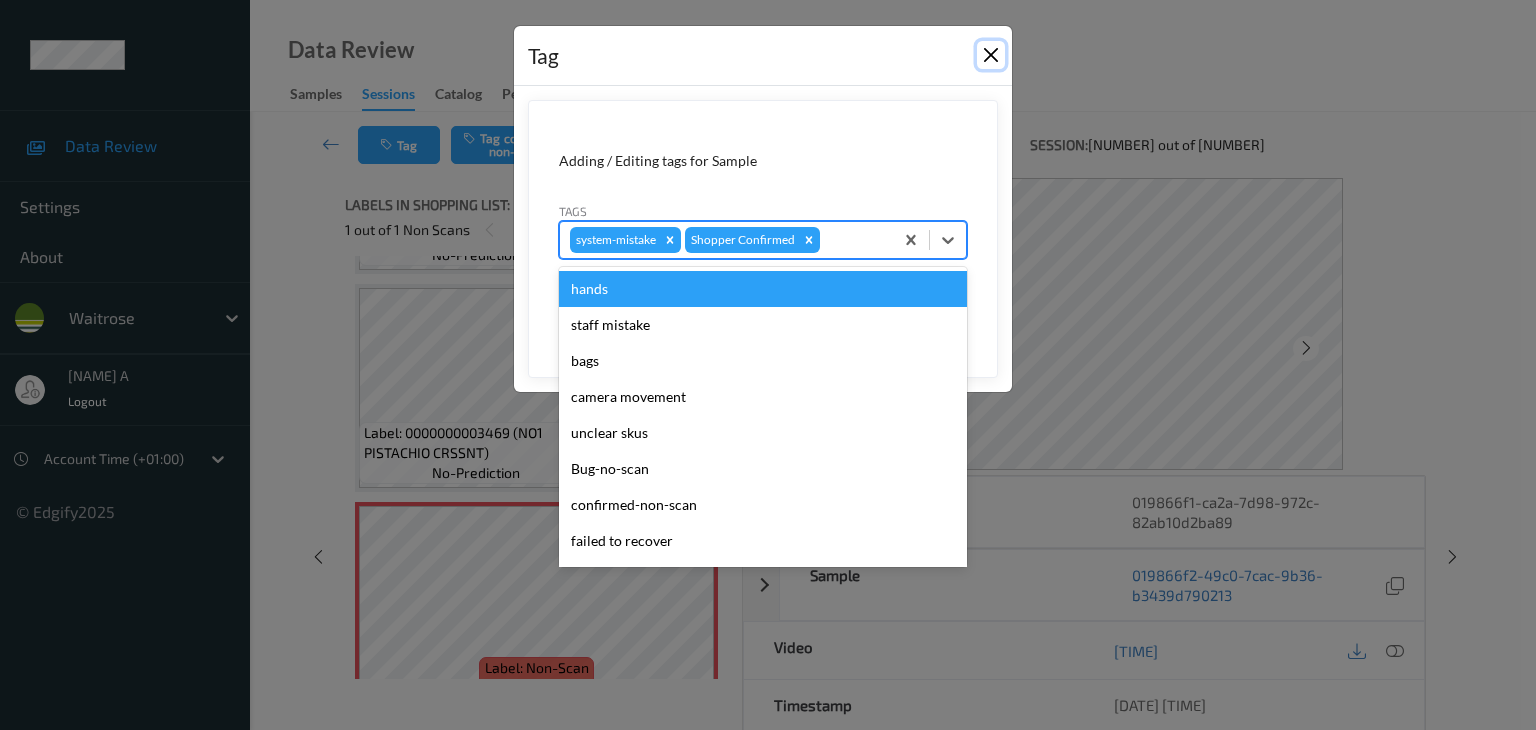 click at bounding box center (991, 55) 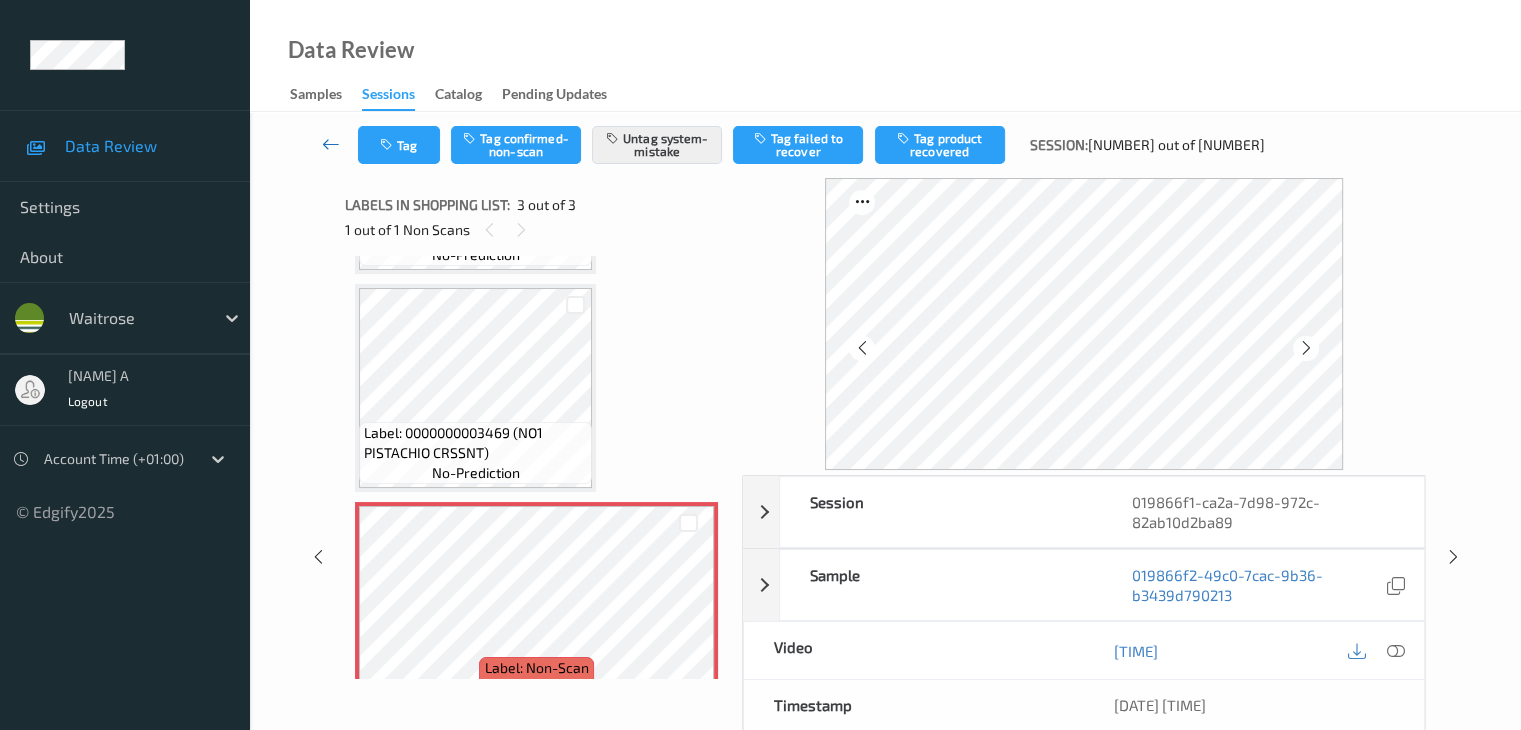click at bounding box center (331, 144) 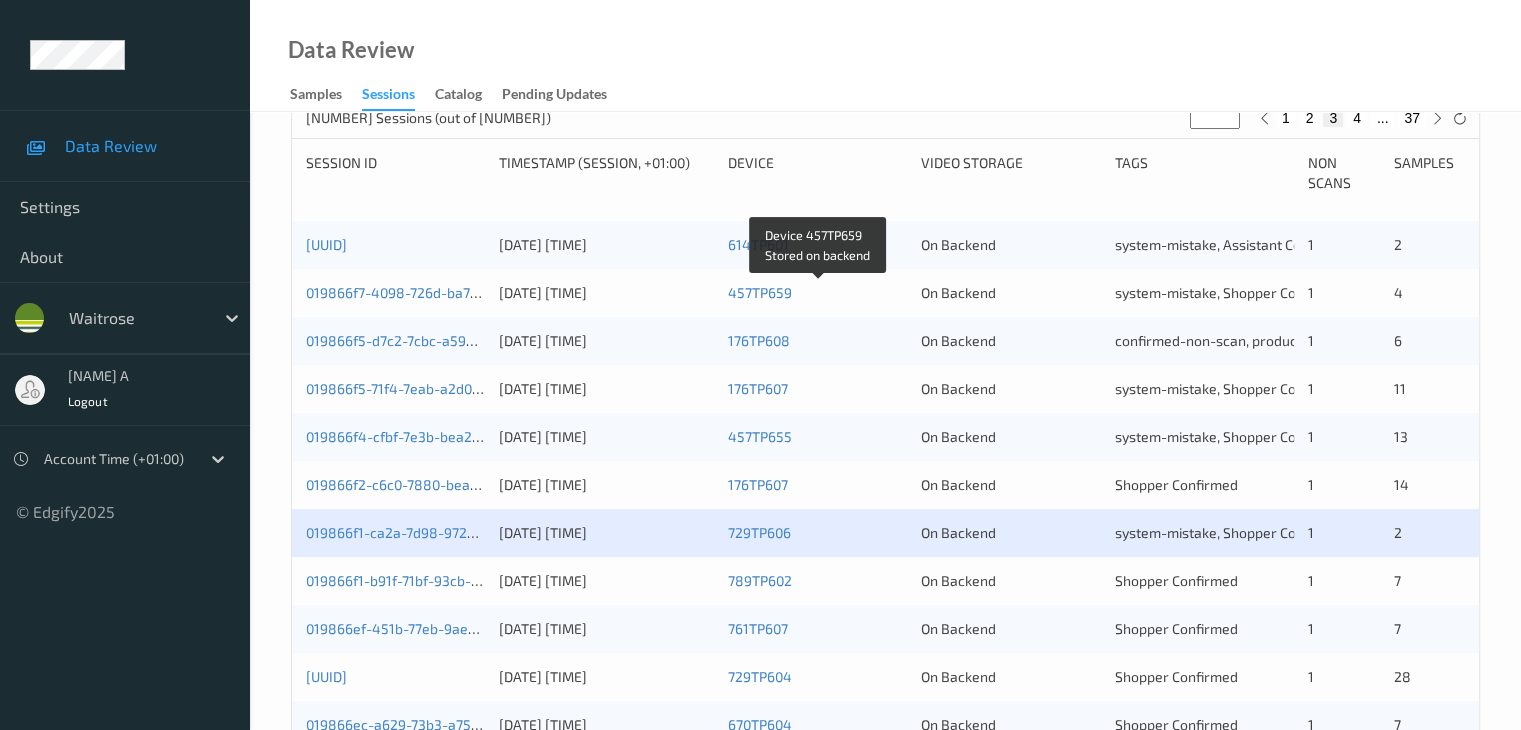 scroll, scrollTop: 600, scrollLeft: 0, axis: vertical 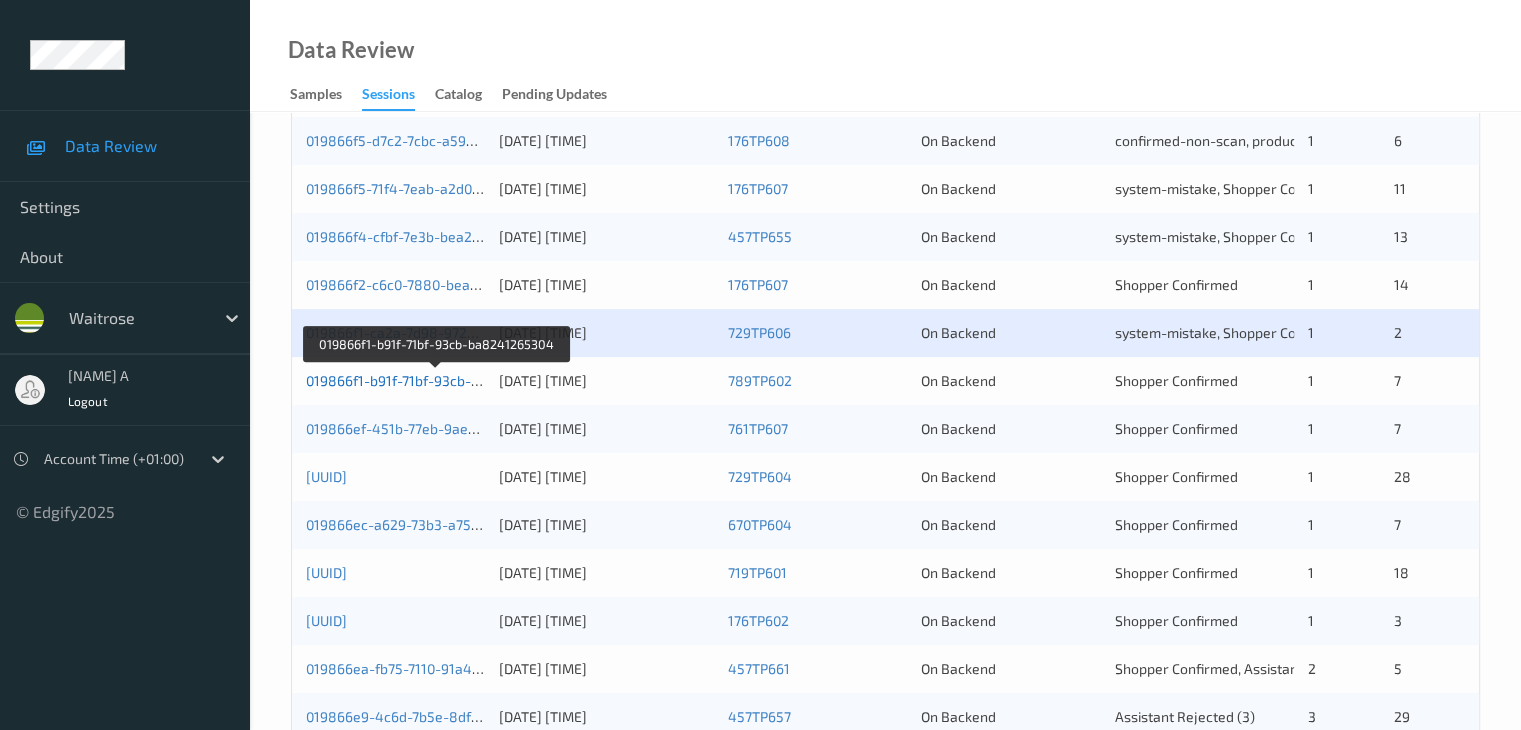 click on "019866f1-b91f-71bf-93cb-ba8241265304" at bounding box center [437, 380] 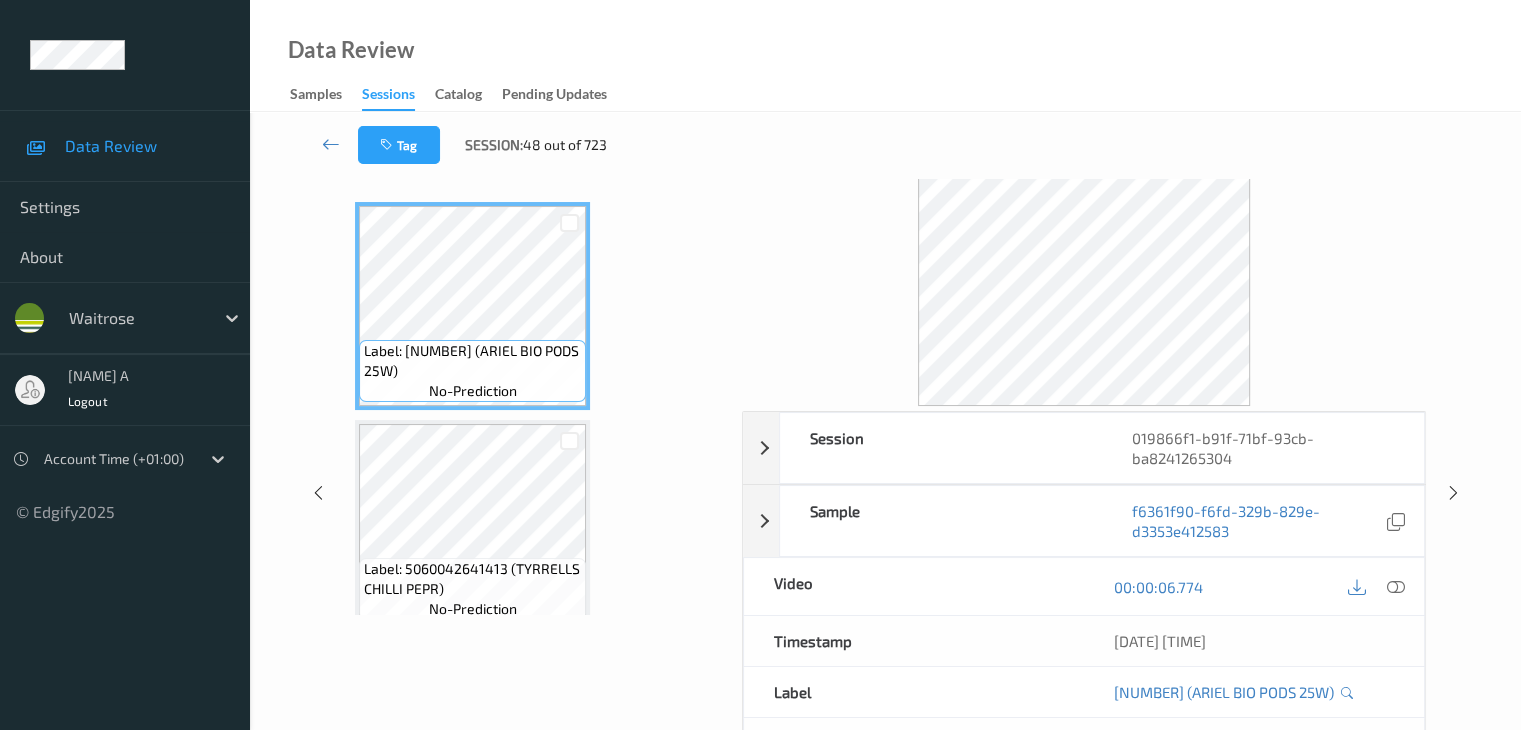 scroll, scrollTop: 0, scrollLeft: 0, axis: both 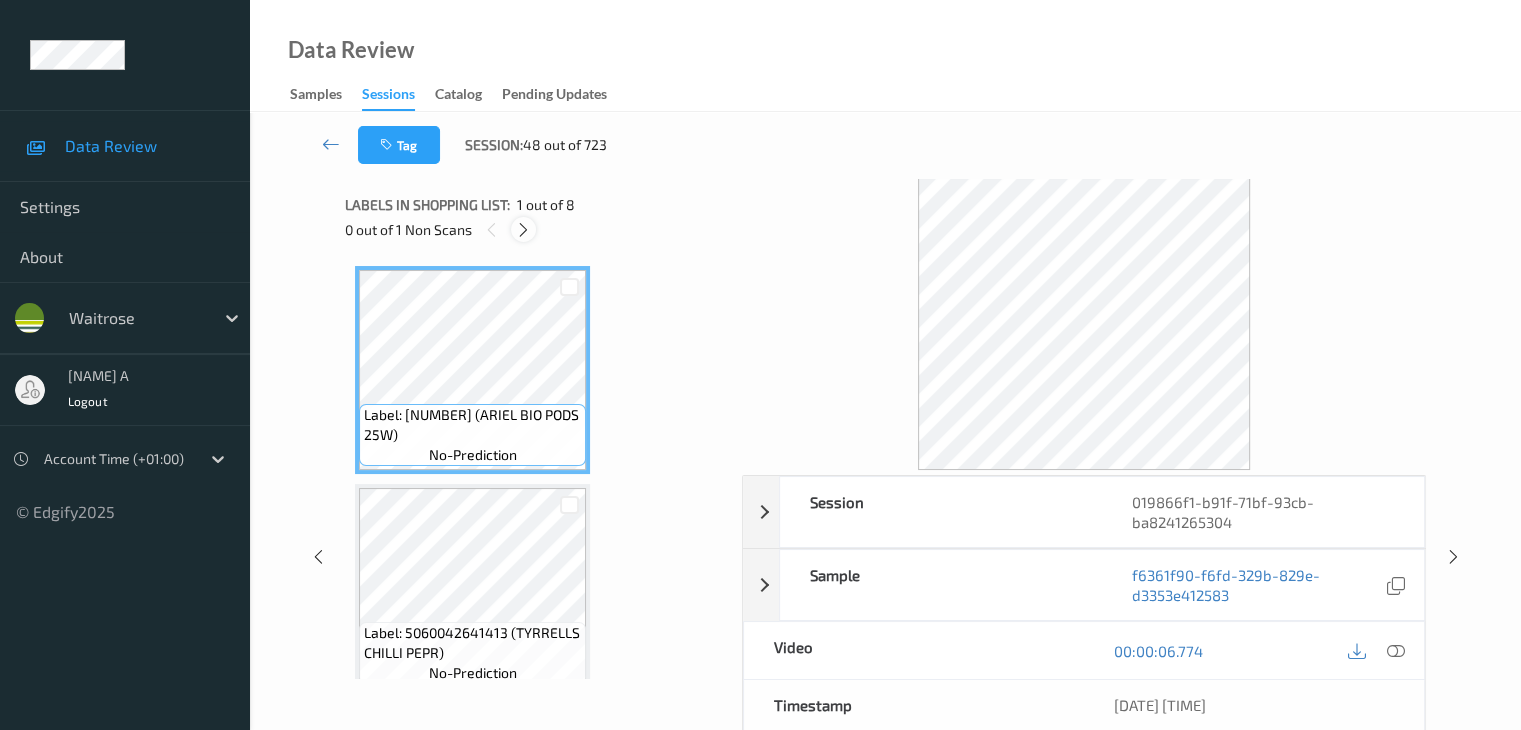 click at bounding box center [523, 230] 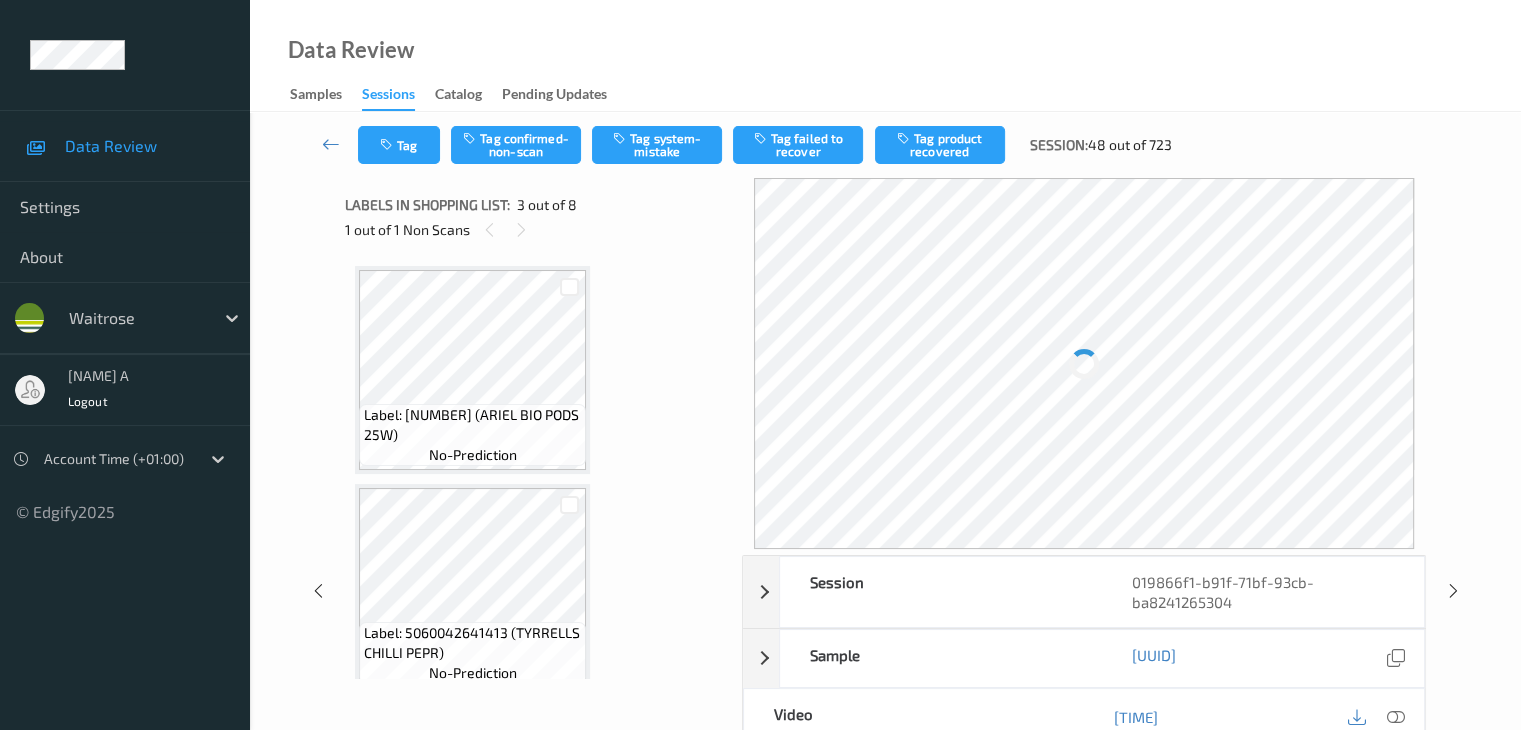 scroll, scrollTop: 228, scrollLeft: 0, axis: vertical 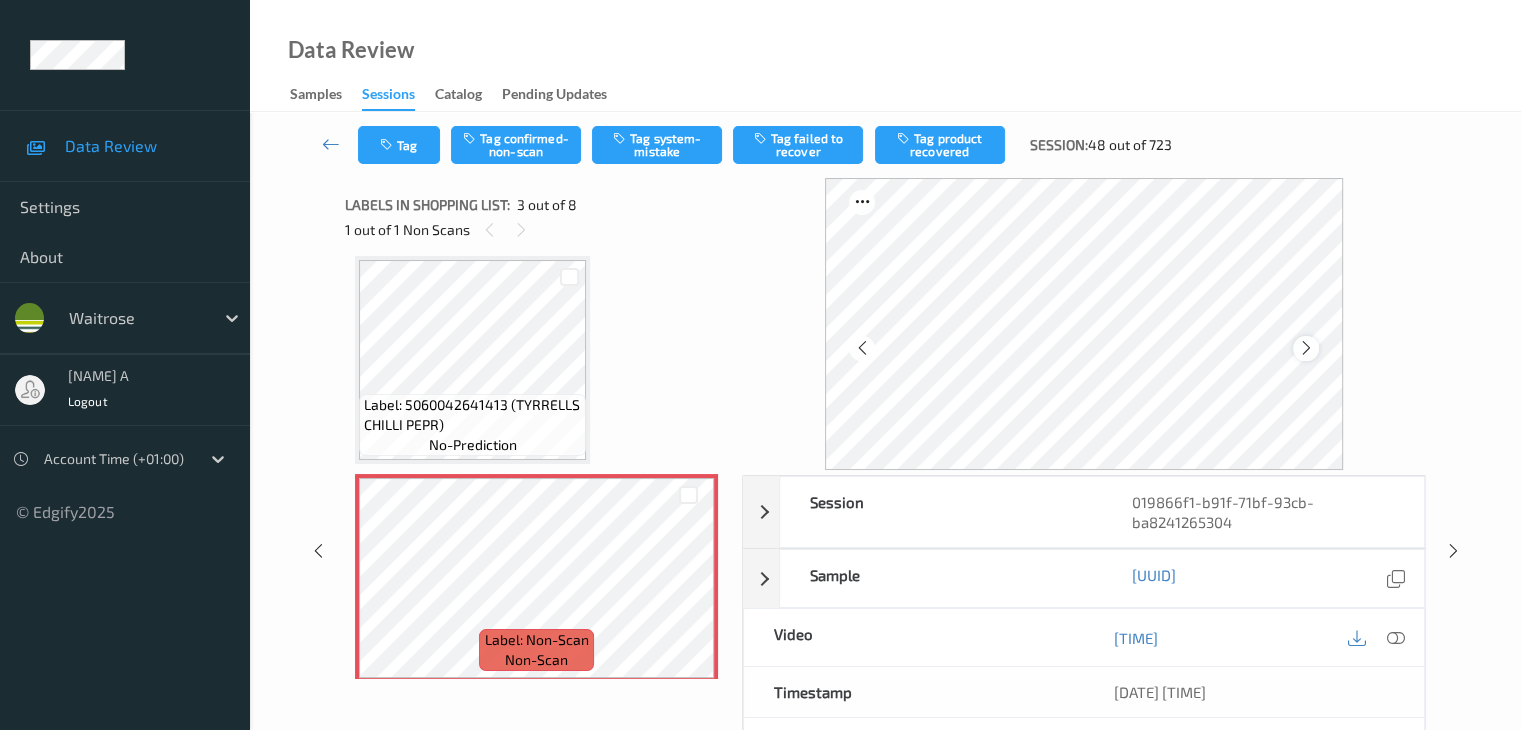 click at bounding box center [1306, 348] 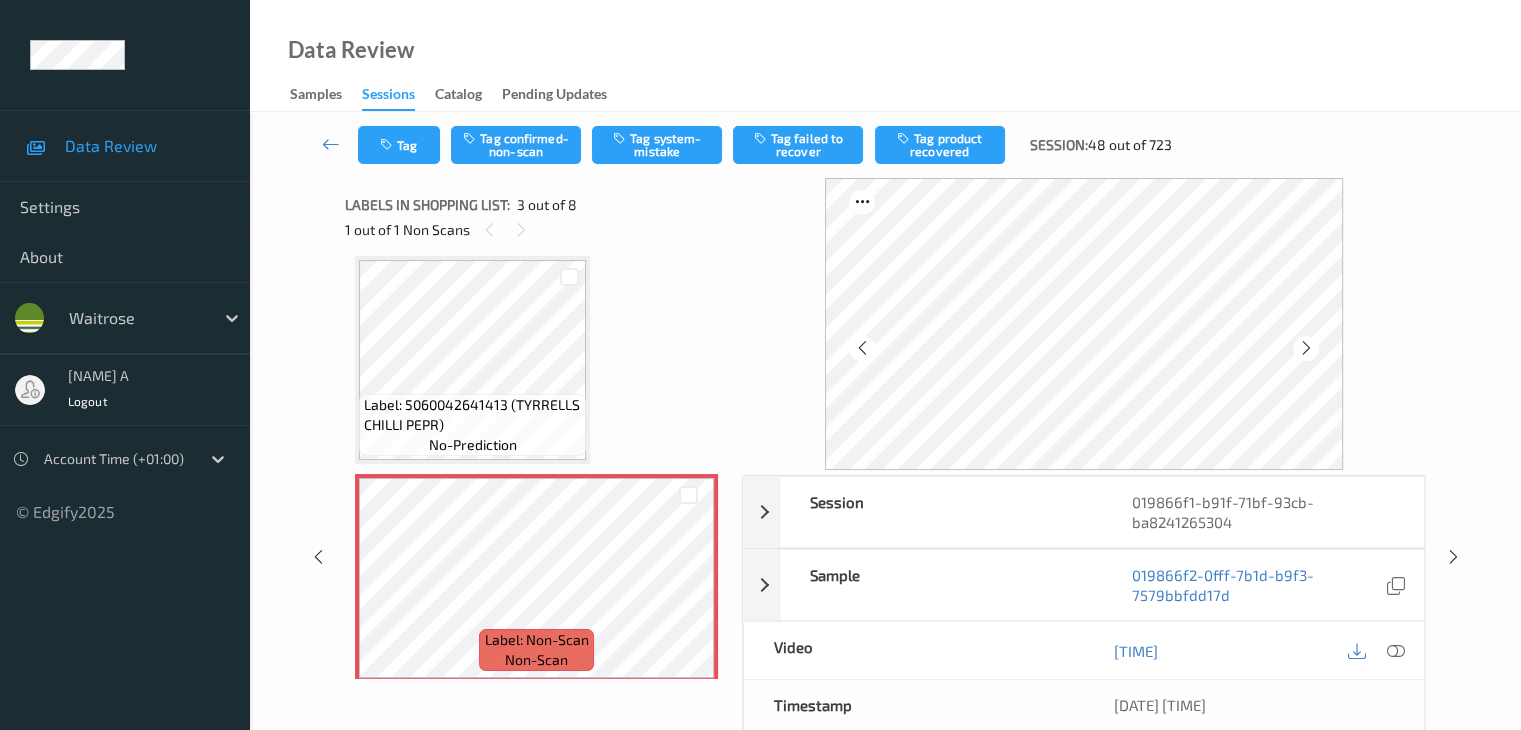 click at bounding box center [1306, 348] 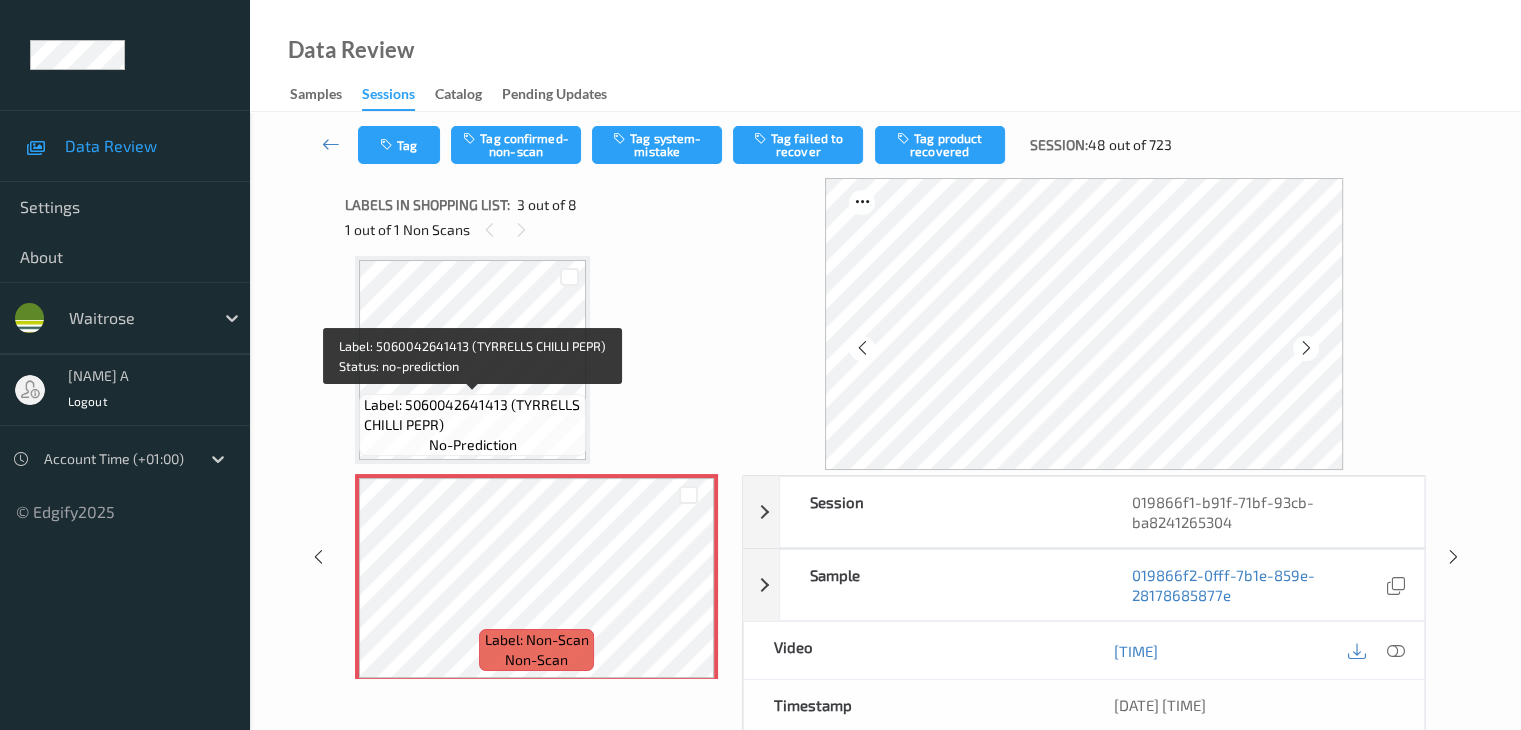 click on "Label: 5060042641413 (TYRRELLS CHILLI PEPR)" at bounding box center (472, 415) 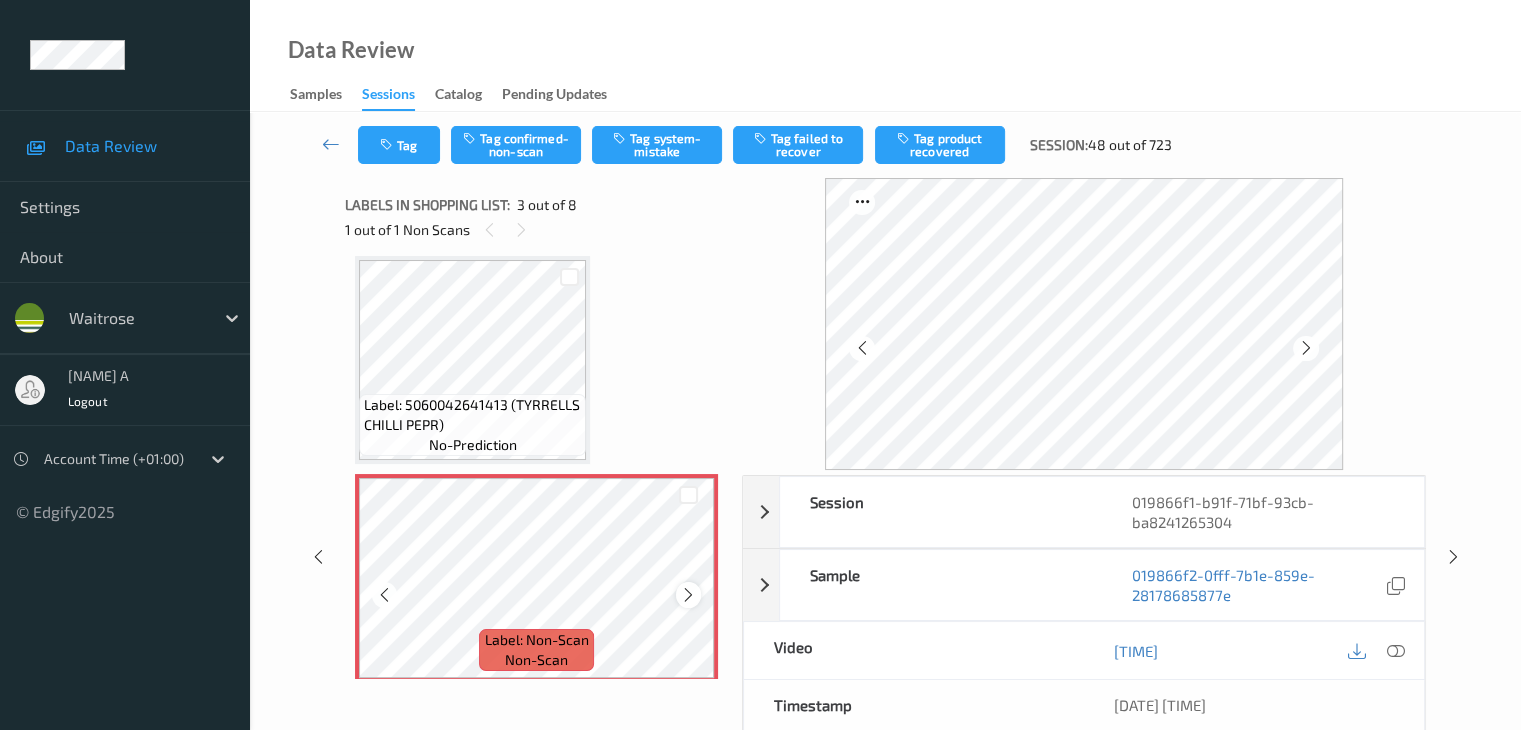 click at bounding box center [688, 595] 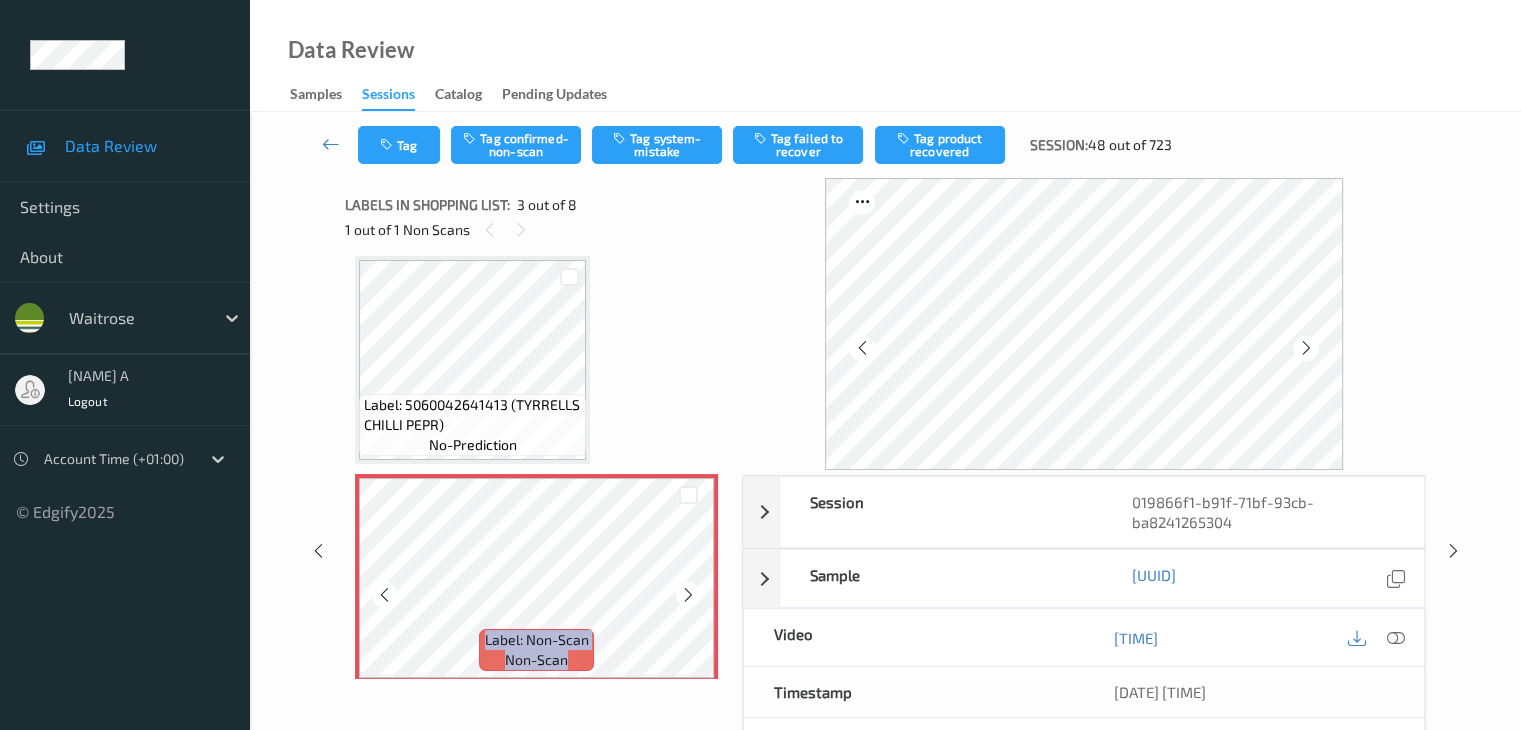 click at bounding box center (688, 595) 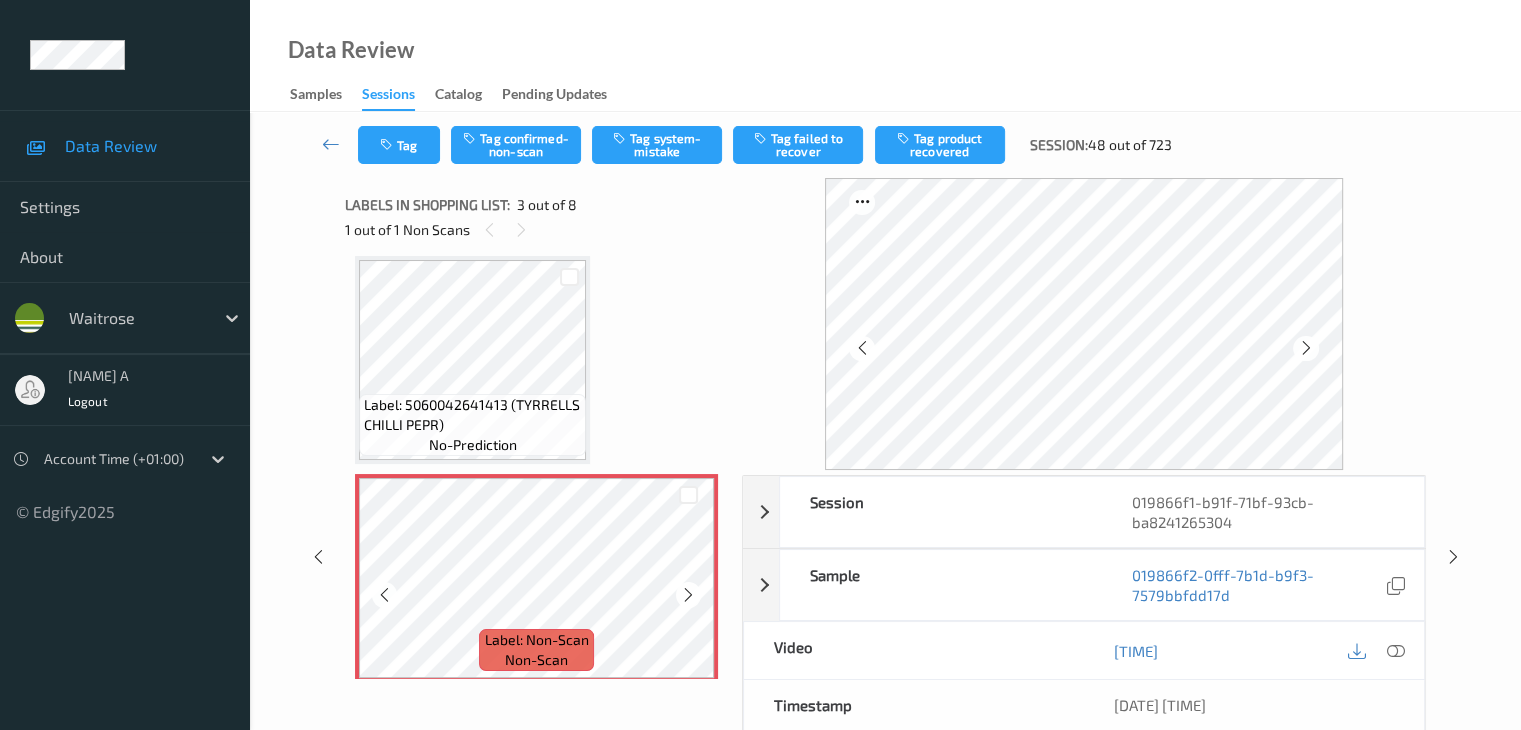 click at bounding box center (688, 595) 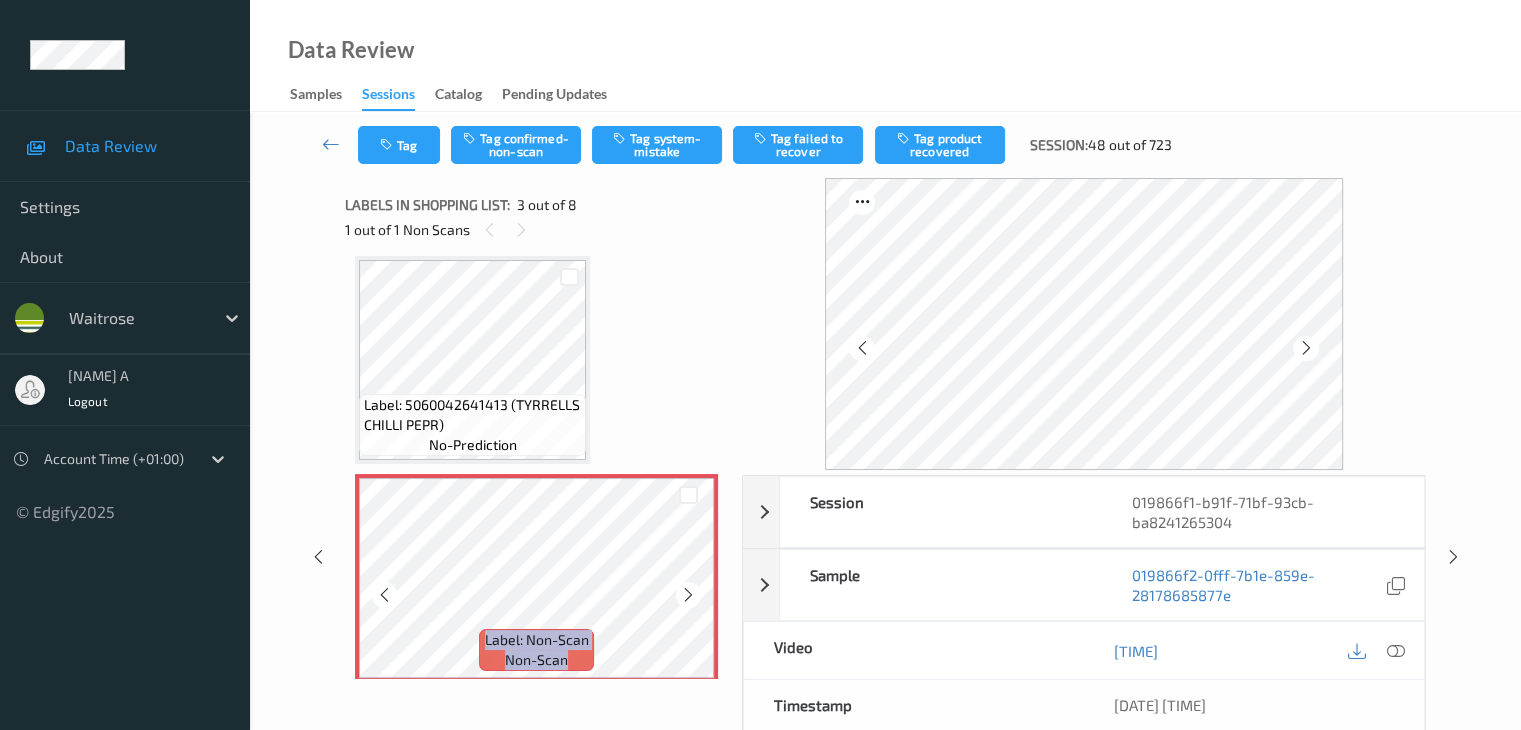 click at bounding box center (688, 595) 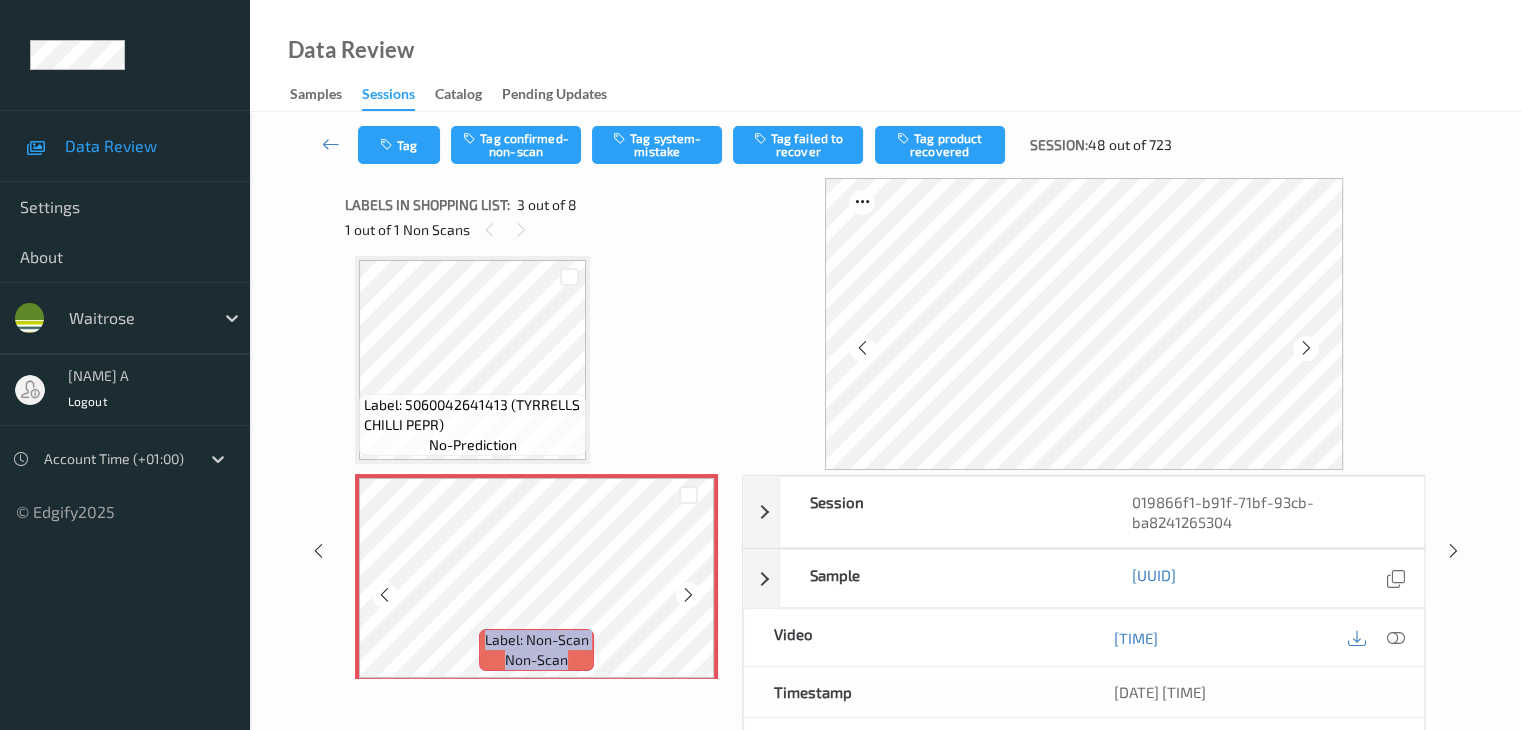 click at bounding box center [688, 595] 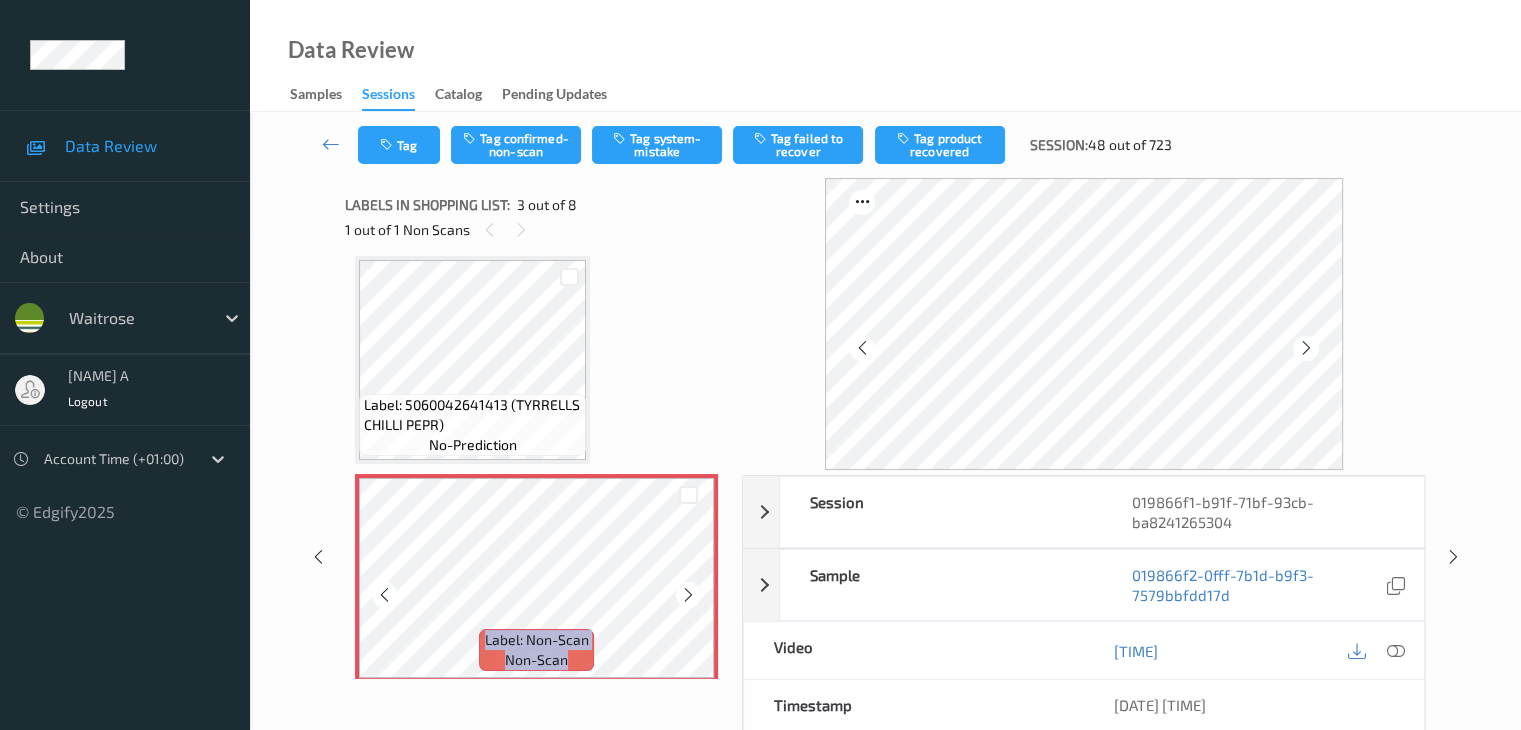 click at bounding box center (688, 595) 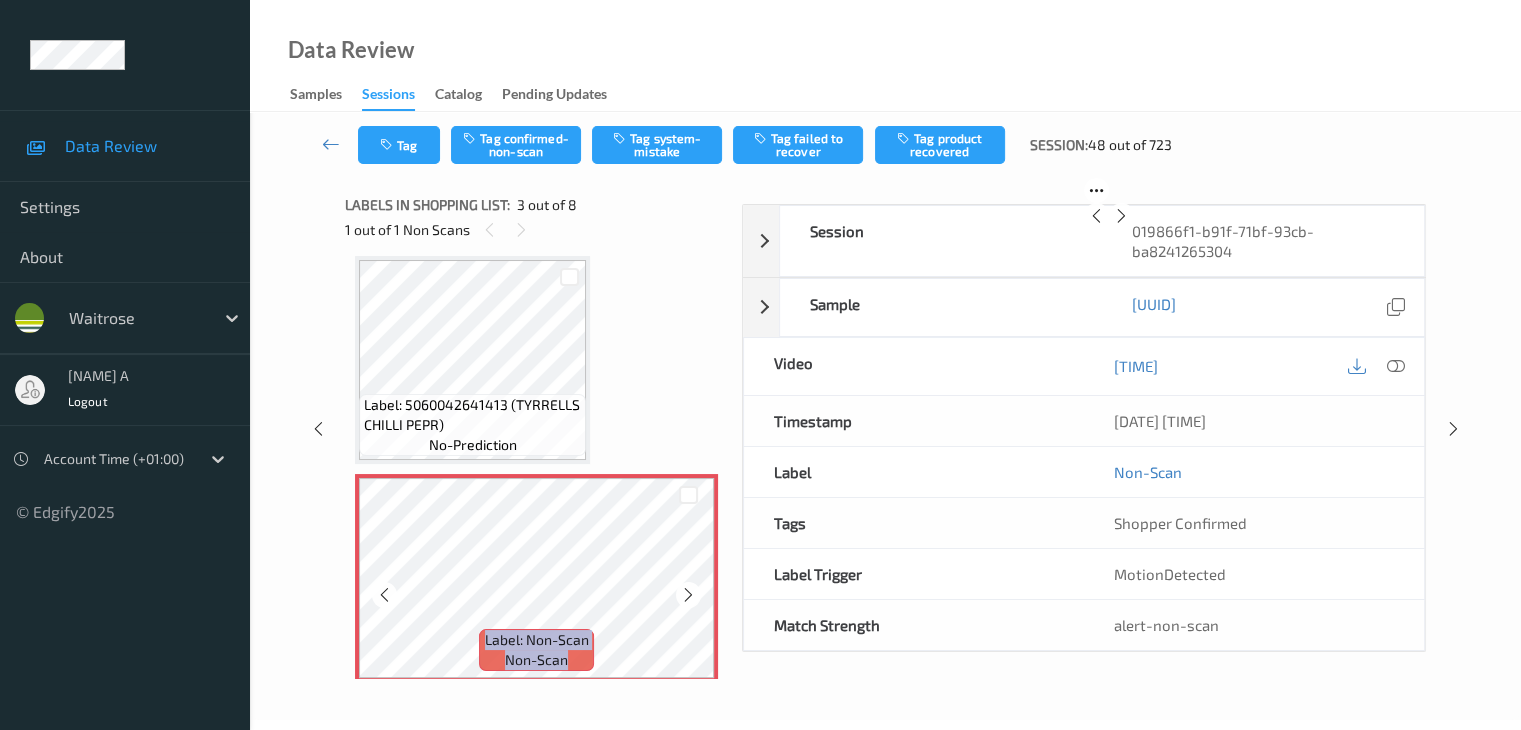 click at bounding box center (688, 595) 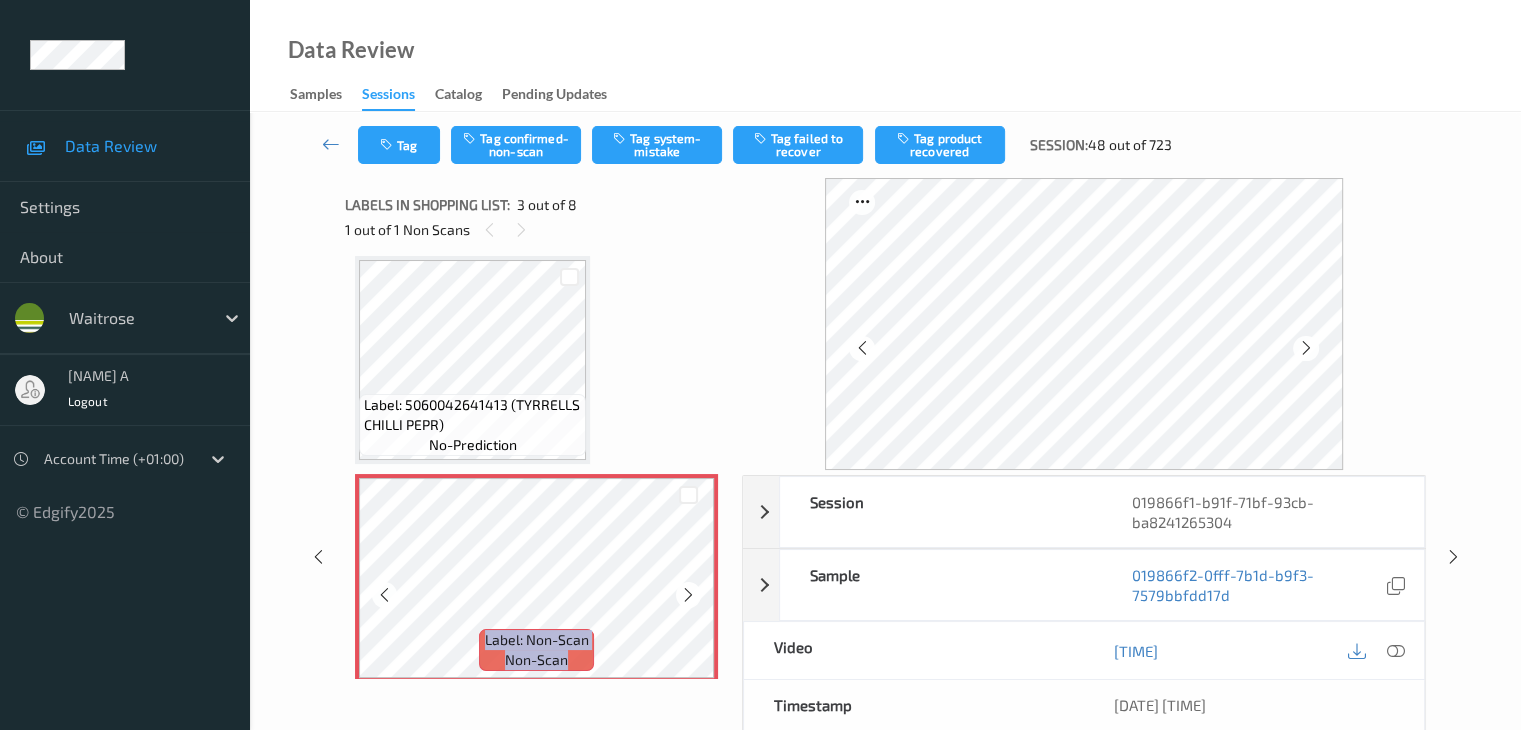click at bounding box center [688, 595] 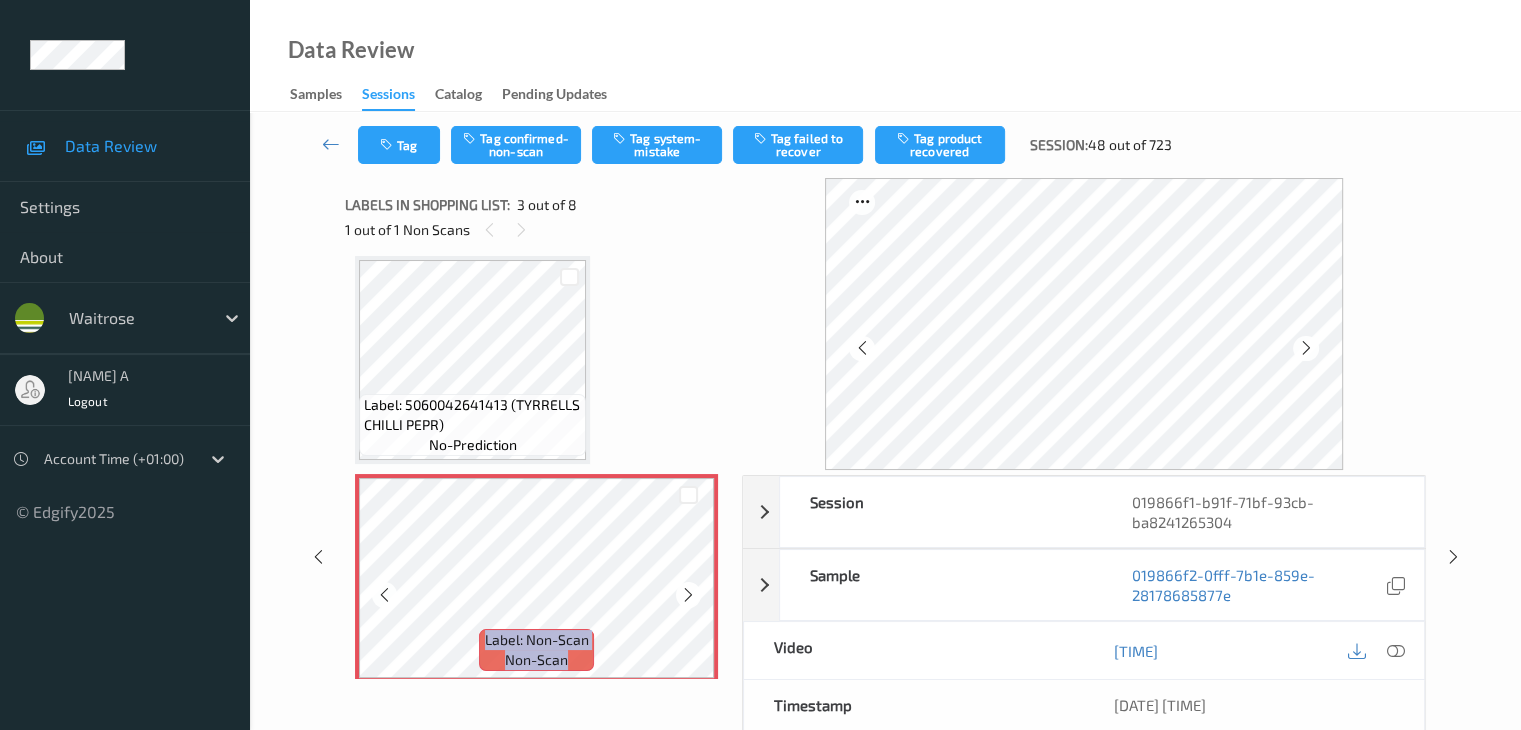 click at bounding box center (688, 595) 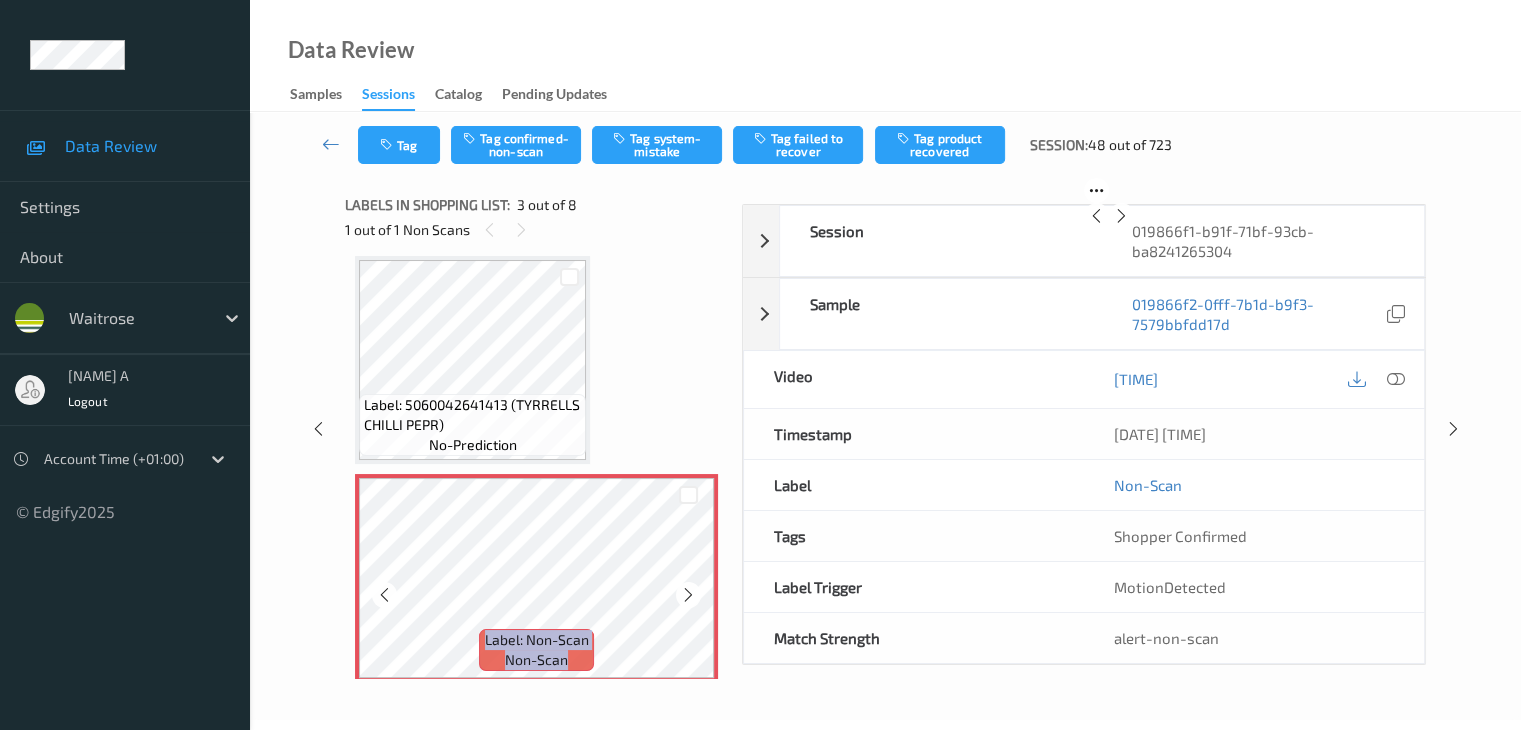 click at bounding box center [688, 595] 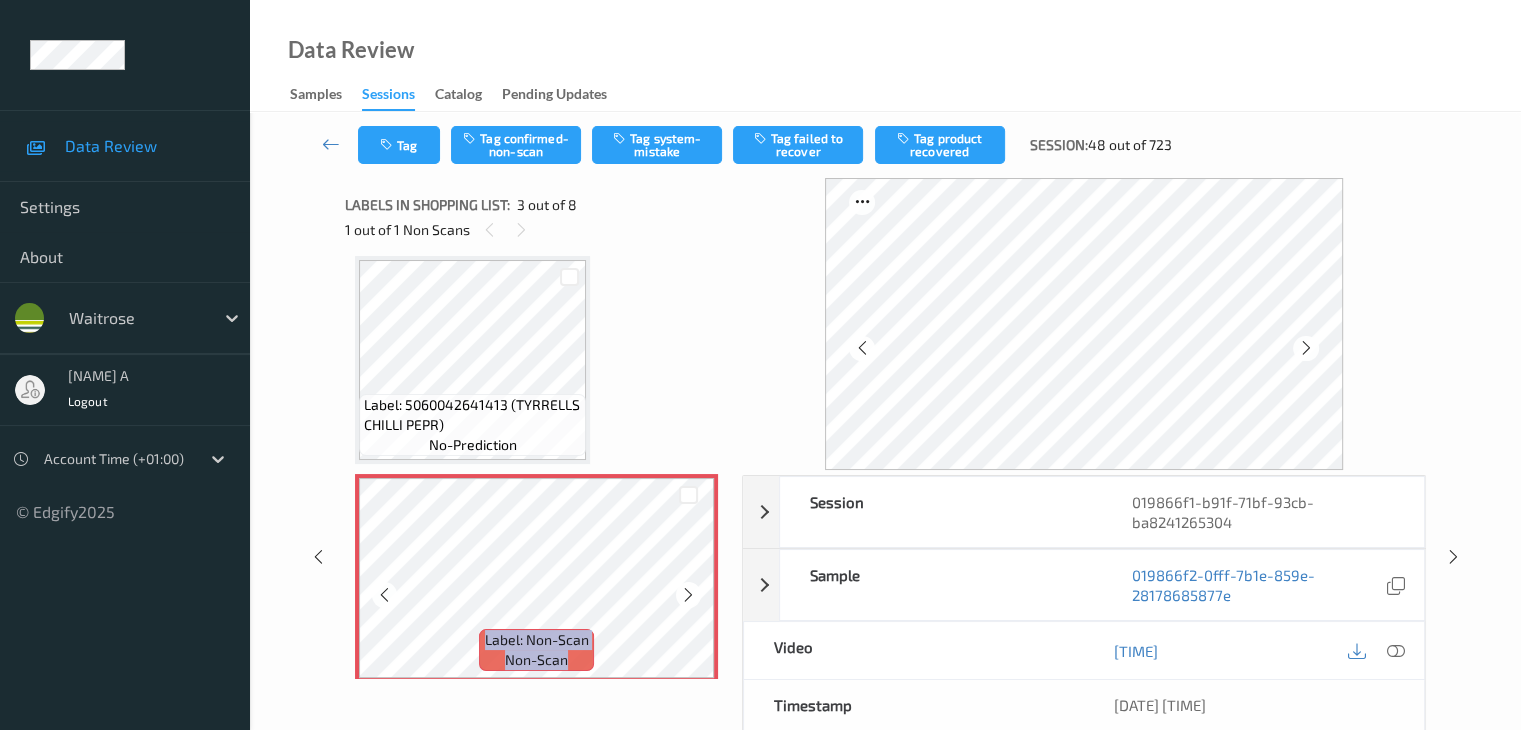 click at bounding box center [688, 595] 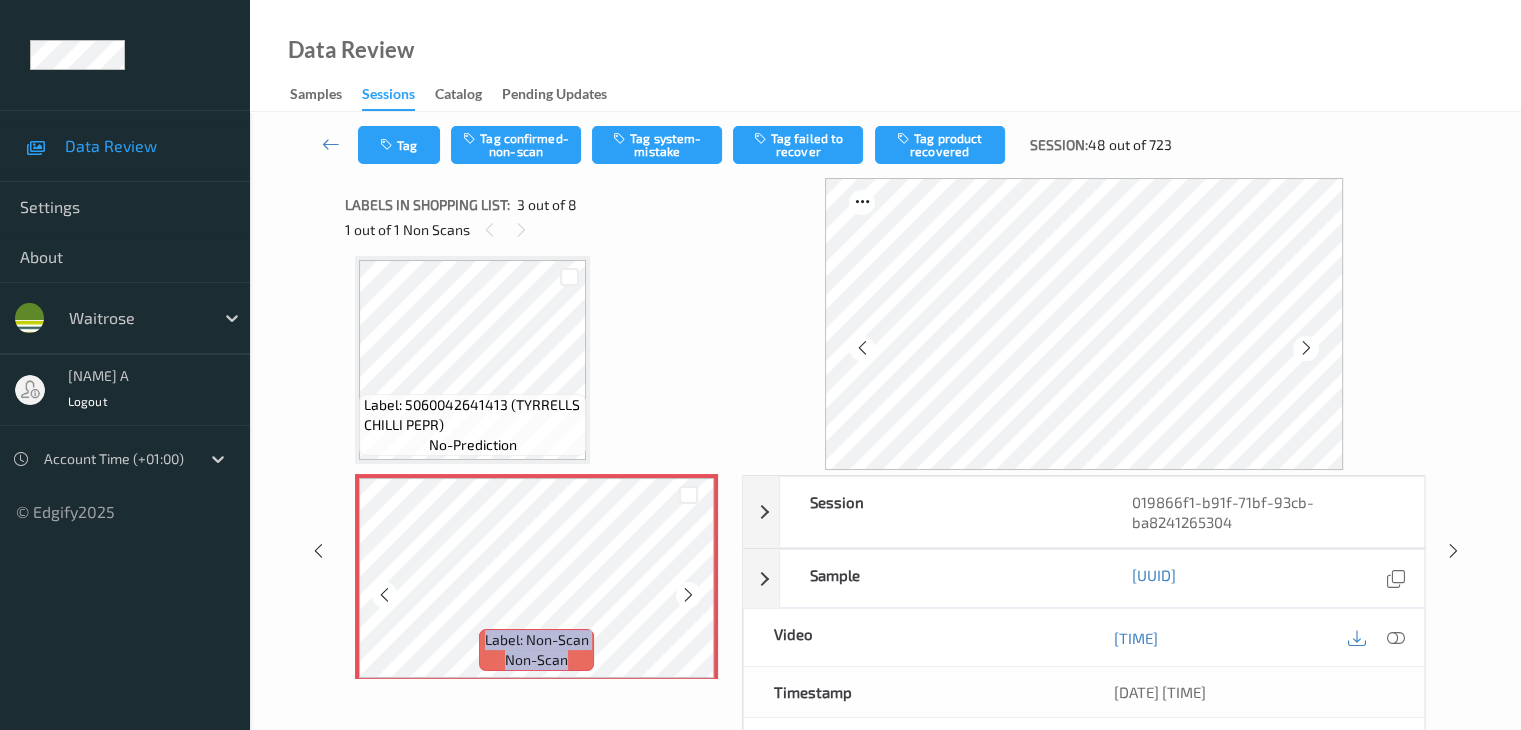 click at bounding box center [688, 595] 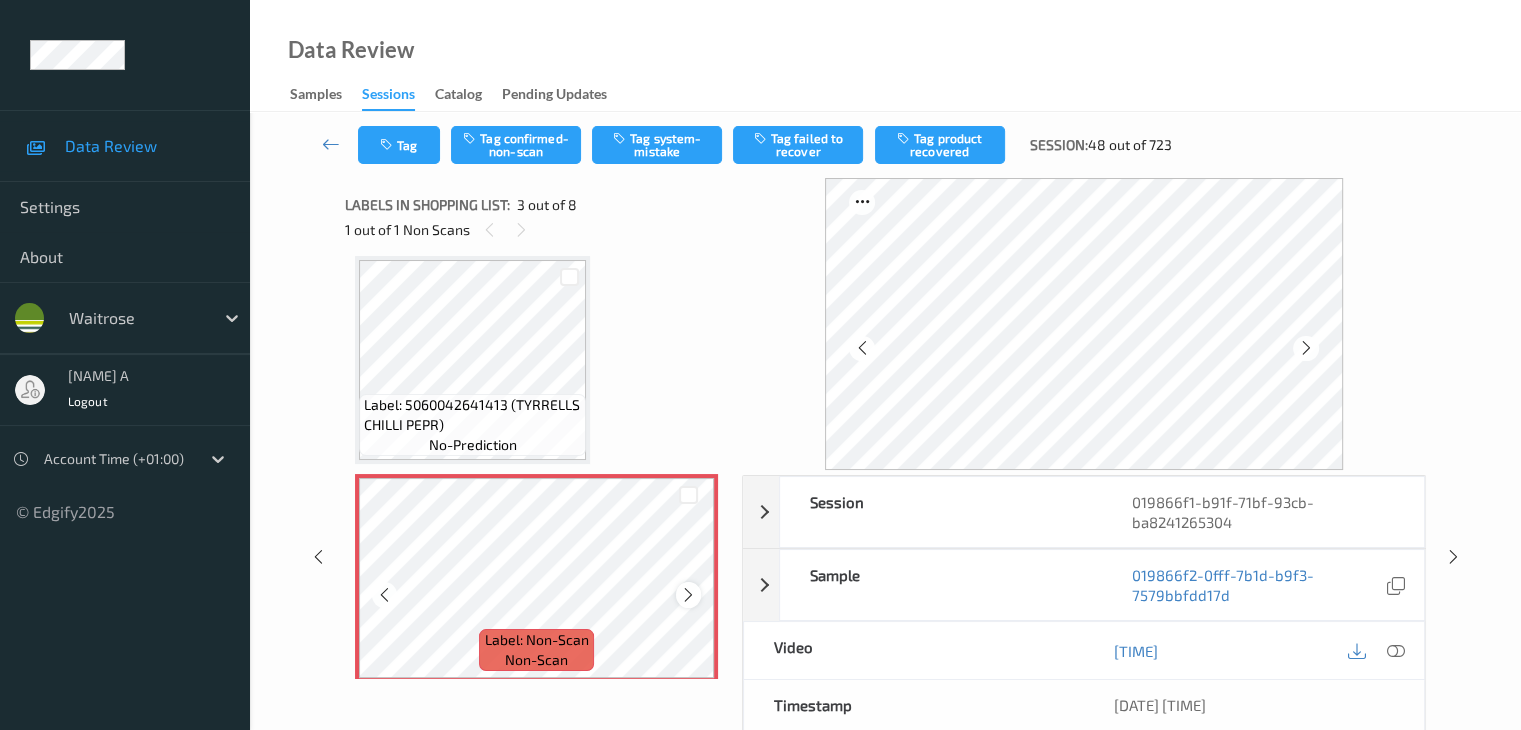 click at bounding box center (688, 595) 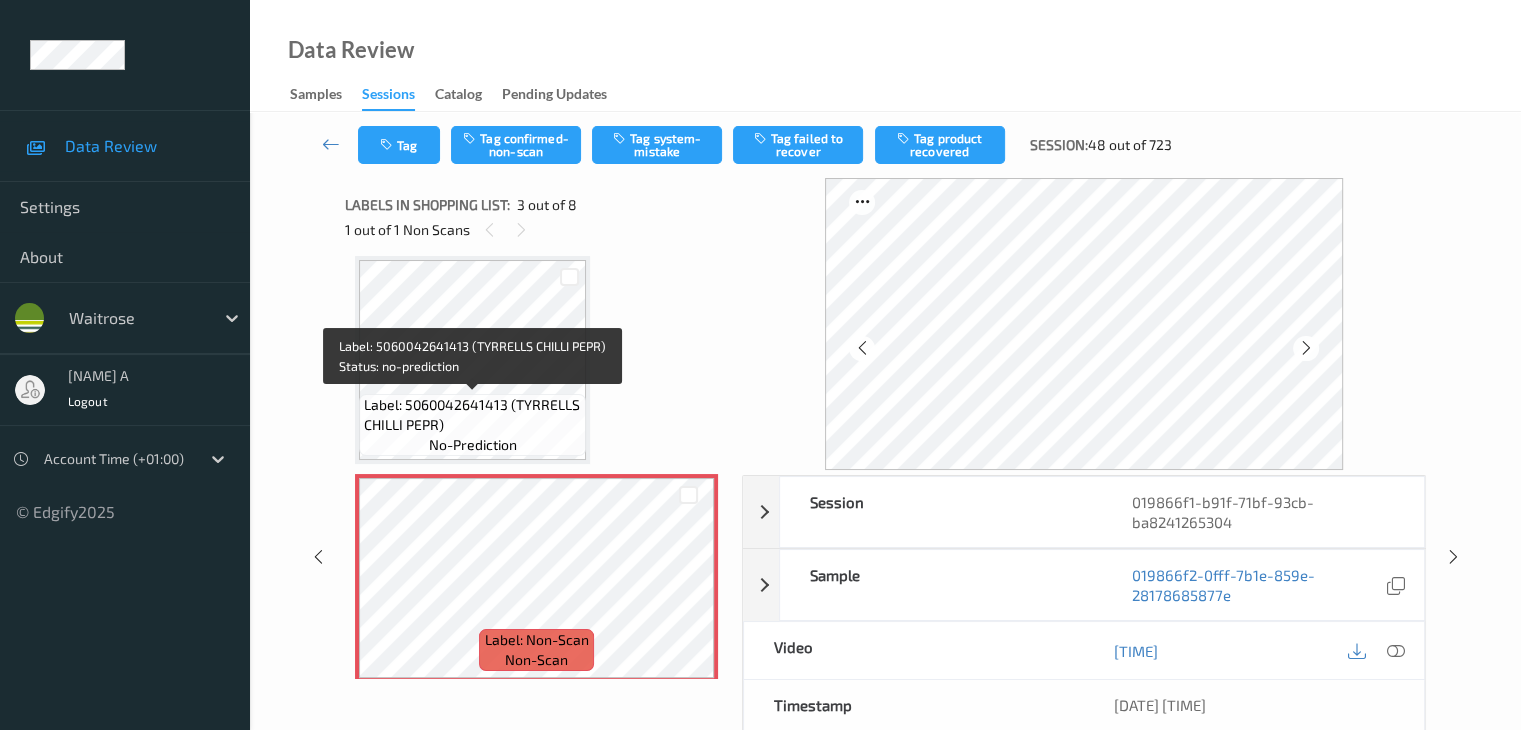 click on "Label: 5060042641413 (TYRRELLS CHILLI PEPR)" at bounding box center [472, 415] 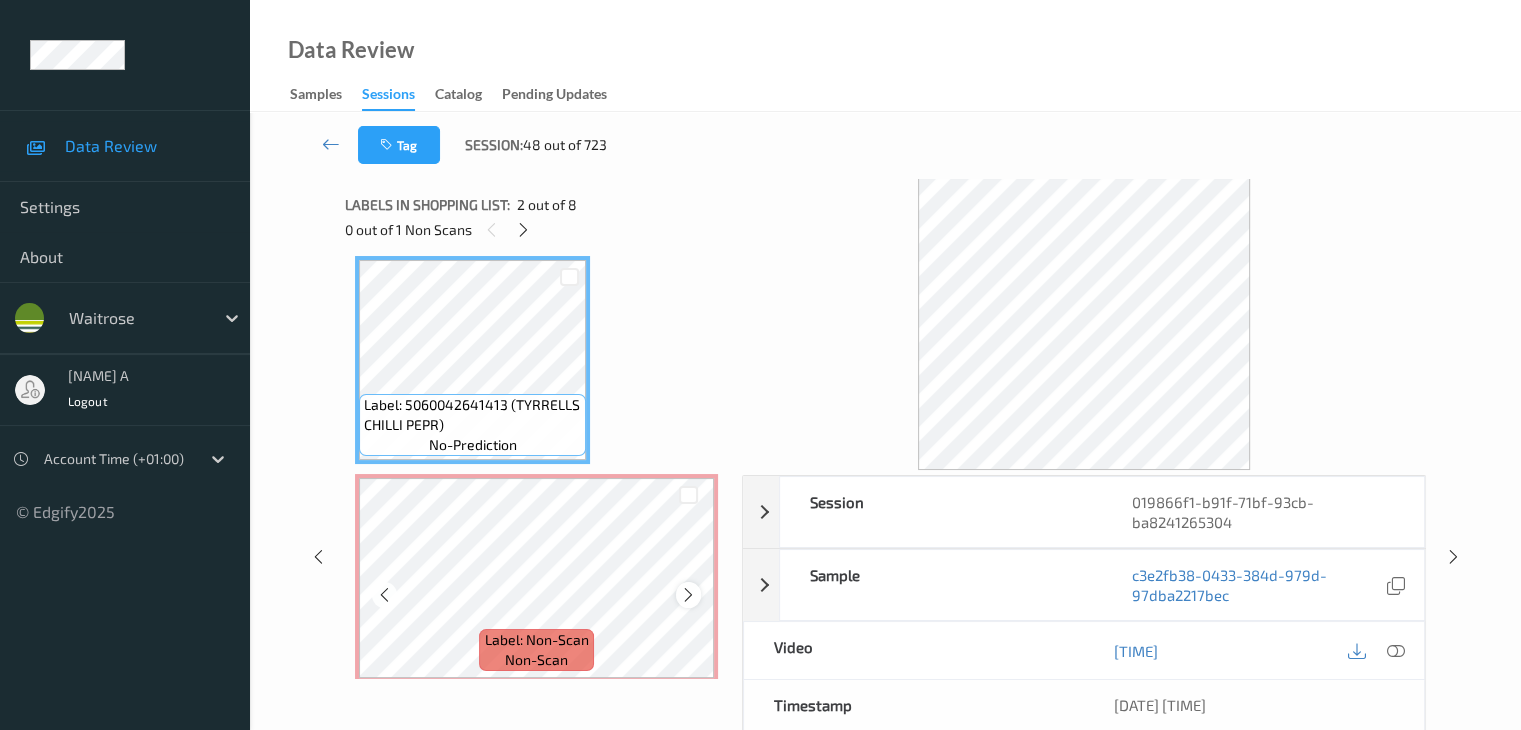 click at bounding box center (688, 594) 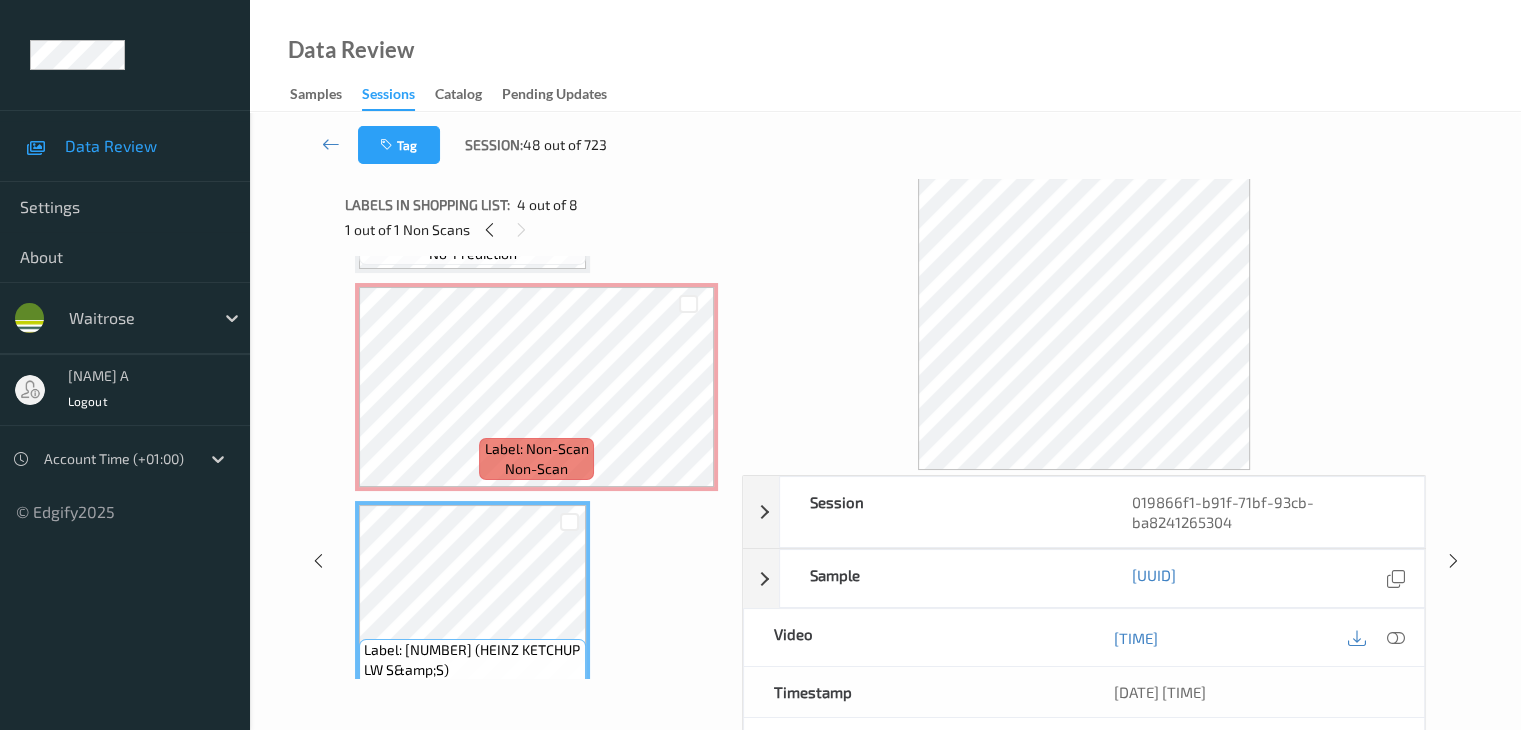 scroll, scrollTop: 300, scrollLeft: 0, axis: vertical 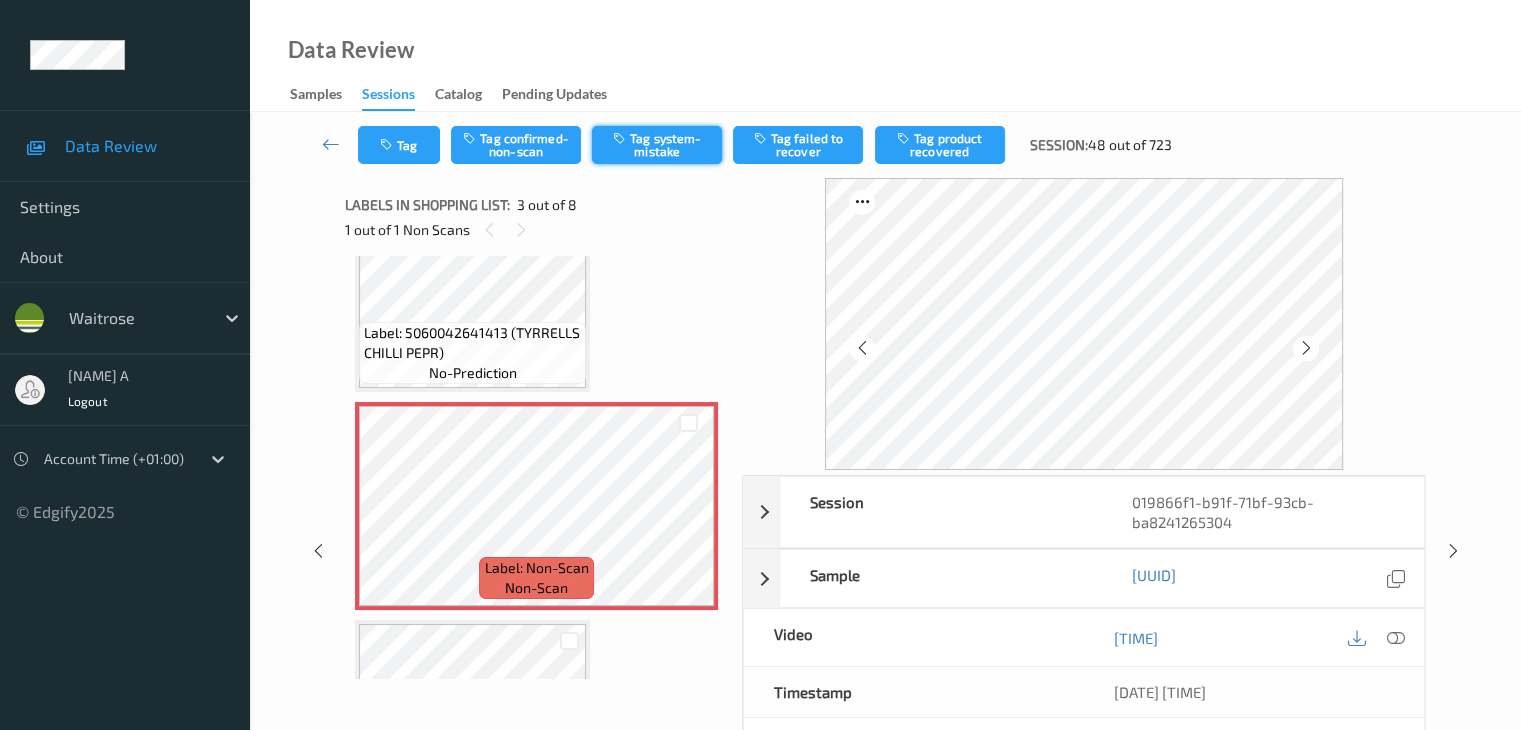 click on "Tag   system-mistake" at bounding box center (657, 145) 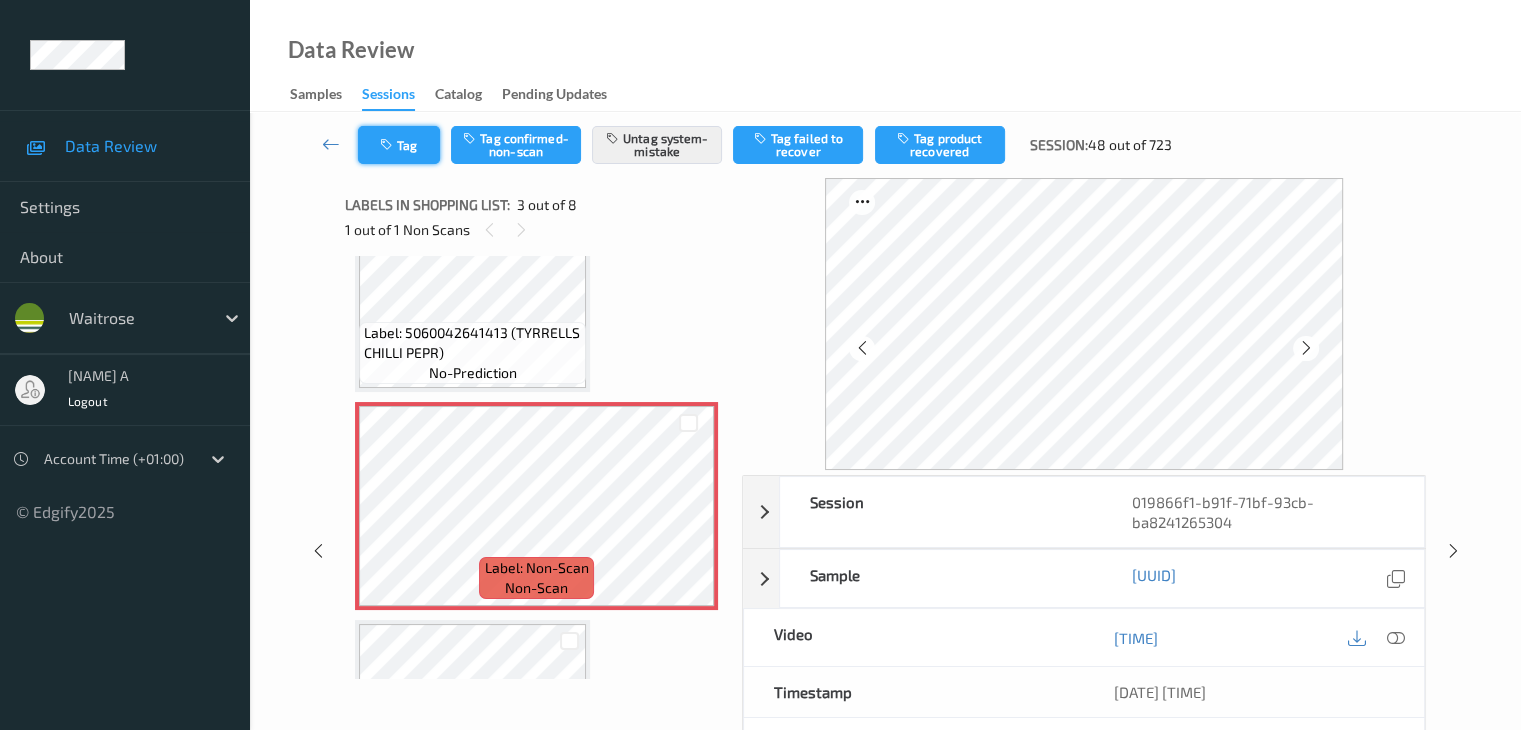 click on "Tag" at bounding box center (399, 145) 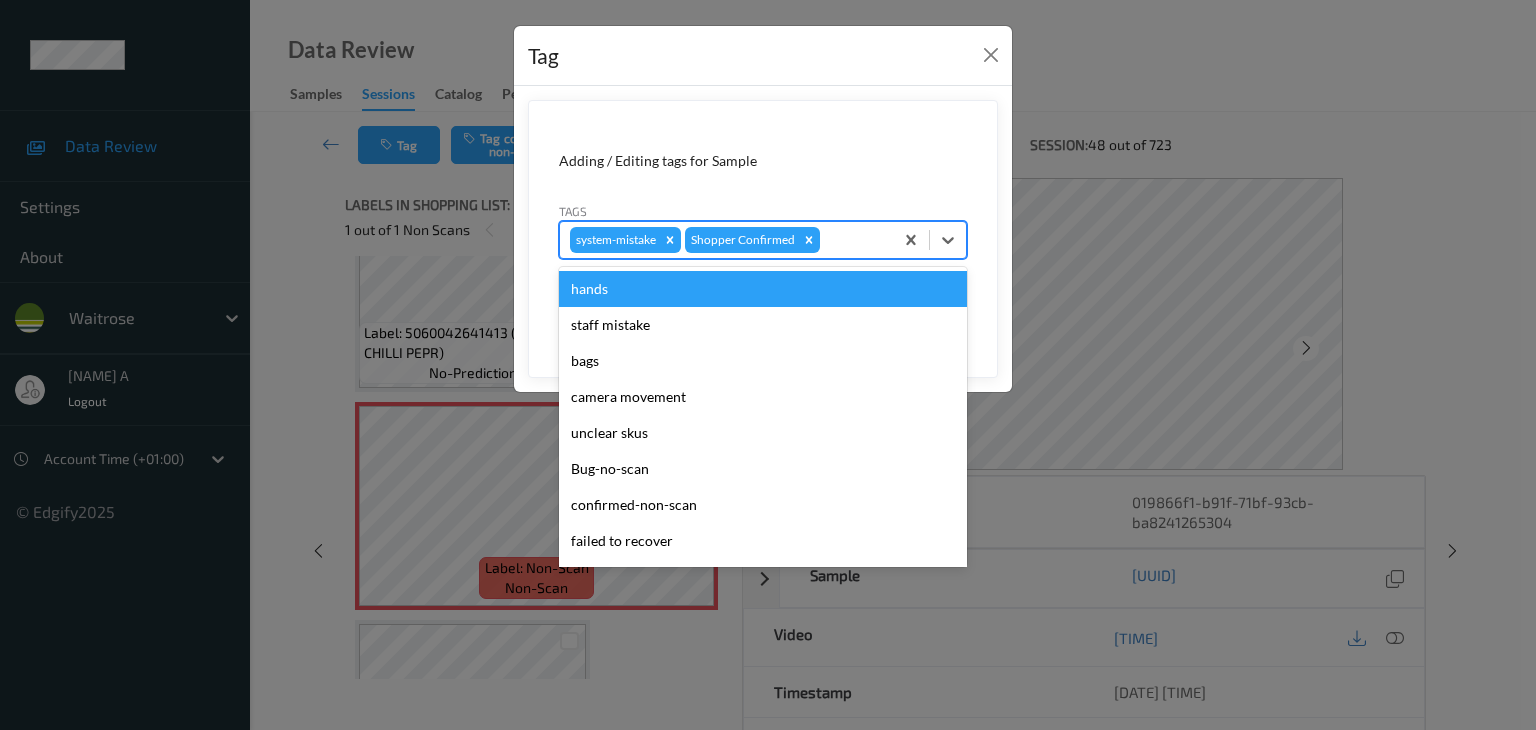 click at bounding box center (853, 240) 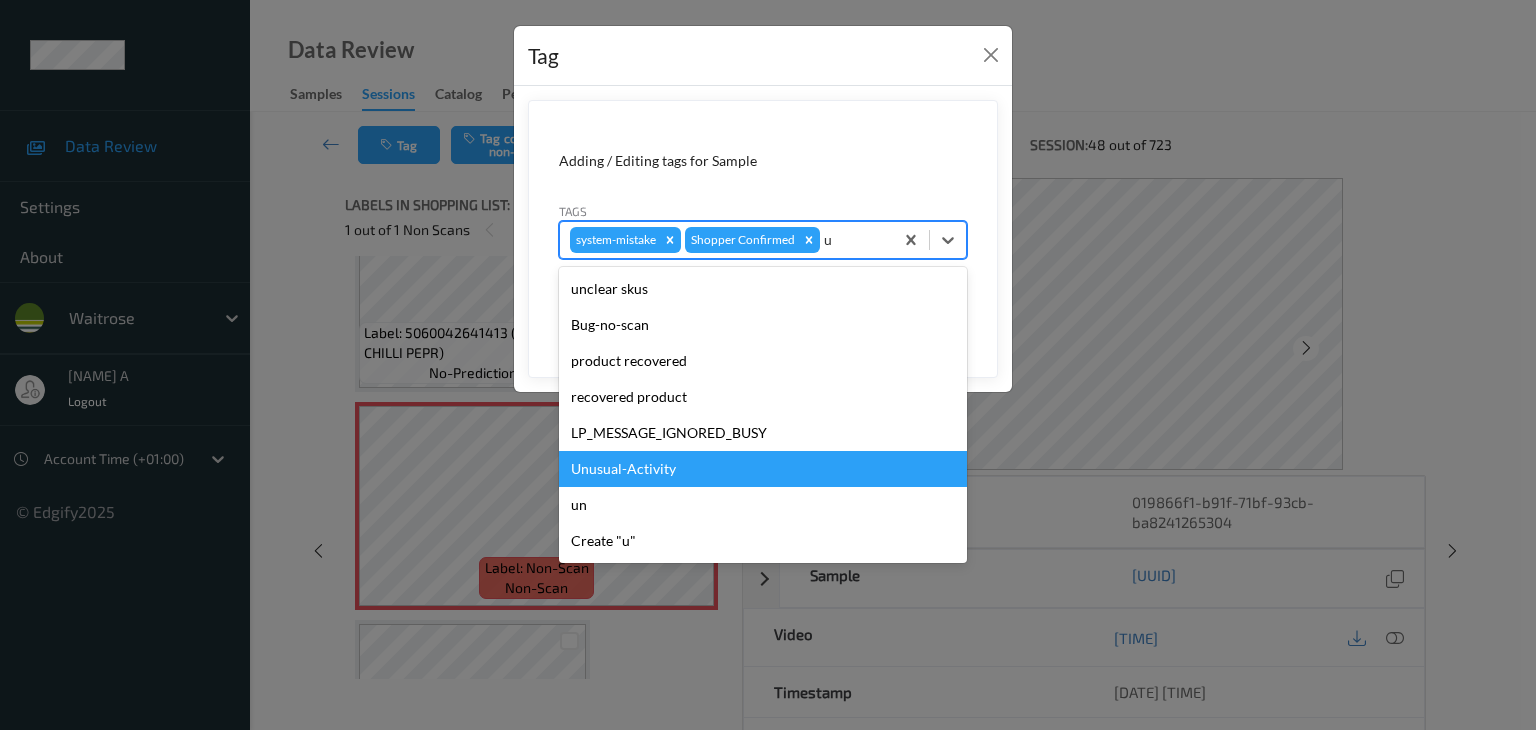 drag, startPoint x: 728, startPoint y: 456, endPoint x: 844, endPoint y: 424, distance: 120.33287 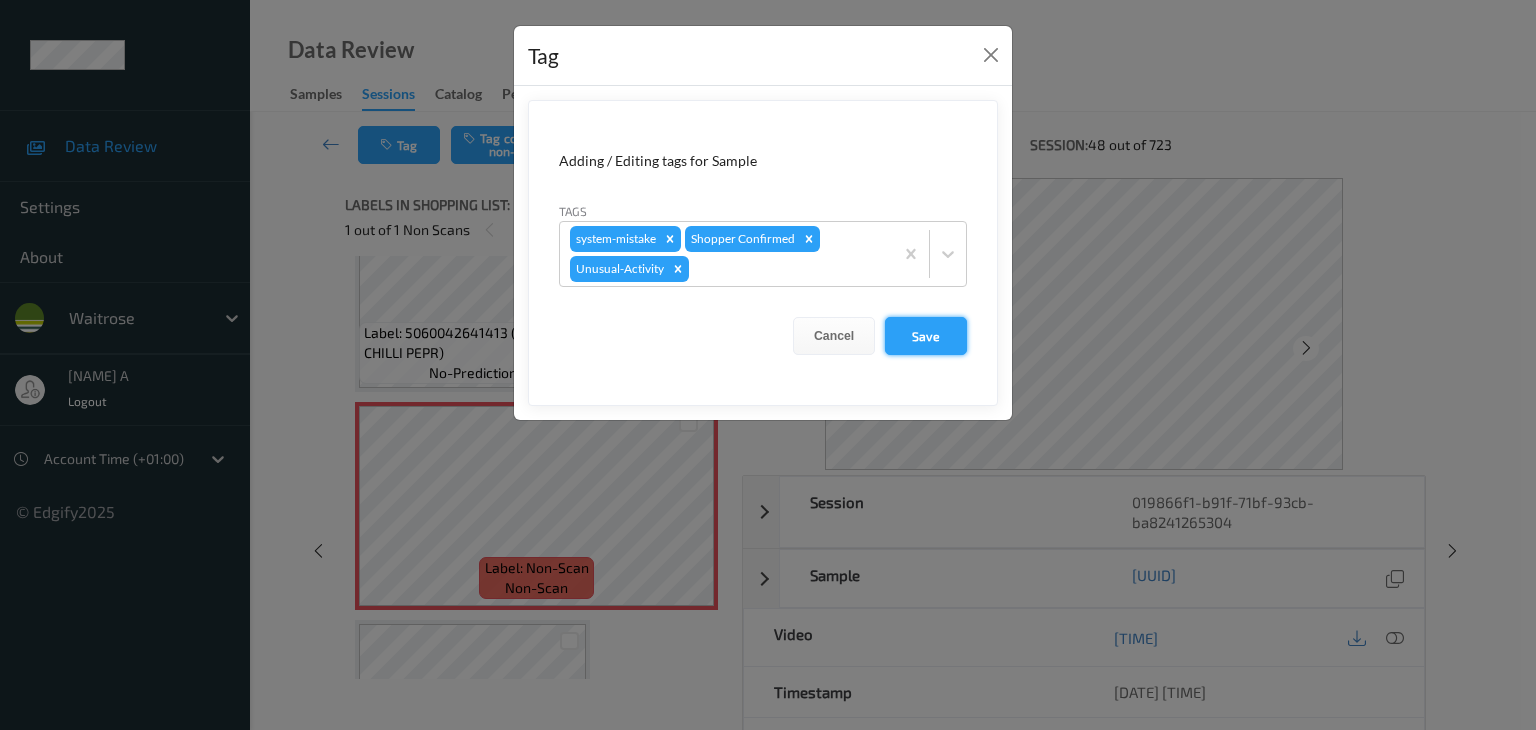 drag, startPoint x: 946, startPoint y: 338, endPoint x: 859, endPoint y: 146, distance: 210.79137 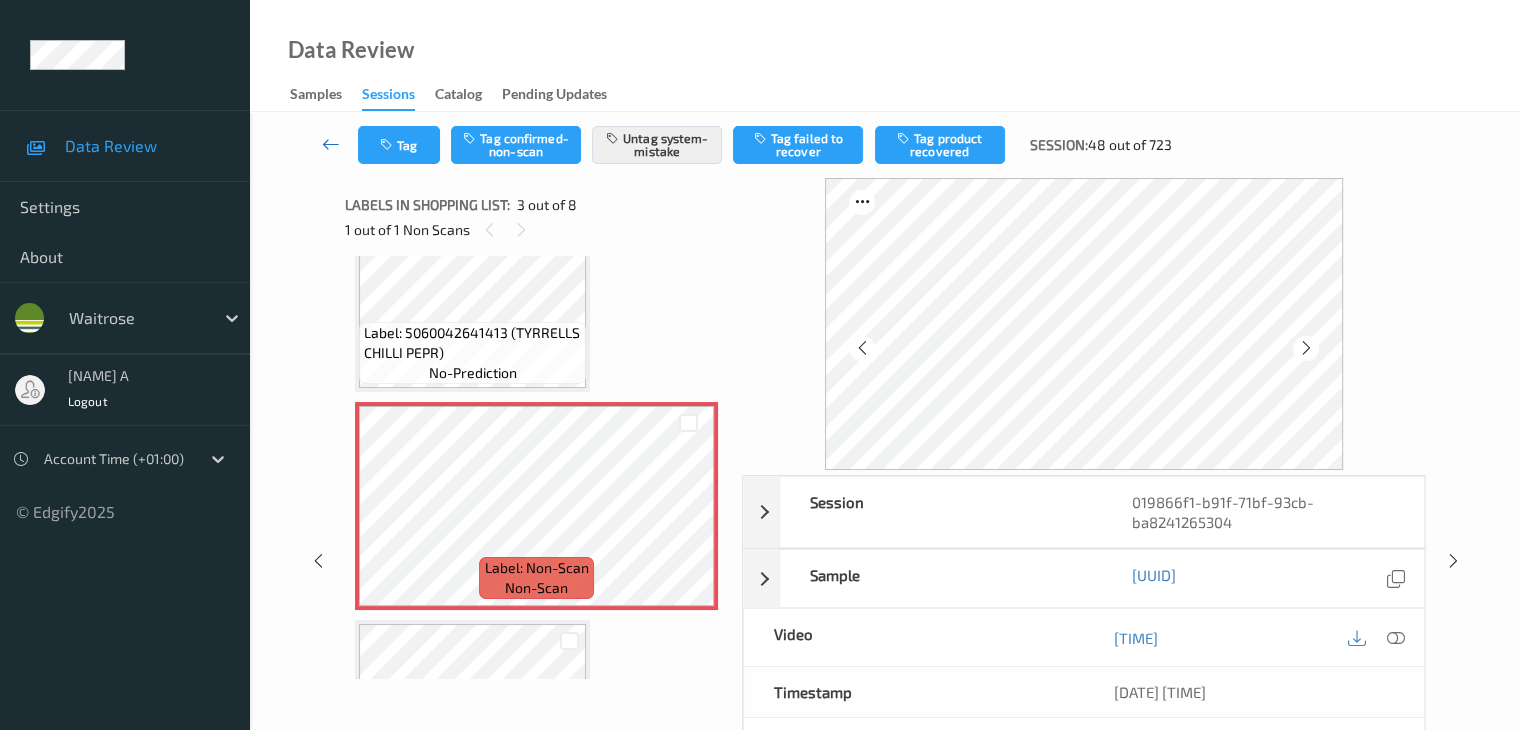 click at bounding box center (331, 144) 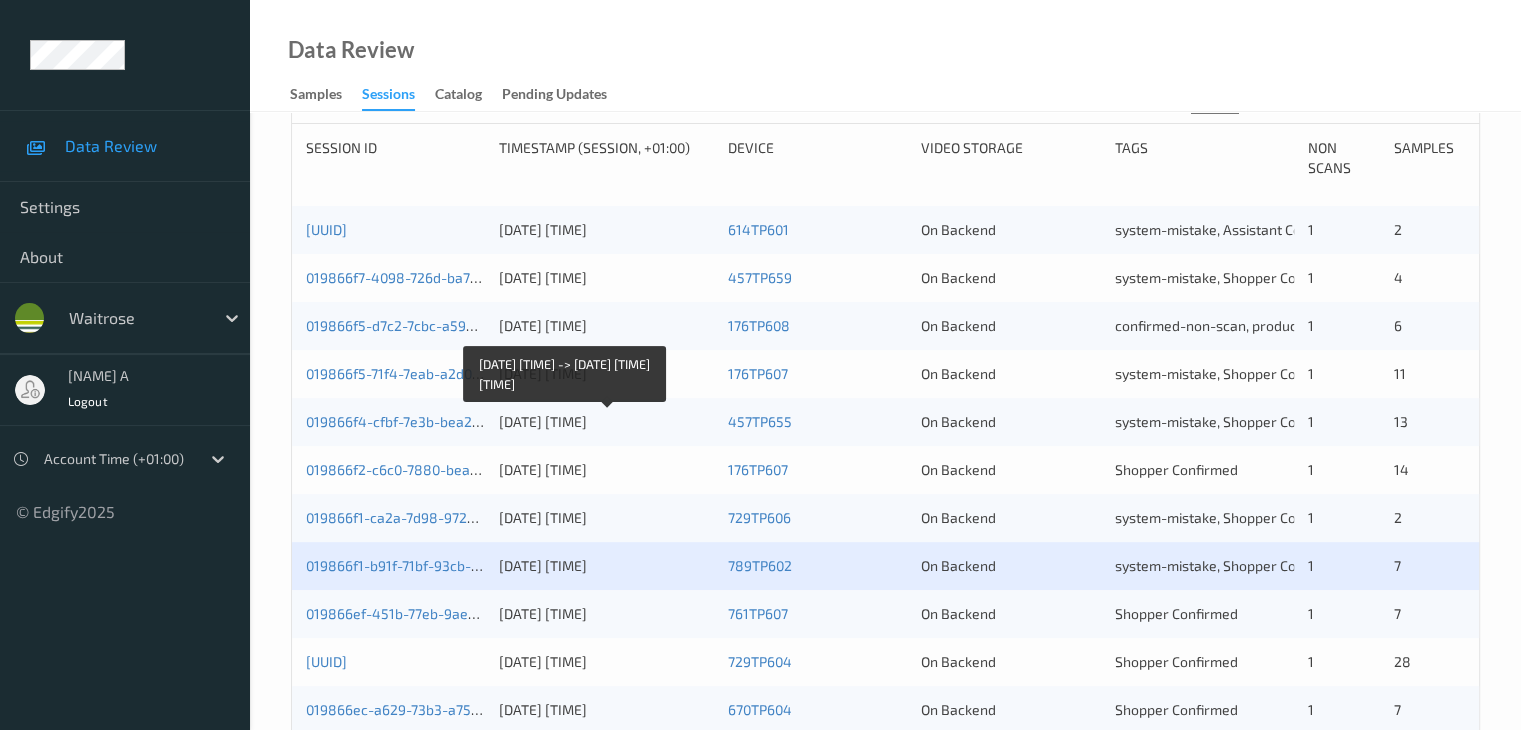 scroll, scrollTop: 600, scrollLeft: 0, axis: vertical 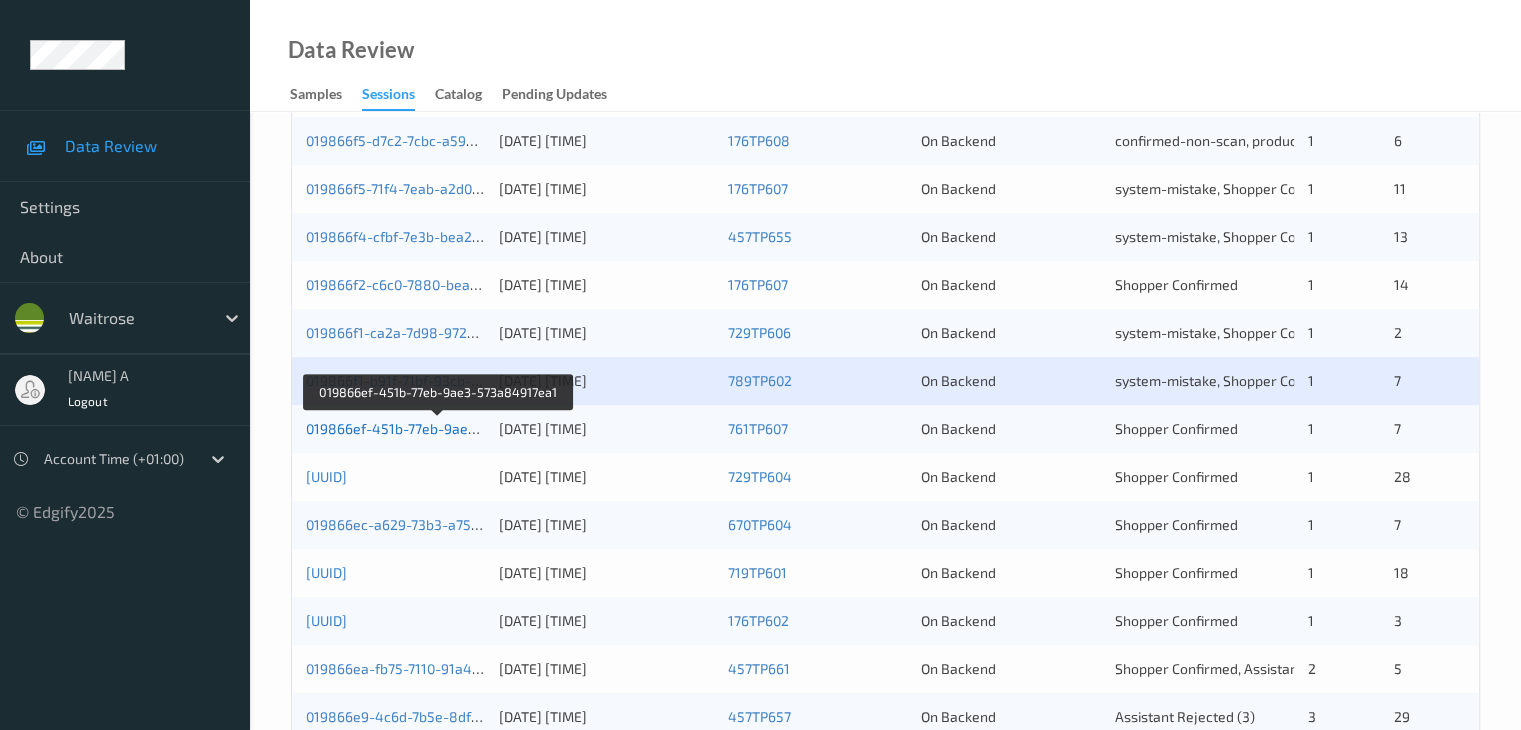 click on "019866ef-451b-77eb-9ae3-573a84917ea1" at bounding box center [440, 428] 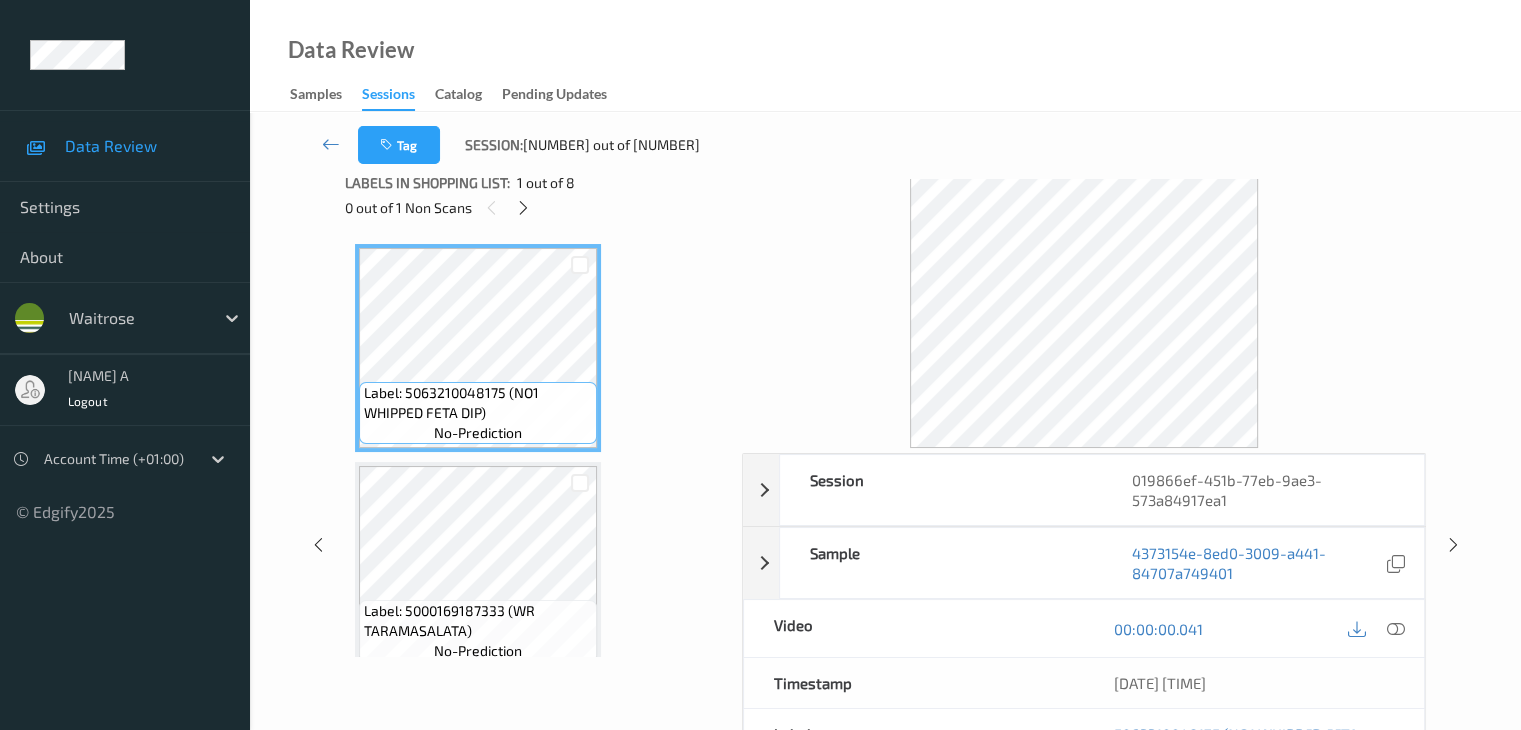 scroll, scrollTop: 0, scrollLeft: 0, axis: both 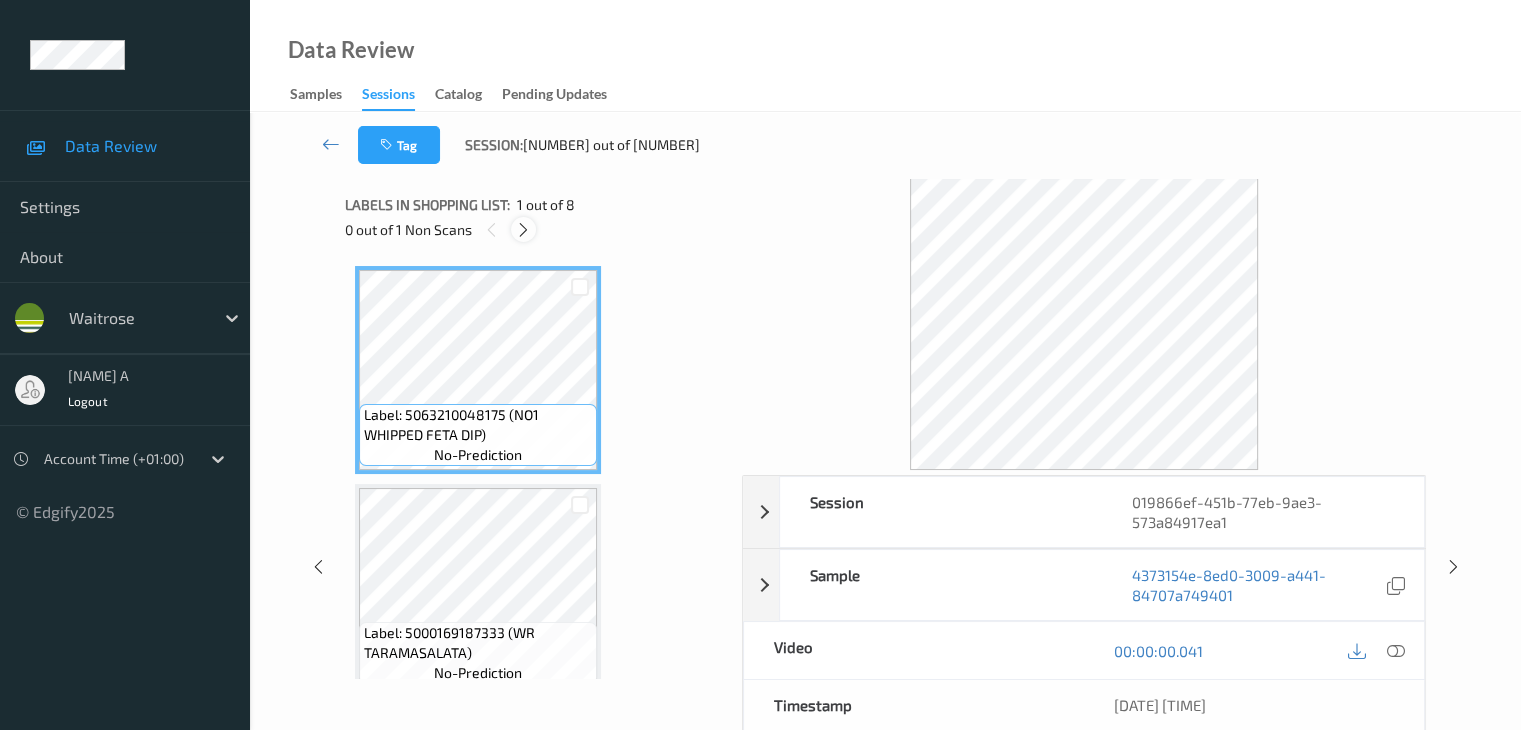 click at bounding box center [523, 230] 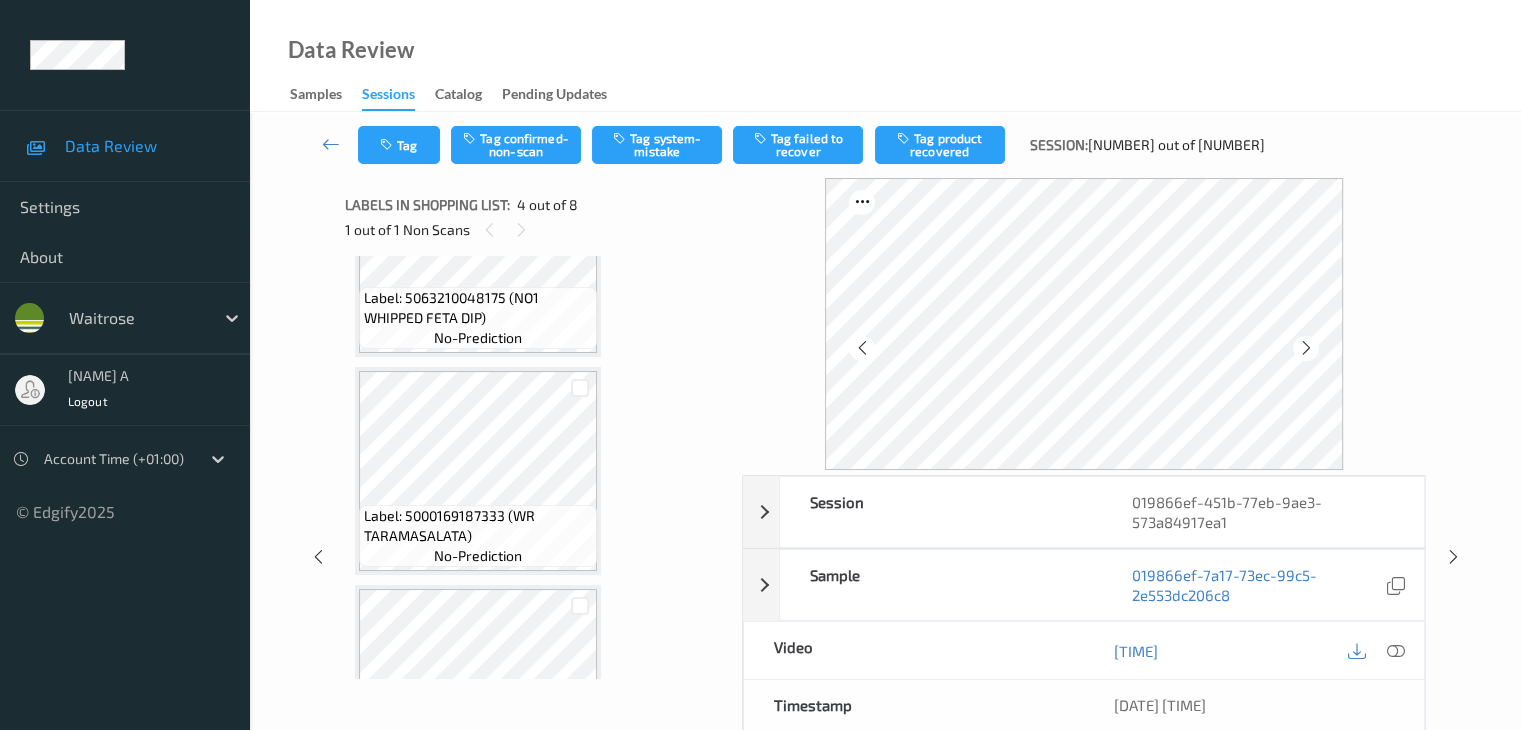scroll, scrollTop: 46, scrollLeft: 0, axis: vertical 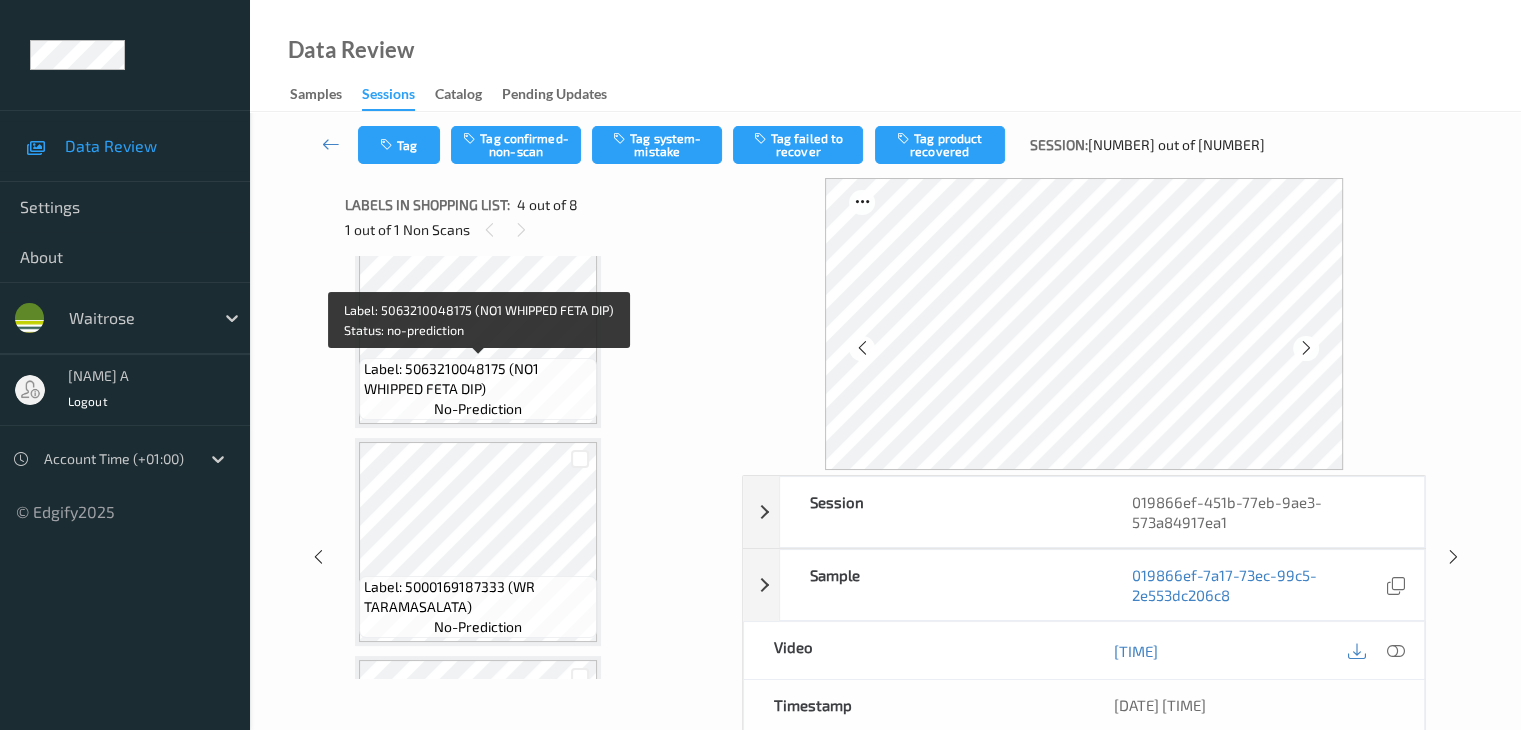 click on "Label: 5063210048175 (NO1 WHIPPED FETA DIP)" at bounding box center [478, 379] 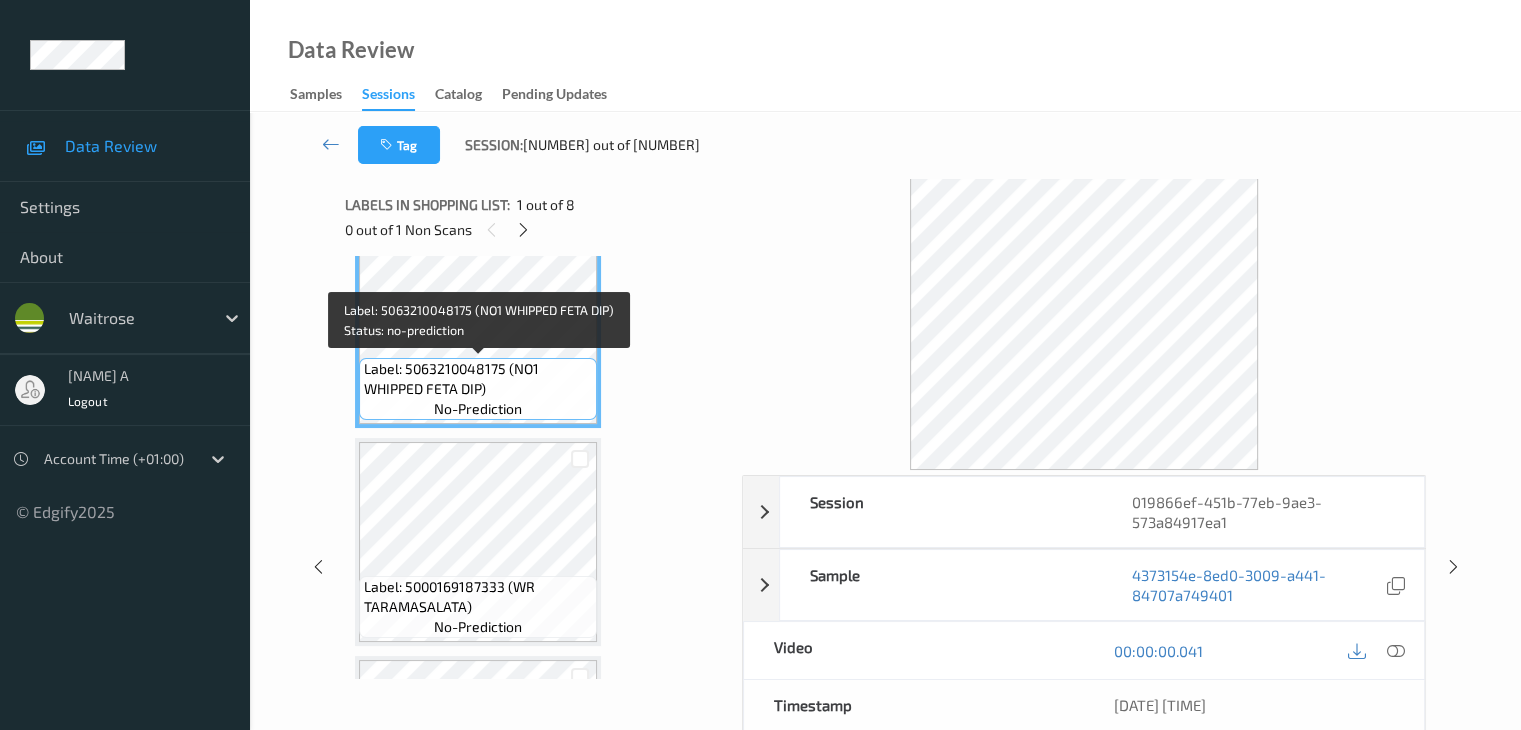 click on "Label: [NUMBER] (NO1 WHIPPED FETA DIP) no-prediction" at bounding box center [478, 389] 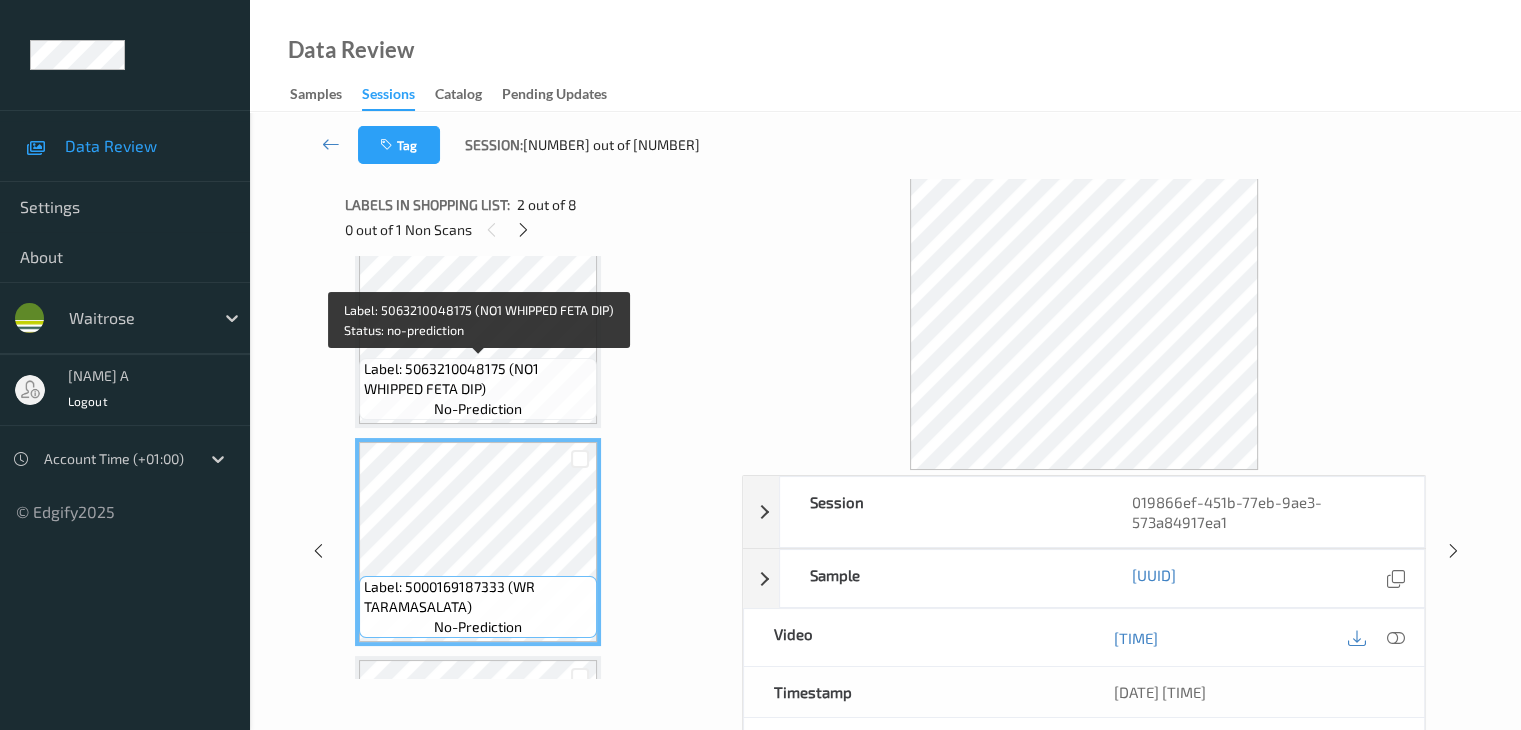 click on "Label: 5063210048175 (NO1 WHIPPED FETA DIP)" at bounding box center [478, 379] 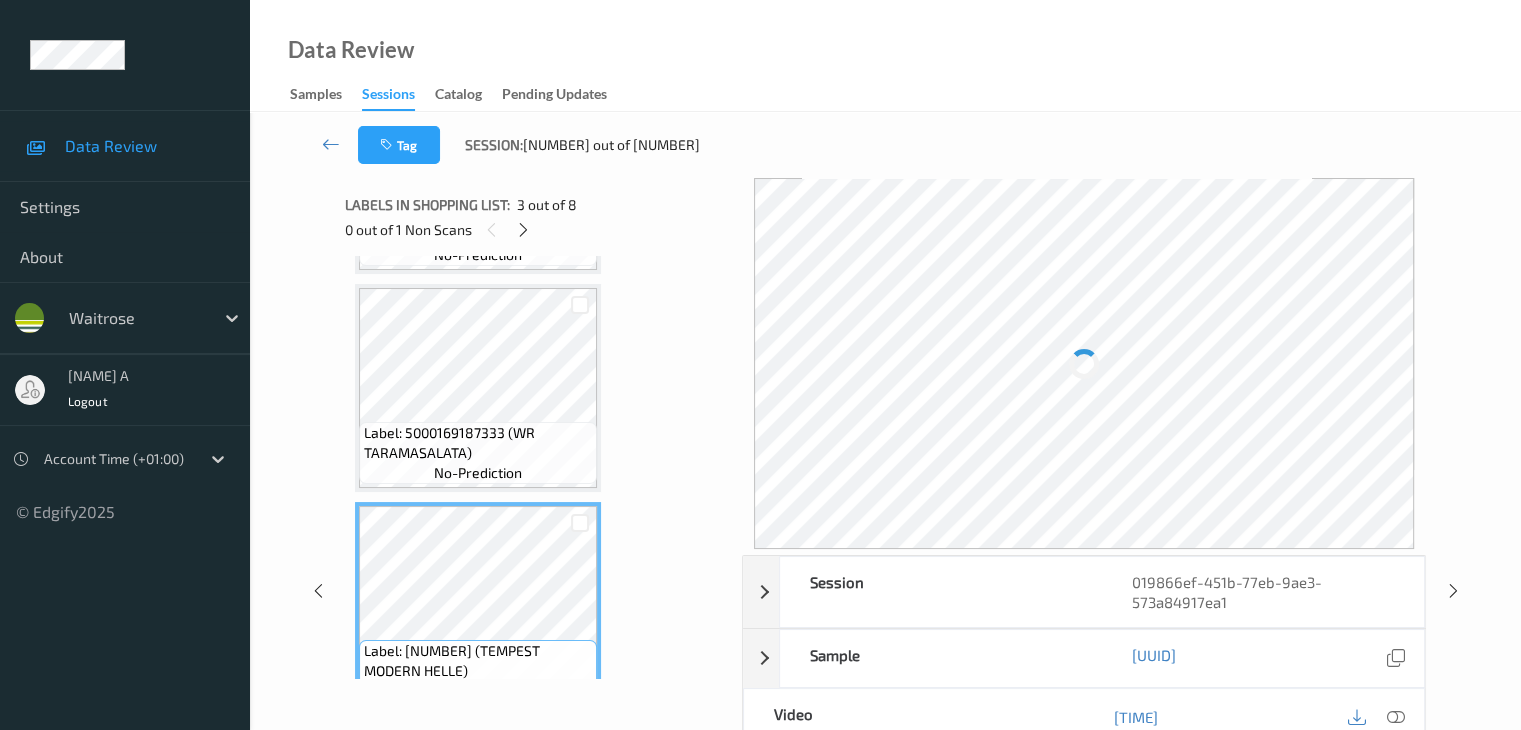 scroll, scrollTop: 400, scrollLeft: 0, axis: vertical 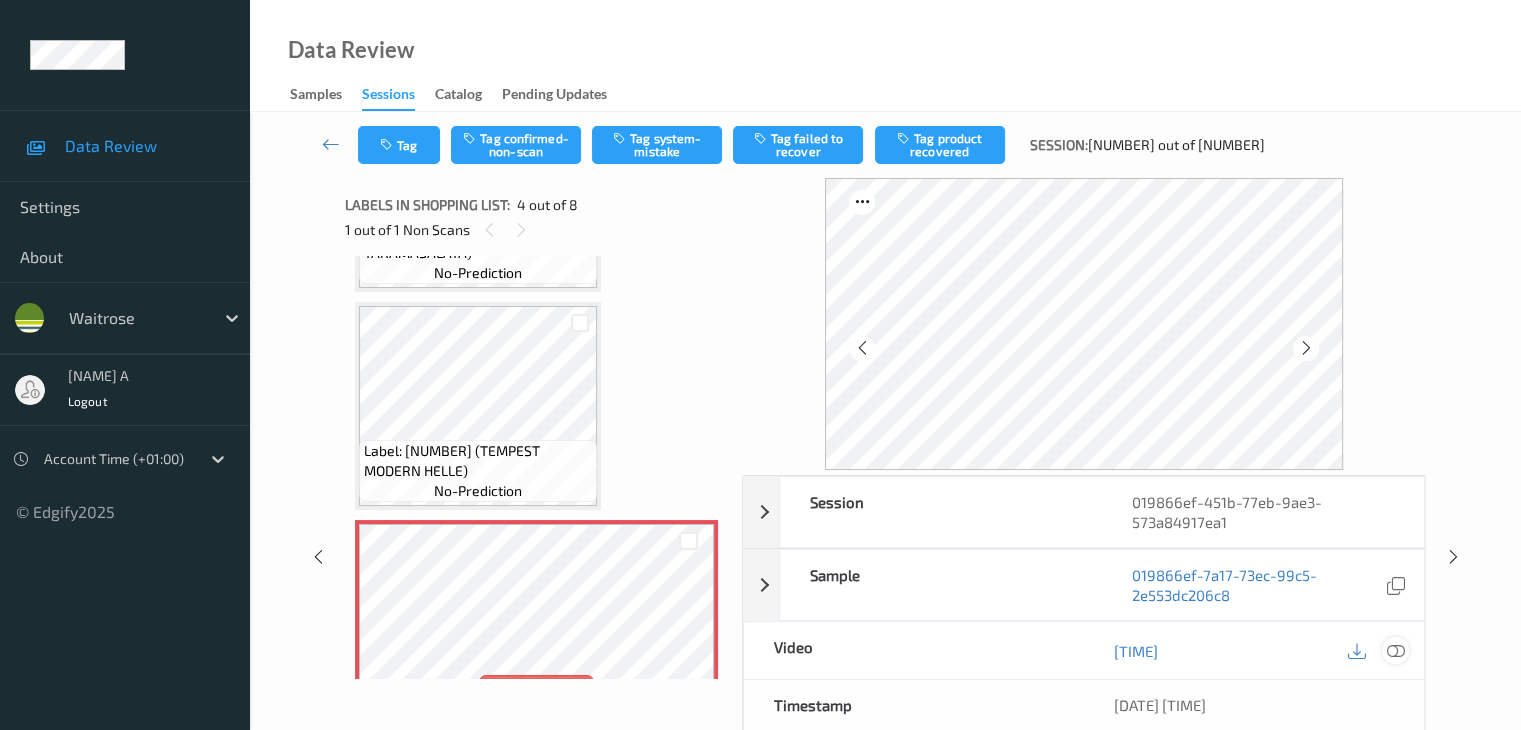 click at bounding box center [1395, 651] 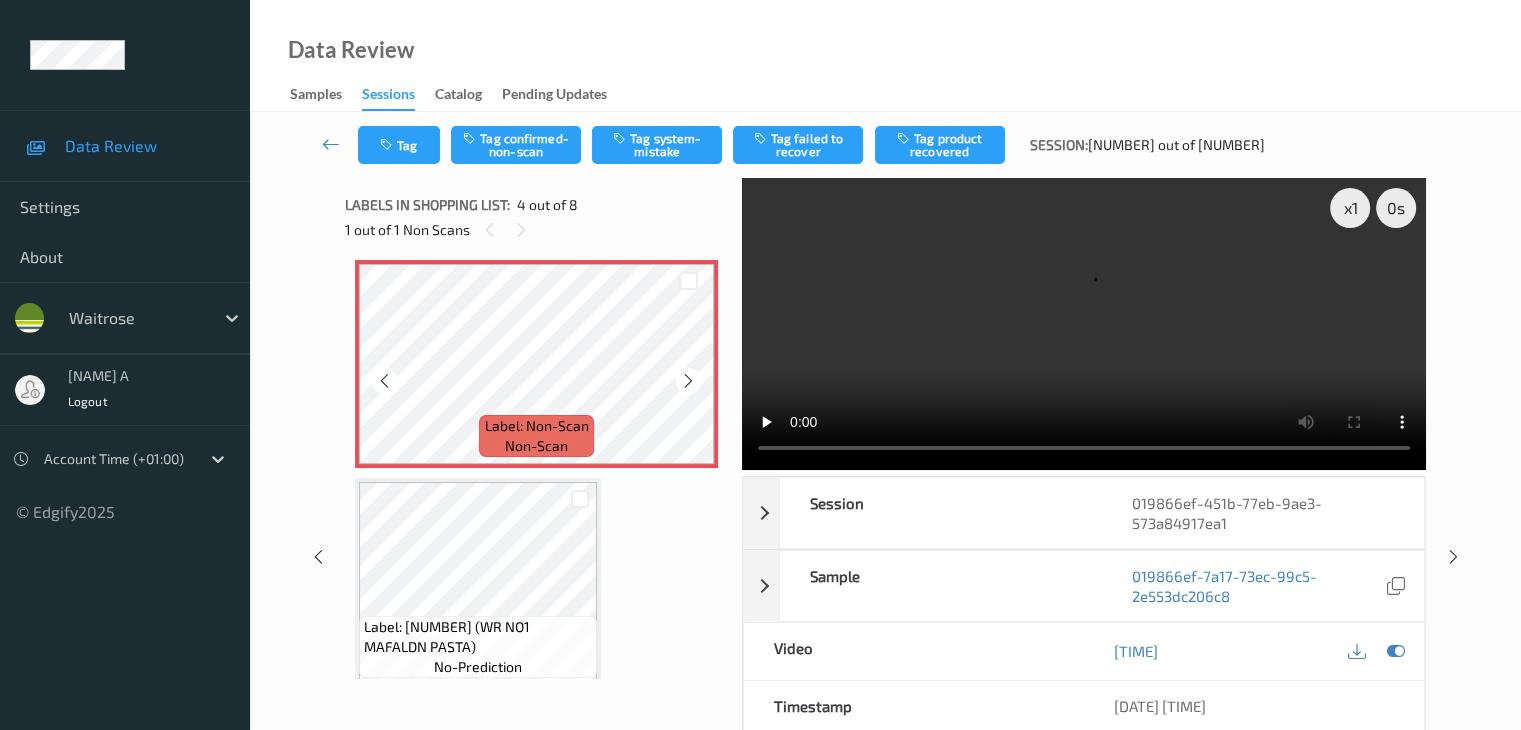 scroll, scrollTop: 700, scrollLeft: 0, axis: vertical 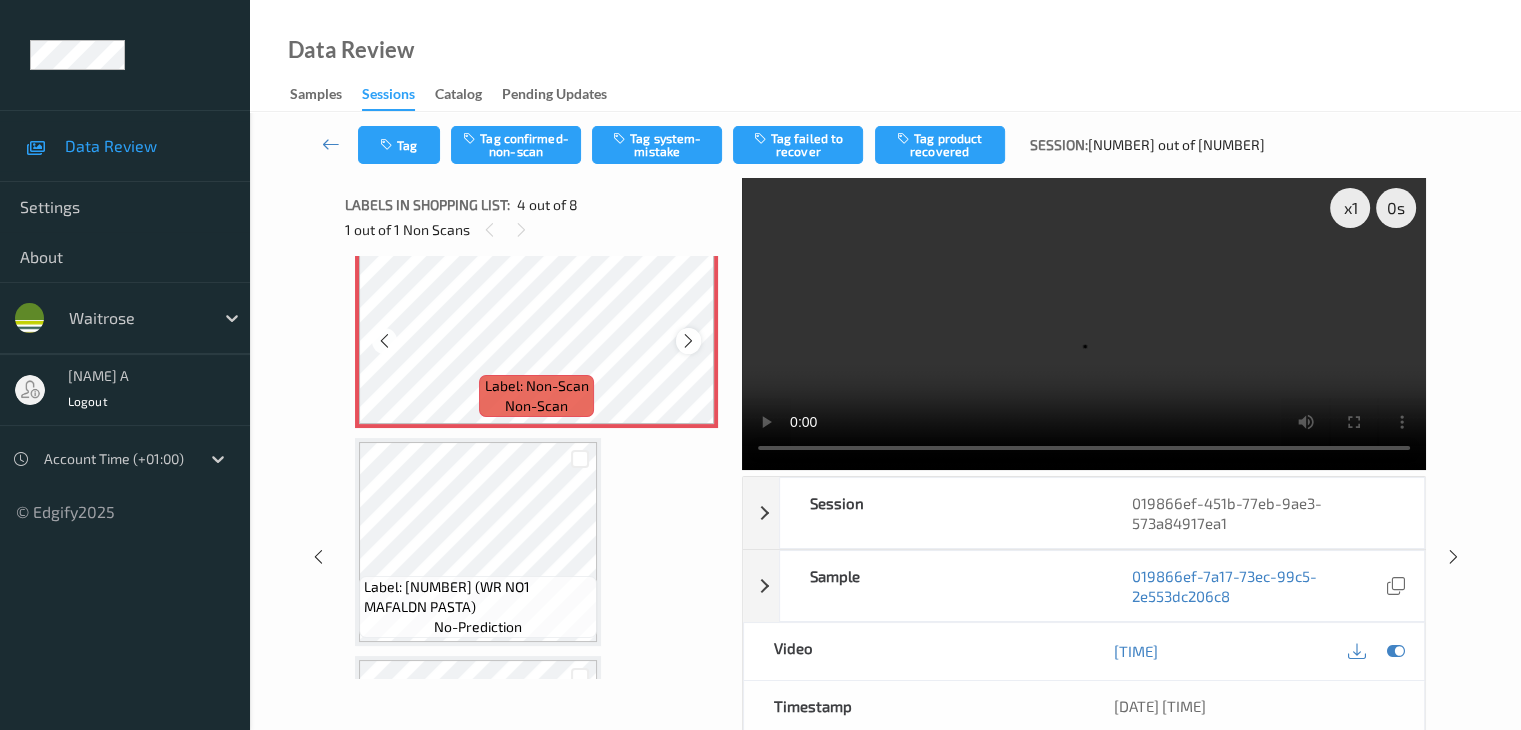 click at bounding box center [688, 341] 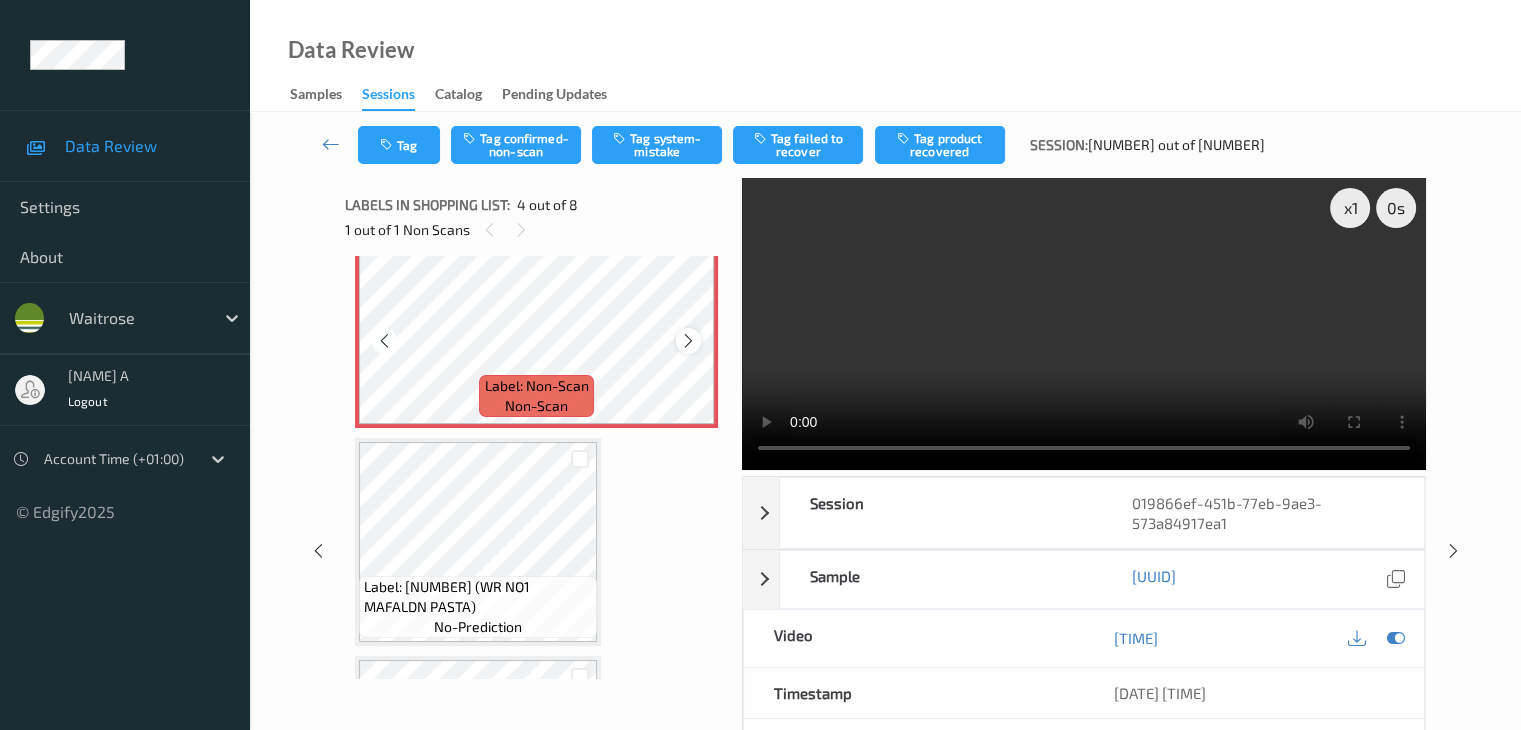 click at bounding box center (688, 341) 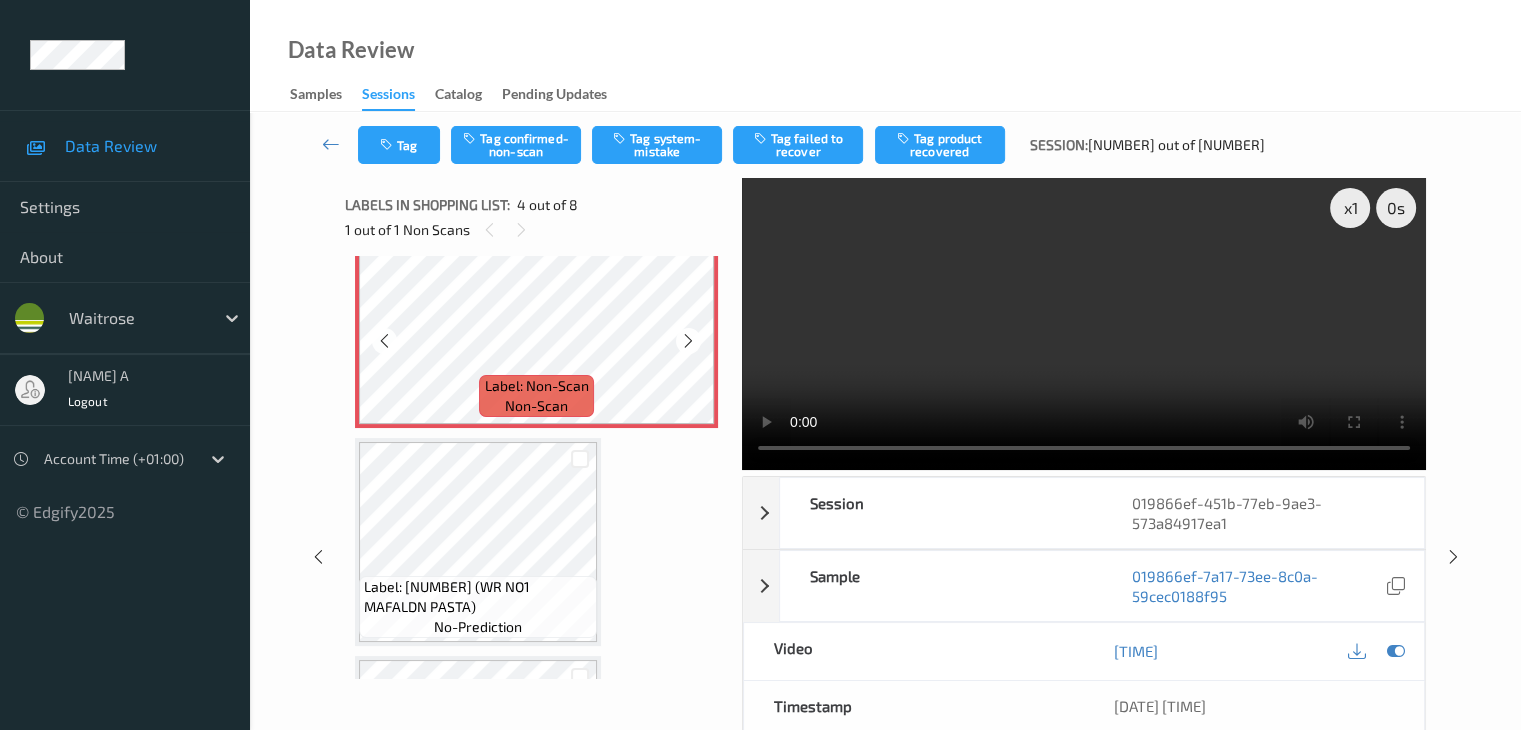 click at bounding box center (688, 341) 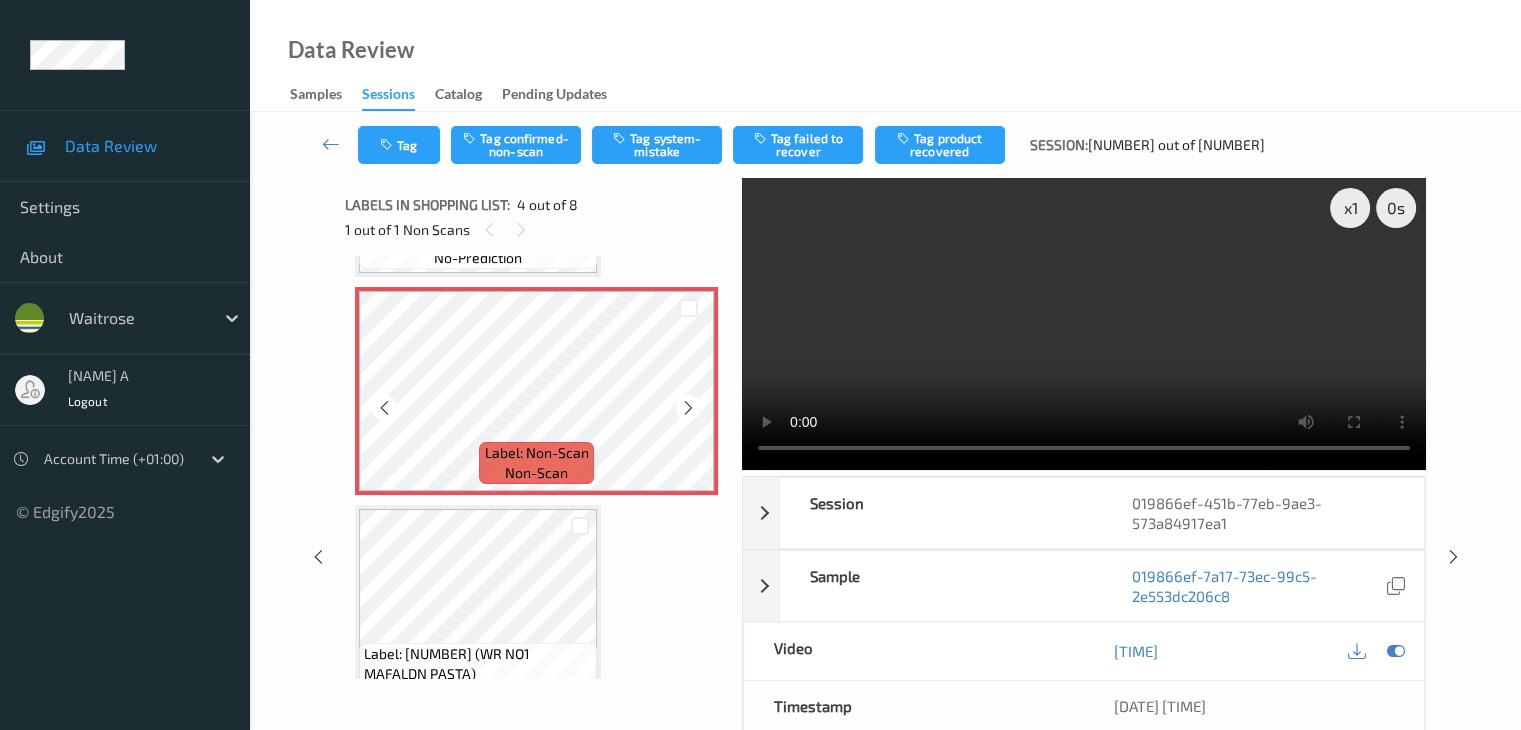 scroll, scrollTop: 600, scrollLeft: 0, axis: vertical 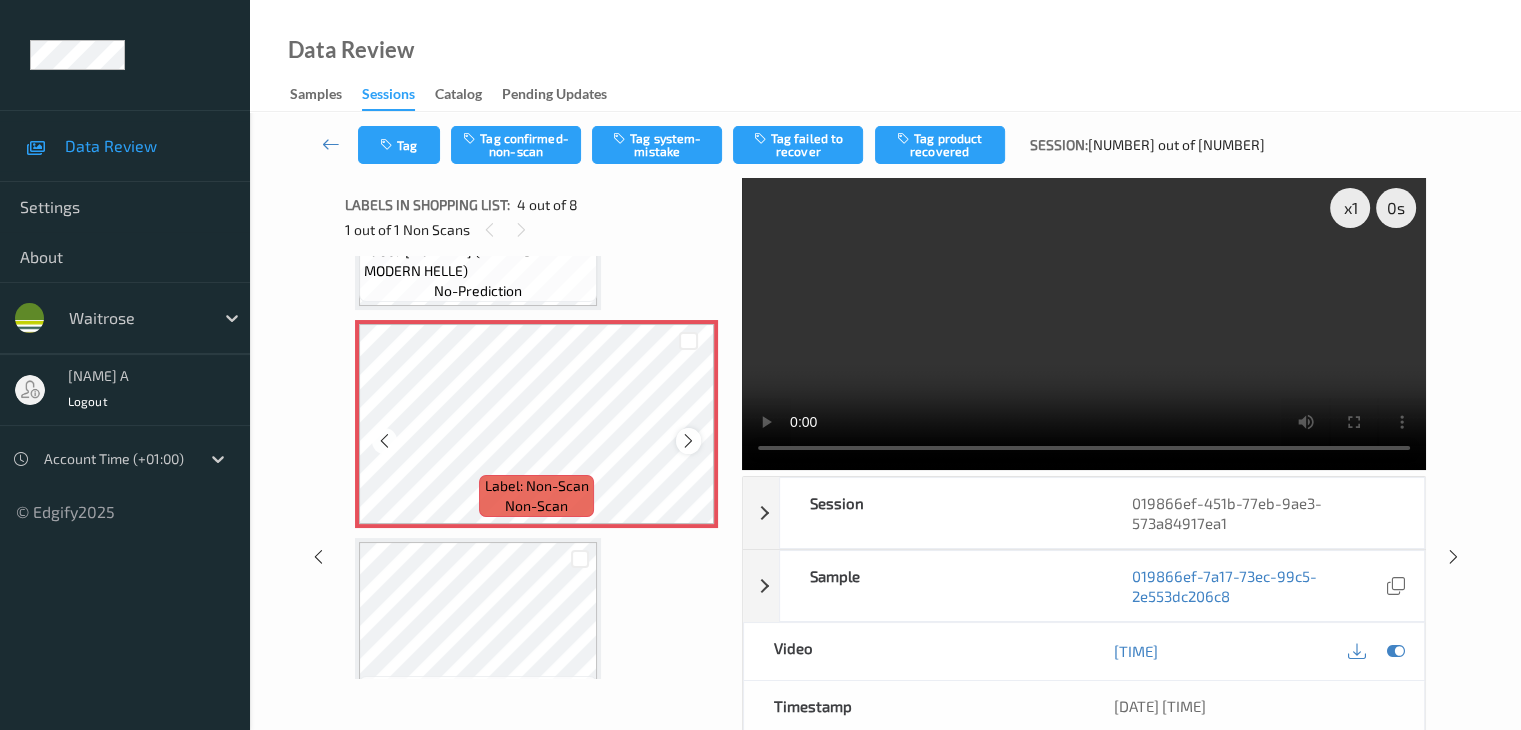 click at bounding box center (688, 441) 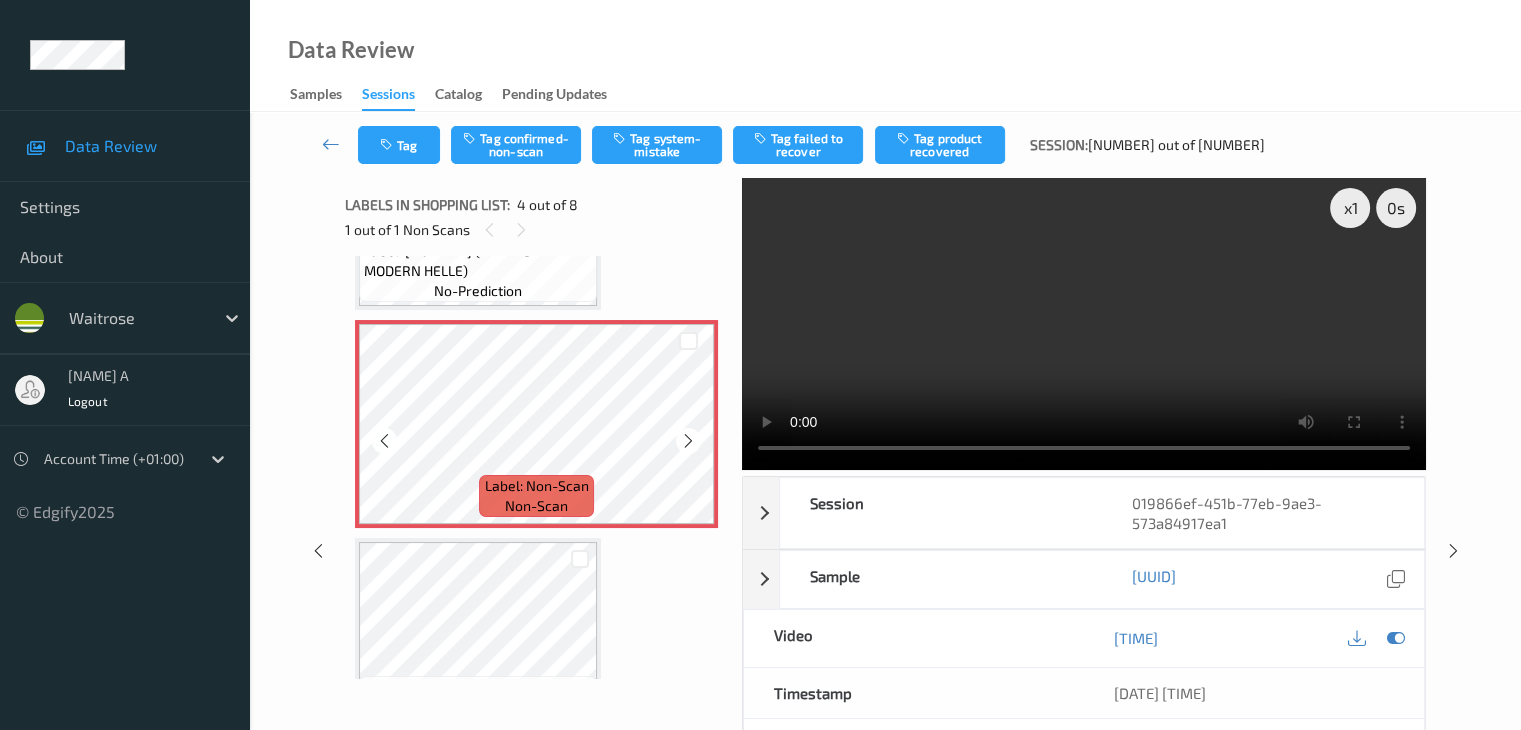 click at bounding box center [688, 441] 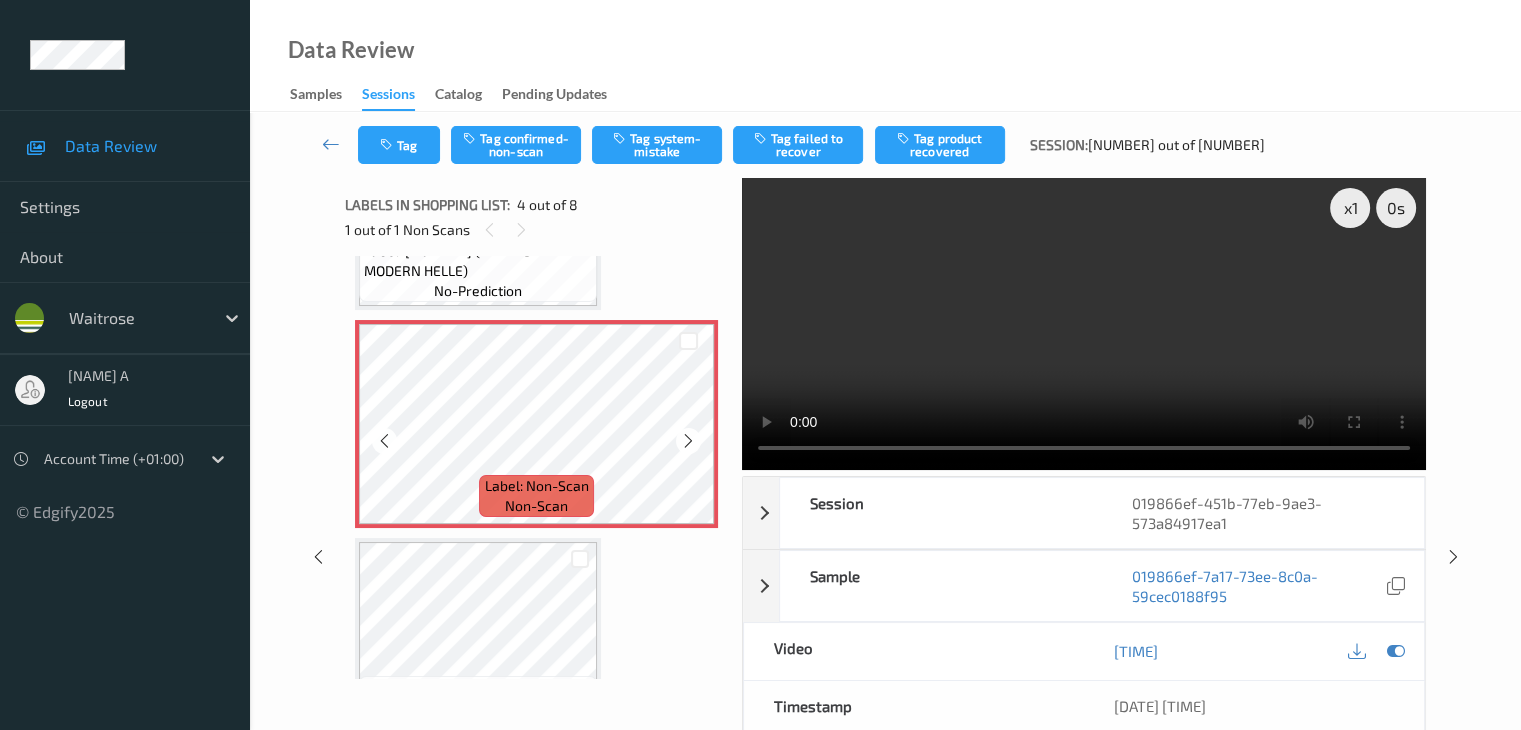click at bounding box center [688, 441] 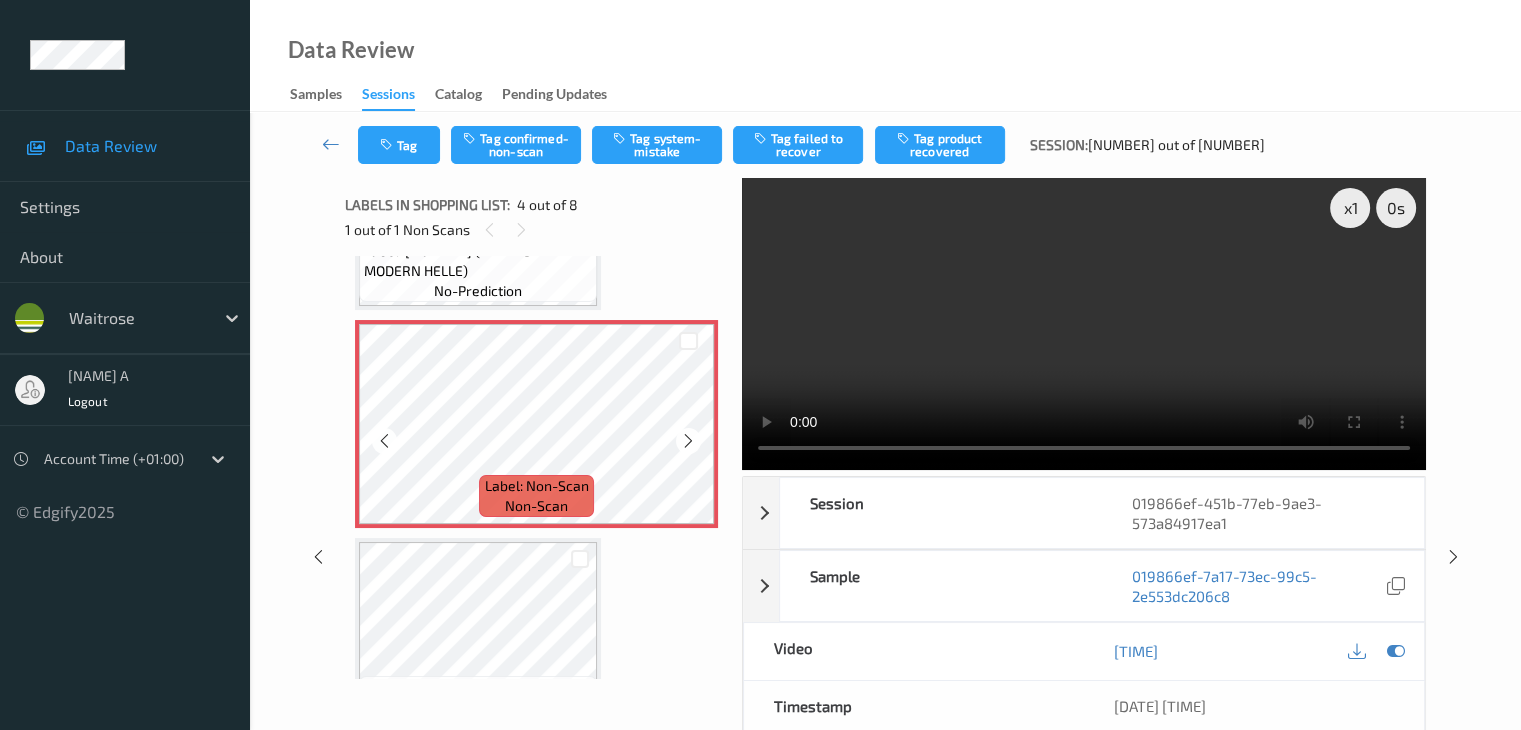 click at bounding box center (688, 441) 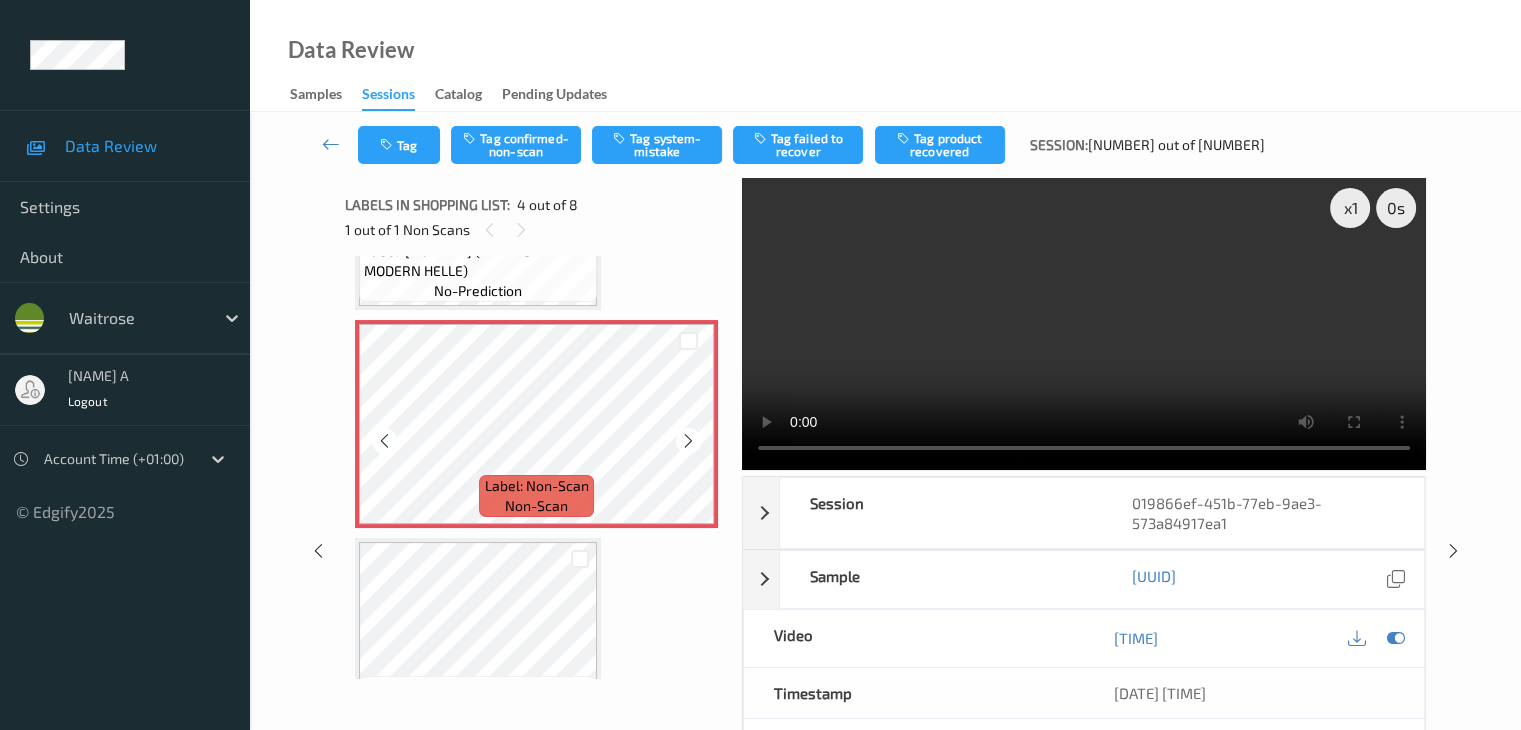 click at bounding box center (688, 441) 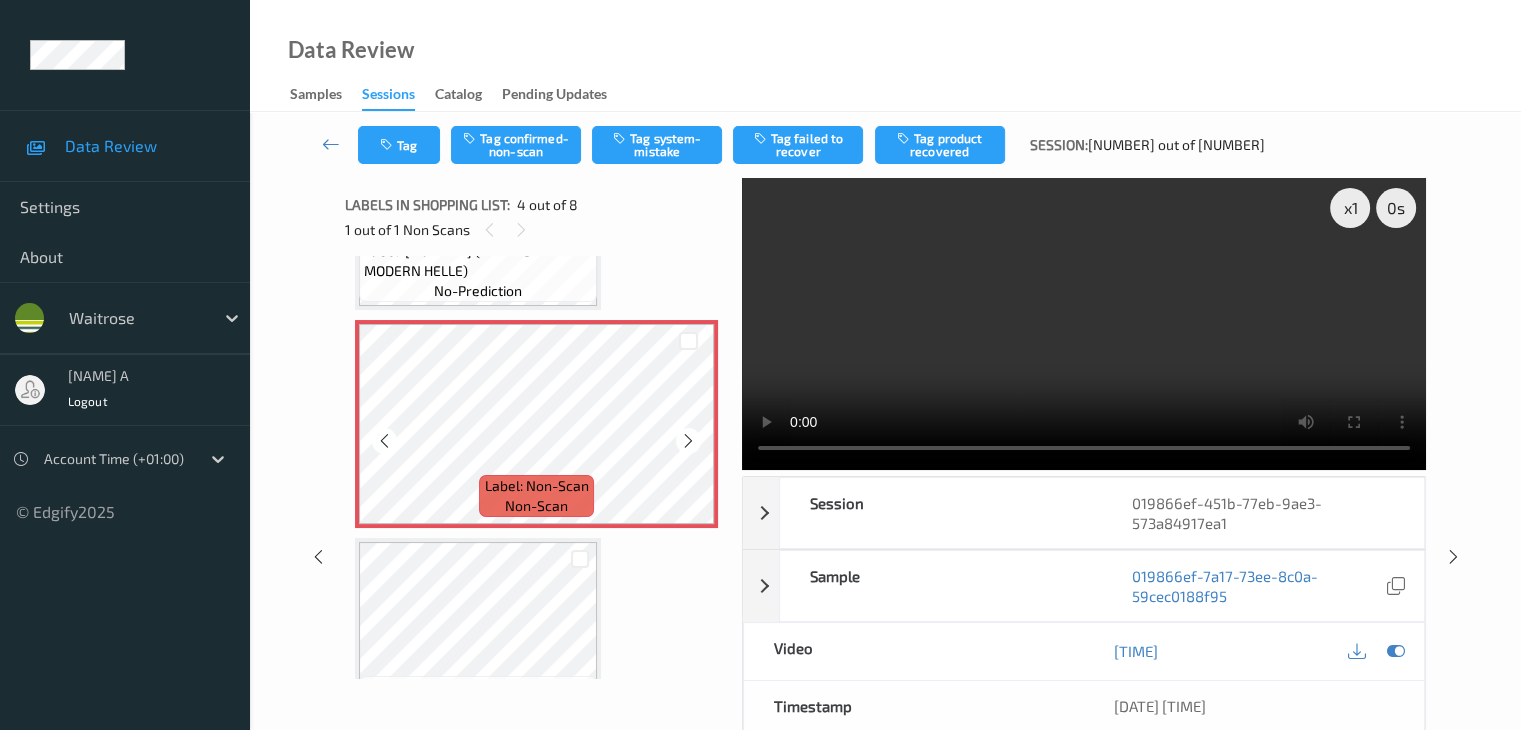 click at bounding box center (688, 441) 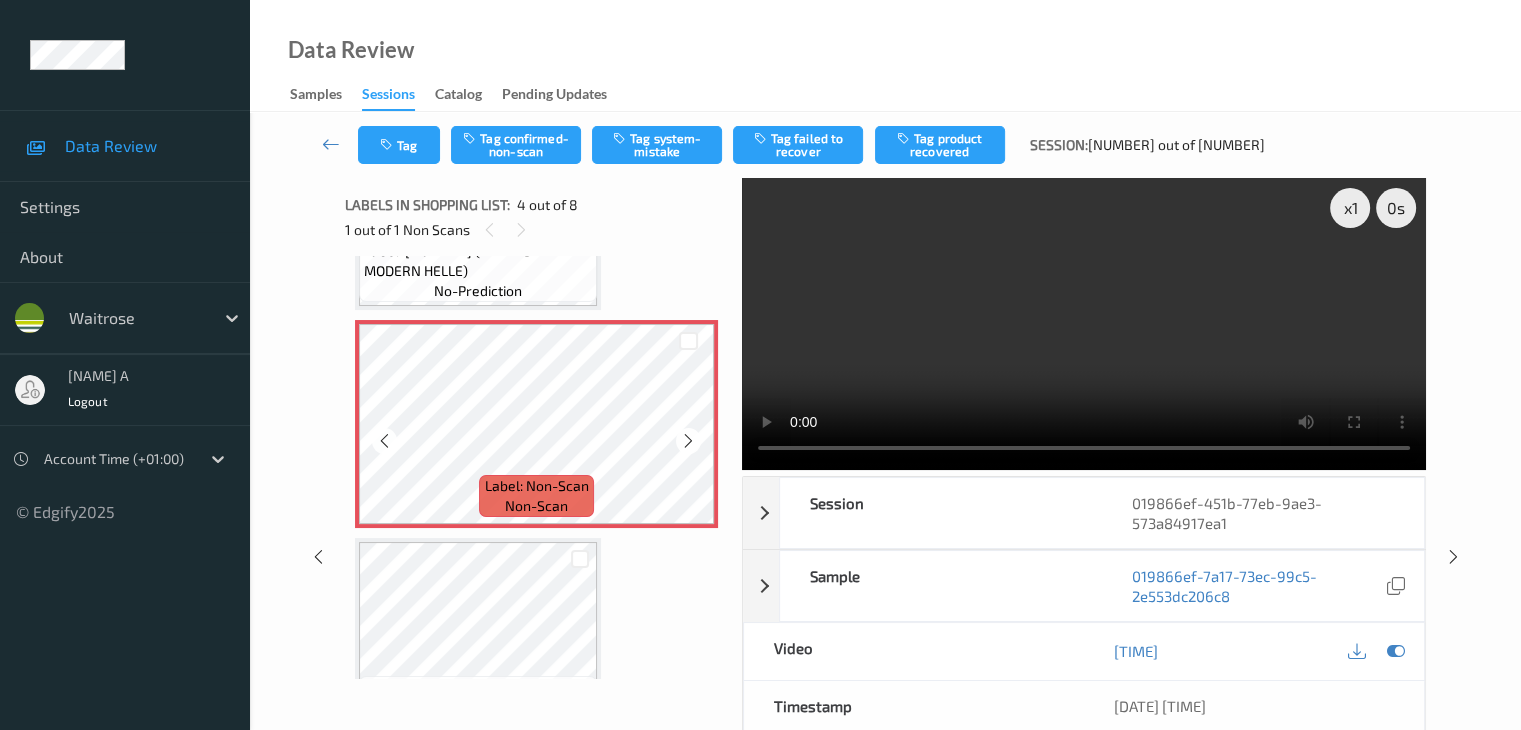 click at bounding box center (688, 441) 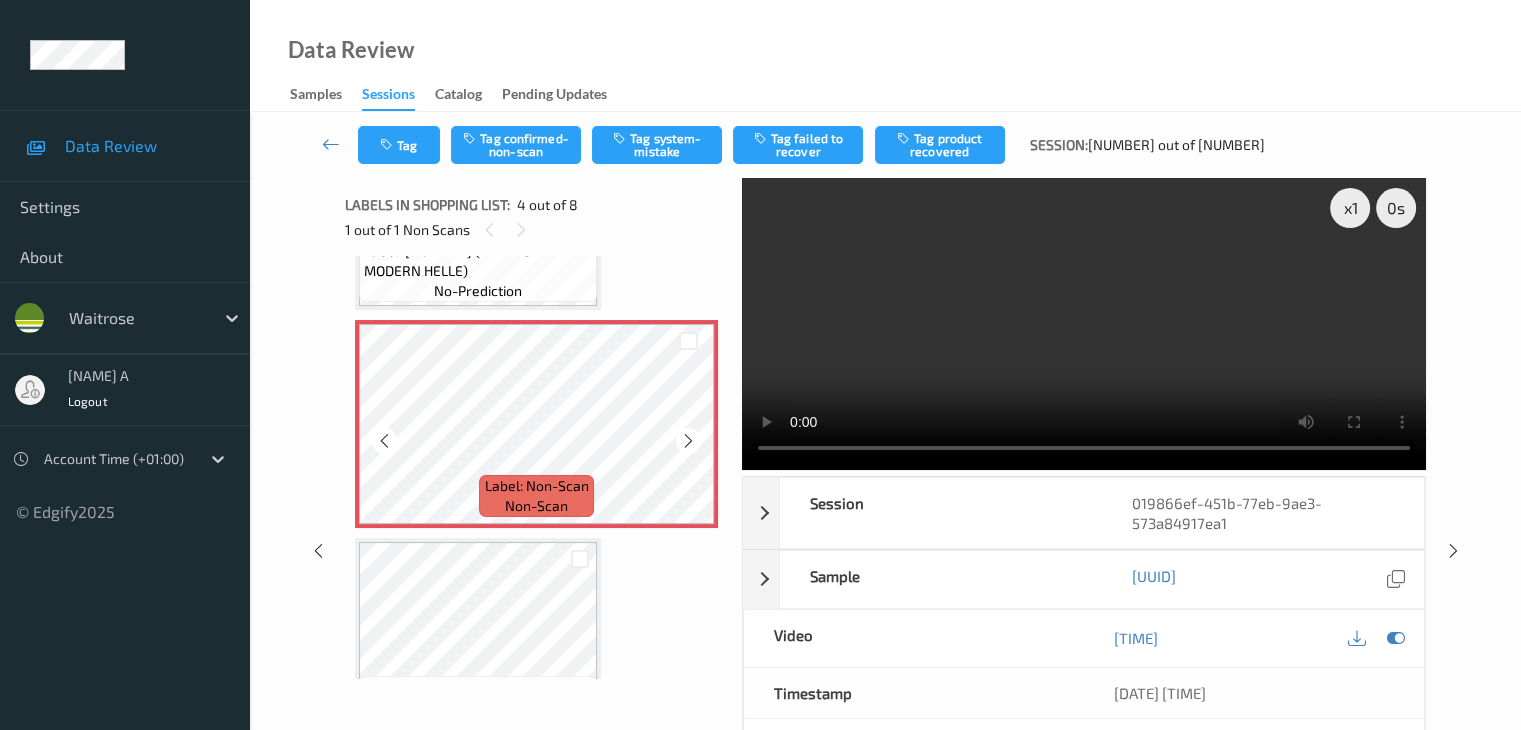 click at bounding box center (688, 441) 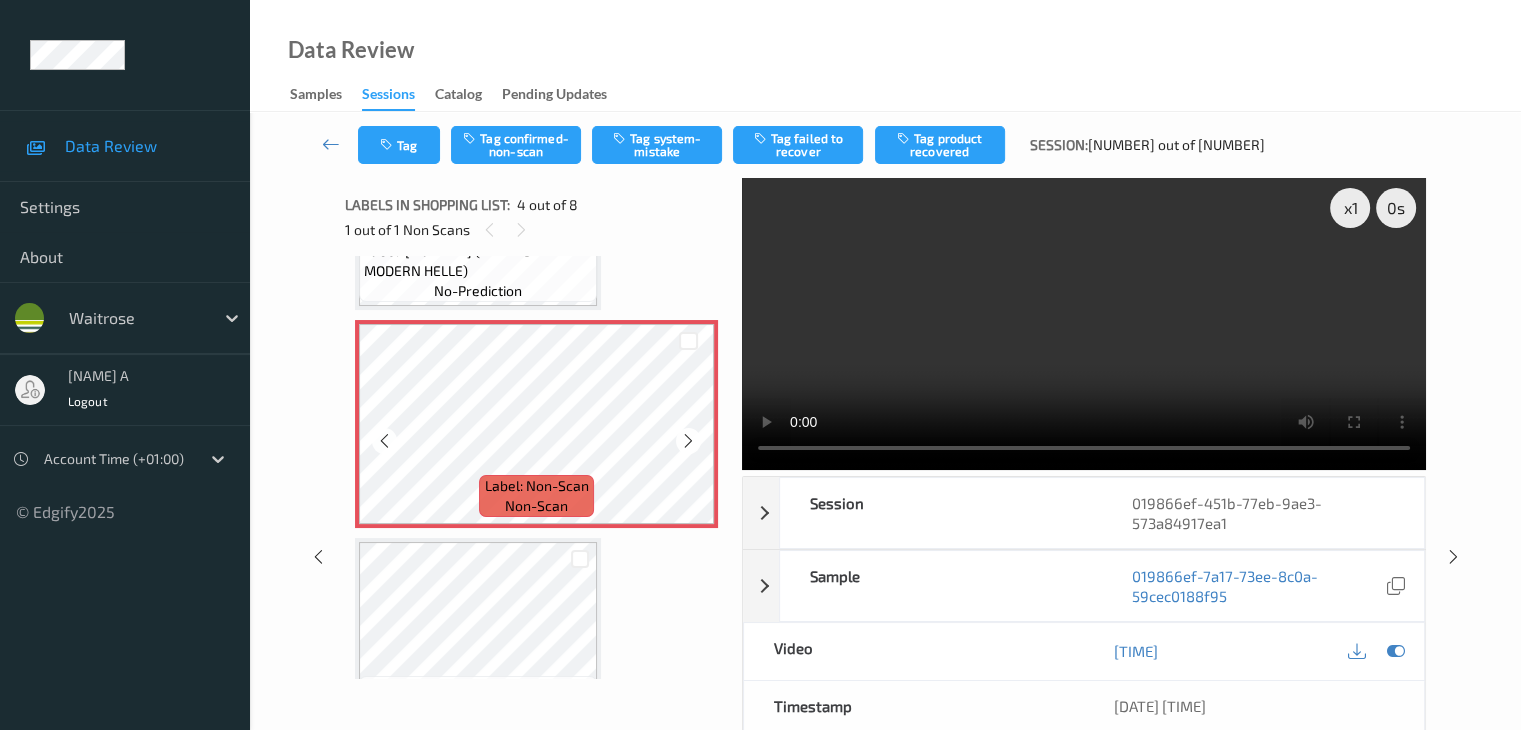 click at bounding box center (688, 441) 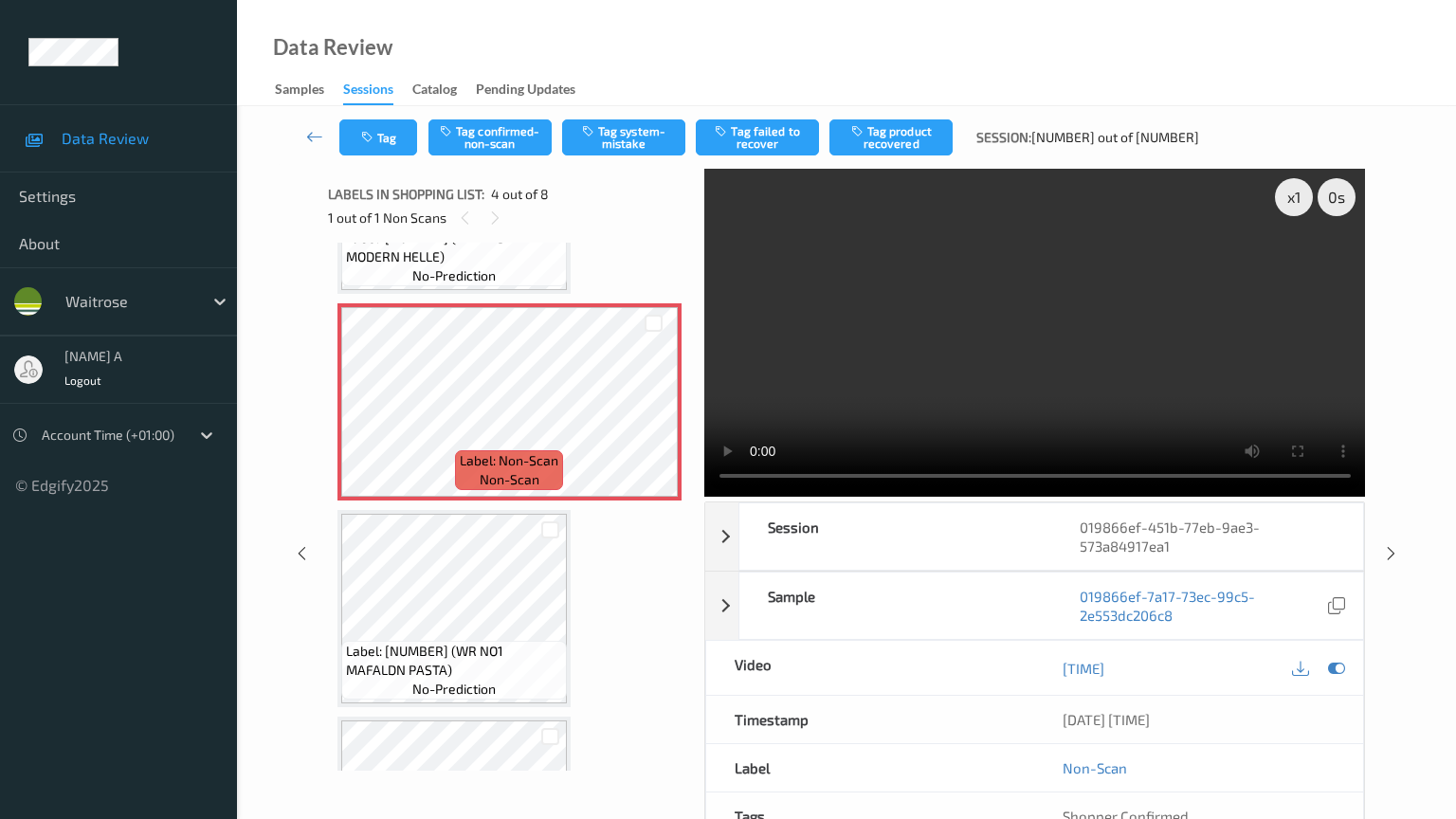 type 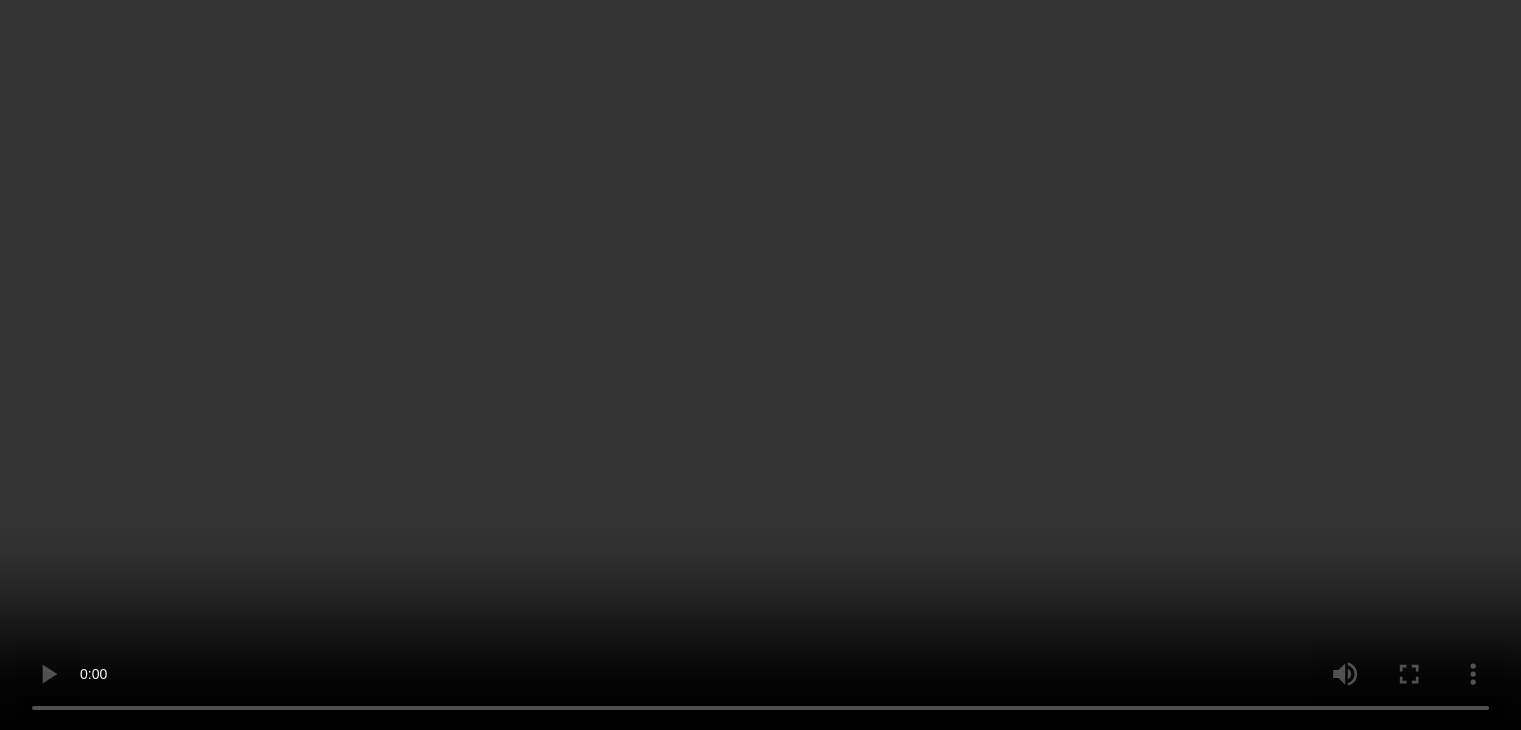 scroll, scrollTop: 500, scrollLeft: 0, axis: vertical 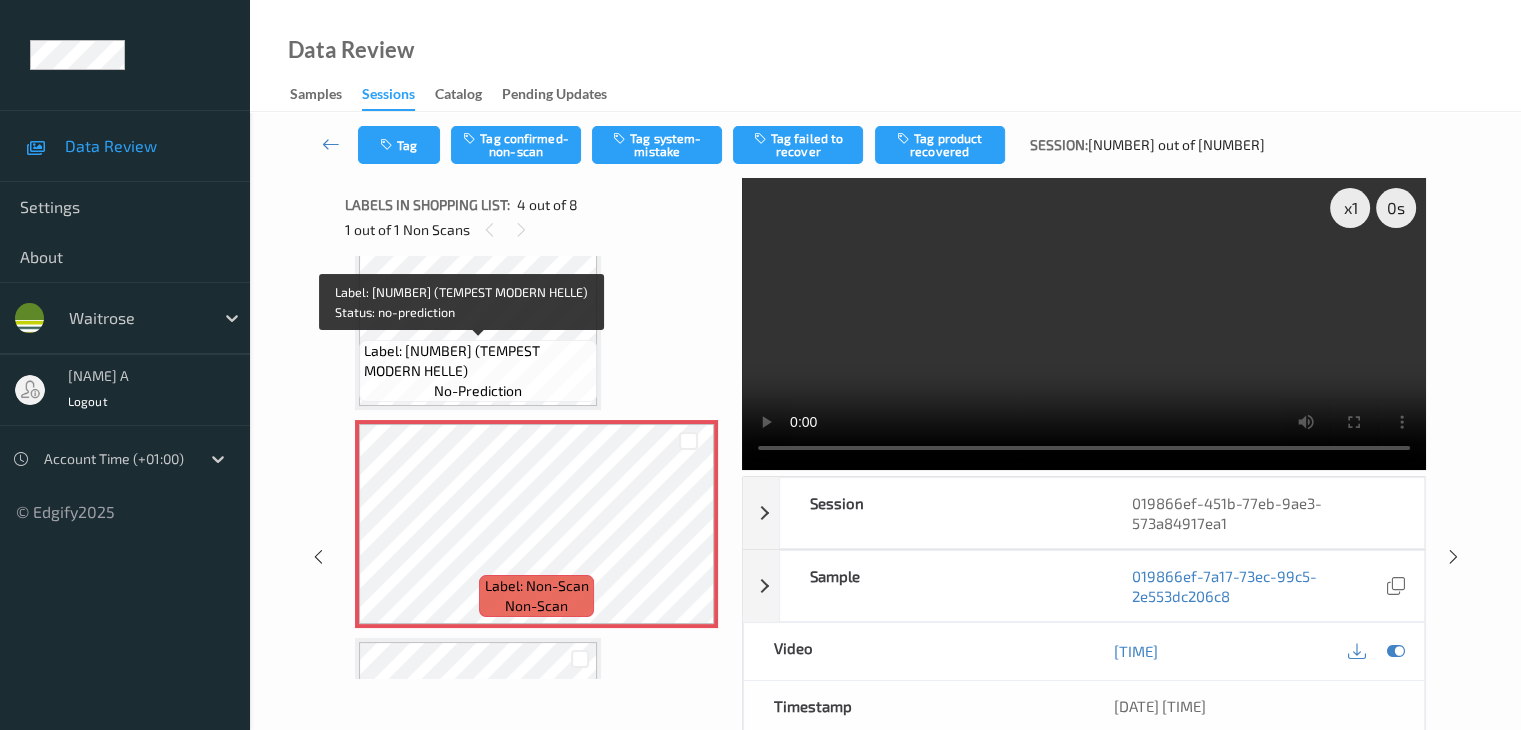 click on "Label: [NUMBER] (TEMPEST MODERN HELLE)" at bounding box center [478, 361] 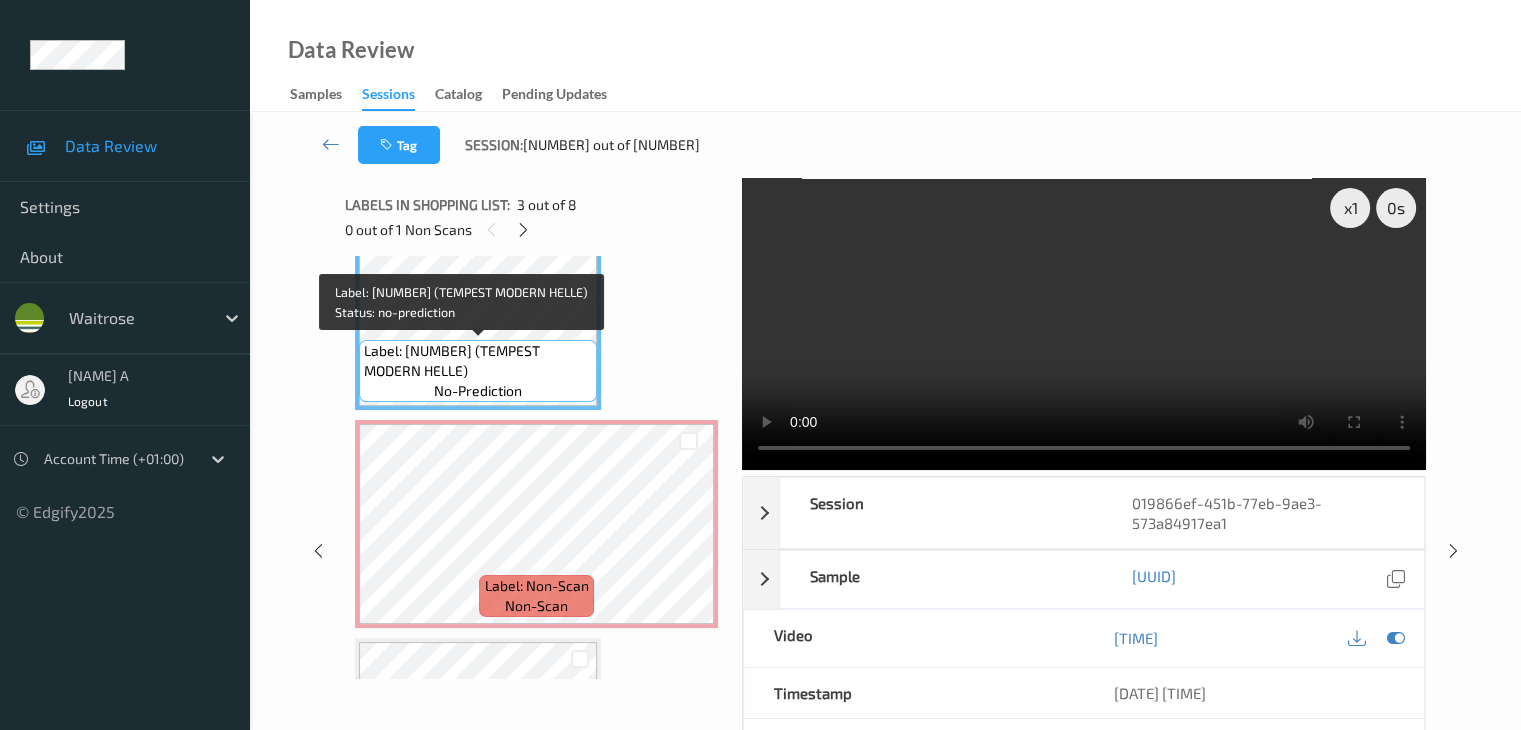 click on "Label: [NUMBER] (TEMPEST MODERN HELLE)" at bounding box center (478, 361) 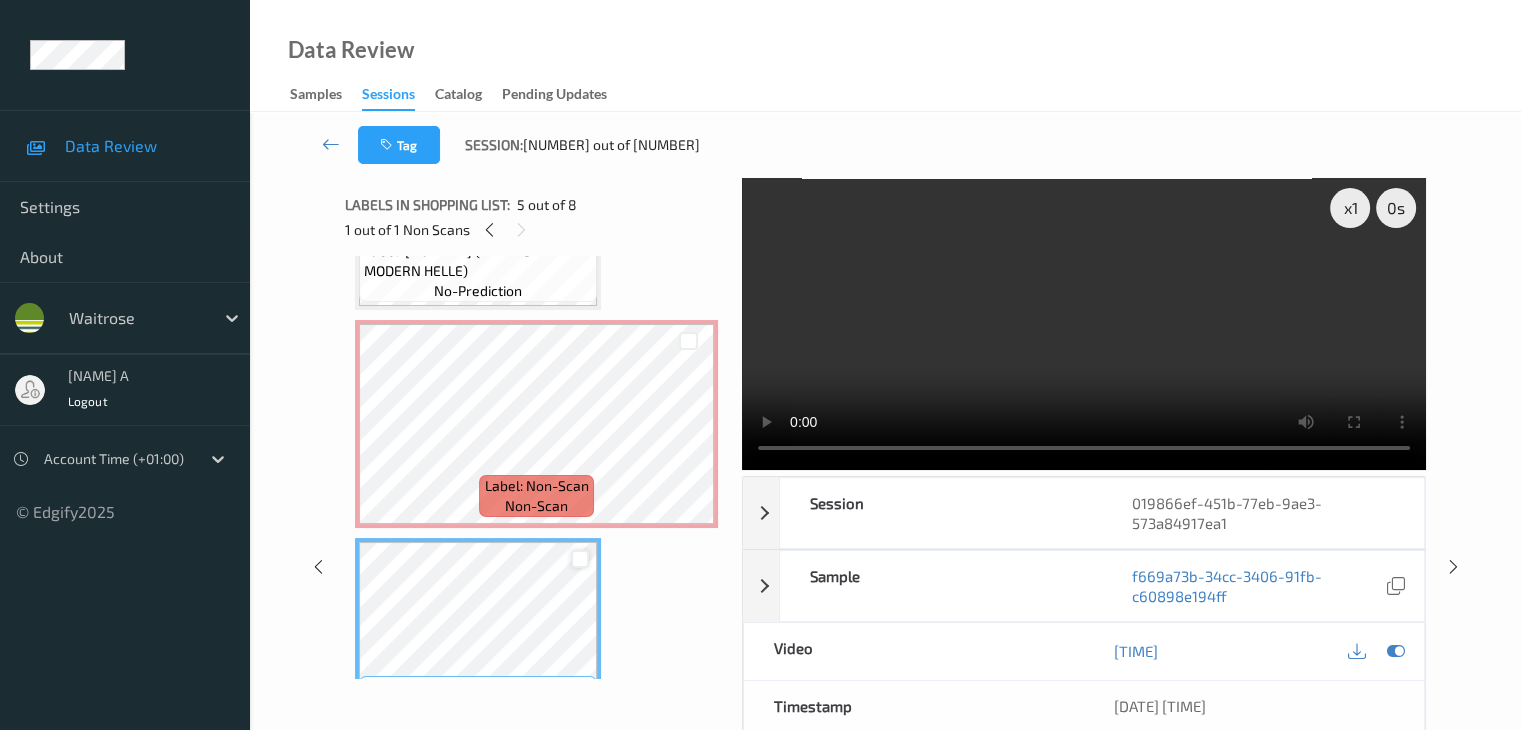 scroll, scrollTop: 500, scrollLeft: 0, axis: vertical 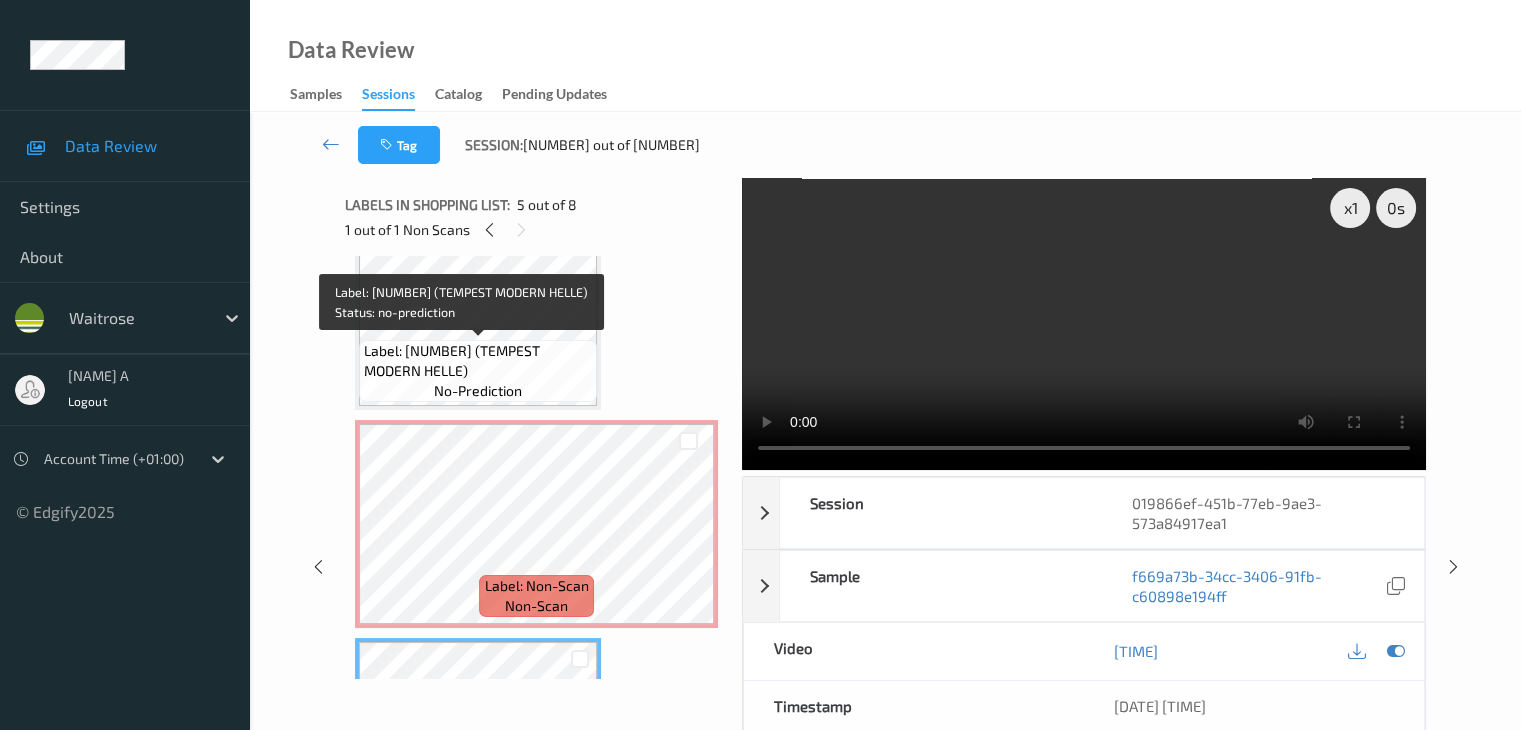 click on "Label: [NUMBER] (TEMPEST MODERN HELLE)" at bounding box center (478, 361) 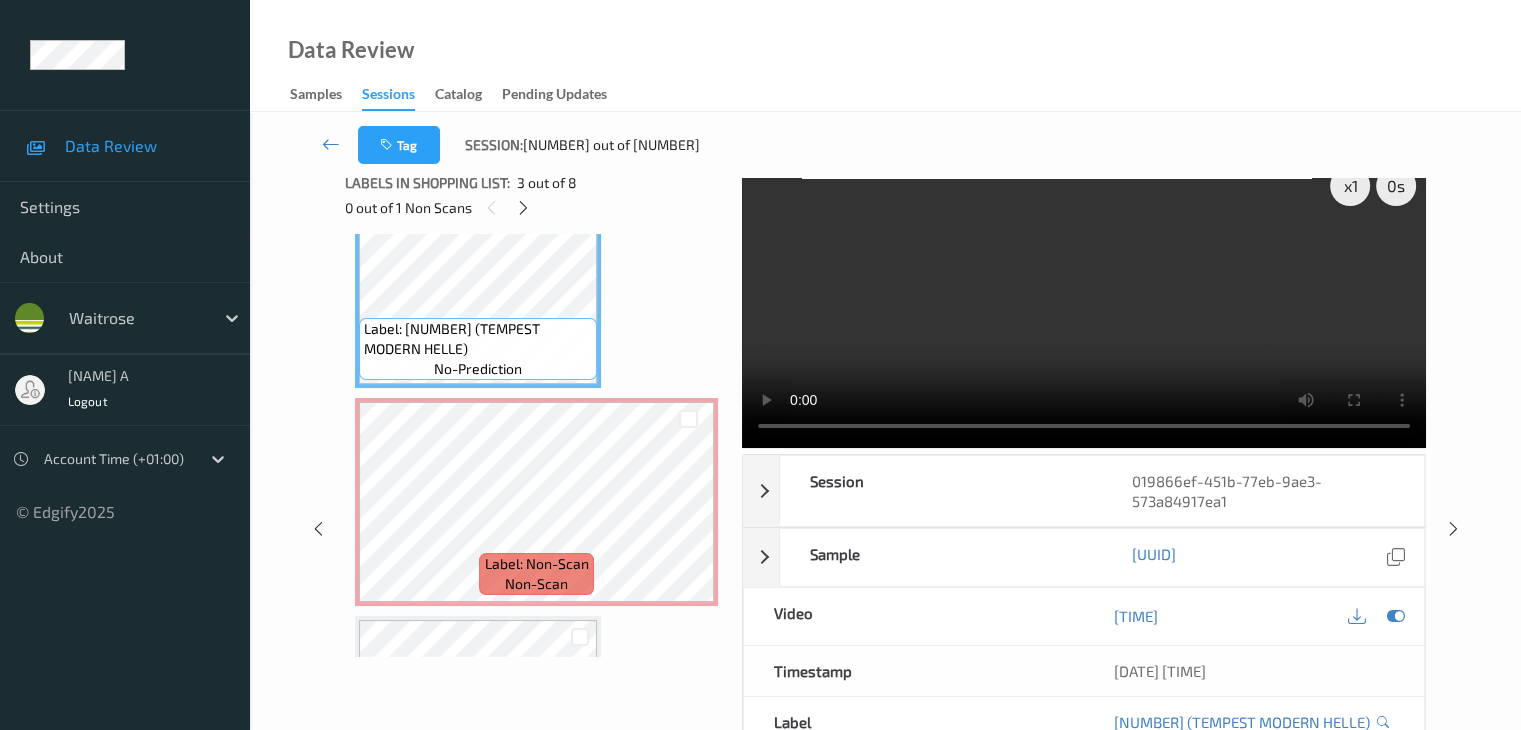 scroll, scrollTop: 0, scrollLeft: 0, axis: both 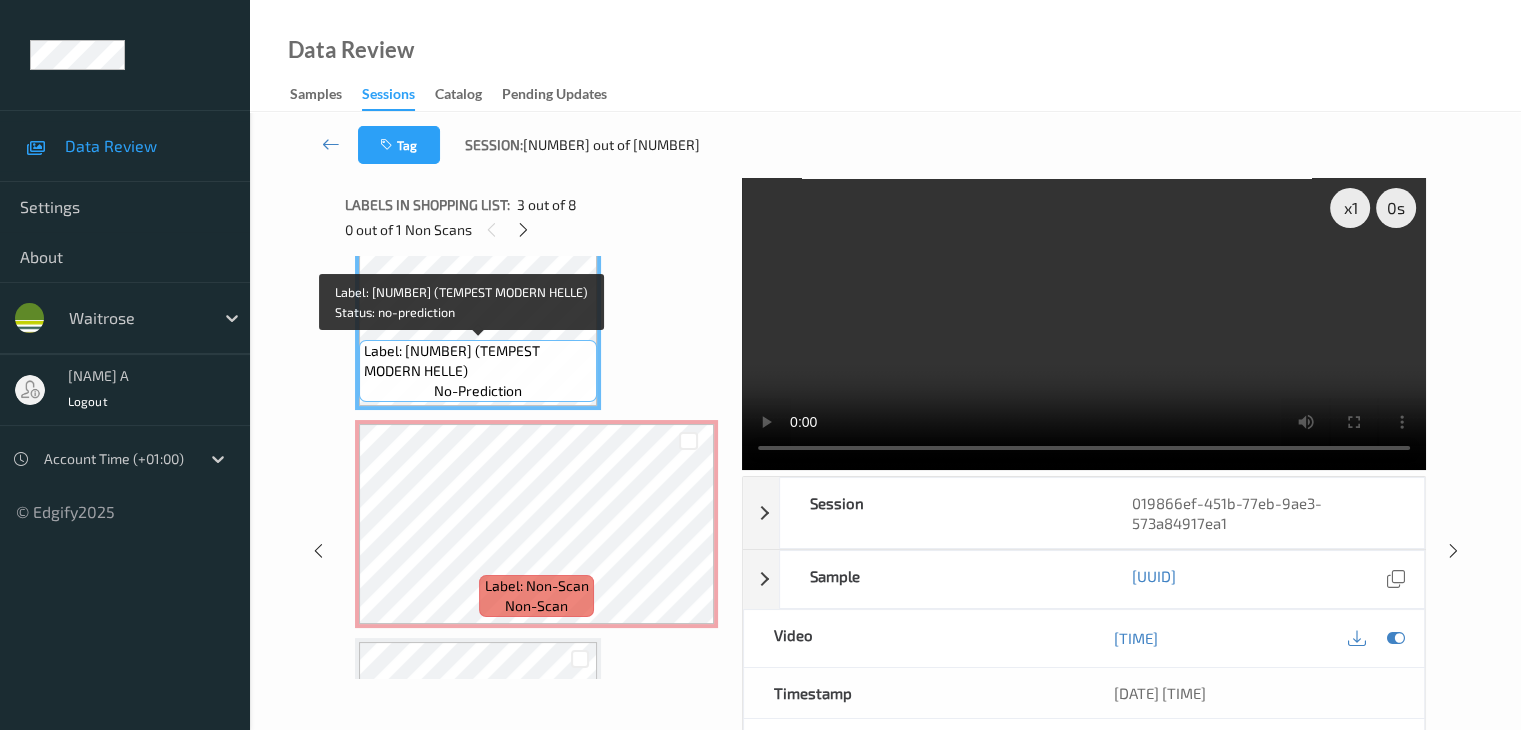 click on "Label: [NUMBER] (TEMPEST MODERN HELLE)" at bounding box center (478, 361) 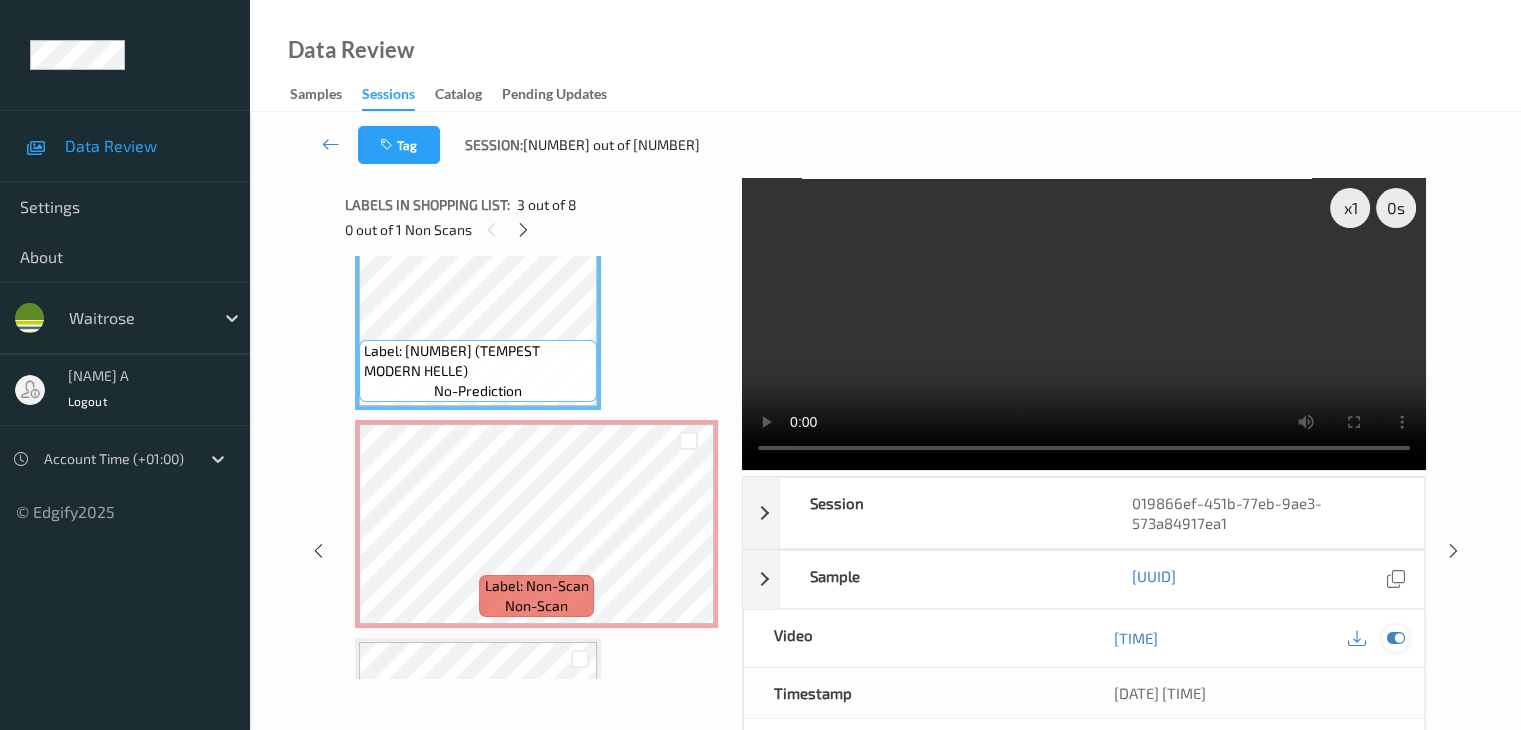 click at bounding box center [1395, 638] 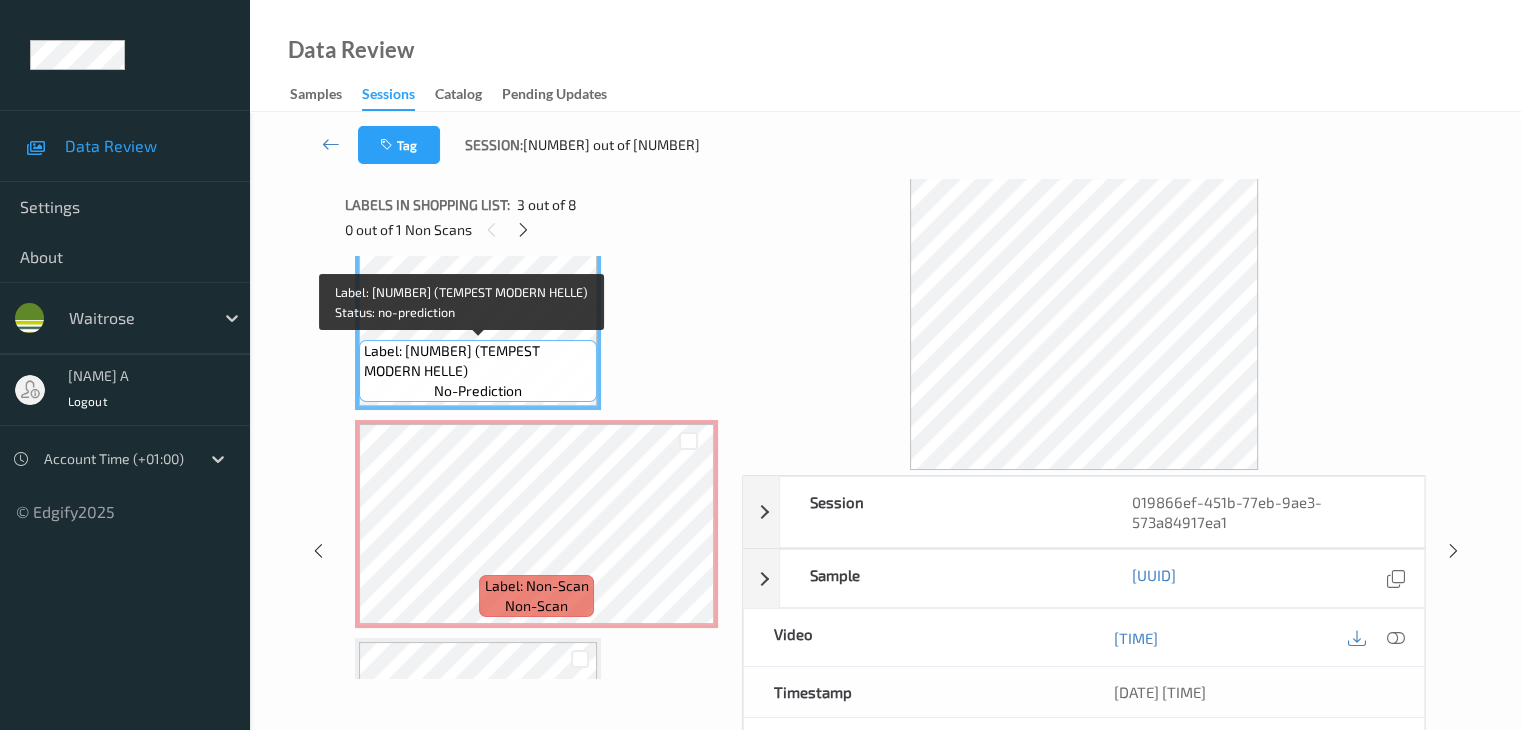 click on "Label: [NUMBER] (TEMPEST MODERN HELLE)" at bounding box center (478, 361) 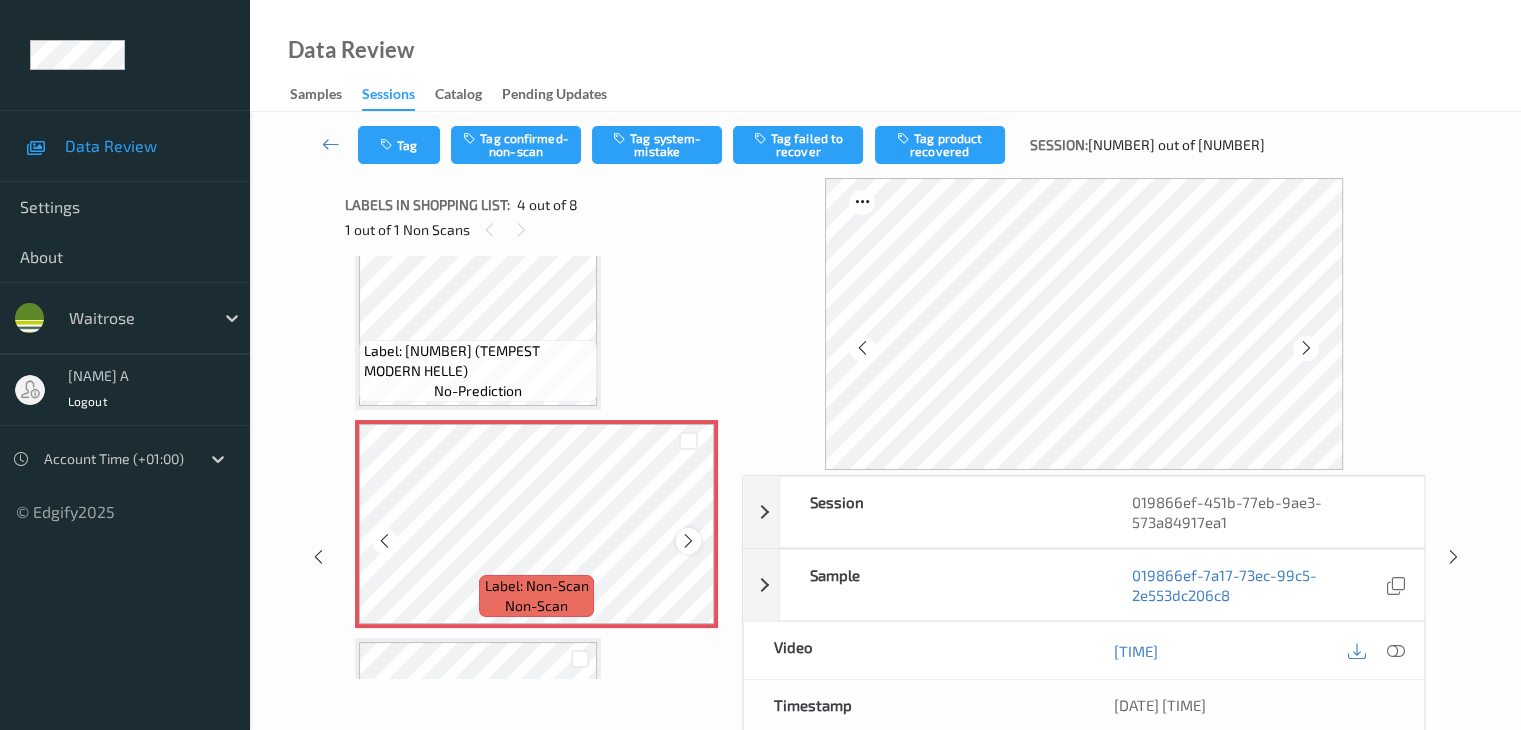 click at bounding box center (688, 541) 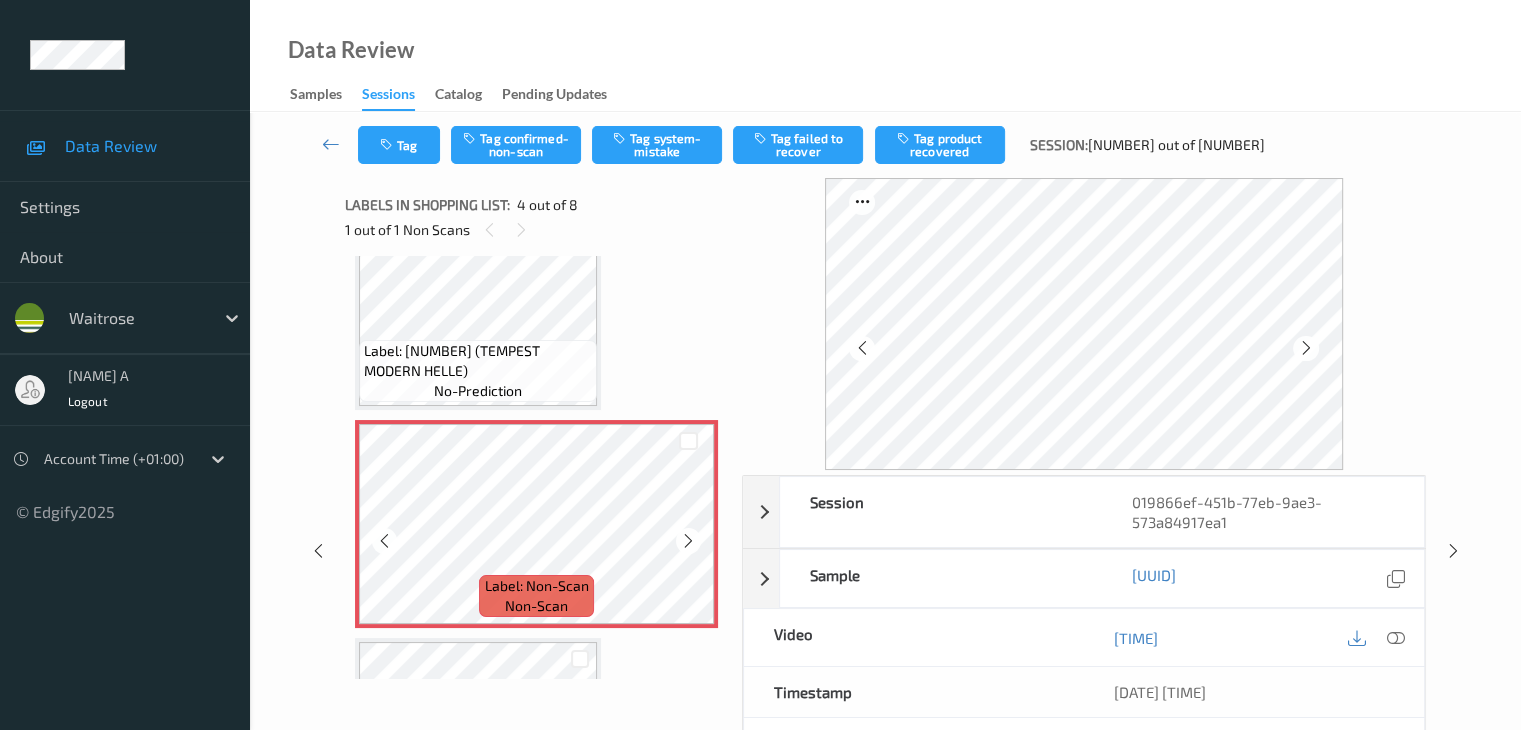 click at bounding box center (688, 541) 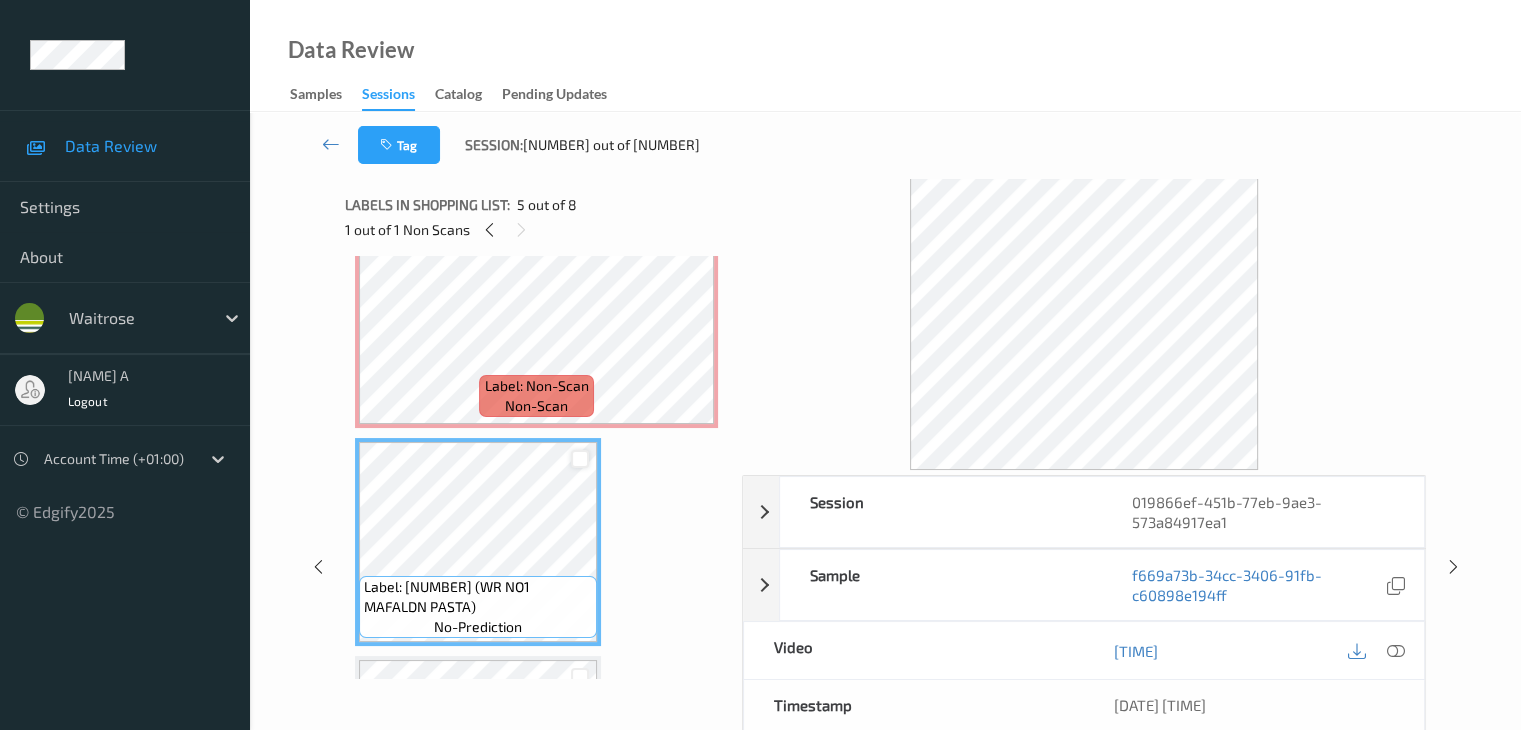 scroll, scrollTop: 500, scrollLeft: 0, axis: vertical 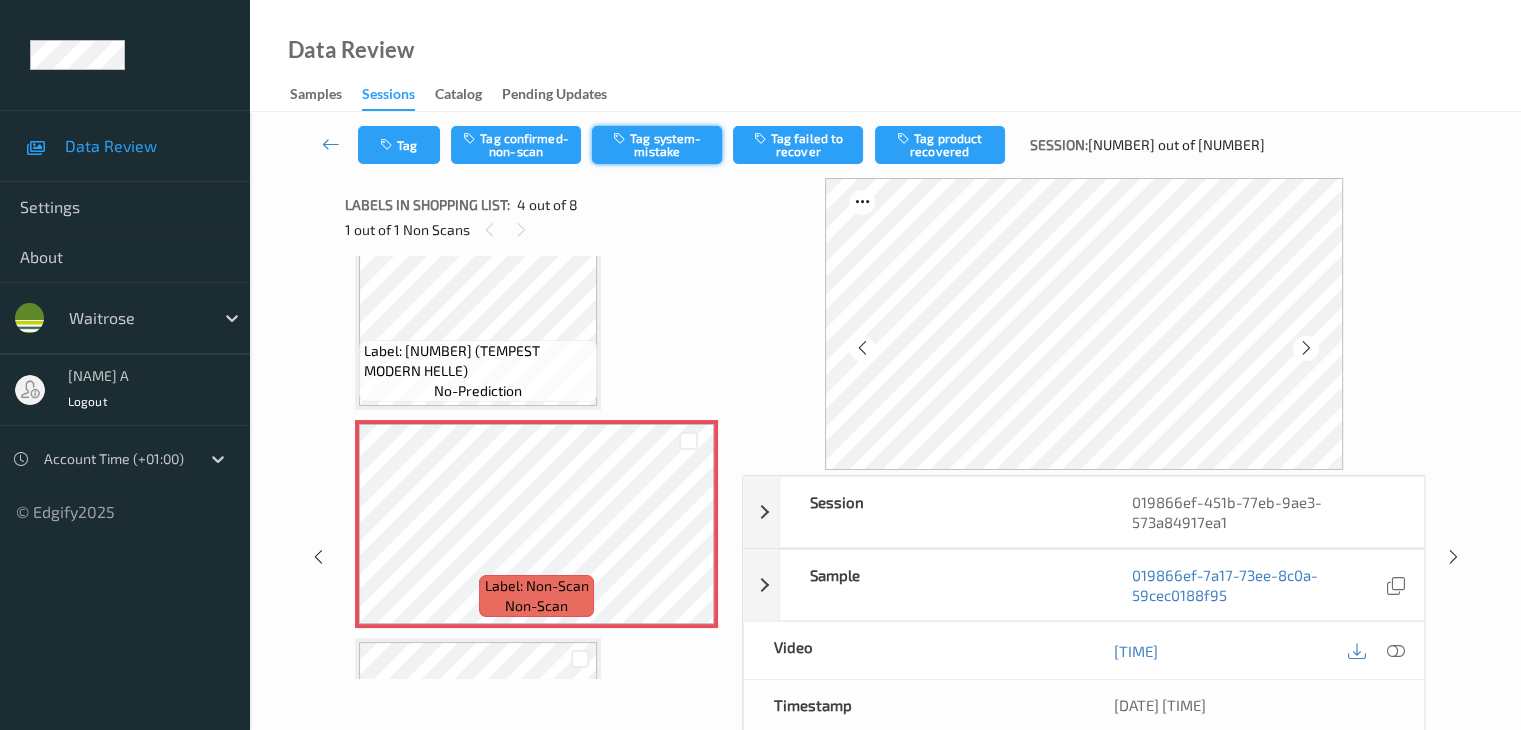 click on "Tag   system-mistake" at bounding box center [657, 145] 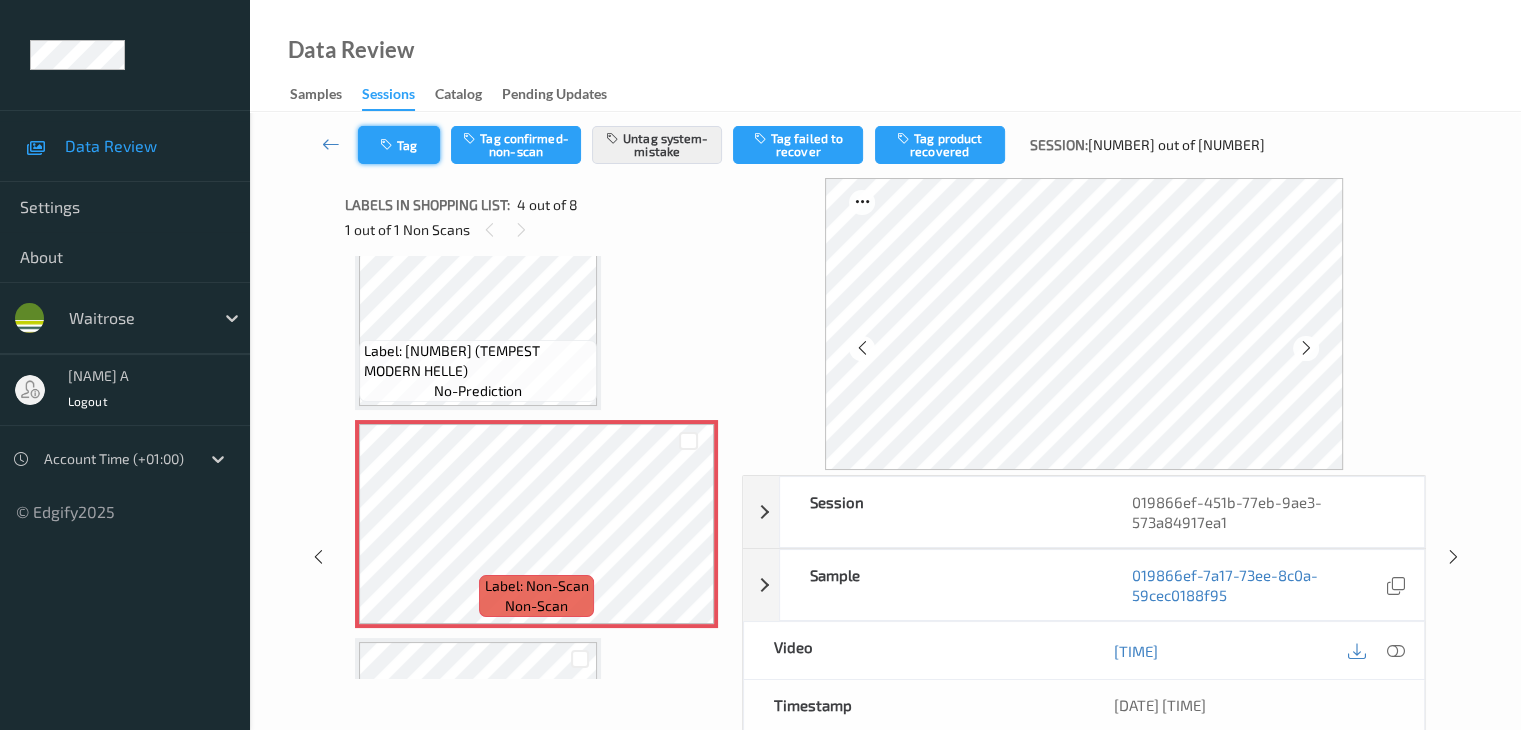 click on "Tag" at bounding box center (399, 145) 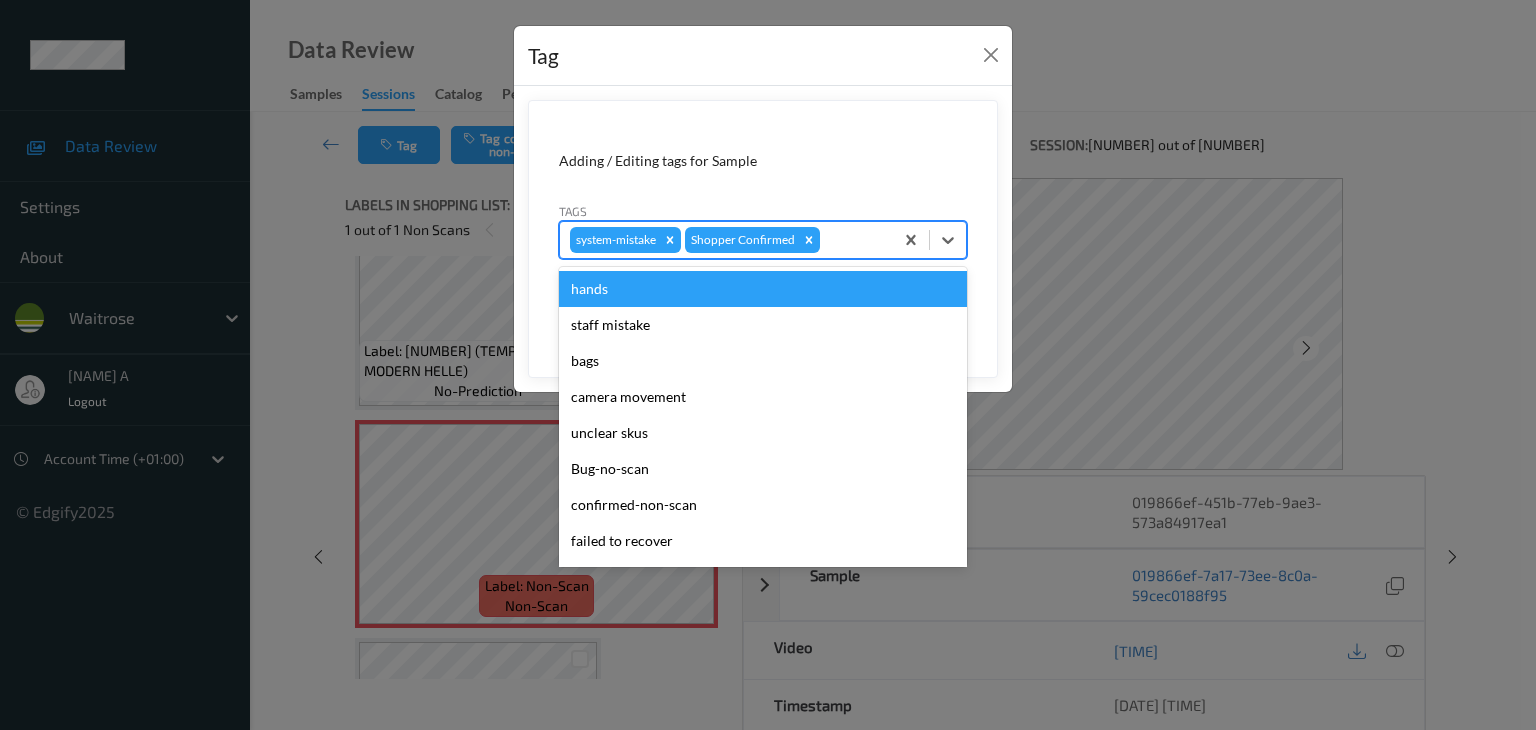 click at bounding box center (853, 240) 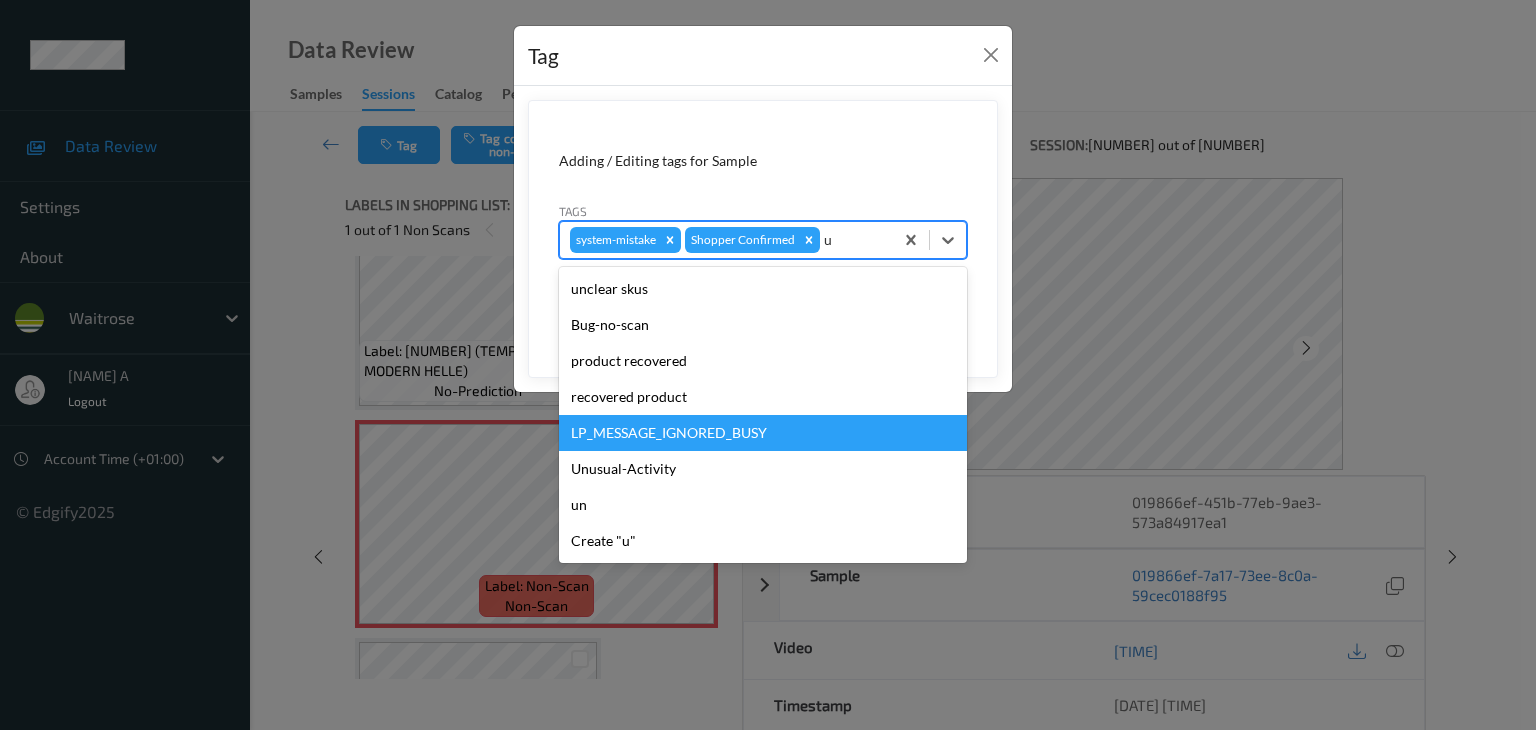 click on "LP_MESSAGE_IGNORED_BUSY" at bounding box center (763, 433) 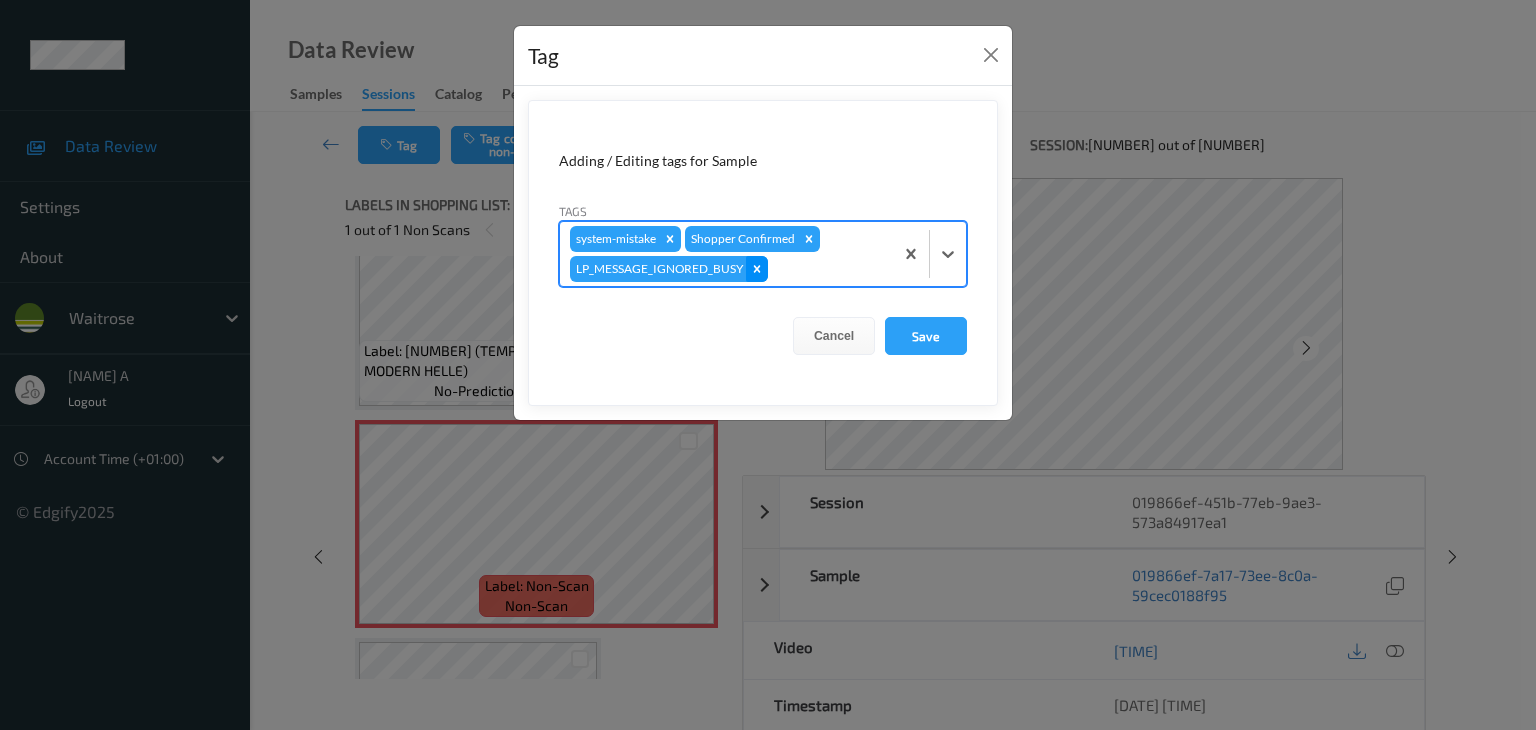 click 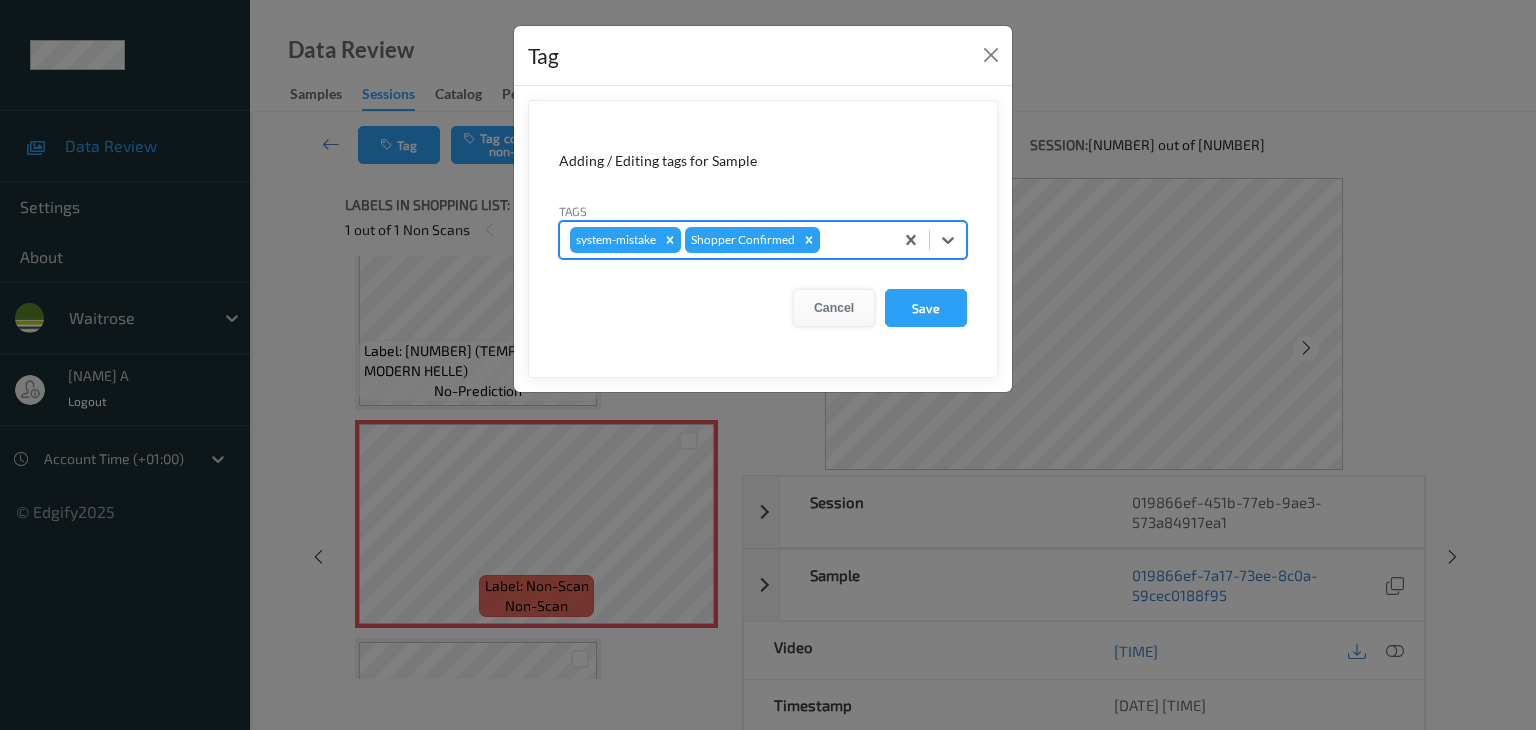 type on "i" 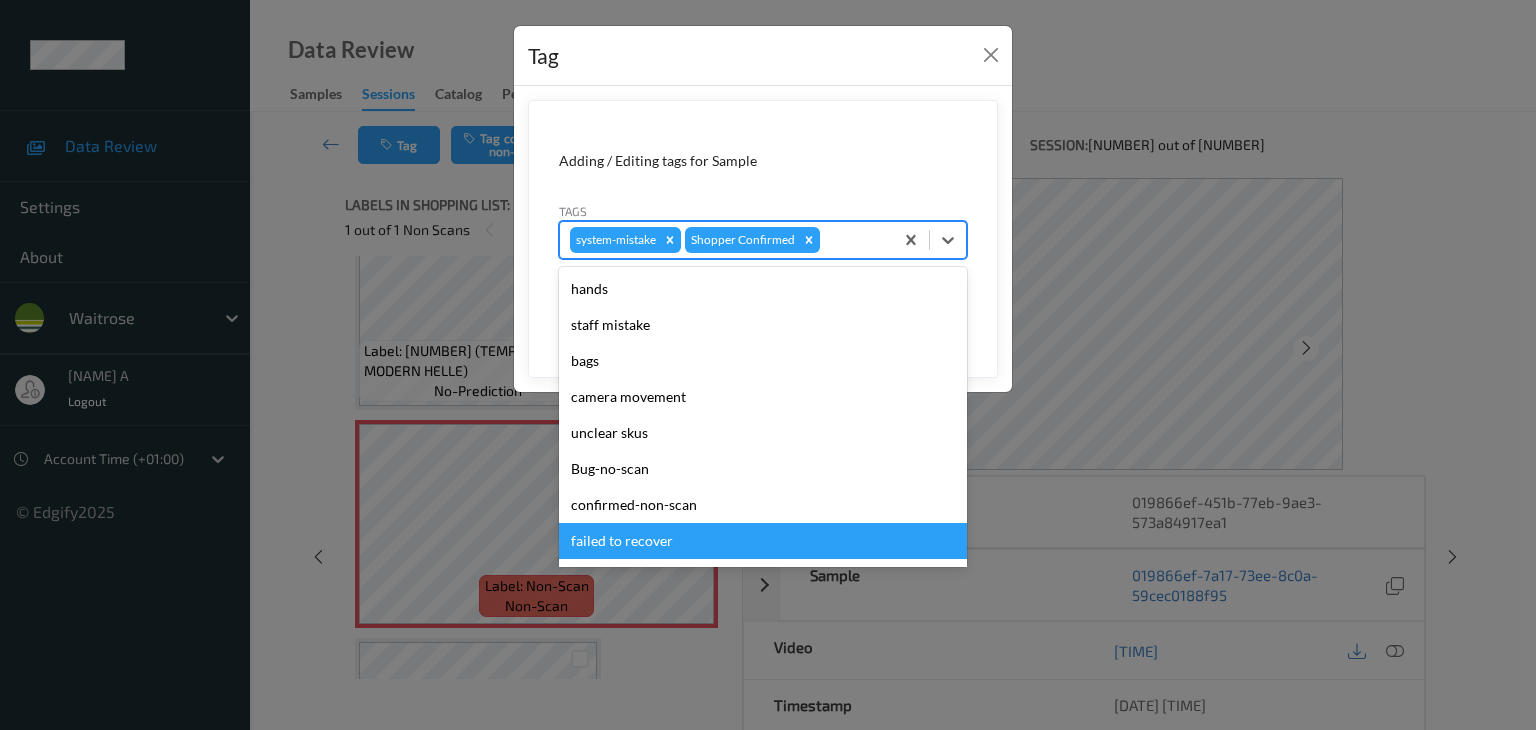 type on "u" 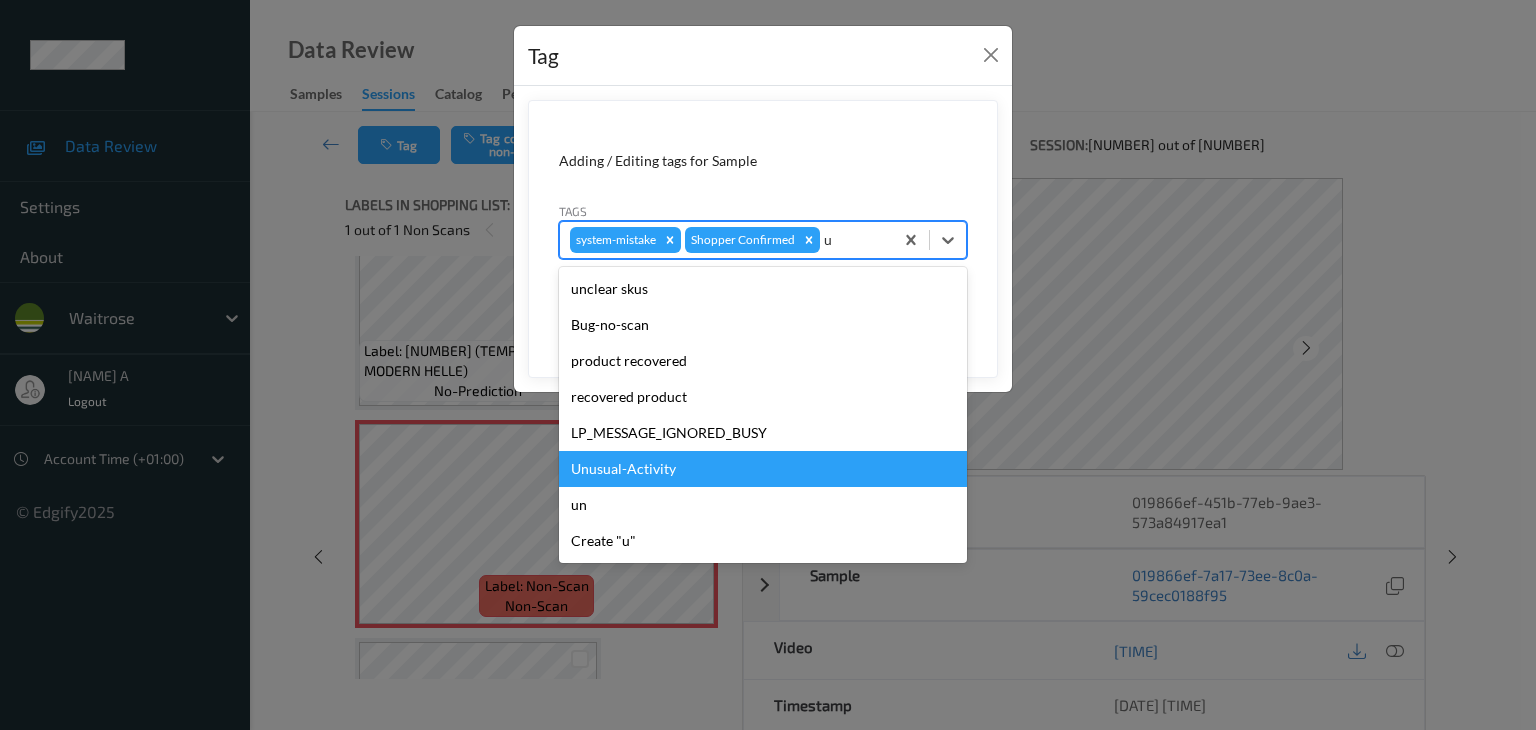 click on "Unusual-Activity" at bounding box center [763, 469] 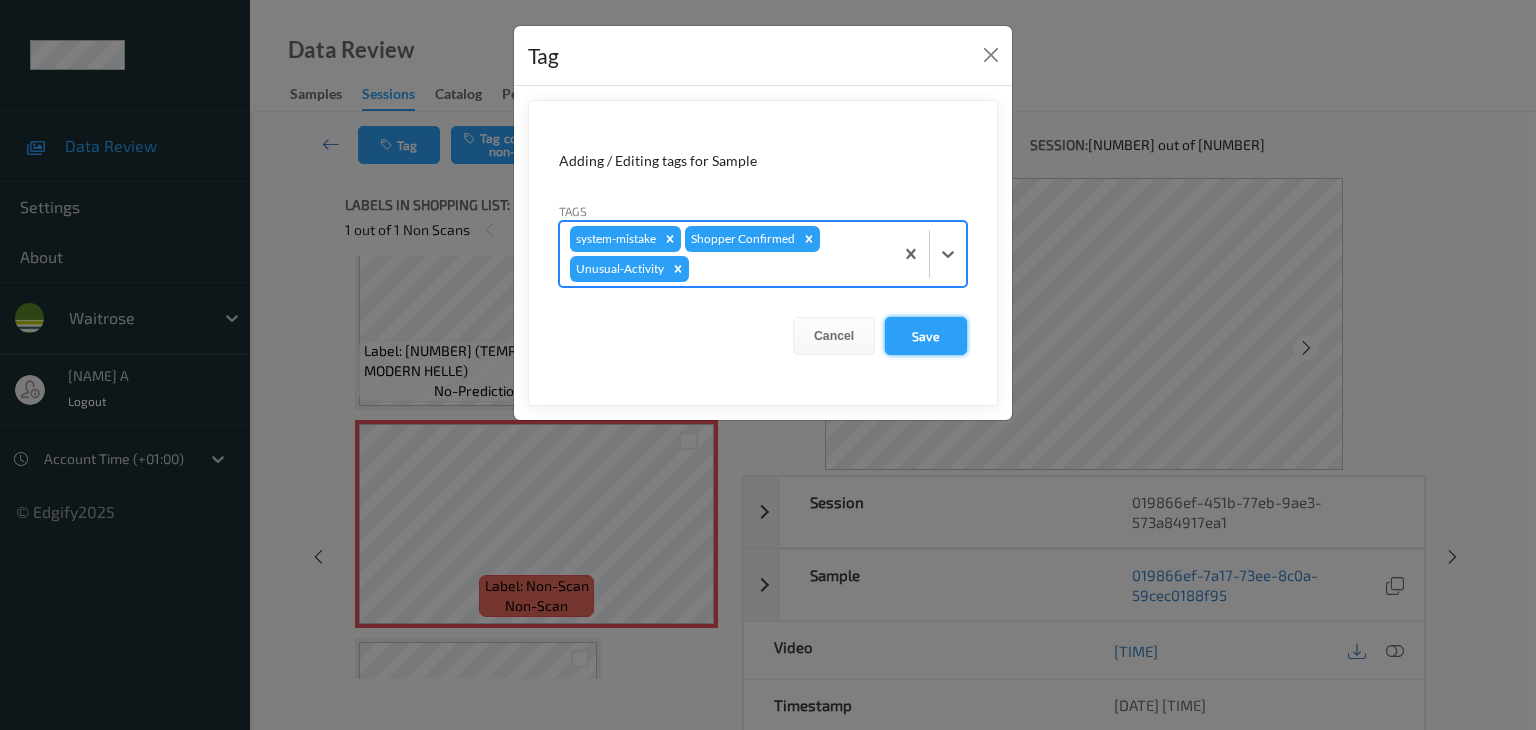 click on "Save" at bounding box center (926, 336) 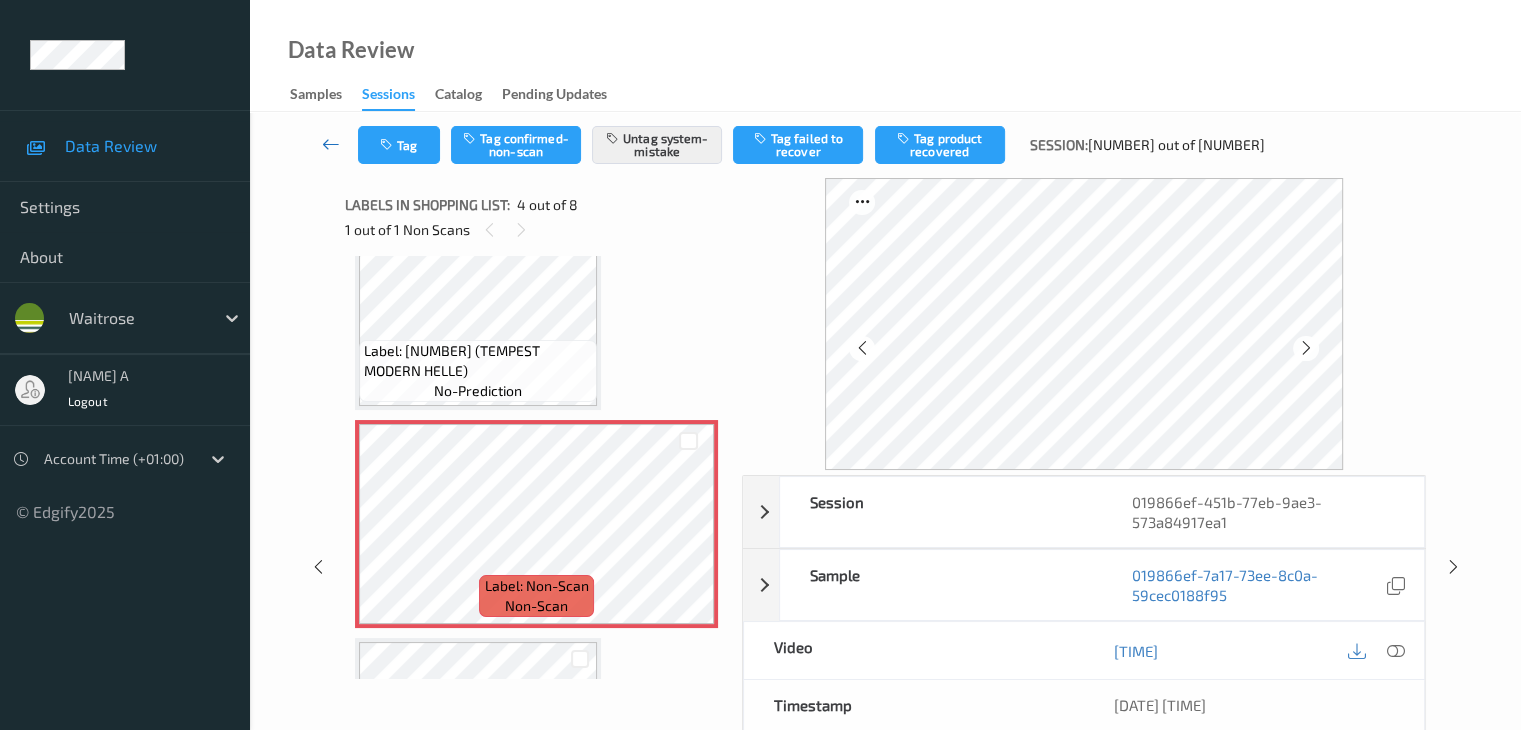 click at bounding box center [331, 144] 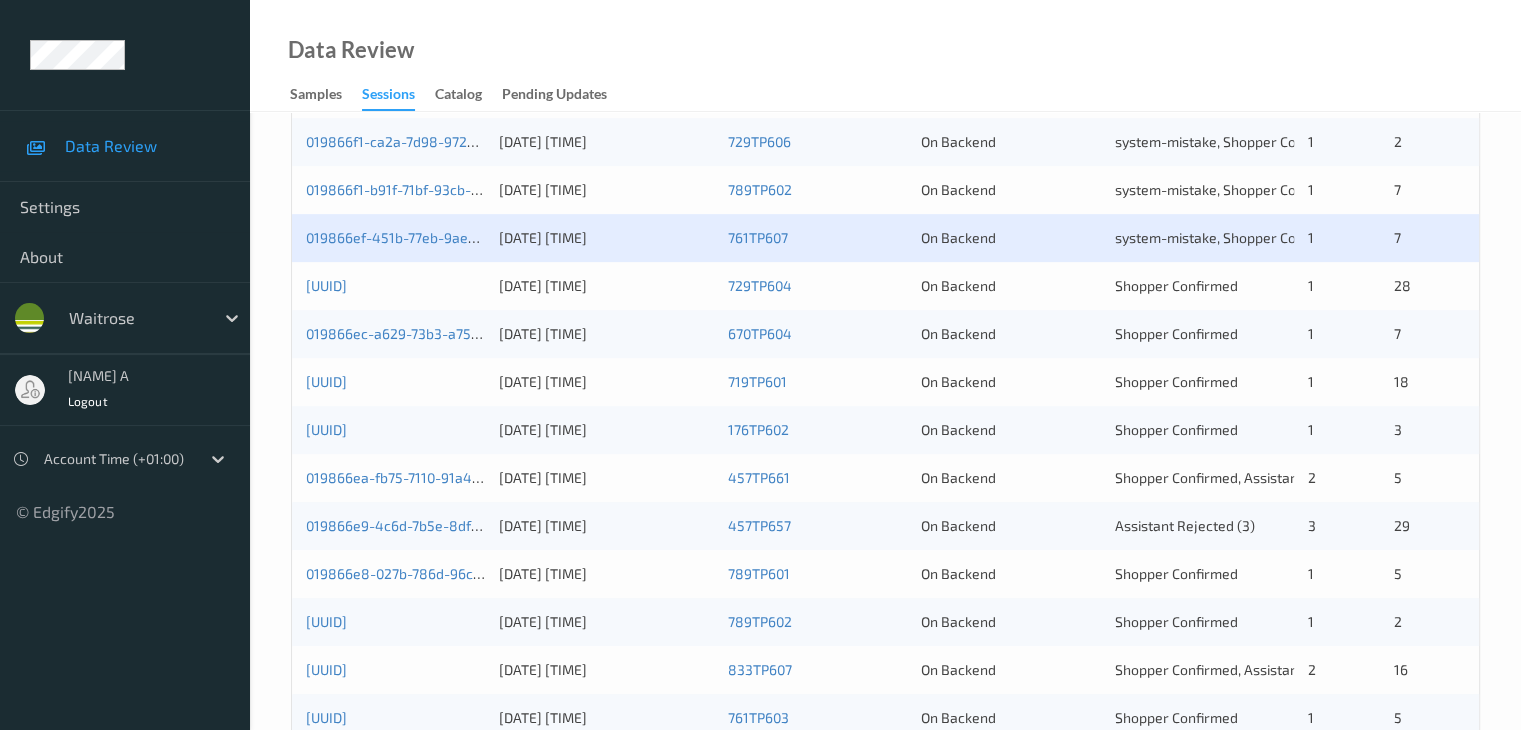 scroll, scrollTop: 800, scrollLeft: 0, axis: vertical 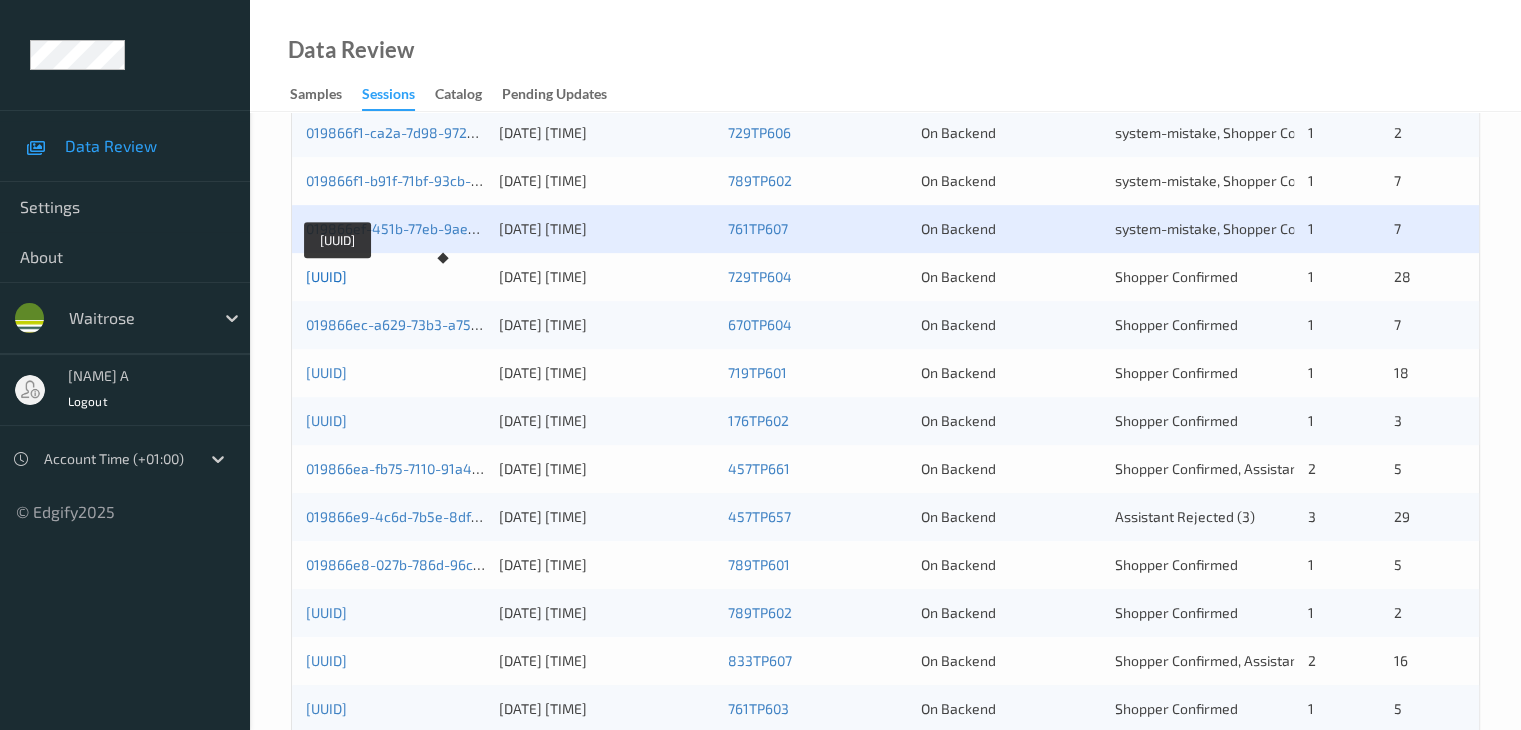 click on "[UUID]" at bounding box center (326, 276) 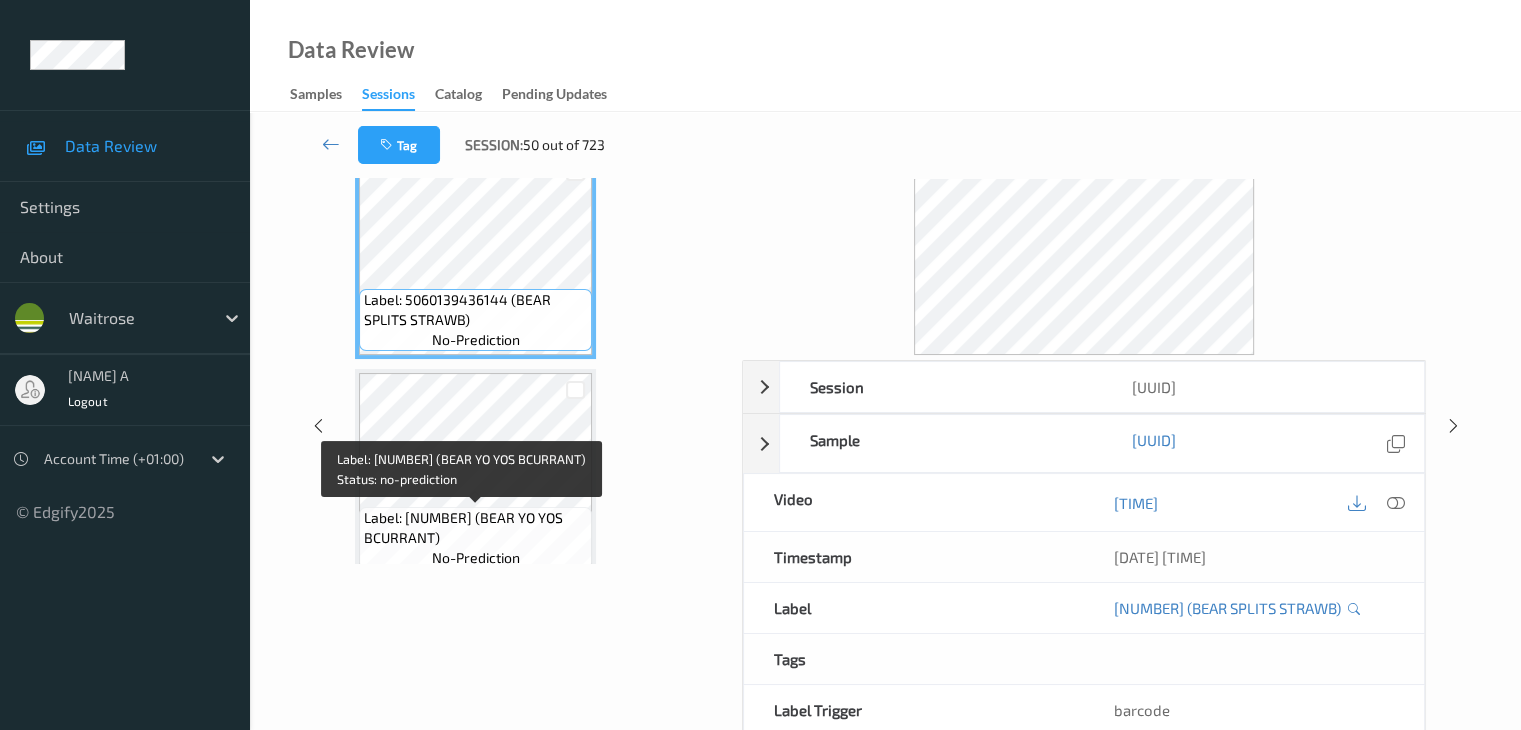 scroll, scrollTop: 0, scrollLeft: 0, axis: both 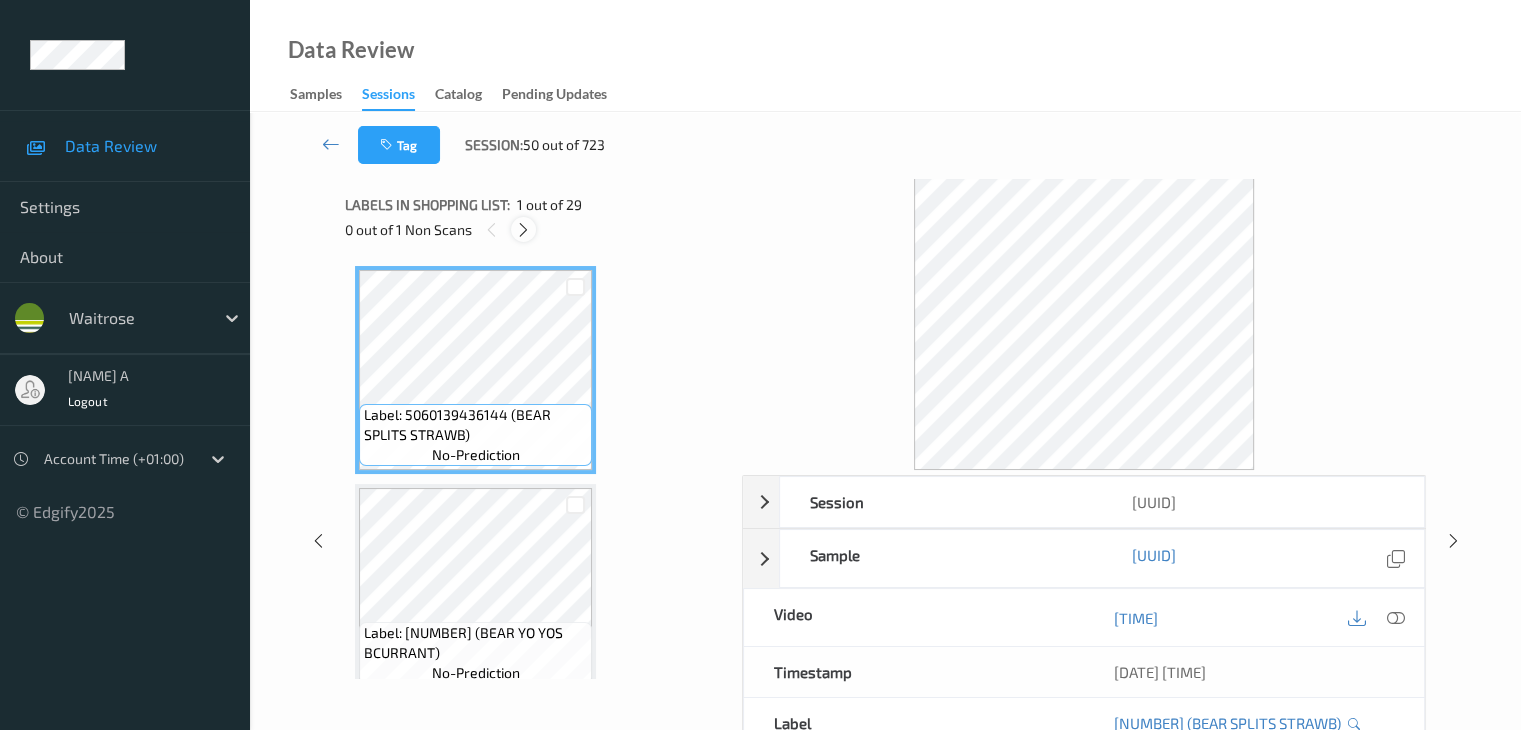 click at bounding box center (523, 230) 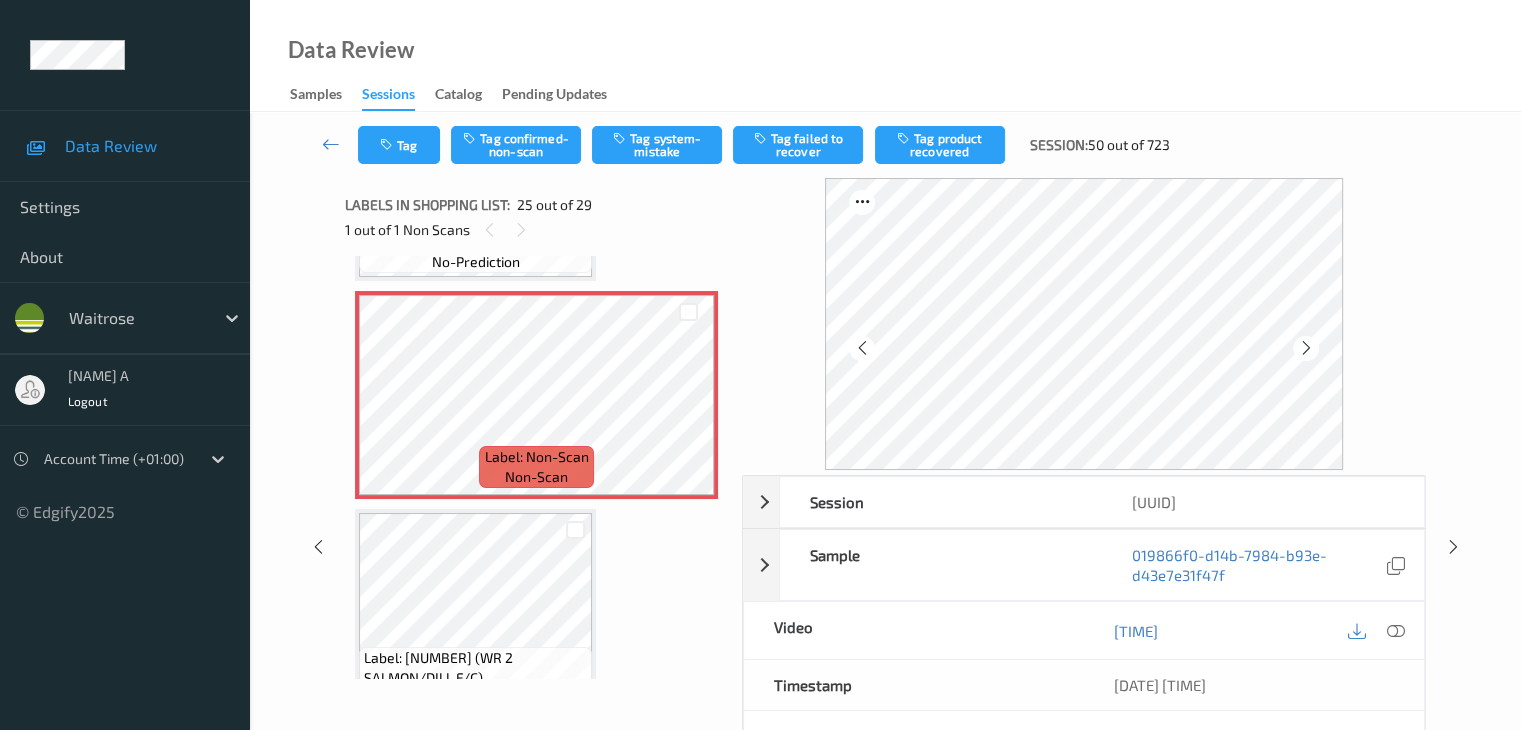 scroll, scrollTop: 5324, scrollLeft: 0, axis: vertical 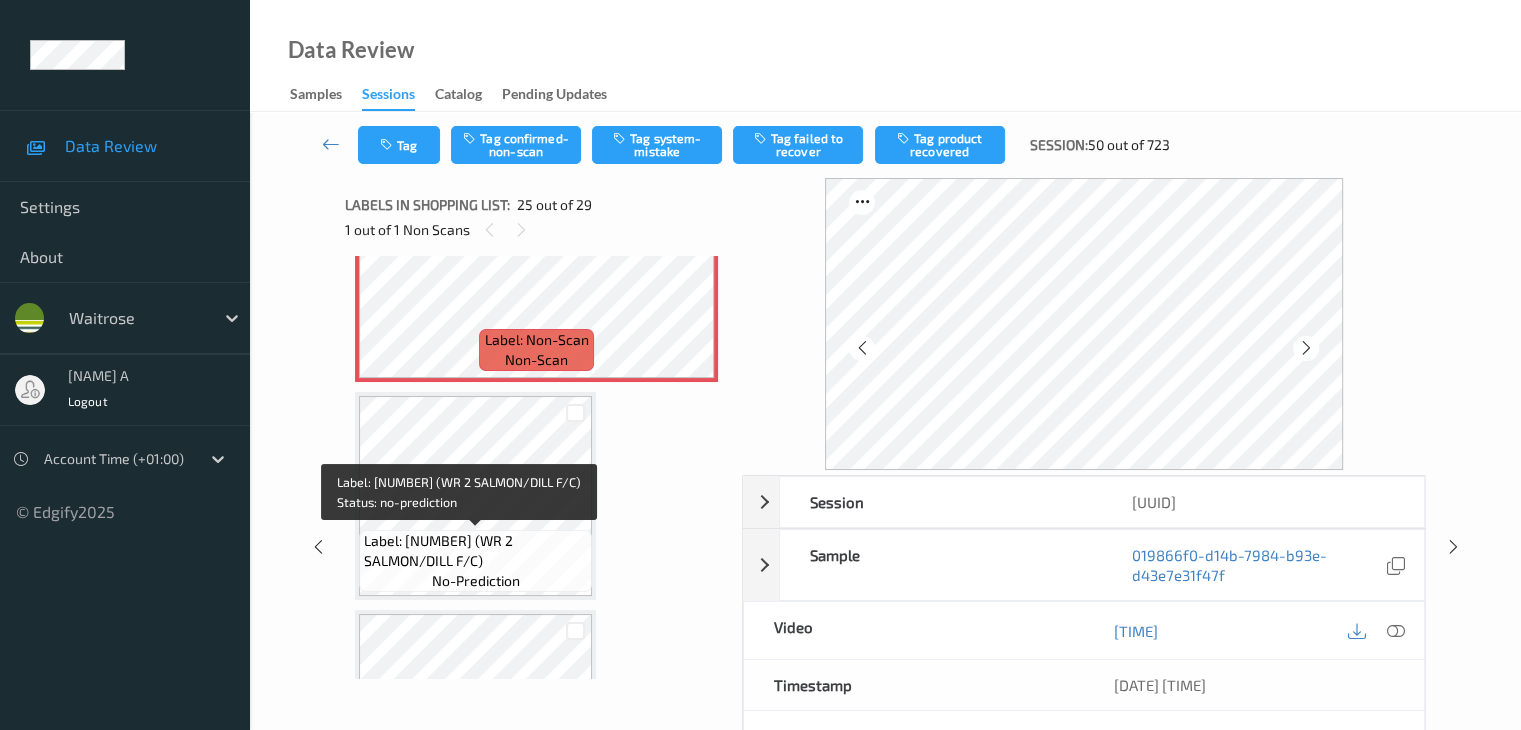 click on "Label: [NUMBER] (WR 2 SALMON/DILL F/C)" at bounding box center (475, 551) 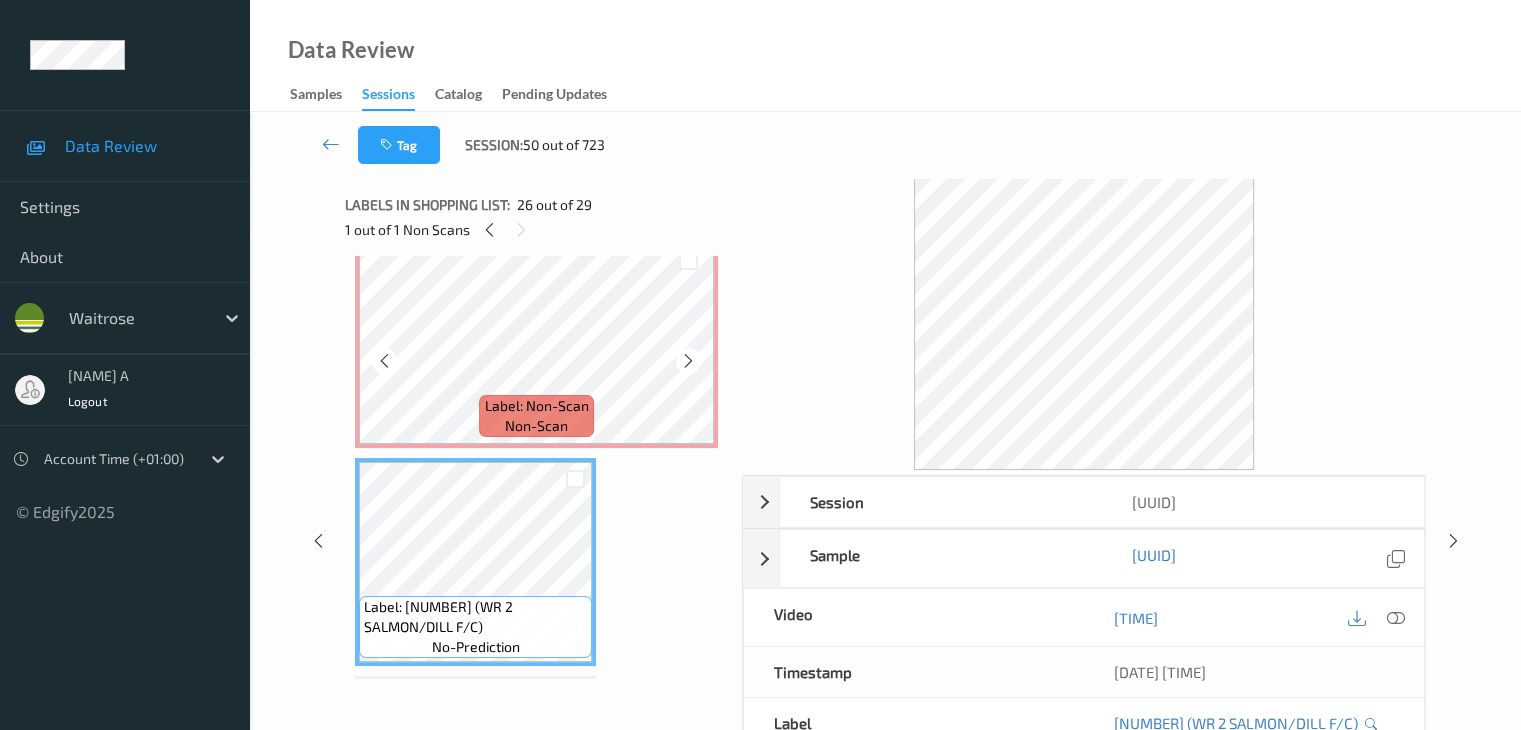 scroll, scrollTop: 5224, scrollLeft: 0, axis: vertical 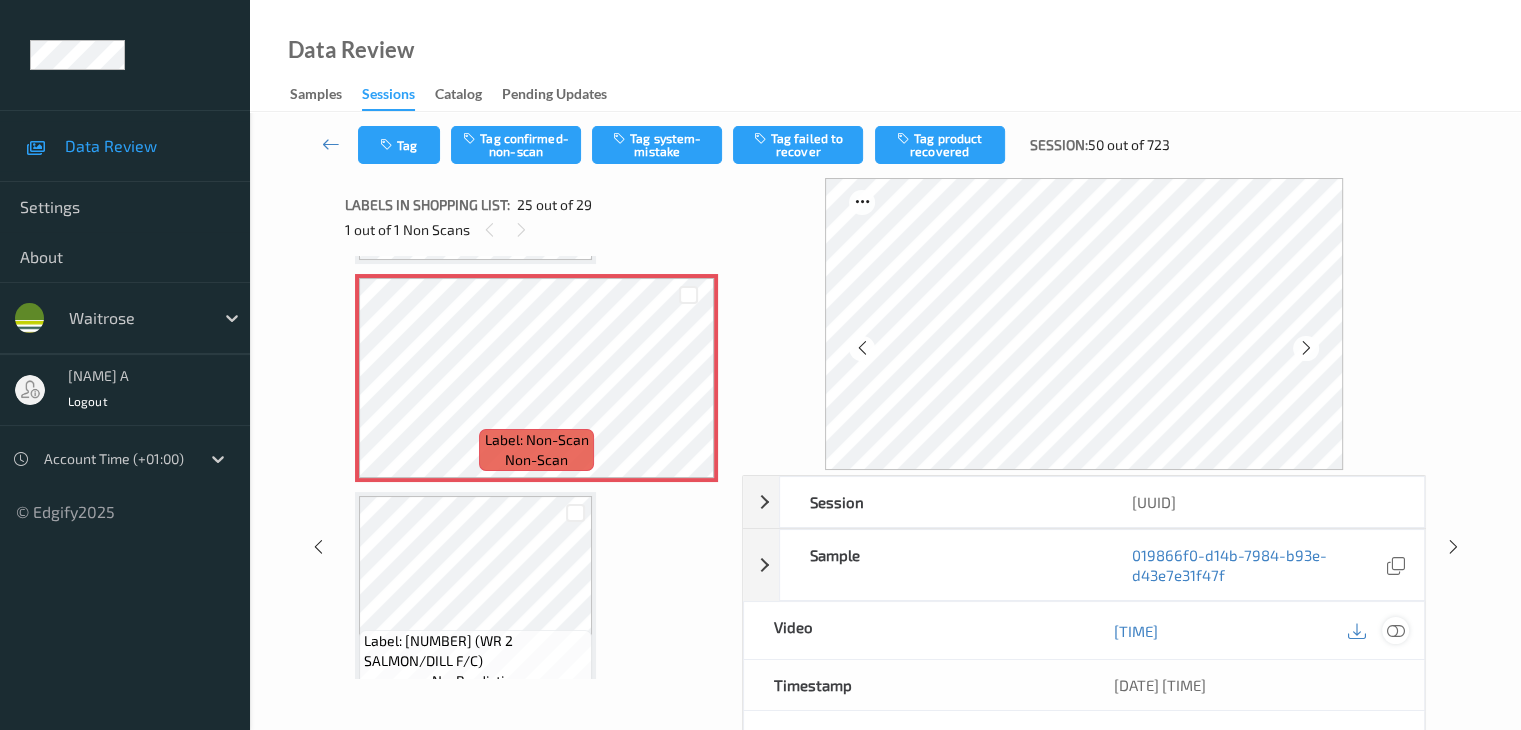 click at bounding box center [1395, 631] 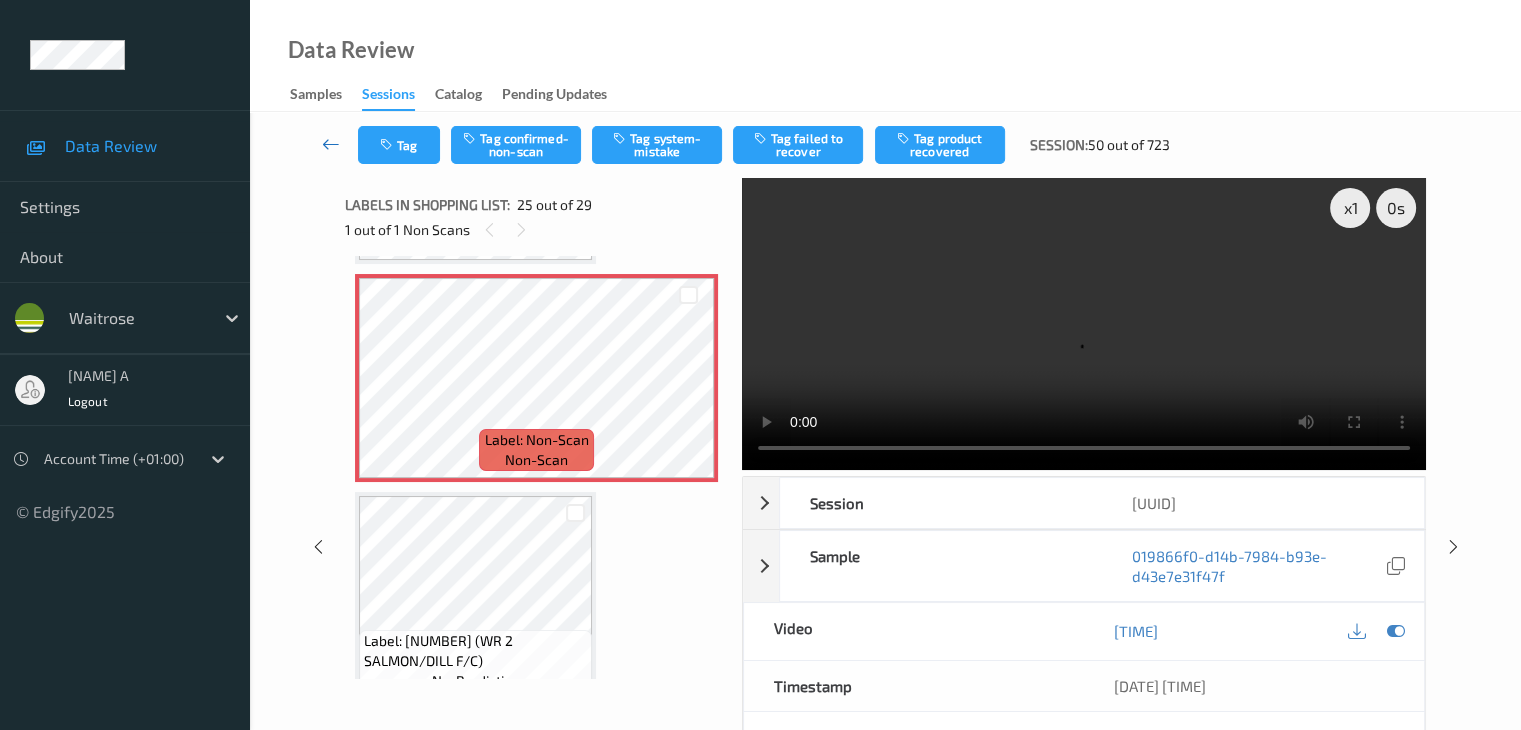click at bounding box center [331, 144] 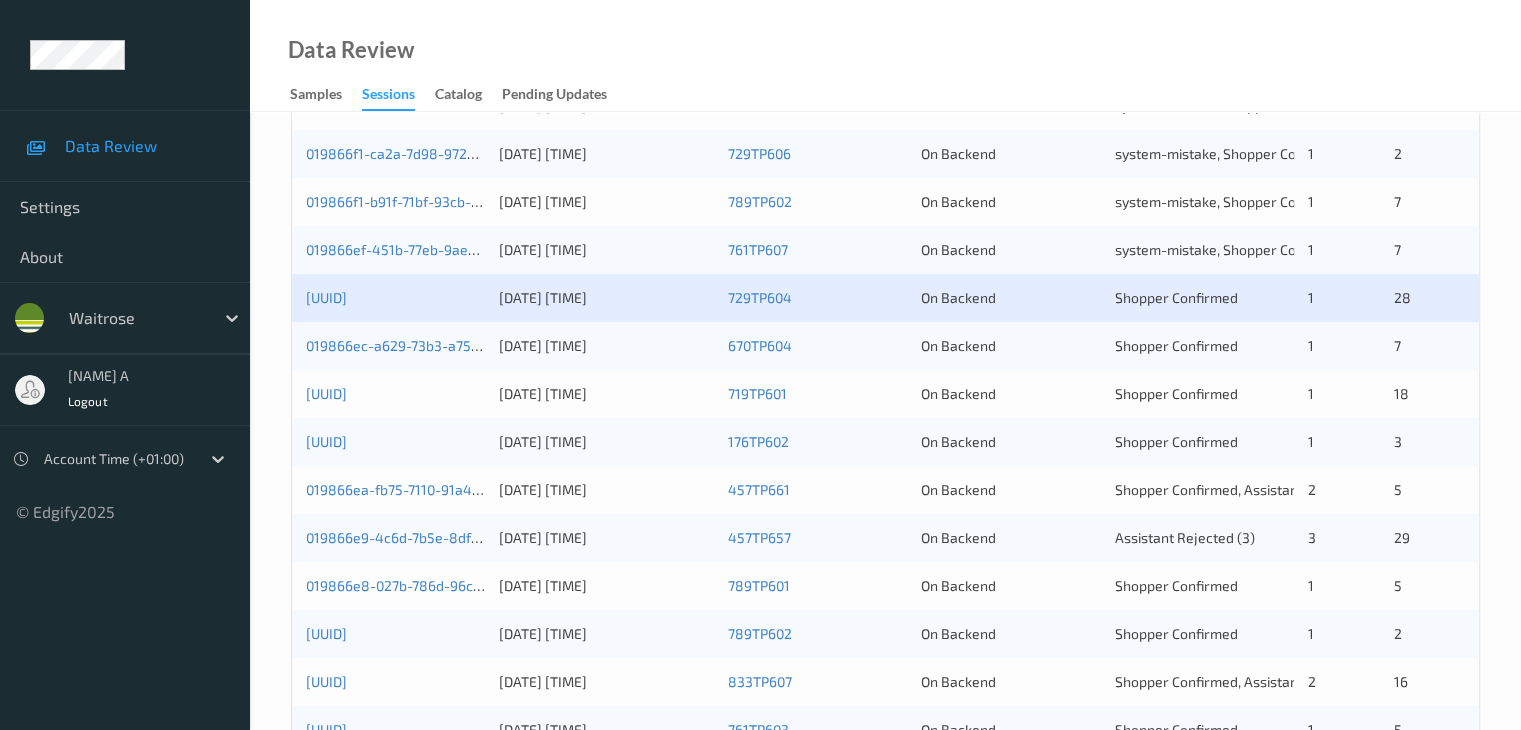 scroll, scrollTop: 800, scrollLeft: 0, axis: vertical 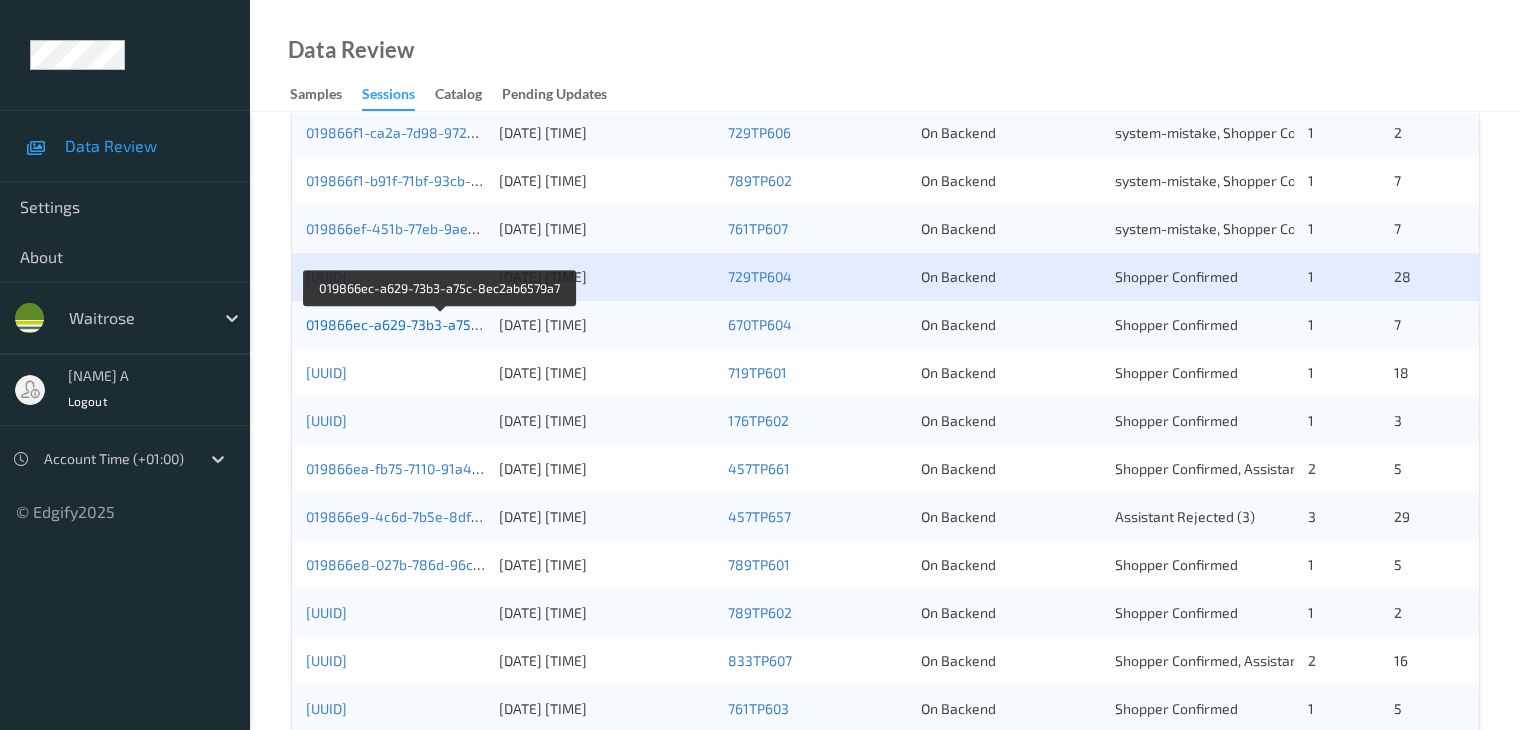 click on "019866ec-a629-73b3-a75c-8ec2ab6579a7" at bounding box center (442, 324) 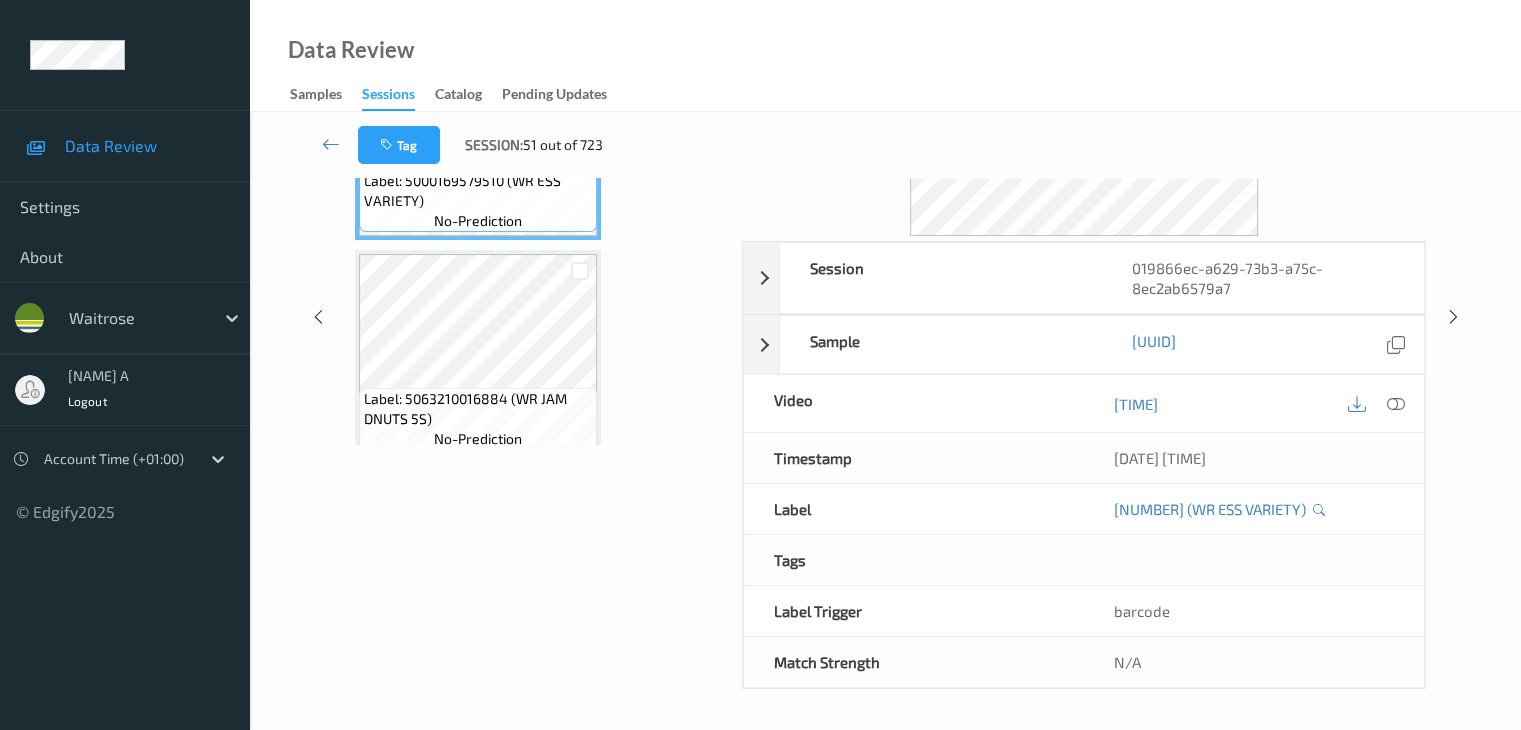scroll, scrollTop: 44, scrollLeft: 0, axis: vertical 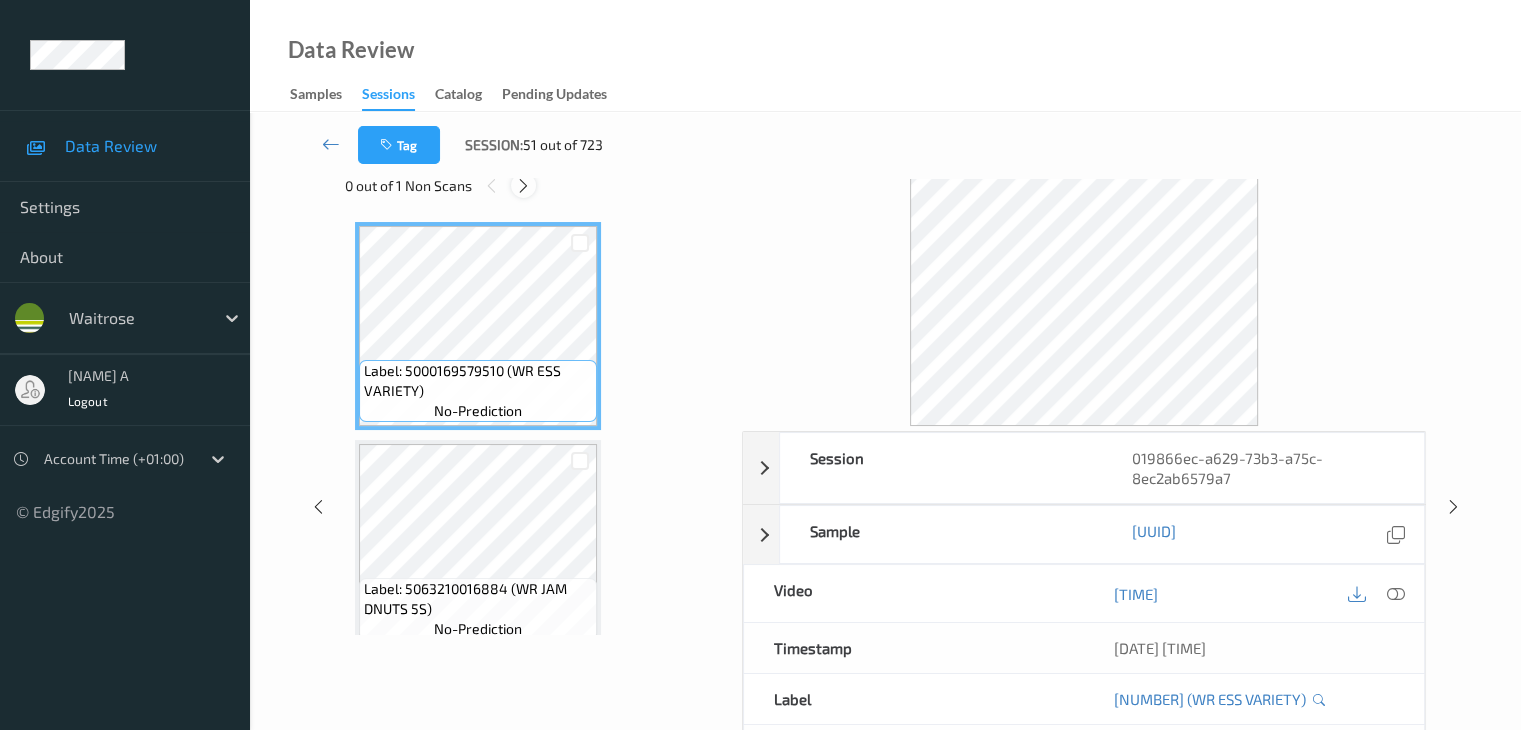 click at bounding box center (523, 186) 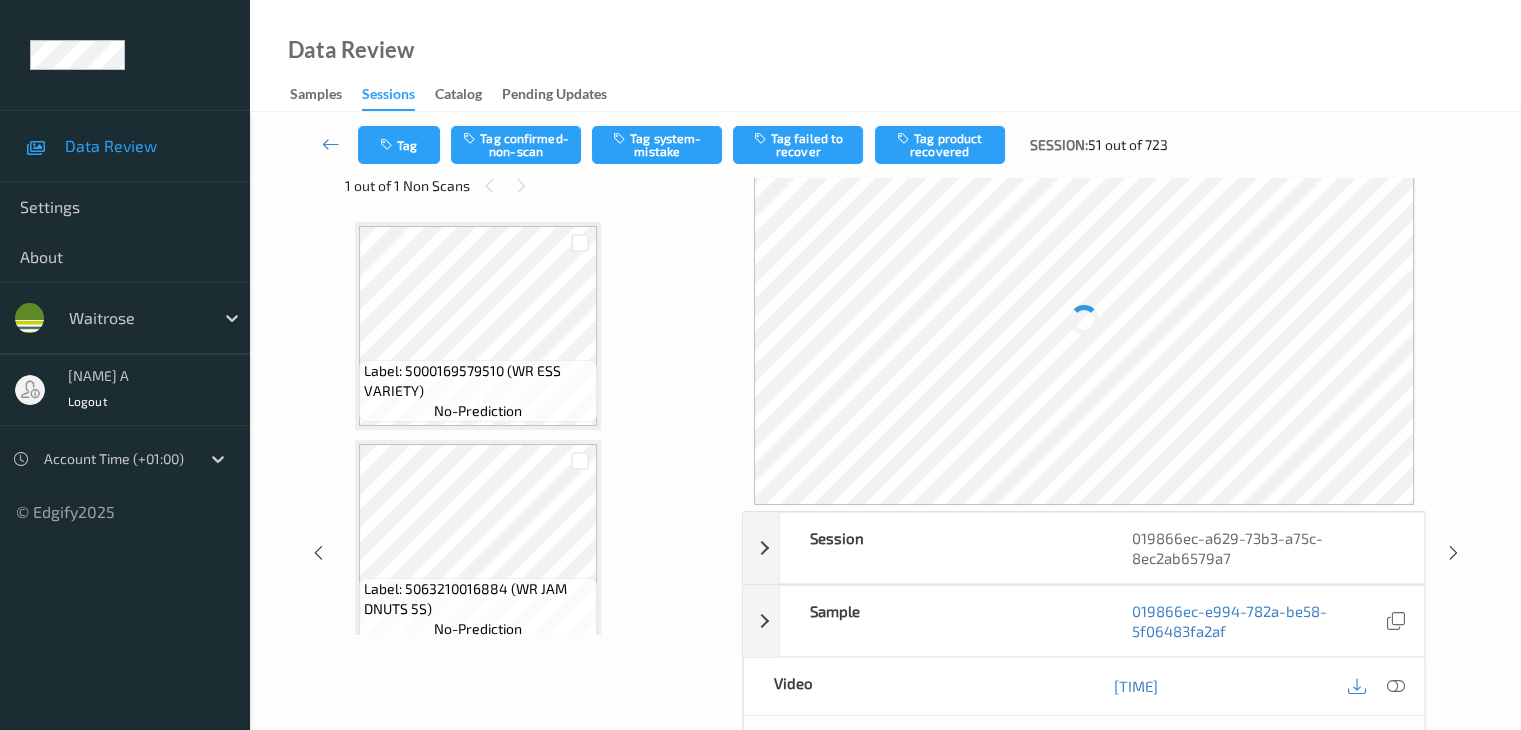 scroll, scrollTop: 228, scrollLeft: 0, axis: vertical 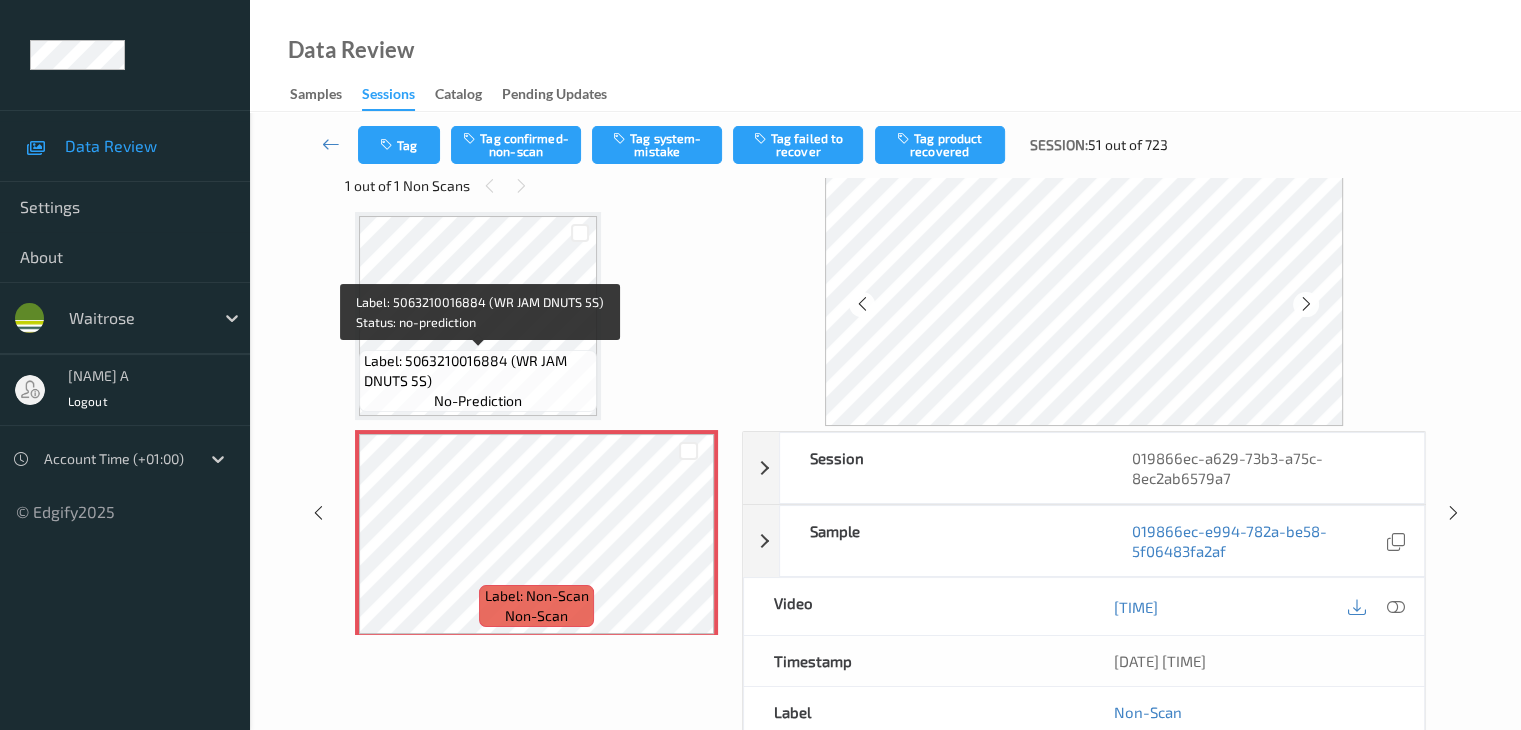 click on "Label: 5063210016884 (WR JAM DNUTS 5S)" at bounding box center (478, 371) 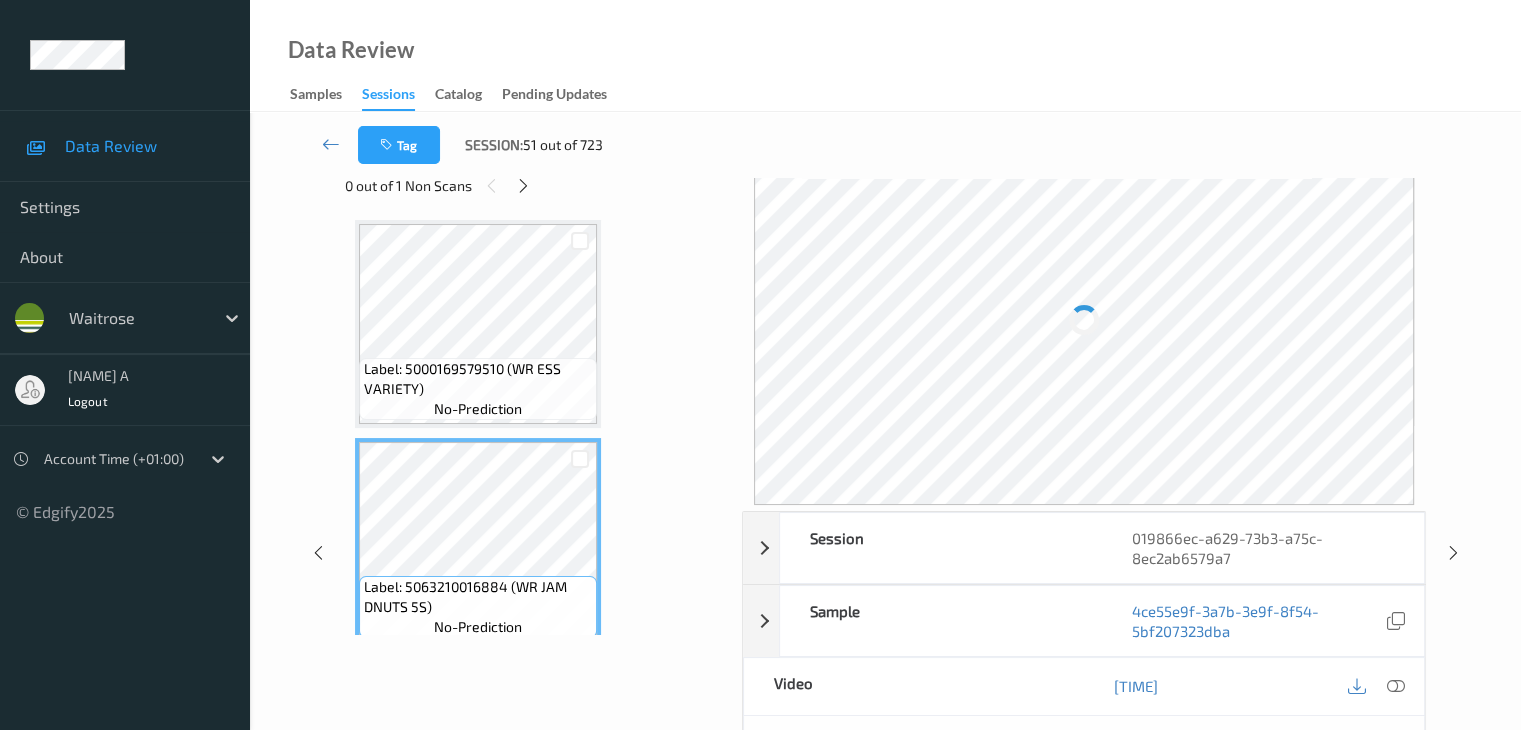 scroll, scrollTop: 0, scrollLeft: 0, axis: both 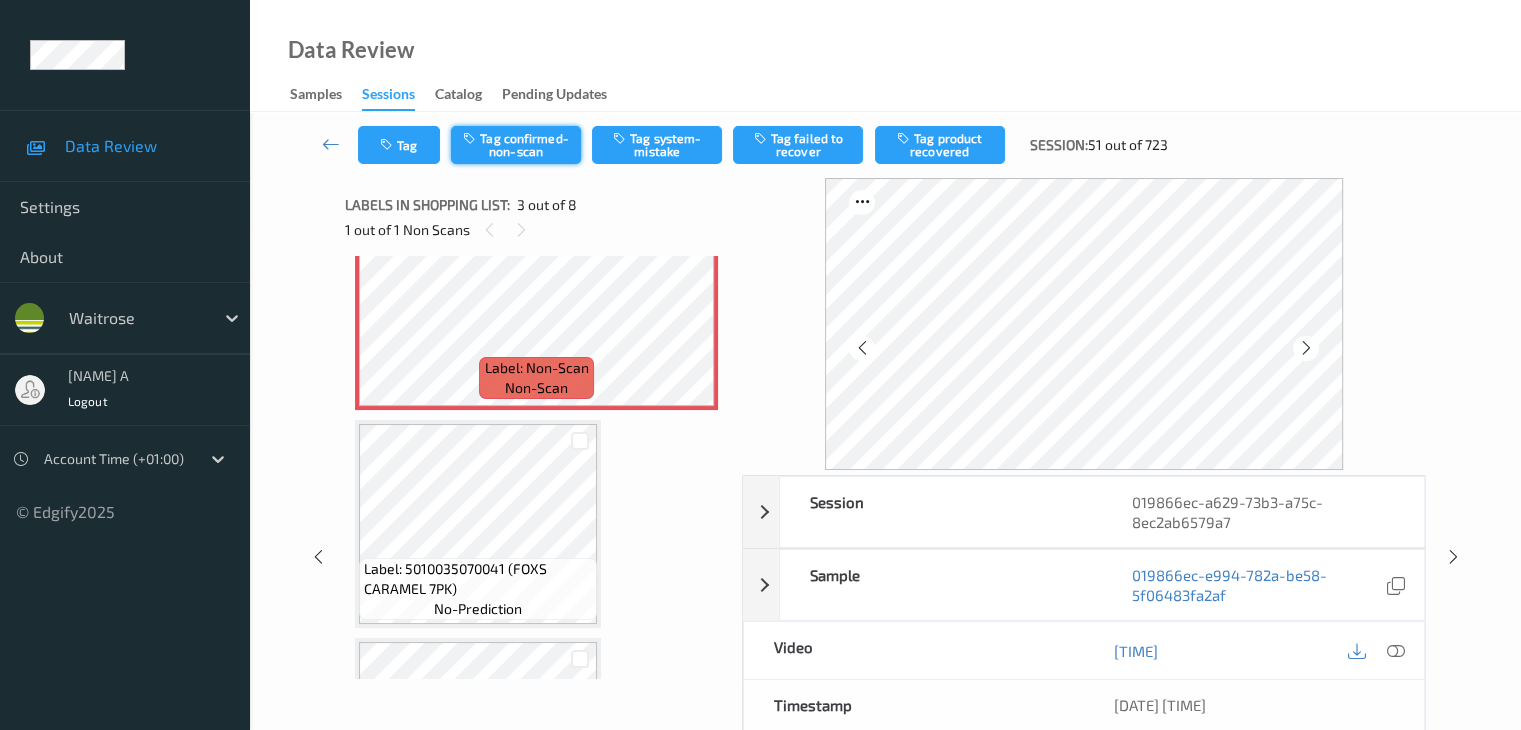 click on "Tag   confirmed-non-scan" at bounding box center [516, 145] 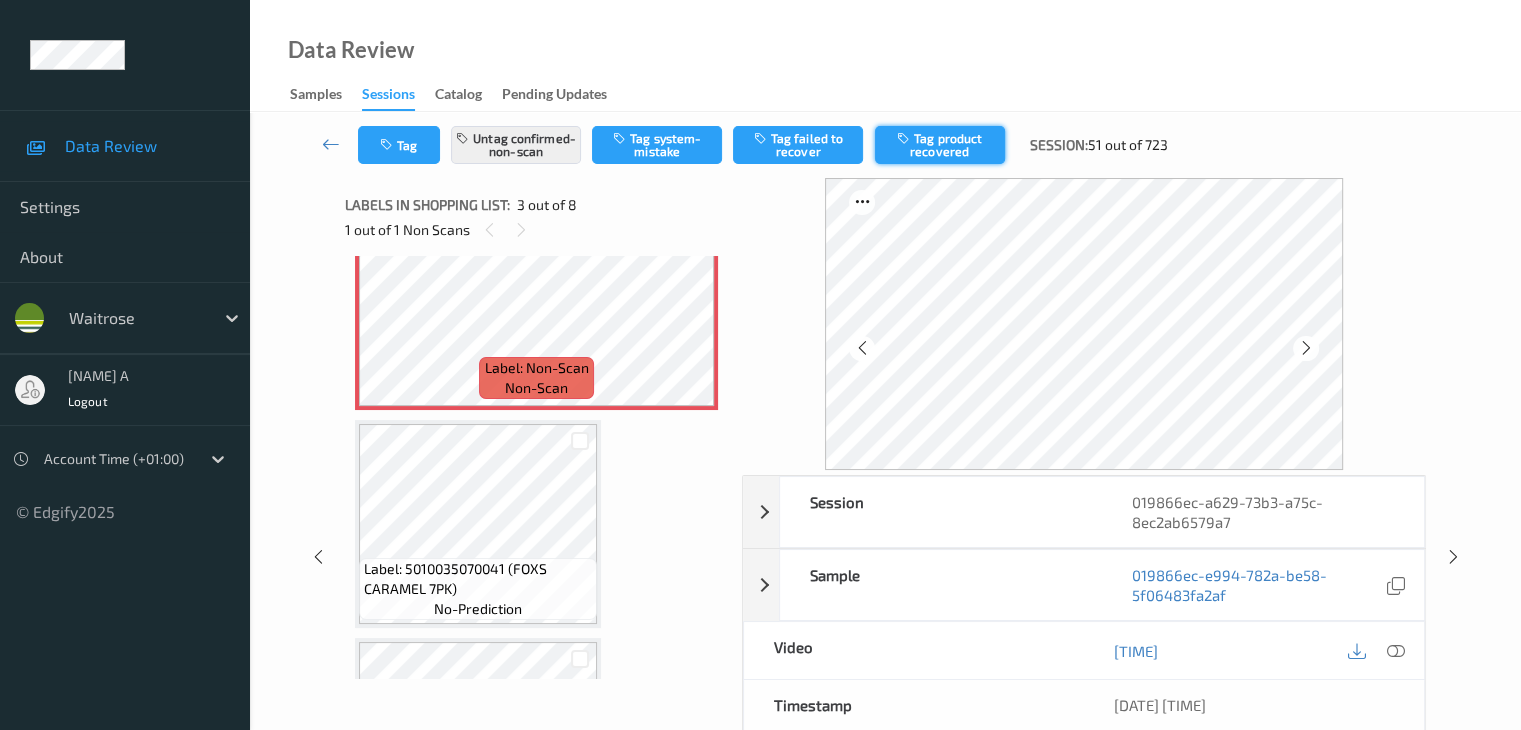 click on "Tag   product recovered" at bounding box center [940, 145] 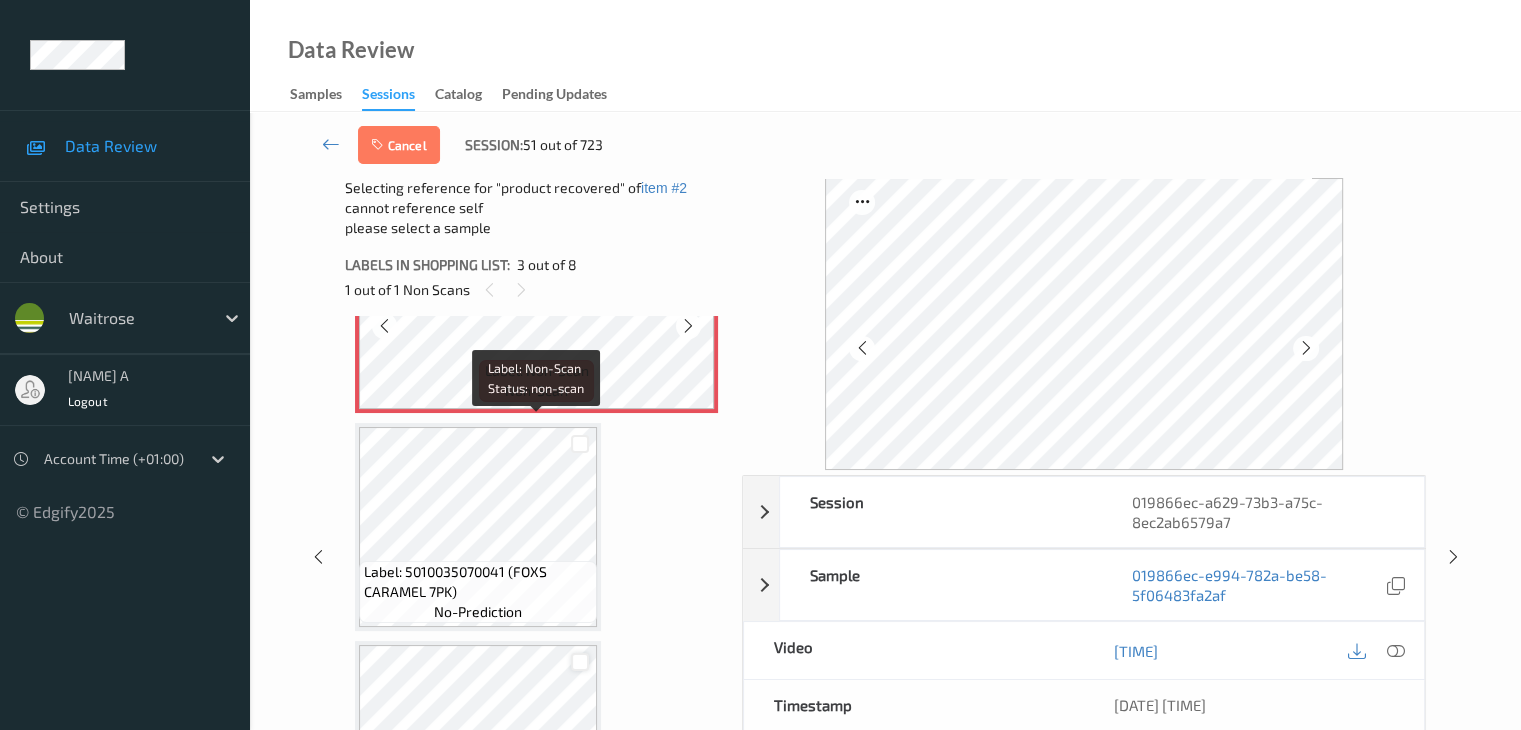 scroll, scrollTop: 800, scrollLeft: 0, axis: vertical 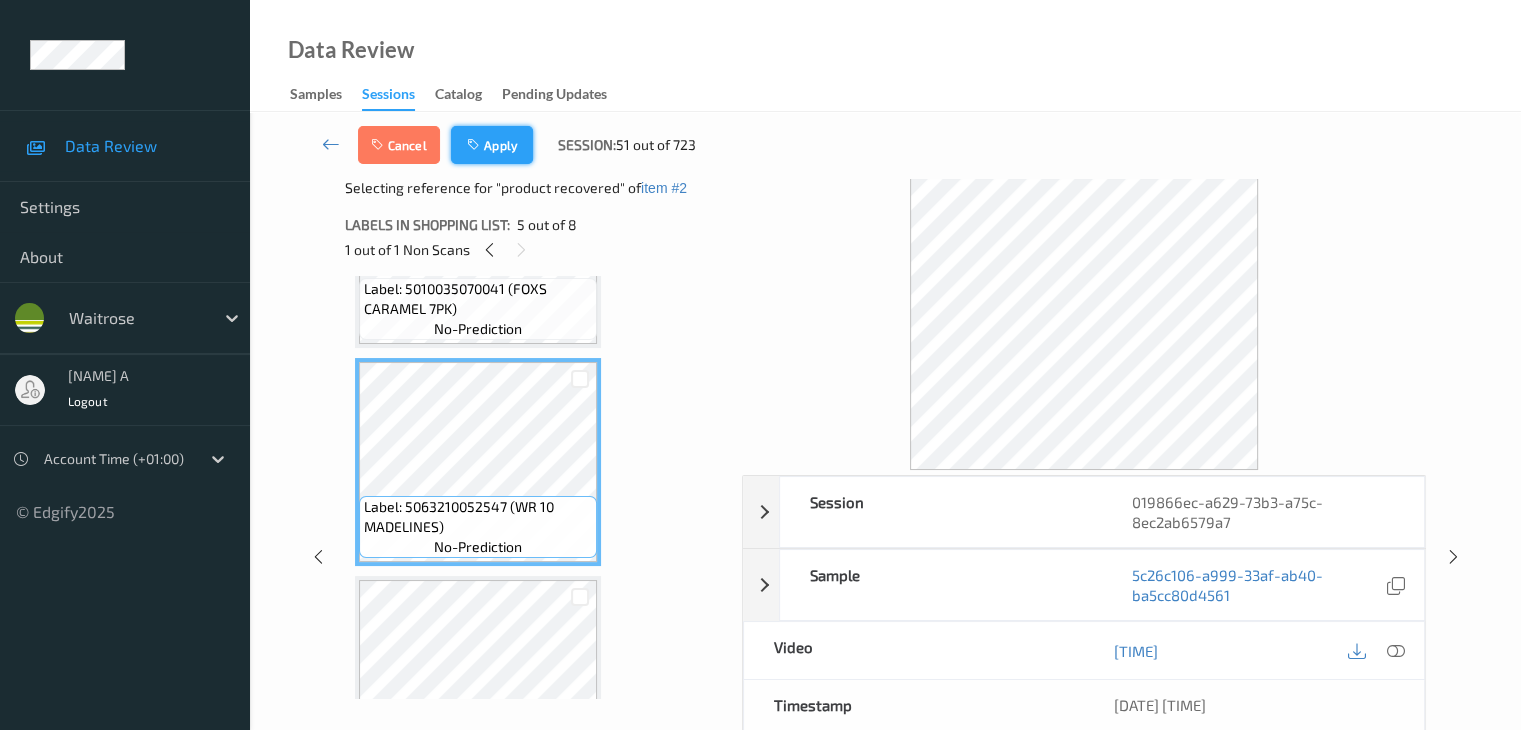 click on "Apply" at bounding box center (492, 145) 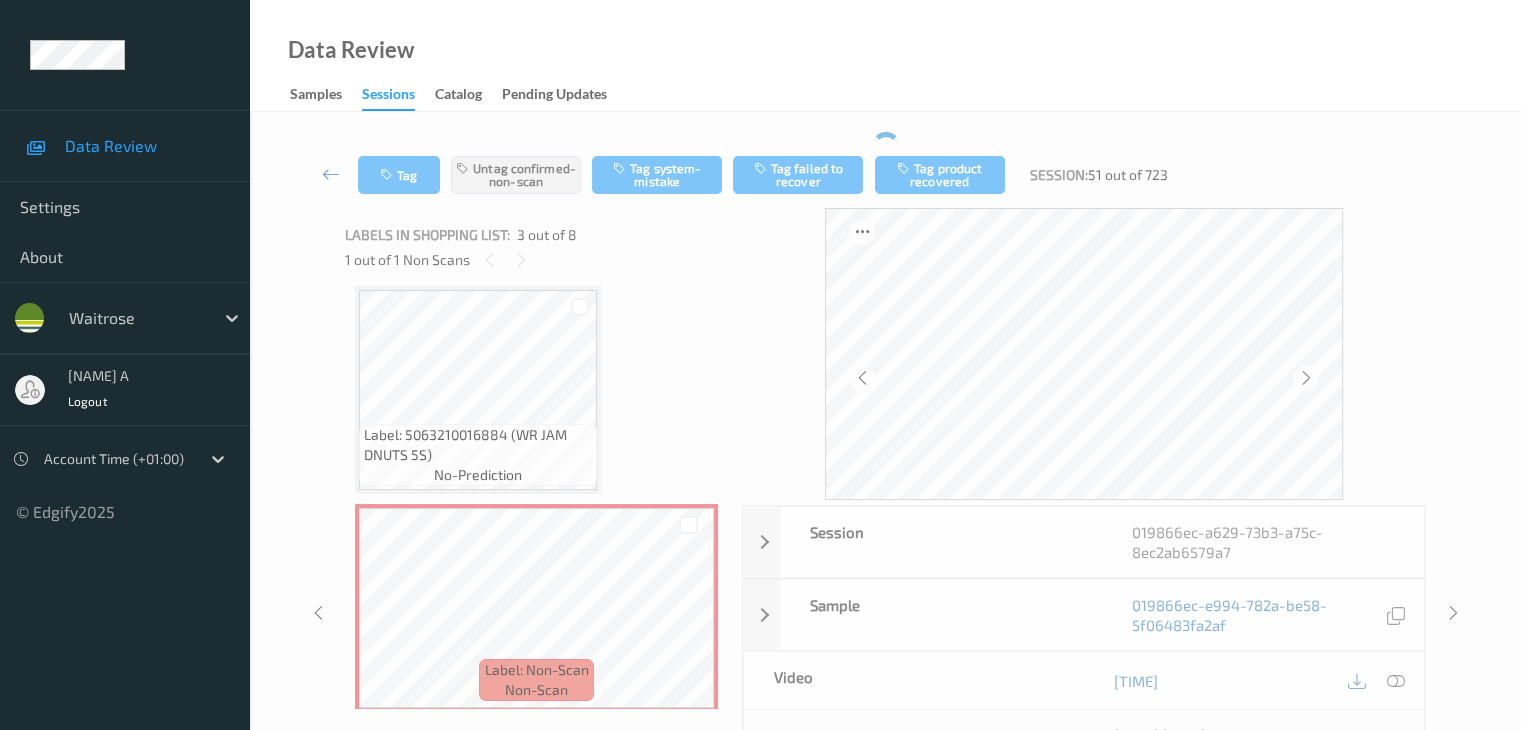 click at bounding box center (331, 174) 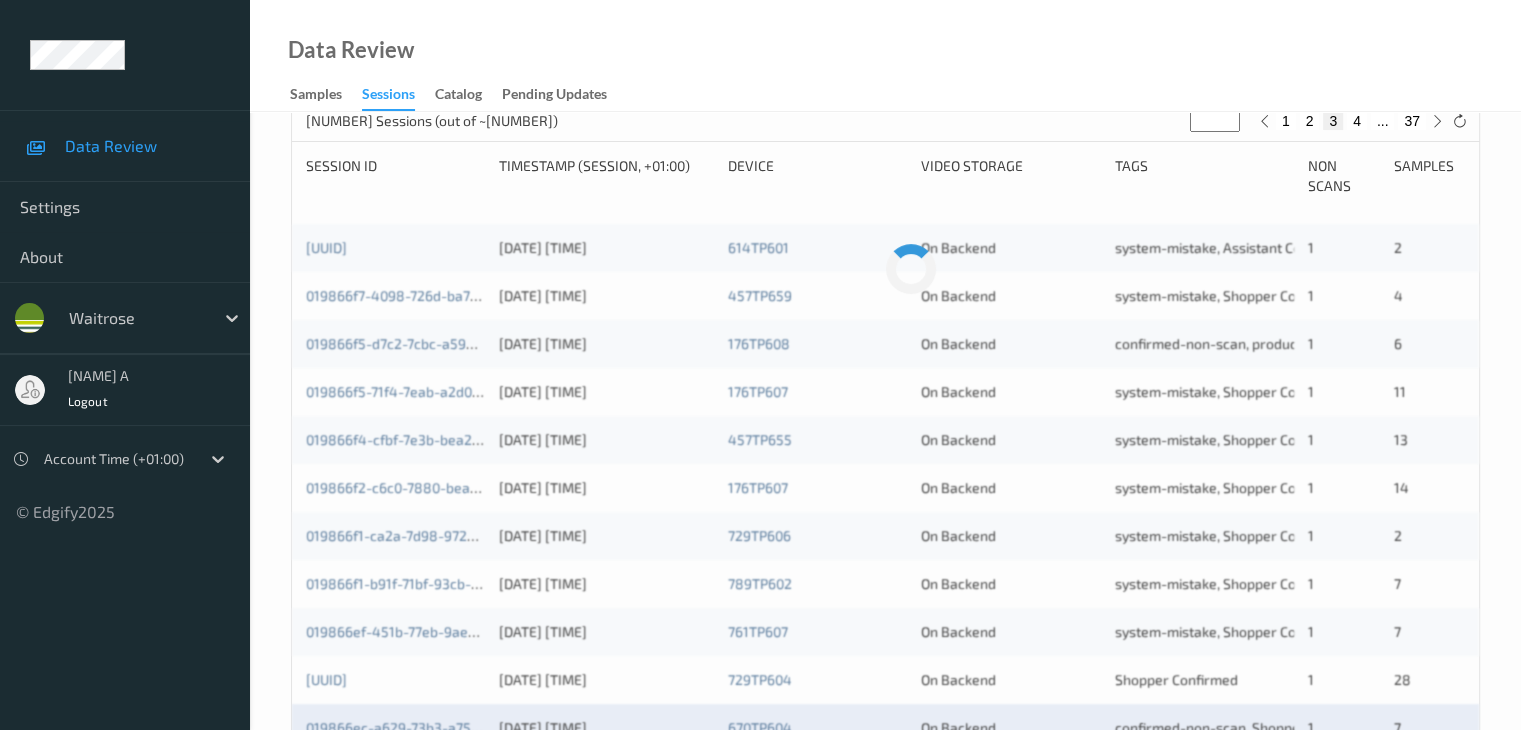 scroll, scrollTop: 500, scrollLeft: 0, axis: vertical 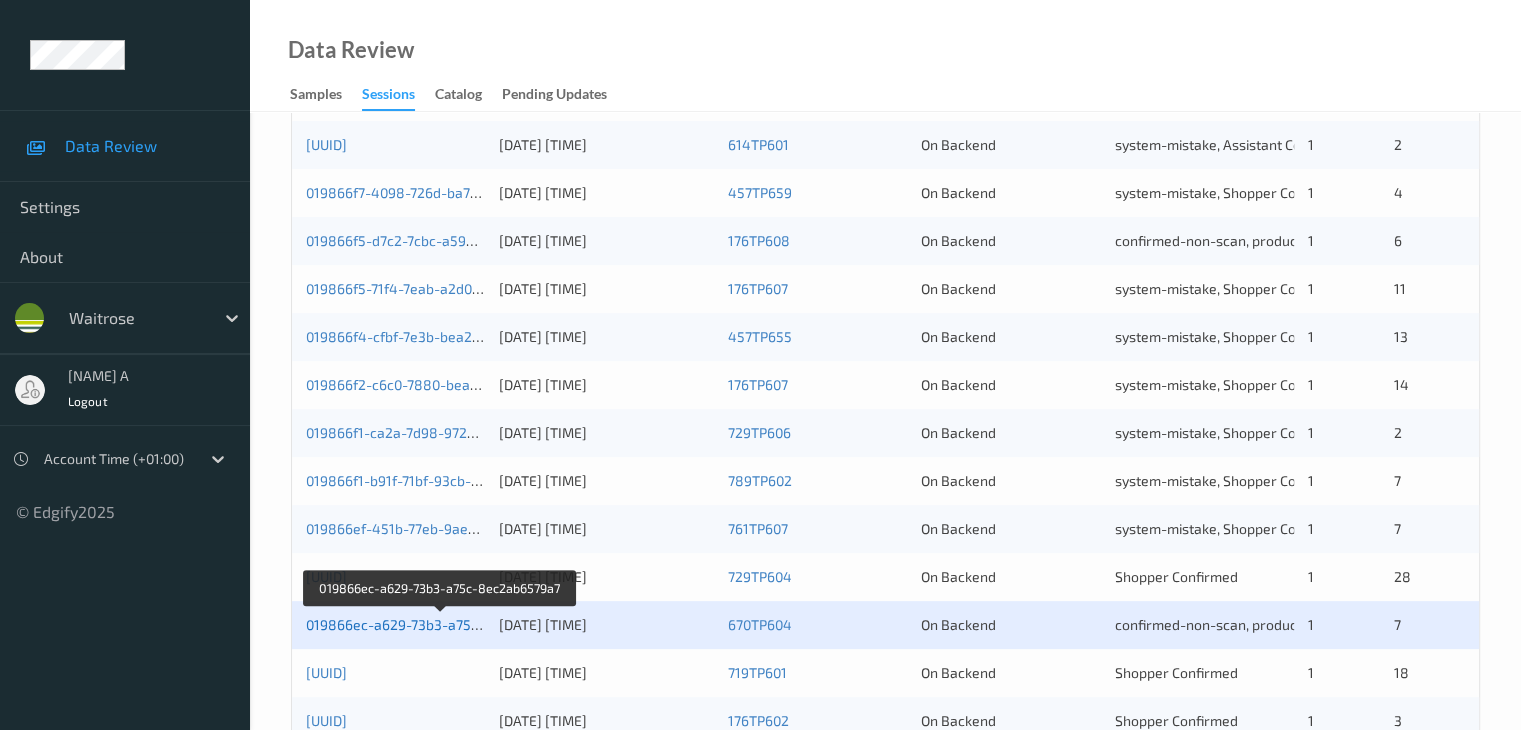 click on "019866ec-a629-73b3-a75c-8ec2ab6579a7" at bounding box center [442, 624] 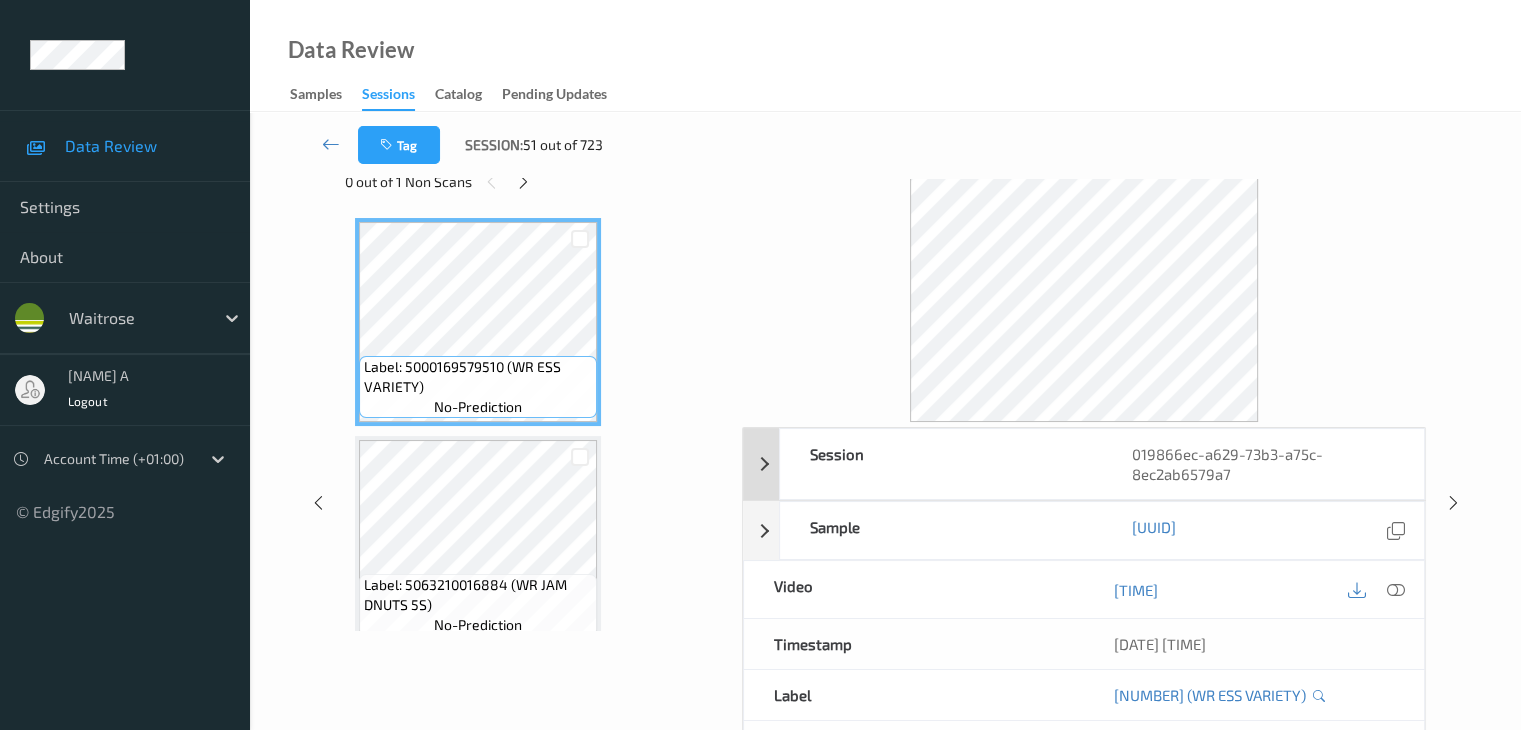 scroll, scrollTop: 44, scrollLeft: 0, axis: vertical 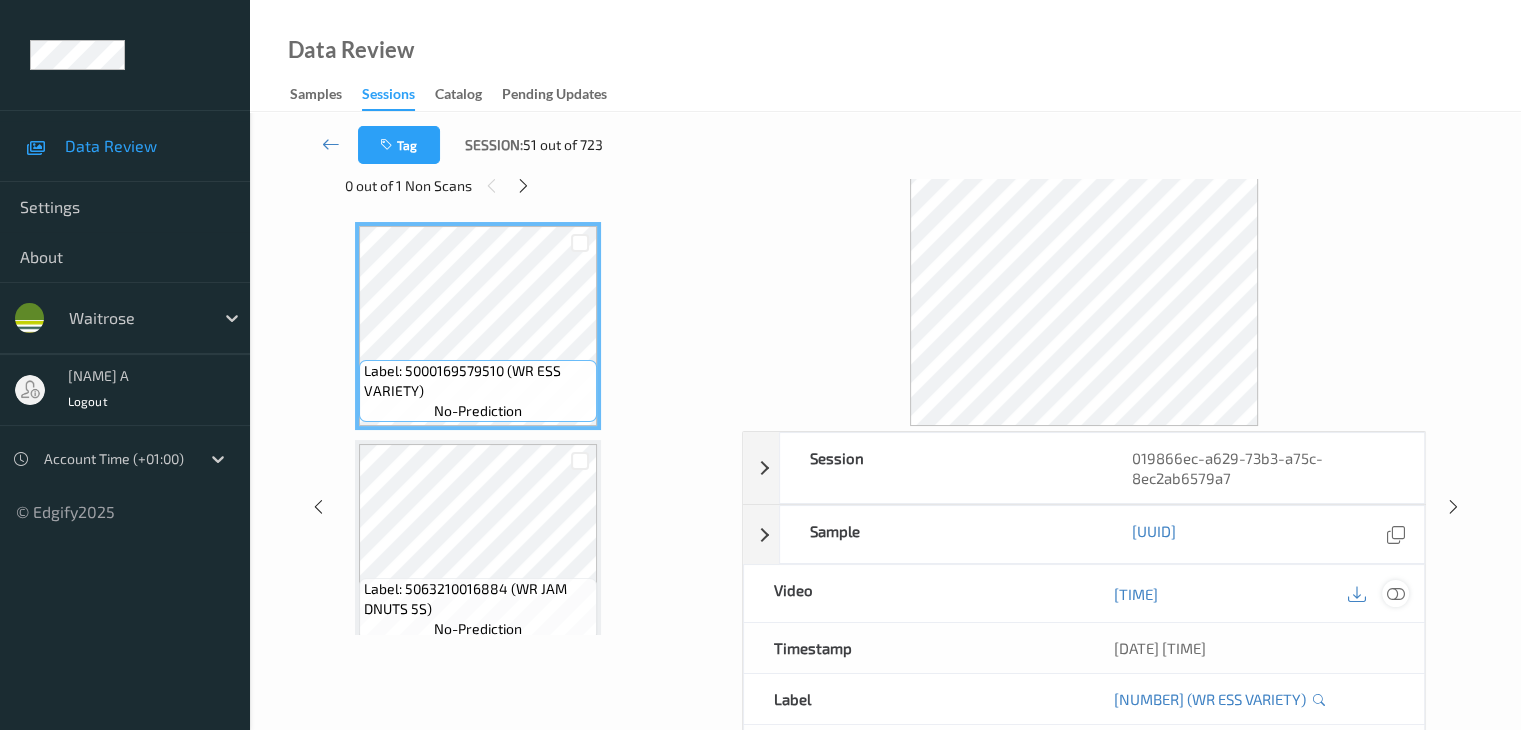 click at bounding box center (1395, 594) 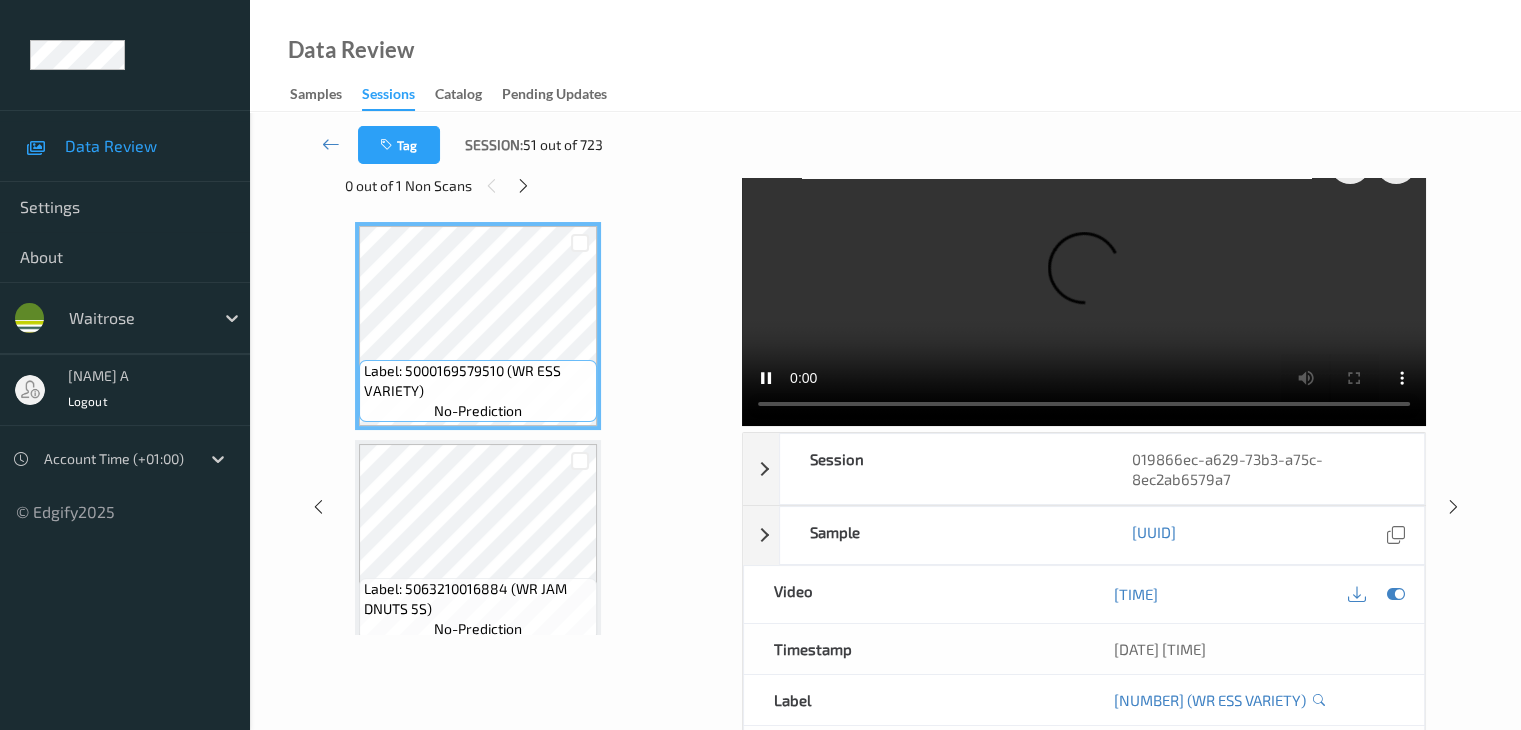 scroll, scrollTop: 0, scrollLeft: 0, axis: both 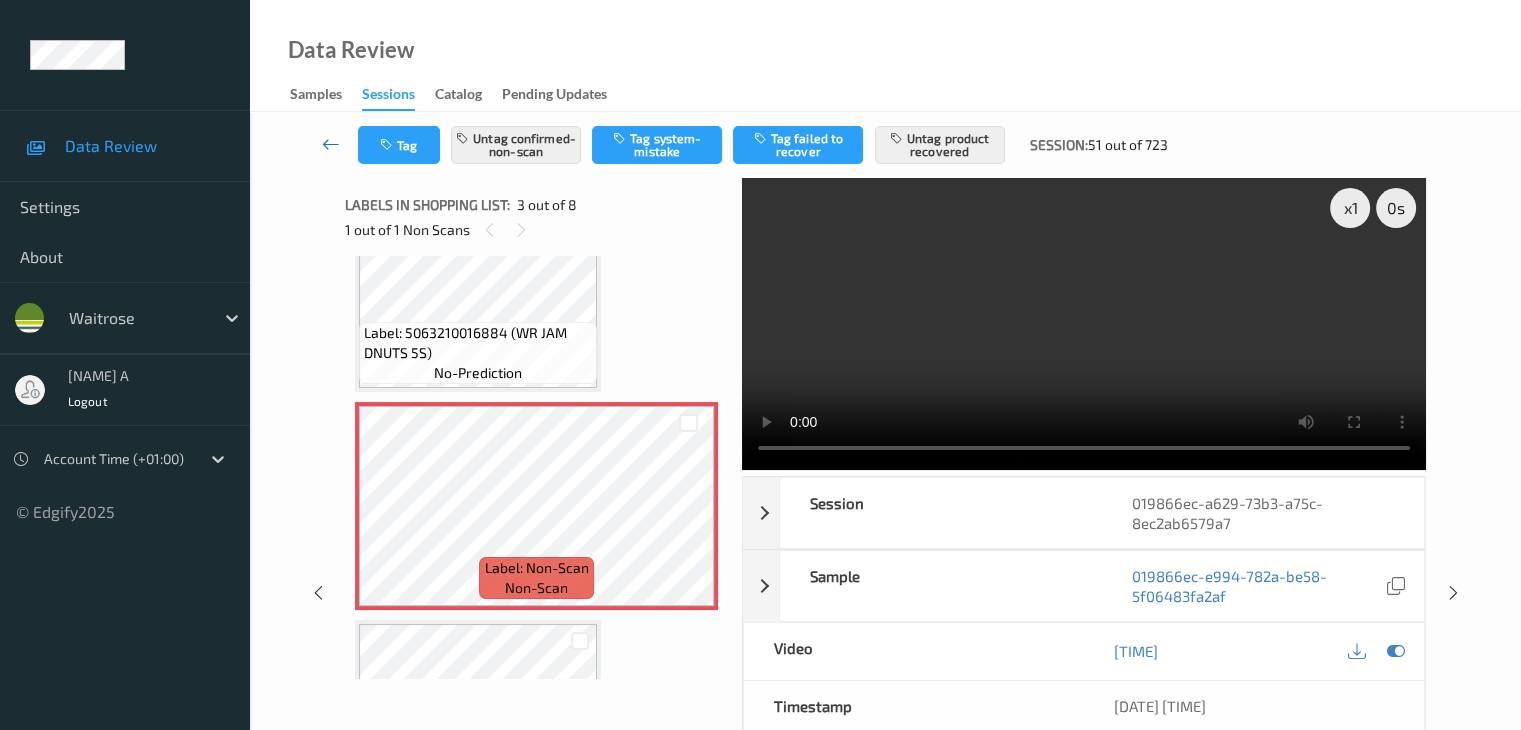 click at bounding box center [331, 144] 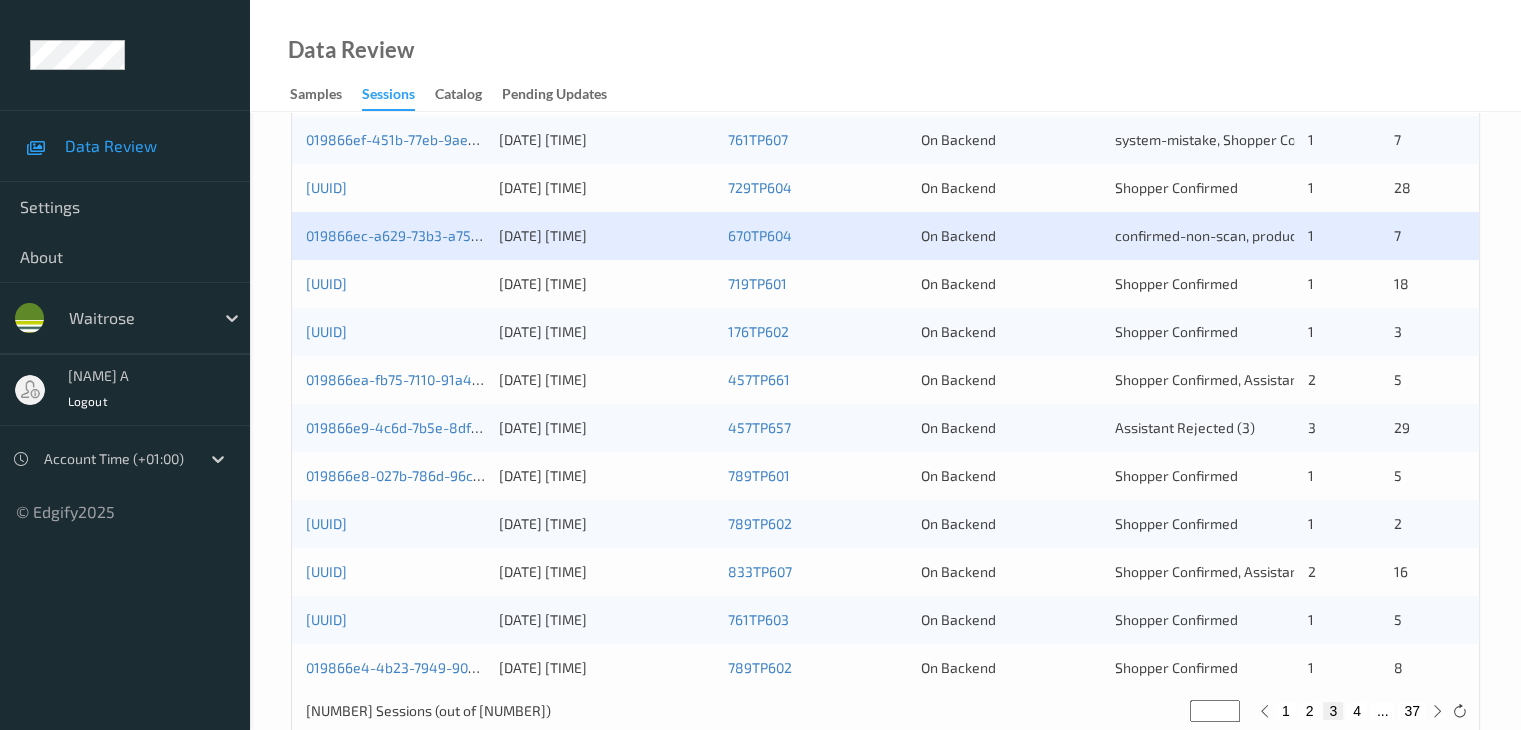 scroll, scrollTop: 932, scrollLeft: 0, axis: vertical 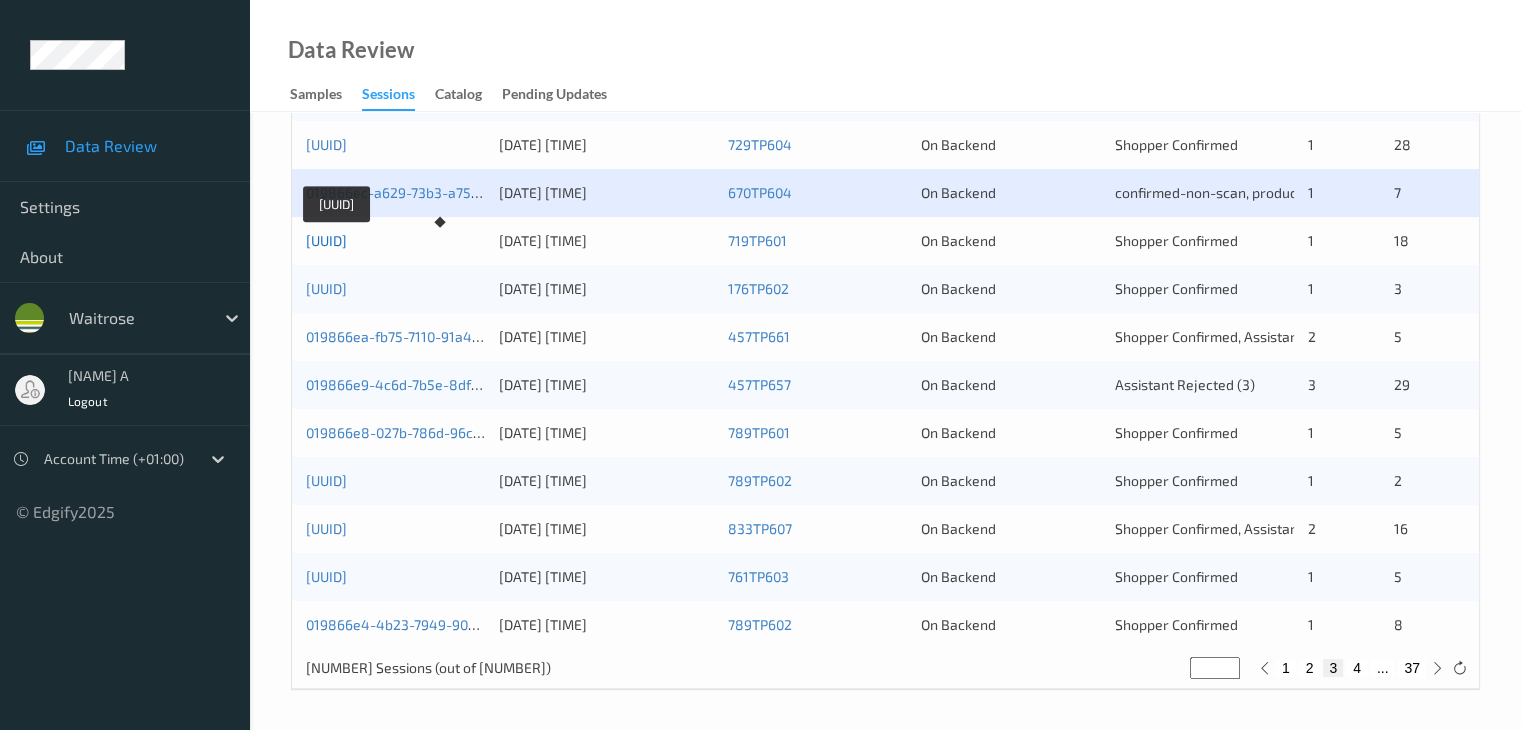 click on "[UUID]" at bounding box center [326, 240] 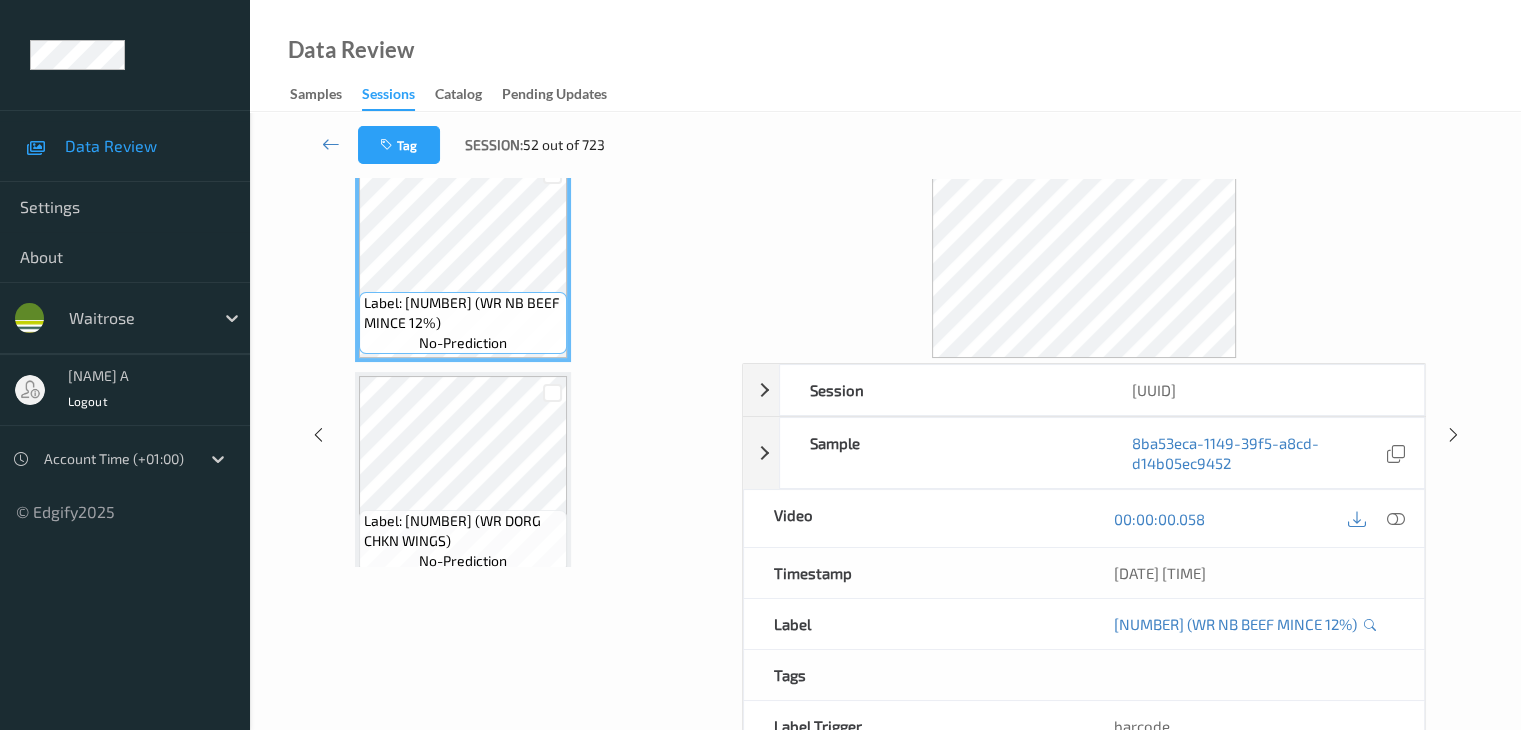 scroll, scrollTop: 0, scrollLeft: 0, axis: both 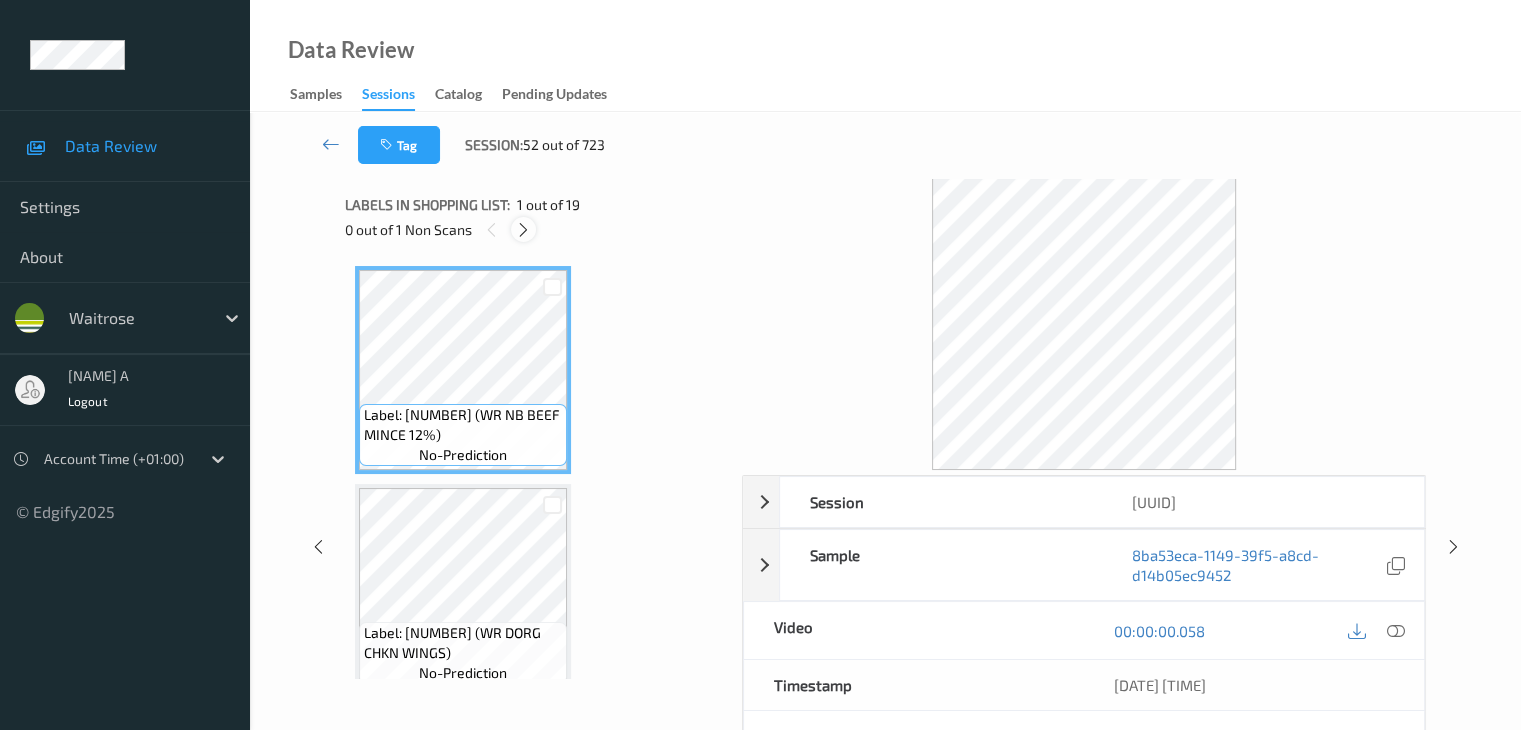 click at bounding box center (523, 229) 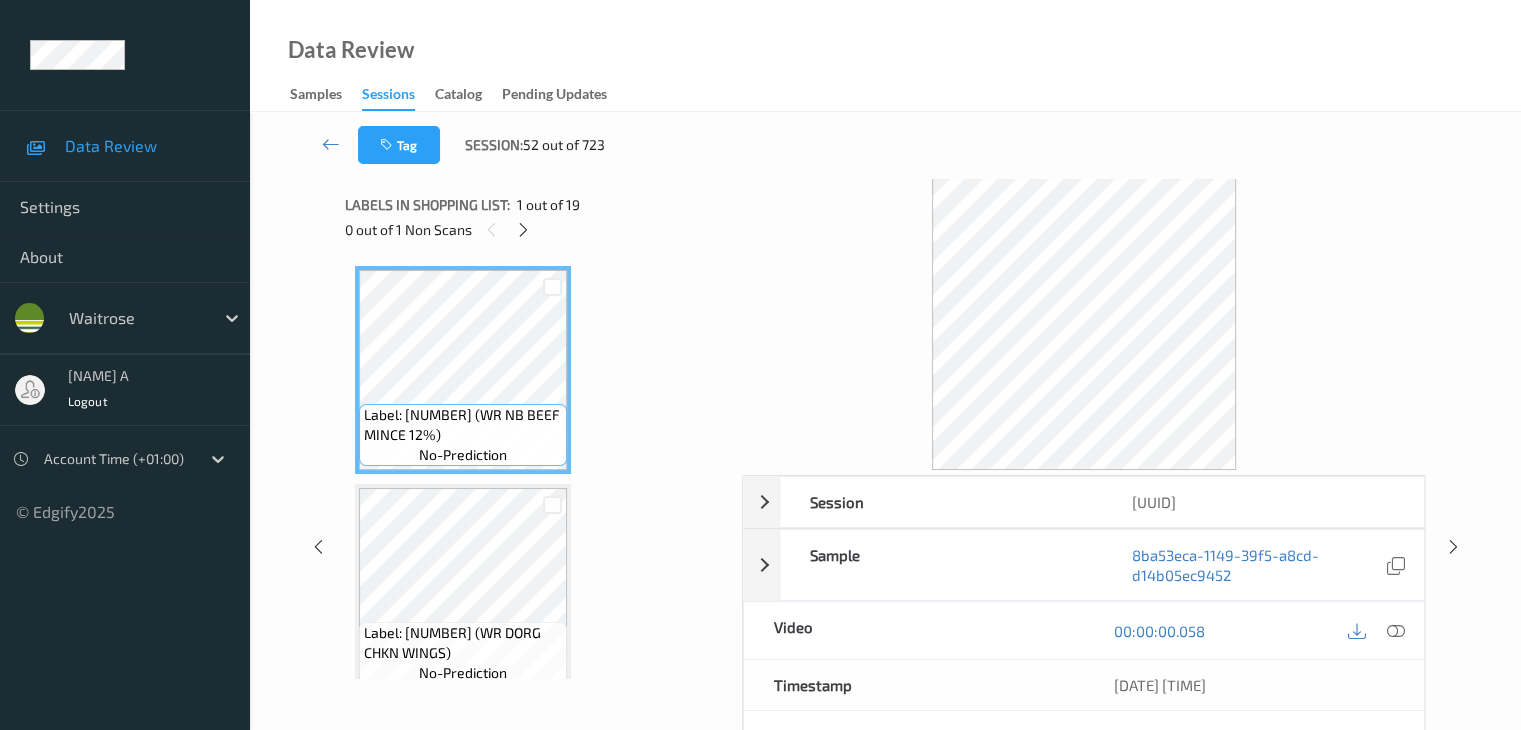 scroll, scrollTop: 882, scrollLeft: 0, axis: vertical 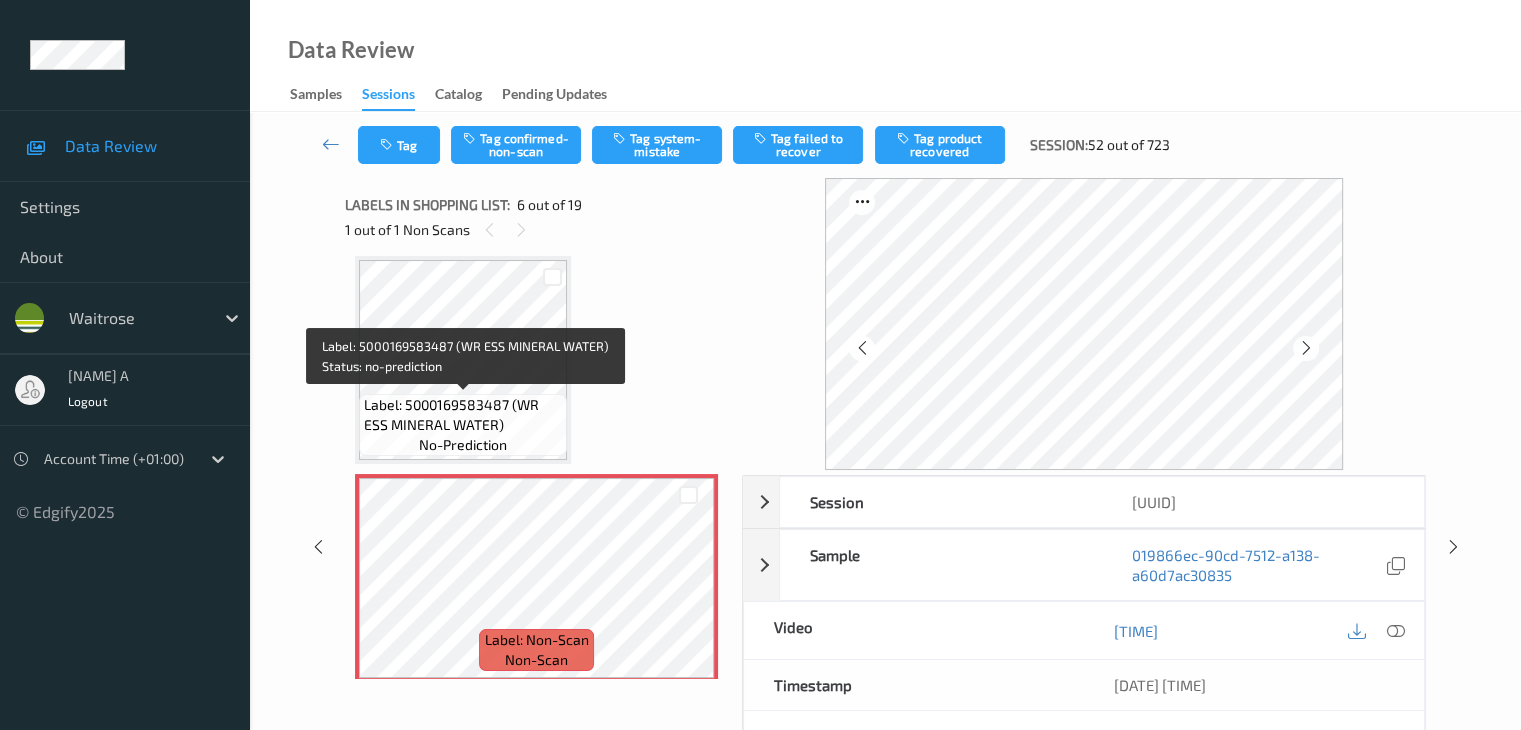 click on "Label: 5000169583487 (WR ESS MINERAL WATER)" at bounding box center (463, 415) 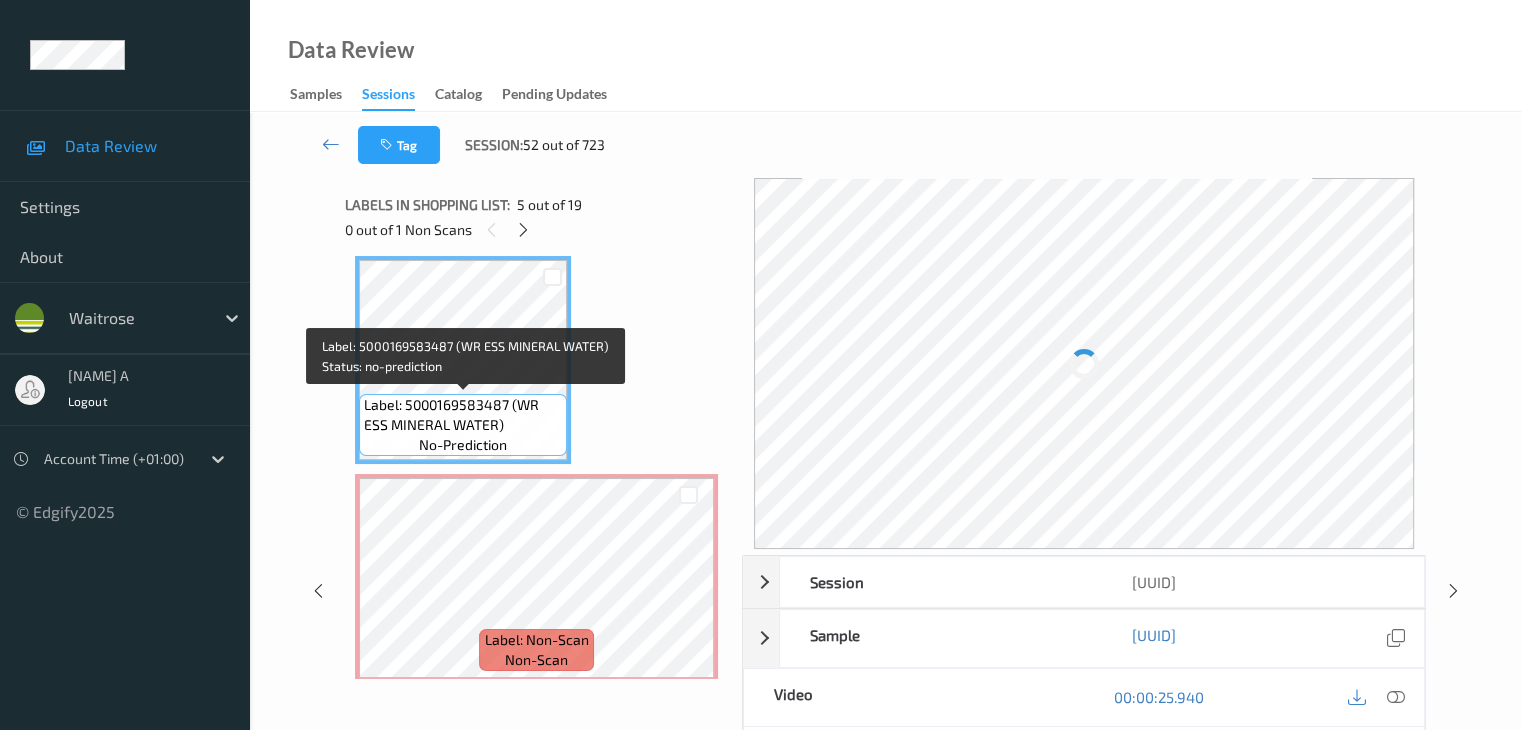 click on "Label: 5000169583487 (WR ESS MINERAL WATER)" at bounding box center [463, 415] 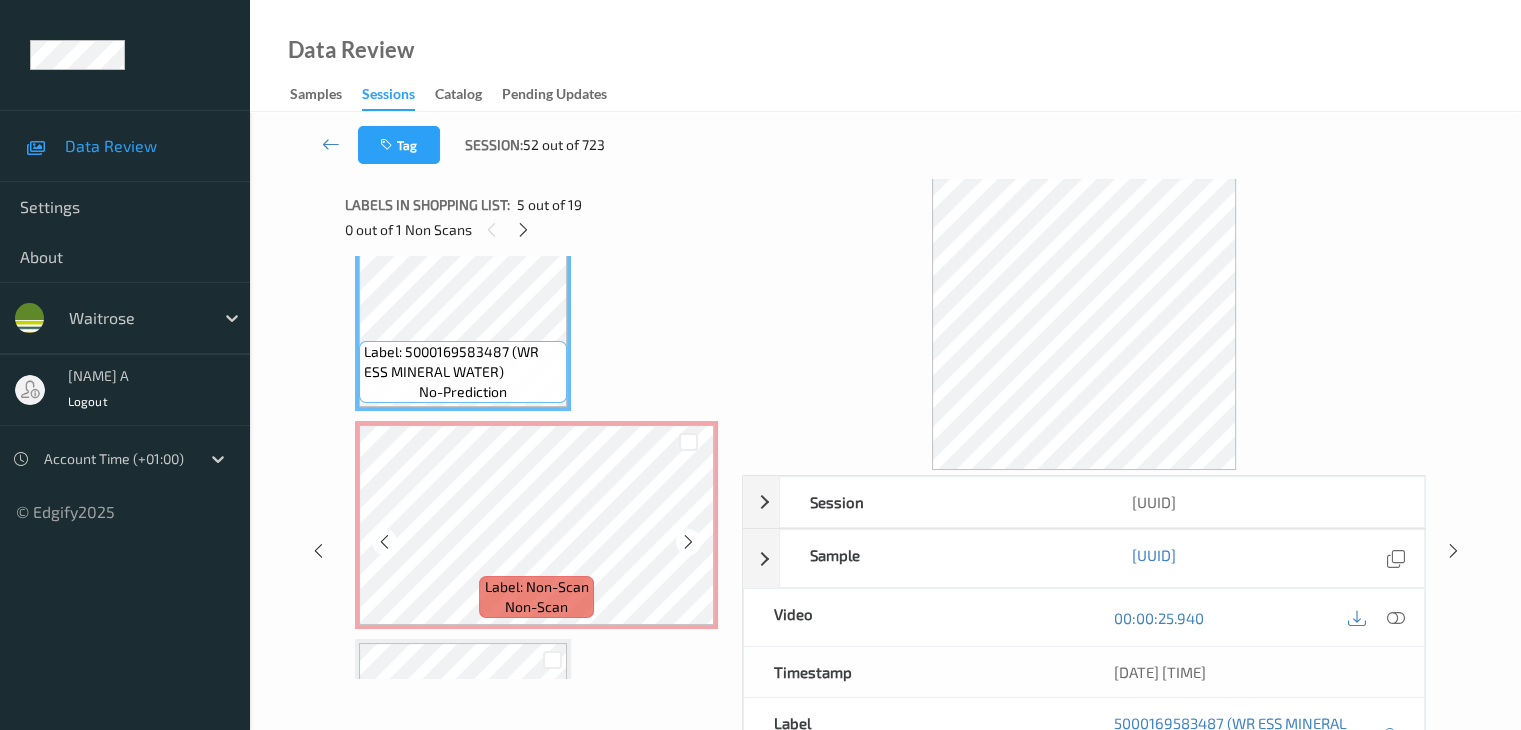scroll, scrollTop: 882, scrollLeft: 0, axis: vertical 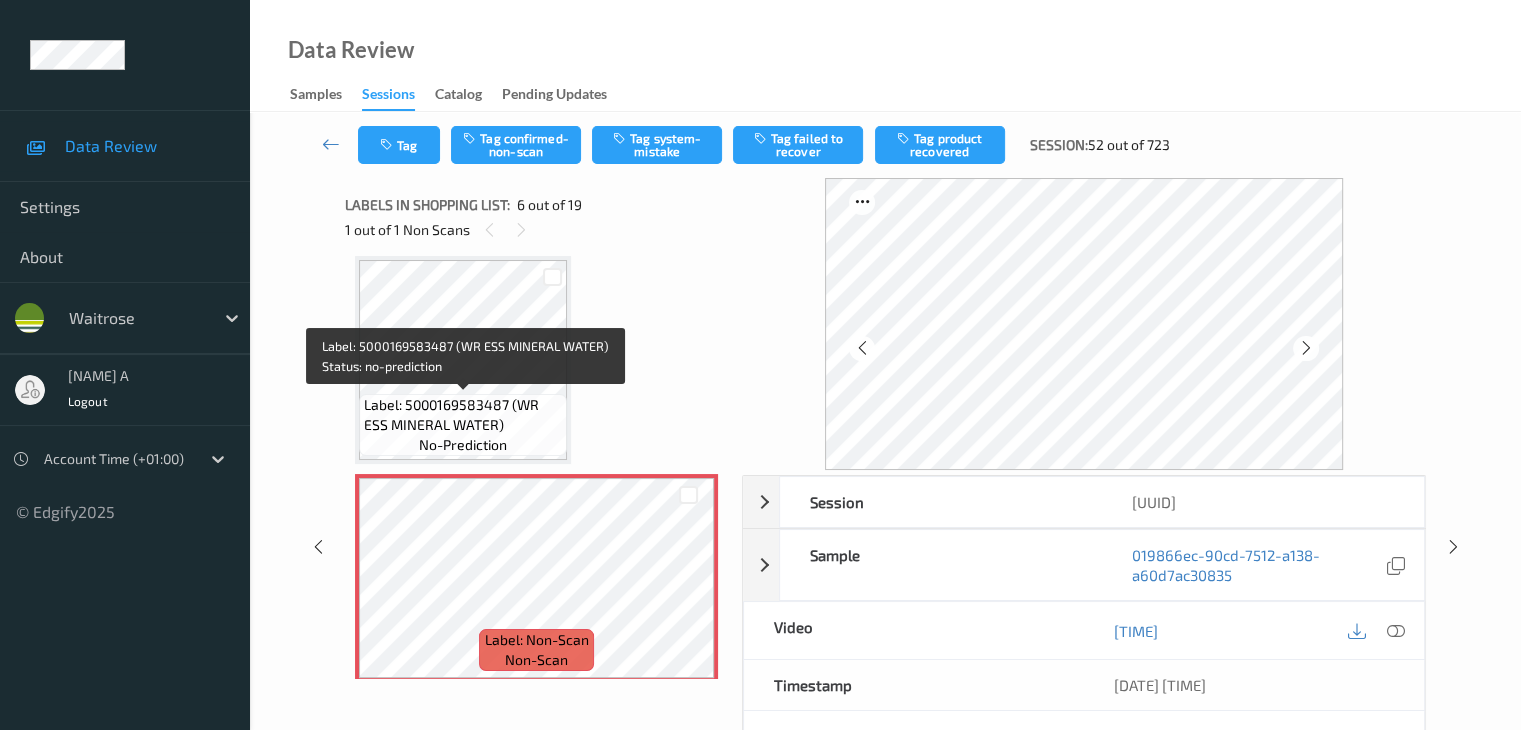 click on "Label: 5000169583487 (WR ESS MINERAL WATER)" at bounding box center [463, 415] 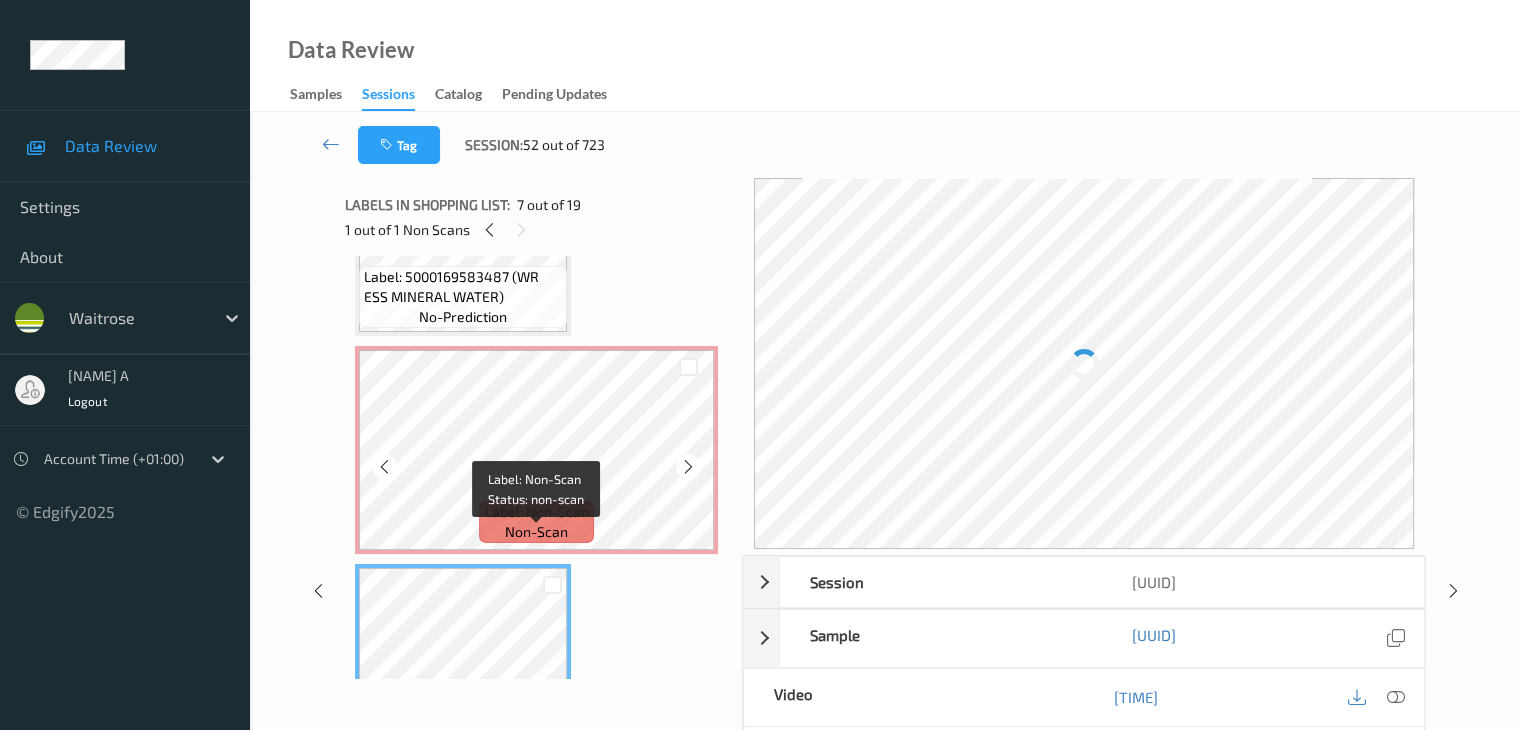 scroll, scrollTop: 982, scrollLeft: 0, axis: vertical 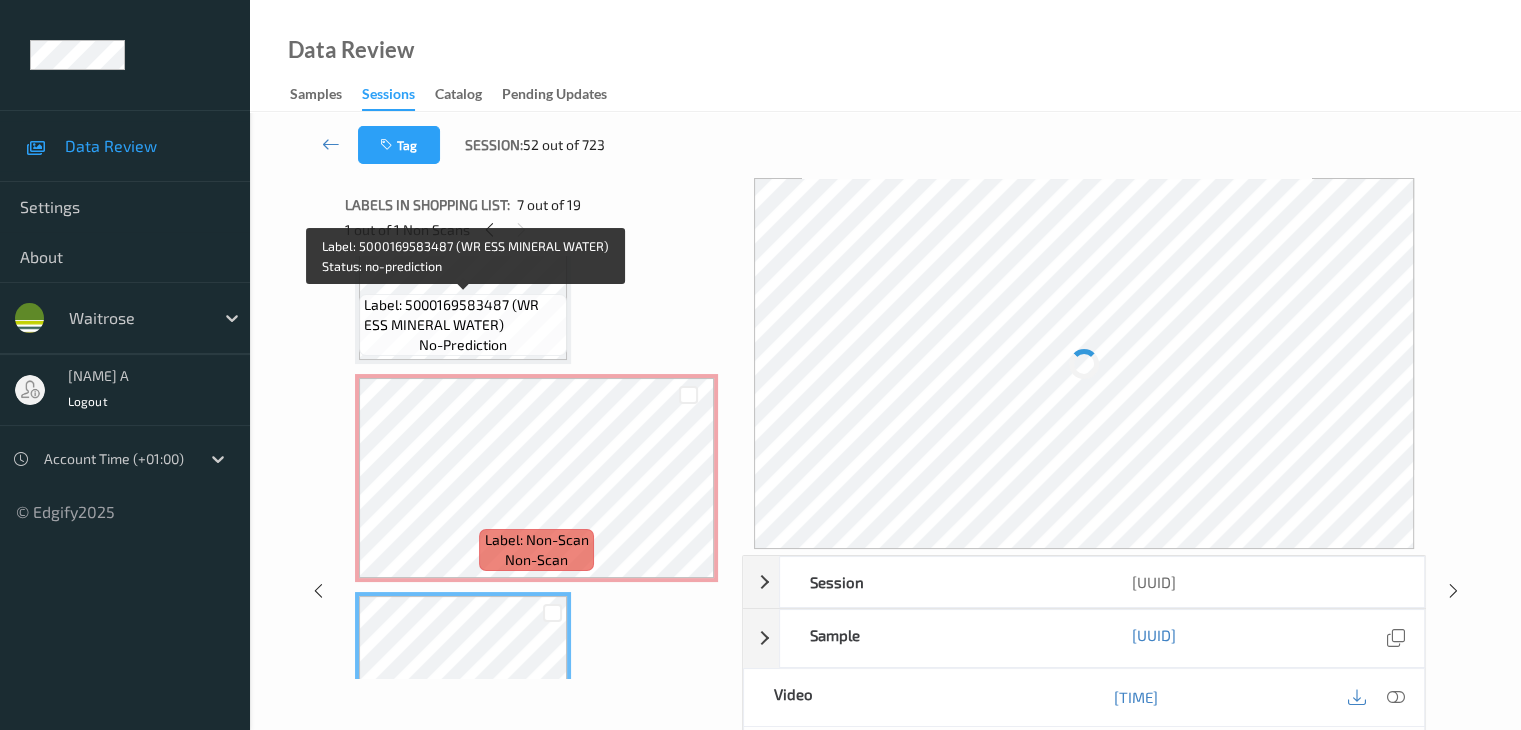 click on "Label: 5000169583487 (WR ESS MINERAL WATER)" at bounding box center [463, 315] 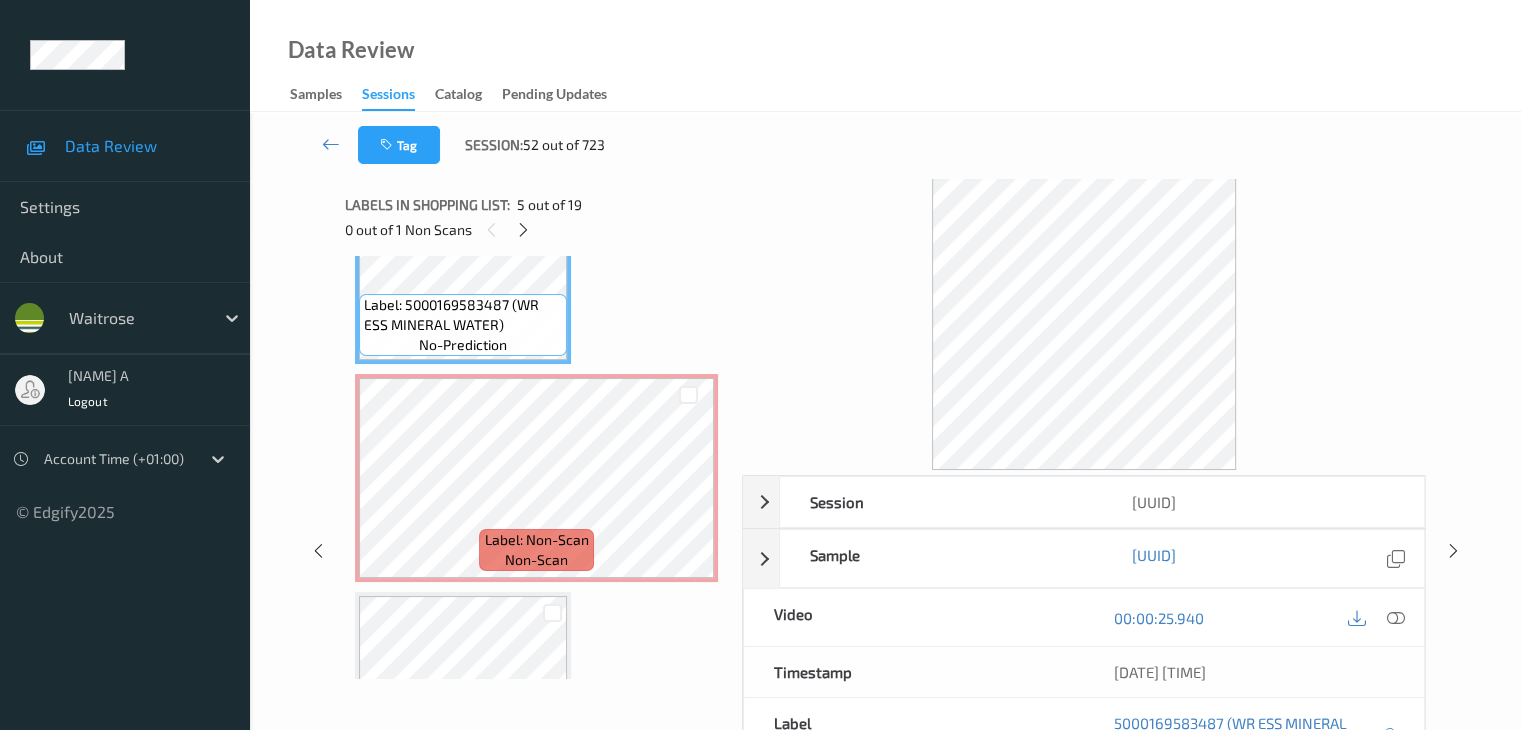 drag, startPoint x: 1393, startPoint y: 654, endPoint x: 1409, endPoint y: 660, distance: 17.088007 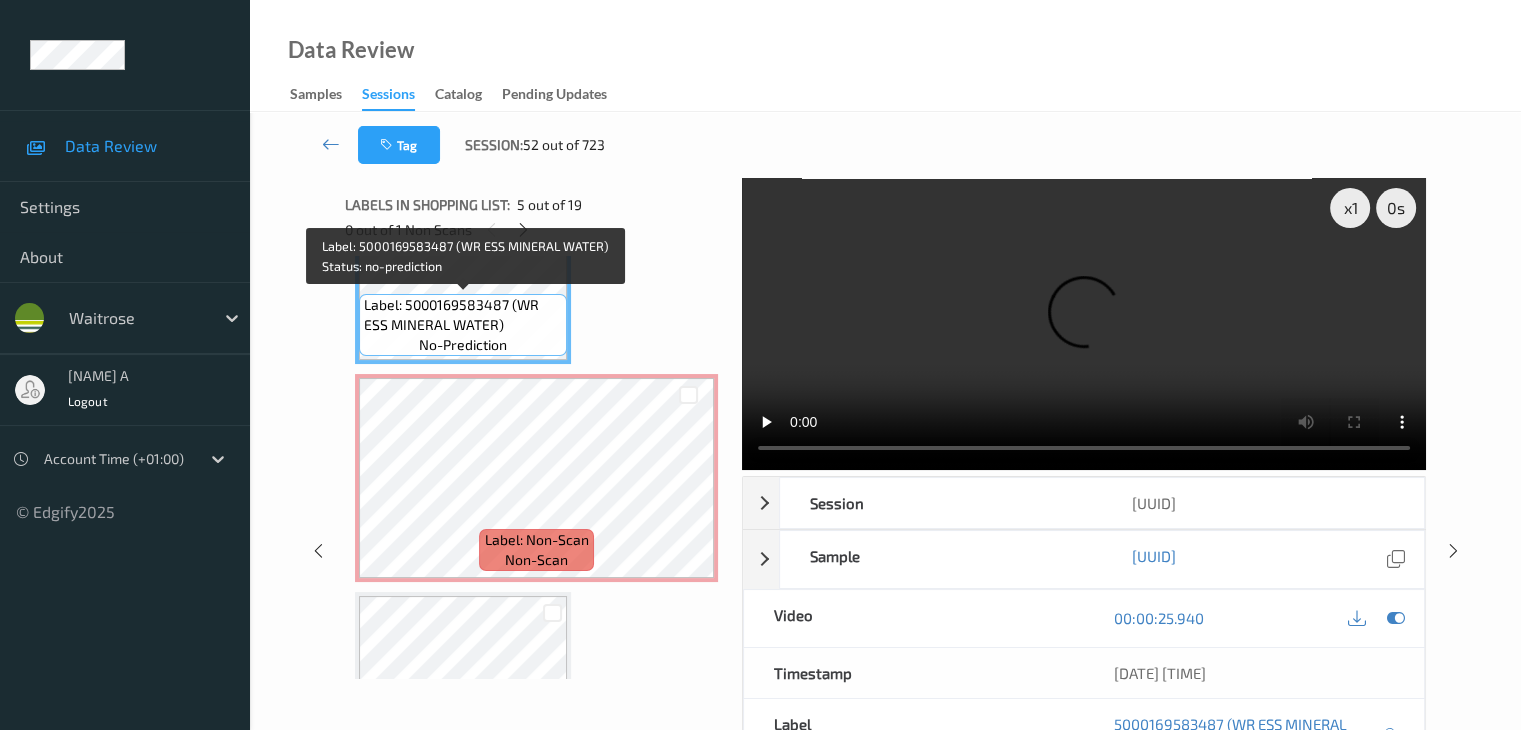 click on "Label: 5000169583487 (WR ESS MINERAL WATER)" at bounding box center (463, 315) 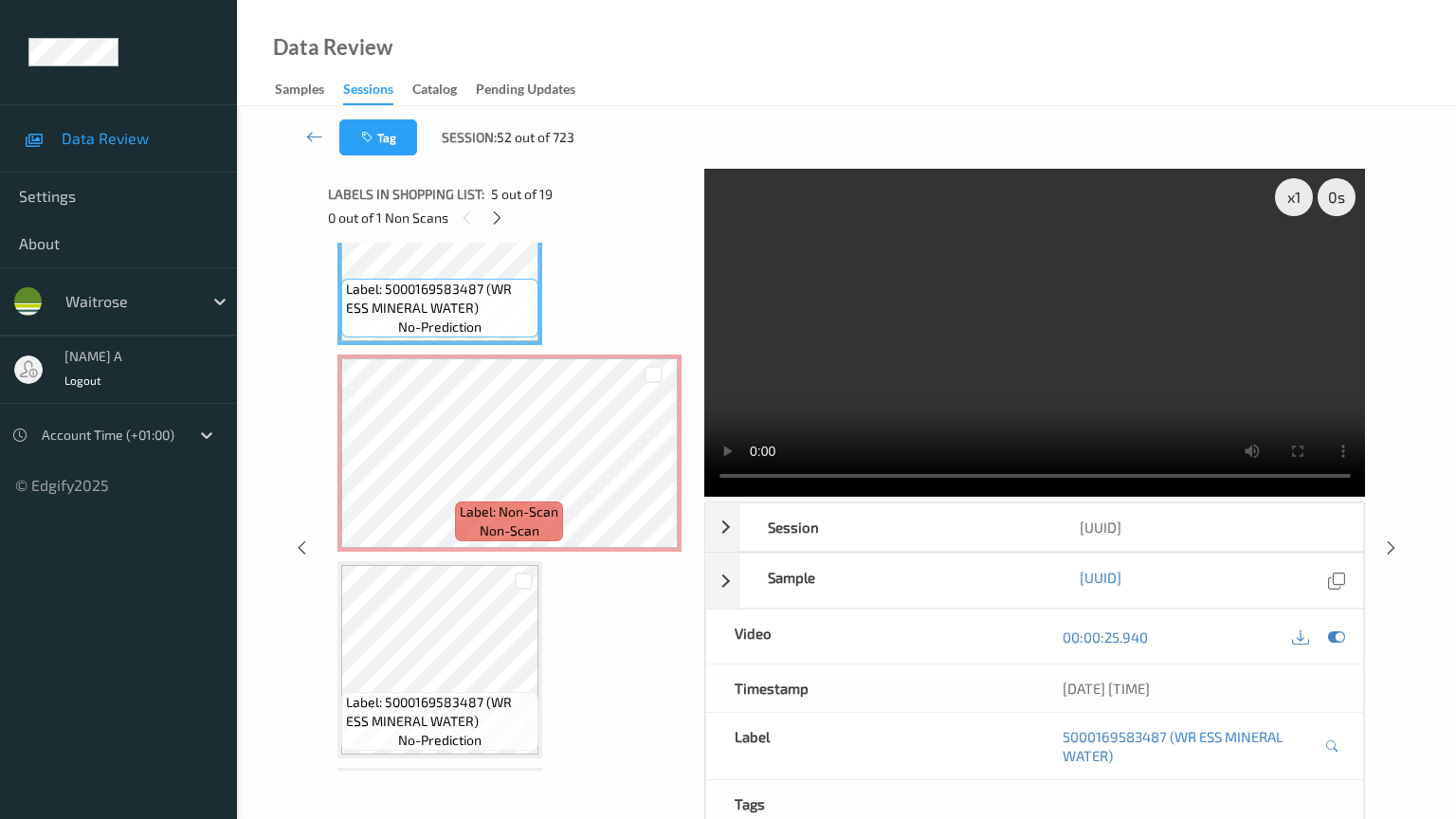 type 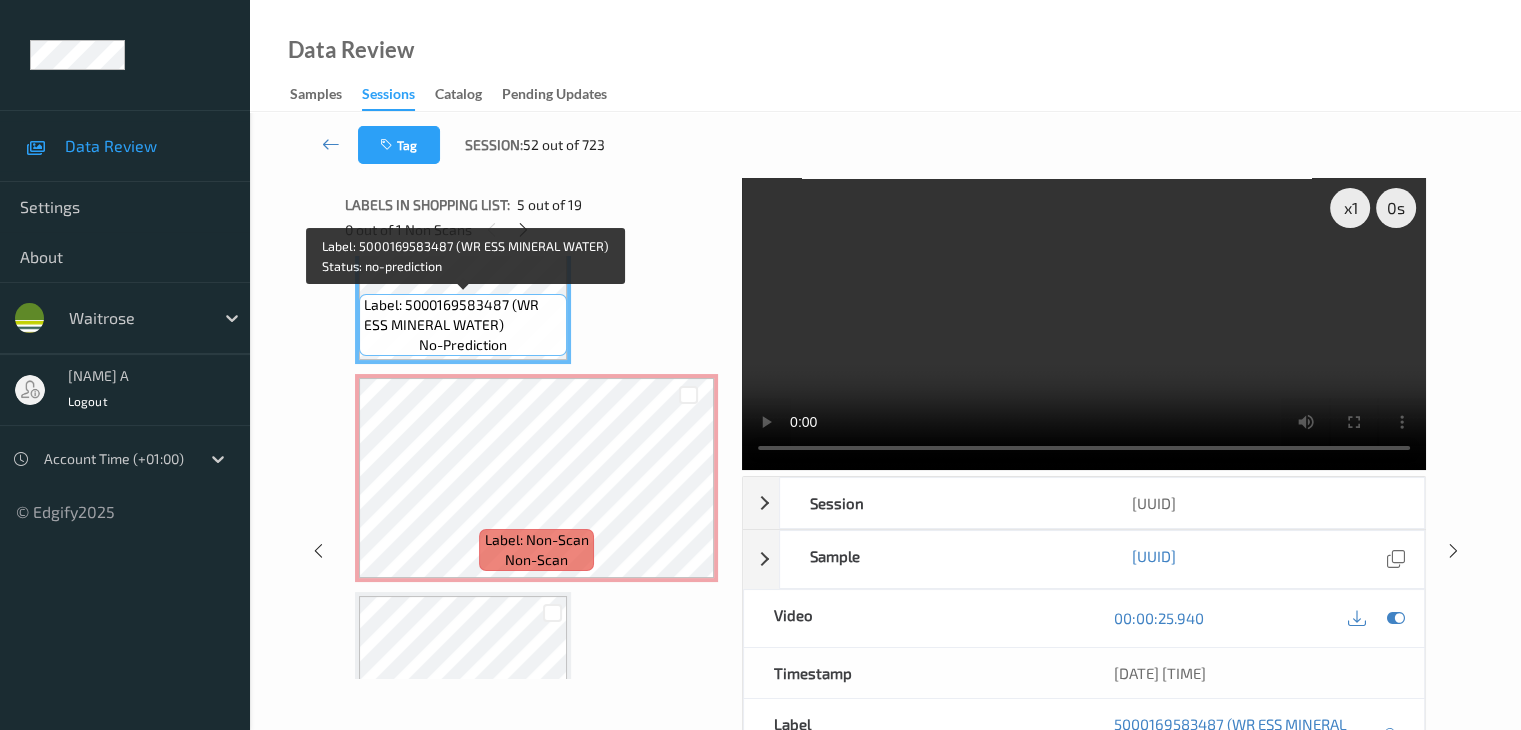 click on "Label: 5000169583487 (WR ESS MINERAL WATER)" at bounding box center (463, 315) 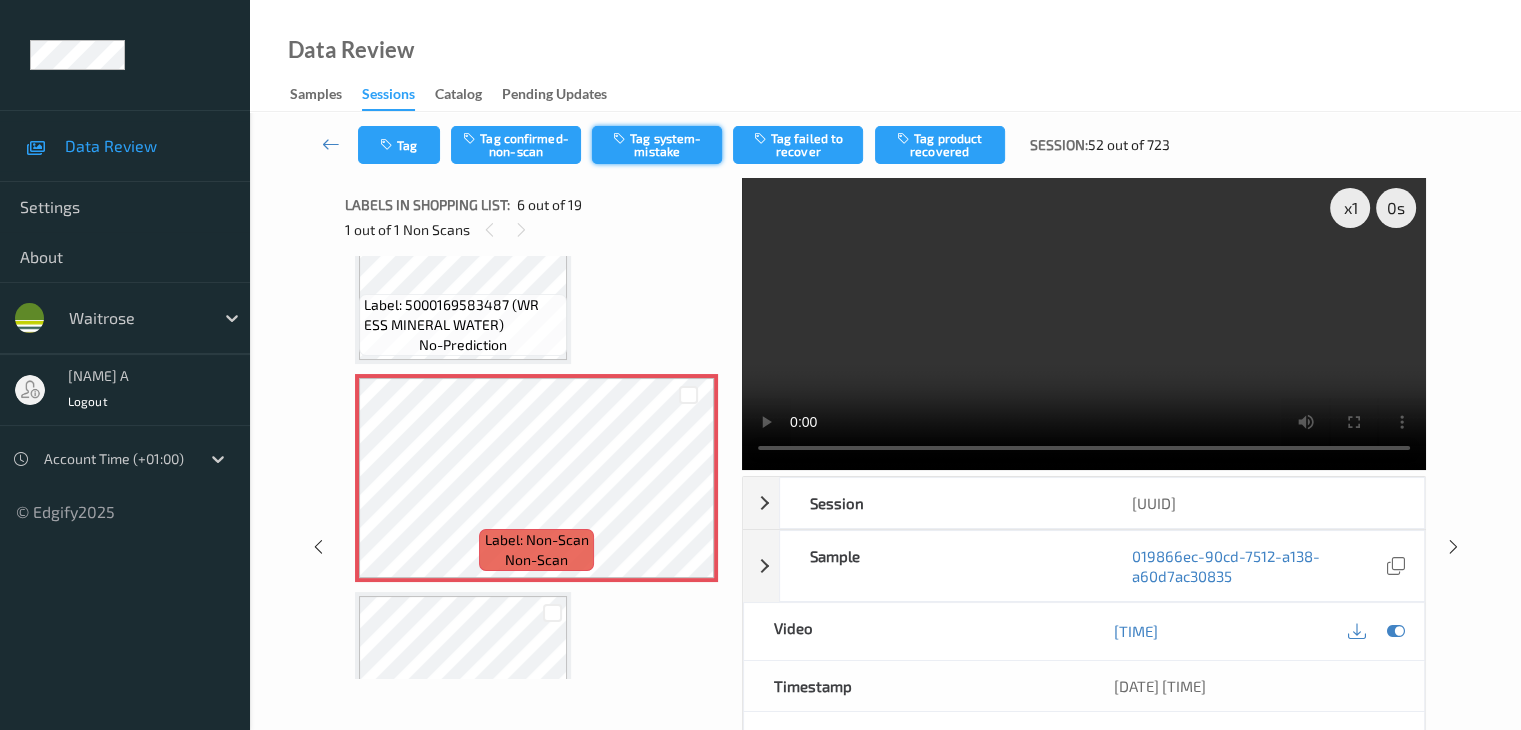 click on "Tag   system-mistake" at bounding box center (657, 145) 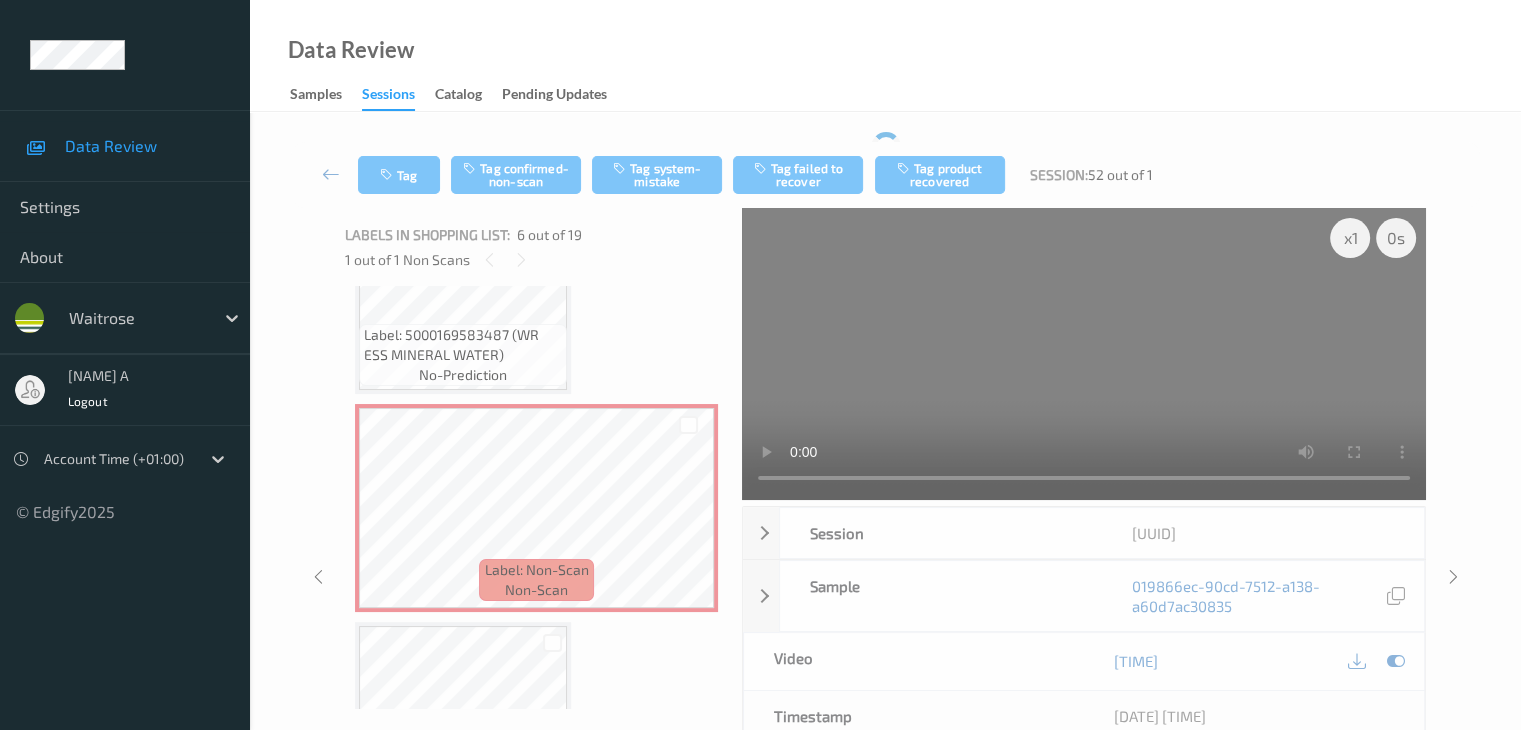 click on "Tag Tag   confirmed-non-scan Tag   system-mistake Tag   failed to recover Tag   product recovered Session: 52 out of 1" at bounding box center (885, 175) 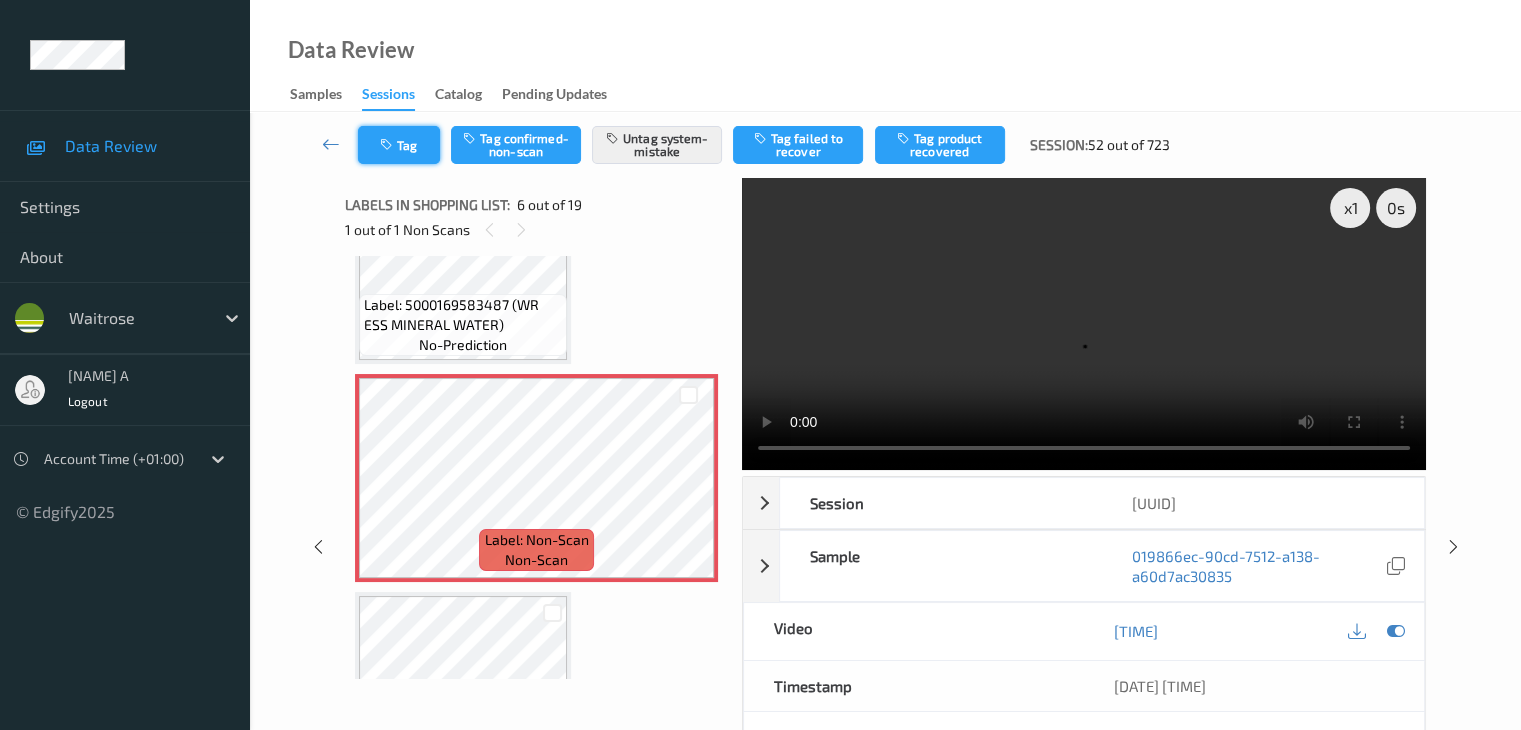 click on "Tag" at bounding box center [399, 145] 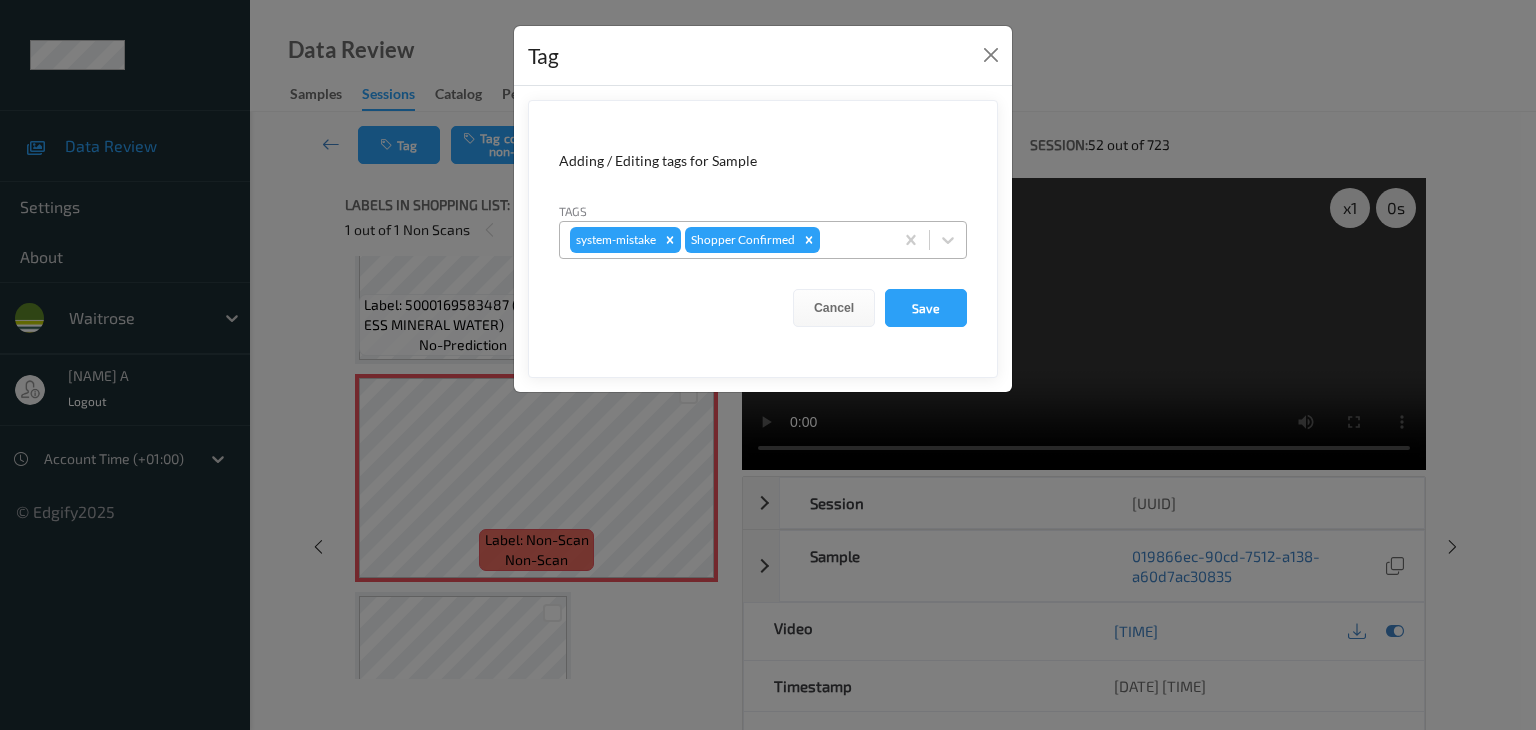 click at bounding box center [853, 240] 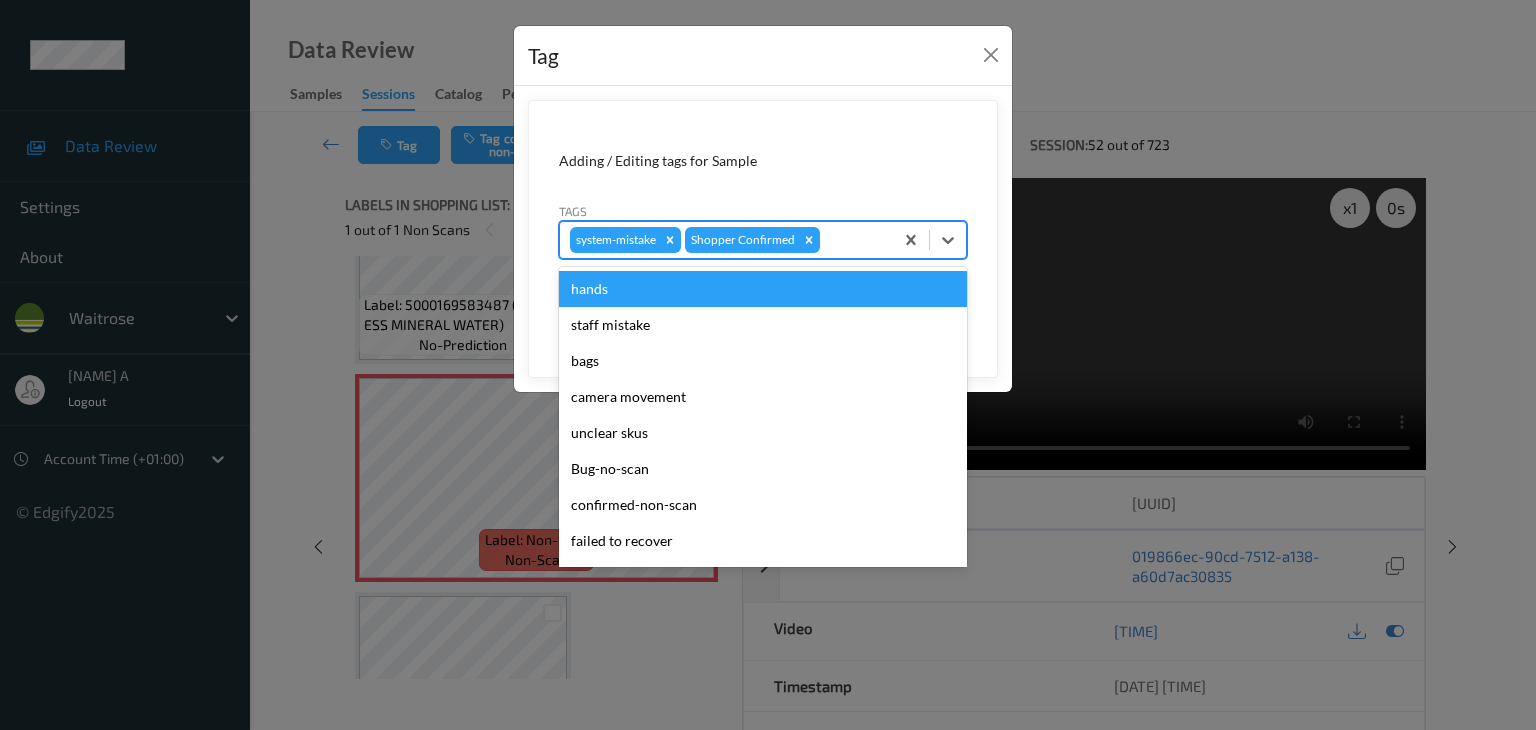 type on "u" 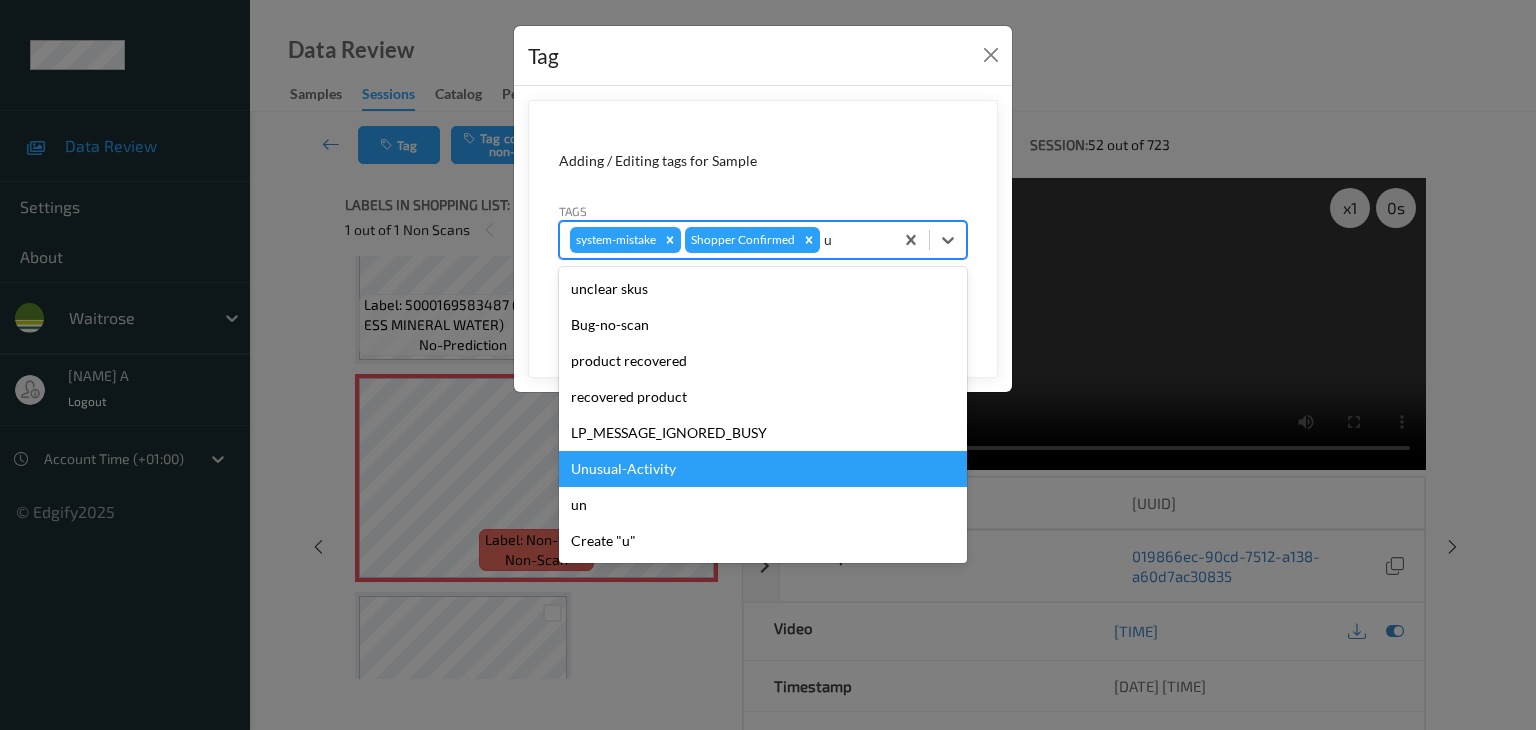 click on "Unusual-Activity" at bounding box center (763, 469) 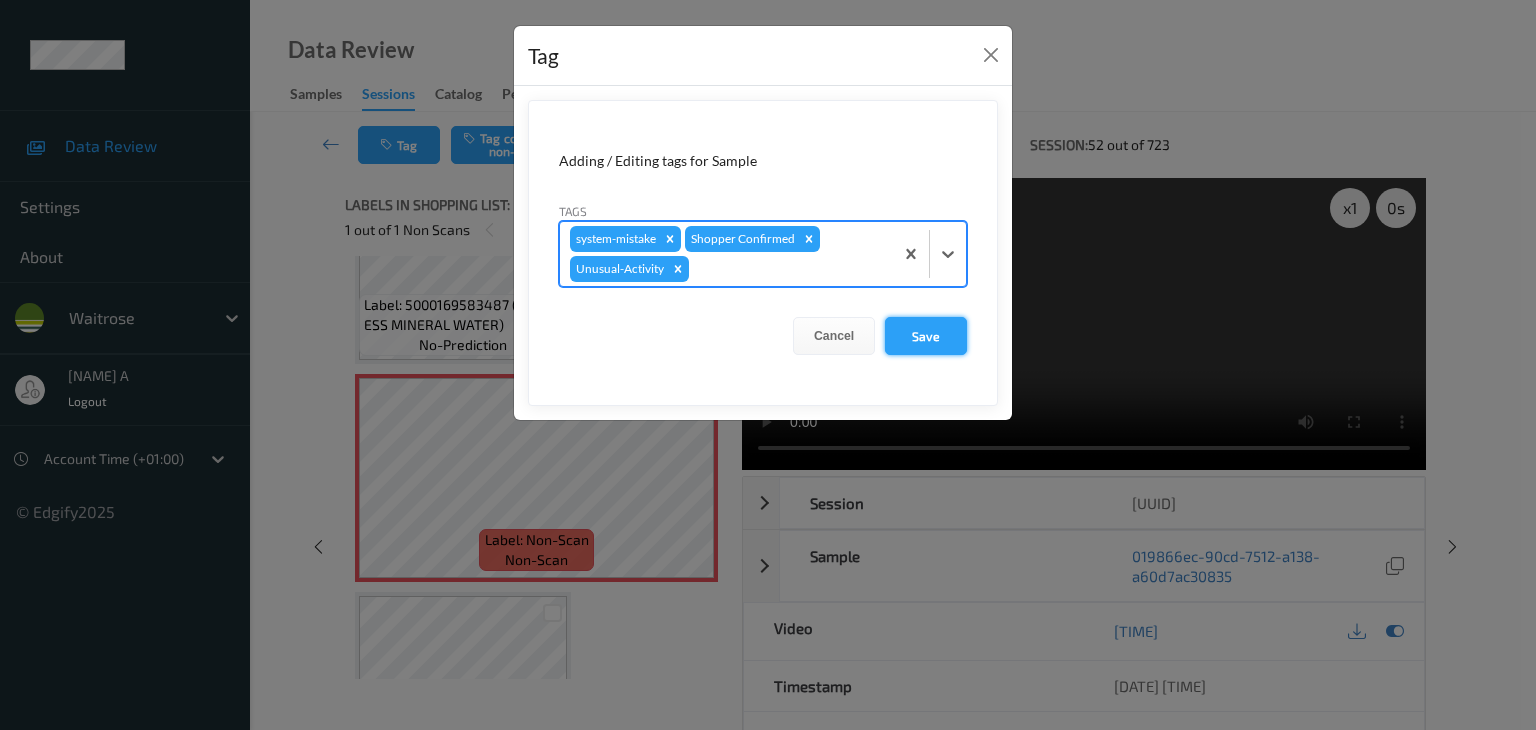 click on "Save" at bounding box center [926, 336] 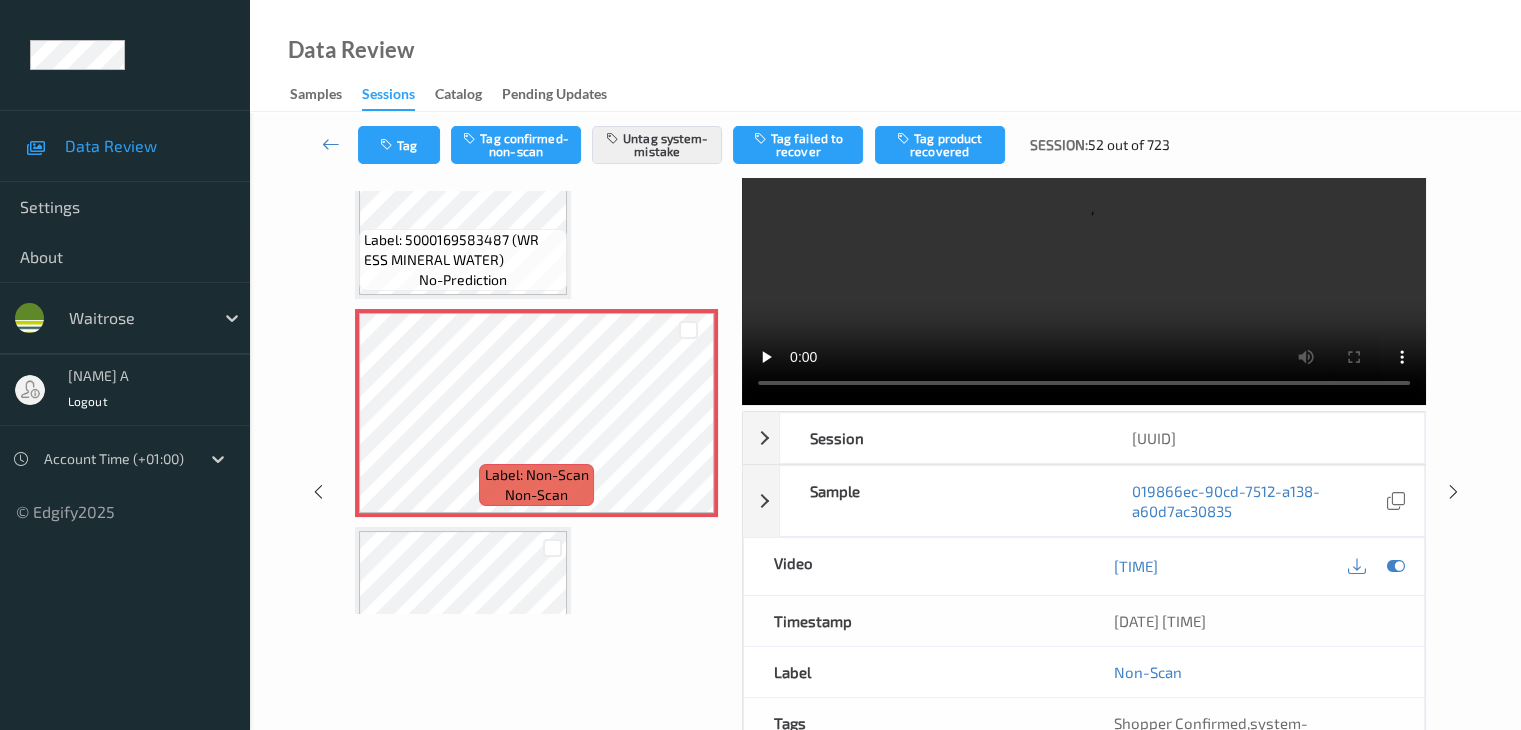 scroll, scrollTop: 100, scrollLeft: 0, axis: vertical 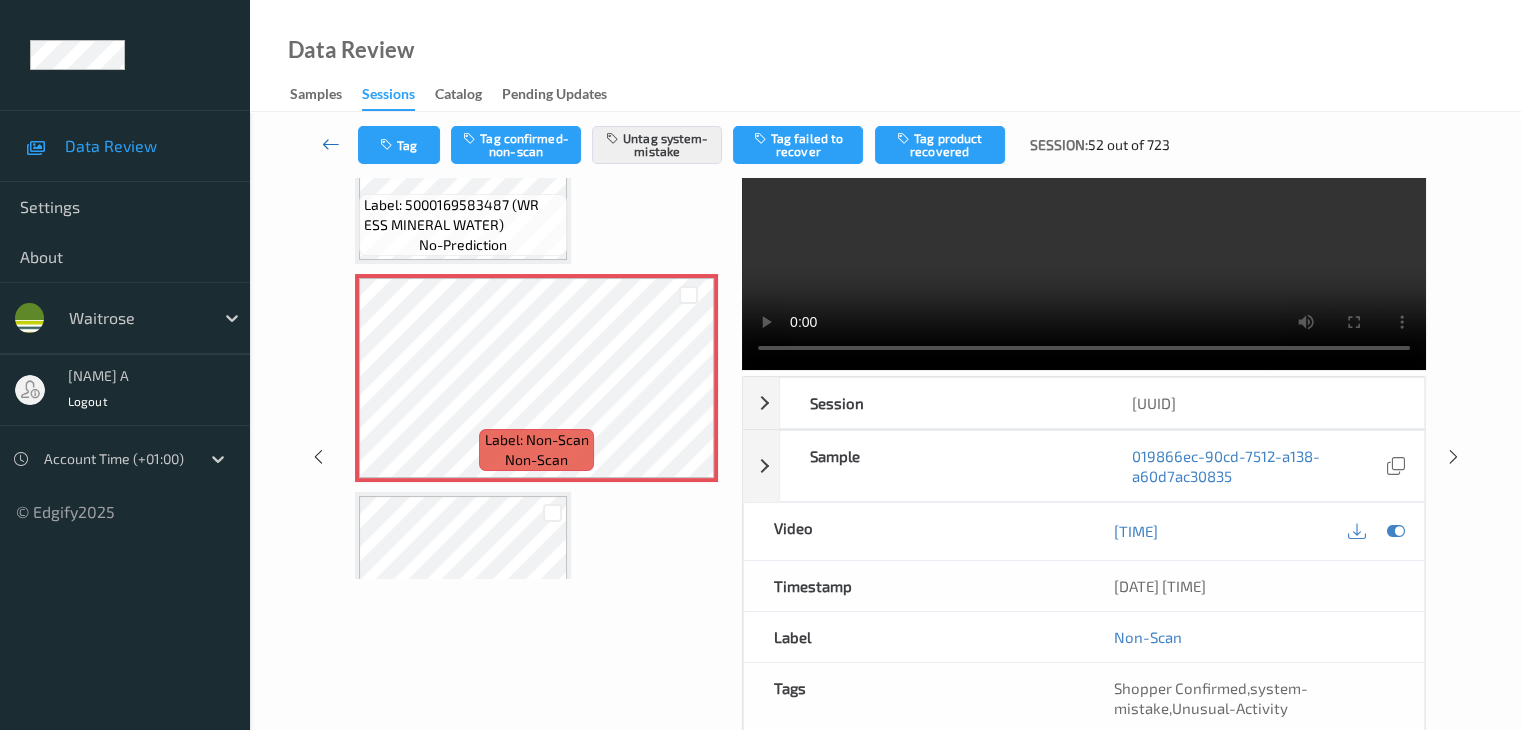 click at bounding box center [331, 144] 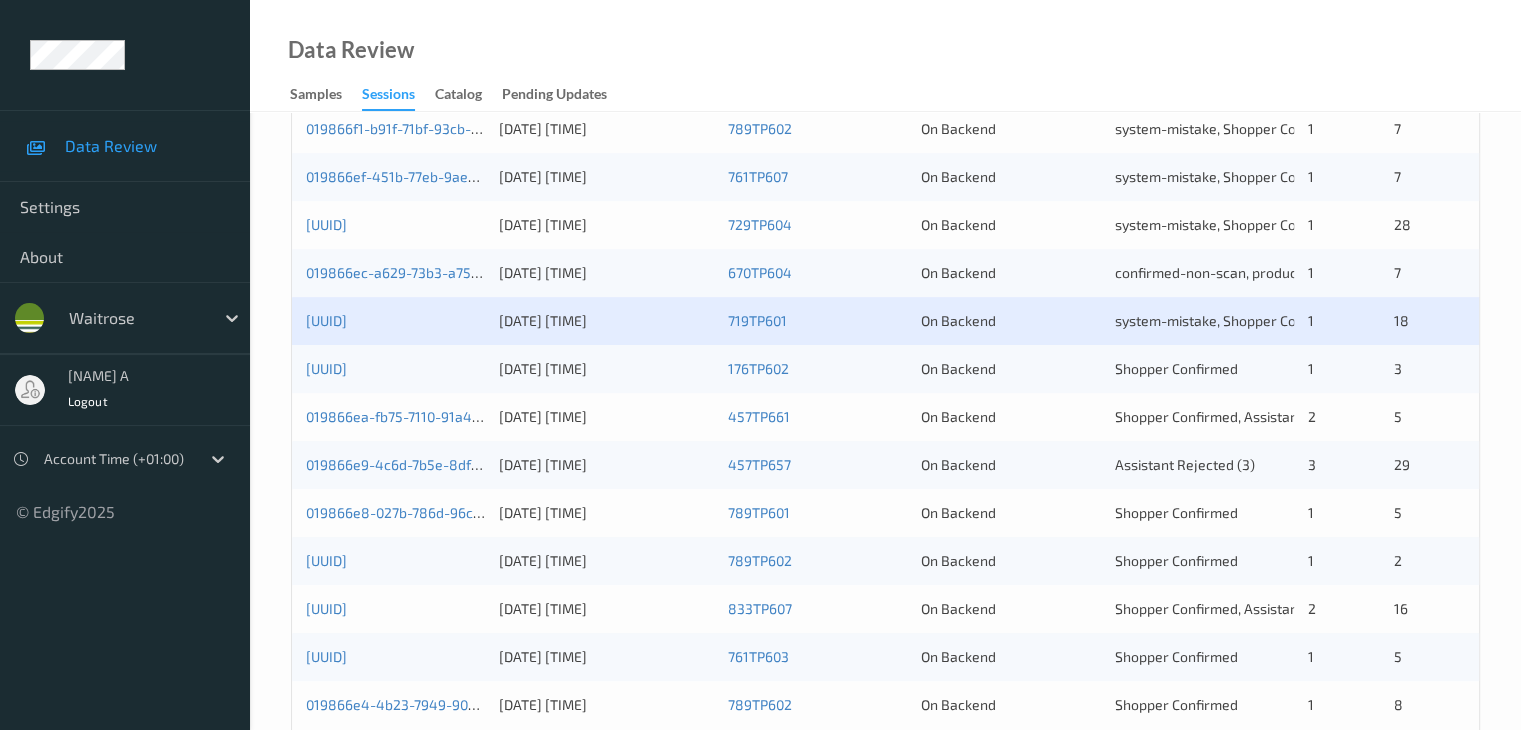 scroll, scrollTop: 900, scrollLeft: 0, axis: vertical 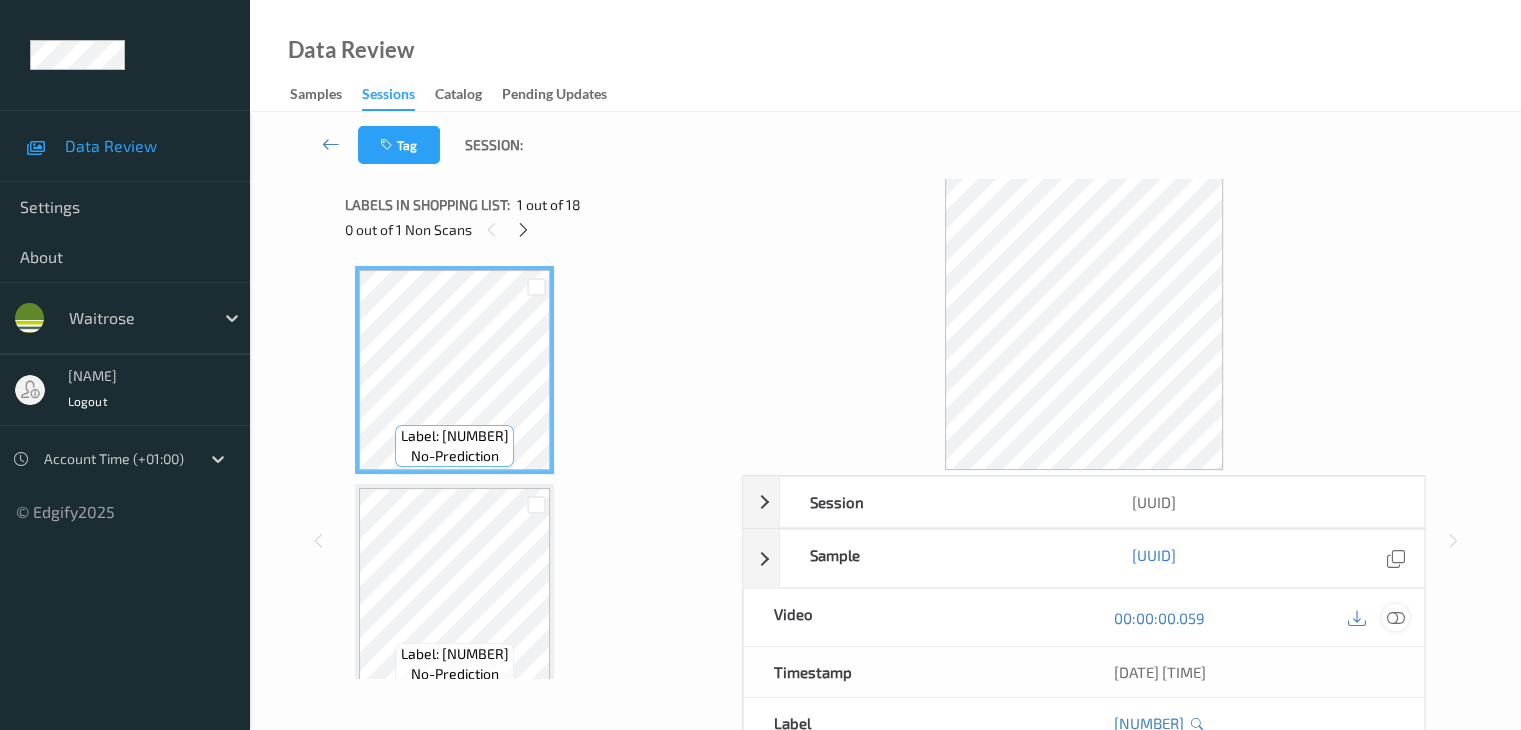 click at bounding box center (1395, 618) 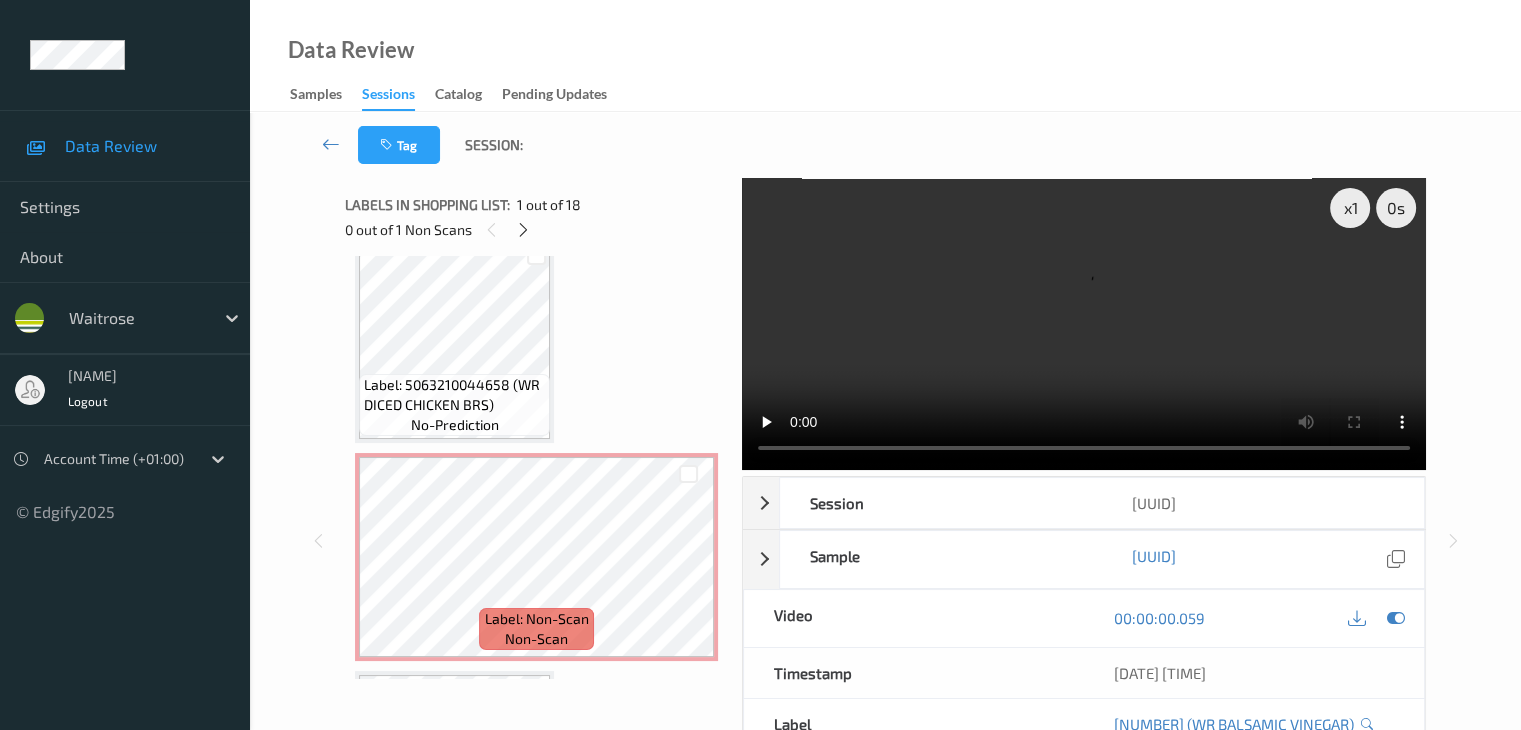 scroll, scrollTop: 400, scrollLeft: 0, axis: vertical 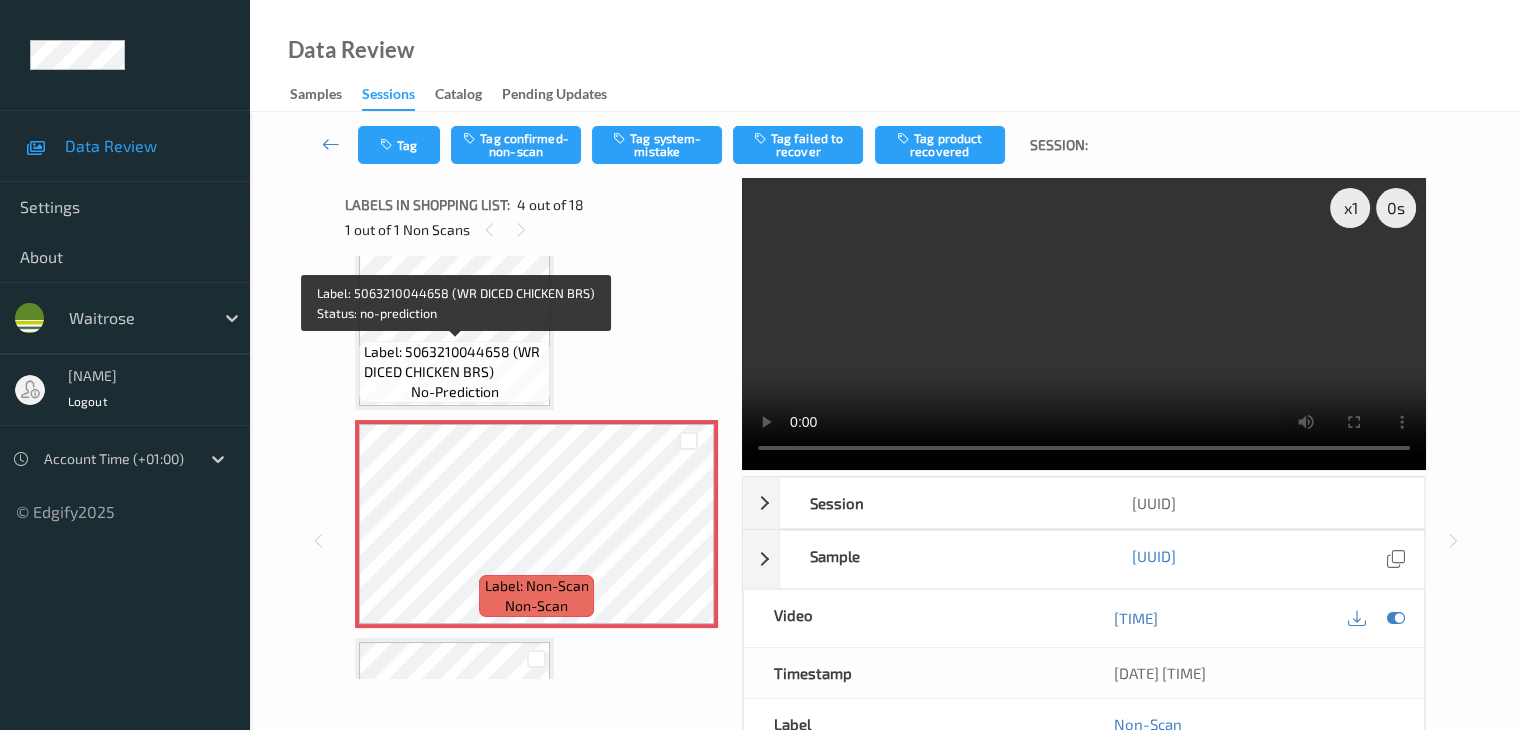 click on "Label: 5063210044658 (WR DICED CHICKEN BRS)" at bounding box center (454, 362) 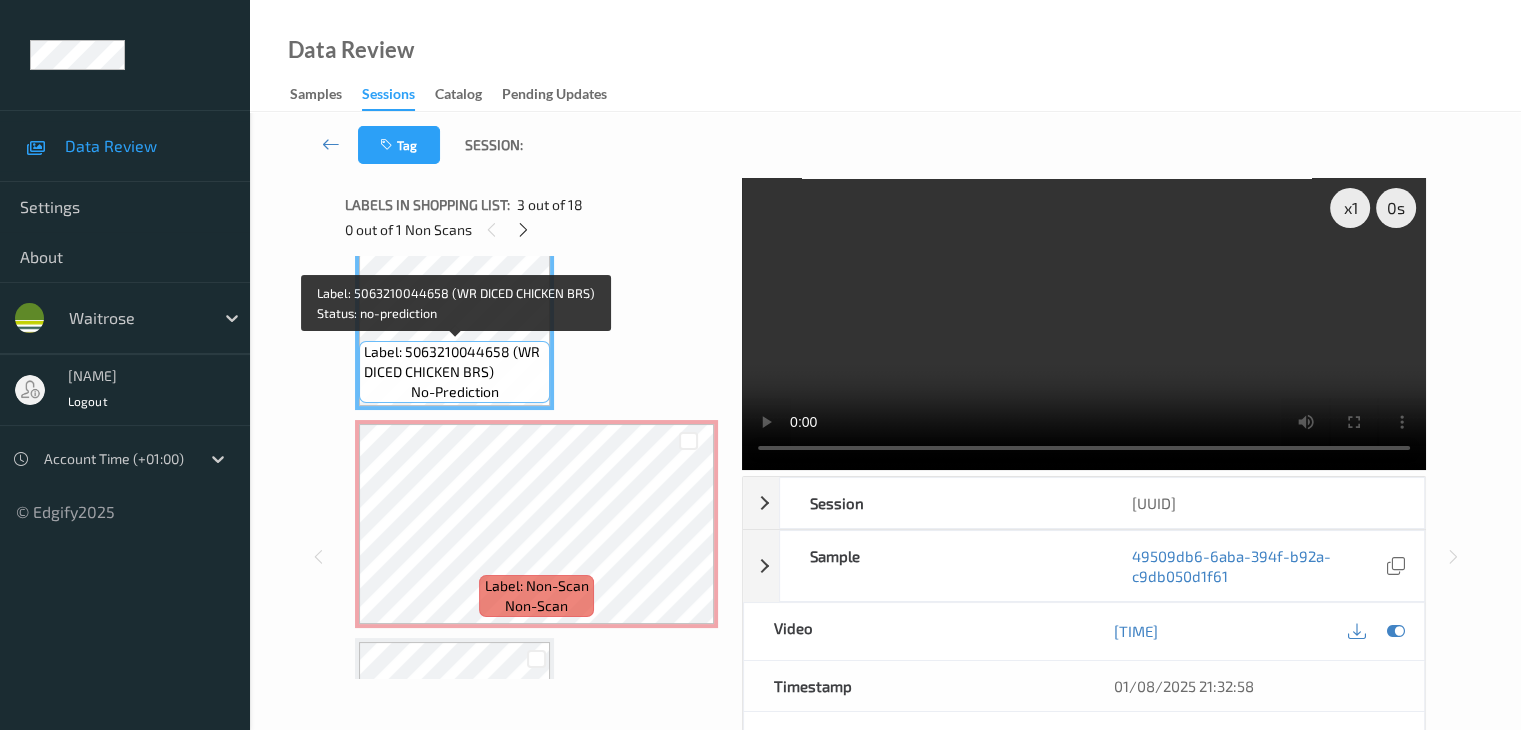 click on "Label: 5063210044658 (WR DICED CHICKEN BRS)" at bounding box center [454, 362] 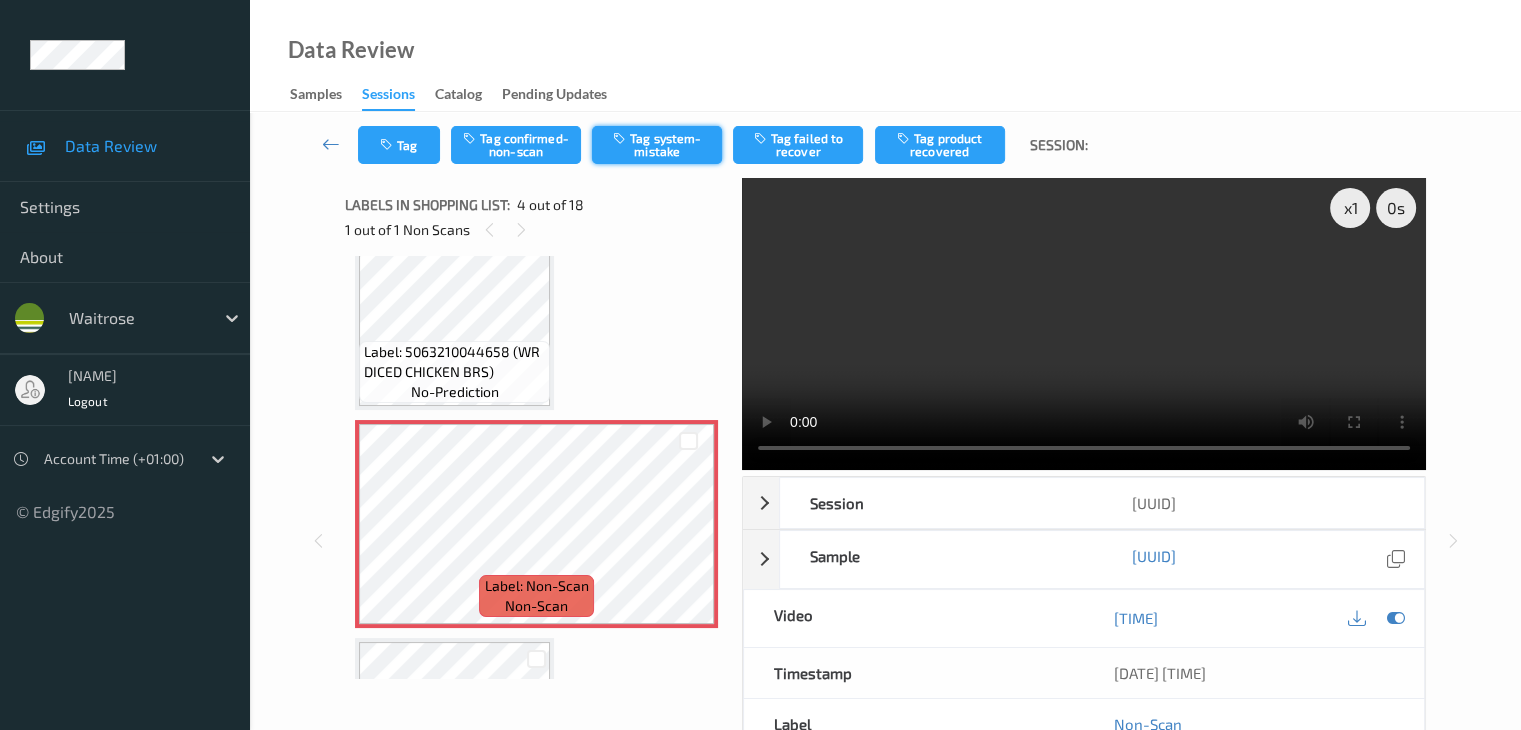 click on "Tag   system-mistake" at bounding box center (657, 145) 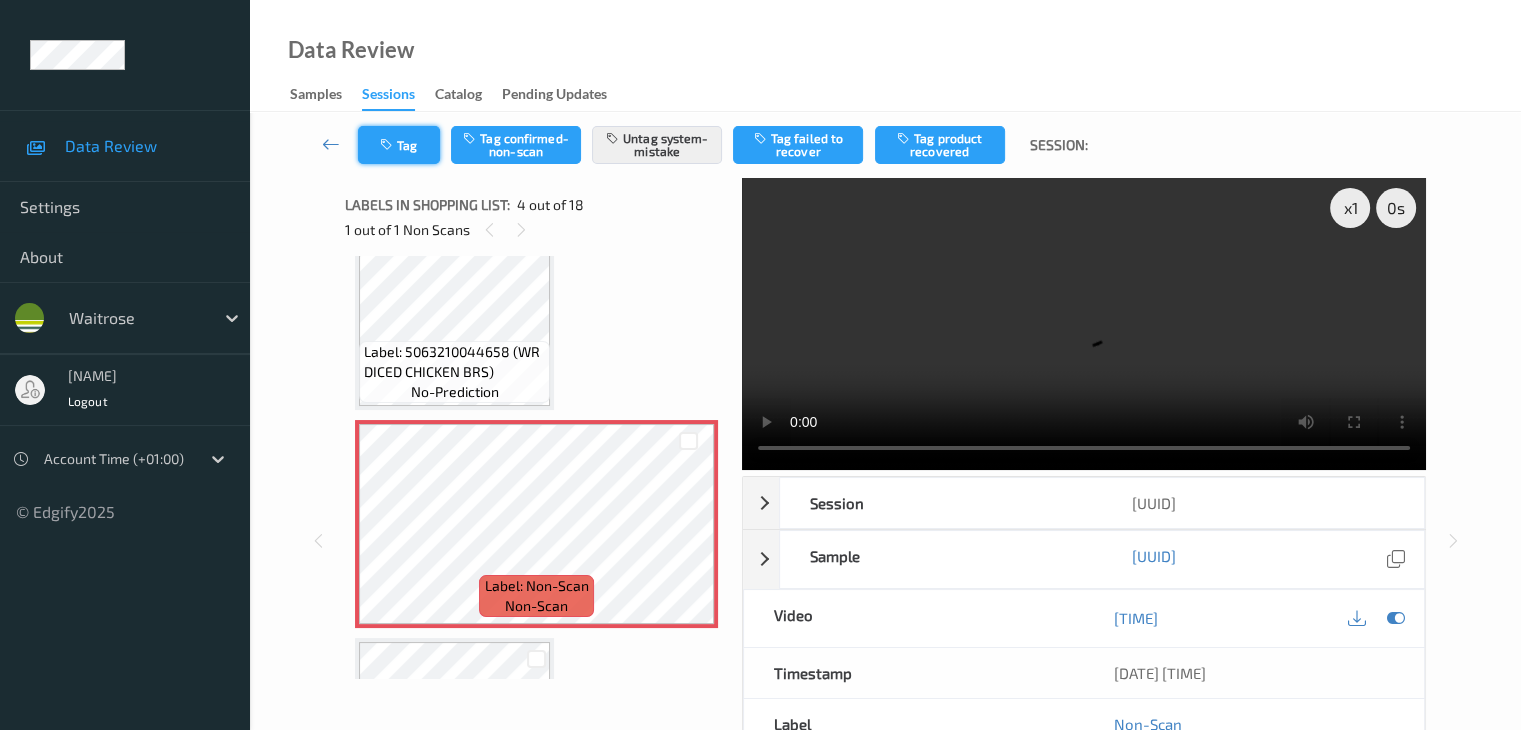 click on "Tag" at bounding box center [399, 145] 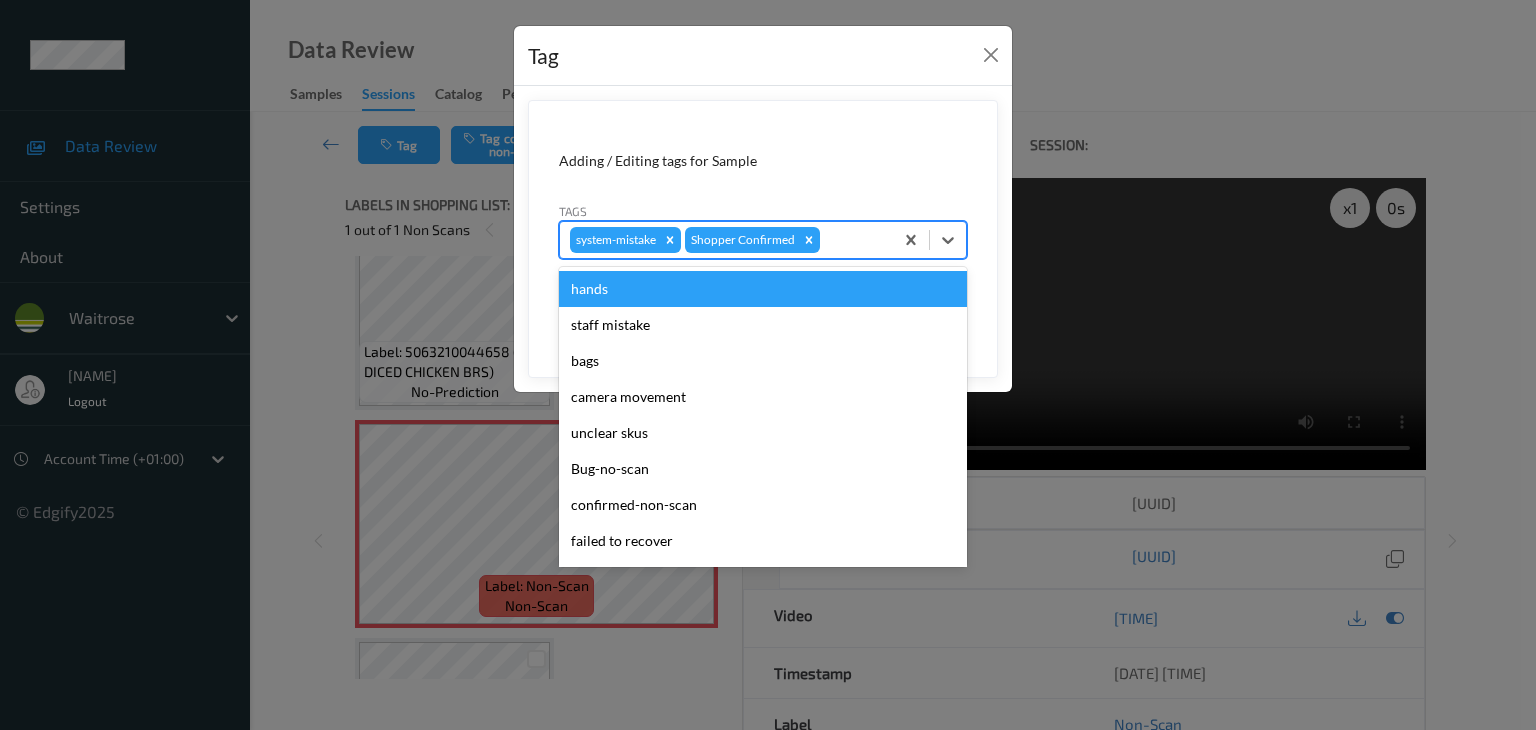 click at bounding box center (853, 240) 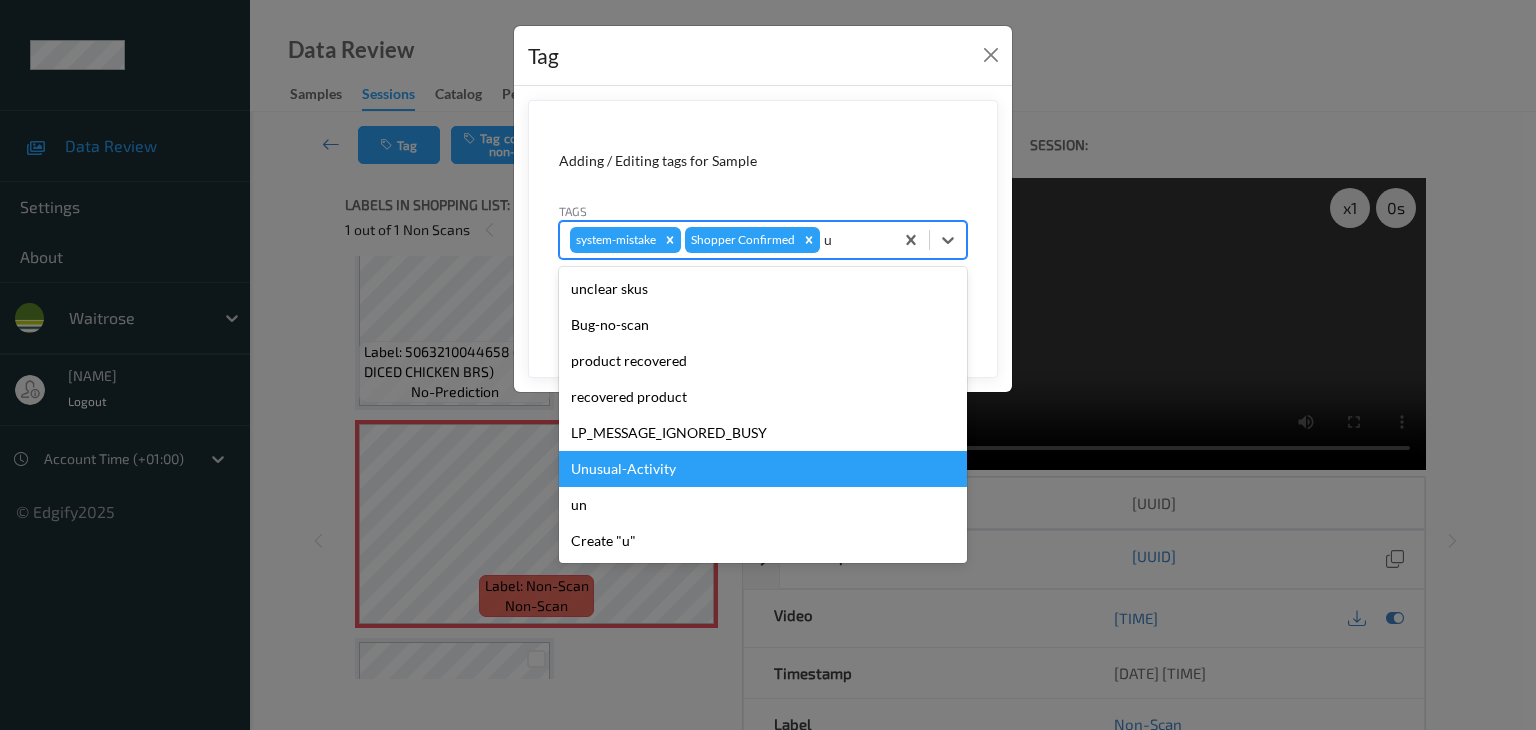 click on "Unusual-Activity" at bounding box center (763, 469) 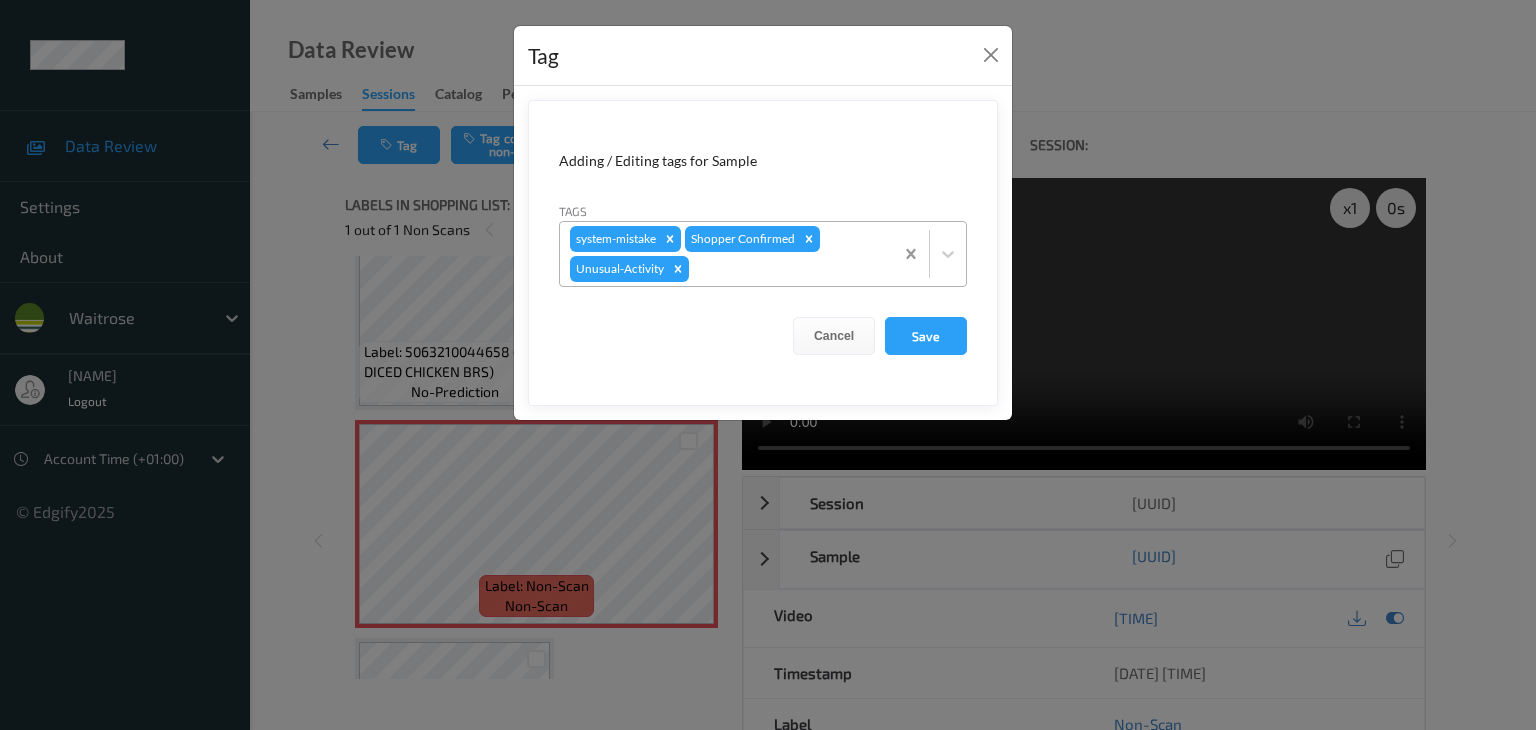 drag, startPoint x: 911, startPoint y: 341, endPoint x: 895, endPoint y: 265, distance: 77.665955 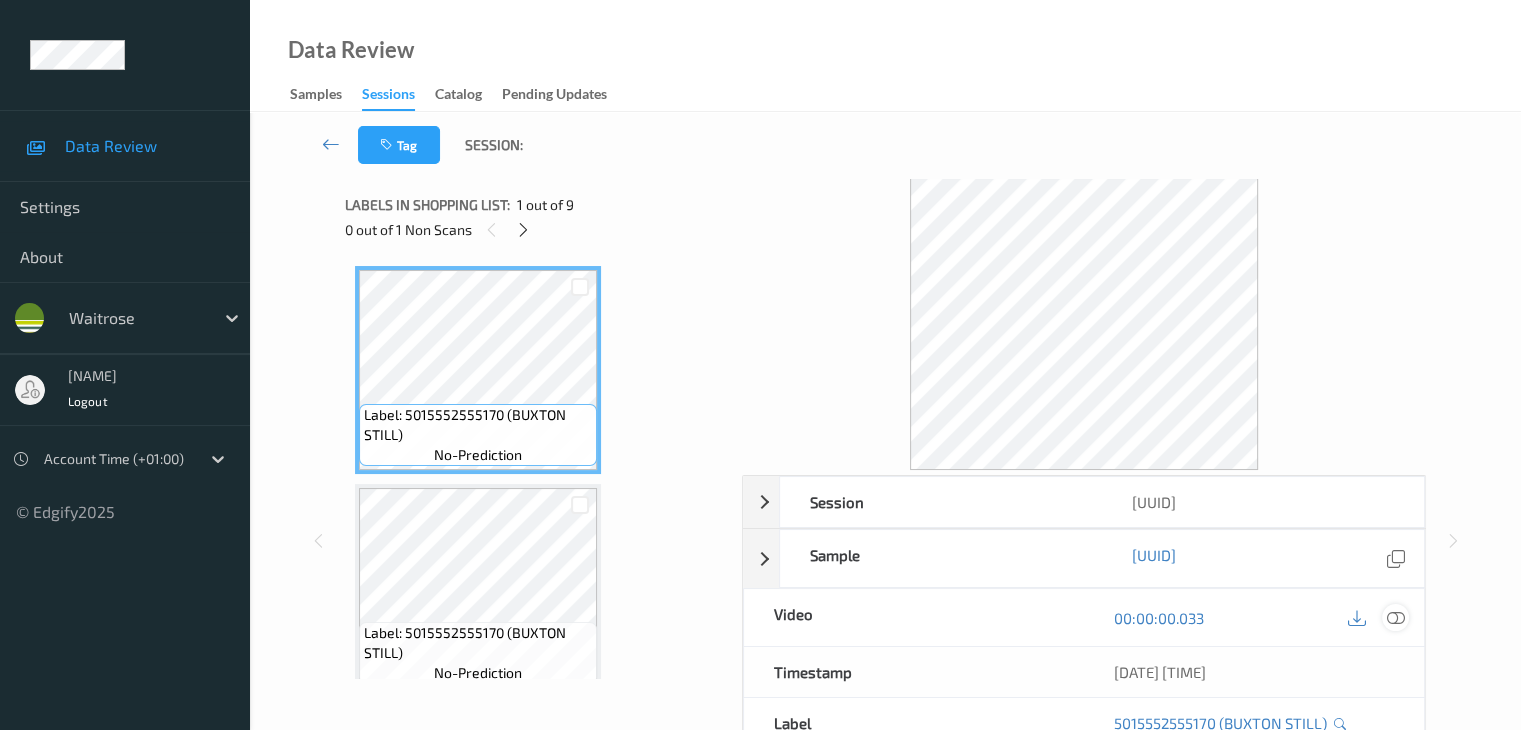 click at bounding box center [1395, 618] 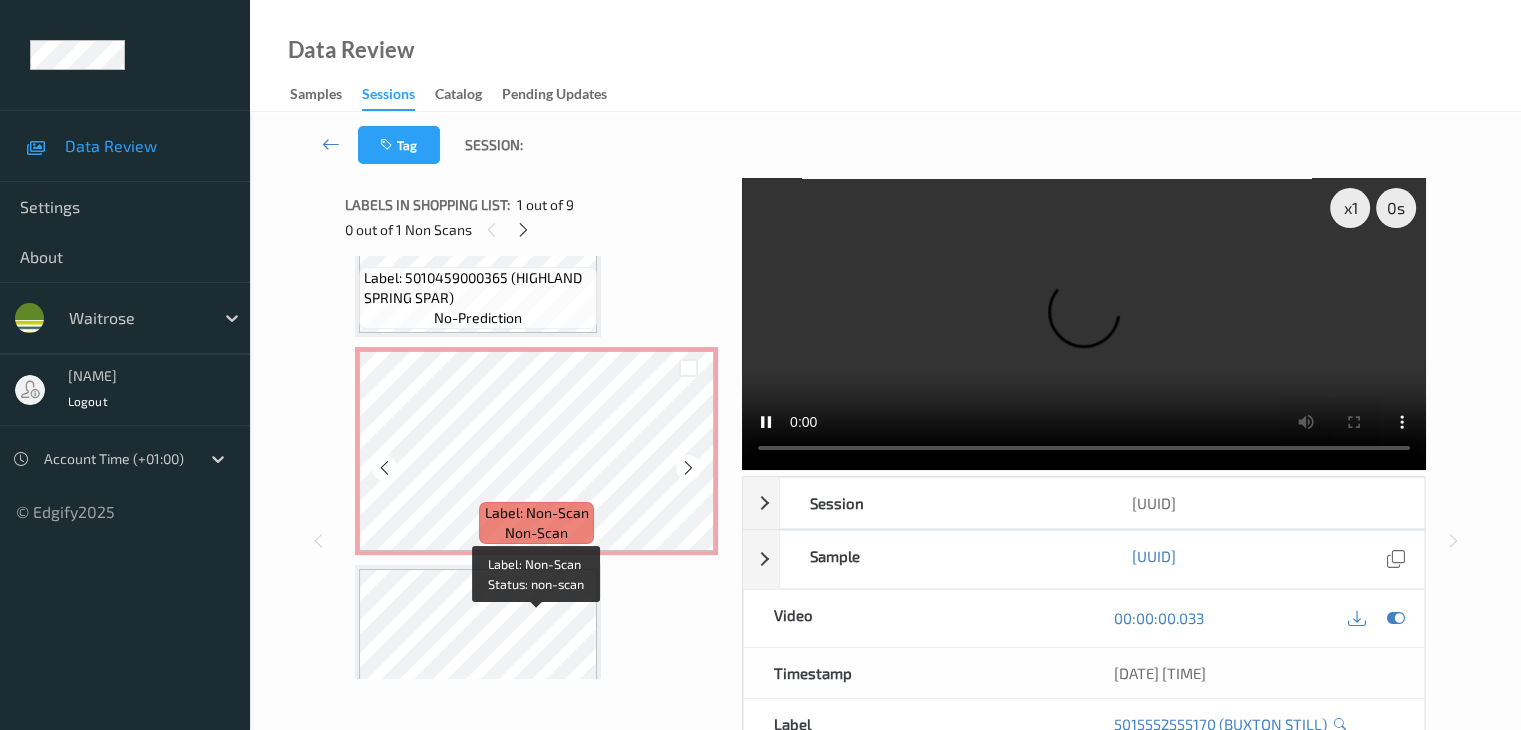 scroll, scrollTop: 900, scrollLeft: 0, axis: vertical 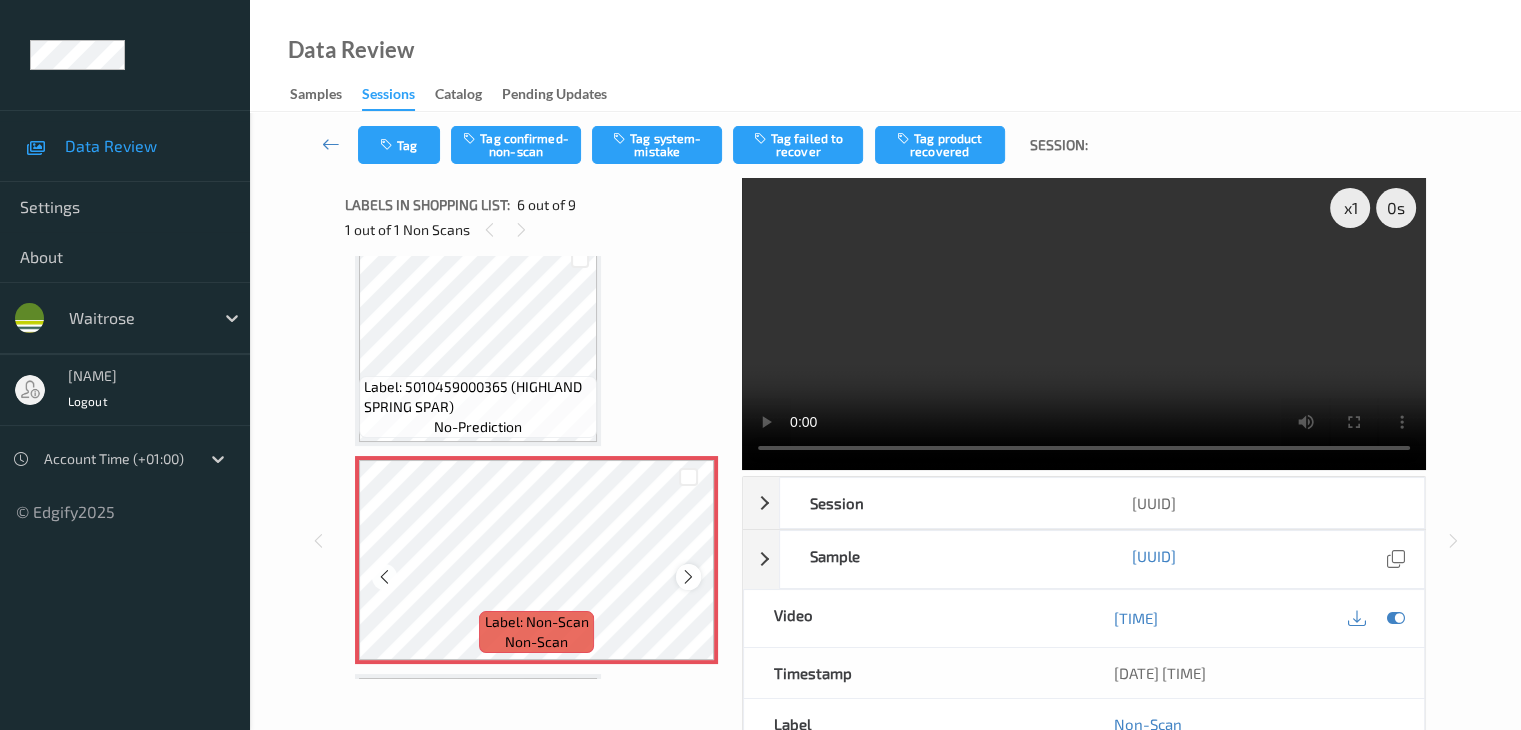 click at bounding box center [688, 577] 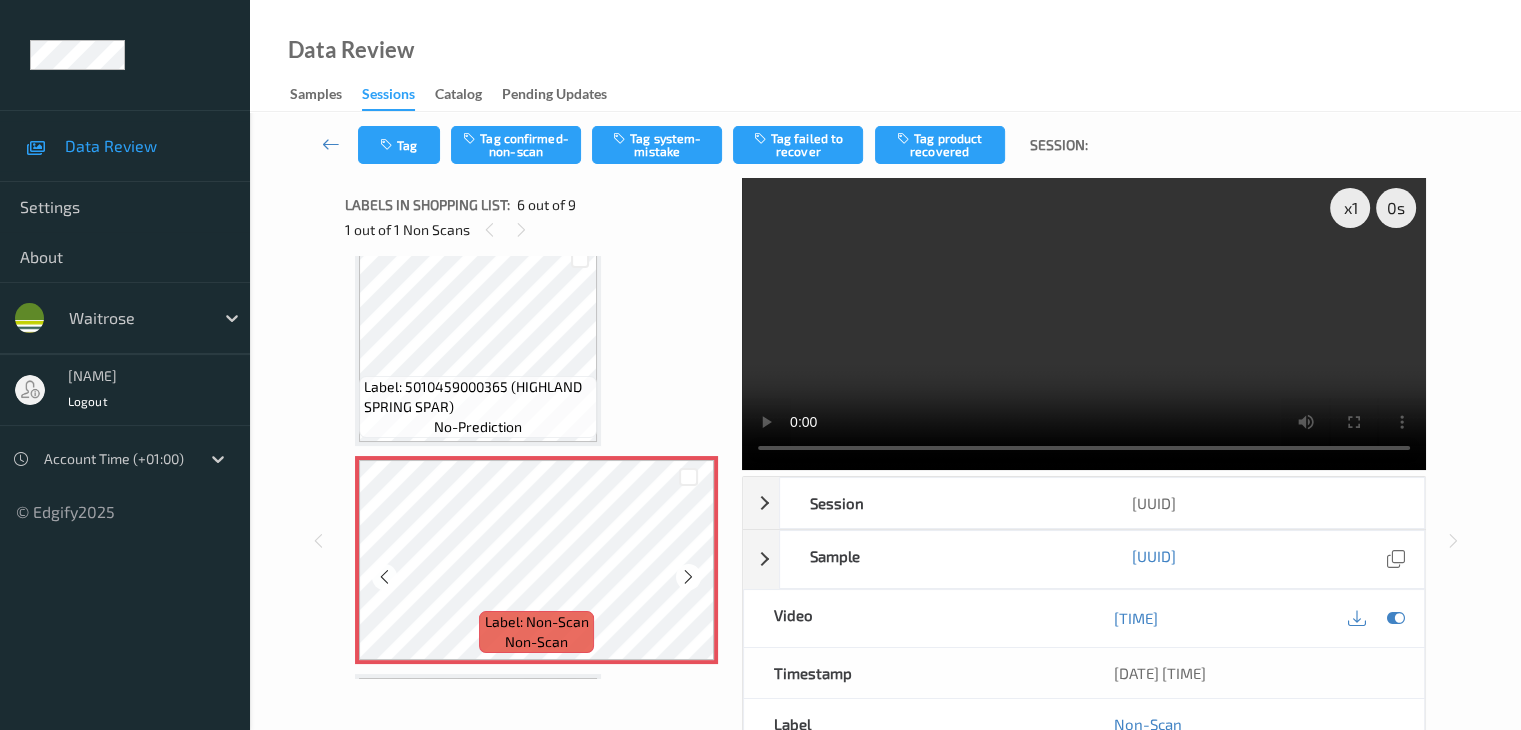 click at bounding box center (688, 577) 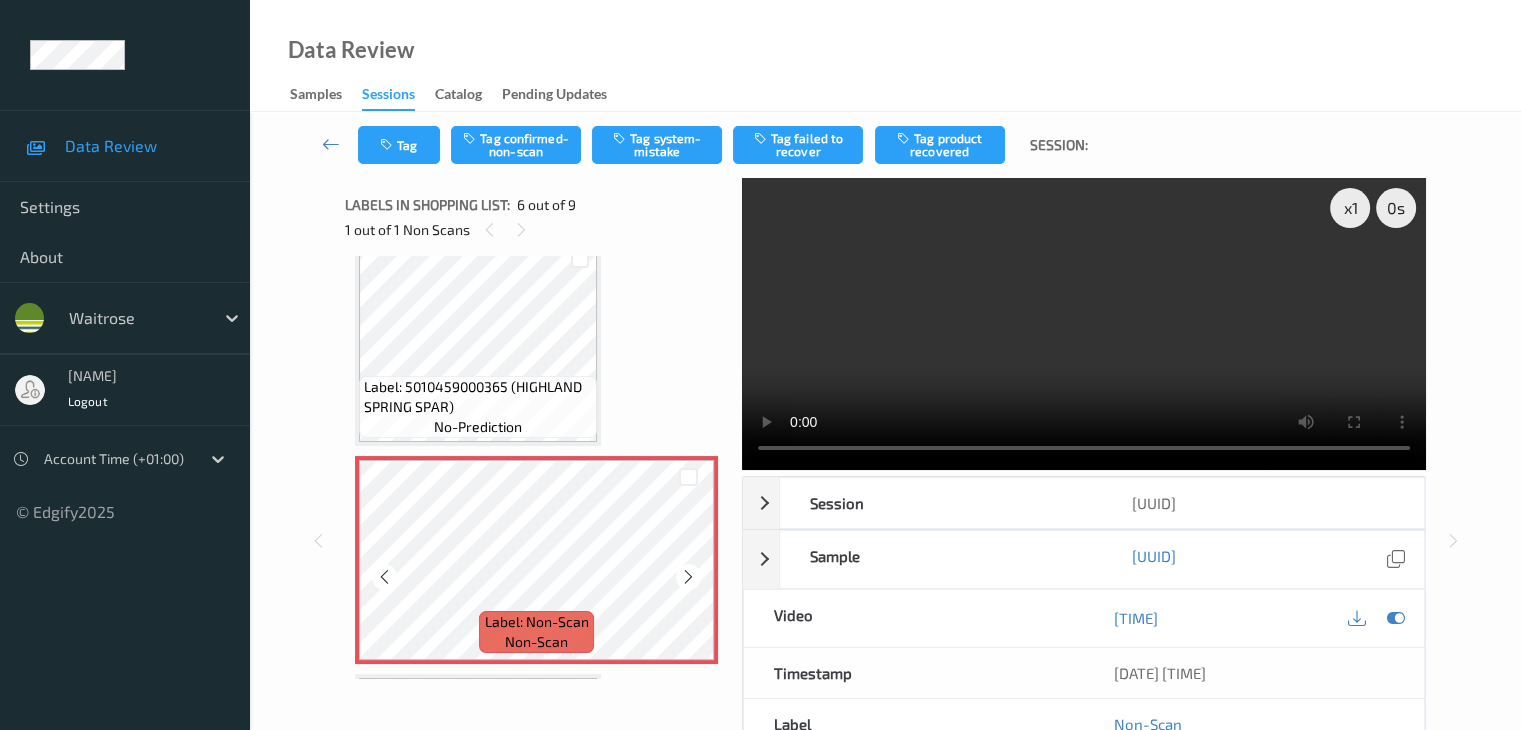 click at bounding box center [688, 577] 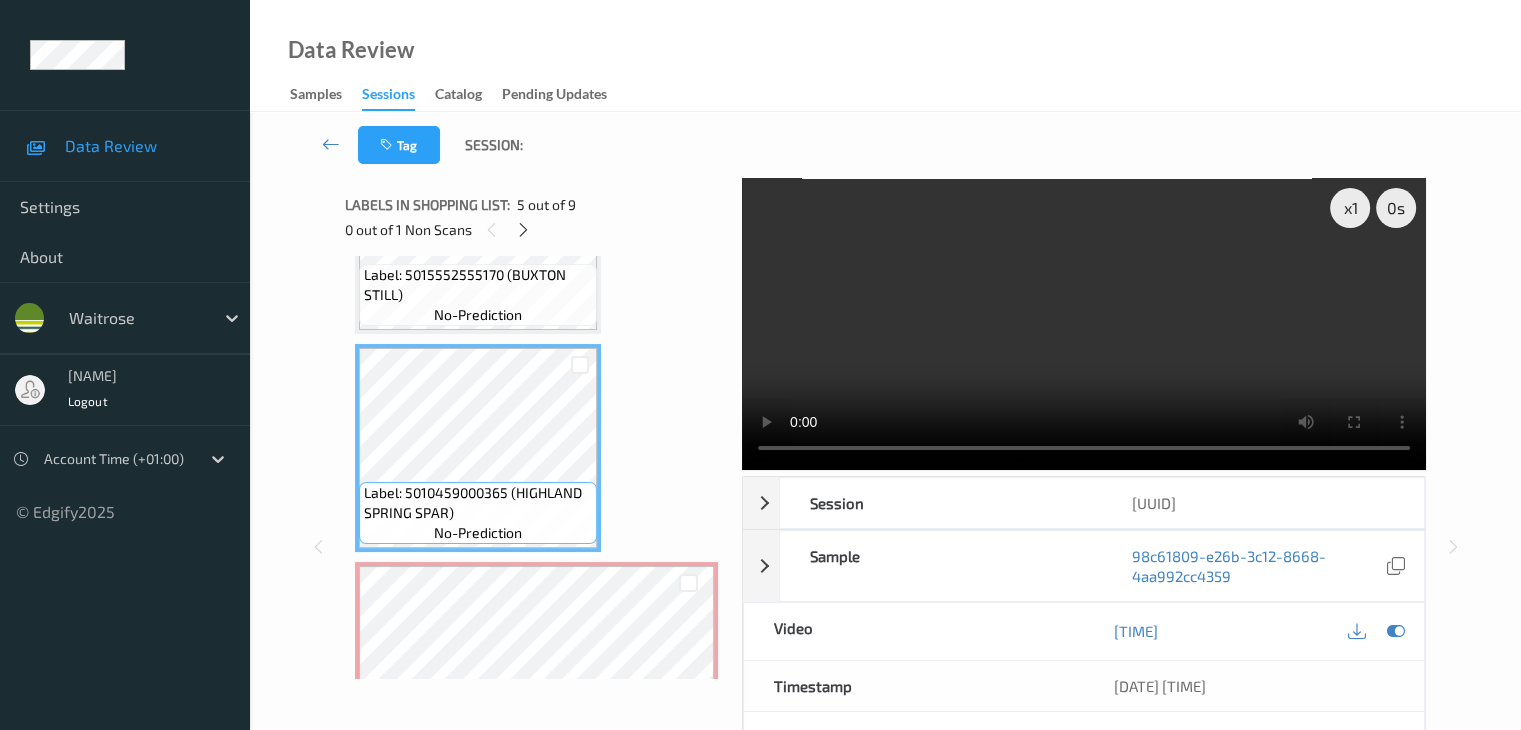 scroll, scrollTop: 800, scrollLeft: 0, axis: vertical 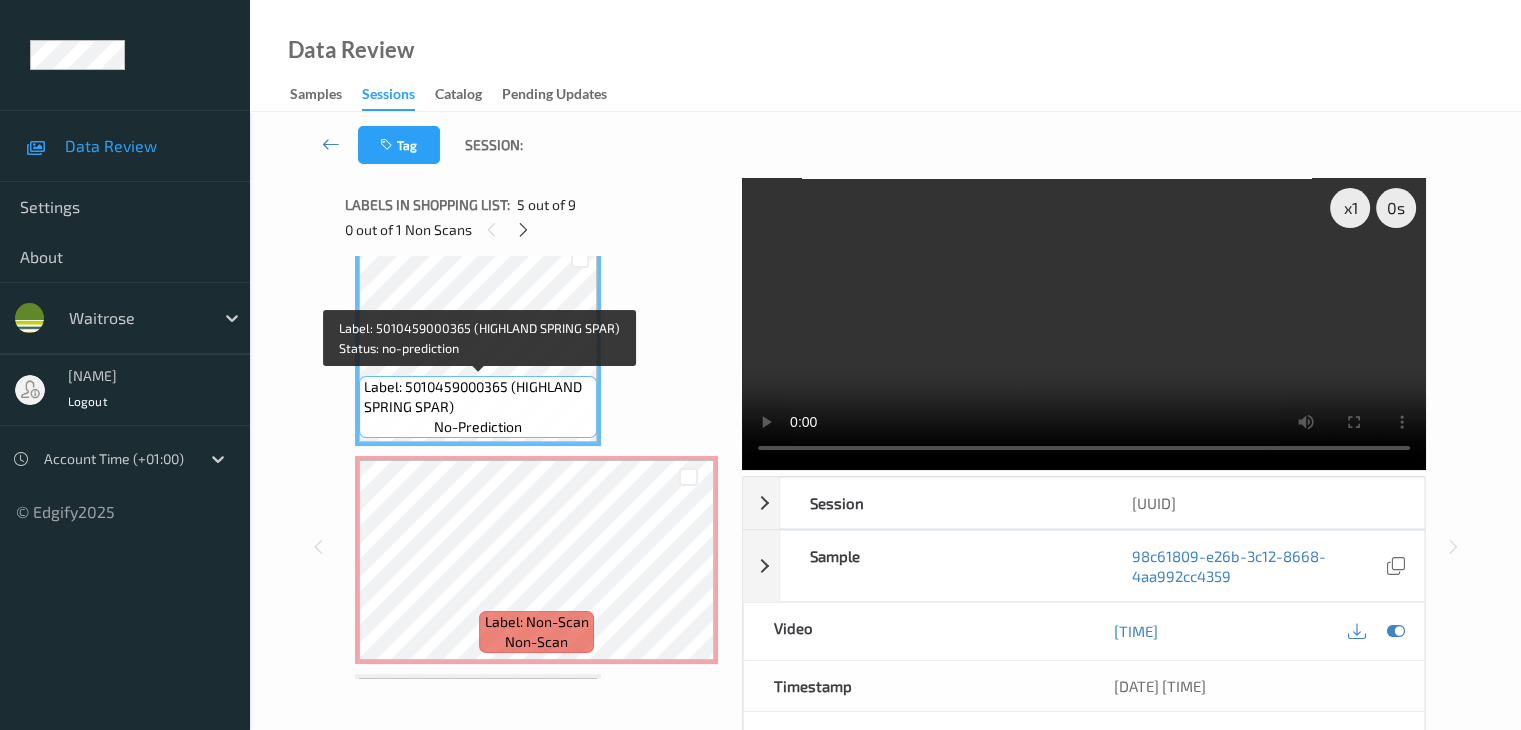 click on "Label: 5010459000365 (HIGHLAND SPRING SPAR)" at bounding box center [478, 397] 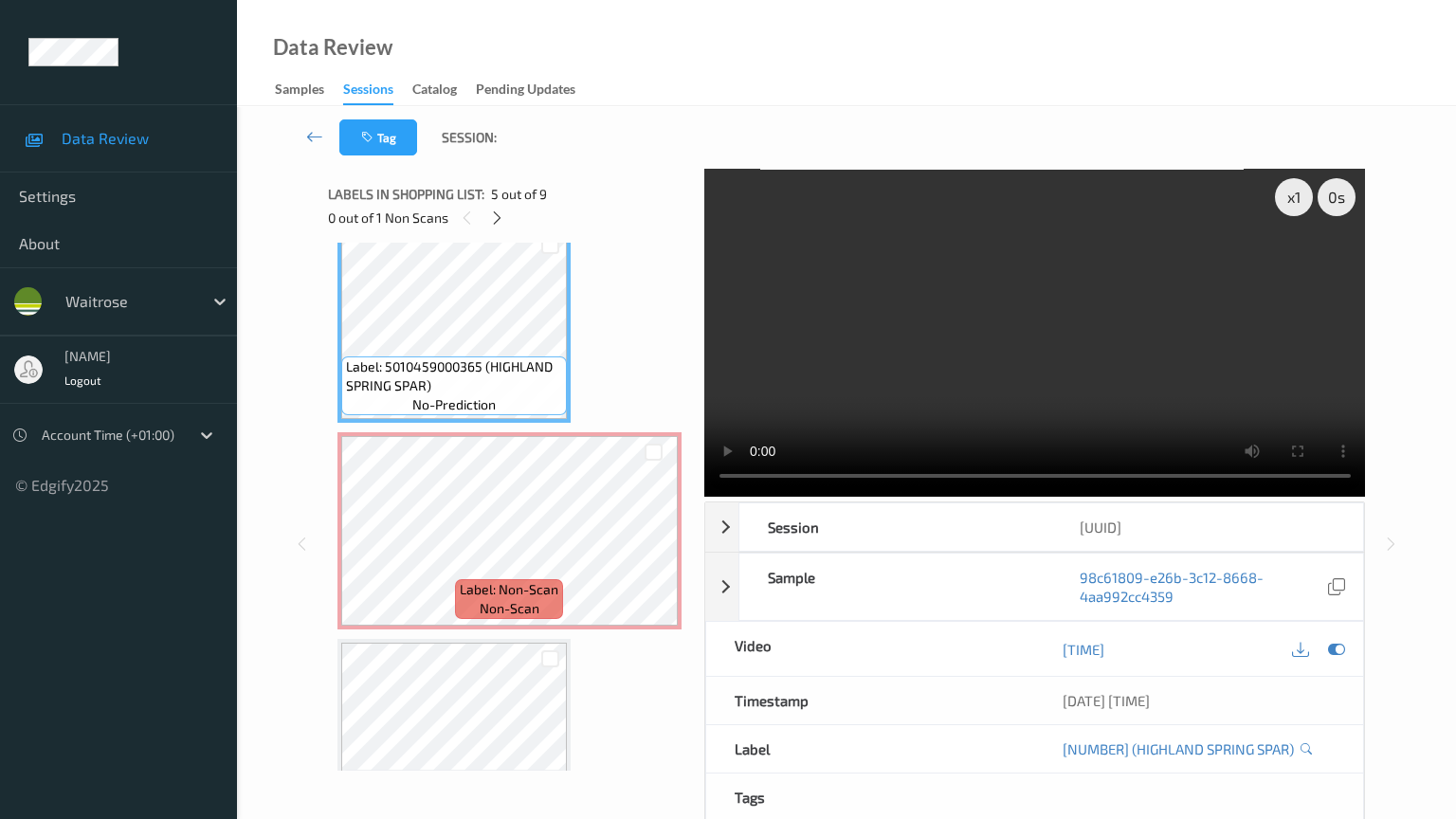 type 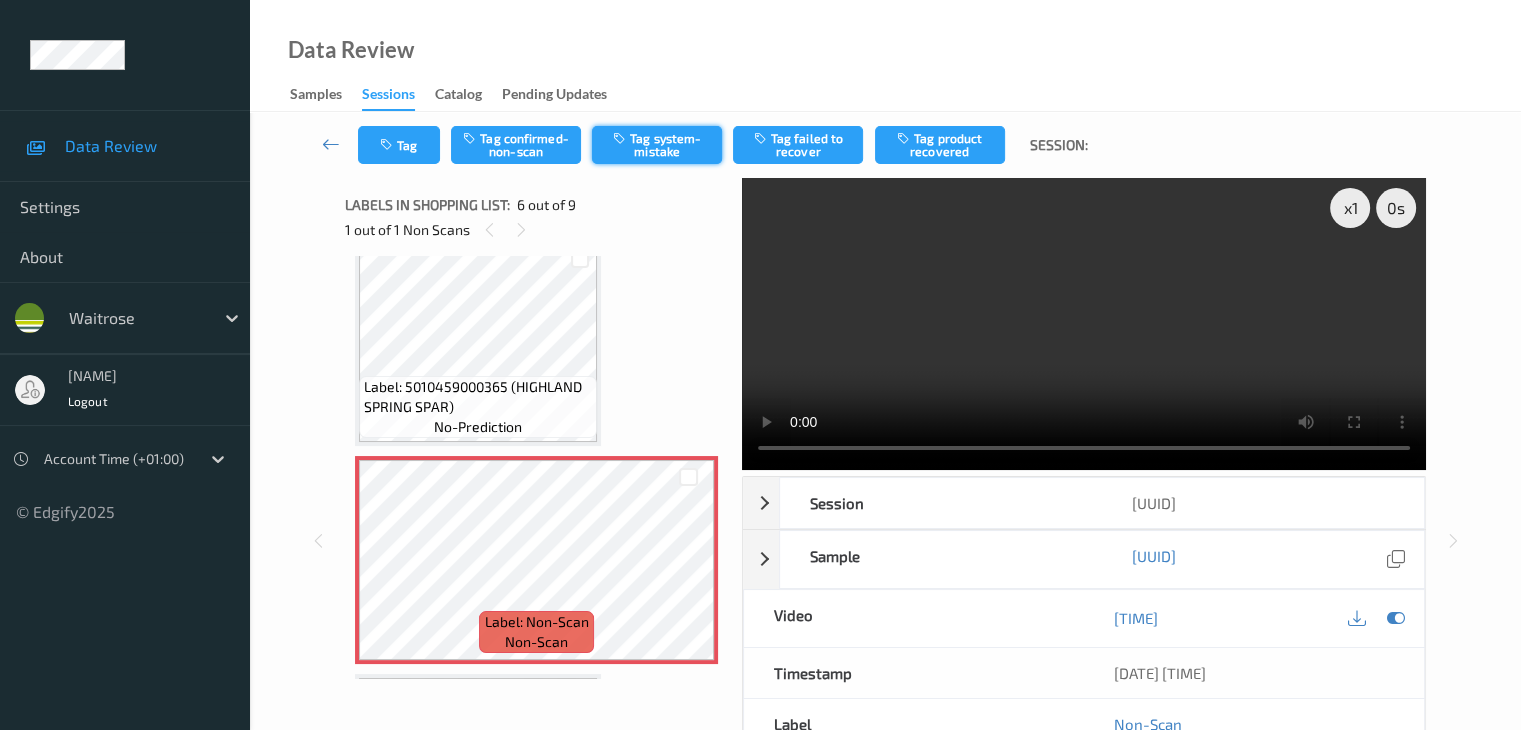 click on "Tag   system-mistake" at bounding box center [657, 145] 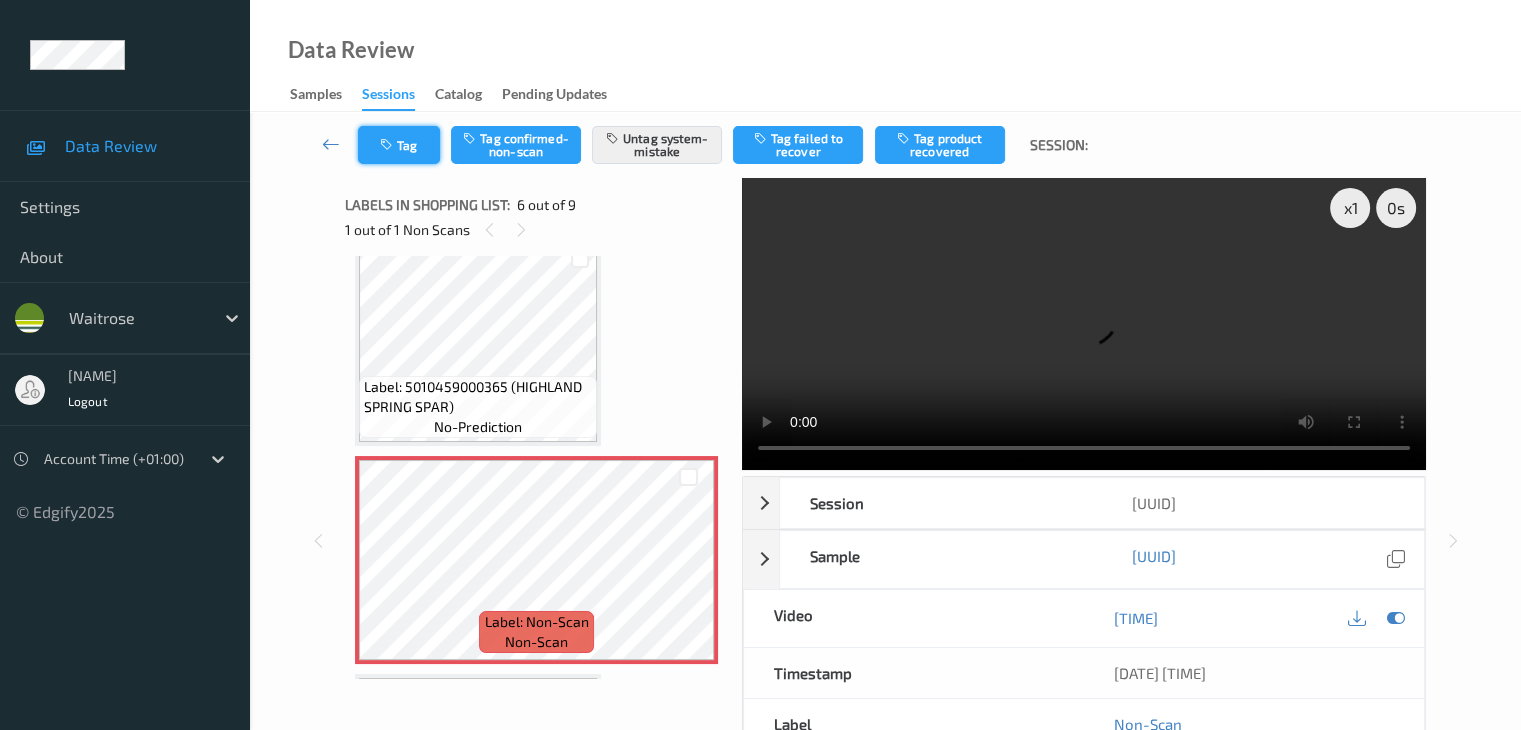 click on "Tag" at bounding box center [399, 145] 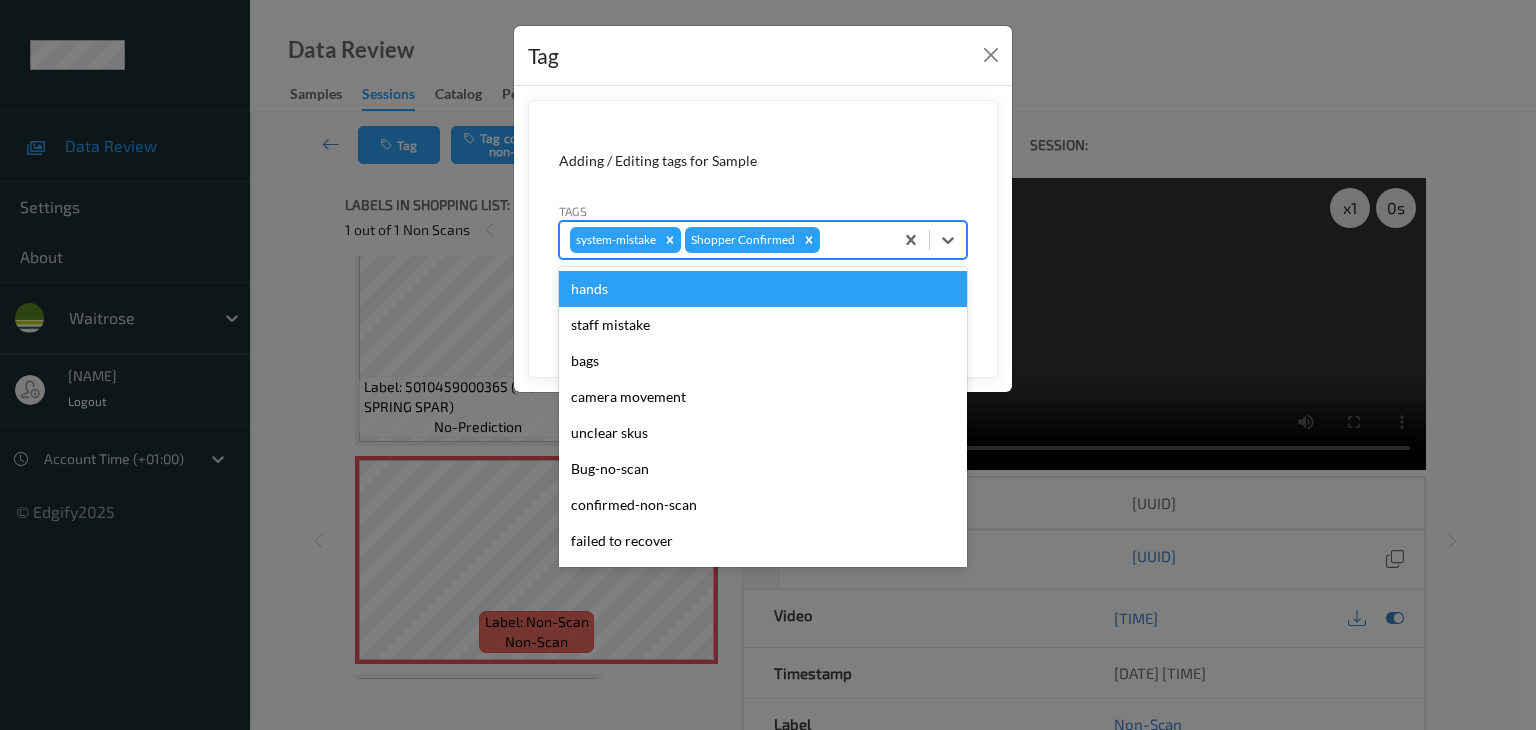 click at bounding box center [853, 240] 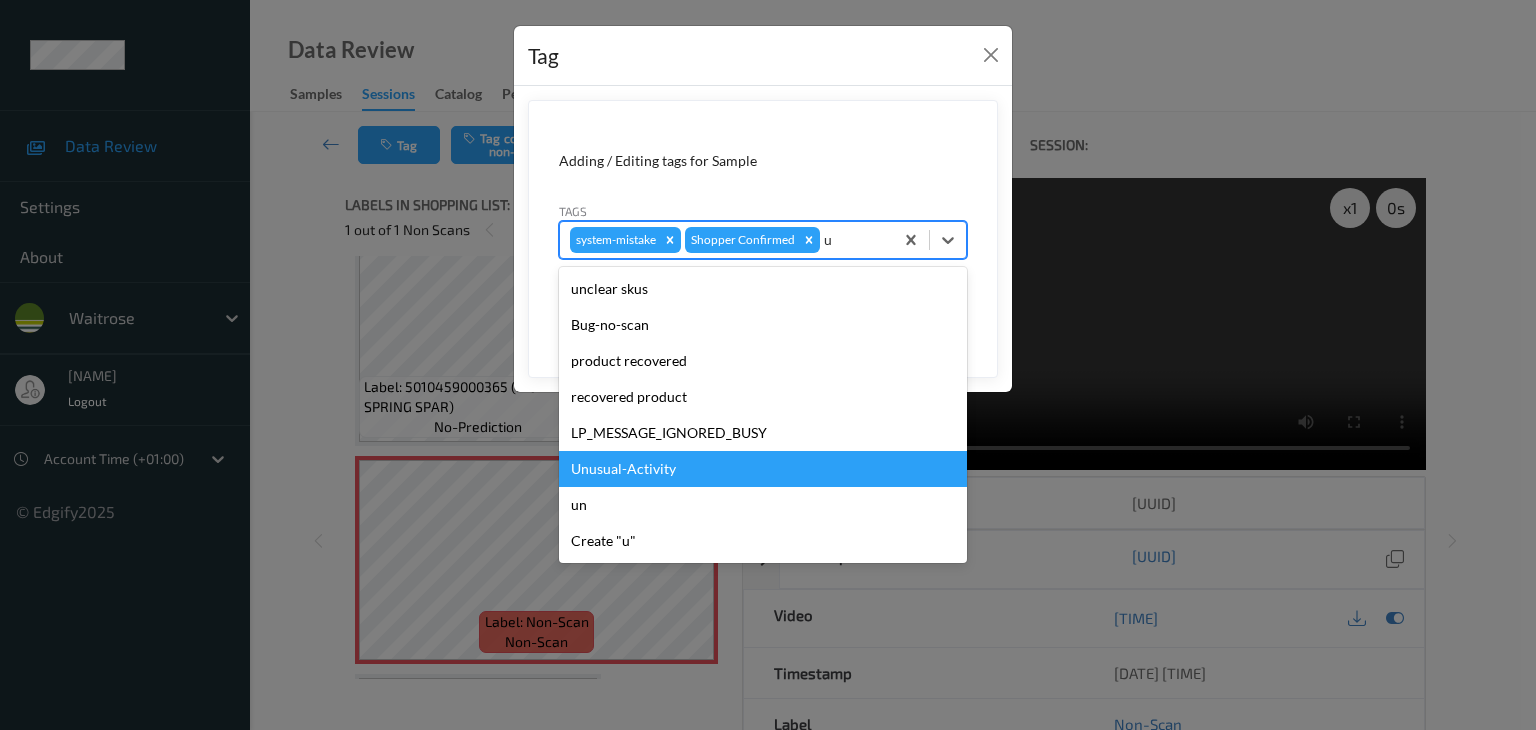 click on "Unusual-Activity" at bounding box center (763, 469) 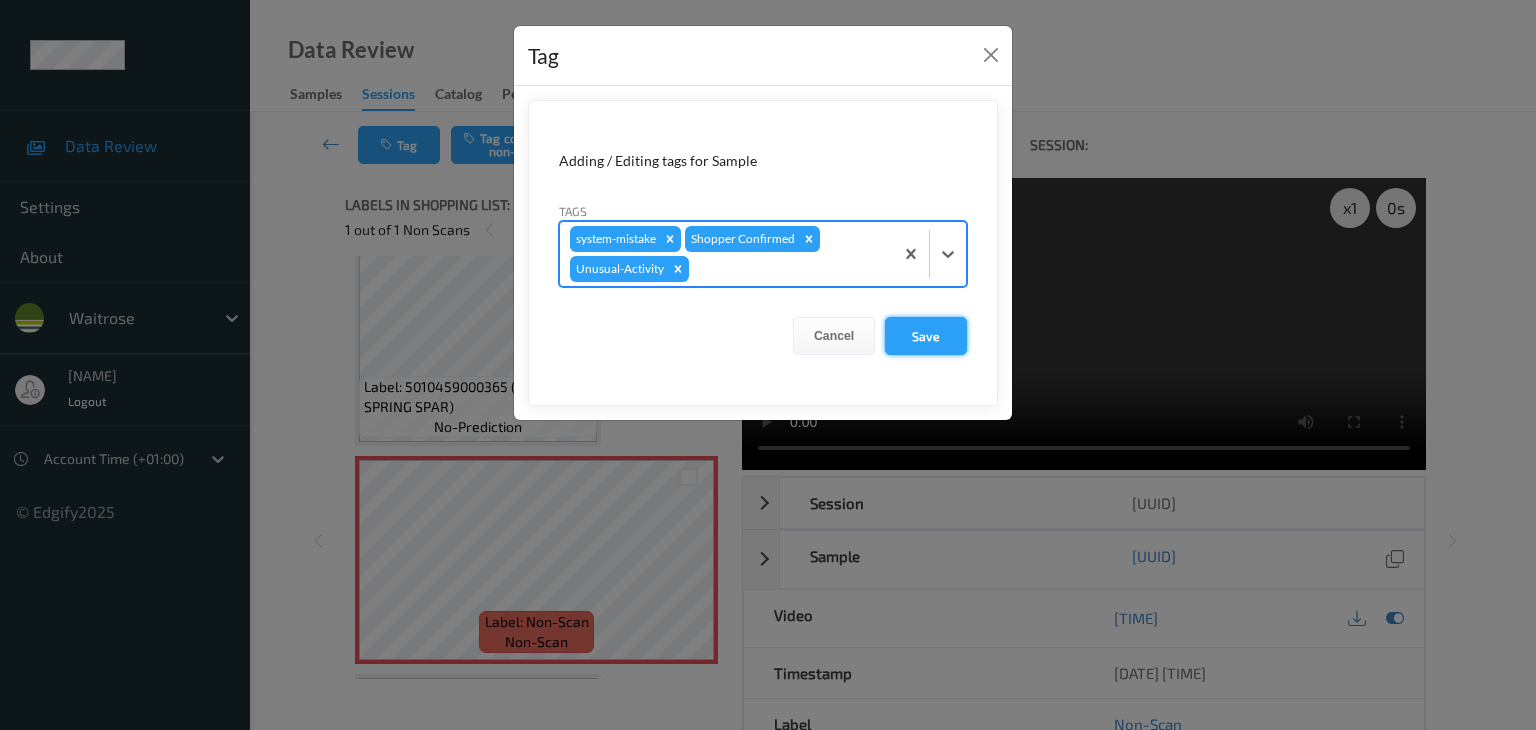 click on "Save" at bounding box center [926, 336] 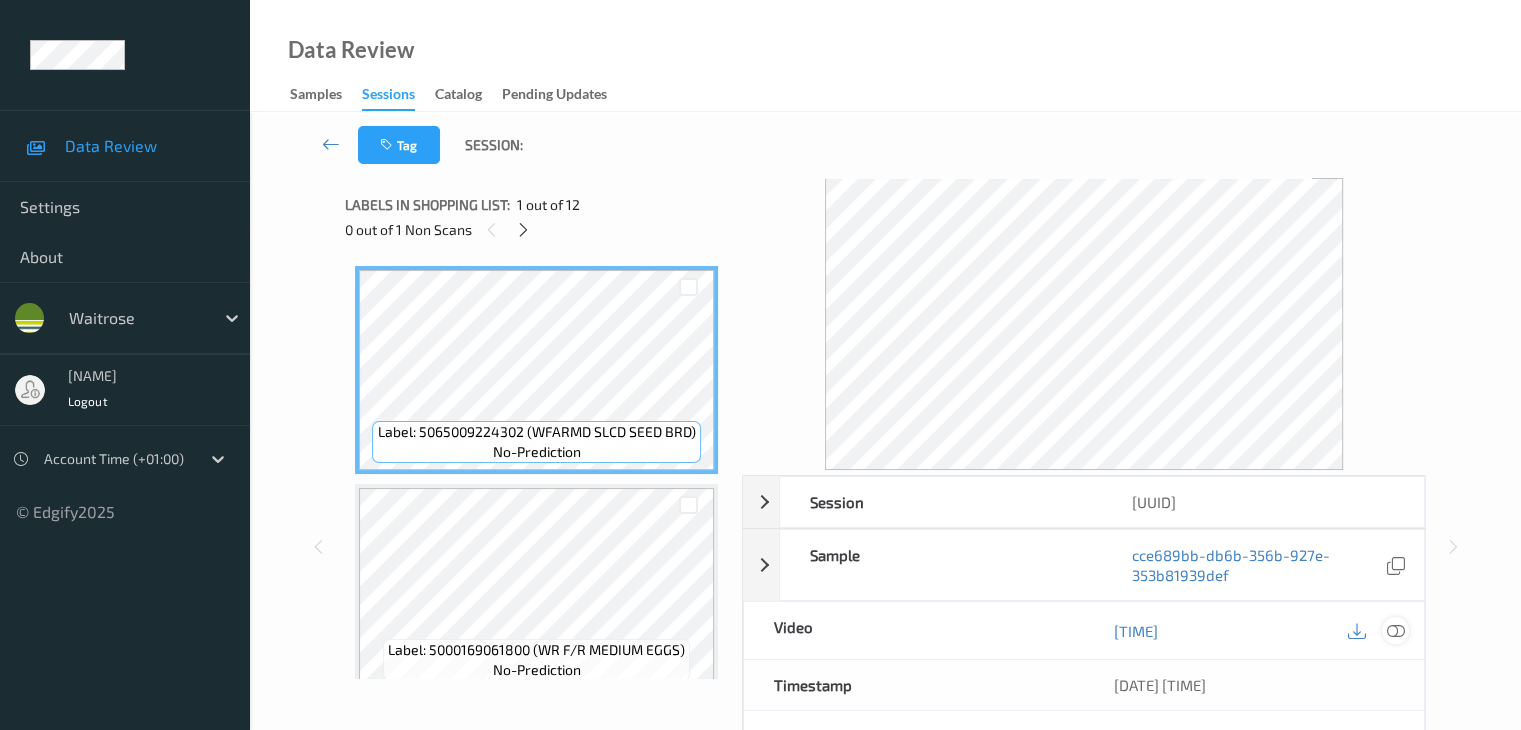 drag, startPoint x: 1388, startPoint y: 640, endPoint x: 1410, endPoint y: 661, distance: 30.413813 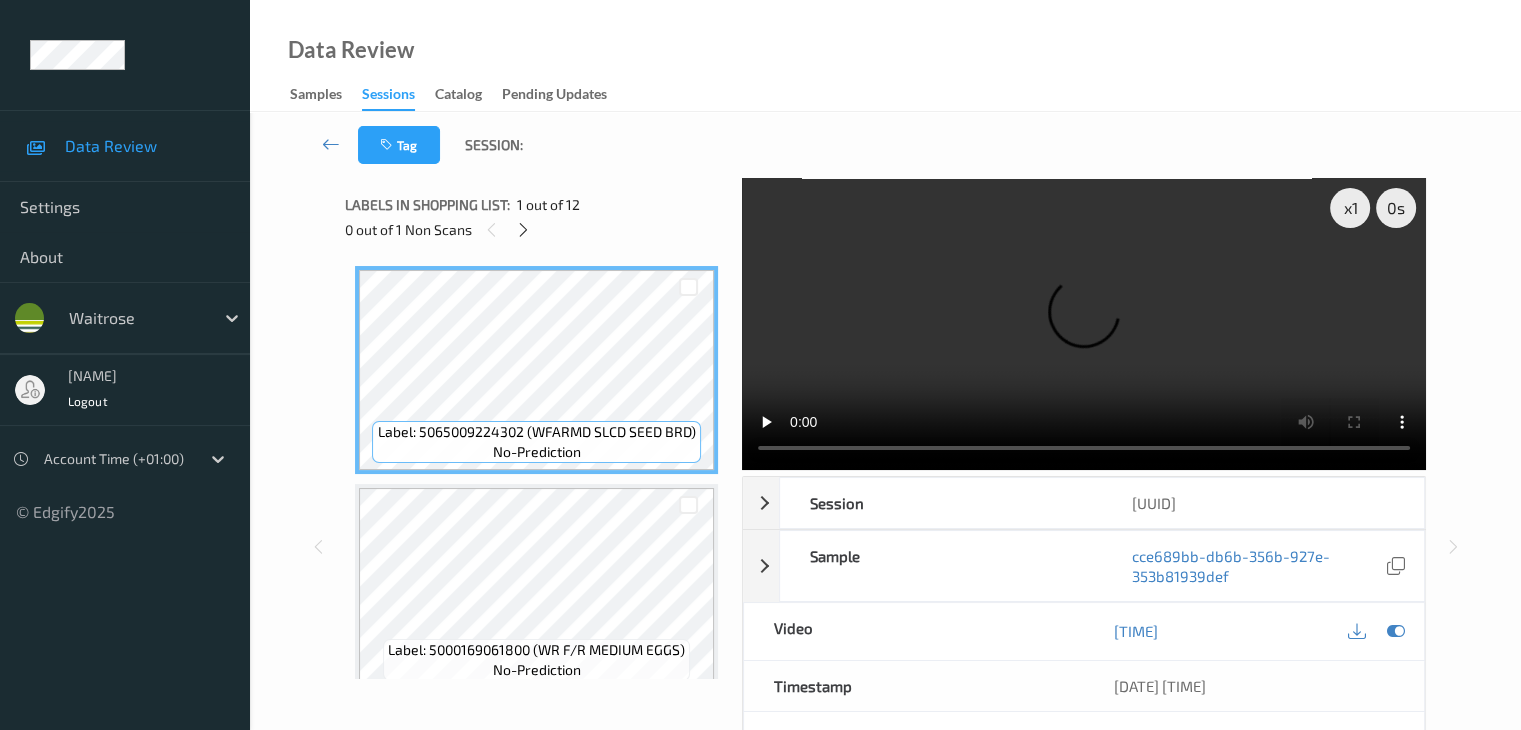 type 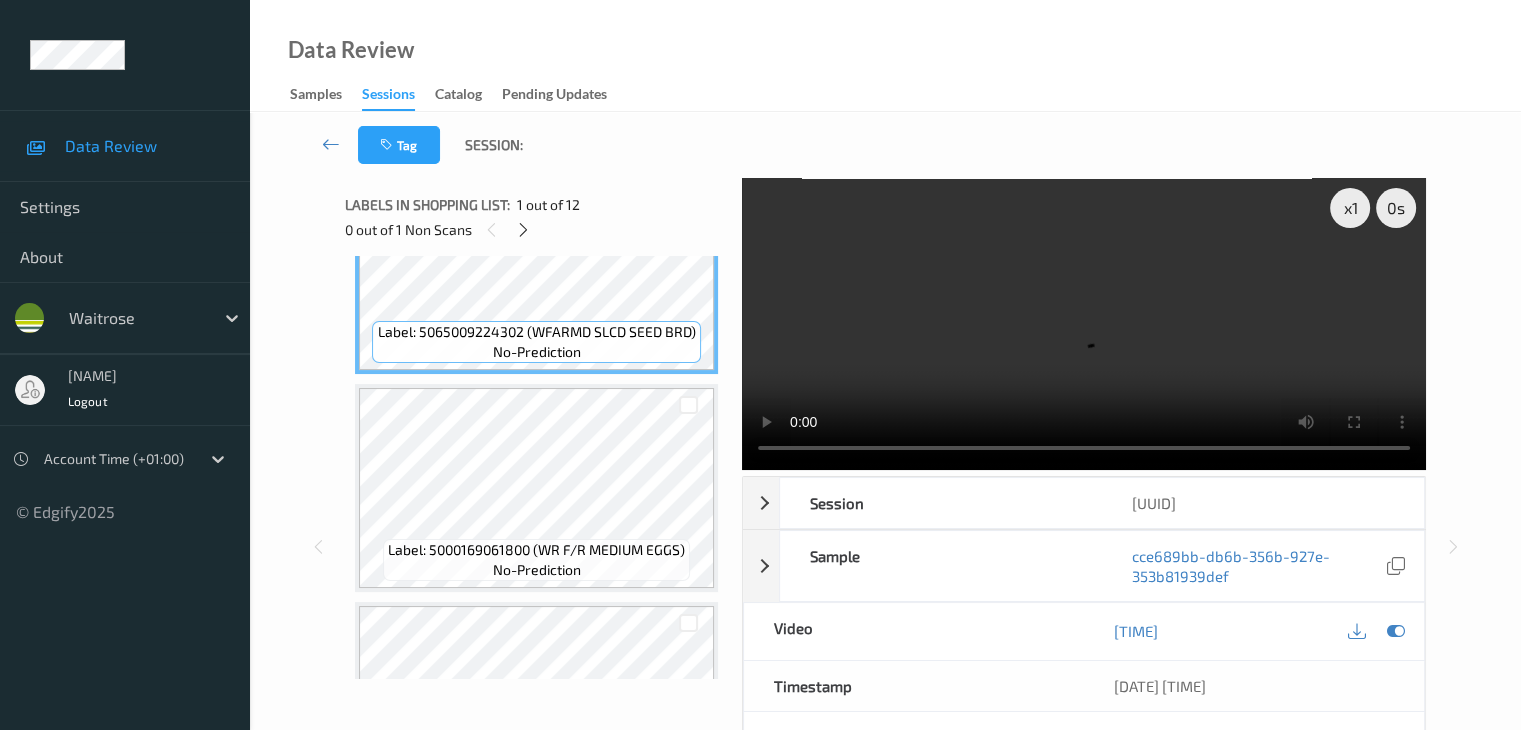 scroll, scrollTop: 0, scrollLeft: 0, axis: both 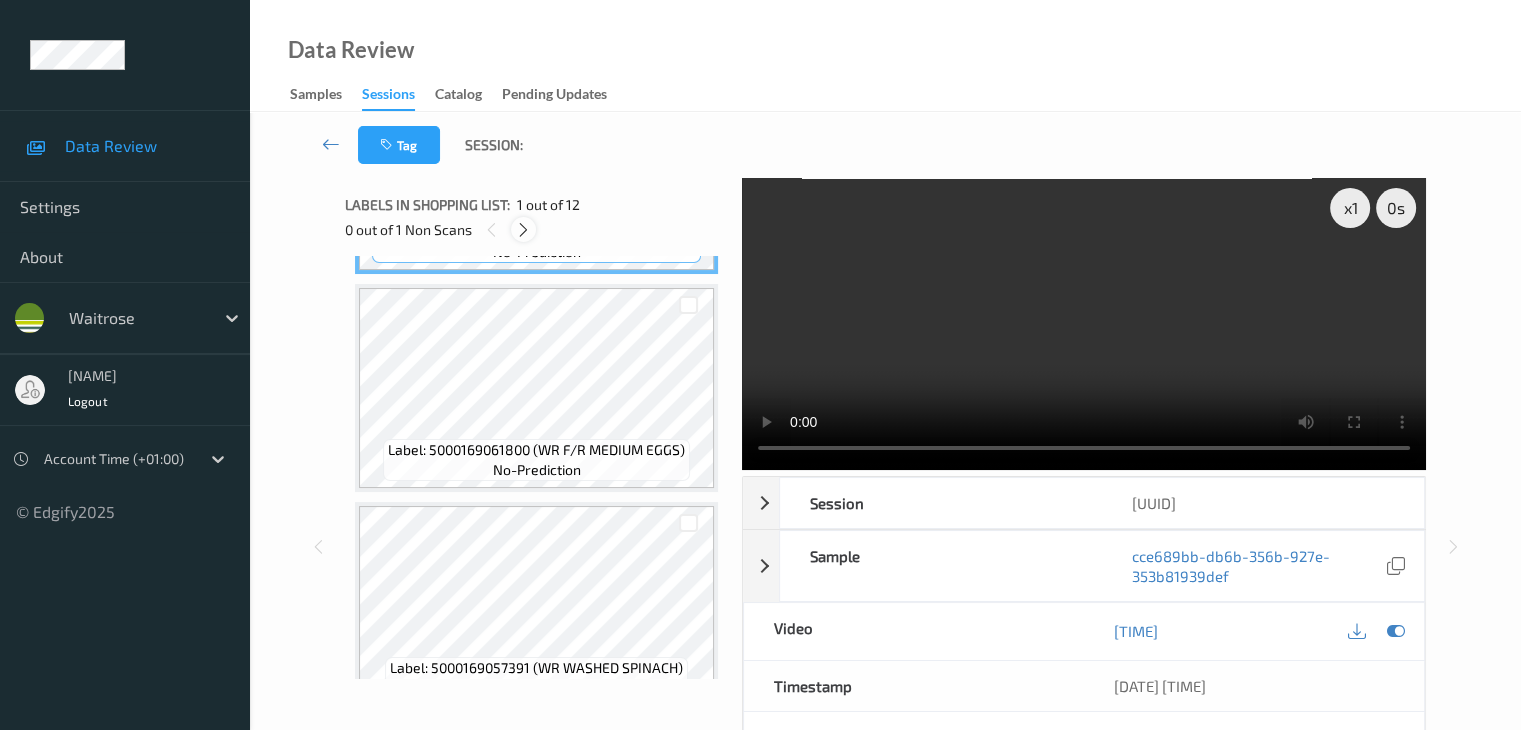 click at bounding box center [523, 230] 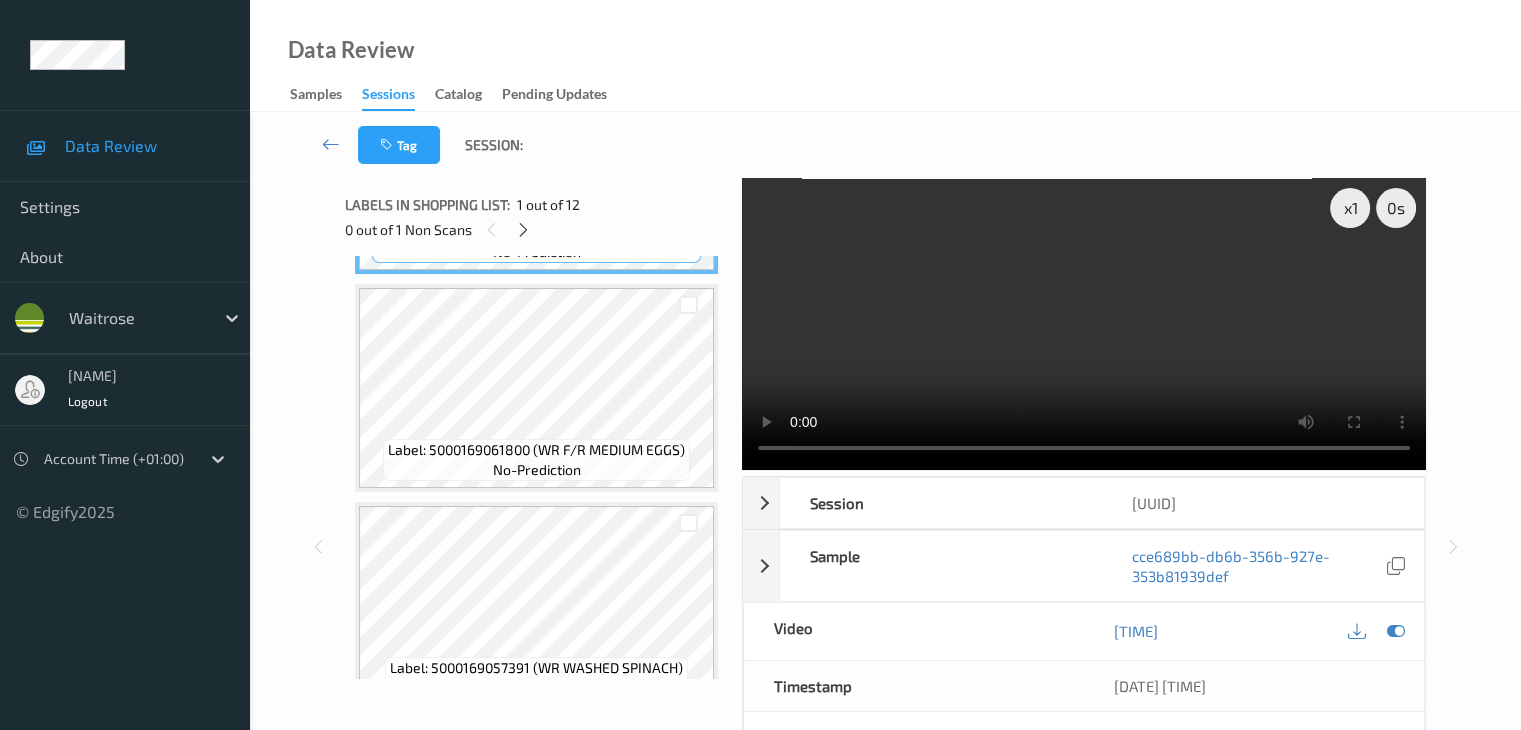 scroll, scrollTop: 1972, scrollLeft: 0, axis: vertical 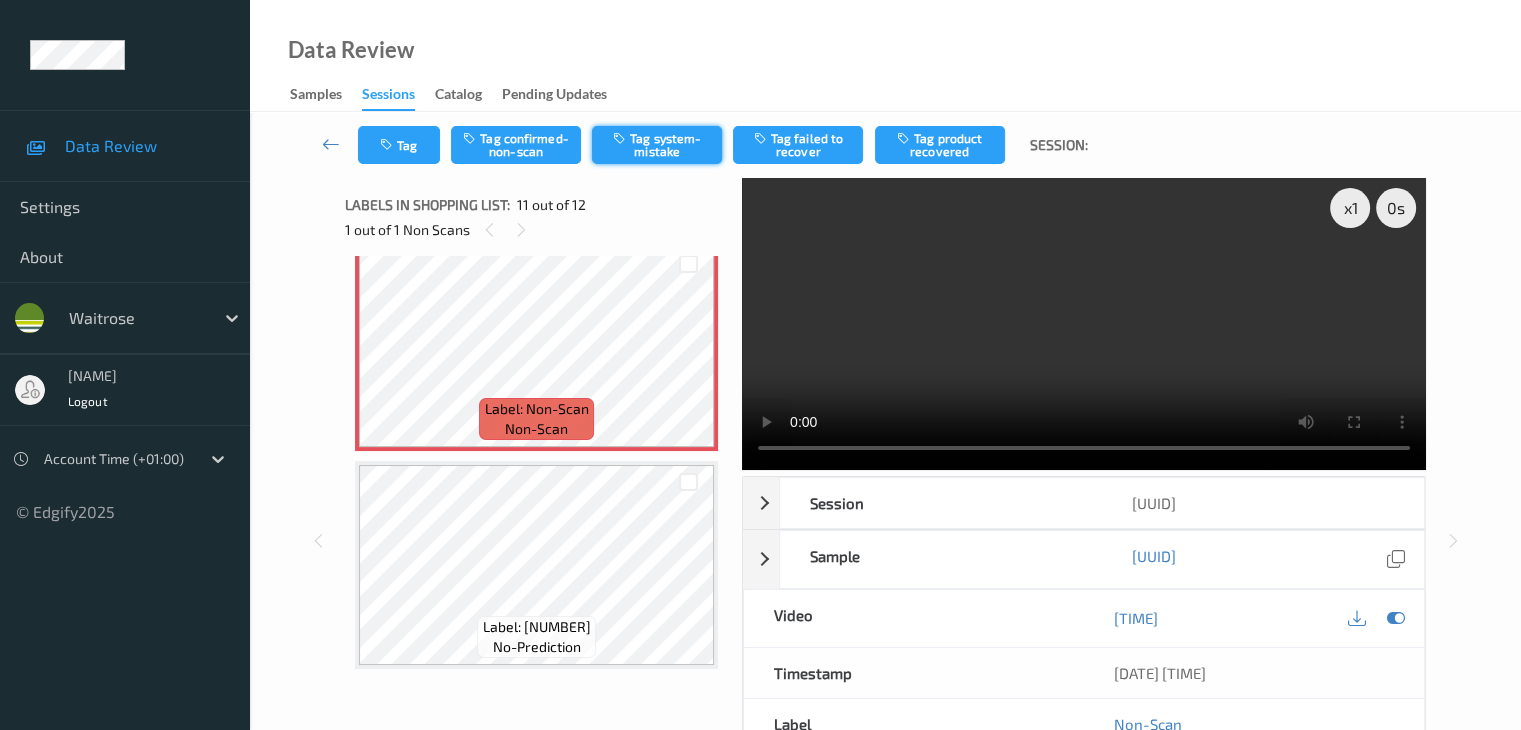 click on "Tag   system-mistake" at bounding box center [657, 145] 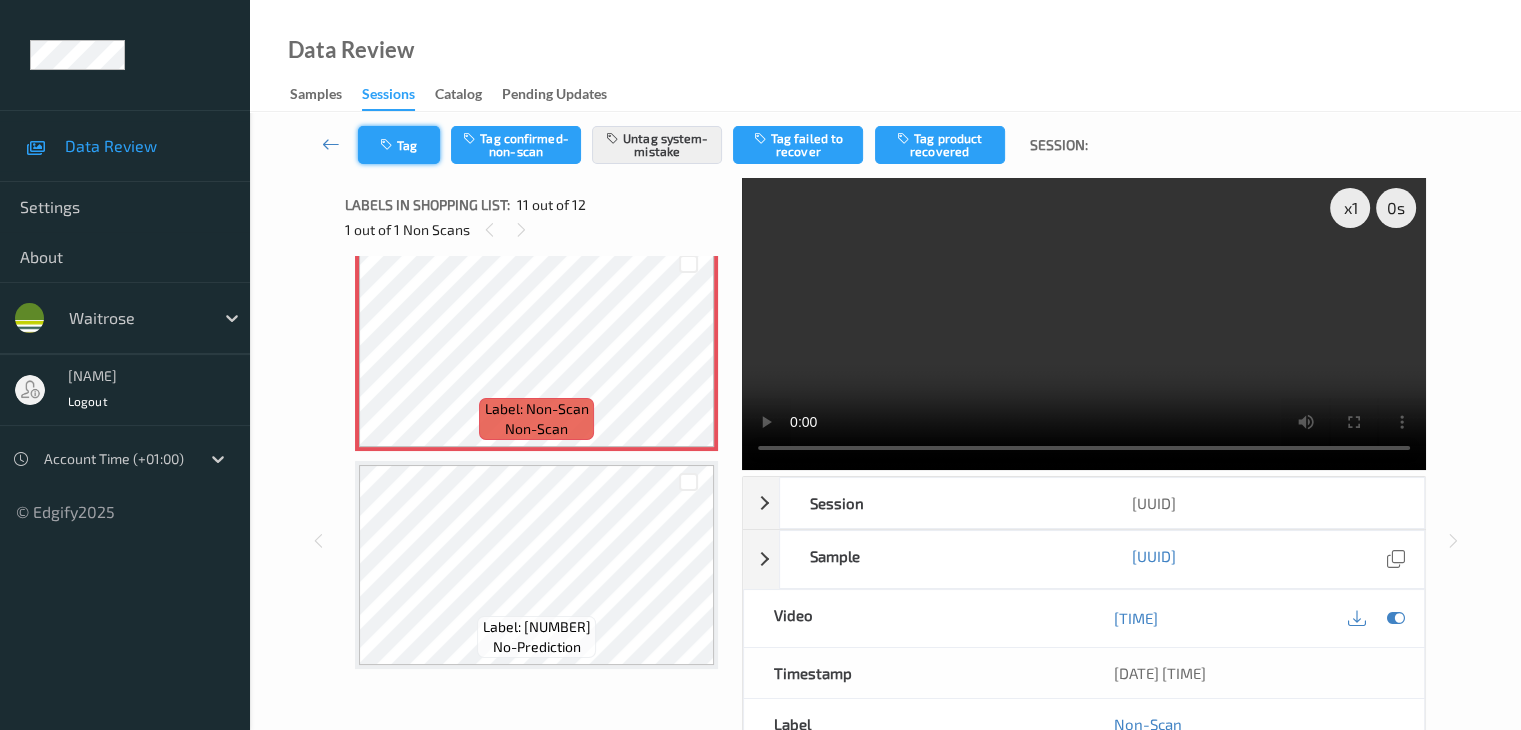 click on "Tag" at bounding box center (399, 145) 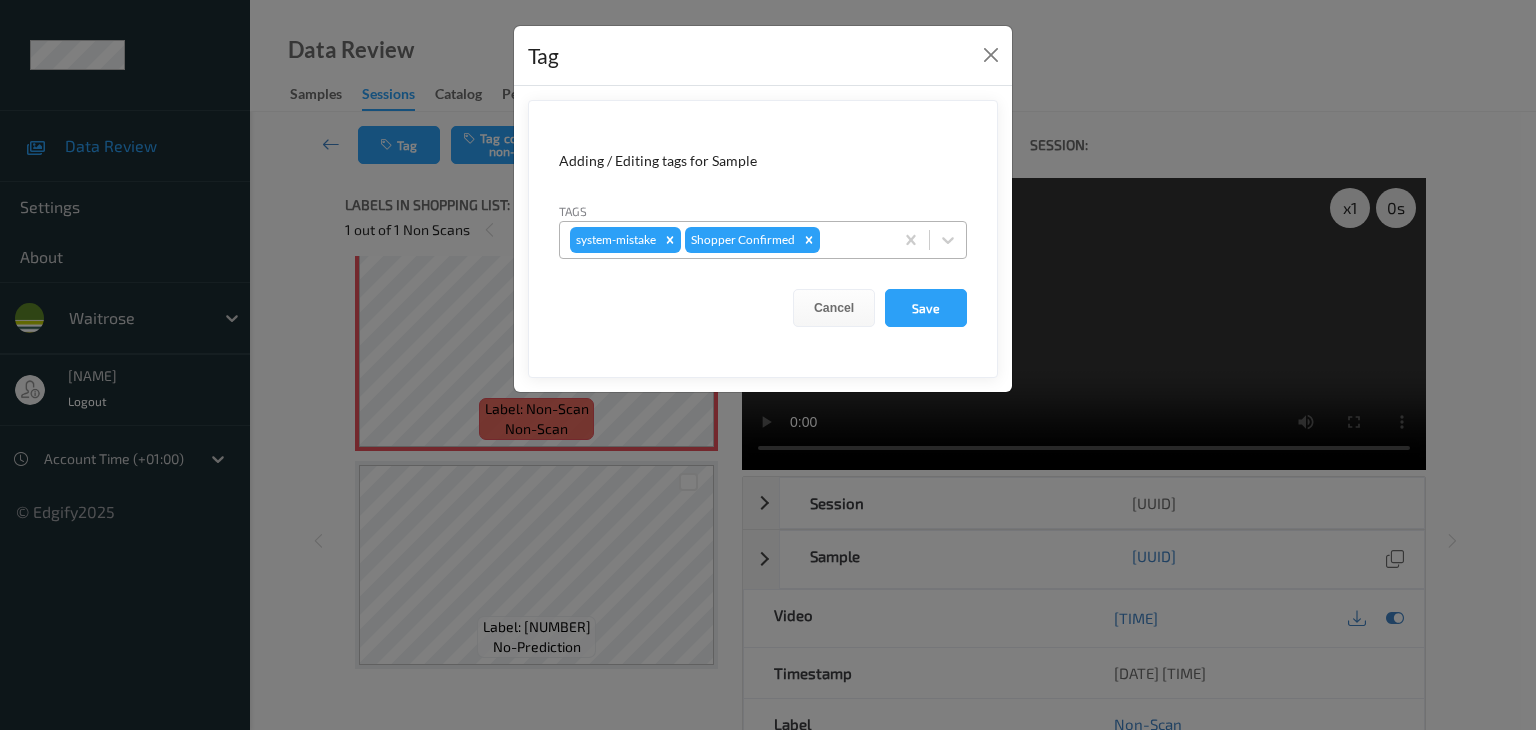 click at bounding box center (853, 240) 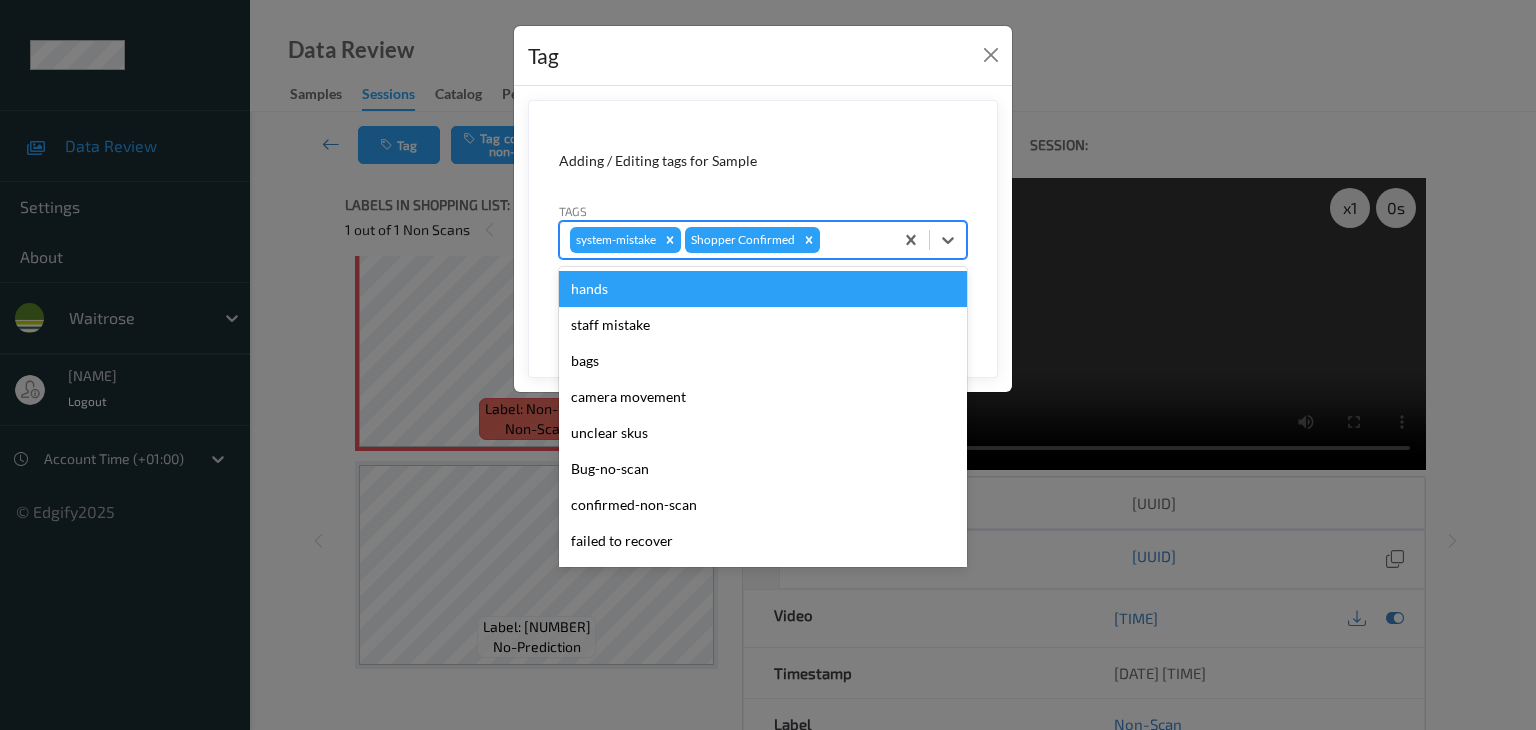 type on "u" 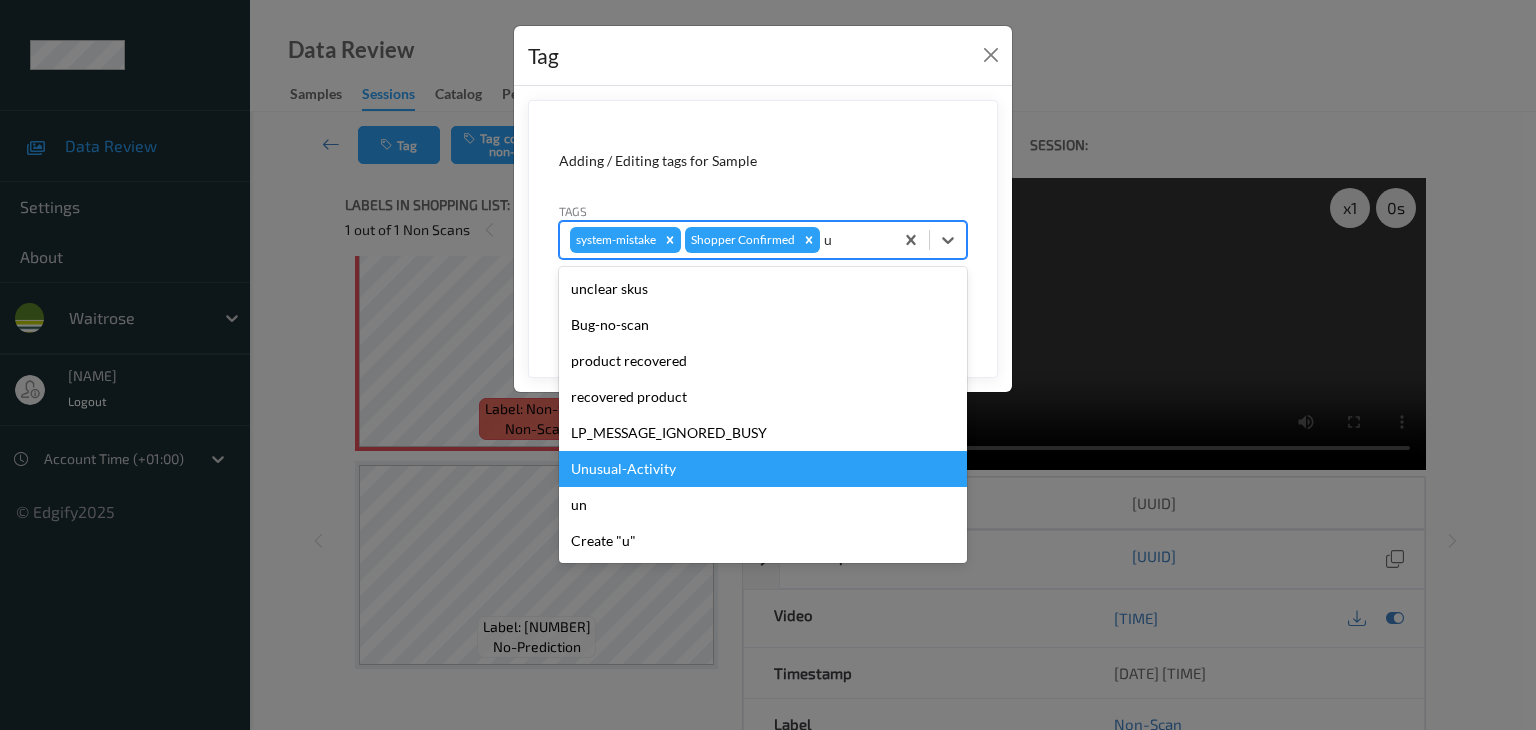 click on "Unusual-Activity" at bounding box center [763, 469] 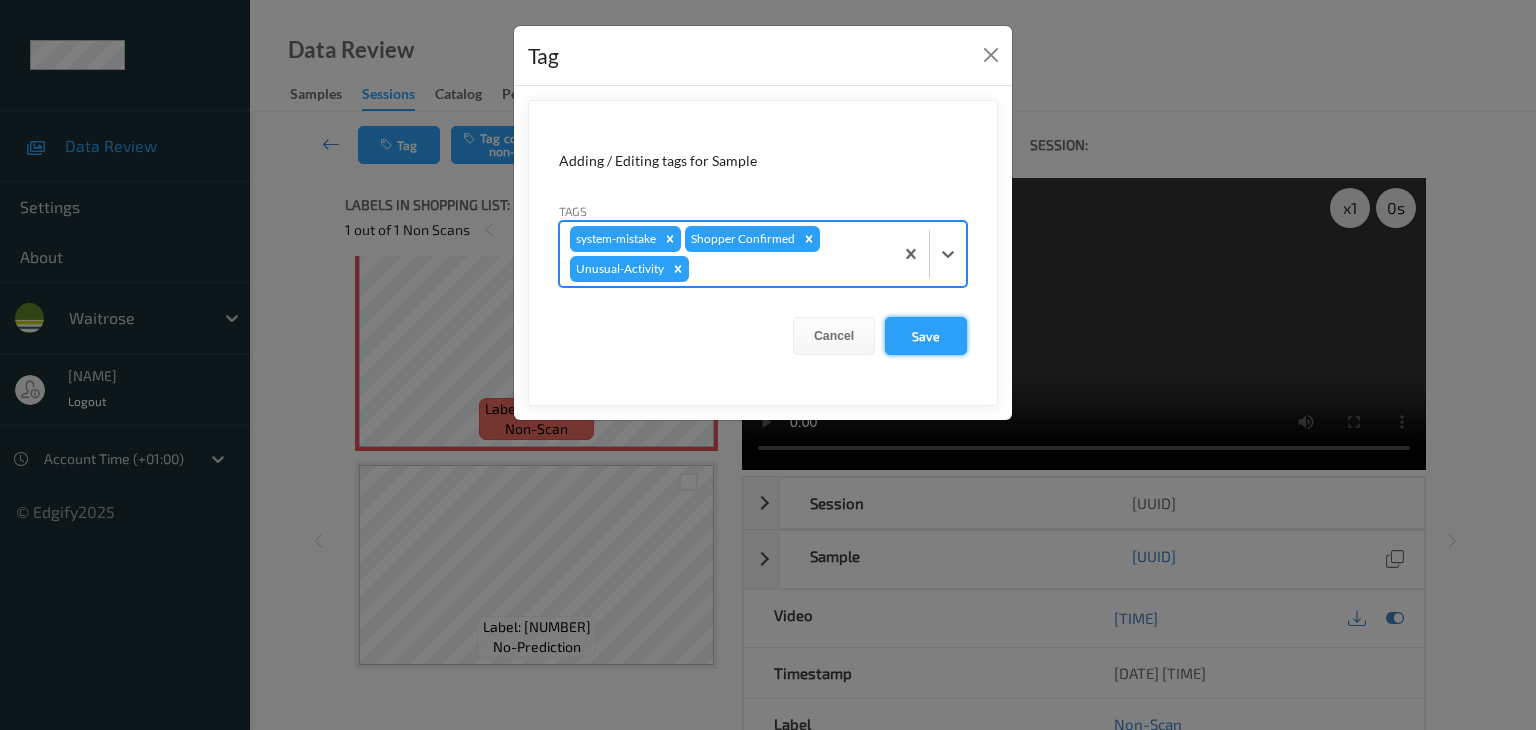 click on "Save" at bounding box center [926, 336] 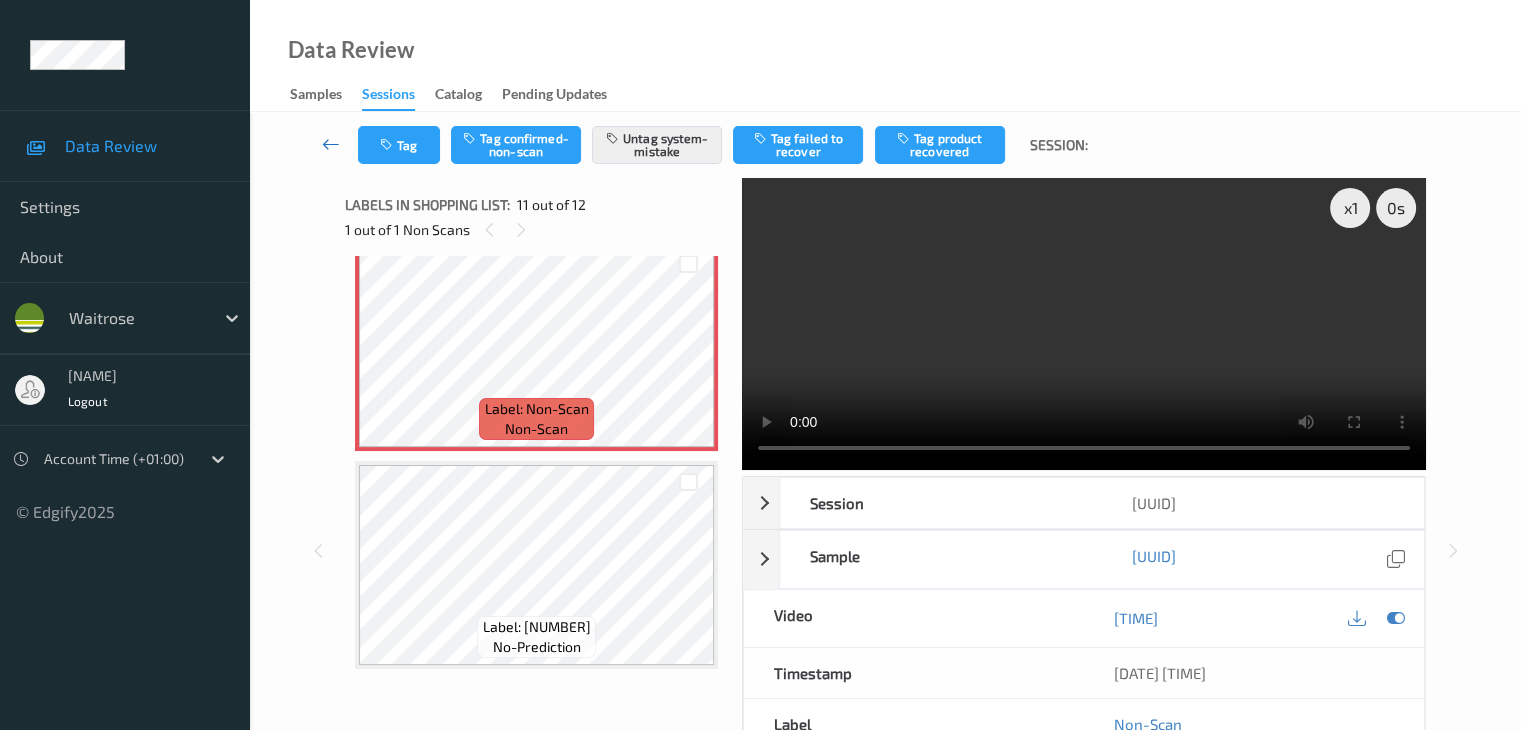 click at bounding box center (331, 144) 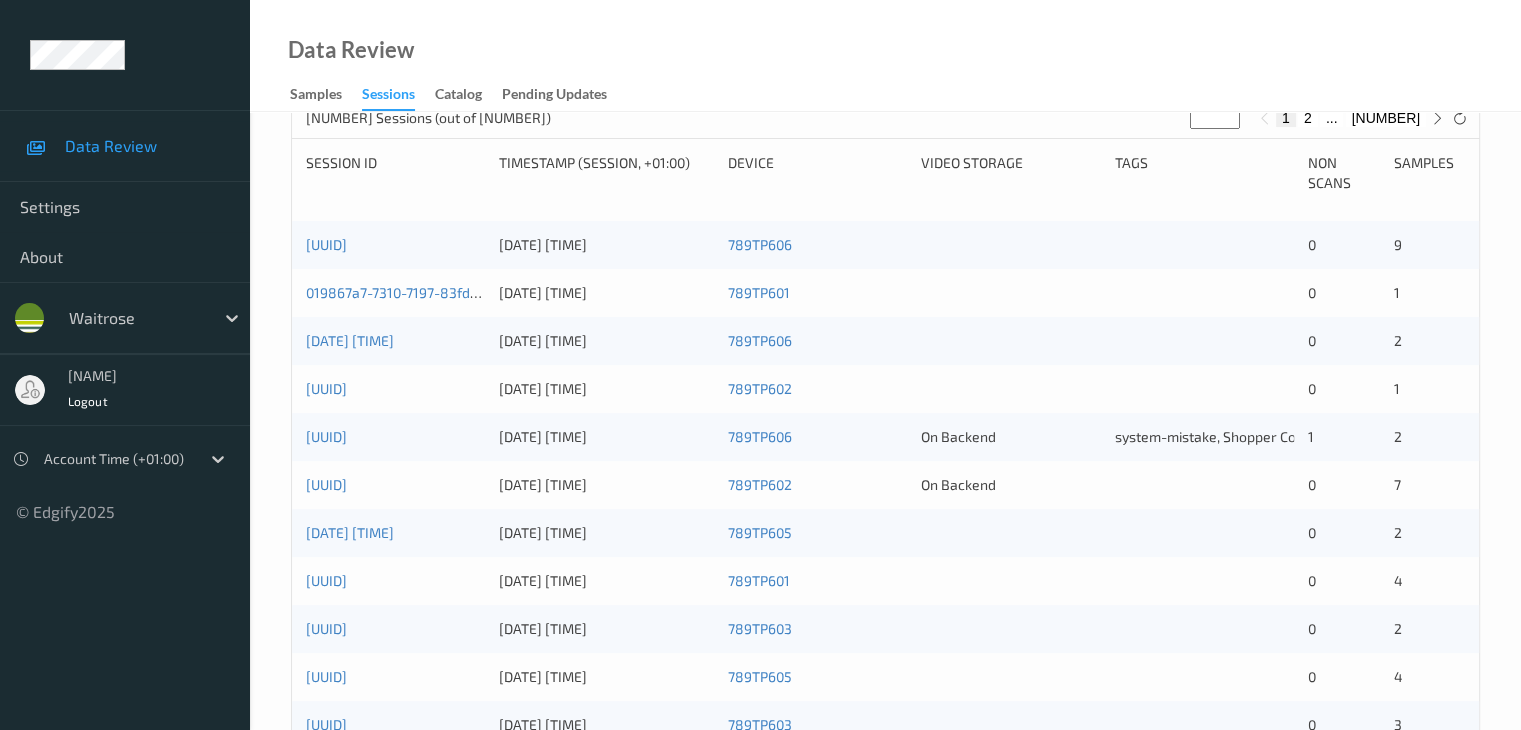 scroll, scrollTop: 700, scrollLeft: 0, axis: vertical 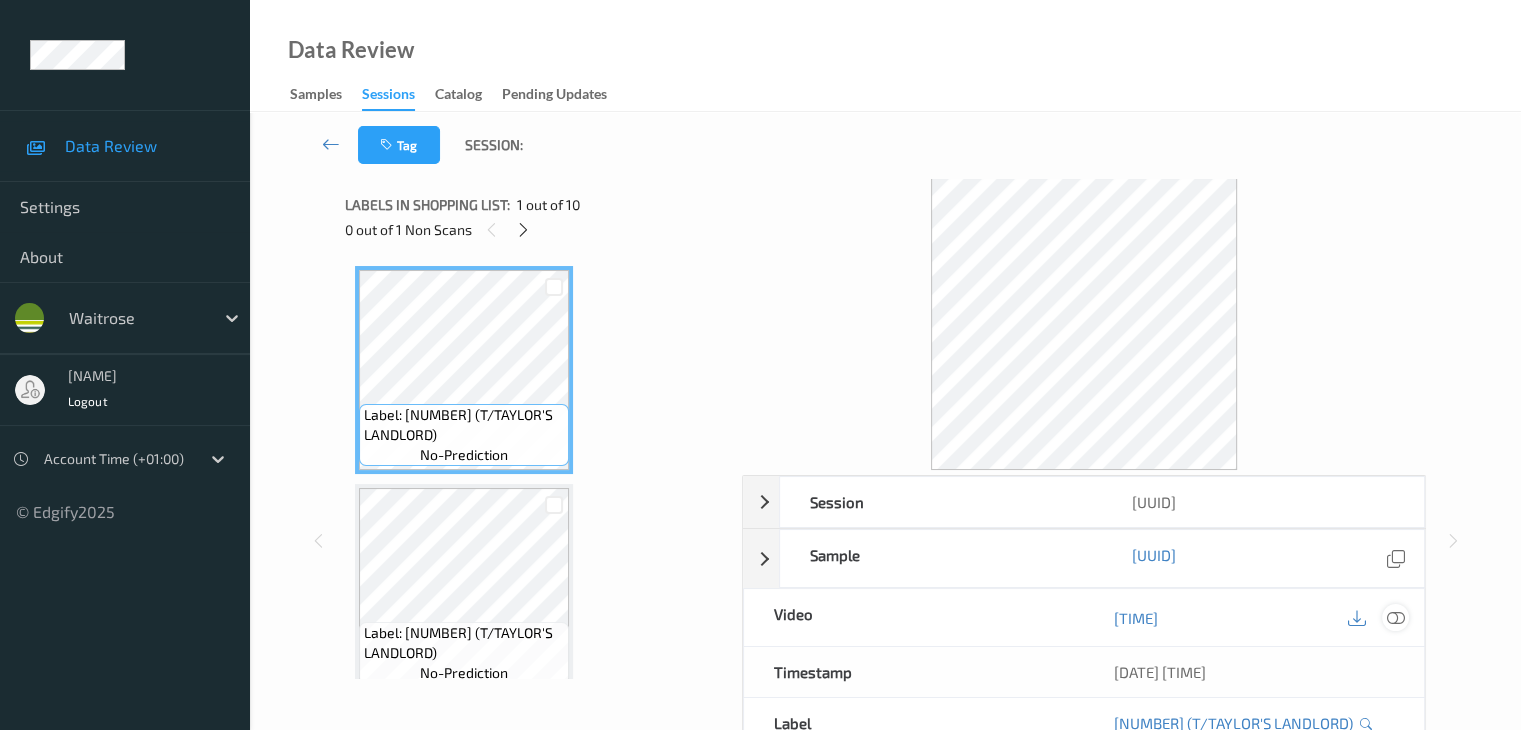 click at bounding box center (1395, 618) 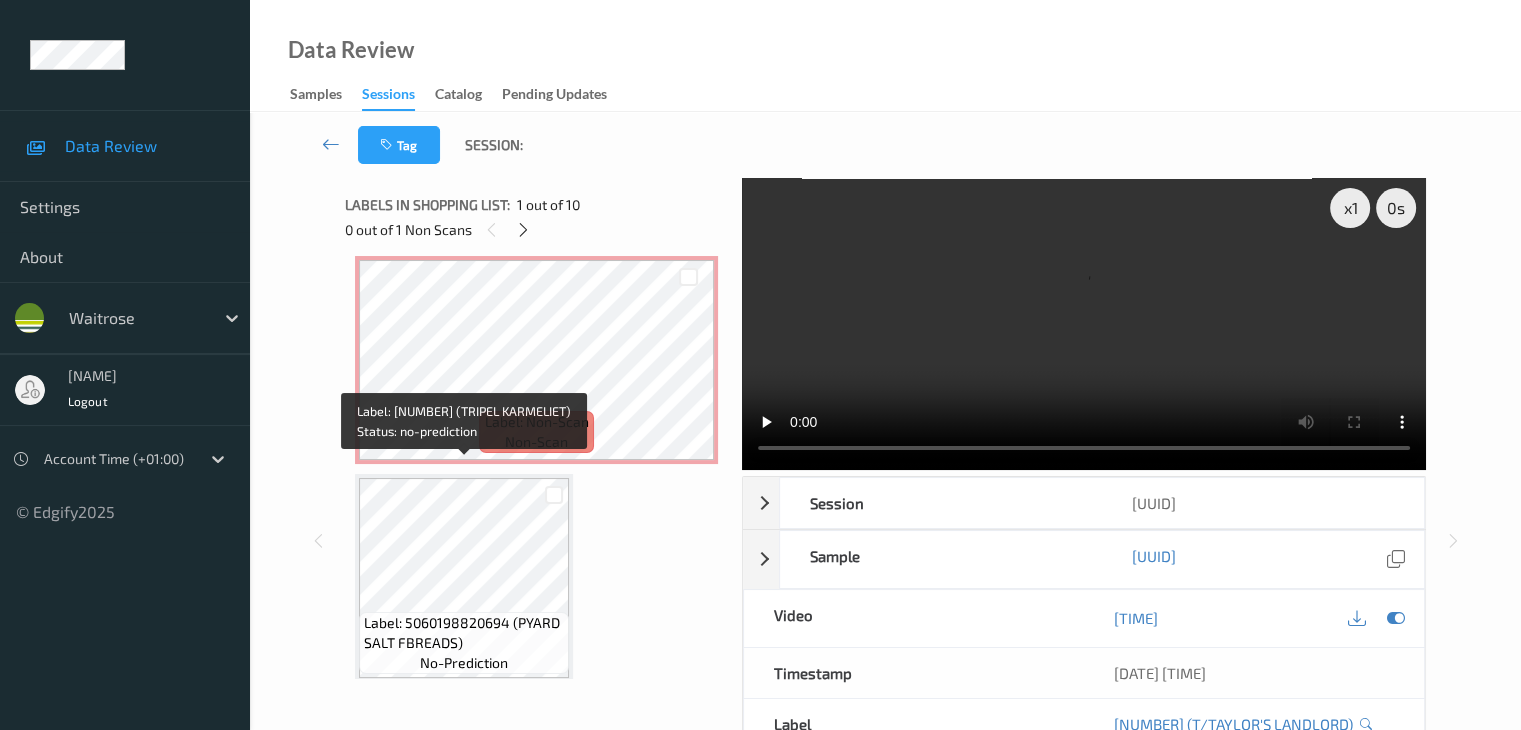 scroll, scrollTop: 1400, scrollLeft: 0, axis: vertical 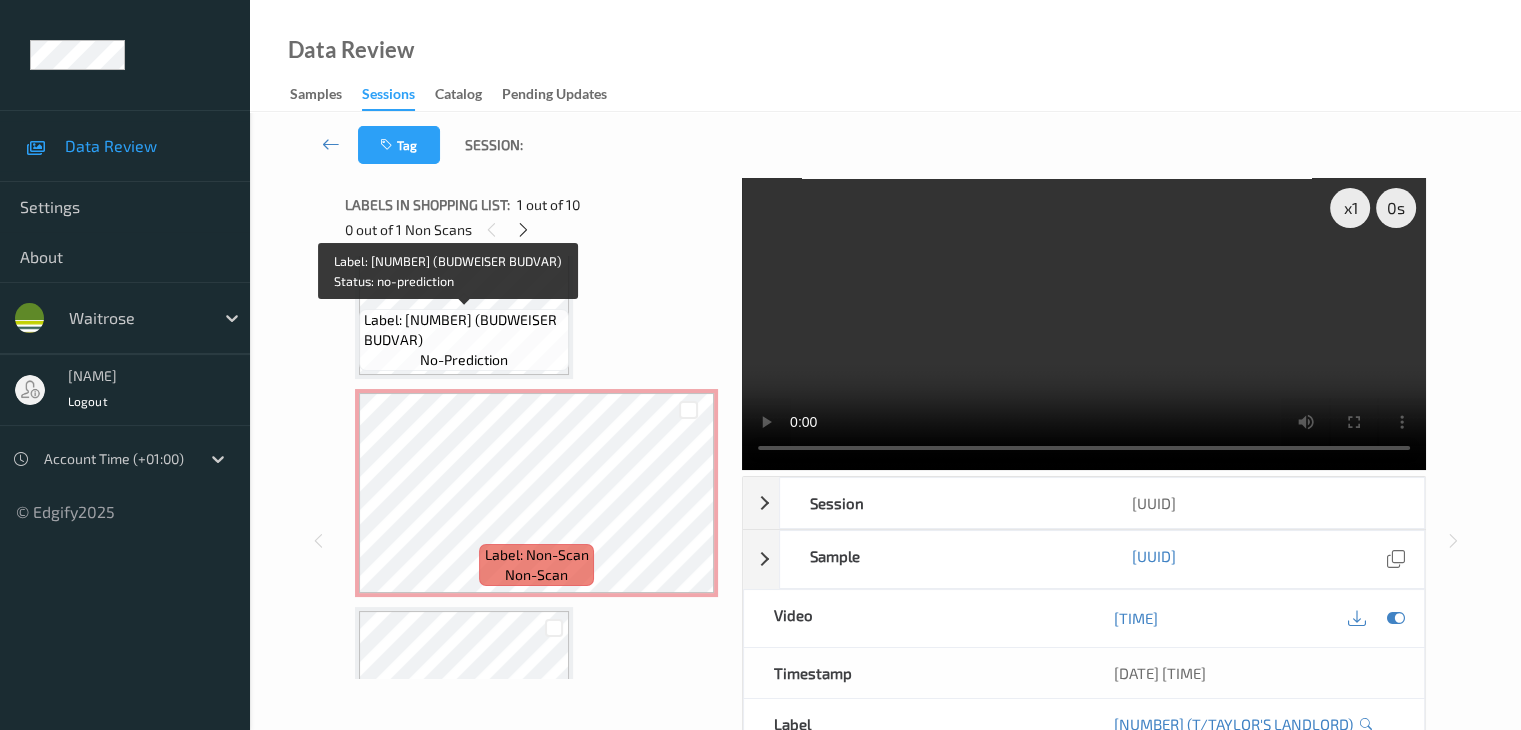 click on "Label: [NUMBER] (BUDWEISER BUDVAR)" at bounding box center (464, 330) 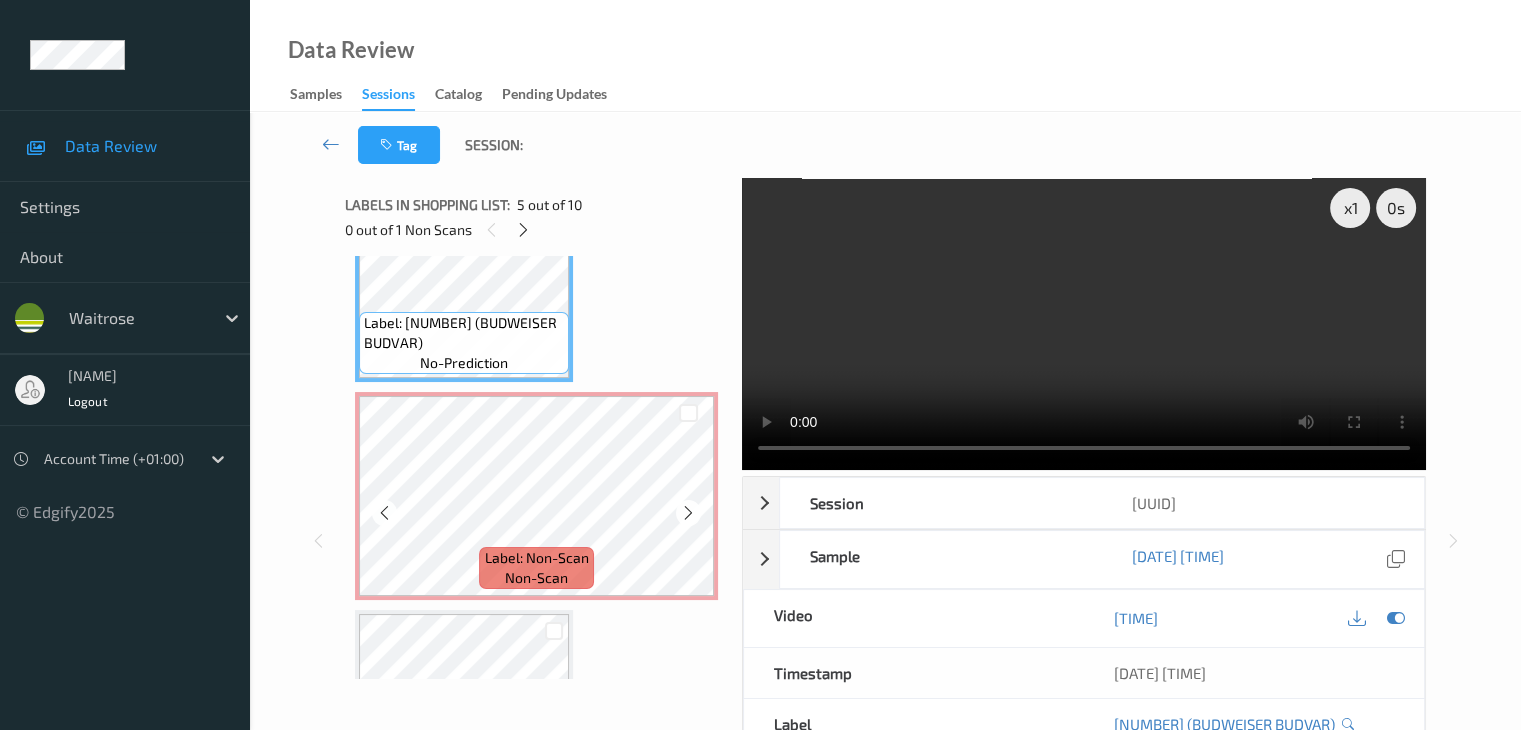 scroll, scrollTop: 967, scrollLeft: 0, axis: vertical 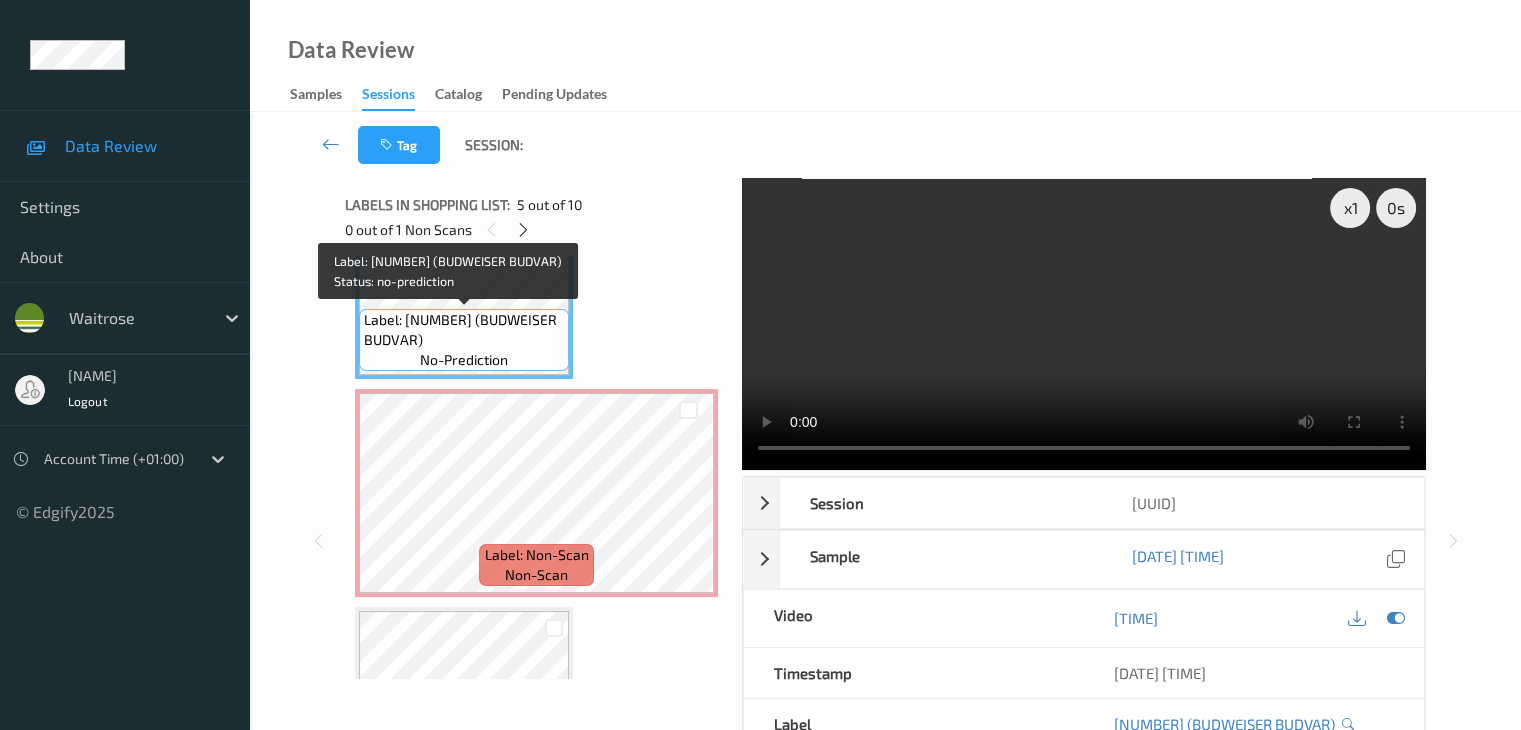 click on "Label: [NUMBER] (BUDWEISER BUDVAR)" at bounding box center (464, 330) 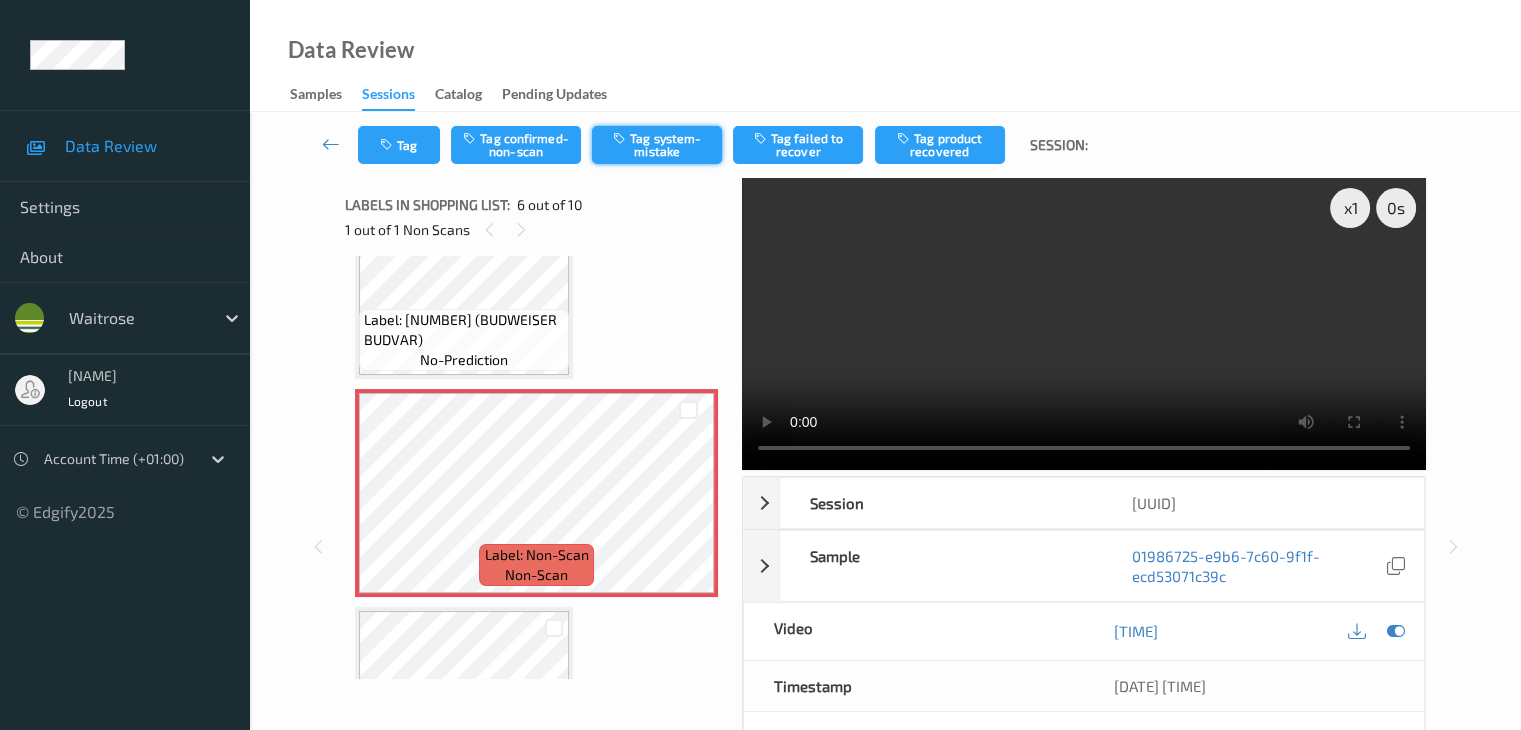 click on "Tag   system-mistake" at bounding box center (657, 145) 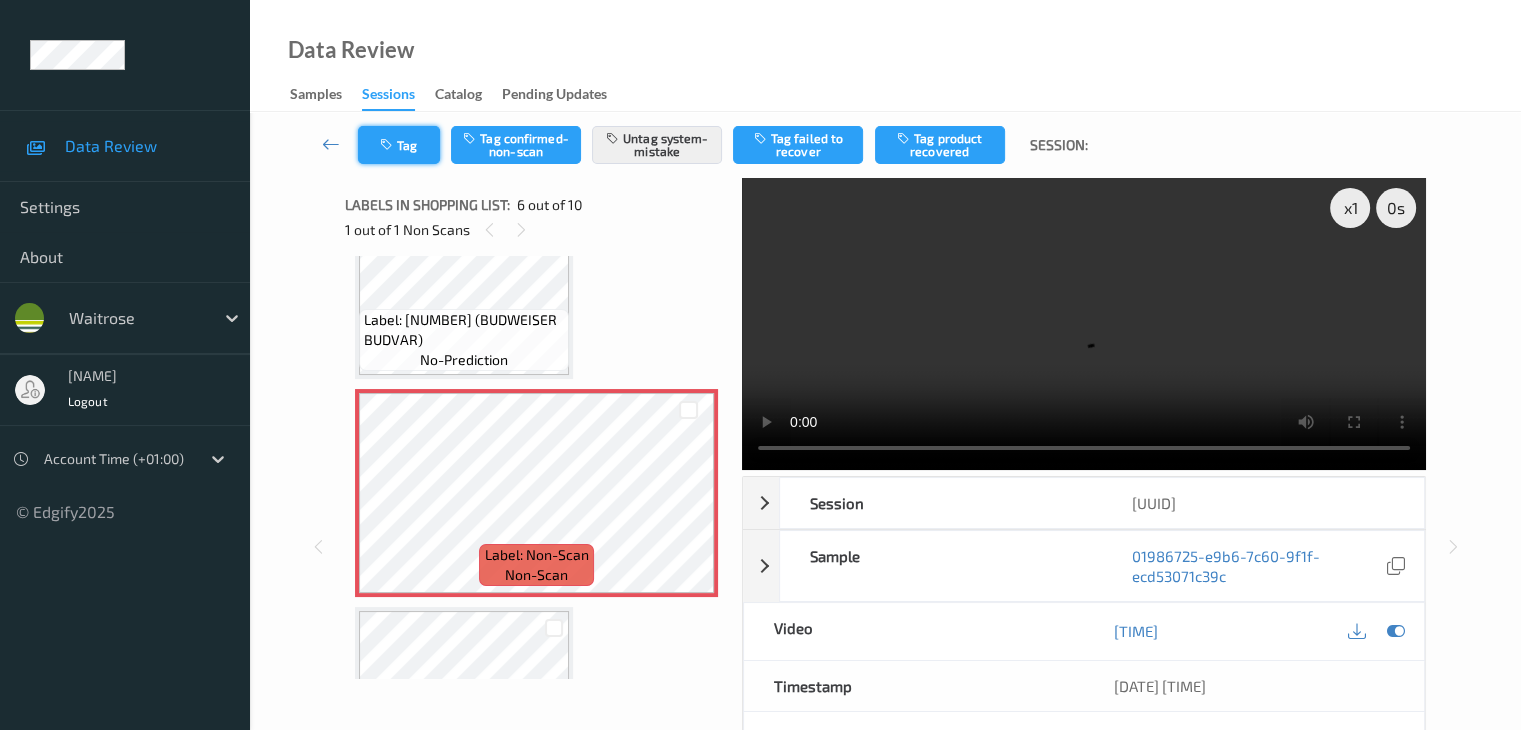 click on "Tag" at bounding box center (399, 145) 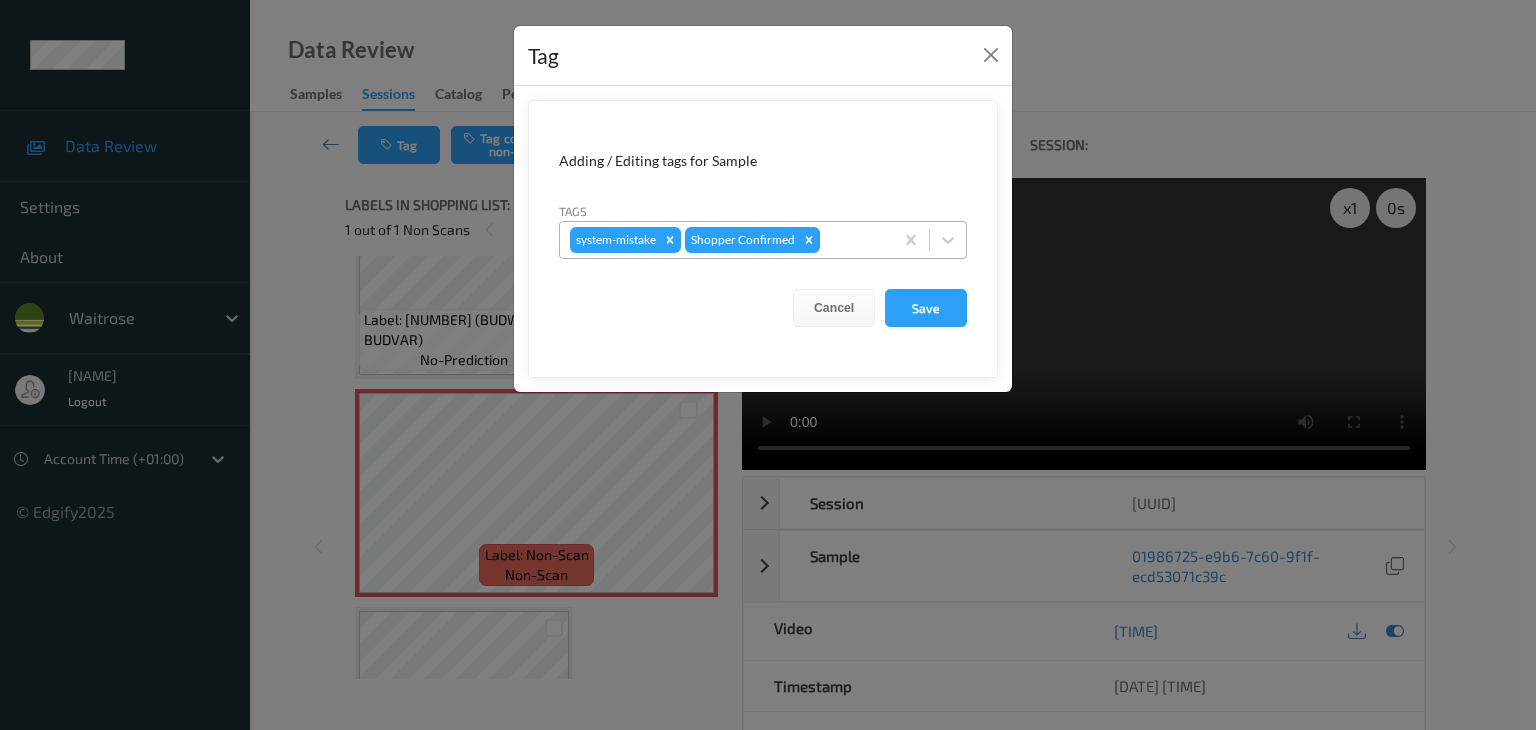 click at bounding box center (853, 240) 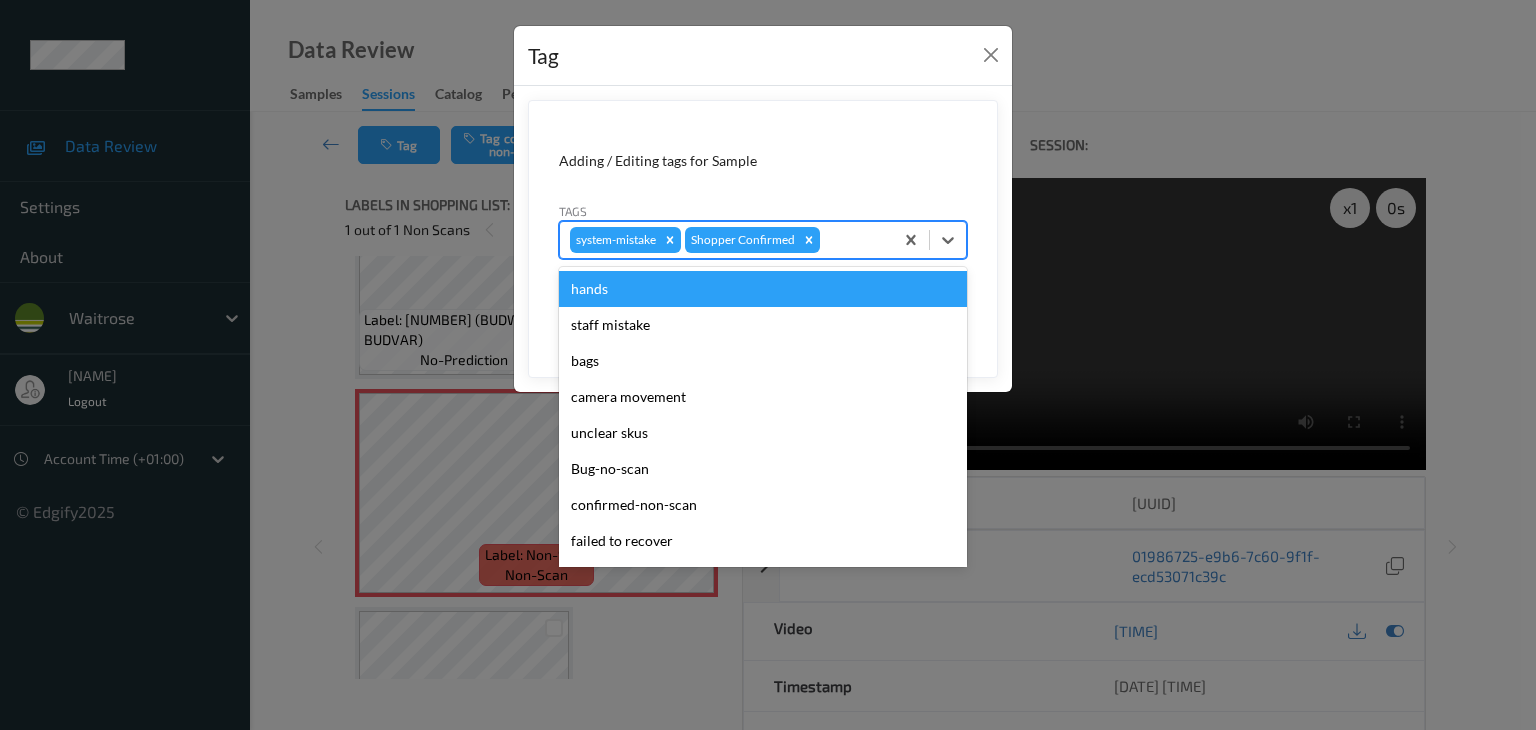 type on "u" 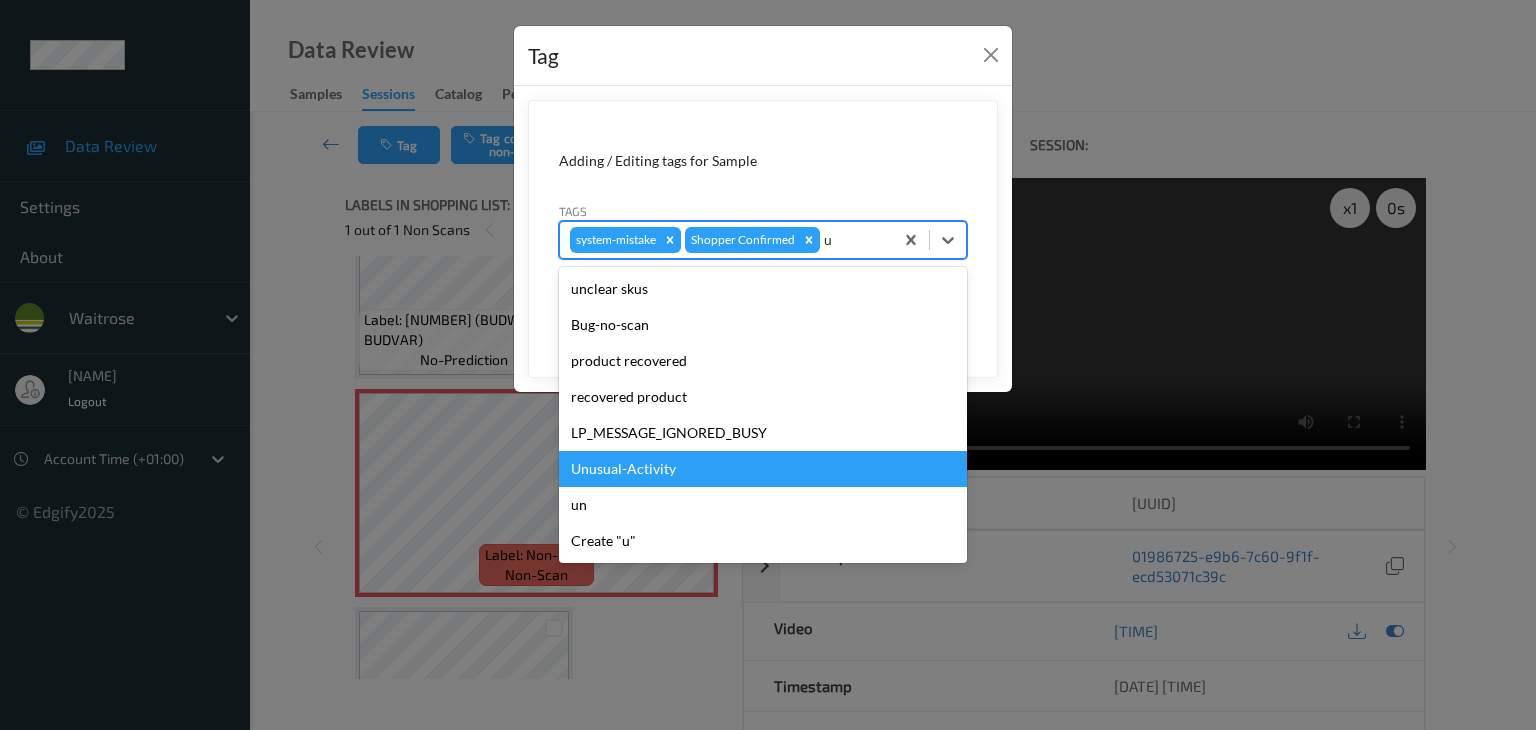 click on "Unusual-Activity" at bounding box center [763, 469] 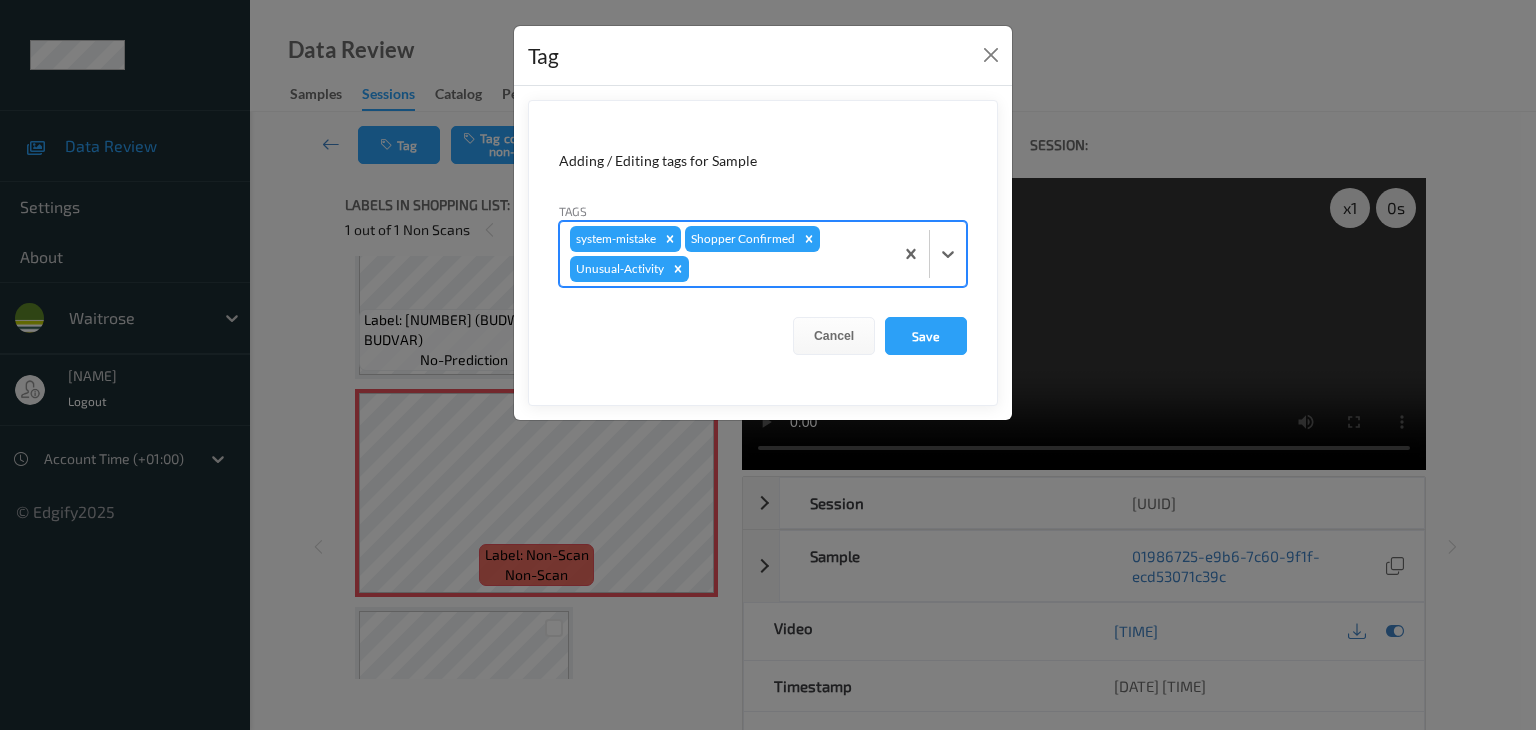 drag, startPoint x: 920, startPoint y: 338, endPoint x: 933, endPoint y: 300, distance: 40.16217 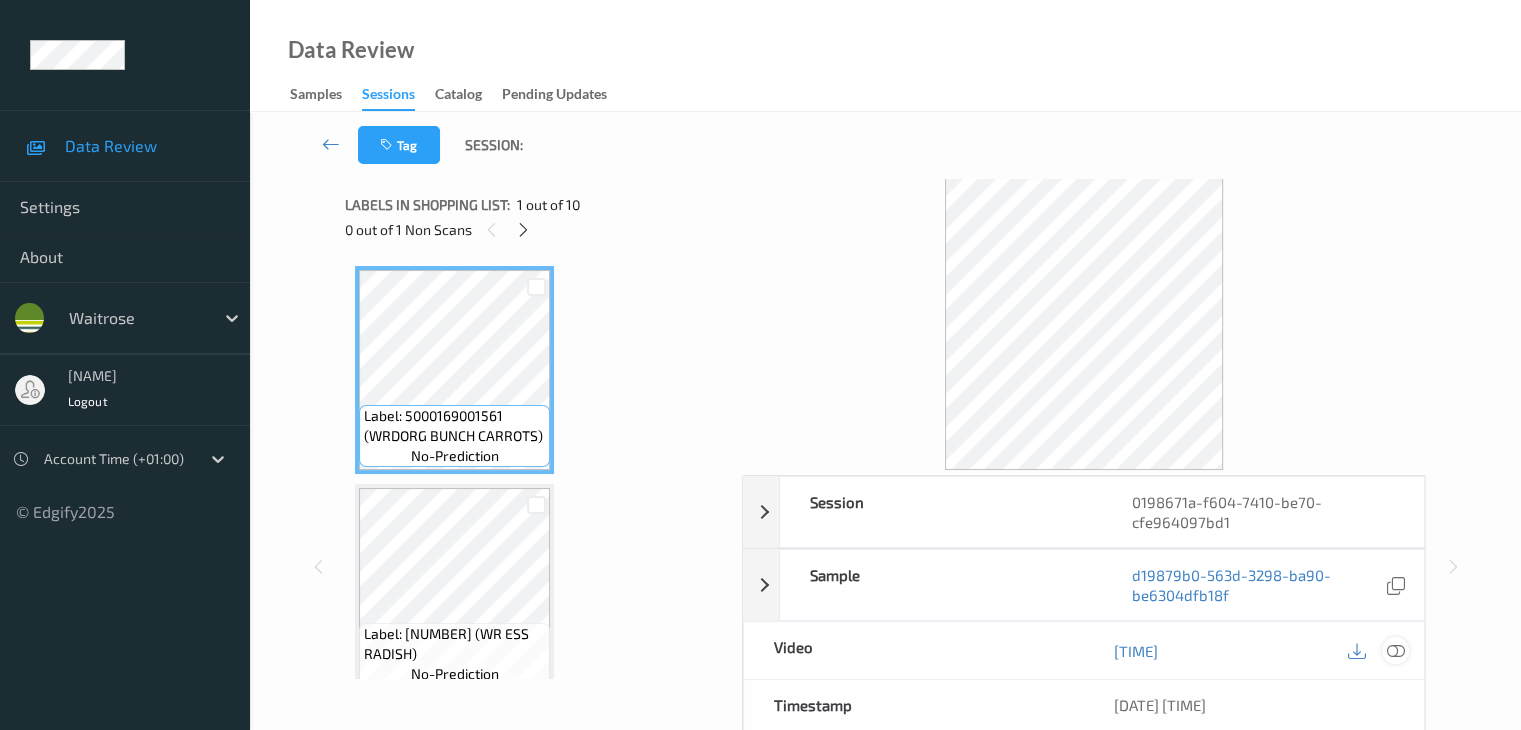 click at bounding box center (1395, 651) 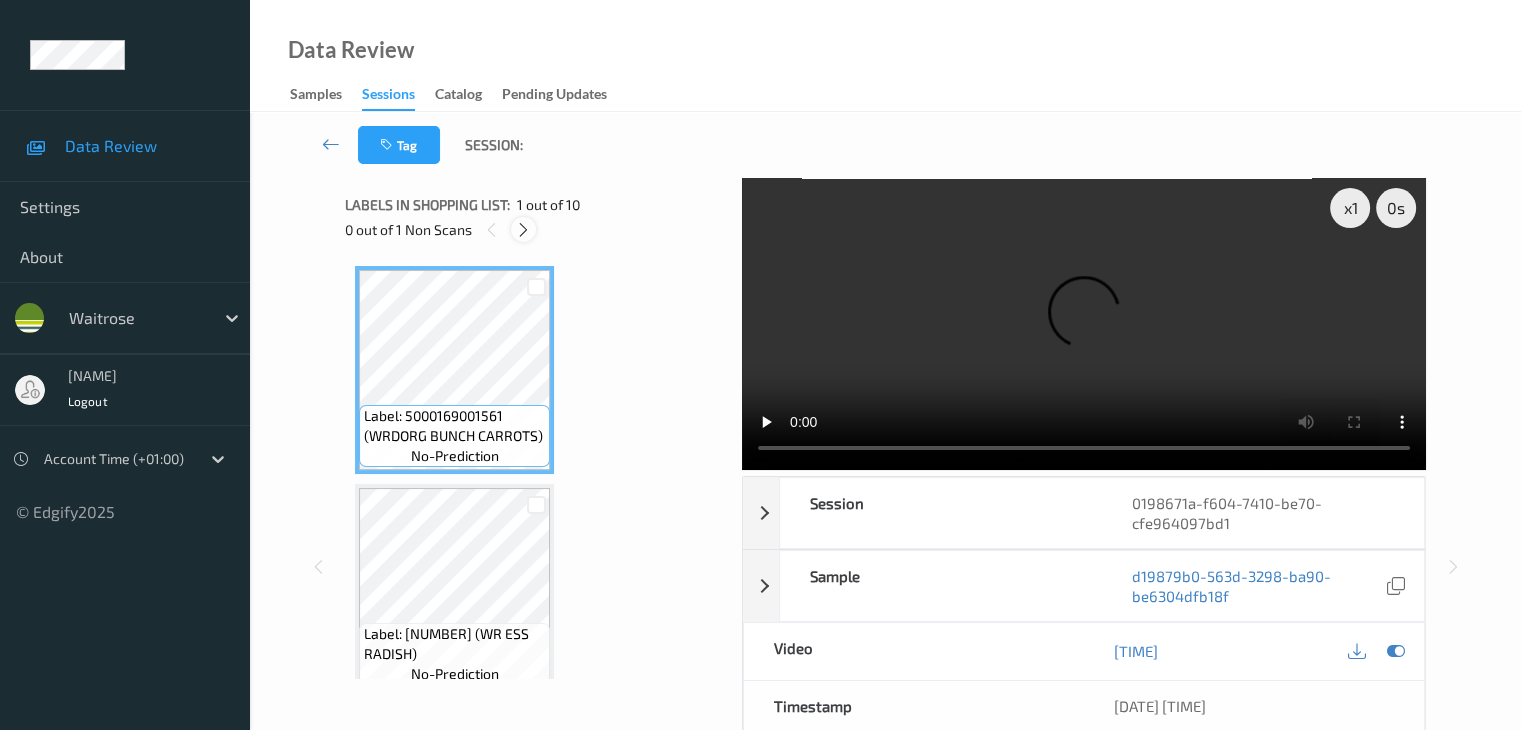 click at bounding box center (523, 230) 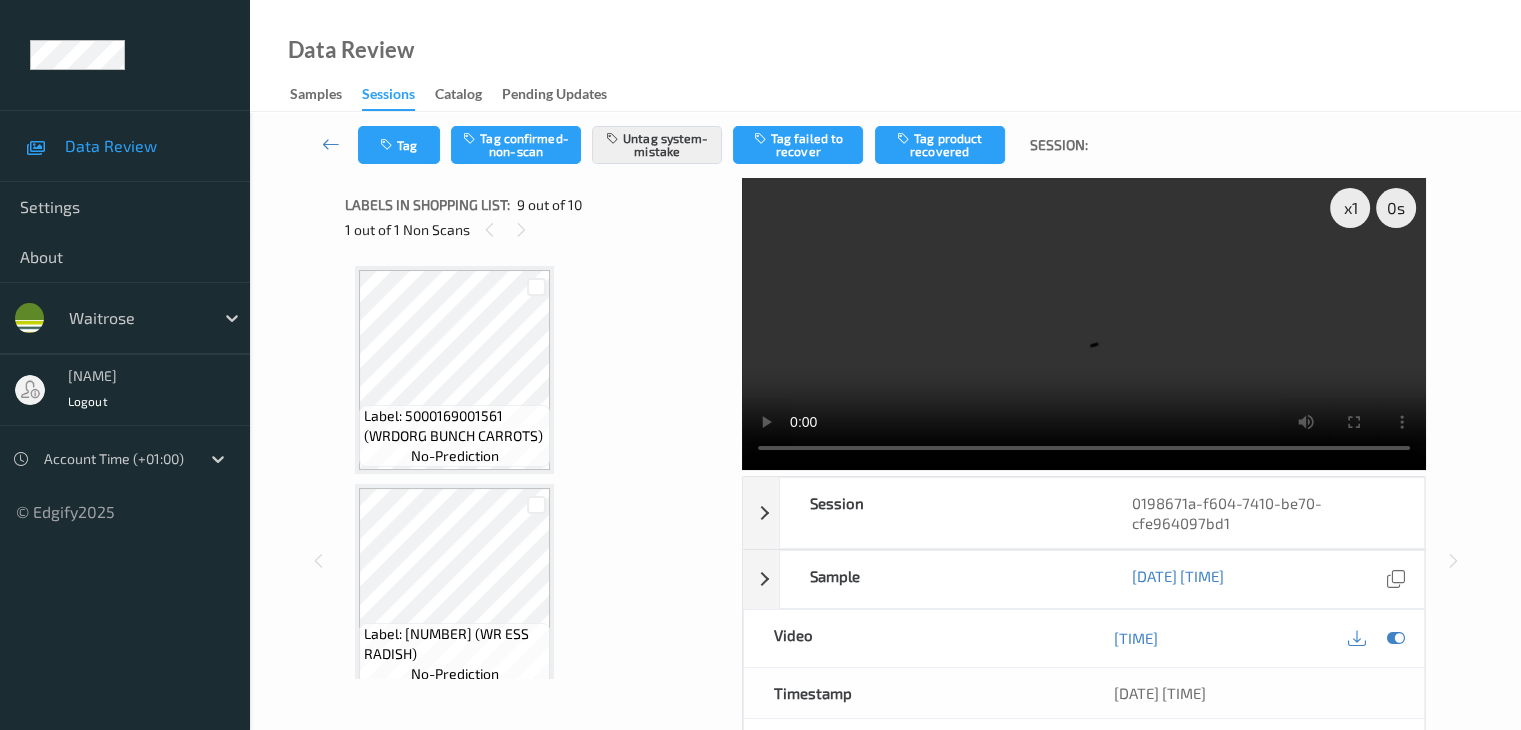 scroll, scrollTop: 1536, scrollLeft: 0, axis: vertical 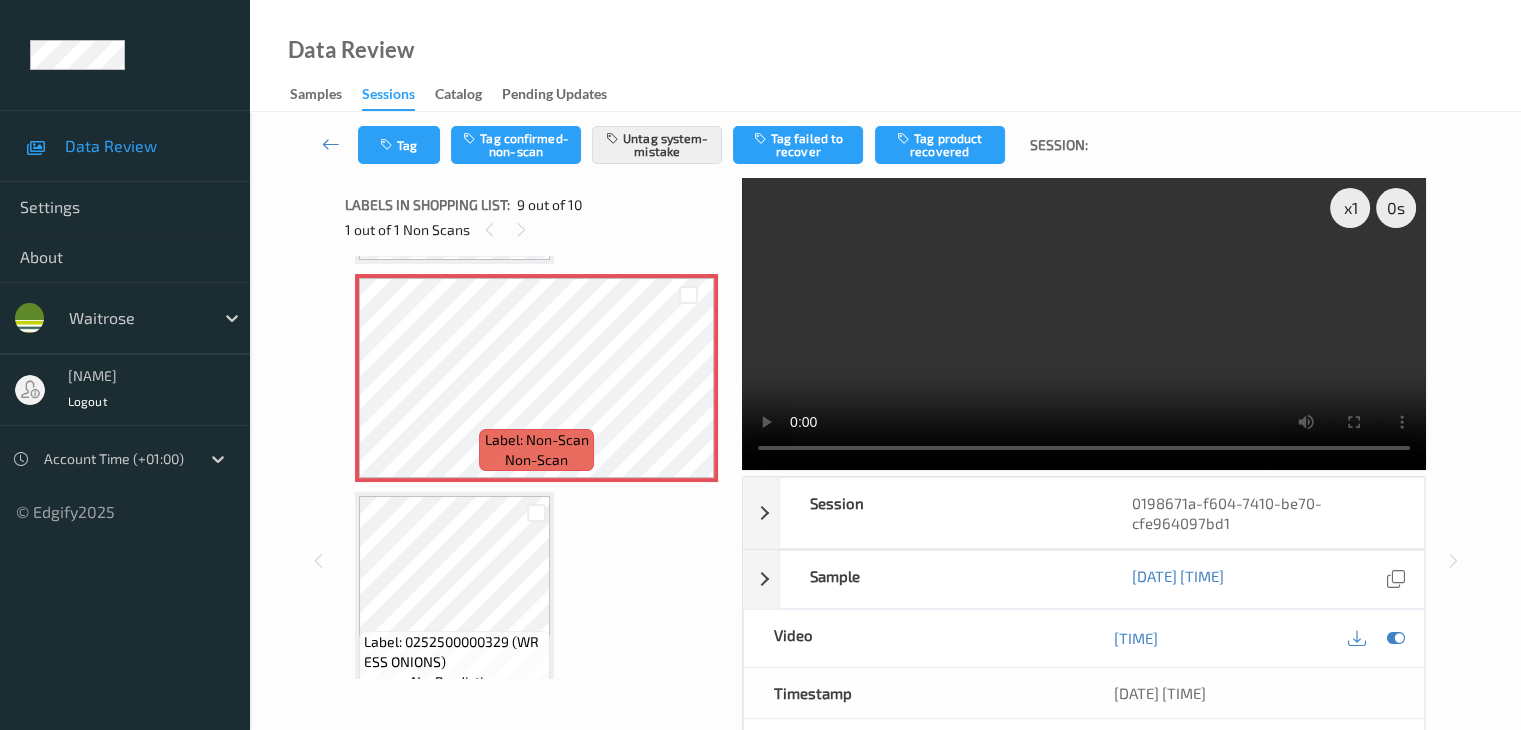 type 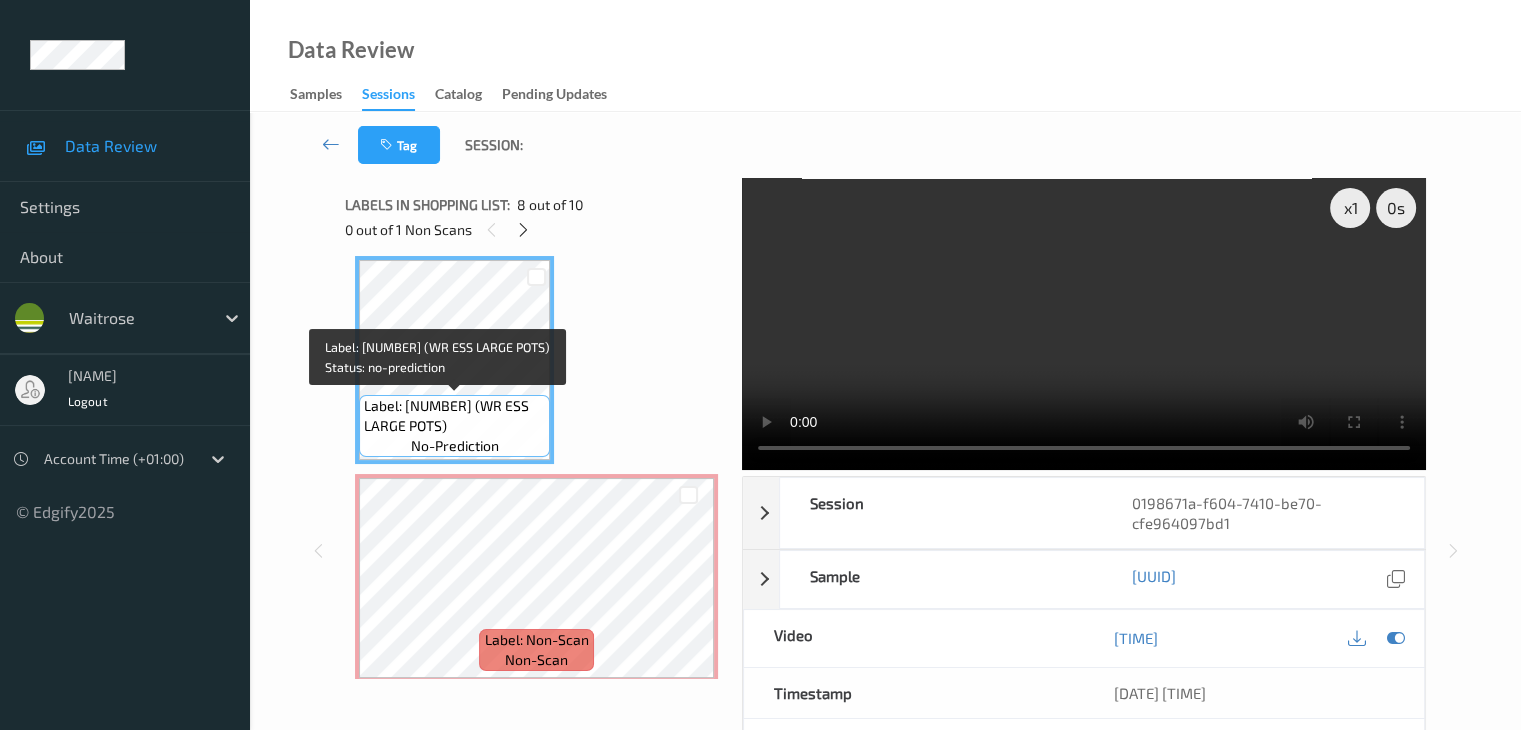 click on "Label: [NUMBER] (WR ESS LARGE POTS)" at bounding box center [454, 416] 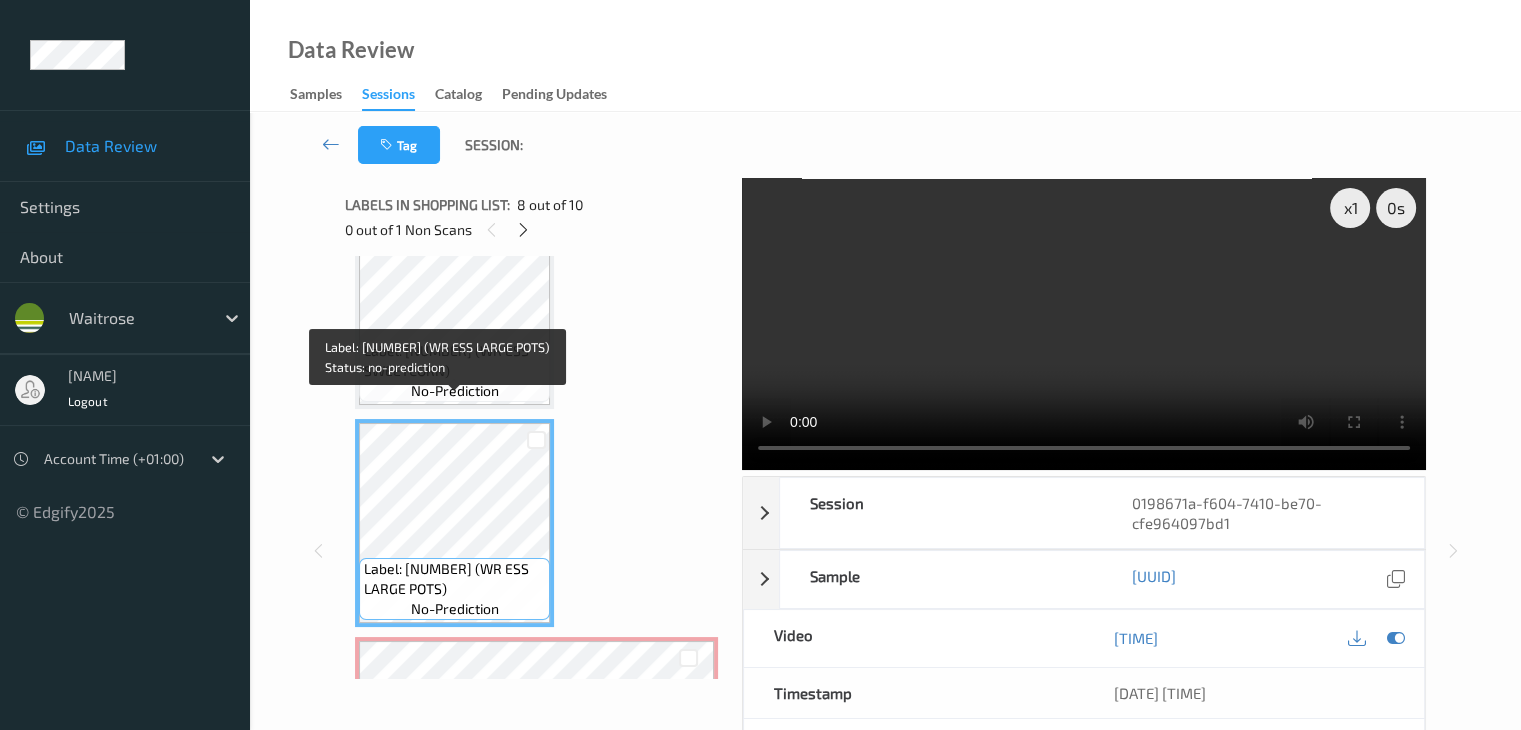 scroll, scrollTop: 1336, scrollLeft: 0, axis: vertical 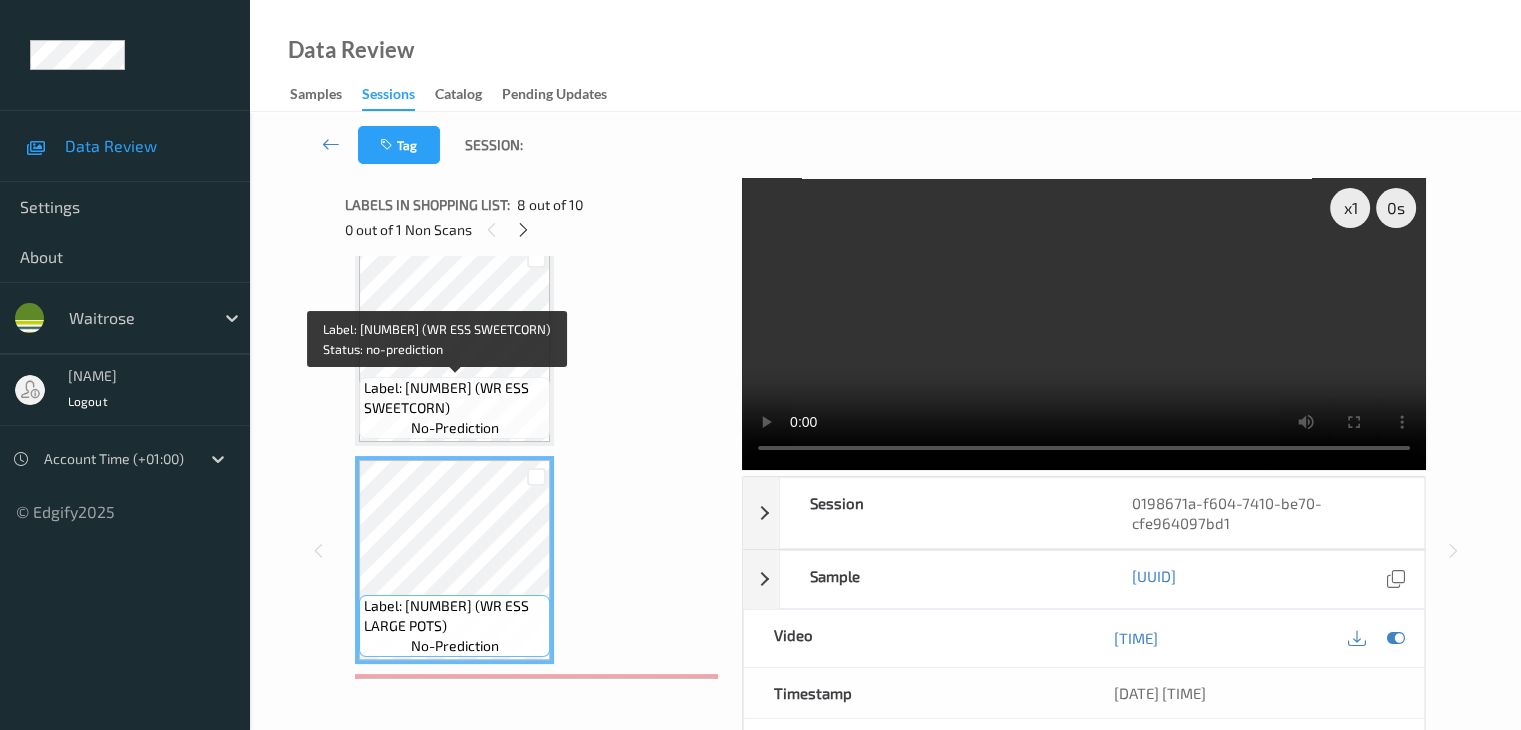 click on "no-prediction" at bounding box center [455, 428] 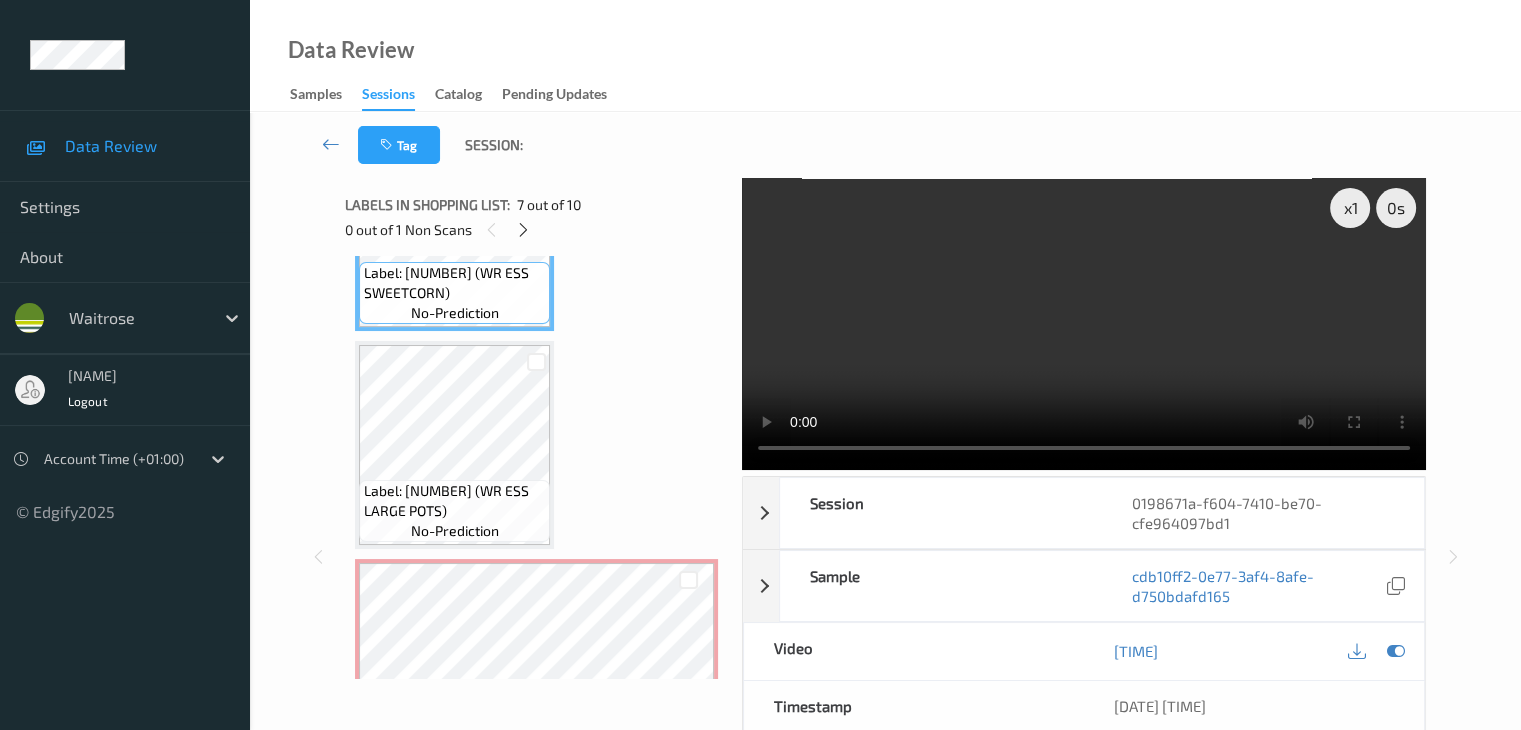 scroll, scrollTop: 1536, scrollLeft: 0, axis: vertical 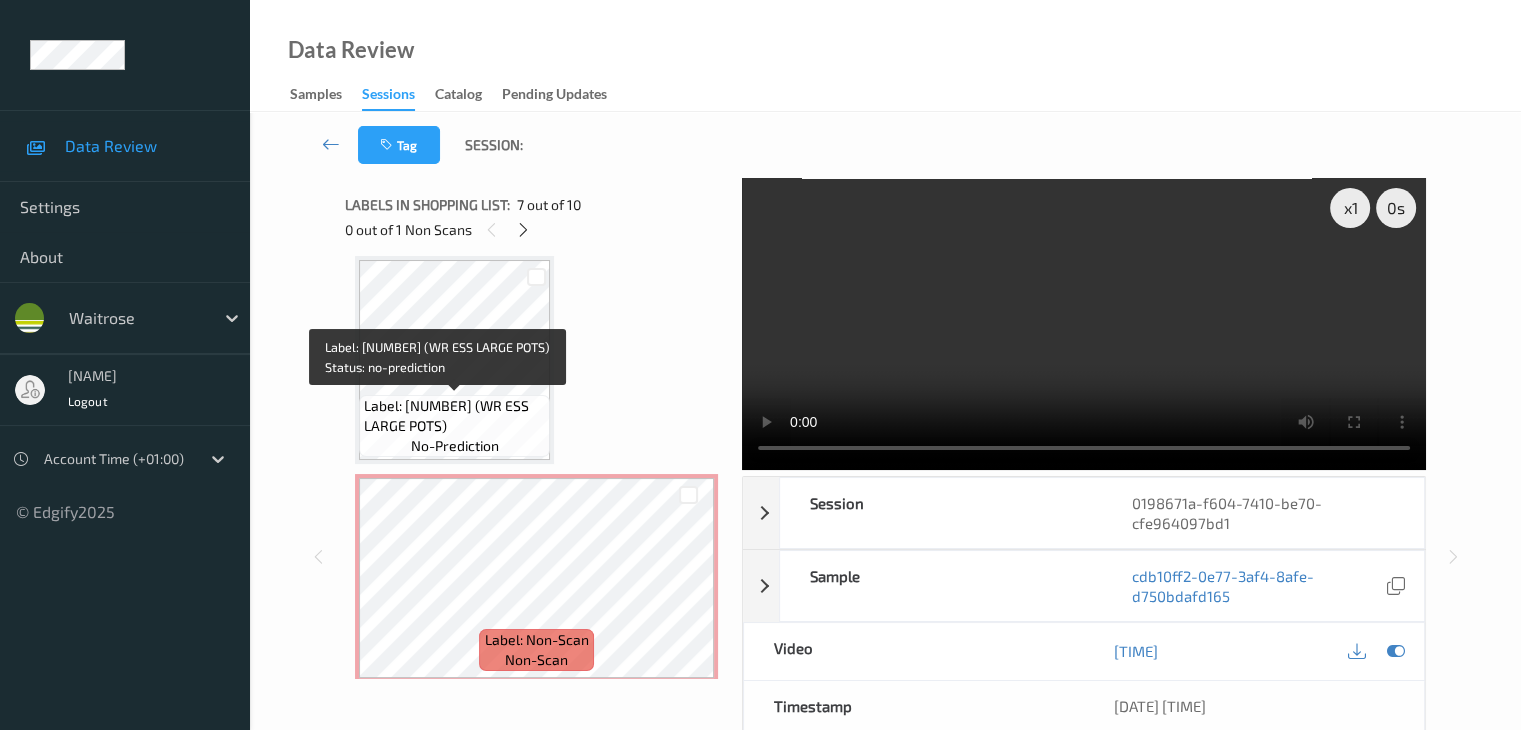 click on "Label: [NUMBER] (WR ESS LARGE POTS)" at bounding box center [454, 416] 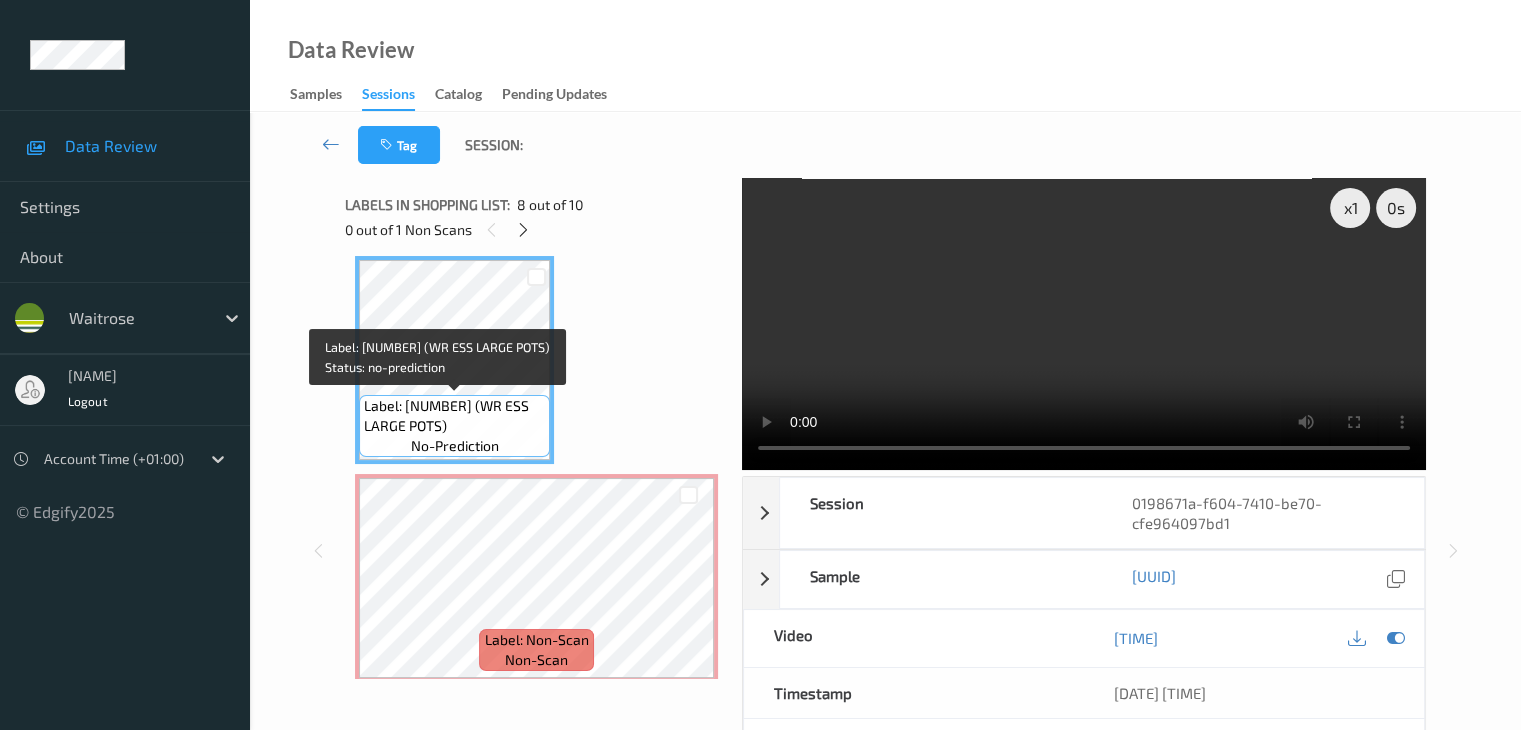 click on "Label: [NUMBER] (WR ESS LARGE POTS)" at bounding box center [454, 416] 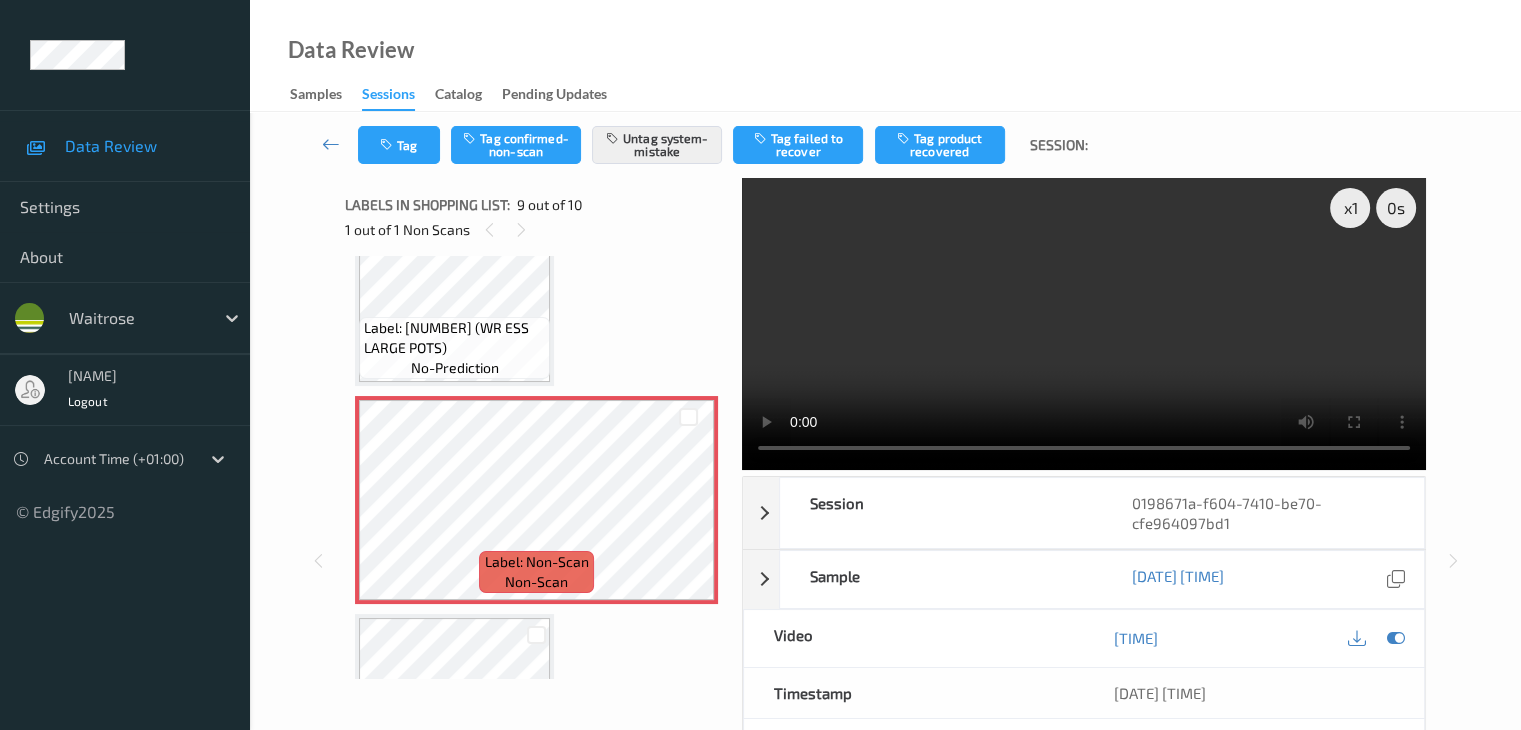 scroll, scrollTop: 1767, scrollLeft: 0, axis: vertical 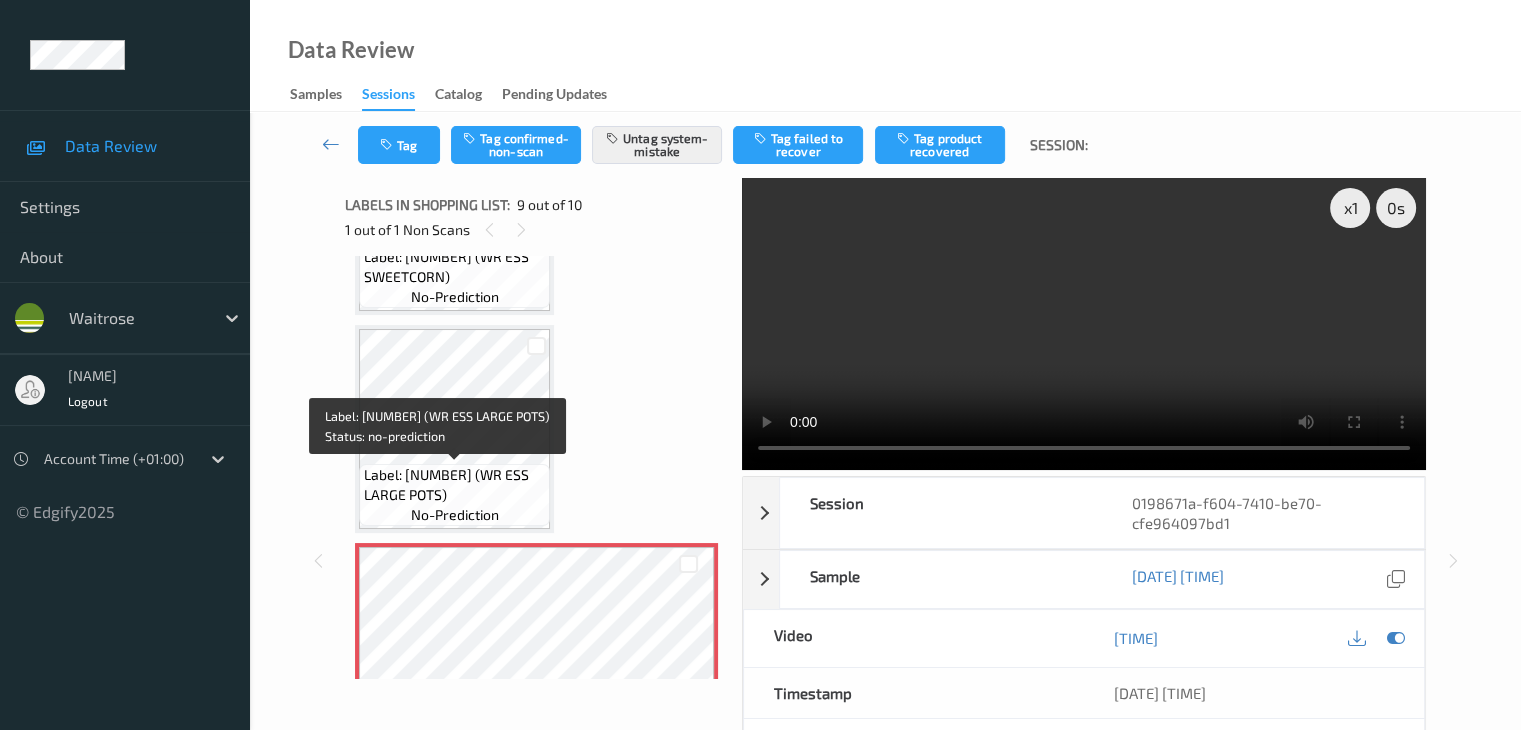 click on "Label: [NUMBER] (WR ESS LARGE POTS)" at bounding box center [454, 485] 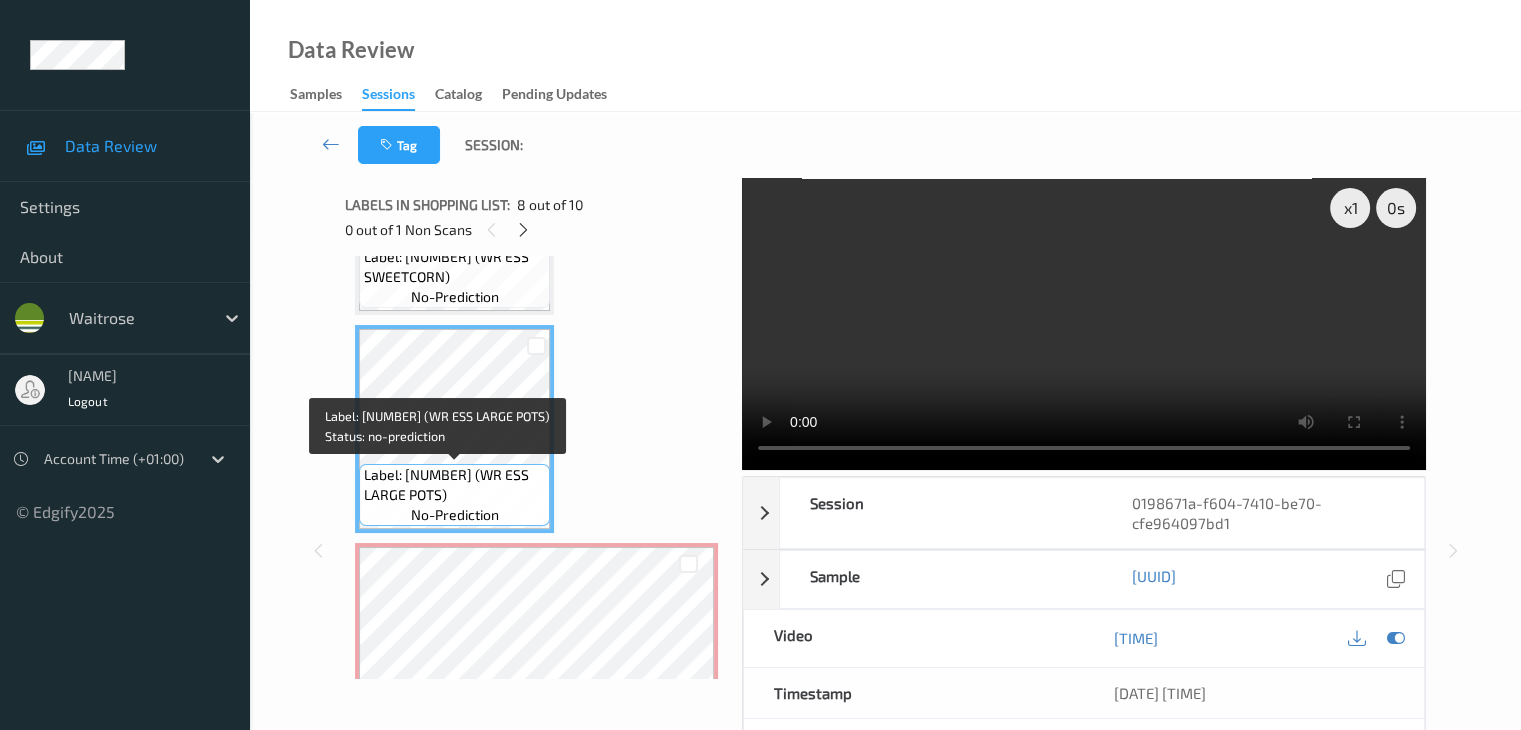click on "Label: [NUMBER] (WR ESS LARGE POTS)" at bounding box center (454, 485) 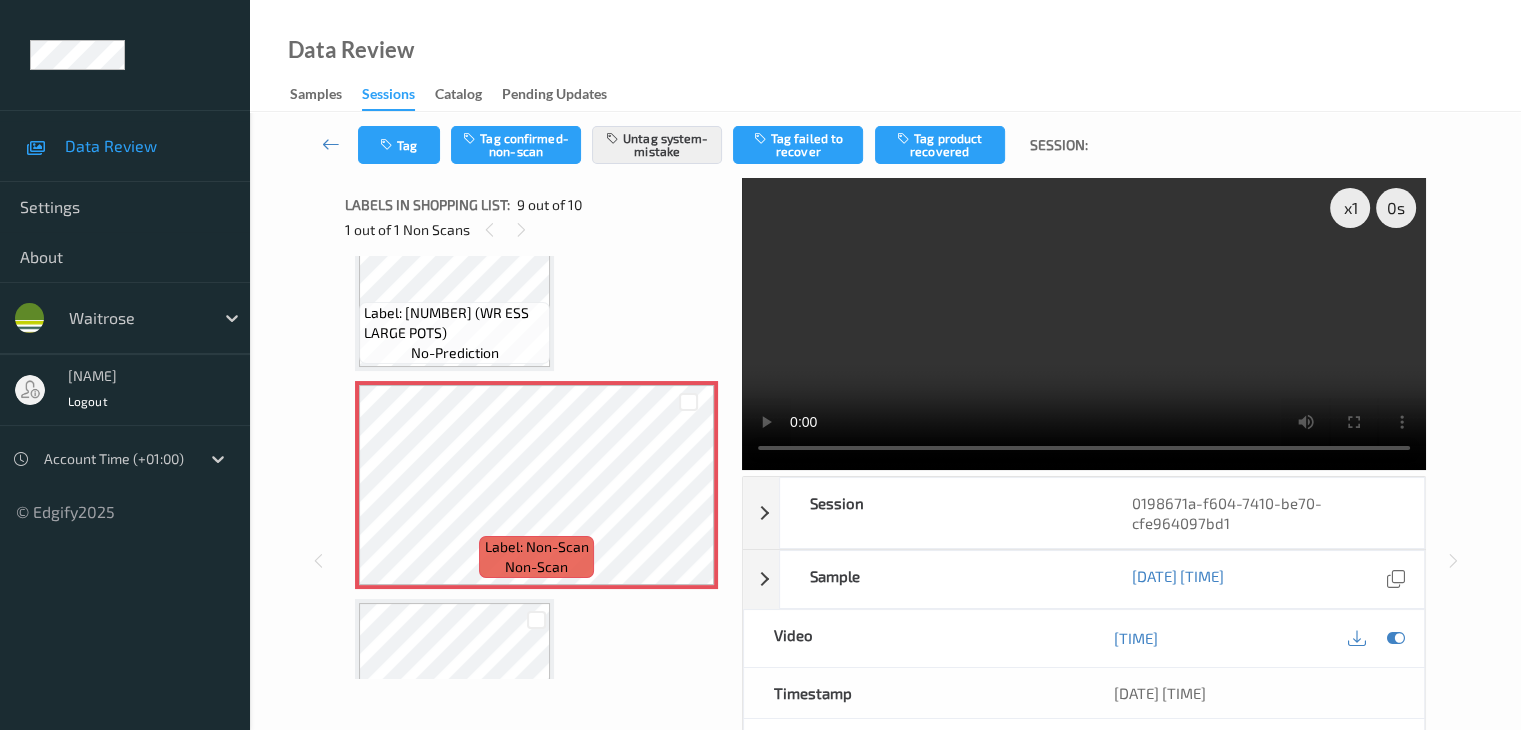 scroll, scrollTop: 1667, scrollLeft: 0, axis: vertical 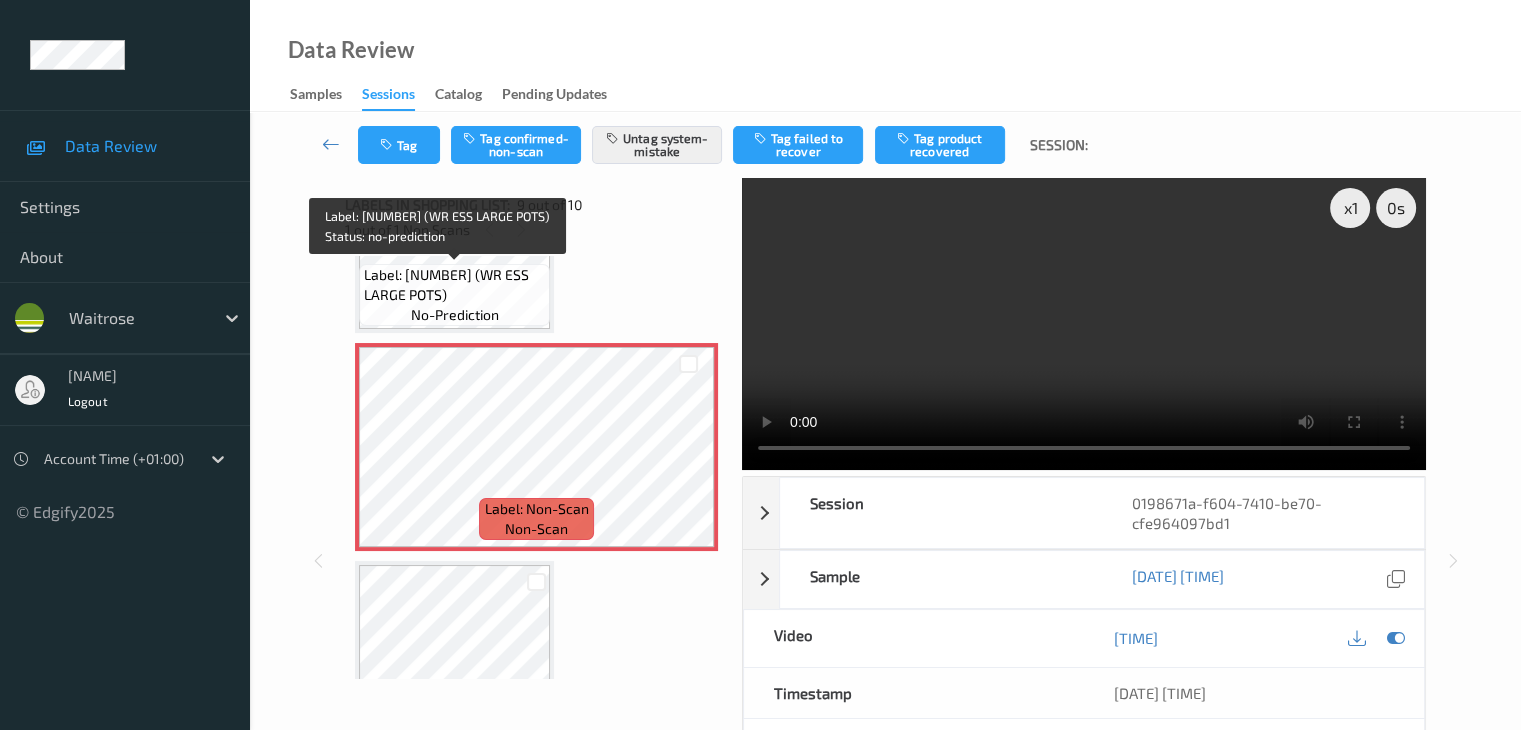 click on "Label: [NUMBER] (WR ESS LARGE POTS)" at bounding box center (454, 285) 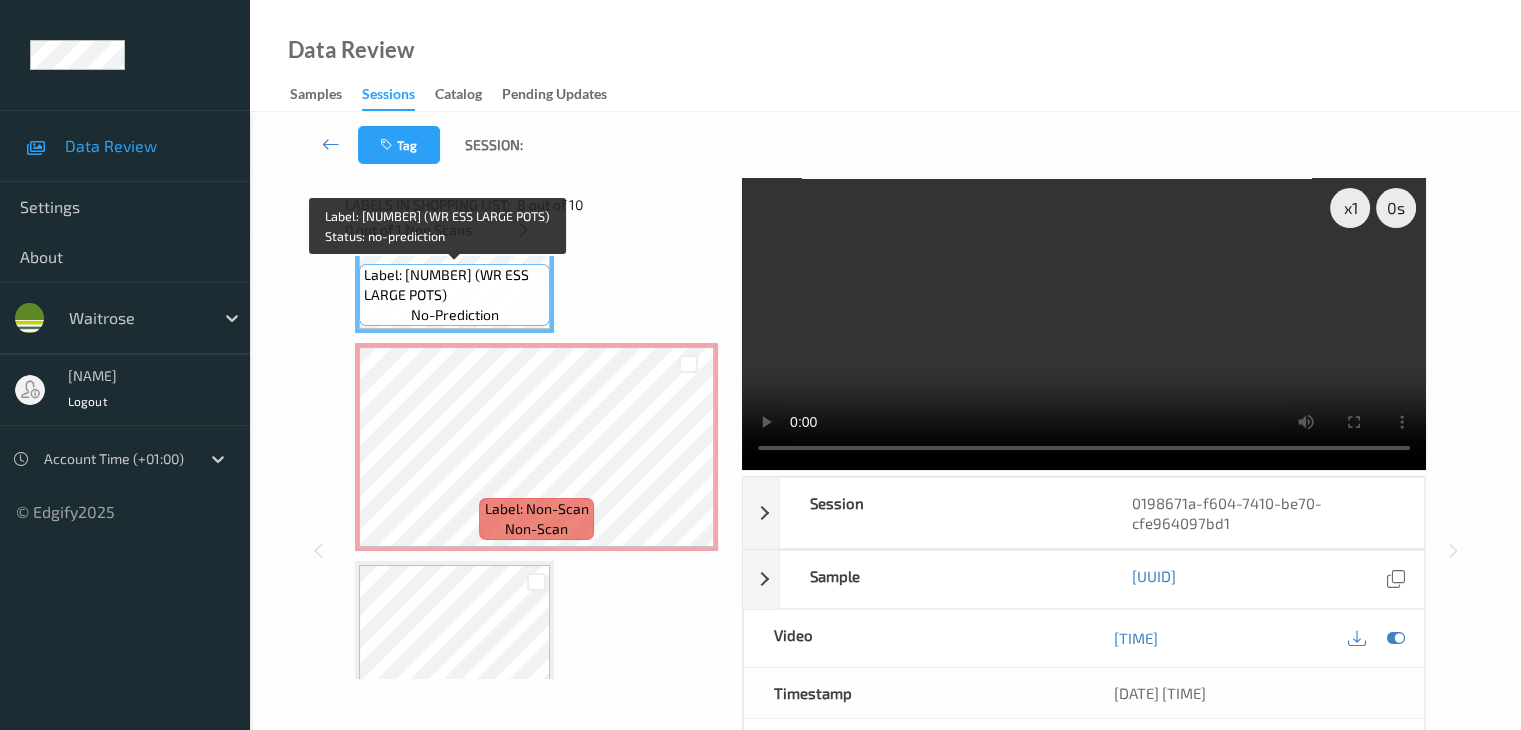click on "Label: [NUMBER] (WR ESS LARGE POTS)" at bounding box center (454, 285) 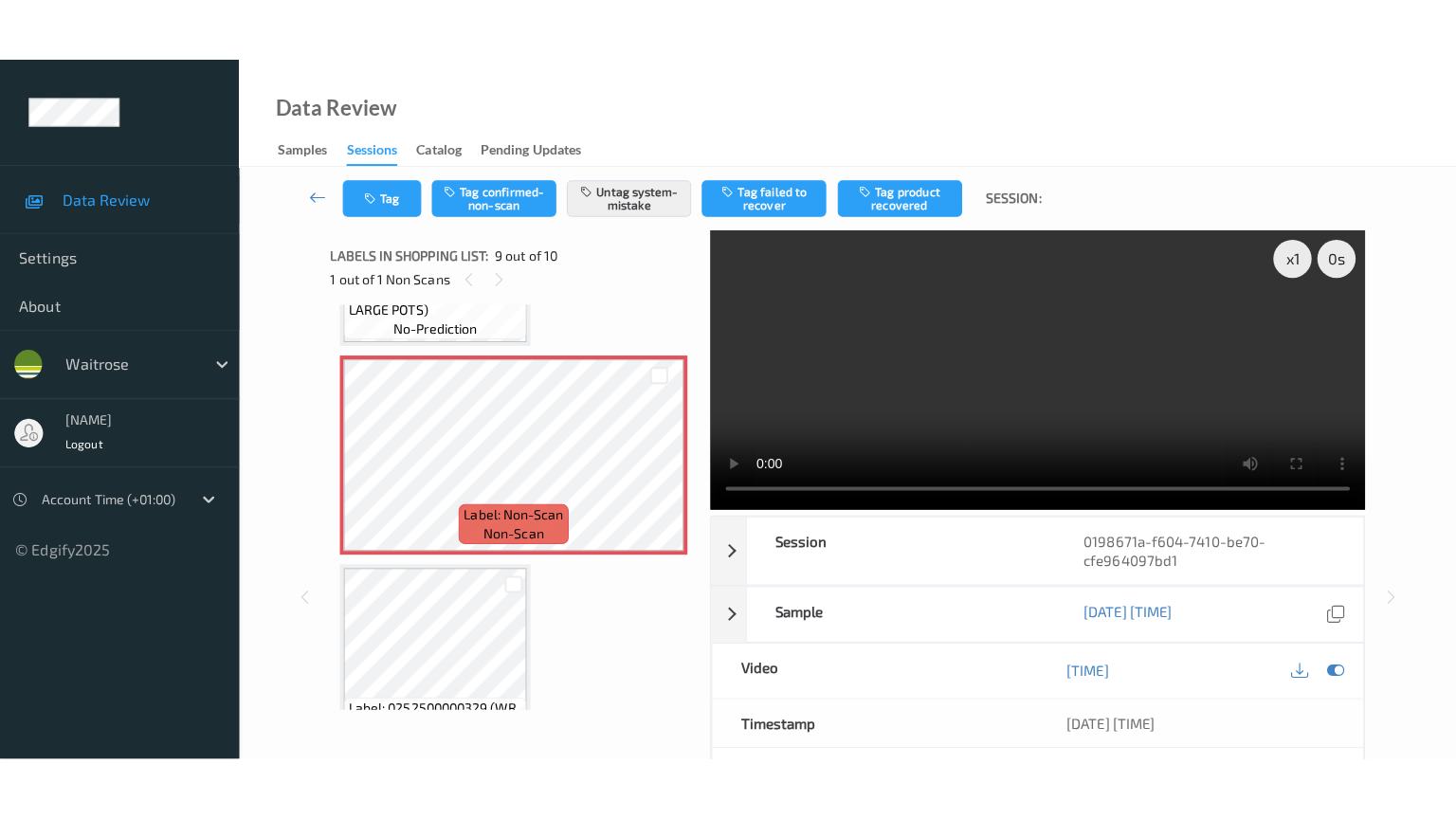 scroll, scrollTop: 1580, scrollLeft: 0, axis: vertical 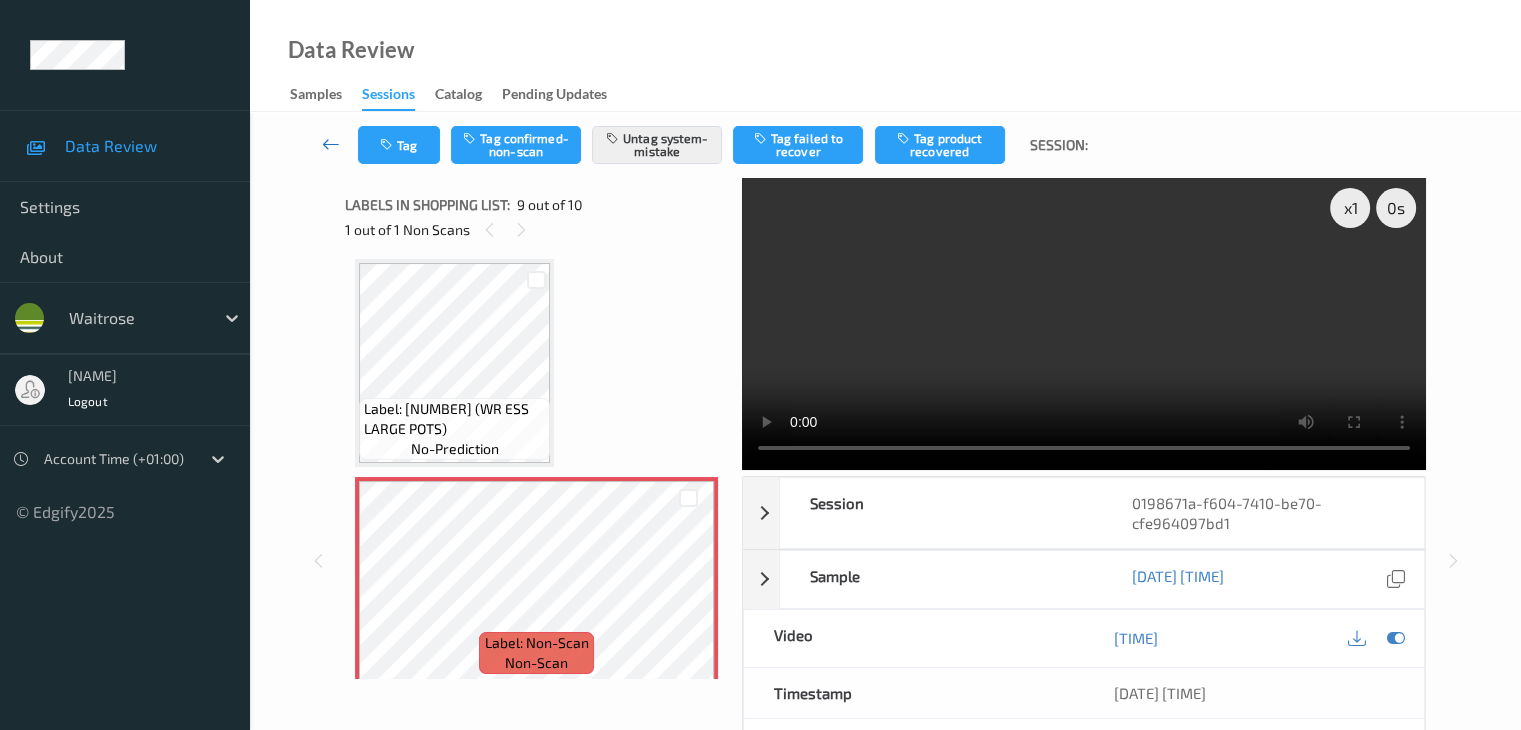 click at bounding box center [331, 144] 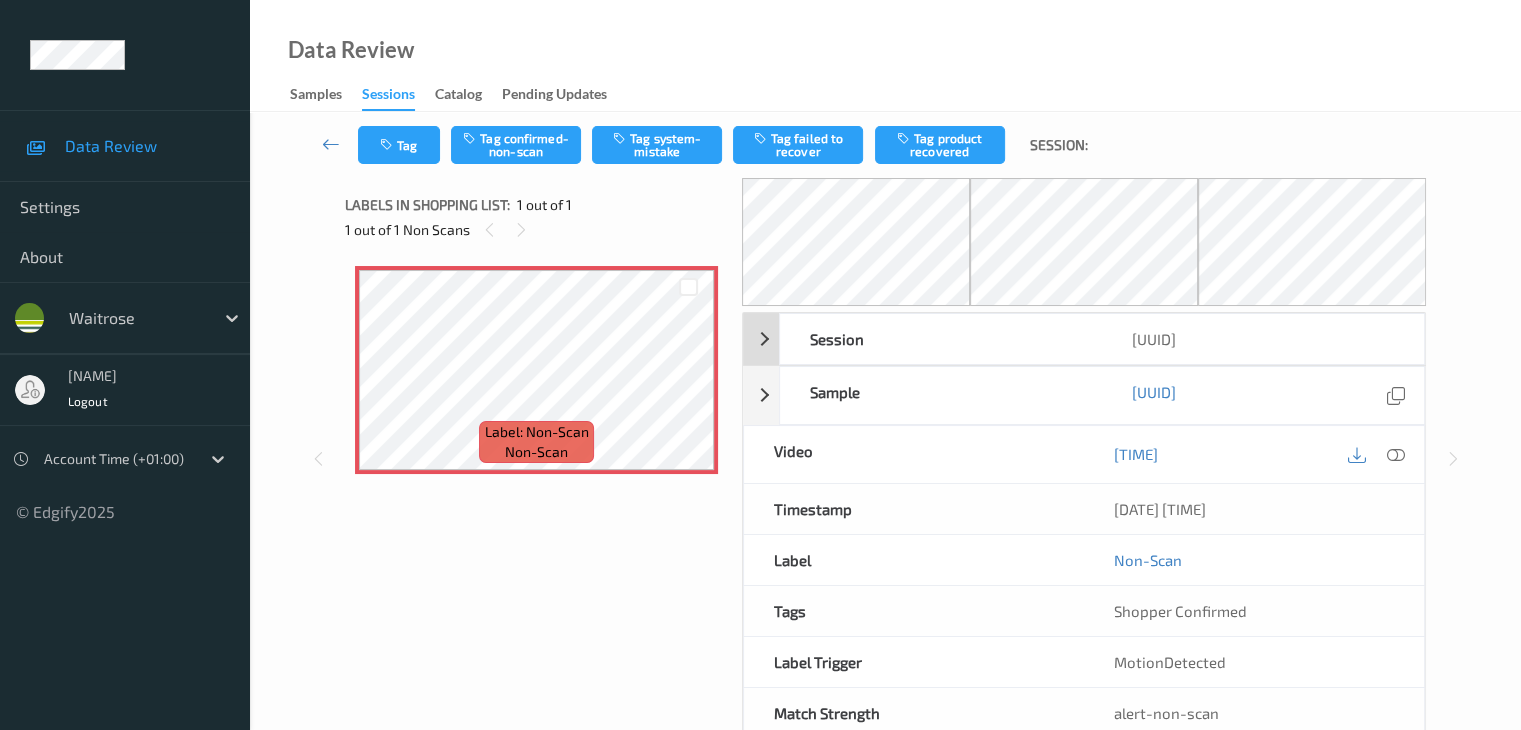 drag, startPoint x: 1395, startPoint y: 485, endPoint x: 1382, endPoint y: 485, distance: 13 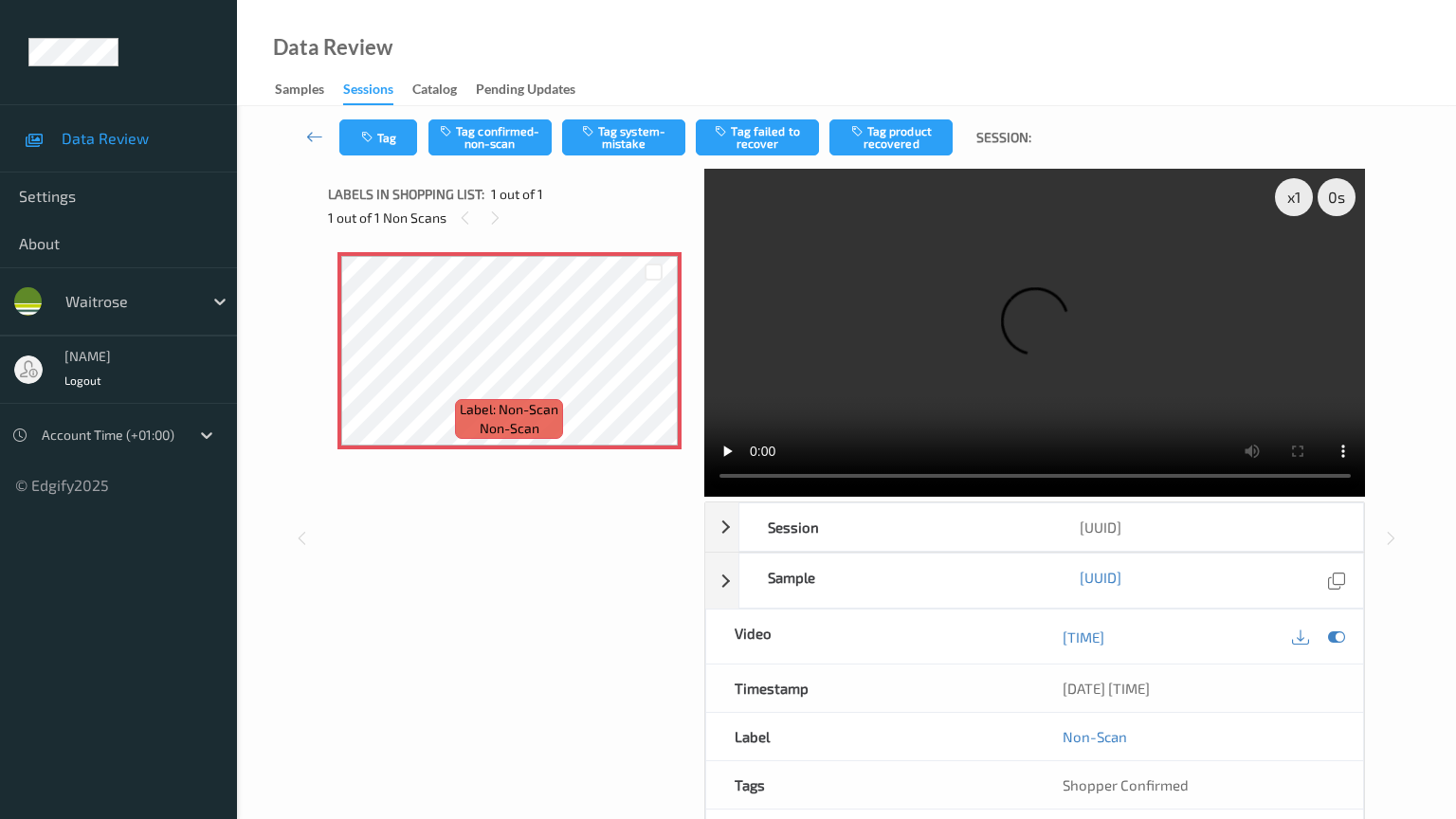 type 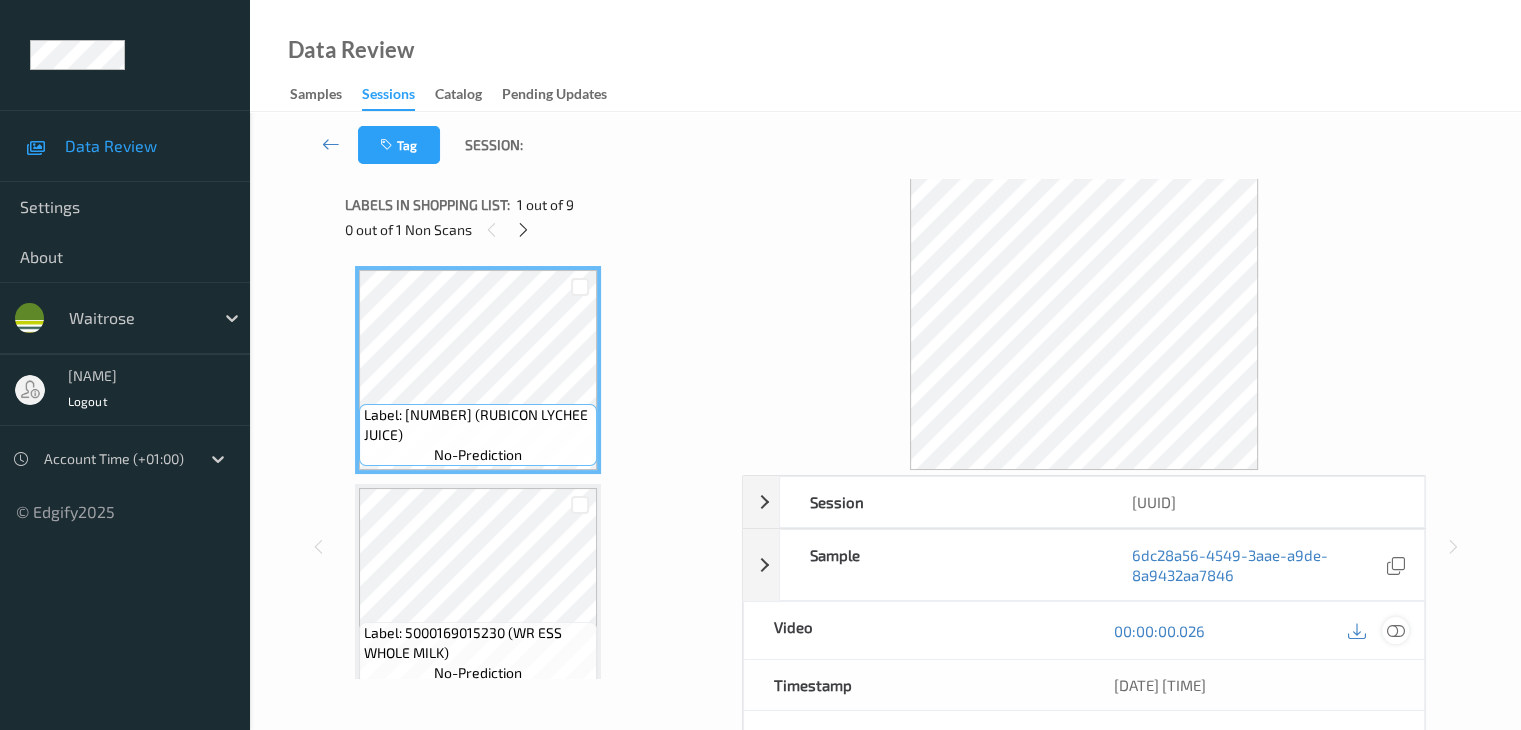 click at bounding box center [1395, 631] 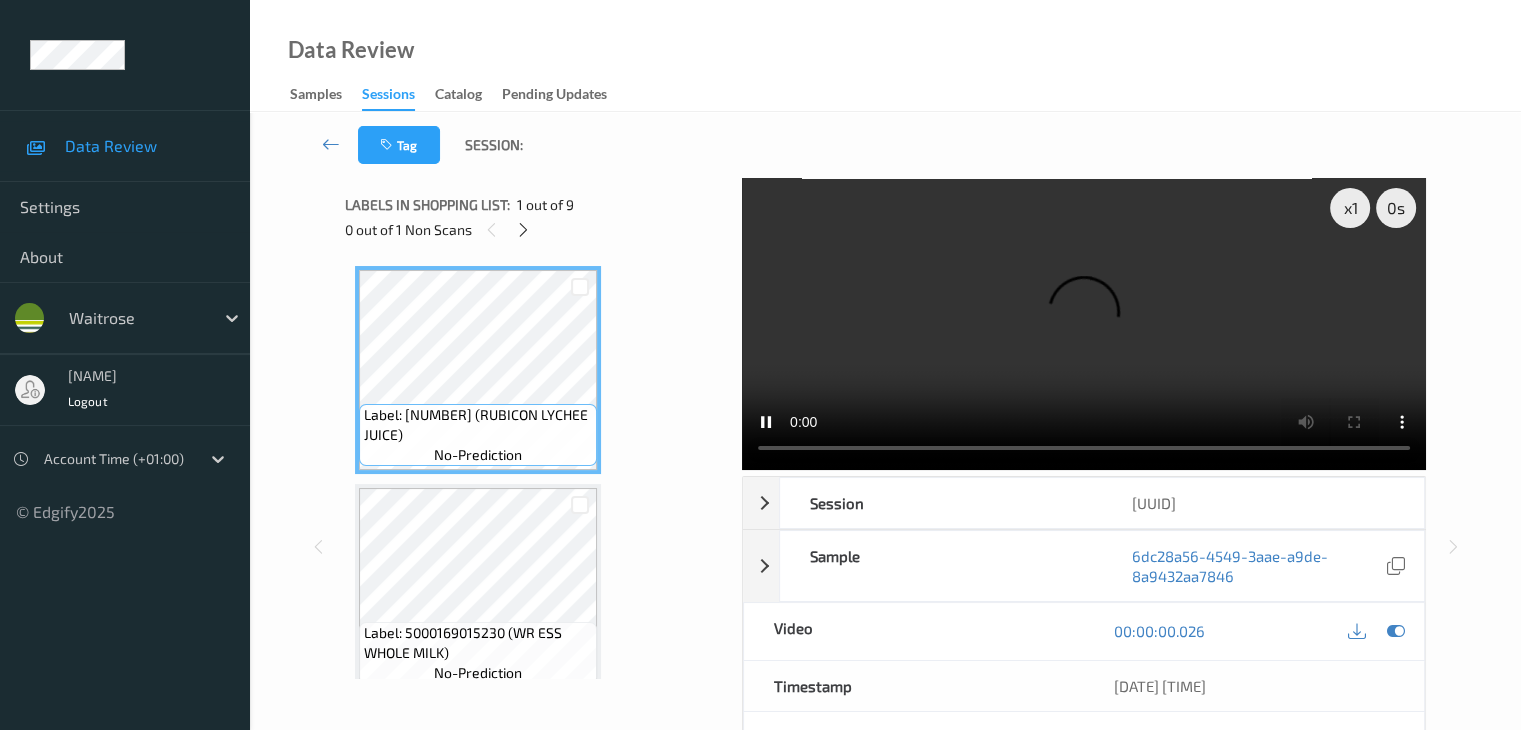 type 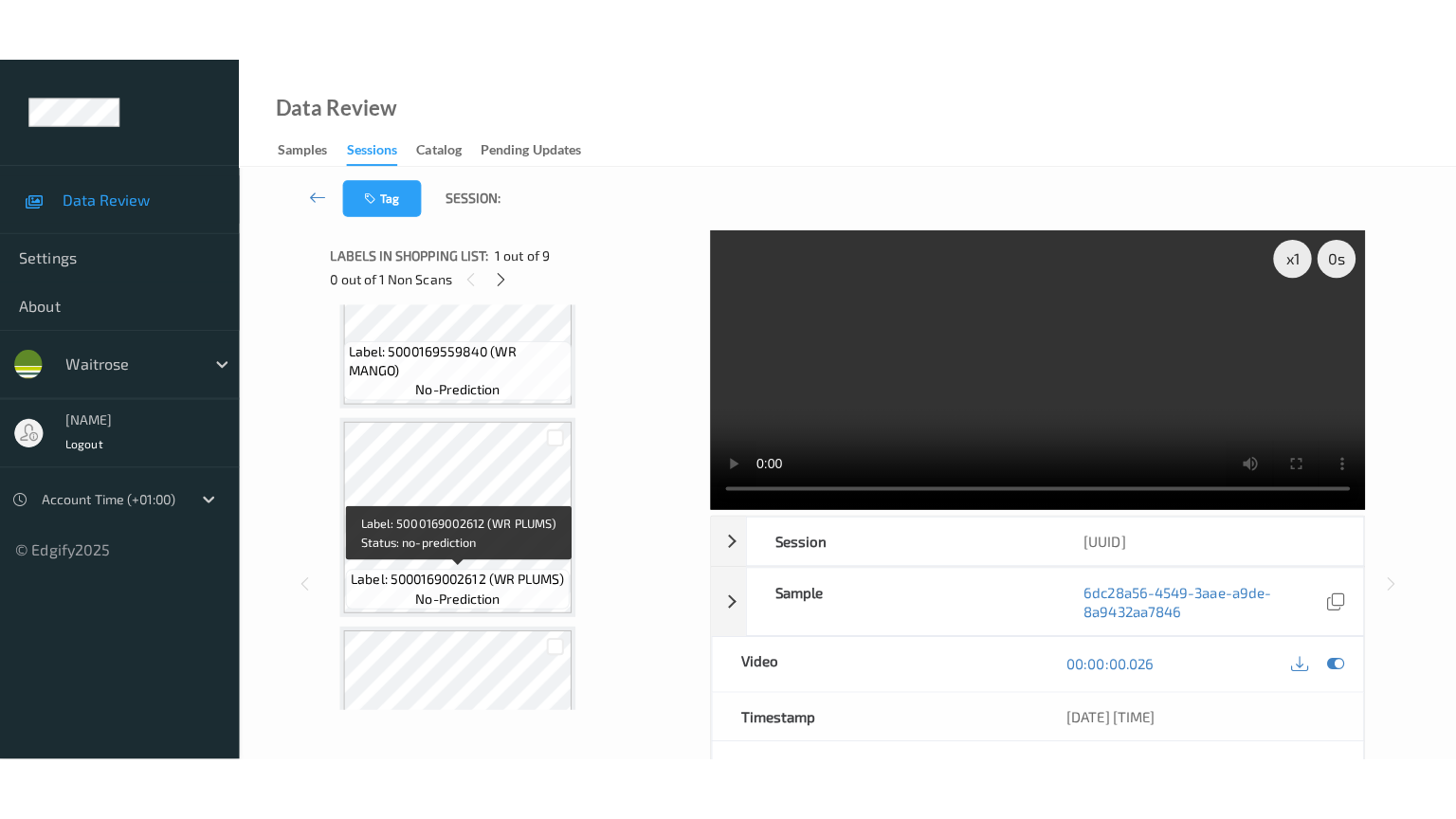 scroll, scrollTop: 1468, scrollLeft: 0, axis: vertical 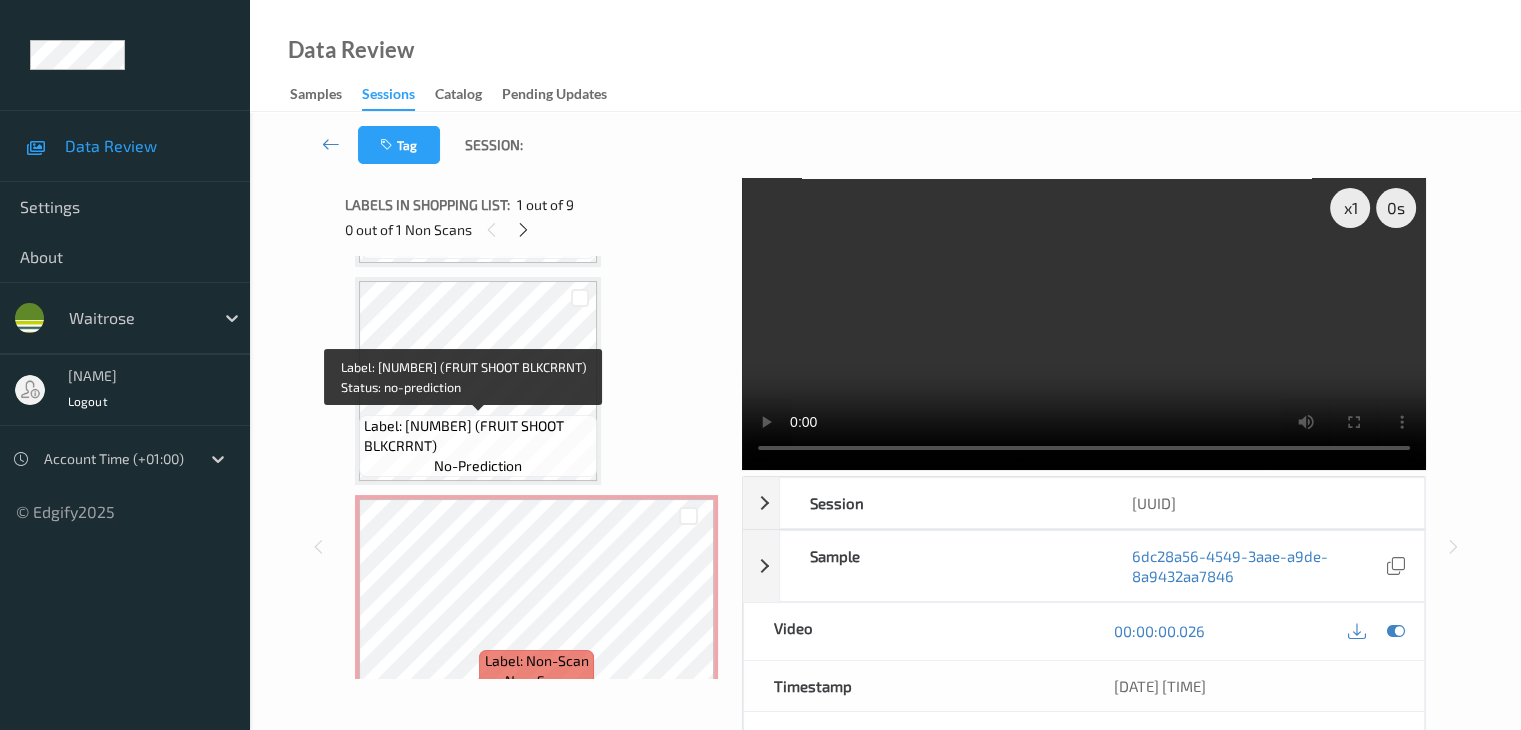 click on "Label: [NUMBER] (FRUIT SHOOT BLKCRRNT)" at bounding box center [478, 436] 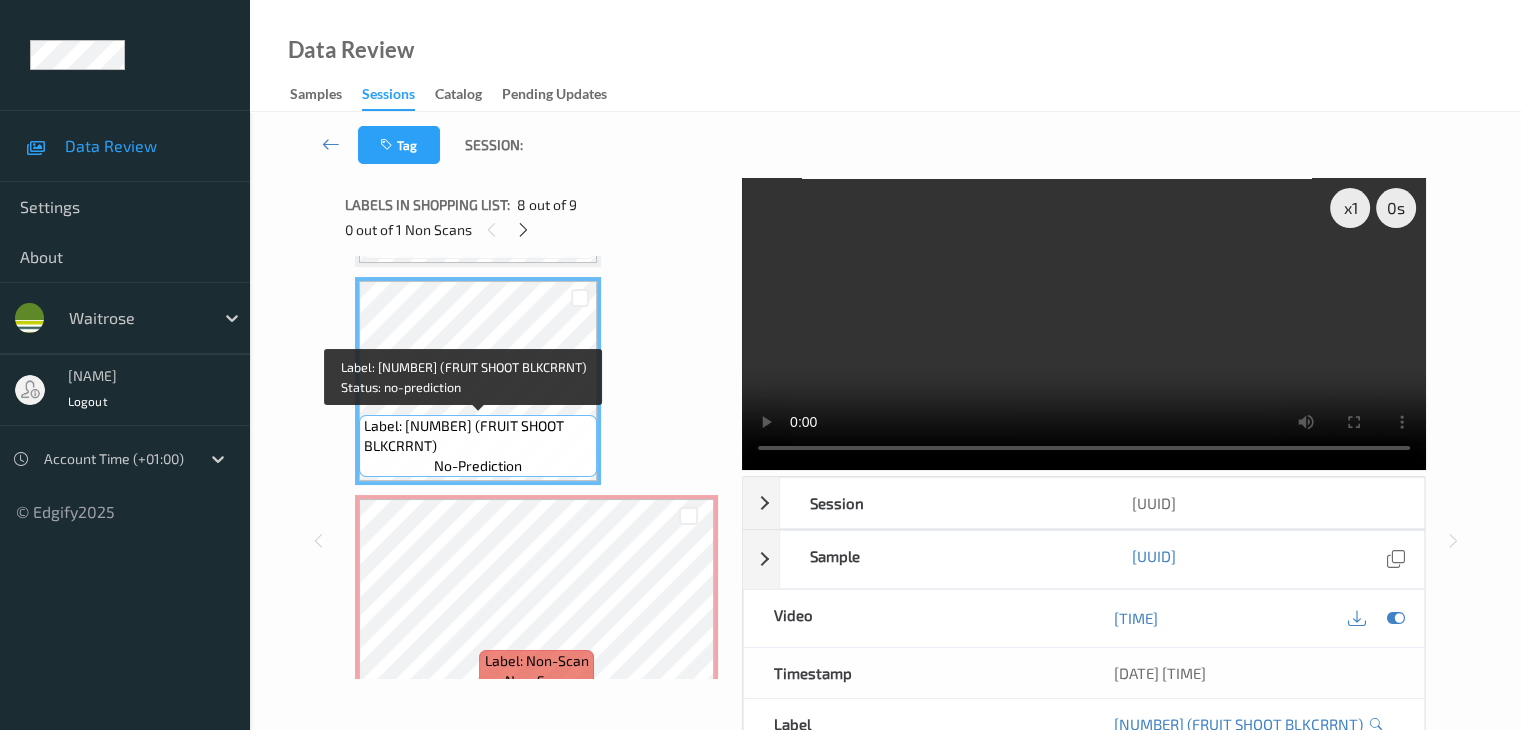 click on "Label: [NUMBER] (FRUIT SHOOT BLKCRRNT)" at bounding box center (478, 436) 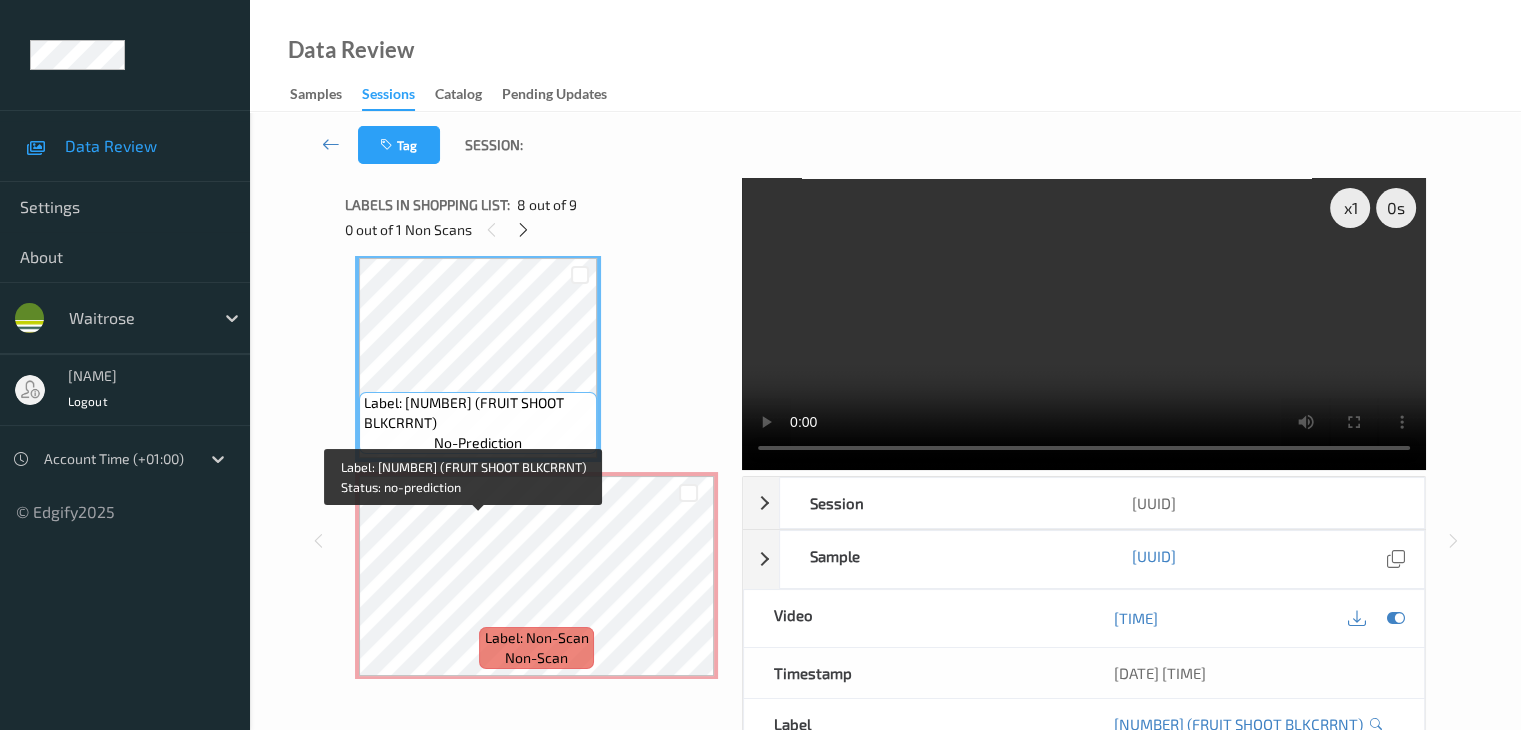 scroll, scrollTop: 1549, scrollLeft: 0, axis: vertical 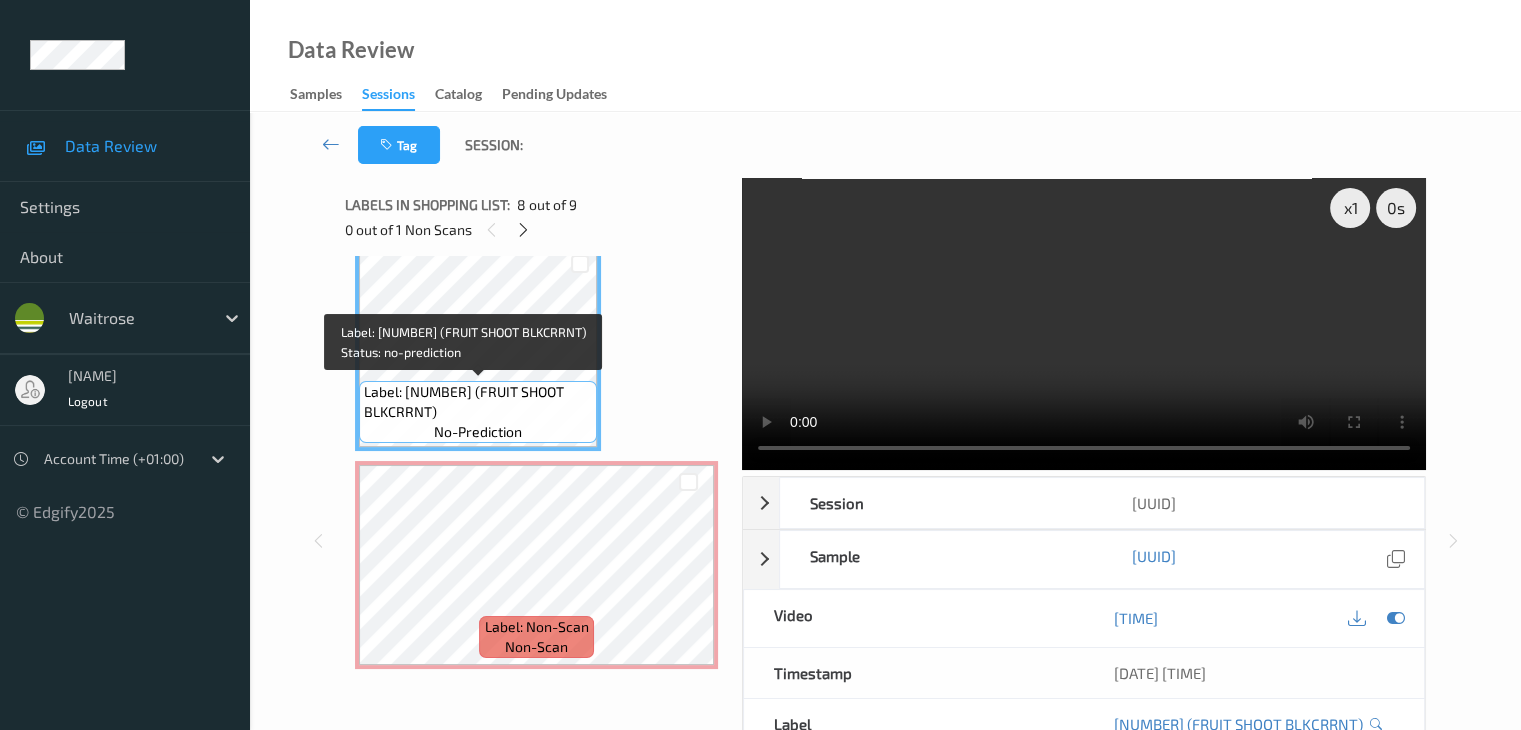 click on "Label: [NUMBER] (FRUIT SHOOT BLKCRRNT)" at bounding box center (478, 402) 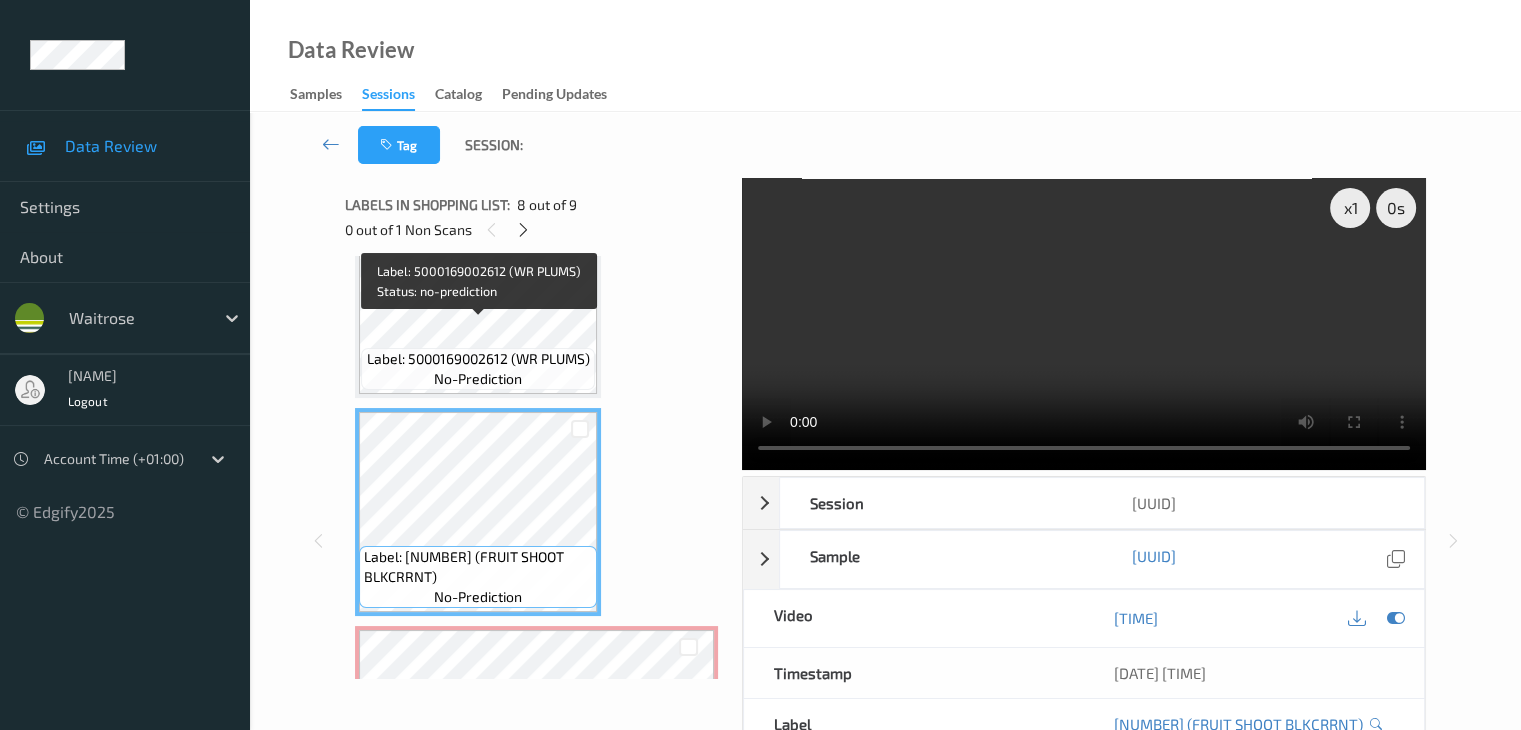scroll, scrollTop: 1349, scrollLeft: 0, axis: vertical 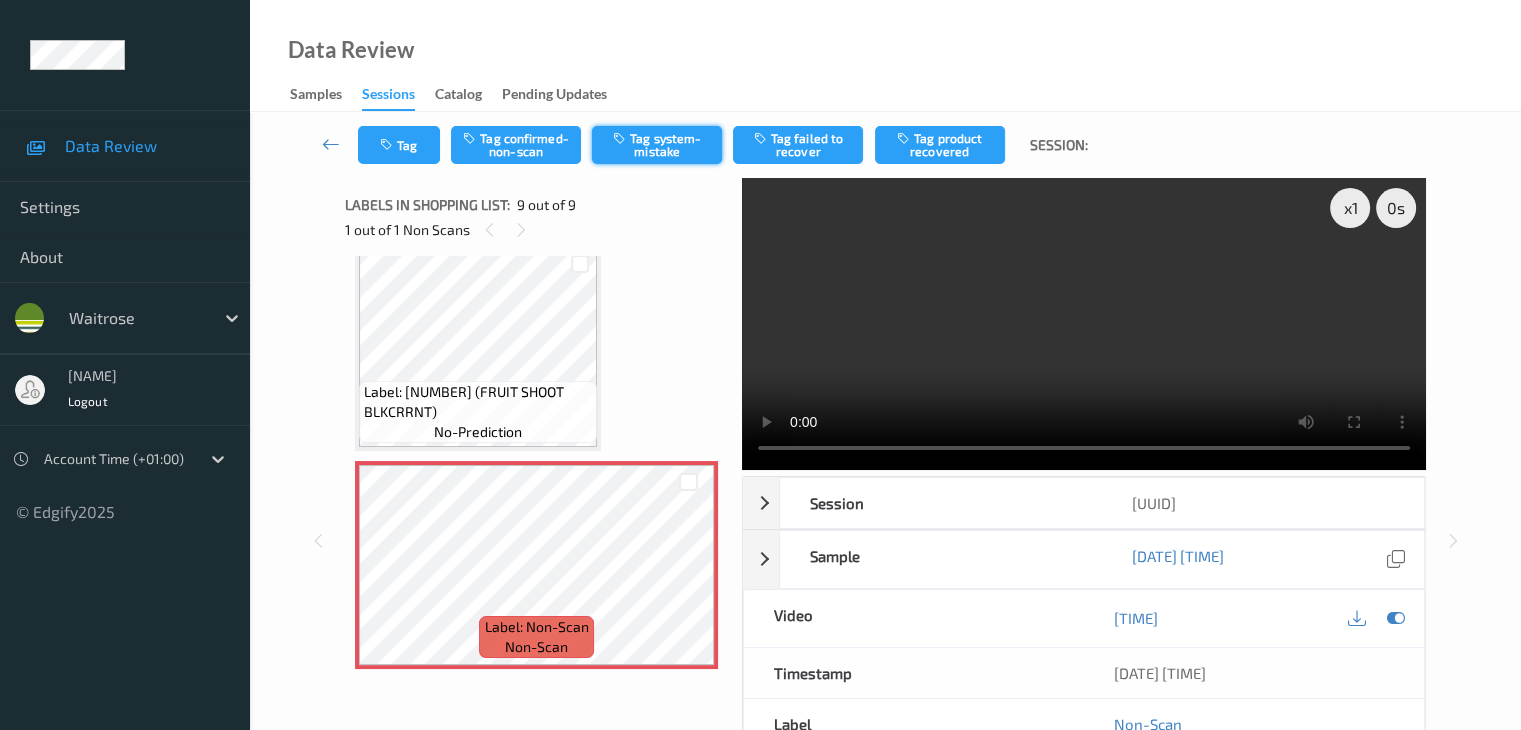 click on "Tag   system-mistake" at bounding box center [657, 145] 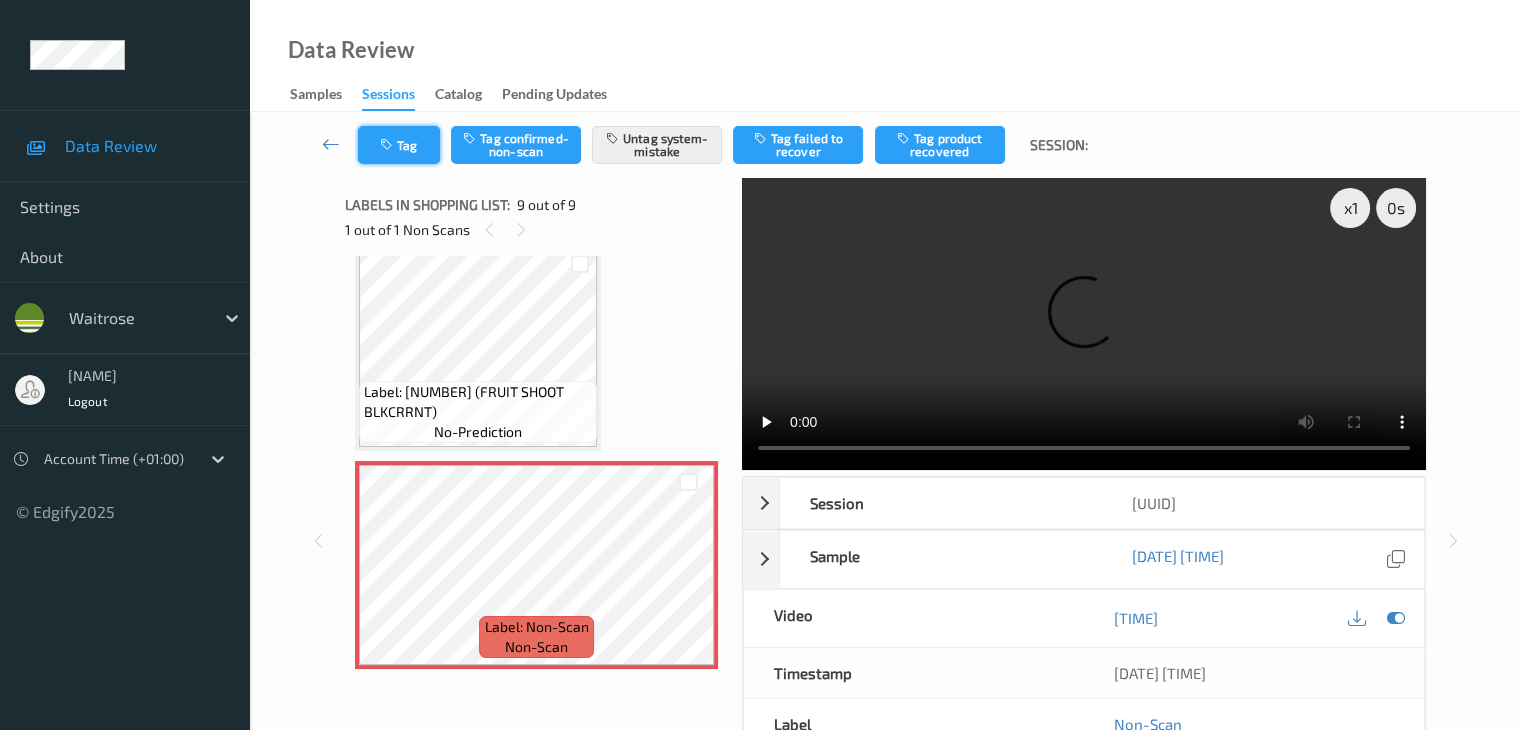 click on "Tag Tag   confirmed-non-scan Untag   system-mistake Tag   failed to recover Tag   product recovered Session:" at bounding box center [885, 145] 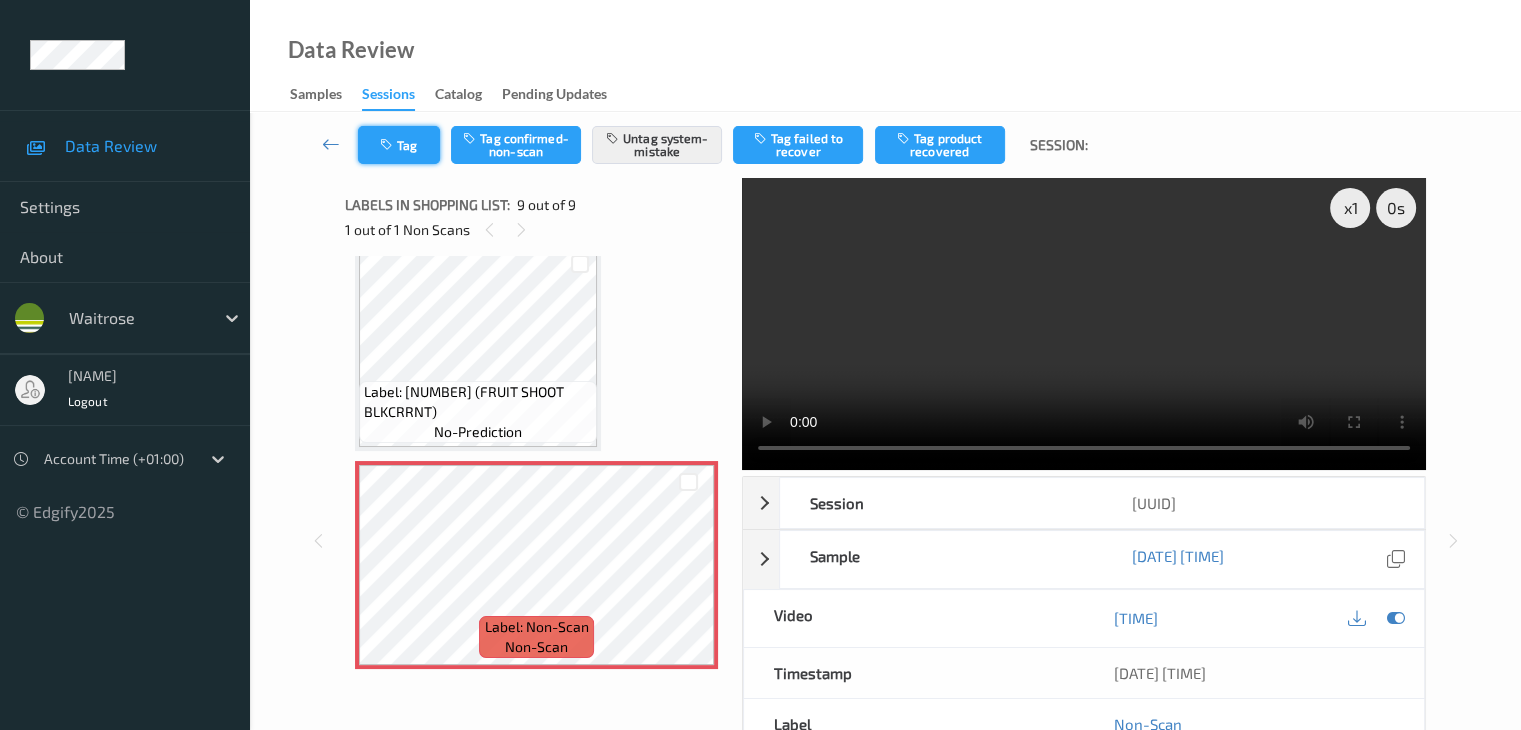 click at bounding box center [388, 145] 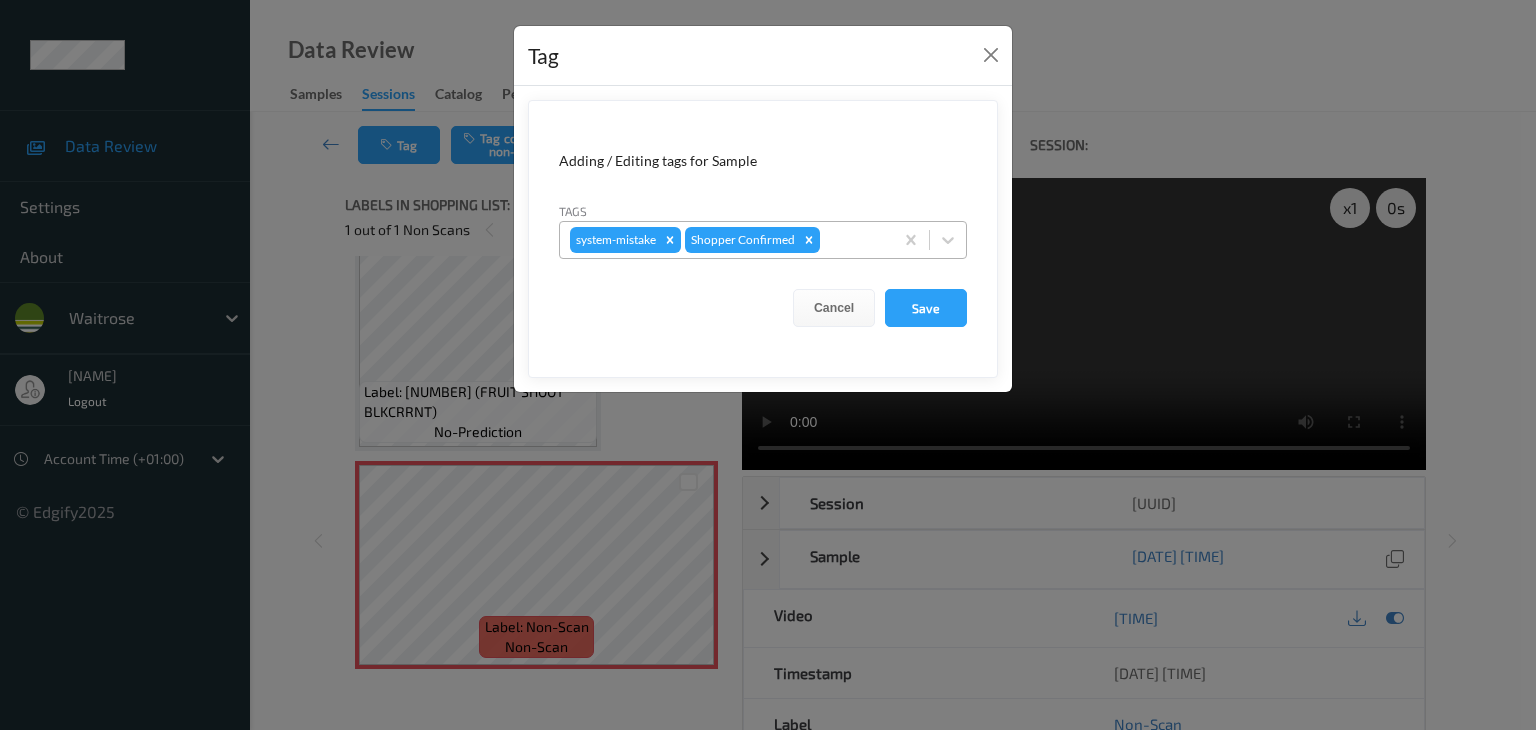 click at bounding box center (853, 240) 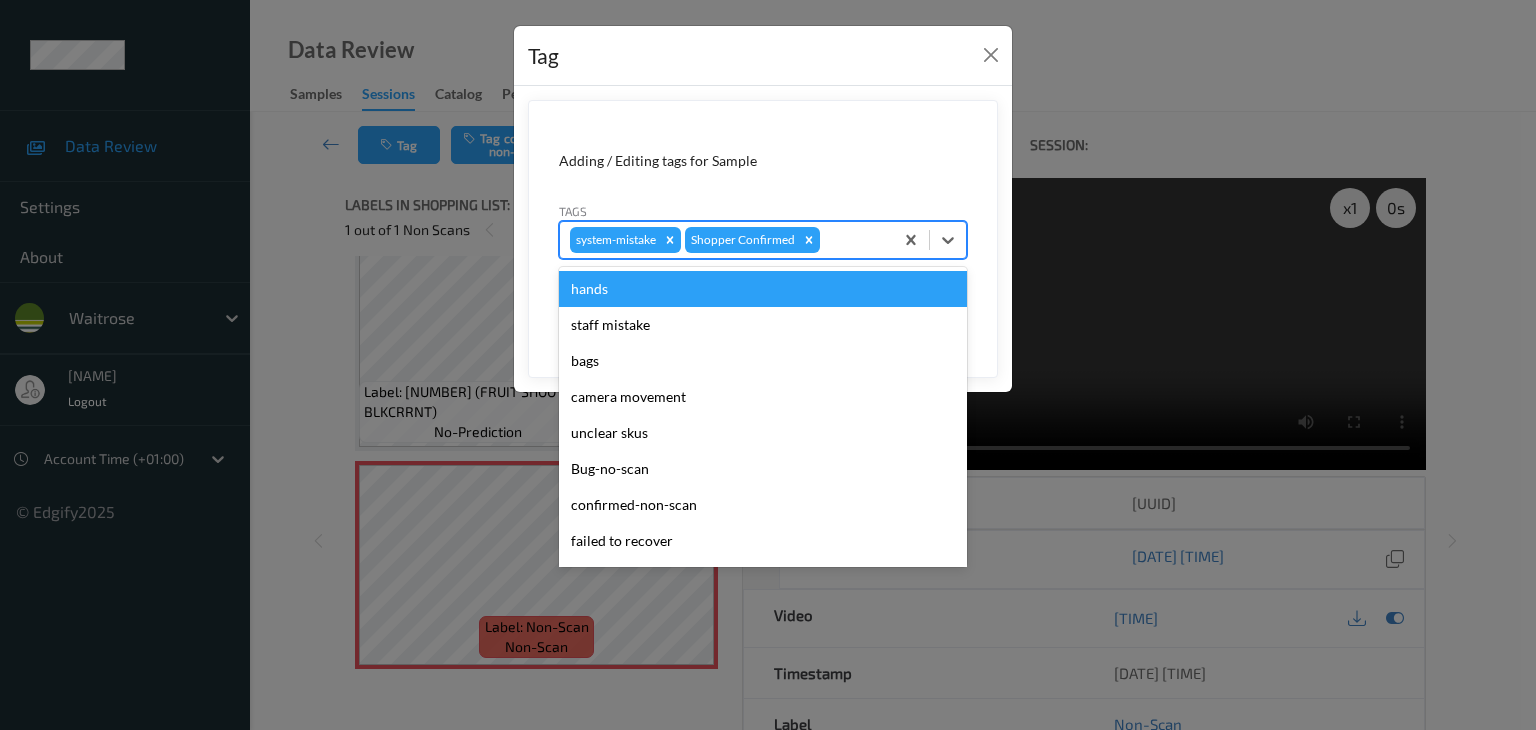 type on "u" 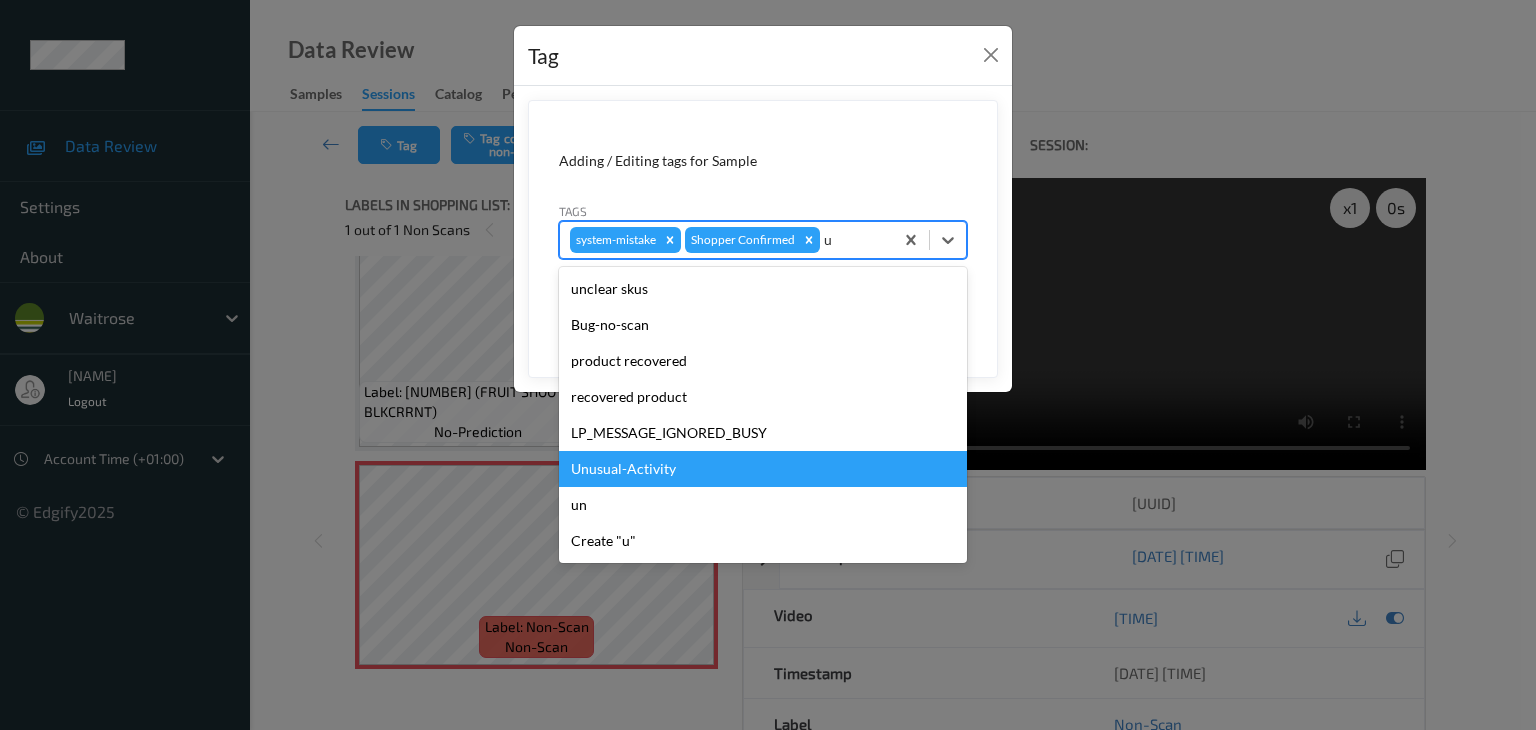 click on "Unusual-Activity" at bounding box center (763, 469) 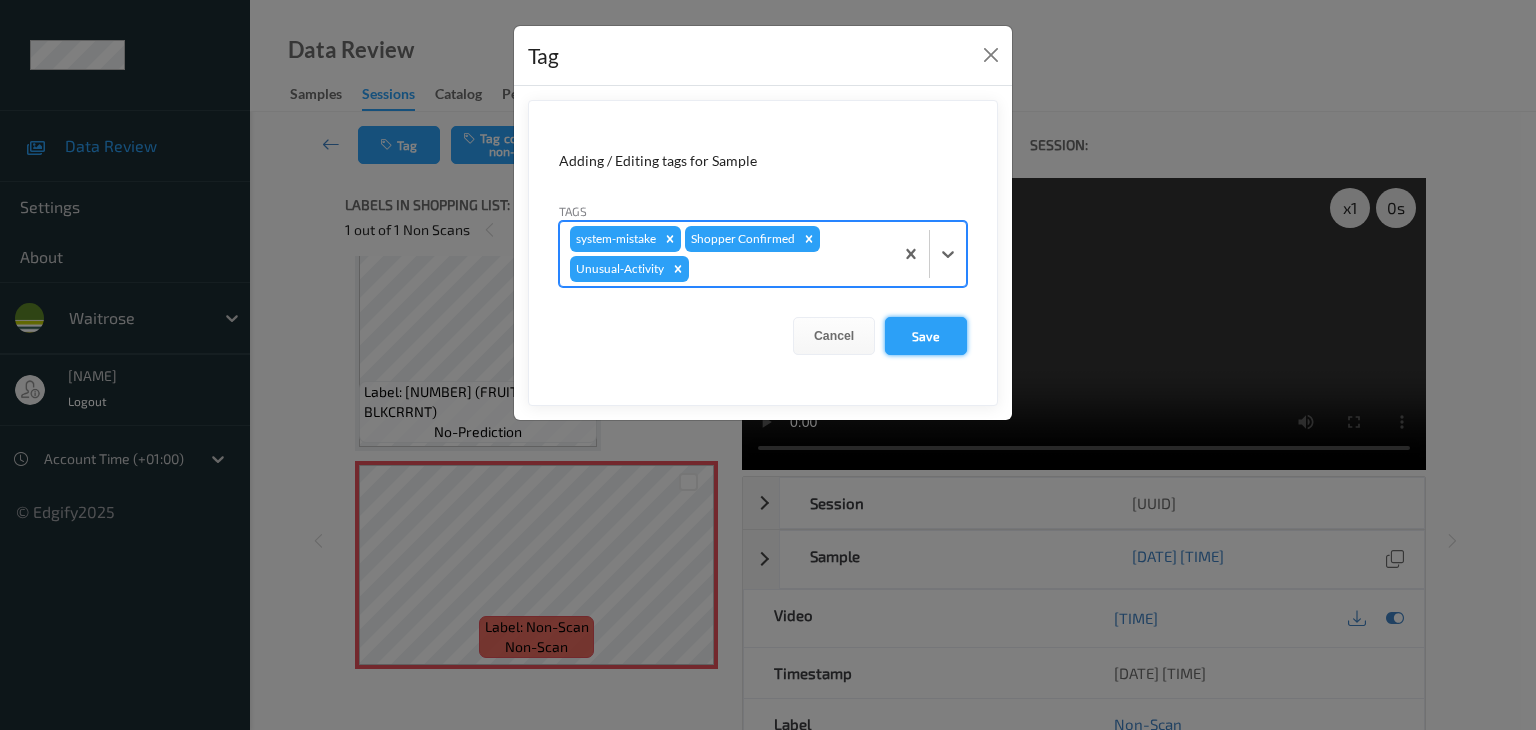 click on "Save" at bounding box center (926, 336) 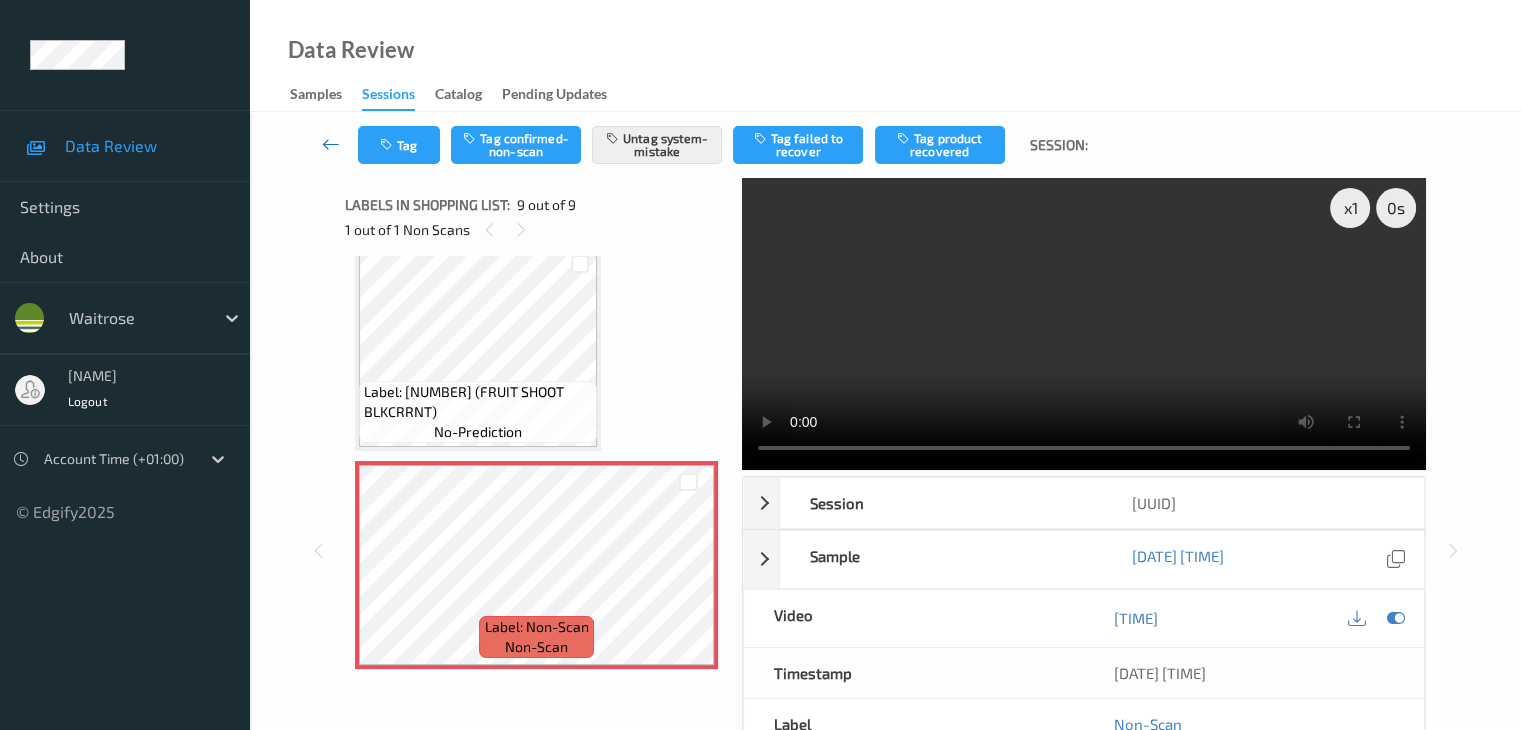 click at bounding box center [331, 144] 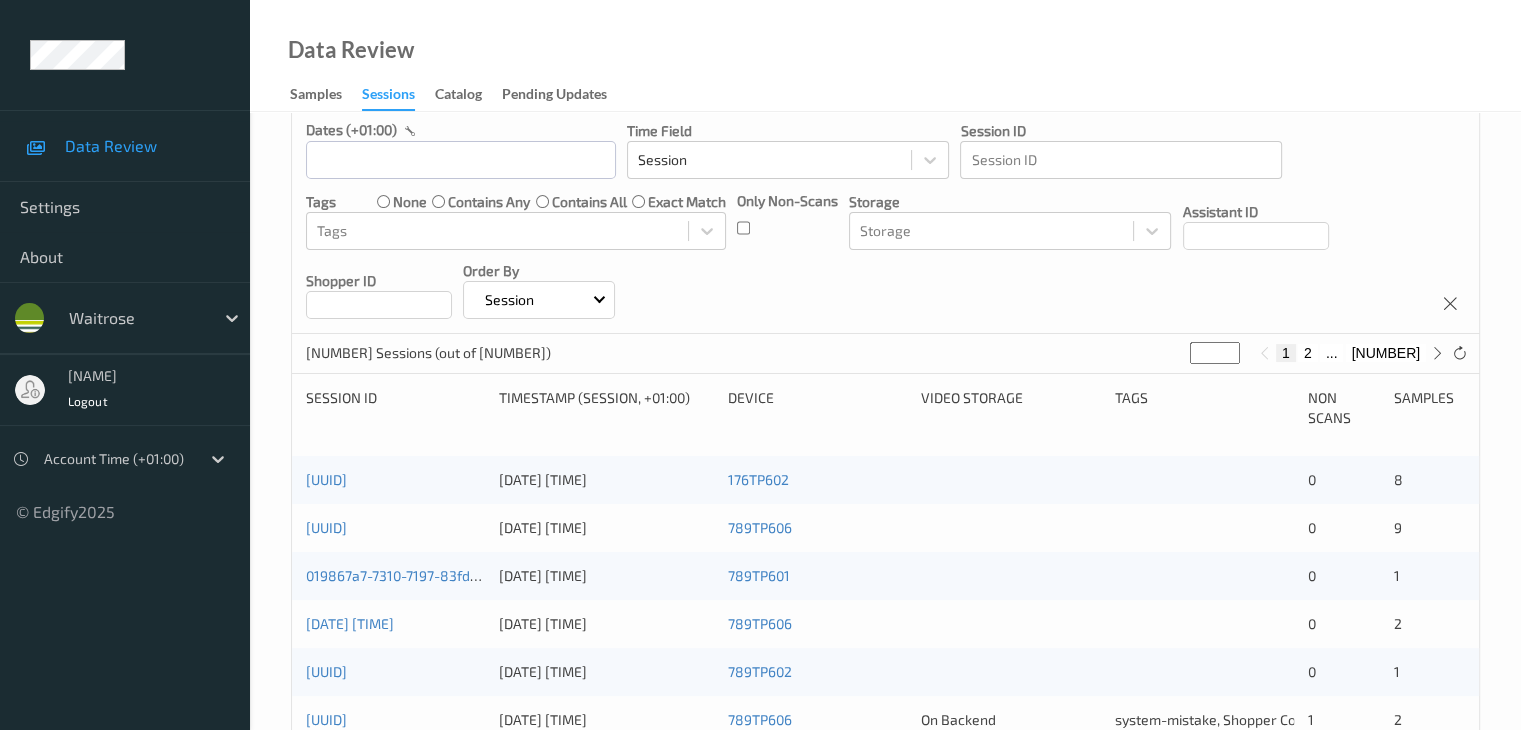 scroll, scrollTop: 200, scrollLeft: 0, axis: vertical 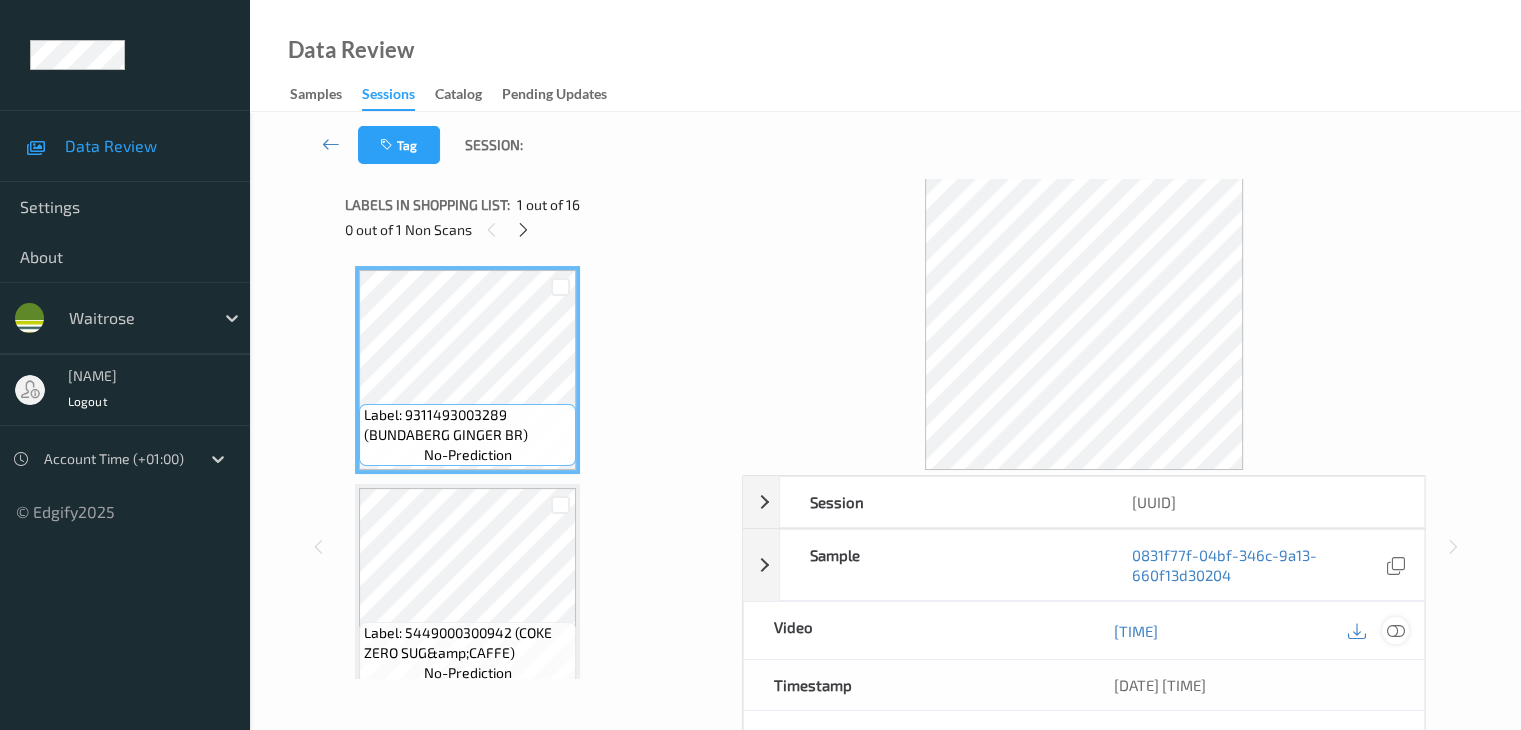 click at bounding box center (1395, 631) 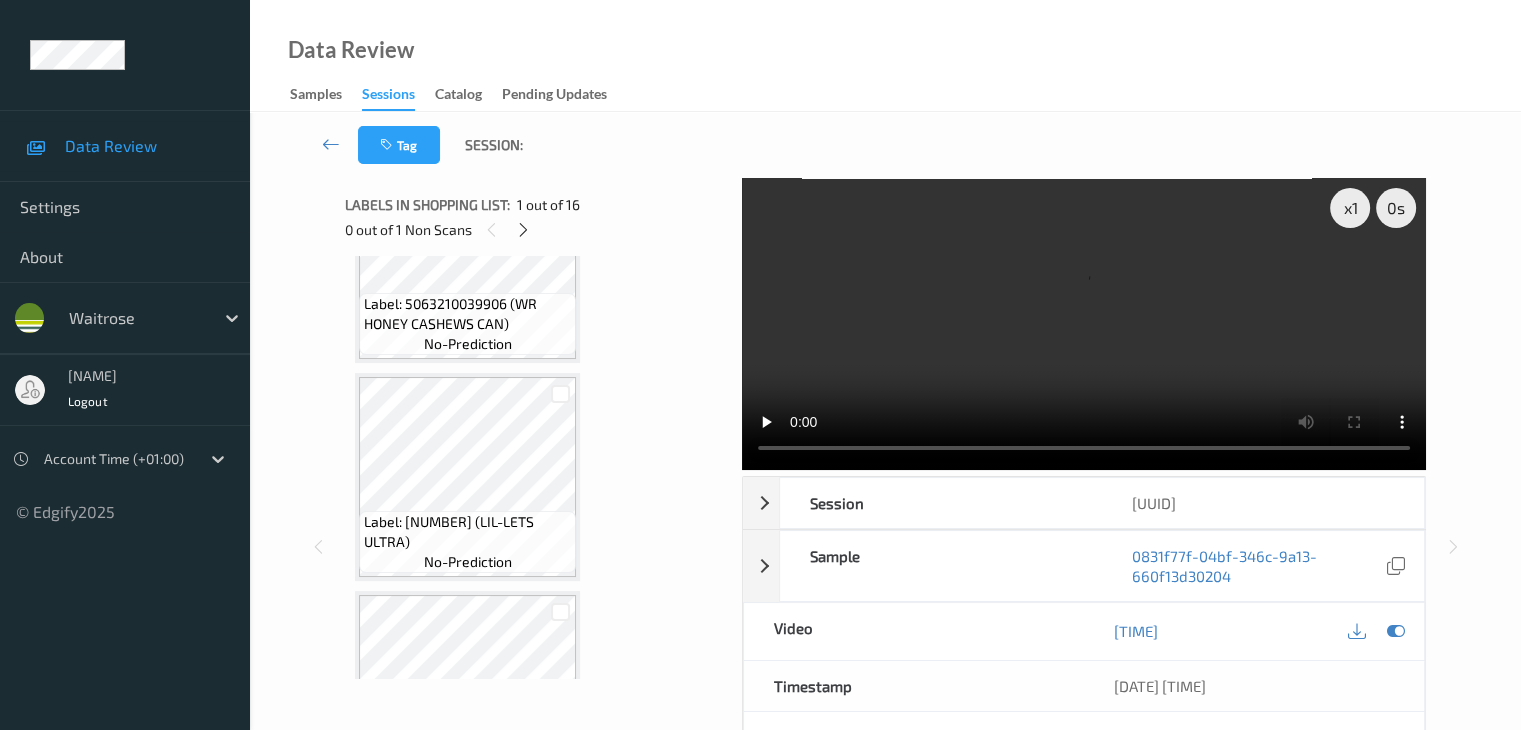 scroll, scrollTop: 2600, scrollLeft: 0, axis: vertical 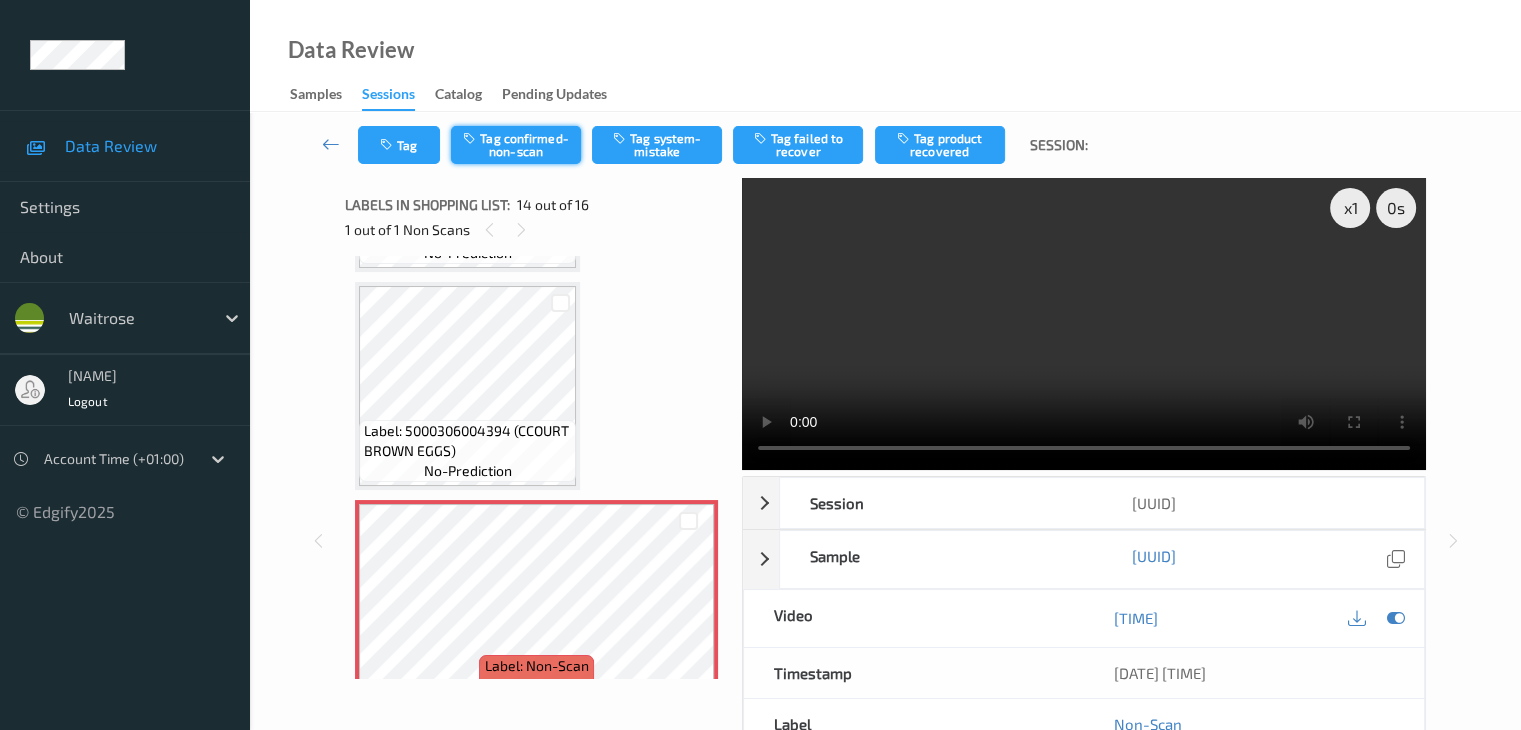 click on "Tag   confirmed-non-scan" at bounding box center (516, 145) 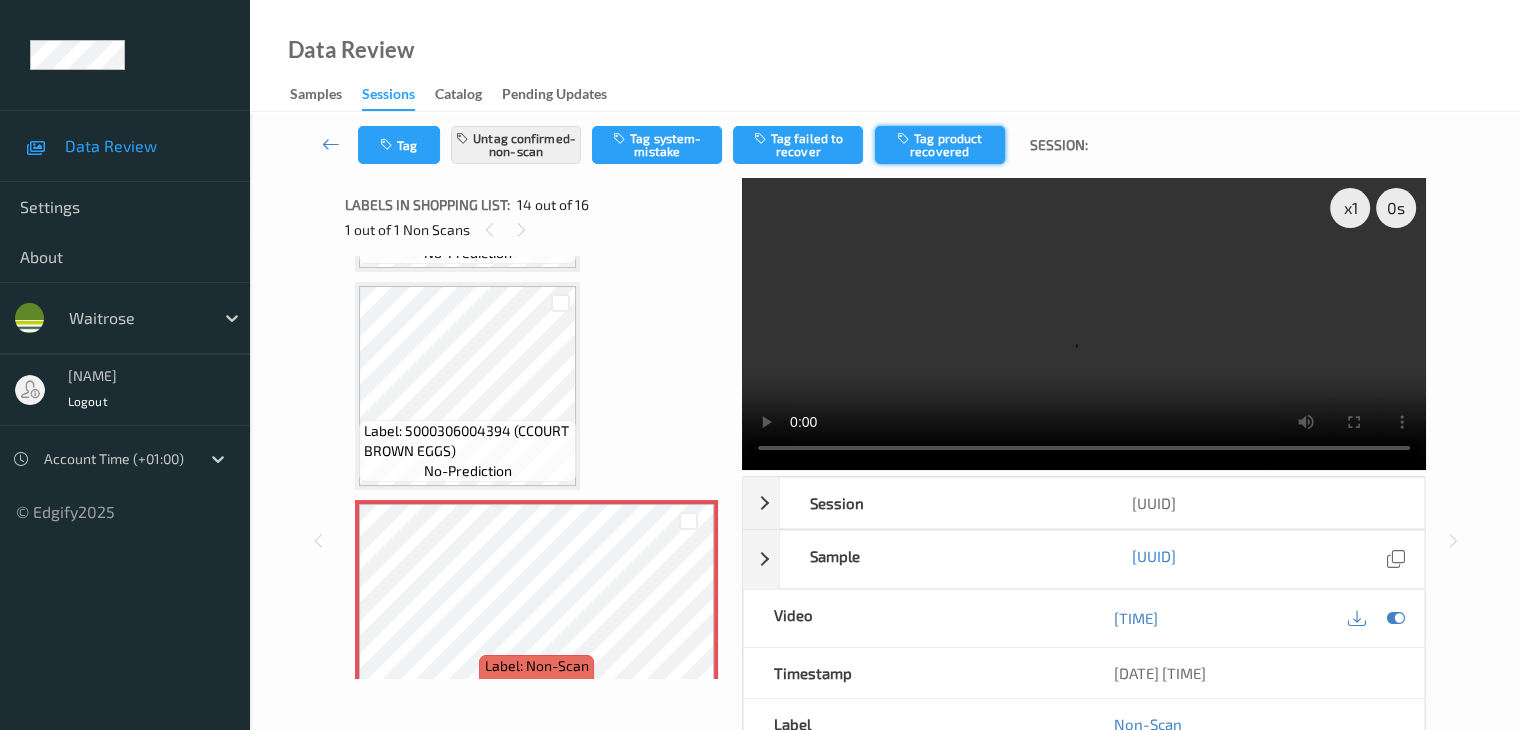 click on "Tag   product recovered" at bounding box center [940, 145] 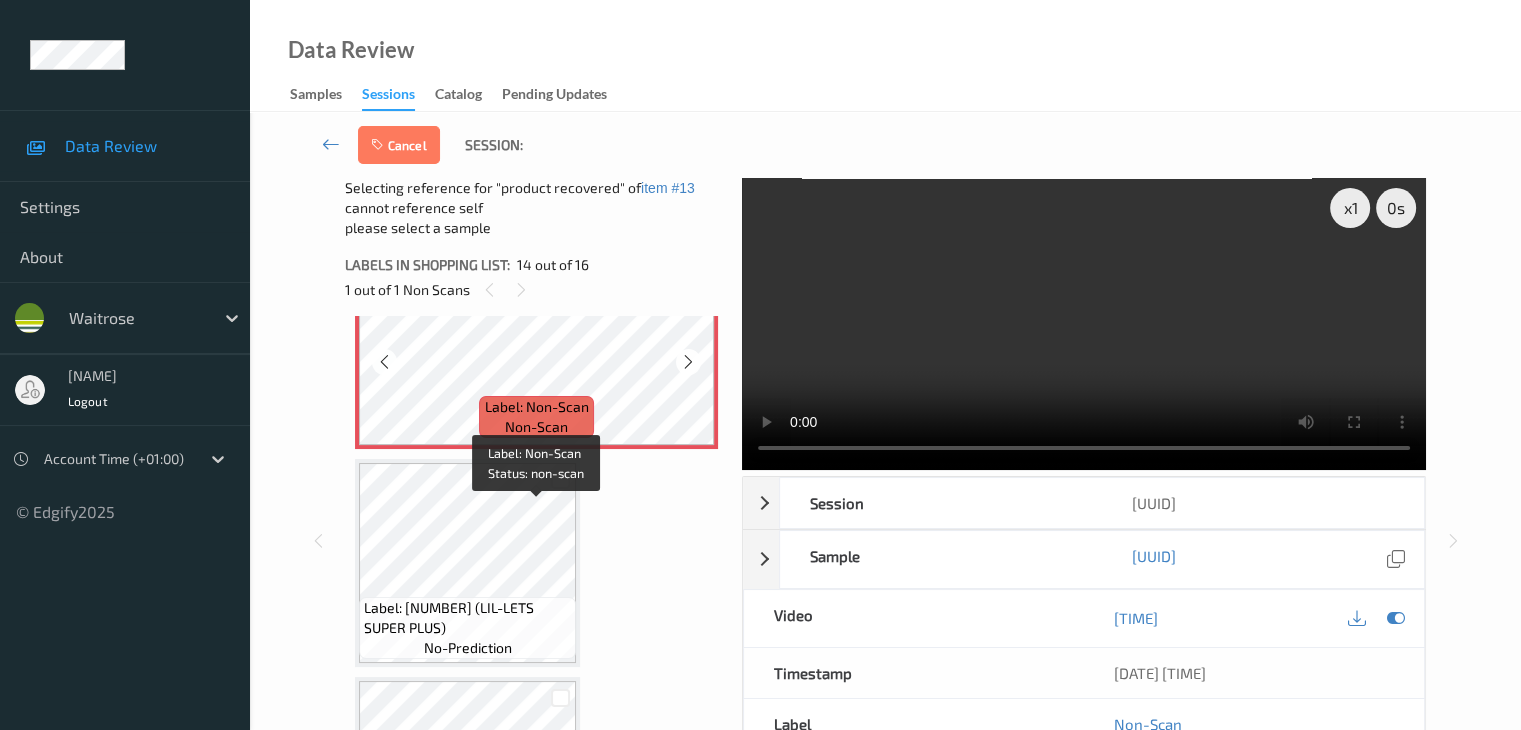 scroll, scrollTop: 3075, scrollLeft: 0, axis: vertical 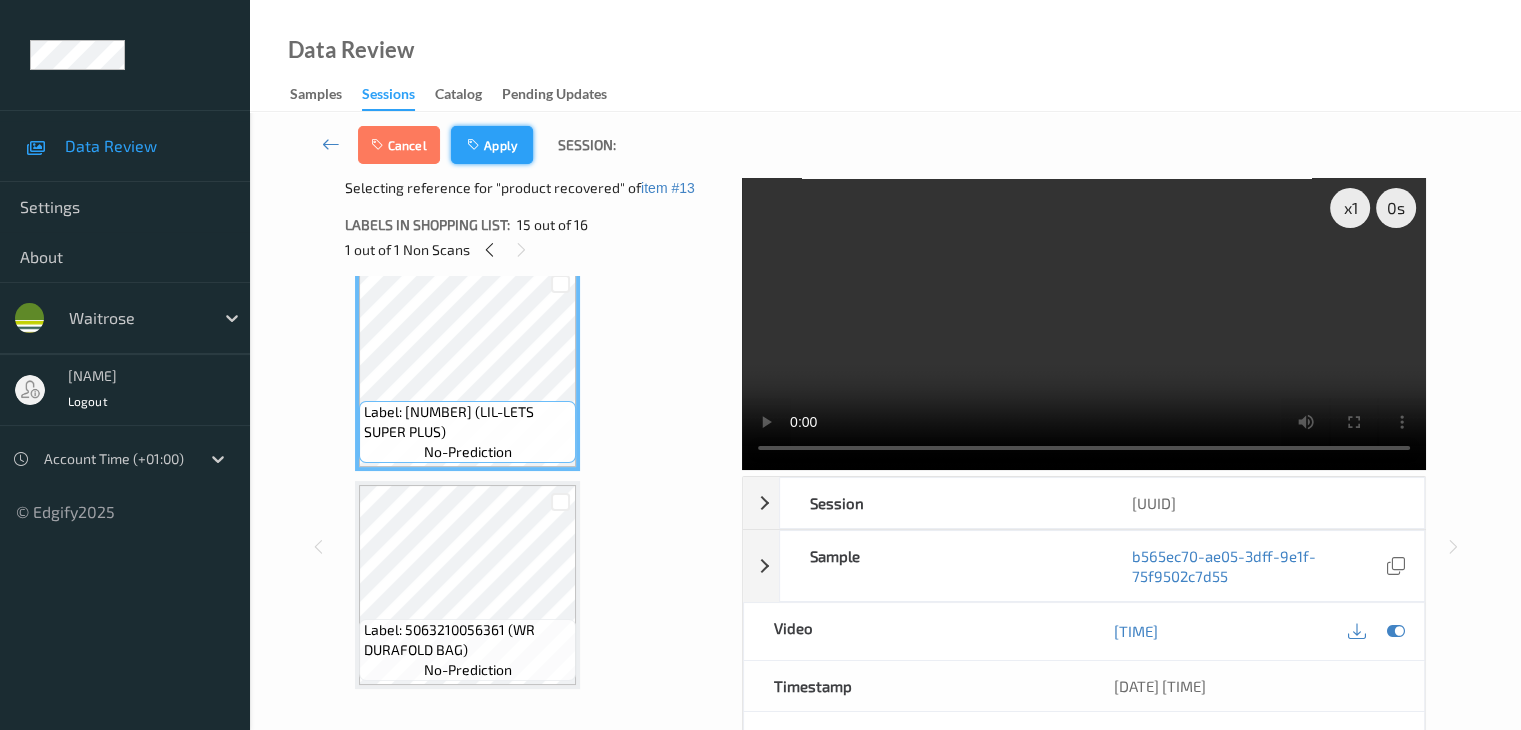 click on "Apply" at bounding box center [492, 145] 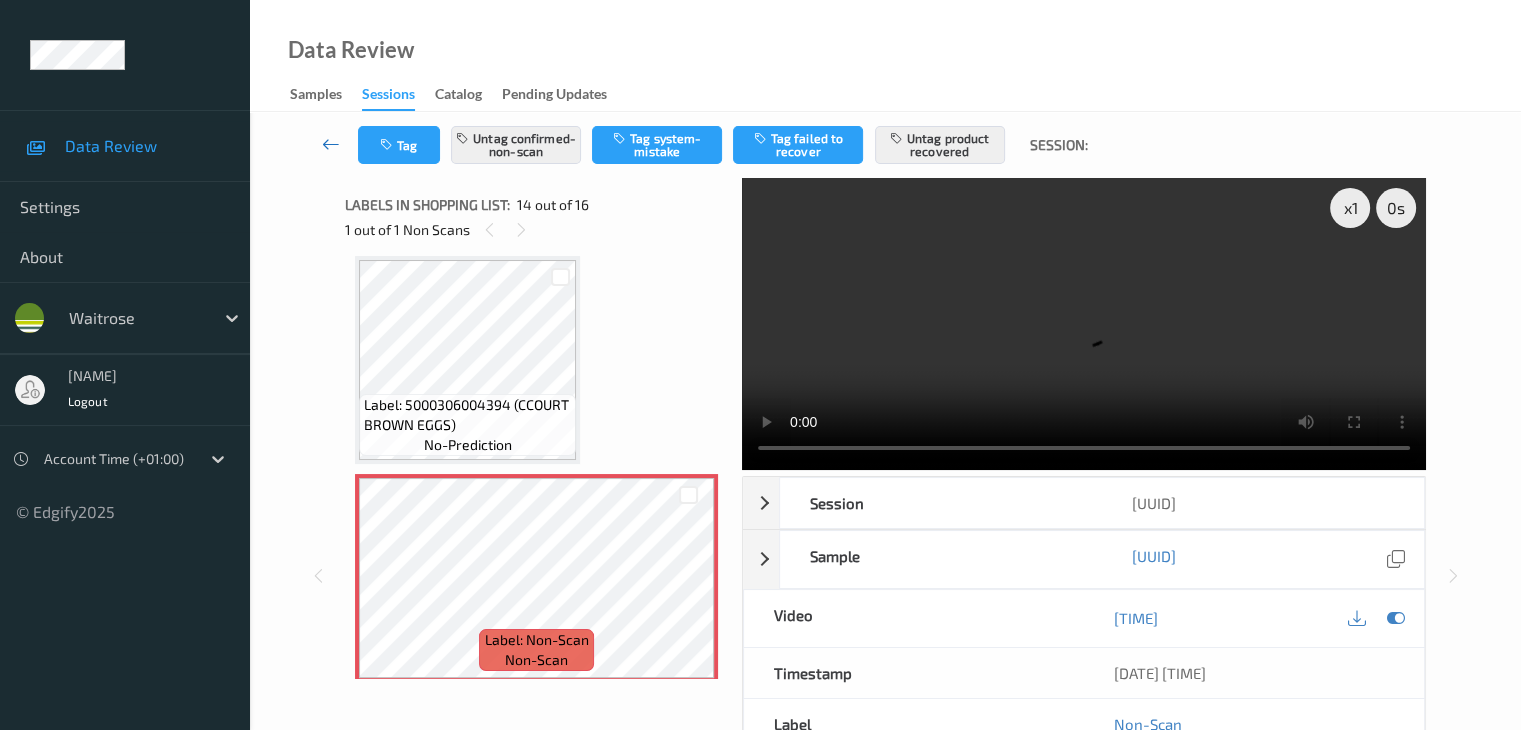 click at bounding box center (331, 144) 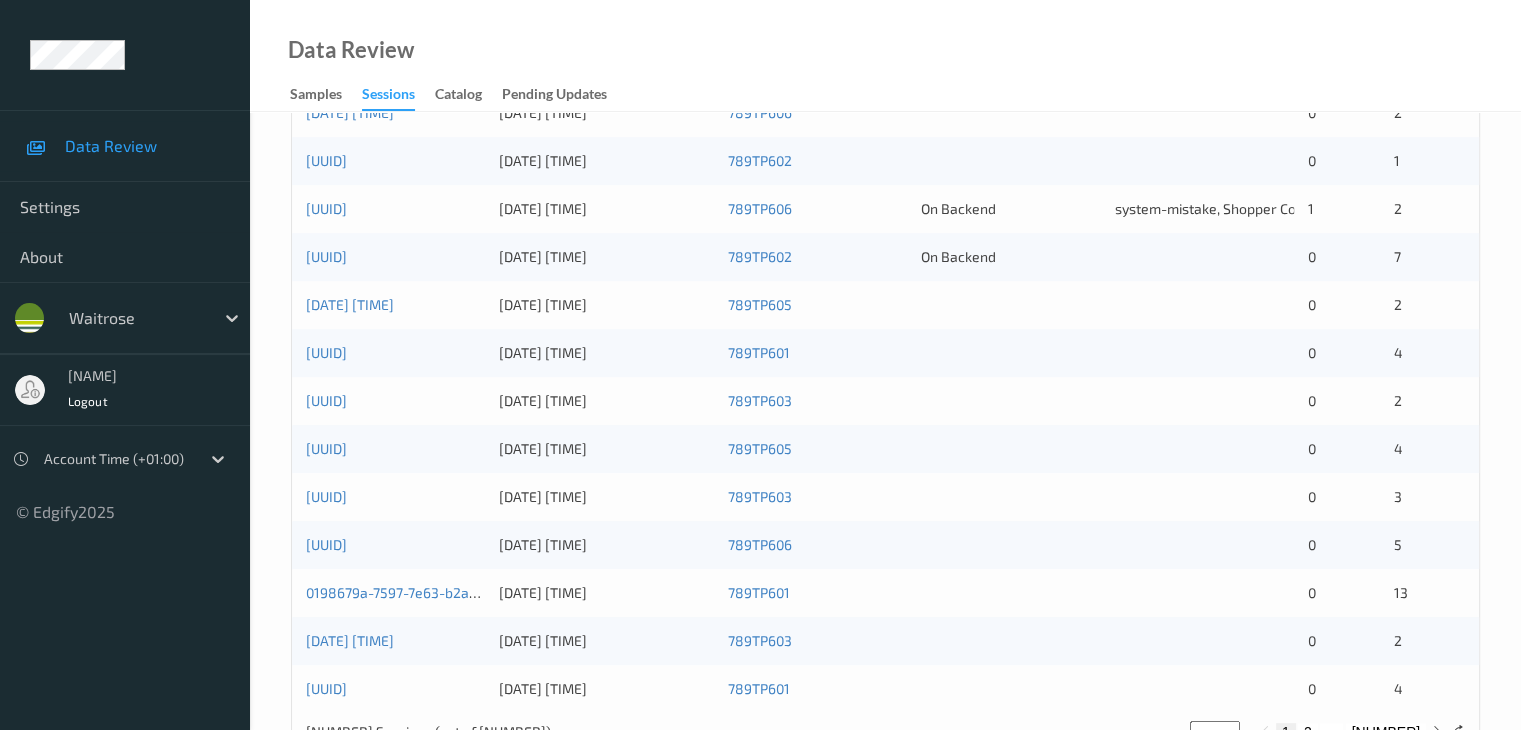 scroll, scrollTop: 900, scrollLeft: 0, axis: vertical 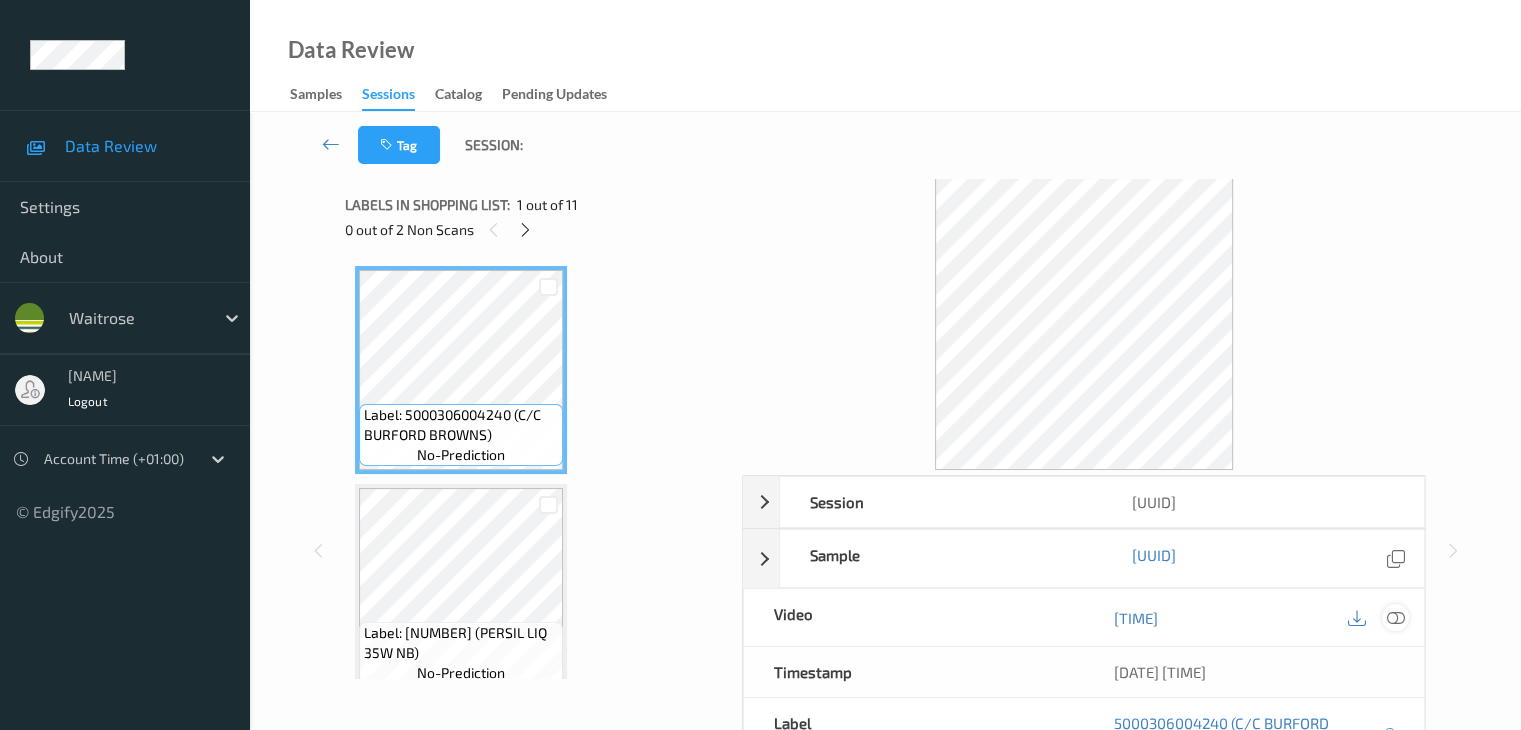 click at bounding box center (1395, 618) 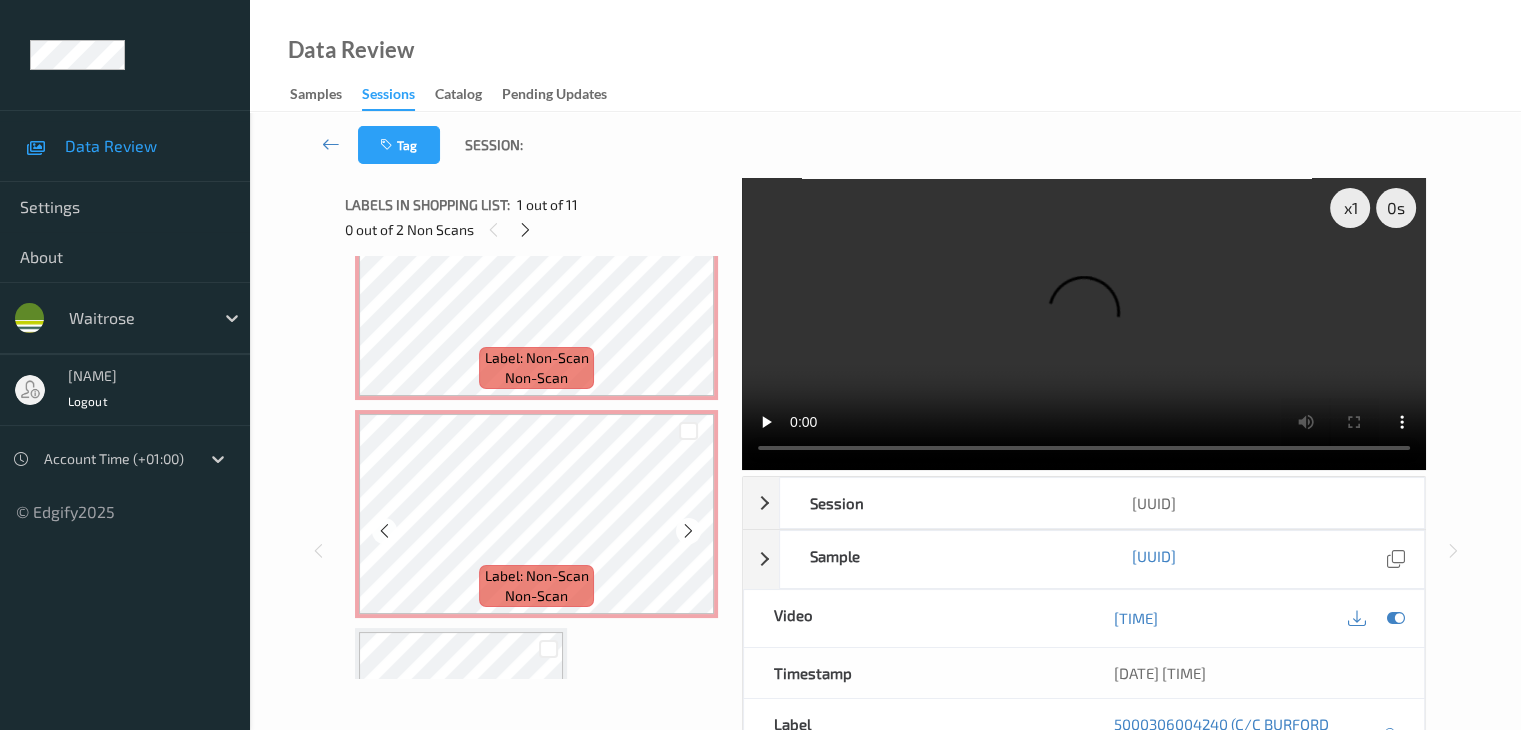 scroll, scrollTop: 1300, scrollLeft: 0, axis: vertical 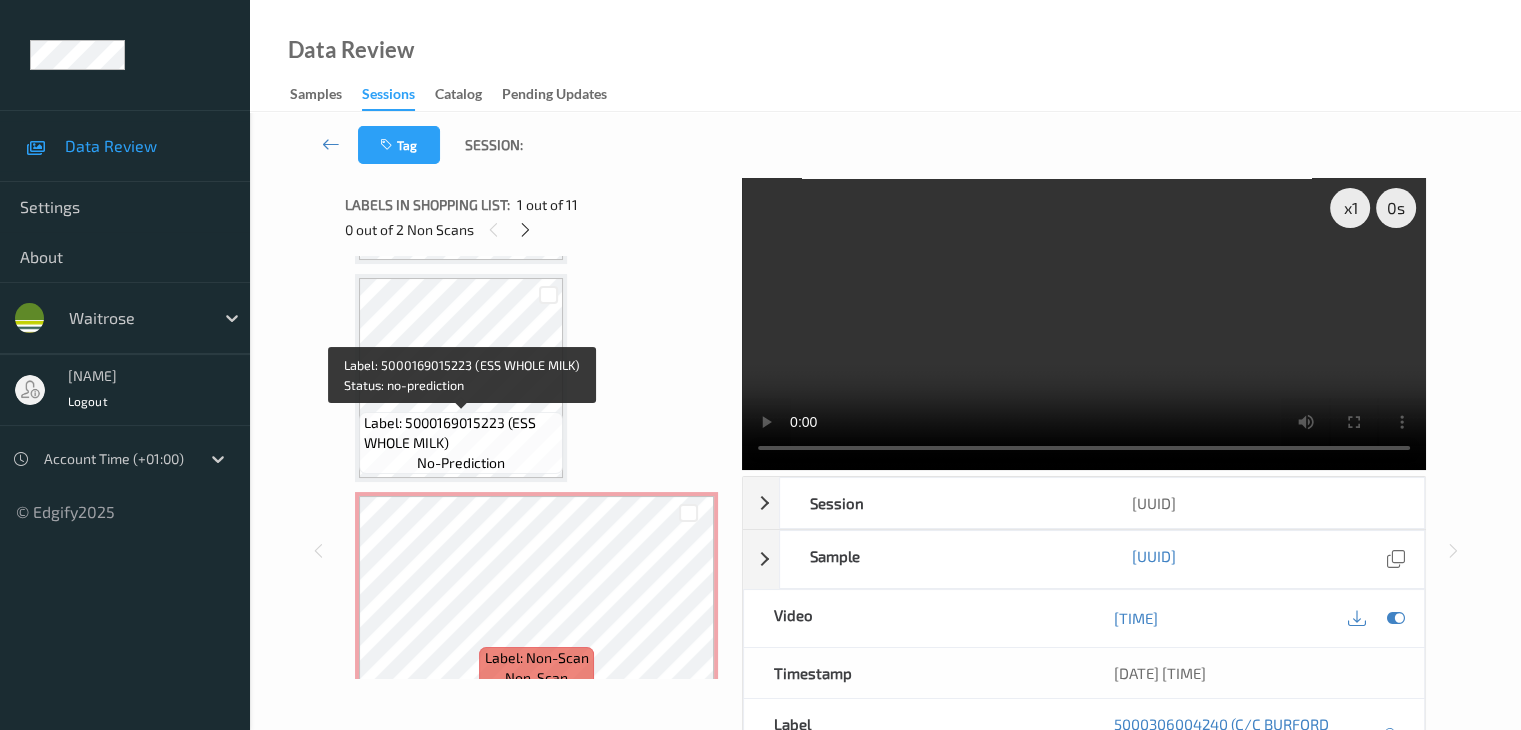 click on "Label: 5000169015223 (ESS WHOLE MILK)" at bounding box center (461, 433) 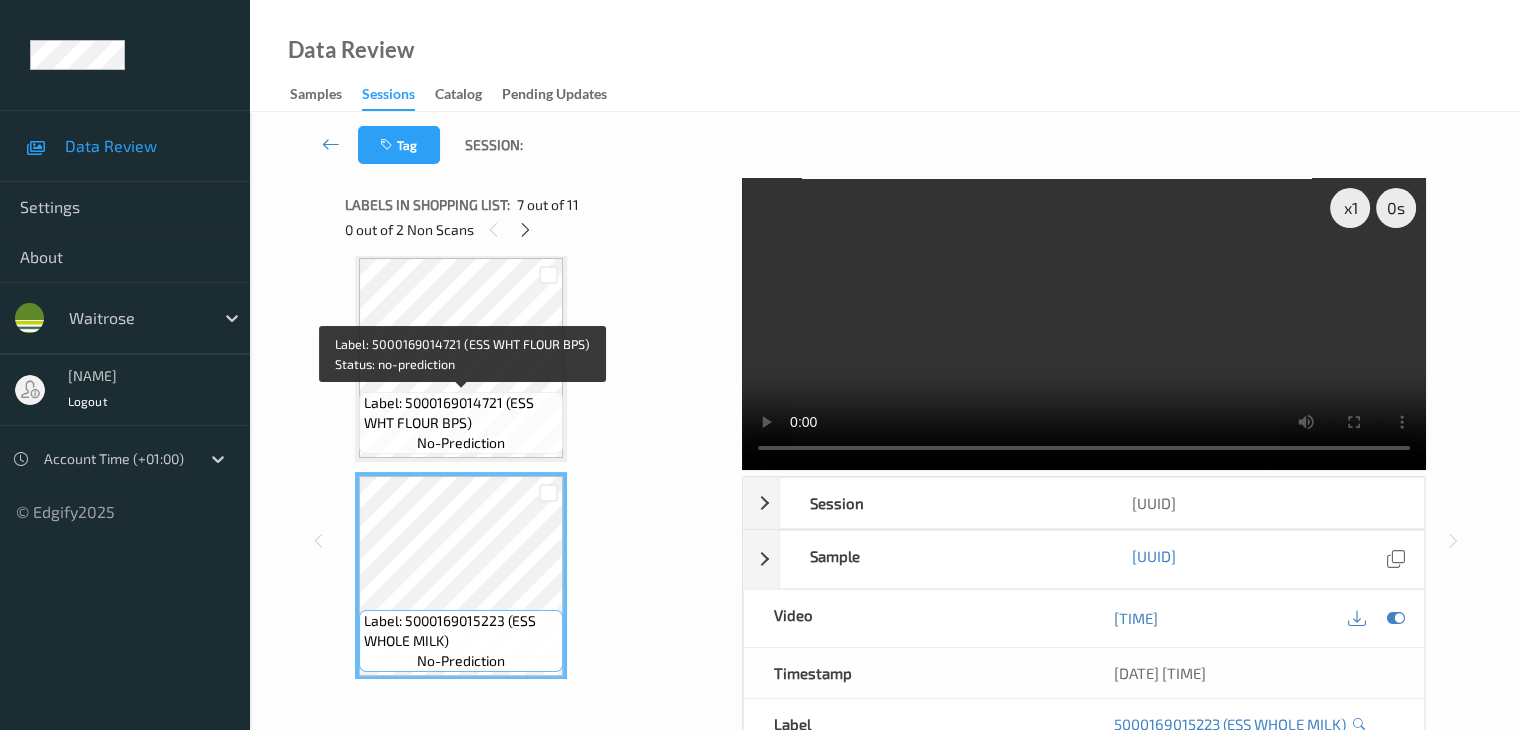 scroll, scrollTop: 1100, scrollLeft: 0, axis: vertical 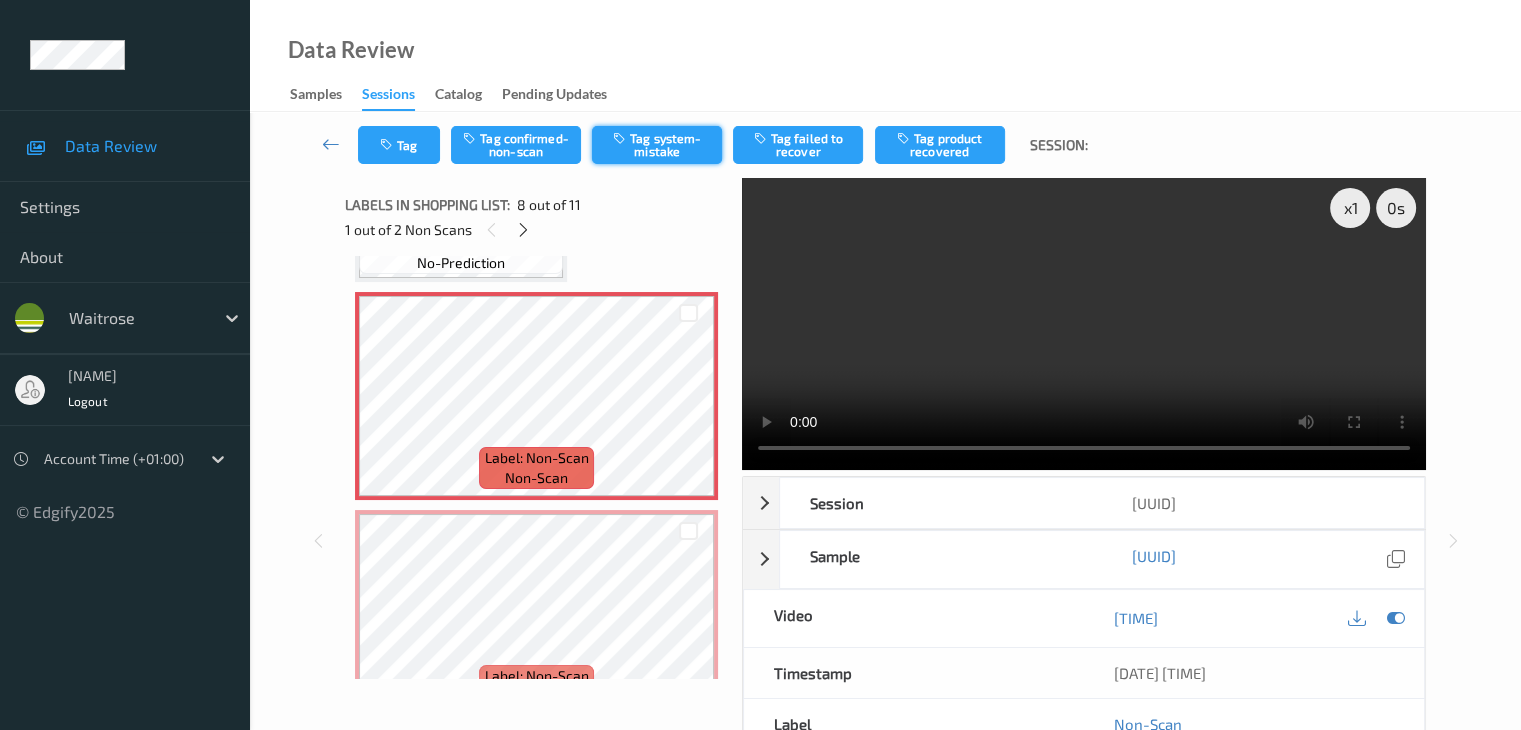 click on "Tag   system-mistake" at bounding box center [657, 145] 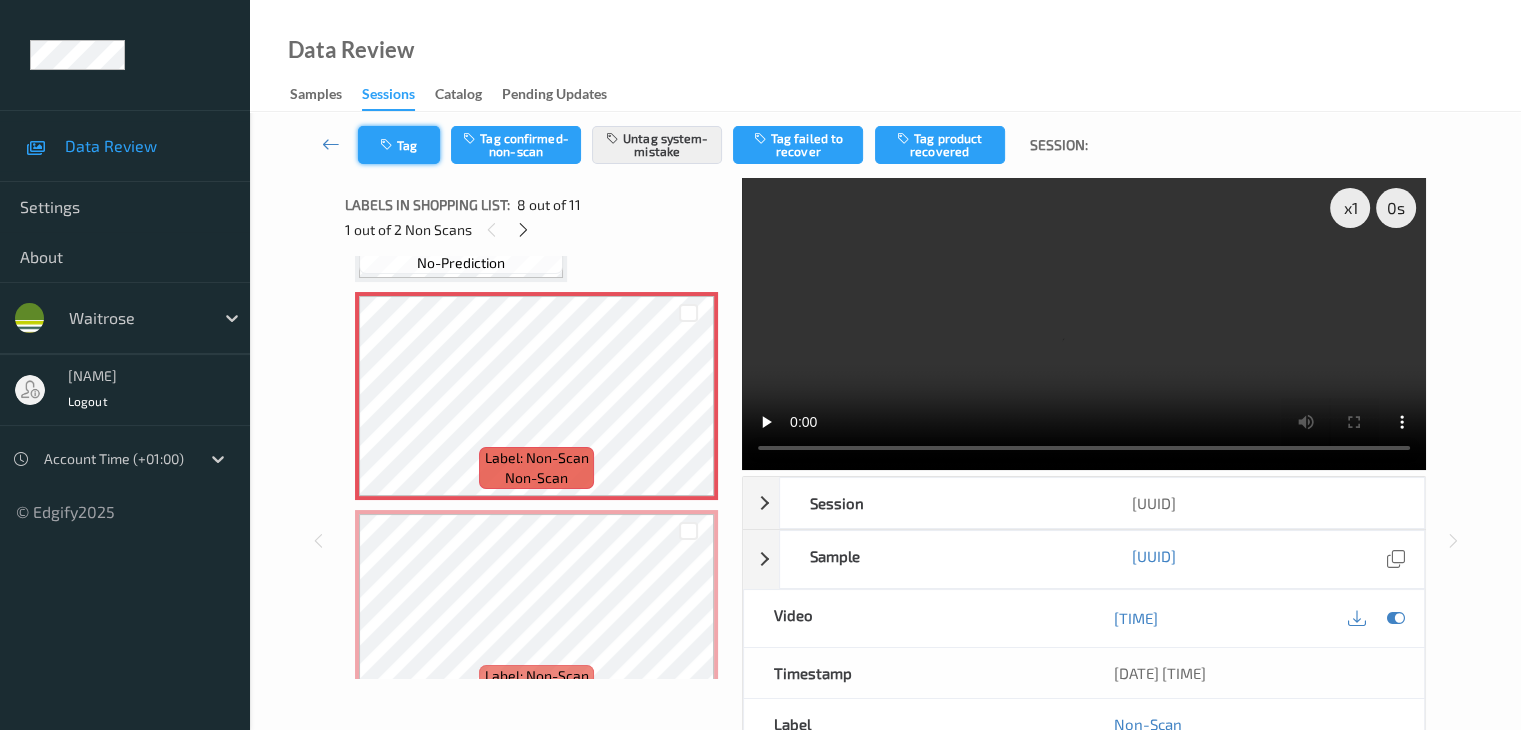 click on "Tag" at bounding box center (399, 145) 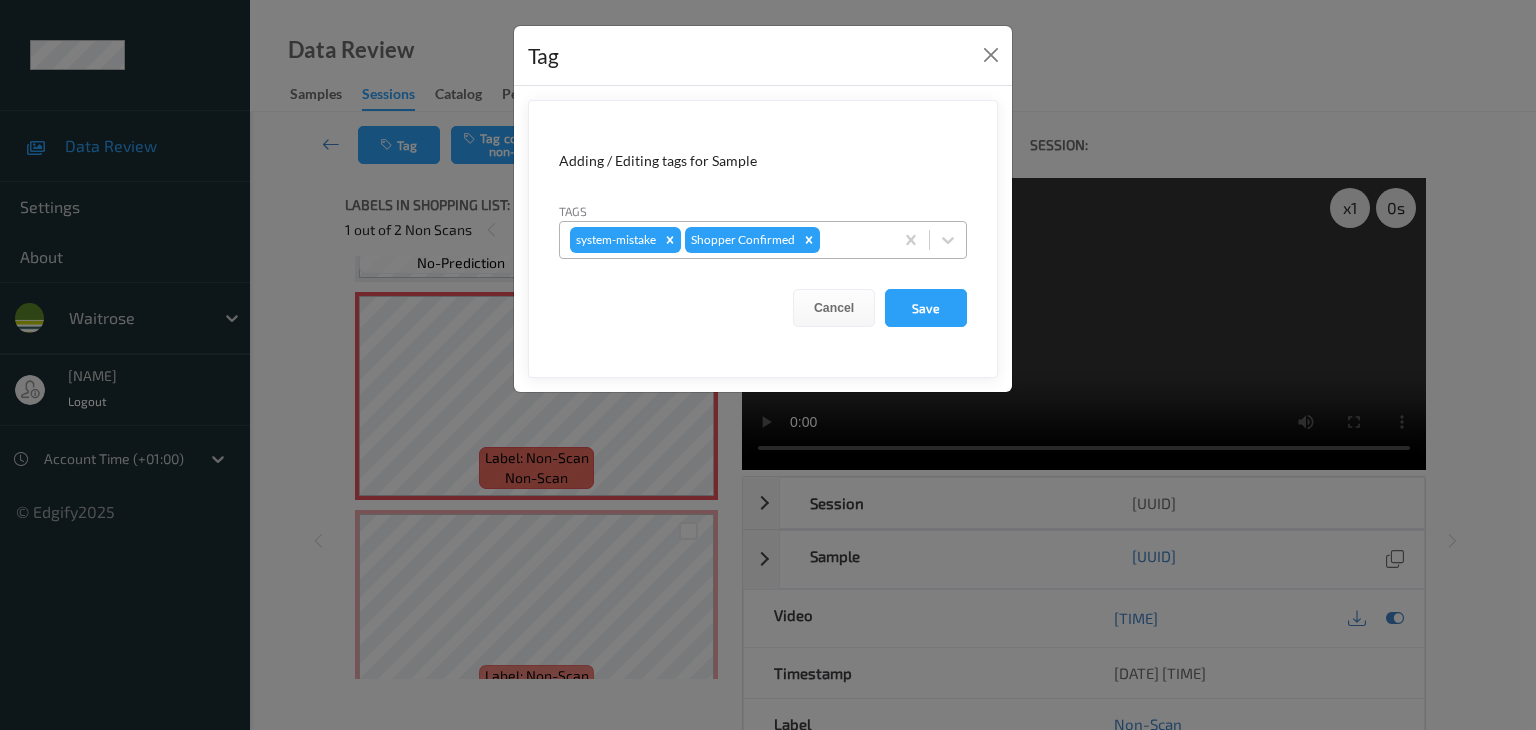 click at bounding box center (853, 240) 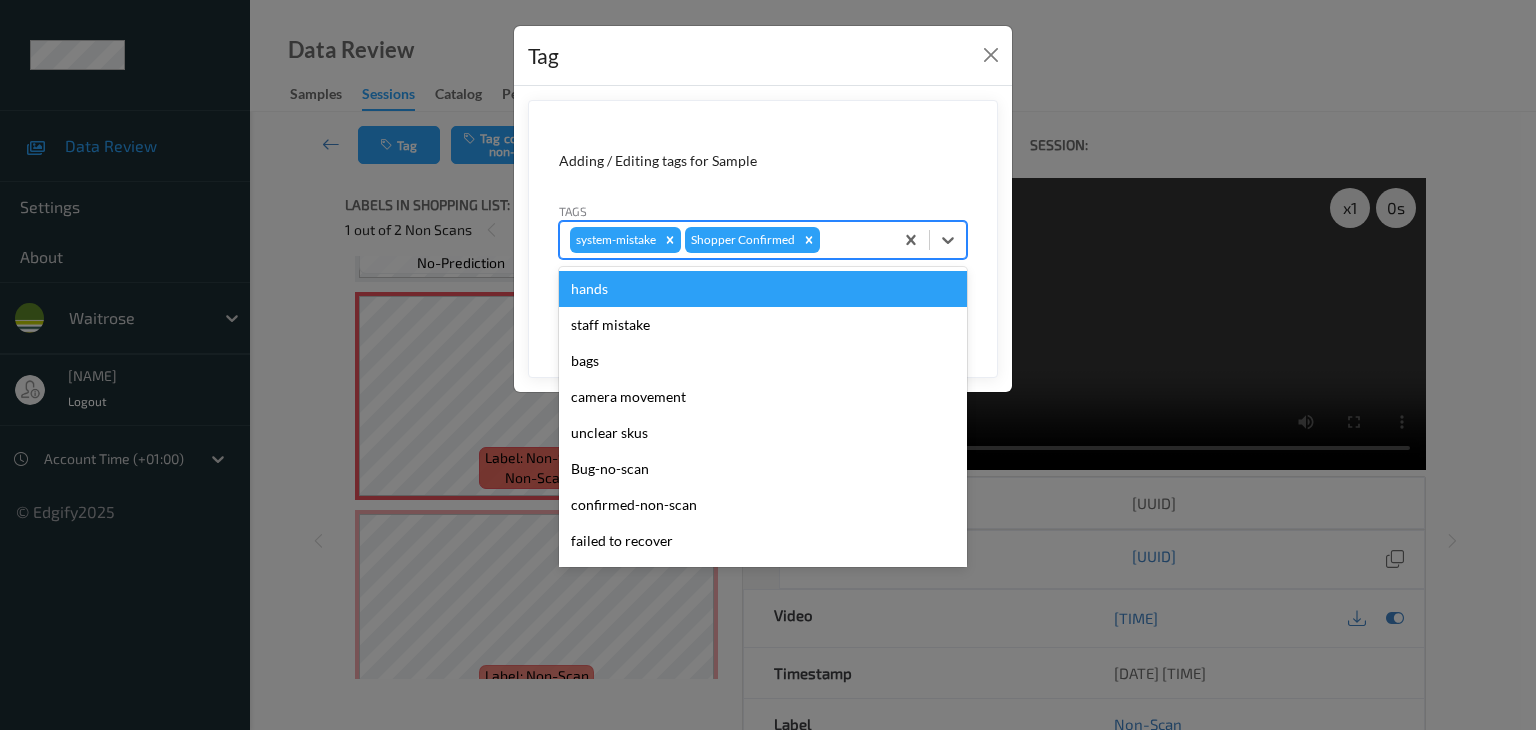 type on "u" 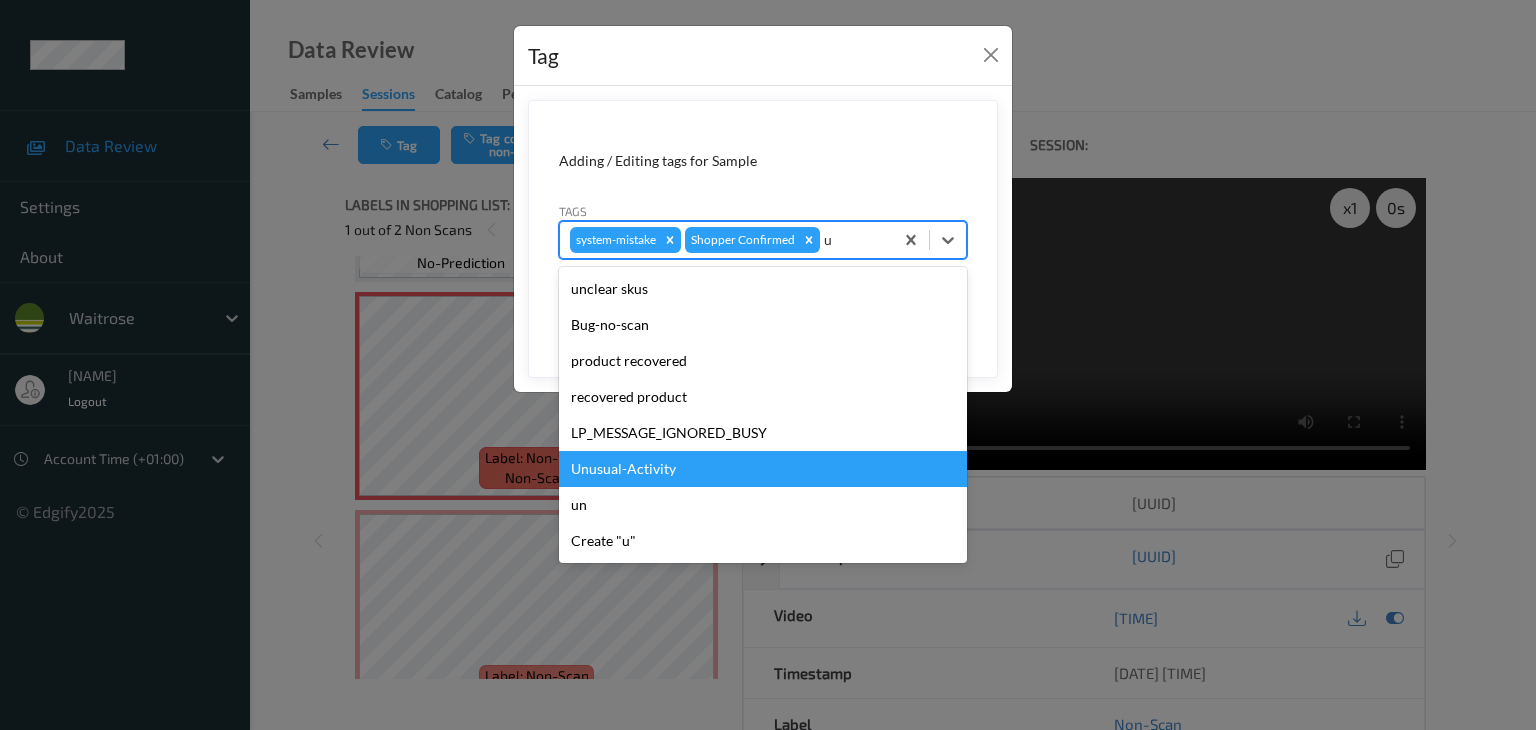 click on "Unusual-Activity" at bounding box center [763, 469] 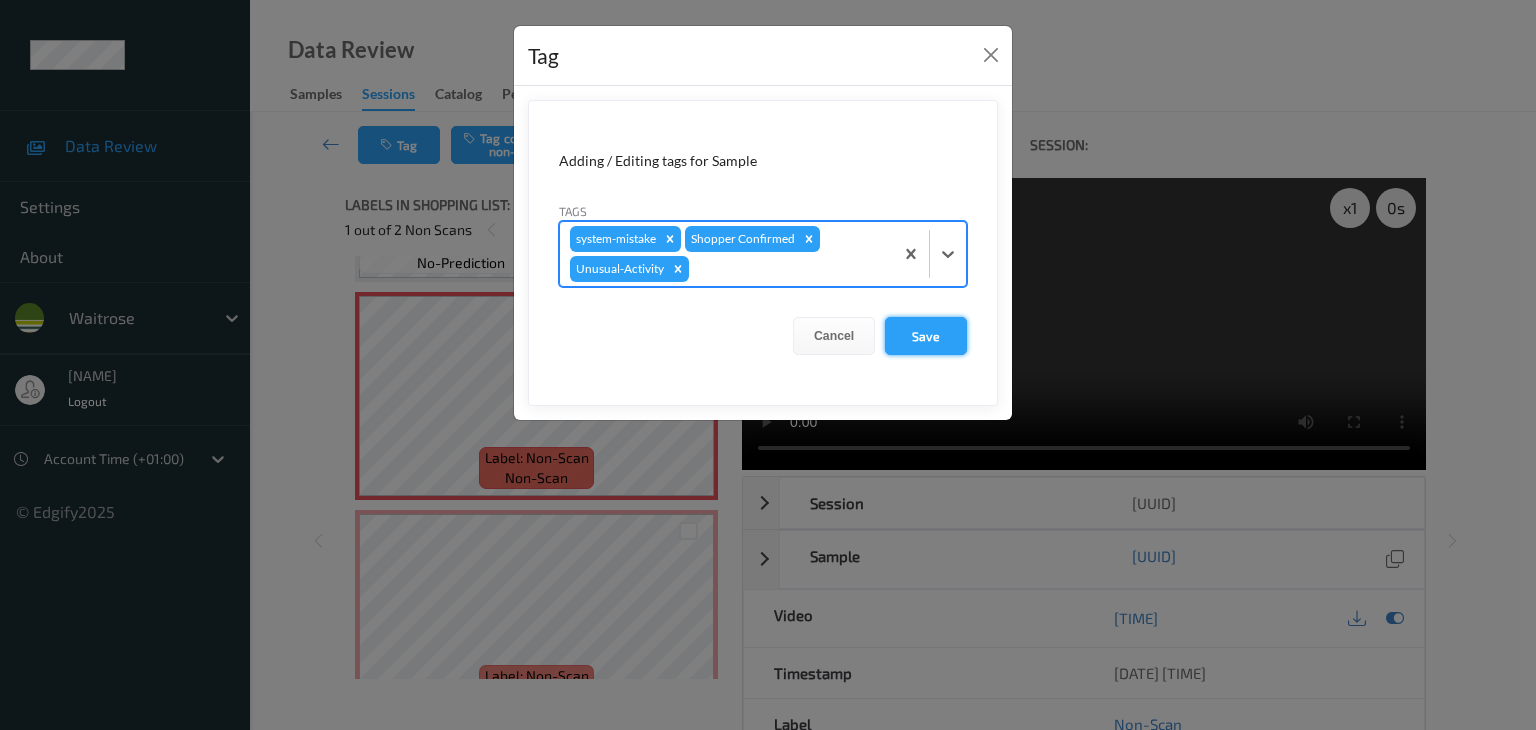 click on "Save" at bounding box center (926, 336) 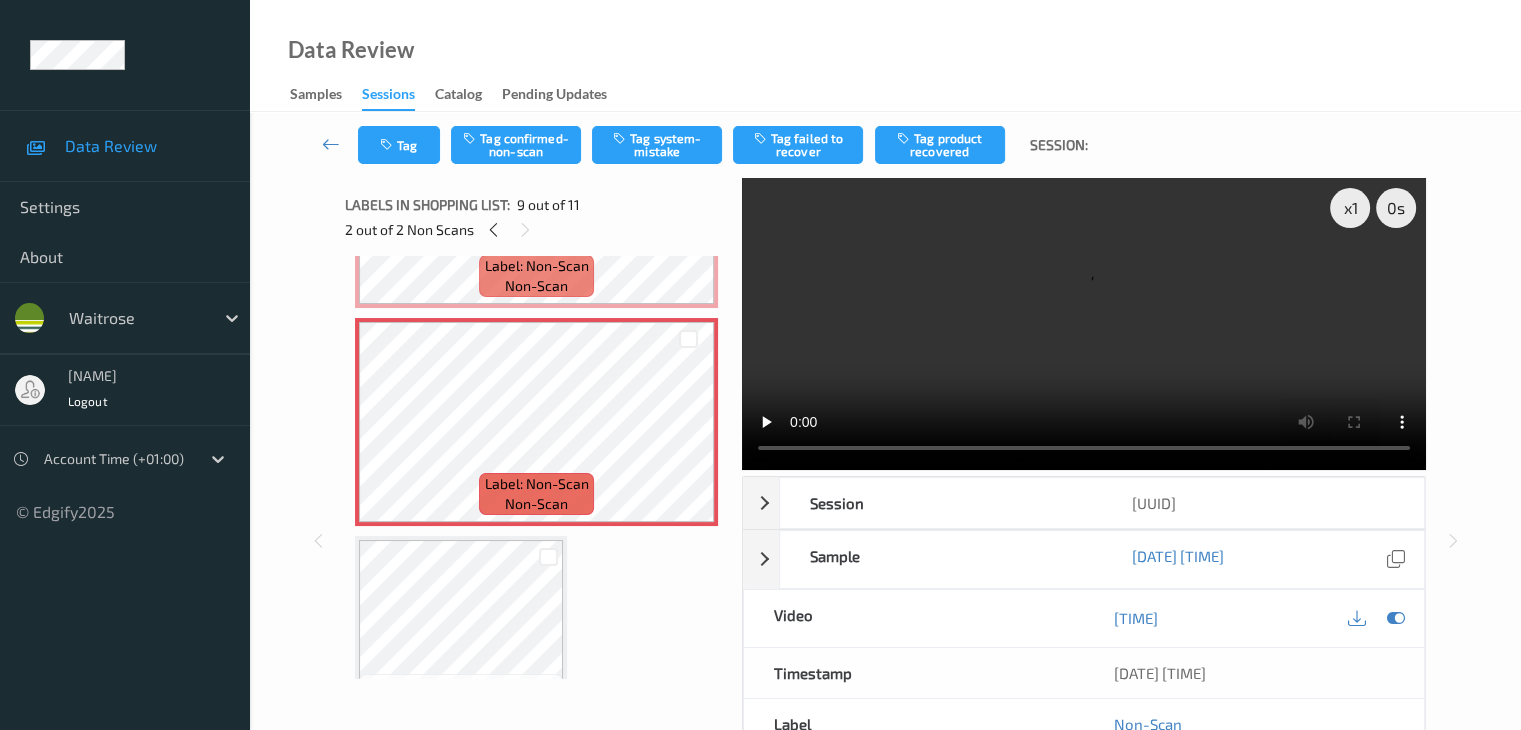scroll, scrollTop: 1700, scrollLeft: 0, axis: vertical 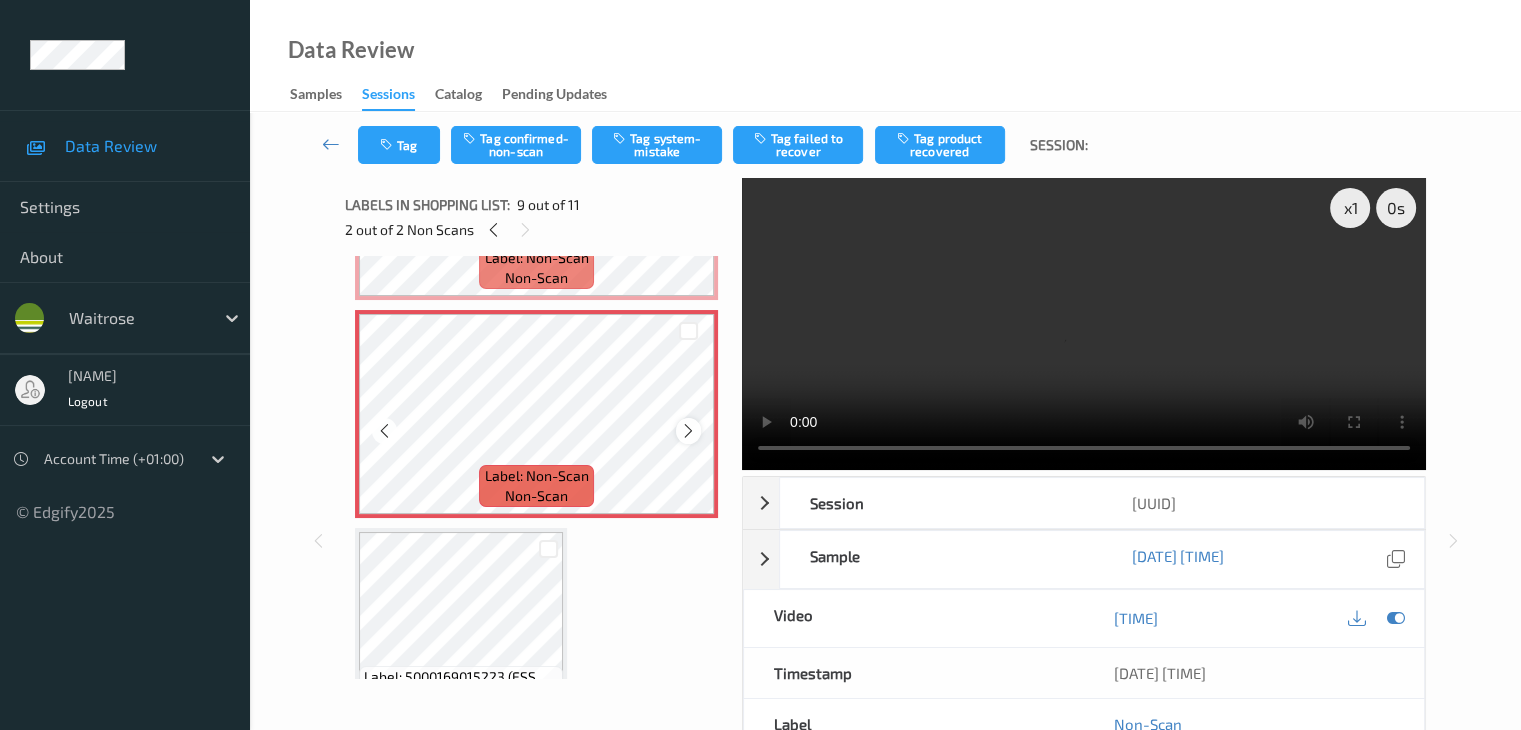 click at bounding box center [688, 431] 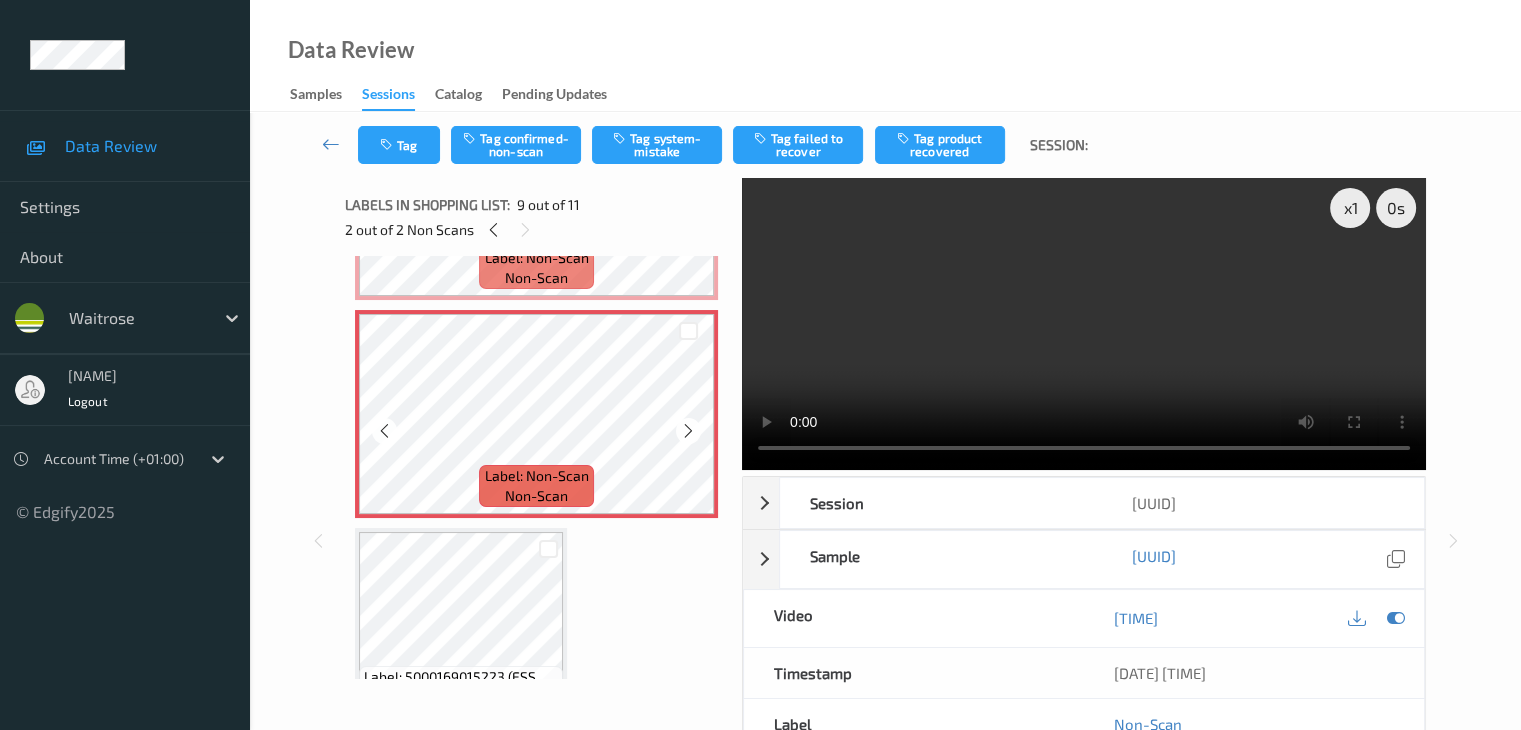 click at bounding box center [688, 431] 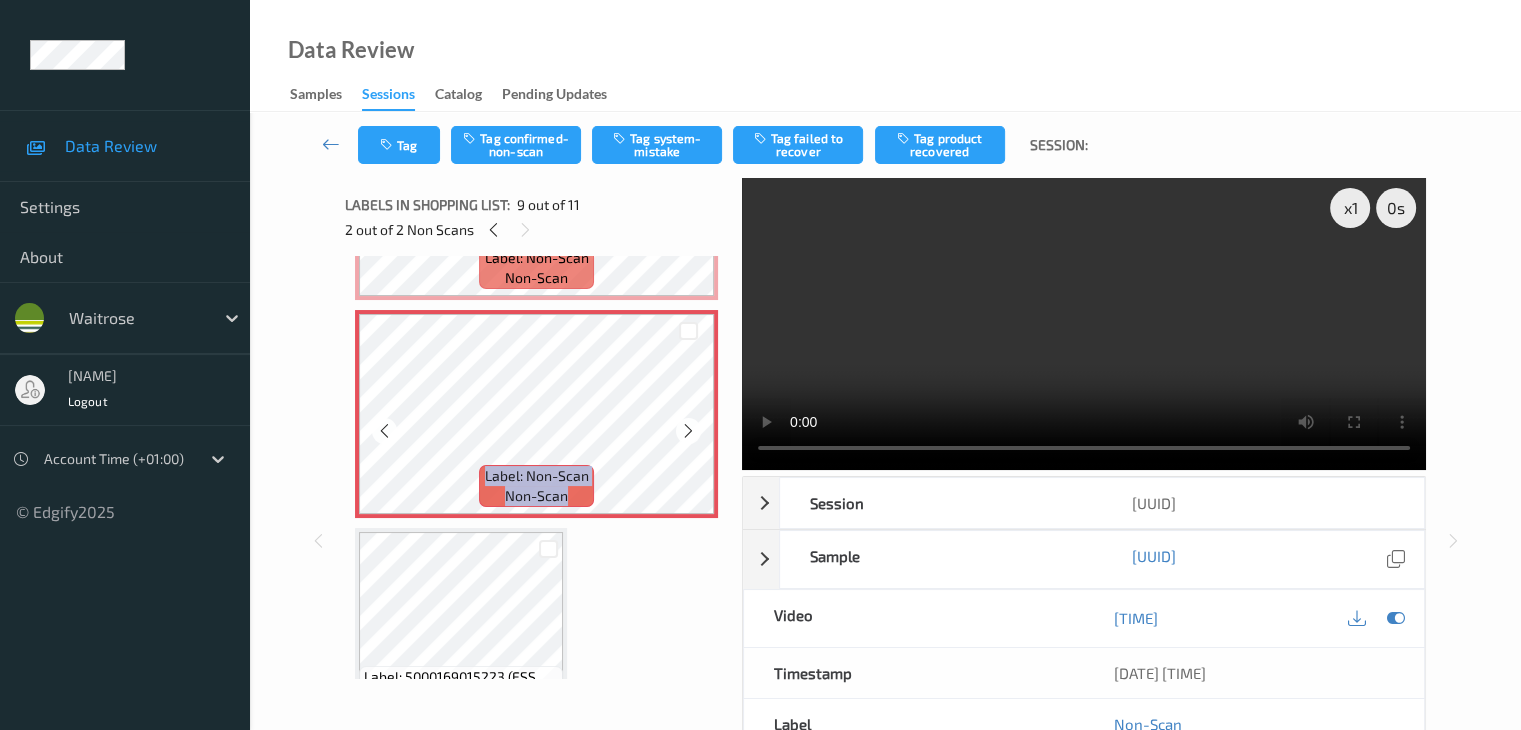 click at bounding box center (688, 431) 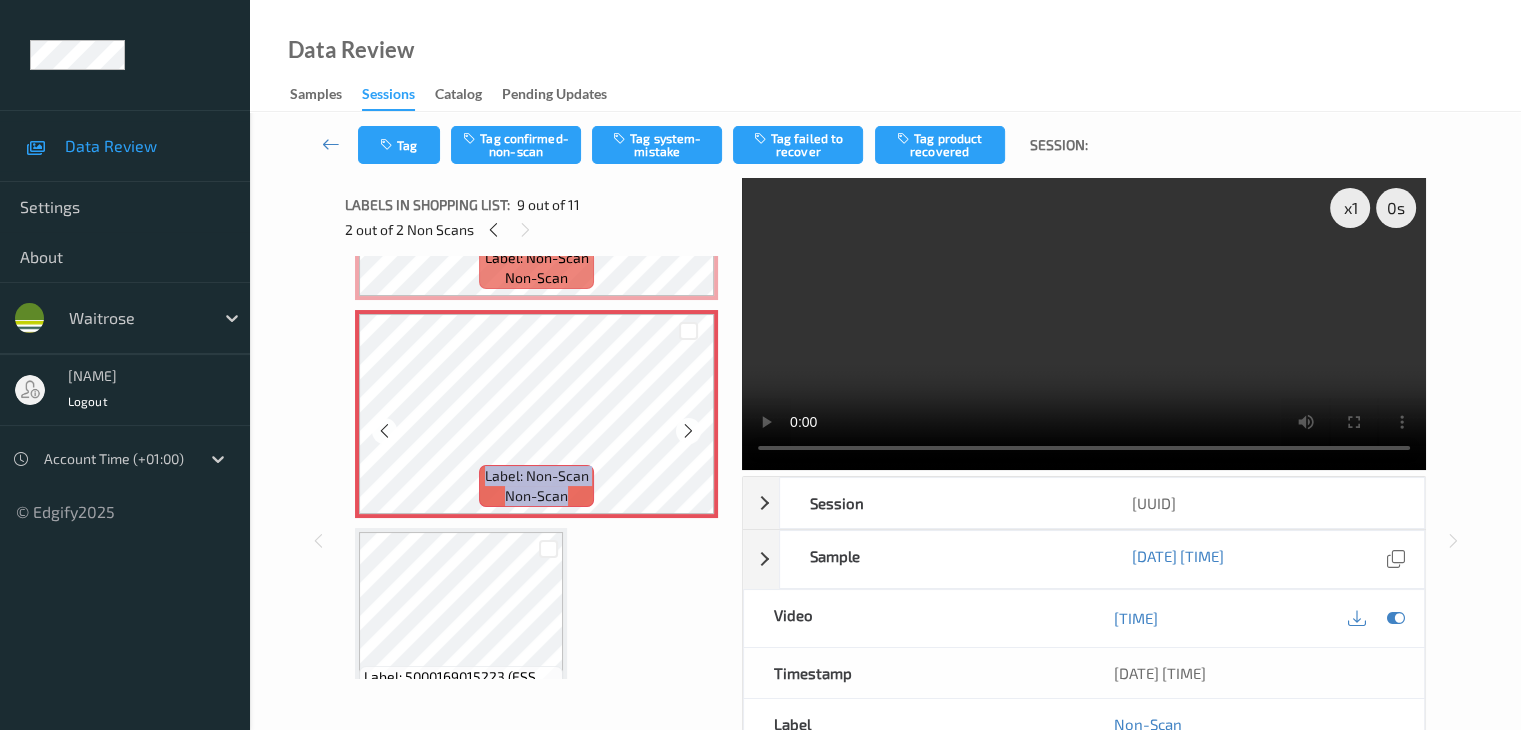 click at bounding box center [688, 431] 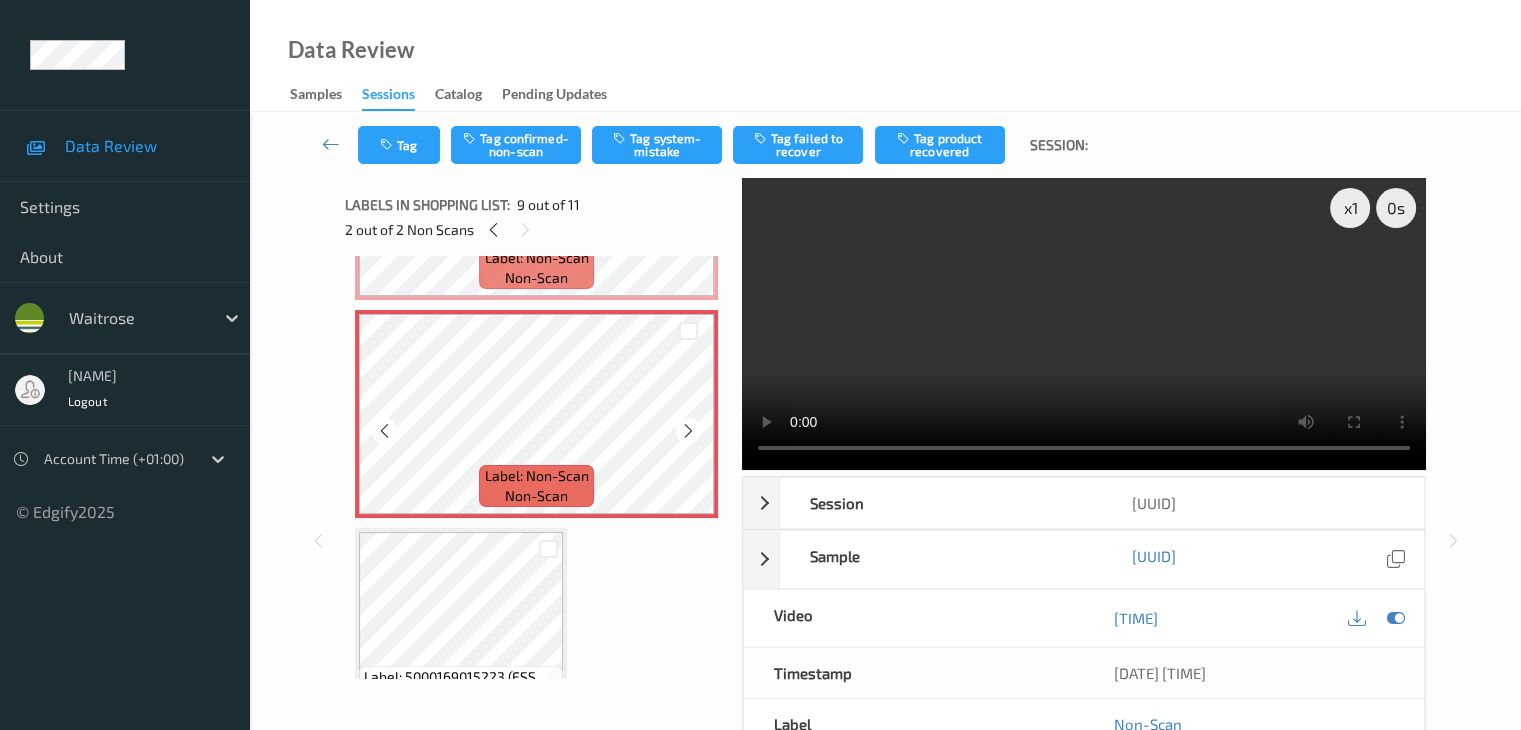 click at bounding box center [688, 431] 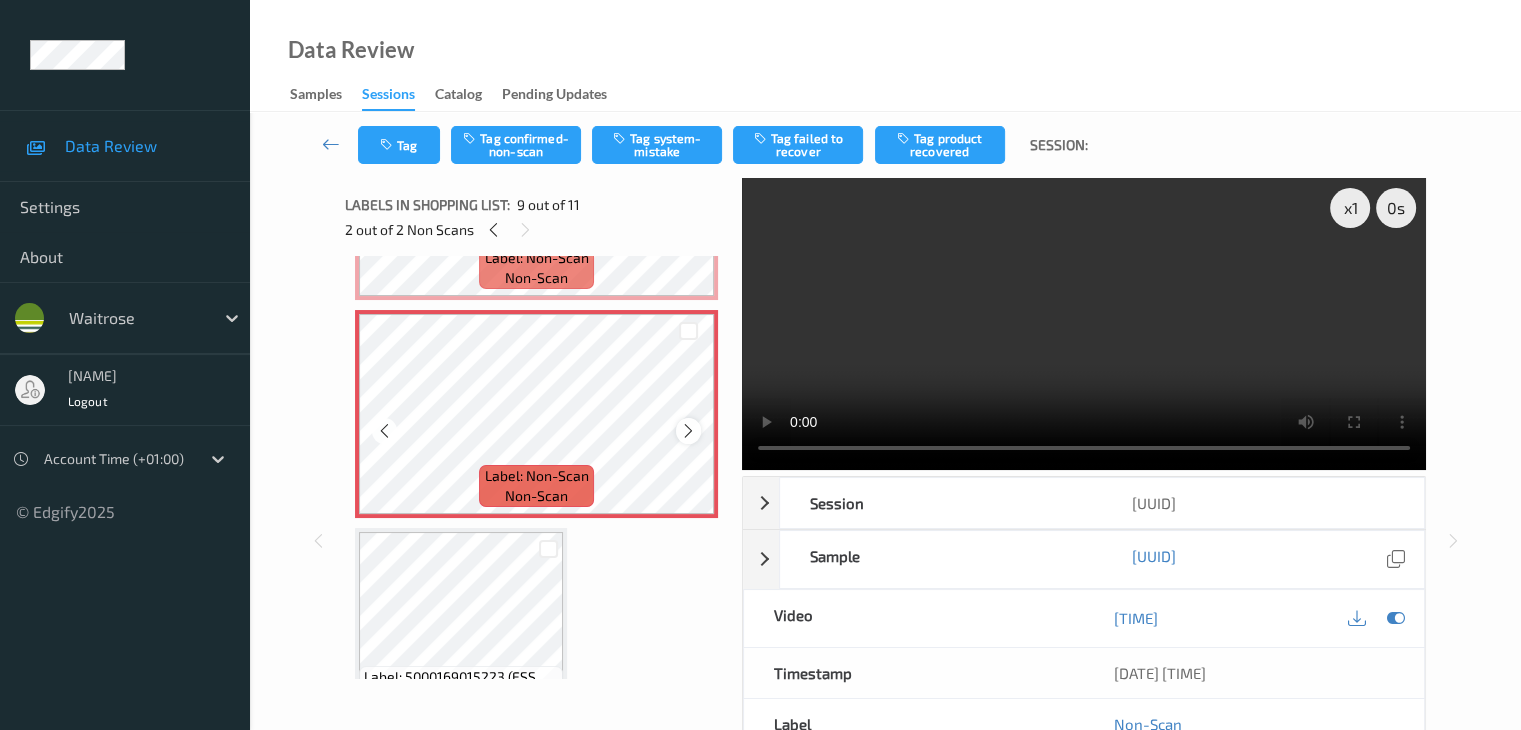 click at bounding box center [688, 431] 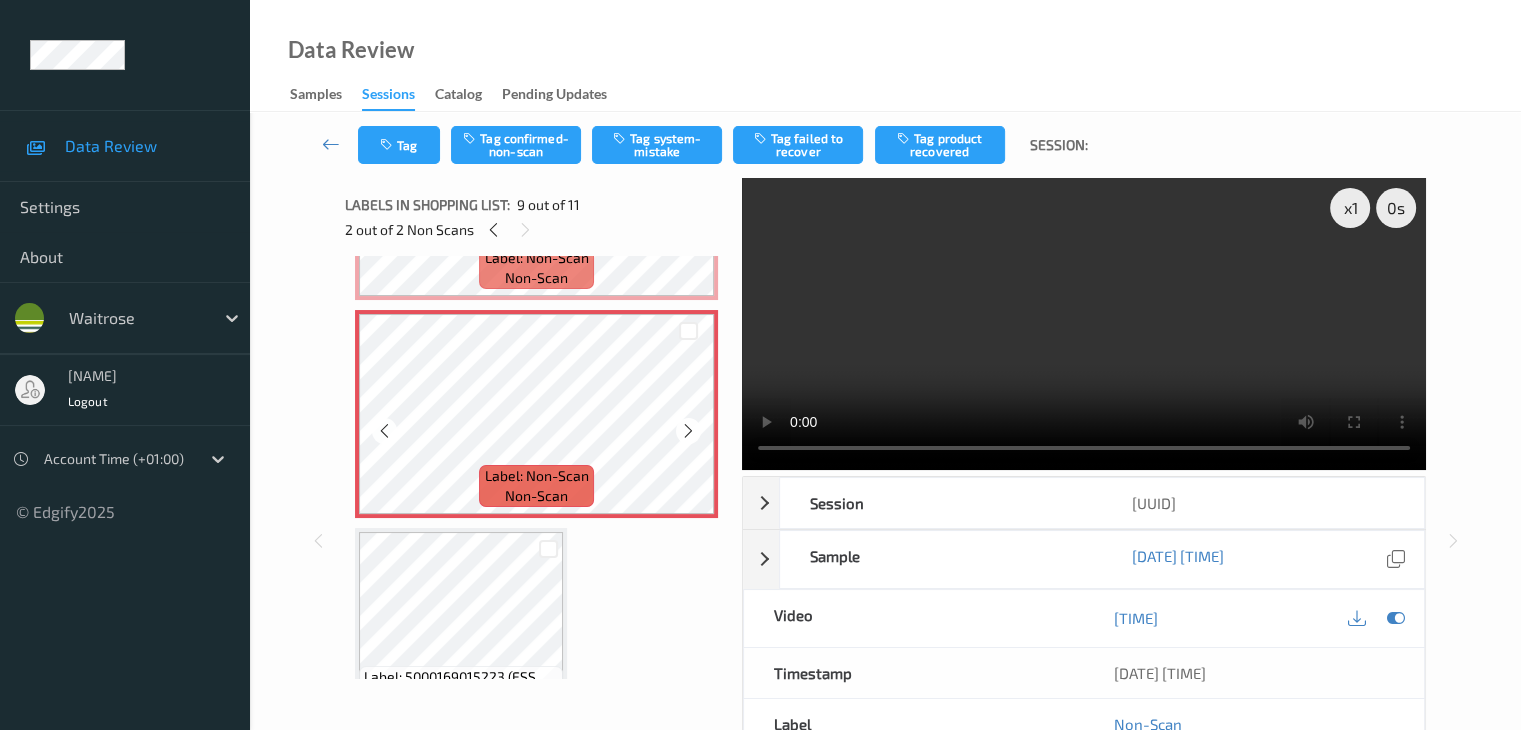 click at bounding box center [688, 431] 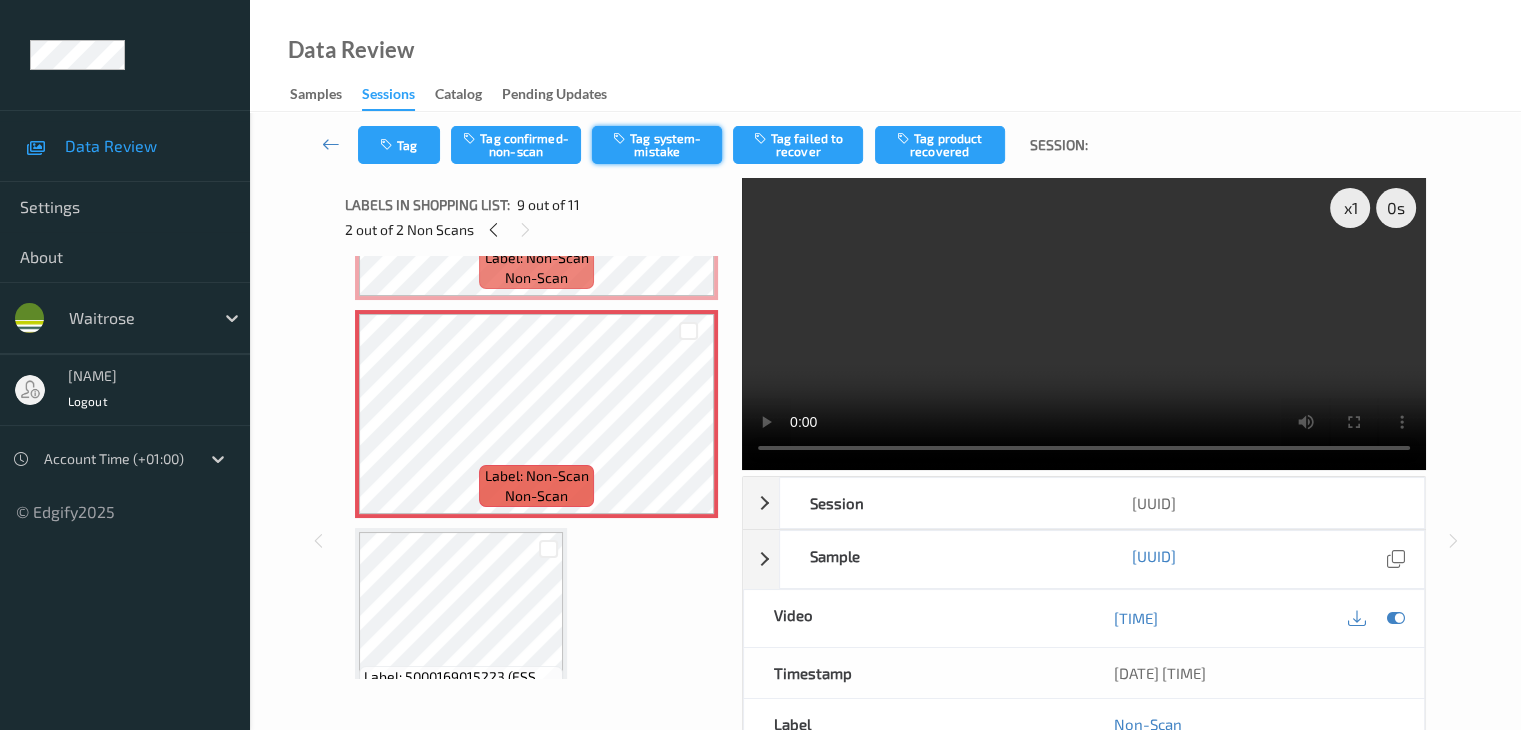 click on "Tag   system-mistake" at bounding box center (657, 145) 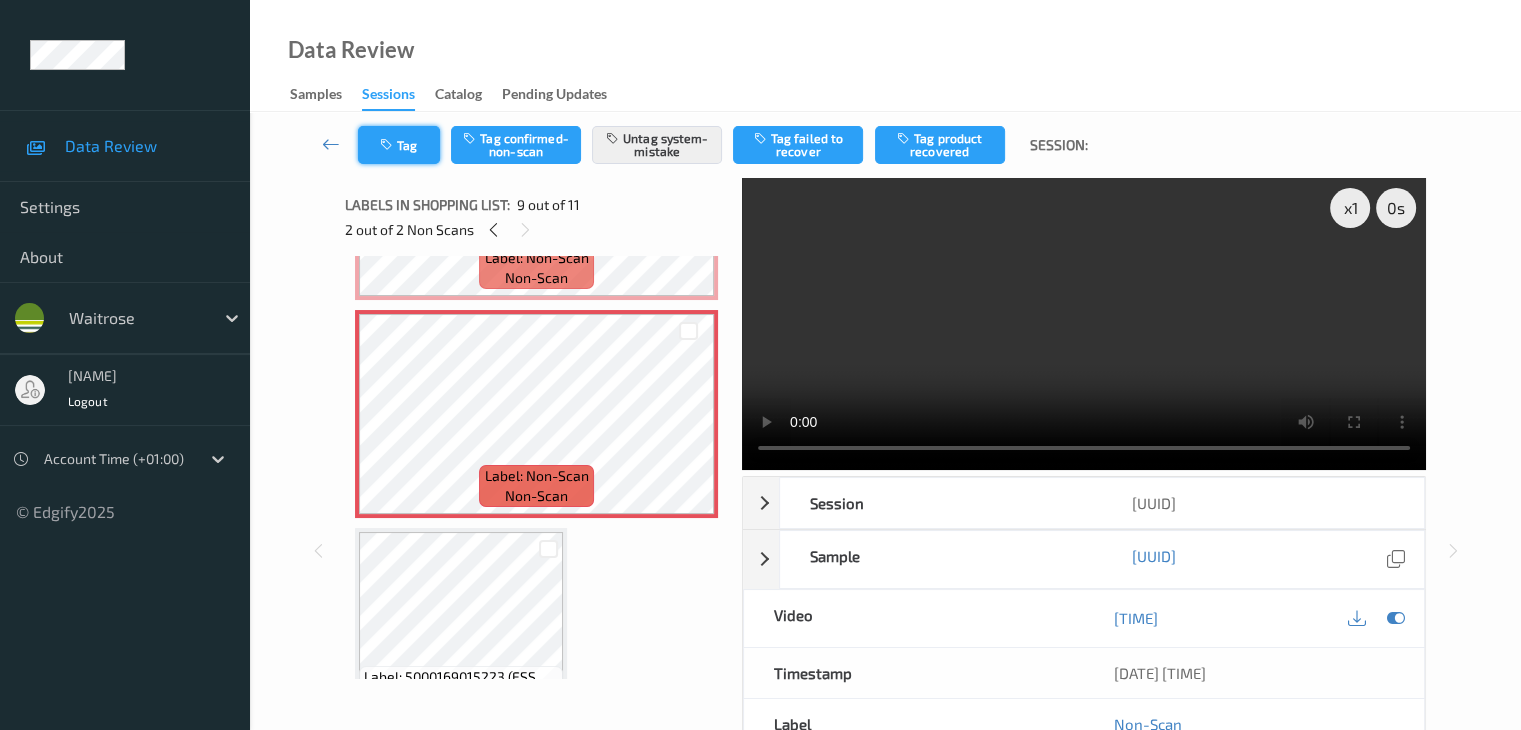 click on "Tag" at bounding box center (399, 145) 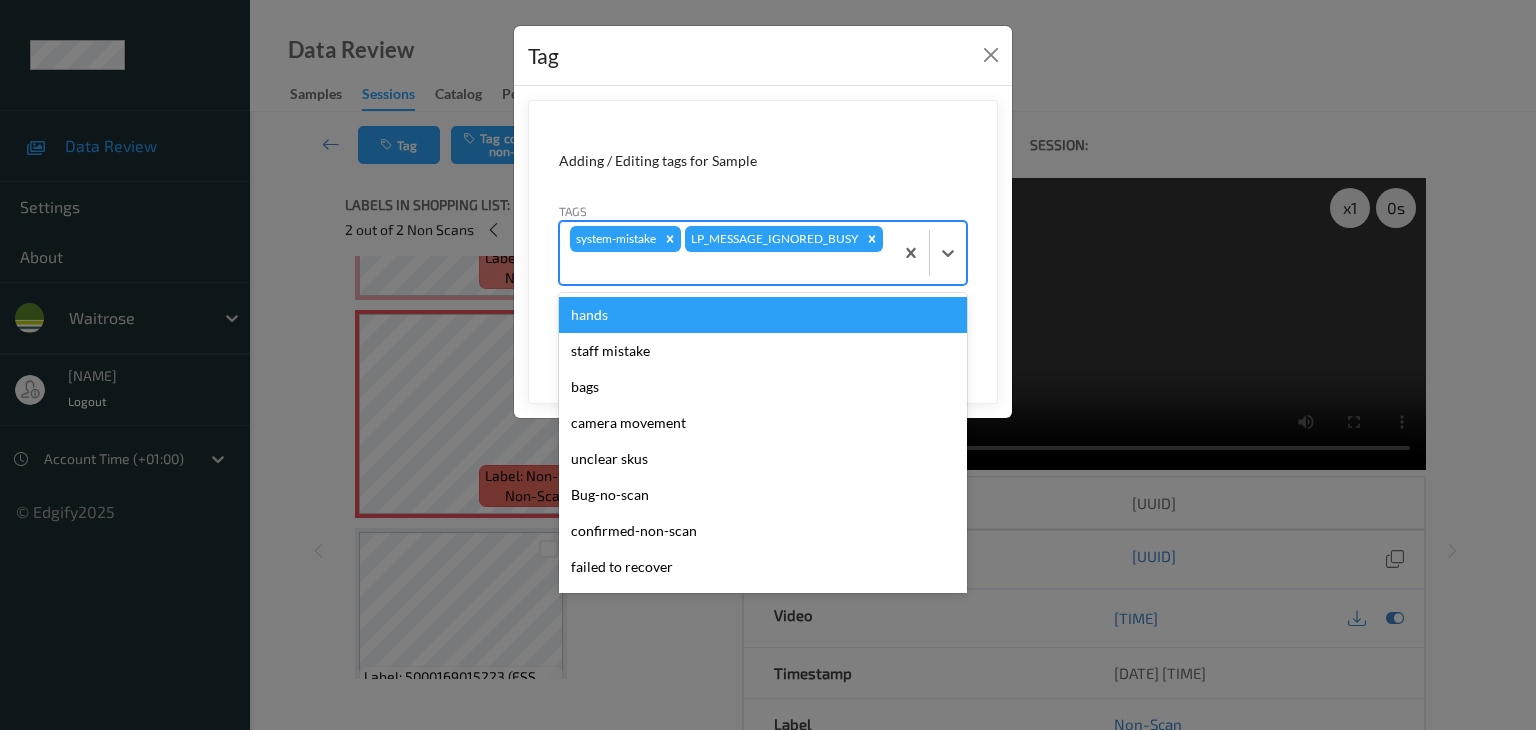 click at bounding box center [726, 268] 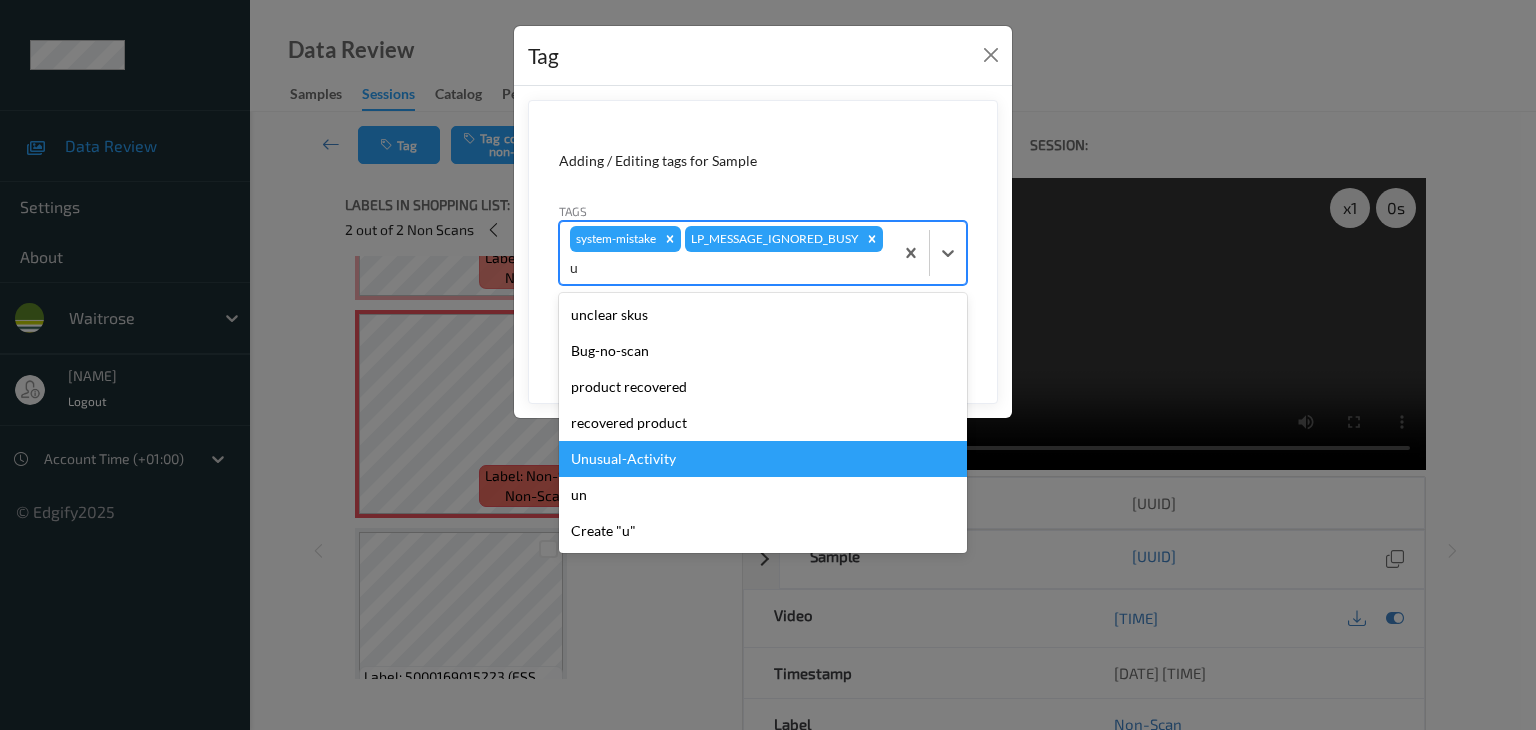 click on "Unusual-Activity" at bounding box center (763, 459) 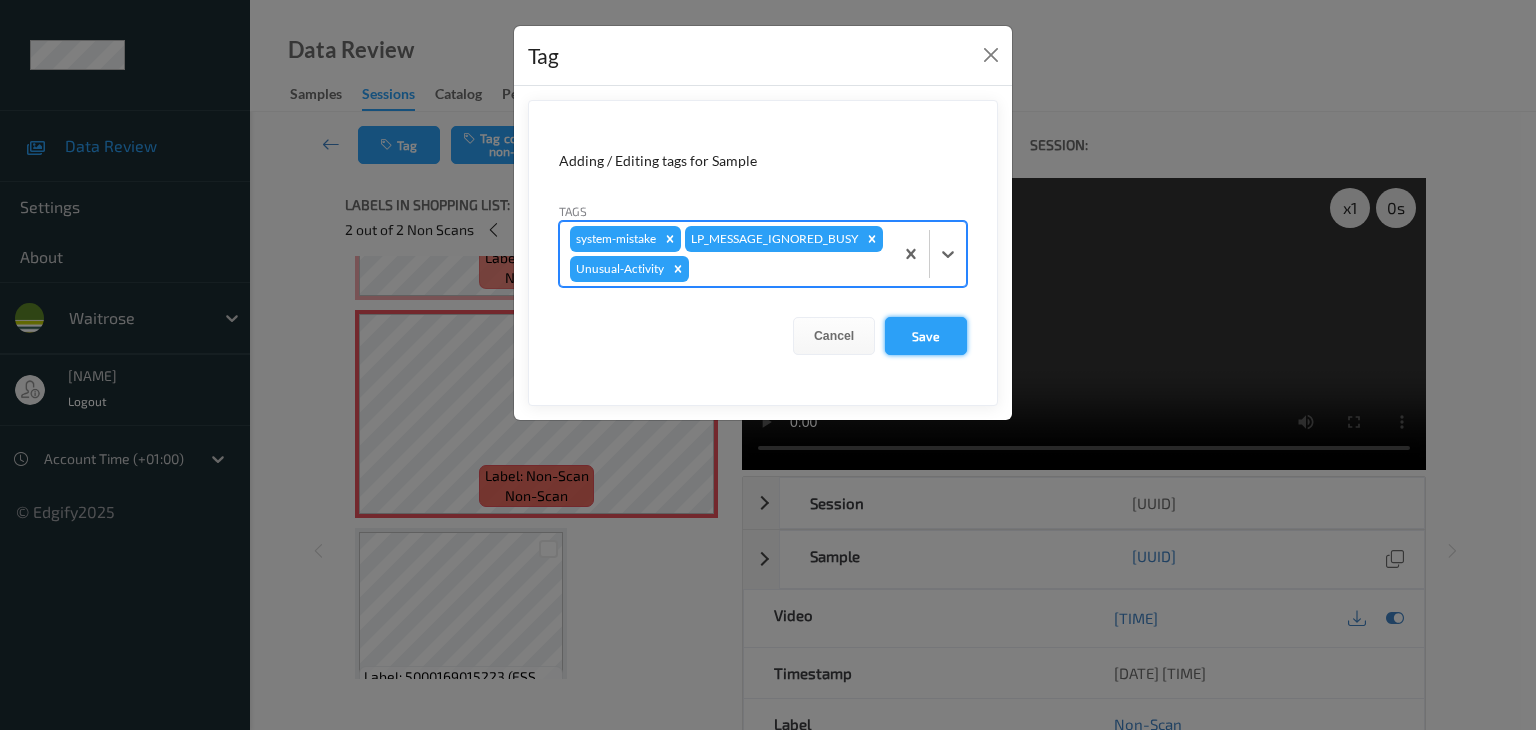 click on "Save" at bounding box center [926, 336] 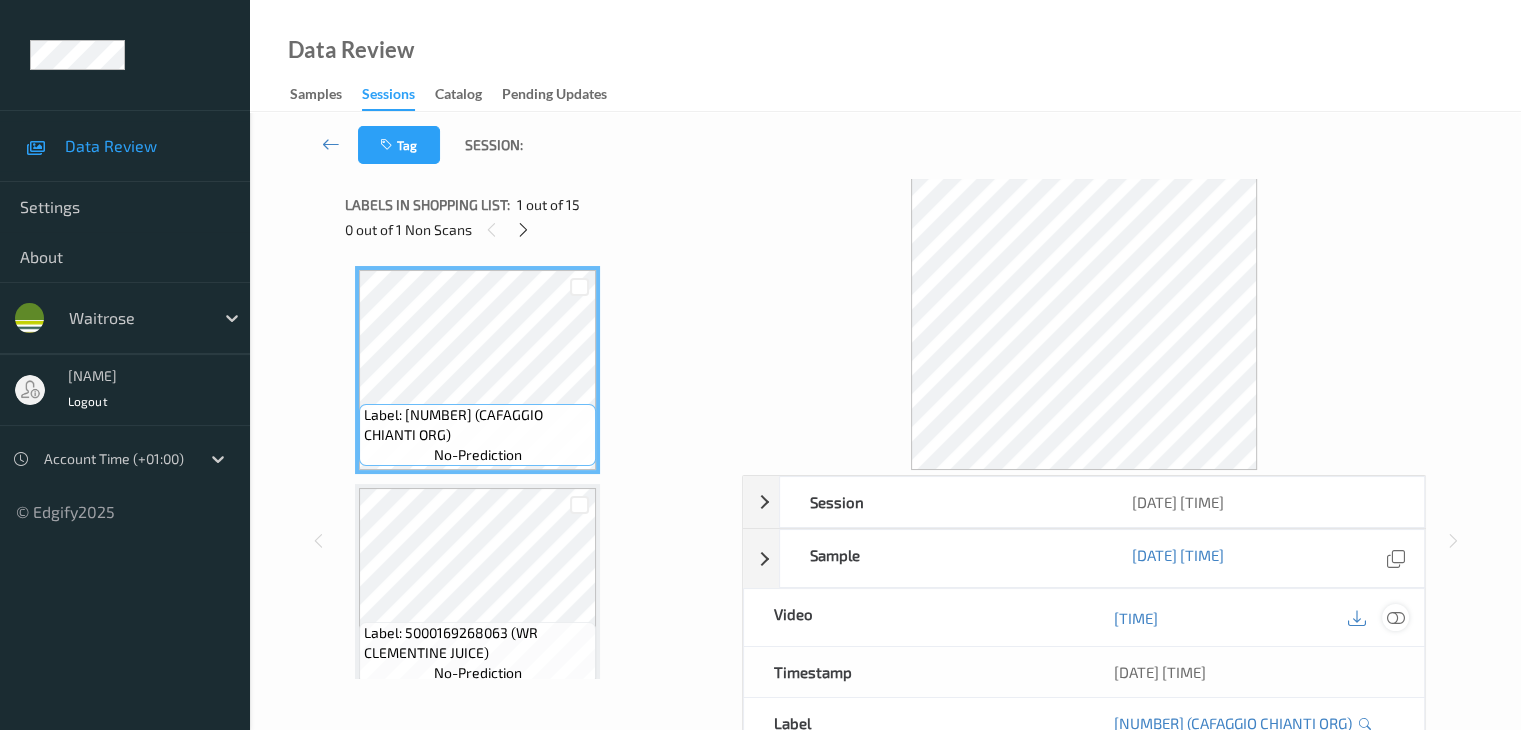click at bounding box center [1395, 618] 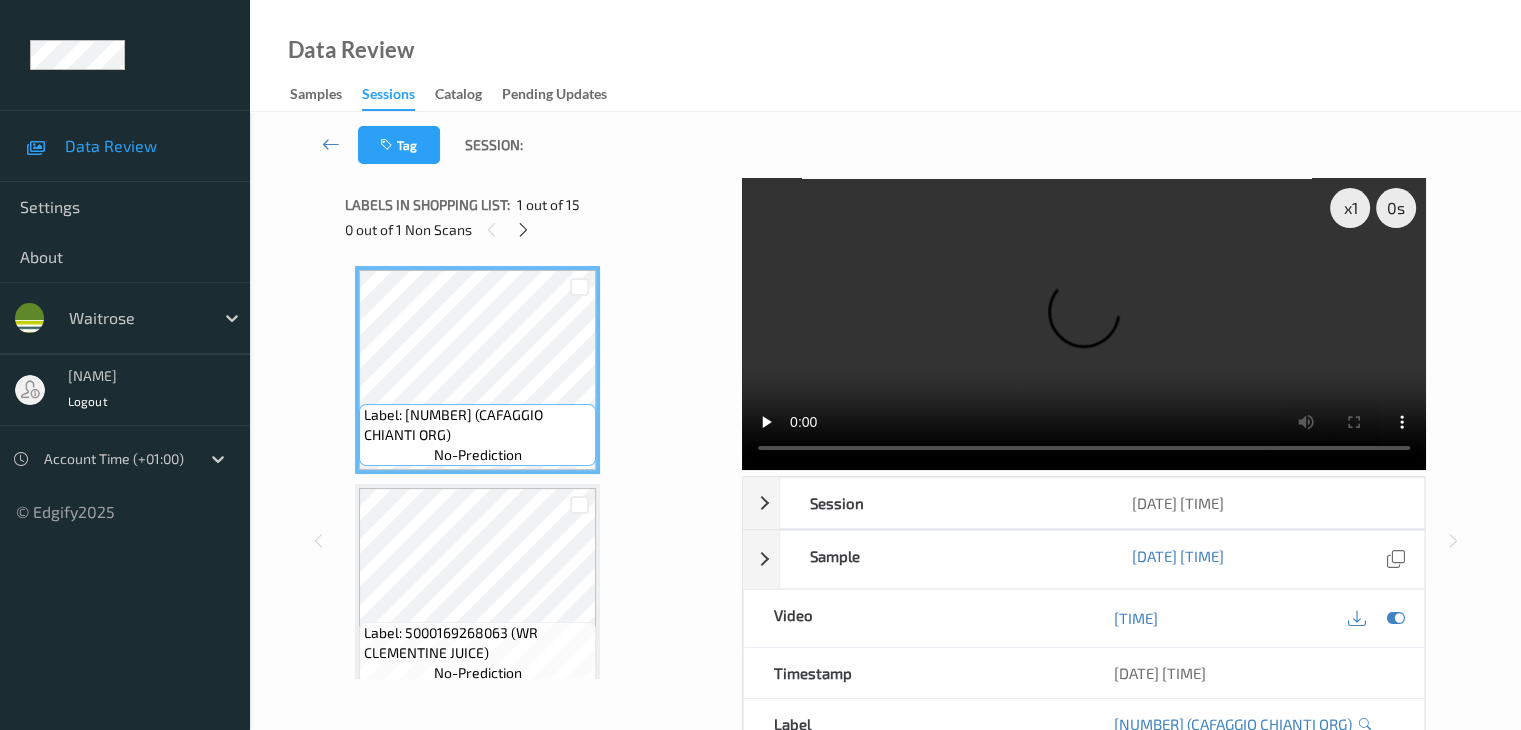 type 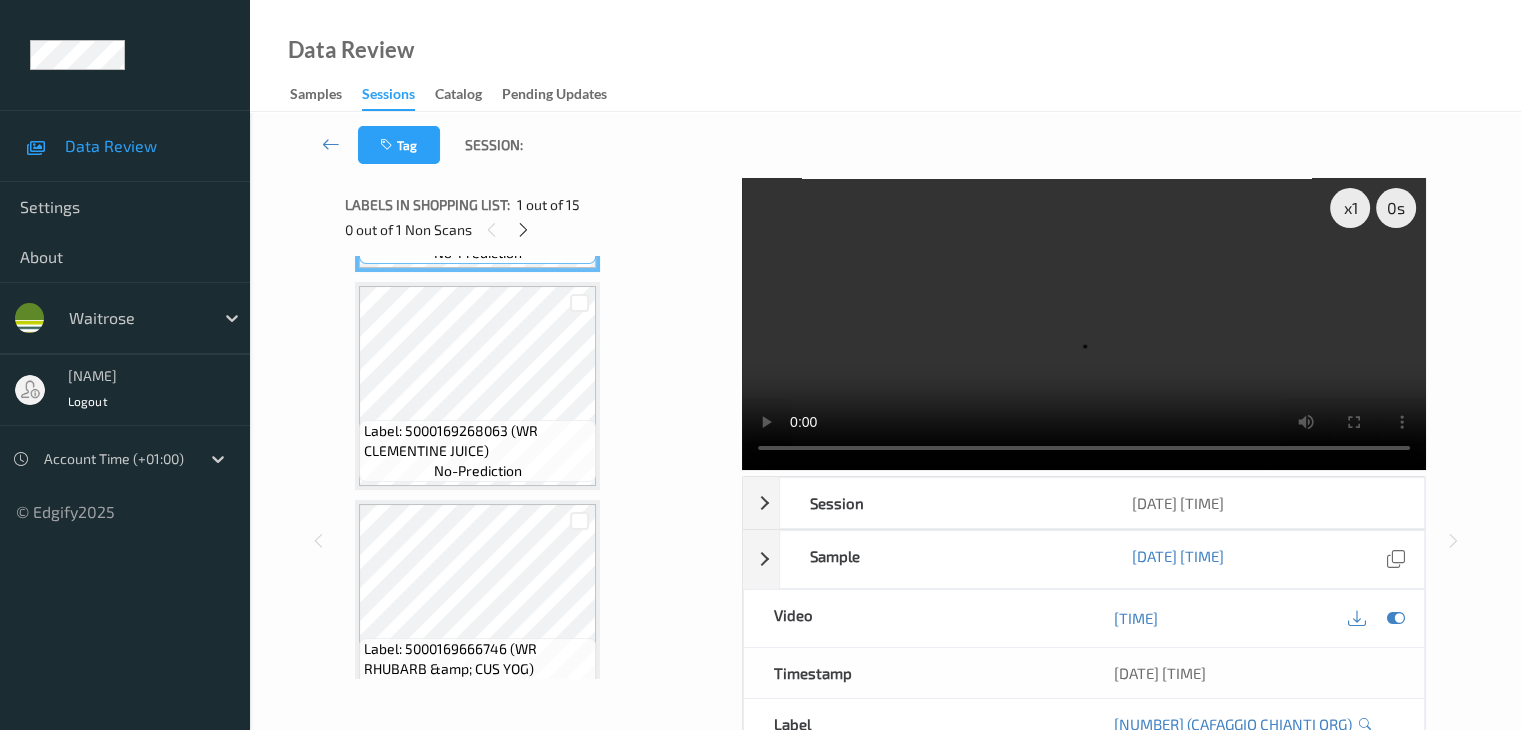 scroll, scrollTop: 200, scrollLeft: 0, axis: vertical 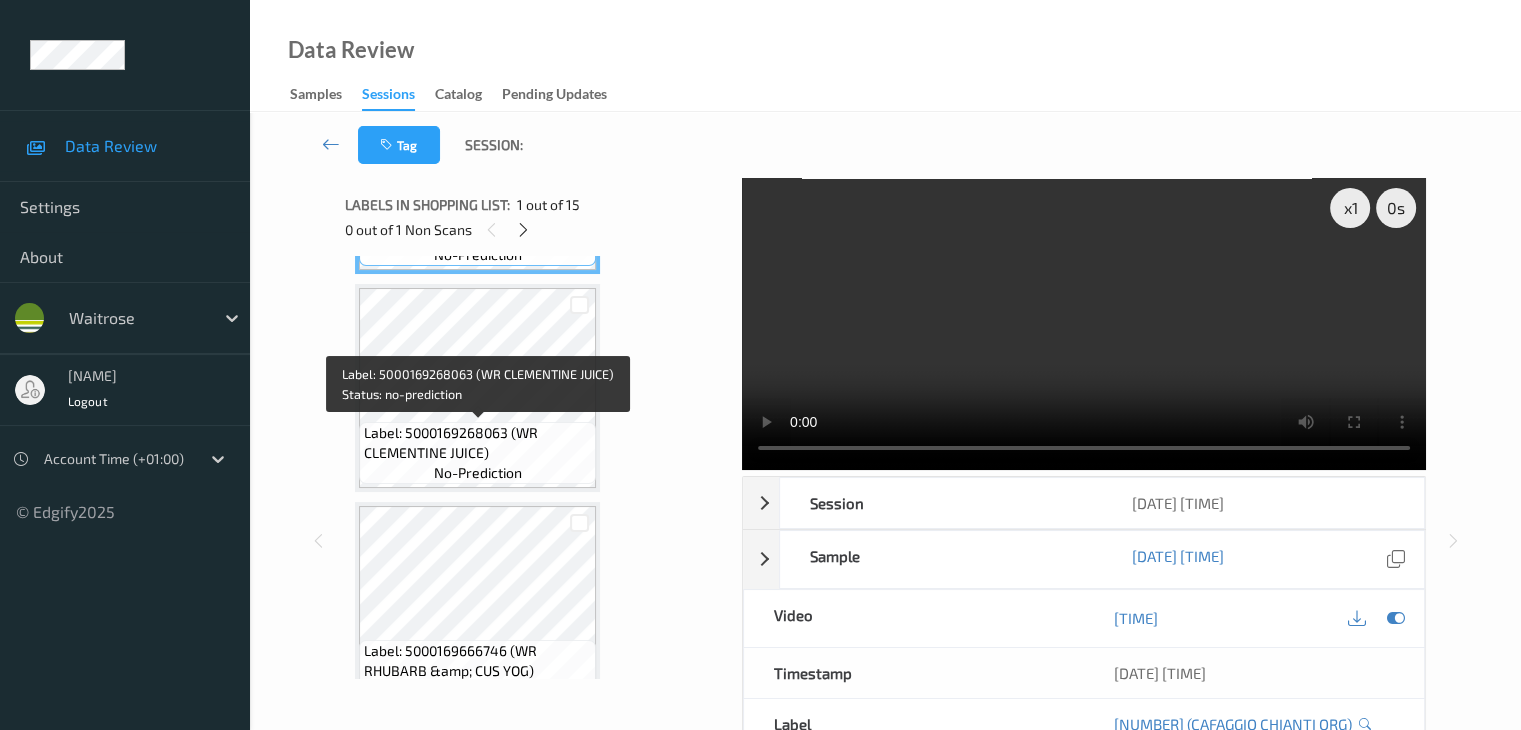 click on "Label: 5000169268063 (WR CLEMENTINE JUICE)" at bounding box center (477, 443) 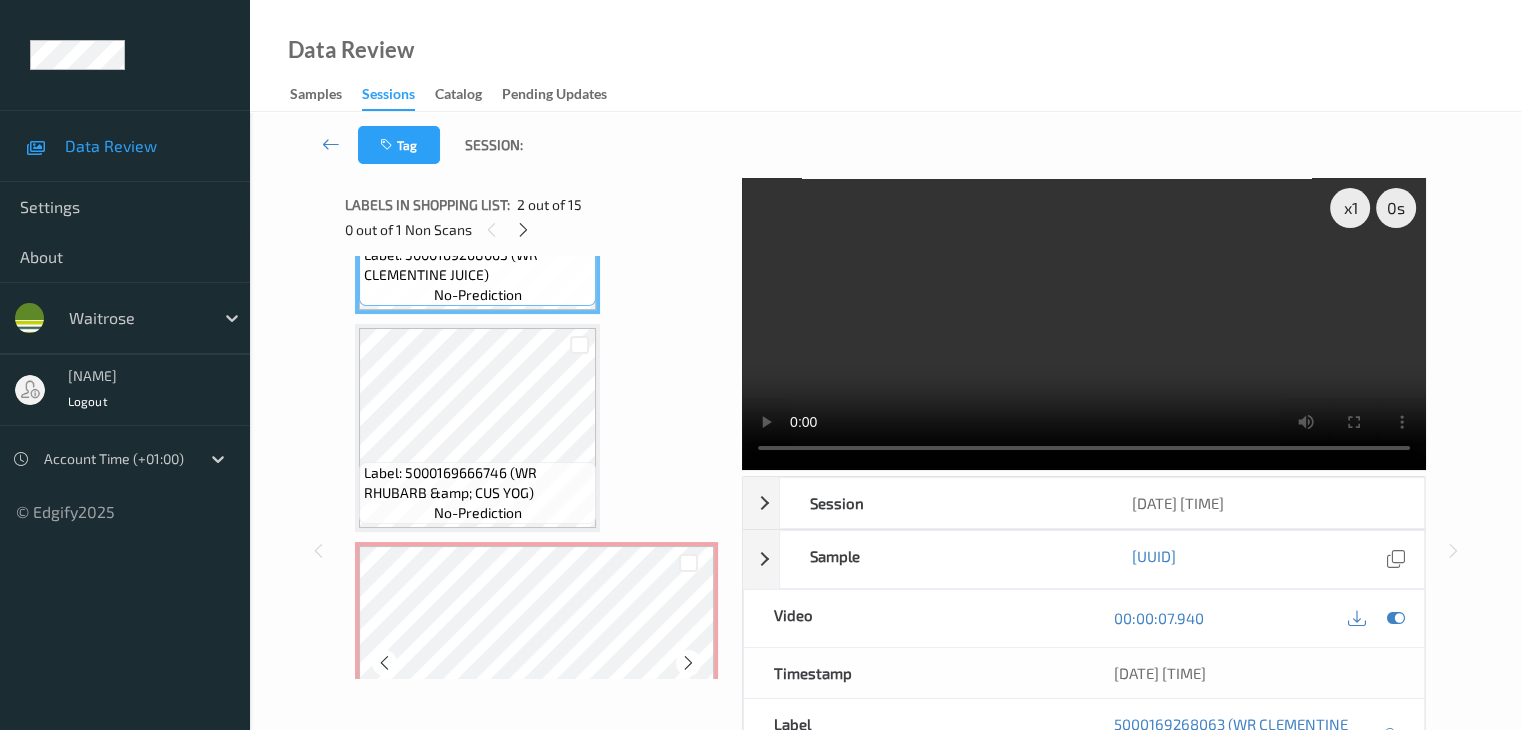scroll, scrollTop: 500, scrollLeft: 0, axis: vertical 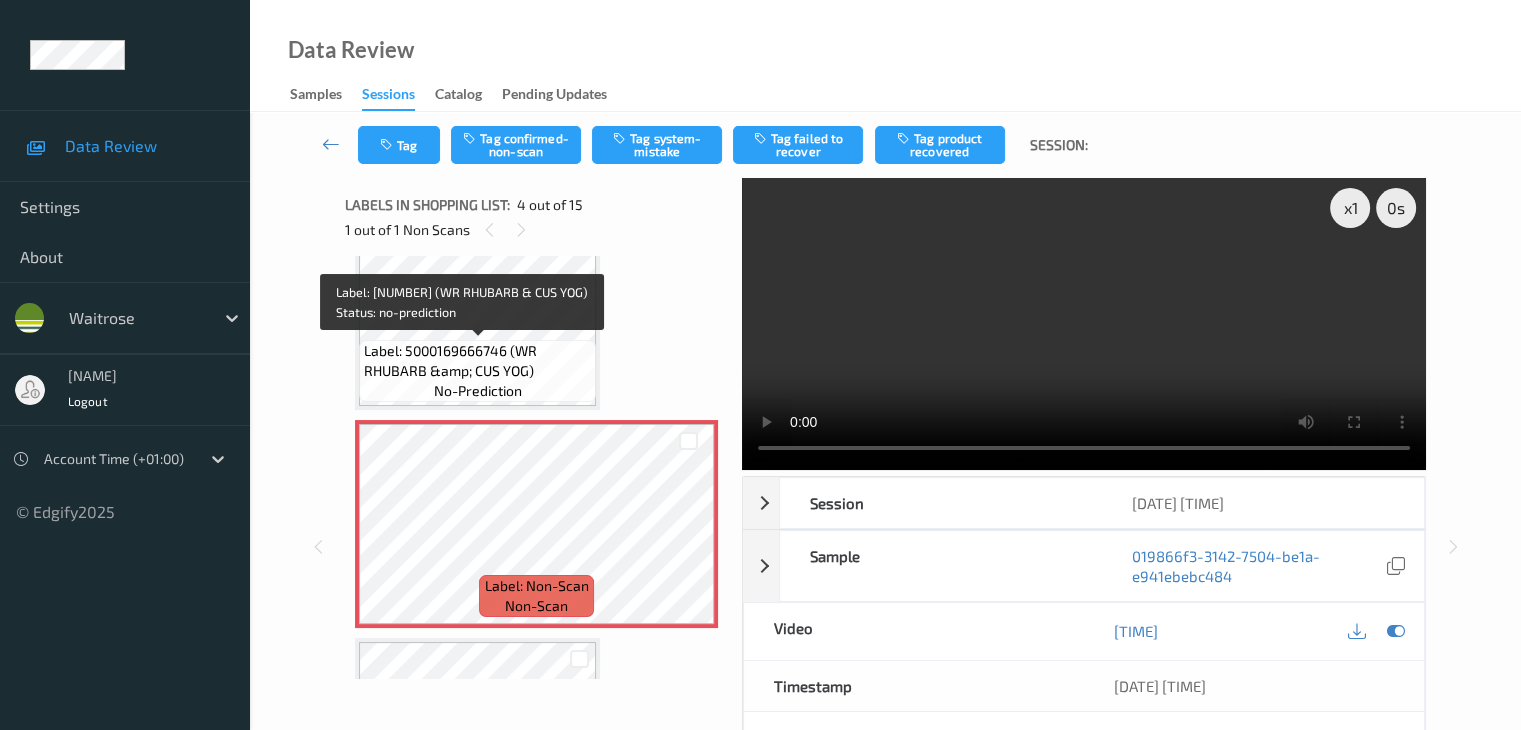 click on "Label: 5000169666746 (WR RHUBARB &amp; CUS YOG)" at bounding box center (477, 361) 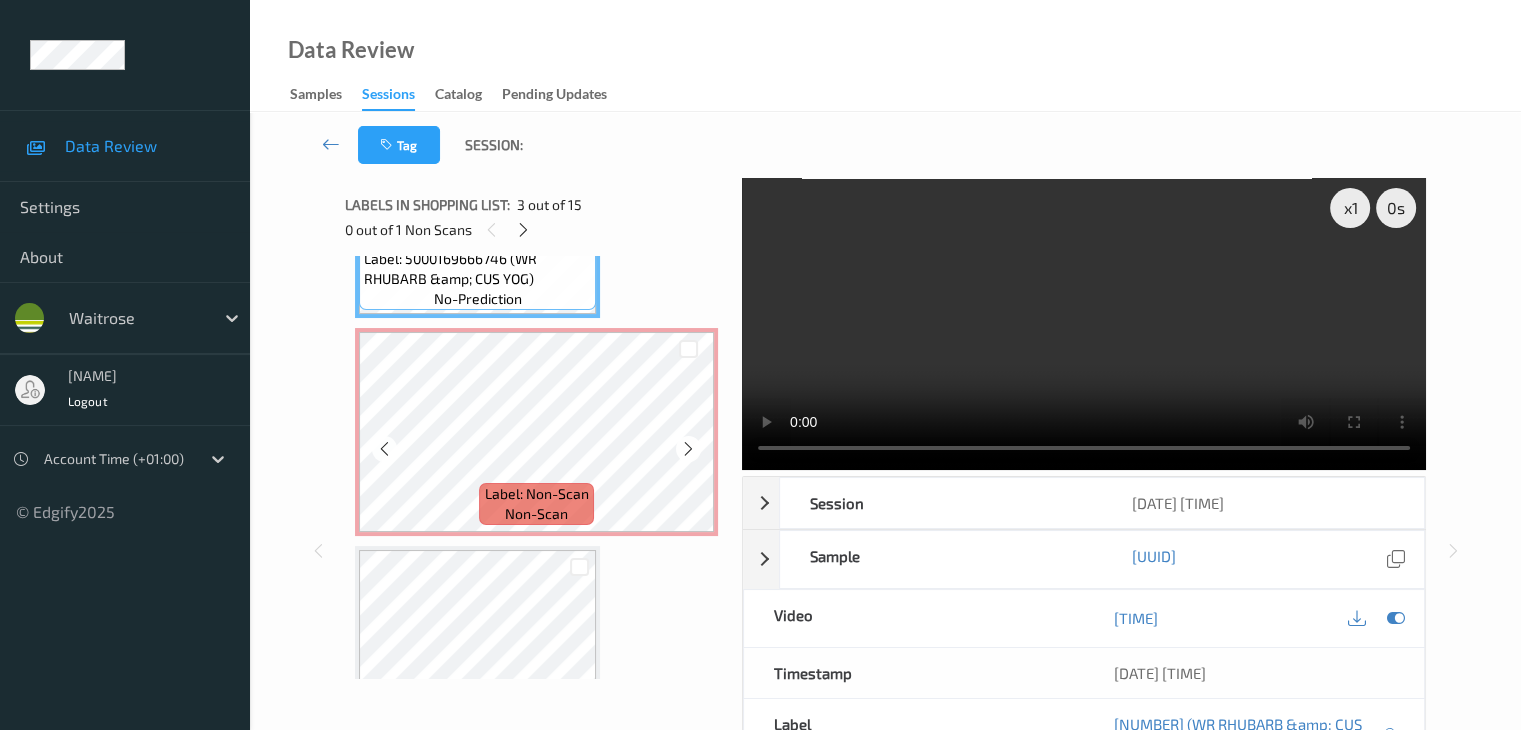 scroll, scrollTop: 700, scrollLeft: 0, axis: vertical 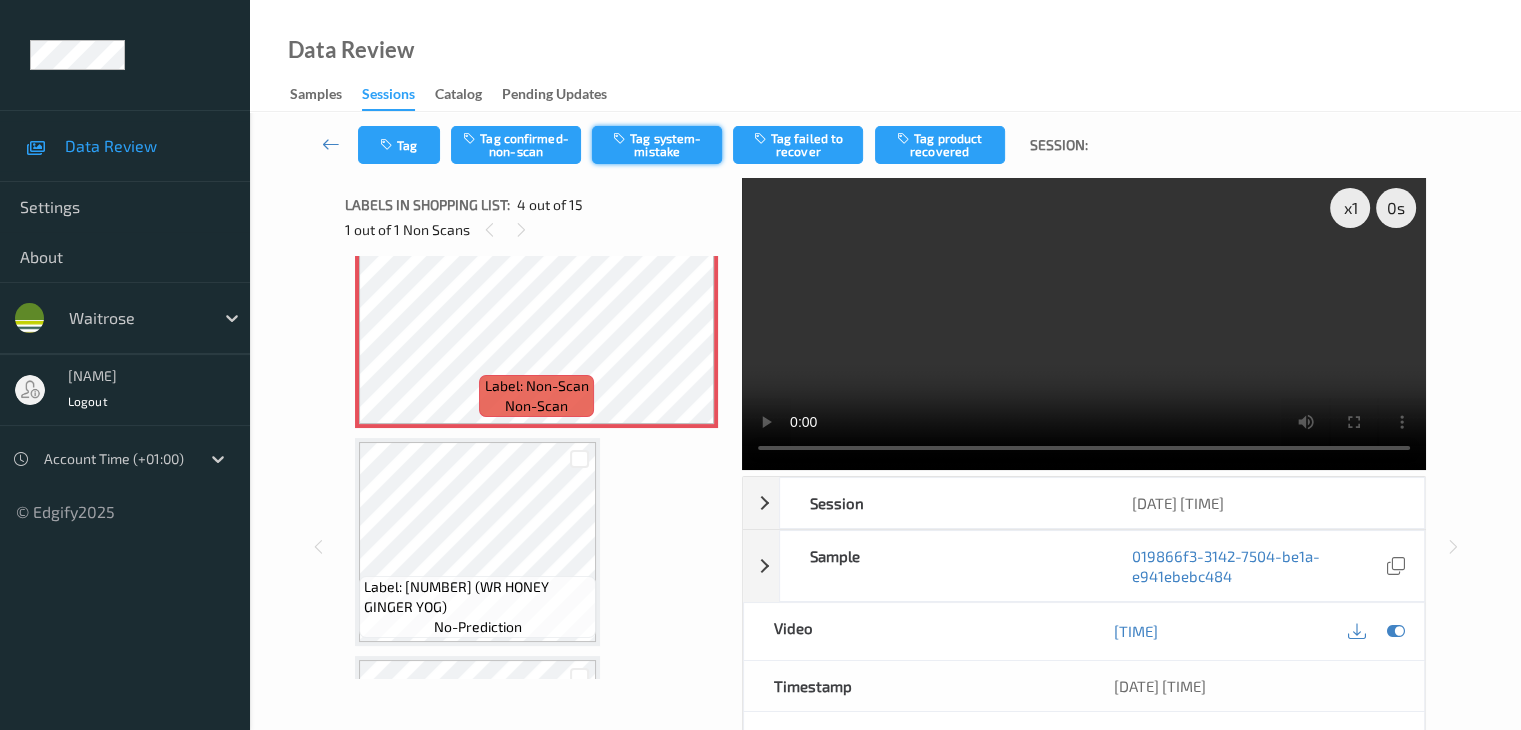 click on "Tag   system-mistake" at bounding box center [657, 145] 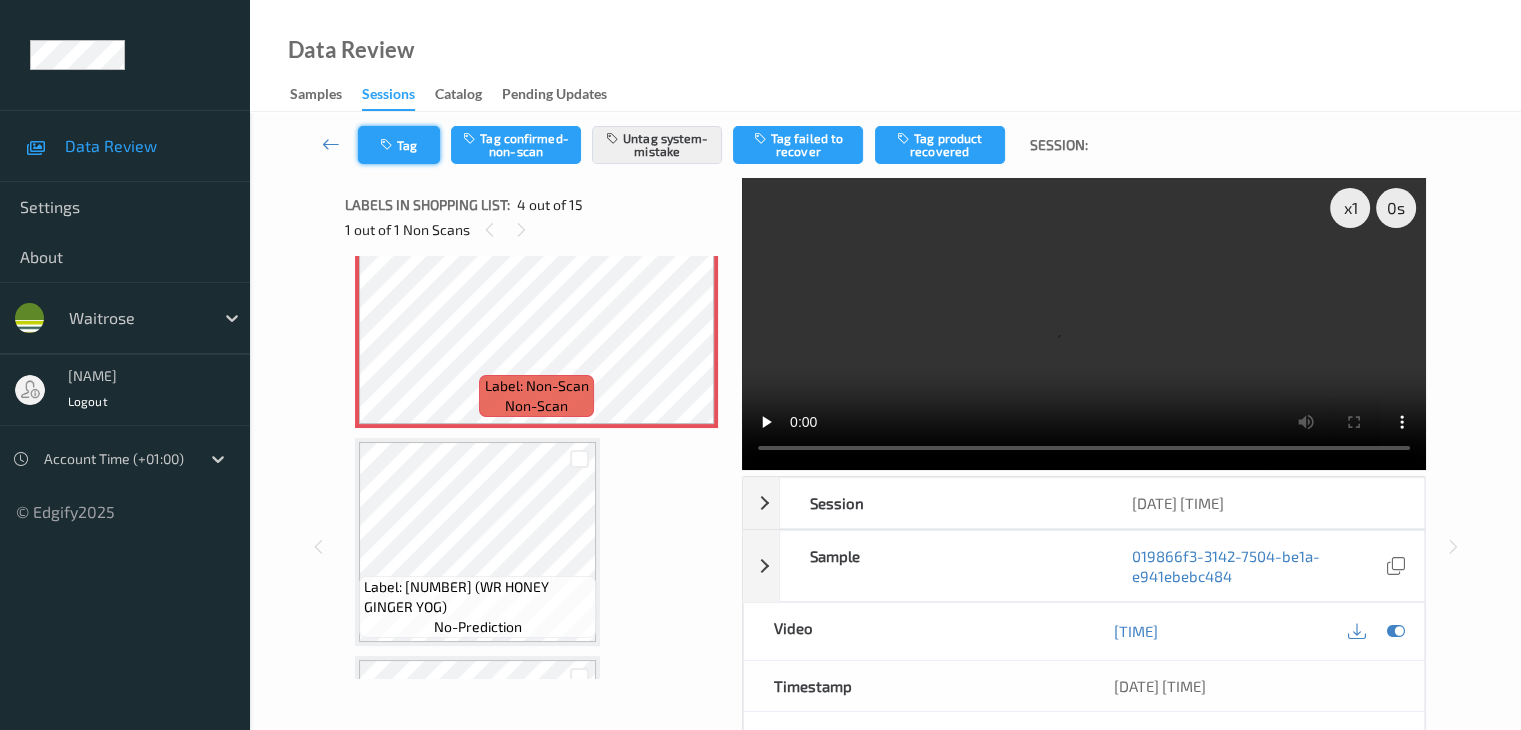 click on "Tag" at bounding box center (399, 145) 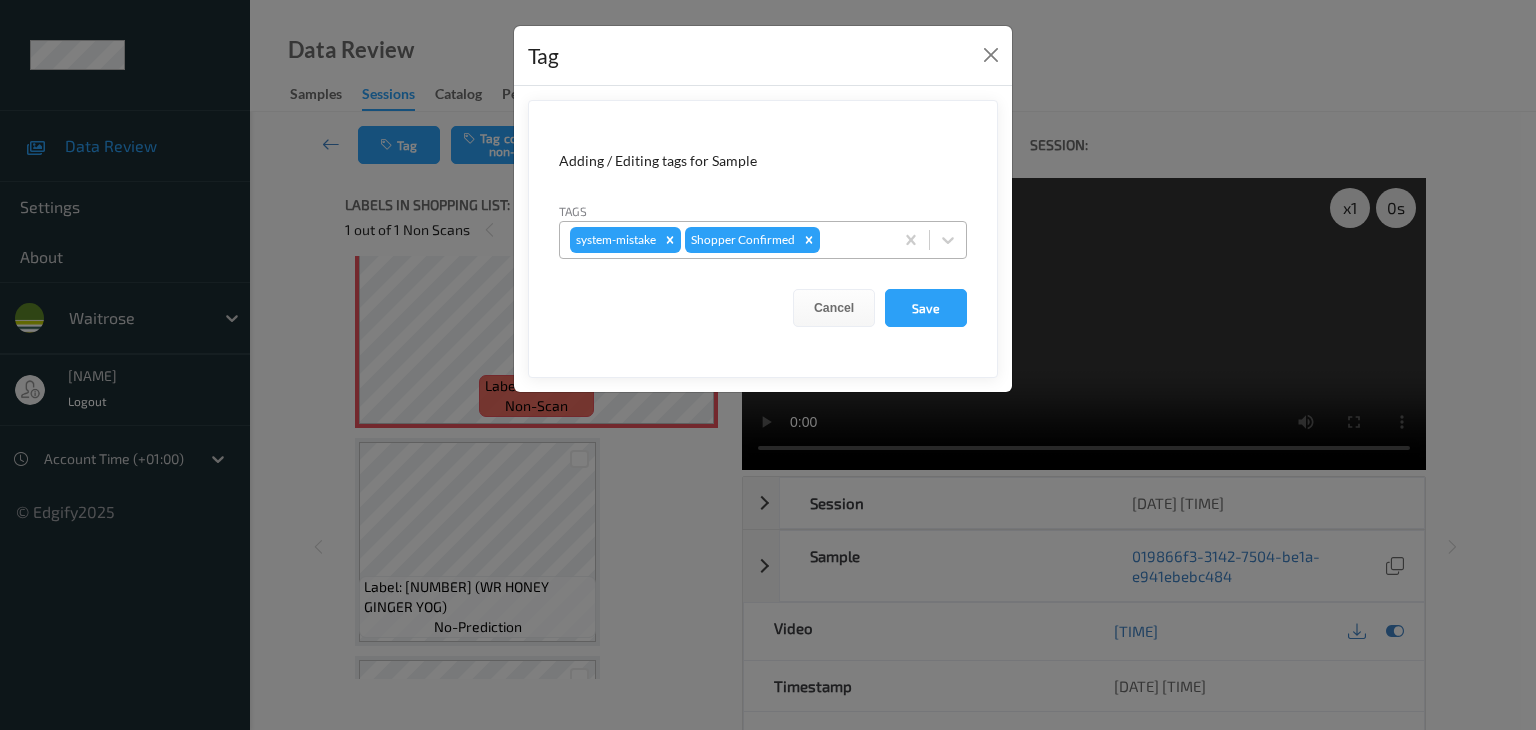 click at bounding box center (853, 240) 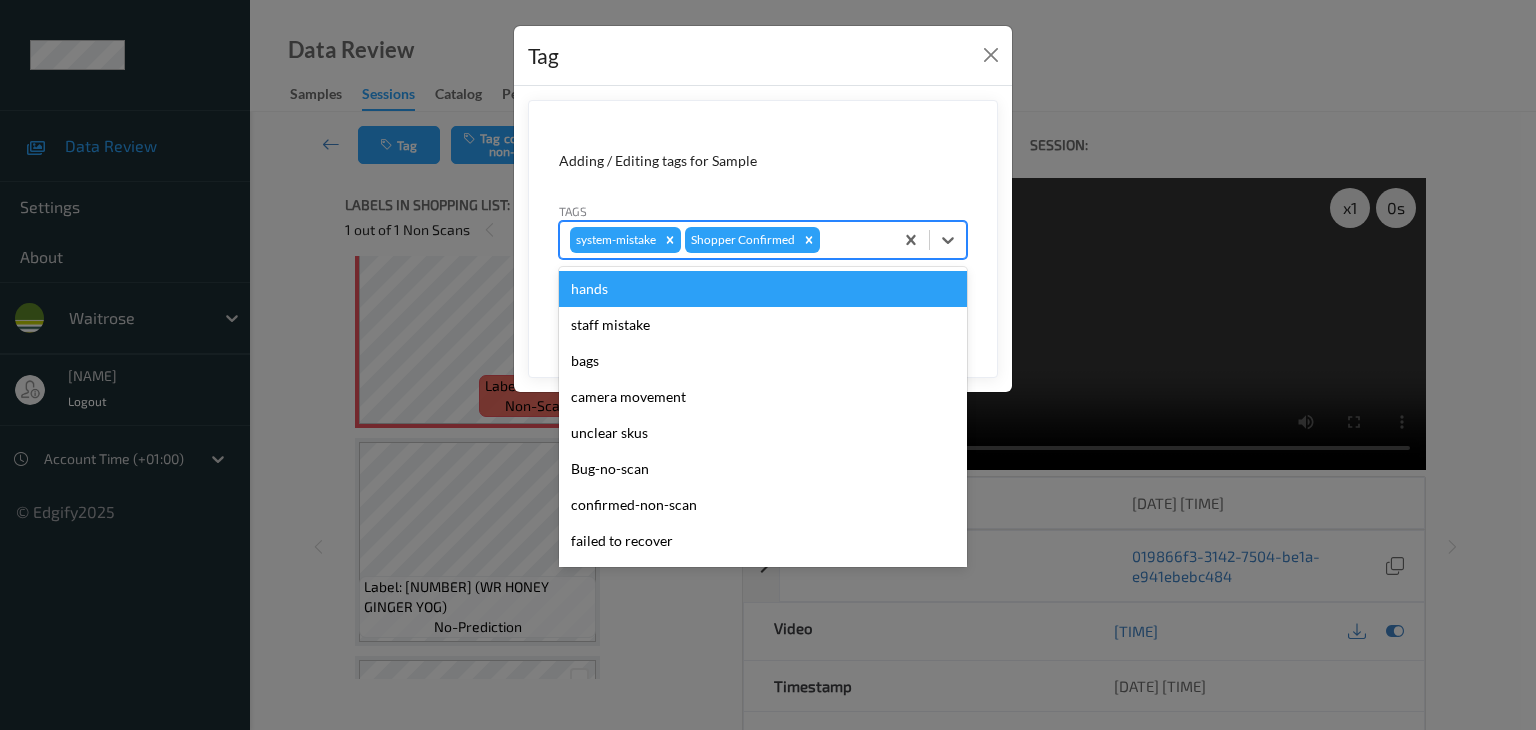 type on "u" 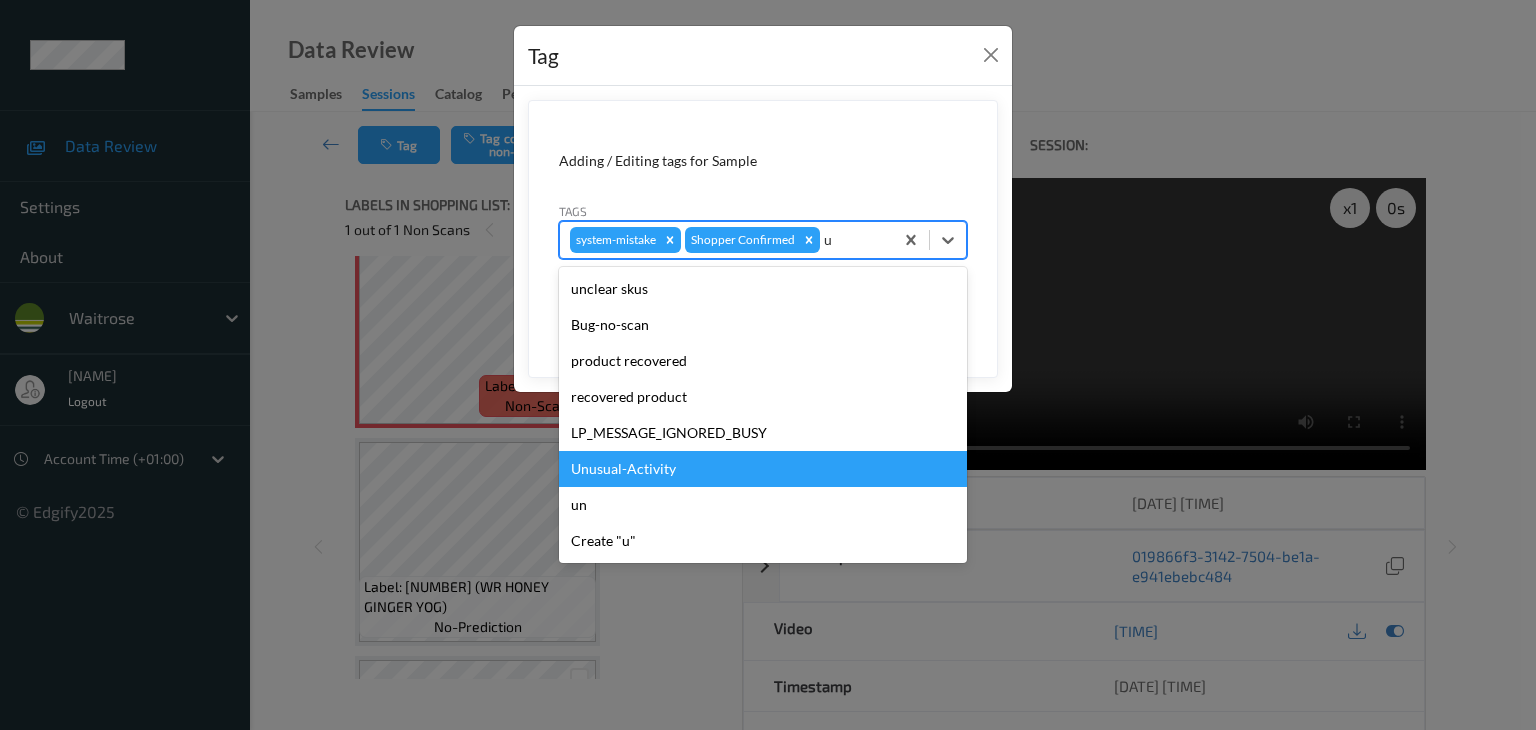 click on "Unusual-Activity" at bounding box center [763, 469] 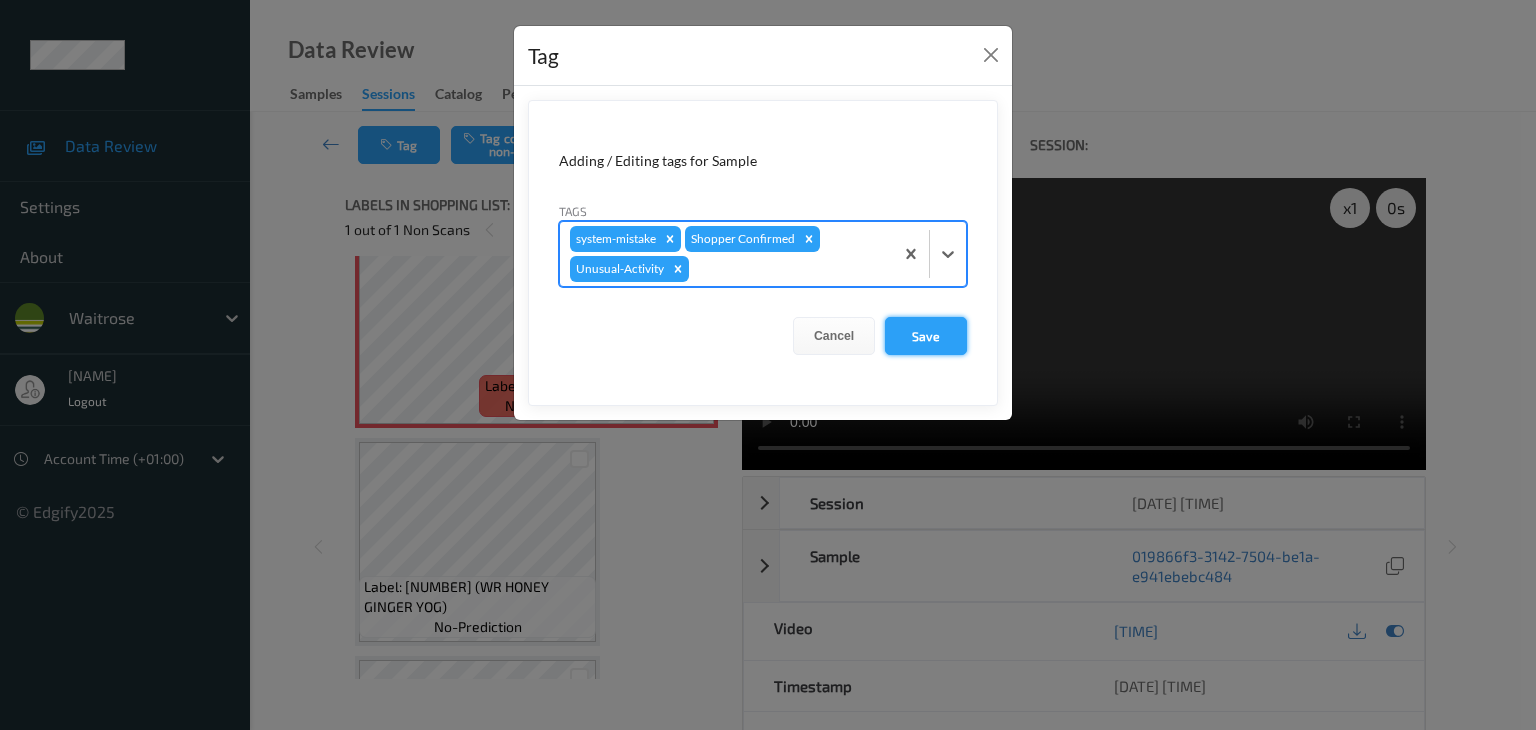 click on "Save" at bounding box center [926, 336] 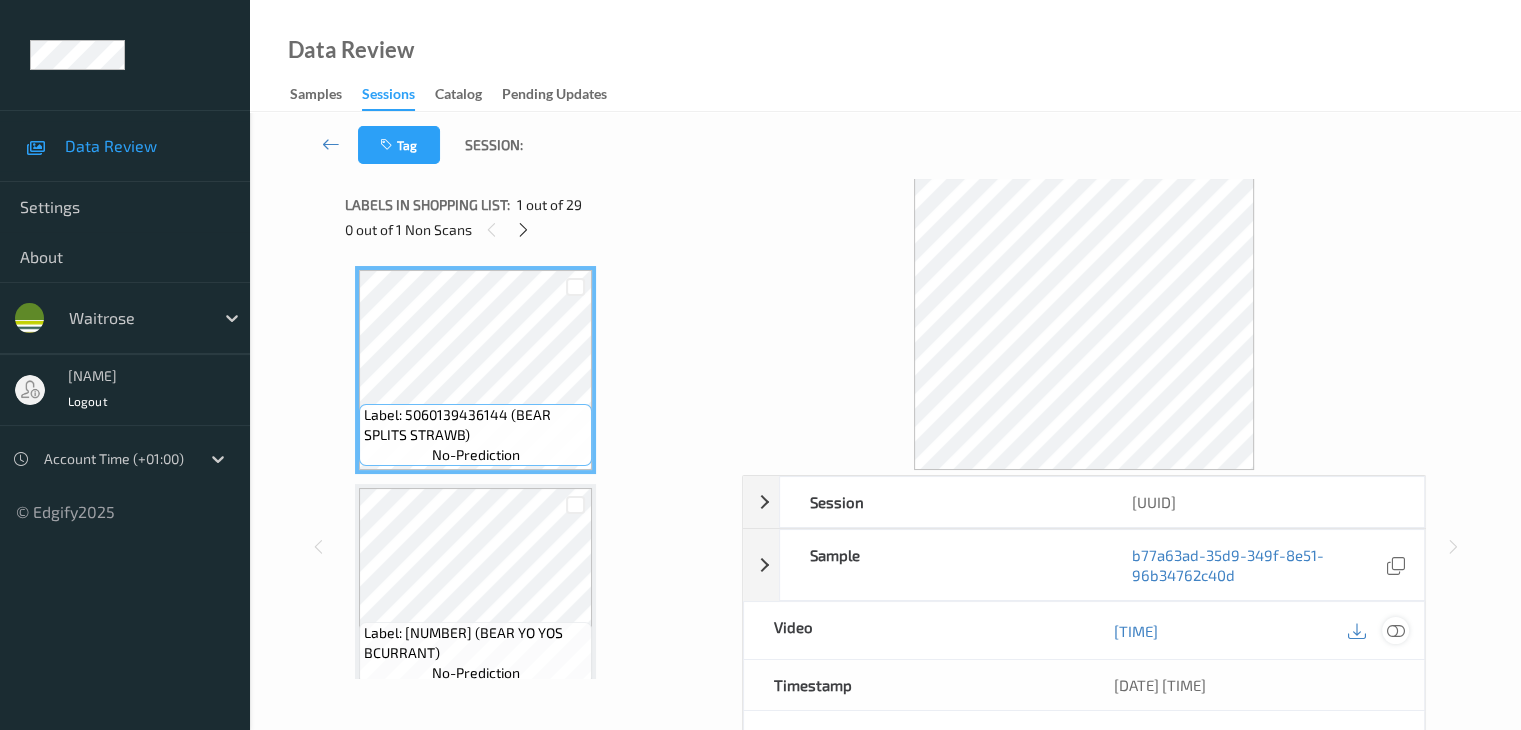 click at bounding box center (1395, 631) 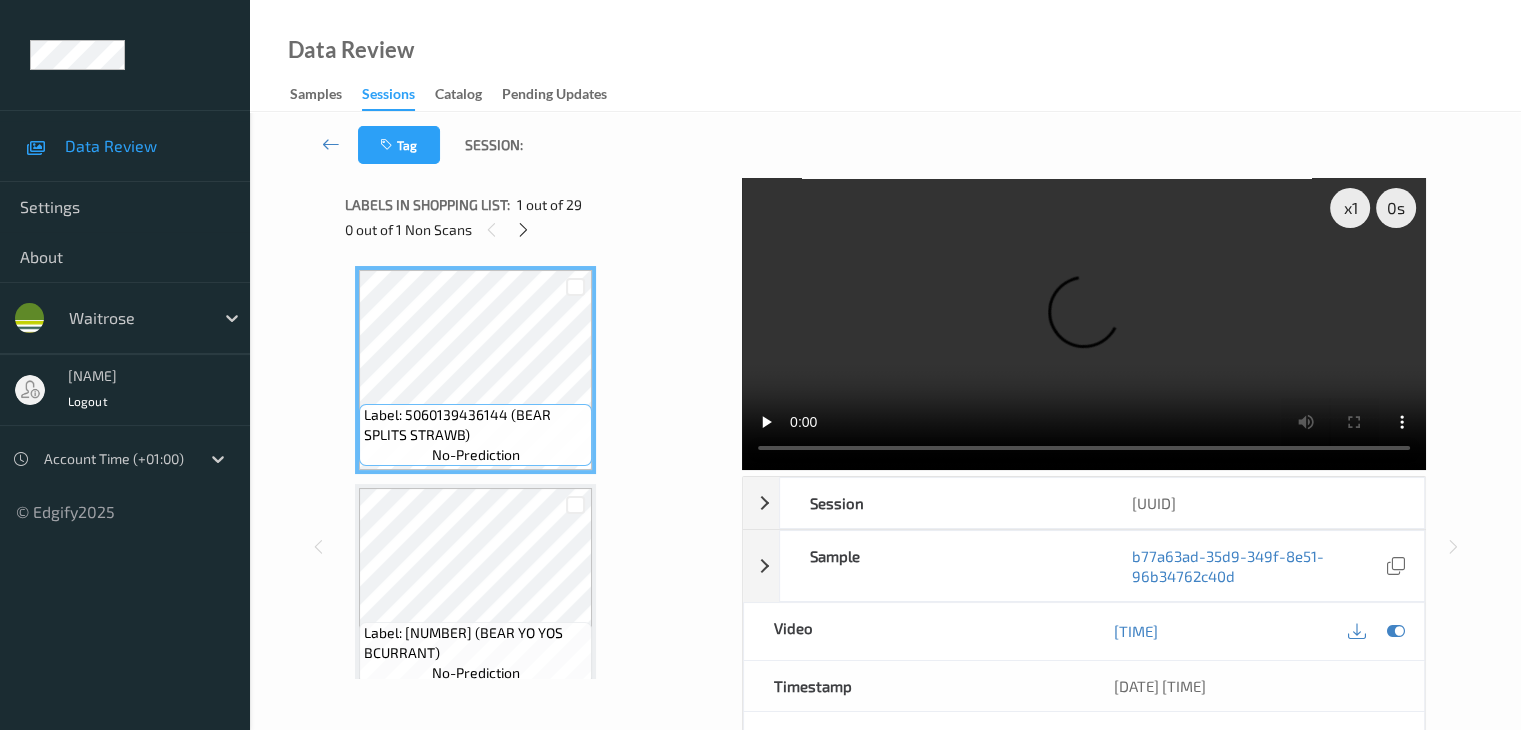 type 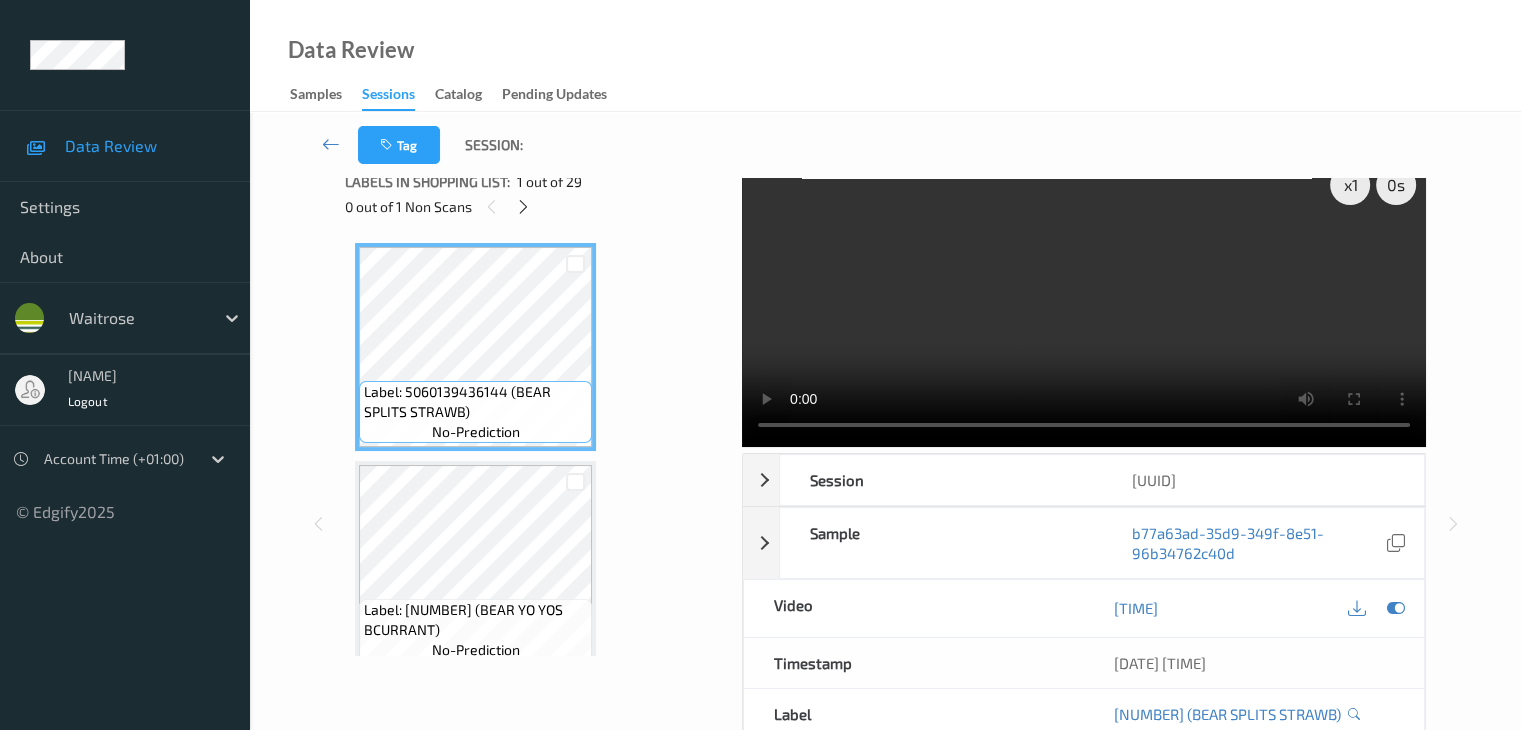 scroll, scrollTop: 0, scrollLeft: 0, axis: both 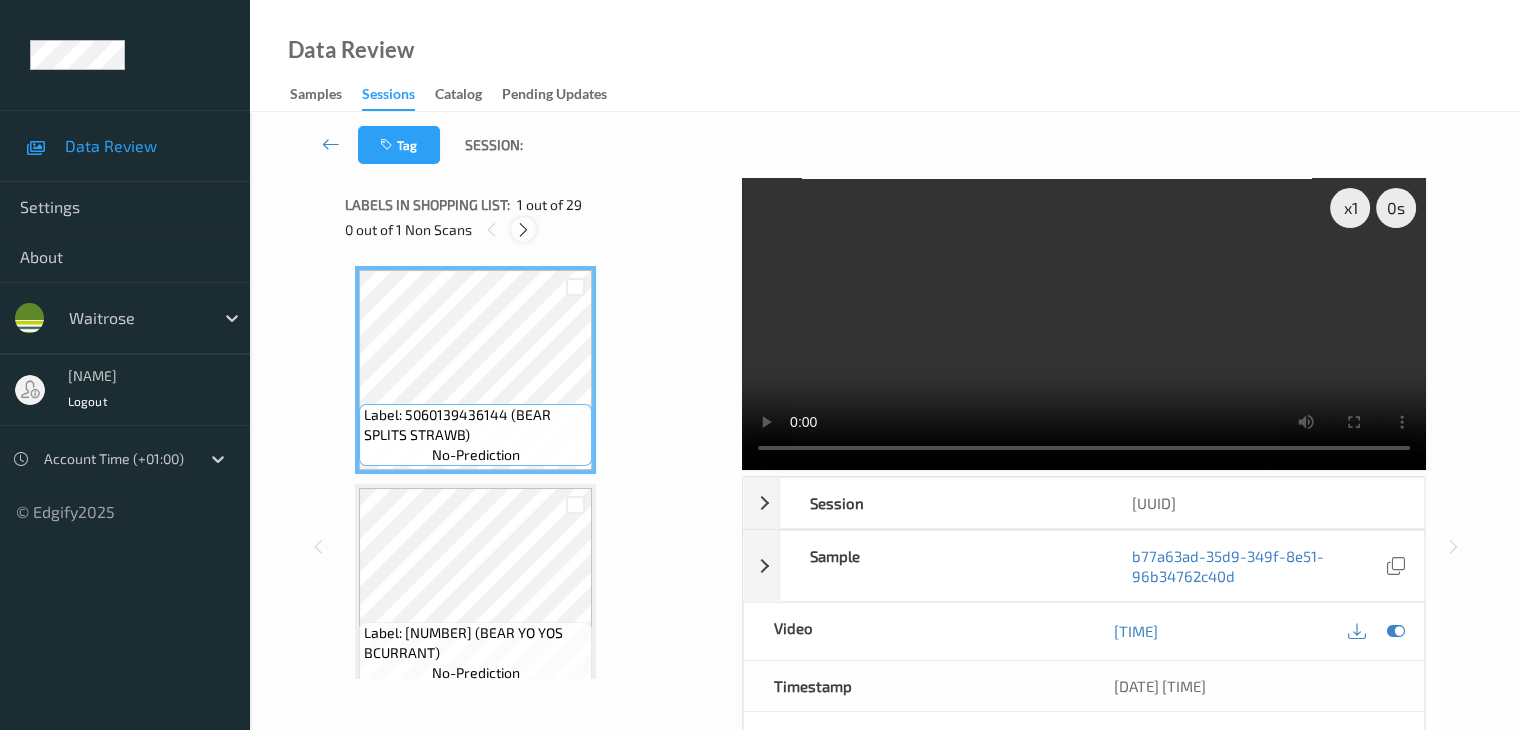 click at bounding box center (523, 230) 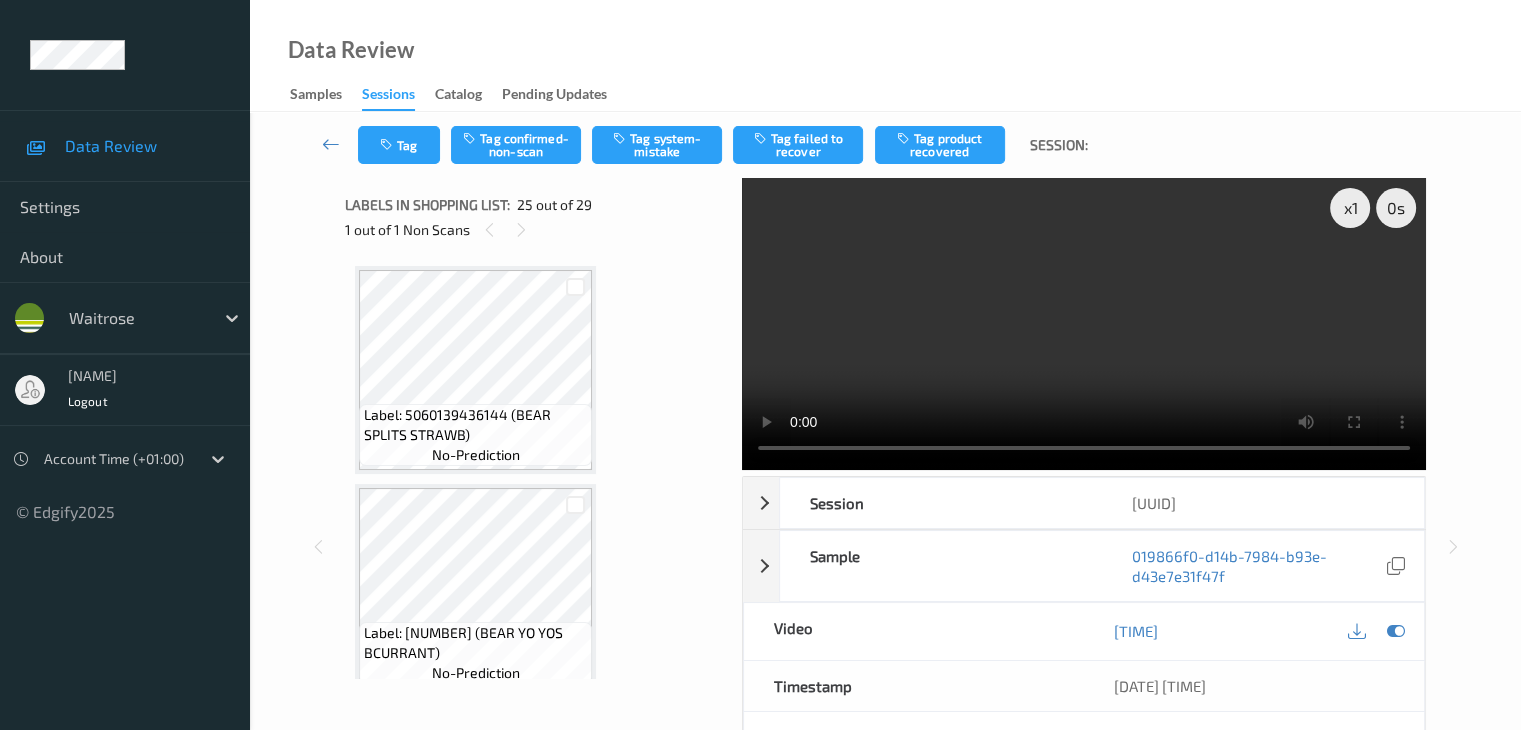 scroll, scrollTop: 5024, scrollLeft: 0, axis: vertical 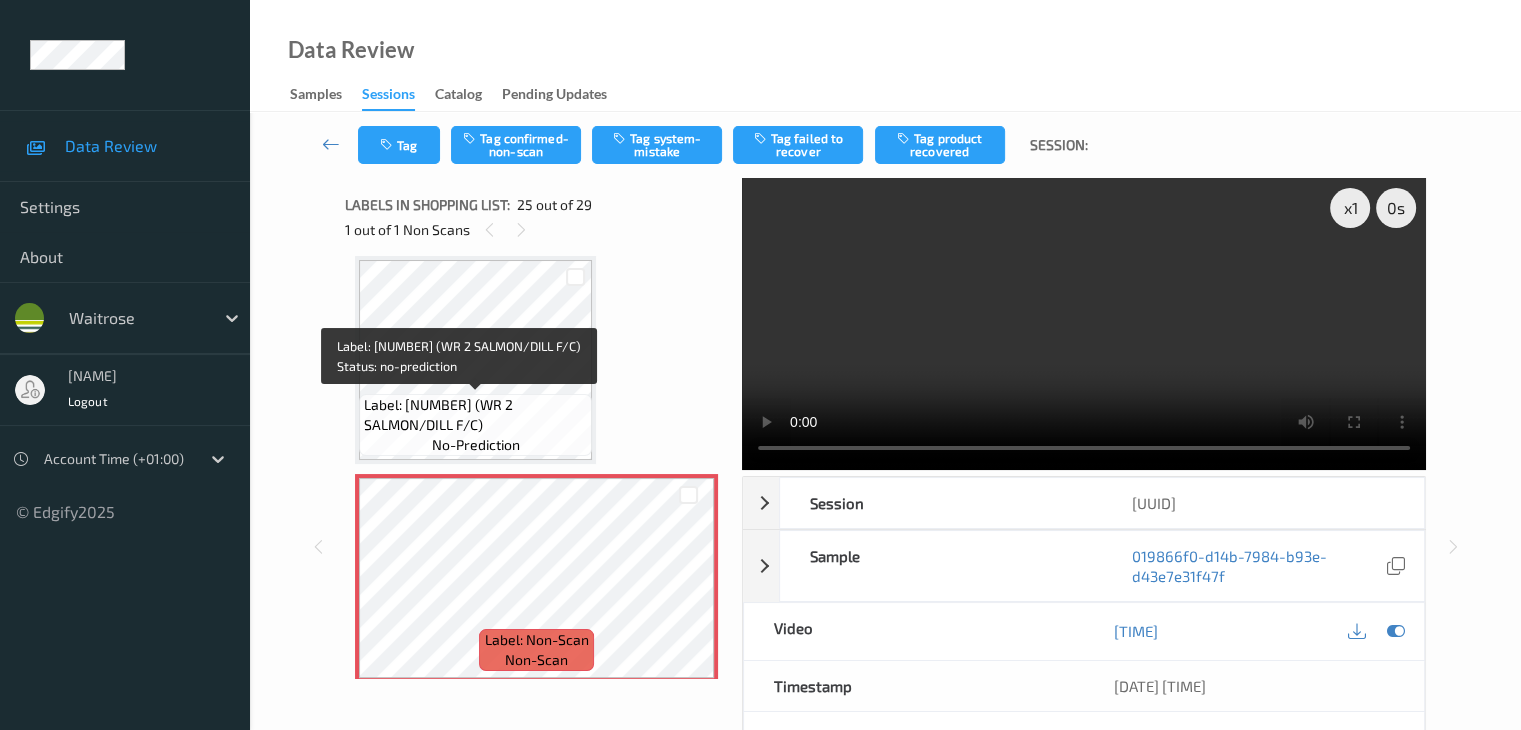 click on "Label: [NUMBER] (WR 2 SALMON/DILL F/C)" at bounding box center (475, 415) 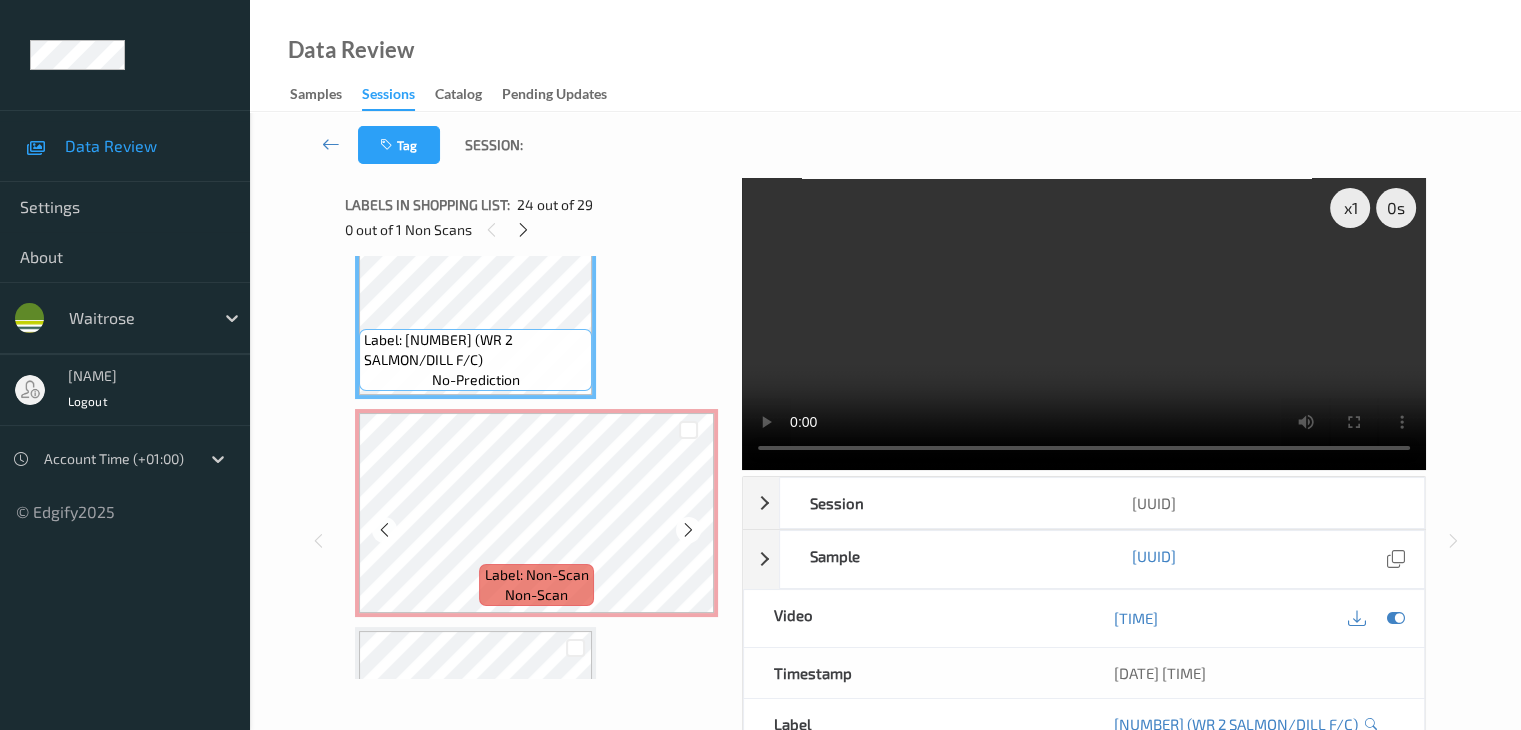 scroll, scrollTop: 5124, scrollLeft: 0, axis: vertical 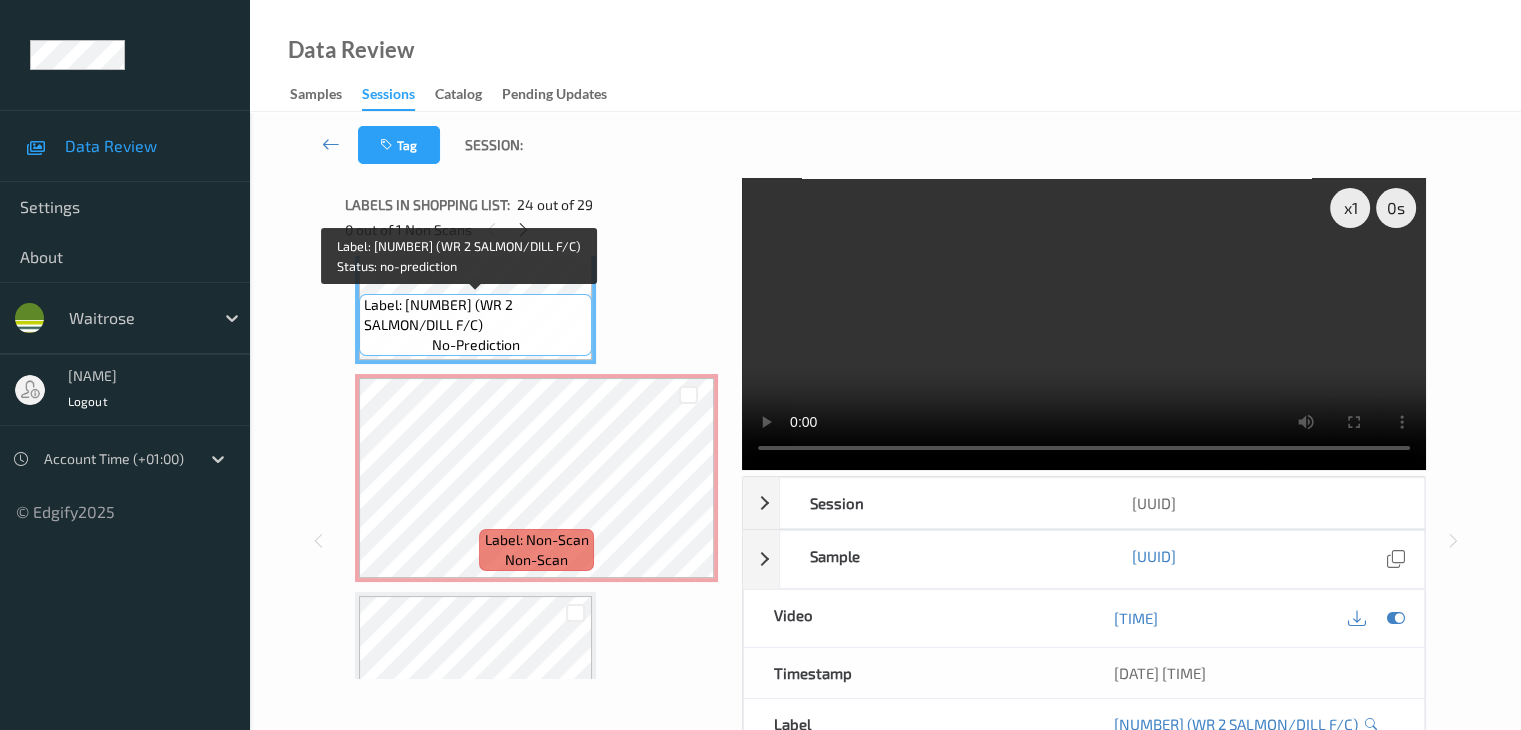 click on "no-prediction" at bounding box center (476, 345) 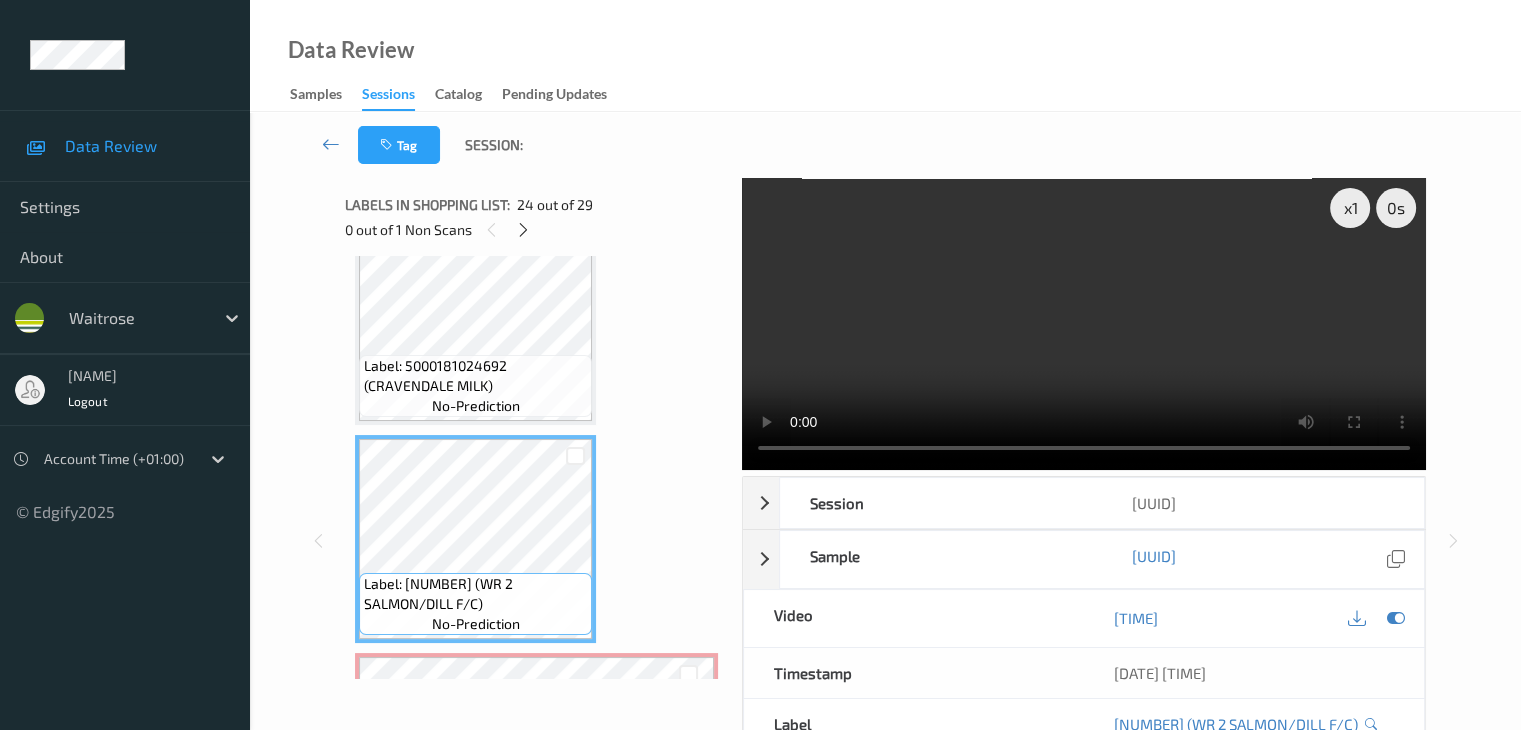 scroll, scrollTop: 4824, scrollLeft: 0, axis: vertical 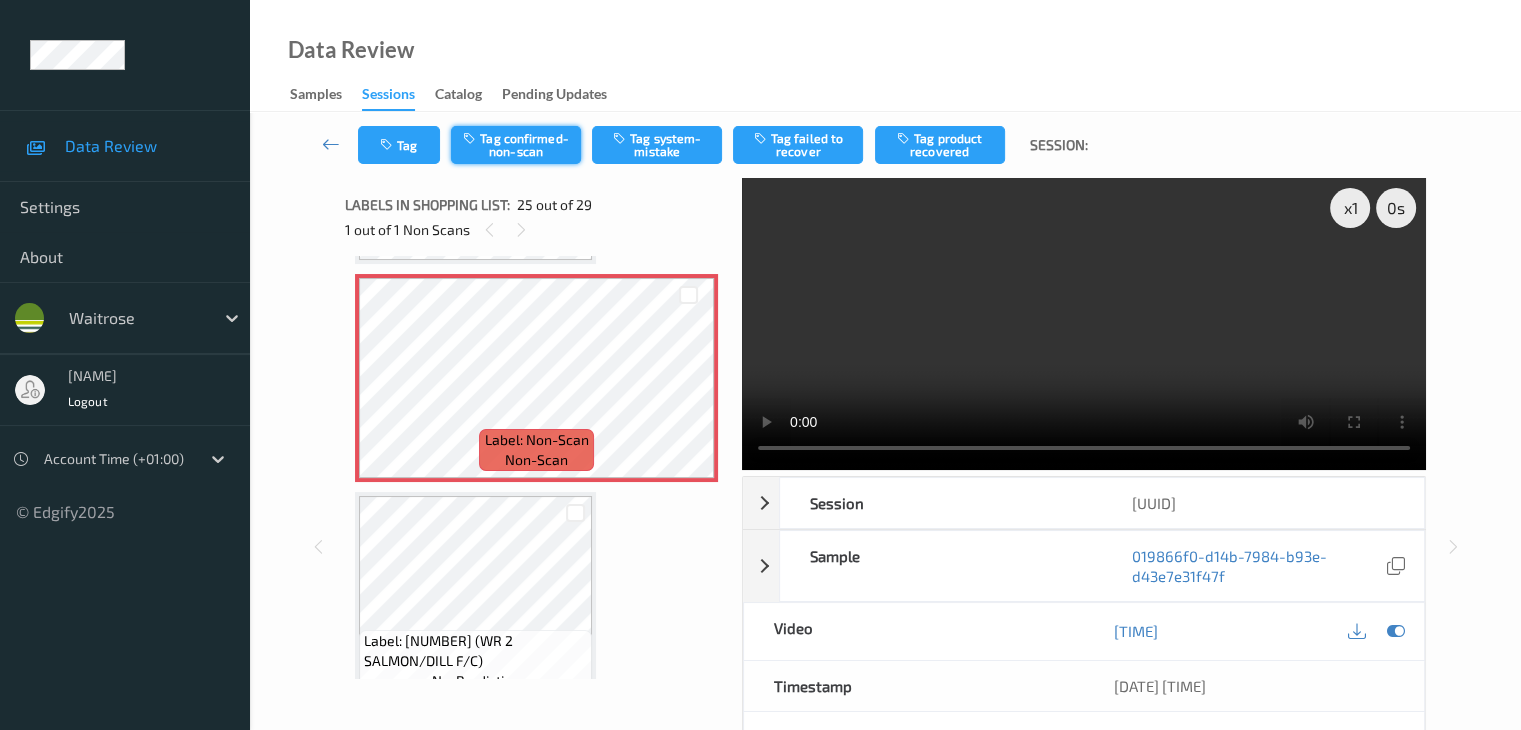 click on "Tag   confirmed-non-scan" at bounding box center (516, 145) 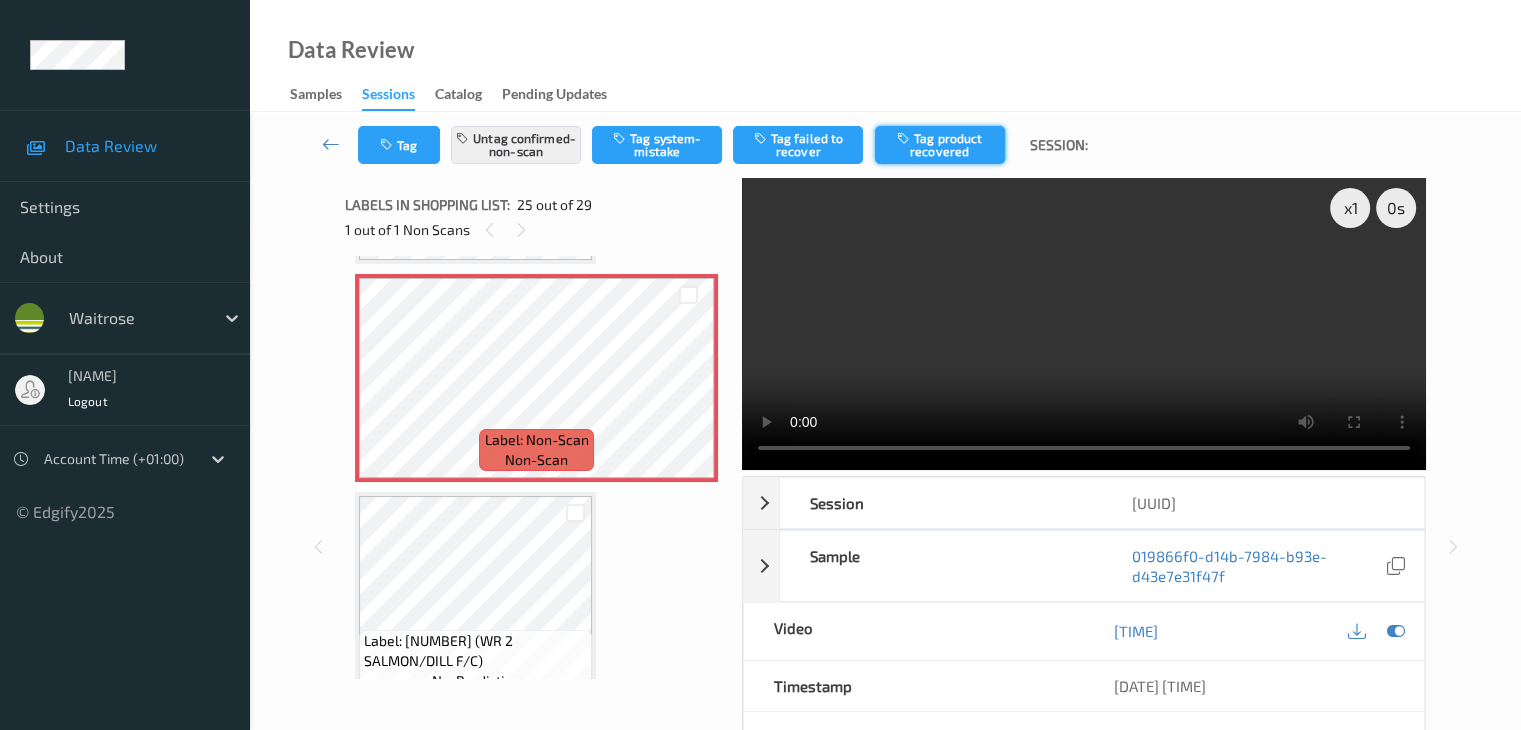 click at bounding box center [905, 138] 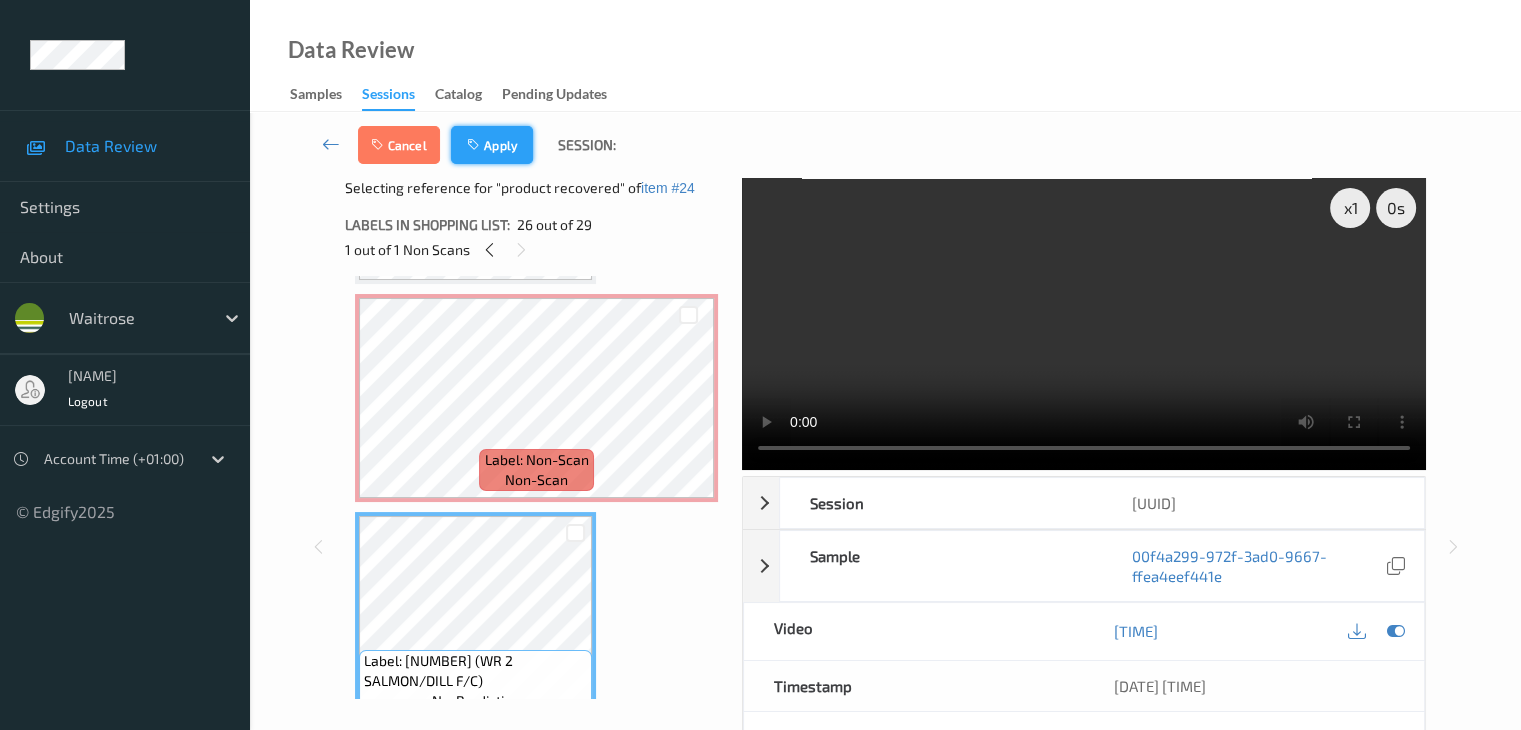 click on "Apply" at bounding box center (492, 145) 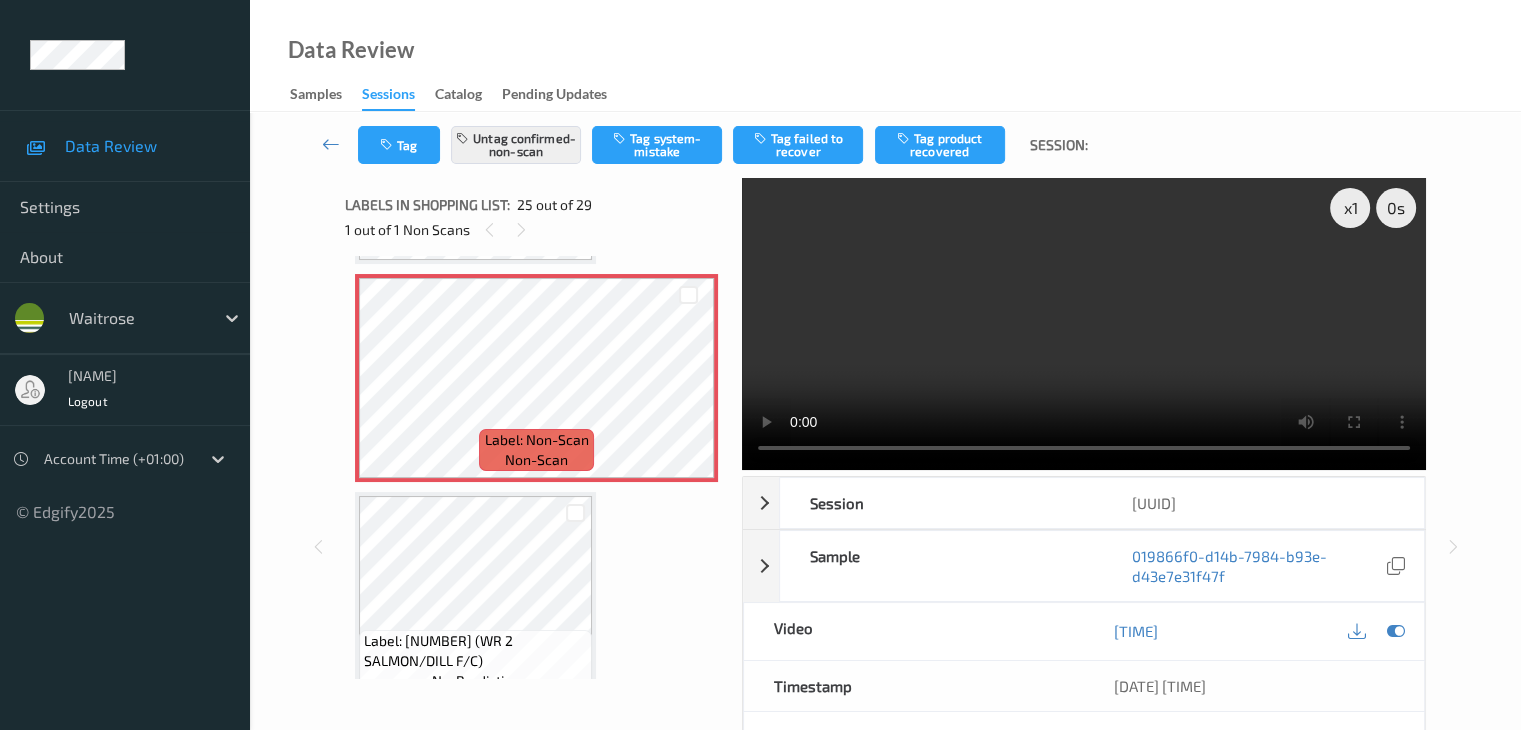 scroll, scrollTop: 5024, scrollLeft: 0, axis: vertical 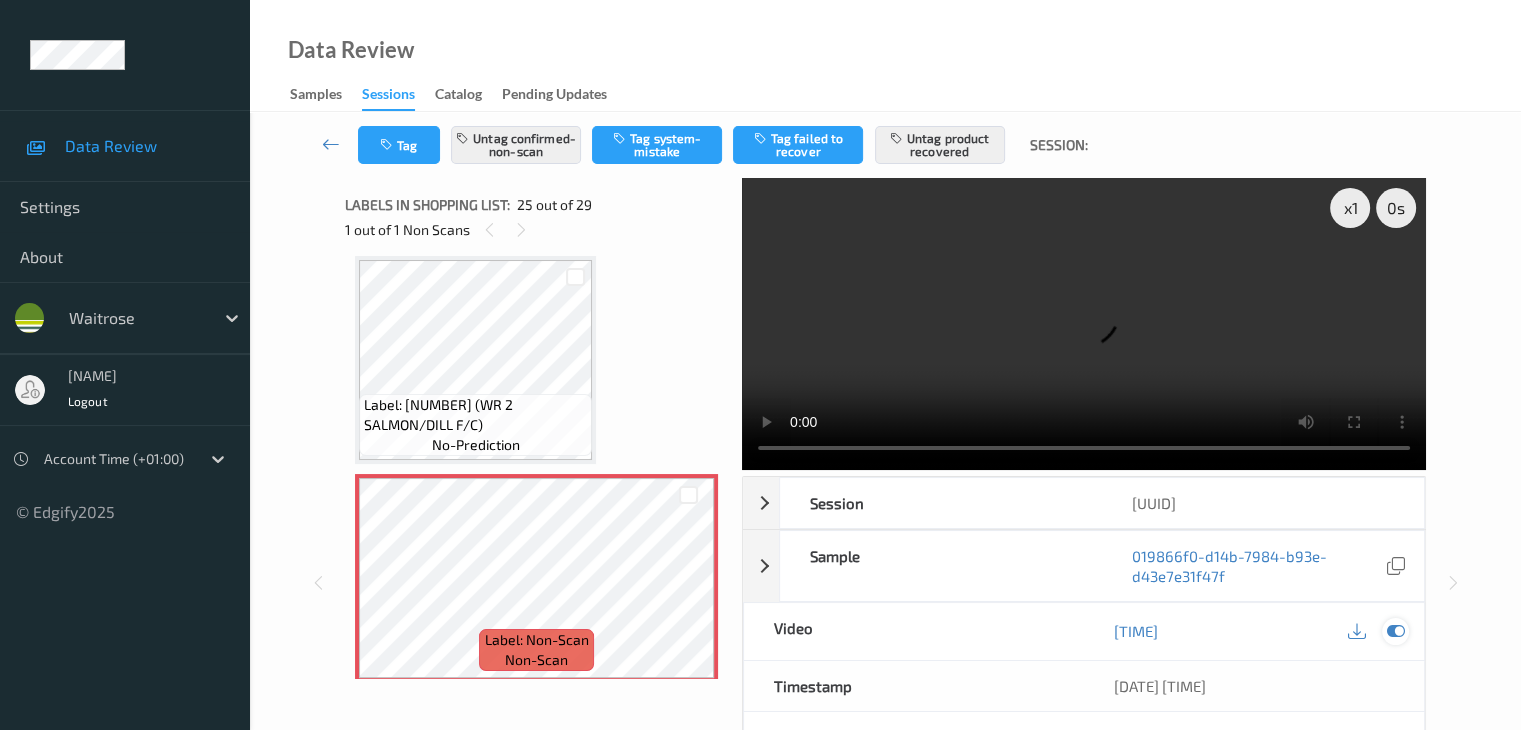 click at bounding box center [1395, 631] 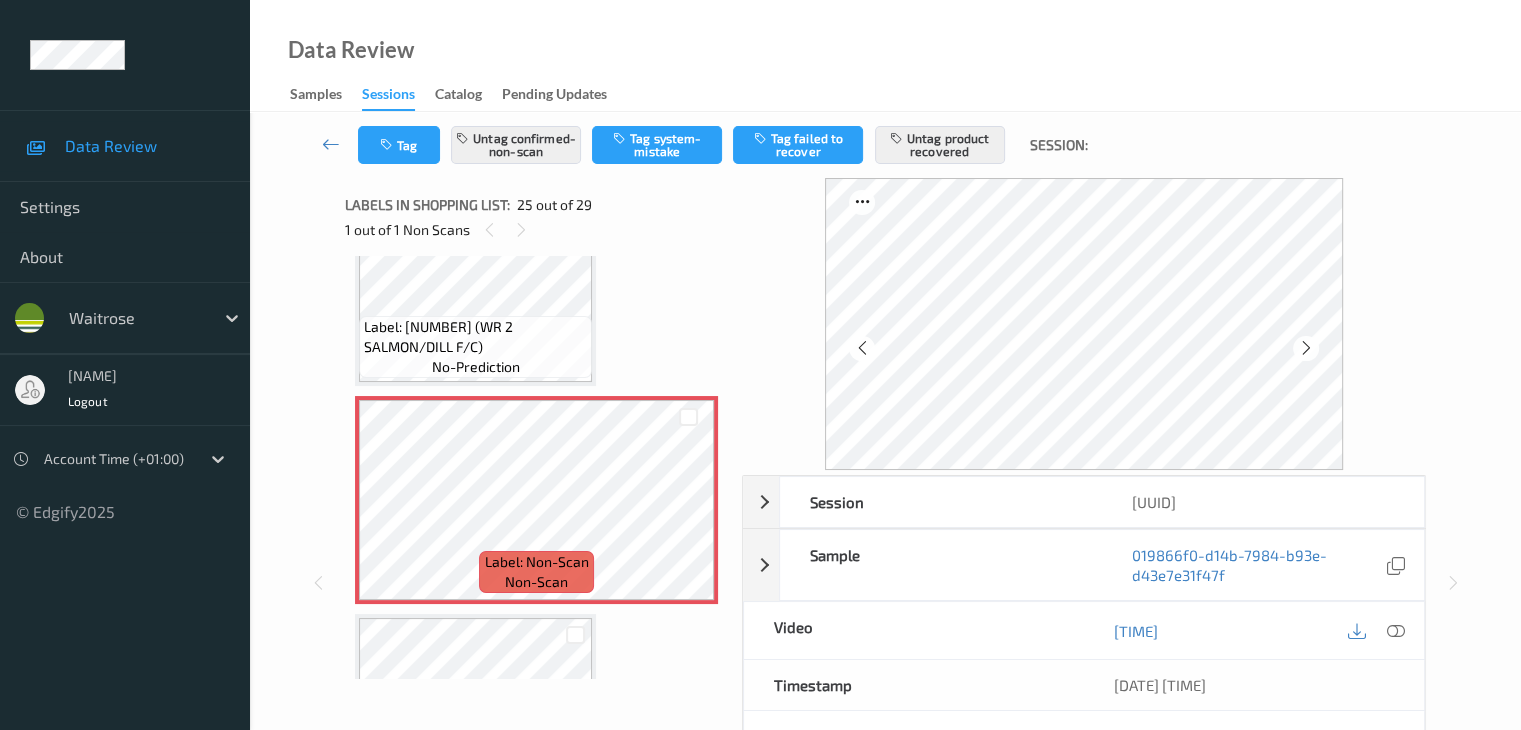 scroll, scrollTop: 5224, scrollLeft: 0, axis: vertical 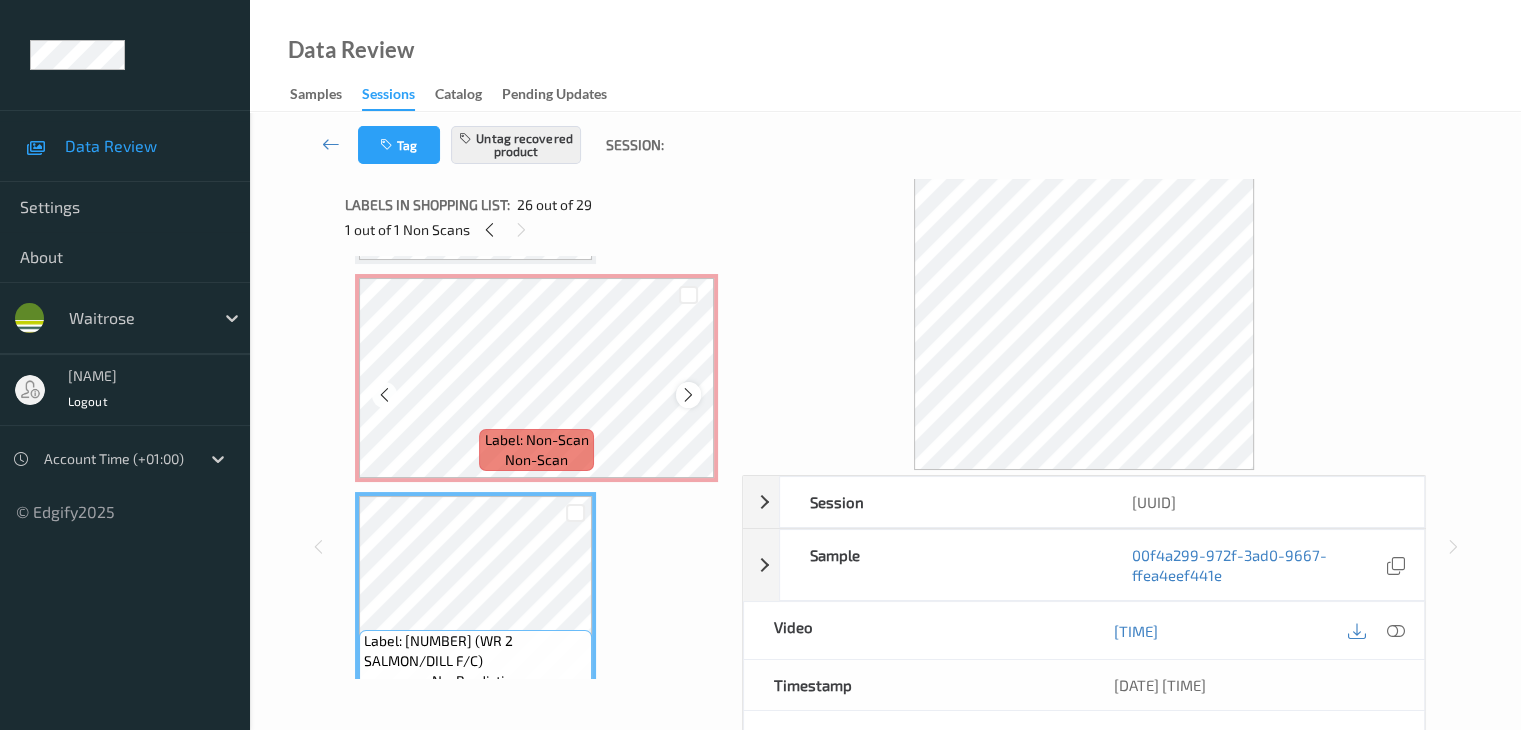 click at bounding box center (688, 395) 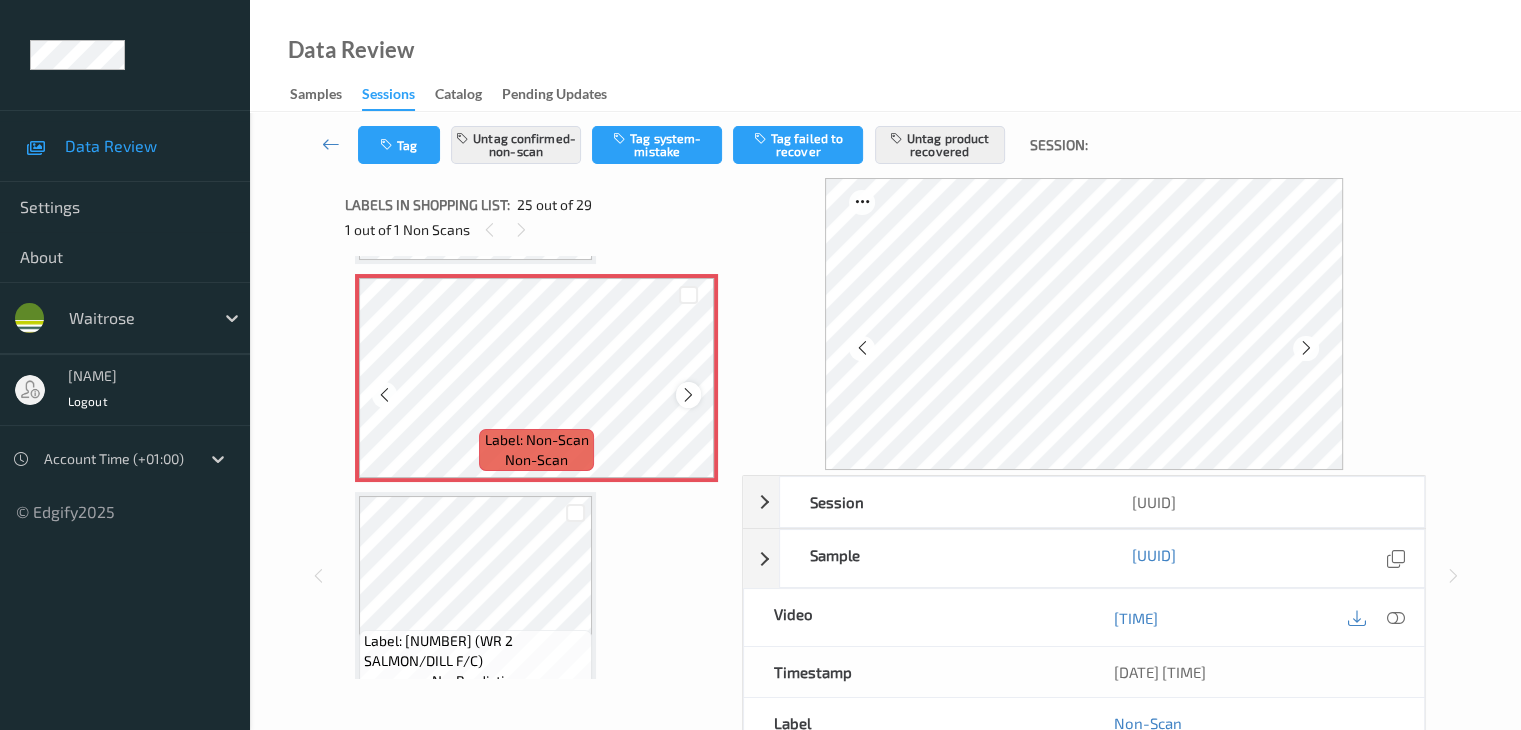 click at bounding box center [688, 395] 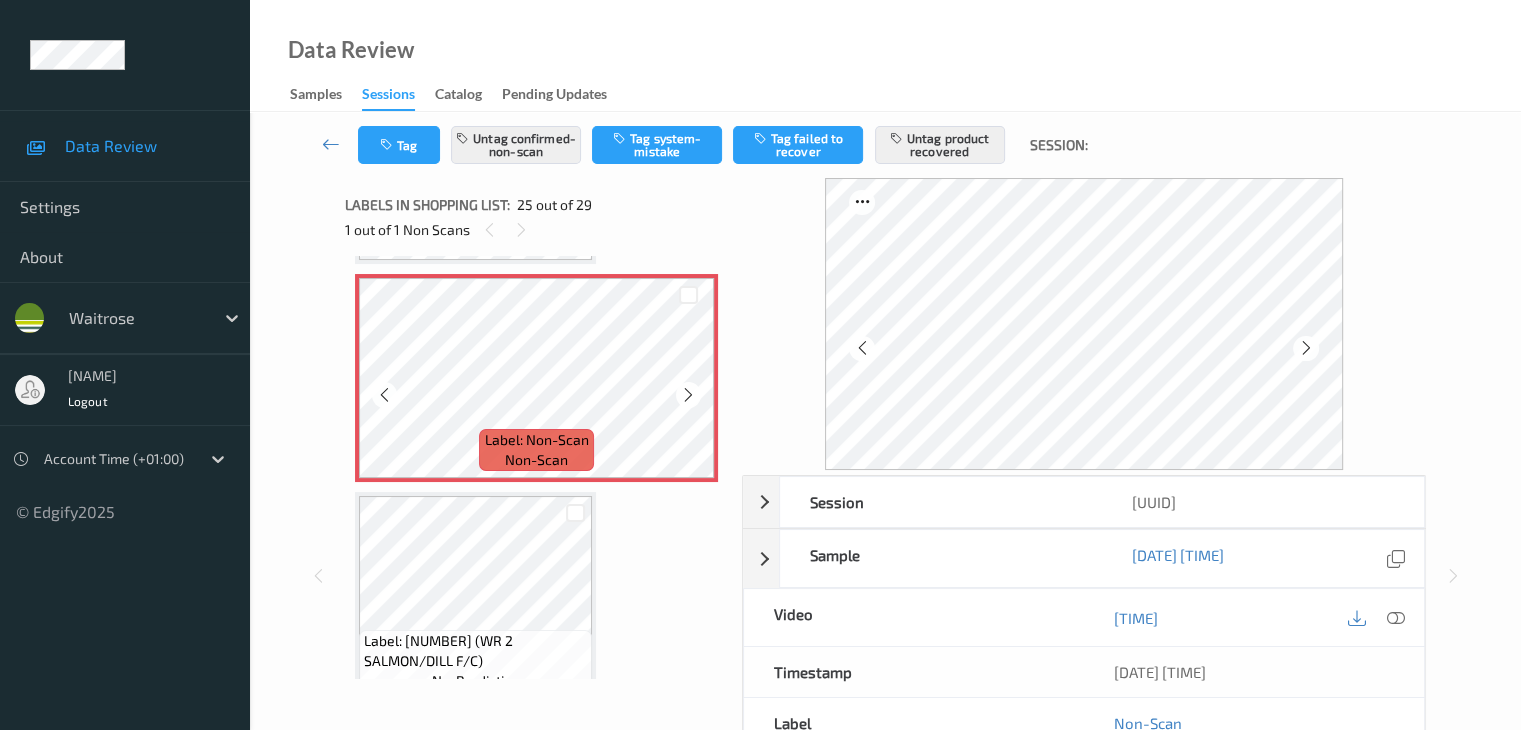 click at bounding box center [688, 395] 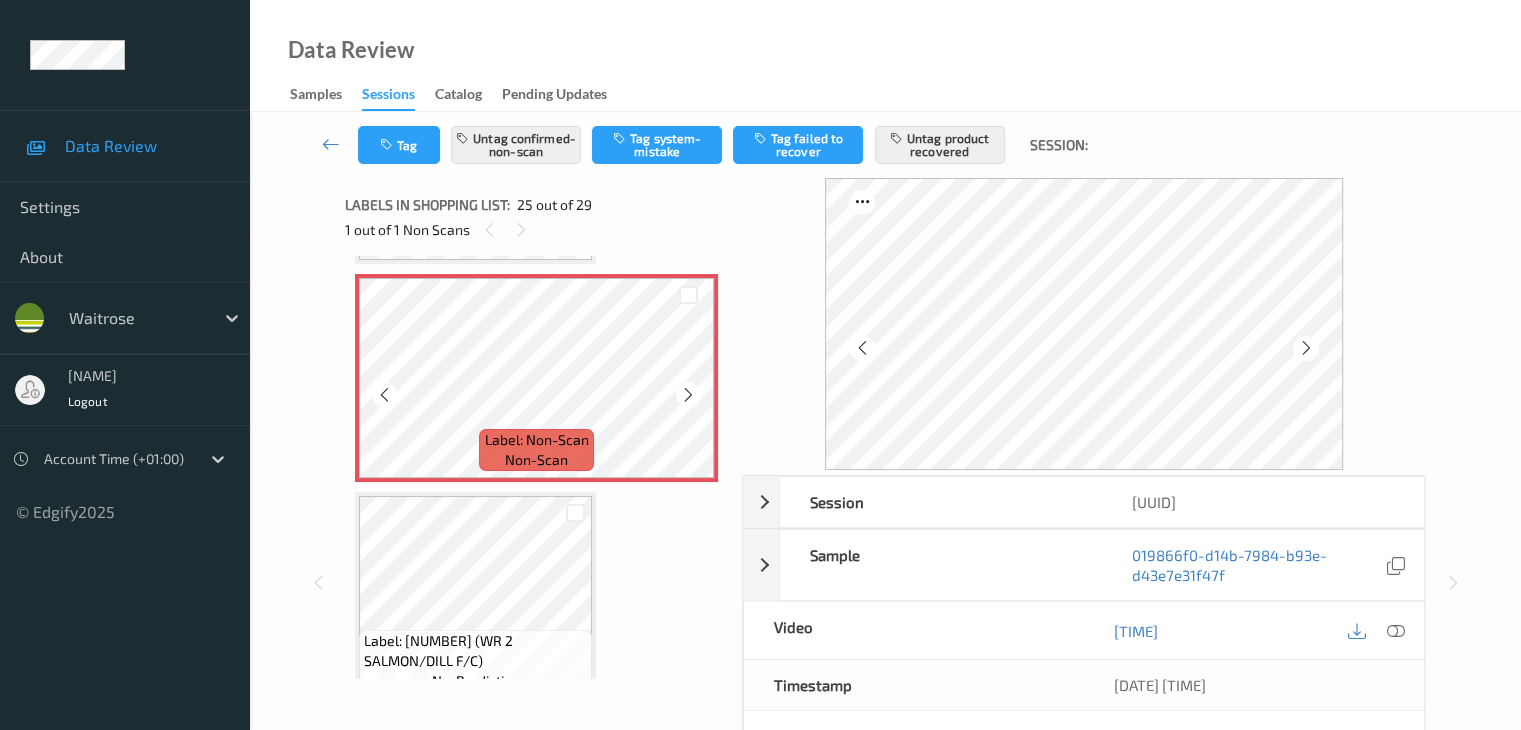 click at bounding box center (688, 395) 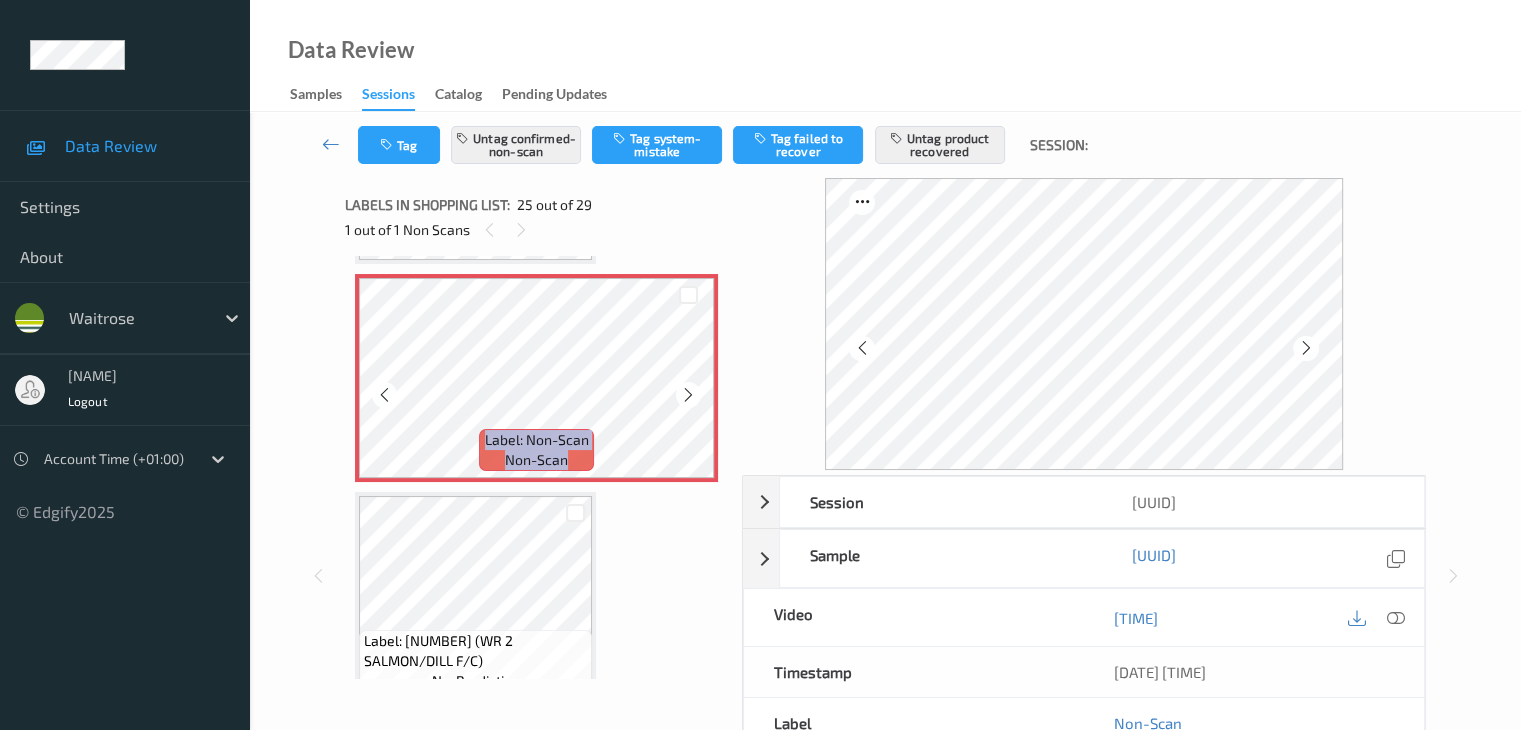 click at bounding box center (688, 395) 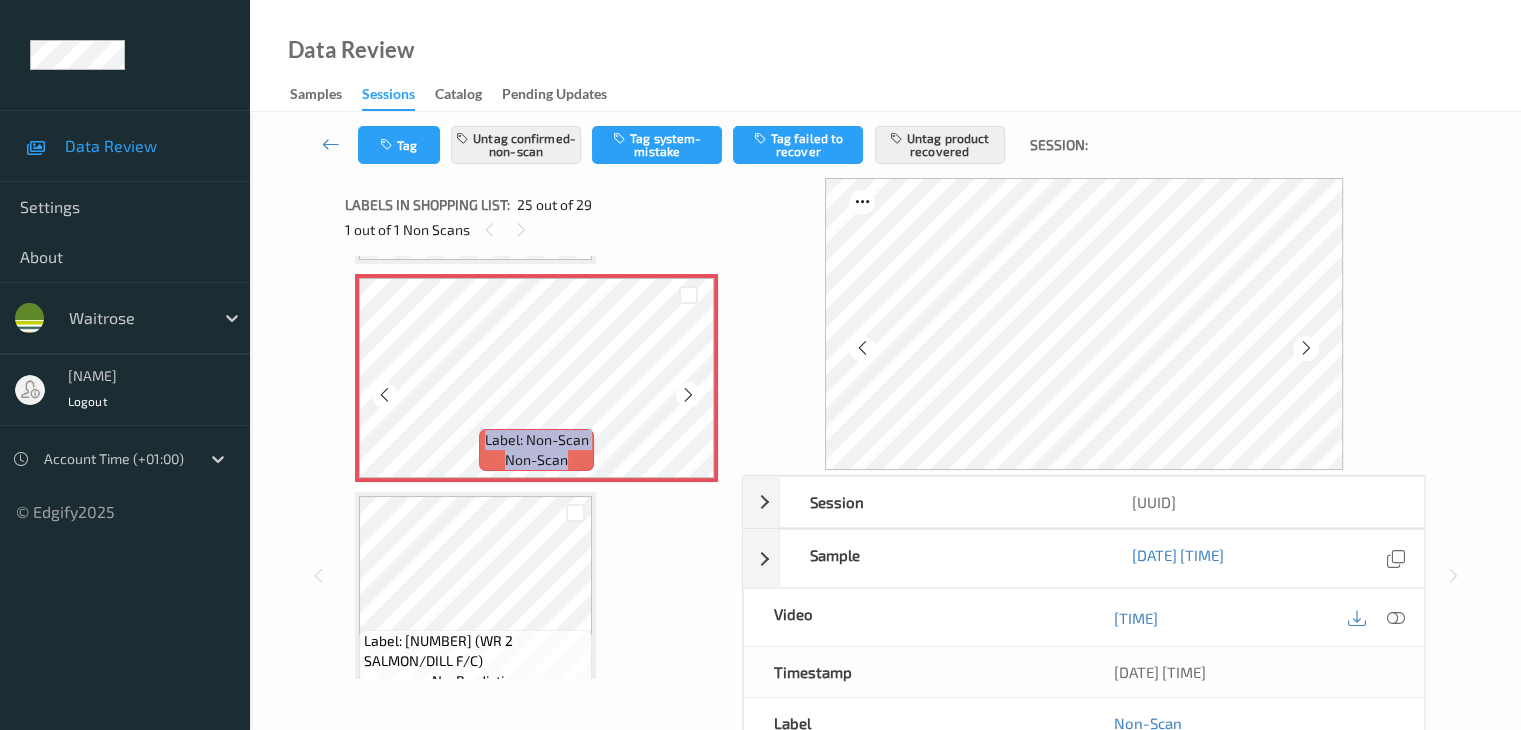 click at bounding box center [688, 395] 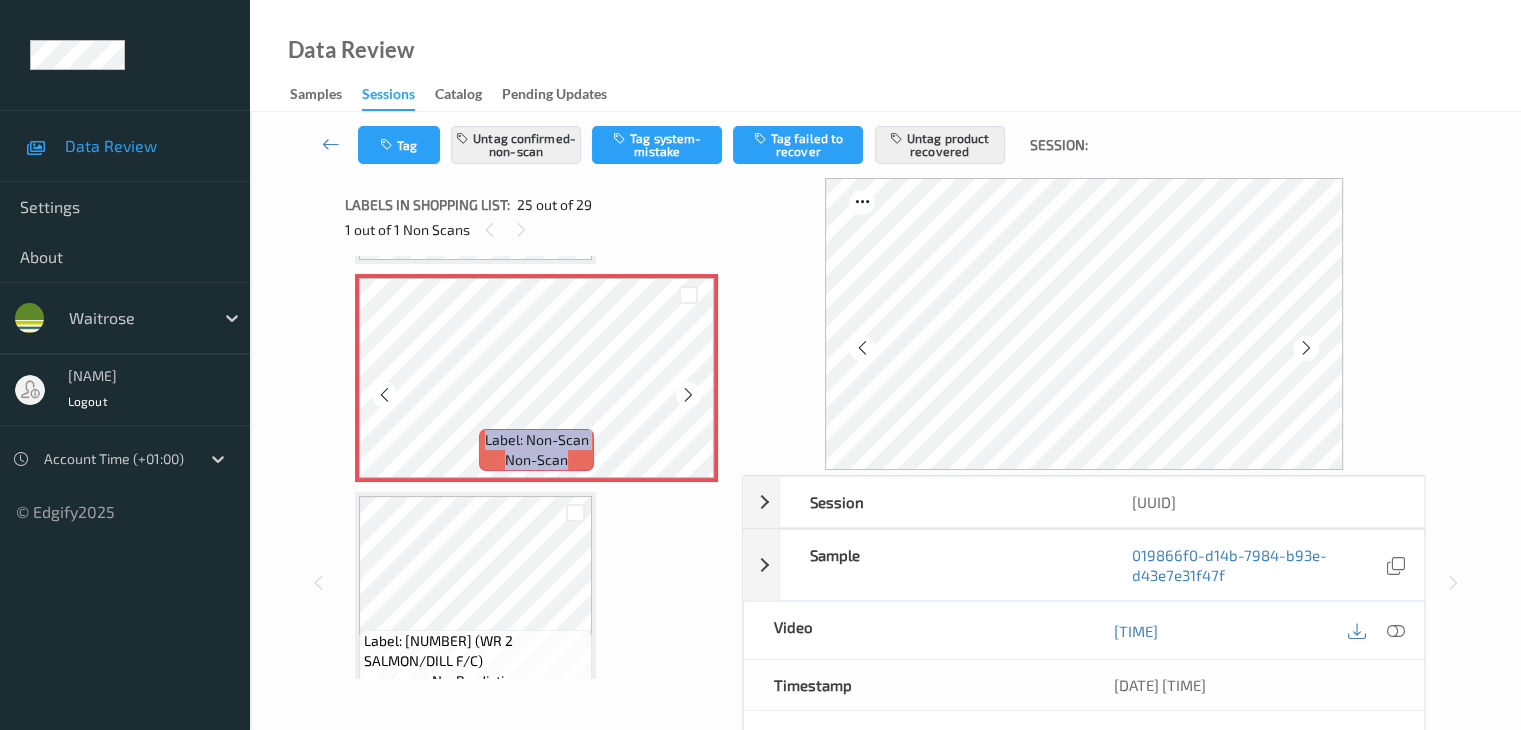 click at bounding box center (688, 395) 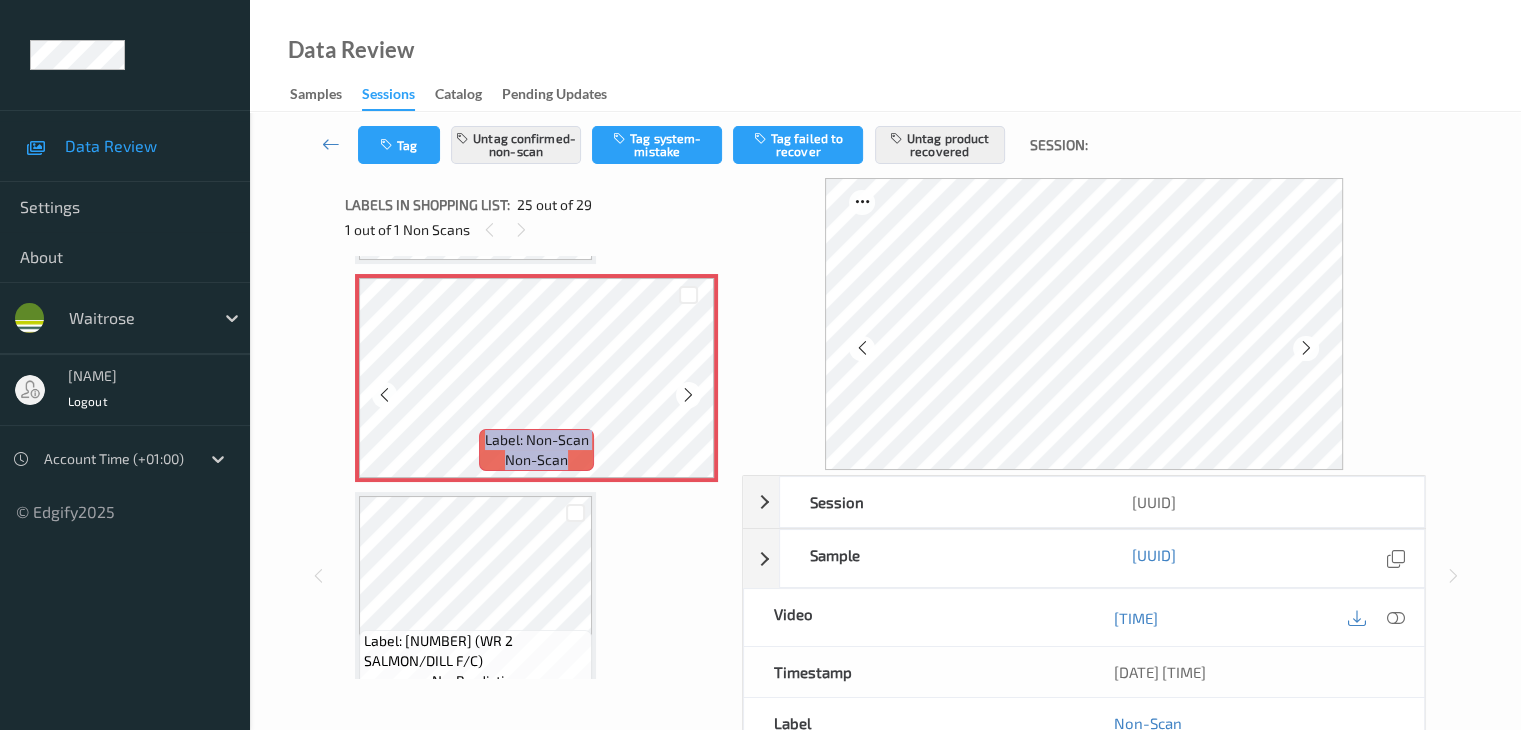 click at bounding box center [688, 395] 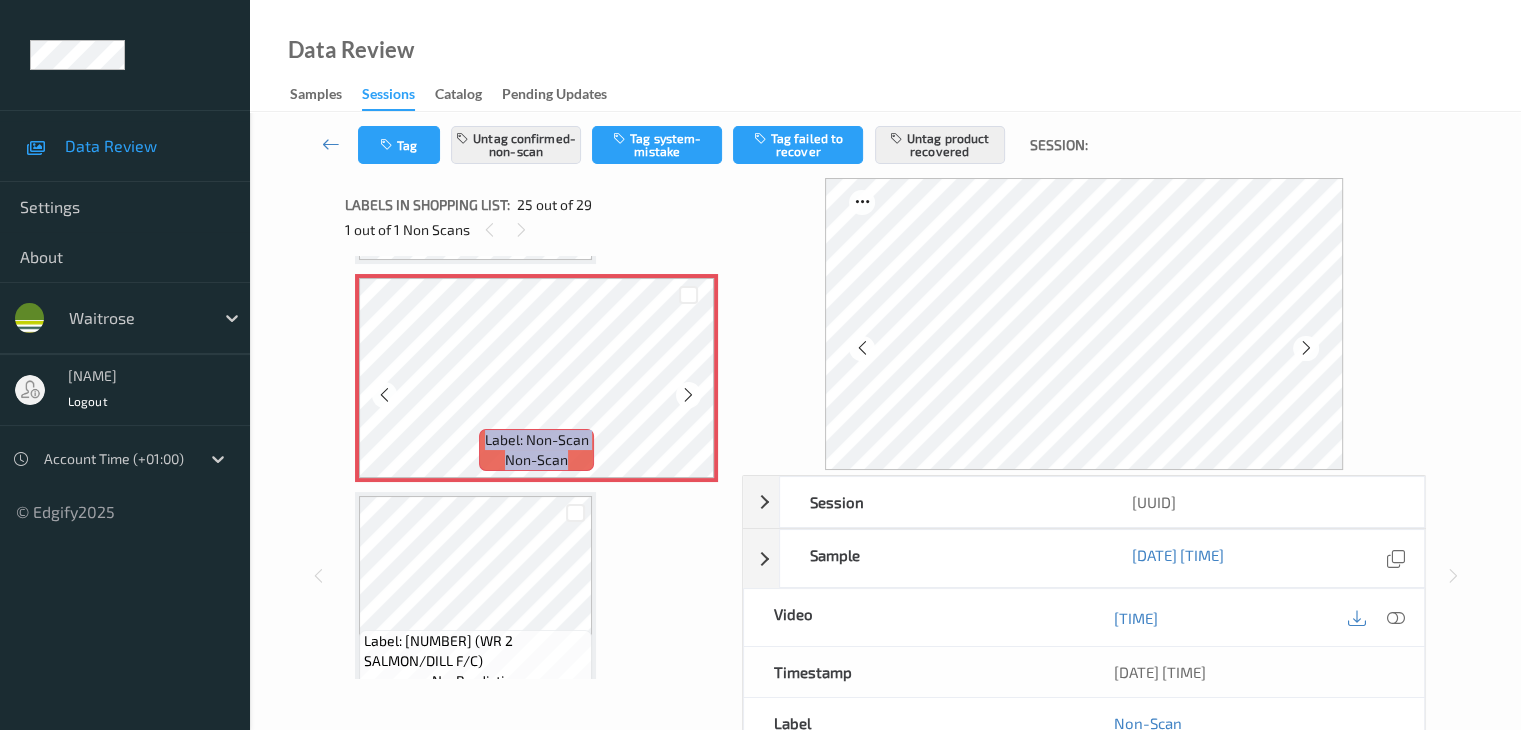 click at bounding box center [688, 395] 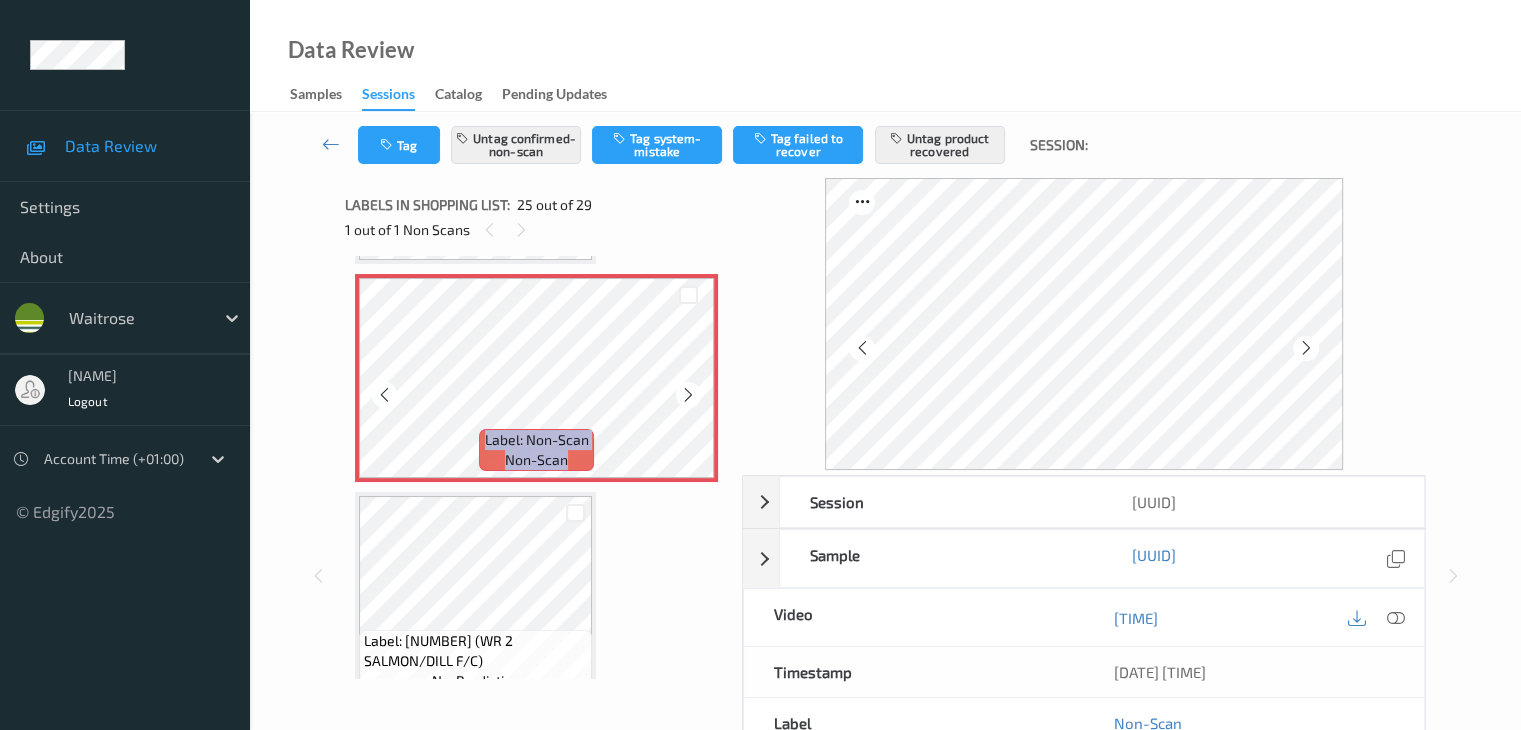 click at bounding box center [688, 395] 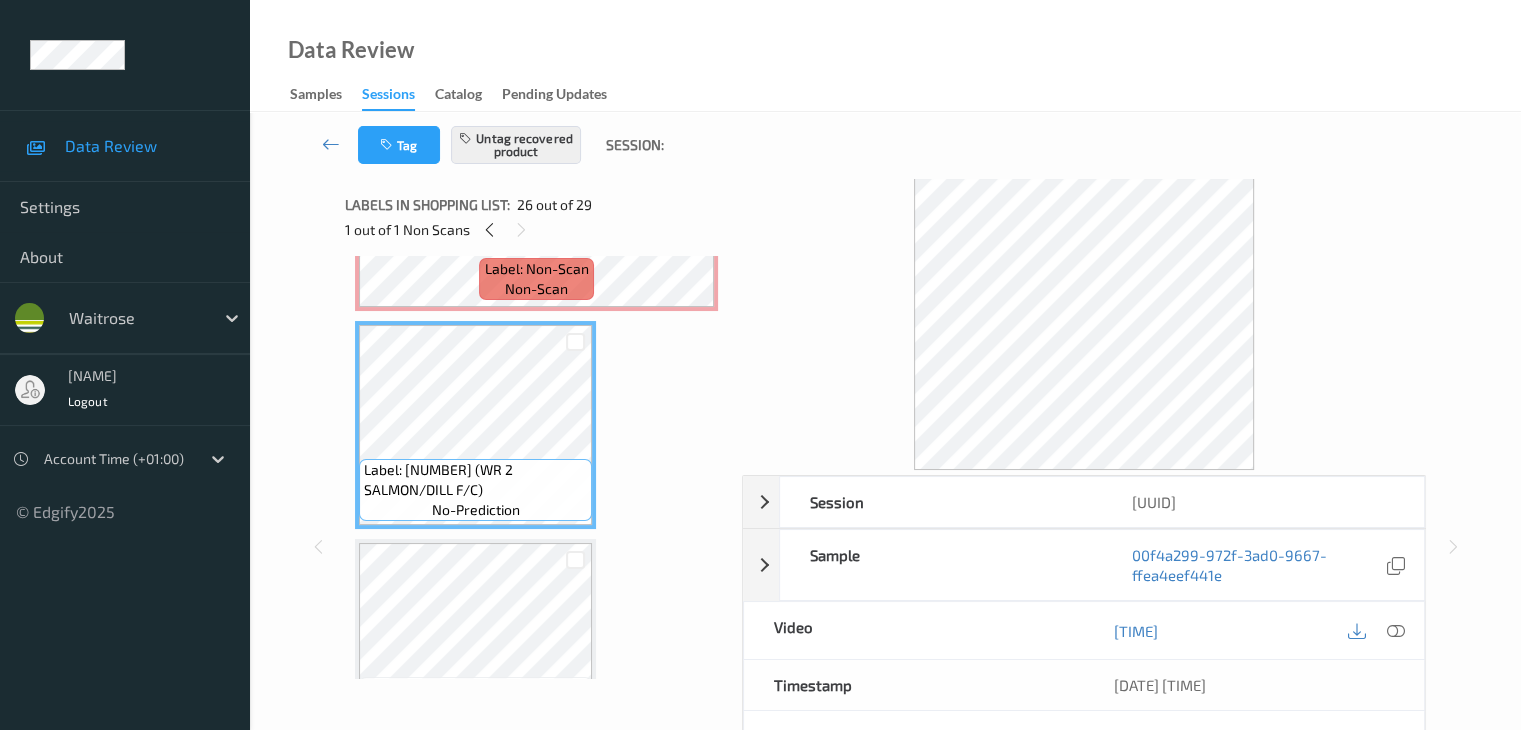 scroll, scrollTop: 5424, scrollLeft: 0, axis: vertical 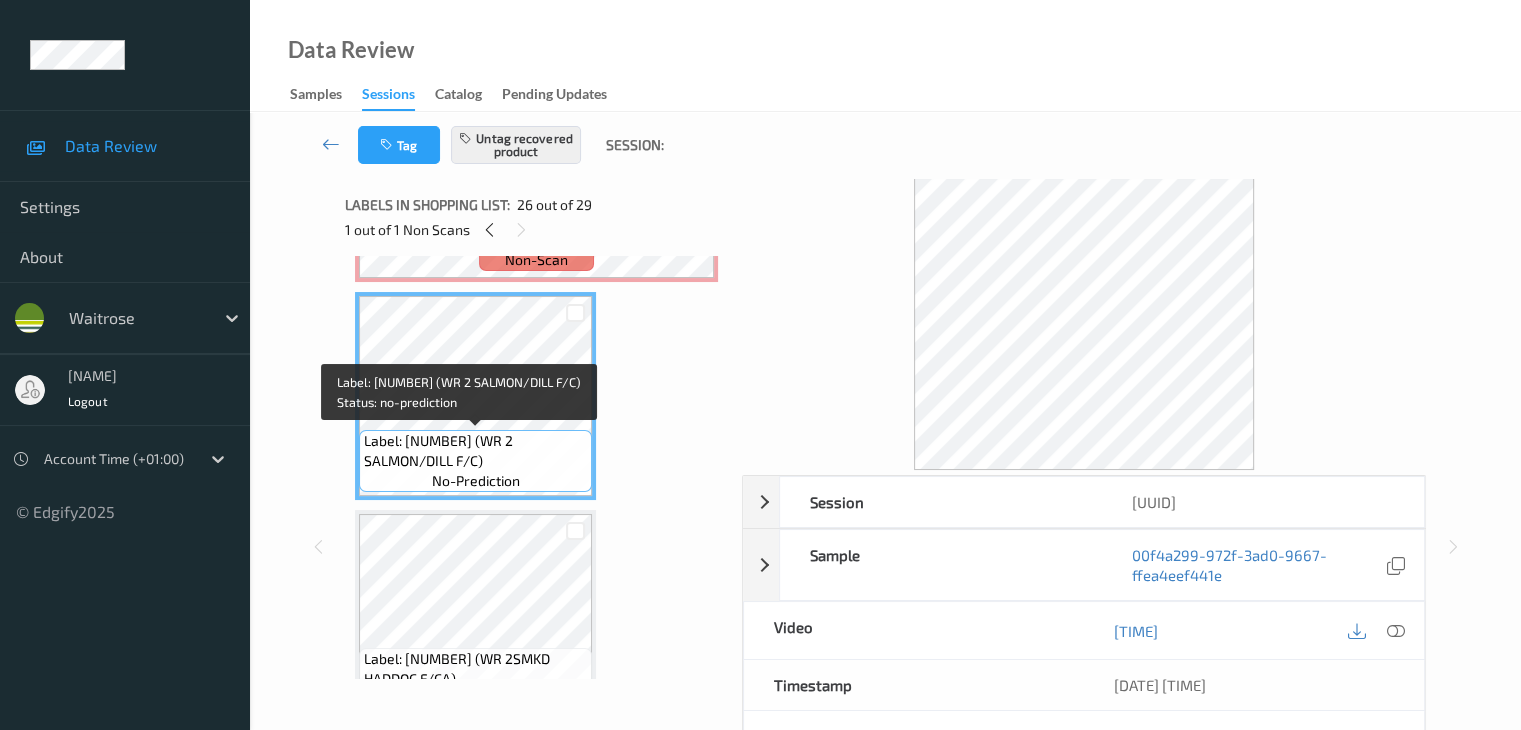 click on "Label: [NUMBER] (WR 2 SALMON/DILL F/C)" at bounding box center [475, 451] 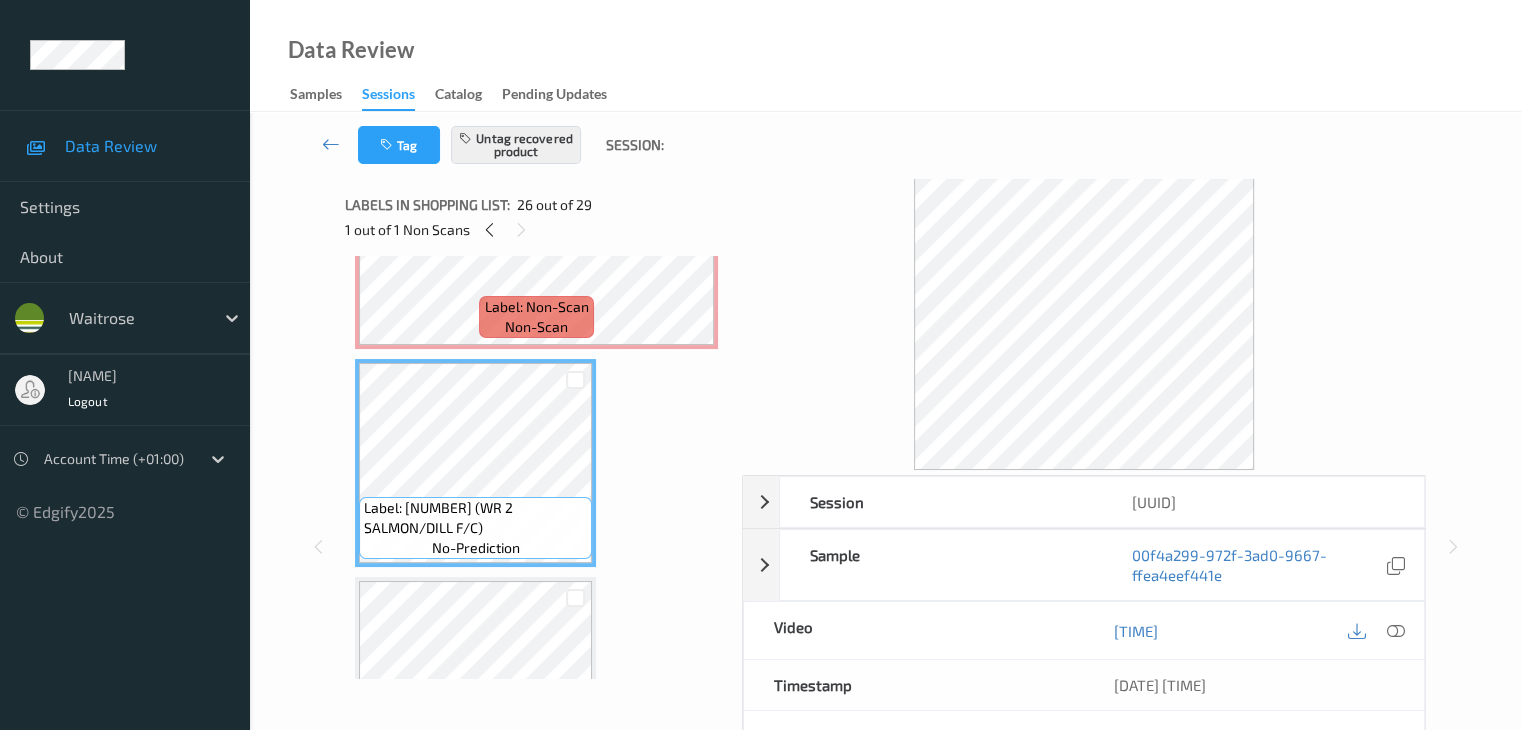 scroll, scrollTop: 5324, scrollLeft: 0, axis: vertical 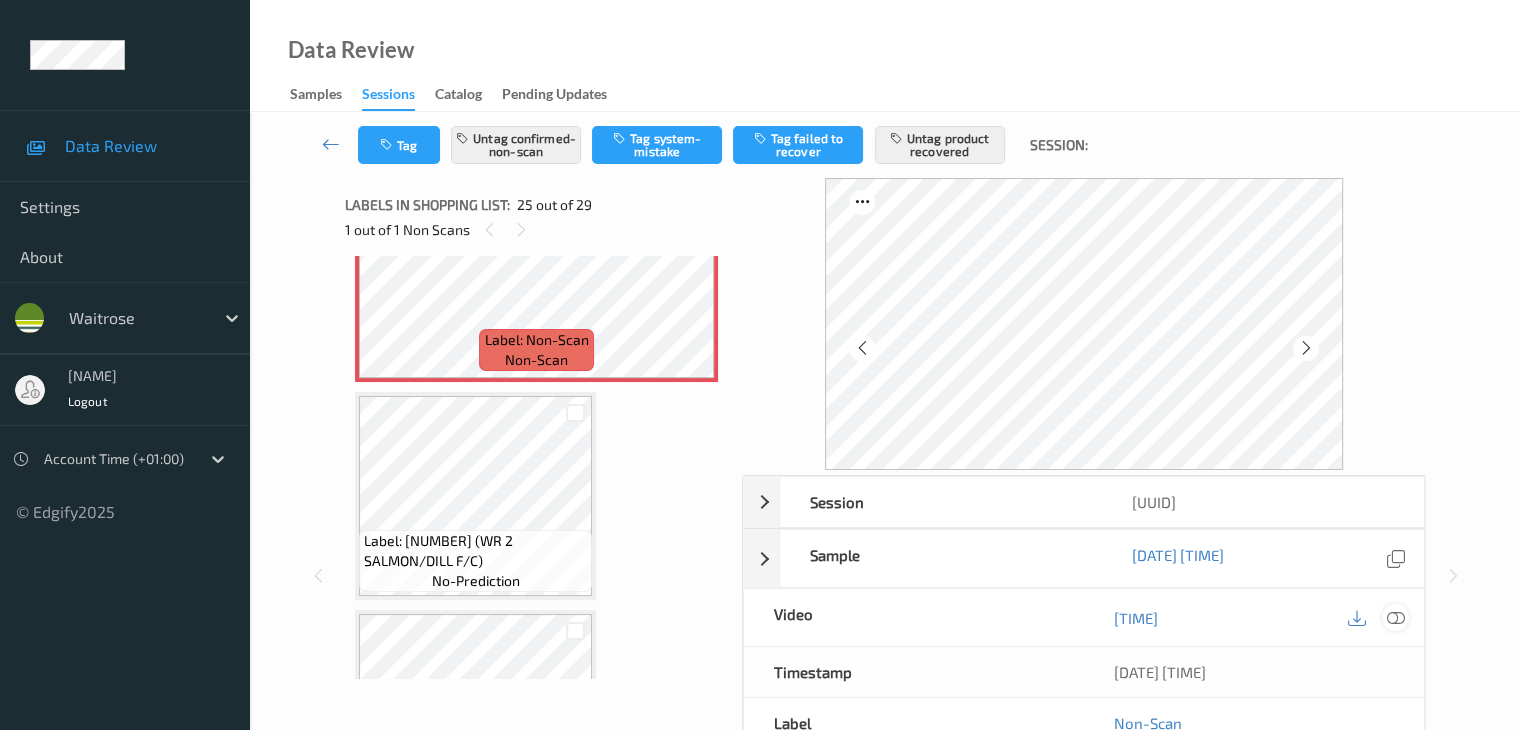 click at bounding box center (1395, 618) 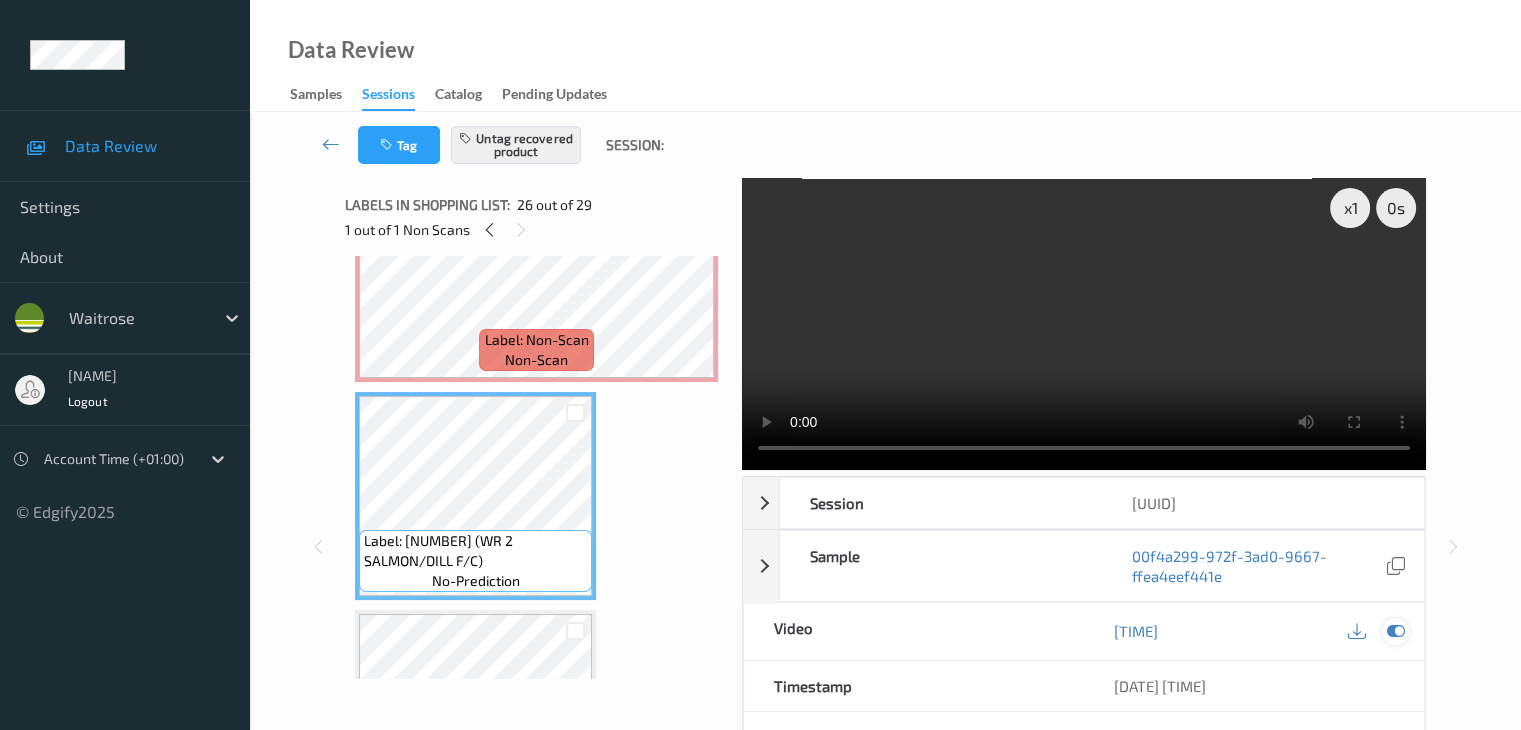 click at bounding box center [1395, 631] 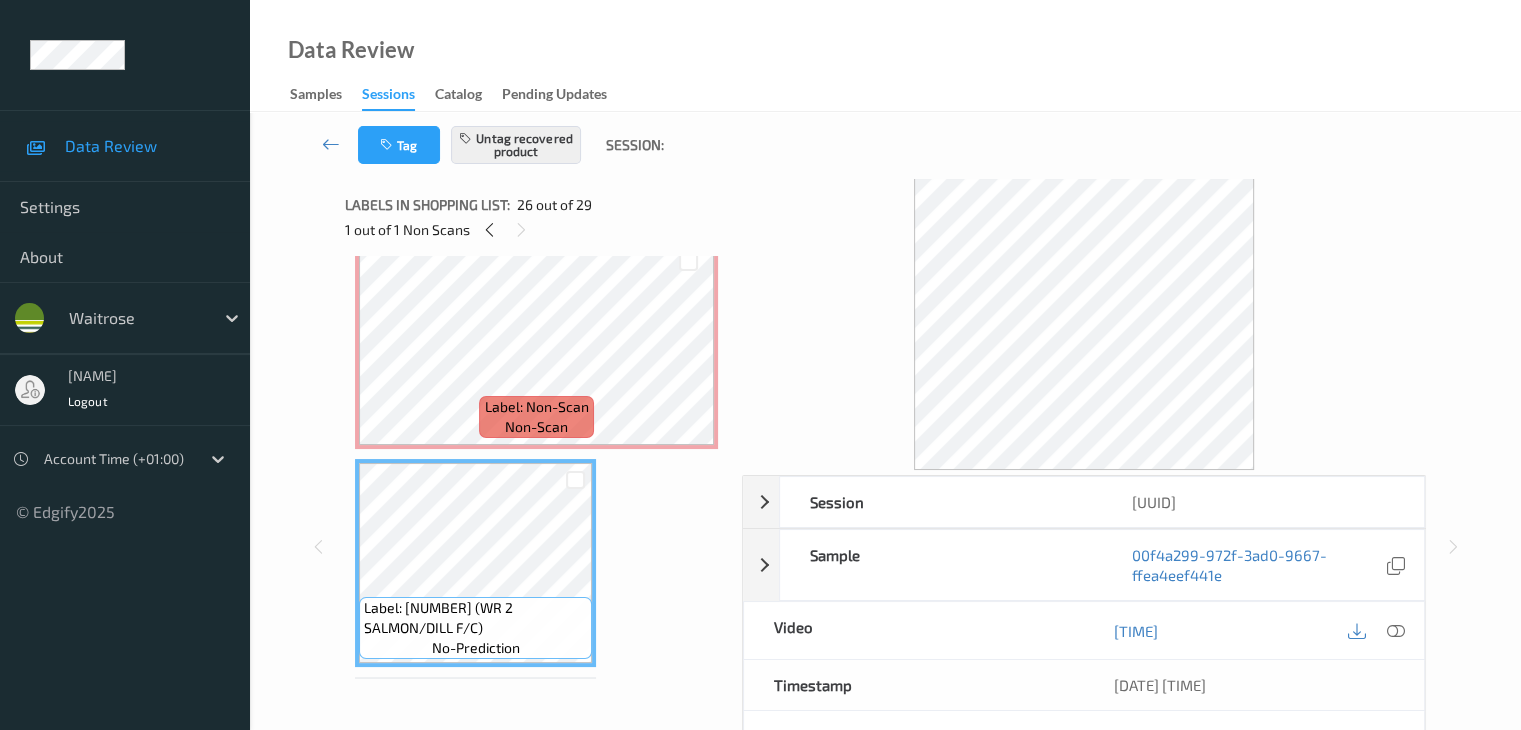 scroll, scrollTop: 5224, scrollLeft: 0, axis: vertical 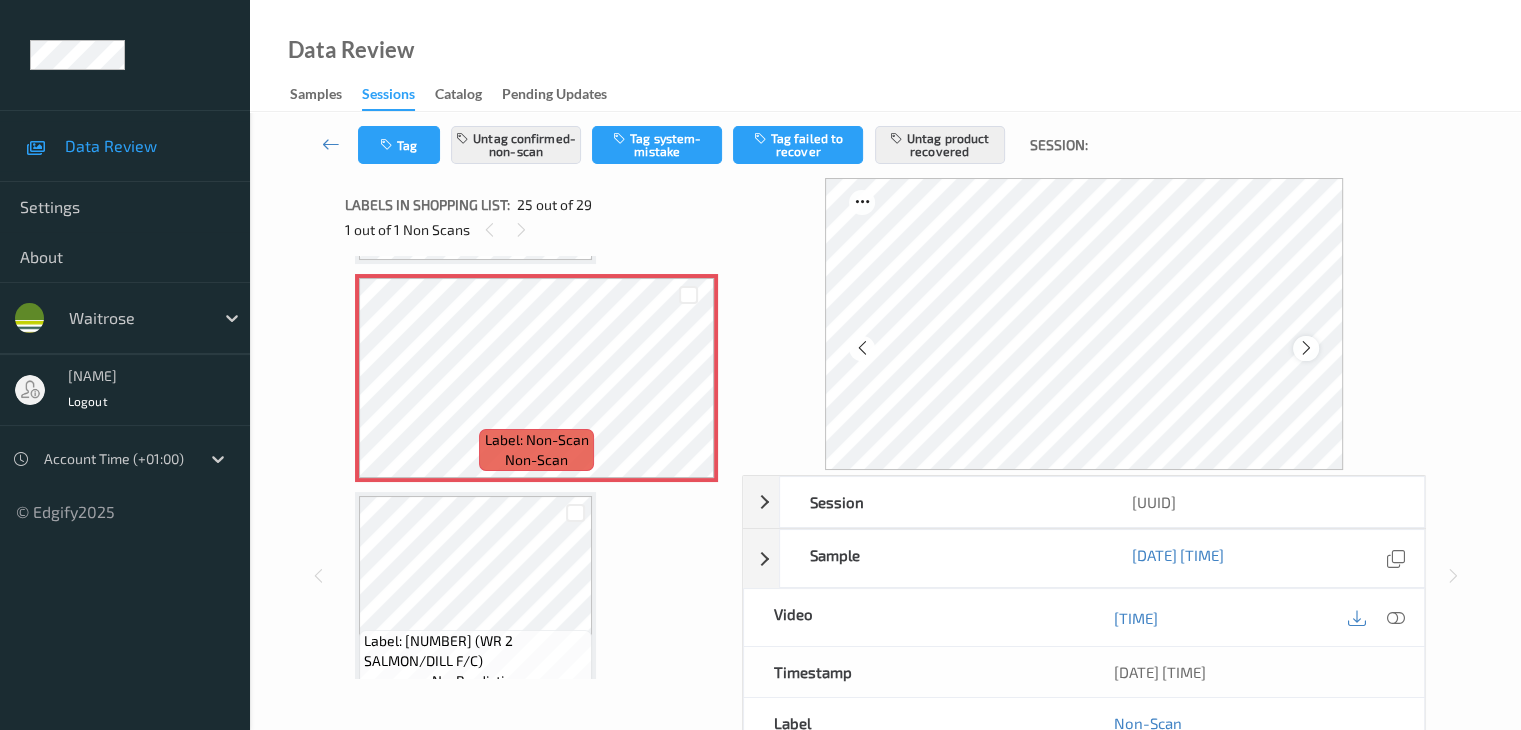 click at bounding box center (1306, 348) 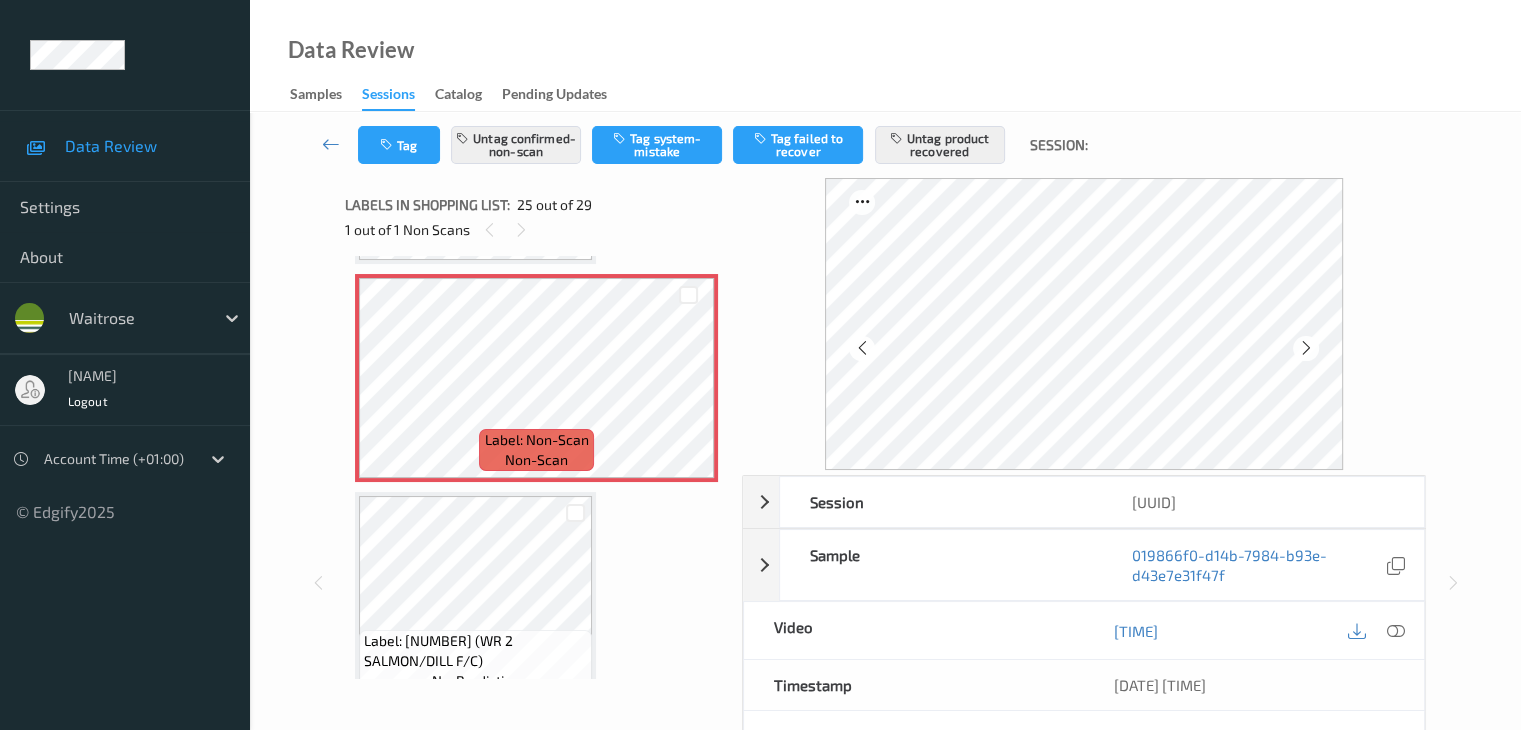 click at bounding box center [1306, 348] 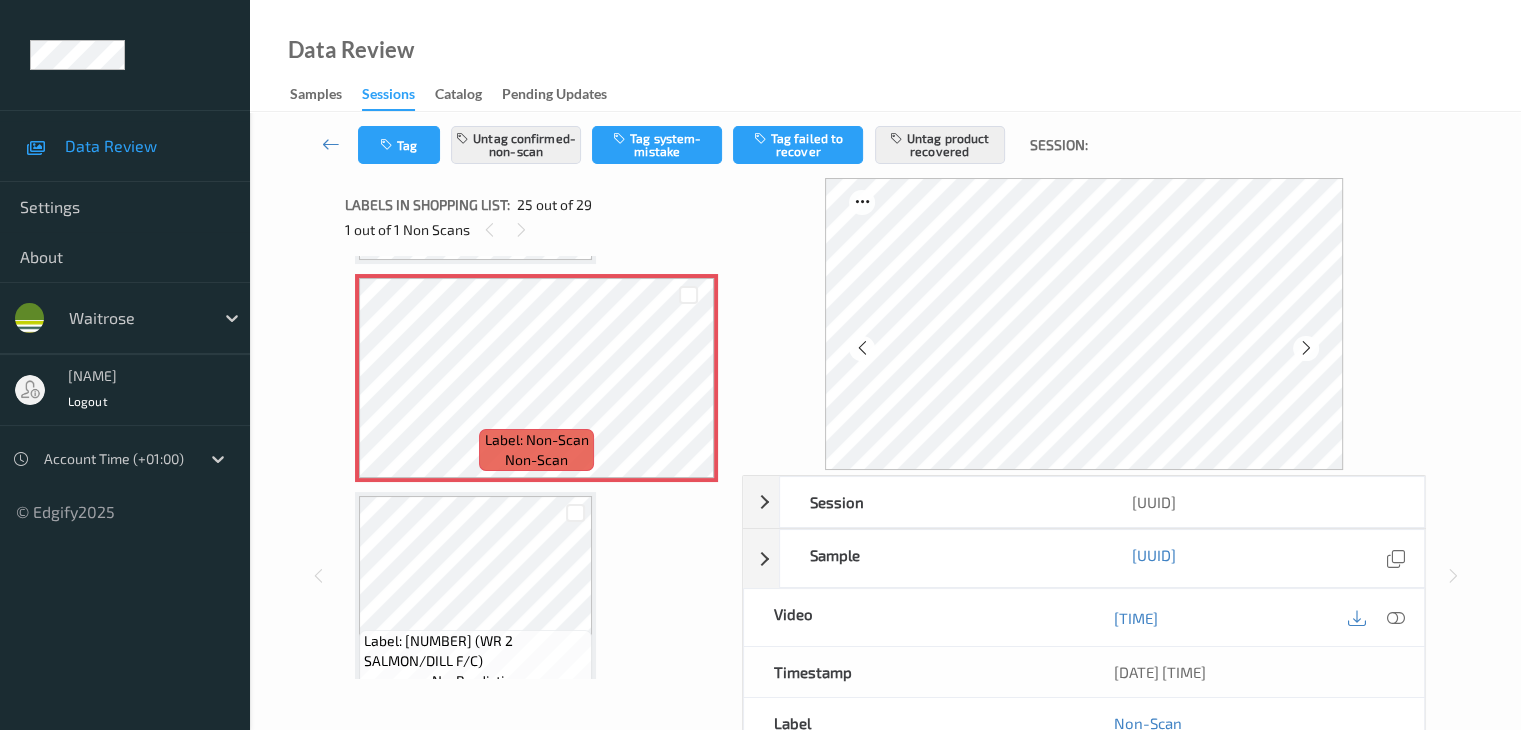 click at bounding box center [1306, 348] 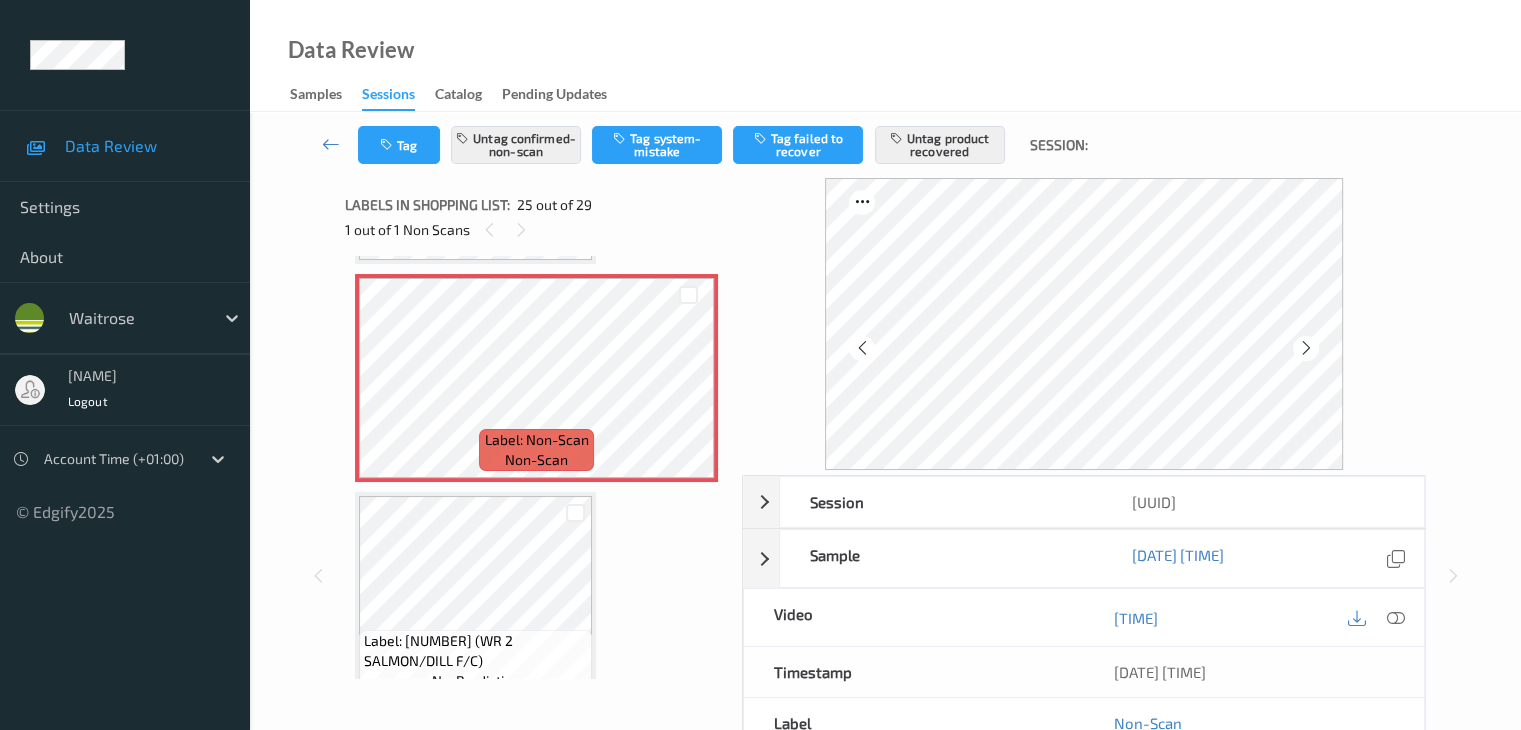 click at bounding box center (1306, 348) 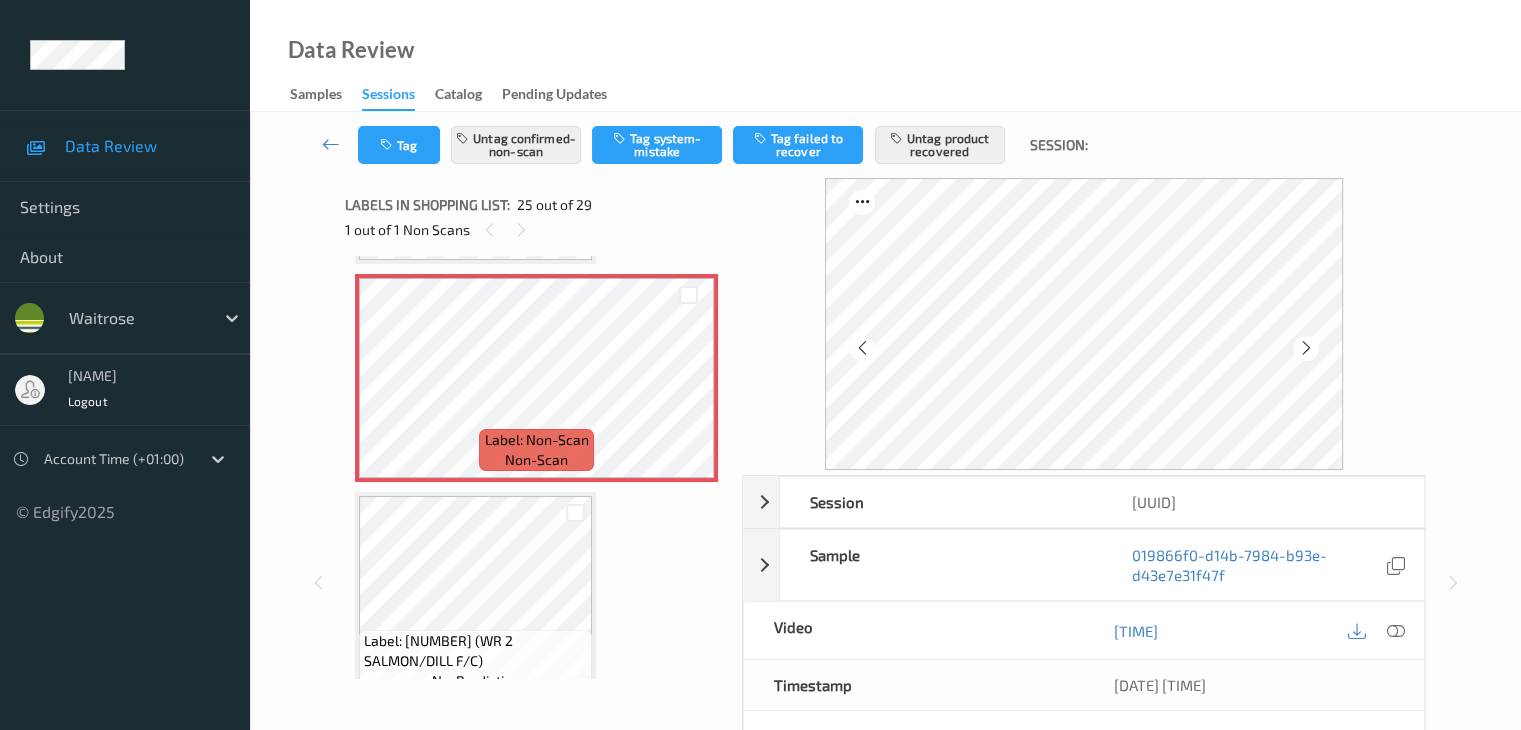 click at bounding box center (1306, 348) 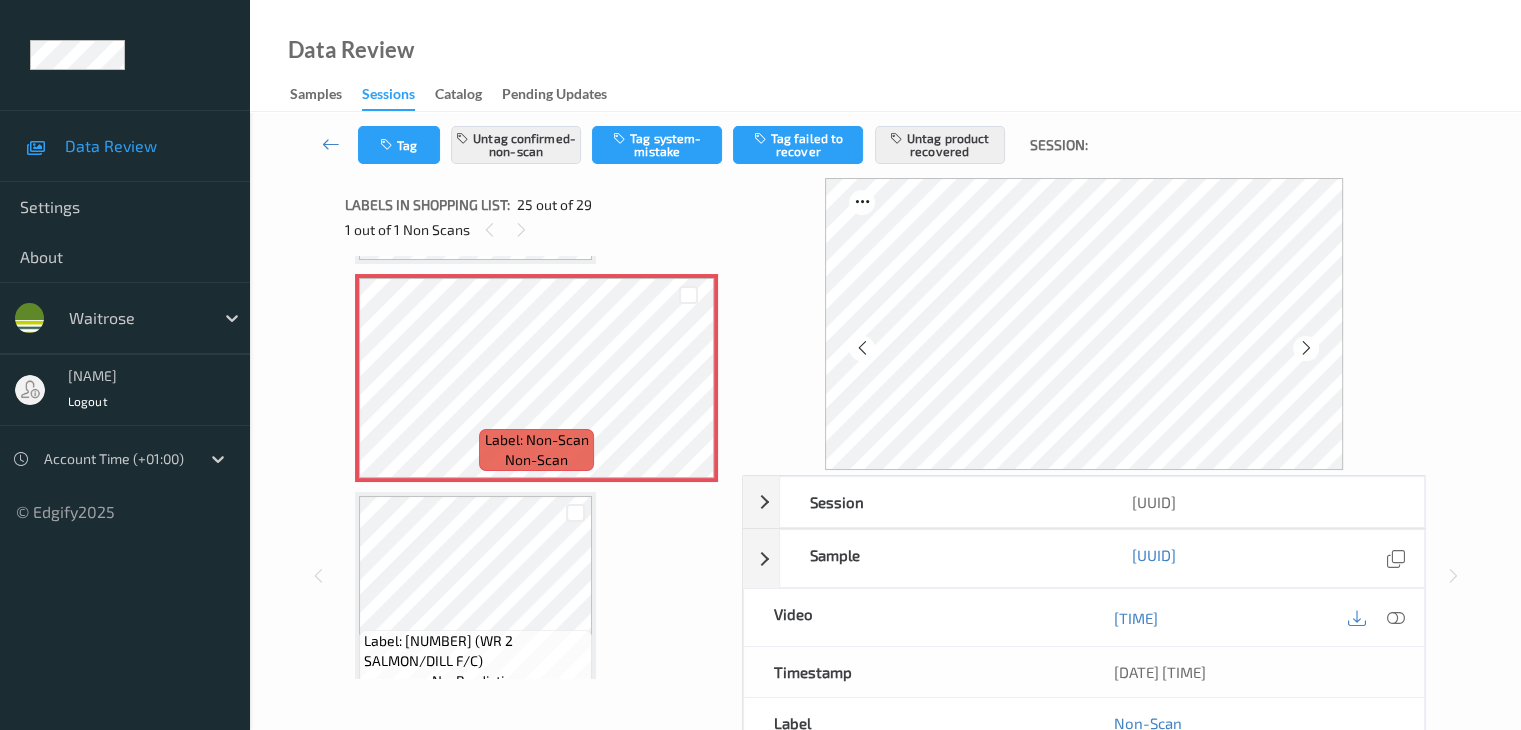 click at bounding box center (1306, 348) 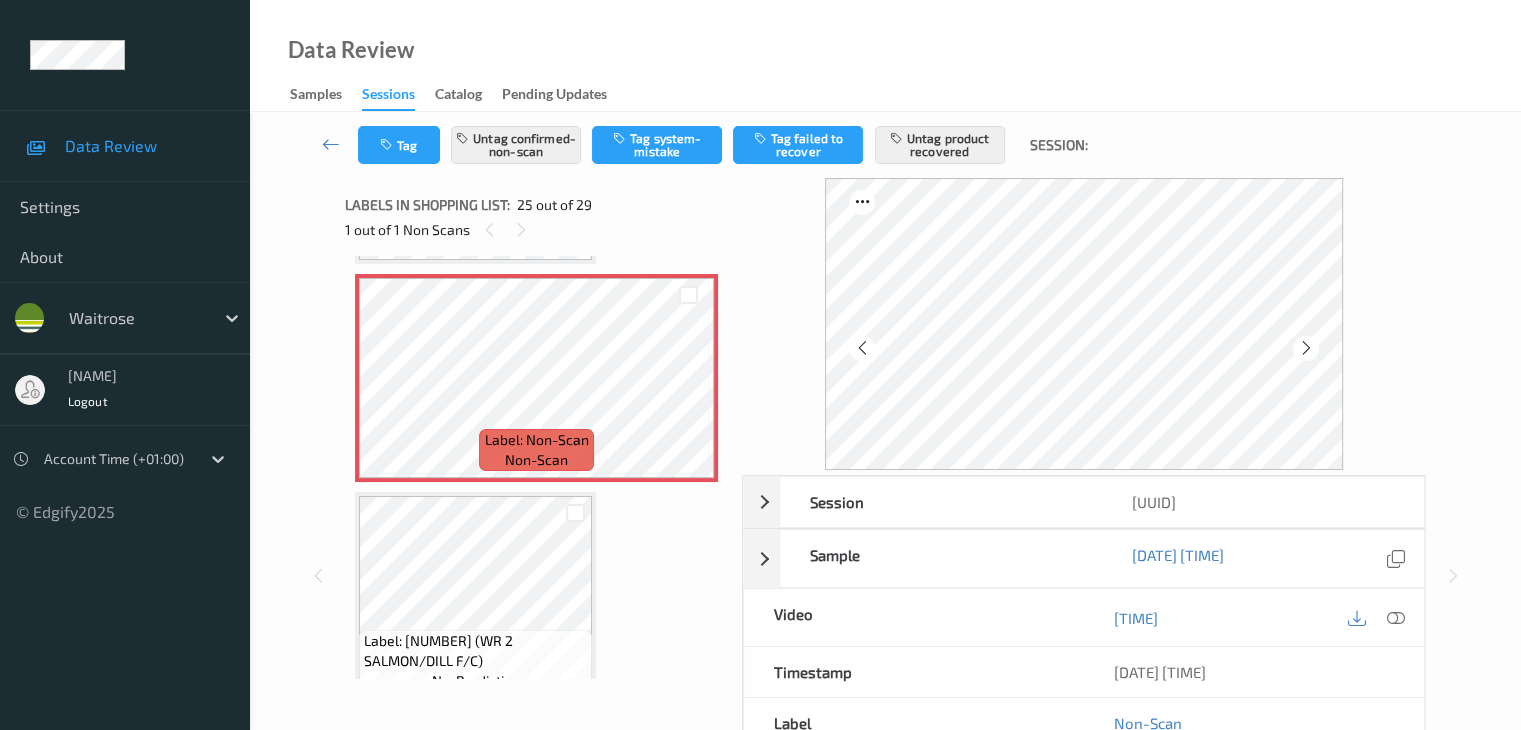 click at bounding box center [1306, 348] 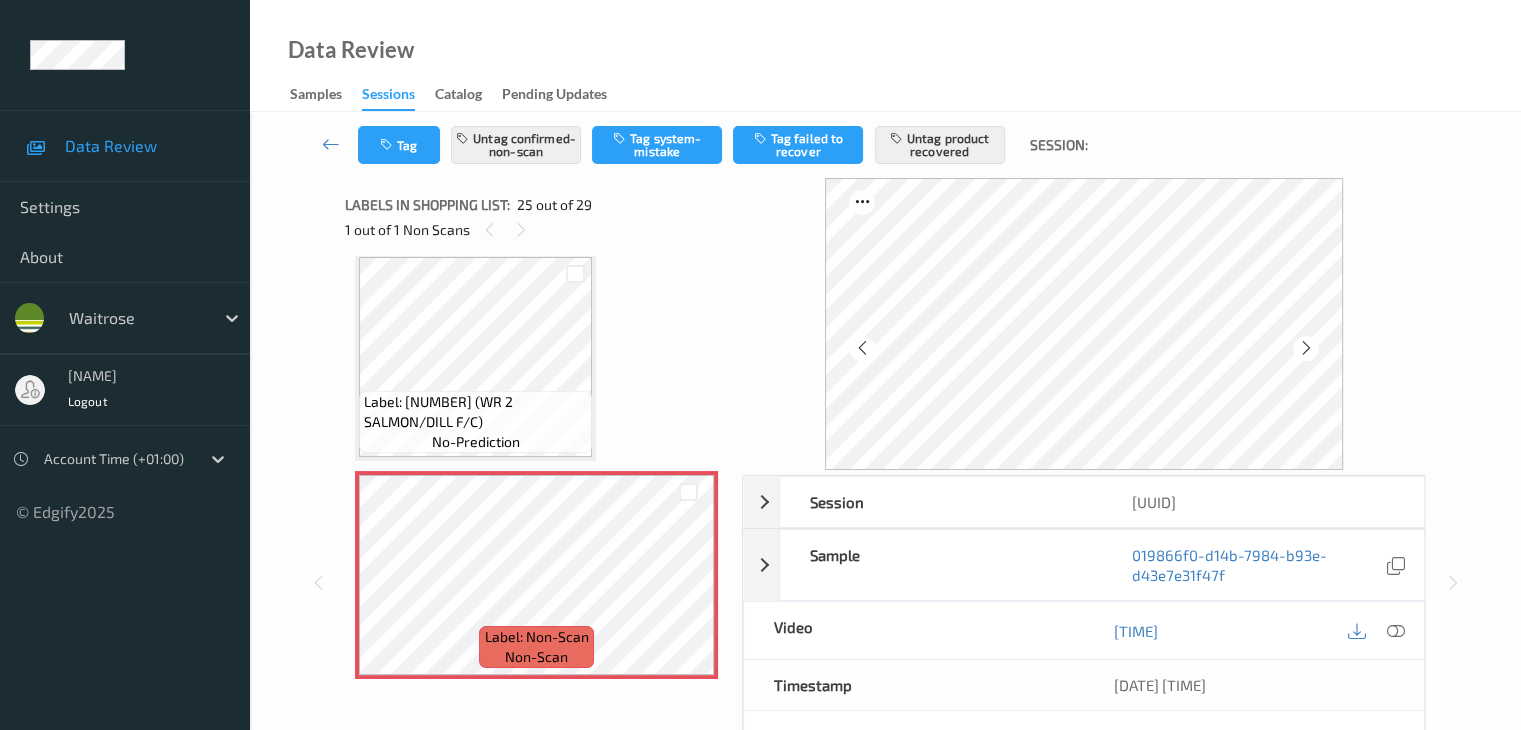 scroll, scrollTop: 5024, scrollLeft: 0, axis: vertical 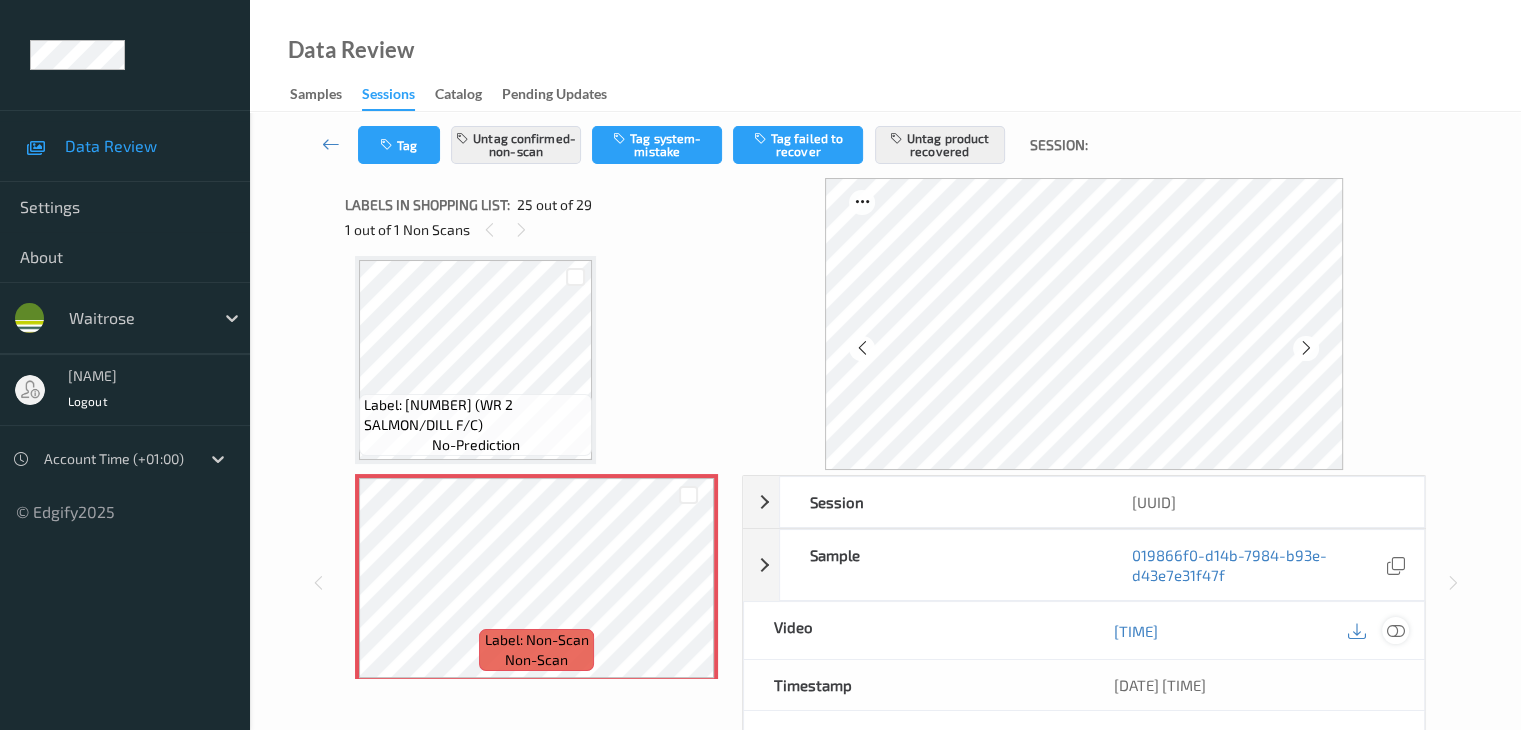 click at bounding box center [1395, 631] 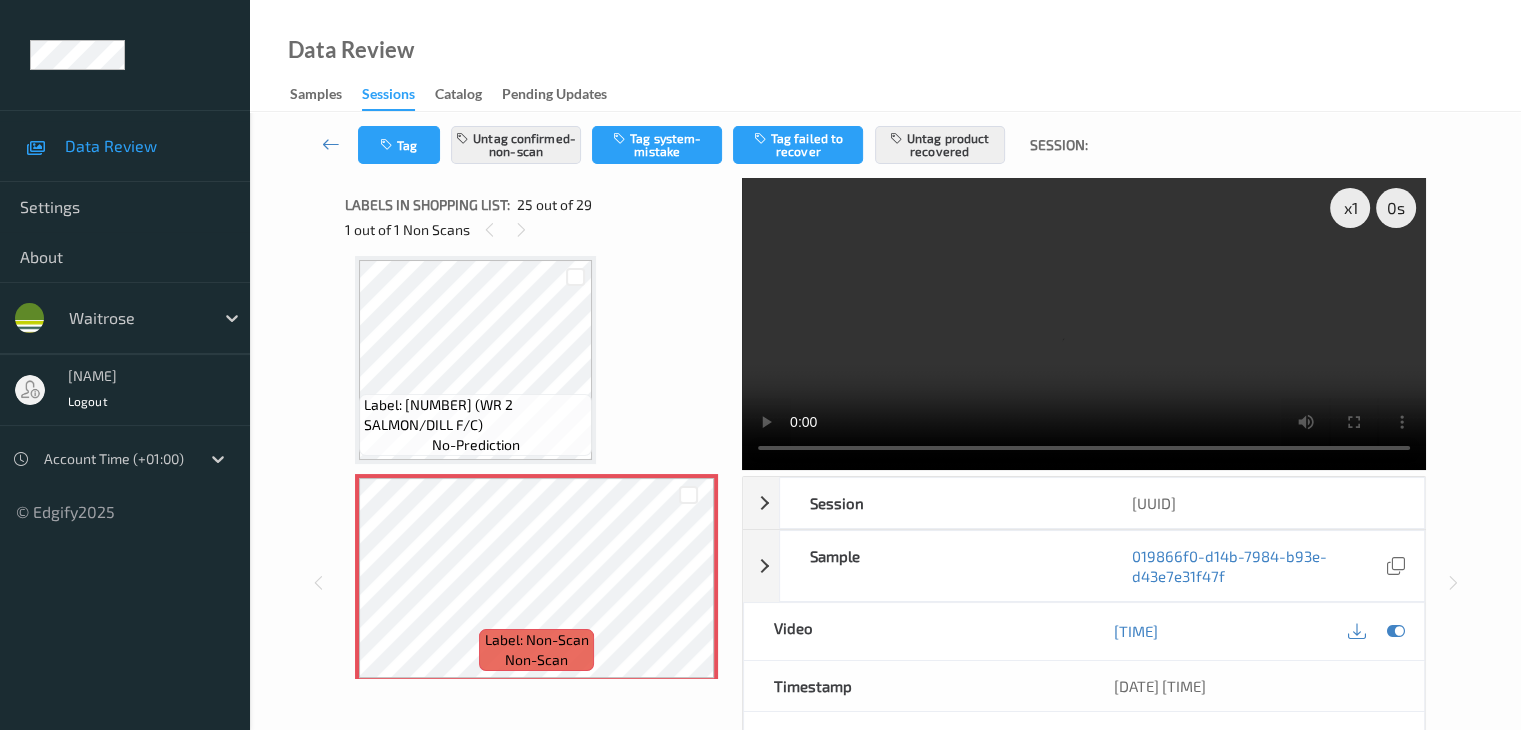 type 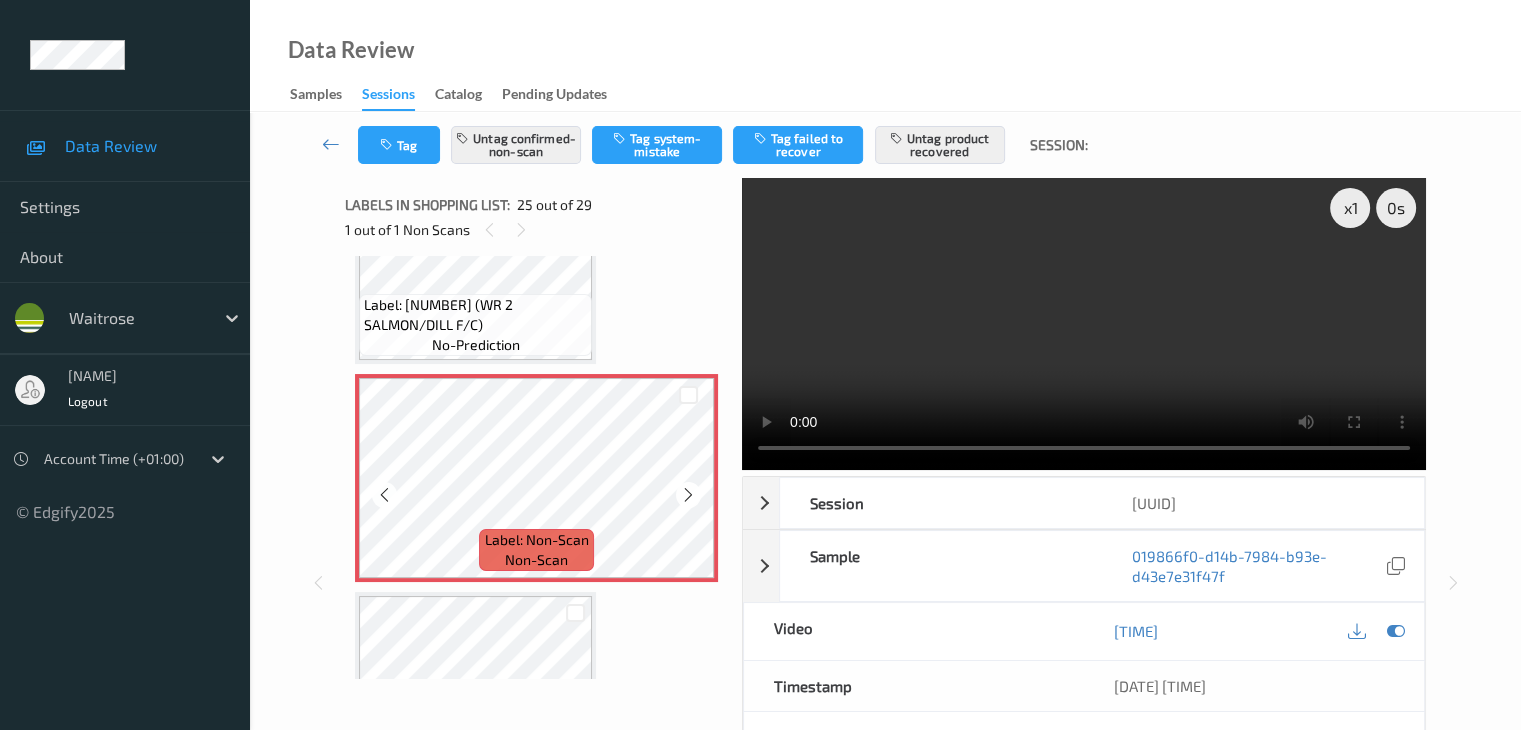 scroll, scrollTop: 5024, scrollLeft: 0, axis: vertical 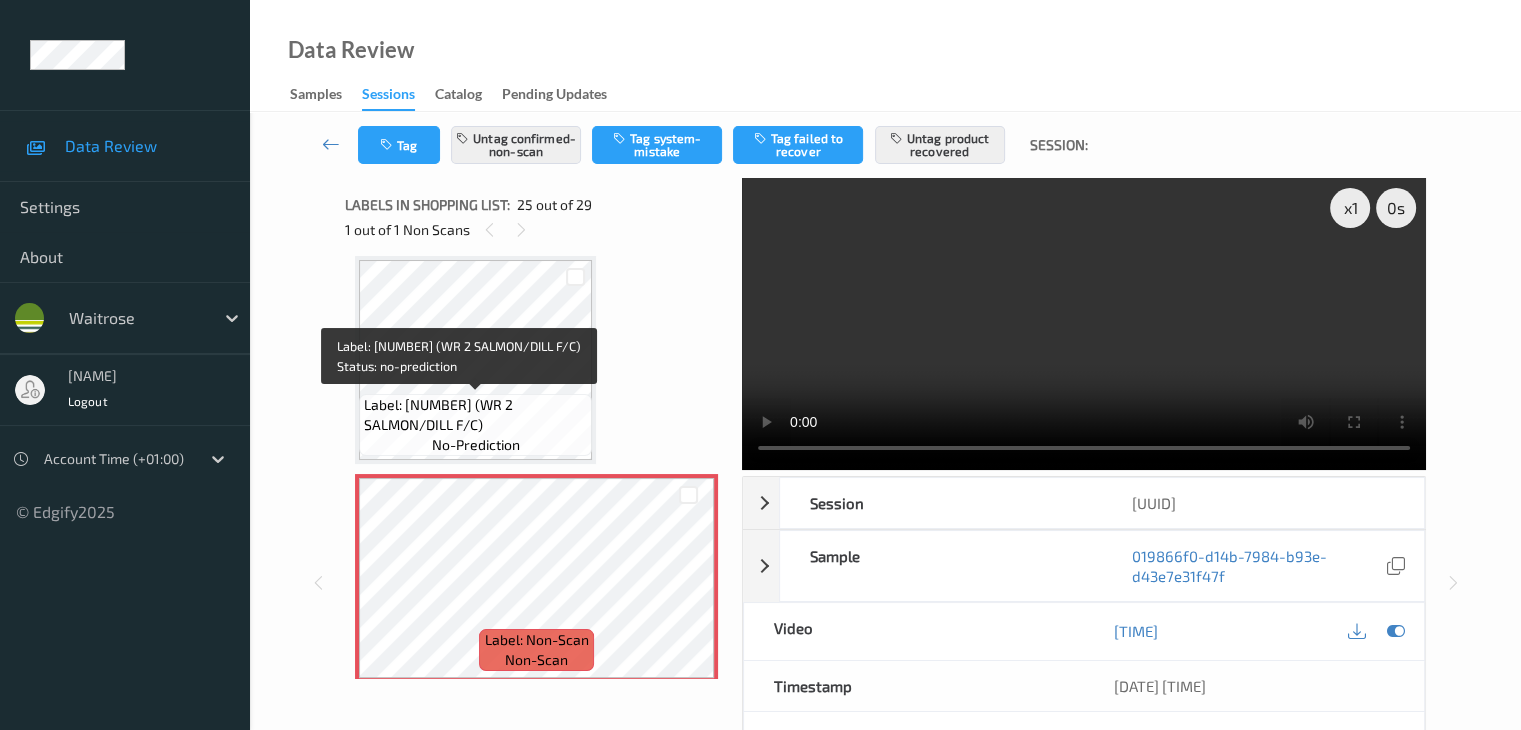 drag, startPoint x: 482, startPoint y: 432, endPoint x: 576, endPoint y: 450, distance: 95.707886 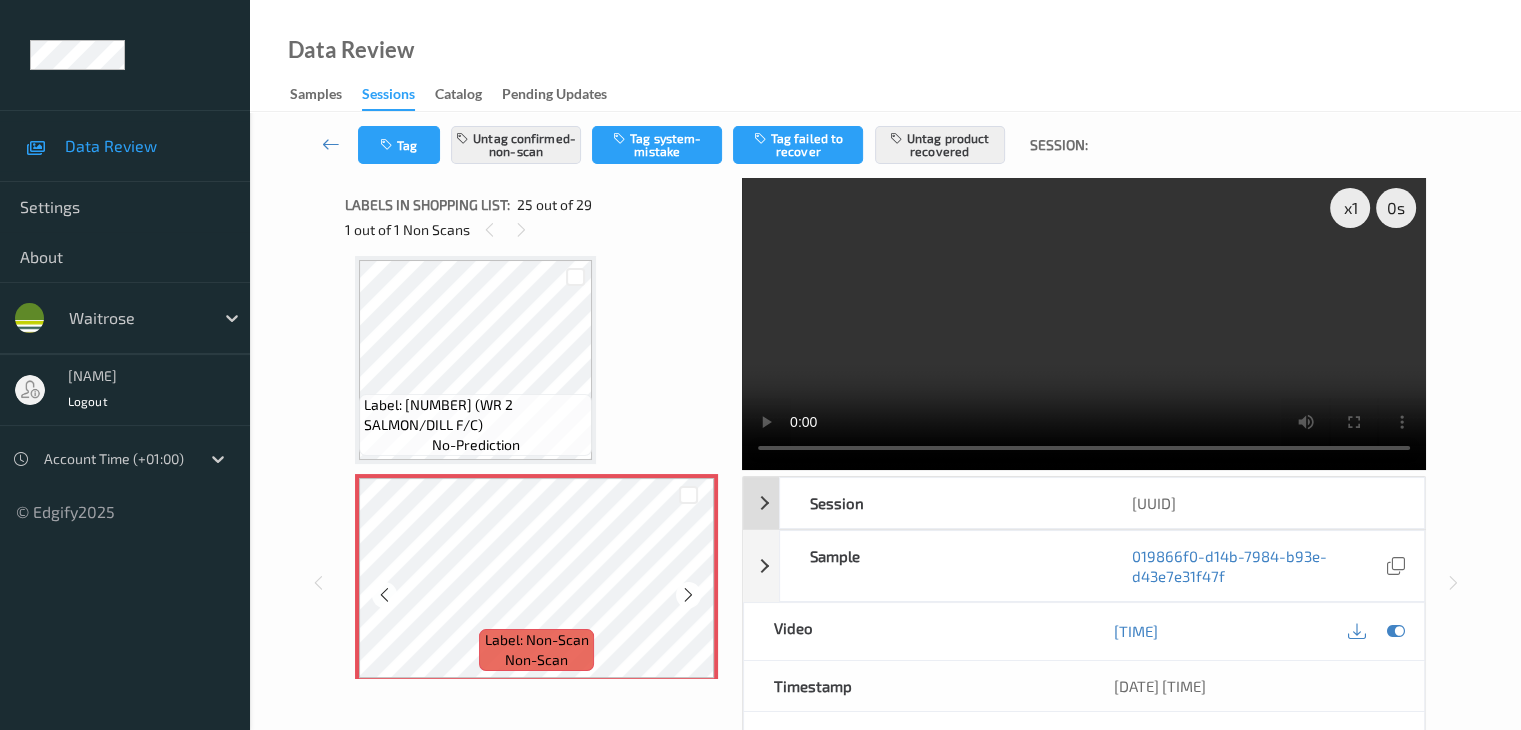 scroll, scrollTop: 5124, scrollLeft: 0, axis: vertical 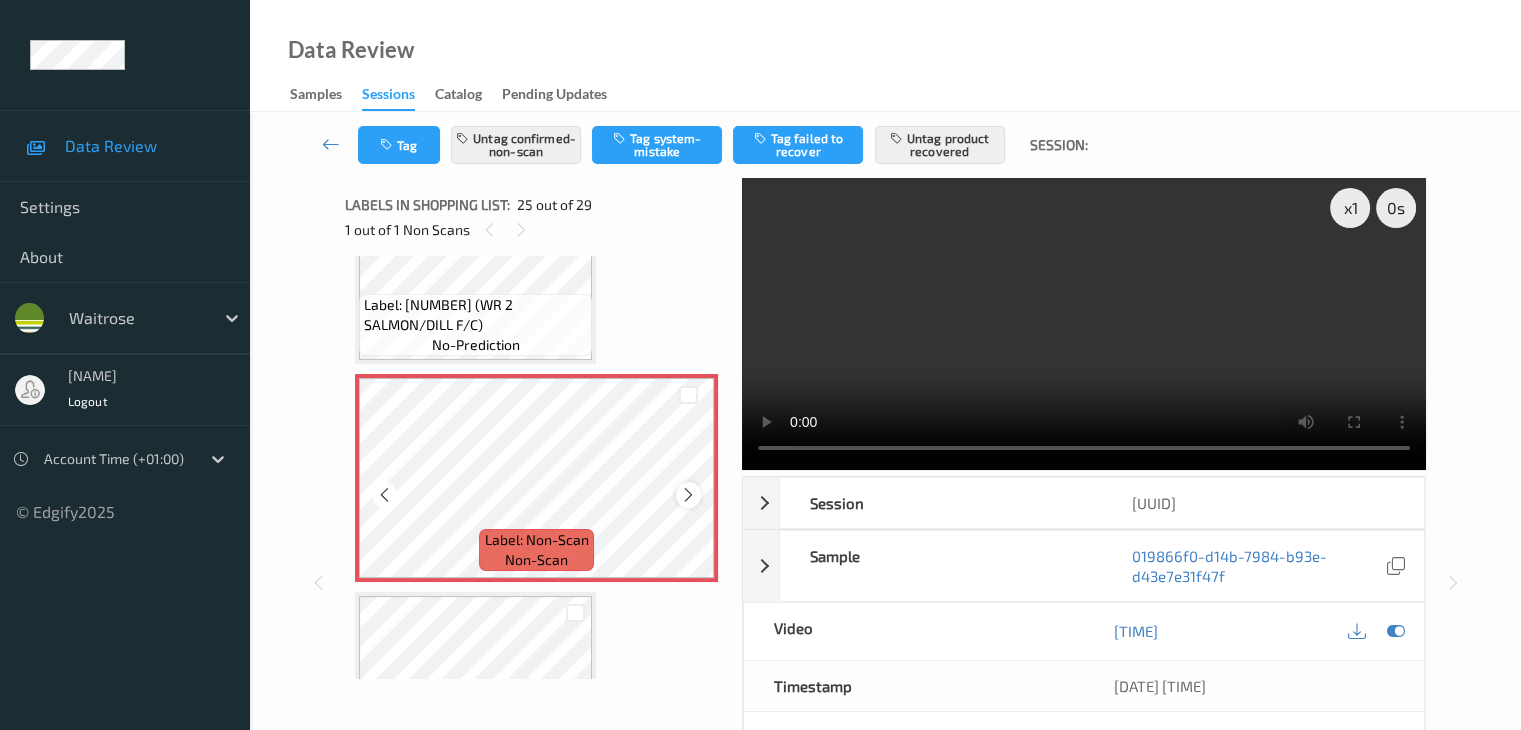 click at bounding box center [688, 494] 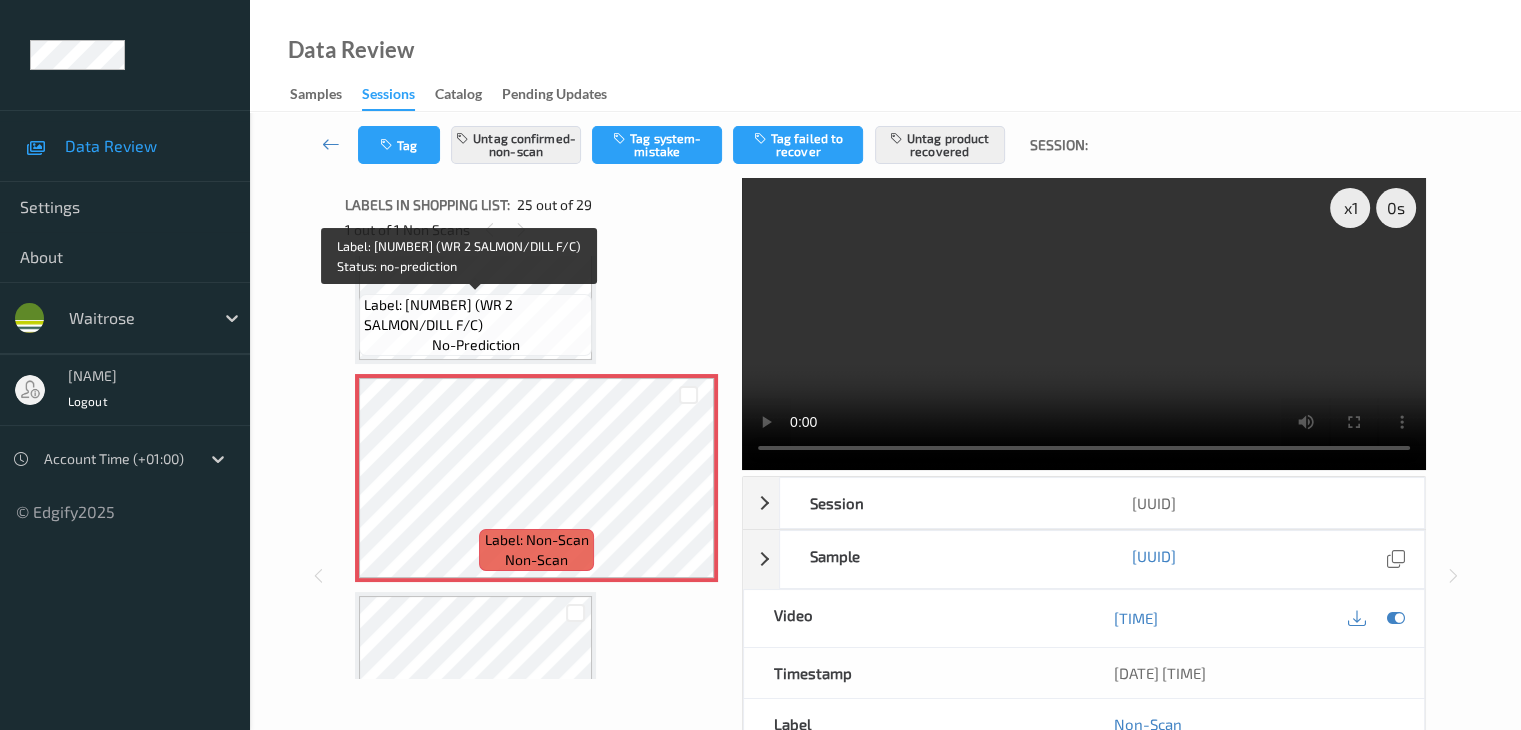 click on "Label: 5000169099834 (WR 2 SALMON/DILL F/C) no-prediction" at bounding box center [475, 325] 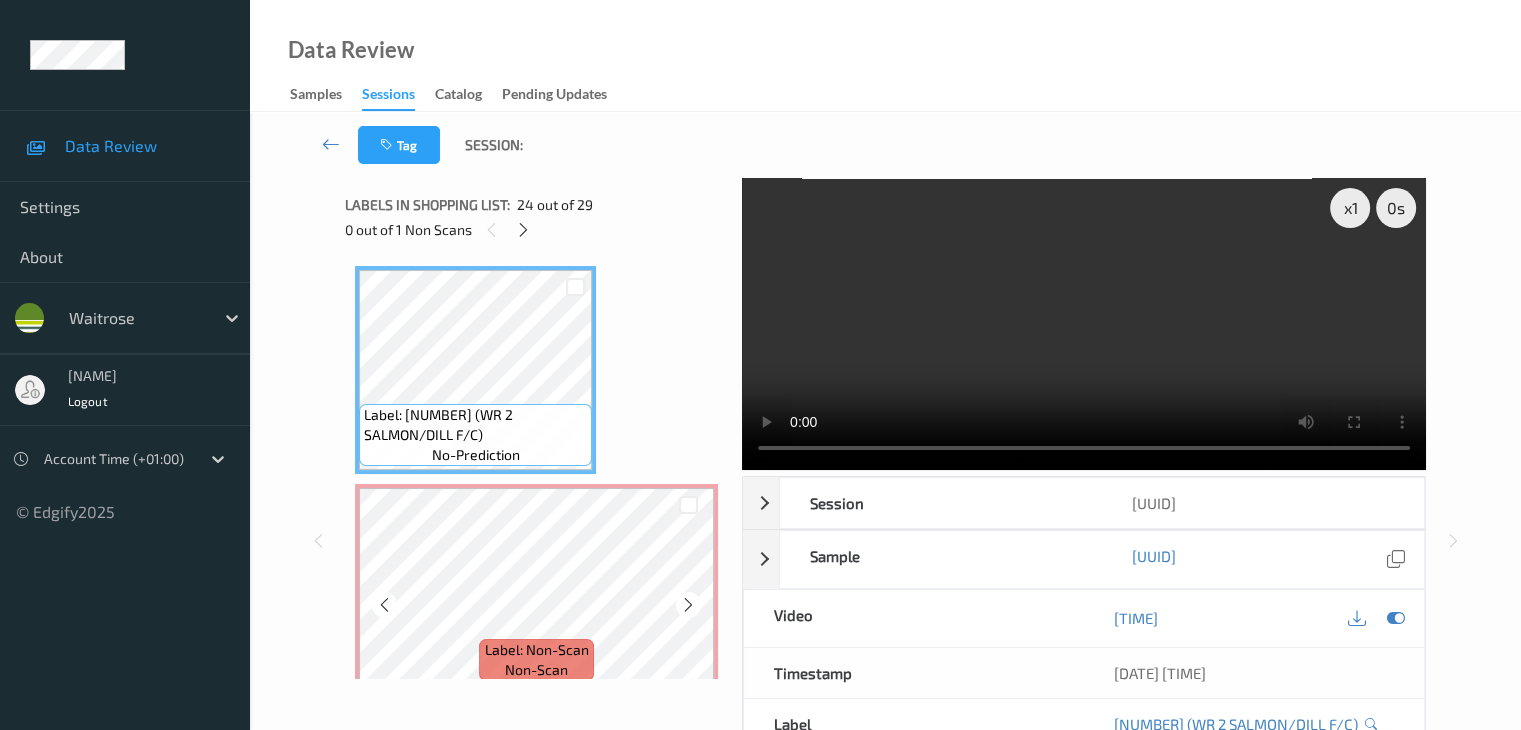 scroll, scrollTop: 4824, scrollLeft: 0, axis: vertical 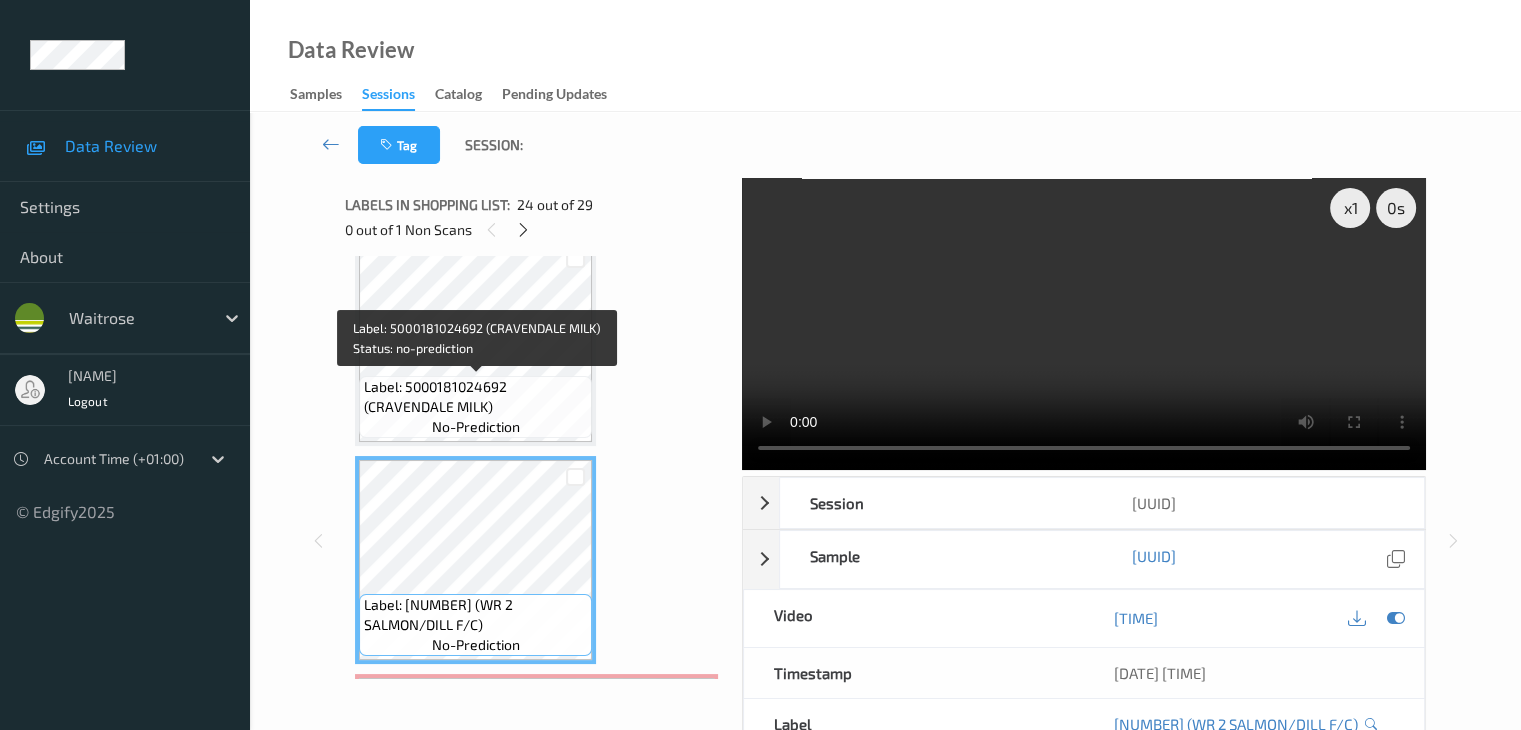 click on "Label: 5000181024692 (CRAVENDALE MILK)" at bounding box center (475, 397) 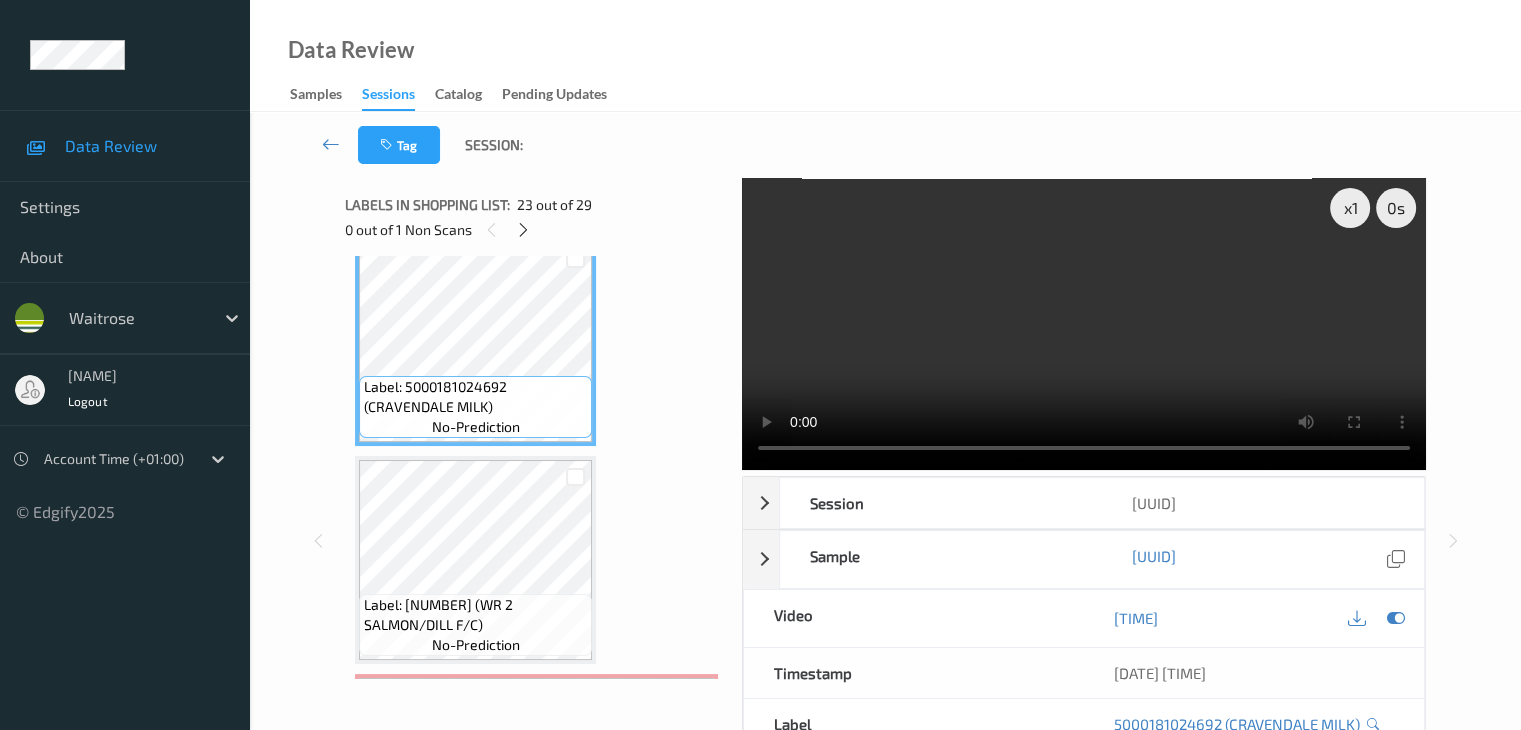 scroll, scrollTop: 5024, scrollLeft: 0, axis: vertical 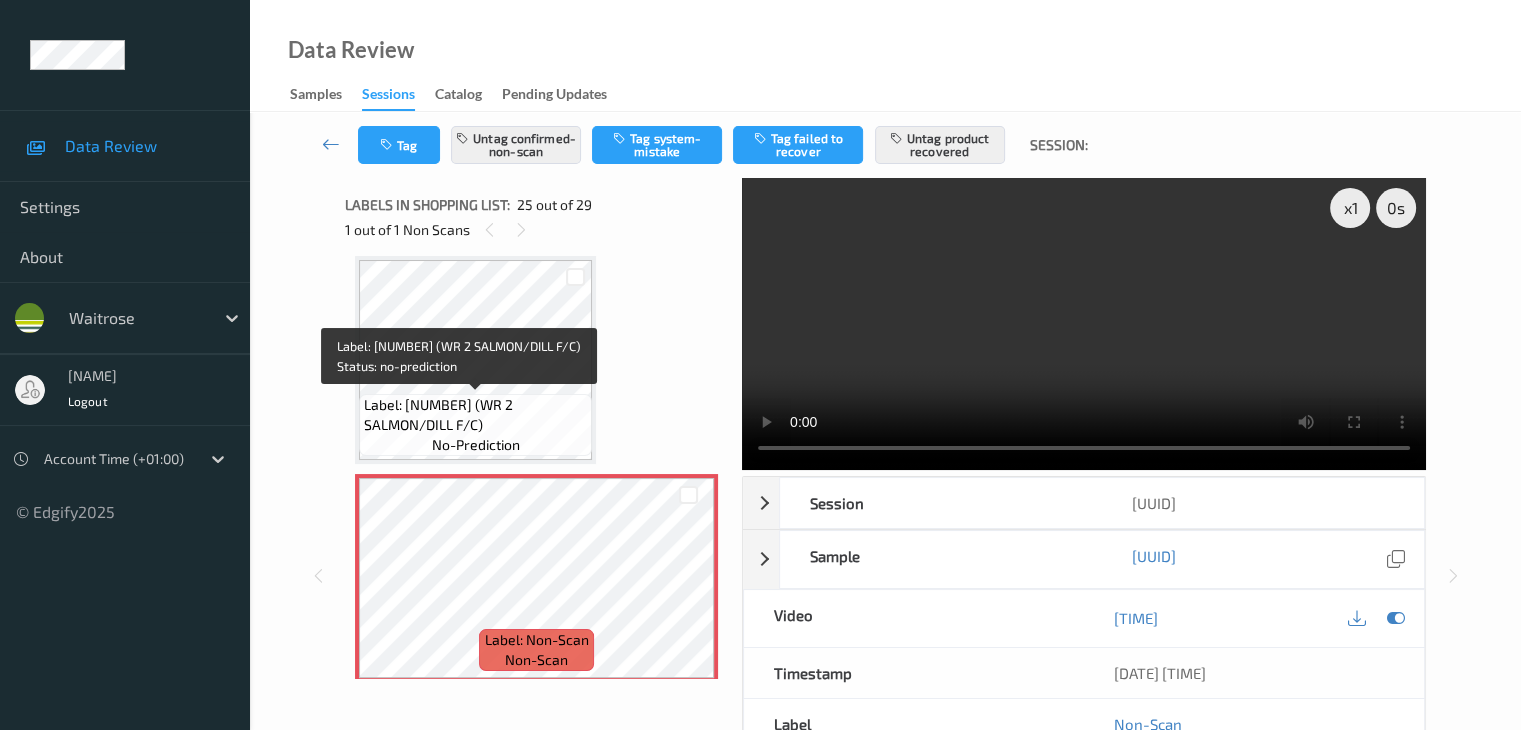 click on "Label: [NUMBER] (WR 2 SALMON/DILL F/C)" at bounding box center [475, 415] 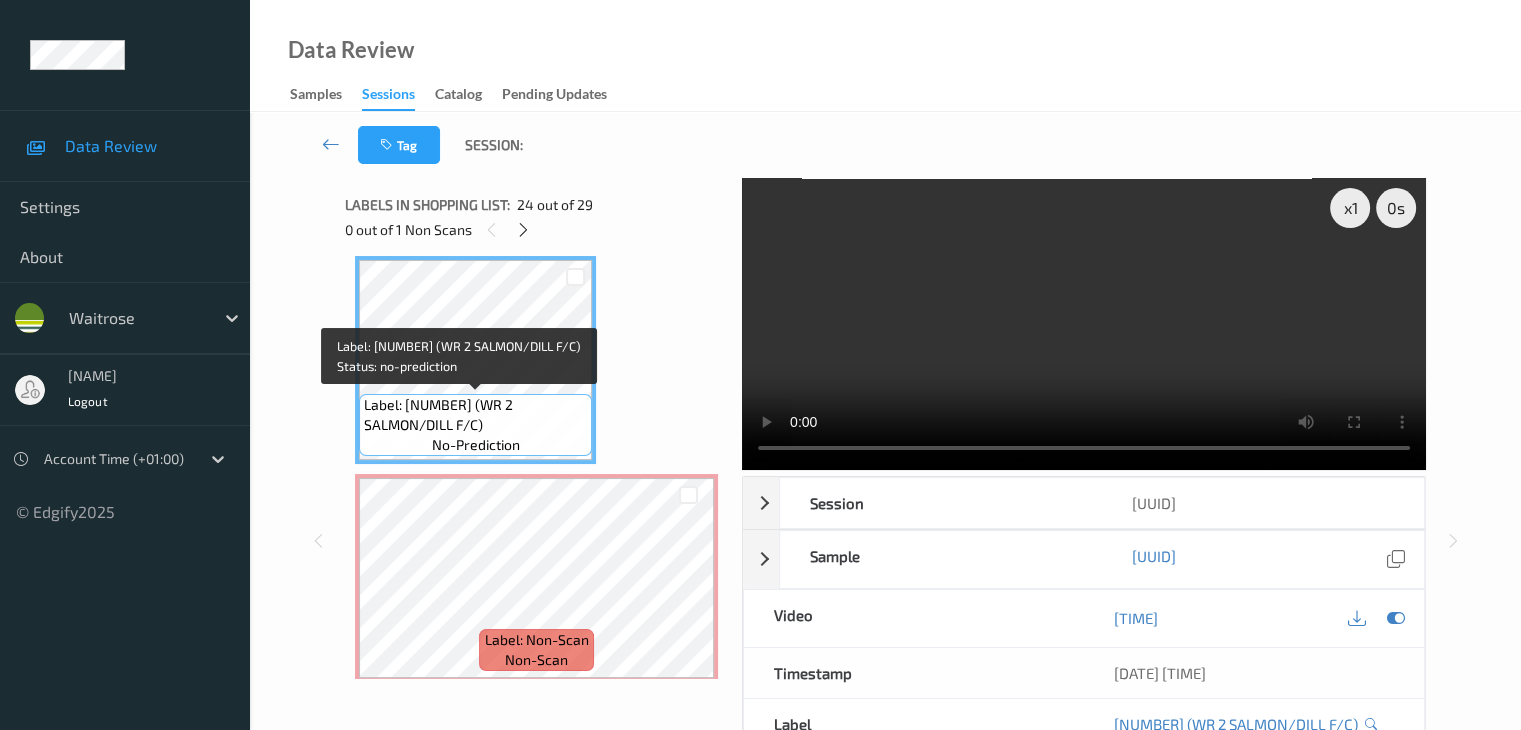 click on "Label: [NUMBER] (WR 2 SALMON/DILL F/C)" at bounding box center (475, 415) 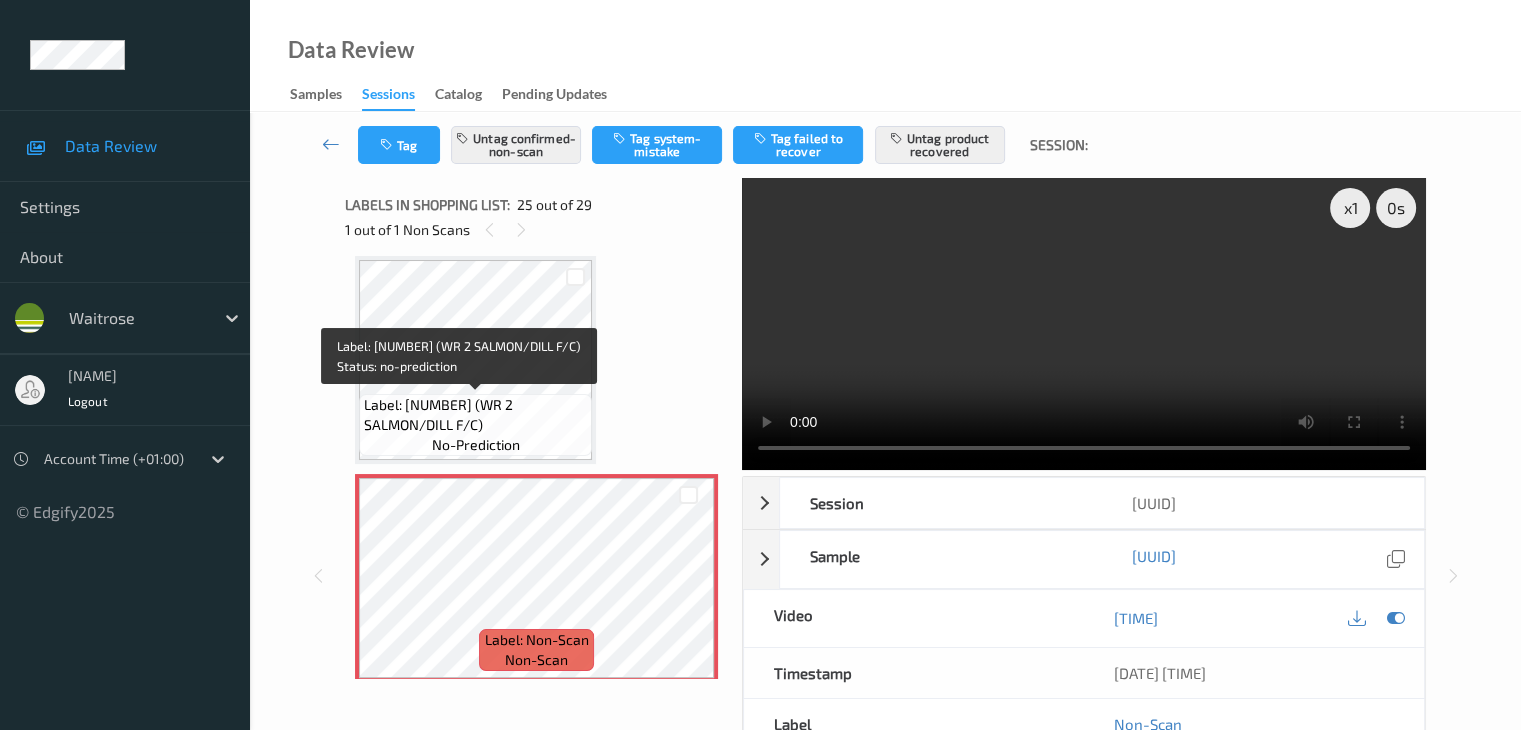 click on "Label: [NUMBER] (WR 2 SALMON/DILL F/C)" at bounding box center (475, 415) 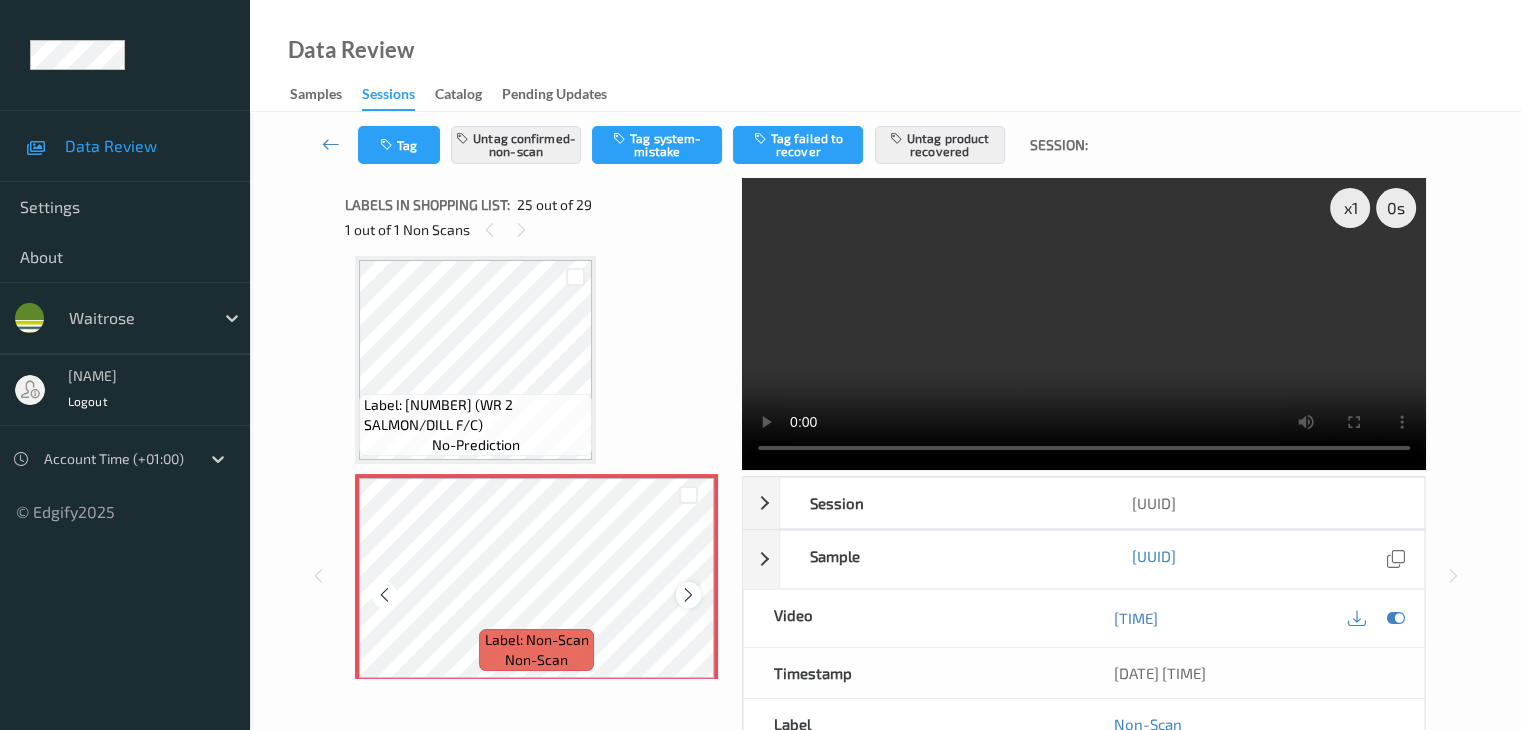 click at bounding box center (688, 595) 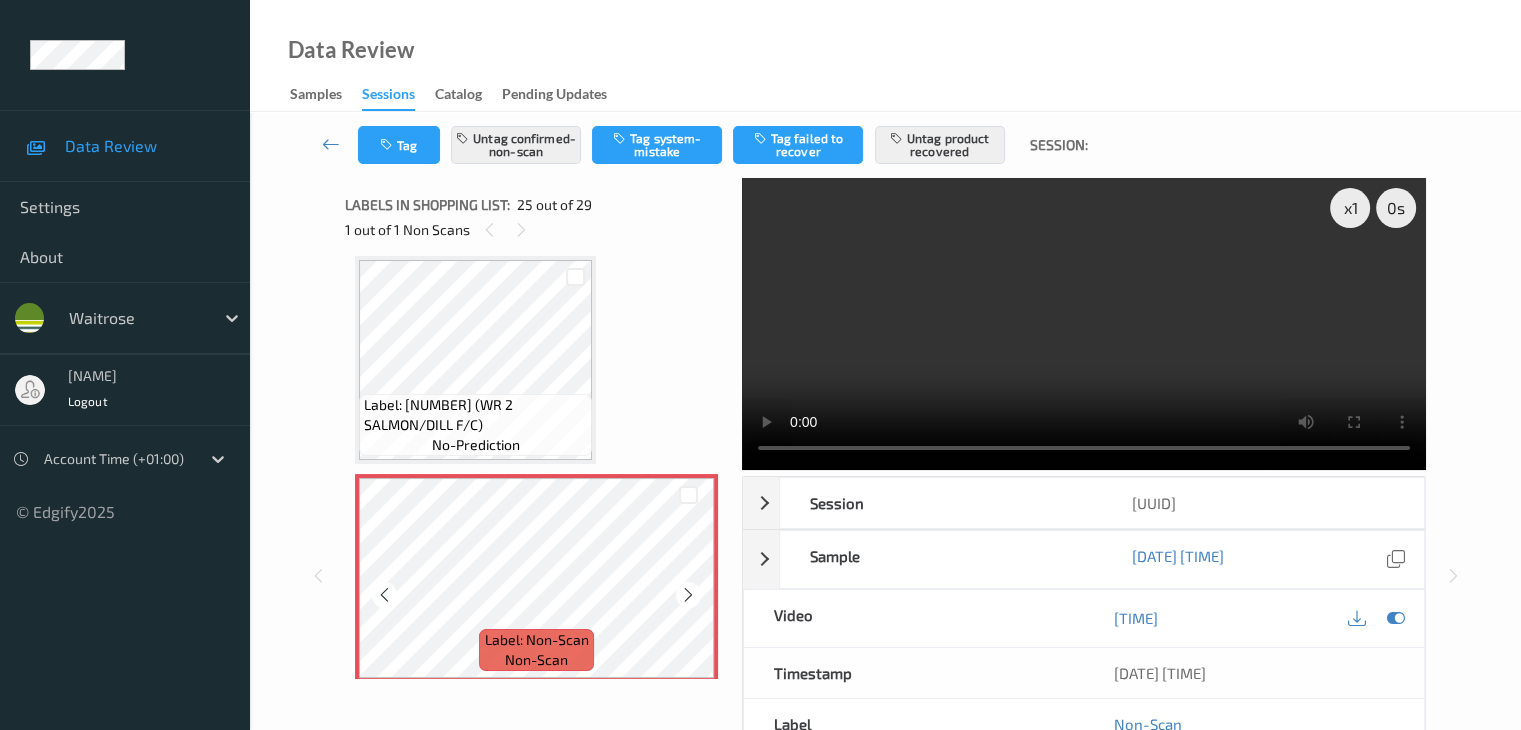 click at bounding box center (688, 595) 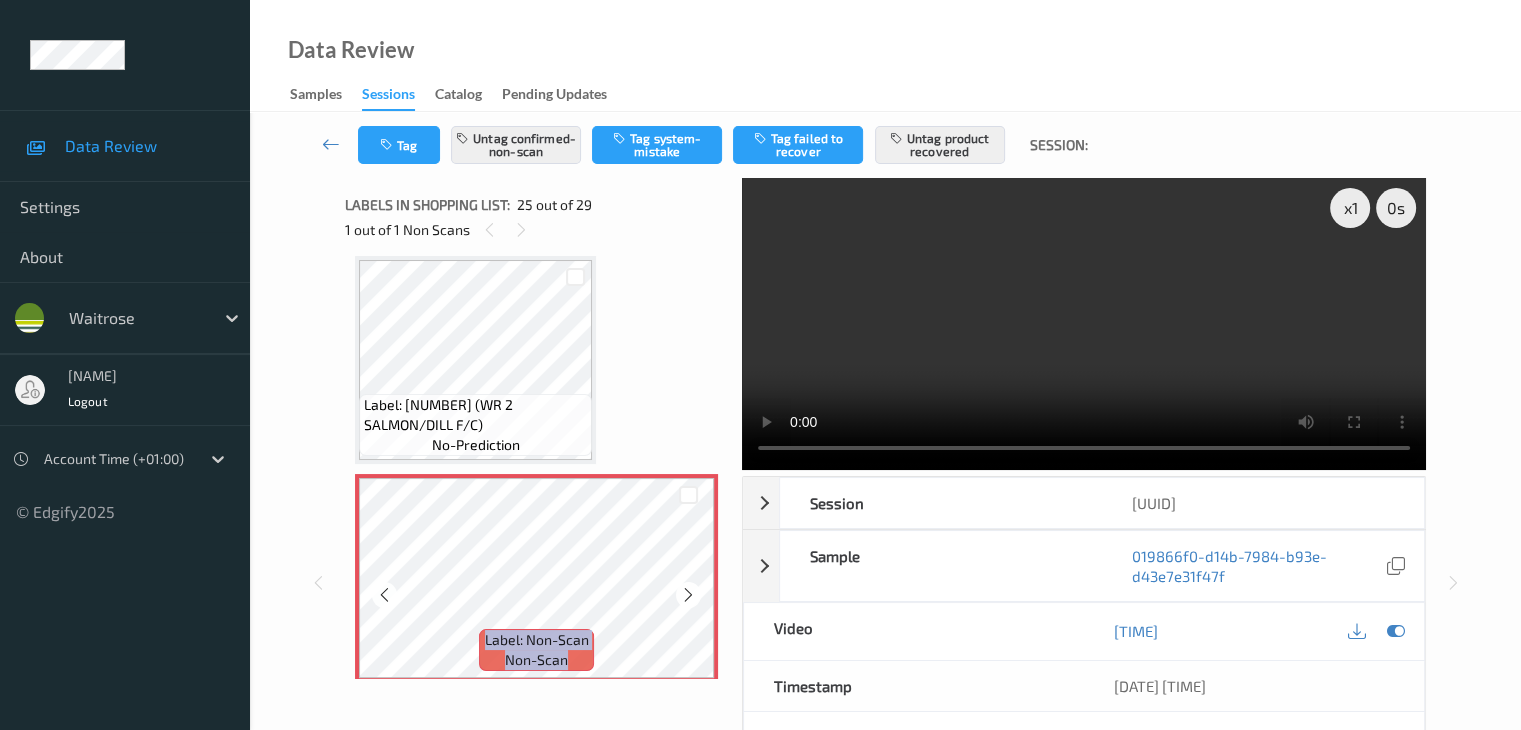 click at bounding box center (688, 595) 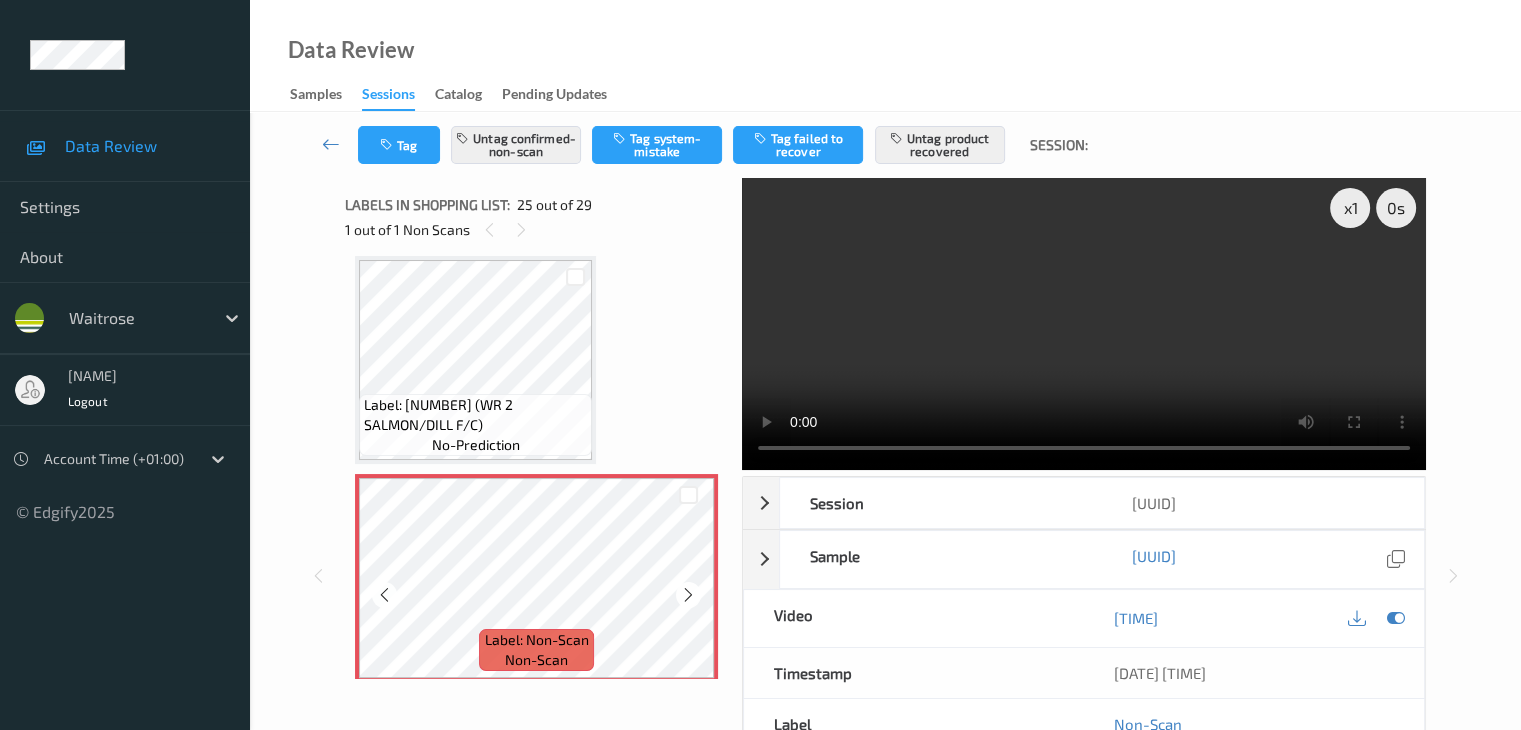 click at bounding box center (688, 595) 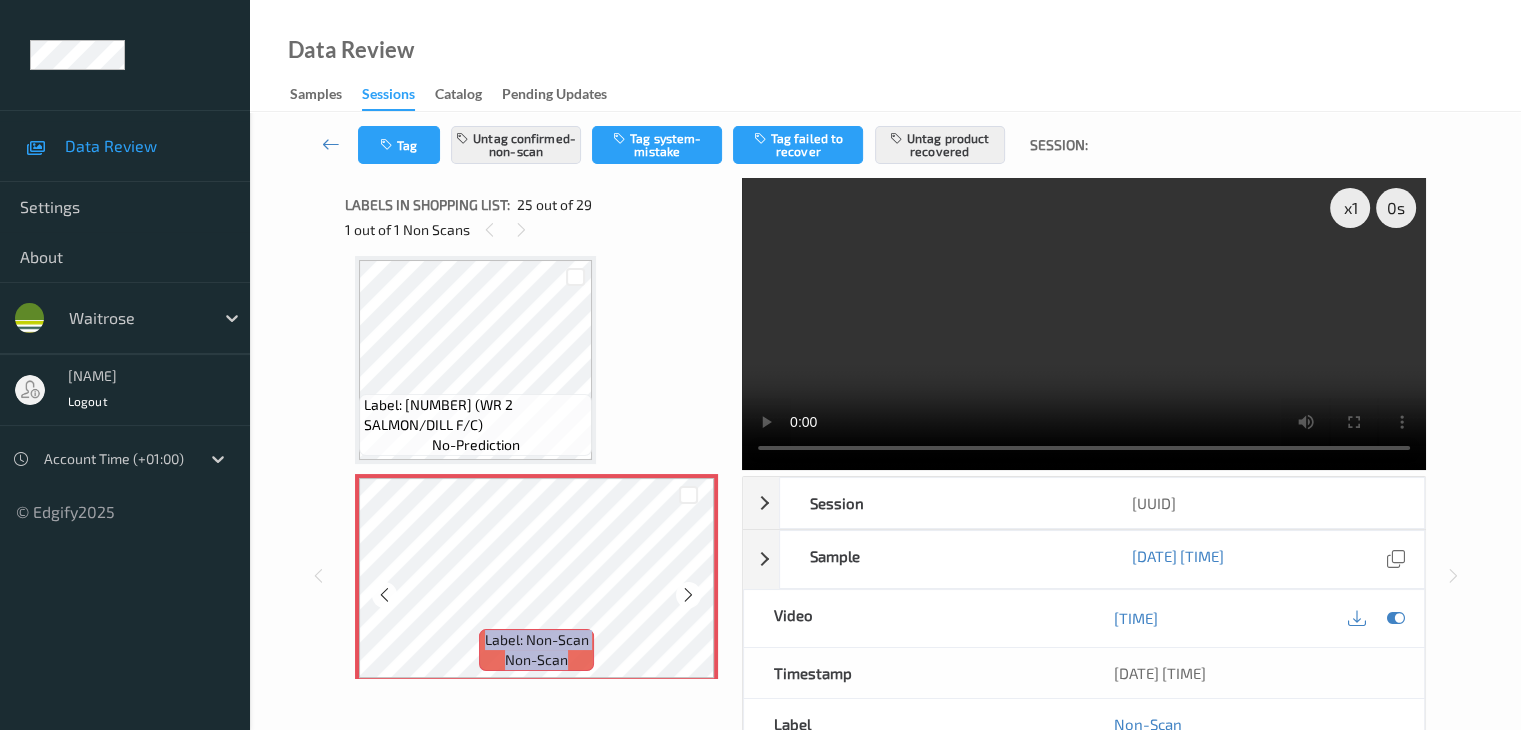 click at bounding box center [688, 595] 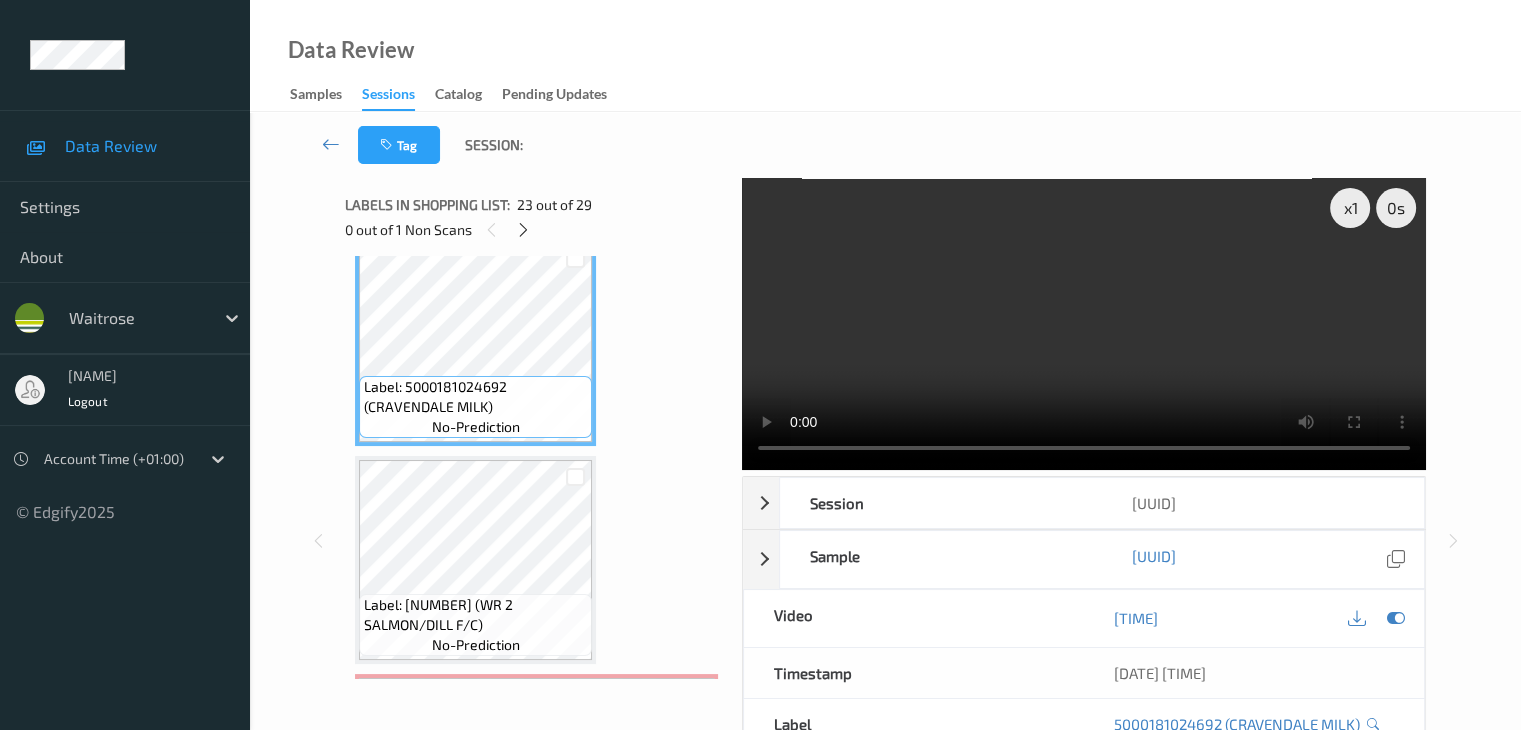 scroll, scrollTop: 4924, scrollLeft: 0, axis: vertical 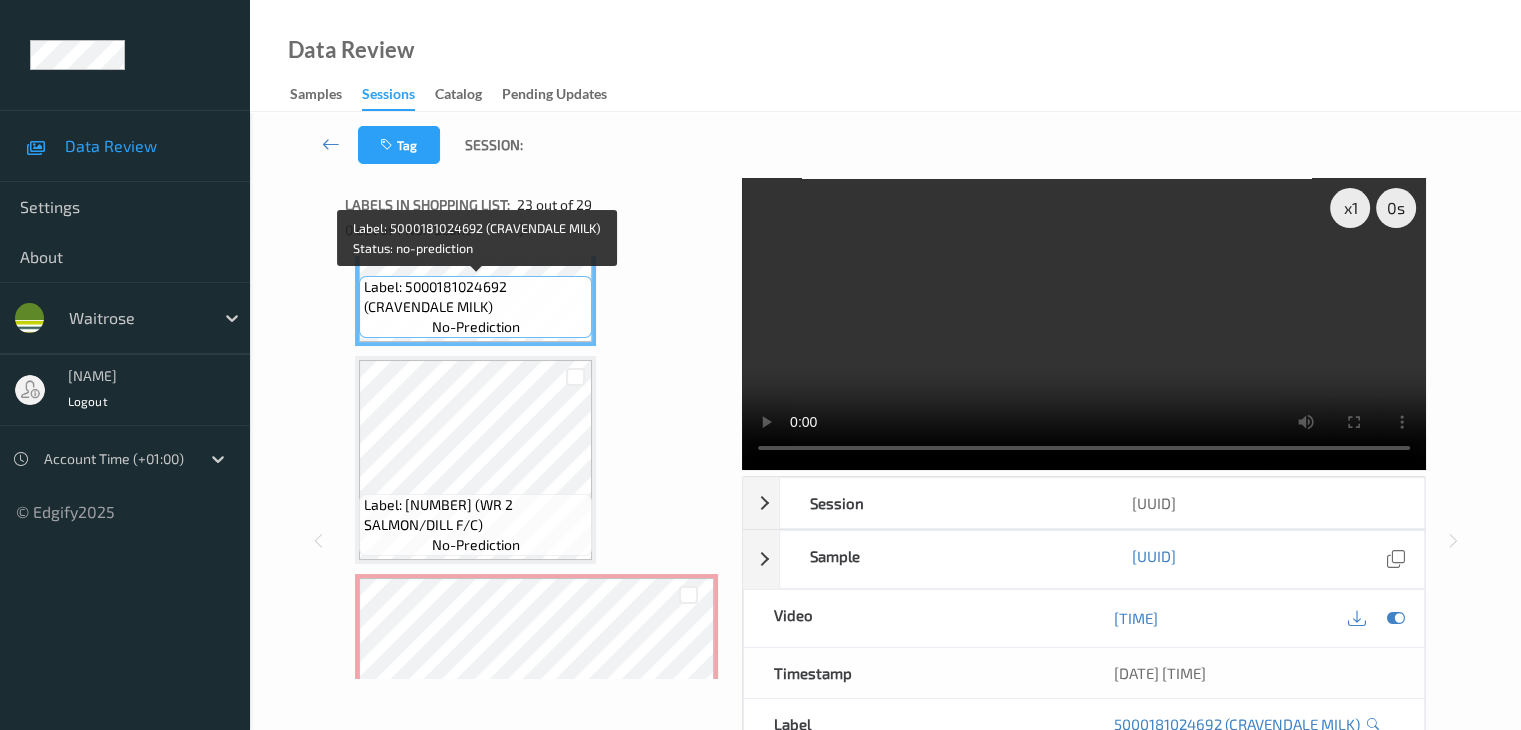 click on "Label: 5000181024692 (CRAVENDALE MILK)" at bounding box center [475, 297] 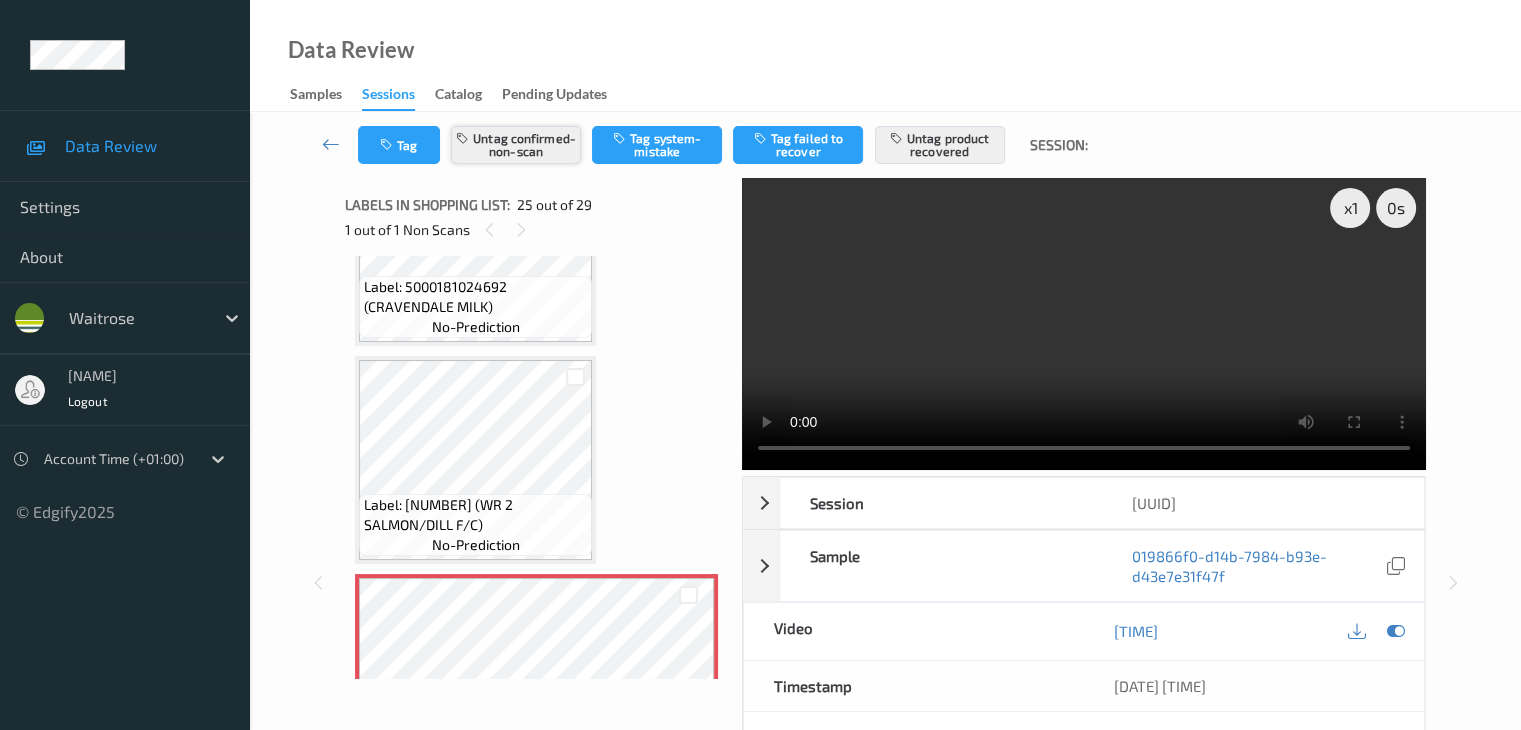 click on "Untag   confirmed-non-scan" at bounding box center (516, 145) 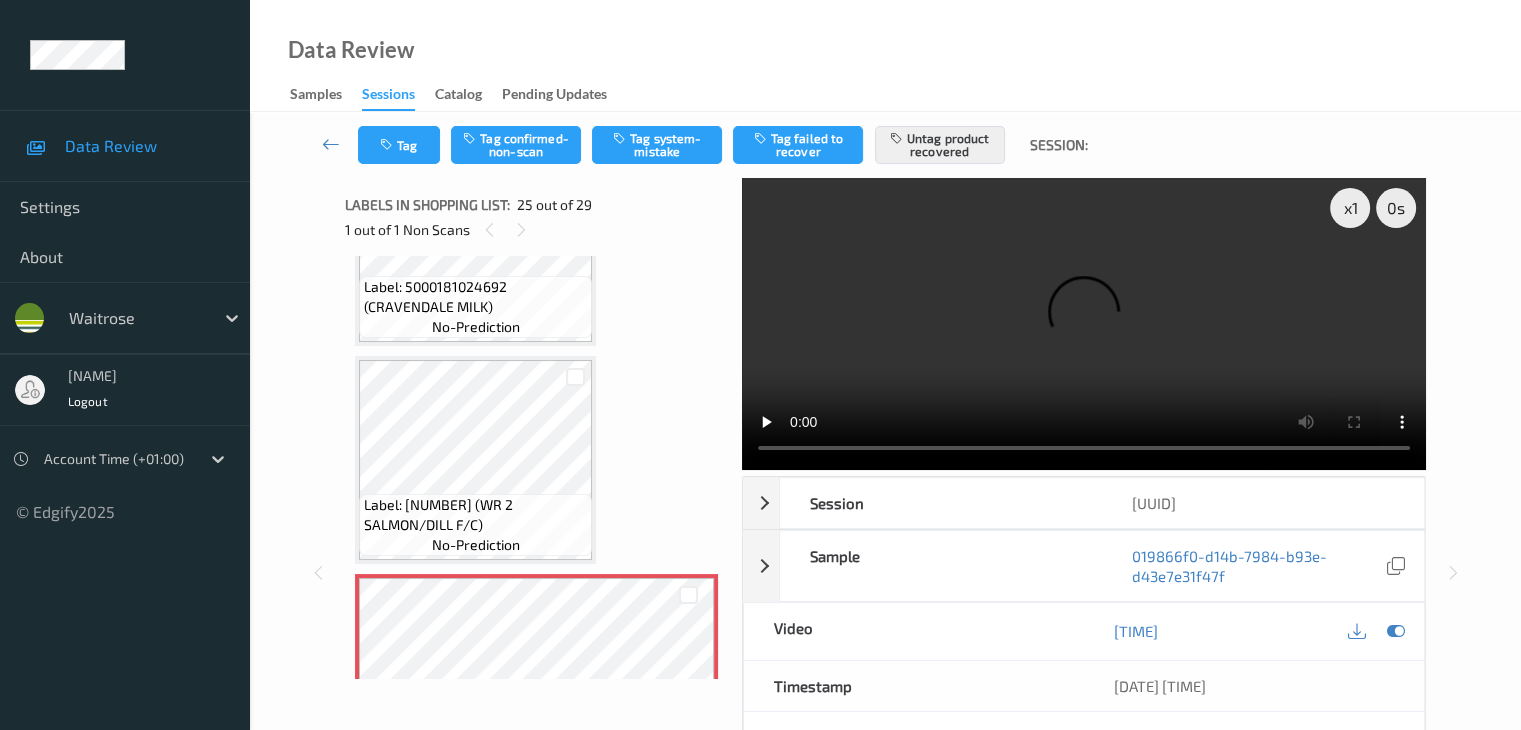 click on "Tag Tag   confirmed-non-scan Tag   system-mistake Tag   failed to recover Untag   product recovered Session:" at bounding box center [885, 145] 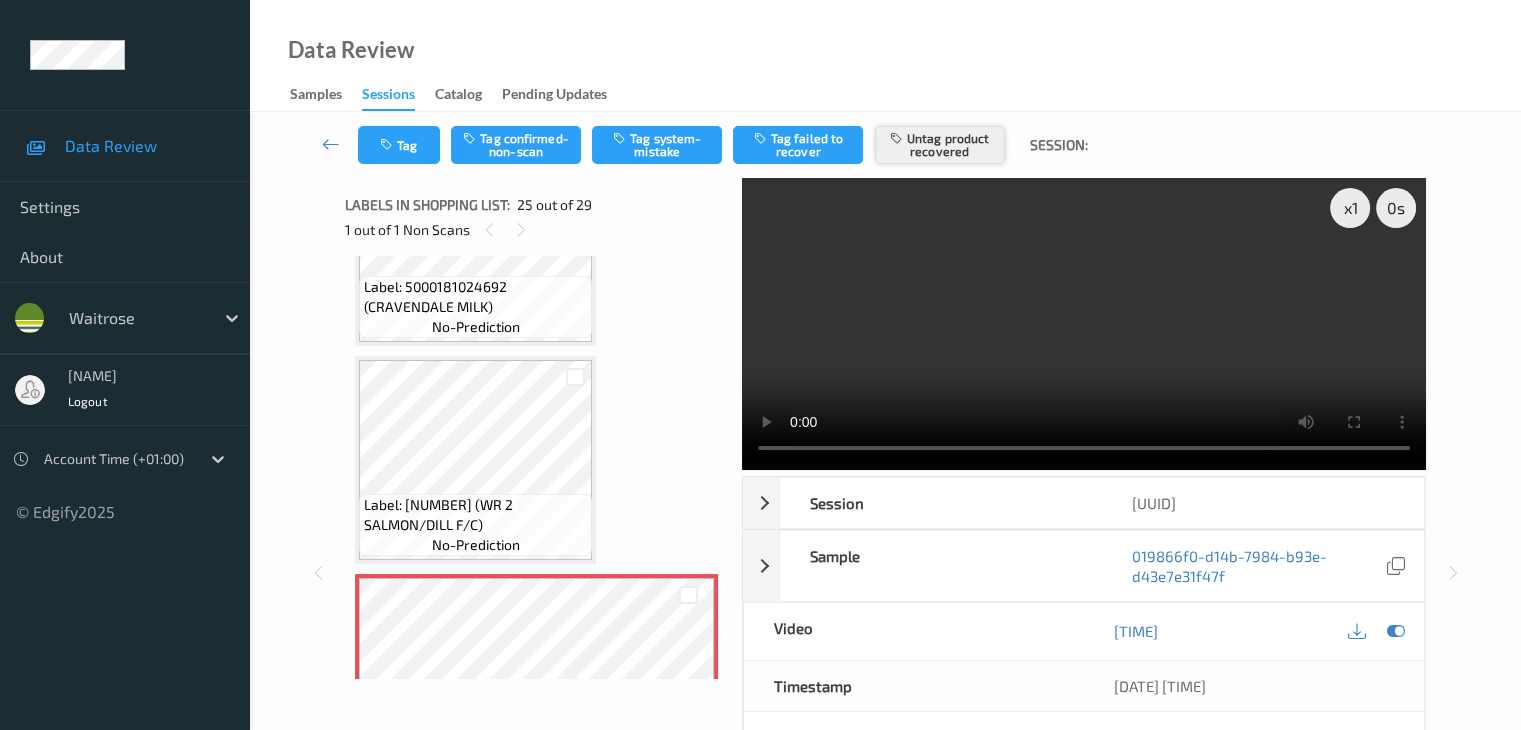 click on "Untag   product recovered" at bounding box center [940, 145] 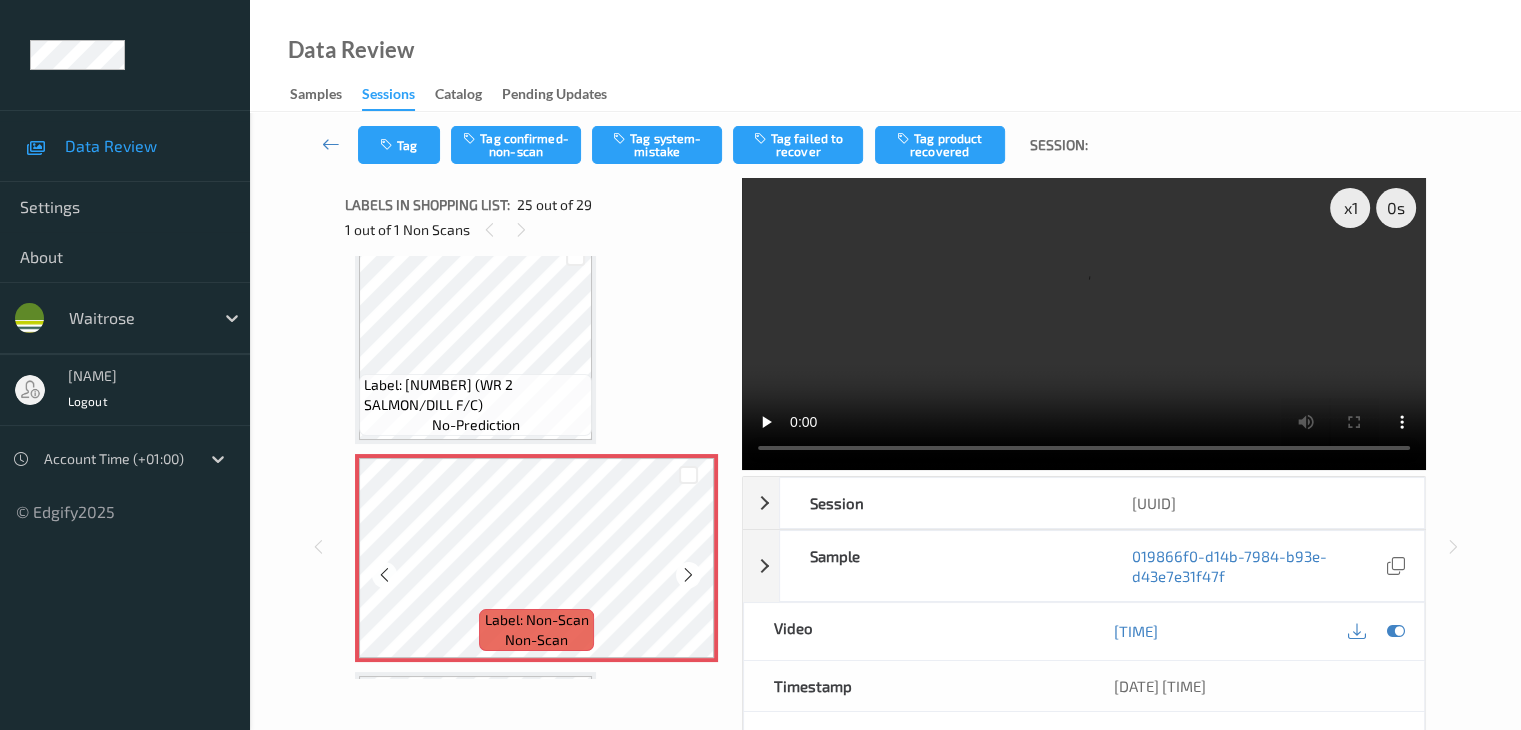 scroll, scrollTop: 5124, scrollLeft: 0, axis: vertical 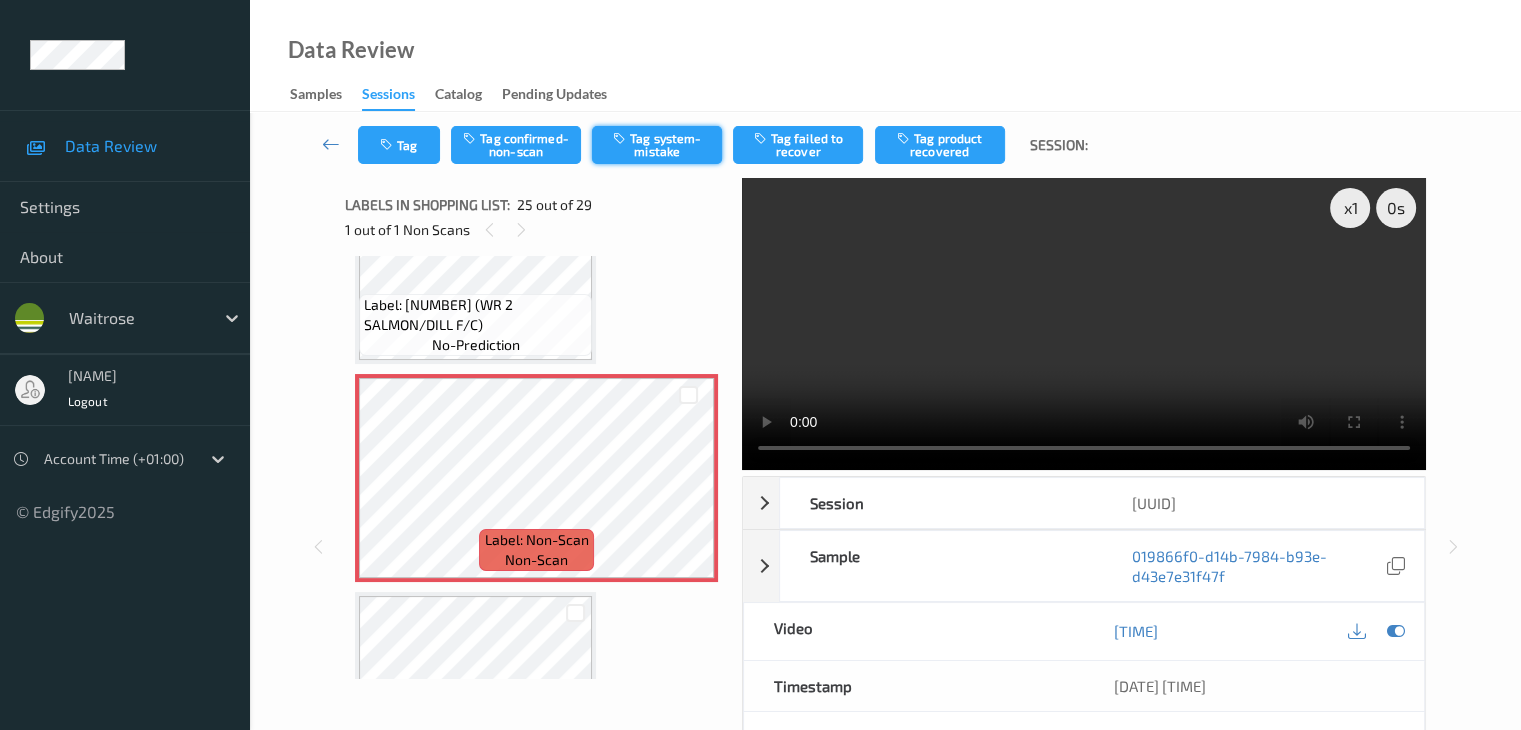 click on "Tag   system-mistake" at bounding box center [657, 145] 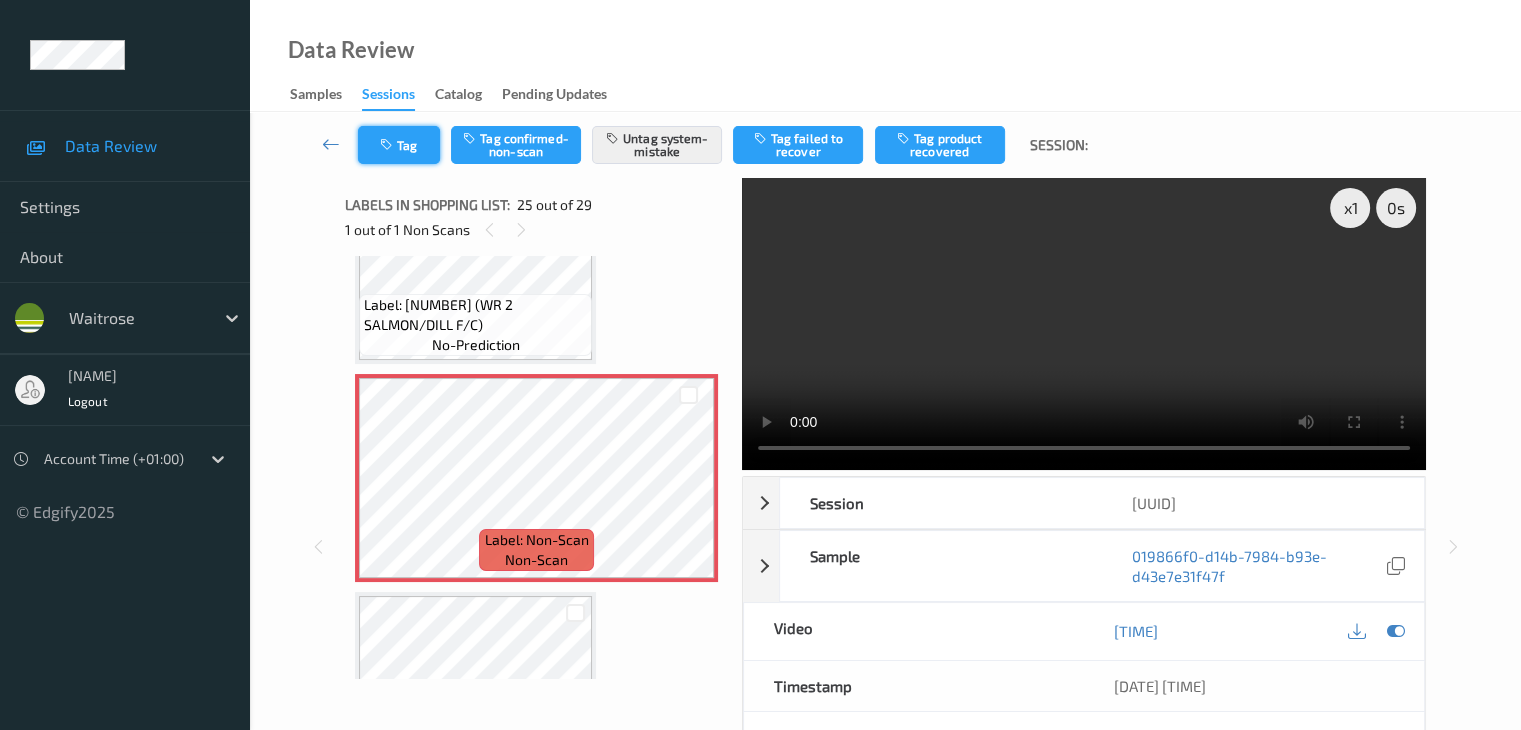 click on "Tag" at bounding box center (399, 145) 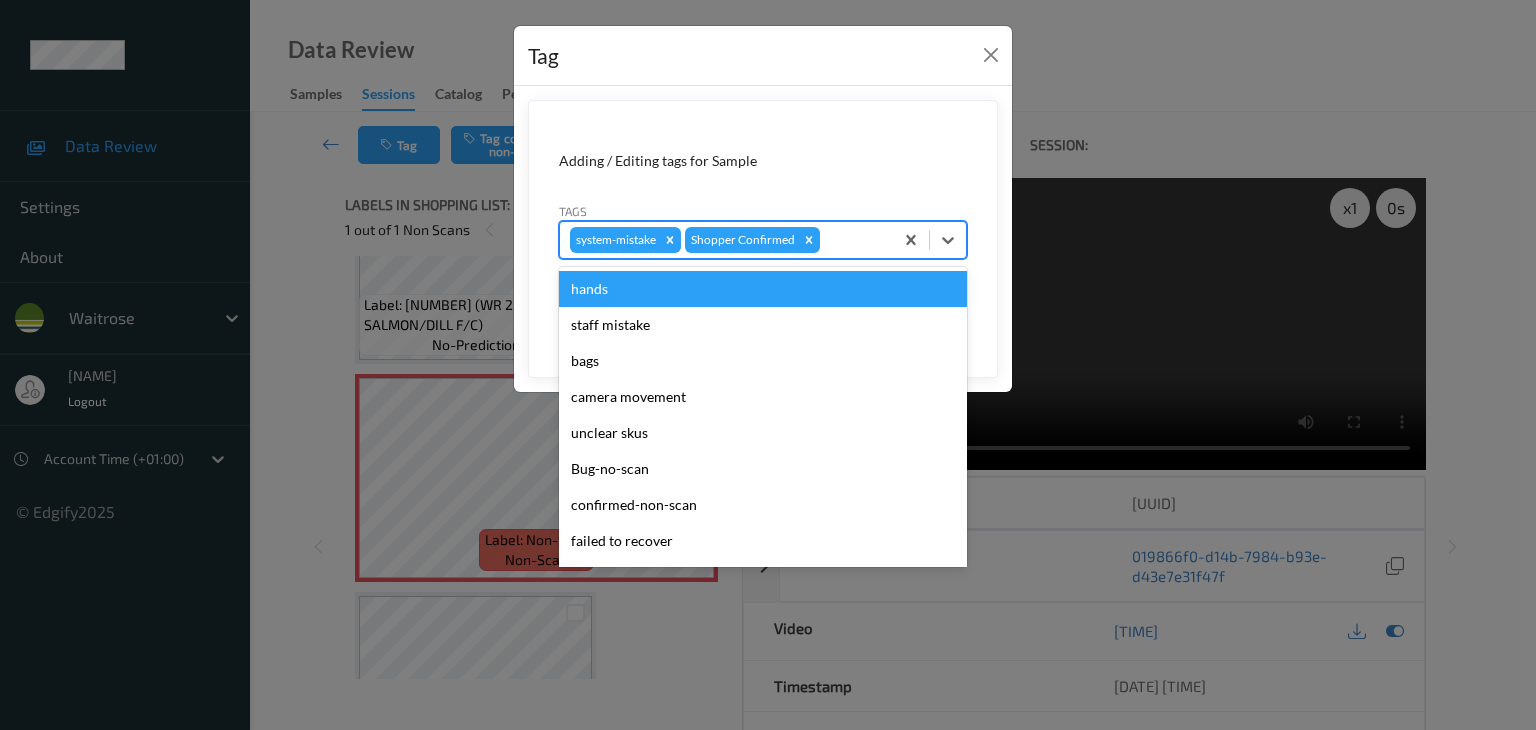 click at bounding box center [853, 240] 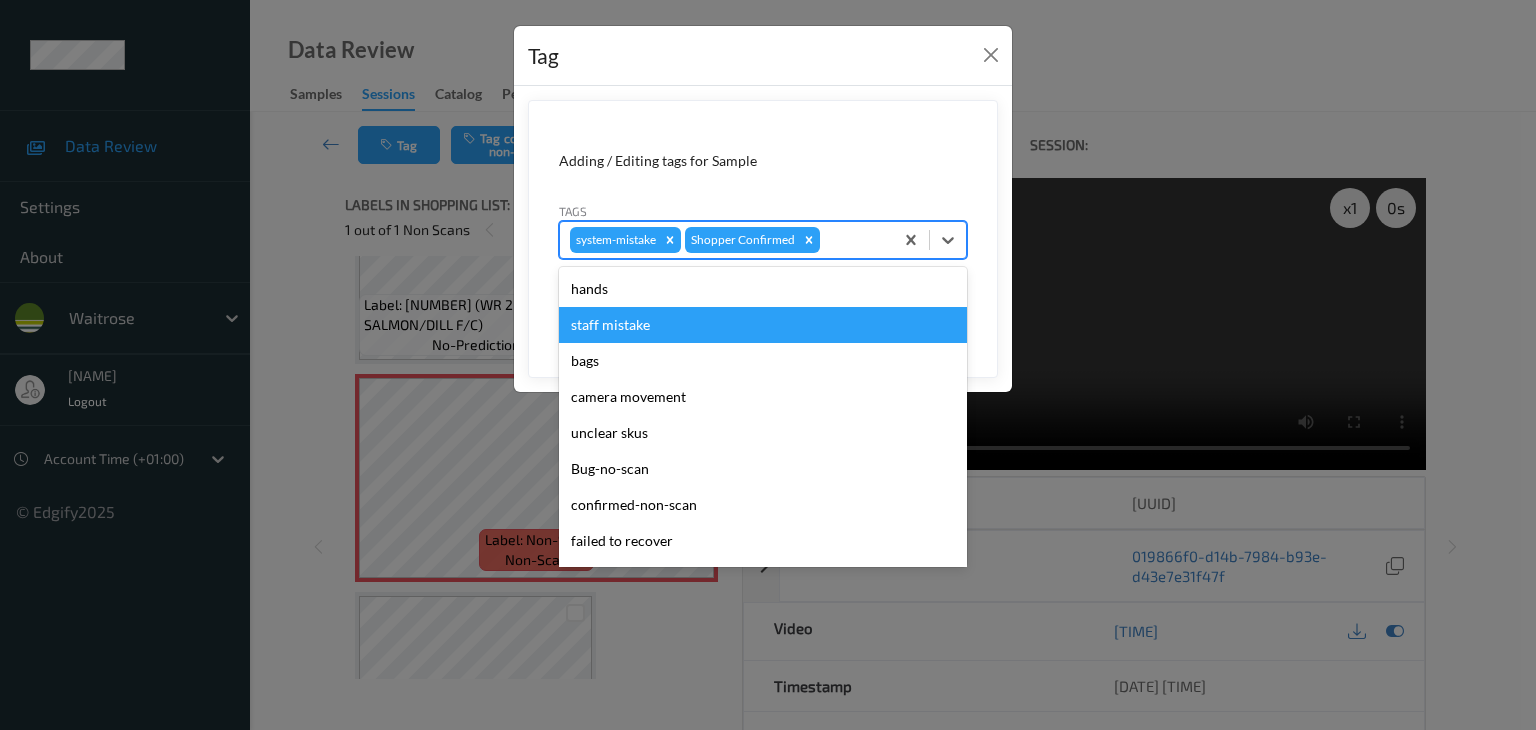 type on "u" 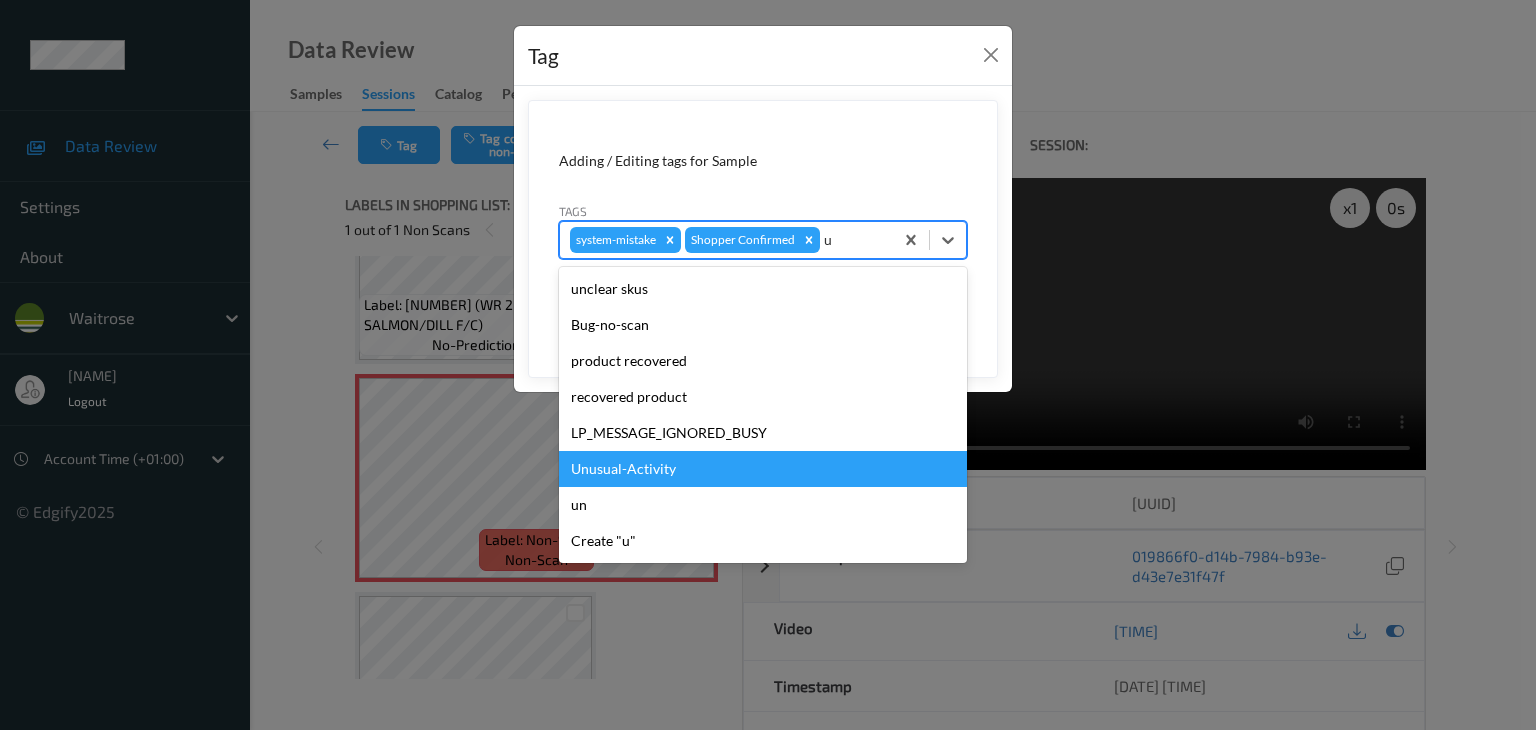 click on "Unusual-Activity" at bounding box center (763, 469) 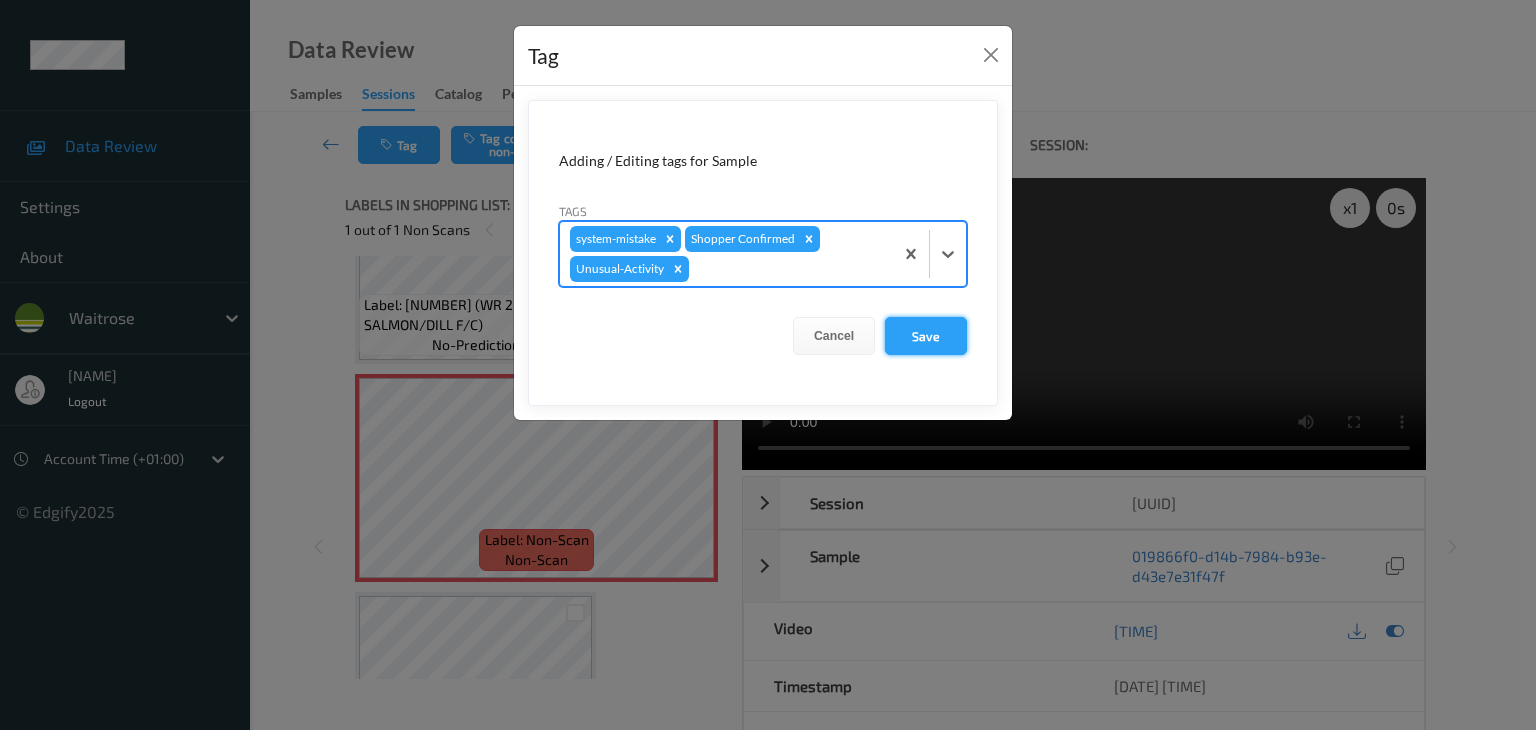 click on "Save" at bounding box center (926, 336) 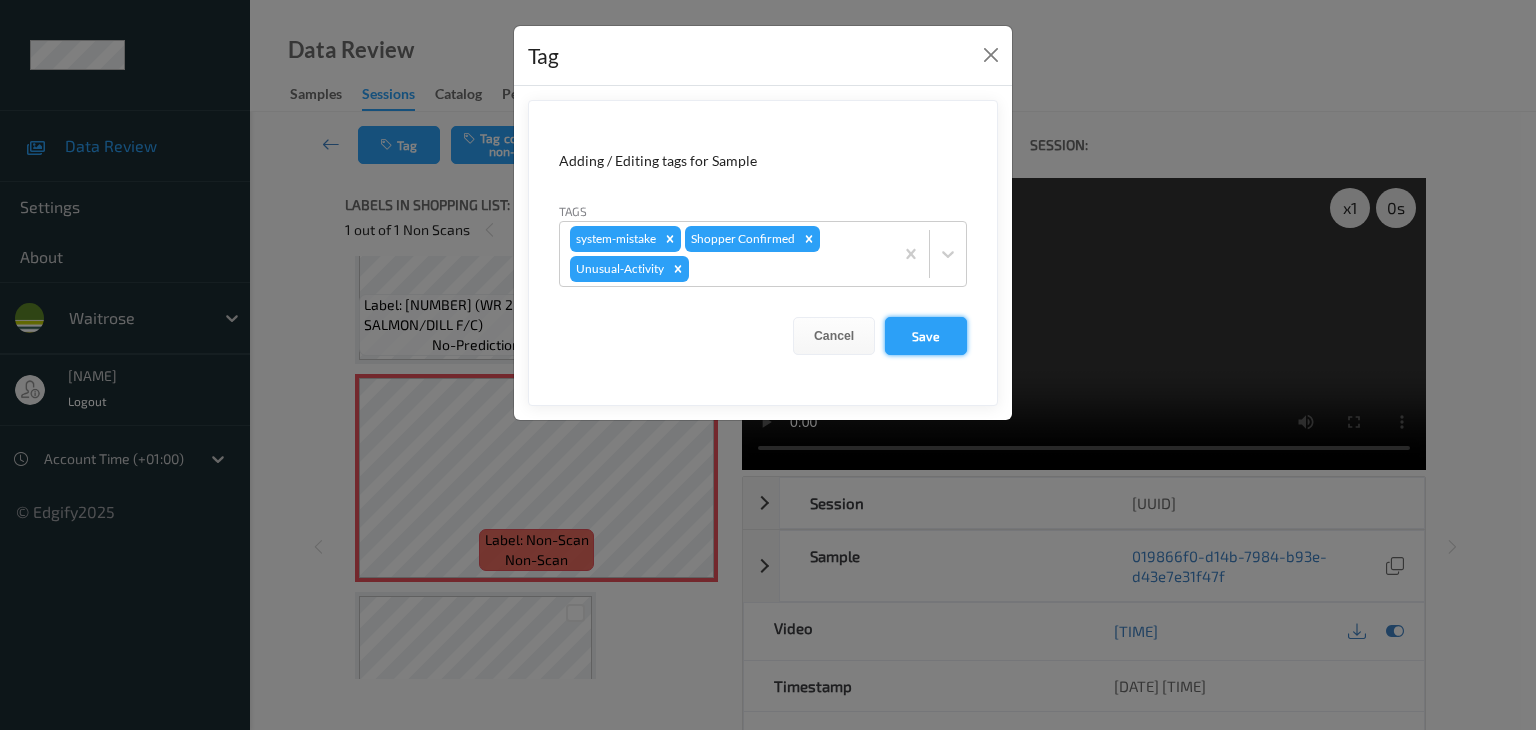 click on "Save" at bounding box center (926, 336) 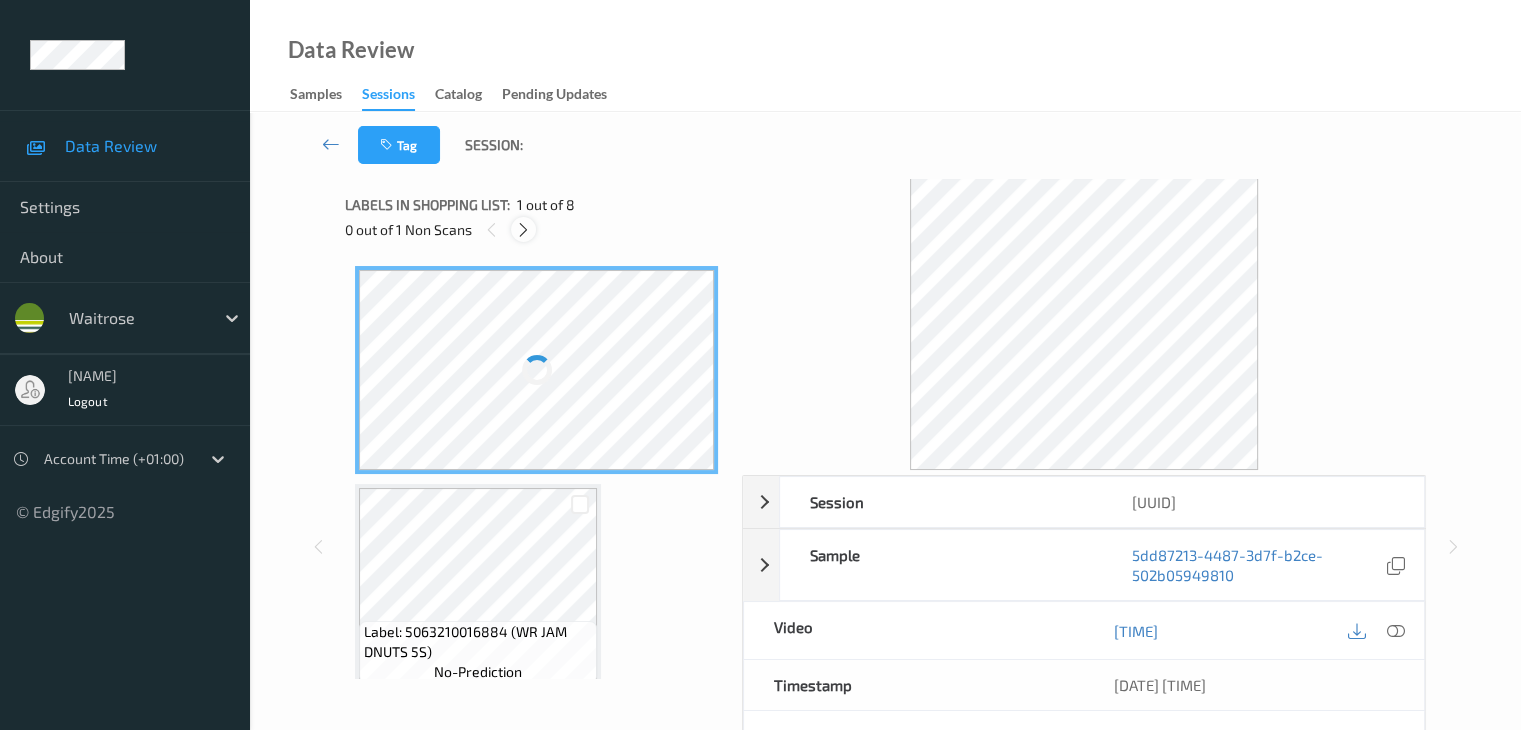 click at bounding box center [523, 229] 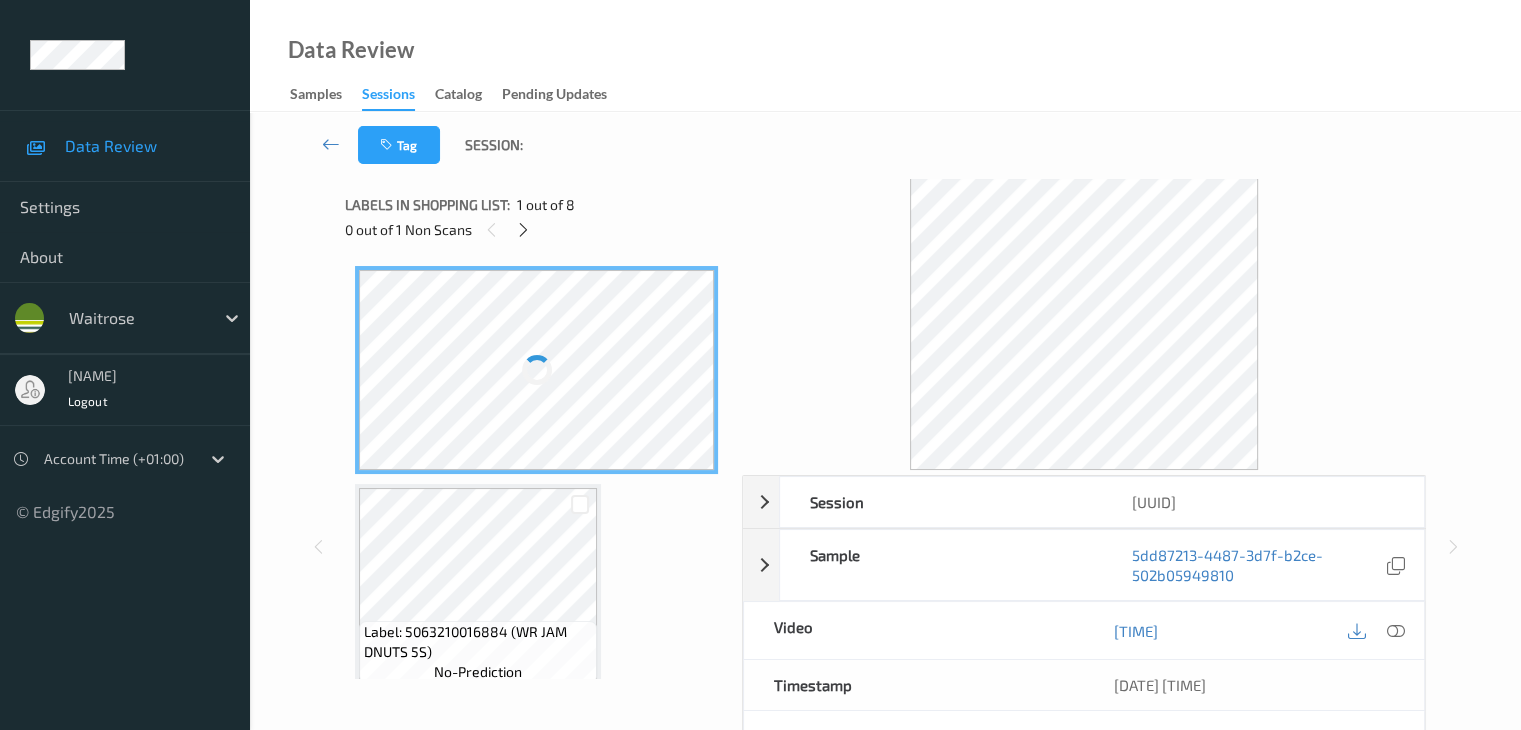 scroll, scrollTop: 228, scrollLeft: 0, axis: vertical 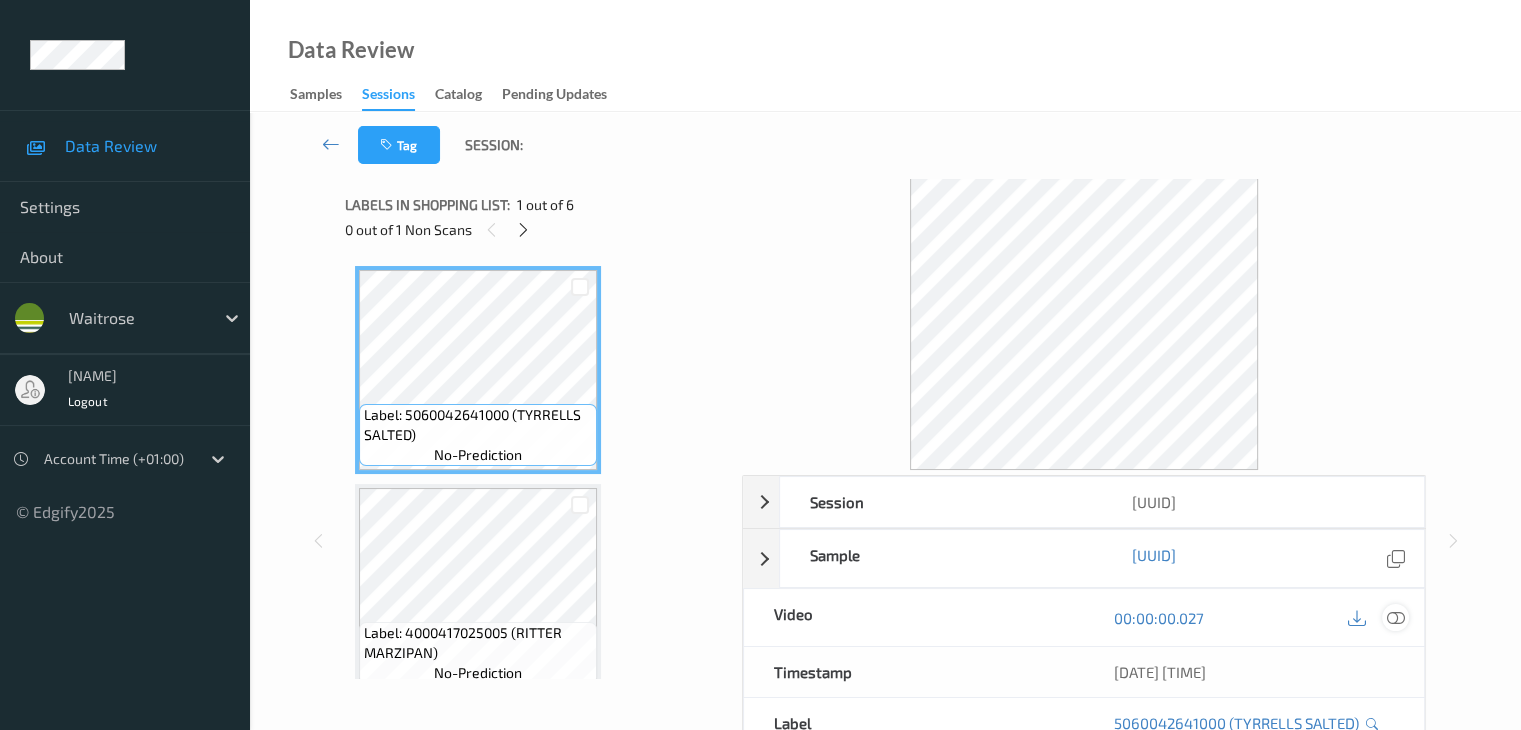 click at bounding box center [1395, 618] 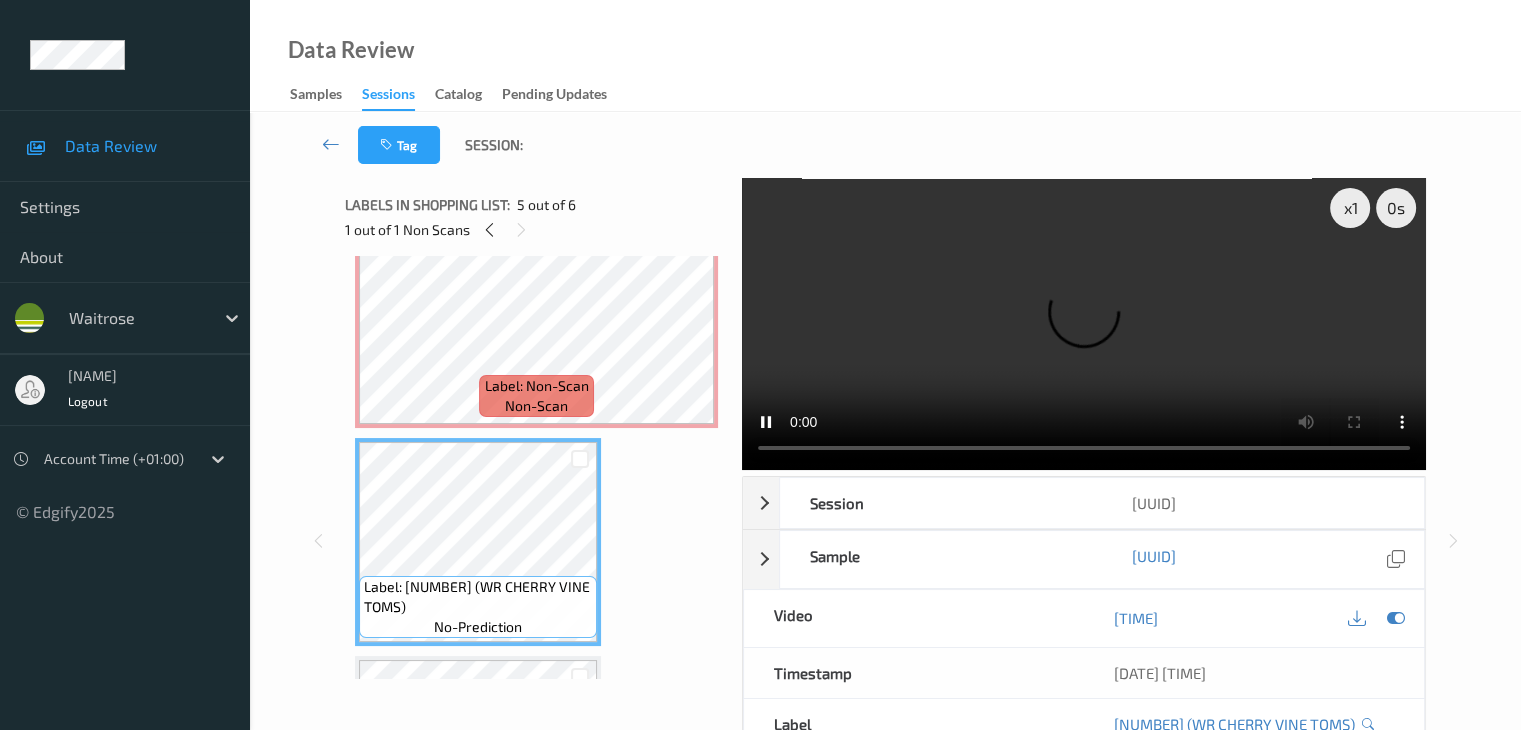 scroll, scrollTop: 895, scrollLeft: 0, axis: vertical 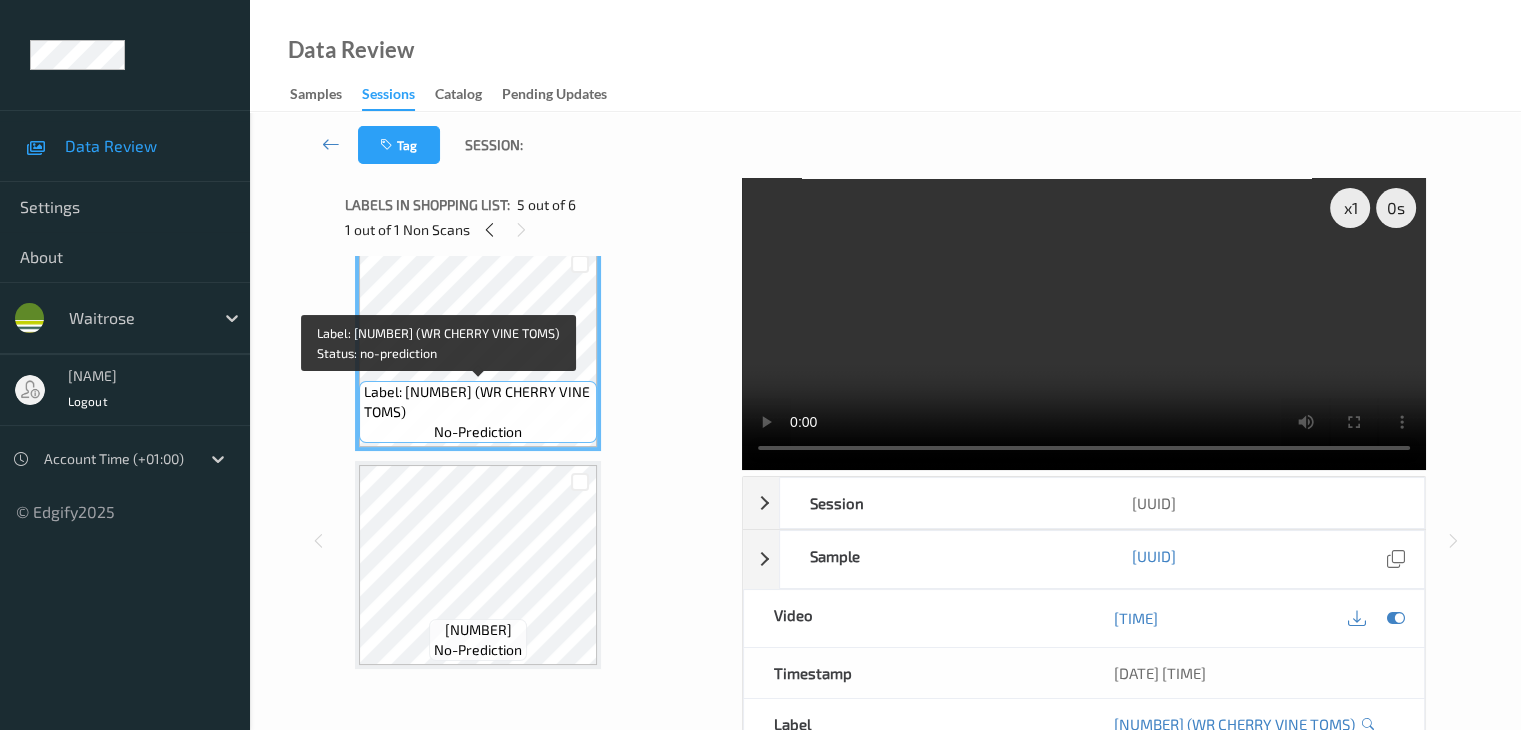 click on "Label: 10500016932656500245 (WR CHERRY VINE TOMS)" at bounding box center (478, 402) 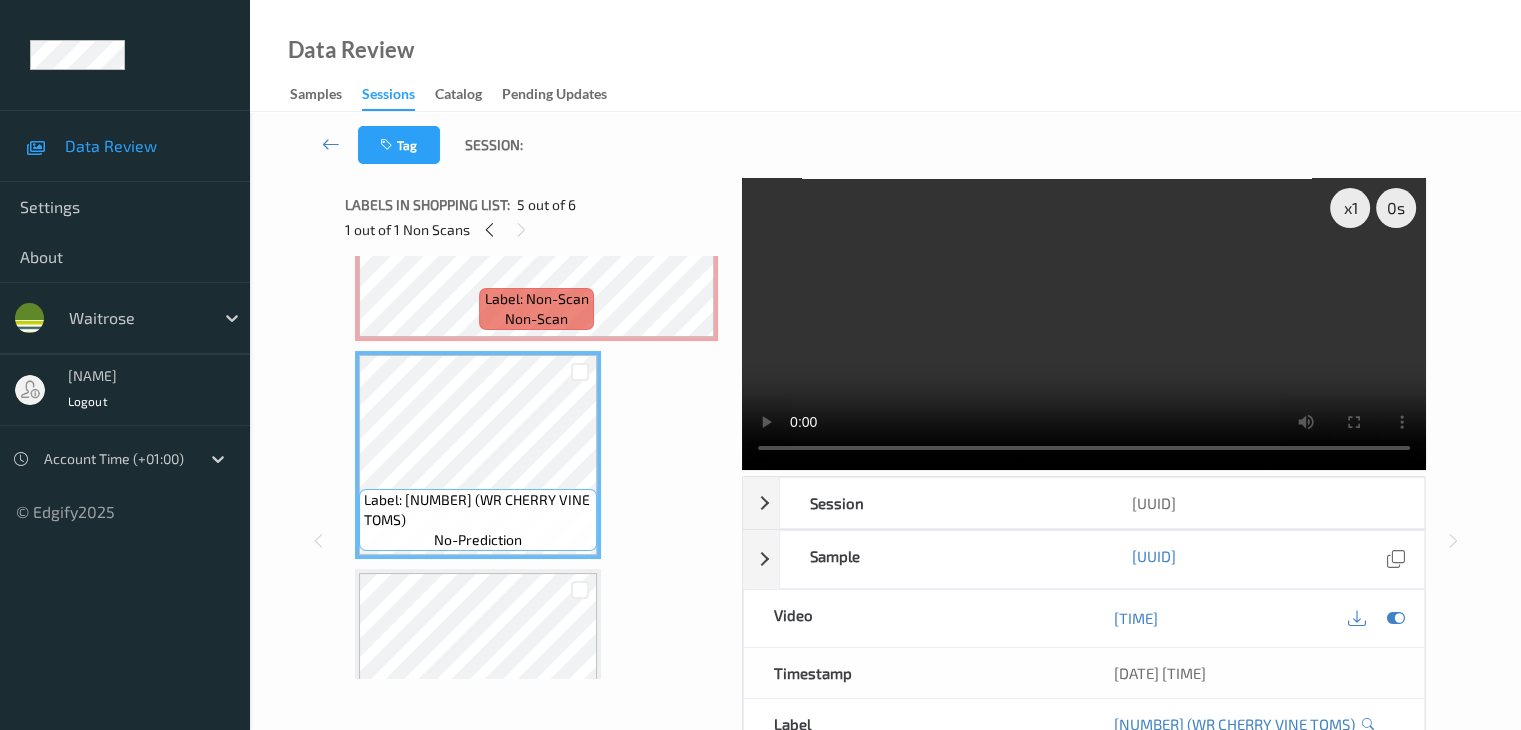 scroll, scrollTop: 695, scrollLeft: 0, axis: vertical 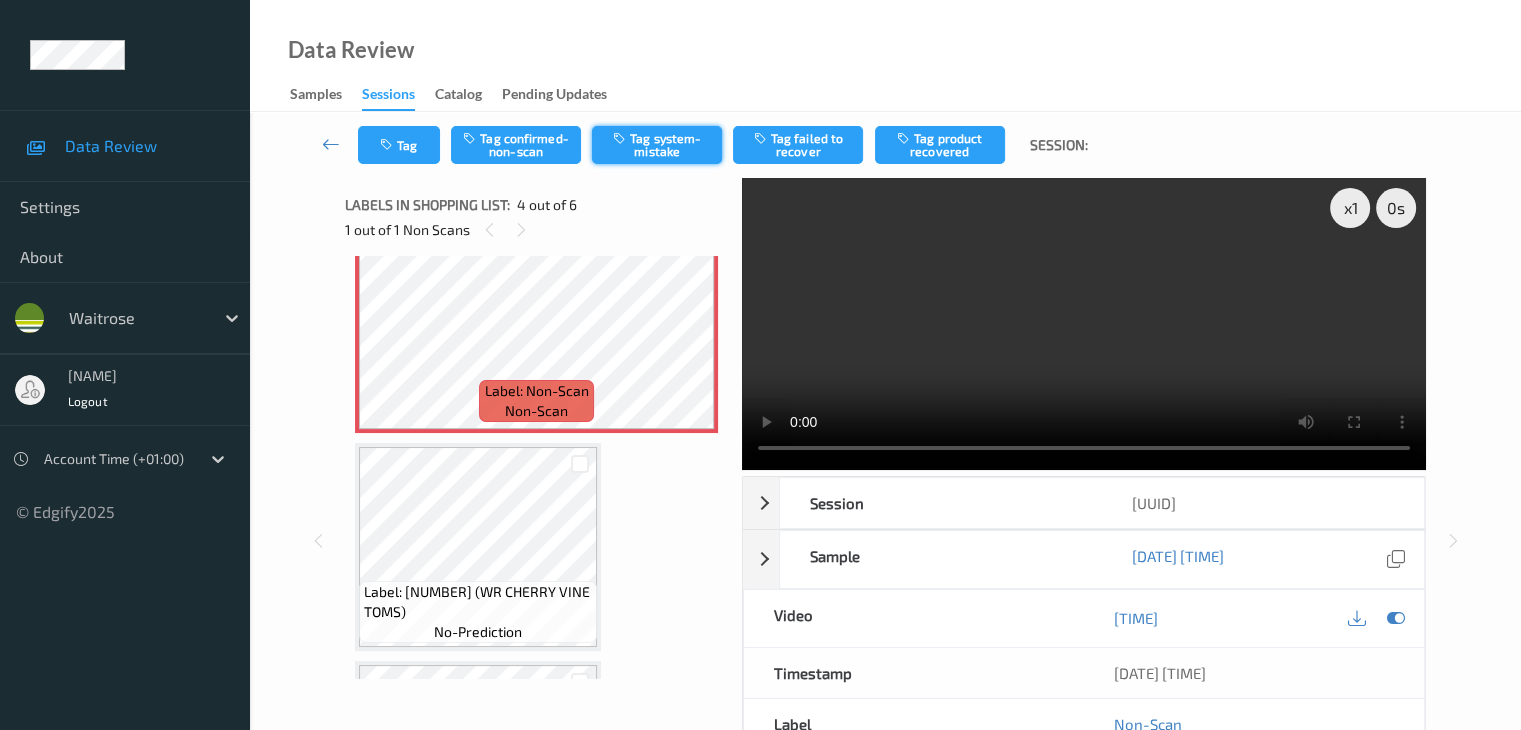click on "Tag   system-mistake" at bounding box center [657, 145] 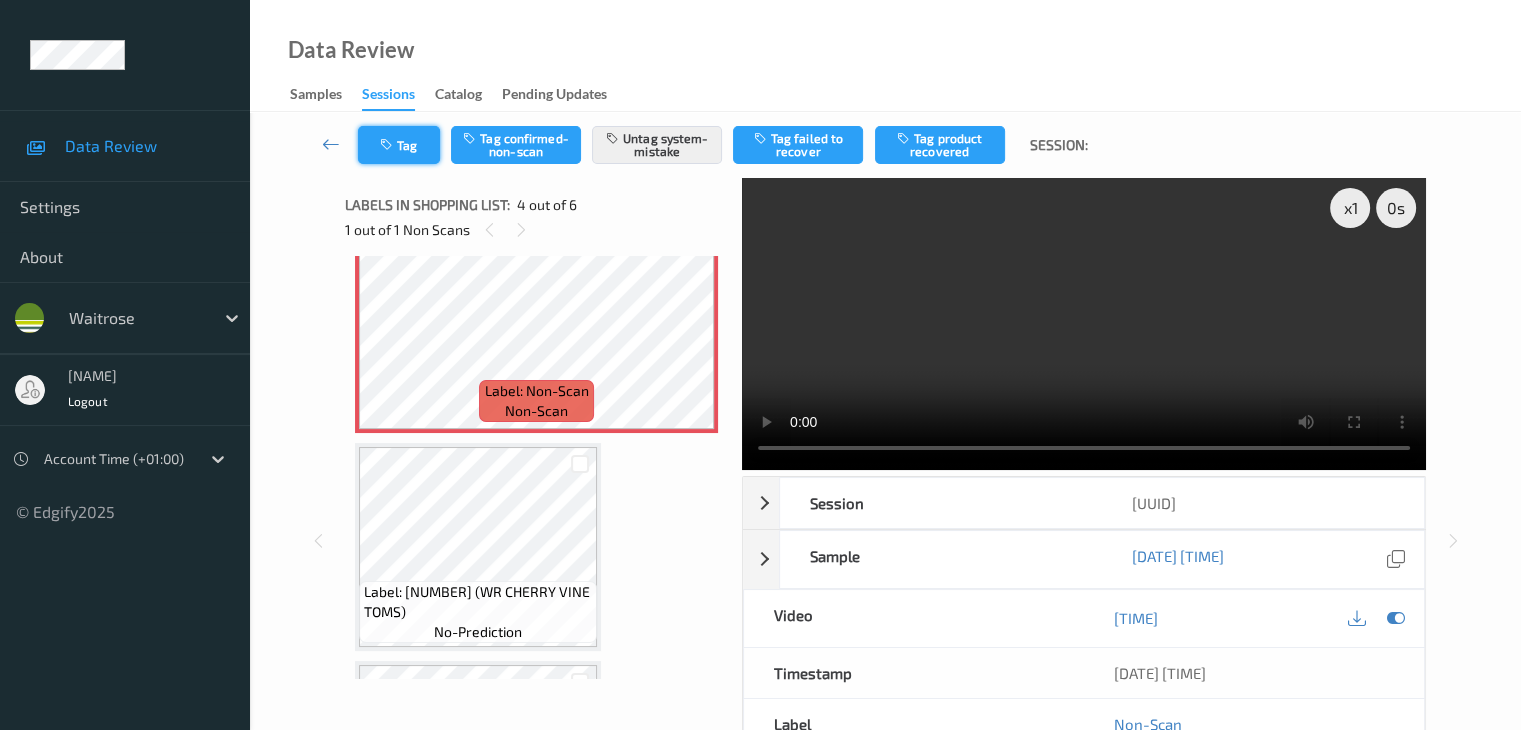 click on "Tag" at bounding box center (399, 145) 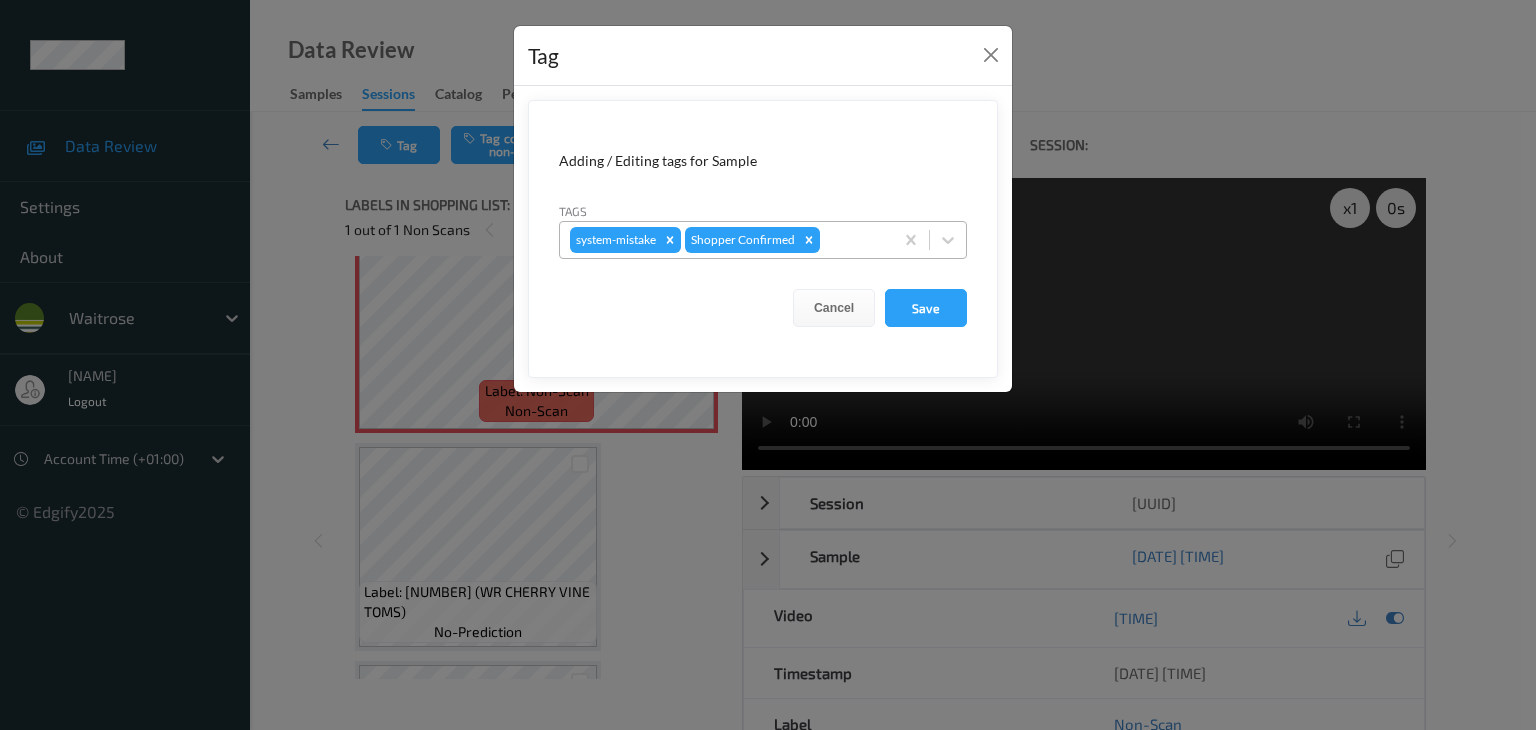 click at bounding box center (853, 240) 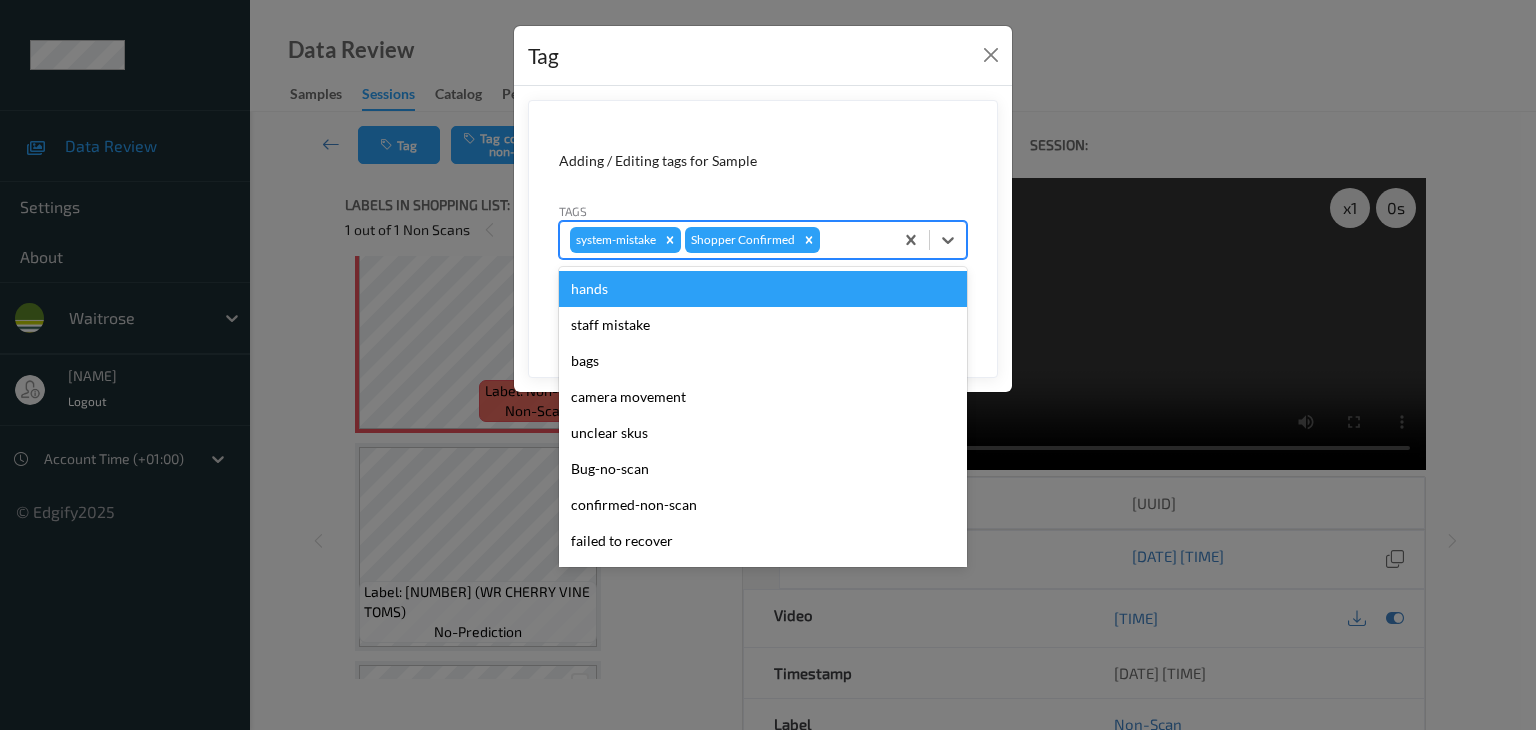 type on "u" 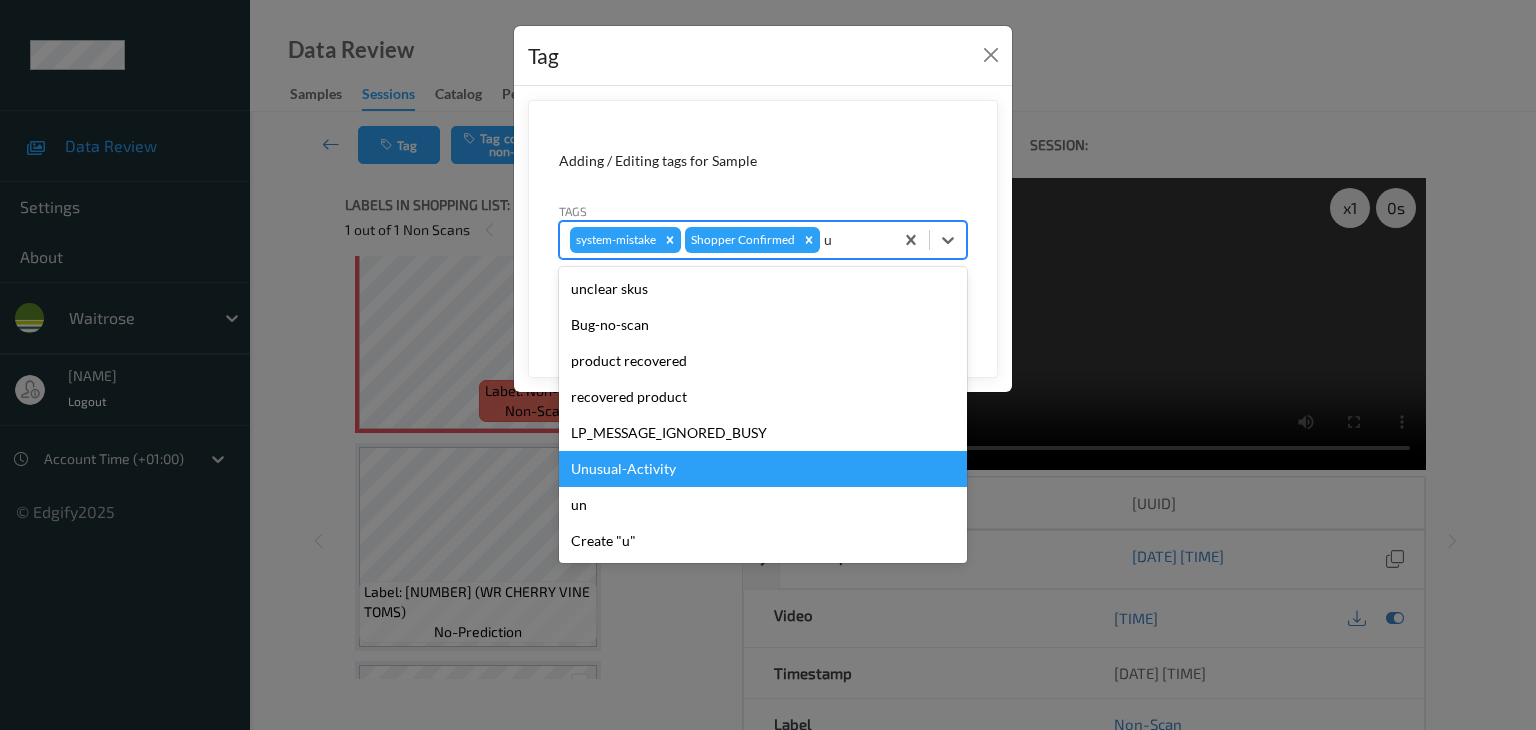 click on "Unusual-Activity" at bounding box center [763, 469] 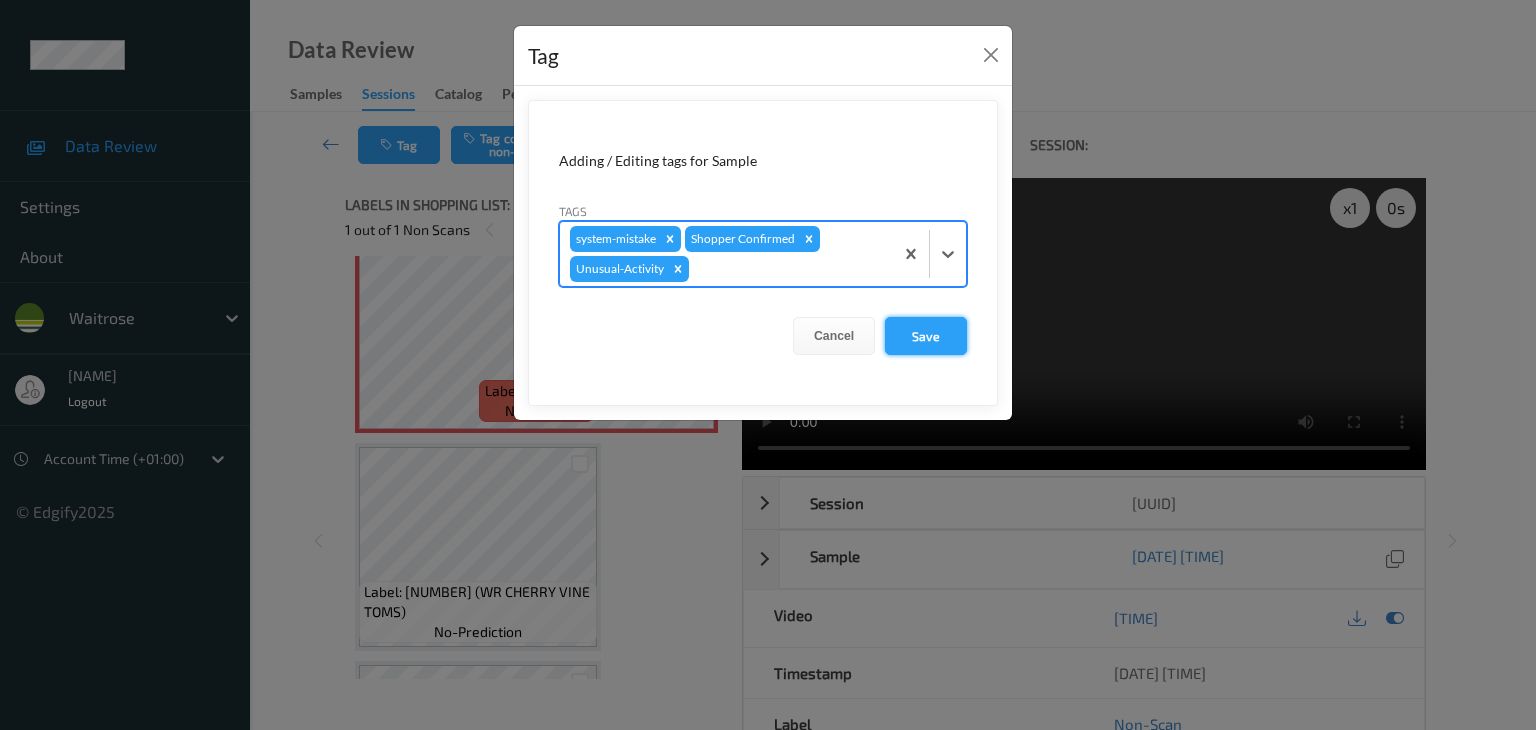 click on "Save" at bounding box center [926, 336] 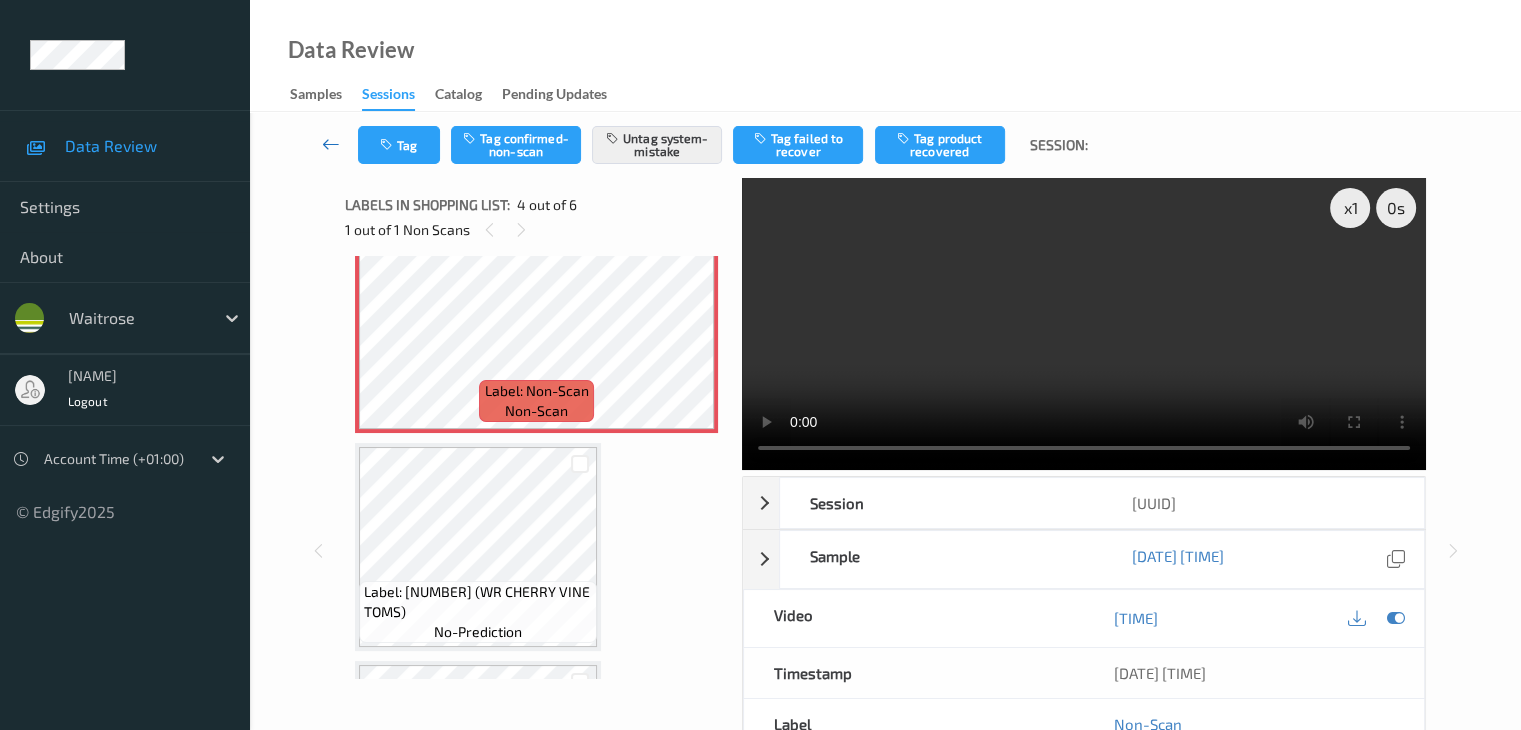 click at bounding box center [331, 144] 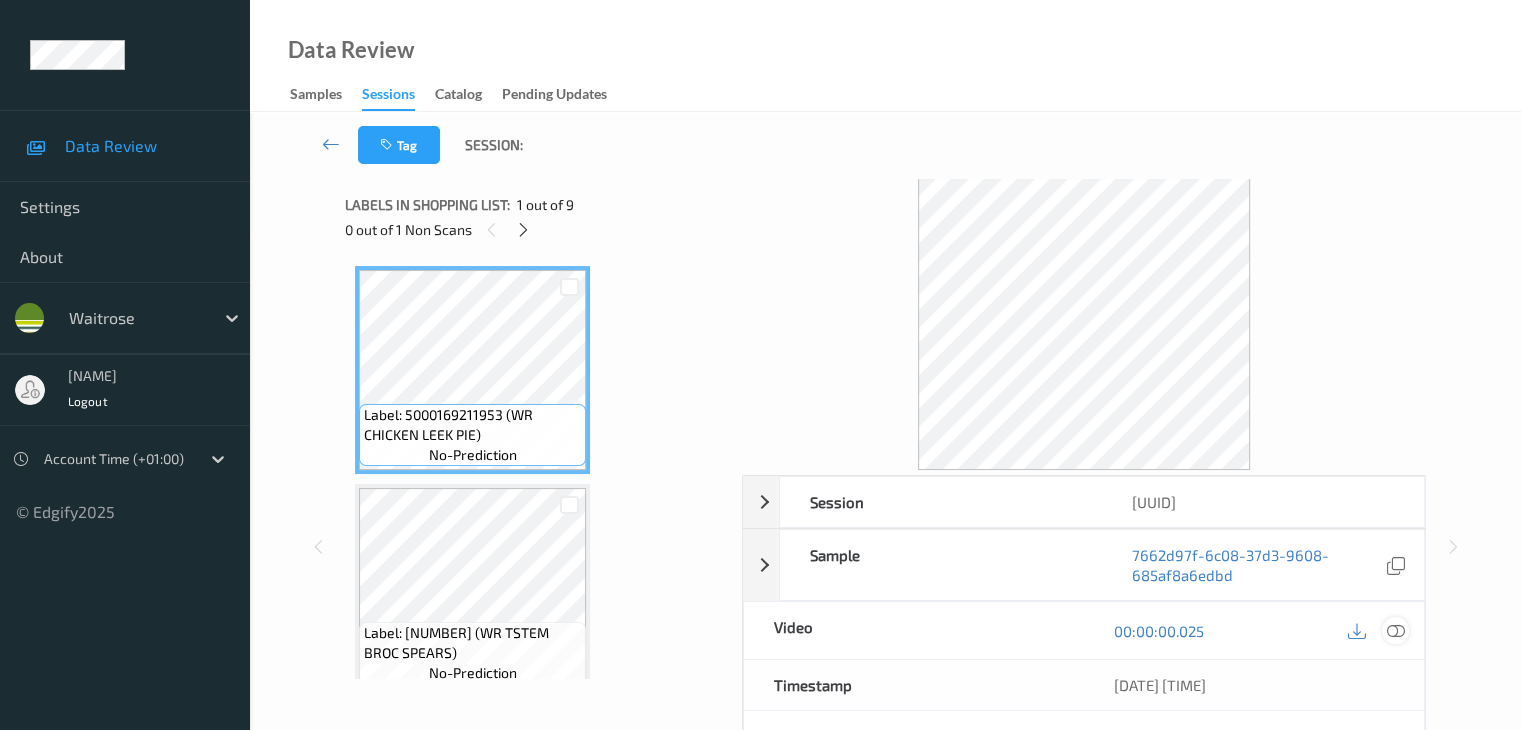 click at bounding box center [1395, 631] 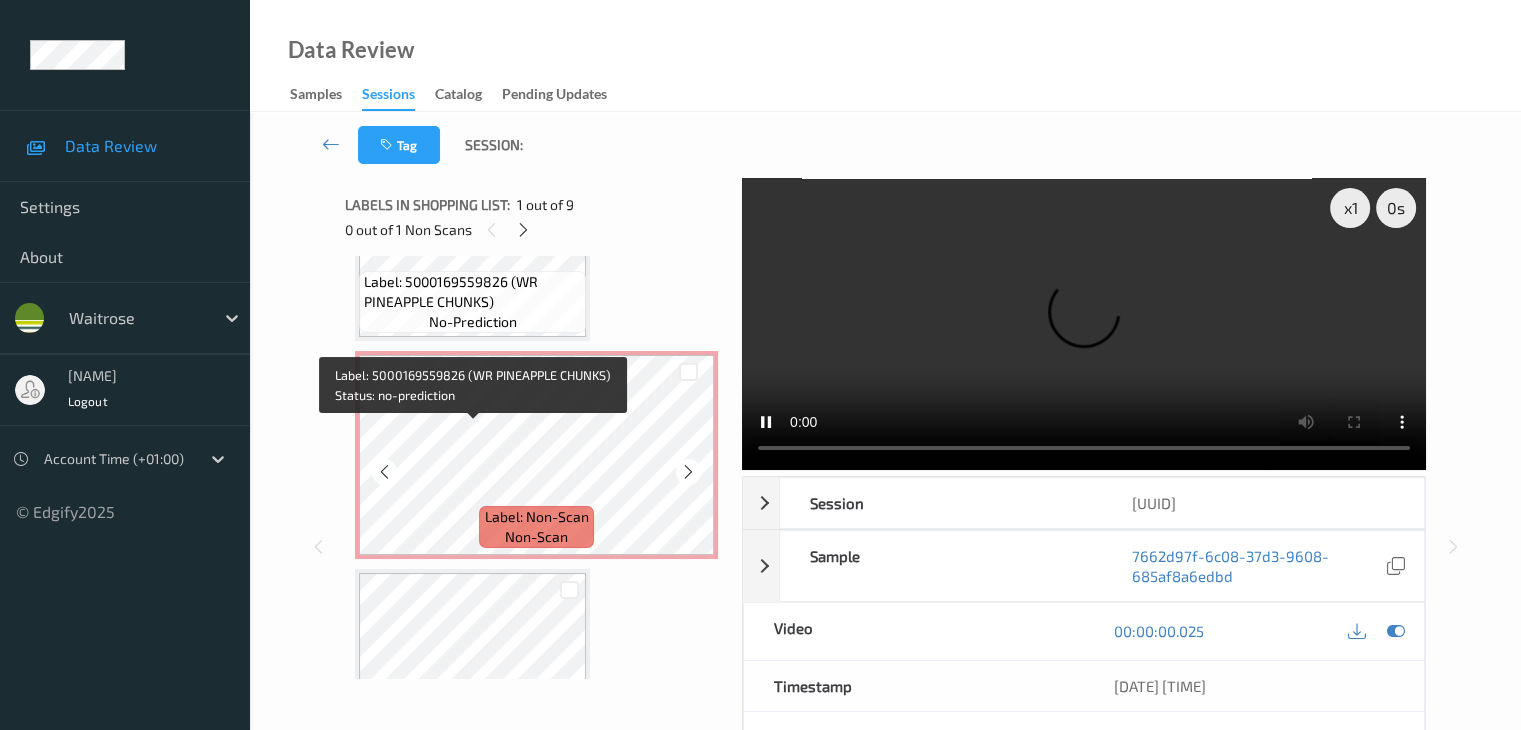 scroll, scrollTop: 1100, scrollLeft: 0, axis: vertical 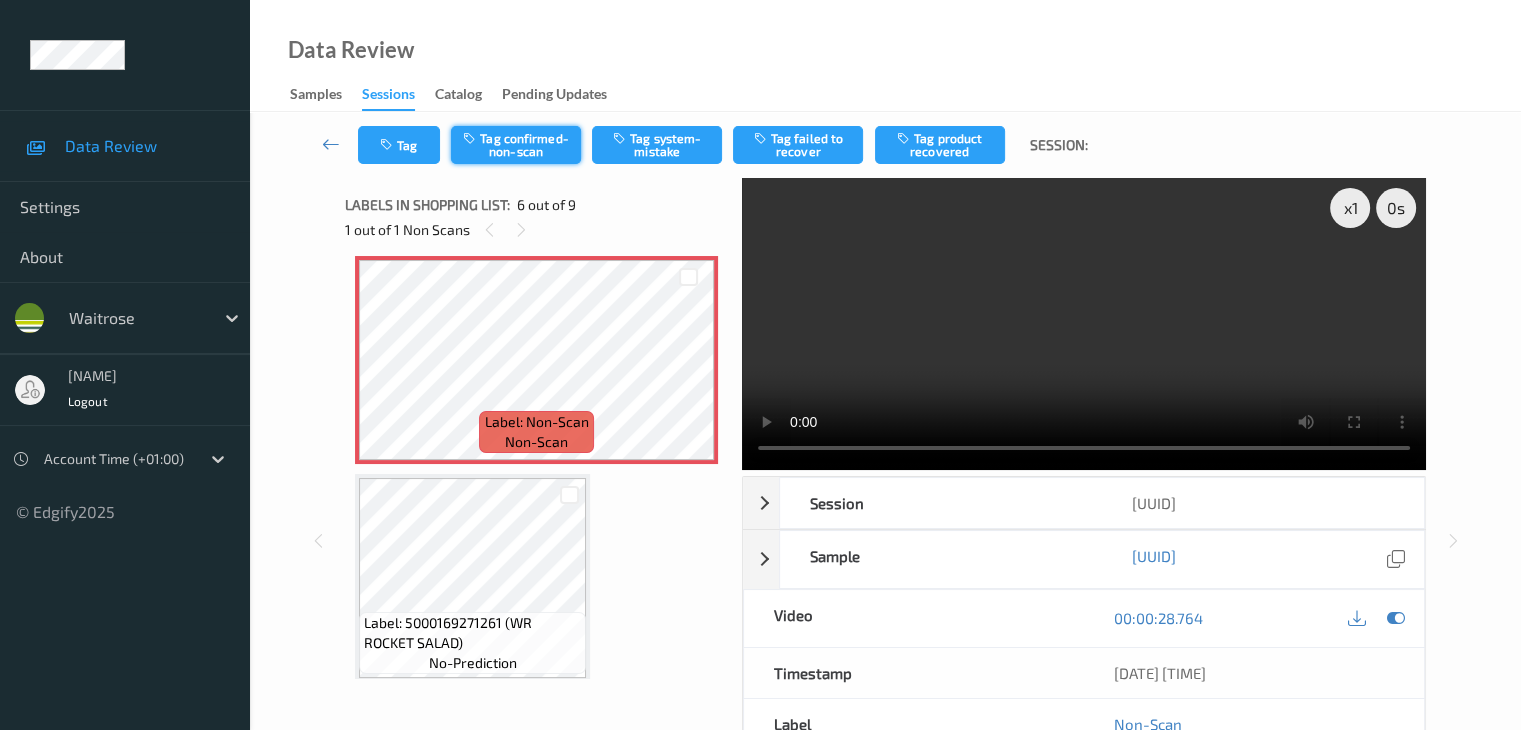 click on "Tag   confirmed-non-scan" at bounding box center [516, 145] 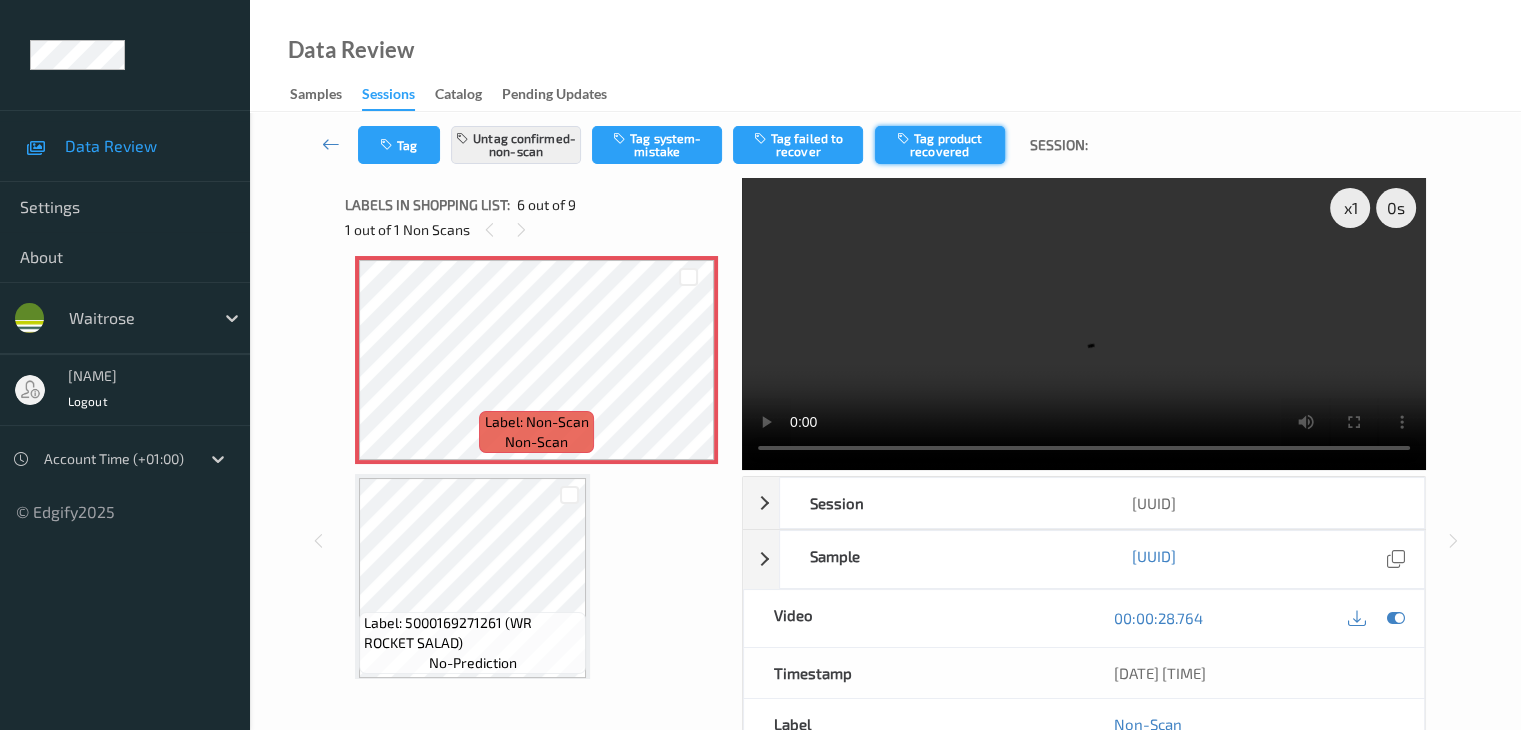 click on "Tag   product recovered" at bounding box center [940, 145] 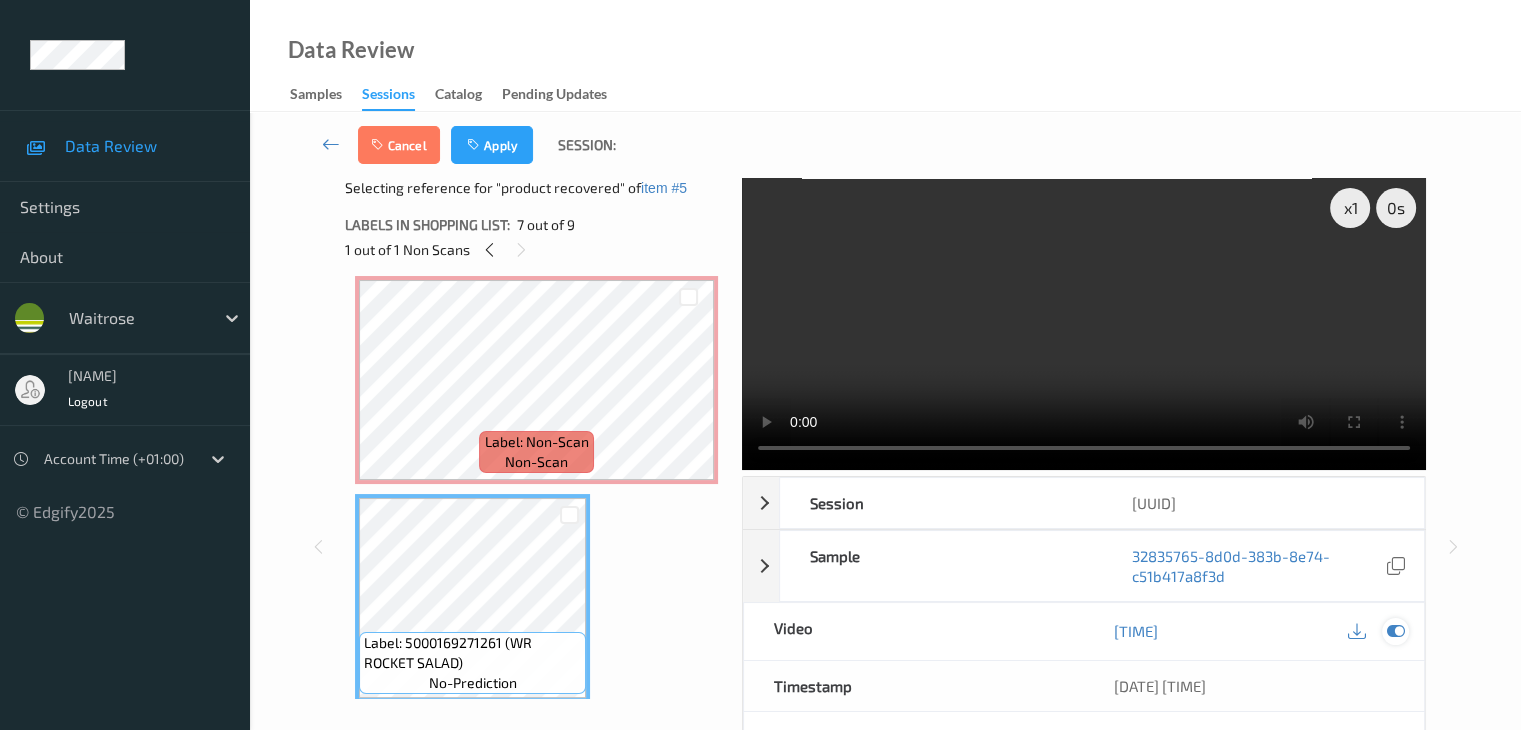 click at bounding box center [1395, 631] 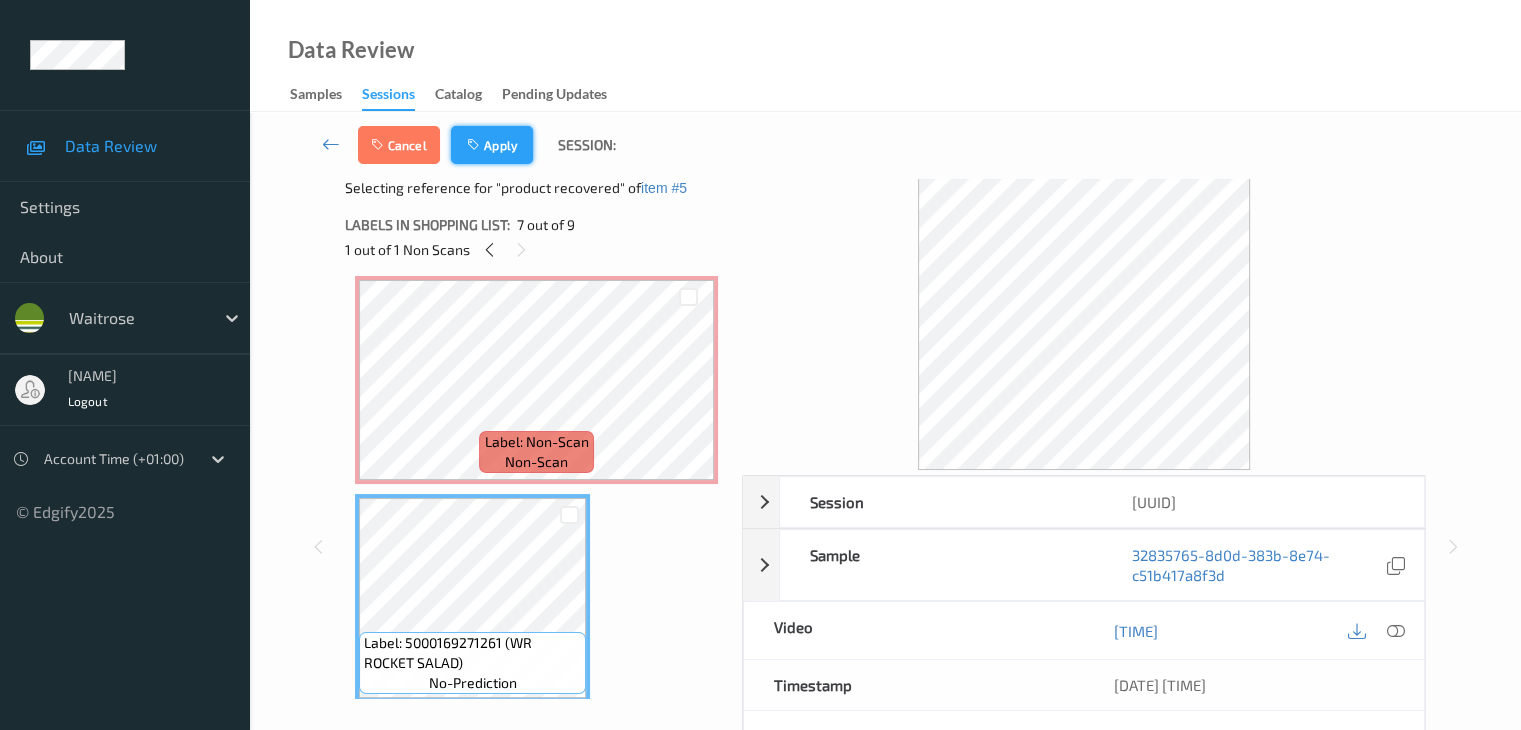 click on "Apply" at bounding box center (492, 145) 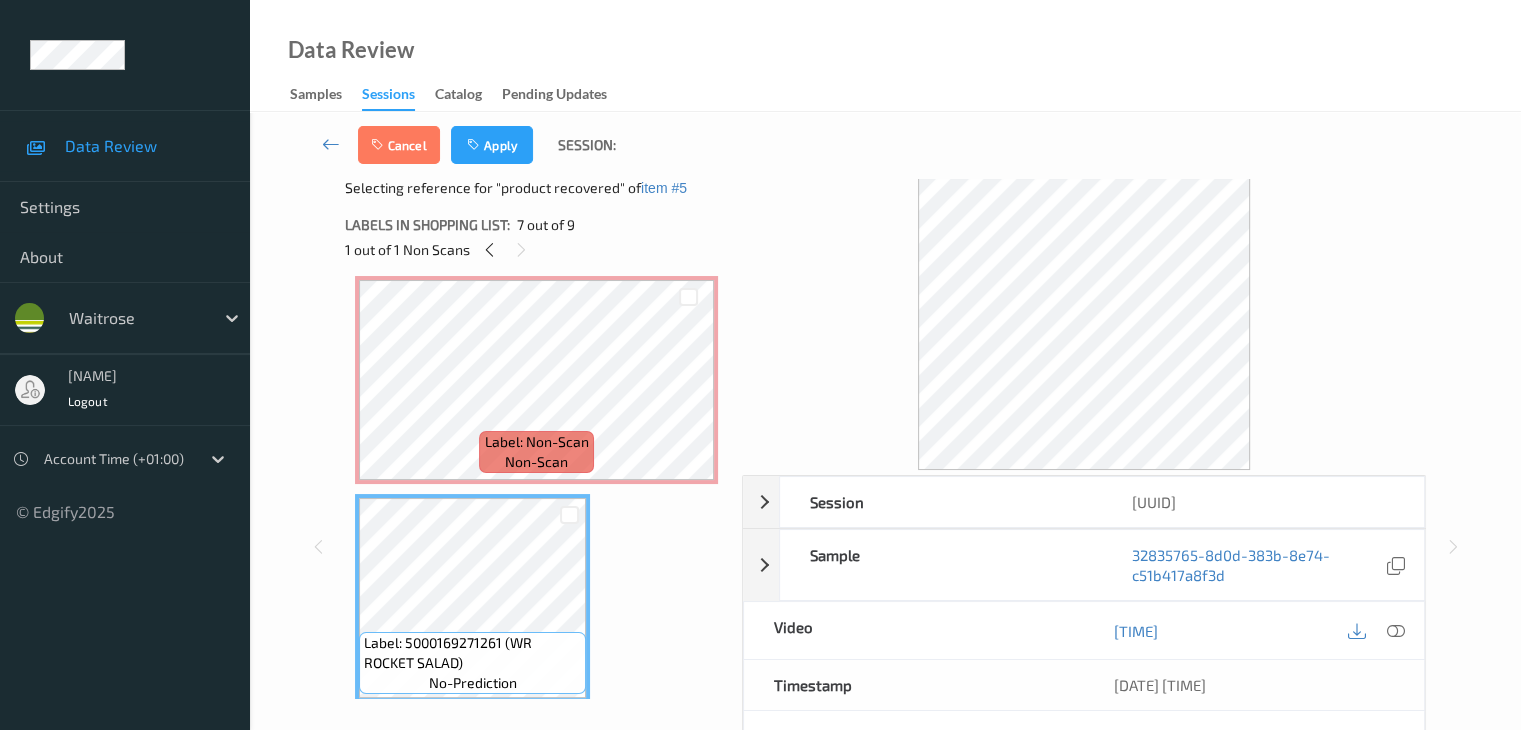 scroll, scrollTop: 882, scrollLeft: 0, axis: vertical 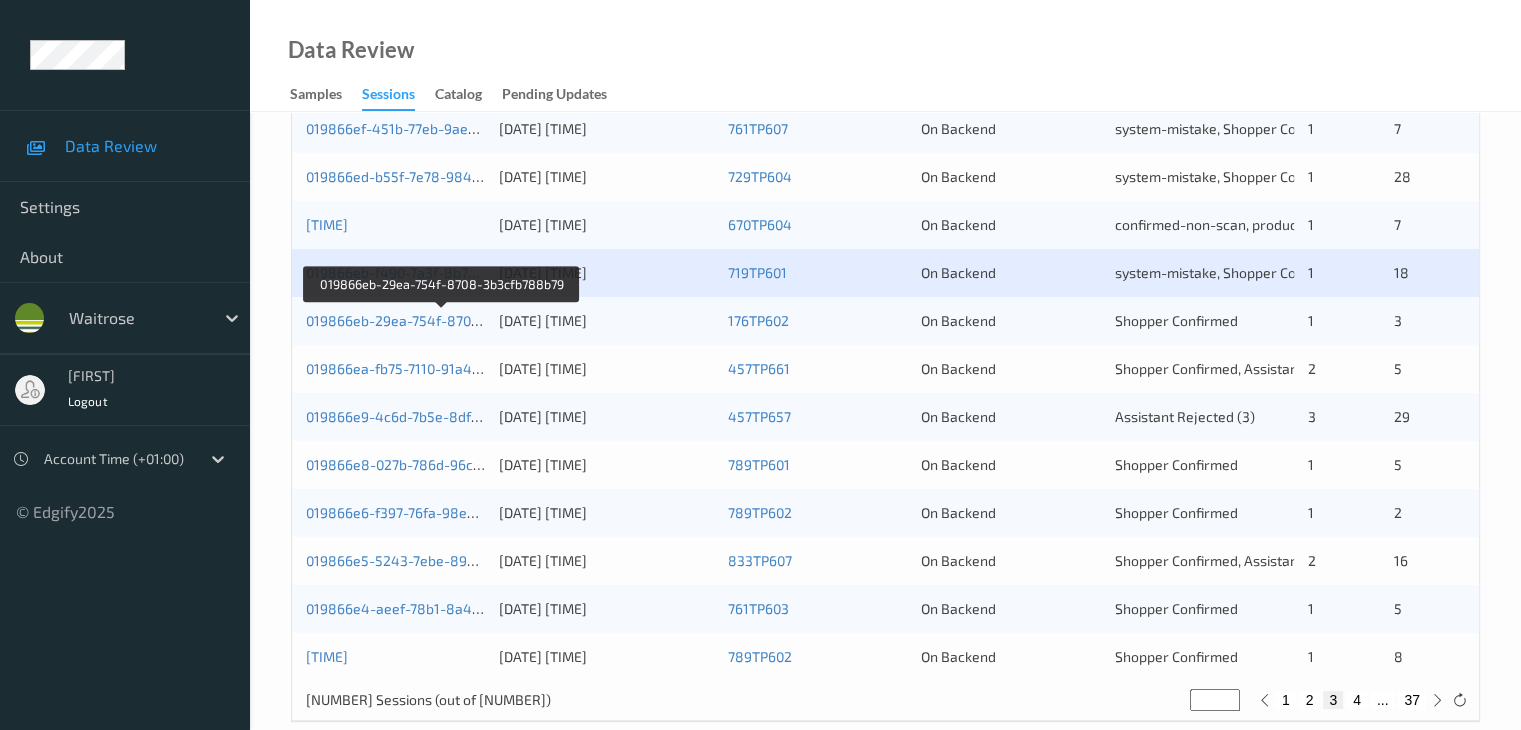 click on "019866eb-29ea-754f-8708-3b3cfb788b79" at bounding box center [442, 320] 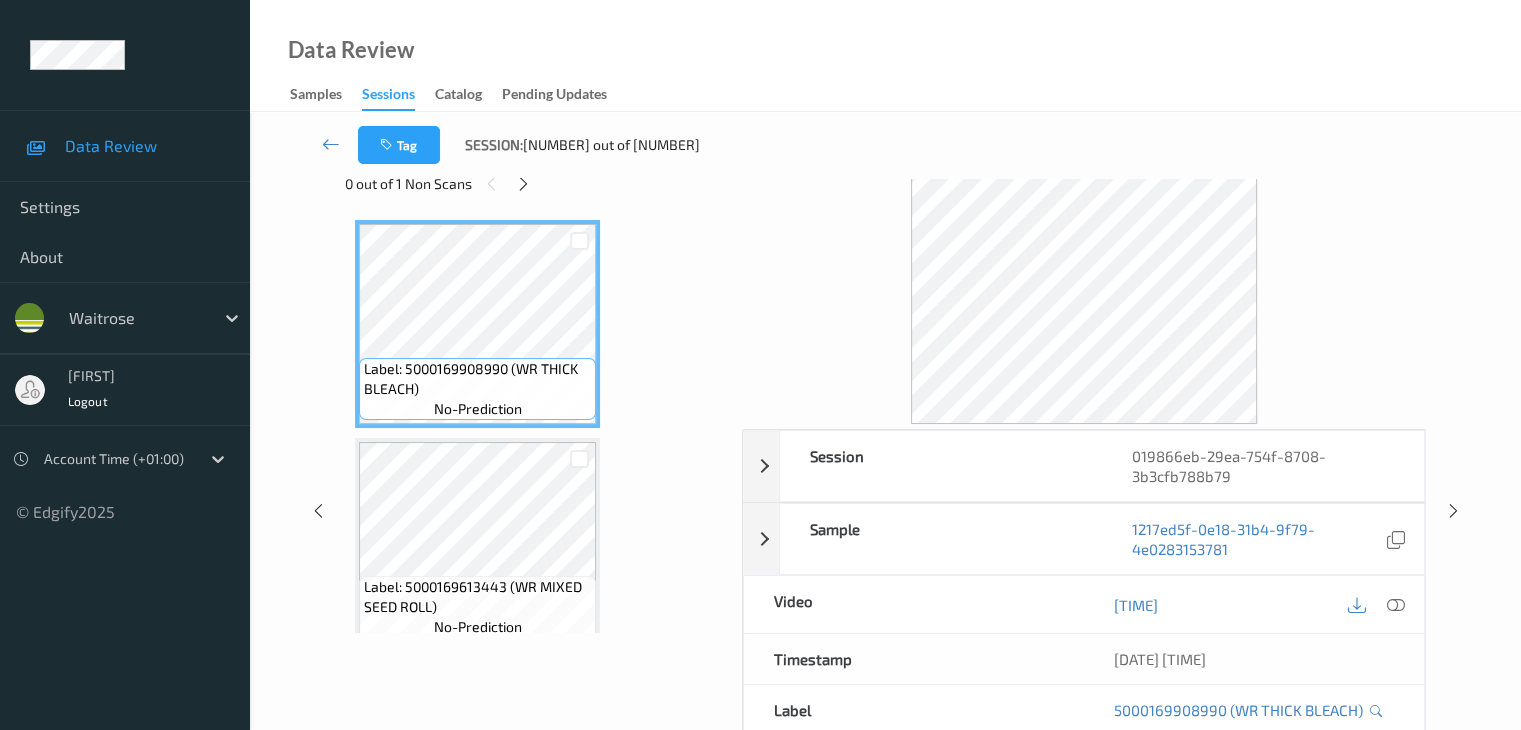 scroll, scrollTop: 0, scrollLeft: 0, axis: both 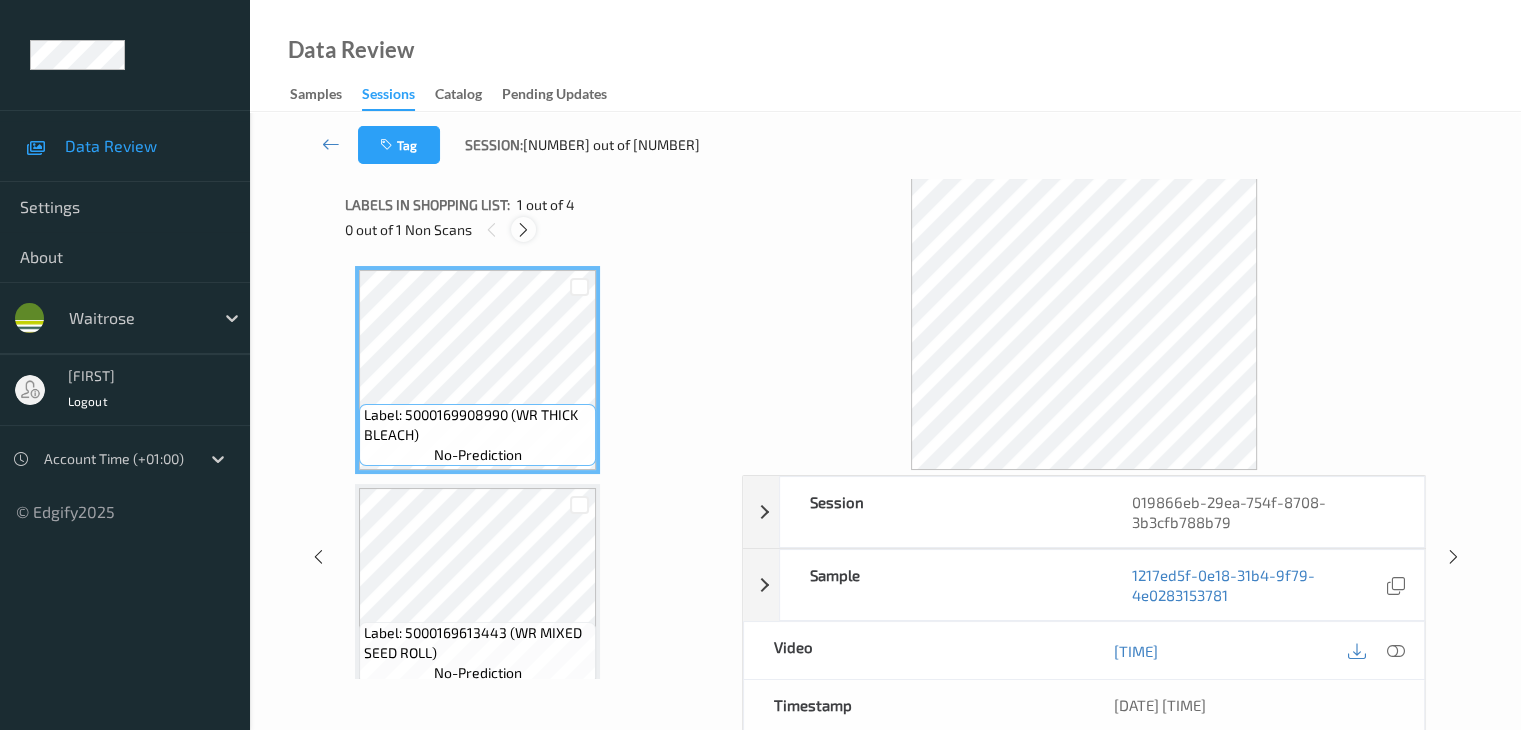 click at bounding box center [523, 230] 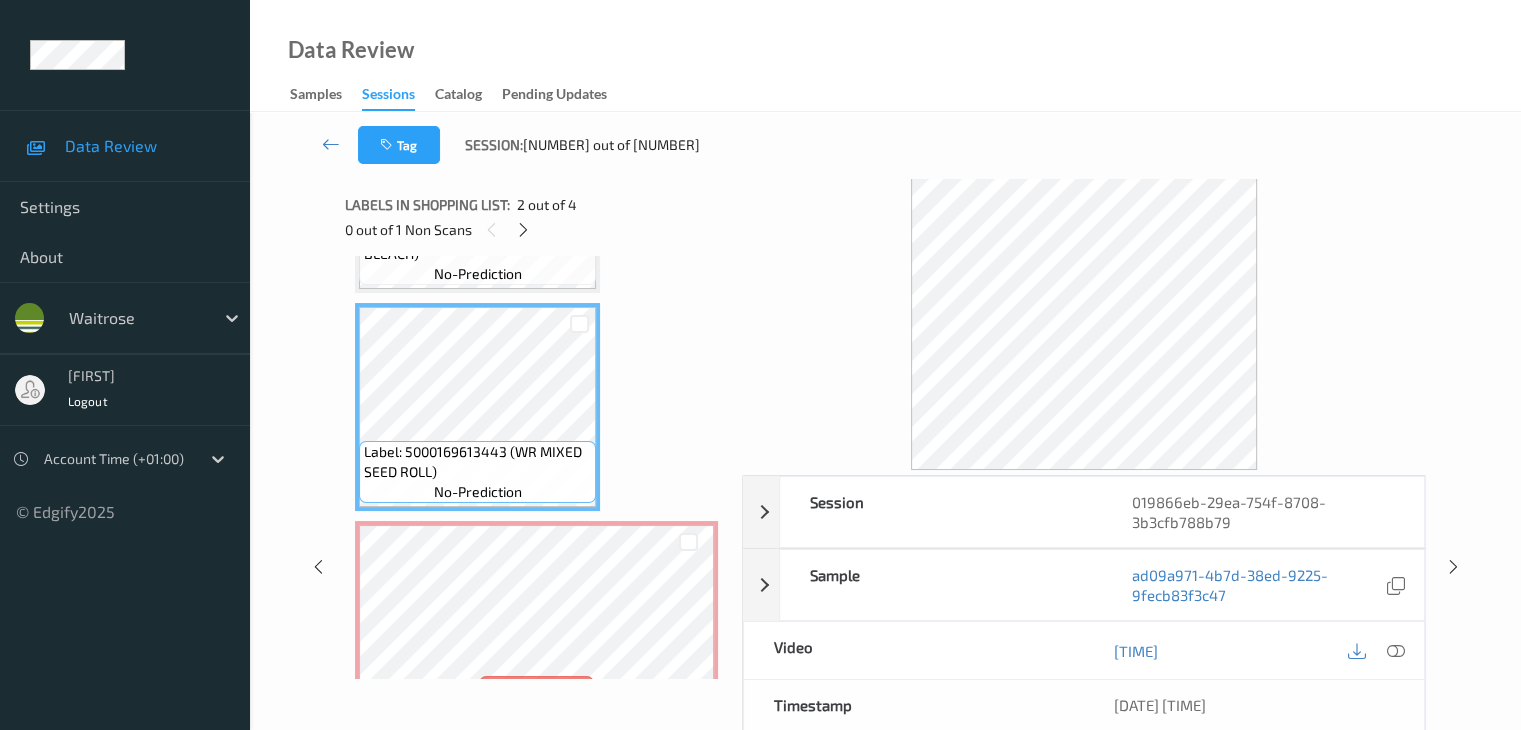 scroll, scrollTop: 300, scrollLeft: 0, axis: vertical 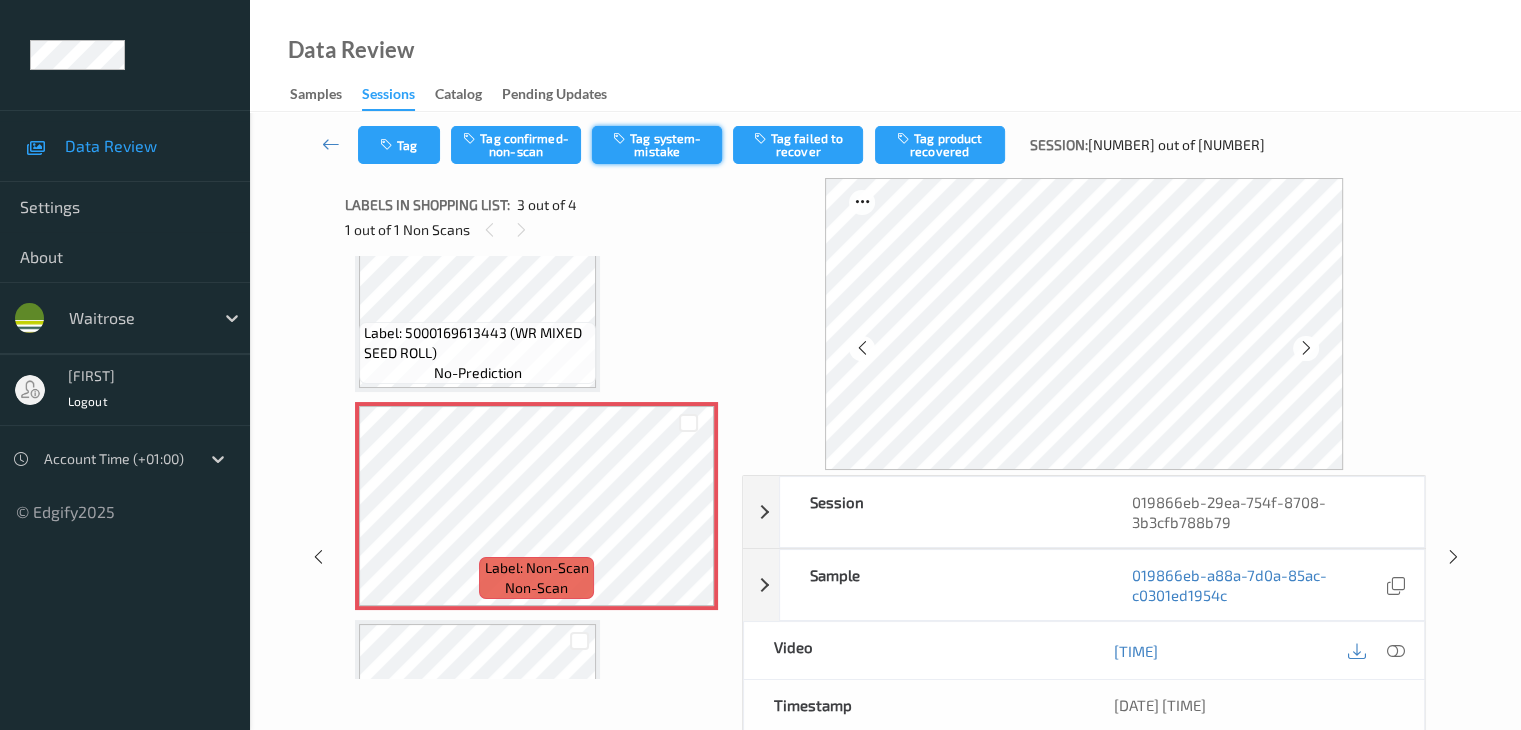 click at bounding box center (621, 138) 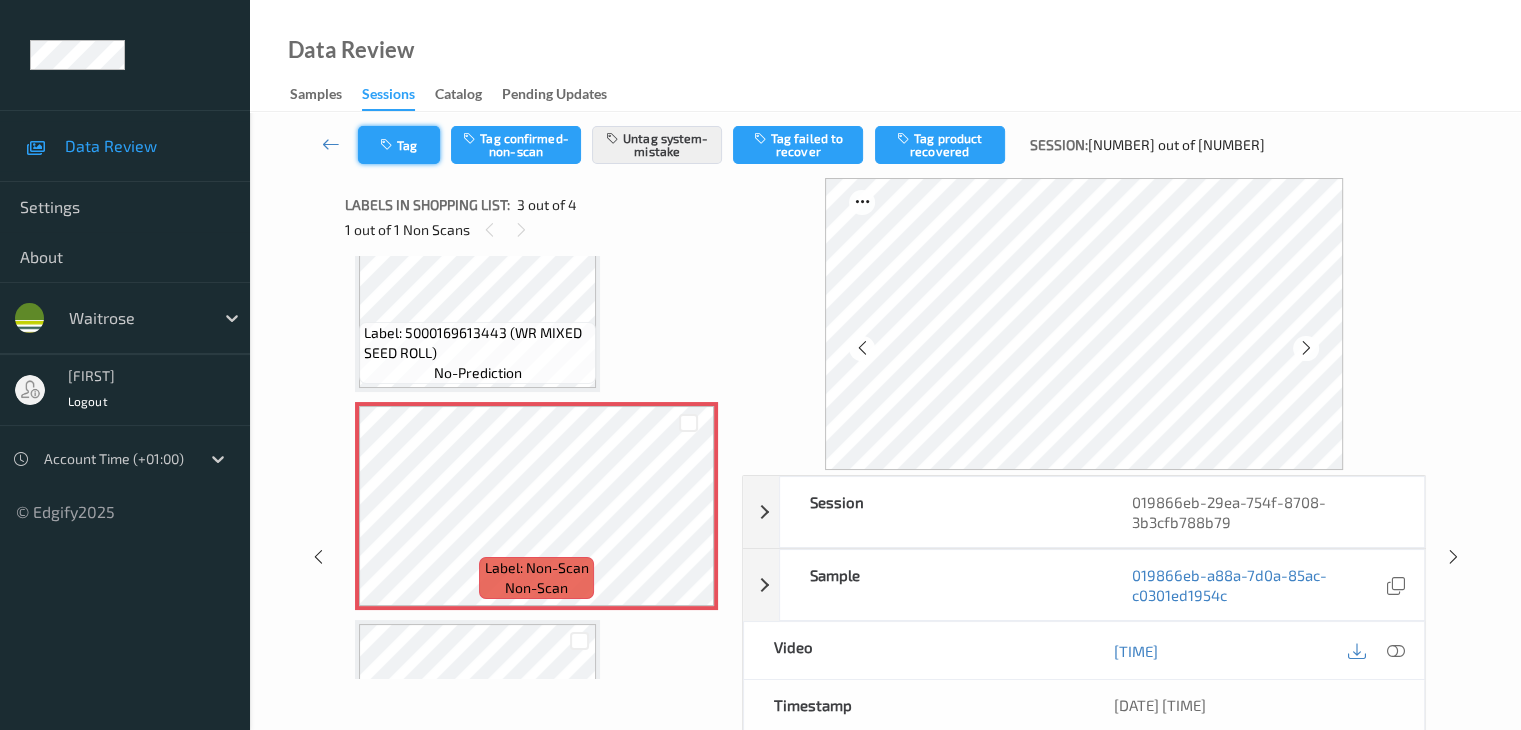 click on "Tag" at bounding box center [399, 145] 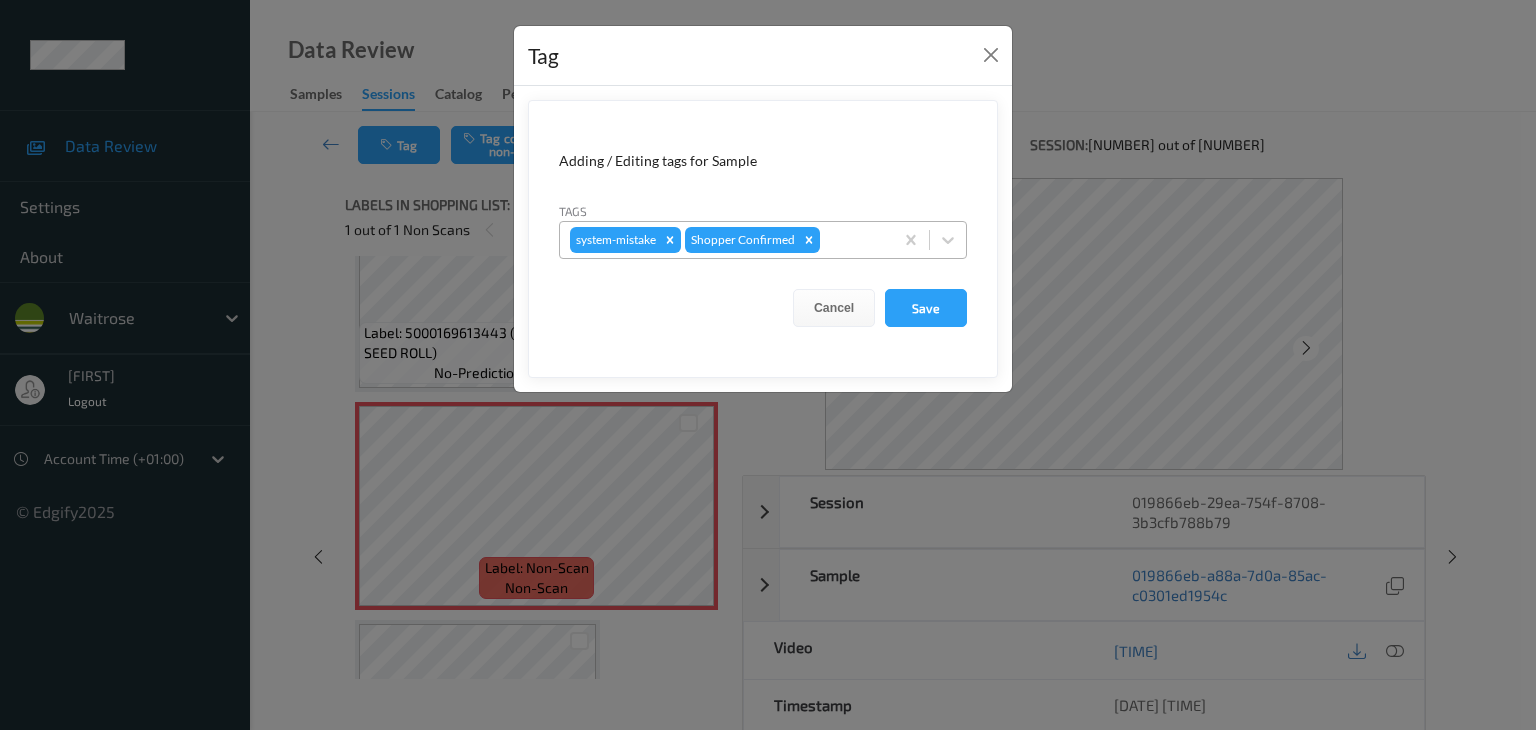 click at bounding box center (853, 240) 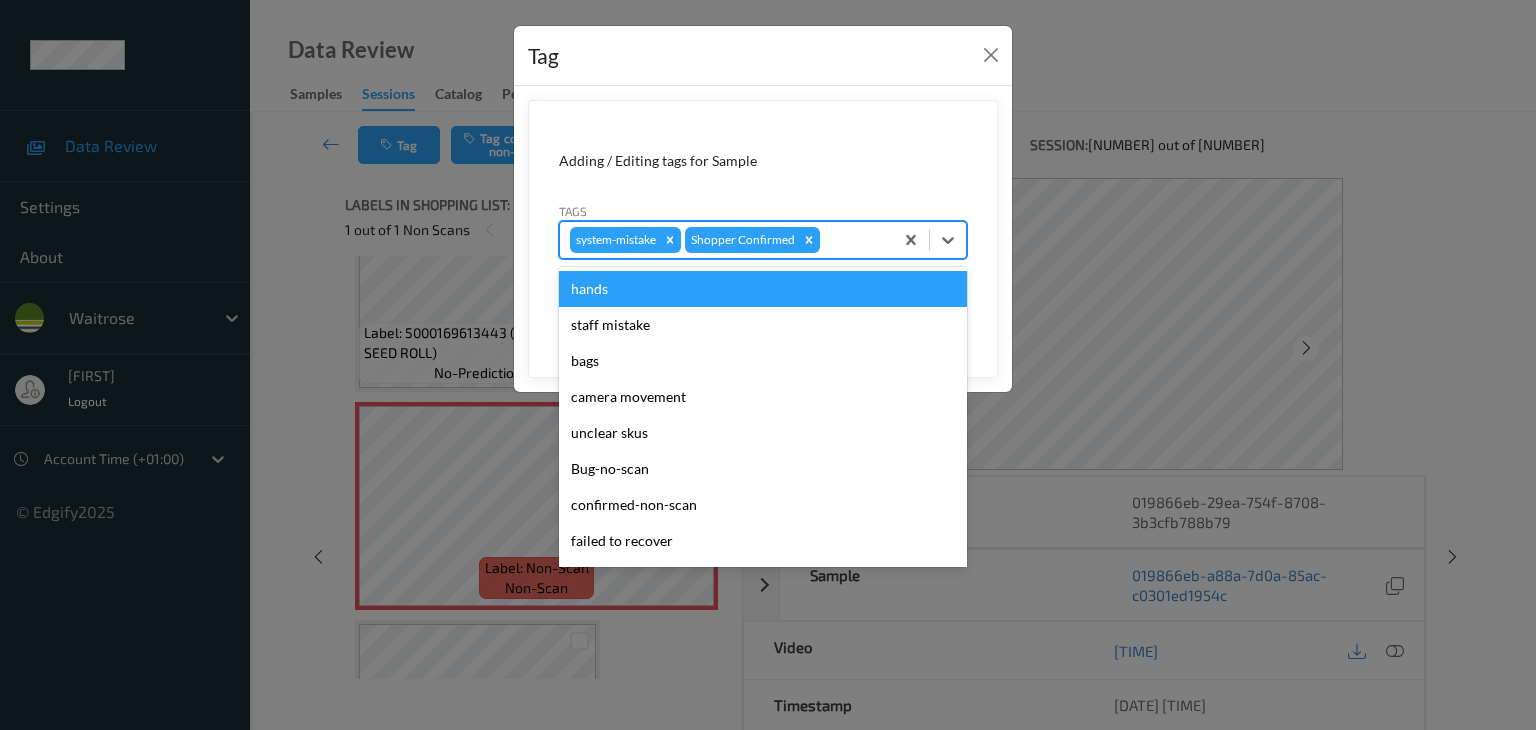 type on "u" 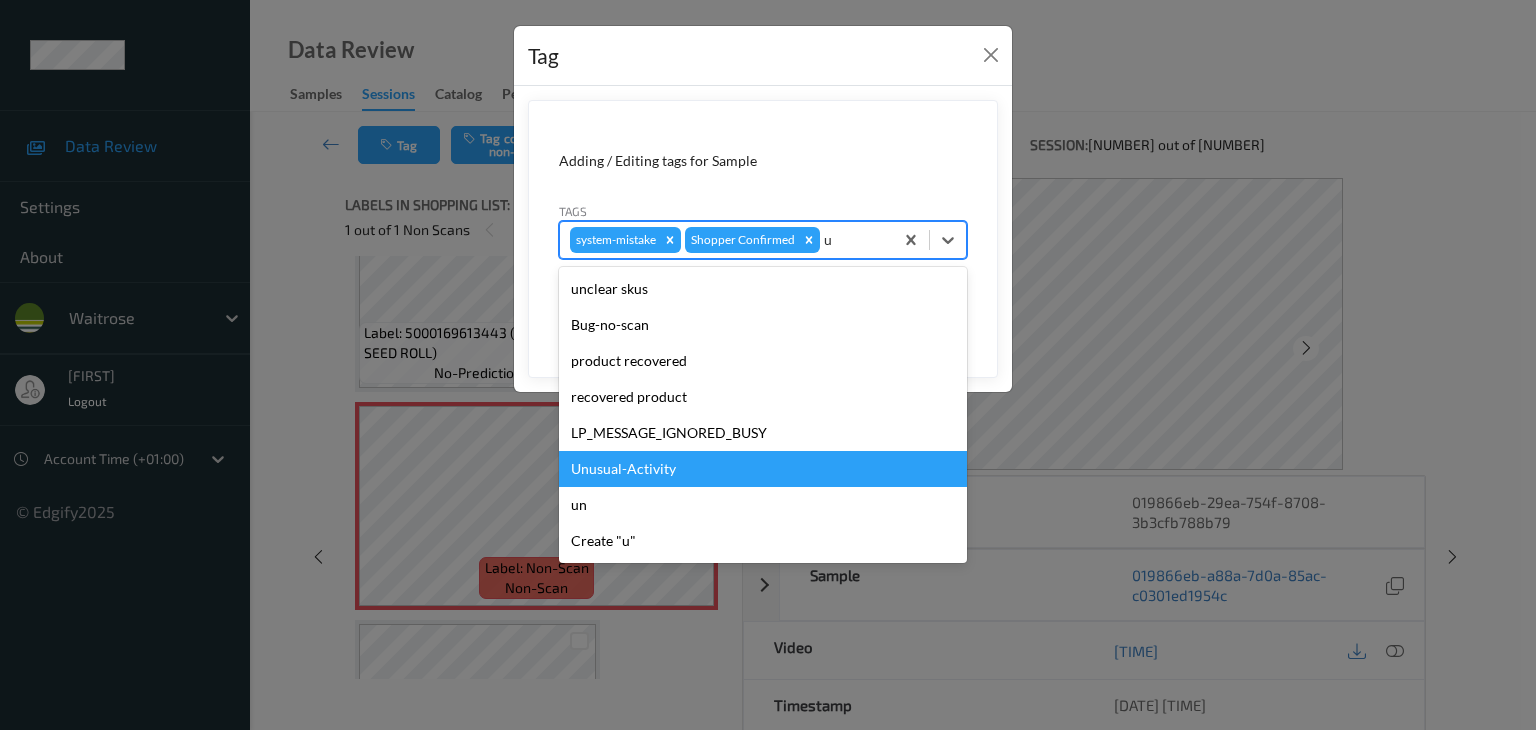 click on "Unusual-Activity" at bounding box center [763, 469] 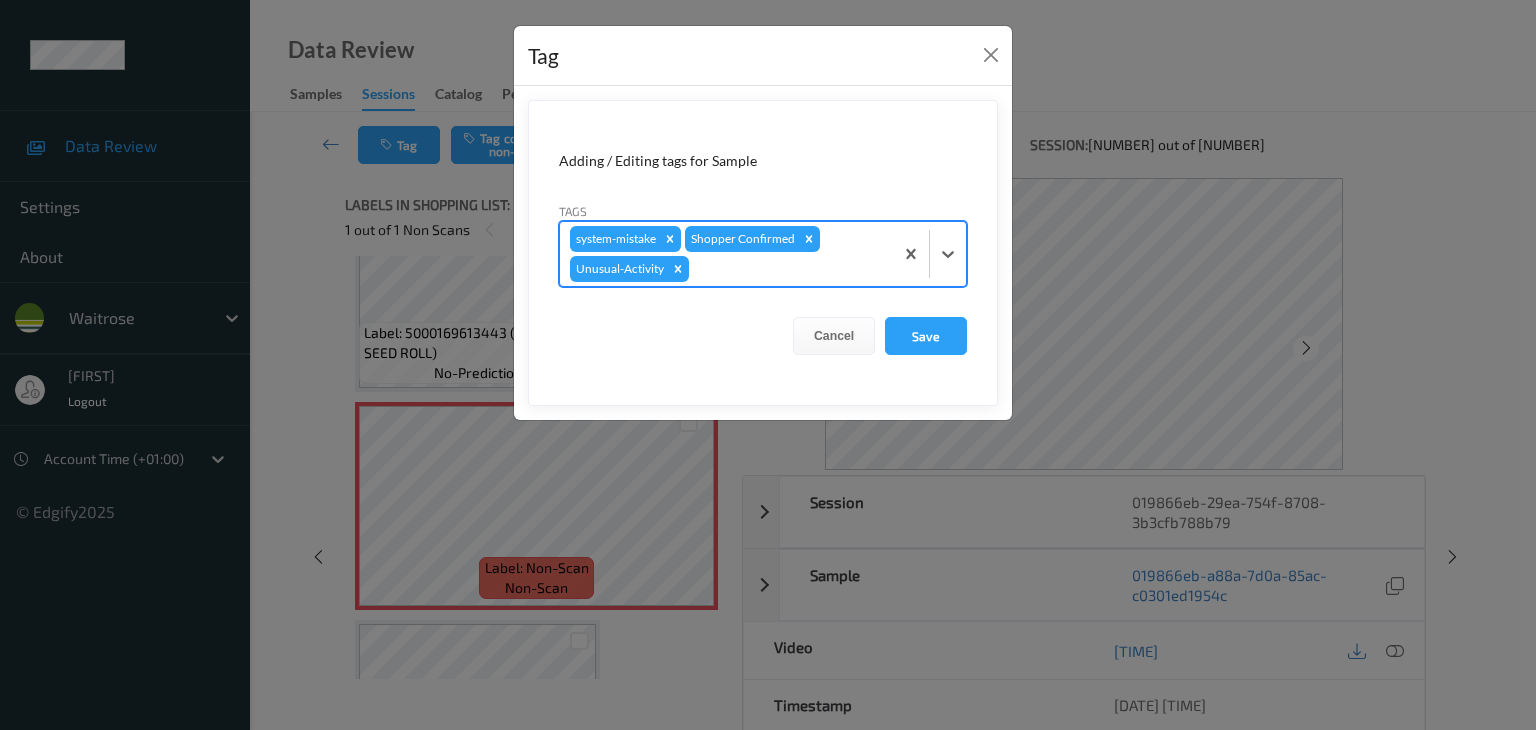 type on "p" 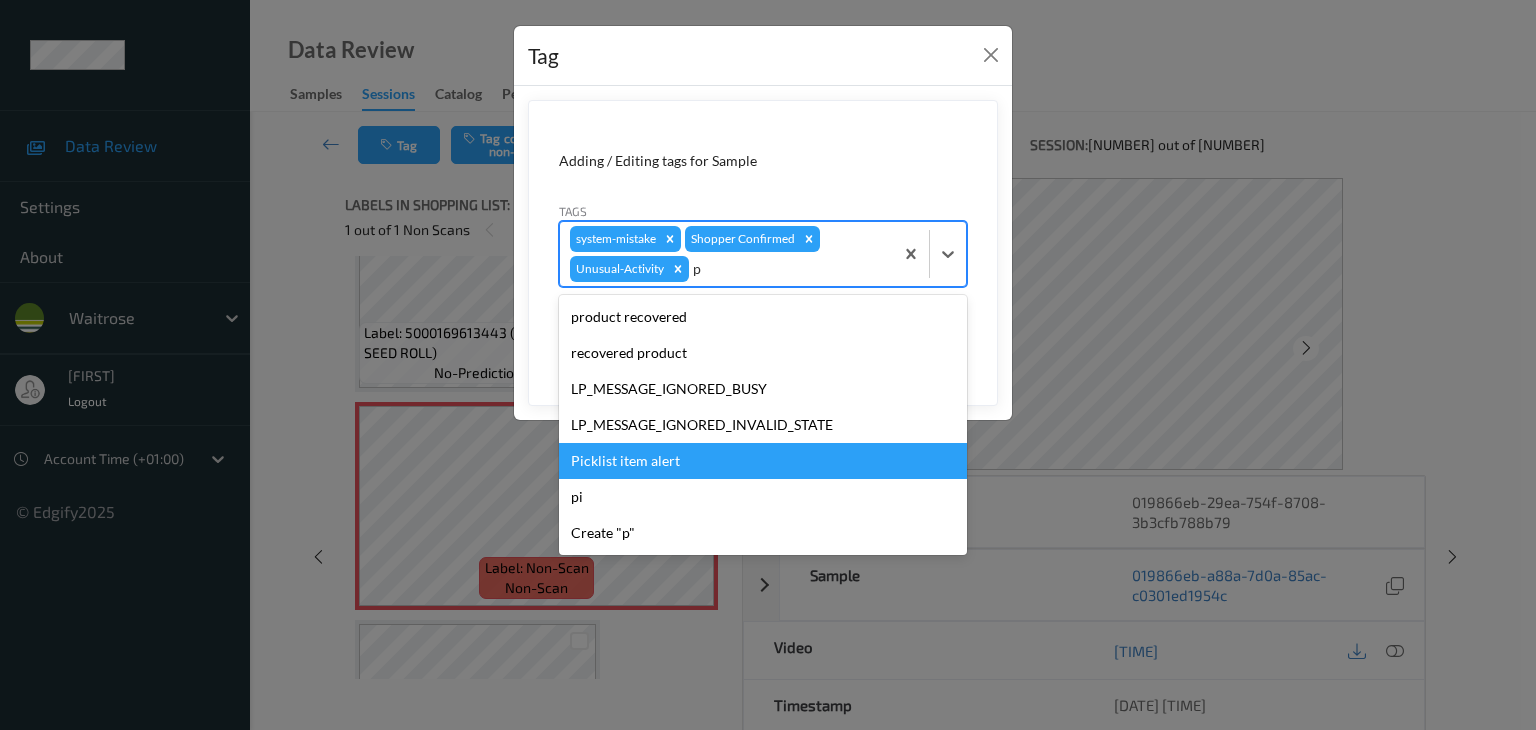 click on "Picklist item alert" at bounding box center (763, 461) 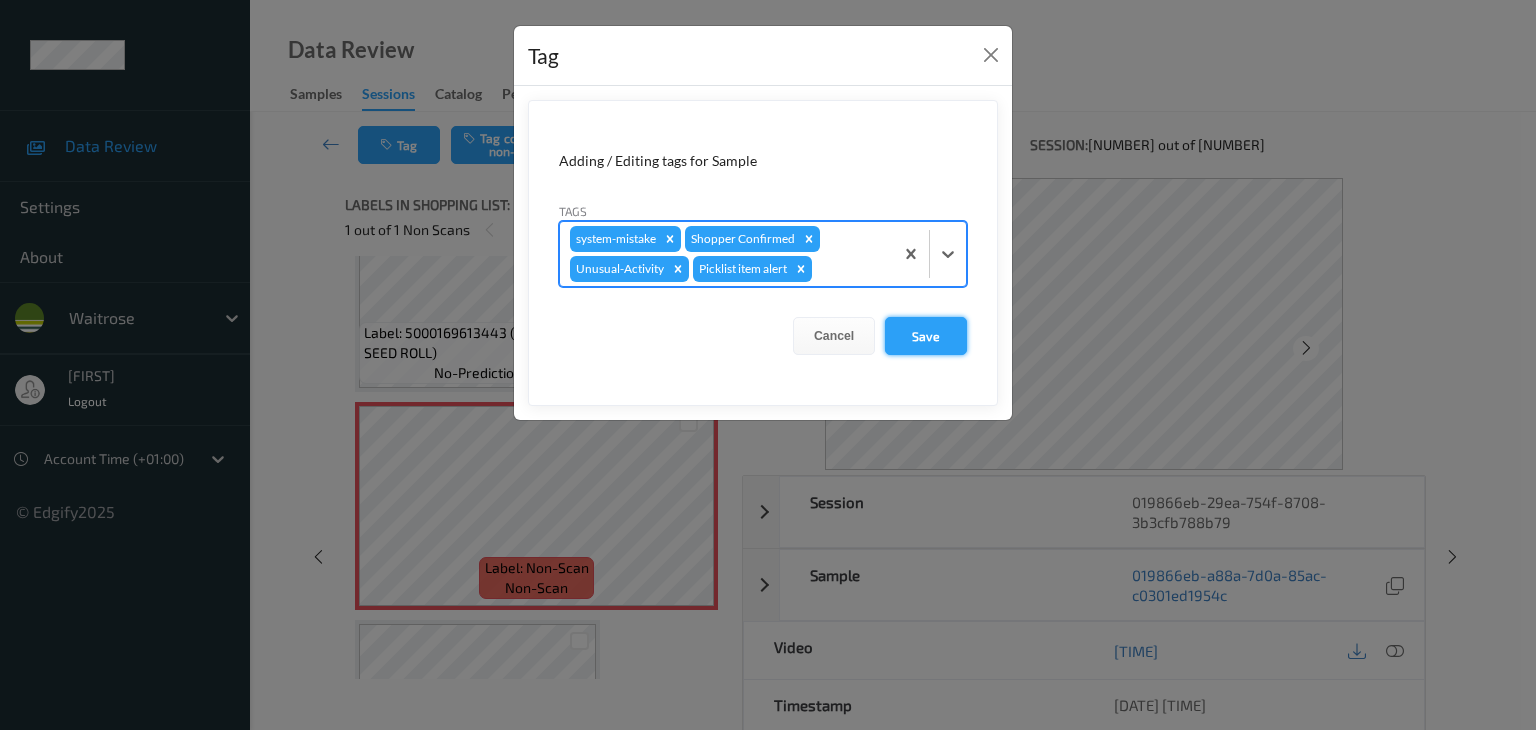 click on "Save" at bounding box center (926, 336) 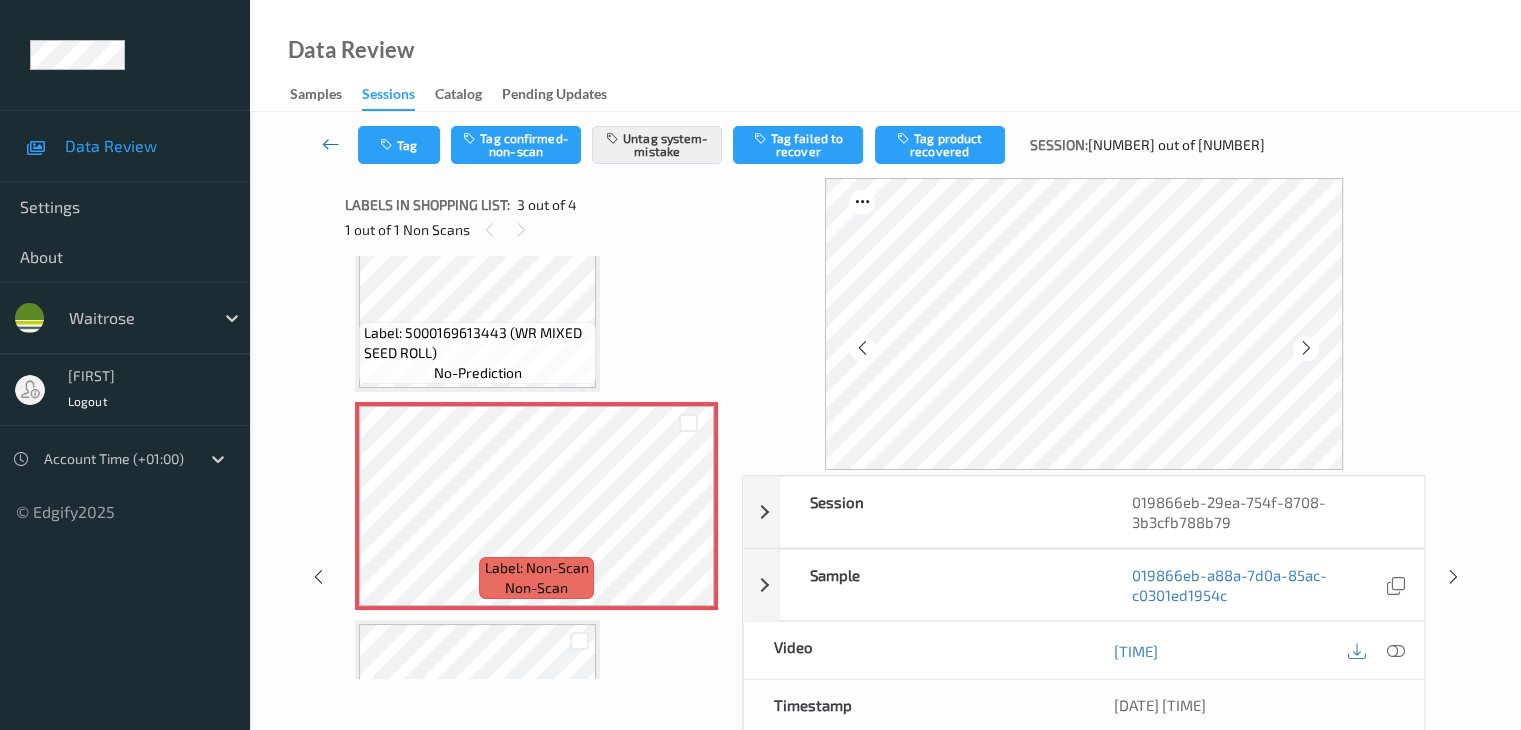 click at bounding box center [331, 144] 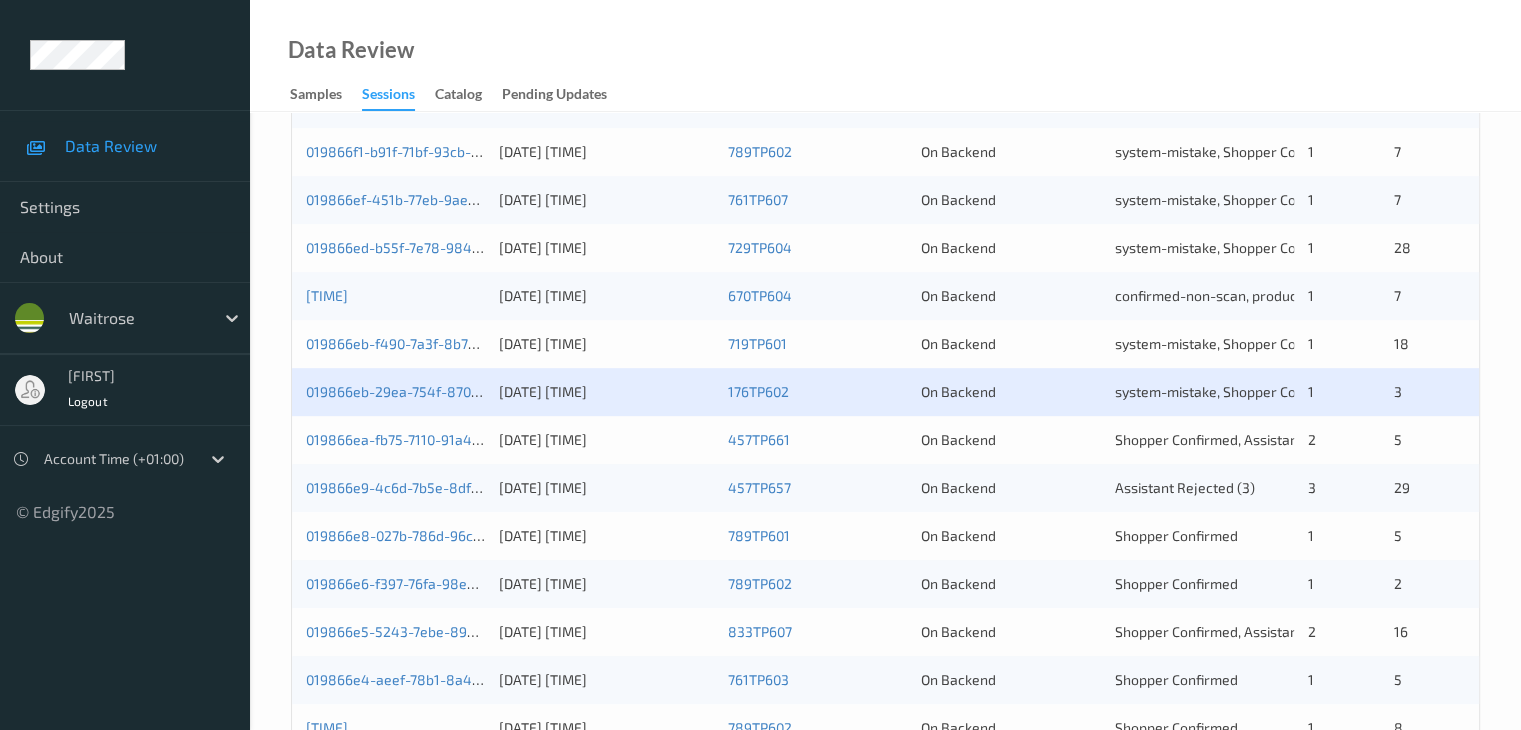 scroll, scrollTop: 932, scrollLeft: 0, axis: vertical 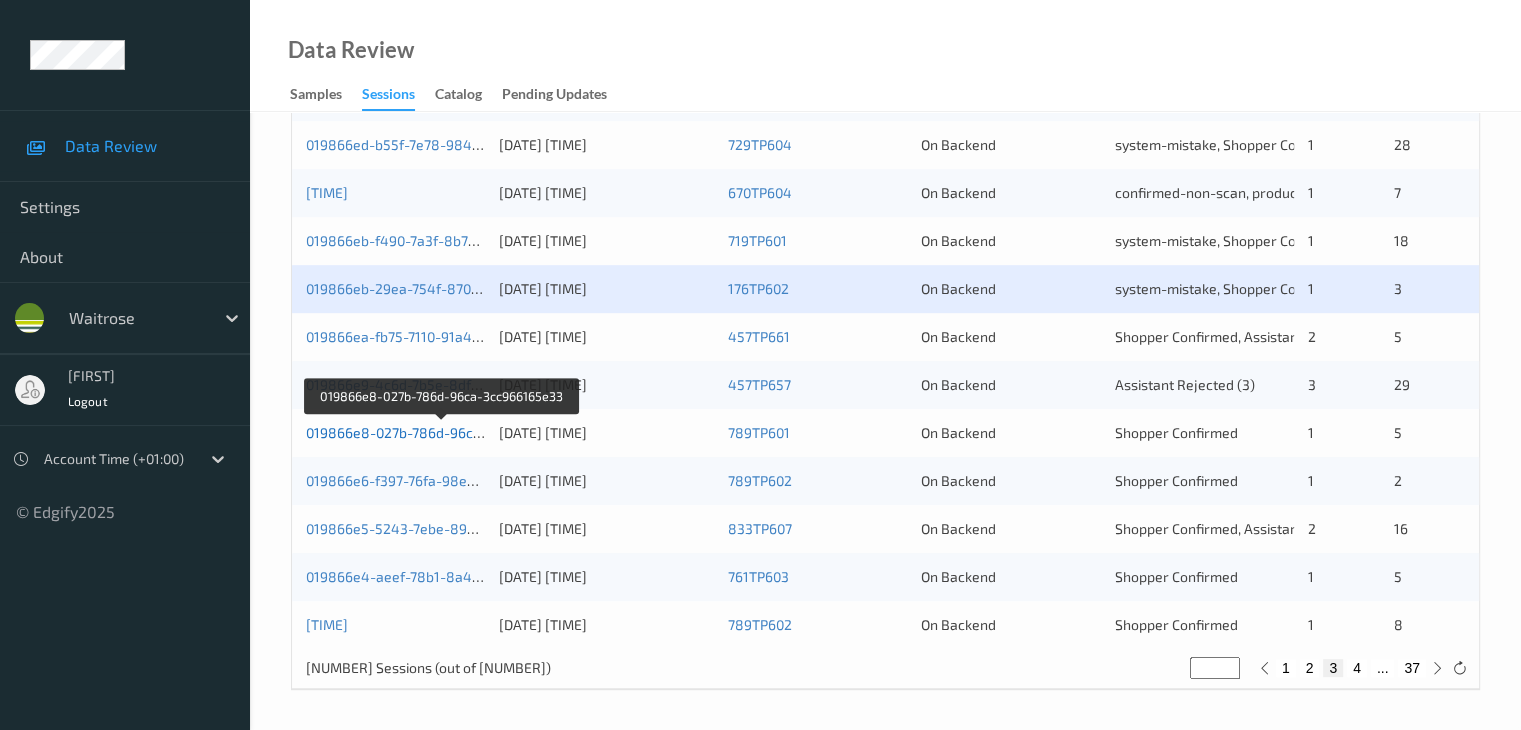 click on "019866e8-027b-786d-96ca-3cc966165e33" at bounding box center [442, 432] 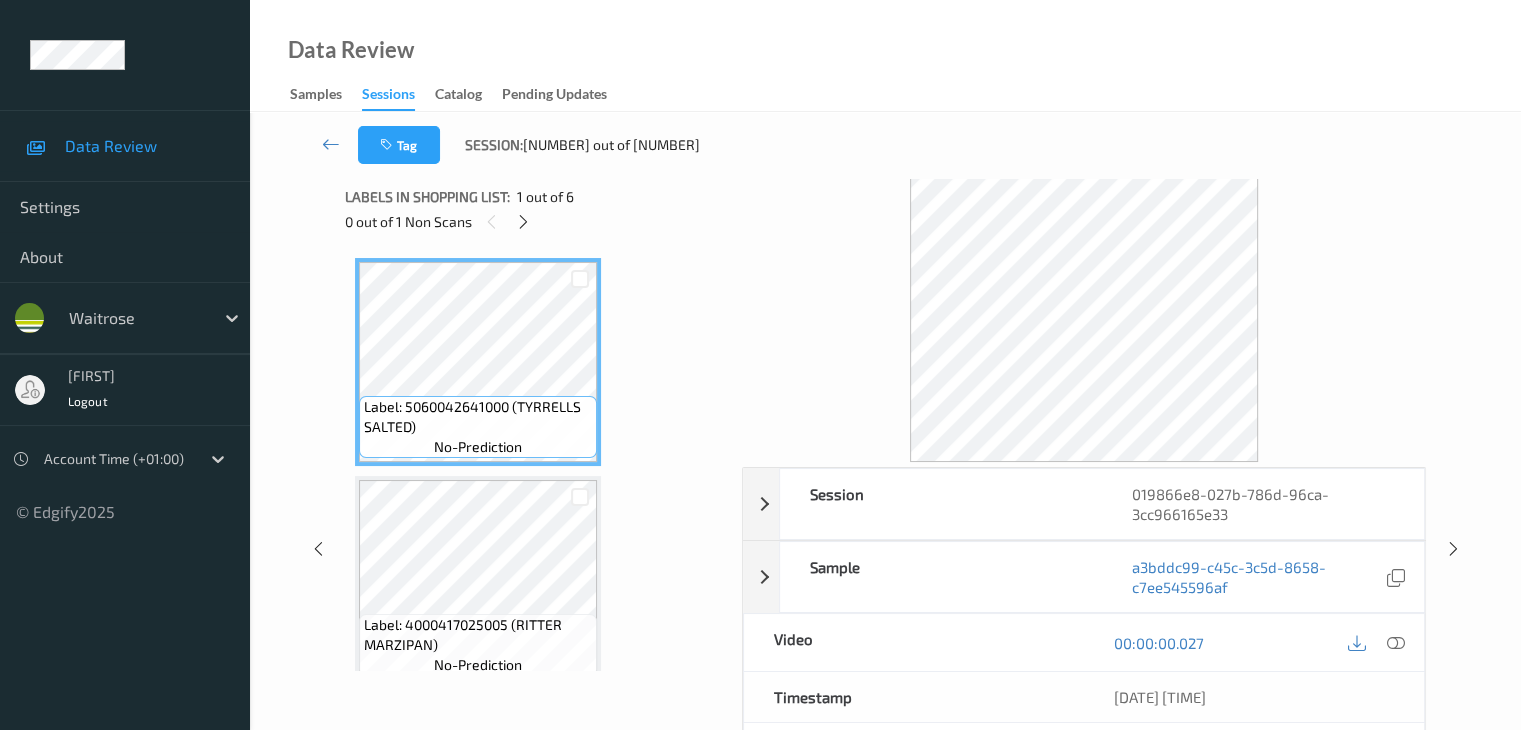 scroll, scrollTop: 0, scrollLeft: 0, axis: both 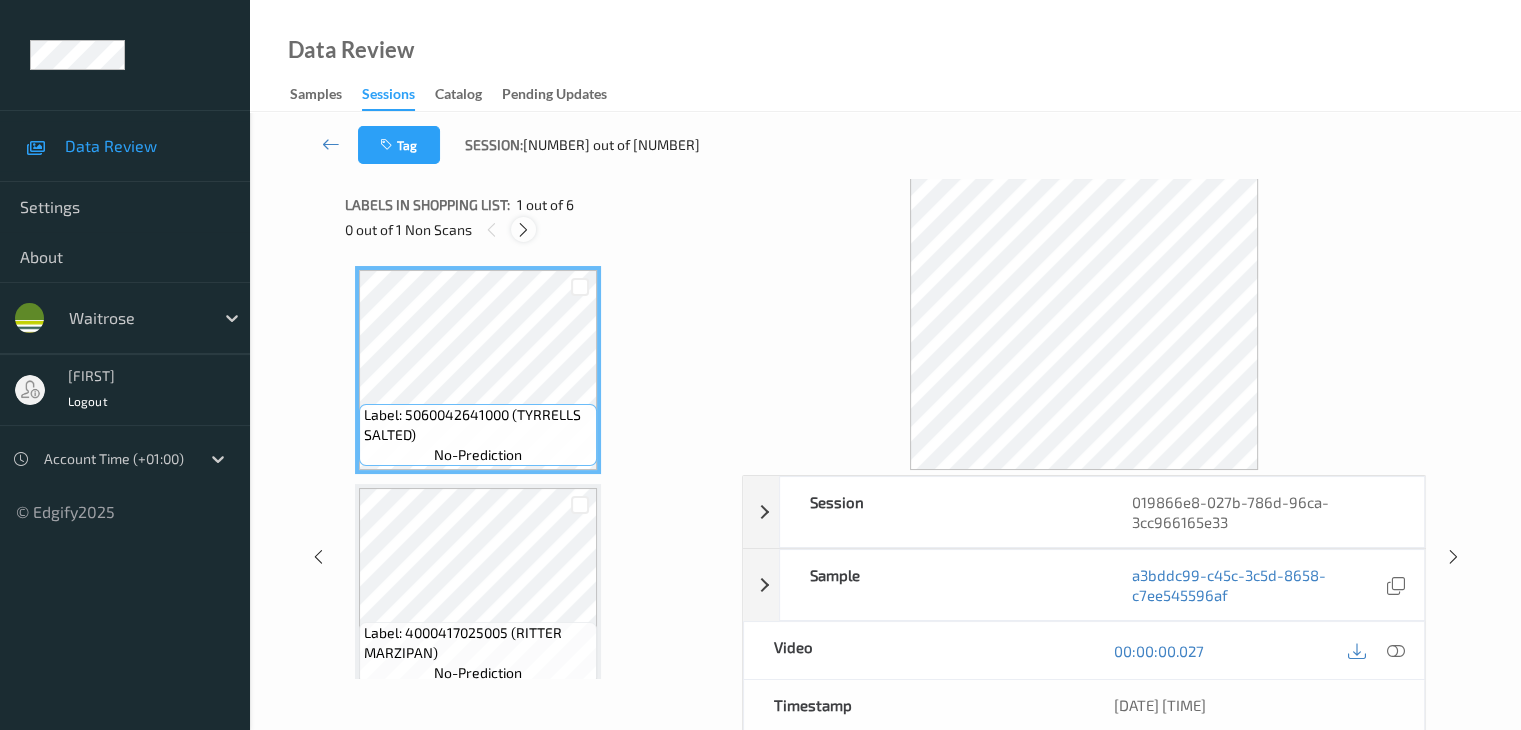 click at bounding box center [523, 230] 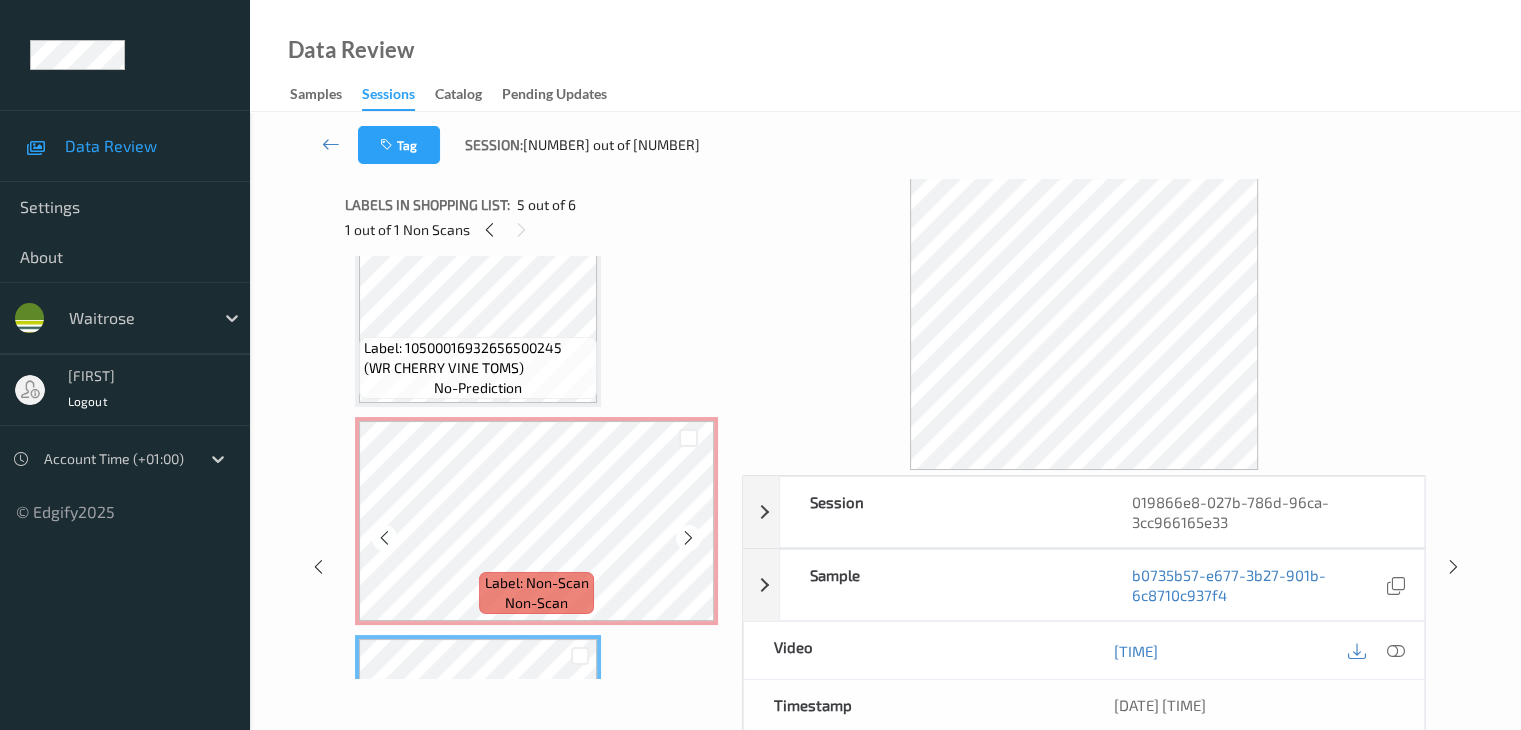 scroll, scrollTop: 500, scrollLeft: 0, axis: vertical 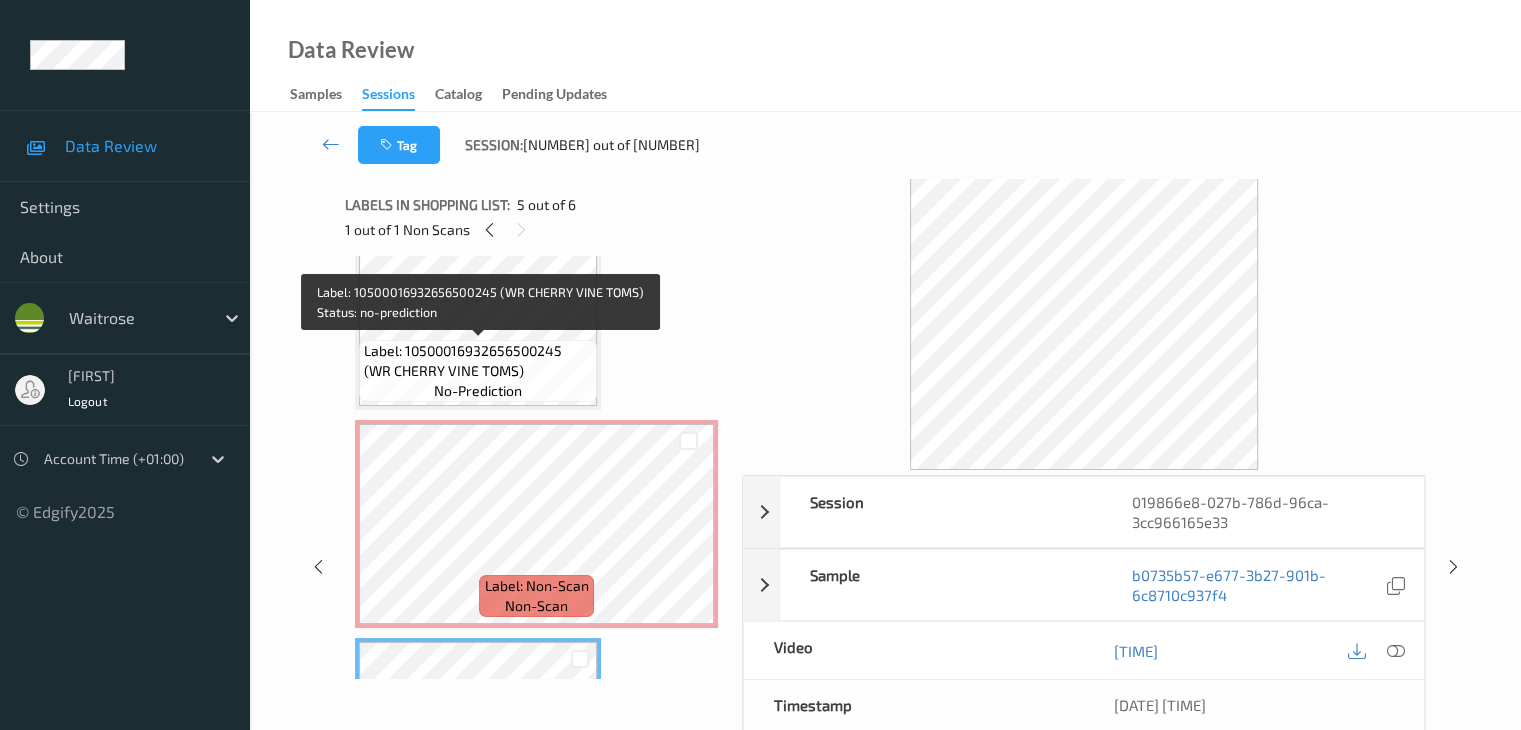 click on "Label: 10500016932656500245 (WR CHERRY VINE TOMS)" at bounding box center [478, 361] 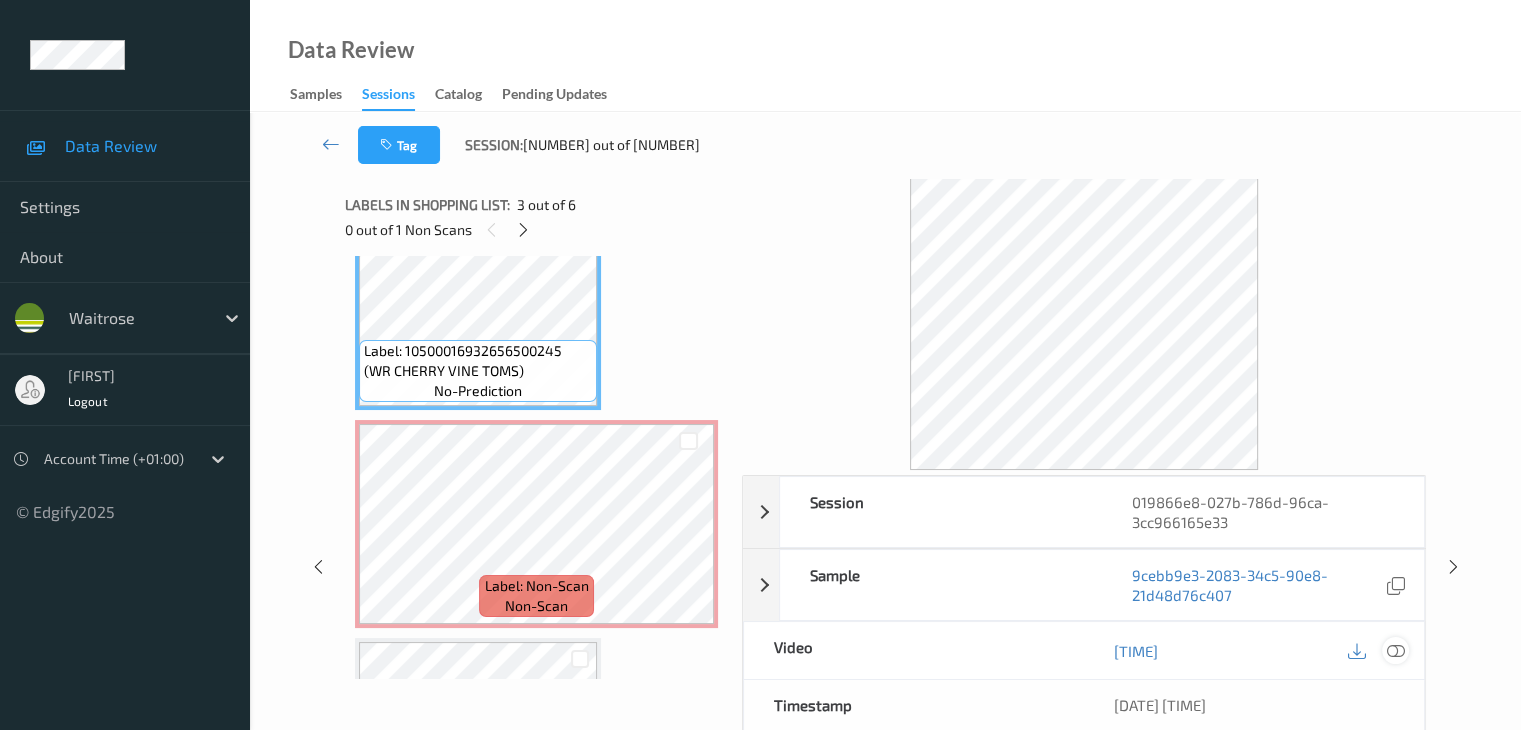 click at bounding box center (1395, 651) 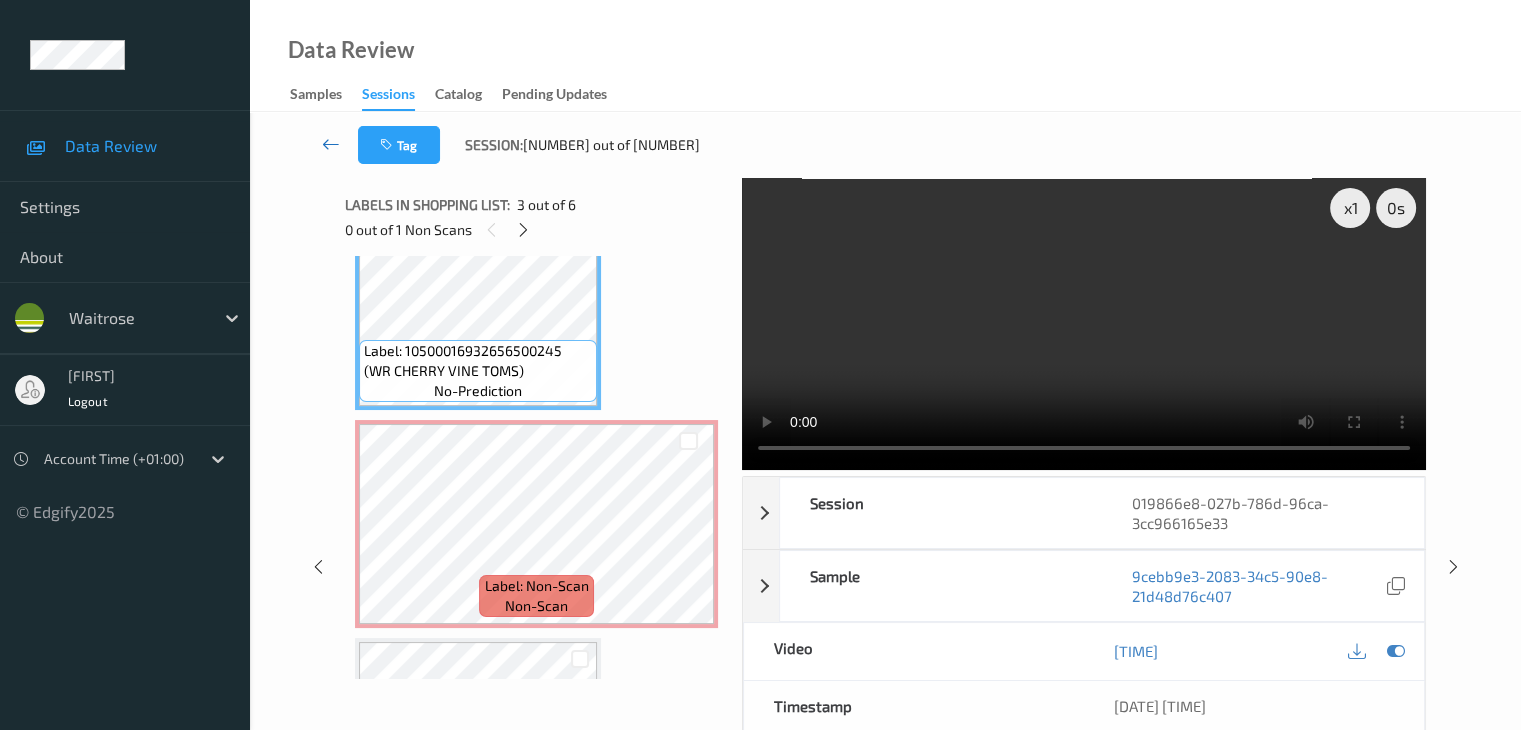 click at bounding box center (331, 144) 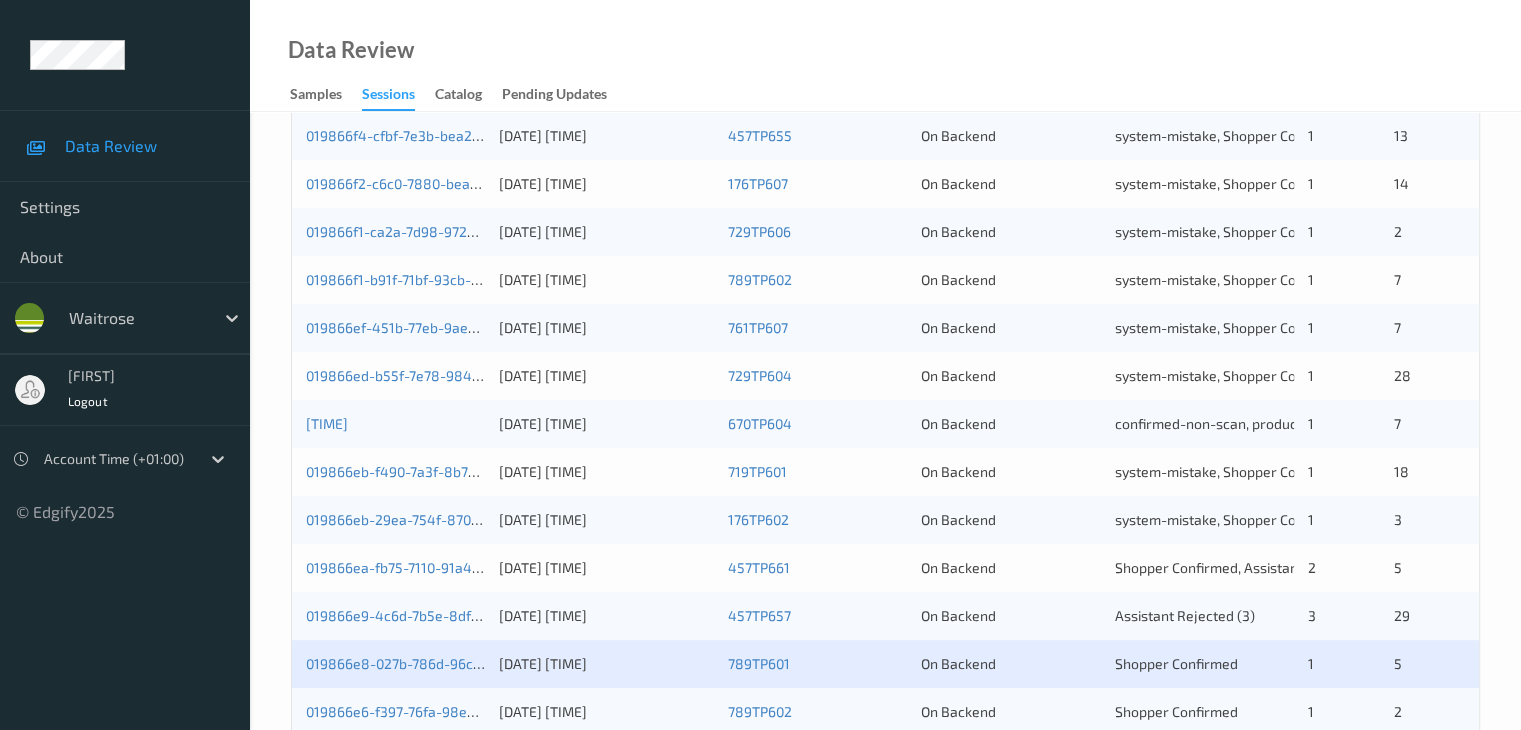 scroll, scrollTop: 900, scrollLeft: 0, axis: vertical 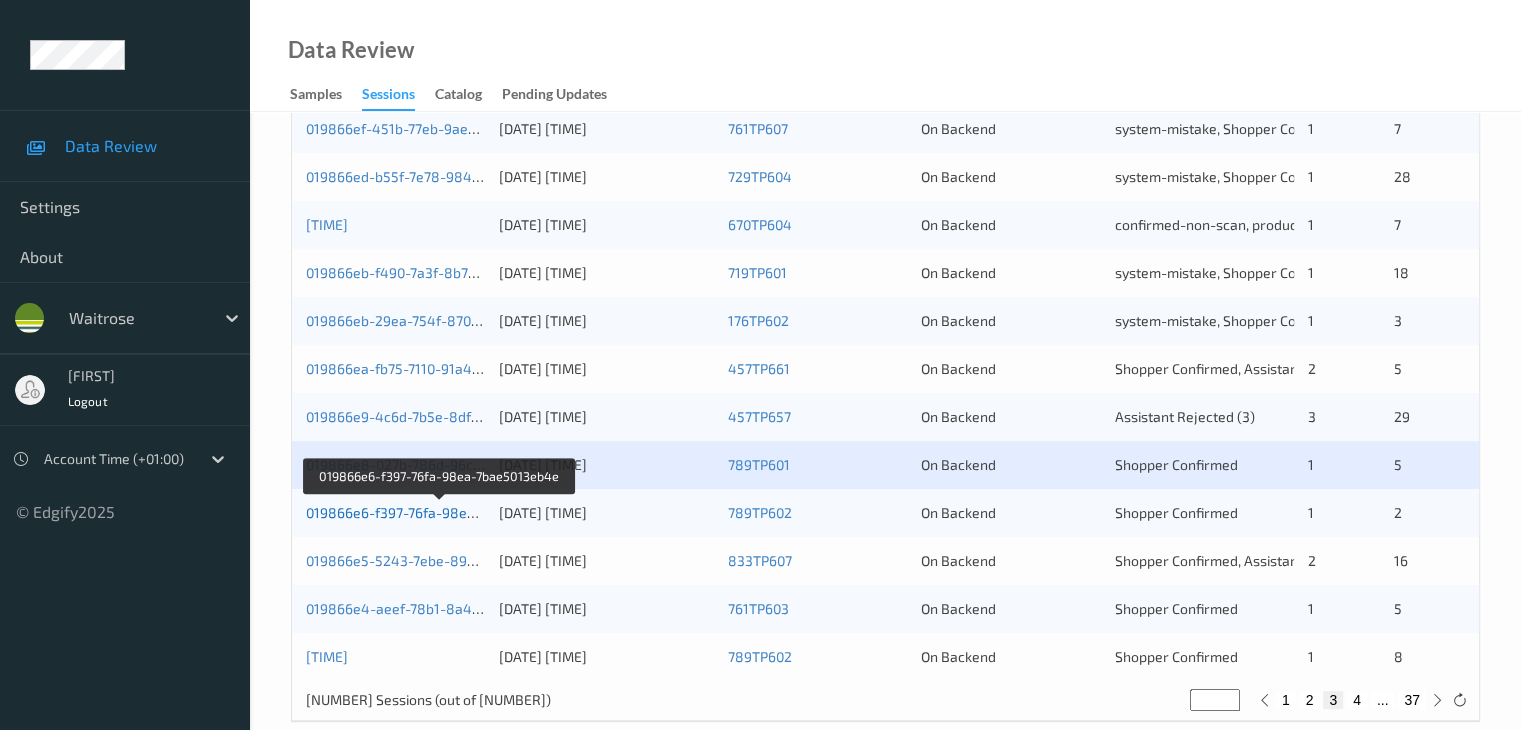 click on "[UUID]" at bounding box center (440, 512) 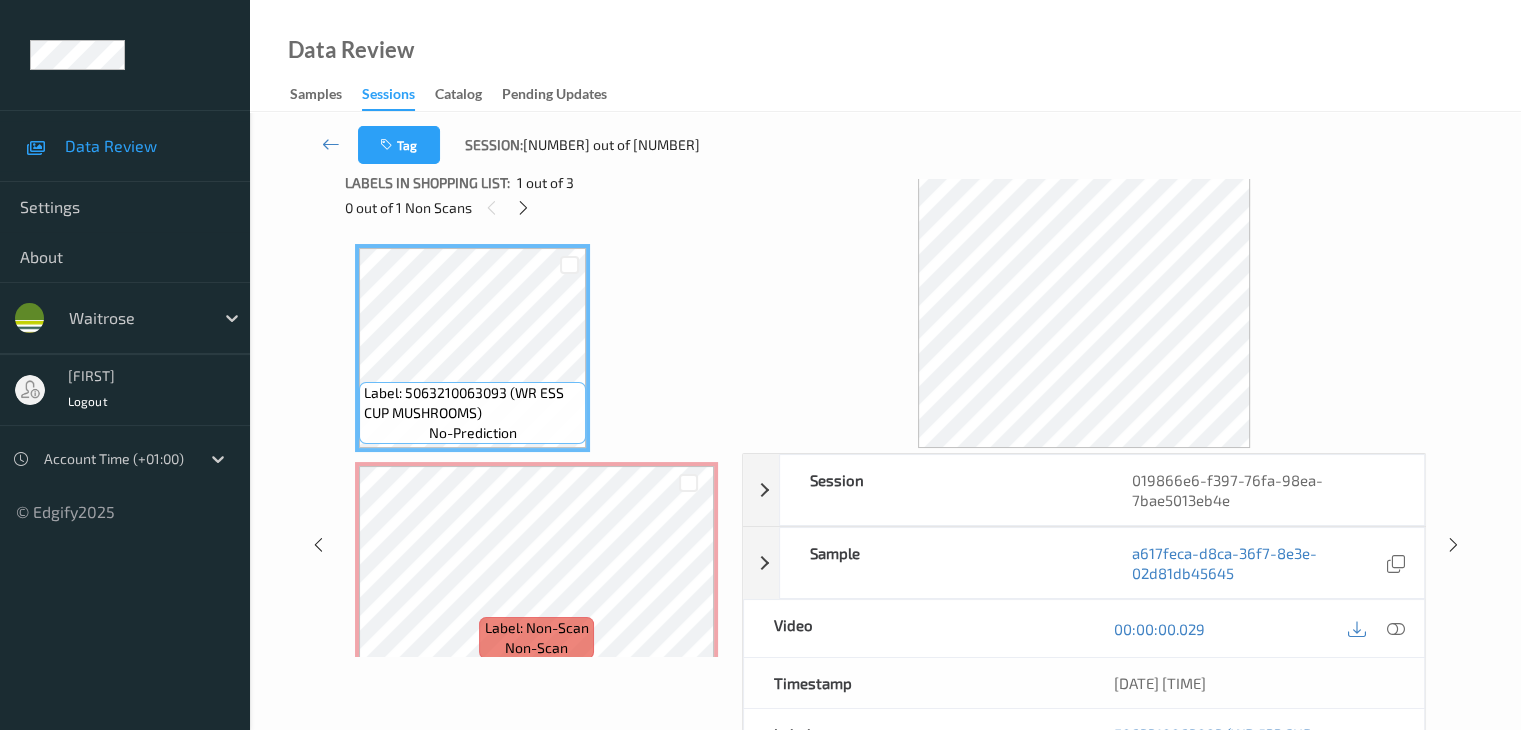 scroll, scrollTop: 0, scrollLeft: 0, axis: both 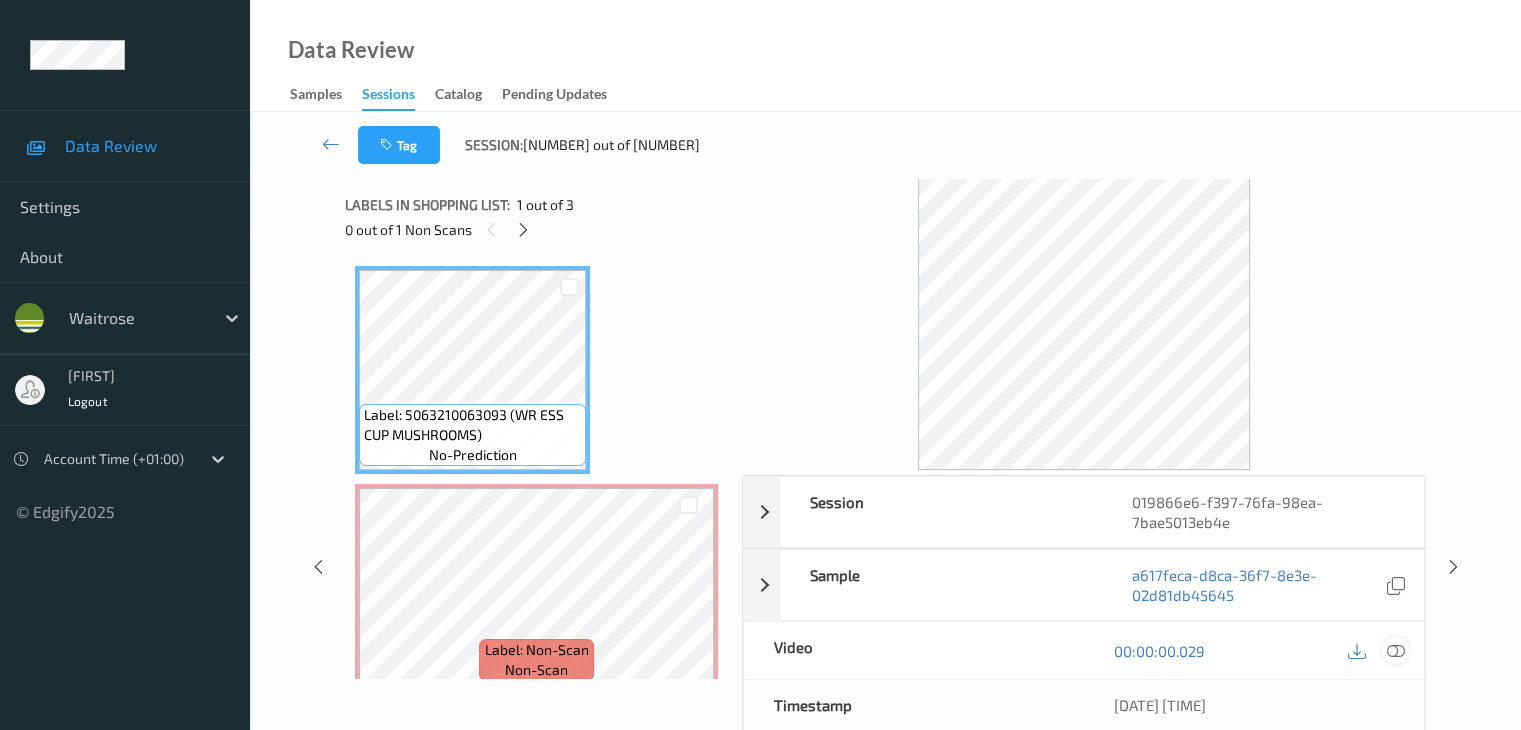 click at bounding box center (1395, 651) 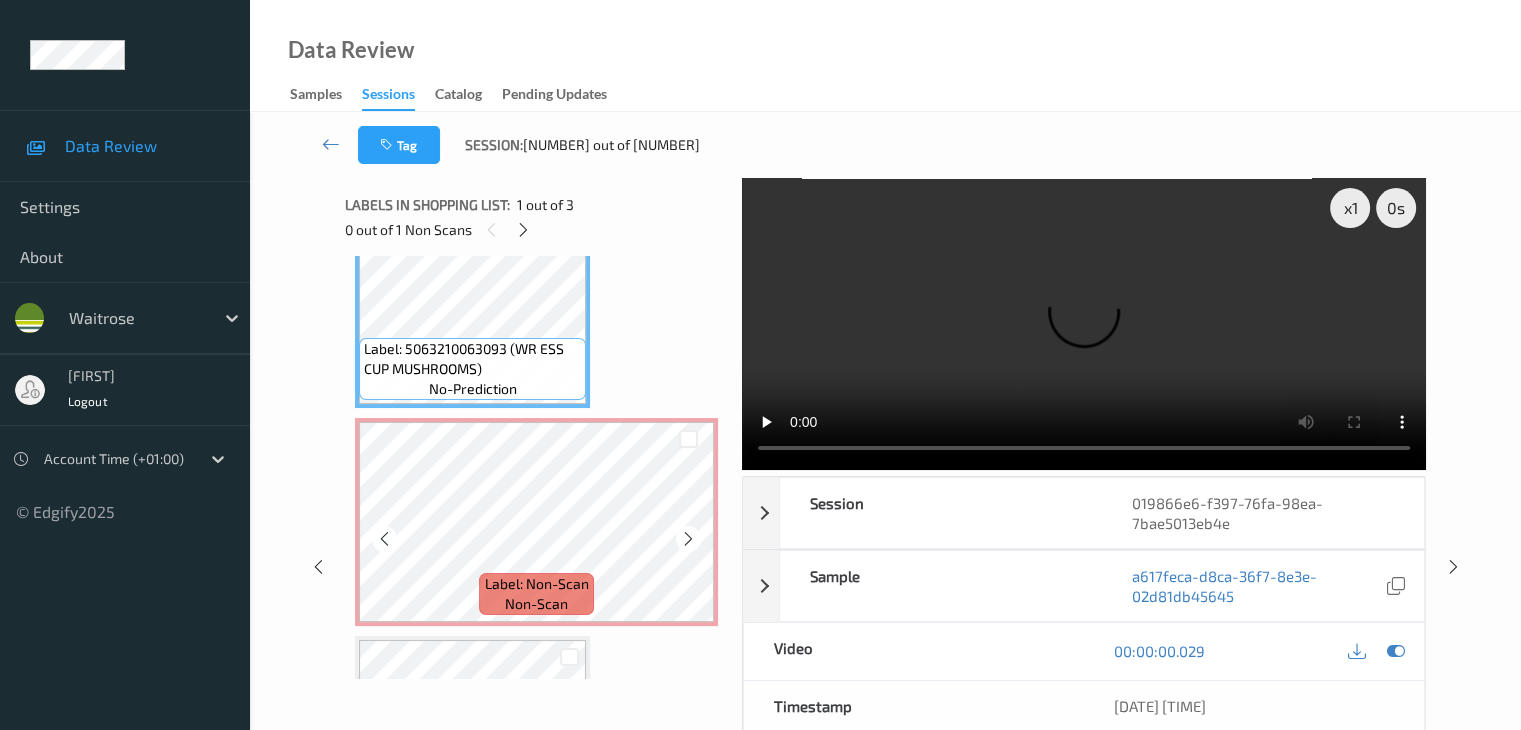 scroll, scrollTop: 100, scrollLeft: 0, axis: vertical 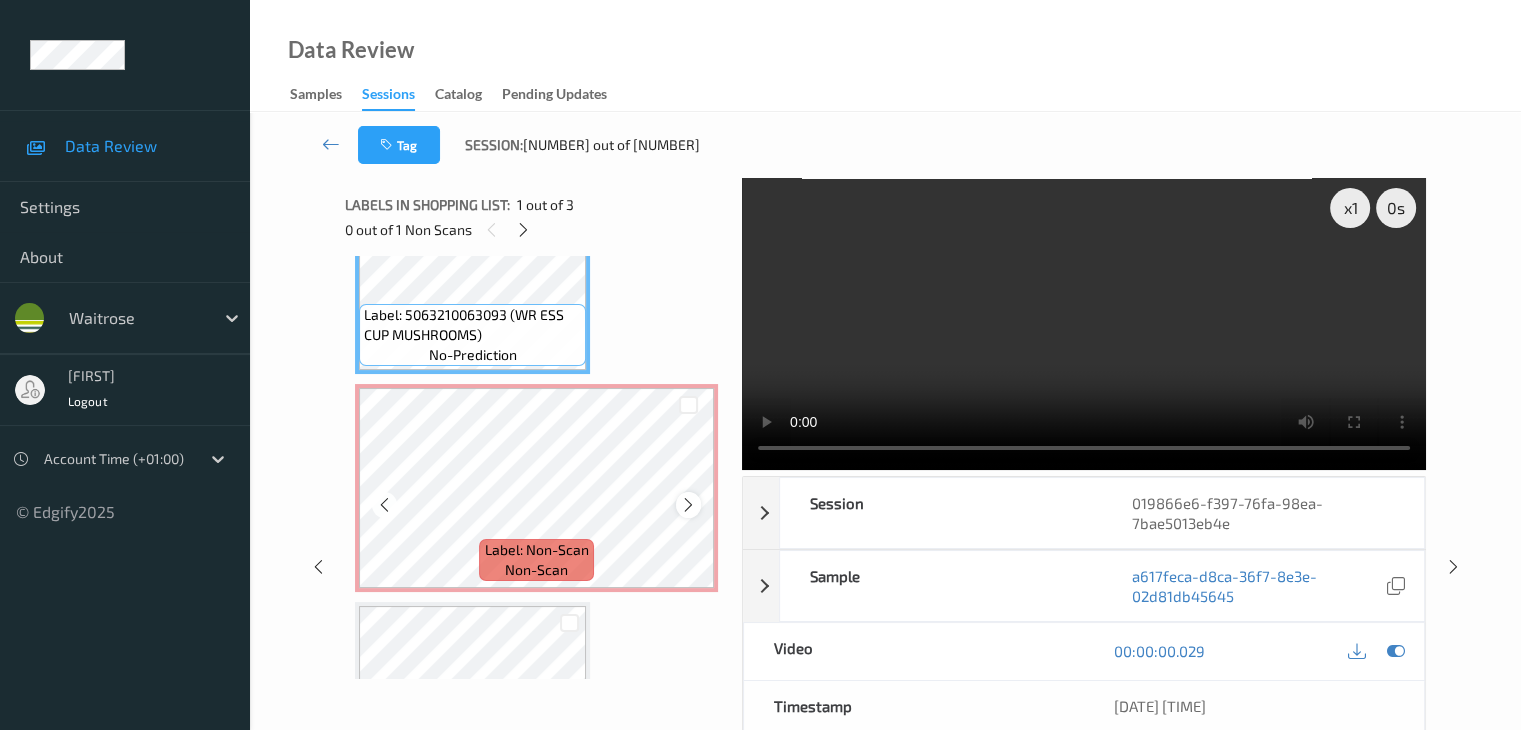 click at bounding box center [688, 505] 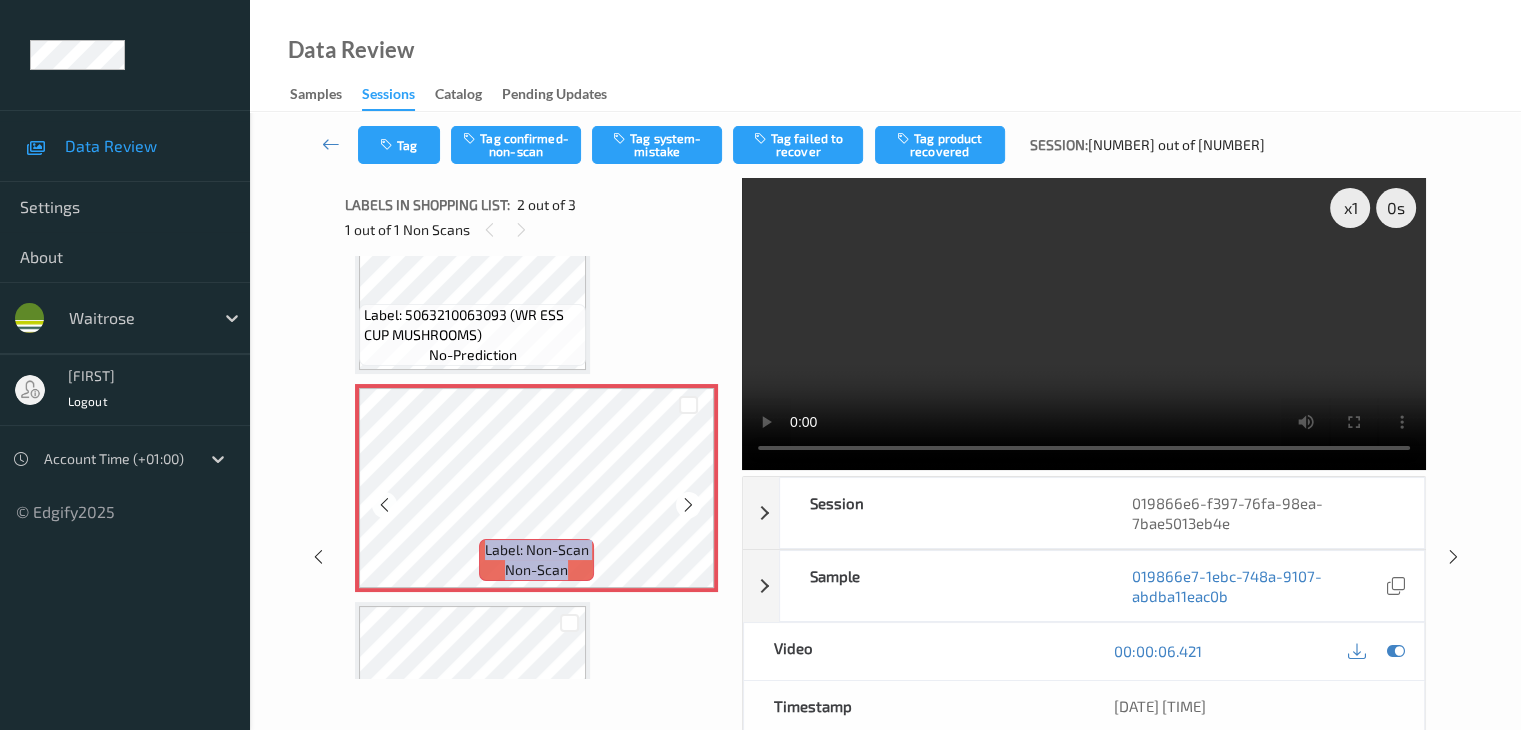 click at bounding box center (688, 505) 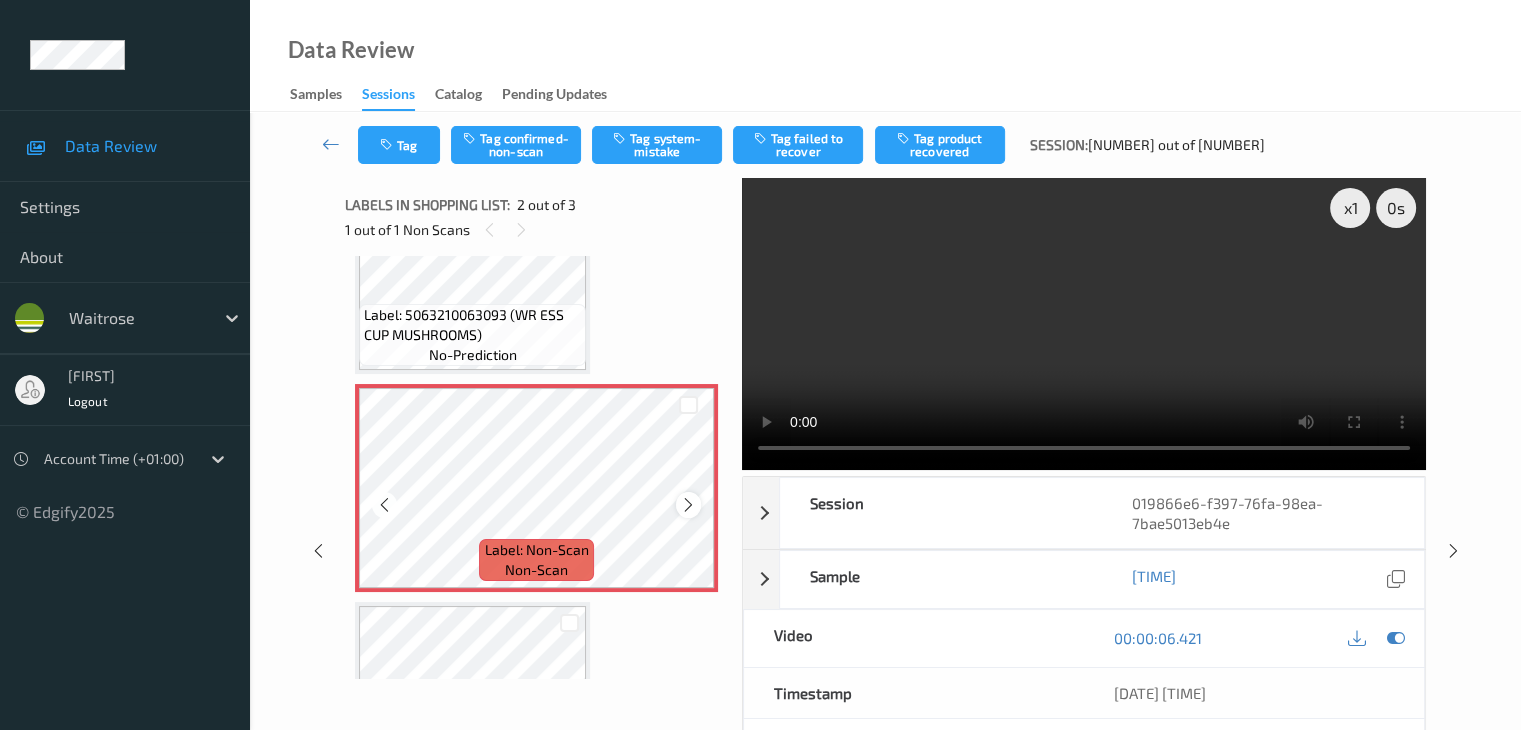 scroll, scrollTop: 0, scrollLeft: 0, axis: both 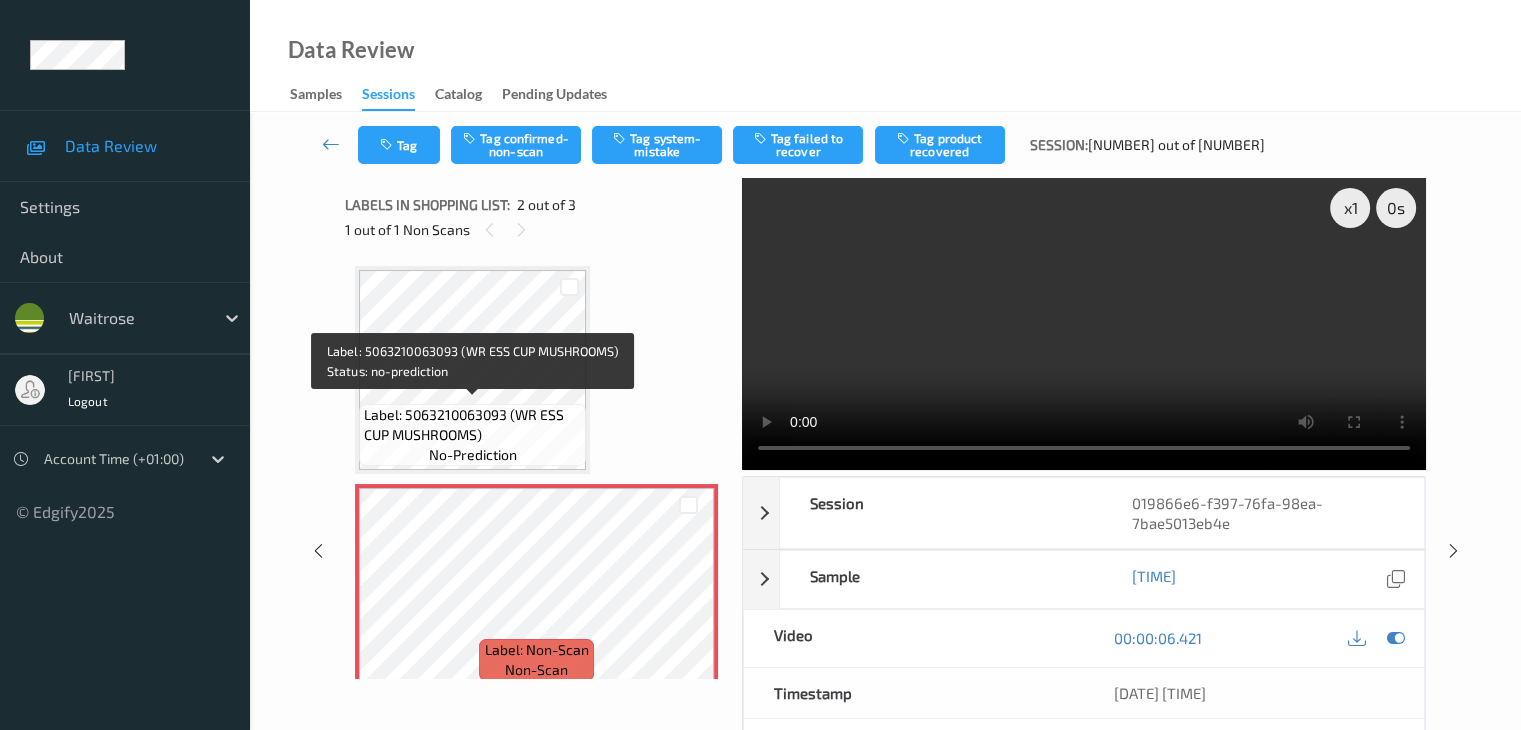 click on "Label: 5063210063093 (WR ESS CUP MUSHROOMS)" at bounding box center (472, 425) 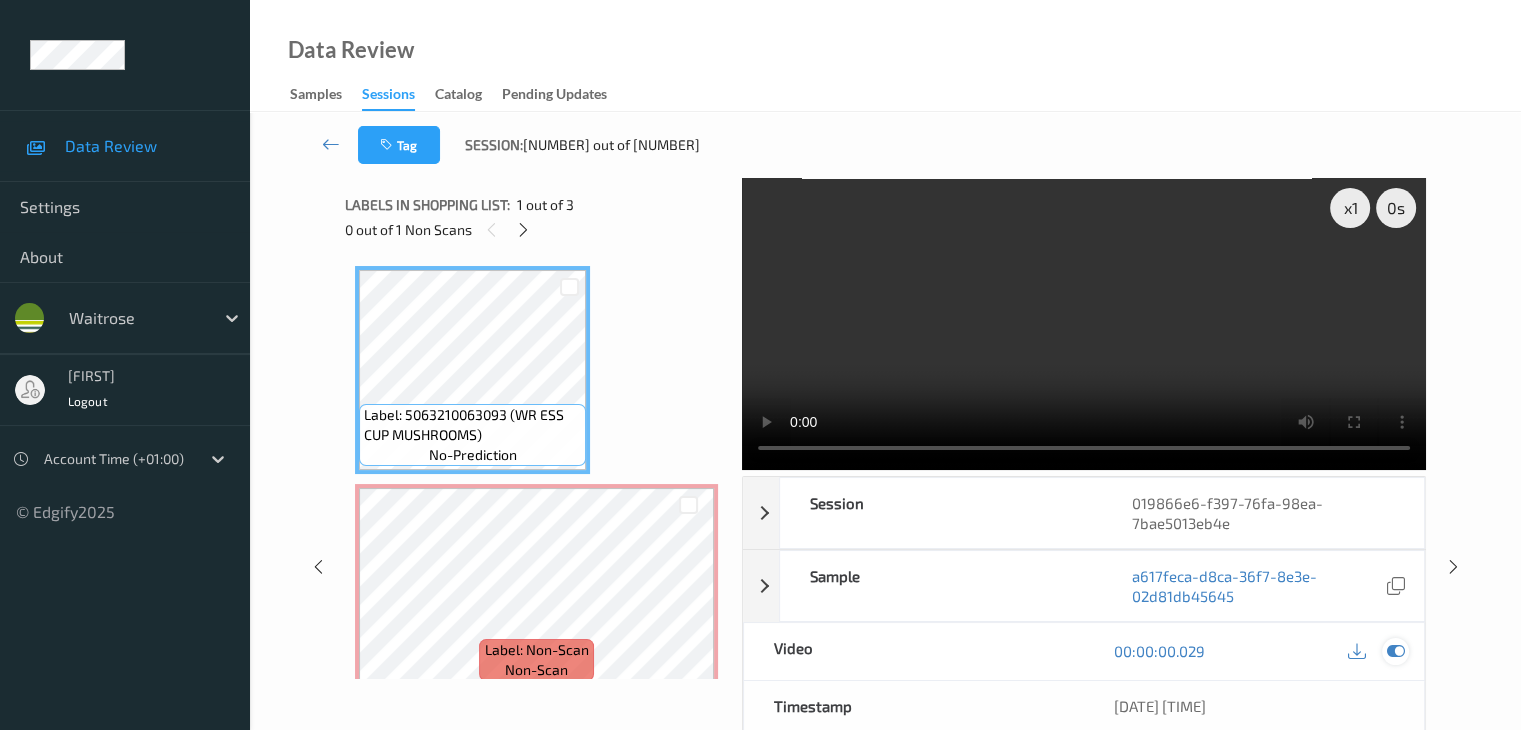 click at bounding box center (1395, 651) 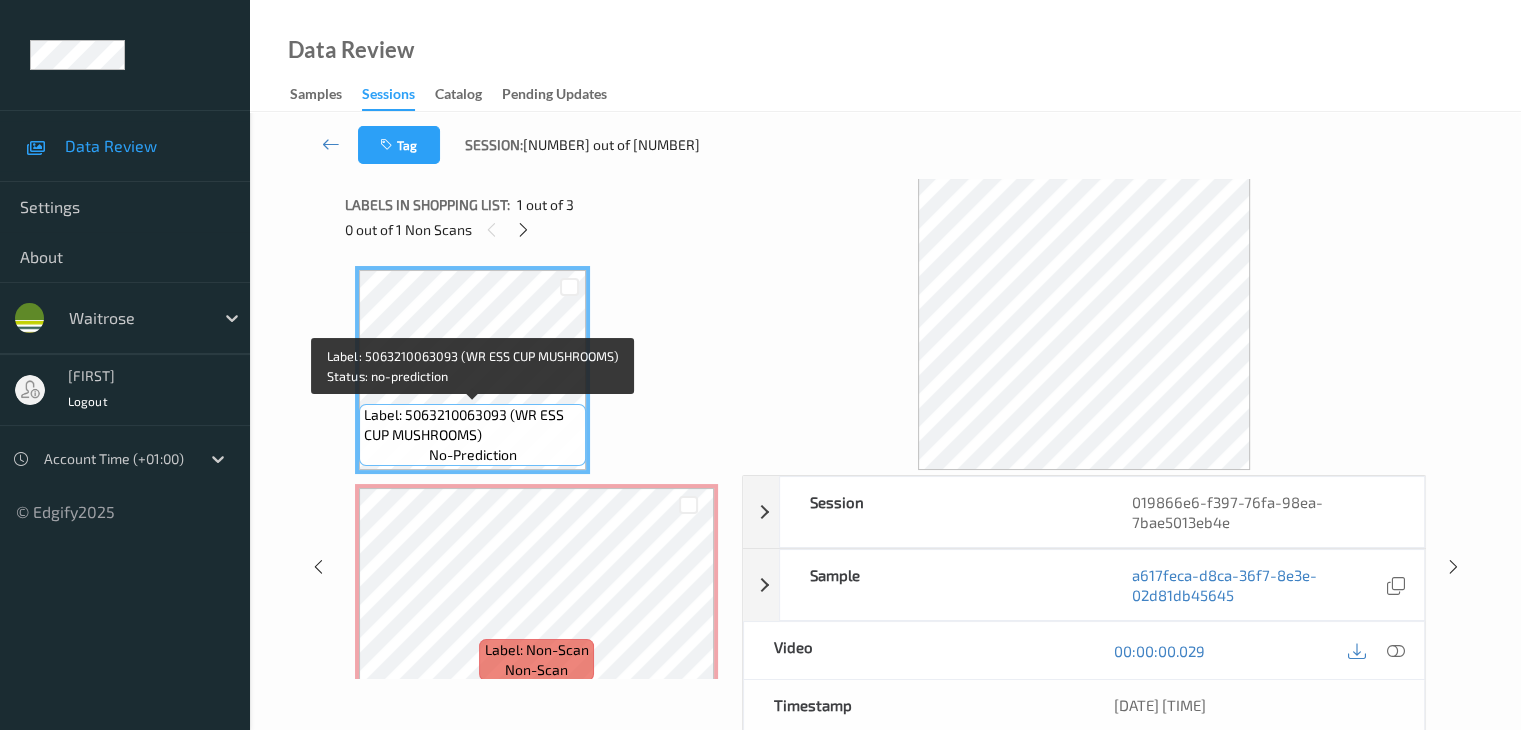 click on "Label: 5063210063093 (WR ESS CUP MUSHROOMS)" at bounding box center [472, 425] 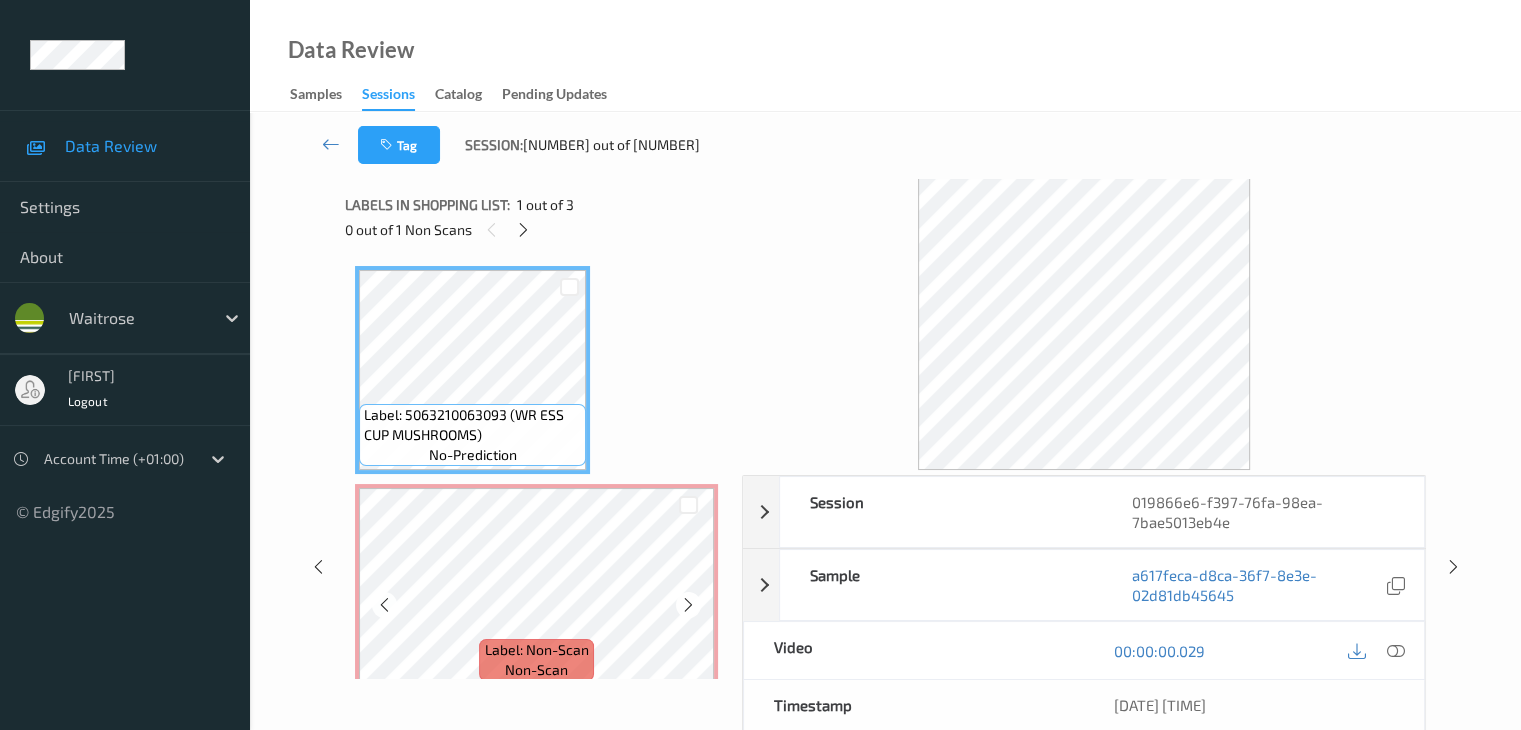 scroll, scrollTop: 100, scrollLeft: 0, axis: vertical 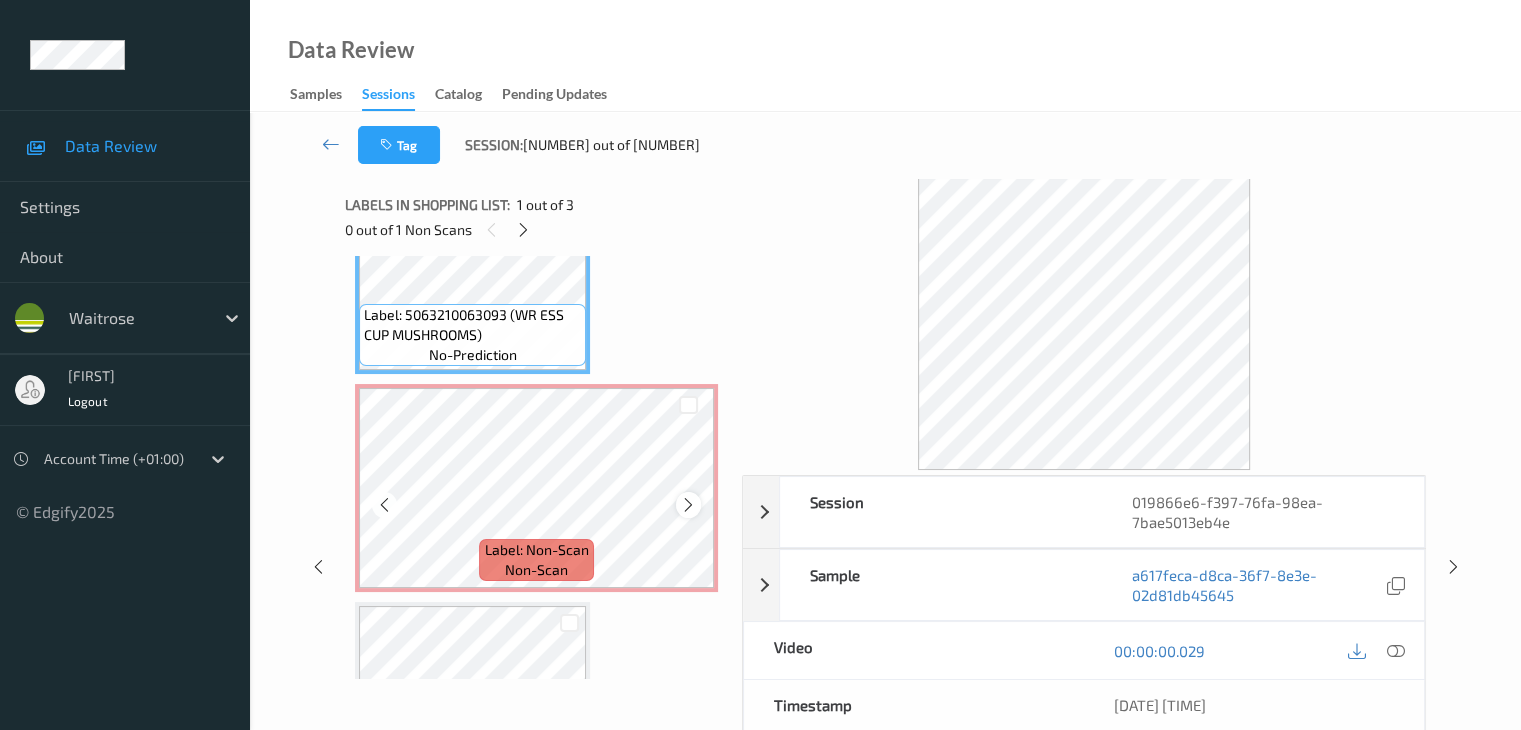 click at bounding box center [688, 505] 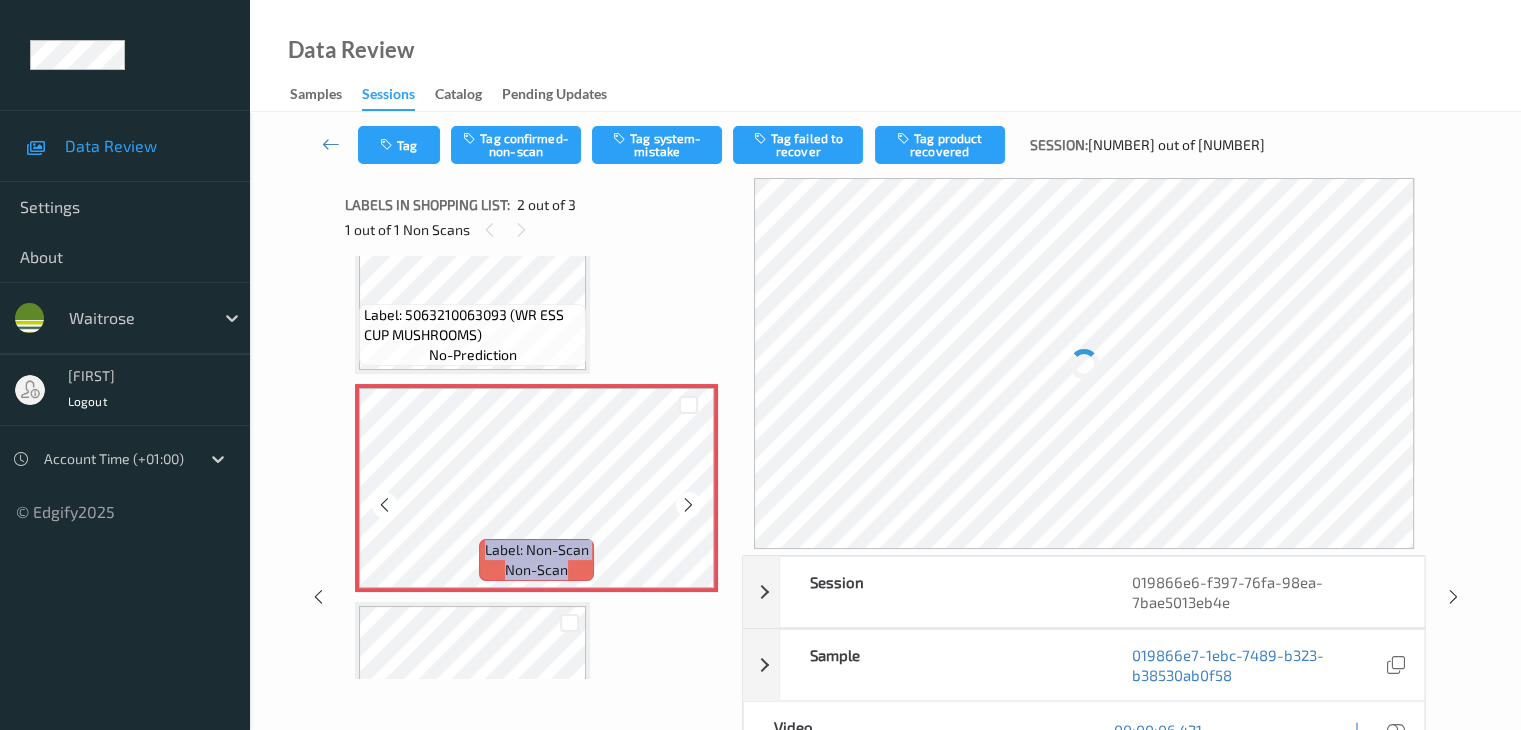 click at bounding box center (688, 505) 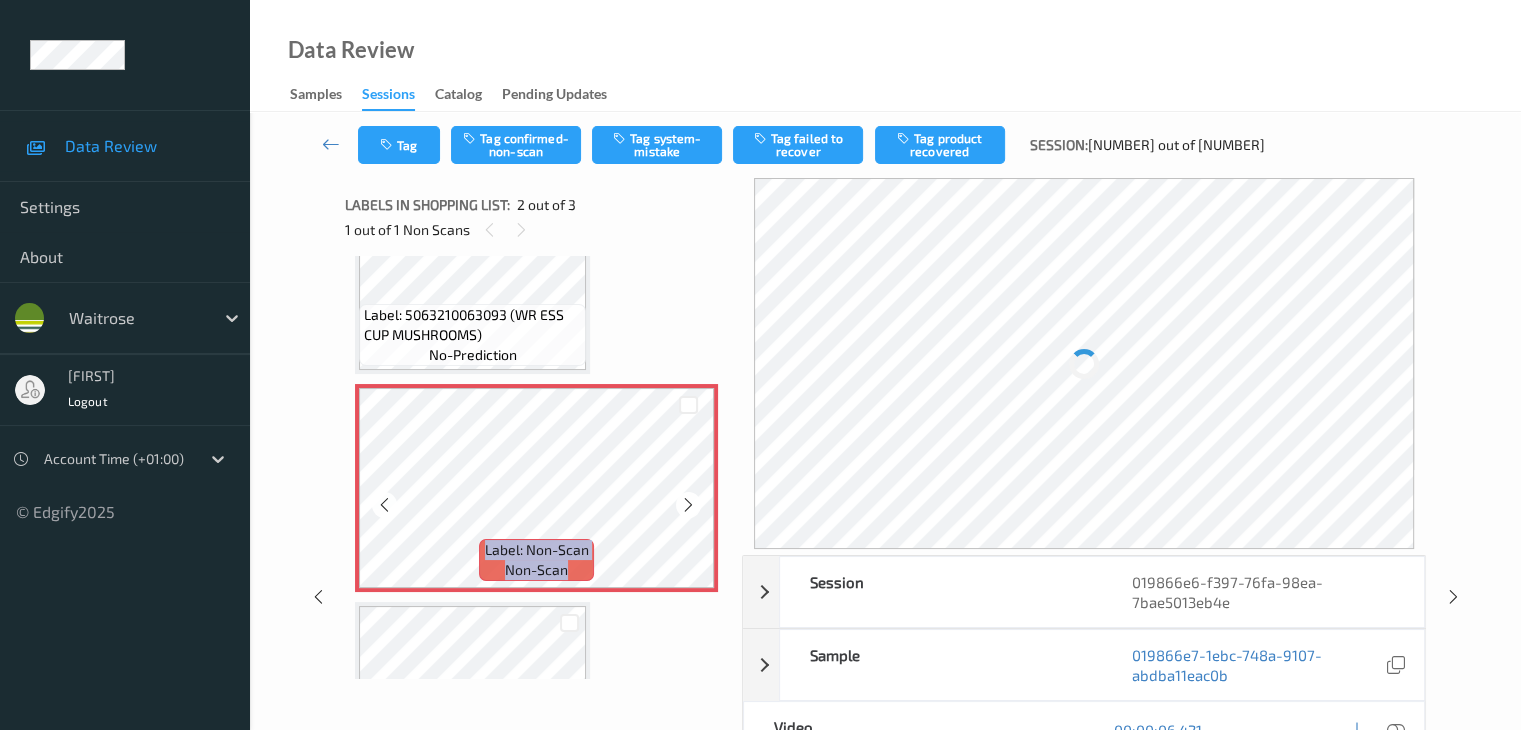 click at bounding box center [688, 505] 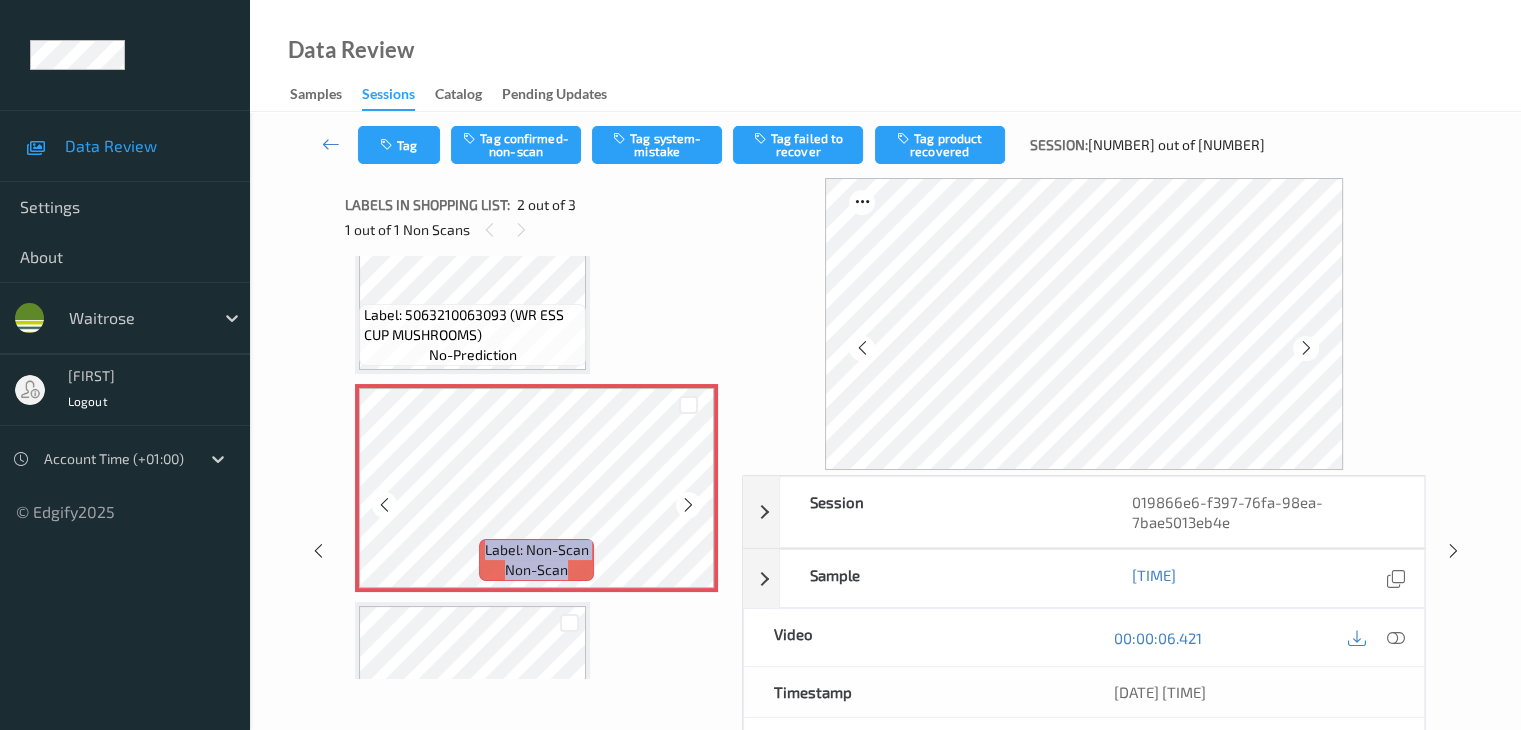 click at bounding box center (688, 505) 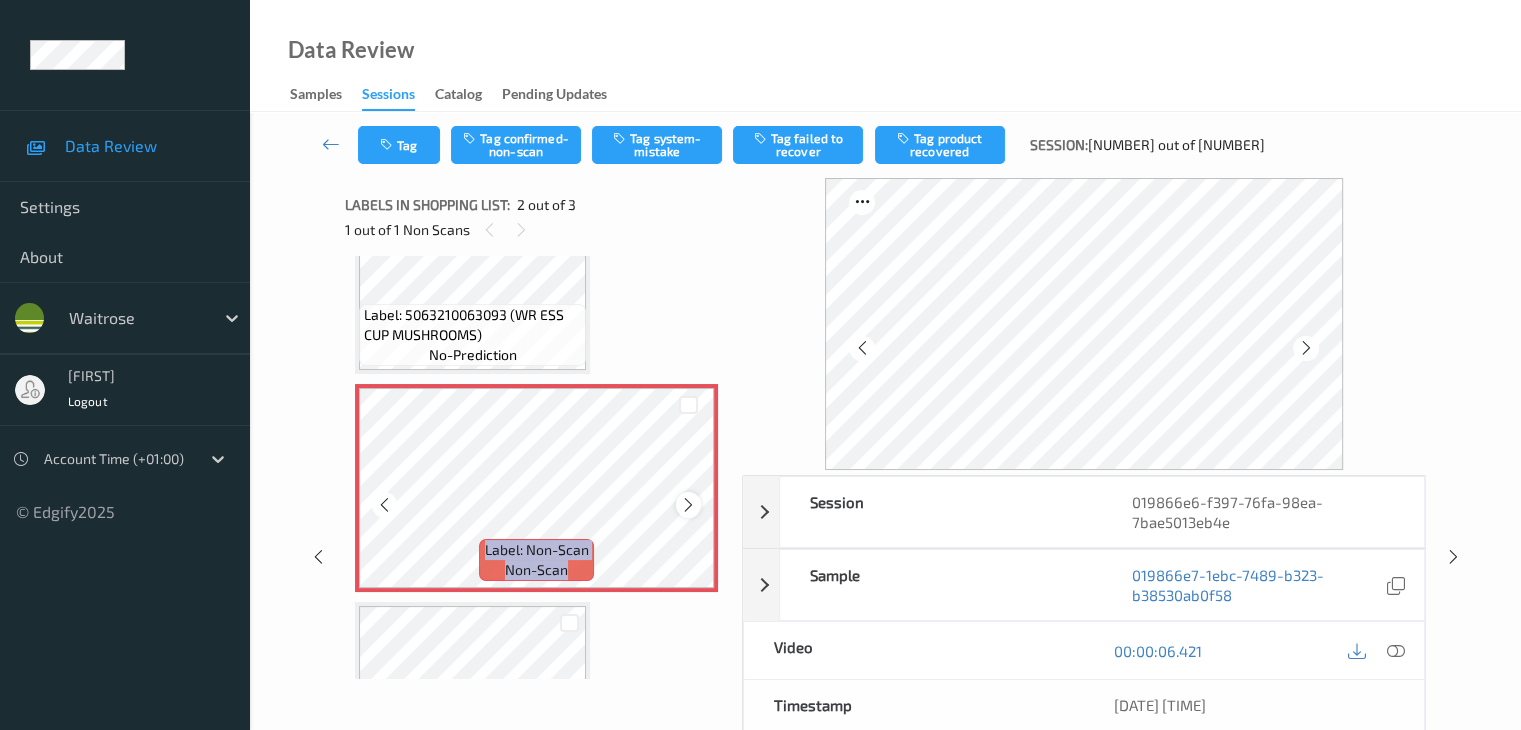 click at bounding box center [688, 505] 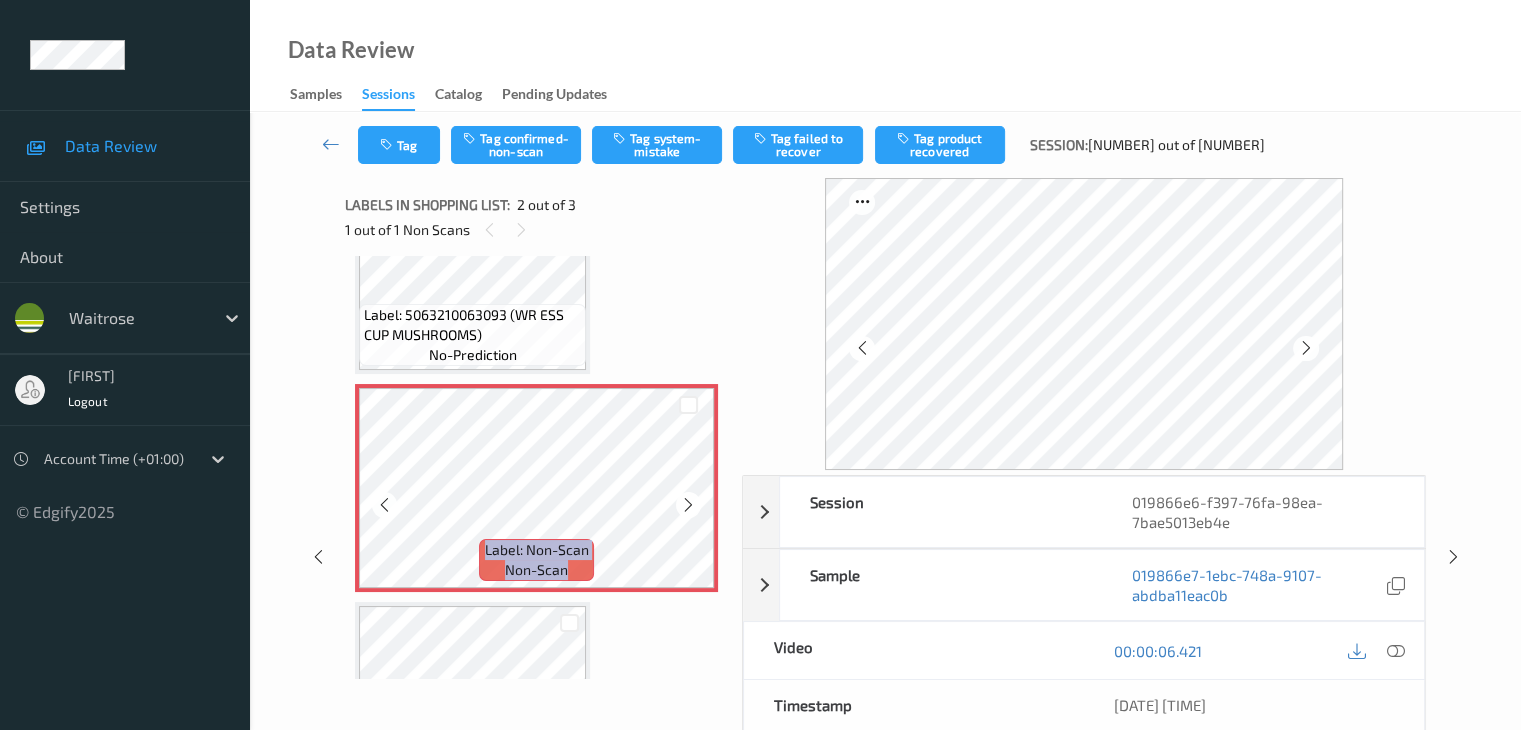 click at bounding box center [688, 505] 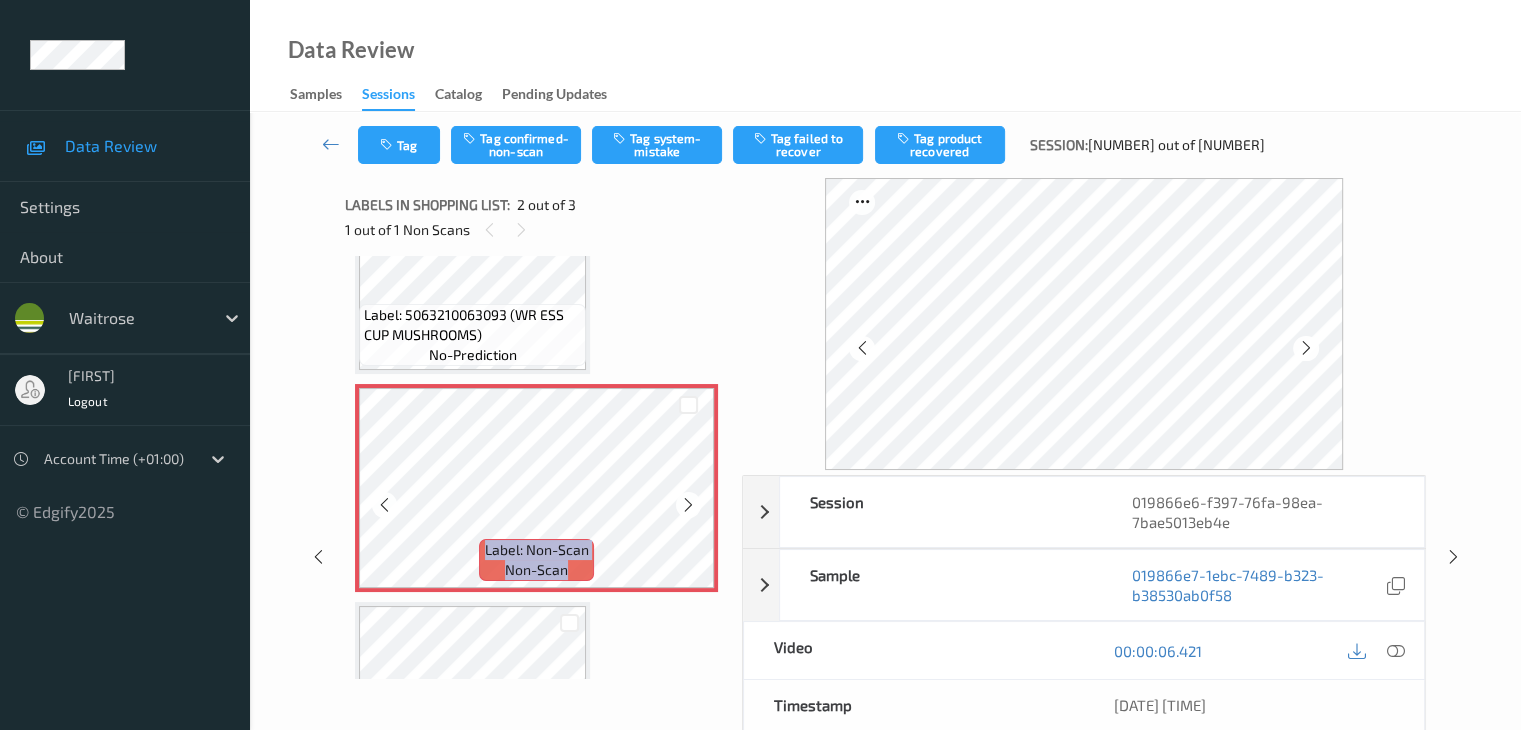 click at bounding box center (688, 505) 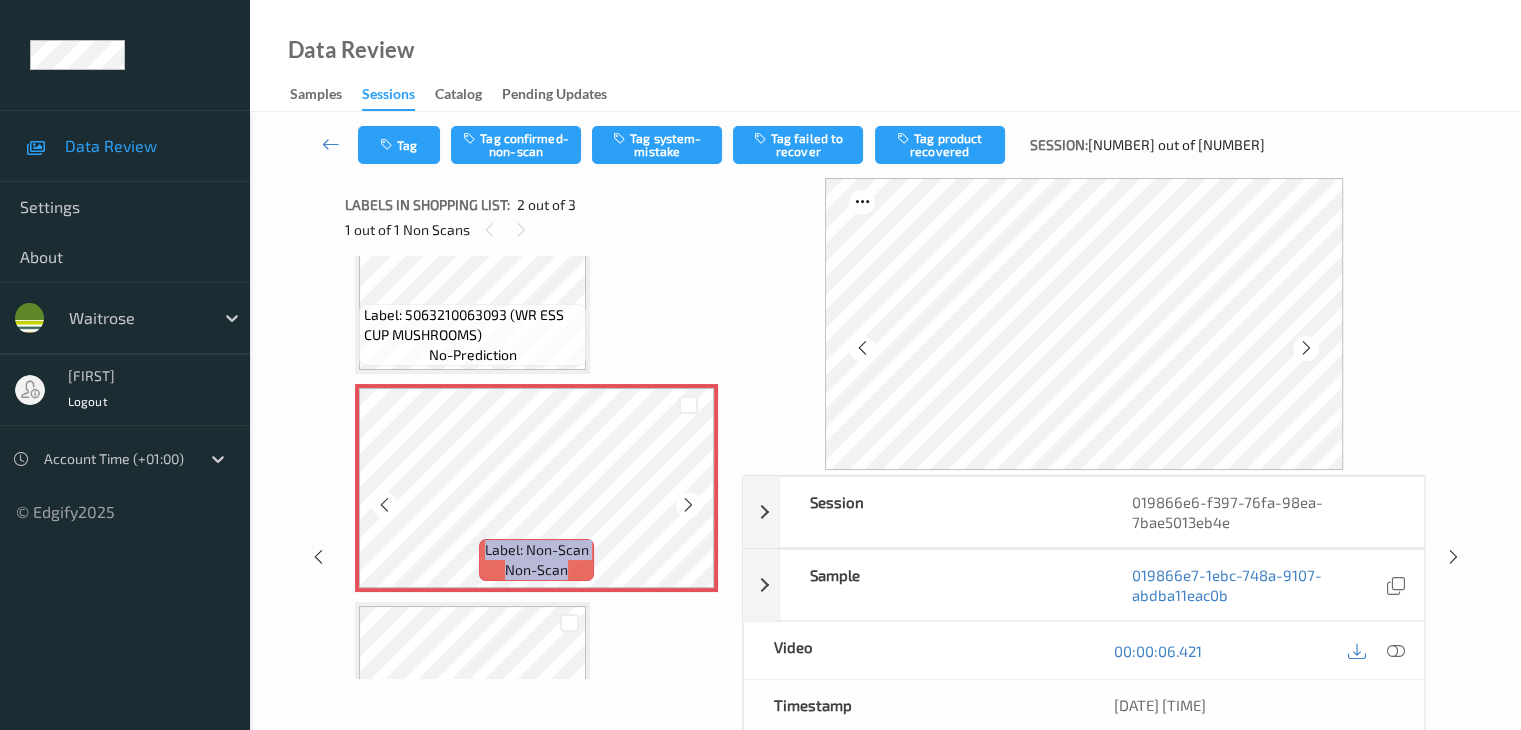 click at bounding box center [688, 505] 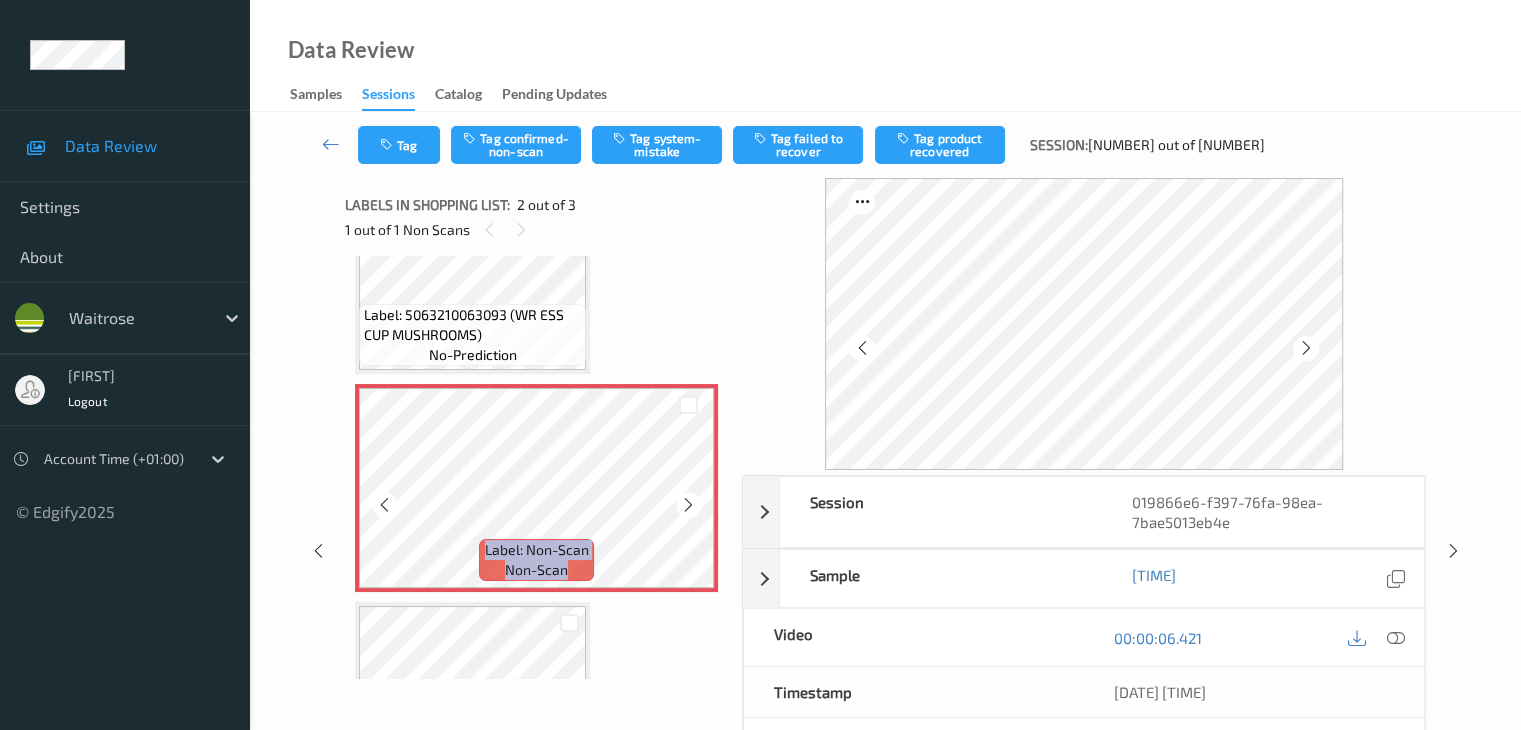 click at bounding box center [688, 505] 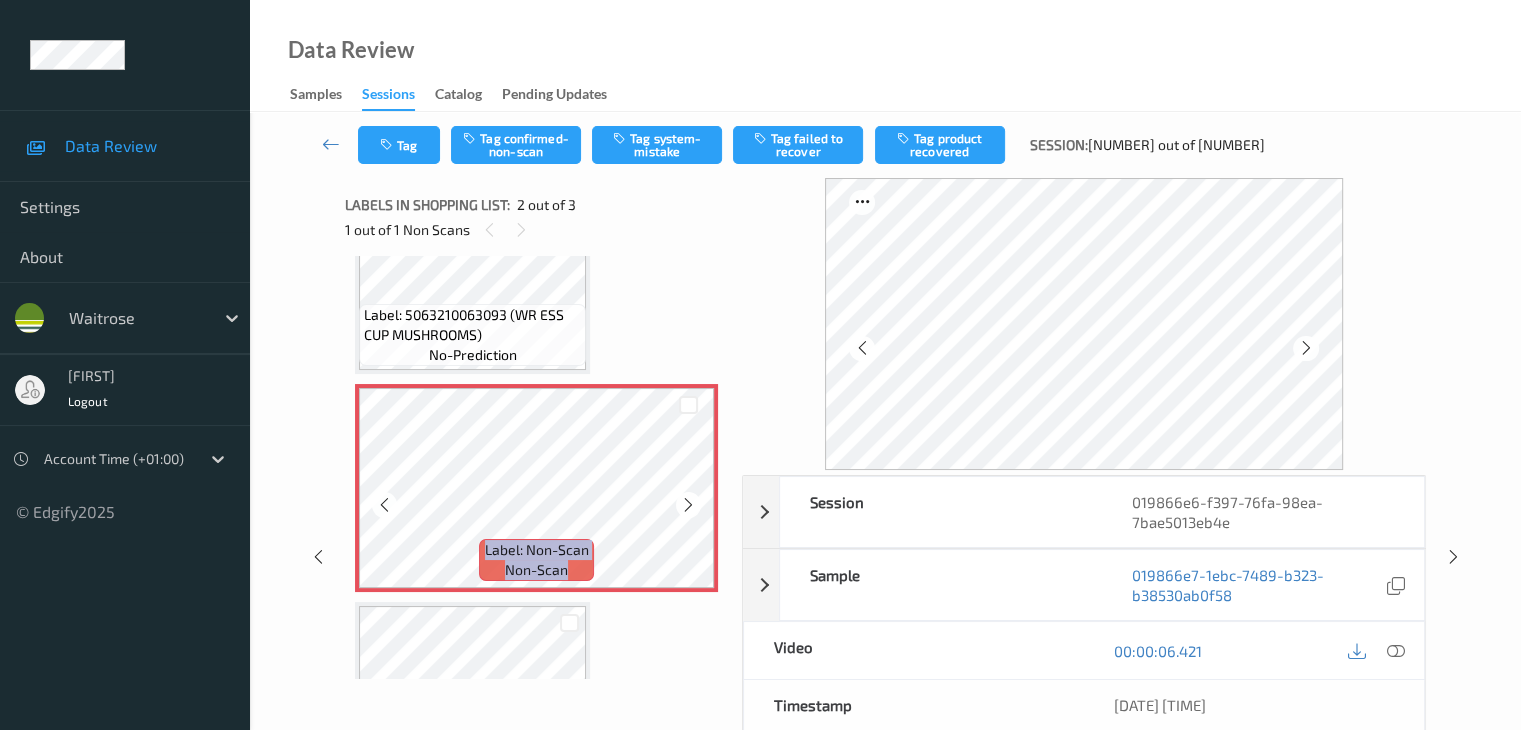 click at bounding box center [688, 505] 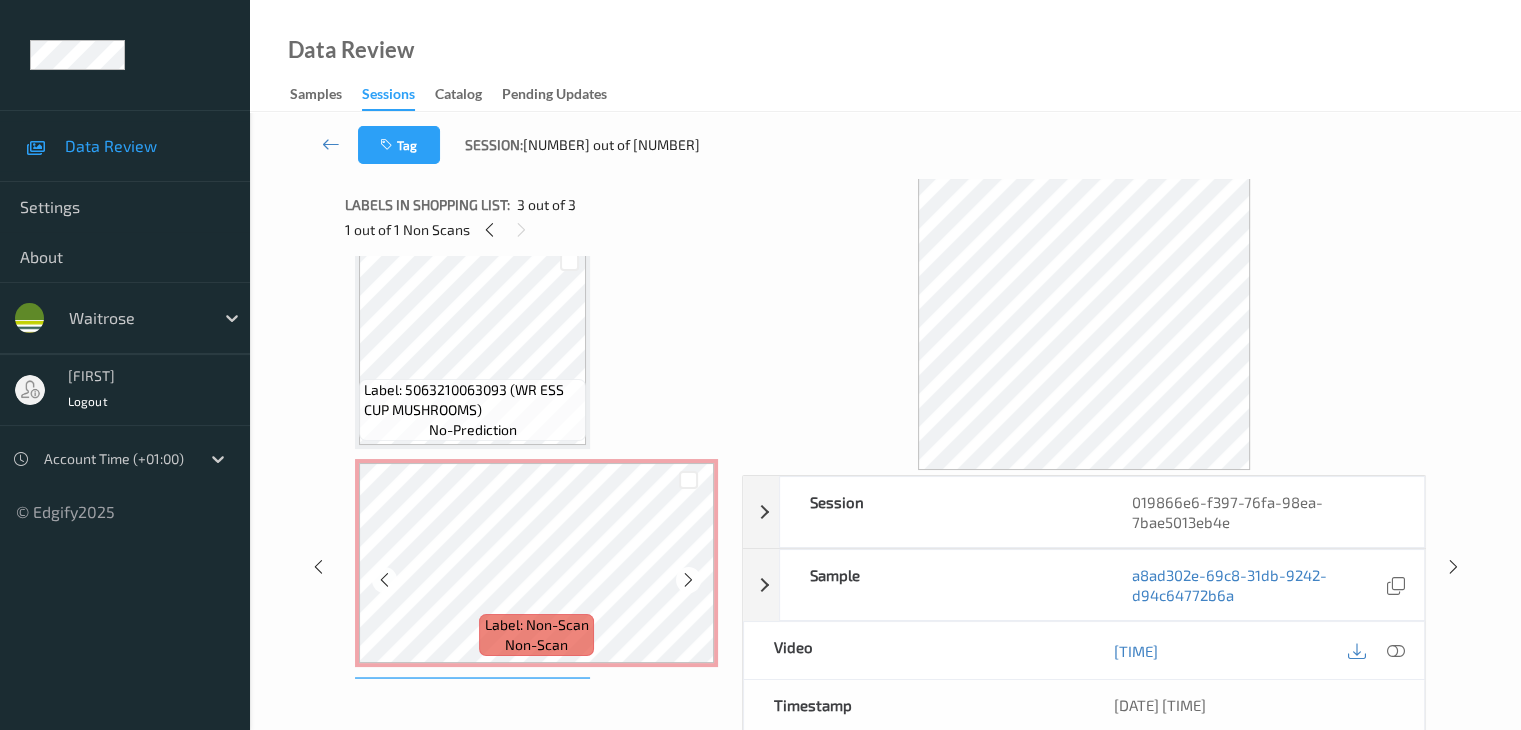 scroll, scrollTop: 0, scrollLeft: 0, axis: both 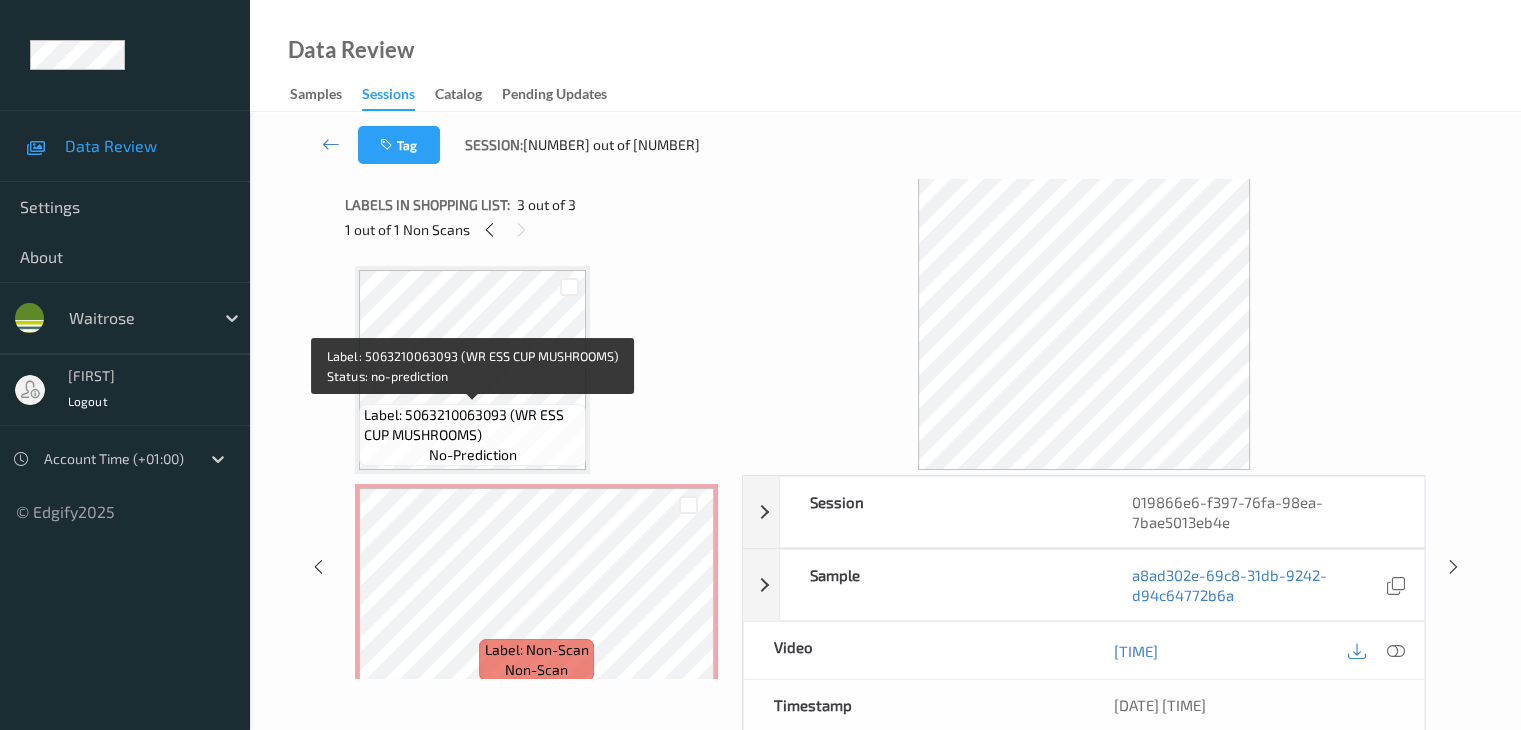 click on "Label: 5063210063093 (WR ESS CUP MUSHROOMS)" at bounding box center [472, 425] 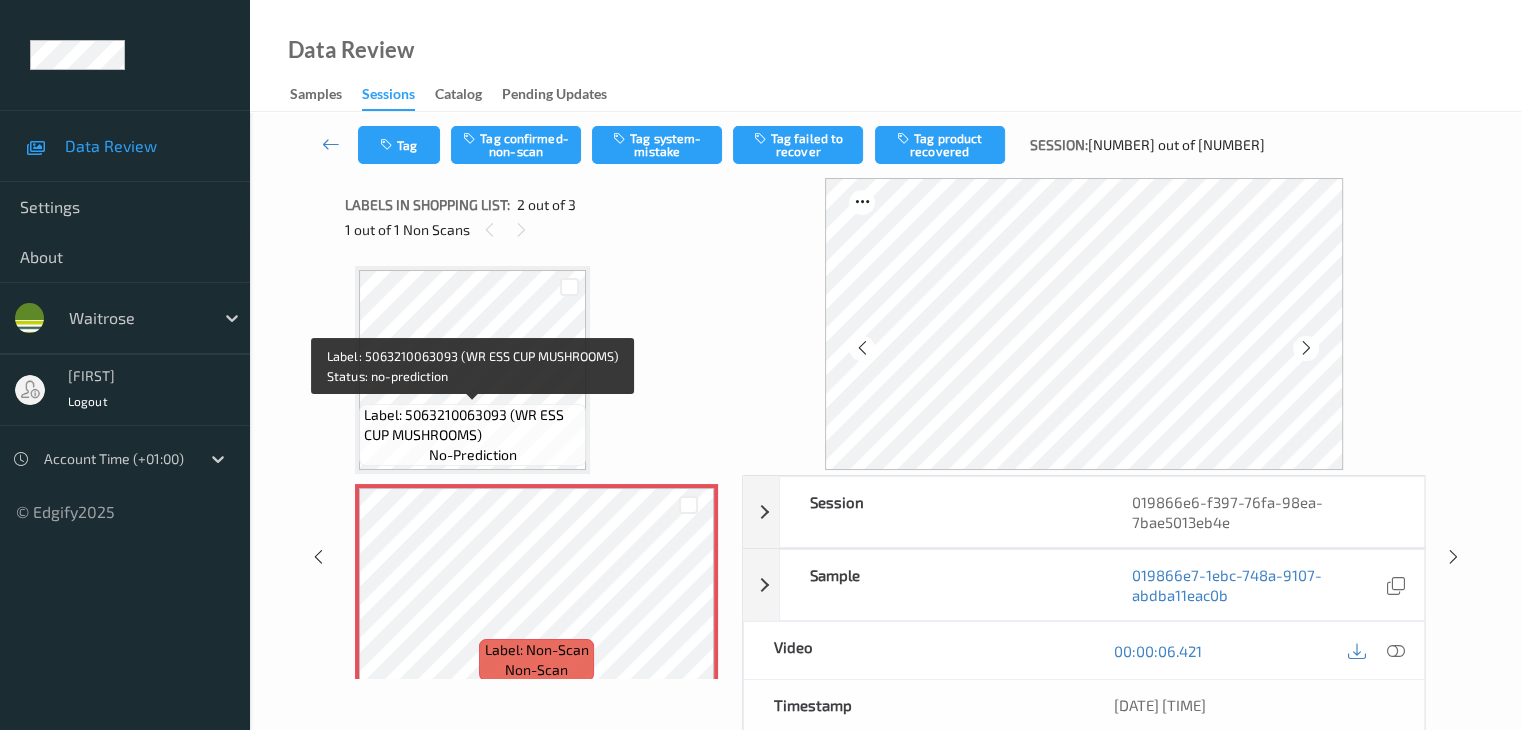 click on "Label: 5063210063093 (WR ESS CUP MUSHROOMS)" at bounding box center (472, 425) 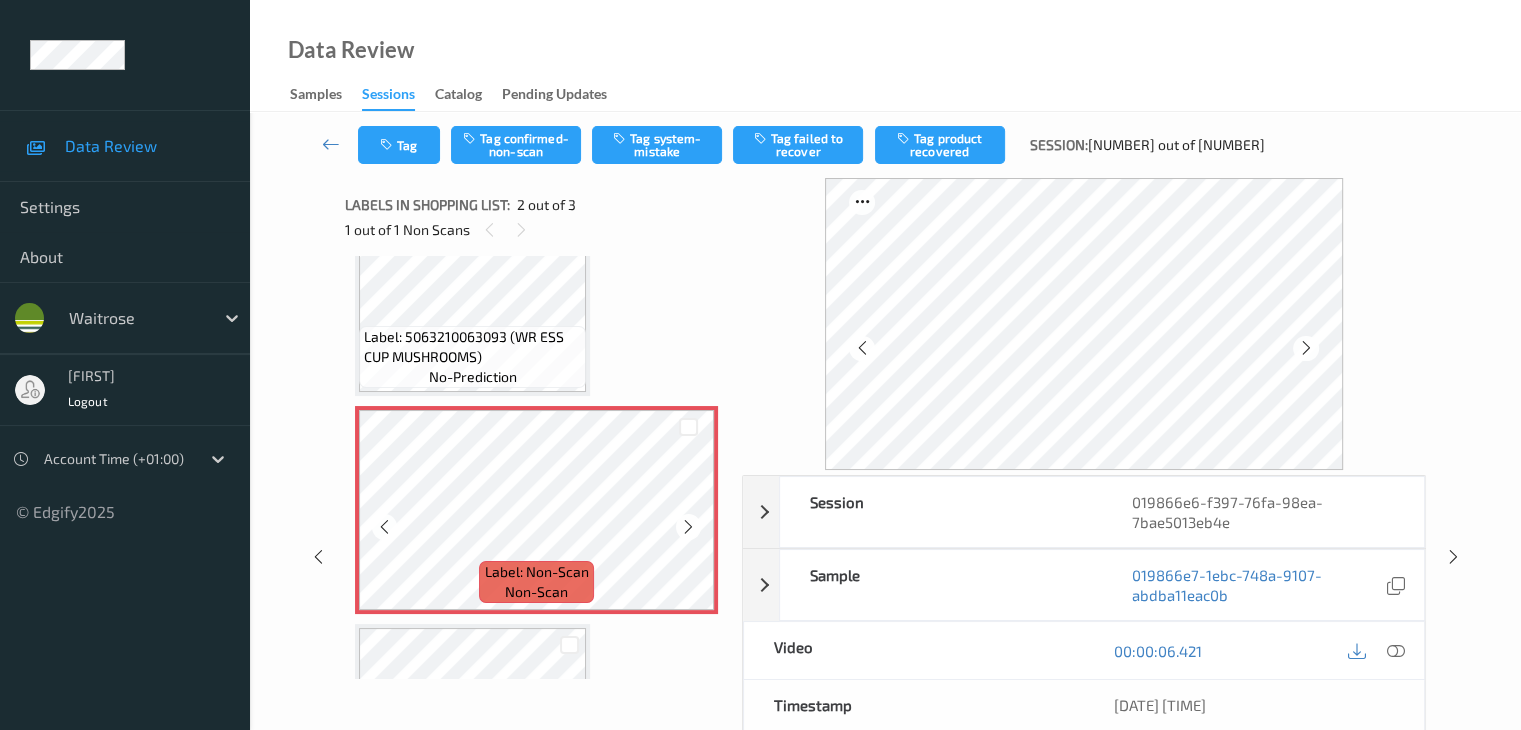 scroll, scrollTop: 200, scrollLeft: 0, axis: vertical 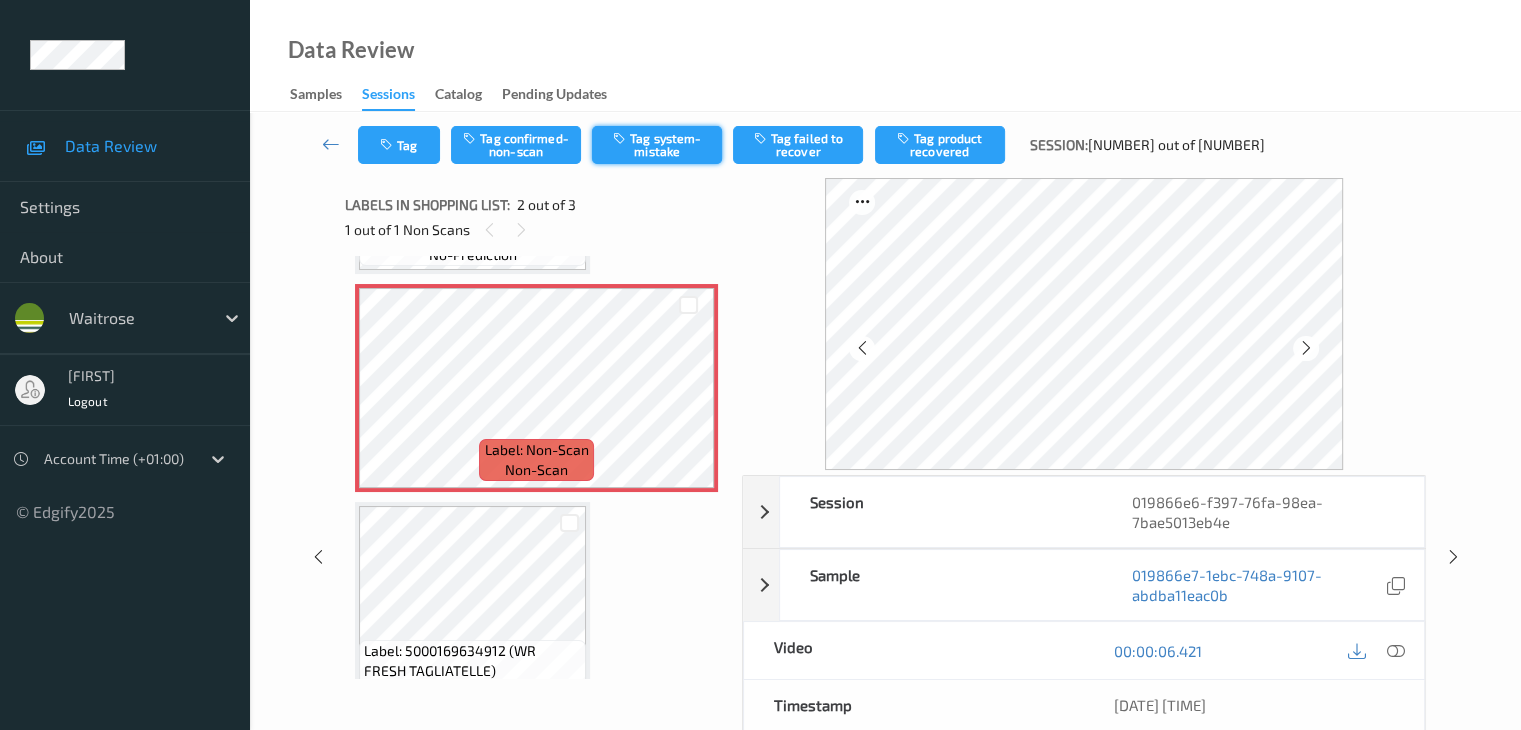 click on "Tag   system-mistake" at bounding box center [657, 145] 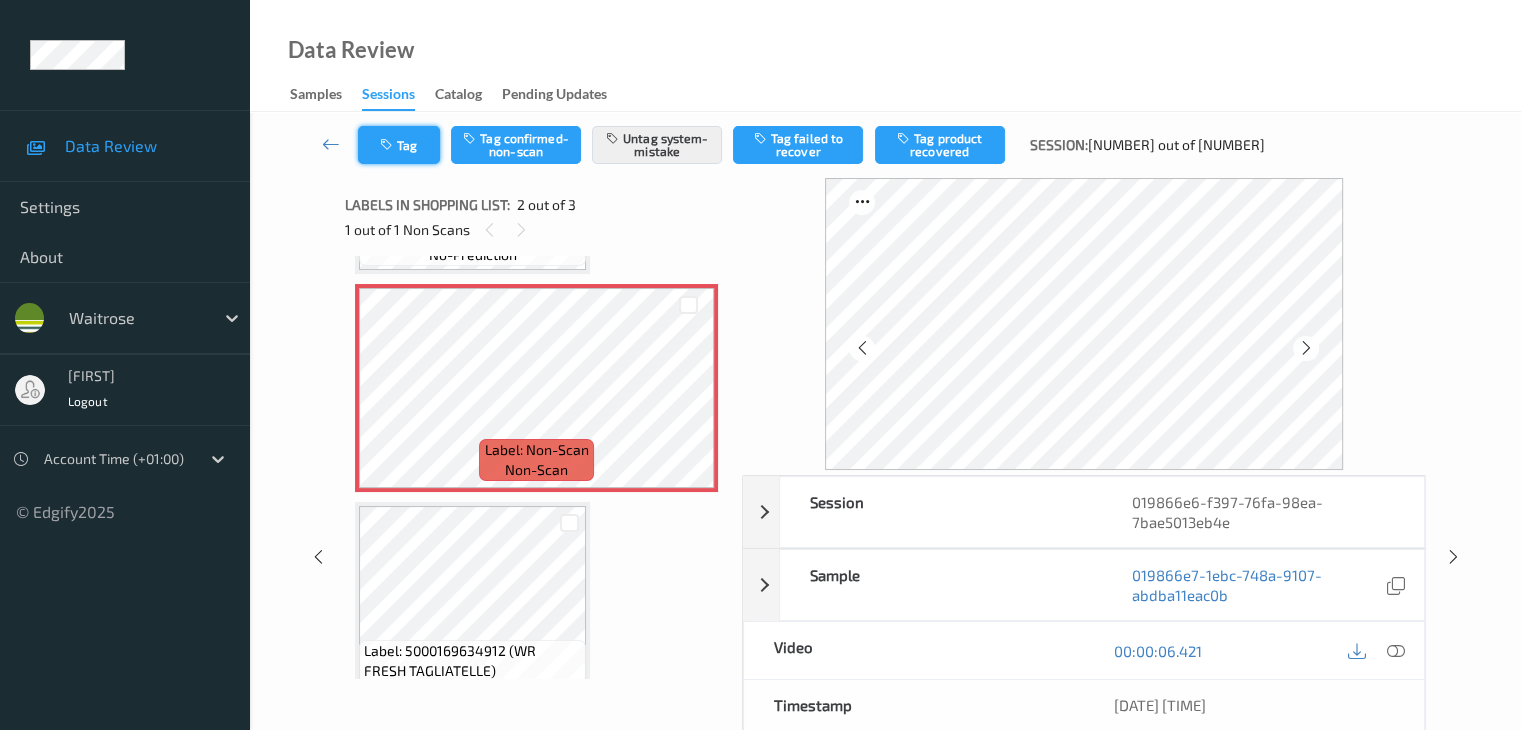 click on "Tag" at bounding box center (399, 145) 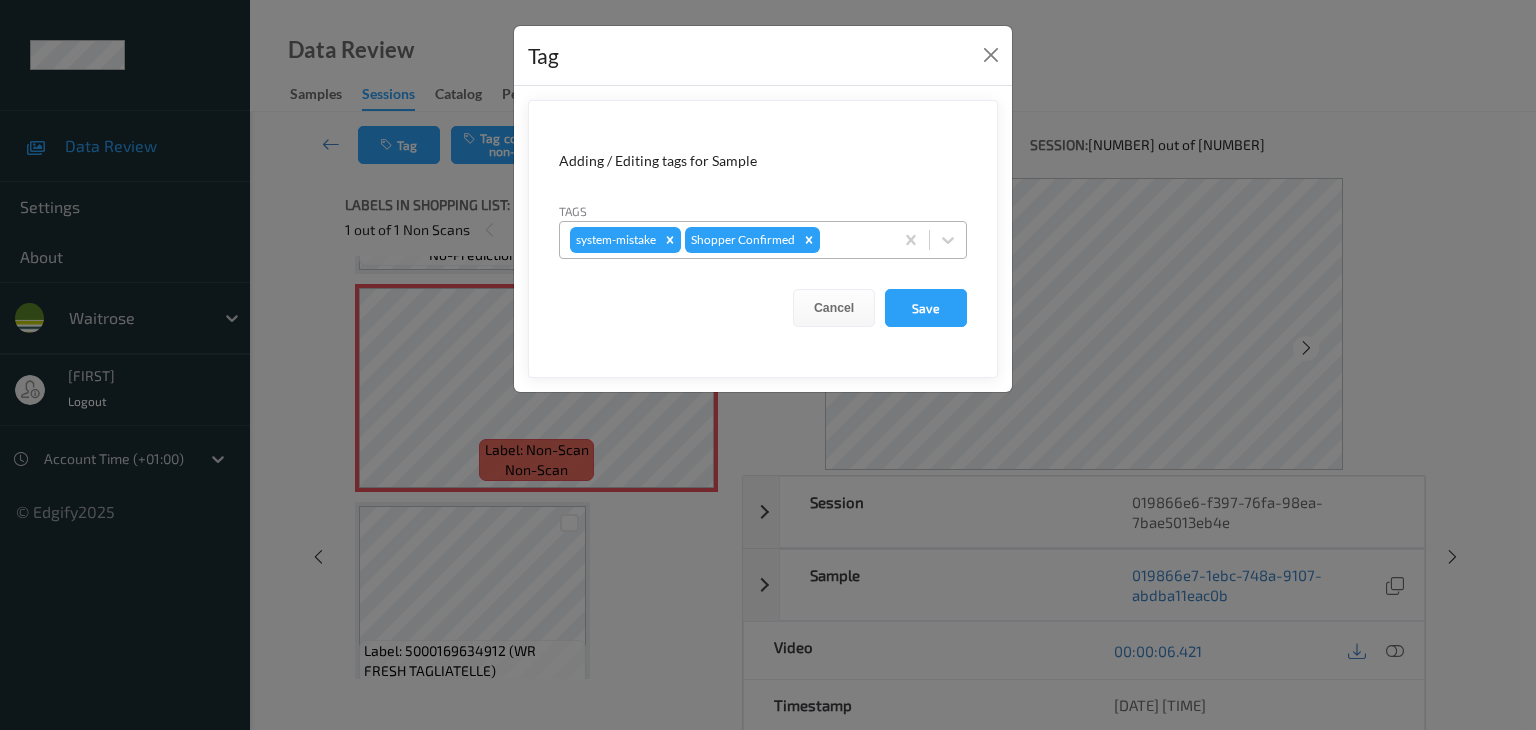 click at bounding box center [853, 240] 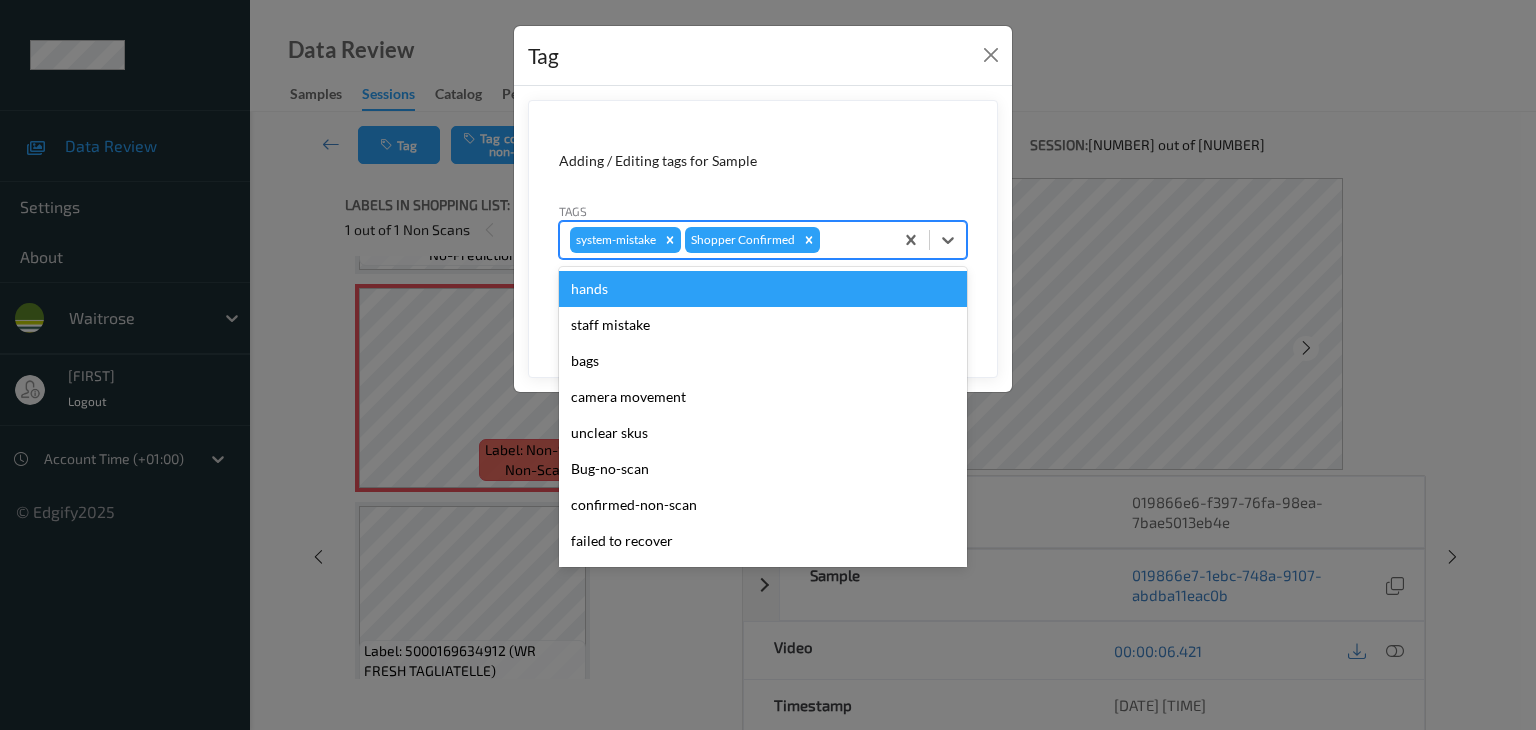 type on "u" 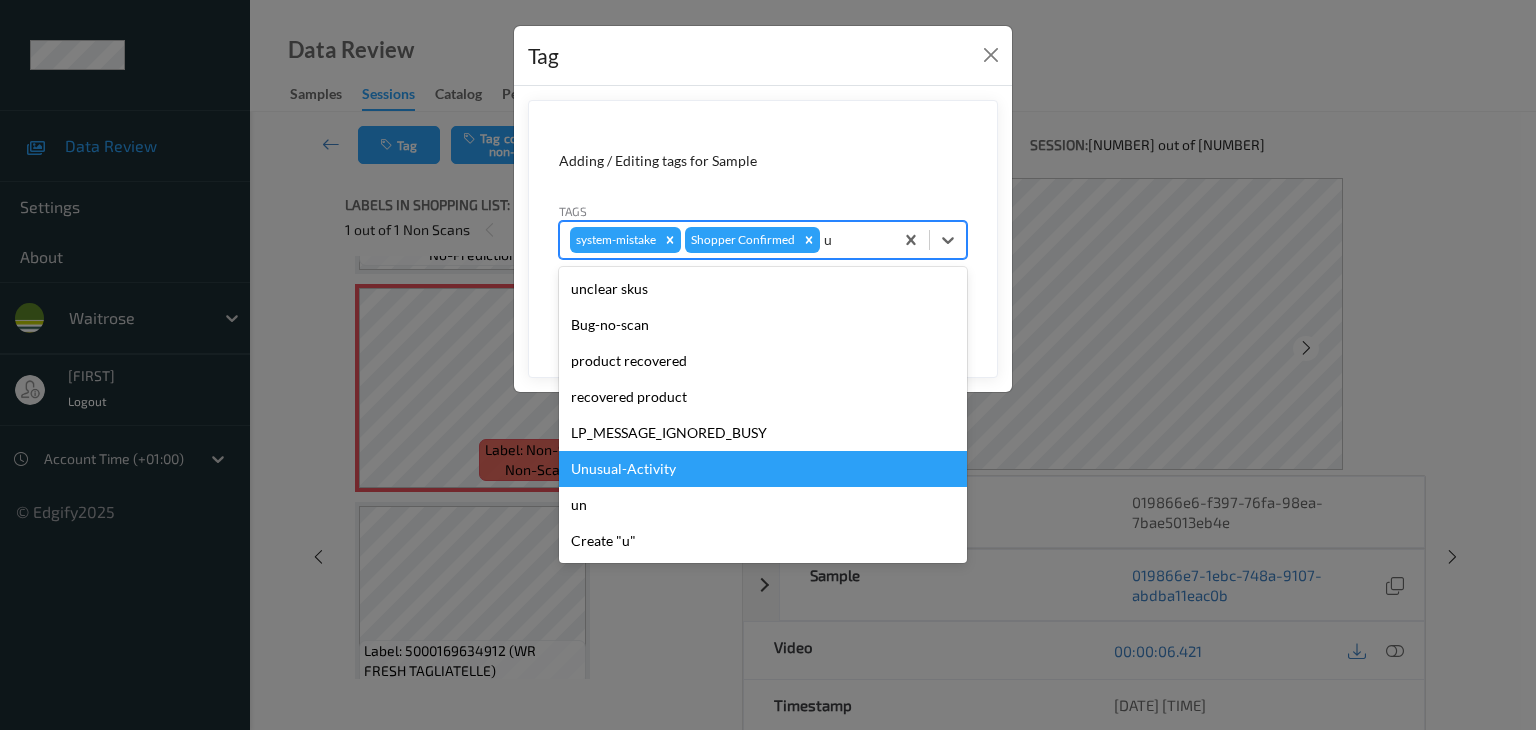 click on "Unusual-Activity" at bounding box center (763, 469) 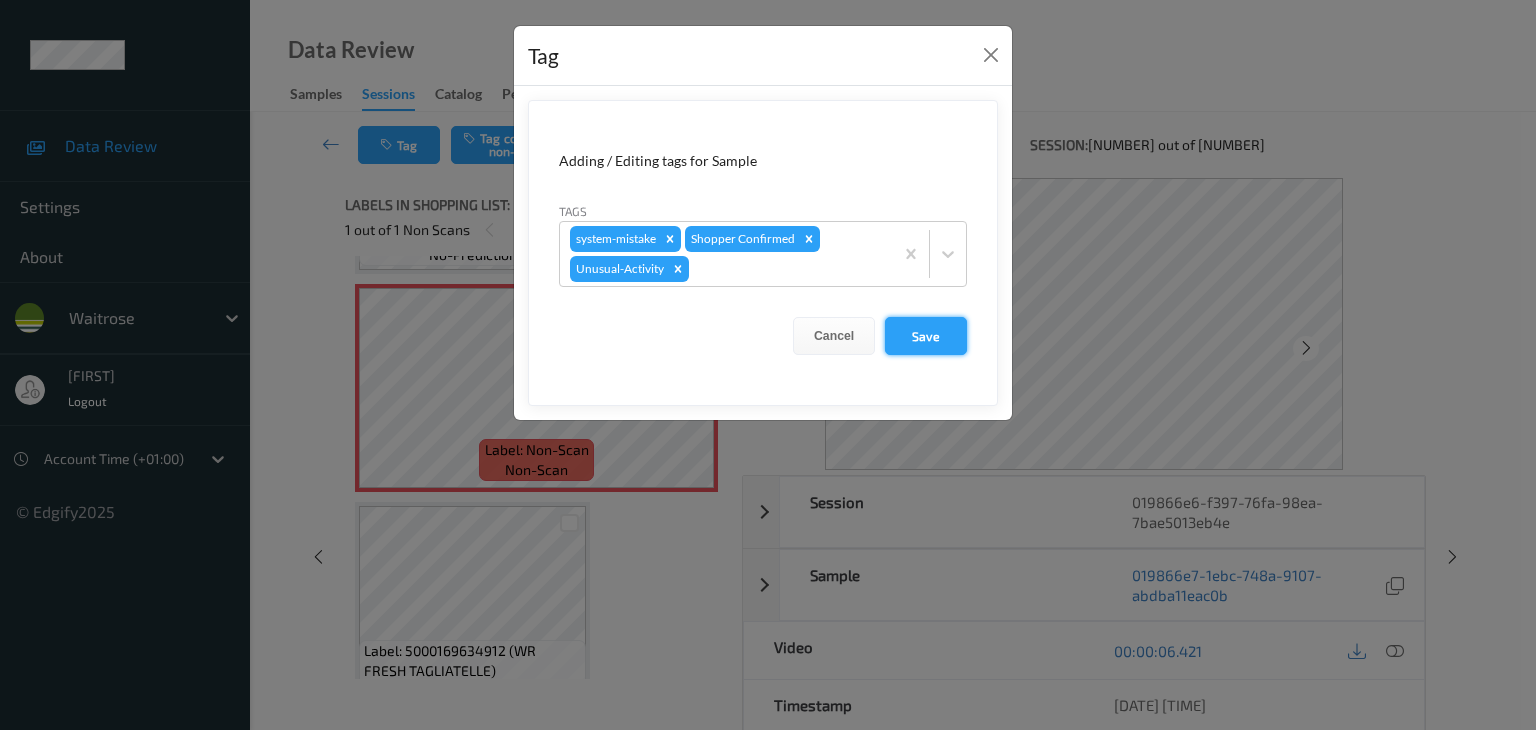 click on "Save" at bounding box center (926, 336) 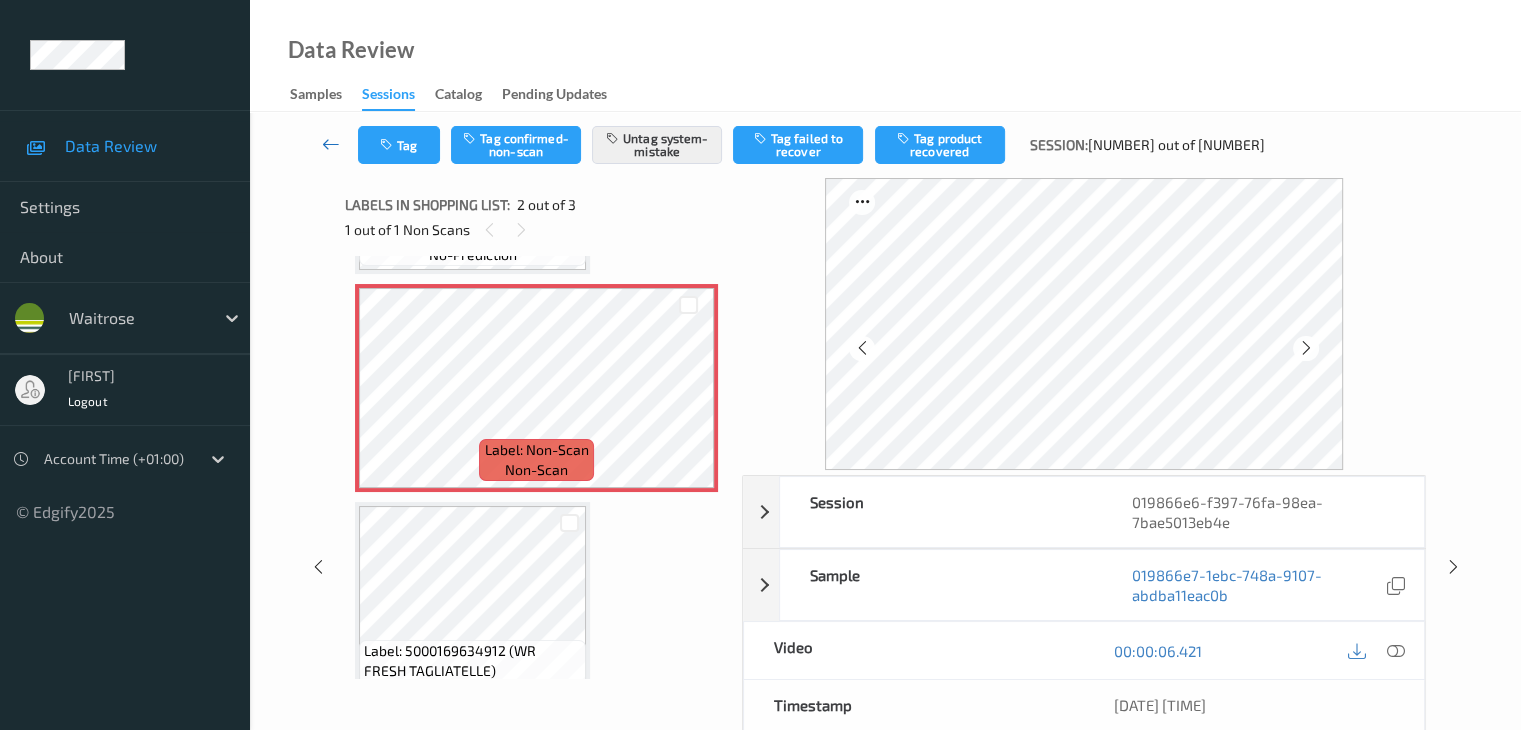 click at bounding box center (331, 144) 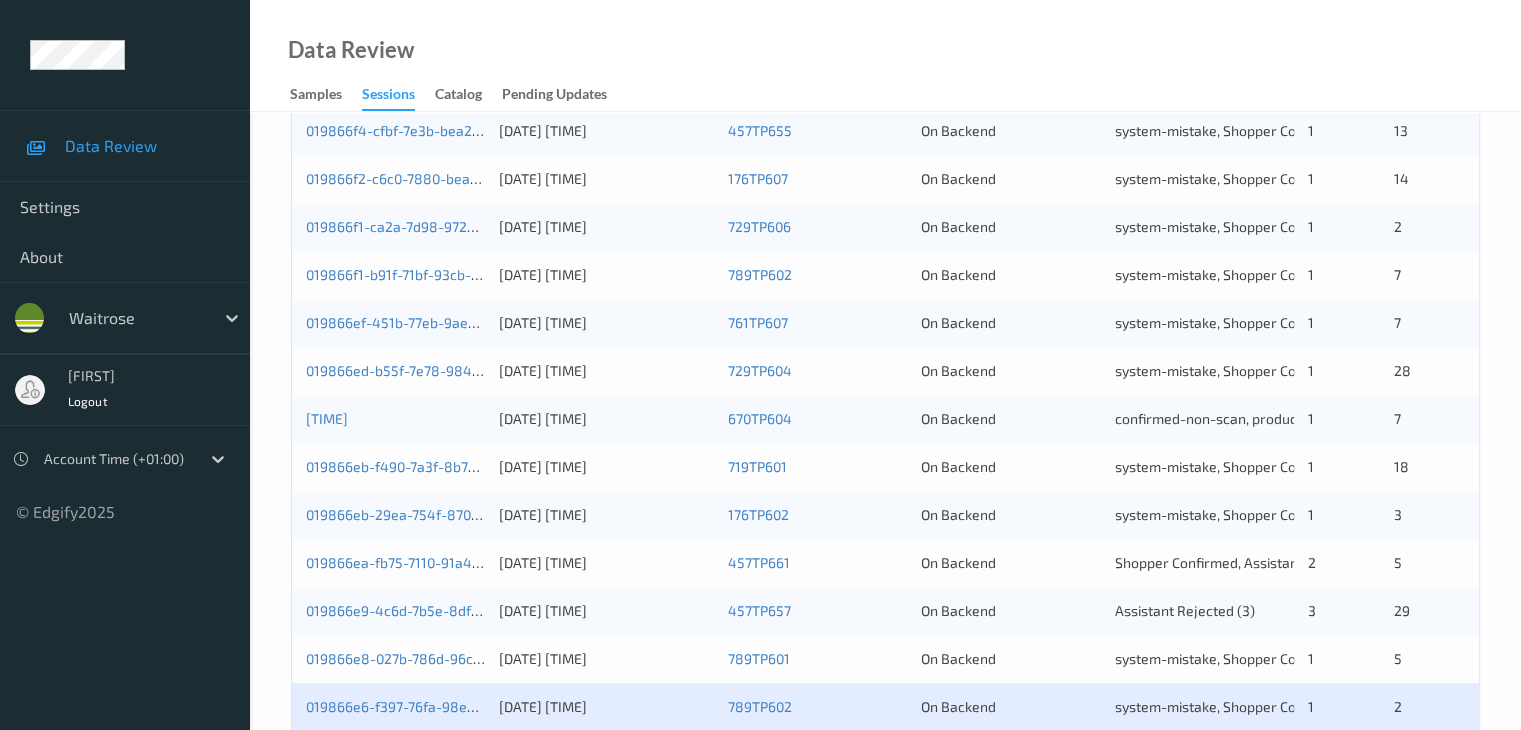 scroll, scrollTop: 932, scrollLeft: 0, axis: vertical 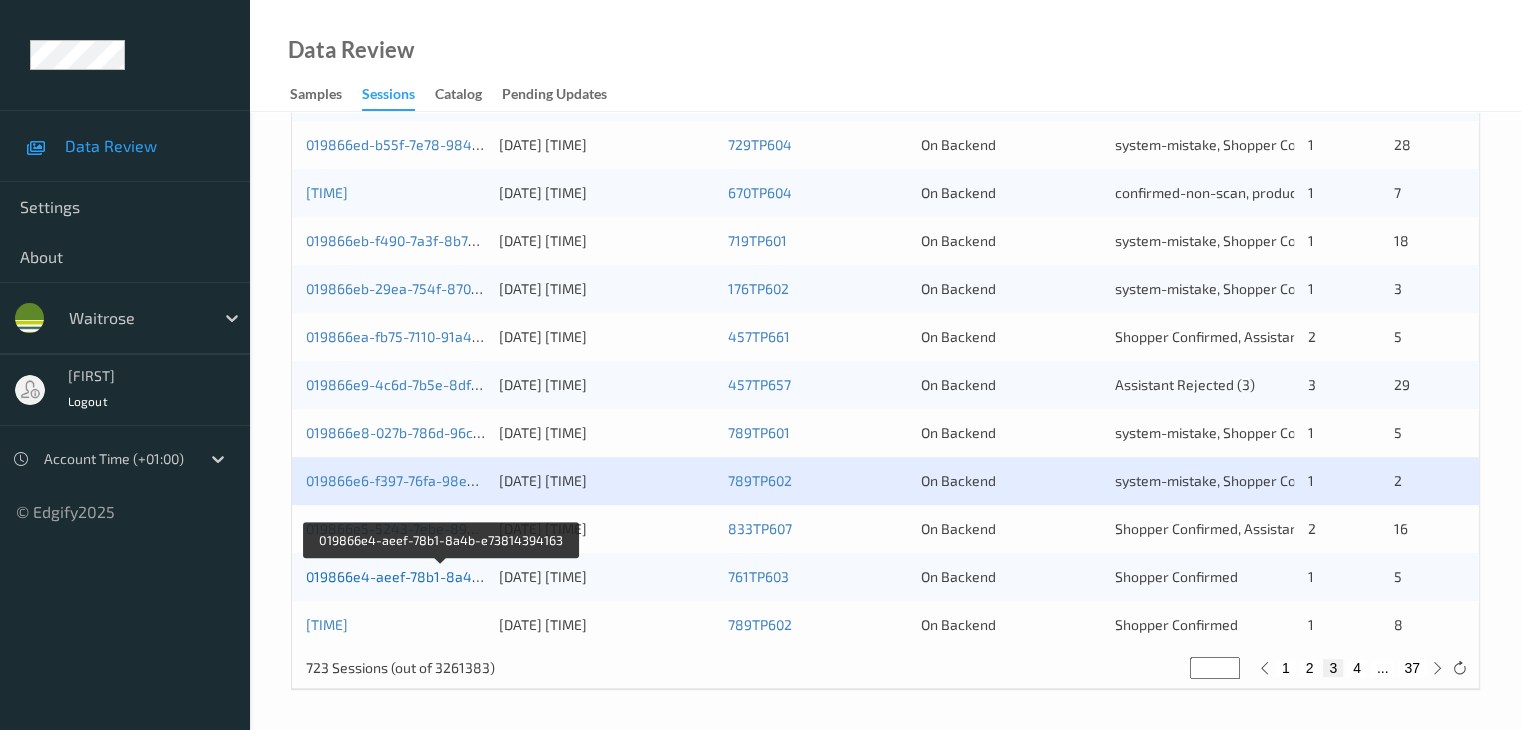 click on "[UUID]" at bounding box center (443, 576) 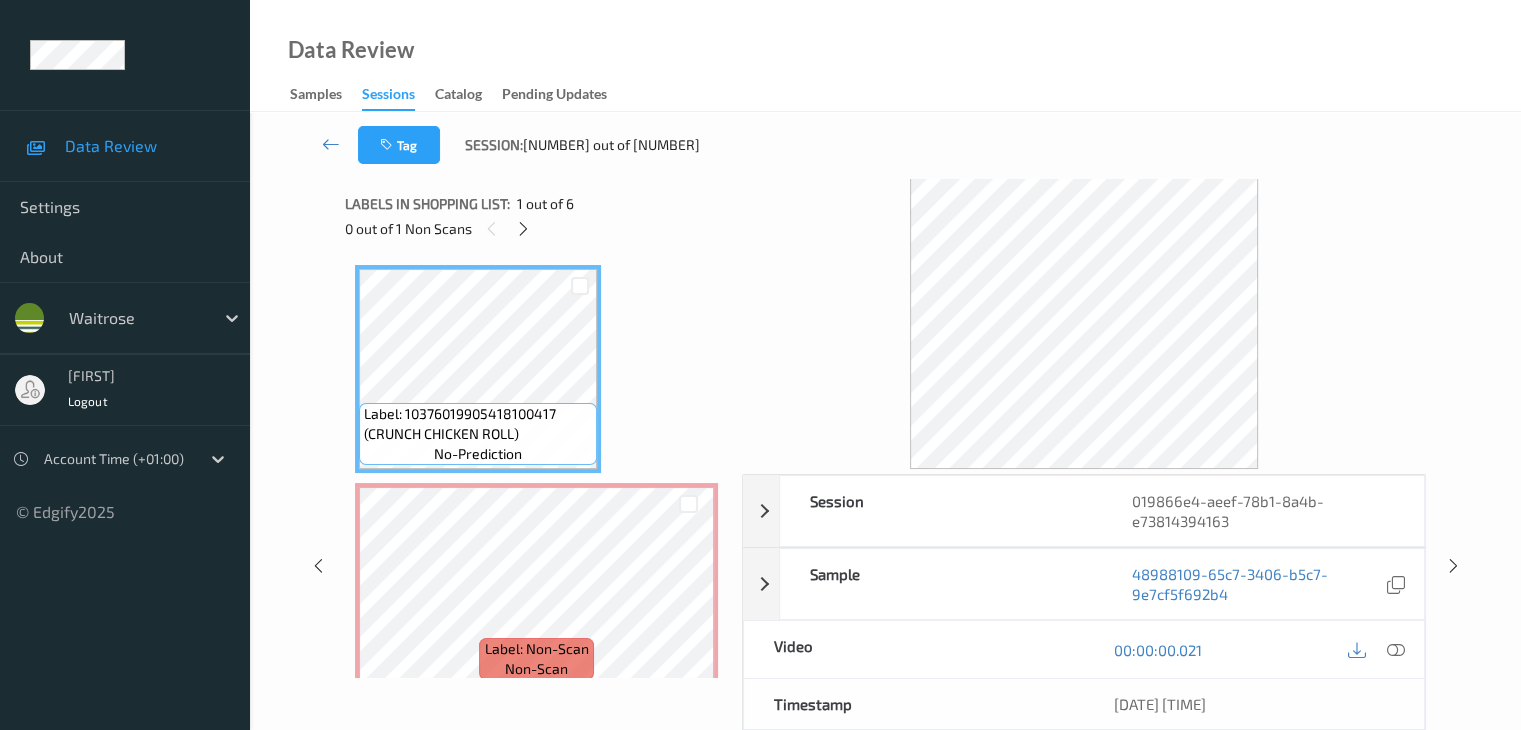 scroll, scrollTop: 0, scrollLeft: 0, axis: both 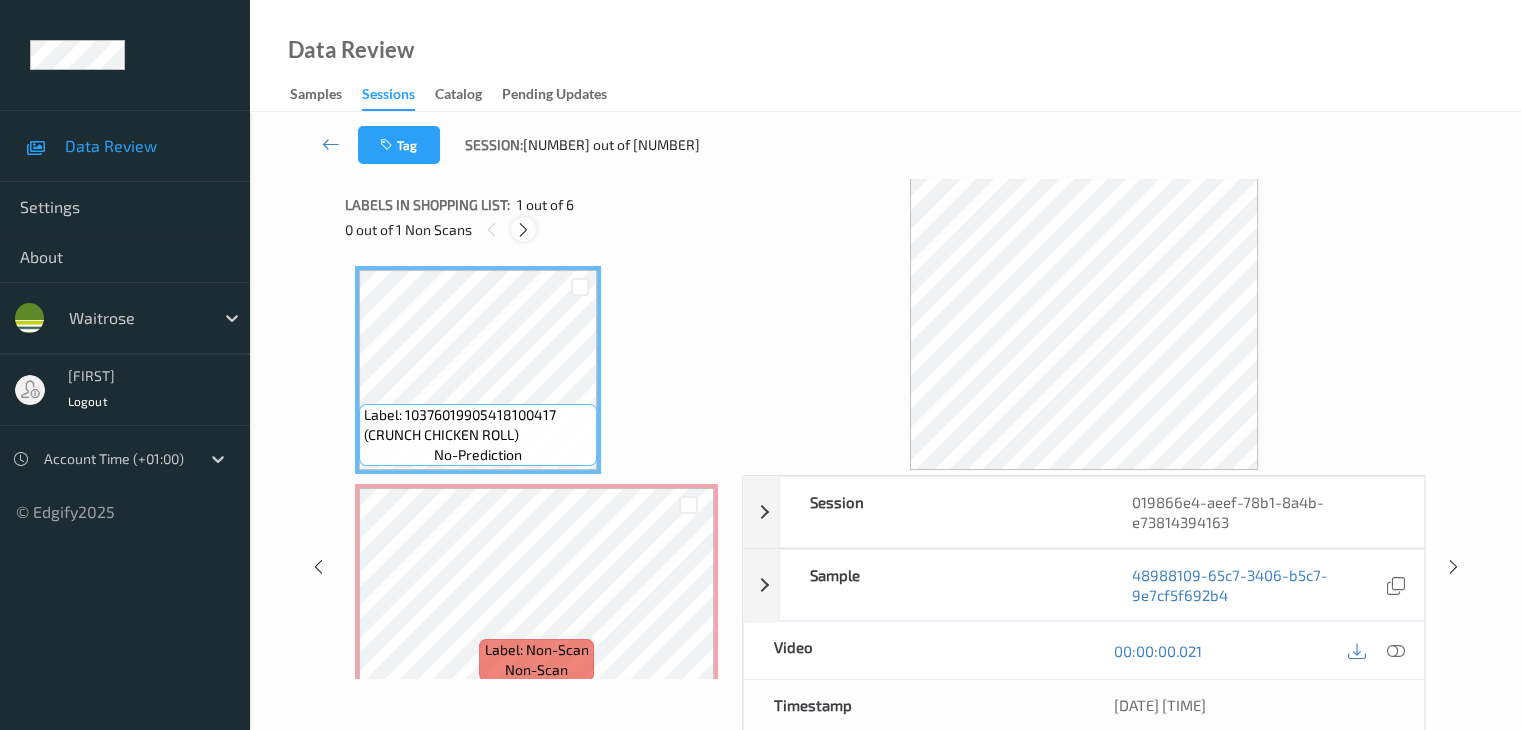click at bounding box center [523, 230] 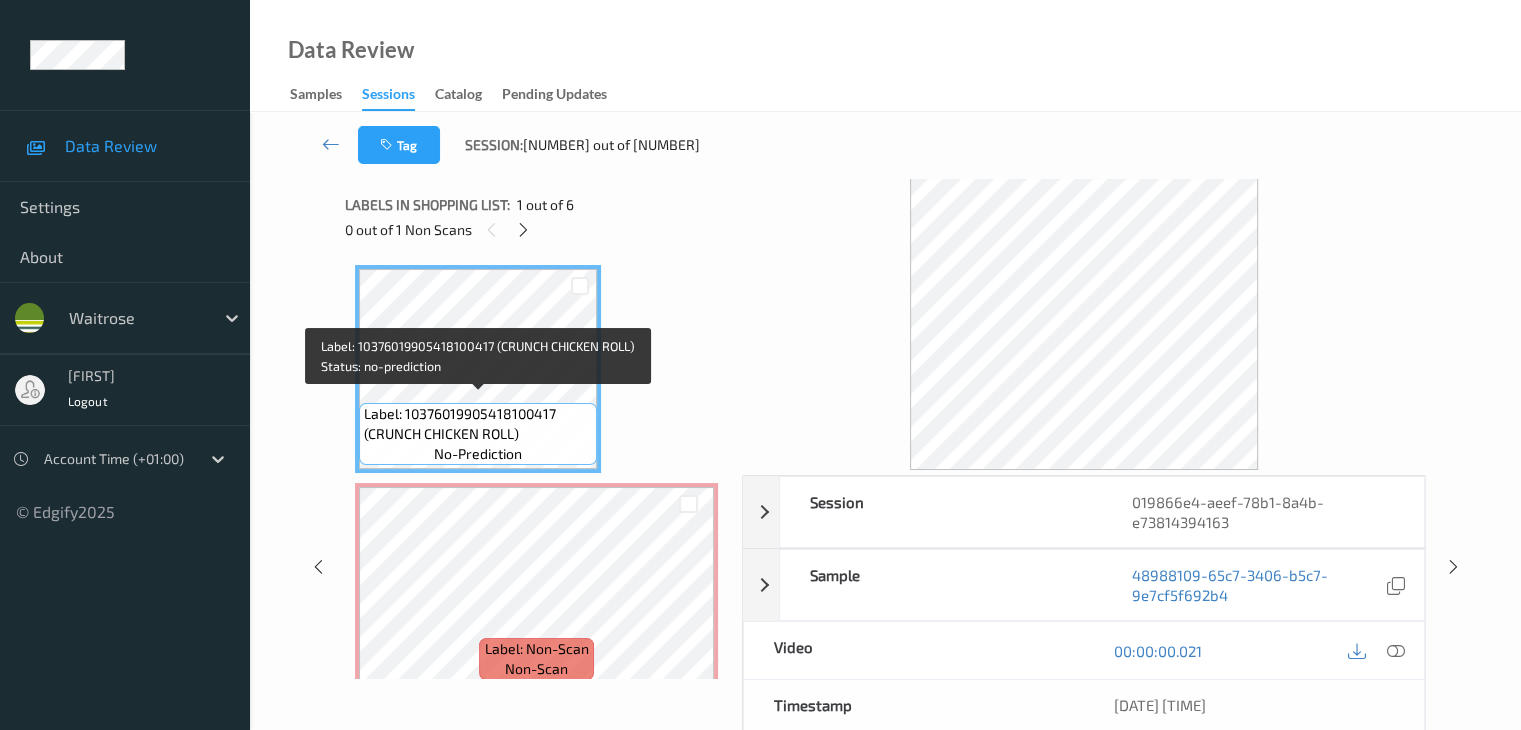 scroll, scrollTop: 0, scrollLeft: 0, axis: both 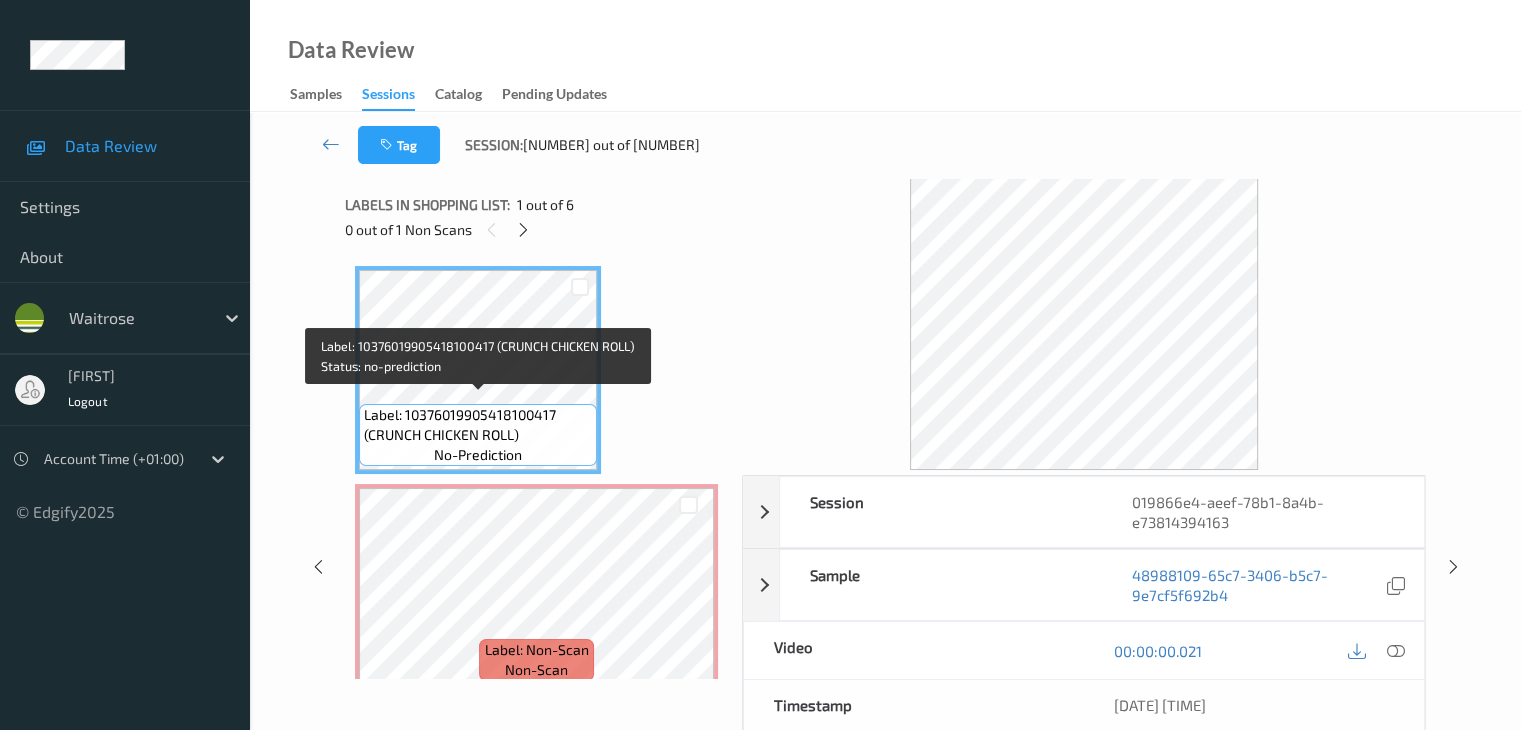 click on "Label: 10376019905418100417 (CRUNCH CHICKEN ROLL)" at bounding box center [478, 425] 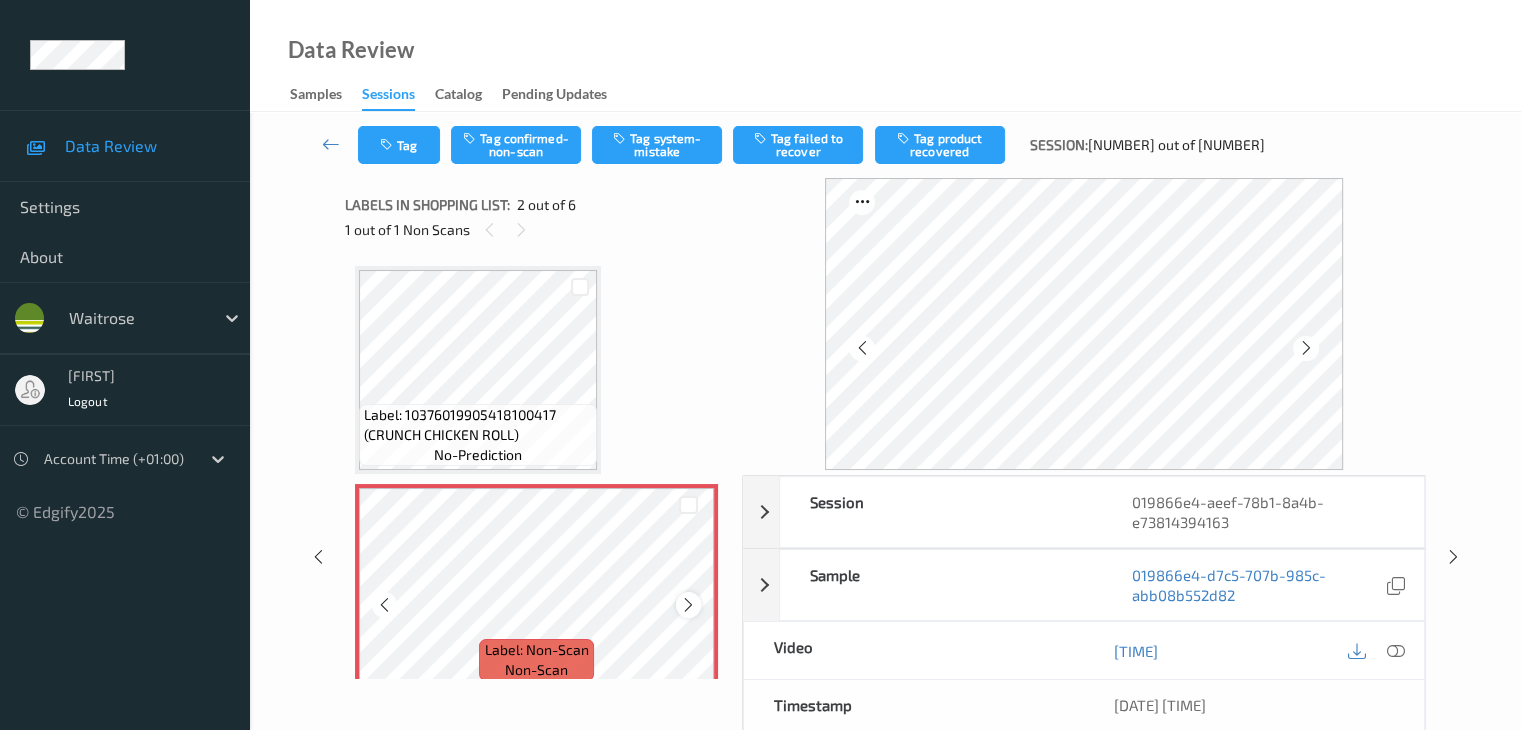 click at bounding box center (688, 605) 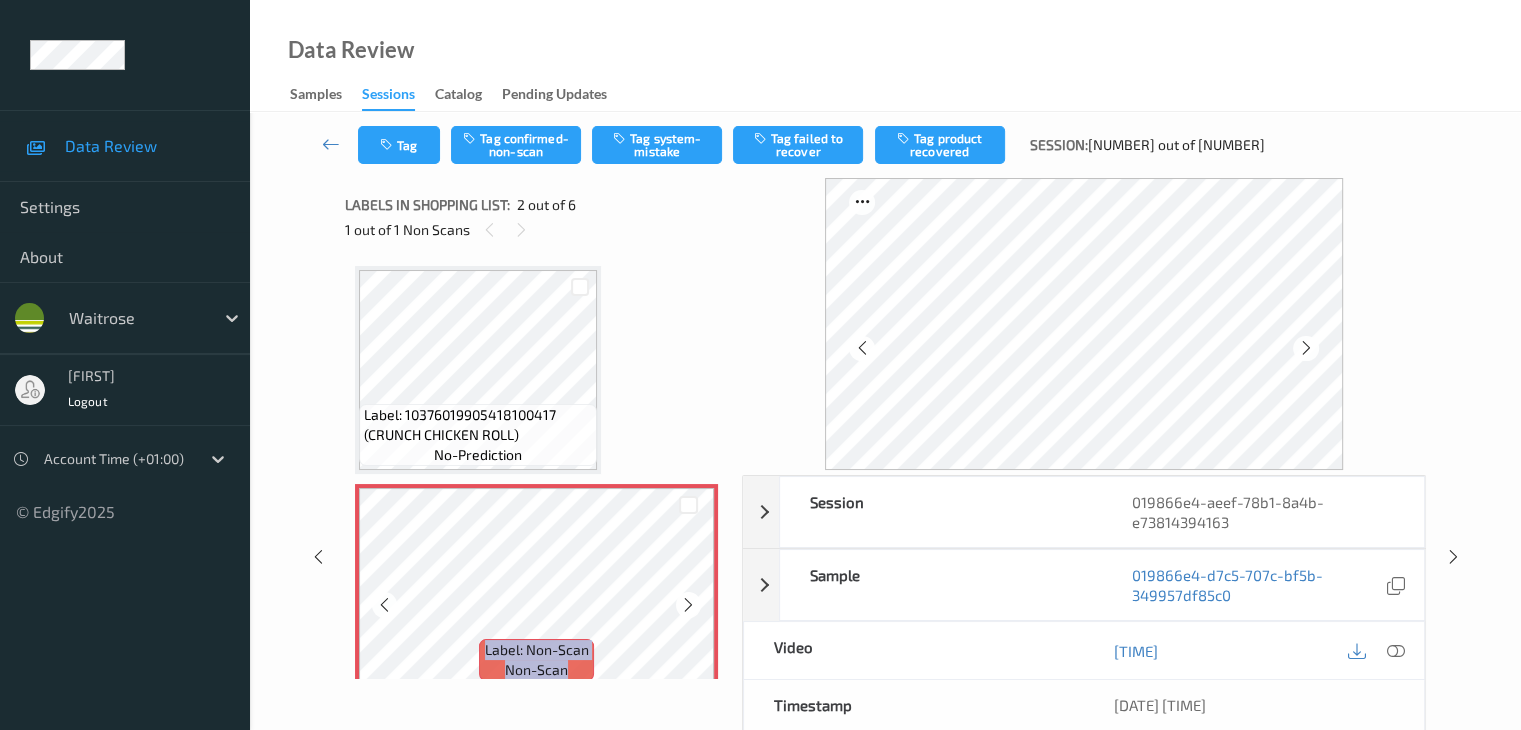 click at bounding box center (688, 605) 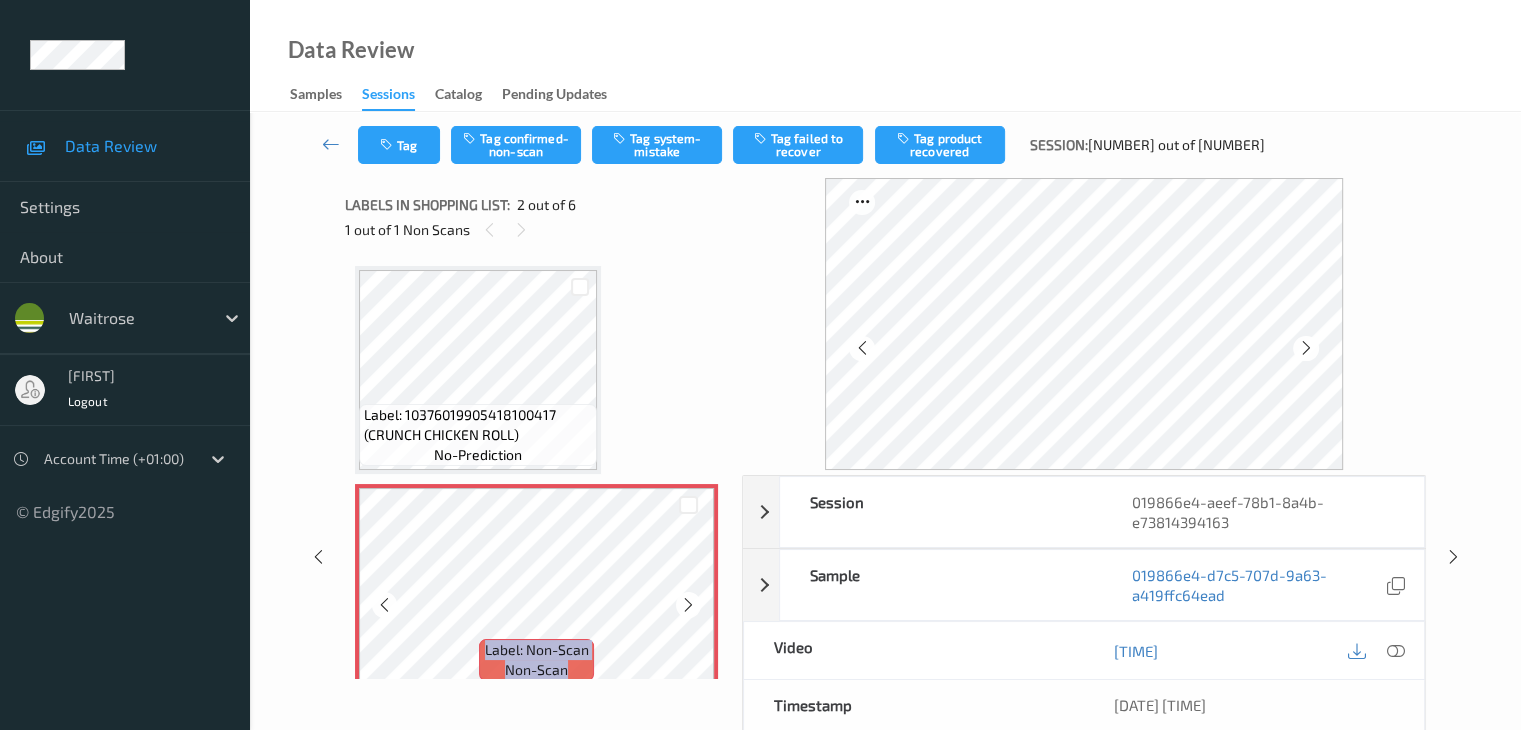 click at bounding box center (688, 605) 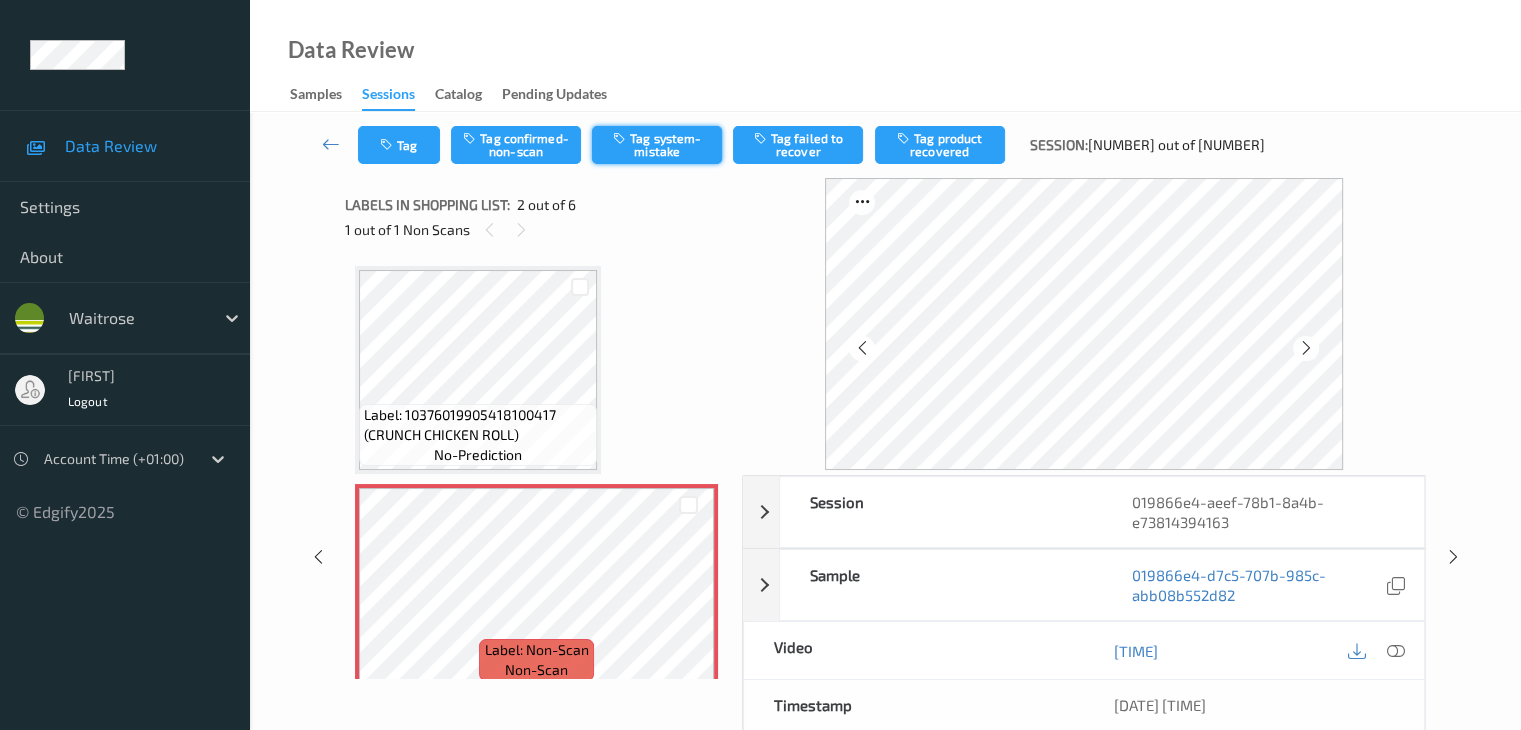 click on "Tag   system-mistake" at bounding box center (657, 145) 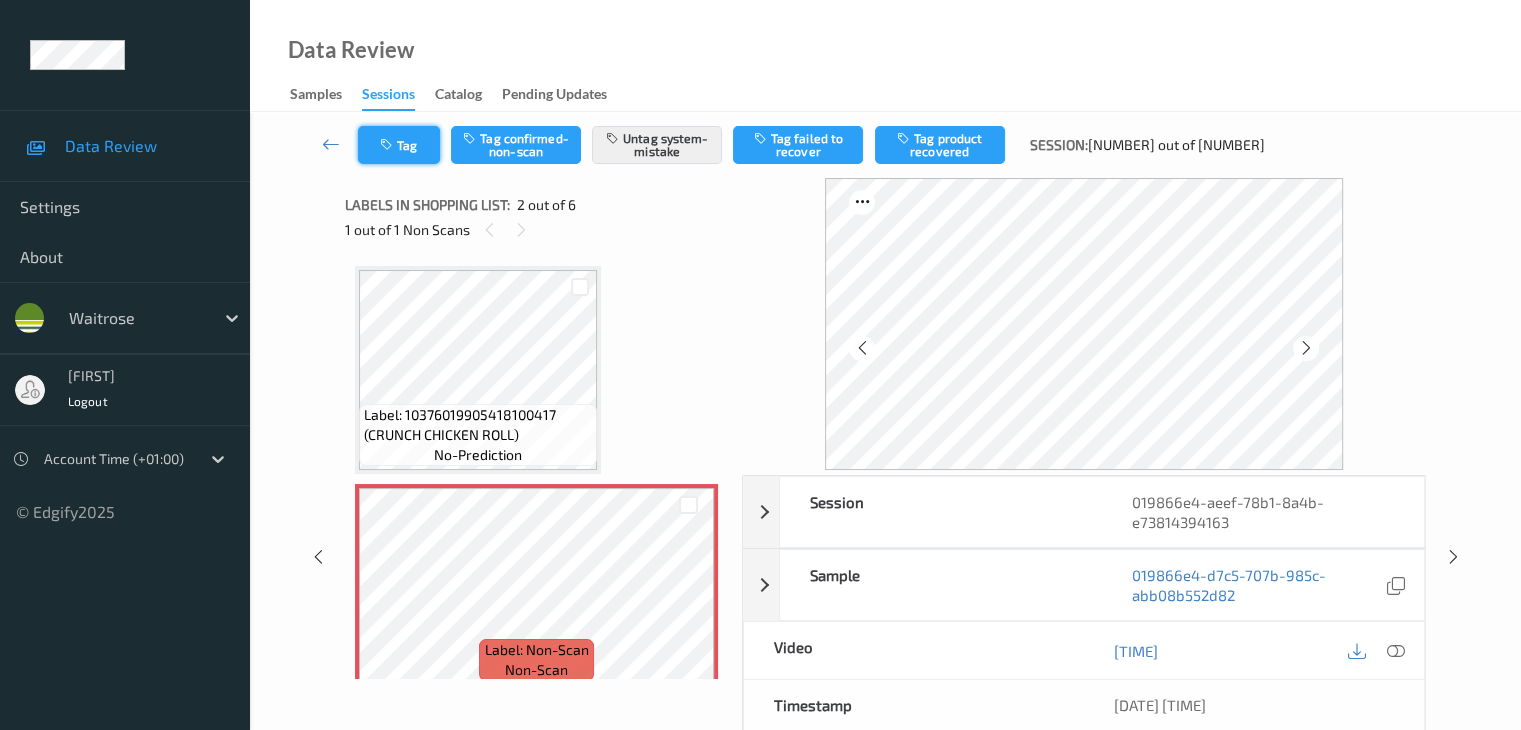 click on "Tag" at bounding box center (399, 145) 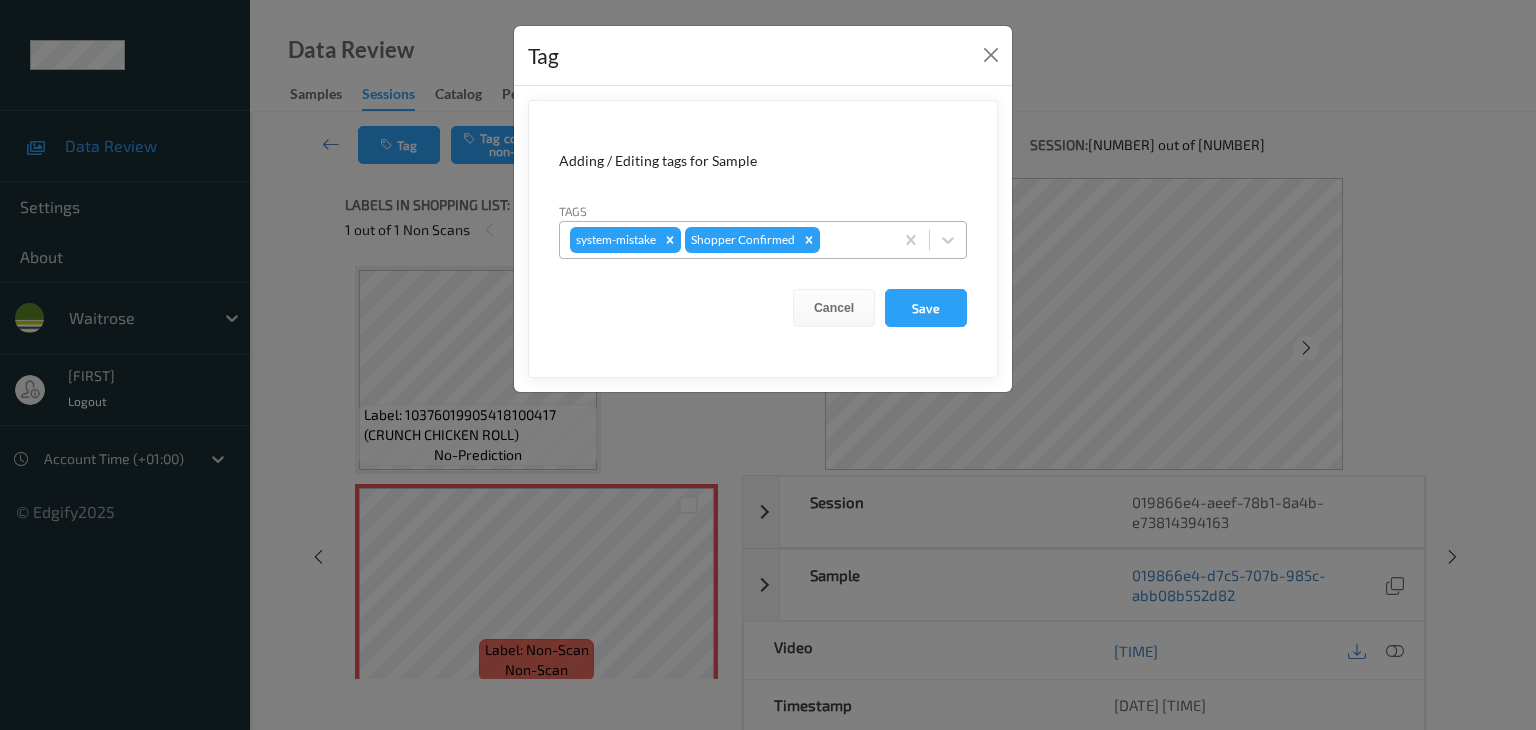 click at bounding box center (853, 240) 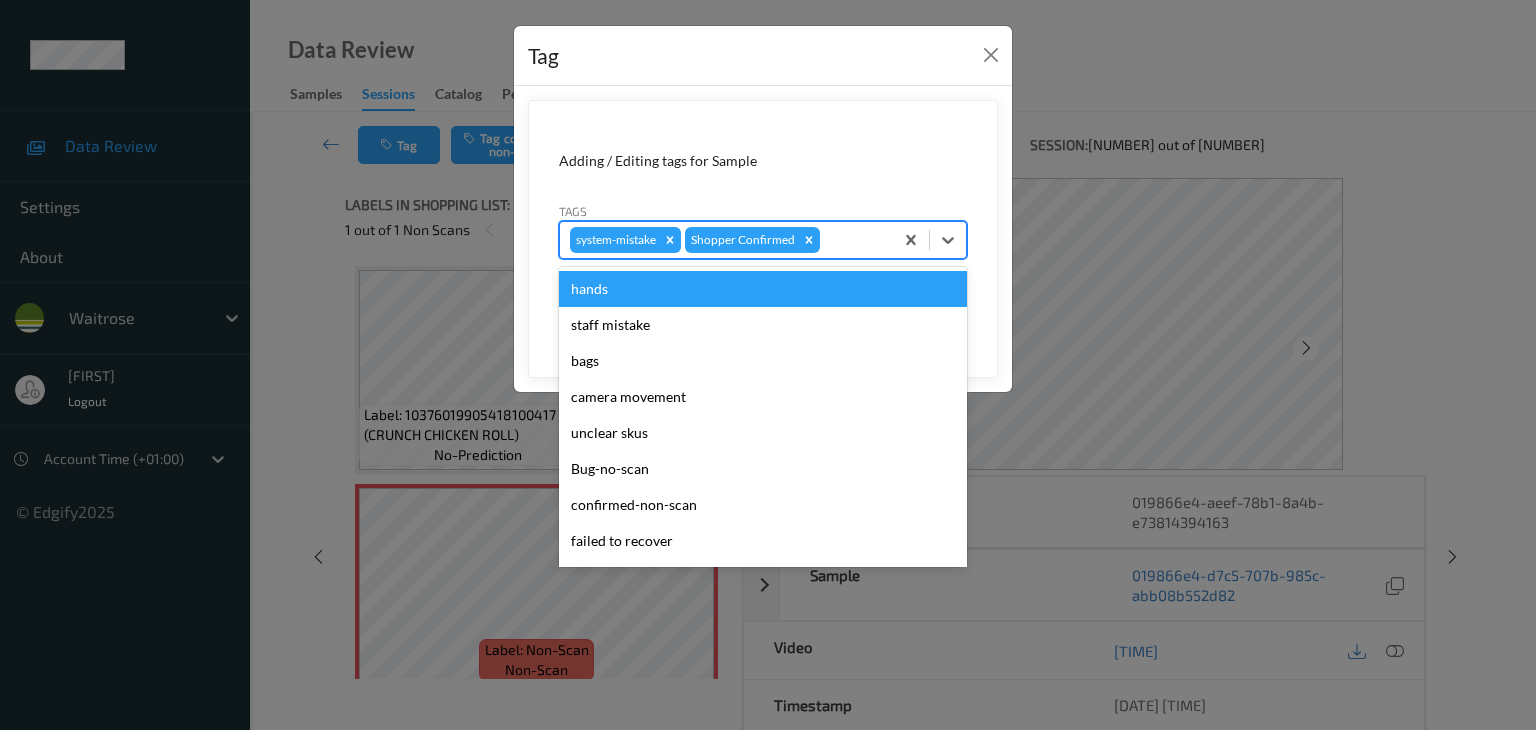 type on "u" 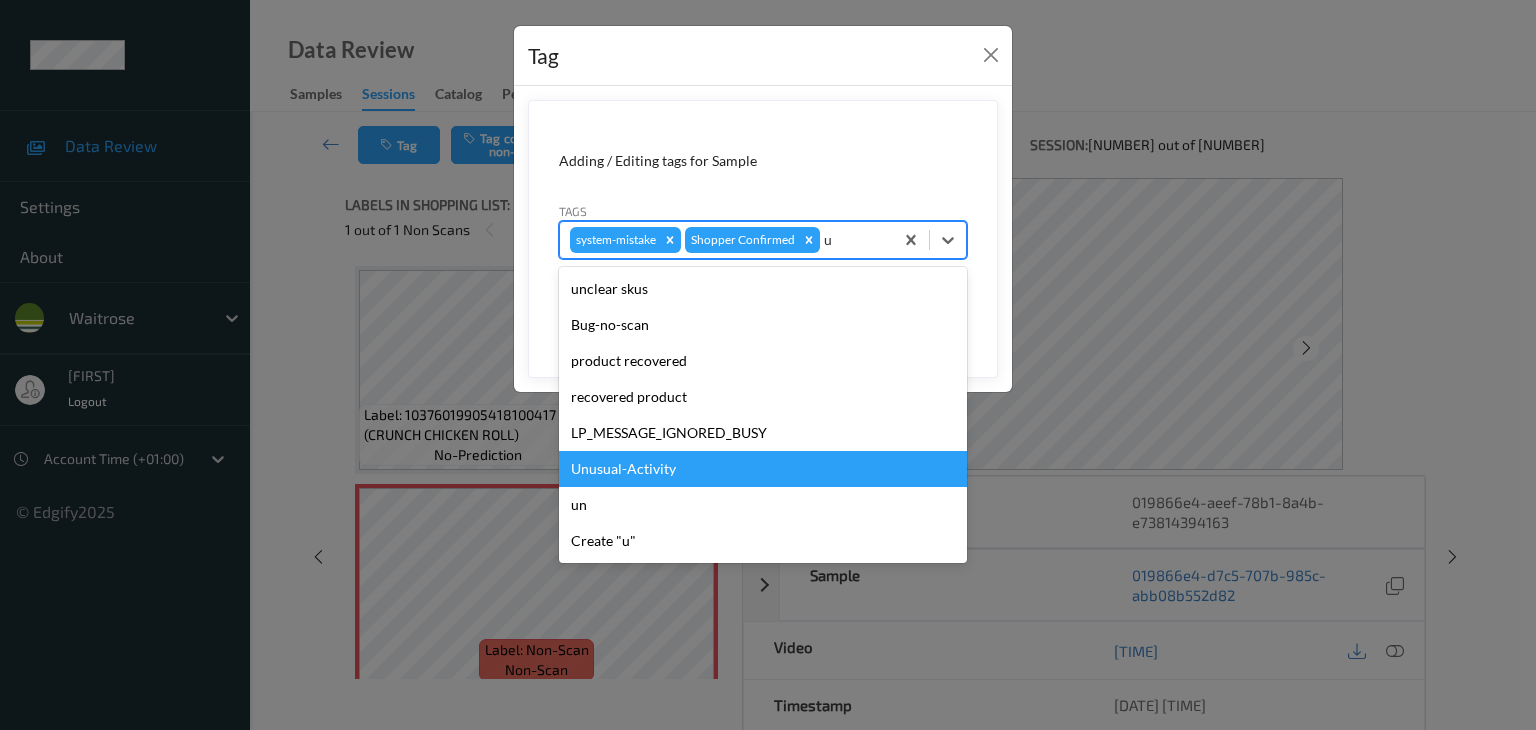 click on "Unusual-Activity" at bounding box center (763, 469) 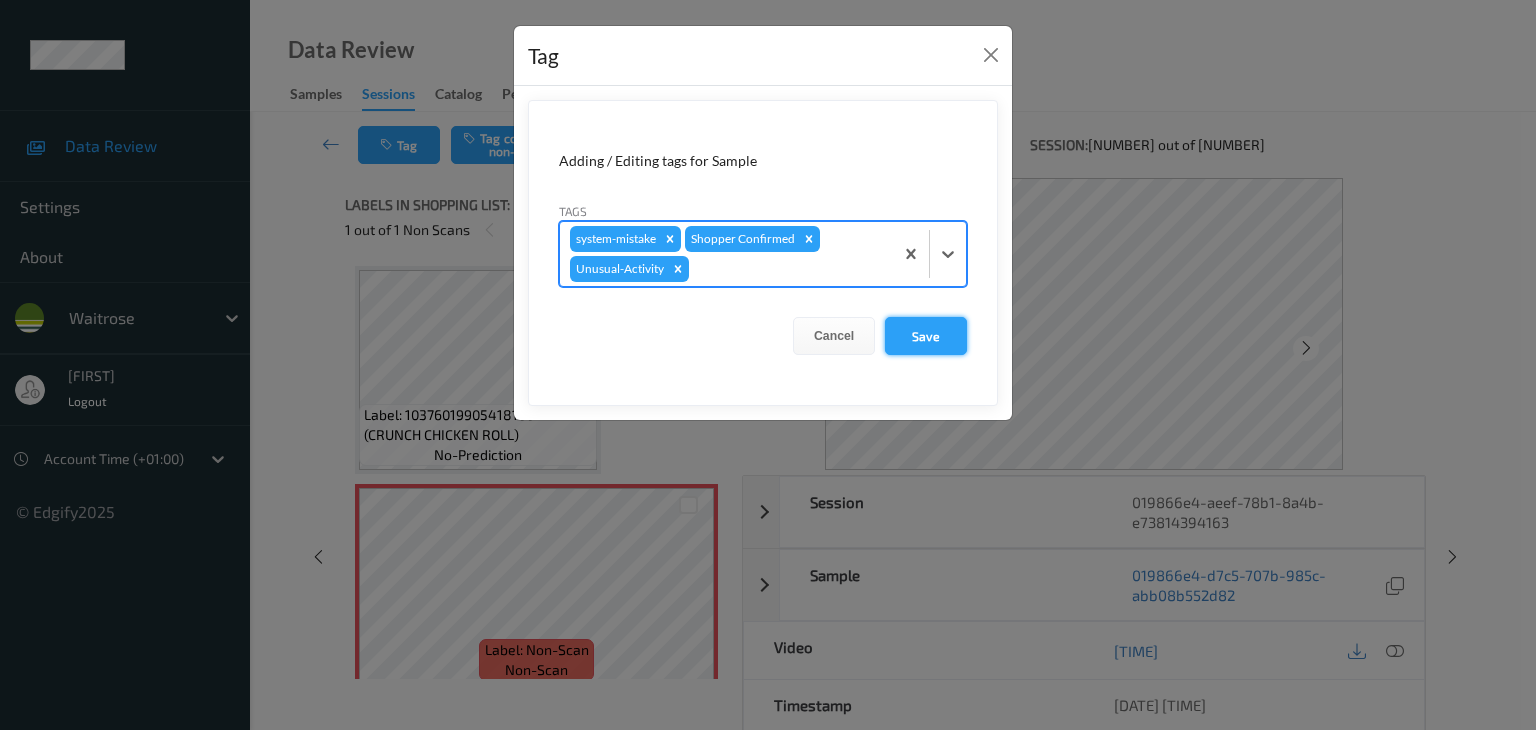 click on "Save" at bounding box center [926, 336] 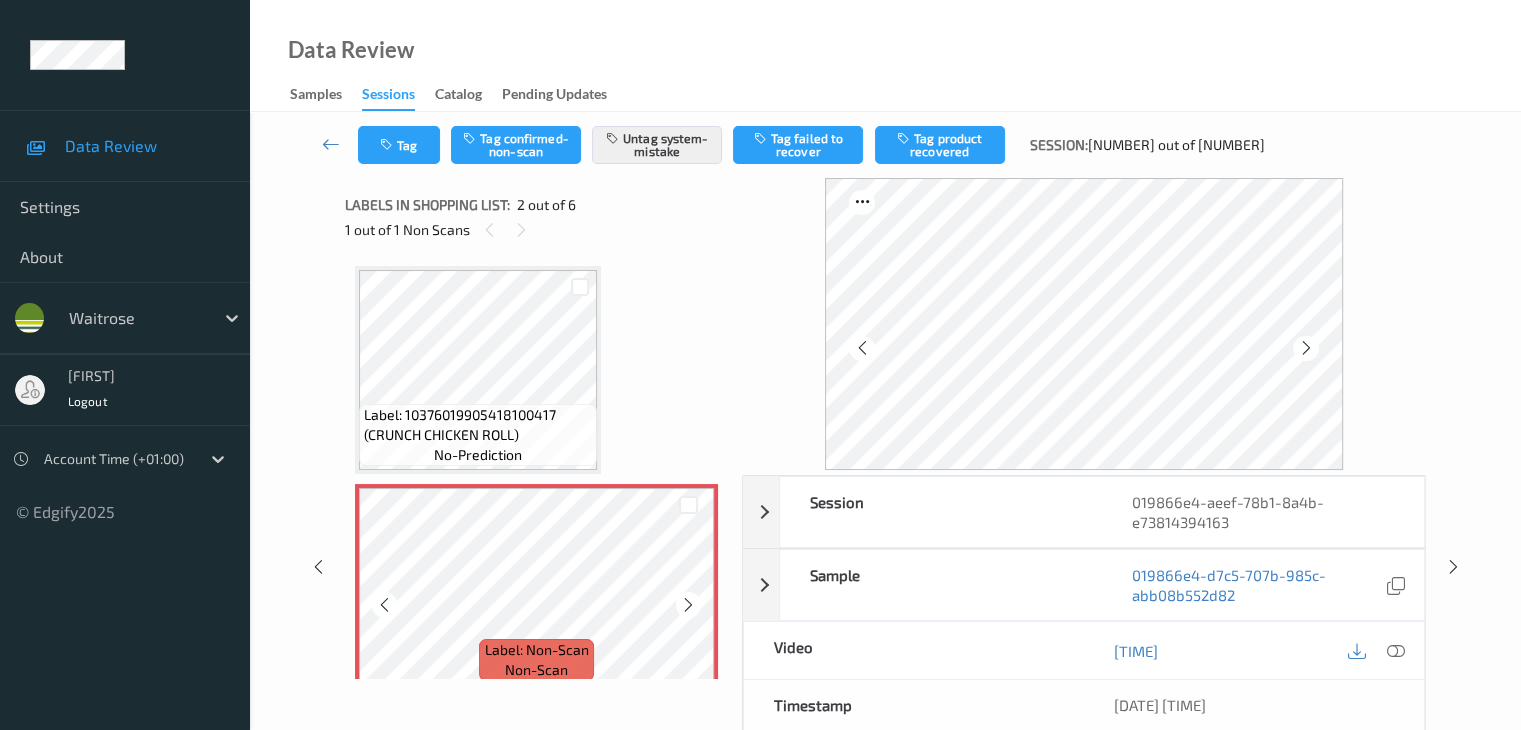 scroll, scrollTop: 200, scrollLeft: 0, axis: vertical 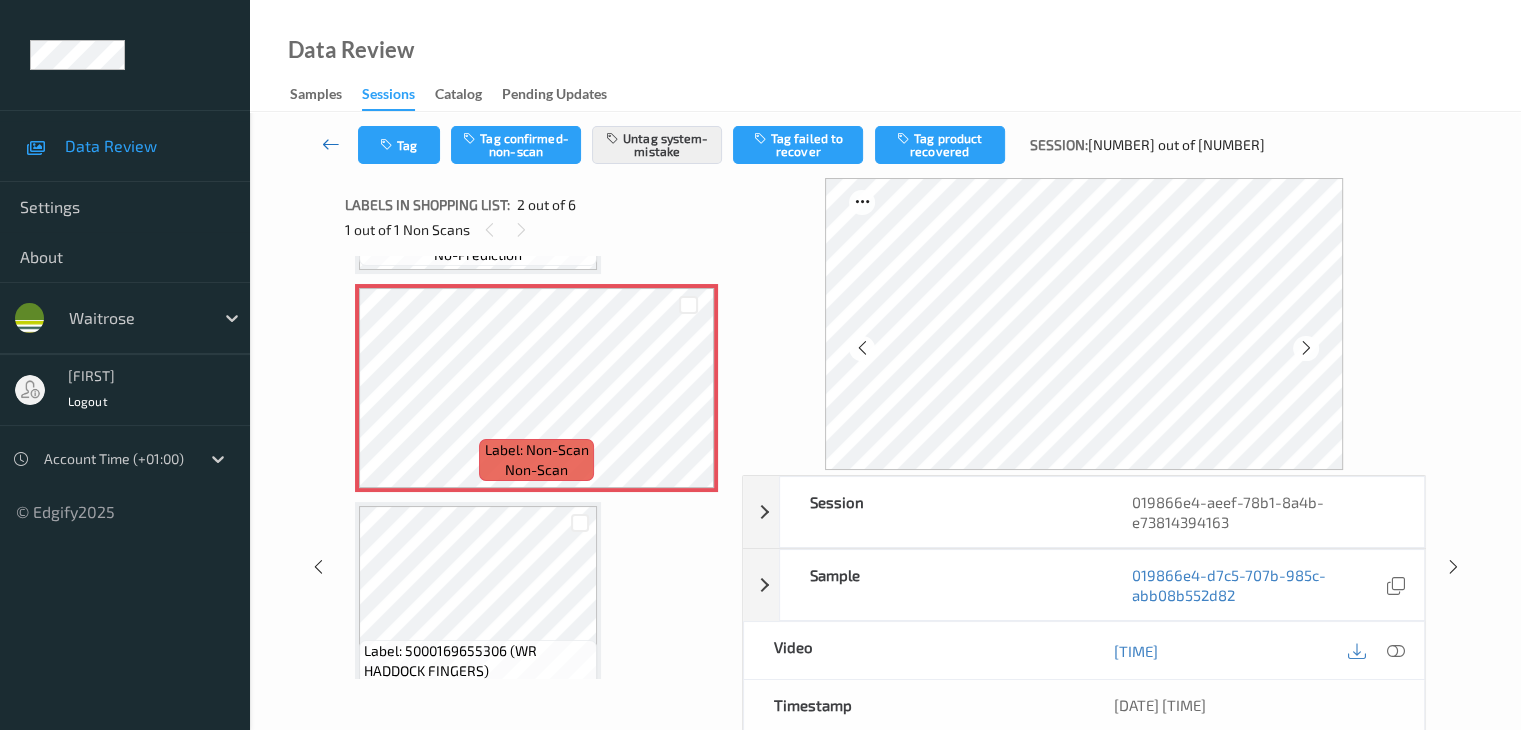click at bounding box center (331, 145) 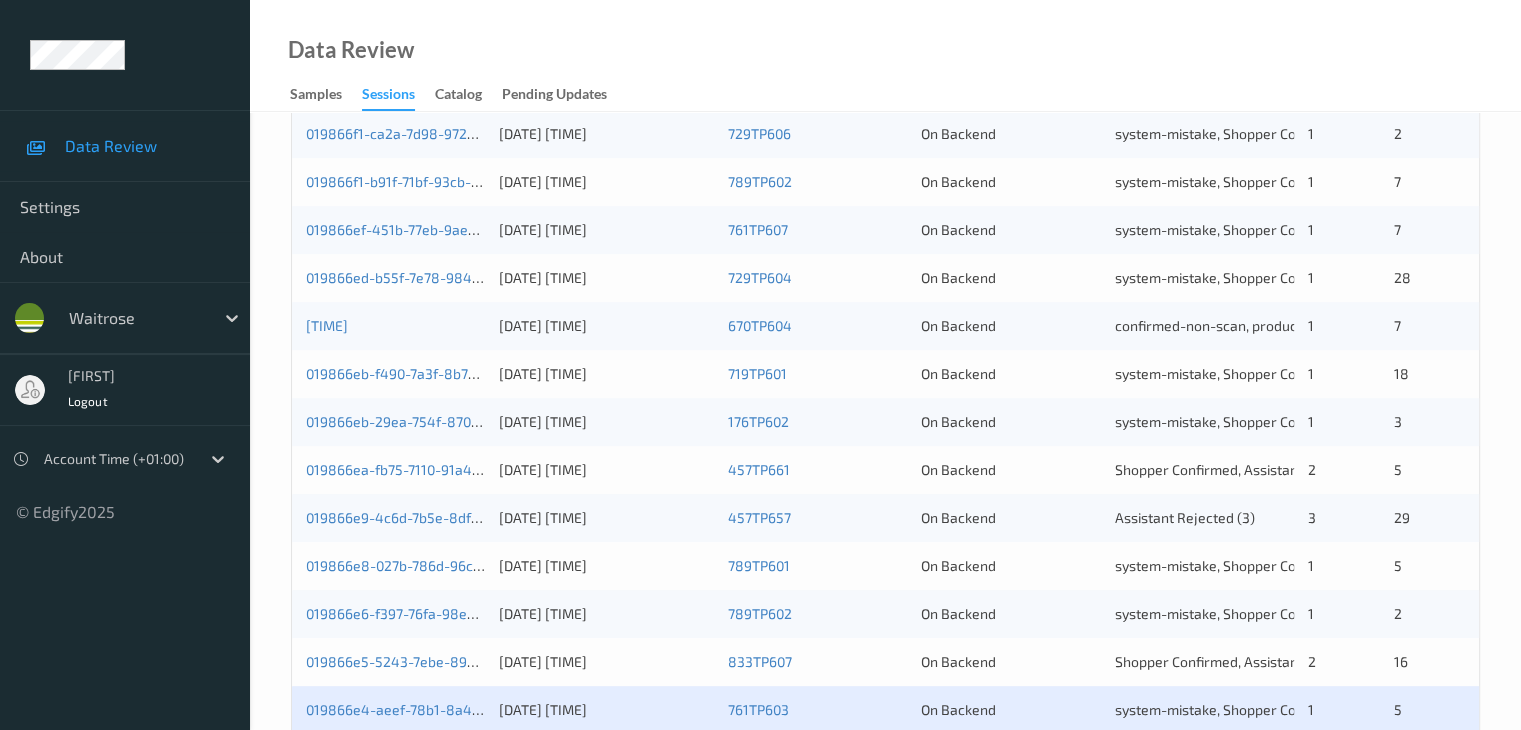 scroll, scrollTop: 932, scrollLeft: 0, axis: vertical 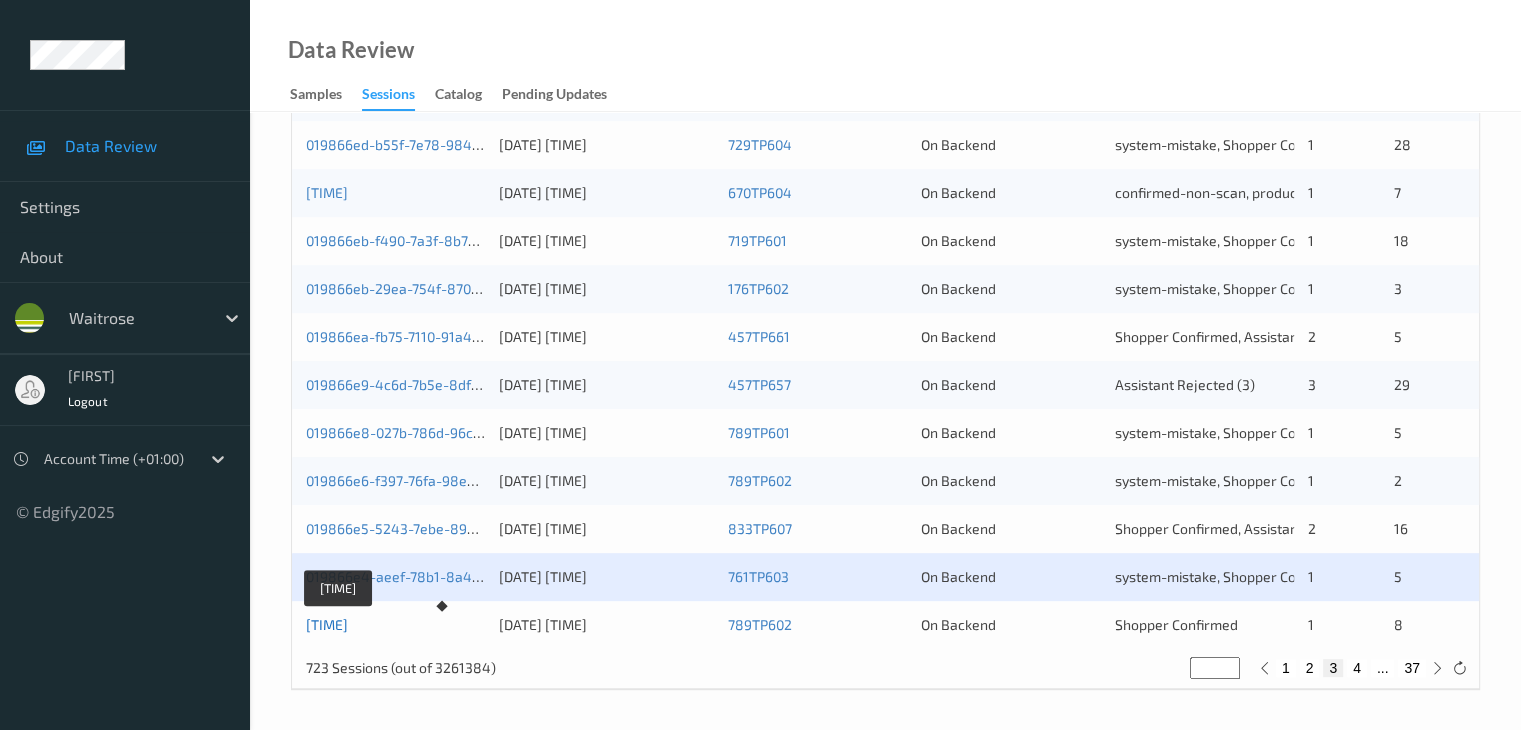 click on "019866e4-4b23-7949-9029-5c6bb275f797" at bounding box center (327, 624) 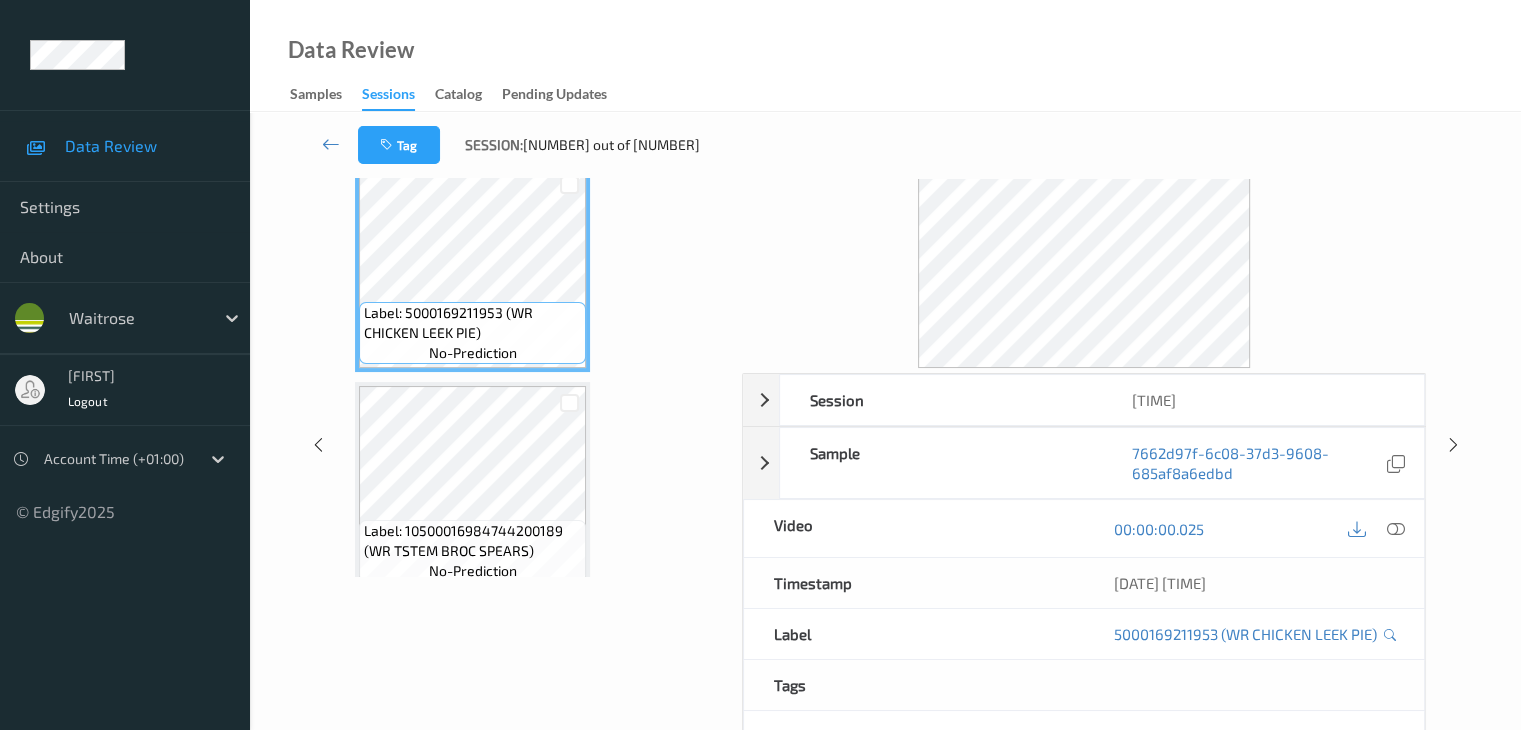 scroll, scrollTop: 0, scrollLeft: 0, axis: both 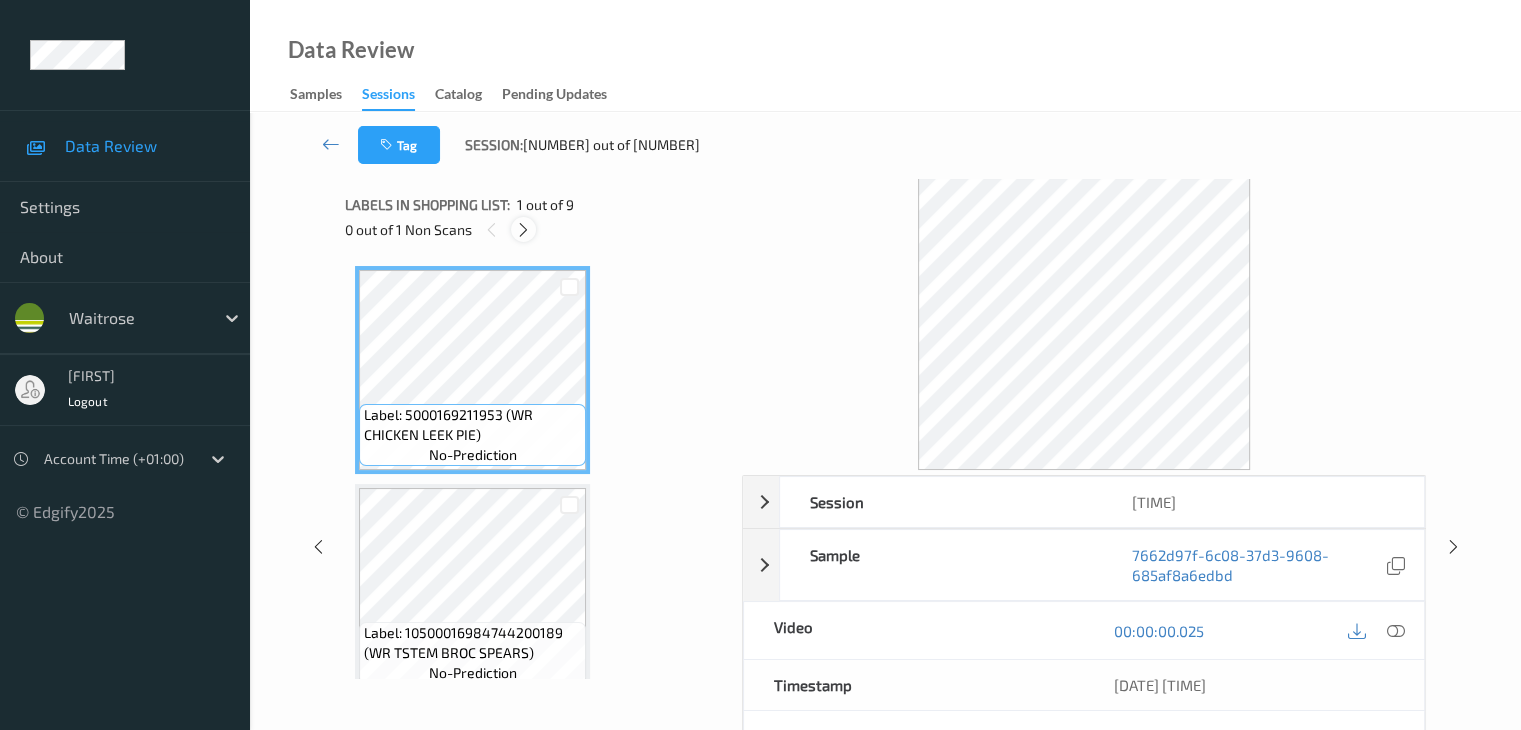 click at bounding box center [523, 230] 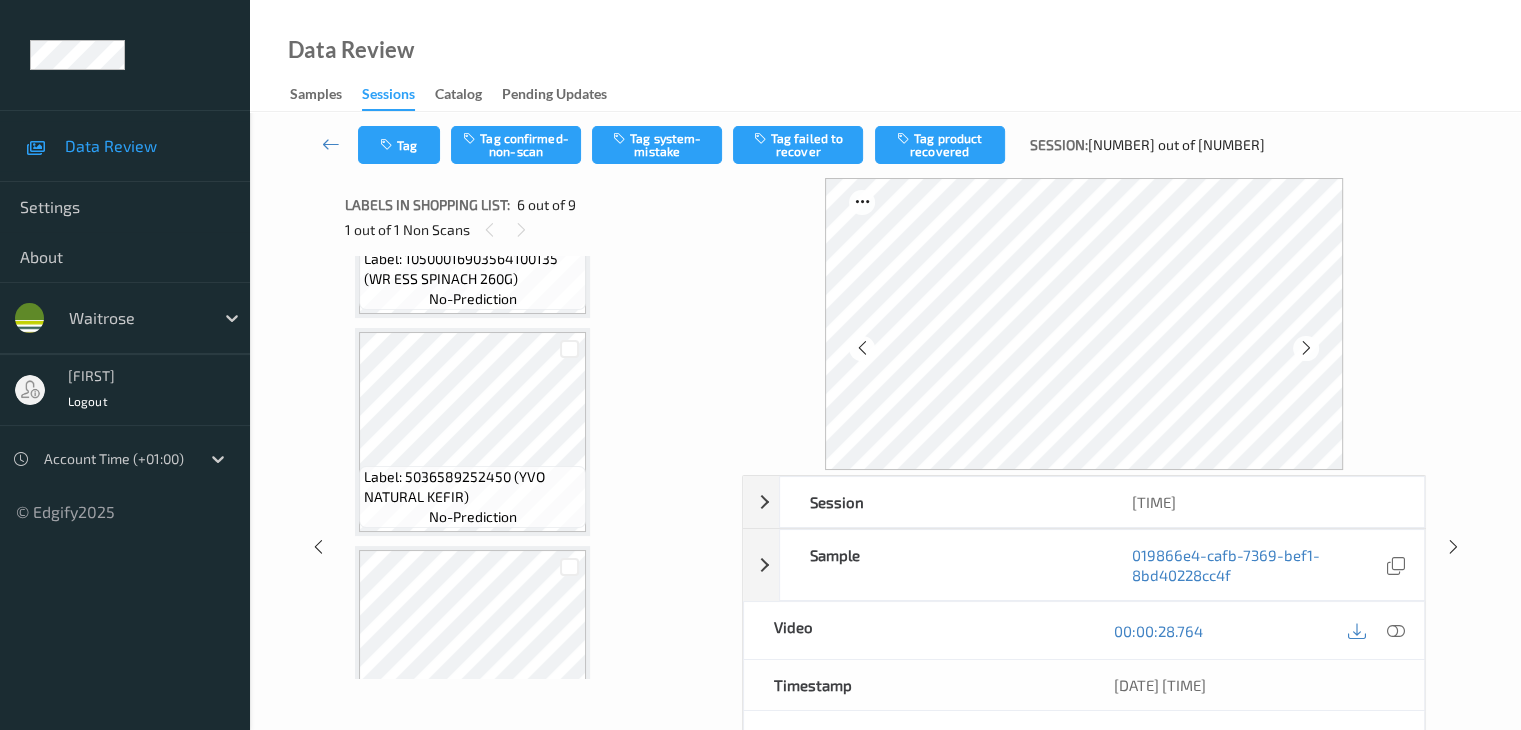 scroll, scrollTop: 582, scrollLeft: 0, axis: vertical 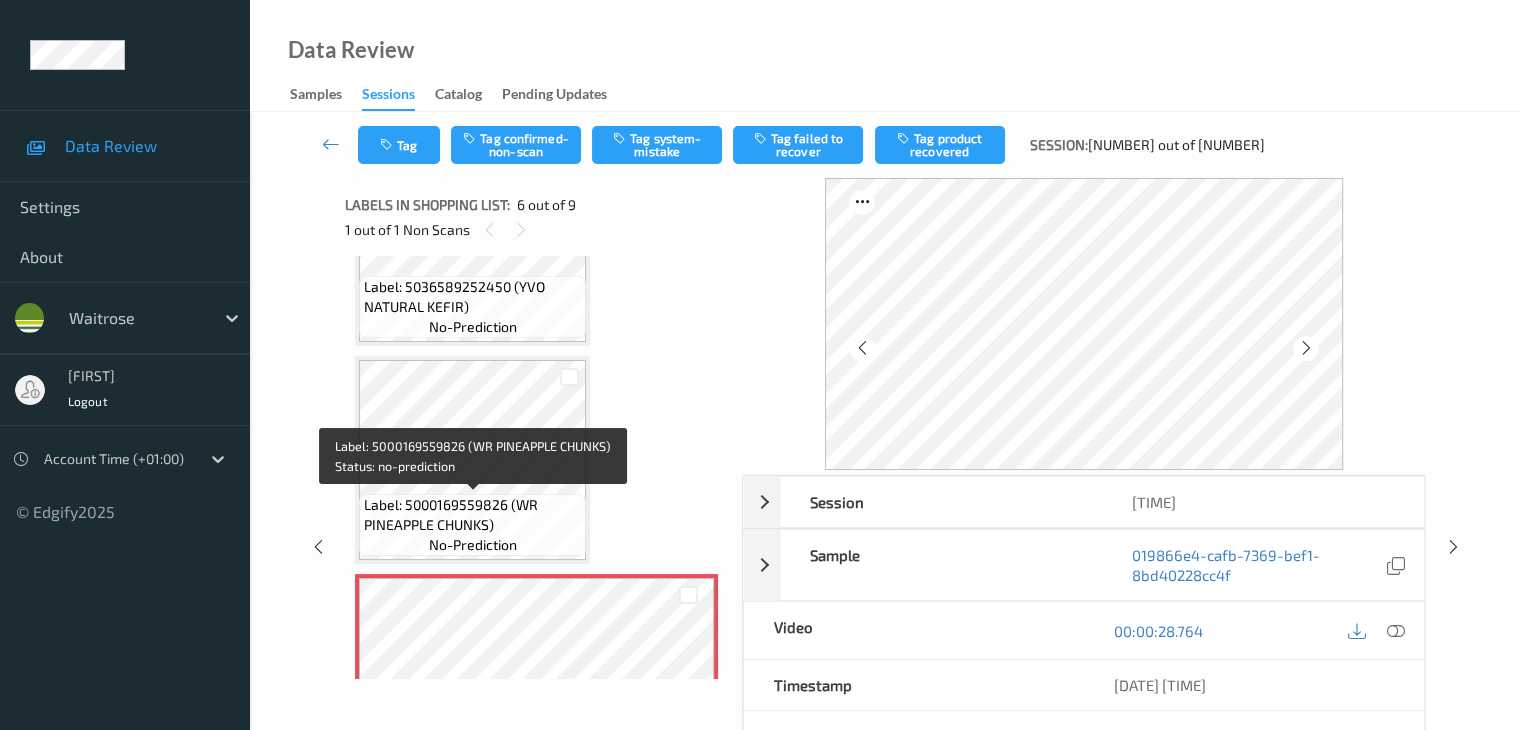 click on "Label: 5000169559826 (WR PINEAPPLE CHUNKS)" at bounding box center (472, 515) 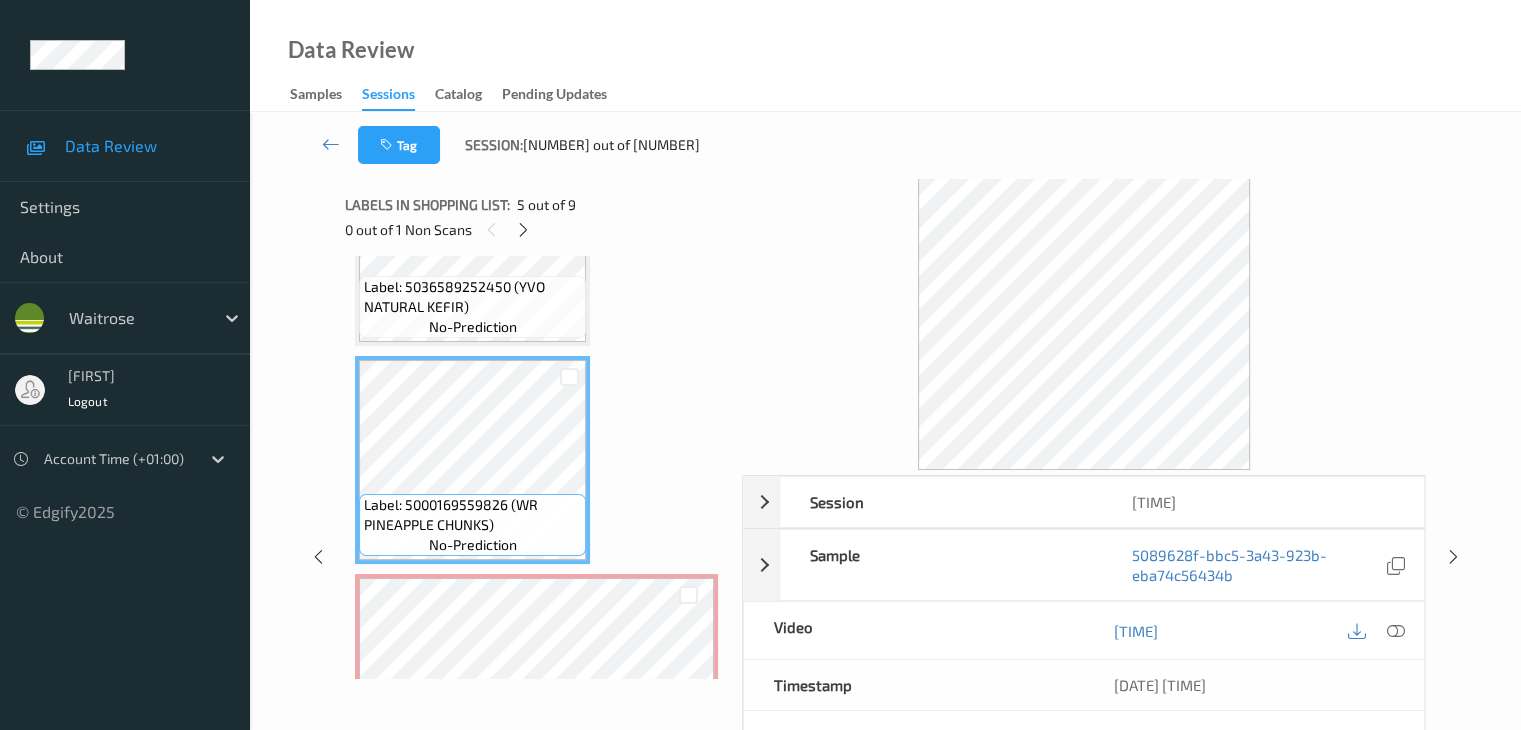 scroll, scrollTop: 682, scrollLeft: 0, axis: vertical 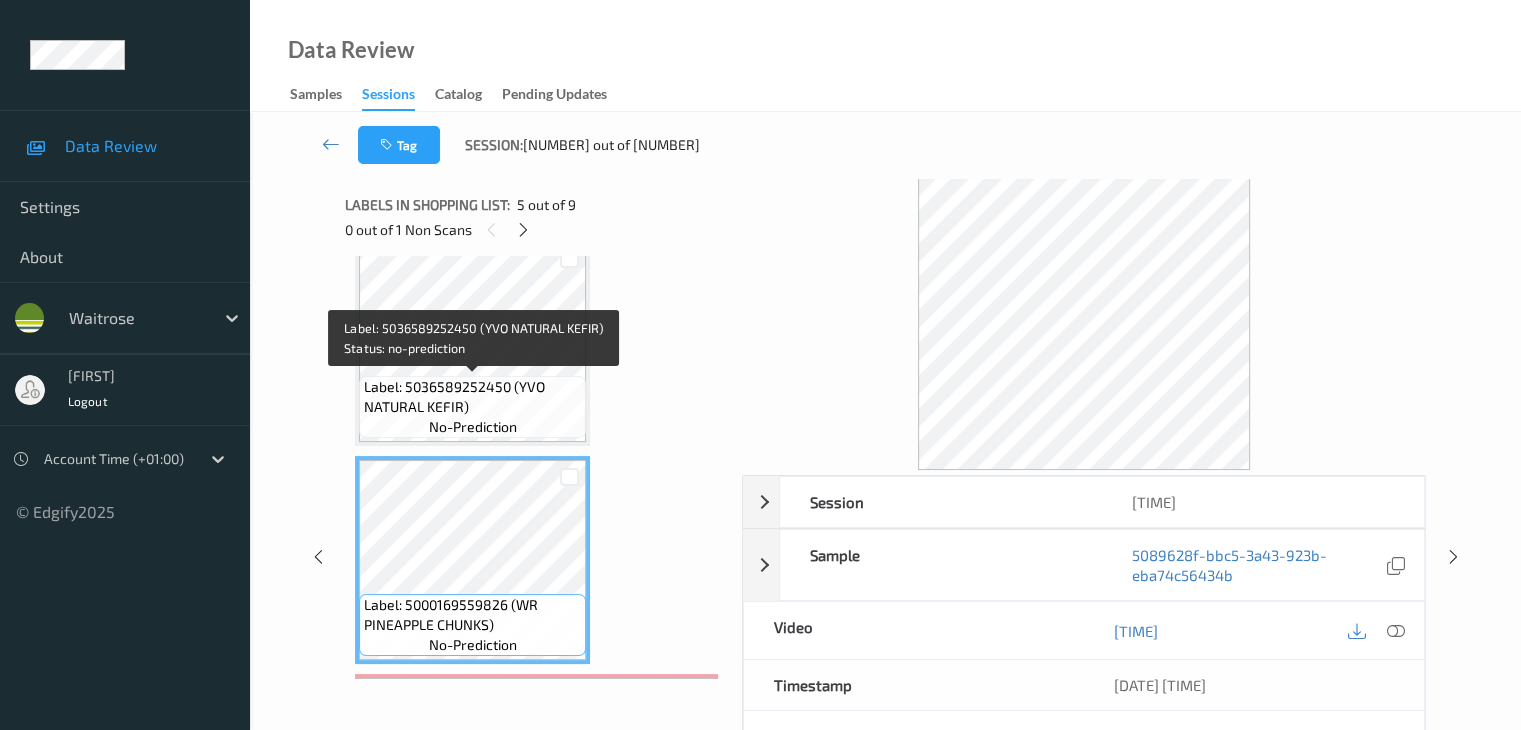 click on "Label: 5036589252450 (YVO NATURAL KEFIR)" at bounding box center (472, 397) 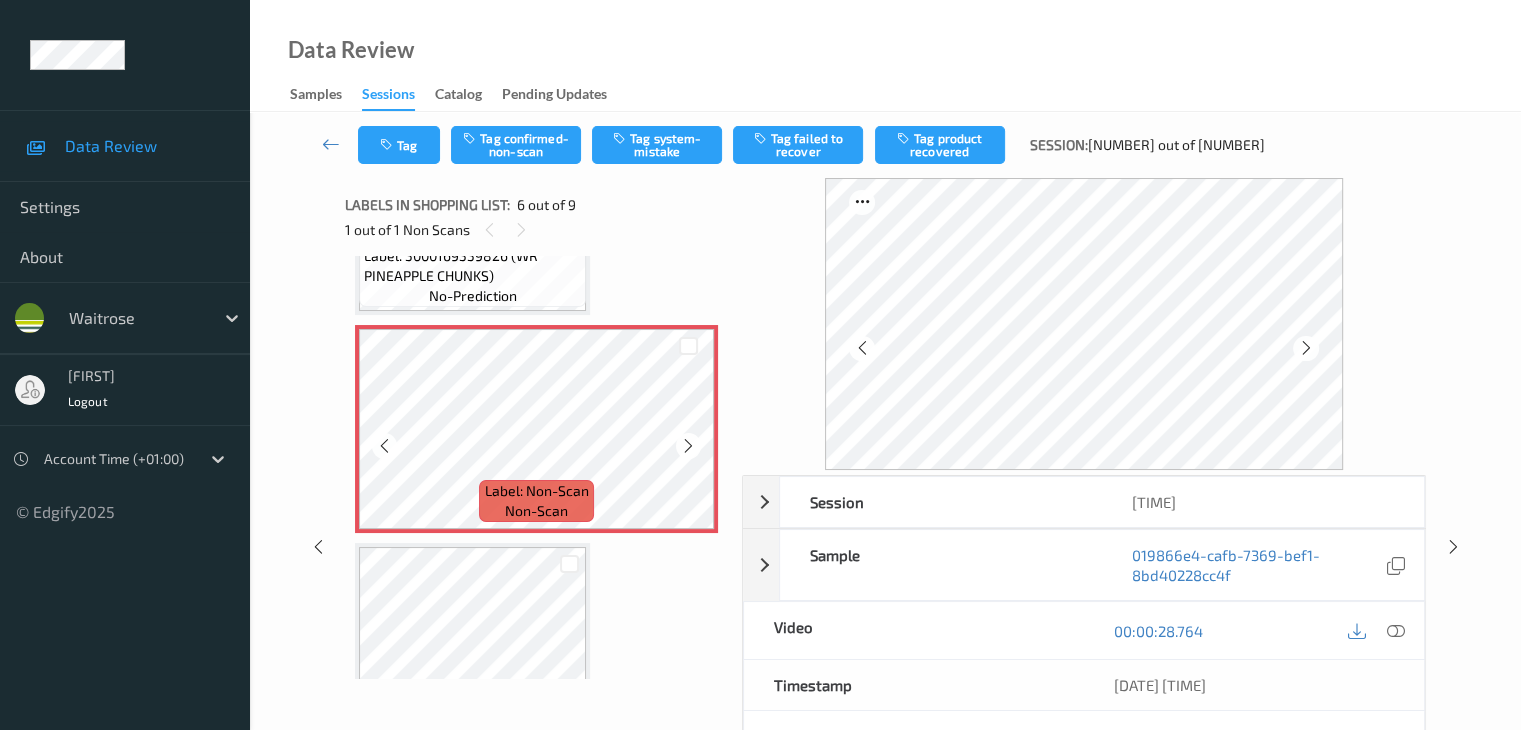 scroll, scrollTop: 1082, scrollLeft: 0, axis: vertical 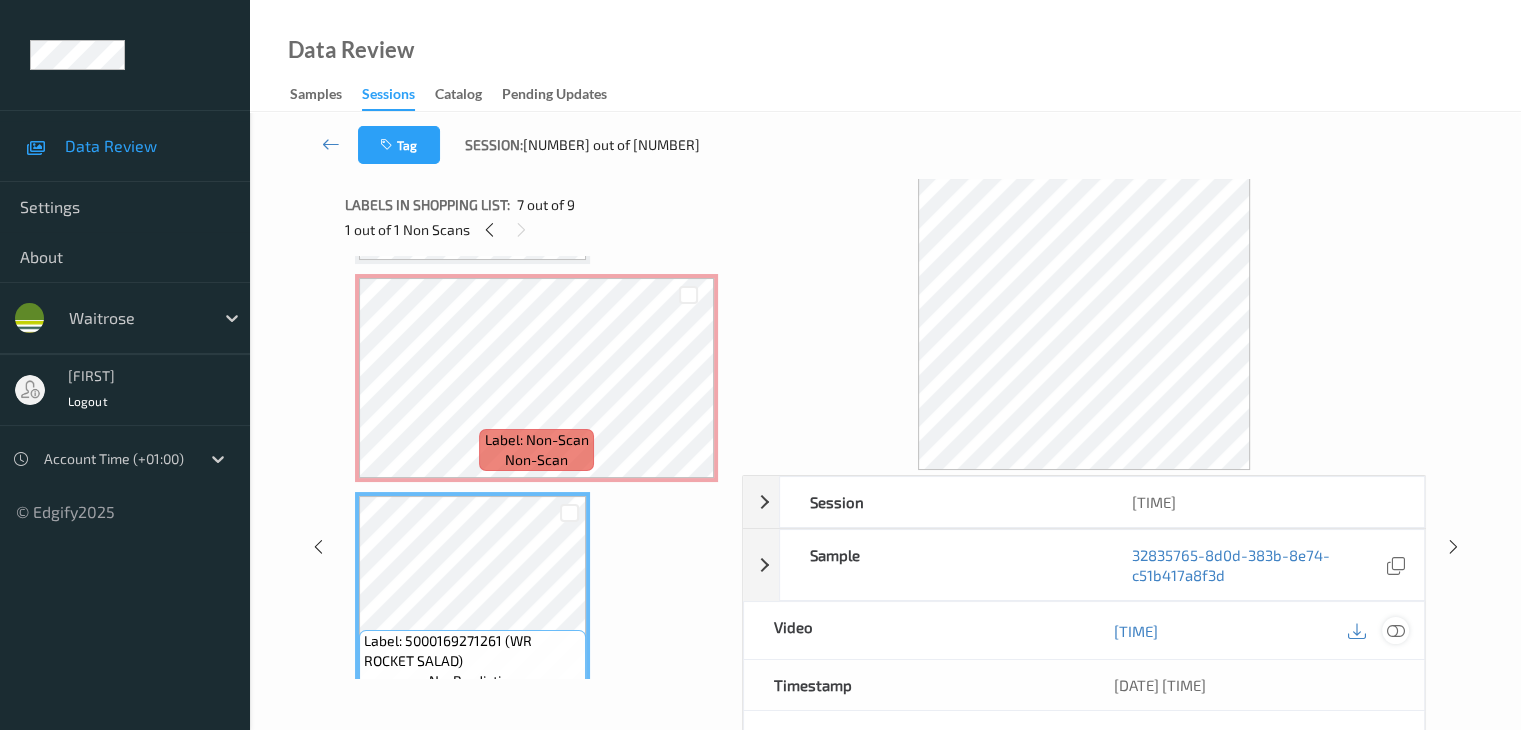 click at bounding box center (1395, 631) 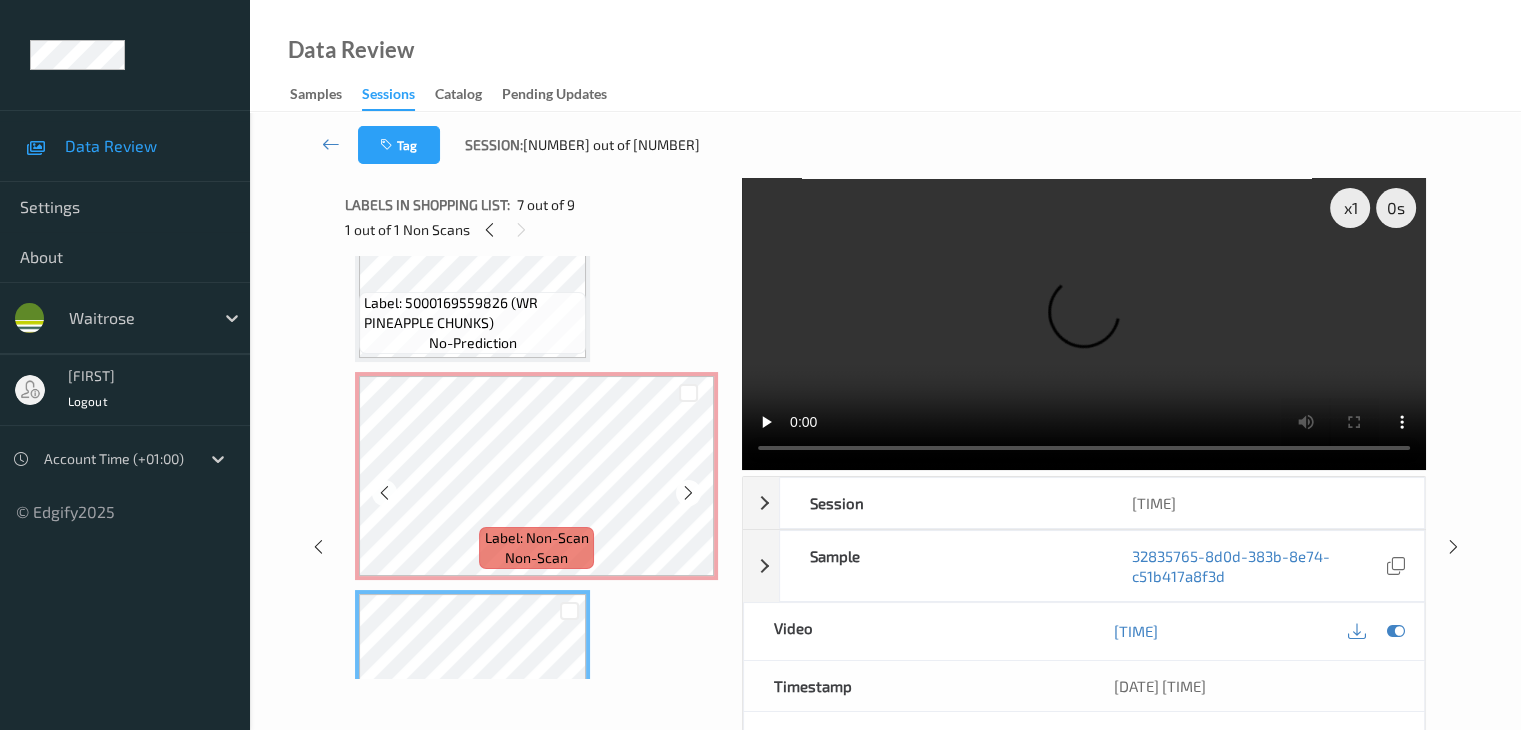 scroll, scrollTop: 882, scrollLeft: 0, axis: vertical 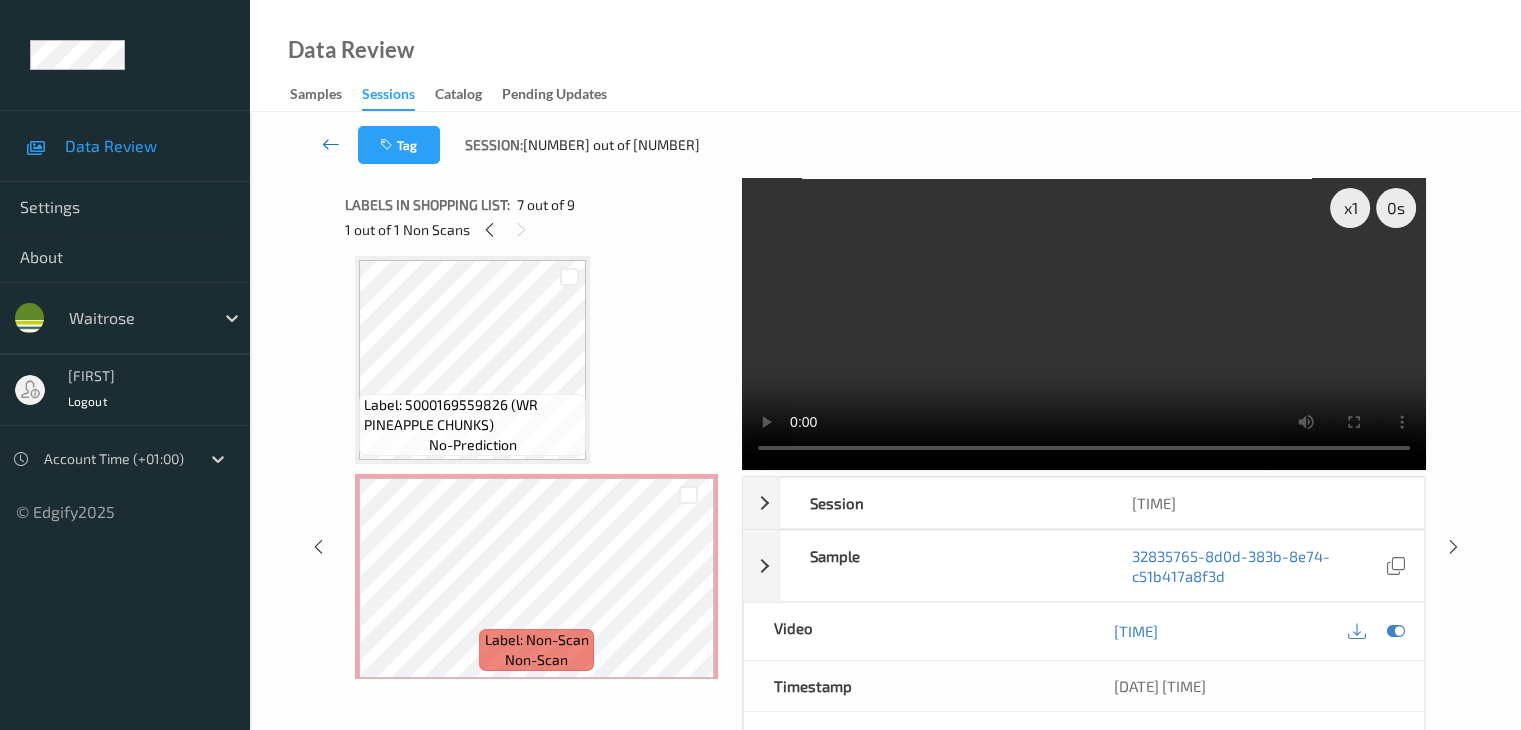 click at bounding box center (331, 144) 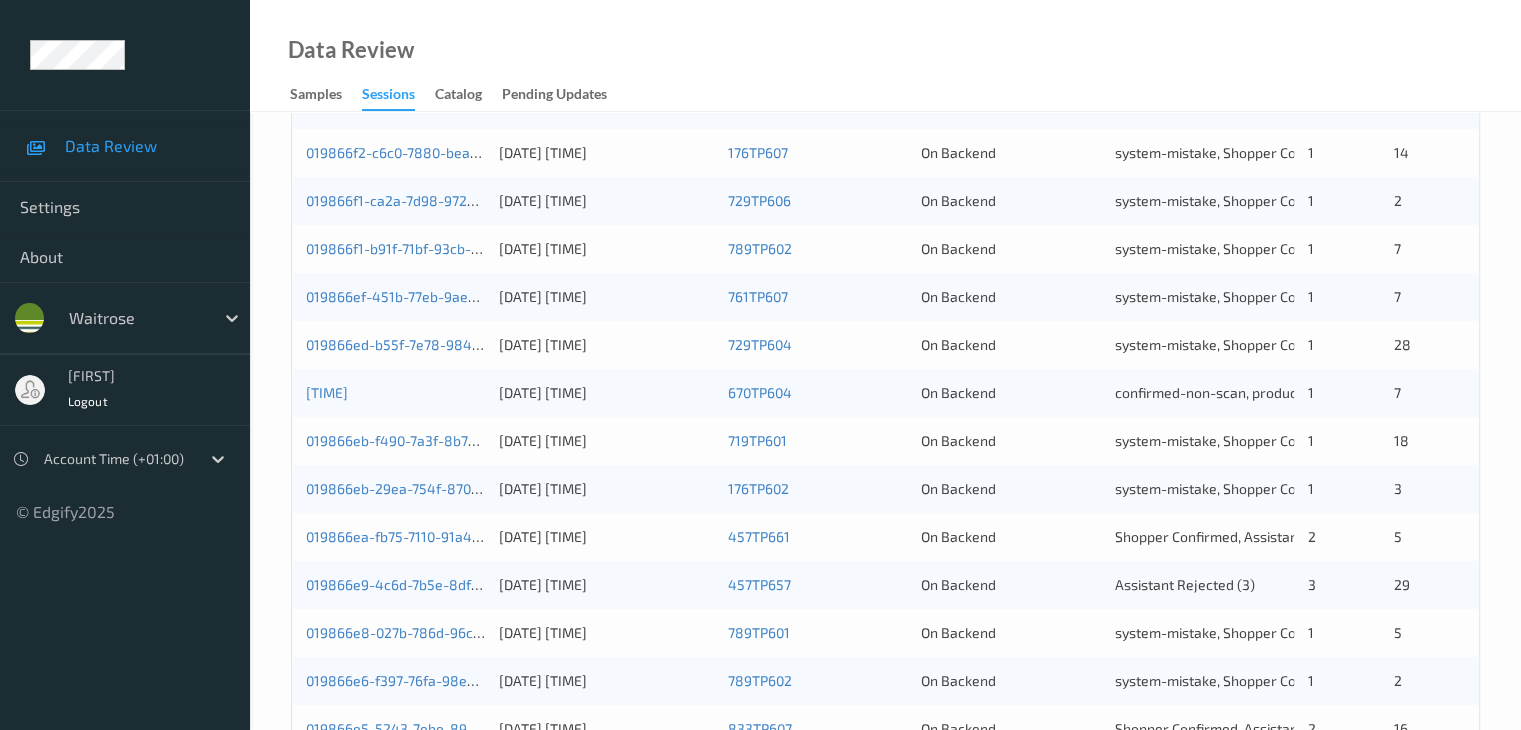 scroll, scrollTop: 832, scrollLeft: 0, axis: vertical 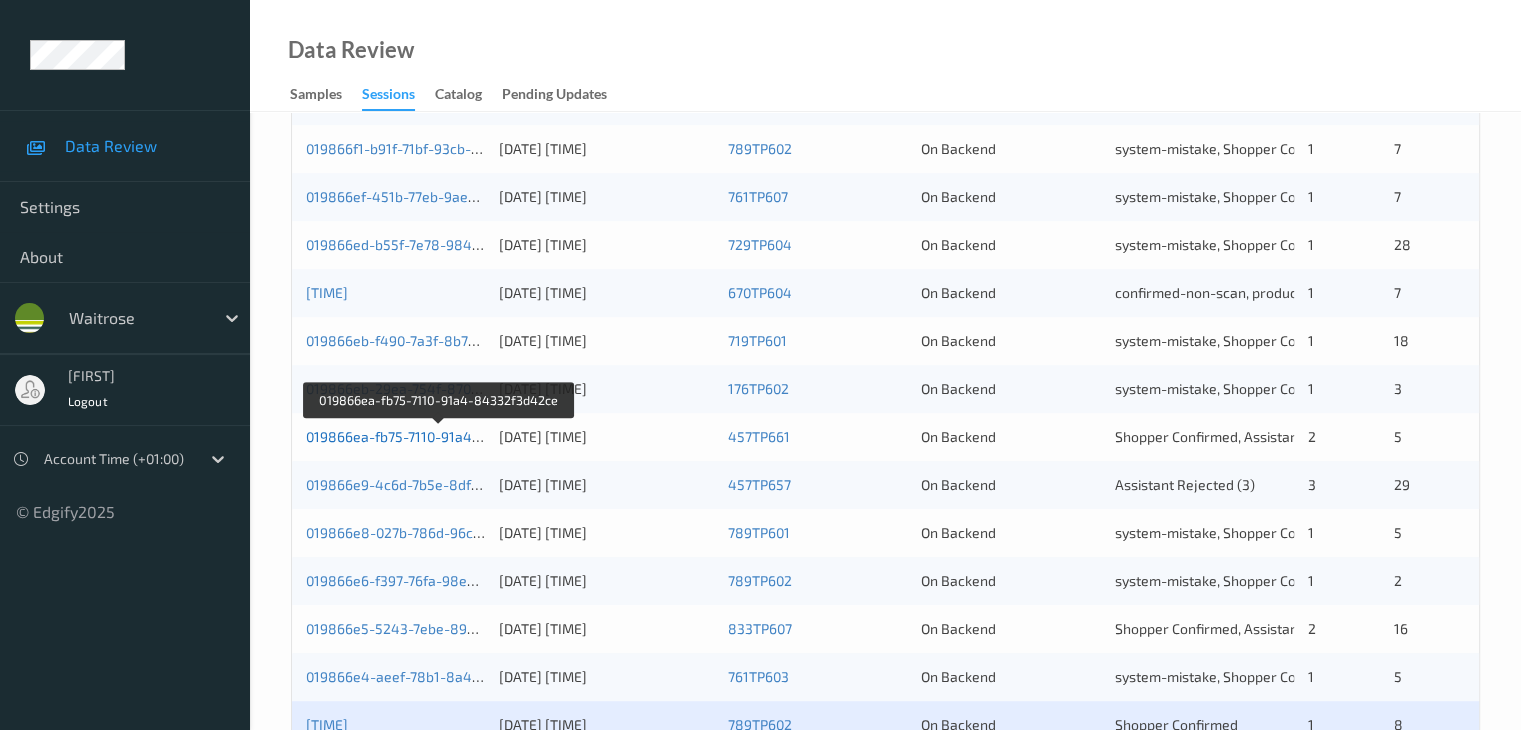 click on "019866ea-fb75-7110-91a4-84332f3d42ce" at bounding box center (439, 436) 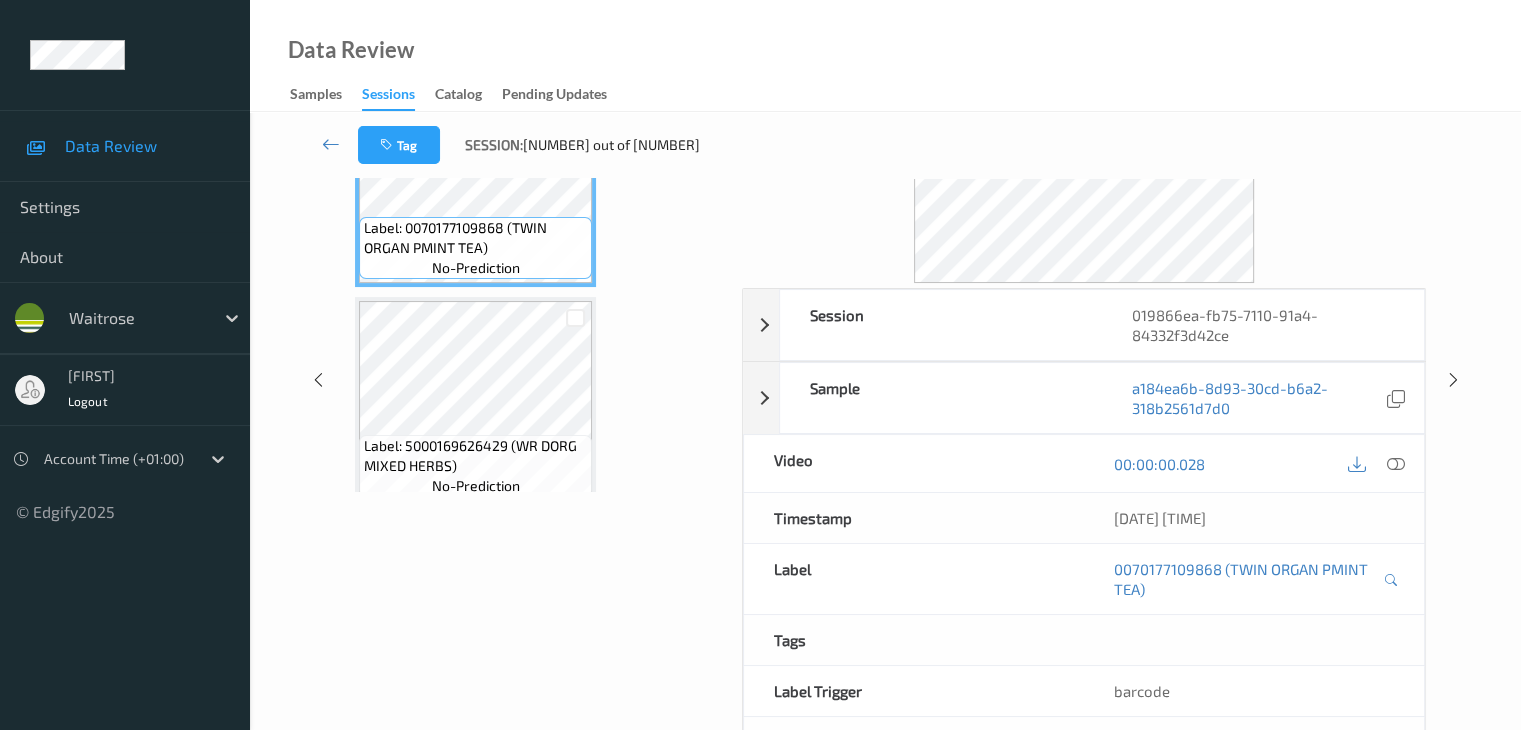 scroll, scrollTop: 0, scrollLeft: 0, axis: both 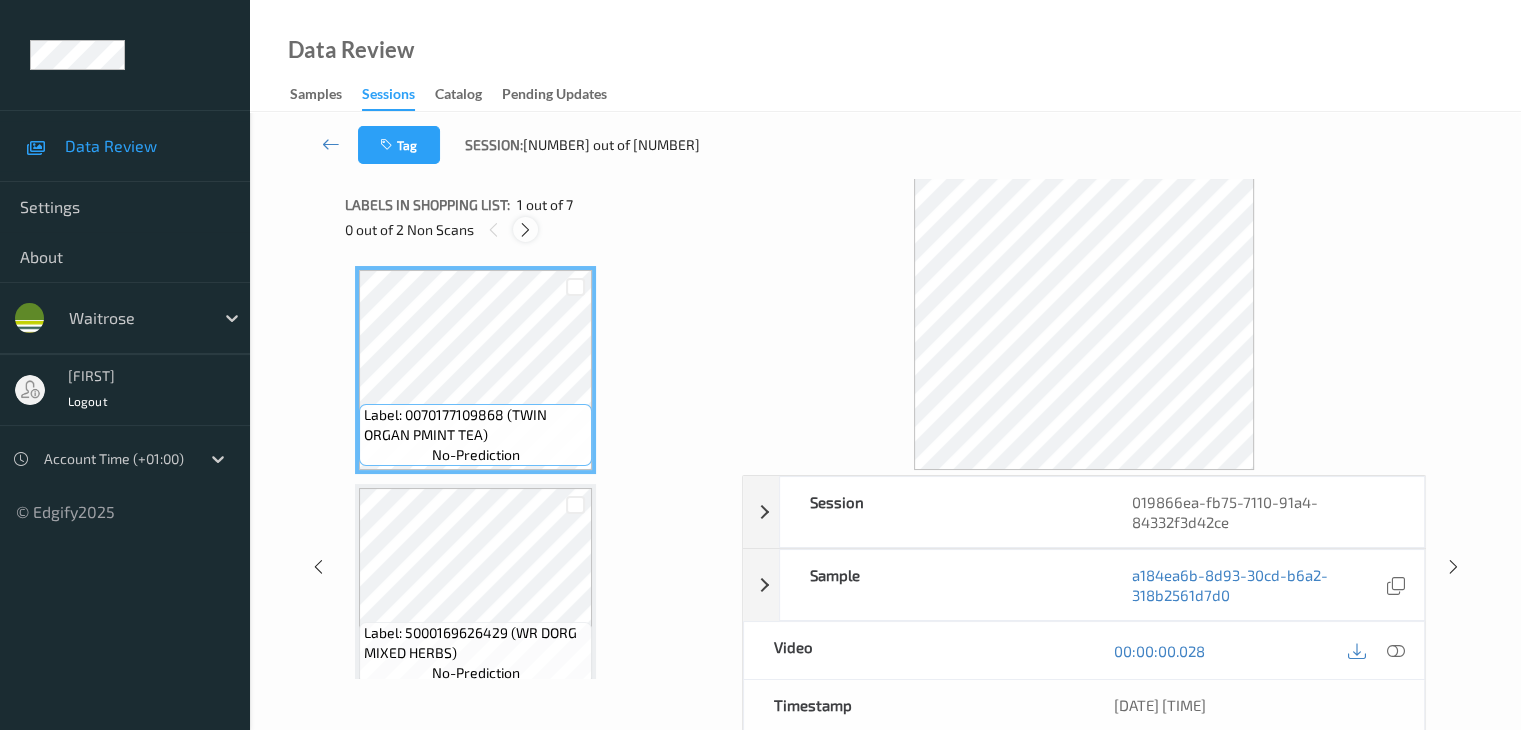 click at bounding box center [525, 230] 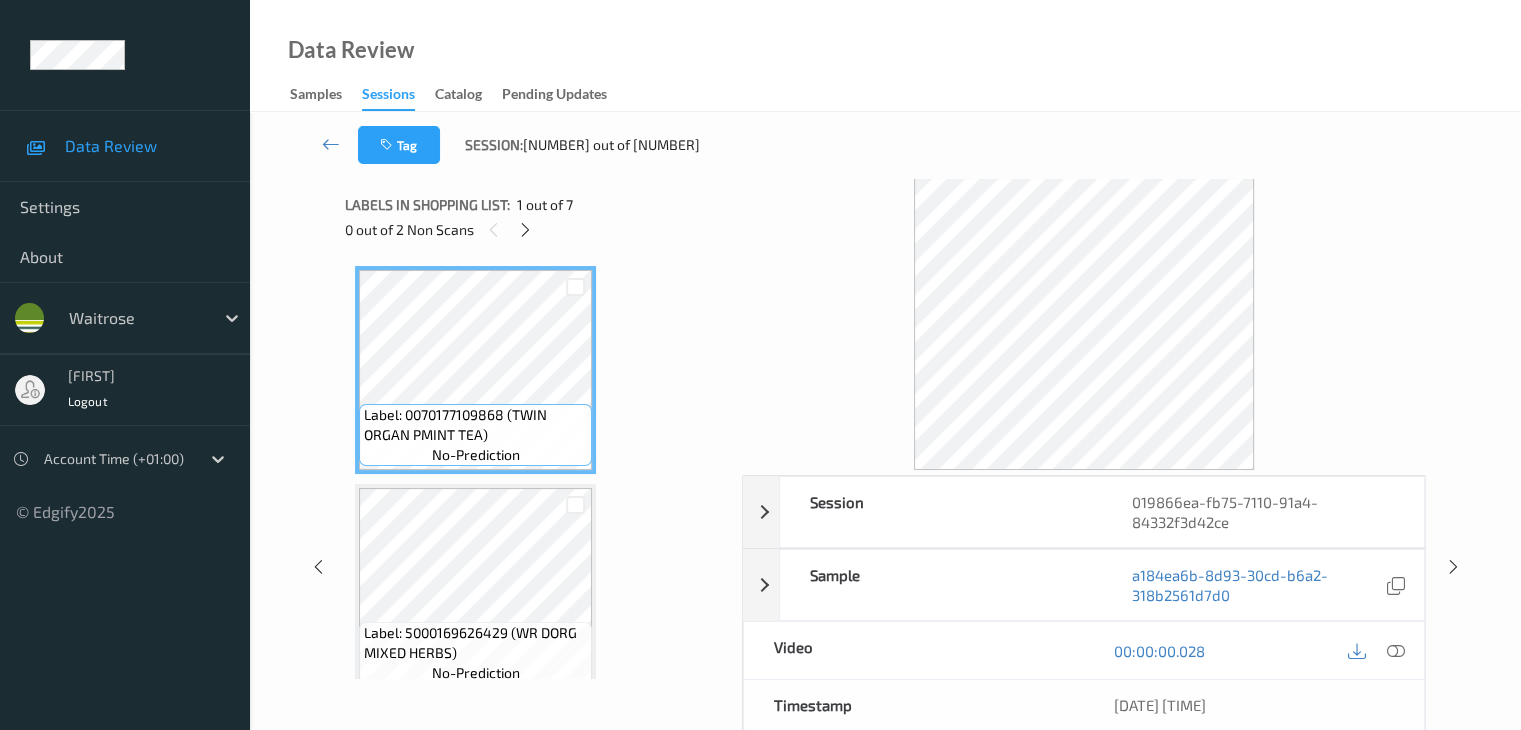 scroll, scrollTop: 664, scrollLeft: 0, axis: vertical 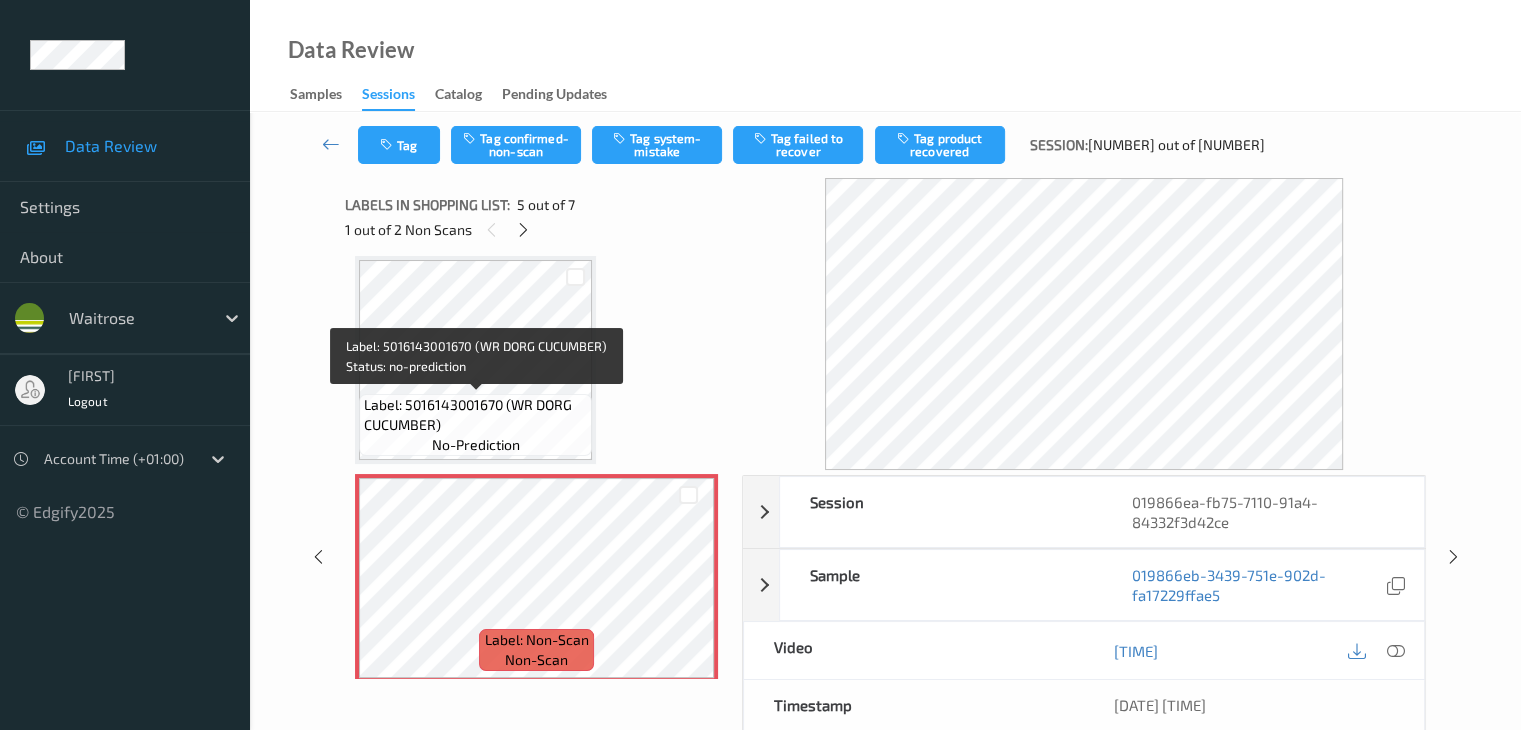 click on "Label: 5016143001670 (WR DORG CUCUMBER)" at bounding box center [475, 415] 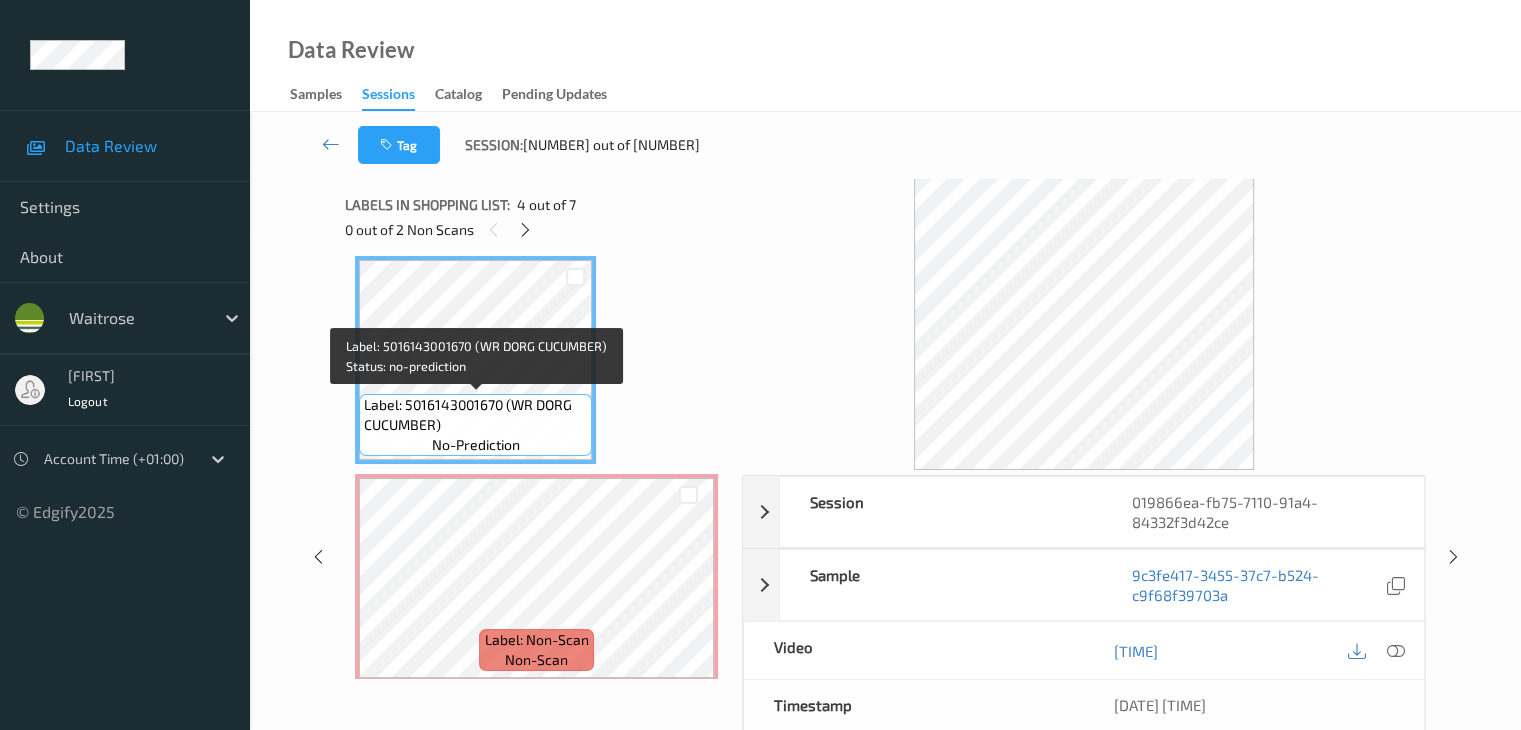click on "Label: 5016143001670 (WR DORG CUCUMBER)" at bounding box center (475, 415) 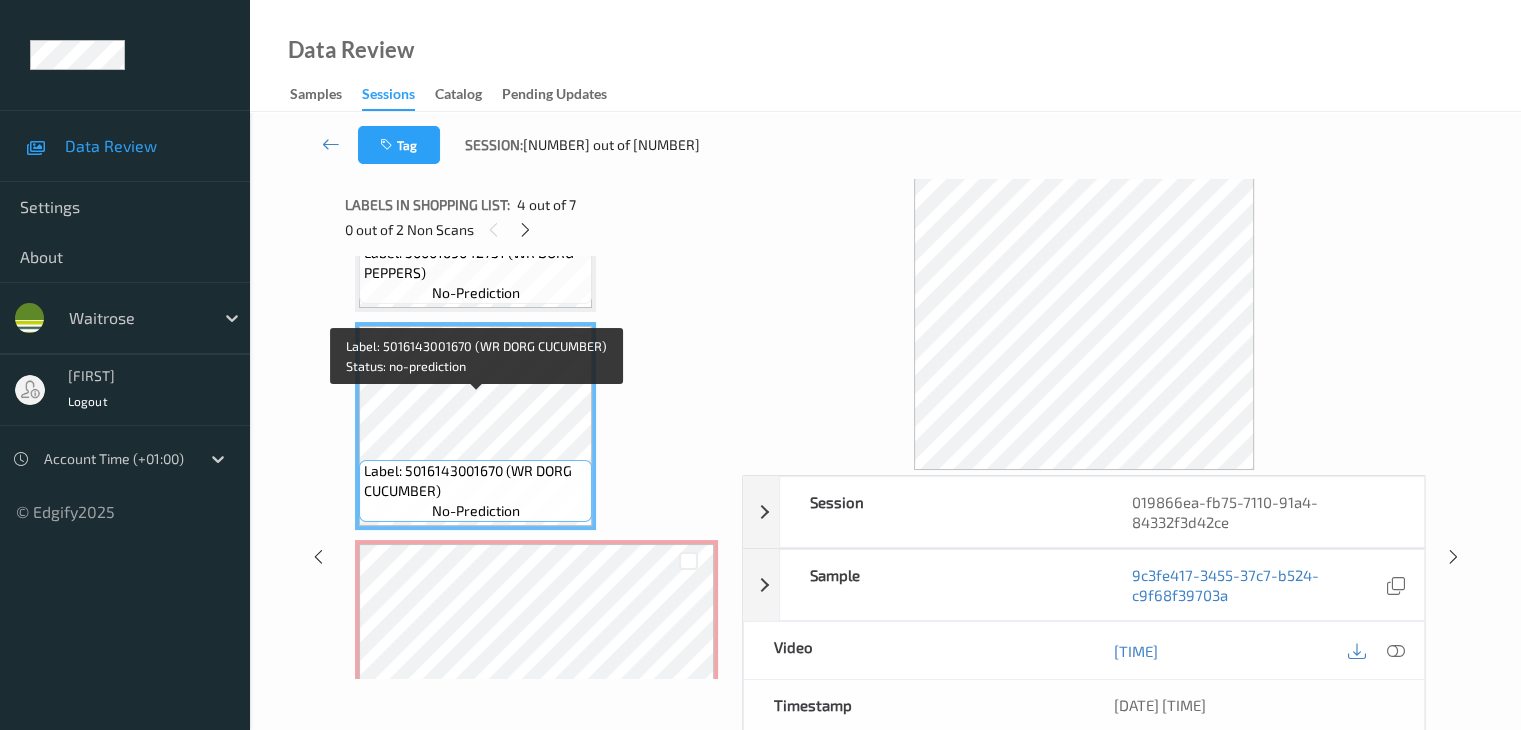 scroll, scrollTop: 564, scrollLeft: 0, axis: vertical 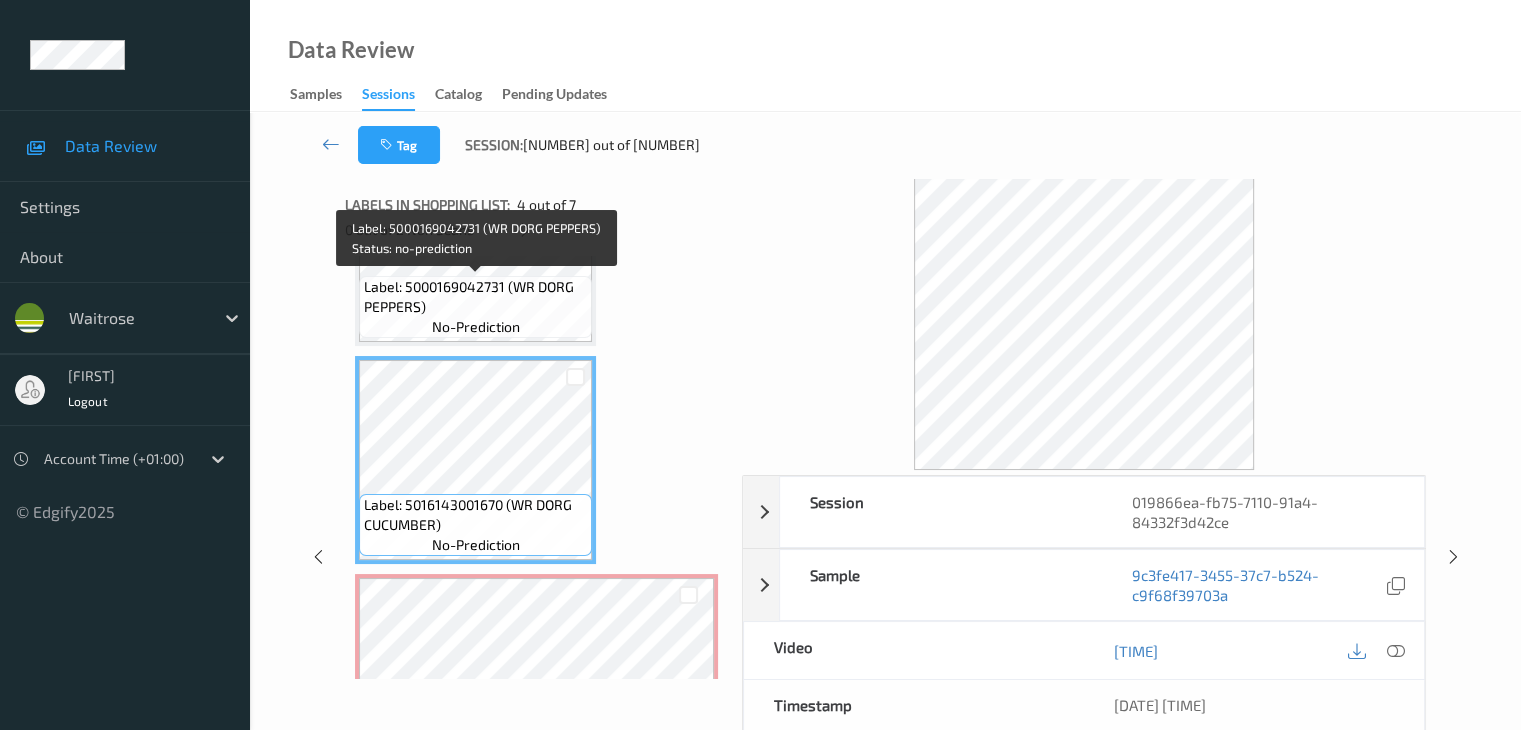 click on "Label: 5000169042731 (WR DORG PEPPERS)" at bounding box center [475, 297] 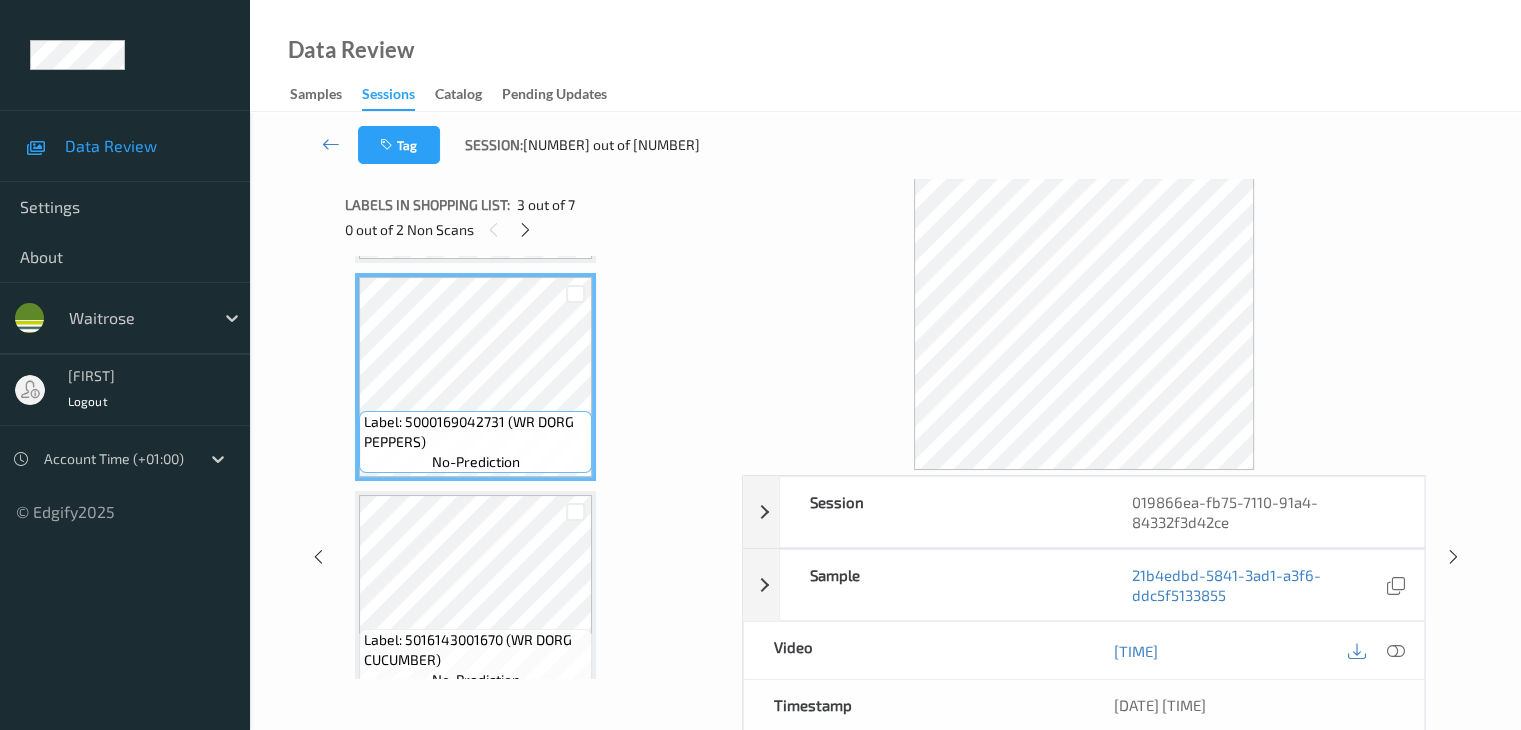 scroll, scrollTop: 564, scrollLeft: 0, axis: vertical 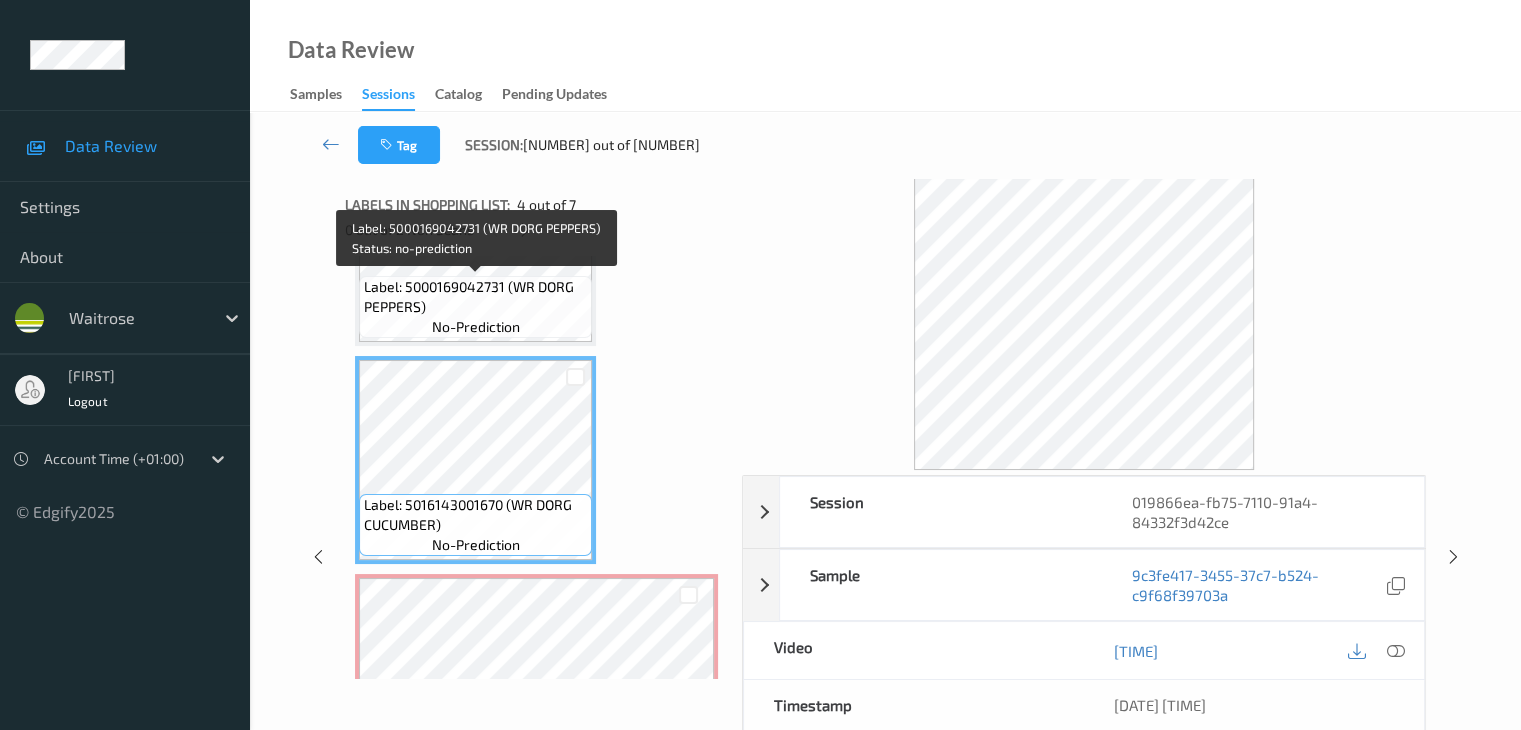 click on "no-prediction" at bounding box center [476, 327] 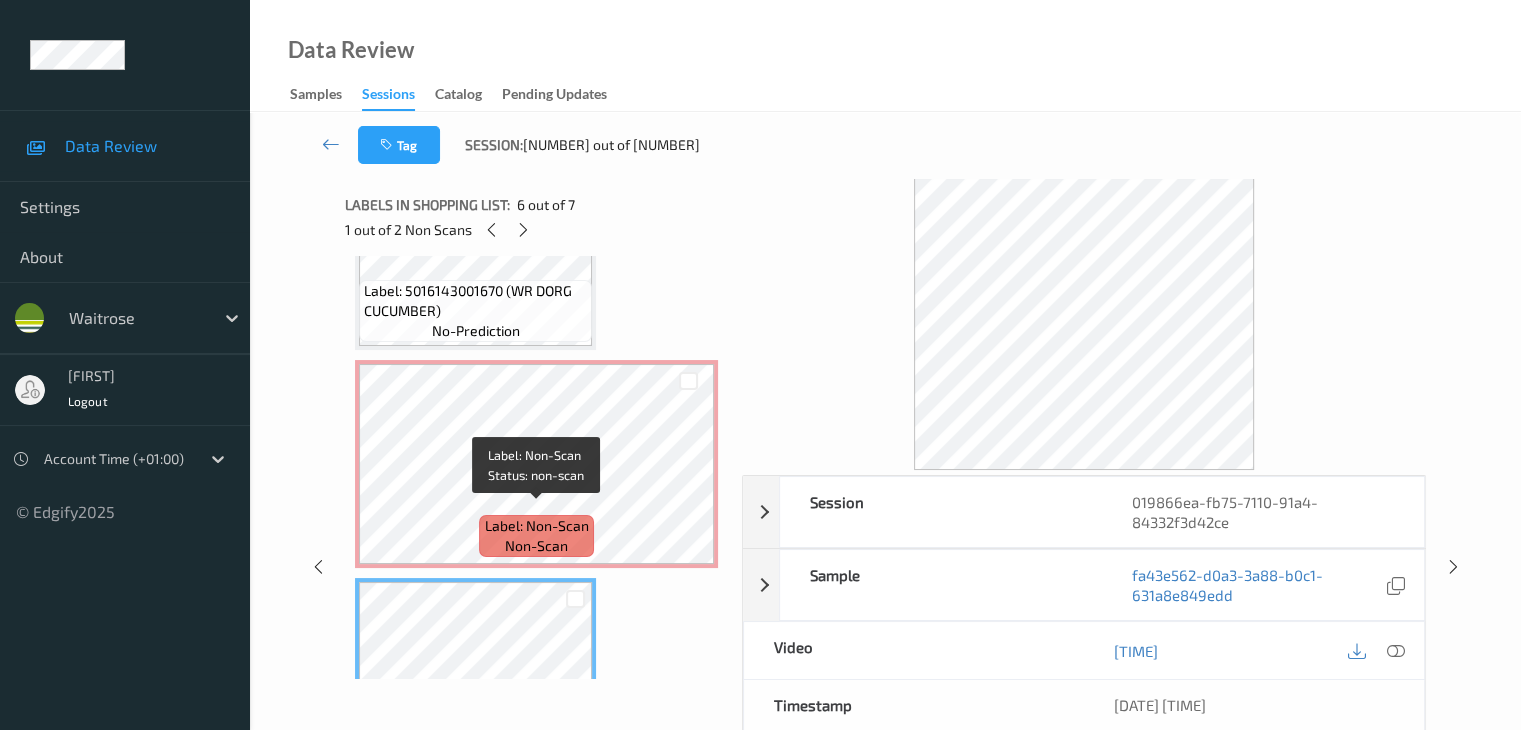 scroll, scrollTop: 764, scrollLeft: 0, axis: vertical 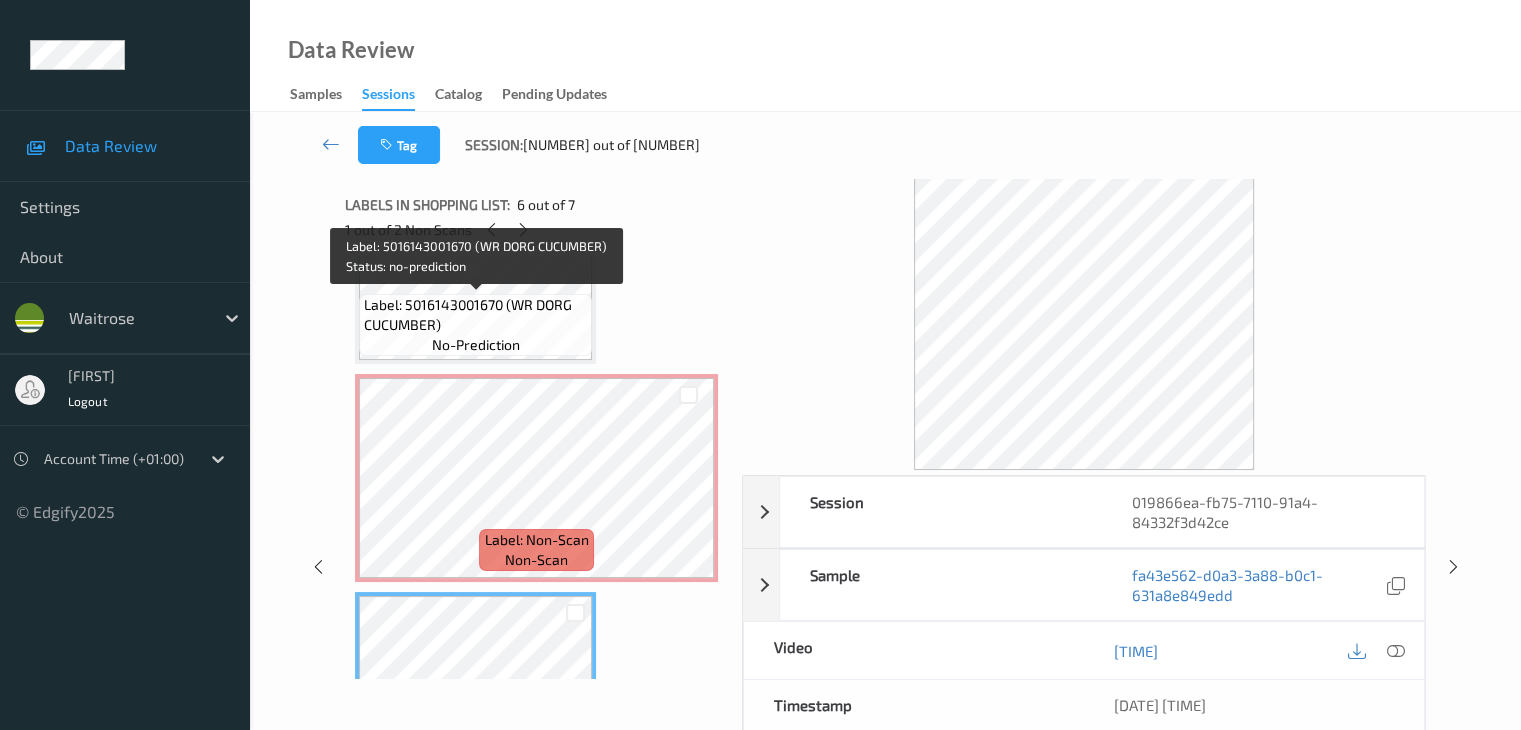 click on "Label: 5016143001670 (WR DORG CUCUMBER) no-prediction" at bounding box center (475, 325) 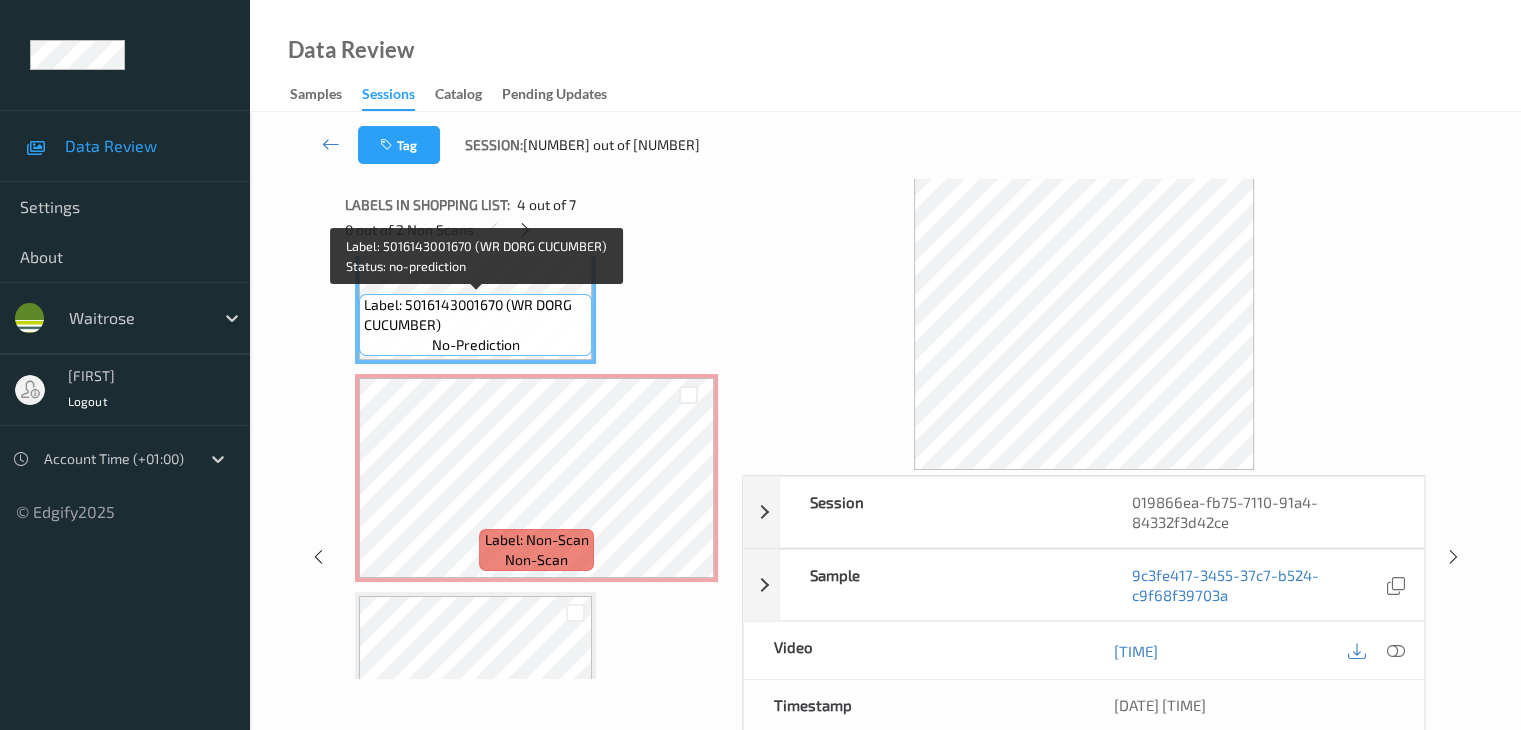 click on "Label: 5016143001670 (WR DORG CUCUMBER)" at bounding box center (475, 315) 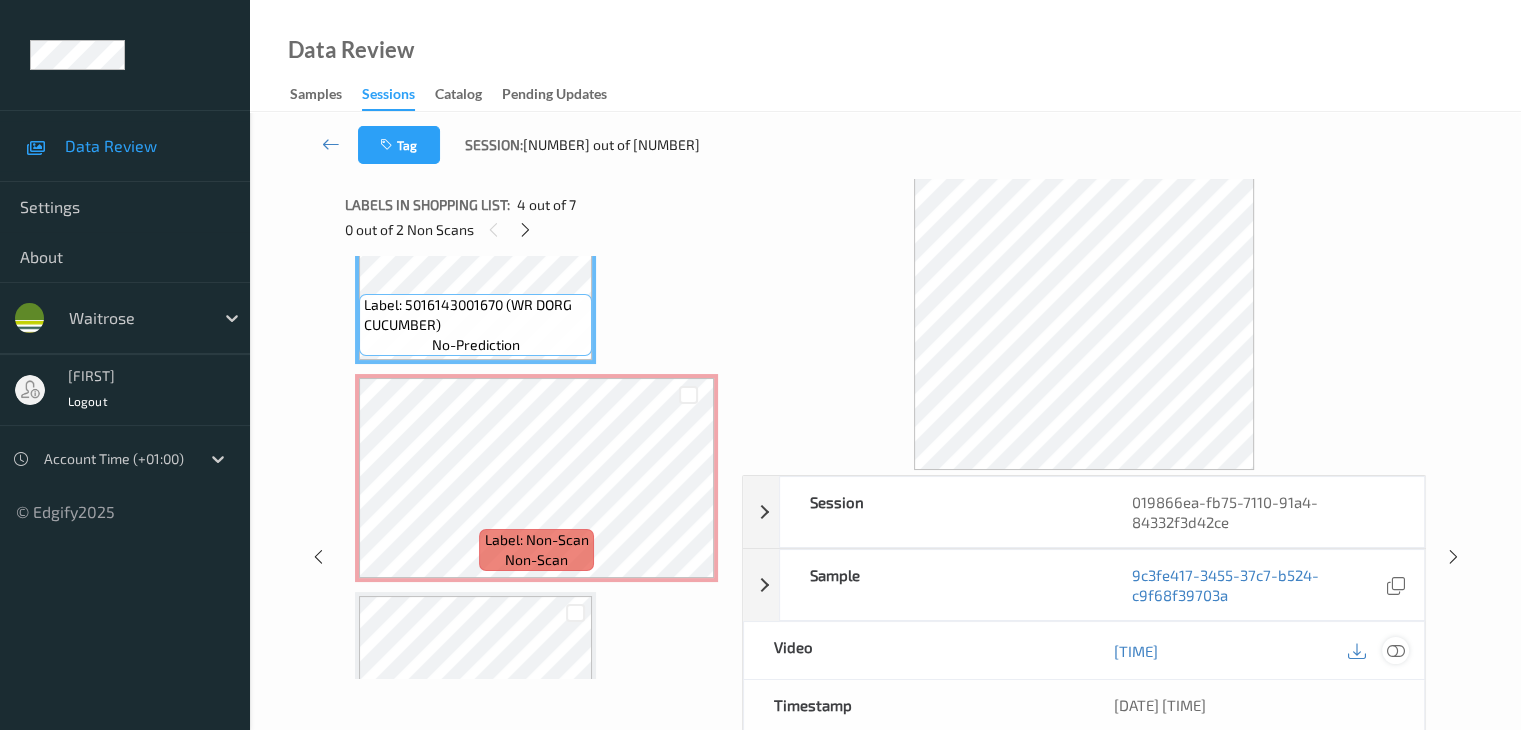 click at bounding box center [1395, 651] 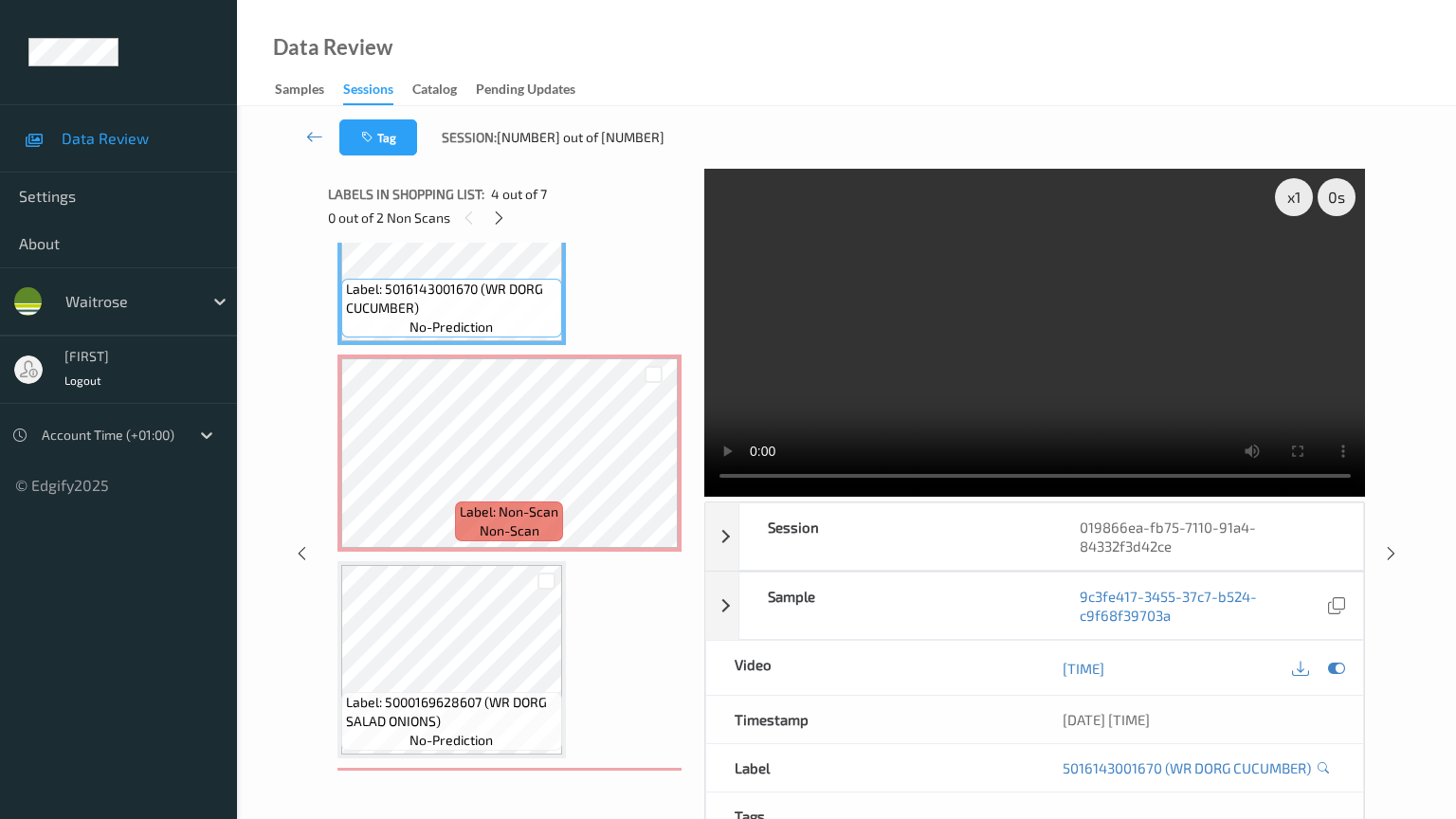 type 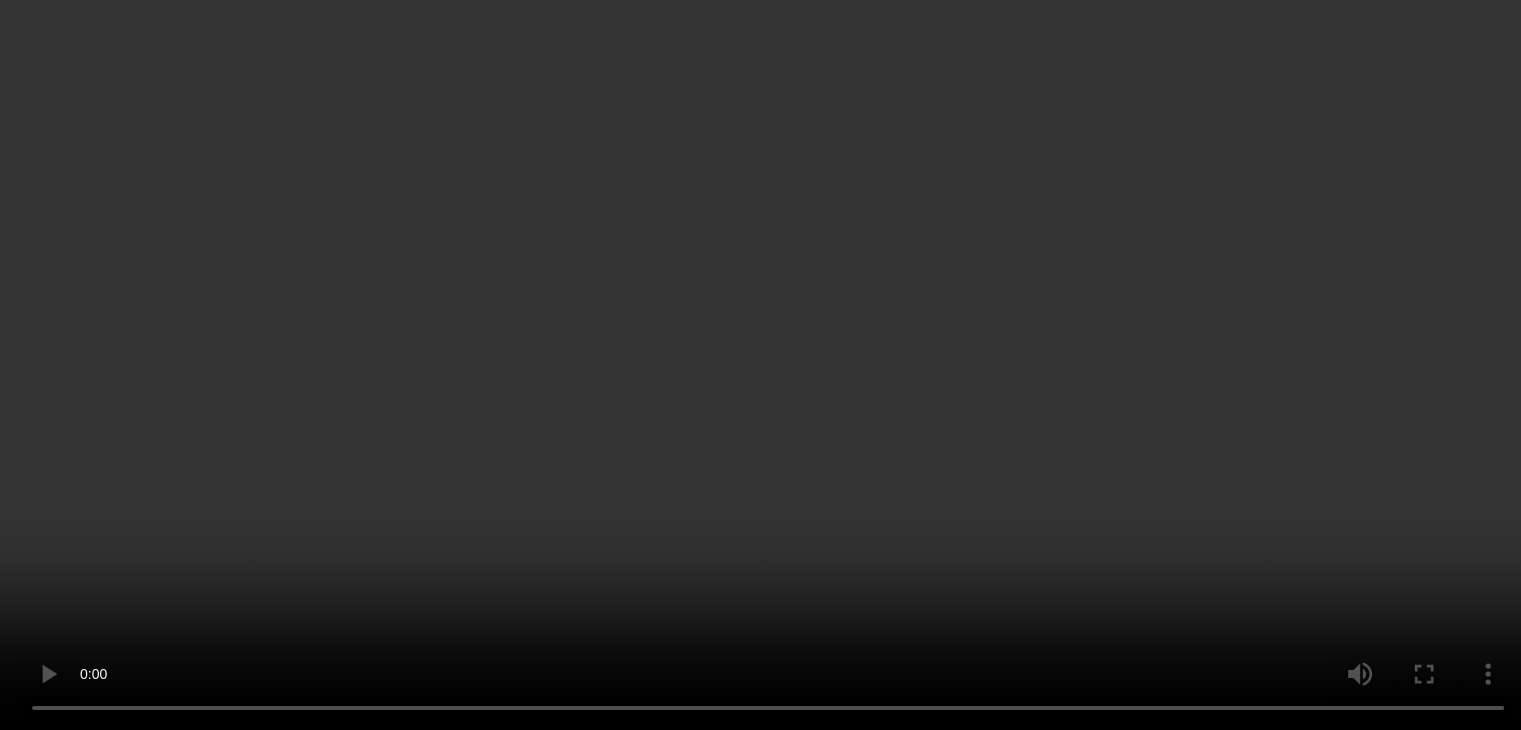 scroll, scrollTop: 613, scrollLeft: 0, axis: vertical 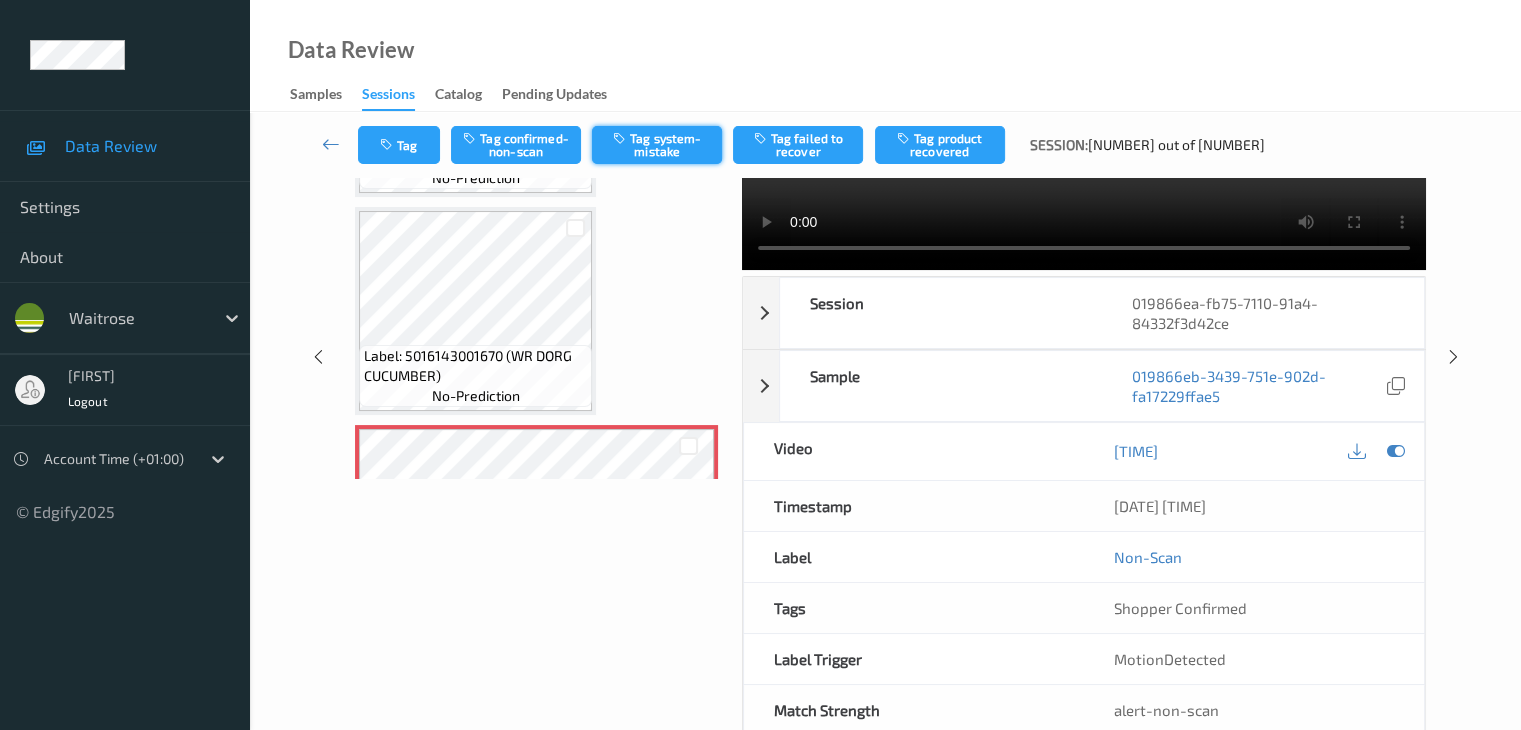 click on "Tag   system-mistake" at bounding box center (657, 145) 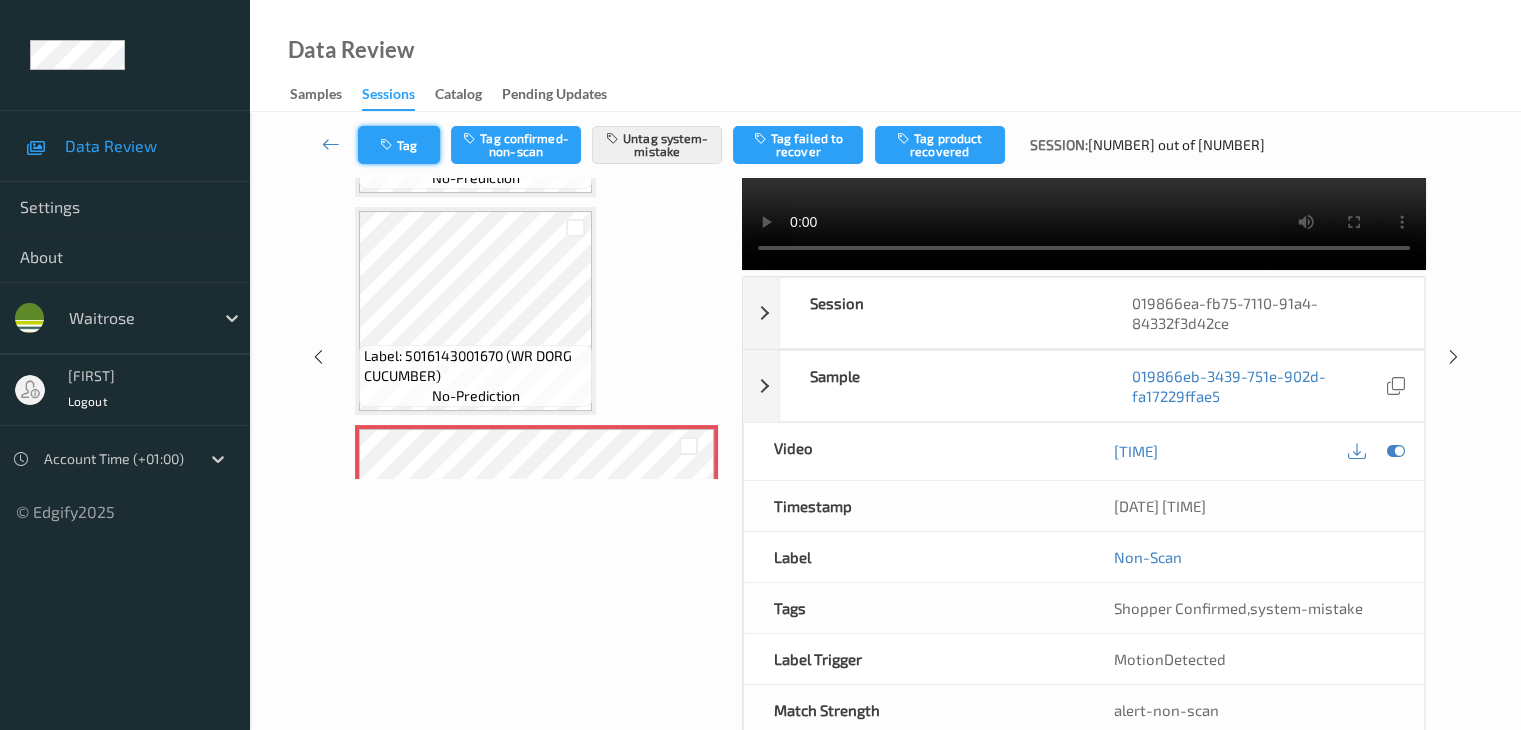 click on "Tag" at bounding box center (399, 145) 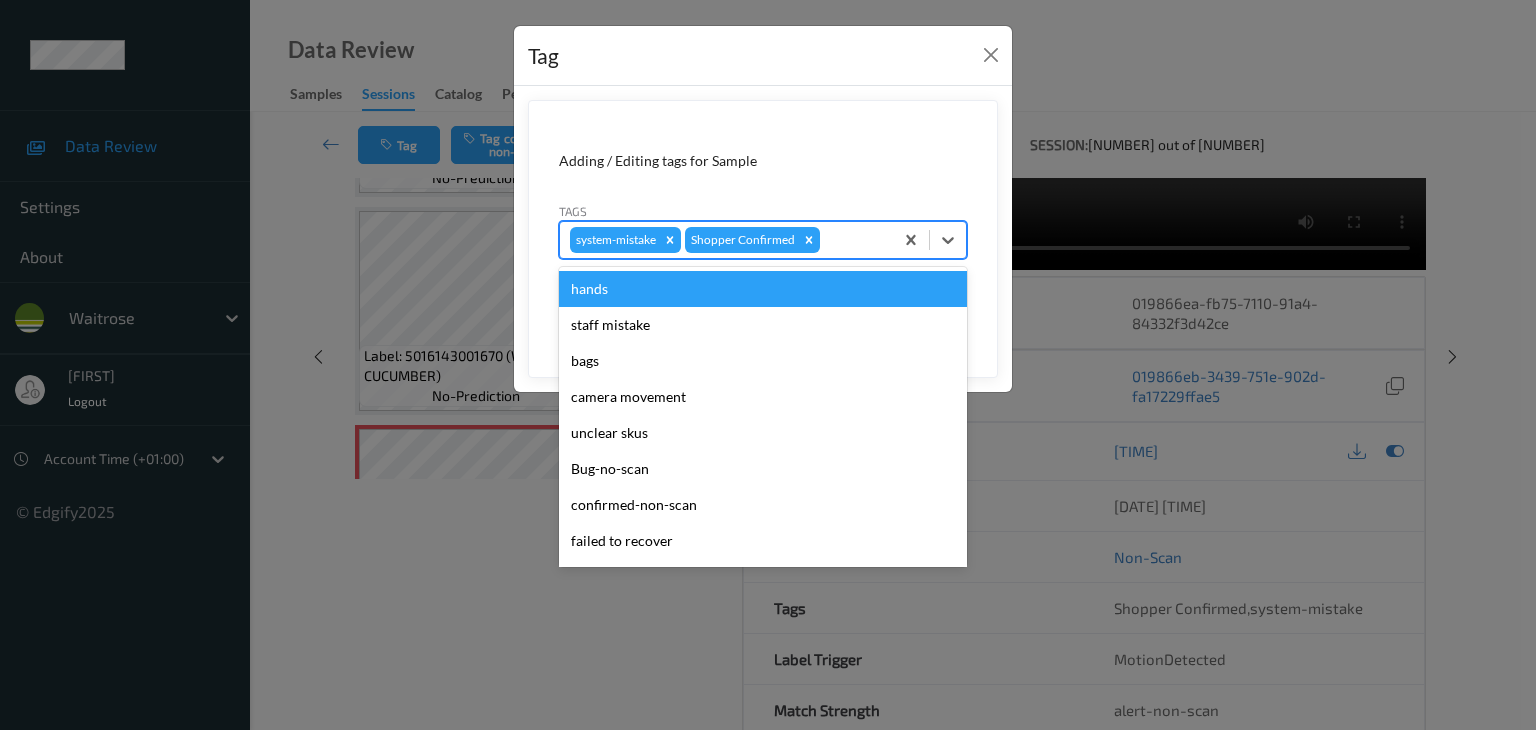 click at bounding box center [853, 240] 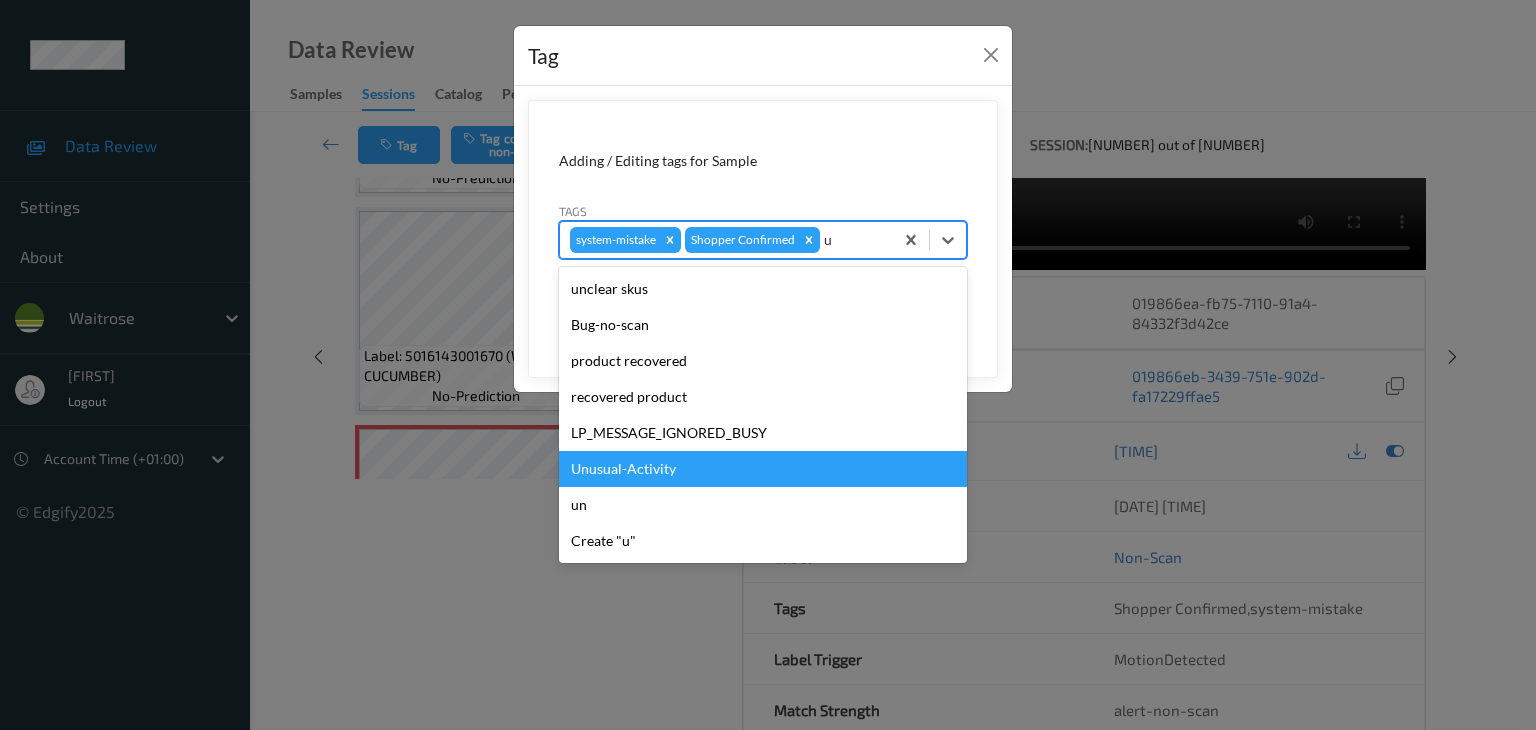click on "Unusual-Activity" at bounding box center (763, 469) 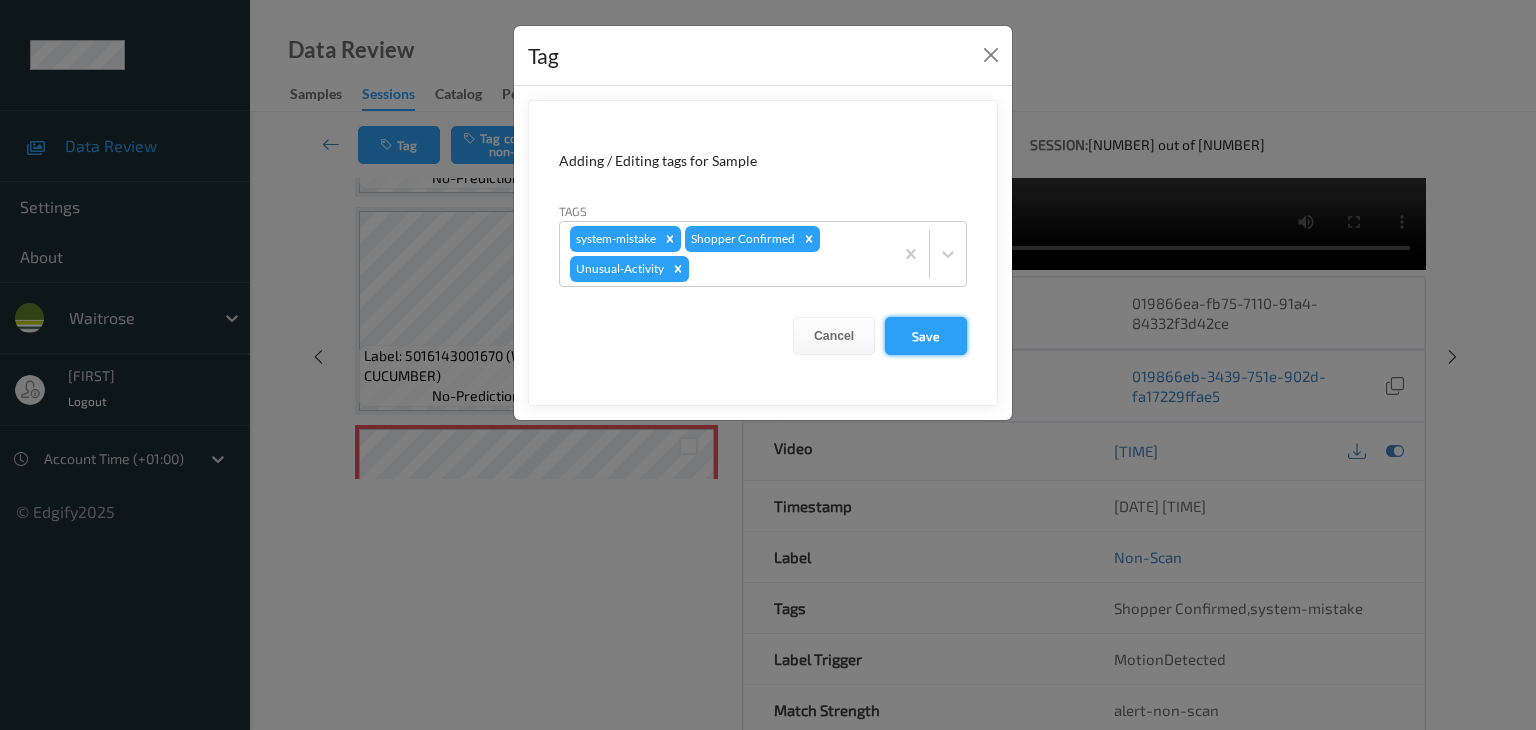 click on "Save" at bounding box center [926, 336] 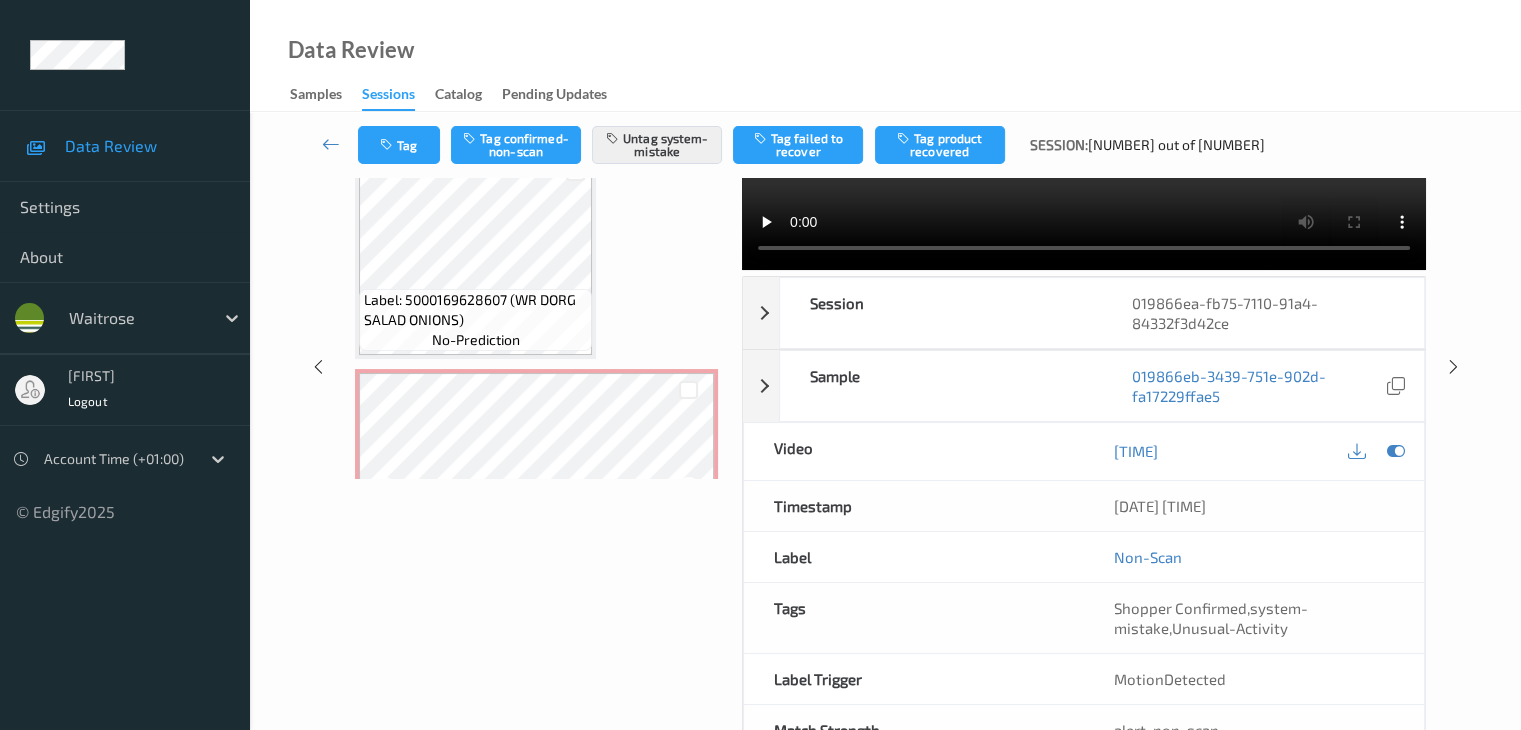 scroll, scrollTop: 1113, scrollLeft: 0, axis: vertical 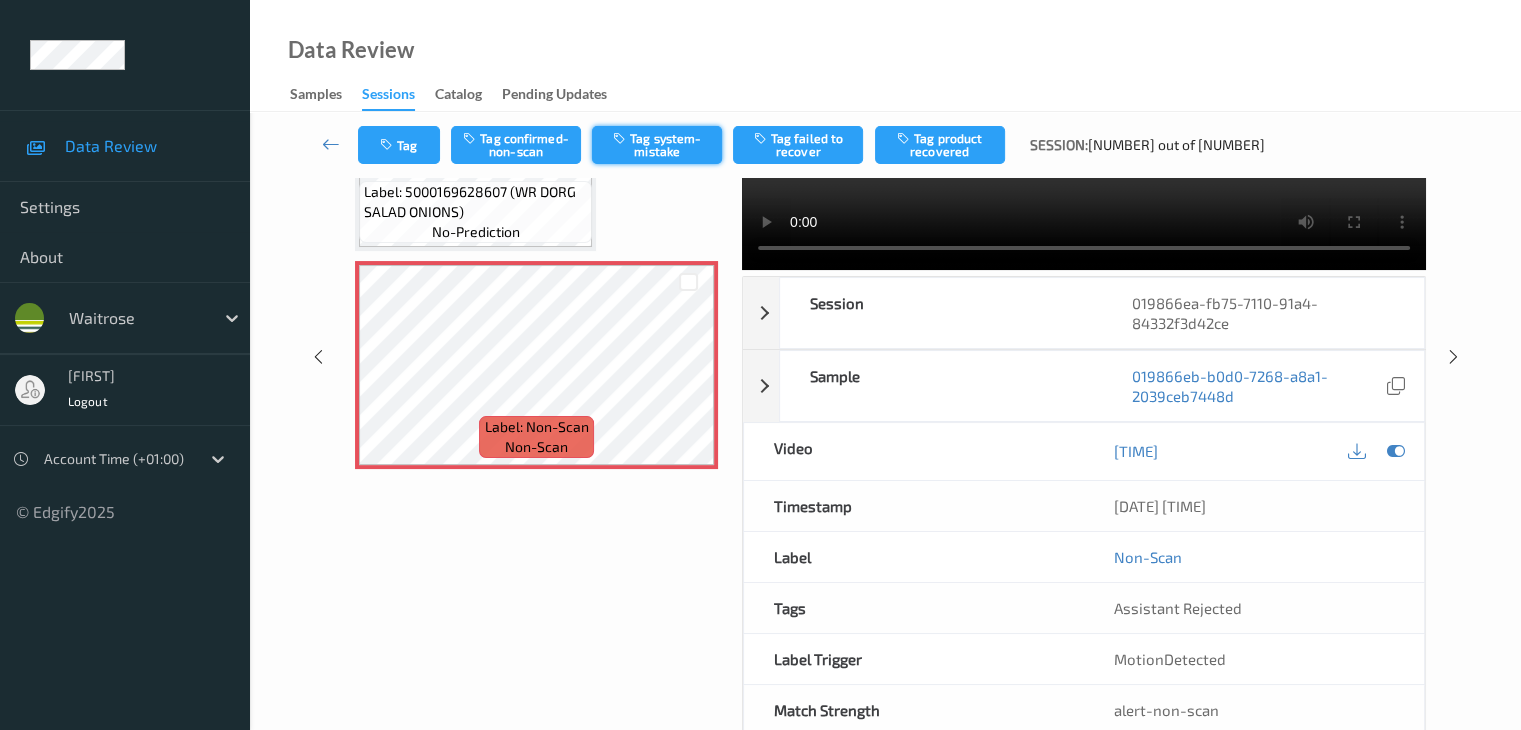 click on "Tag   system-mistake" at bounding box center (657, 145) 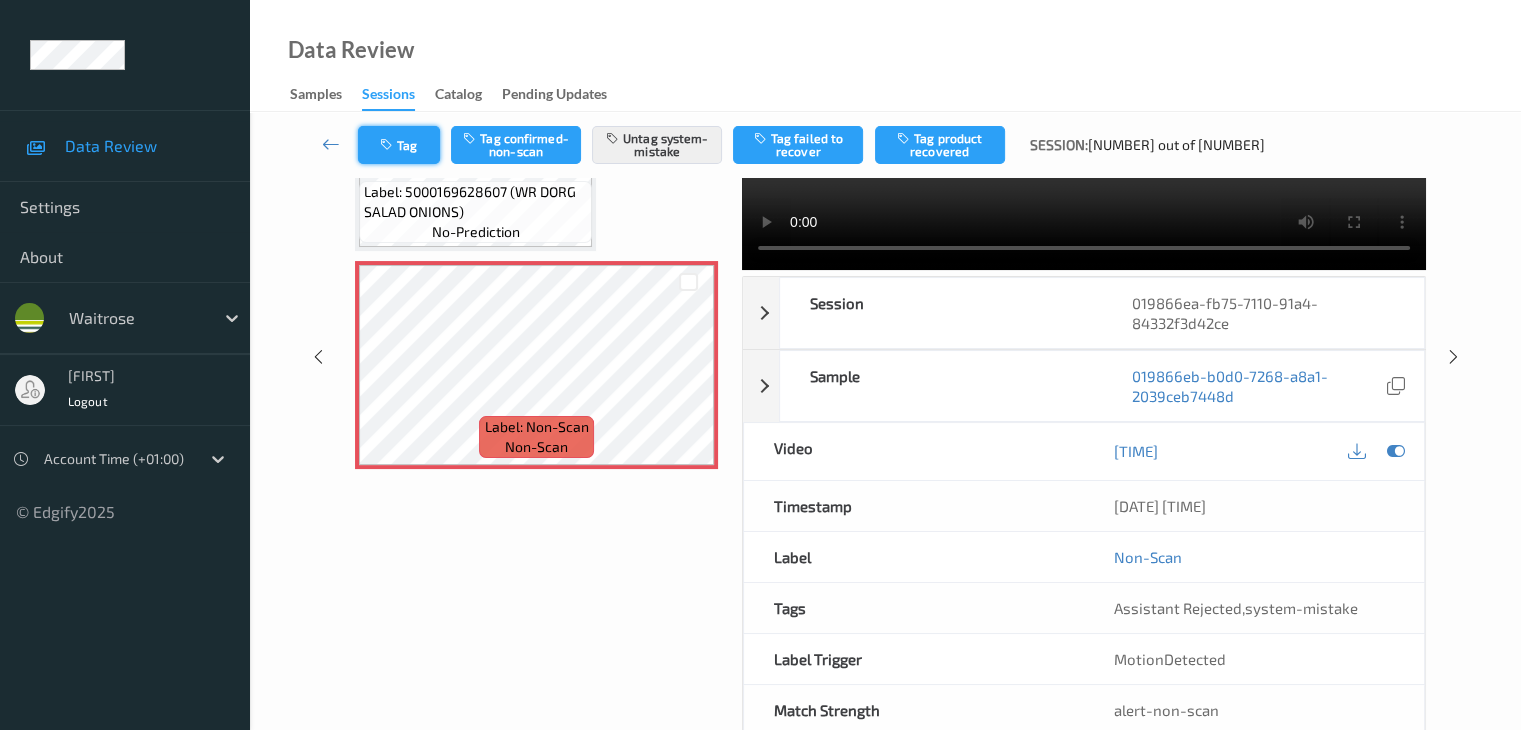click on "Tag" at bounding box center (399, 145) 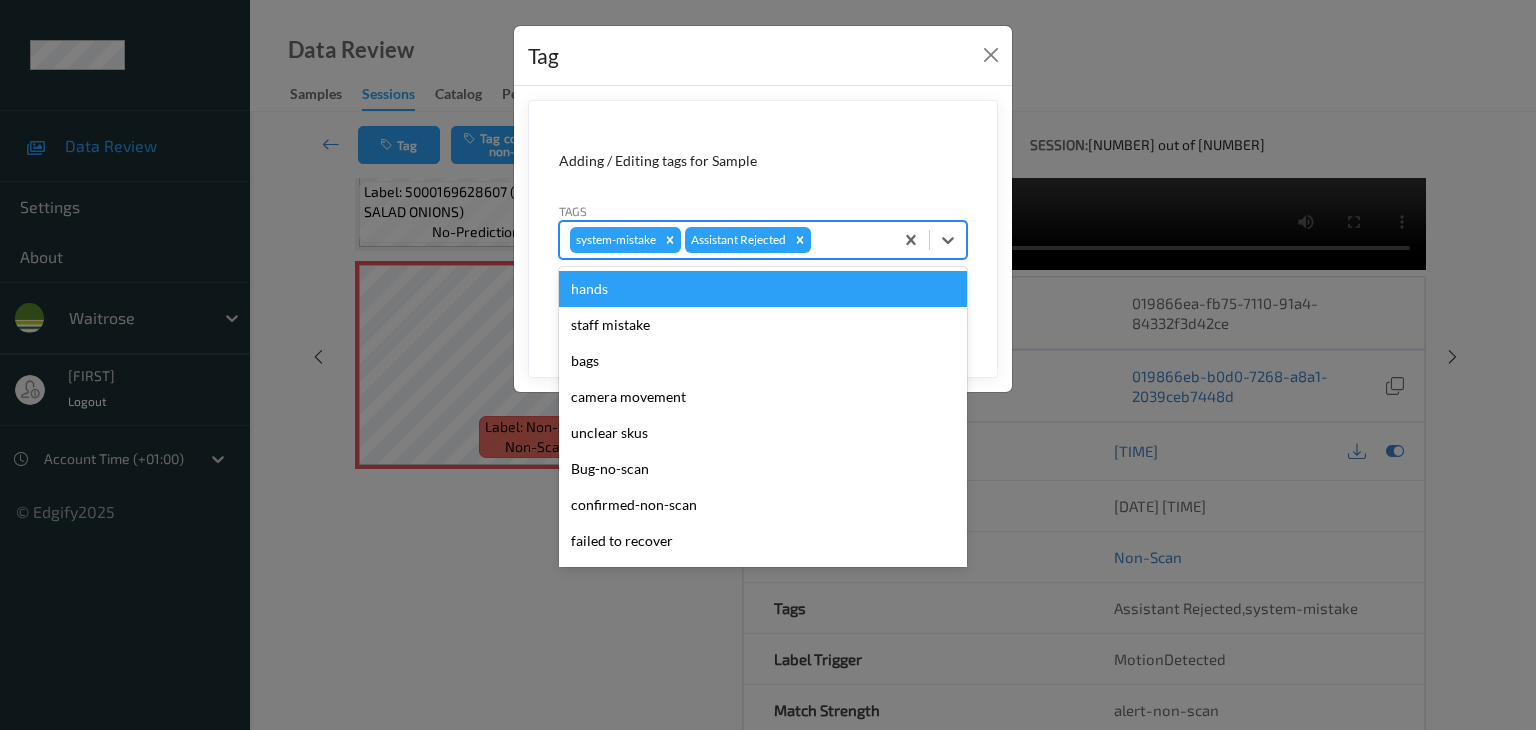 click at bounding box center (849, 240) 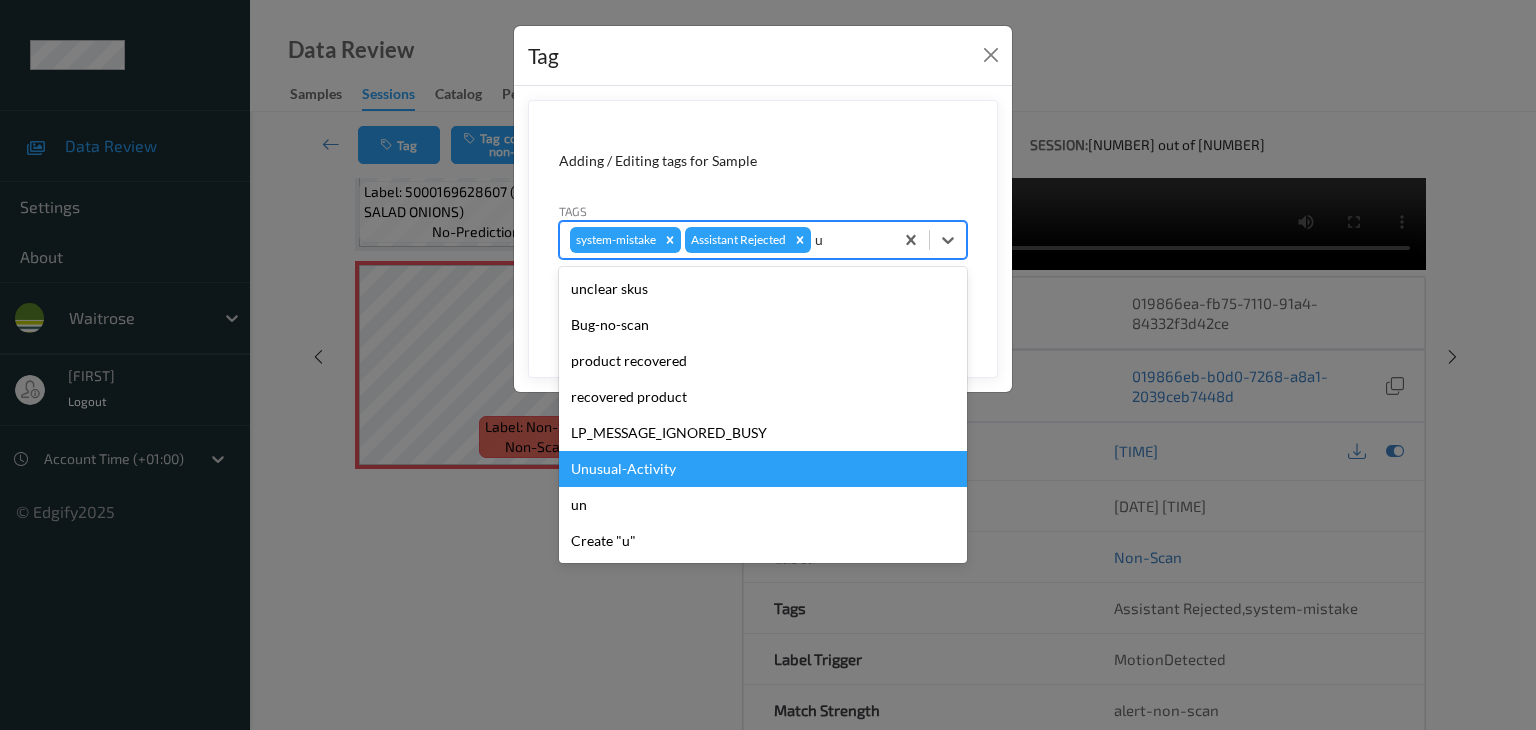 click on "Unusual-Activity" at bounding box center (763, 469) 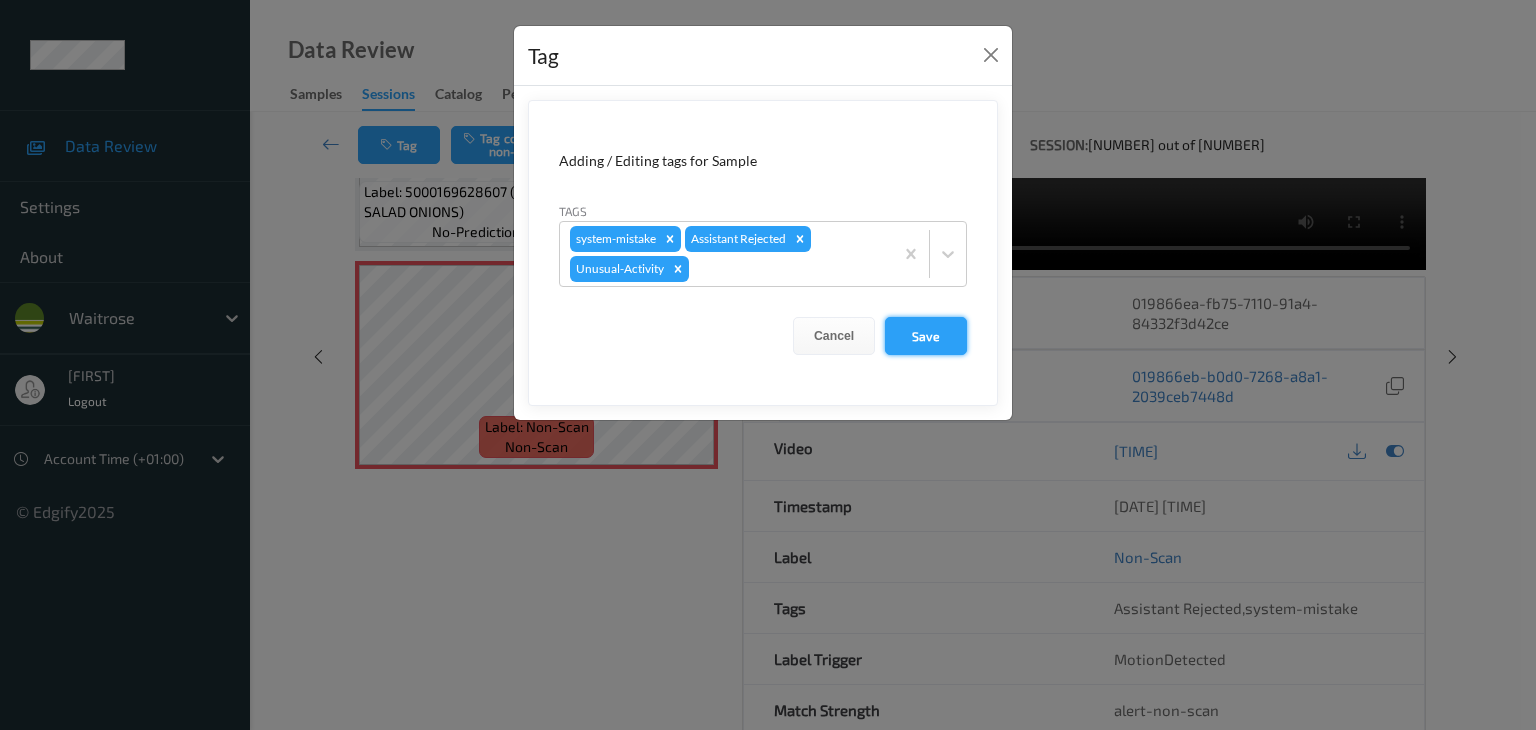 click on "Save" at bounding box center (926, 336) 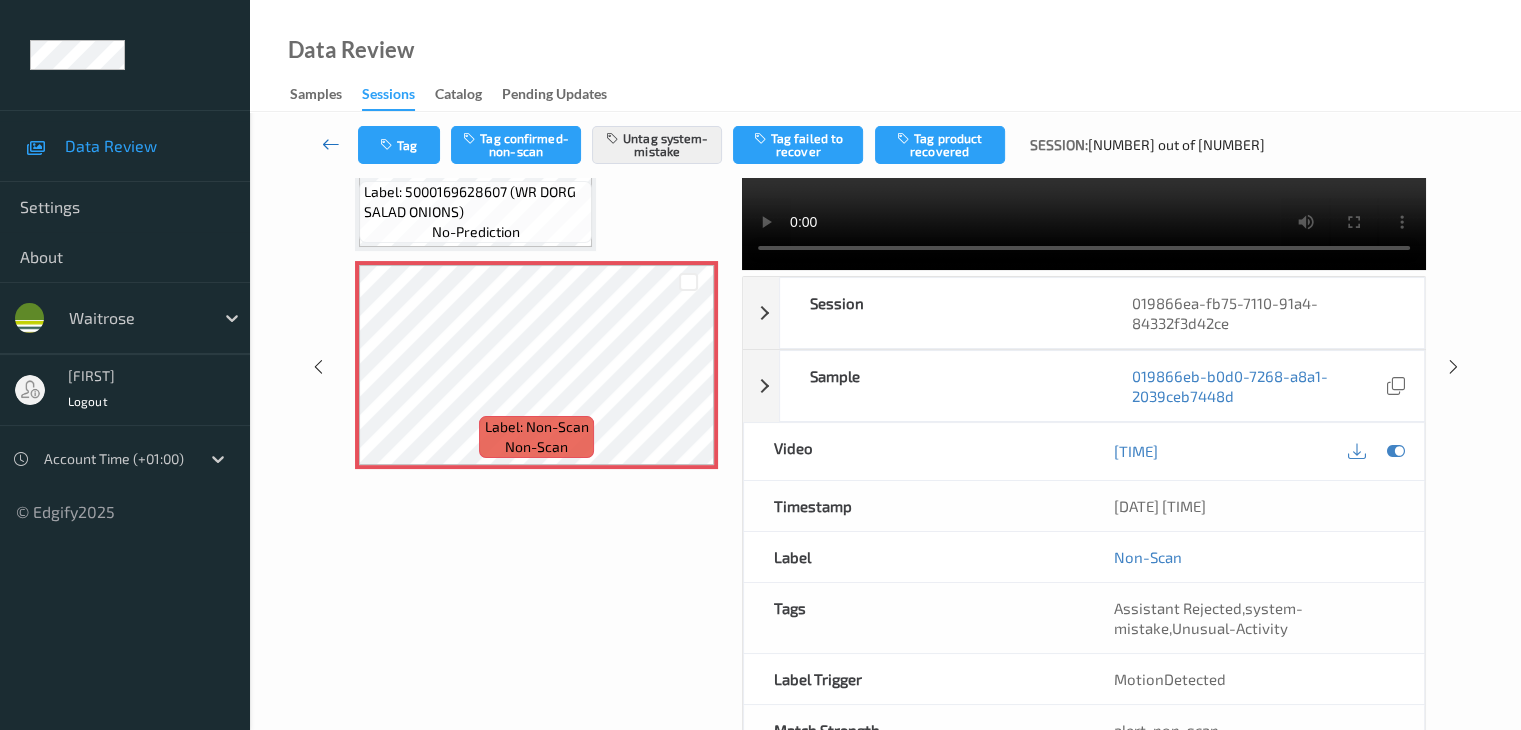 click at bounding box center [331, 144] 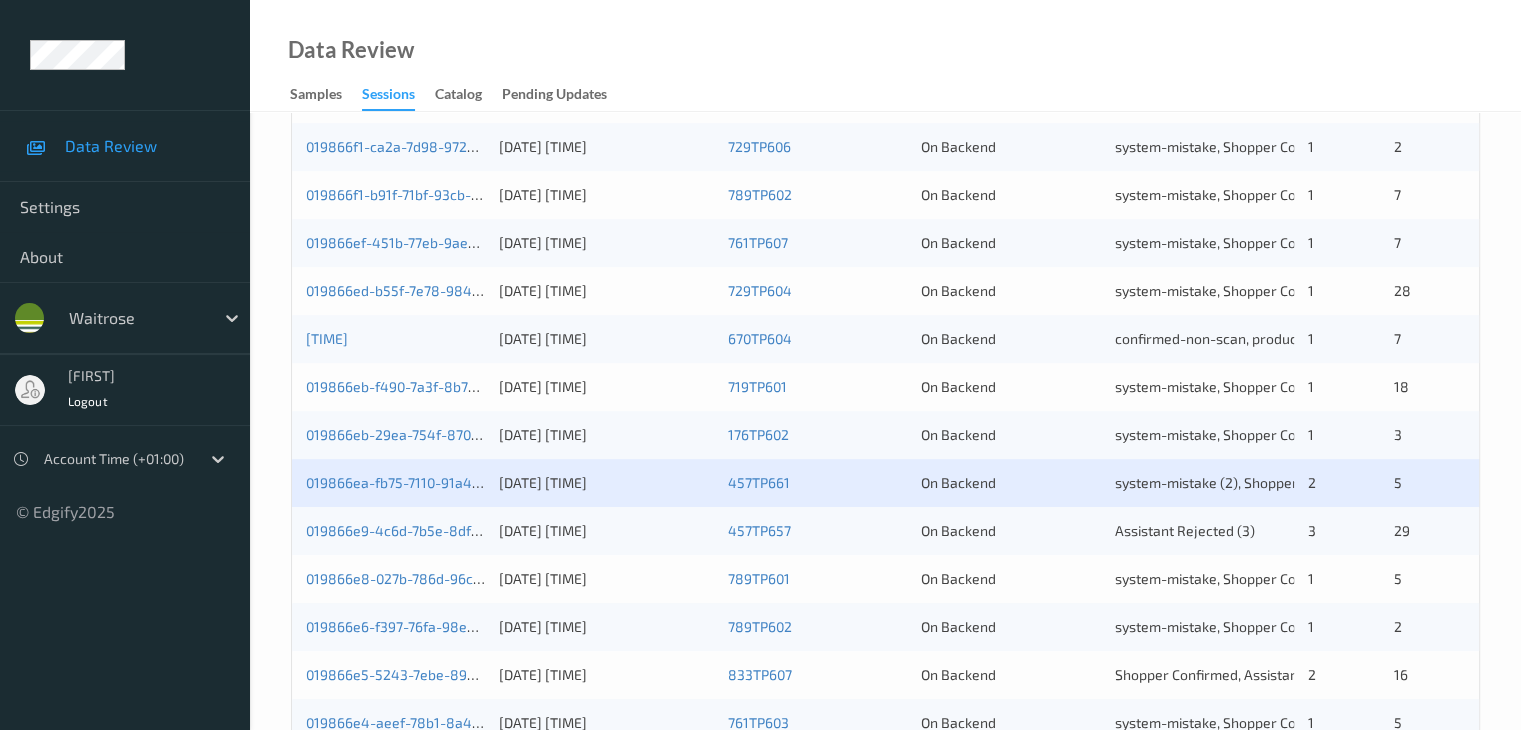 scroll, scrollTop: 932, scrollLeft: 0, axis: vertical 